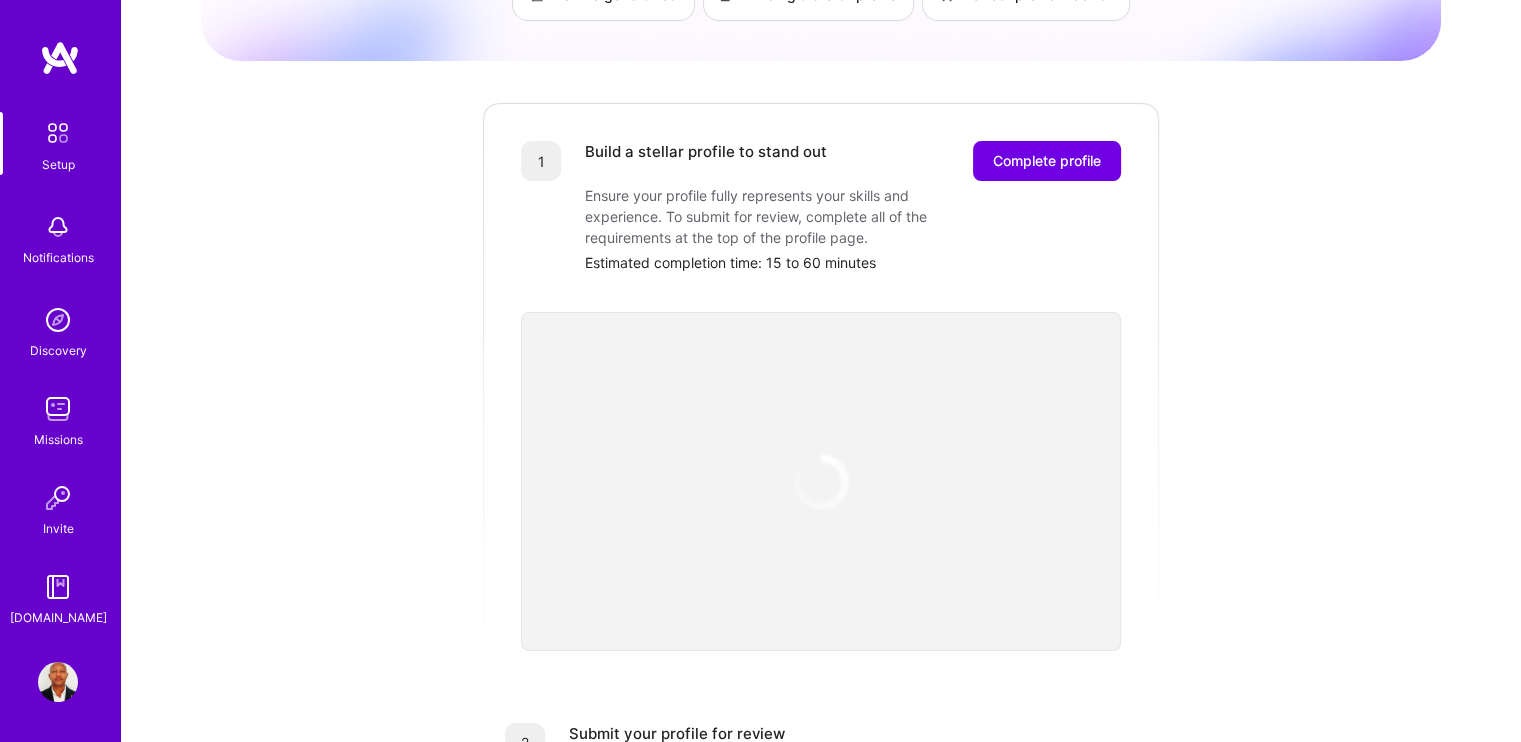 scroll, scrollTop: 0, scrollLeft: 0, axis: both 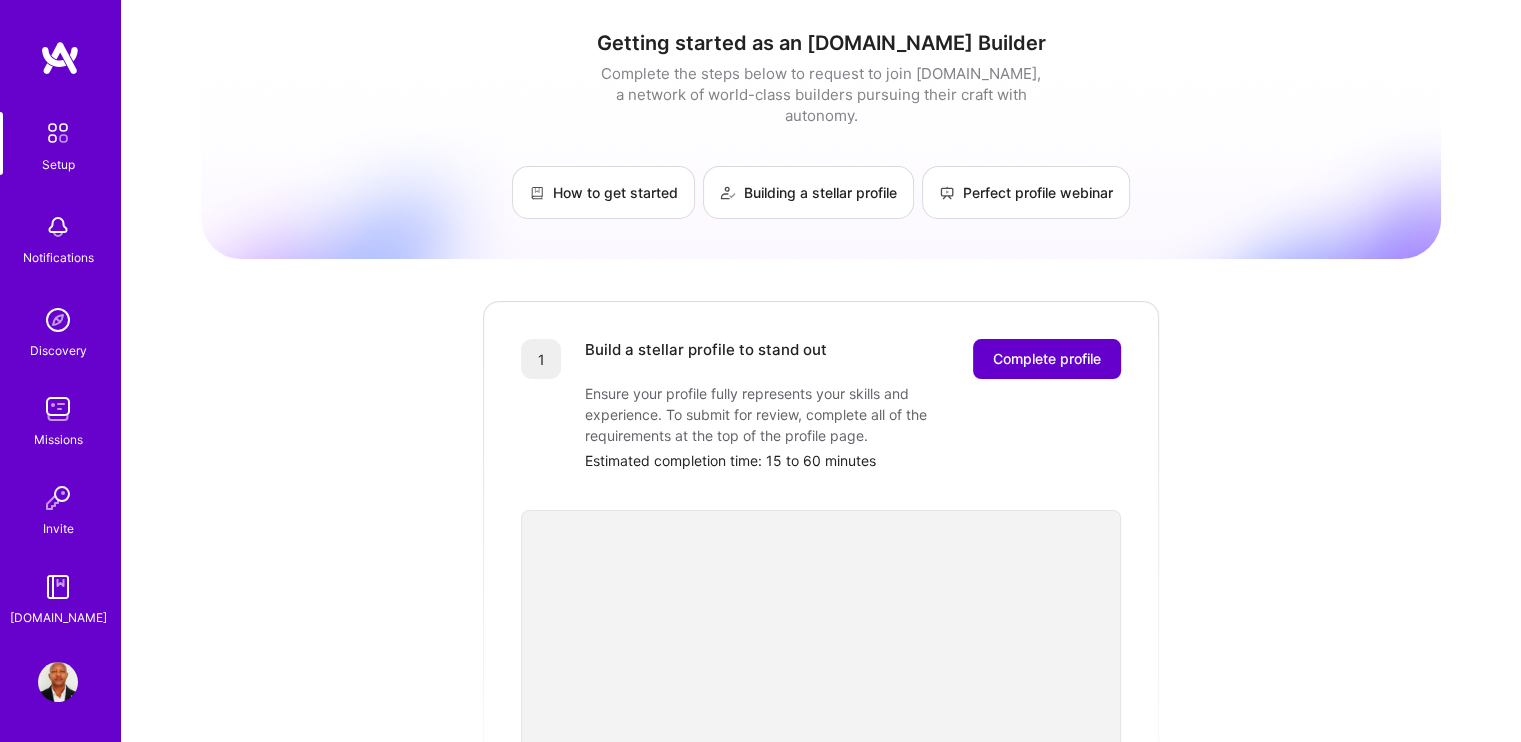 click on "Complete profile" at bounding box center (1047, 359) 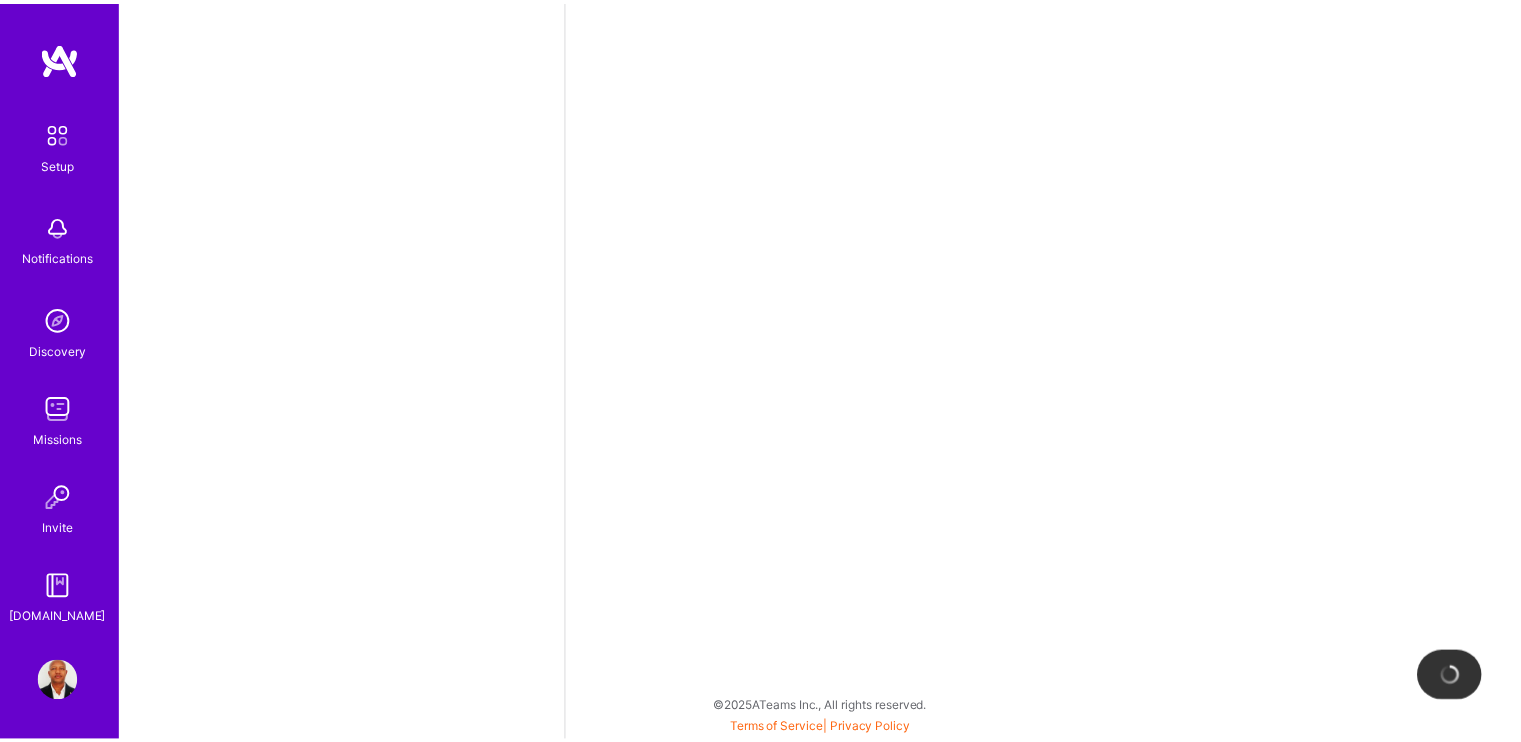 scroll, scrollTop: 0, scrollLeft: 0, axis: both 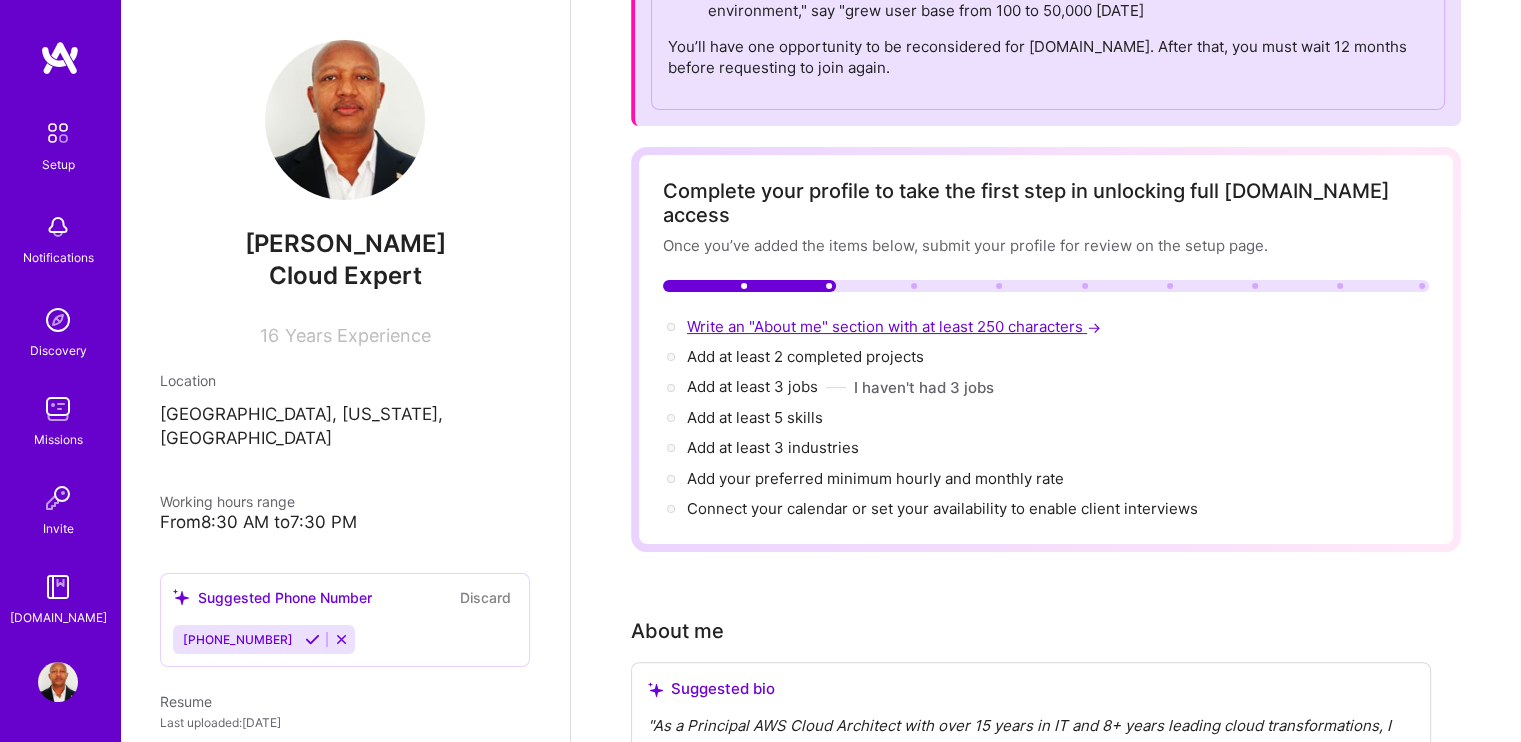 click on "Write an "About me" section with at least 250 characters   →" at bounding box center [896, 326] 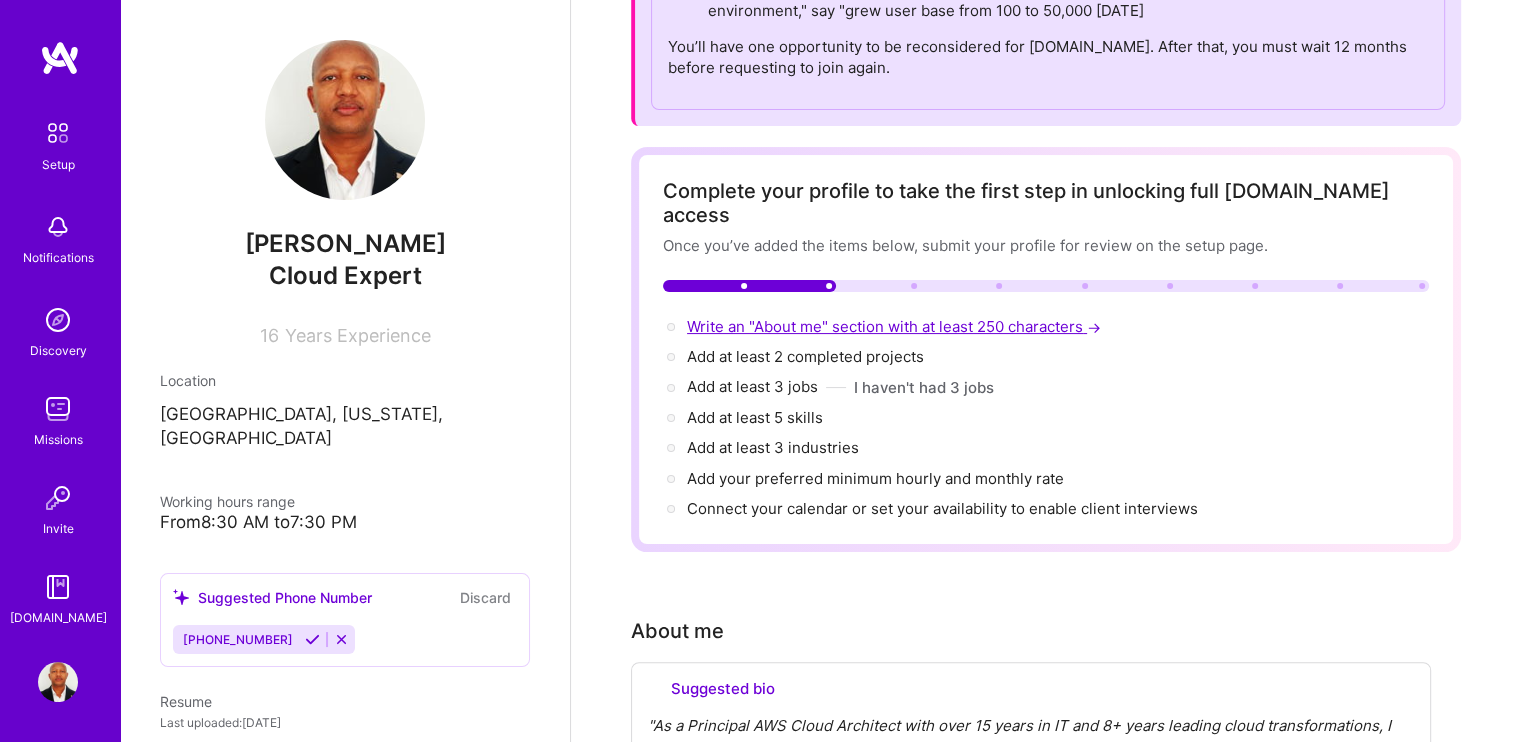 select on "US" 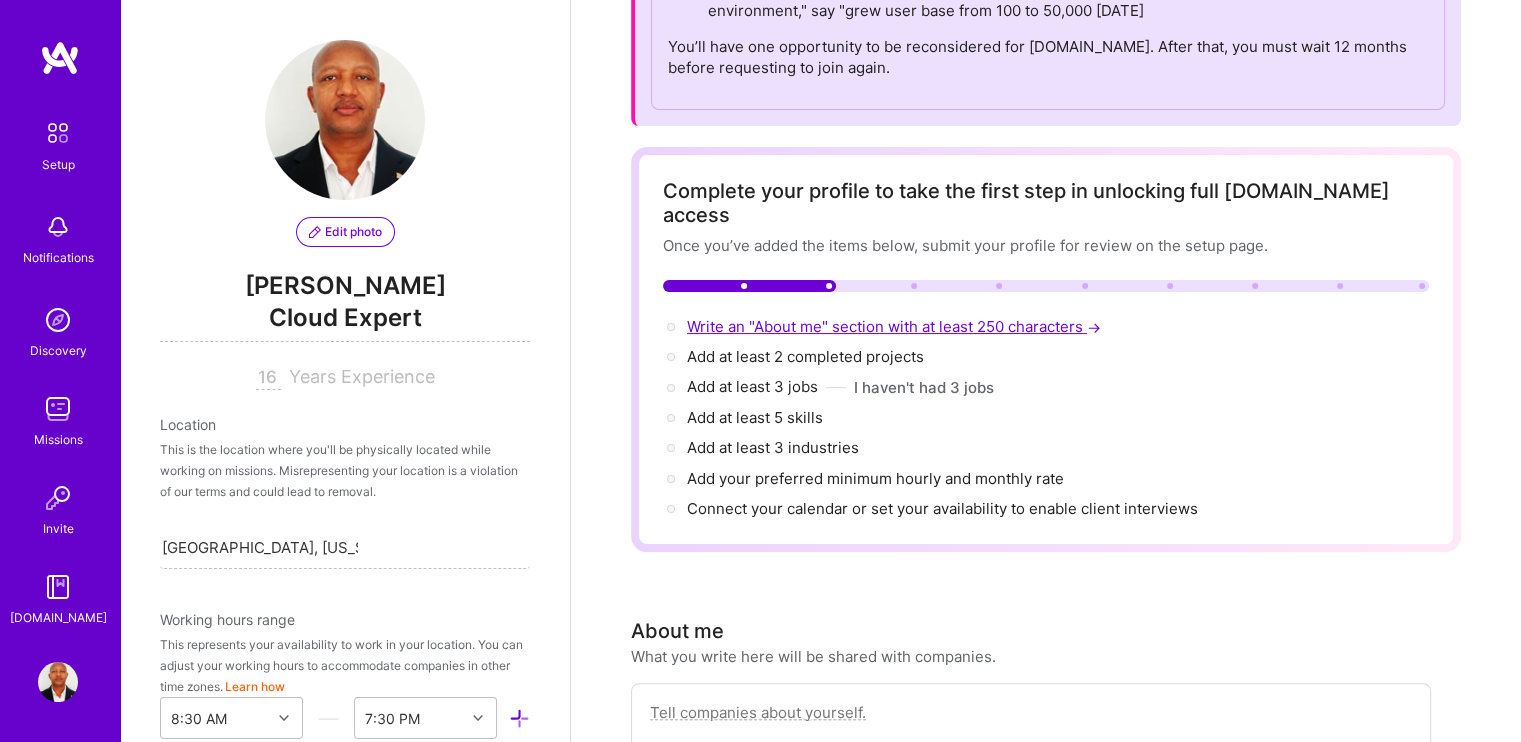 scroll, scrollTop: 916, scrollLeft: 0, axis: vertical 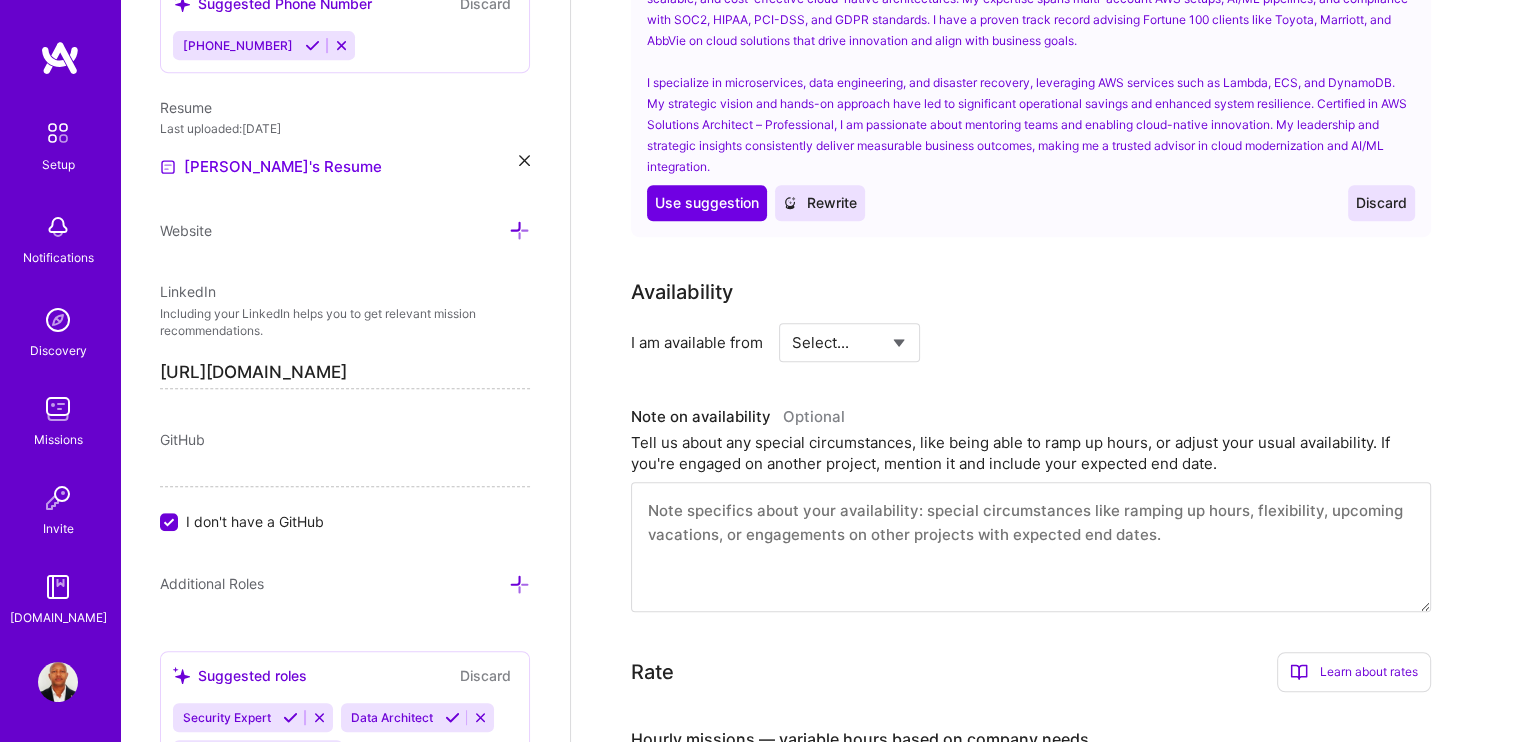 click on "Select... Right Now Future Date Not Available" at bounding box center (849, 342) 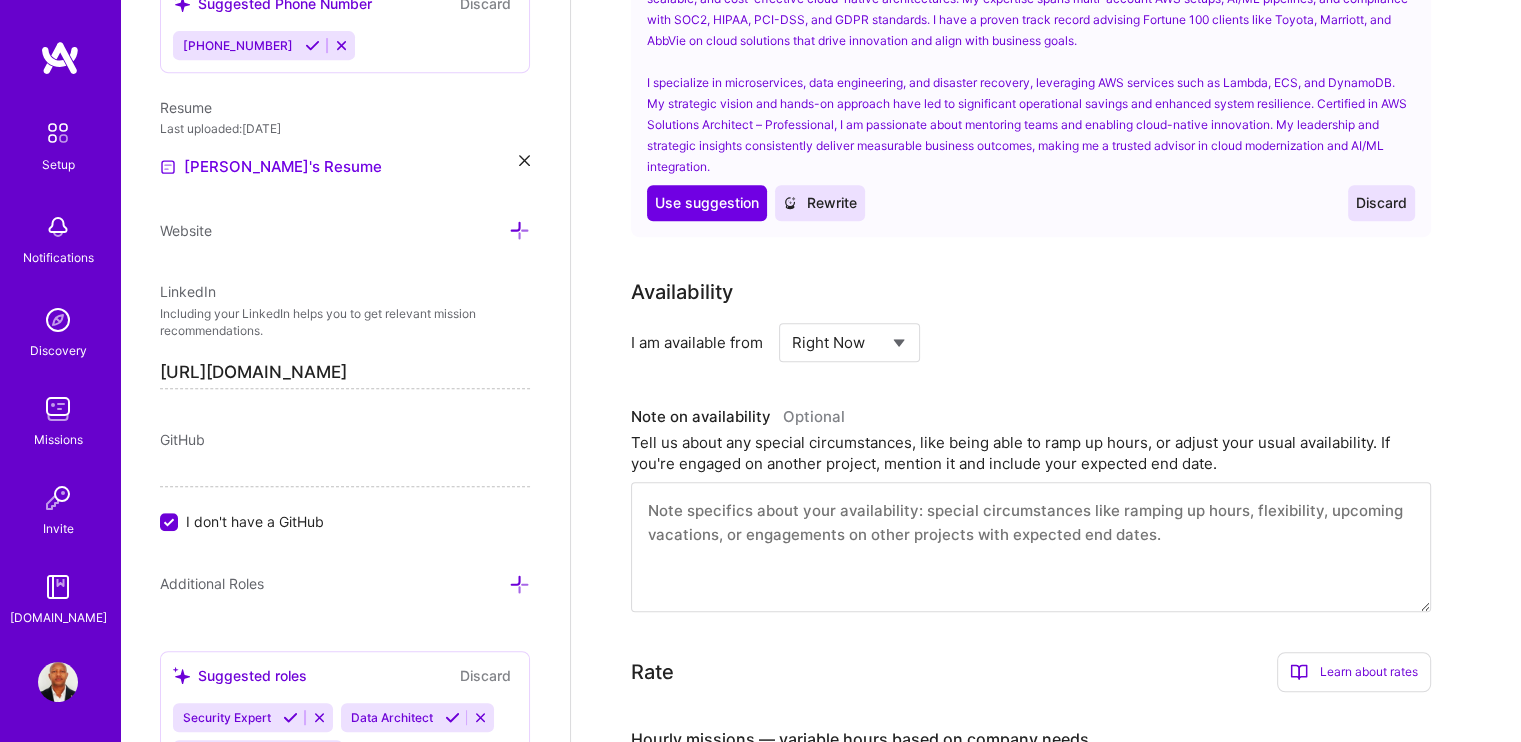 click on "Select... Right Now Future Date Not Available" at bounding box center [849, 342] 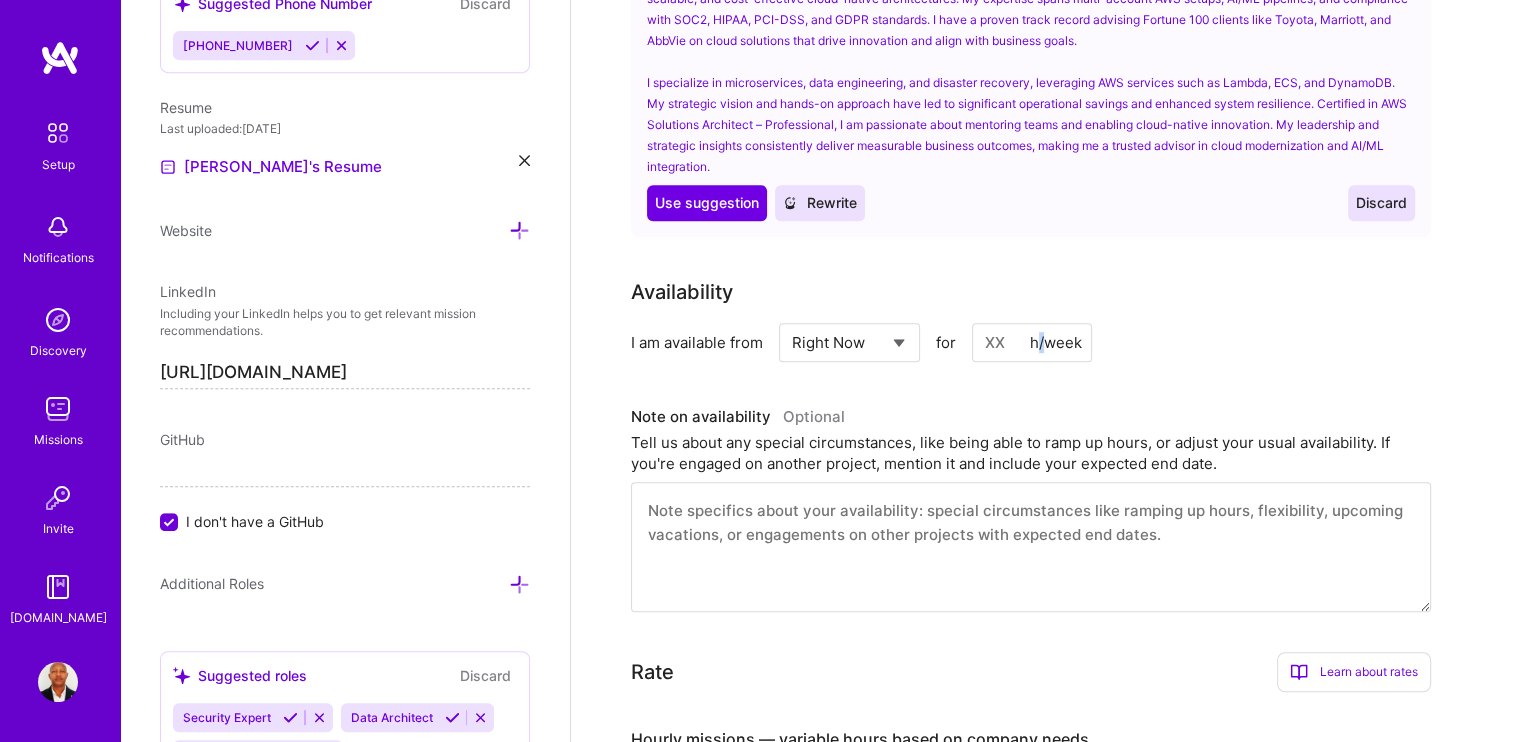click on "h/week" at bounding box center (1056, 342) 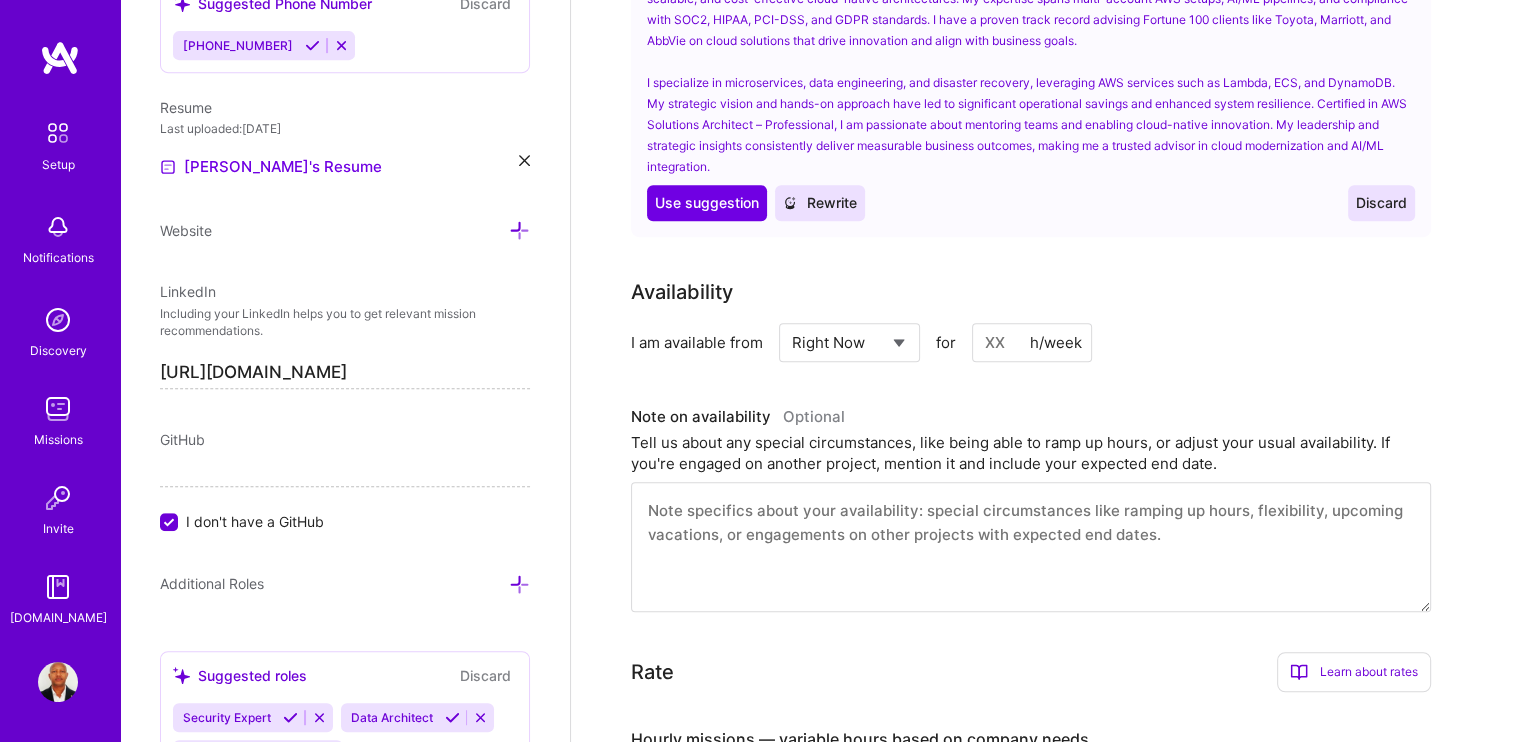 click on "h/week" at bounding box center (1056, 342) 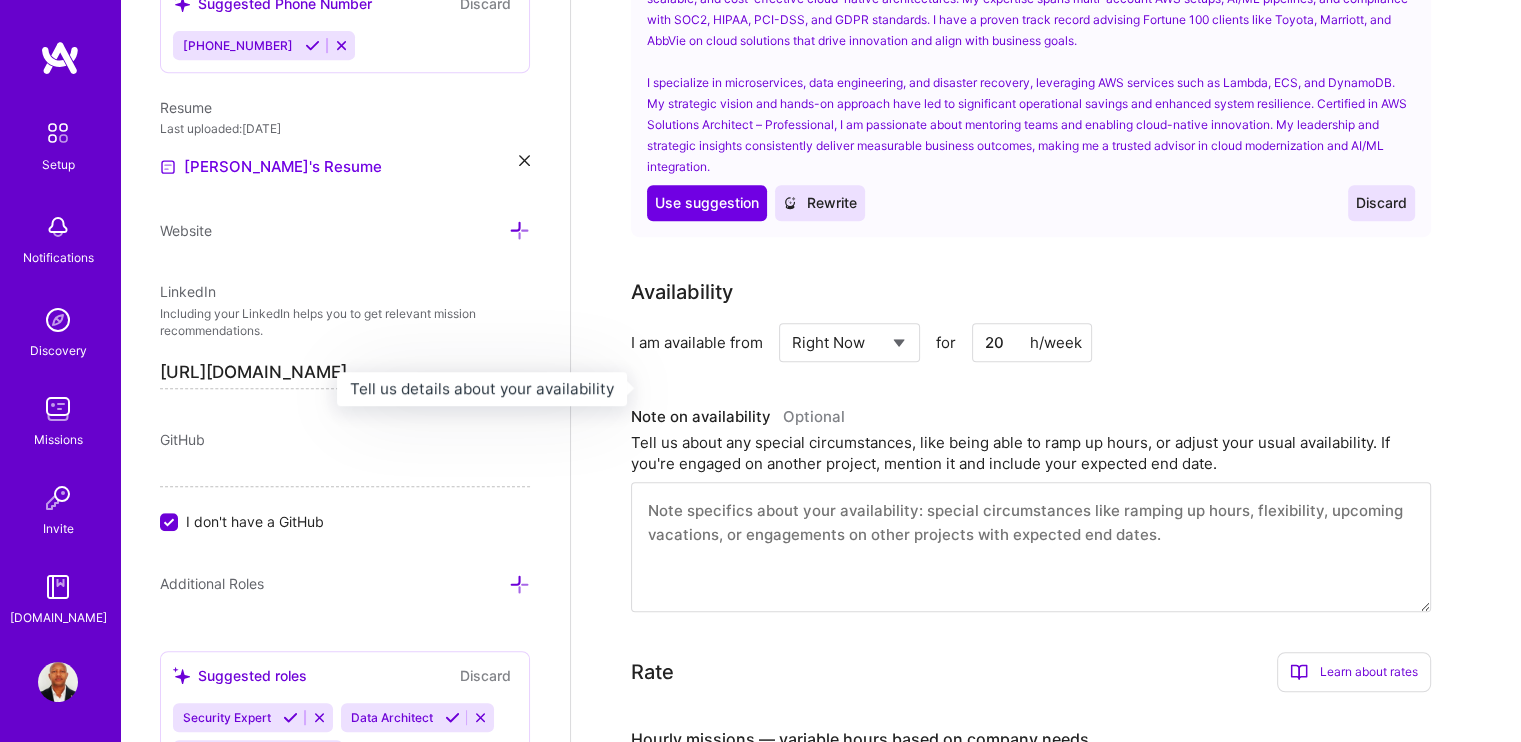 type on "20" 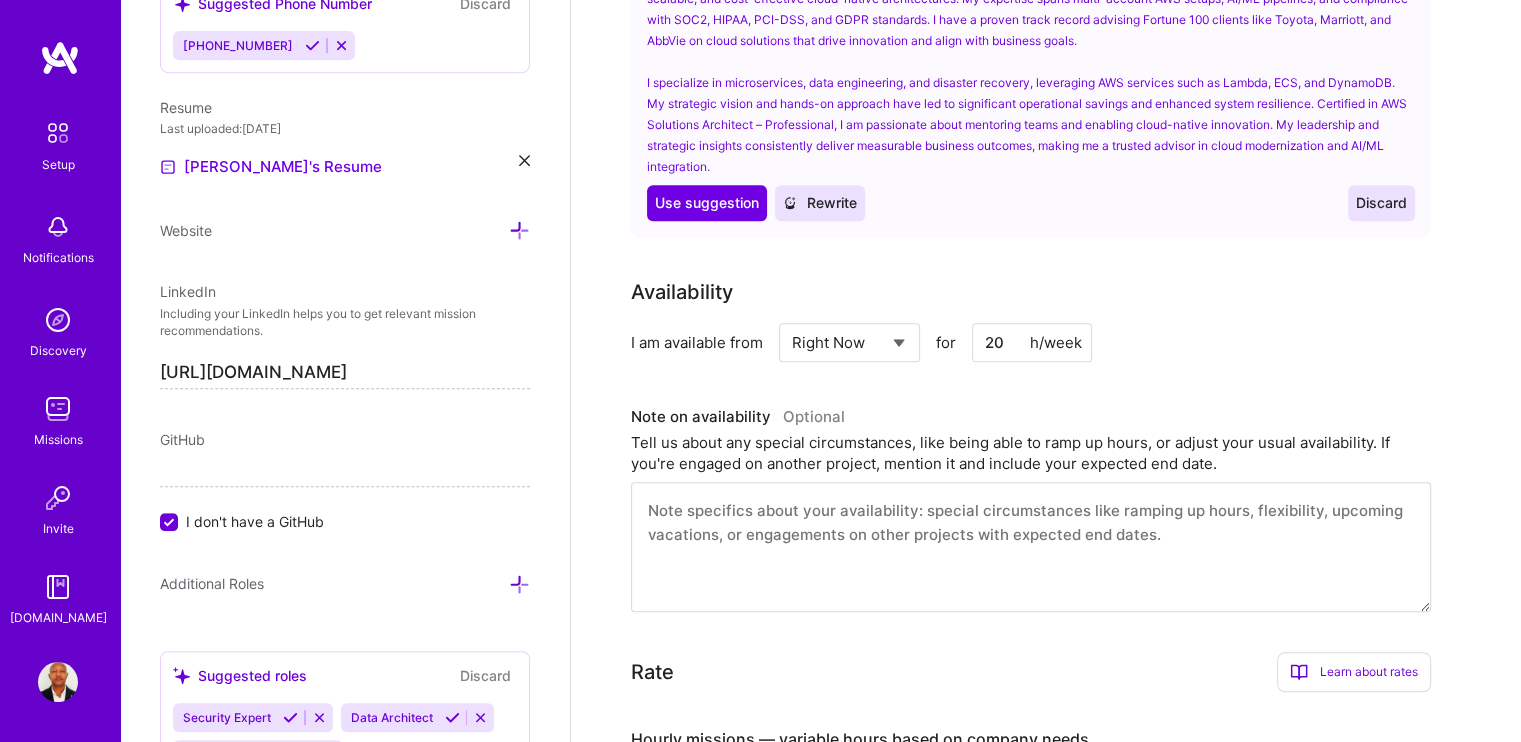 click on "Tell us about any special circumstances, like being able to ramp up hours, or adjust your usual availability. If you're engaged on another project, mention it and include your expected end date." at bounding box center [1031, 453] 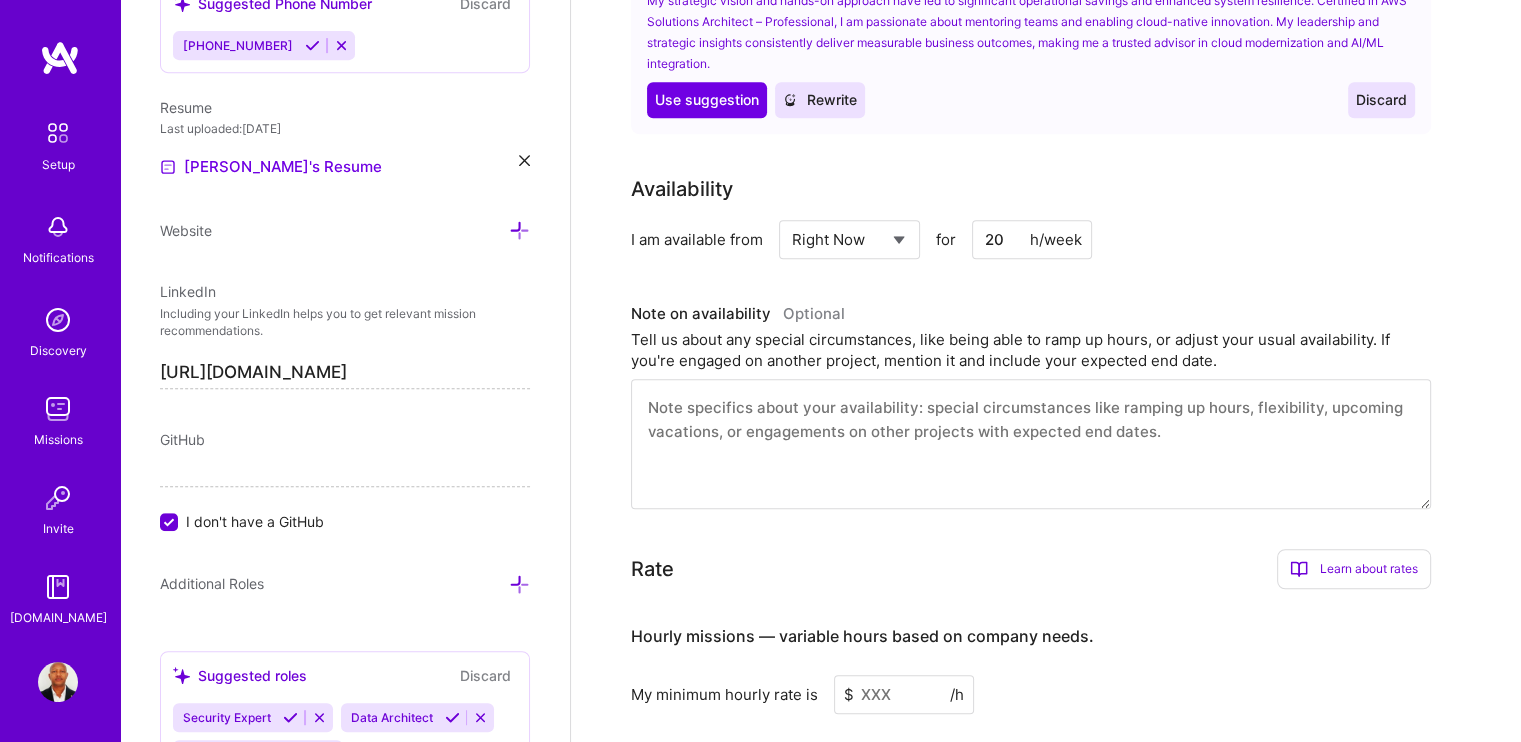 scroll, scrollTop: 1386, scrollLeft: 0, axis: vertical 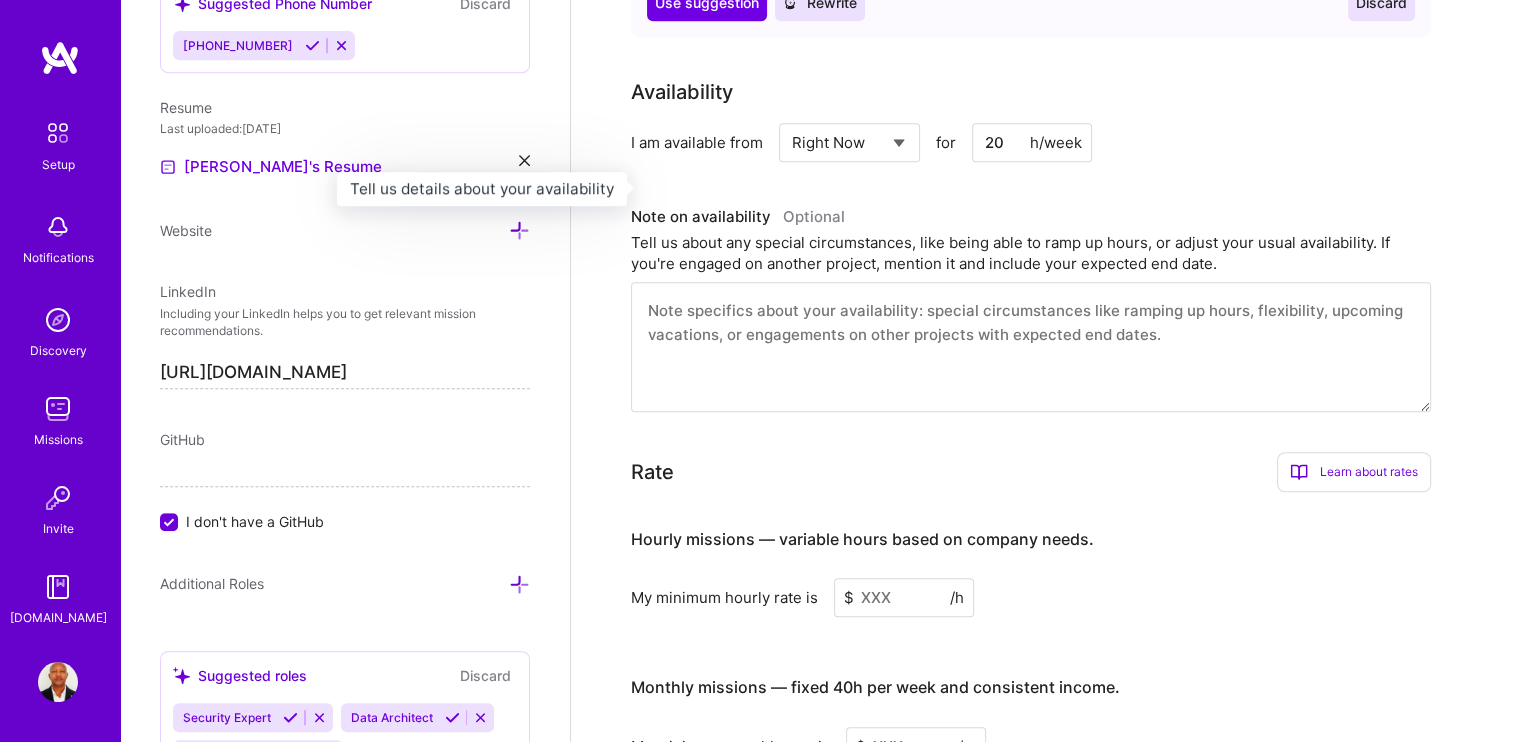 click on "Optional" at bounding box center [814, 216] 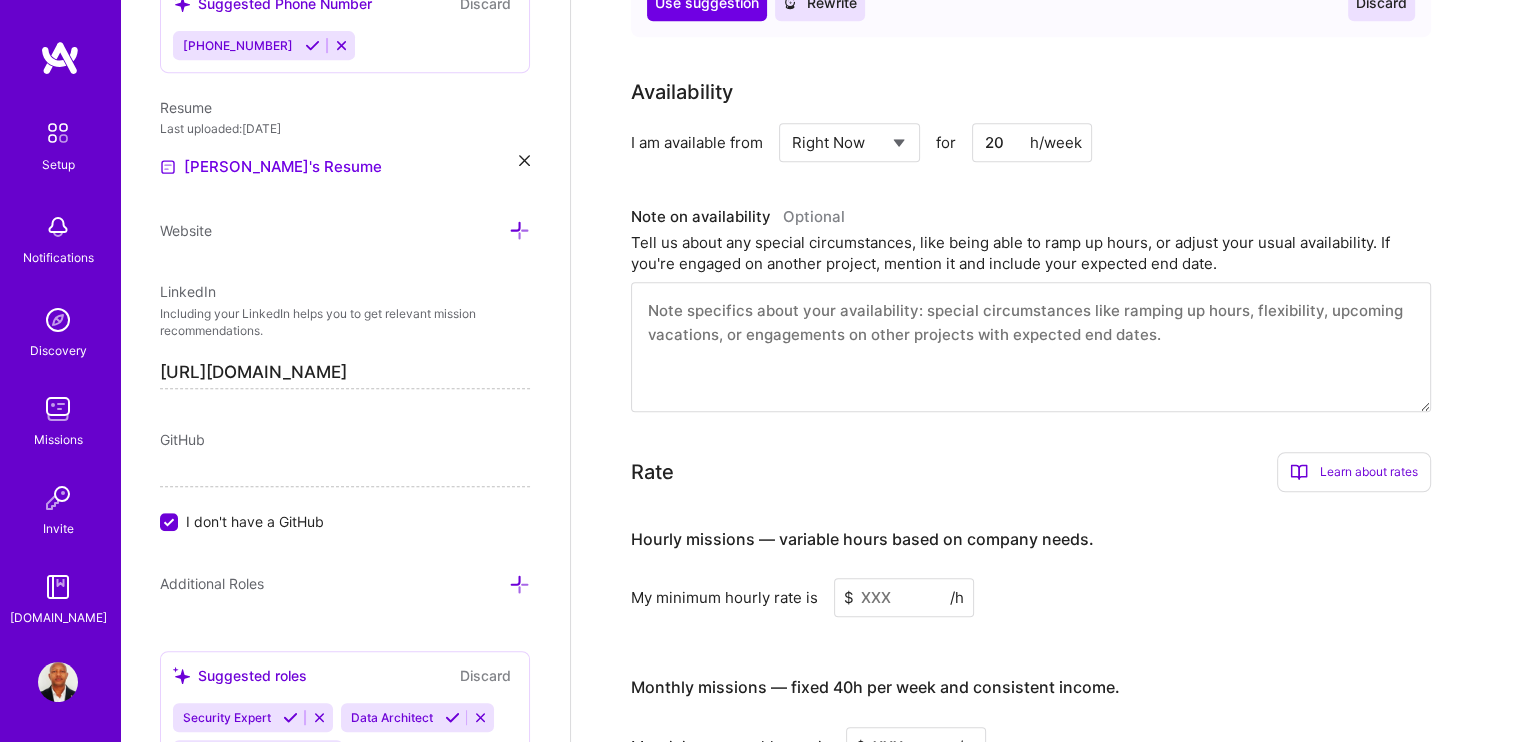 click on "Tell us about any special circumstances, like being able to ramp up hours, or adjust your usual availability. If you're engaged on another project, mention it and include your expected end date." at bounding box center [1031, 253] 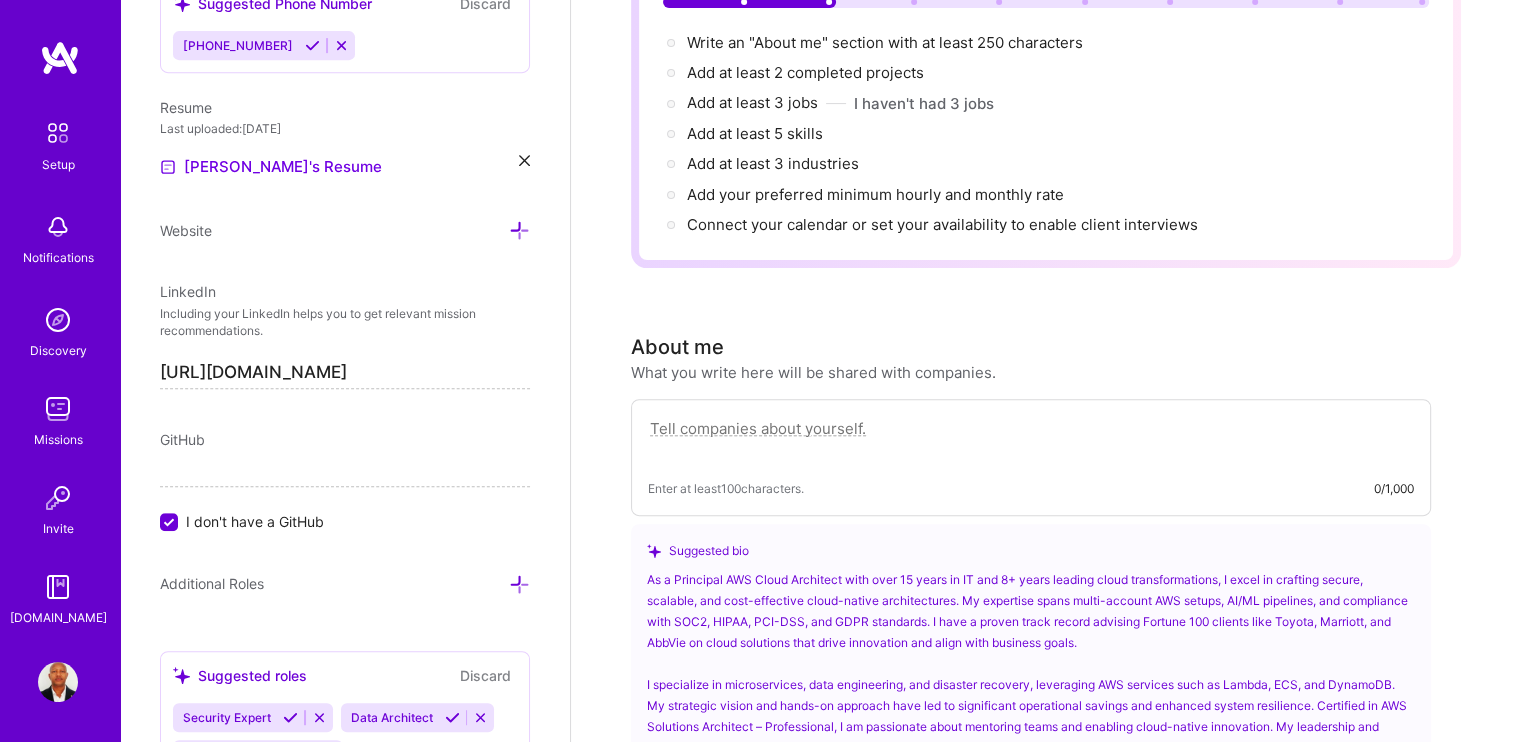 scroll, scrollTop: 700, scrollLeft: 0, axis: vertical 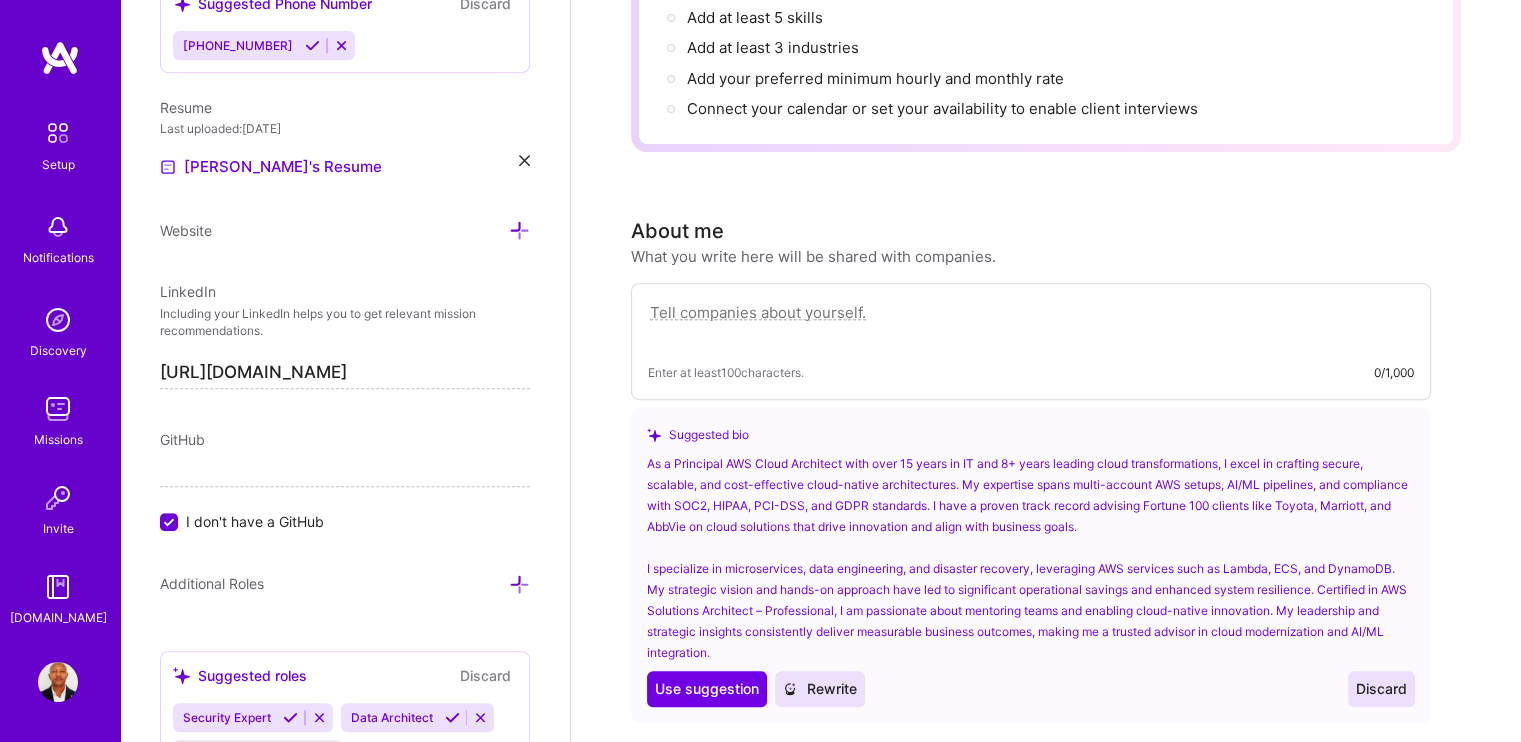 click at bounding box center [1031, 323] 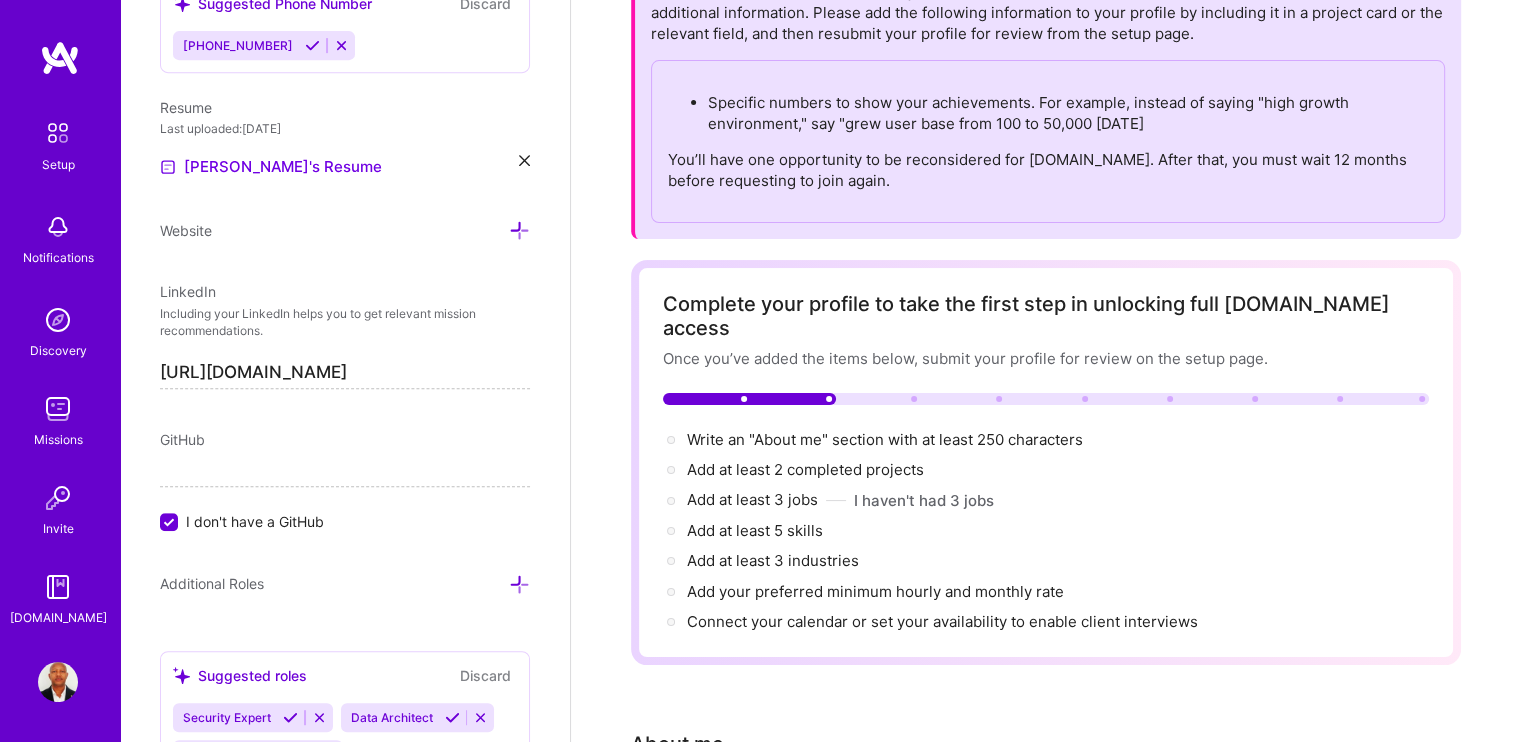 scroll, scrollTop: 200, scrollLeft: 0, axis: vertical 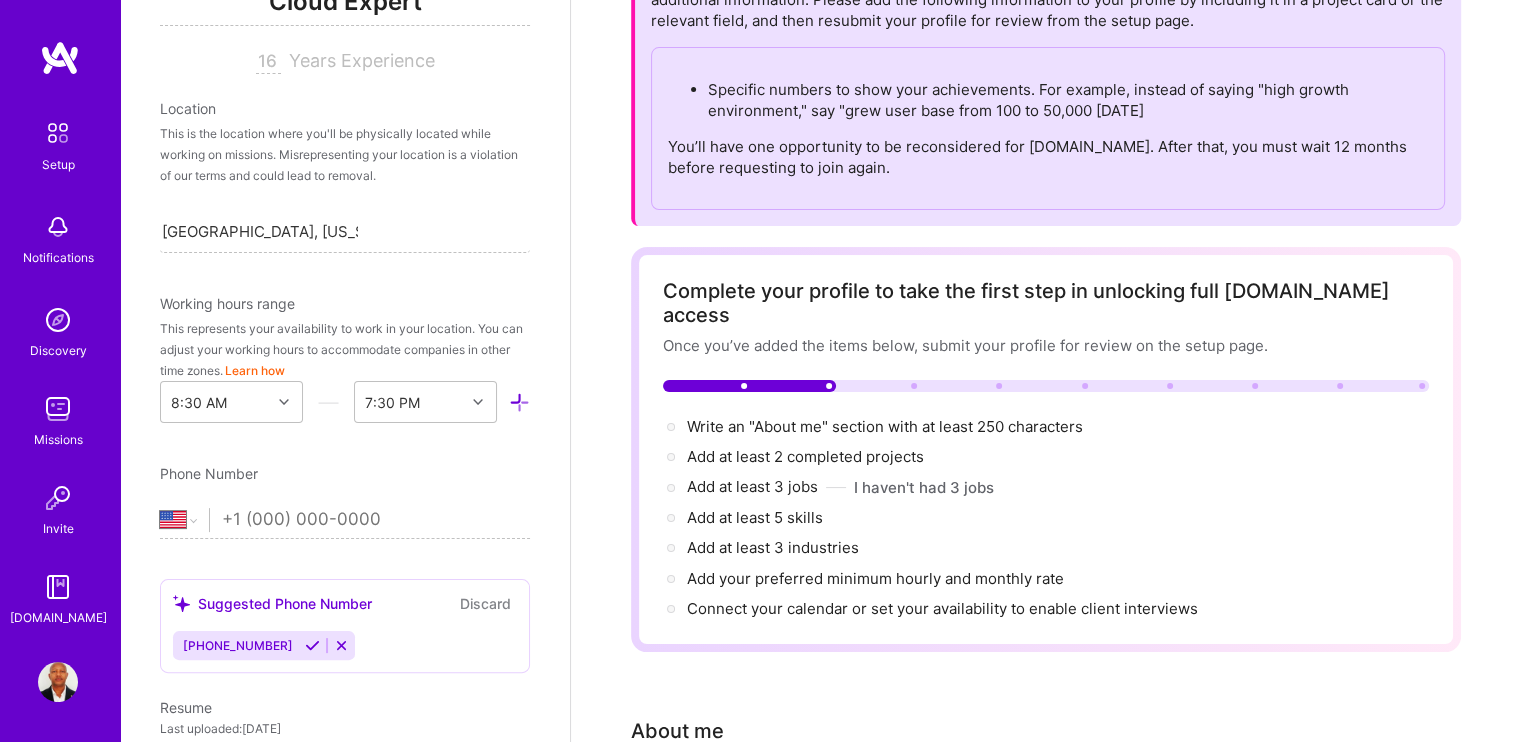 click on "Write an "About me" section with at least 250 characters   →" at bounding box center (887, 427) 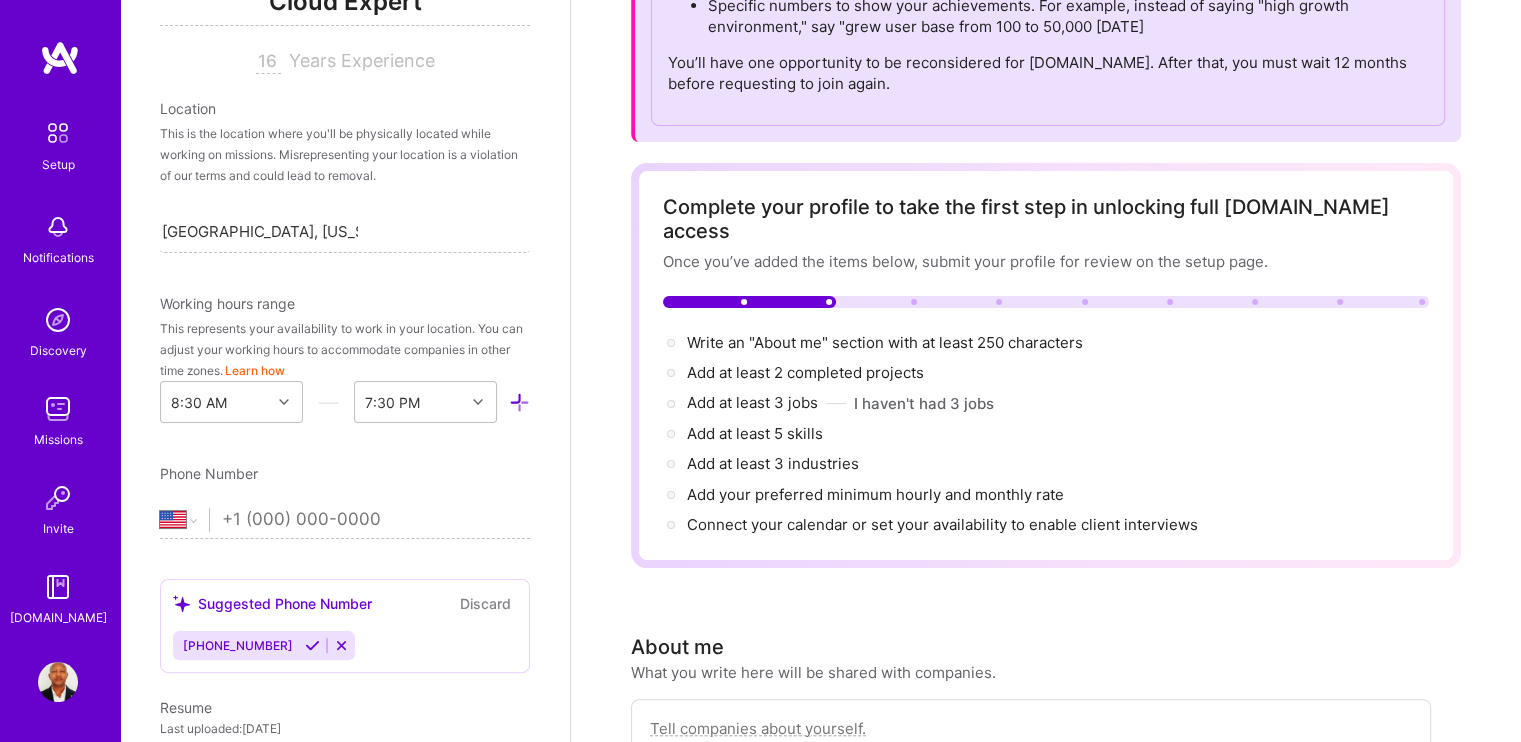 scroll, scrollTop: 400, scrollLeft: 0, axis: vertical 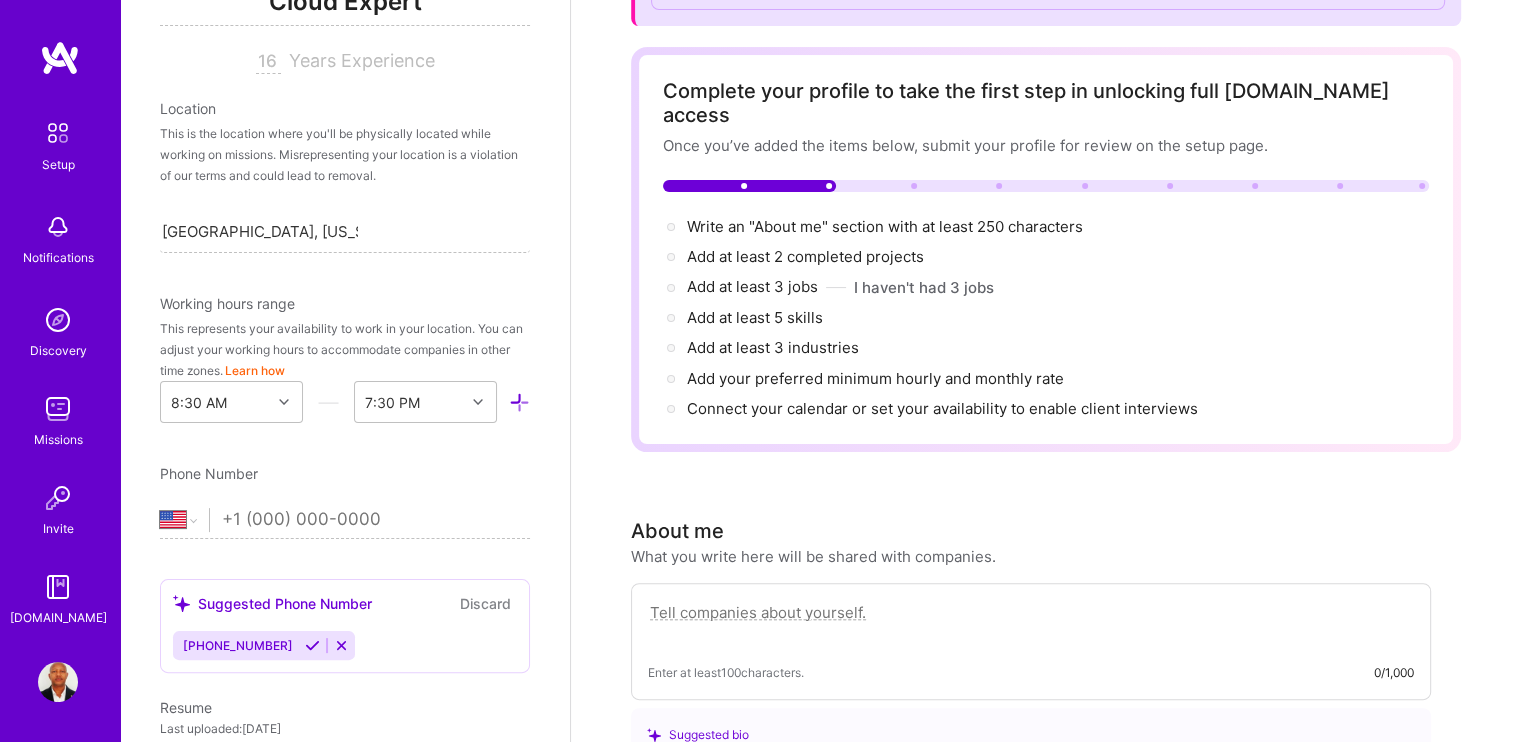 click at bounding box center [1031, 623] 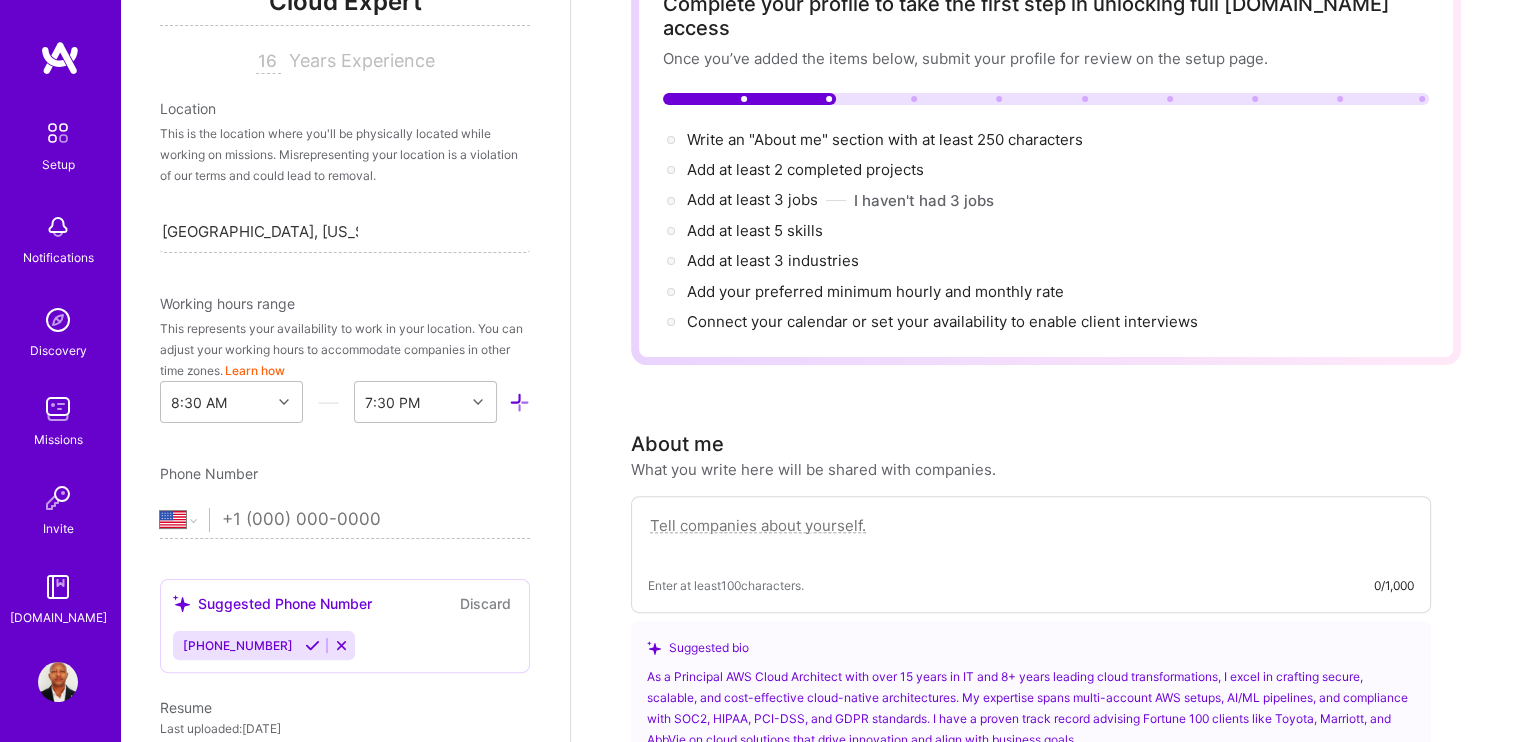 scroll, scrollTop: 800, scrollLeft: 0, axis: vertical 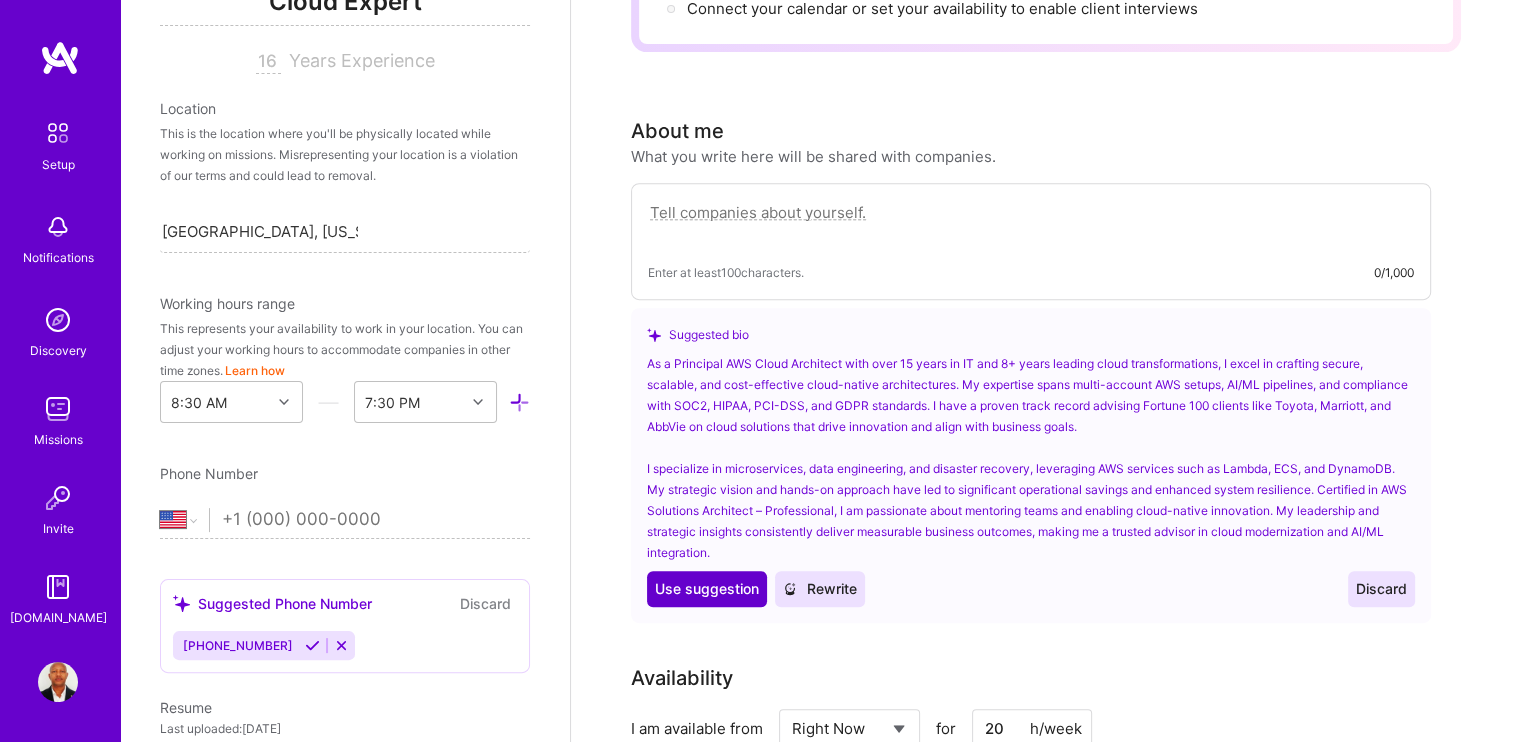 click on "Use suggestion" at bounding box center (707, 589) 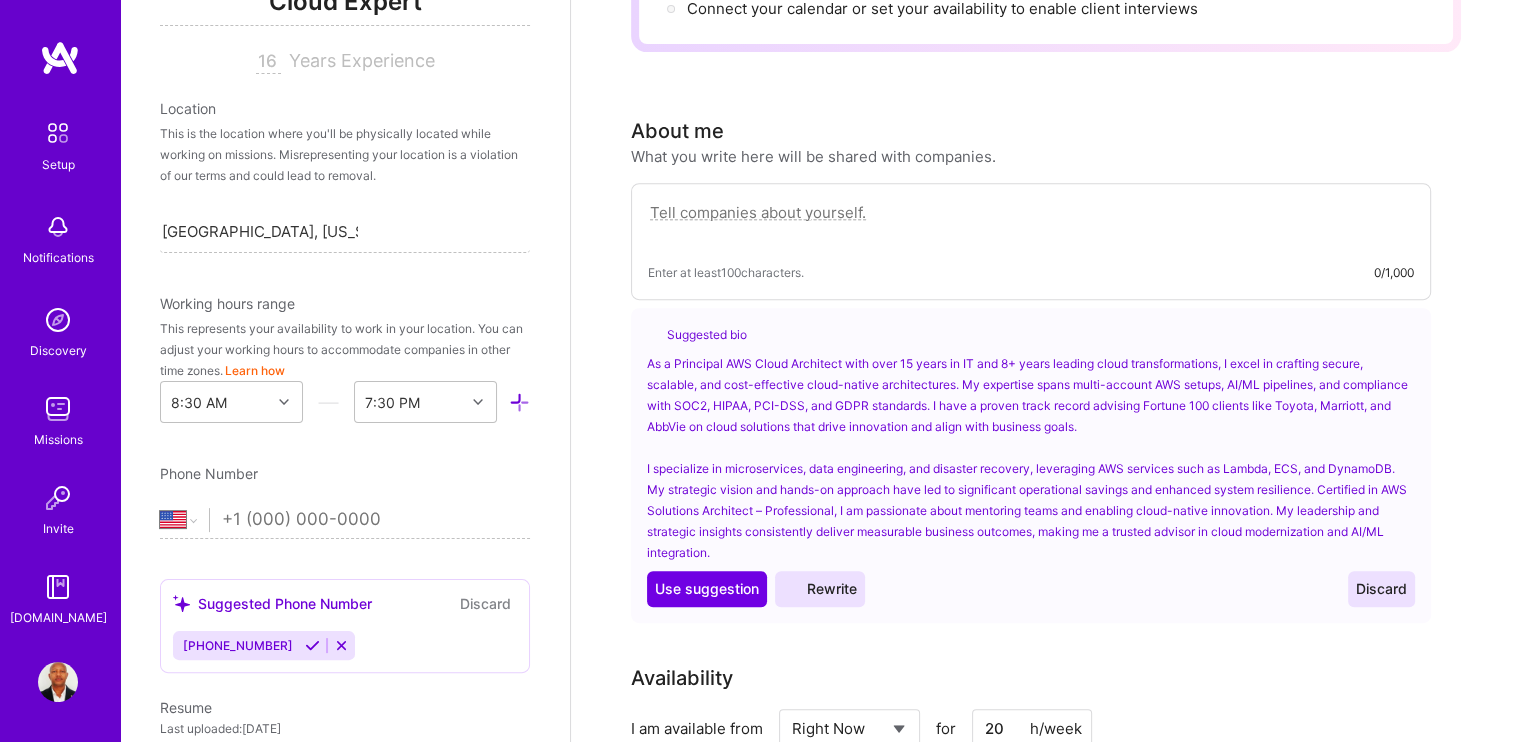 type on "As a Principal AWS Cloud Architect with over 15 years in IT and 8+ years leading cloud transformations, I excel in crafting secure, scalable, and cost-effective cloud-native architectures. My expertise spans multi-account AWS setups, AI/ML pipelines, and compliance with SOC2, HIPAA, PCI-DSS, and GDPR standards. I have a proven track record advising Fortune 100 clients like Toyota, Marriott, and AbbVie on cloud solutions that drive innovation and align with business goals.
I specialize in microservices, data engineering, and disaster recovery, leveraging AWS services such as Lambda, ECS, and DynamoDB. My strategic vision and hands-on approach have led to significant operational savings and enhanced system resilience. Certified in AWS Solutions Architect – Professional, I am passionate about mentoring teams and enabling cloud-native innovation. My leadership and strategic insights consistently deliver measurable business outcomes, making me a trusted advisor in cloud modernization and AI/ML integration." 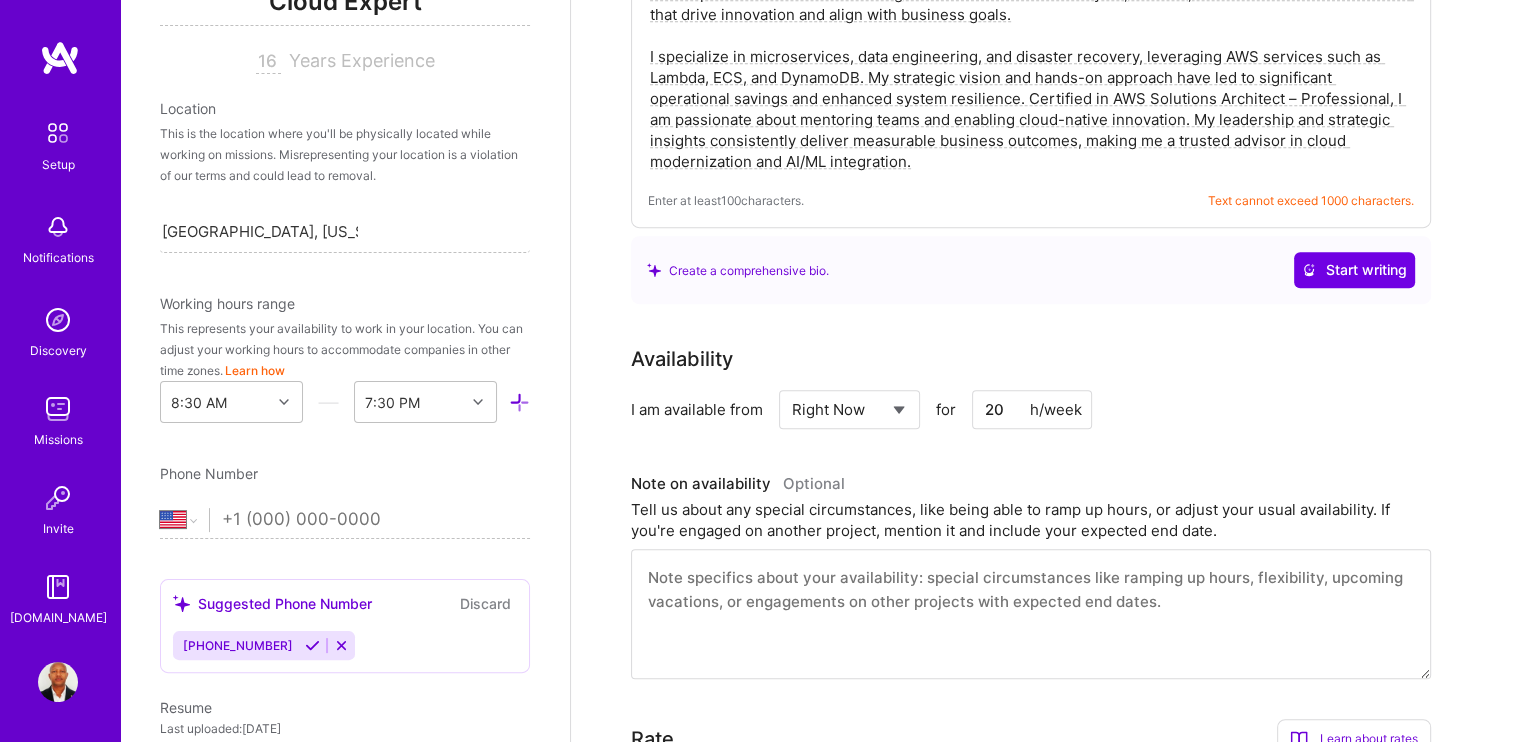 scroll, scrollTop: 1100, scrollLeft: 0, axis: vertical 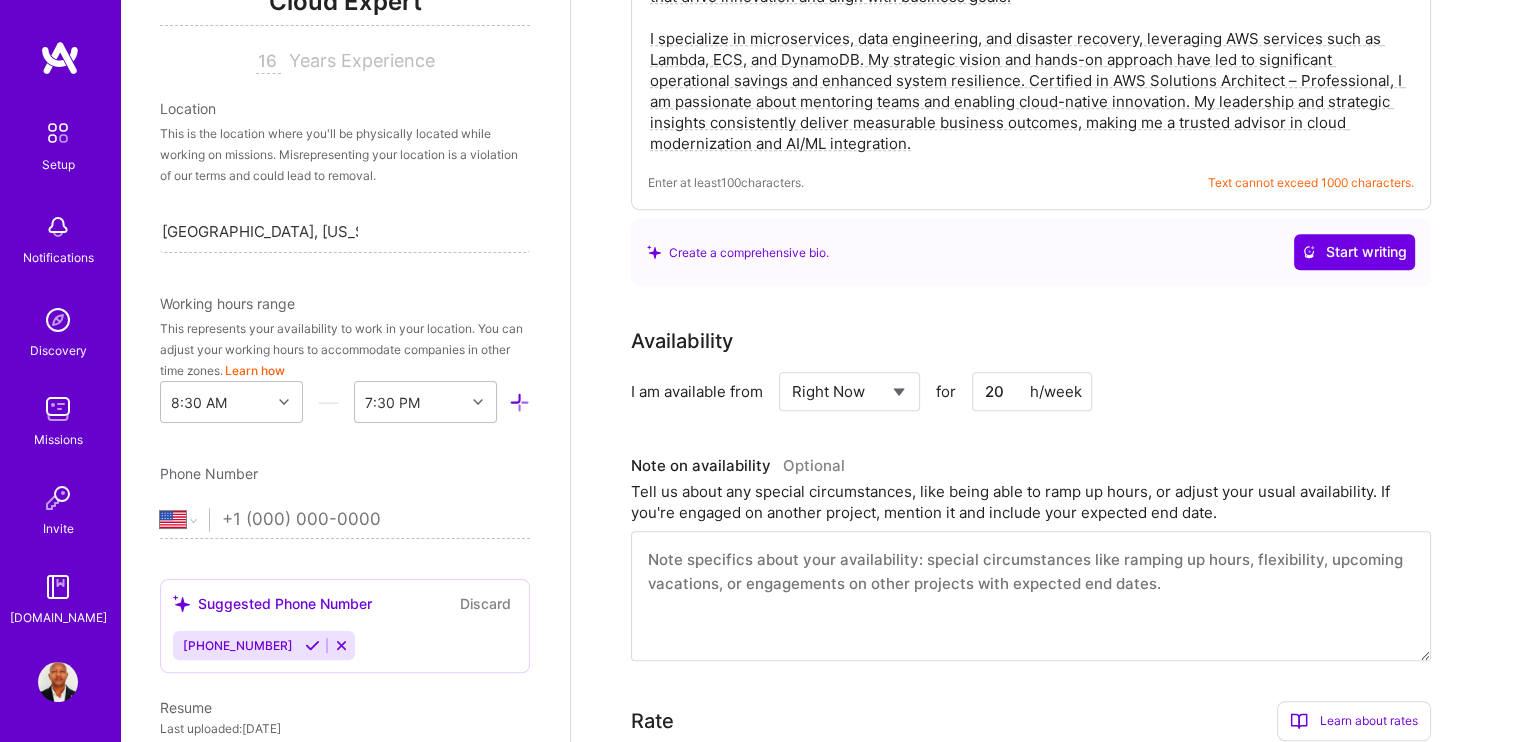 click on "Enter at least  100  characters." at bounding box center [726, 182] 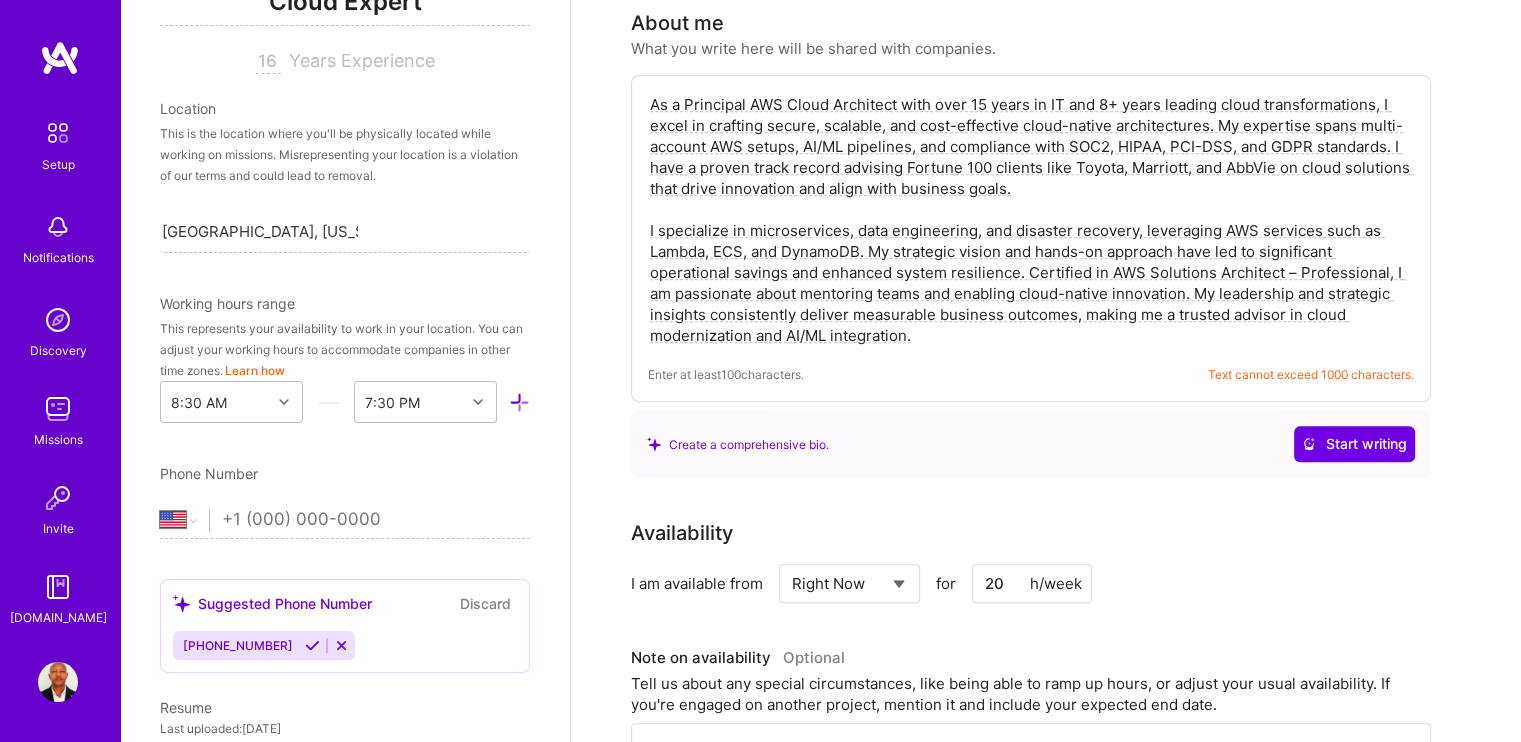 scroll, scrollTop: 900, scrollLeft: 0, axis: vertical 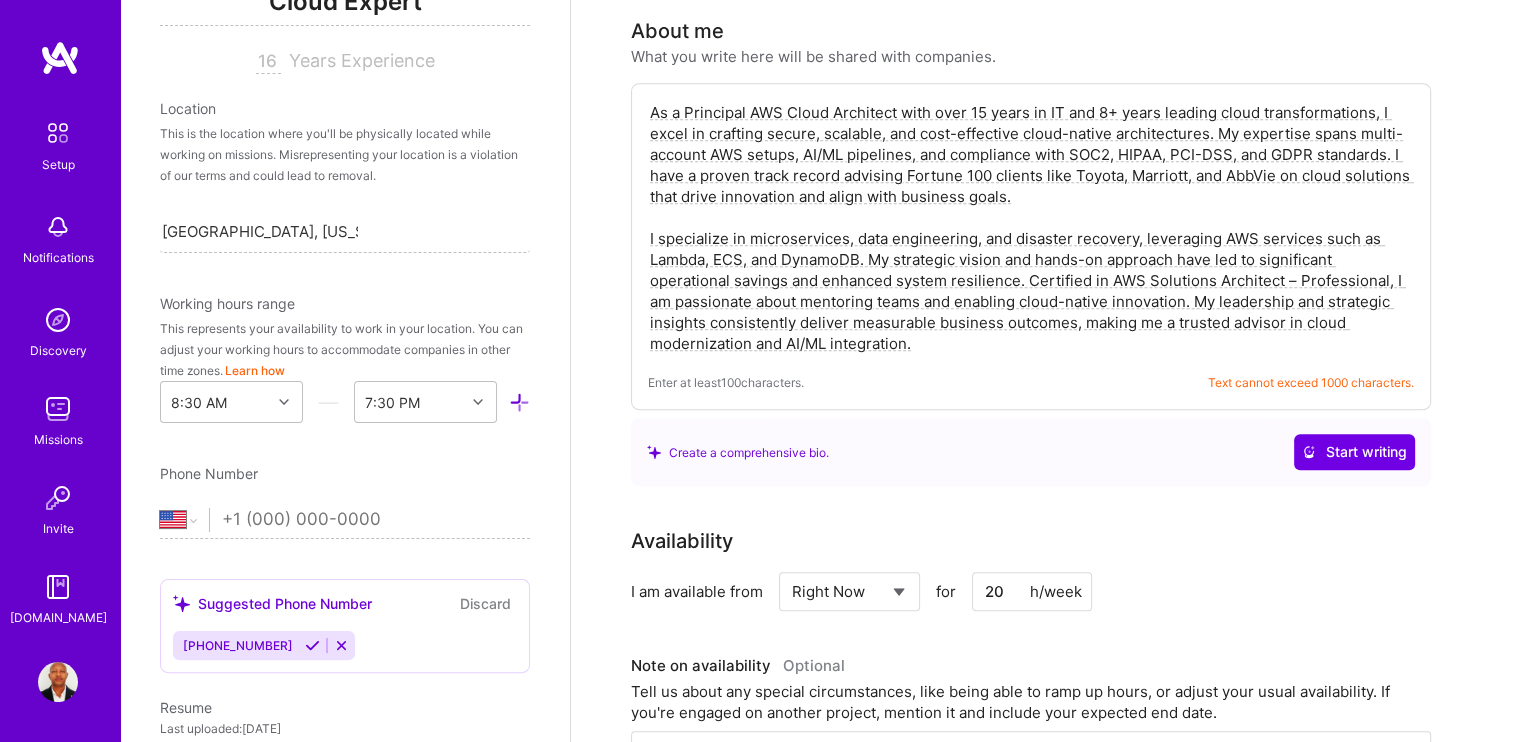 click on "Enter at least  100  characters." at bounding box center [726, 382] 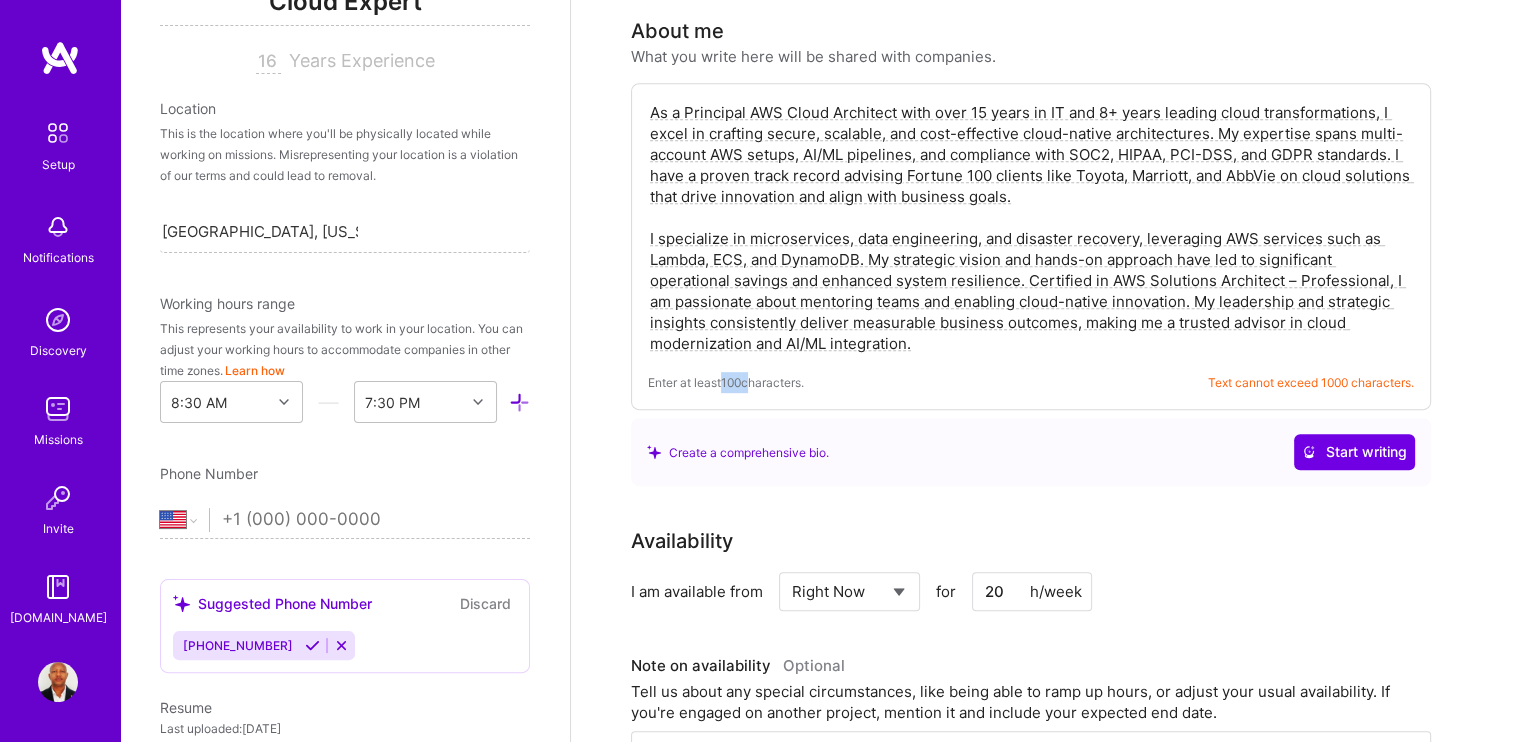click on "Enter at least  100  characters." at bounding box center (726, 382) 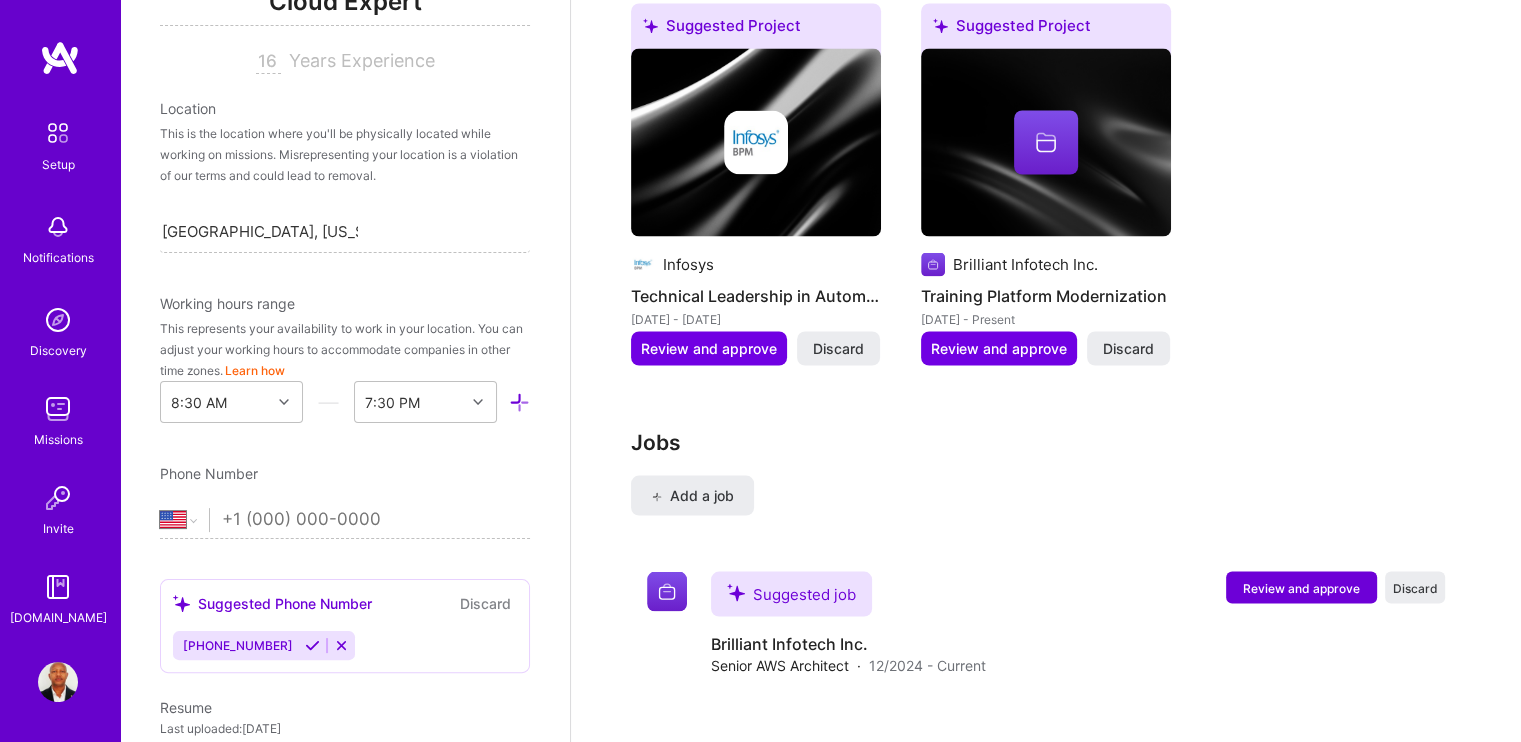 scroll, scrollTop: 3300, scrollLeft: 0, axis: vertical 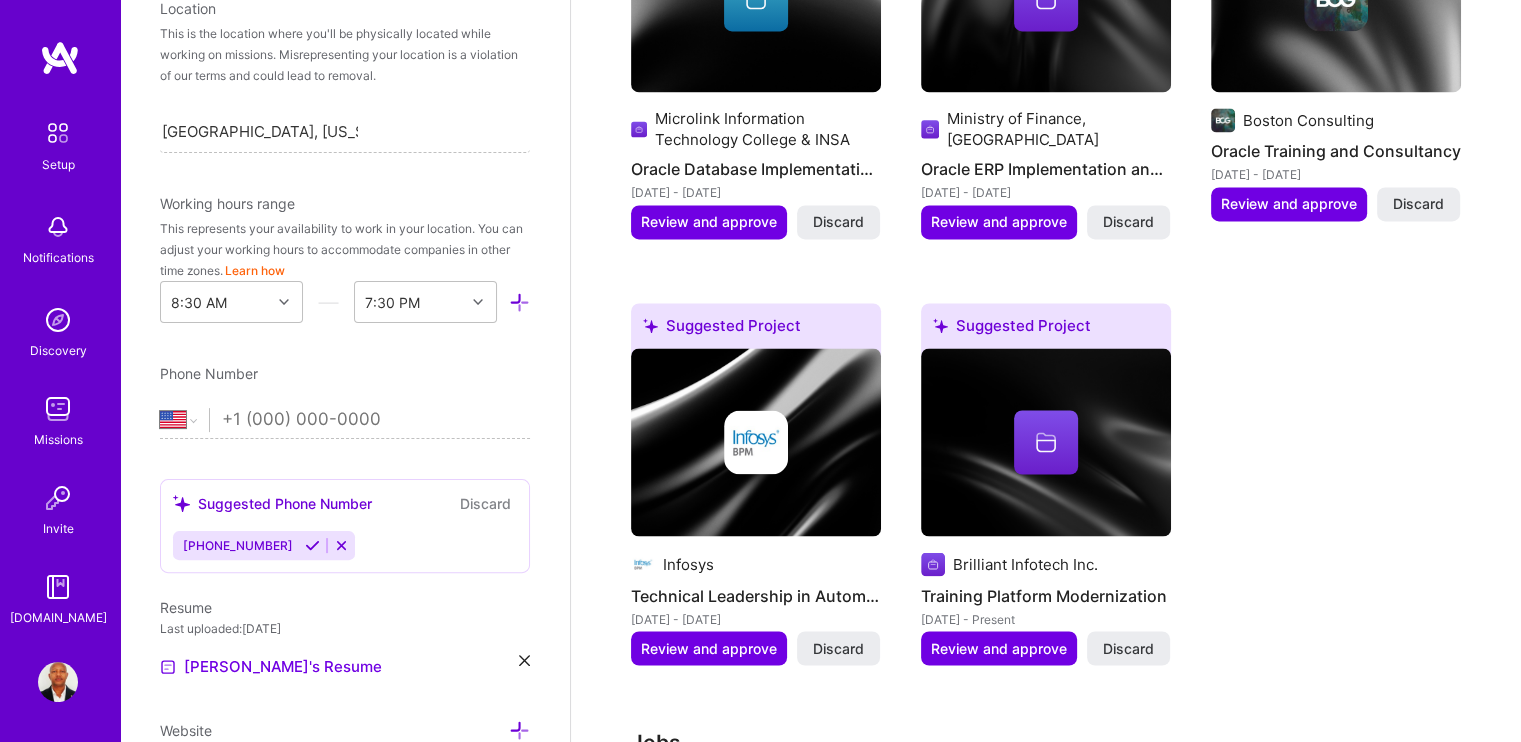 click at bounding box center (376, 420) 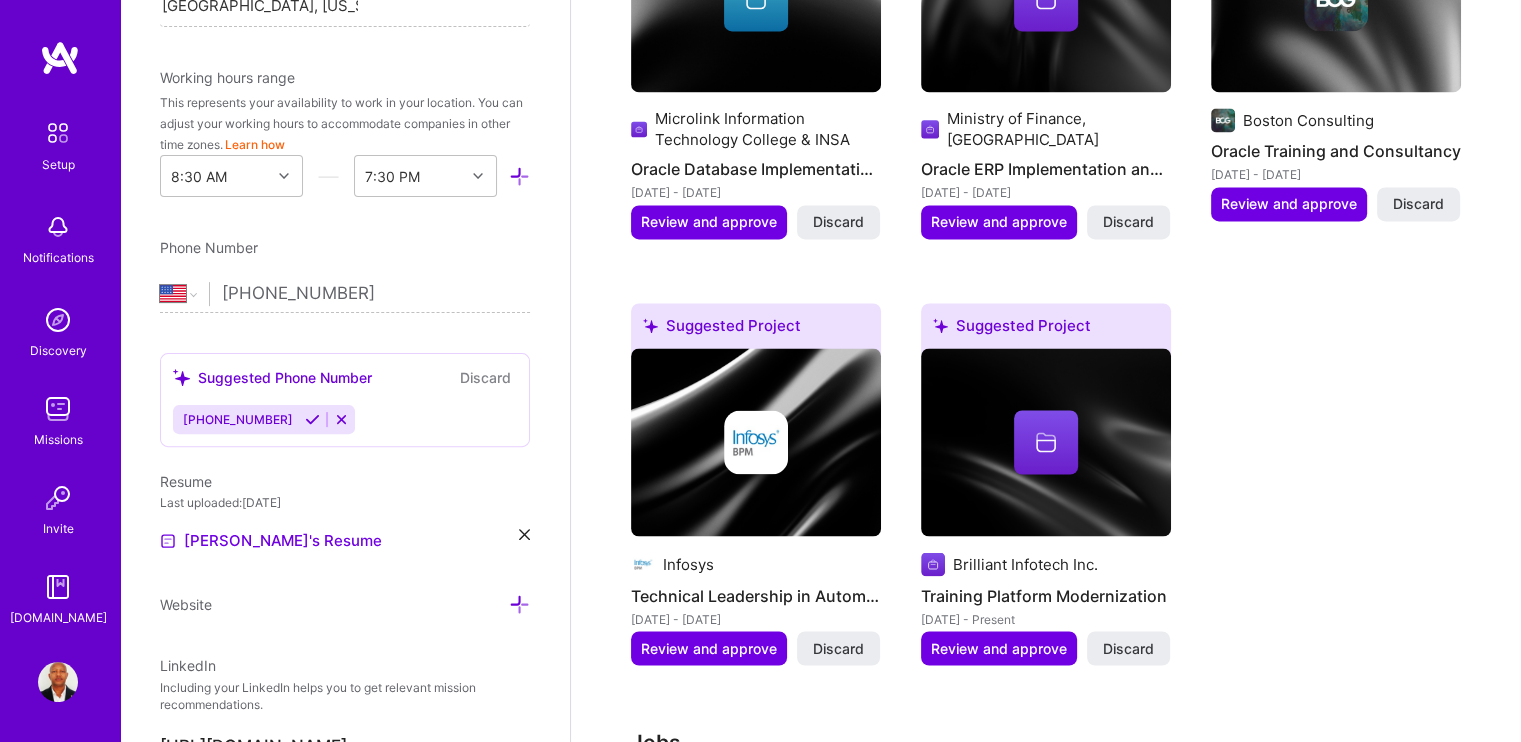 scroll, scrollTop: 616, scrollLeft: 0, axis: vertical 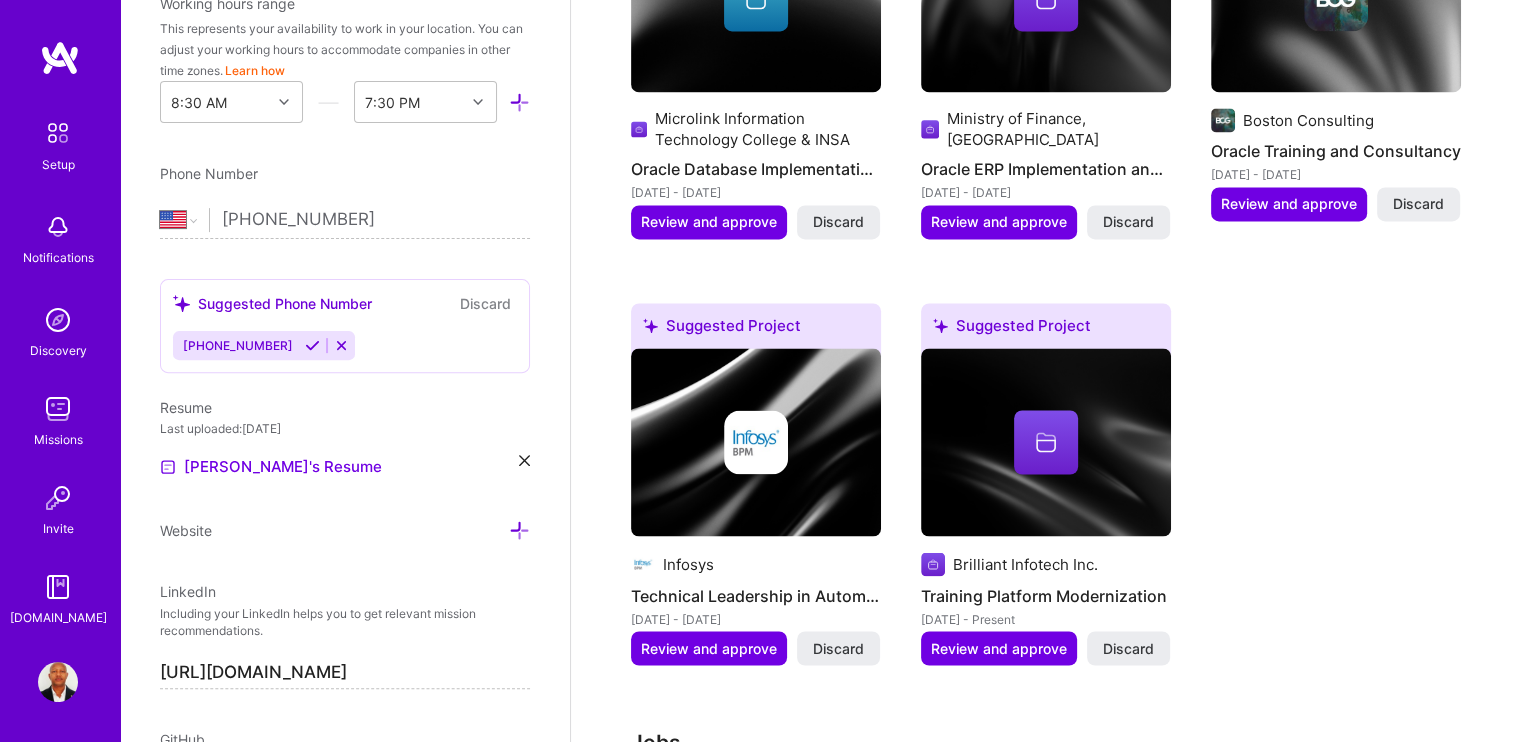 click at bounding box center (312, 345) 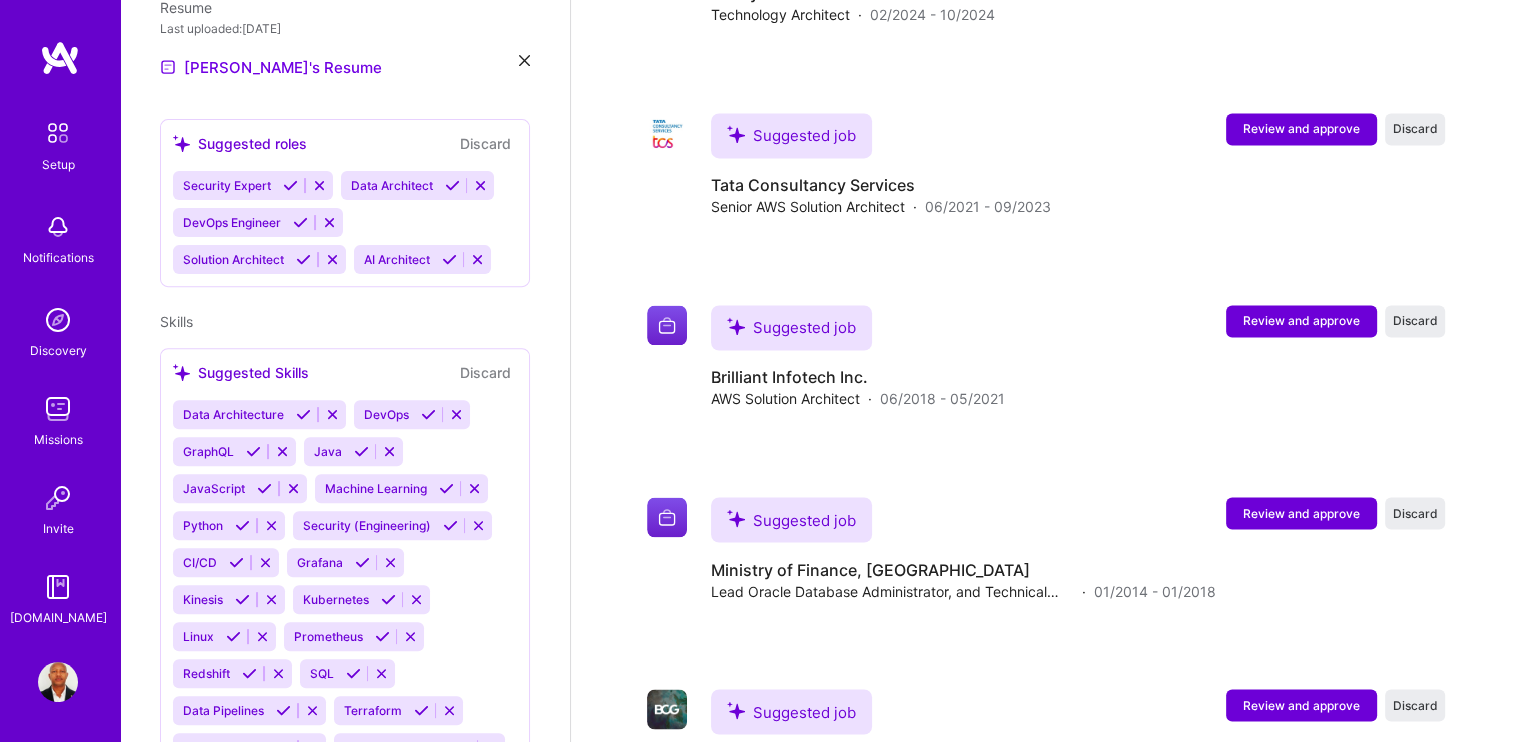scroll, scrollTop: 659, scrollLeft: 0, axis: vertical 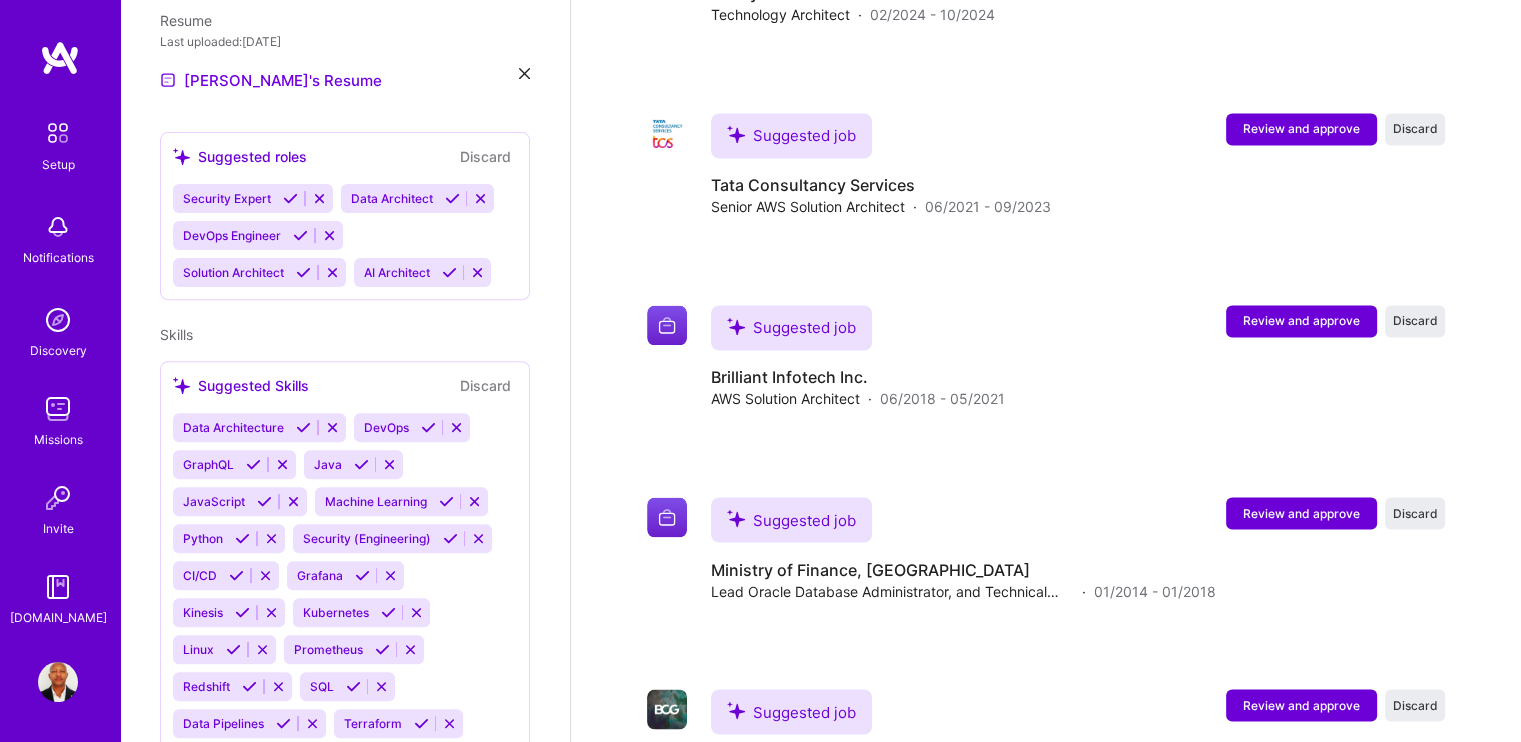 click on "Suggested roles" at bounding box center [240, 156] 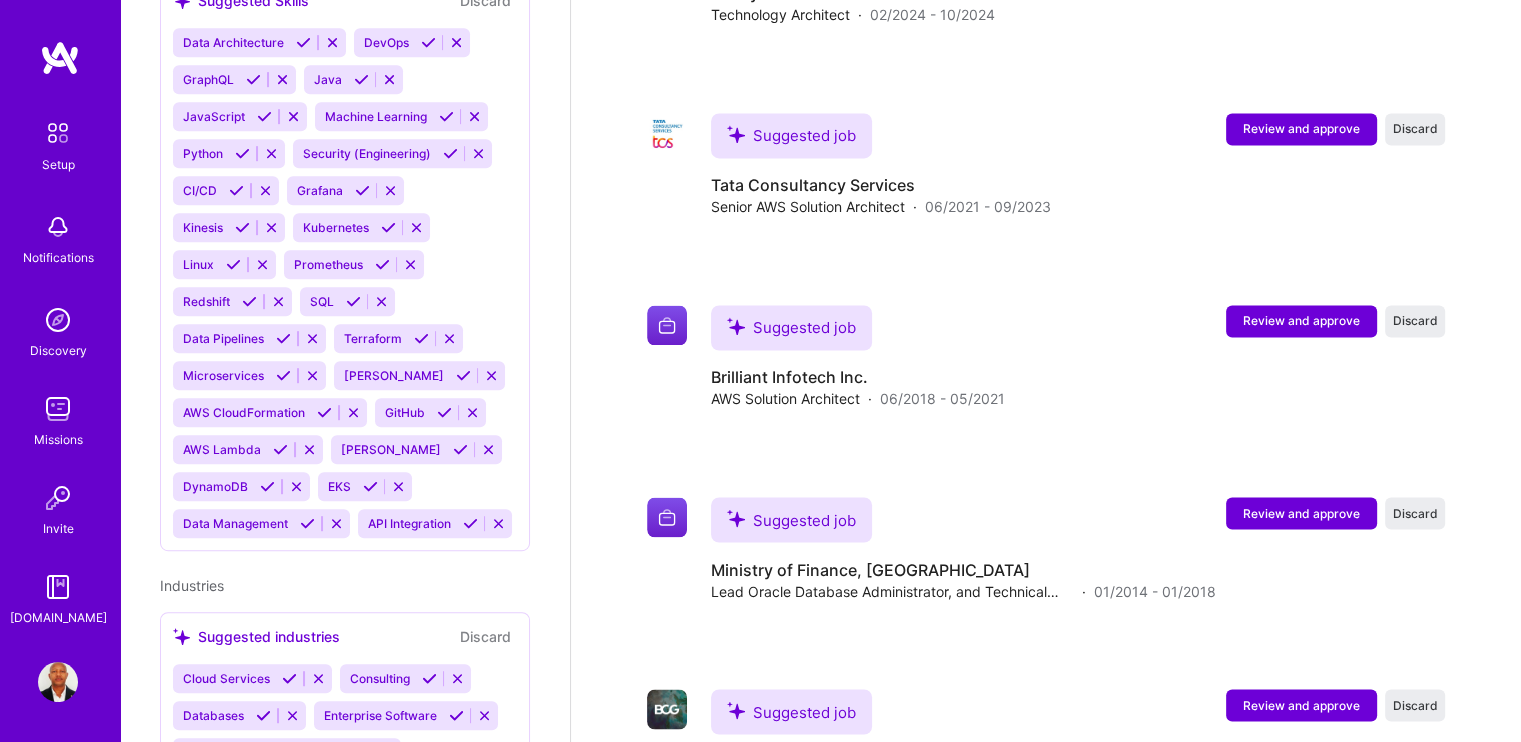 scroll, scrollTop: 1159, scrollLeft: 0, axis: vertical 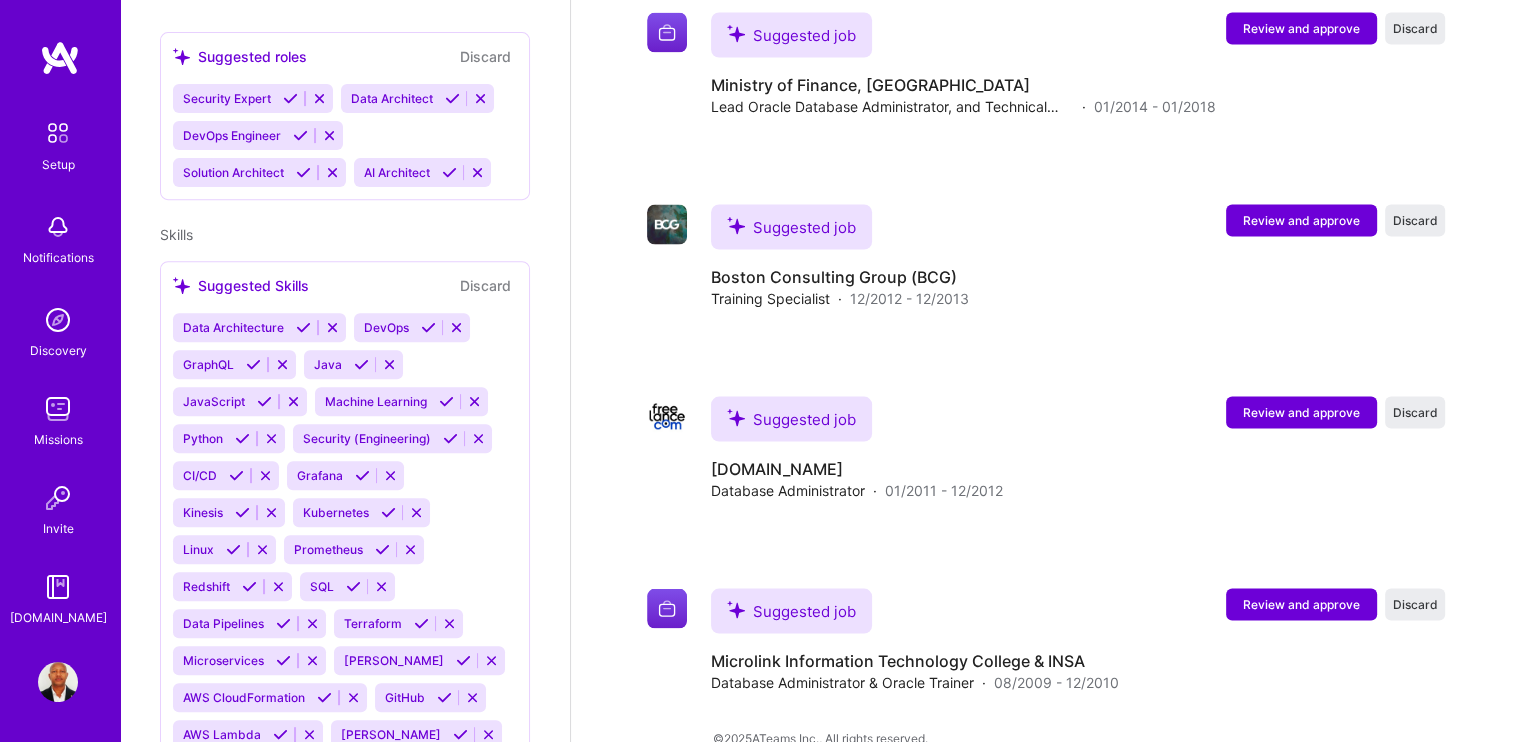 click on "Suggested Skills" at bounding box center (241, 285) 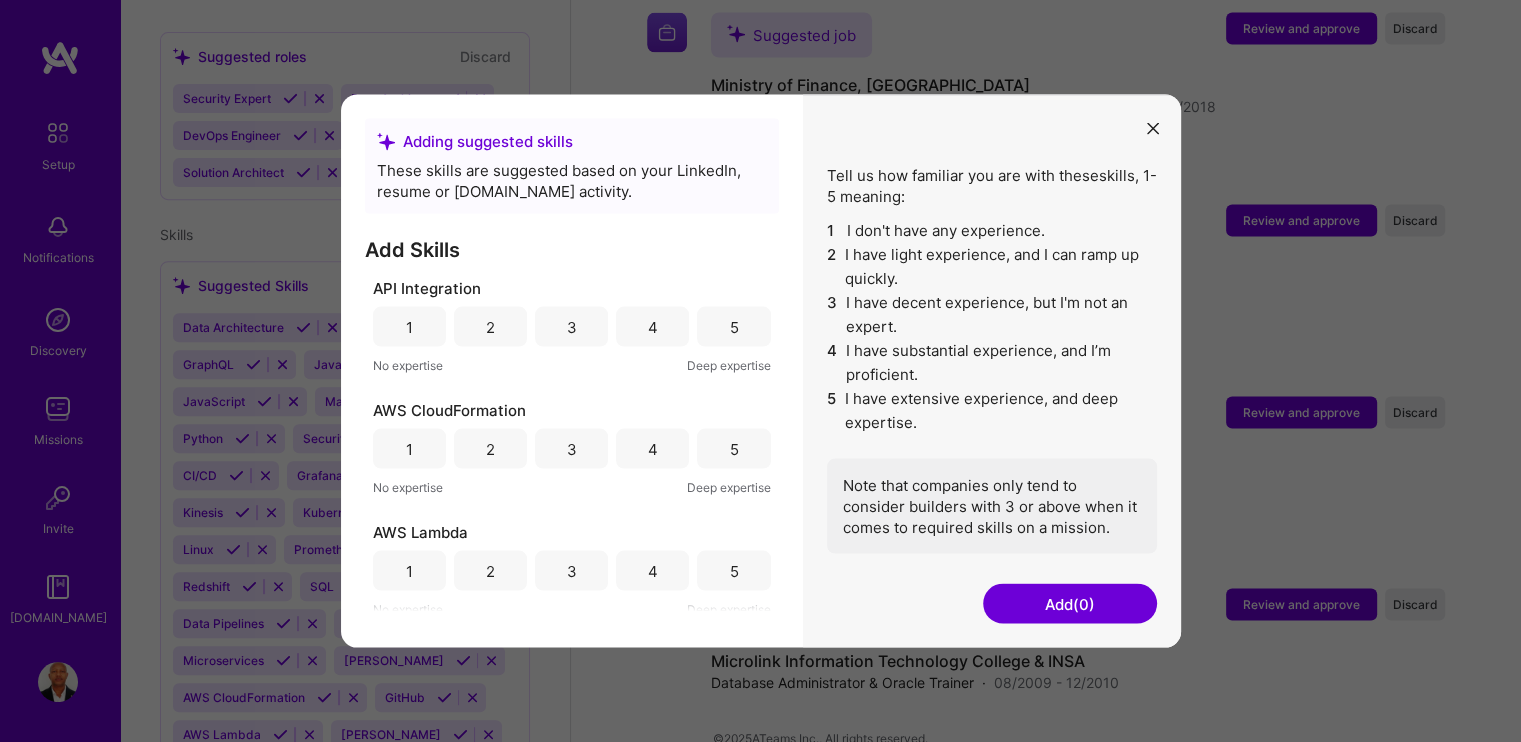 click at bounding box center (1153, 128) 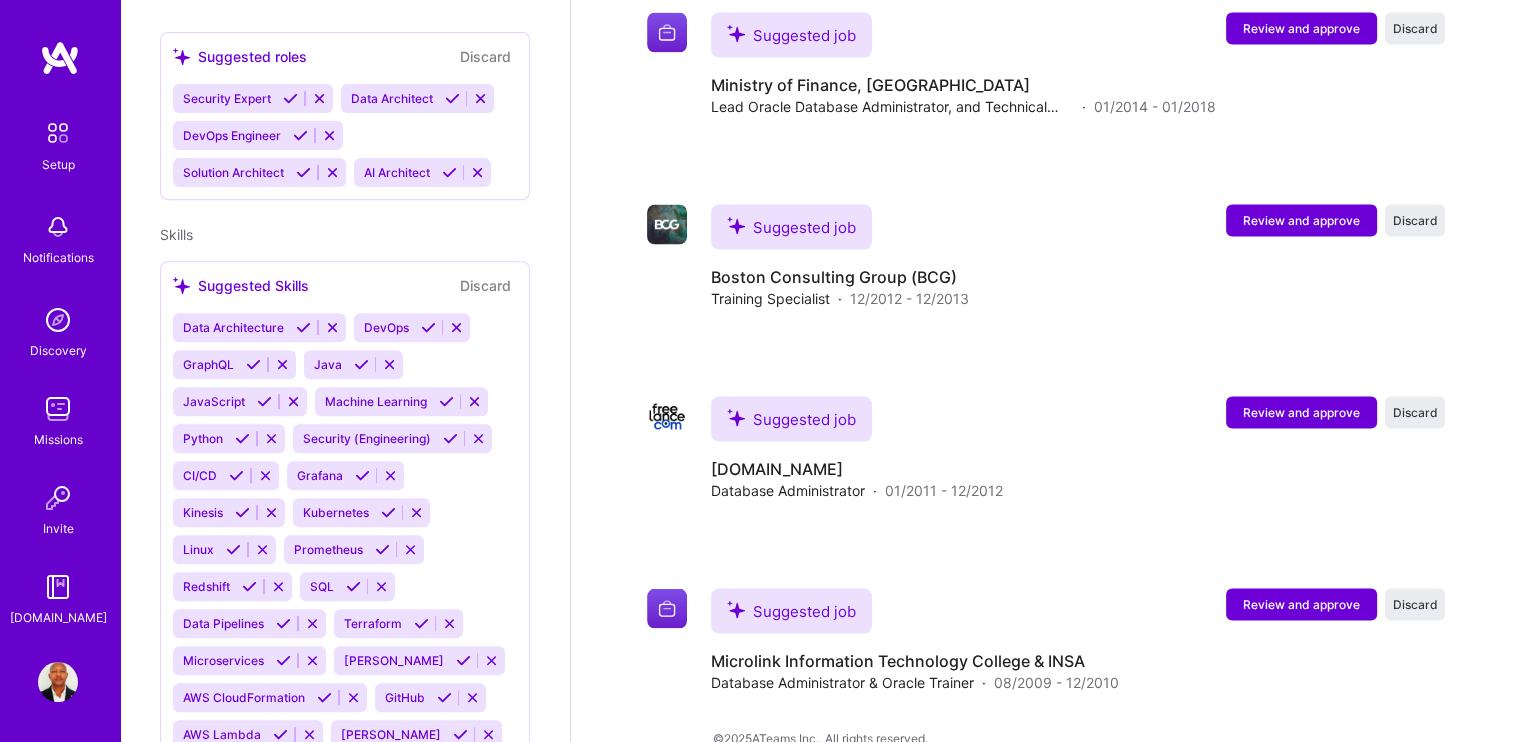 scroll, scrollTop: 459, scrollLeft: 0, axis: vertical 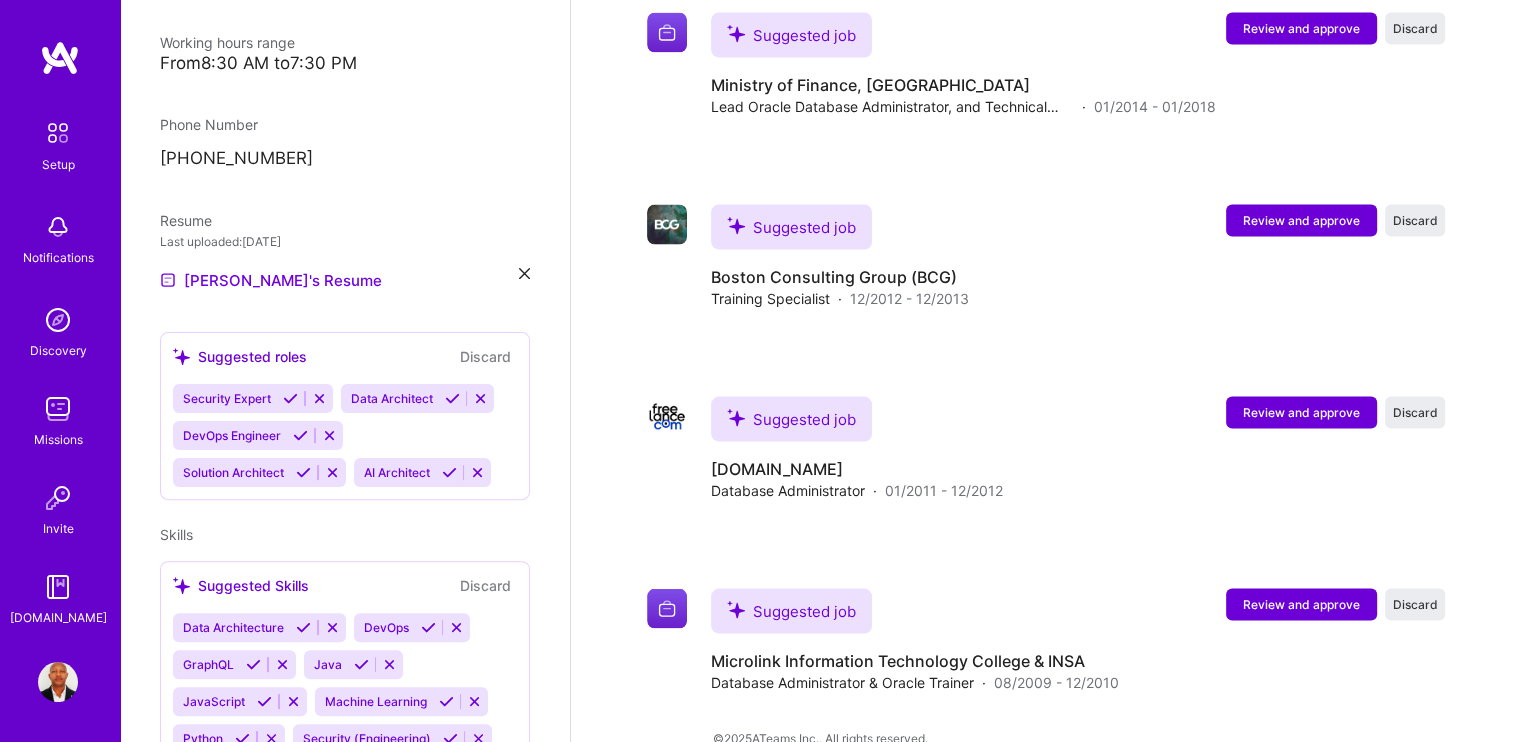 click on "Suggested roles" at bounding box center (240, 356) 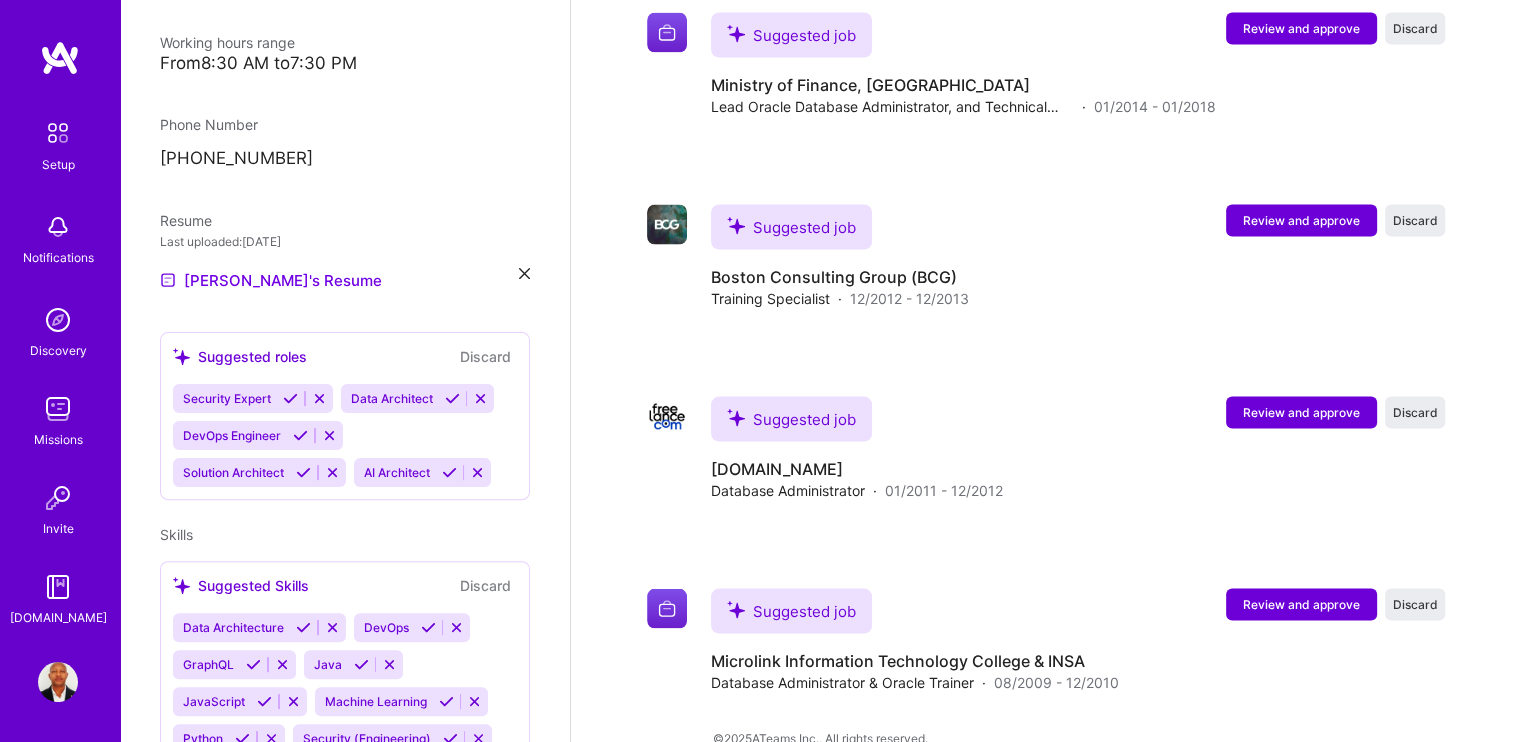 click on "Security Expert" at bounding box center [227, 398] 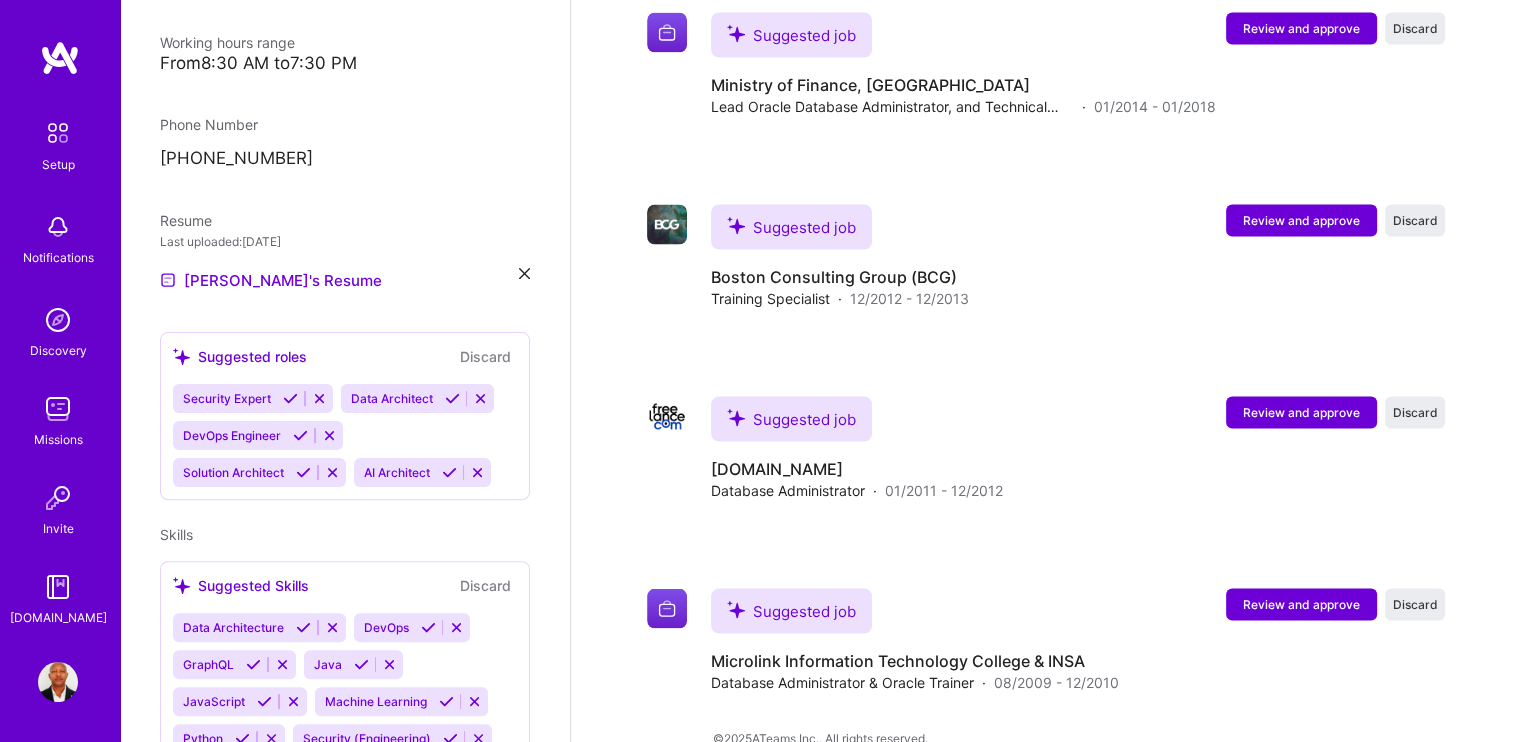 click at bounding box center (290, 398) 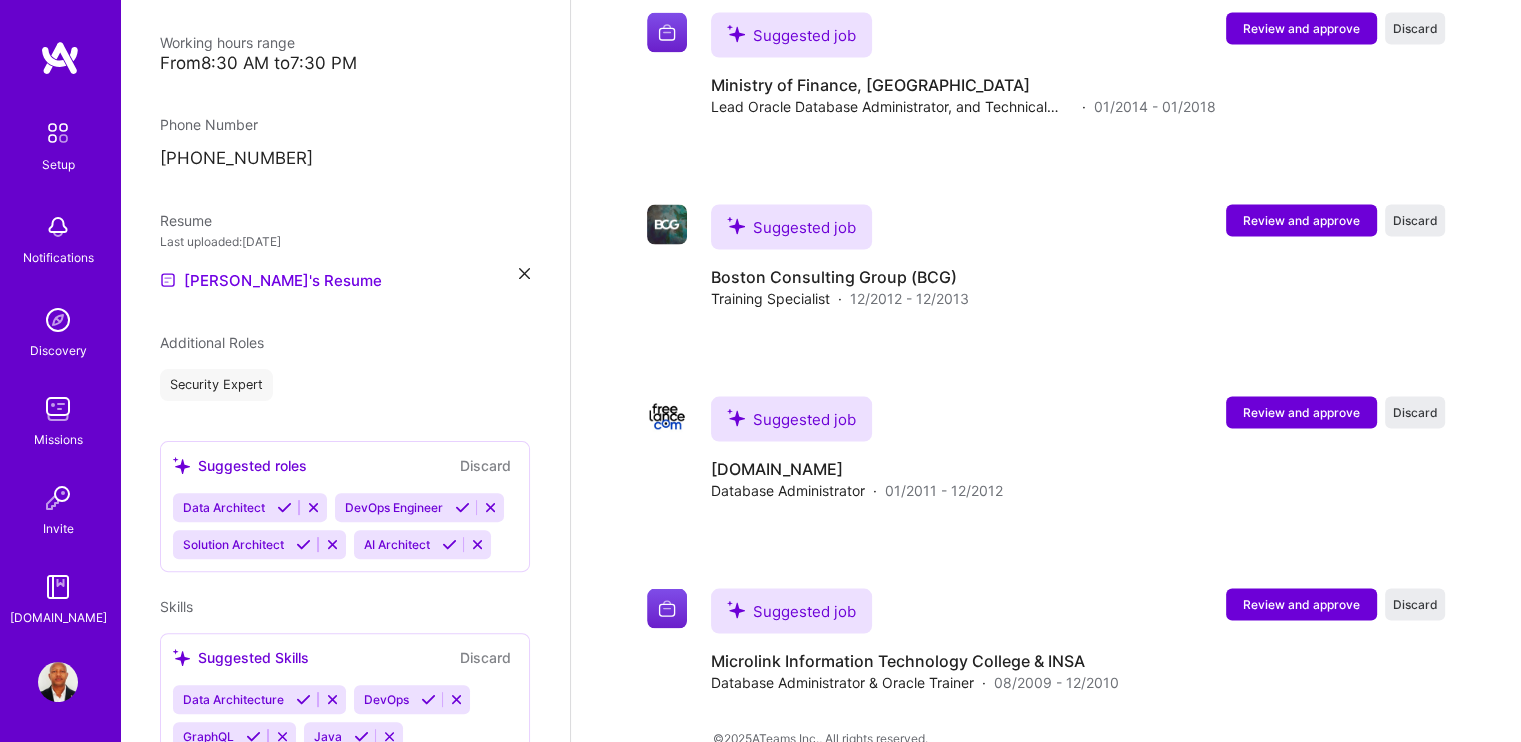 click at bounding box center (284, 507) 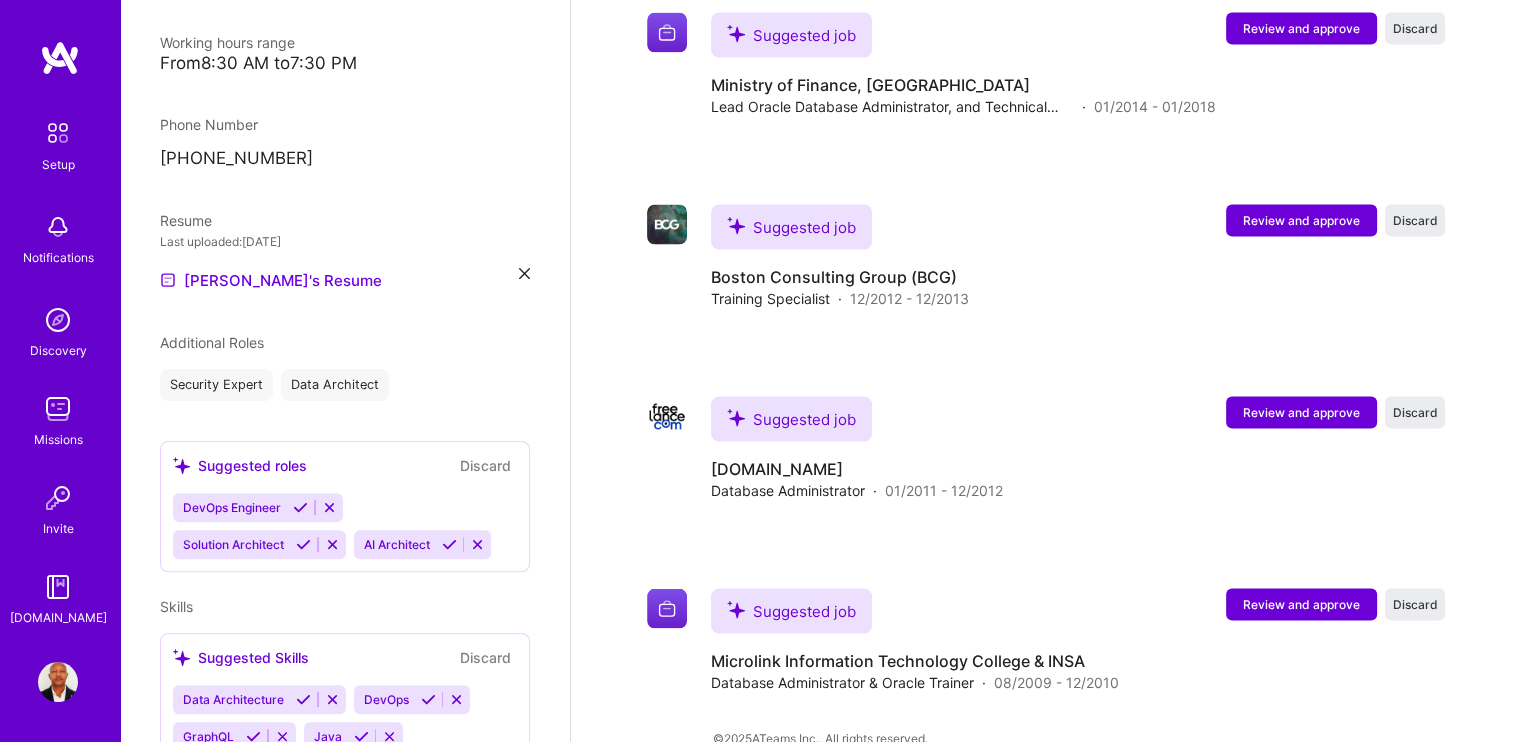 click at bounding box center (303, 544) 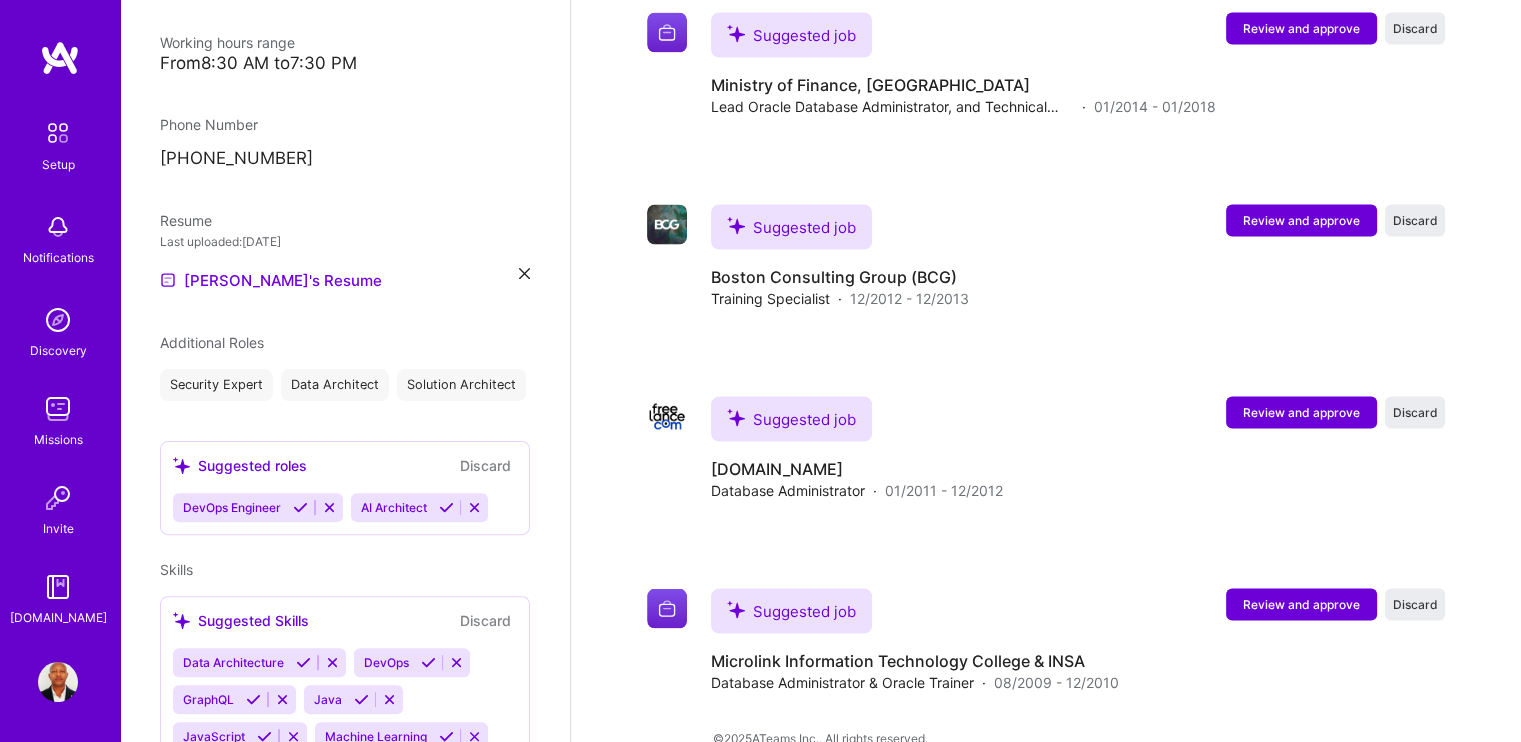 click at bounding box center (300, 507) 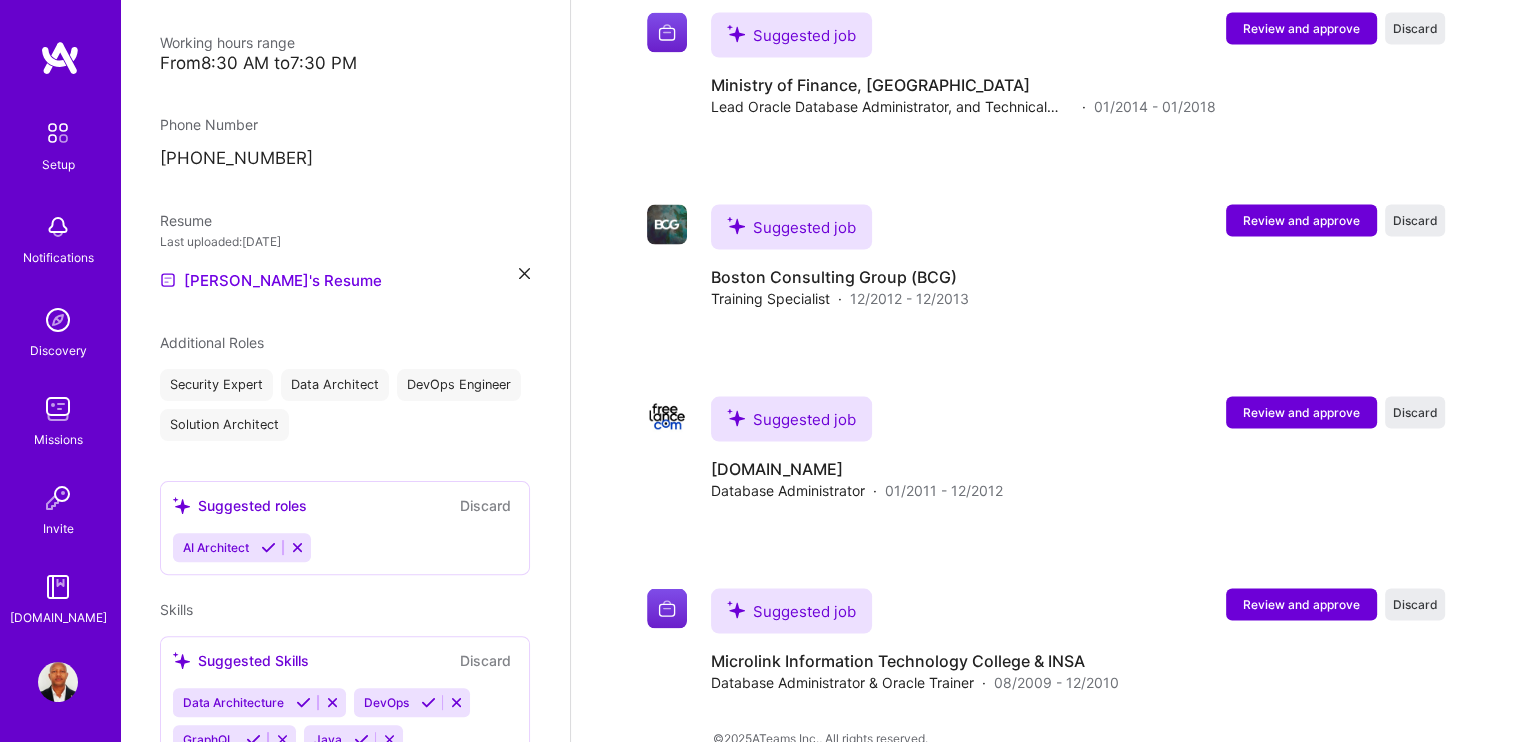 click at bounding box center (268, 547) 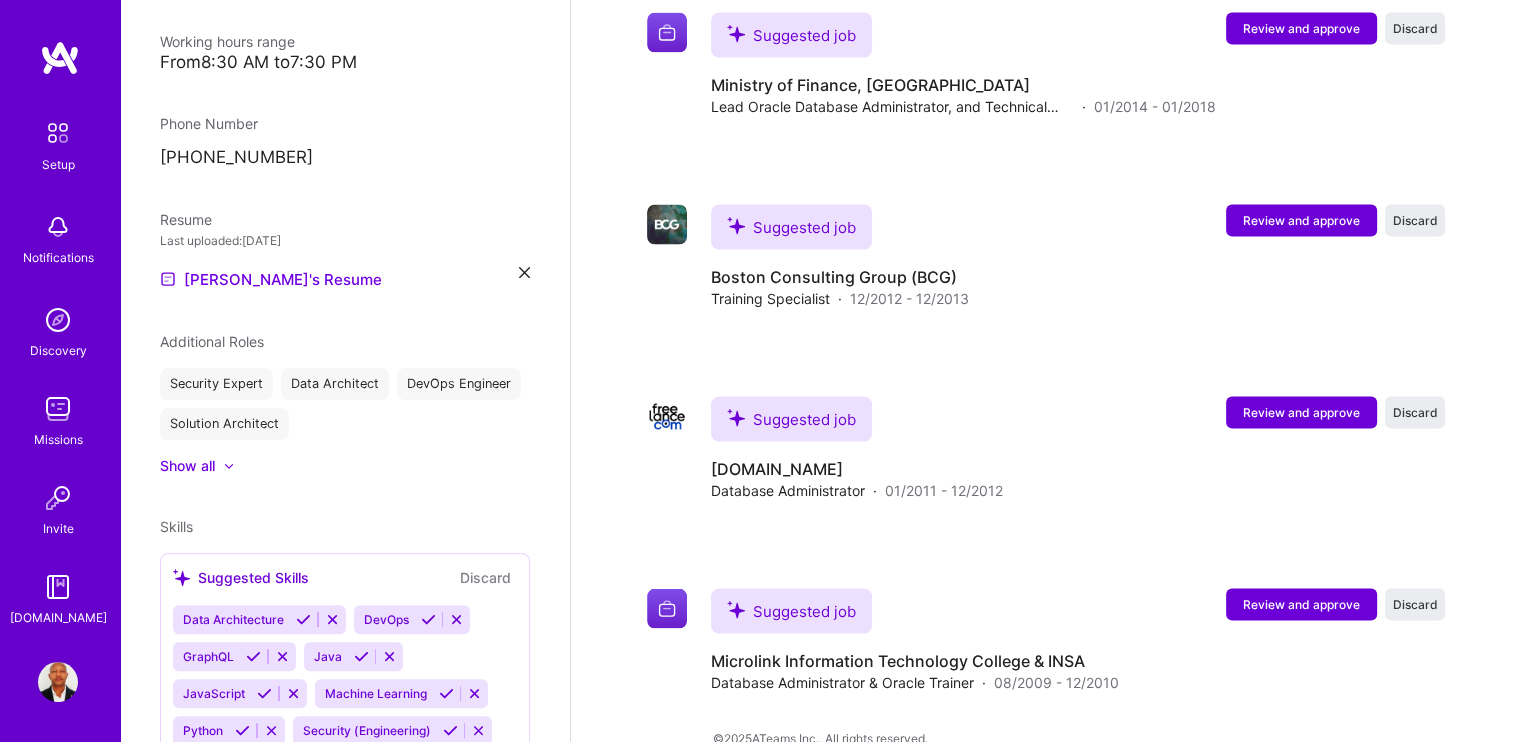 scroll, scrollTop: 459, scrollLeft: 0, axis: vertical 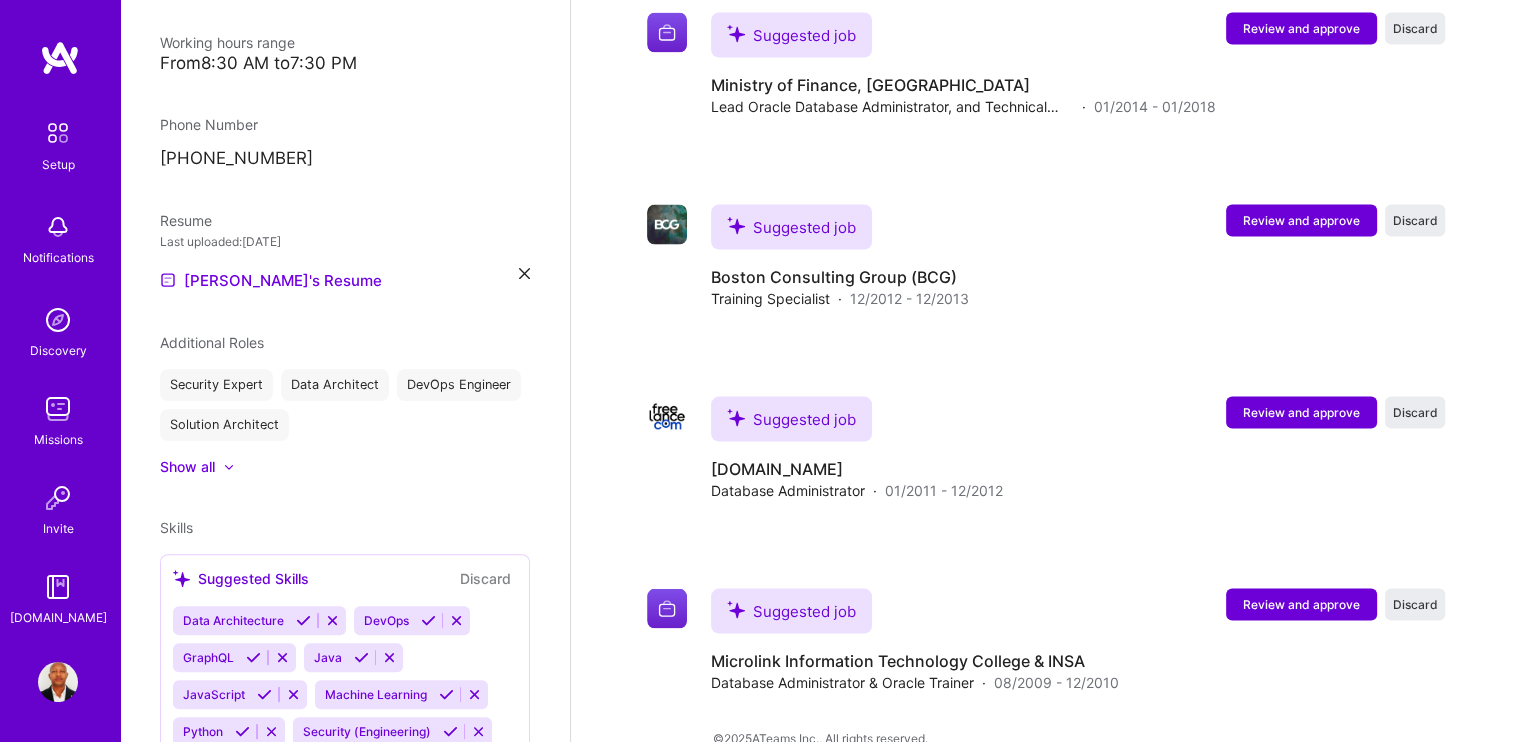 click 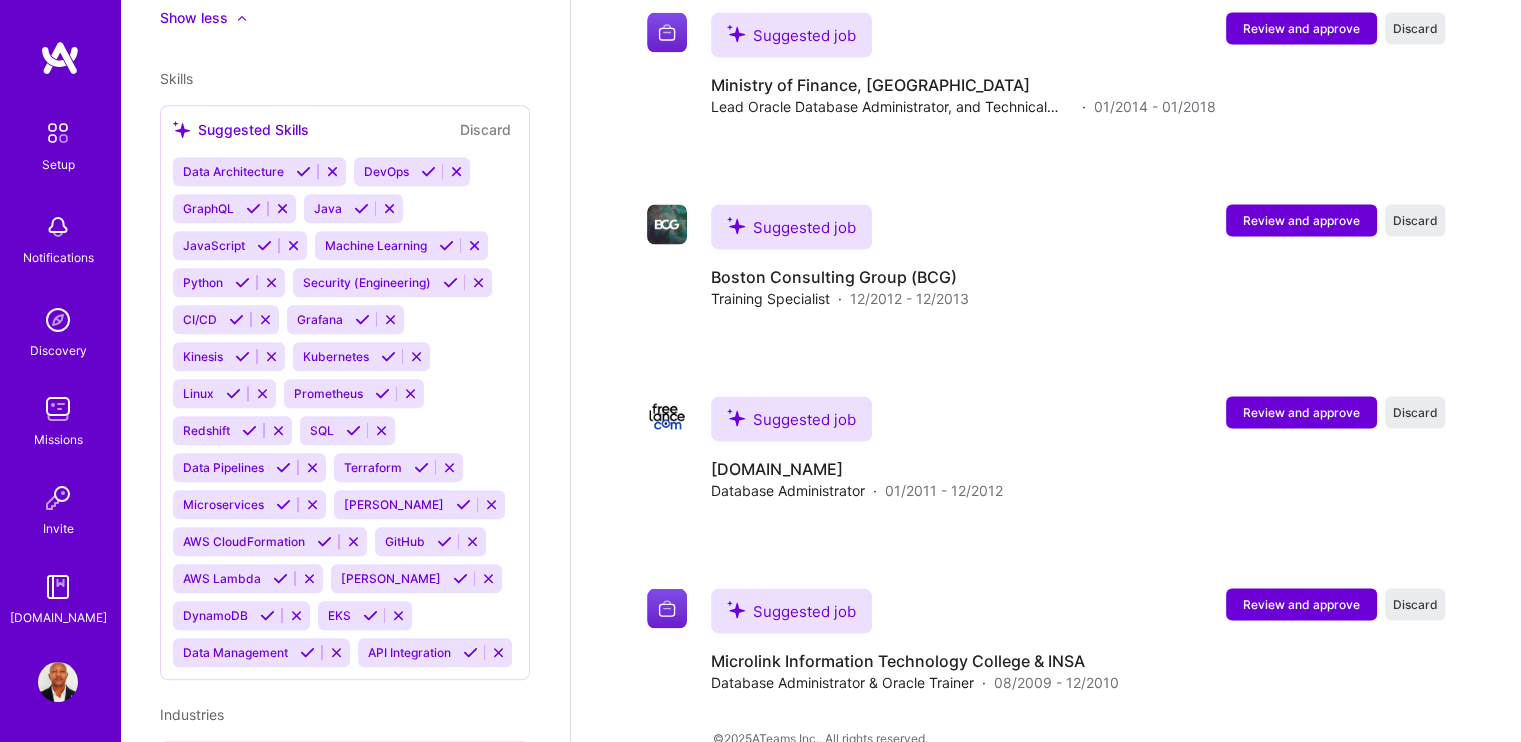 scroll, scrollTop: 859, scrollLeft: 0, axis: vertical 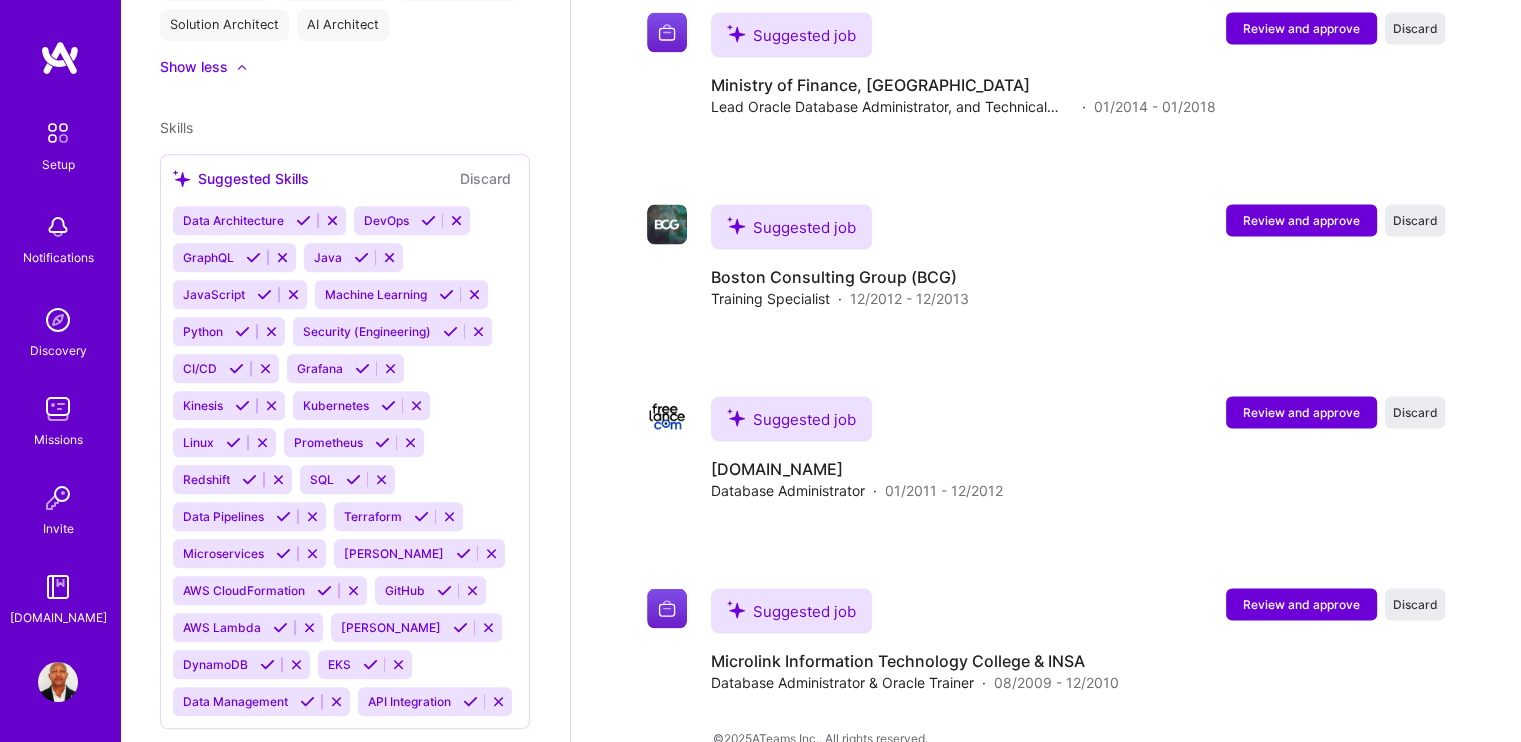 click at bounding box center [303, 220] 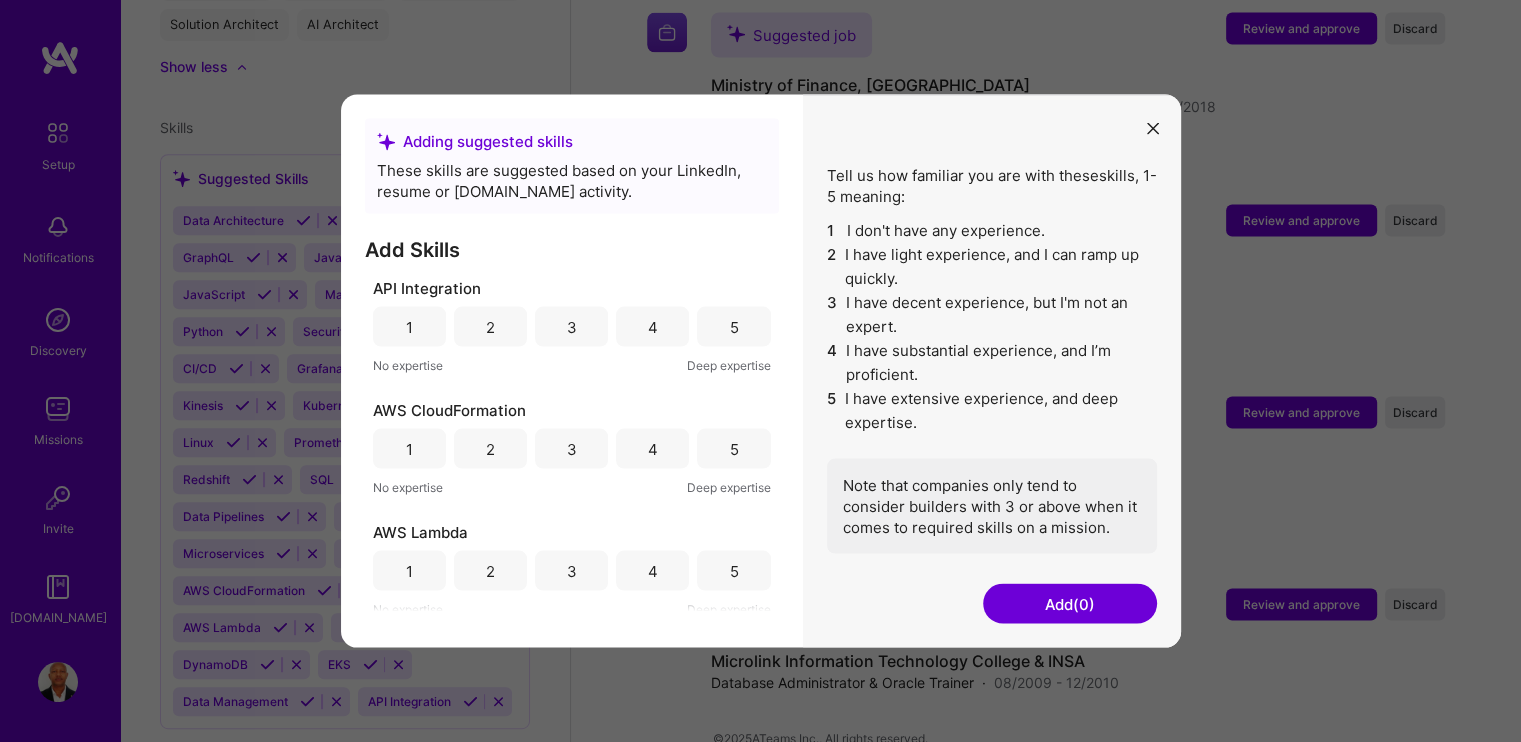 click on "5" at bounding box center (733, 326) 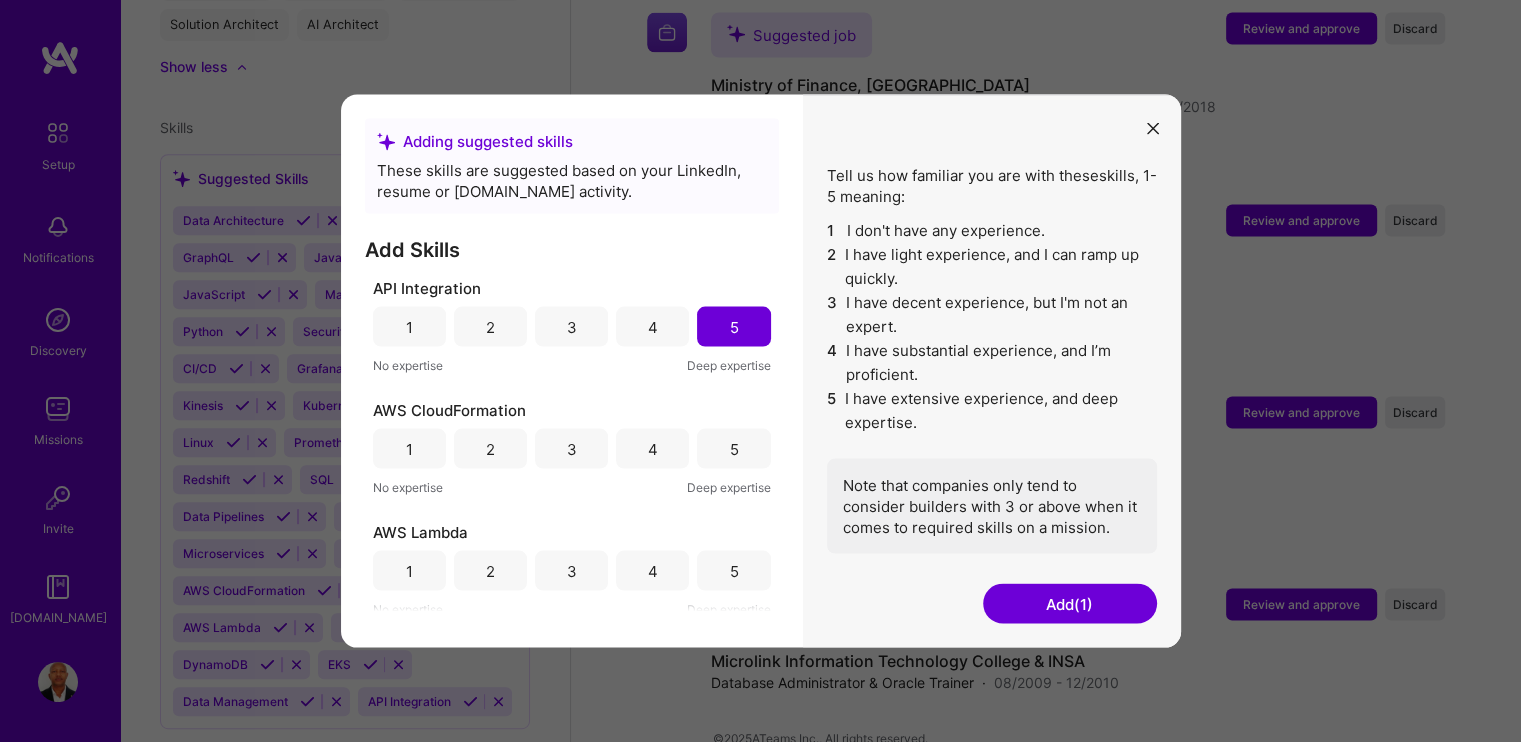 click on "5" at bounding box center (733, 448) 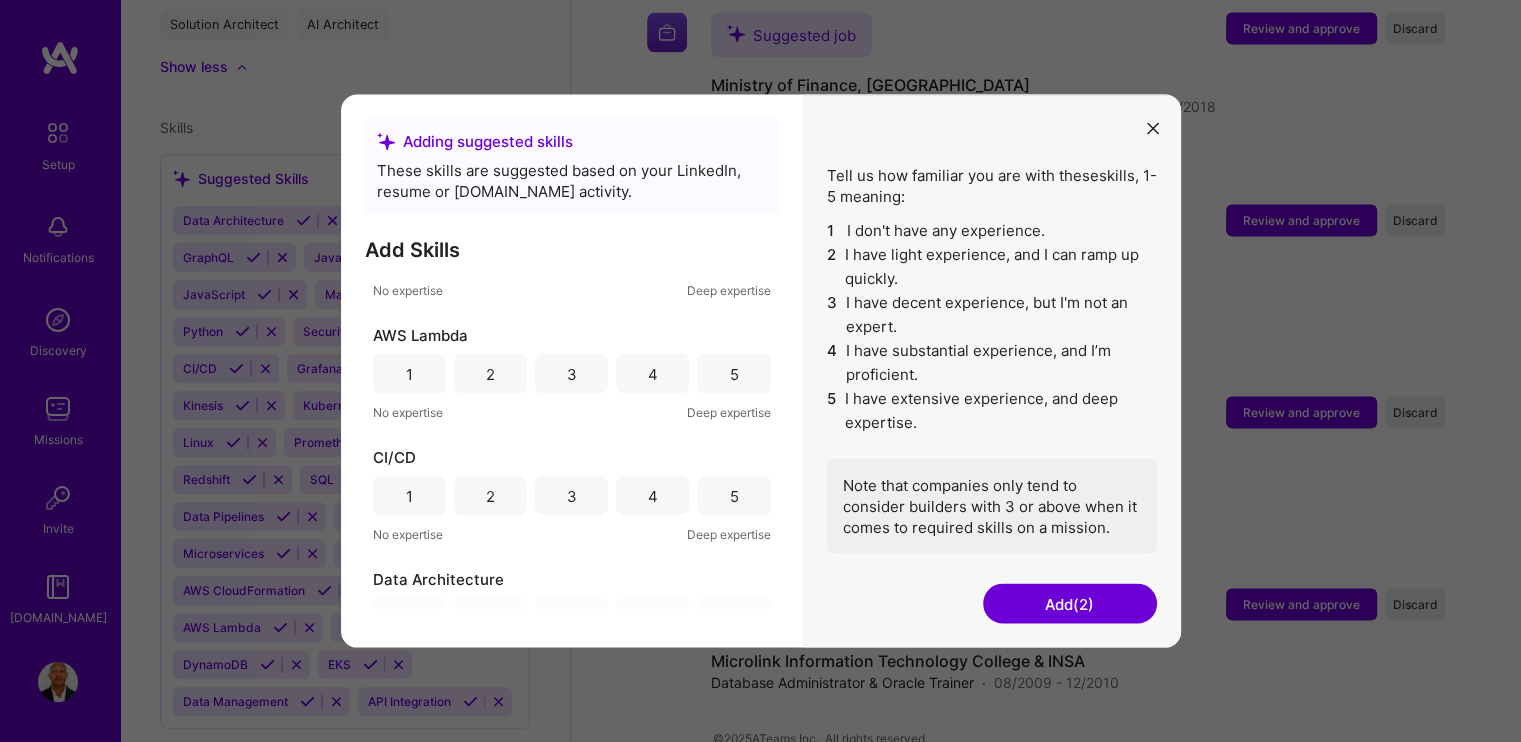 scroll, scrollTop: 200, scrollLeft: 0, axis: vertical 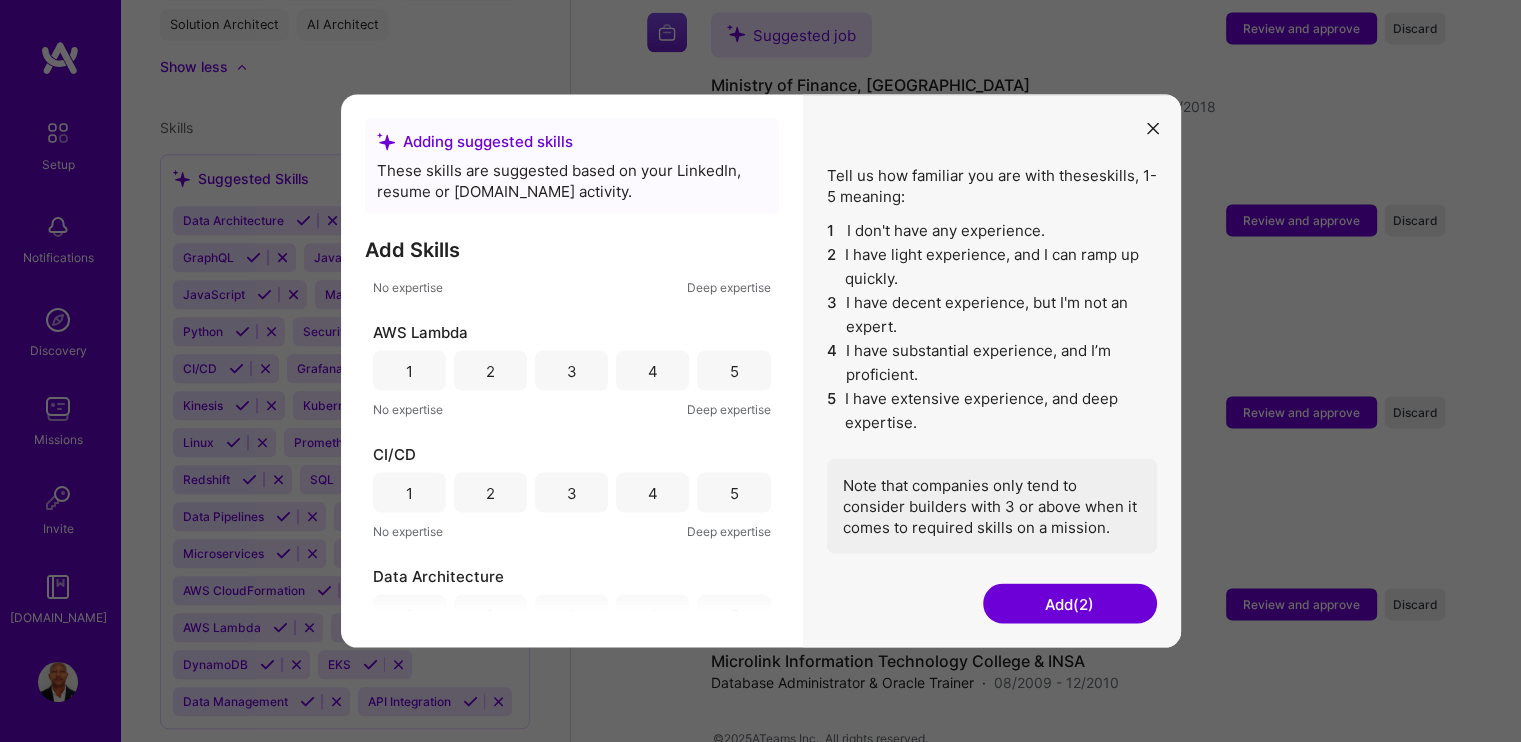 click on "5" at bounding box center (733, 370) 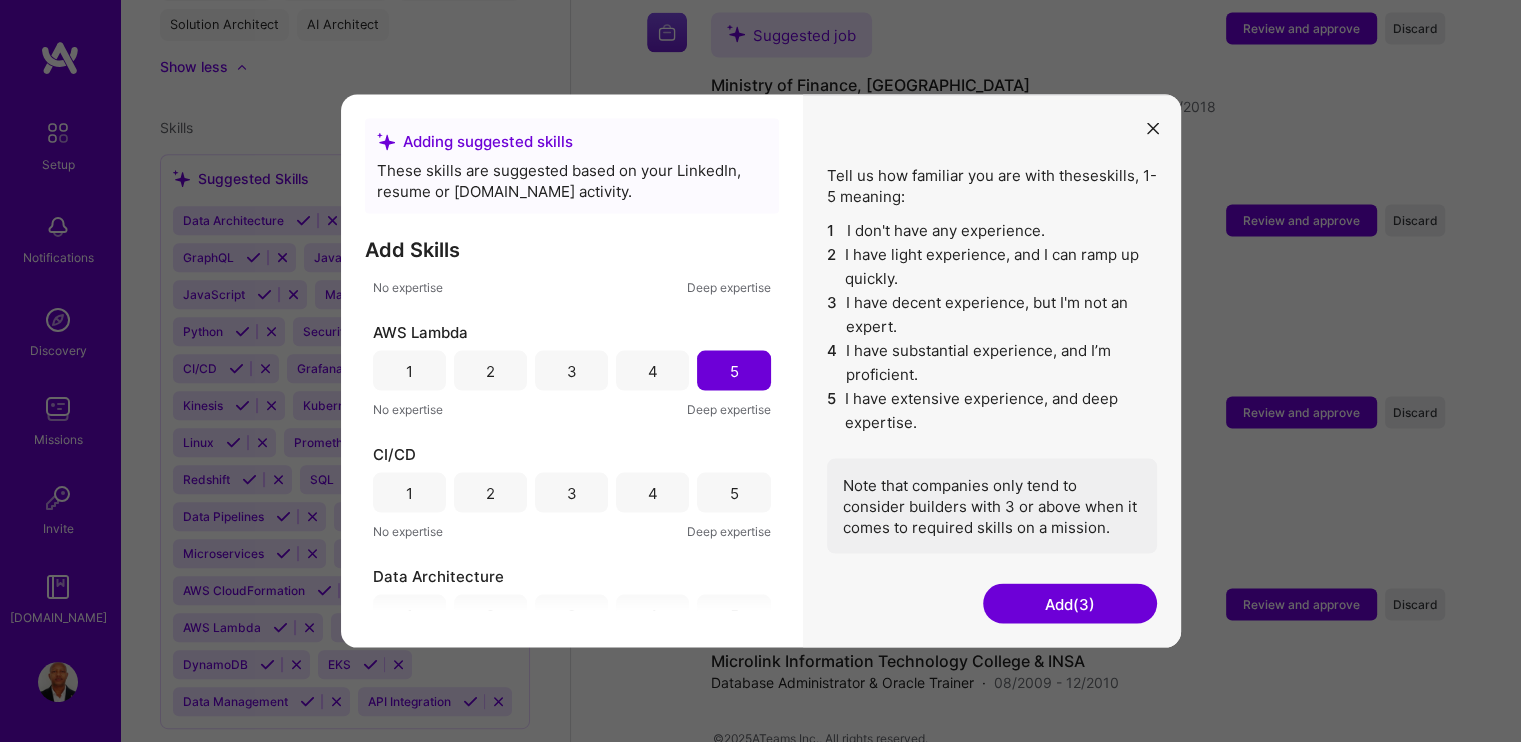 click on "5" at bounding box center [733, 493] 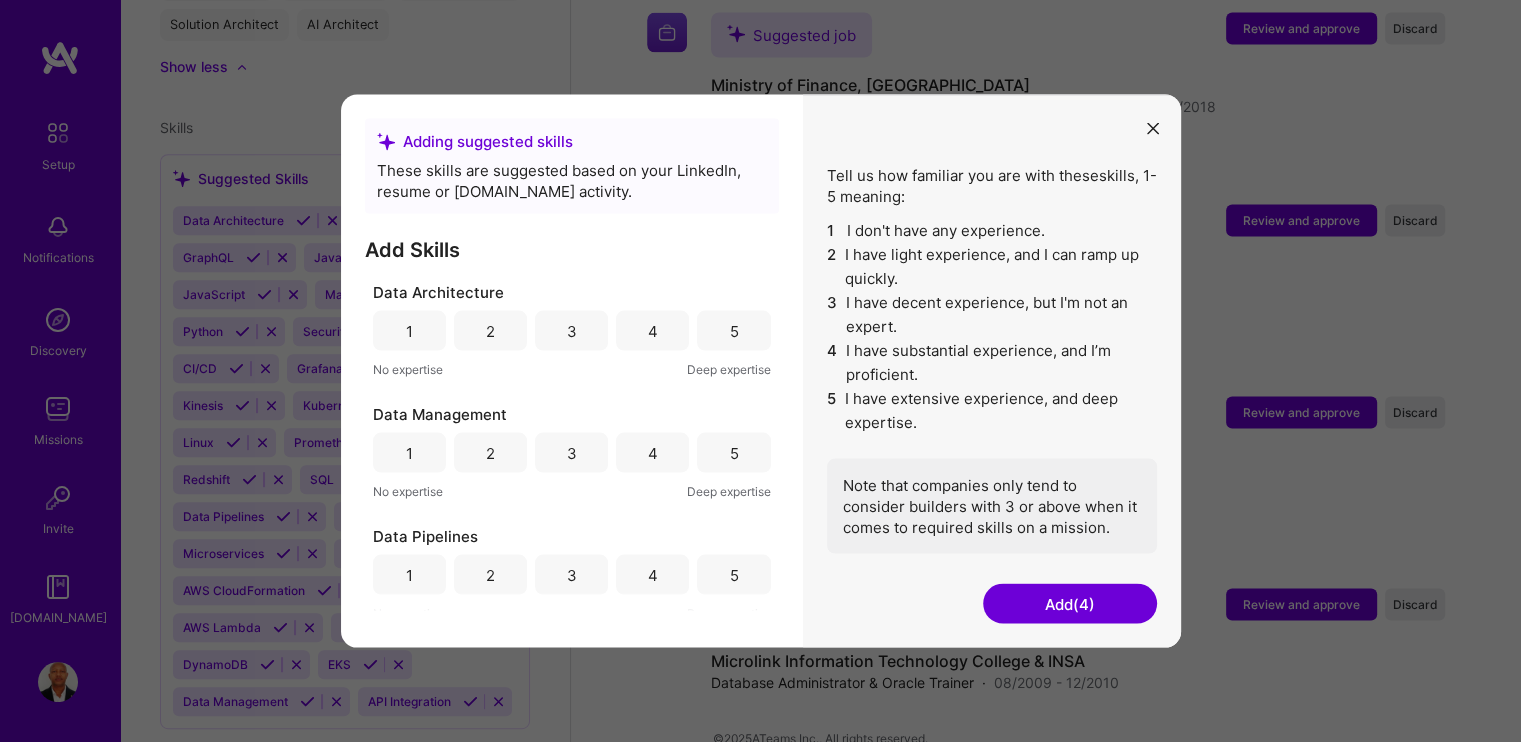 scroll, scrollTop: 500, scrollLeft: 0, axis: vertical 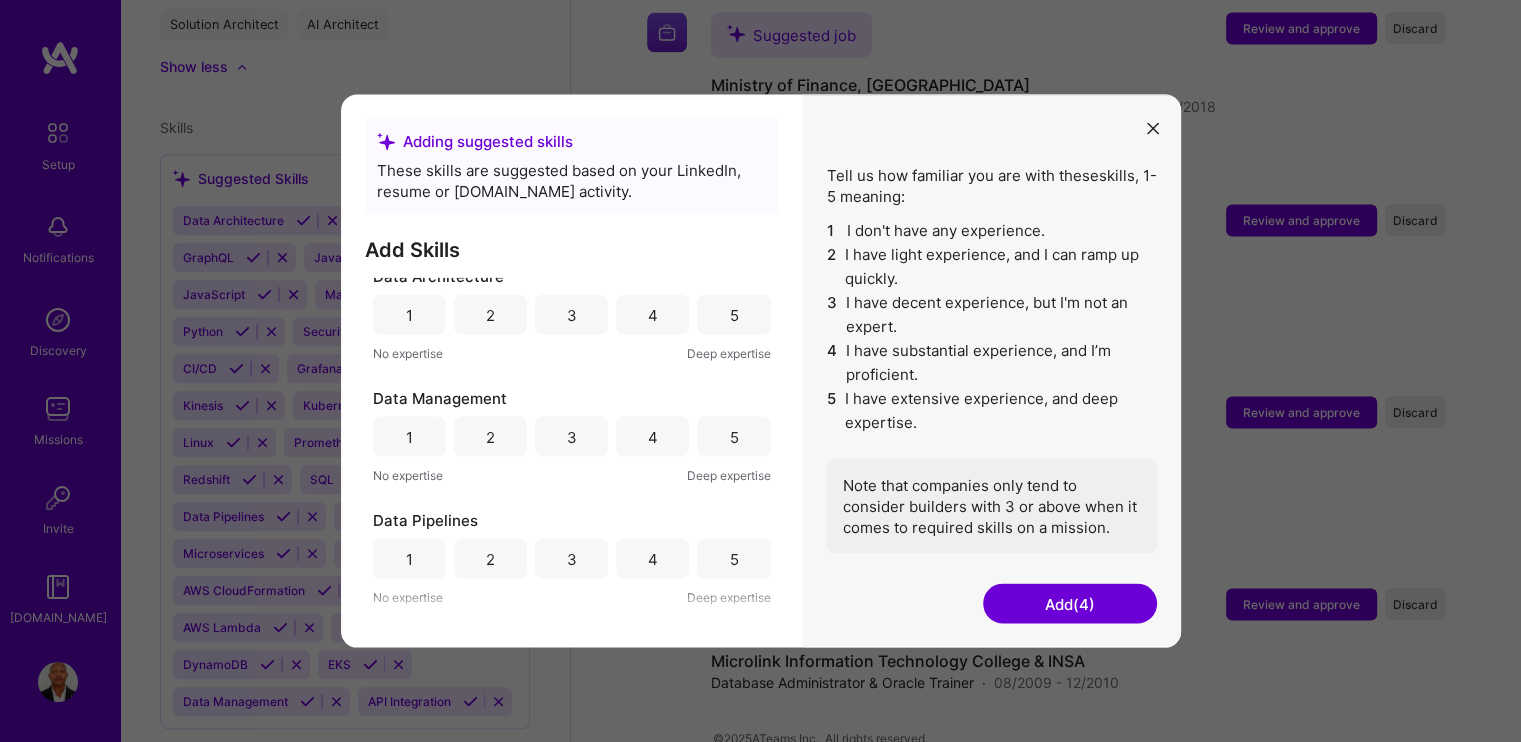 click on "5" at bounding box center [733, 315] 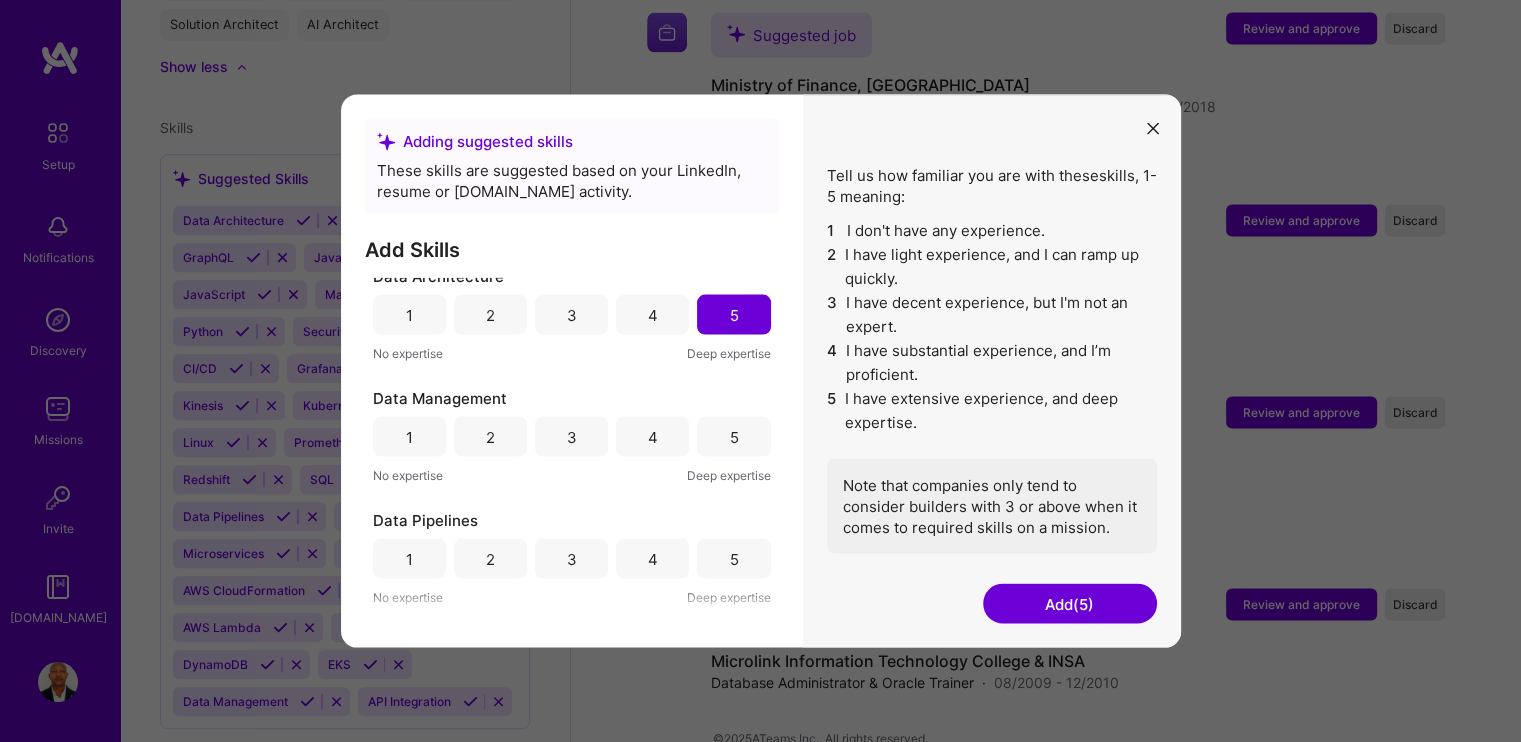 click on "5" at bounding box center [733, 437] 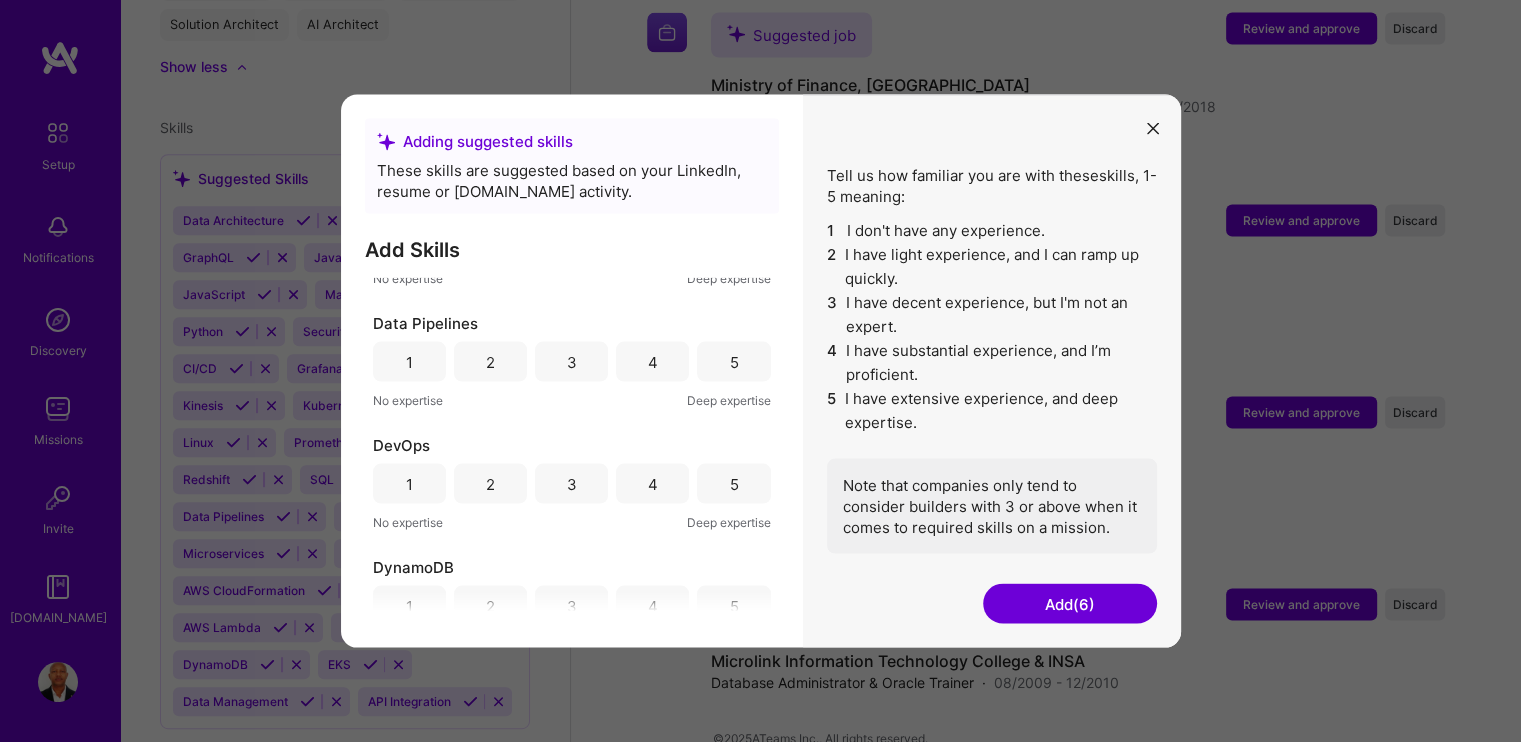 scroll, scrollTop: 700, scrollLeft: 0, axis: vertical 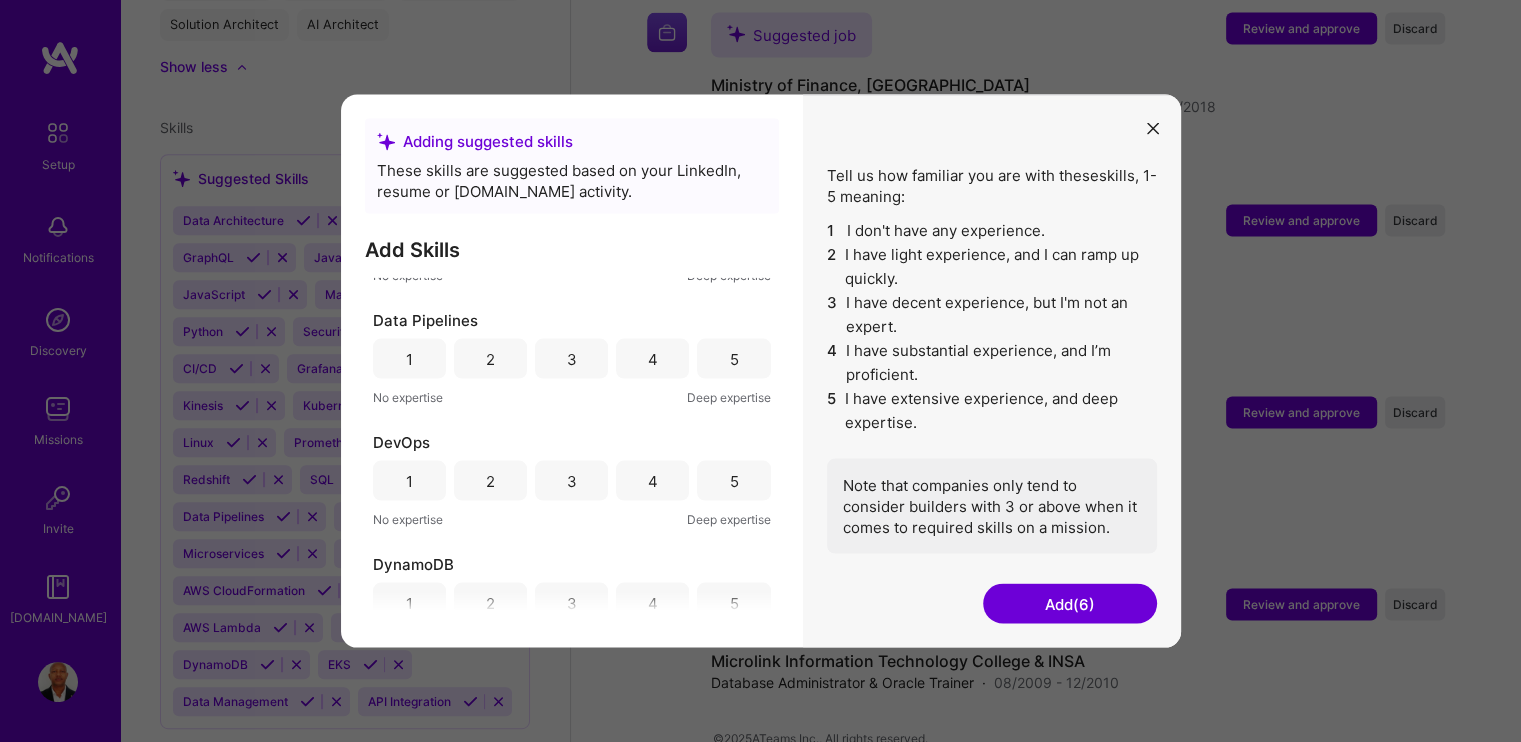 click on "5" at bounding box center [733, 359] 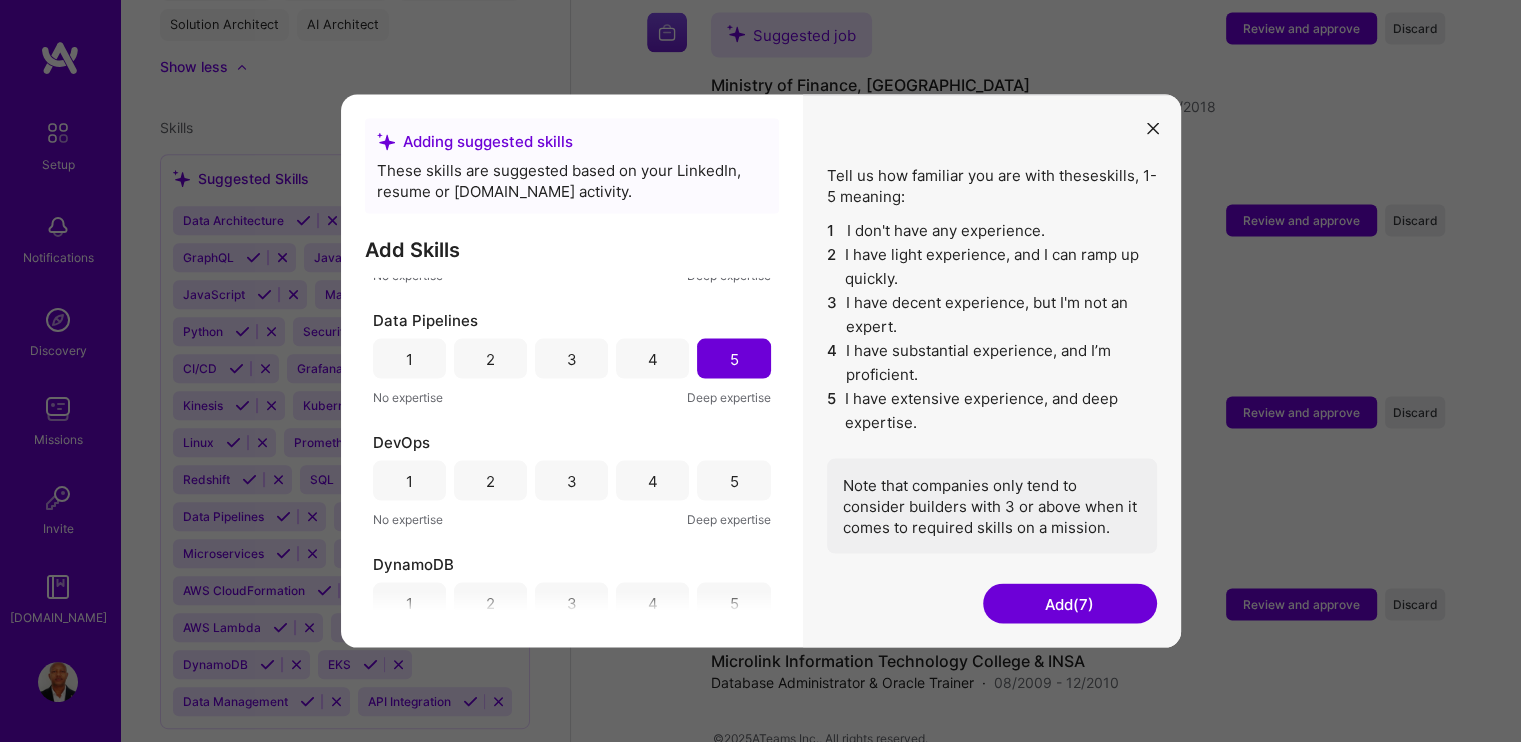 click on "5" at bounding box center (733, 480) 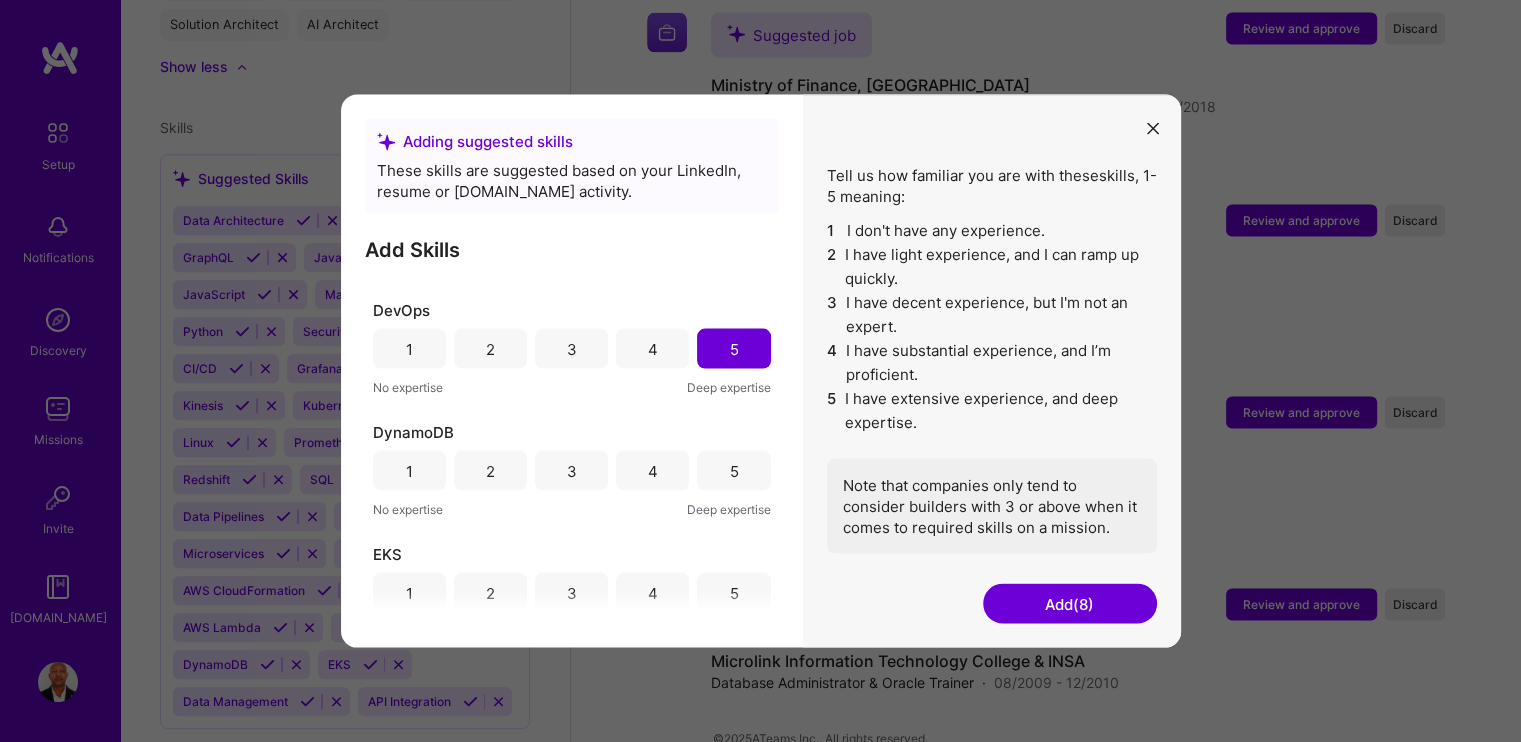 scroll, scrollTop: 900, scrollLeft: 0, axis: vertical 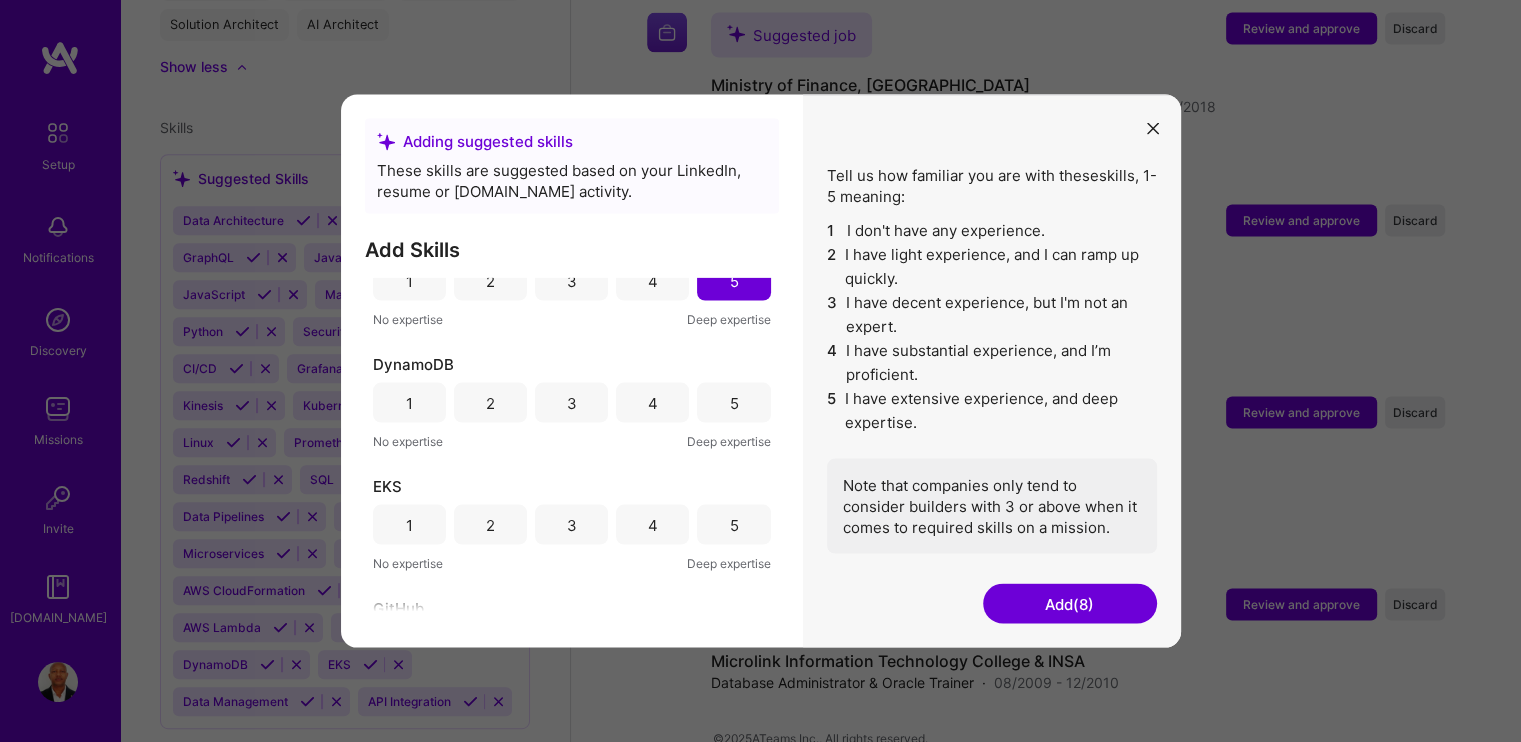 click on "5" at bounding box center [733, 403] 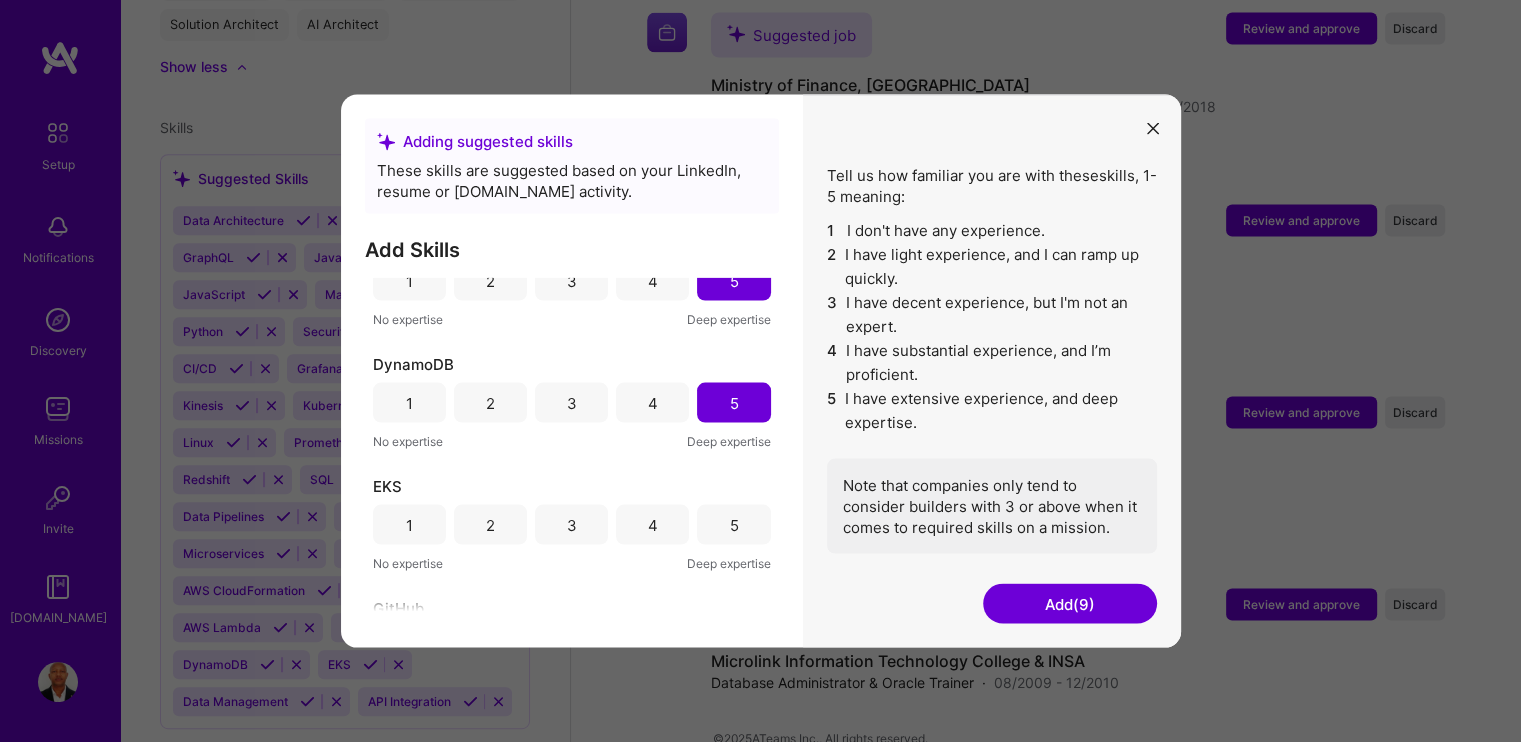 click on "5" at bounding box center [733, 525] 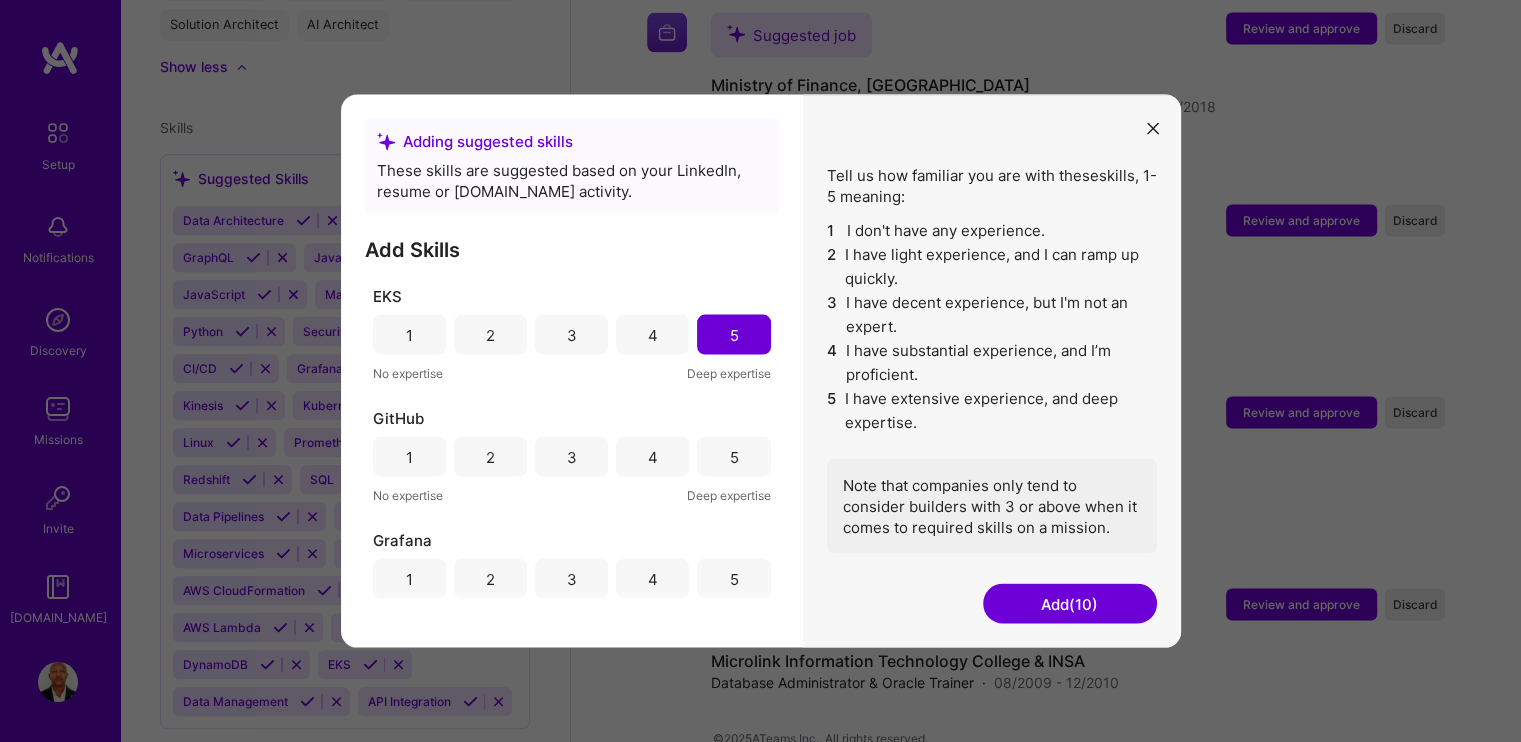 scroll, scrollTop: 1200, scrollLeft: 0, axis: vertical 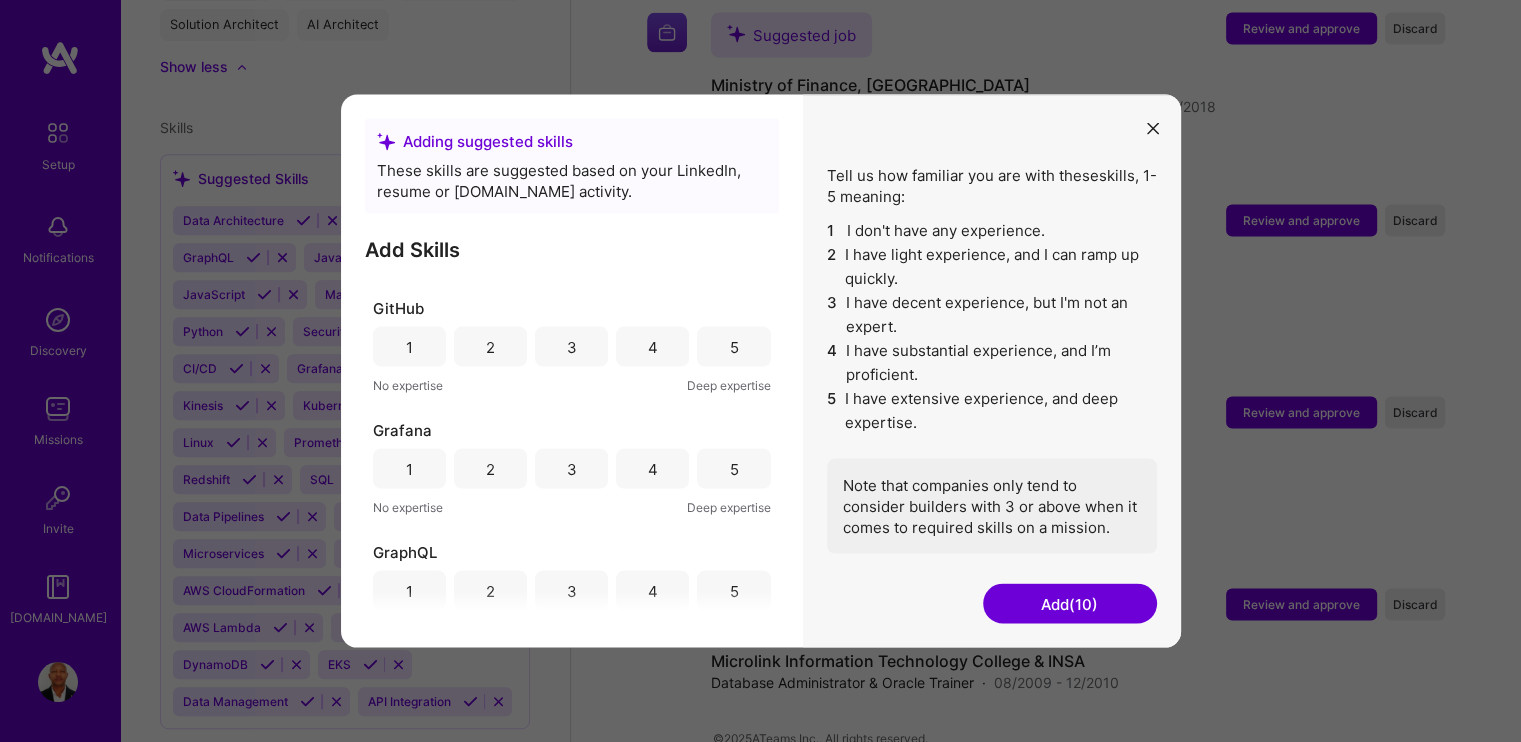 click on "5" at bounding box center [733, 347] 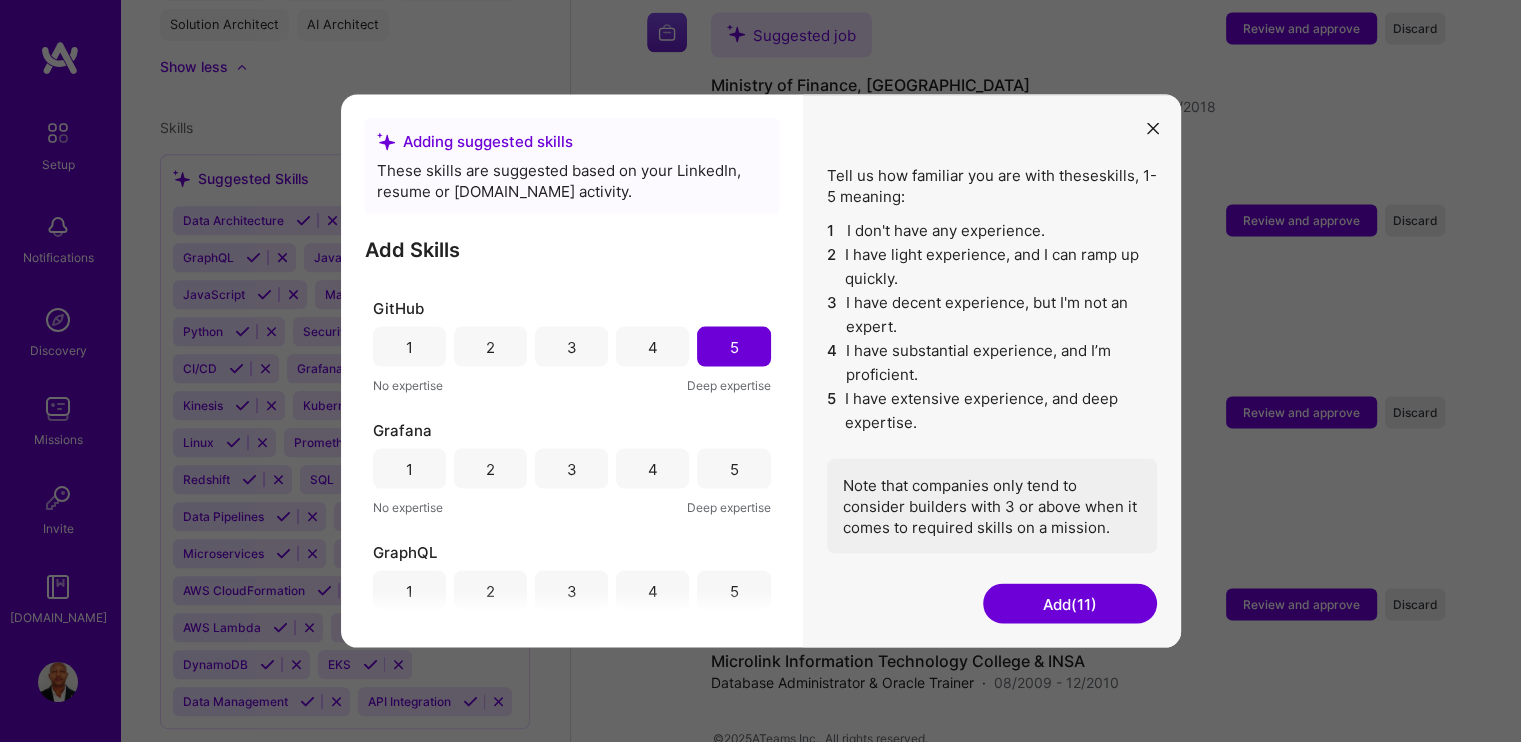 click on "5" at bounding box center [733, 469] 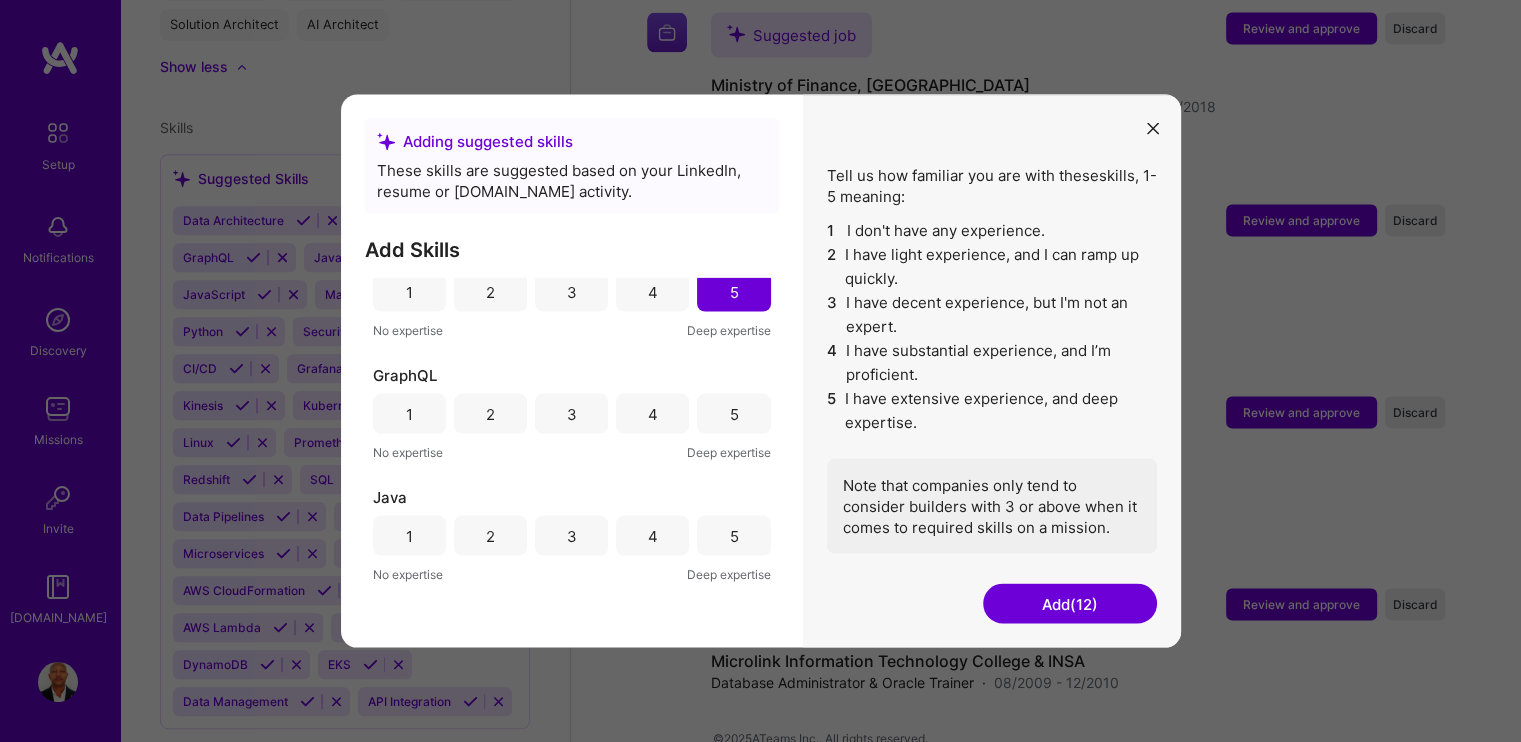 scroll, scrollTop: 1400, scrollLeft: 0, axis: vertical 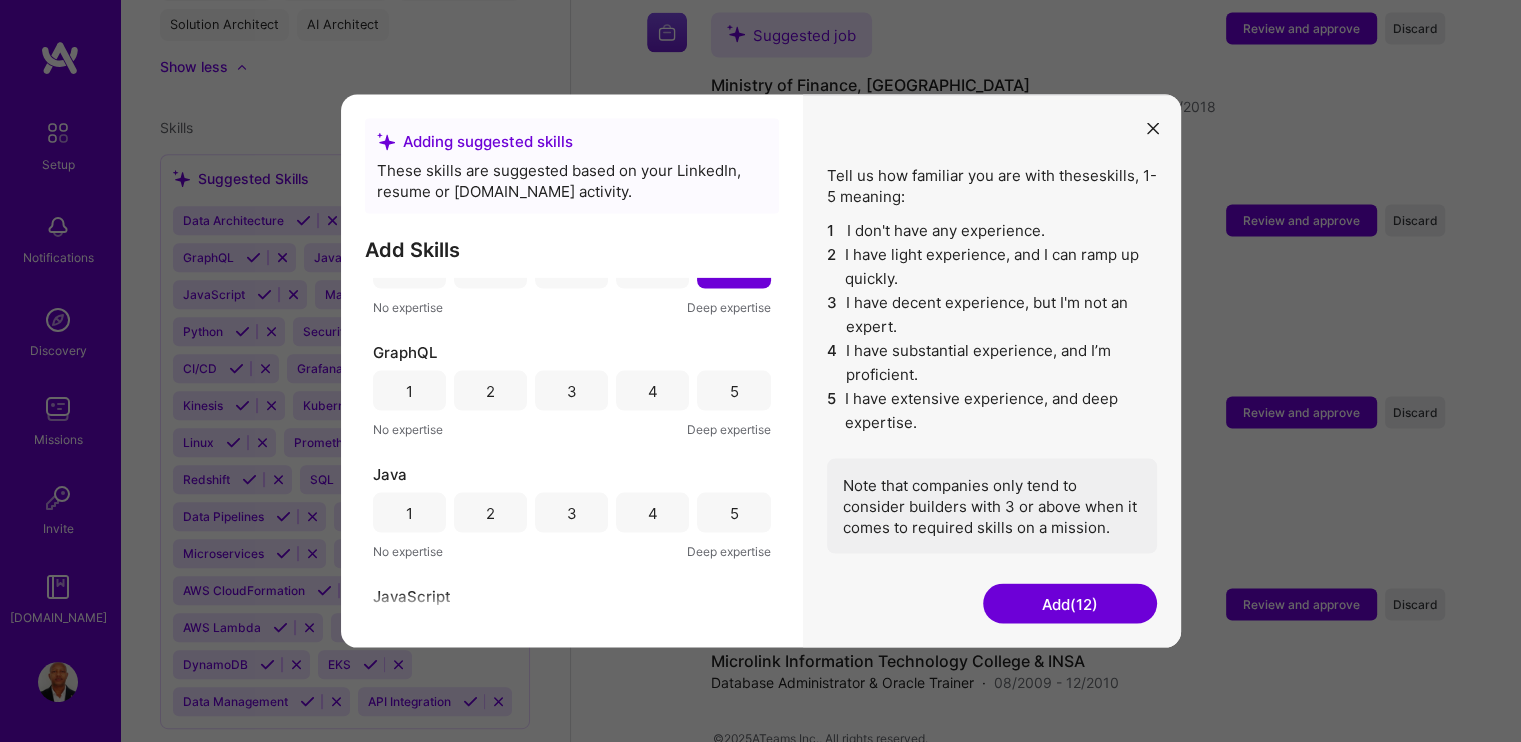 click on "5" at bounding box center (733, 390) 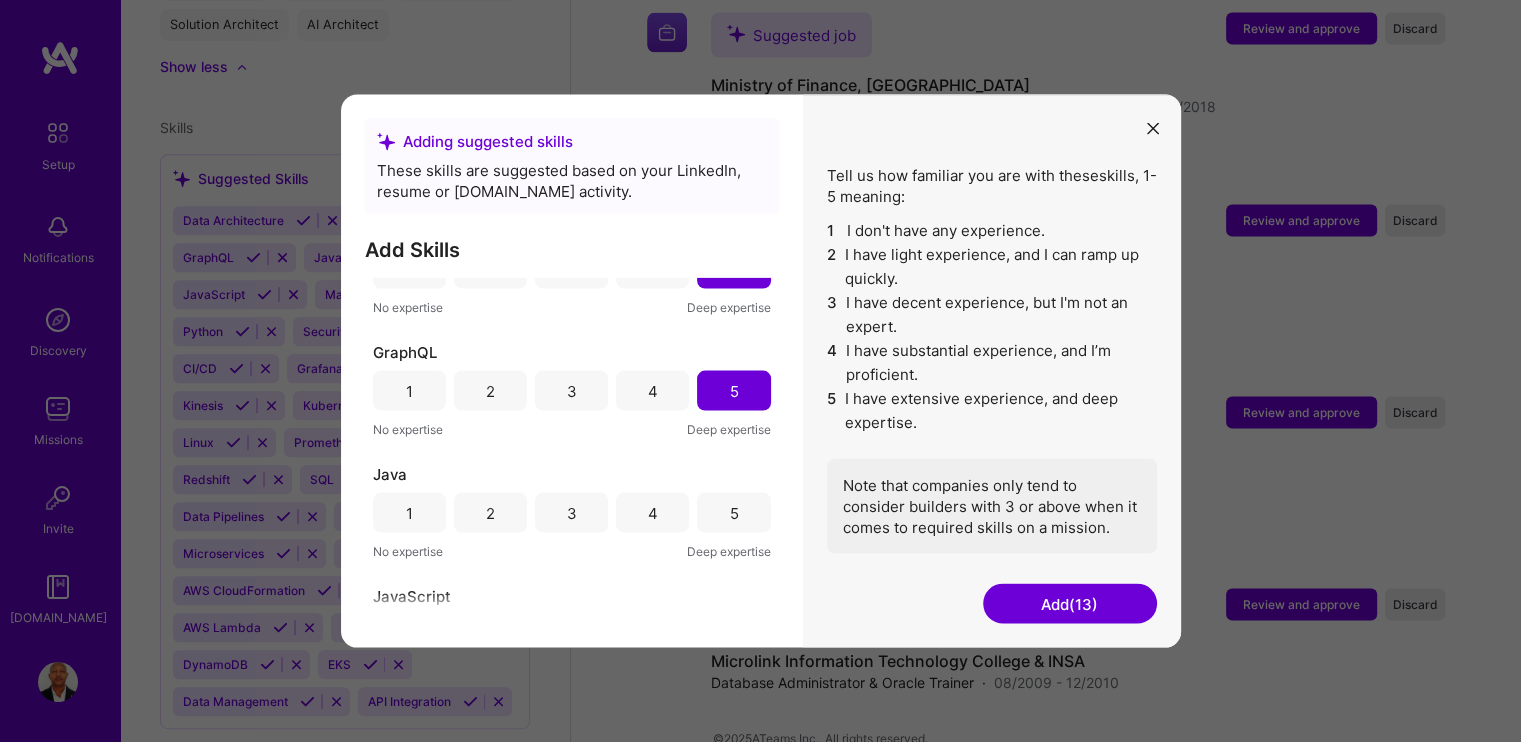 click on "5" at bounding box center (733, 512) 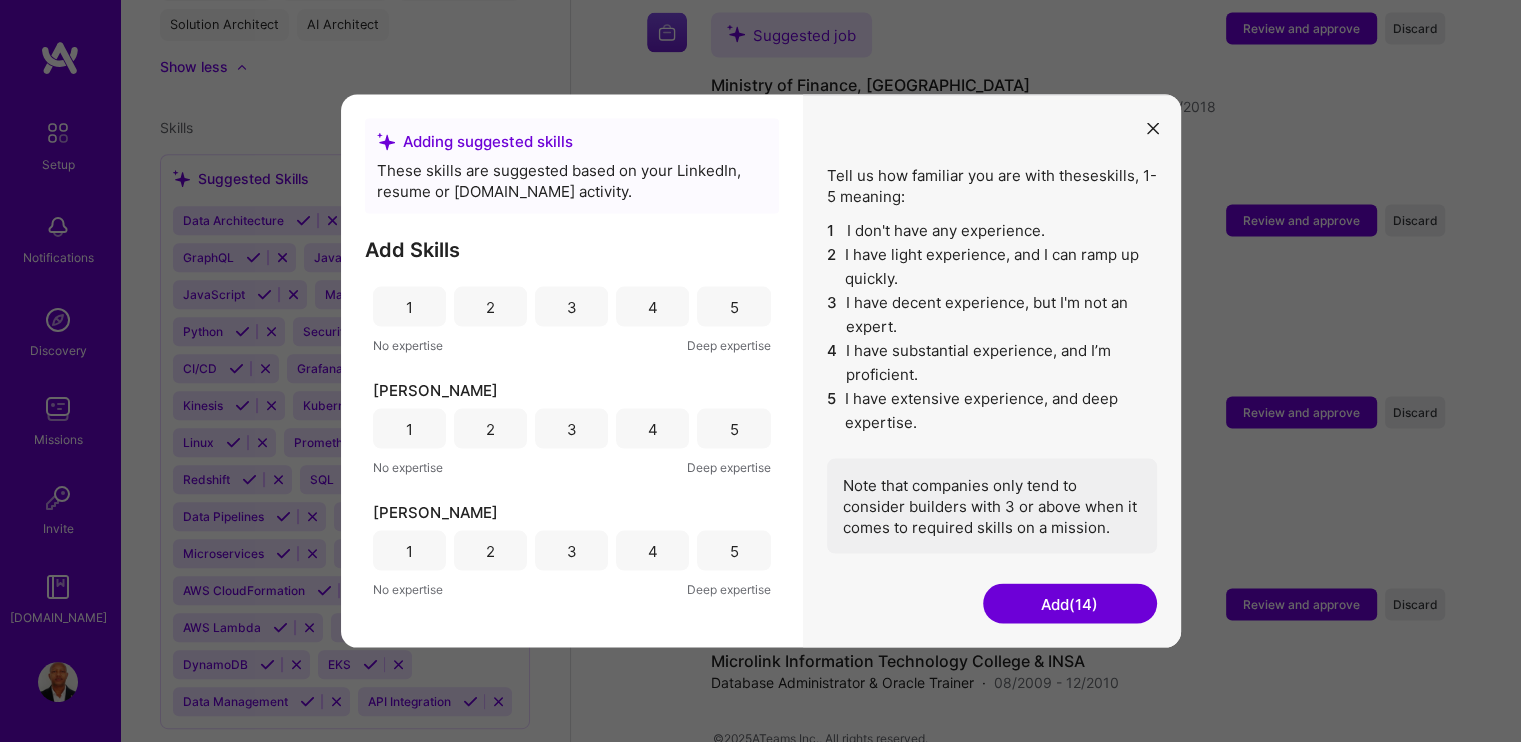 scroll, scrollTop: 1600, scrollLeft: 0, axis: vertical 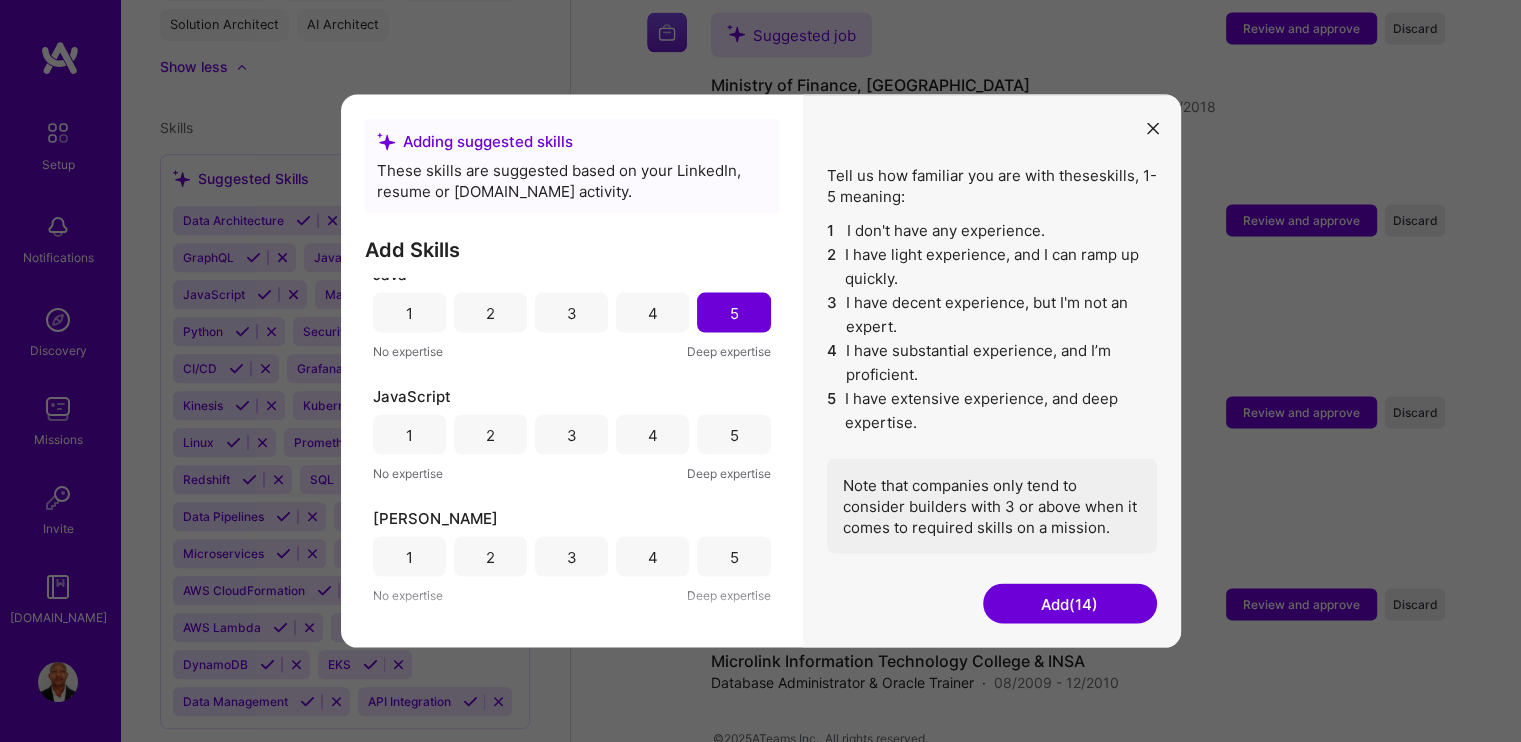 click on "5" at bounding box center [733, 434] 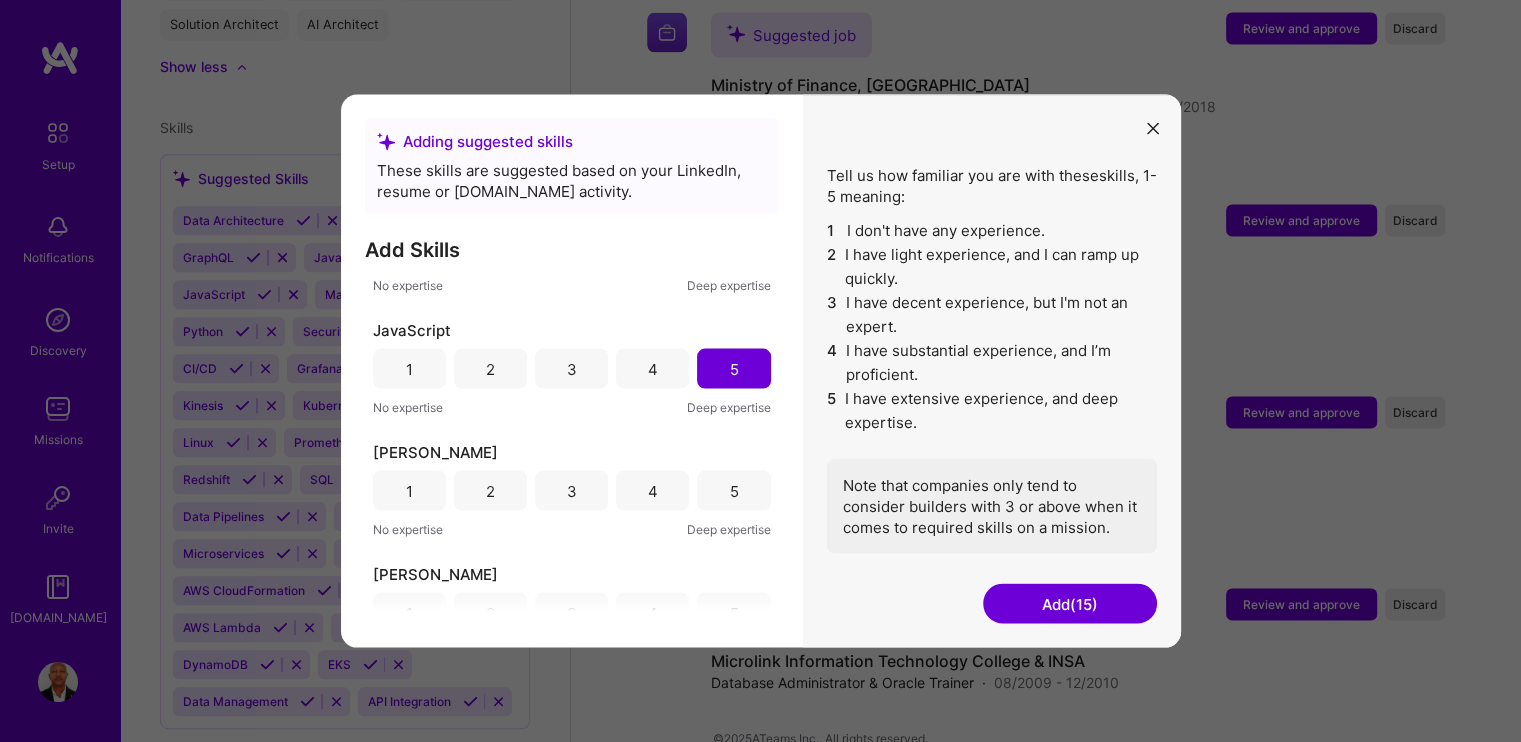 scroll, scrollTop: 1800, scrollLeft: 0, axis: vertical 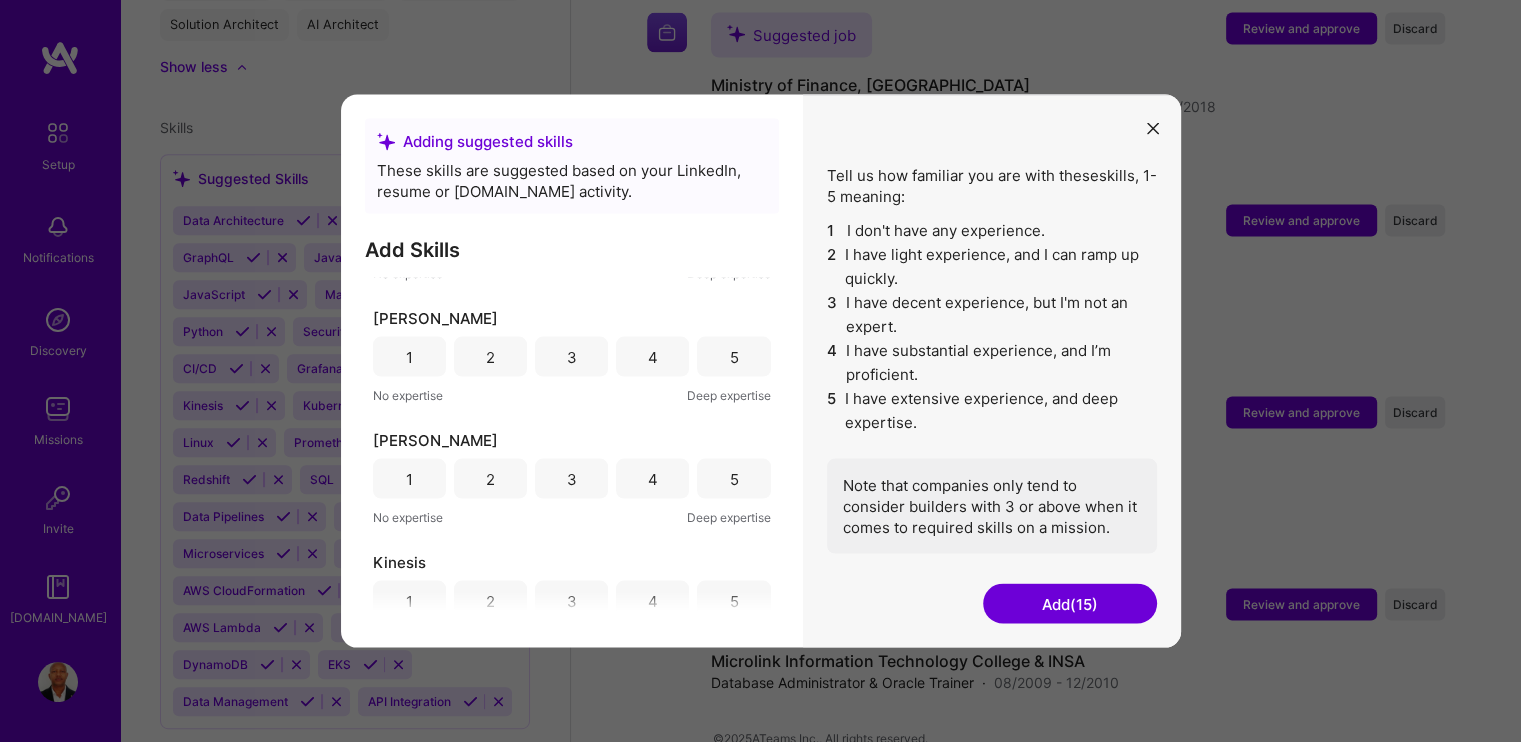 click on "5" at bounding box center (733, 356) 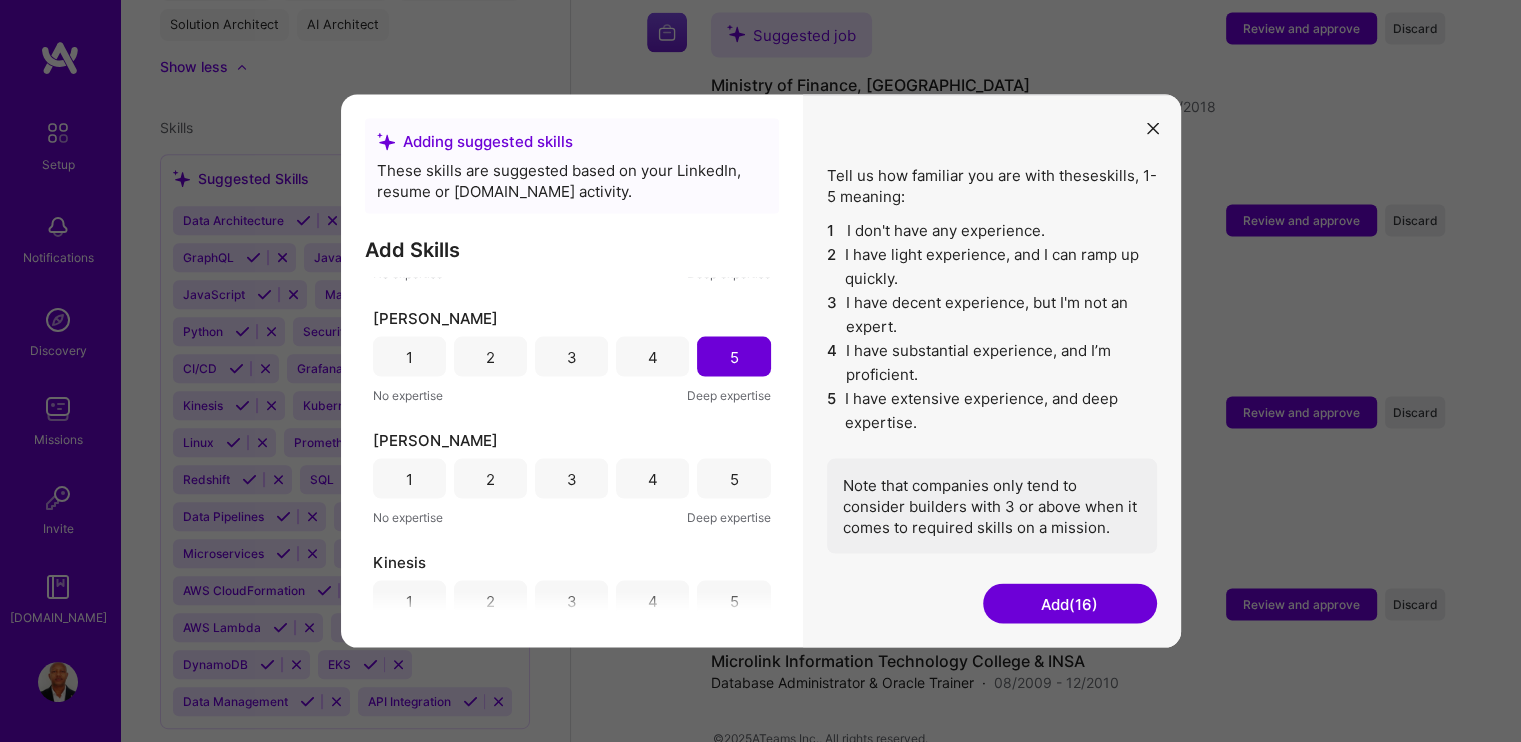 click on "5" at bounding box center [733, 478] 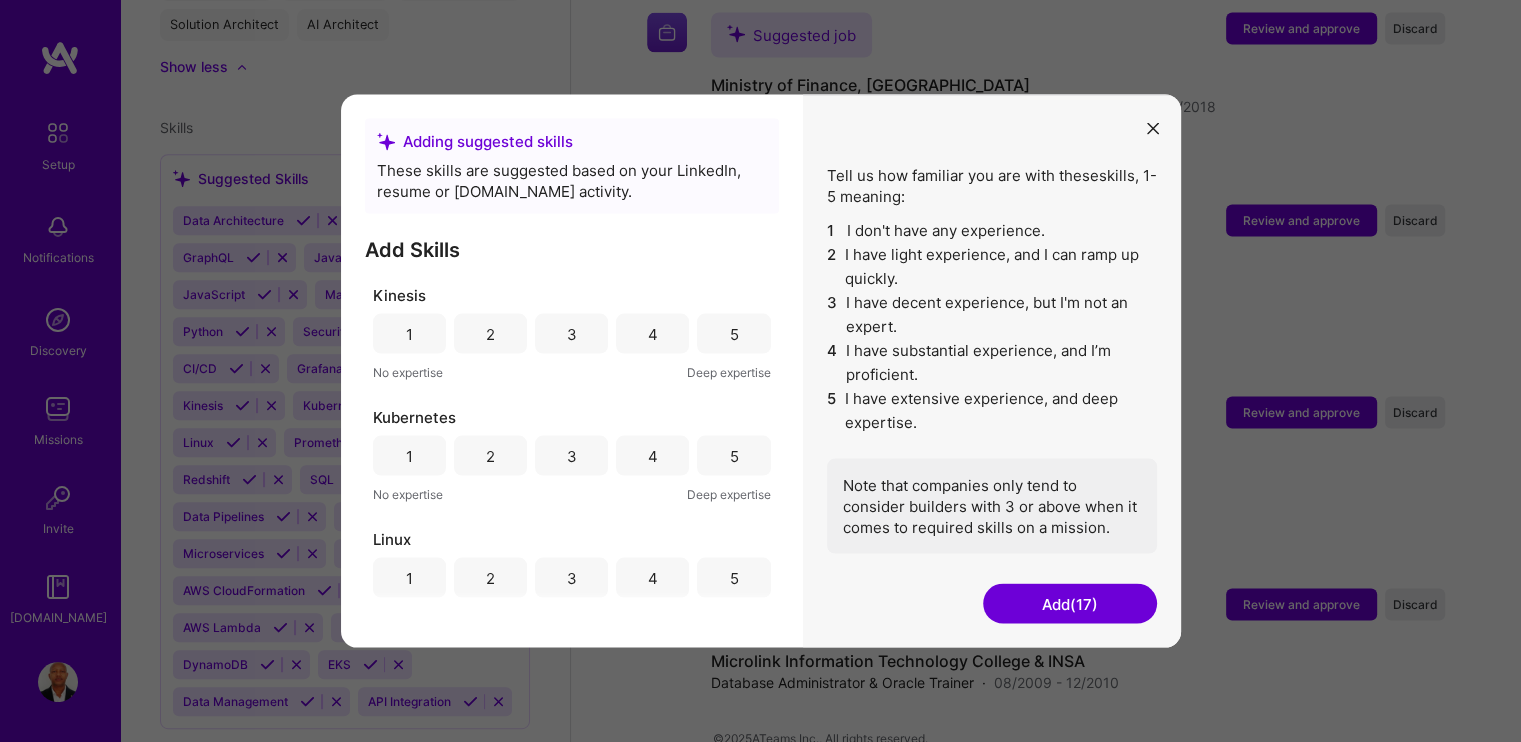 scroll, scrollTop: 2100, scrollLeft: 0, axis: vertical 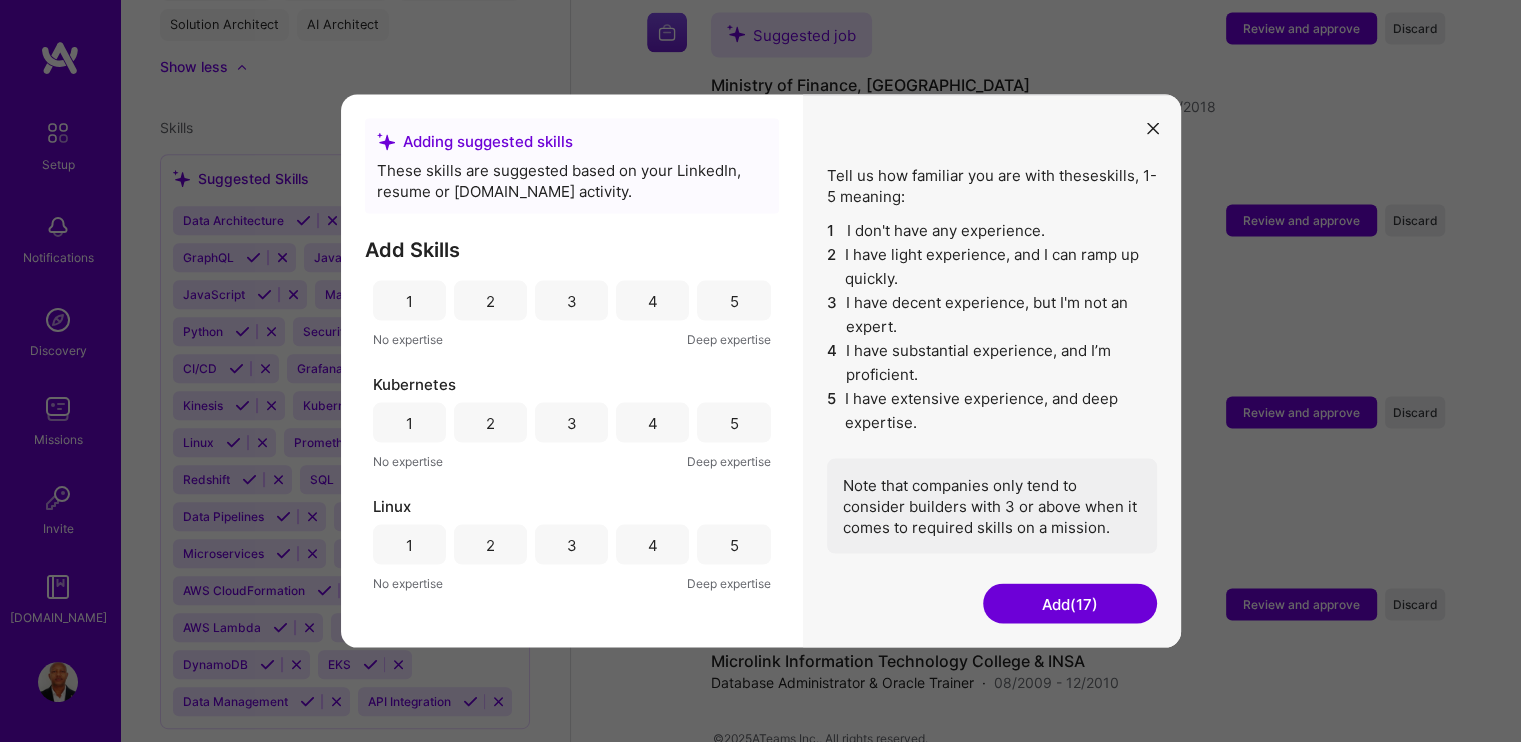 click on "5" at bounding box center (733, 300) 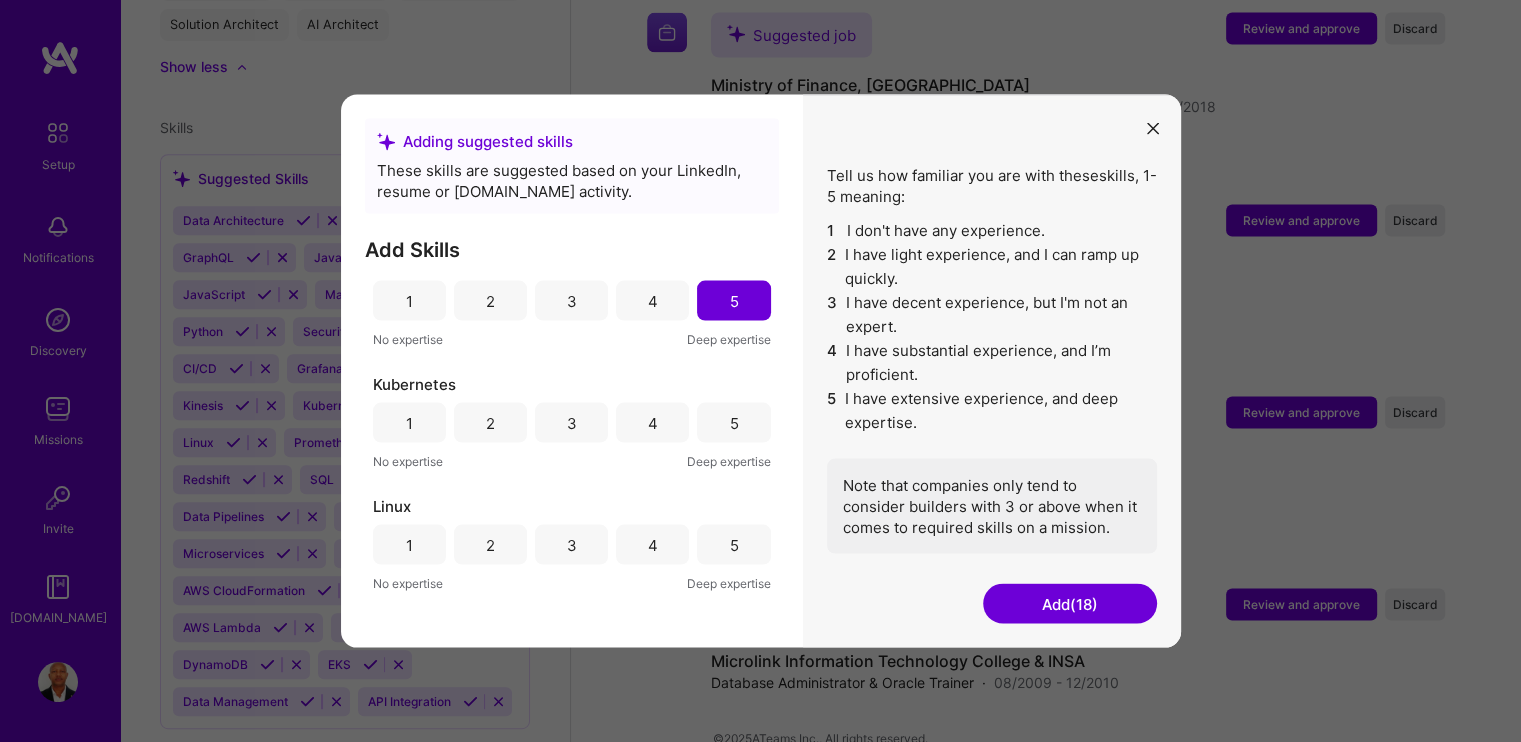 click on "5" at bounding box center (733, 422) 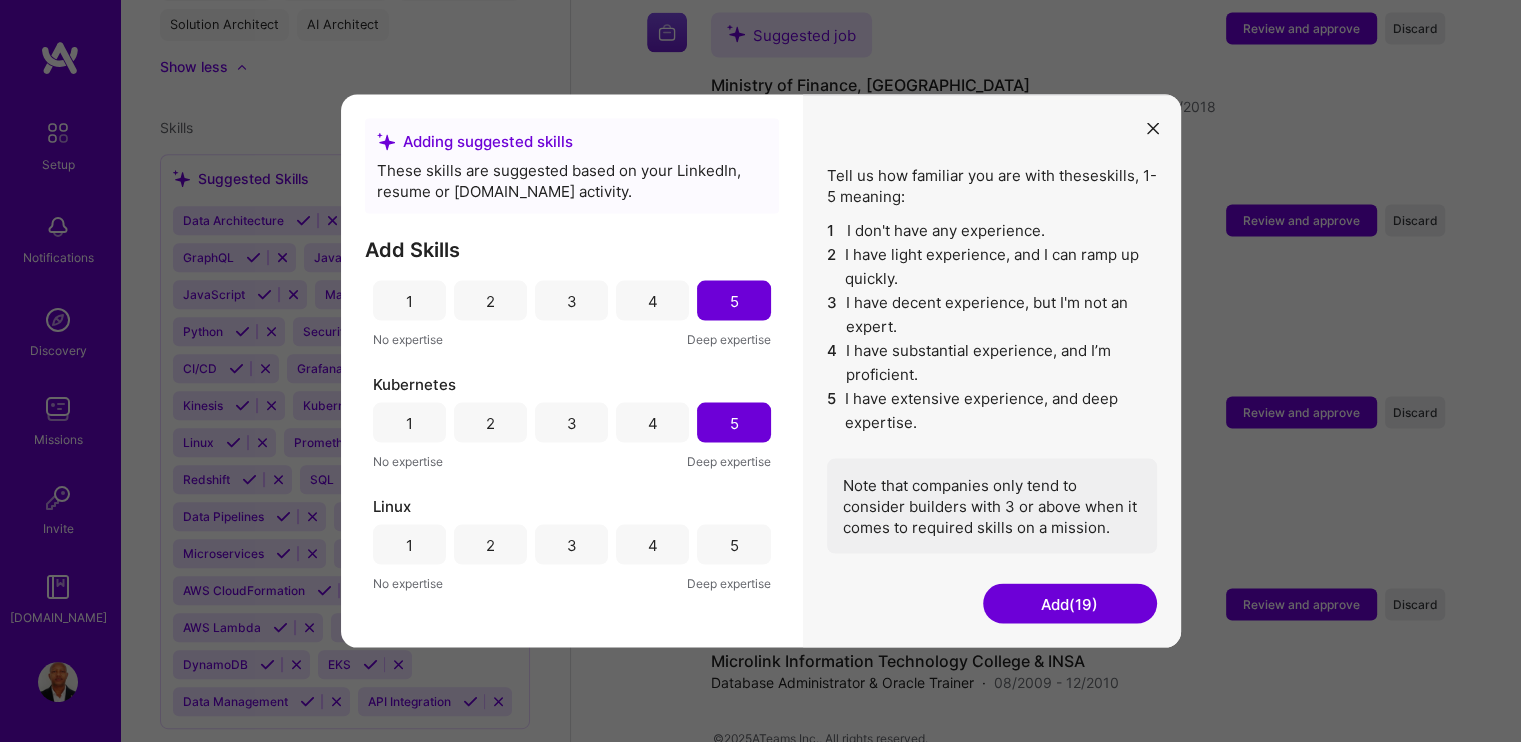 click on "5" at bounding box center [733, 544] 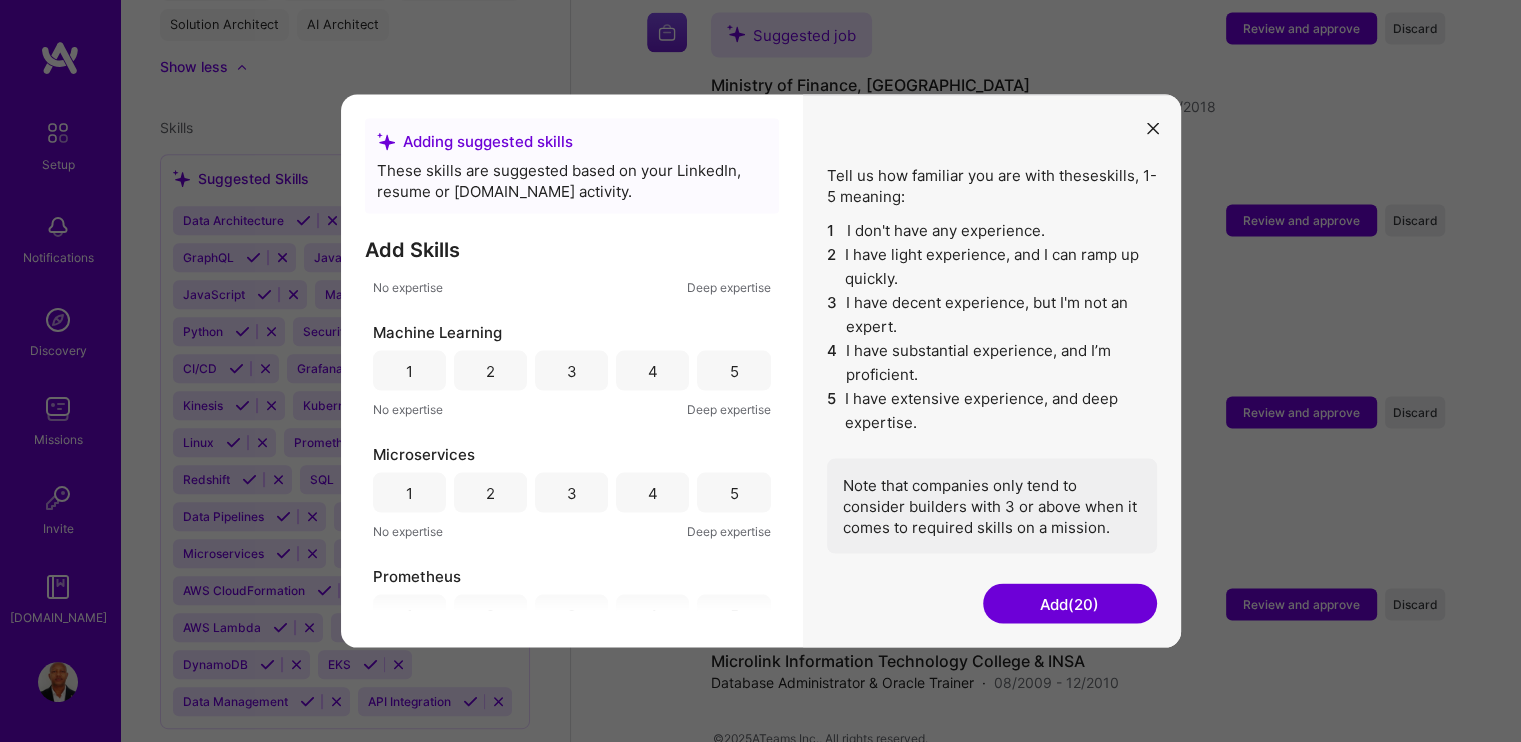 scroll, scrollTop: 2400, scrollLeft: 0, axis: vertical 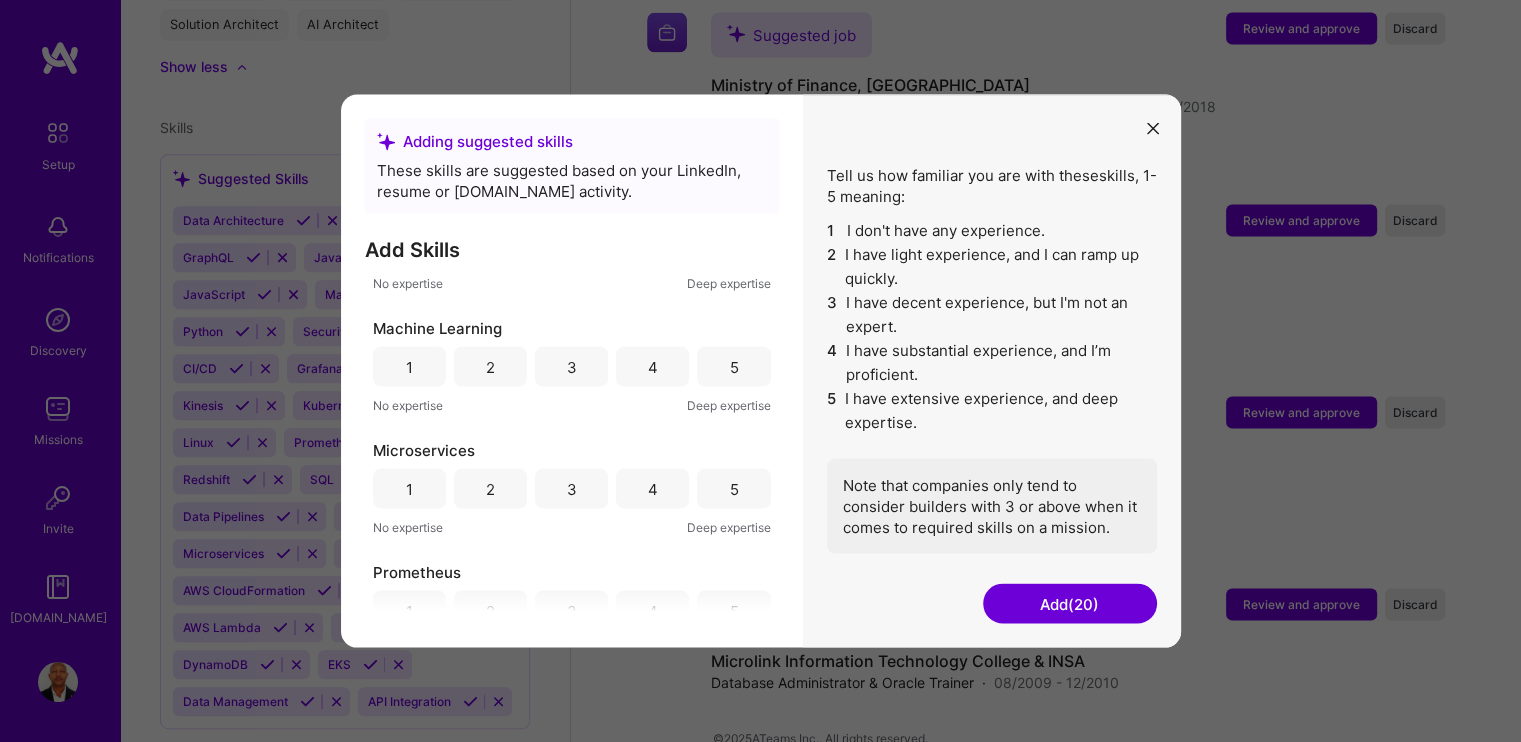 click on "5" at bounding box center [733, 367] 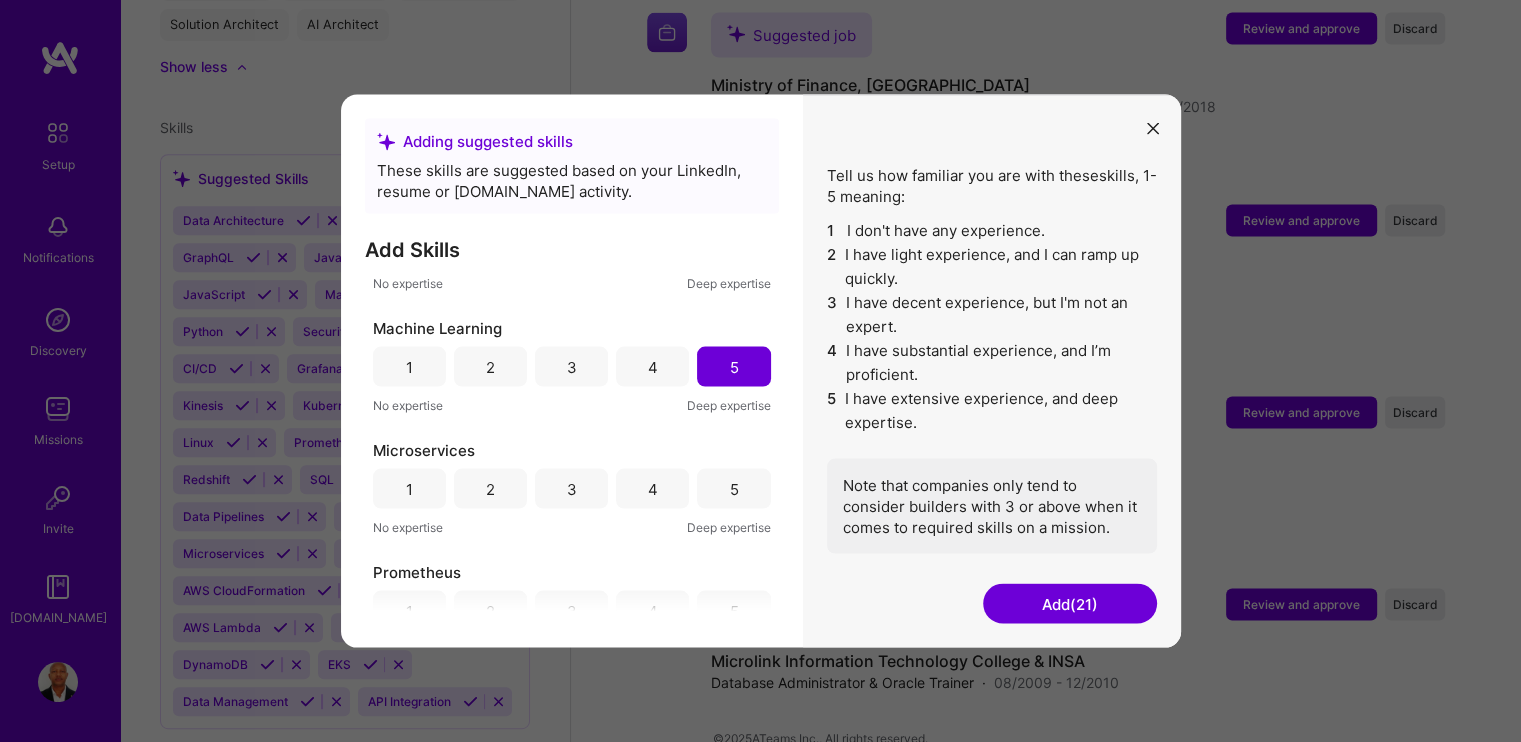 click on "5" at bounding box center [733, 489] 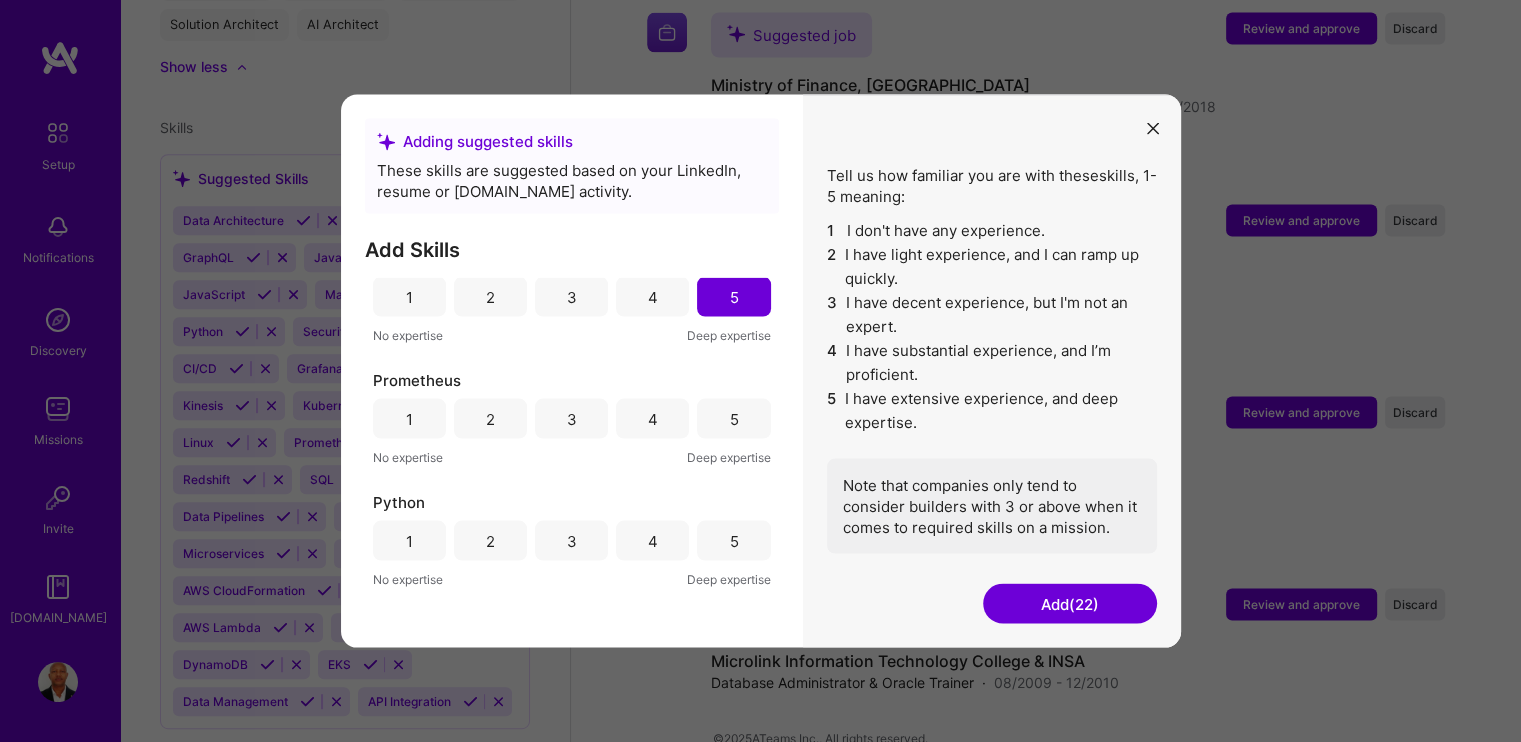 scroll, scrollTop: 2600, scrollLeft: 0, axis: vertical 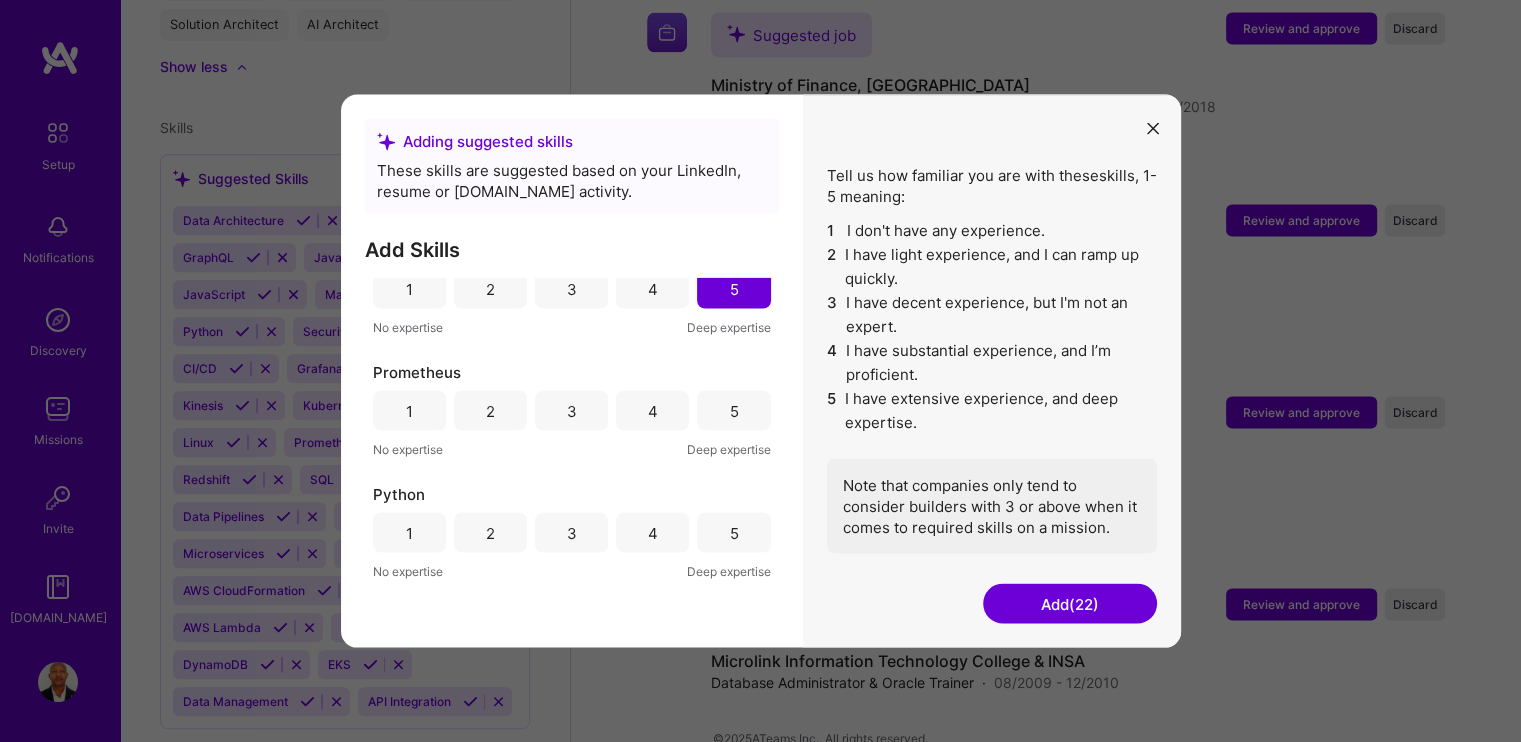 click on "5" at bounding box center (733, 410) 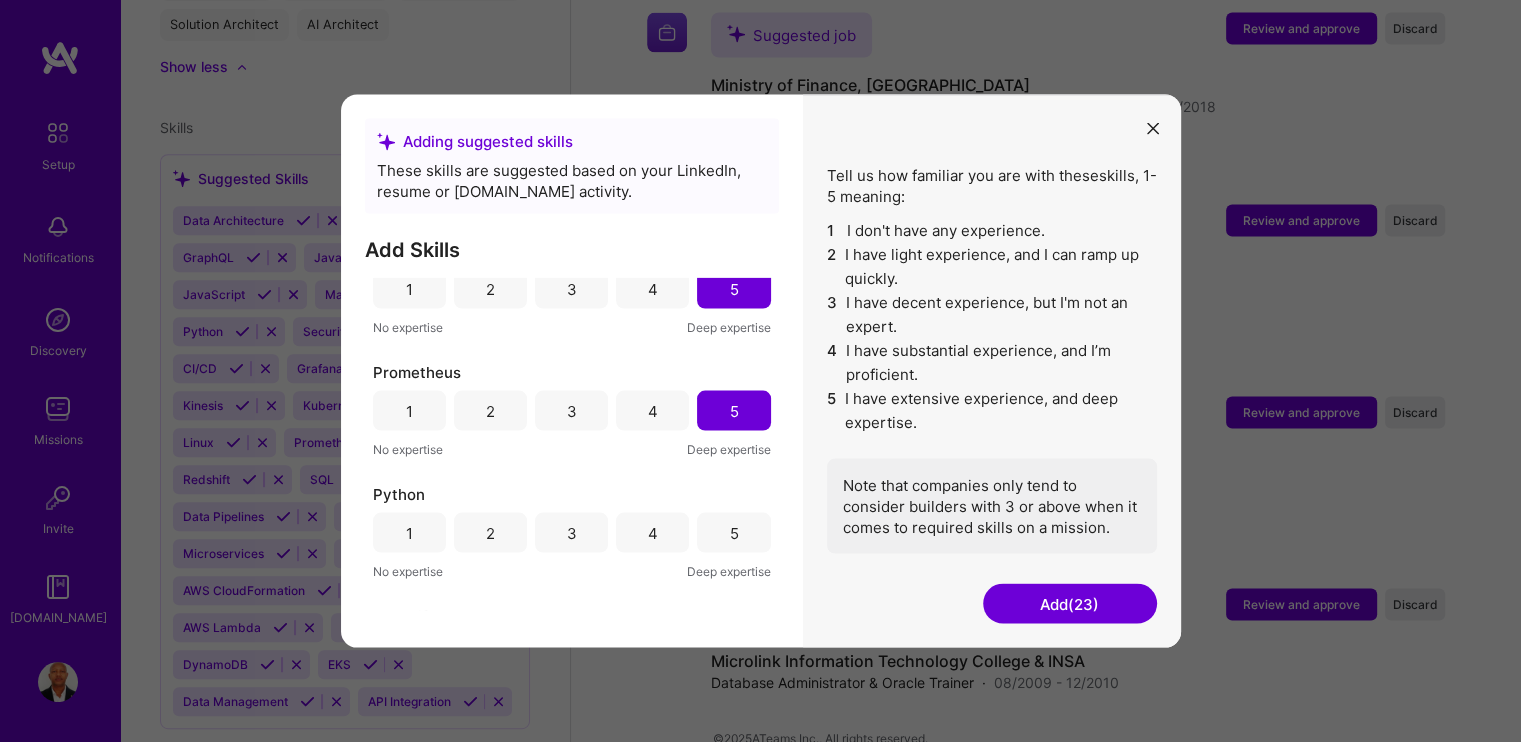 click on "5" at bounding box center (733, 533) 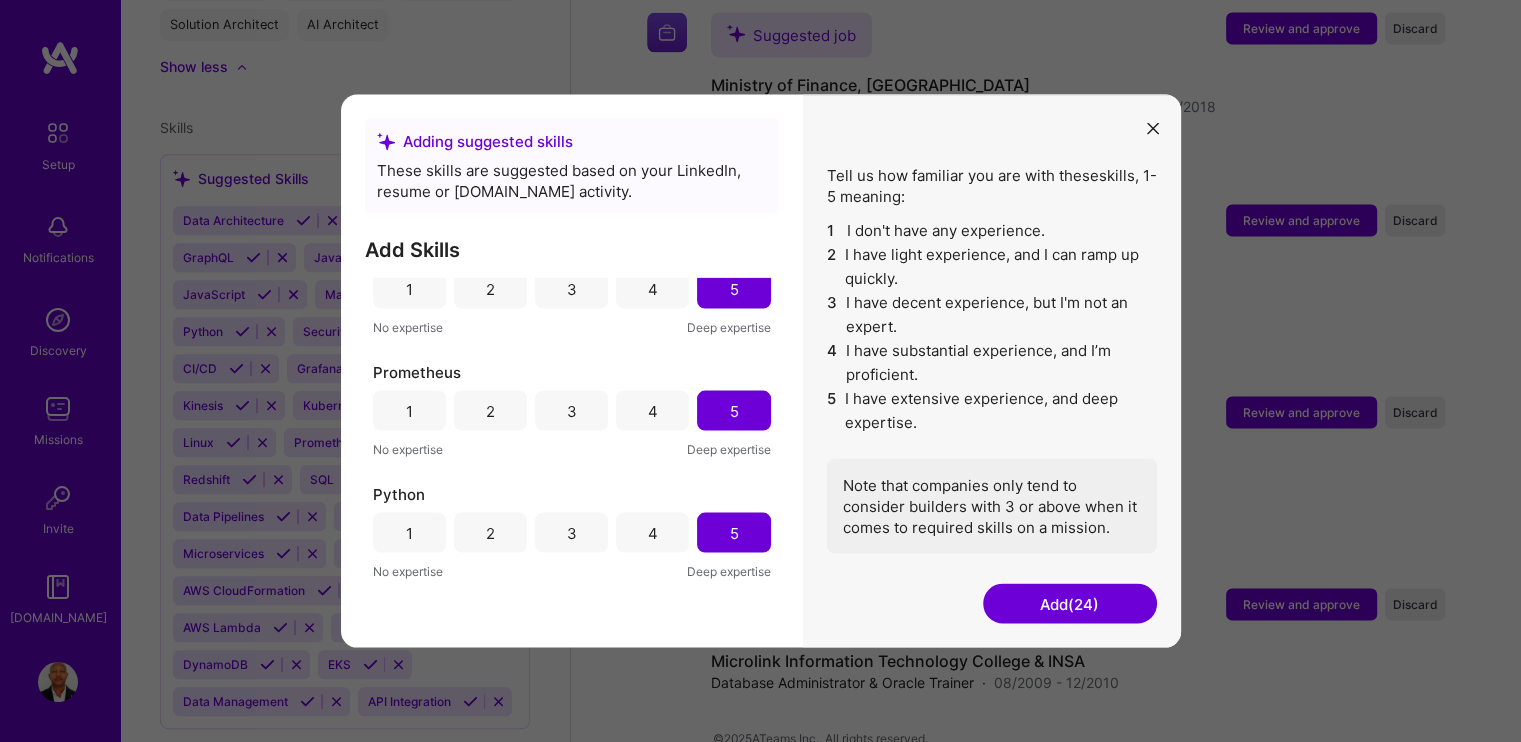 scroll, scrollTop: 2800, scrollLeft: 0, axis: vertical 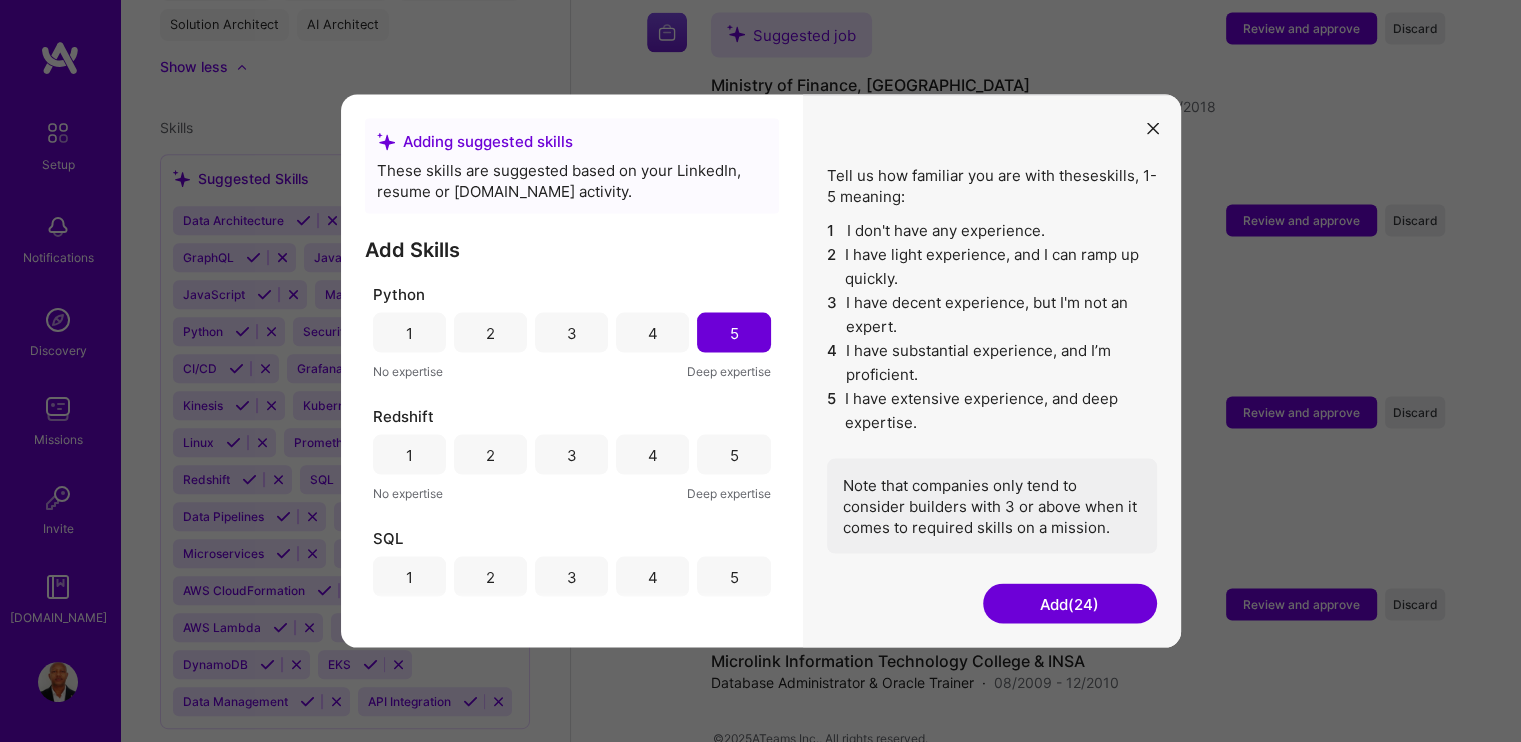 click on "5" at bounding box center [733, 455] 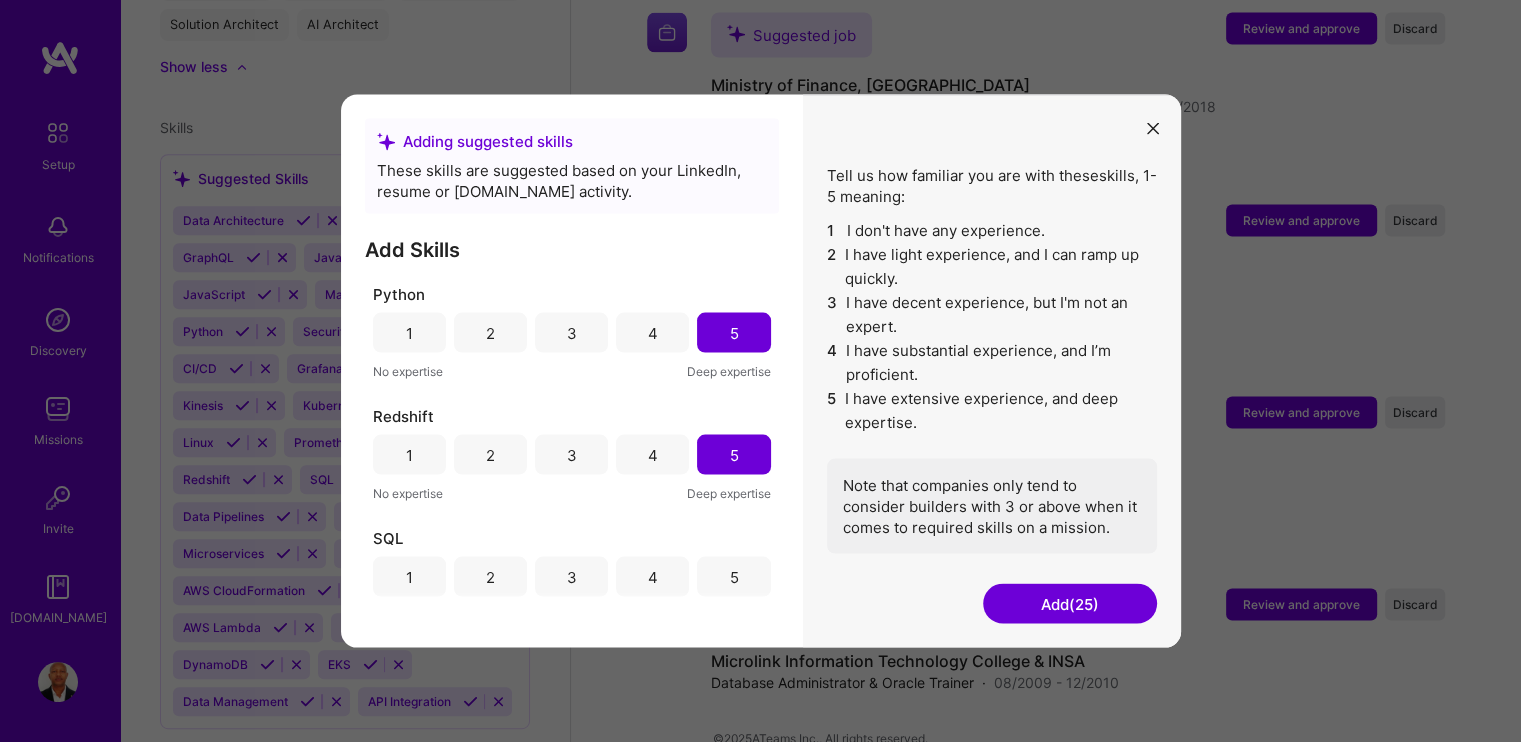 click on "5" at bounding box center (733, 577) 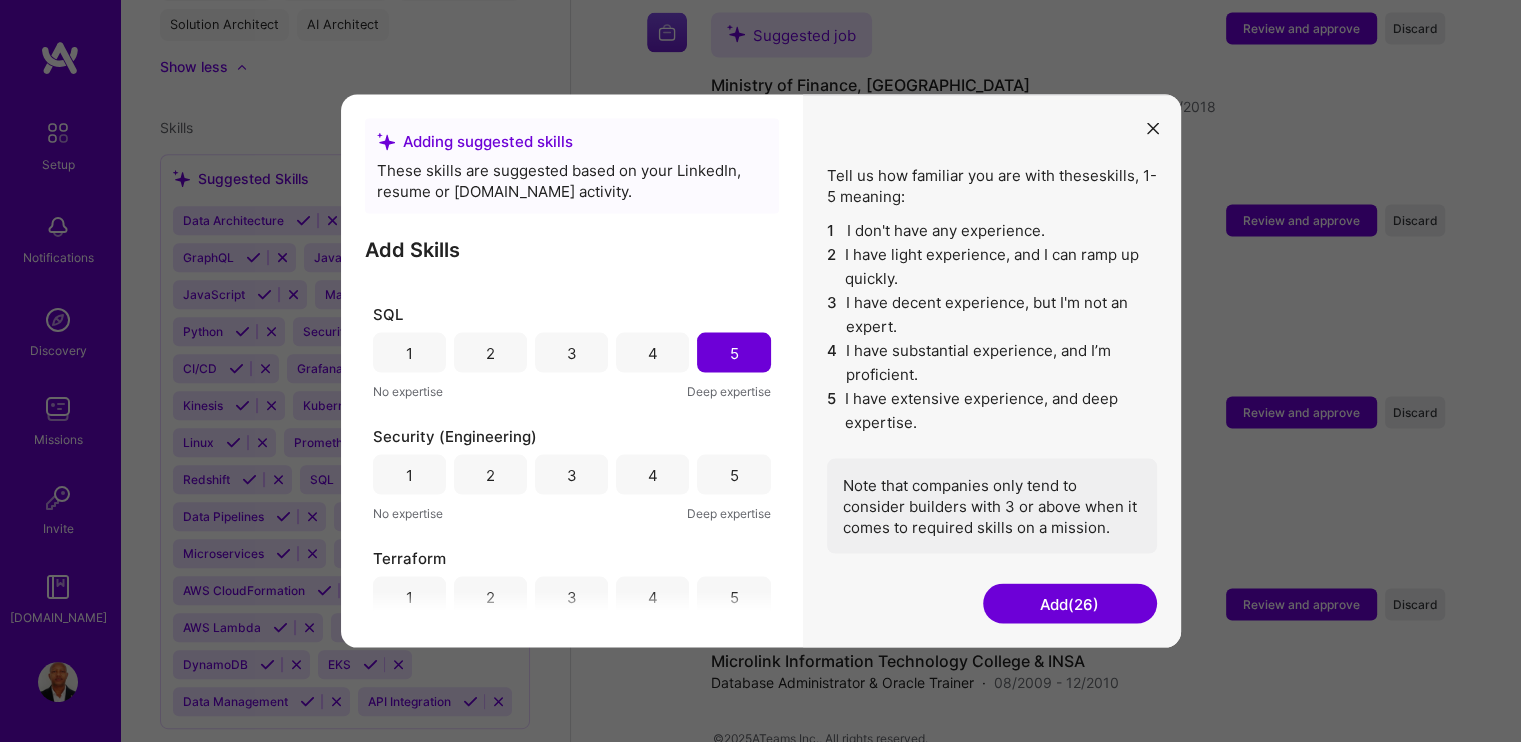 scroll, scrollTop: 3057, scrollLeft: 0, axis: vertical 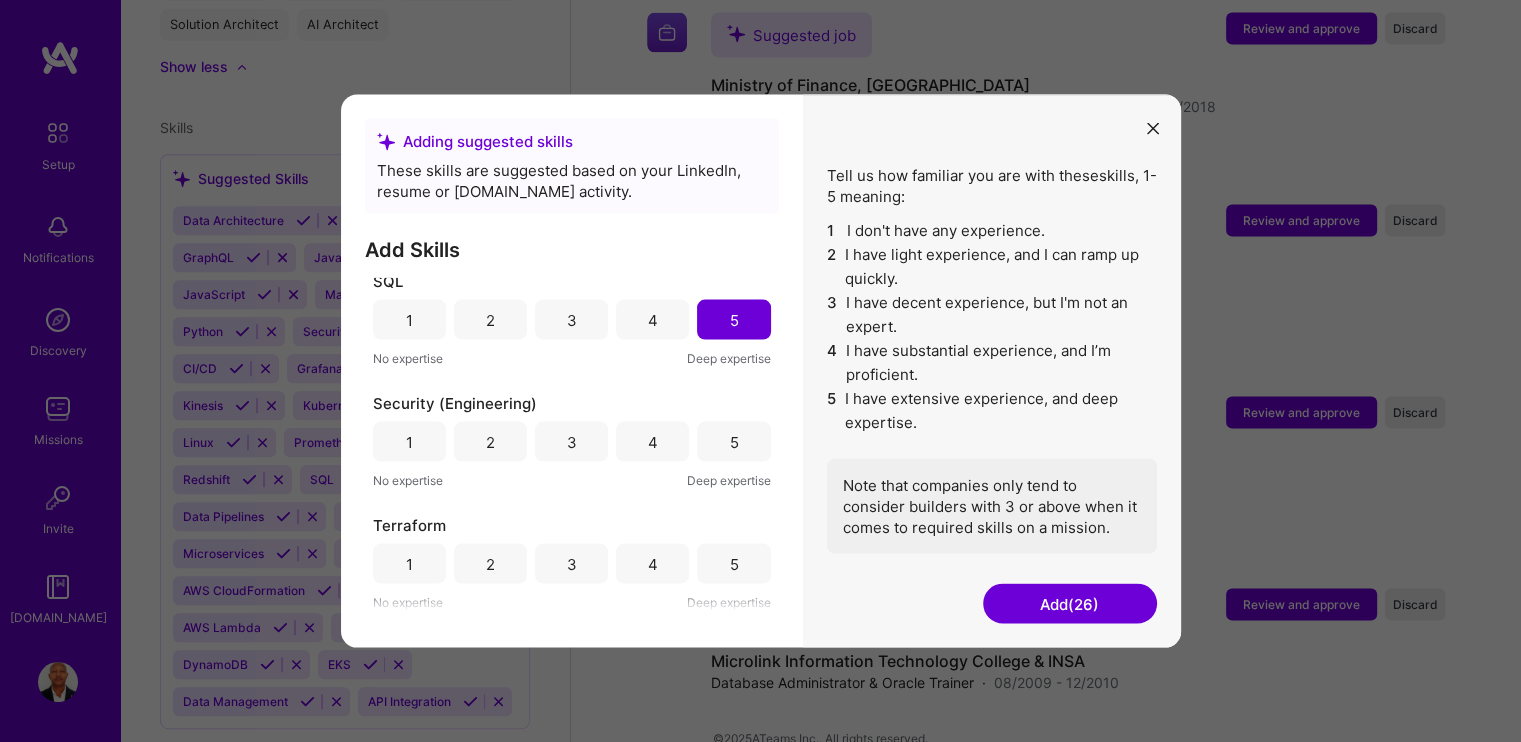 click on "5" at bounding box center [733, 441] 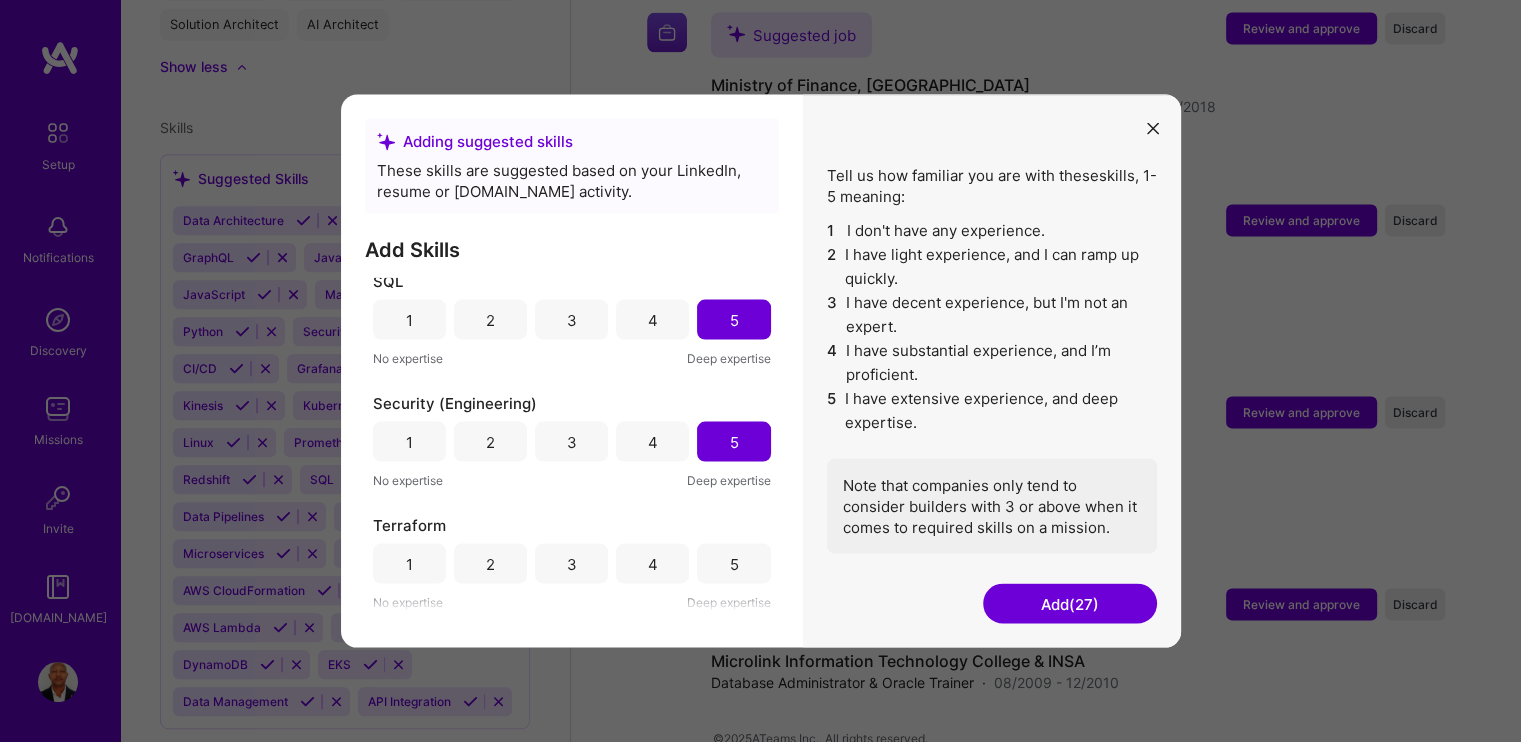 click on "5" at bounding box center (733, 563) 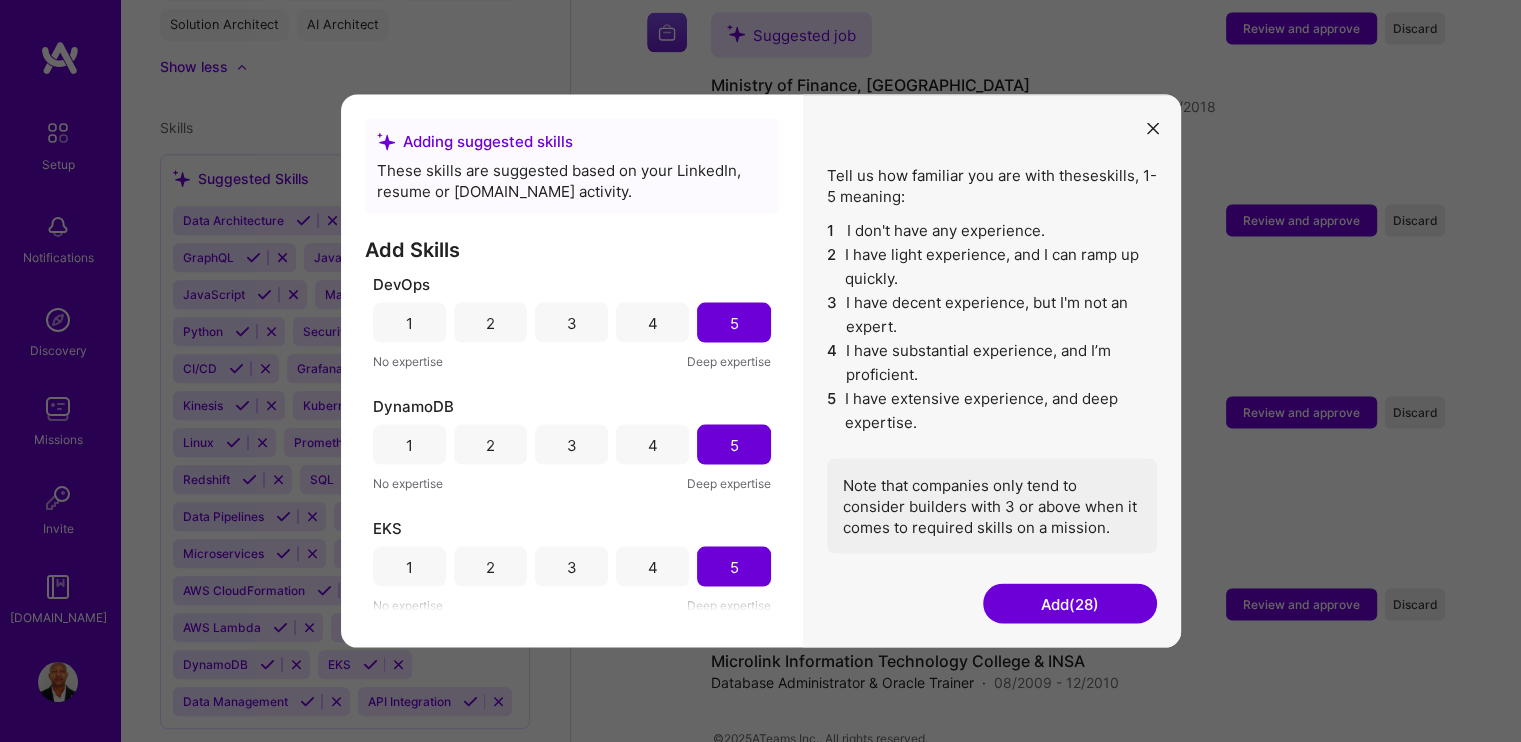 scroll, scrollTop: 358, scrollLeft: 0, axis: vertical 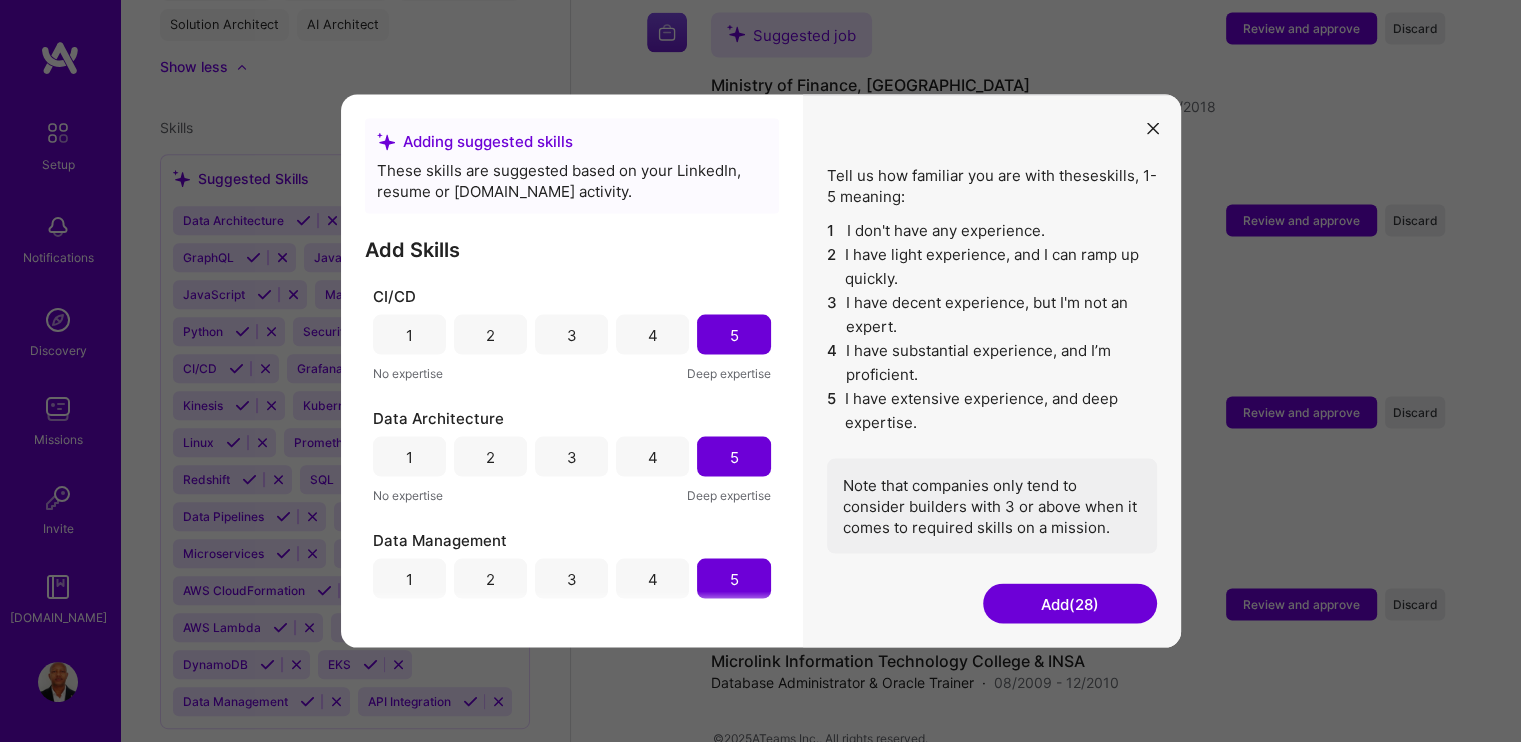 drag, startPoint x: 780, startPoint y: 343, endPoint x: 780, endPoint y: 316, distance: 27 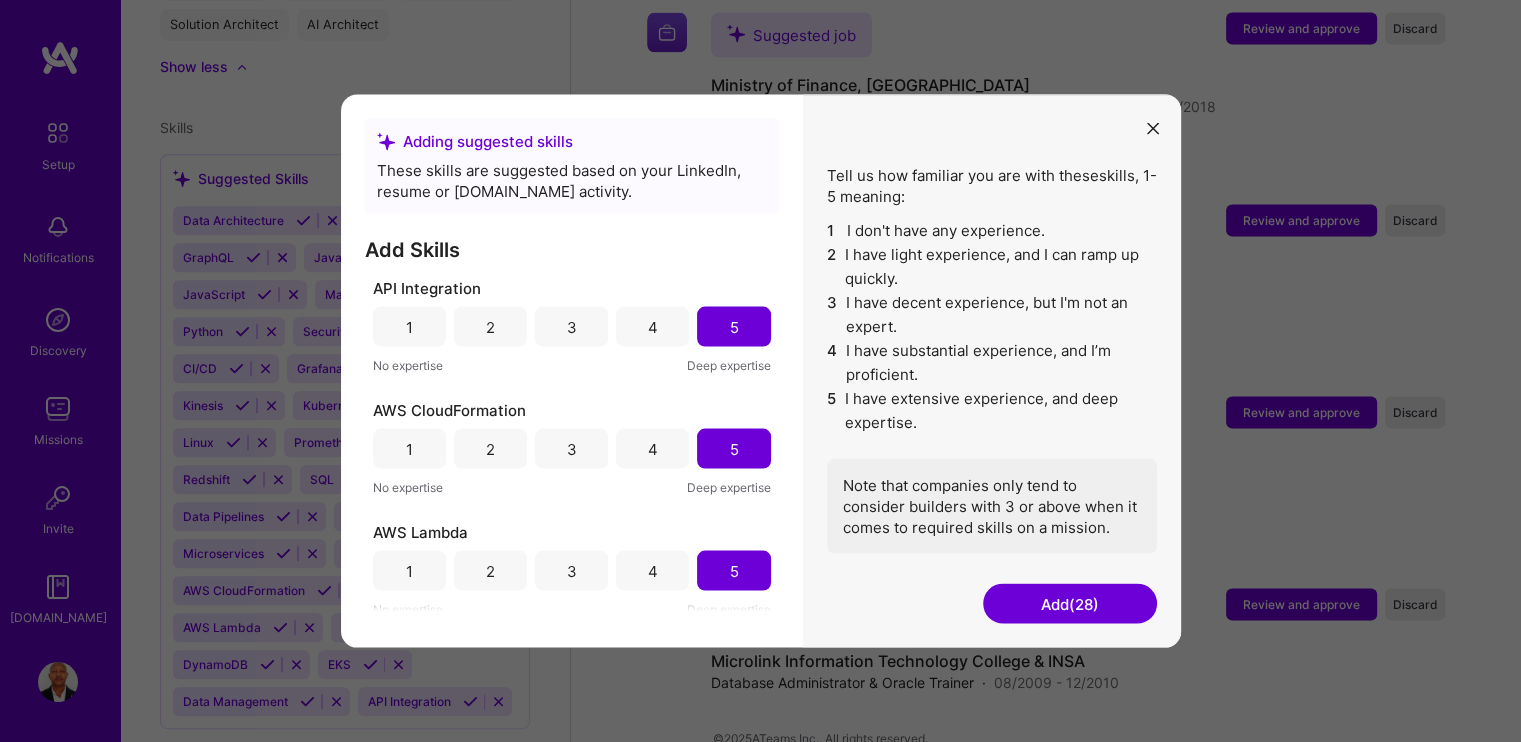 scroll, scrollTop: 3057, scrollLeft: 0, axis: vertical 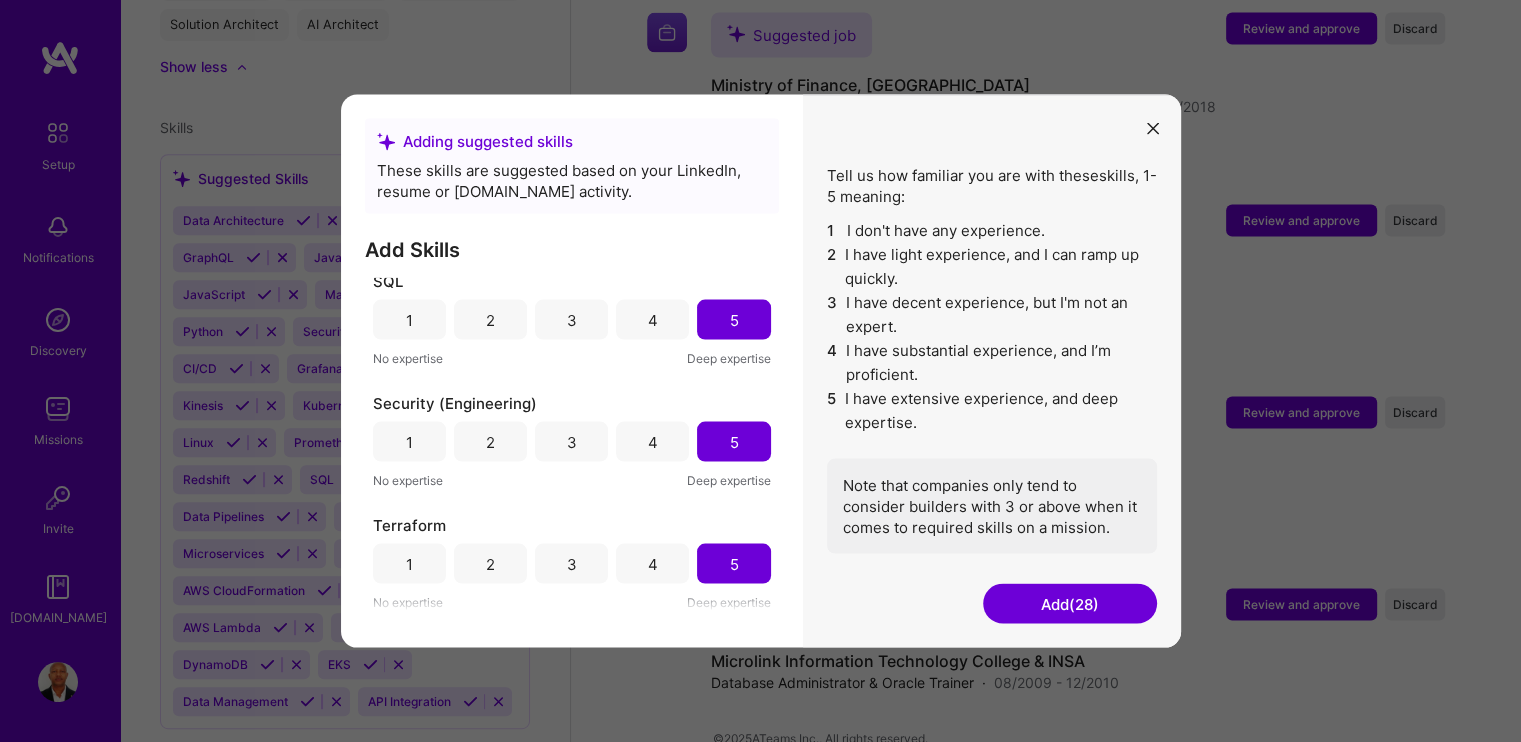 click on "Add  (28)" at bounding box center [1070, 604] 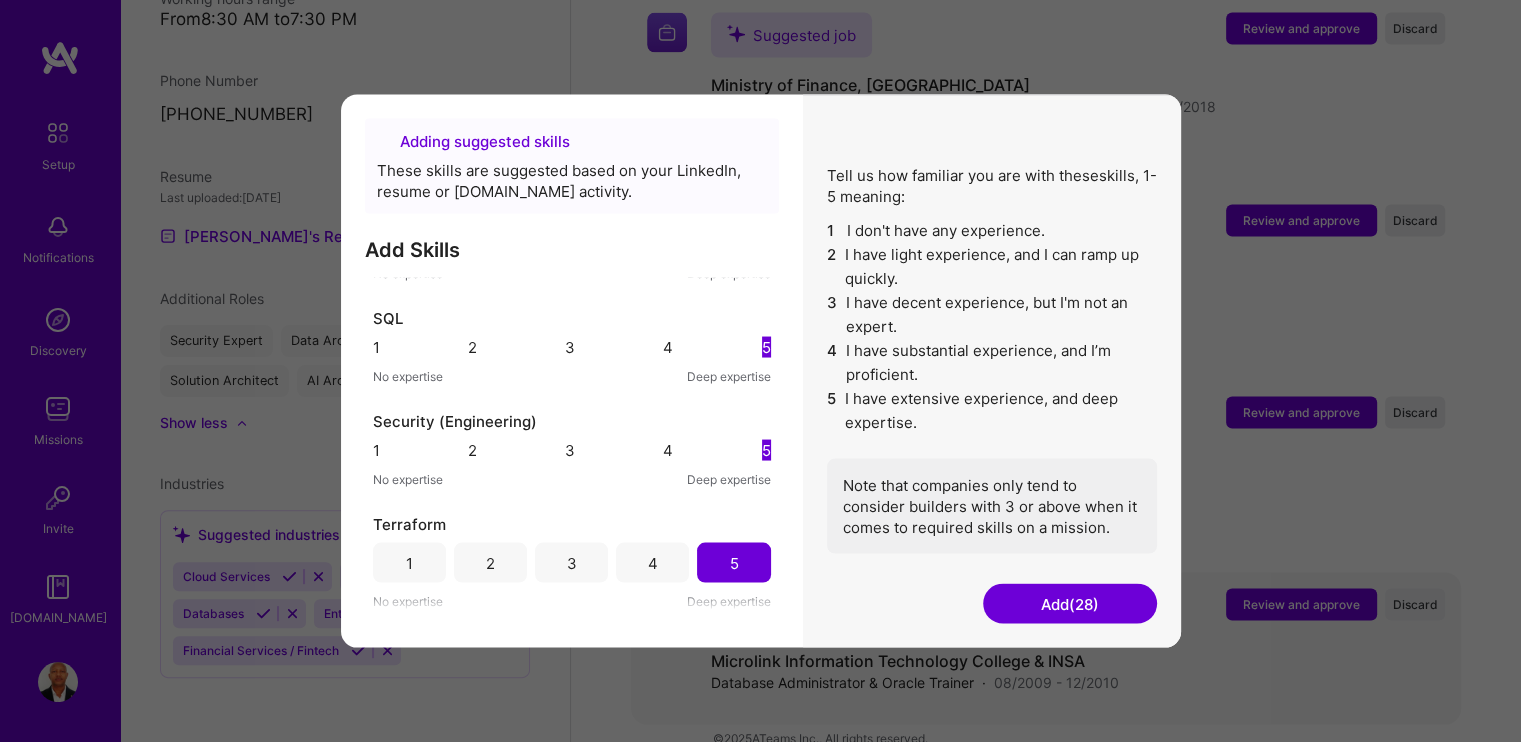 scroll, scrollTop: 824, scrollLeft: 0, axis: vertical 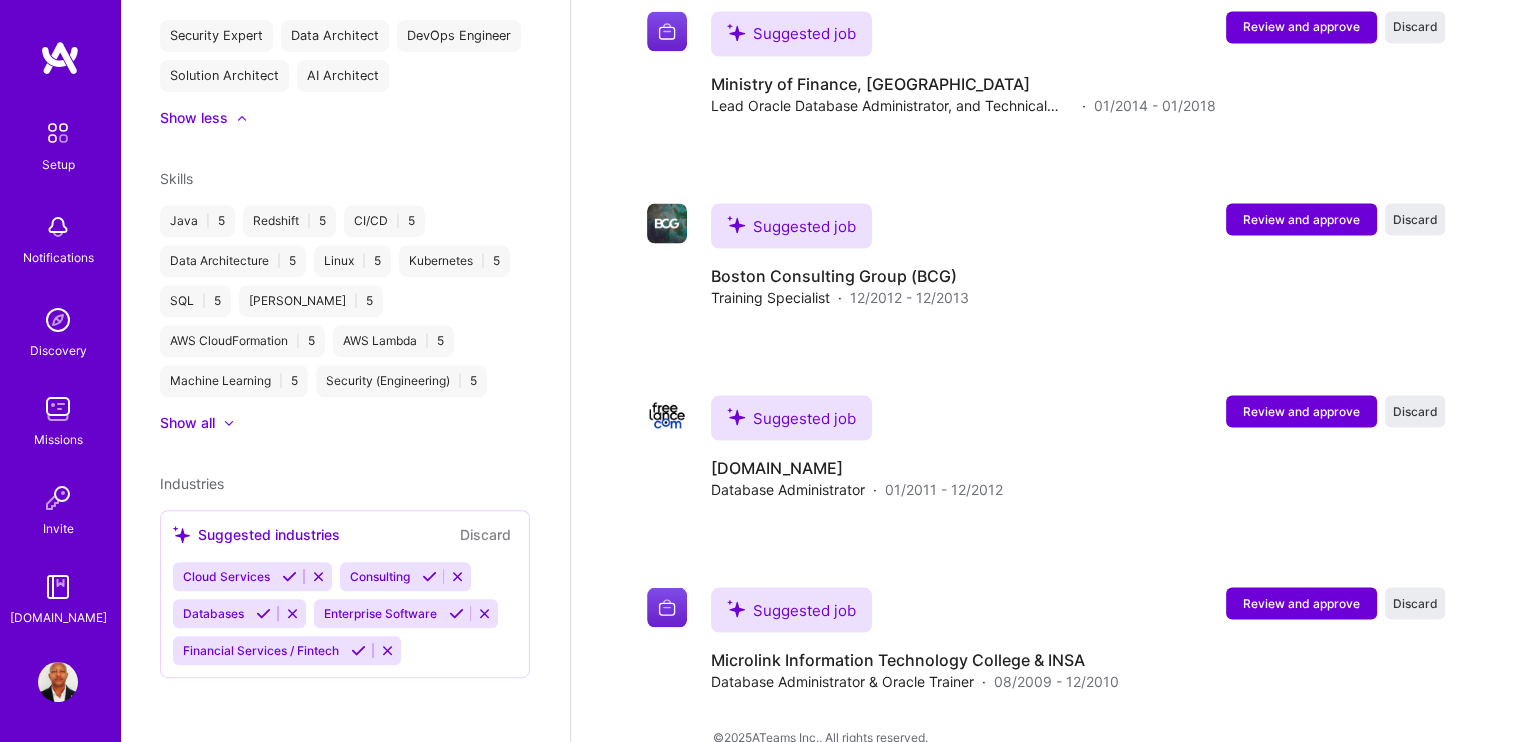 click at bounding box center (289, 576) 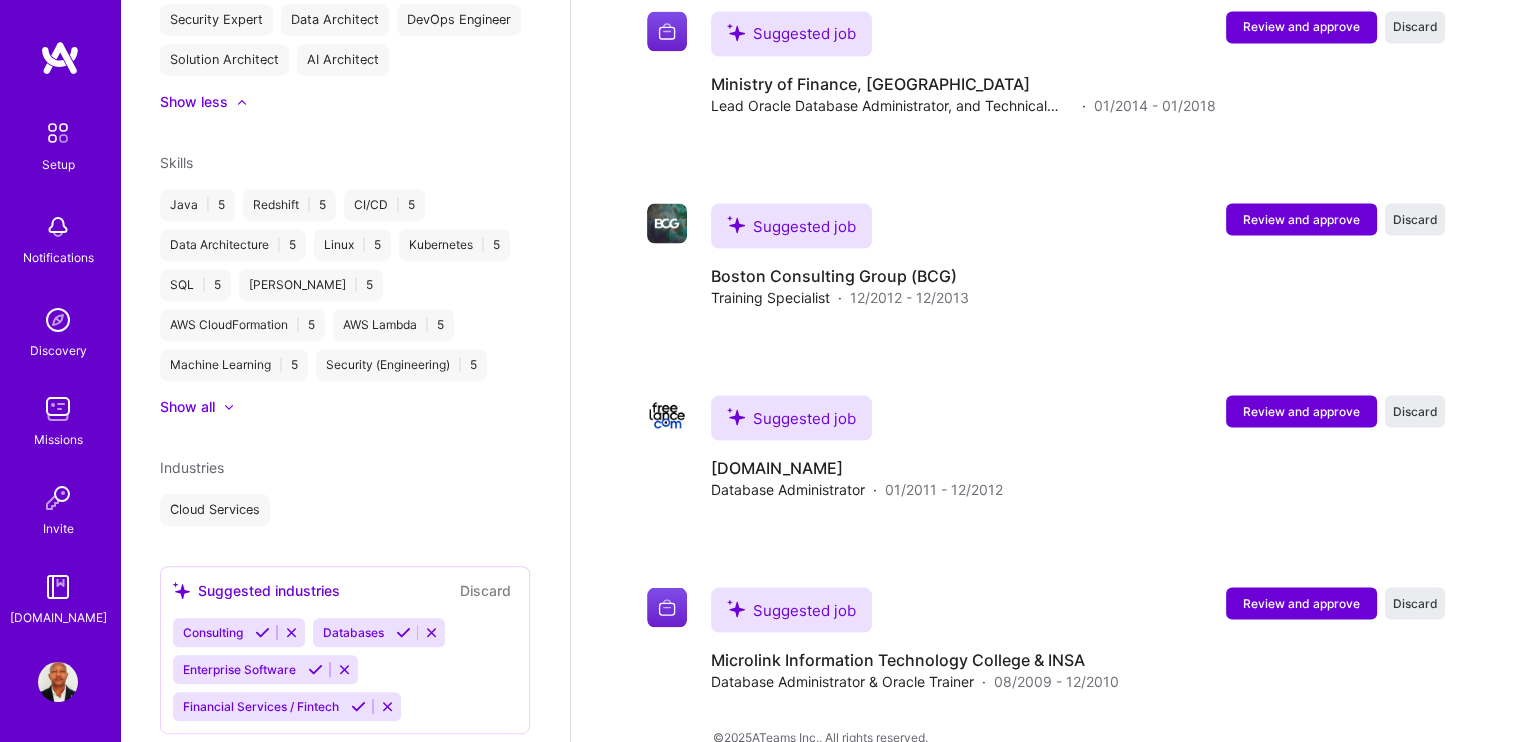 scroll, scrollTop: 896, scrollLeft: 0, axis: vertical 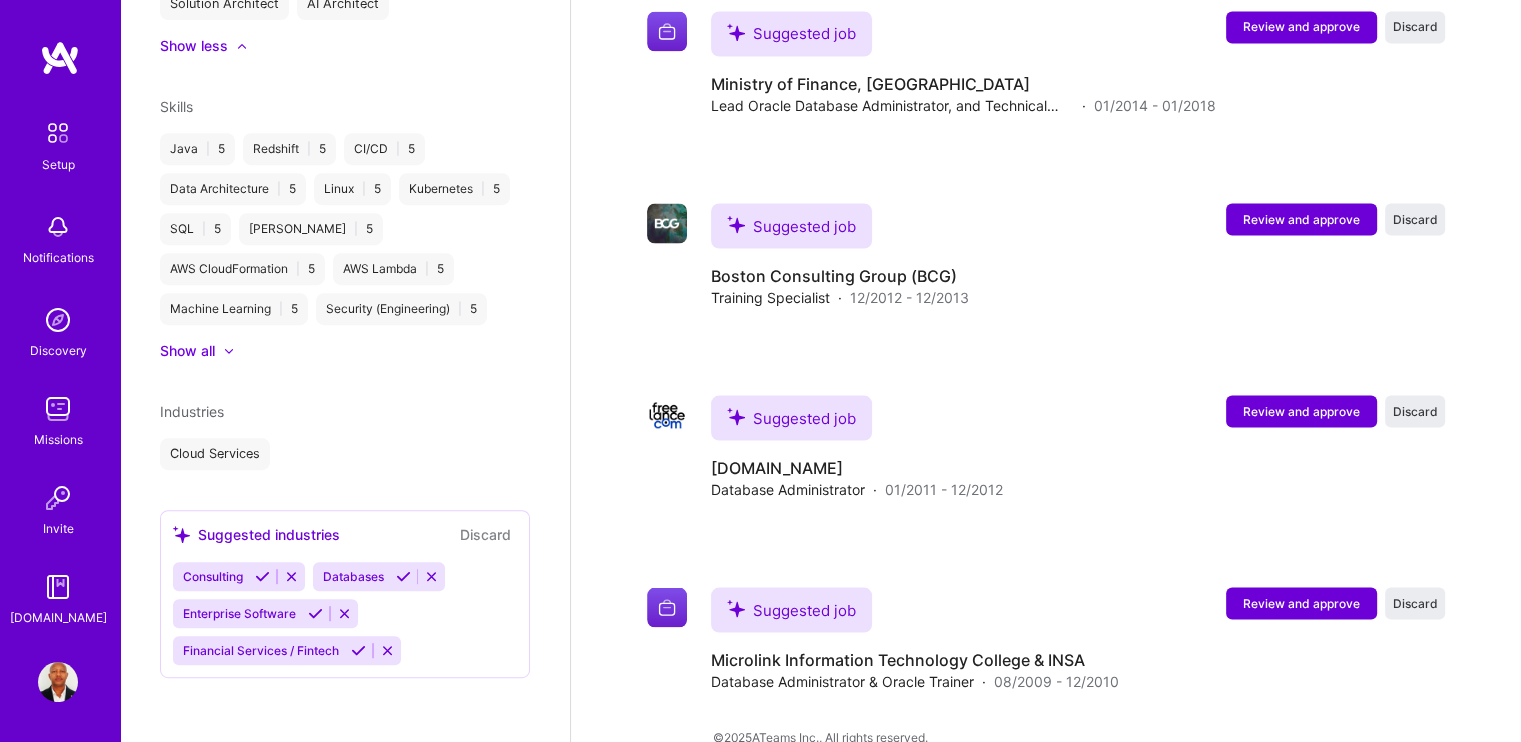 click at bounding box center [262, 576] 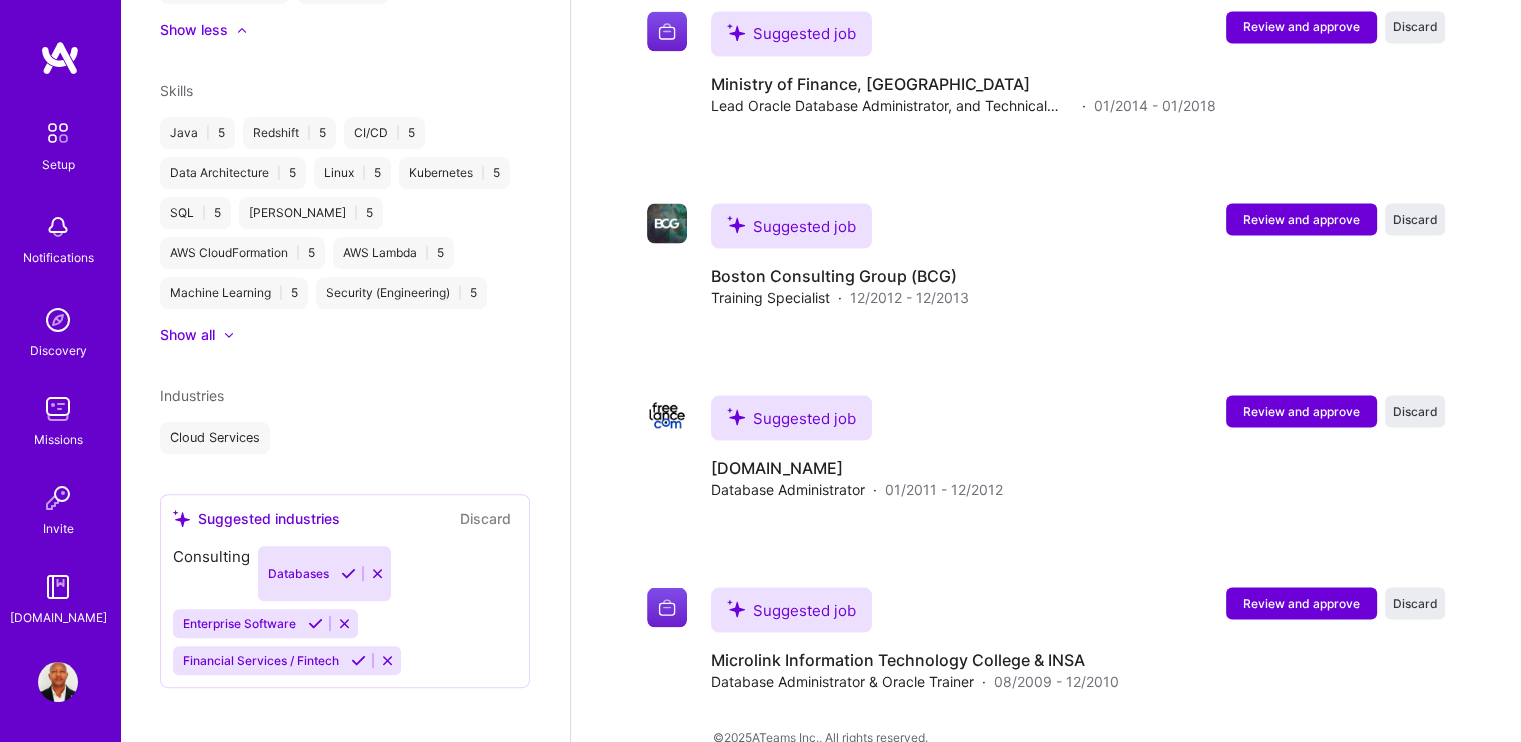 scroll, scrollTop: 860, scrollLeft: 0, axis: vertical 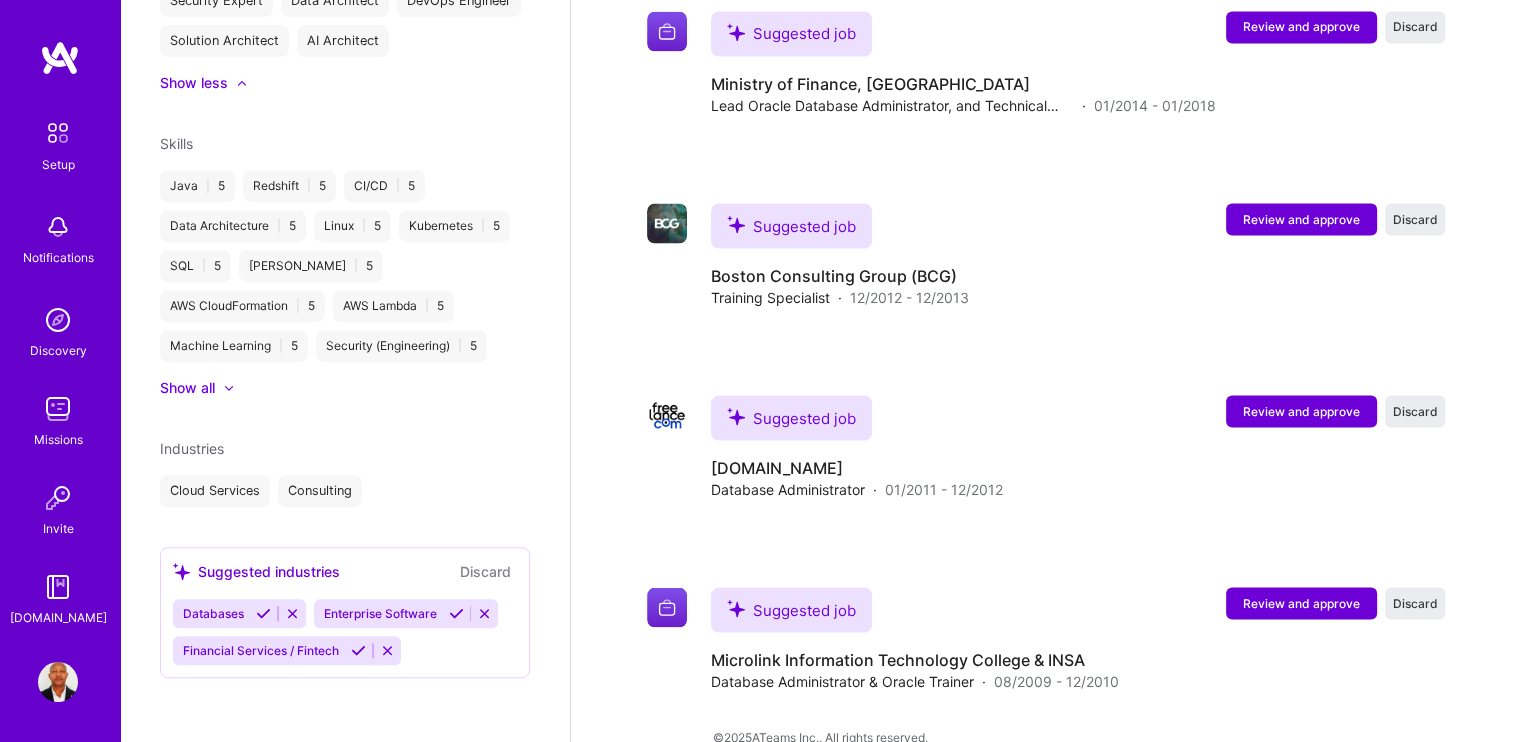 click at bounding box center (456, 613) 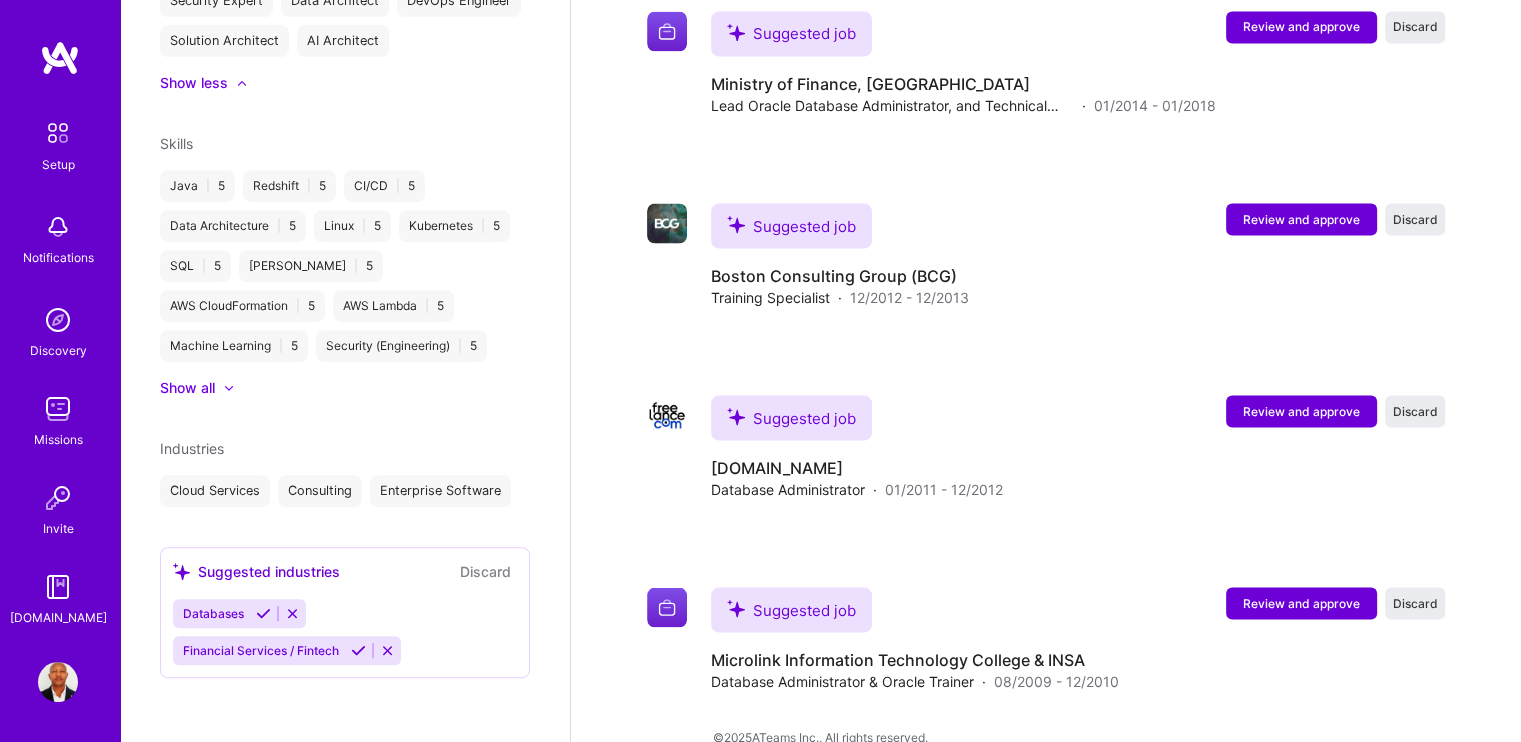scroll, scrollTop: 3726, scrollLeft: 0, axis: vertical 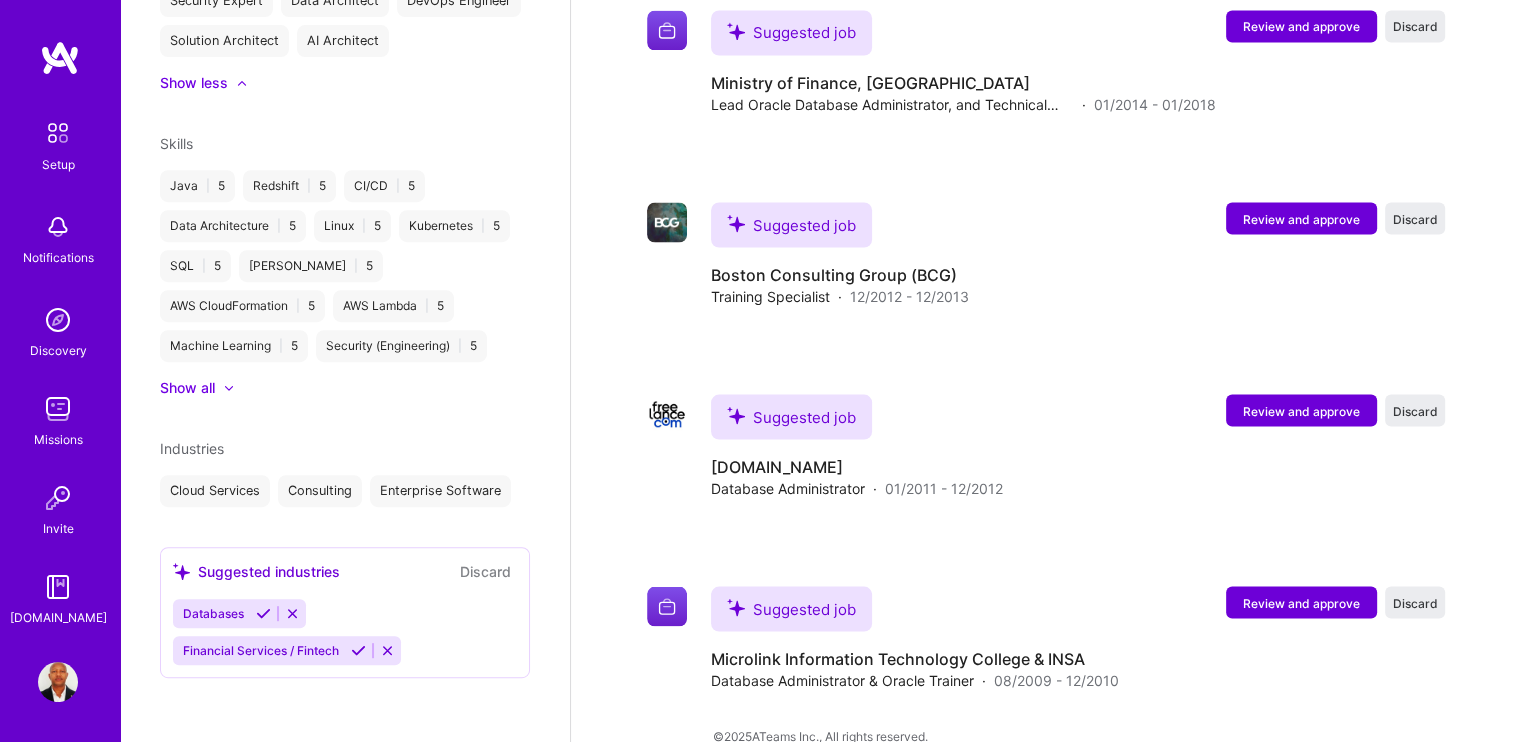 click at bounding box center (358, 650) 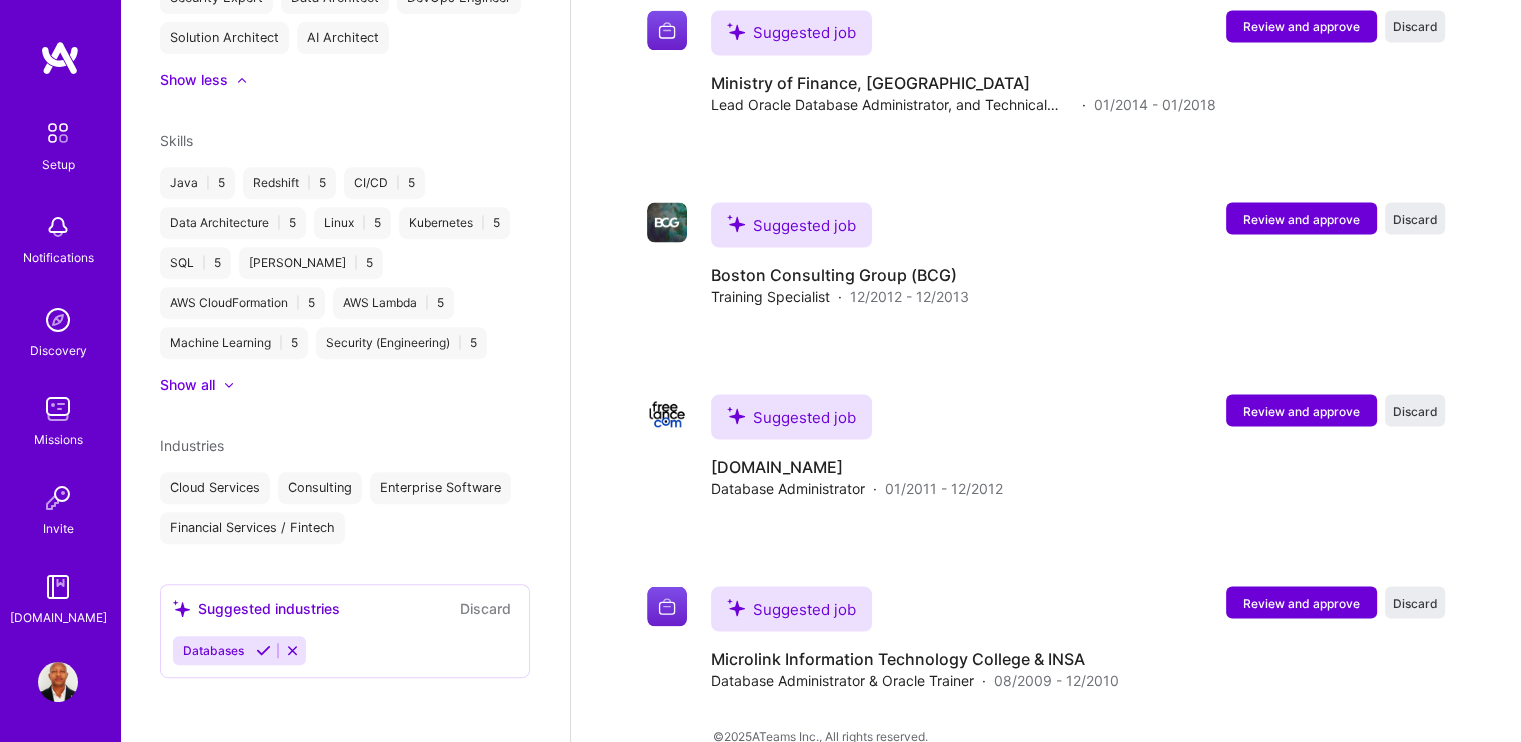 click at bounding box center [263, 650] 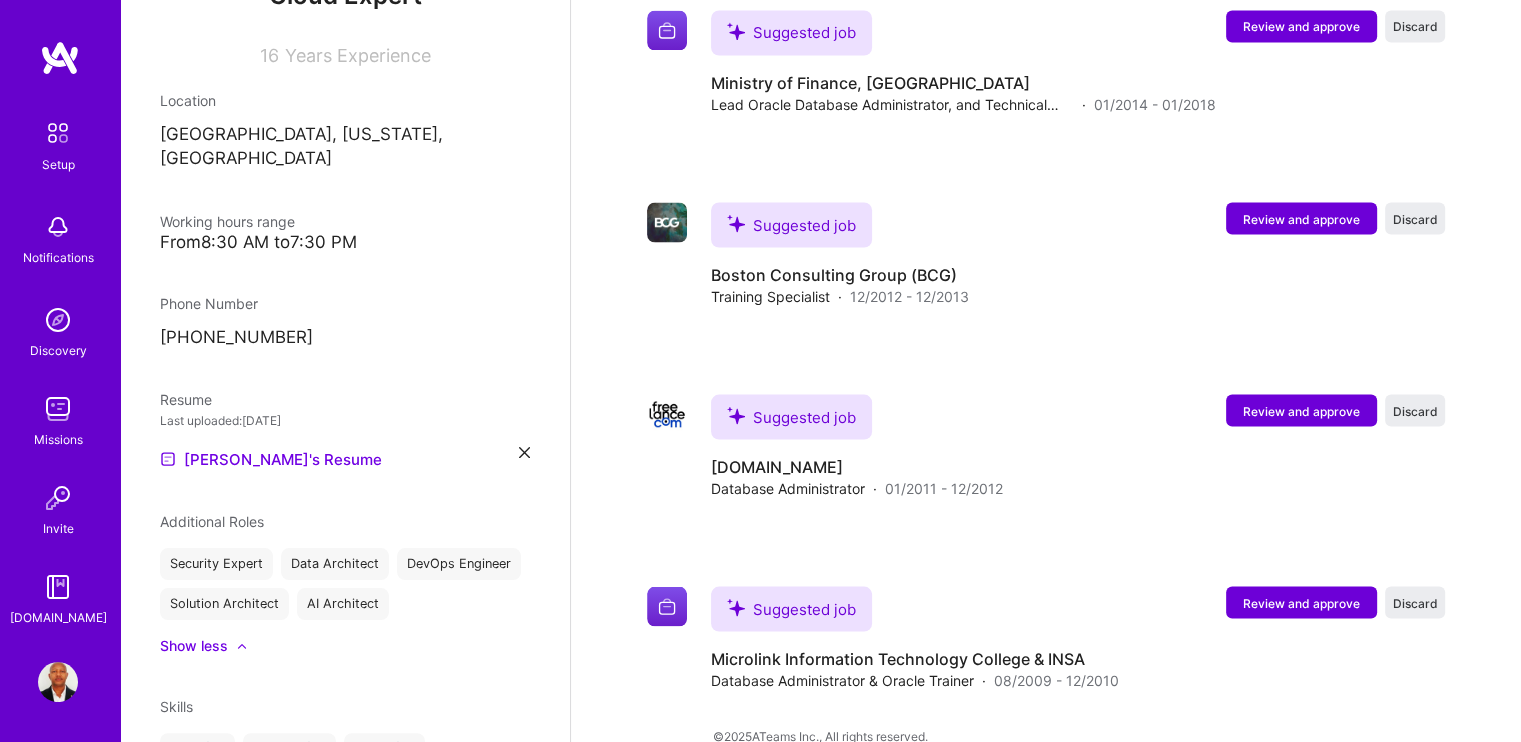 scroll, scrollTop: 0, scrollLeft: 0, axis: both 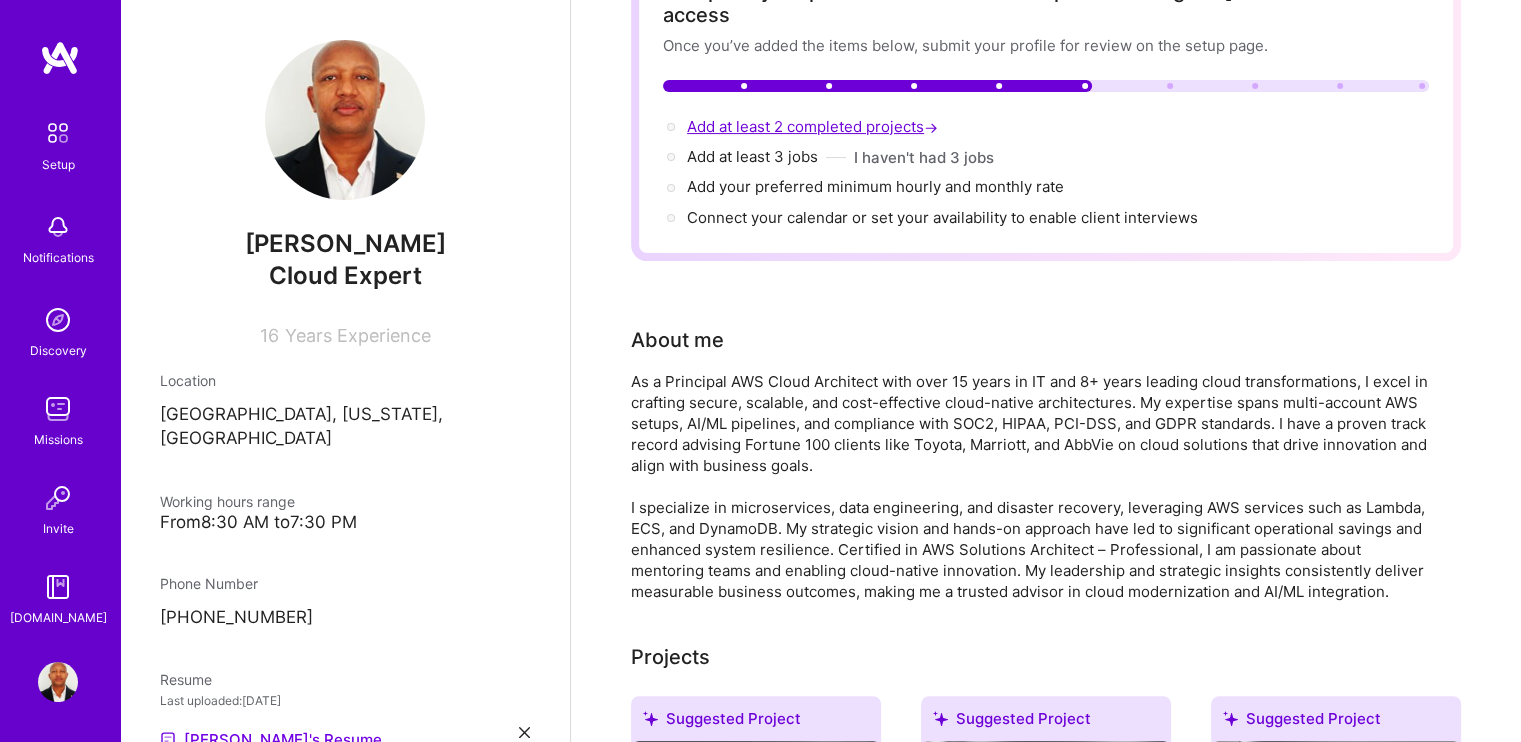 click on "Add at least 2 completed projects  →" at bounding box center [814, 126] 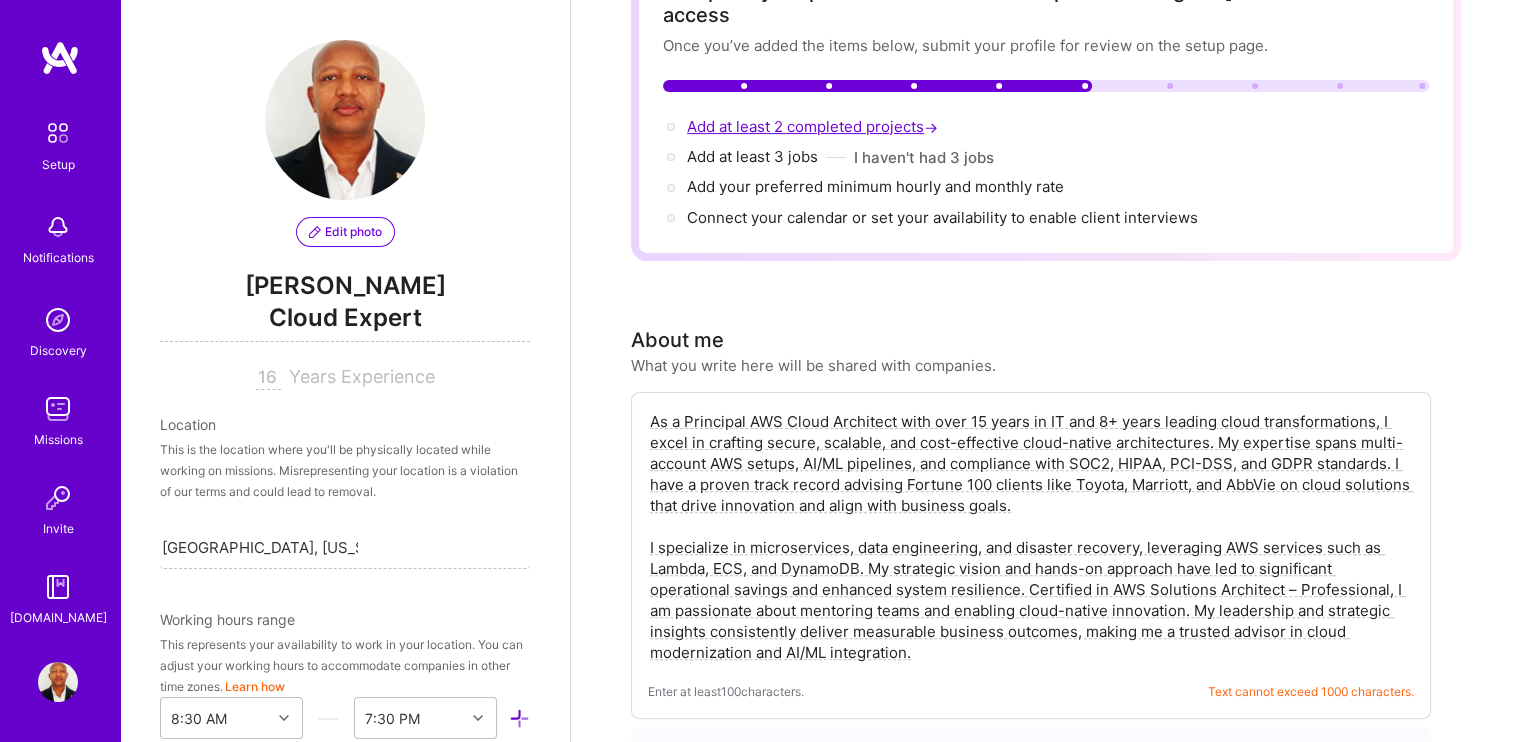 scroll, scrollTop: 798, scrollLeft: 0, axis: vertical 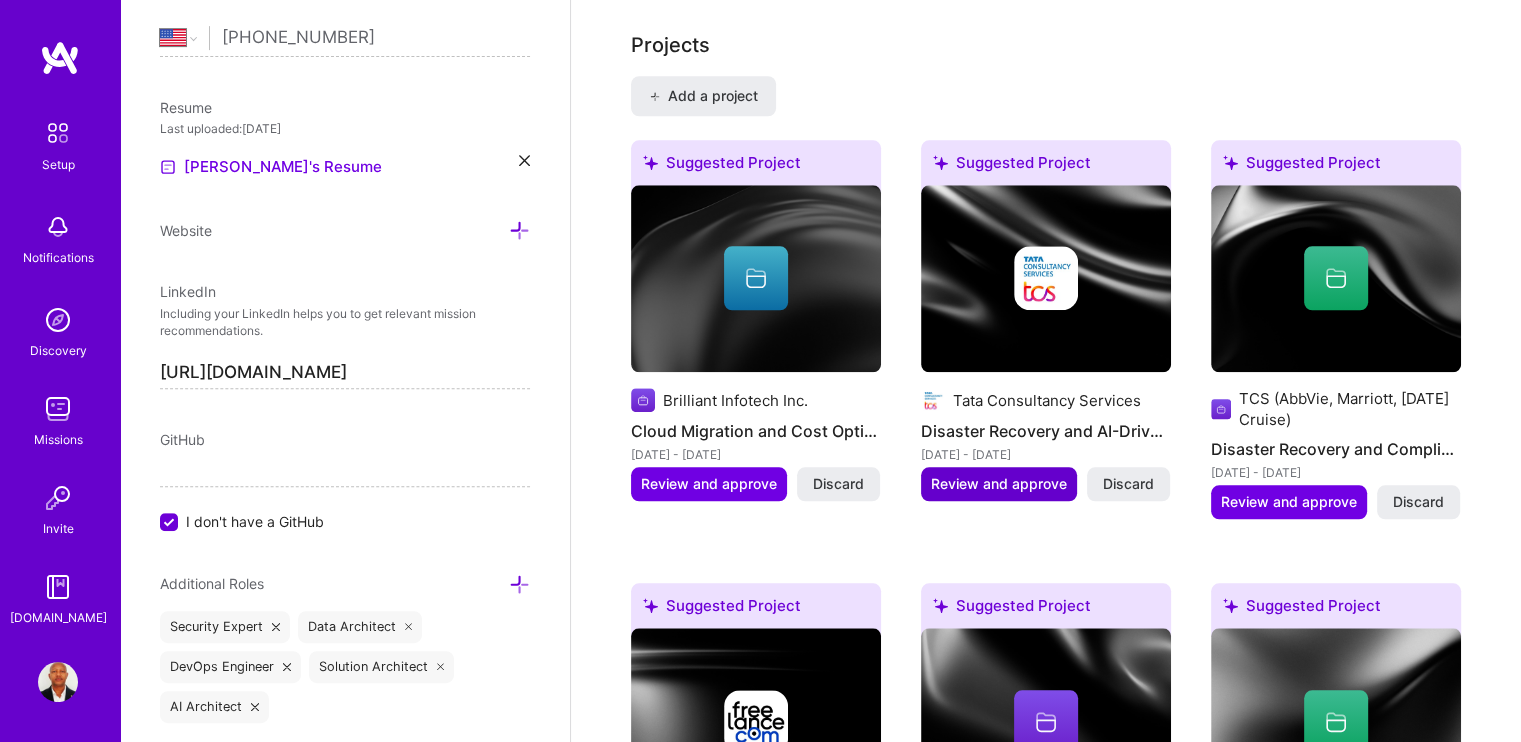 click on "Review and approve" at bounding box center (999, 484) 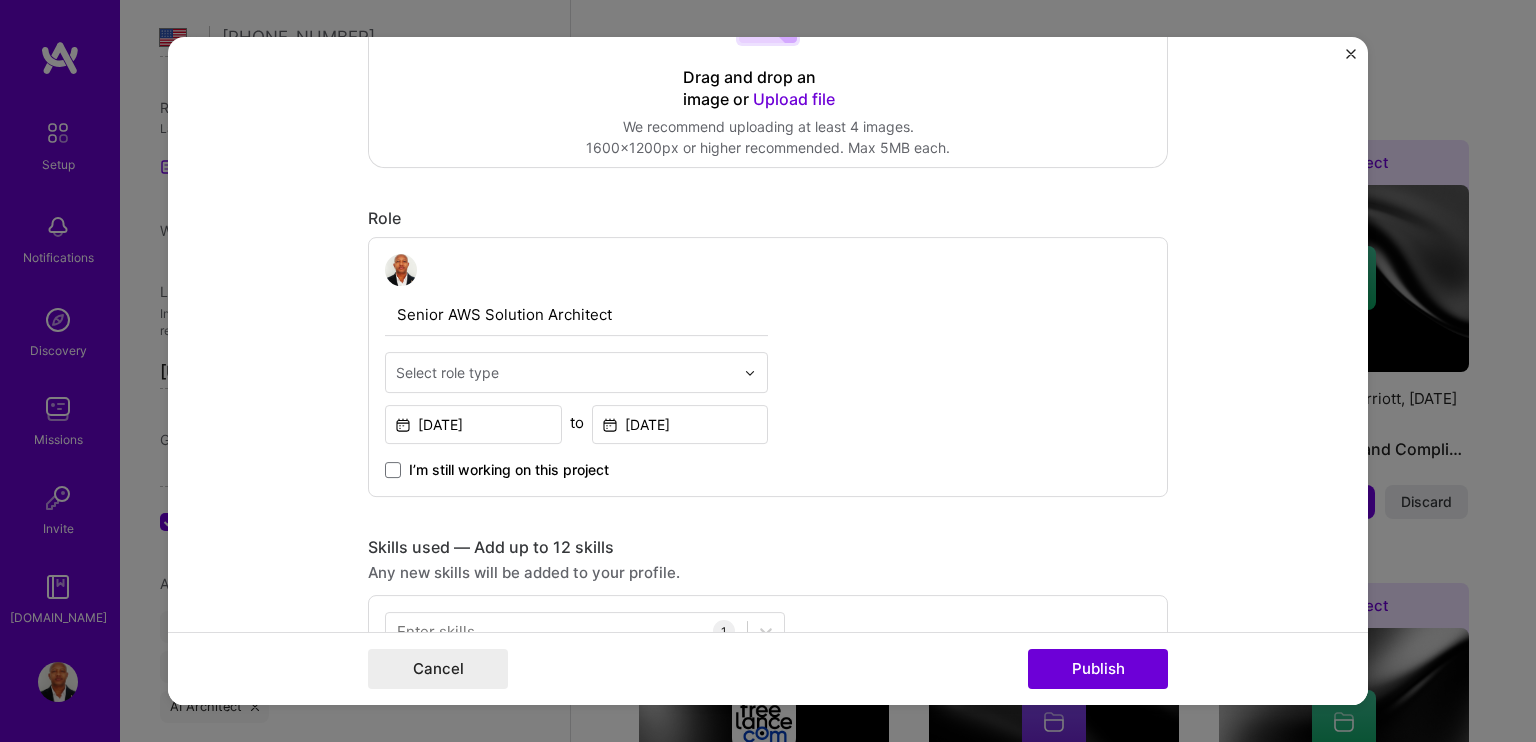 scroll, scrollTop: 0, scrollLeft: 0, axis: both 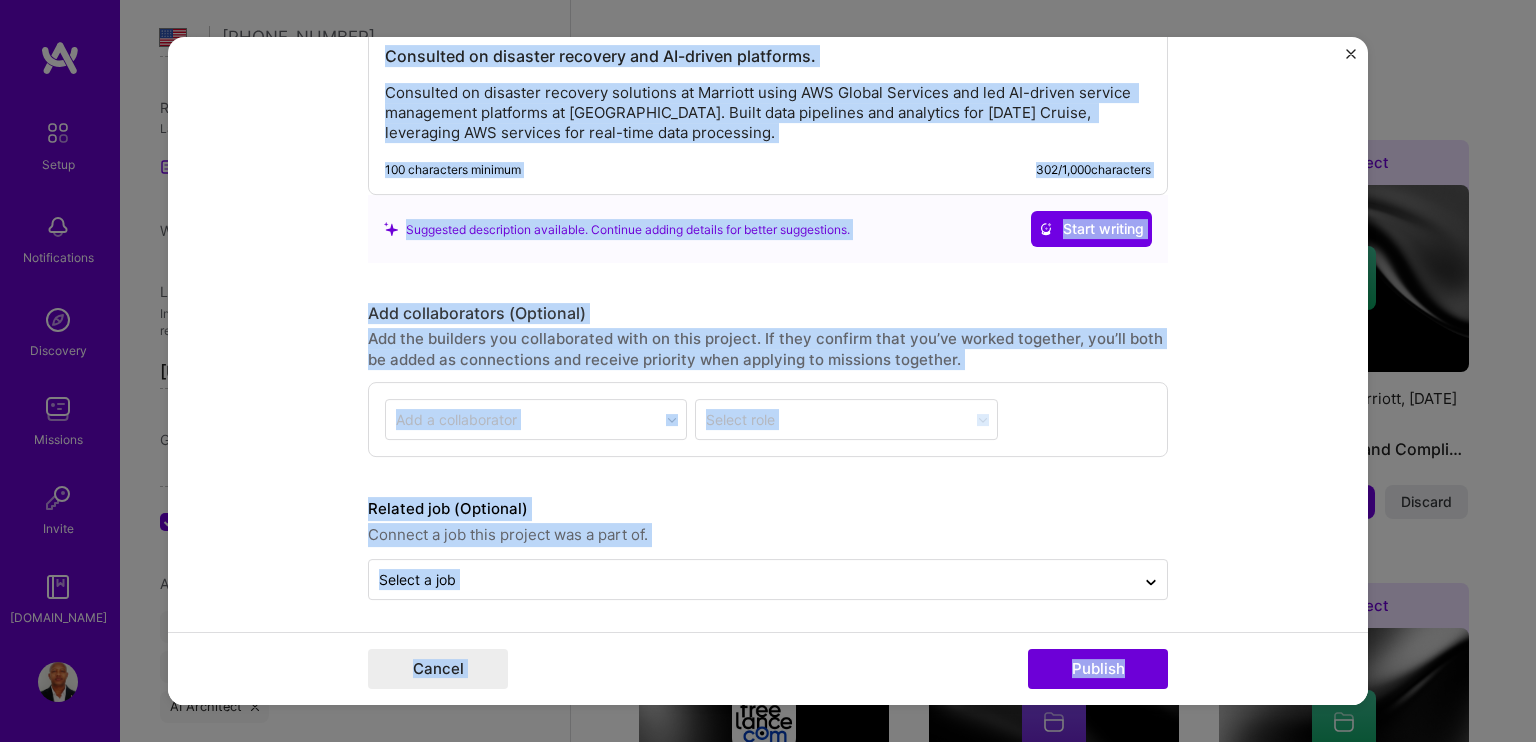 drag, startPoint x: 358, startPoint y: 89, endPoint x: 1284, endPoint y: 655, distance: 1085.2797 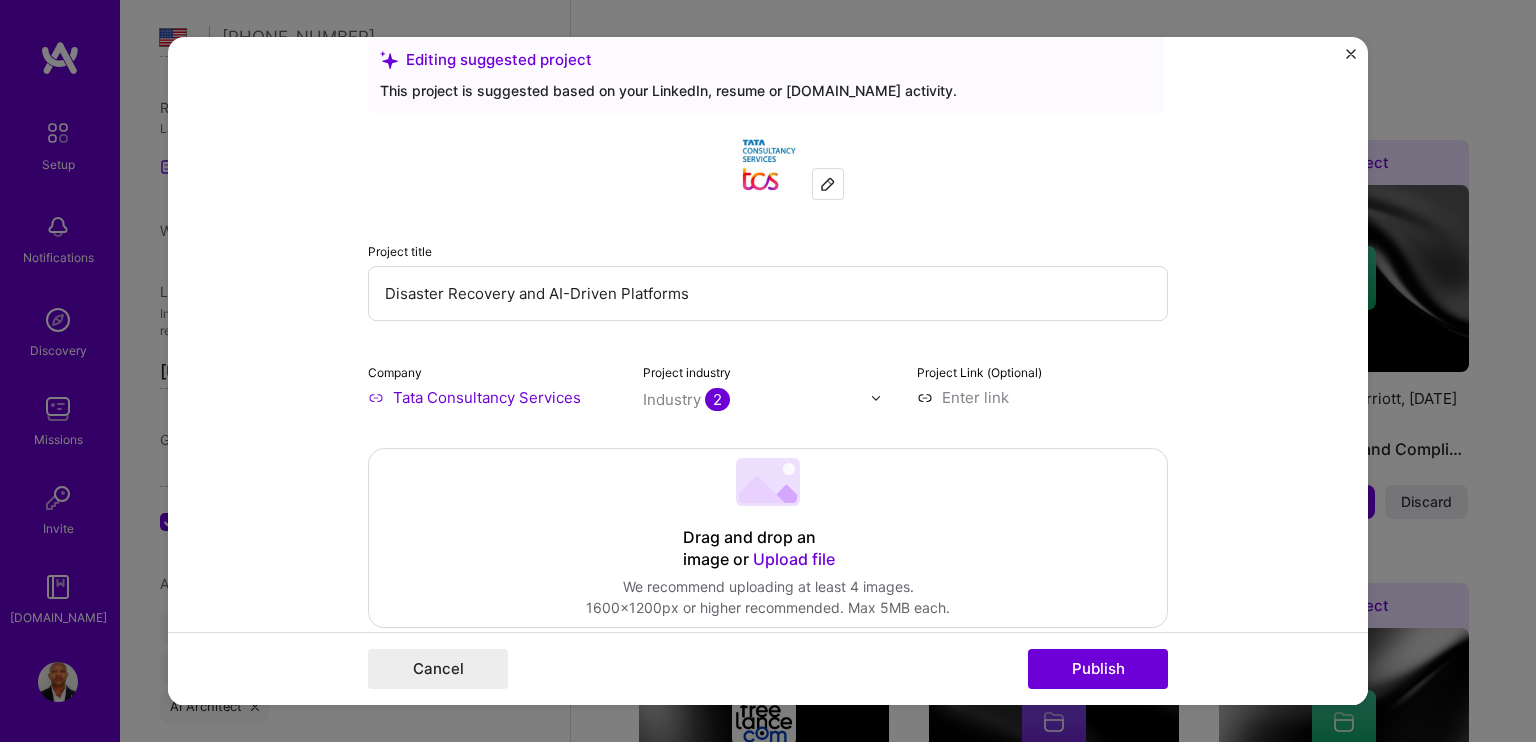scroll, scrollTop: 100, scrollLeft: 0, axis: vertical 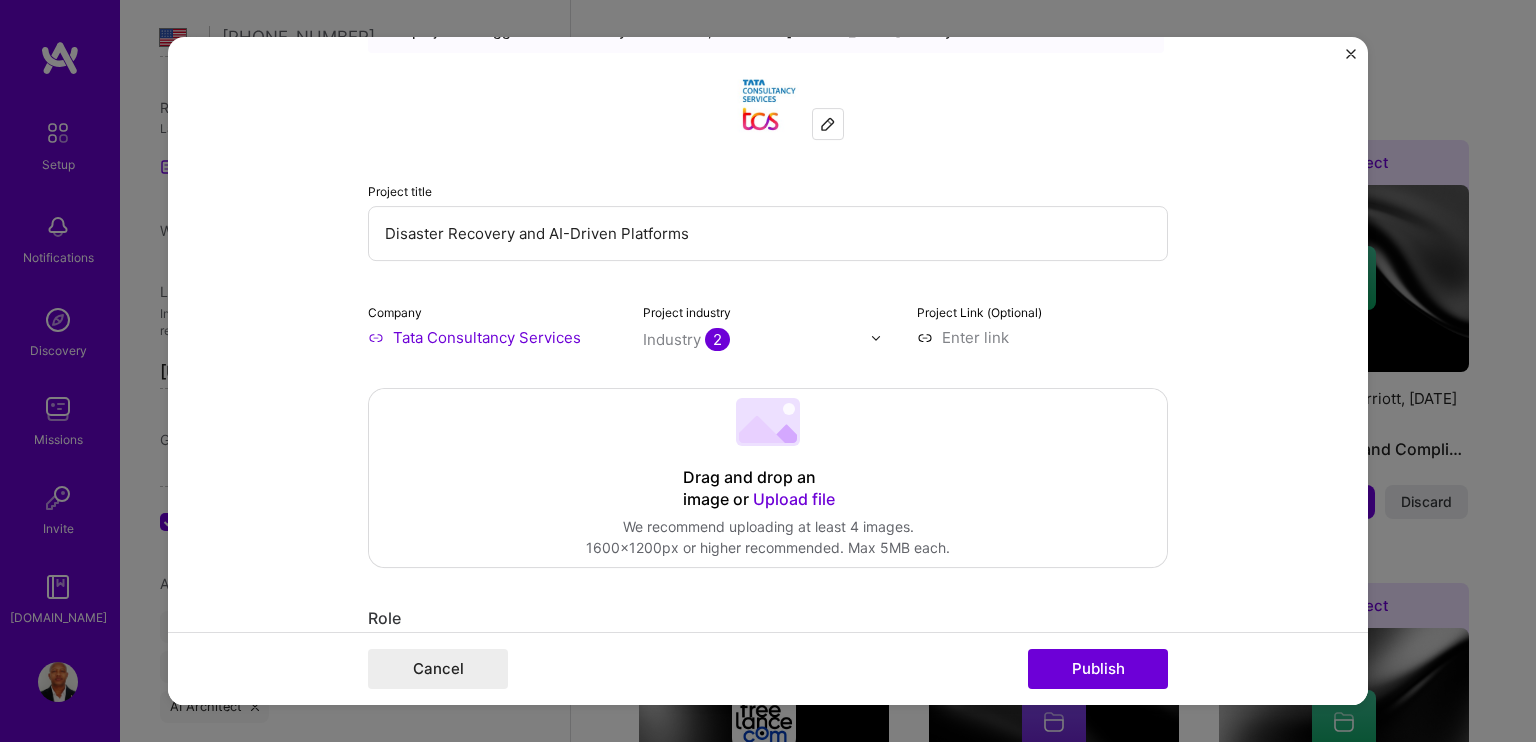 click on "Disaster Recovery and AI-Driven Platforms" at bounding box center (768, 233) 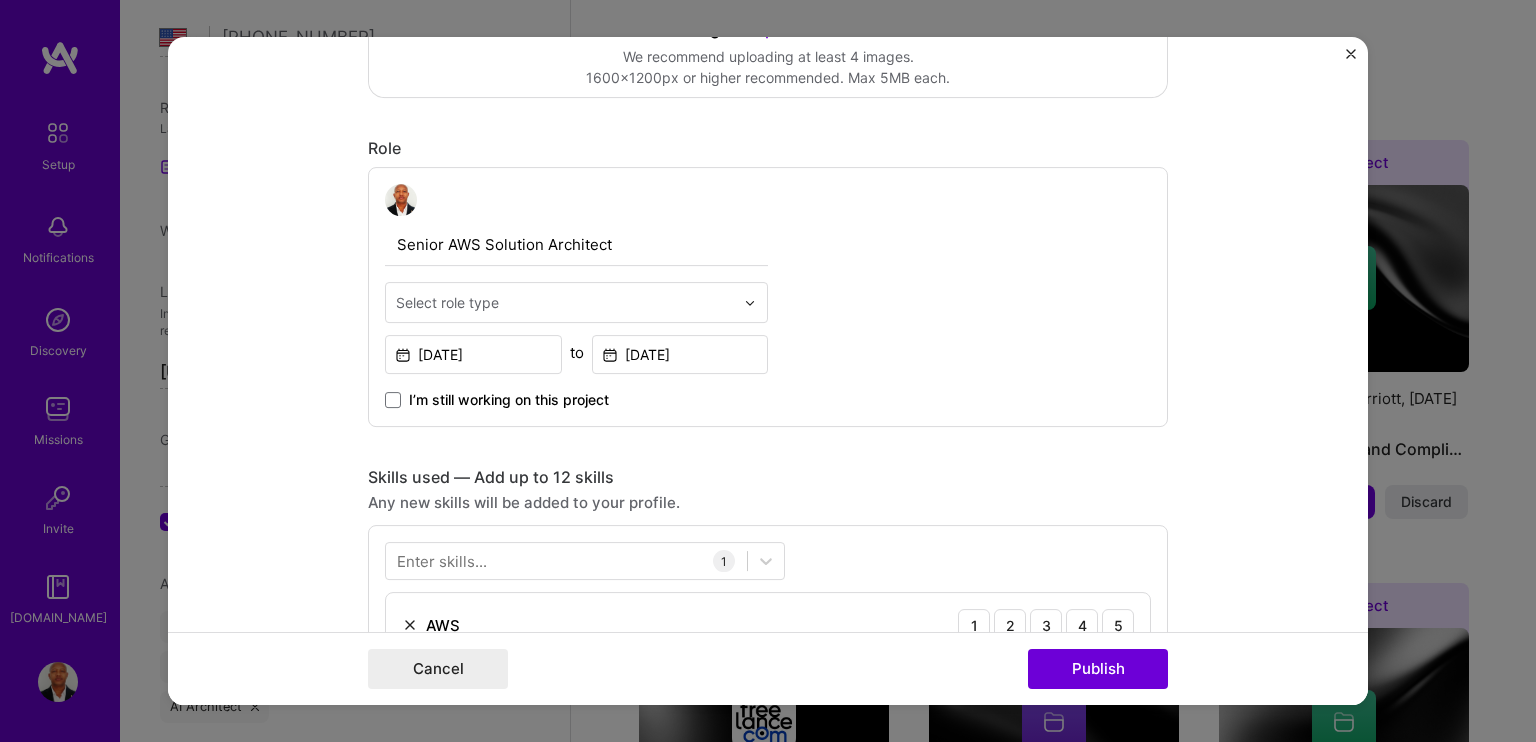 scroll, scrollTop: 600, scrollLeft: 0, axis: vertical 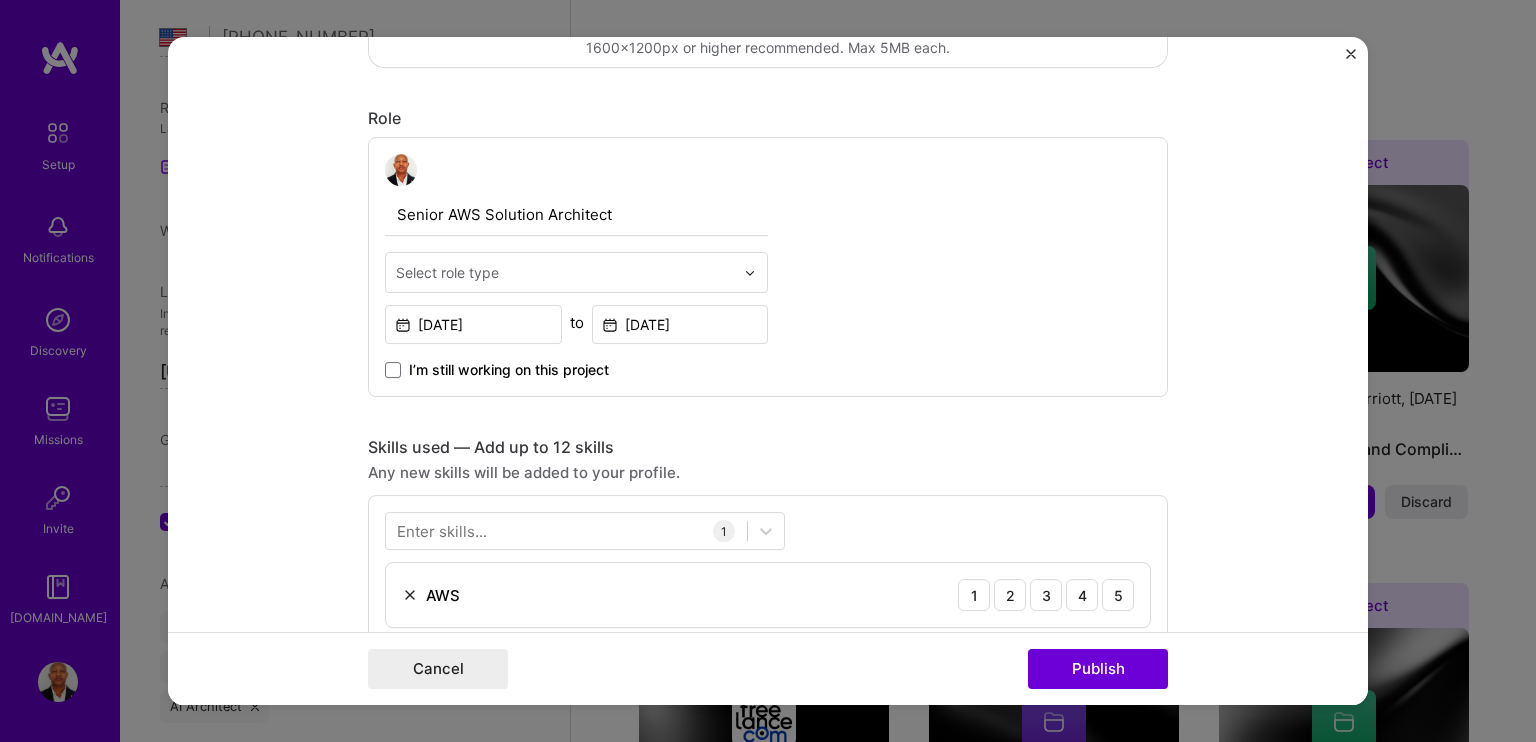 click on "Senior AWS Solution Architect" at bounding box center (576, 215) 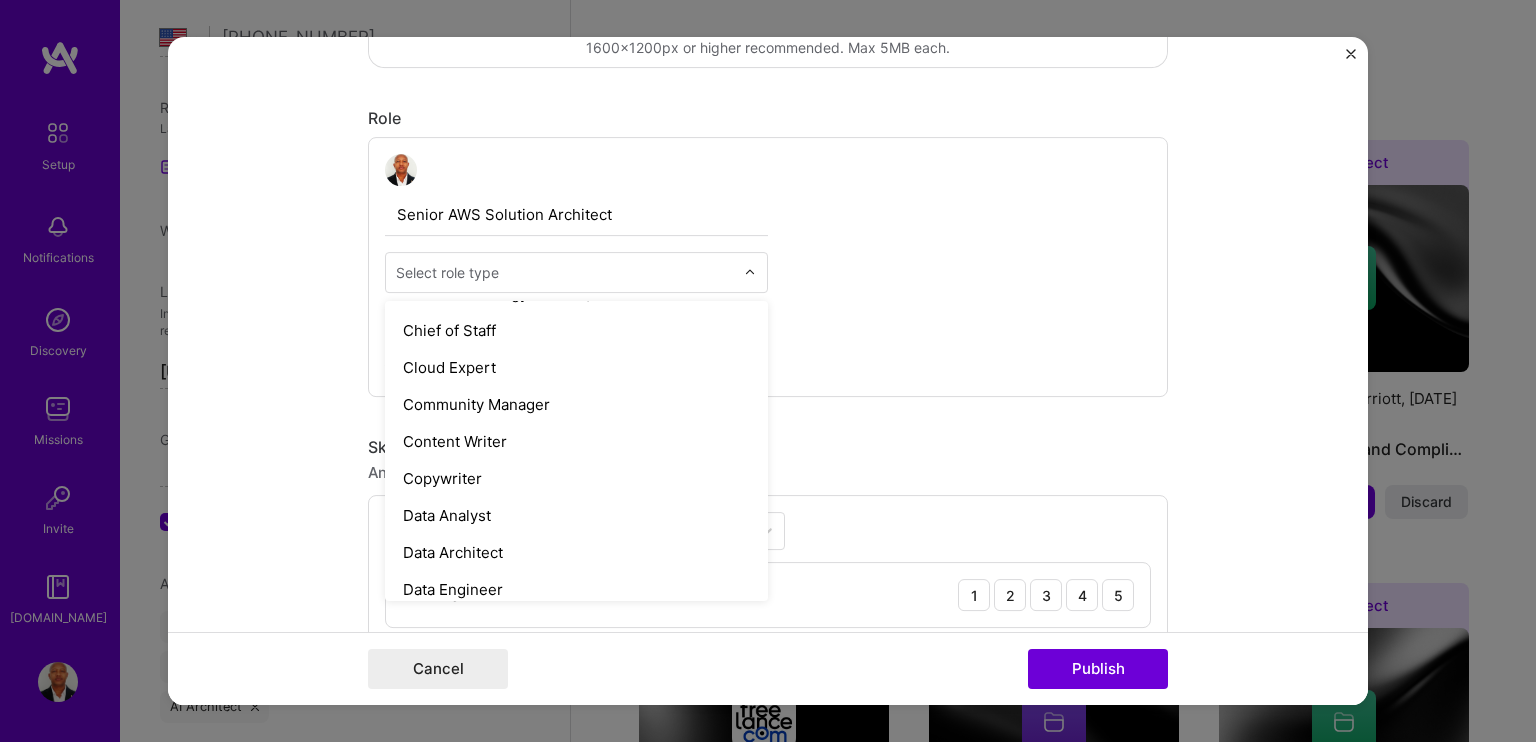 scroll, scrollTop: 500, scrollLeft: 0, axis: vertical 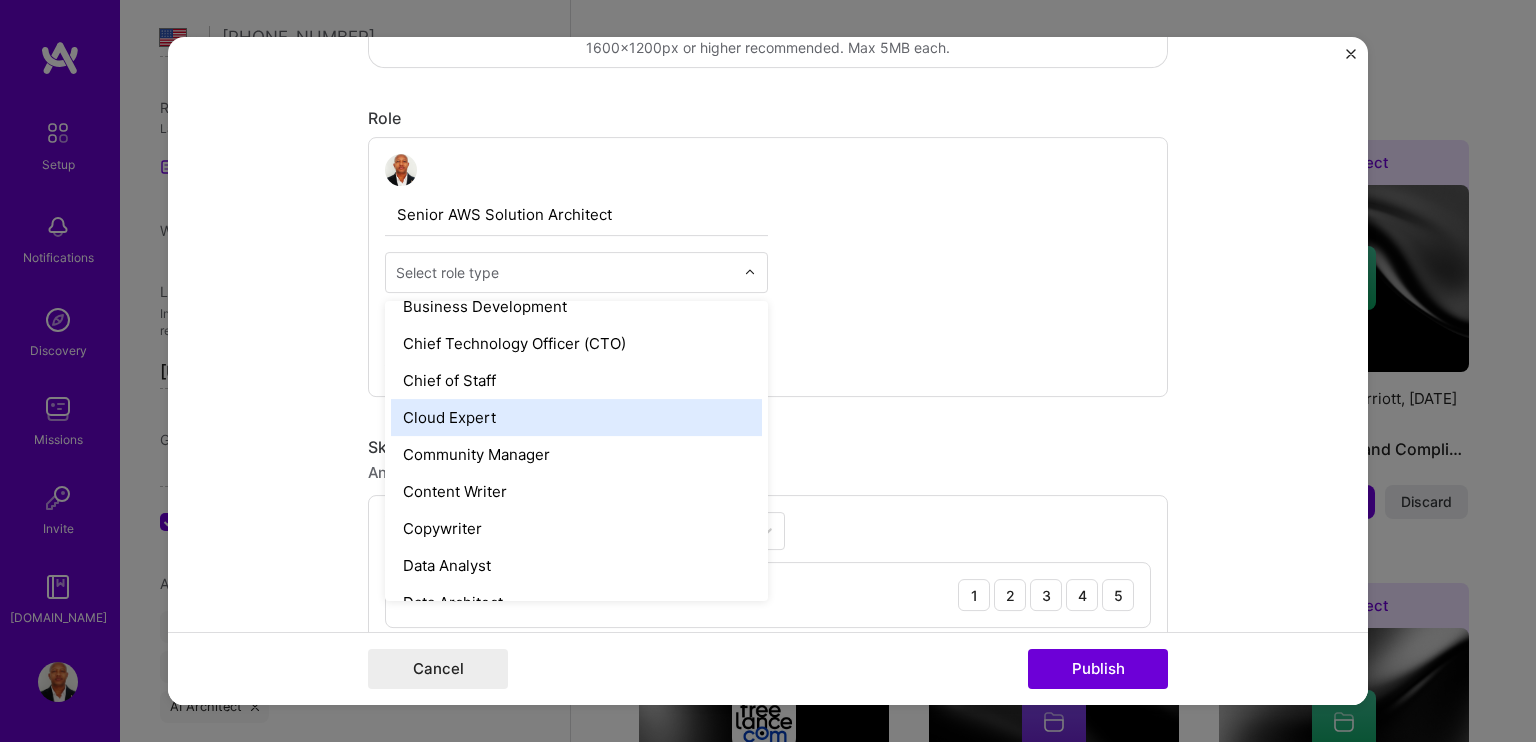 click on "Cloud Expert" at bounding box center (576, 417) 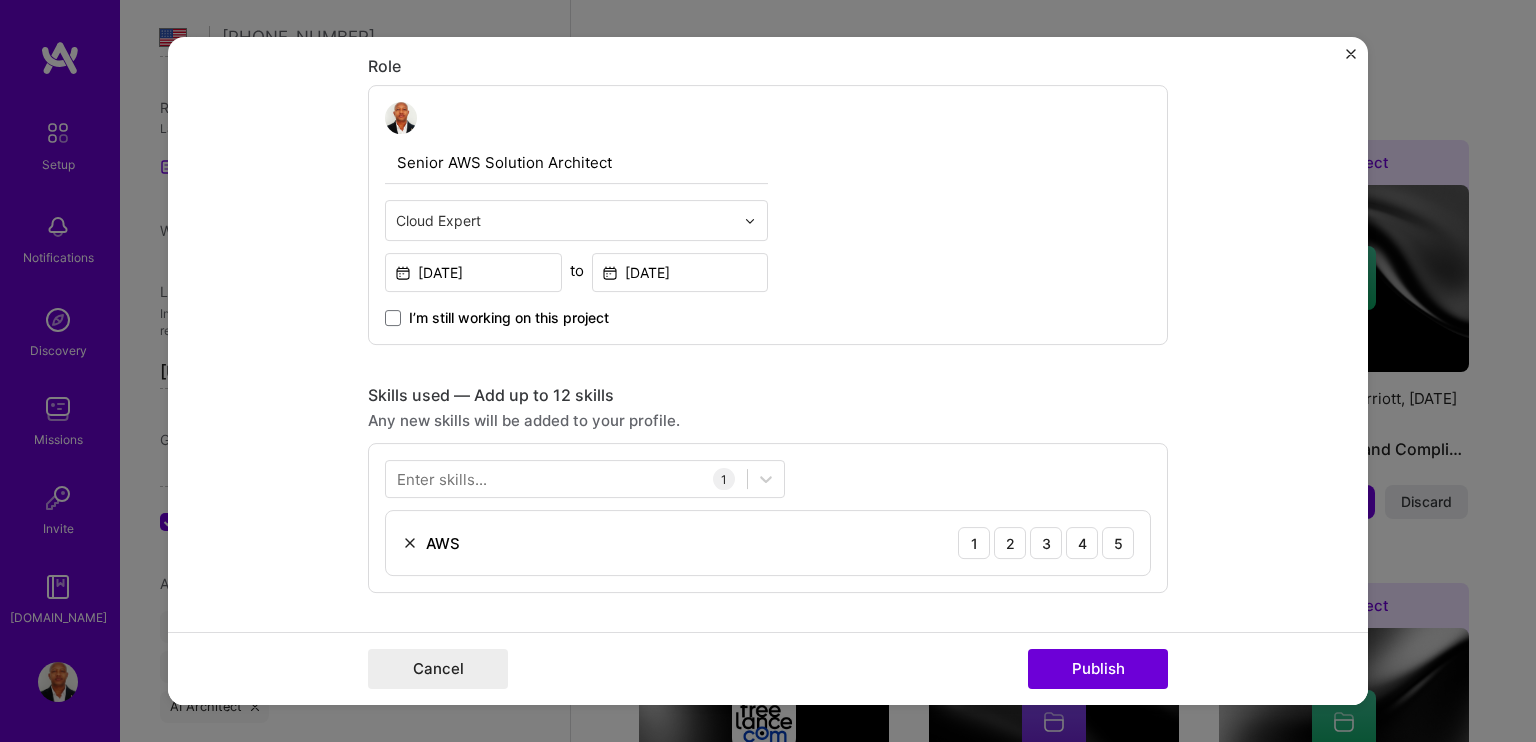 scroll, scrollTop: 700, scrollLeft: 0, axis: vertical 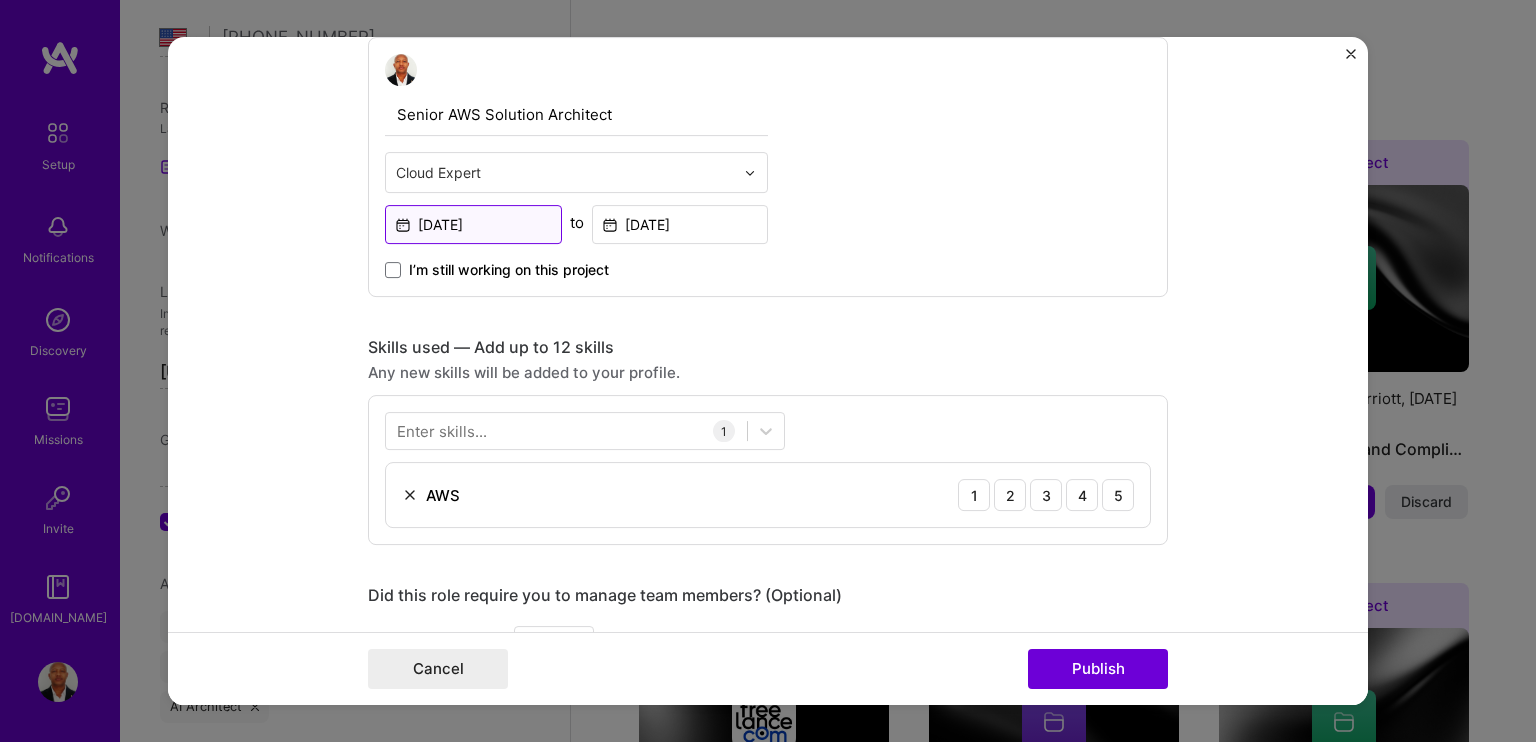 click on "[DATE]" at bounding box center (473, 224) 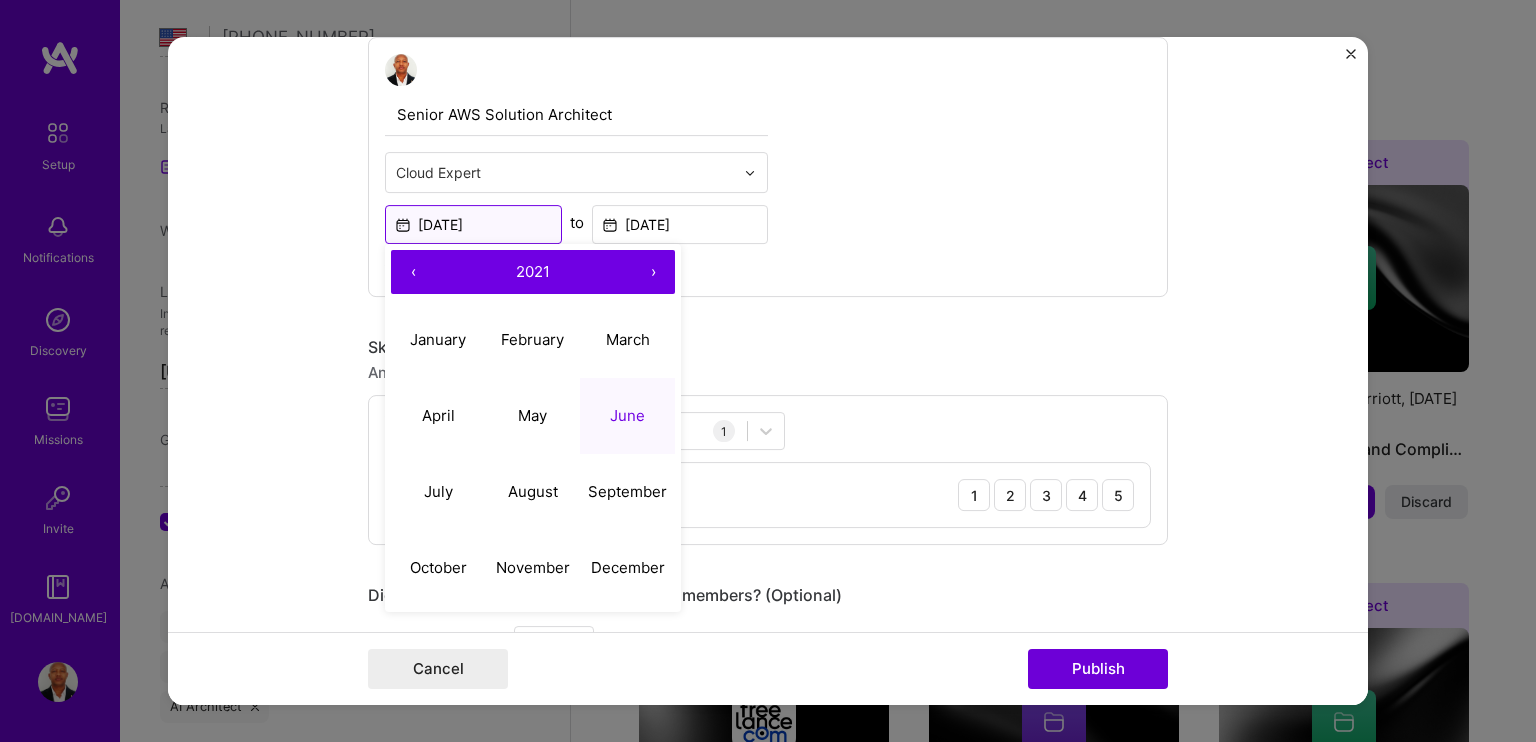 click on "[DATE]" at bounding box center (473, 224) 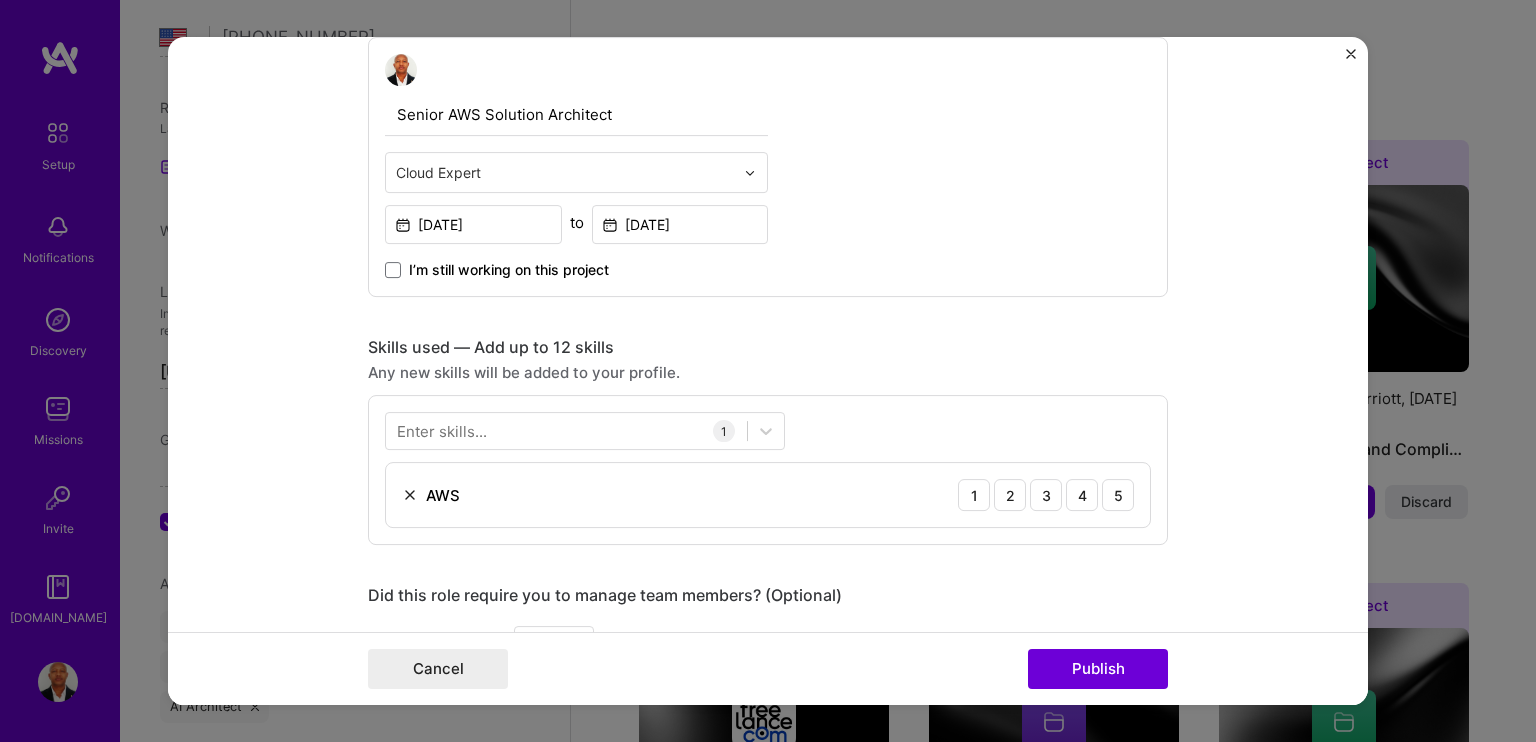 click on "Senior AWS Solution Architect Cloud Expert [DATE]
to [DATE]
I’m still working on this project" at bounding box center [768, 167] 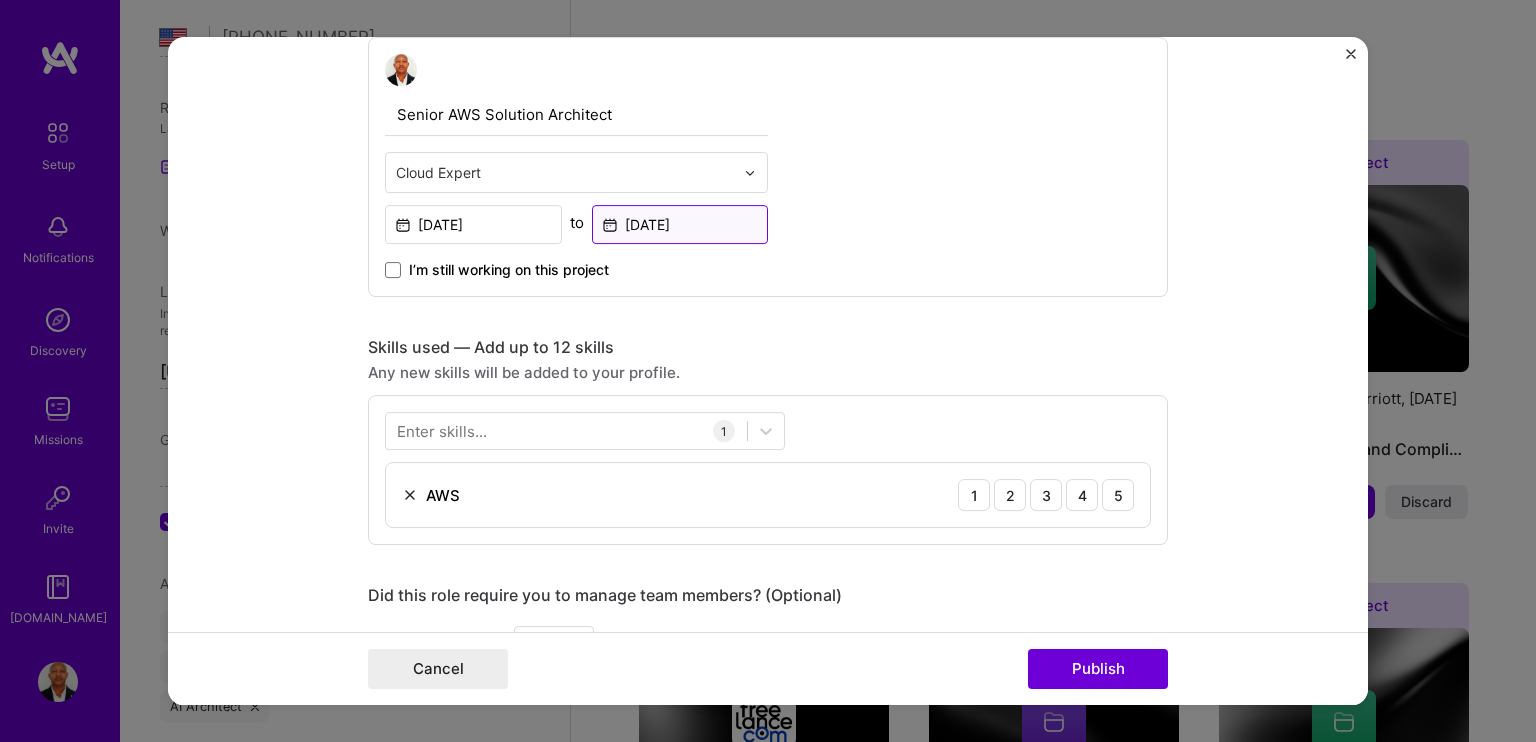 click on "[DATE]" at bounding box center (680, 224) 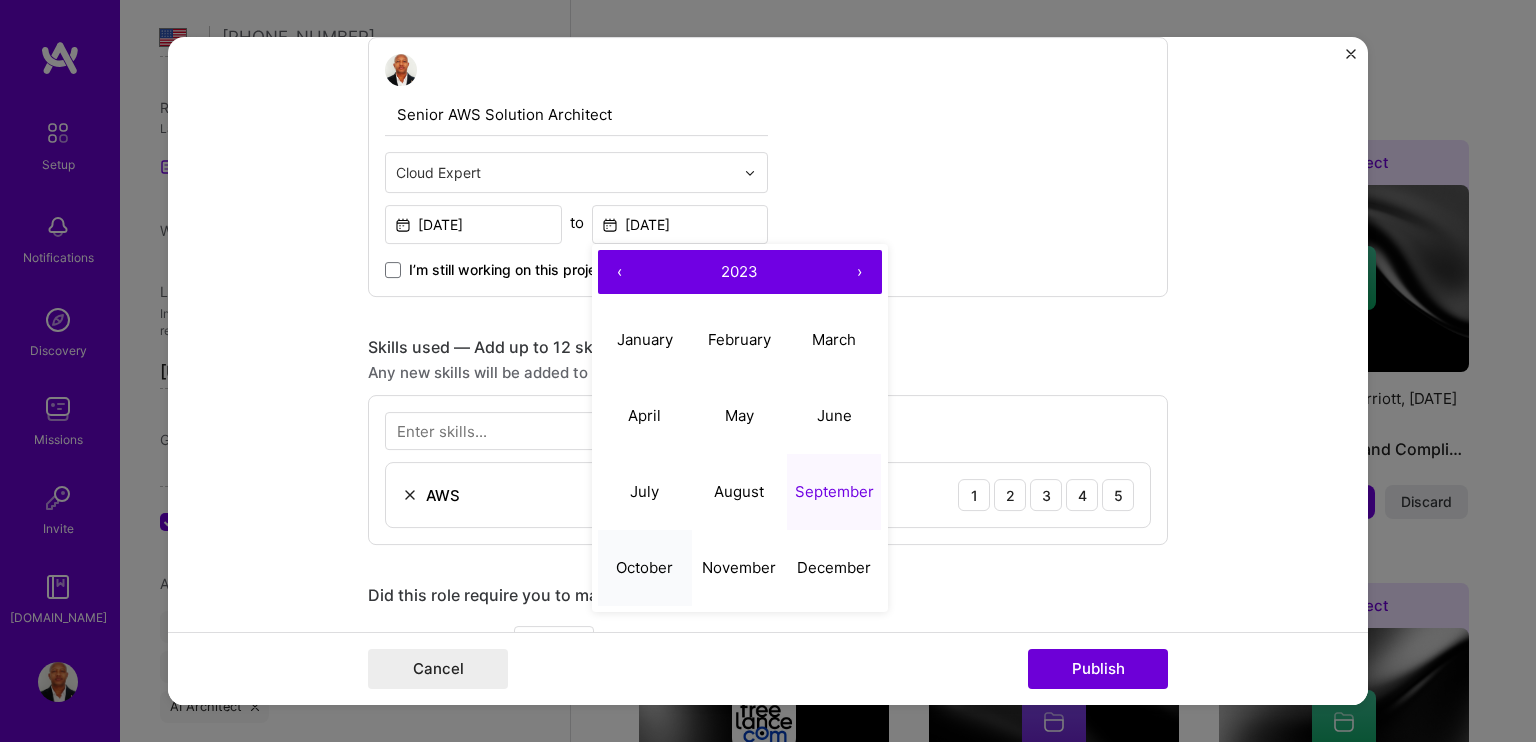 click on "October" at bounding box center (644, 567) 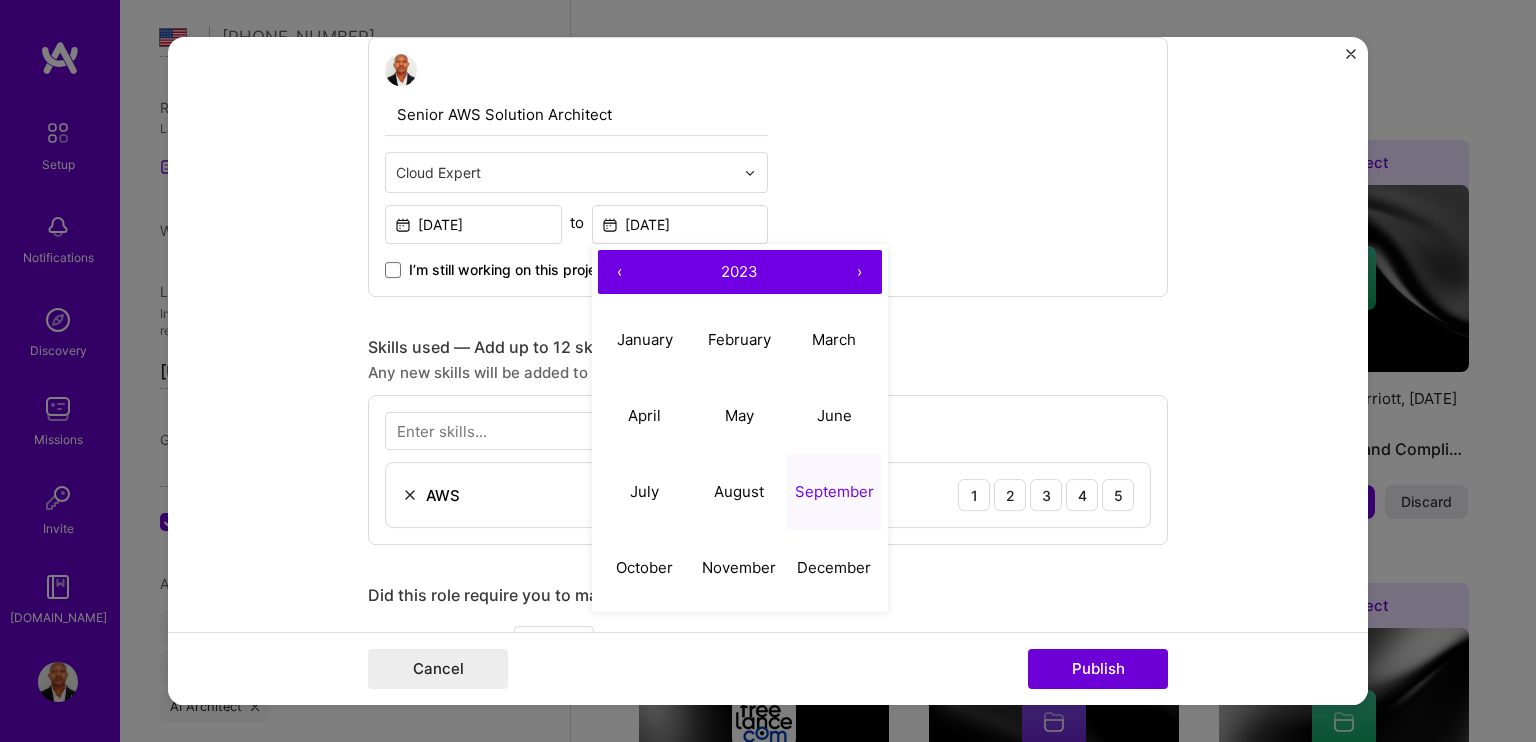 type on "[DATE]" 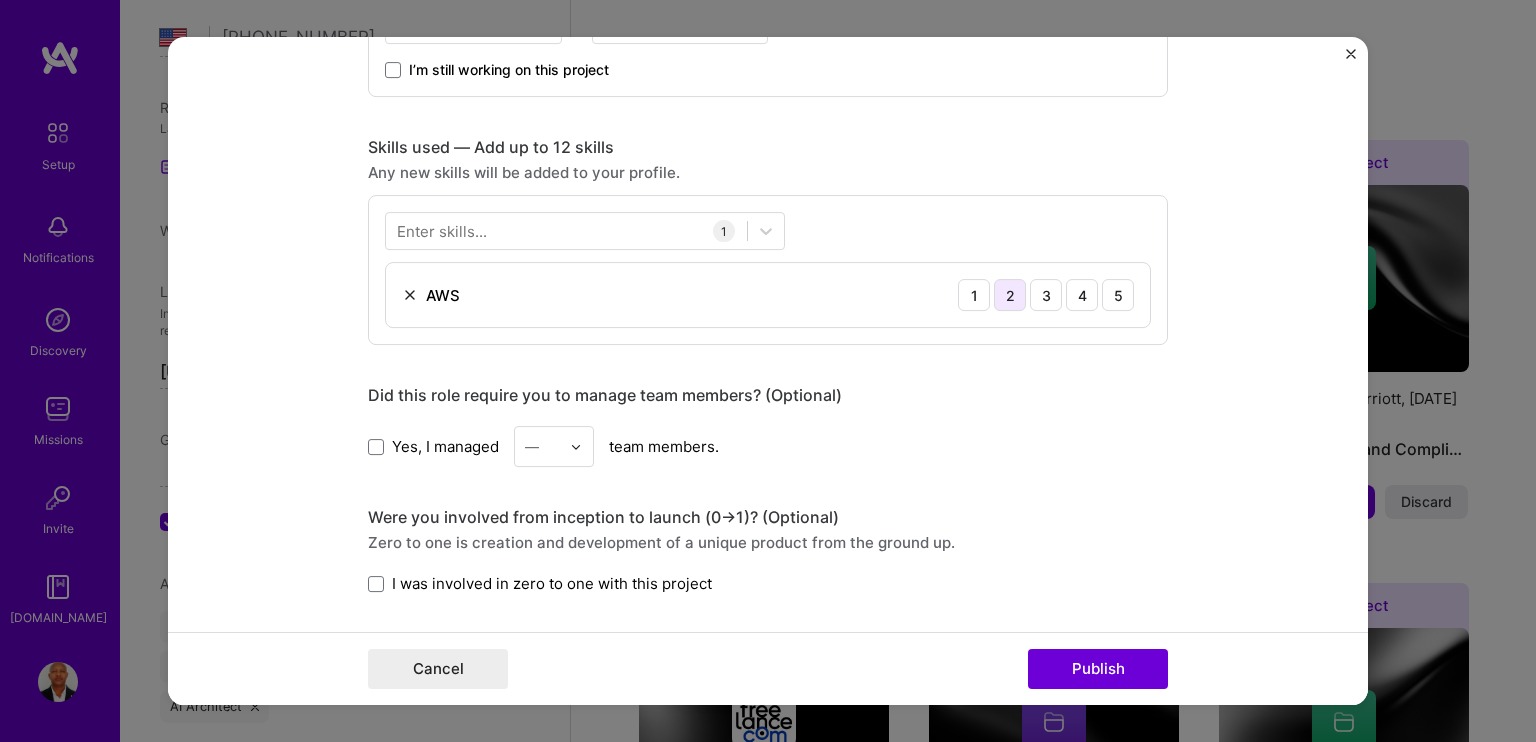 scroll, scrollTop: 1000, scrollLeft: 0, axis: vertical 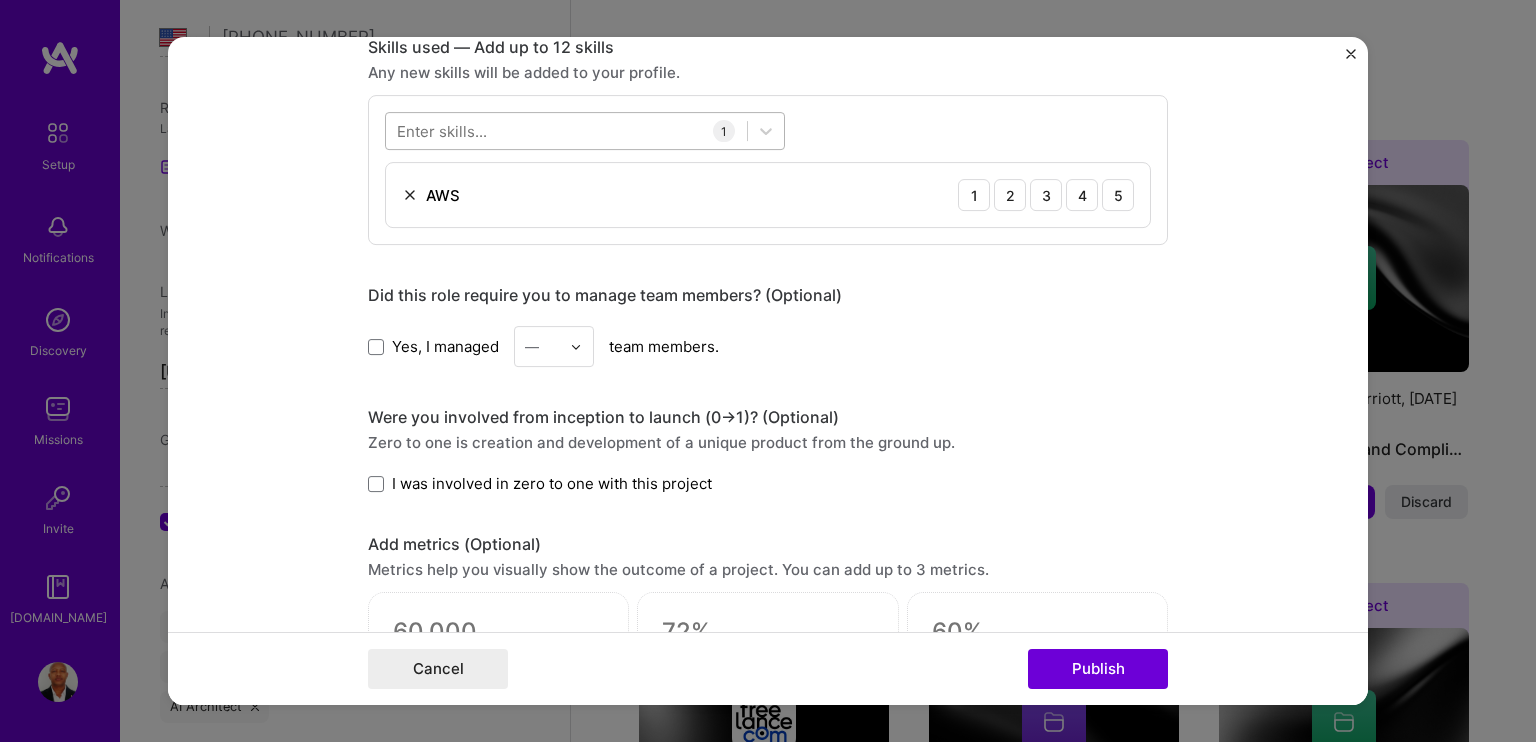 click at bounding box center (566, 131) 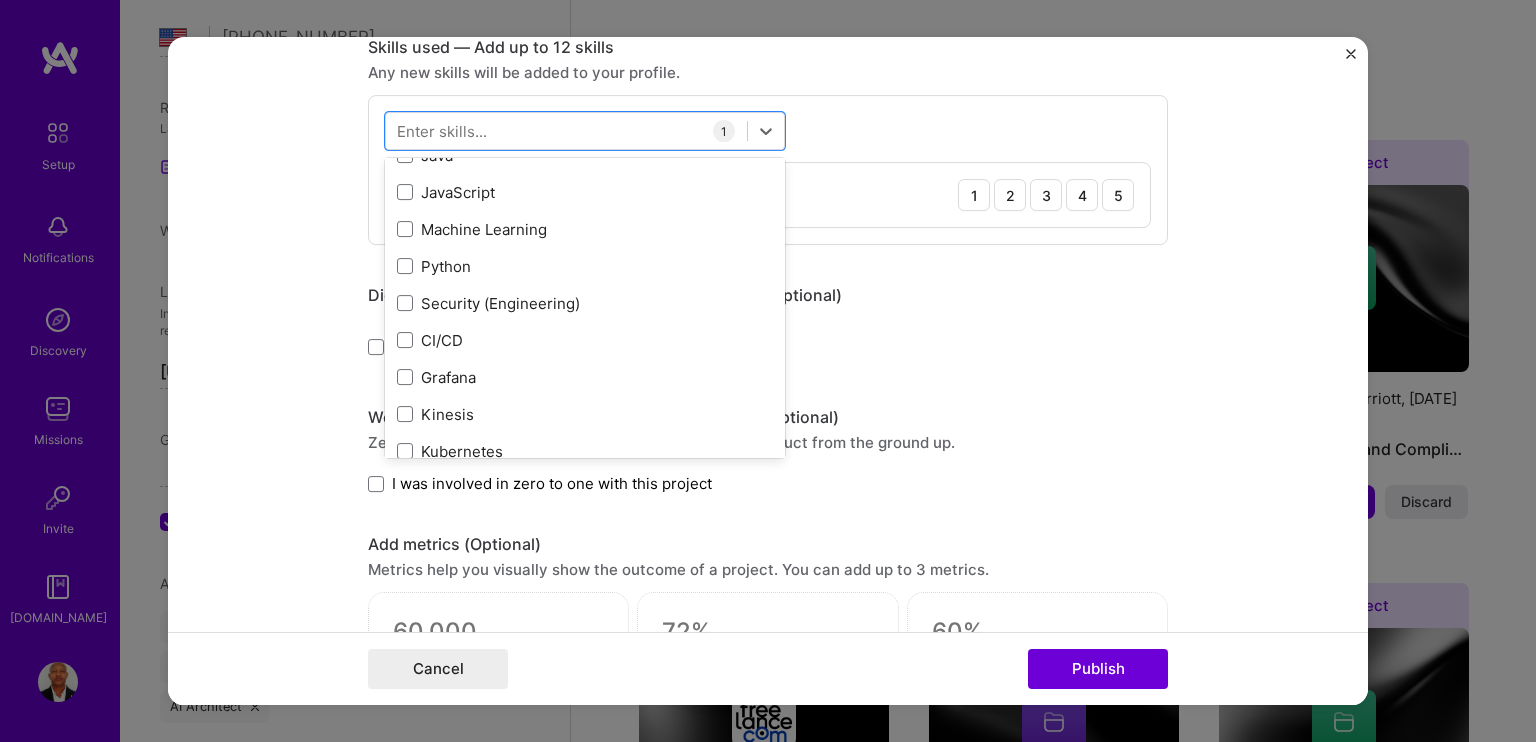 scroll, scrollTop: 0, scrollLeft: 0, axis: both 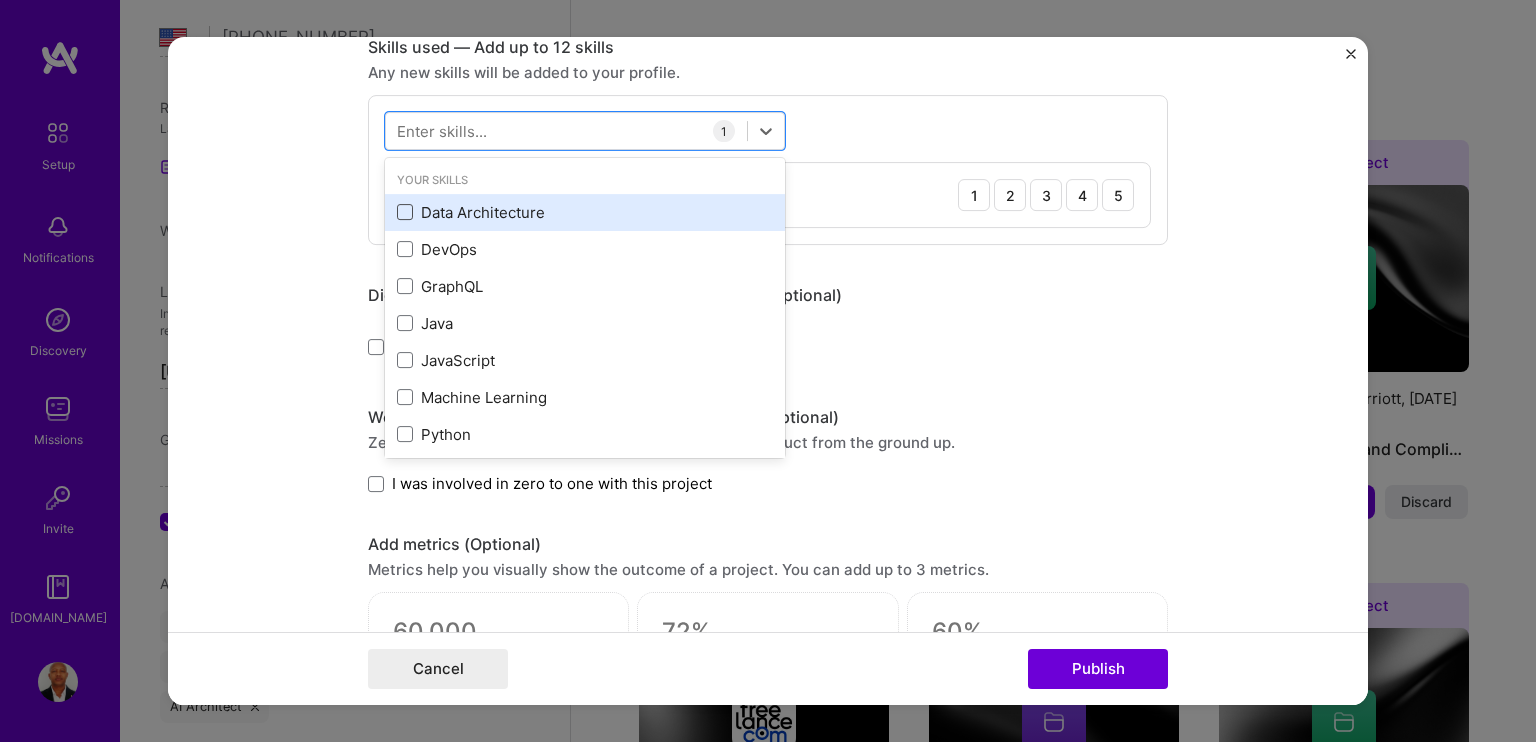 click at bounding box center [405, 212] 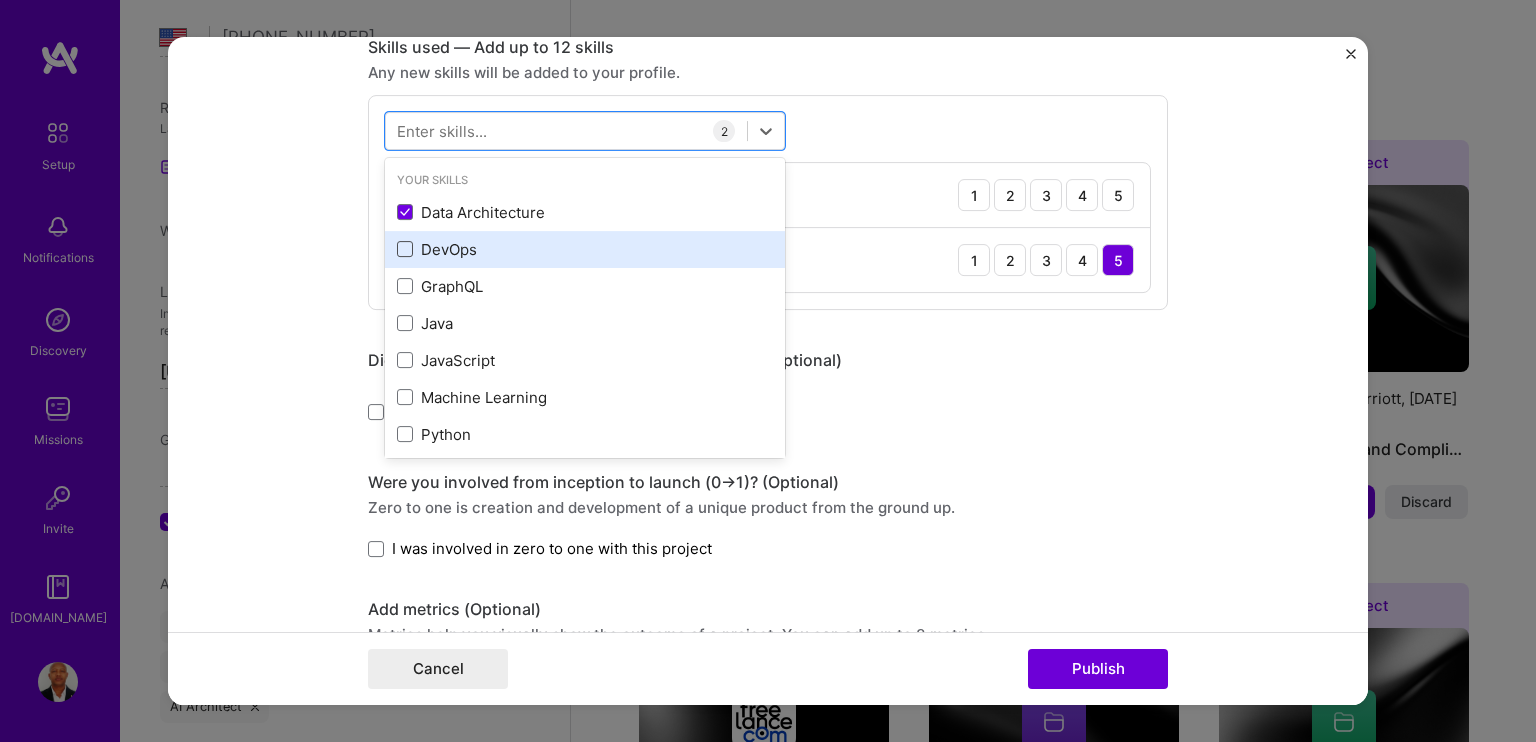 click at bounding box center [405, 249] 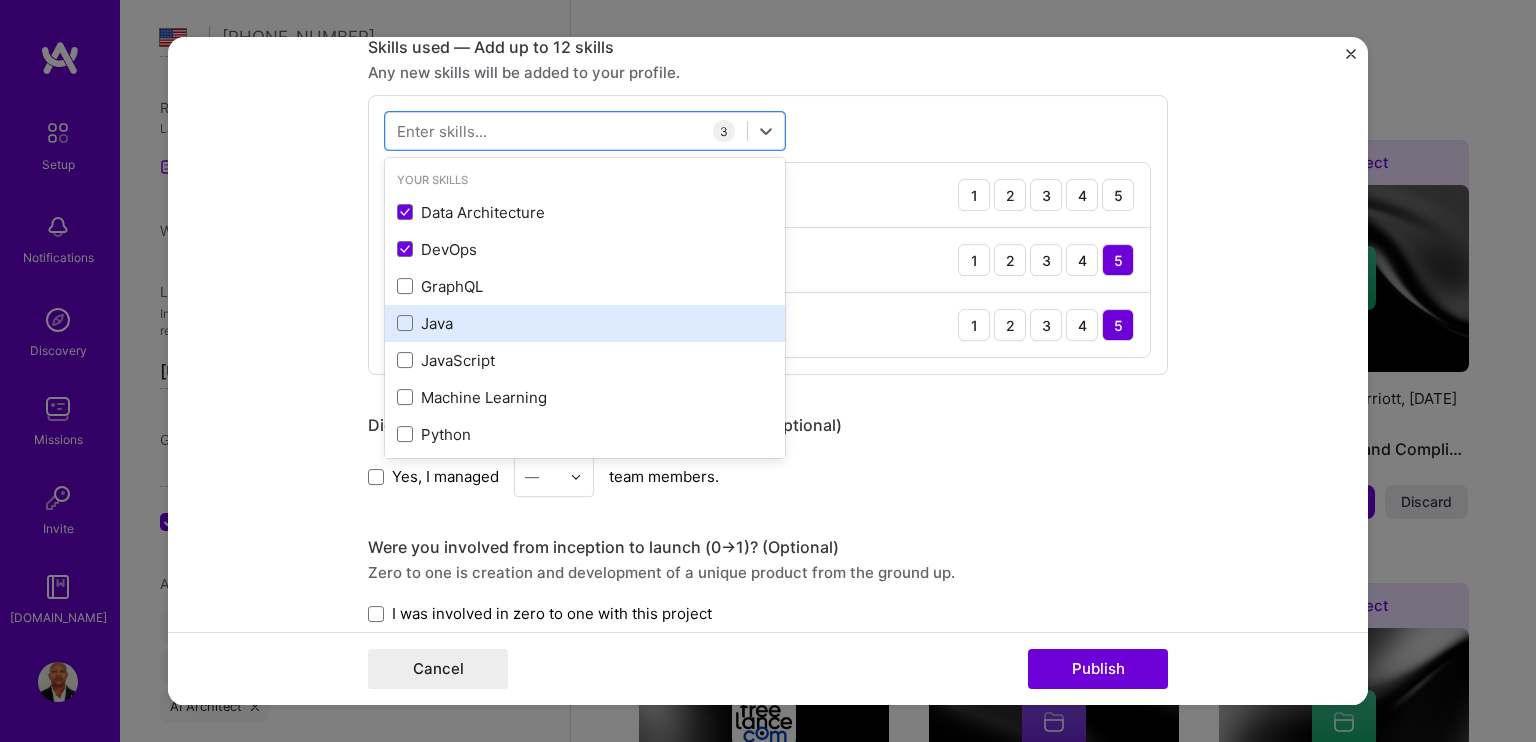 click on "Java" at bounding box center (585, 323) 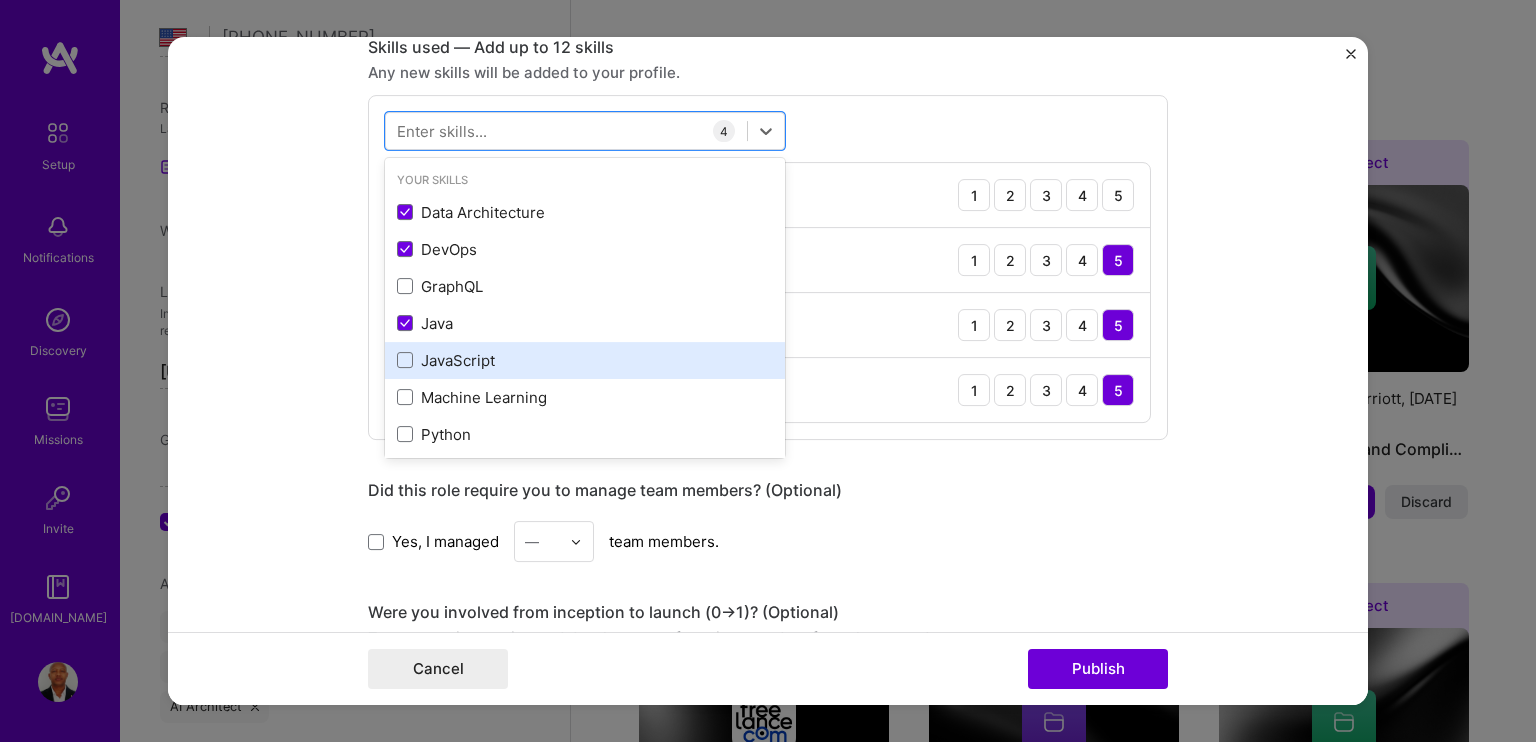 click on "JavaScript" at bounding box center (585, 360) 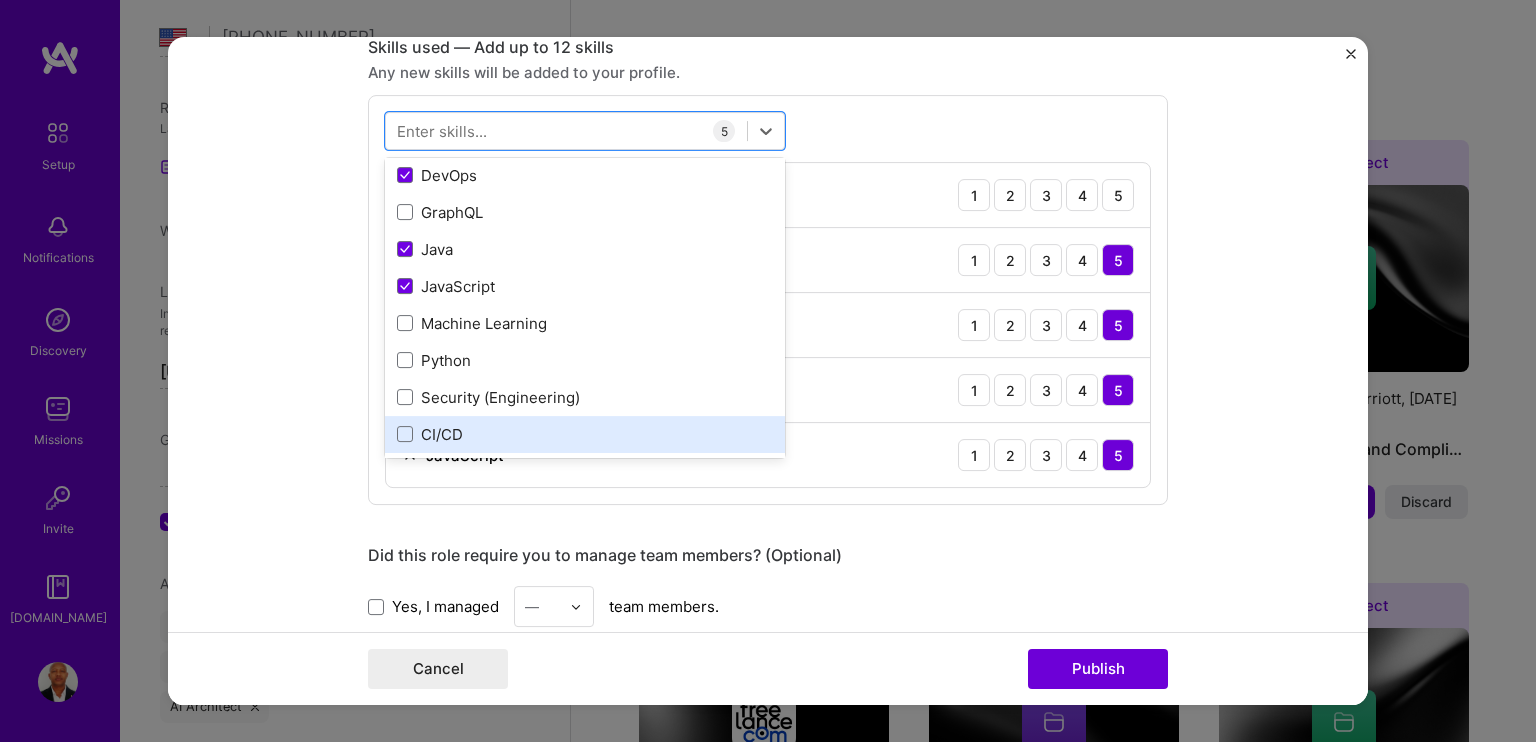 scroll, scrollTop: 100, scrollLeft: 0, axis: vertical 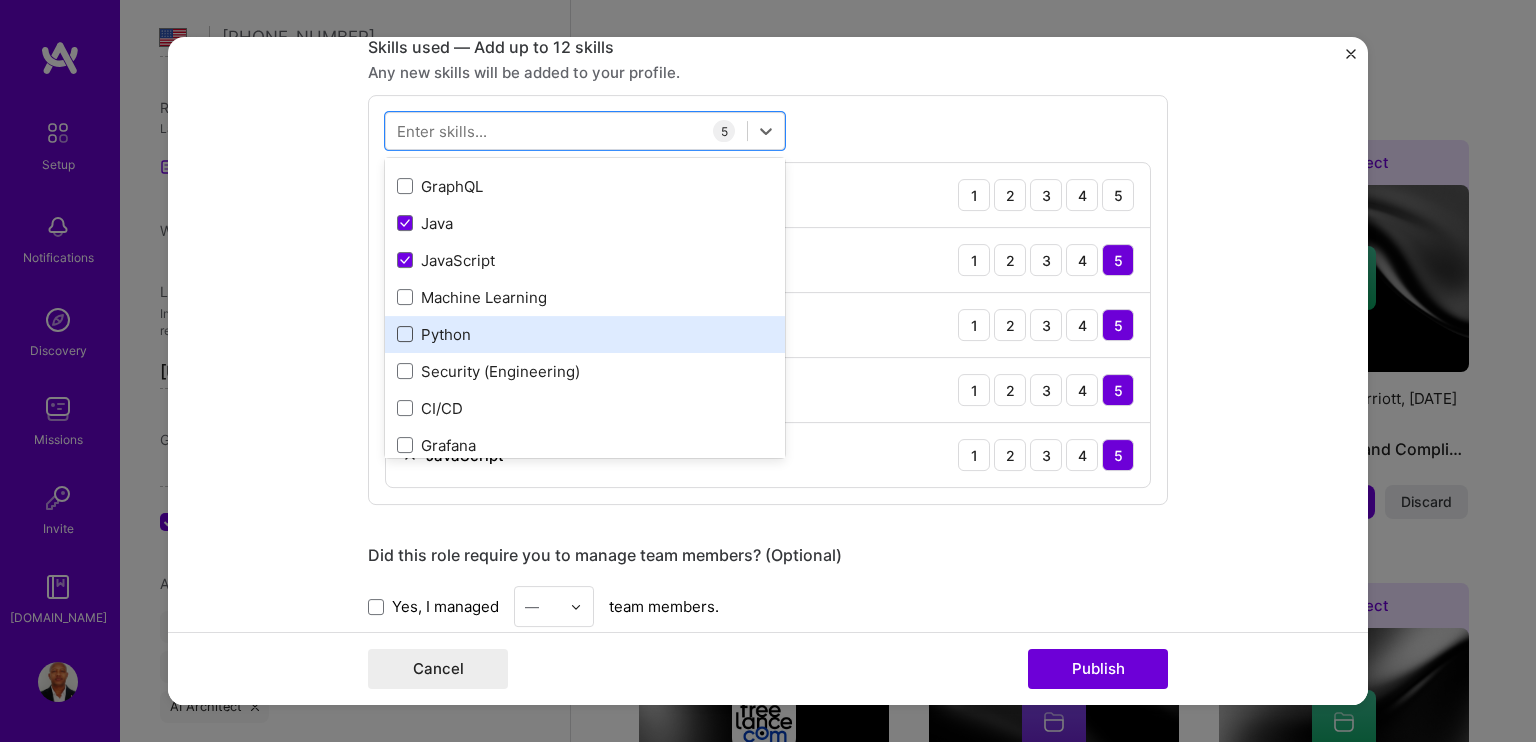 click at bounding box center (405, 334) 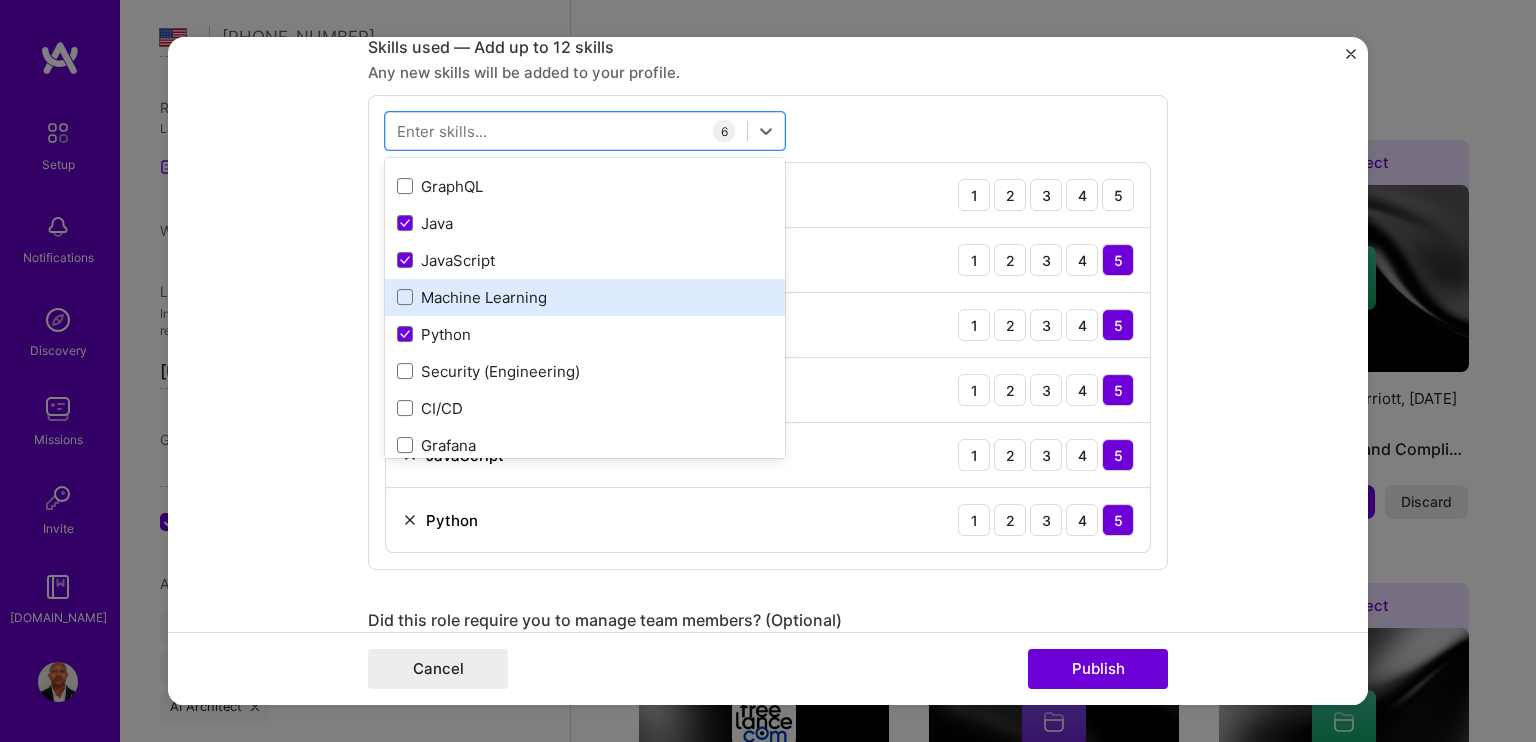 click on "Machine Learning" at bounding box center [585, 297] 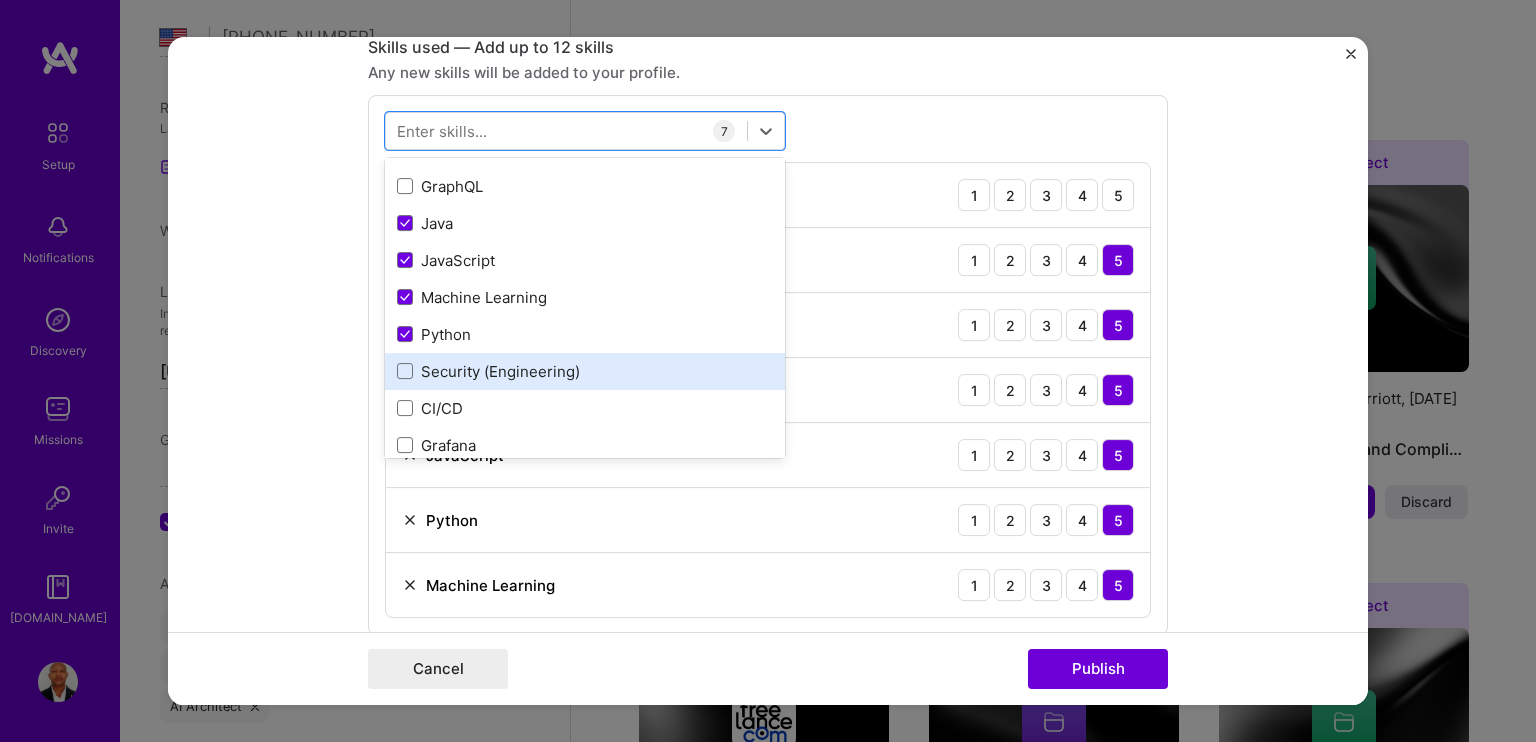 click on "Security (Engineering)" at bounding box center [585, 371] 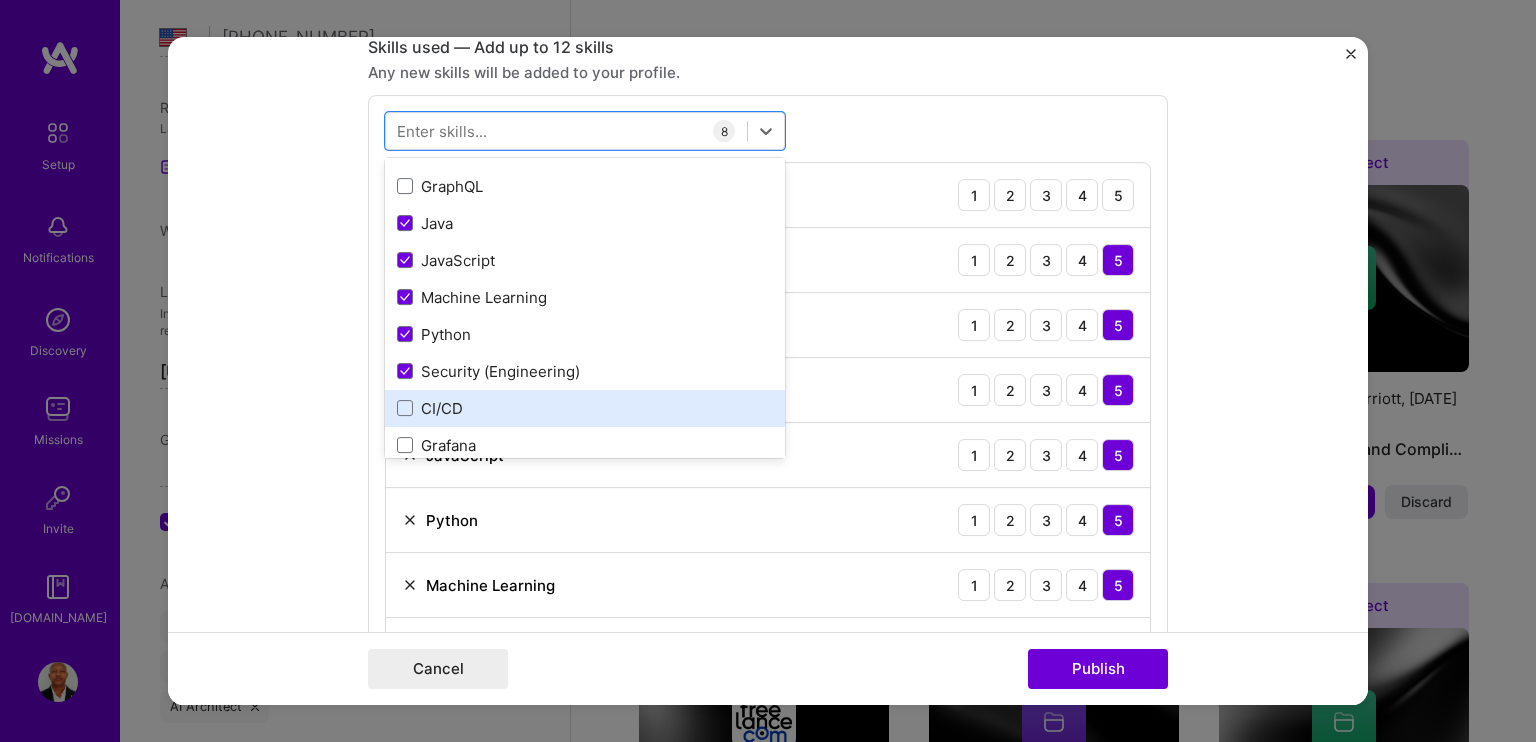 click on "CI/CD" at bounding box center (585, 408) 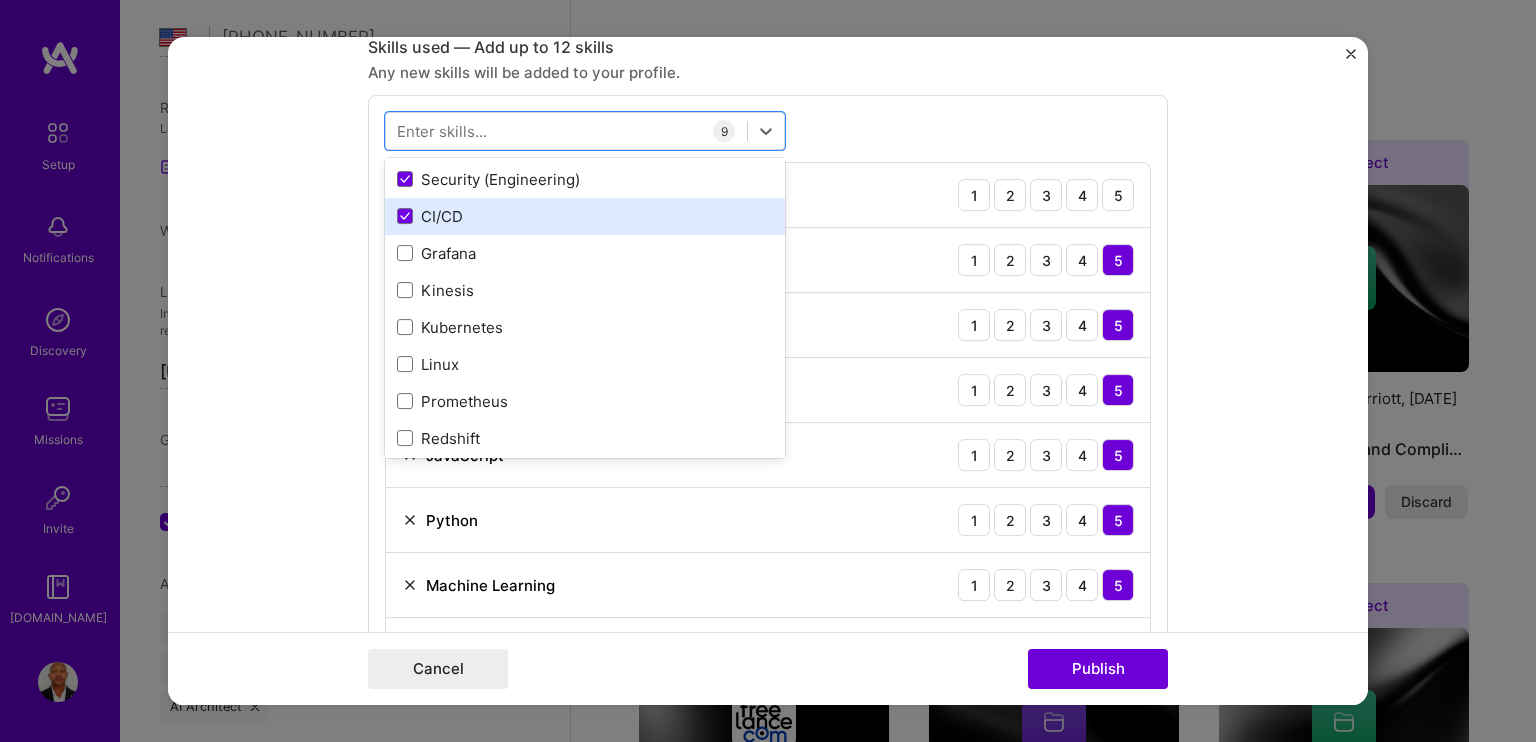 scroll, scrollTop: 300, scrollLeft: 0, axis: vertical 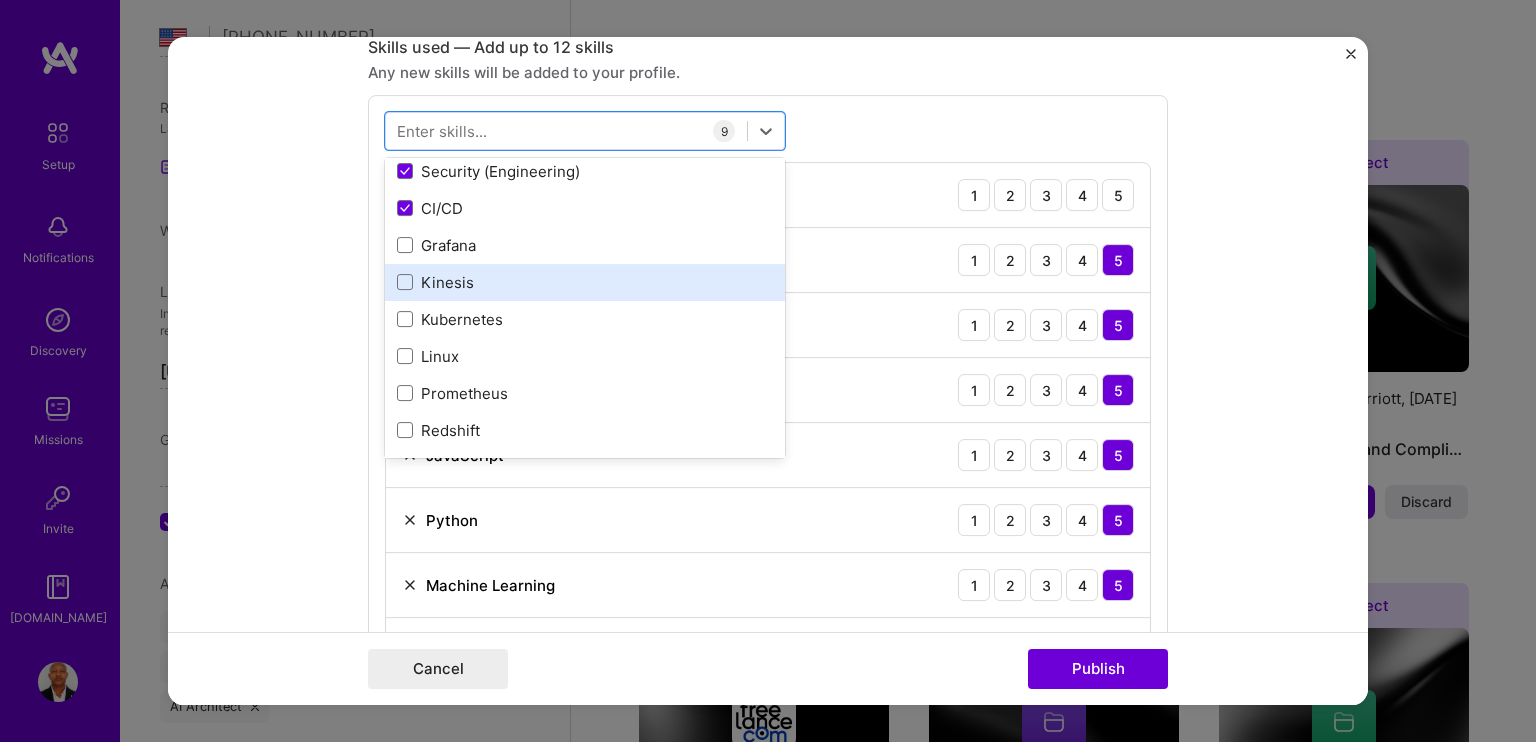 click on "Kinesis" at bounding box center (585, 282) 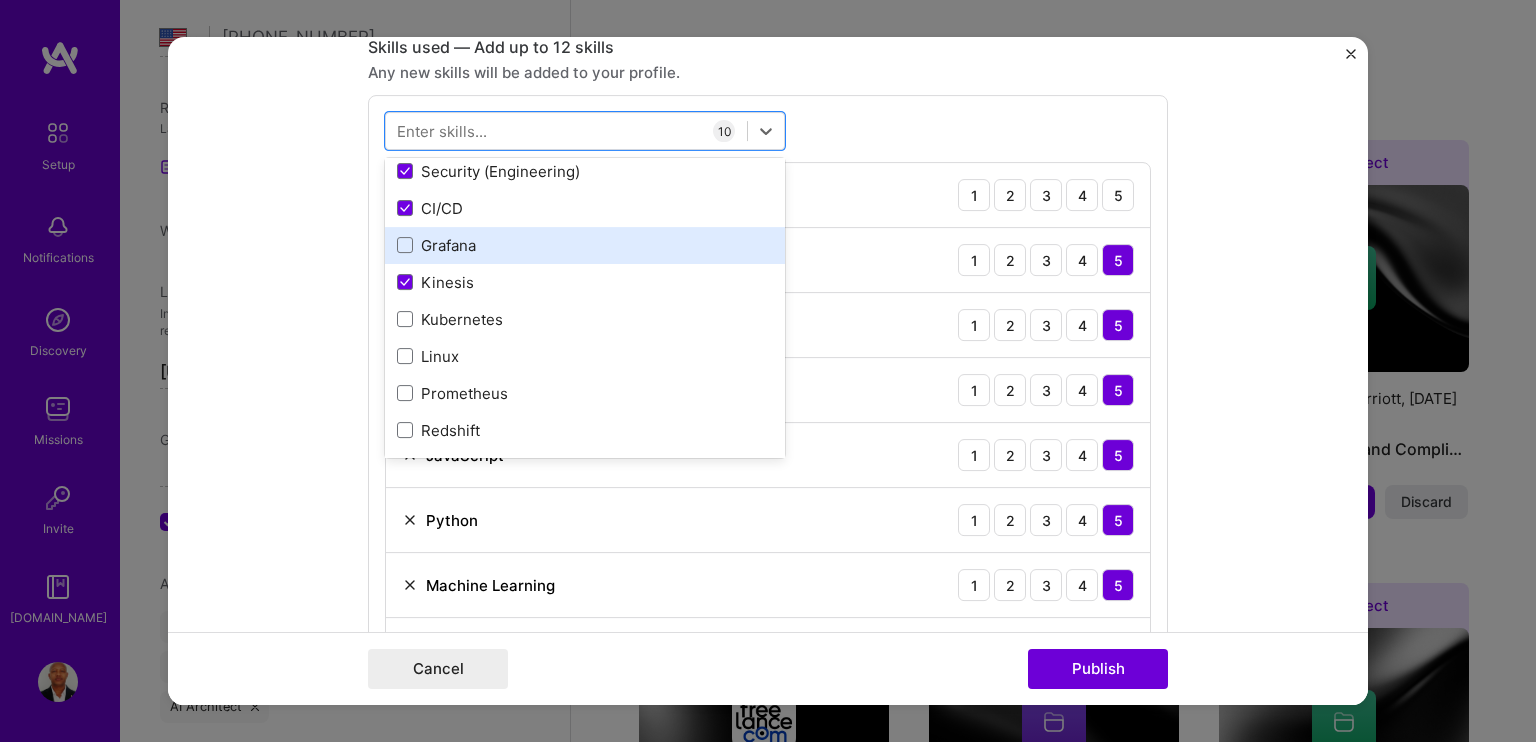 click on "Grafana" at bounding box center (585, 245) 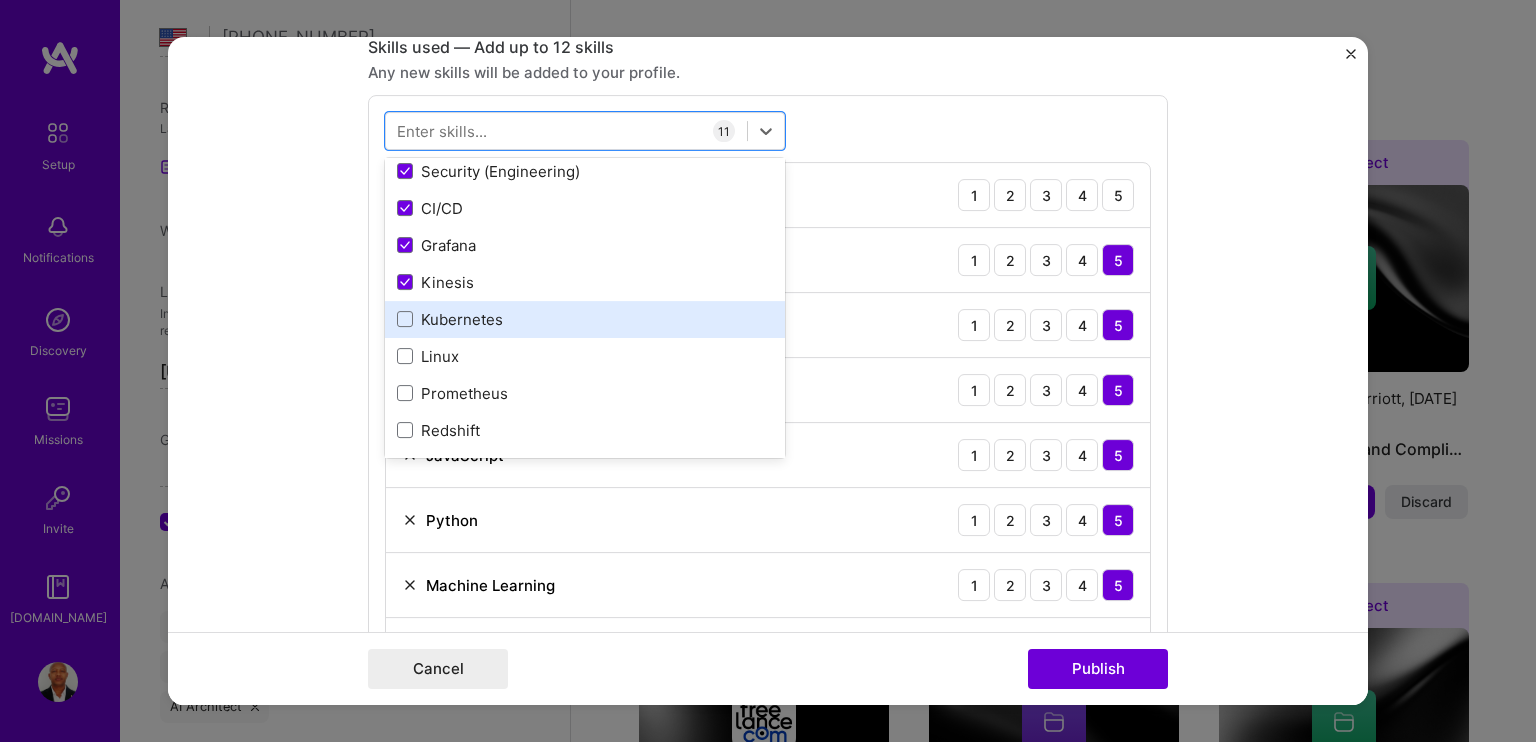 click on "Kubernetes" at bounding box center [585, 319] 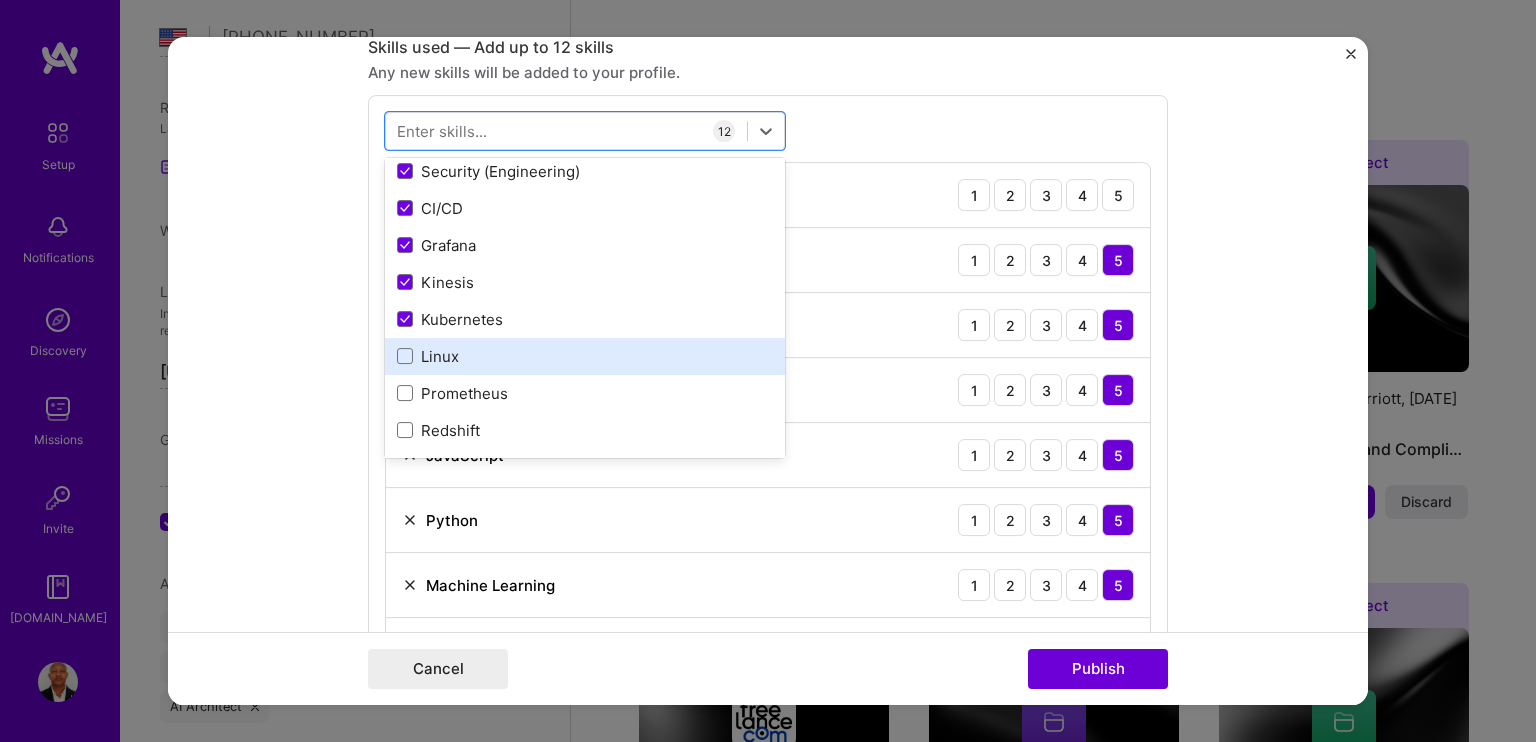 click on "Linux" at bounding box center (585, 356) 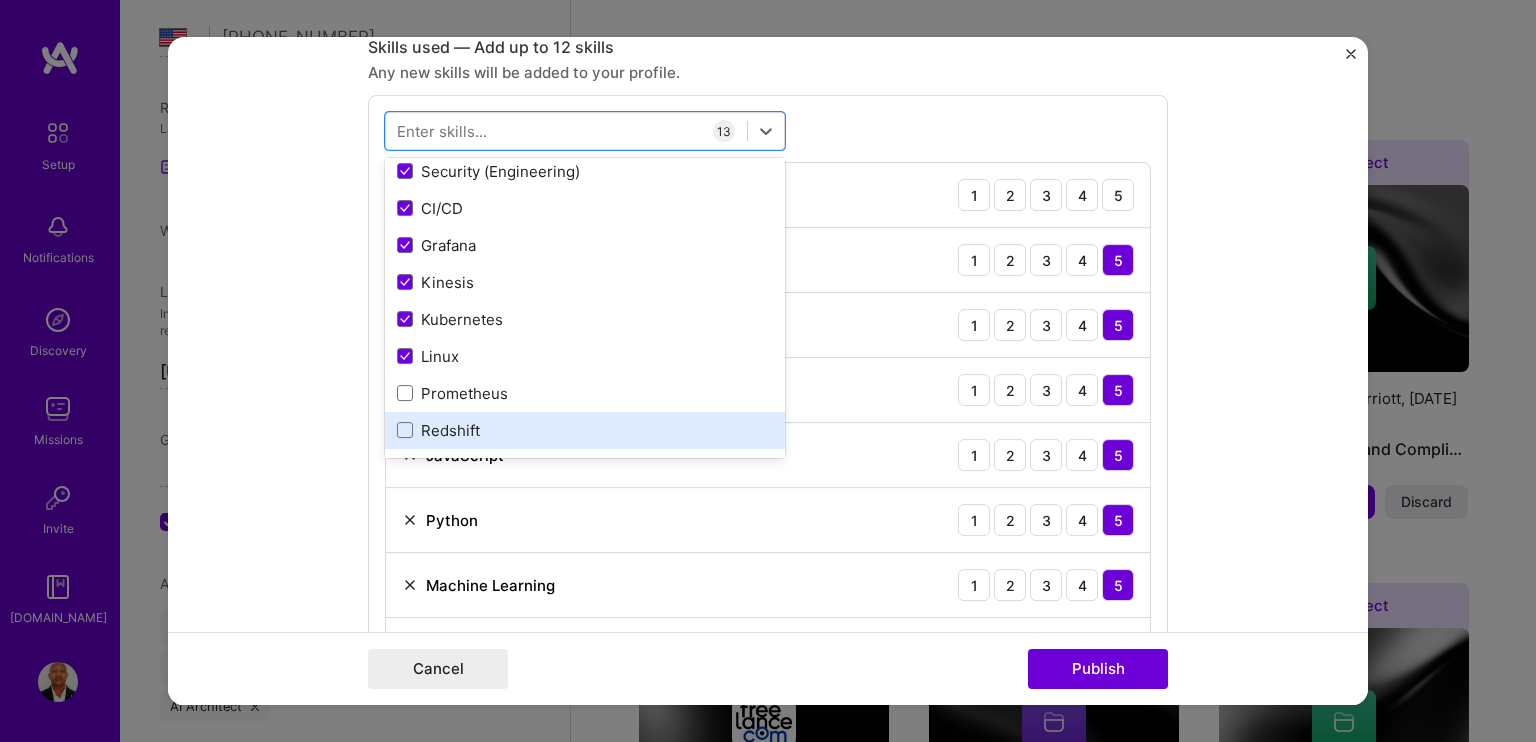 scroll, scrollTop: 400, scrollLeft: 0, axis: vertical 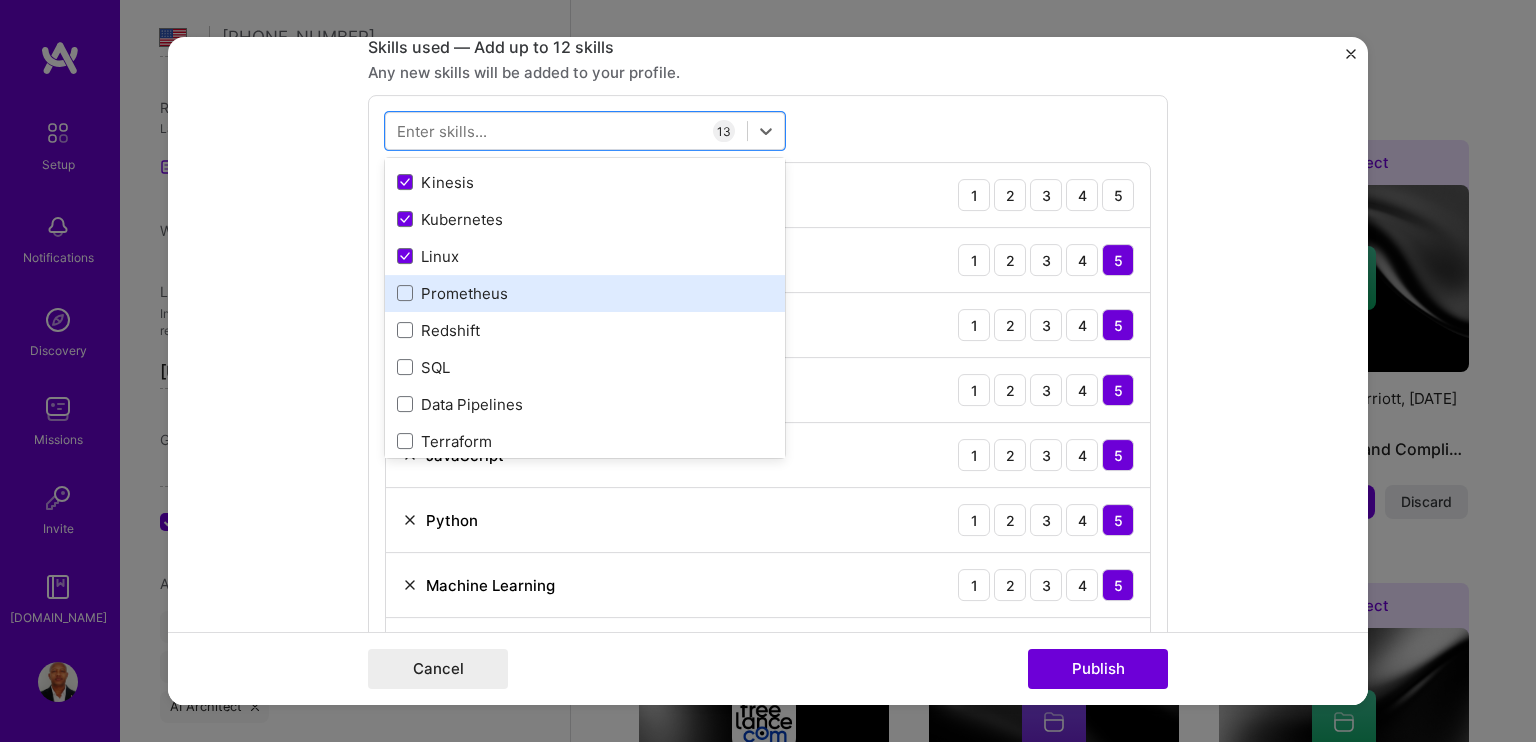click on "Prometheus" at bounding box center (585, 293) 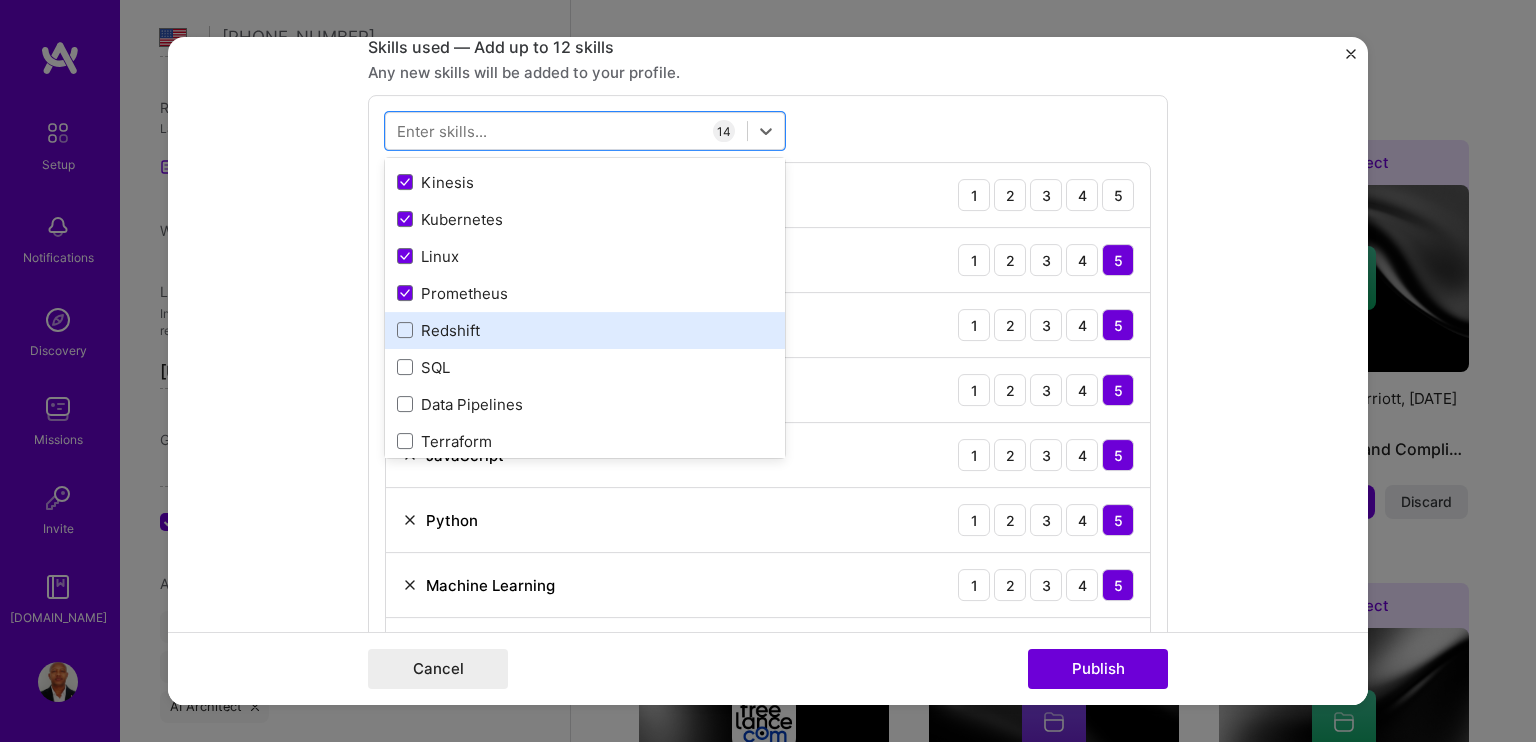 click on "Redshift" at bounding box center [585, 330] 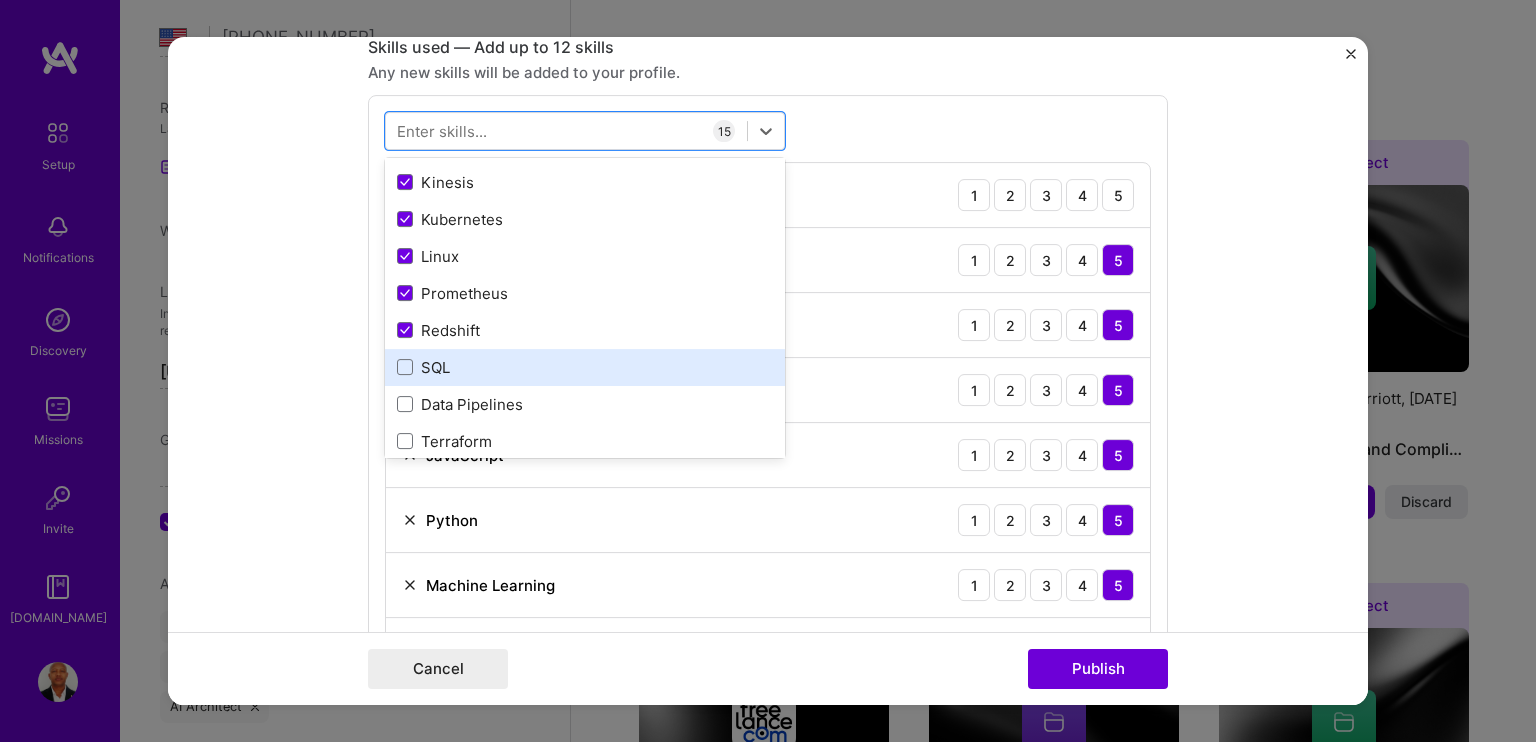 click on "SQL" at bounding box center (585, 367) 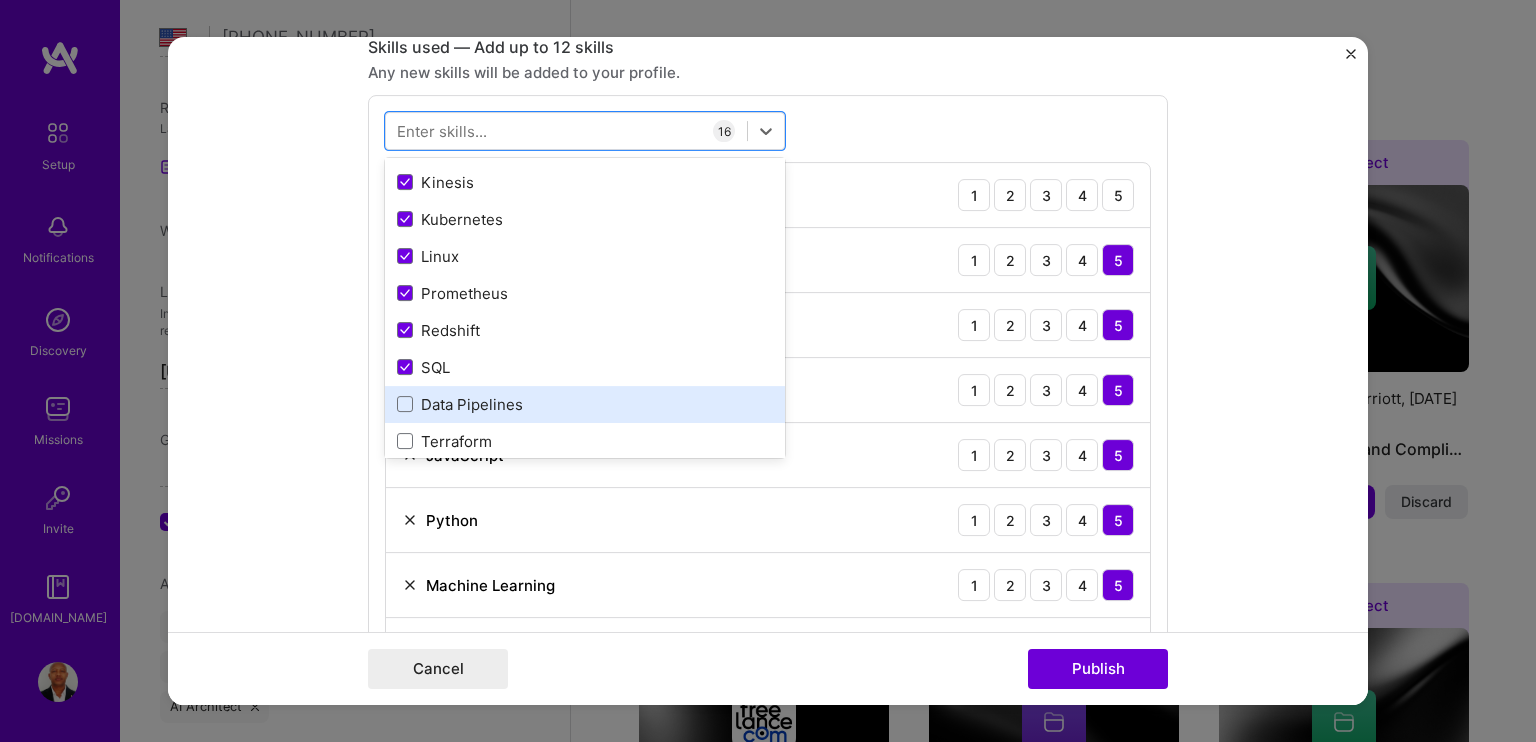 click on "Data Pipelines" at bounding box center [585, 404] 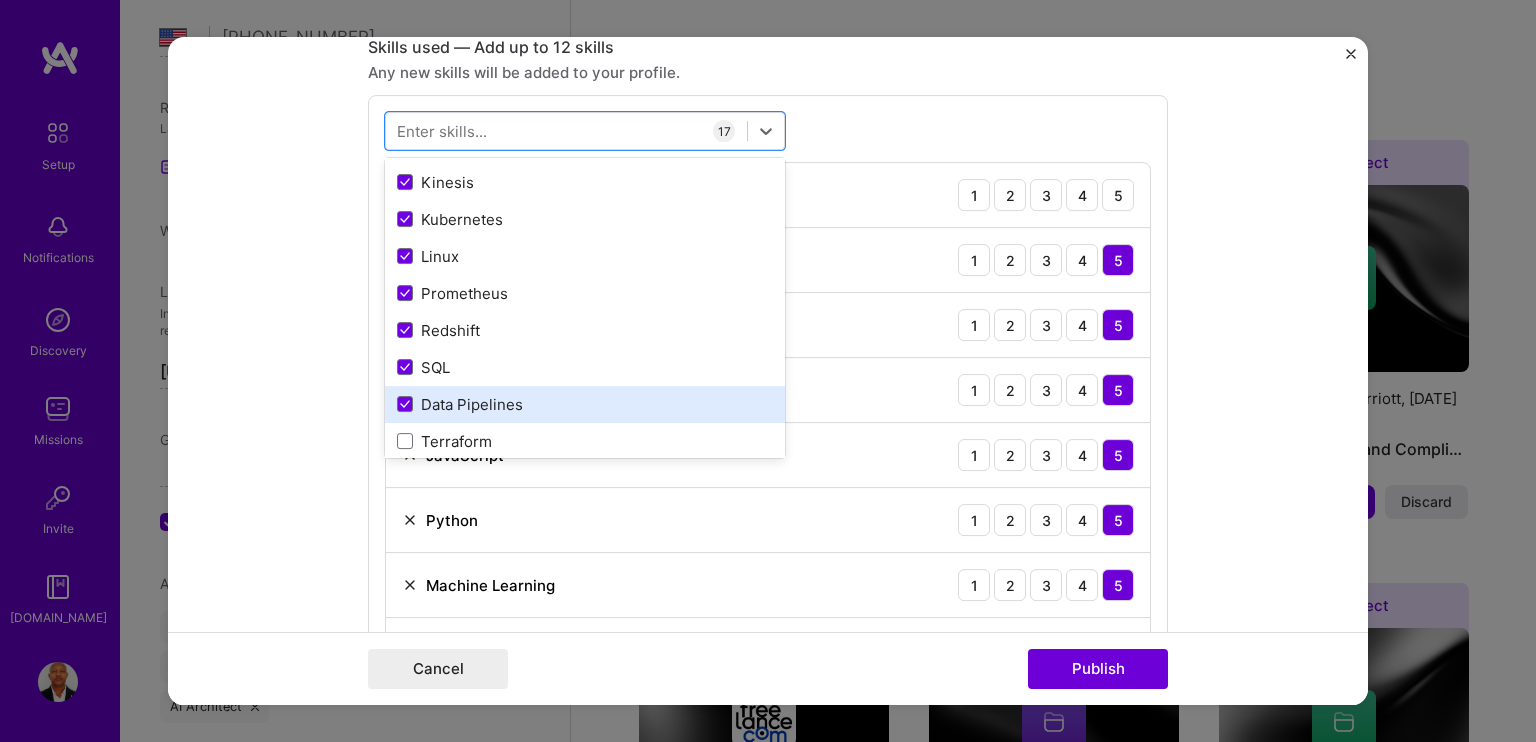 scroll, scrollTop: 500, scrollLeft: 0, axis: vertical 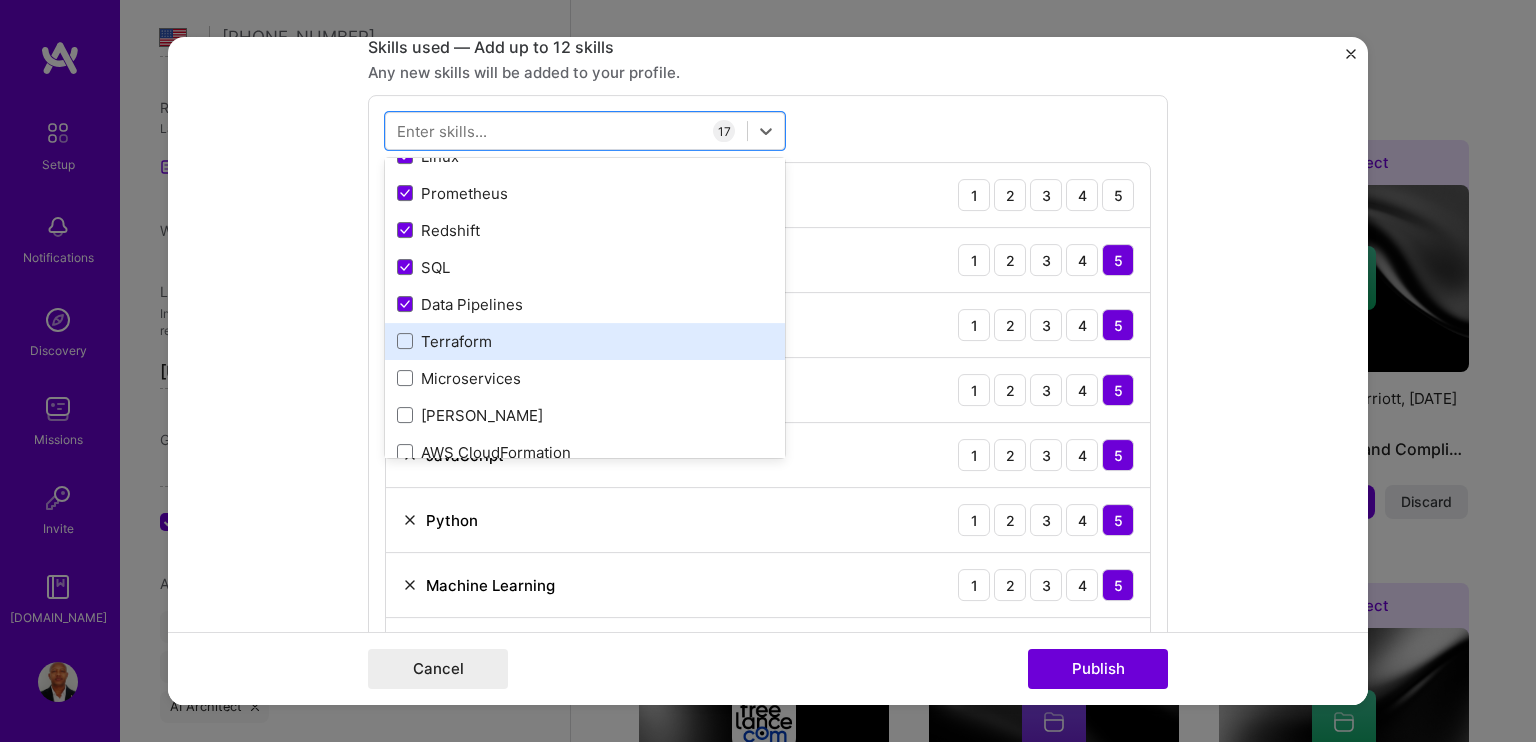 click on "Terraform" at bounding box center (585, 341) 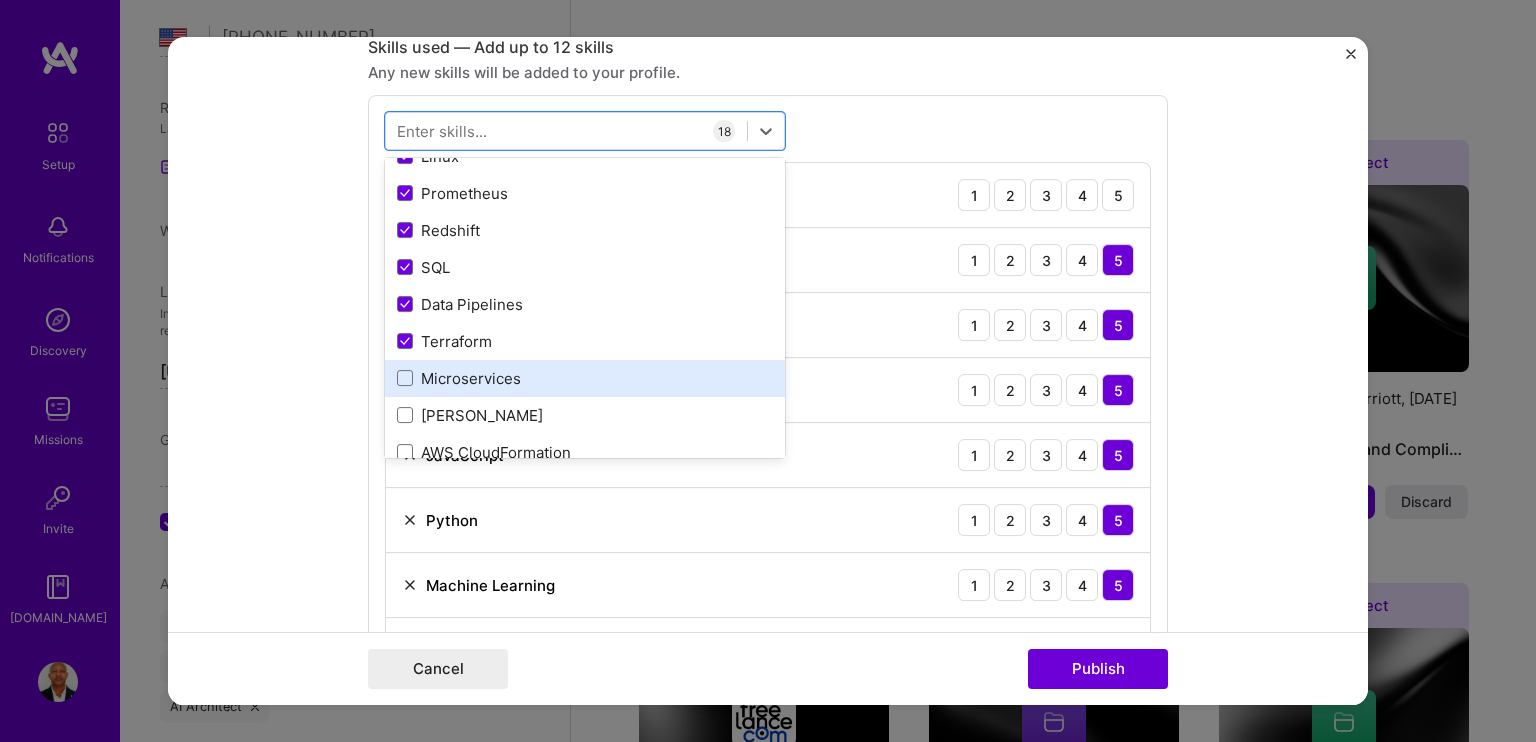 click on "Microservices" at bounding box center (585, 378) 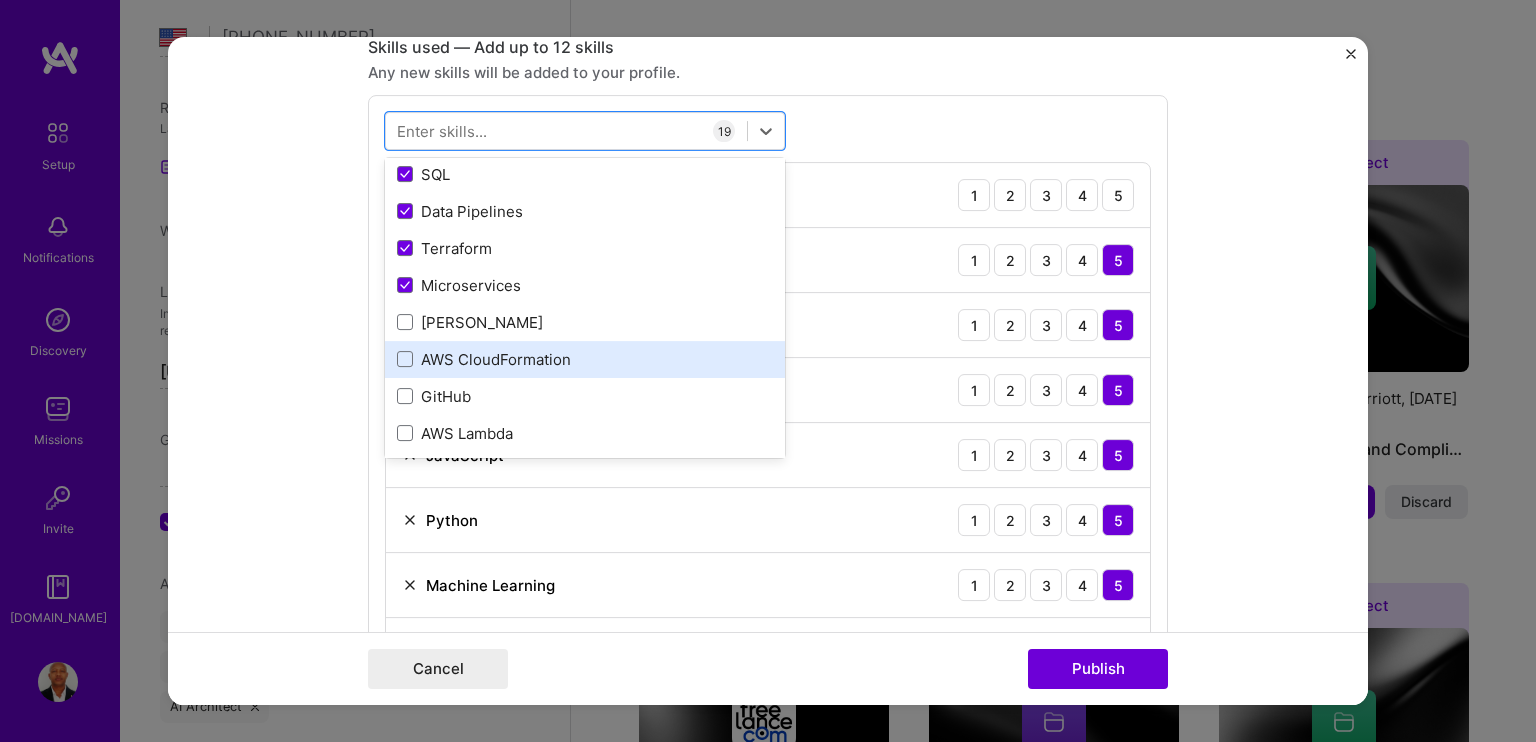 scroll, scrollTop: 600, scrollLeft: 0, axis: vertical 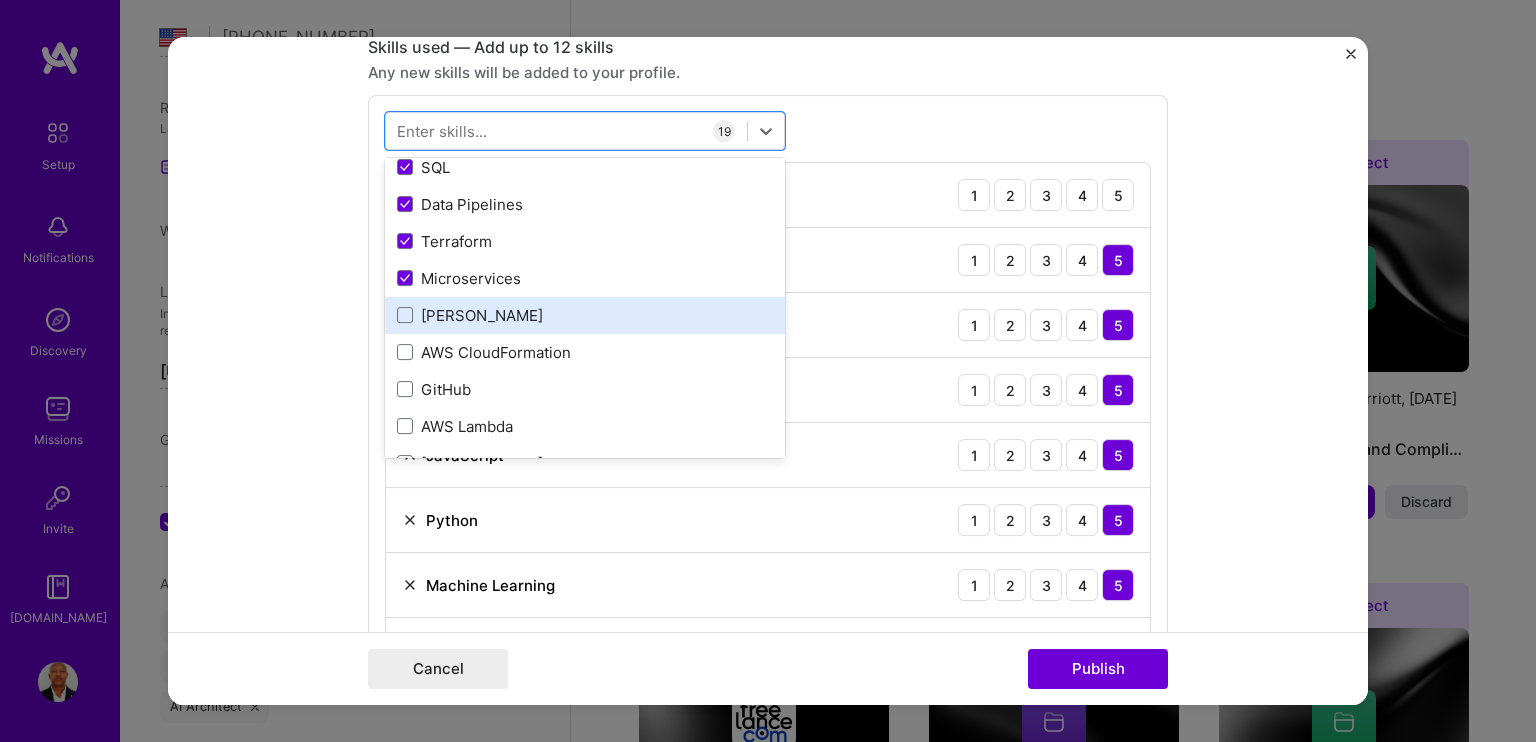 click on "[PERSON_NAME]" at bounding box center [585, 315] 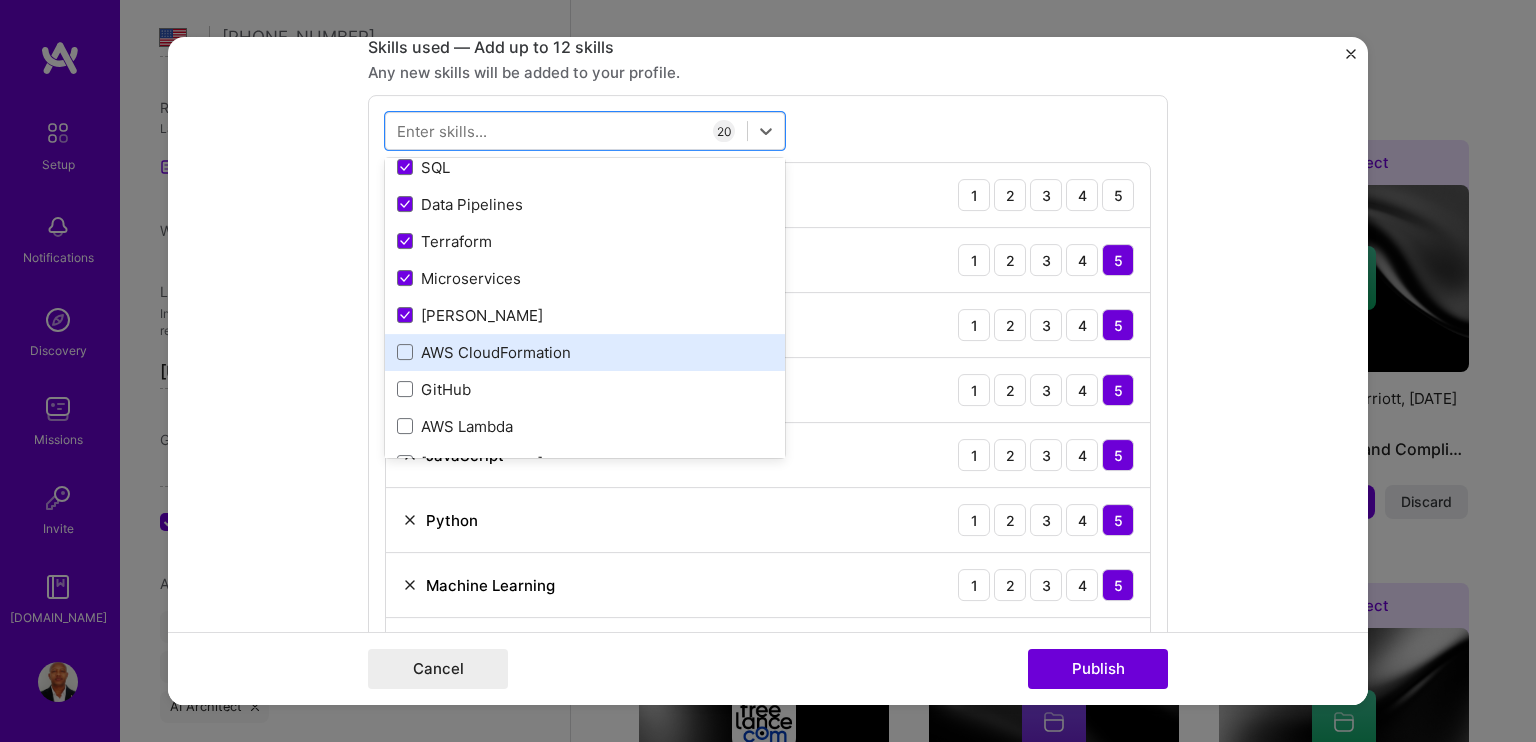 click on "AWS CloudFormation" at bounding box center (585, 352) 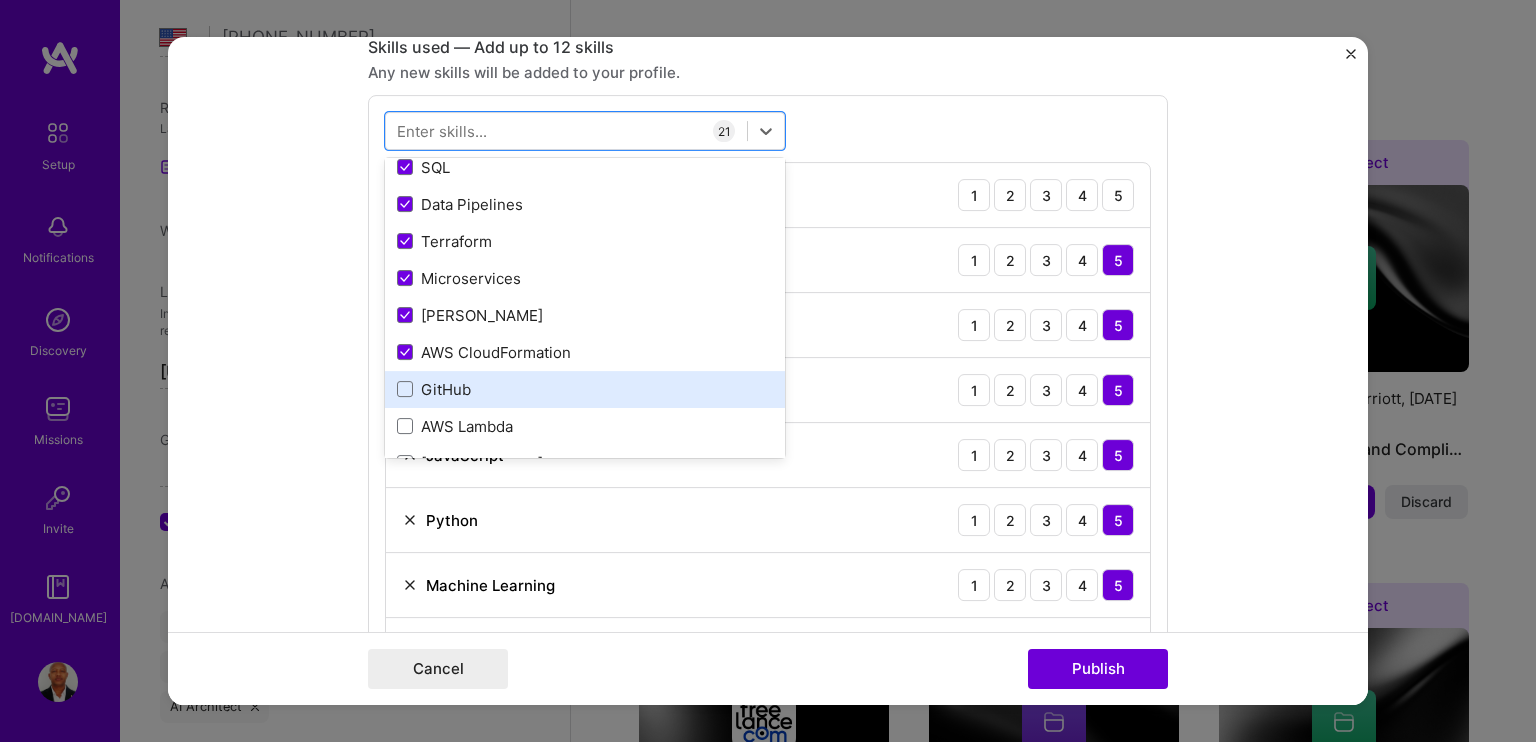 click on "GitHub" at bounding box center (585, 389) 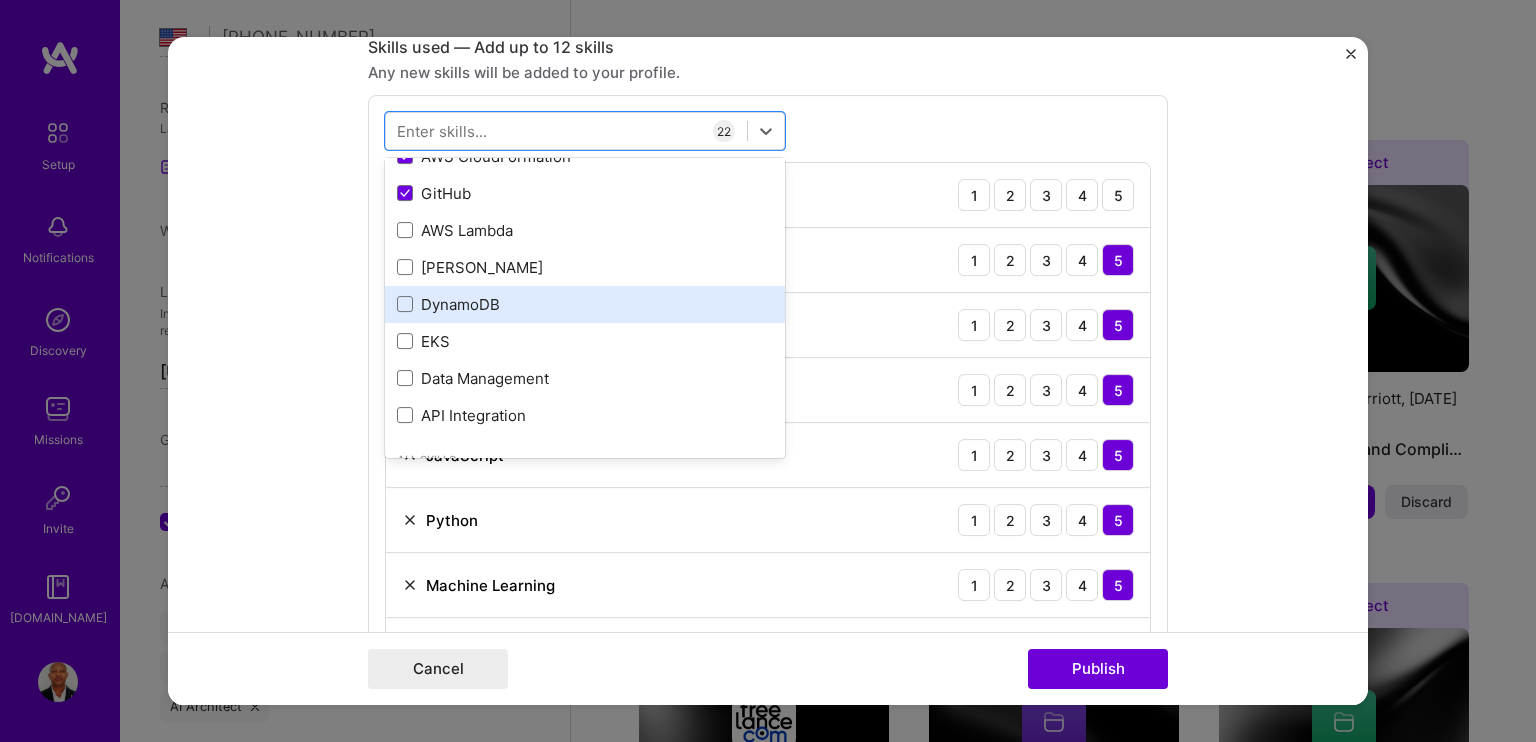 scroll, scrollTop: 800, scrollLeft: 0, axis: vertical 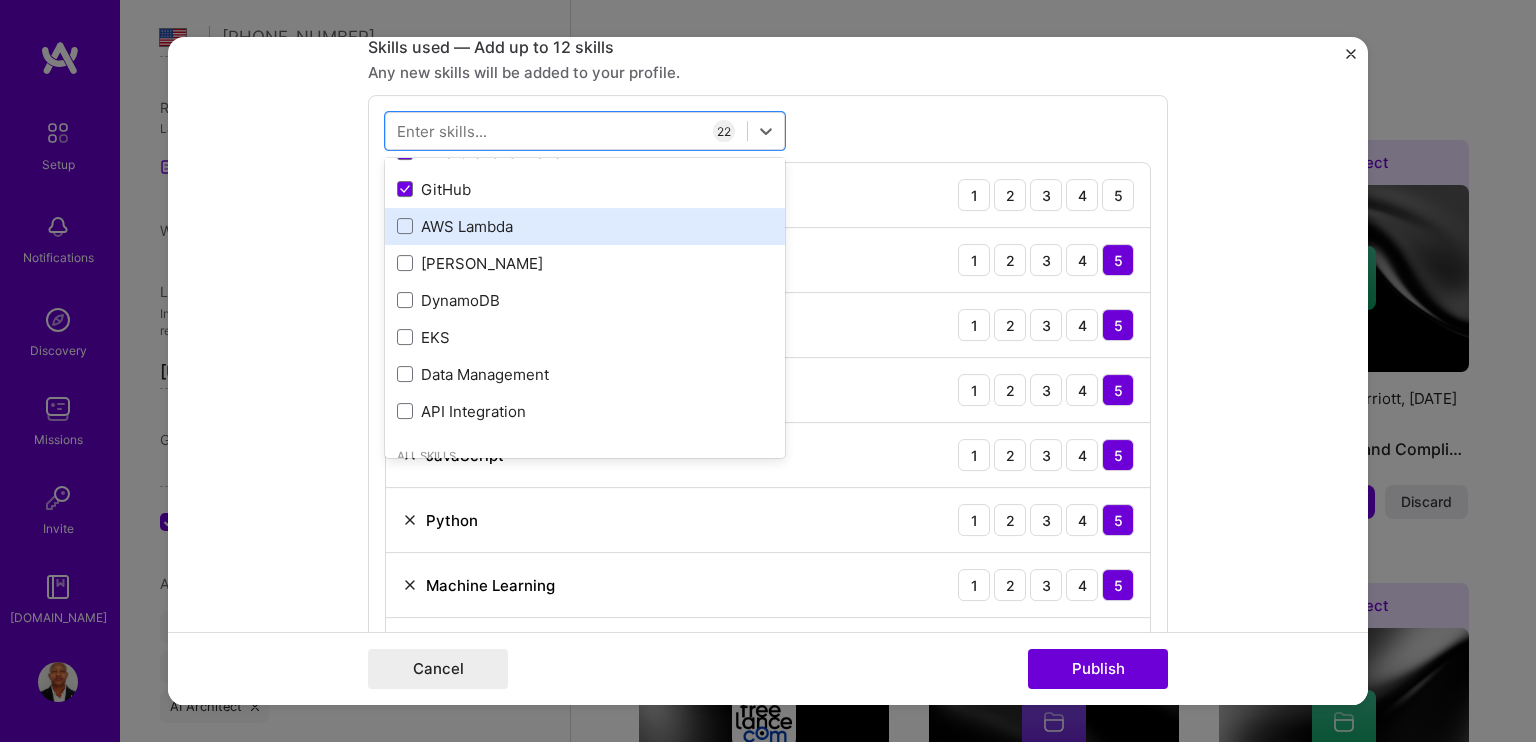 click on "AWS Lambda" at bounding box center [585, 226] 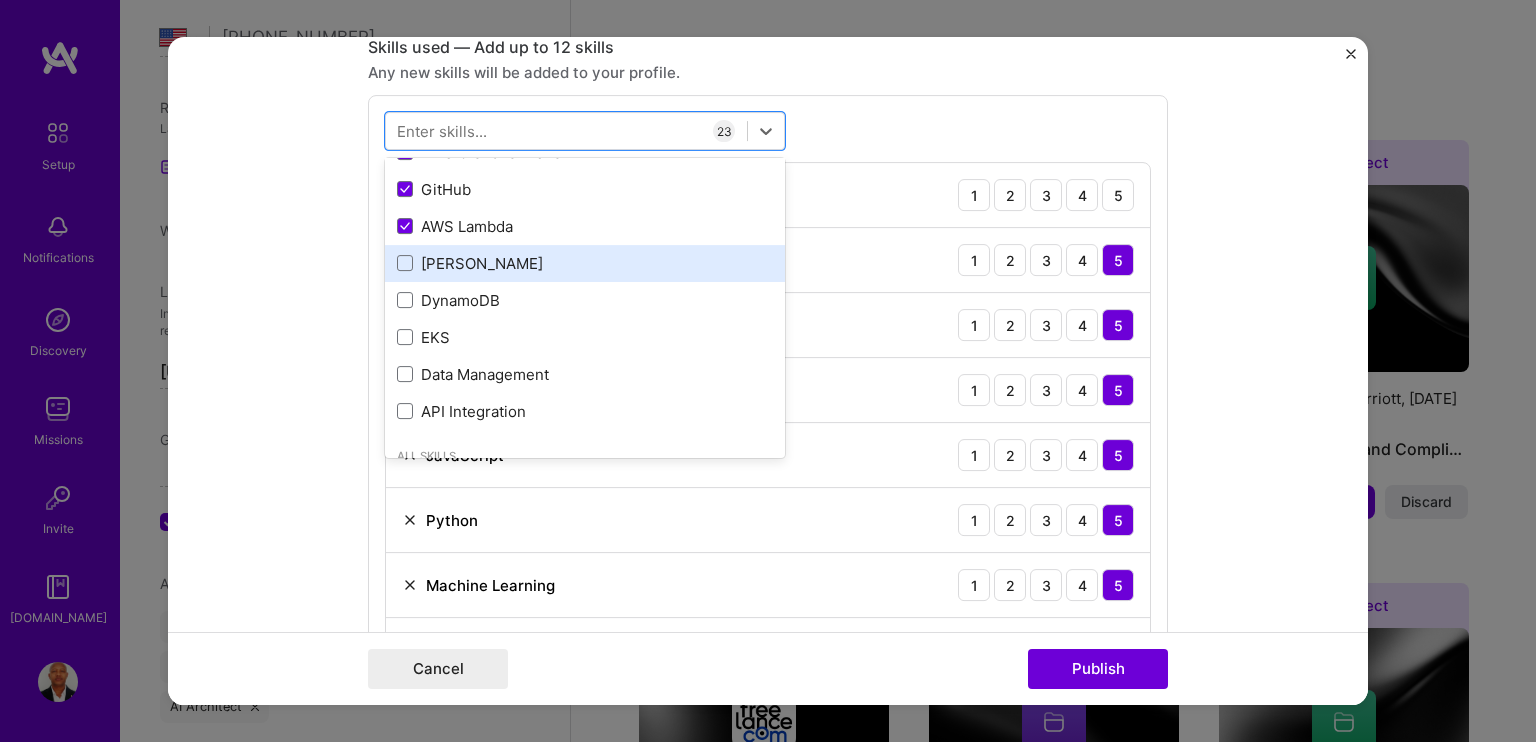 click on "[PERSON_NAME]" at bounding box center [585, 263] 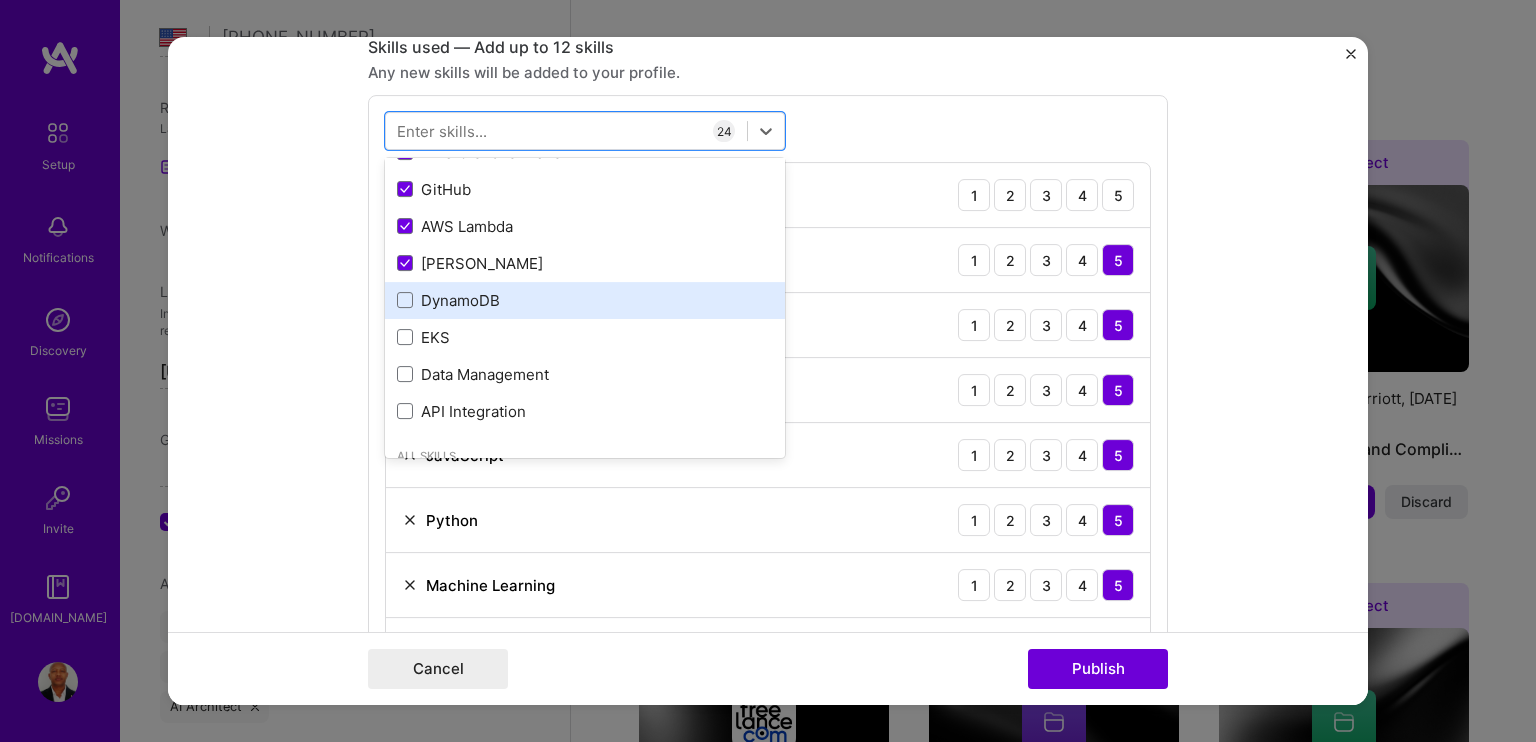 click on "DynamoDB" at bounding box center (585, 300) 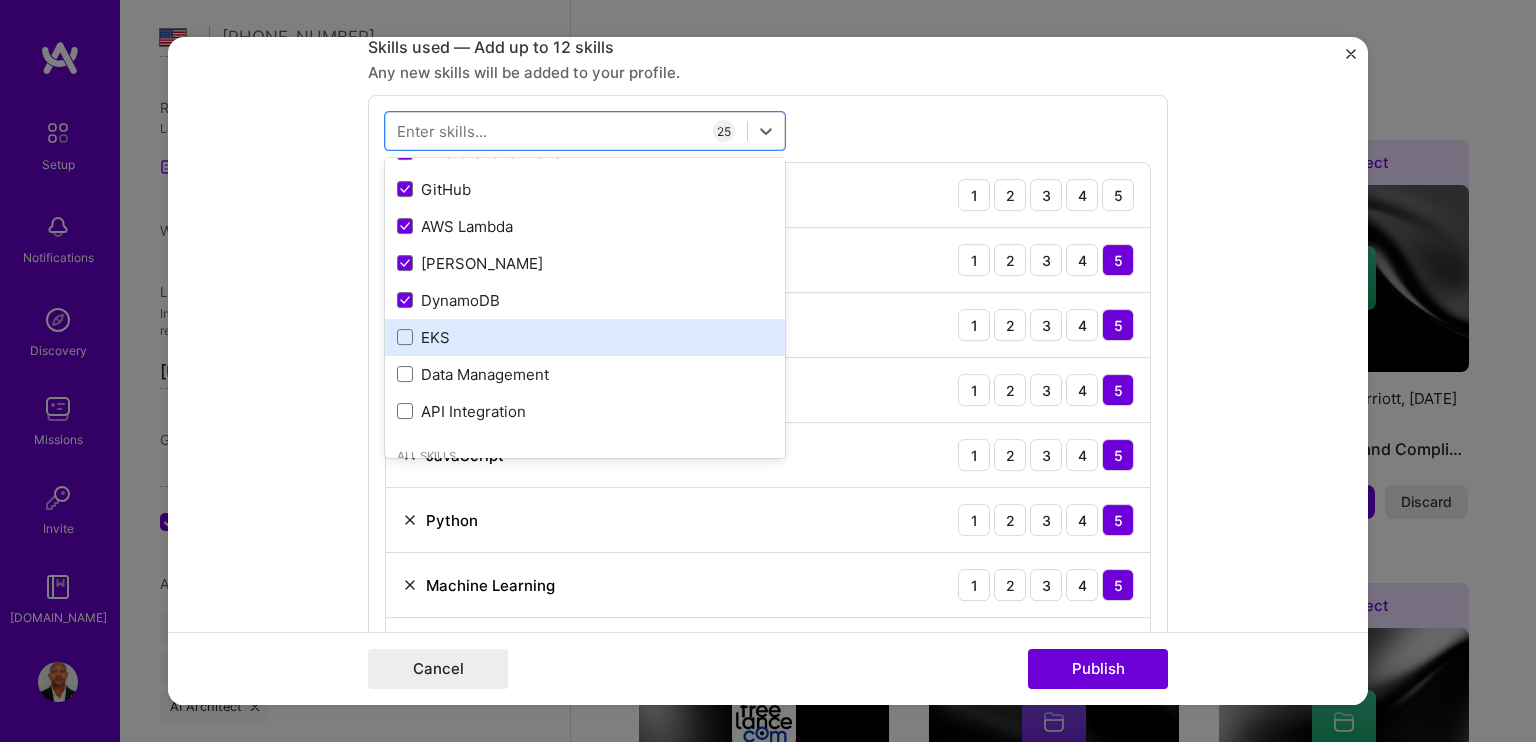 click on "EKS" at bounding box center [585, 337] 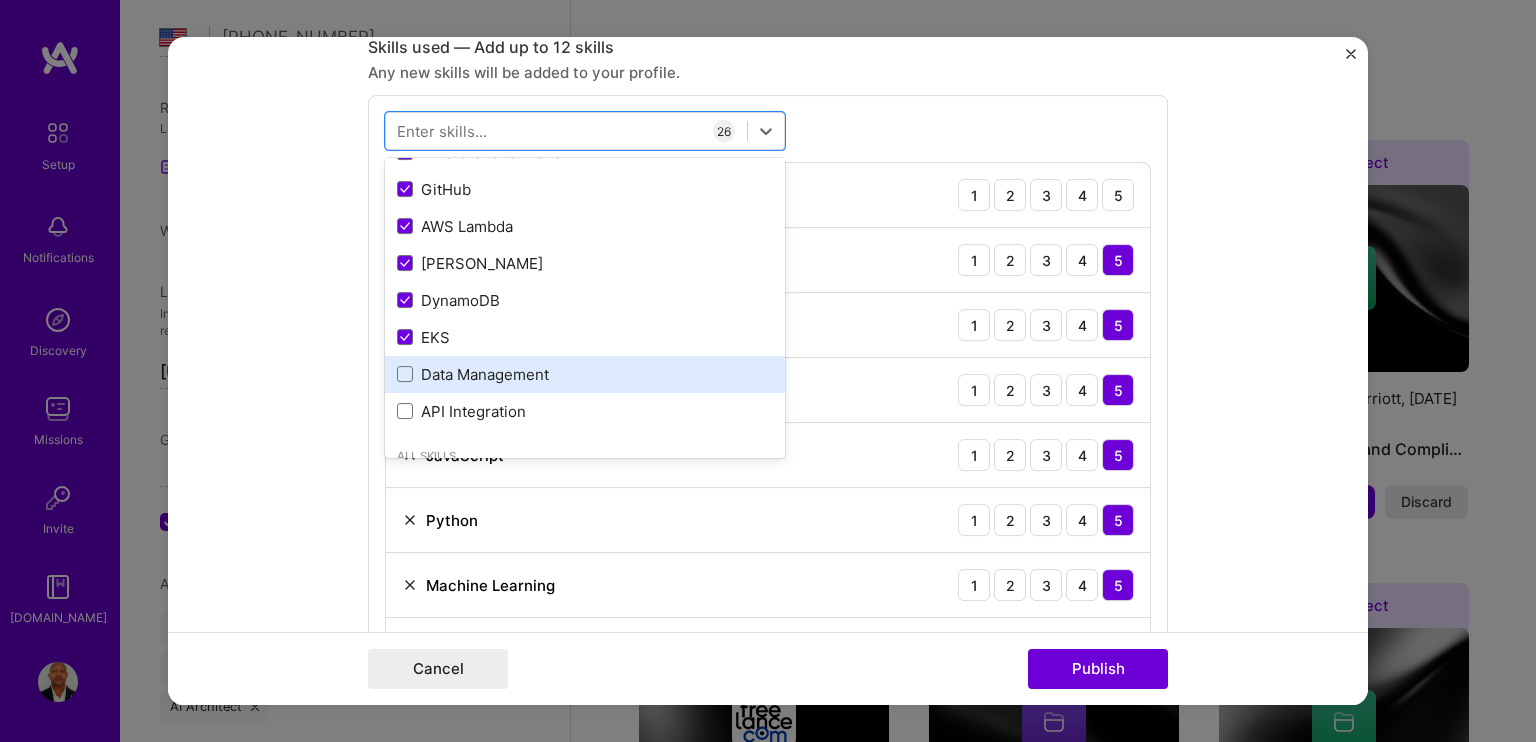 click on "Data Management" at bounding box center [585, 374] 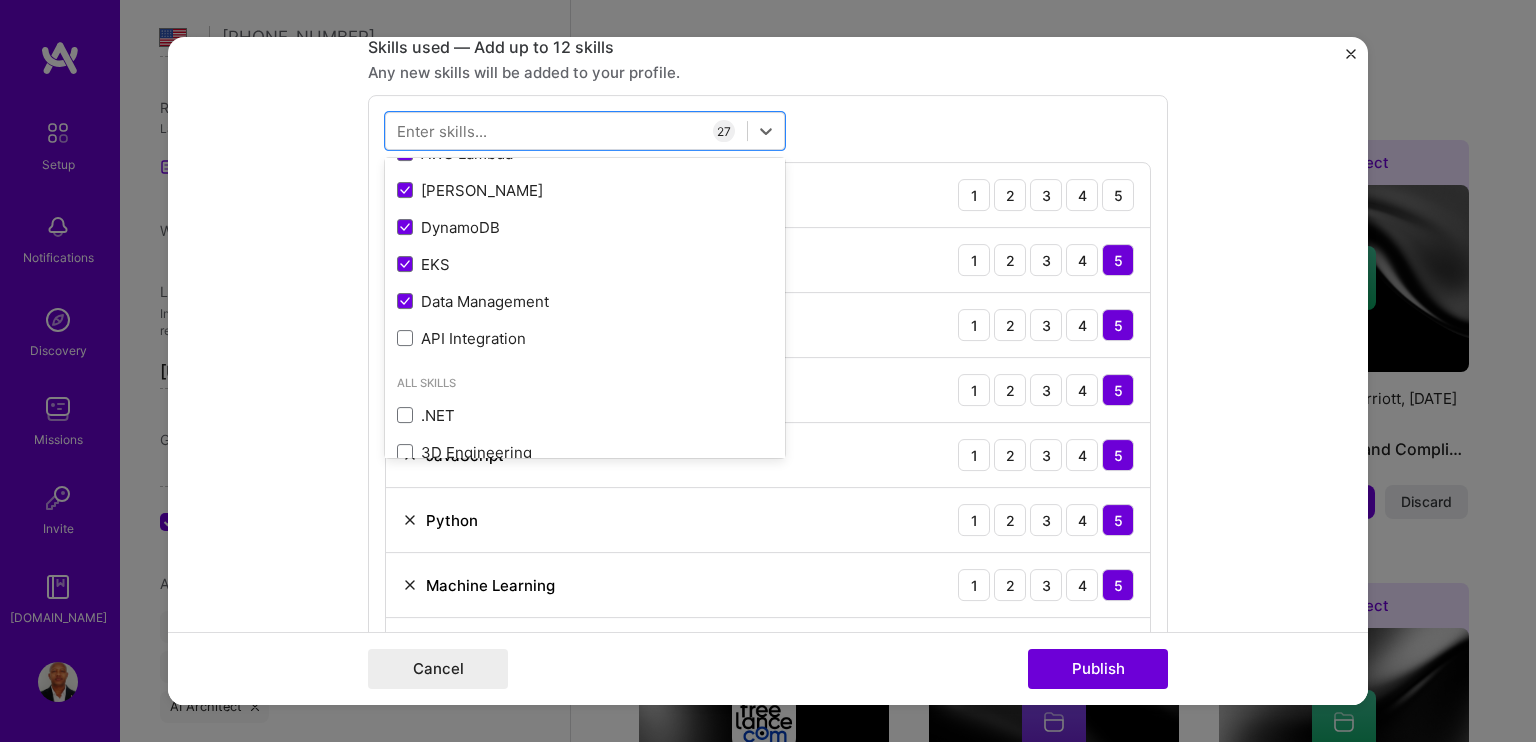 scroll, scrollTop: 900, scrollLeft: 0, axis: vertical 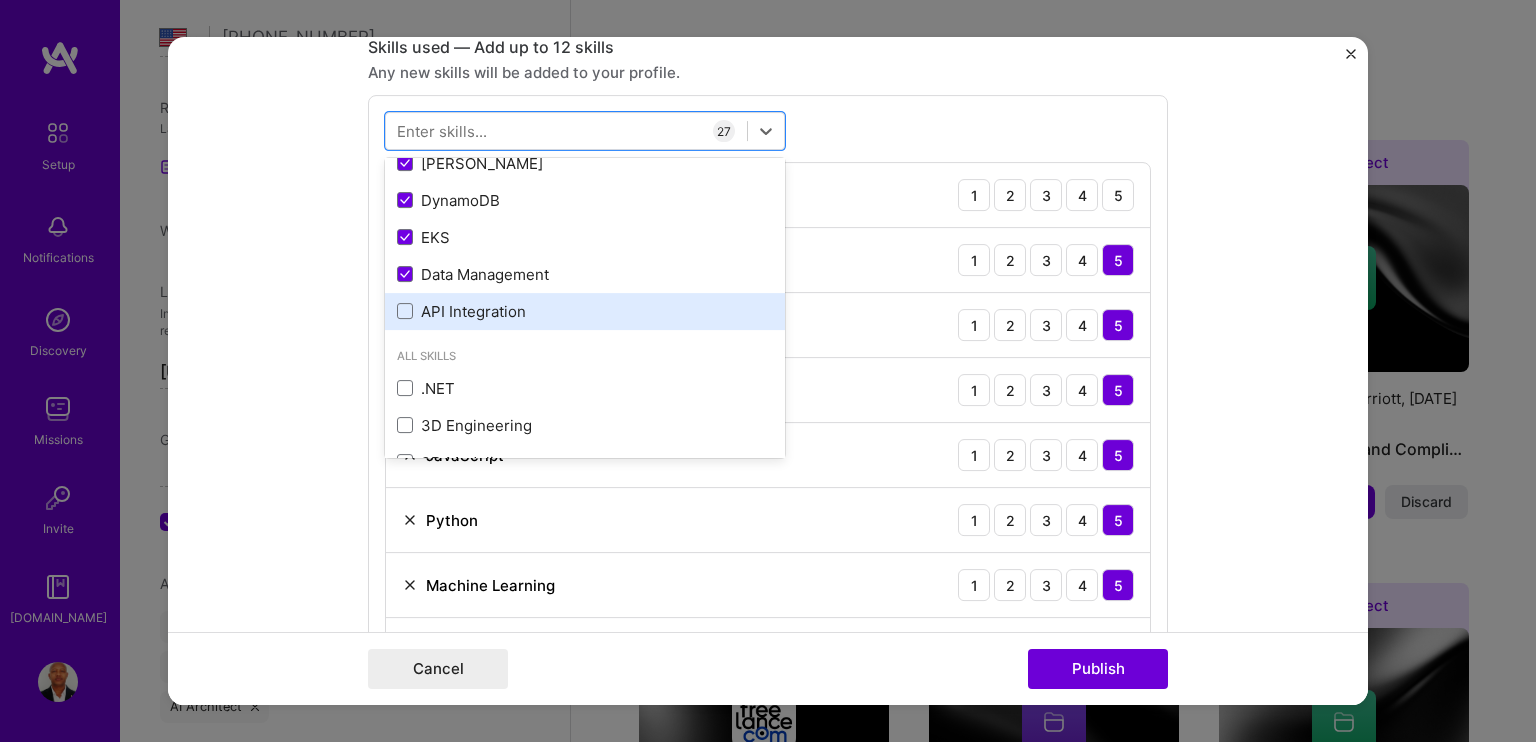 click on "API Integration" at bounding box center [585, 311] 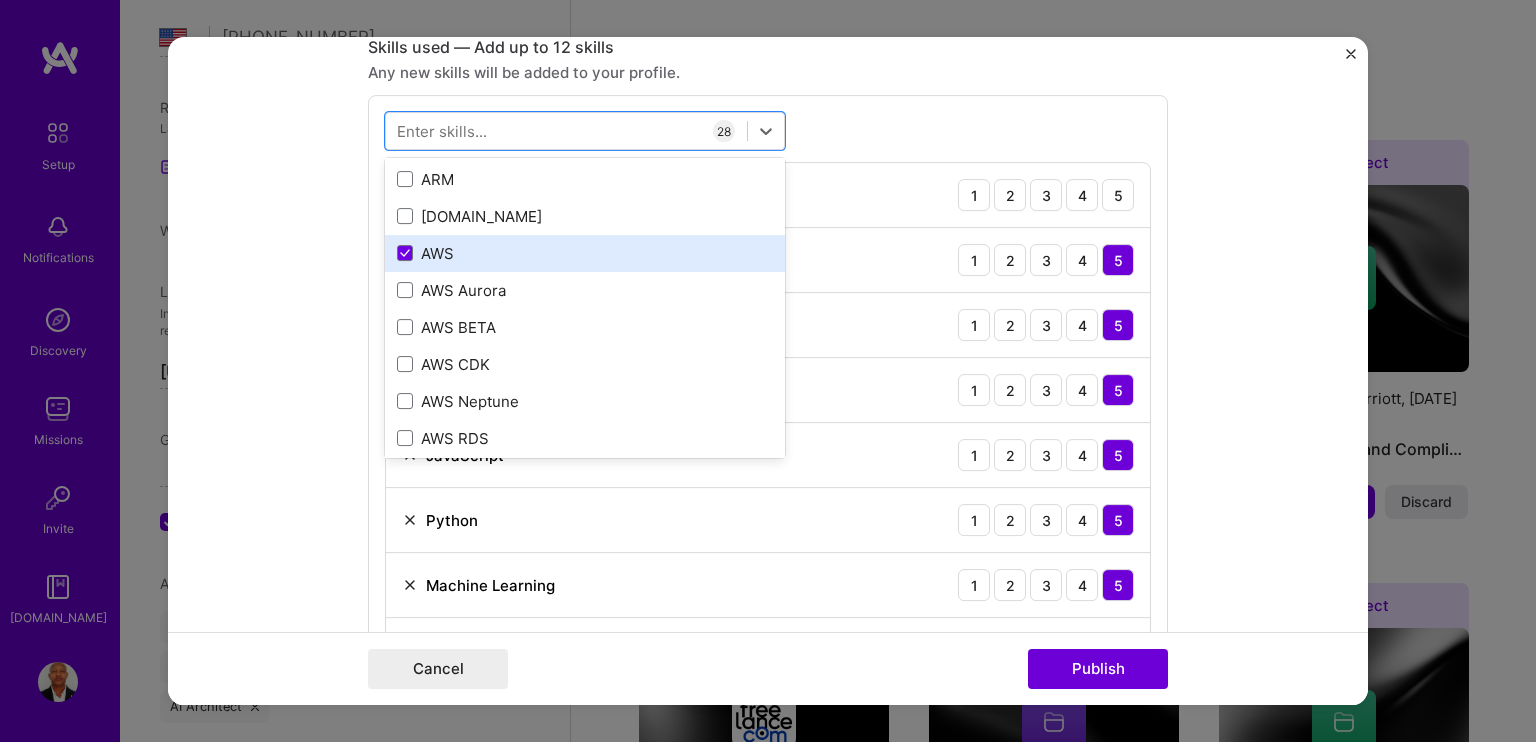 scroll, scrollTop: 1300, scrollLeft: 0, axis: vertical 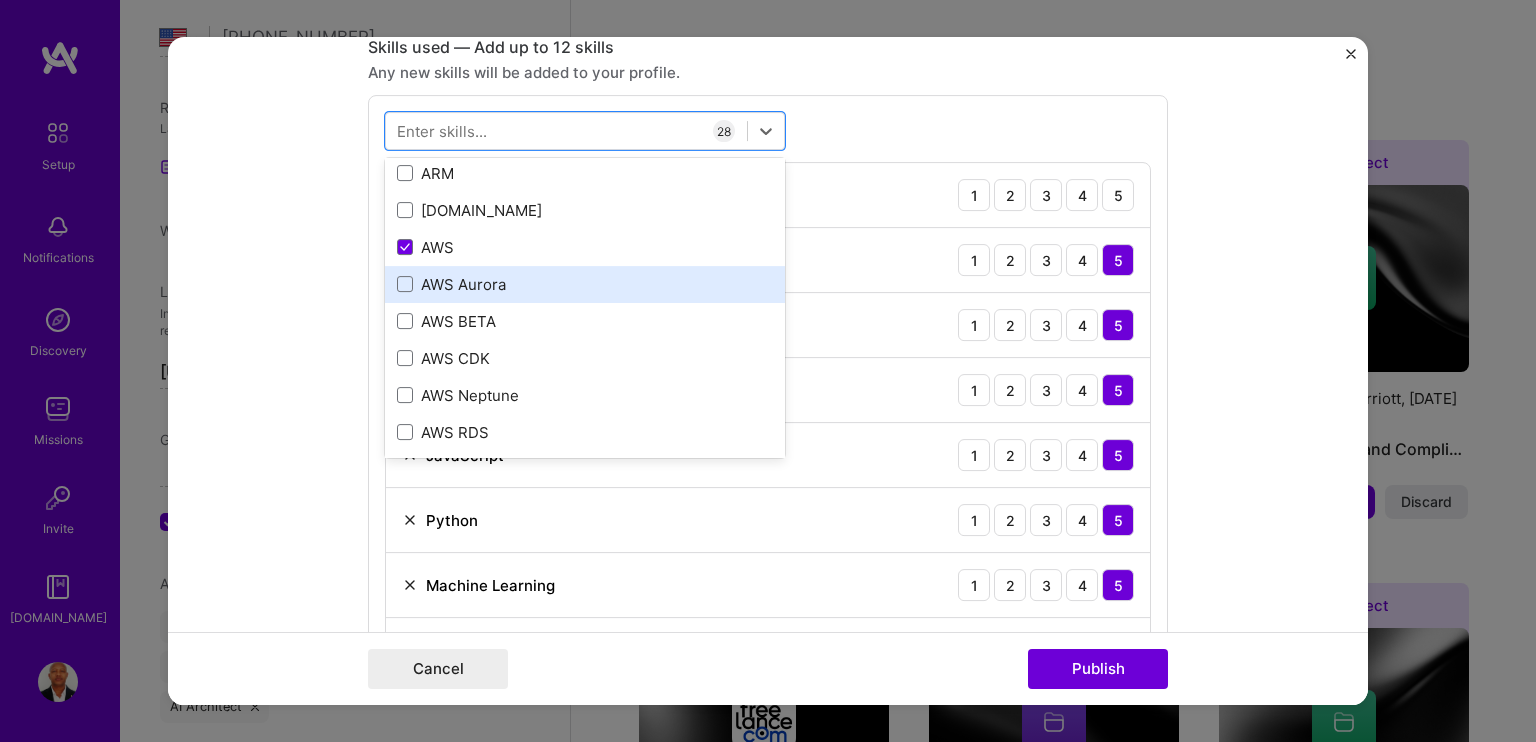 click on "AWS Aurora" at bounding box center (585, 284) 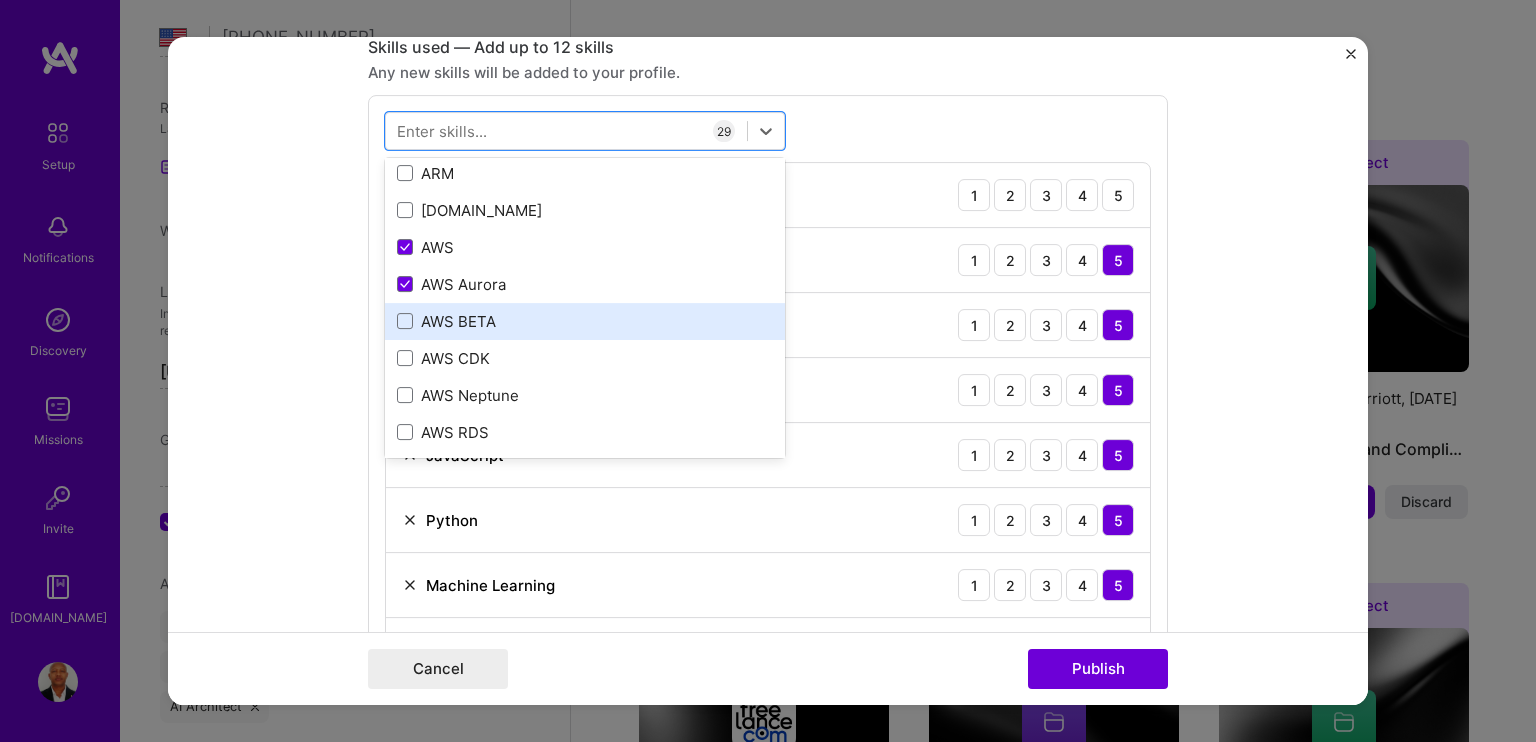click on "AWS BETA" at bounding box center [585, 321] 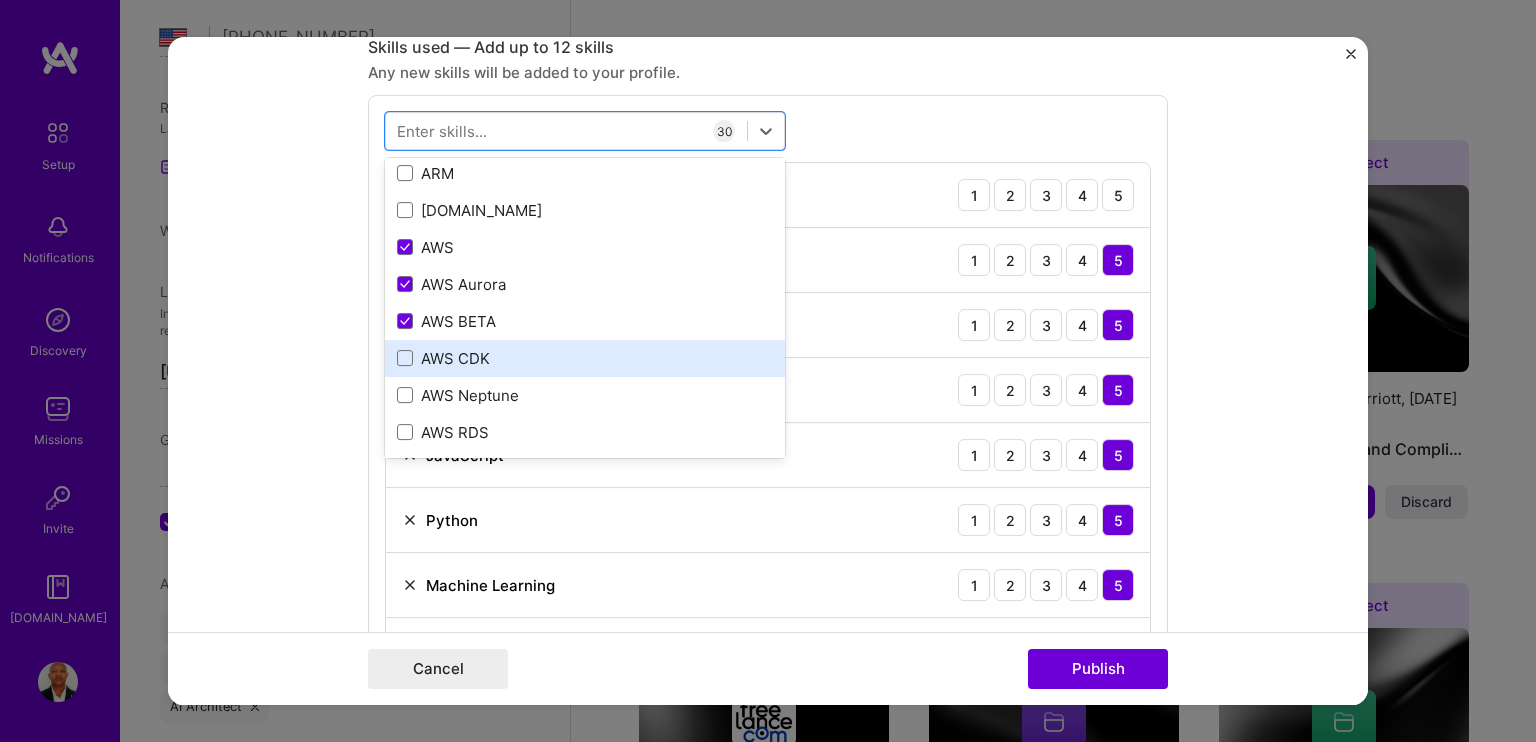click on "AWS CDK" at bounding box center [585, 358] 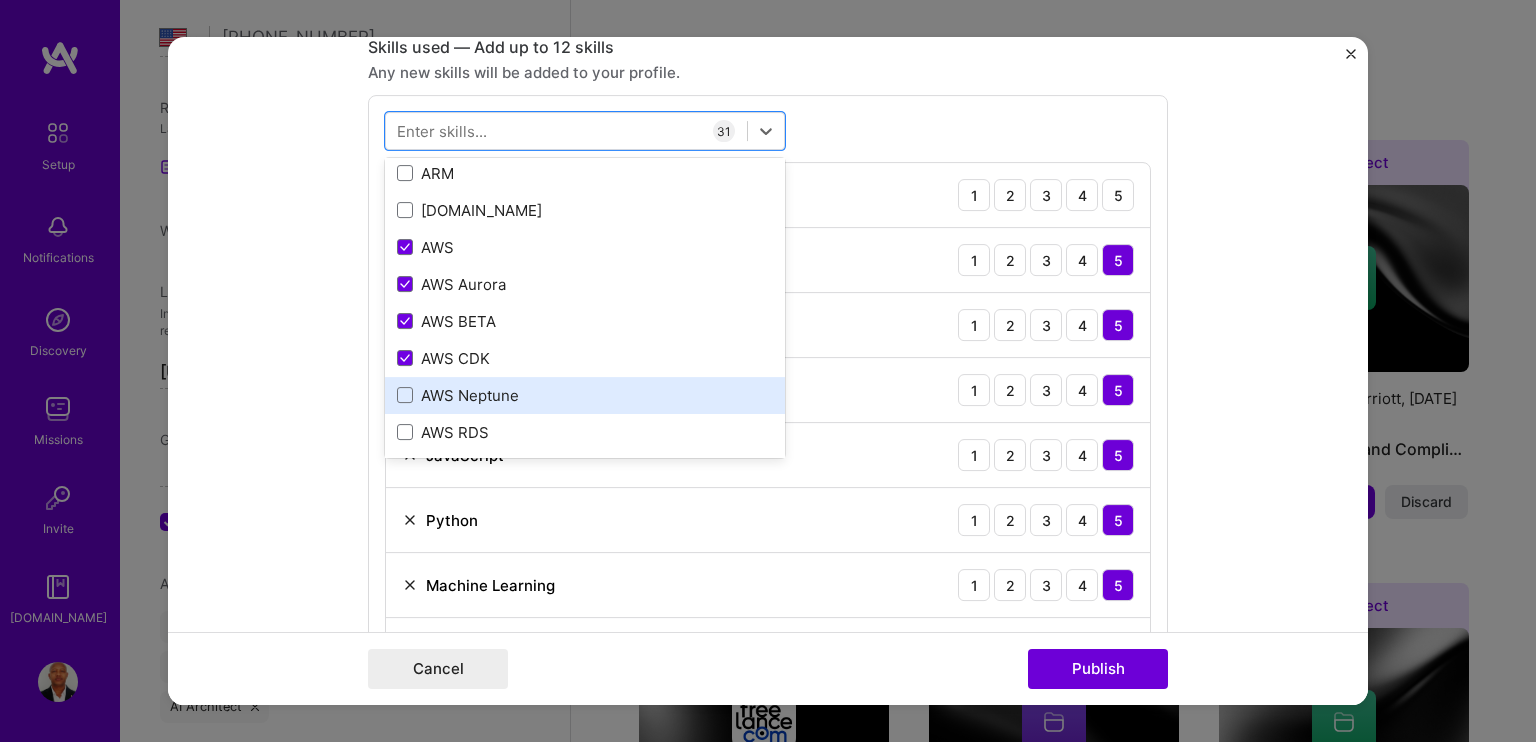 click on "AWS Neptune" at bounding box center (585, 395) 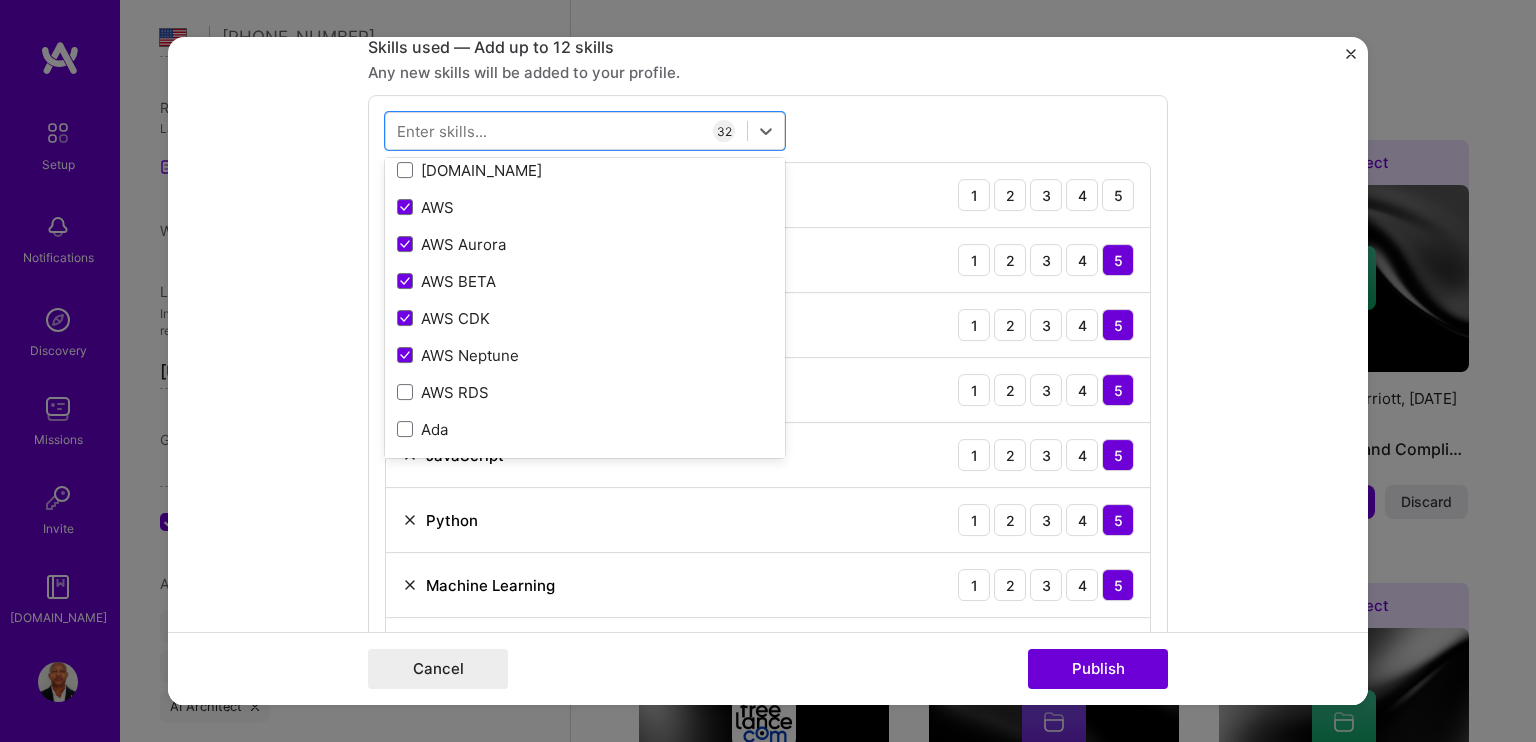 scroll, scrollTop: 1500, scrollLeft: 0, axis: vertical 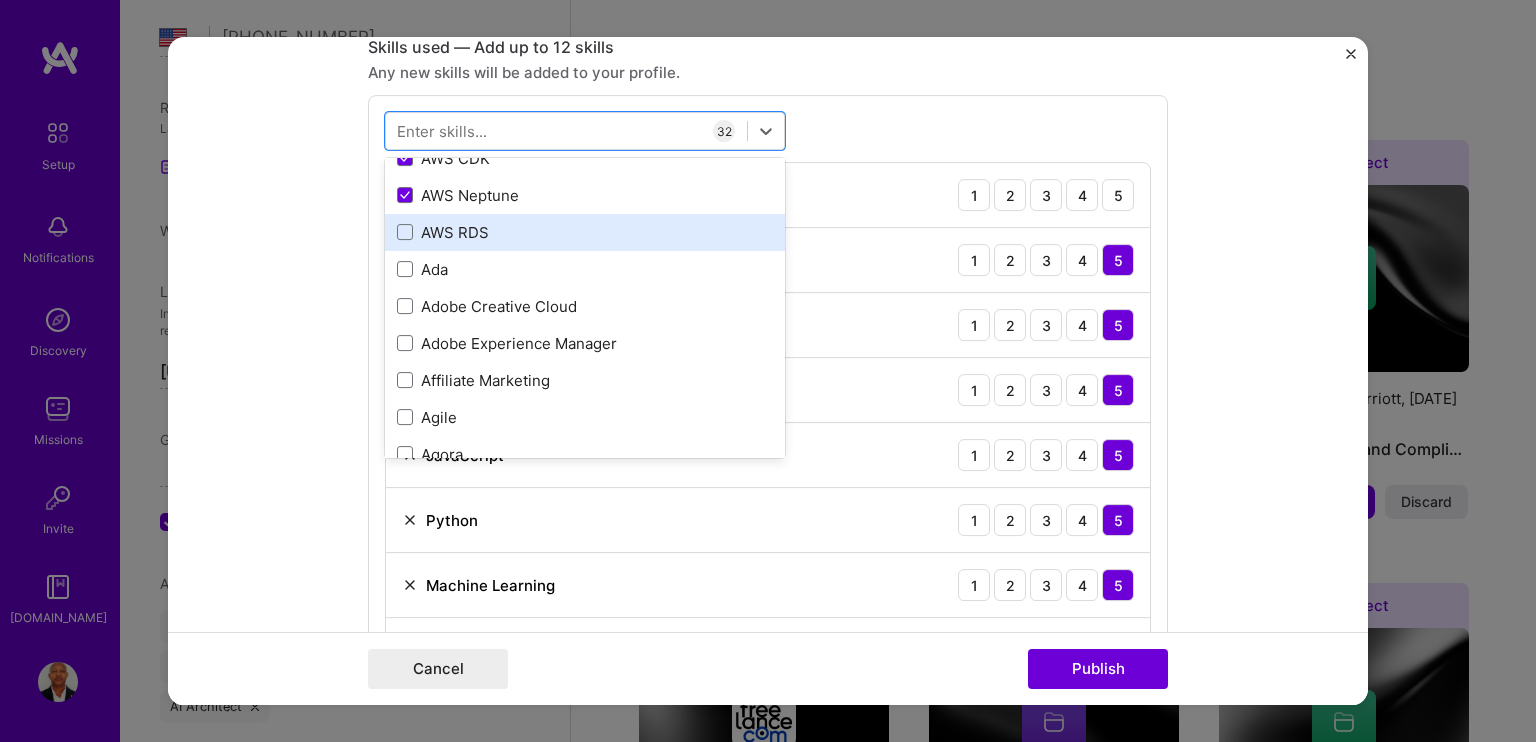 click on "AWS RDS" at bounding box center (585, 232) 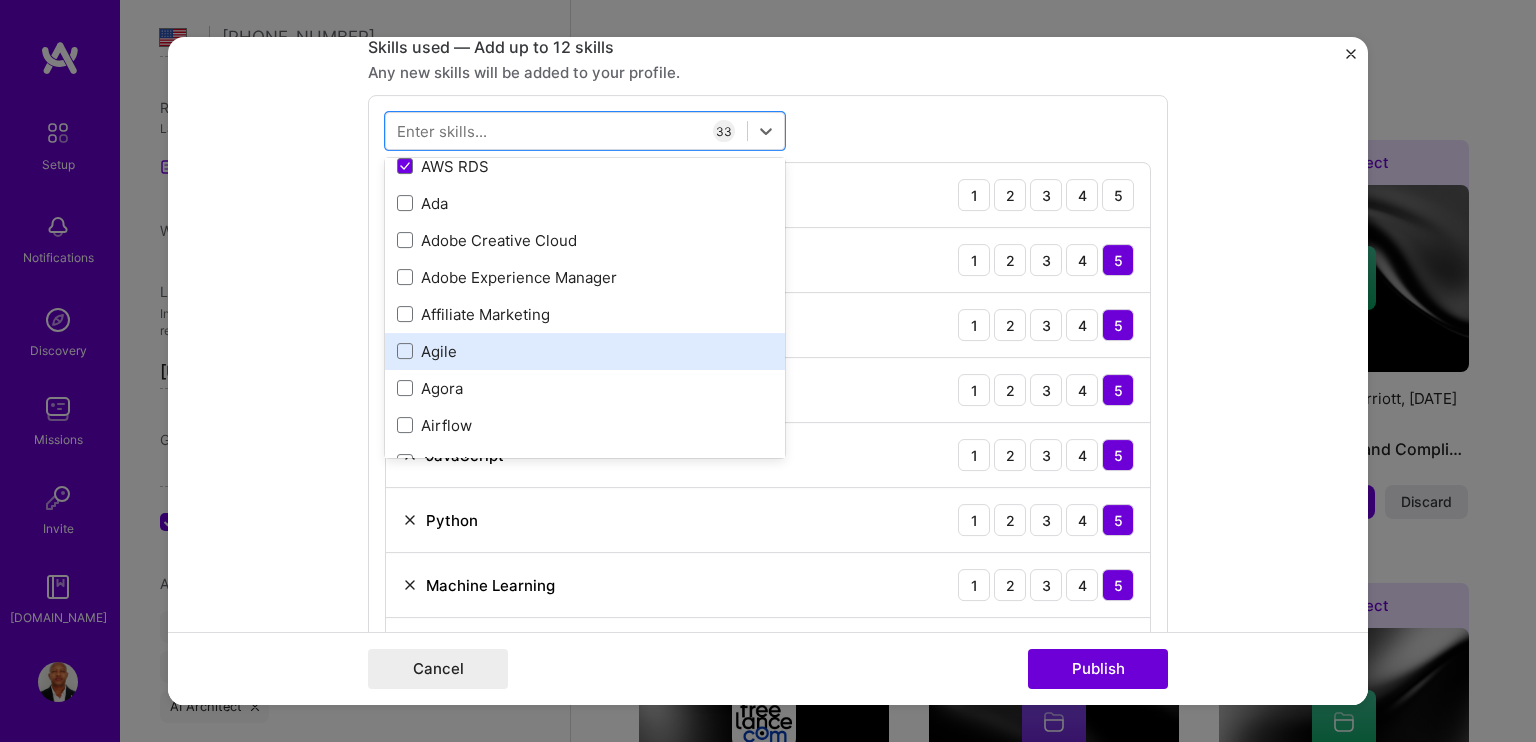 scroll, scrollTop: 1600, scrollLeft: 0, axis: vertical 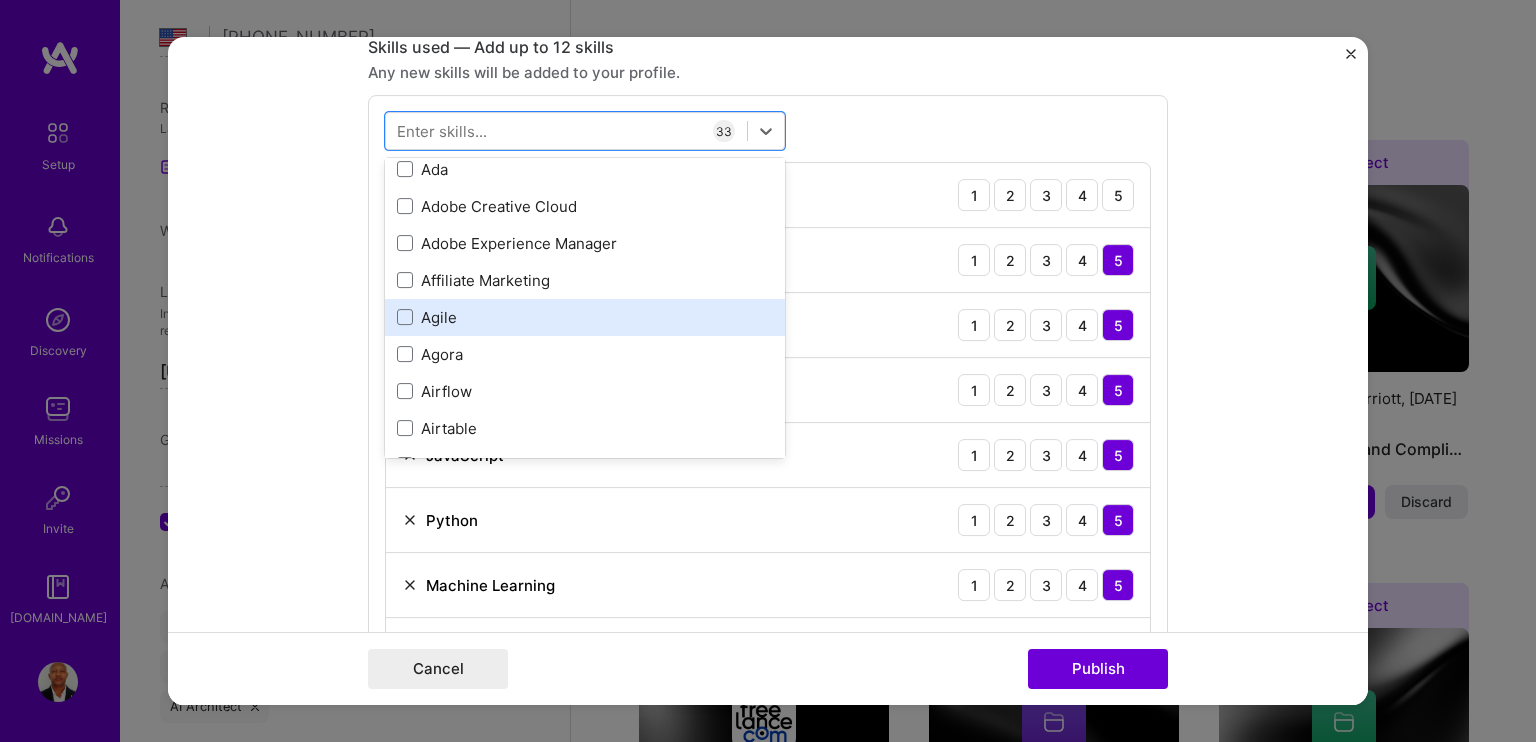 click on "Agile" at bounding box center [585, 317] 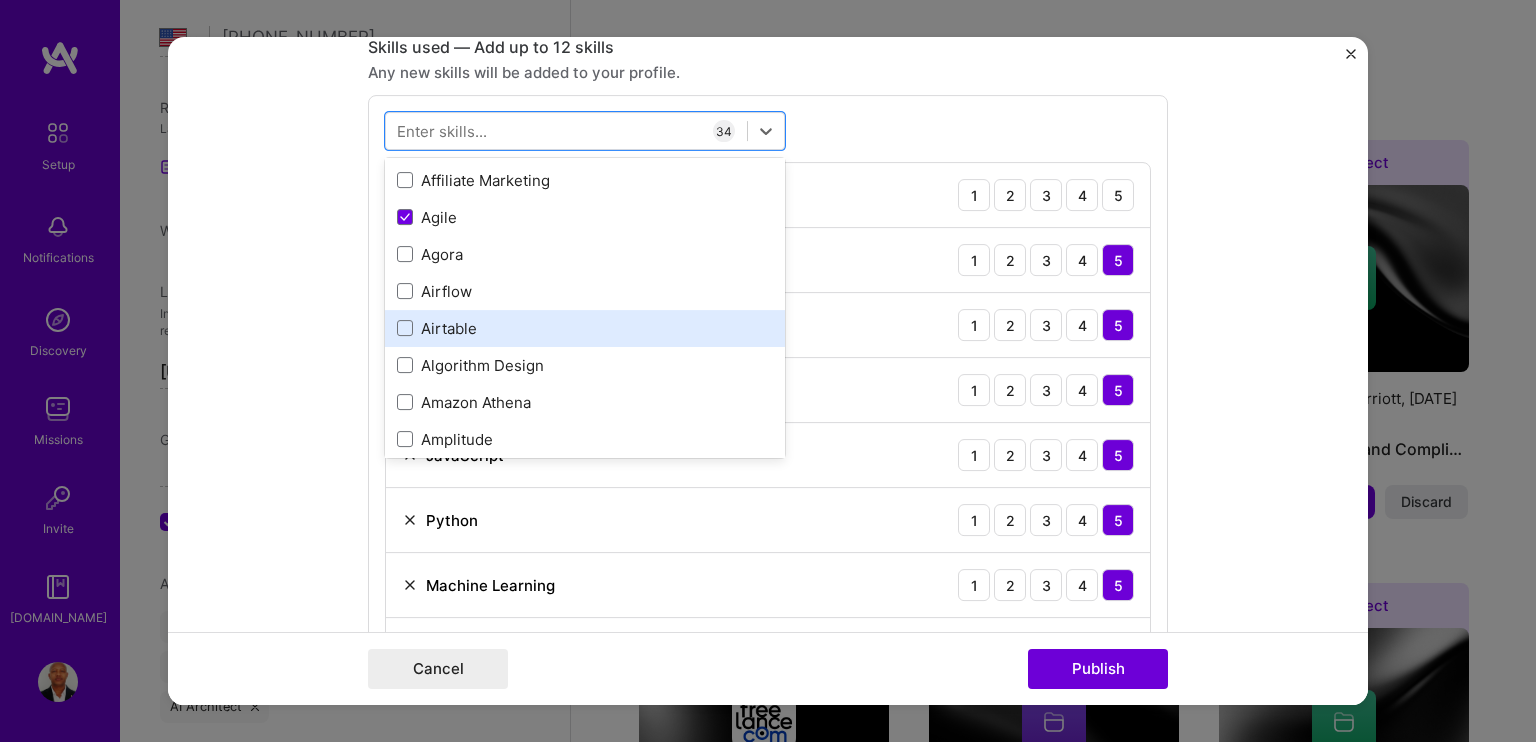 scroll, scrollTop: 1800, scrollLeft: 0, axis: vertical 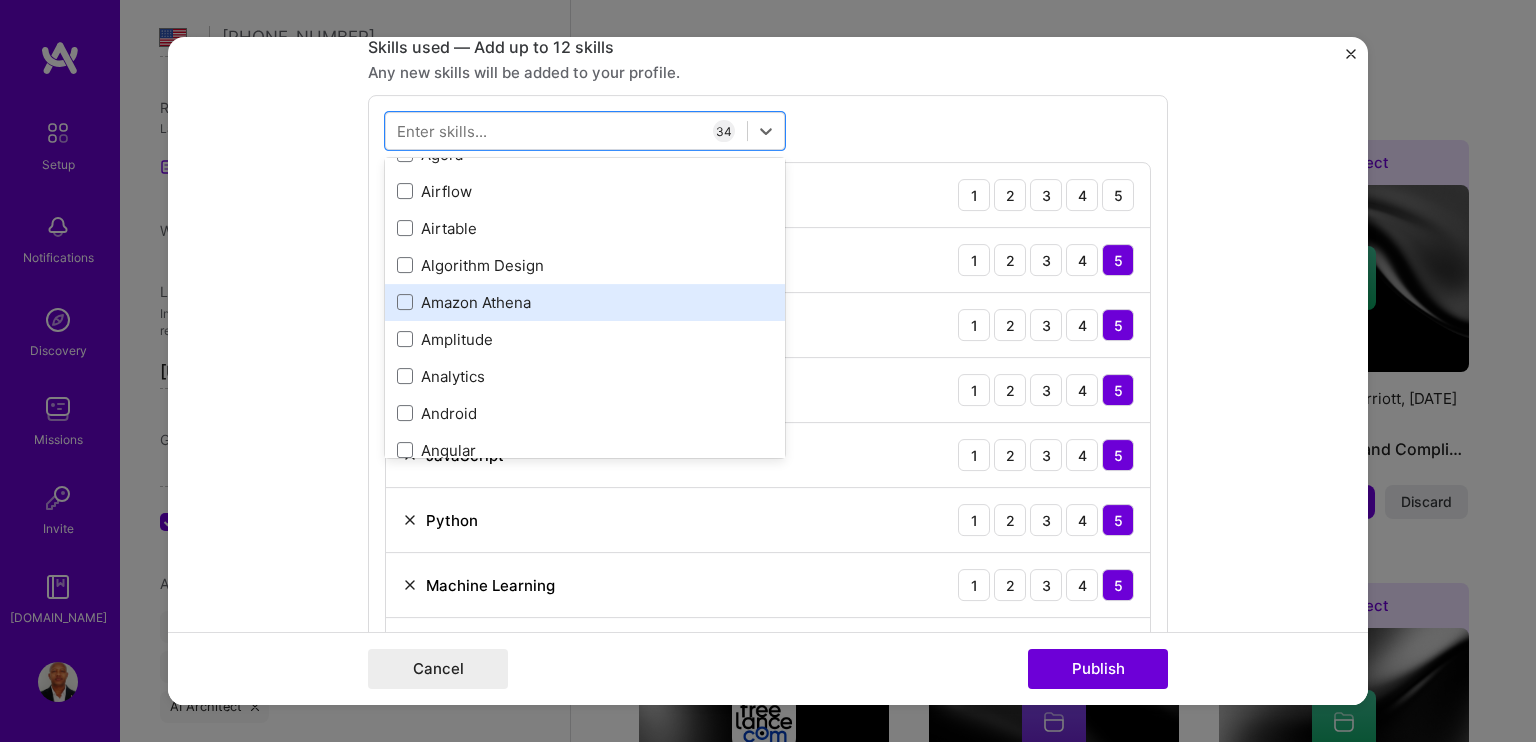 click on "Amazon Athena" at bounding box center [585, 302] 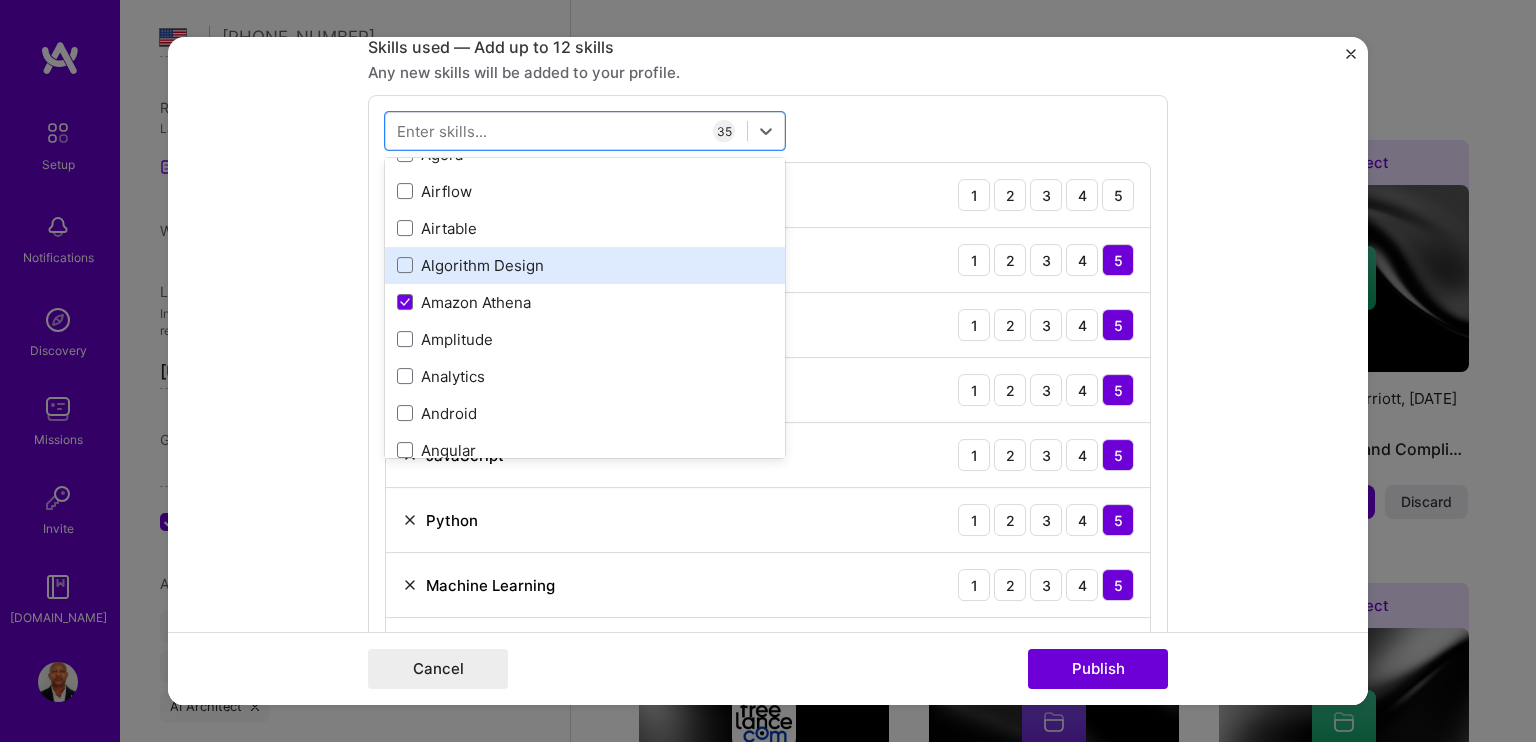 click on "Algorithm Design" at bounding box center (585, 265) 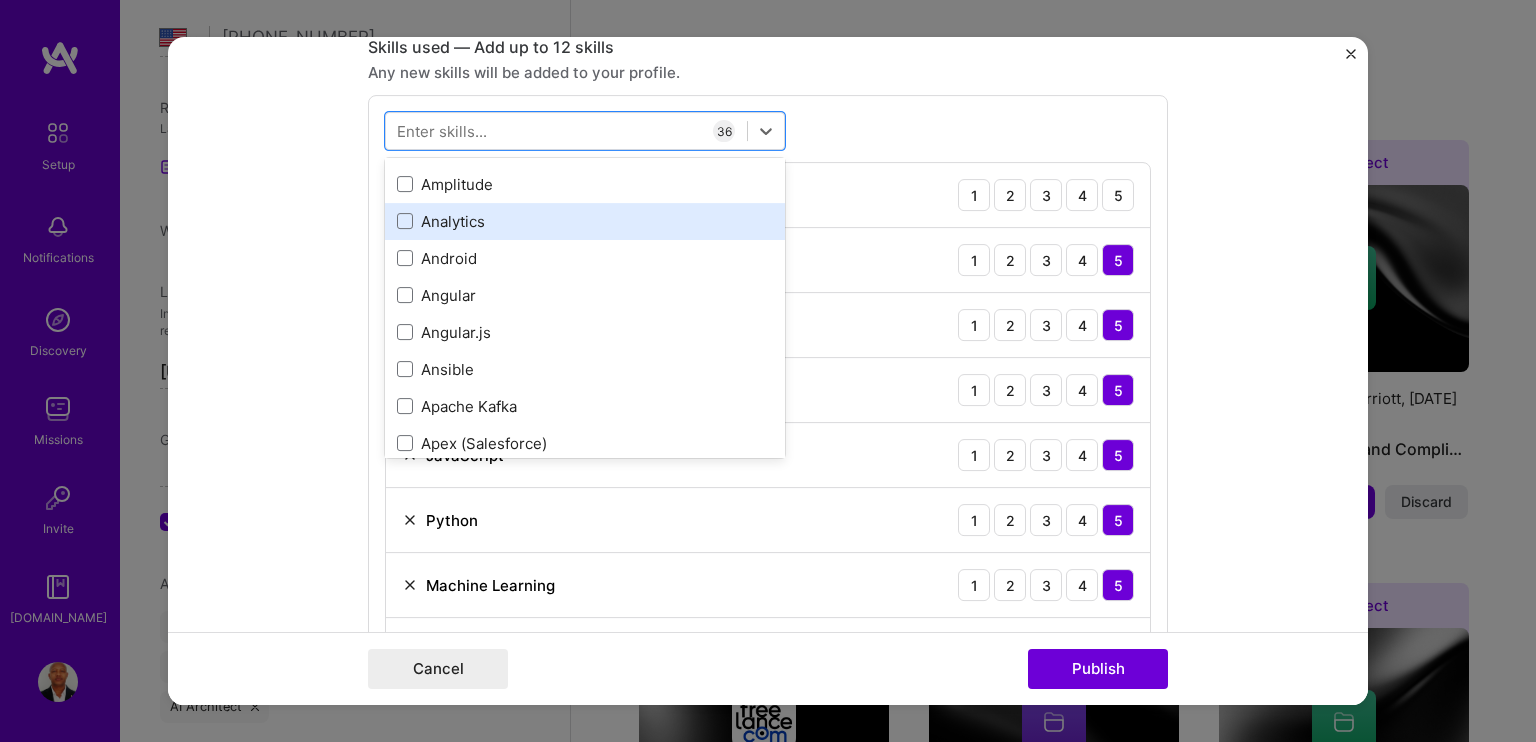 scroll, scrollTop: 2000, scrollLeft: 0, axis: vertical 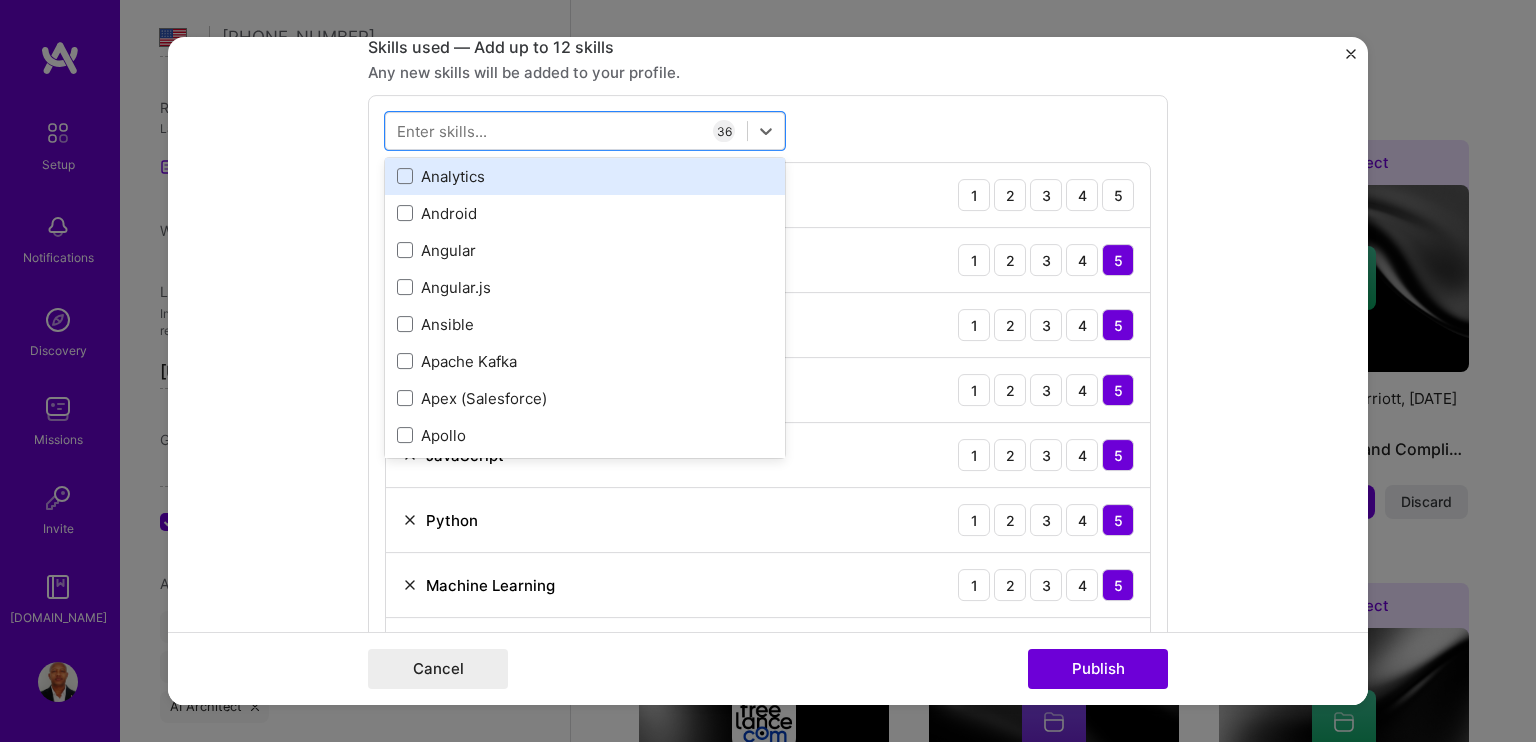 click on "Analytics" at bounding box center [585, 176] 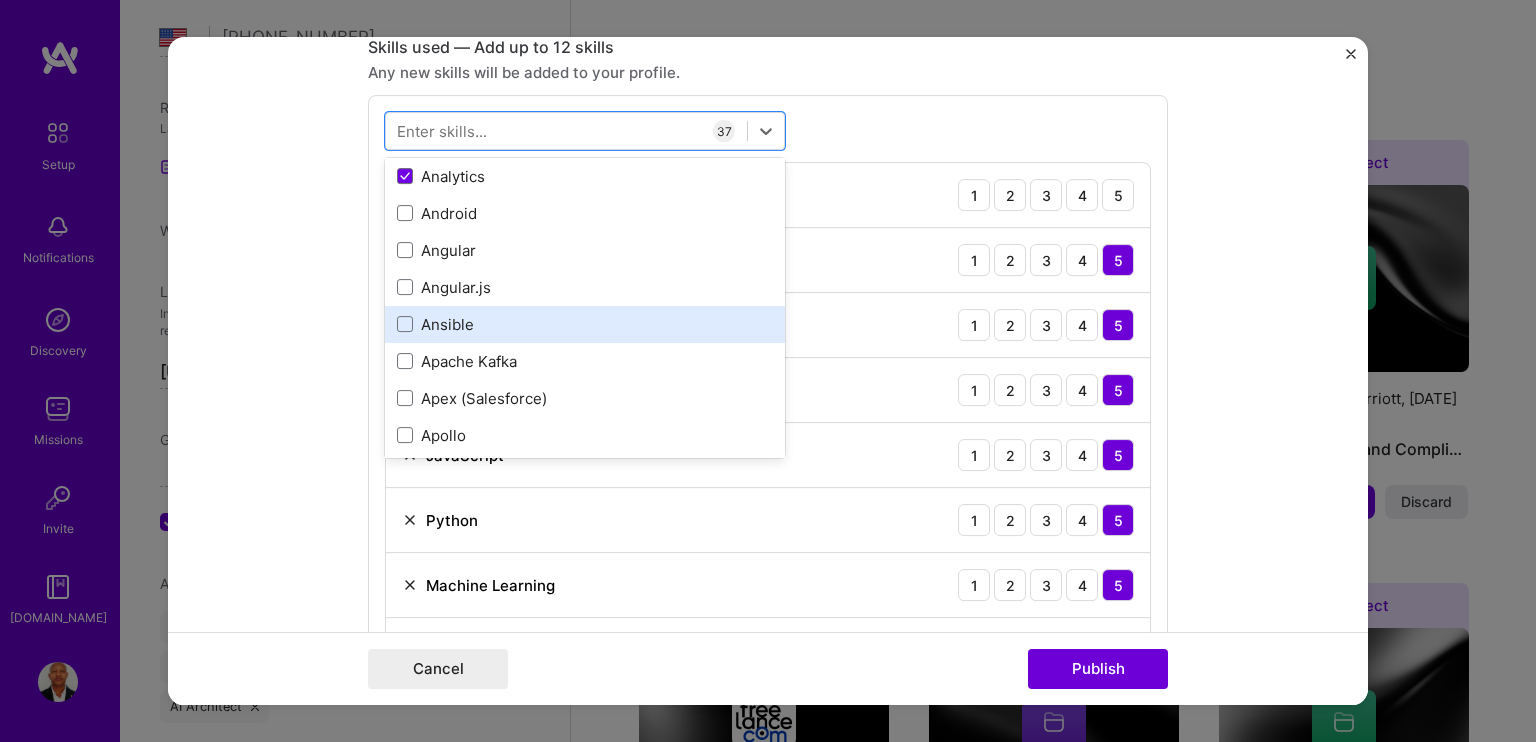 click on "Ansible" at bounding box center (585, 324) 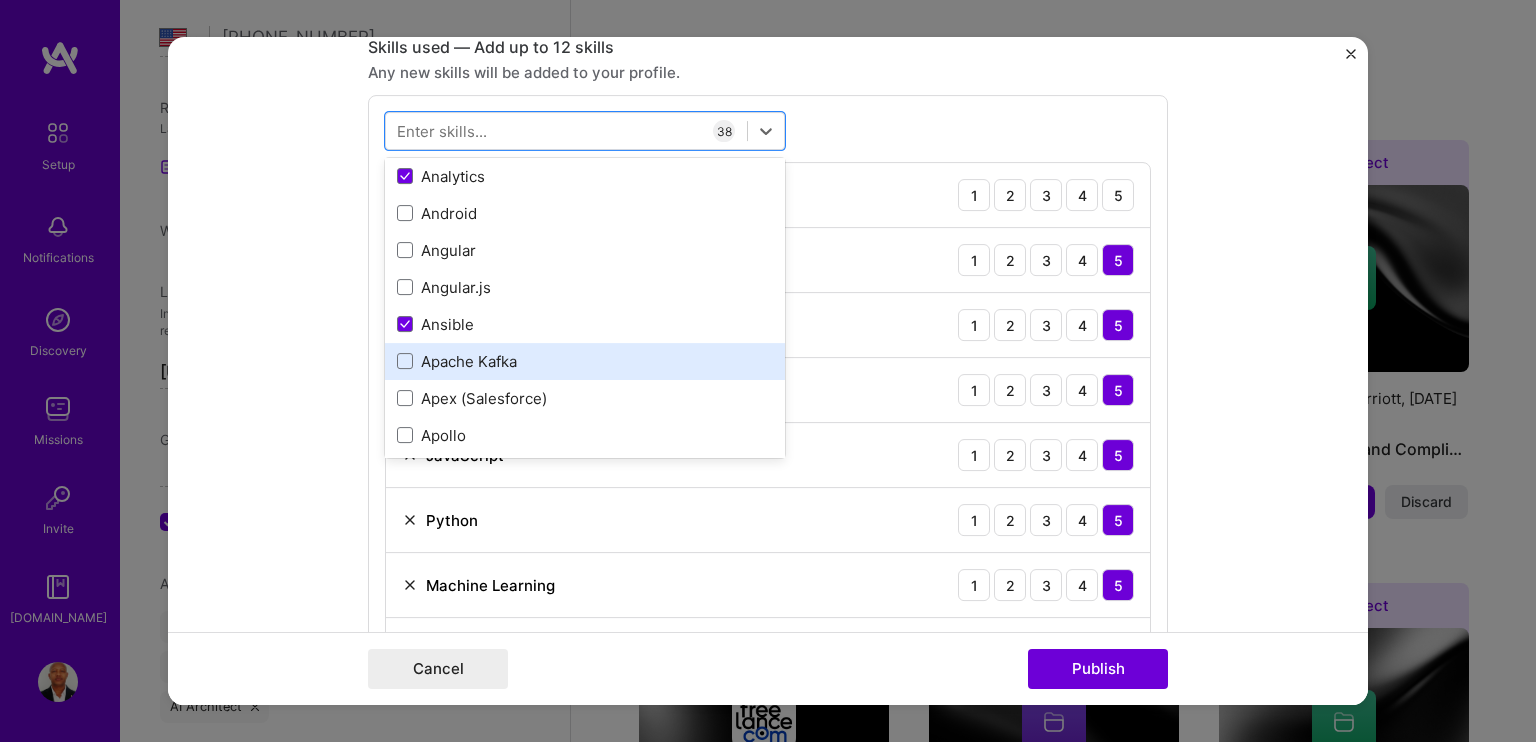 click on "Apache Kafka" at bounding box center [585, 361] 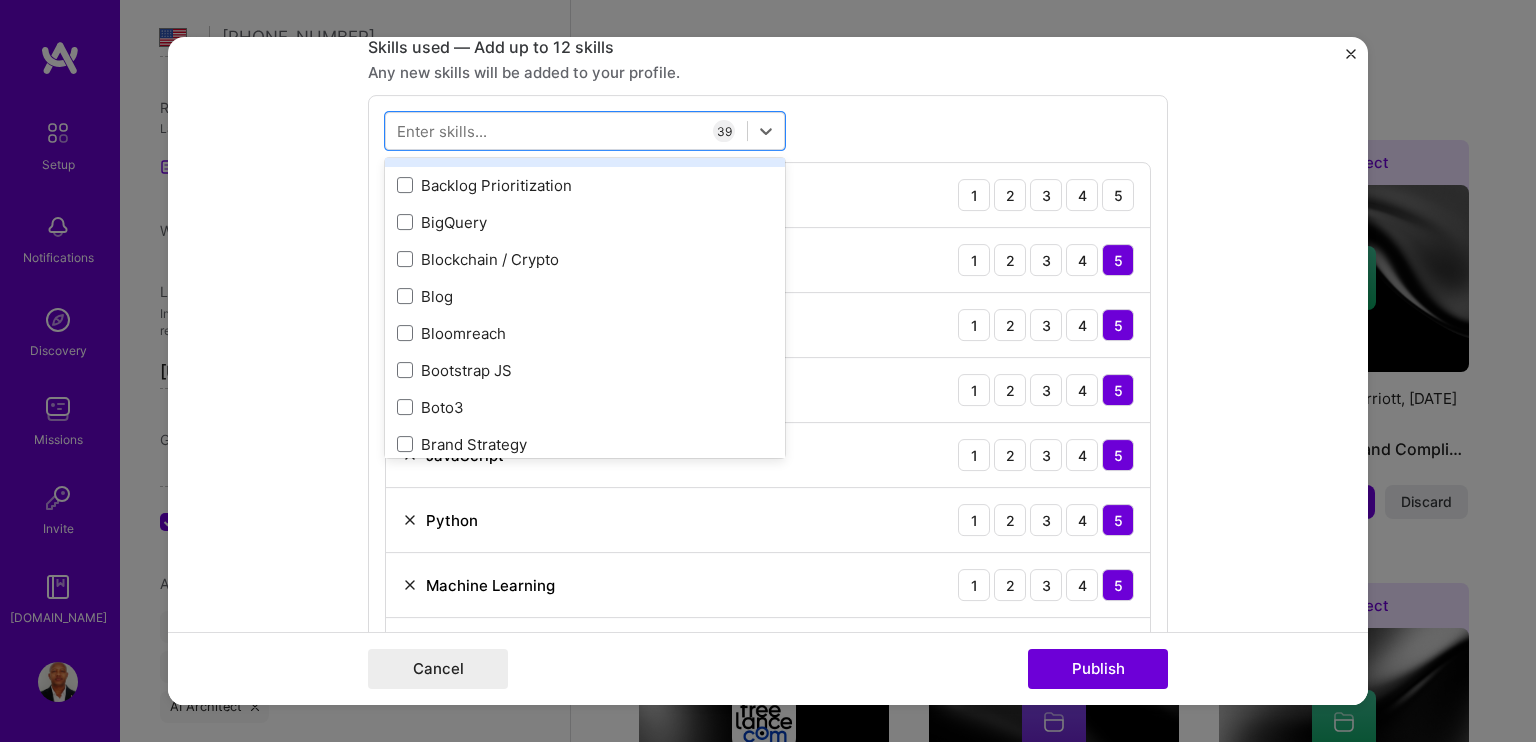 scroll, scrollTop: 2800, scrollLeft: 0, axis: vertical 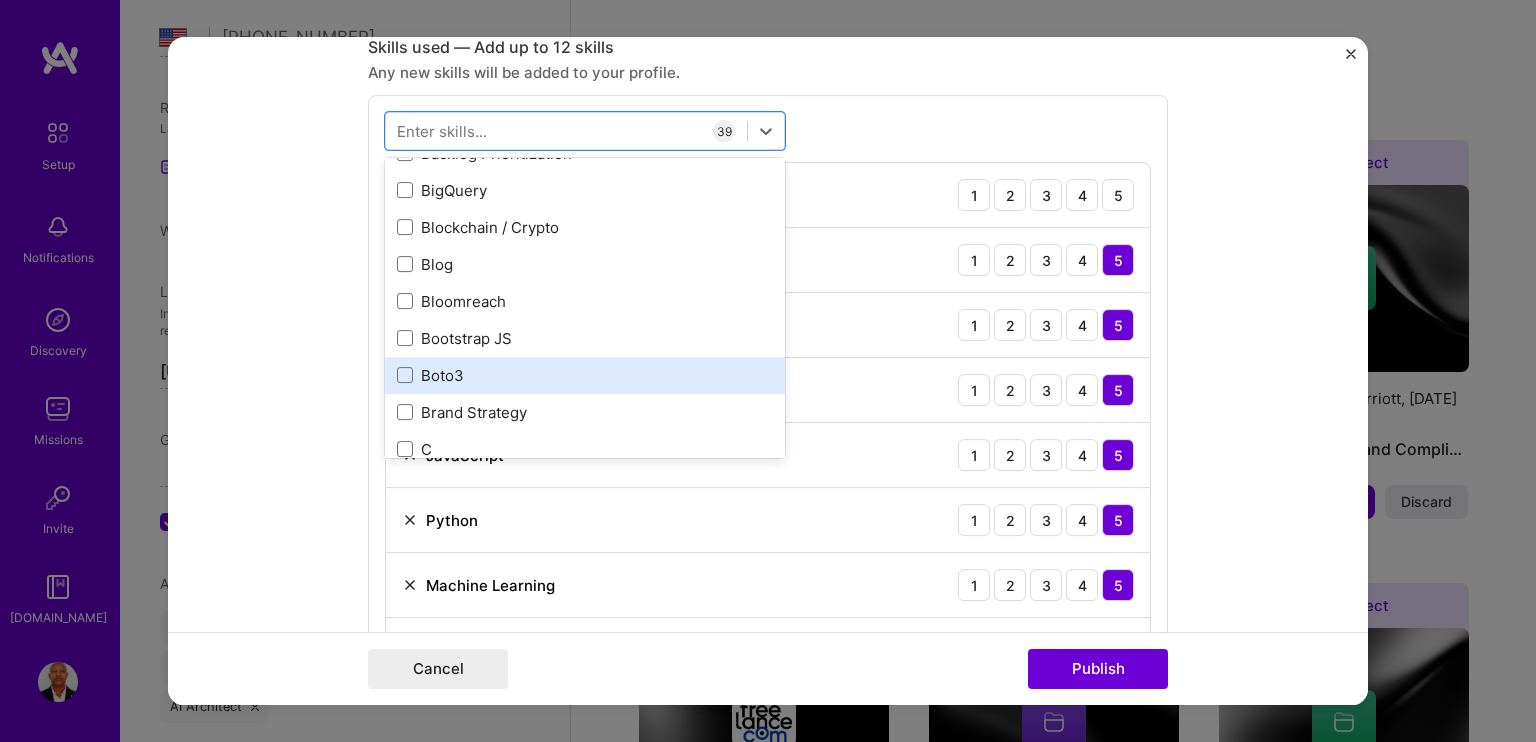 click on "Boto3" at bounding box center [585, 375] 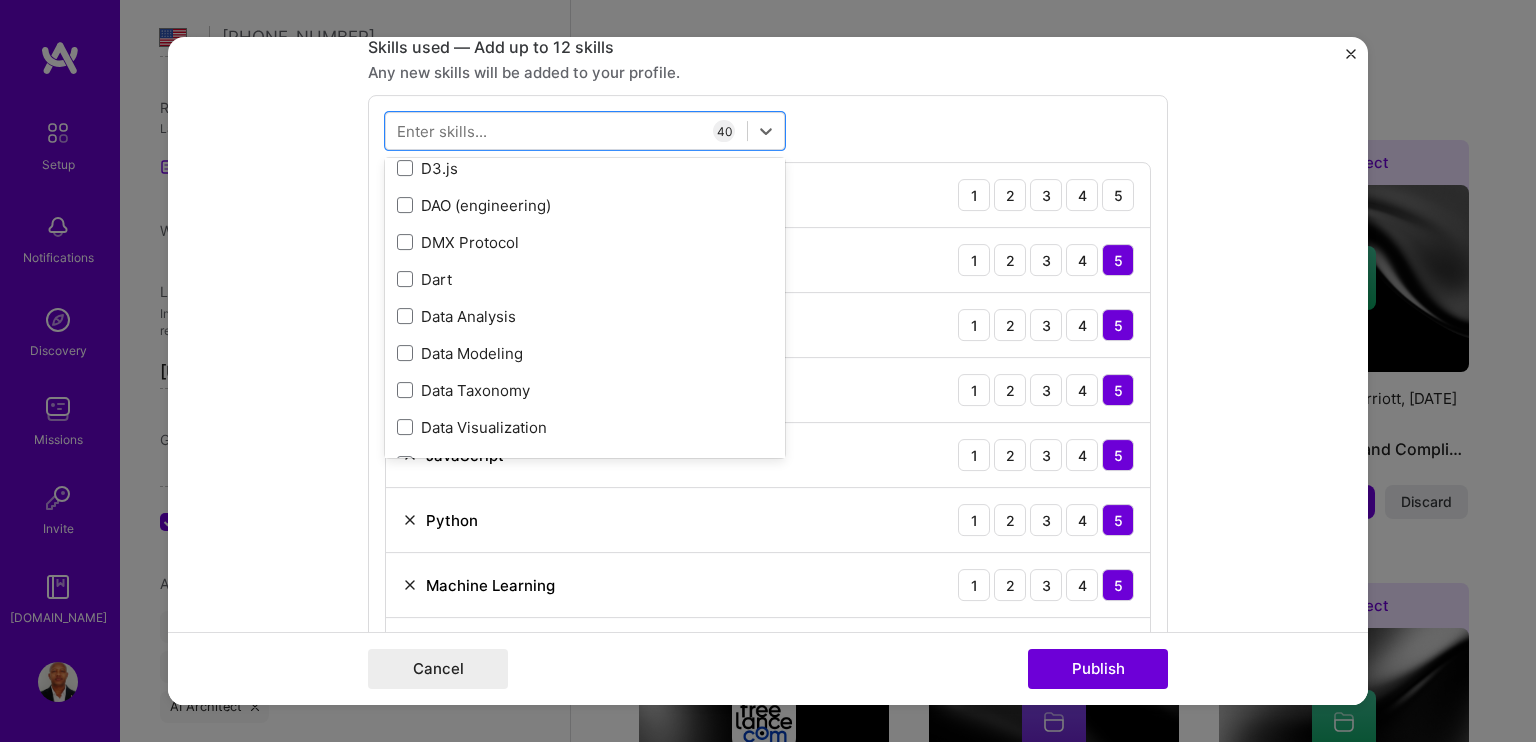 scroll, scrollTop: 4000, scrollLeft: 0, axis: vertical 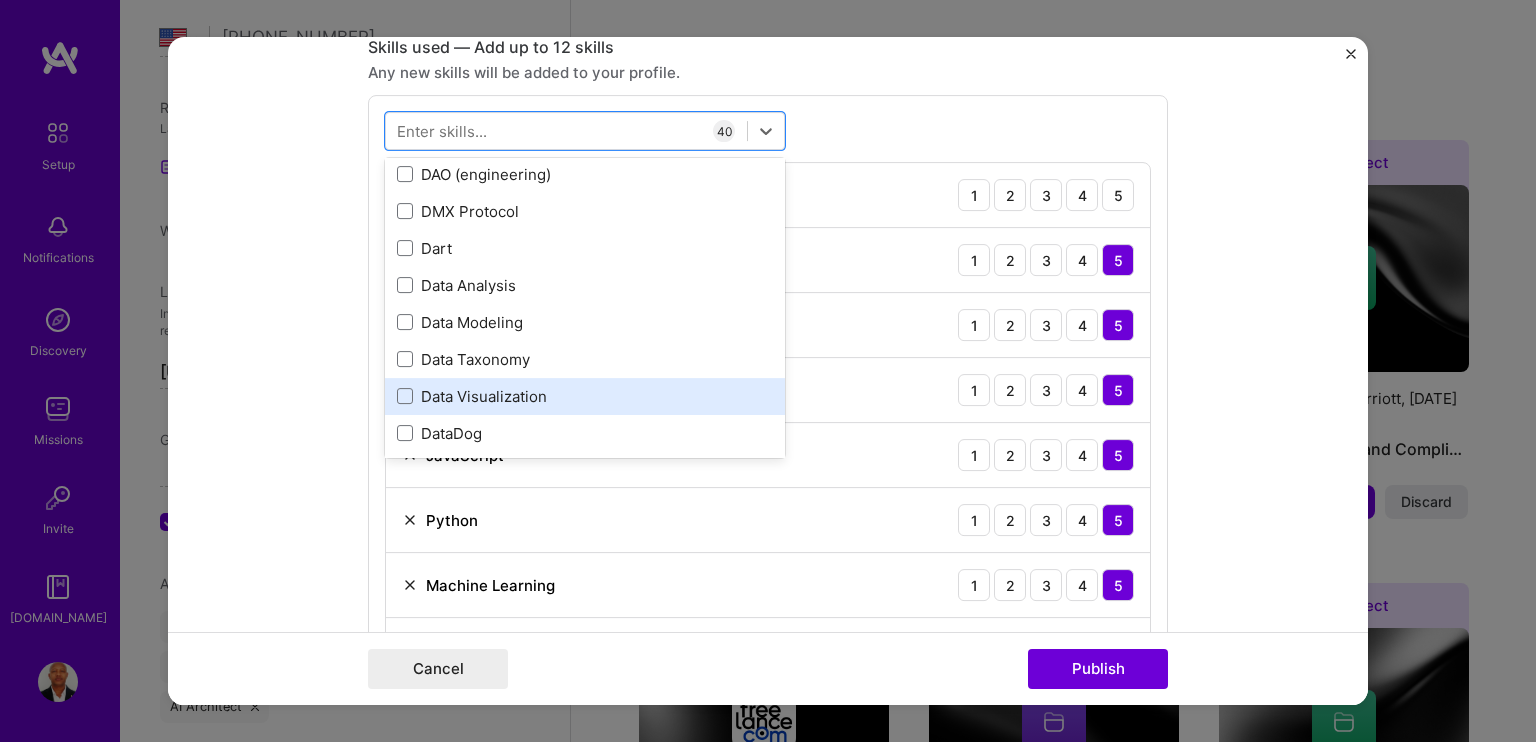 click on "Data Visualization" at bounding box center (585, 396) 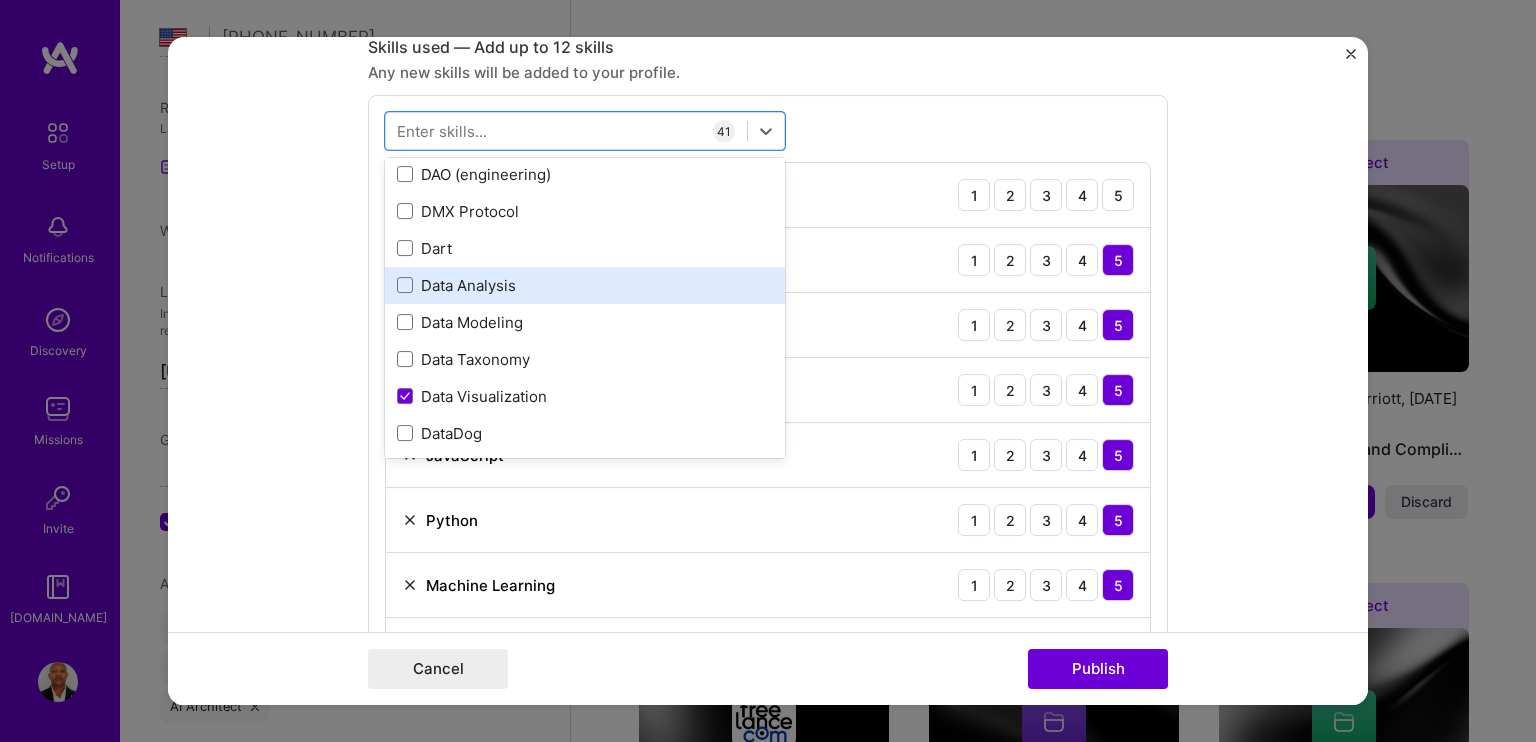 click on "Data Analysis" at bounding box center (585, 285) 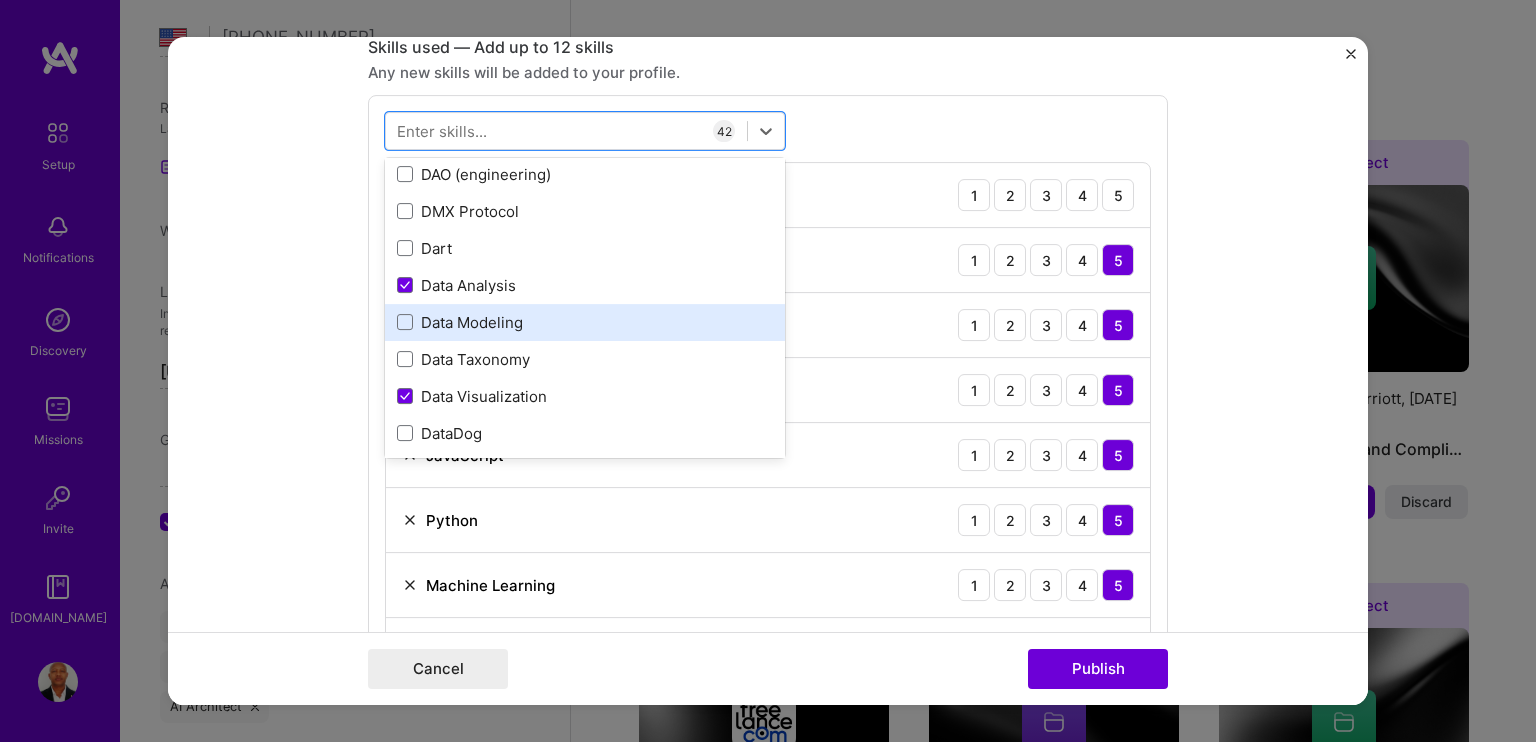 click on "Data Modeling" at bounding box center [585, 322] 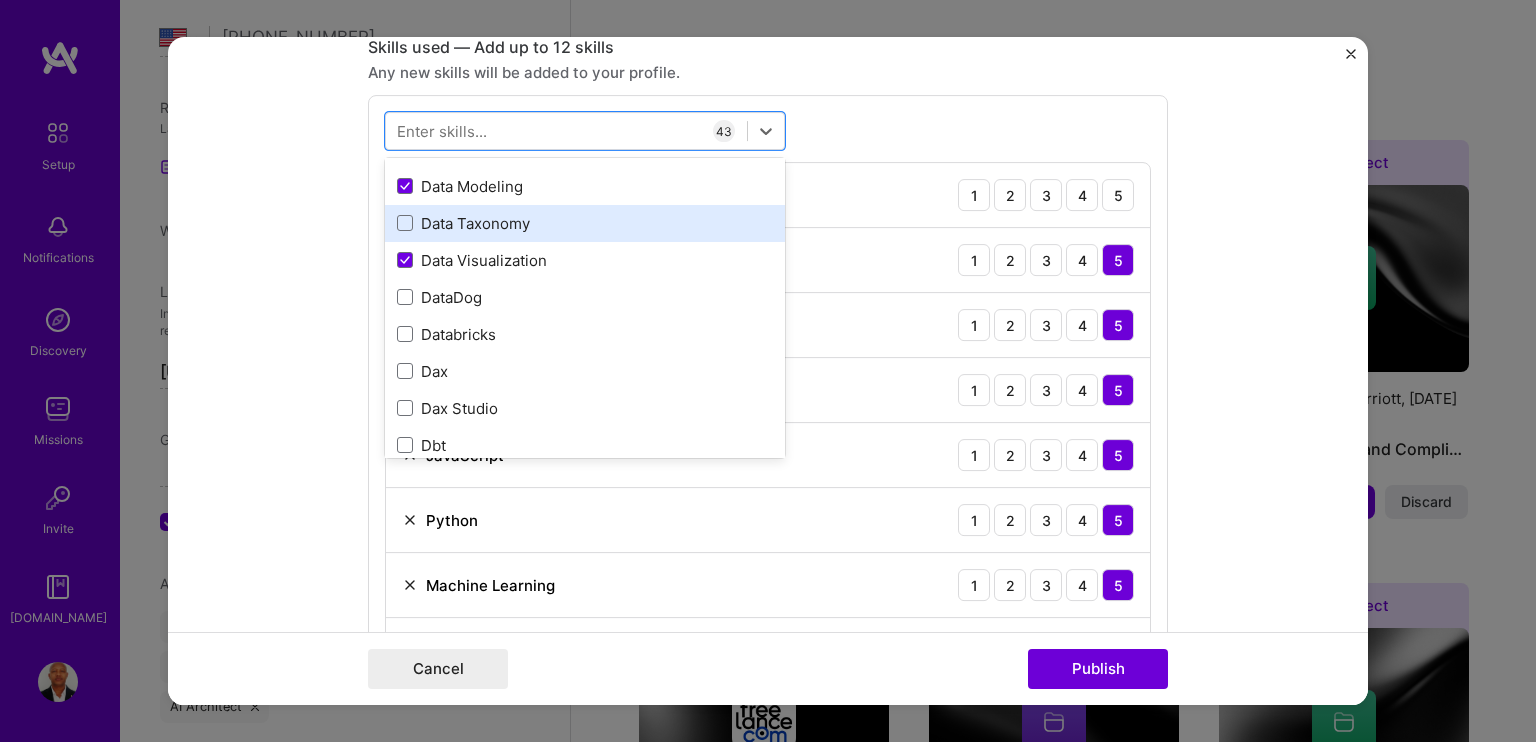 scroll, scrollTop: 4000, scrollLeft: 0, axis: vertical 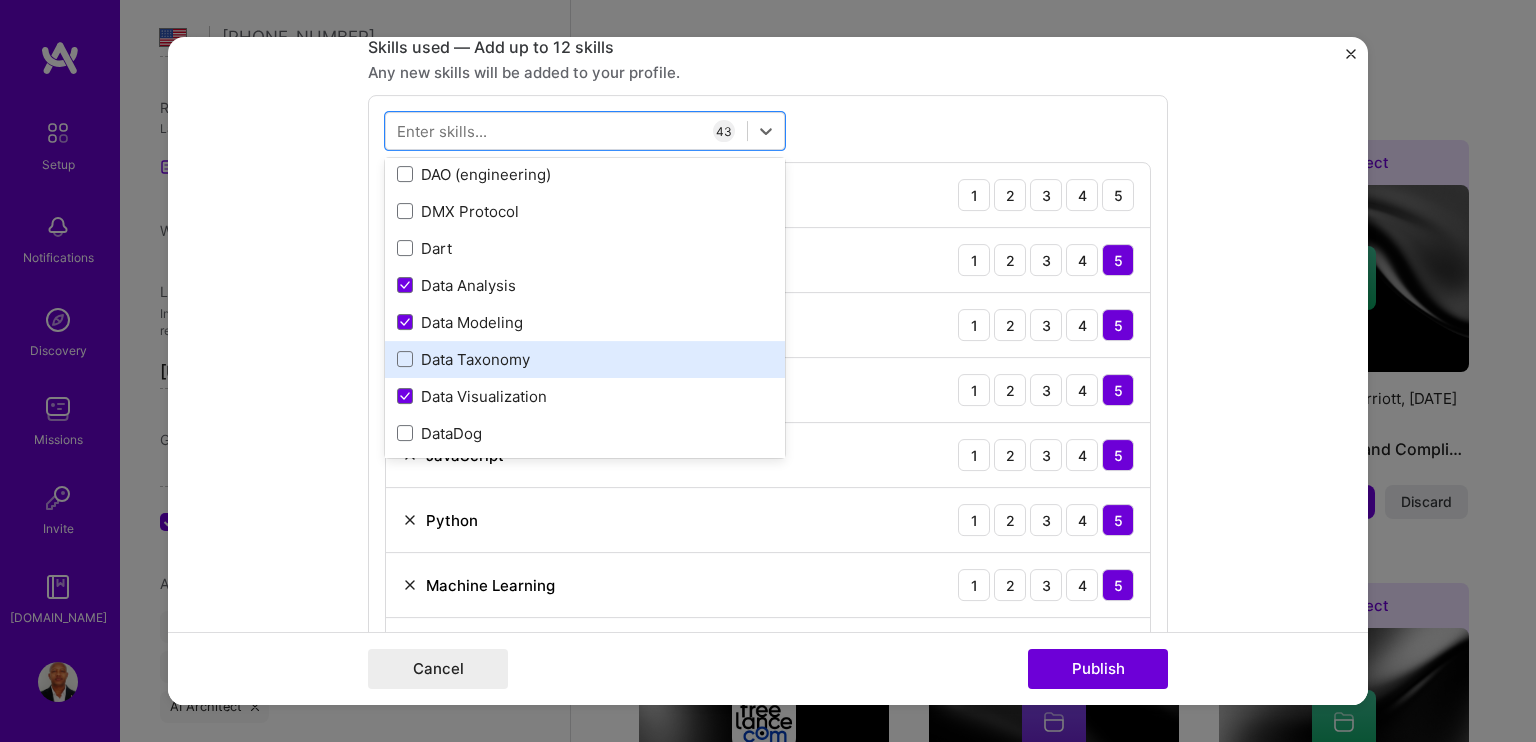 click on "Data Taxonomy" at bounding box center (585, 359) 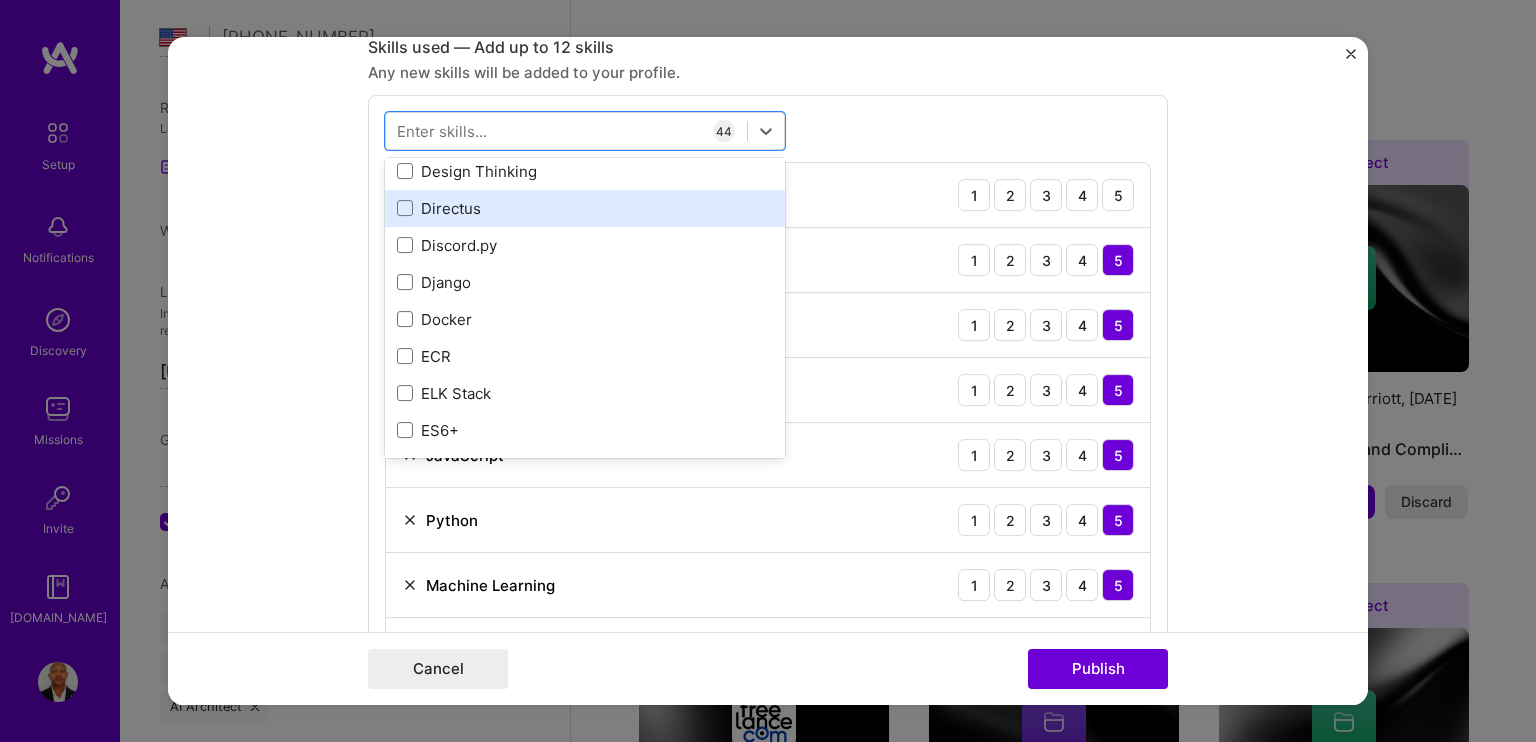 scroll, scrollTop: 4600, scrollLeft: 0, axis: vertical 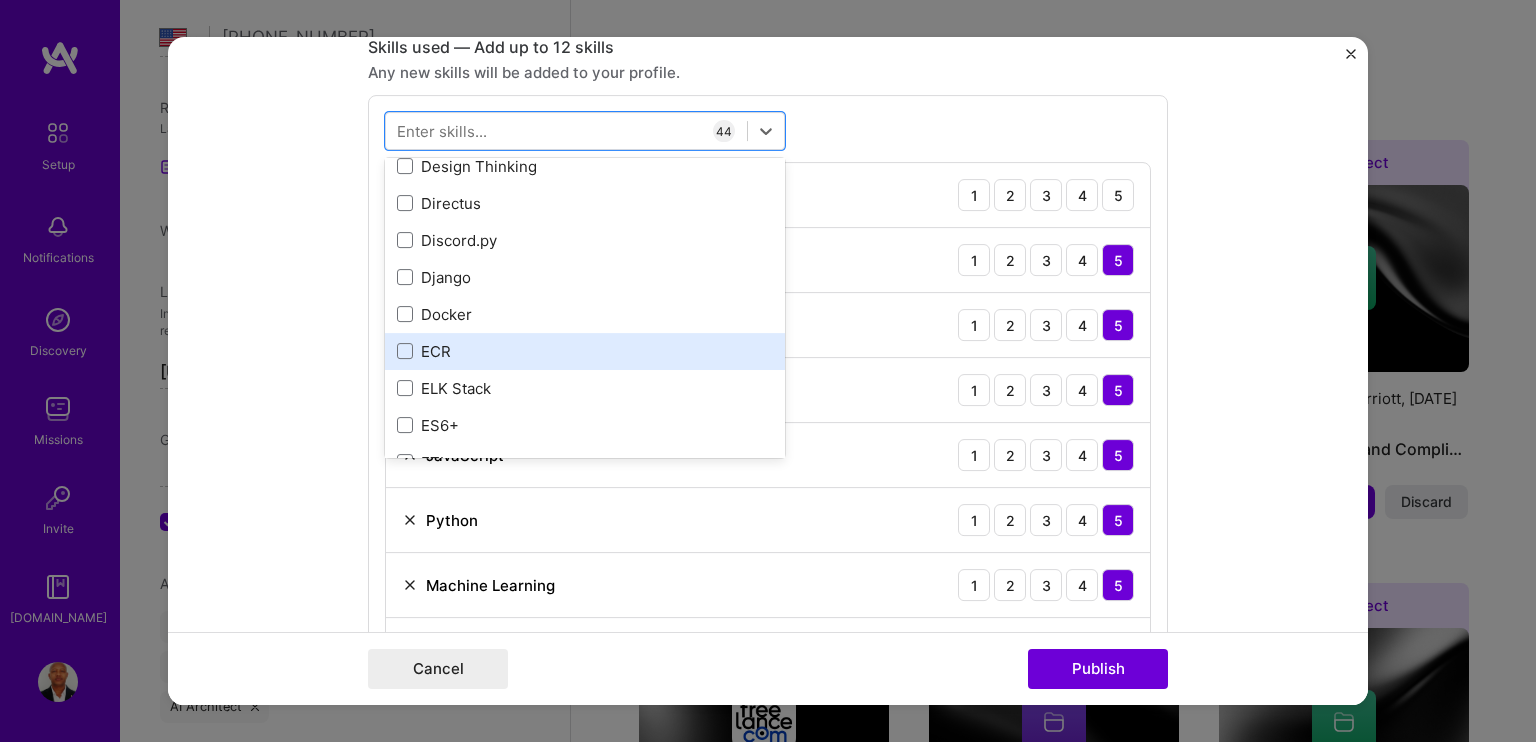 click on "ECR" at bounding box center [585, 351] 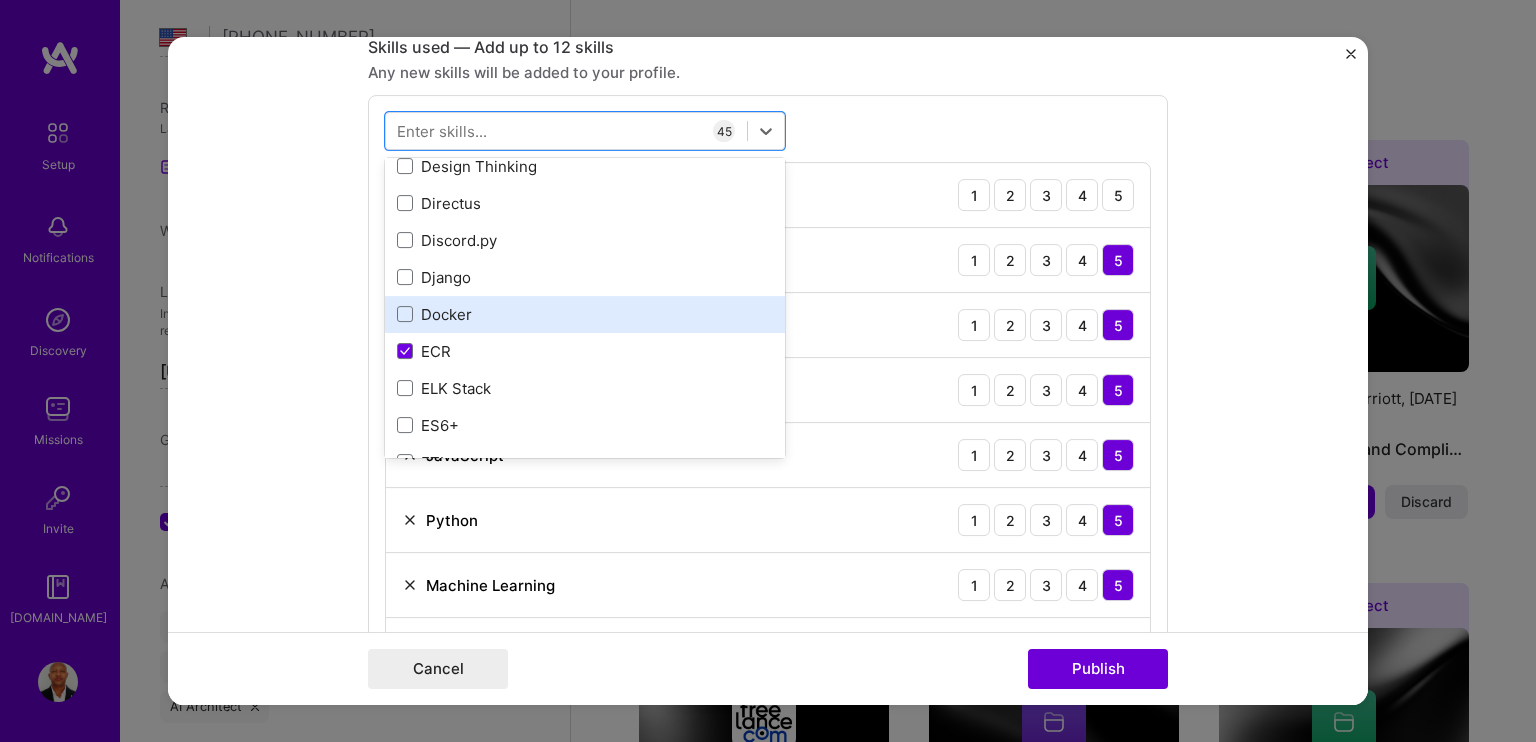 click on "Docker" at bounding box center [585, 314] 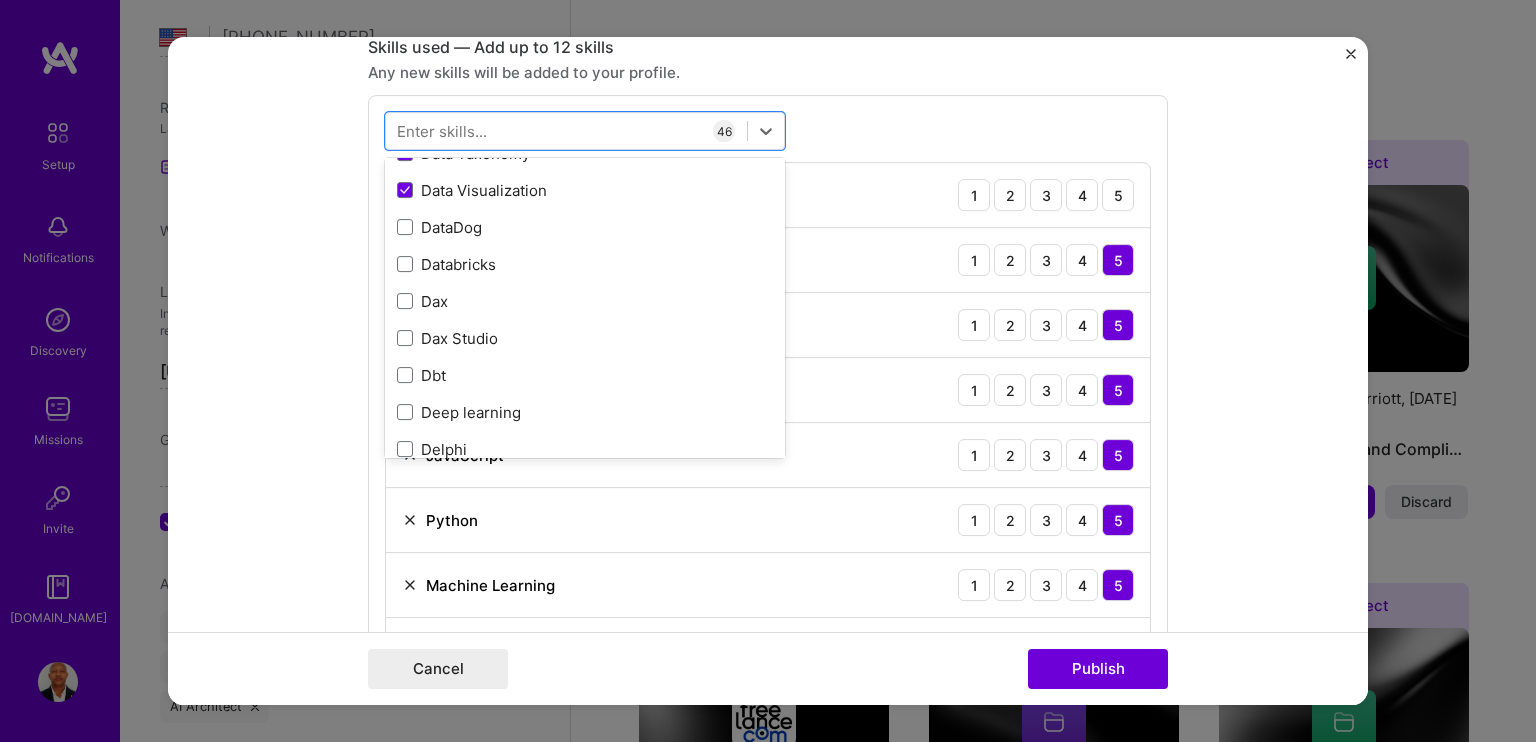 scroll, scrollTop: 4200, scrollLeft: 0, axis: vertical 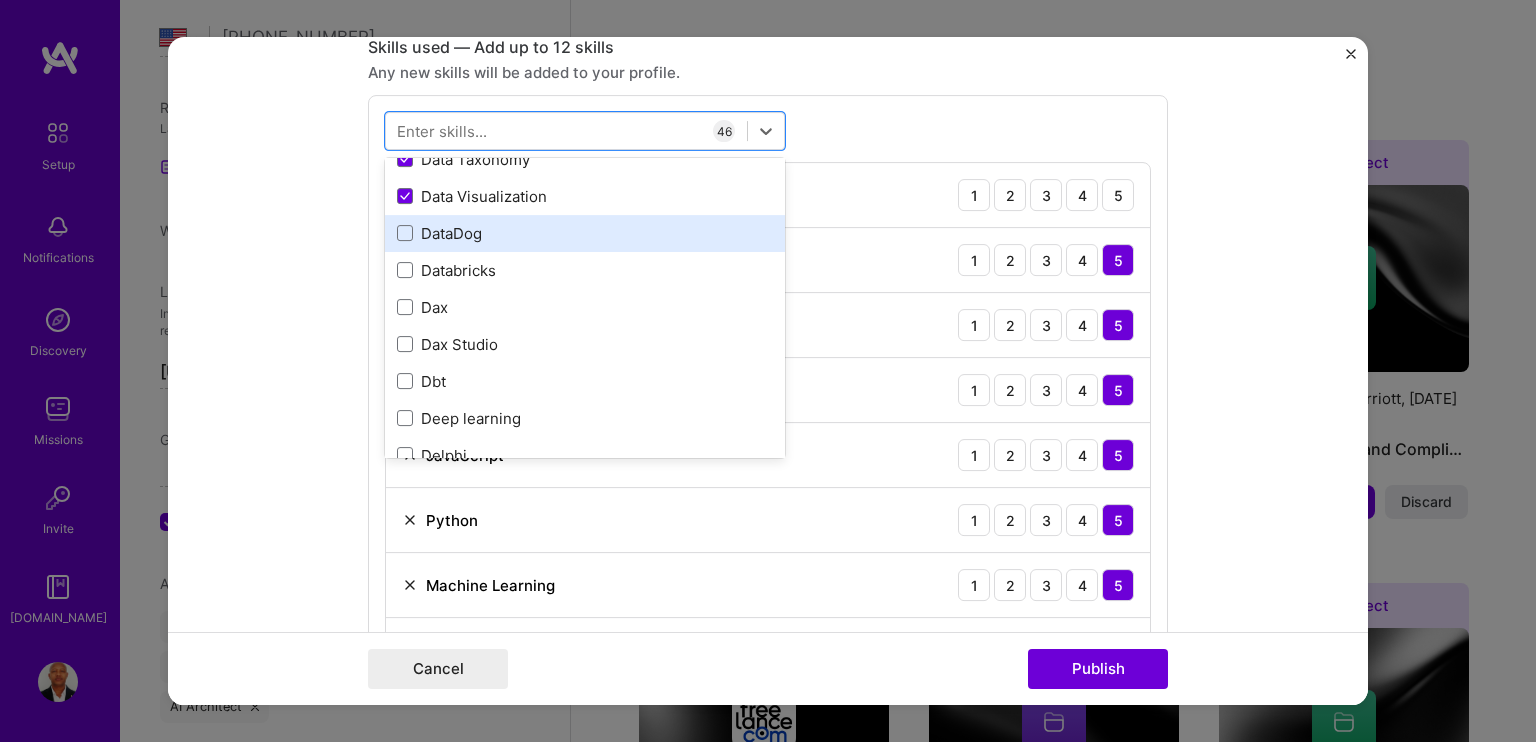 click on "DataDog" at bounding box center [585, 233] 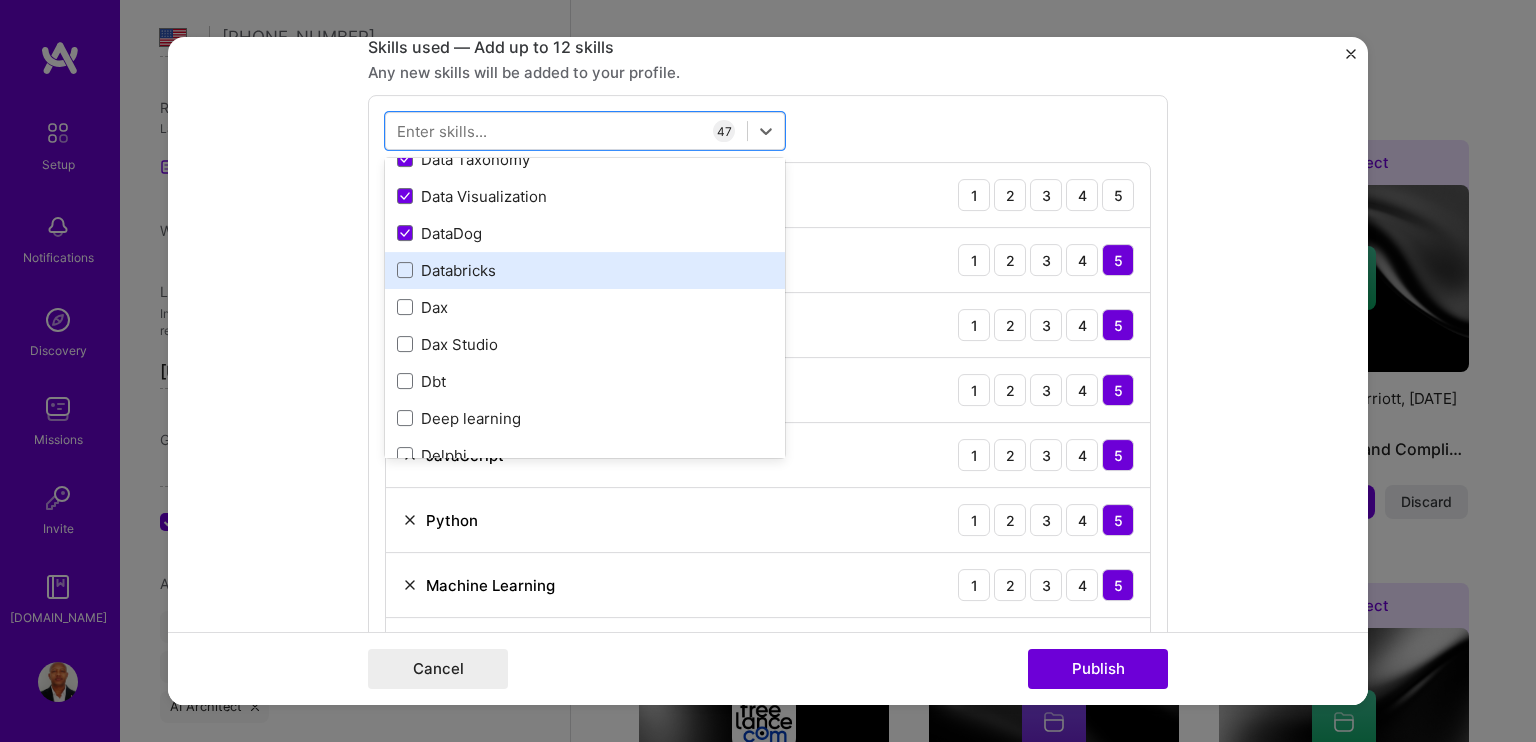 click on "Databricks" at bounding box center (585, 270) 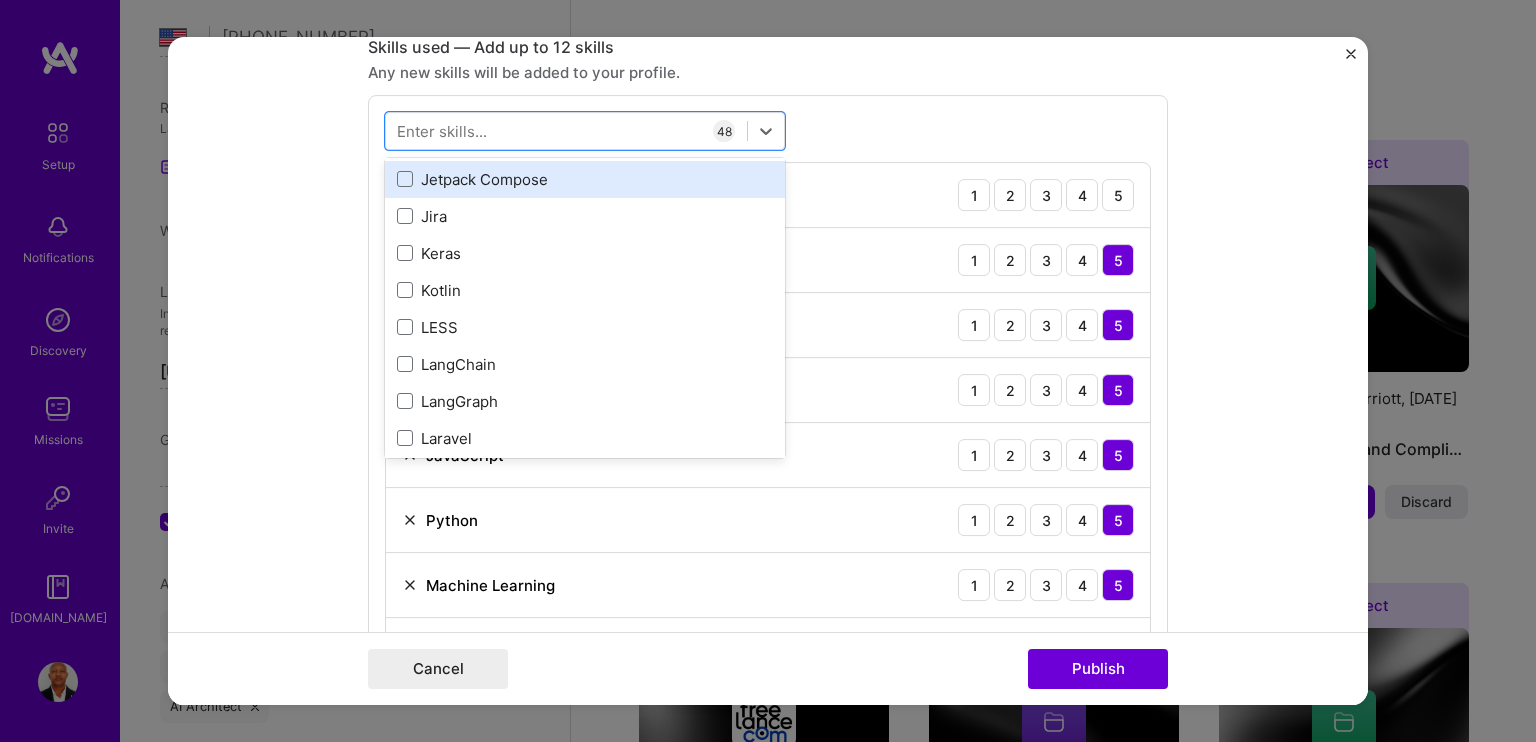 scroll, scrollTop: 7000, scrollLeft: 0, axis: vertical 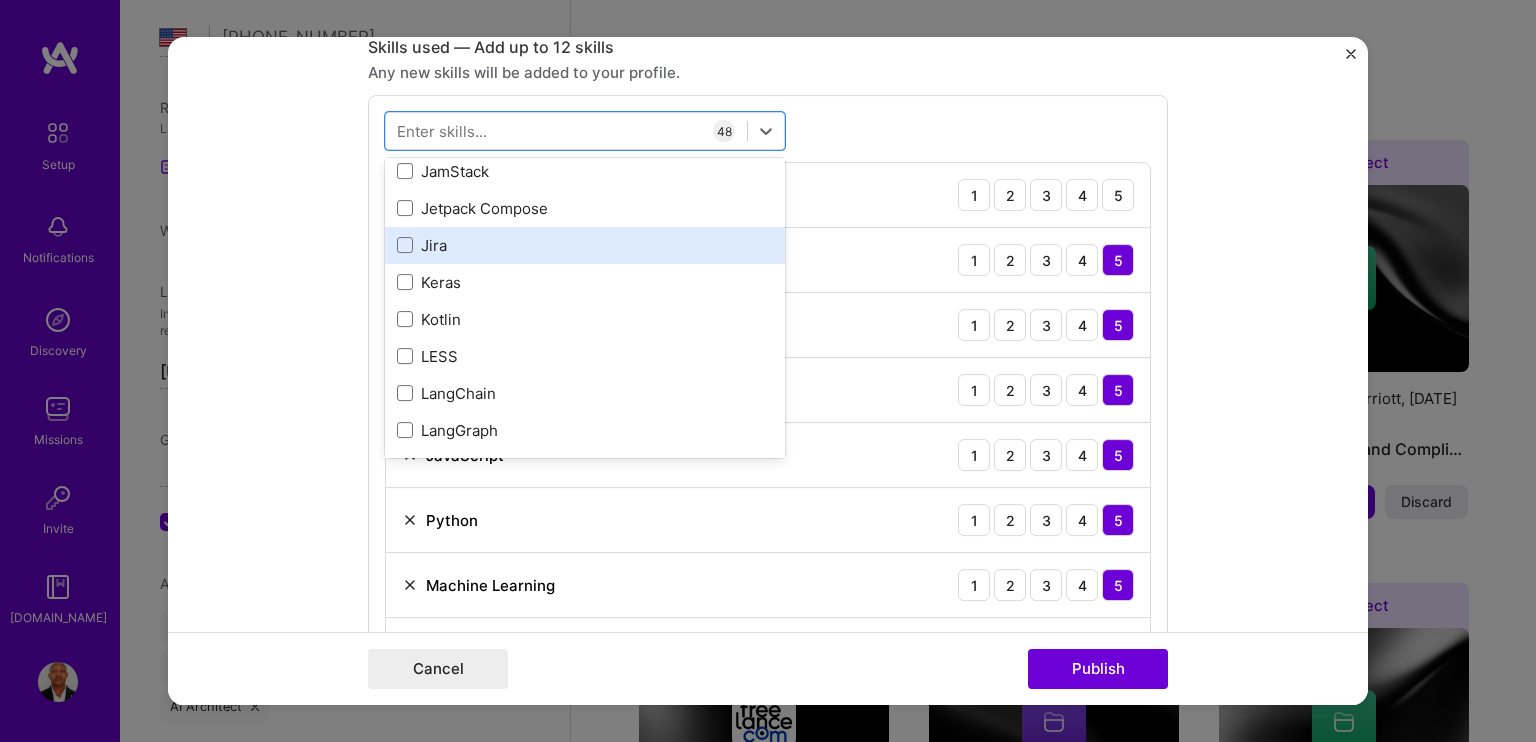 click on "Jira" at bounding box center (585, 245) 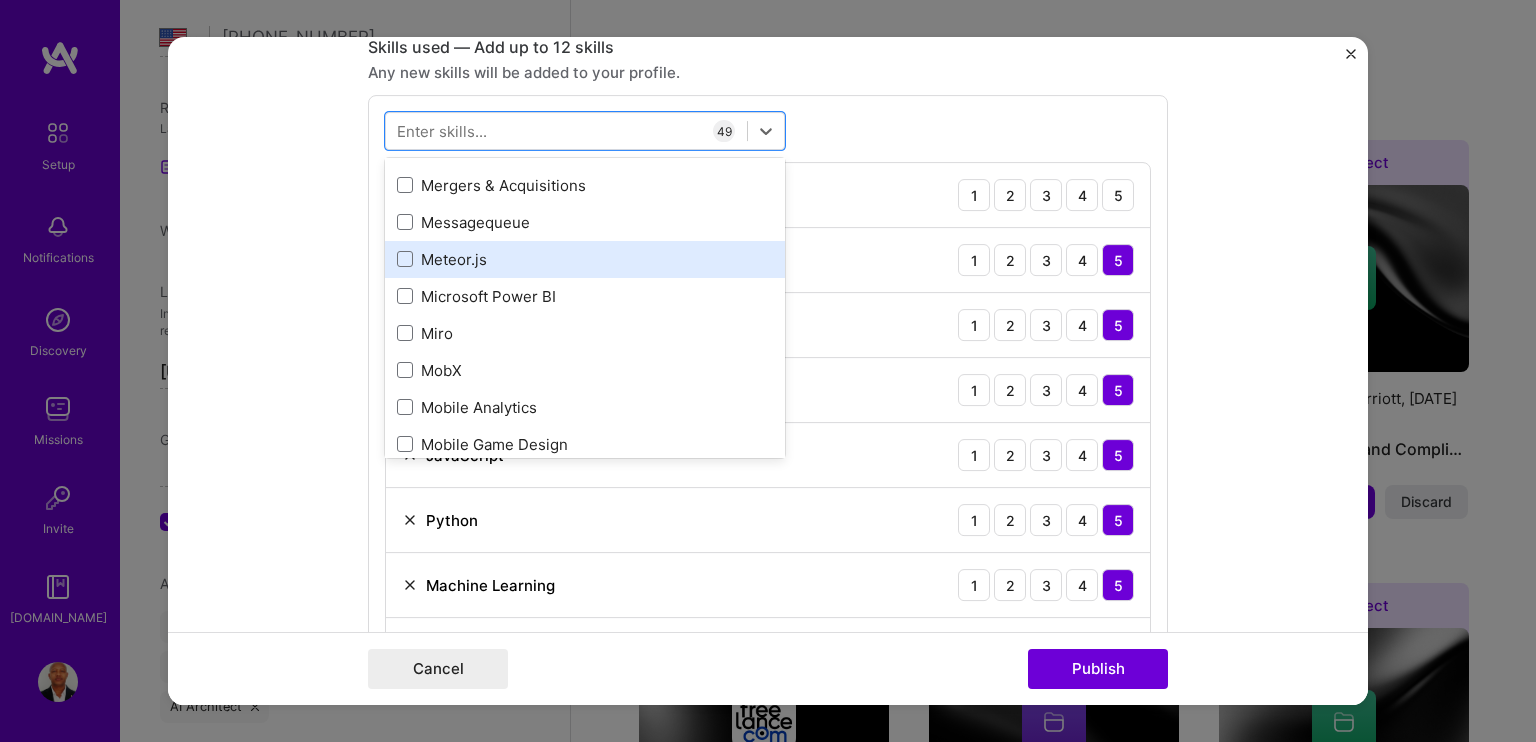 scroll, scrollTop: 8000, scrollLeft: 0, axis: vertical 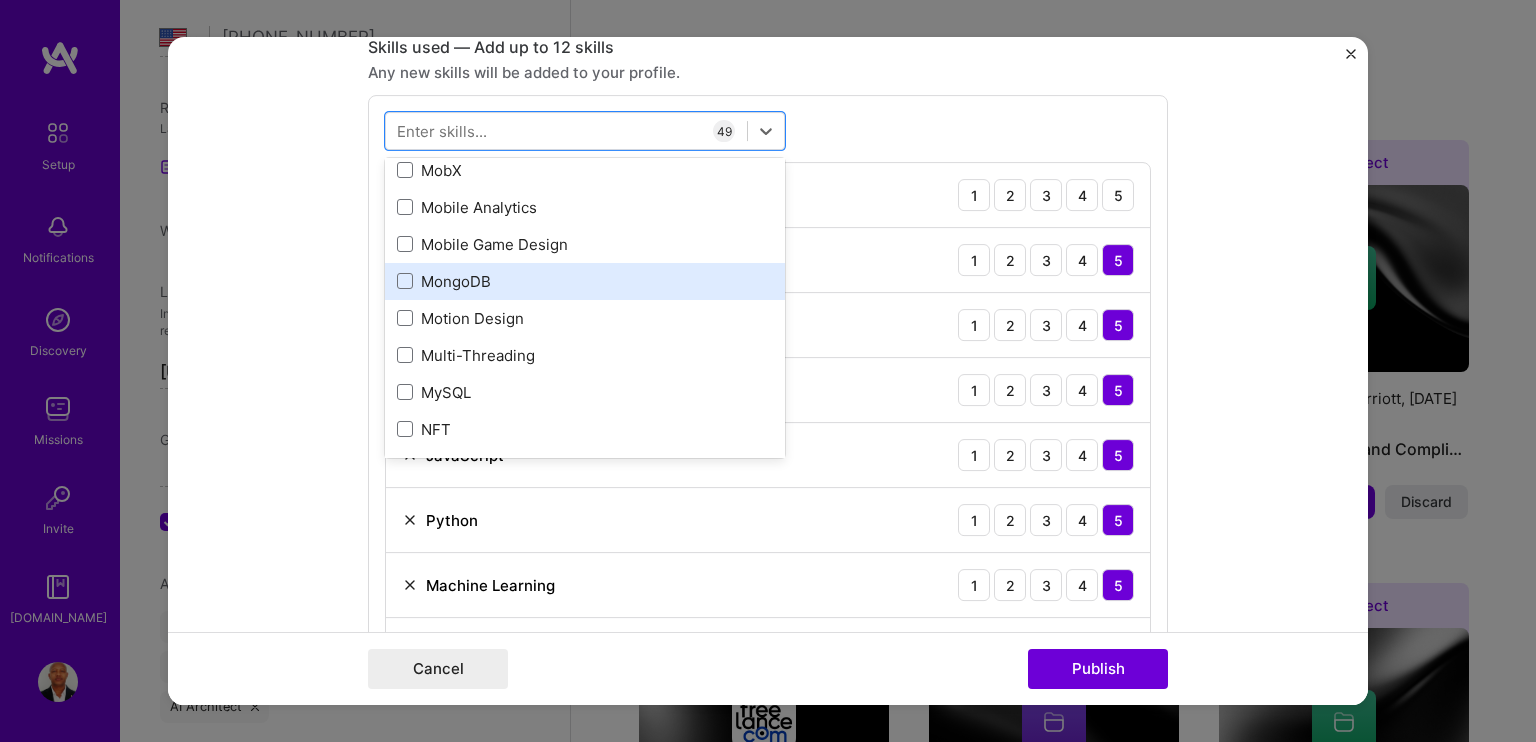 click on "MongoDB" at bounding box center [585, 281] 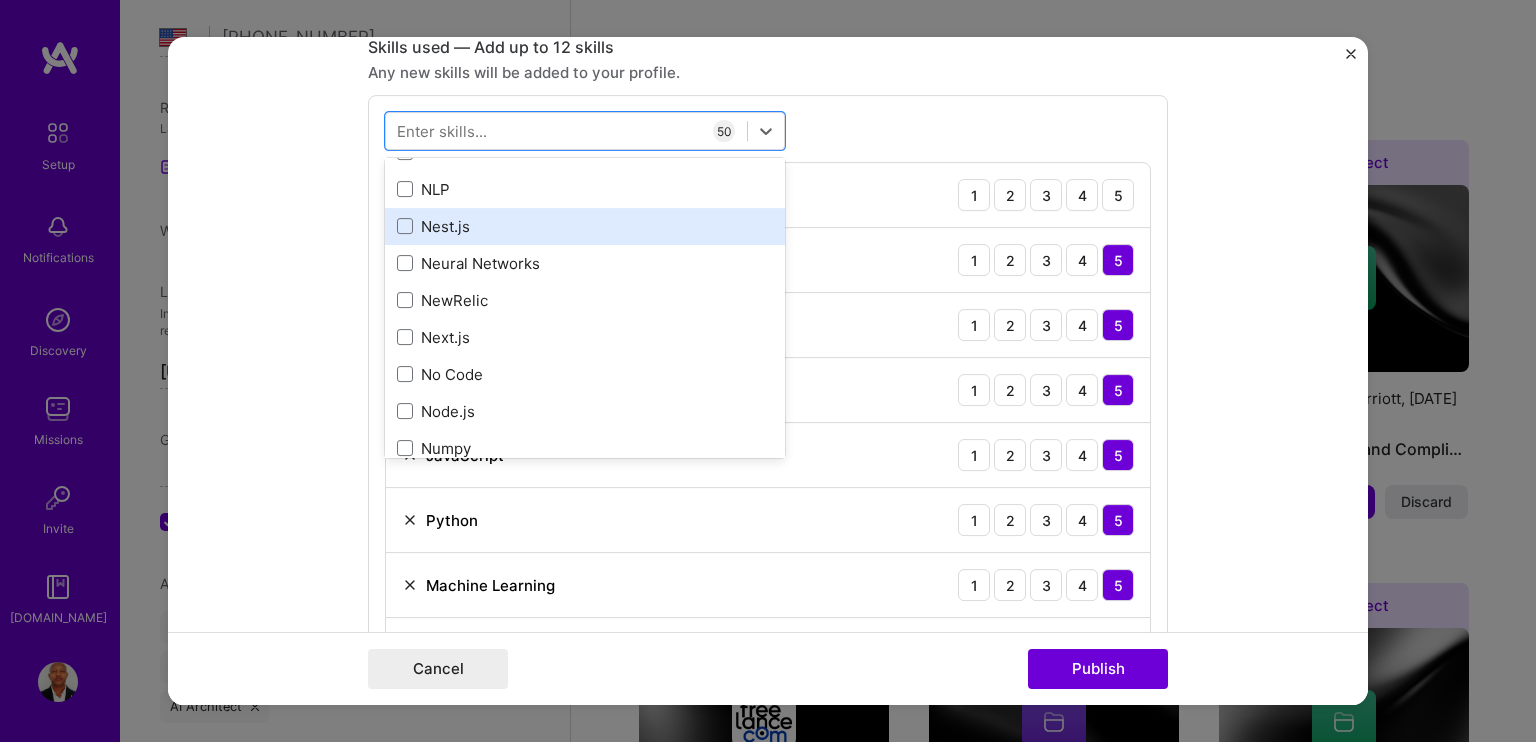 scroll, scrollTop: 8300, scrollLeft: 0, axis: vertical 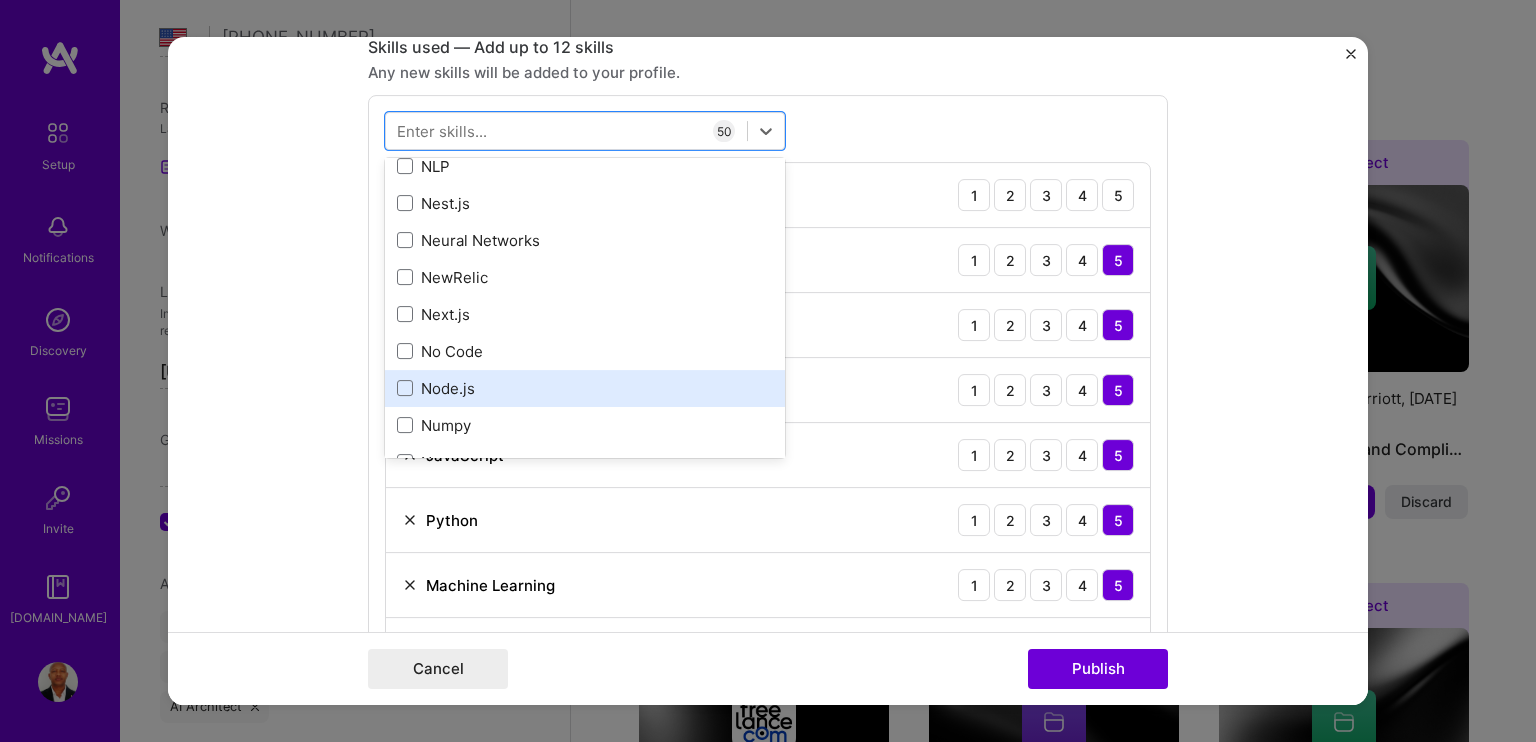 click on "Node.js" at bounding box center [585, 388] 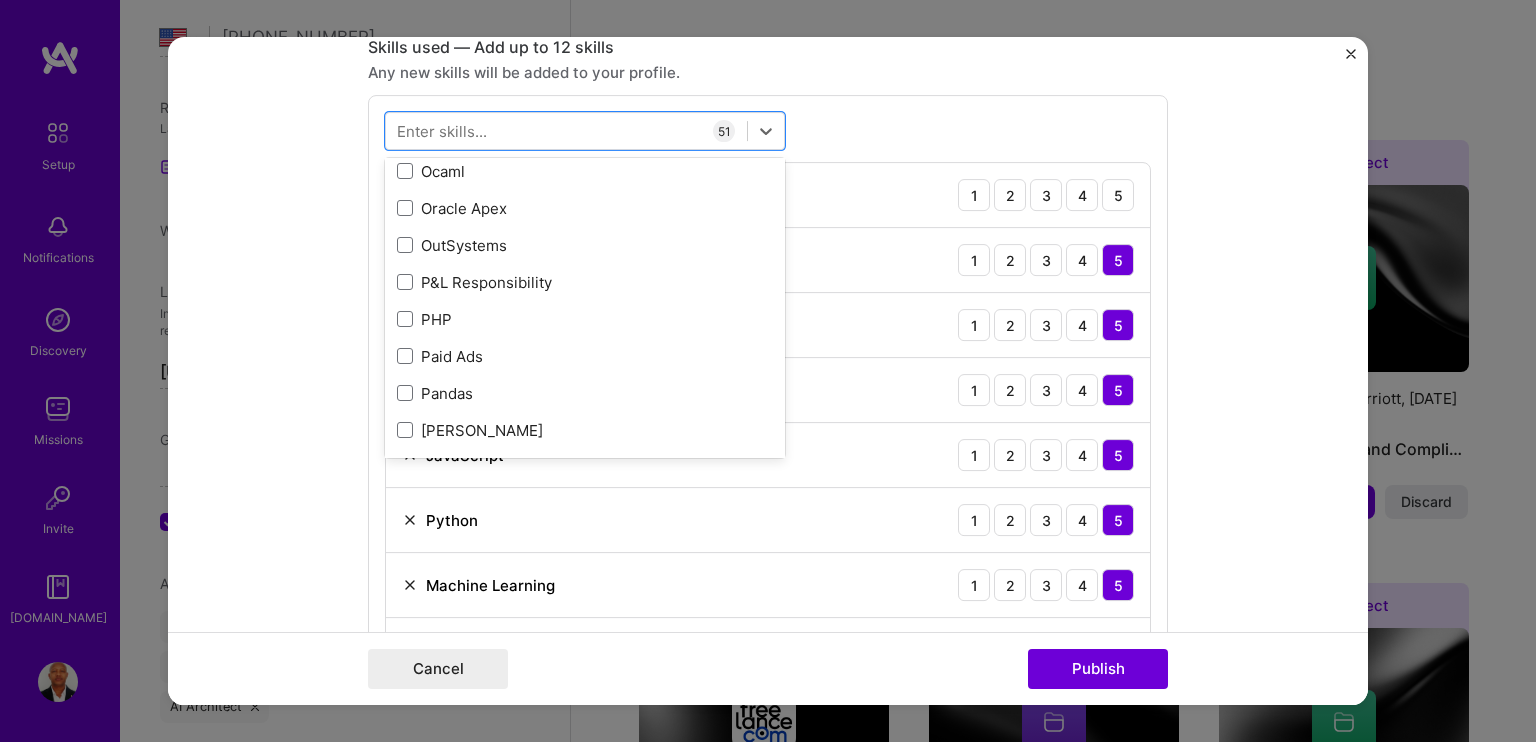 scroll, scrollTop: 8700, scrollLeft: 0, axis: vertical 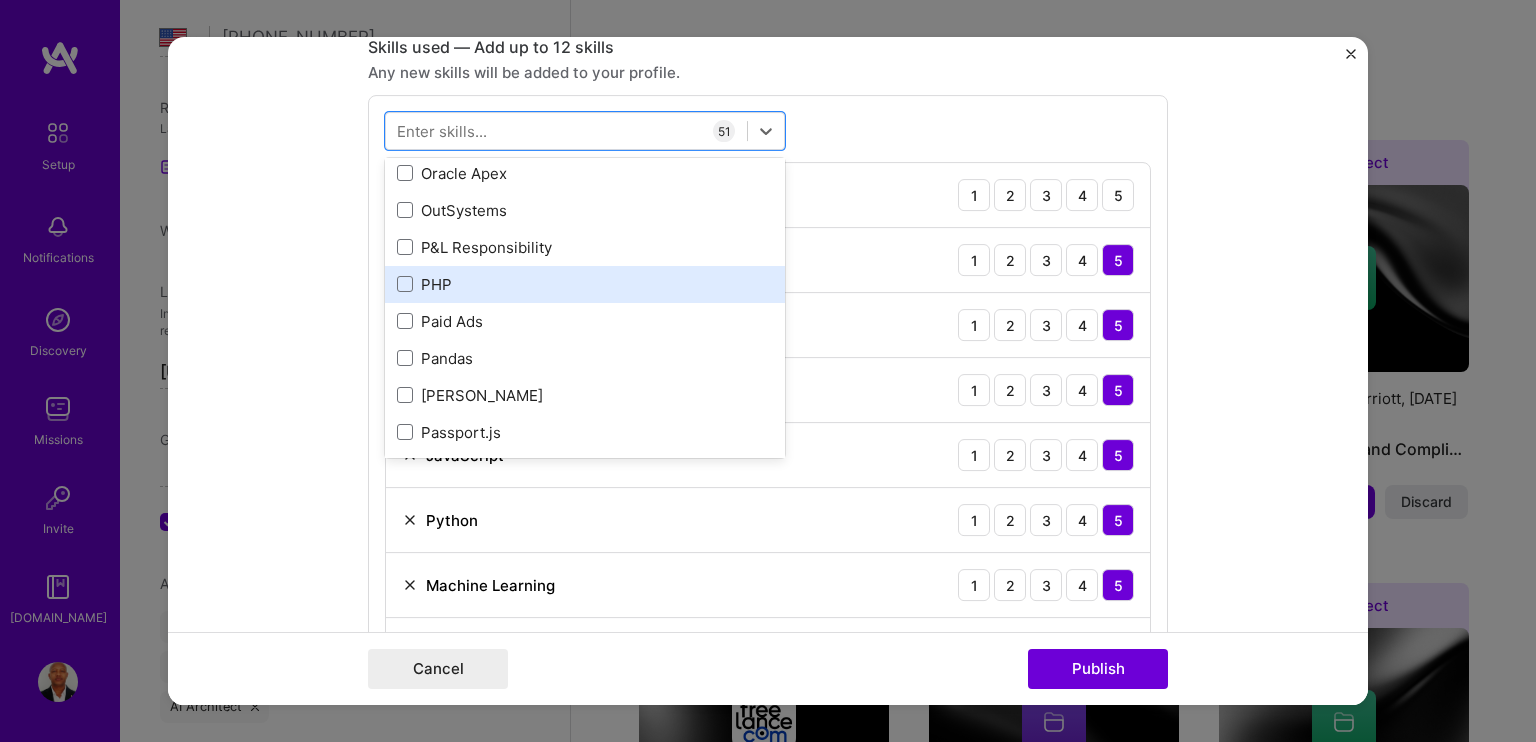 click on "PHP" at bounding box center [585, 284] 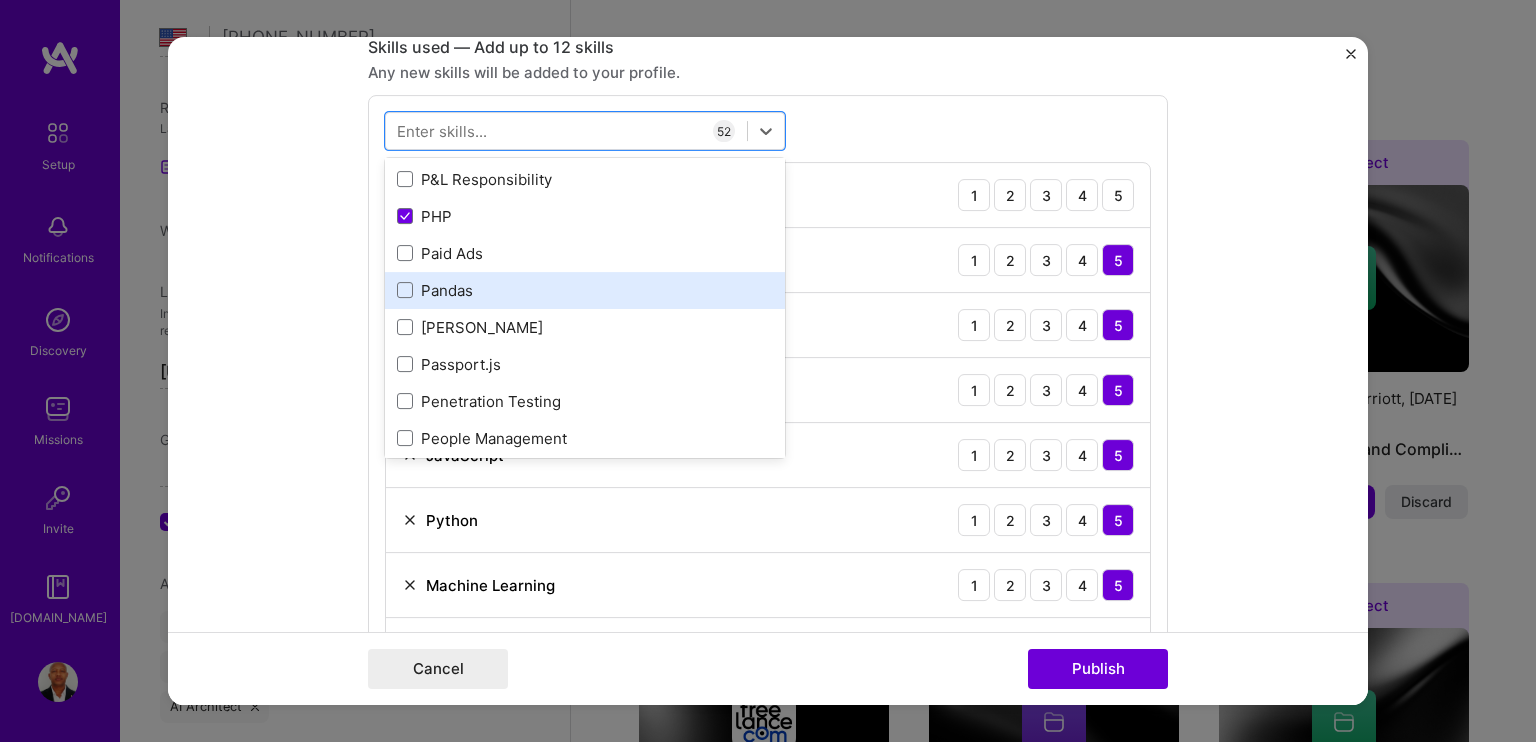 scroll, scrollTop: 8800, scrollLeft: 0, axis: vertical 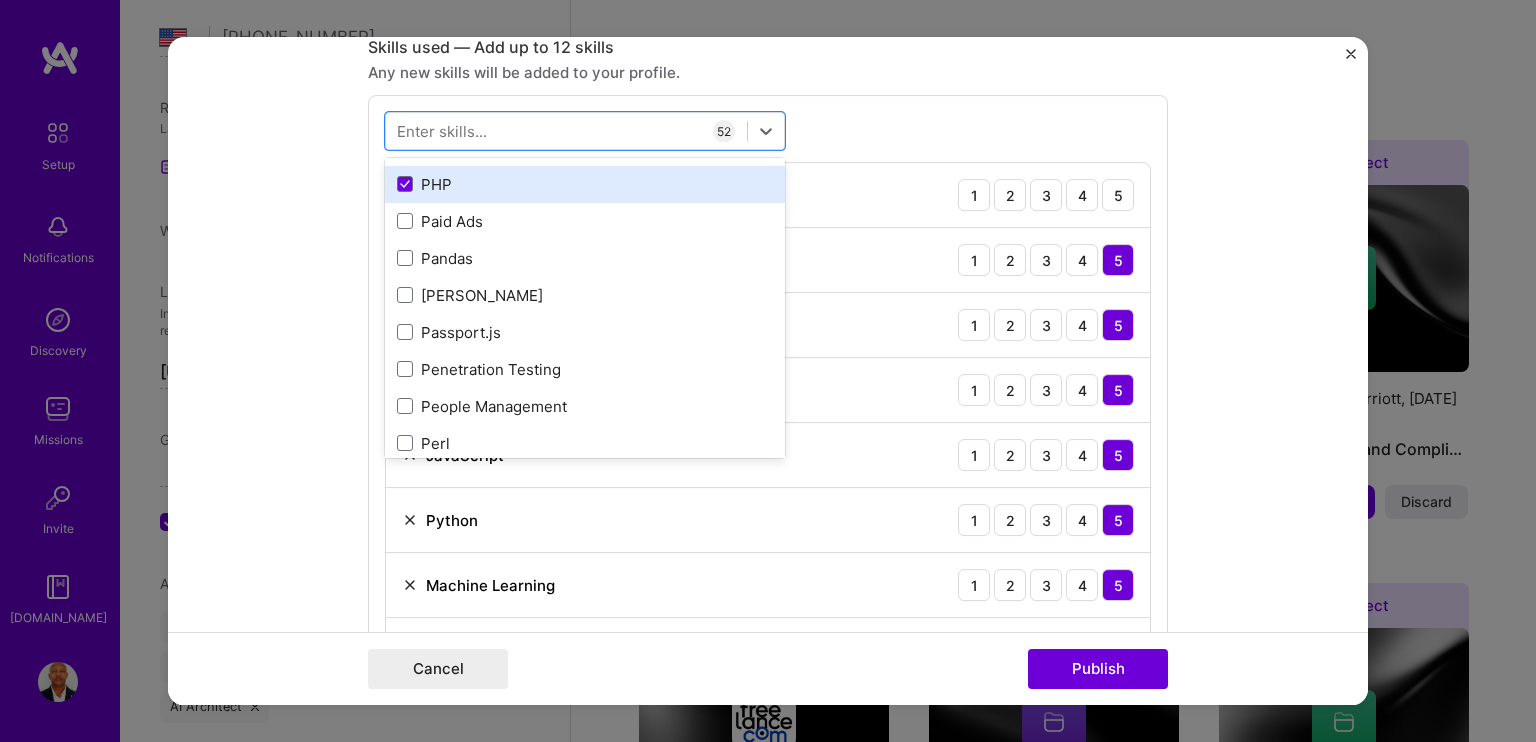 click on "PHP" at bounding box center (585, 184) 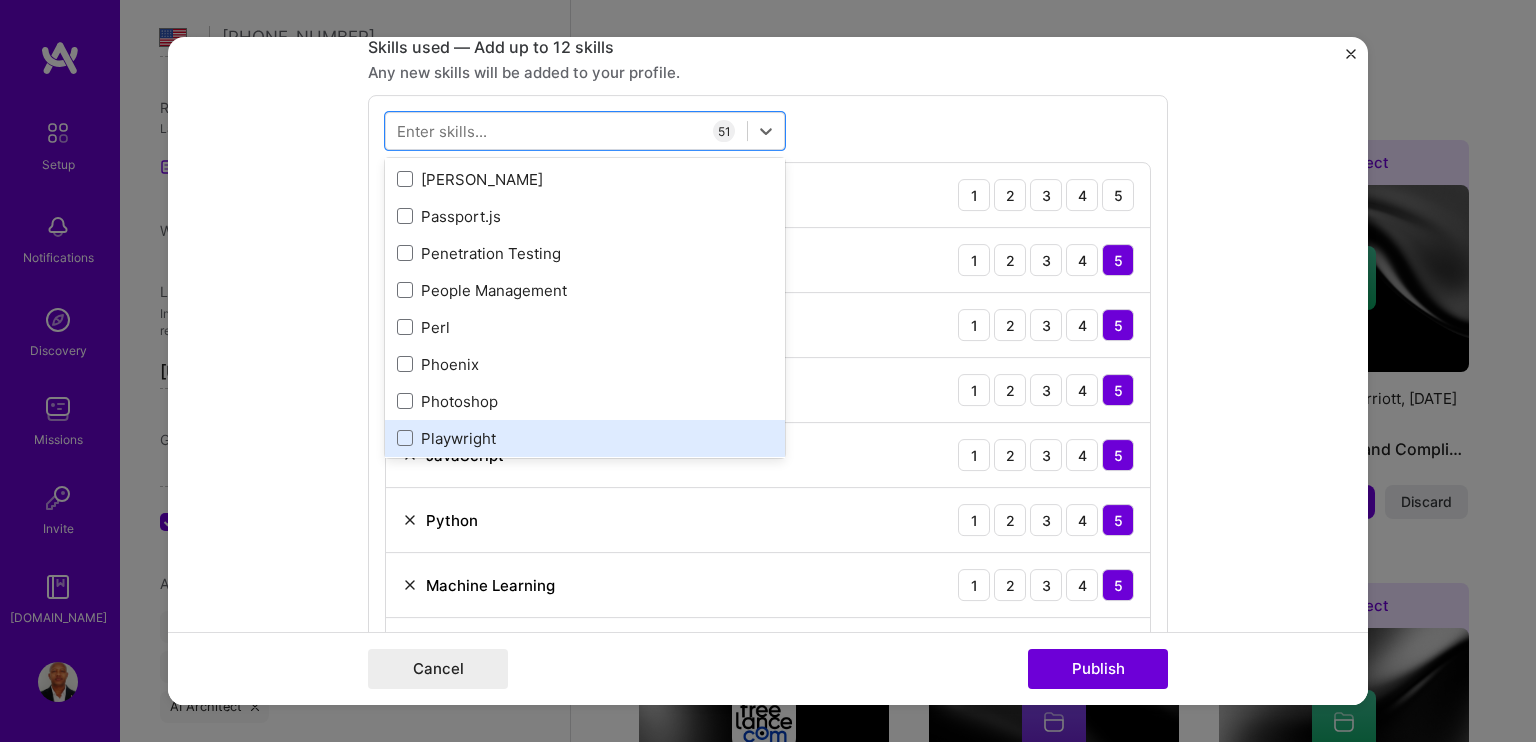 scroll, scrollTop: 8800, scrollLeft: 0, axis: vertical 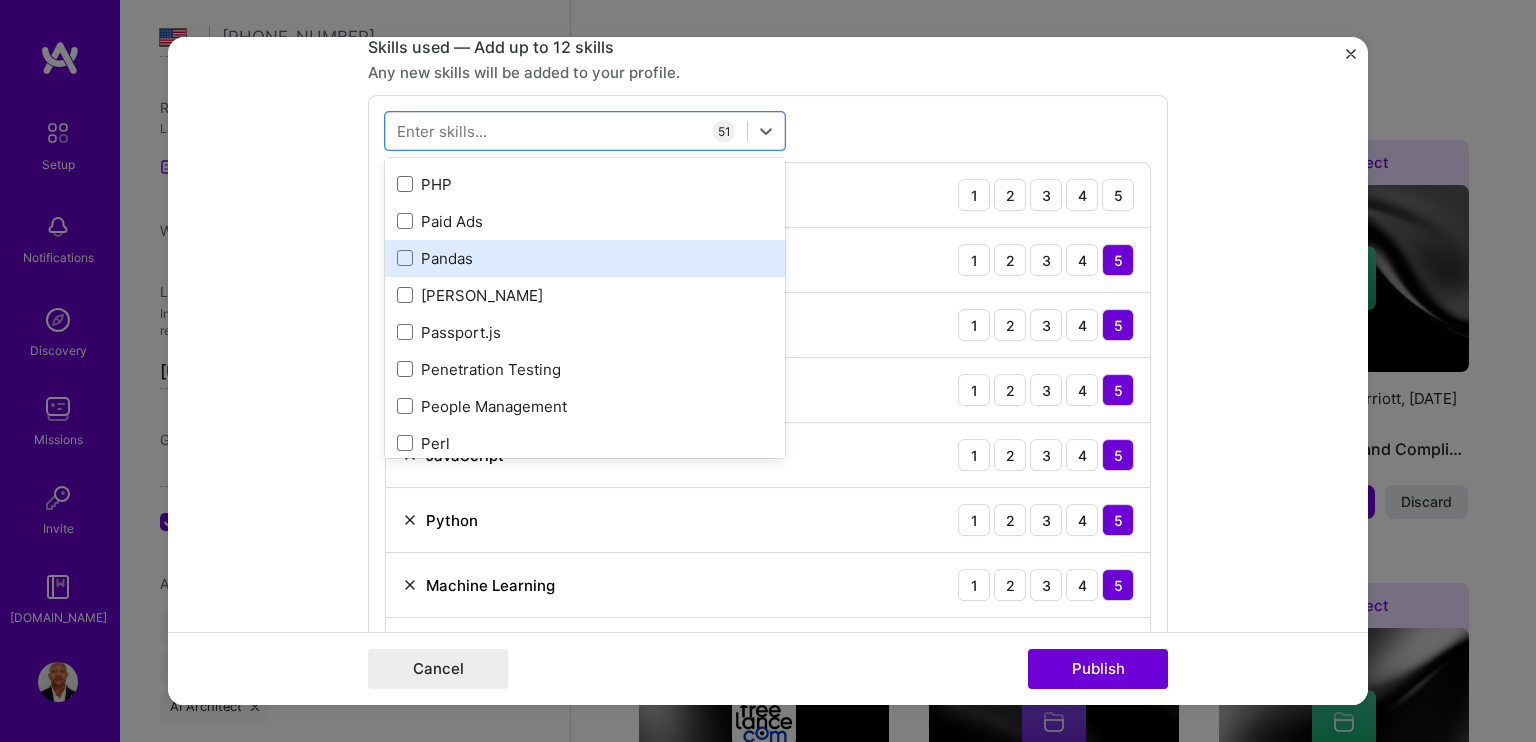 click on "Pandas" at bounding box center [585, 258] 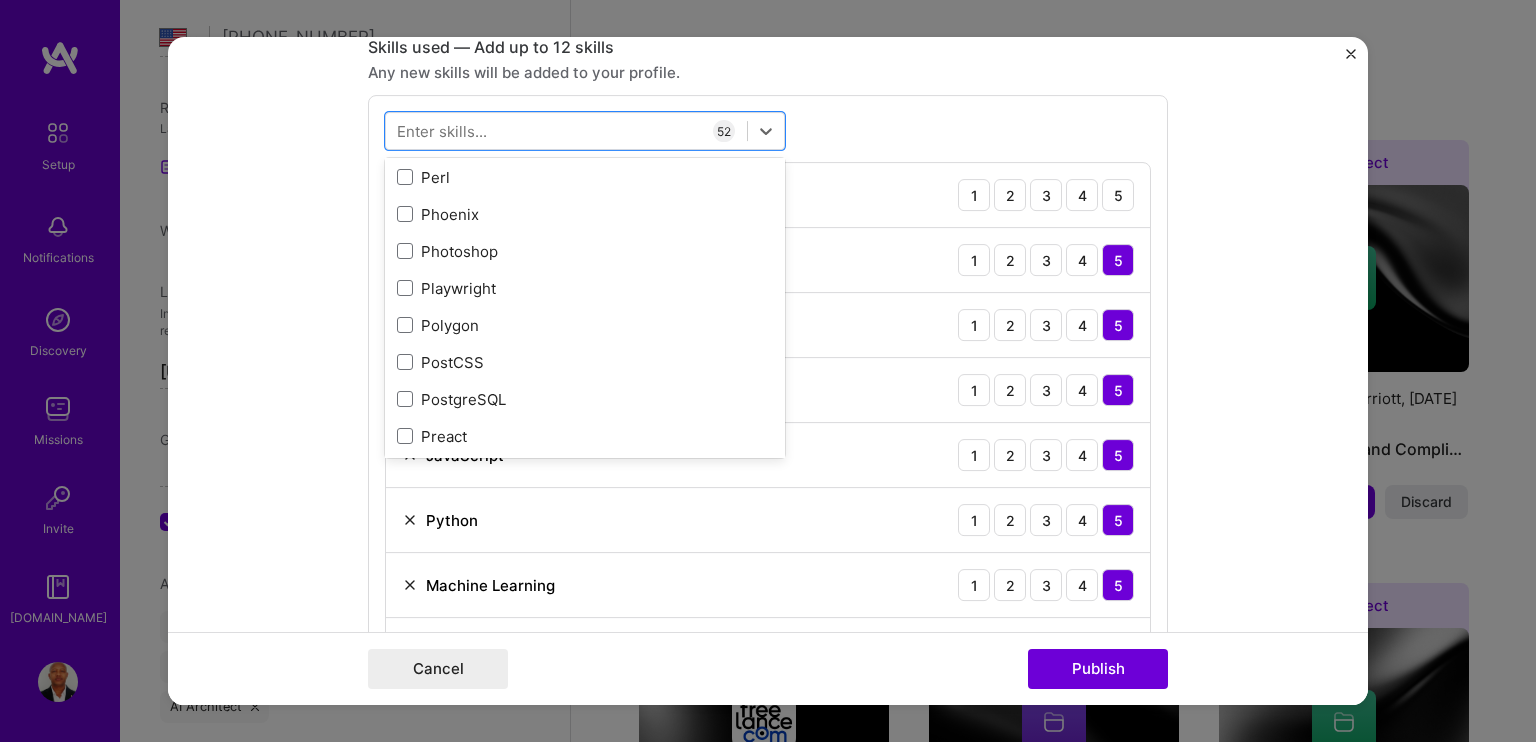 scroll, scrollTop: 9100, scrollLeft: 0, axis: vertical 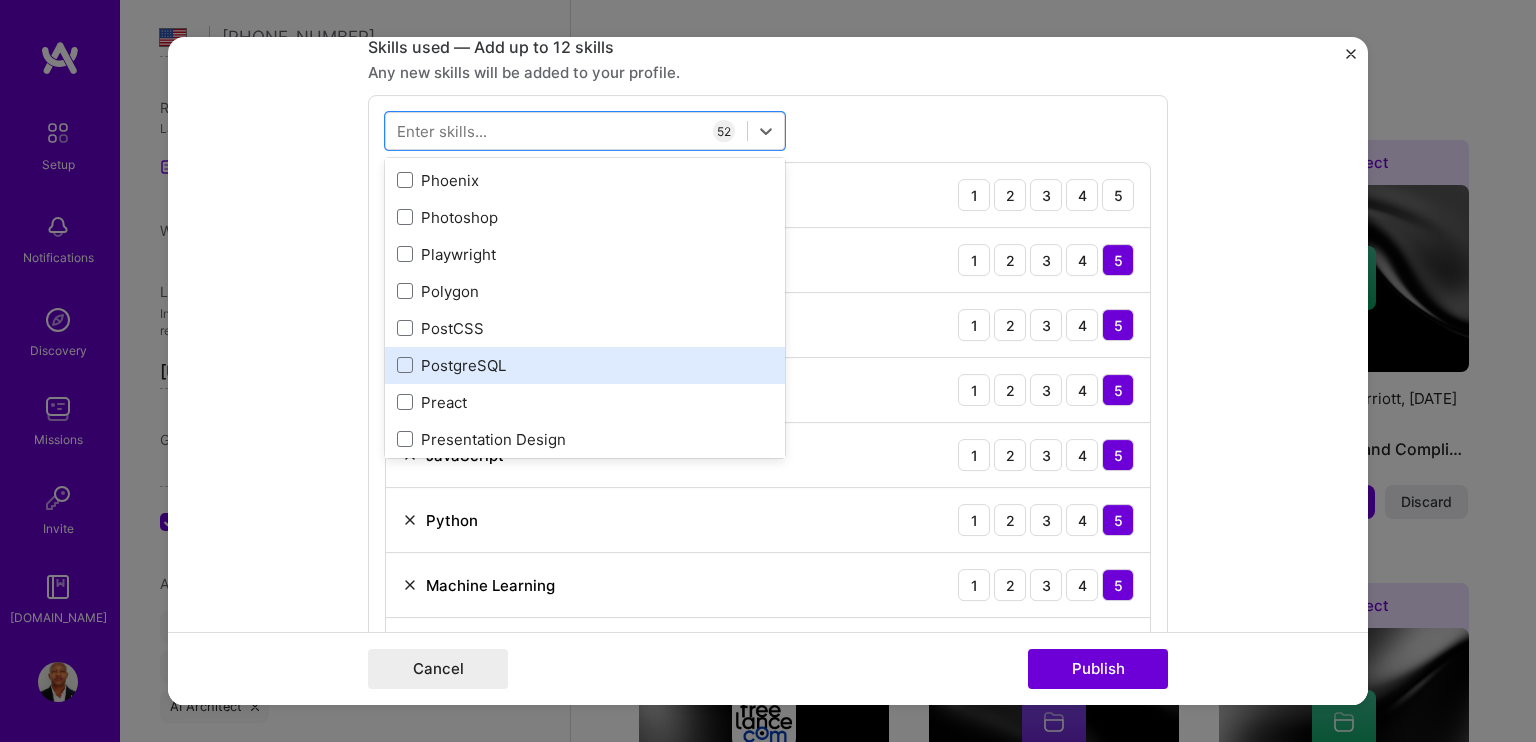 click on "PostgreSQL" at bounding box center [585, 365] 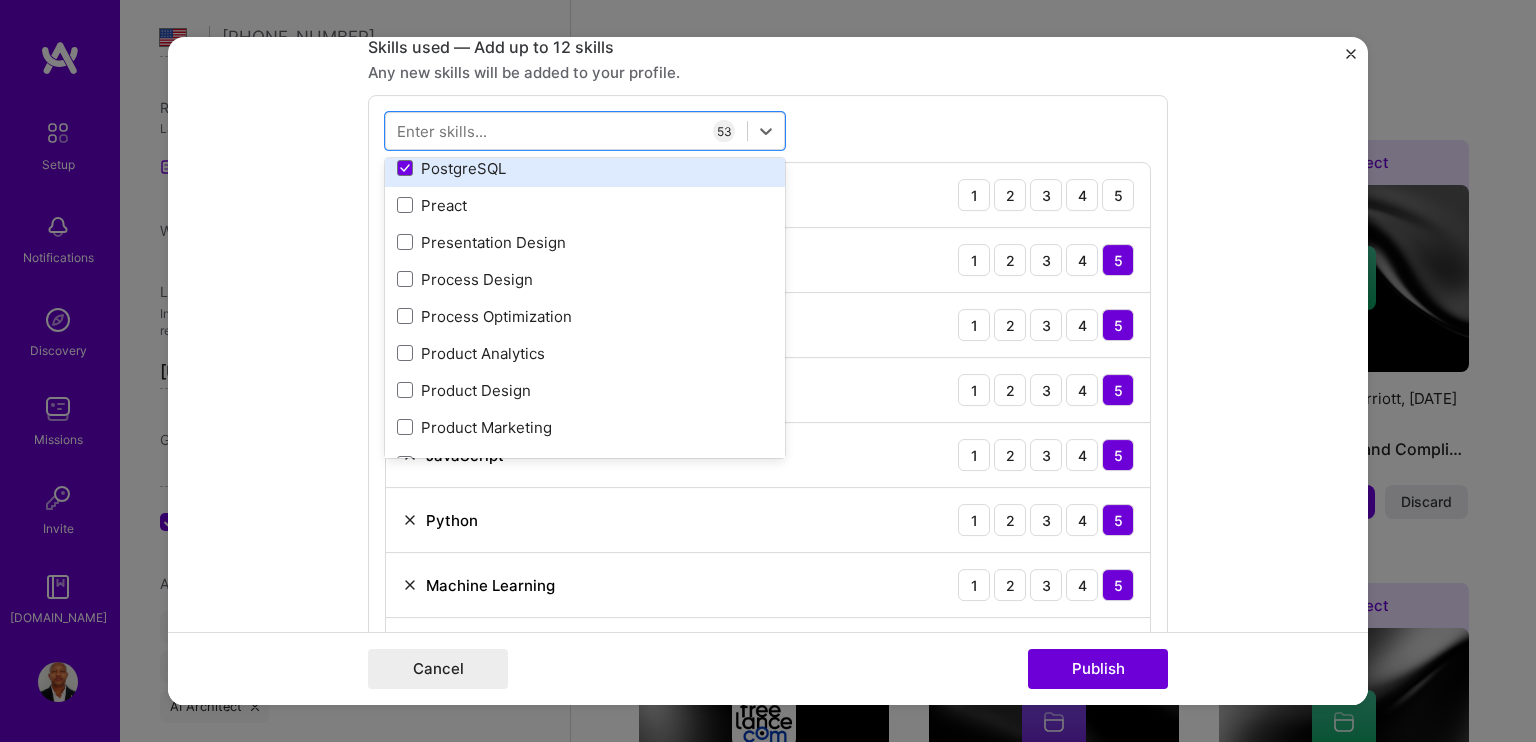 scroll, scrollTop: 9400, scrollLeft: 0, axis: vertical 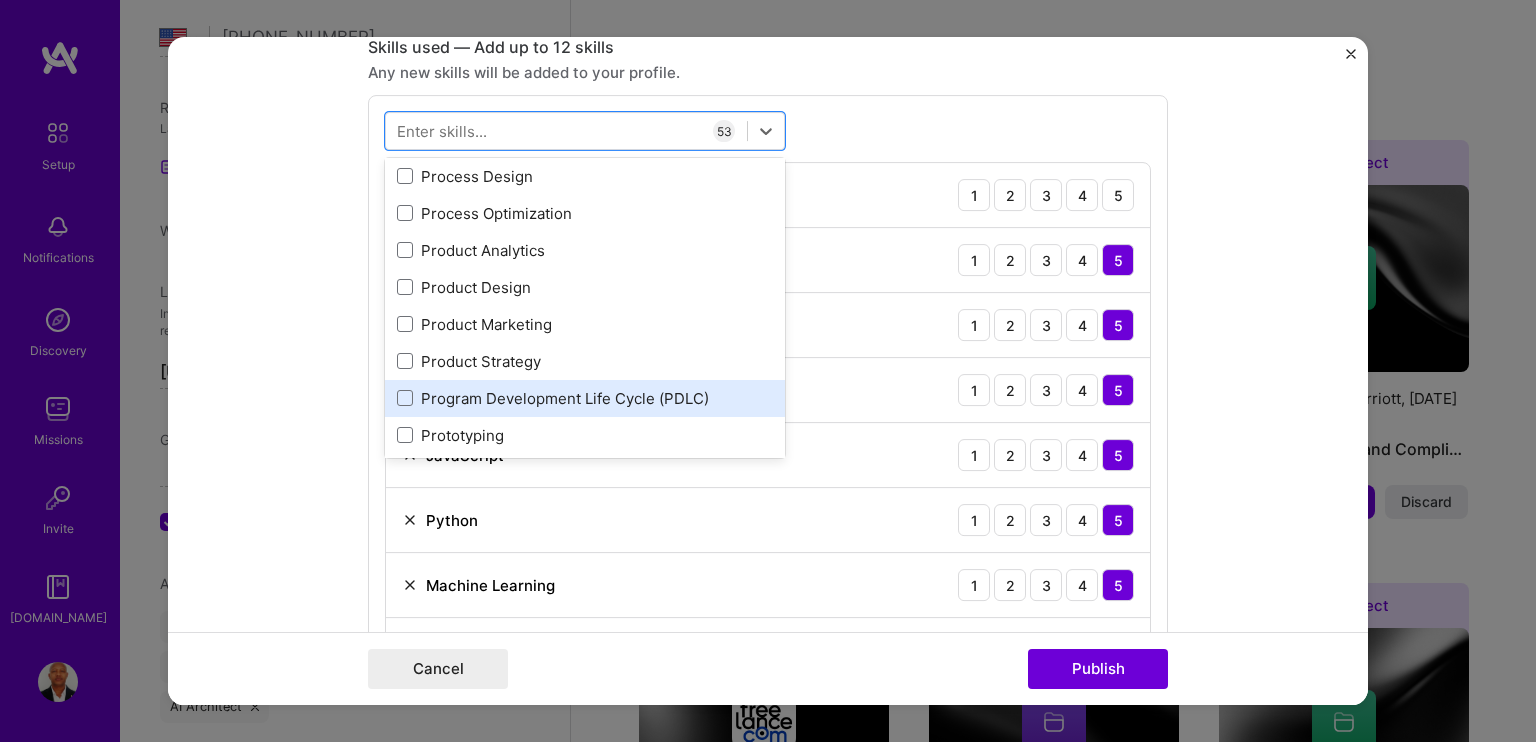 click on "Program Development Life Cycle (PDLC)" at bounding box center [585, 398] 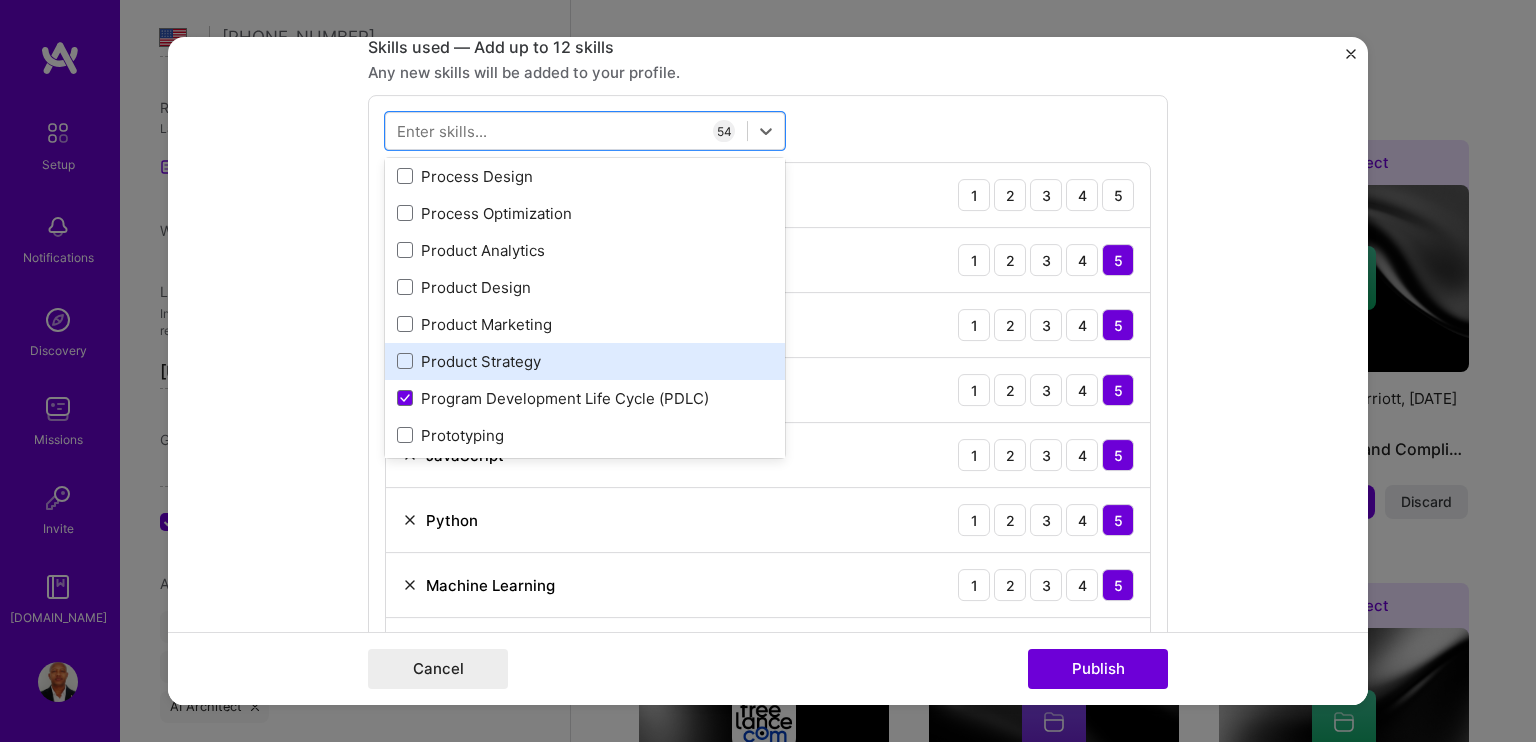 click on "Product Strategy" at bounding box center [585, 361] 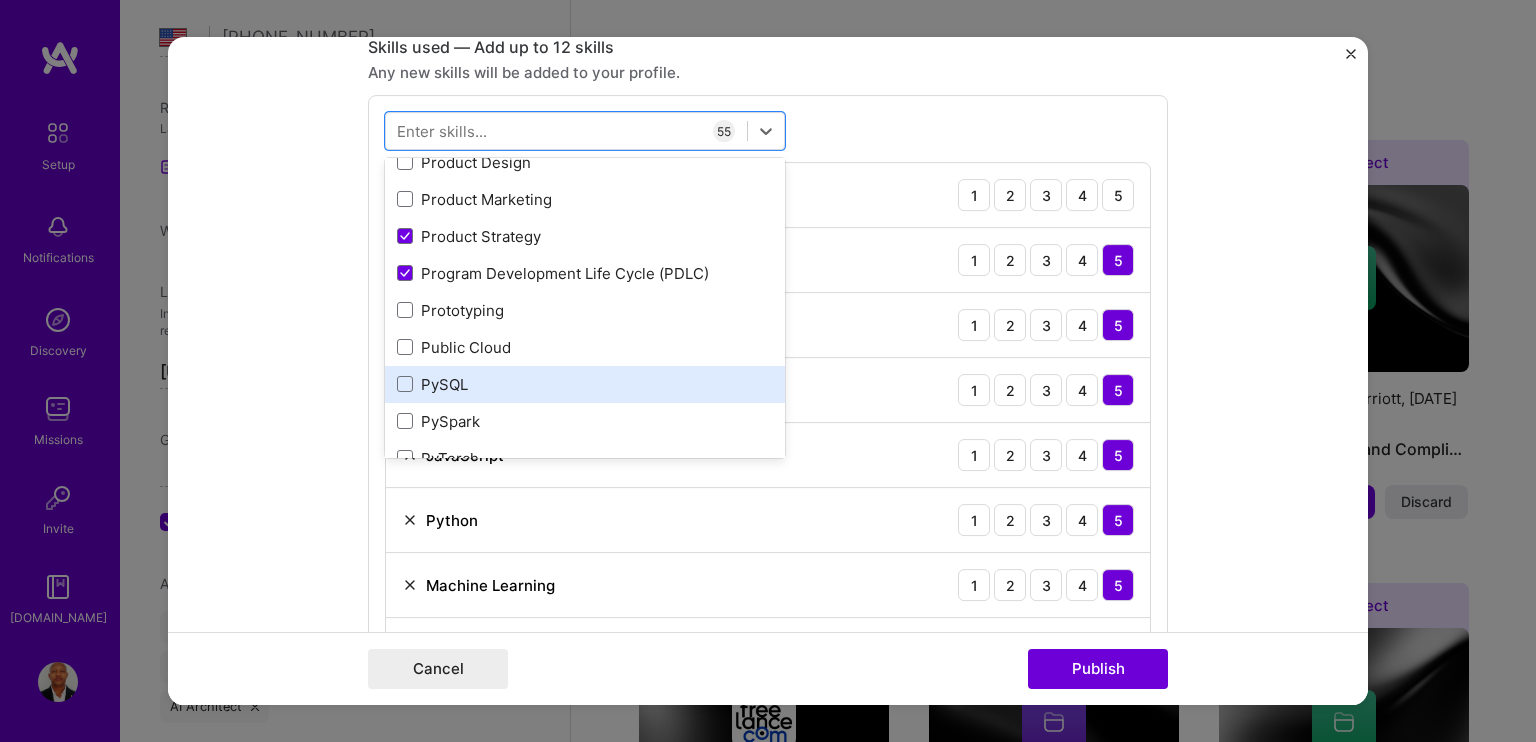 scroll, scrollTop: 9700, scrollLeft: 0, axis: vertical 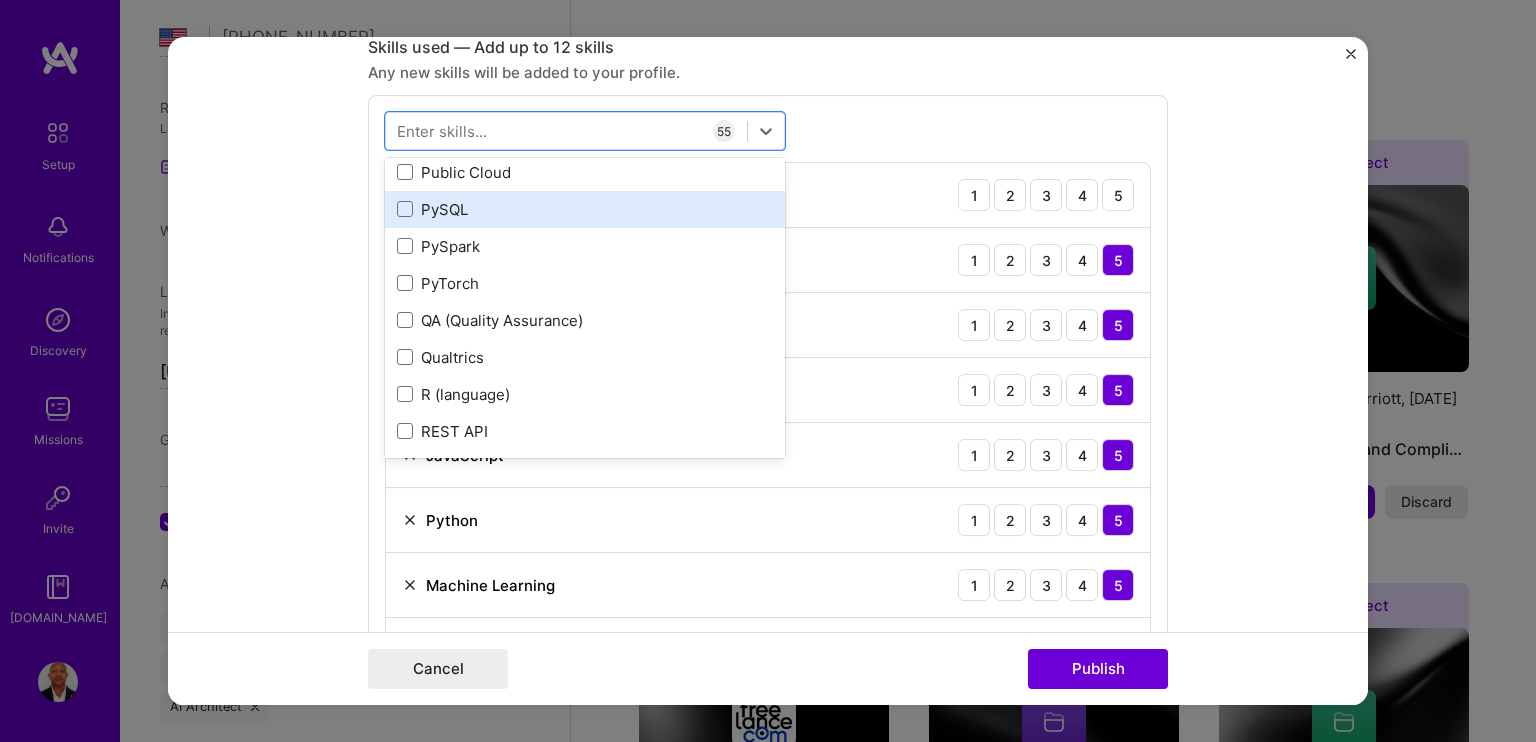click on "PySQL" at bounding box center (585, 209) 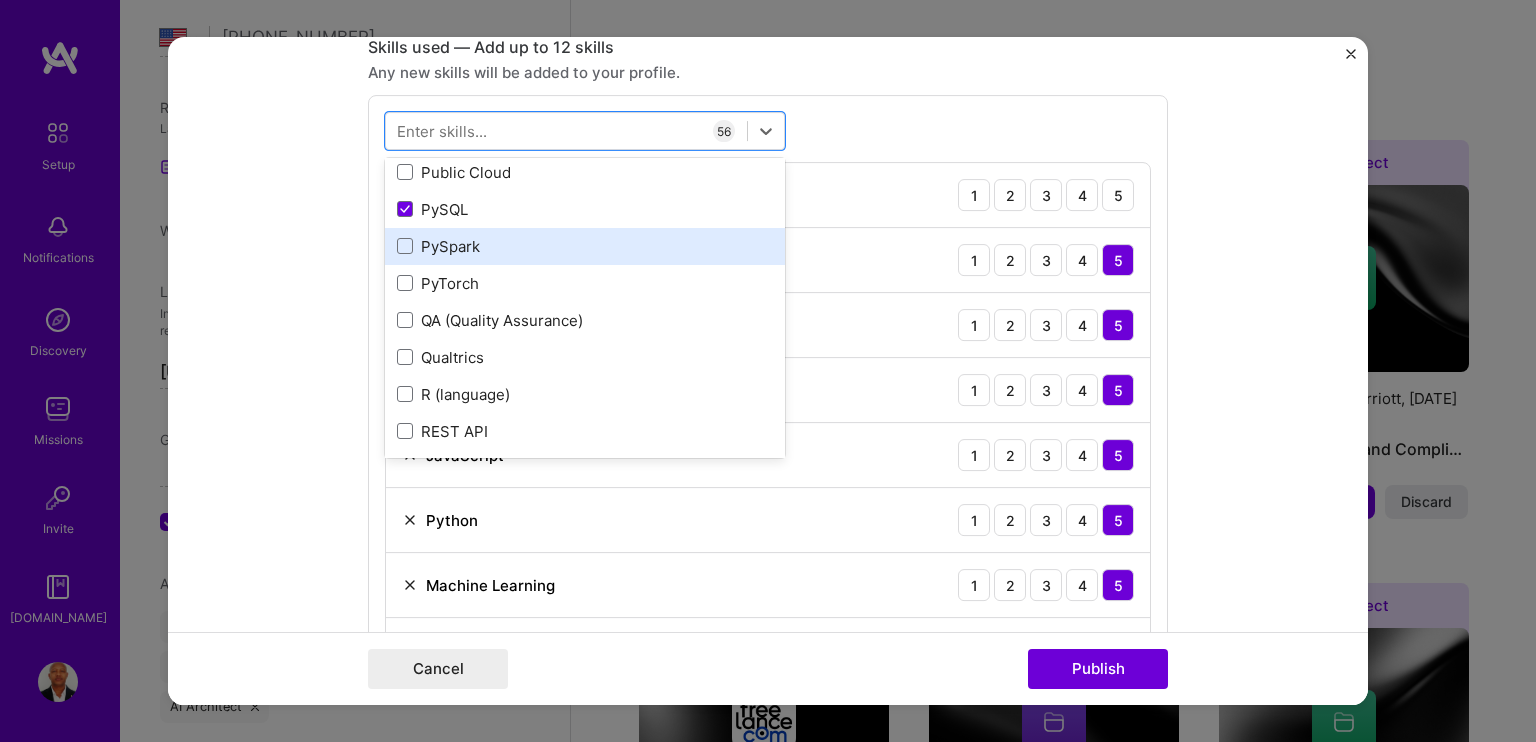 click on "PySpark" at bounding box center (585, 246) 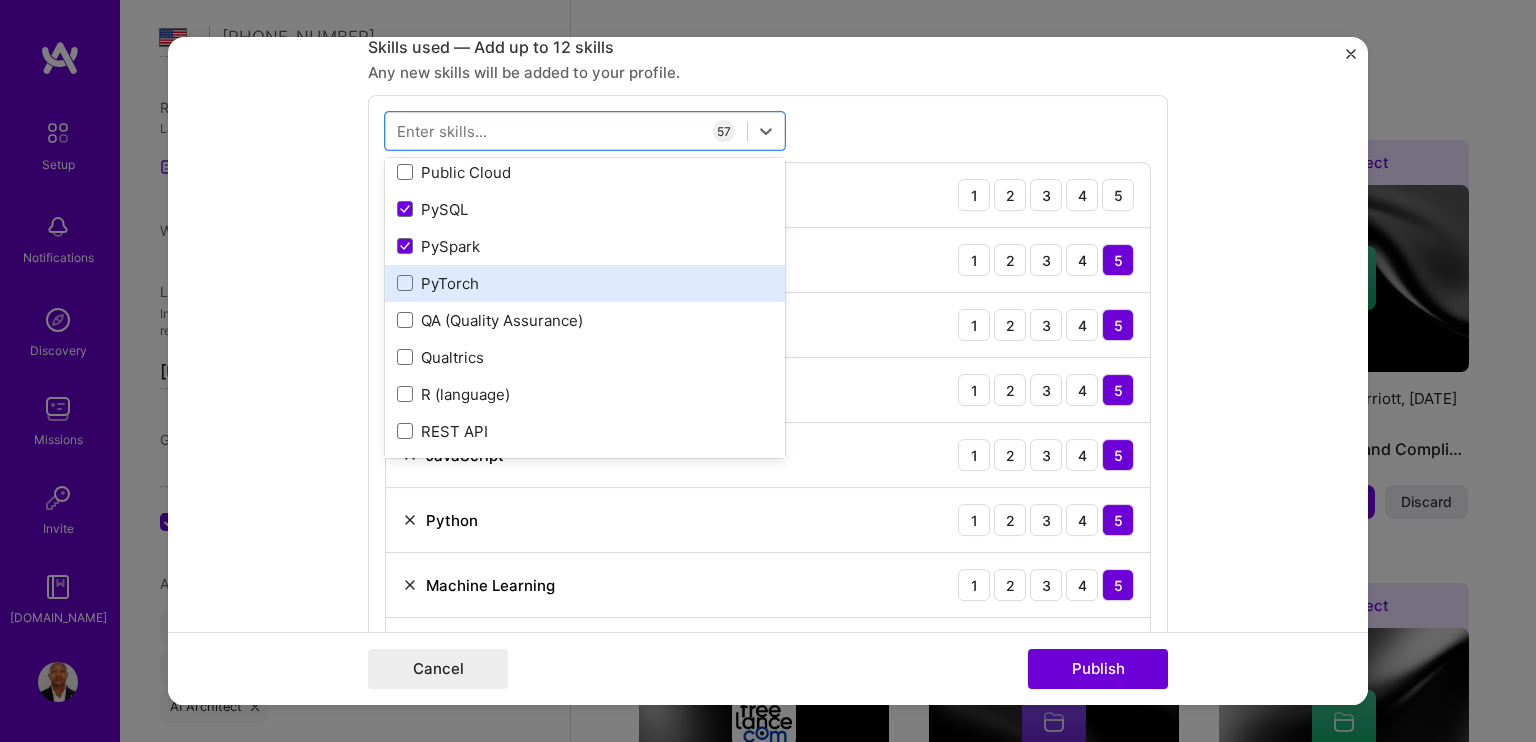 click on "PyTorch" at bounding box center (585, 283) 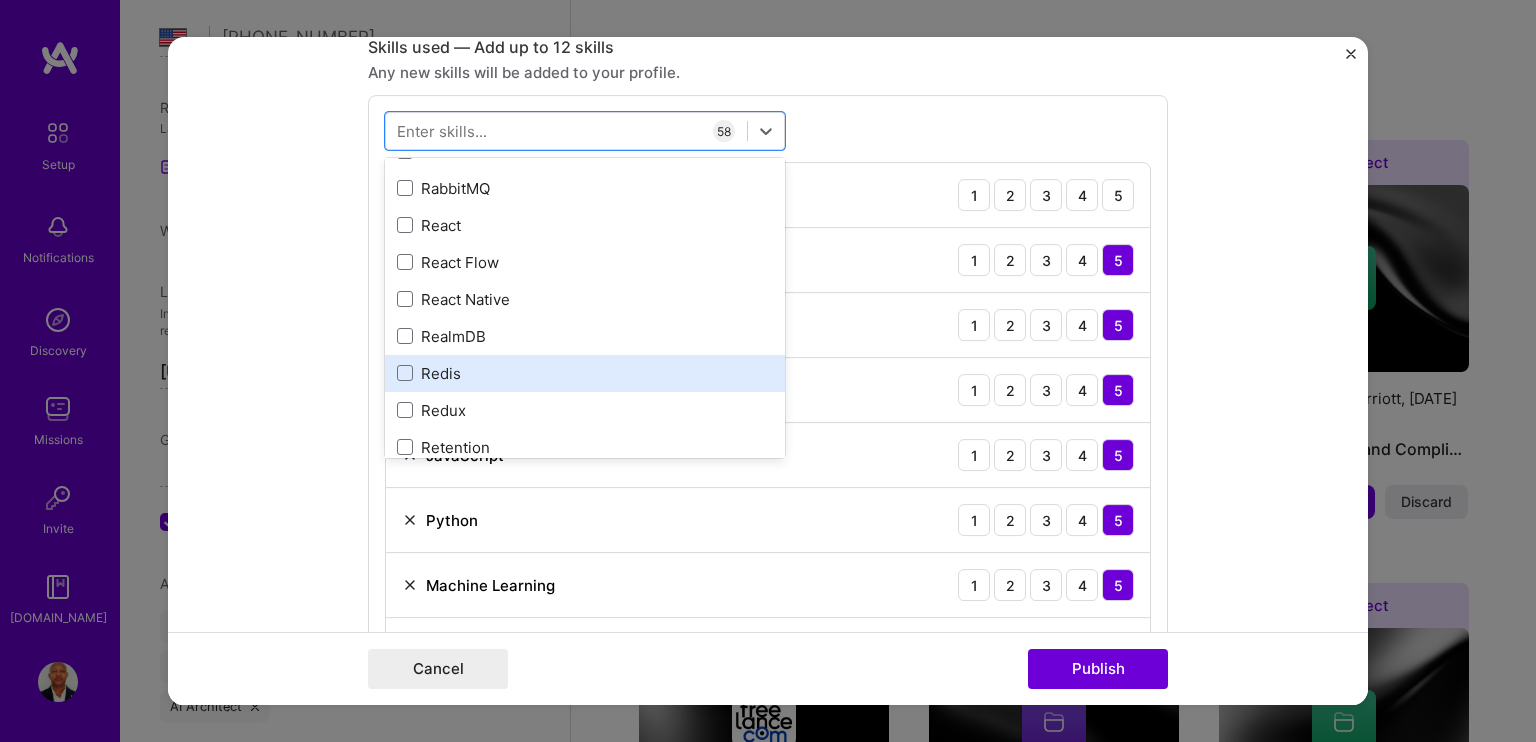 scroll, scrollTop: 10000, scrollLeft: 0, axis: vertical 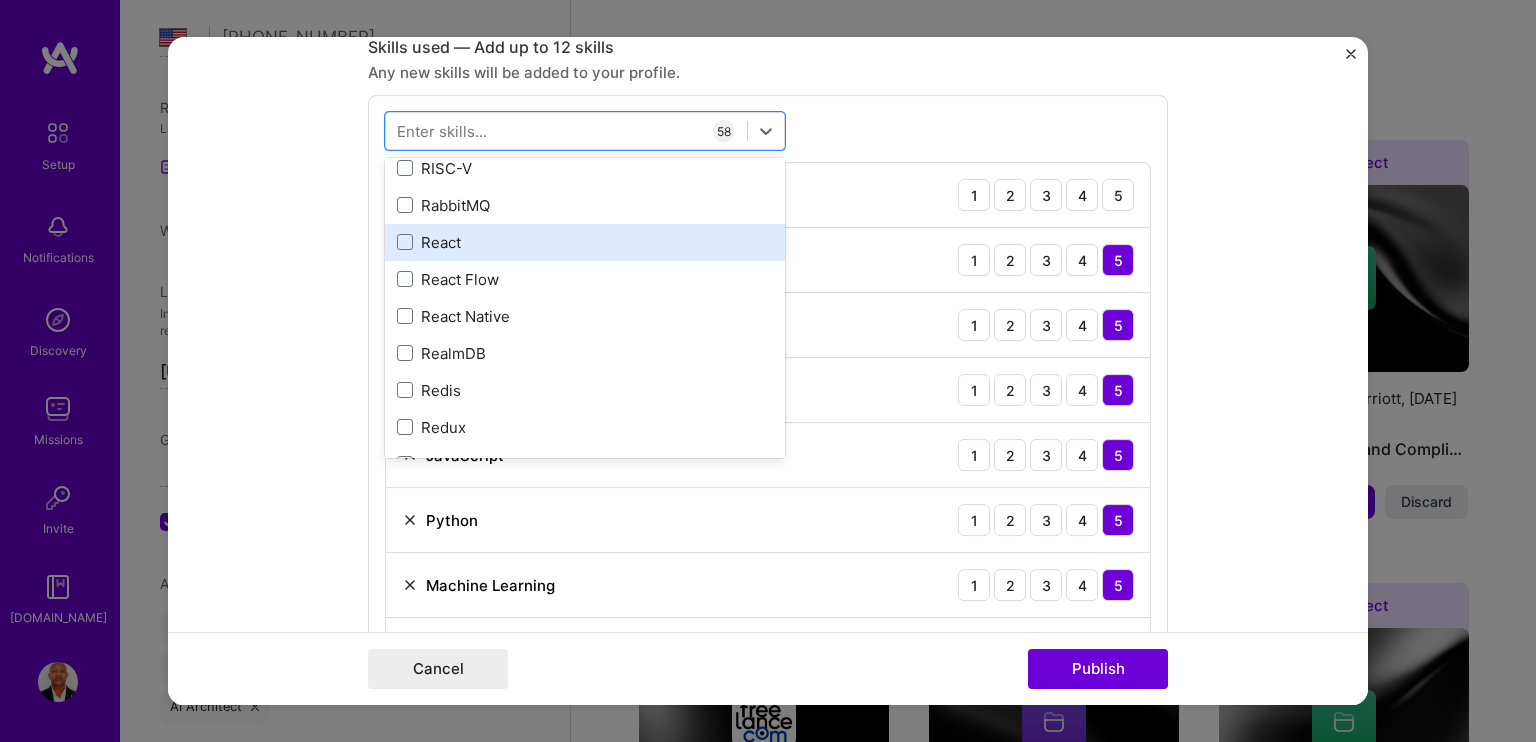 click on "React" at bounding box center (585, 242) 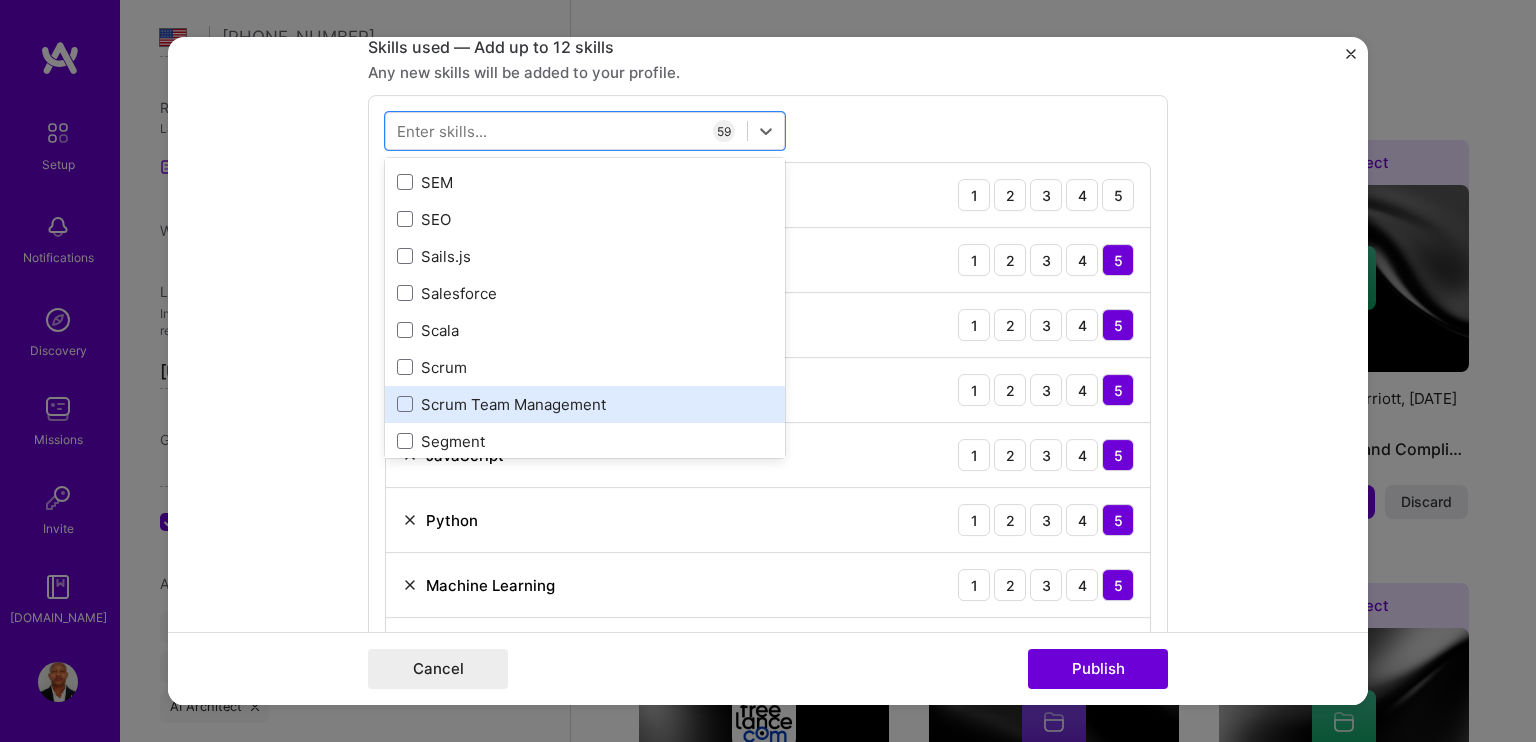 scroll, scrollTop: 10900, scrollLeft: 0, axis: vertical 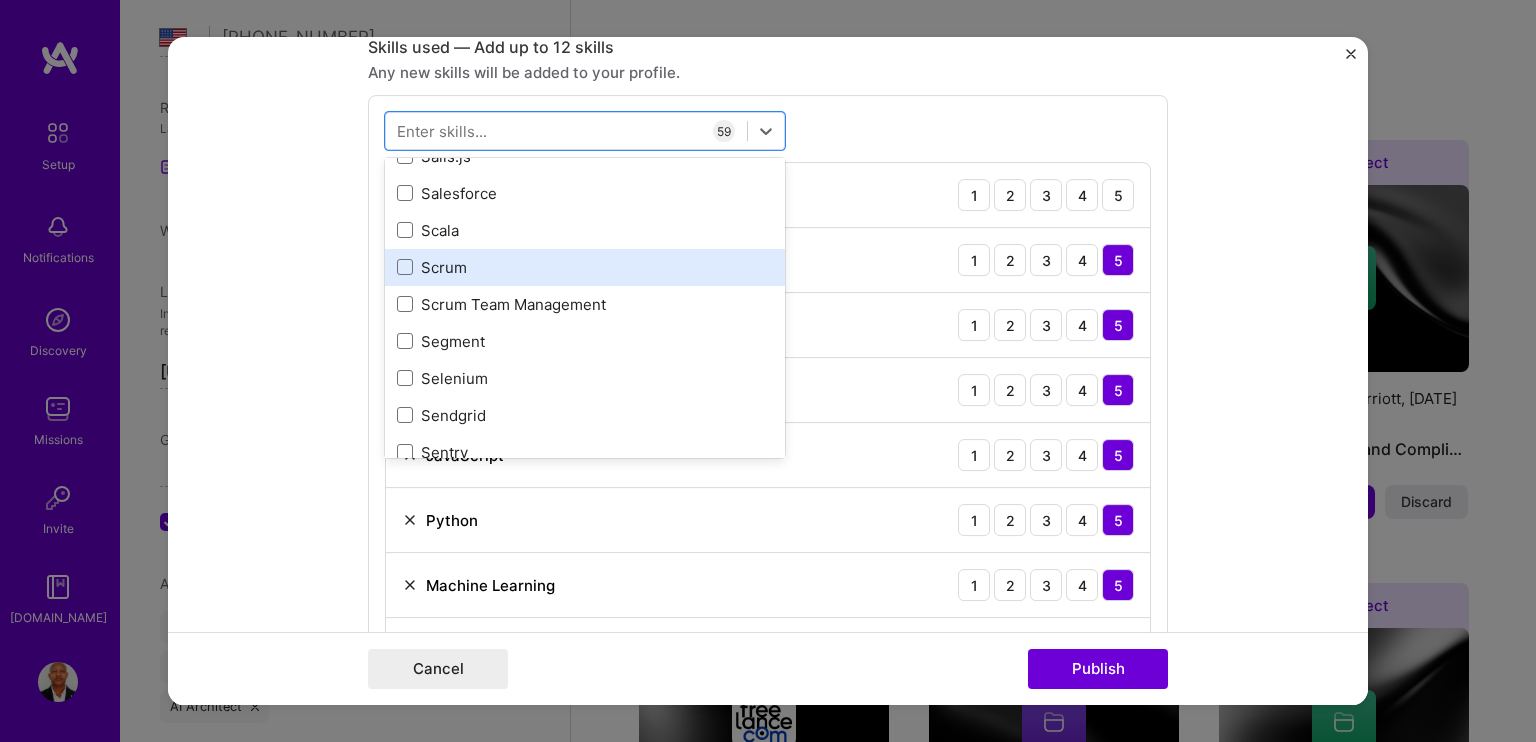 click on "Scrum" at bounding box center [585, 267] 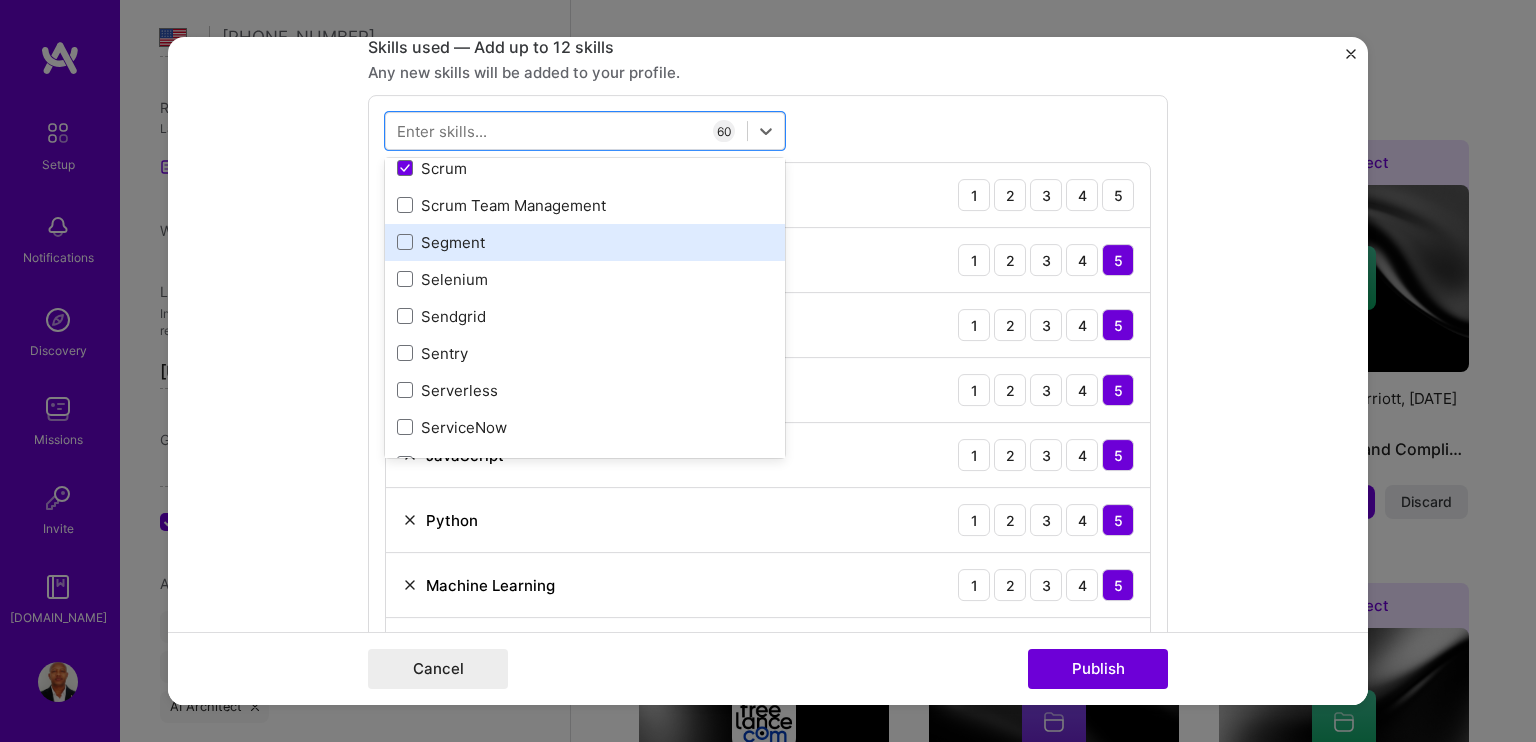 scroll, scrollTop: 11000, scrollLeft: 0, axis: vertical 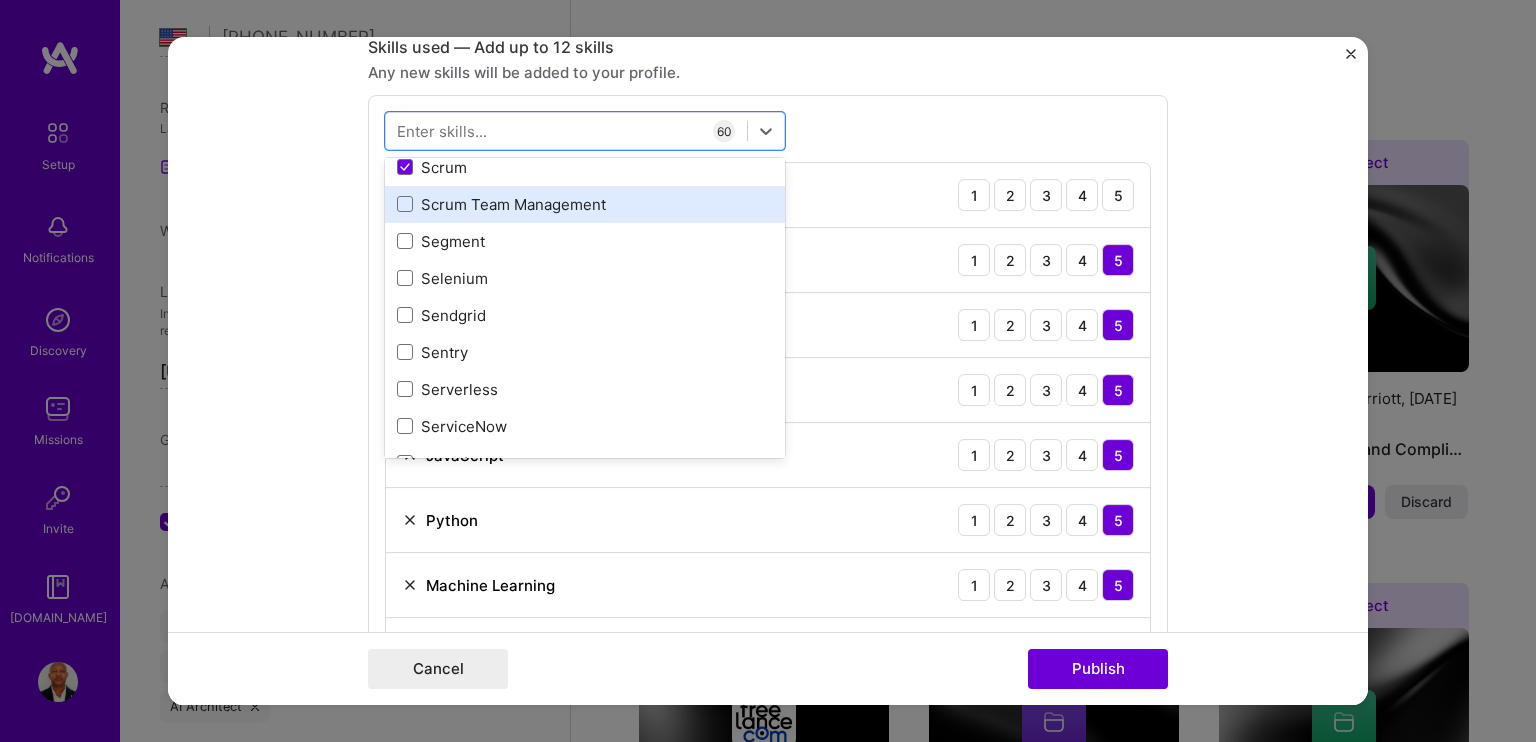 click on "Scrum Team Management" at bounding box center [585, 204] 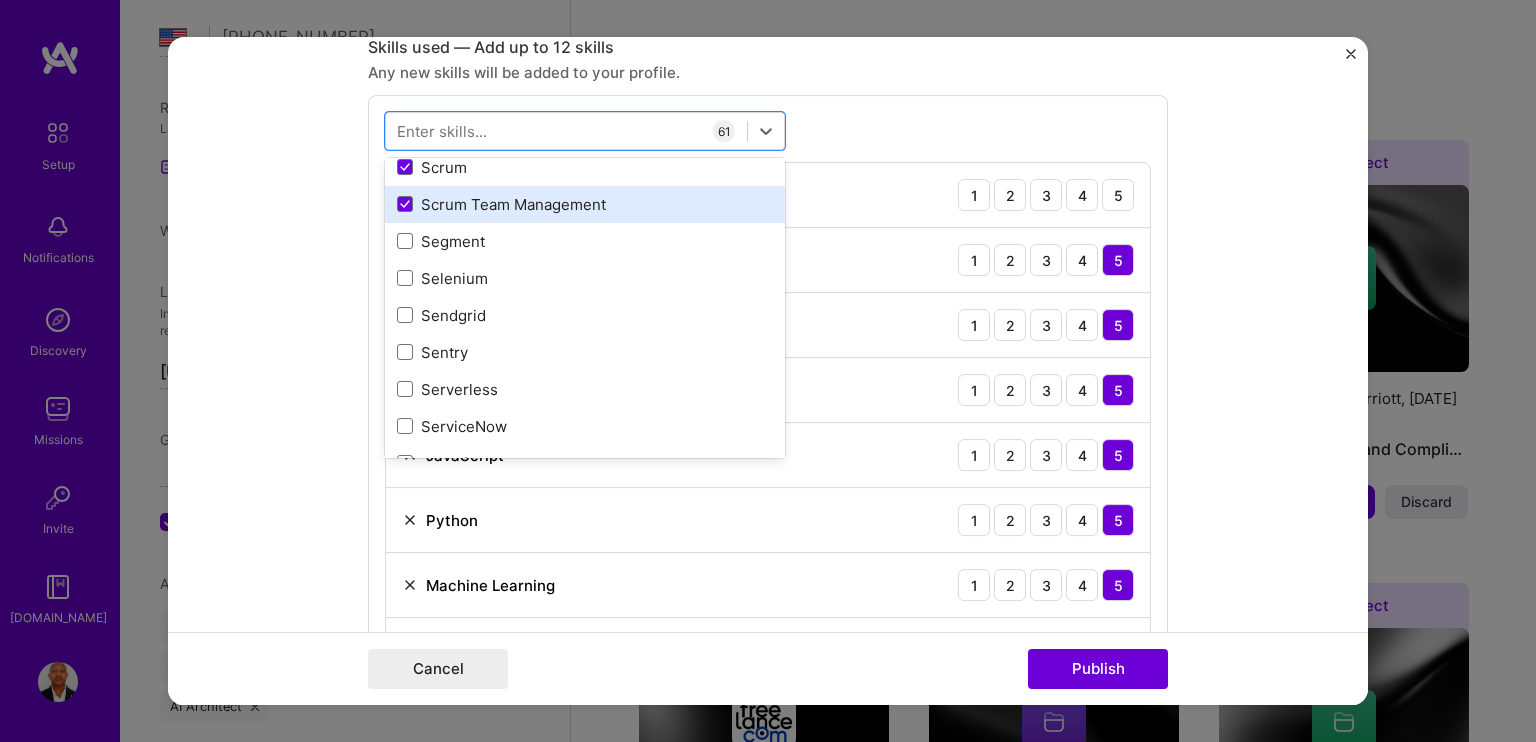click on "Scrum Team Management" at bounding box center (585, 204) 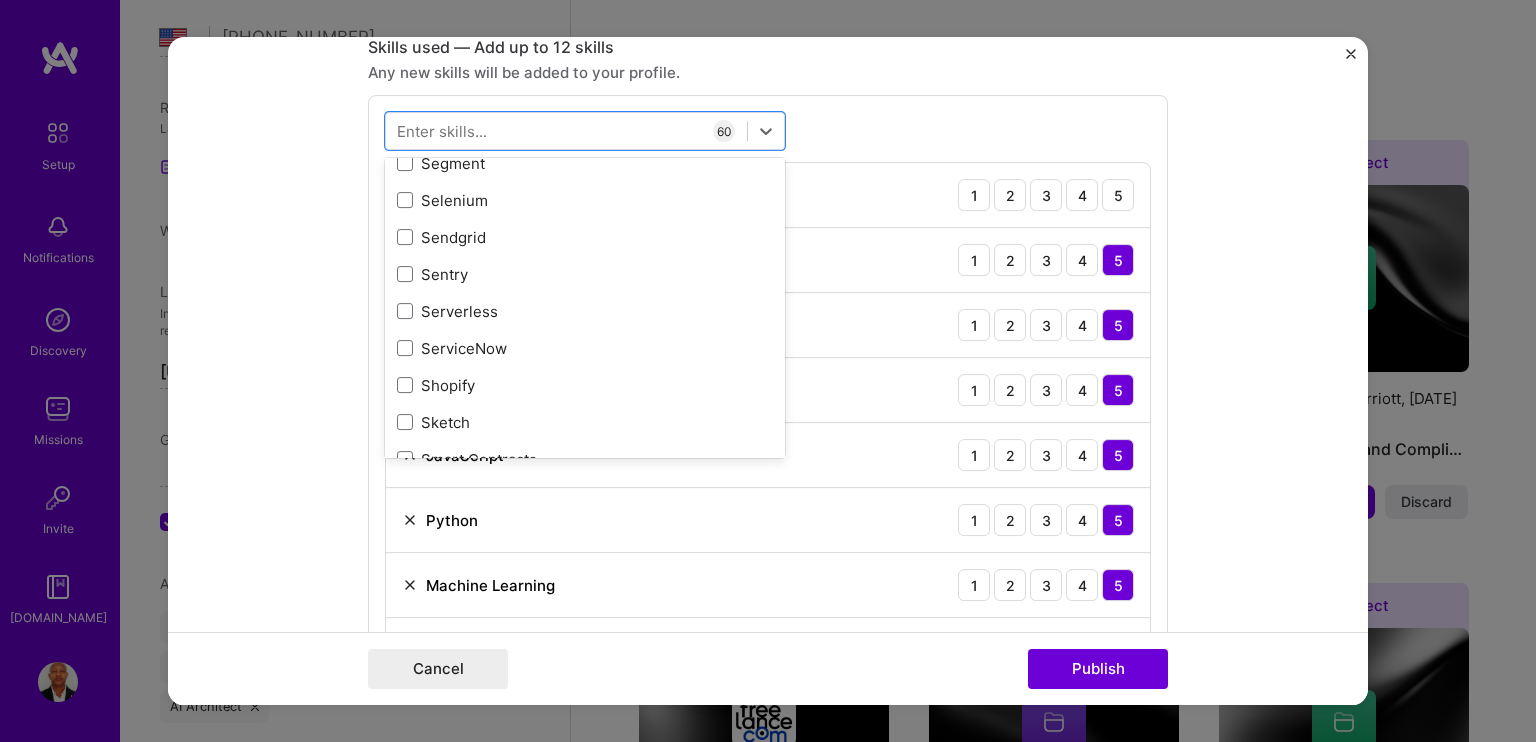 scroll, scrollTop: 11200, scrollLeft: 0, axis: vertical 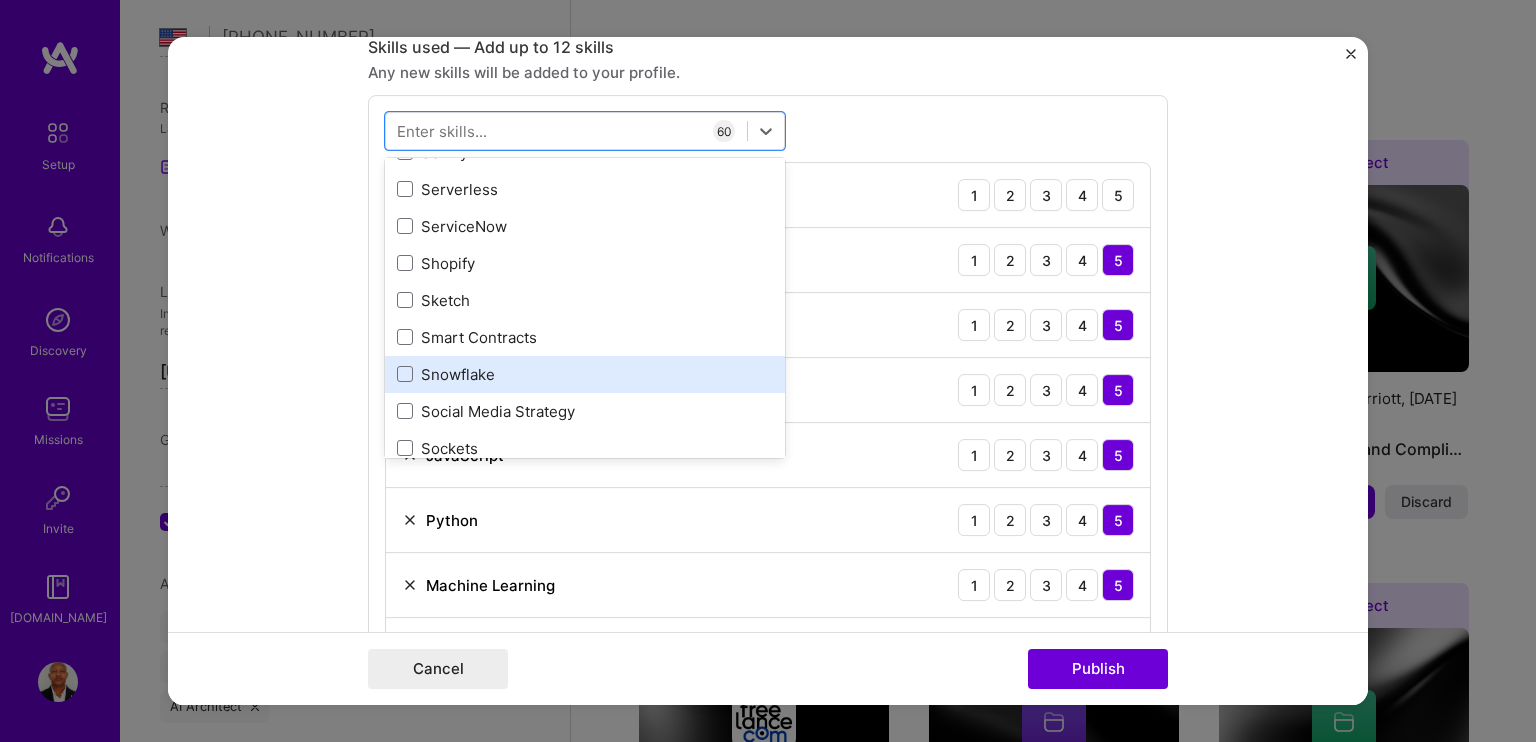 click on "Snowflake" at bounding box center (585, 374) 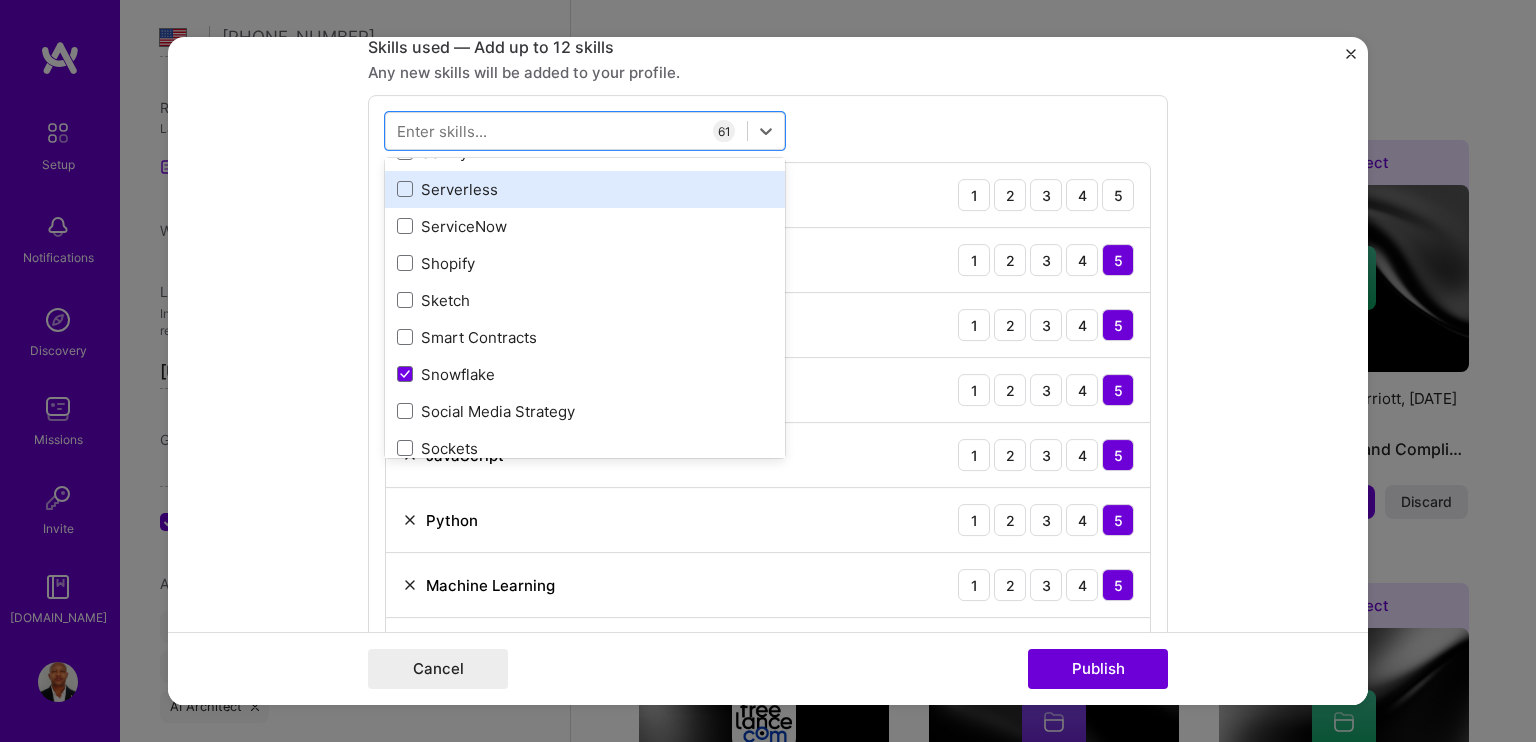 click on "Serverless" at bounding box center (585, 189) 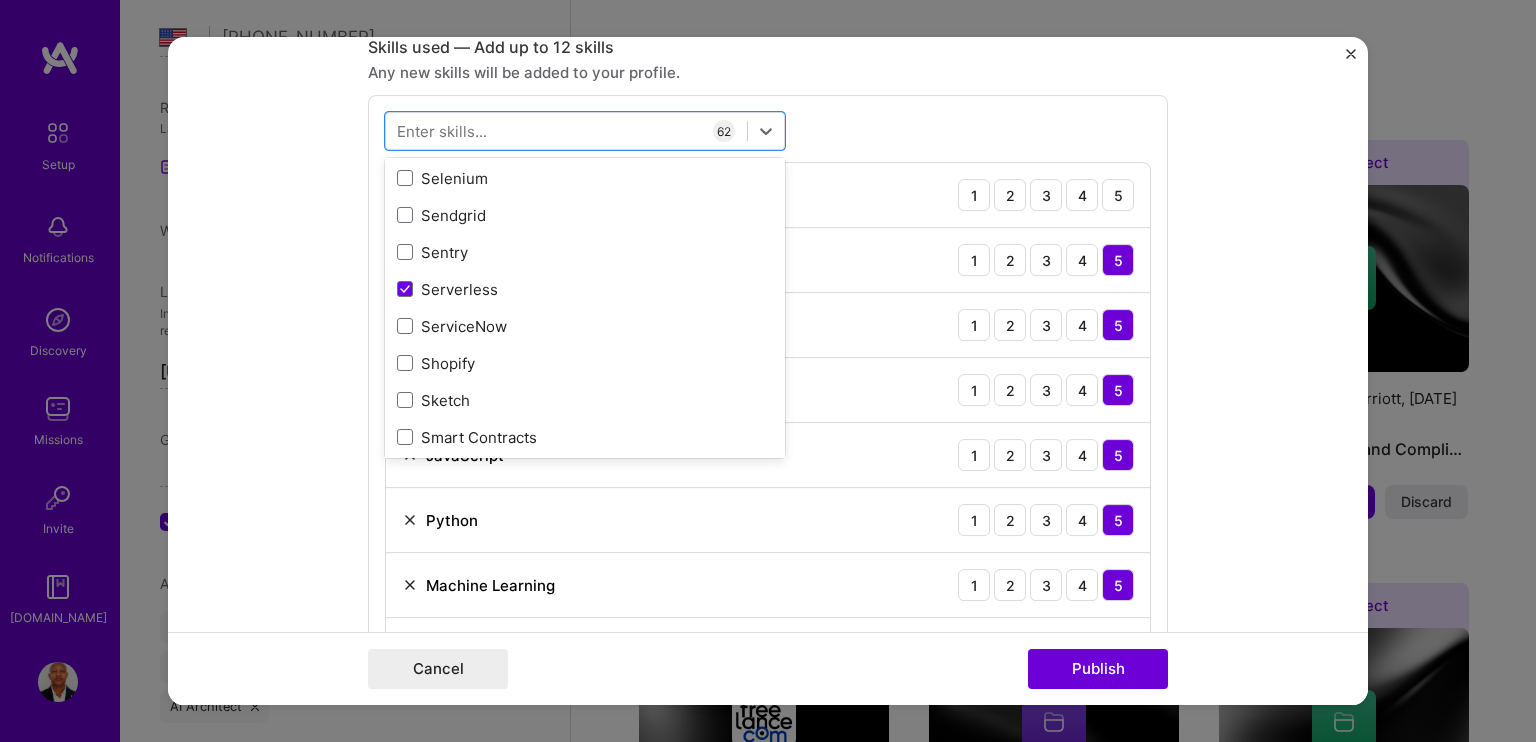 scroll, scrollTop: 11000, scrollLeft: 0, axis: vertical 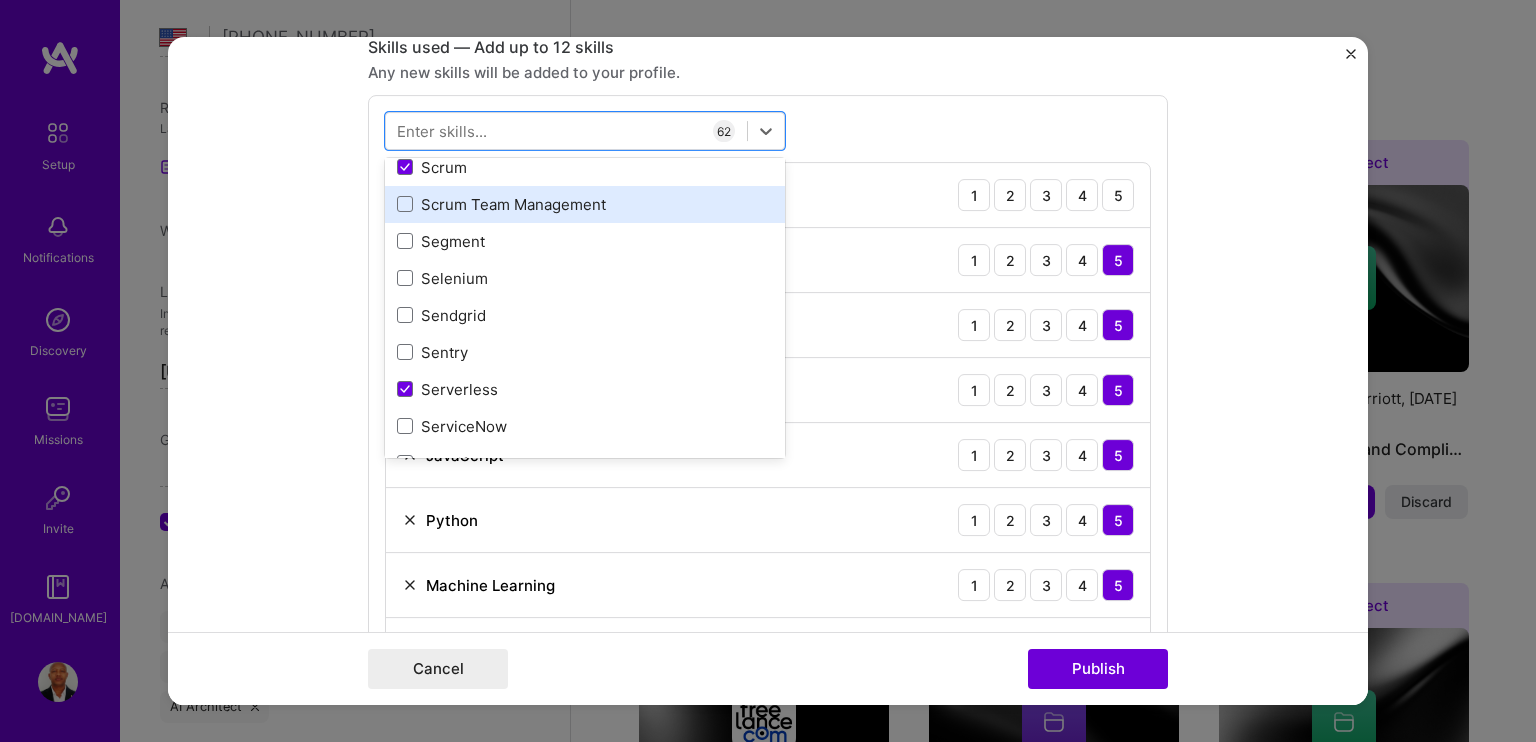 click on "Scrum Team Management" at bounding box center (585, 204) 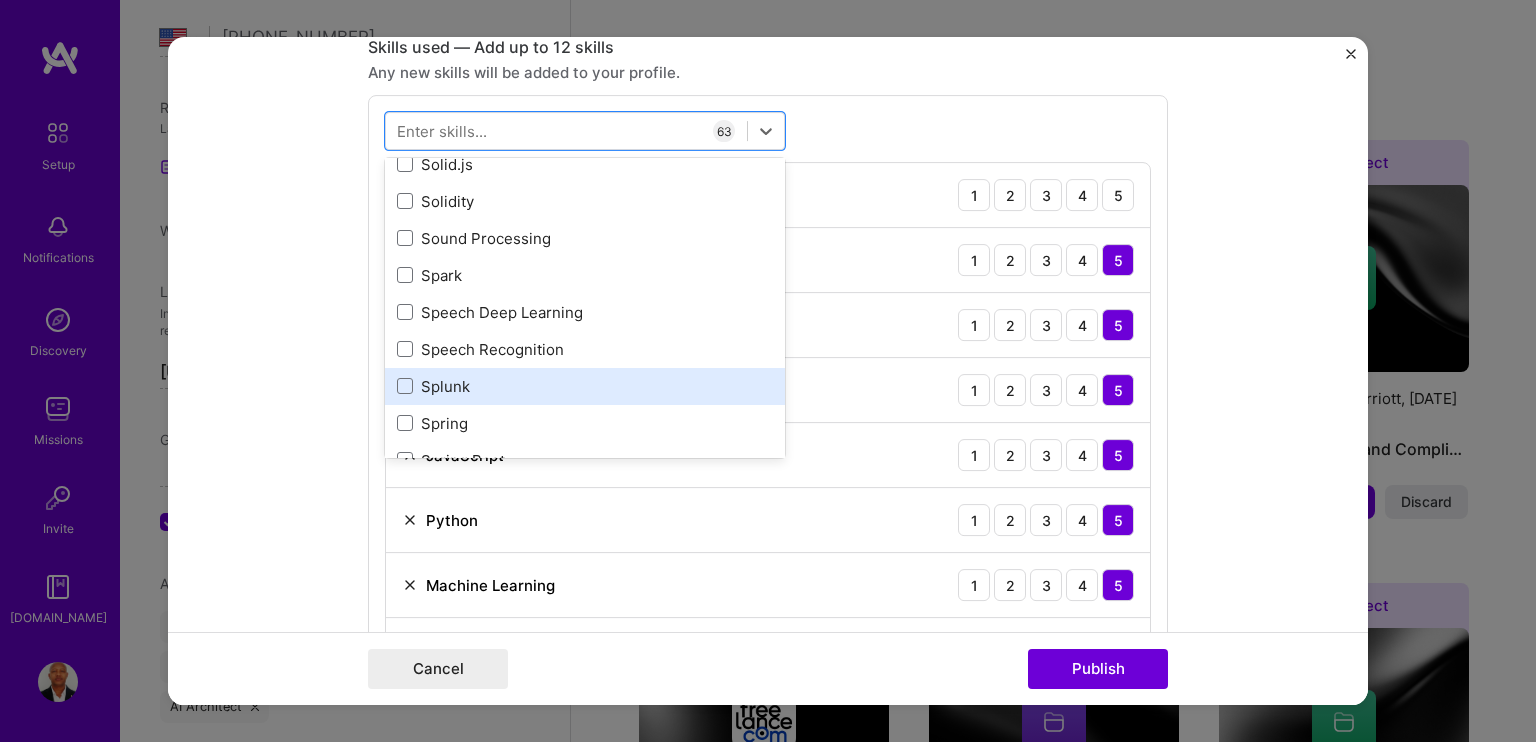 scroll, scrollTop: 11600, scrollLeft: 0, axis: vertical 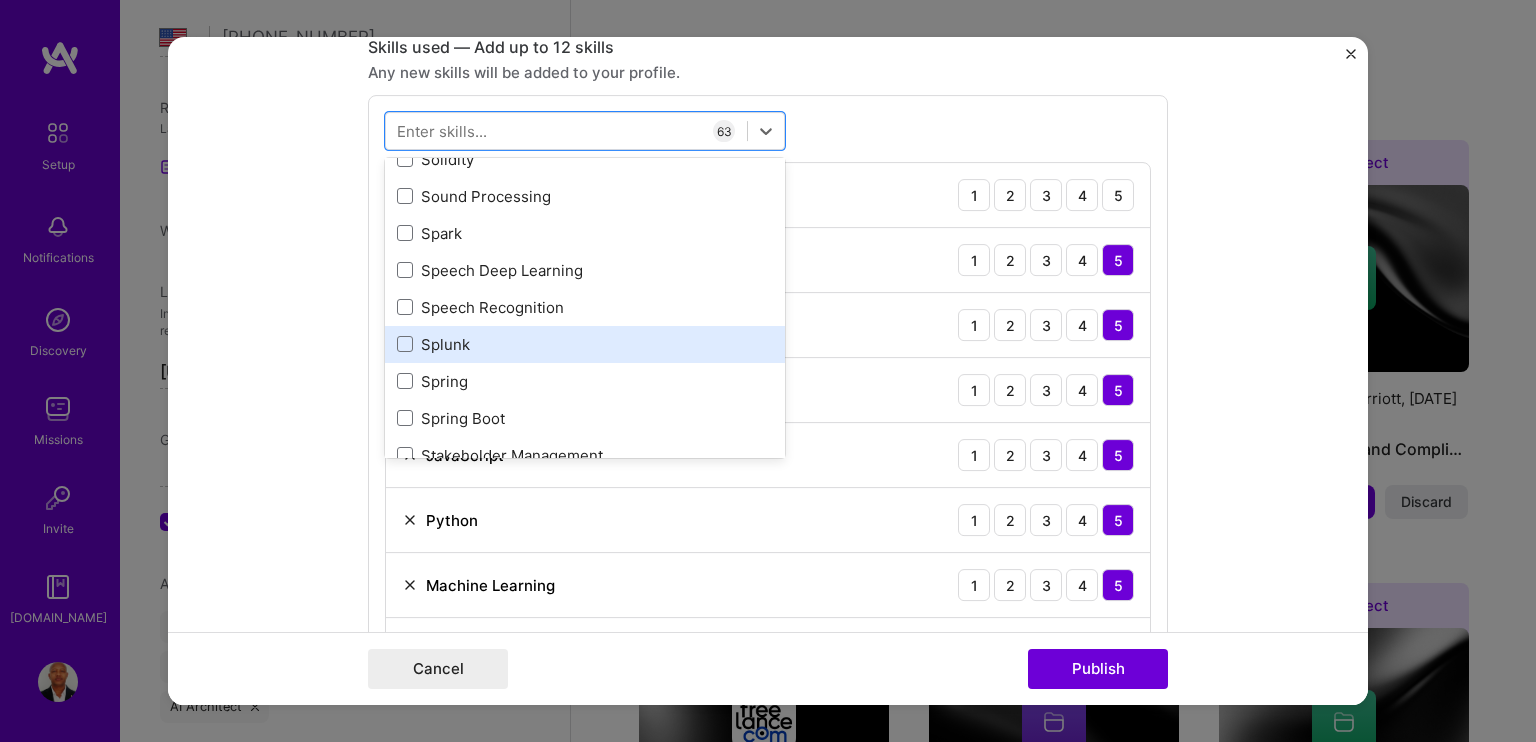 click on "Splunk" at bounding box center [585, 344] 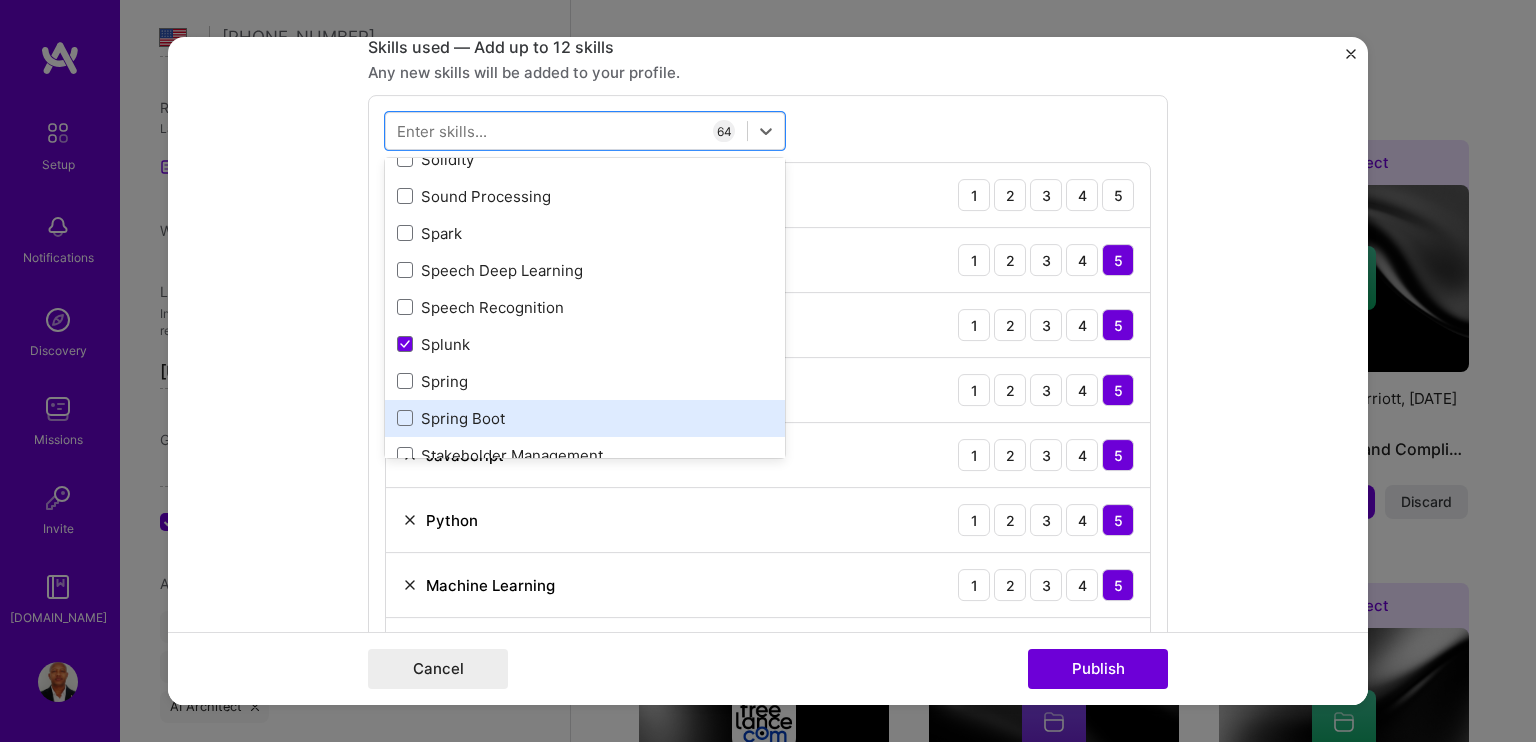 click on "Spring Boot" at bounding box center [585, 418] 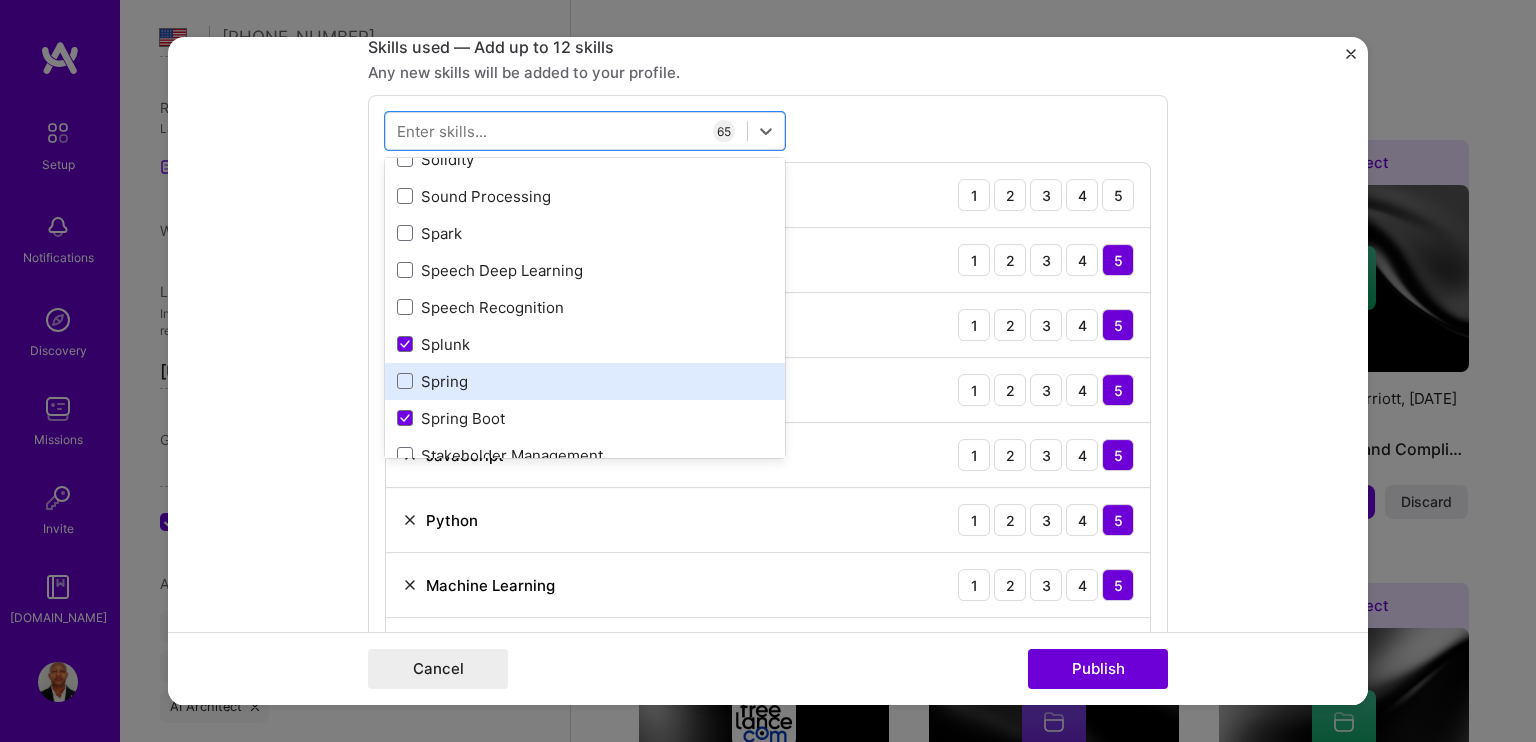 click on "Spring" at bounding box center [585, 381] 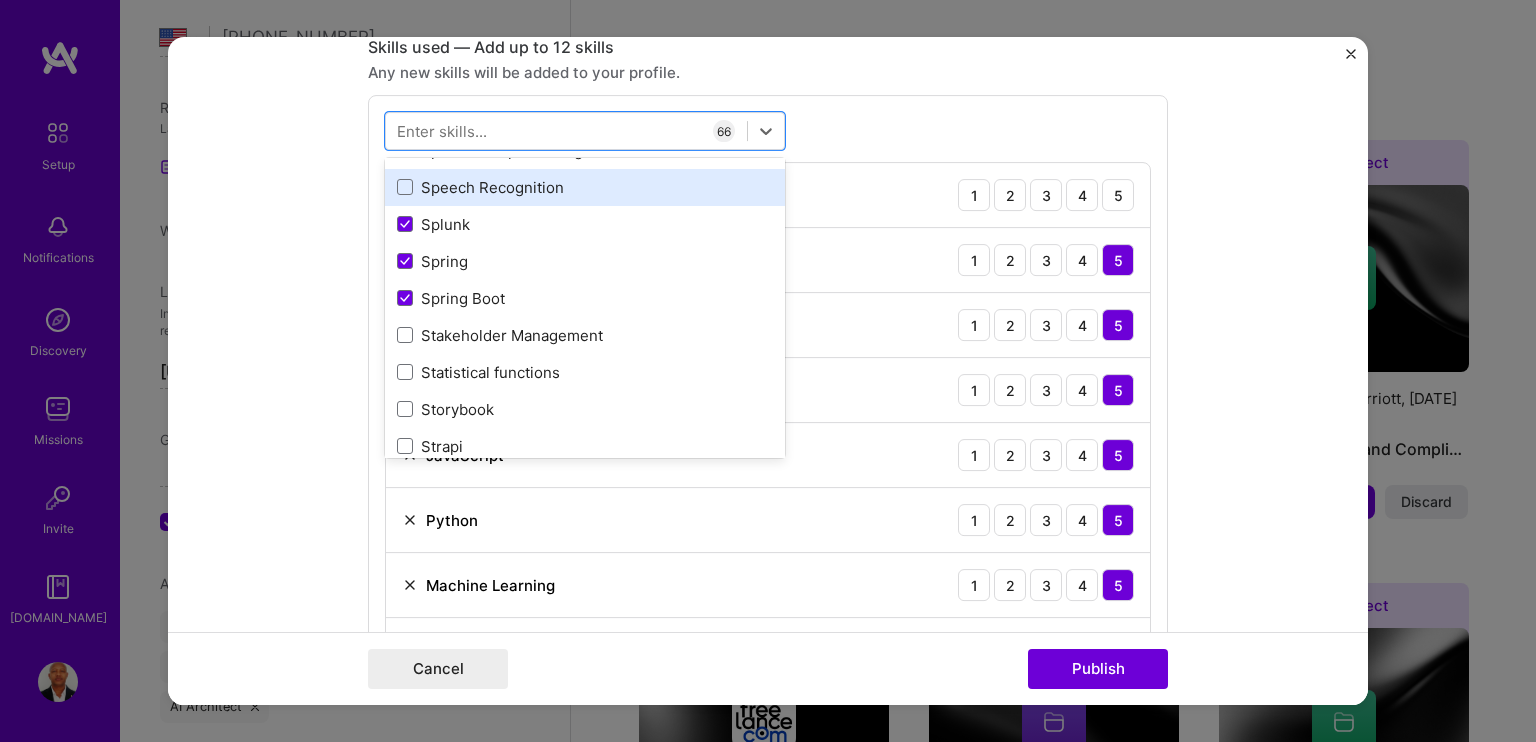 scroll, scrollTop: 11700, scrollLeft: 0, axis: vertical 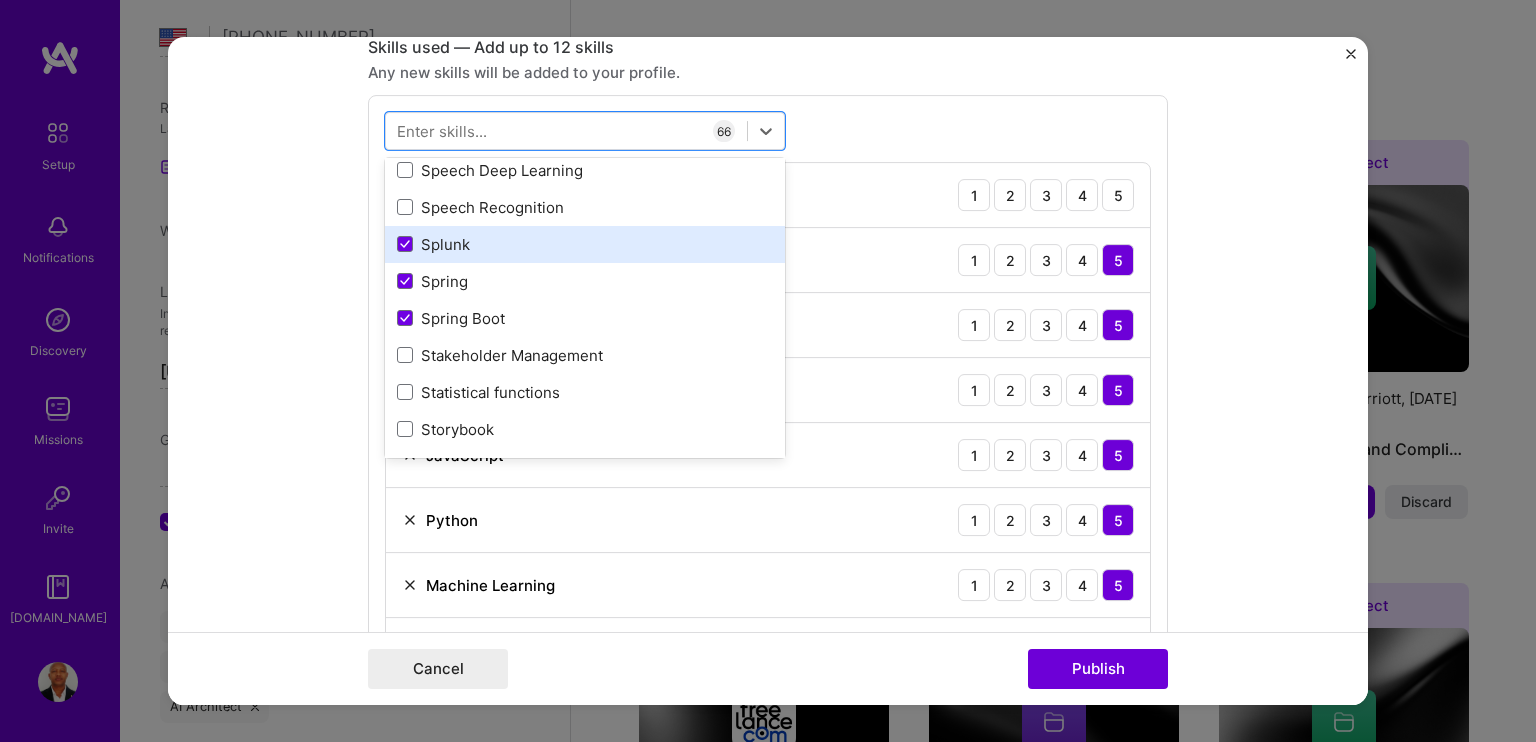click on "Splunk" at bounding box center (585, 244) 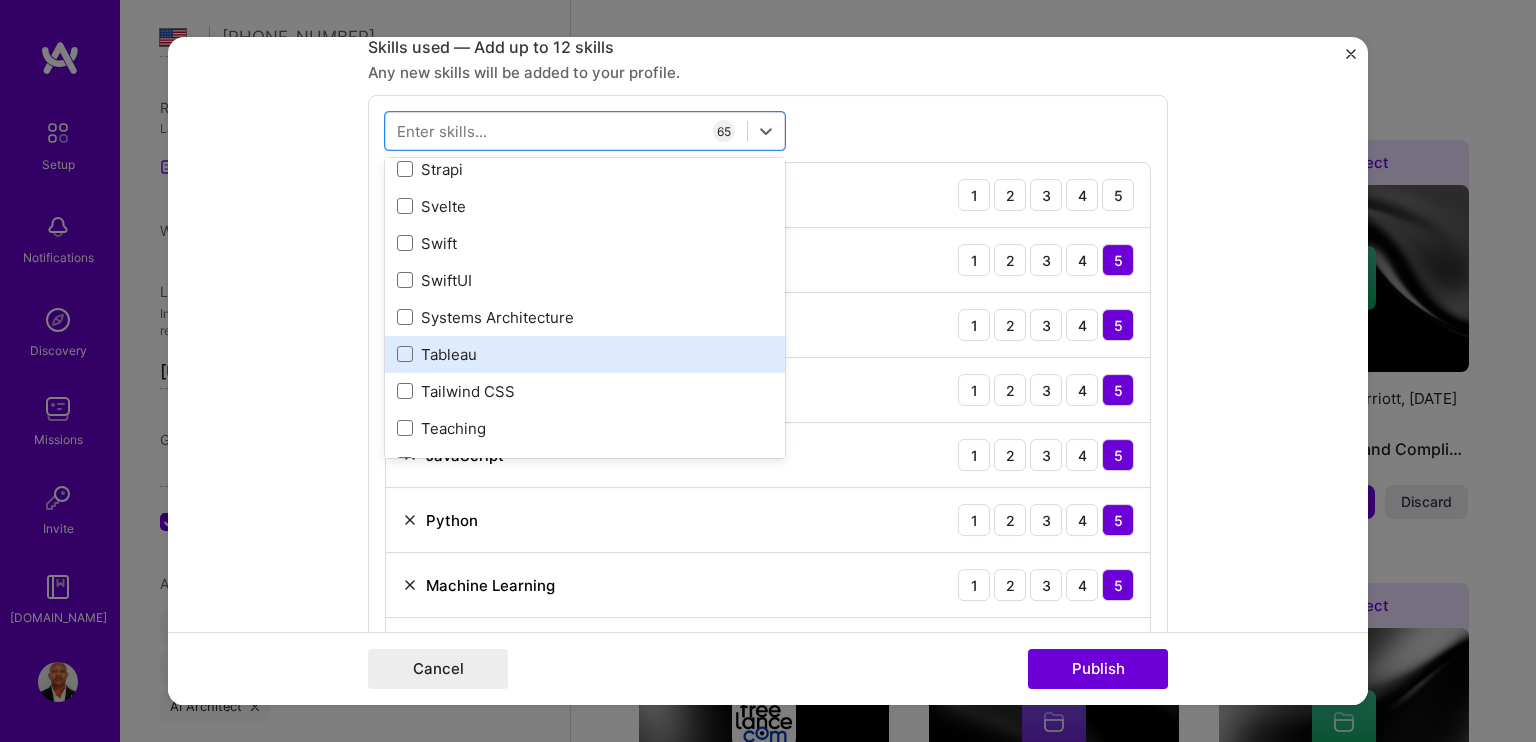 scroll, scrollTop: 12000, scrollLeft: 0, axis: vertical 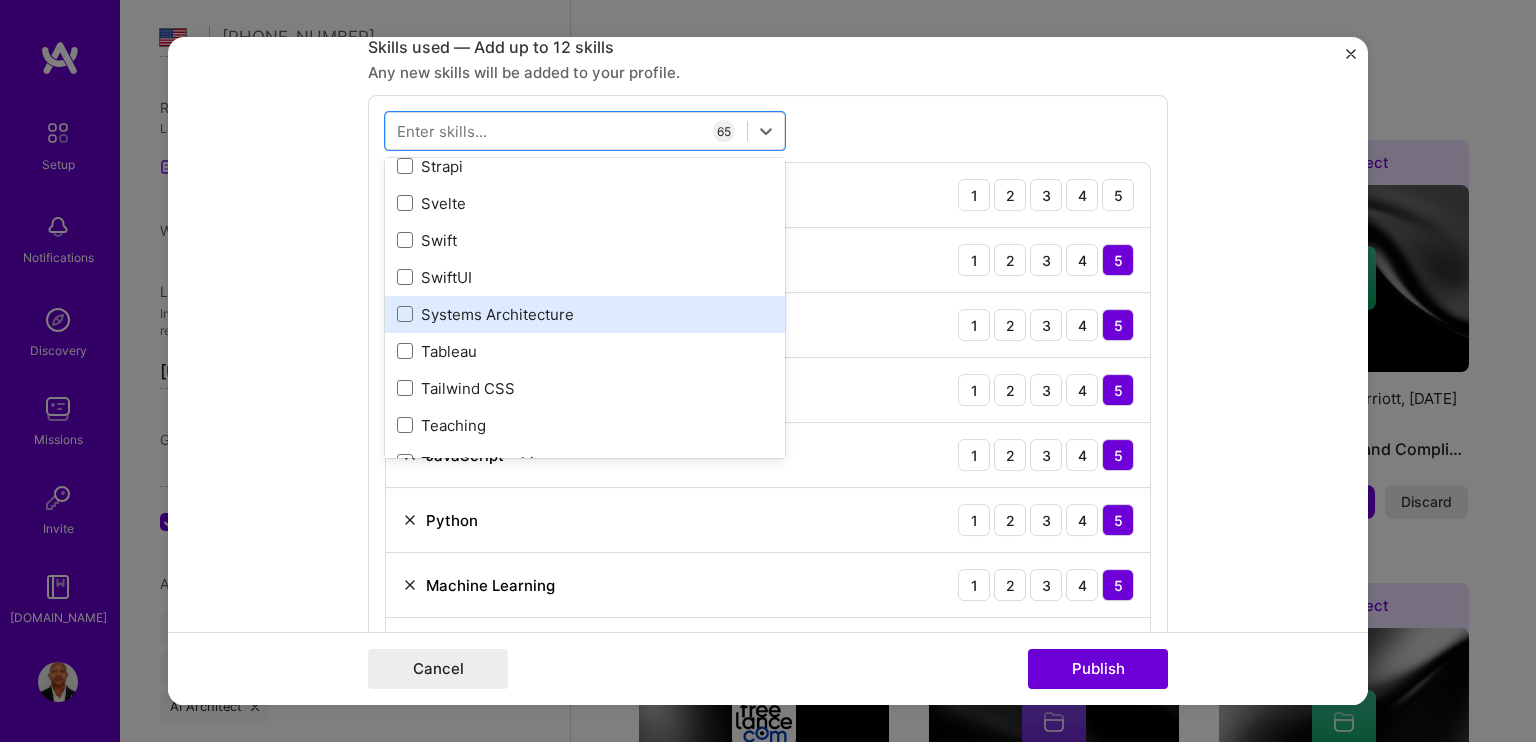 click on "Systems Architecture" at bounding box center (585, 314) 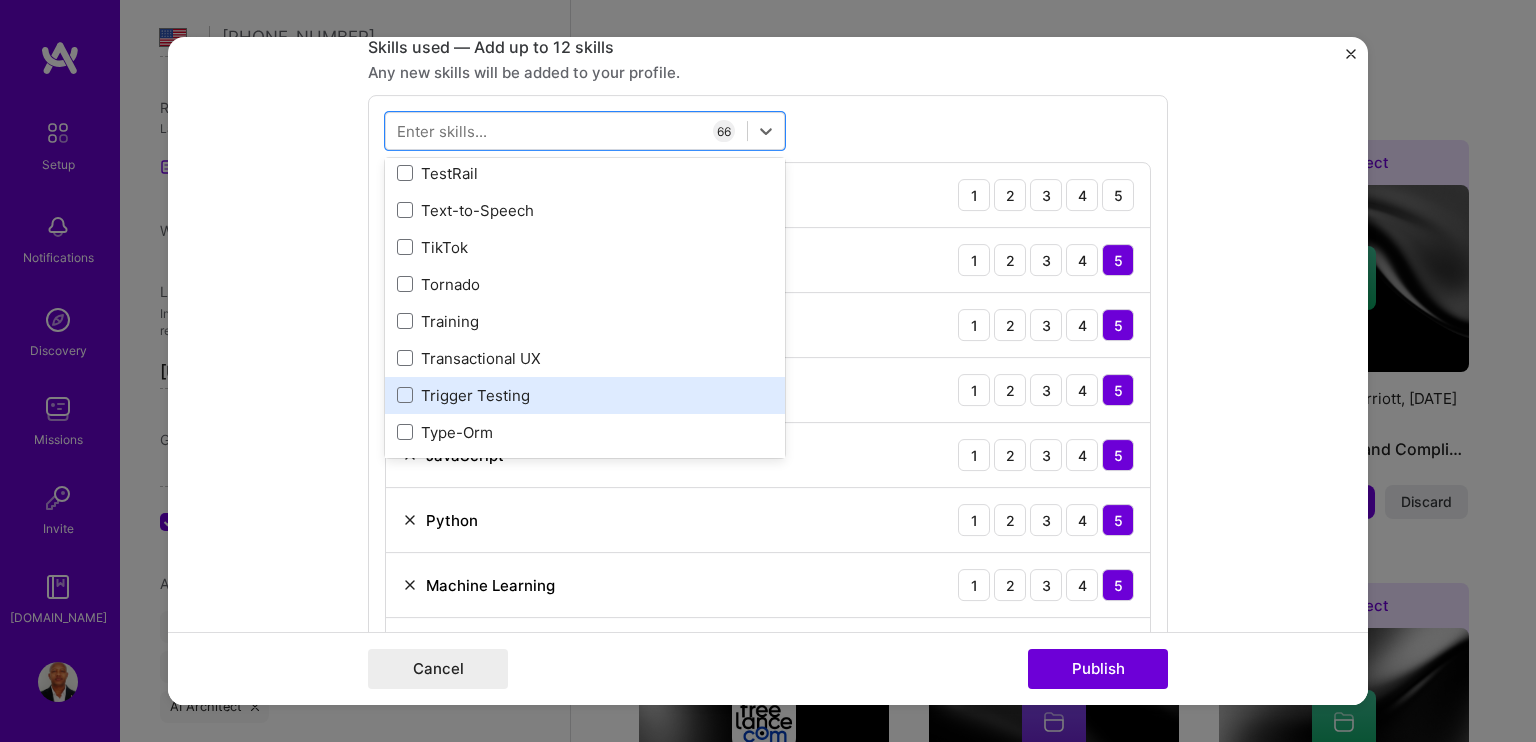 scroll, scrollTop: 12500, scrollLeft: 0, axis: vertical 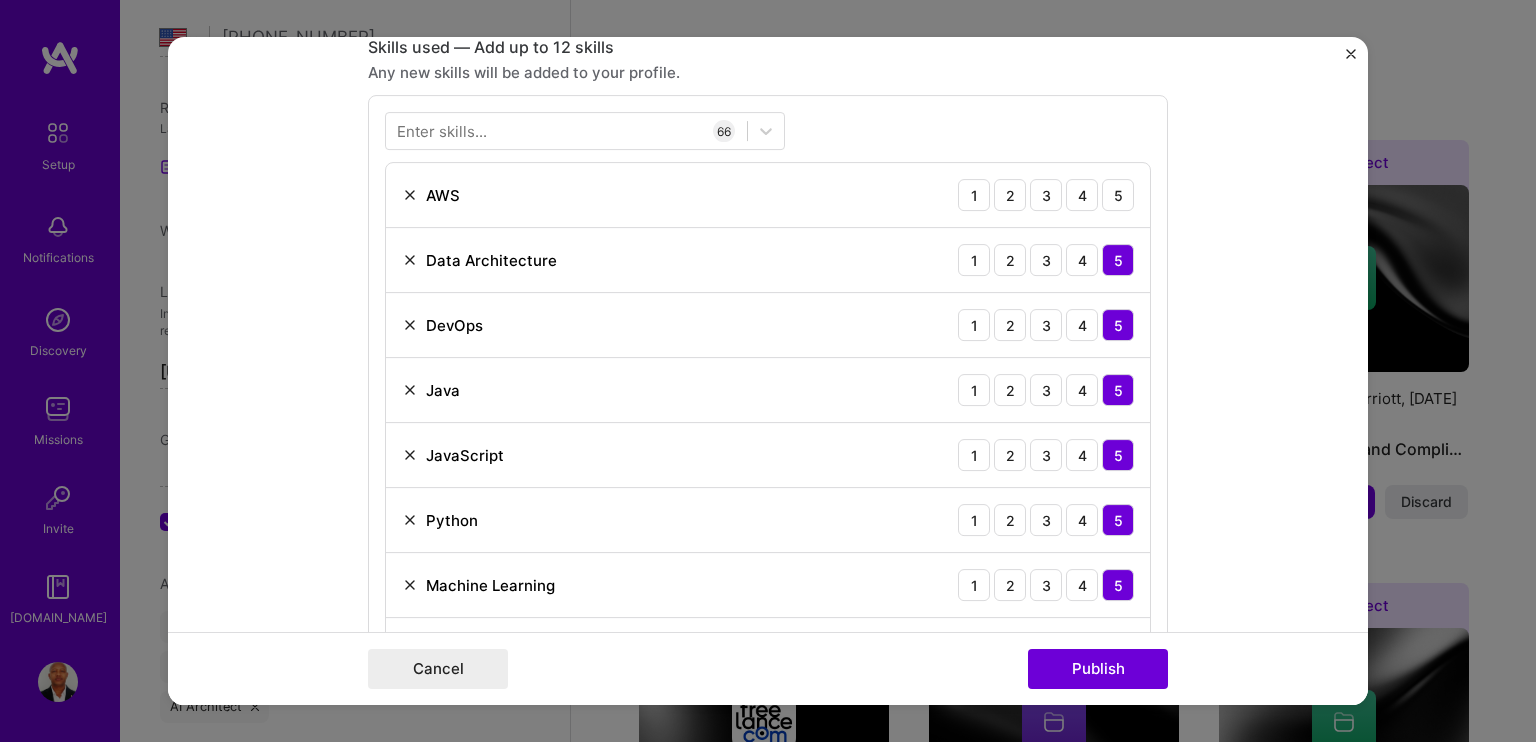 click on "Editing suggested project This project is suggested based on your LinkedIn, resume or [DOMAIN_NAME] activity. Project title Disaster Recovery and AI-Driven Platforms Company Tata Consultancy Services
Project industry Industry 2 Project Link (Optional)
Drag and drop an image or   Upload file Upload file We recommend uploading at least 4 images. 1600x1200px or higher recommended. Max 5MB each. Role Senior AWS Solution Architect Cloud Expert [DATE]
to [DATE]
I’m still working on this project Skills used — Add up to 12 skills Any new skills will be added to your profile. Enter skills... 66 AWS 1 2 3 4 5 Data Architecture 1 2 3 4 5 DevOps 1 2 3 4 5 Java 1 2 3 4 5 JavaScript 1 2 3 4 5 Python 1 2 3 4 5 Machine Learning 1 2 3 4 5 Security (Engineering) 1 2 3 4 5 CI/CD 1 2 3 4 5 Kinesis 1 2 3 4 5 Grafana 1 2 3 4 5 Kubernetes 1 2 3 4 5 Linux 1 2 3 4 5 Prometheus 1 2 3 4 5 Redshift 1 2 3 4 5" at bounding box center (768, 371) 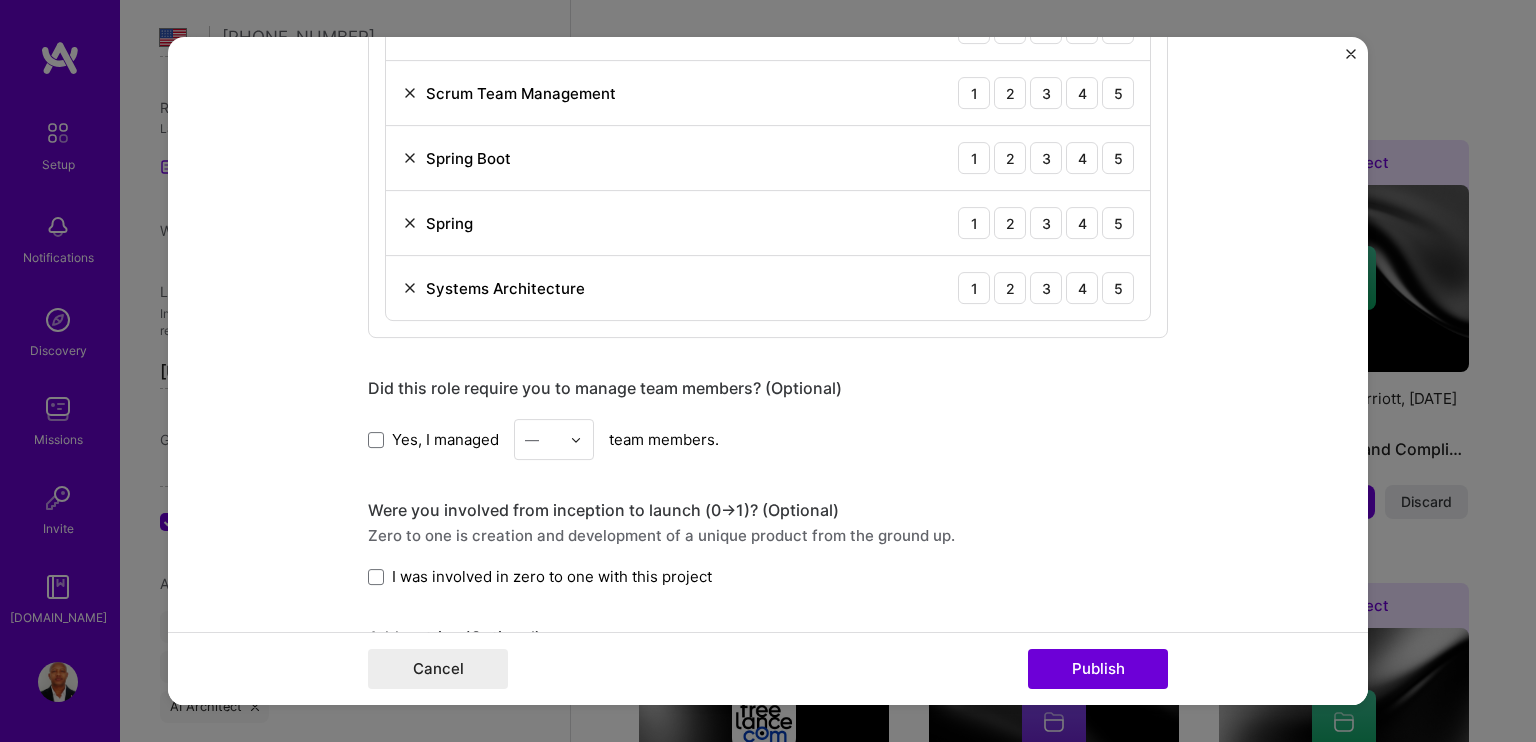 scroll, scrollTop: 5000, scrollLeft: 0, axis: vertical 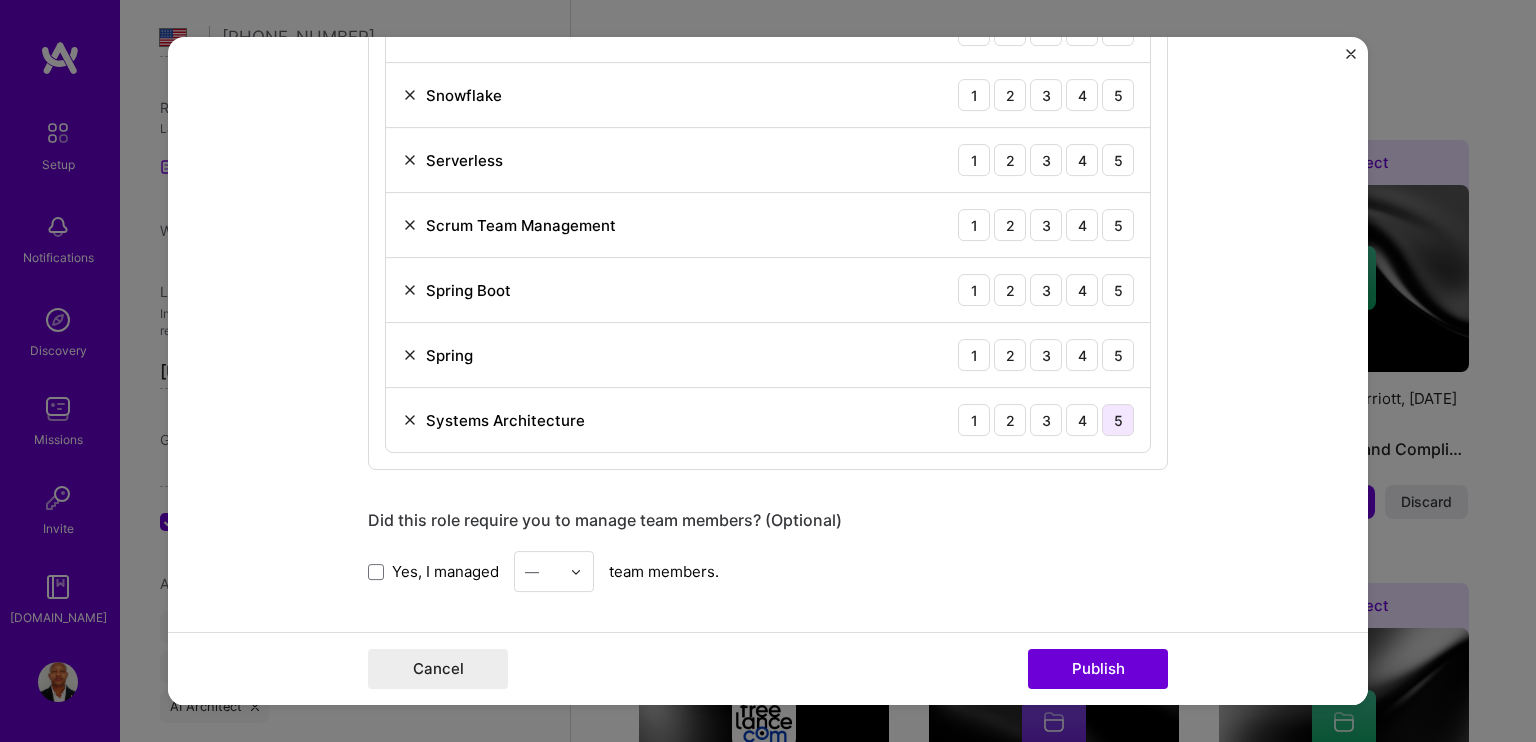 click on "5" at bounding box center (1118, 420) 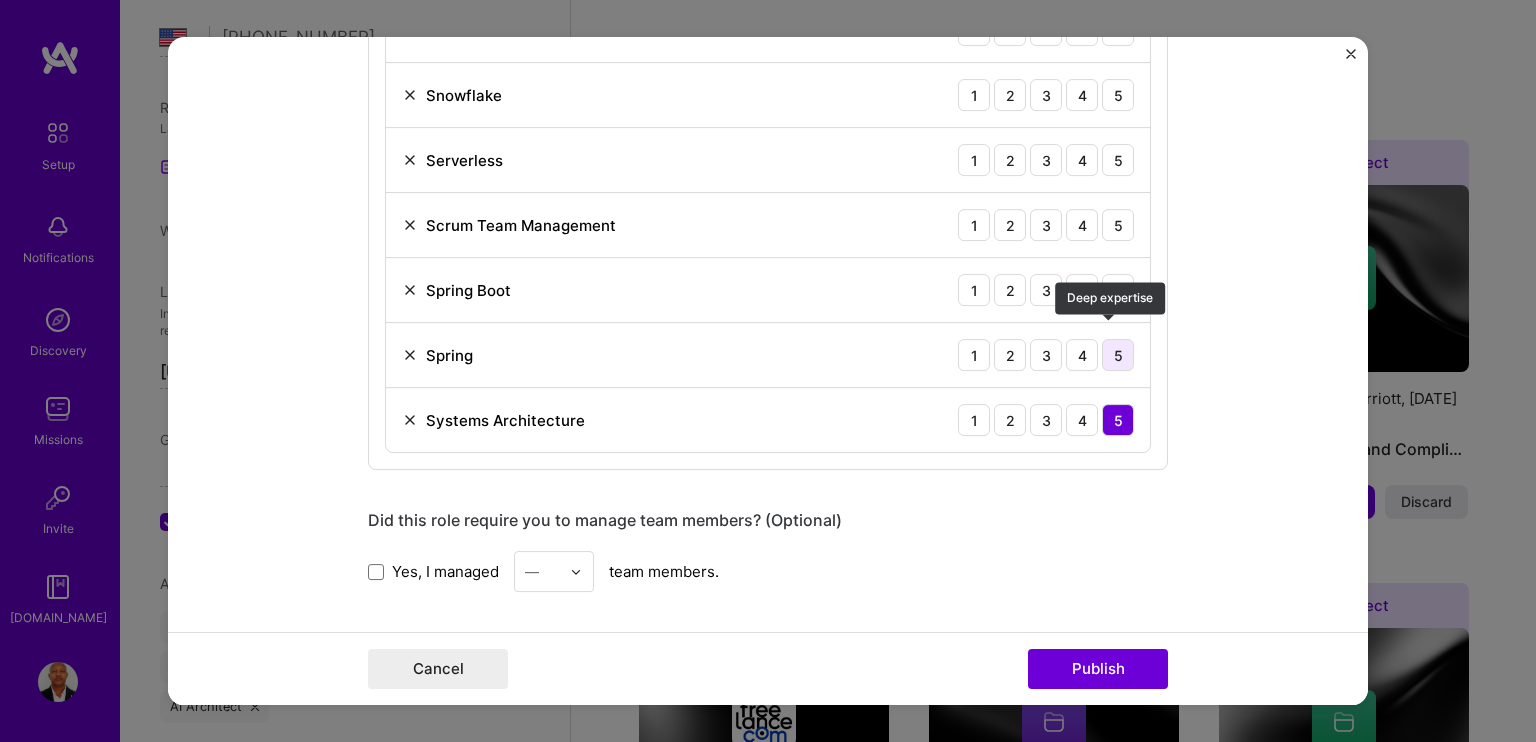 drag, startPoint x: 1114, startPoint y: 335, endPoint x: 1125, endPoint y: 335, distance: 11 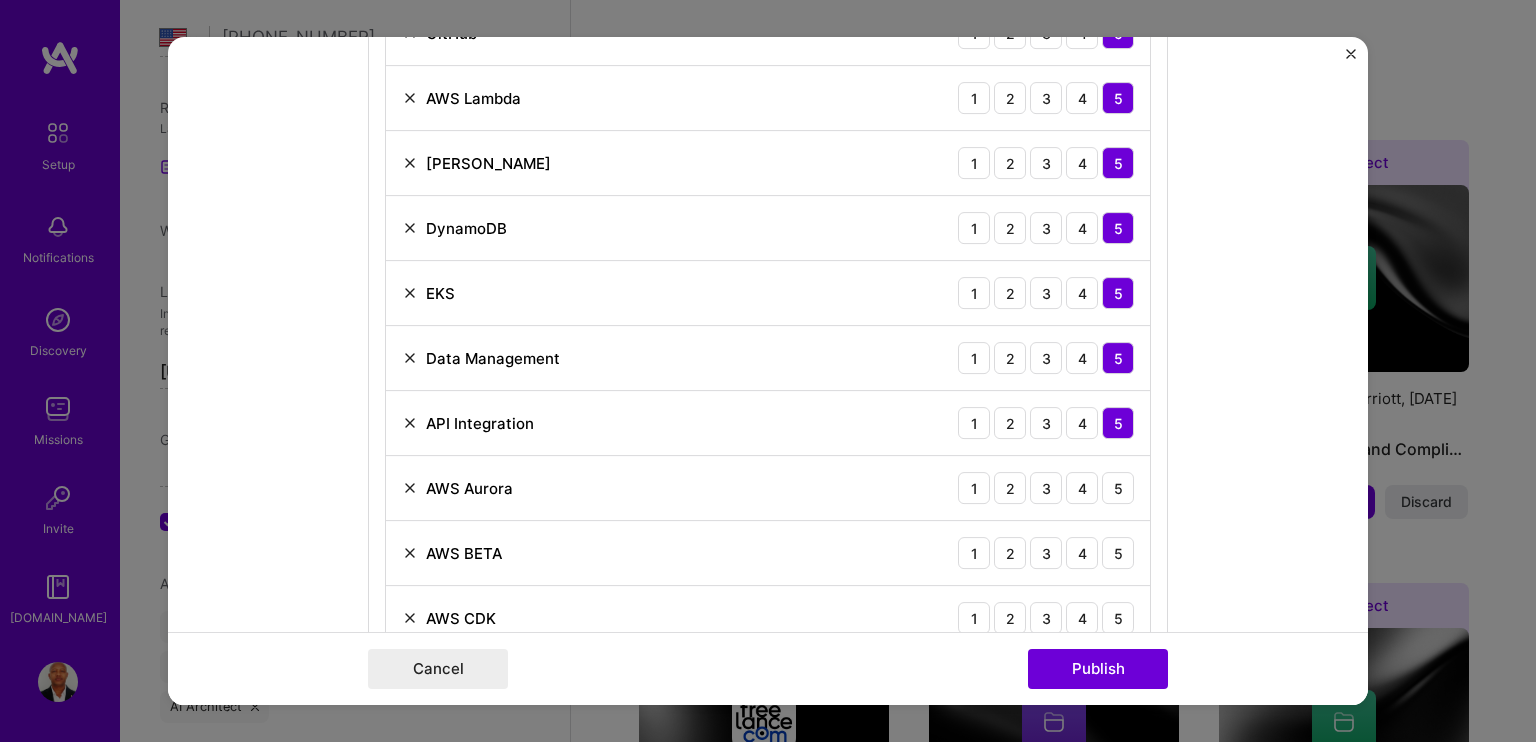 scroll, scrollTop: 2800, scrollLeft: 0, axis: vertical 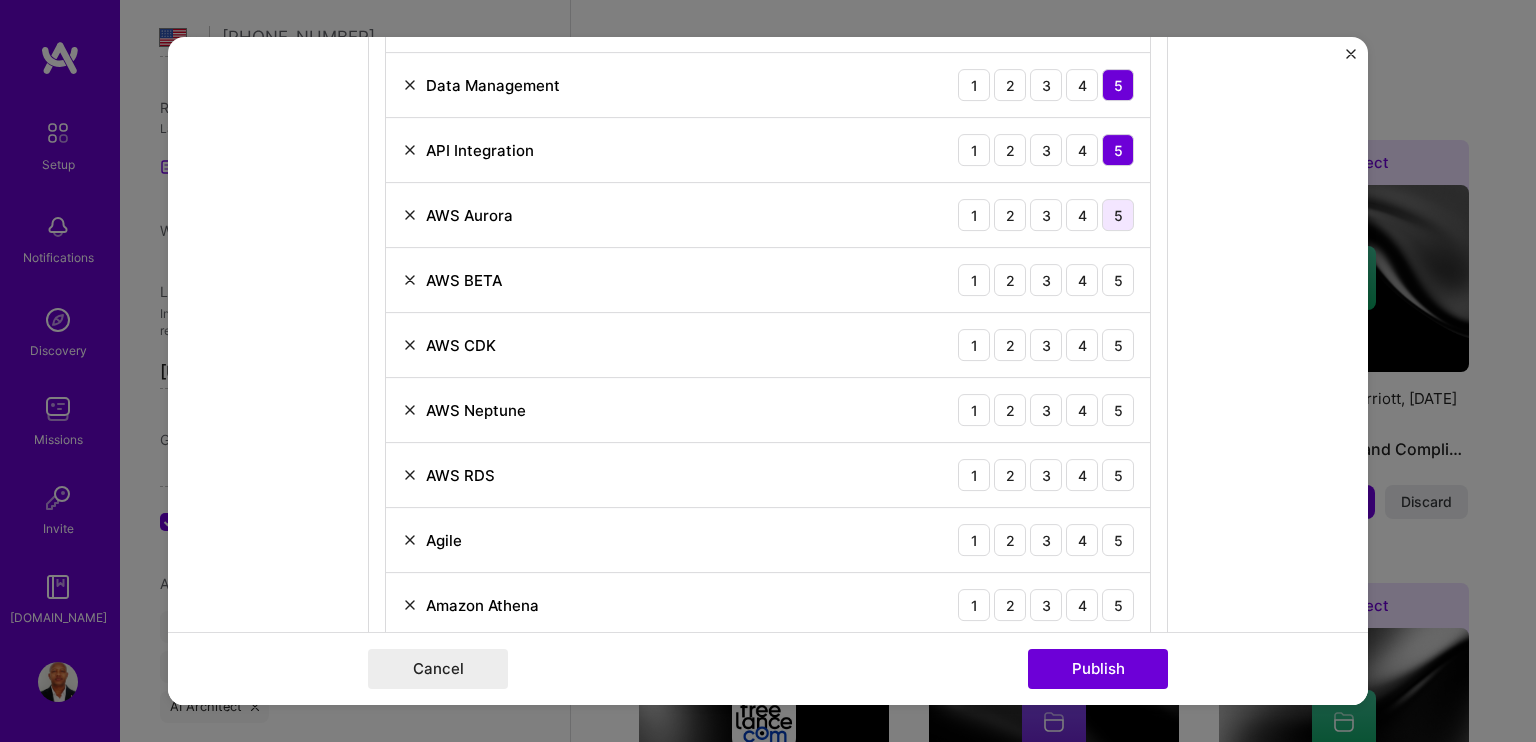 click on "5" at bounding box center [1118, 215] 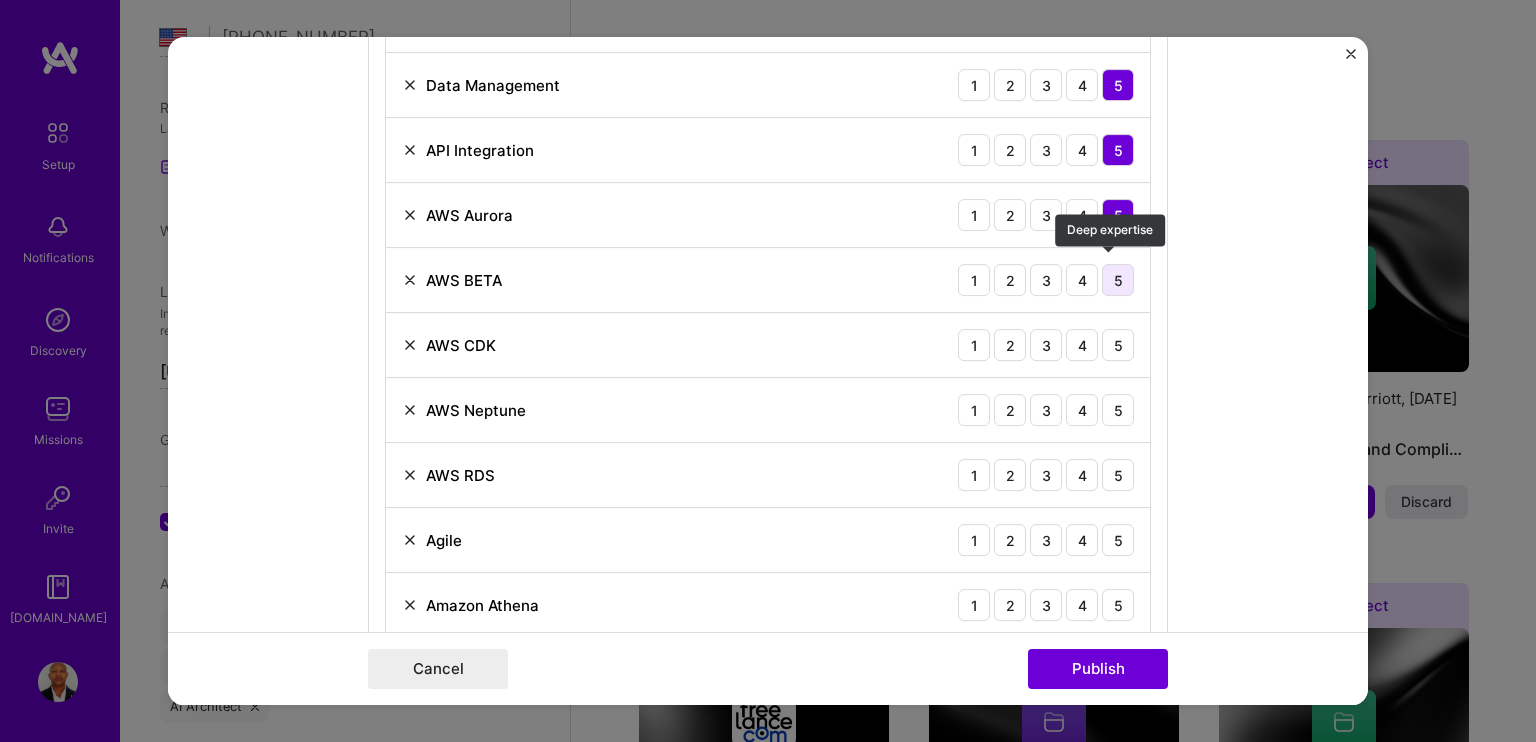 click on "5" at bounding box center (1118, 280) 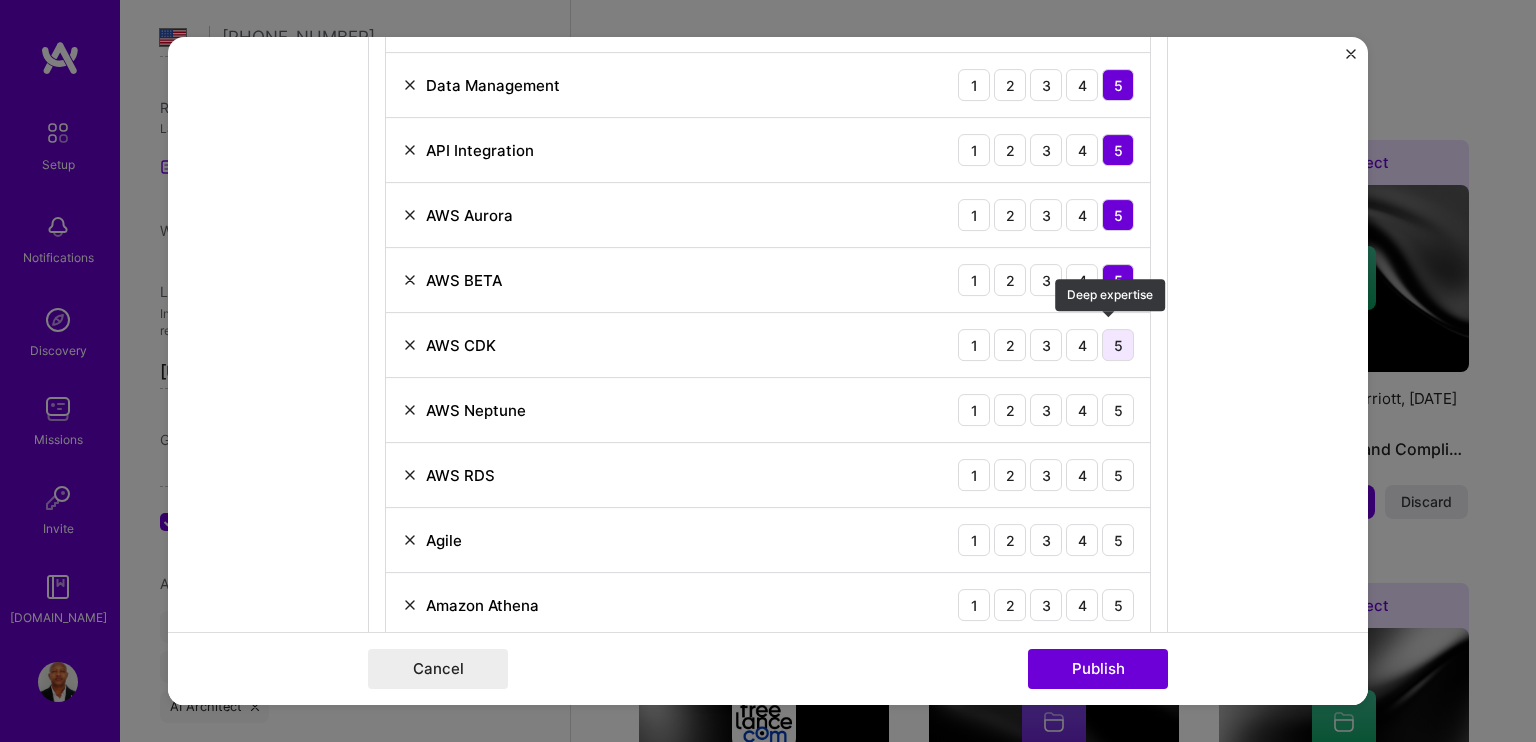 click on "5" at bounding box center (1118, 345) 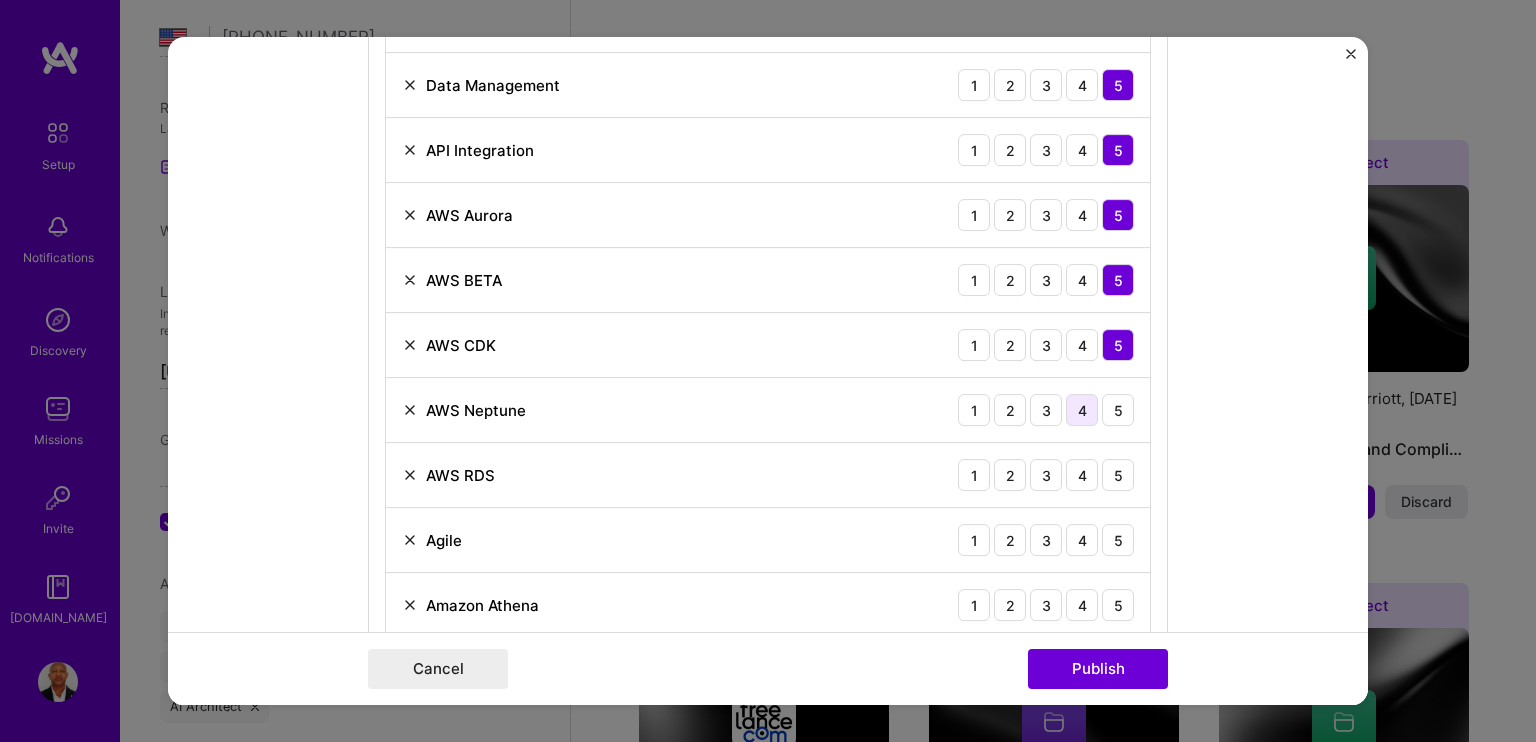 click on "4" at bounding box center [1082, 410] 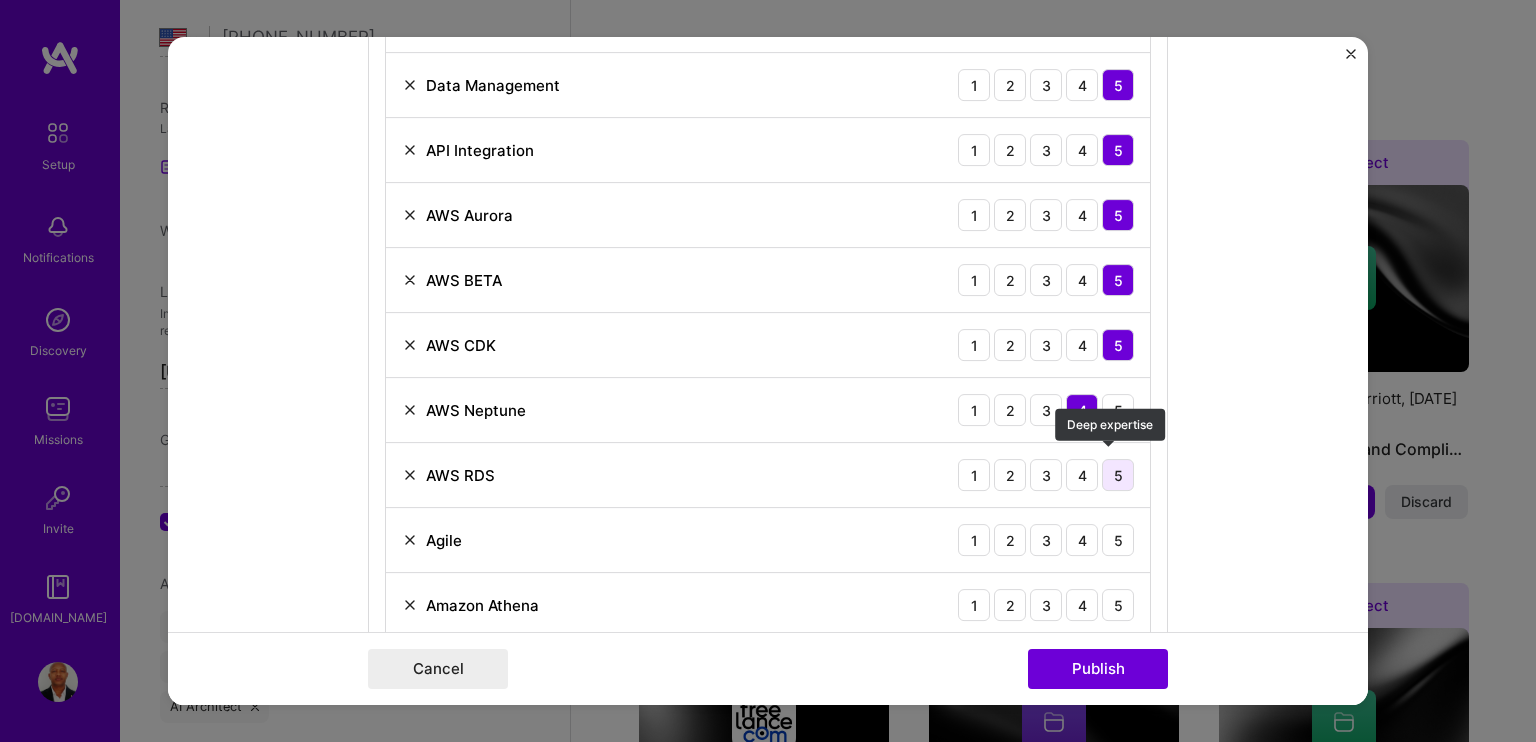 click on "5" at bounding box center [1118, 475] 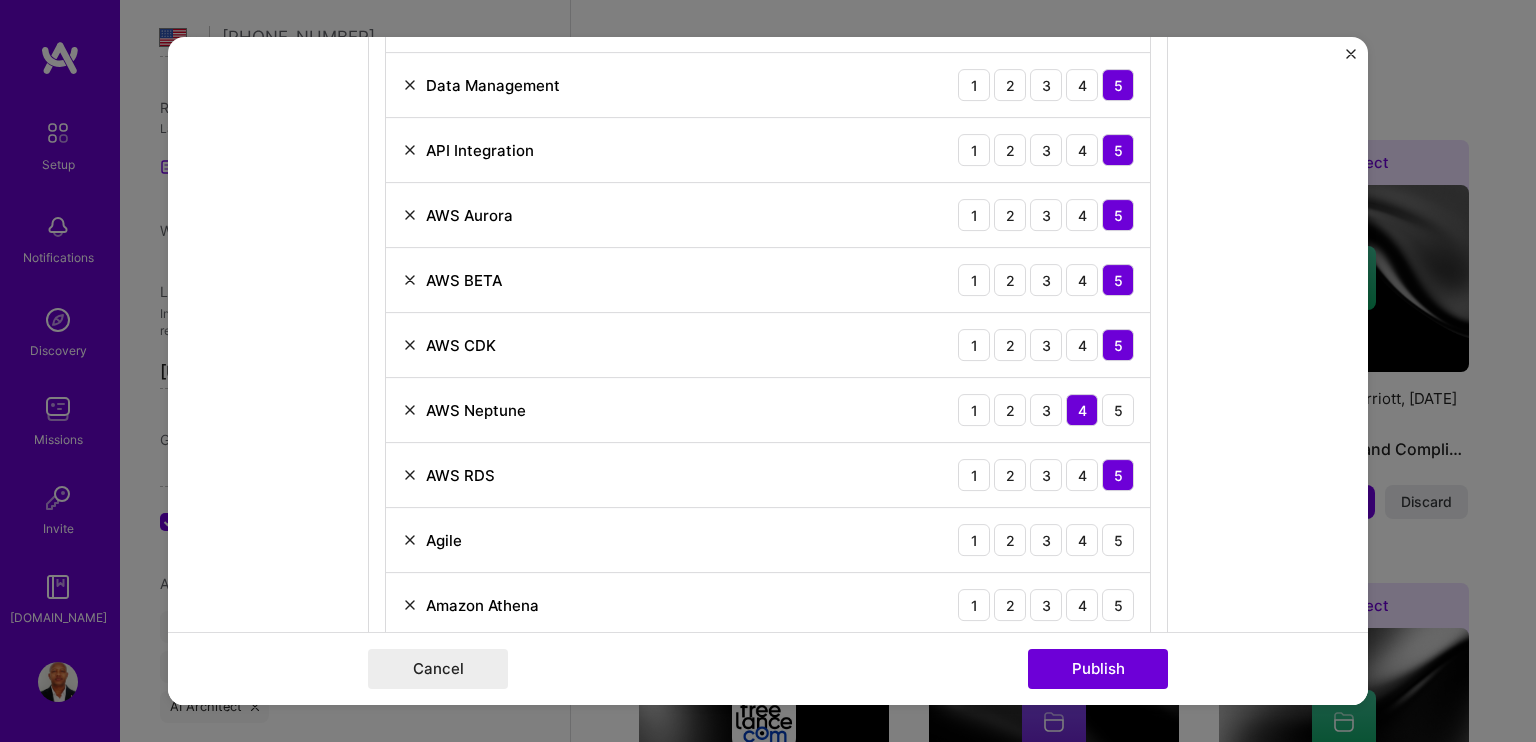 scroll, scrollTop: 2900, scrollLeft: 0, axis: vertical 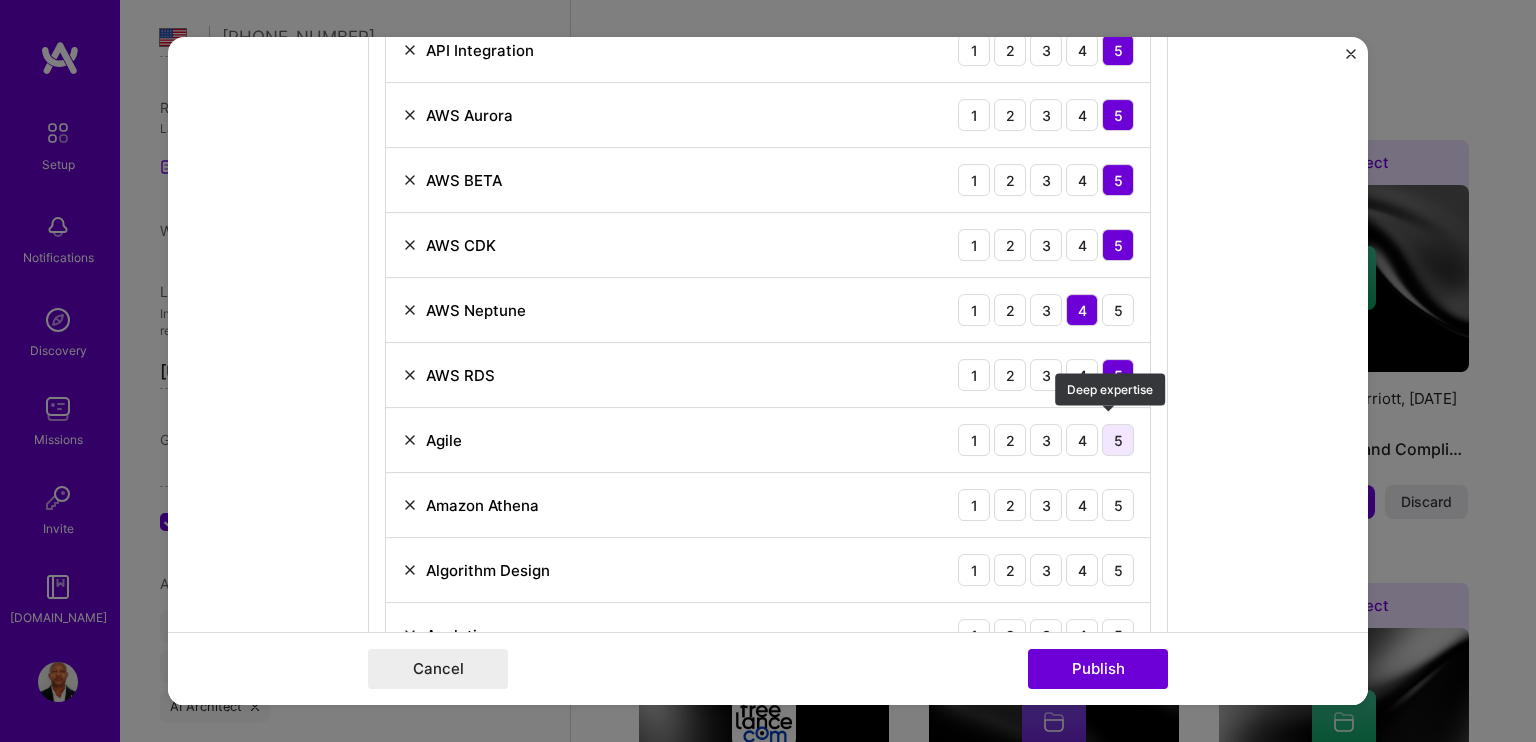 click on "5" at bounding box center (1118, 440) 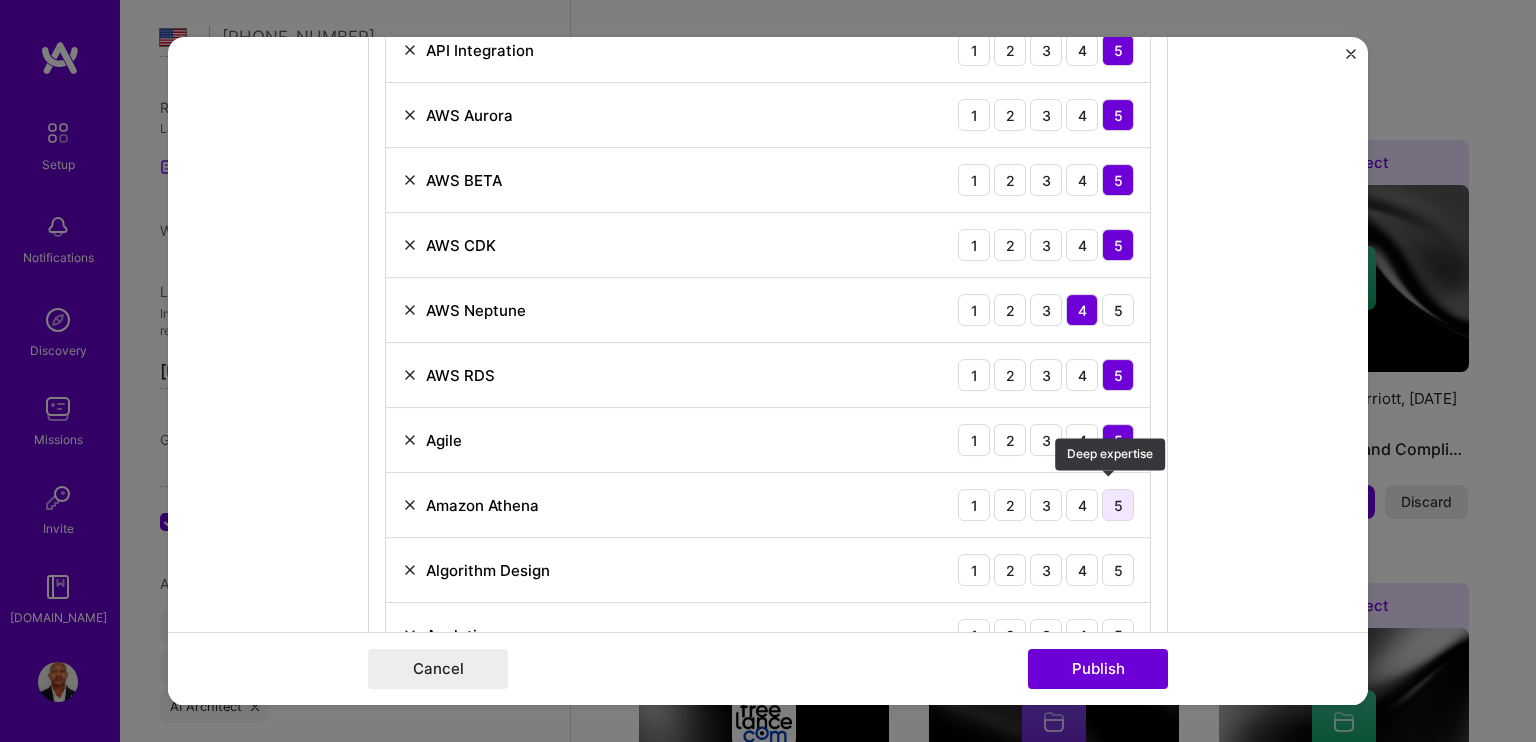 click on "5" at bounding box center [1118, 505] 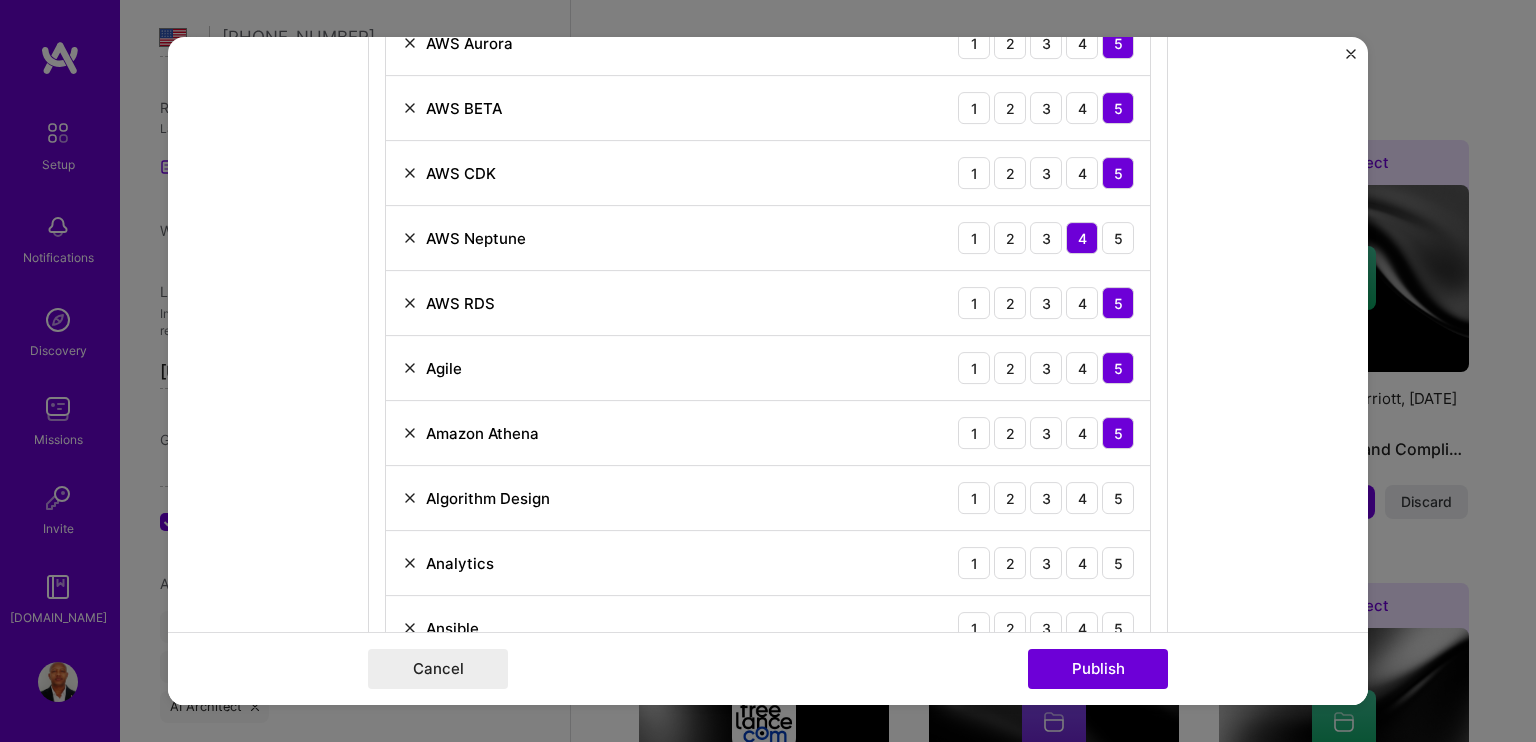 scroll, scrollTop: 3100, scrollLeft: 0, axis: vertical 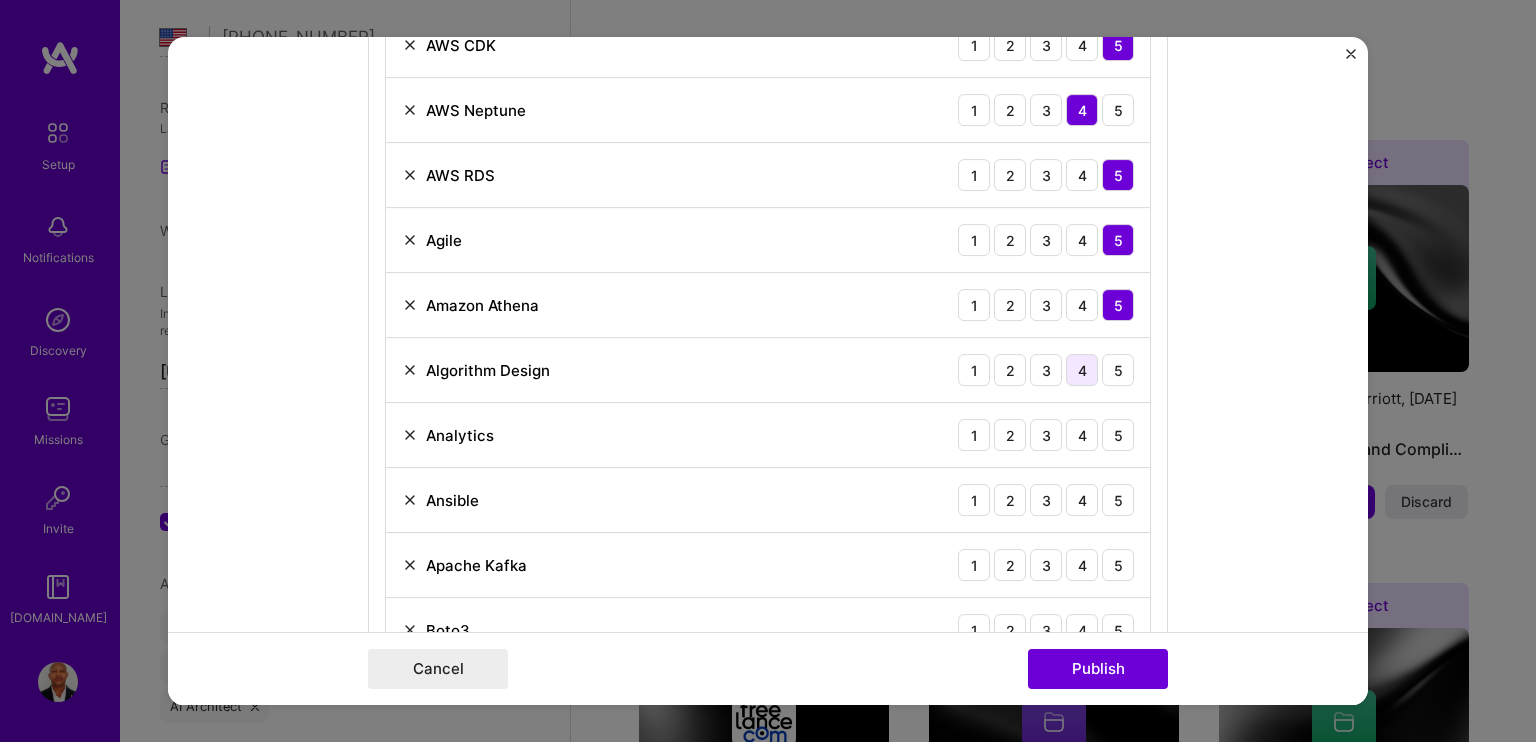 click on "4" at bounding box center [1082, 370] 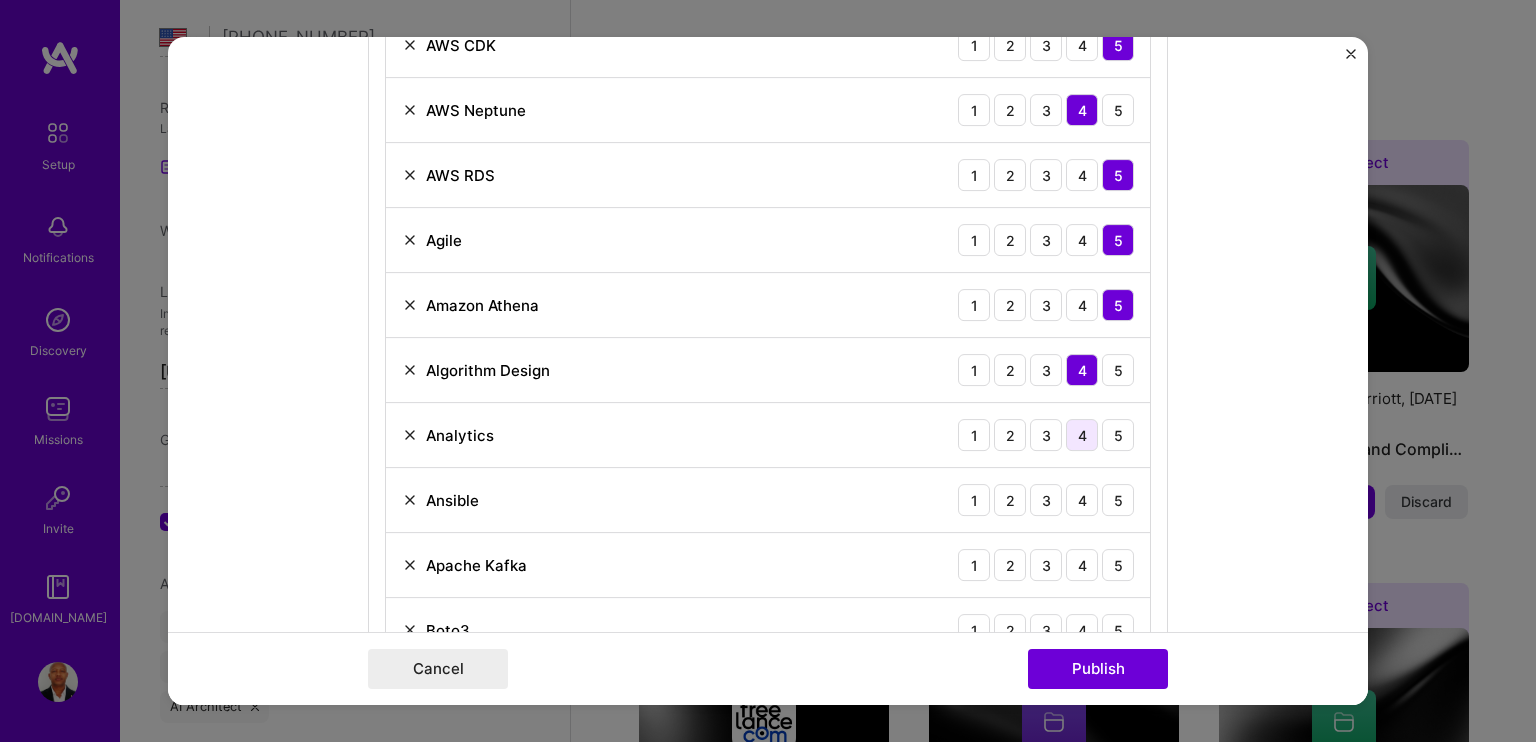 click on "4" at bounding box center (1082, 435) 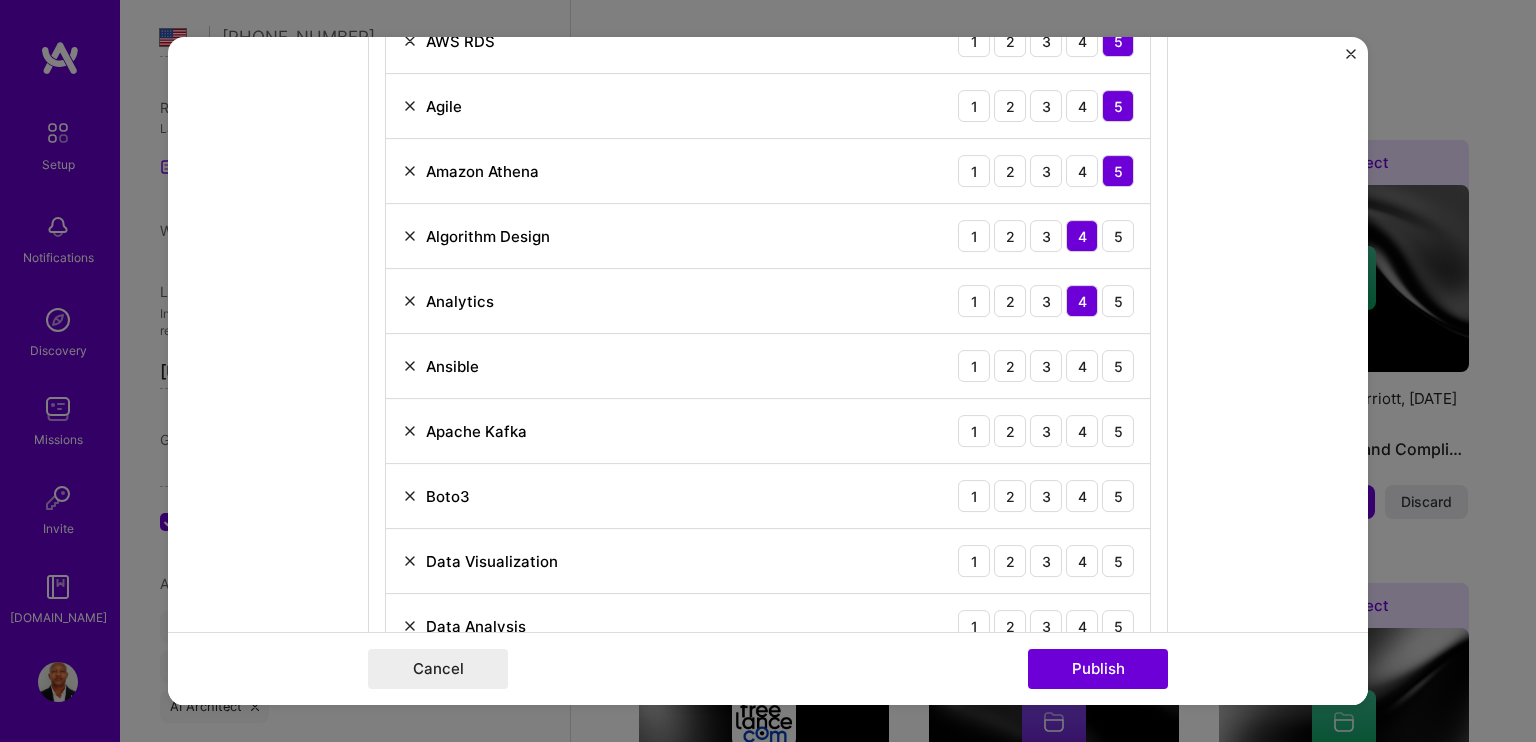 scroll, scrollTop: 3300, scrollLeft: 0, axis: vertical 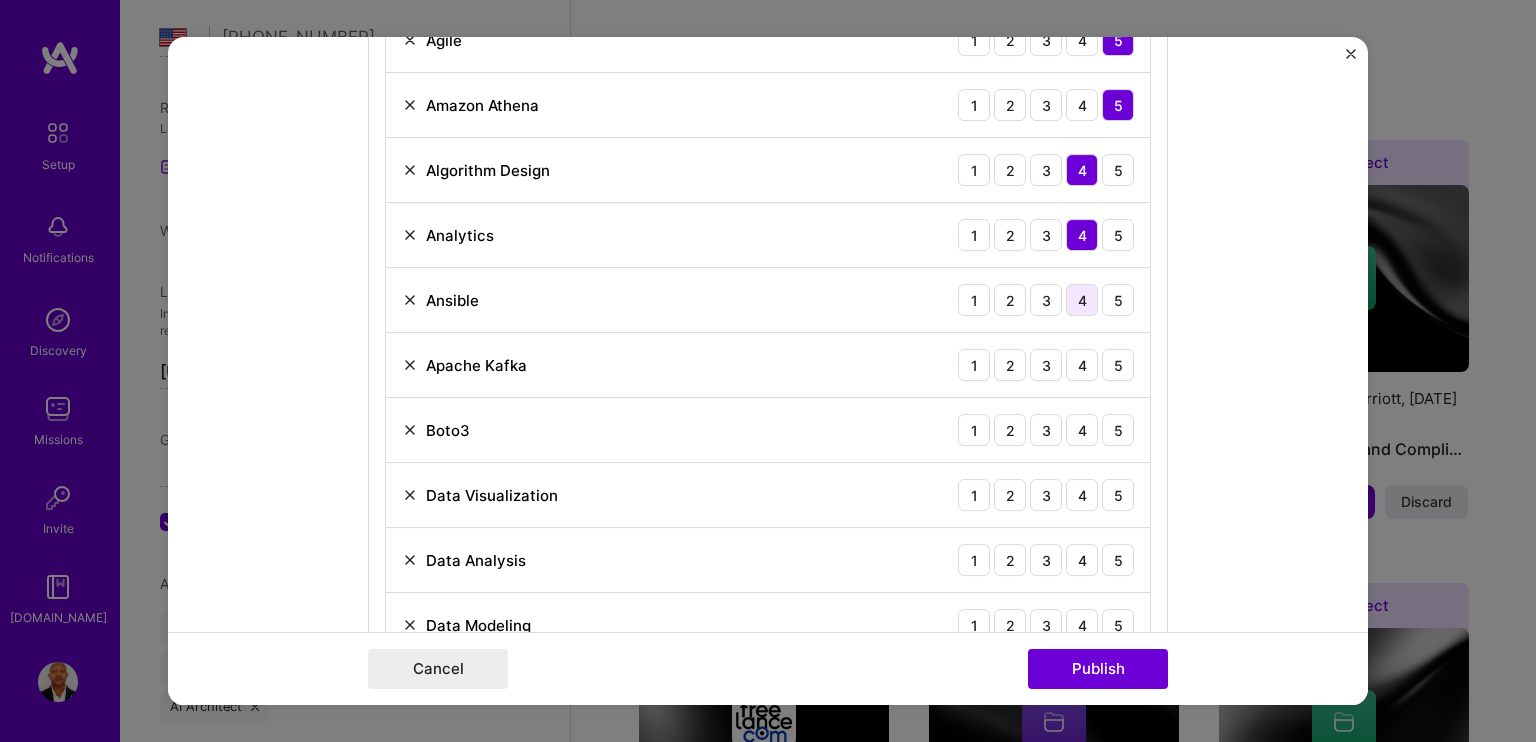 click on "4" at bounding box center (1082, 300) 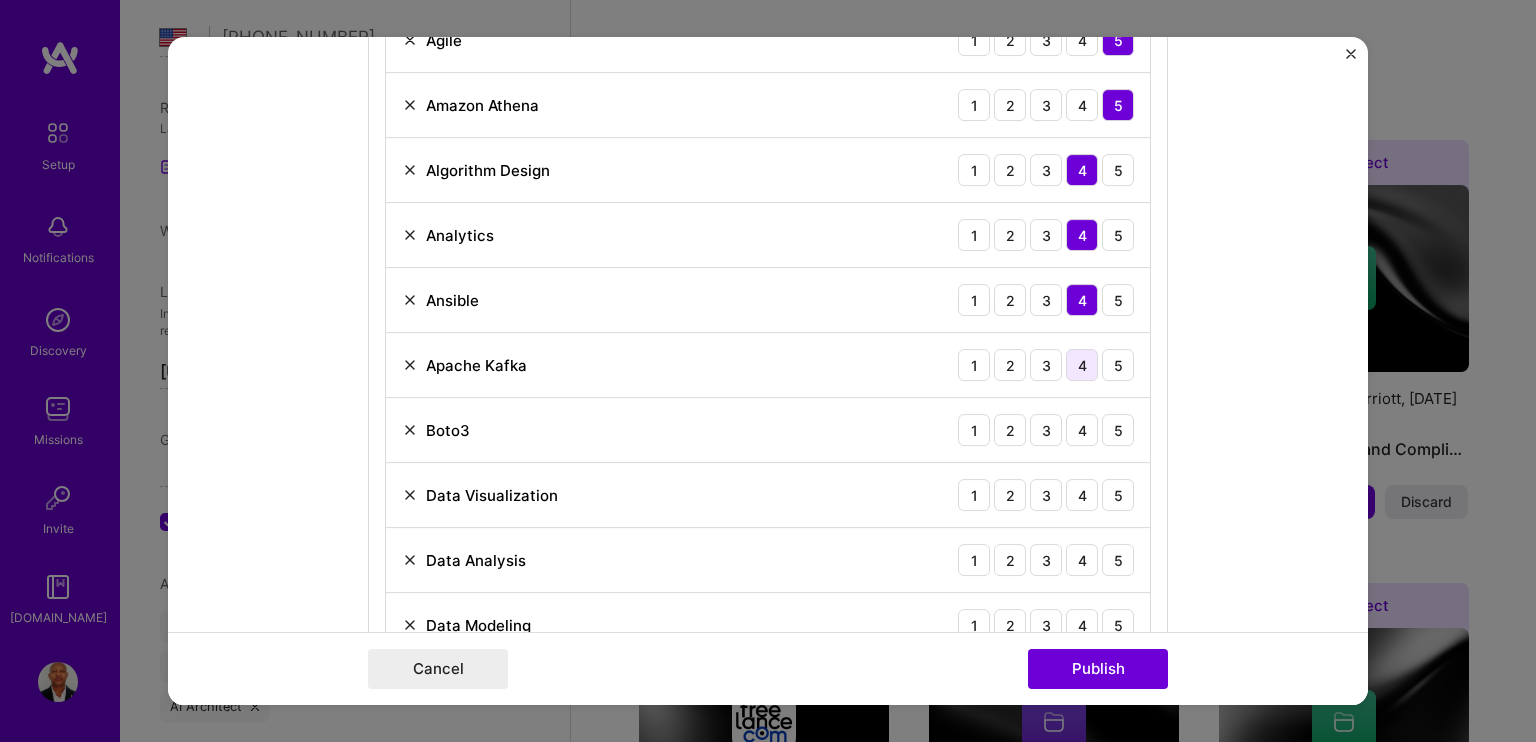 click on "4" at bounding box center [1082, 365] 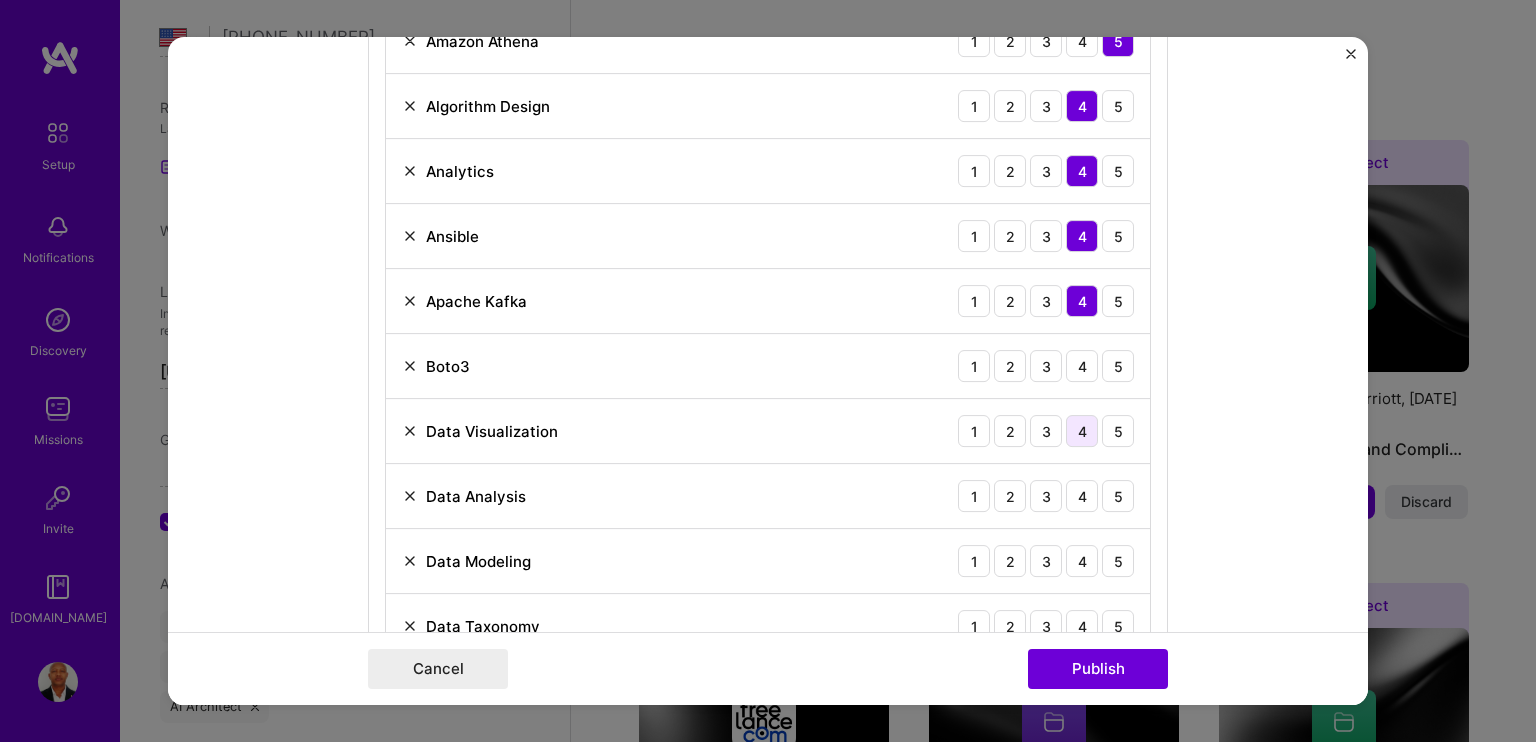 scroll, scrollTop: 3400, scrollLeft: 0, axis: vertical 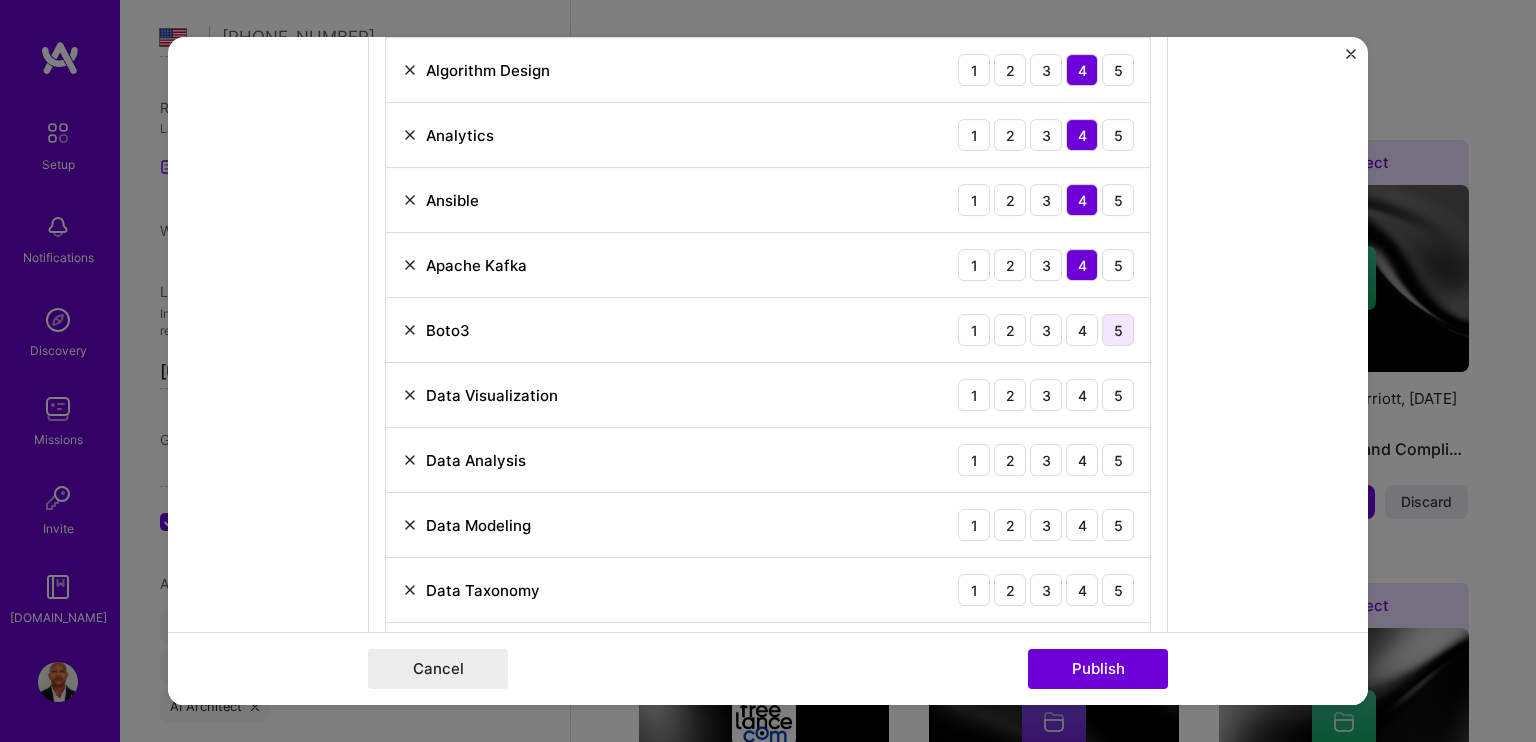 click on "5" at bounding box center (1118, 330) 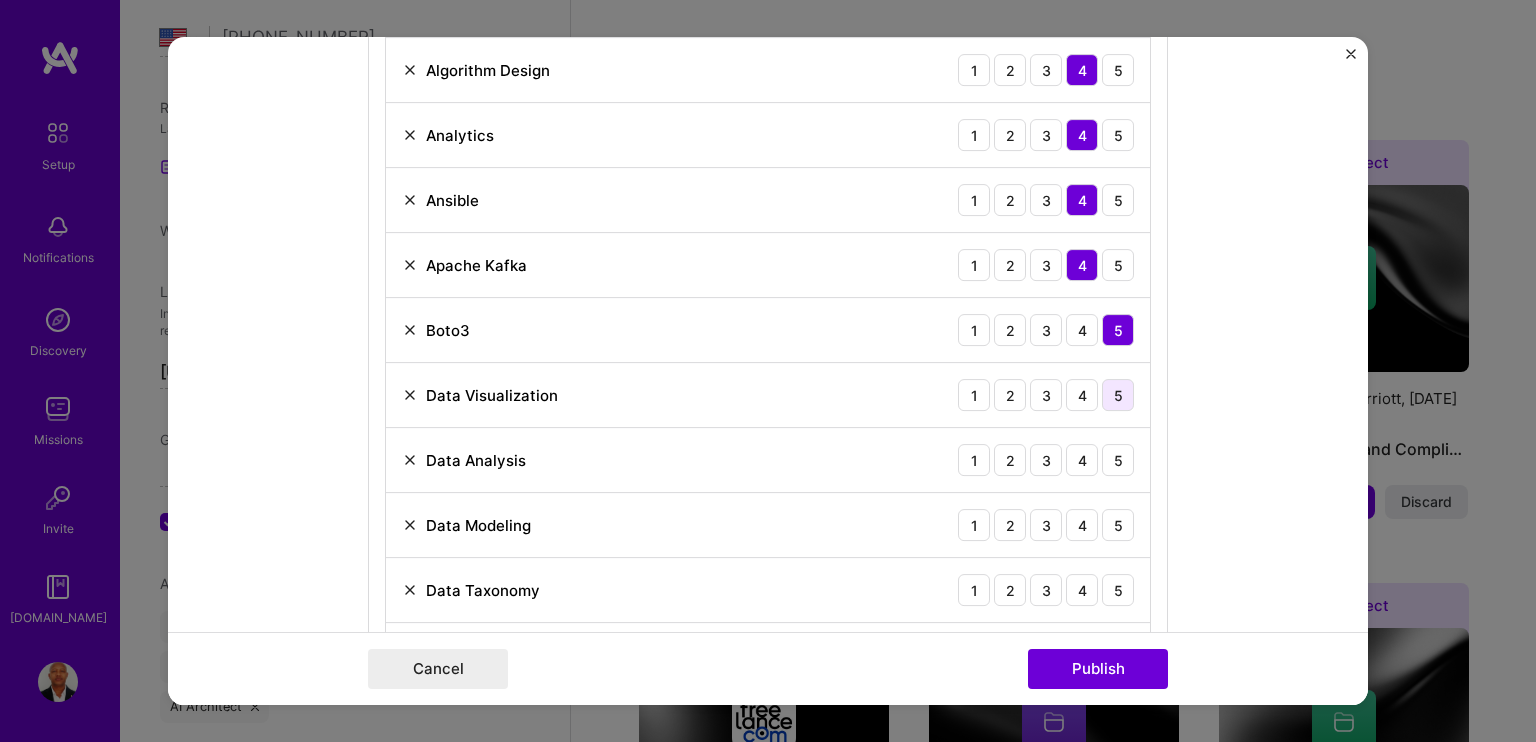 click on "5" at bounding box center [1118, 395] 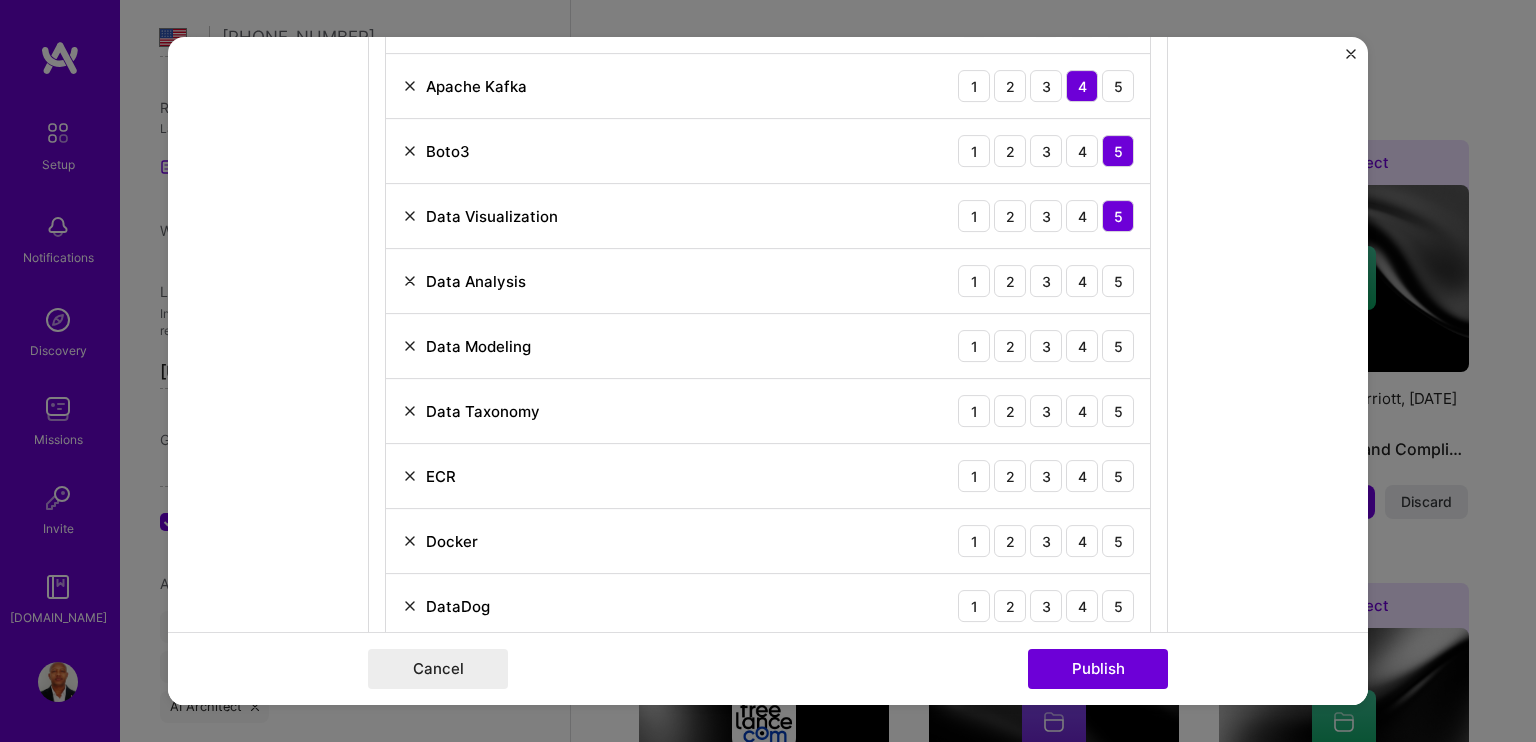 scroll, scrollTop: 3600, scrollLeft: 0, axis: vertical 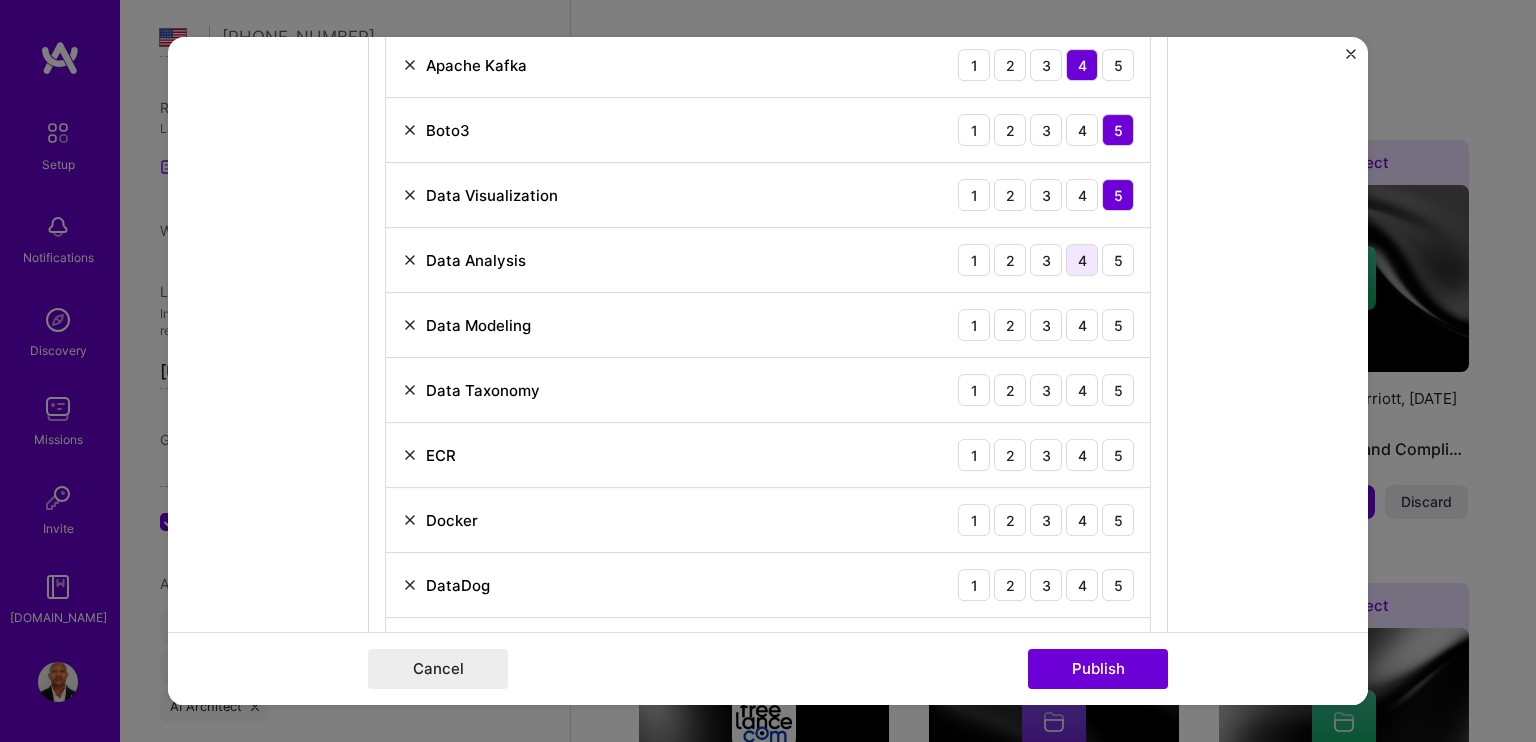 click on "4" at bounding box center (1082, 260) 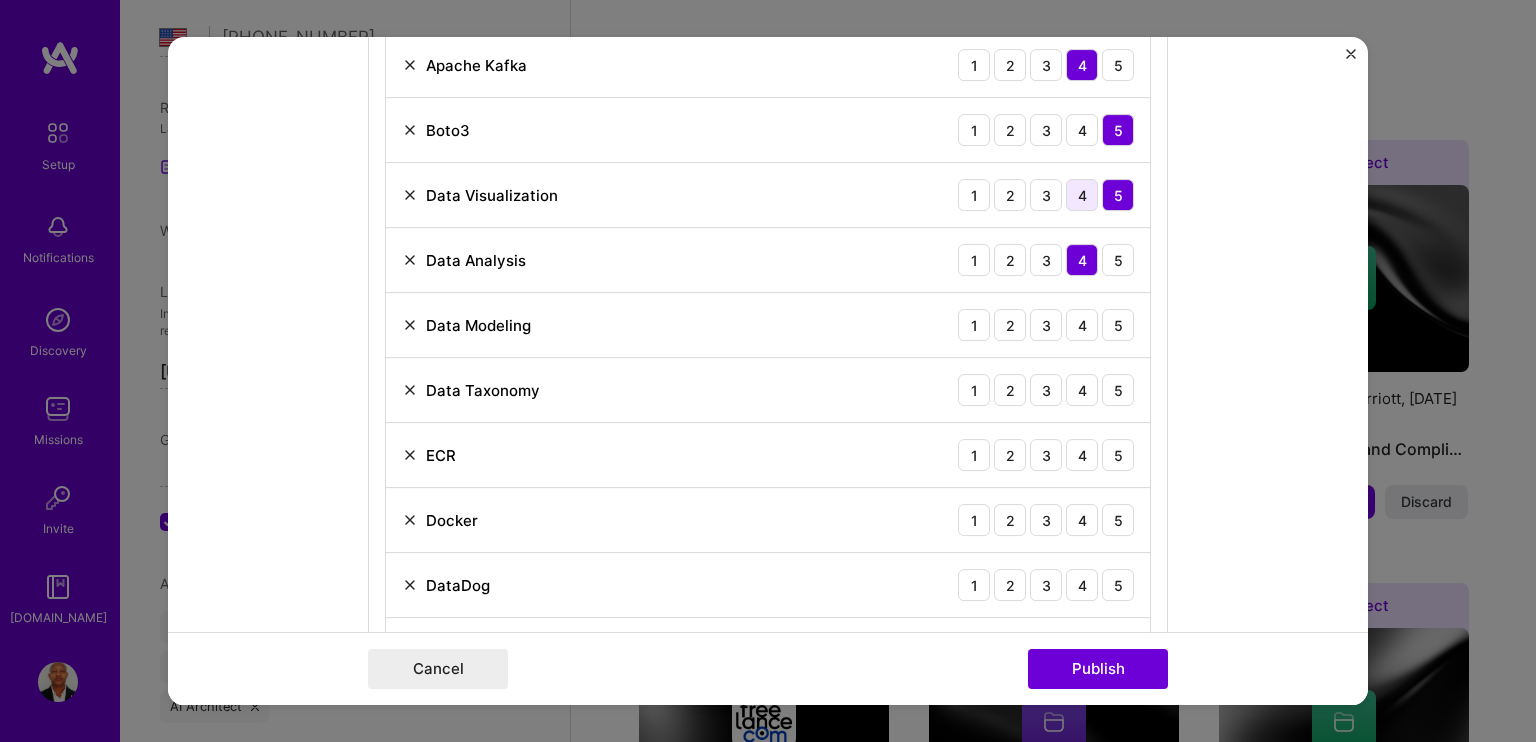 click on "4" at bounding box center [1082, 195] 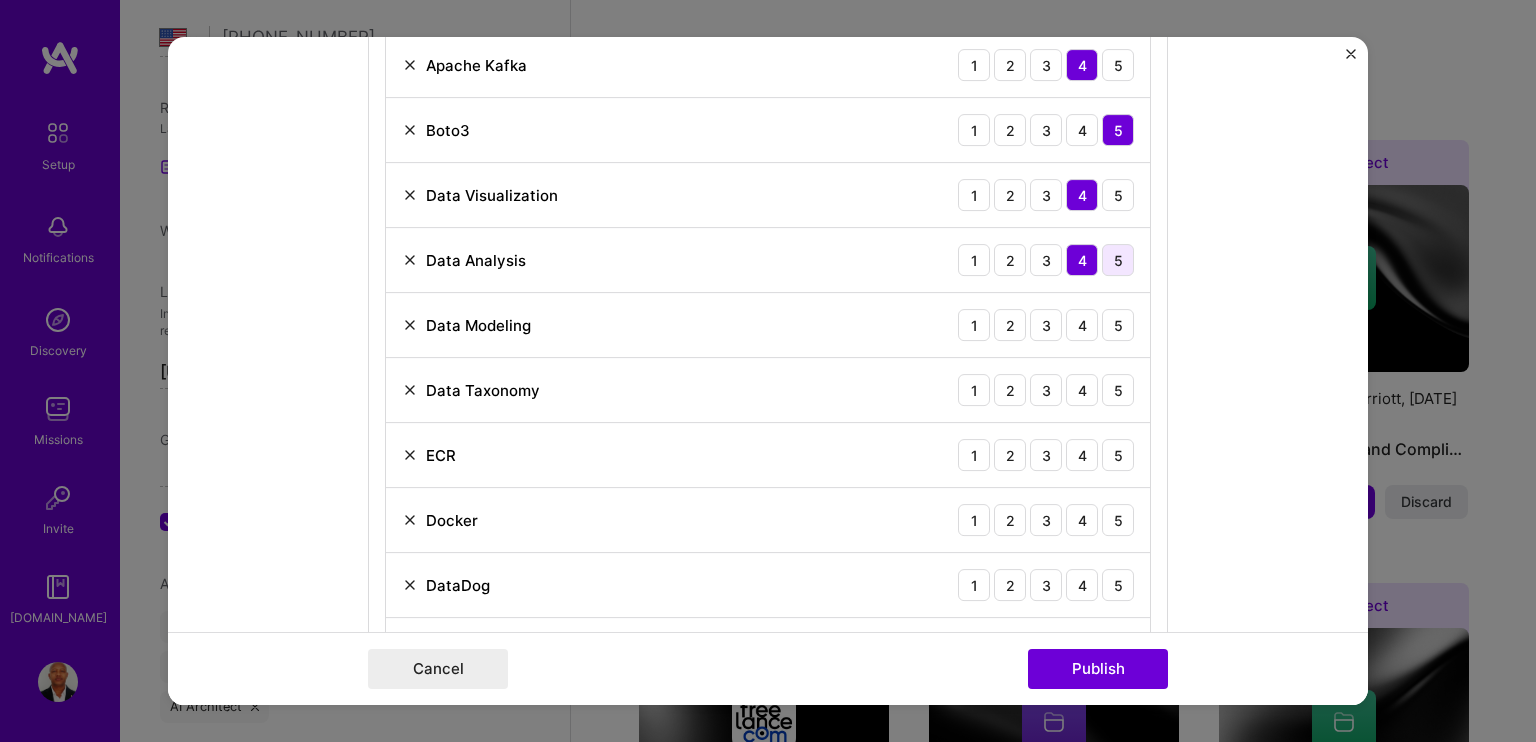 click on "5" at bounding box center [1118, 260] 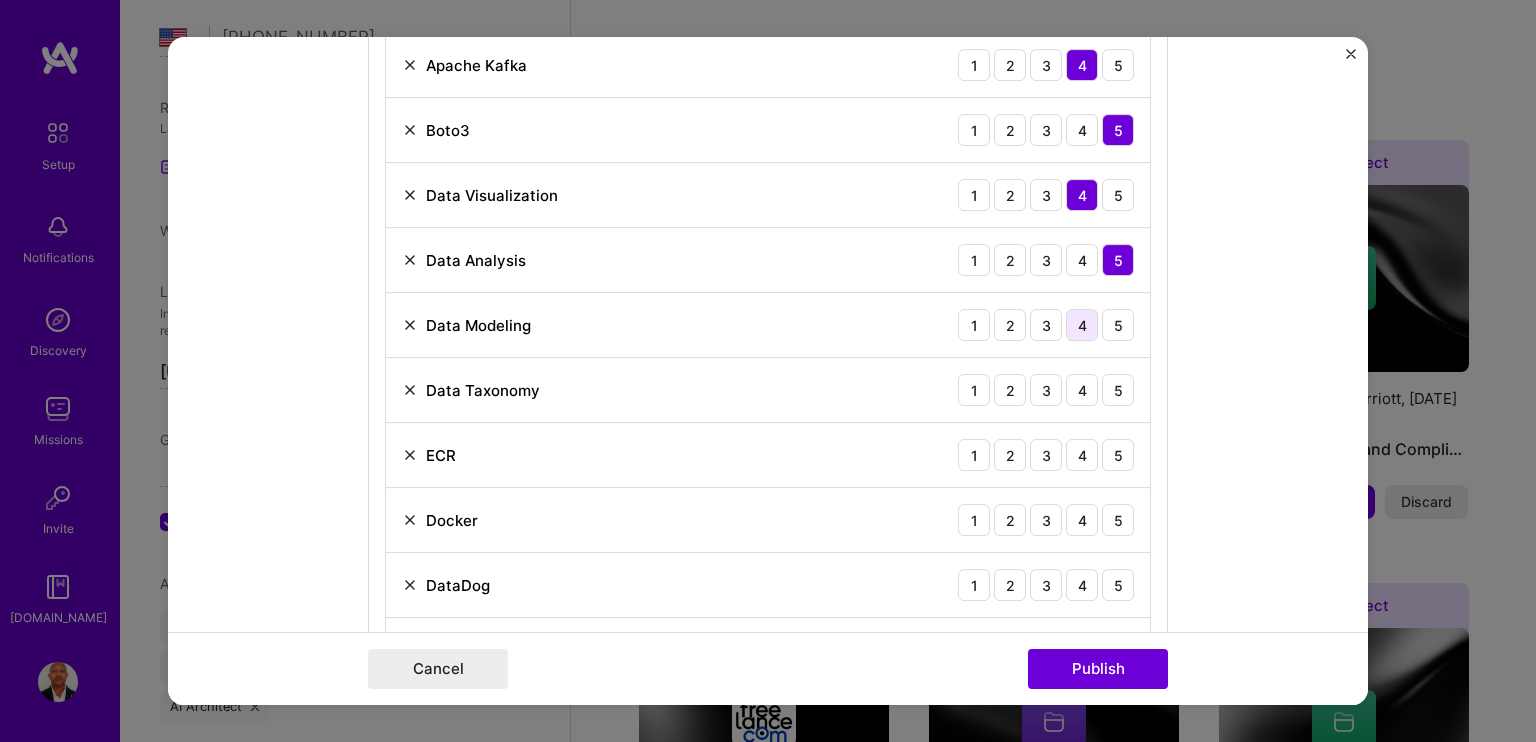 click on "4" at bounding box center (1082, 325) 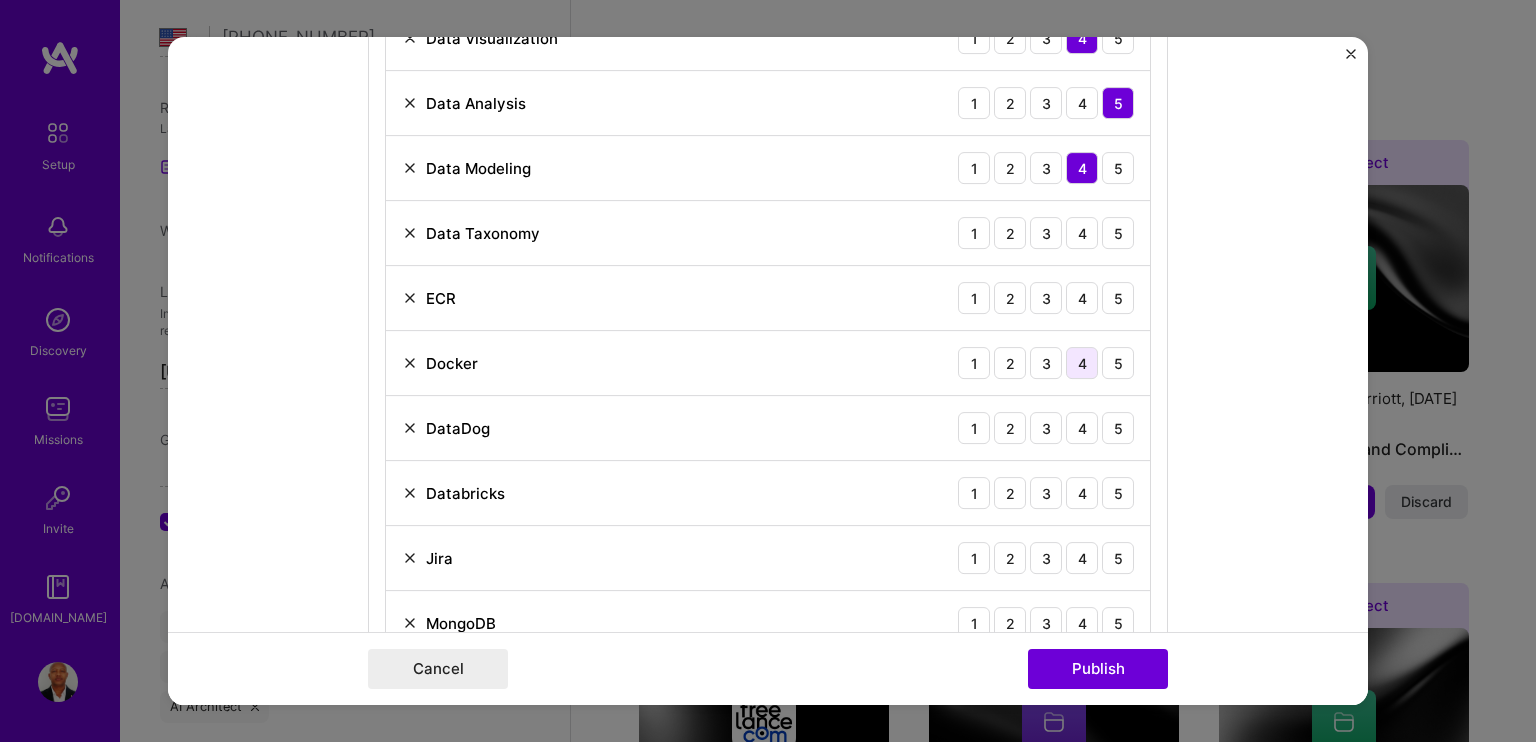 scroll, scrollTop: 3800, scrollLeft: 0, axis: vertical 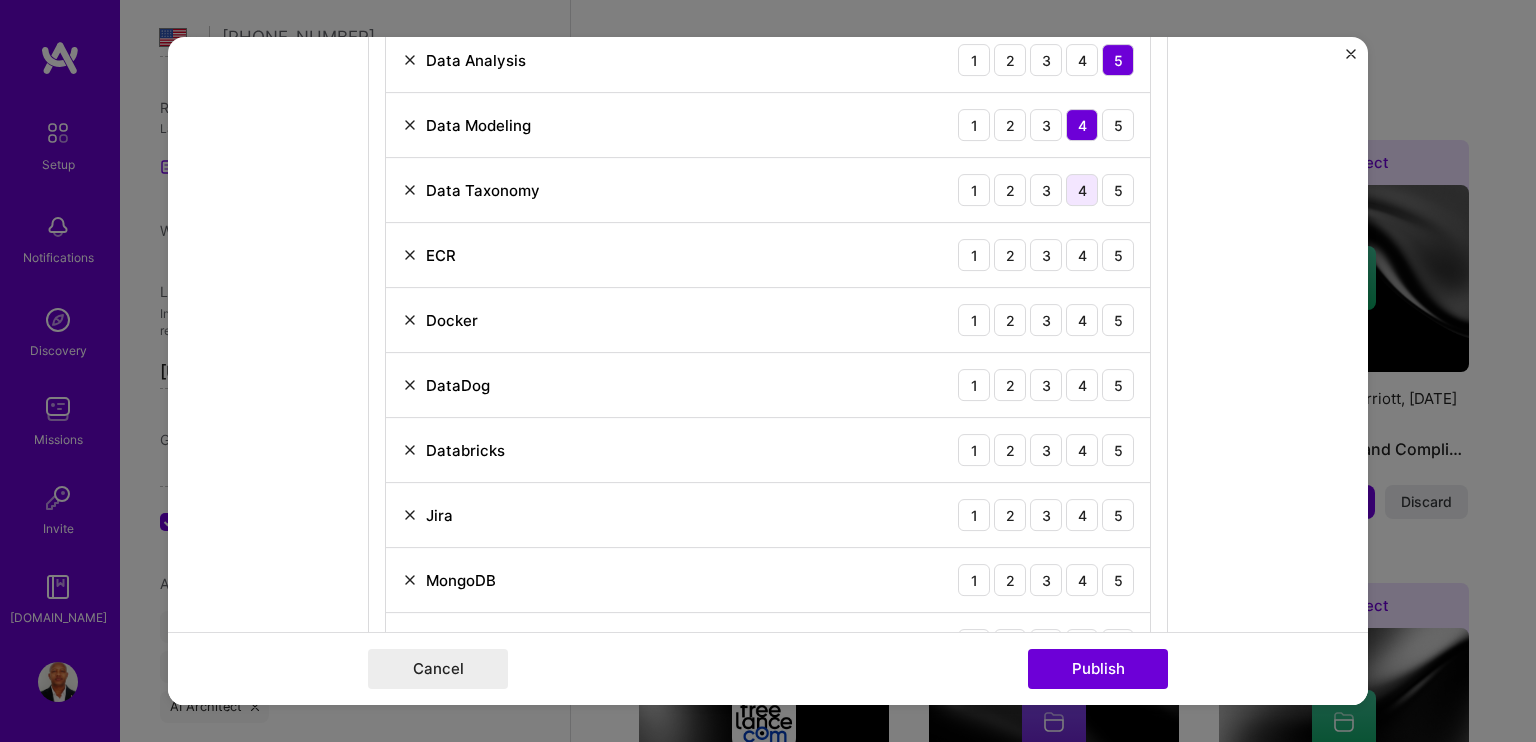 click on "4" at bounding box center [1082, 190] 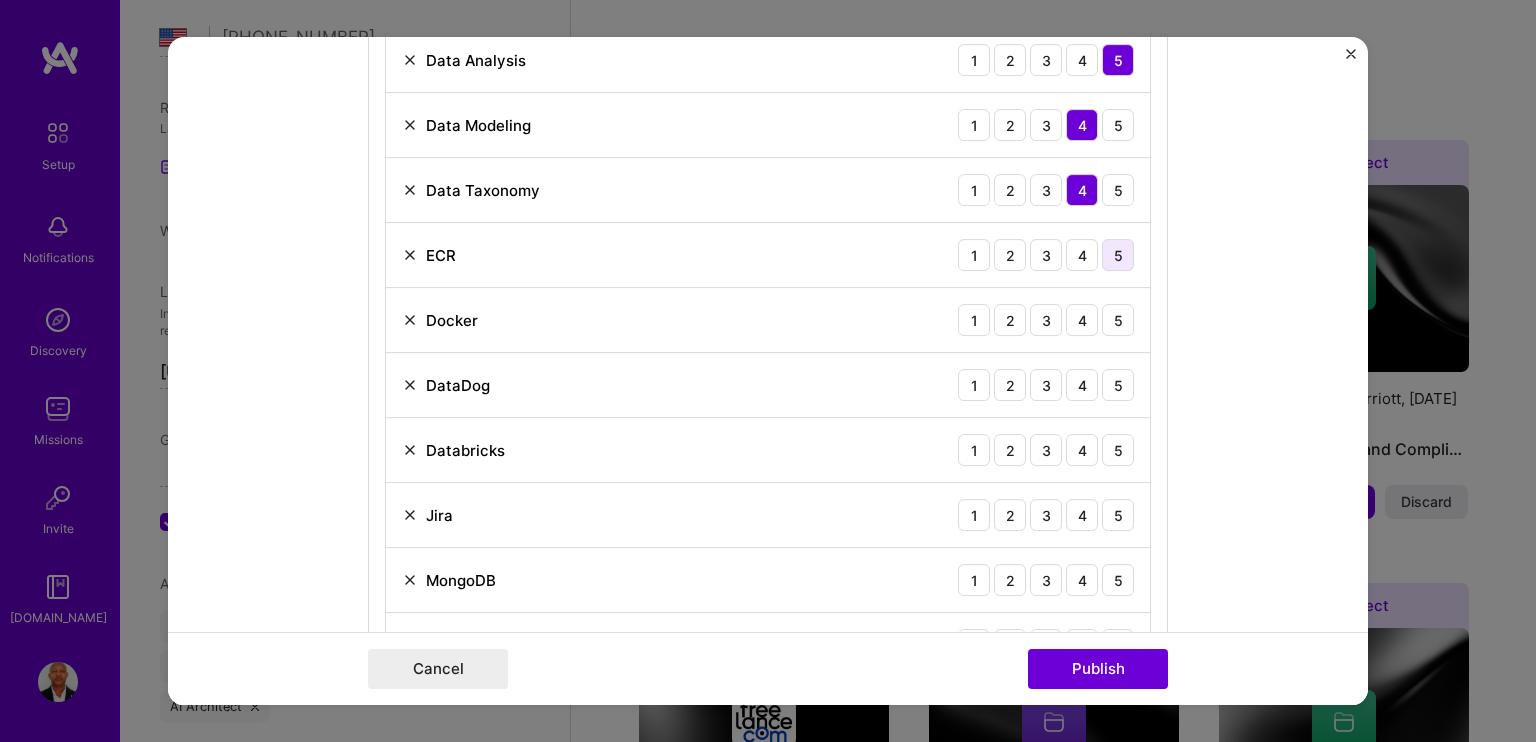 click on "5" at bounding box center (1118, 255) 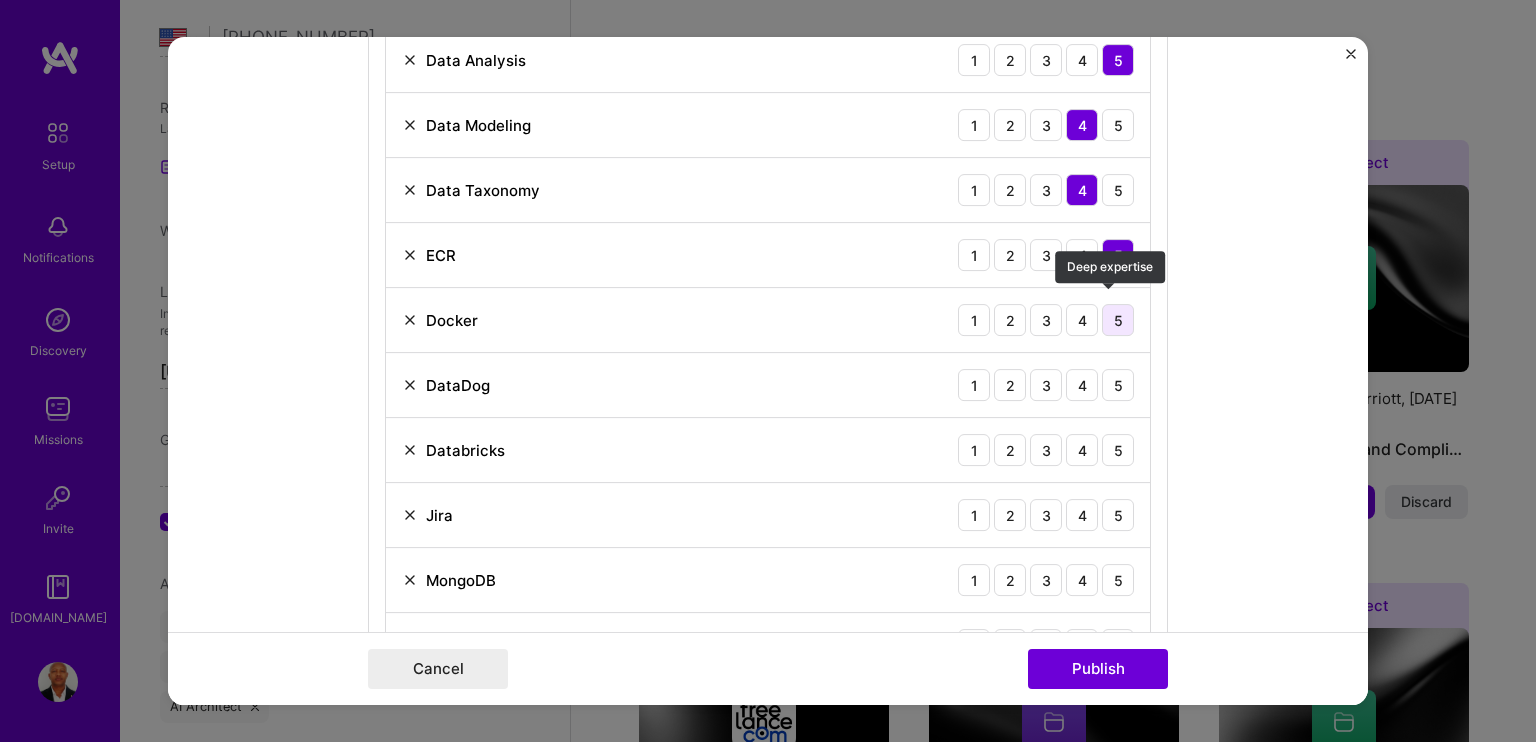 click on "5" at bounding box center [1118, 320] 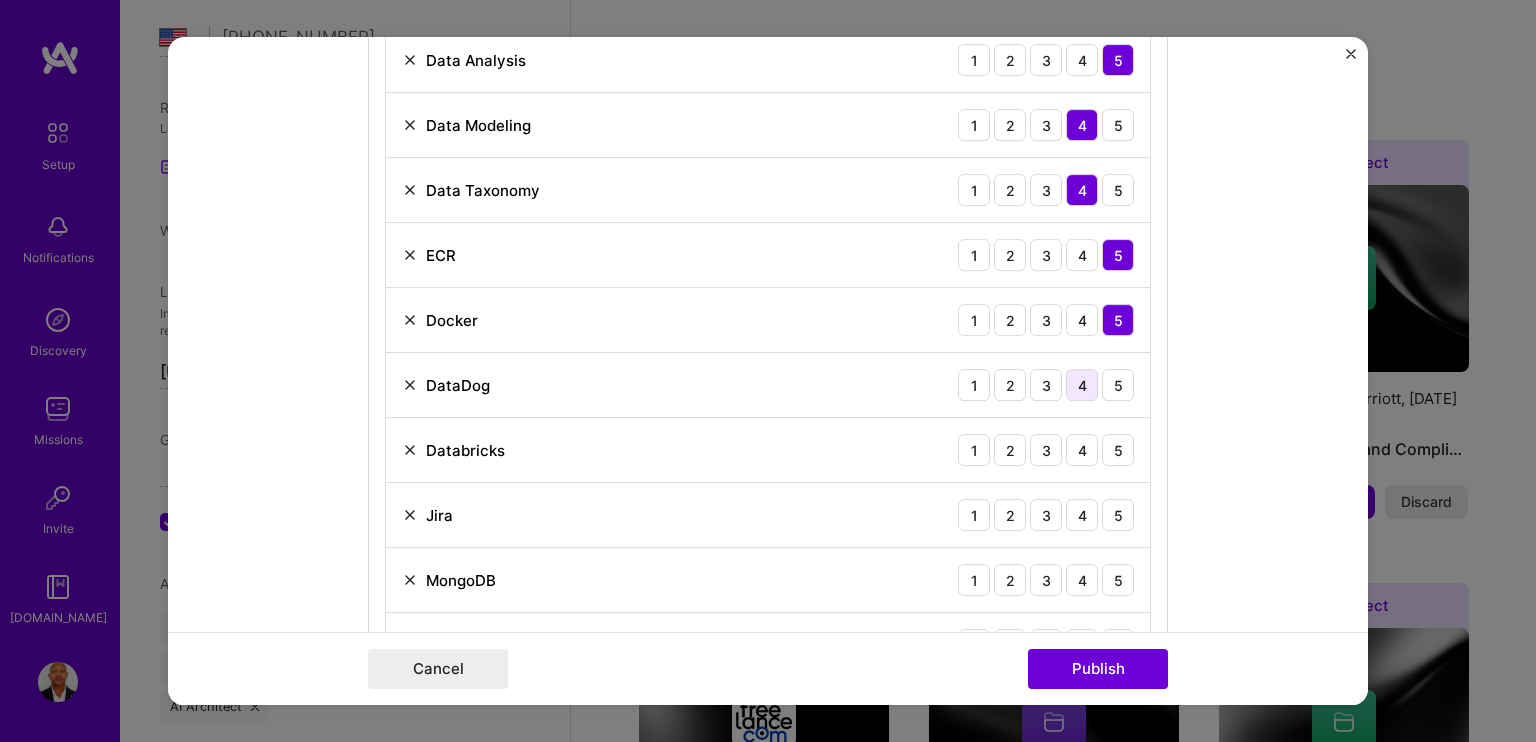 click on "4" at bounding box center (1082, 385) 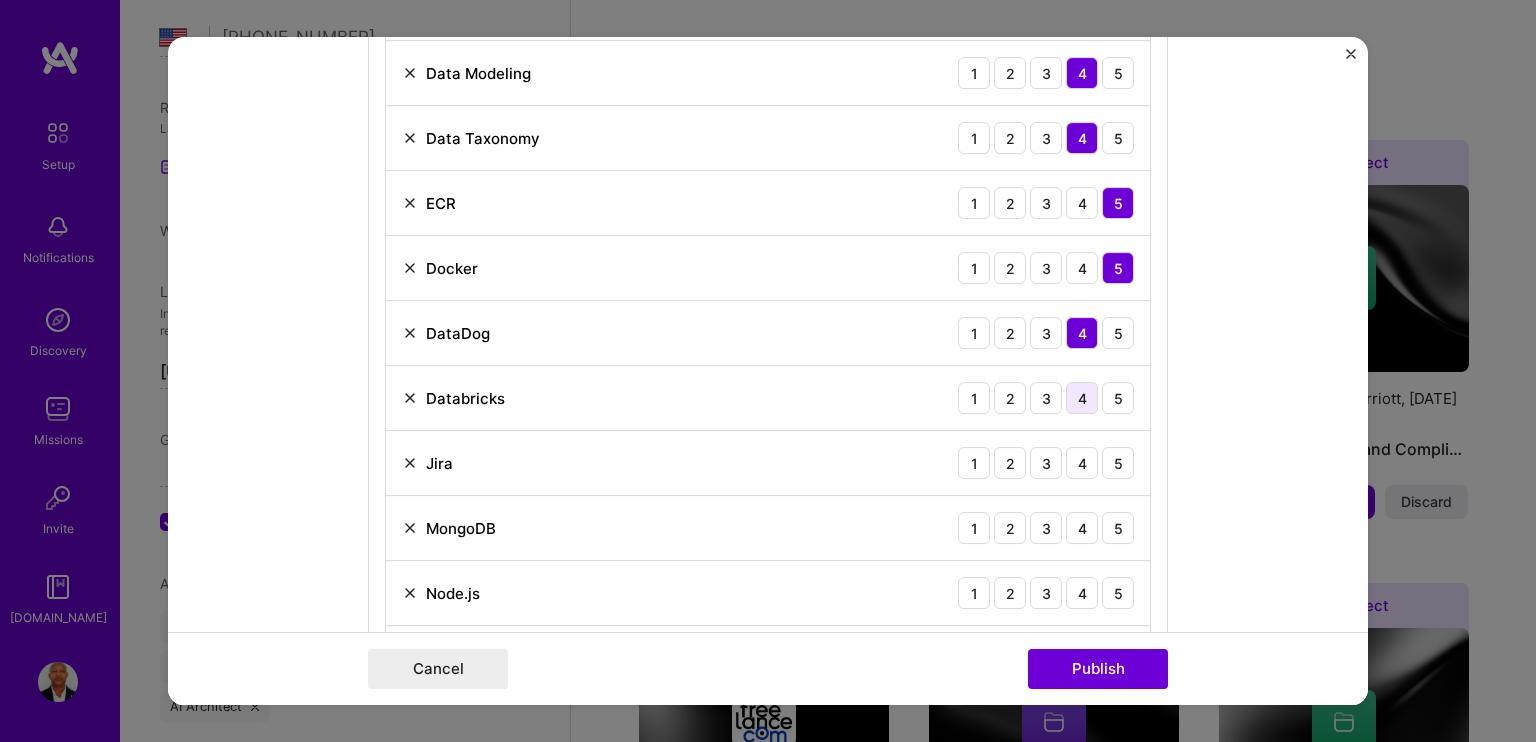 scroll, scrollTop: 3900, scrollLeft: 0, axis: vertical 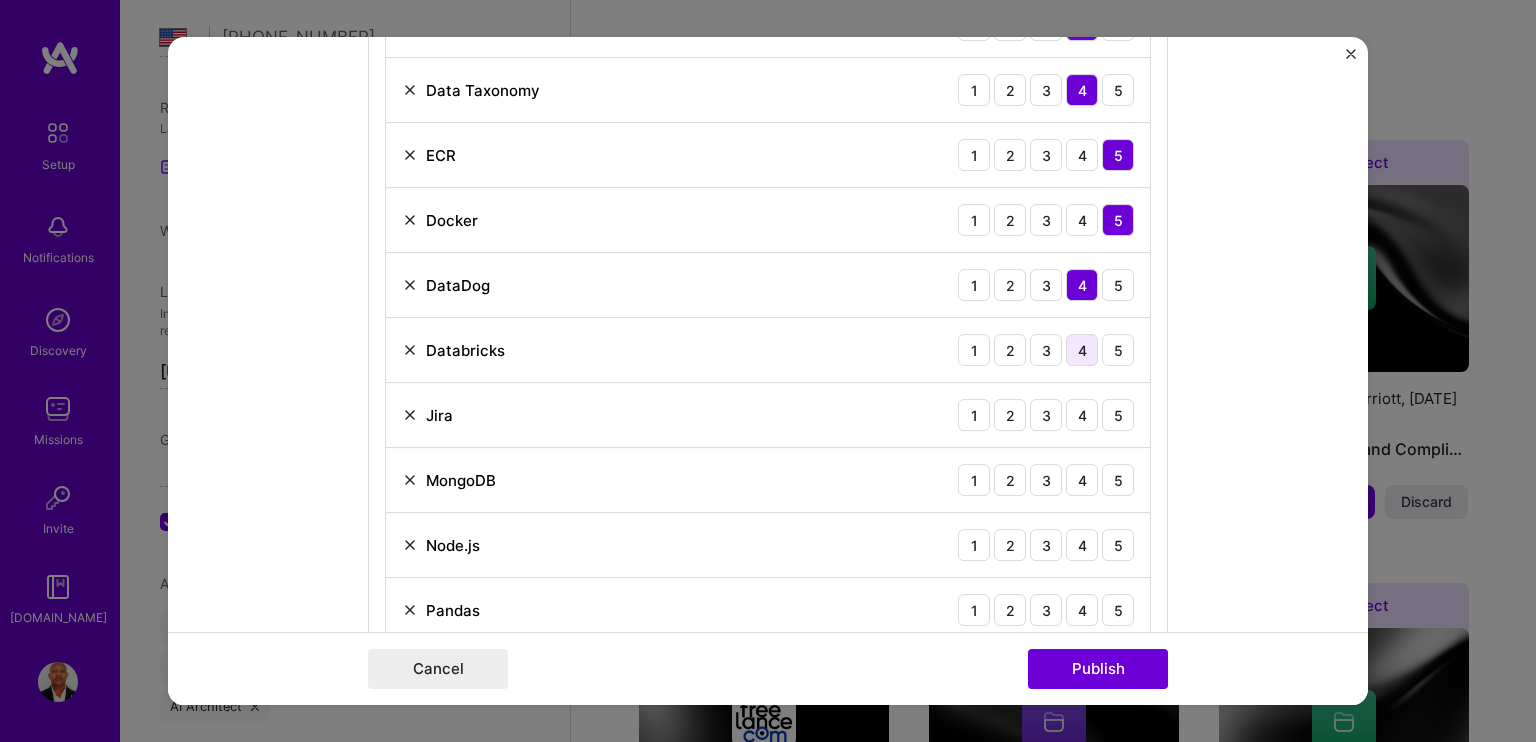 click on "4" at bounding box center (1082, 350) 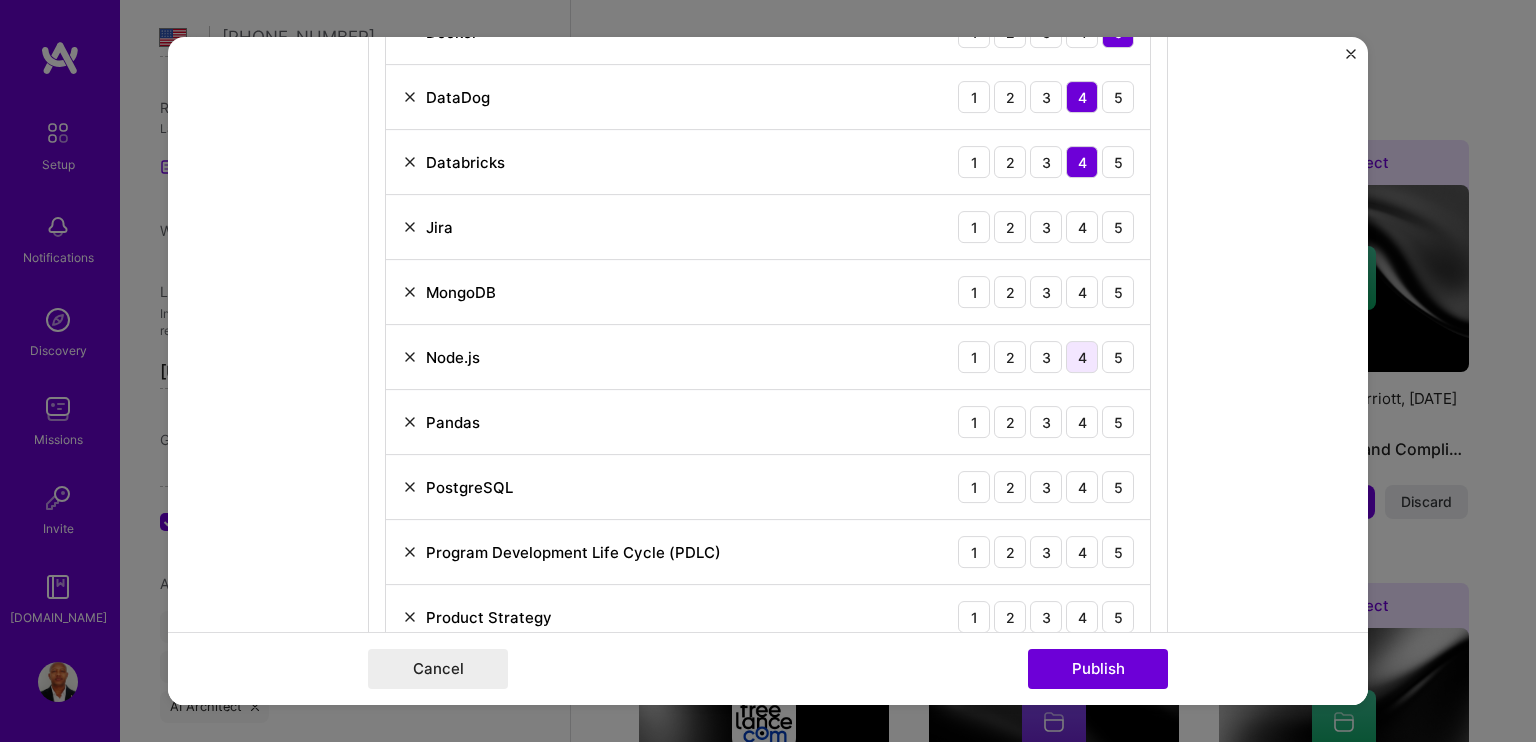 scroll, scrollTop: 4100, scrollLeft: 0, axis: vertical 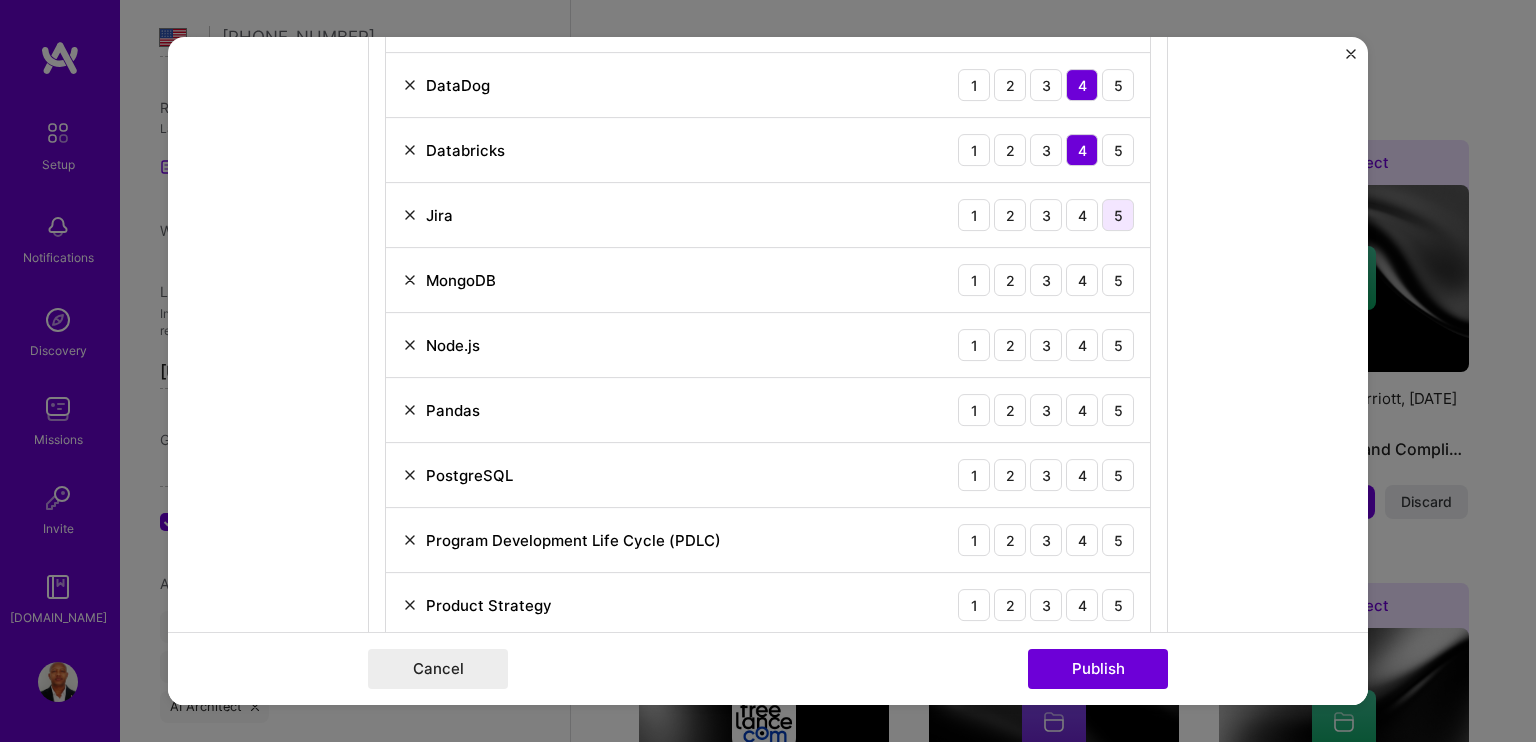click on "5" at bounding box center [1118, 215] 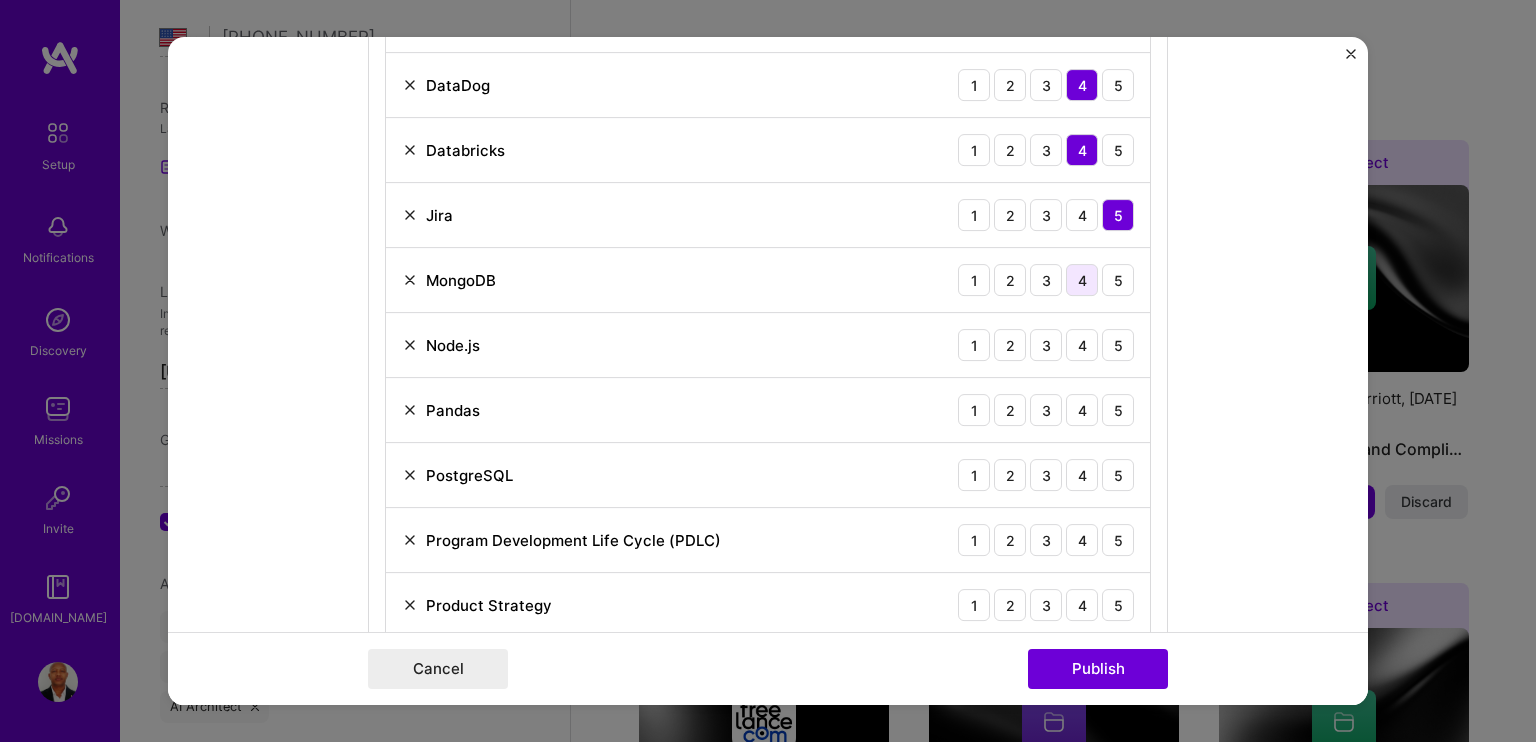 click on "4" at bounding box center (1082, 280) 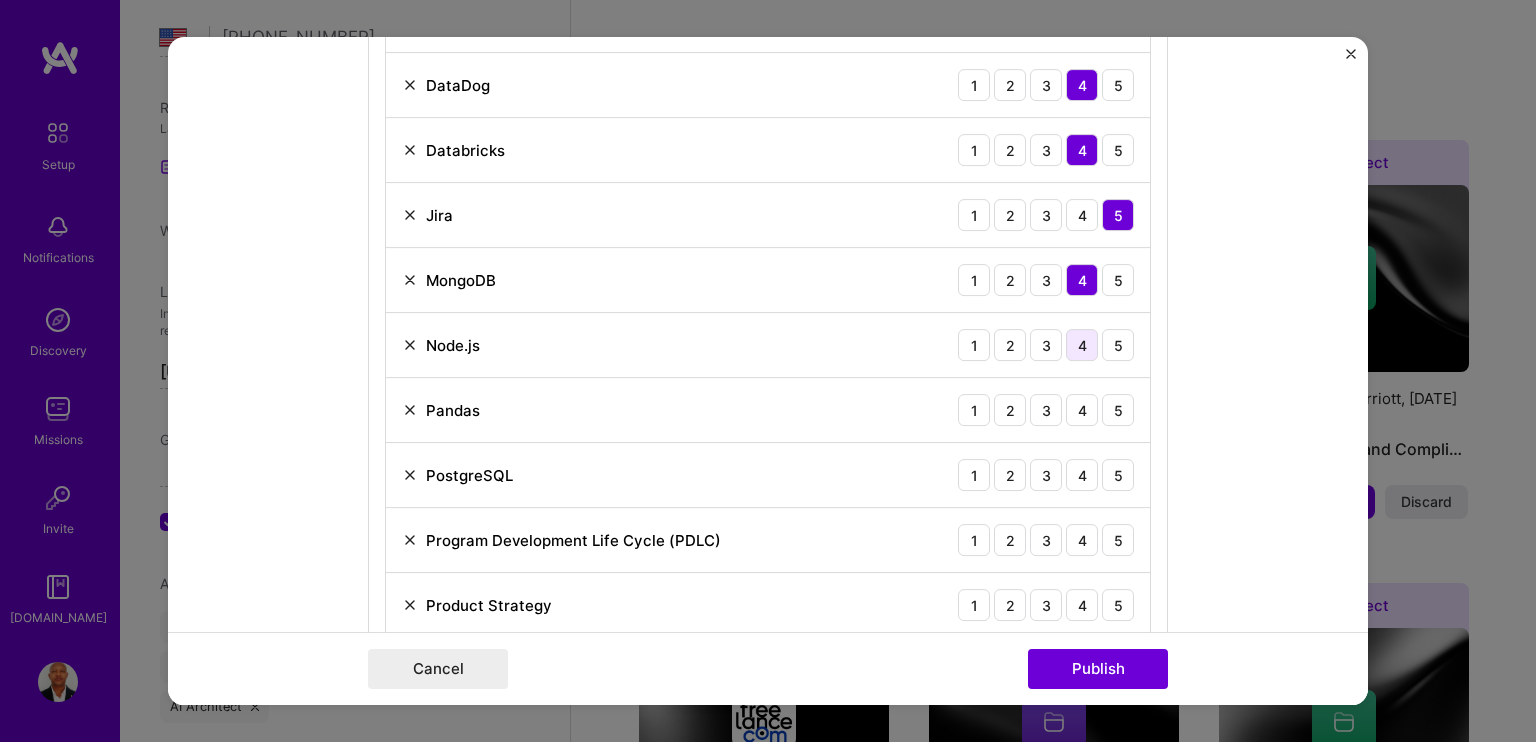 click on "4" at bounding box center [1082, 345] 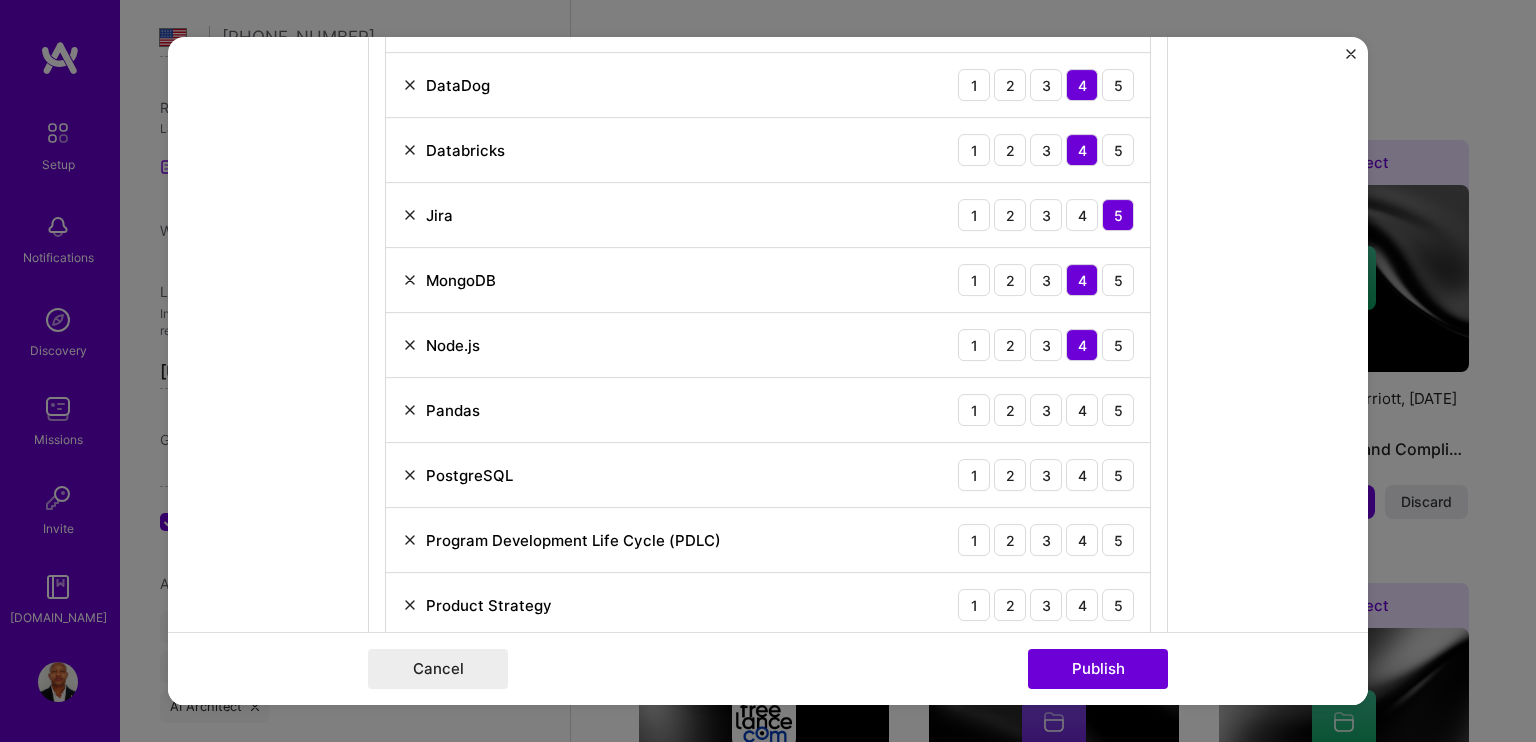 scroll, scrollTop: 4200, scrollLeft: 0, axis: vertical 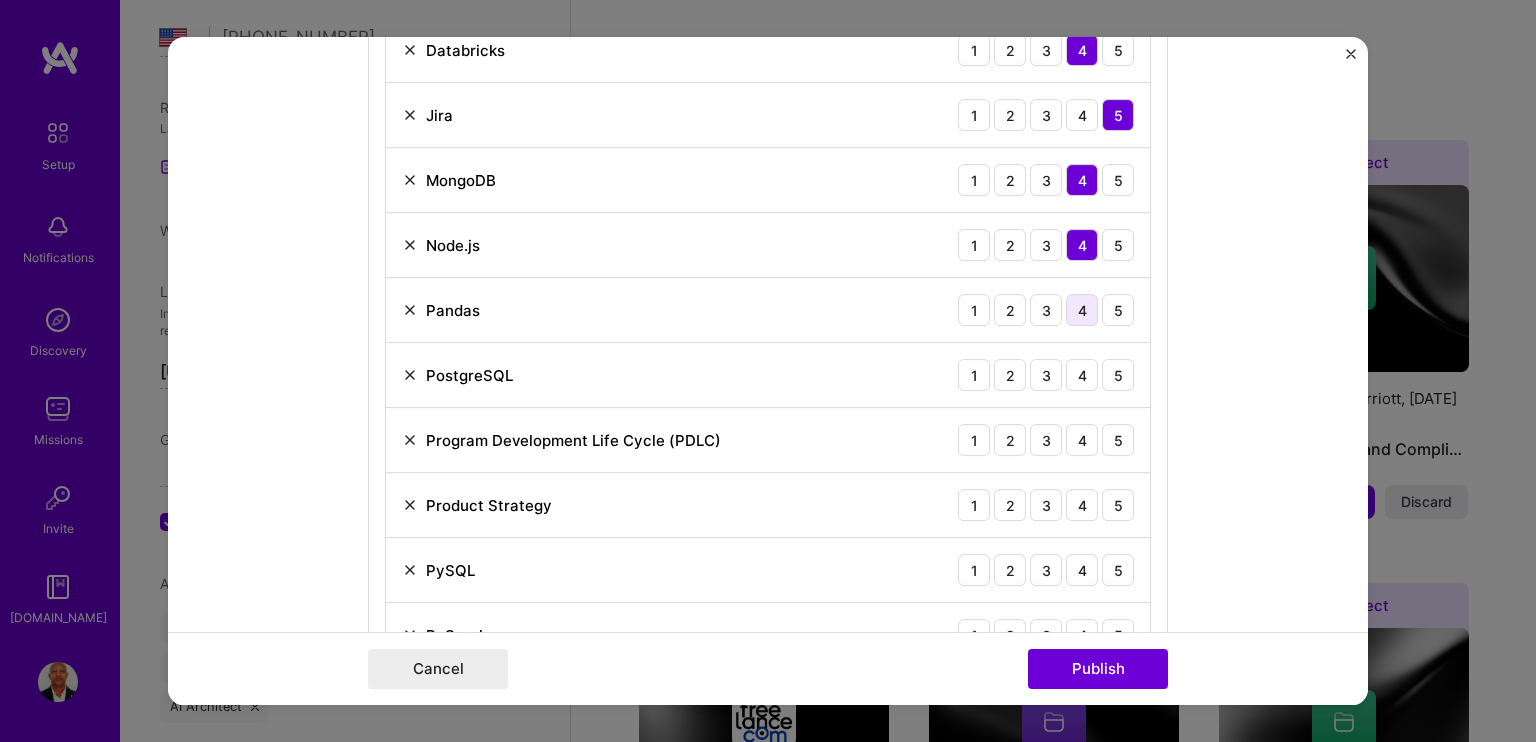click on "4" at bounding box center (1082, 310) 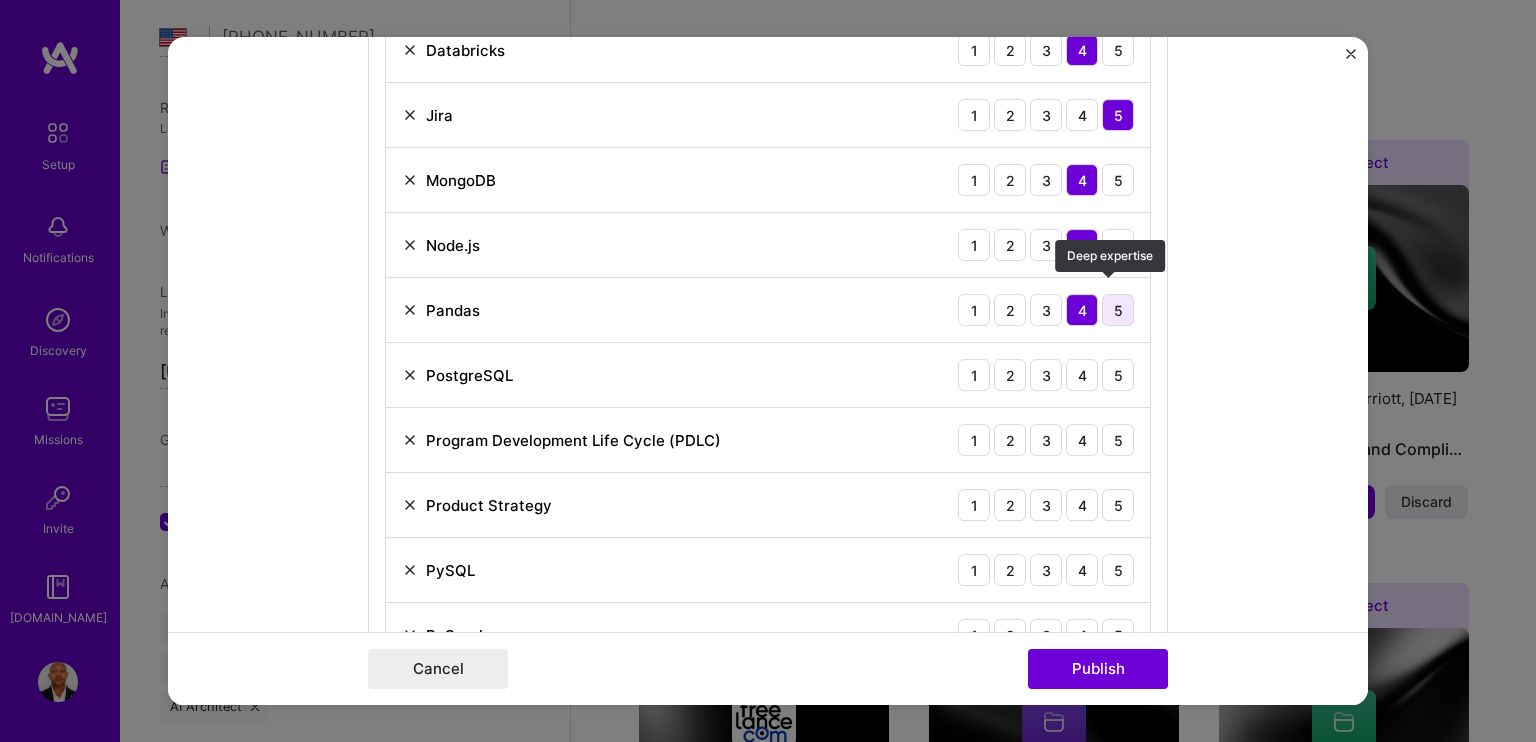 click on "5" at bounding box center [1118, 310] 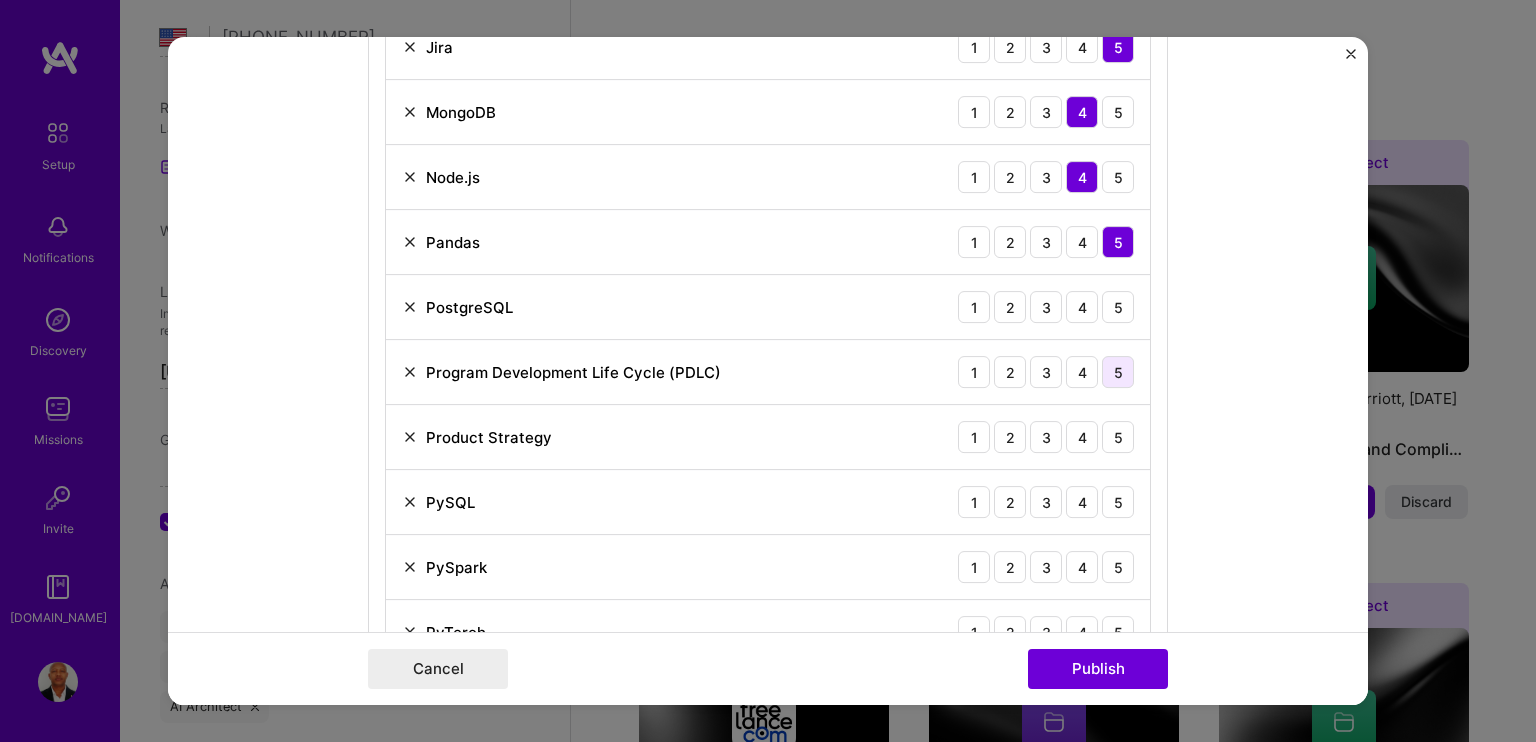 scroll, scrollTop: 4300, scrollLeft: 0, axis: vertical 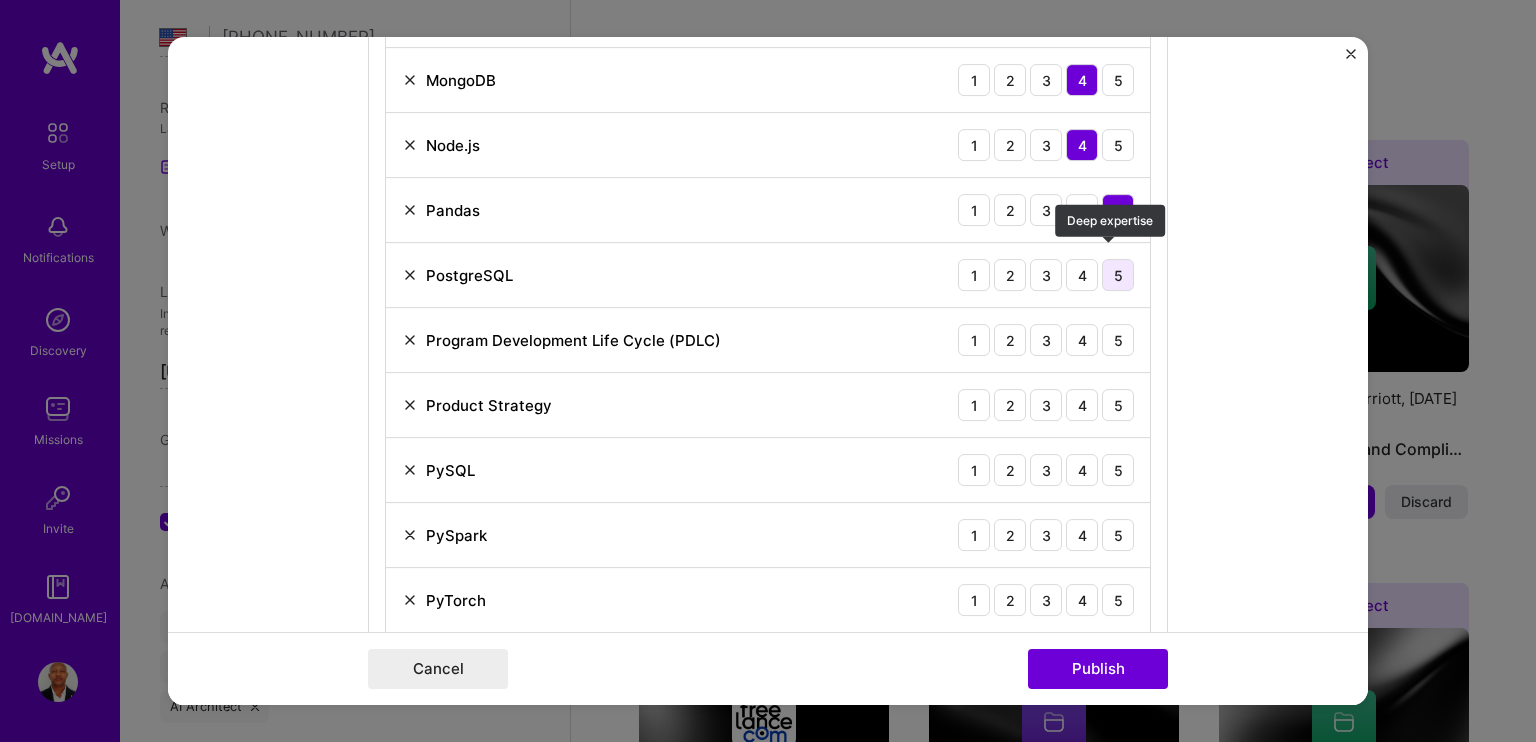 click on "5" at bounding box center (1118, 275) 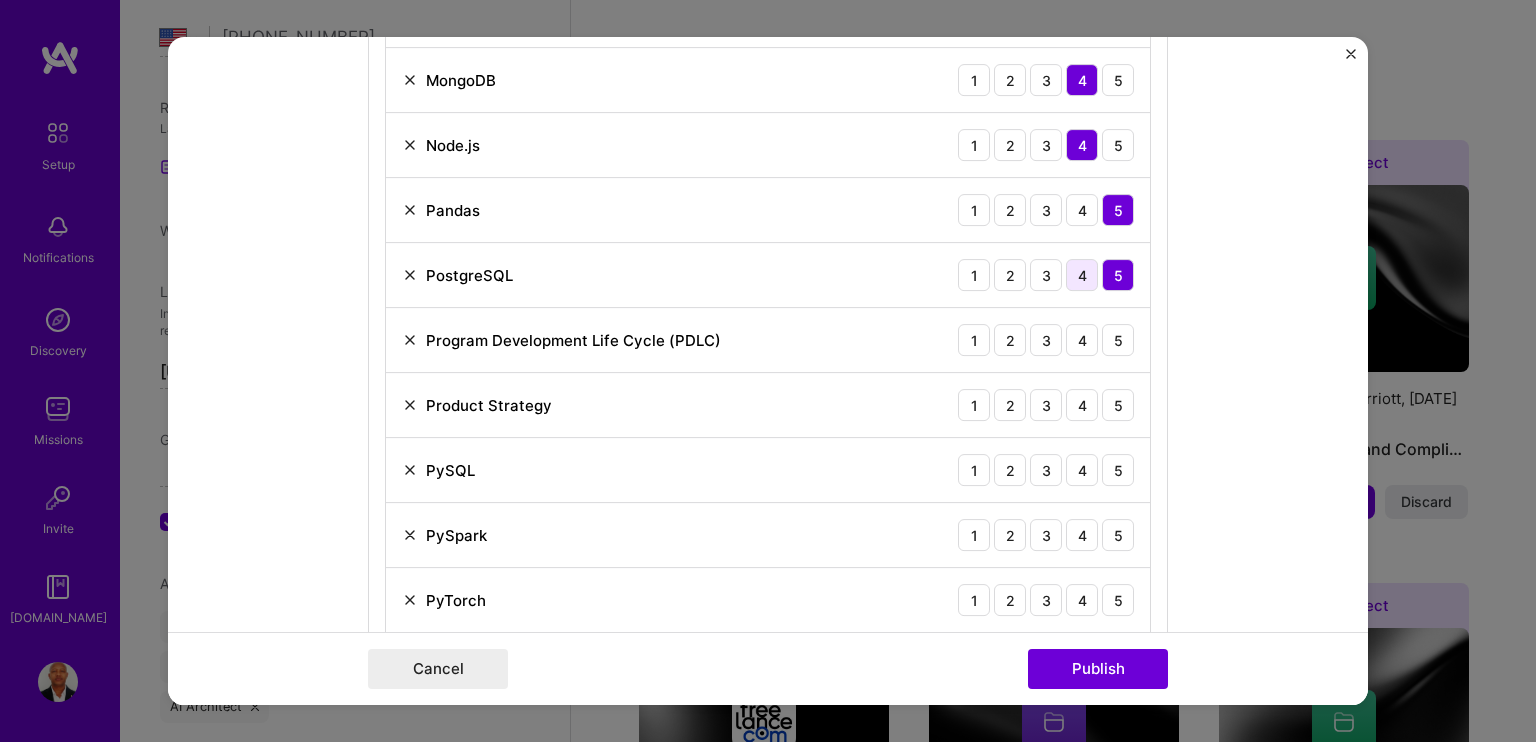 click on "4" at bounding box center (1082, 275) 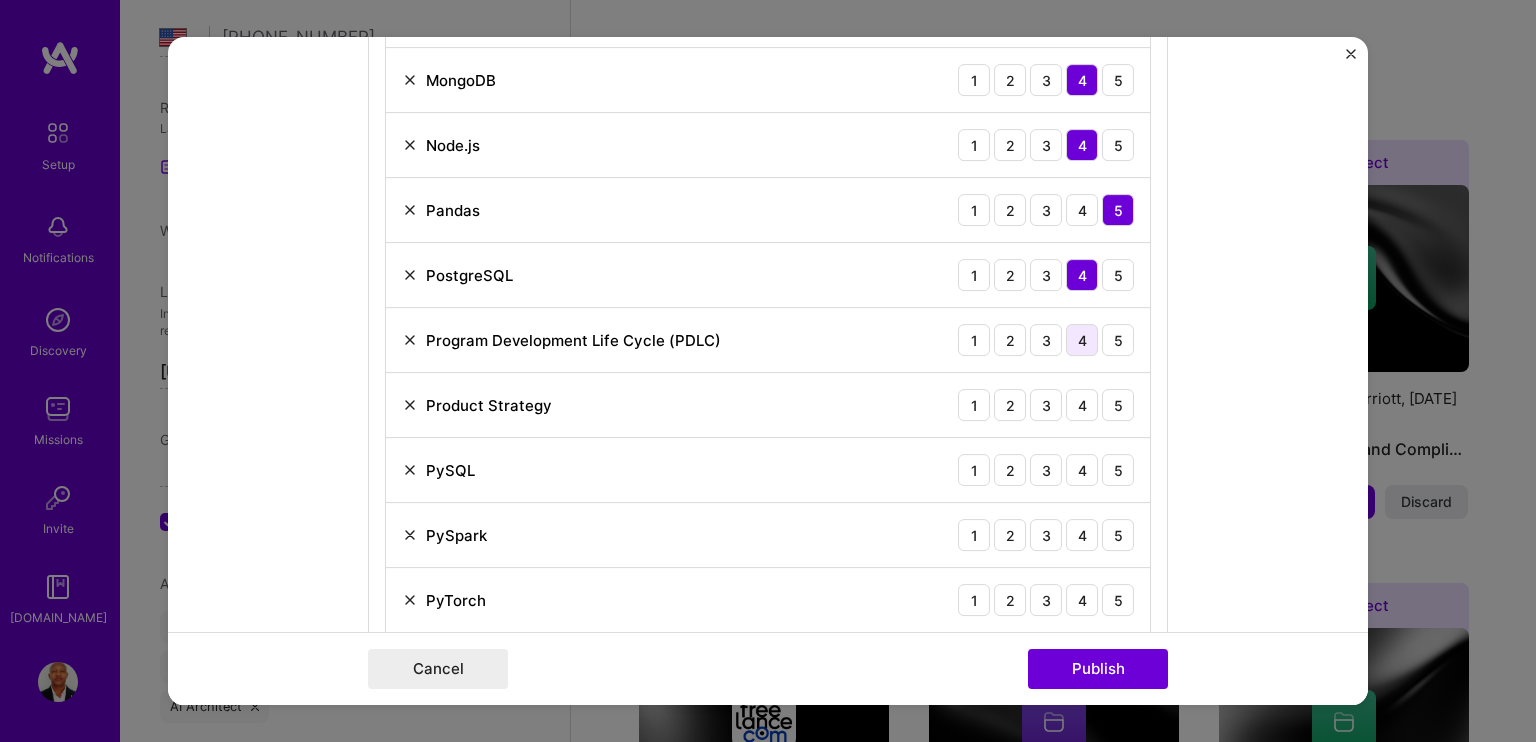 click on "4" at bounding box center (1082, 340) 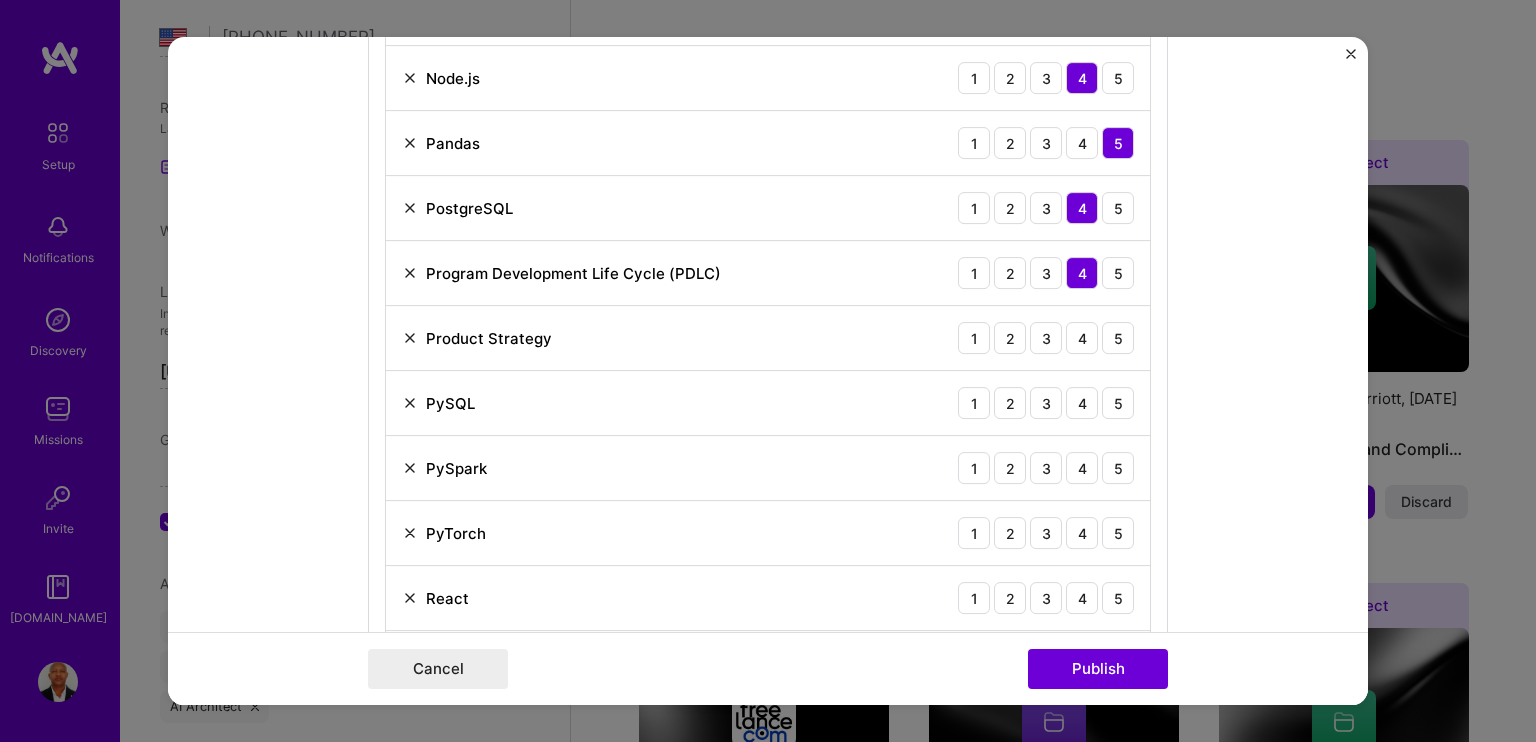 scroll, scrollTop: 4400, scrollLeft: 0, axis: vertical 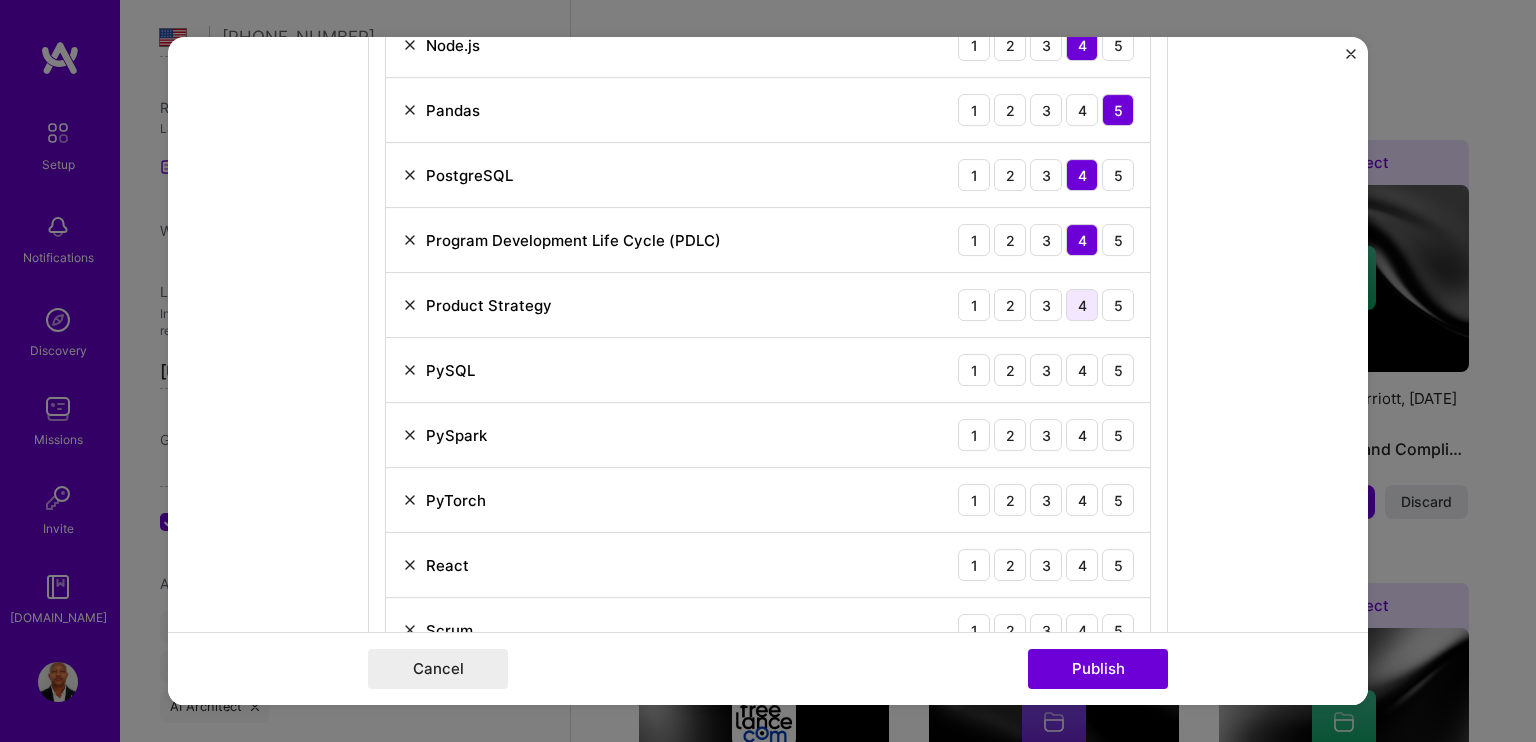click on "4" at bounding box center (1082, 305) 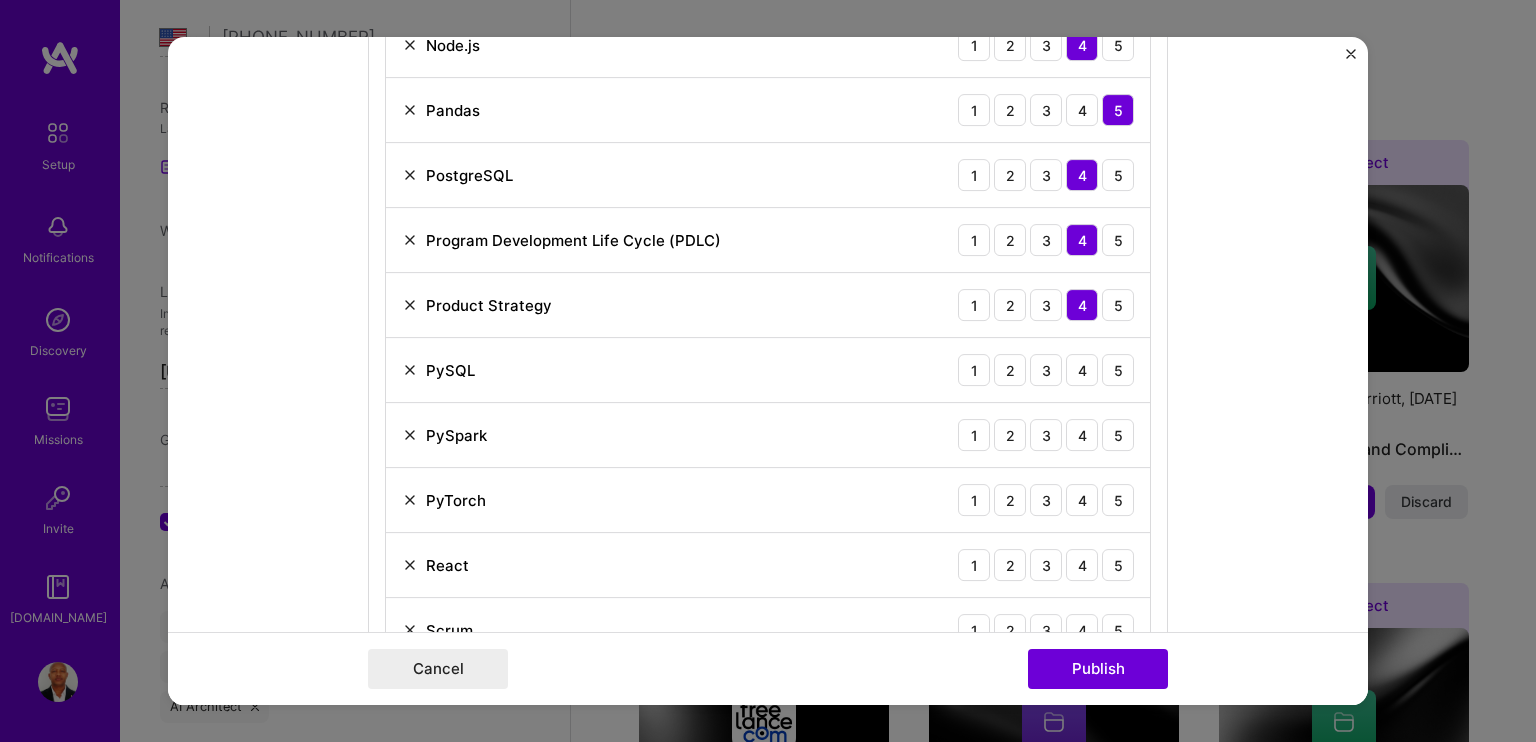 click on "4" at bounding box center (1082, 305) 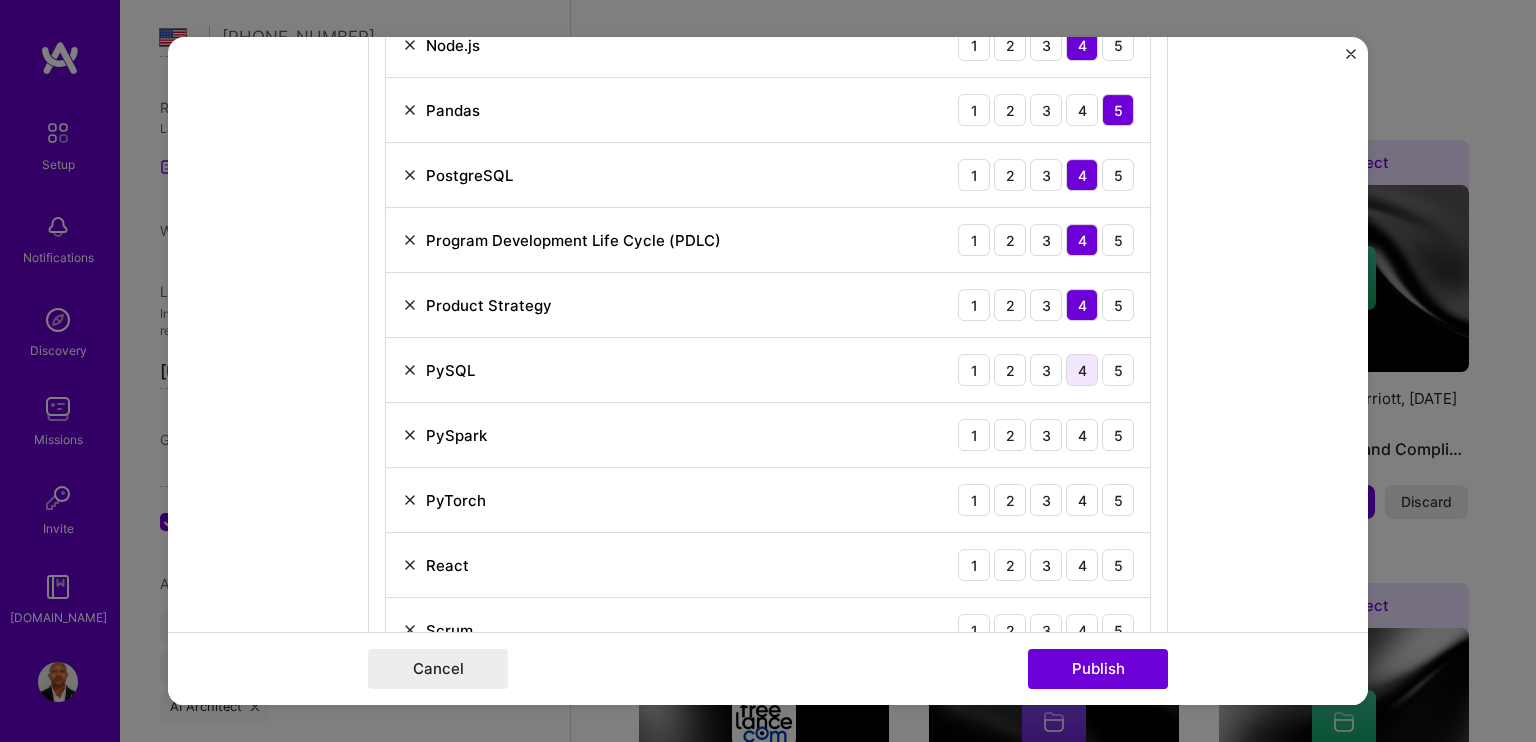 click on "4" at bounding box center (1082, 370) 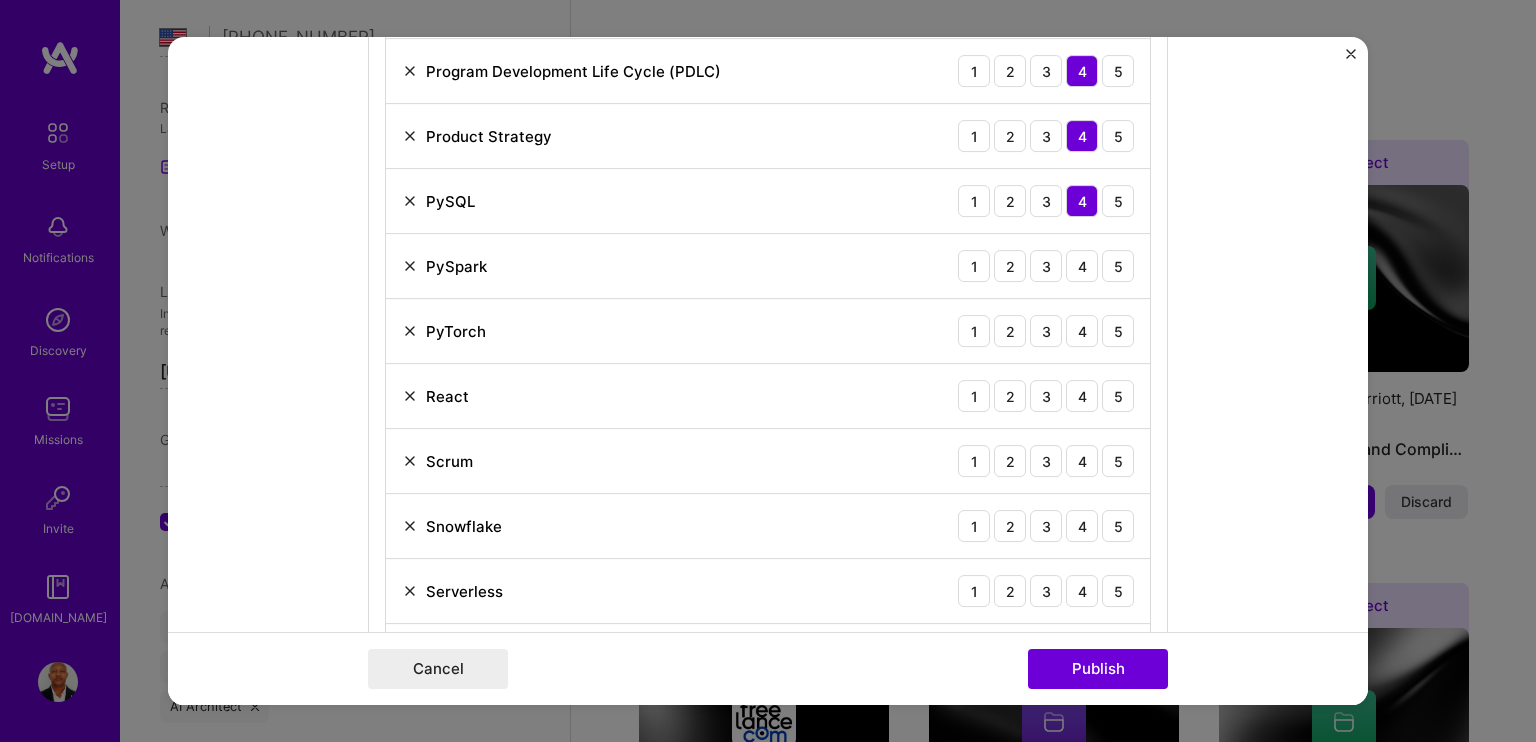 scroll, scrollTop: 4600, scrollLeft: 0, axis: vertical 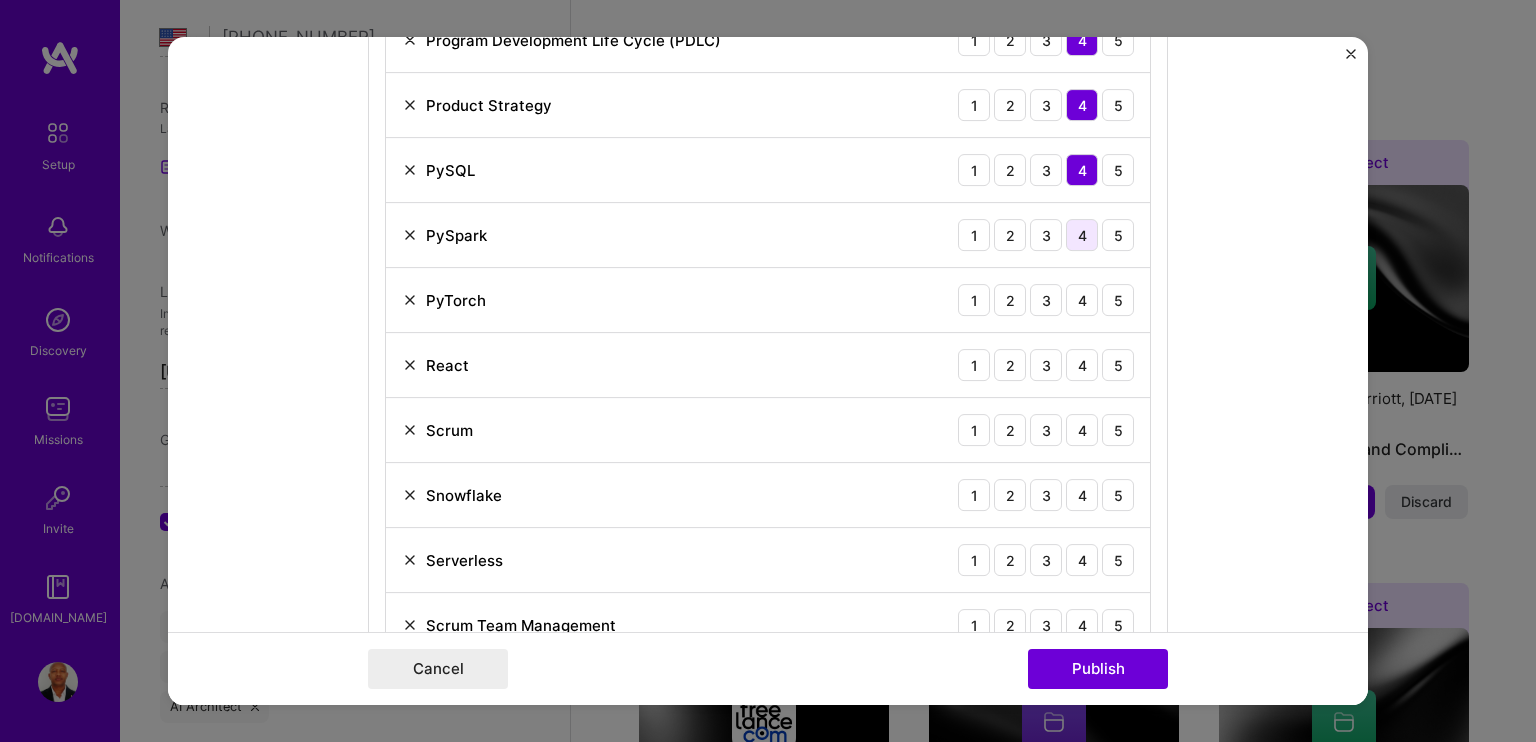 click on "4" at bounding box center [1082, 235] 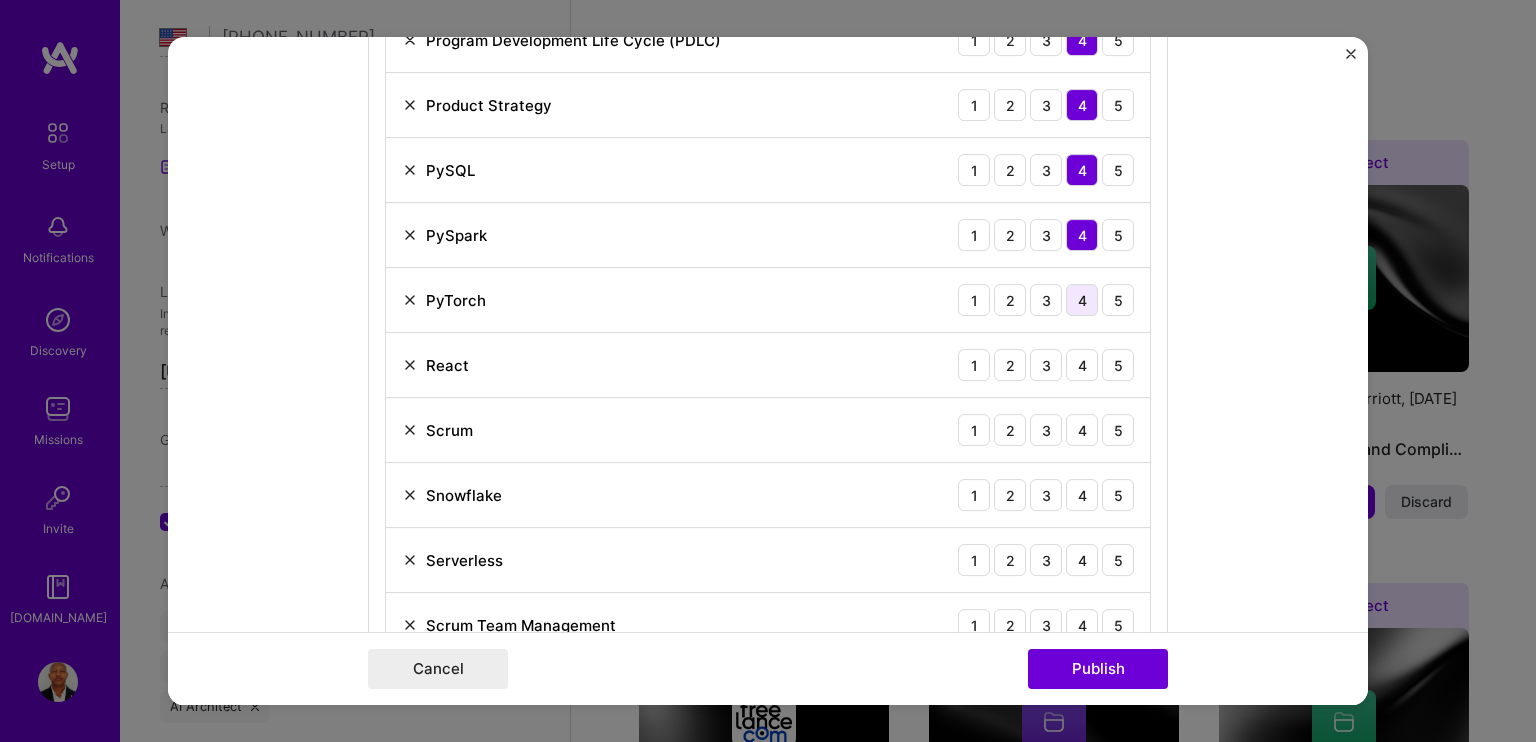 click on "4" at bounding box center (1082, 300) 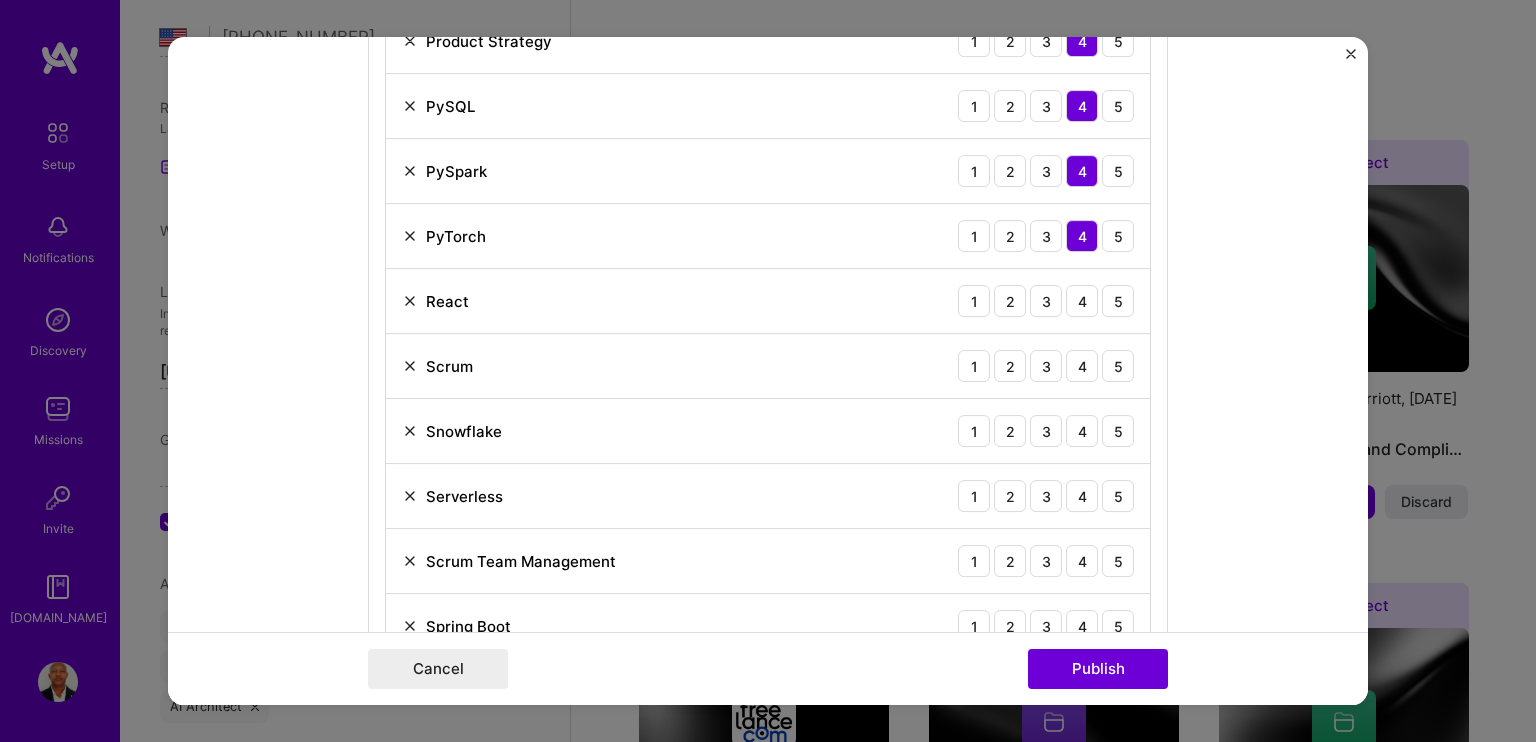 scroll, scrollTop: 4700, scrollLeft: 0, axis: vertical 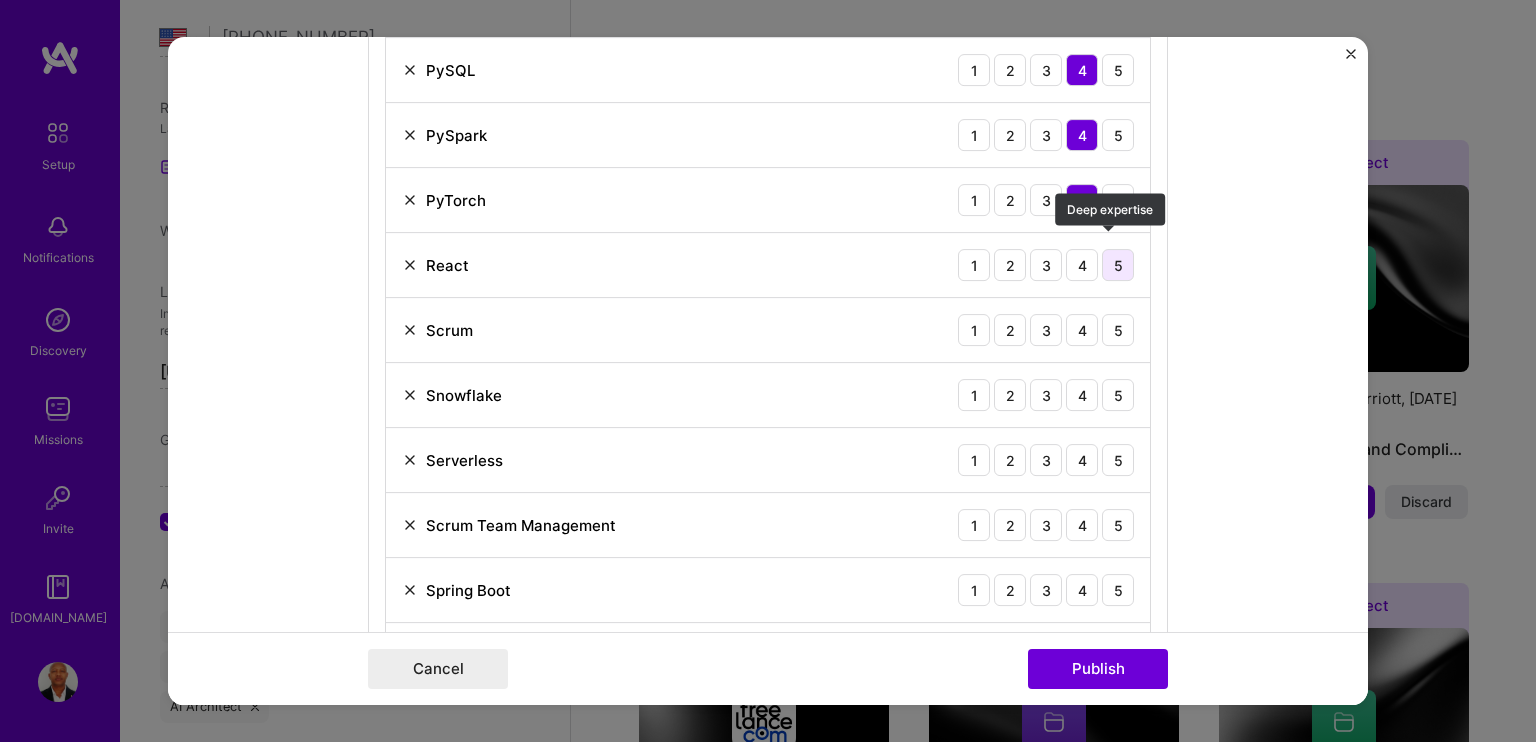 click on "5" at bounding box center [1118, 265] 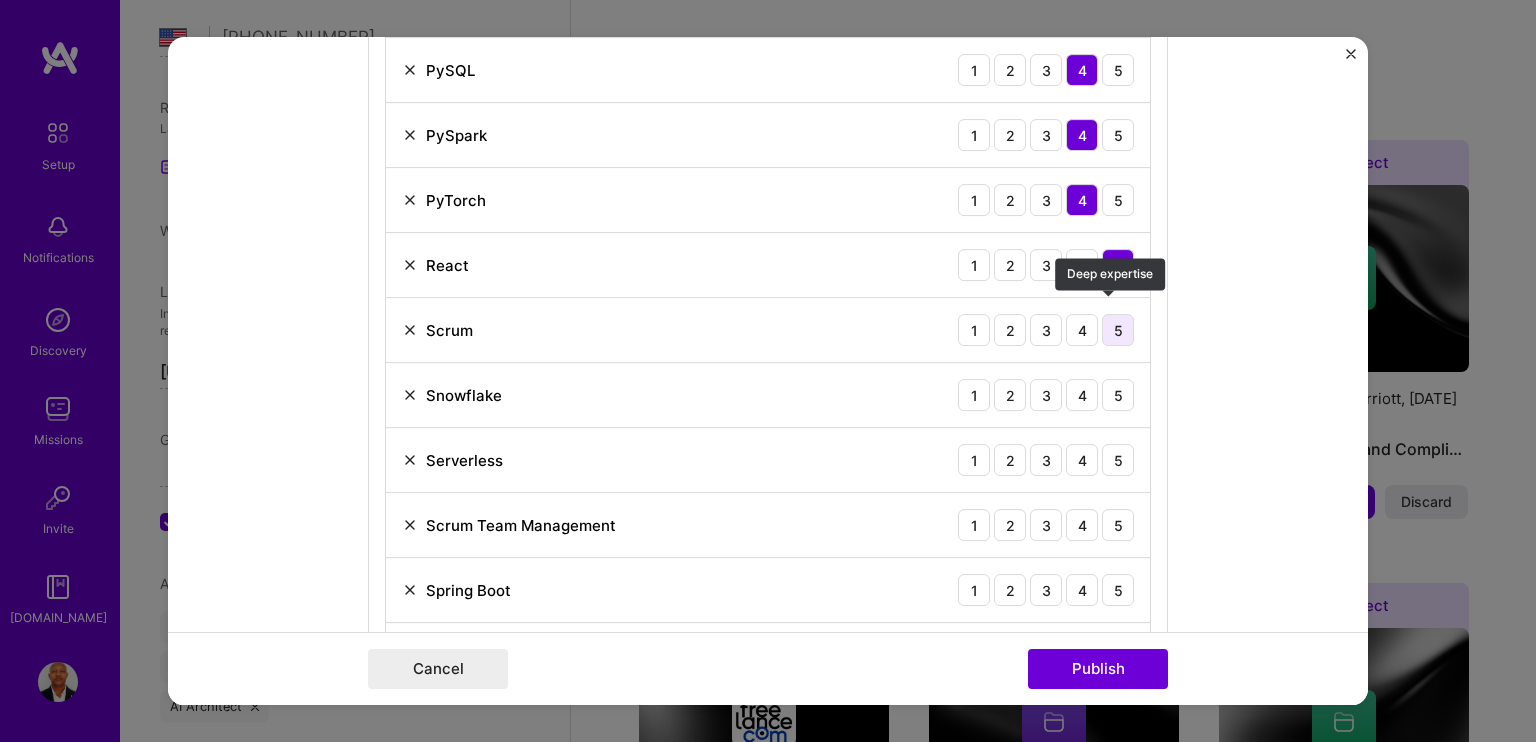 click on "5" at bounding box center [1118, 330] 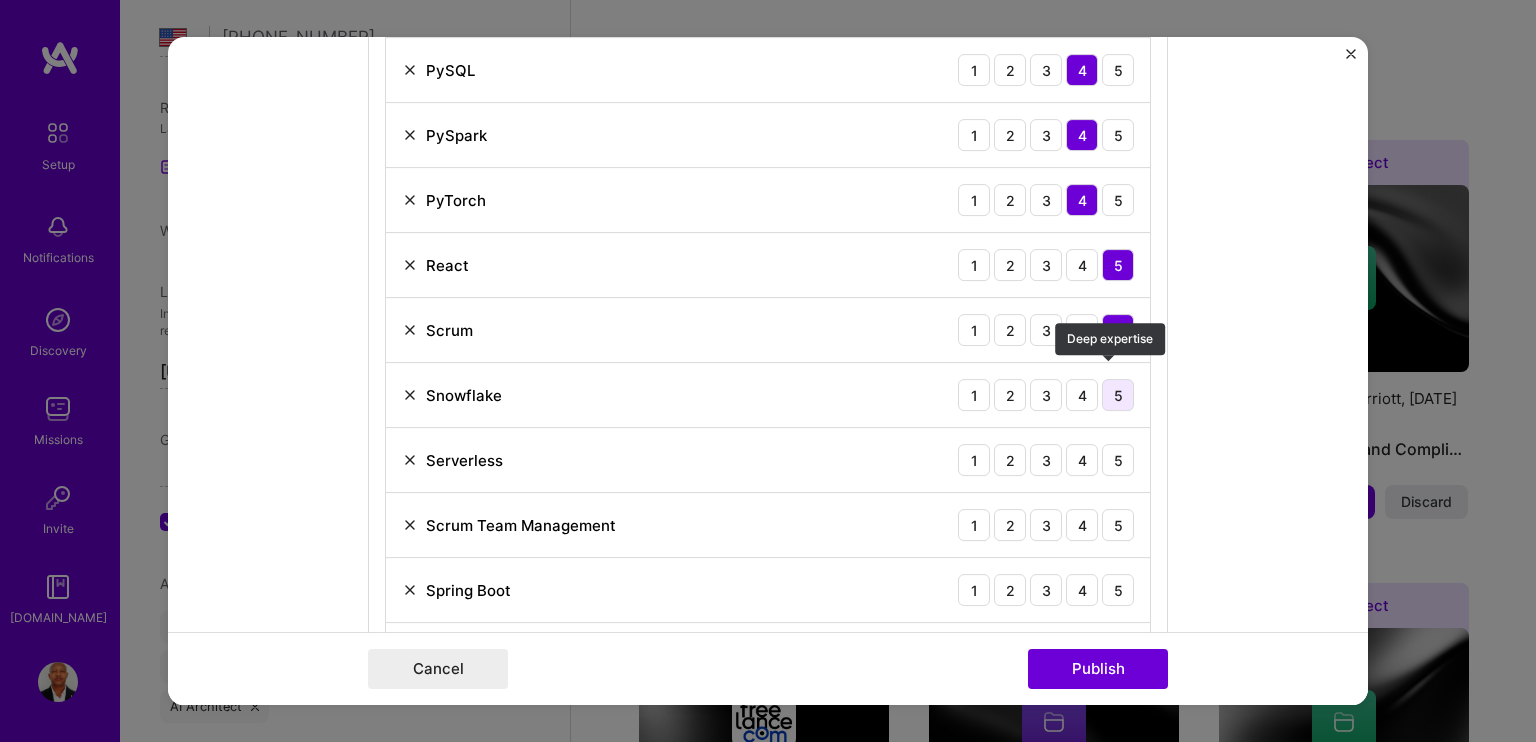 click on "5" at bounding box center [1118, 395] 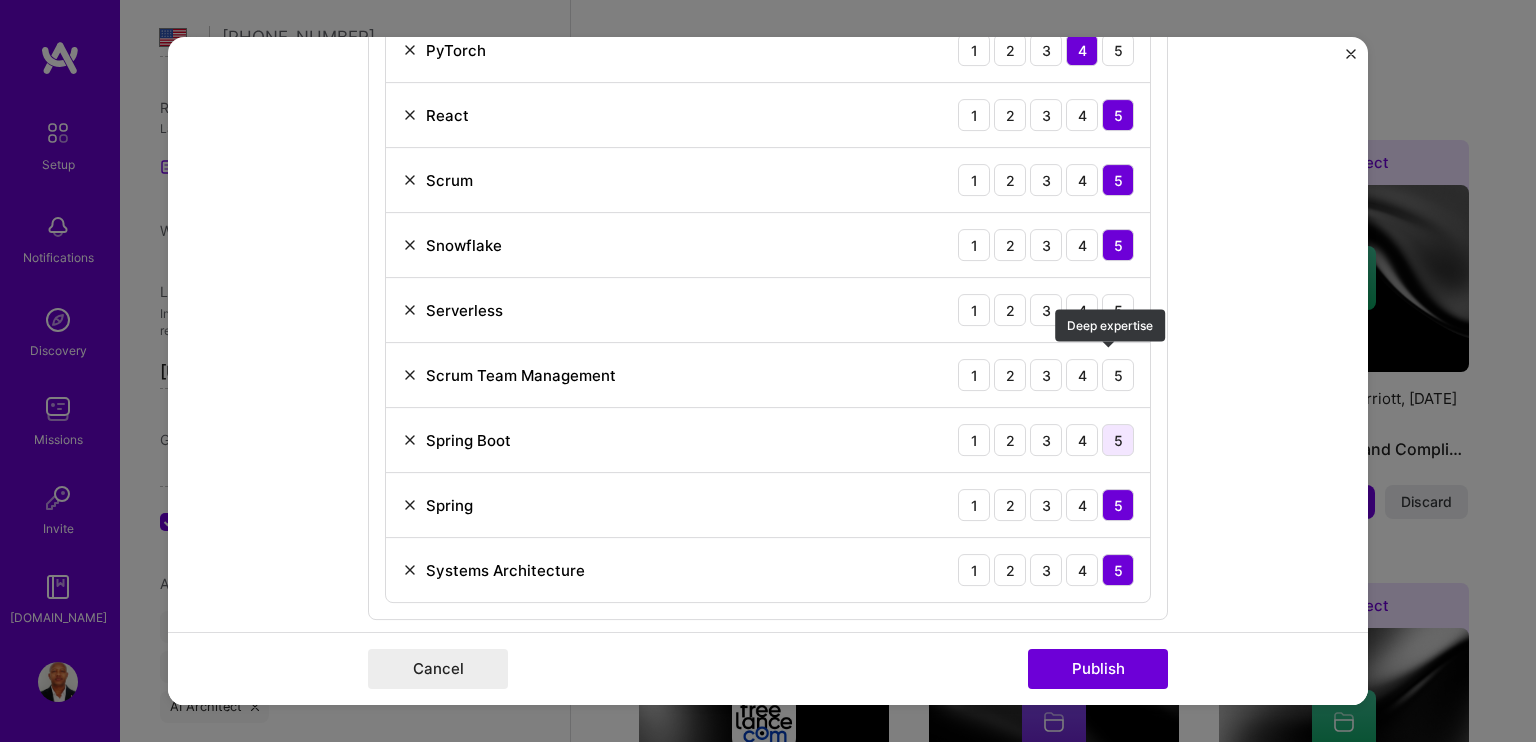 scroll, scrollTop: 4900, scrollLeft: 0, axis: vertical 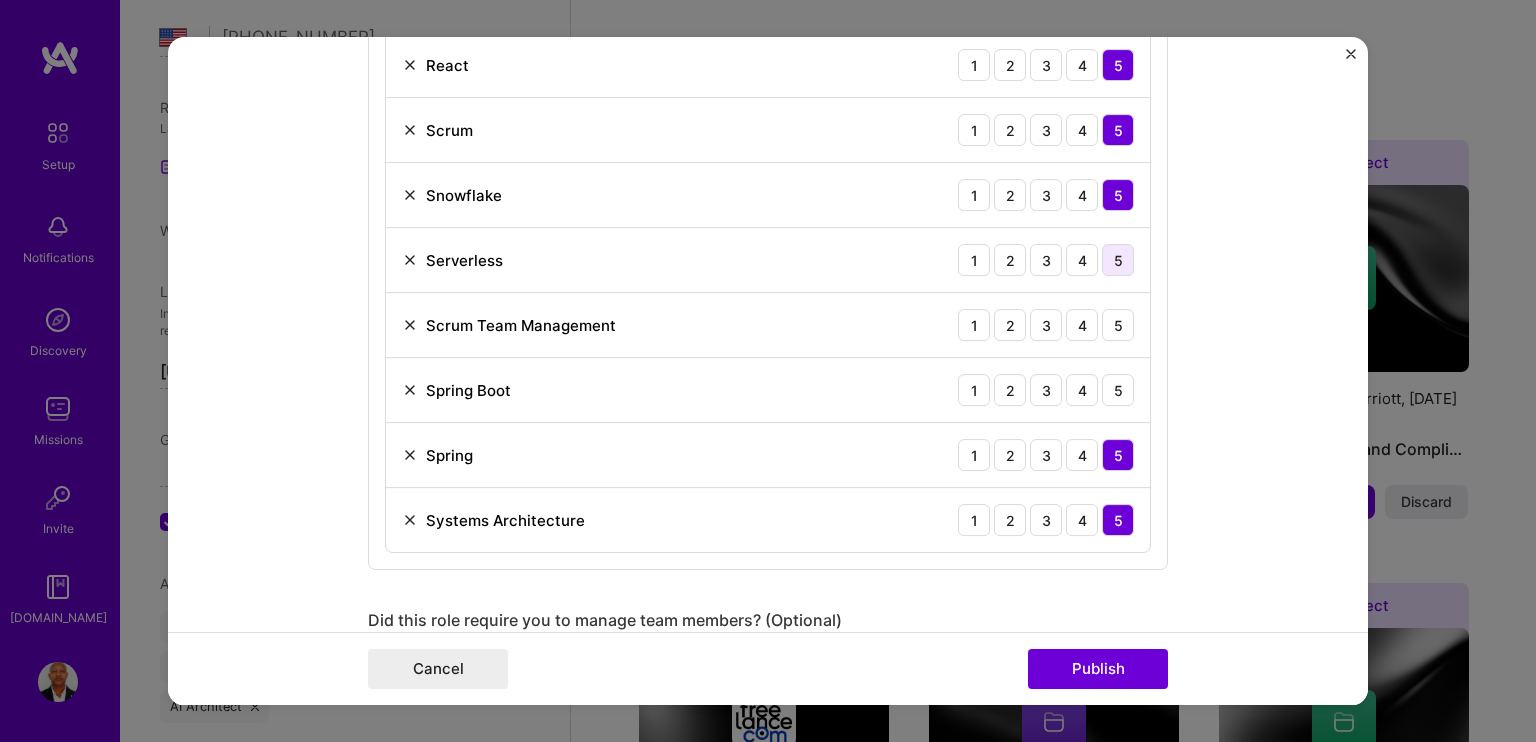 click on "5" at bounding box center [1118, 260] 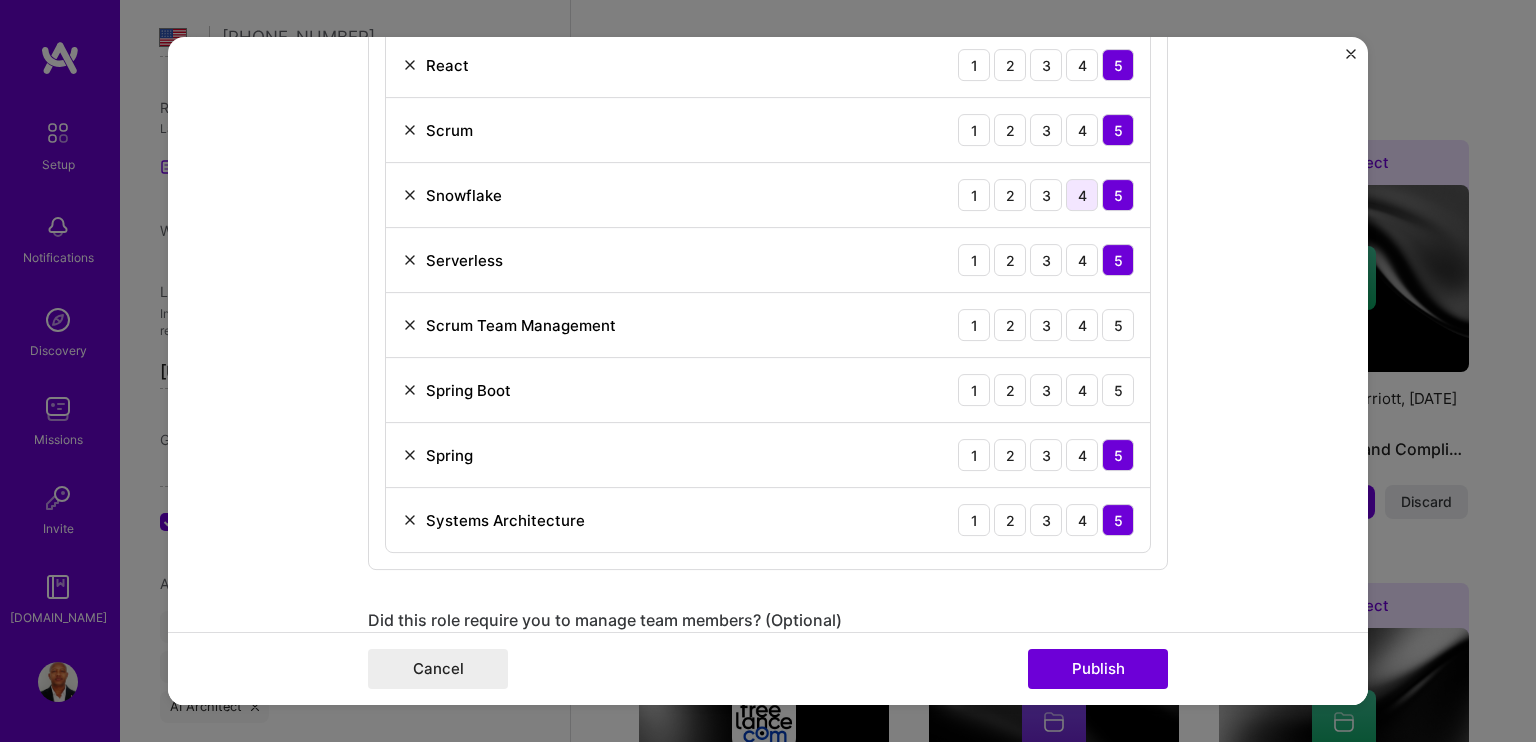 click on "4" at bounding box center (1082, 195) 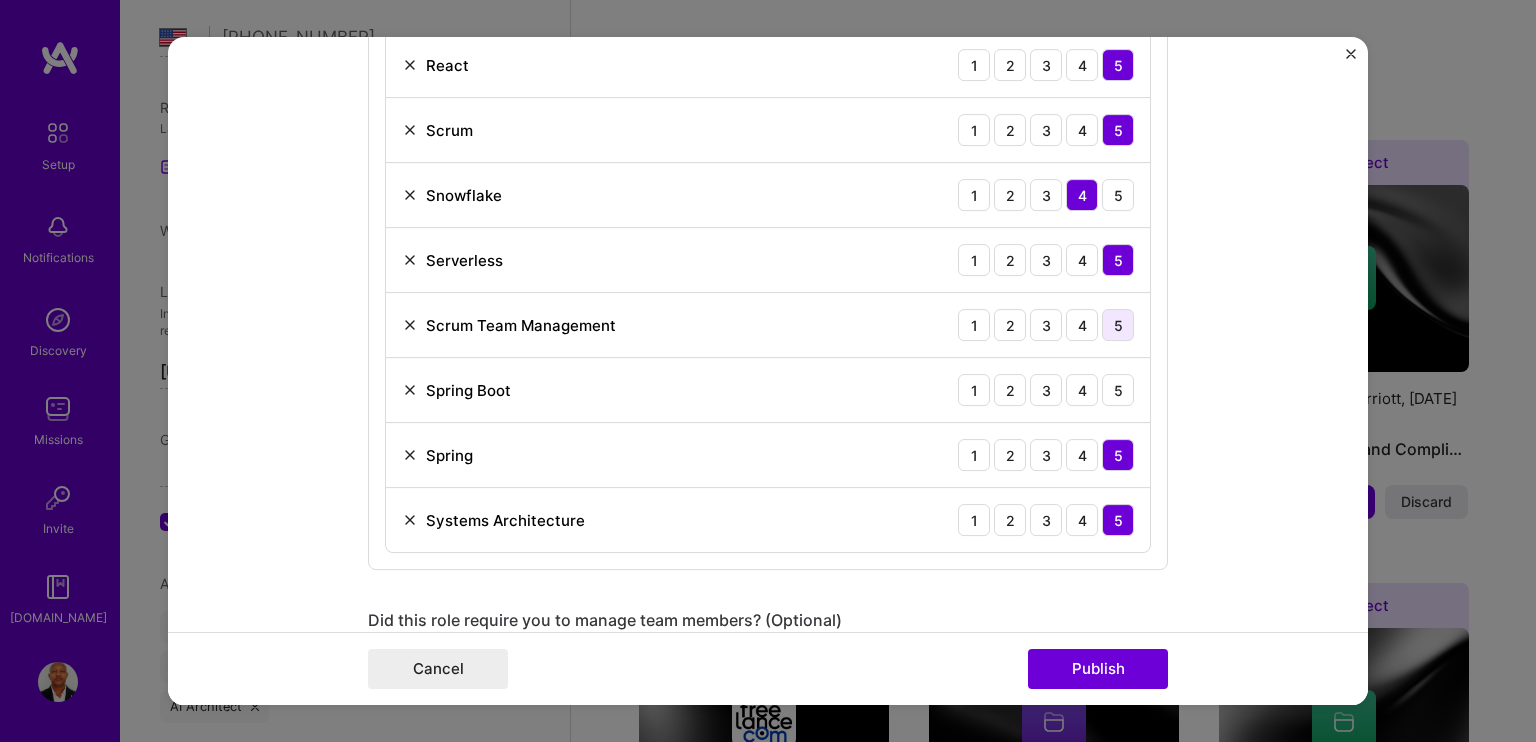 click on "5" at bounding box center (1118, 325) 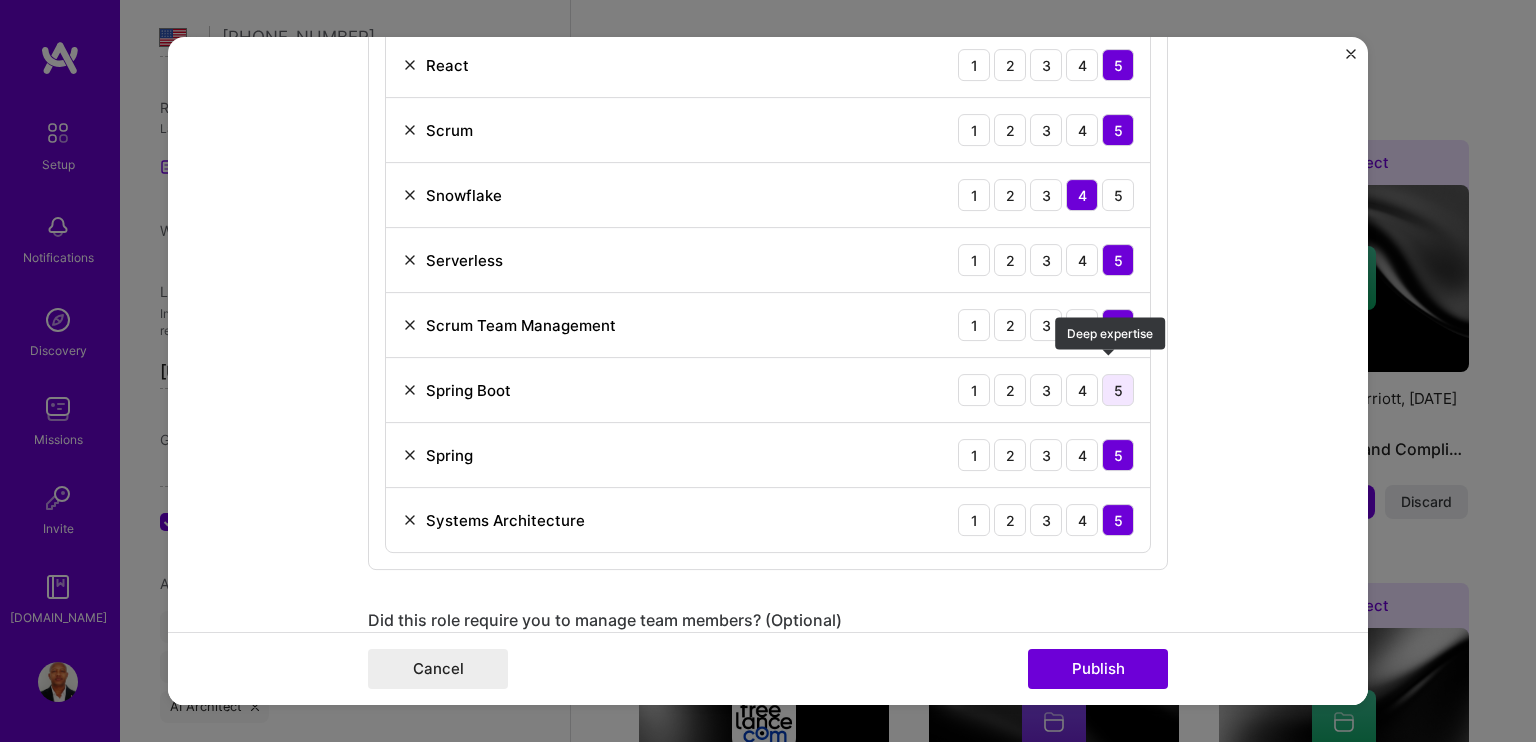 click on "5" at bounding box center [1118, 390] 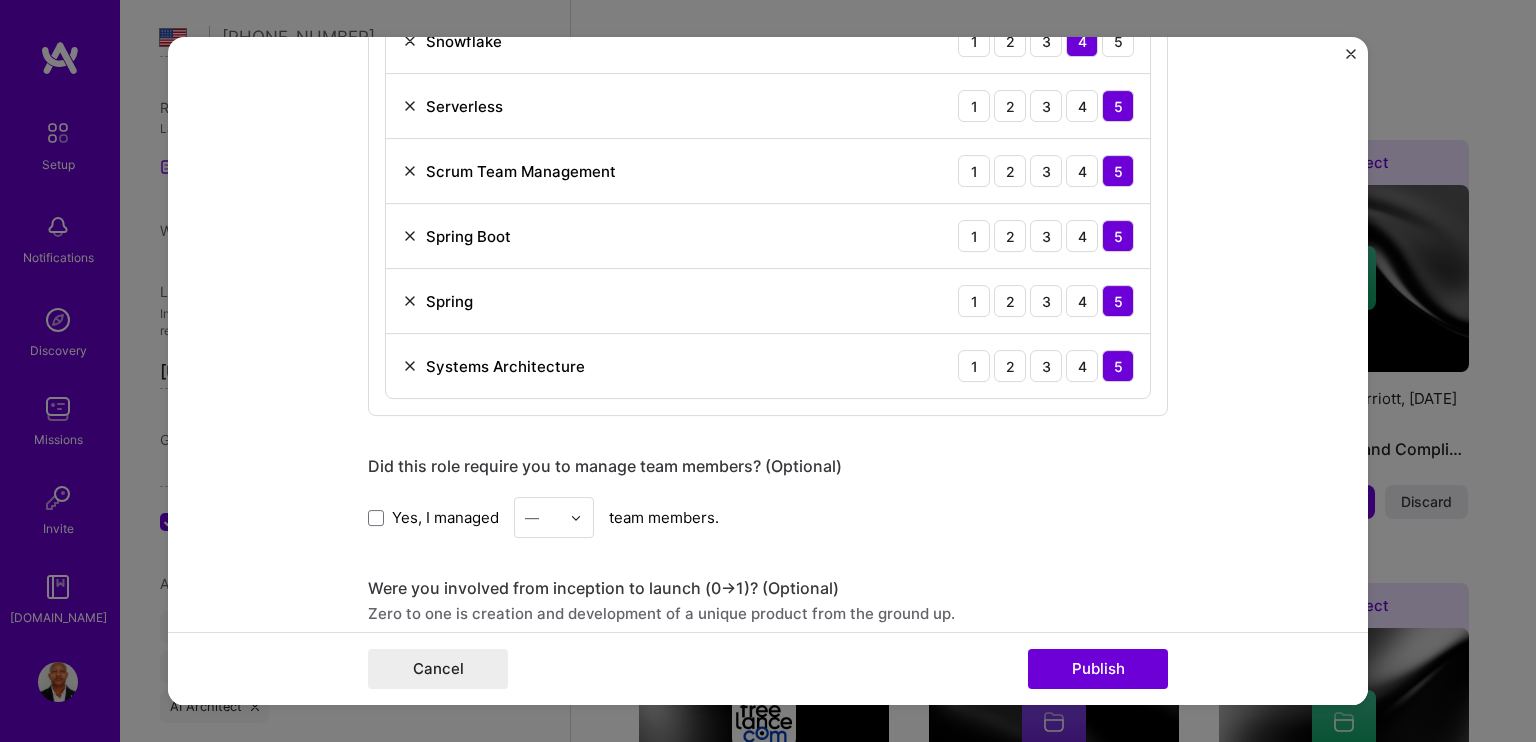 scroll, scrollTop: 5100, scrollLeft: 0, axis: vertical 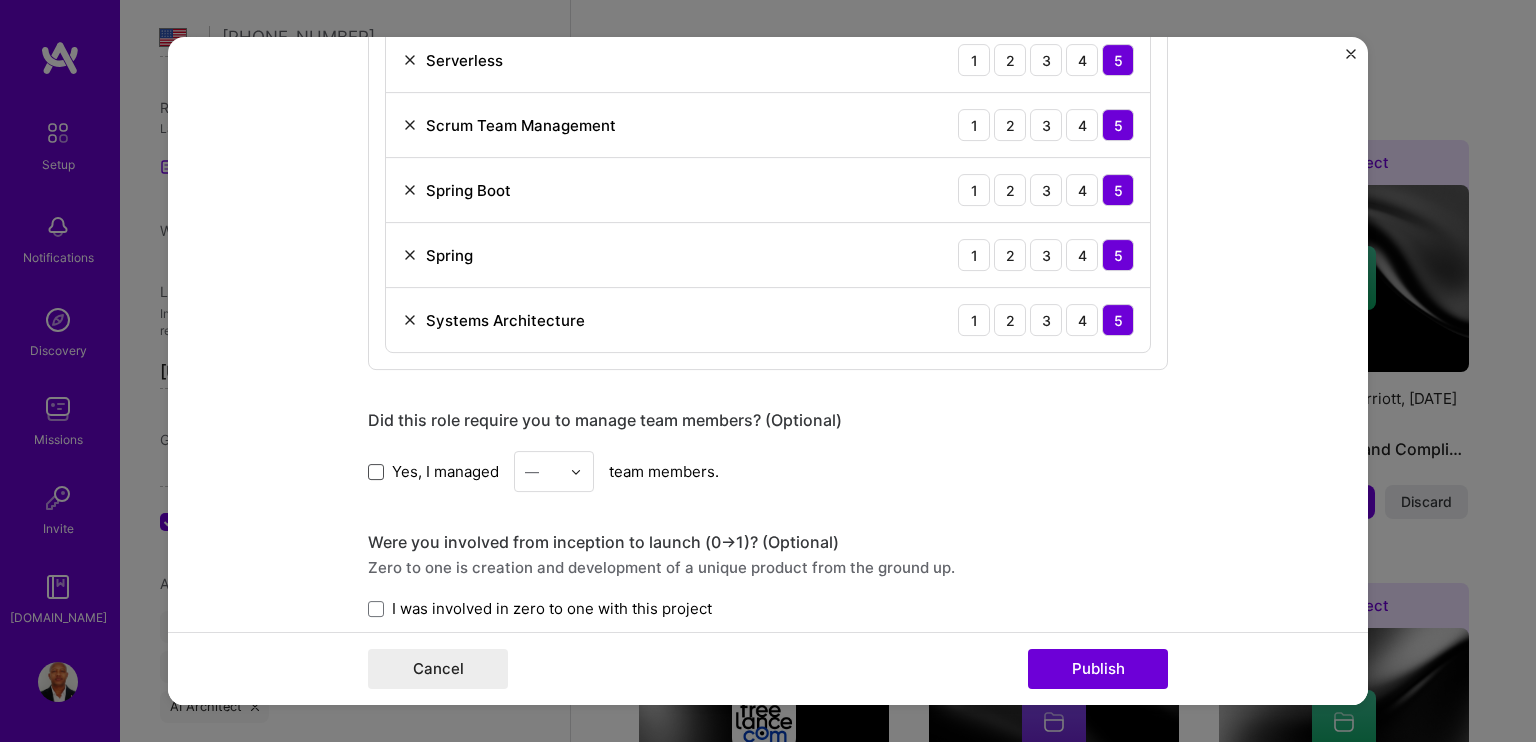 click at bounding box center [376, 472] 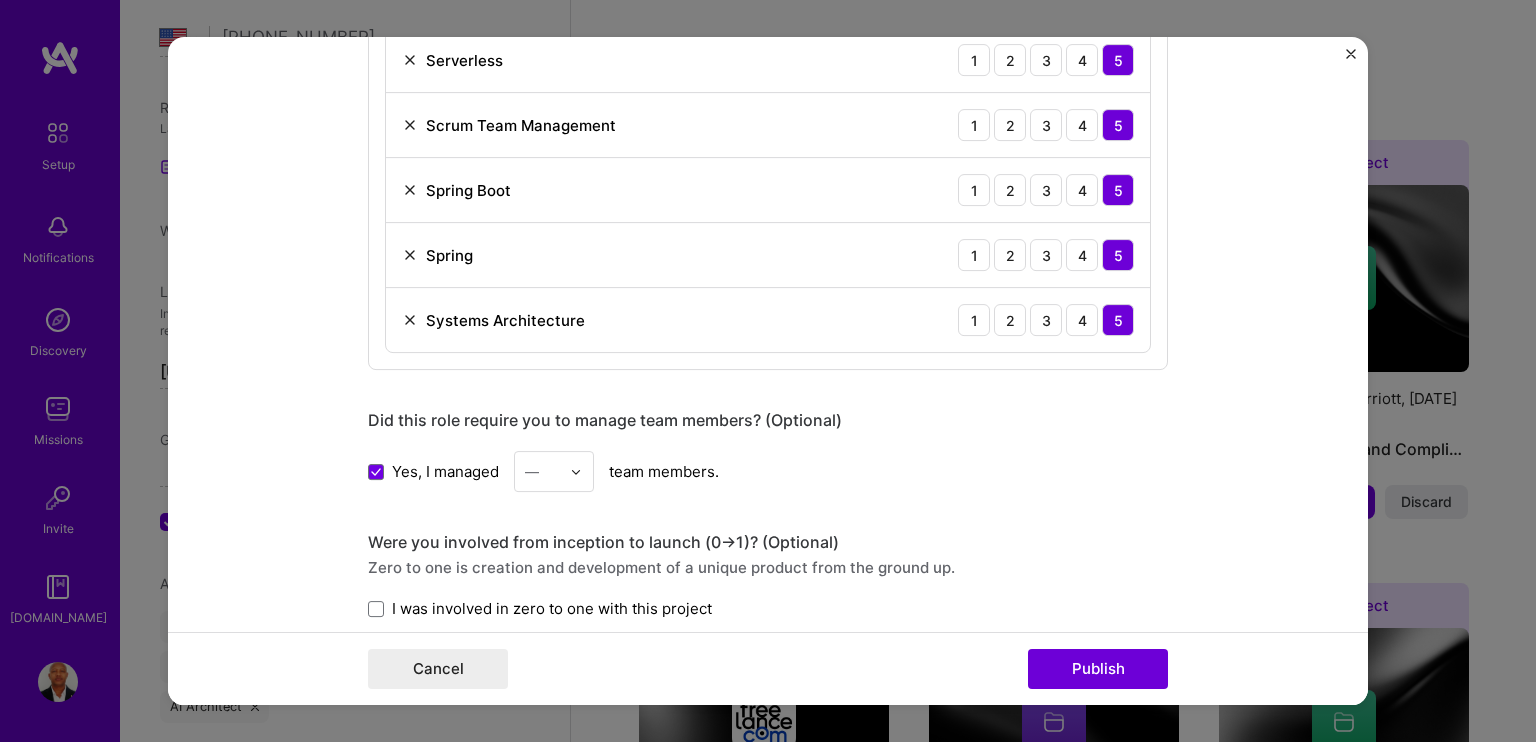 click at bounding box center (576, 472) 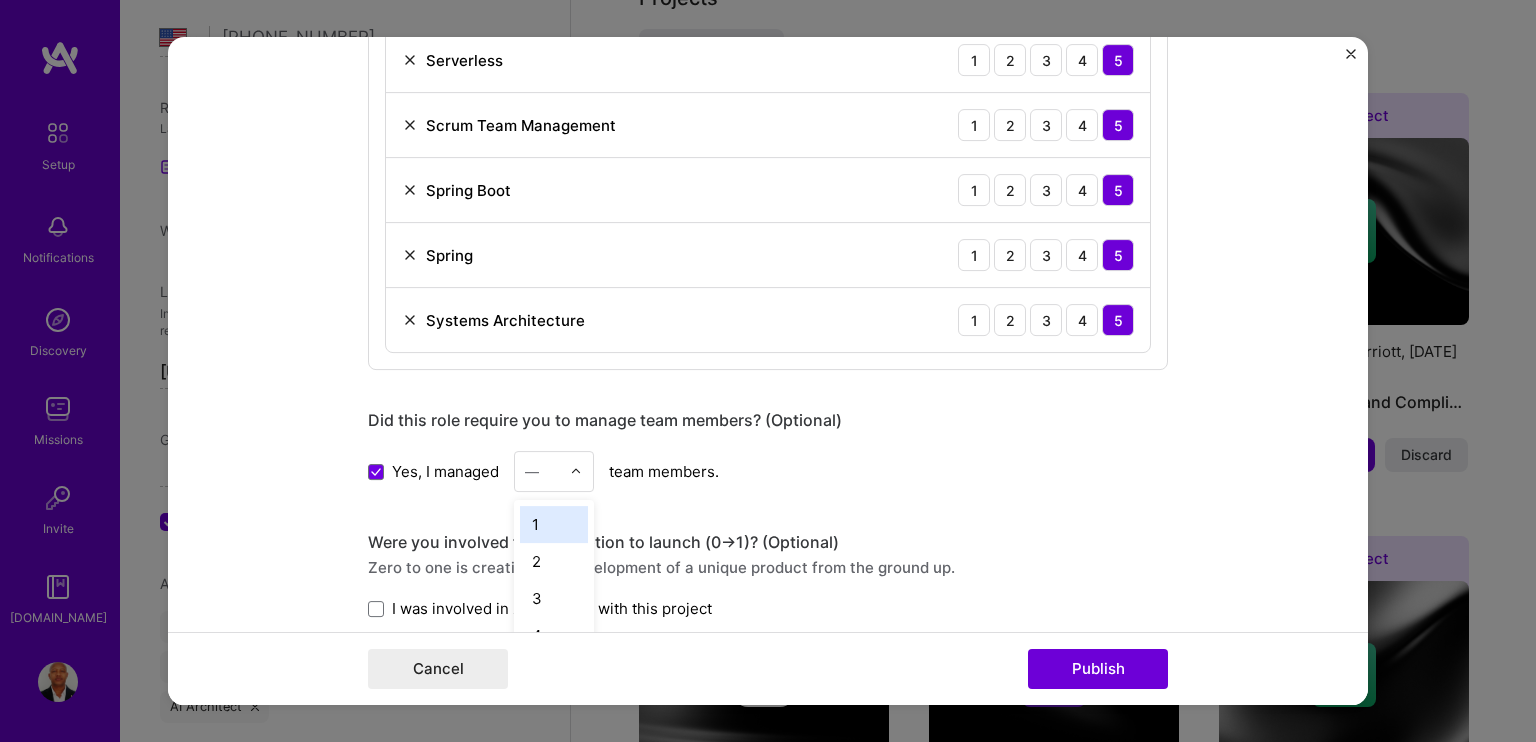 scroll, scrollTop: 2092, scrollLeft: 0, axis: vertical 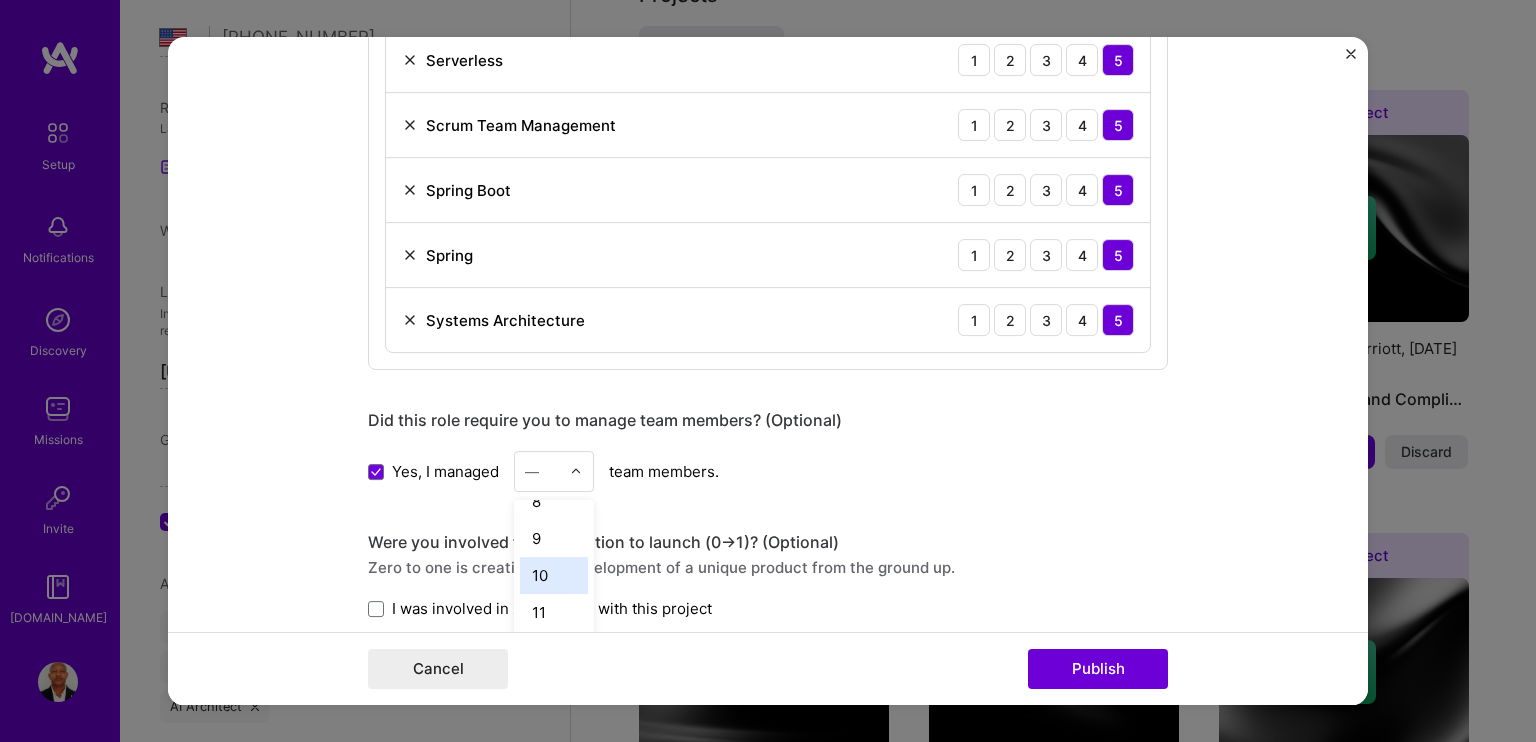 click on "10" at bounding box center (554, 575) 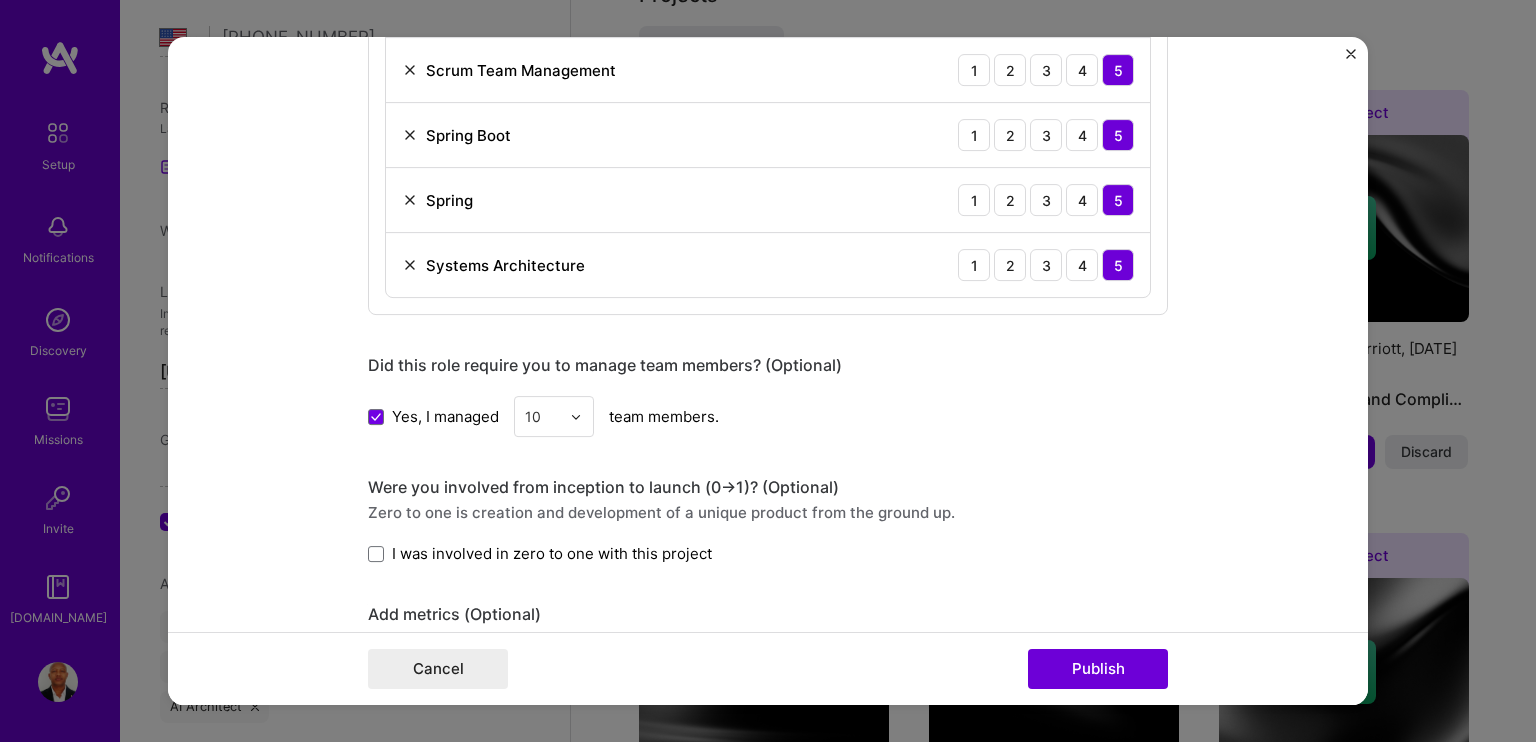 scroll, scrollTop: 5300, scrollLeft: 0, axis: vertical 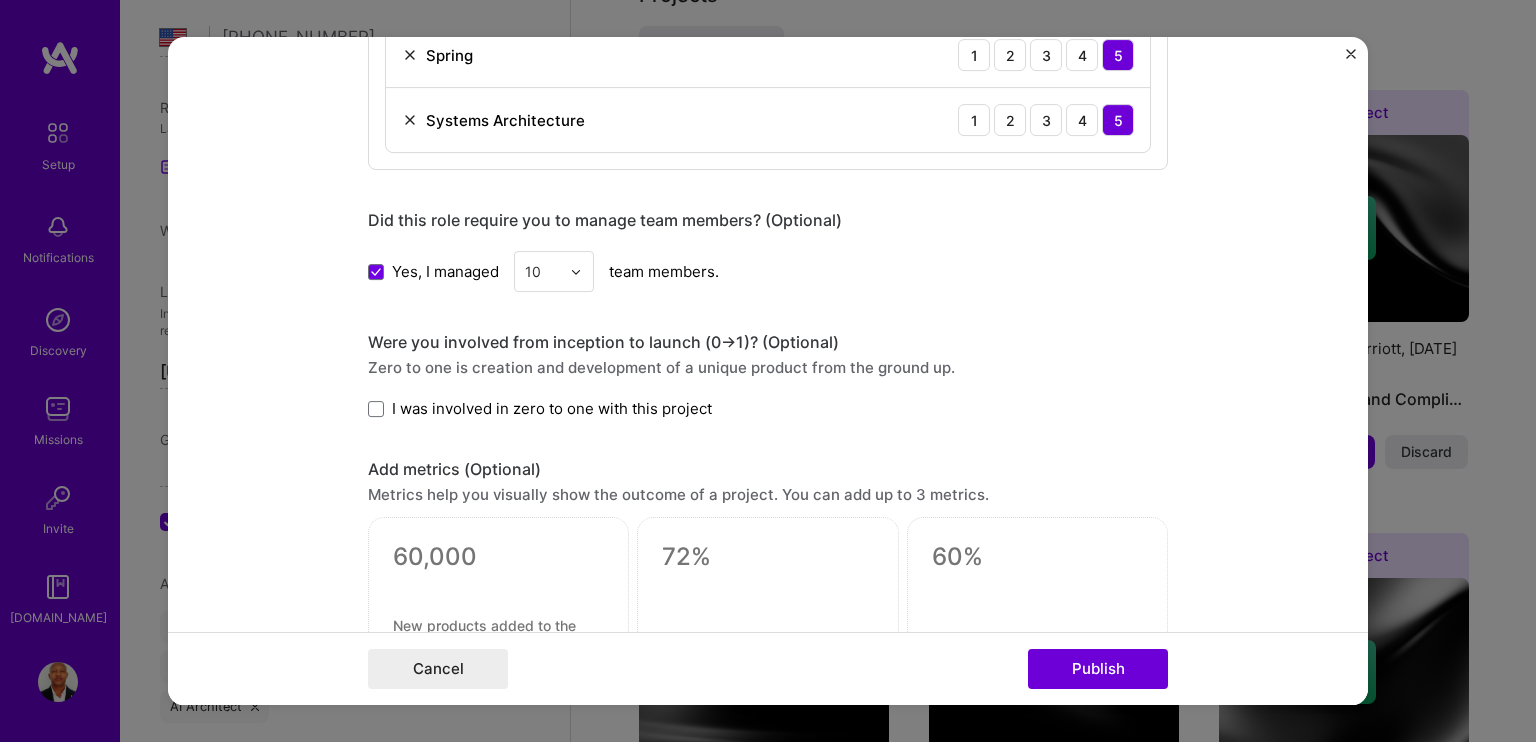 click on "I was involved in zero to one with this project" at bounding box center (540, 408) 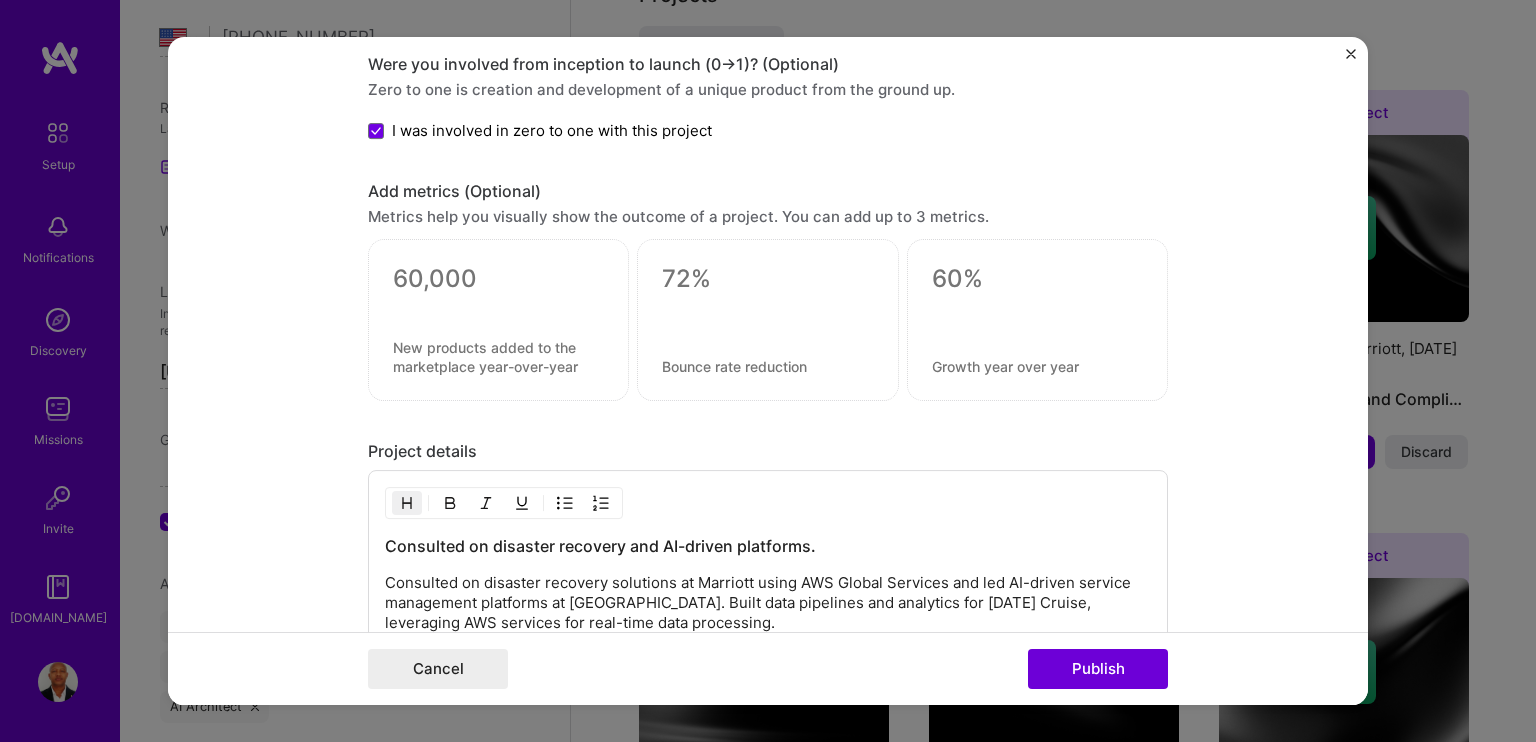 scroll, scrollTop: 5600, scrollLeft: 0, axis: vertical 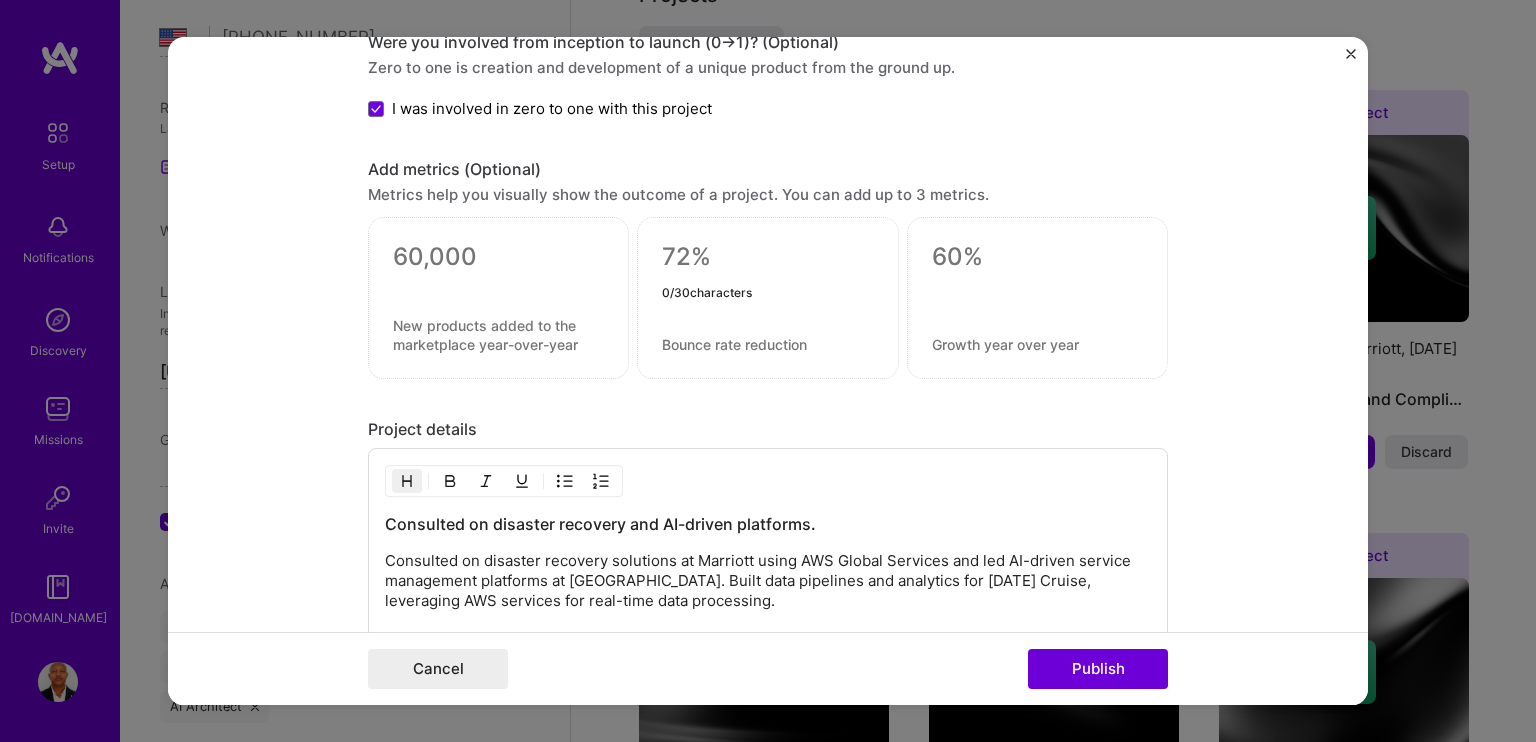 click at bounding box center (767, 258) 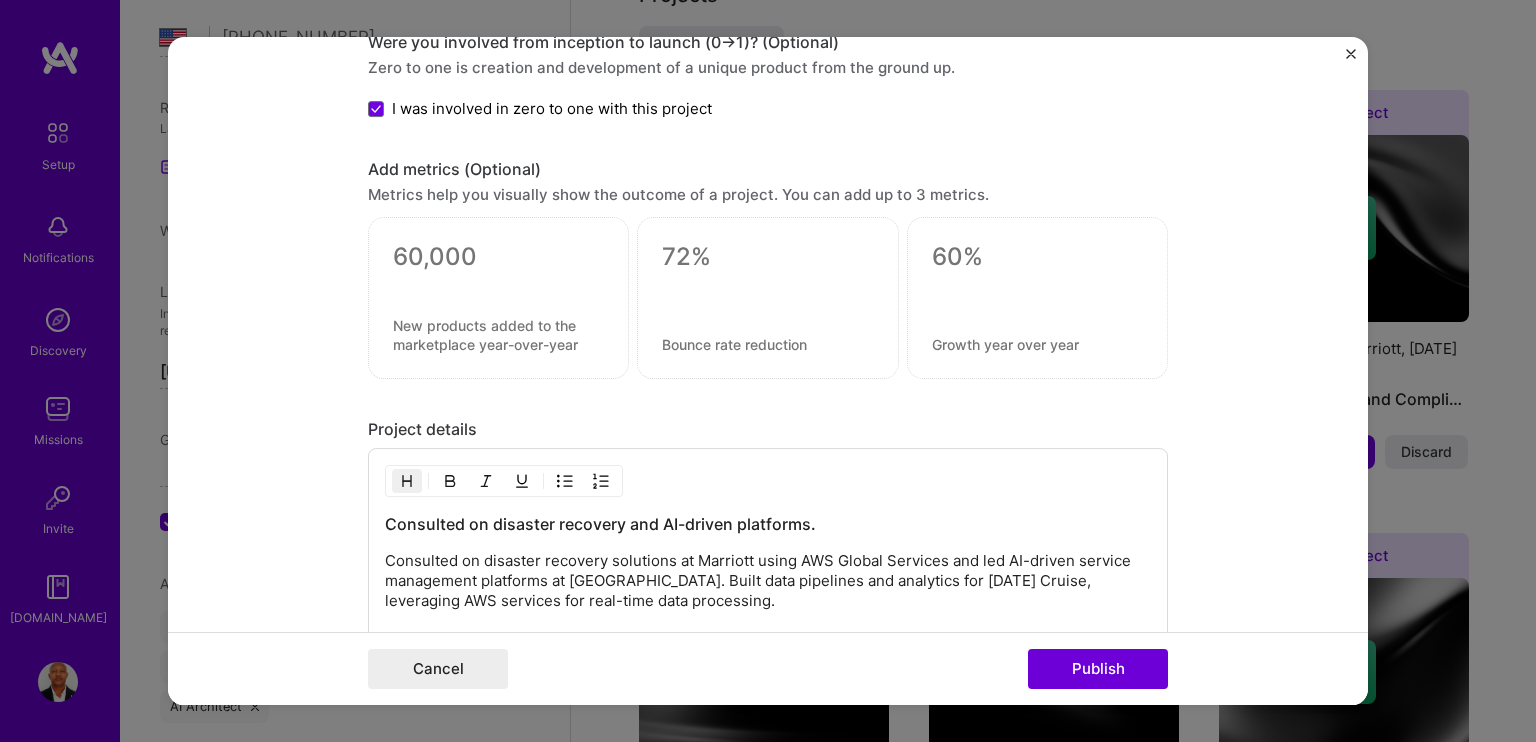 click at bounding box center [498, 283] 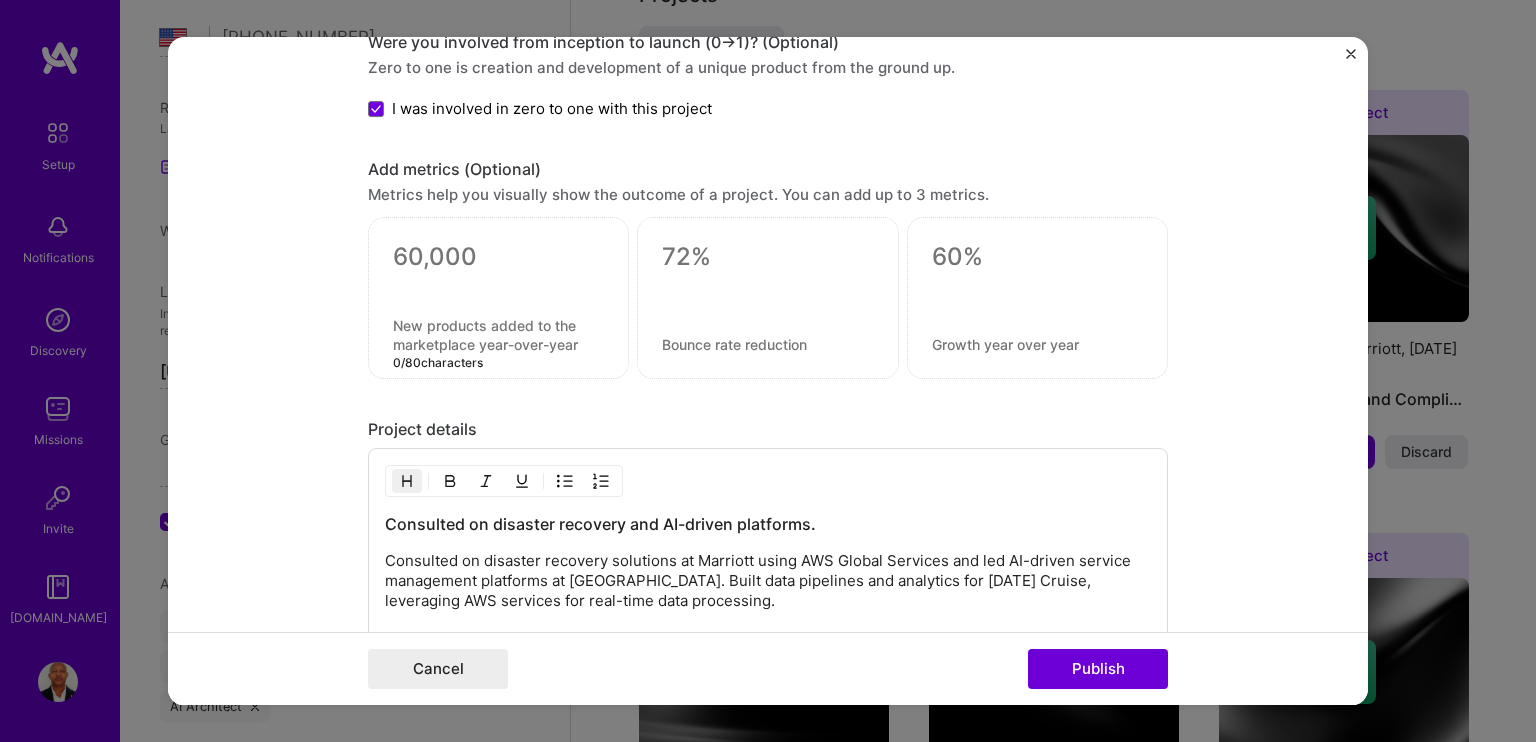 click at bounding box center [498, 336] 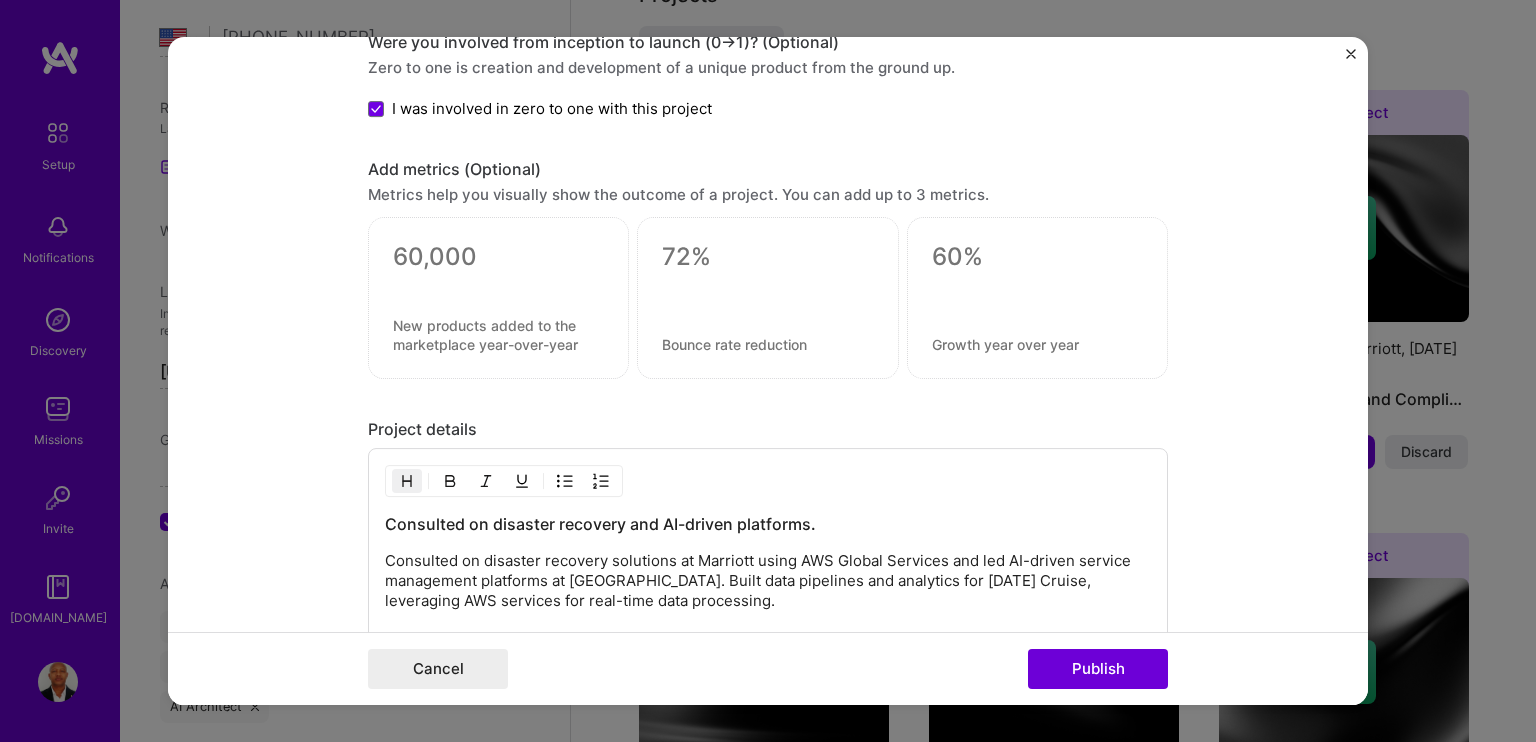 click at bounding box center [498, 299] 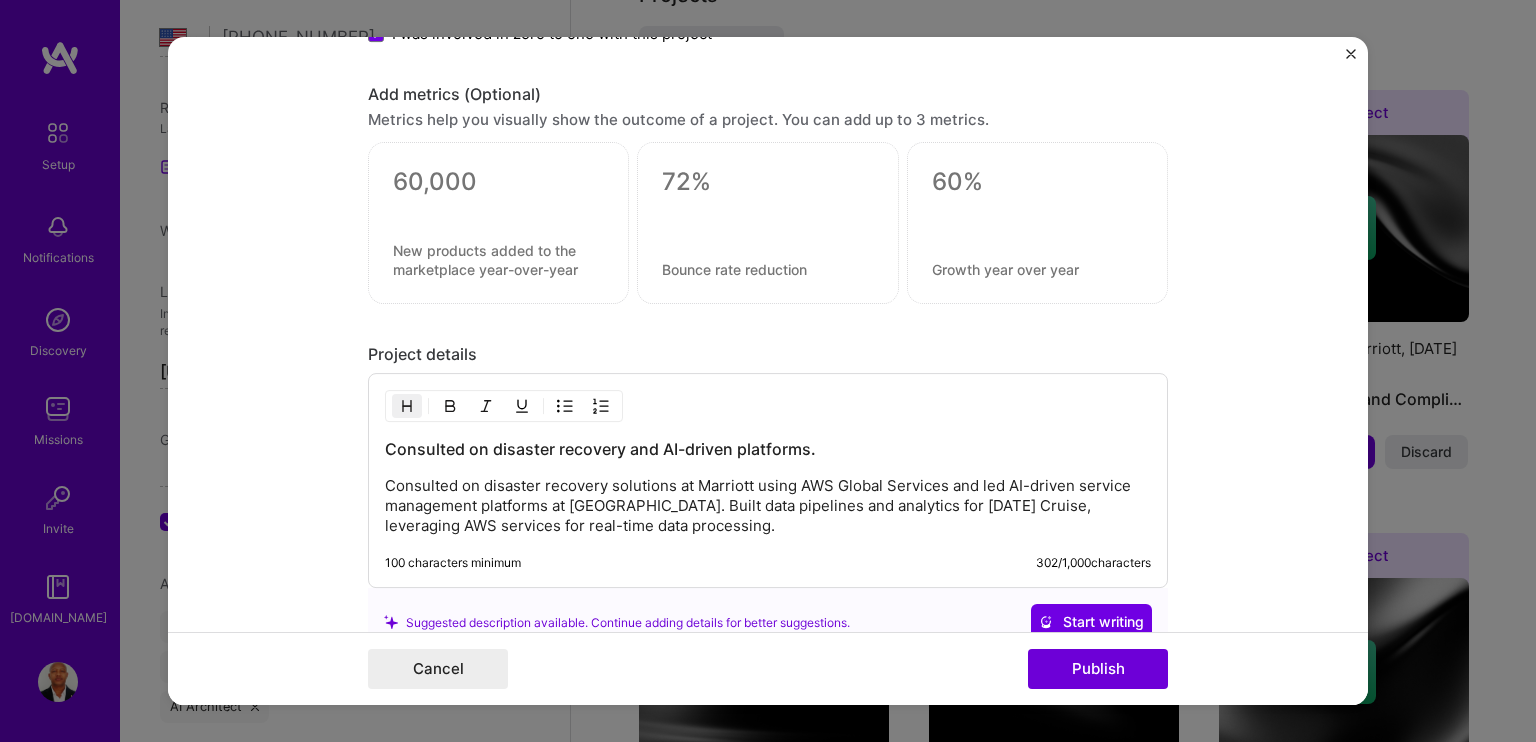 scroll, scrollTop: 5600, scrollLeft: 0, axis: vertical 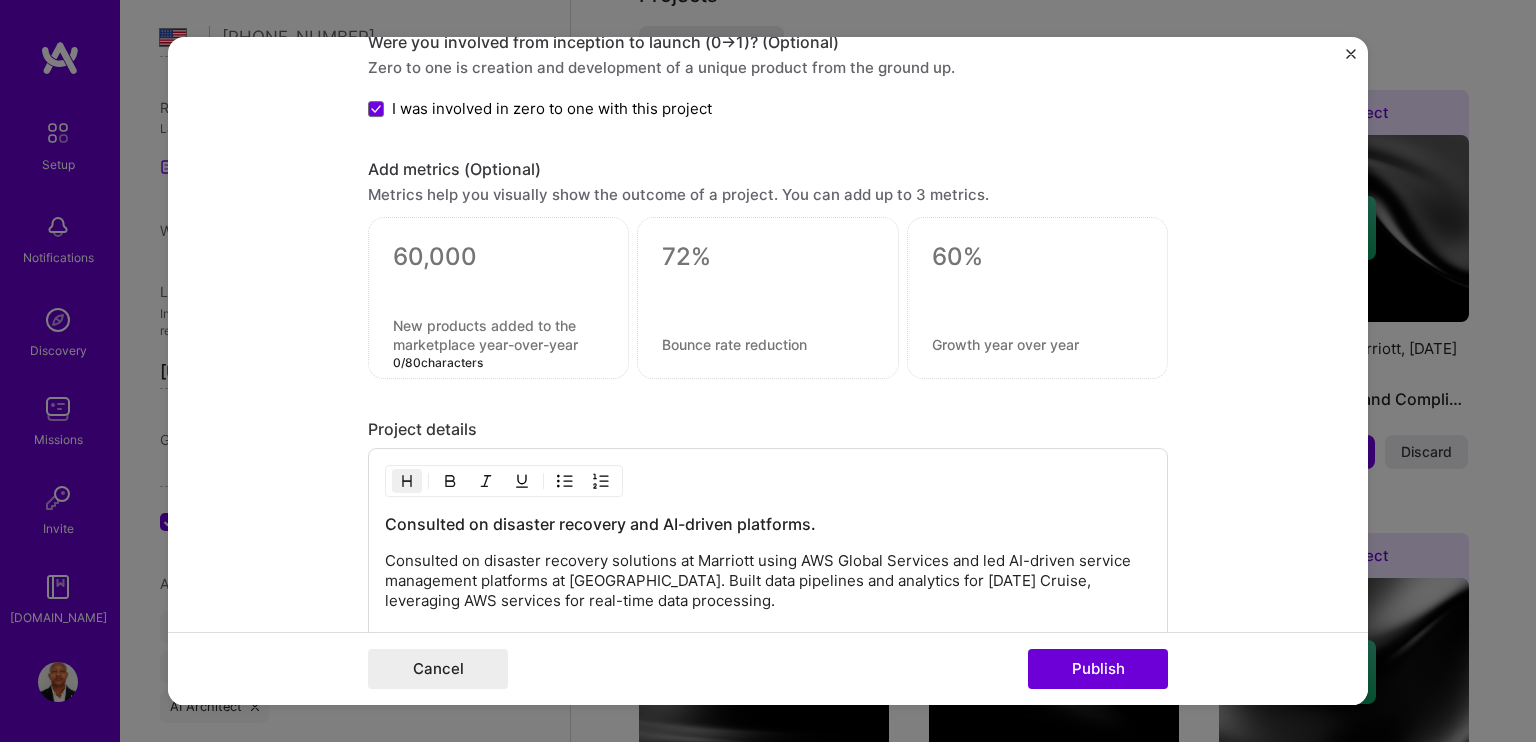 click at bounding box center [498, 336] 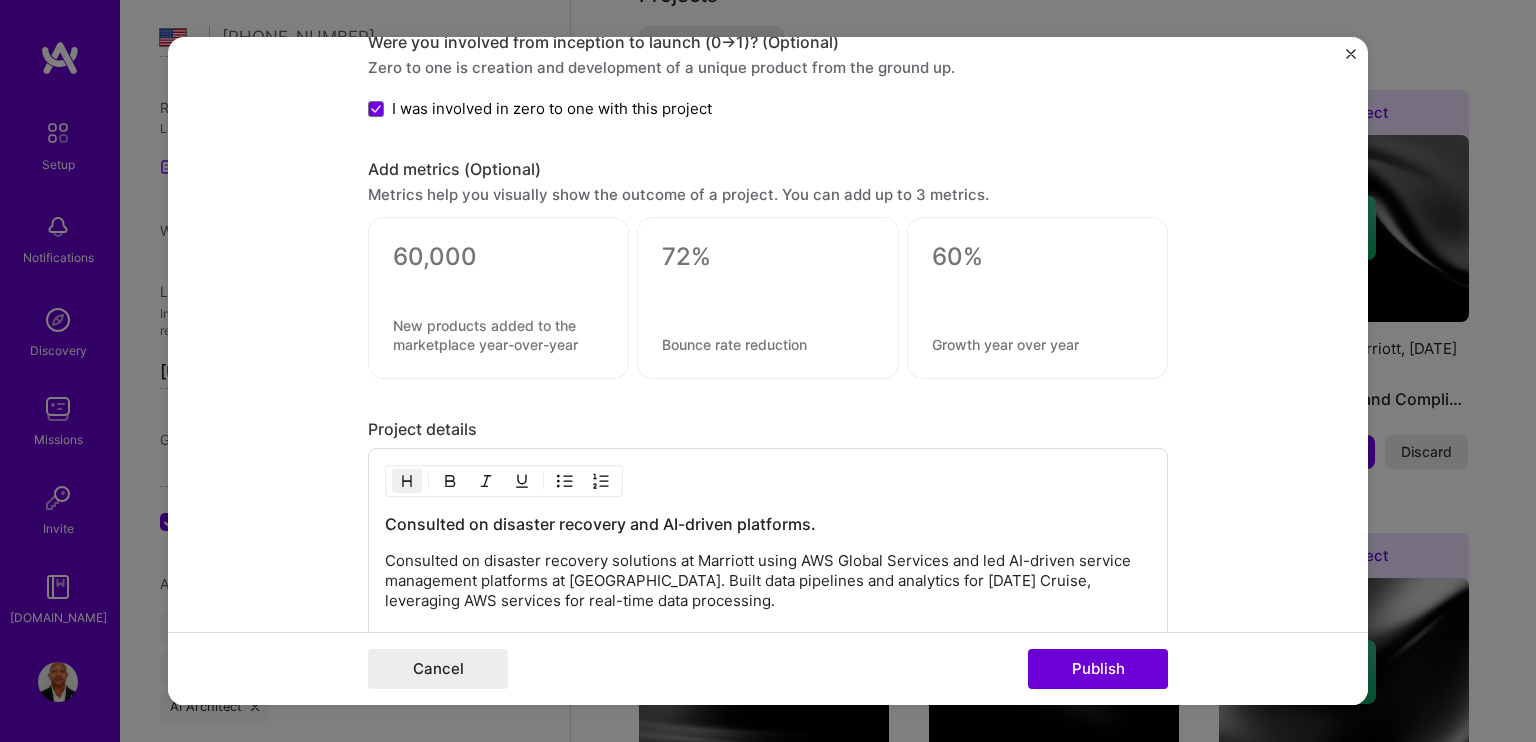 click at bounding box center (498, 299) 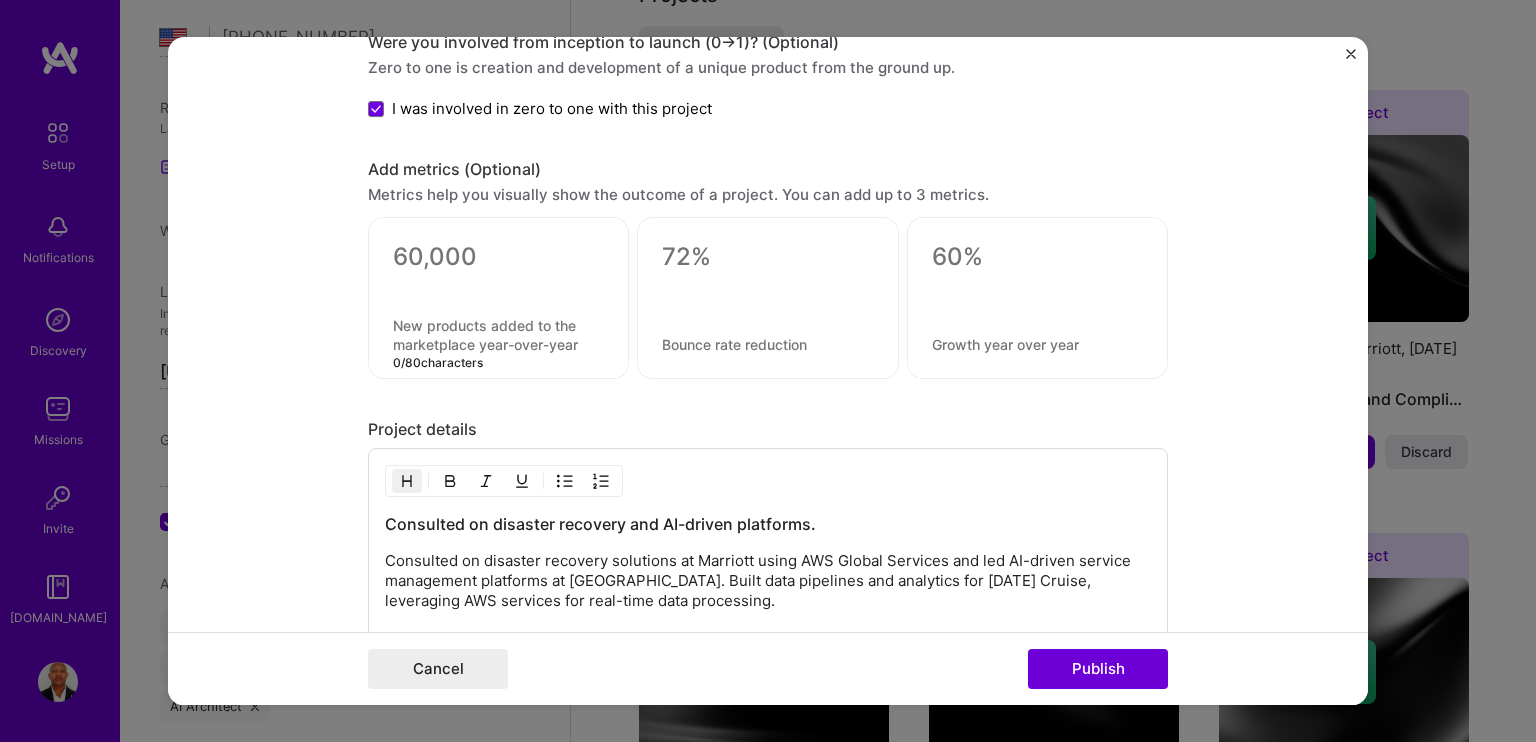 click at bounding box center [498, 336] 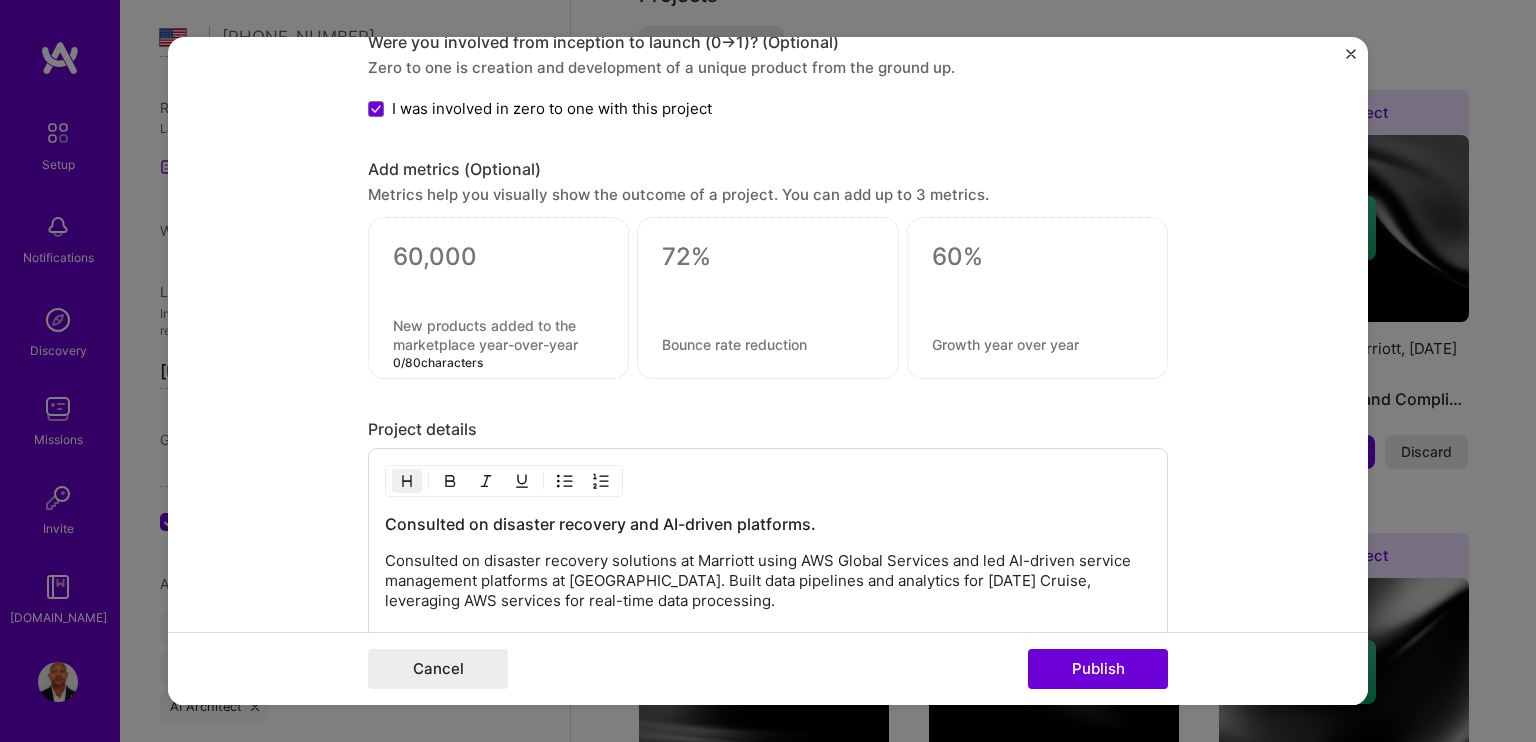 paste 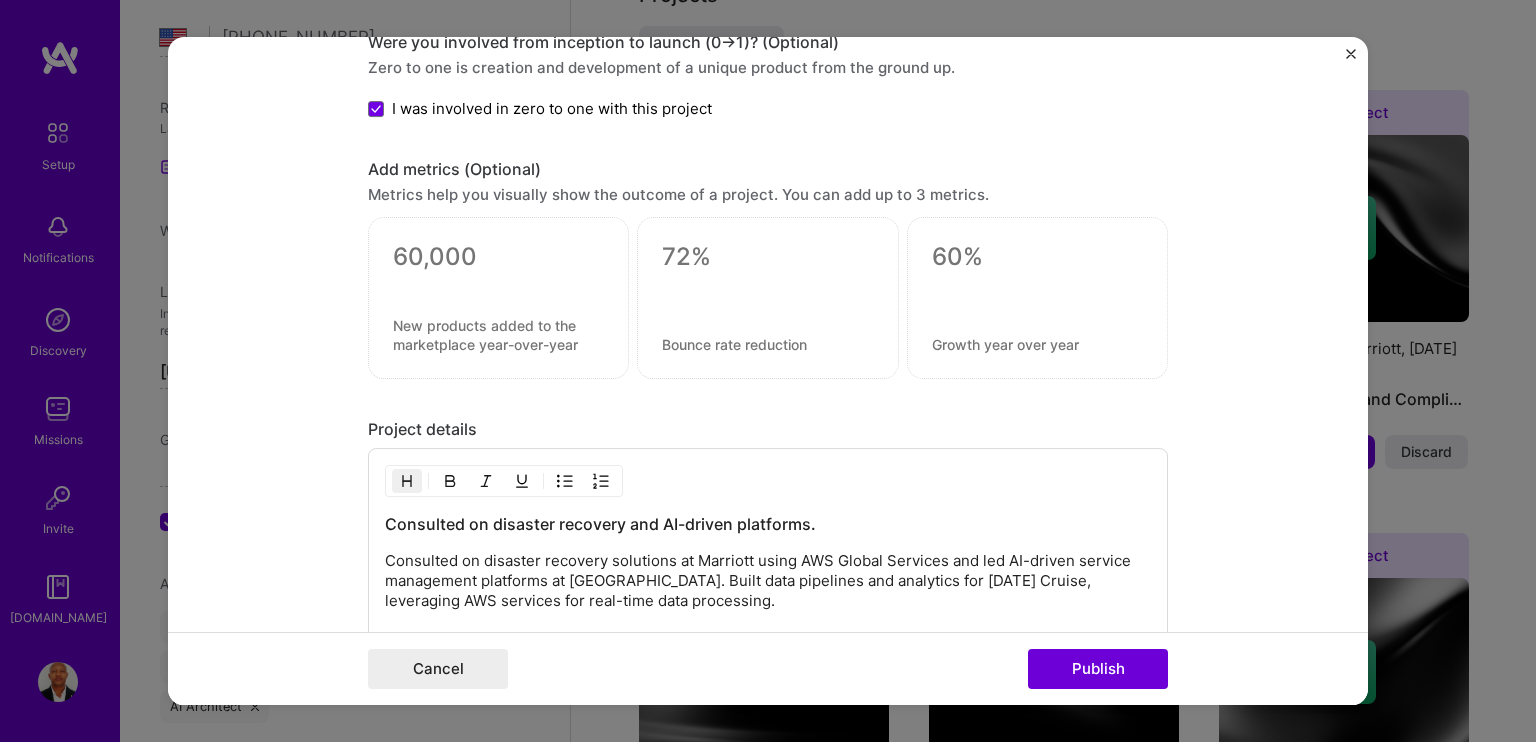 click at bounding box center (498, 299) 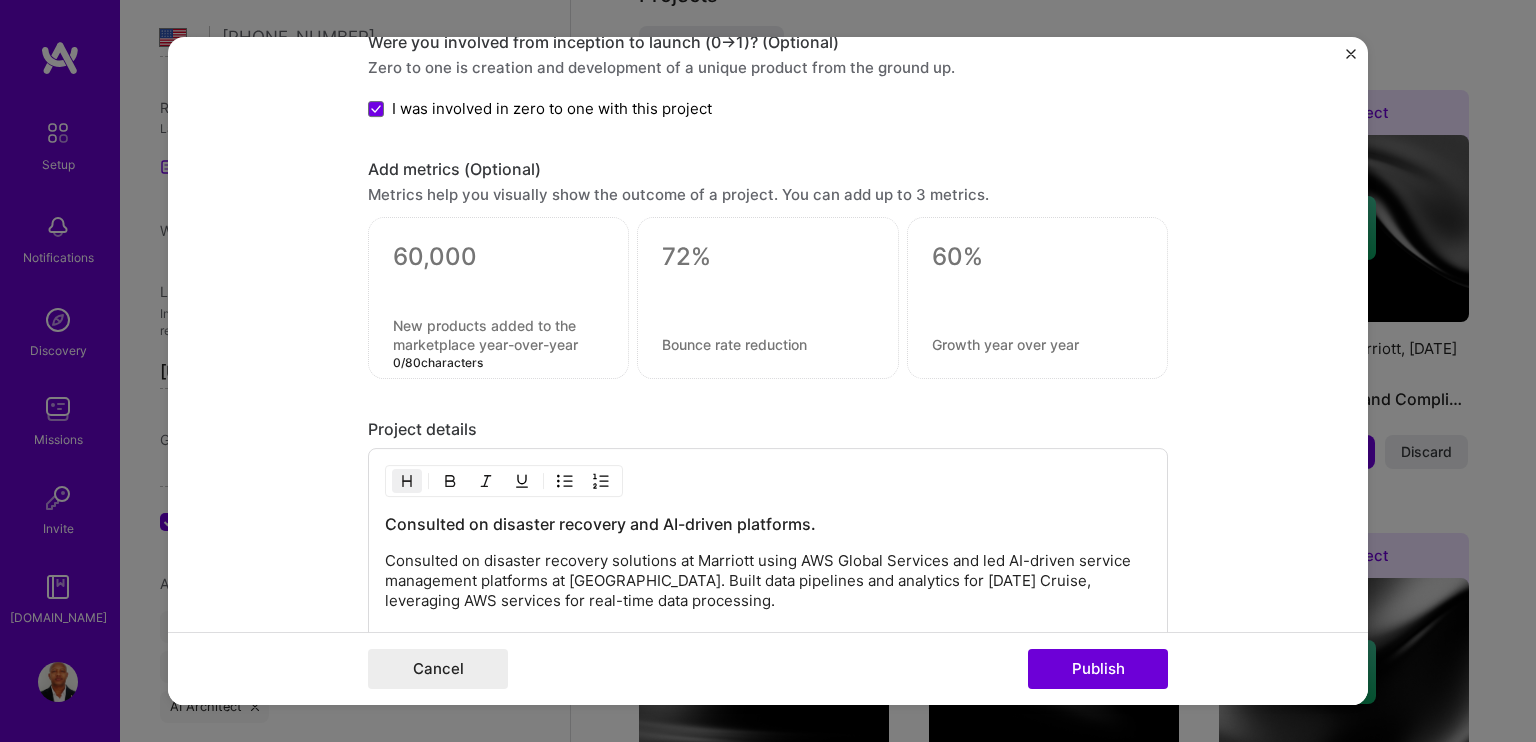 click at bounding box center [498, 336] 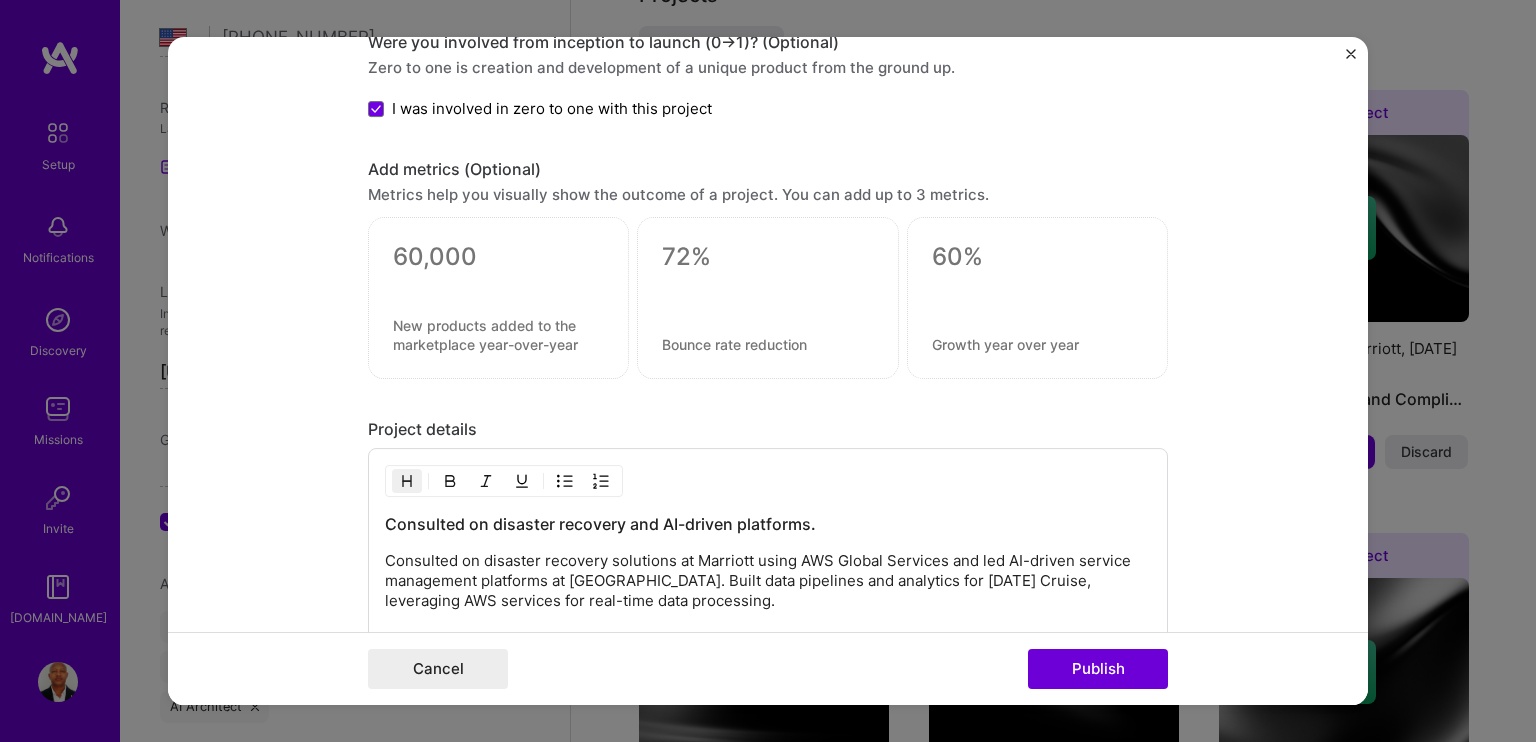 click at bounding box center (498, 299) 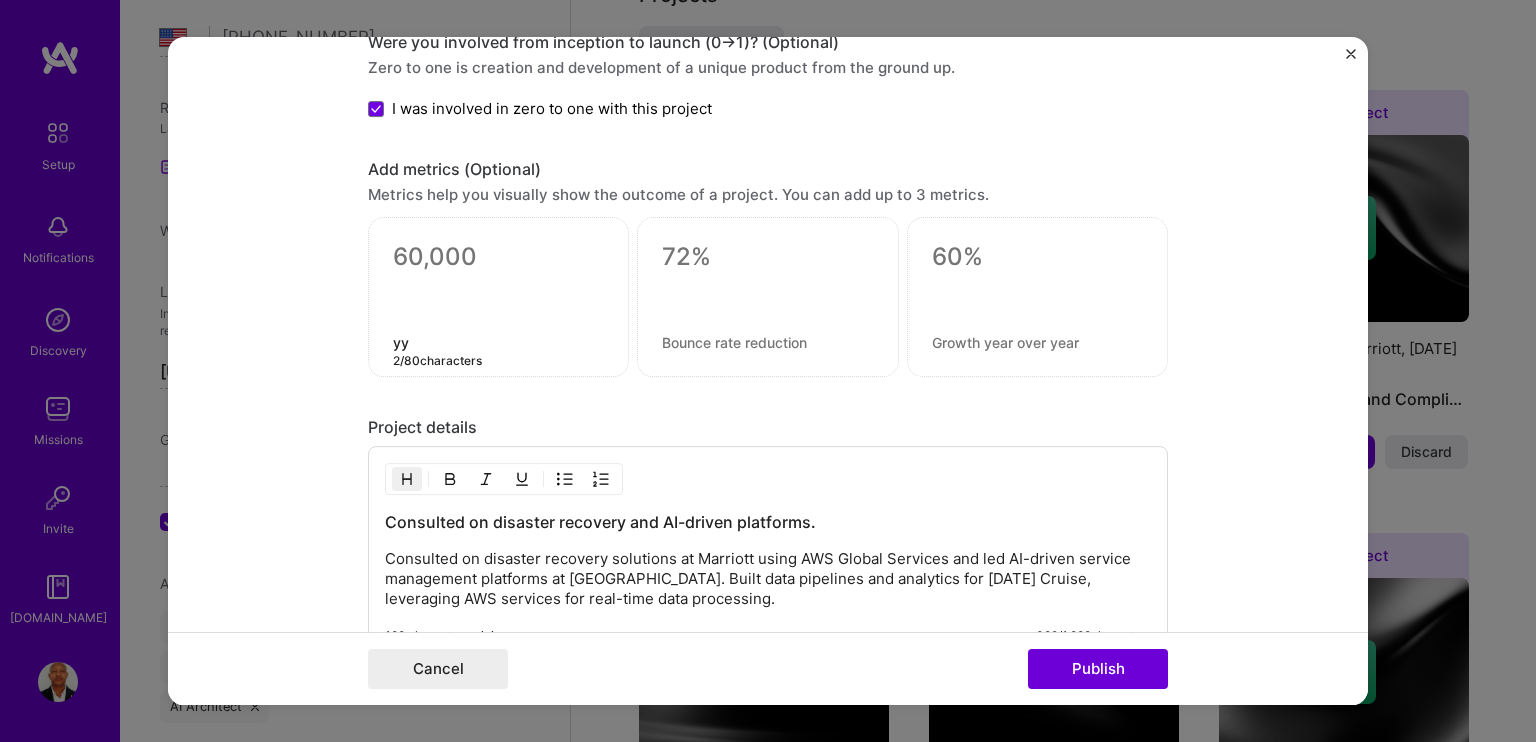 type on "y" 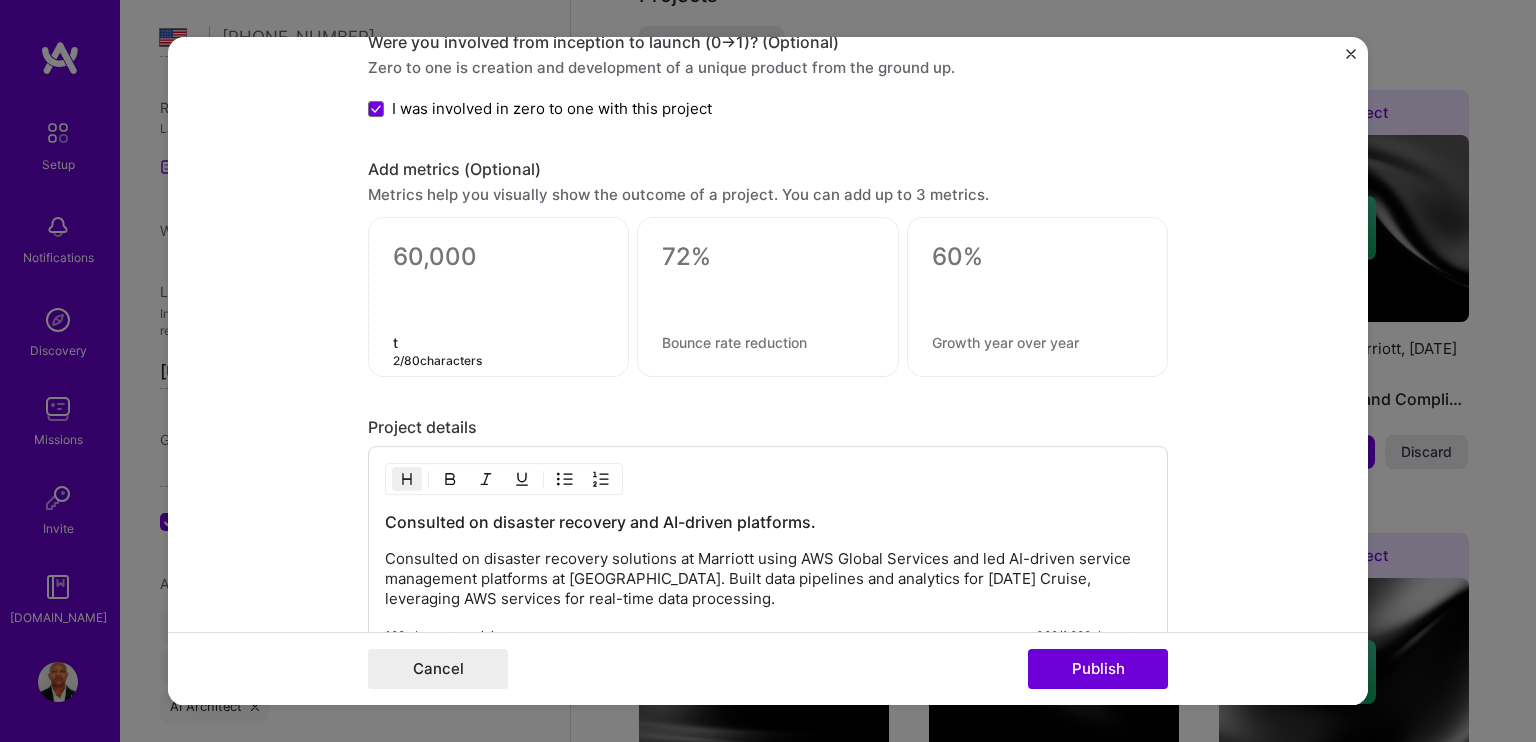 paste on "Real-time analytics for 60K+ events/day across enterprise platforms" 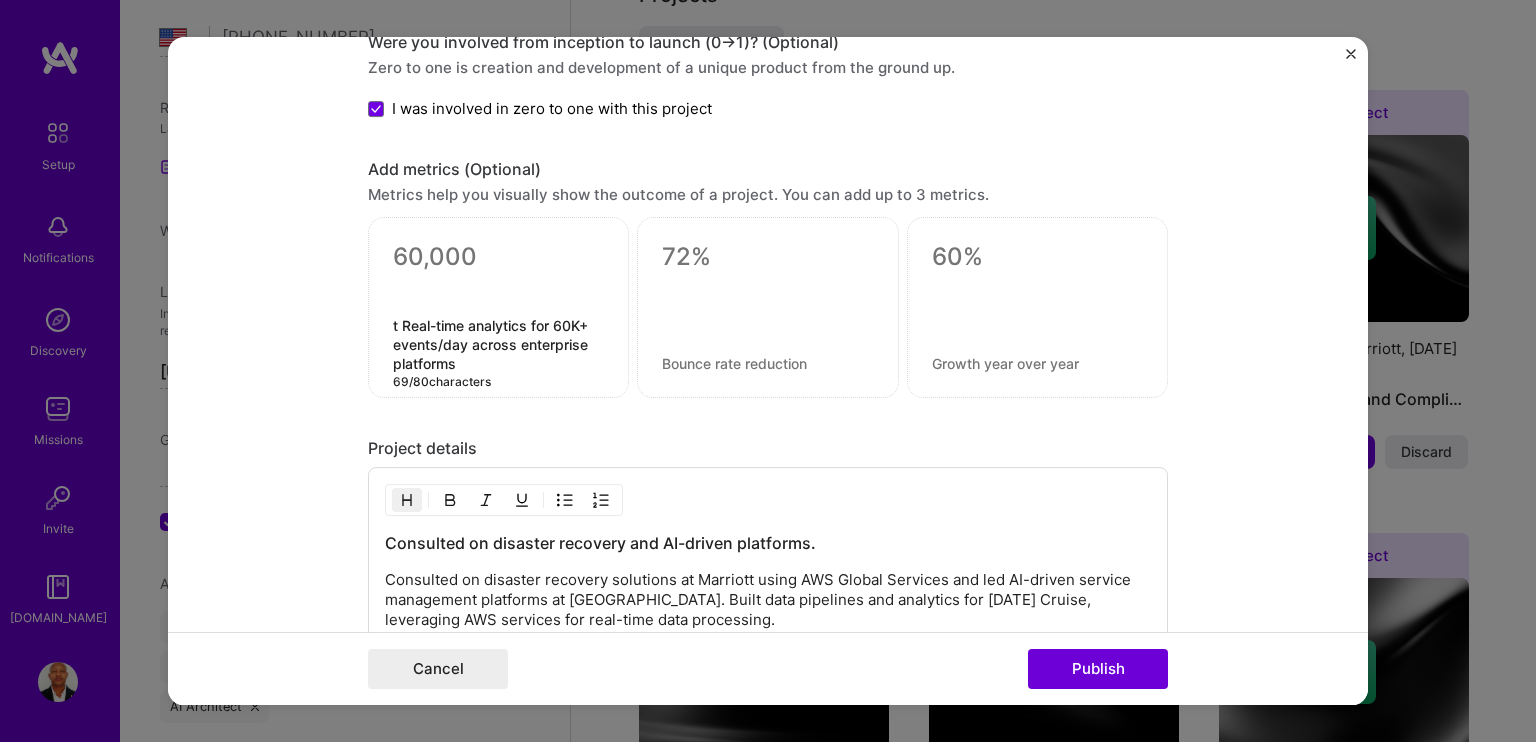 click on "t Real-time analytics for 60K+ events/day across enterprise platforms" at bounding box center [498, 345] 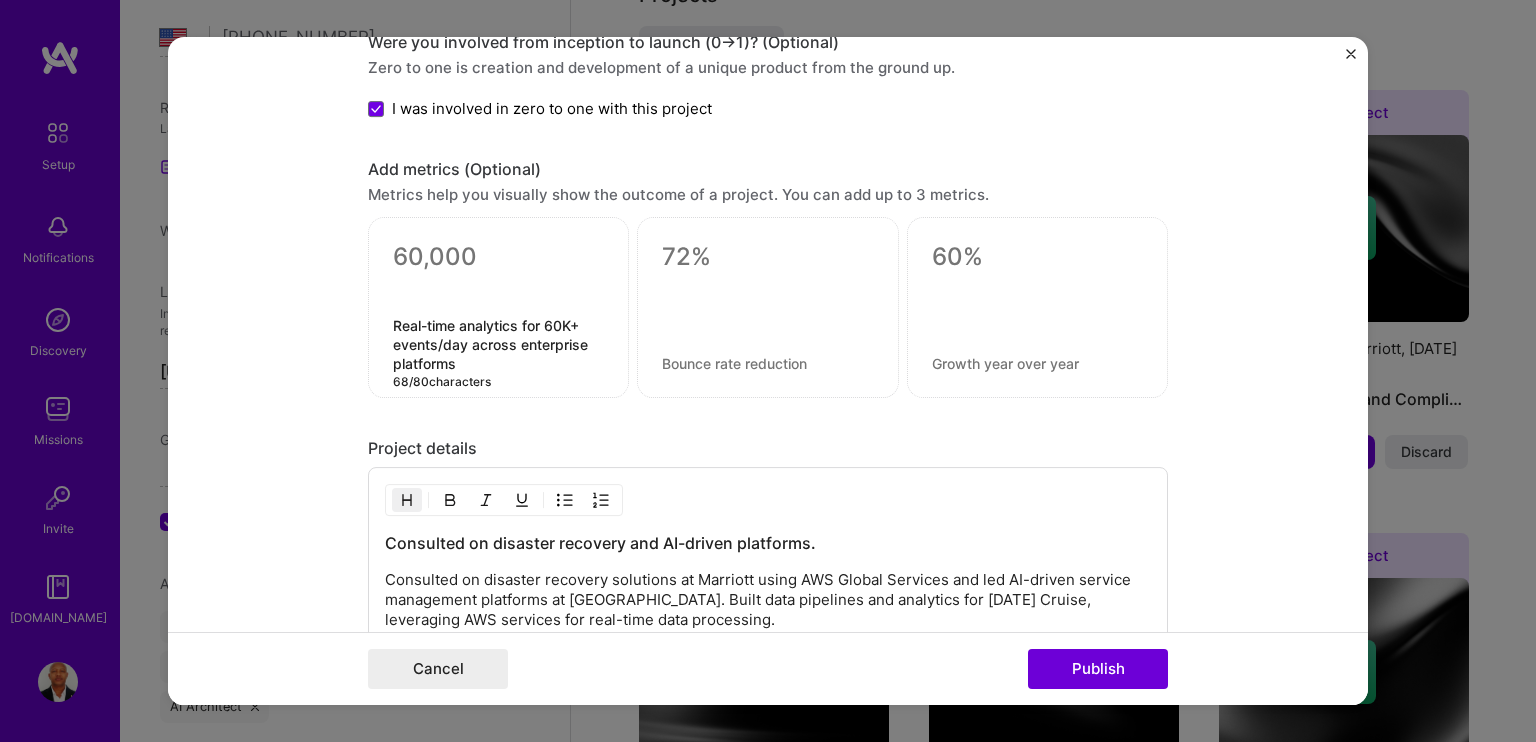 type on "Real-time analytics for 60K+ events/day across enterprise platforms" 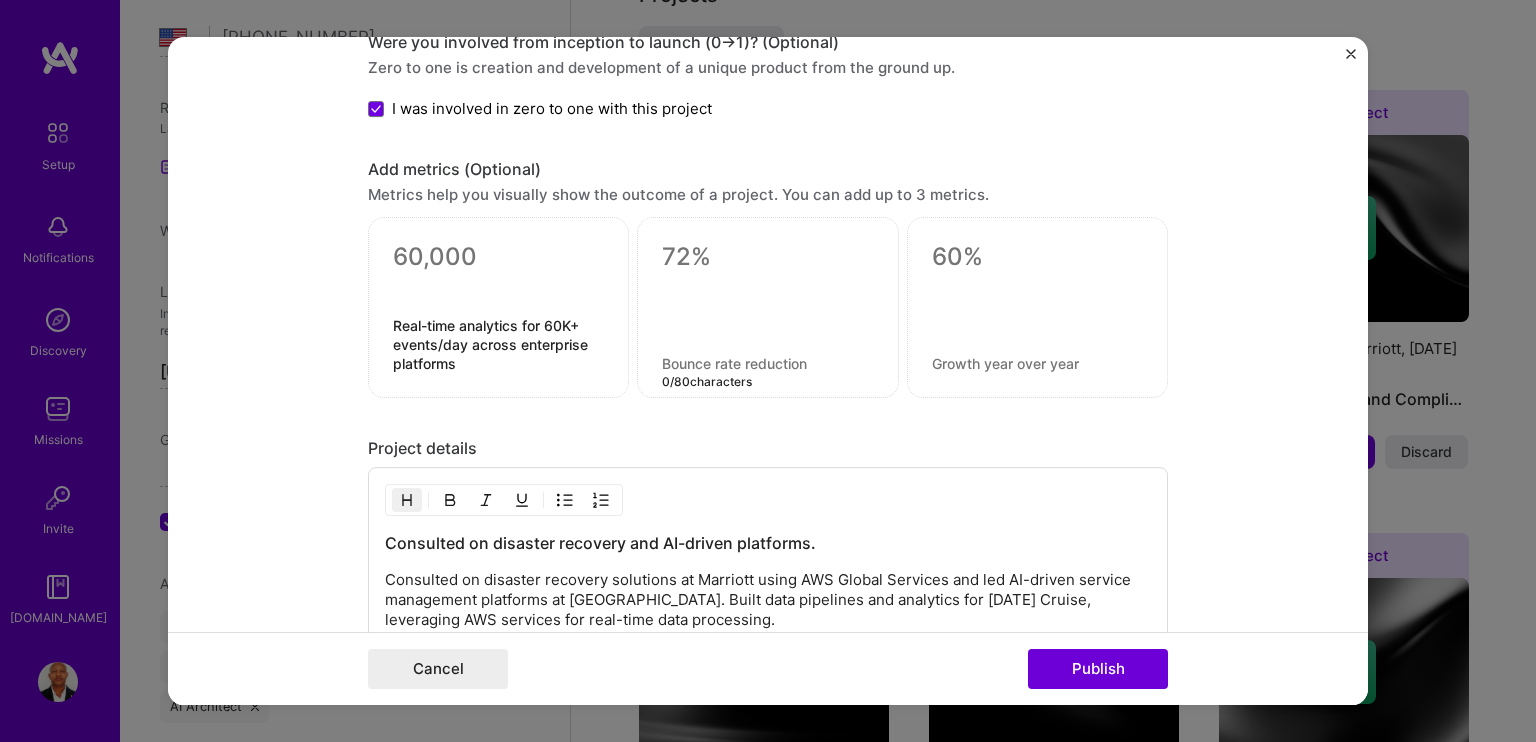 click at bounding box center [767, 364] 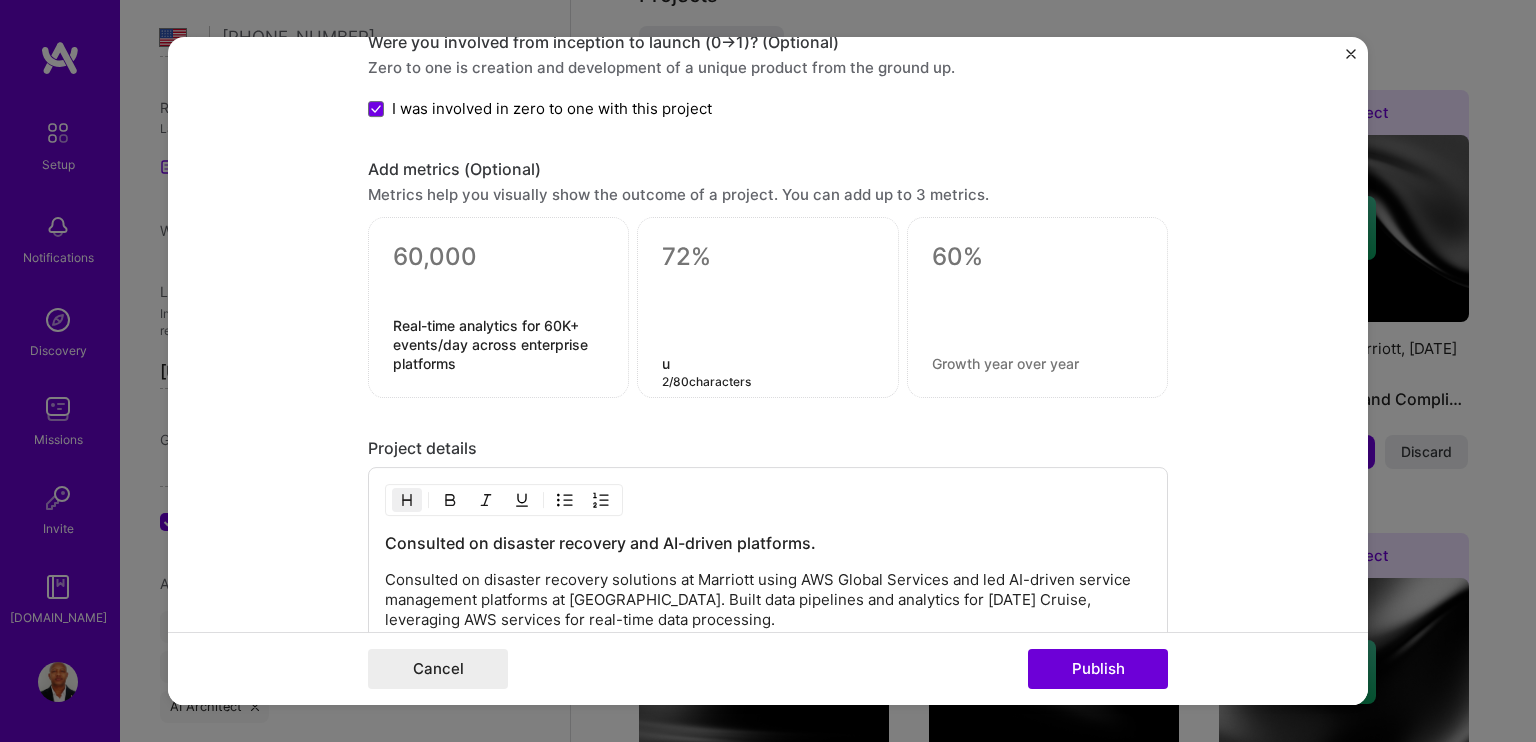 paste on "72% reduction in downtime risk with AWS Global DR strategy" 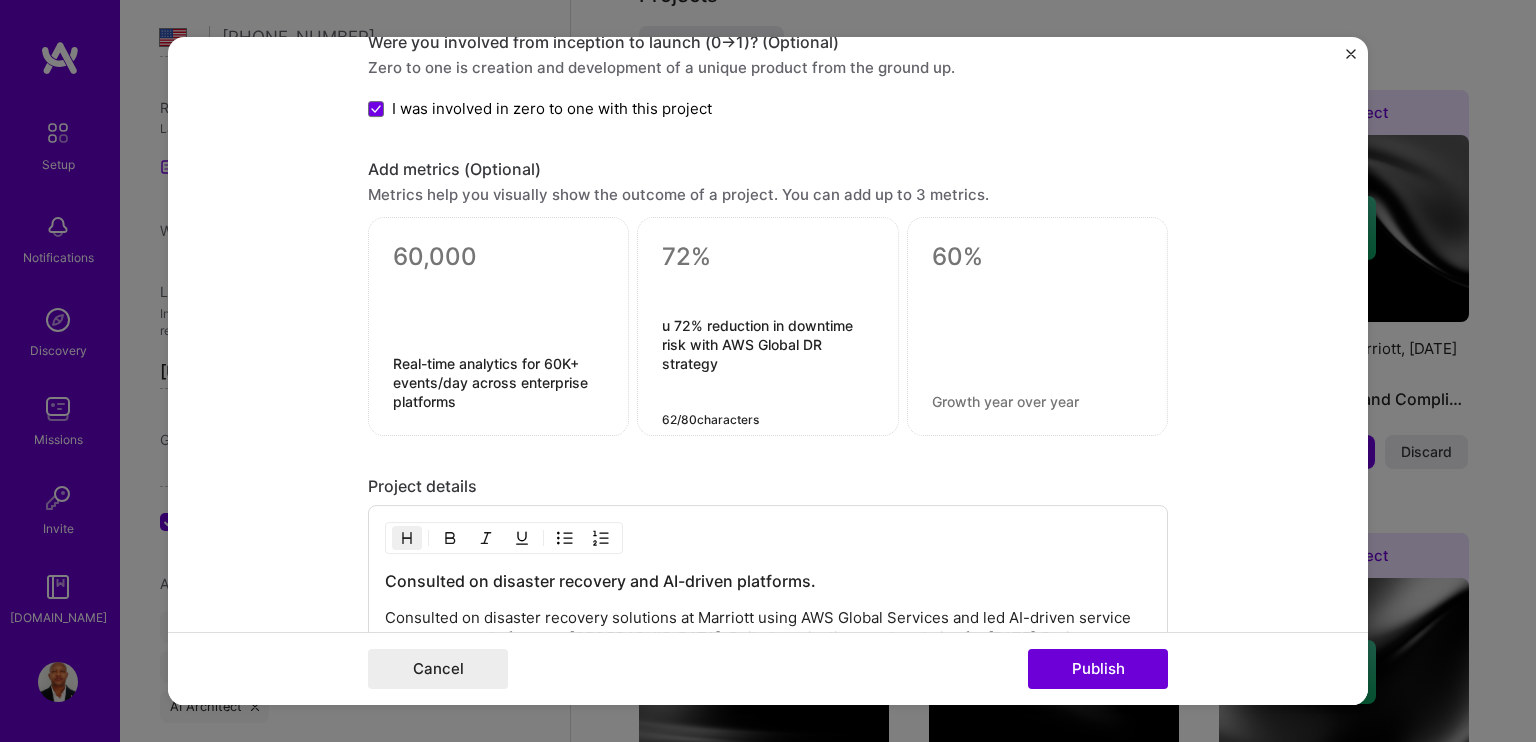 click on "u 72% reduction in downtime risk with AWS Global DR strategy" at bounding box center (767, 364) 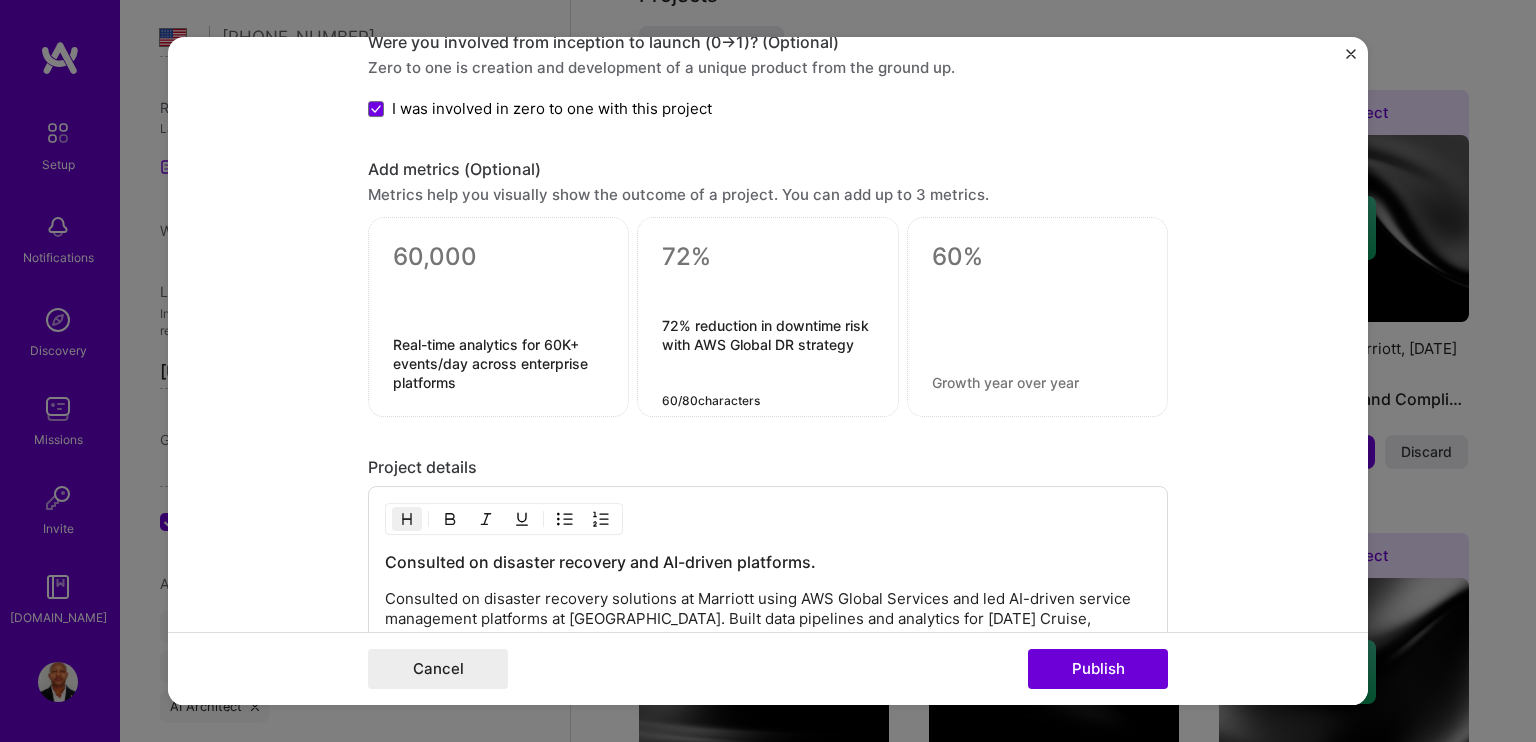 type on "72% reduction in downtime risk with AWS Global DR strategy" 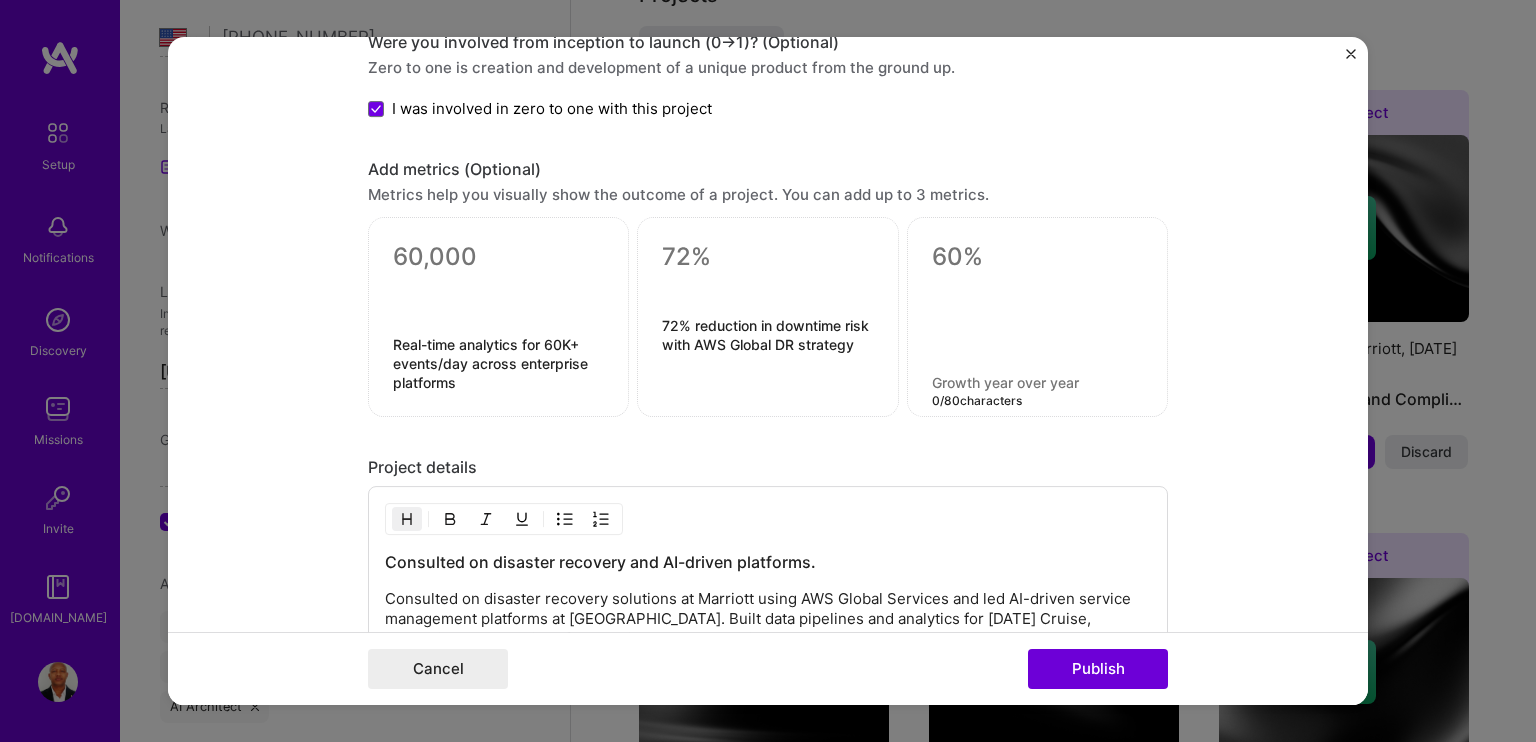click at bounding box center (1037, 383) 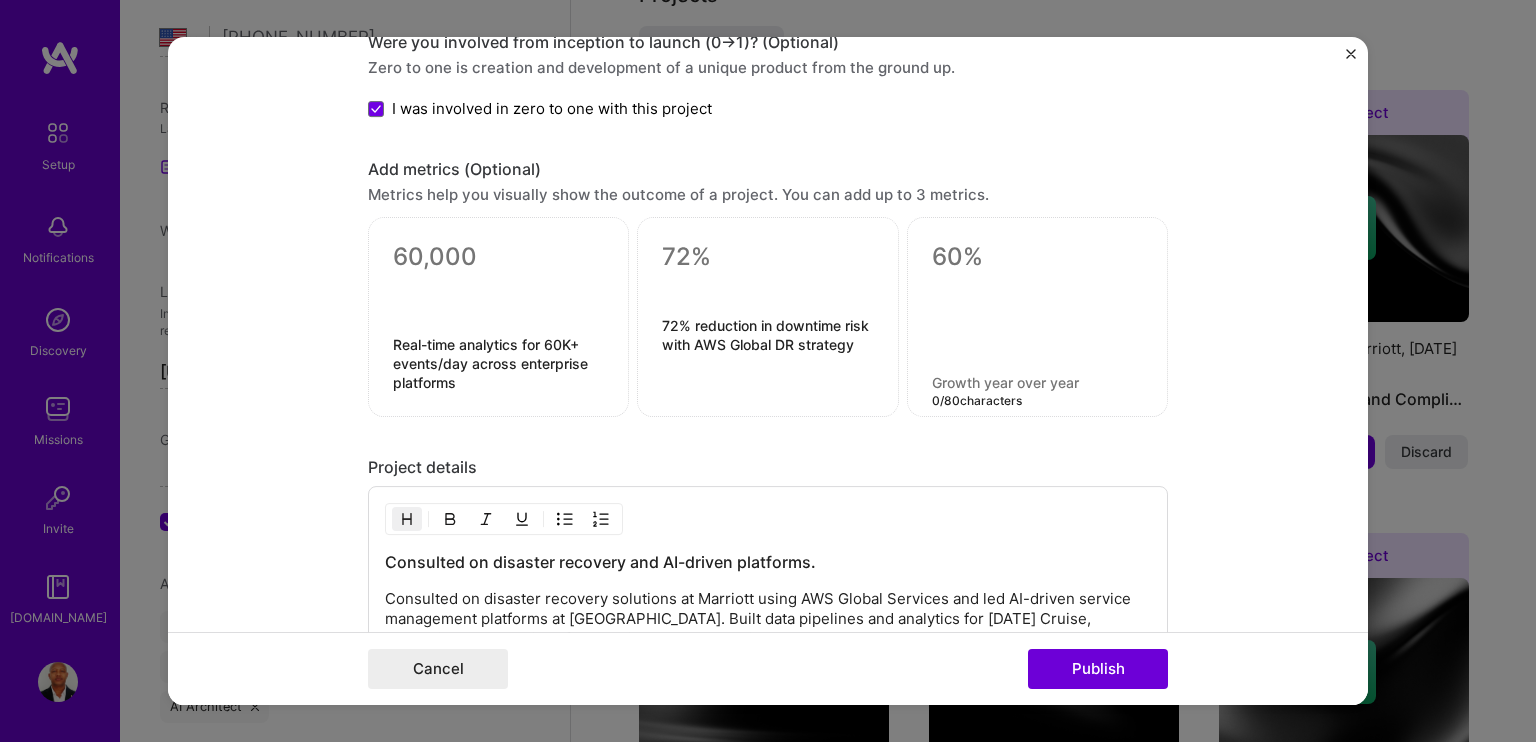 click on "72% reduction in downtime risk with AWS Global DR strategy" at bounding box center [767, 355] 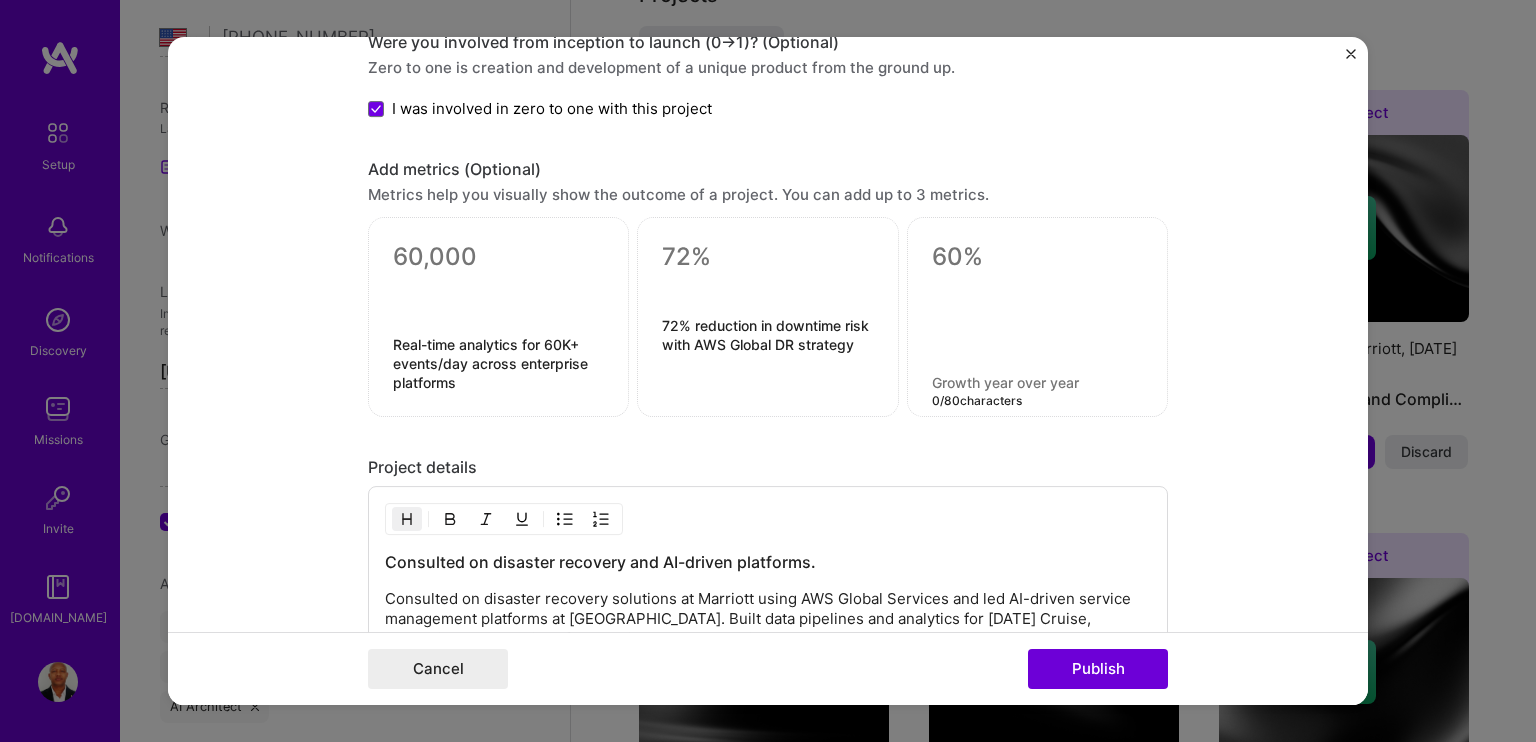 click at bounding box center (1037, 383) 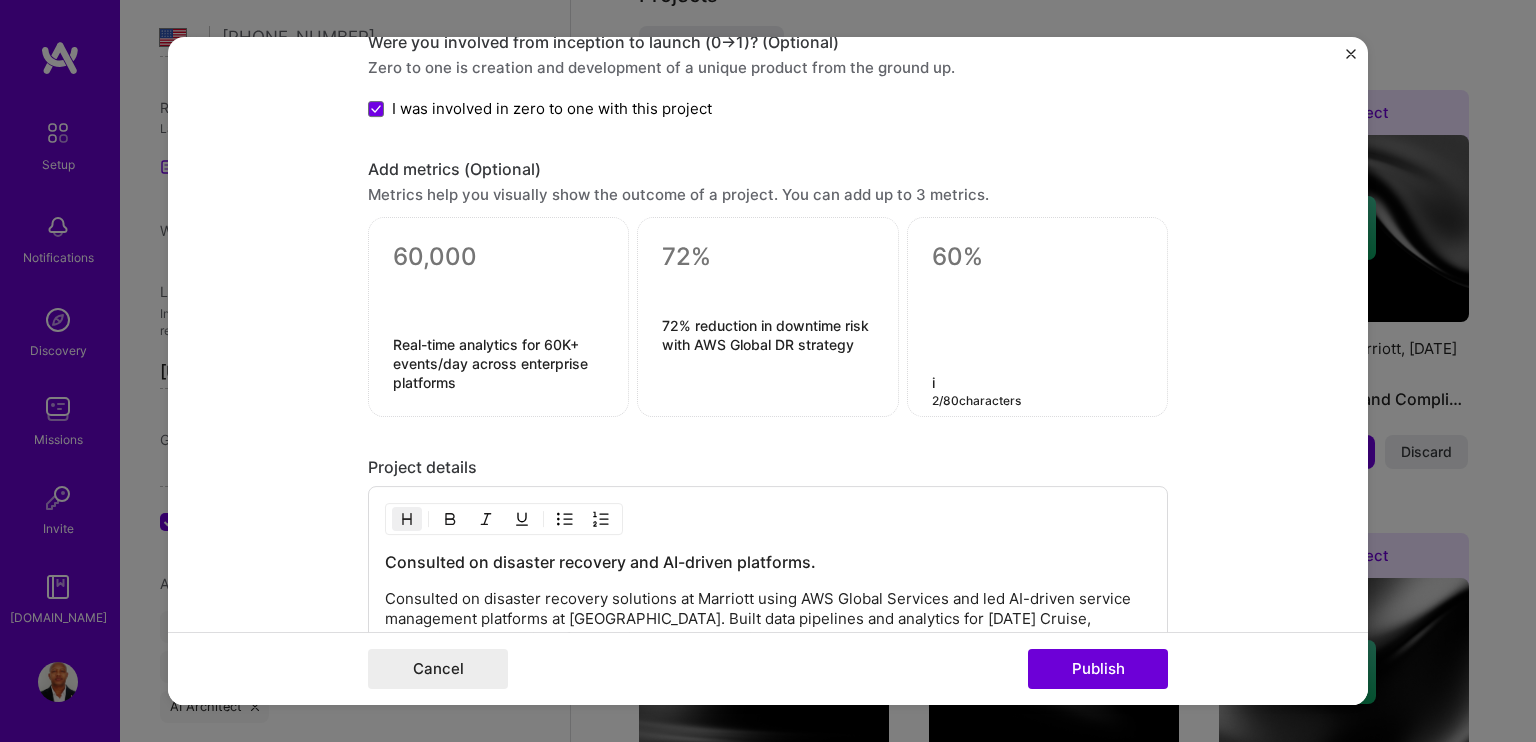 paste on "60% YOY growth in AI-driven service adoptio" 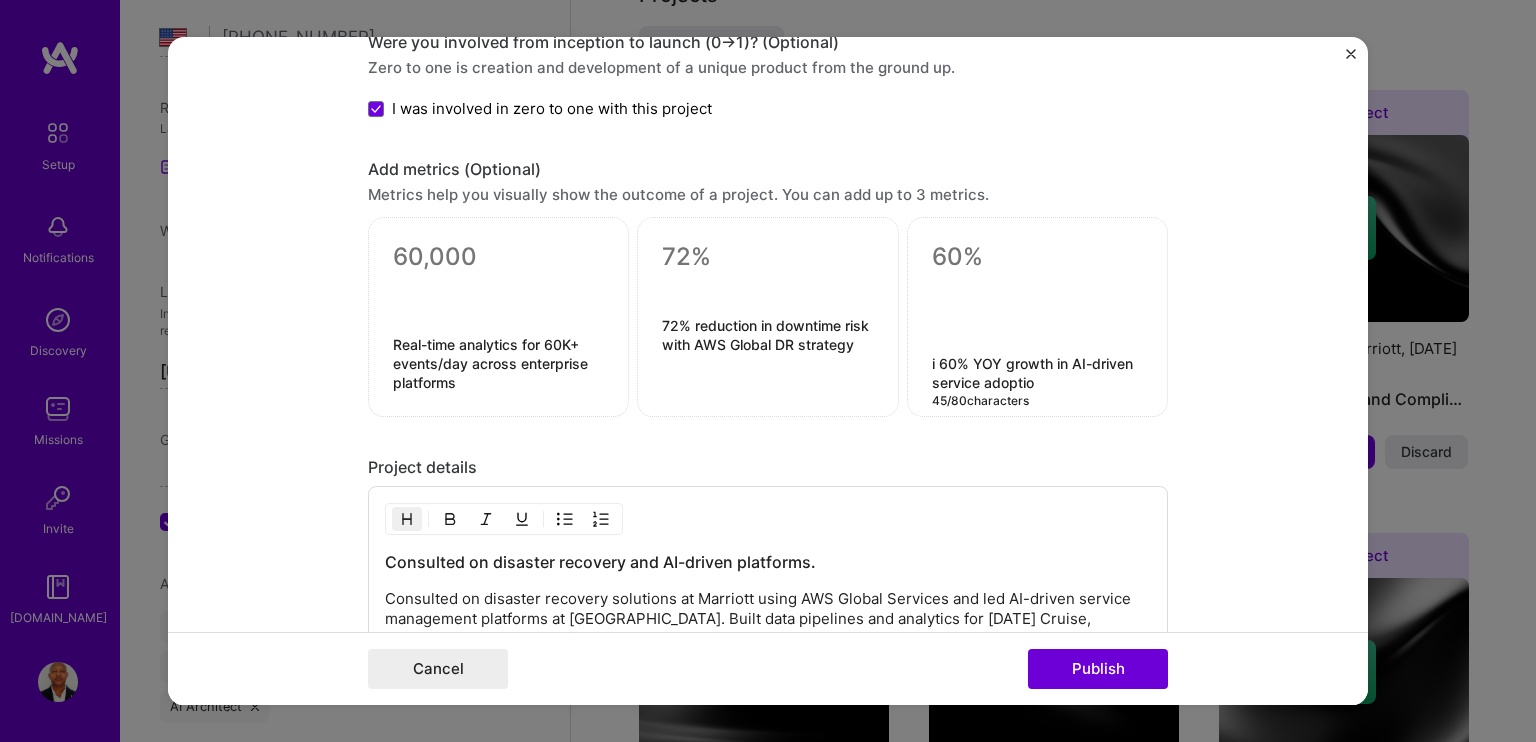click on "i 60% YOY growth in AI-driven service adoptio" at bounding box center (1037, 374) 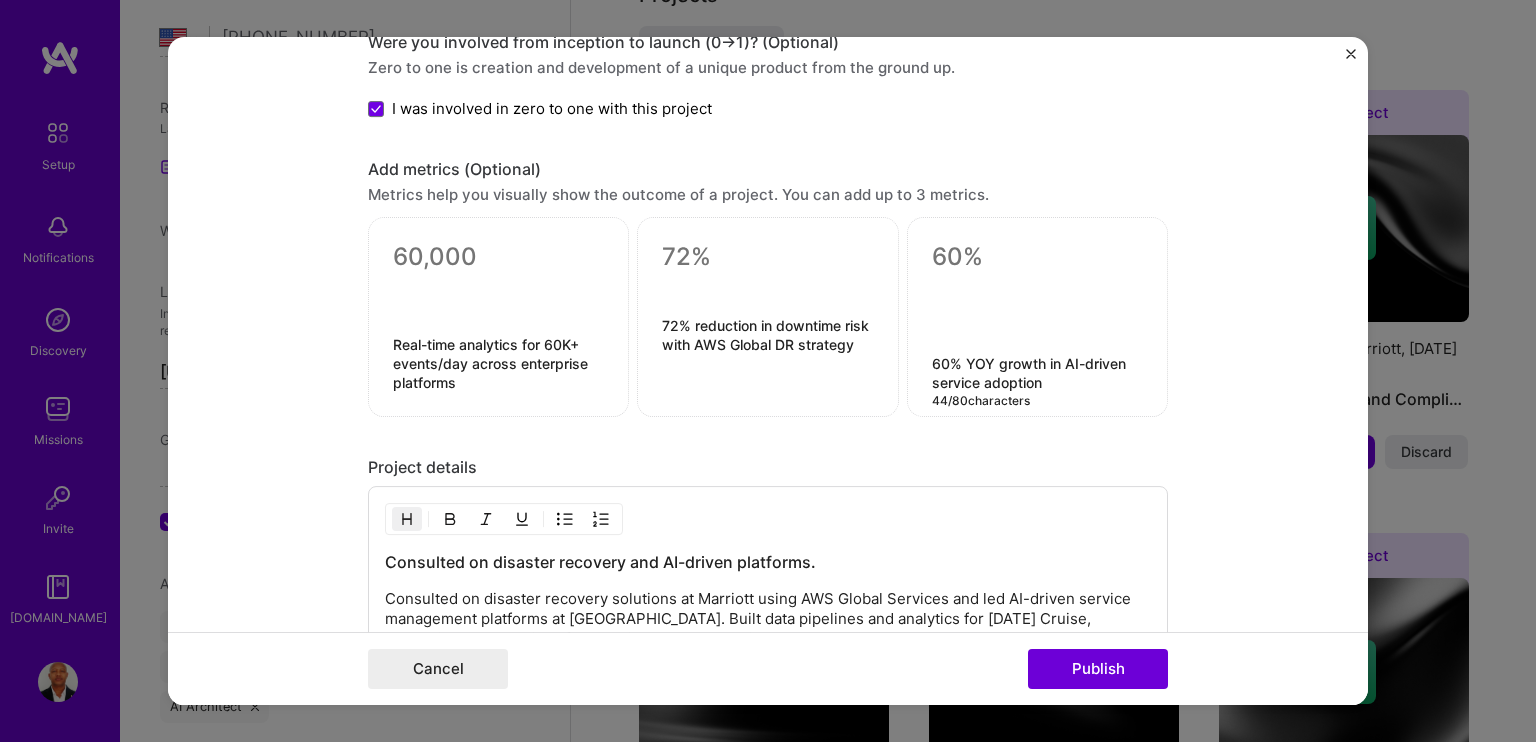 type on "60% YOY growth in AI-driven service adoption" 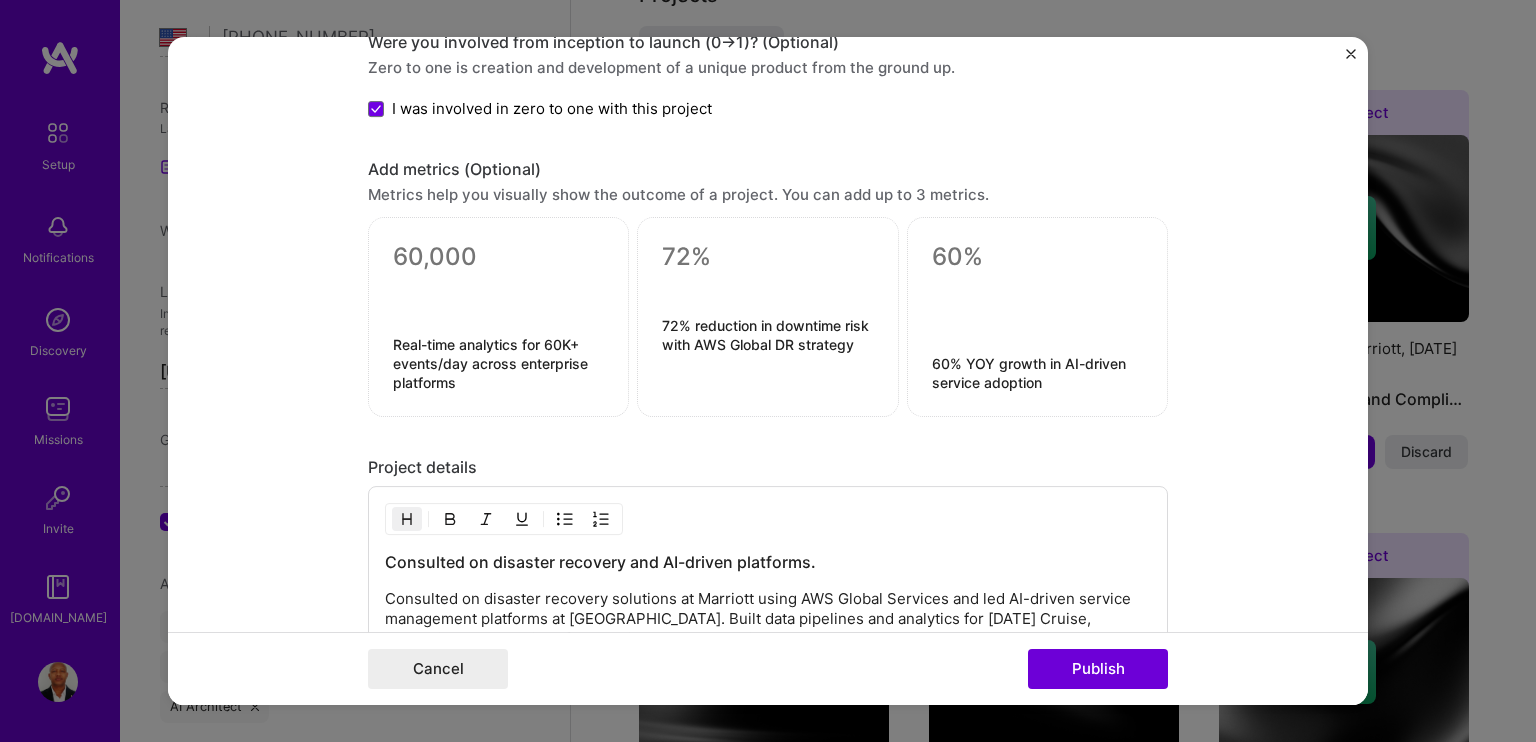 click on "60% YOY growth in AI-driven service adoption" at bounding box center (1037, 318) 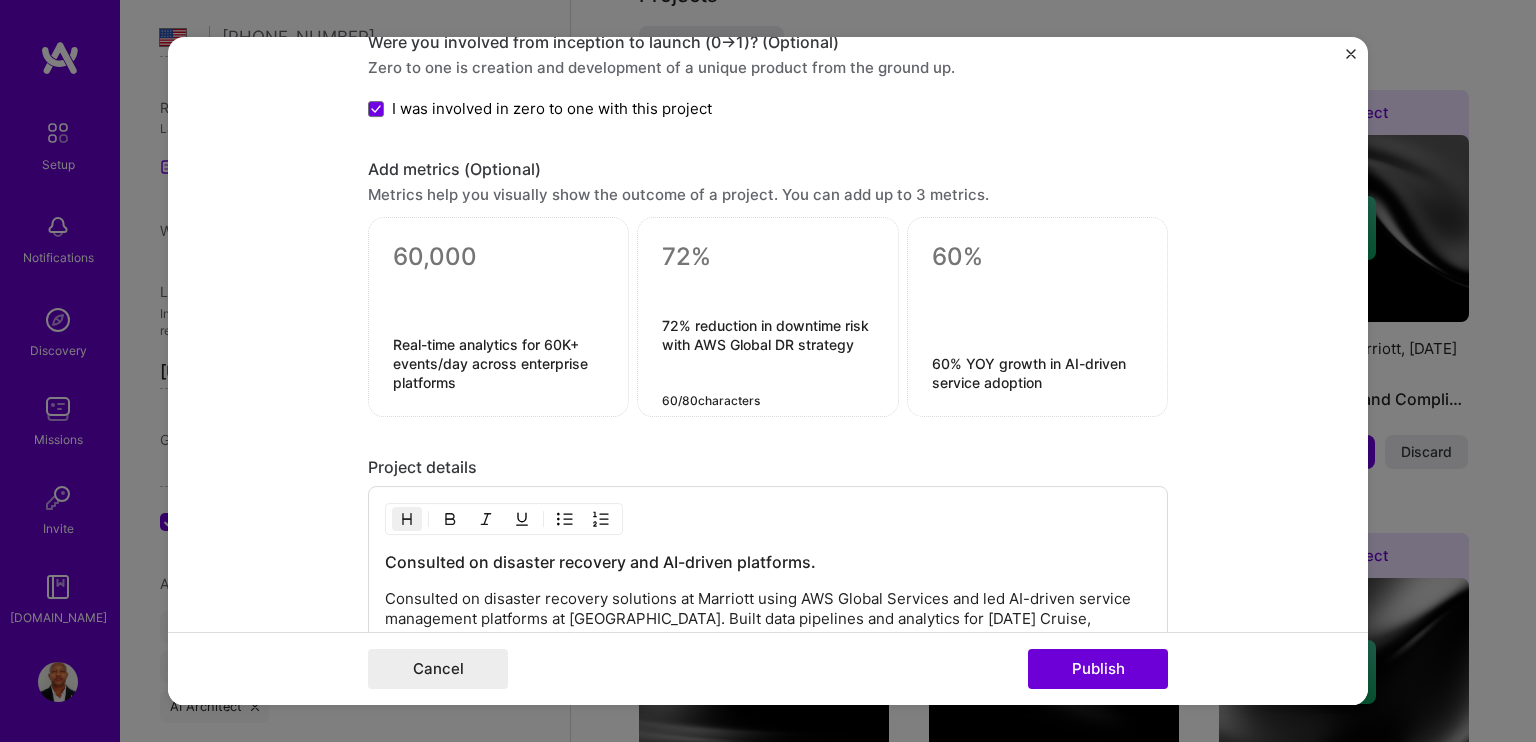 click on "72% reduction in downtime risk with AWS Global DR strategy" at bounding box center [767, 355] 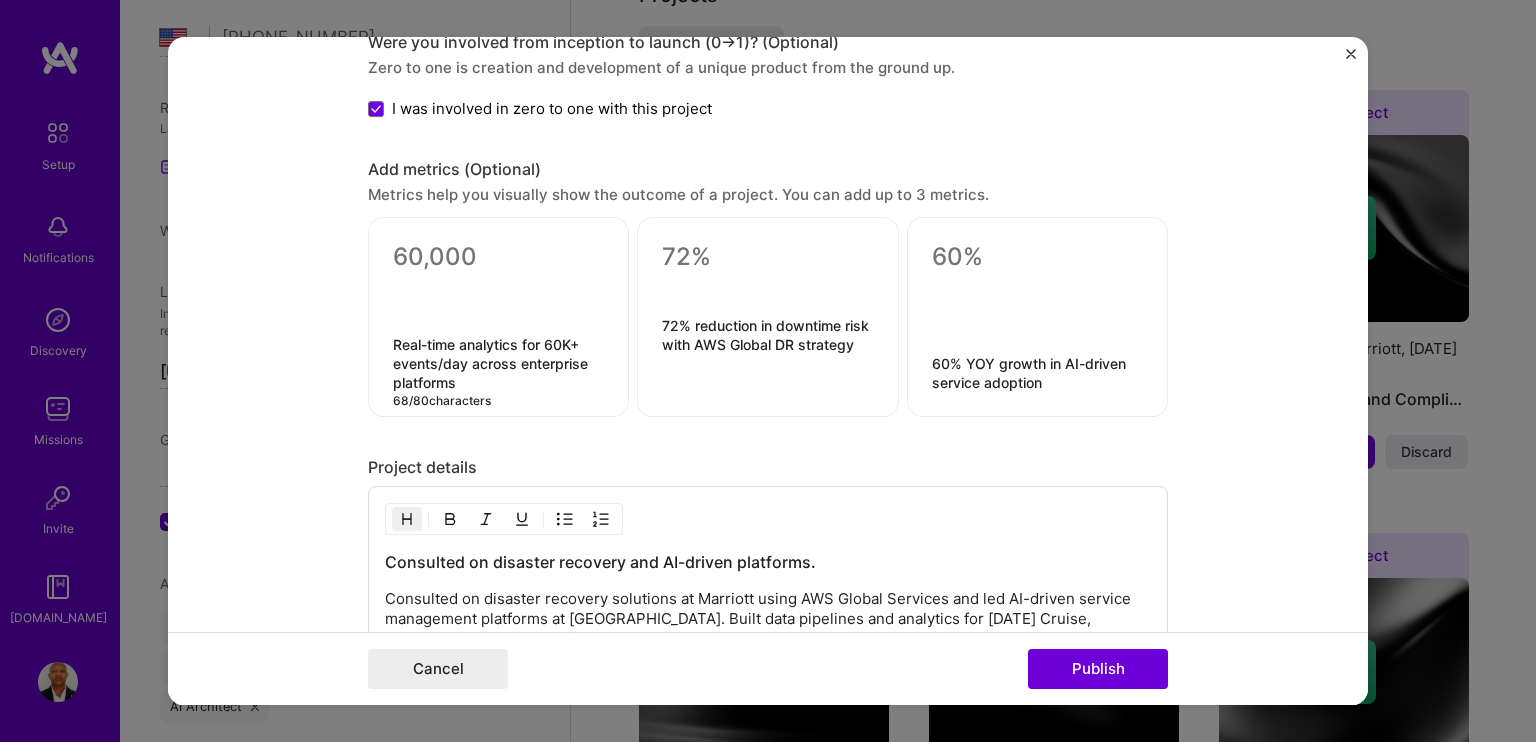 click on "Real-time analytics for 60K+ events/day across enterprise platforms" at bounding box center (498, 364) 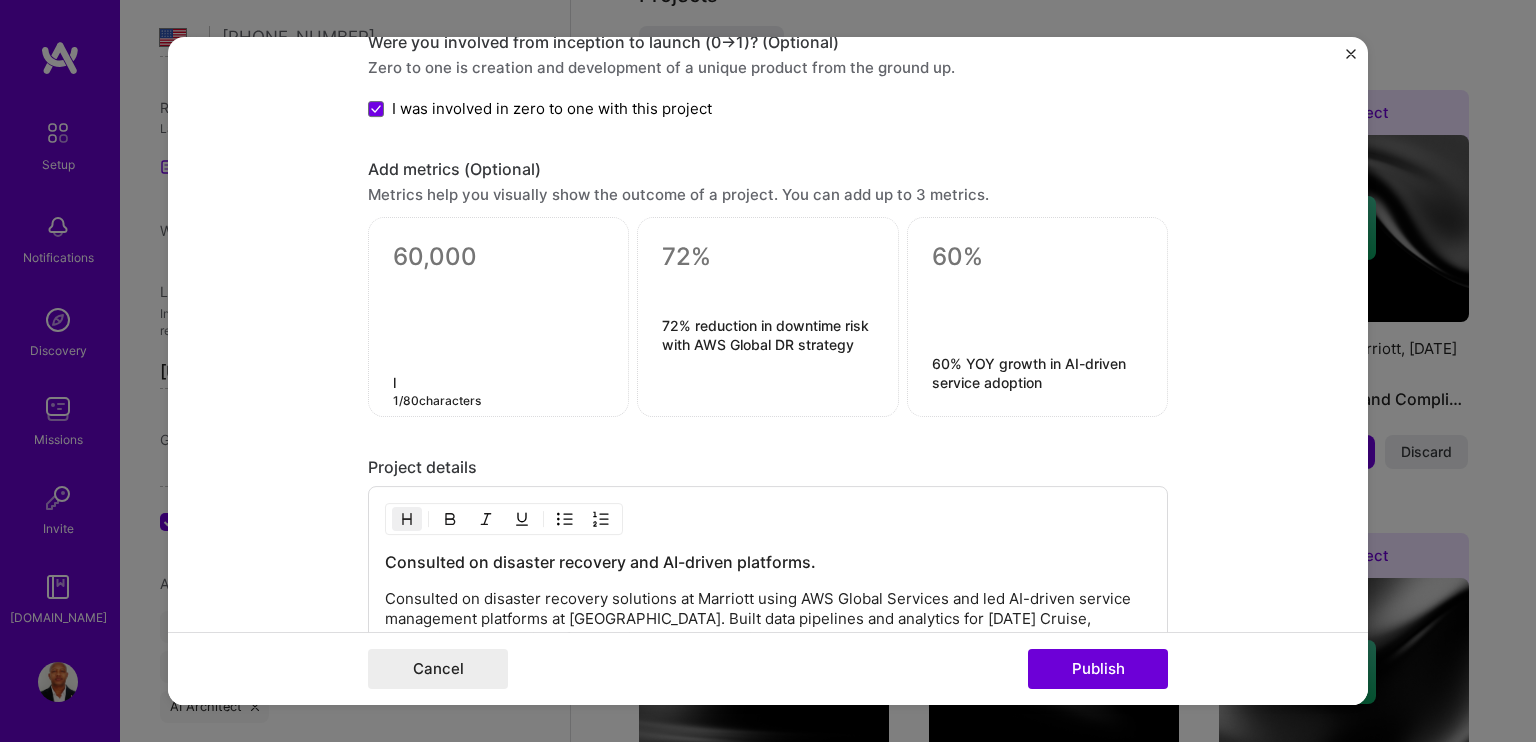 paste on "Real-time analytics for 60K+ events/day across enterprise platforms" 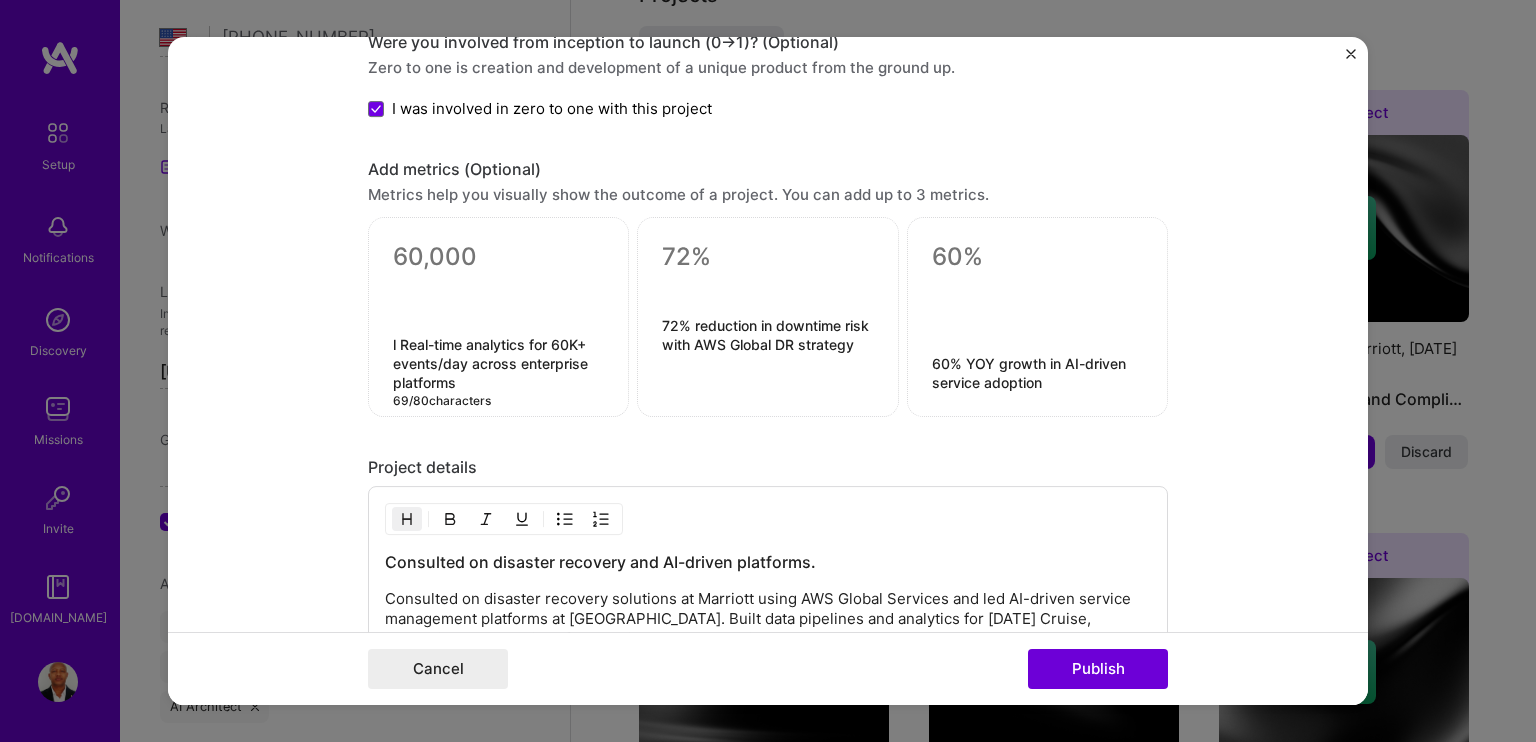 click on "l Real-time analytics for 60K+ events/day across enterprise platforms" at bounding box center (498, 364) 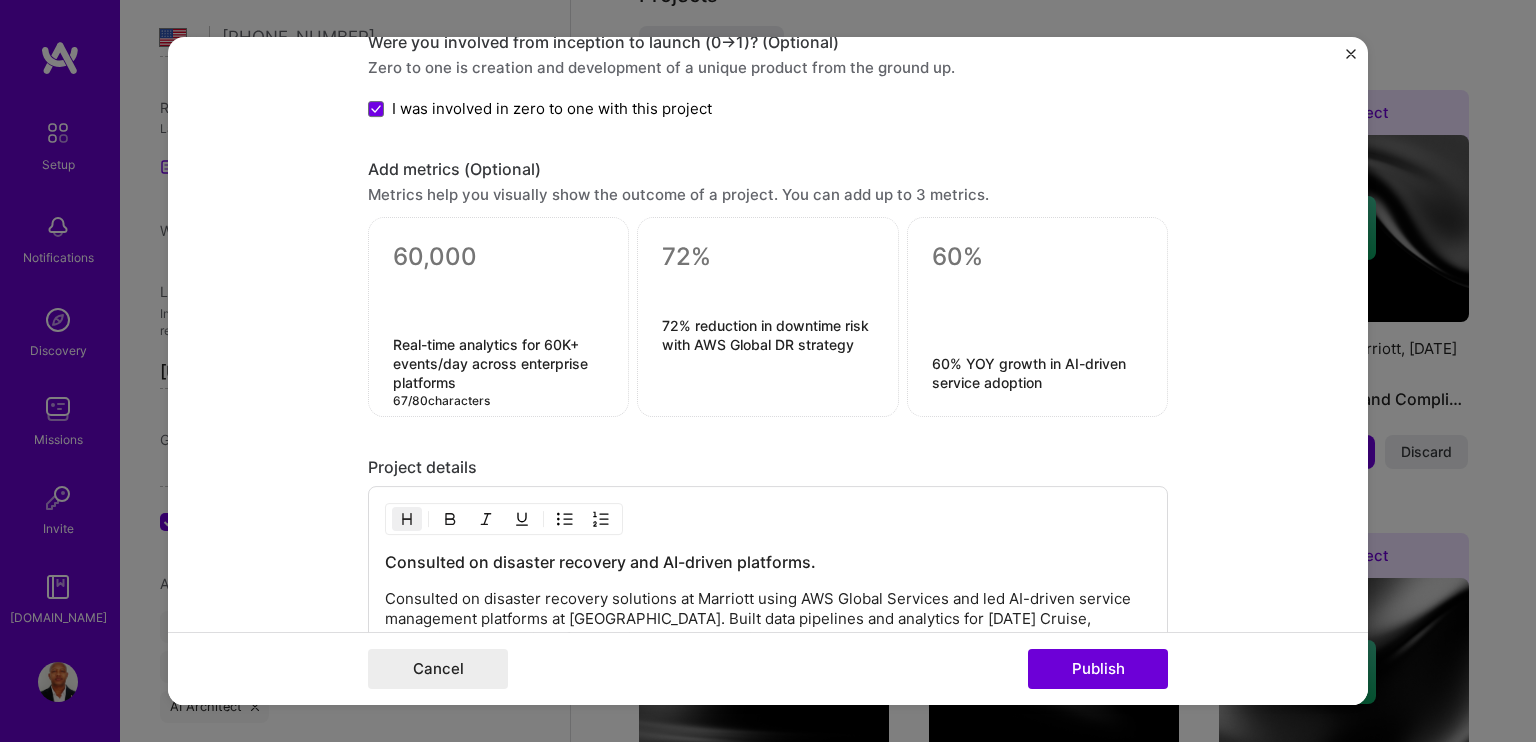 type on "Real-time analytics for 60K+ events/day across enterprise platforms" 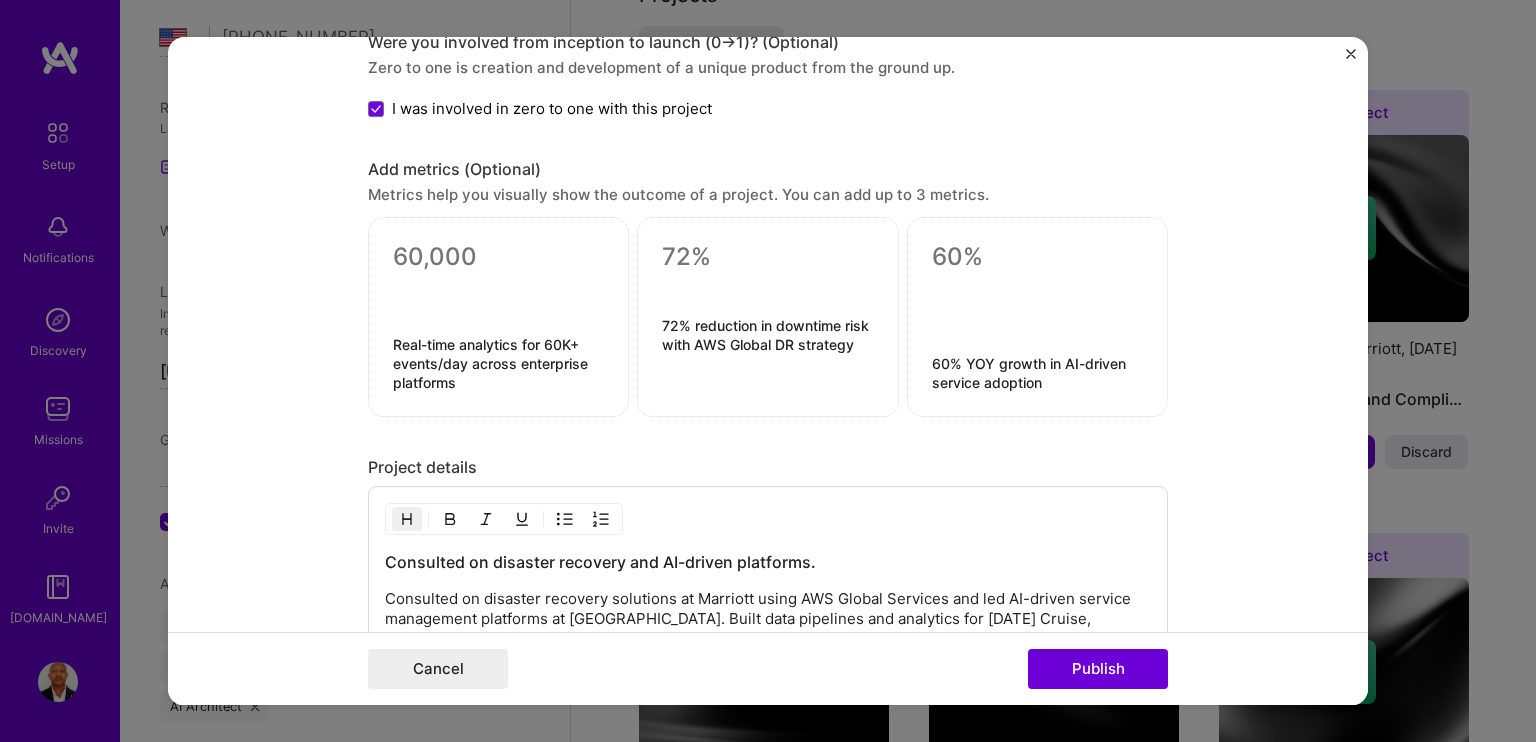 click on "Project details" at bounding box center [768, 468] 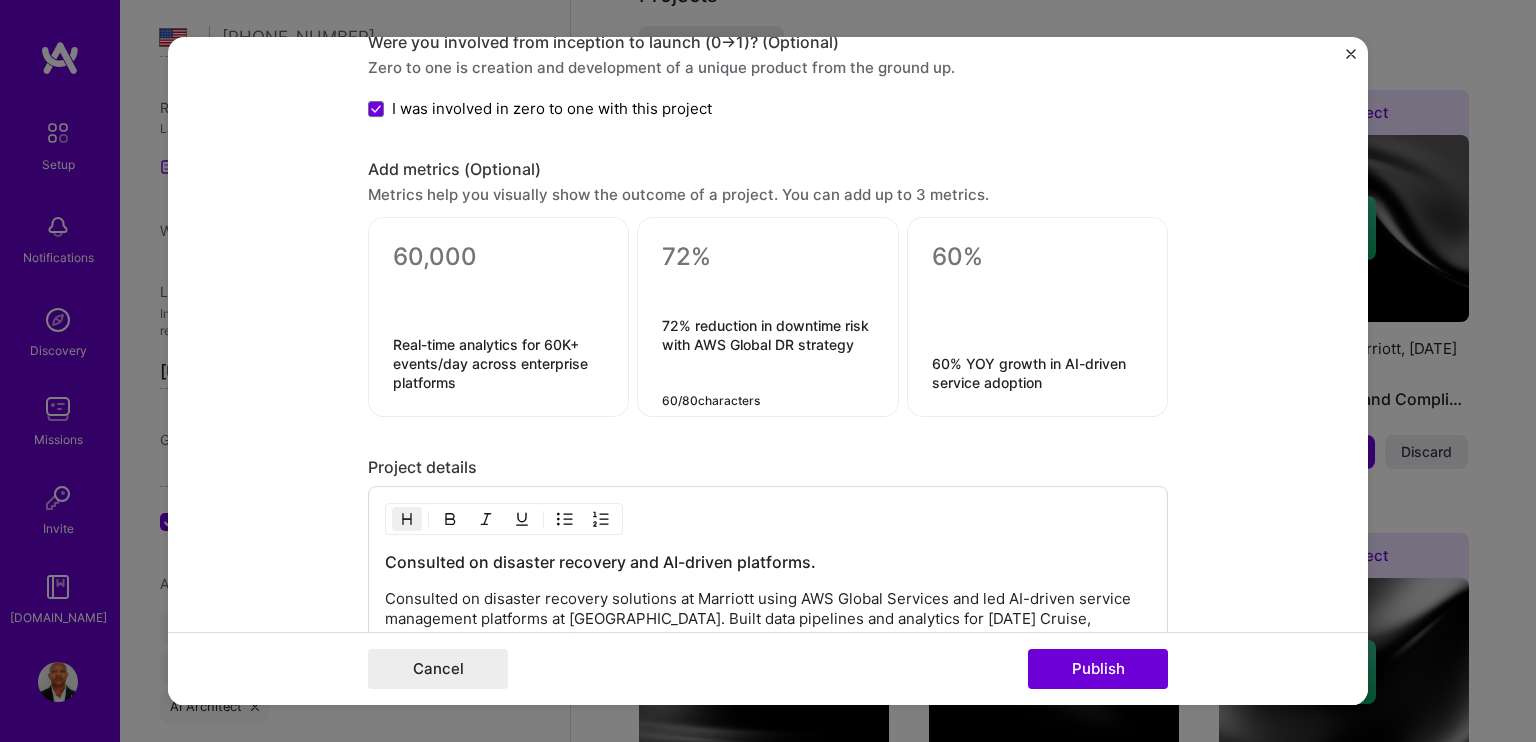 click on "72% reduction in downtime risk with AWS Global DR strategy" at bounding box center (767, 355) 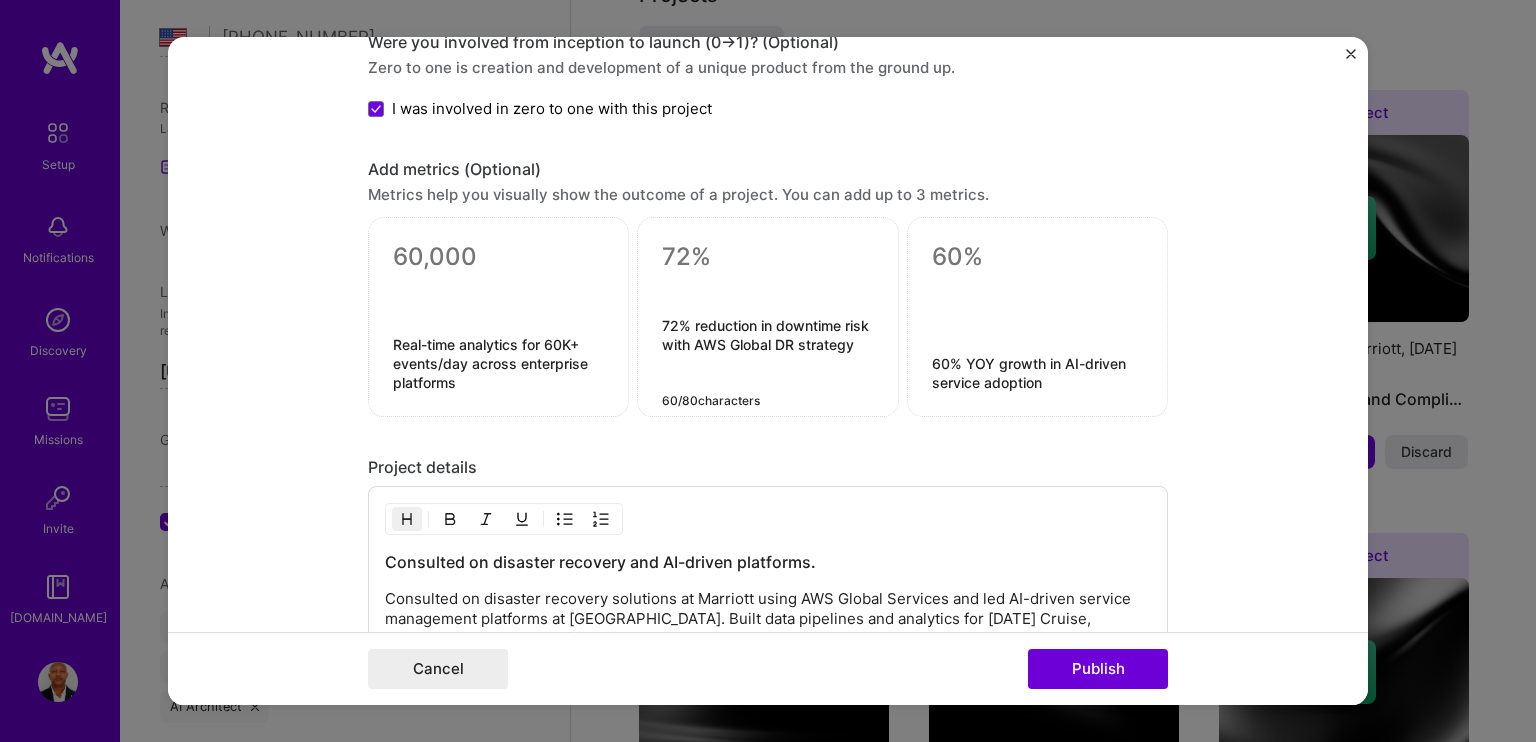 drag, startPoint x: 848, startPoint y: 335, endPoint x: 648, endPoint y: 302, distance: 202.70422 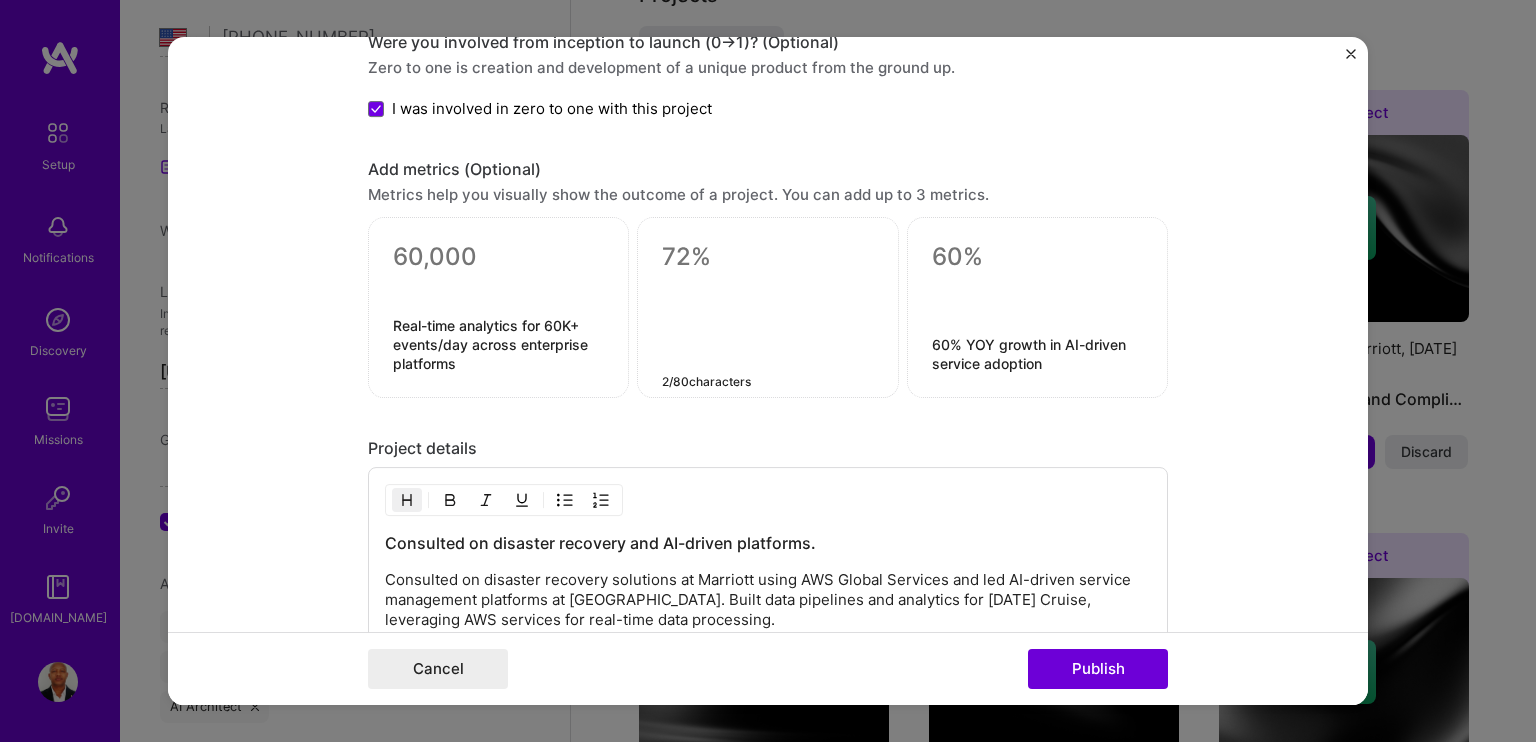 click on "Editing suggested project This project is suggested based on your LinkedIn, resume or [DOMAIN_NAME] activity. Project title Disaster Recovery and AI-Driven Platforms Company Tata Consultancy Services
Project industry Industry 2 Project Link (Optional)
Drag and drop an image or   Upload file Upload file We recommend uploading at least 4 images. 1600x1200px or higher recommended. Max 5MB each. Role Senior AWS Solution Architect Cloud Expert [DATE]
to [DATE]
I’m still working on this project Skills used — Add up to 12 skills Any new skills will be added to your profile. Enter skills... 66 AWS 1 2 3 4 5 Data Architecture 1 2 3 4 5 DevOps 1 2 3 4 5 Java 1 2 3 4 5 JavaScript 1 2 3 4 5 Python 1 2 3 4 5 Machine Learning 1 2 3 4 5 Security (Engineering) 1 2 3 4 5 CI/CD 1 2 3 4 5 Kinesis 1 2 3 4 5 Grafana 1 2 3 4 5 Kubernetes 1 2 3 4 5 Linux 1 2 3 4 5 Prometheus 1 2 3 4 5 Redshift 1 2 3 4 5" at bounding box center (768, -2218) 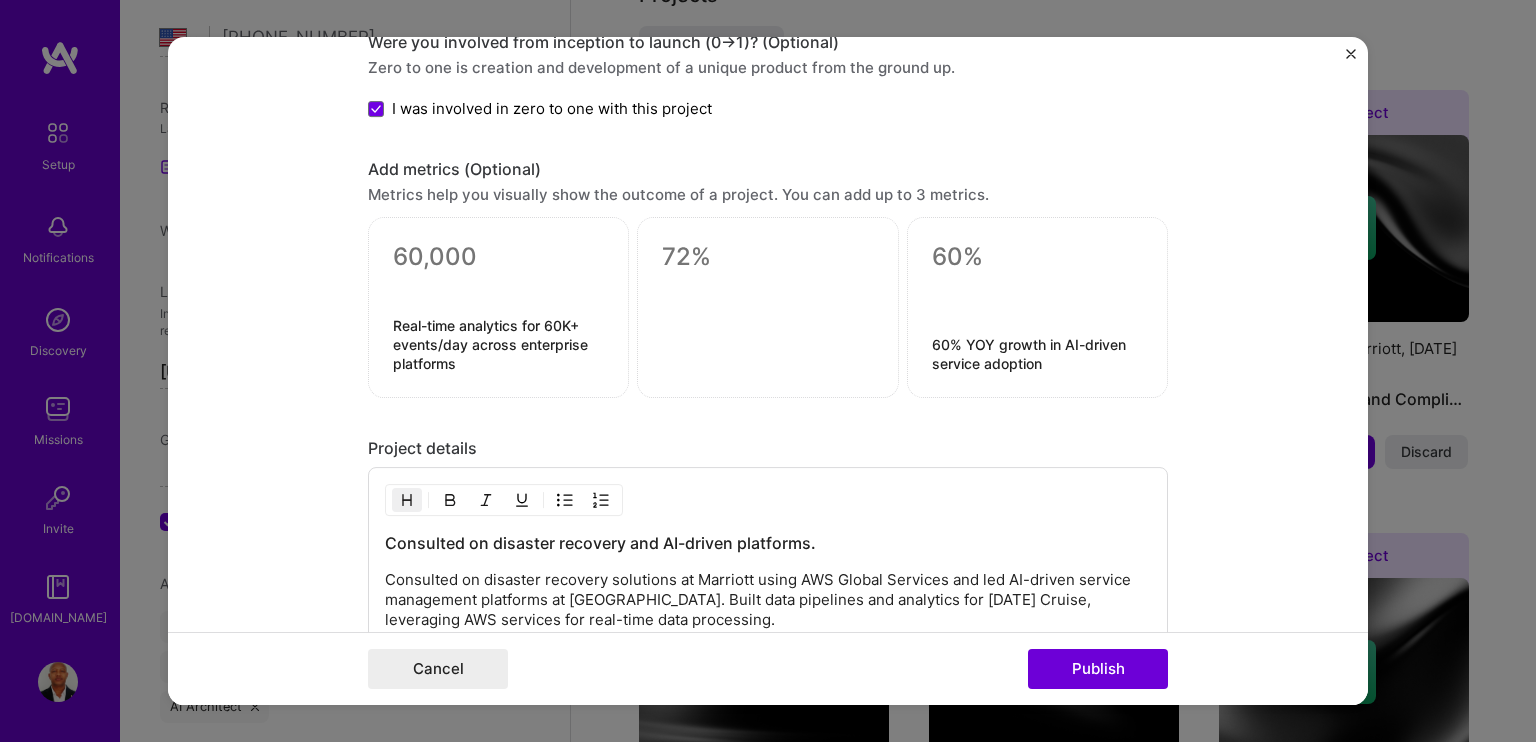 click at bounding box center (1037, 292) 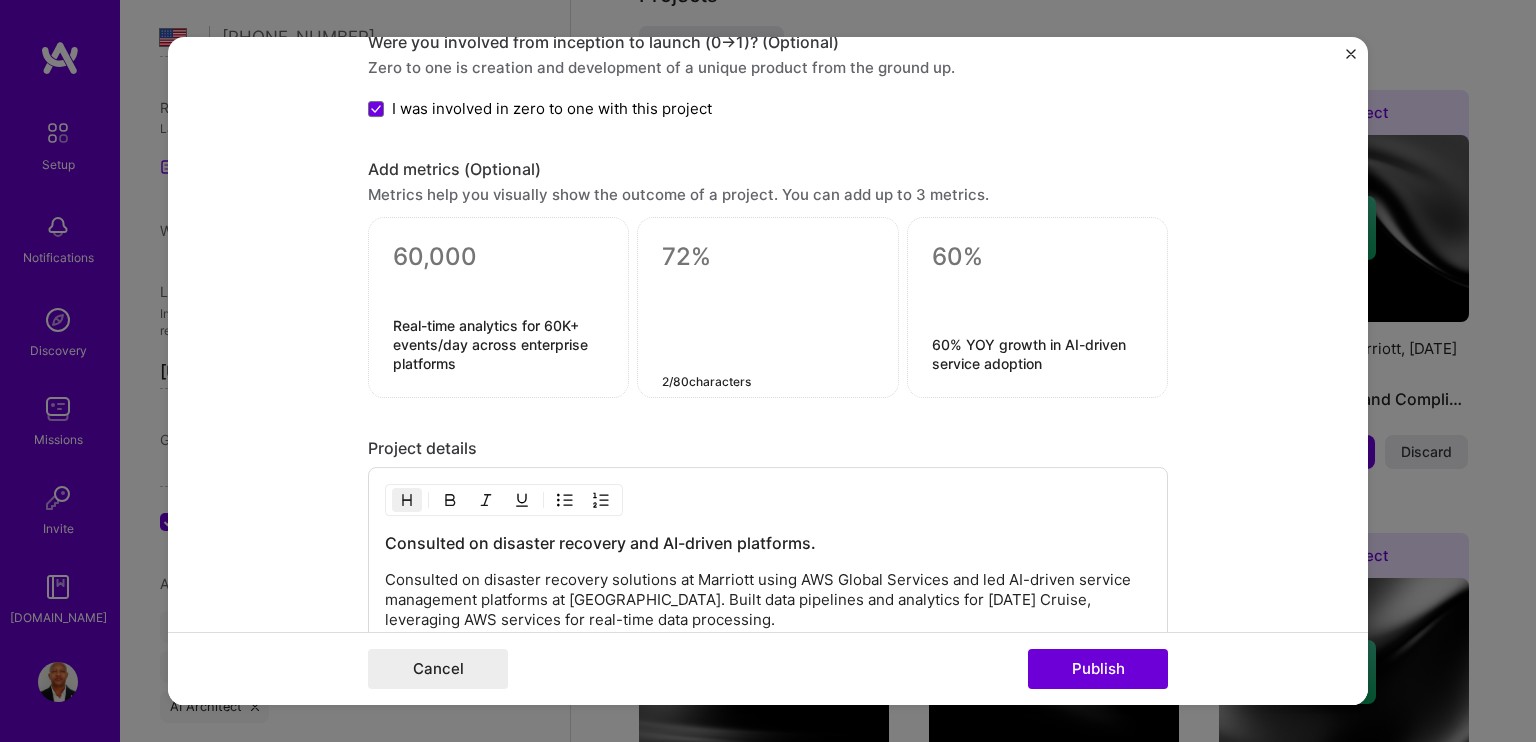 drag, startPoint x: 712, startPoint y: 301, endPoint x: 714, endPoint y: 287, distance: 14.142136 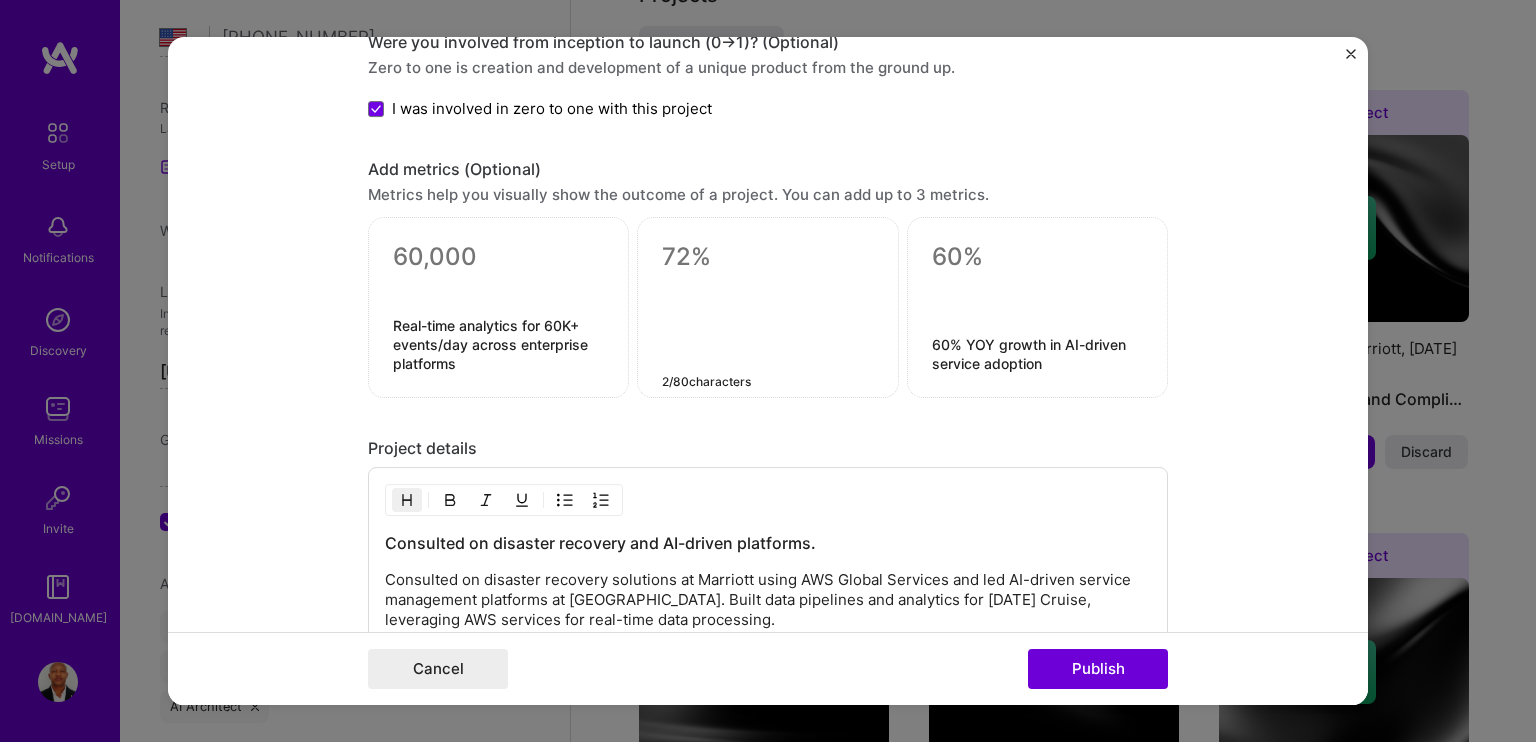 paste on "72% reduction in downtime risk with AWS Global DR strategy" 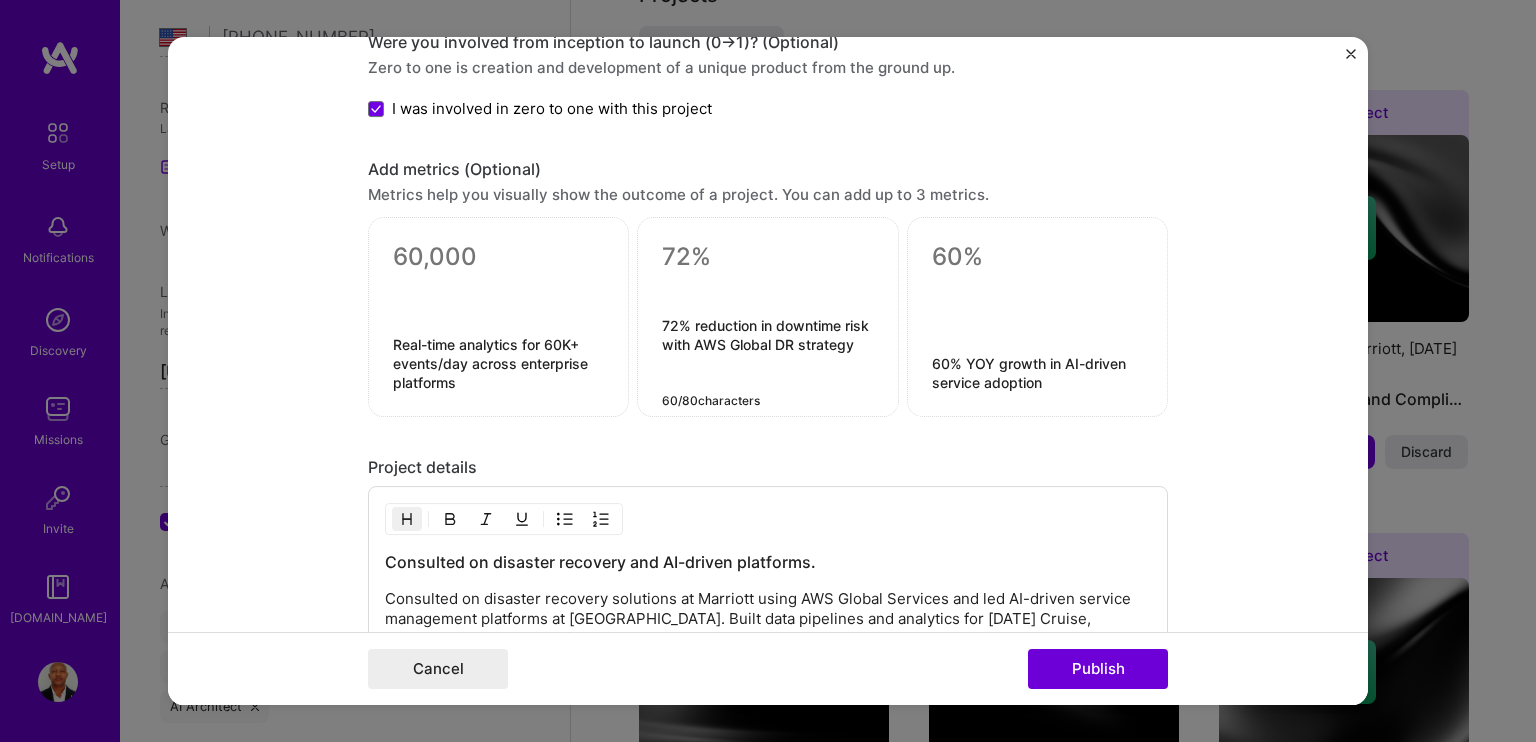 type on "72% reduction in downtime risk with AWS Global DR strategy" 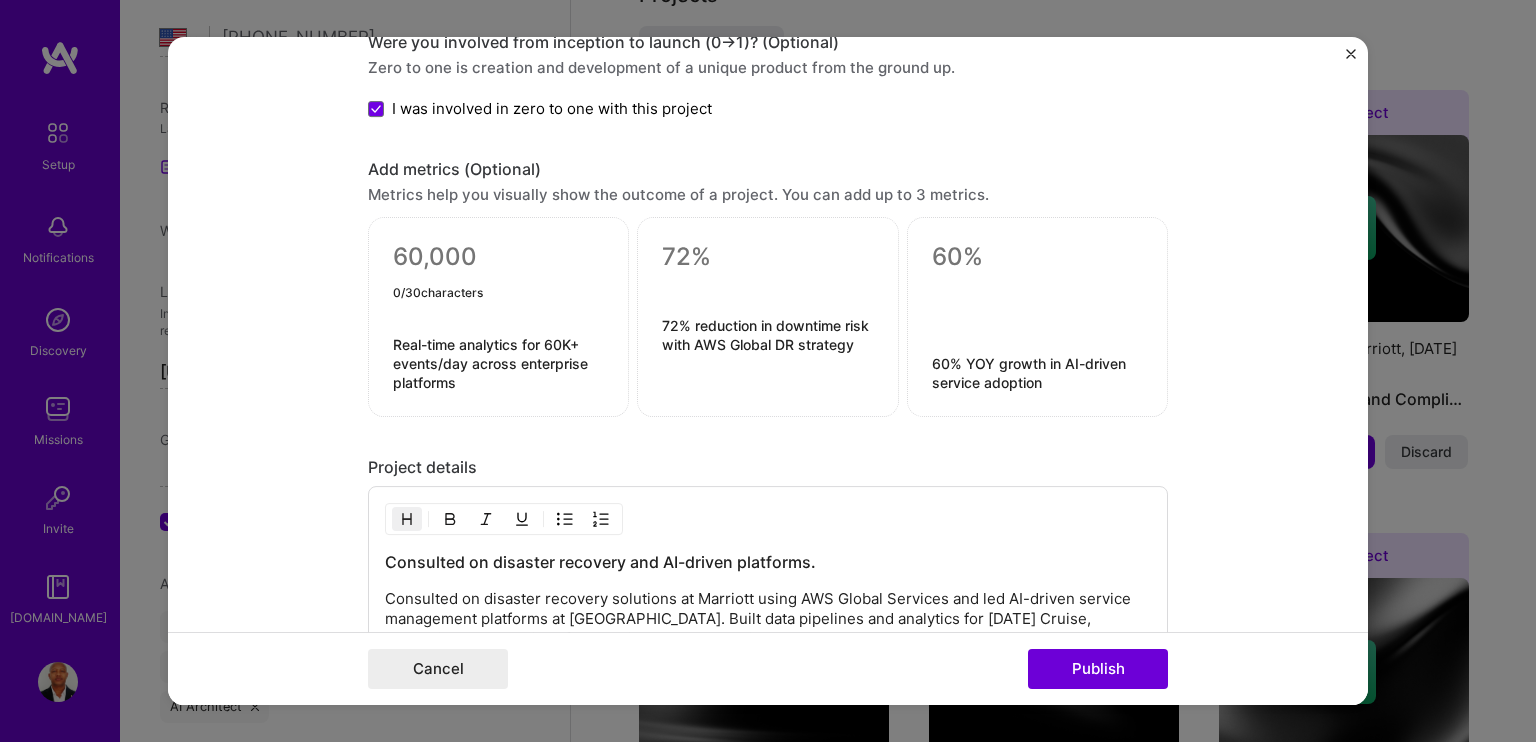 click at bounding box center [498, 258] 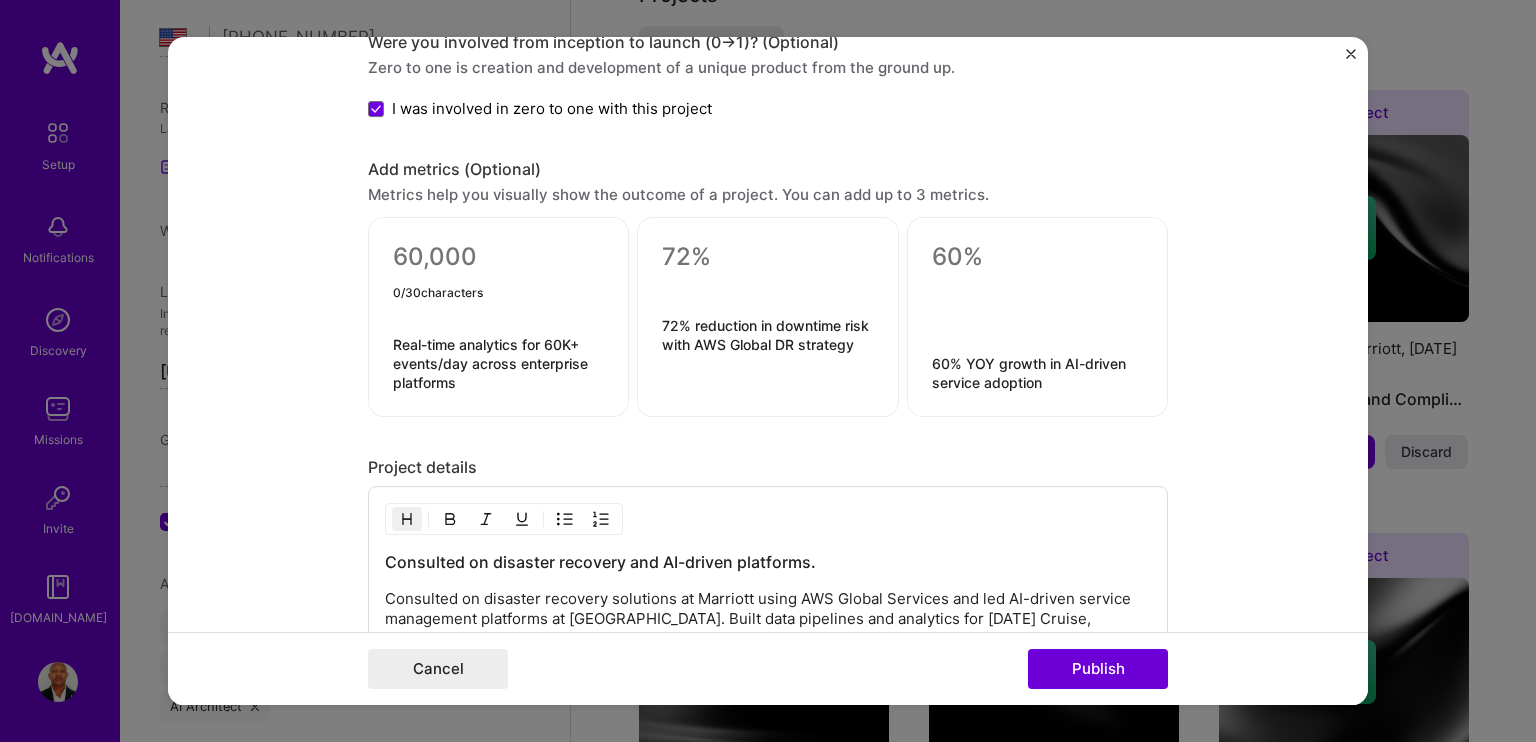 click on "0 / 30  characters" at bounding box center [498, 292] 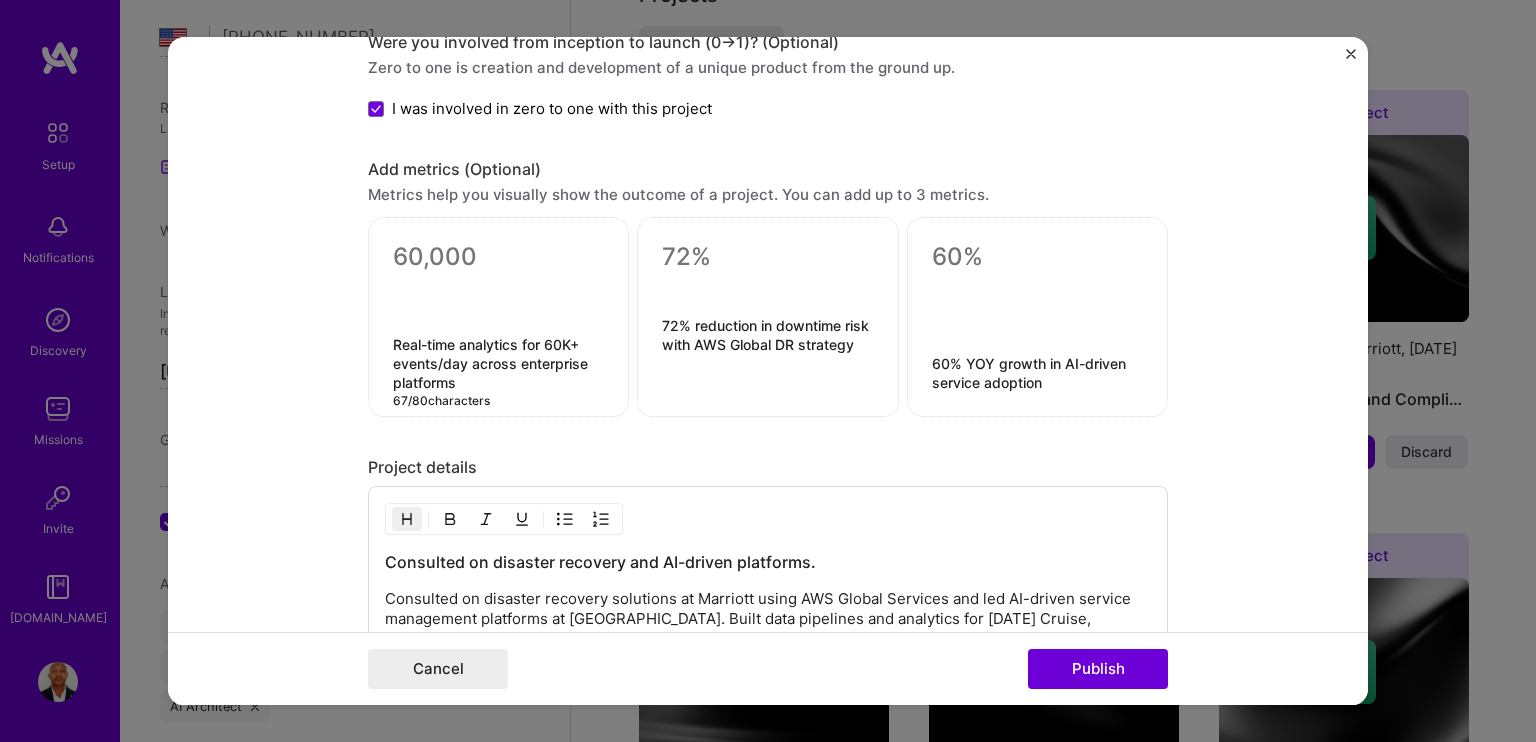 drag, startPoint x: 465, startPoint y: 363, endPoint x: 369, endPoint y: 337, distance: 99.458534 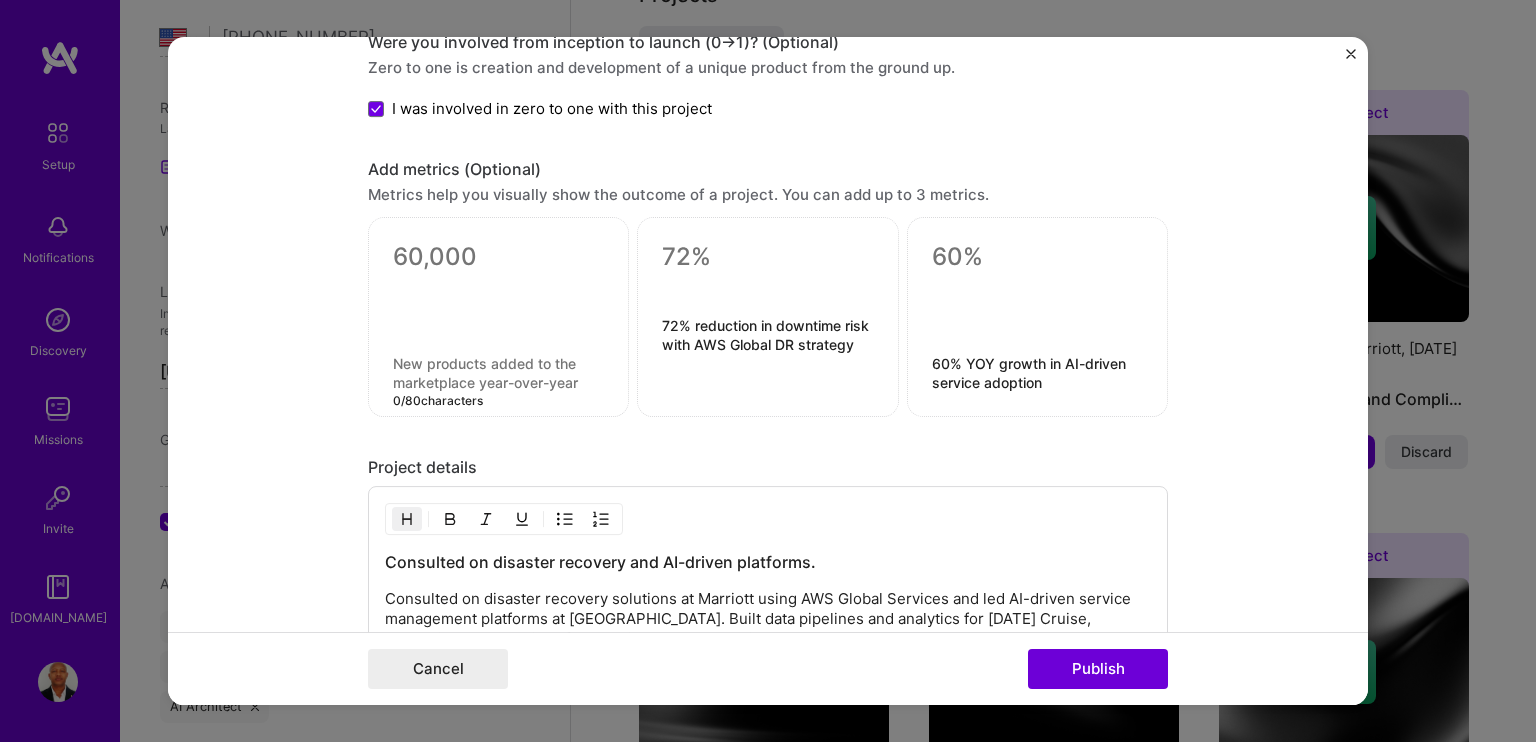 type 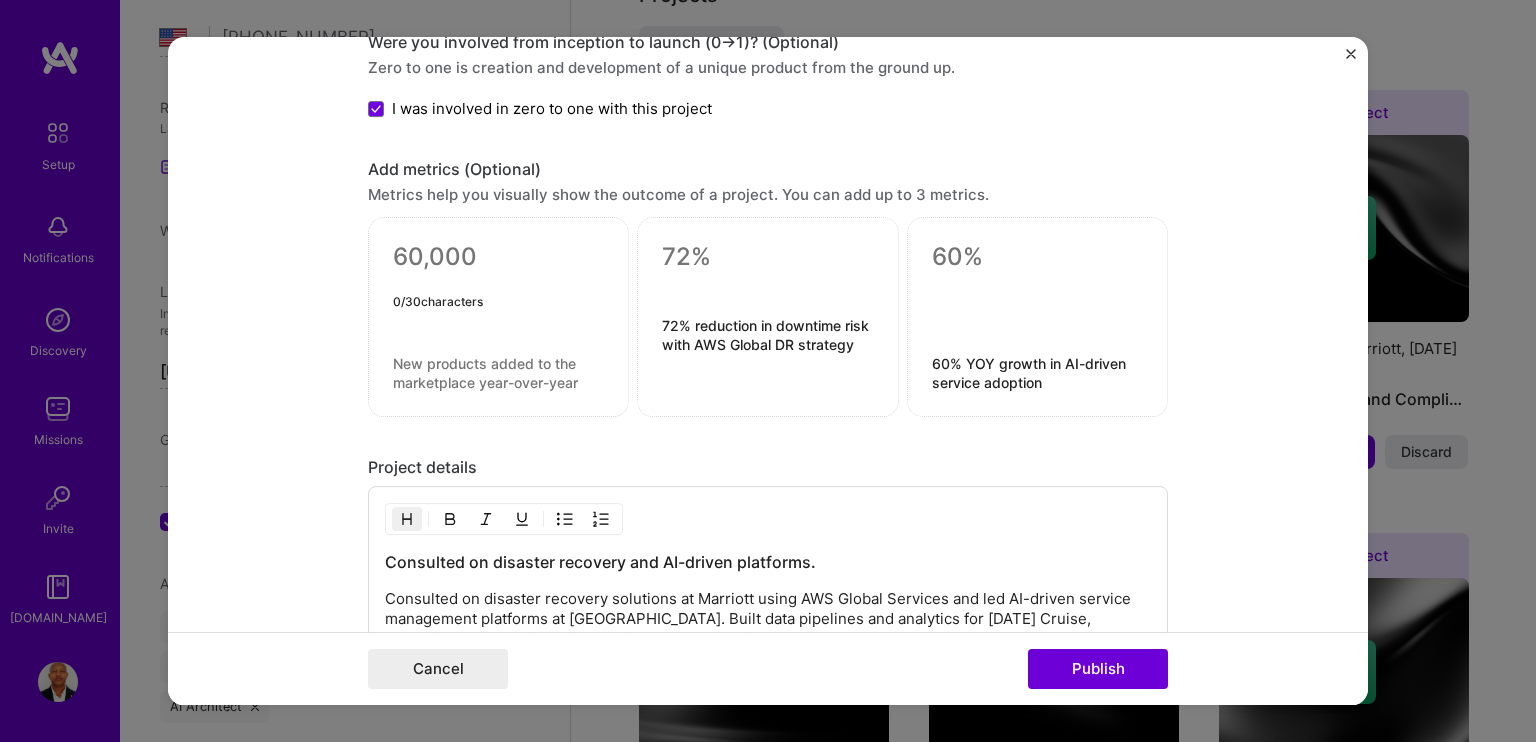 click at bounding box center [498, 258] 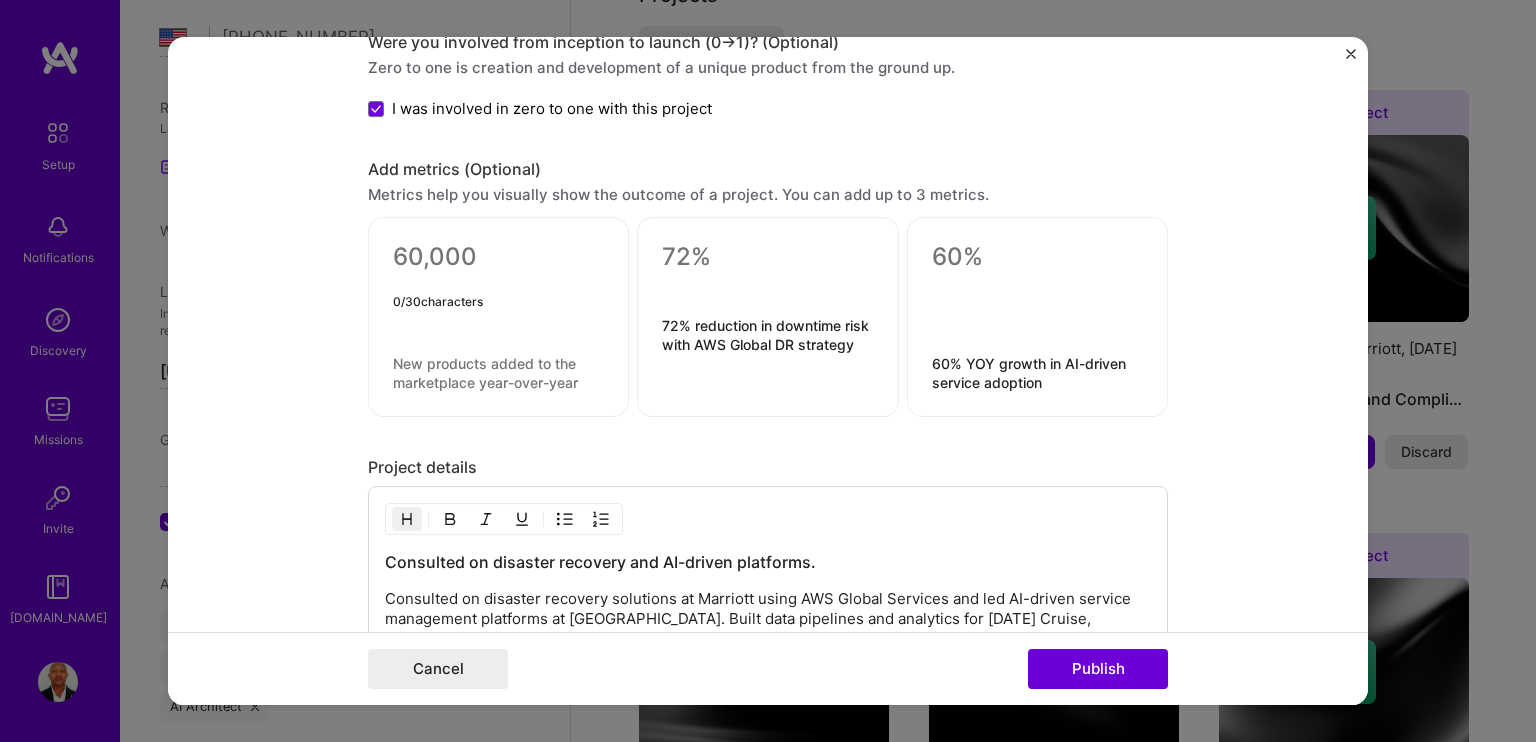 paste on "Real-time analytics for 60K+ events/day across enterprise platforms" 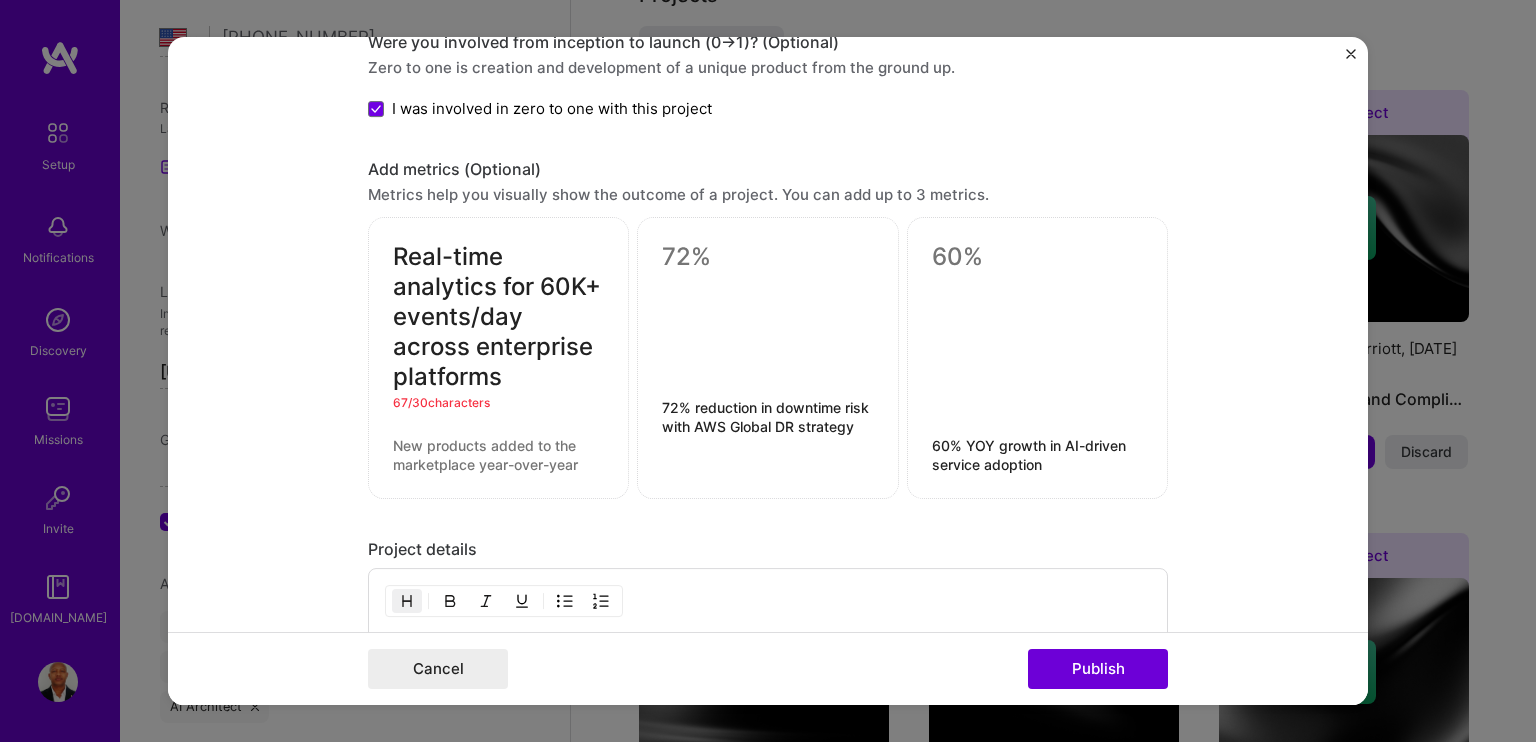 click on "Real-time analytics for 60K+ events/day across enterprise platforms" at bounding box center [498, 318] 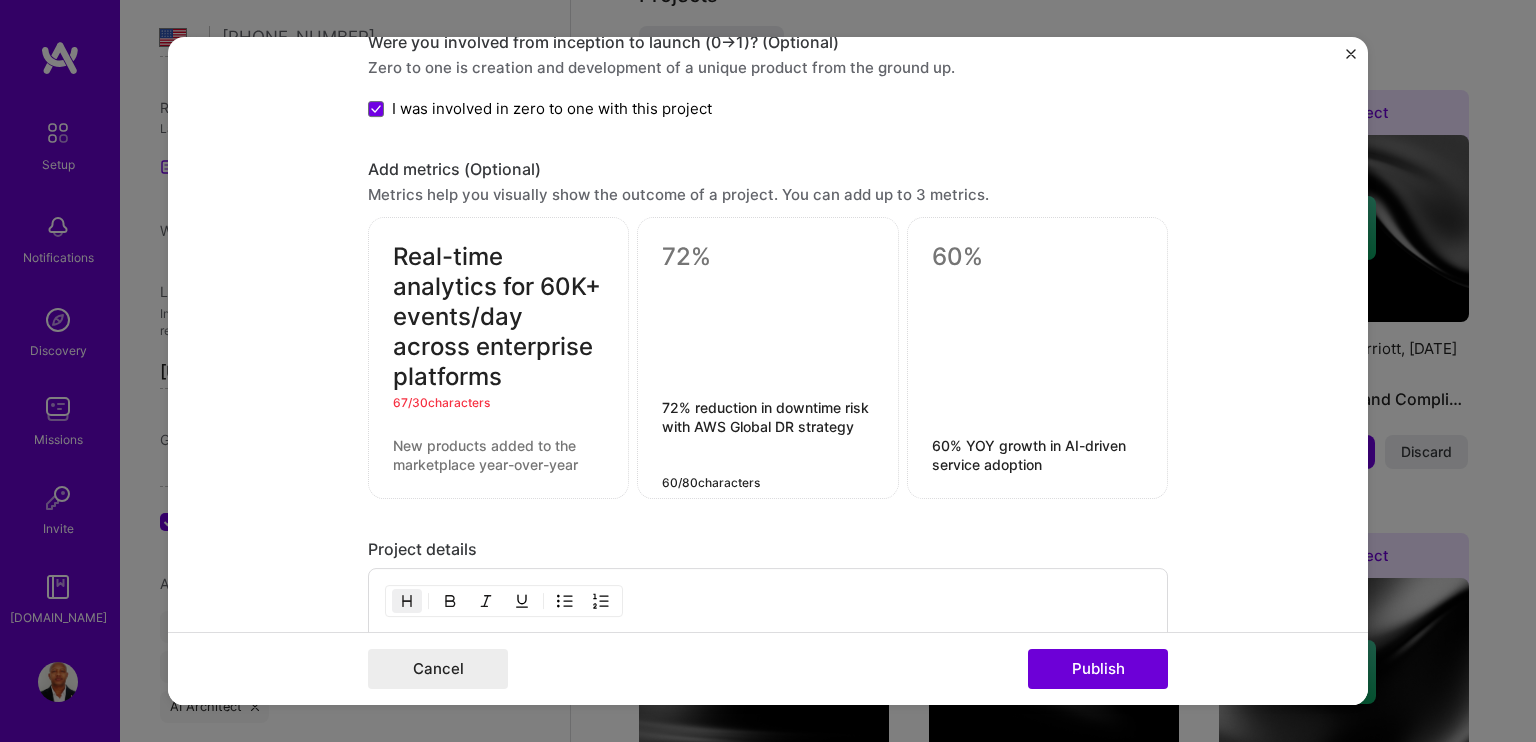 drag, startPoint x: 846, startPoint y: 411, endPoint x: 625, endPoint y: 377, distance: 223.60008 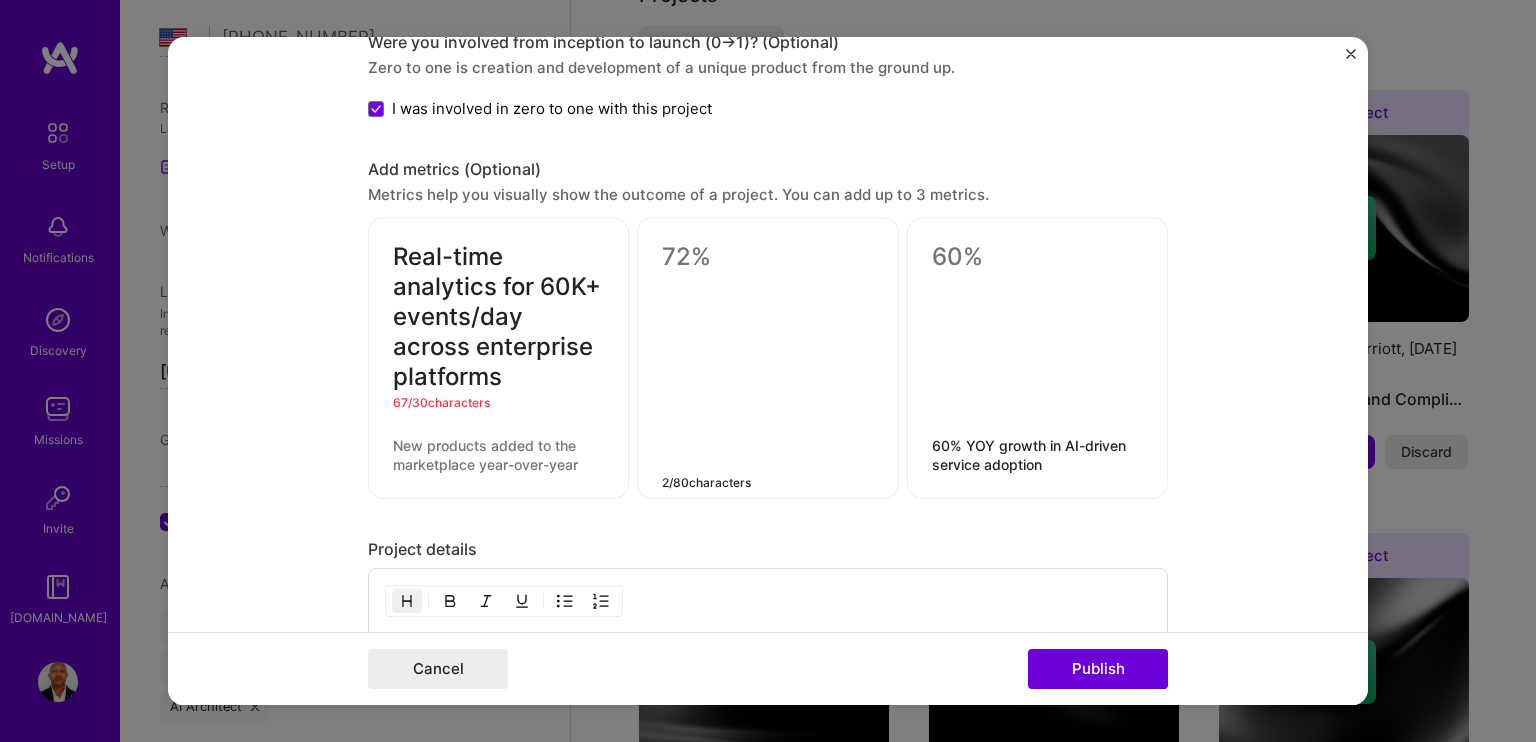type 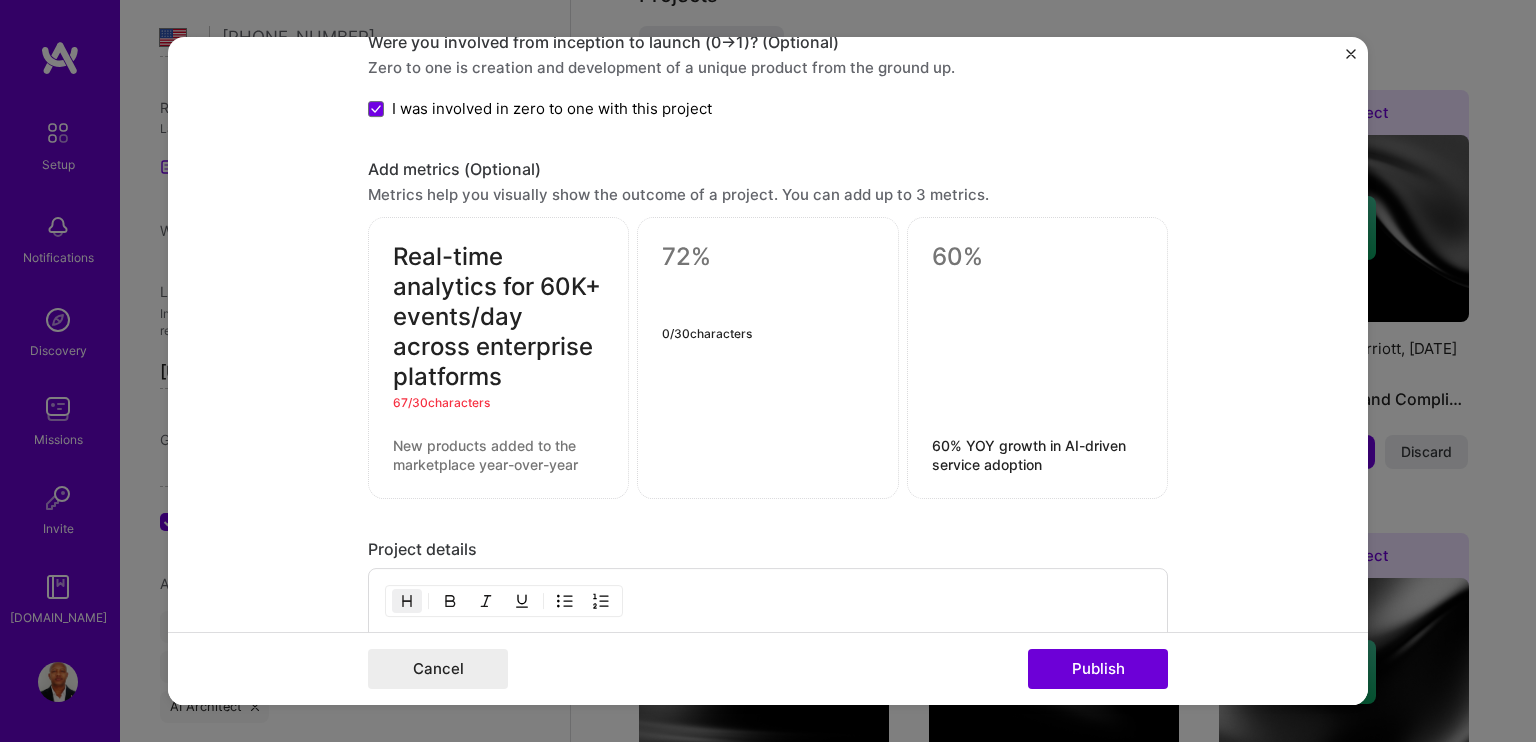 click at bounding box center [767, 258] 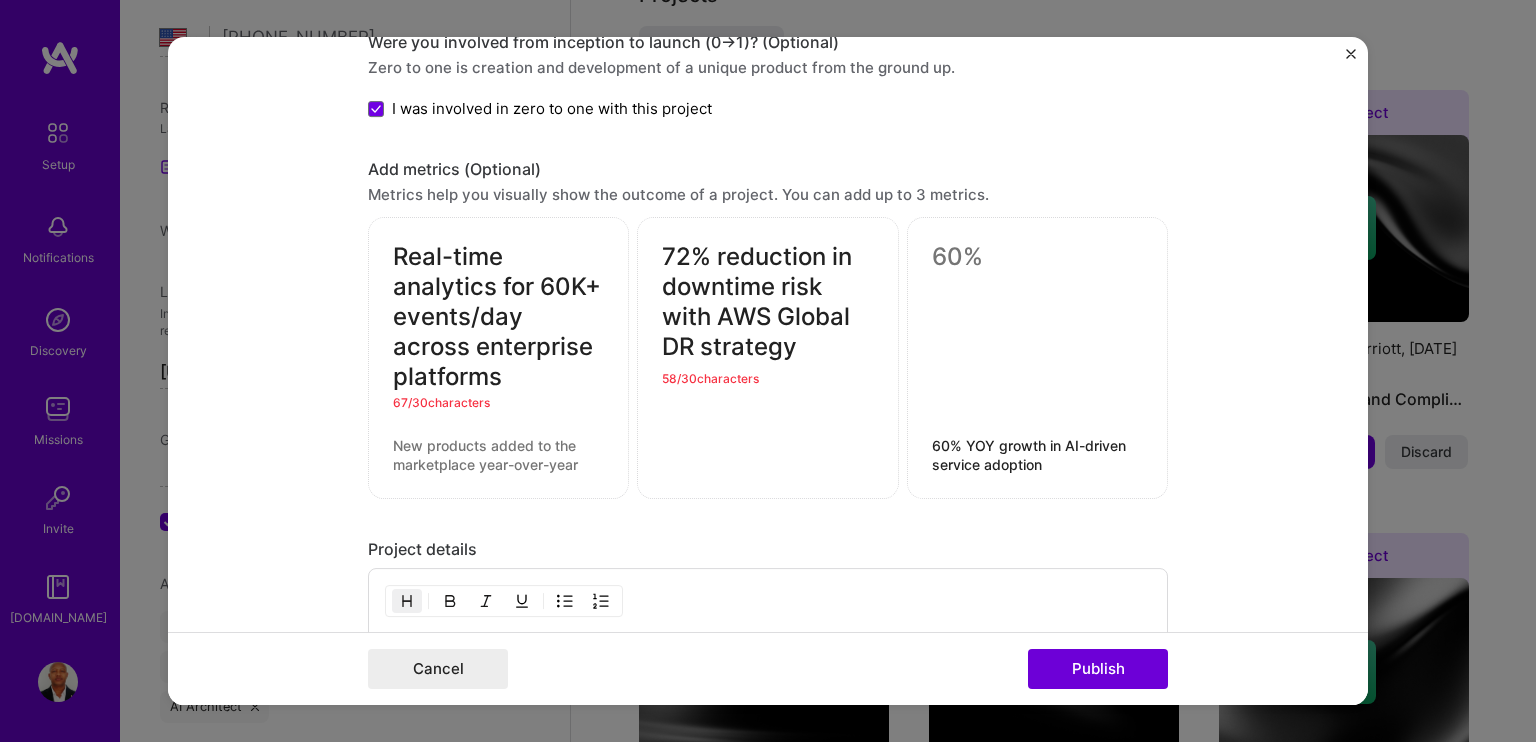 type on "72% reduction in downtime risk with AWS Global DR strategy" 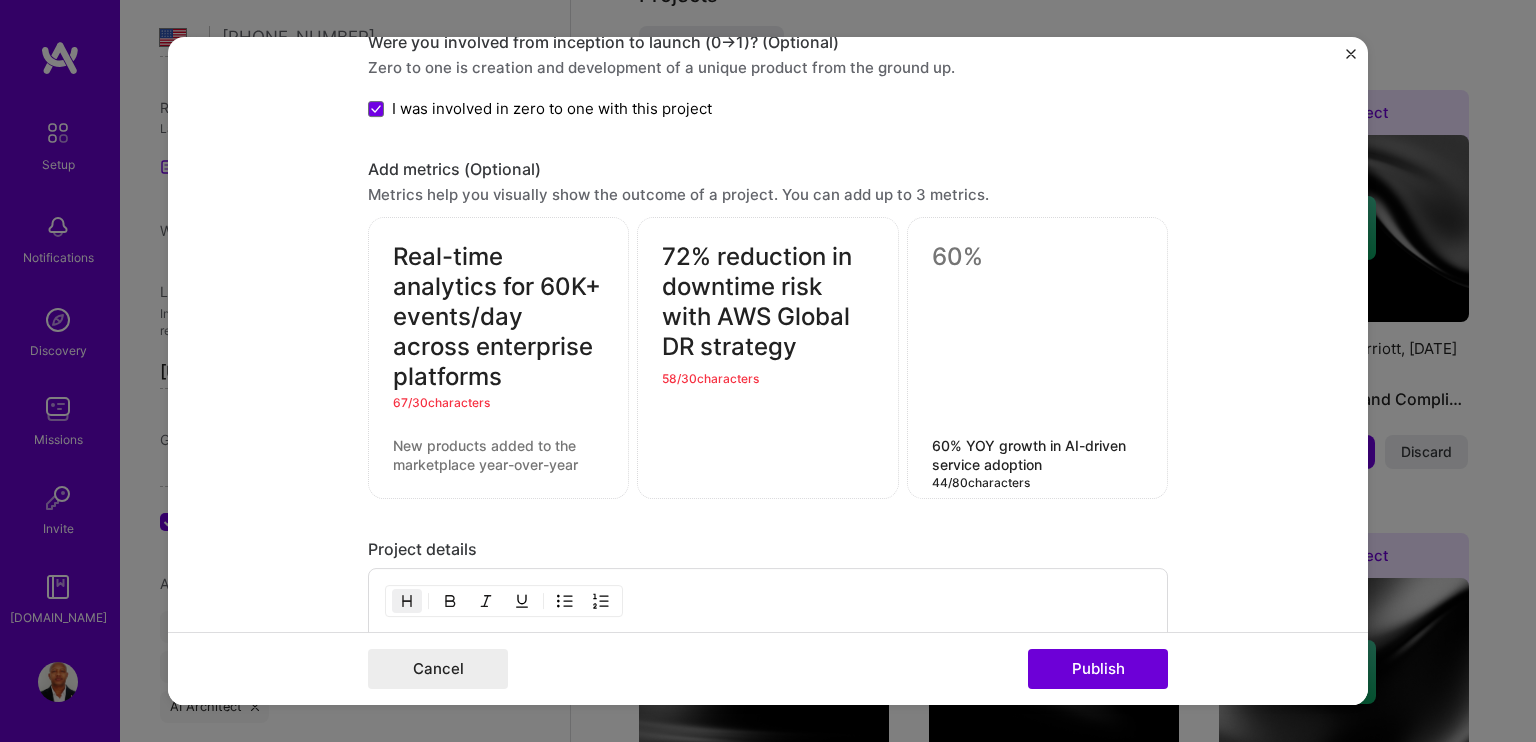 click on "60% YOY growth in AI-driven service adoption" at bounding box center (1037, 456) 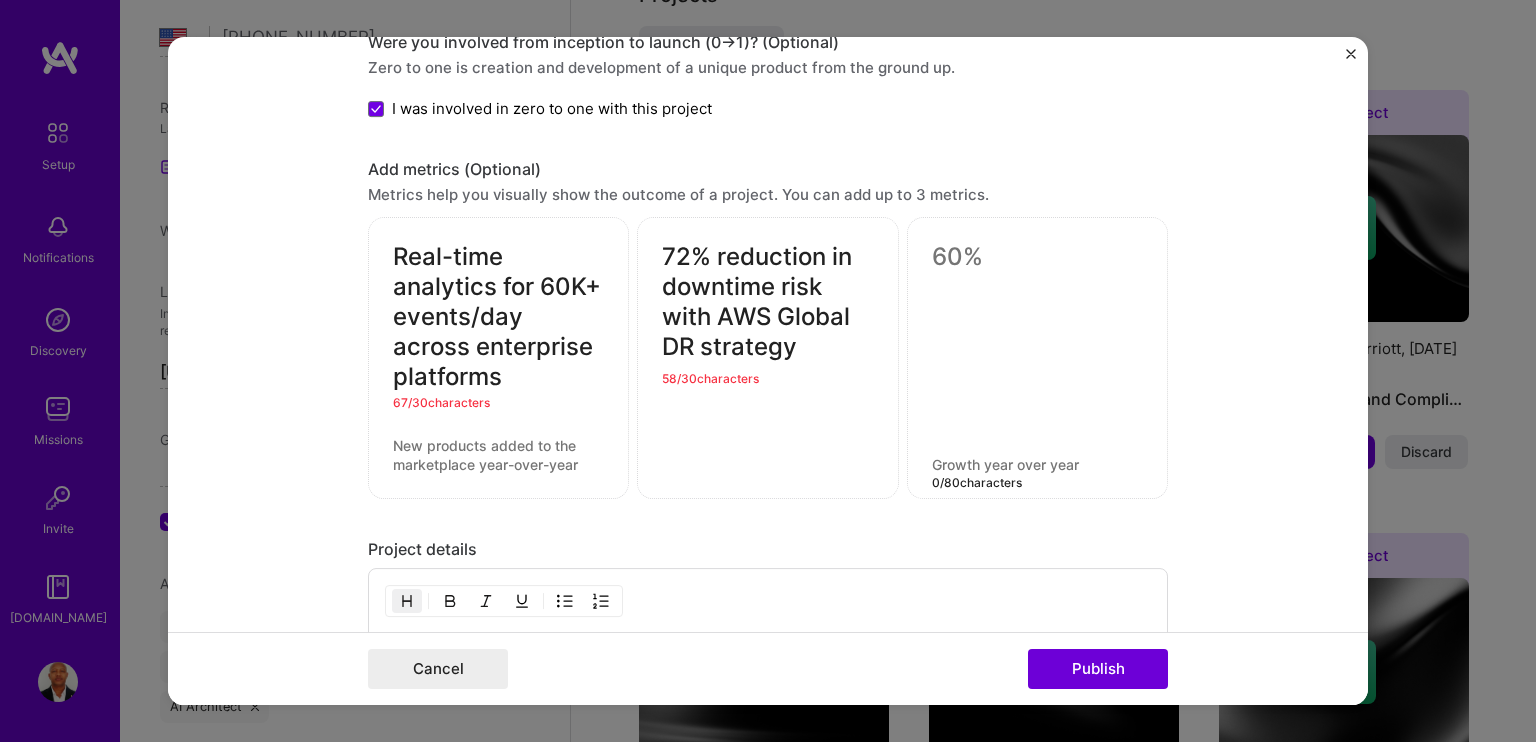 type 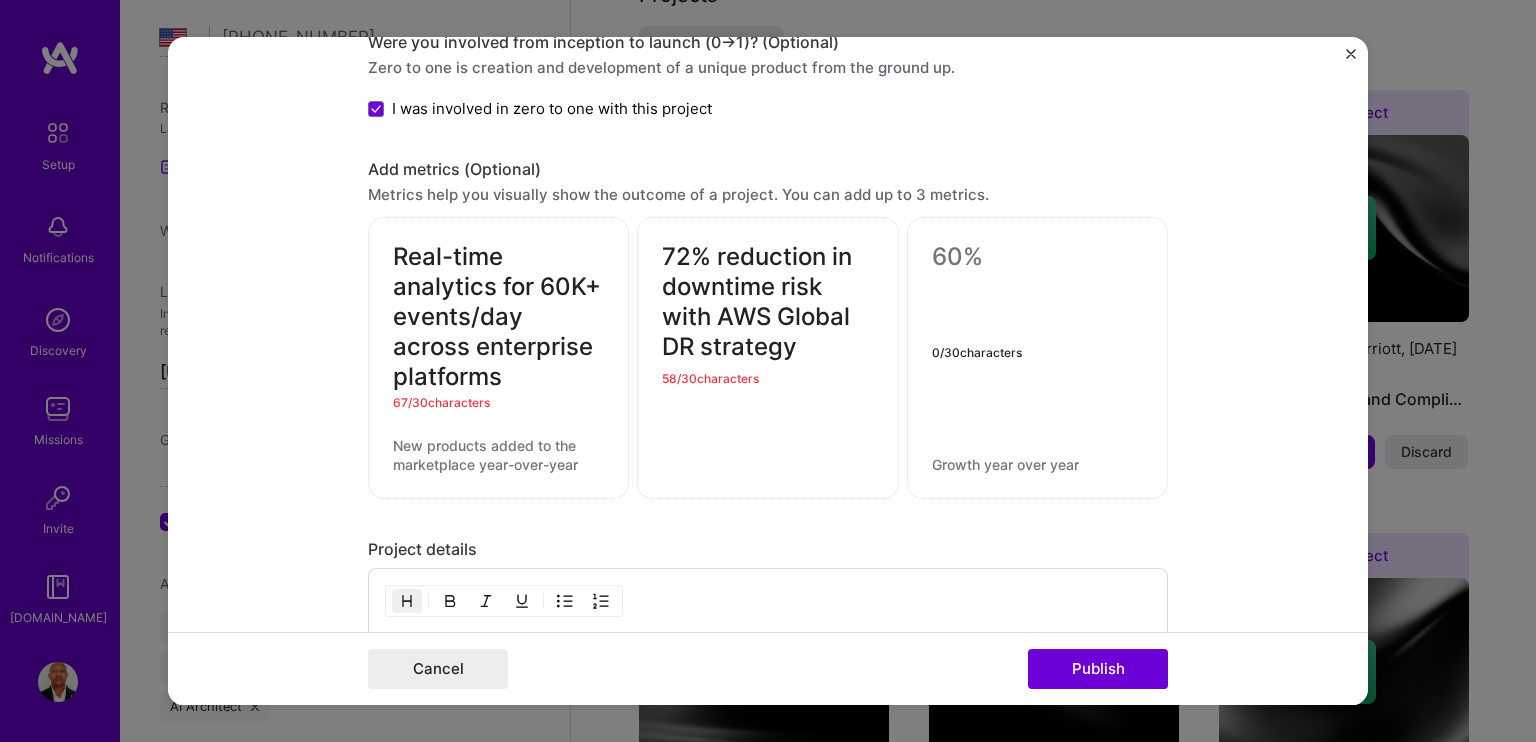 click at bounding box center (1037, 258) 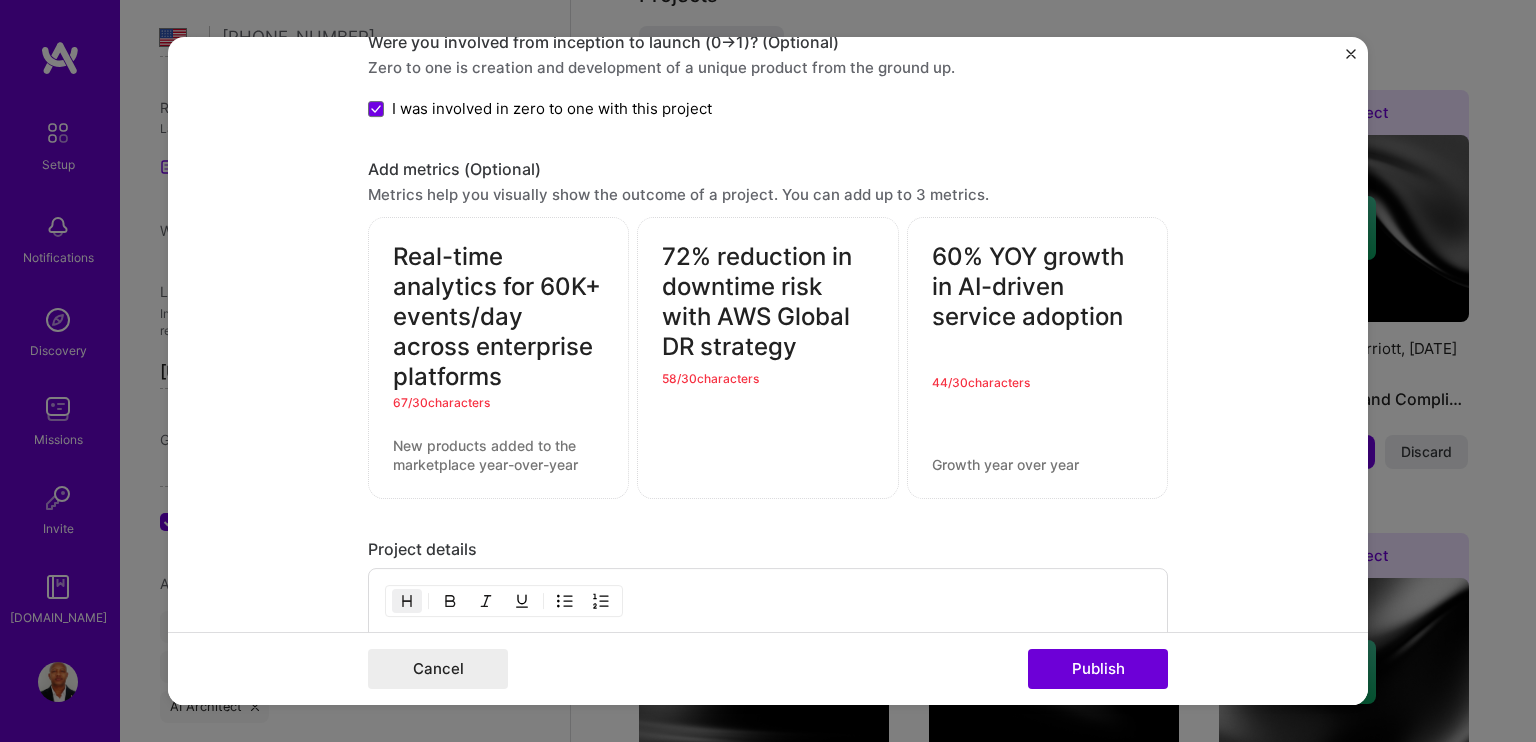 type on "60% YOY growth in AI-driven service adoption" 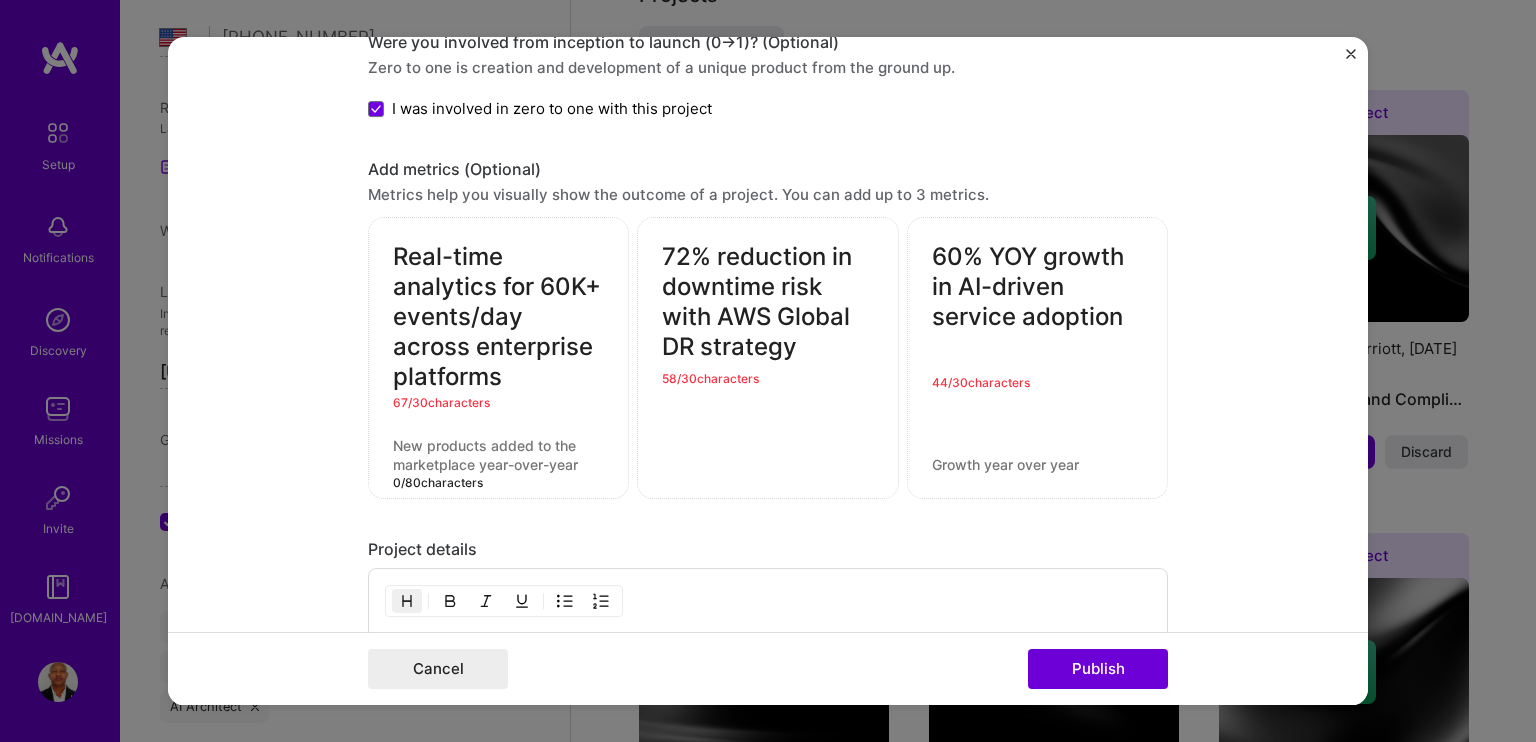 click at bounding box center (498, 456) 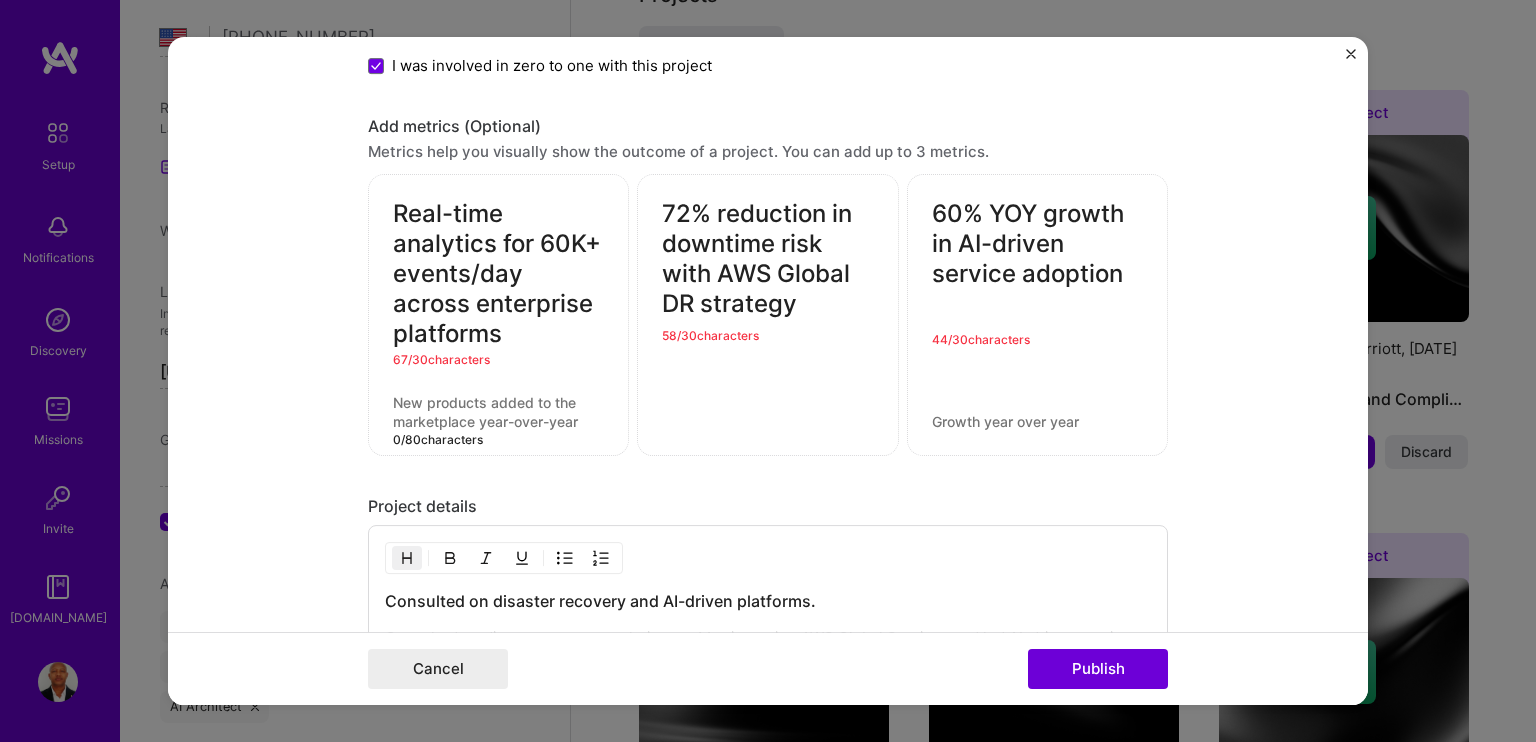 scroll, scrollTop: 5600, scrollLeft: 0, axis: vertical 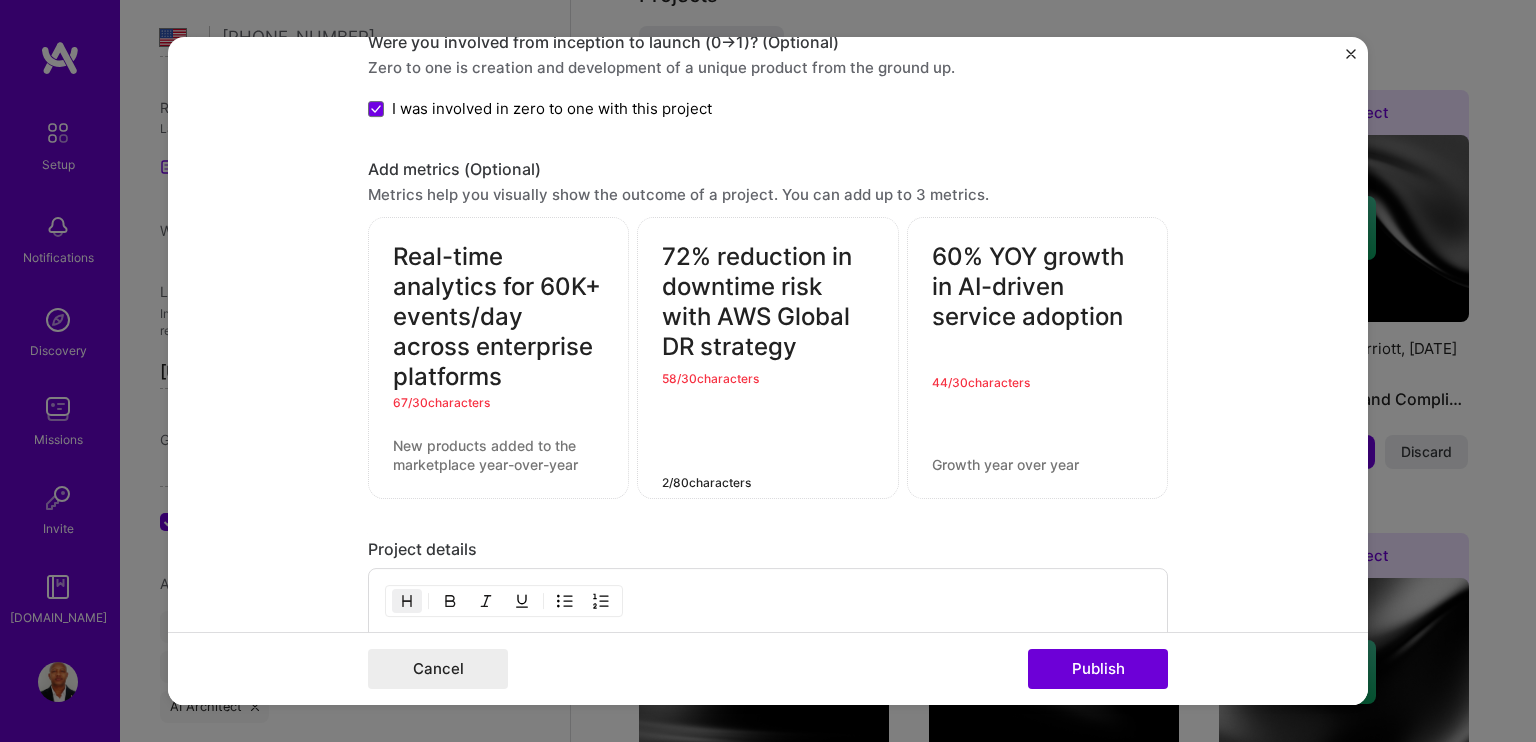 click at bounding box center [767, 446] 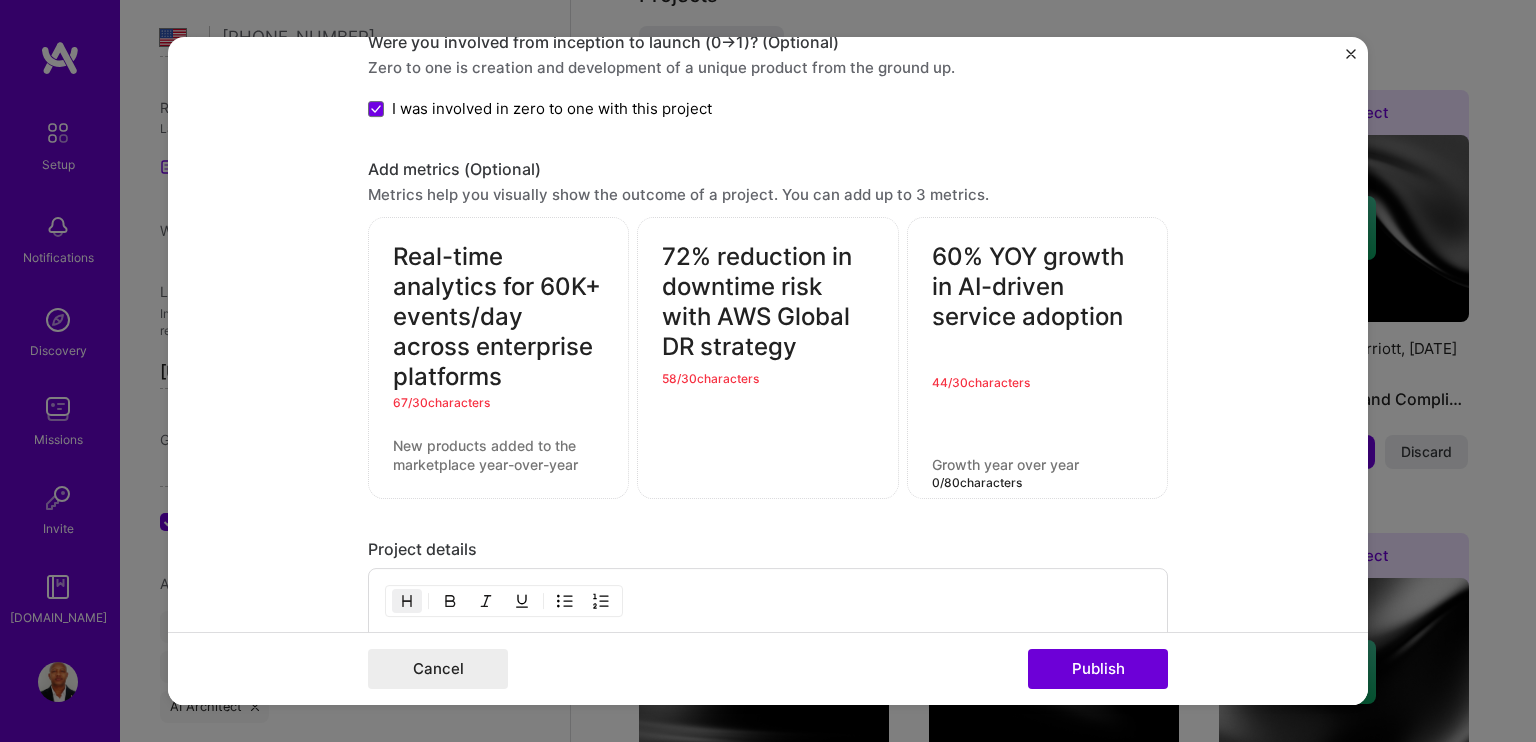 click at bounding box center [1037, 465] 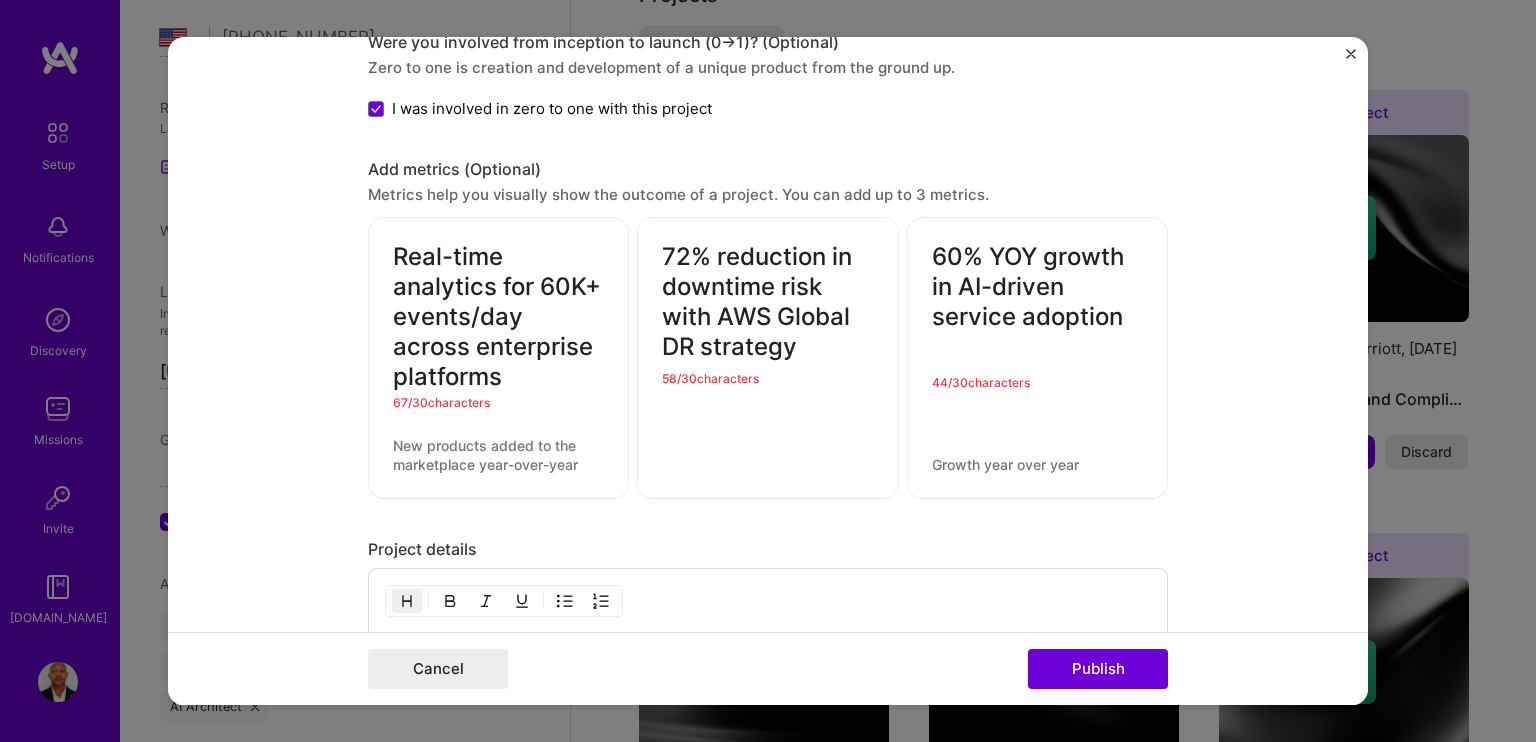 click on "60% YOY growth in AI-driven service adoption 44 / 30  characters" at bounding box center [1037, 359] 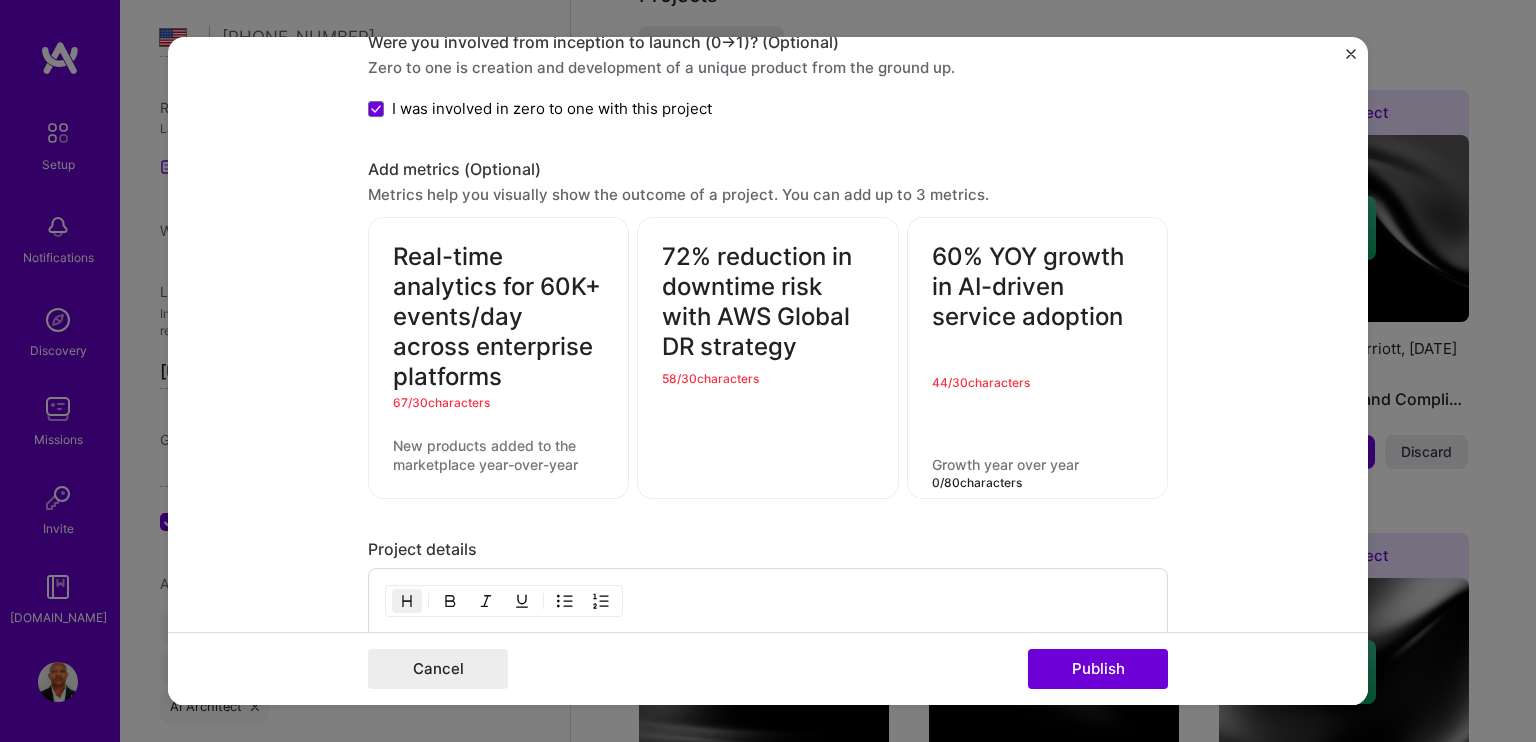 click at bounding box center (1037, 465) 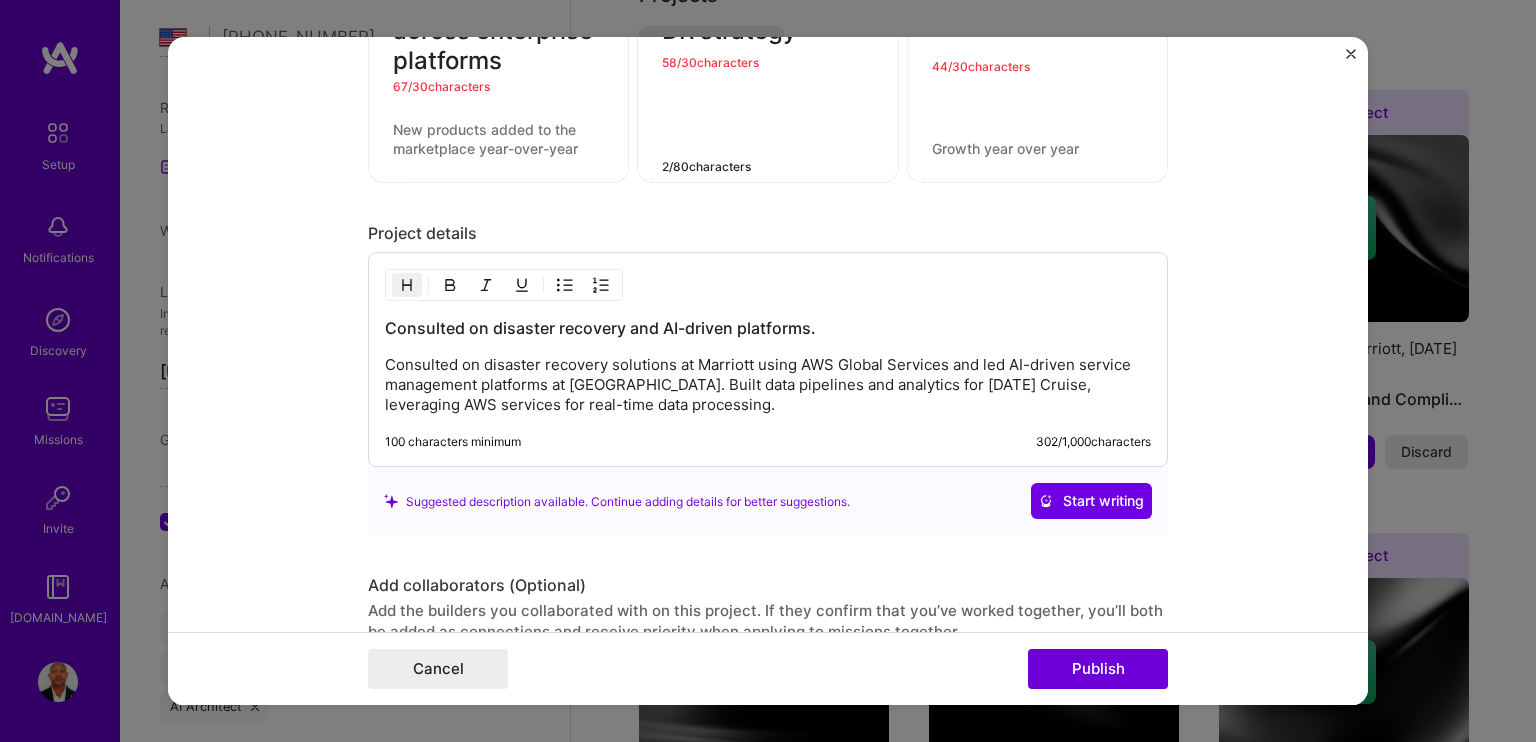 scroll, scrollTop: 5800, scrollLeft: 0, axis: vertical 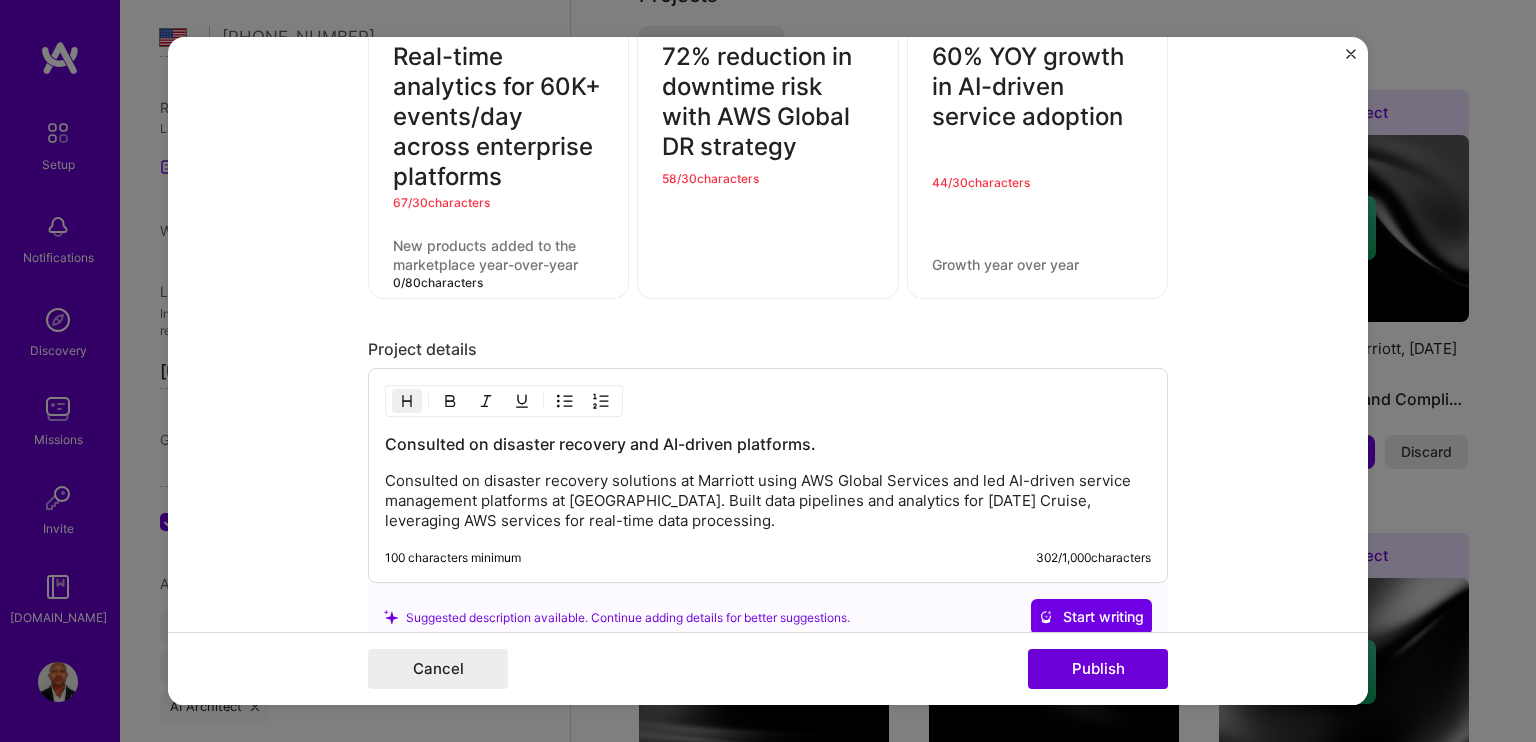click at bounding box center [498, 256] 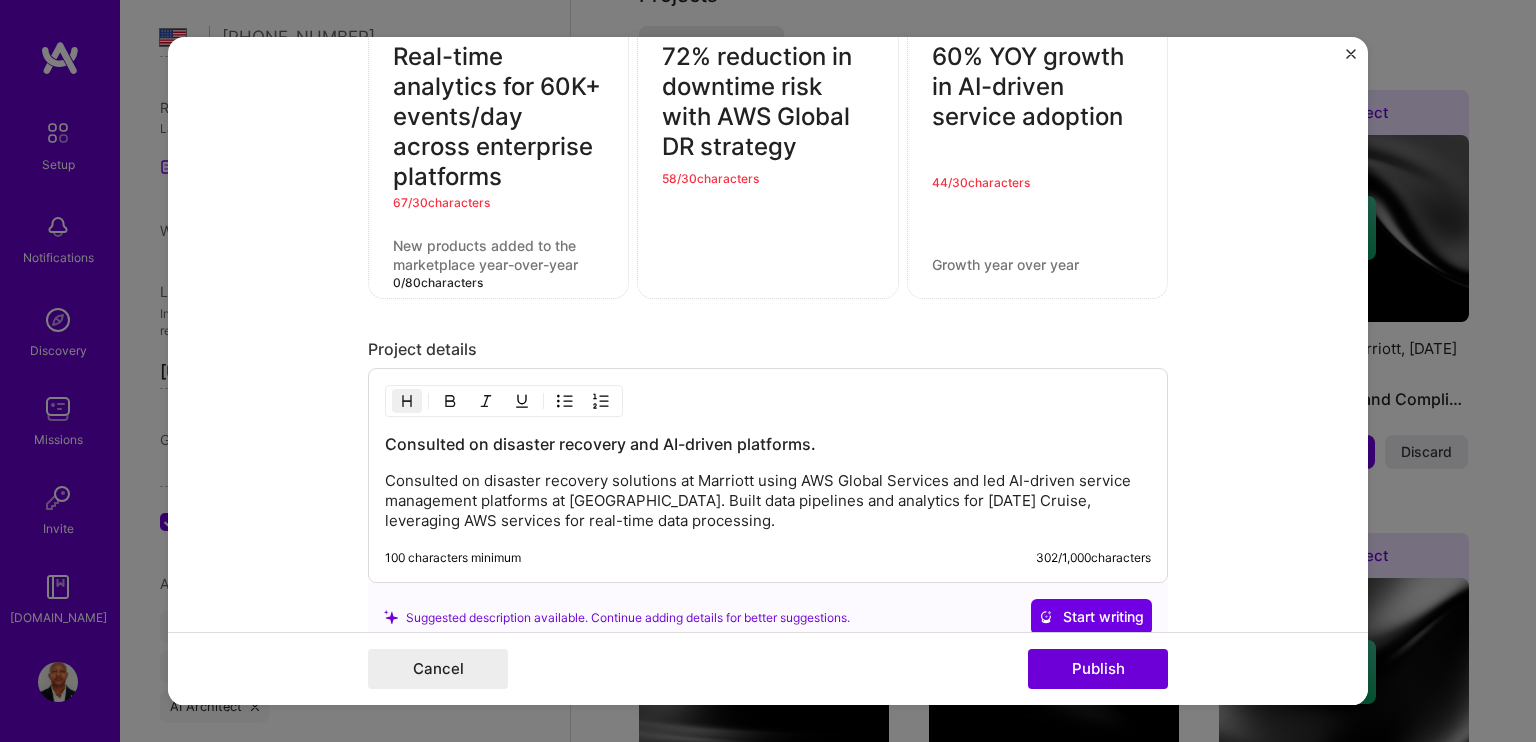 click on "Editing suggested project This project is suggested based on your LinkedIn, resume or [DOMAIN_NAME] activity. Project title Disaster Recovery and AI-Driven Platforms Company Tata Consultancy Services
Project industry Industry 2 Project Link (Optional)
Drag and drop an image or   Upload file Upload file We recommend uploading at least 4 images. 1600x1200px or higher recommended. Max 5MB each. Role Senior AWS Solution Architect Cloud Expert [DATE]
to [DATE]
I’m still working on this project Skills used — Add up to 12 skills Any new skills will be added to your profile. Enter skills... 66 AWS 1 2 3 4 5 Data Architecture 1 2 3 4 5 DevOps 1 2 3 4 5 Java 1 2 3 4 5 JavaScript 1 2 3 4 5 Python 1 2 3 4 5 Machine Learning 1 2 3 4 5 Security (Engineering) 1 2 3 4 5 CI/CD 1 2 3 4 5 Kinesis 1 2 3 4 5 Grafana 1 2 3 4 5 Kubernetes 1 2 3 4 5 Linux 1 2 3 4 5 Prometheus 1 2 3 4 5 Redshift 1 2 3 4 5" at bounding box center (768, 371) 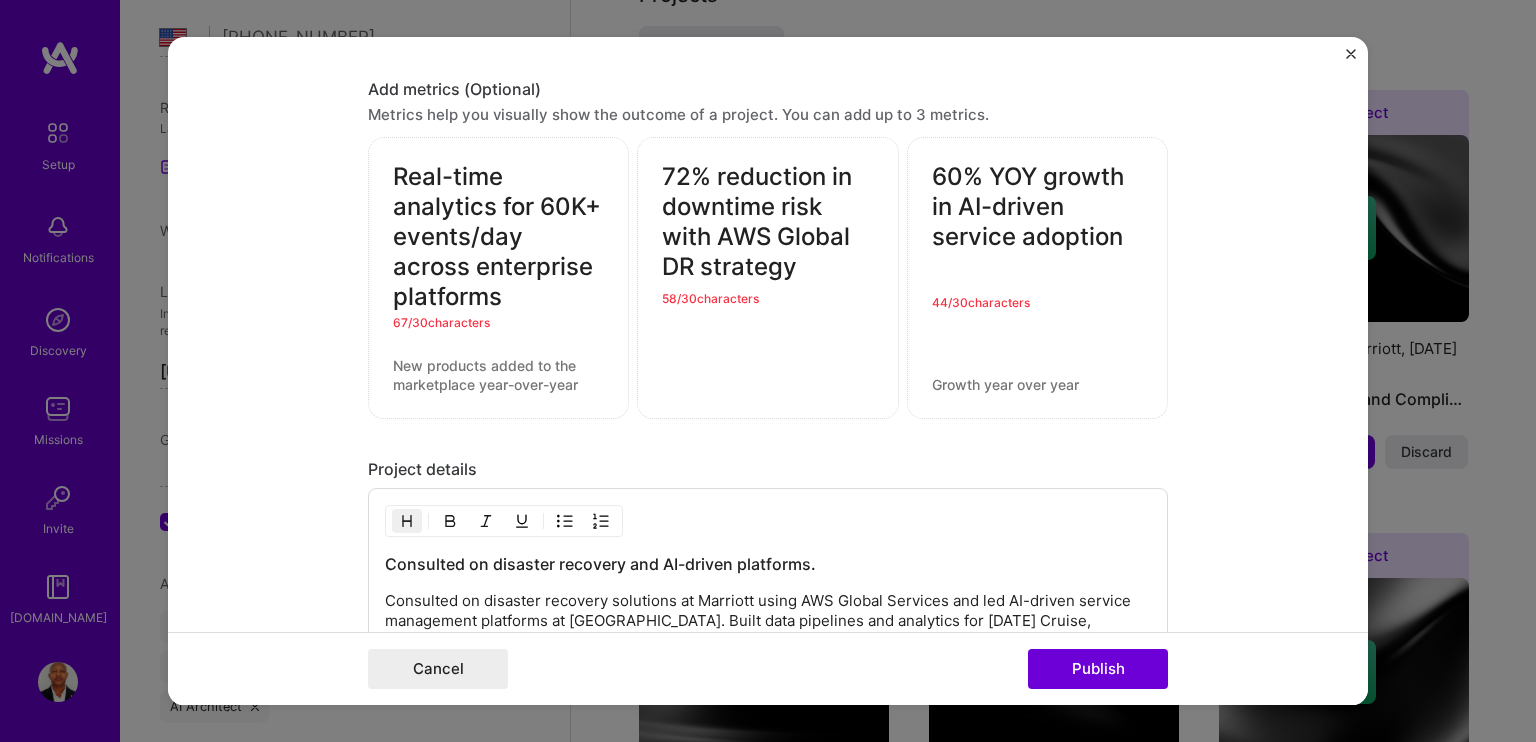 scroll, scrollTop: 5575, scrollLeft: 0, axis: vertical 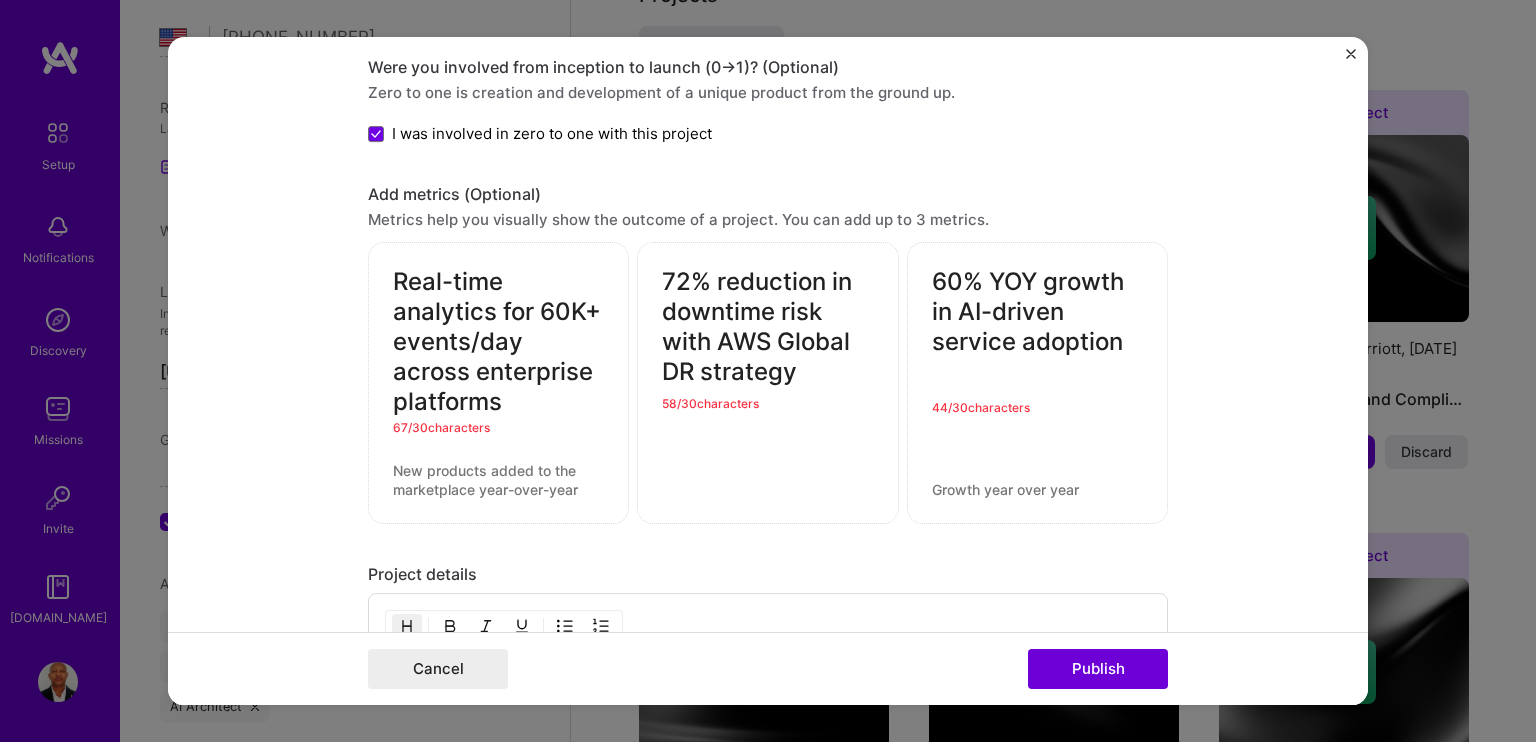 click on "Real-time analytics for 60K+ events/day across enterprise platforms" at bounding box center (498, 343) 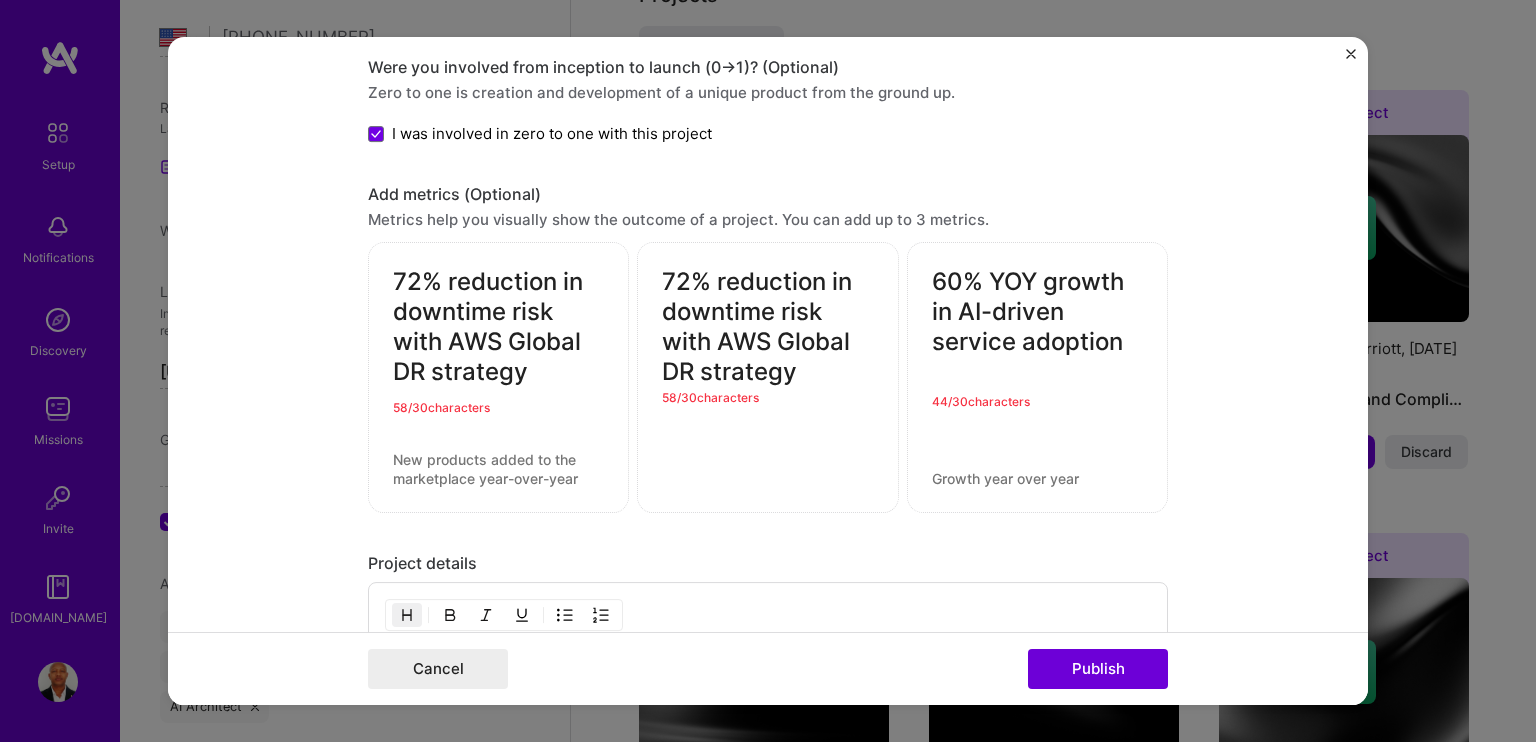 click on "Editing suggested project This project is suggested based on your LinkedIn, resume or [DOMAIN_NAME] activity. Project title Disaster Recovery and AI-Driven Platforms Company Tata Consultancy Services
Project industry Industry 2 Project Link (Optional)
Drag and drop an image or   Upload file Upload file We recommend uploading at least 4 images. 1600x1200px or higher recommended. Max 5MB each. Role Senior AWS Solution Architect Cloud Expert [DATE]
to [DATE]
I’m still working on this project Skills used — Add up to 12 skills Any new skills will be added to your profile. Enter skills... 66 AWS 1 2 3 4 5 Data Architecture 1 2 3 4 5 DevOps 1 2 3 4 5 Java 1 2 3 4 5 JavaScript 1 2 3 4 5 Python 1 2 3 4 5 Machine Learning 1 2 3 4 5 Security (Engineering) 1 2 3 4 5 CI/CD 1 2 3 4 5 Kinesis 1 2 3 4 5 Grafana 1 2 3 4 5 Kubernetes 1 2 3 4 5 Linux 1 2 3 4 5 Prometheus 1 2 3 4 5 Redshift 1 2 3 4 5" at bounding box center (768, -2148) 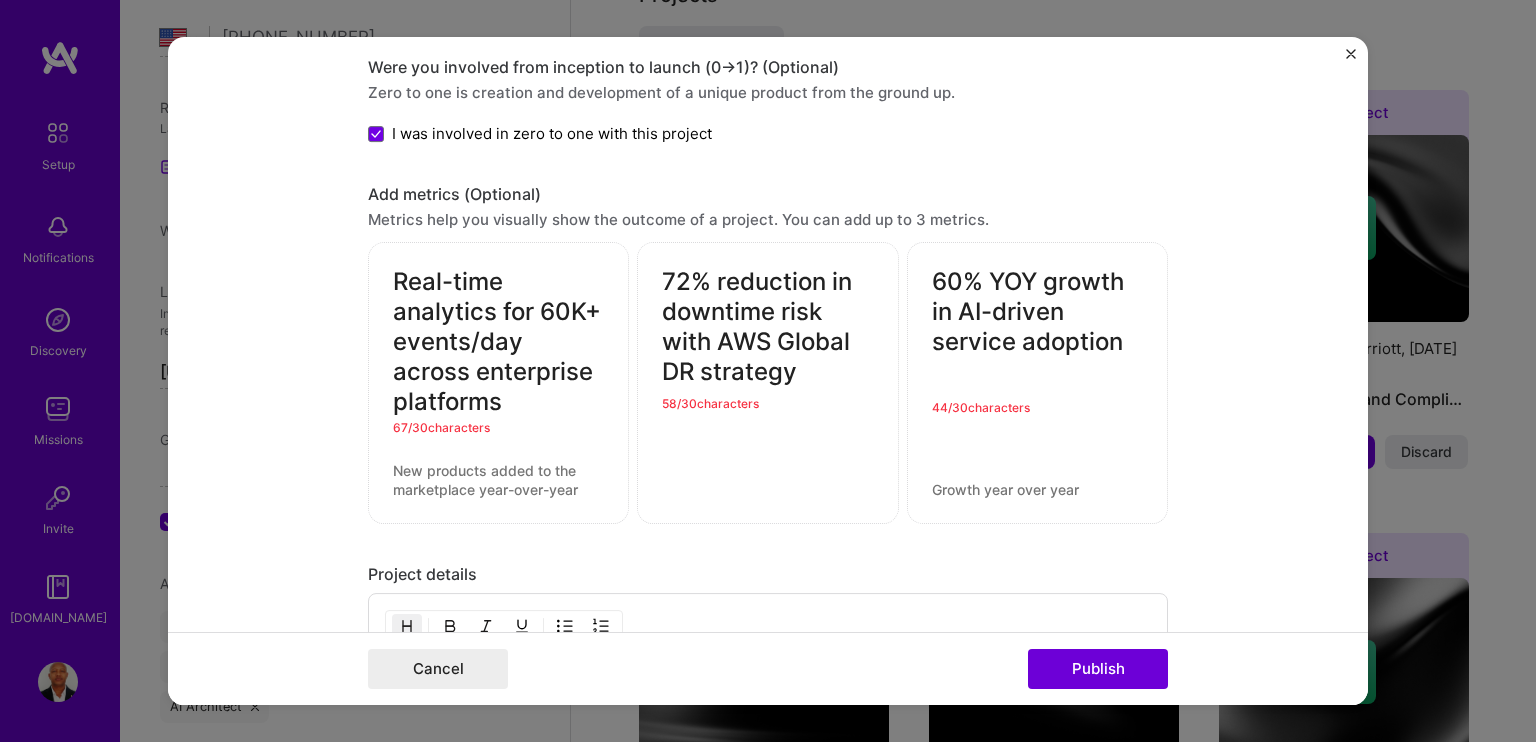 type on "Real-time analytics for 60K+ events/day across enterprise platforms" 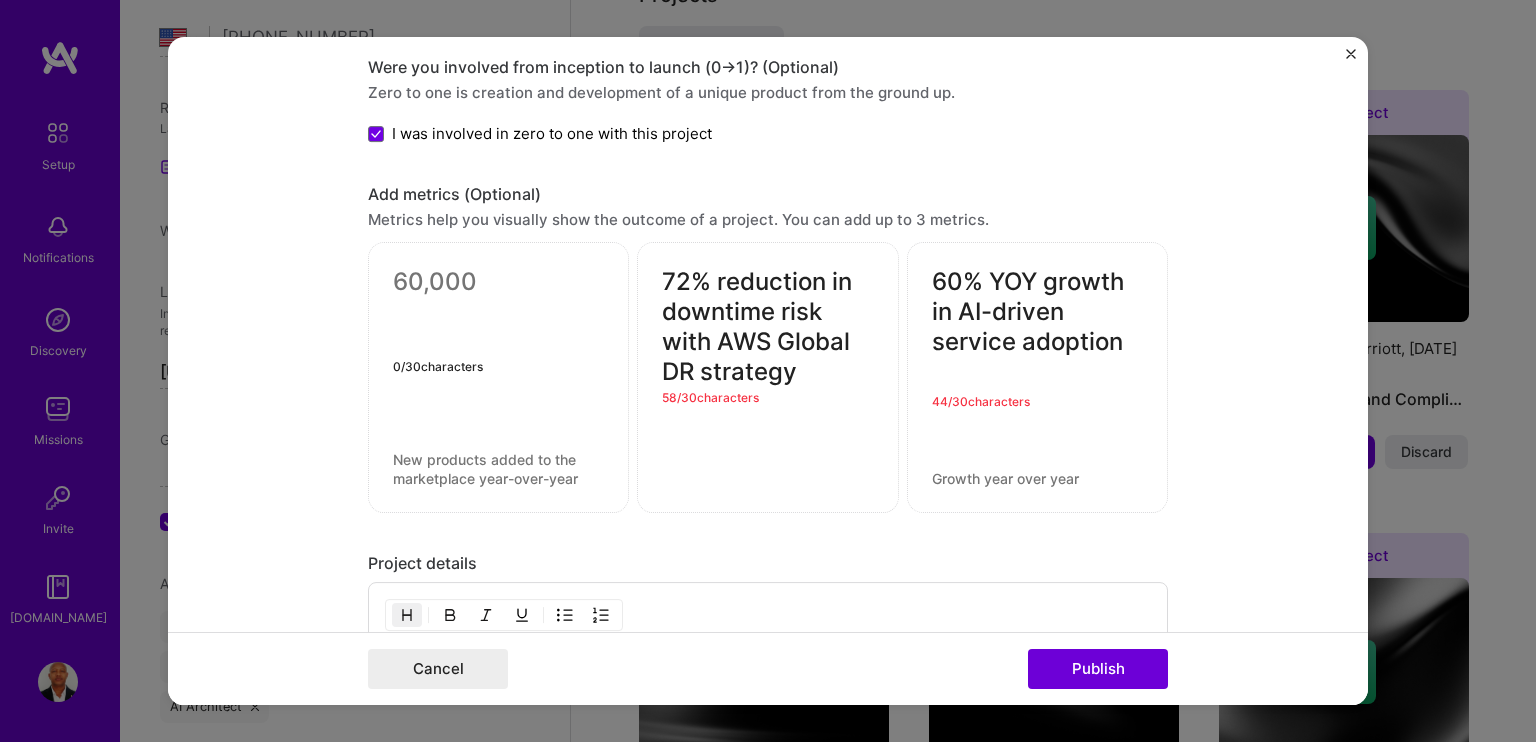 paste on "Real-time analytics for 60K+ events/day across enterprise platforms" 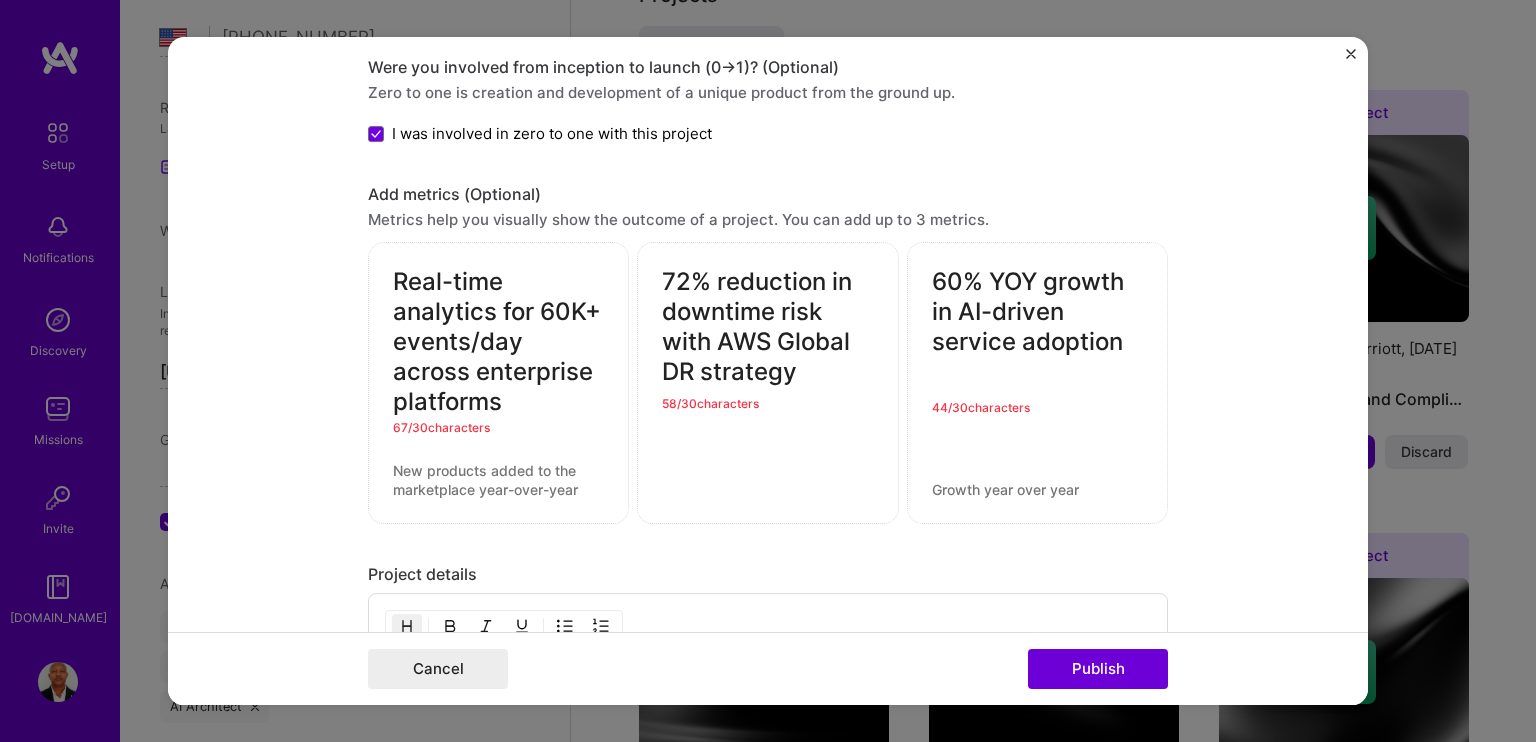click on "Editing suggested project This project is suggested based on your LinkedIn, resume or [DOMAIN_NAME] activity. Project title Disaster Recovery and AI-Driven Platforms Company Tata Consultancy Services
Project industry Industry 2 Project Link (Optional)
Drag and drop an image or   Upload file Upload file We recommend uploading at least 4 images. 1600x1200px or higher recommended. Max 5MB each. Role Senior AWS Solution Architect Cloud Expert [DATE]
to [DATE]
I’m still working on this project Skills used — Add up to 12 skills Any new skills will be added to your profile. Enter skills... 66 AWS 1 2 3 4 5 Data Architecture 1 2 3 4 5 DevOps 1 2 3 4 5 Java 1 2 3 4 5 JavaScript 1 2 3 4 5 Python 1 2 3 4 5 Machine Learning 1 2 3 4 5 Security (Engineering) 1 2 3 4 5 CI/CD 1 2 3 4 5 Kinesis 1 2 3 4 5 Grafana 1 2 3 4 5 Kubernetes 1 2 3 4 5 Linux 1 2 3 4 5 Prometheus 1 2 3 4 5 Redshift 1 2 3 4 5" at bounding box center (768, 371) 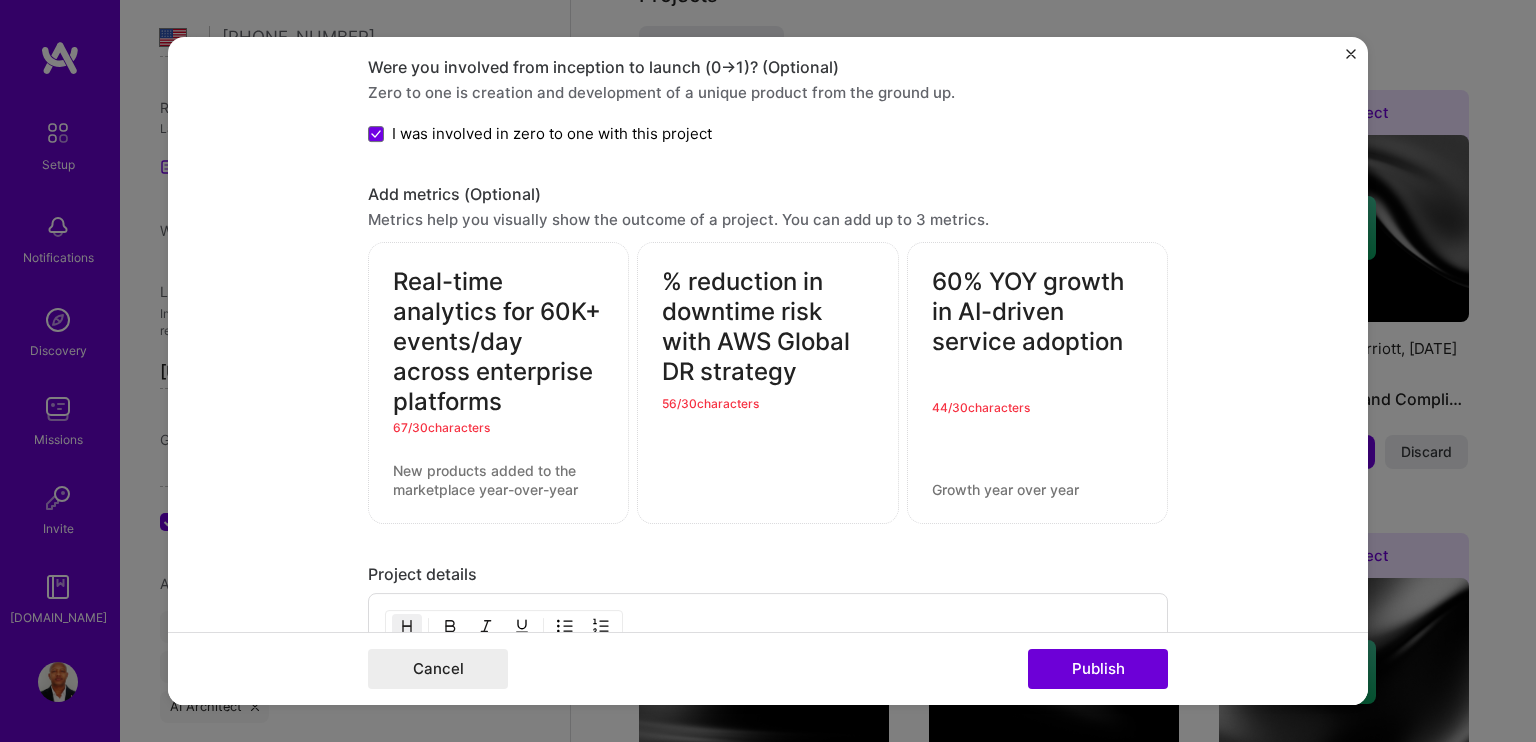 drag, startPoint x: 794, startPoint y: 361, endPoint x: 650, endPoint y: 235, distance: 191.34262 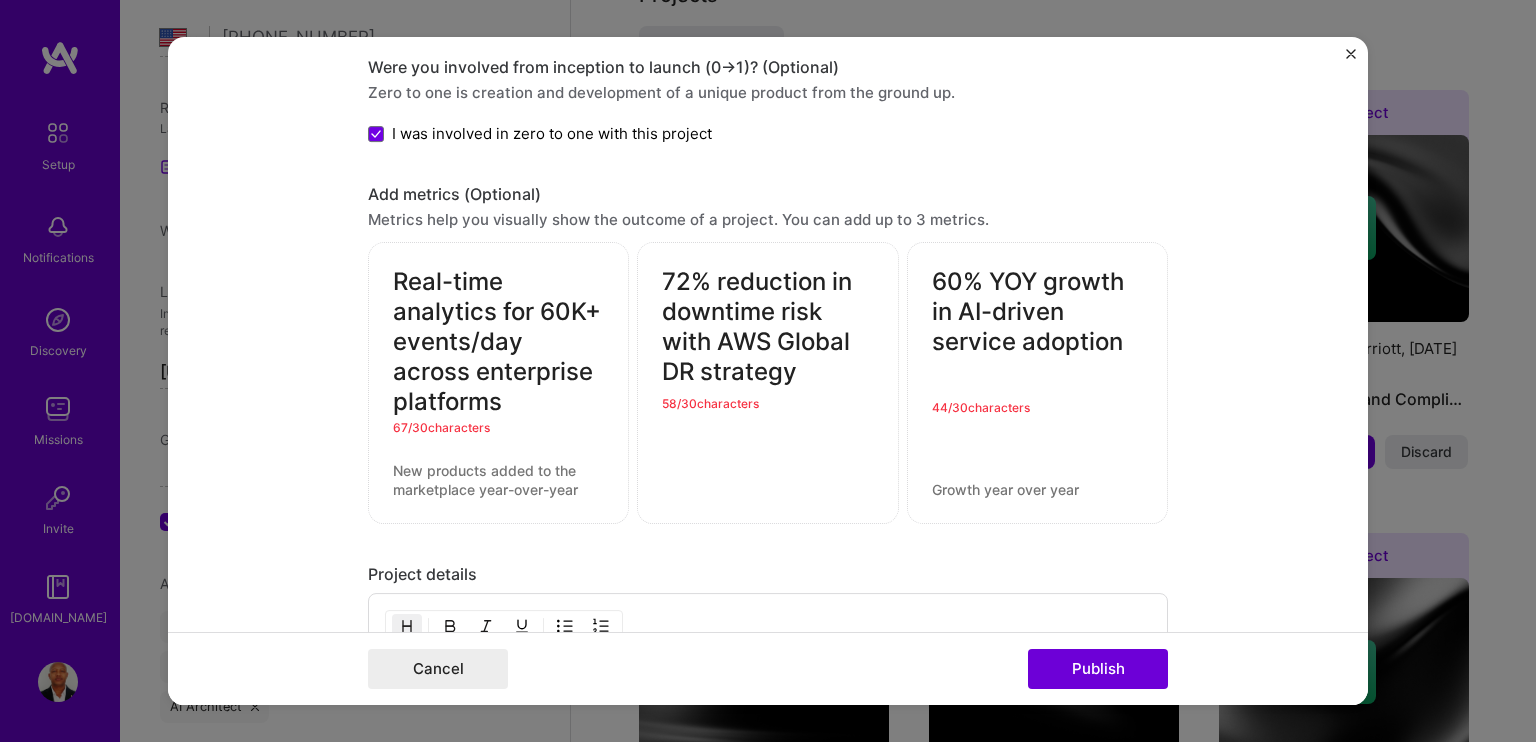 type on "72% reduction in downtime risk with AWS Global DR strategy" 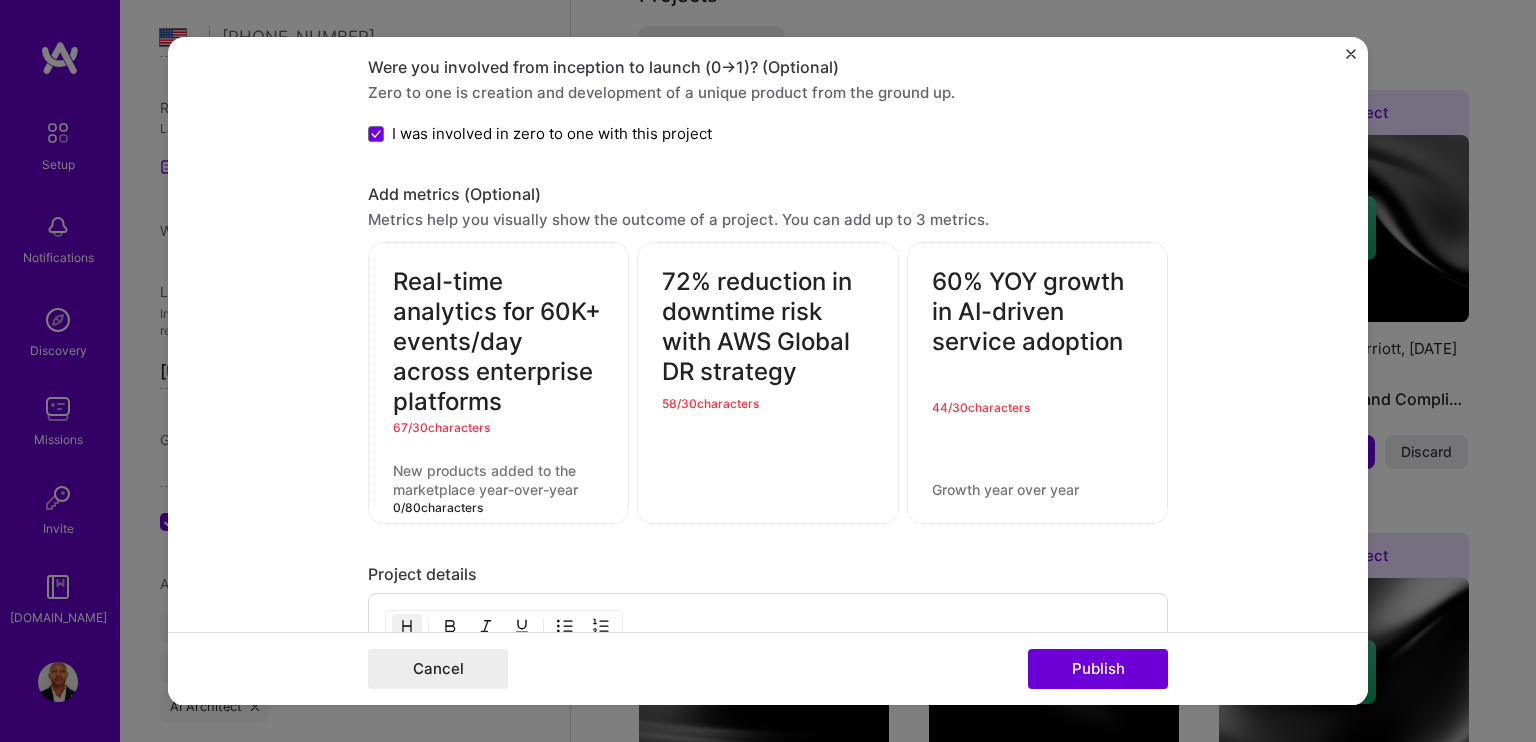 click at bounding box center [498, 481] 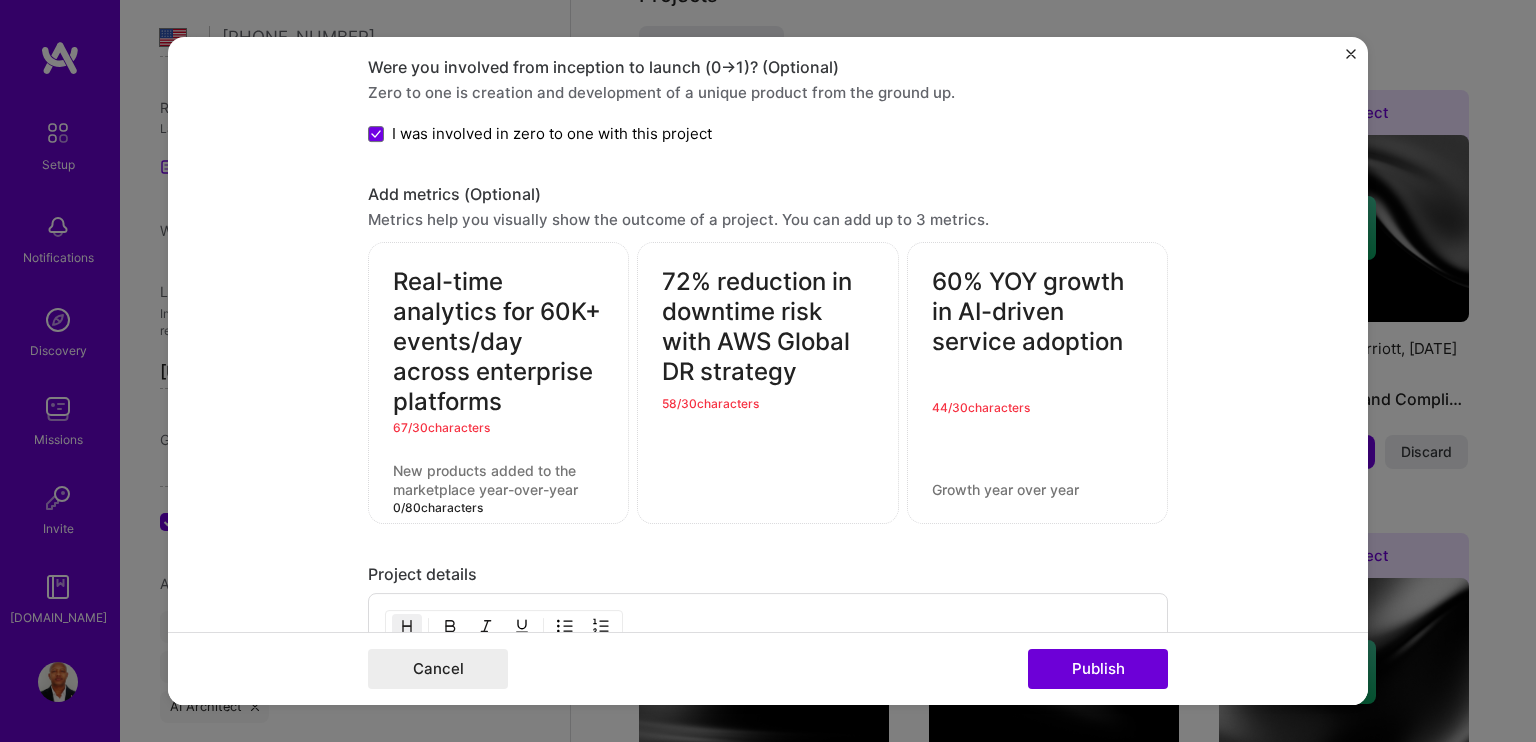 type on "i" 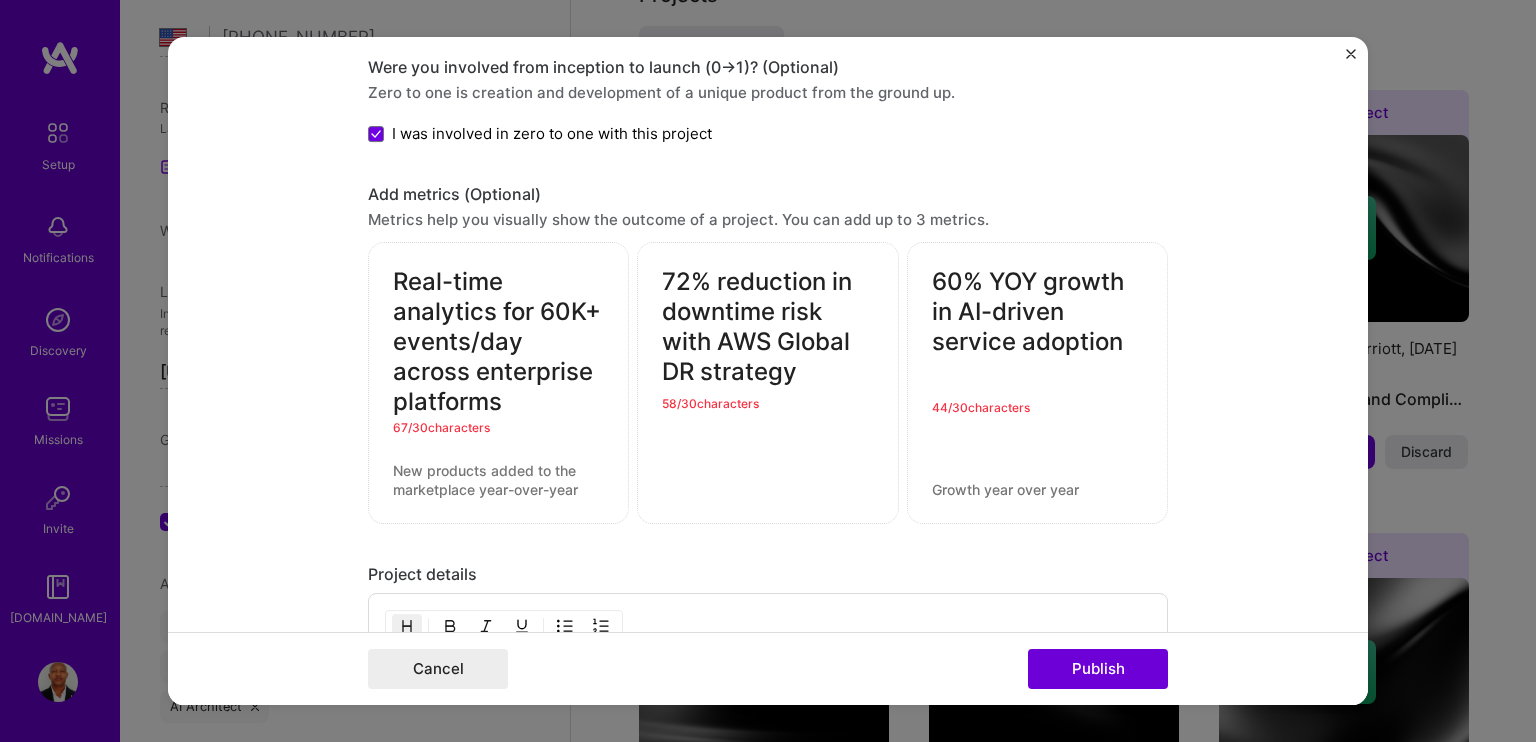 click on "Editing suggested project This project is suggested based on your LinkedIn, resume or [DOMAIN_NAME] activity. Project title Disaster Recovery and AI-Driven Platforms Company Tata Consultancy Services
Project industry Industry 2 Project Link (Optional)
Drag and drop an image or   Upload file Upload file We recommend uploading at least 4 images. 1600x1200px or higher recommended. Max 5MB each. Role Senior AWS Solution Architect Cloud Expert [DATE]
to [DATE]
I’m still working on this project Skills used — Add up to 12 skills Any new skills will be added to your profile. Enter skills... 66 AWS 1 2 3 4 5 Data Architecture 1 2 3 4 5 DevOps 1 2 3 4 5 Java 1 2 3 4 5 JavaScript 1 2 3 4 5 Python 1 2 3 4 5 Machine Learning 1 2 3 4 5 Security (Engineering) 1 2 3 4 5 CI/CD 1 2 3 4 5 Kinesis 1 2 3 4 5 Grafana 1 2 3 4 5 Kubernetes 1 2 3 4 5 Linux 1 2 3 4 5 Prometheus 1 2 3 4 5 Redshift 1 2 3 4 5" at bounding box center (768, -2143) 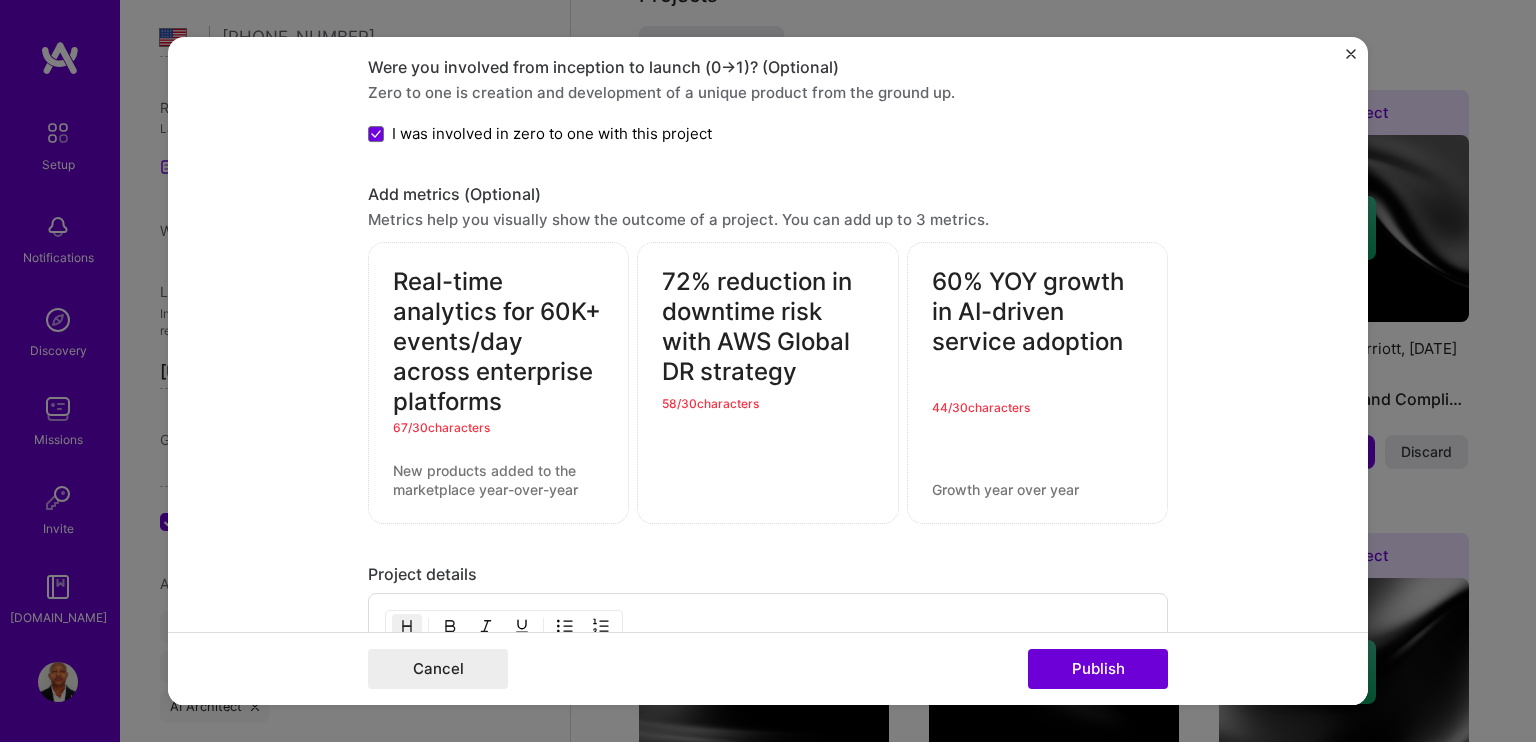 click at bounding box center (1037, 490) 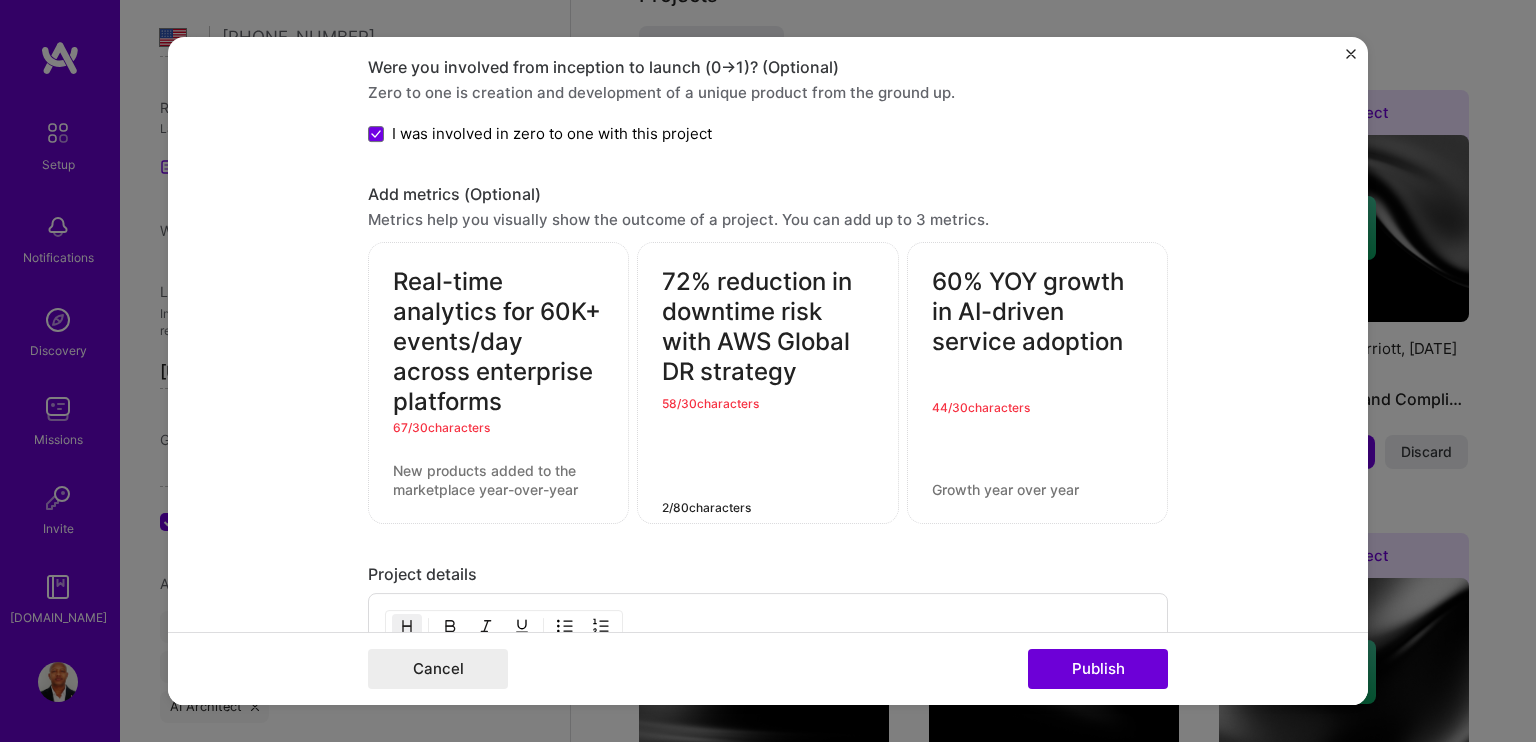 click at bounding box center [767, 471] 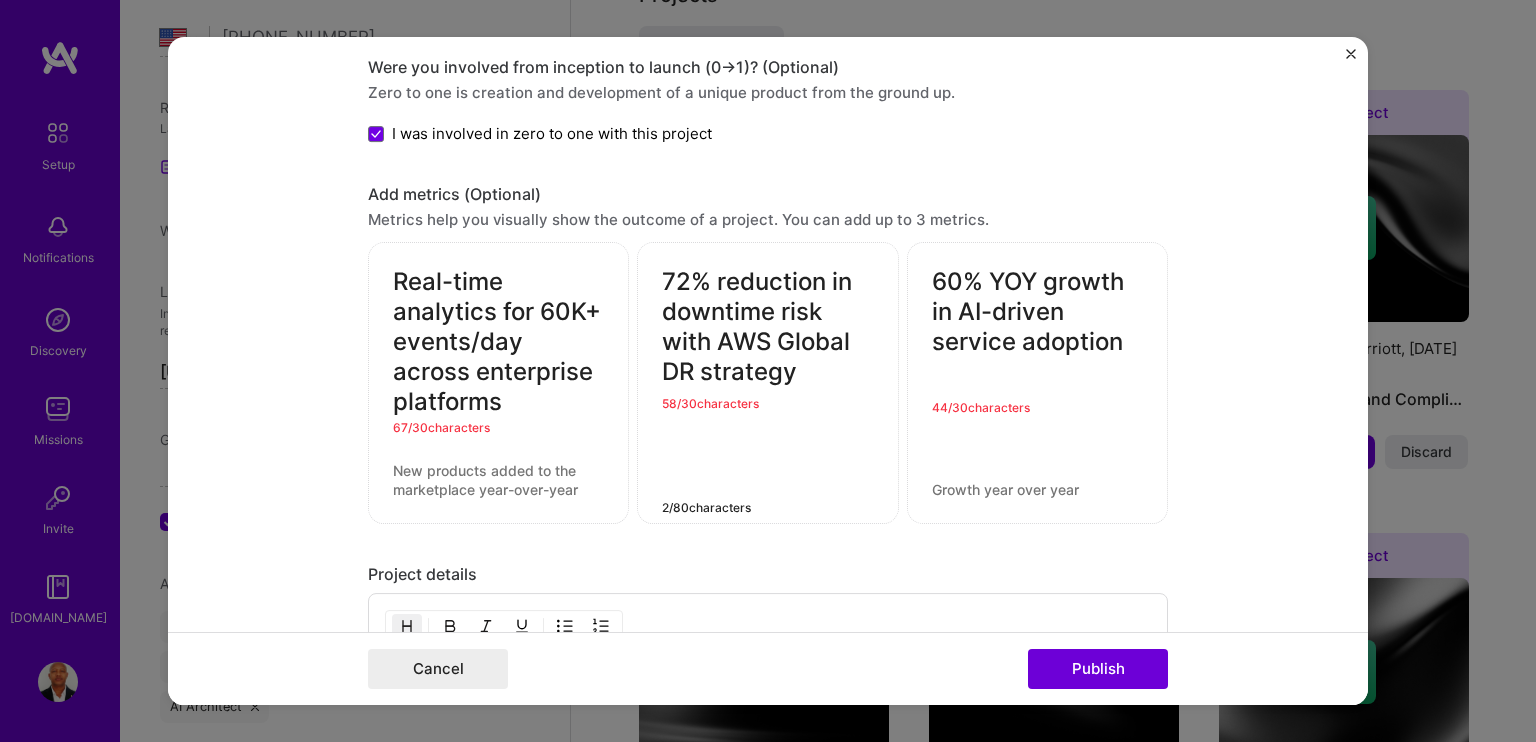 click on "60% YOY growth in AI-driven service adoption" at bounding box center (1037, 313) 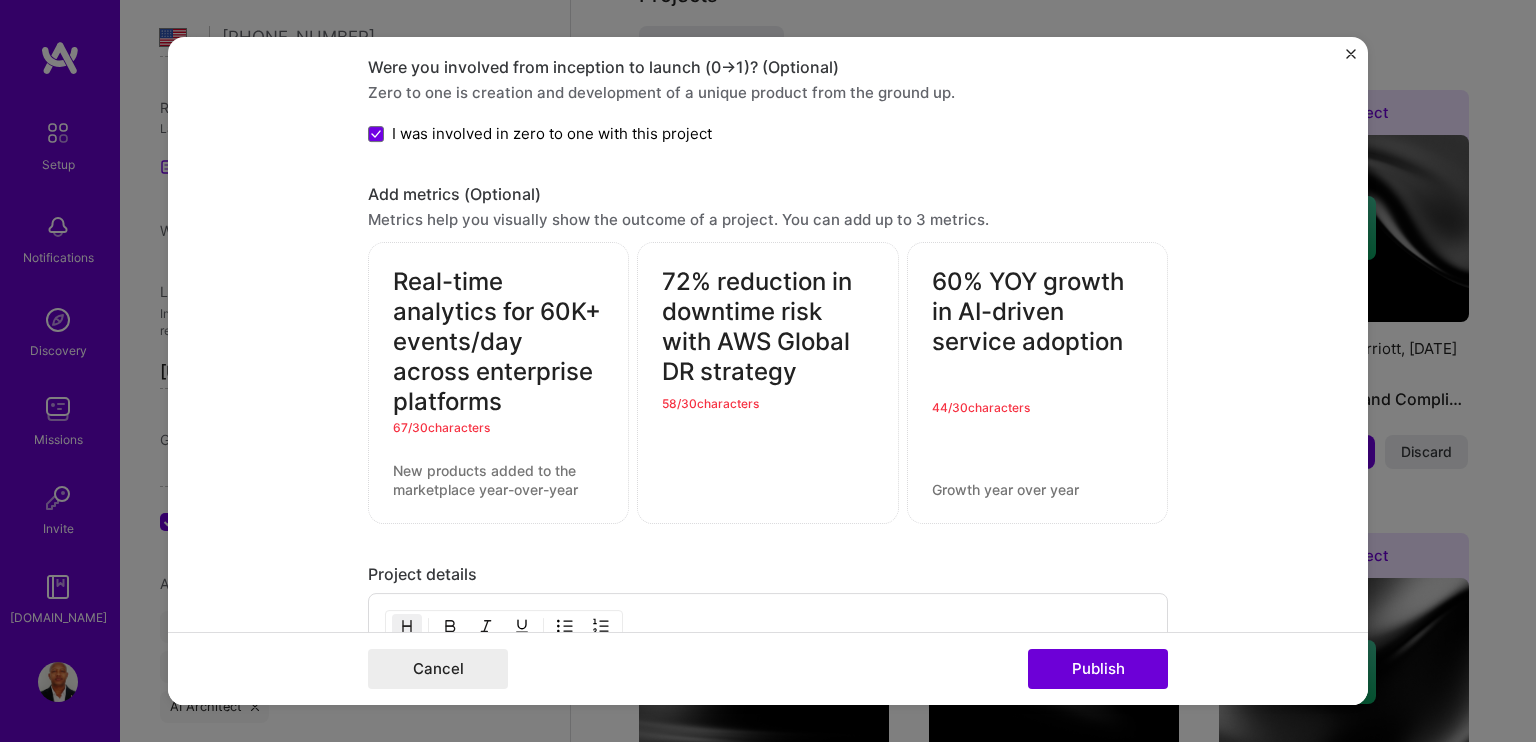 drag, startPoint x: 1123, startPoint y: 331, endPoint x: 911, endPoint y: 259, distance: 223.89284 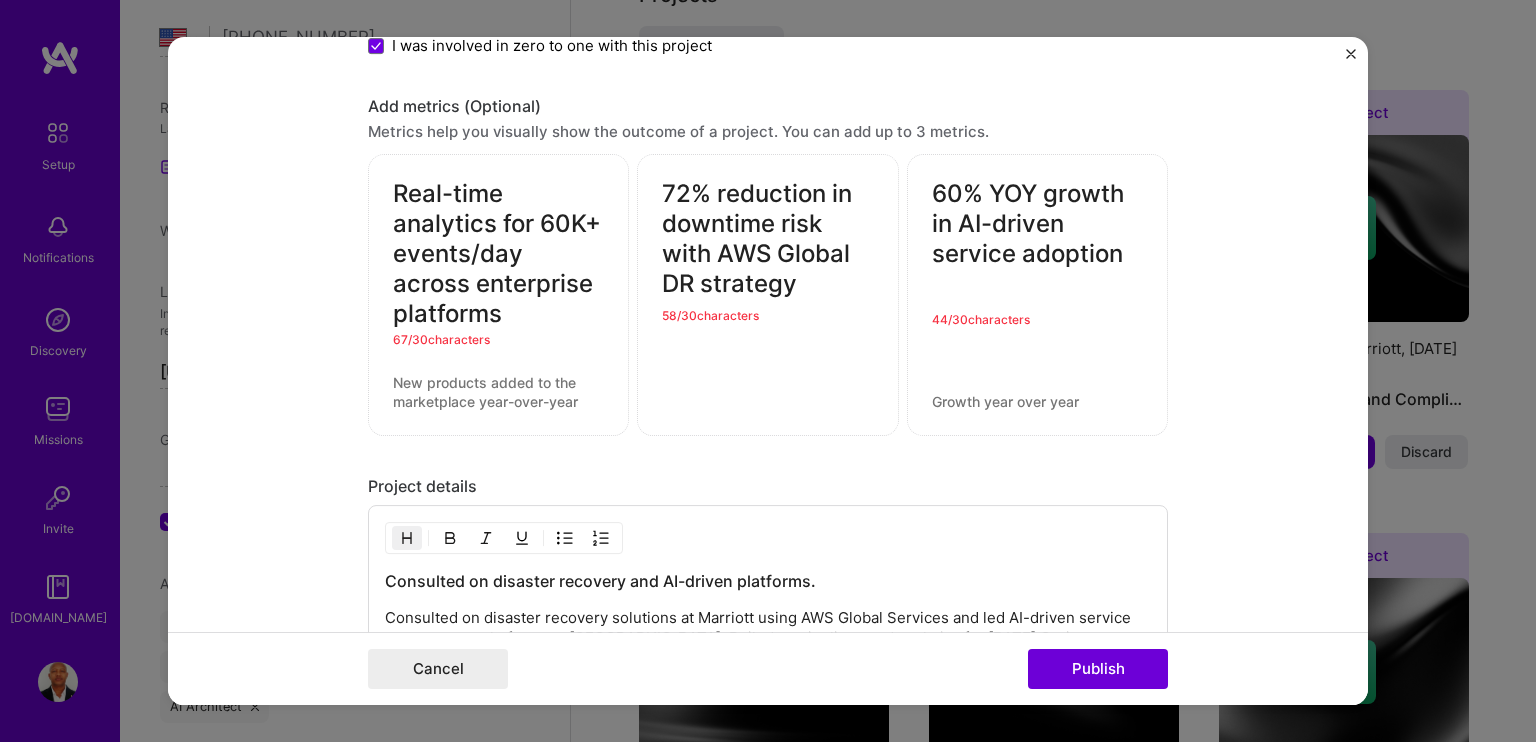 scroll, scrollTop: 5875, scrollLeft: 0, axis: vertical 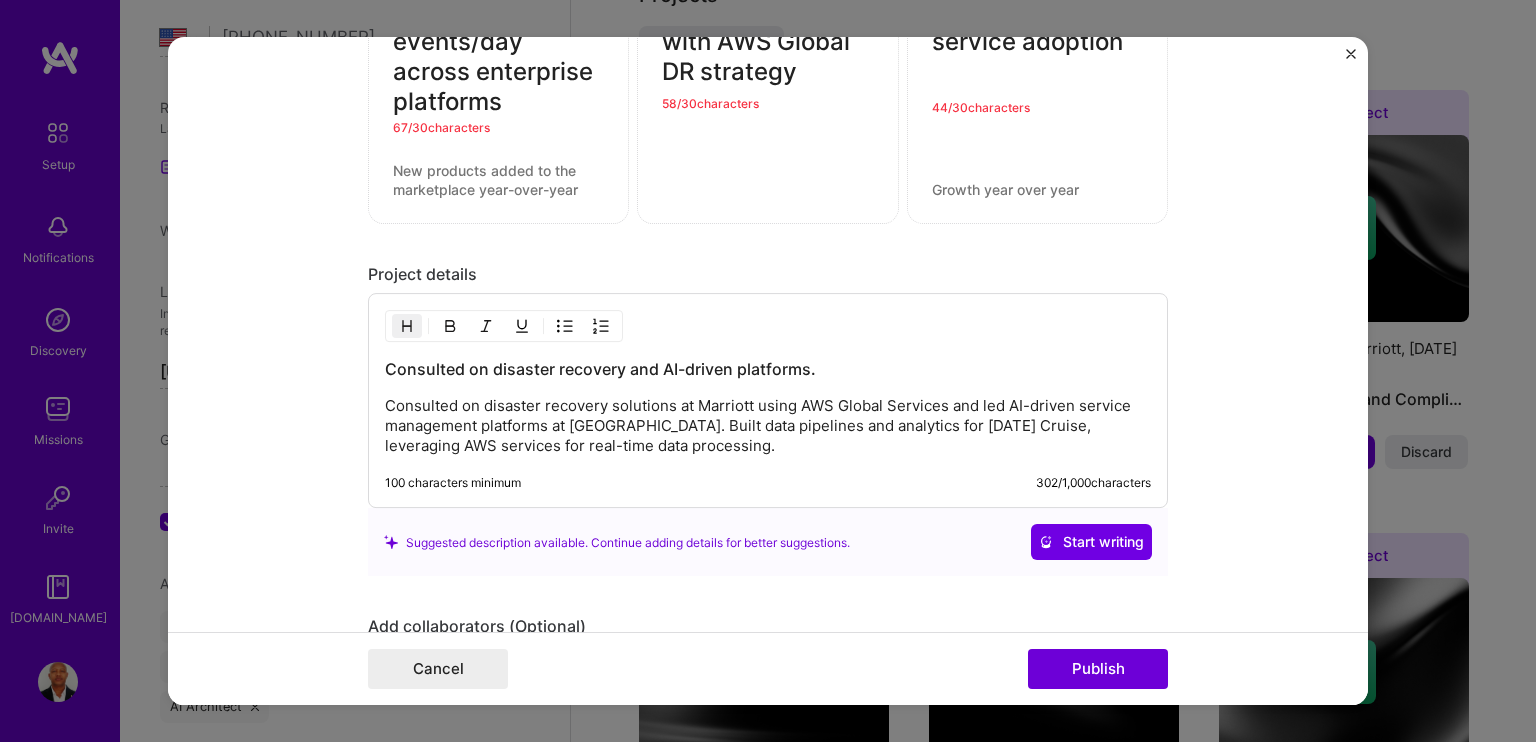 click on "Consulted on disaster recovery solutions at Marriott using AWS Global Services and led AI-driven service management platforms at [GEOGRAPHIC_DATA]. Built data pipelines and analytics for [DATE] Cruise, leveraging AWS services for real-time data processing." at bounding box center [768, 427] 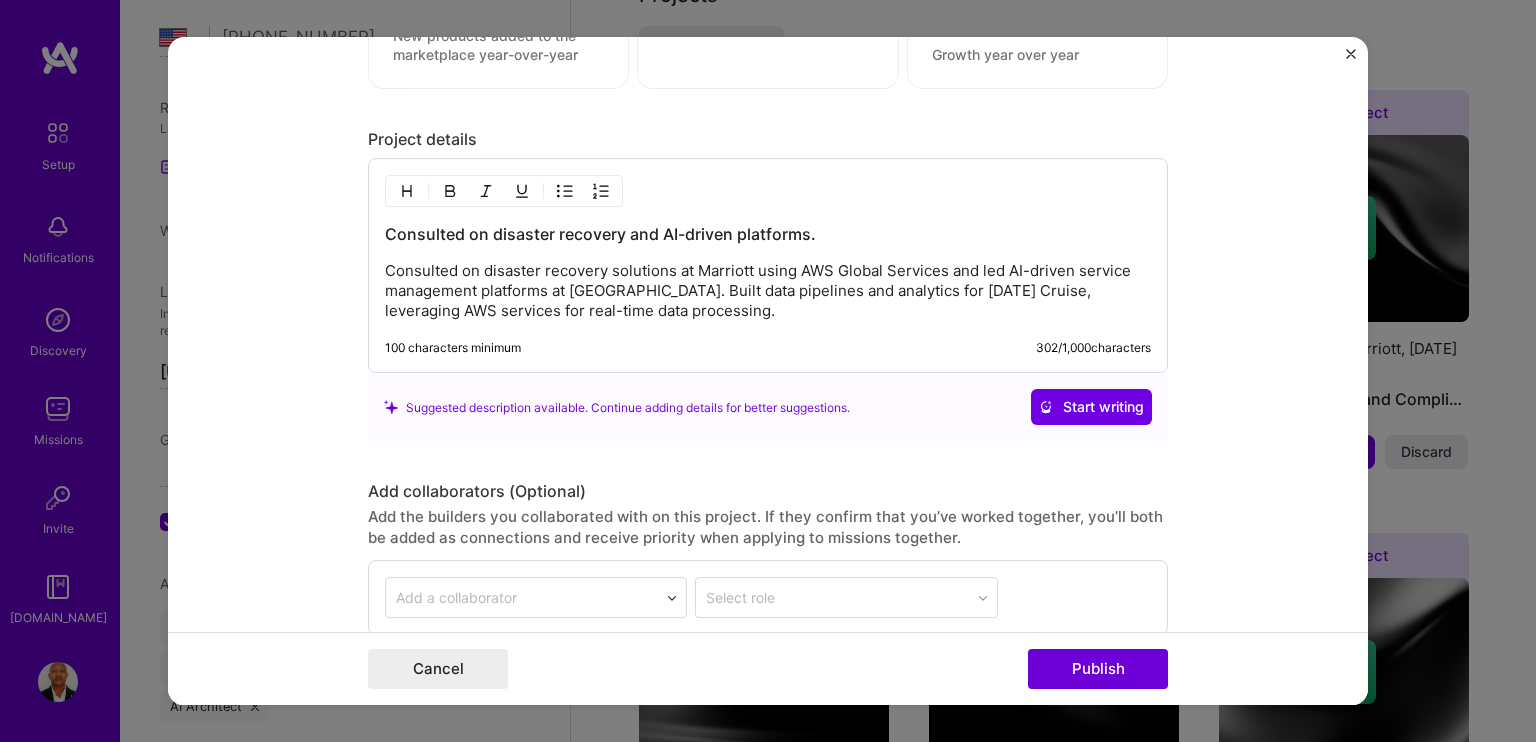 scroll, scrollTop: 5975, scrollLeft: 0, axis: vertical 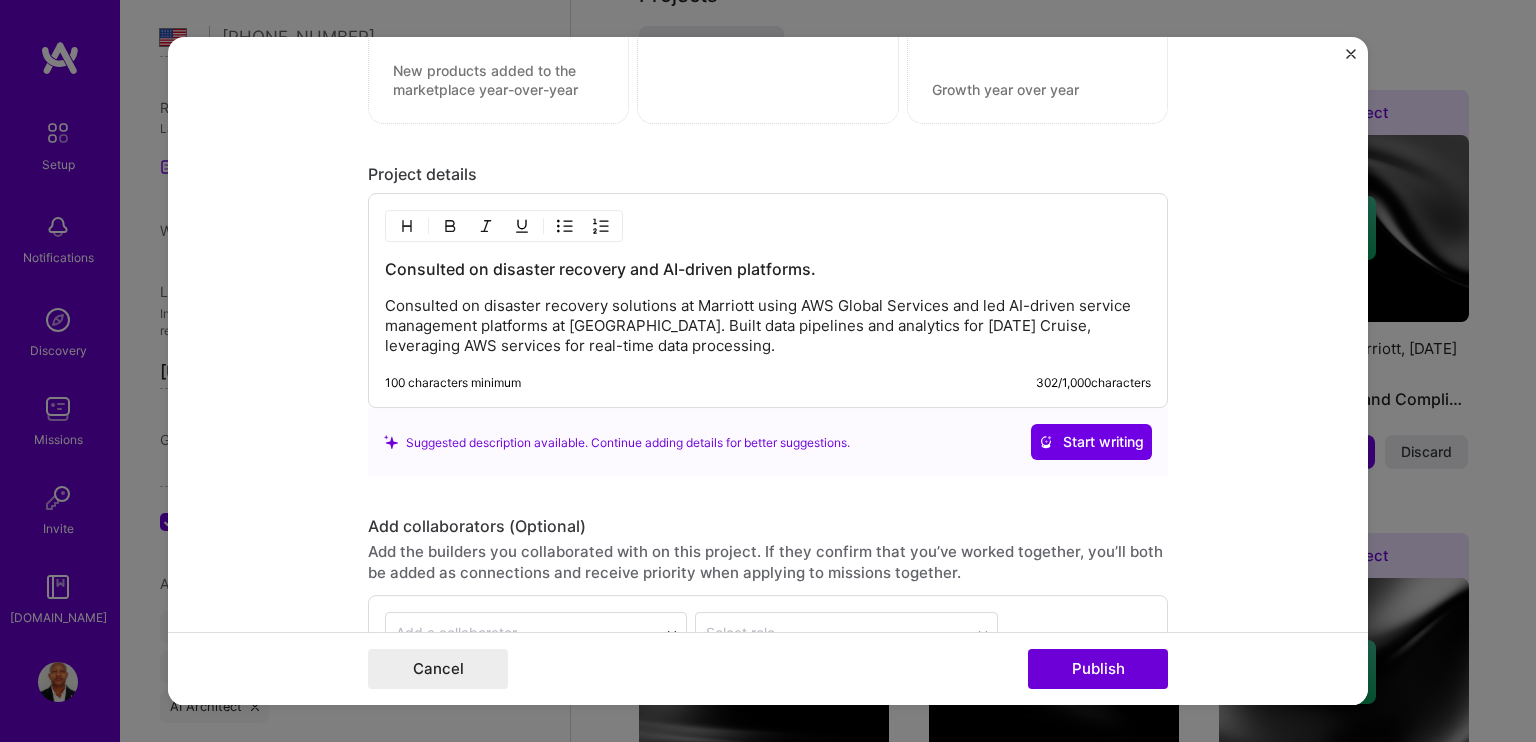 click on "Consulted on disaster recovery solutions at Marriott using AWS Global Services and led AI-driven service management platforms at [GEOGRAPHIC_DATA]. Built data pipelines and analytics for [DATE] Cruise, leveraging AWS services for real-time data processing." at bounding box center (768, 327) 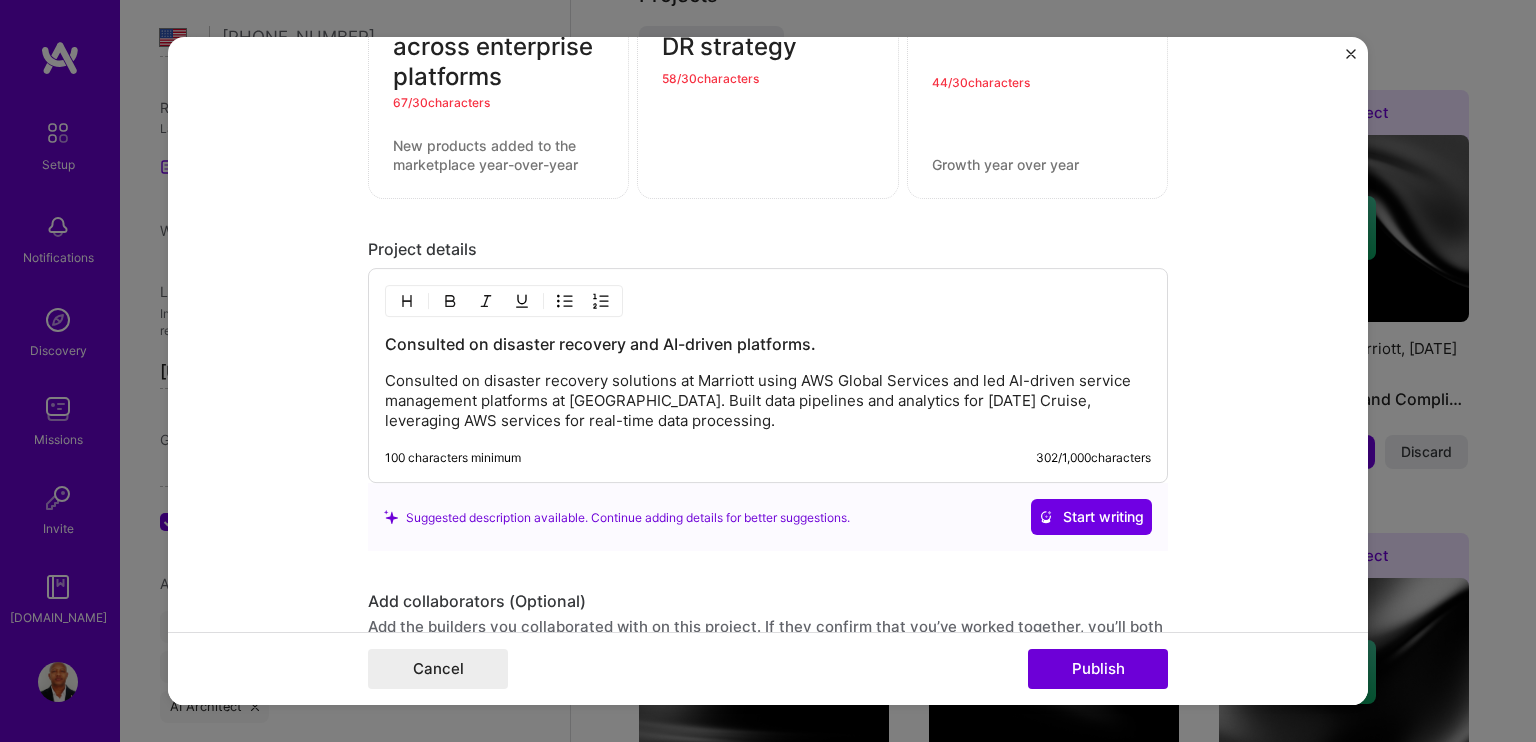 scroll, scrollTop: 6000, scrollLeft: 0, axis: vertical 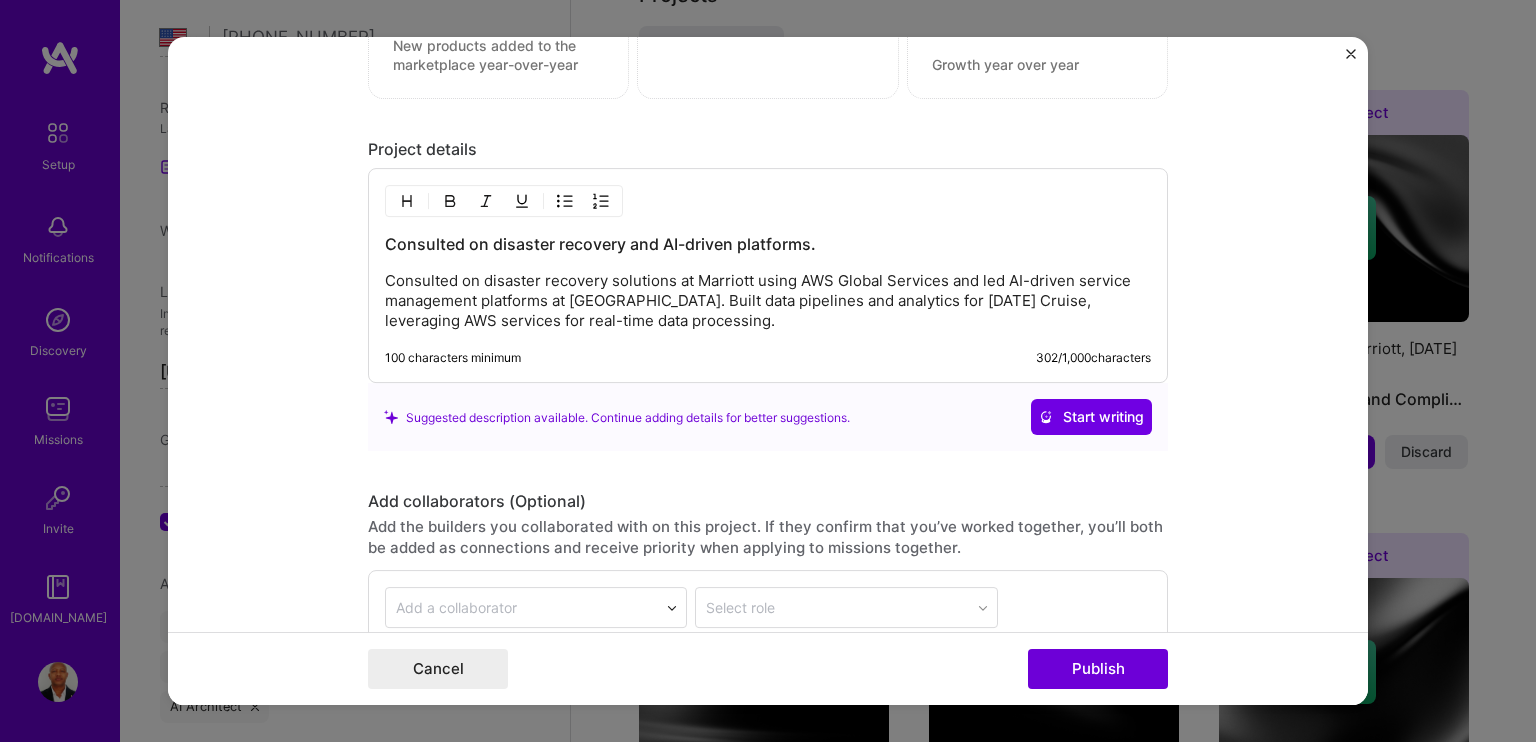 click on "Consulted on disaster recovery solutions at Marriott using AWS Global Services and led AI-driven service management platforms at [GEOGRAPHIC_DATA]. Built data pipelines and analytics for [DATE] Cruise, leveraging AWS services for real-time data processing." at bounding box center [768, 302] 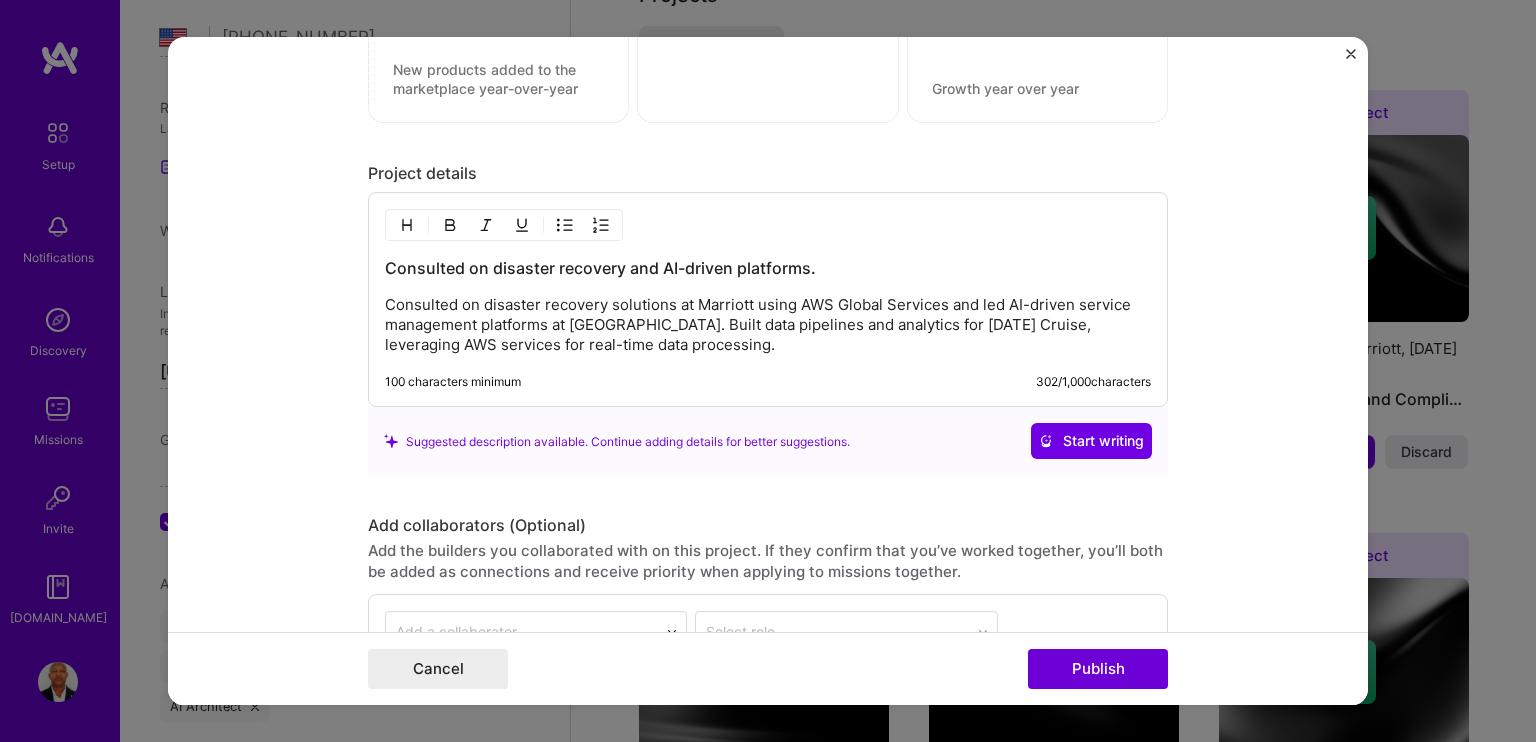 scroll, scrollTop: 5975, scrollLeft: 0, axis: vertical 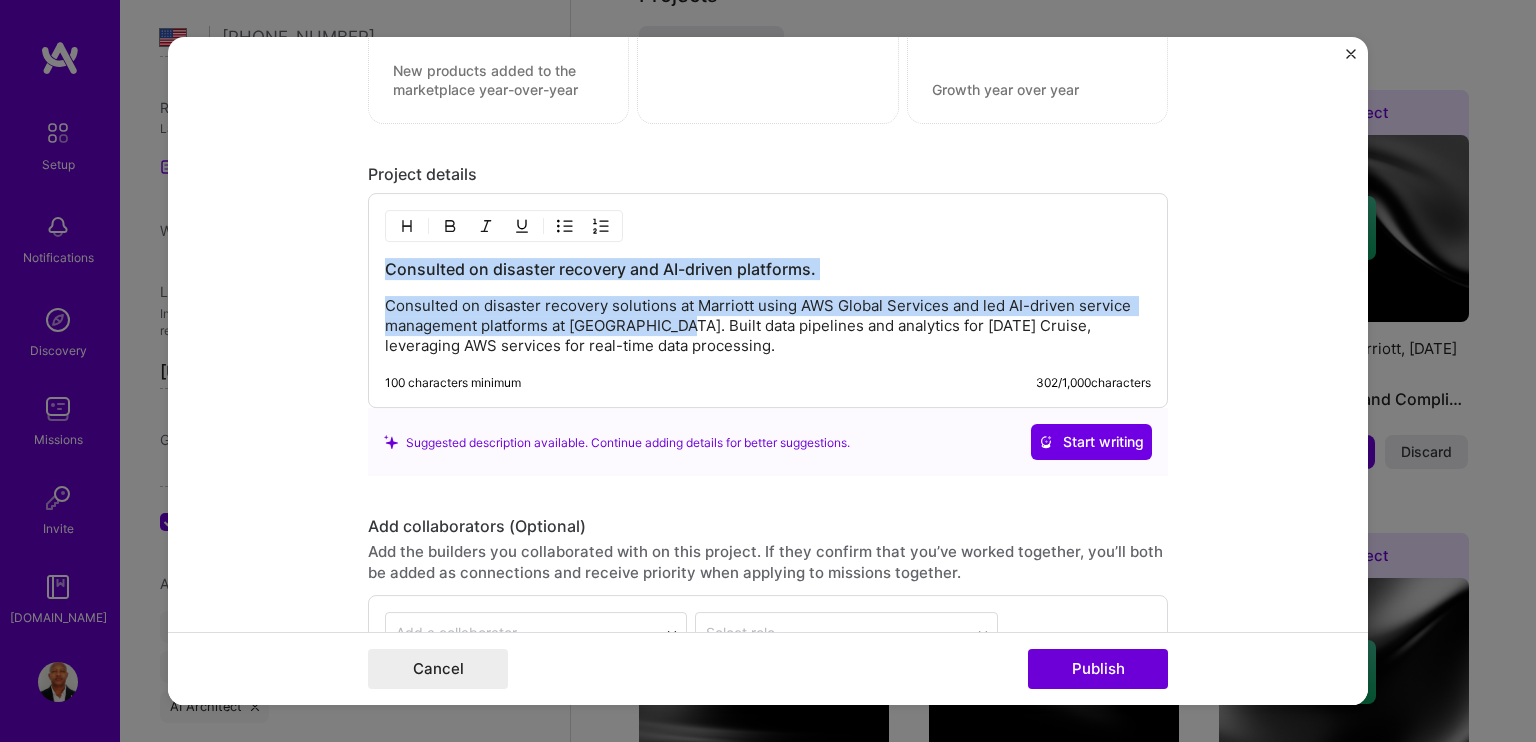 drag, startPoint x: 640, startPoint y: 308, endPoint x: 358, endPoint y: 239, distance: 290.3188 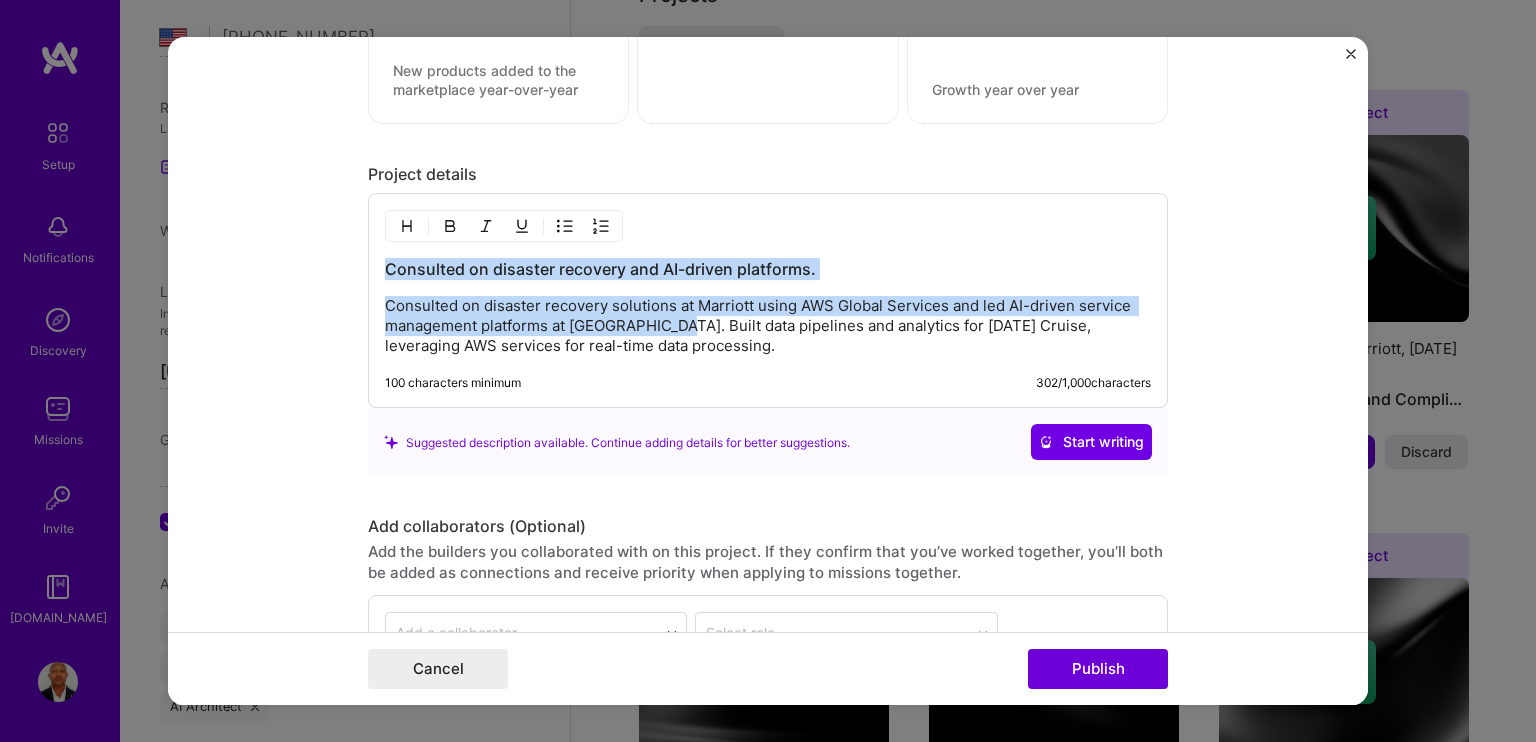 click on "Editing suggested project This project is suggested based on your LinkedIn, resume or [DOMAIN_NAME] activity. Project title Disaster Recovery and AI-Driven Platforms Company Tata Consultancy Services
Project industry Industry 2 Project Link (Optional)
Drag and drop an image or   Upload file Upload file We recommend uploading at least 4 images. 1600x1200px or higher recommended. Max 5MB each. Role Senior AWS Solution Architect Cloud Expert [DATE]
to [DATE]
I’m still working on this project Skills used — Add up to 12 skills Any new skills will be added to your profile. Enter skills... 66 AWS 1 2 3 4 5 Data Architecture 1 2 3 4 5 DevOps 1 2 3 4 5 Java 1 2 3 4 5 JavaScript 1 2 3 4 5 Python 1 2 3 4 5 Machine Learning 1 2 3 4 5 Security (Engineering) 1 2 3 4 5 CI/CD 1 2 3 4 5 Kinesis 1 2 3 4 5 Grafana 1 2 3 4 5 Kubernetes 1 2 3 4 5 Linux 1 2 3 4 5 Prometheus 1 2 3 4 5 Redshift 1 2 3 4 5" at bounding box center (768, 371) 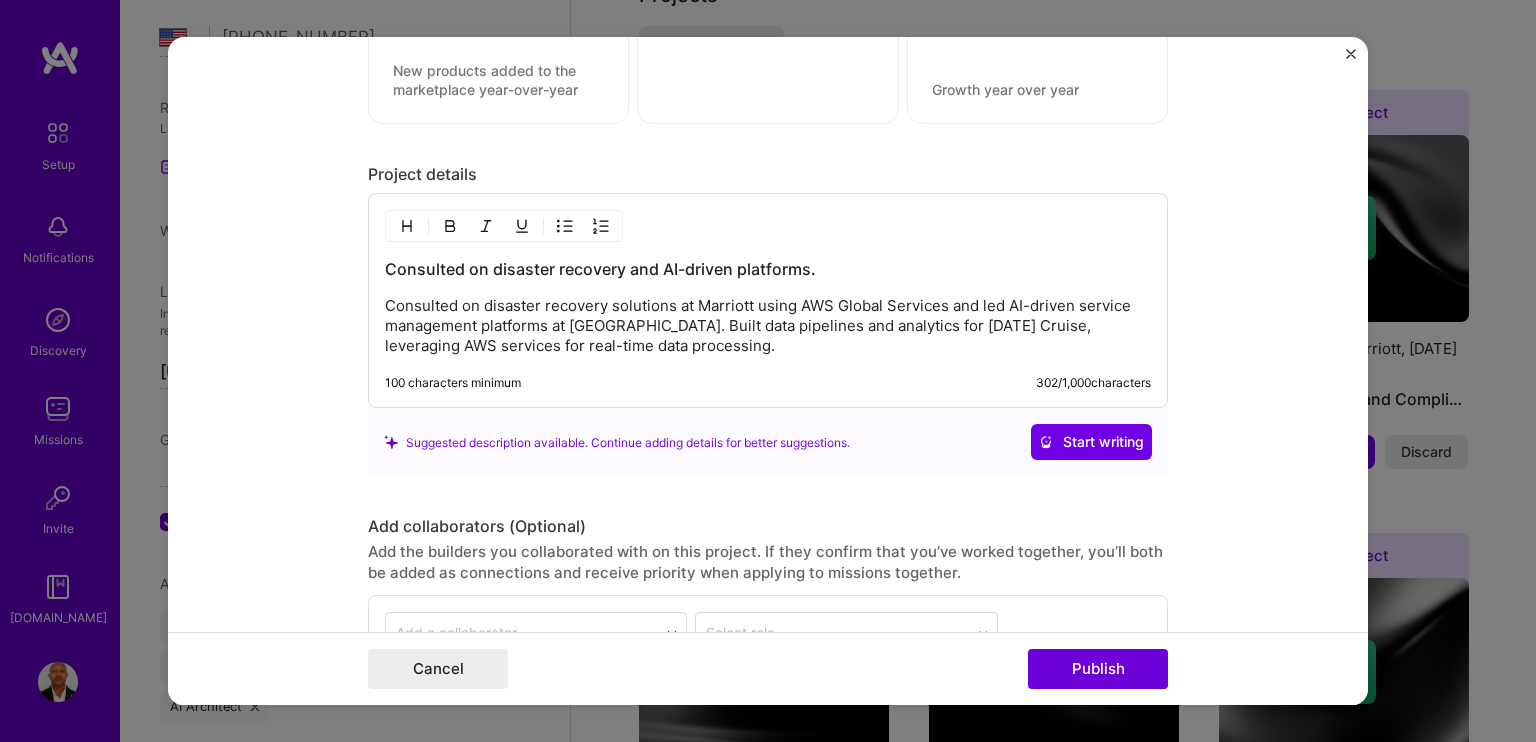 click on "Consulted on disaster recovery solutions at Marriott using AWS Global Services and led AI-driven service management platforms at [GEOGRAPHIC_DATA]. Built data pipelines and analytics for [DATE] Cruise, leveraging AWS services for real-time data processing." at bounding box center [768, 327] 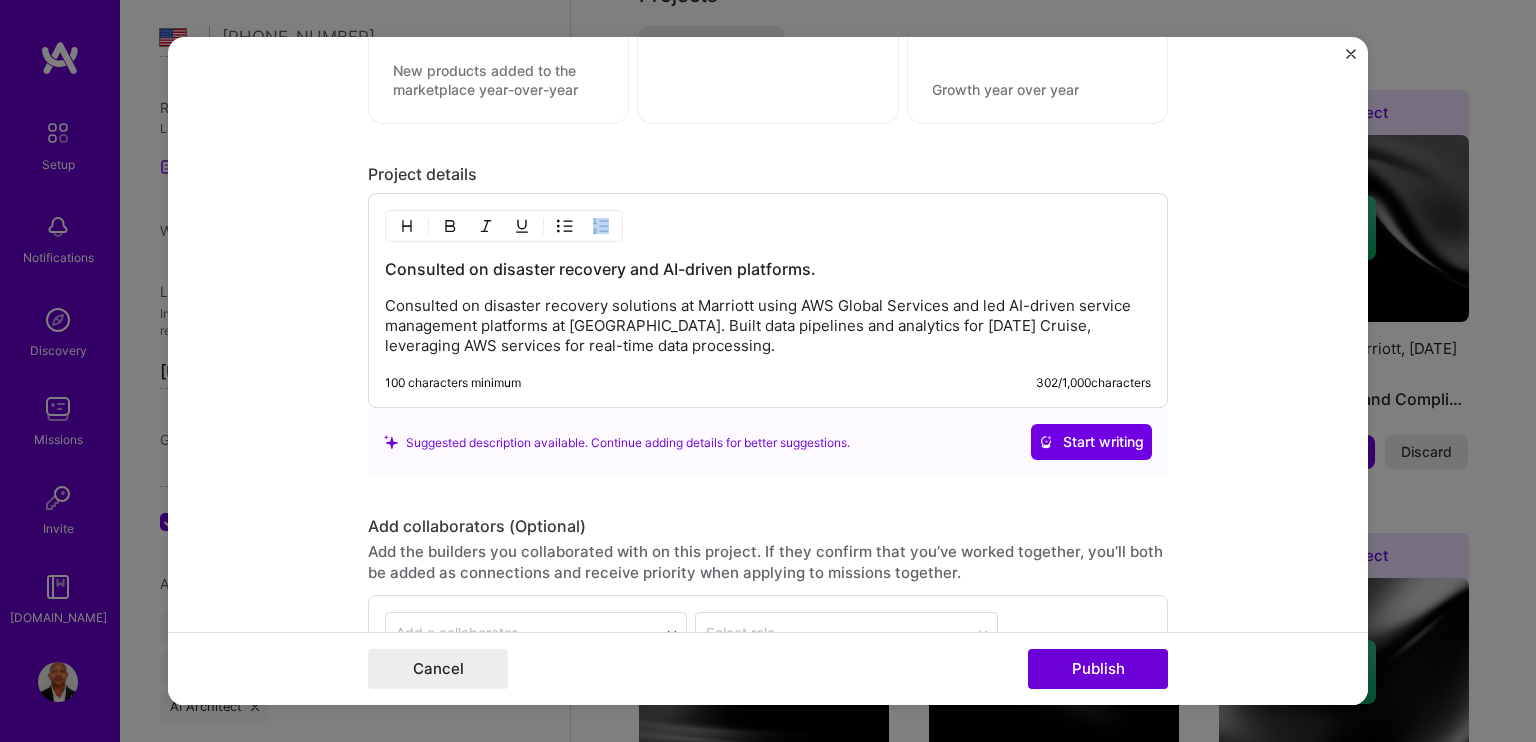 drag, startPoint x: 680, startPoint y: 347, endPoint x: 476, endPoint y: 291, distance: 211.54669 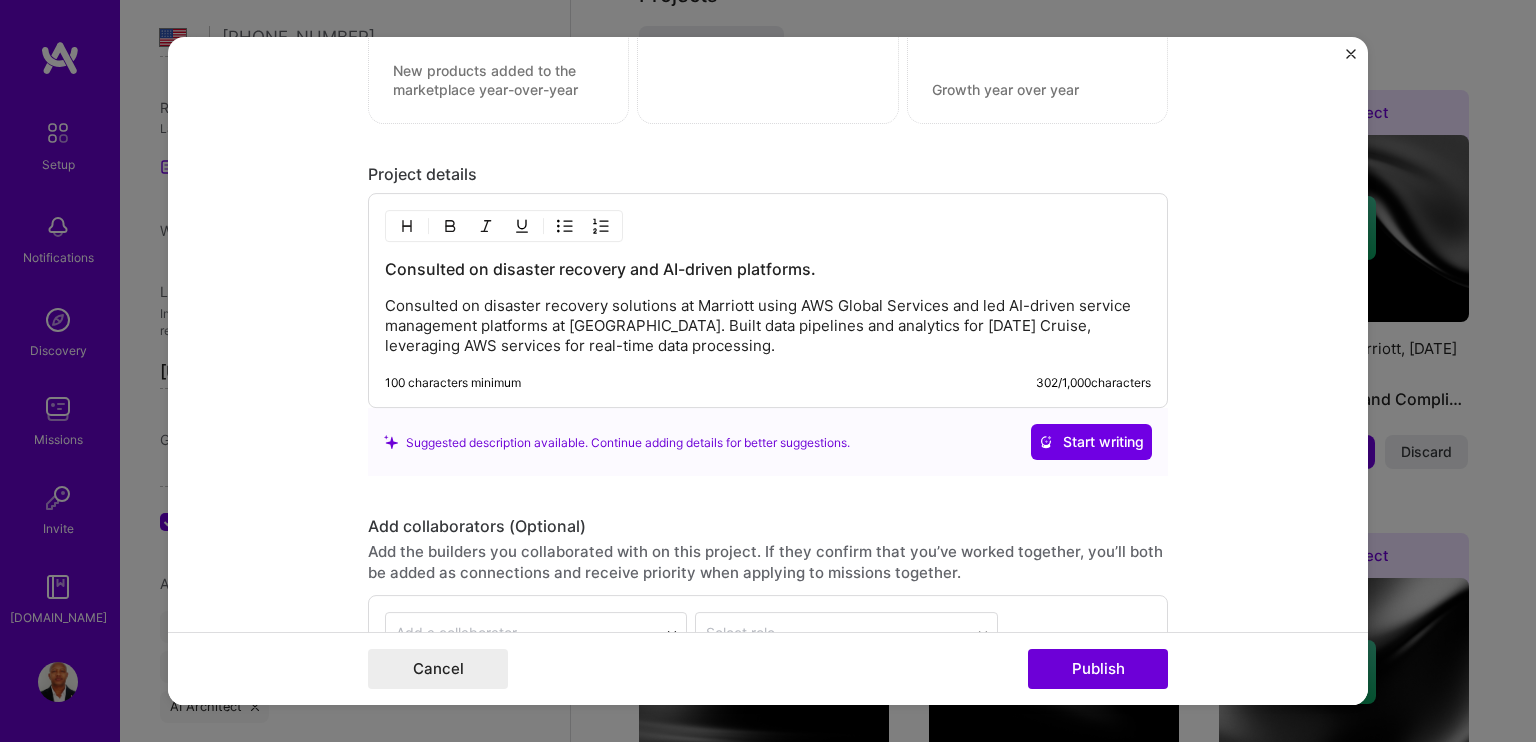 click on "Consulted on disaster recovery solutions at Marriott using AWS Global Services and led AI-driven service management platforms at [GEOGRAPHIC_DATA]. Built data pipelines and analytics for [DATE] Cruise, leveraging AWS services for real-time data processing." at bounding box center (768, 327) 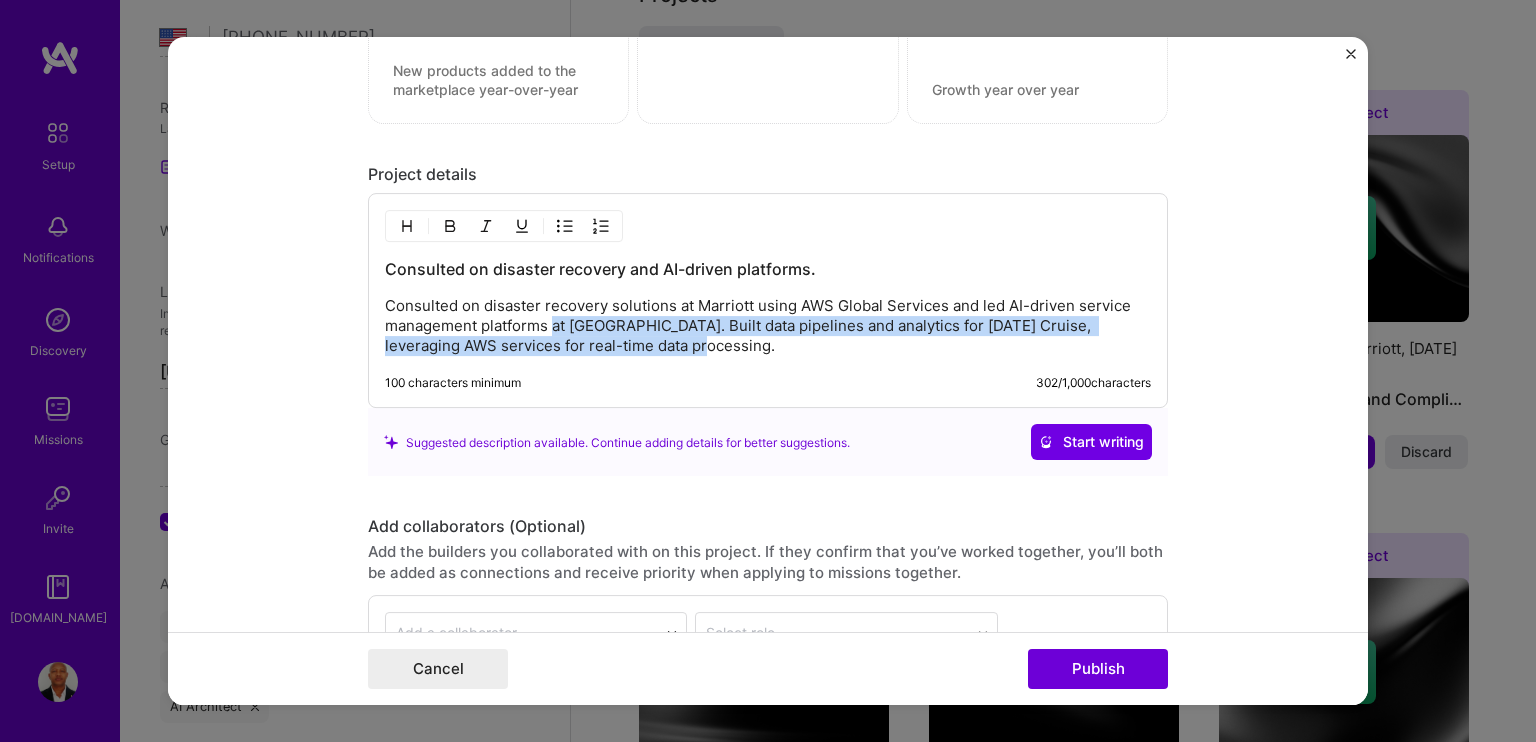 drag, startPoint x: 652, startPoint y: 332, endPoint x: 540, endPoint y: 324, distance: 112.28535 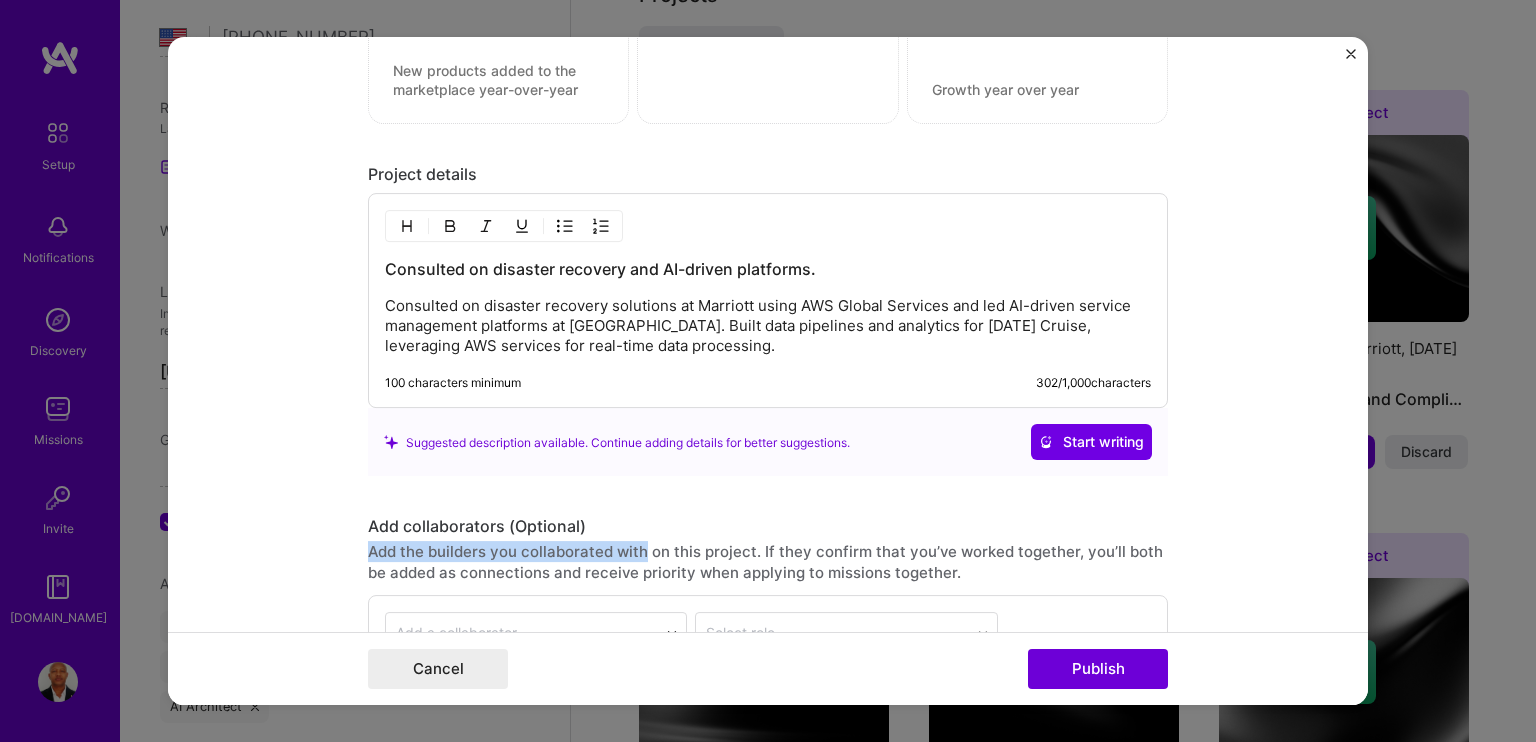 click on "Editing suggested project This project is suggested based on your LinkedIn, resume or [DOMAIN_NAME] activity. Project title Disaster Recovery and AI-Driven Platforms Company Tata Consultancy Services
Project industry Industry 2 Project Link (Optional)
Drag and drop an image or   Upload file Upload file We recommend uploading at least 4 images. 1600x1200px or higher recommended. Max 5MB each. Role Senior AWS Solution Architect Cloud Expert [DATE]
to [DATE]
I’m still working on this project Skills used — Add up to 12 skills Any new skills will be added to your profile. Enter skills... 66 AWS 1 2 3 4 5 Data Architecture 1 2 3 4 5 DevOps 1 2 3 4 5 Java 1 2 3 4 5 JavaScript 1 2 3 4 5 Python 1 2 3 4 5 Machine Learning 1 2 3 4 5 Security (Engineering) 1 2 3 4 5 CI/CD 1 2 3 4 5 Kinesis 1 2 3 4 5 Grafana 1 2 3 4 5 Kubernetes 1 2 3 4 5 Linux 1 2 3 4 5 Prometheus 1 2 3 4 5 Redshift 1 2 3 4 5" at bounding box center (768, -2543) 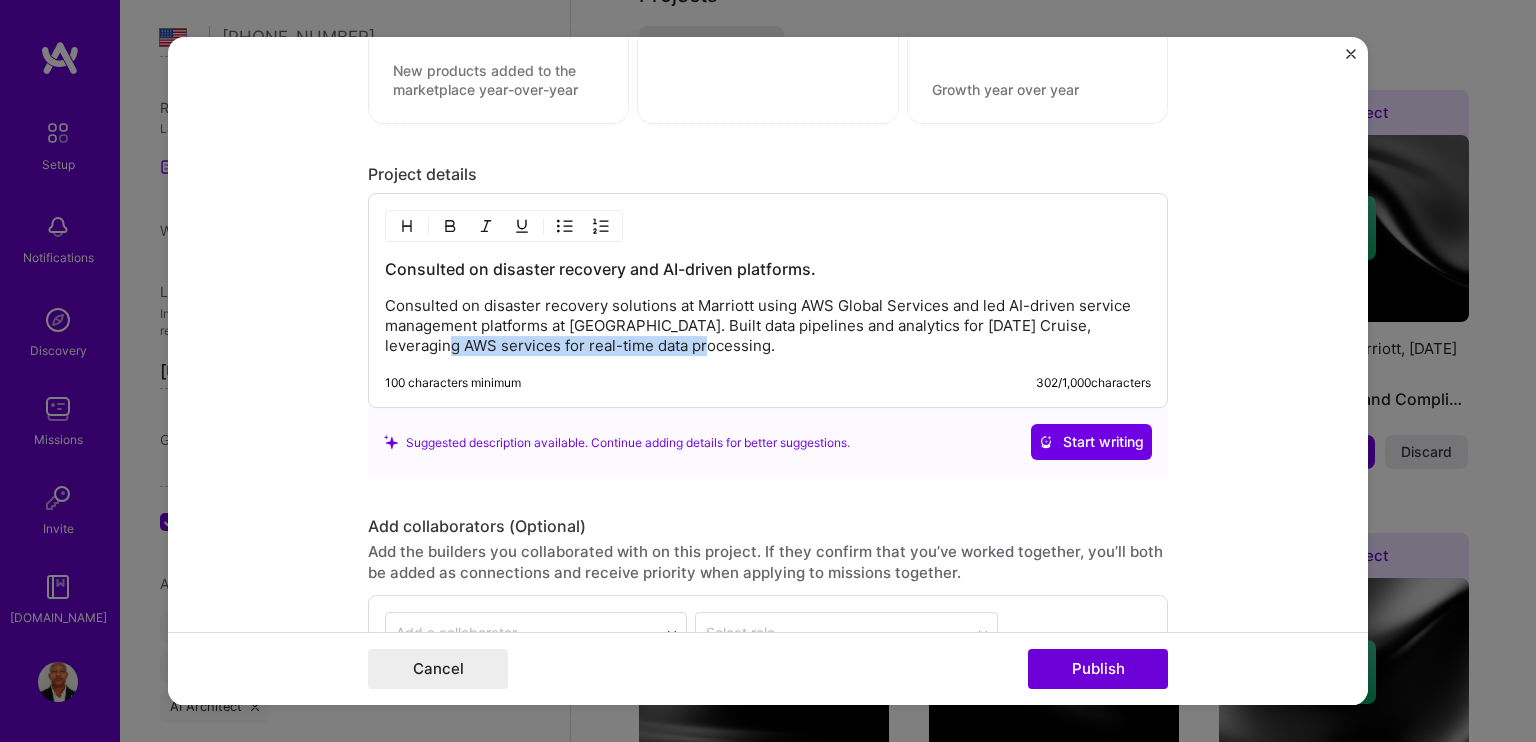 drag, startPoint x: 521, startPoint y: 366, endPoint x: 400, endPoint y: 343, distance: 123.16656 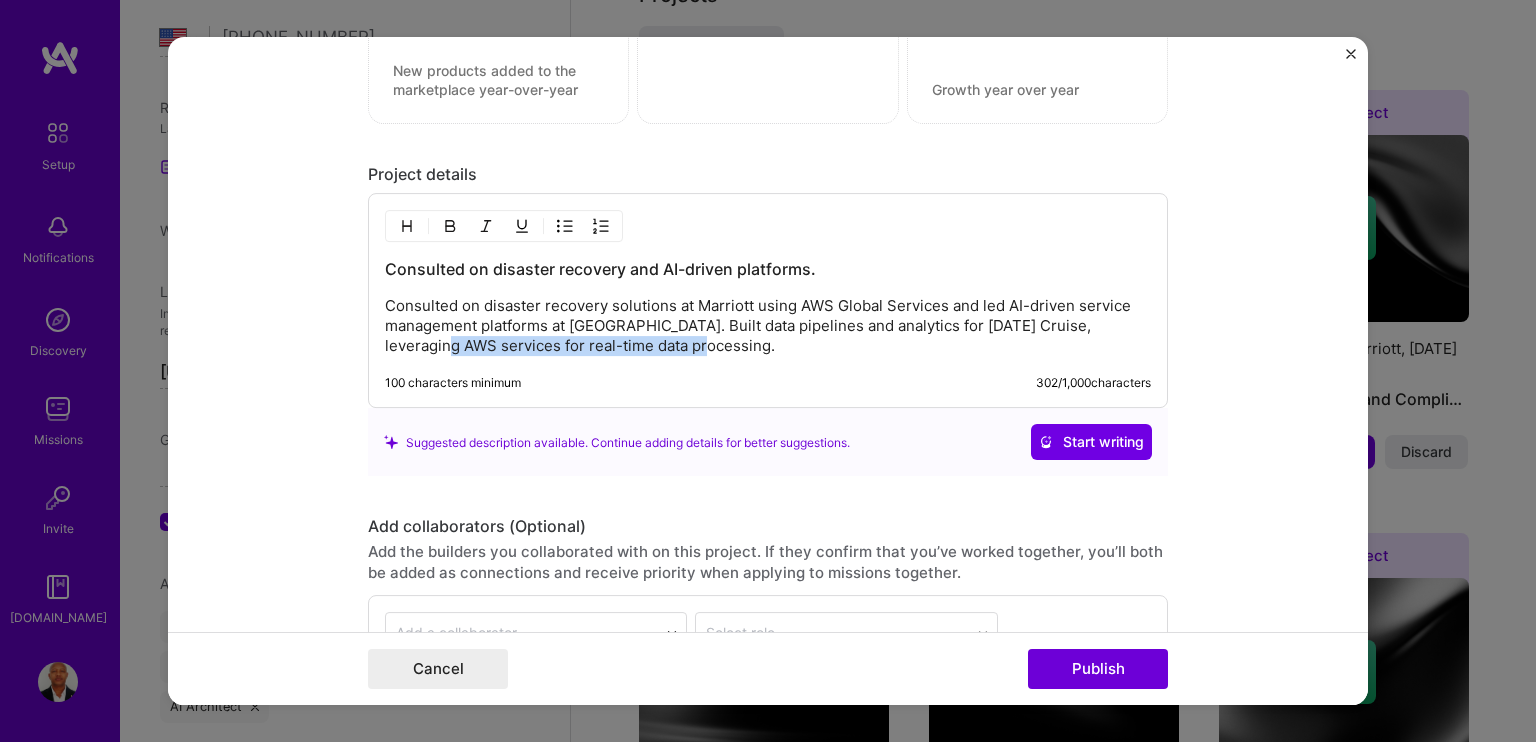 click on "Consulted on disaster recovery and AI-driven platforms. Consulted on disaster recovery solutions at [GEOGRAPHIC_DATA] using AWS Global Services and led AI-driven service management platforms at [GEOGRAPHIC_DATA]. Built data pipelines and analytics for [DATE] Cruise, leveraging AWS services for real-time data processing. 100 characters minimum 302 / 1,000  characters" at bounding box center [768, 301] 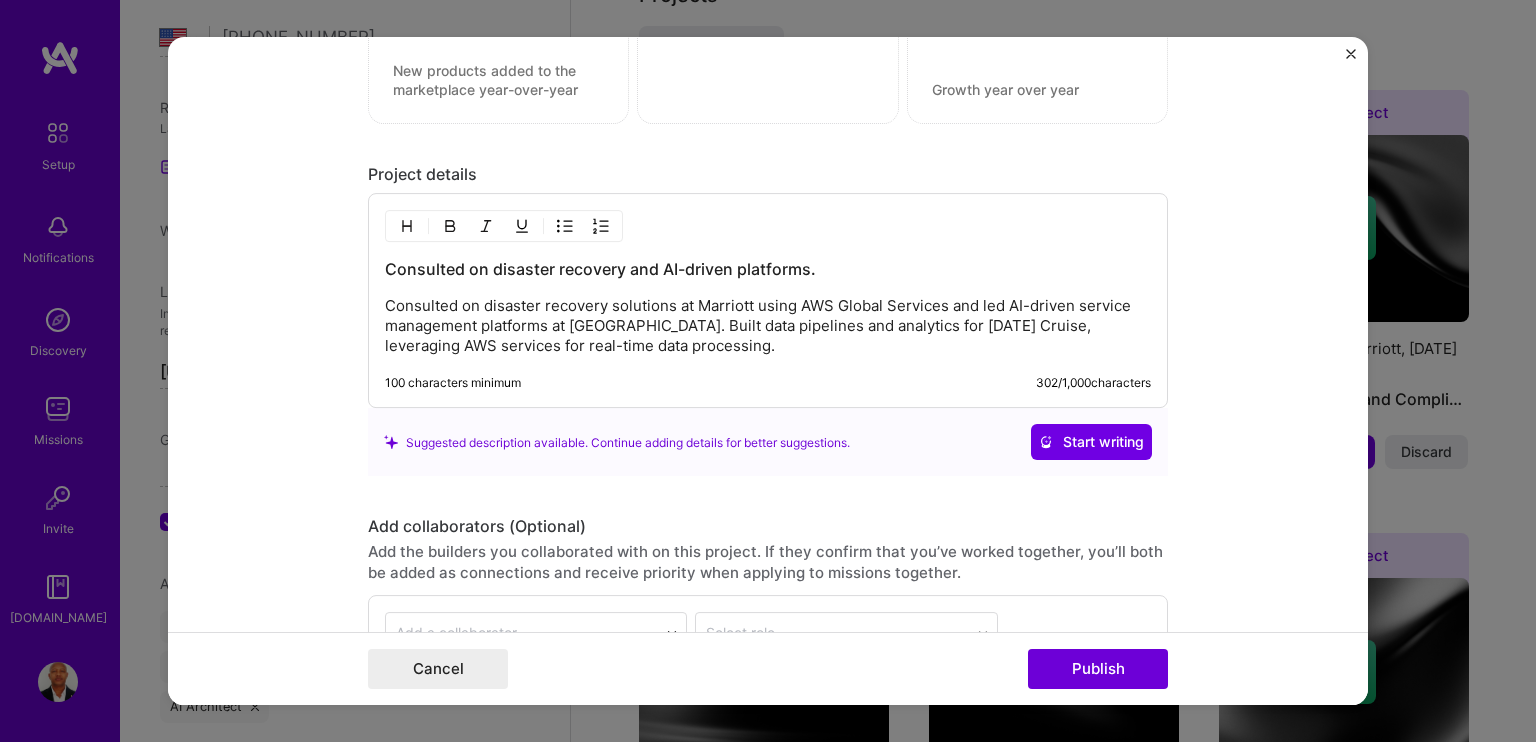 drag, startPoint x: 1148, startPoint y: 363, endPoint x: 1031, endPoint y: 356, distance: 117.20921 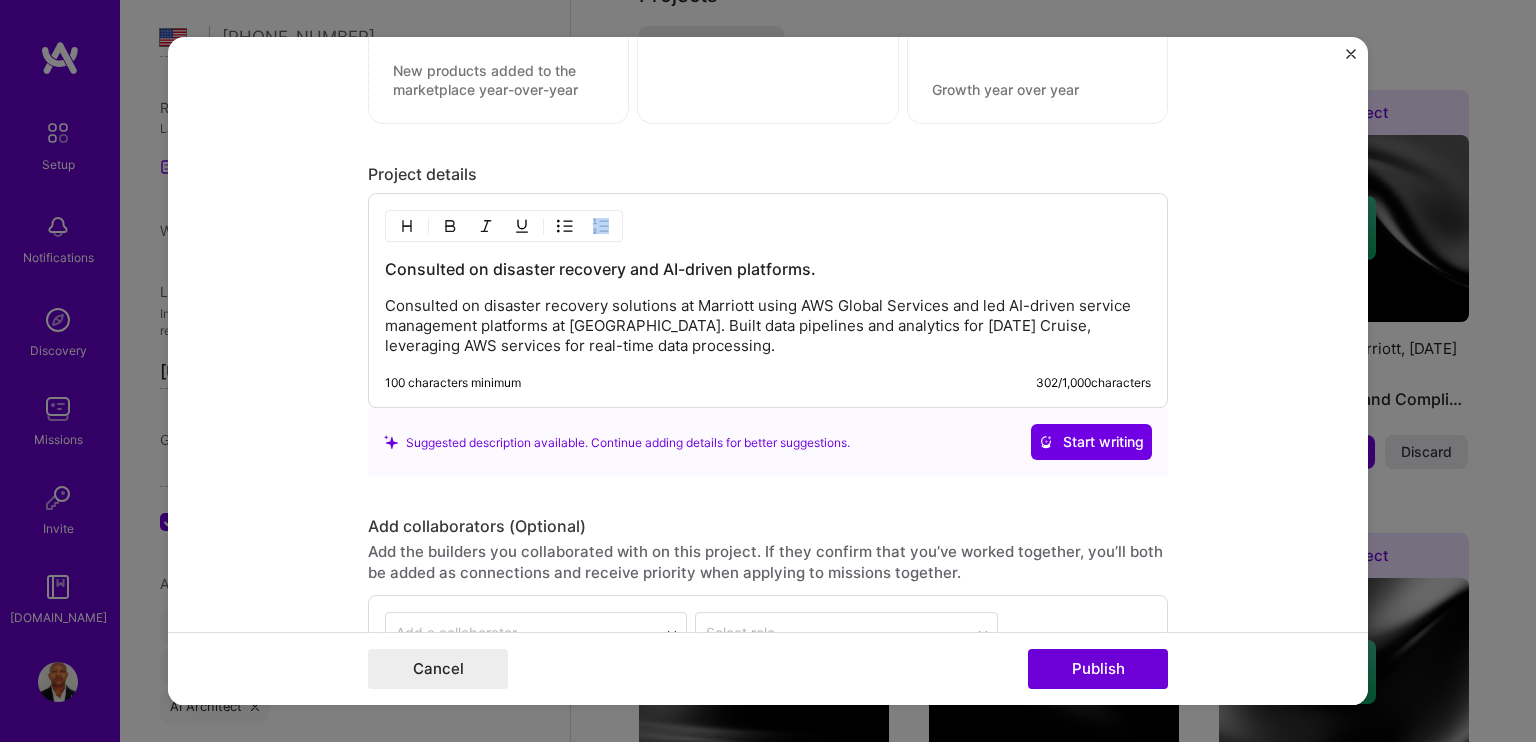 drag, startPoint x: 367, startPoint y: 250, endPoint x: 504, endPoint y: 284, distance: 141.15594 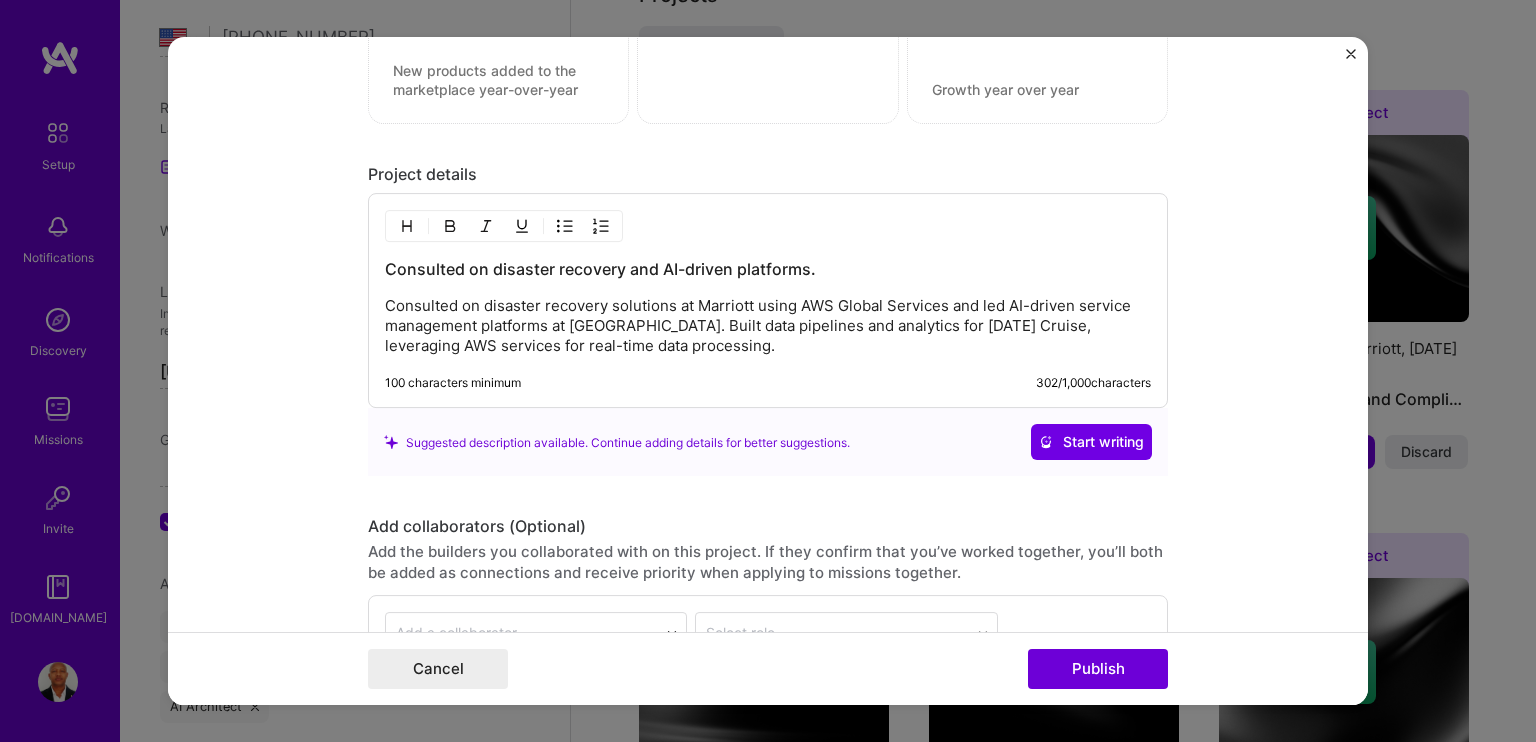 click on "Consulted on disaster recovery and AI-driven platforms. Consulted on disaster recovery solutions at [GEOGRAPHIC_DATA] using AWS Global Services and led AI-driven service management platforms at [GEOGRAPHIC_DATA]. Built data pipelines and analytics for [DATE] Cruise, leveraging AWS services for real-time data processing." at bounding box center (768, 308) 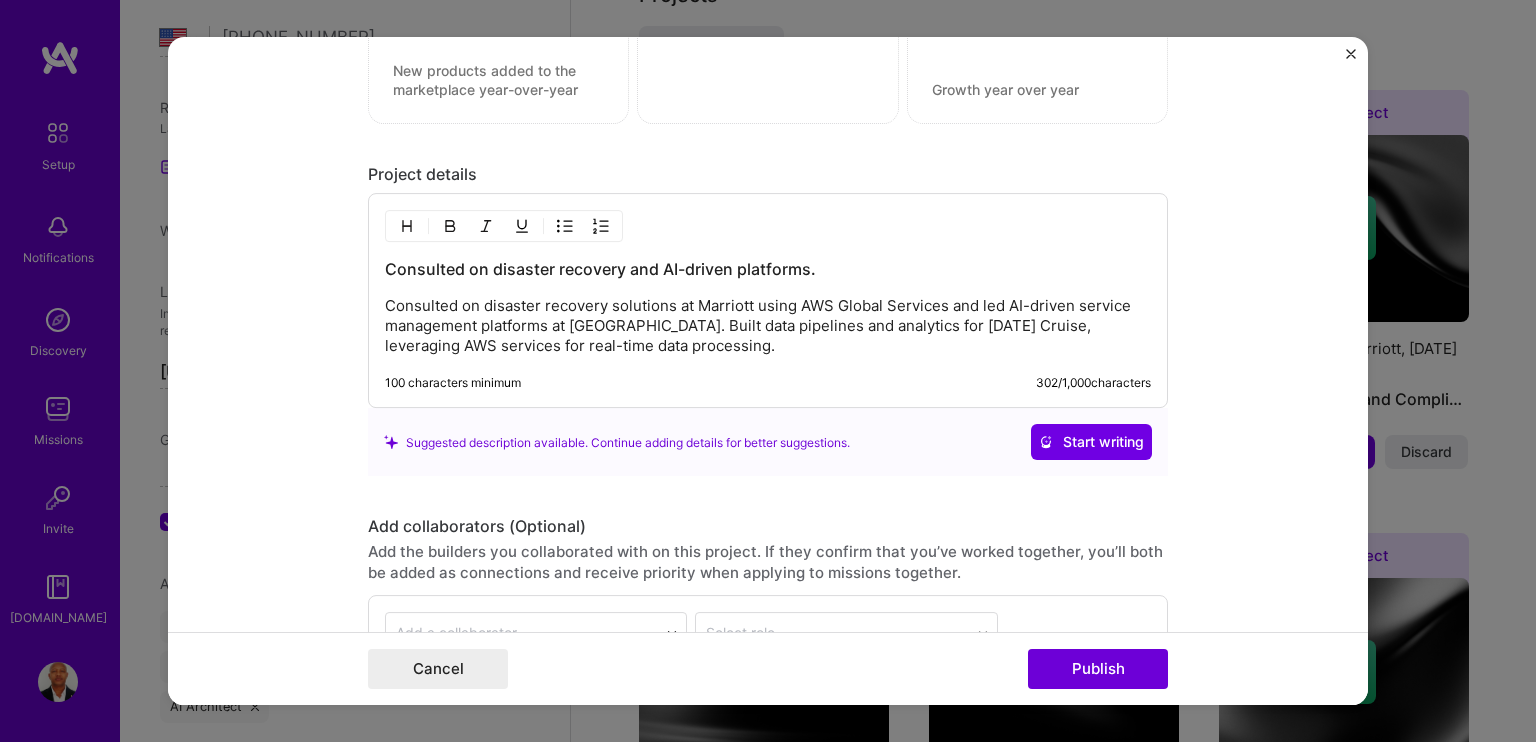 drag, startPoint x: 360, startPoint y: 160, endPoint x: 1143, endPoint y: 375, distance: 811.9815 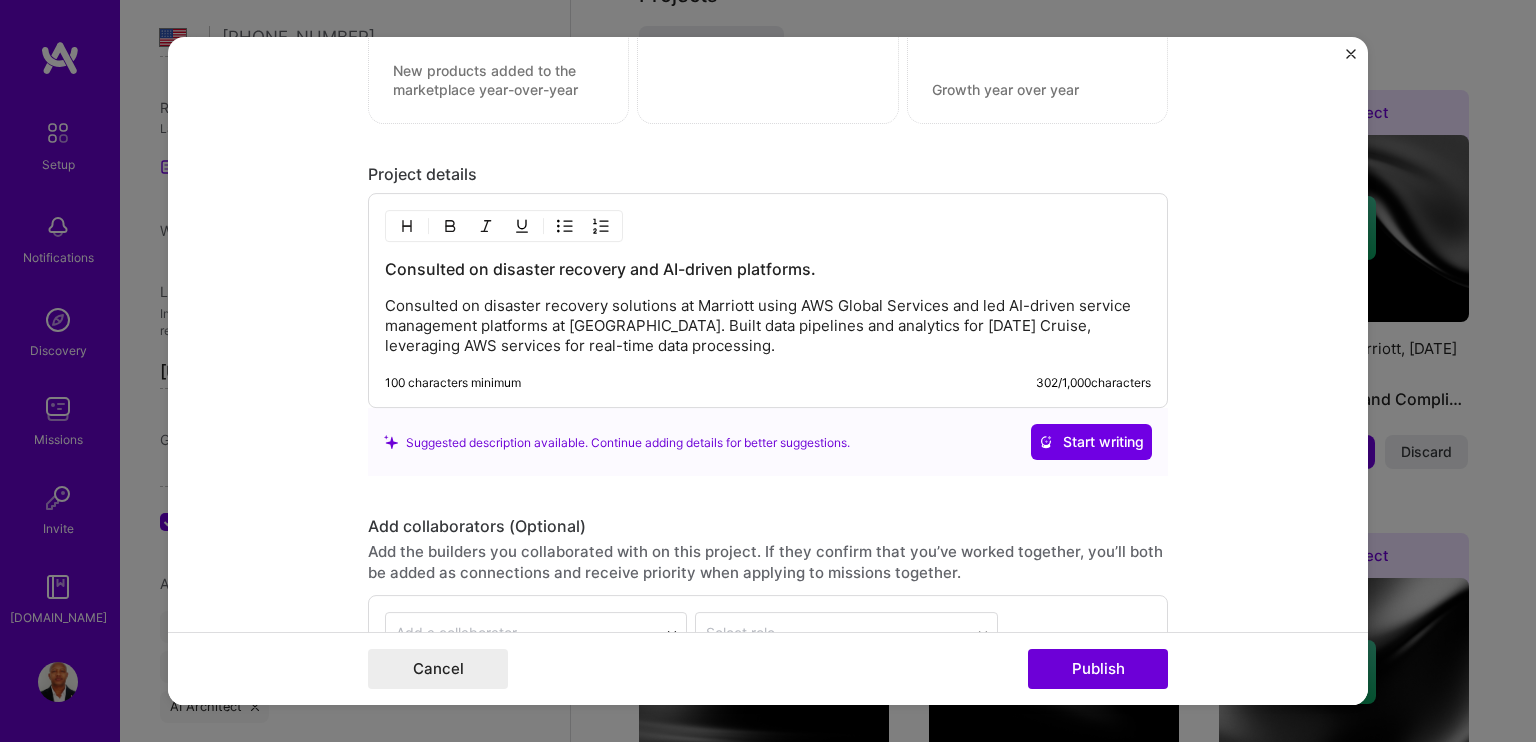 click on "Project details   Consulted on disaster recovery and AI-driven platforms. Consulted on disaster recovery solutions at [GEOGRAPHIC_DATA] using AWS Global Services and led AI-driven service management platforms at [GEOGRAPHIC_DATA]. Built data pipelines and analytics for [DATE] Cruise, leveraging AWS services for real-time data processing. 100 characters minimum 302 / 1,000  characters Suggested description available. Continue adding details for better suggestions. Start writing" at bounding box center (768, 321) 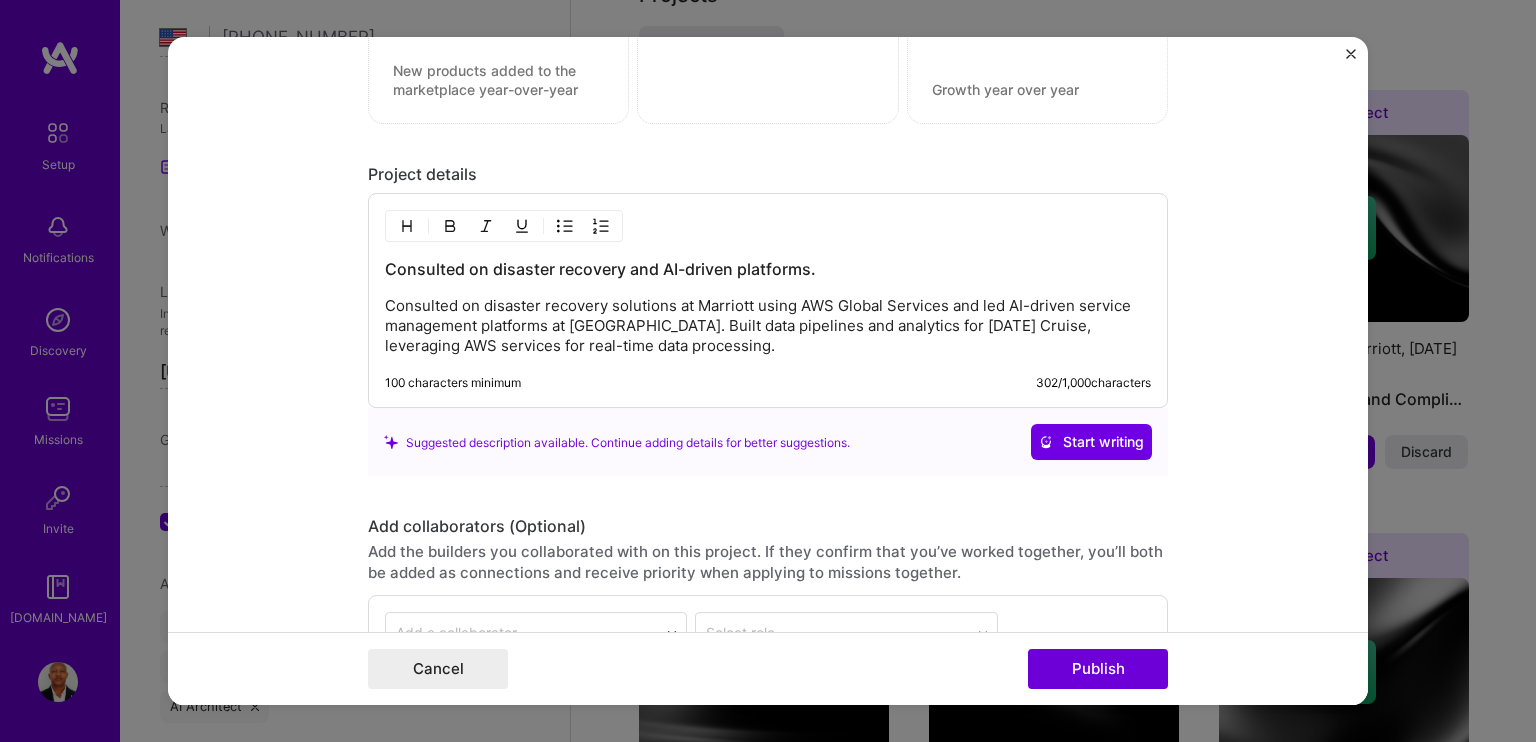 copy on "Project details   Consulted on disaster recovery and AI-driven platforms. Consulted on disaster recovery solutions at [GEOGRAPHIC_DATA] using AWS Global Services and led AI-driven service management platforms at [GEOGRAPHIC_DATA]. Built data pipelines and analytics for [DATE] Cruise, leveraging AWS services for real-time data processing. 100 characters minimum 302 / 1,000  characters" 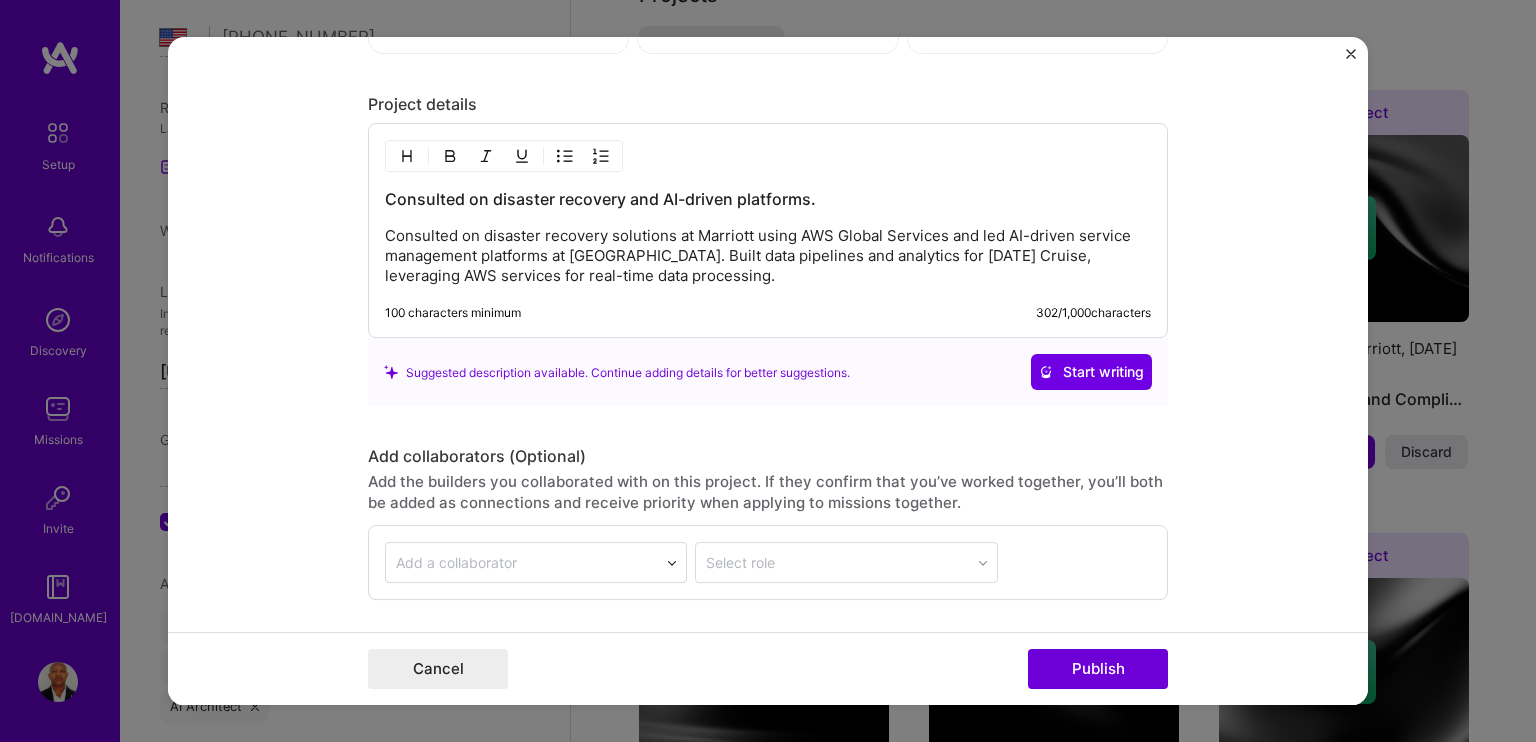 scroll, scrollTop: 6175, scrollLeft: 0, axis: vertical 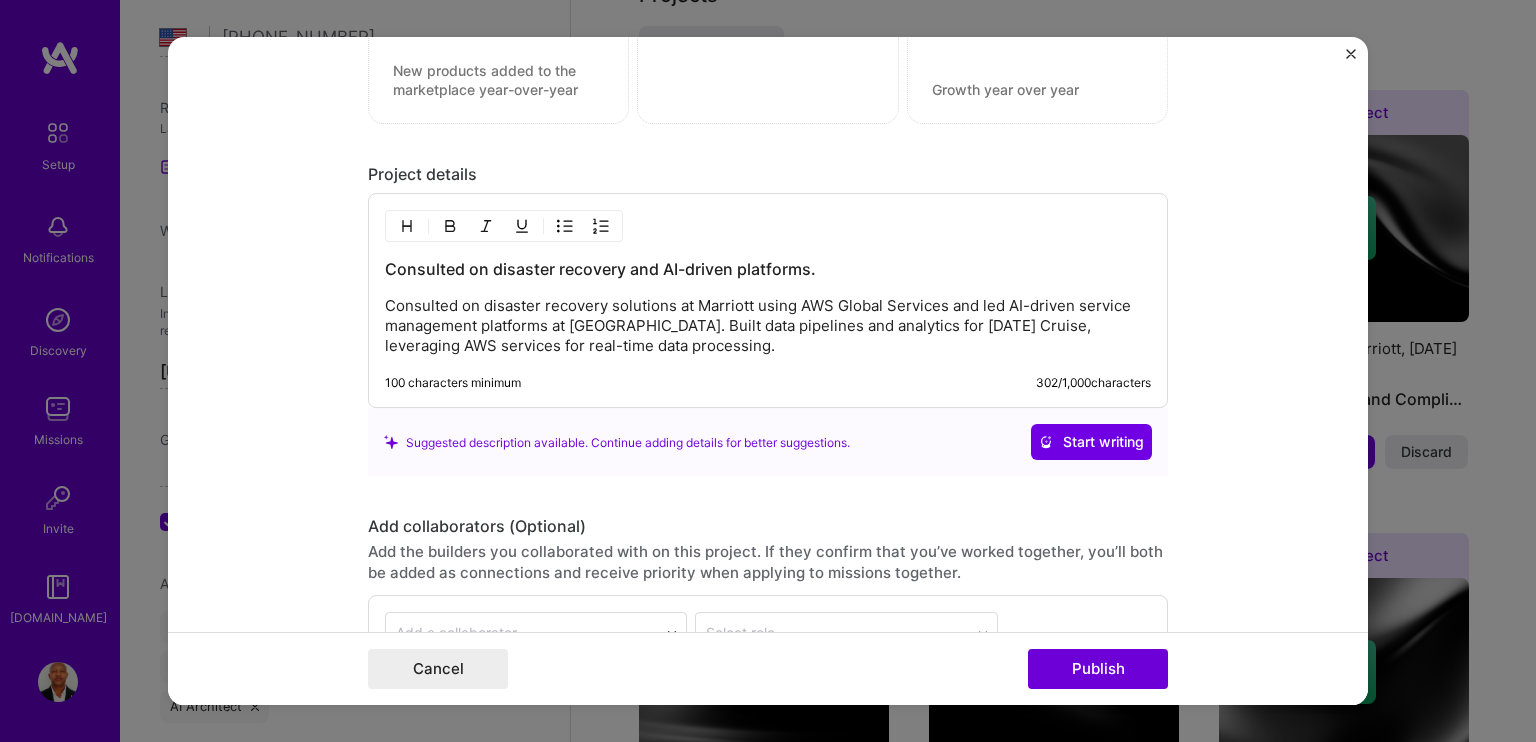 copy on "Project details   Consulted on disaster recovery and AI-driven platforms. Consulted on disaster recovery solutions at [GEOGRAPHIC_DATA] using AWS Global Services and led AI-driven service management platforms at [GEOGRAPHIC_DATA]. Built data pipelines and analytics for [DATE] Cruise, leveraging AWS services for real-time data processing. 100 characters minimum 302 / 1,000  characters" 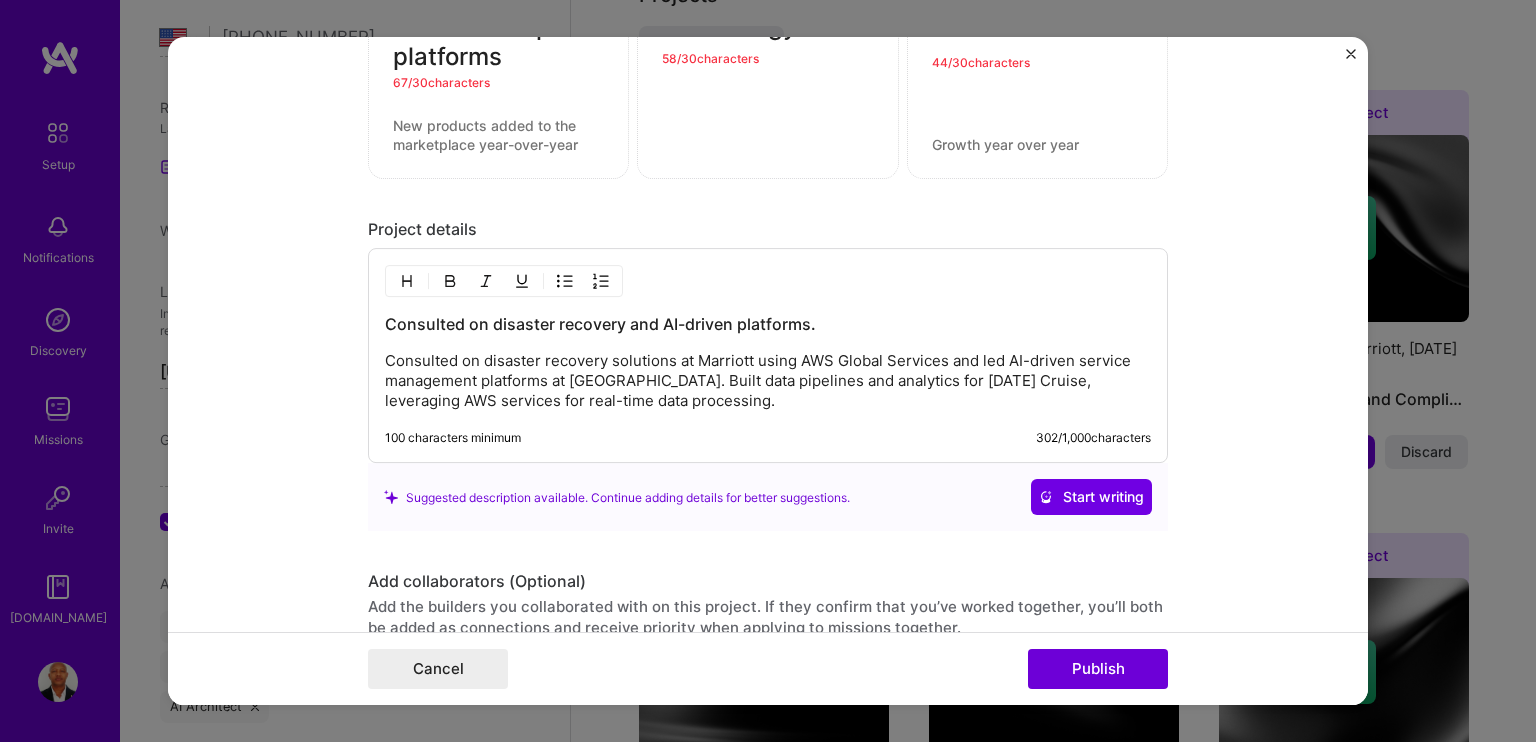 scroll, scrollTop: 5875, scrollLeft: 0, axis: vertical 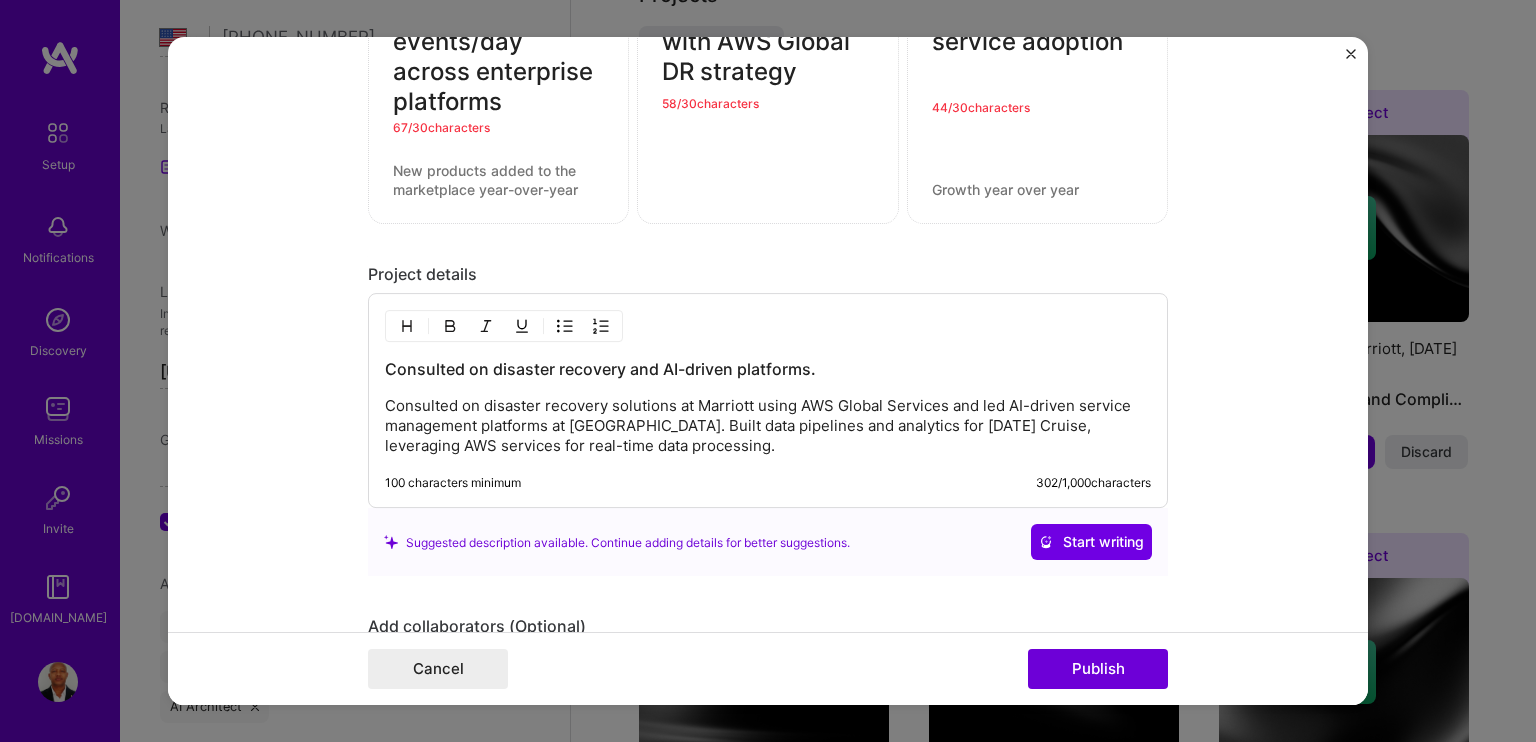 click on "Consulted on disaster recovery and AI-driven platforms." at bounding box center [768, 370] 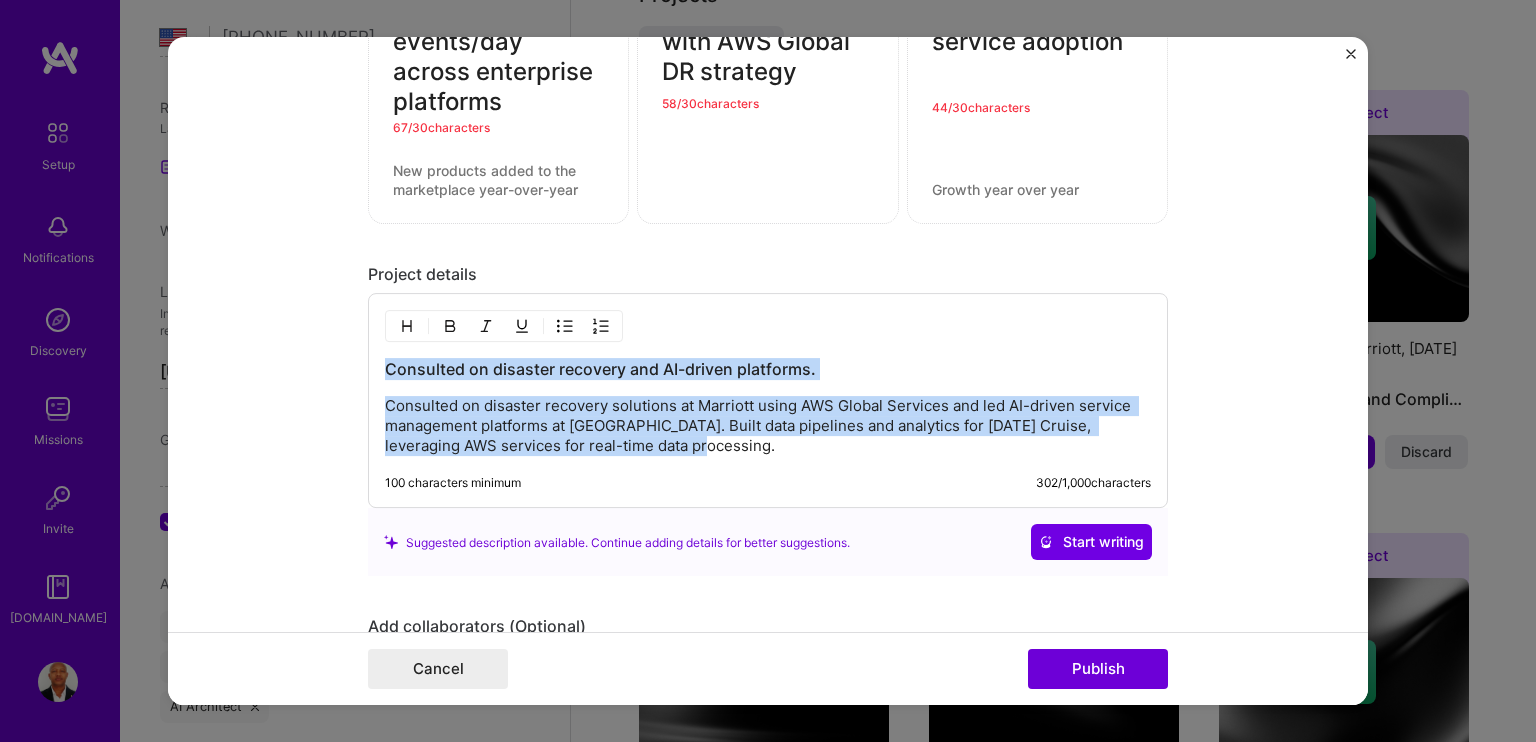 drag, startPoint x: 652, startPoint y: 431, endPoint x: 286, endPoint y: 354, distance: 374.01202 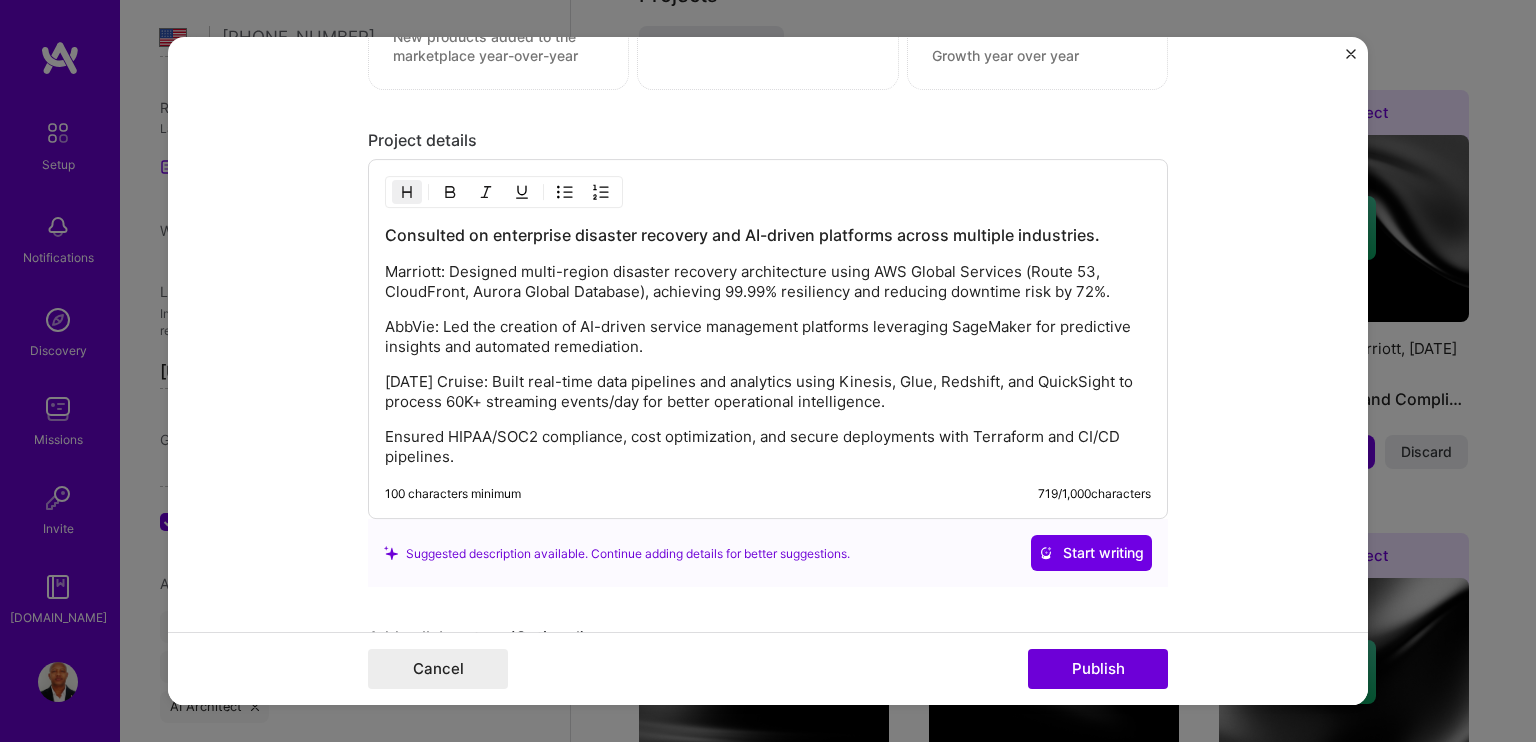 scroll, scrollTop: 5975, scrollLeft: 0, axis: vertical 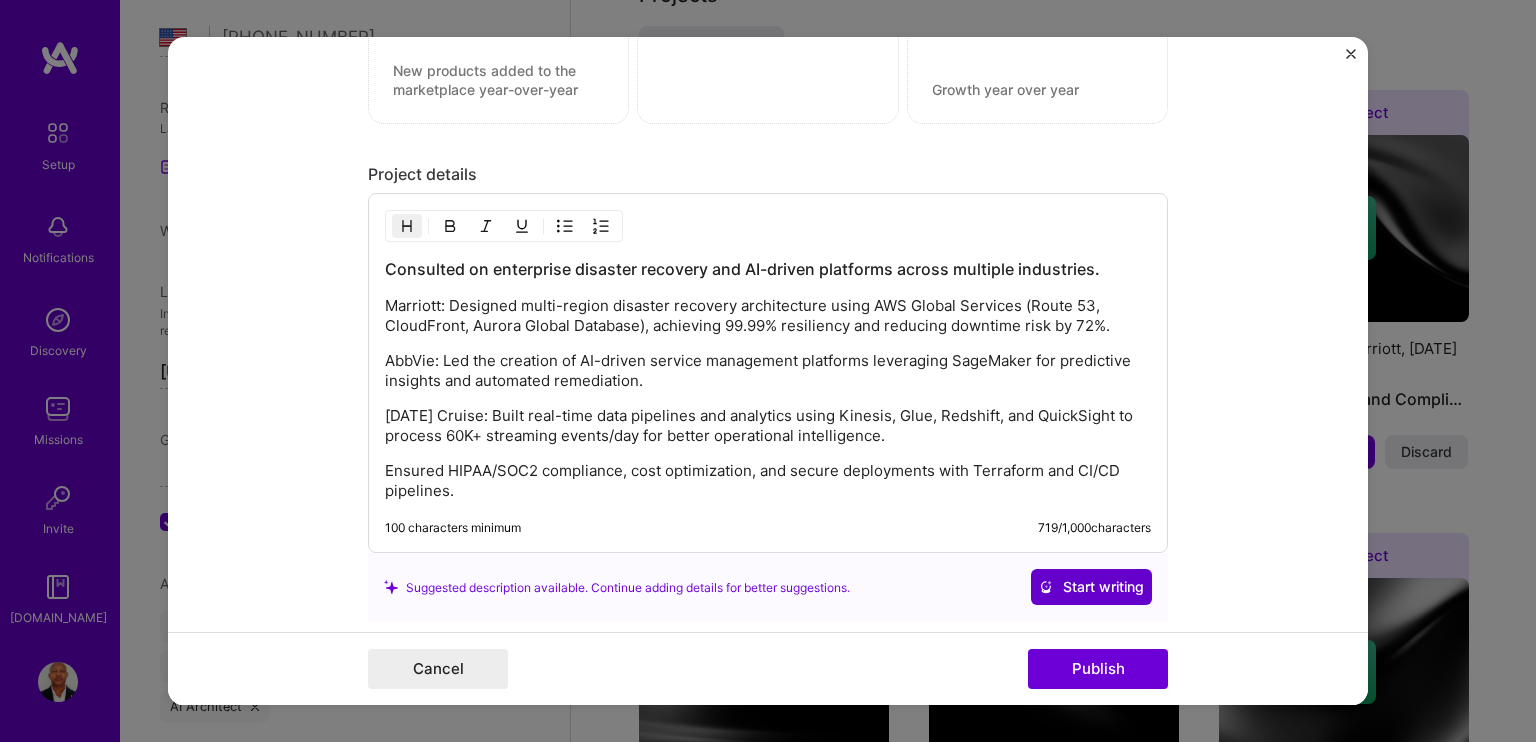 click on "Start writing" at bounding box center (1091, 588) 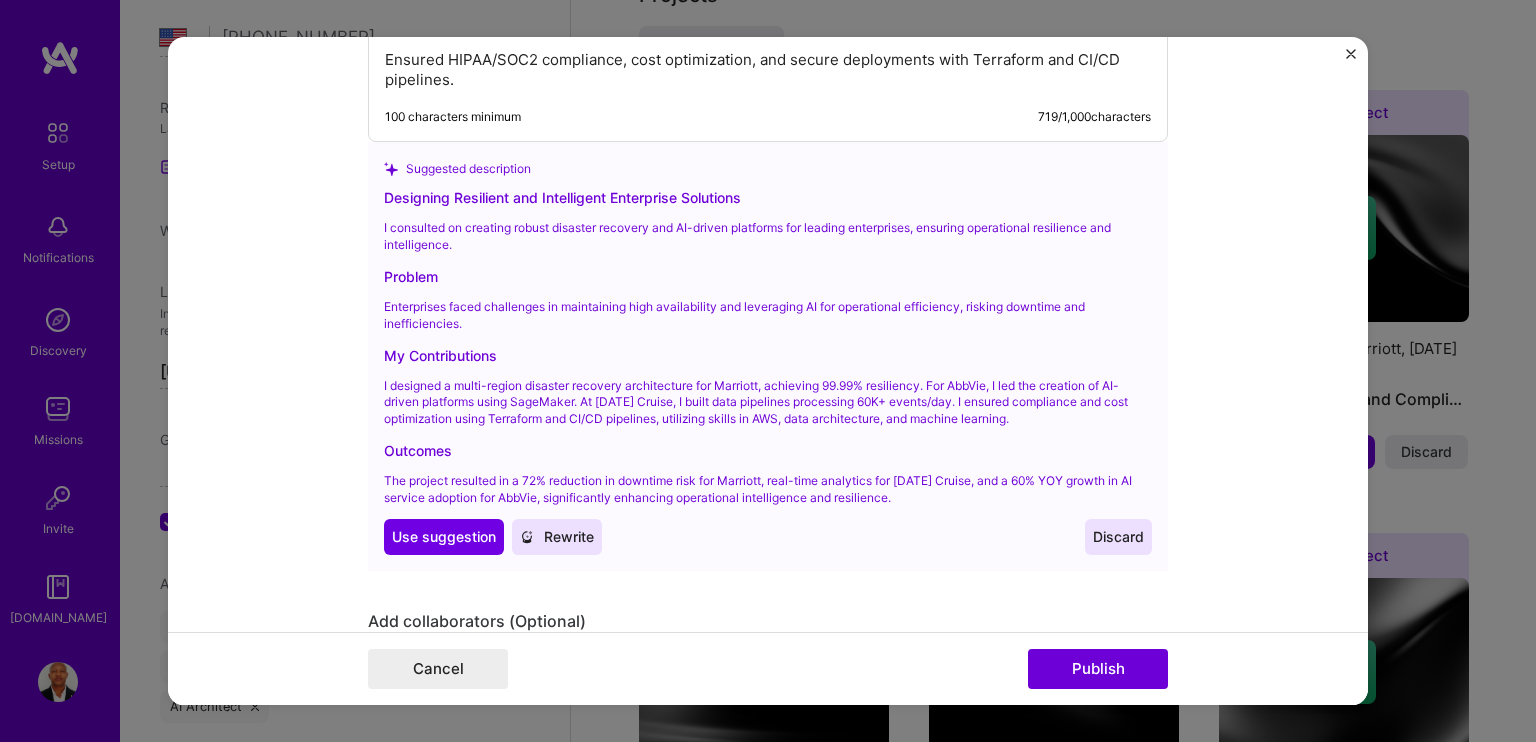 scroll, scrollTop: 6375, scrollLeft: 0, axis: vertical 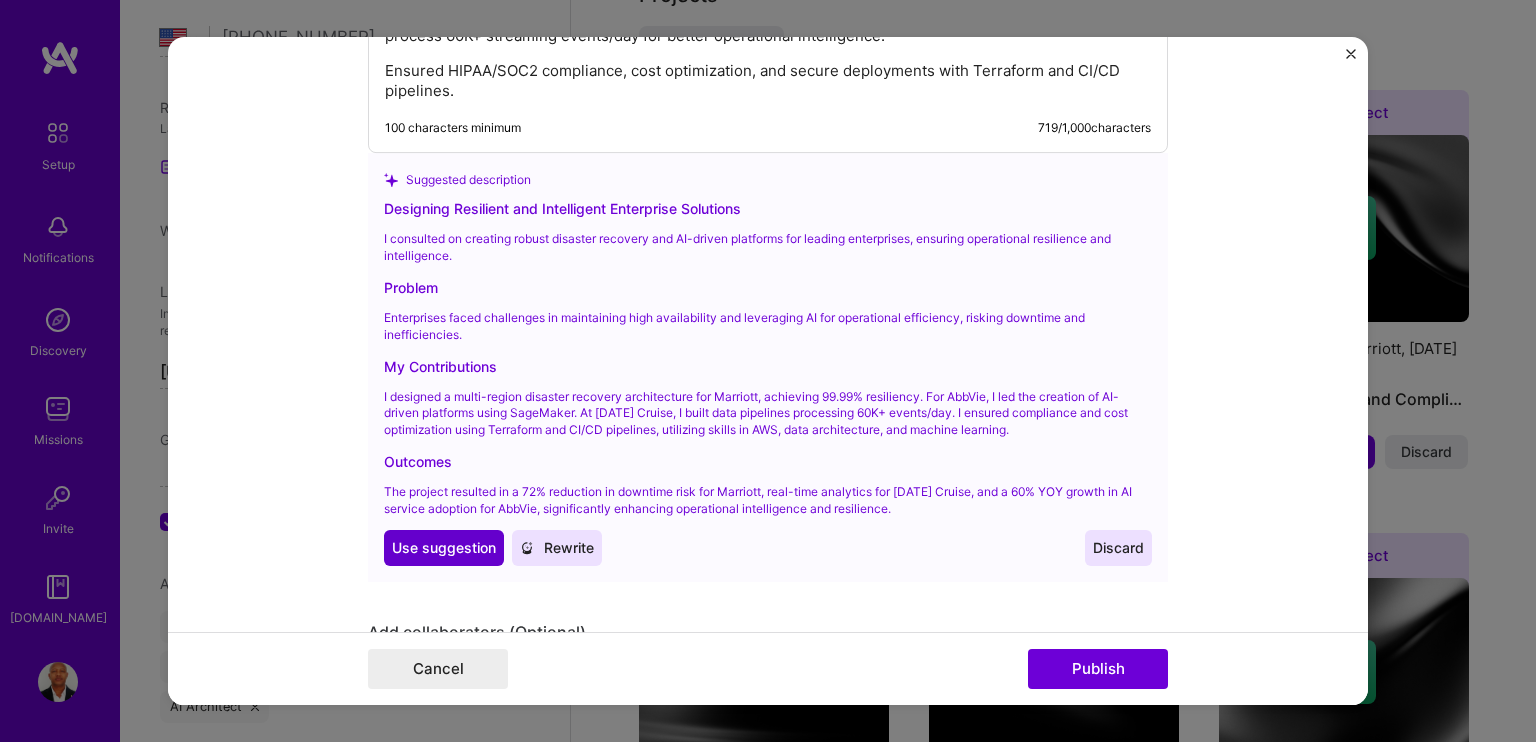 click on "Use suggestion" at bounding box center (444, 548) 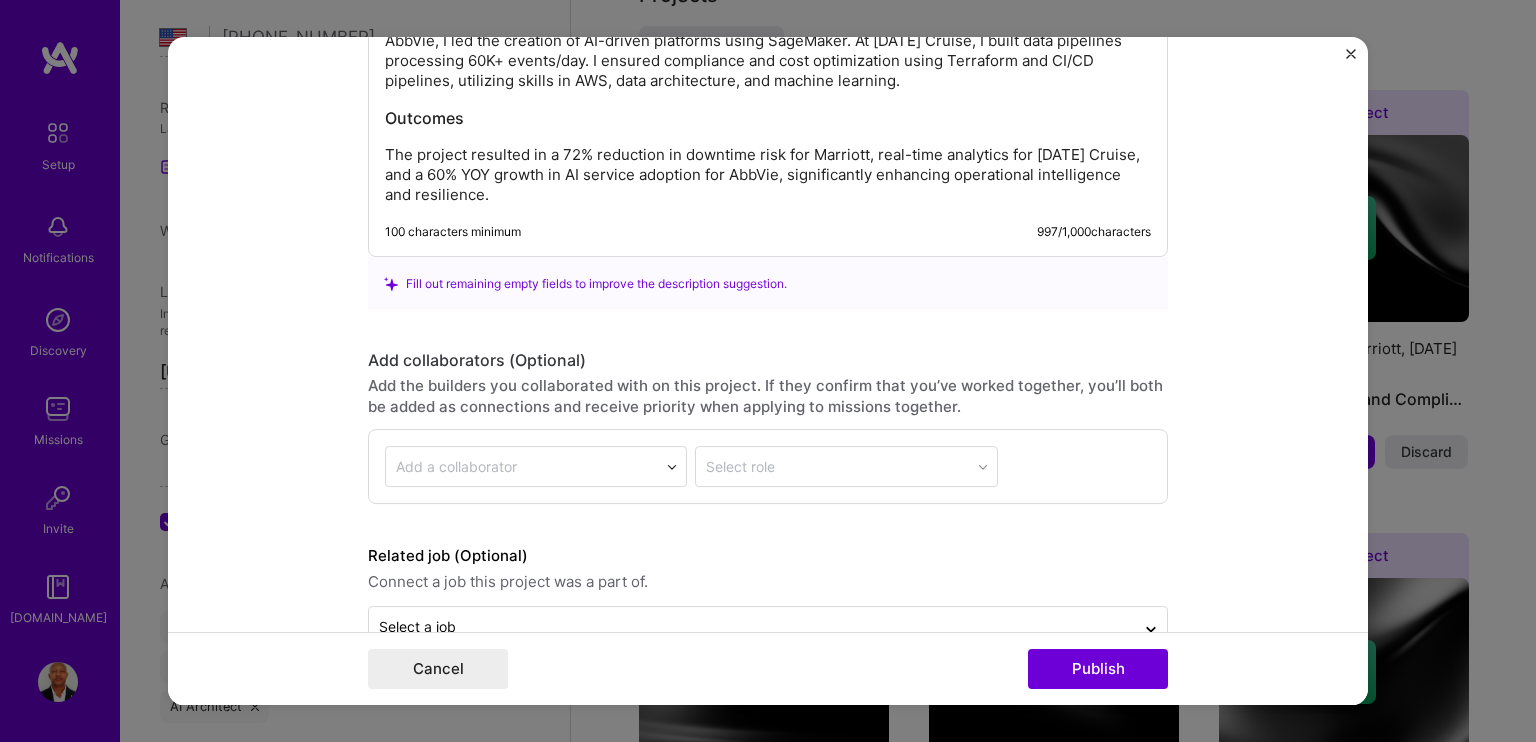 scroll, scrollTop: 6482, scrollLeft: 0, axis: vertical 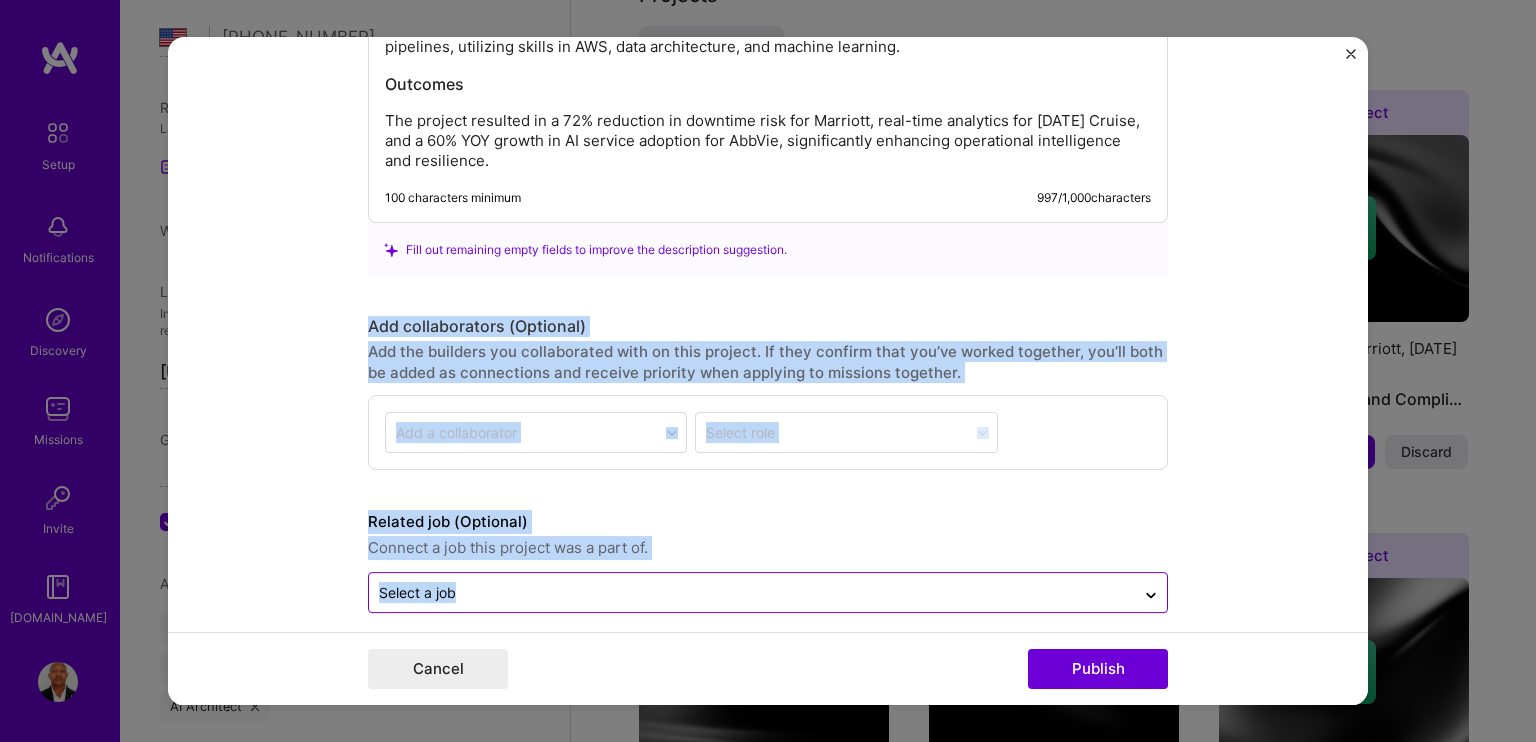 drag, startPoint x: 354, startPoint y: 311, endPoint x: 828, endPoint y: 555, distance: 533.11536 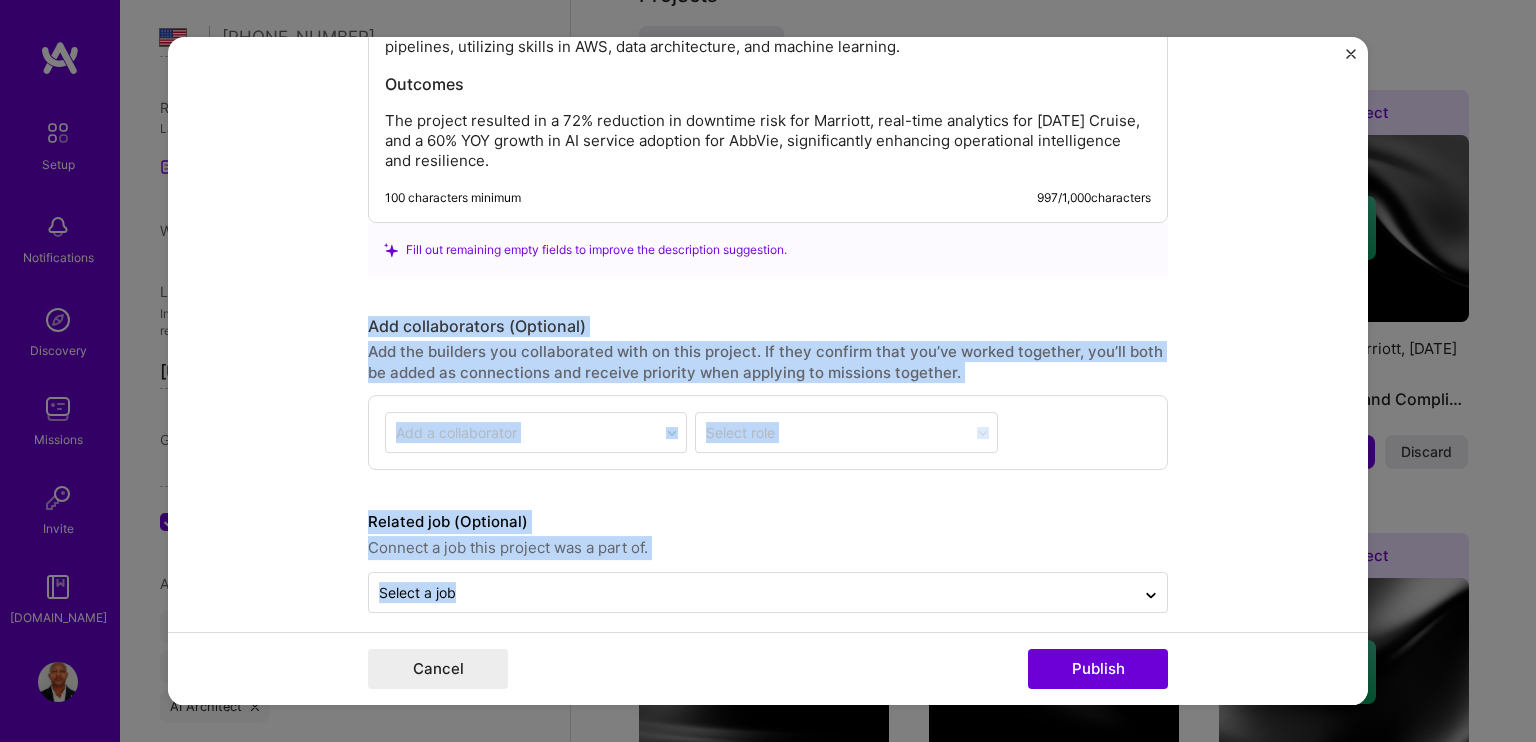 copy on "Add collaborators (Optional) Add the builders you collaborated with on this project. If they confirm that you’ve worked together, you’ll both be added as connections and receive priority when applying to missions together. Add a collaborator Select role Related job (Optional) Connect a job this project was a part of. Select a job" 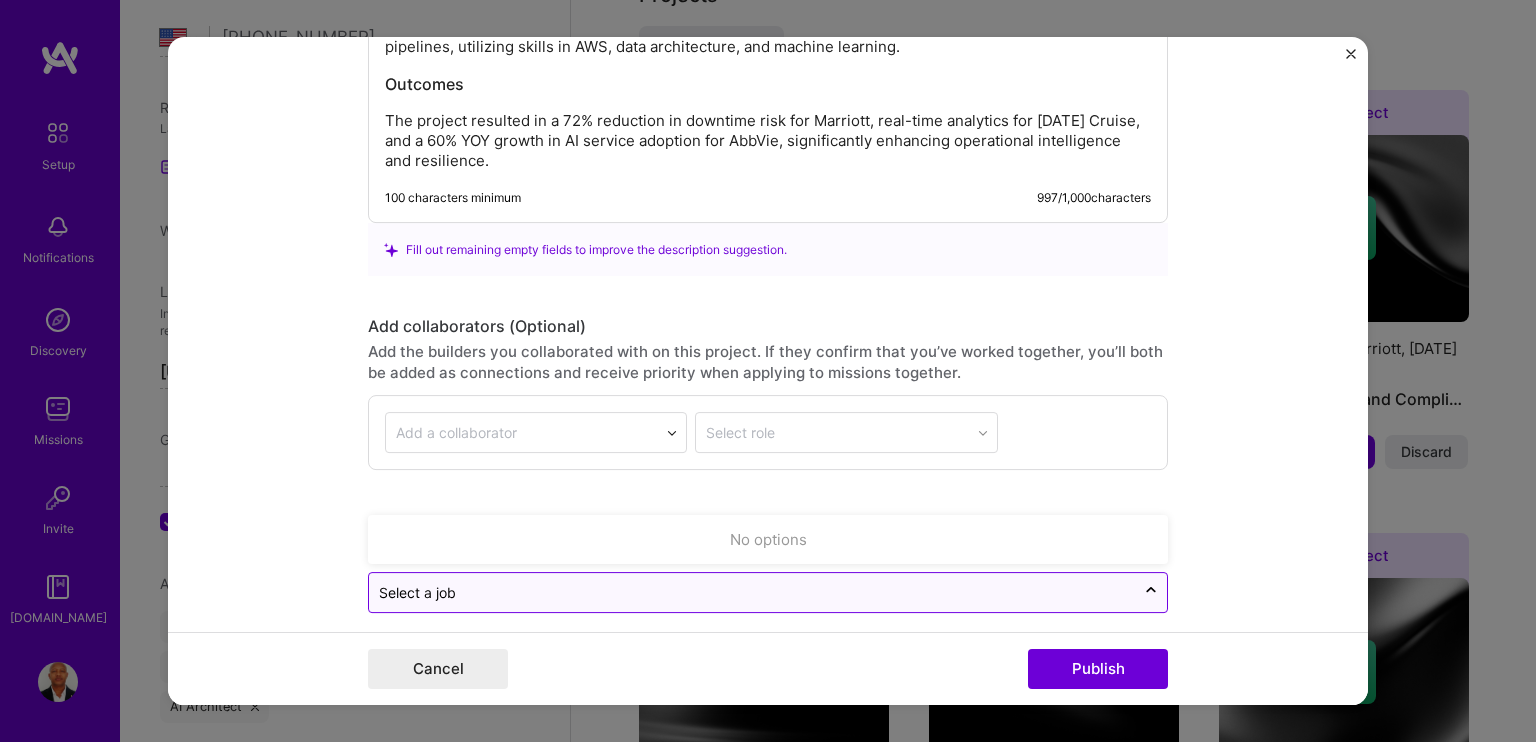 click at bounding box center (752, 593) 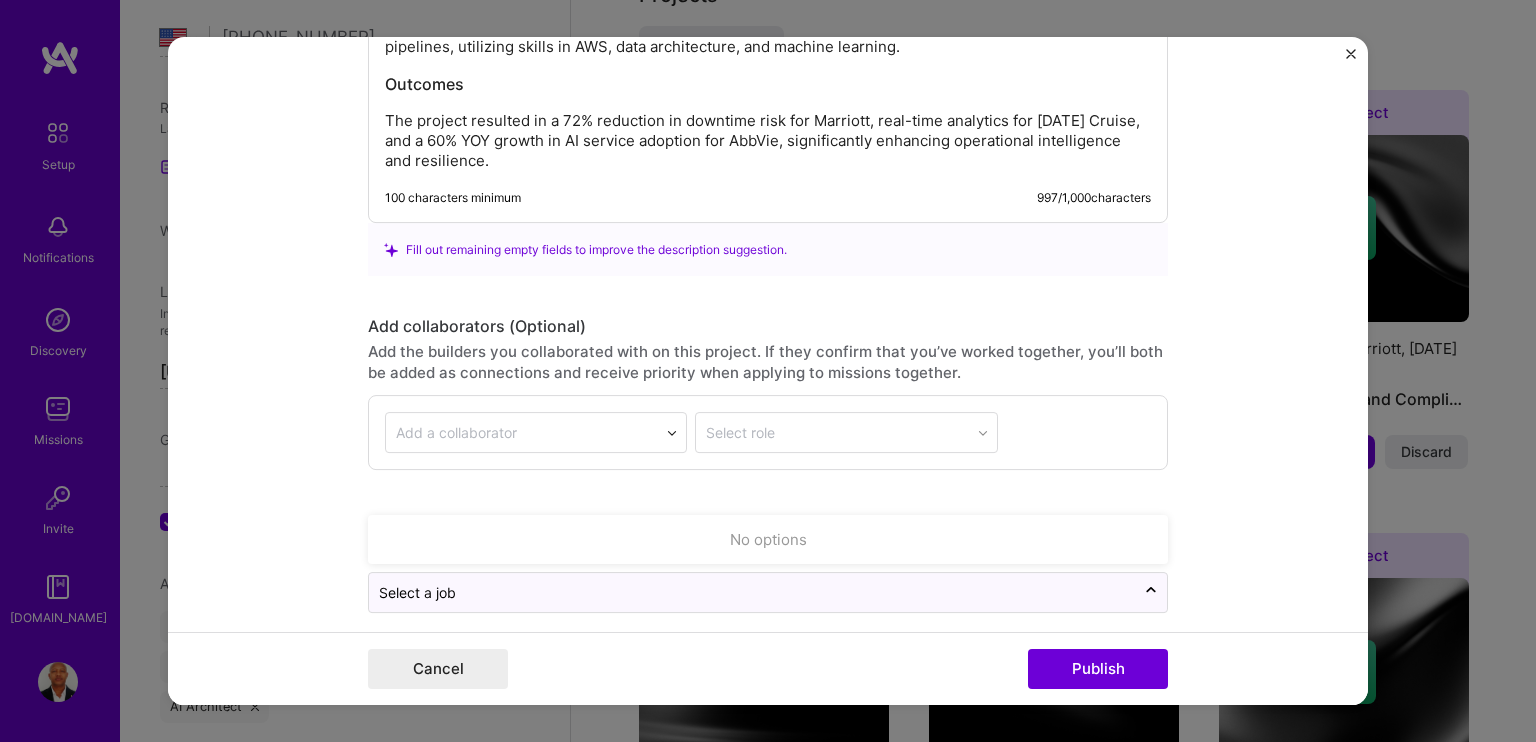 click on "No options" at bounding box center (768, 540) 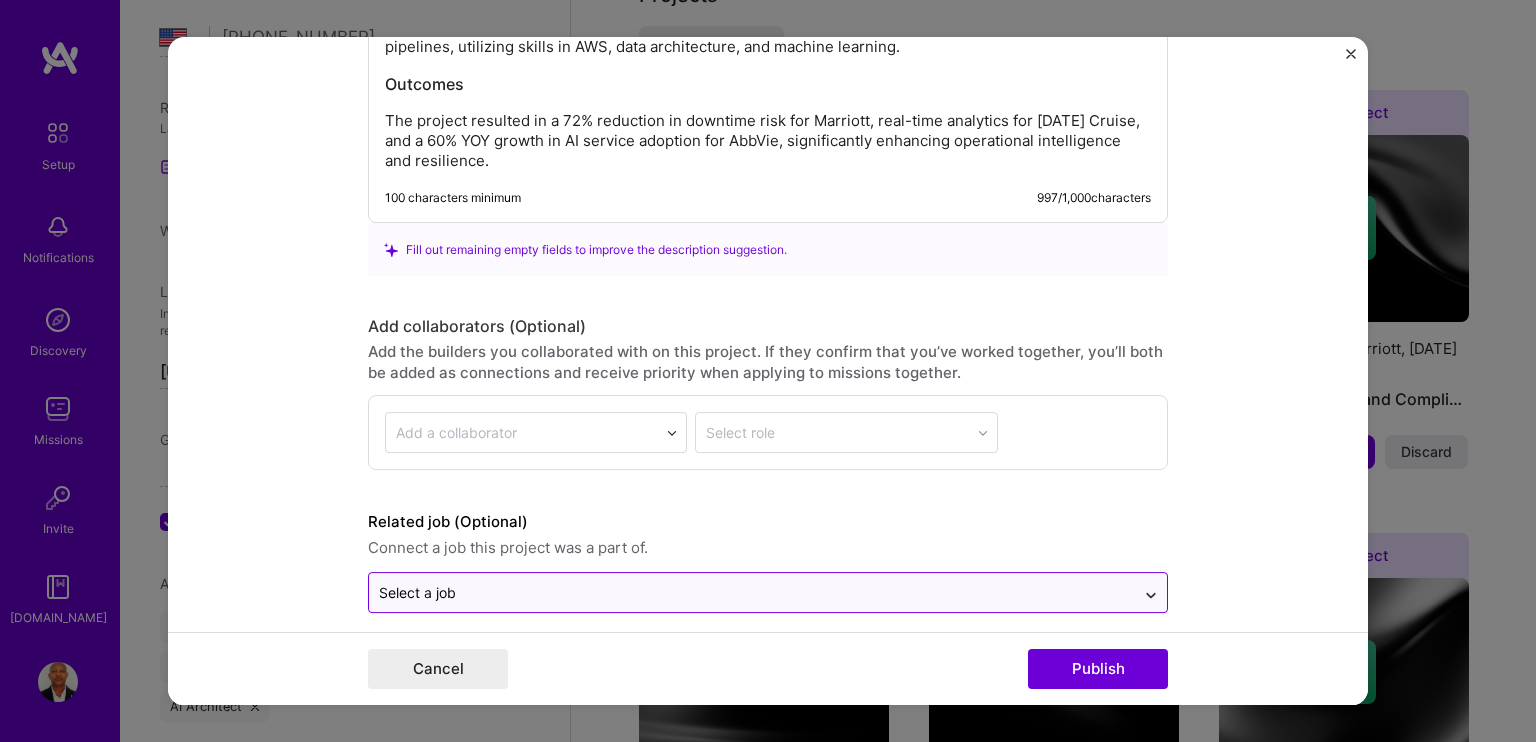 click 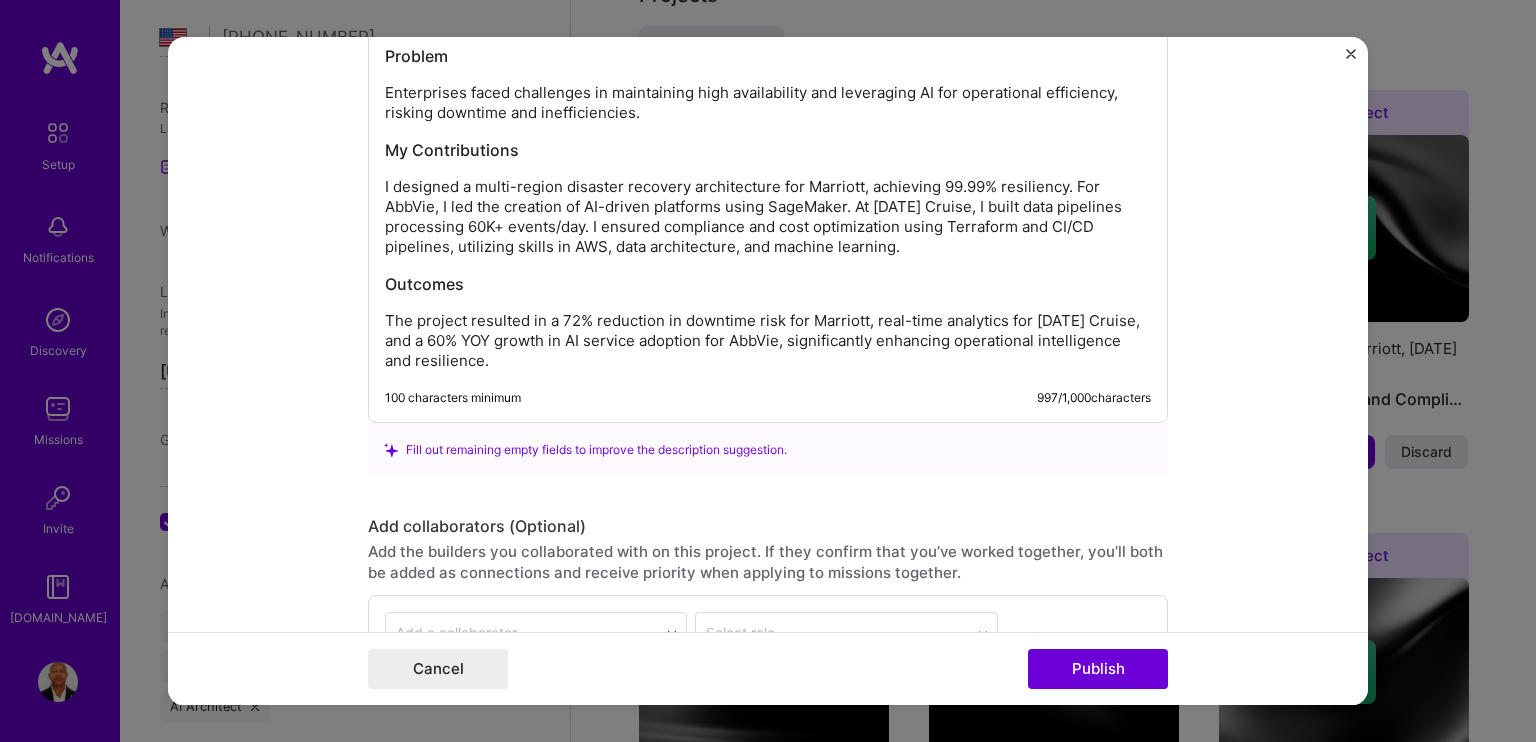 scroll, scrollTop: 6482, scrollLeft: 0, axis: vertical 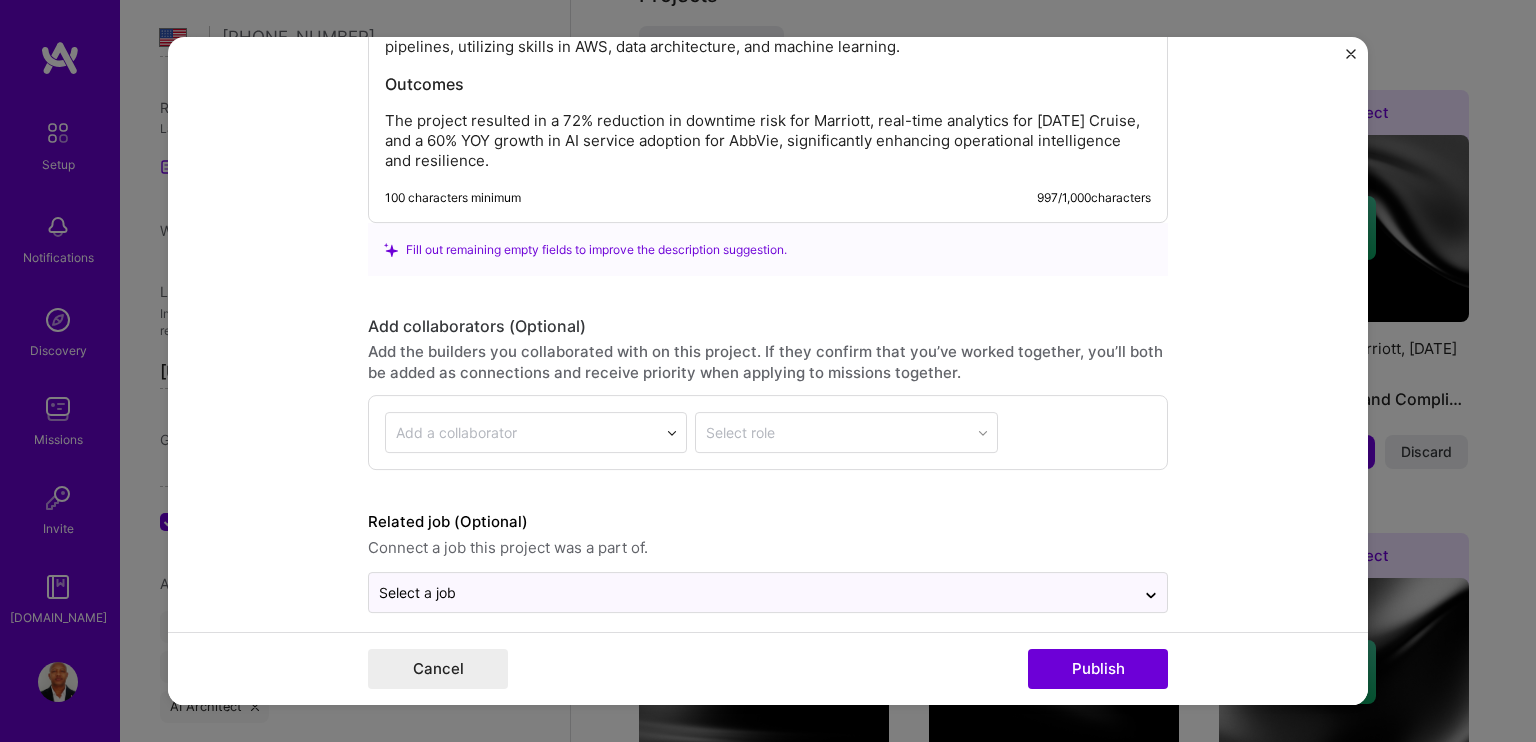 click at bounding box center (672, 433) 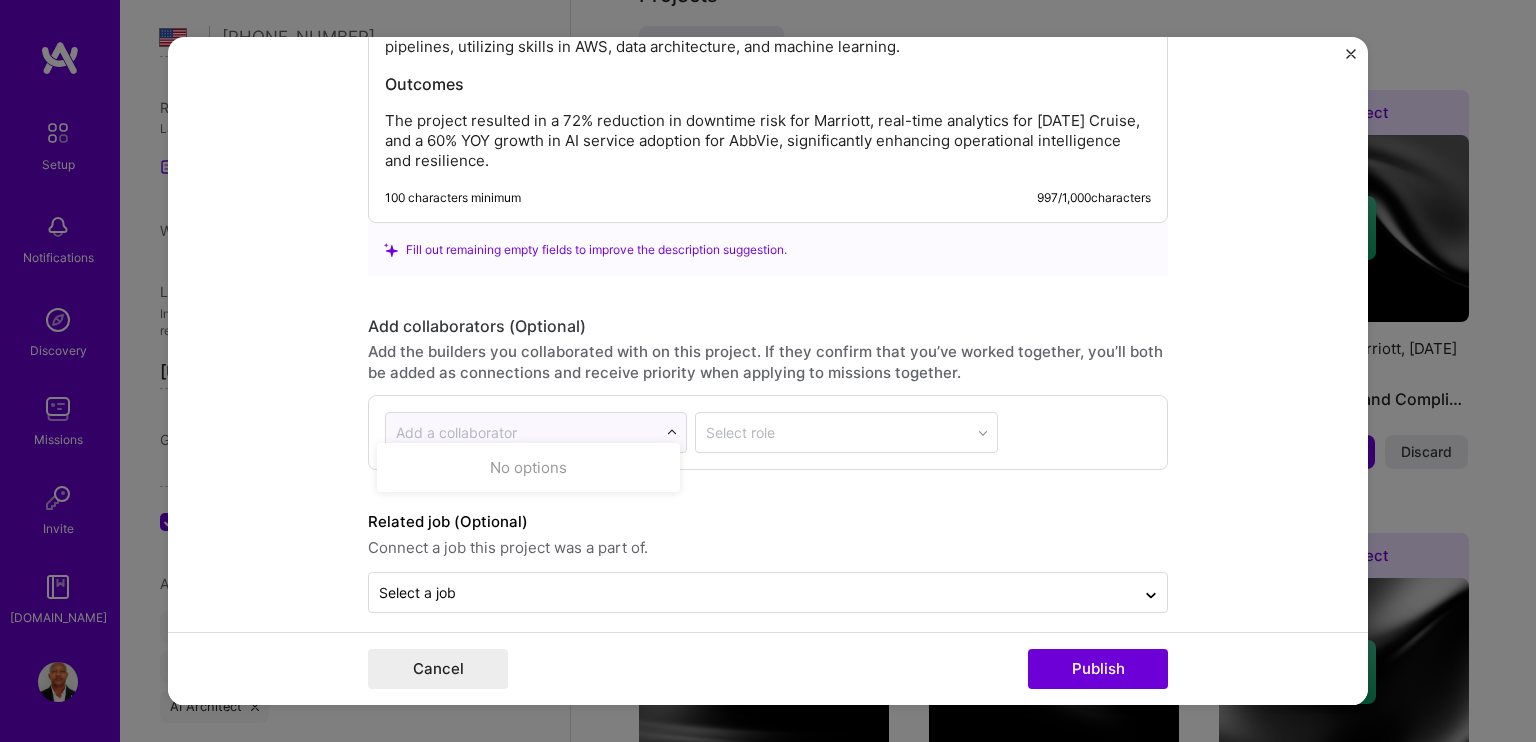 click on "Select role" at bounding box center [846, 433] 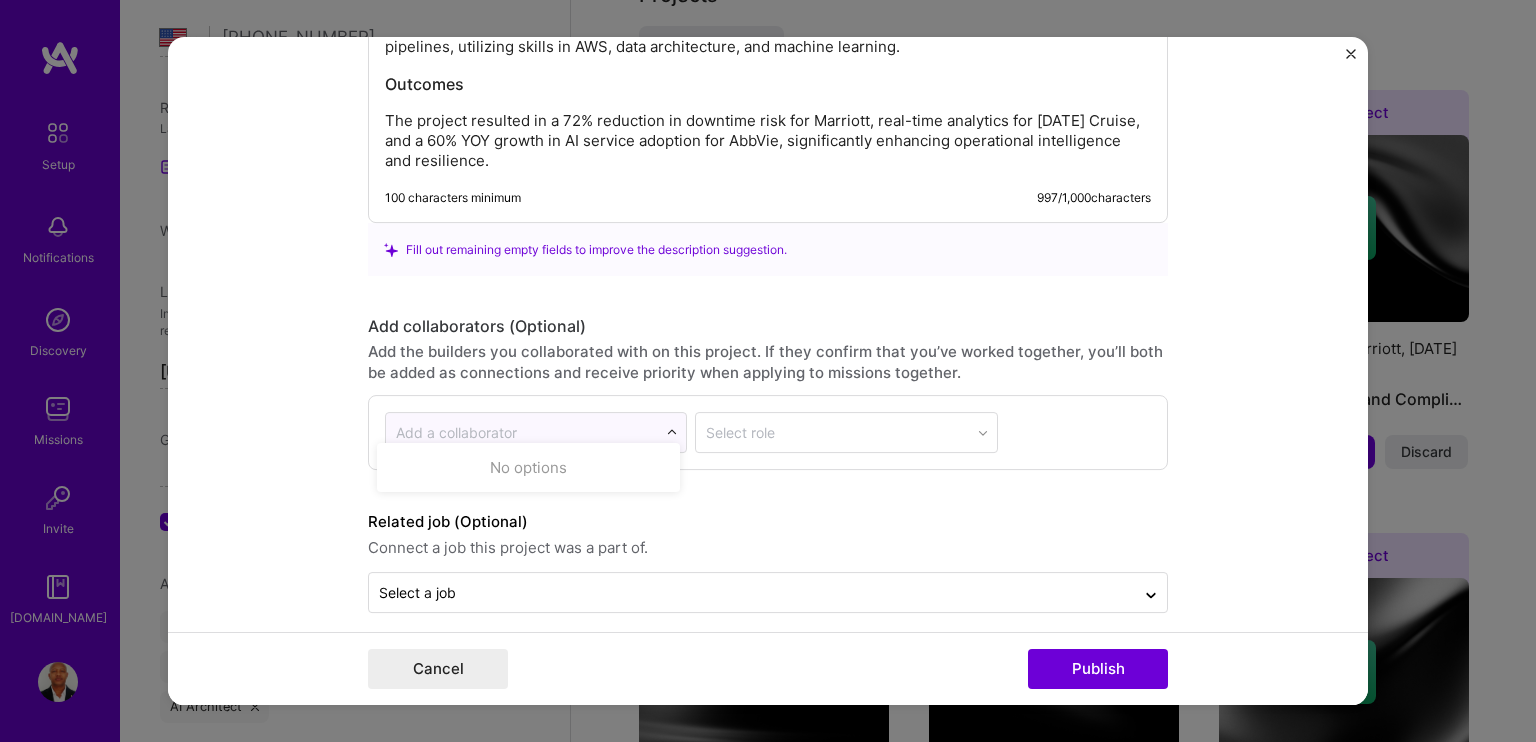 click at bounding box center [522, 433] 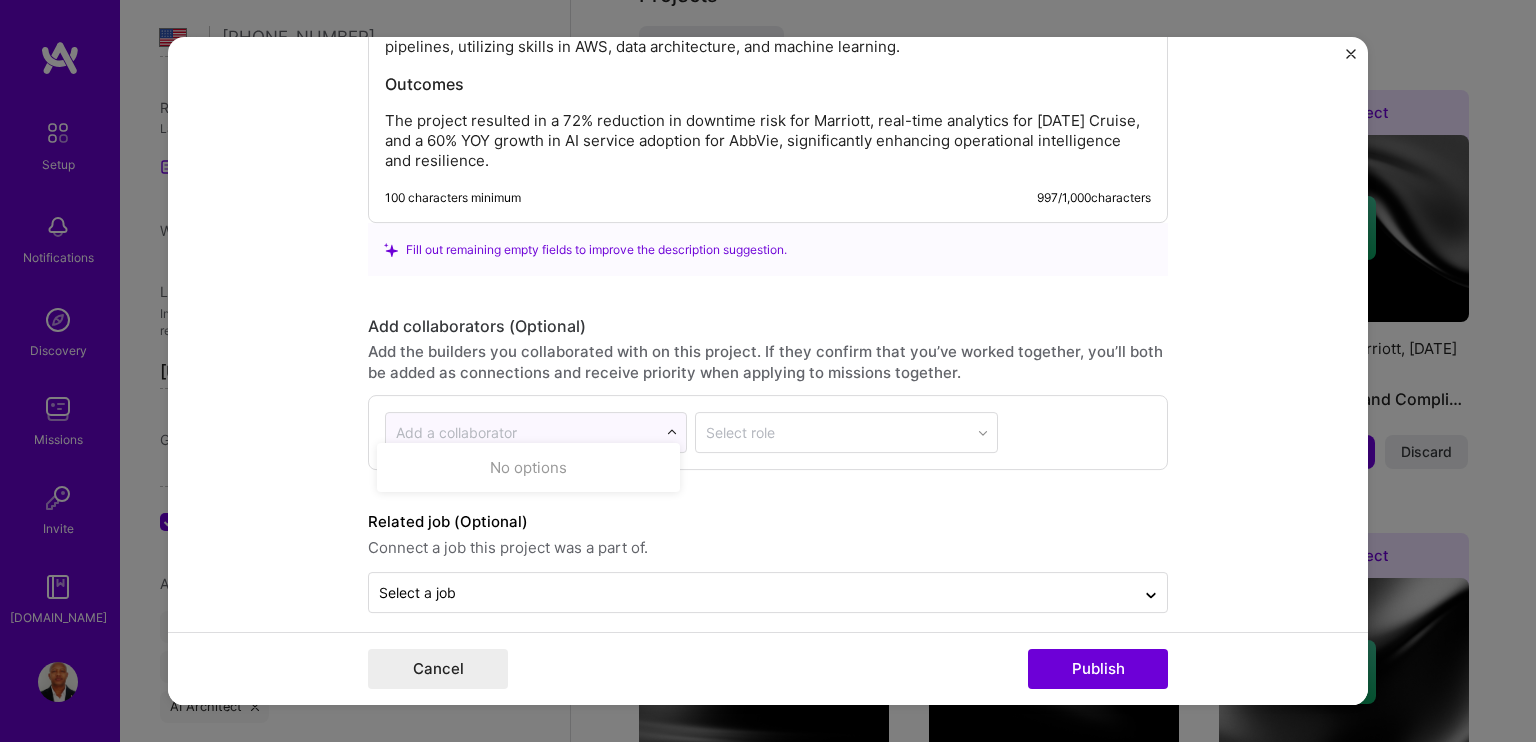 click on "No options" at bounding box center [528, 467] 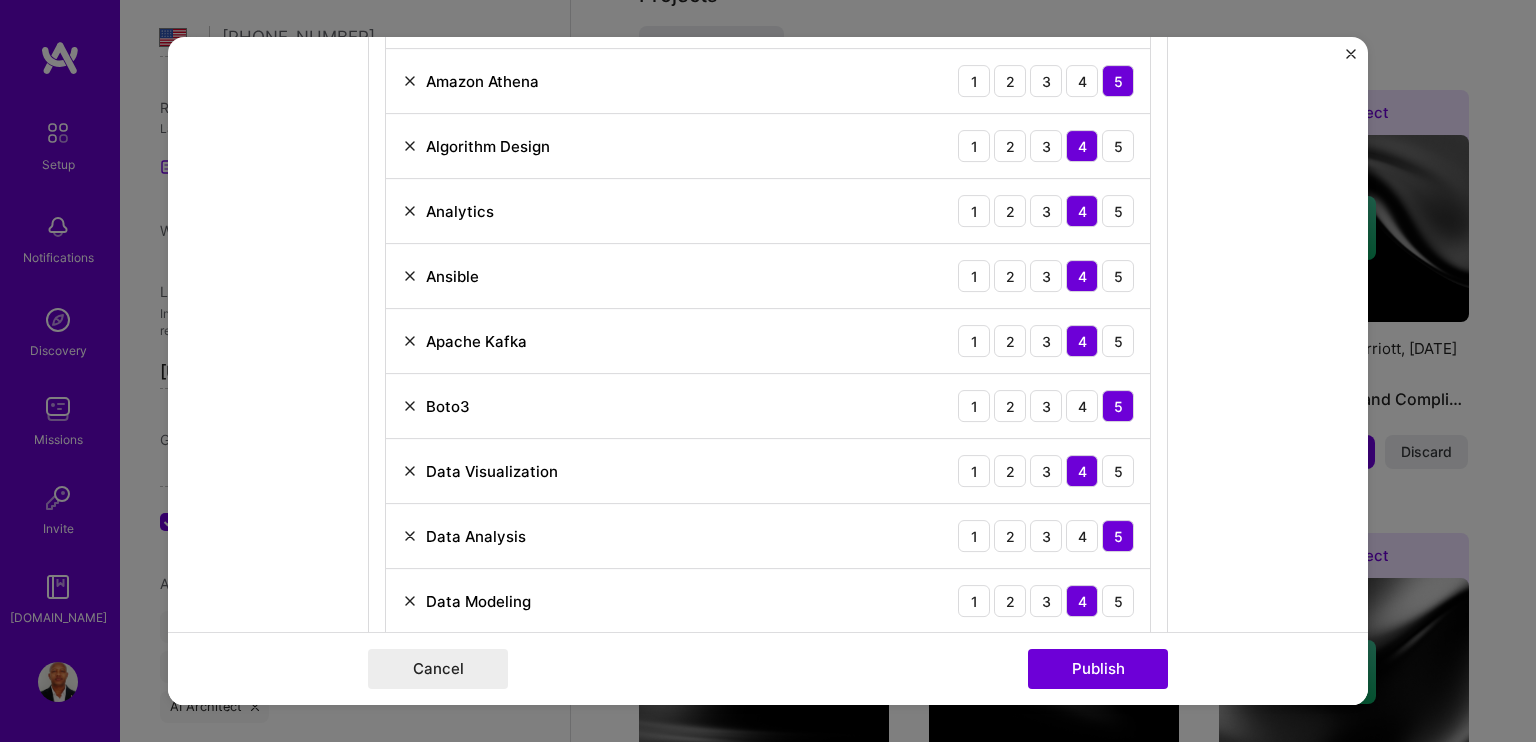 scroll, scrollTop: 3082, scrollLeft: 0, axis: vertical 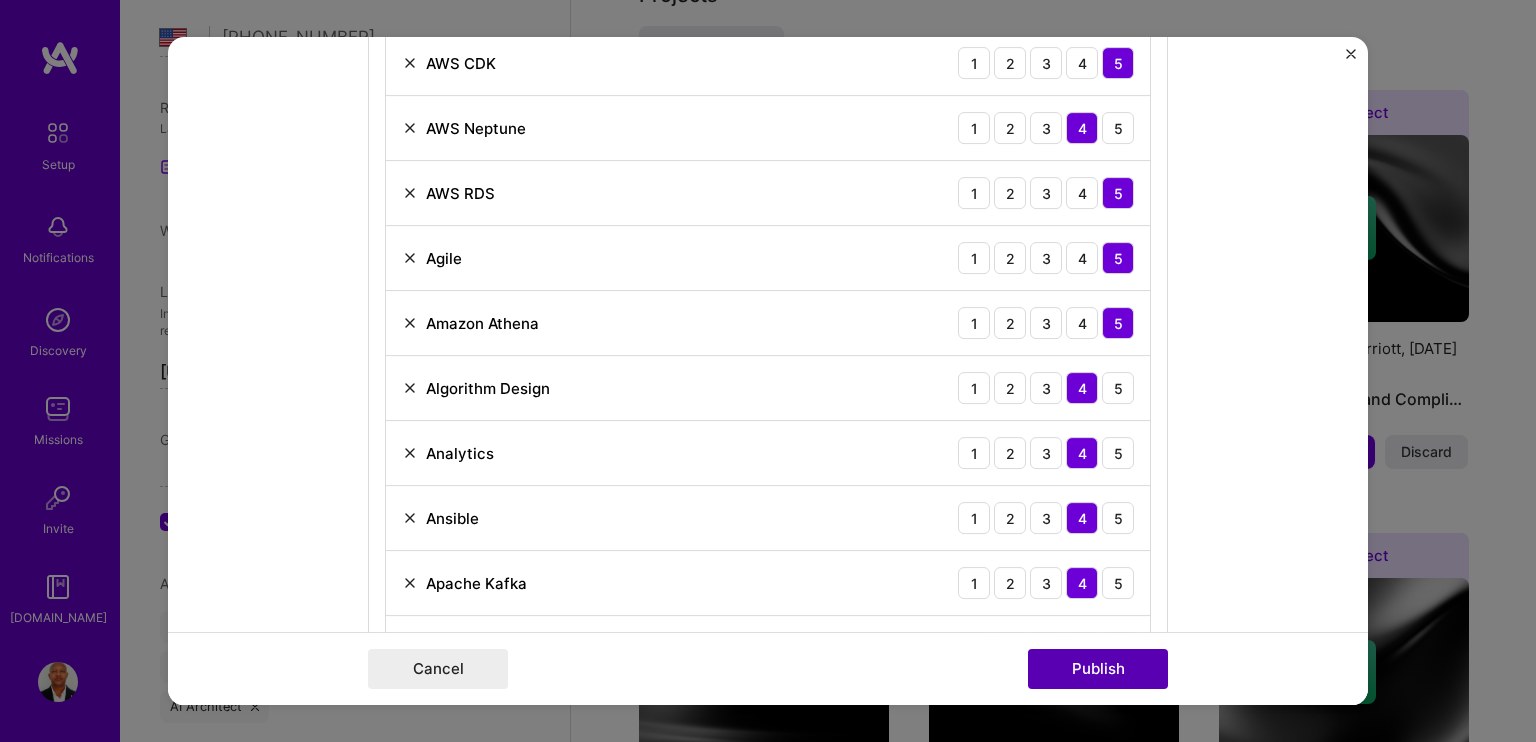 click on "Publish" at bounding box center (1098, 669) 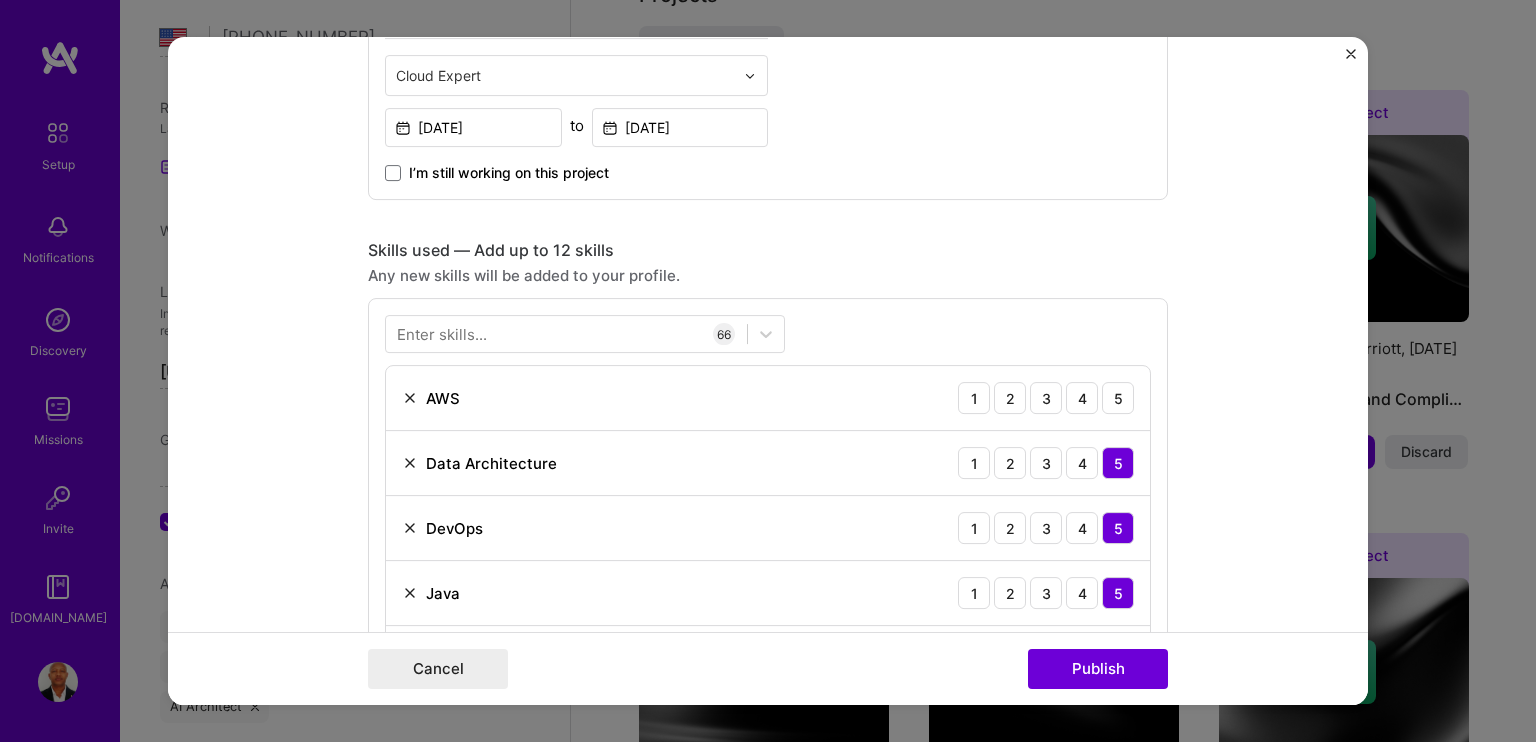 scroll, scrollTop: 297, scrollLeft: 0, axis: vertical 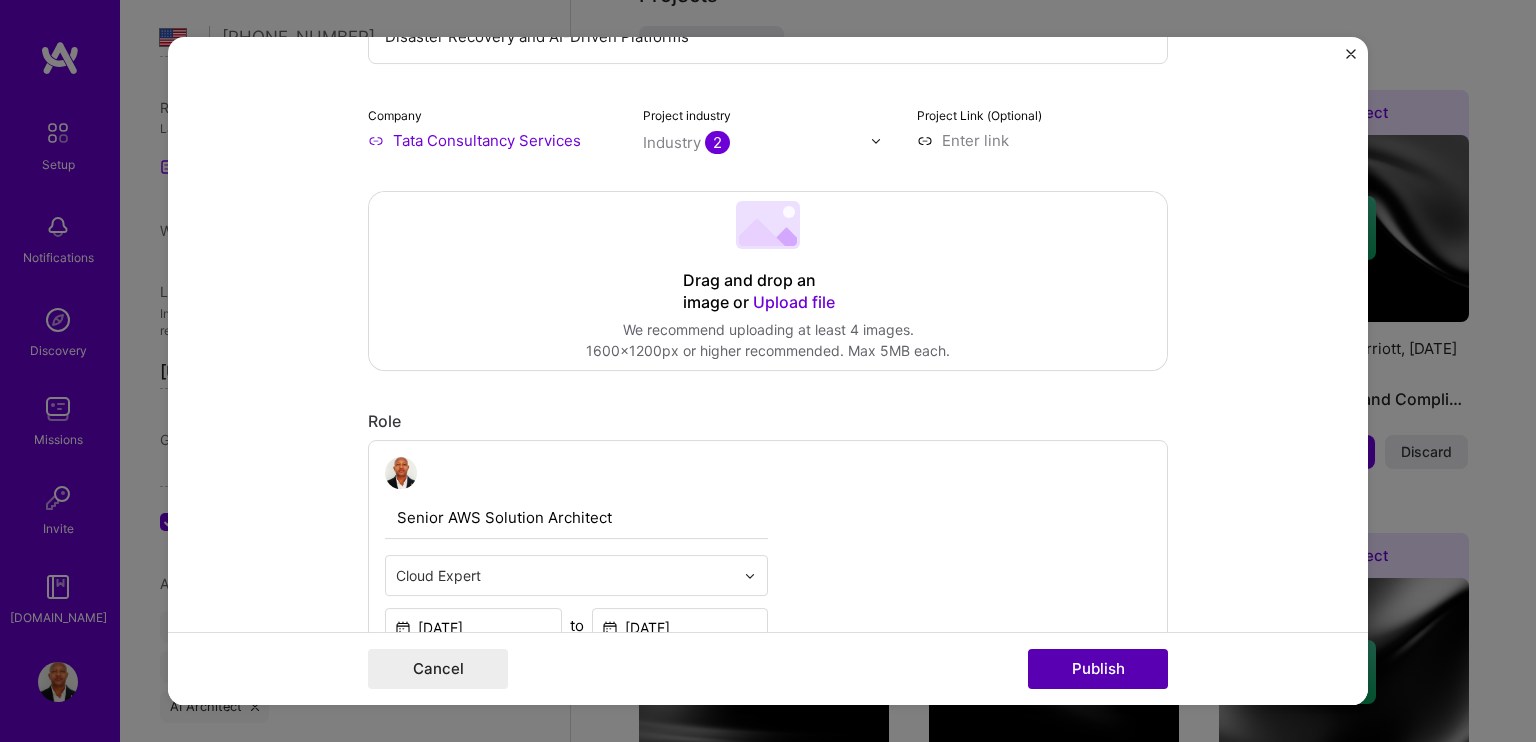 click on "Publish" at bounding box center (1098, 669) 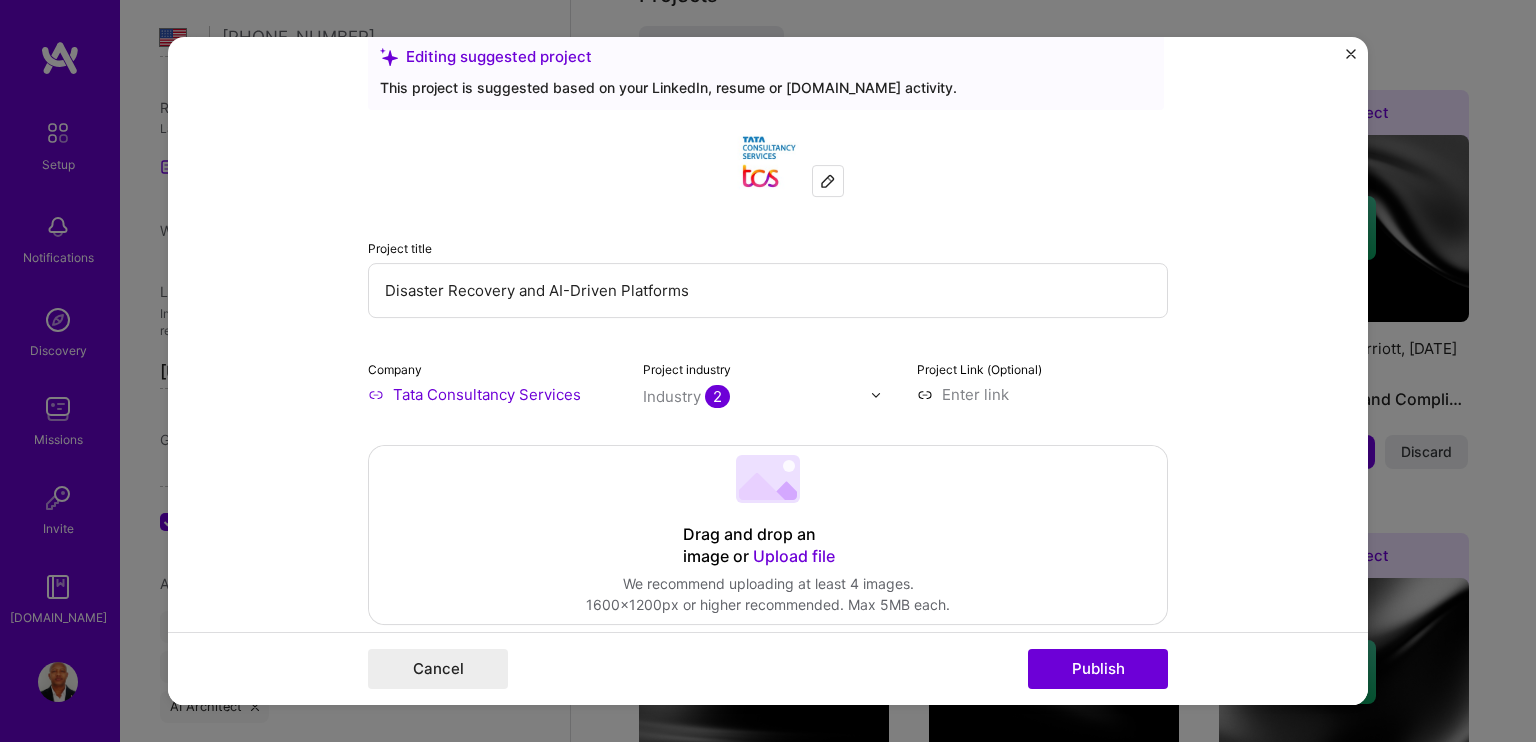 scroll, scrollTop: 0, scrollLeft: 0, axis: both 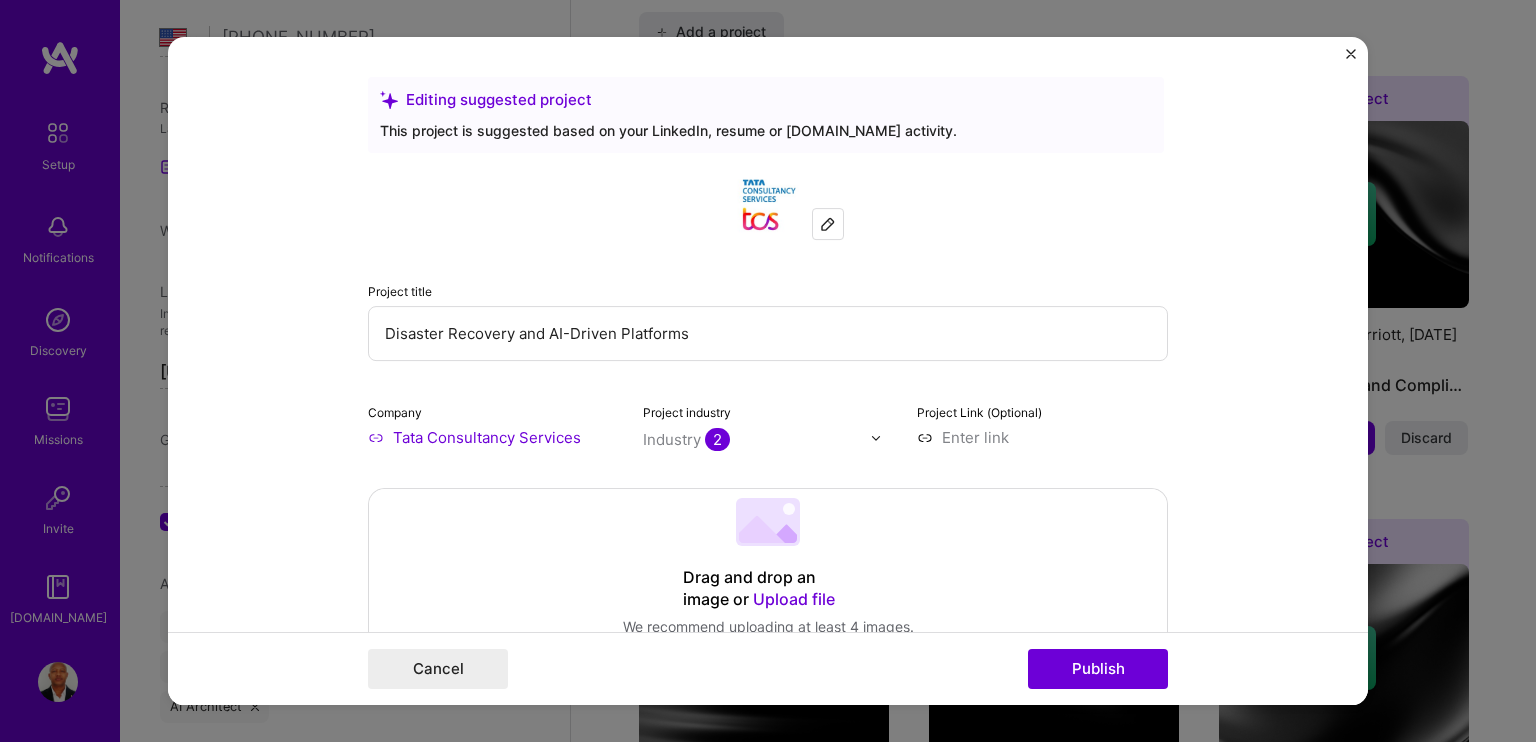 click on "2" at bounding box center [717, 439] 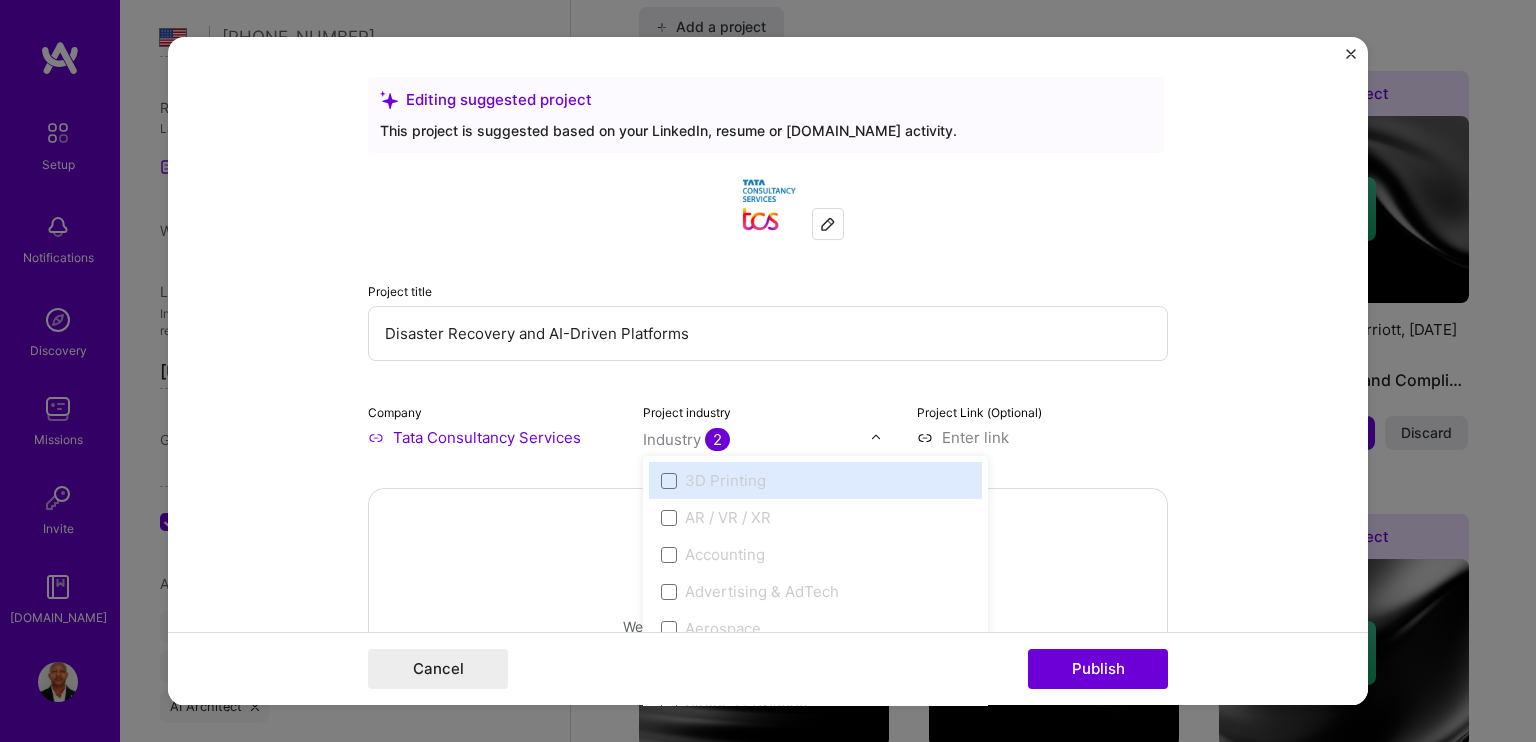scroll, scrollTop: 2113, scrollLeft: 0, axis: vertical 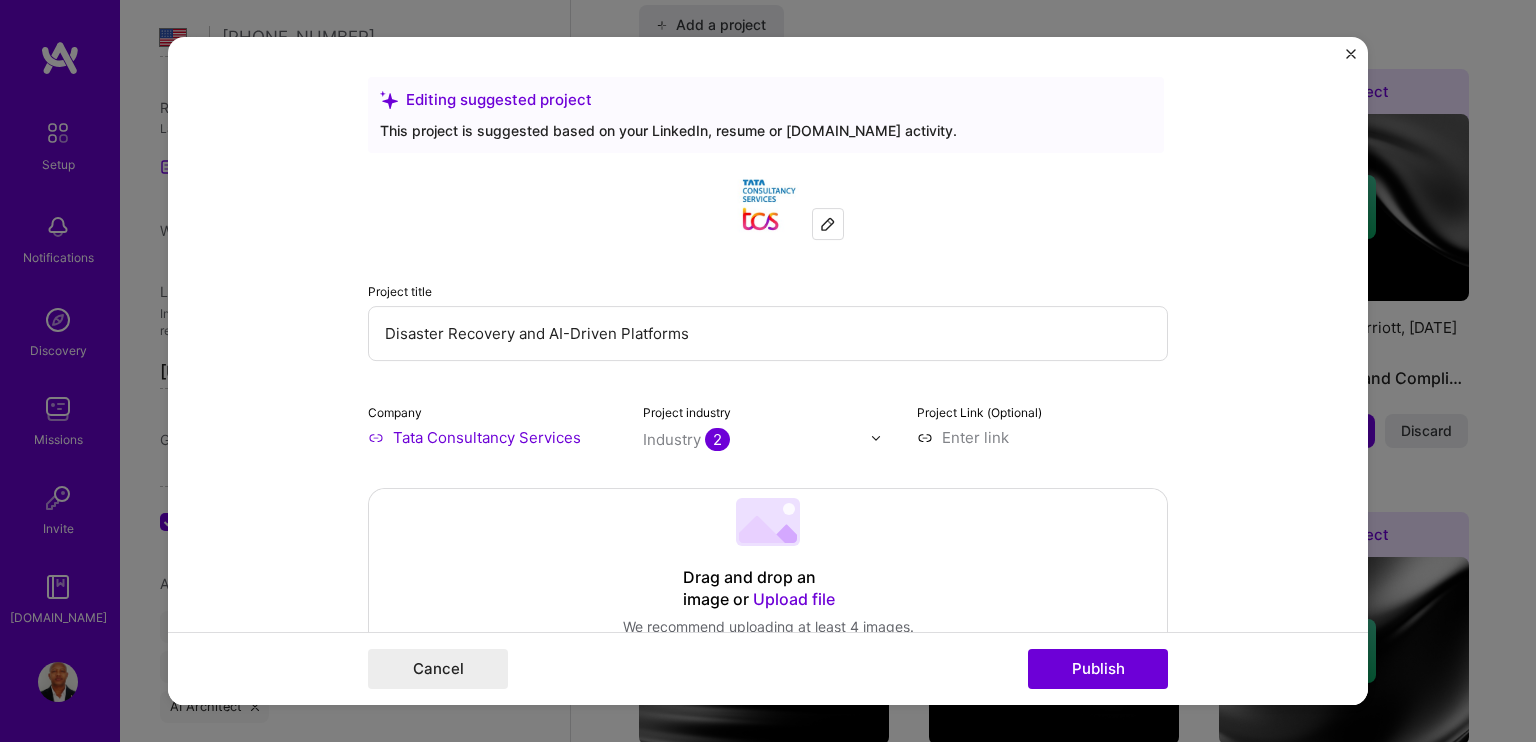 click on "Disaster Recovery and AI-Driven Platforms" at bounding box center [768, 333] 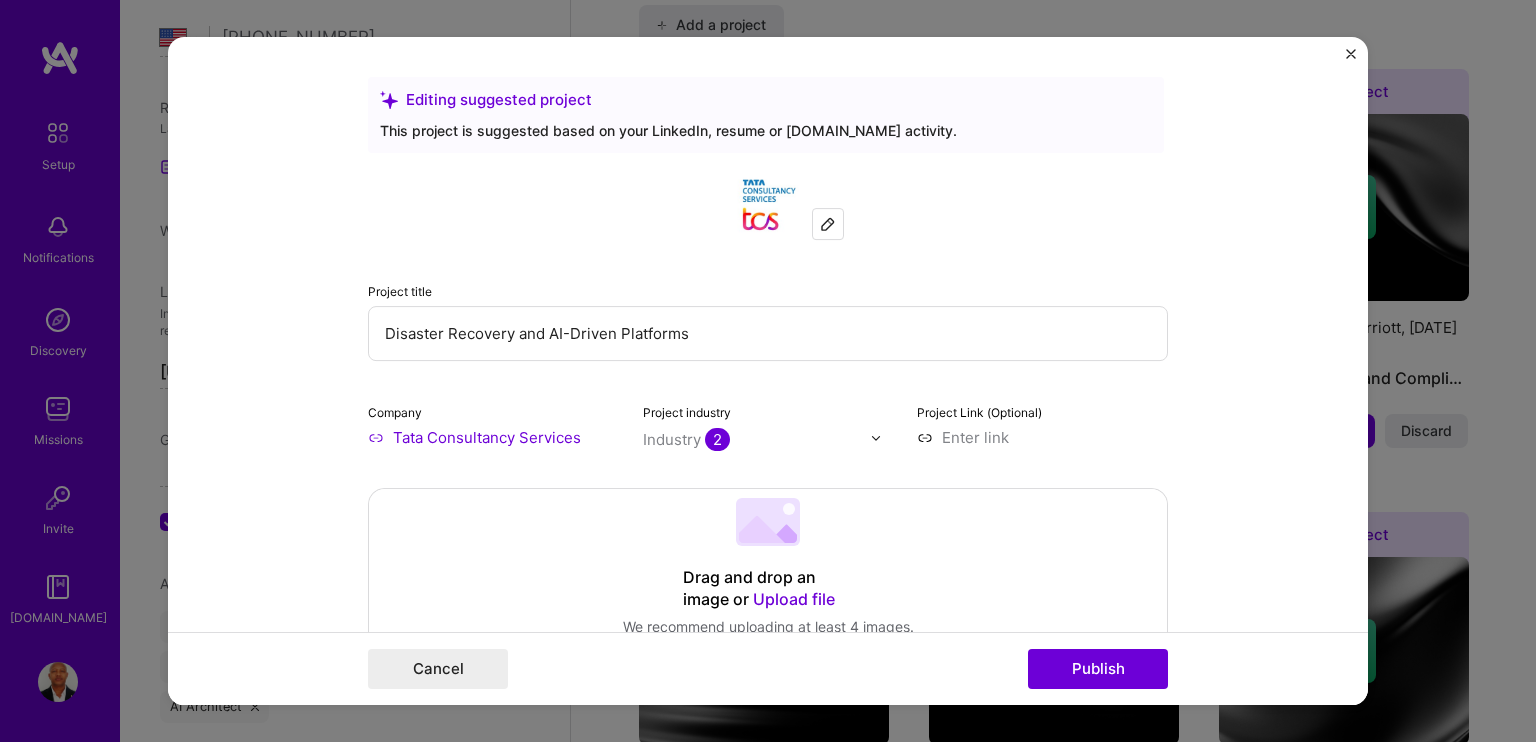 click on "Tata Consultancy Services" at bounding box center (493, 437) 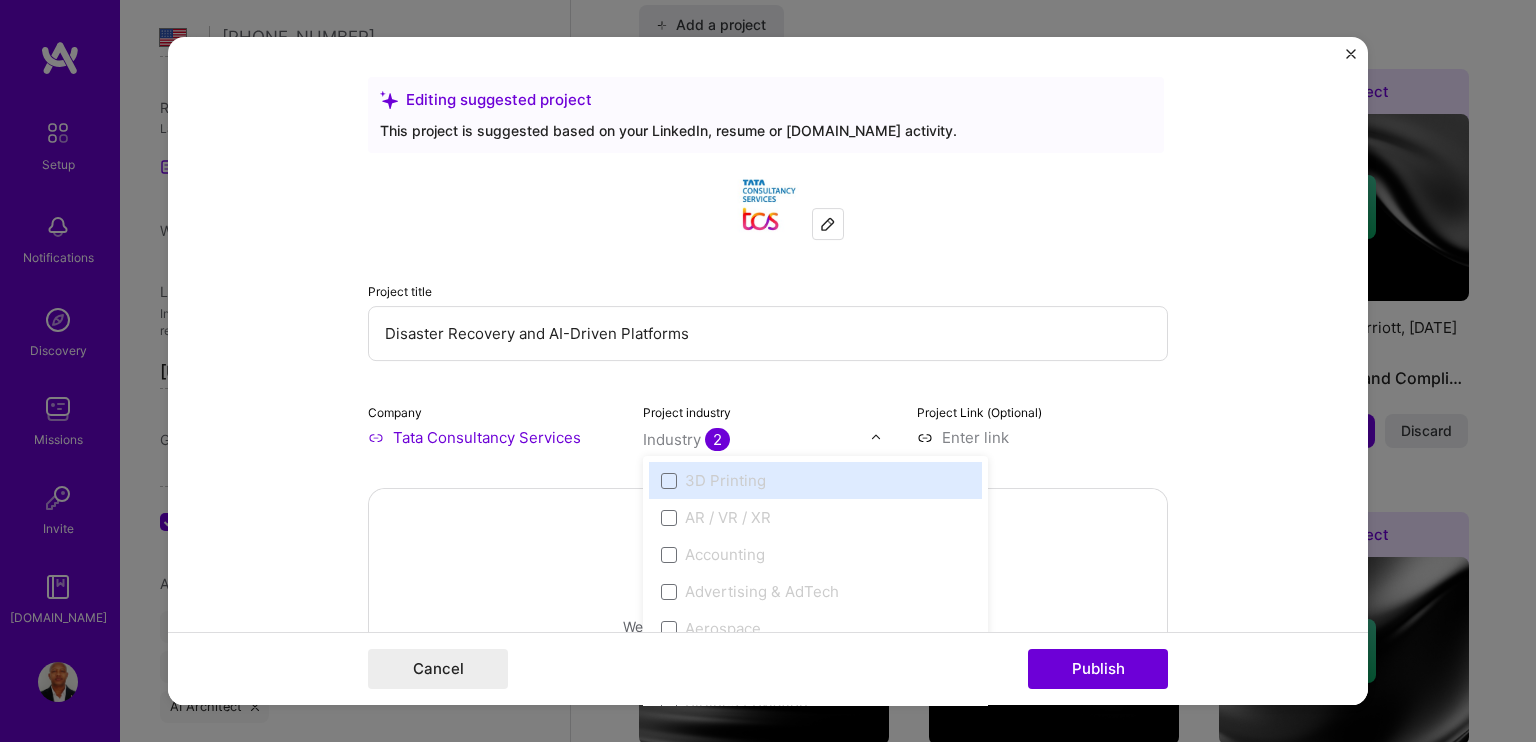 scroll, scrollTop: 2135, scrollLeft: 0, axis: vertical 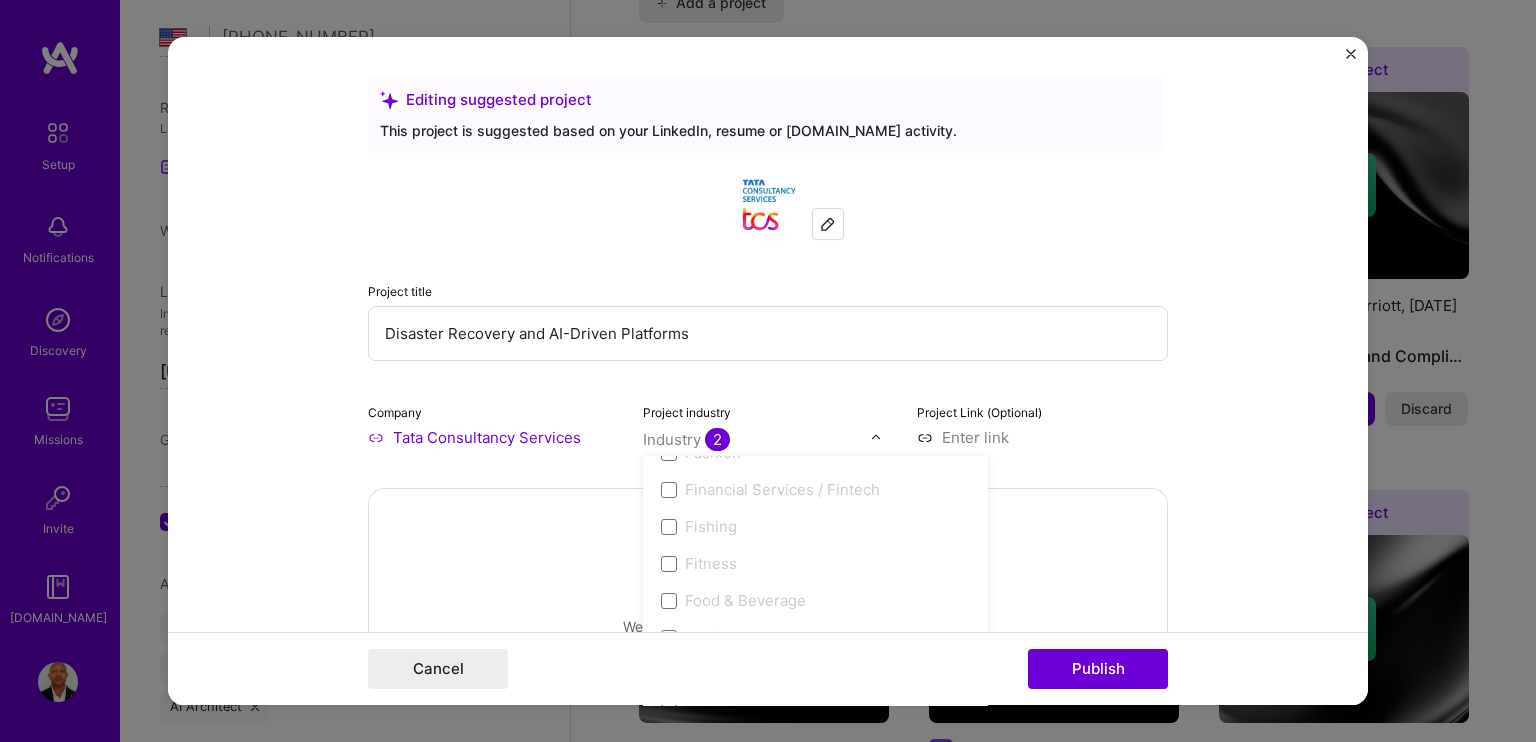 click on "Financial Services / Fintech" at bounding box center [782, 489] 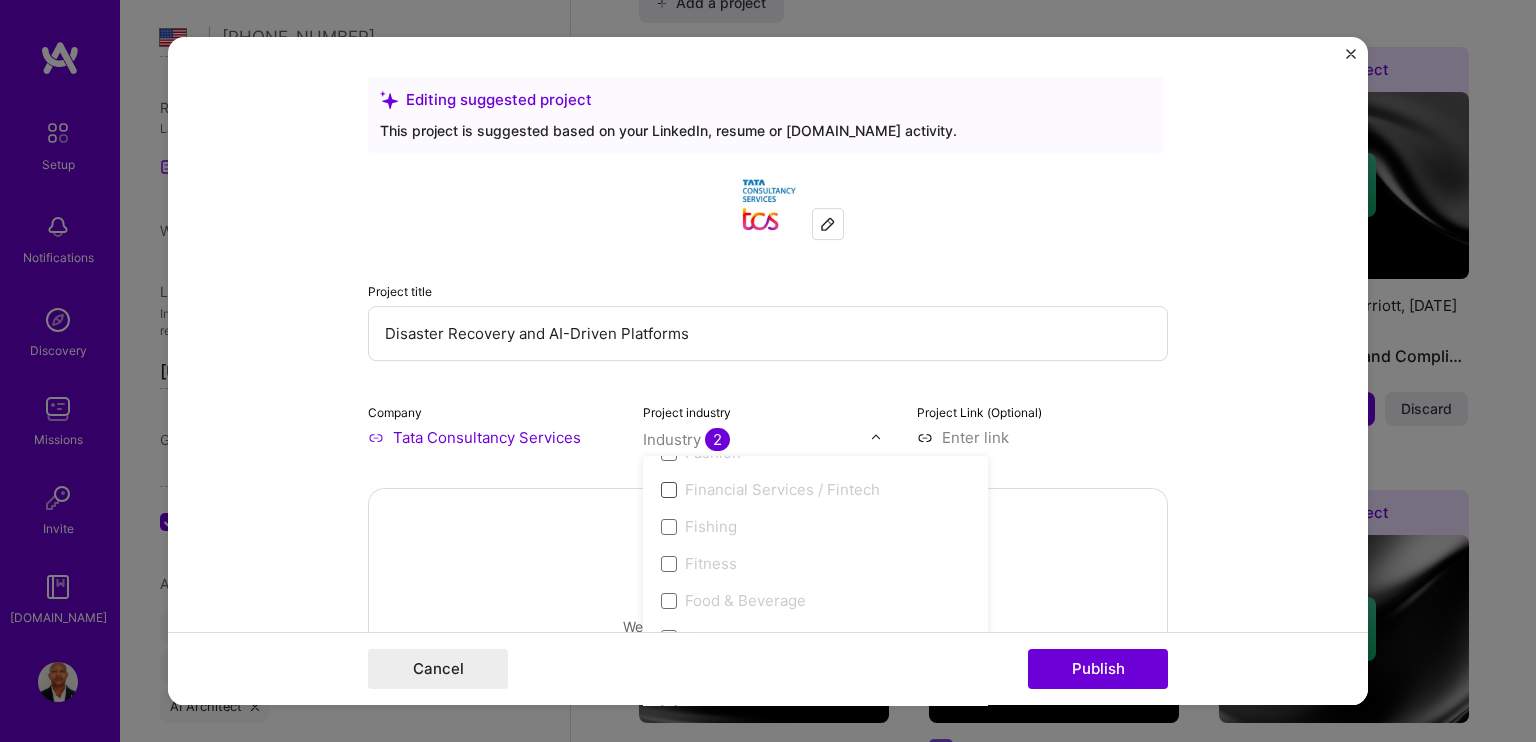 click at bounding box center (669, 490) 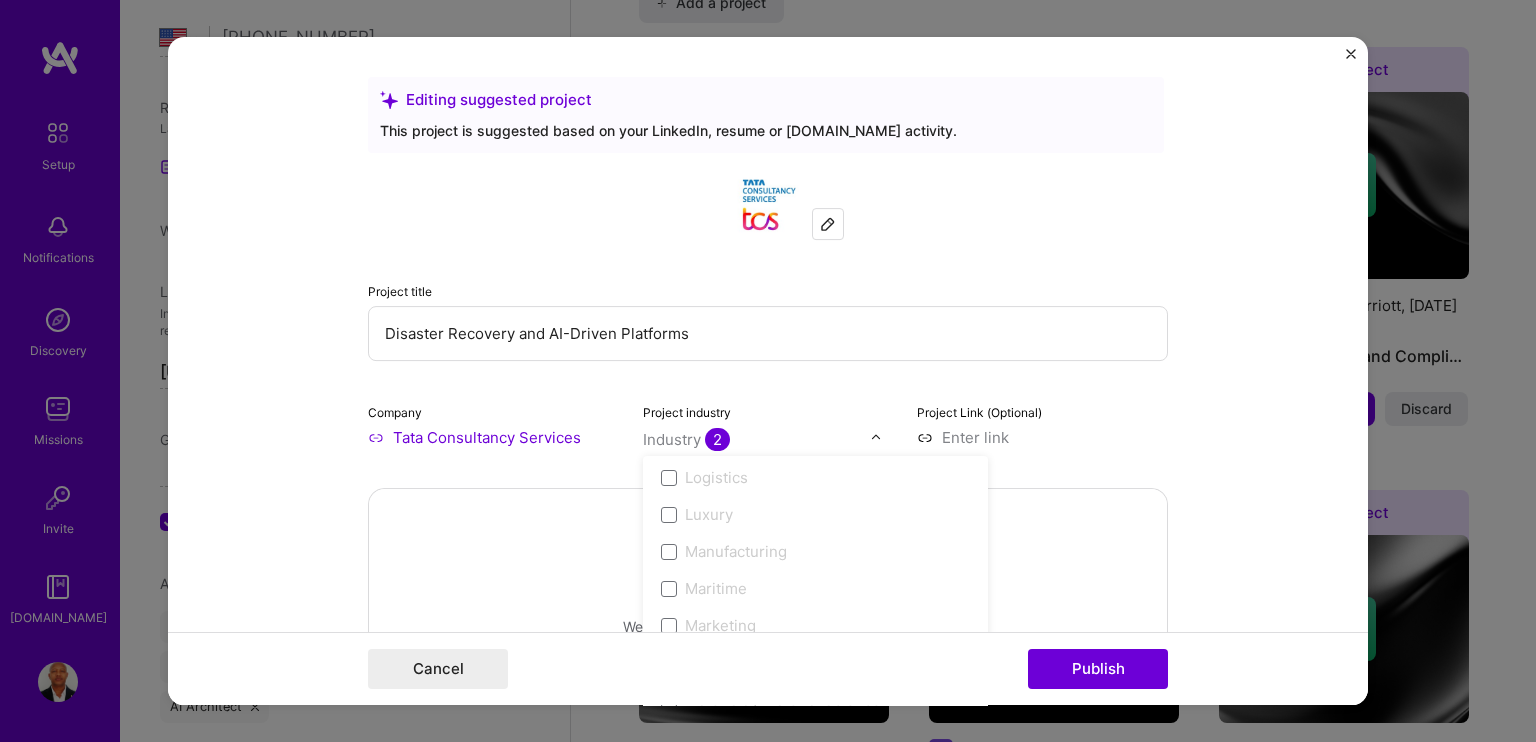 scroll, scrollTop: 2452, scrollLeft: 0, axis: vertical 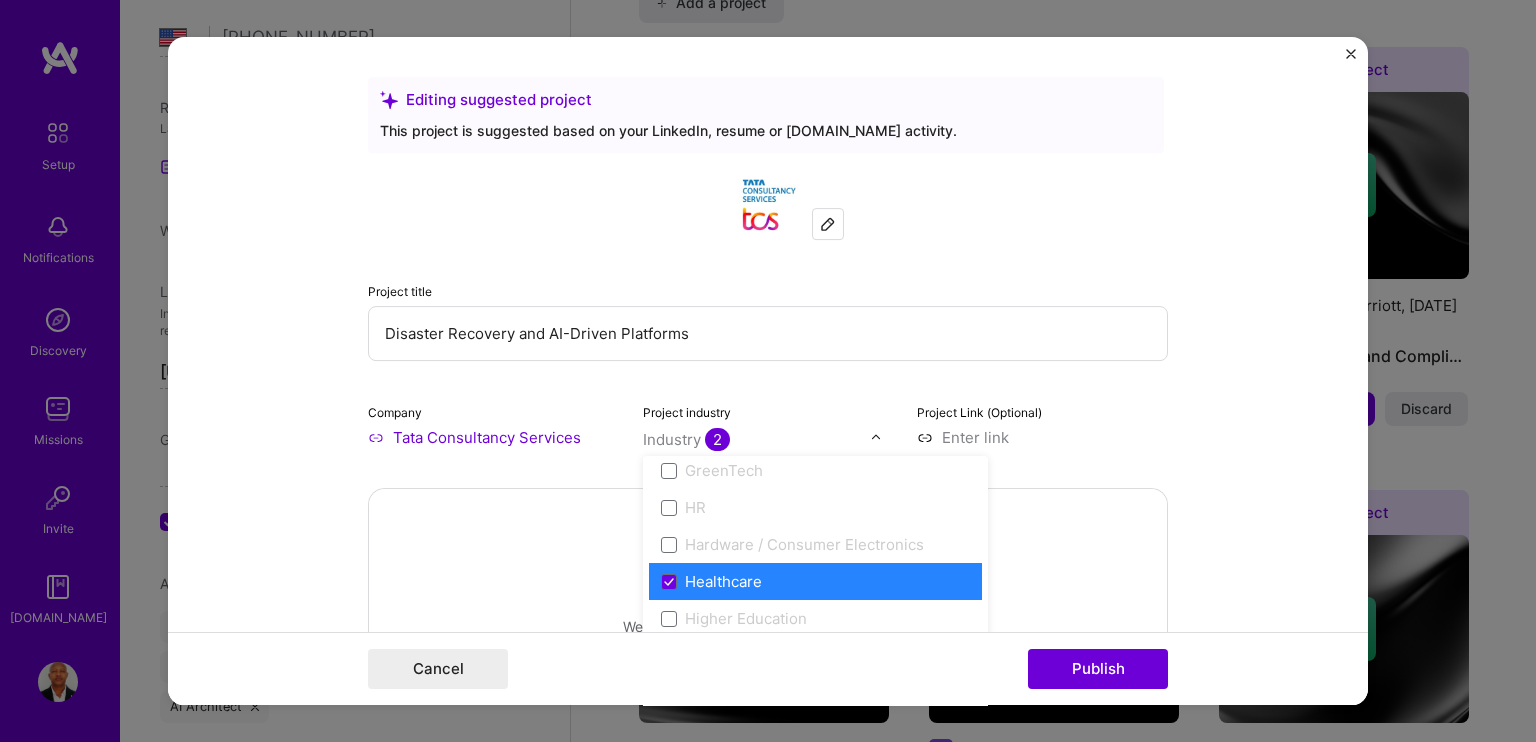 click on "Healthcare" at bounding box center (723, 581) 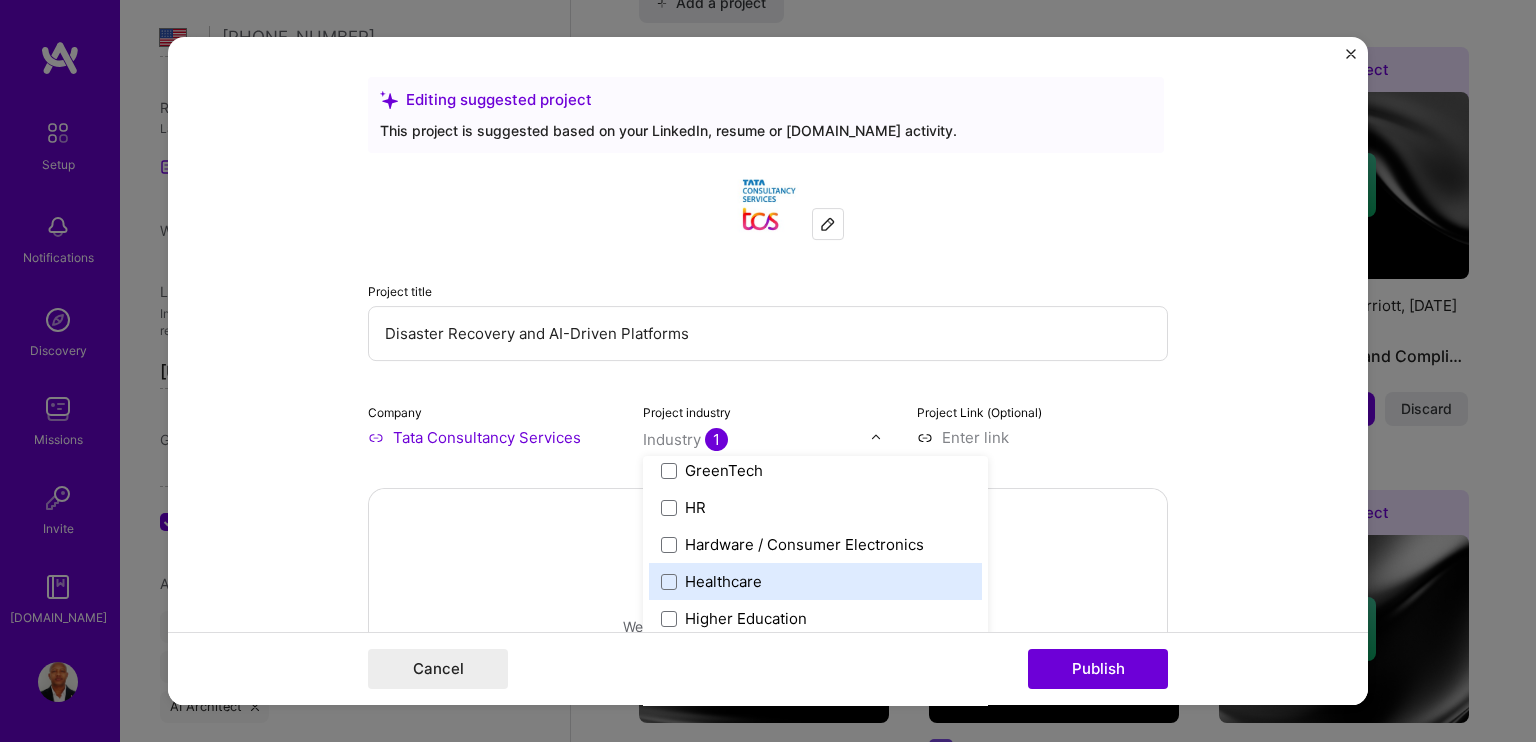 click on "Healthcare" at bounding box center [723, 581] 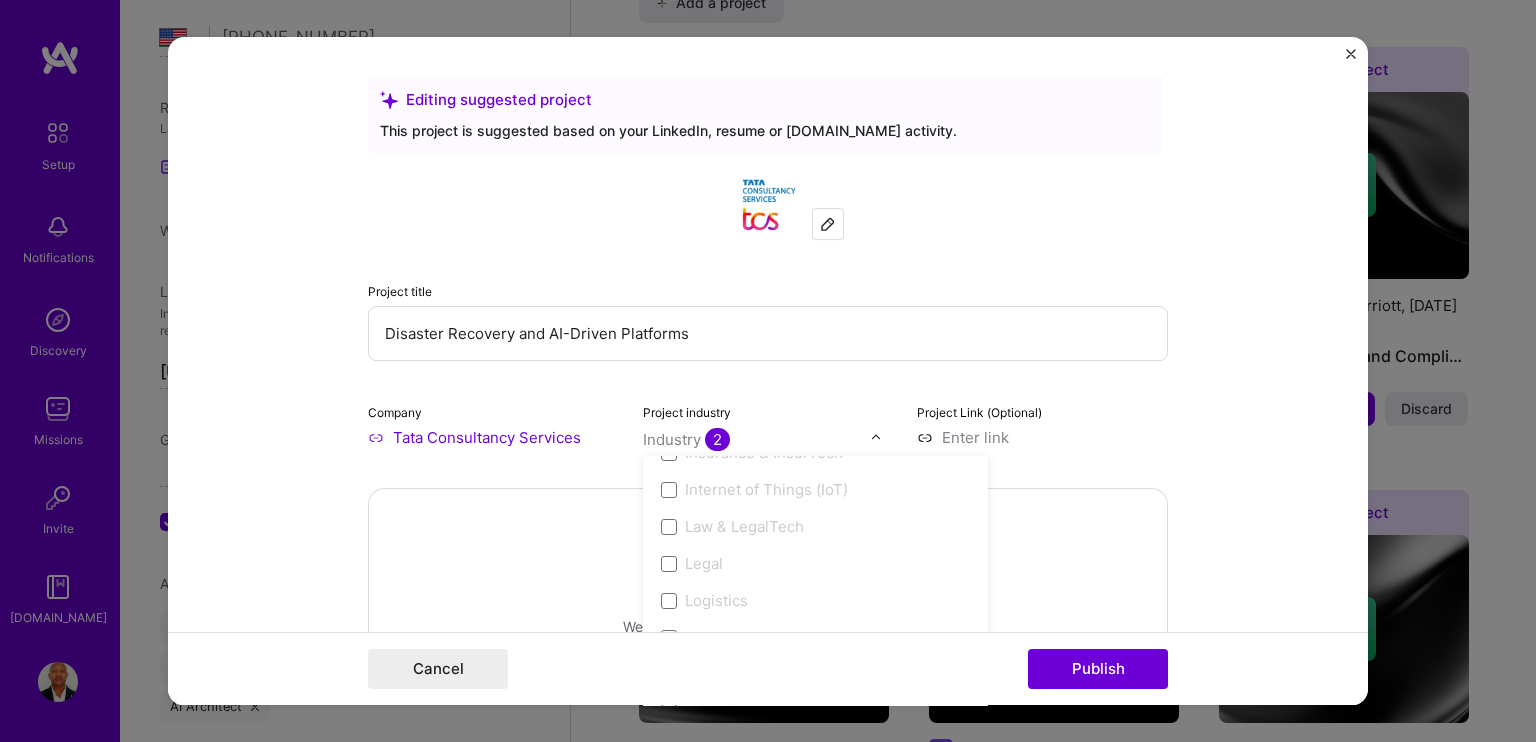 scroll, scrollTop: 2952, scrollLeft: 0, axis: vertical 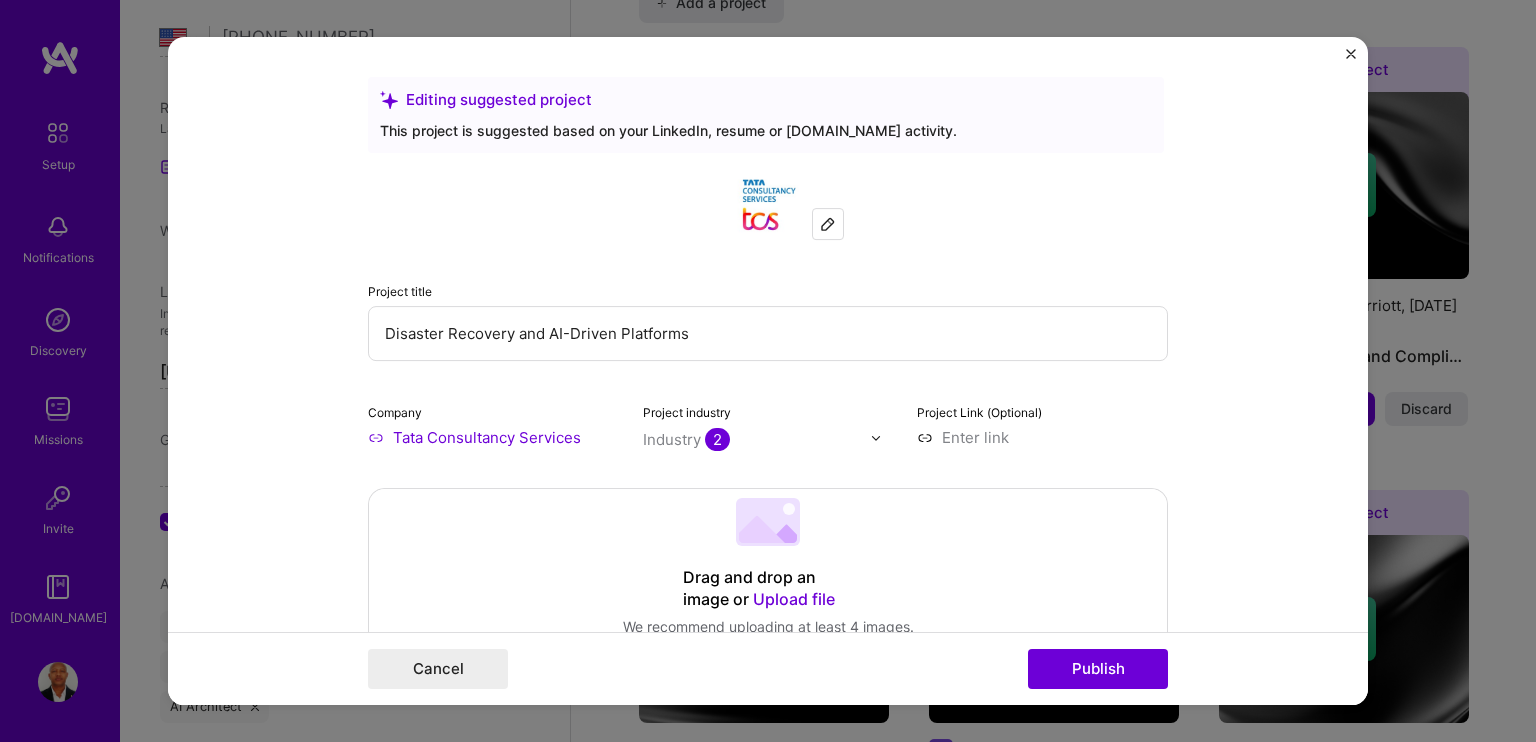 click on "Editing suggested project This project is suggested based on your LinkedIn, resume or [DOMAIN_NAME] activity. Project title Disaster Recovery and AI-Driven Platforms Company Tata Consultancy Services
Project industry Industry 2 Project Link (Optional)
Drag and drop an image or   Upload file Upload file We recommend uploading at least 4 images. 1600x1200px or higher recommended. Max 5MB each. Role Senior AWS Solution Architect Cloud Expert [DATE]
to [DATE]
I’m still working on this project Skills used — Add up to 12 skills Any new skills will be added to your profile. Enter skills... 66 AWS 1 2 3 4 5 Data Architecture 1 2 3 4 5 DevOps 1 2 3 4 5 Java 1 2 3 4 5 JavaScript 1 2 3 4 5 Python 1 2 3 4 5 Machine Learning 1 2 3 4 5 Security (Engineering) 1 2 3 4 5 CI/CD 1 2 3 4 5 Kinesis 1 2 3 4 5 Grafana 1 2 3 4 5 Kubernetes 1 2 3 4 5 Linux 1 2 3 4 5 Prometheus 1 2 3 4 5 Redshift 1 2 3 4 5" at bounding box center (768, 371) 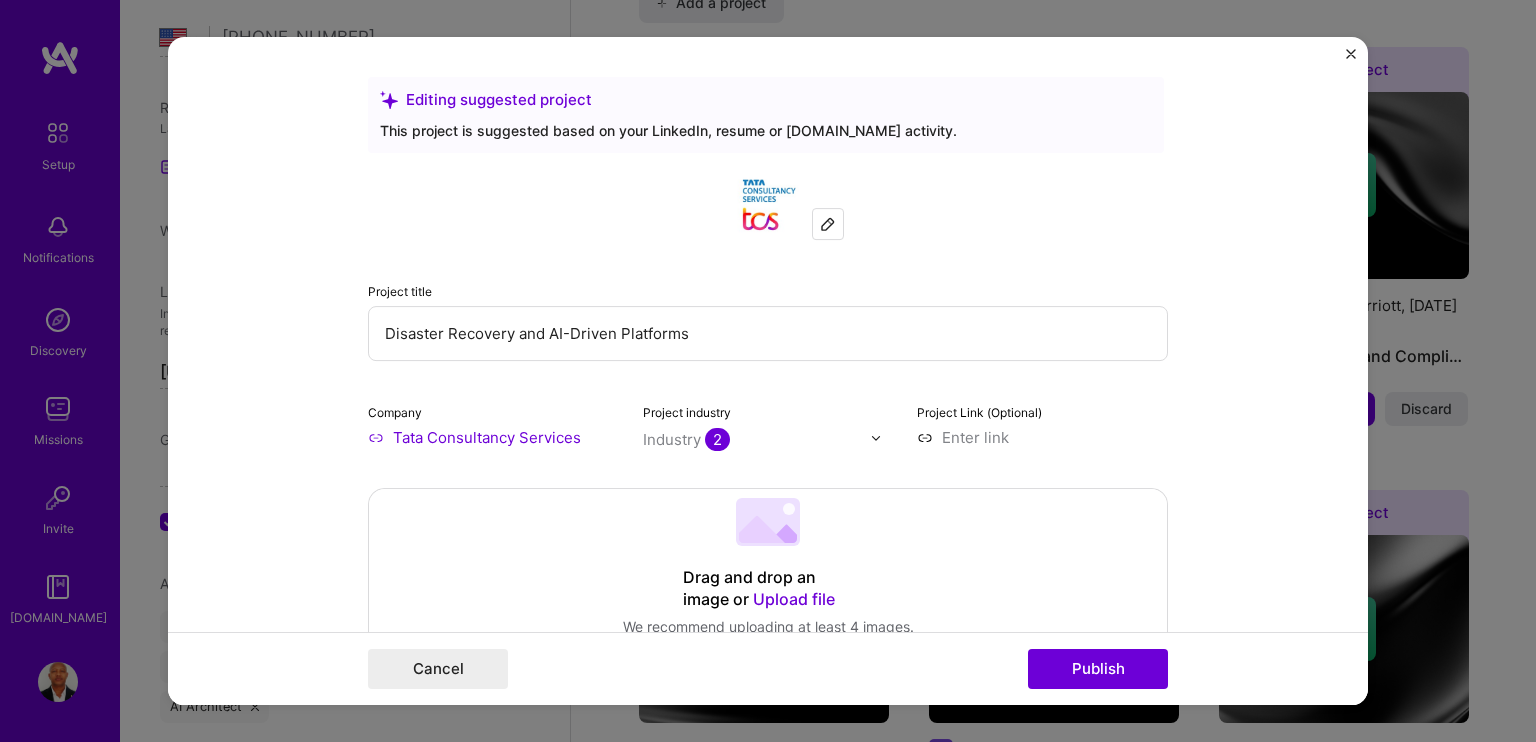 click at bounding box center (1042, 437) 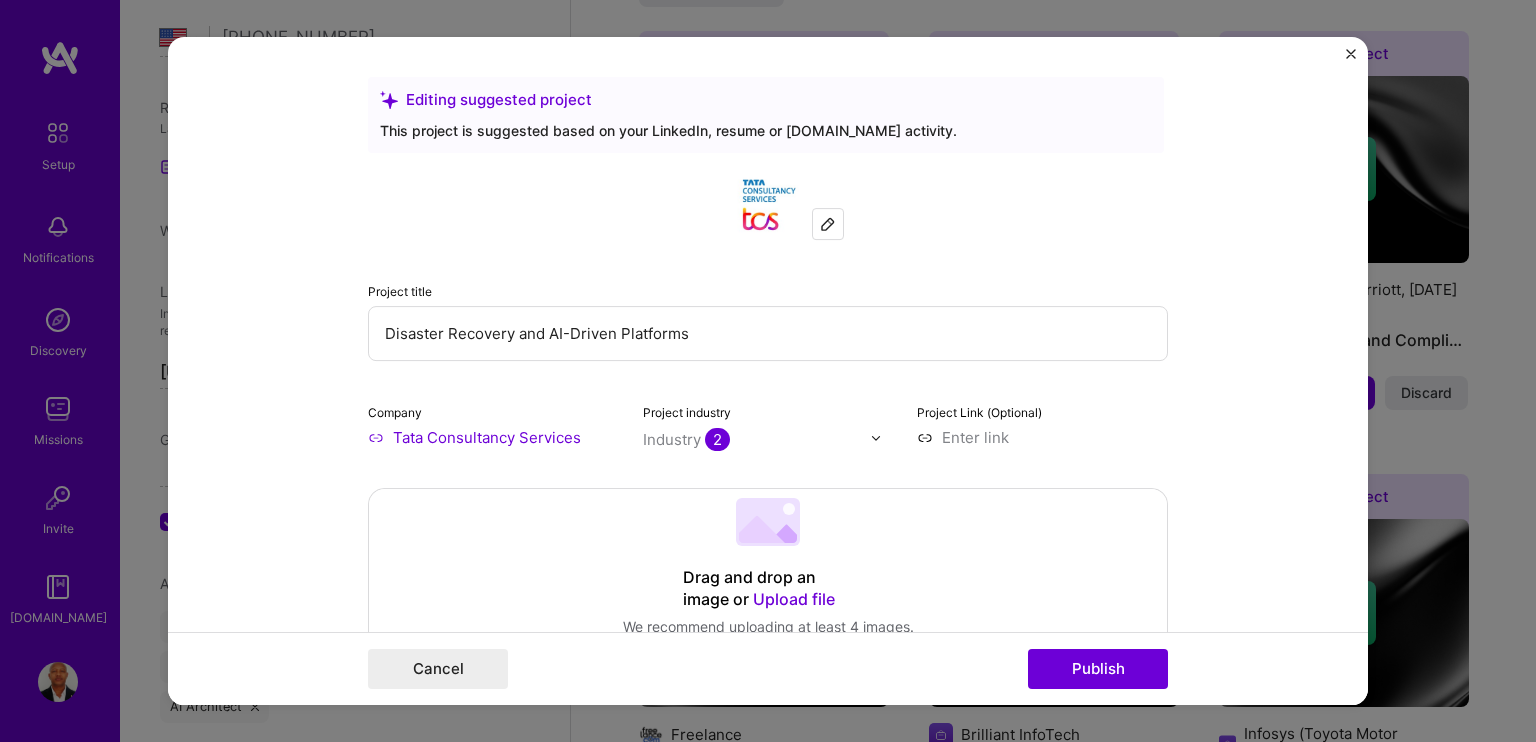 click on "Industry 2" at bounding box center [686, 439] 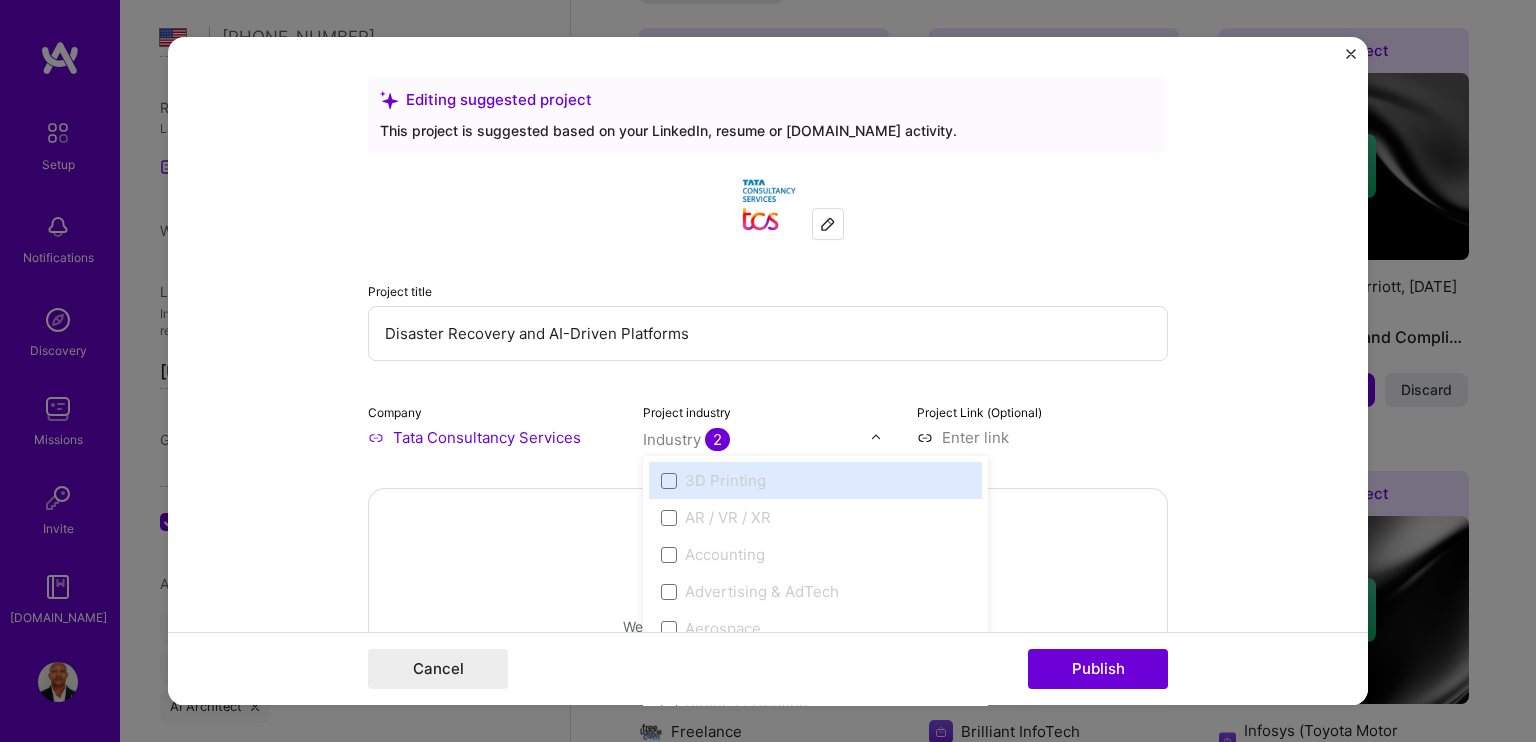 scroll, scrollTop: 2156, scrollLeft: 0, axis: vertical 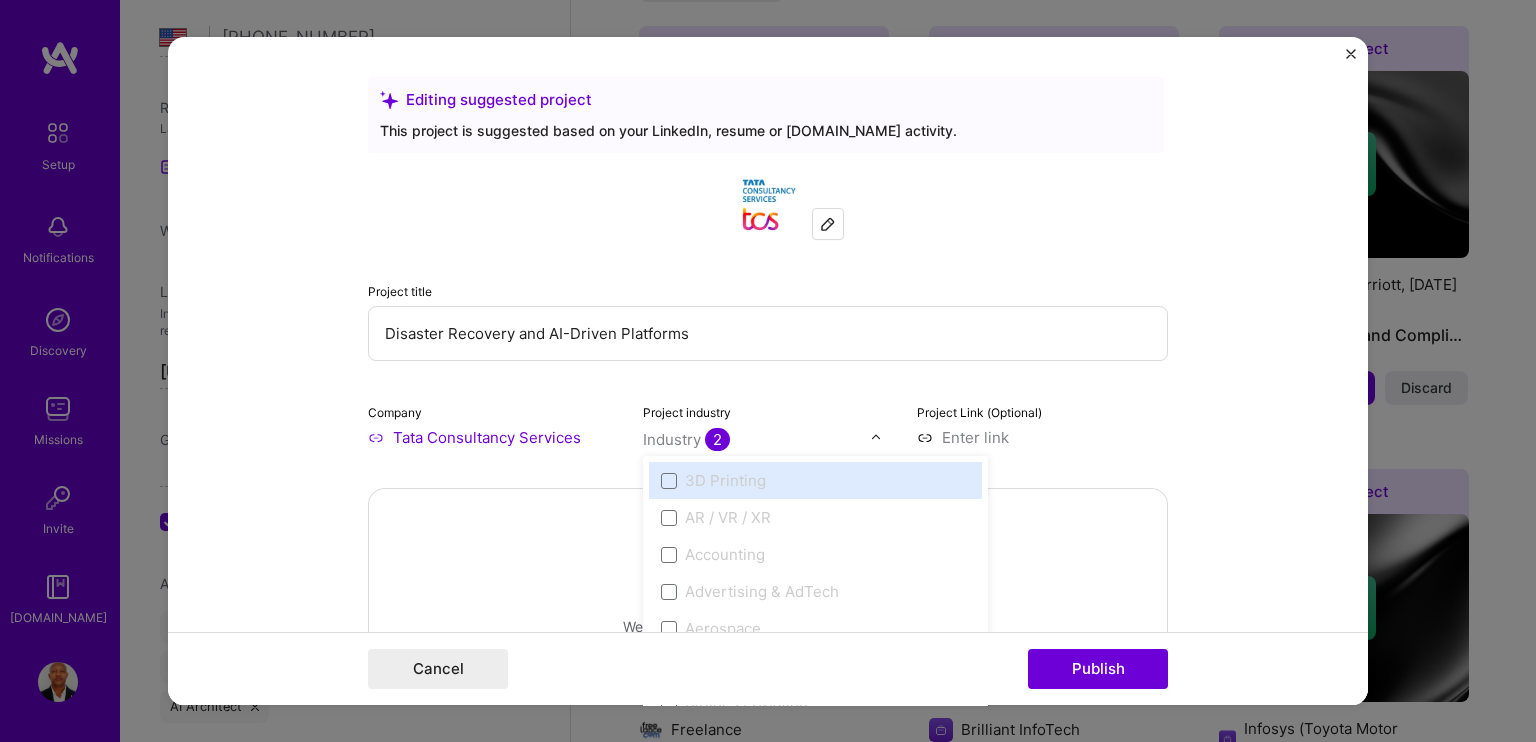 click on "Drag and drop an image or   Upload file Upload file We recommend uploading at least 4 images. 1600x1200px or higher recommended. Max 5MB each." at bounding box center (768, 578) 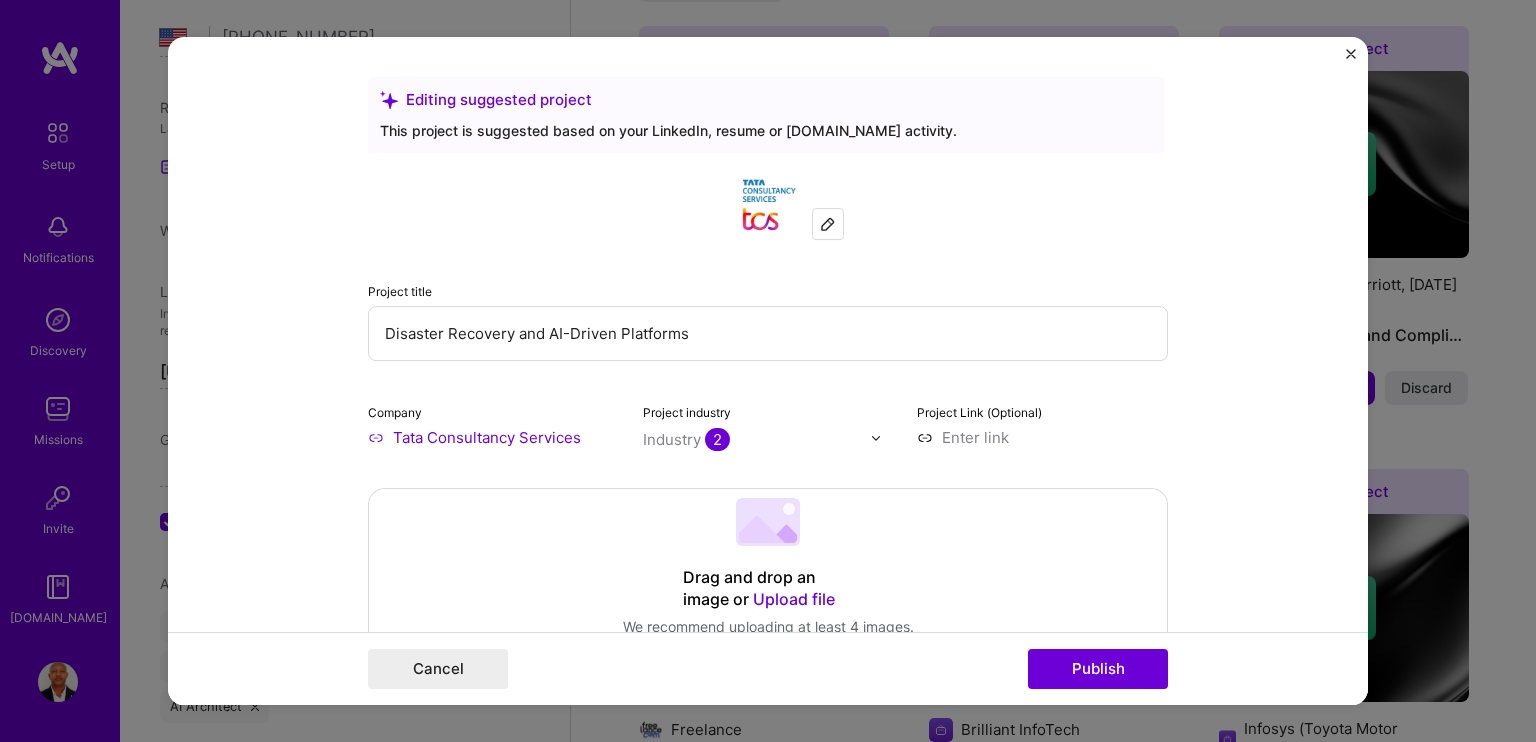 scroll, scrollTop: 500, scrollLeft: 0, axis: vertical 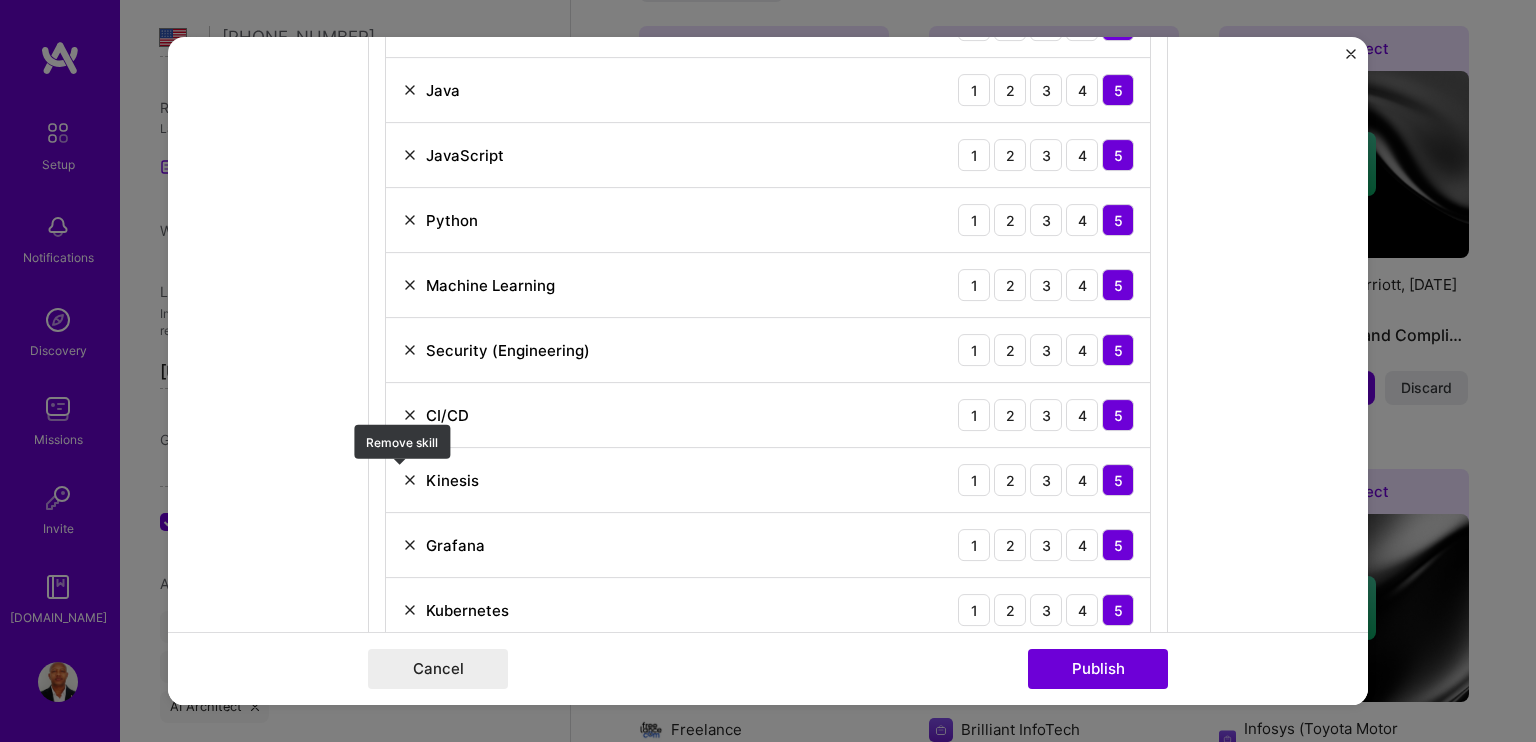 click at bounding box center (410, 480) 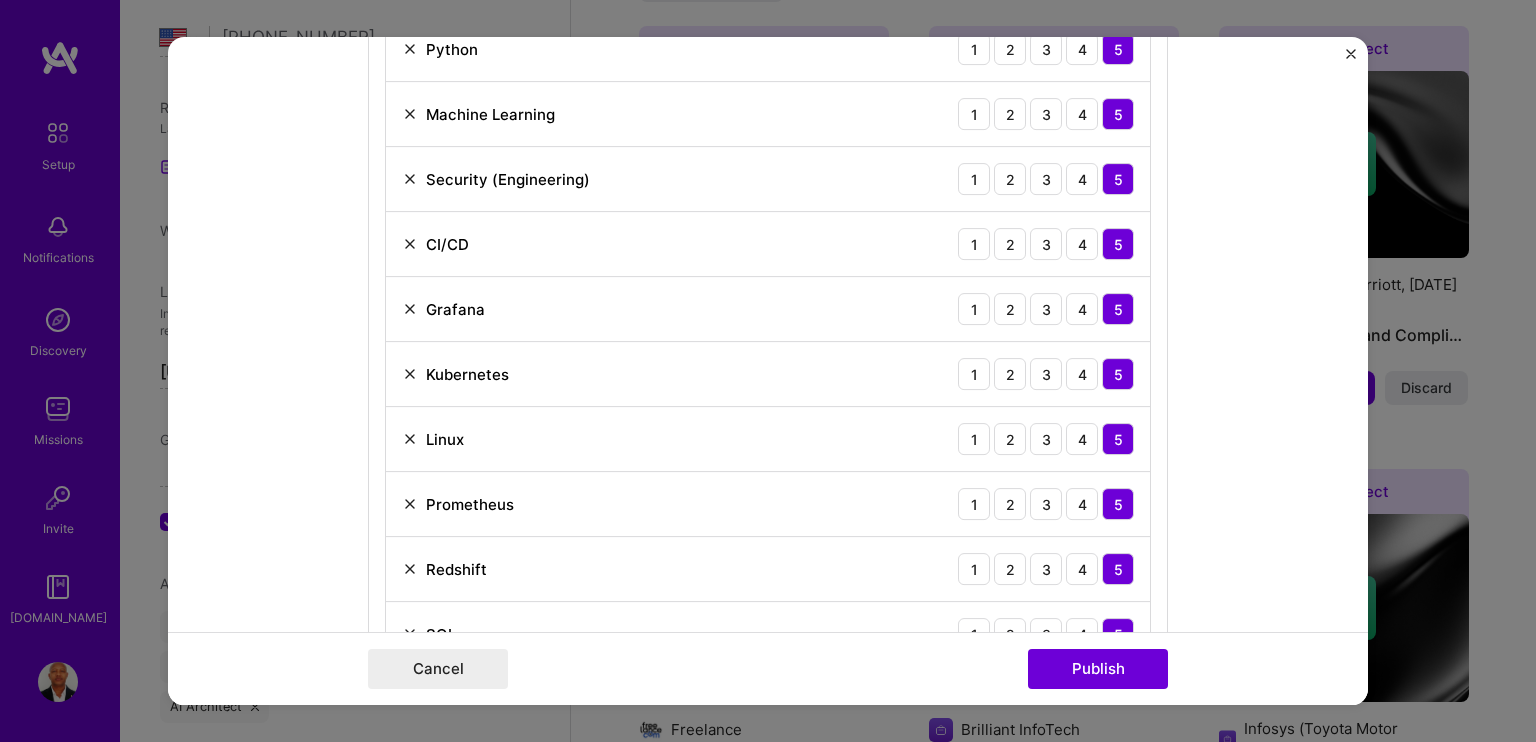 scroll, scrollTop: 1500, scrollLeft: 0, axis: vertical 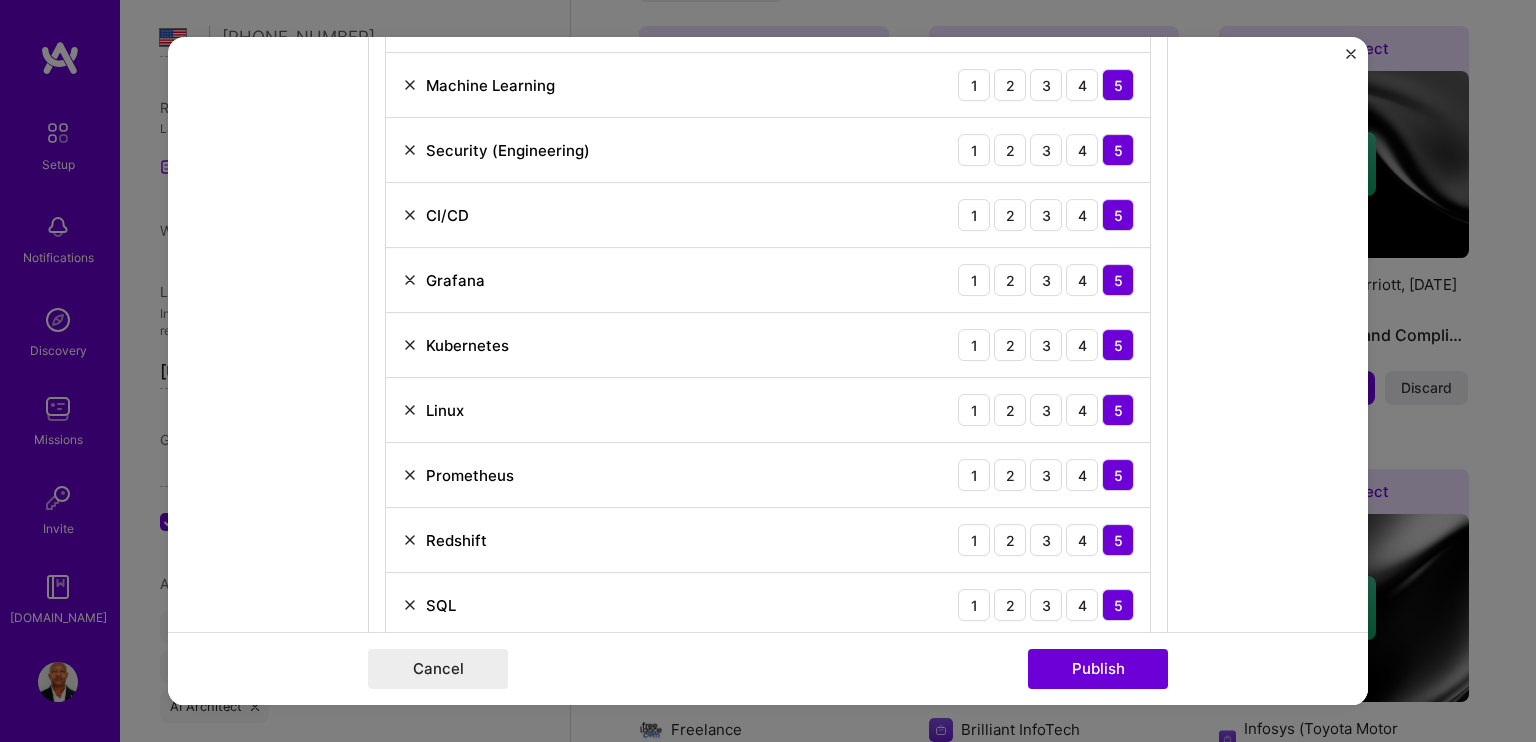 click at bounding box center [410, 475] 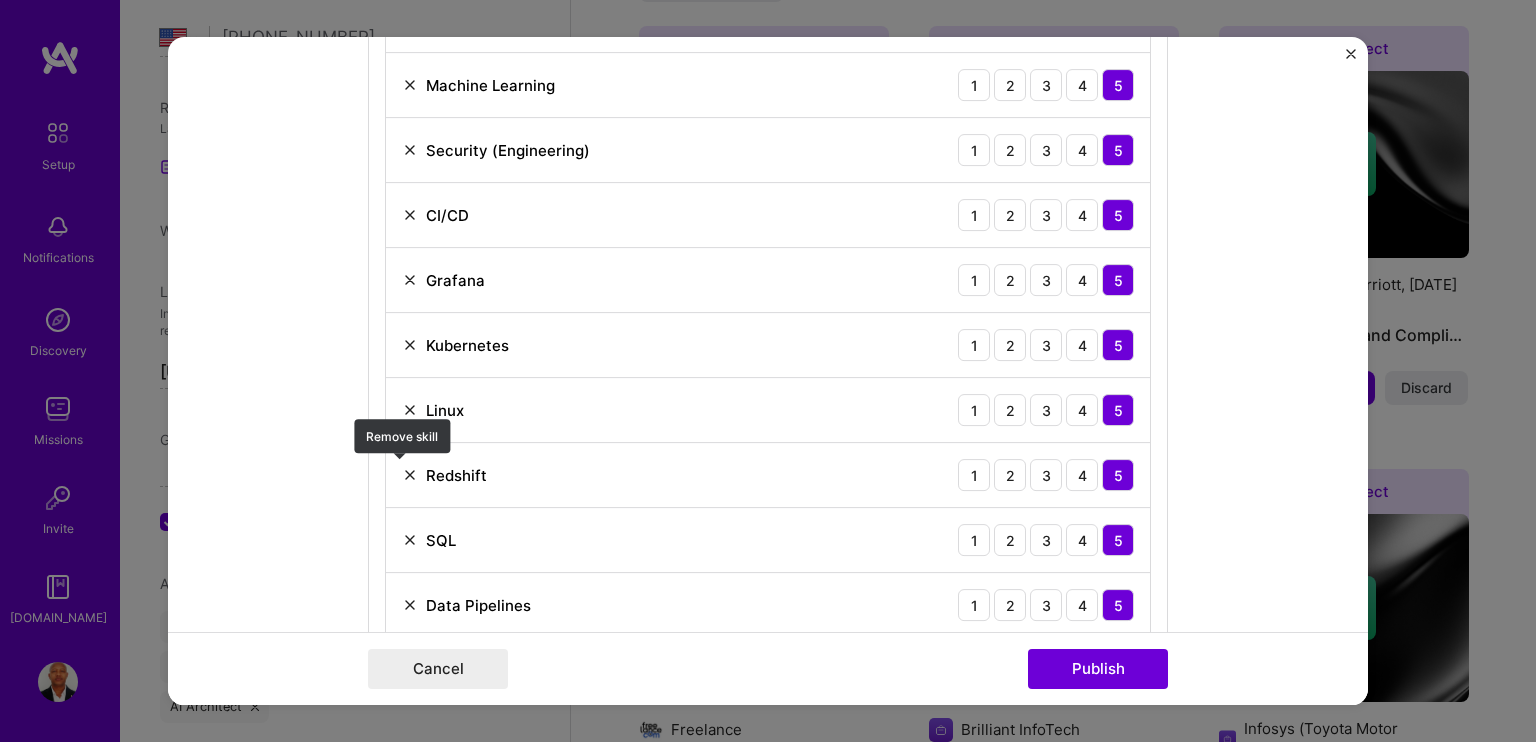 click at bounding box center (410, 475) 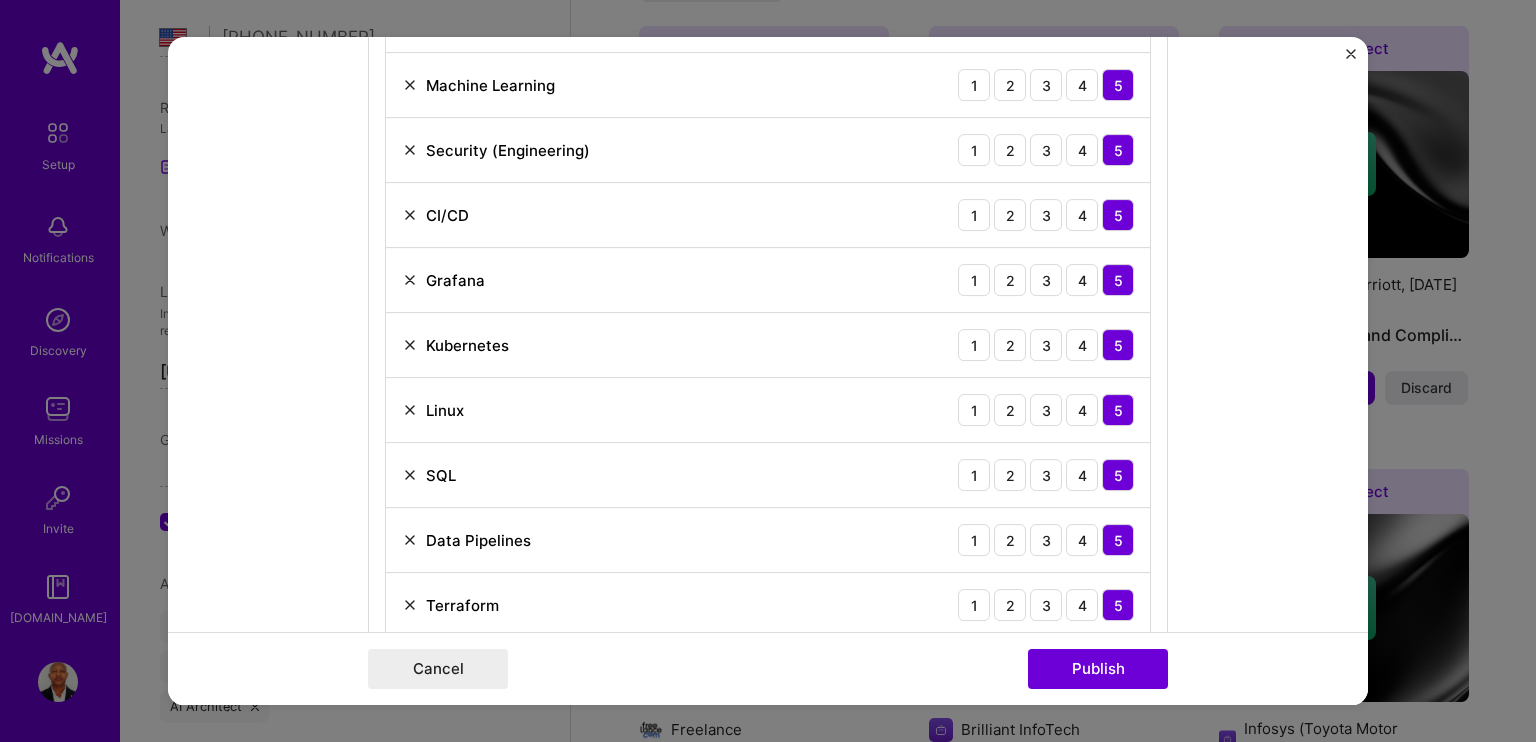 click at bounding box center [410, 475] 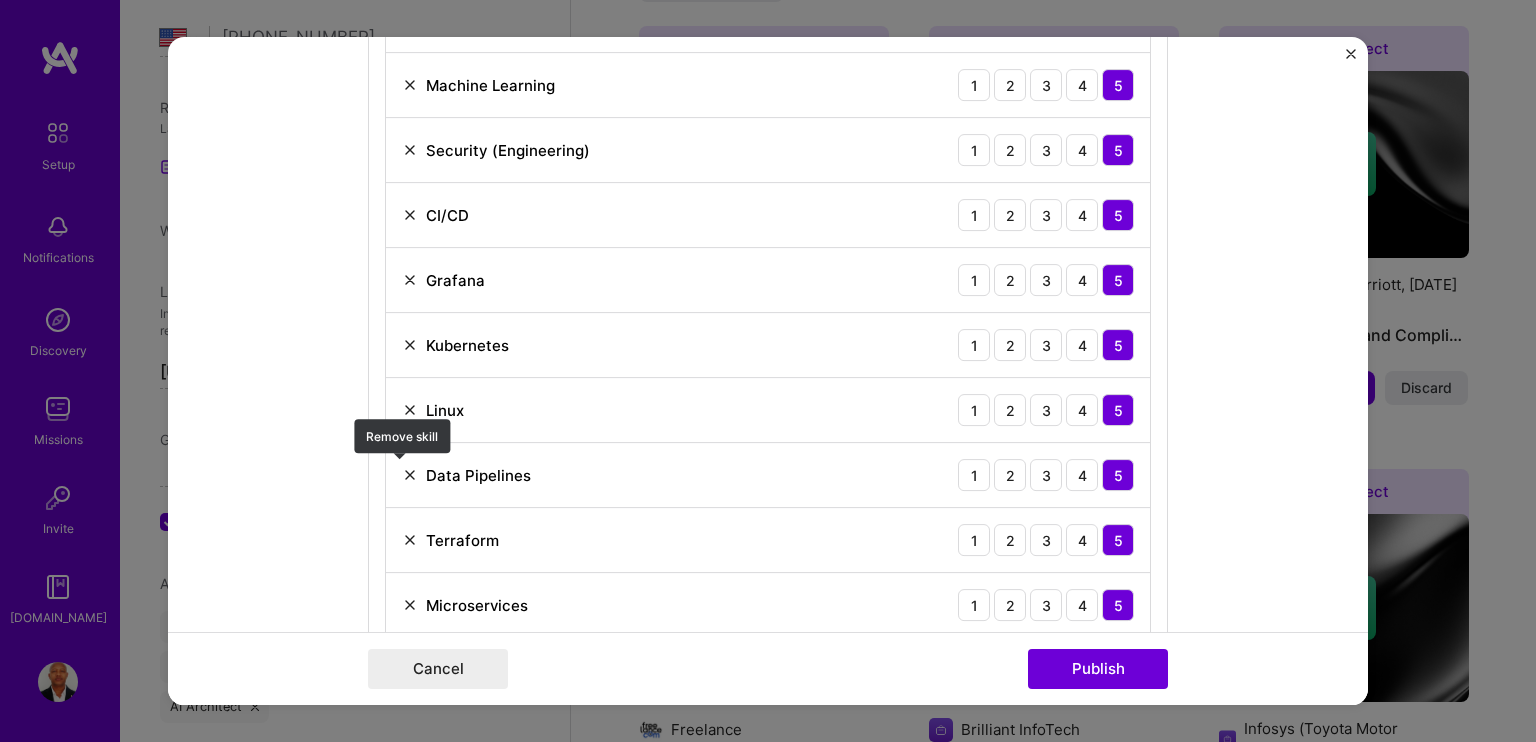 click at bounding box center [410, 475] 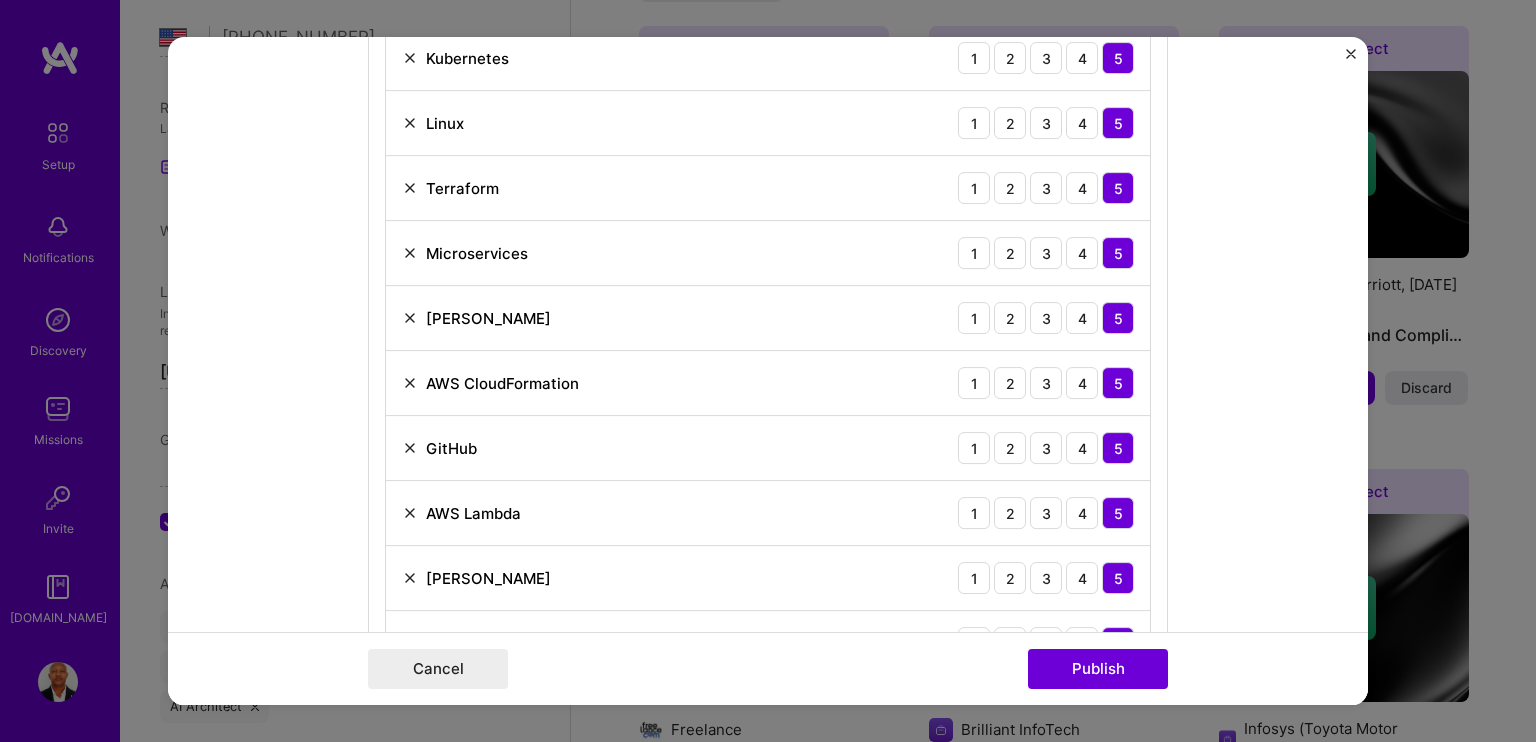 scroll, scrollTop: 1800, scrollLeft: 0, axis: vertical 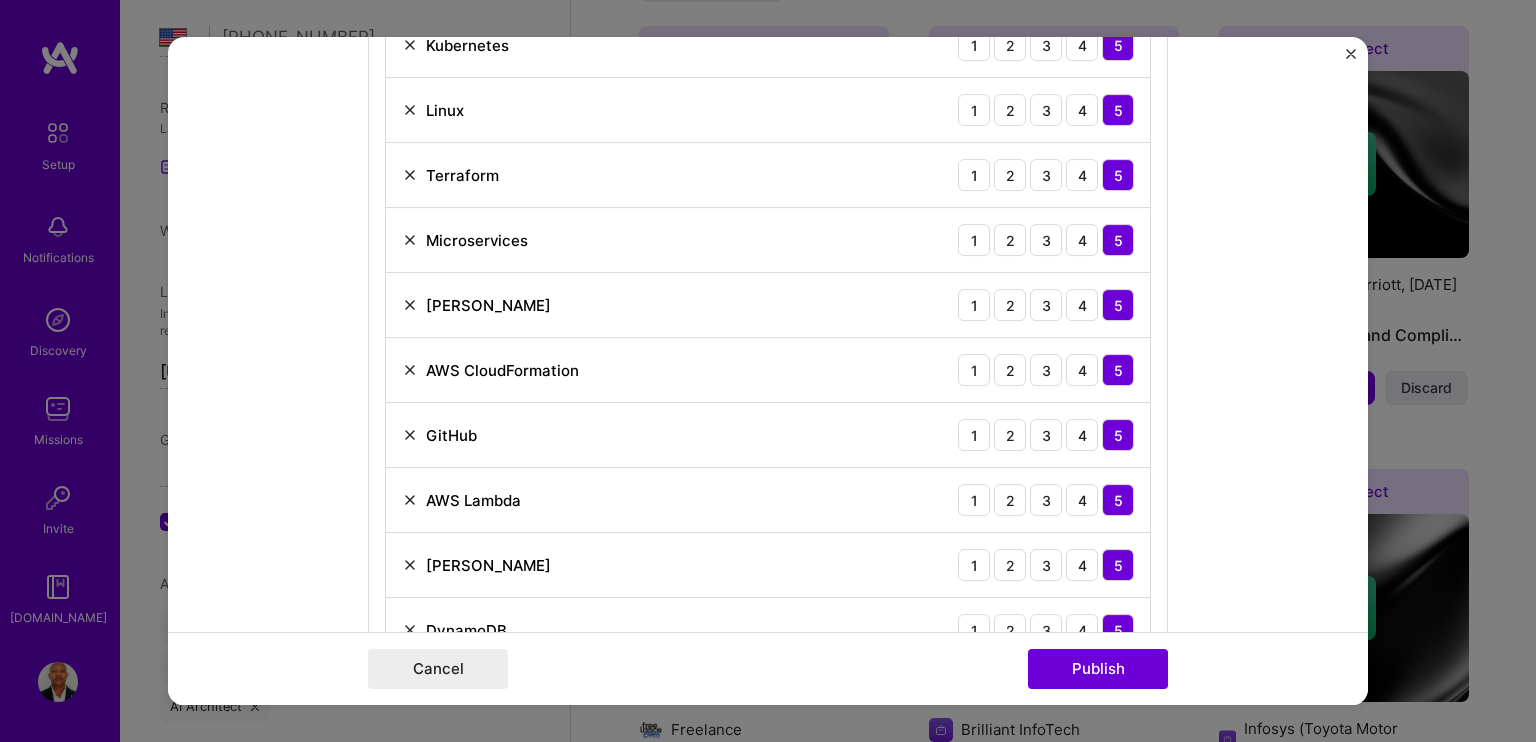 click at bounding box center [410, 500] 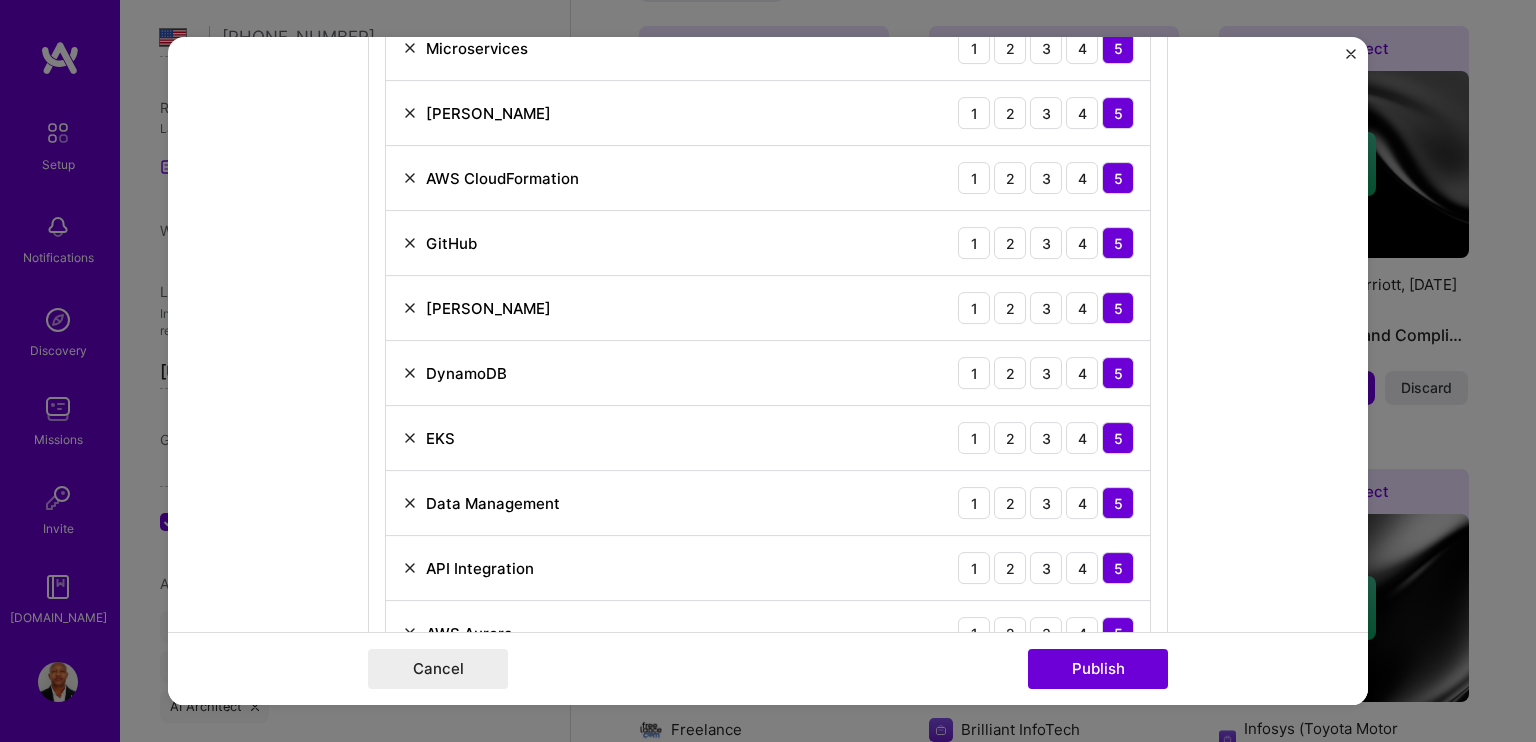scroll, scrollTop: 2000, scrollLeft: 0, axis: vertical 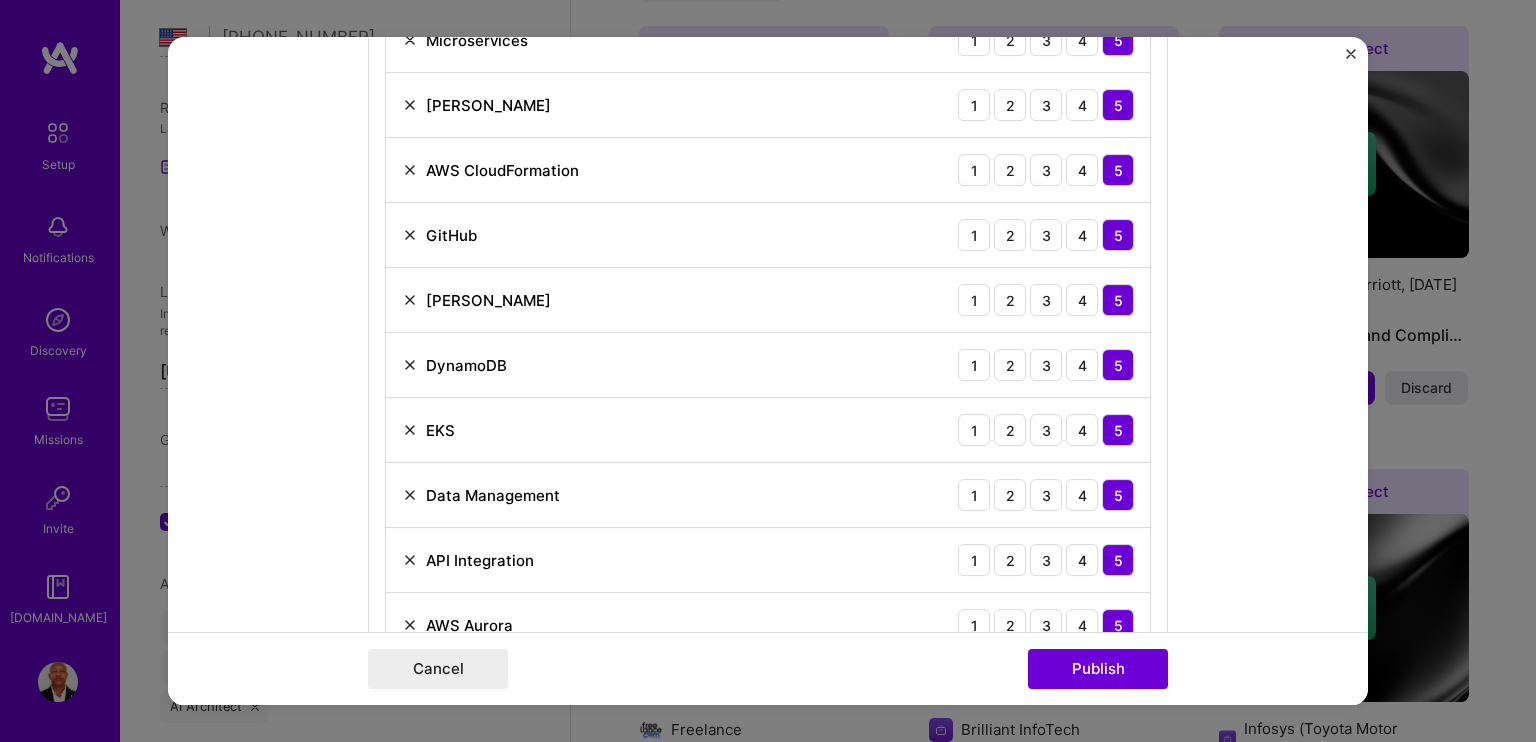 click at bounding box center (410, 365) 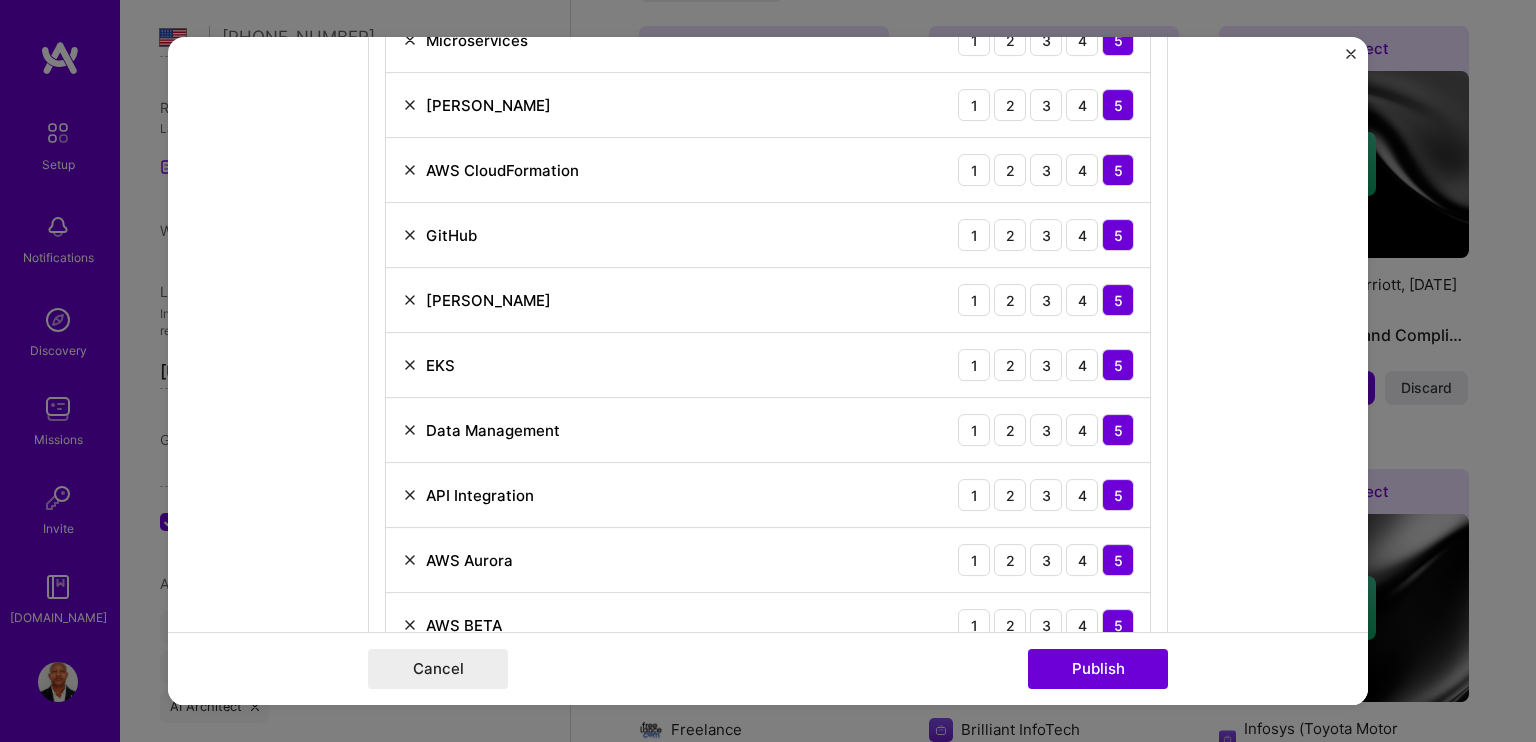 click at bounding box center (410, 365) 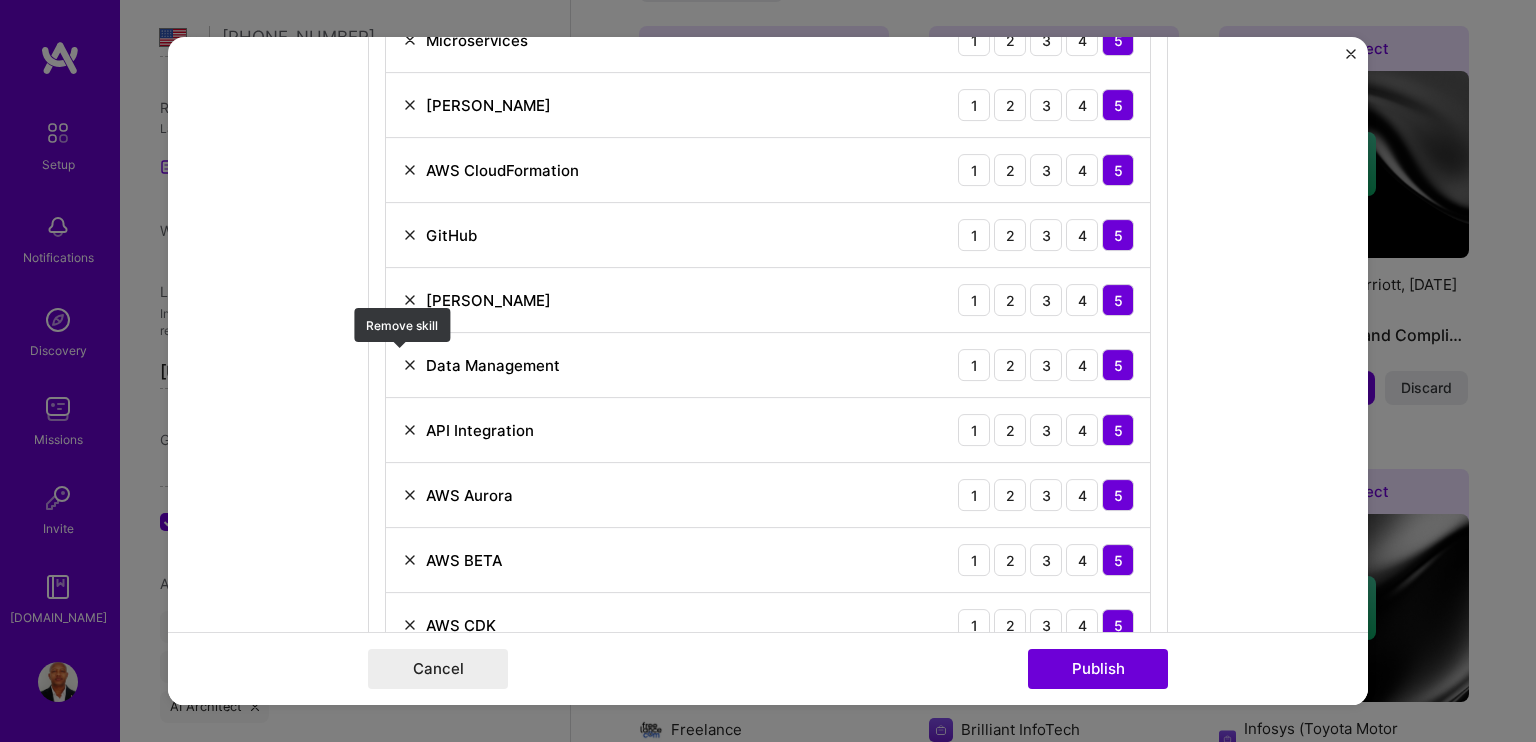 click at bounding box center [410, 365] 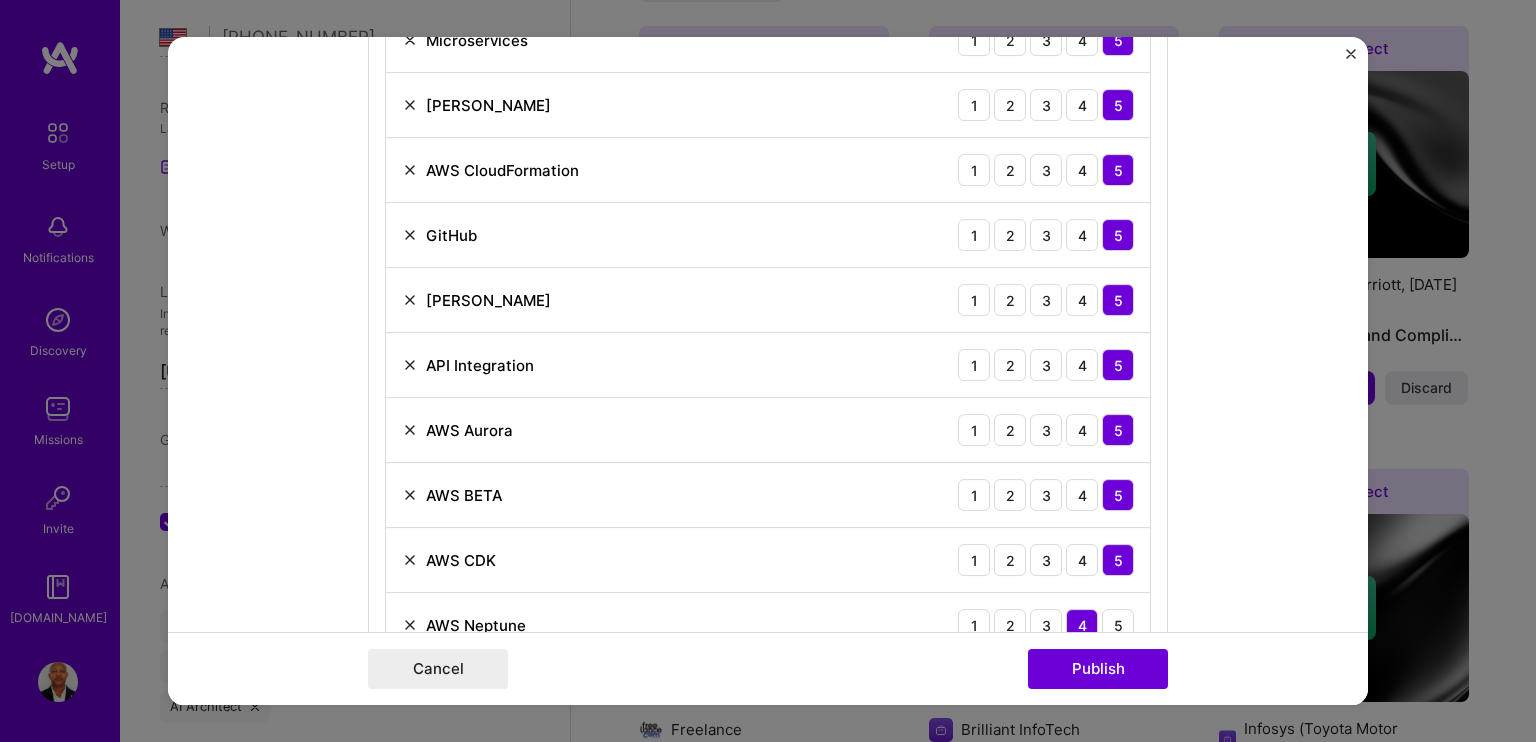 click at bounding box center (410, 365) 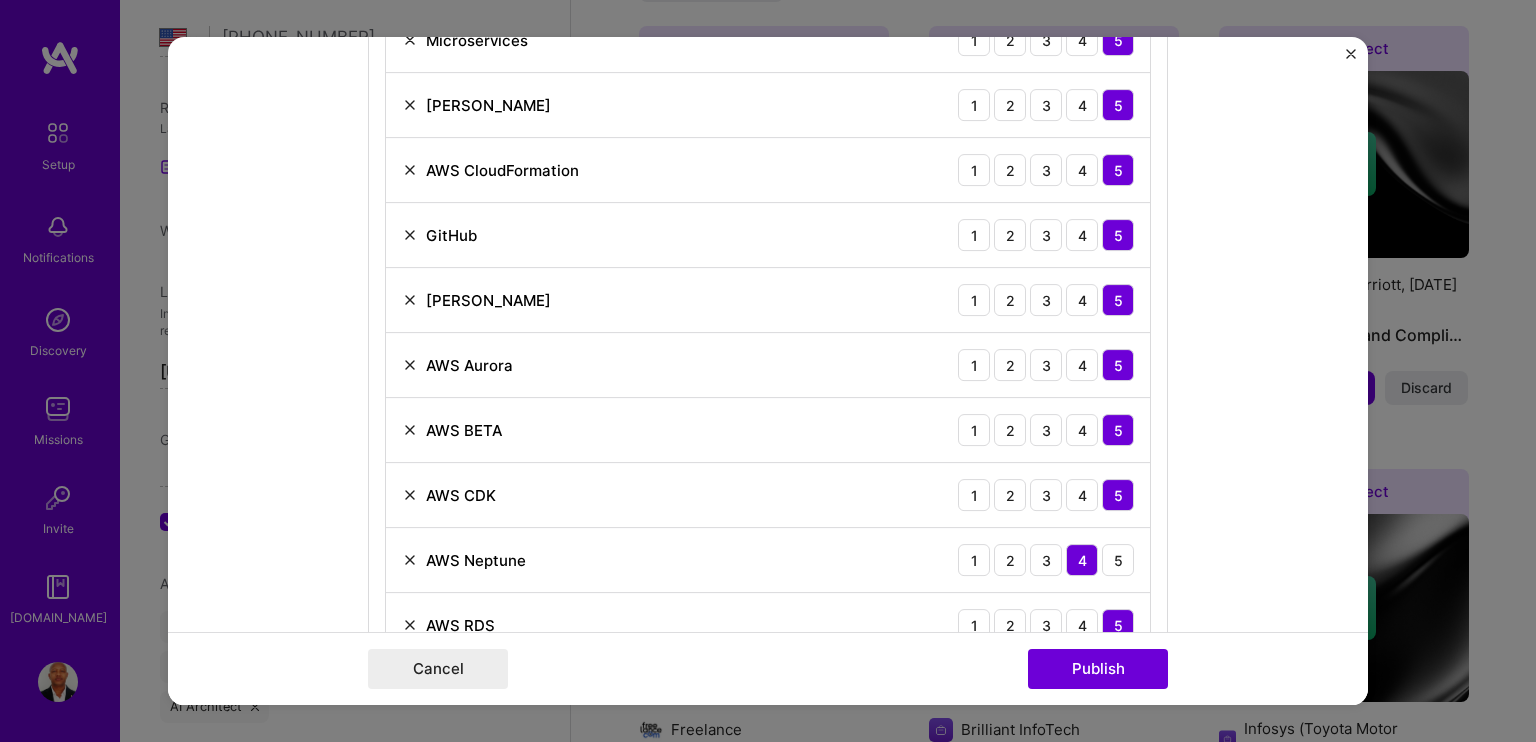 click at bounding box center (410, 365) 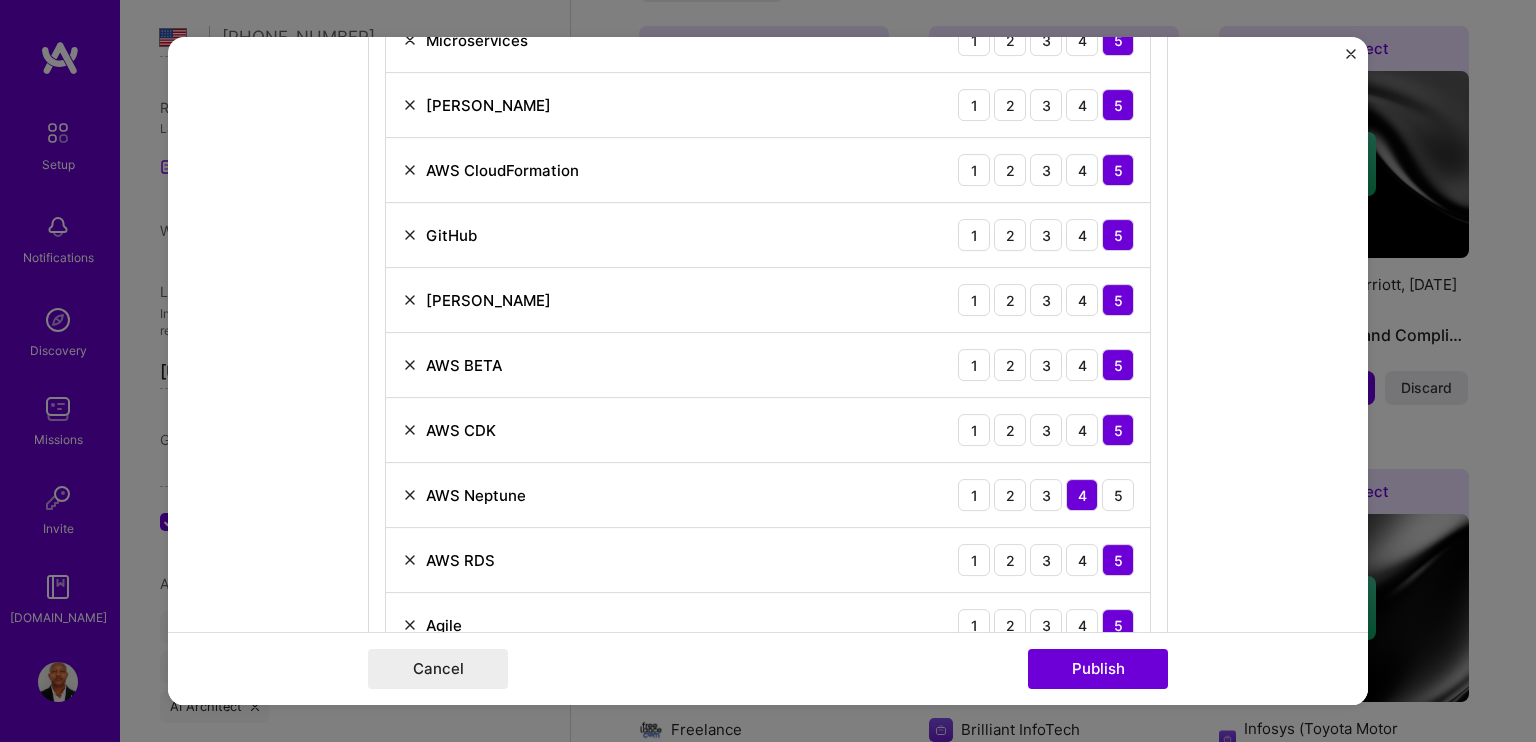 click on "AWS BETA 1 2 3 4 5" at bounding box center (768, 365) 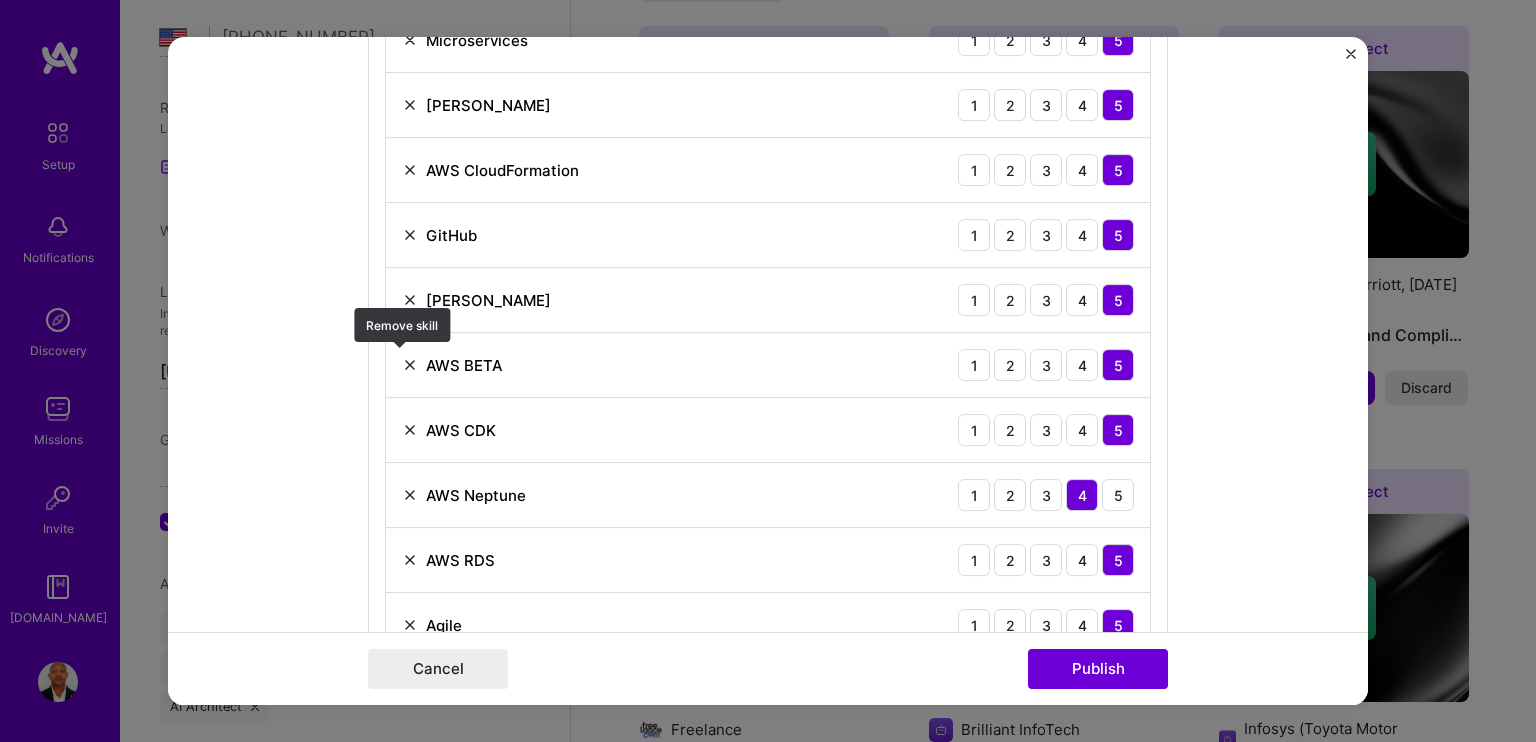 click at bounding box center [410, 365] 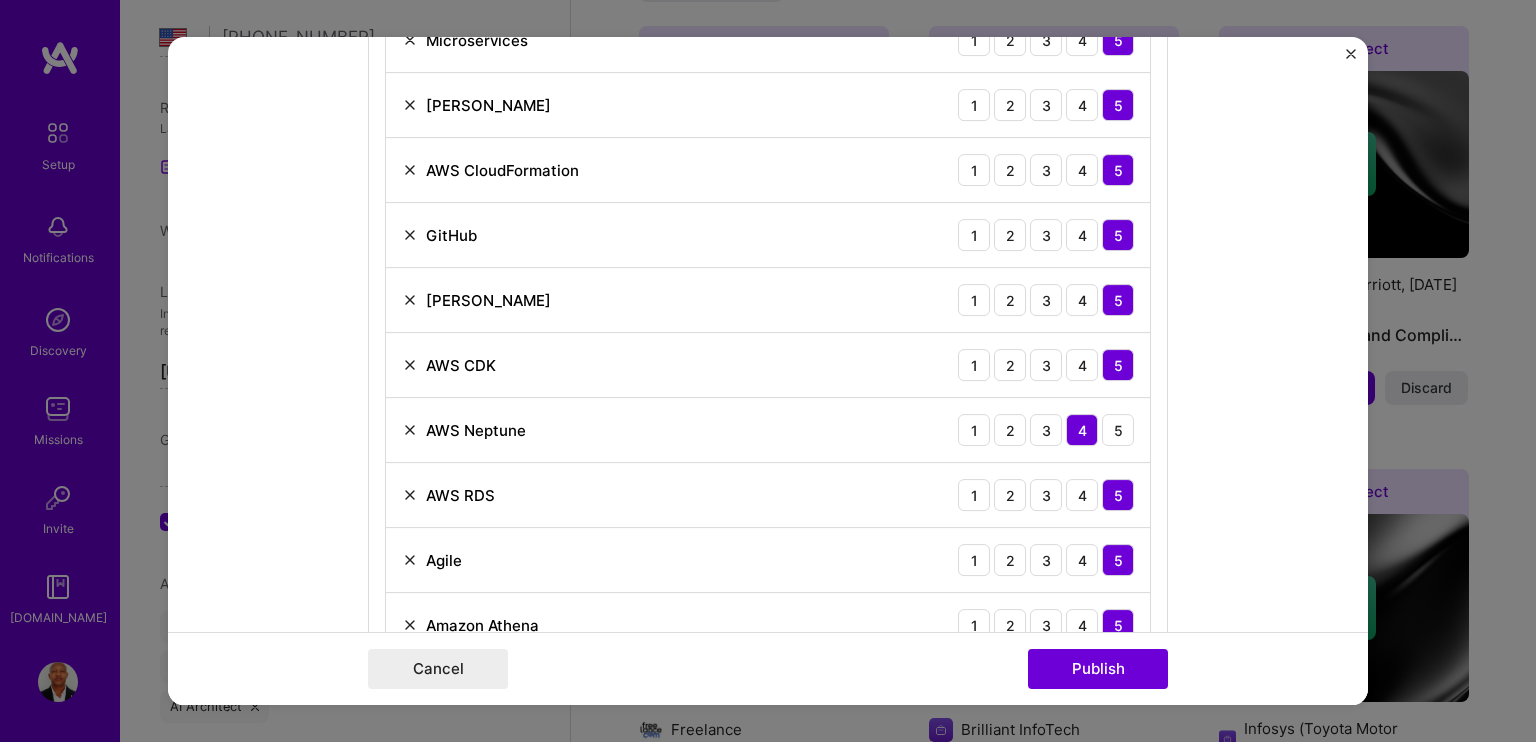 click at bounding box center (410, 365) 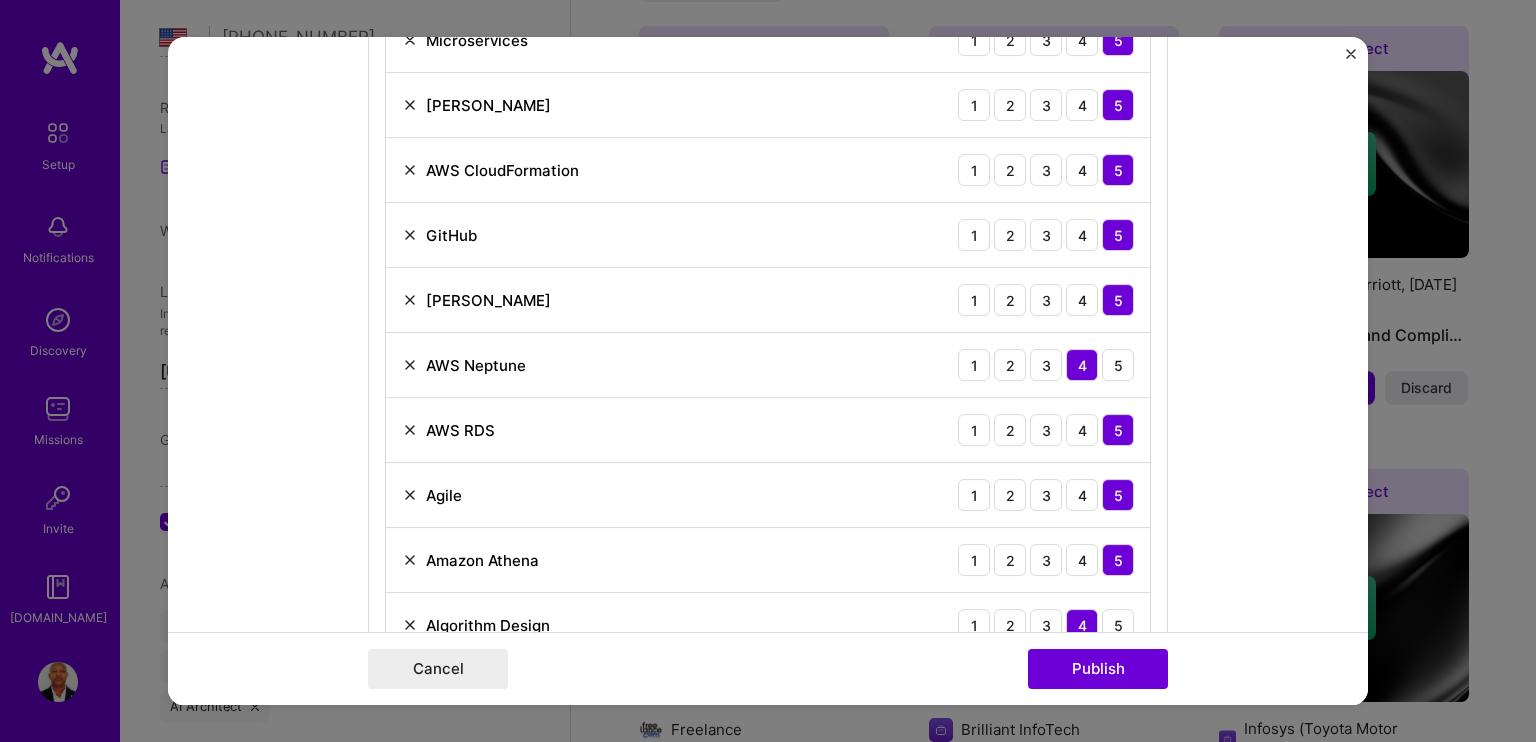 click at bounding box center [410, 365] 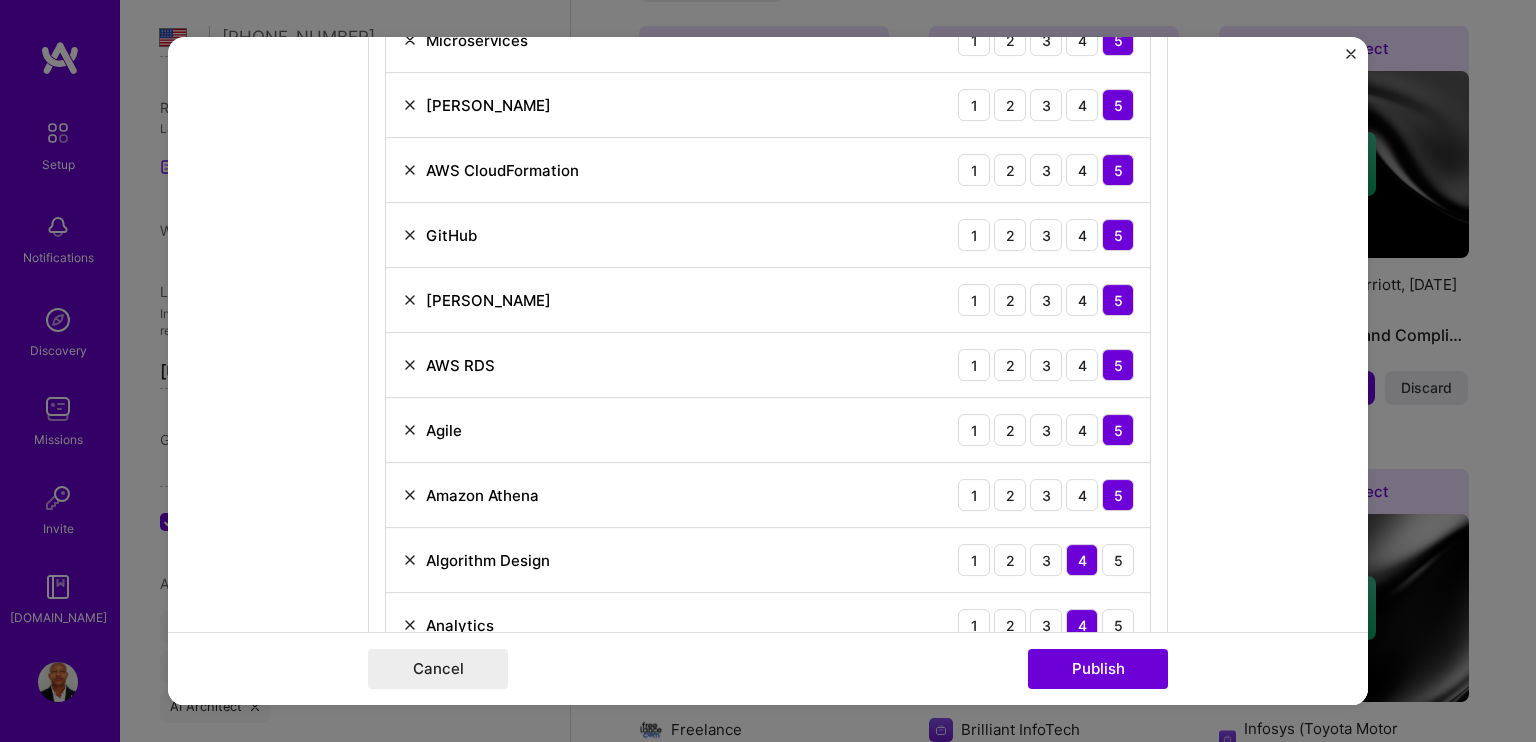 click at bounding box center [410, 365] 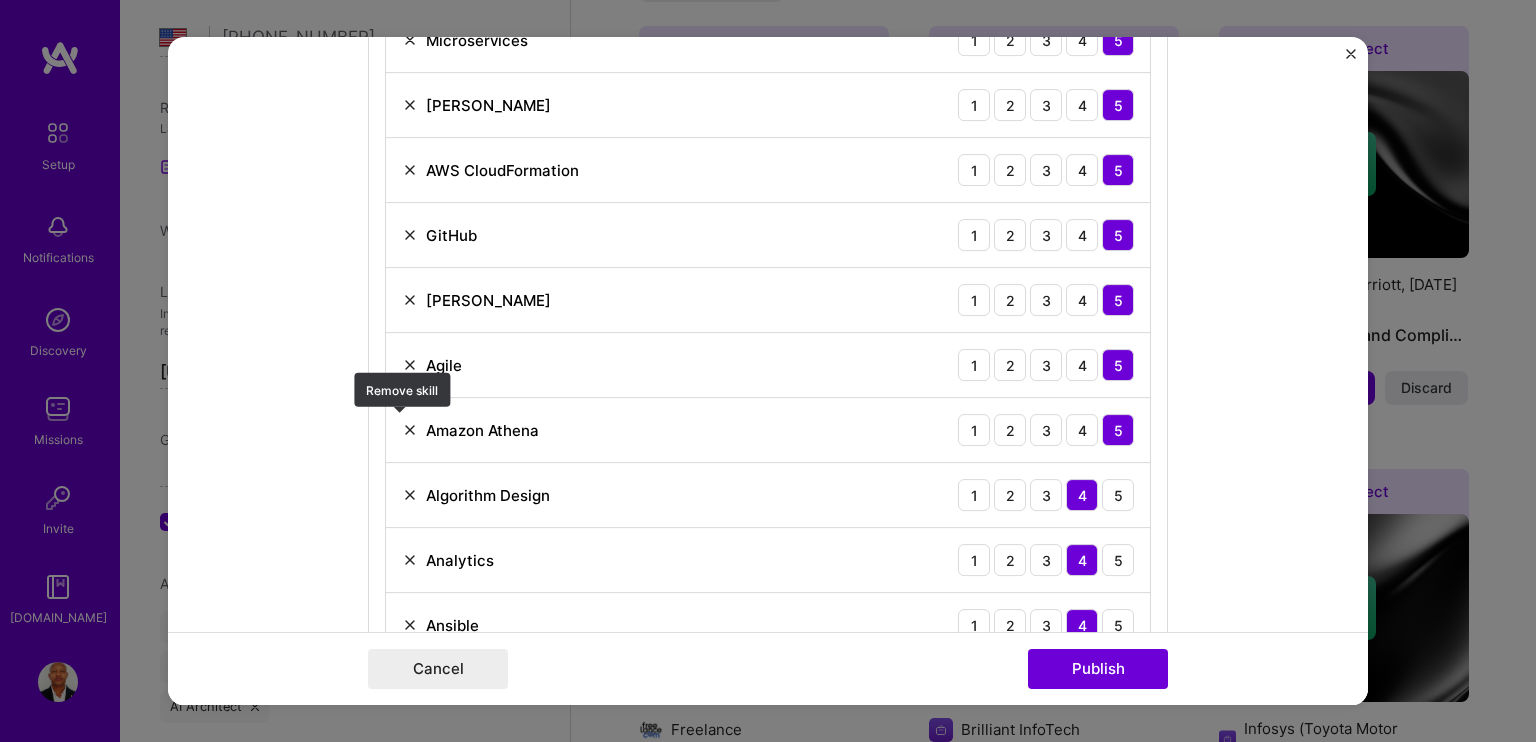 click at bounding box center [410, 430] 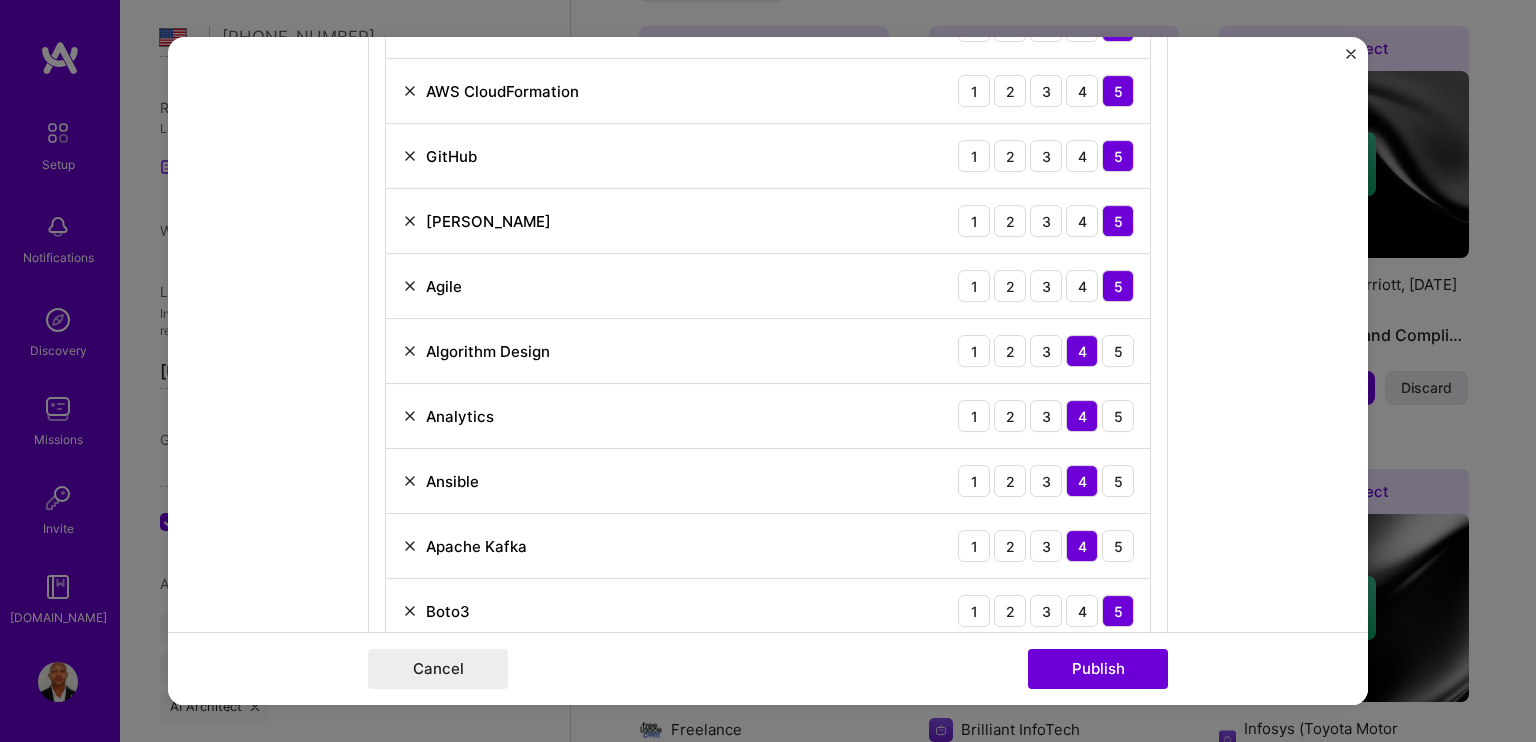 scroll, scrollTop: 2100, scrollLeft: 0, axis: vertical 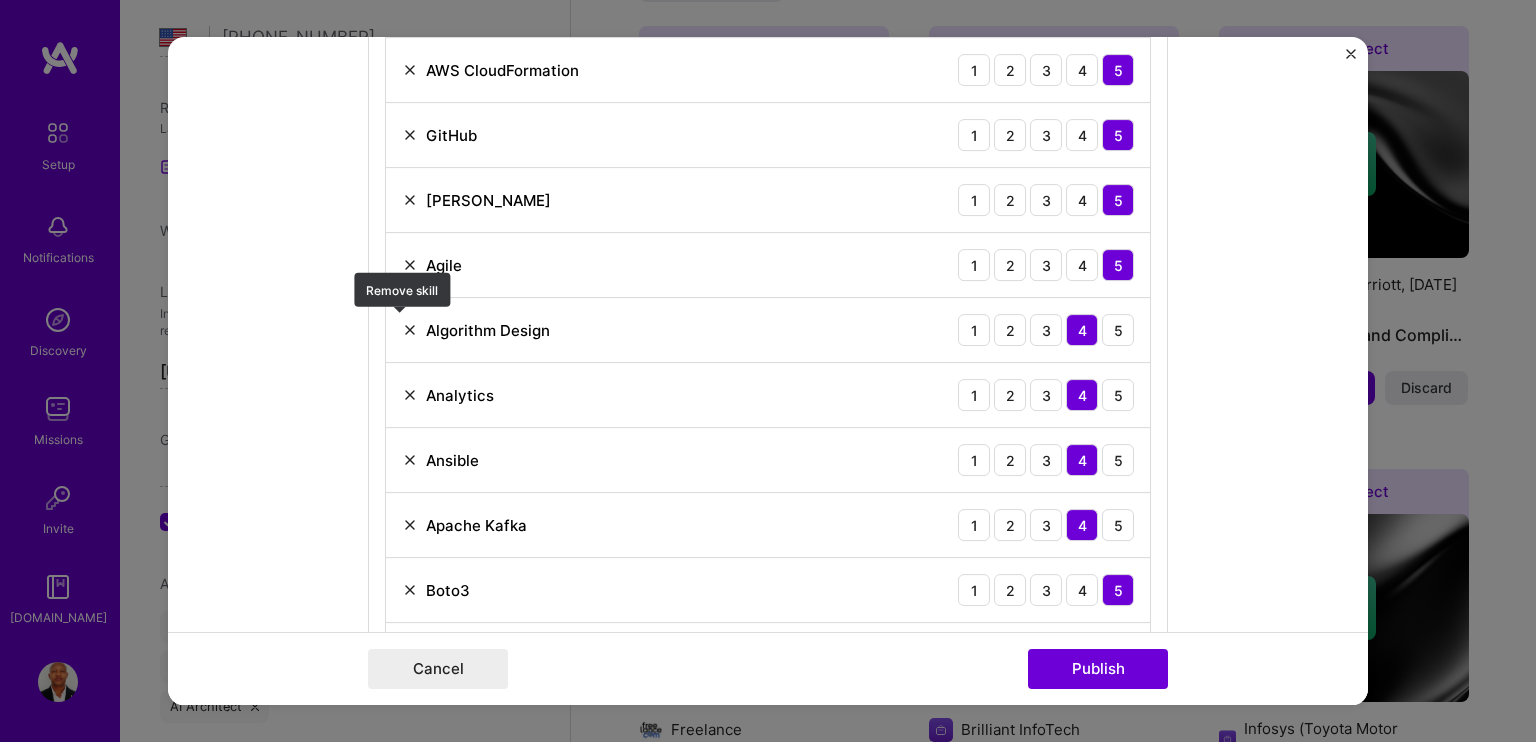 click at bounding box center (410, 330) 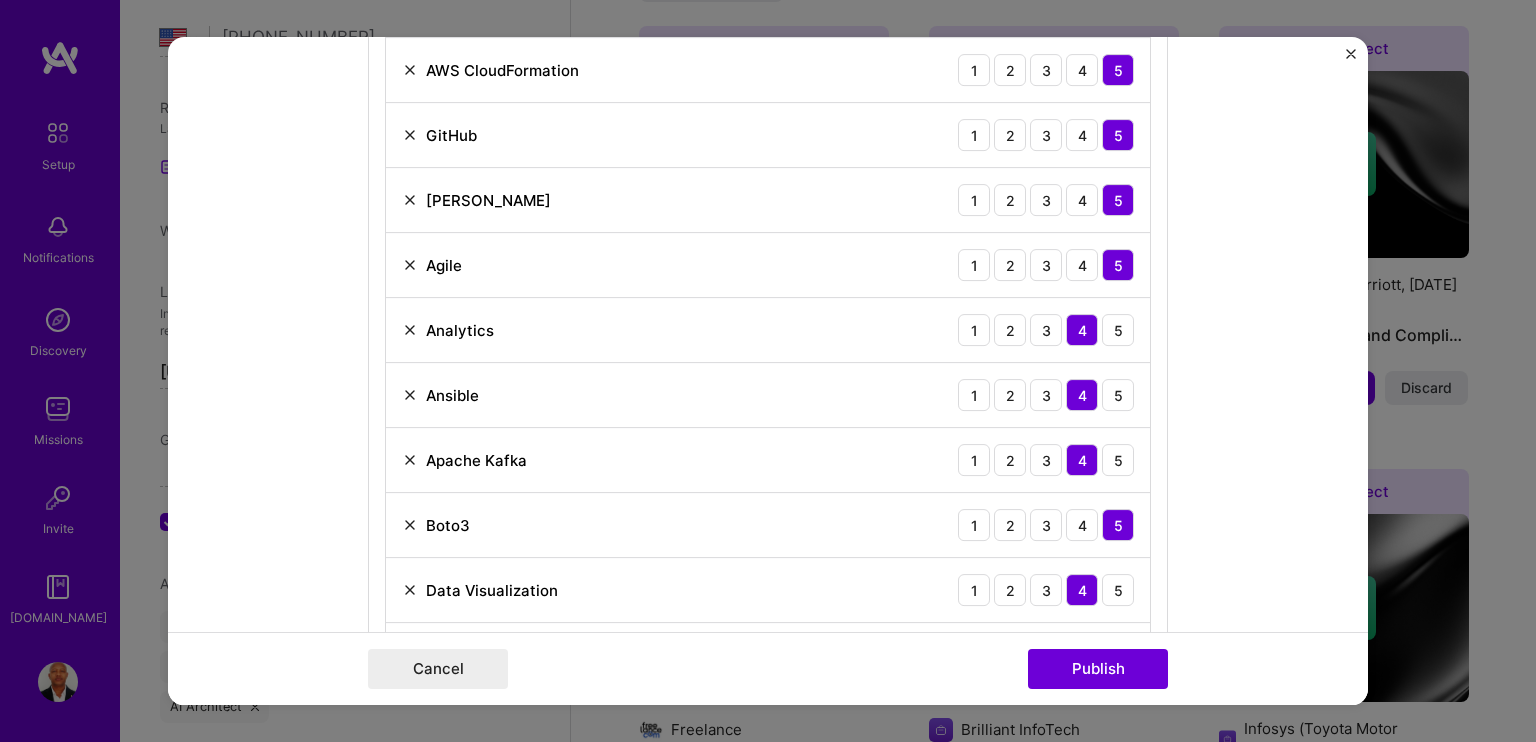 click at bounding box center (410, 395) 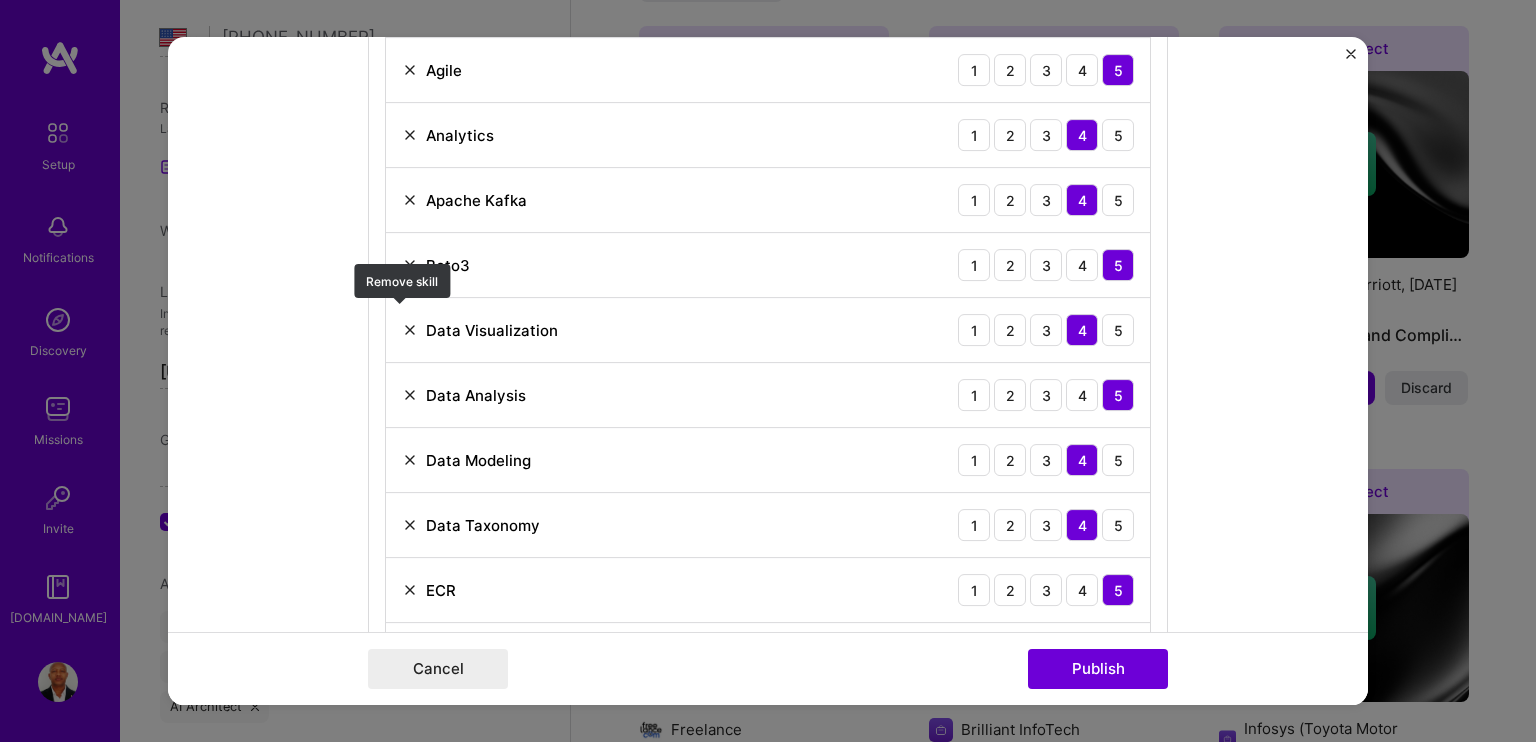 scroll, scrollTop: 2300, scrollLeft: 0, axis: vertical 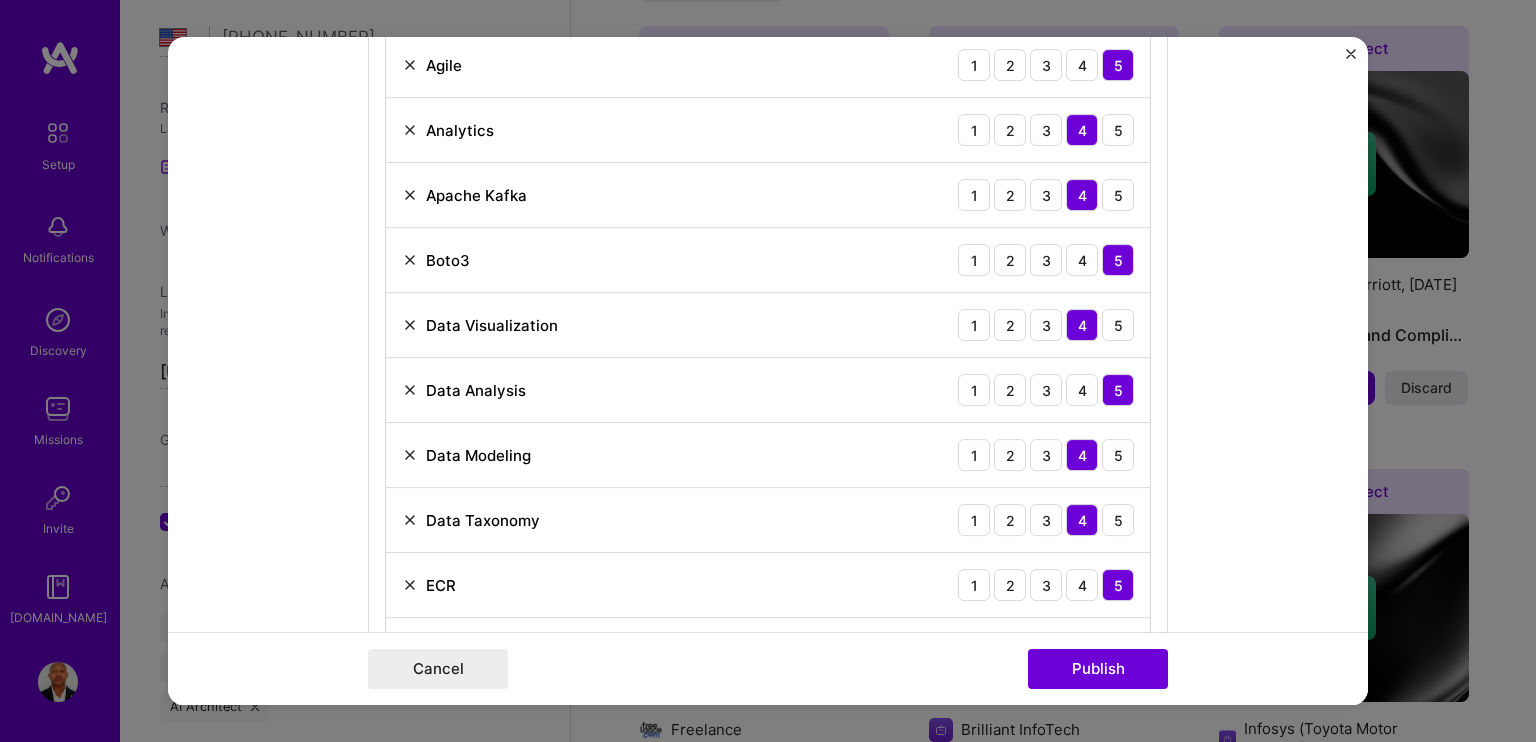 click at bounding box center [410, 325] 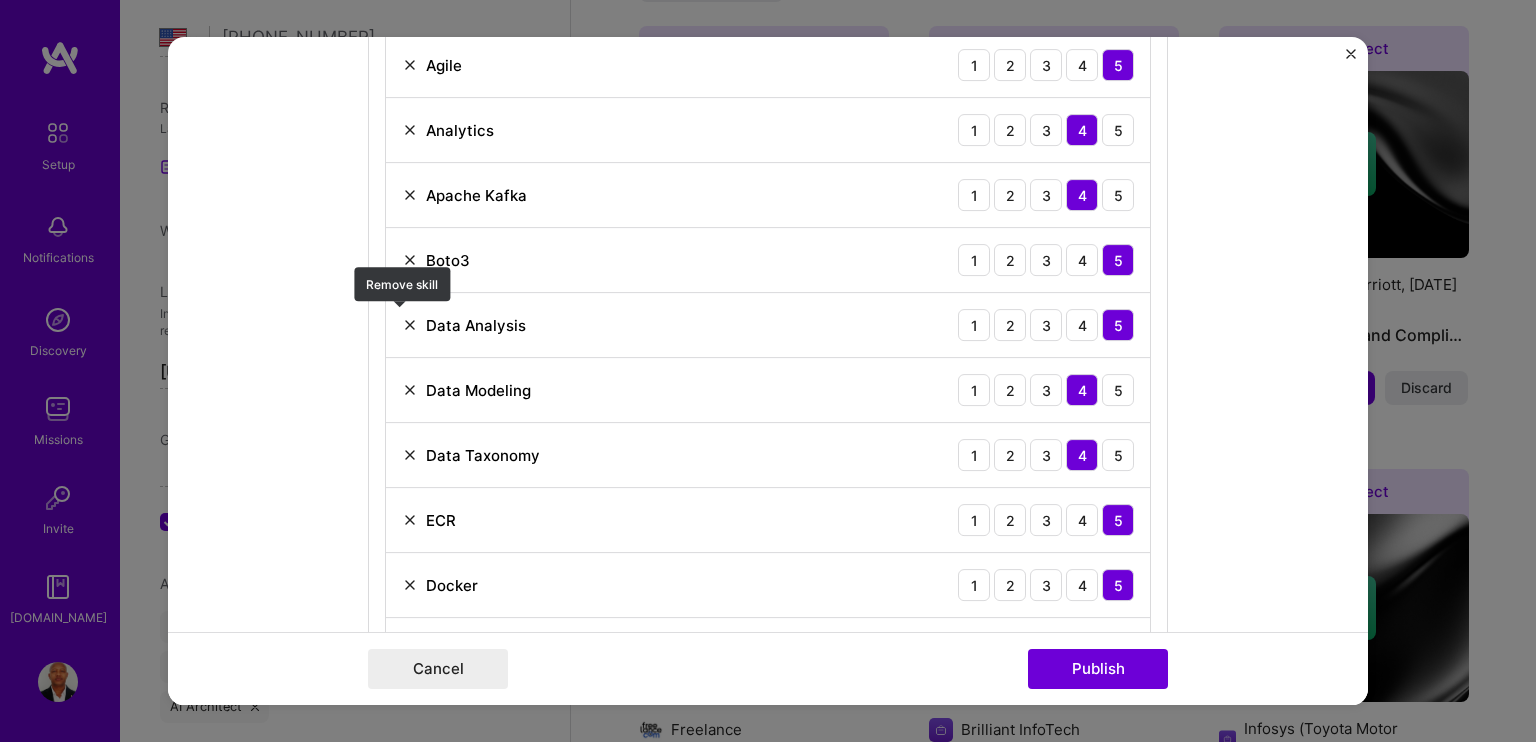 click at bounding box center [410, 325] 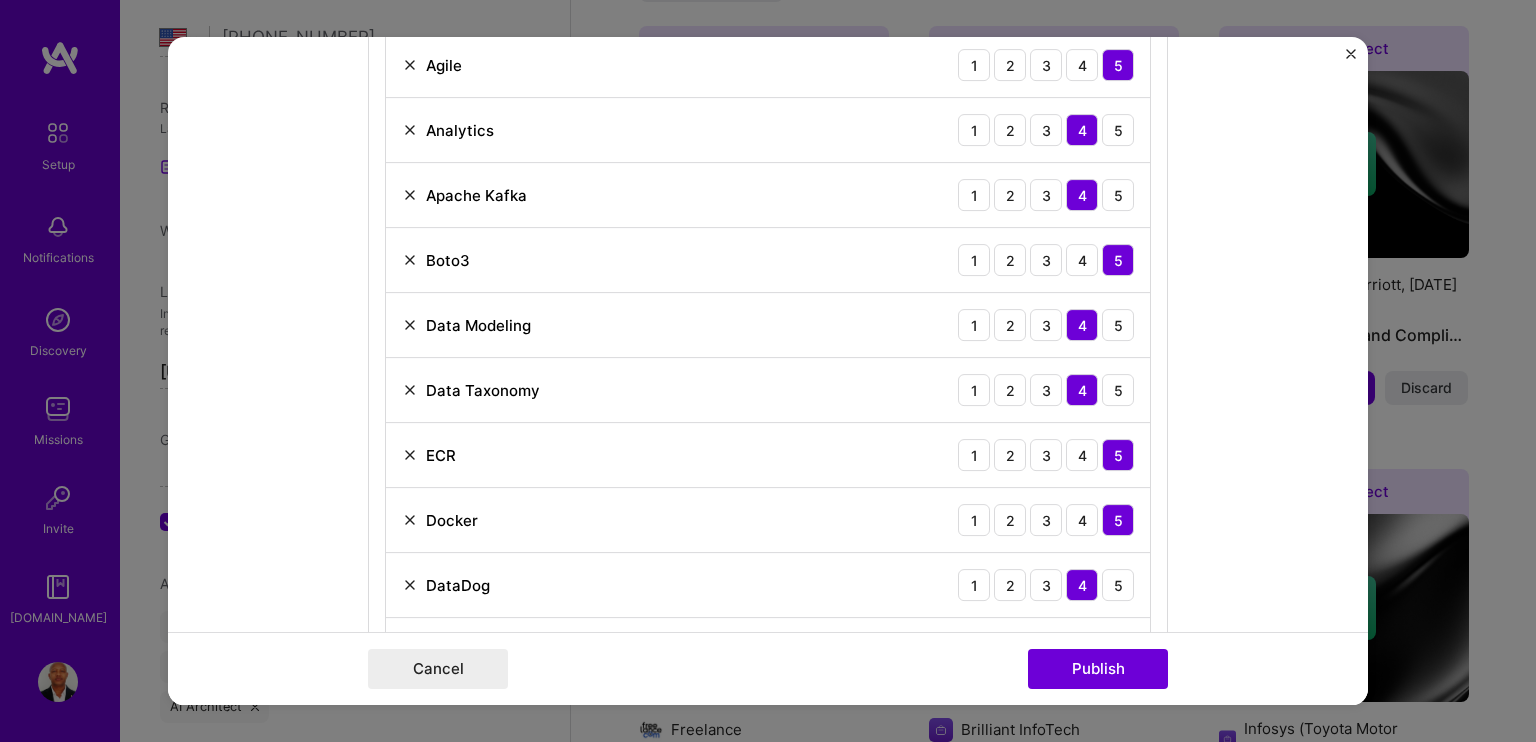 click at bounding box center (410, 390) 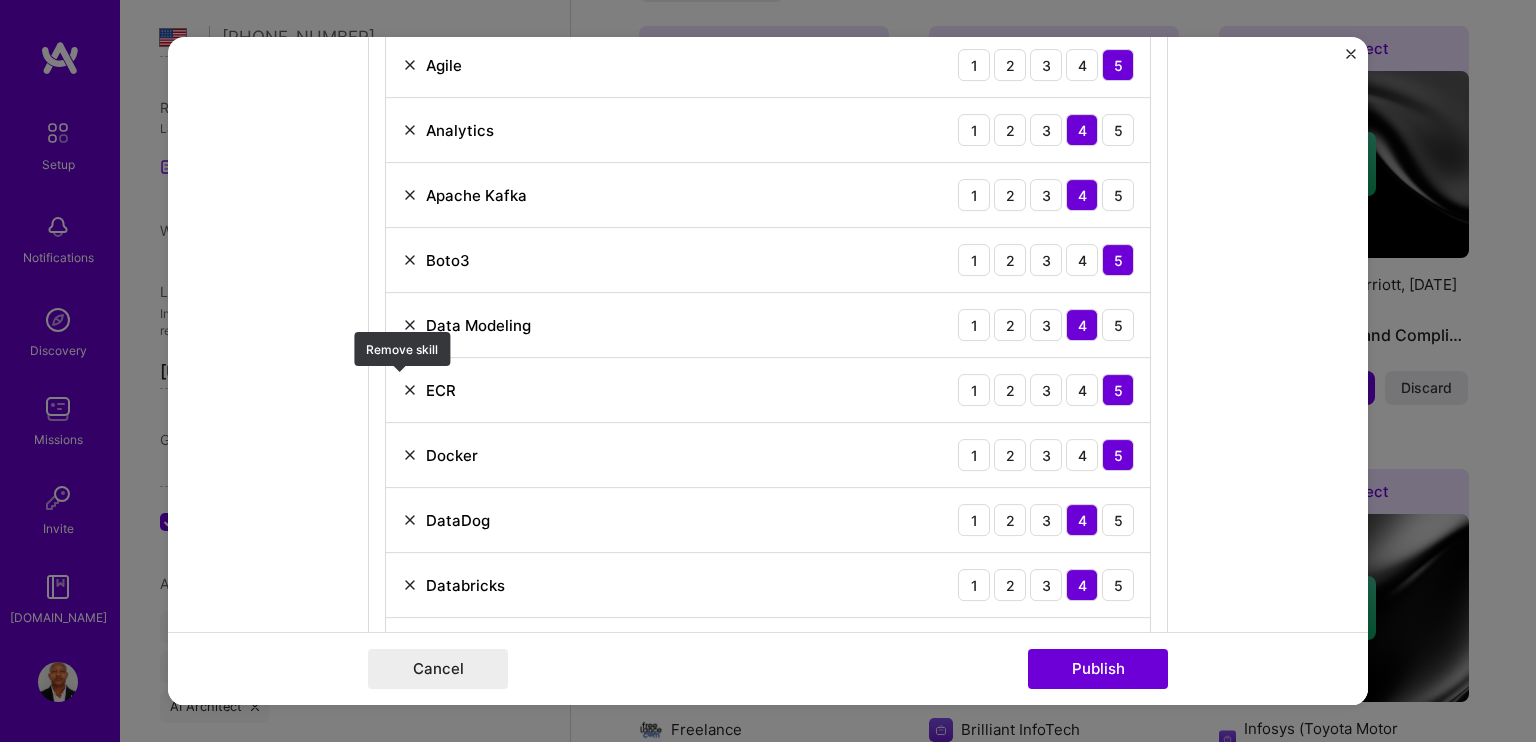 click at bounding box center [410, 390] 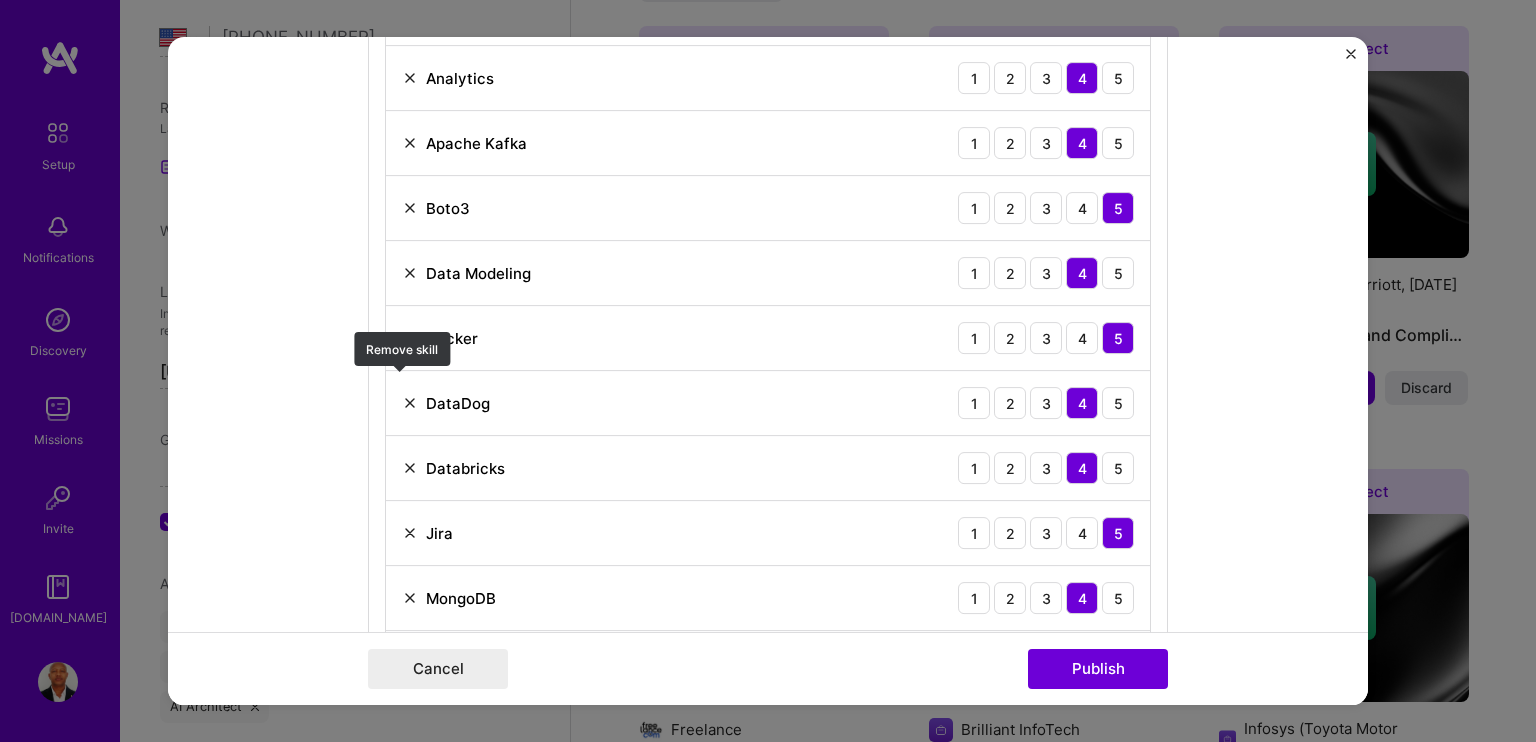 scroll, scrollTop: 2400, scrollLeft: 0, axis: vertical 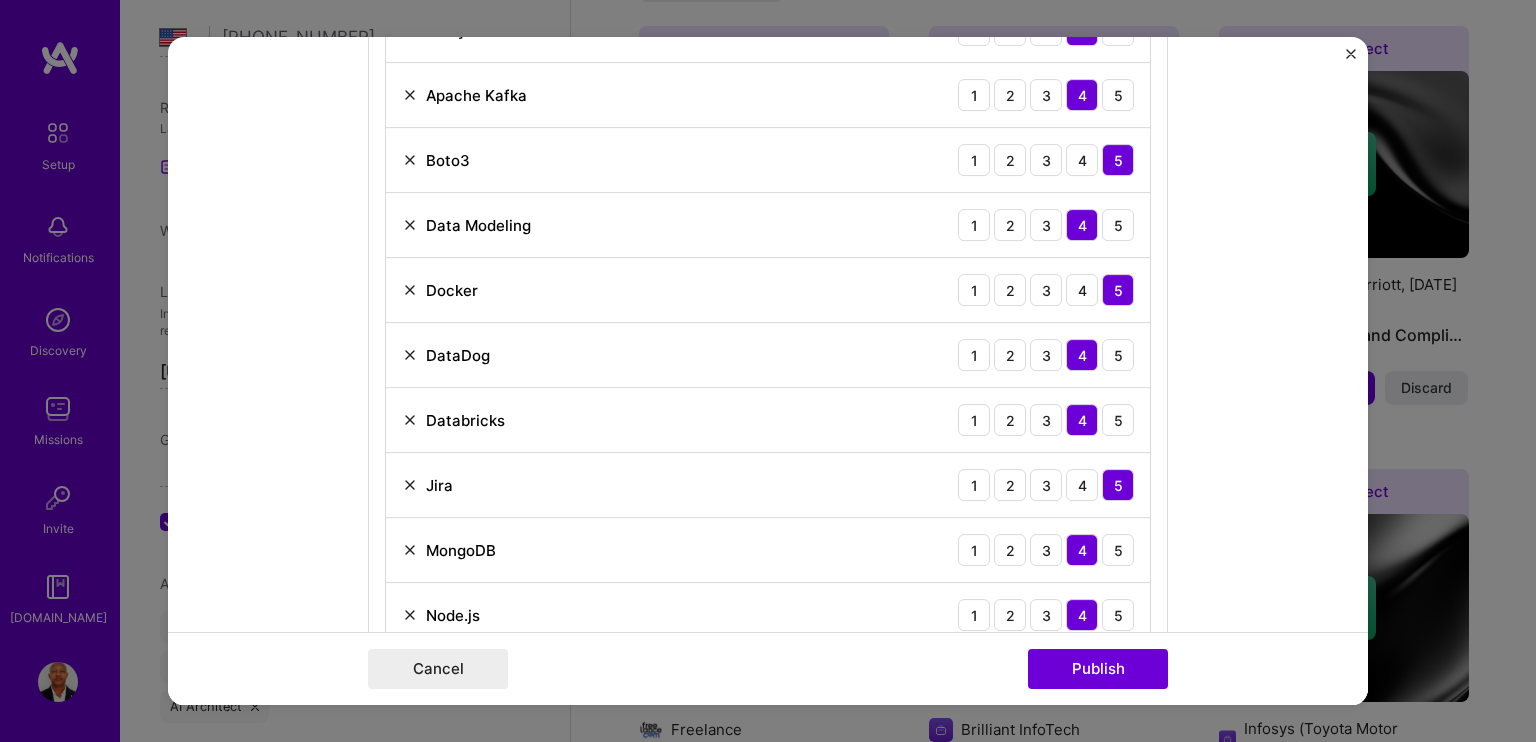 click at bounding box center (410, 355) 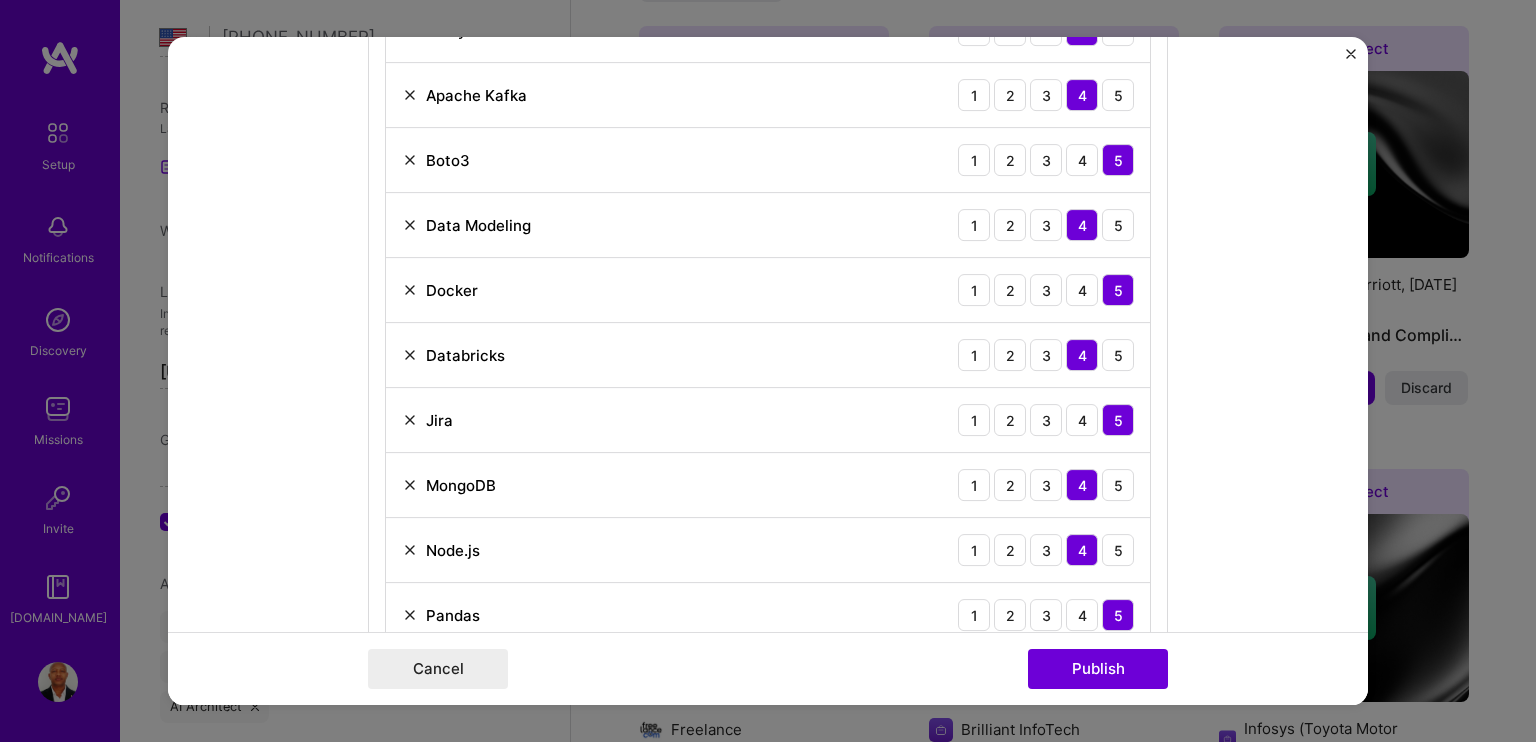 click at bounding box center [410, 355] 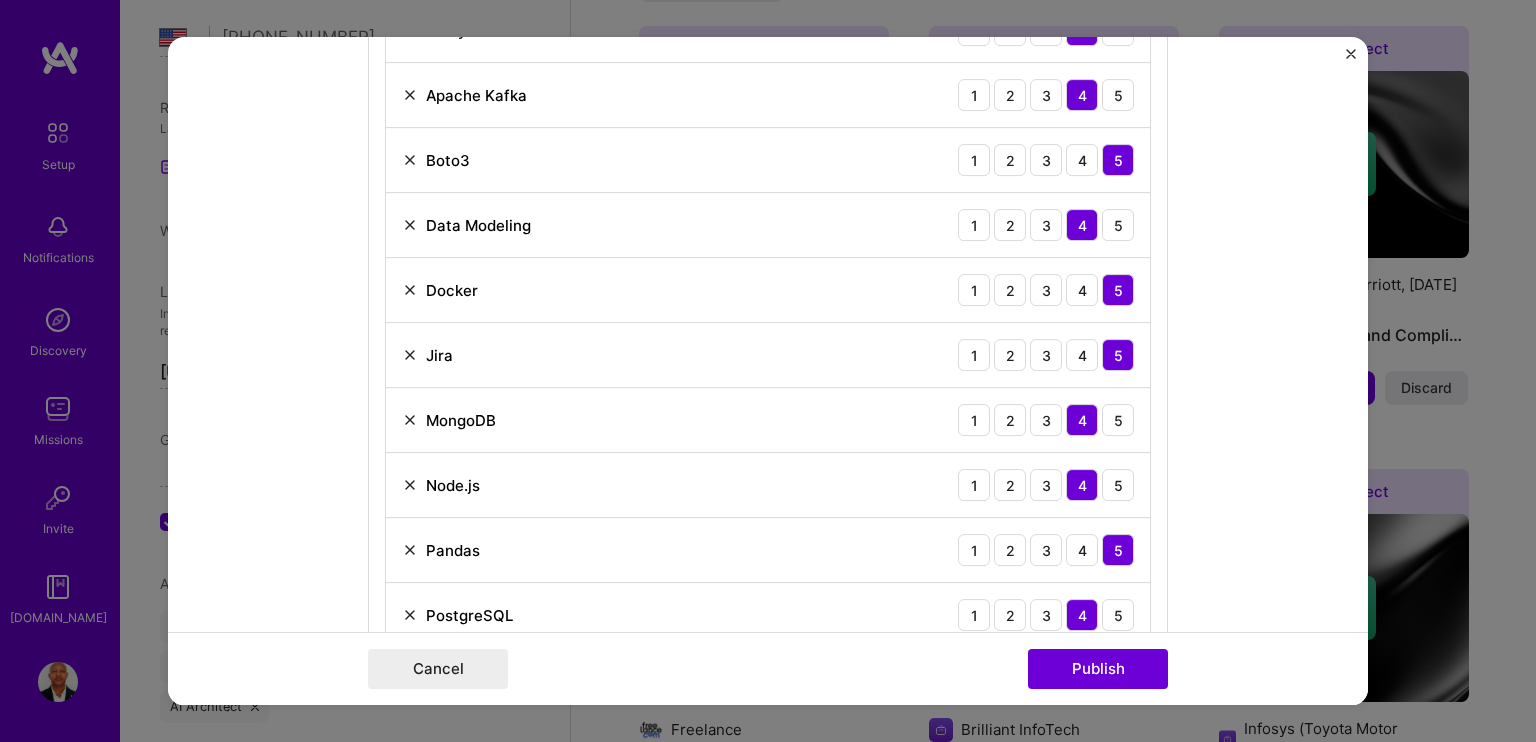 click at bounding box center [410, 420] 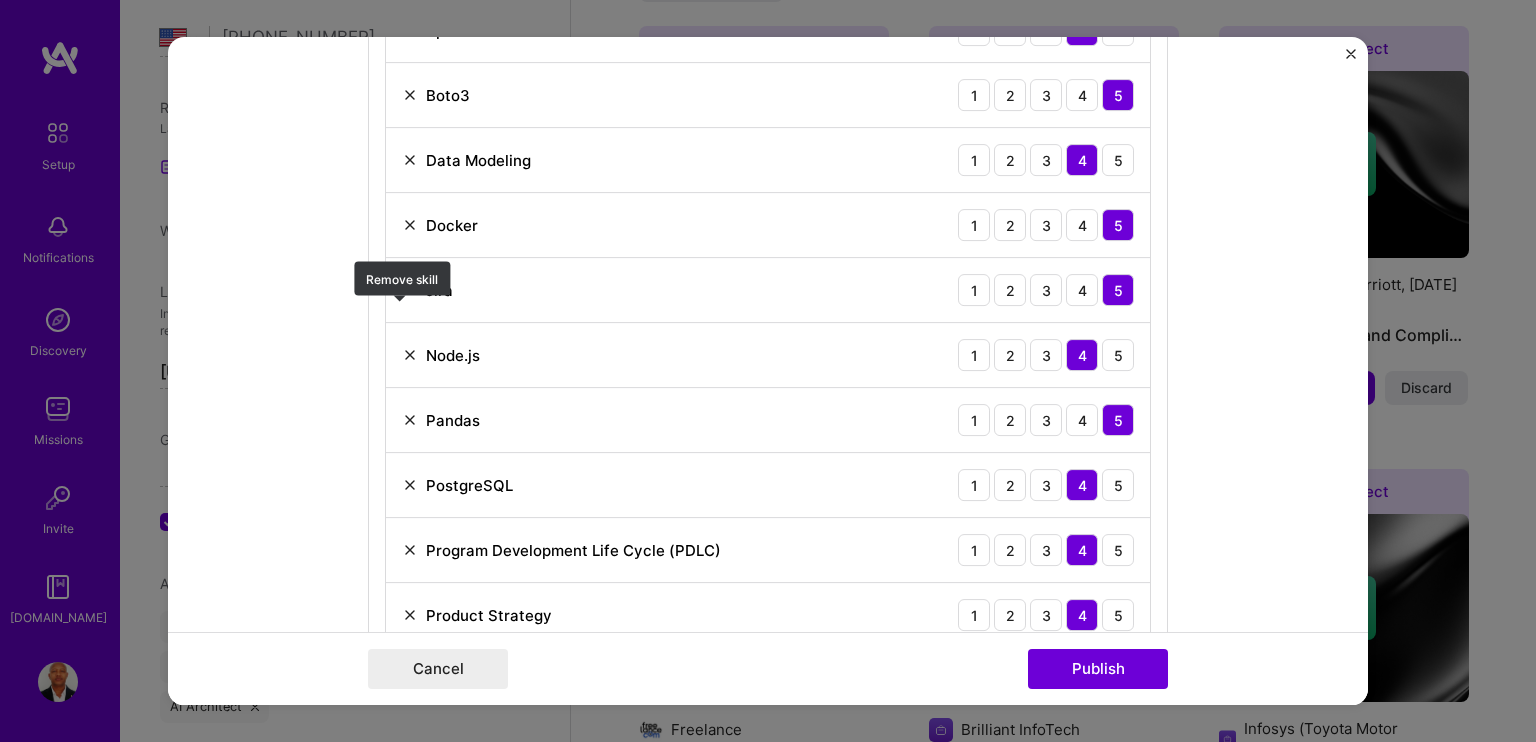 scroll, scrollTop: 2500, scrollLeft: 0, axis: vertical 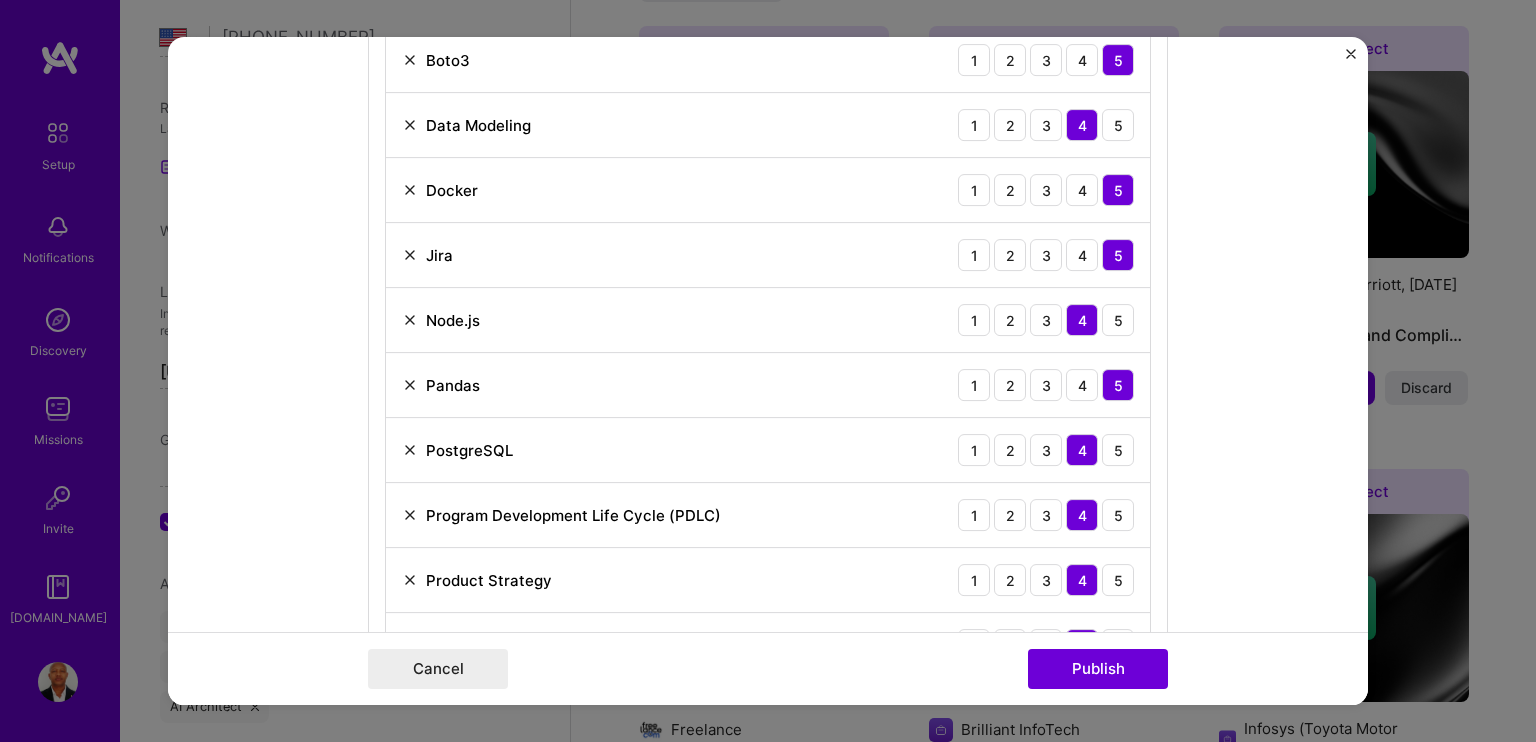 click at bounding box center [410, 385] 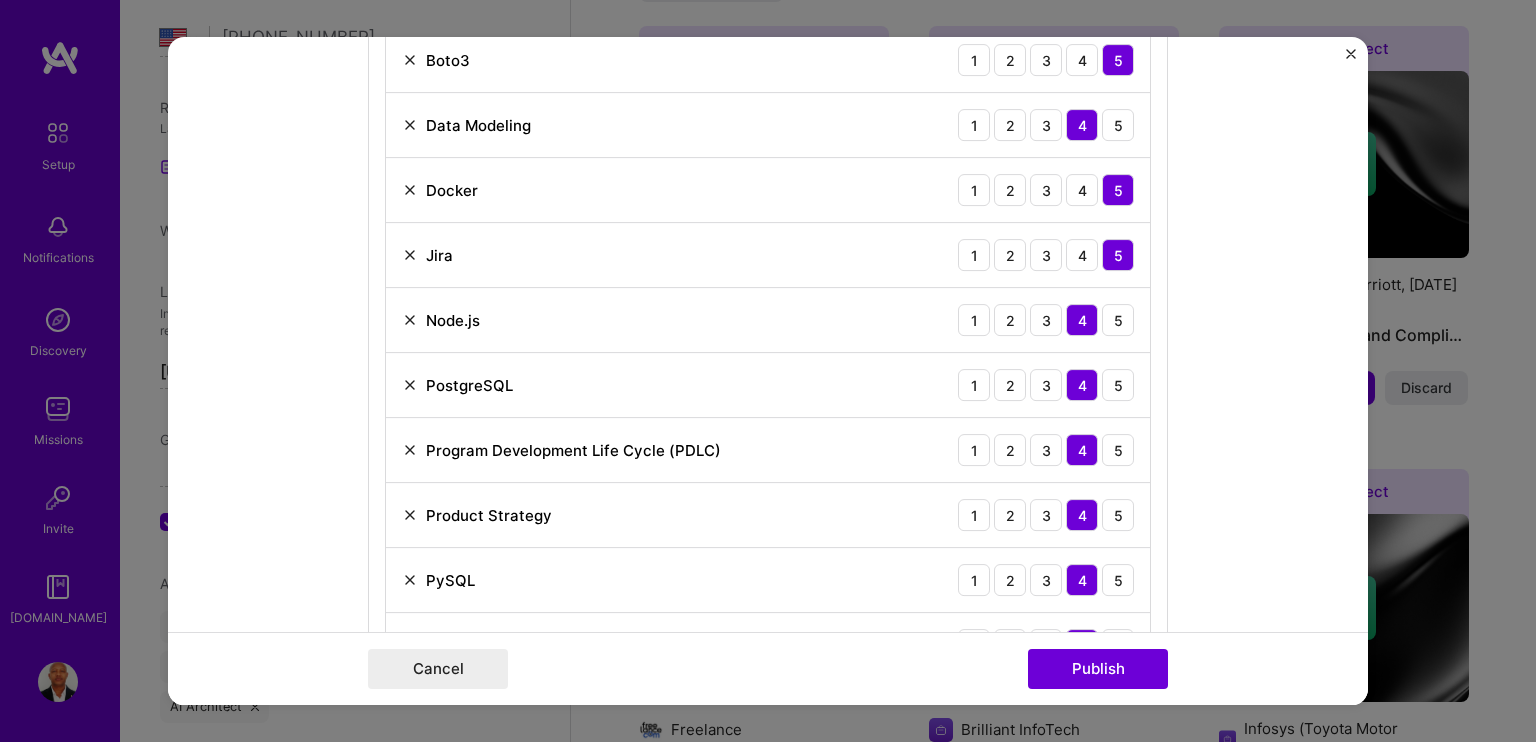 click at bounding box center (410, 385) 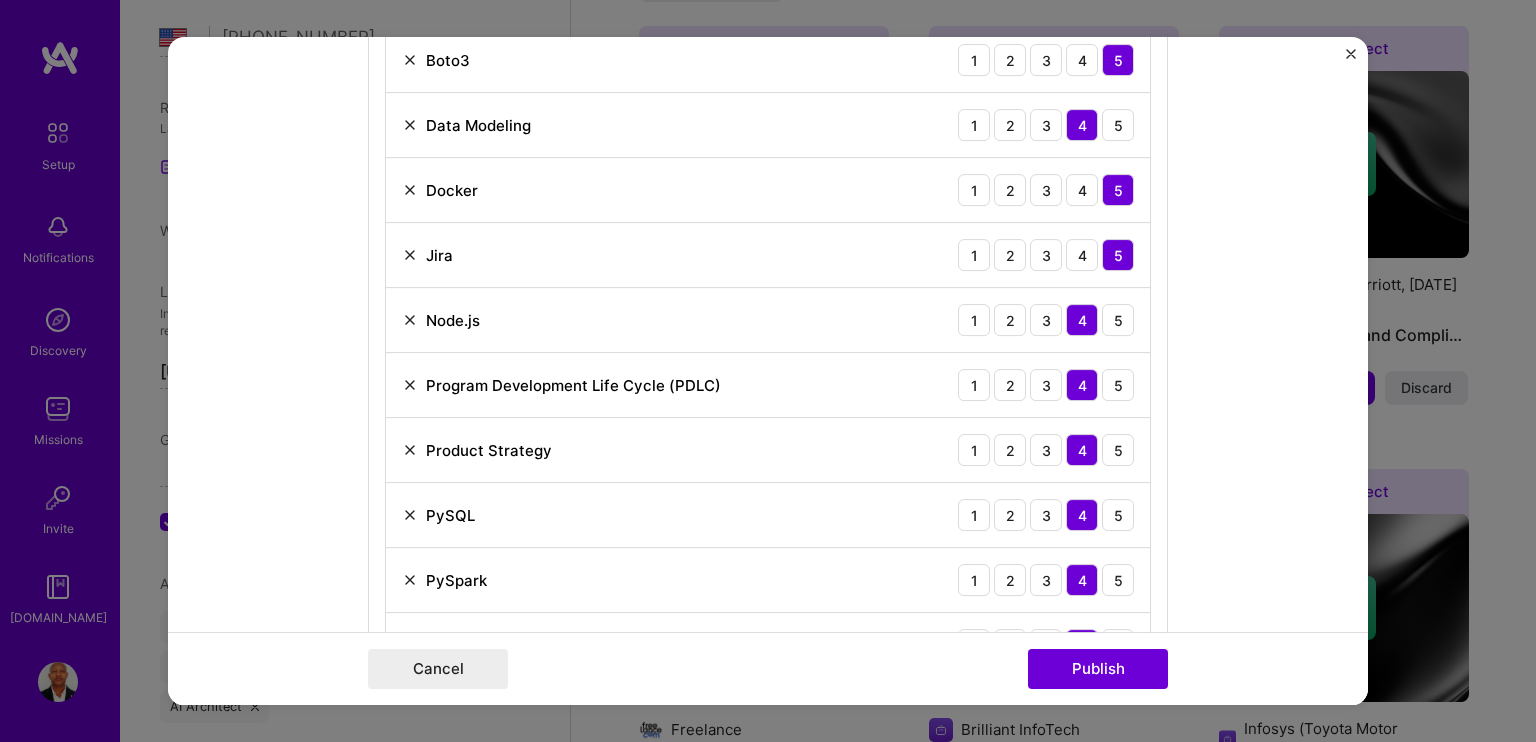 click at bounding box center (410, 385) 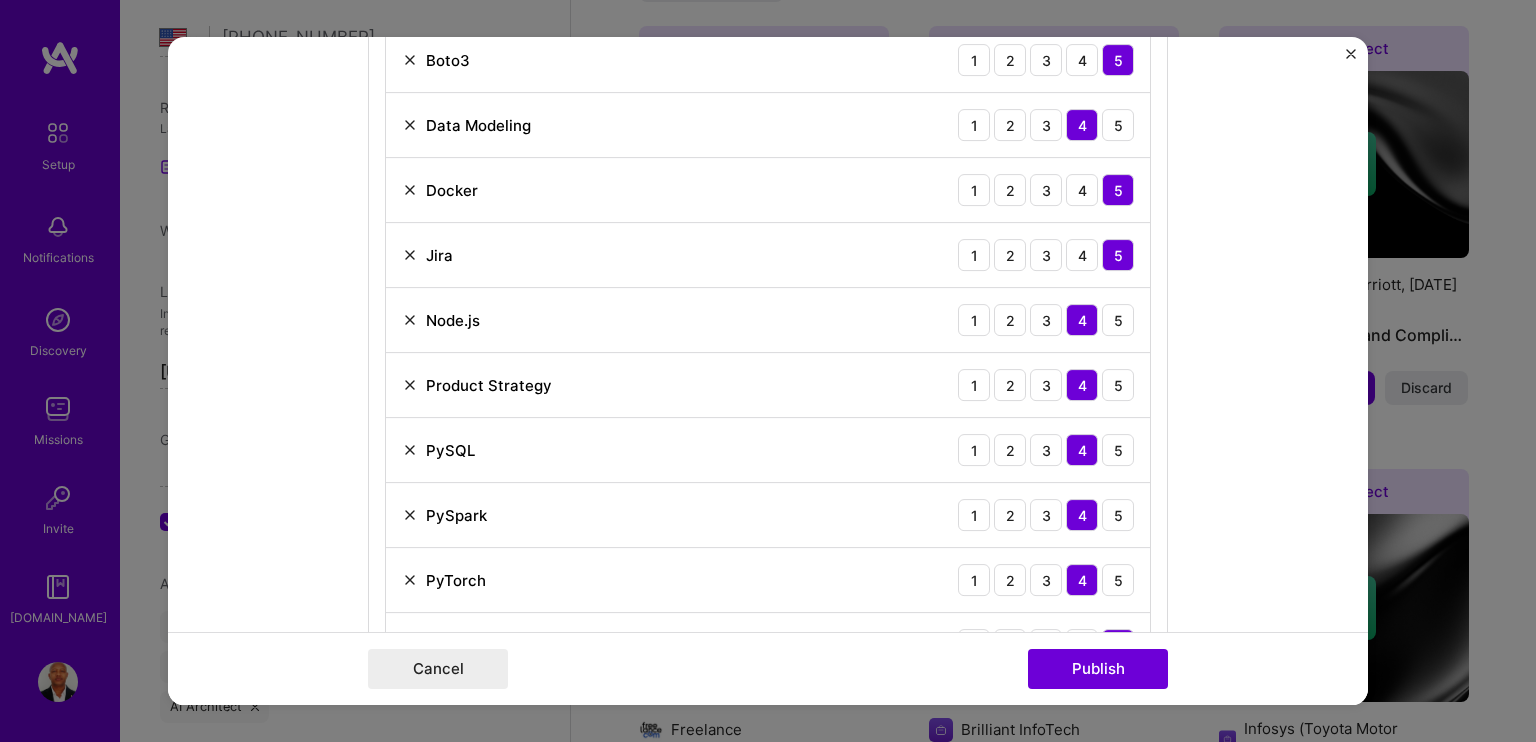 click at bounding box center (410, 385) 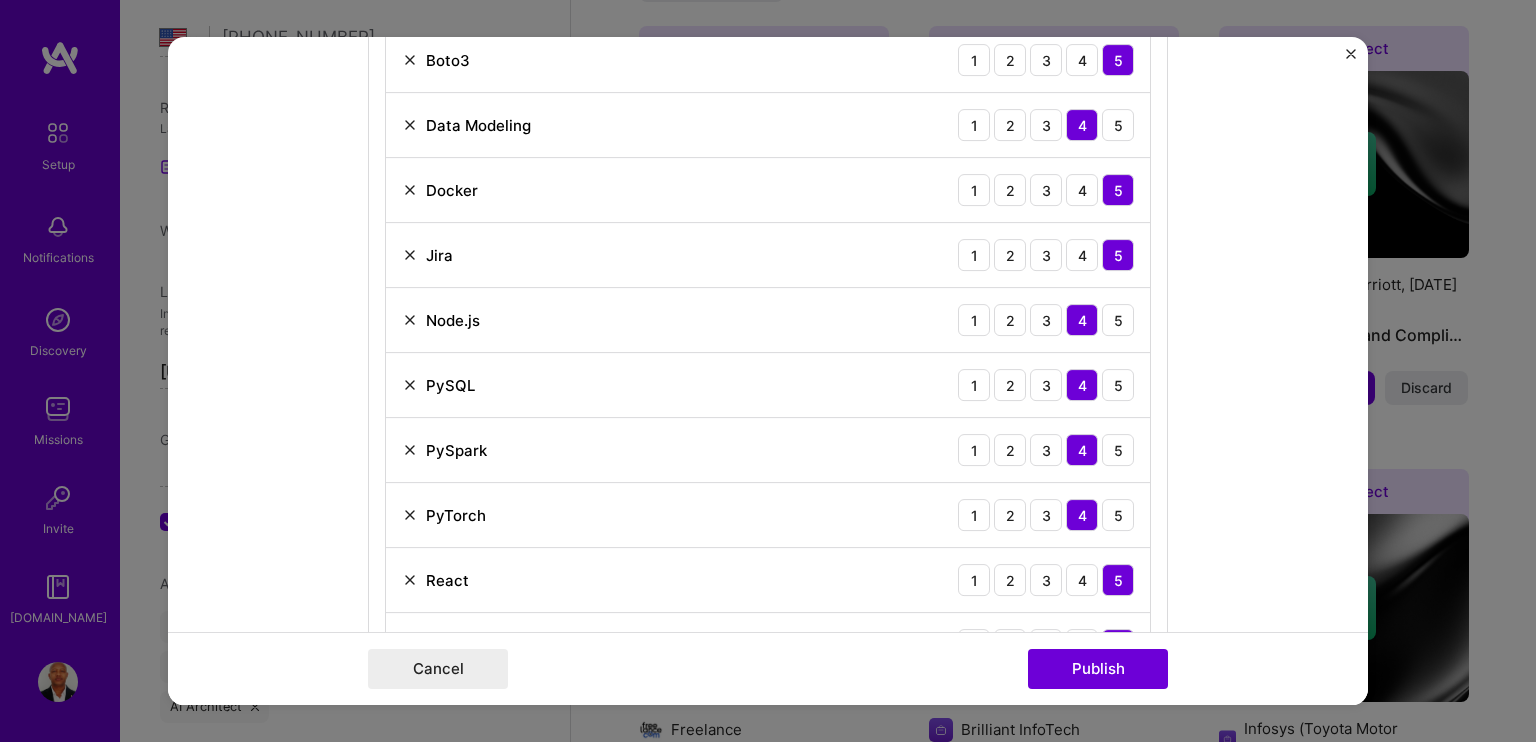 click at bounding box center [410, 385] 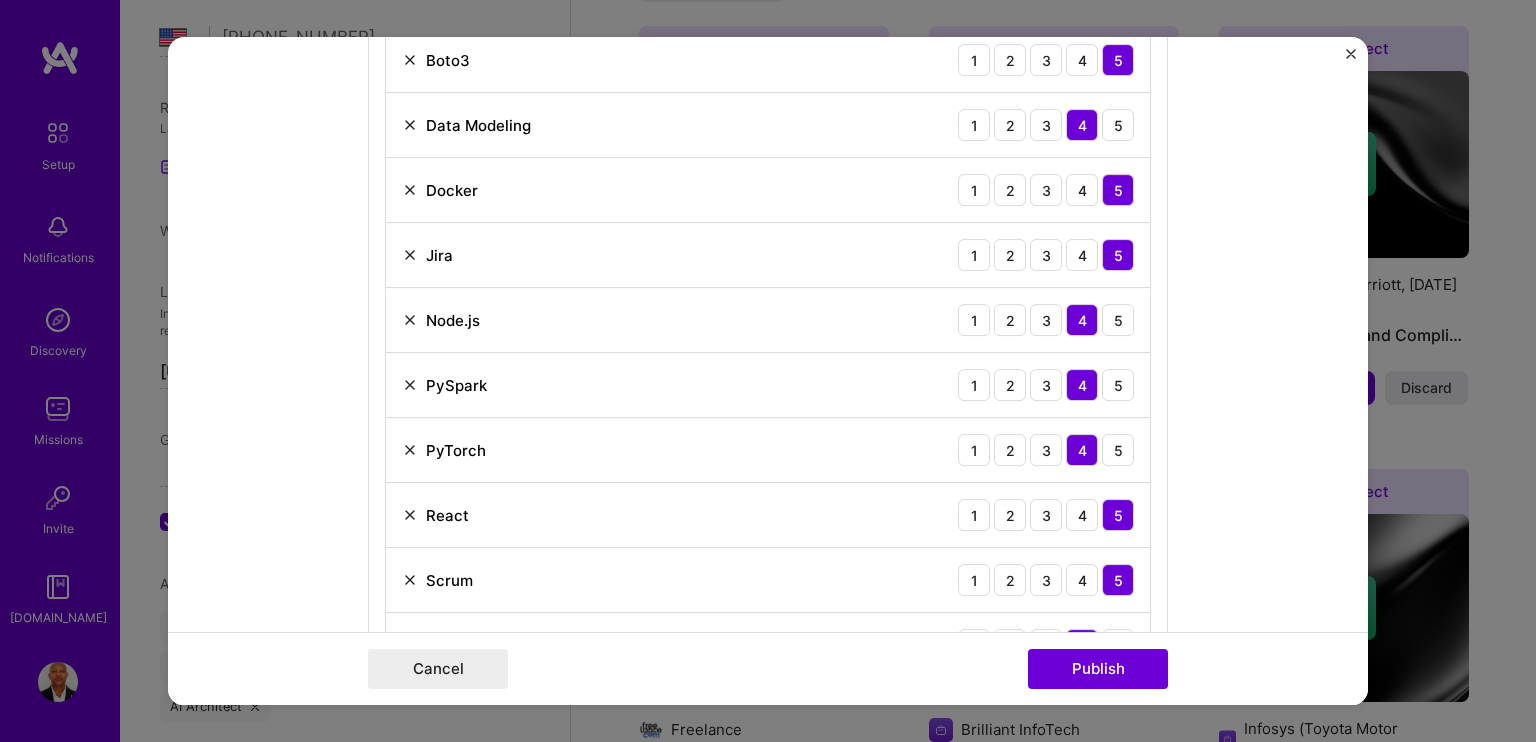 click at bounding box center [410, 385] 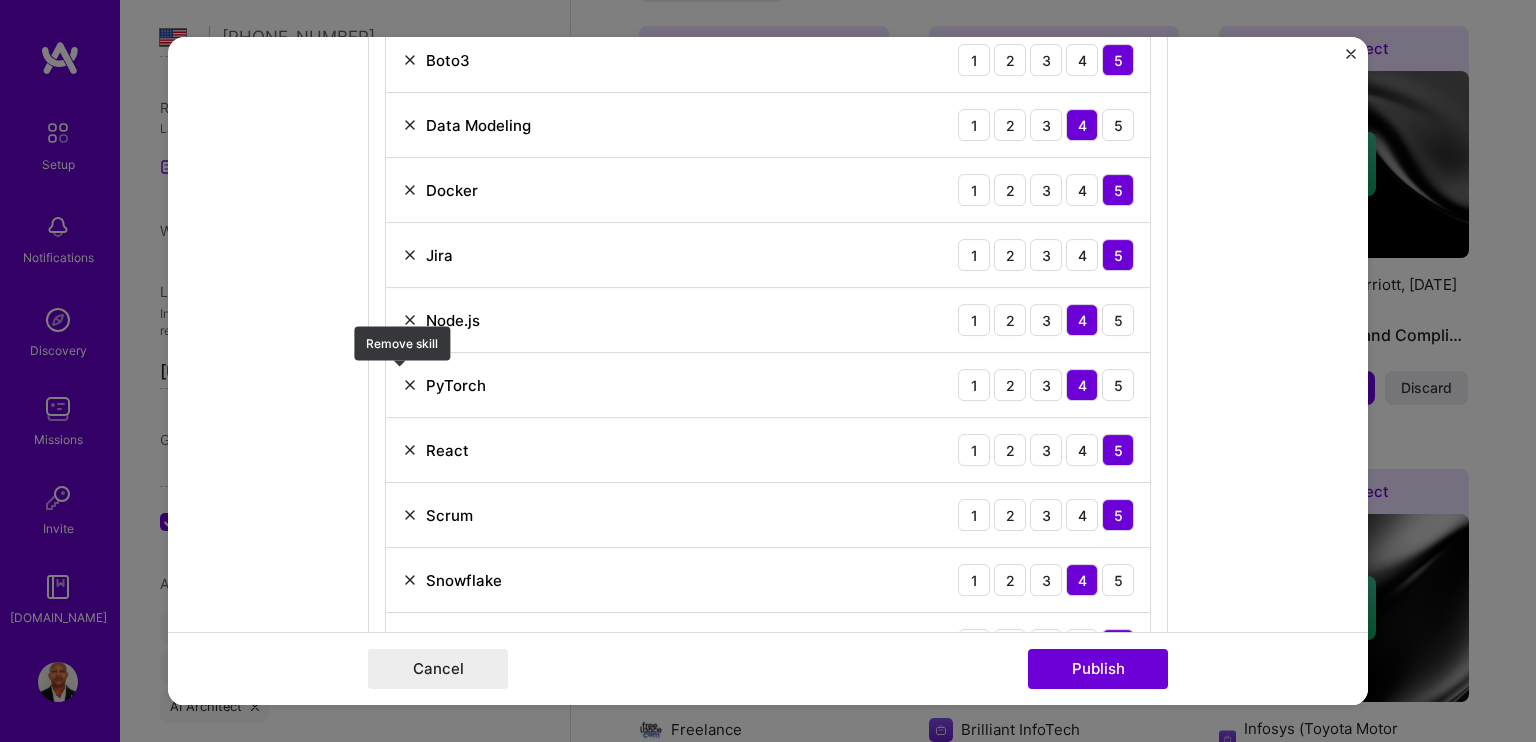 click at bounding box center (410, 385) 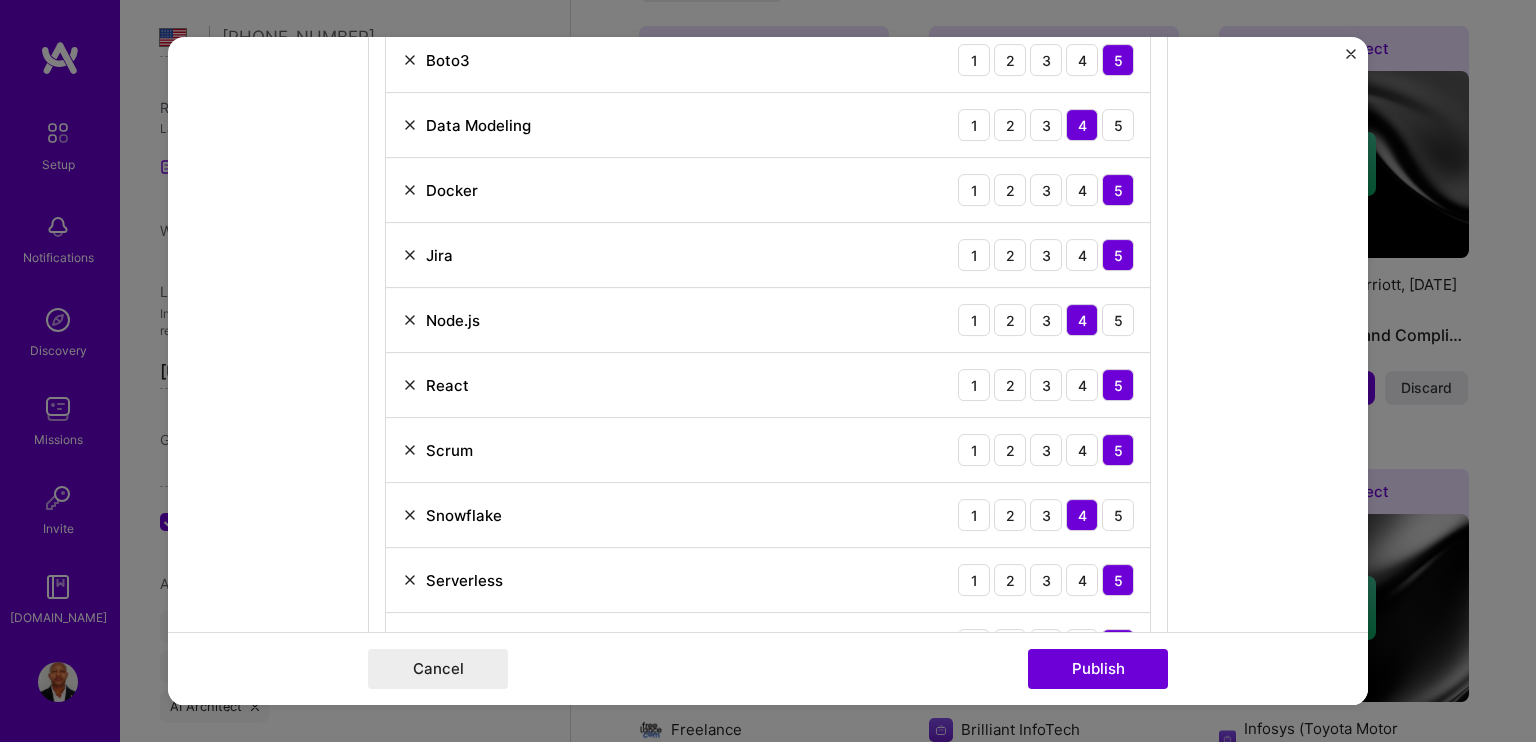 click at bounding box center (410, 385) 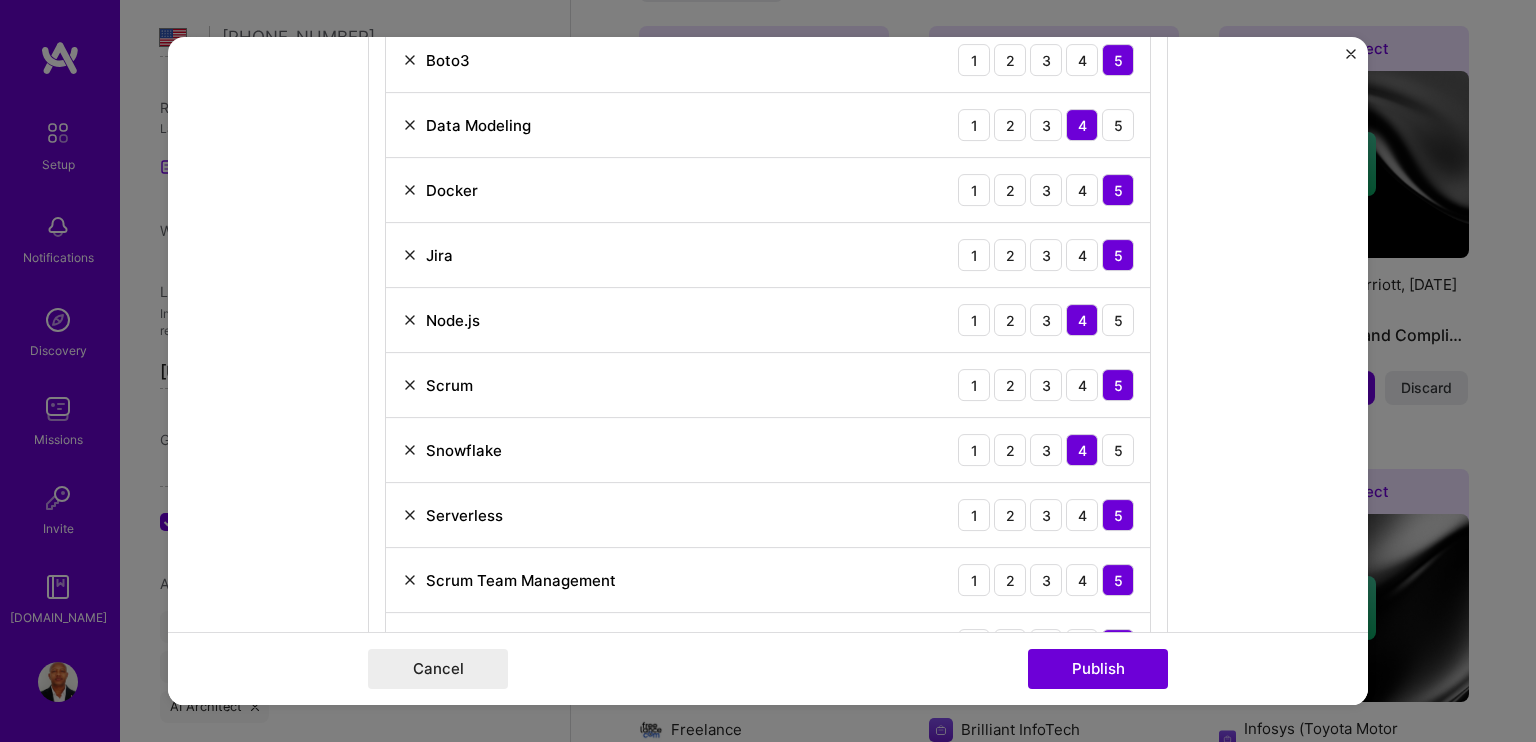 click at bounding box center [410, 450] 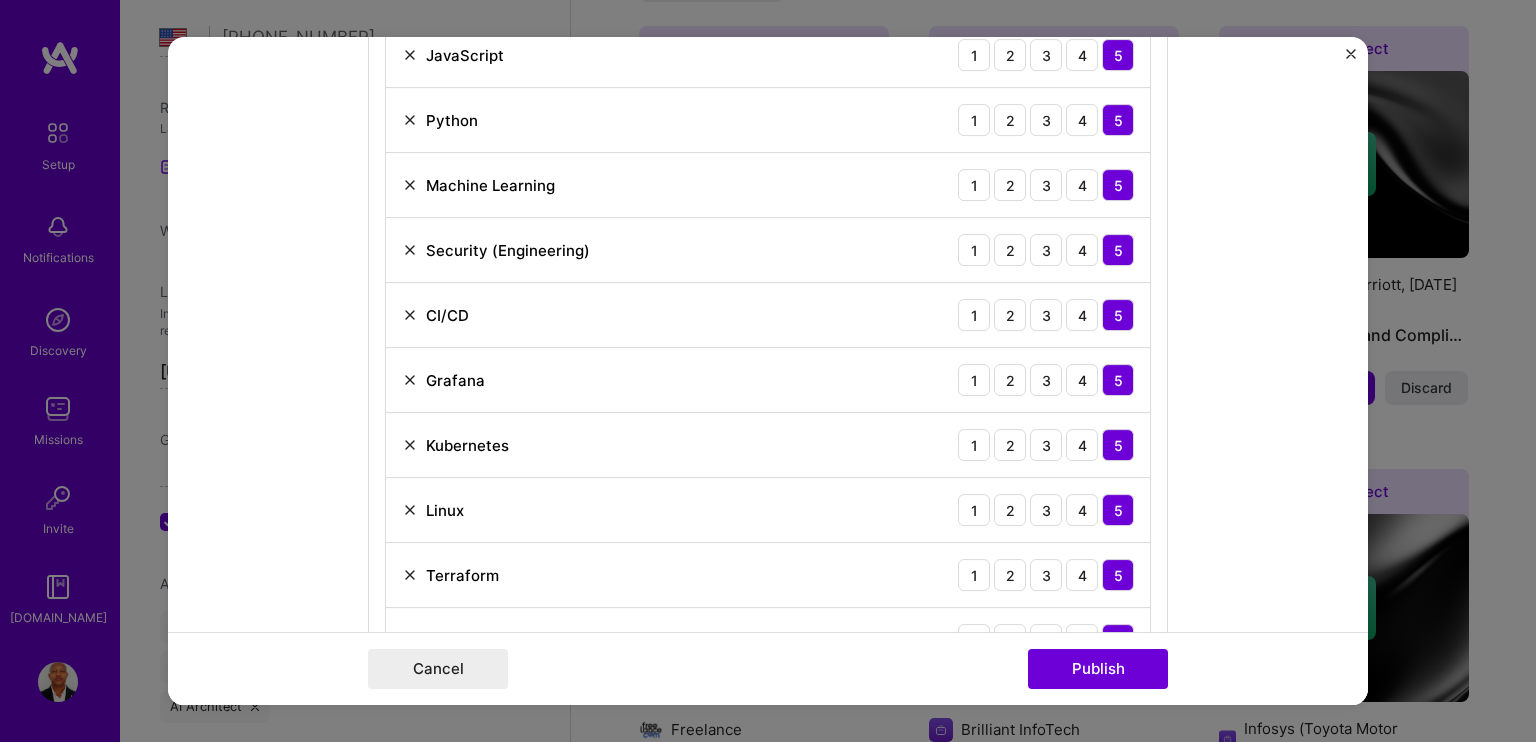 scroll, scrollTop: 1500, scrollLeft: 0, axis: vertical 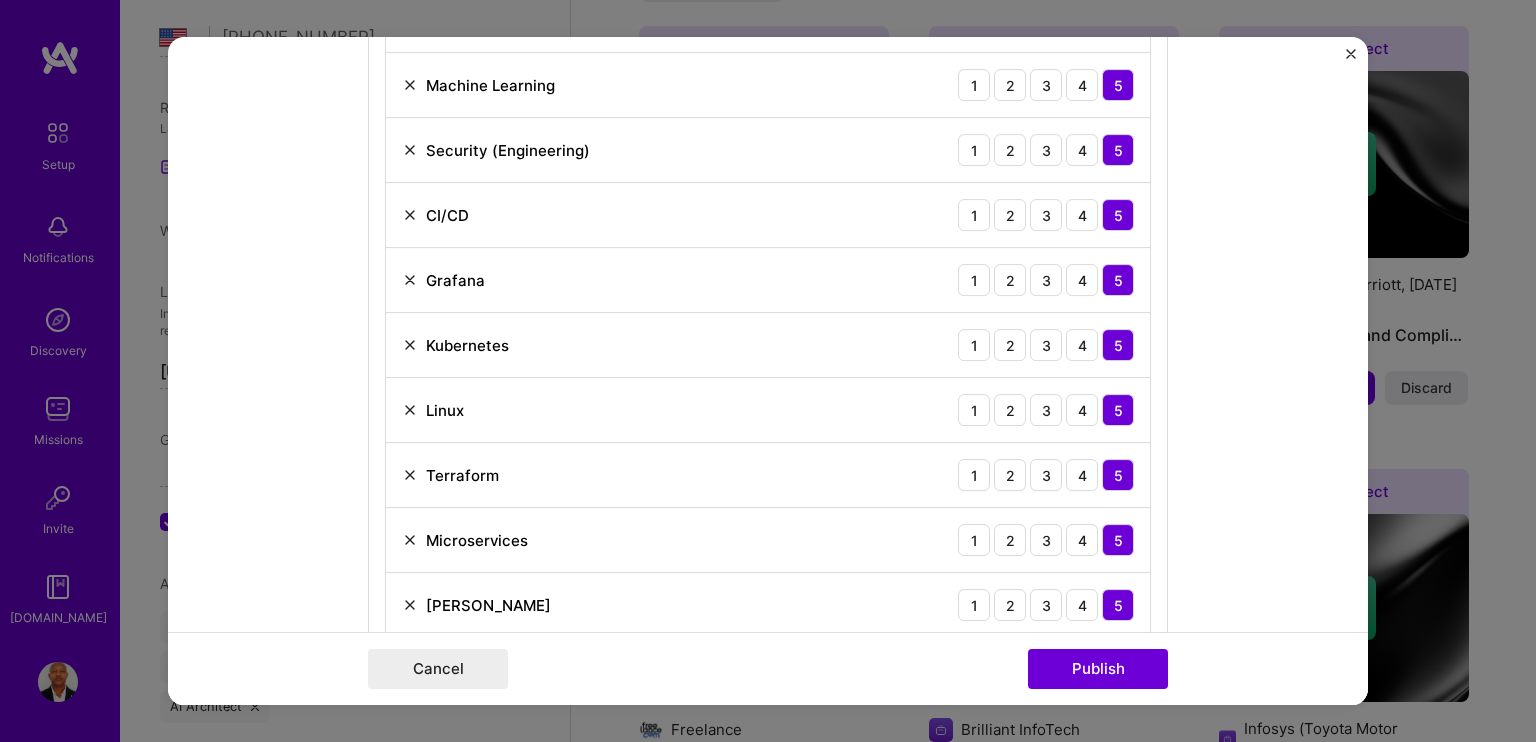 click at bounding box center [410, 280] 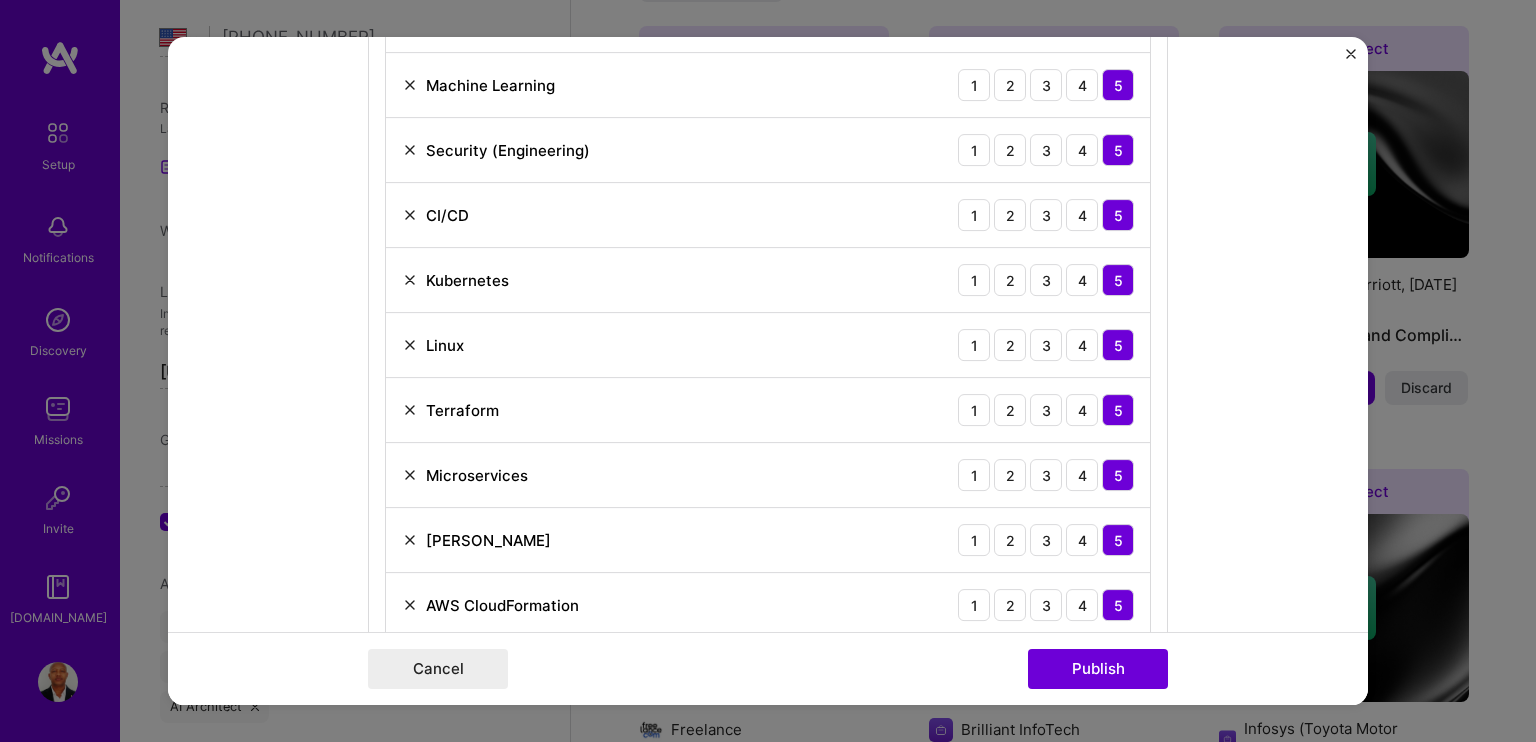 click at bounding box center (410, 280) 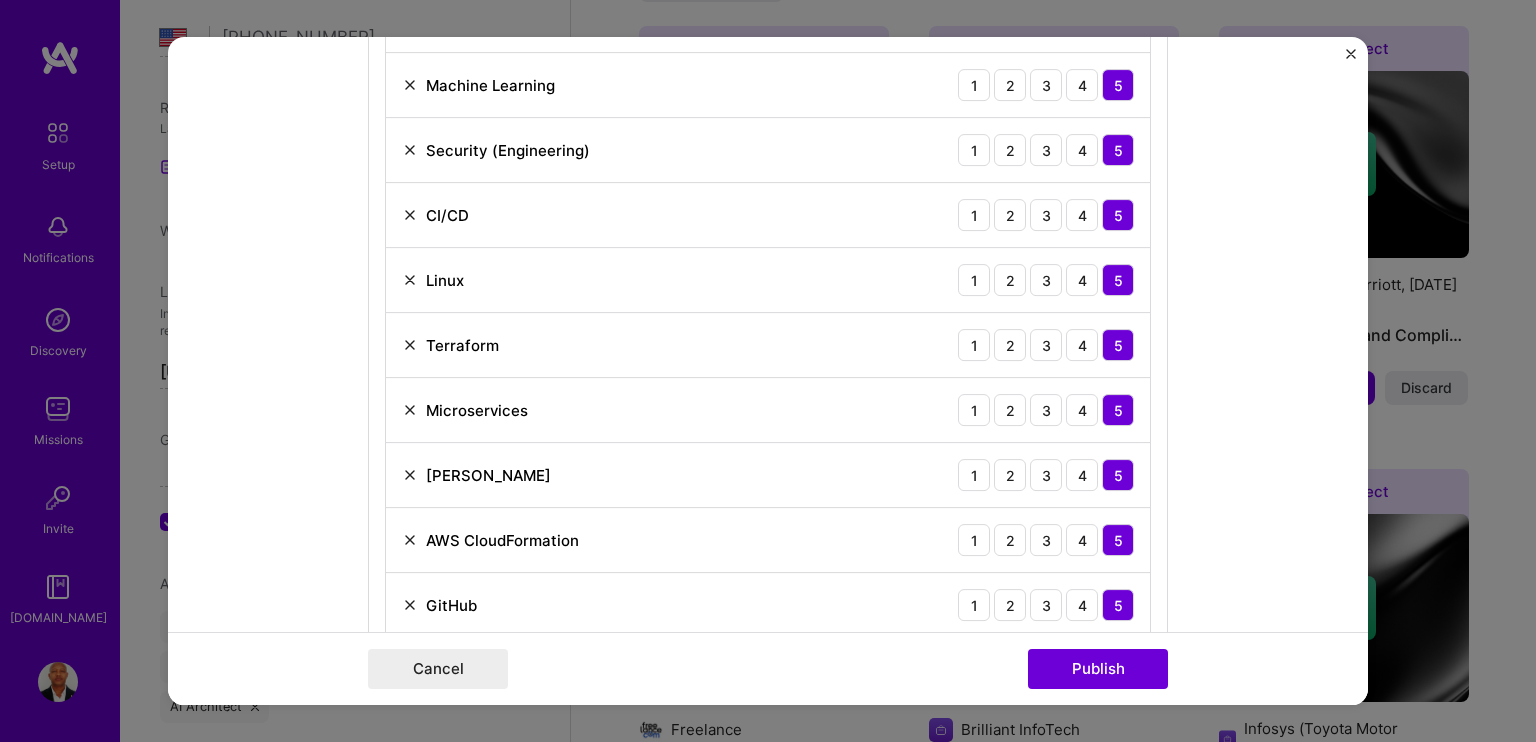 click at bounding box center (410, 280) 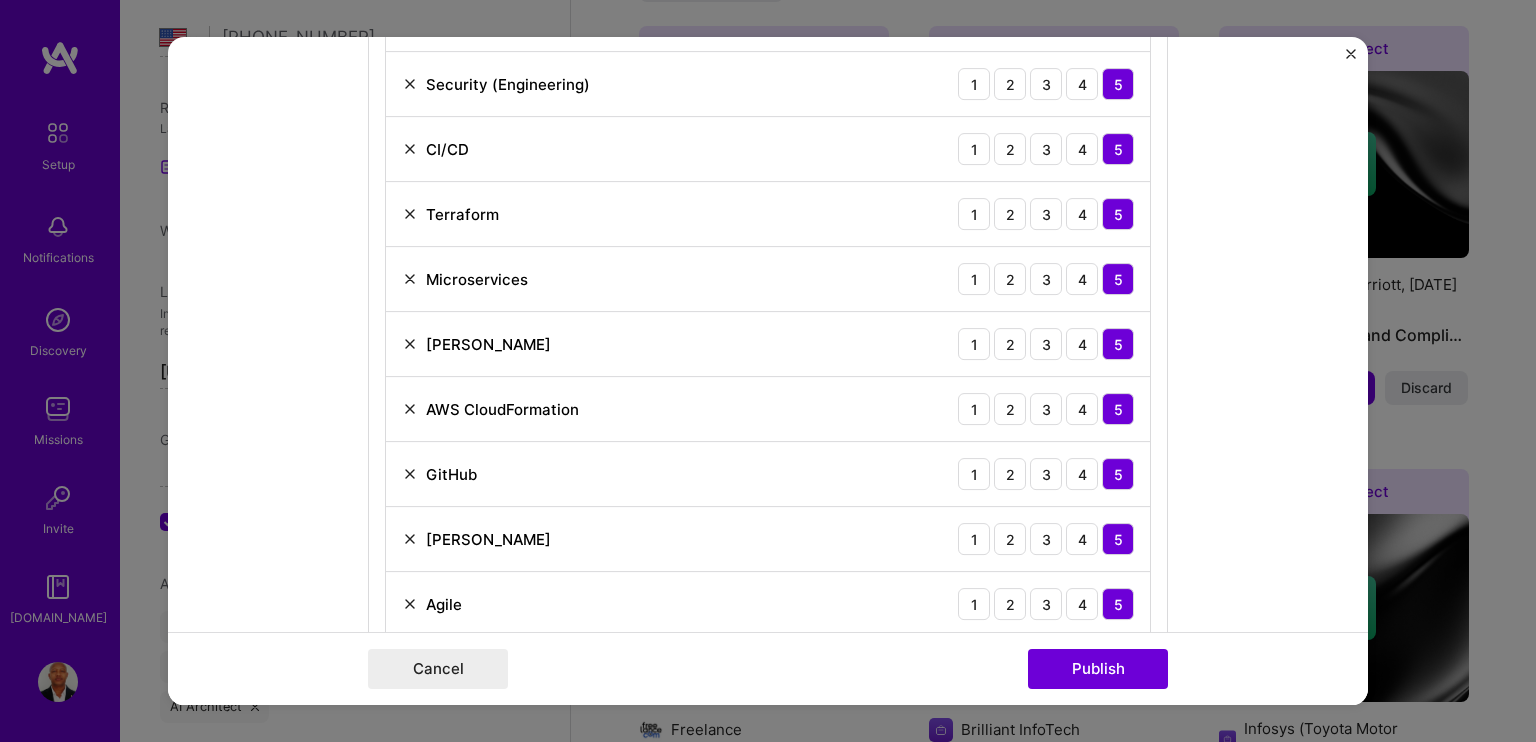 scroll, scrollTop: 1600, scrollLeft: 0, axis: vertical 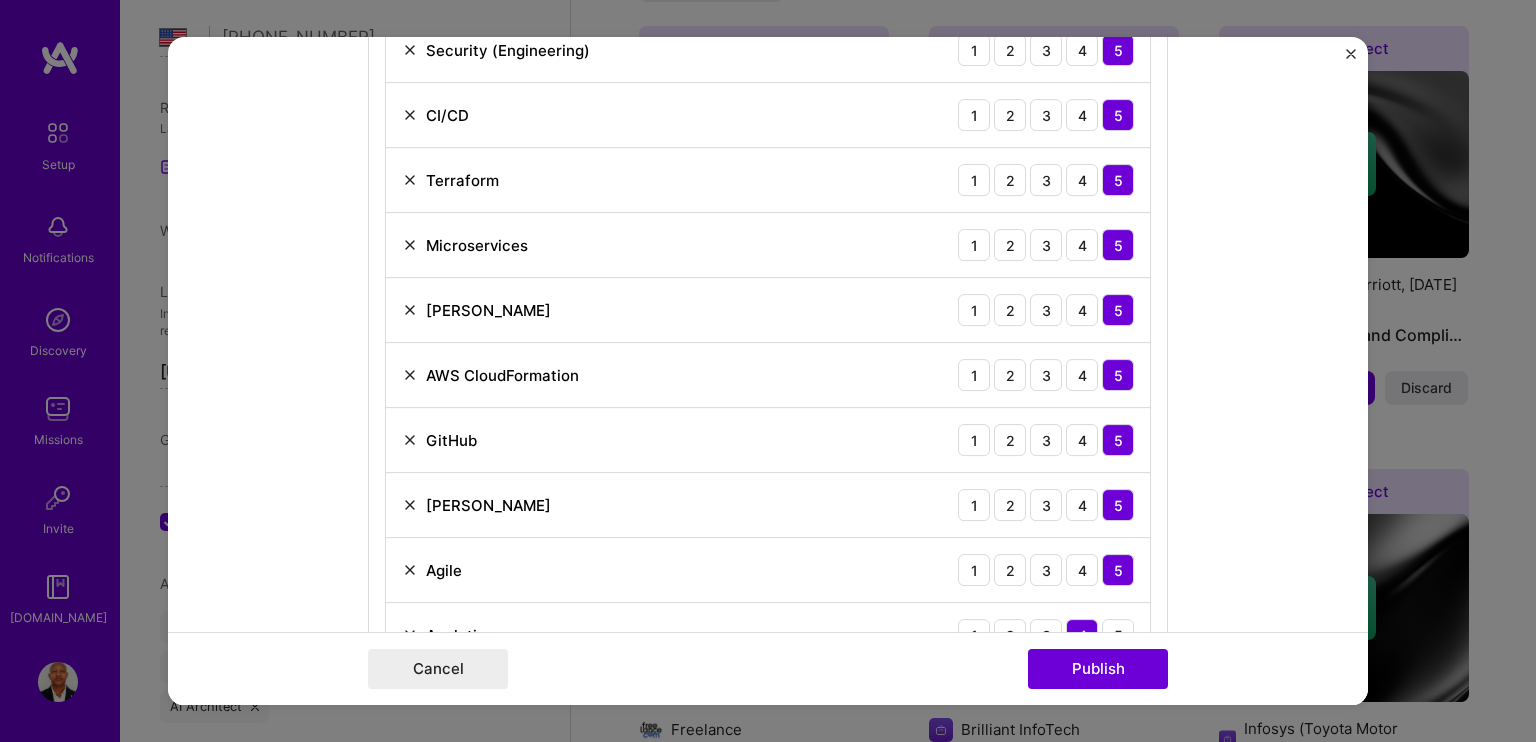 click at bounding box center [410, 375] 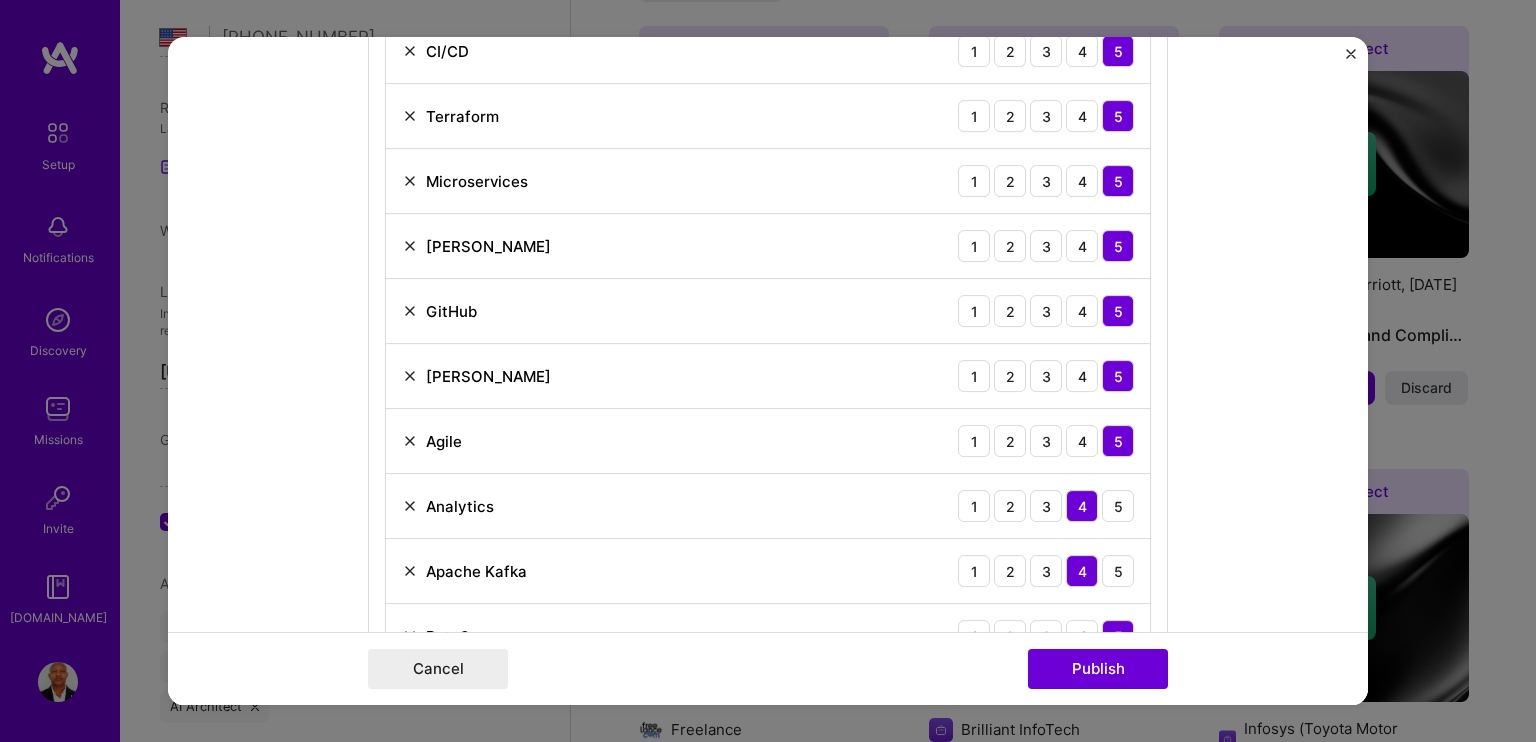 scroll, scrollTop: 1700, scrollLeft: 0, axis: vertical 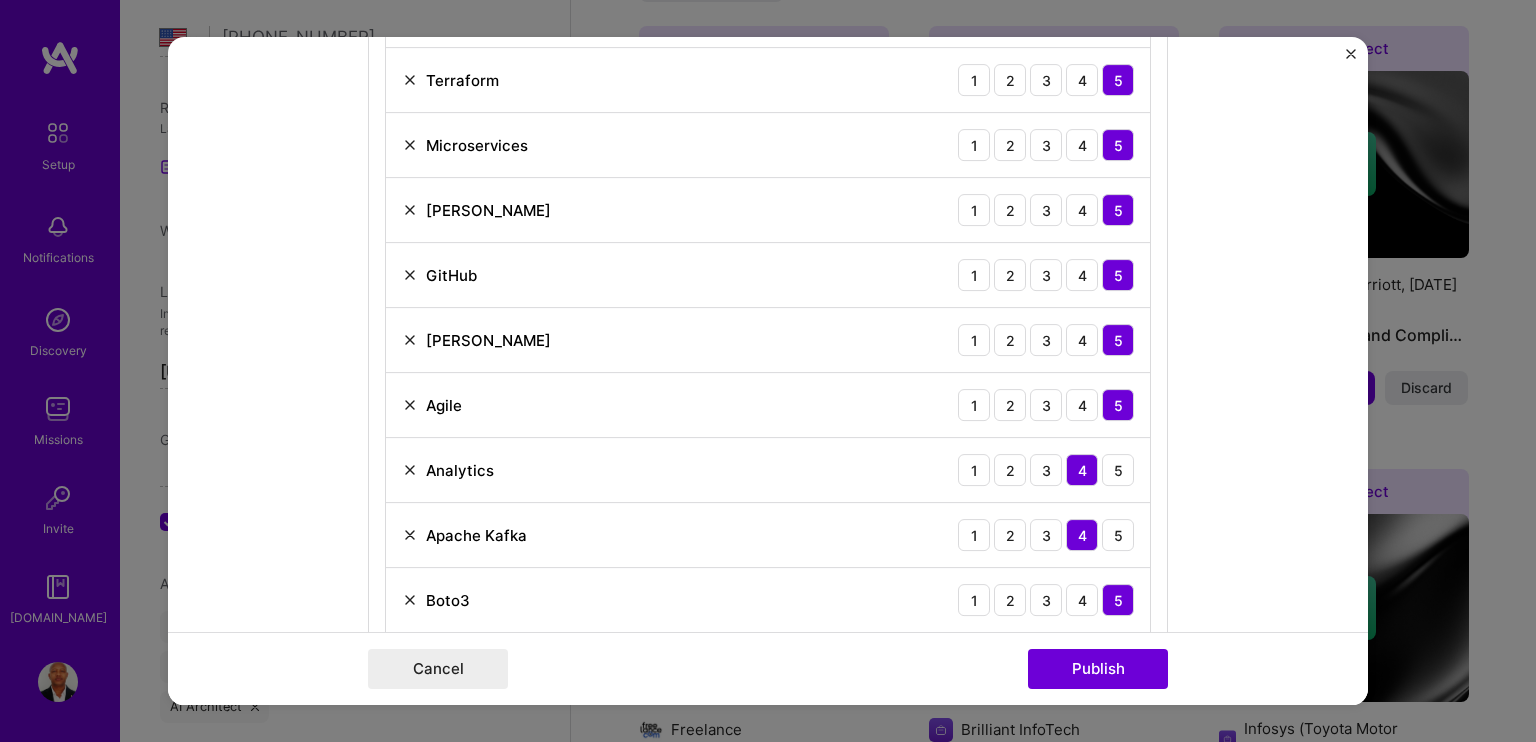 click at bounding box center (410, 340) 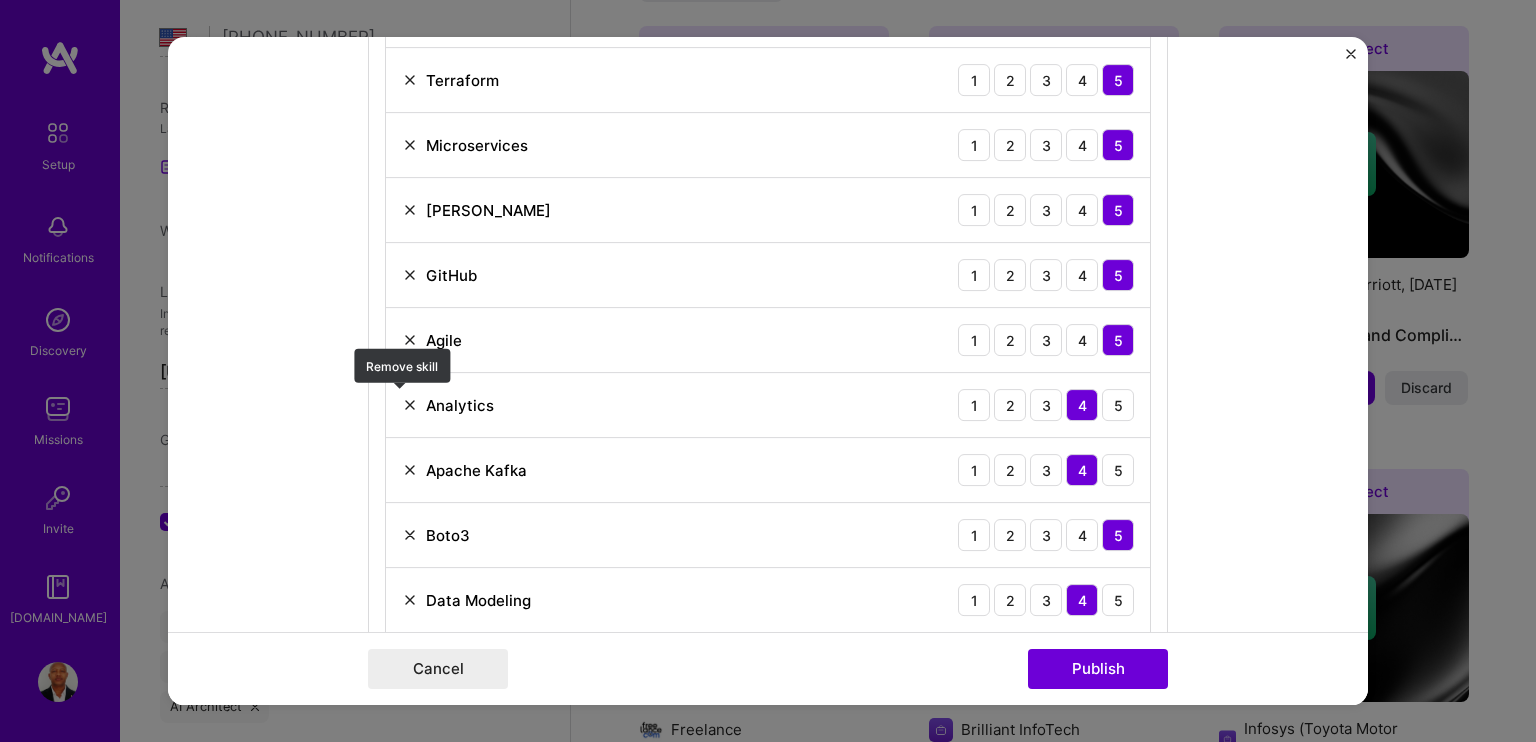 click at bounding box center (410, 405) 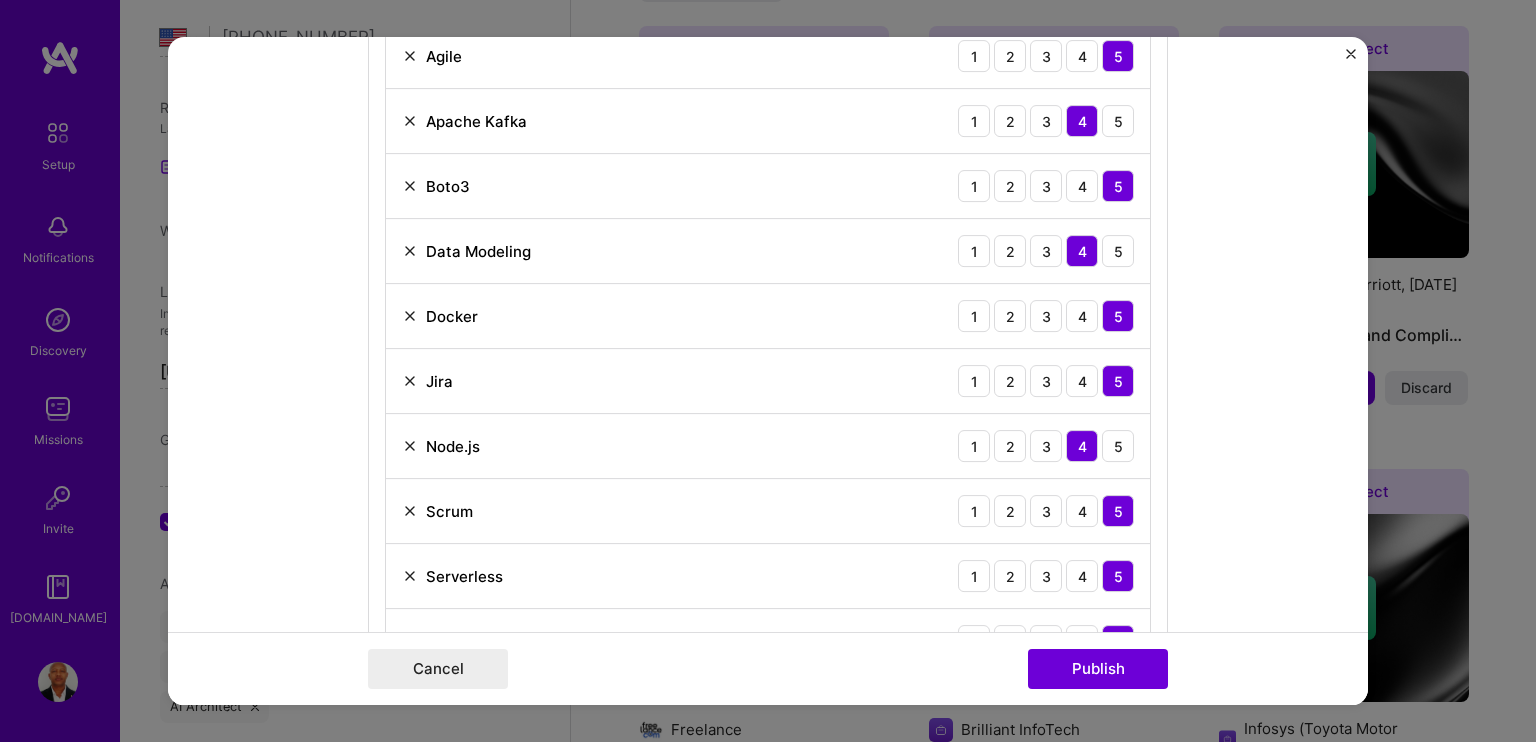 scroll, scrollTop: 2100, scrollLeft: 0, axis: vertical 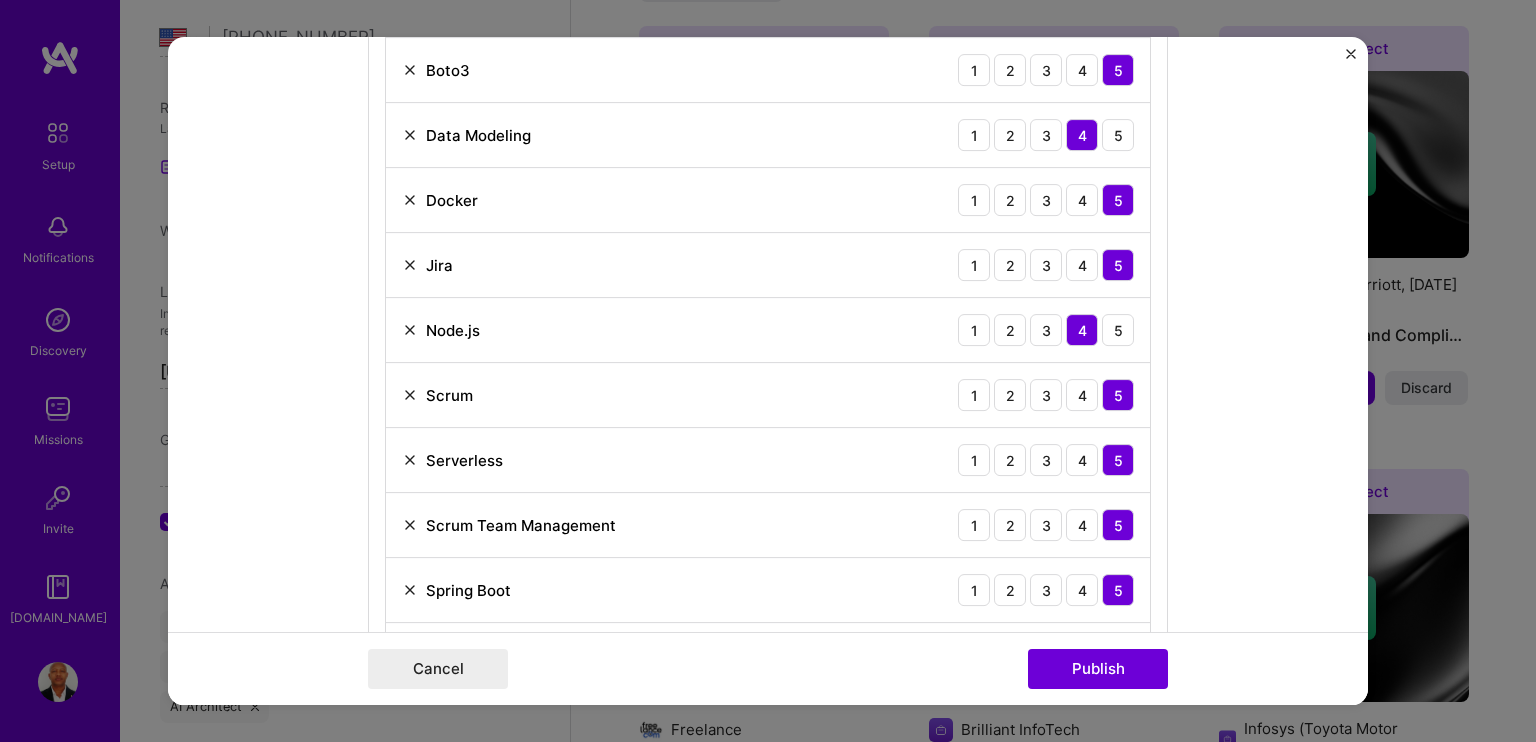 click at bounding box center (410, 395) 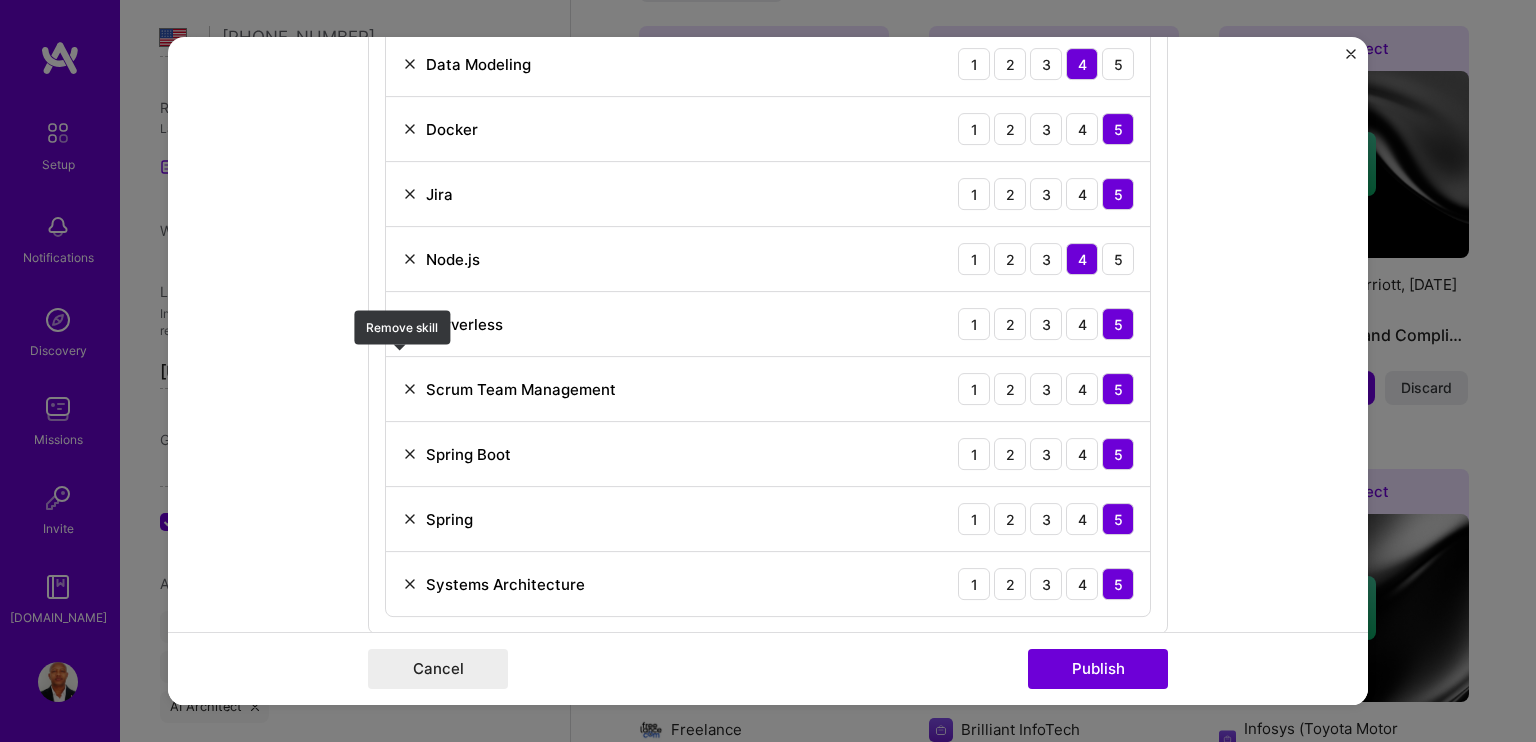 scroll, scrollTop: 2200, scrollLeft: 0, axis: vertical 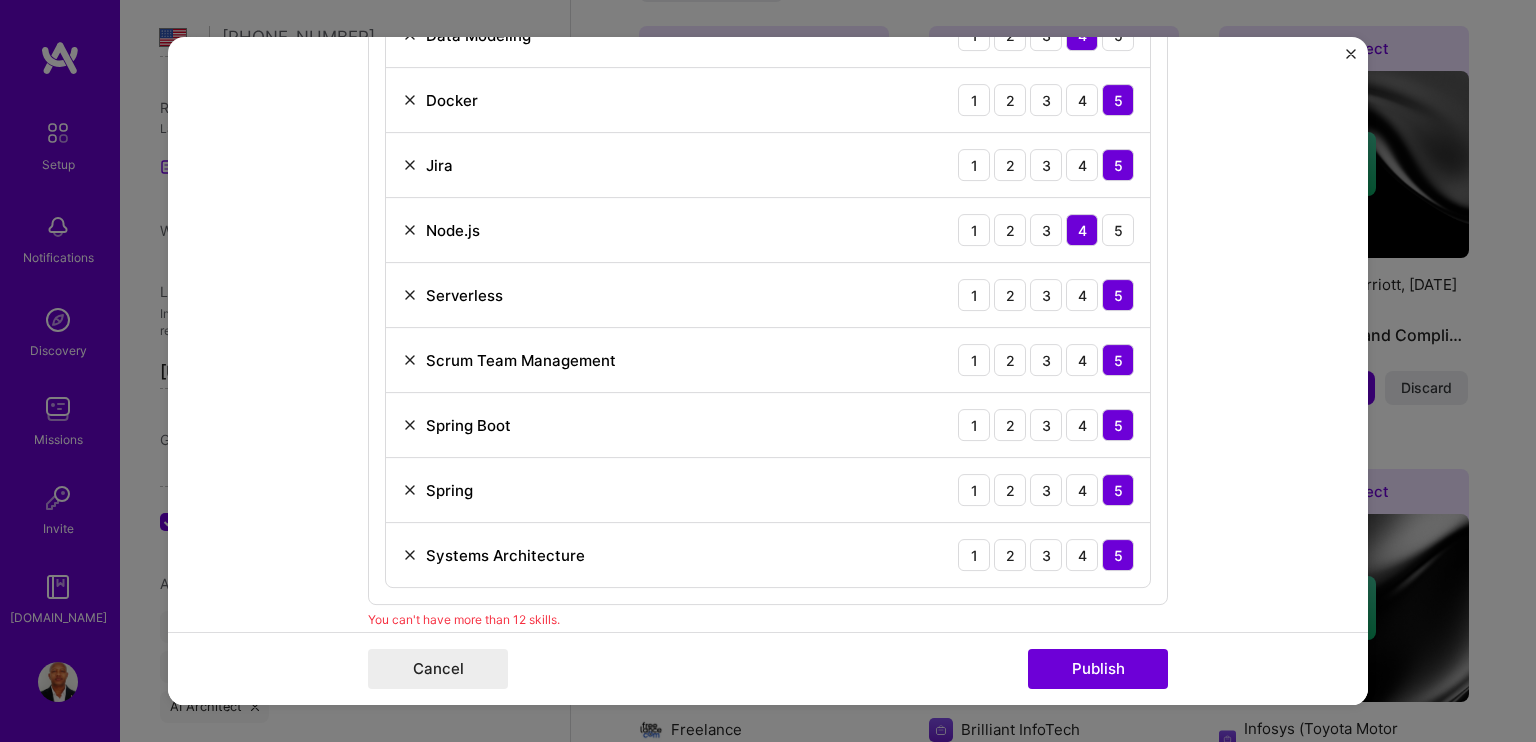 click at bounding box center [410, 490] 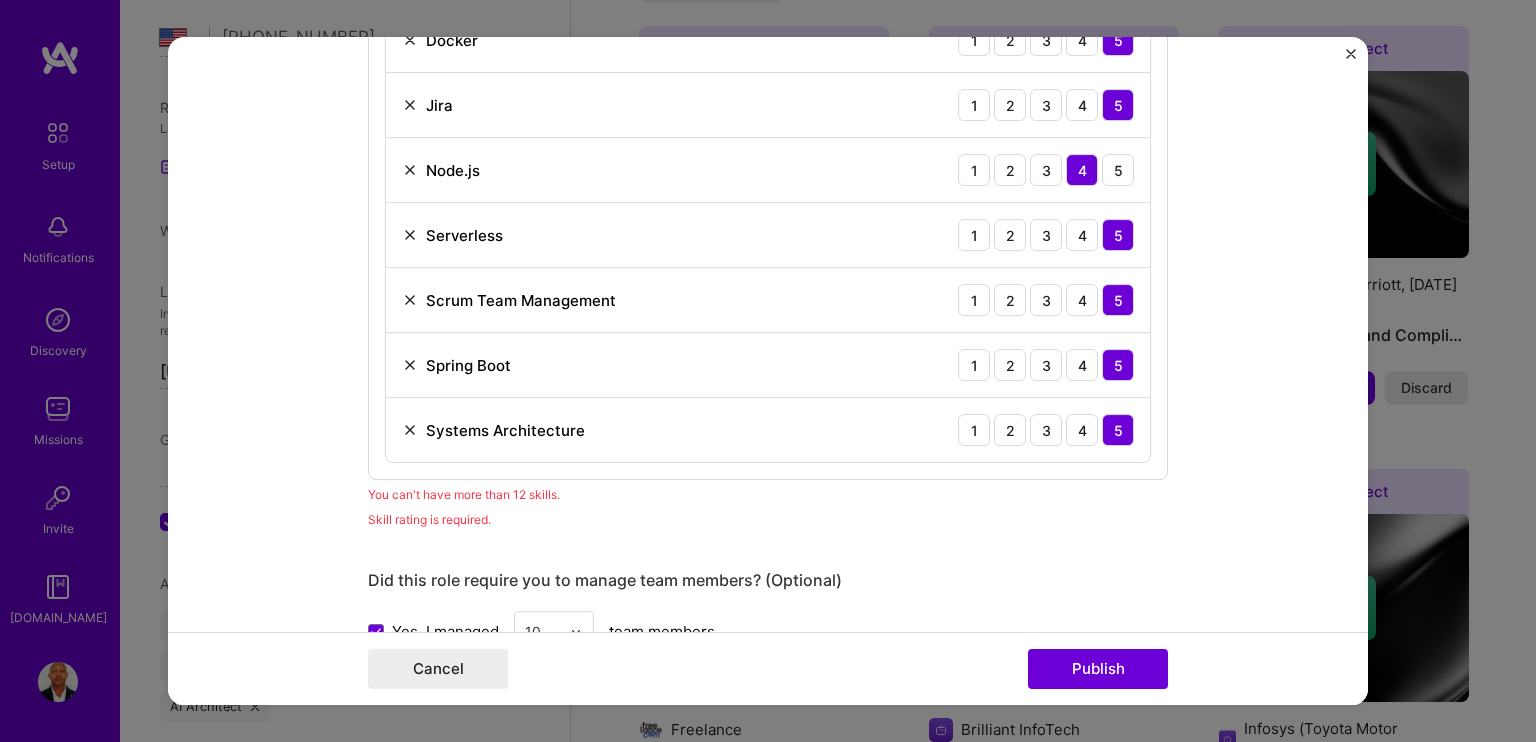 scroll, scrollTop: 2300, scrollLeft: 0, axis: vertical 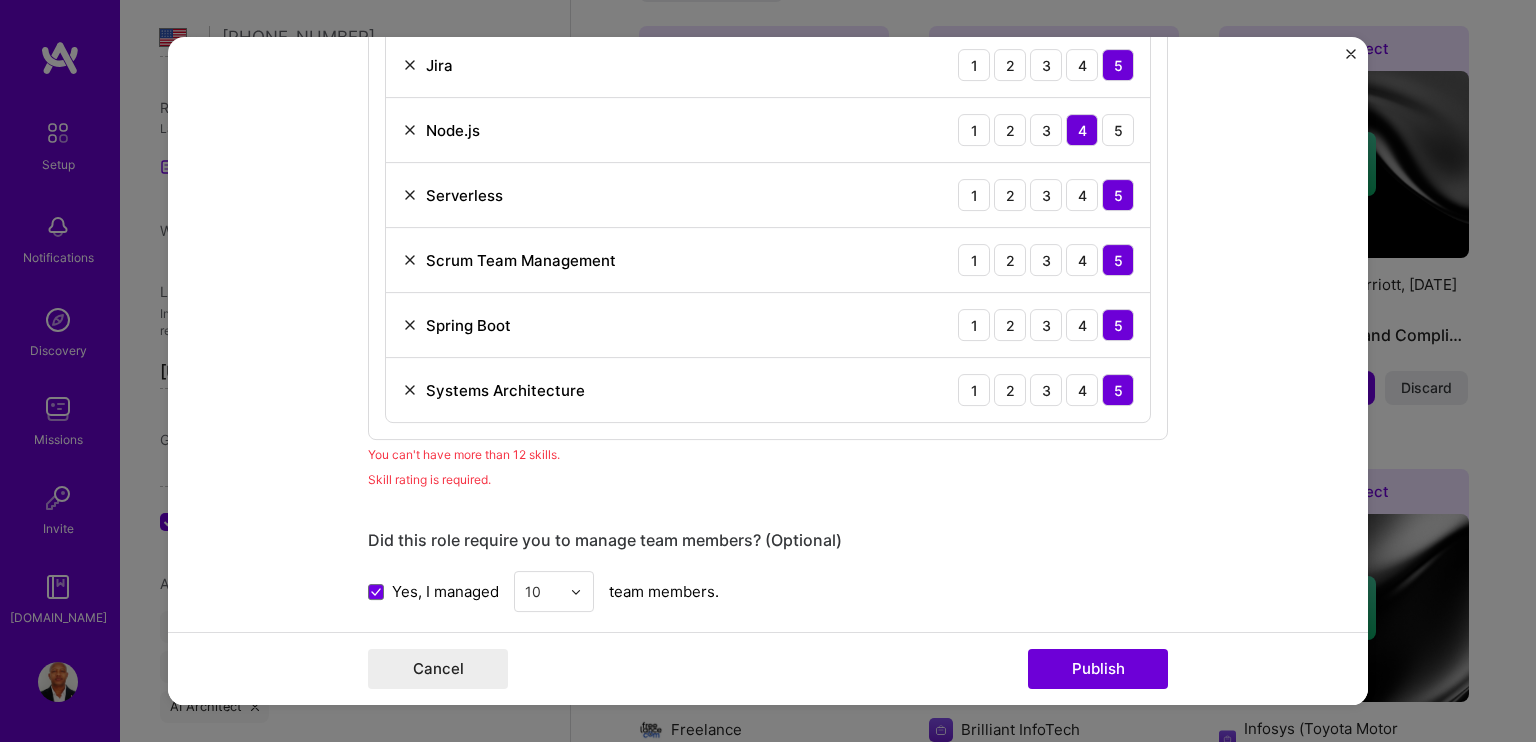 click on "Systems Architecture" at bounding box center (505, 390) 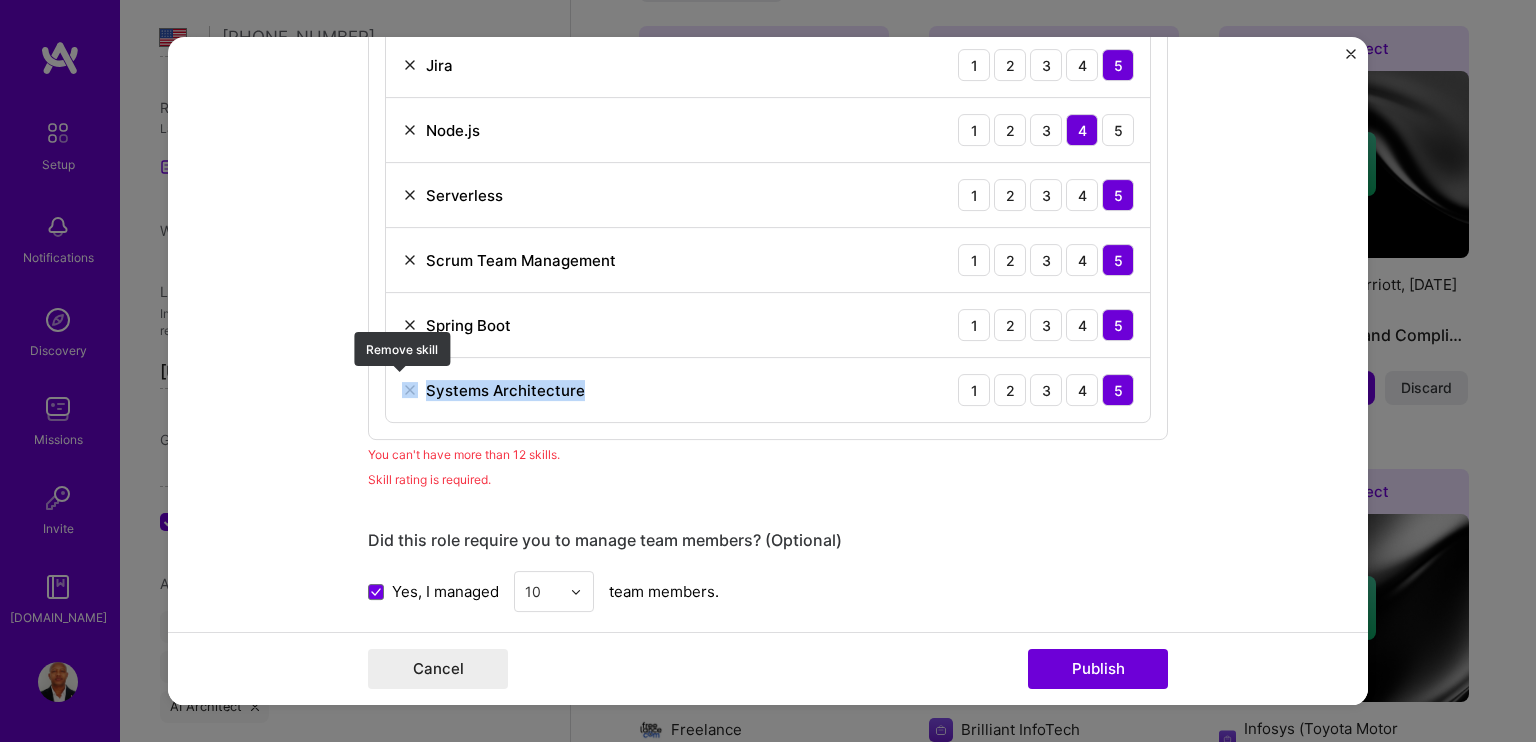 drag, startPoint x: 579, startPoint y: 379, endPoint x: 409, endPoint y: 383, distance: 170.04706 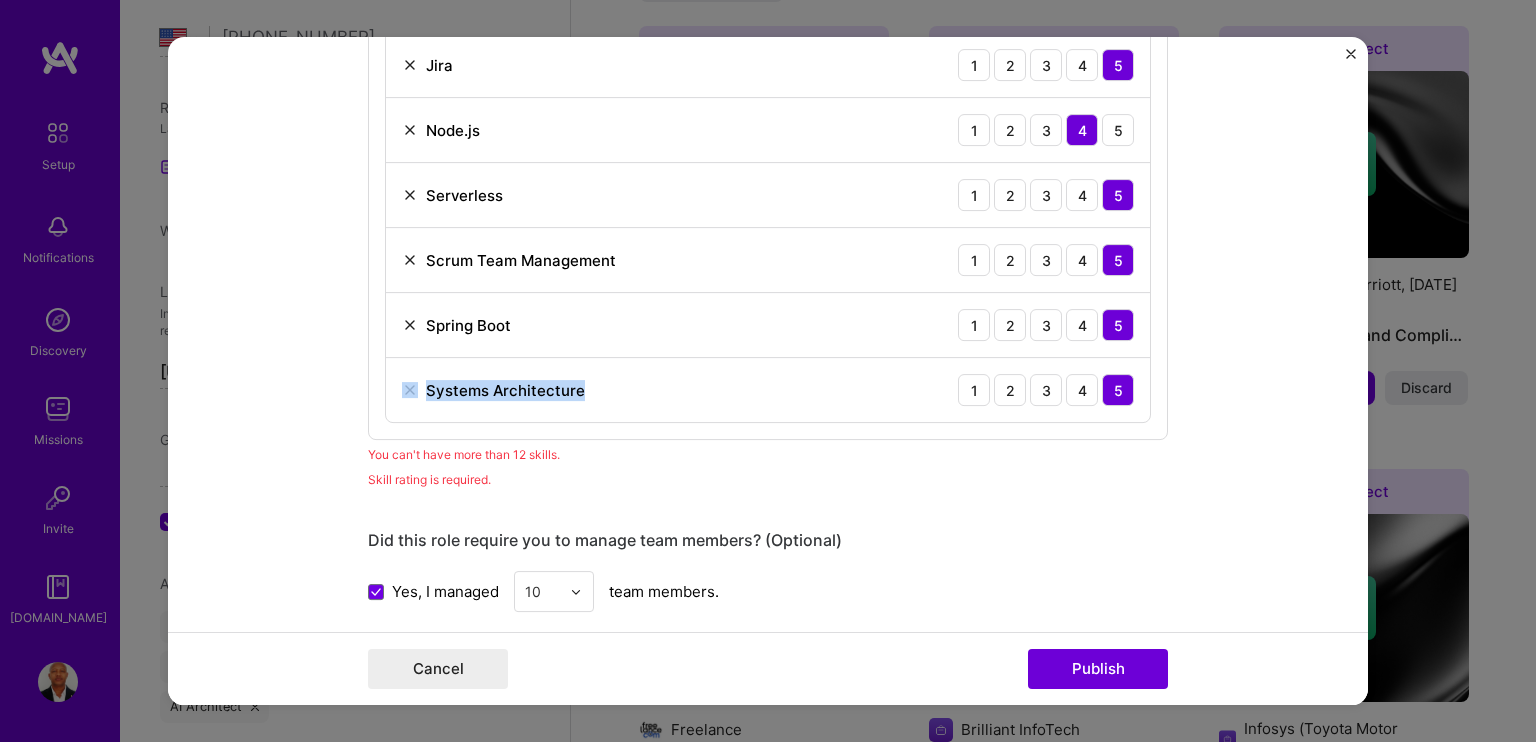 copy on "Systems Architecture" 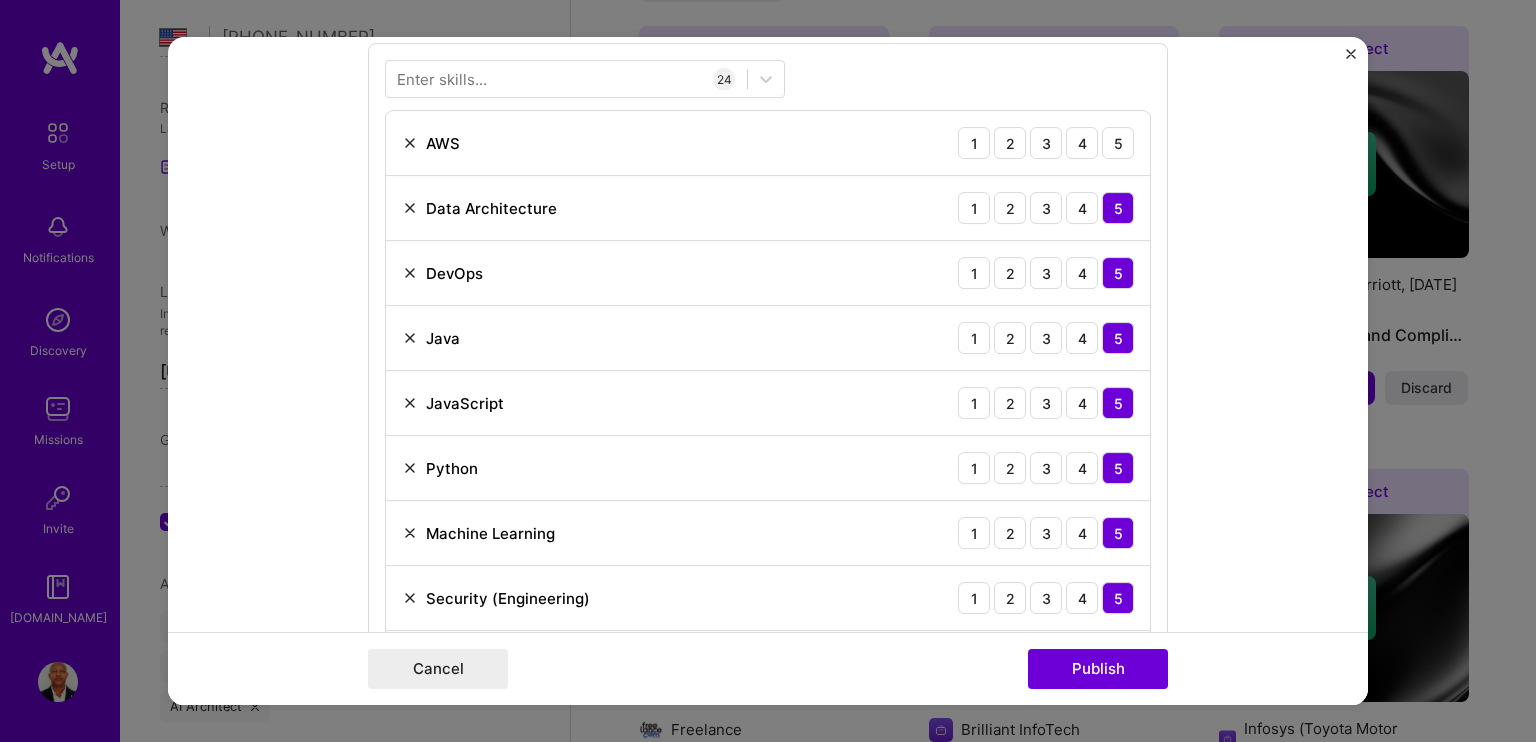 scroll, scrollTop: 1100, scrollLeft: 0, axis: vertical 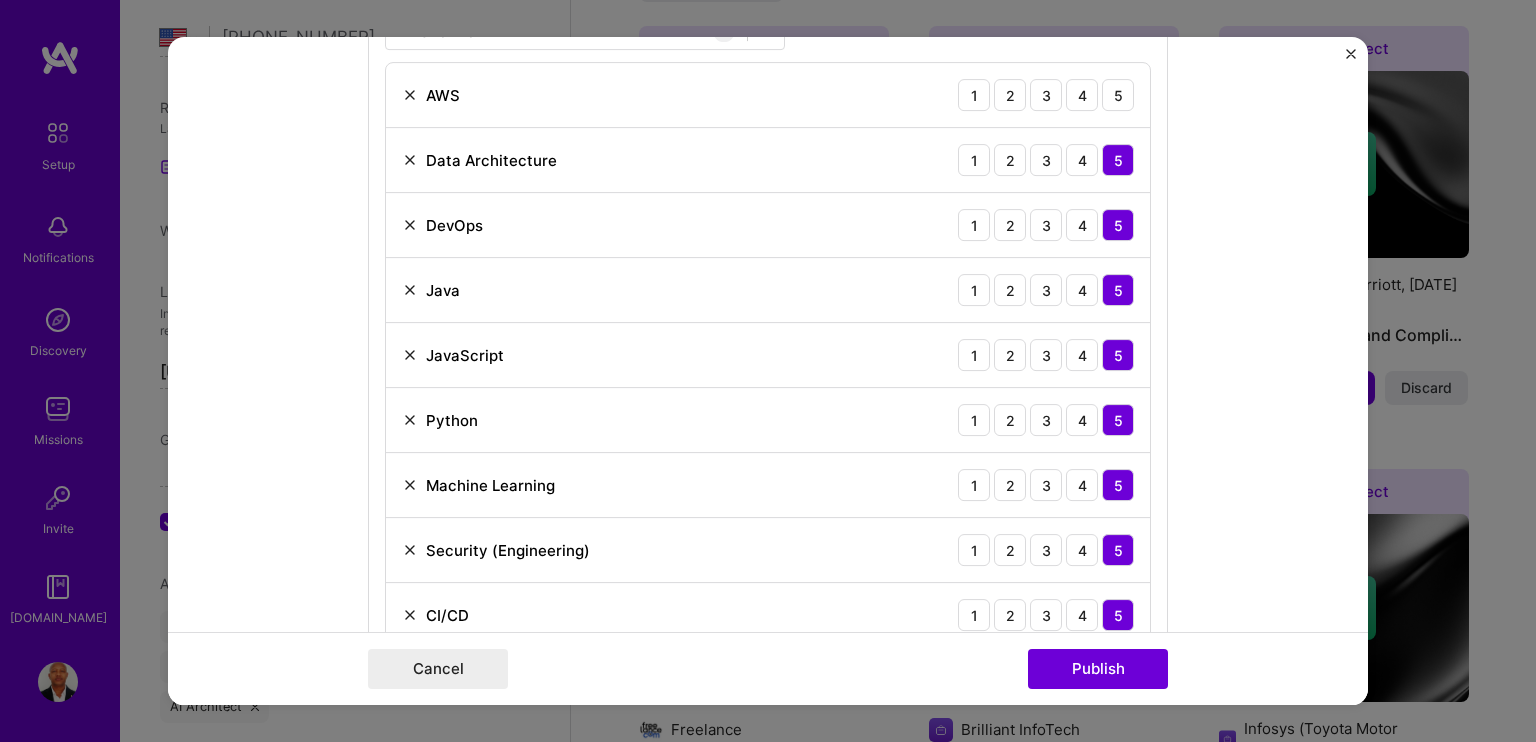 click on "JavaScript 1 2 3 4 5" at bounding box center [768, 355] 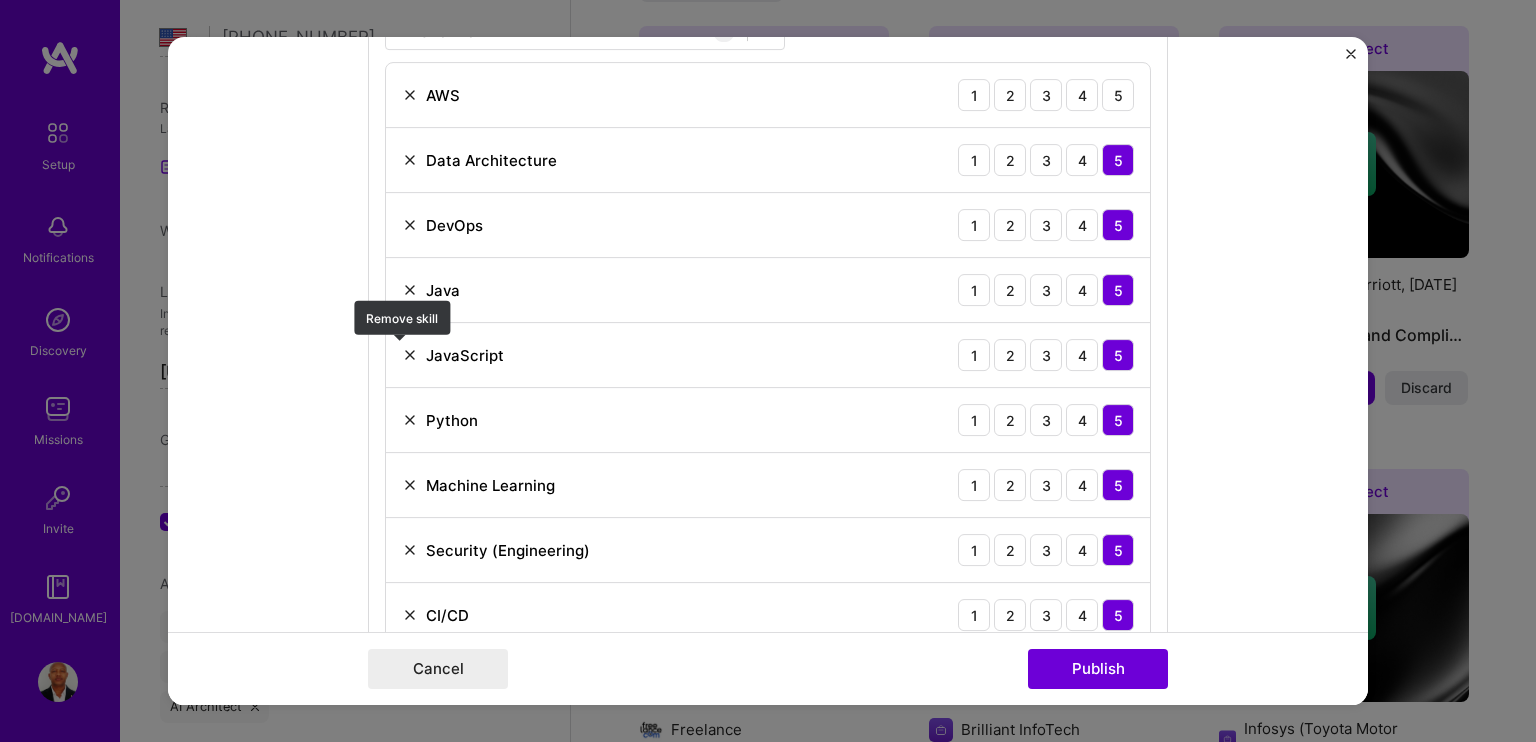 click at bounding box center [410, 355] 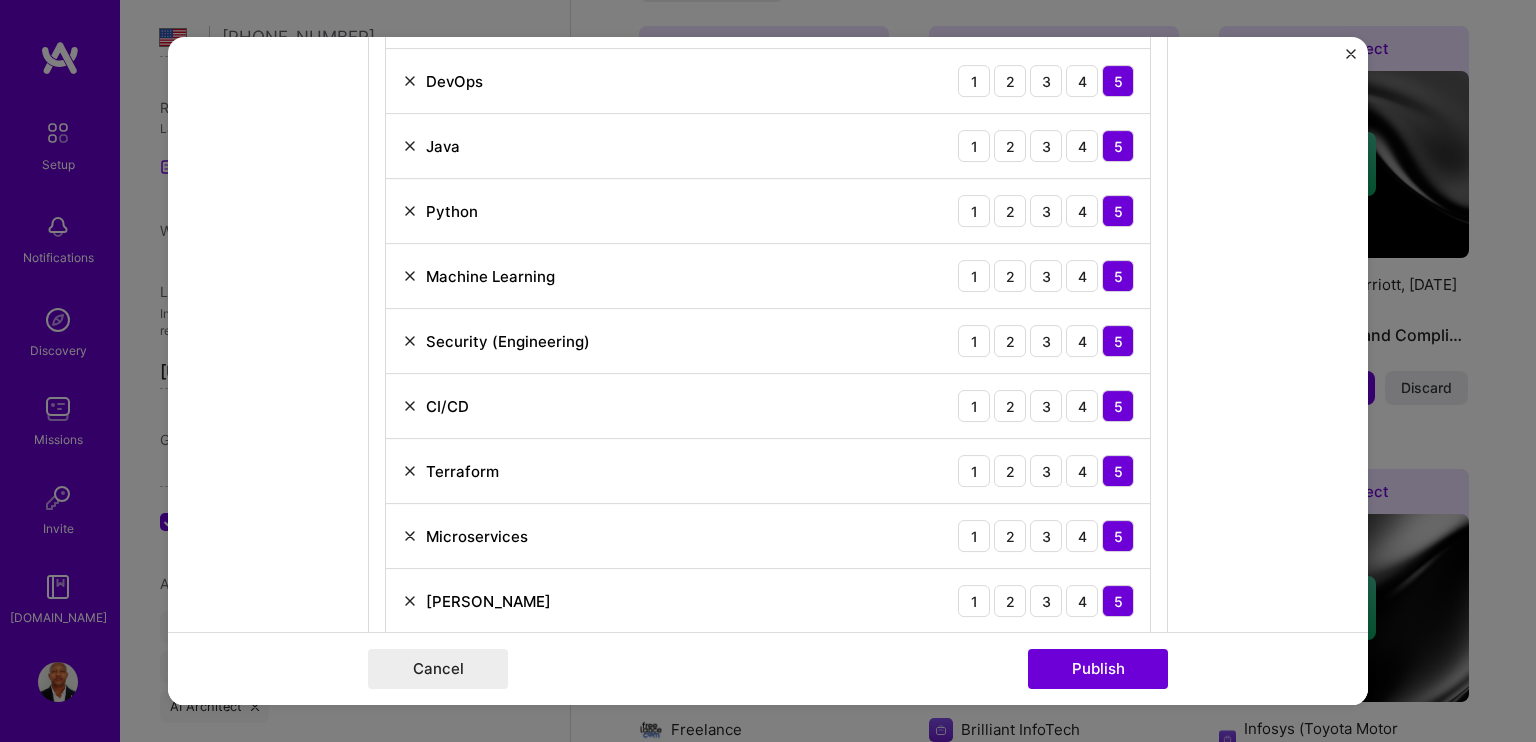 scroll, scrollTop: 1200, scrollLeft: 0, axis: vertical 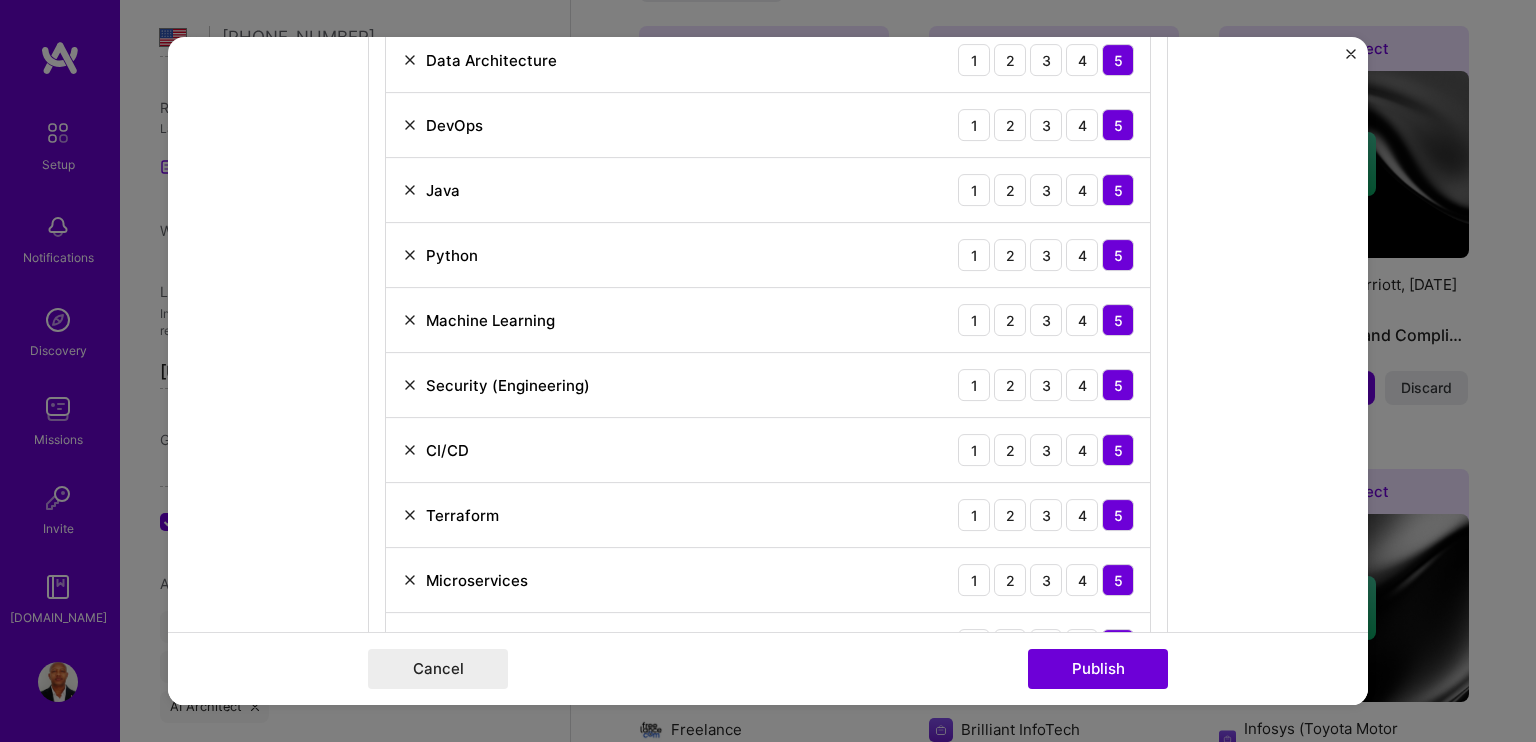 click at bounding box center (410, 450) 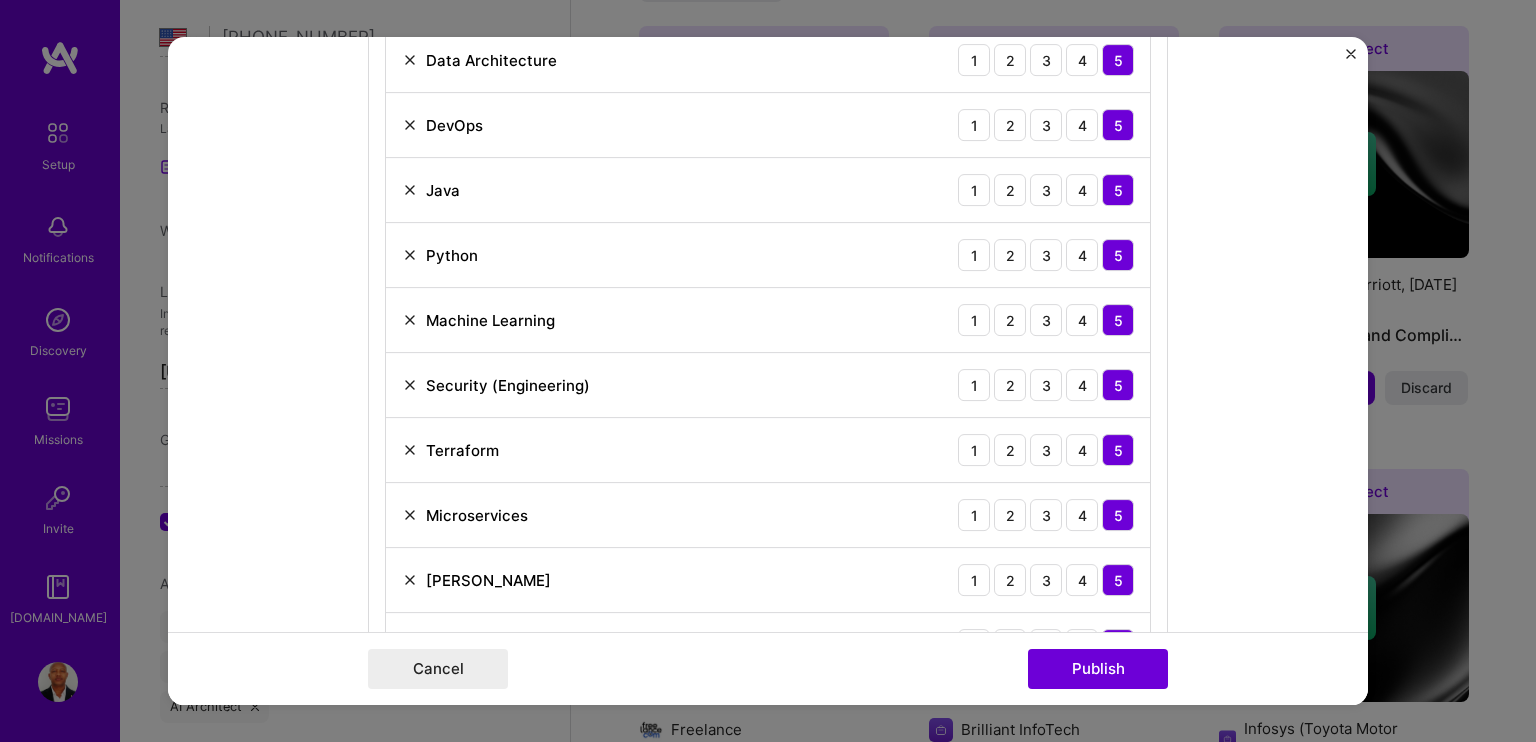 scroll, scrollTop: 1300, scrollLeft: 0, axis: vertical 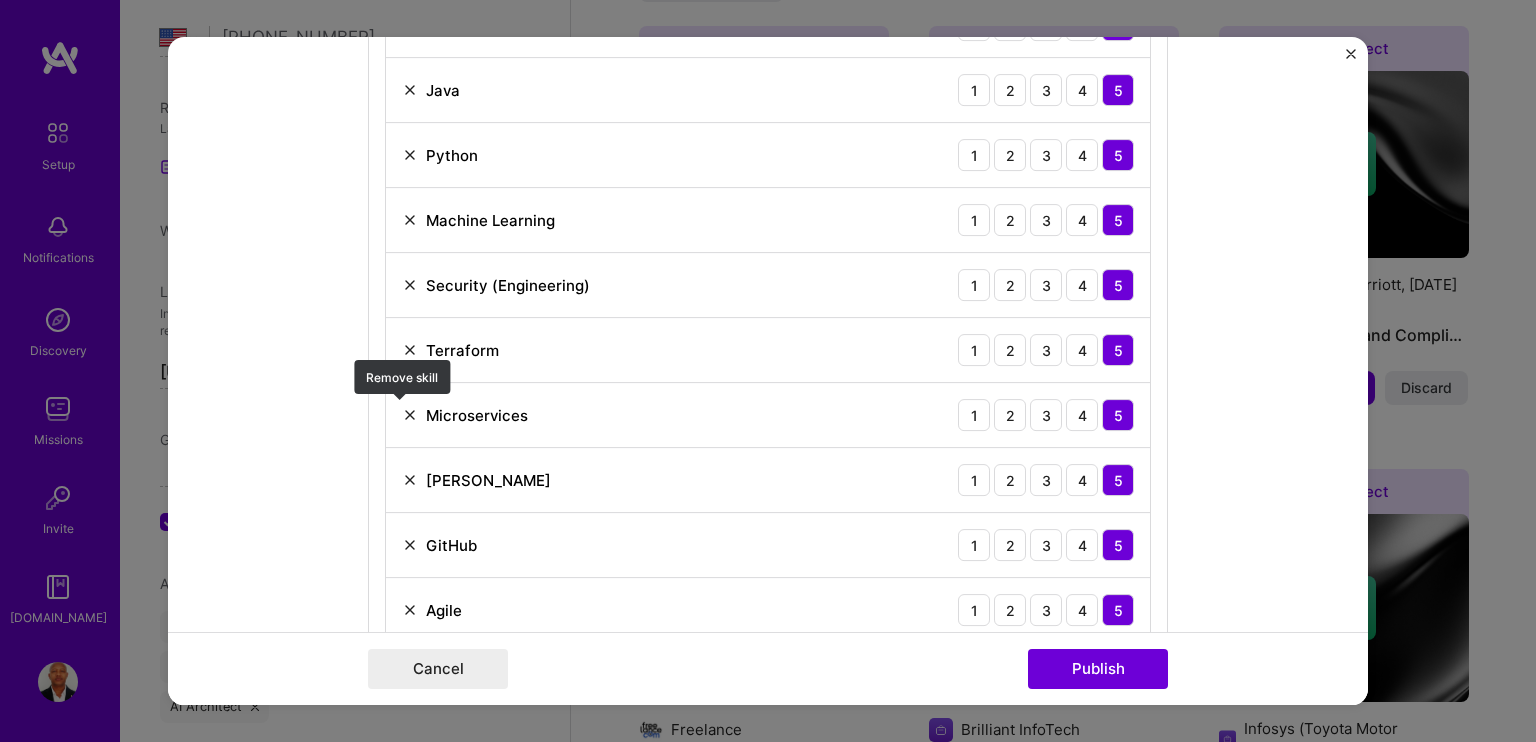 click at bounding box center [410, 415] 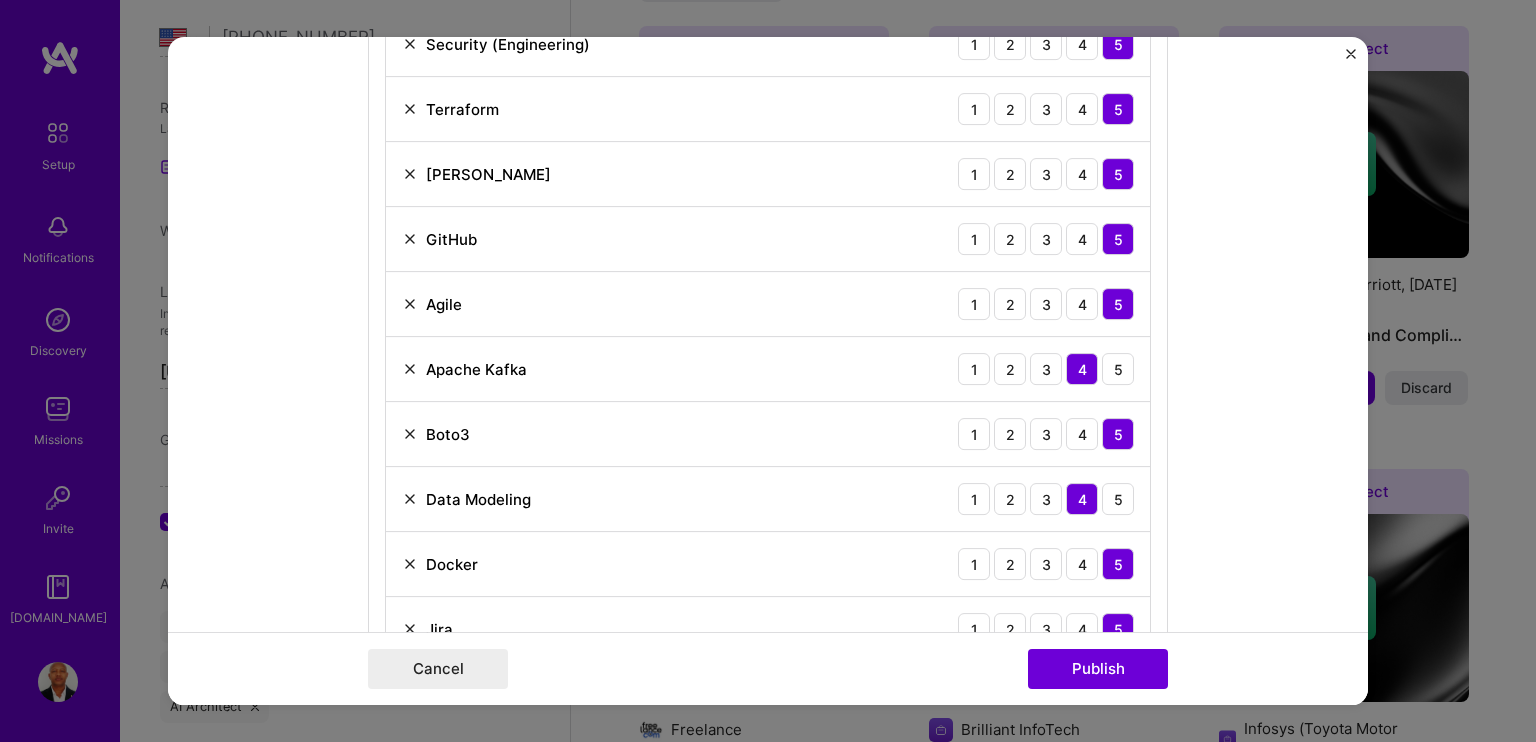 scroll, scrollTop: 1600, scrollLeft: 0, axis: vertical 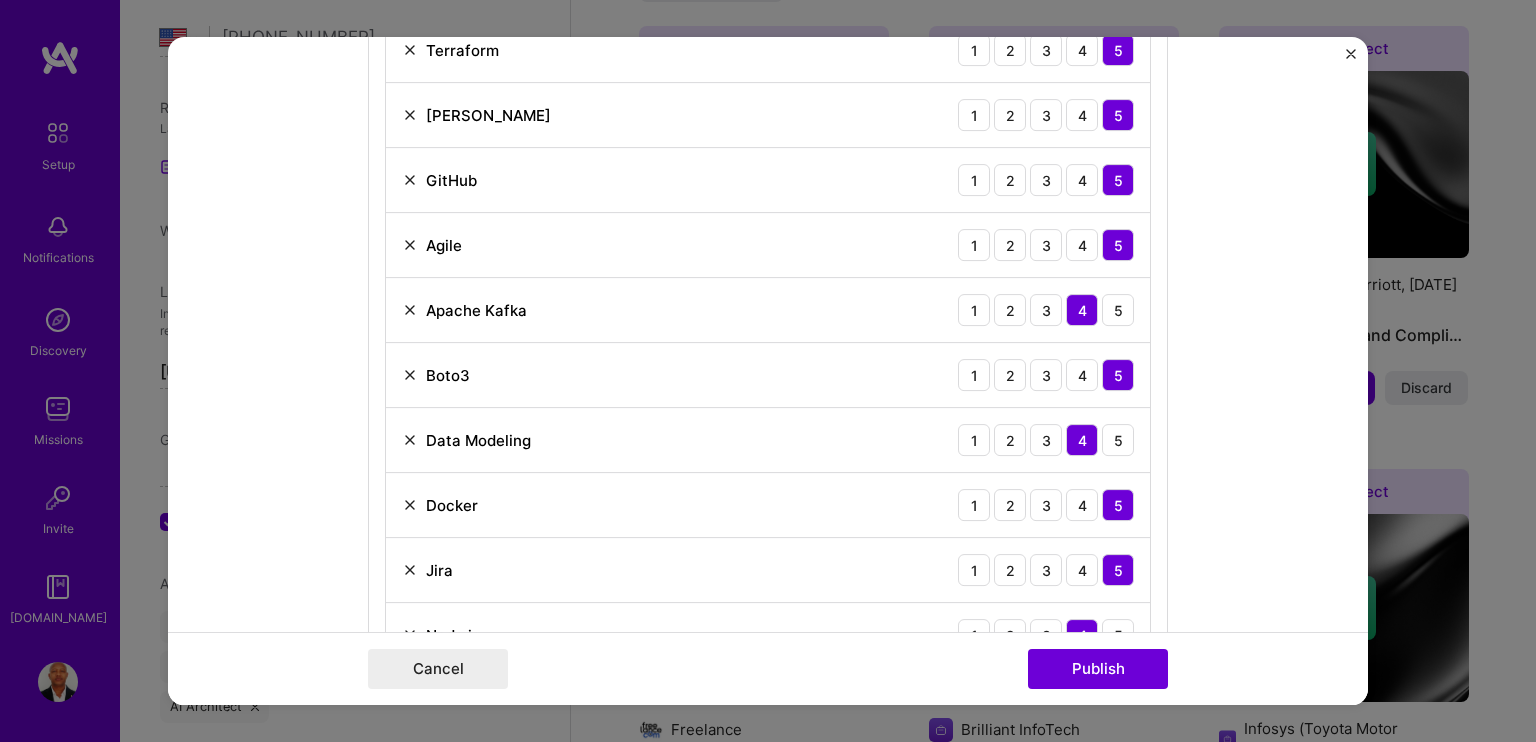 click at bounding box center (410, 375) 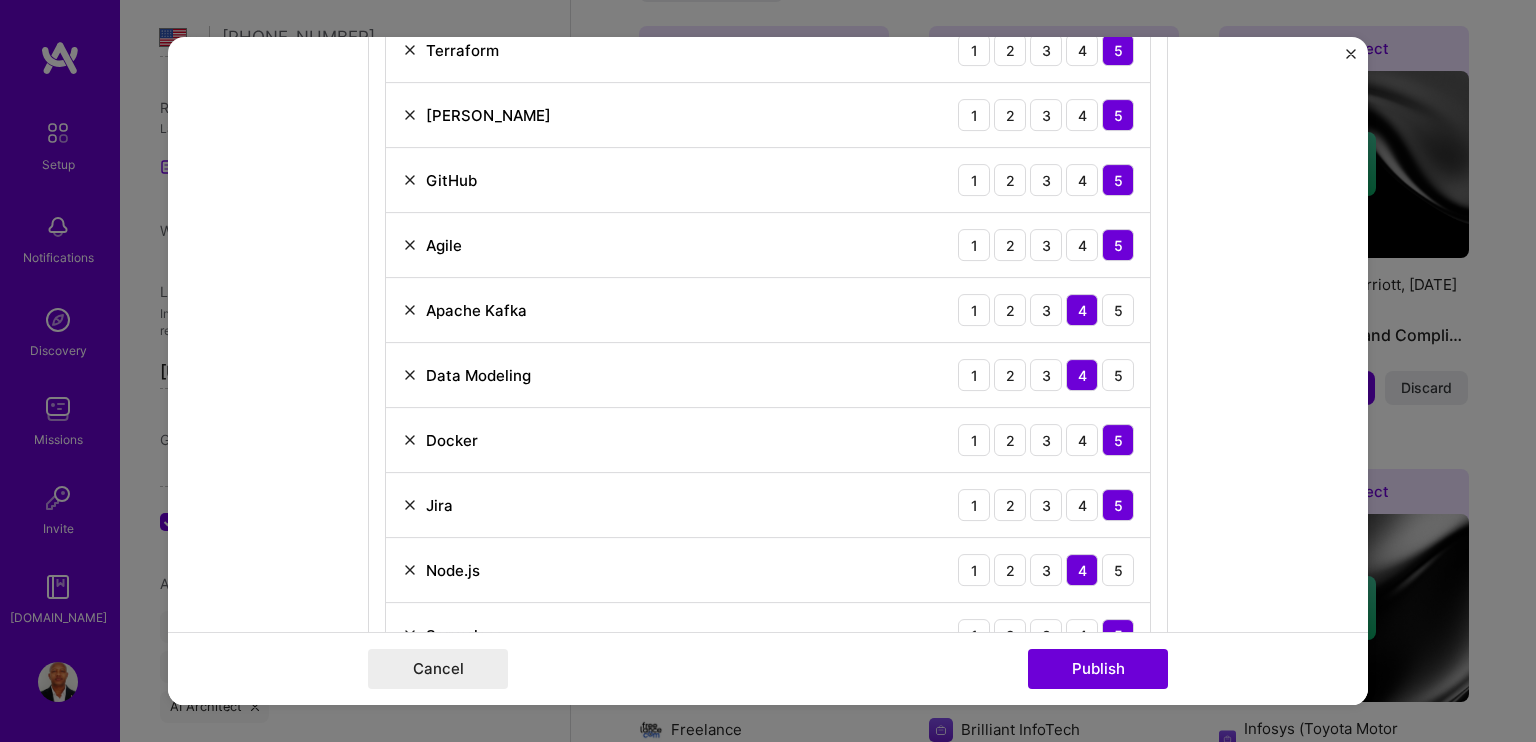 click on "Data Modeling" at bounding box center [466, 375] 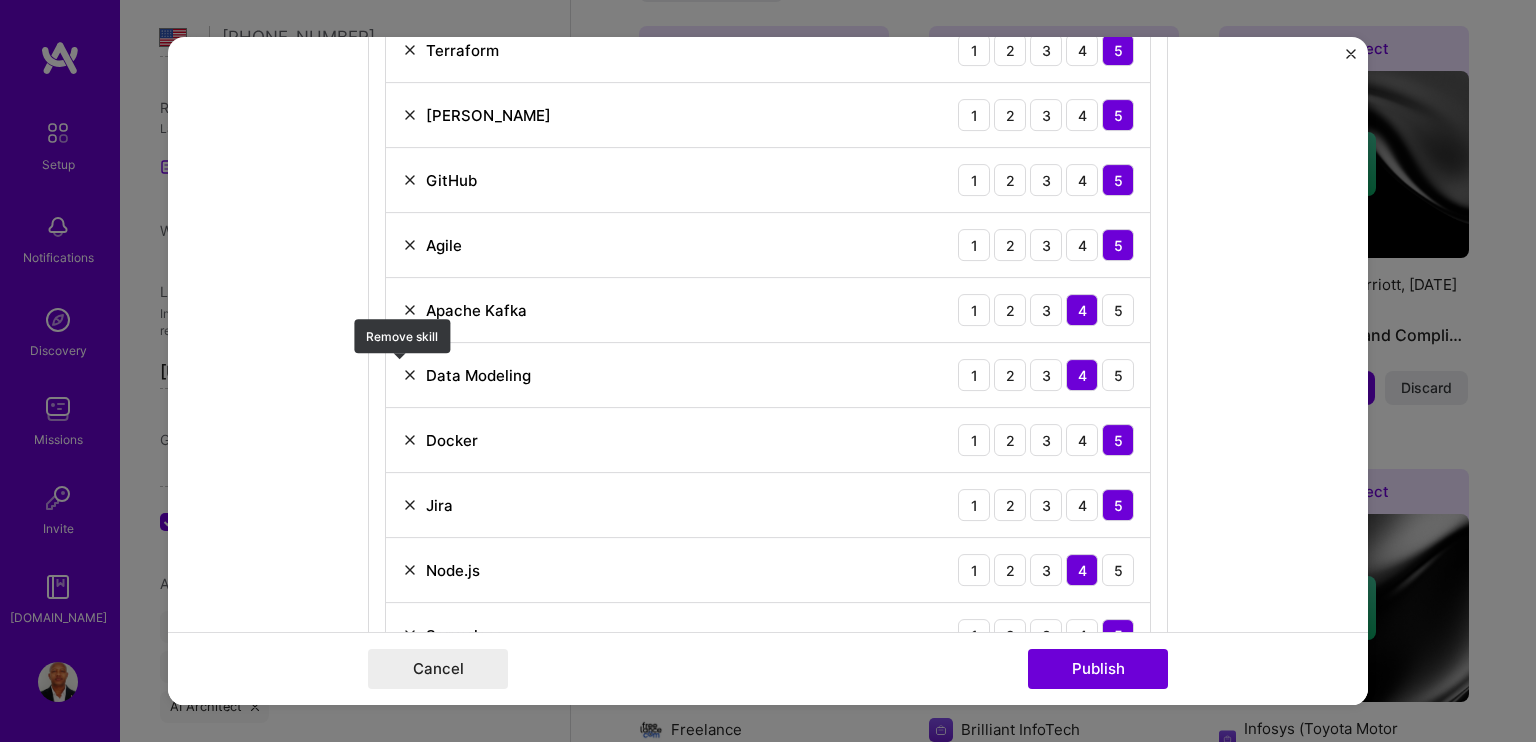 click at bounding box center (410, 375) 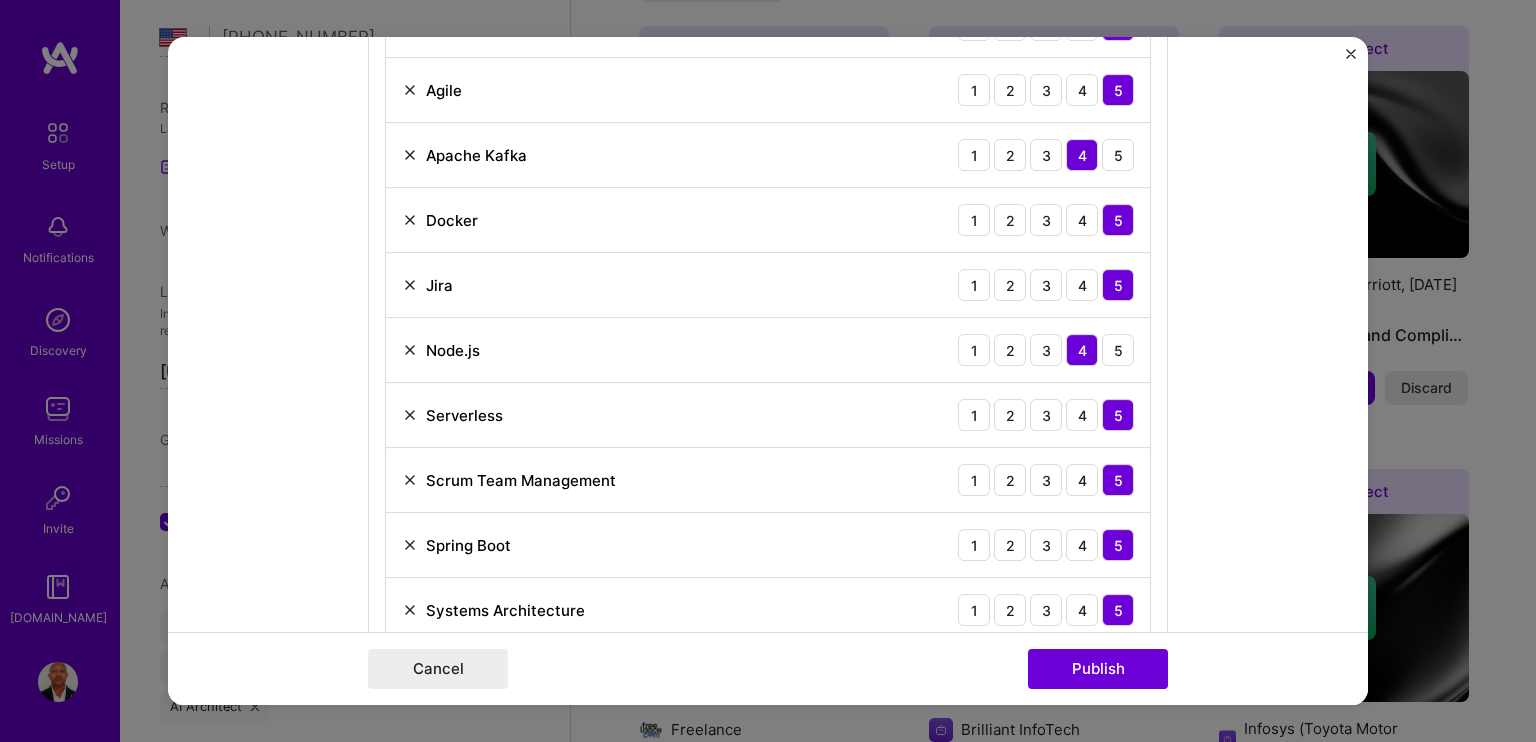 scroll, scrollTop: 1800, scrollLeft: 0, axis: vertical 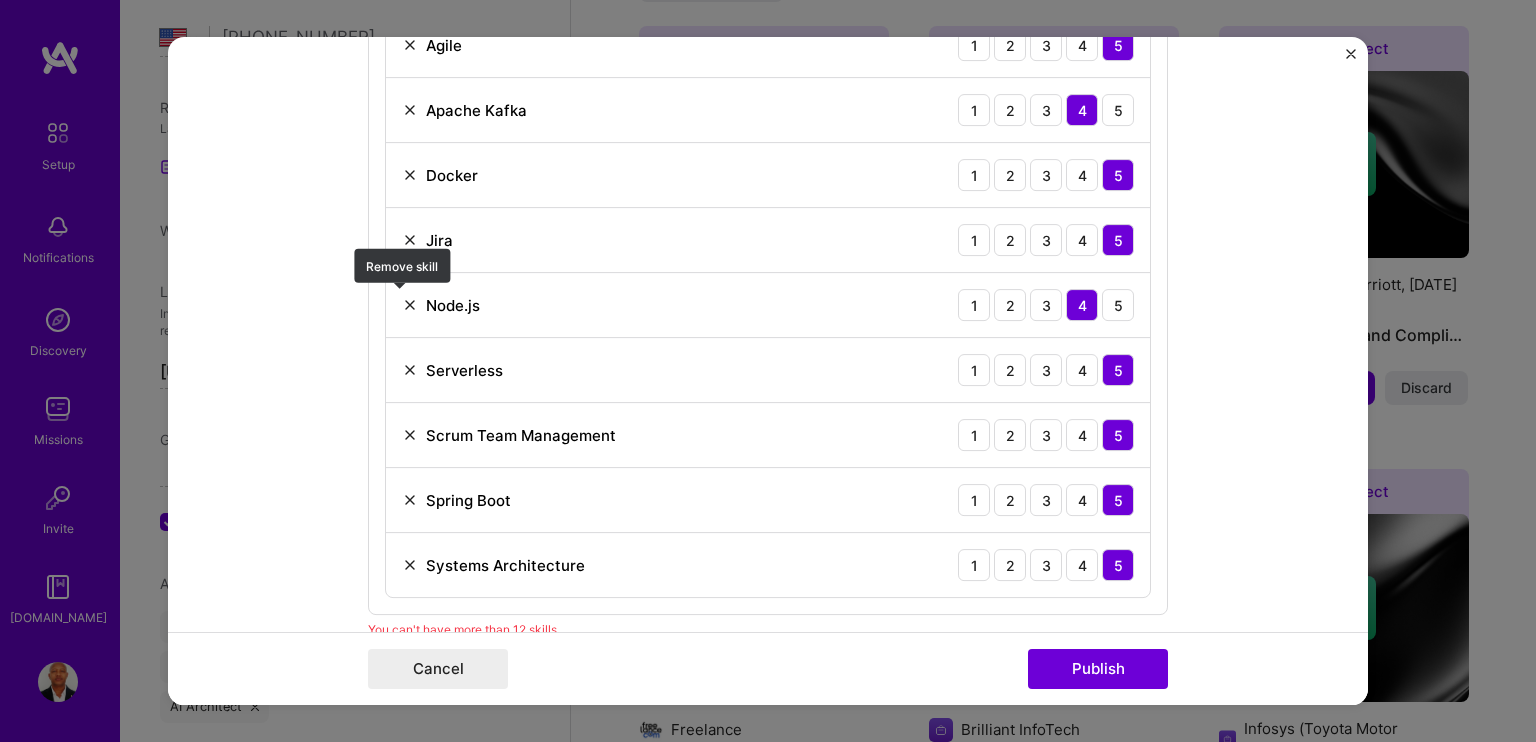 click at bounding box center (410, 305) 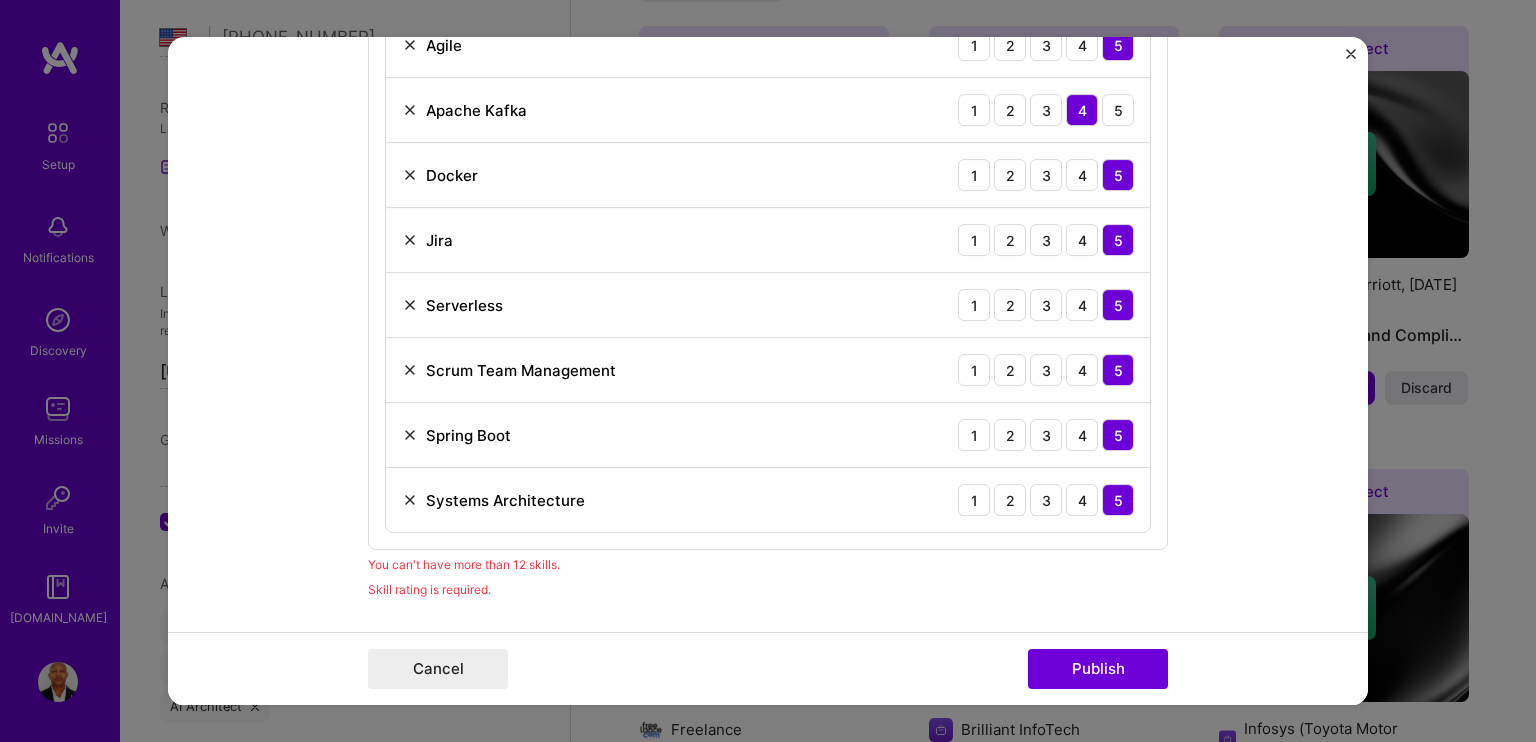 click at bounding box center (410, 370) 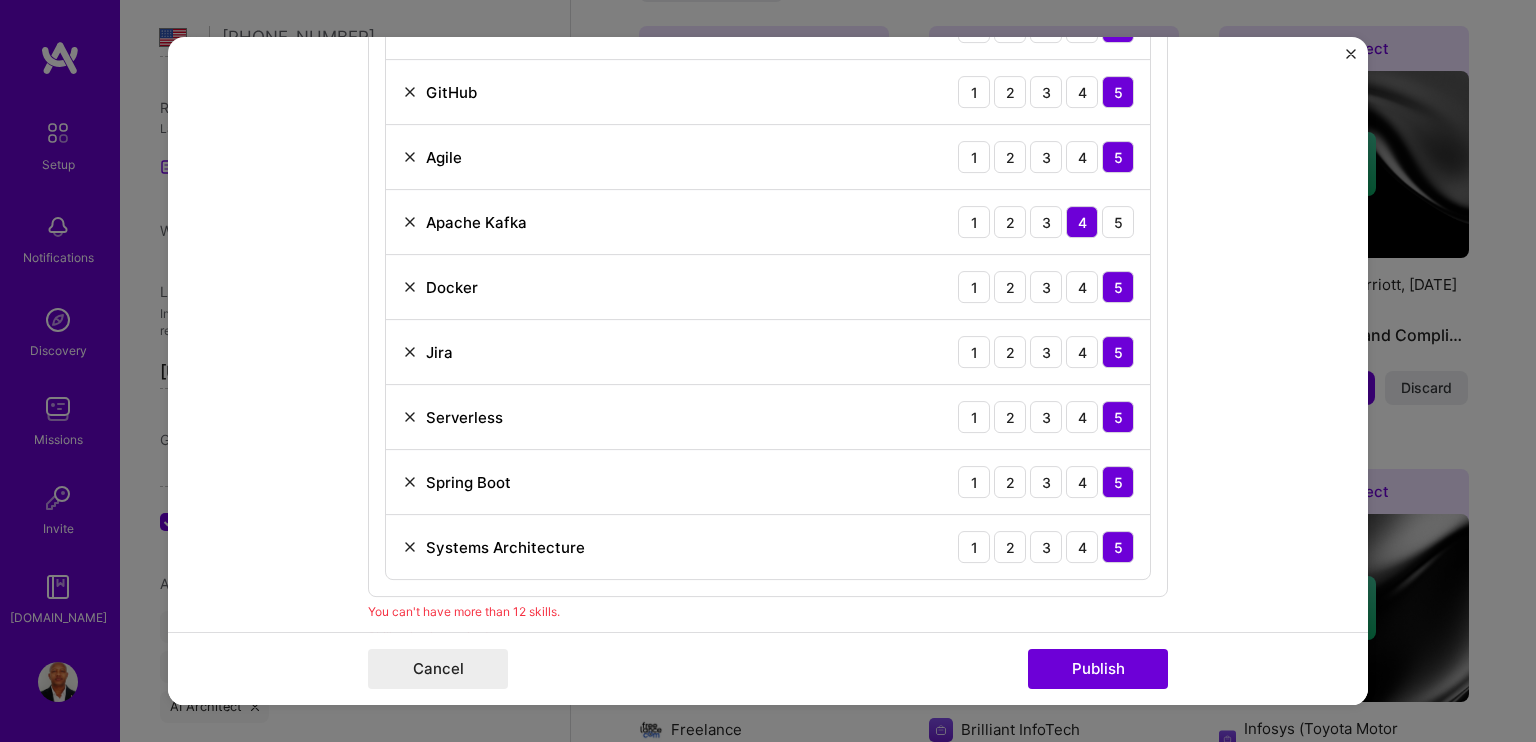 scroll, scrollTop: 1700, scrollLeft: 0, axis: vertical 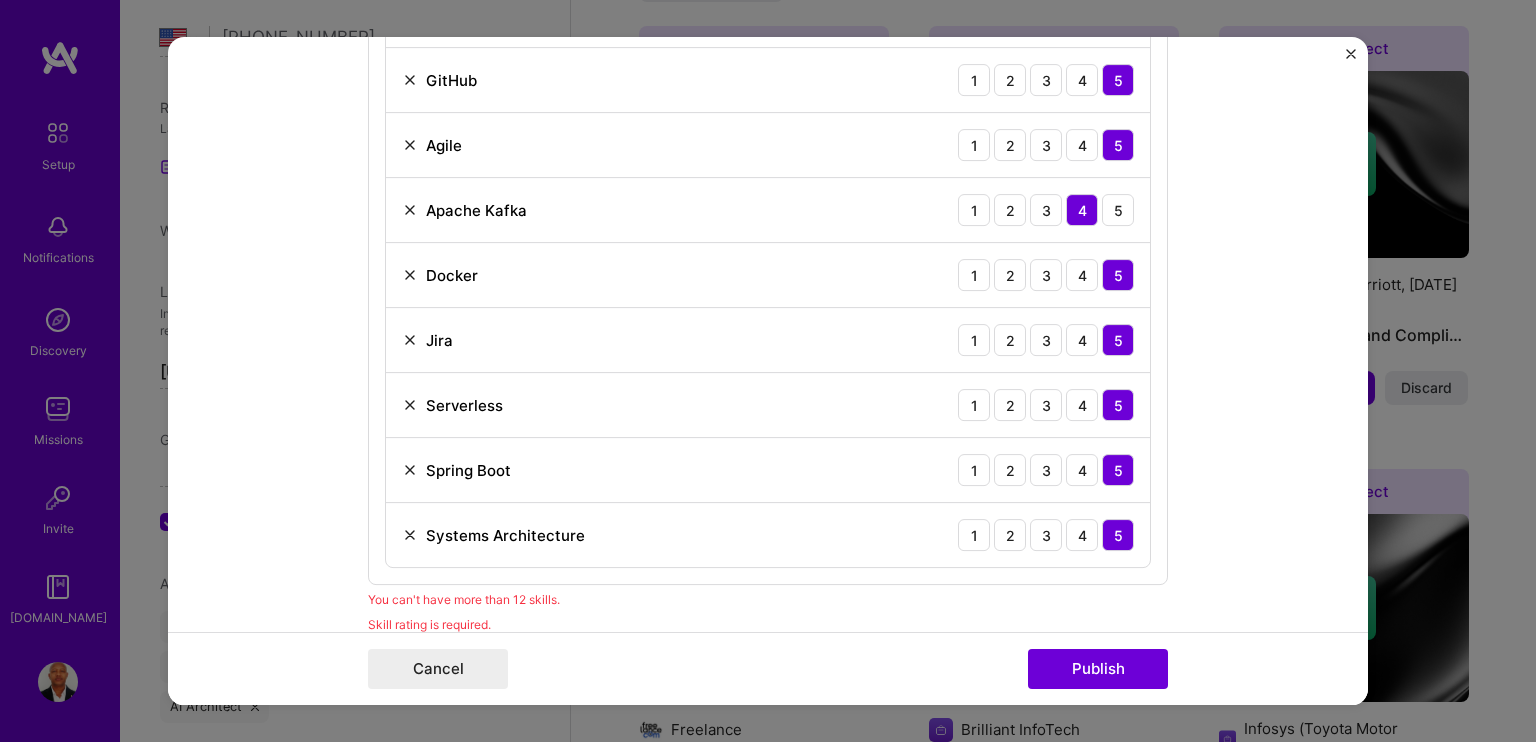 click at bounding box center (410, 470) 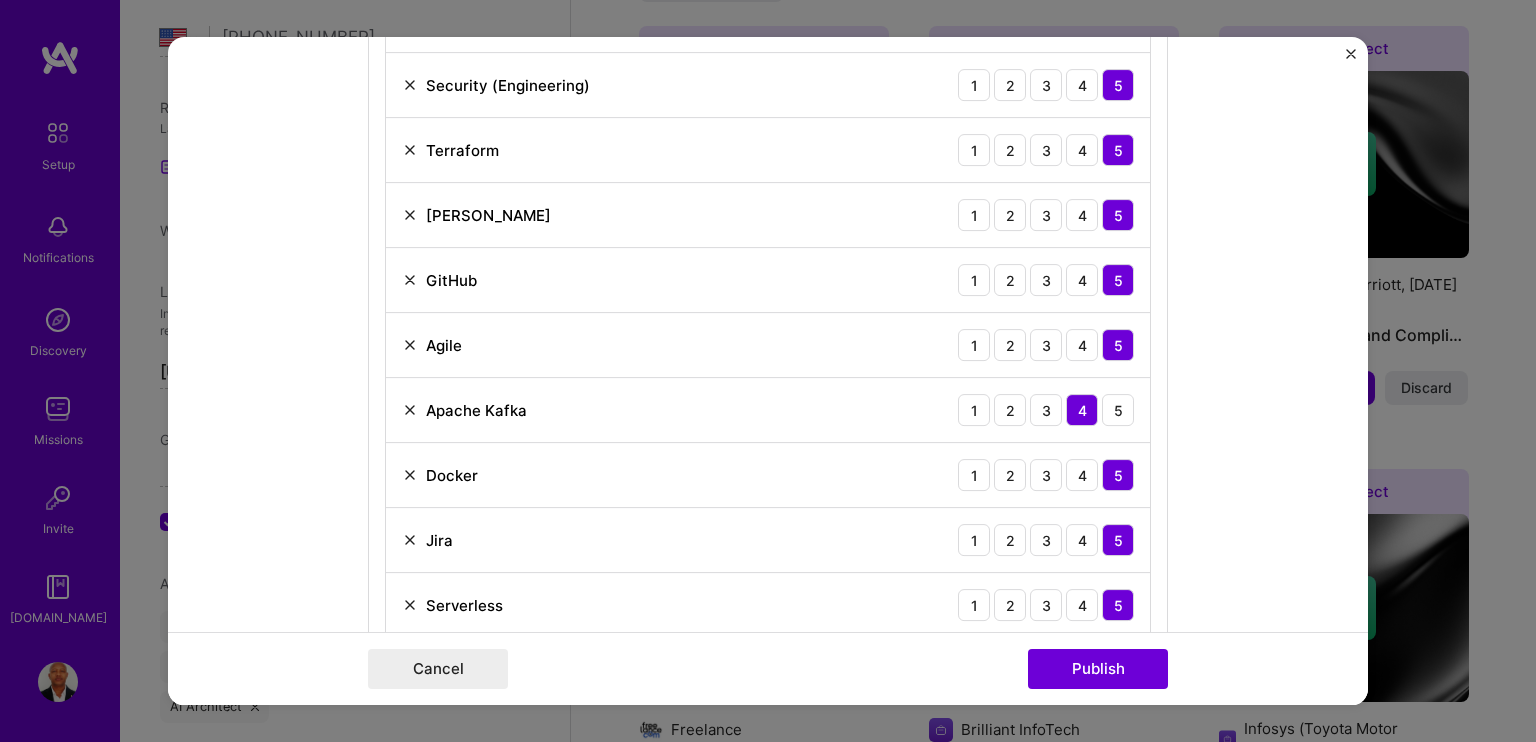 scroll, scrollTop: 1600, scrollLeft: 0, axis: vertical 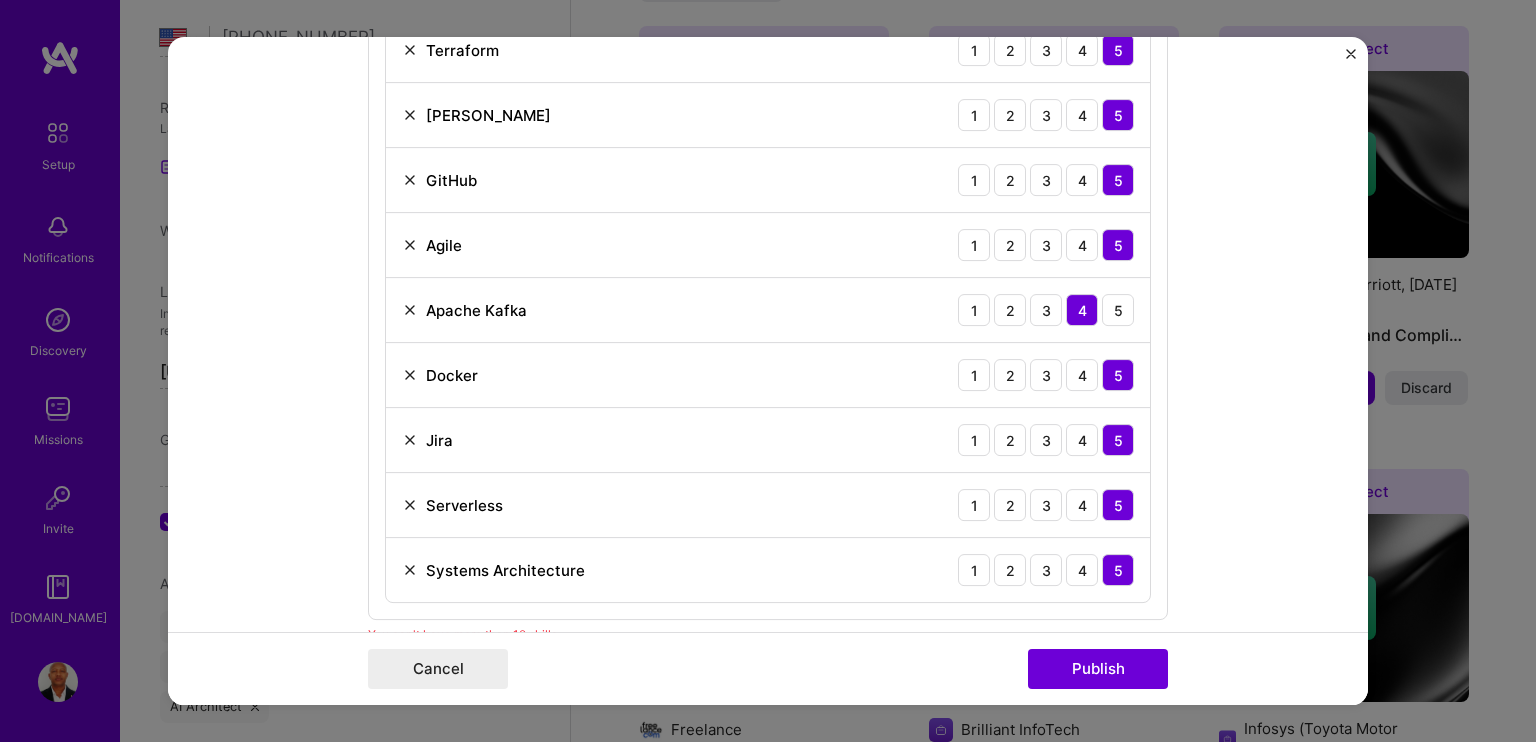 click on "Serverless" at bounding box center [452, 505] 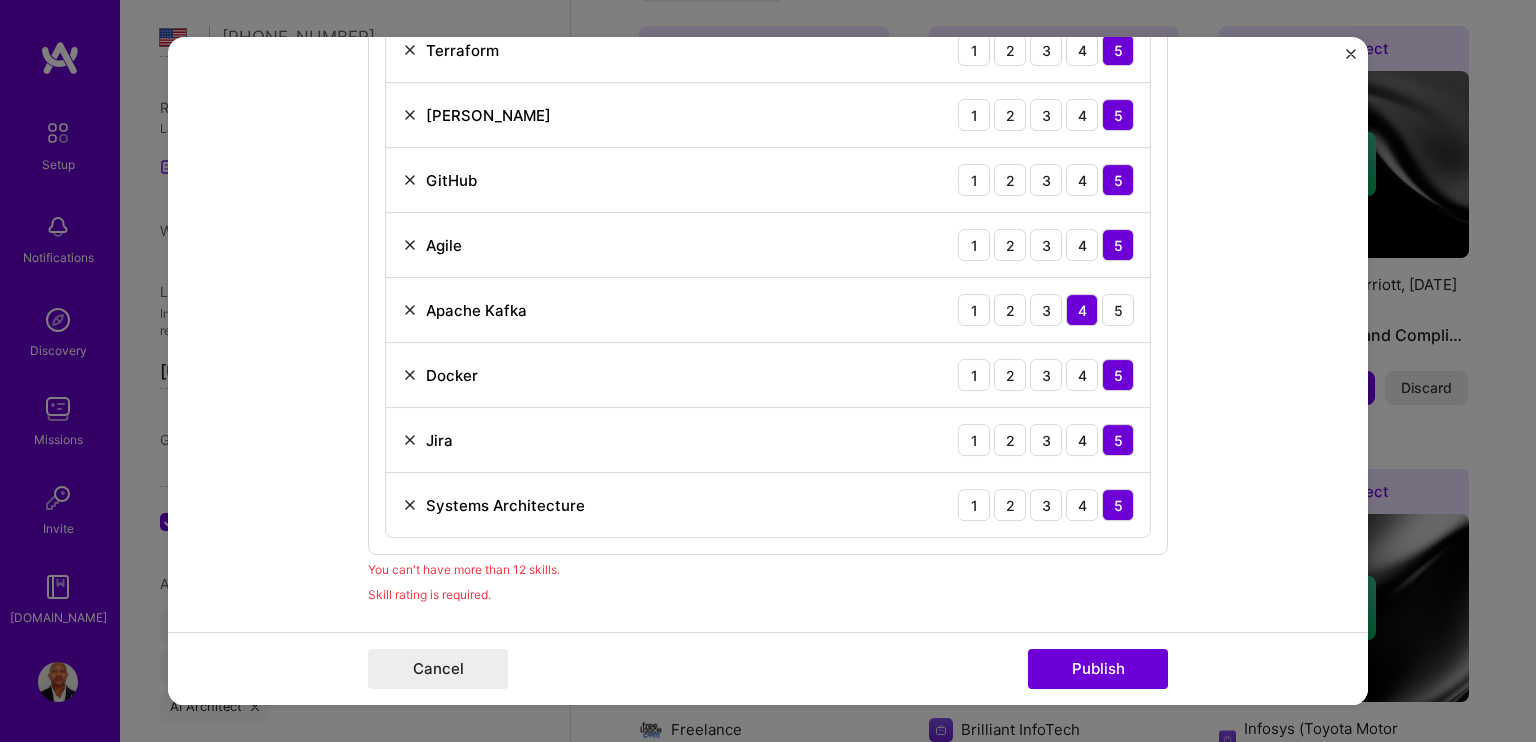 click at bounding box center [410, 115] 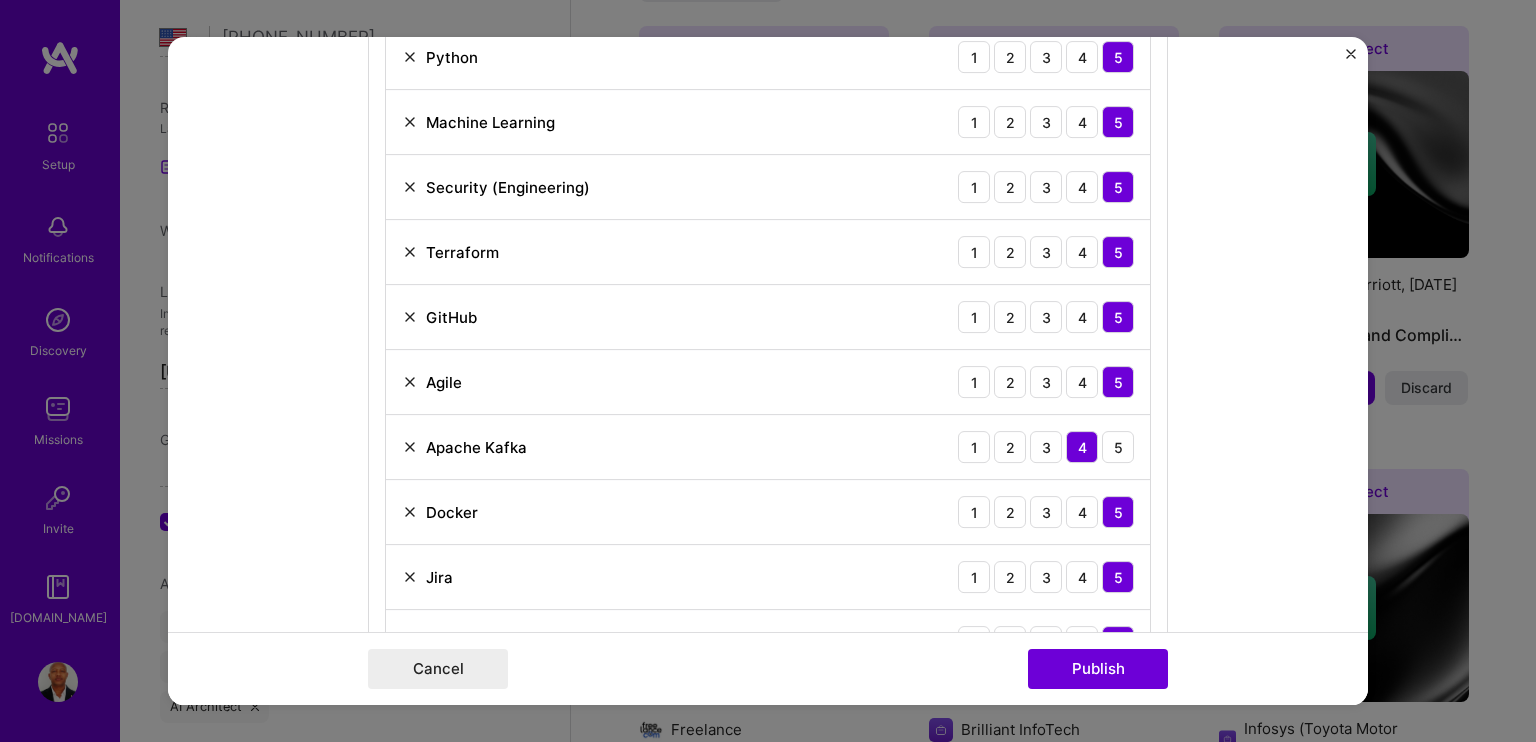 scroll, scrollTop: 1400, scrollLeft: 0, axis: vertical 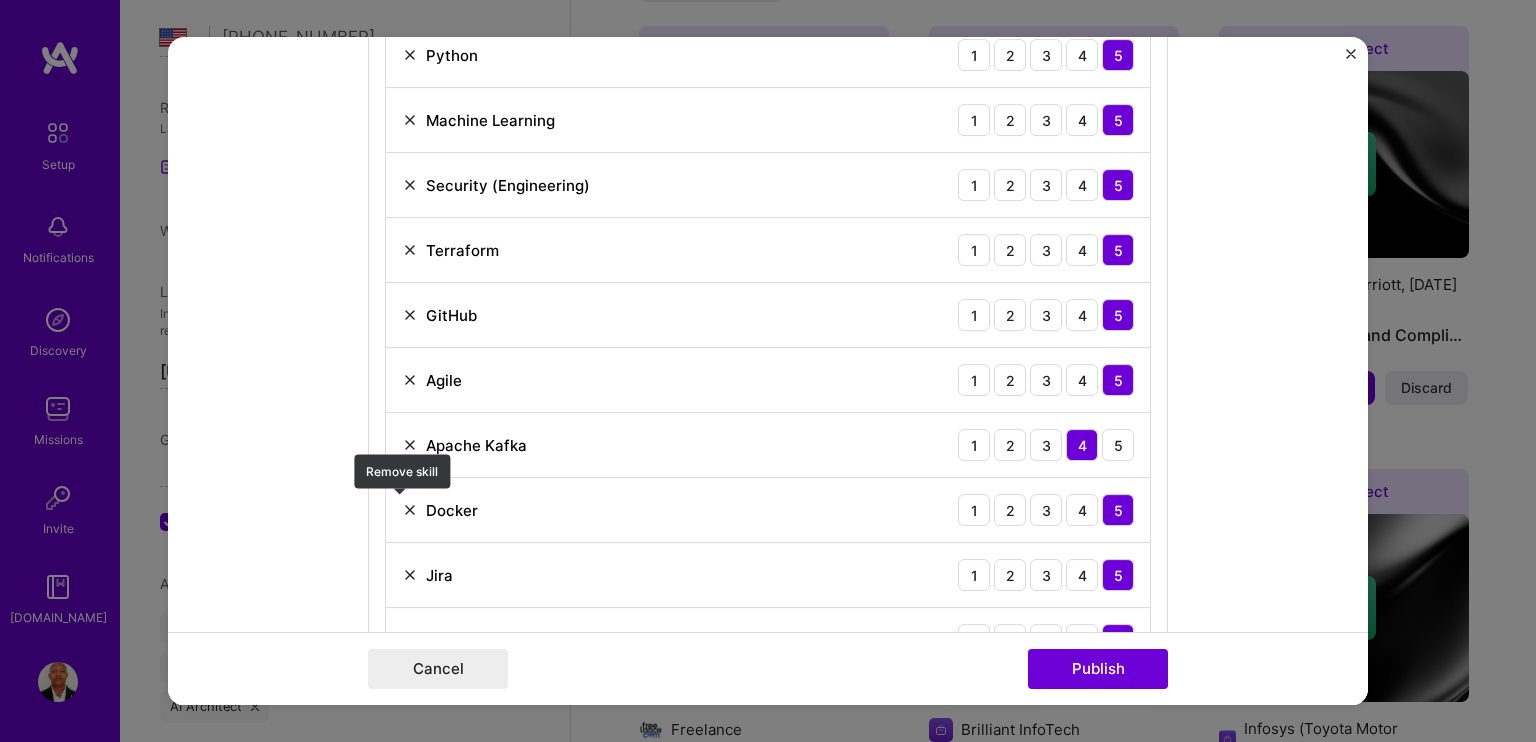 click at bounding box center [410, 510] 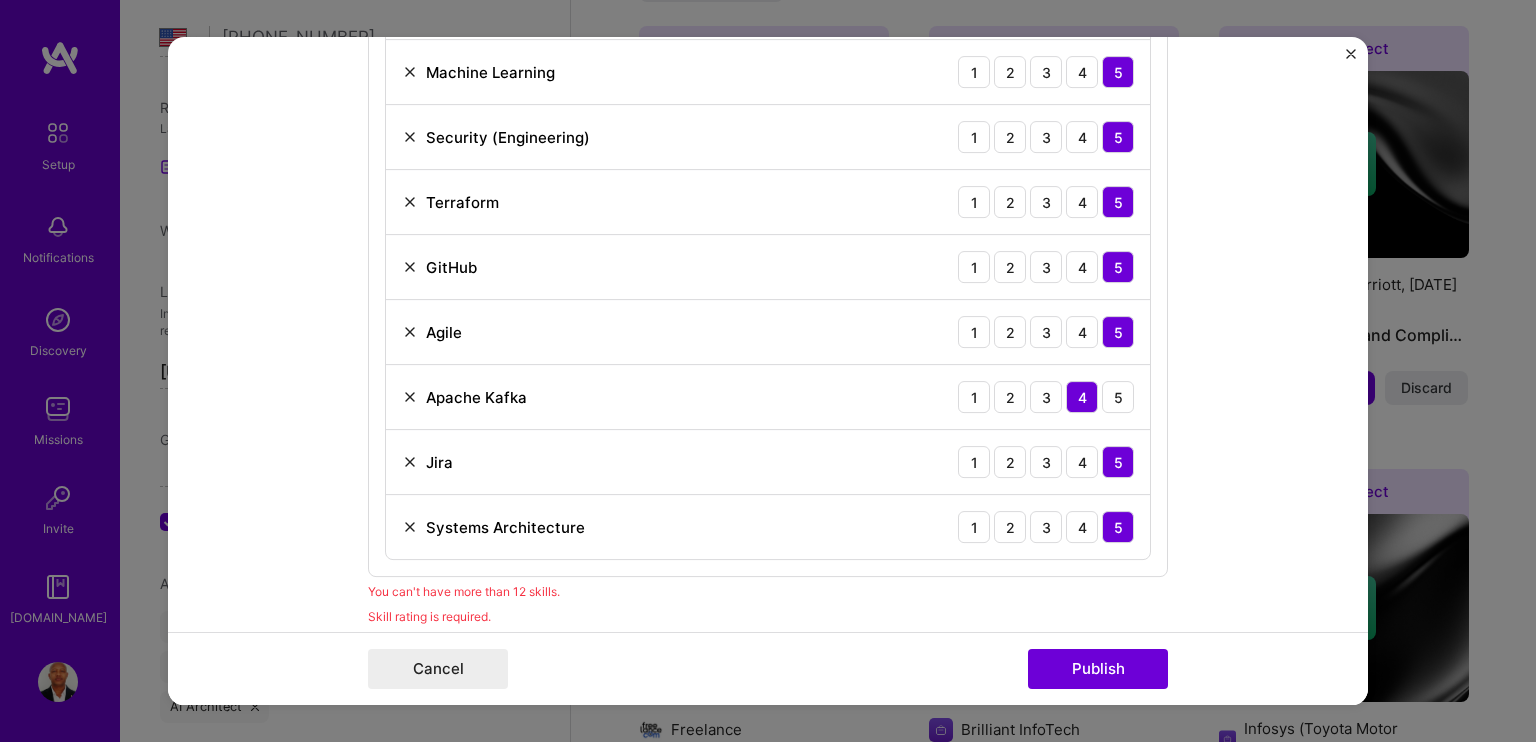 scroll, scrollTop: 1400, scrollLeft: 0, axis: vertical 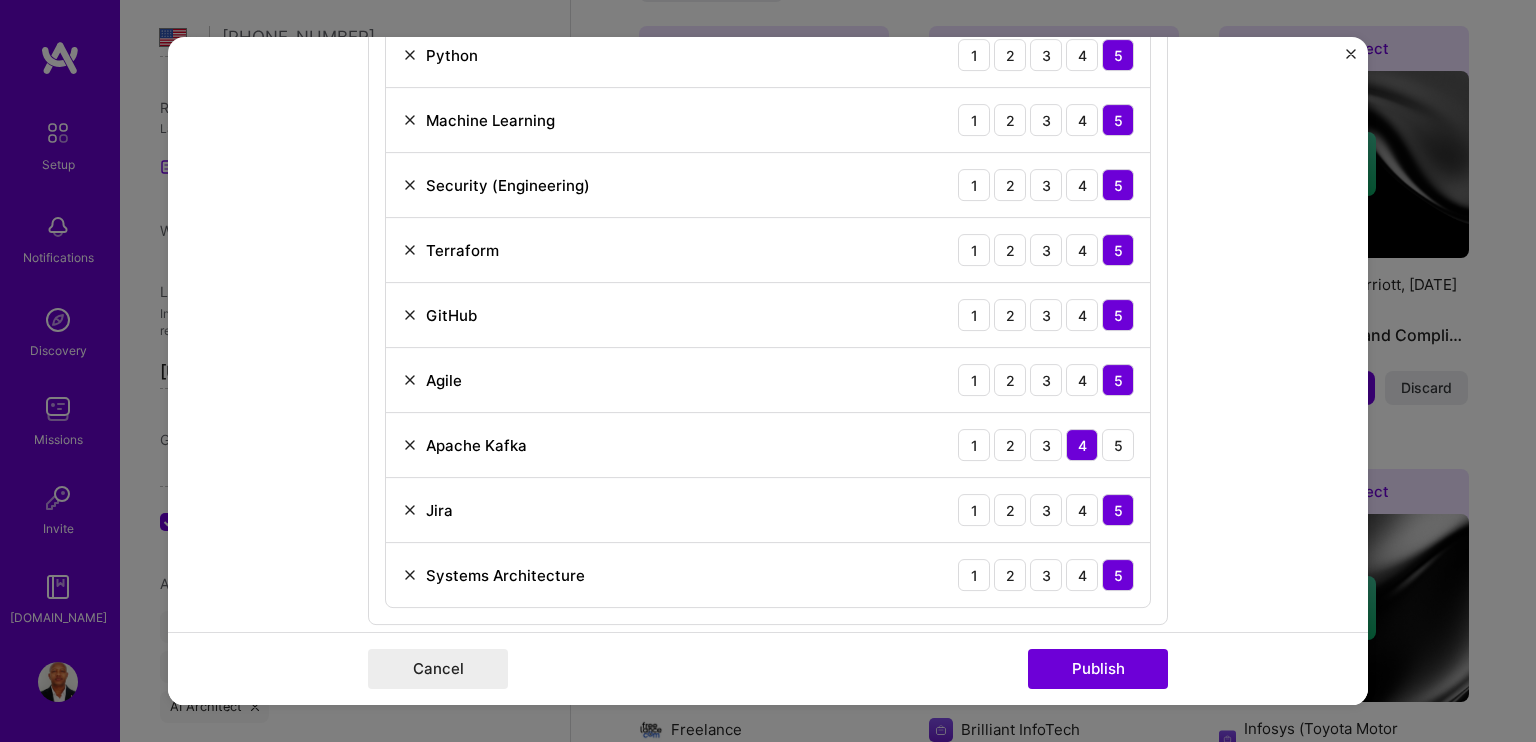 click at bounding box center [410, 510] 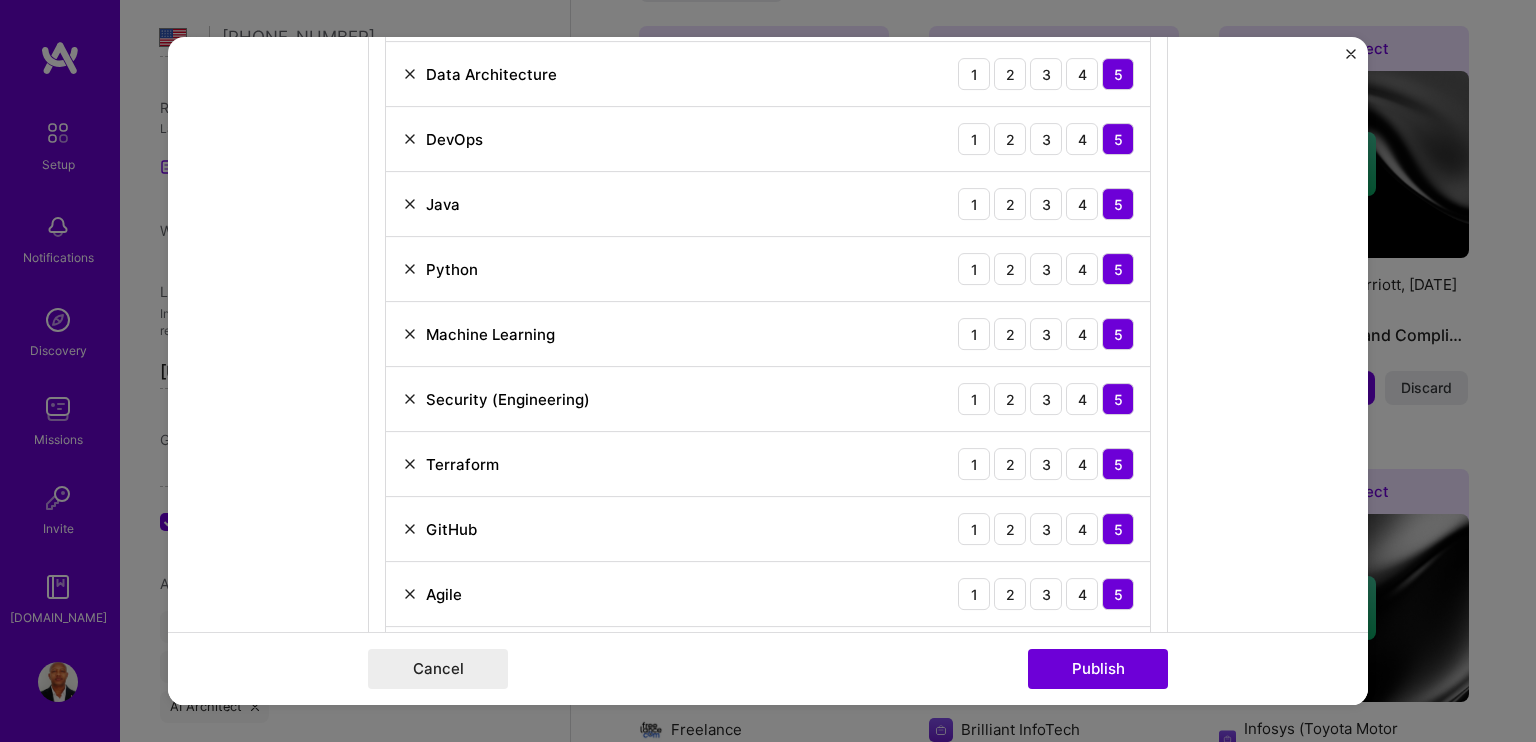 scroll, scrollTop: 1000, scrollLeft: 0, axis: vertical 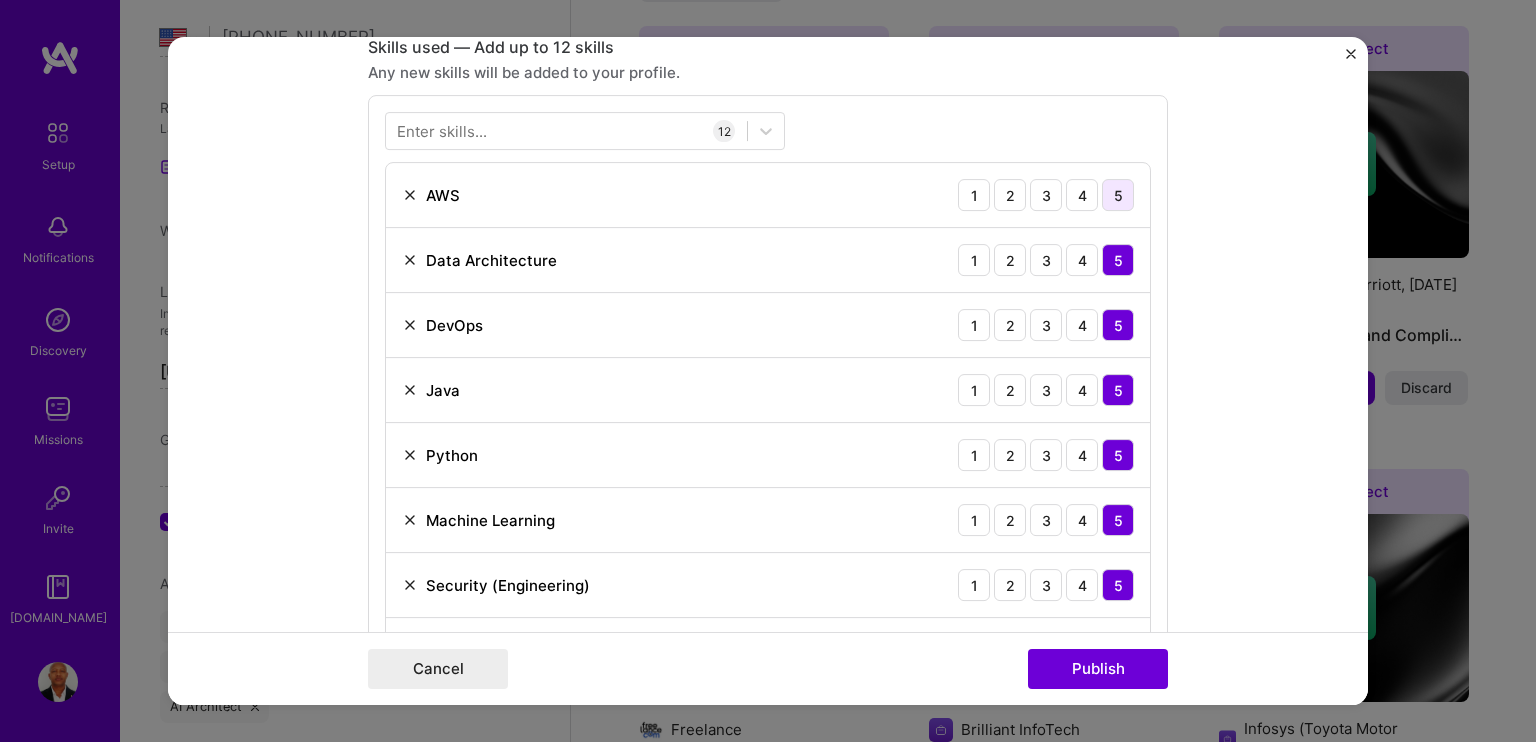 click on "5" at bounding box center (1118, 195) 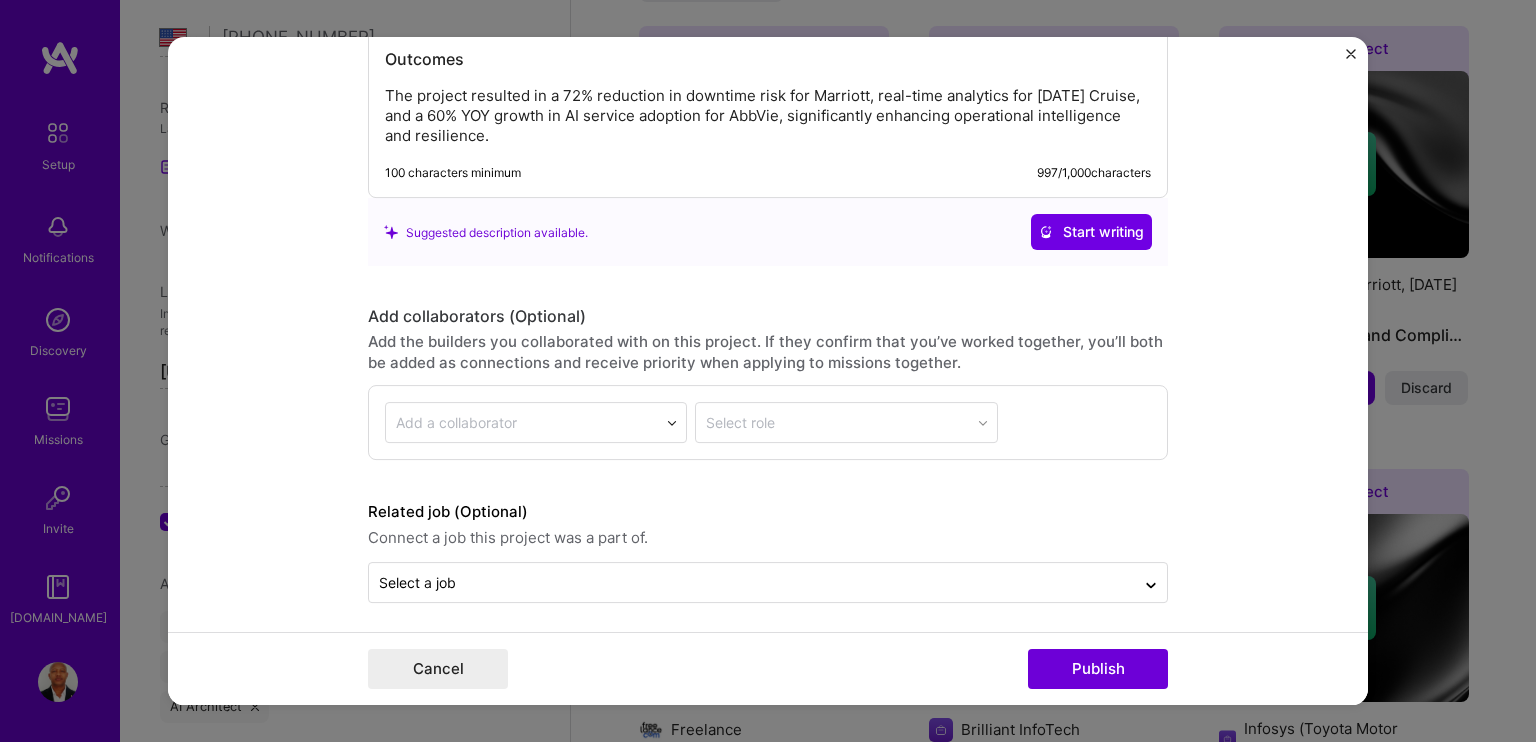 scroll, scrollTop: 3023, scrollLeft: 0, axis: vertical 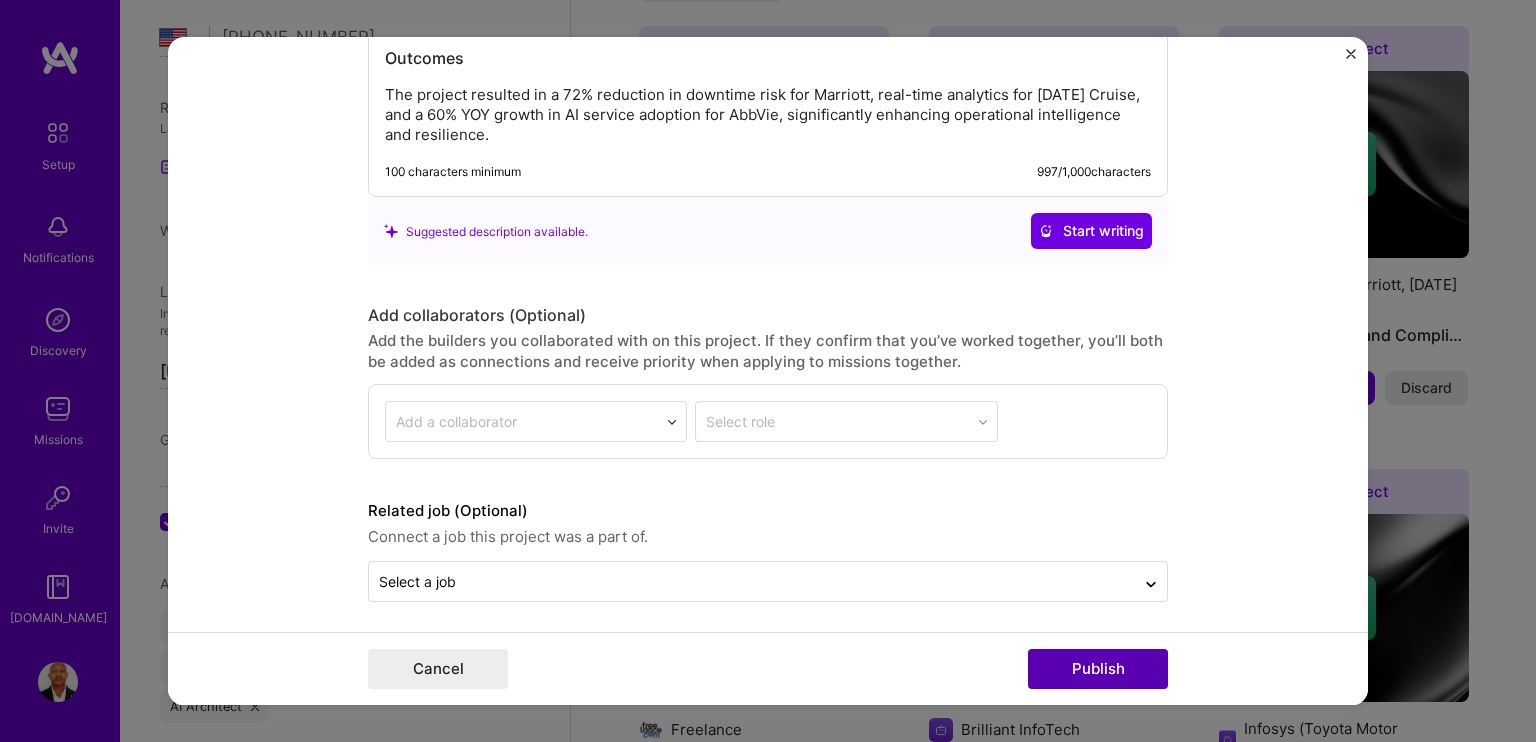 drag, startPoint x: 1089, startPoint y: 666, endPoint x: 1076, endPoint y: 664, distance: 13.152946 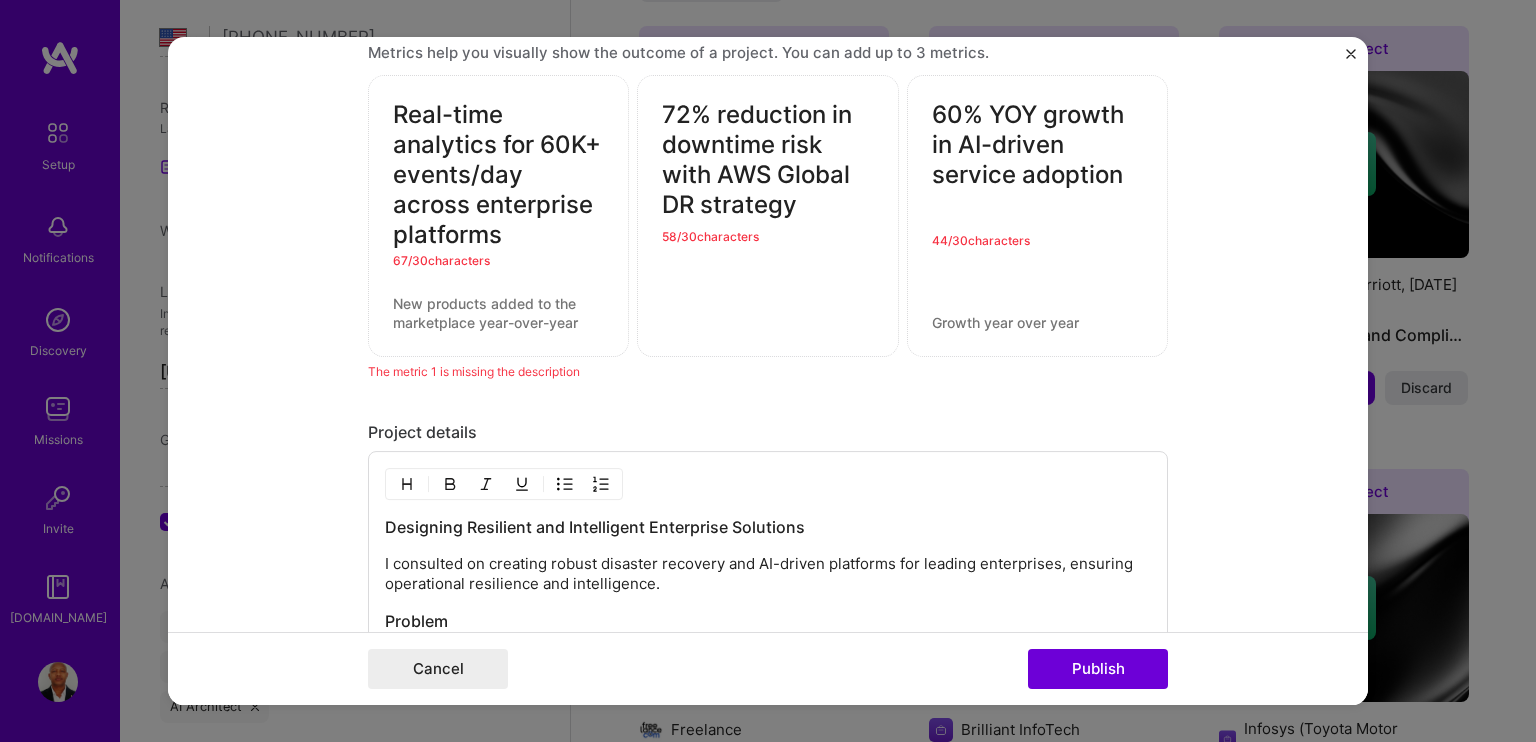 scroll, scrollTop: 2207, scrollLeft: 0, axis: vertical 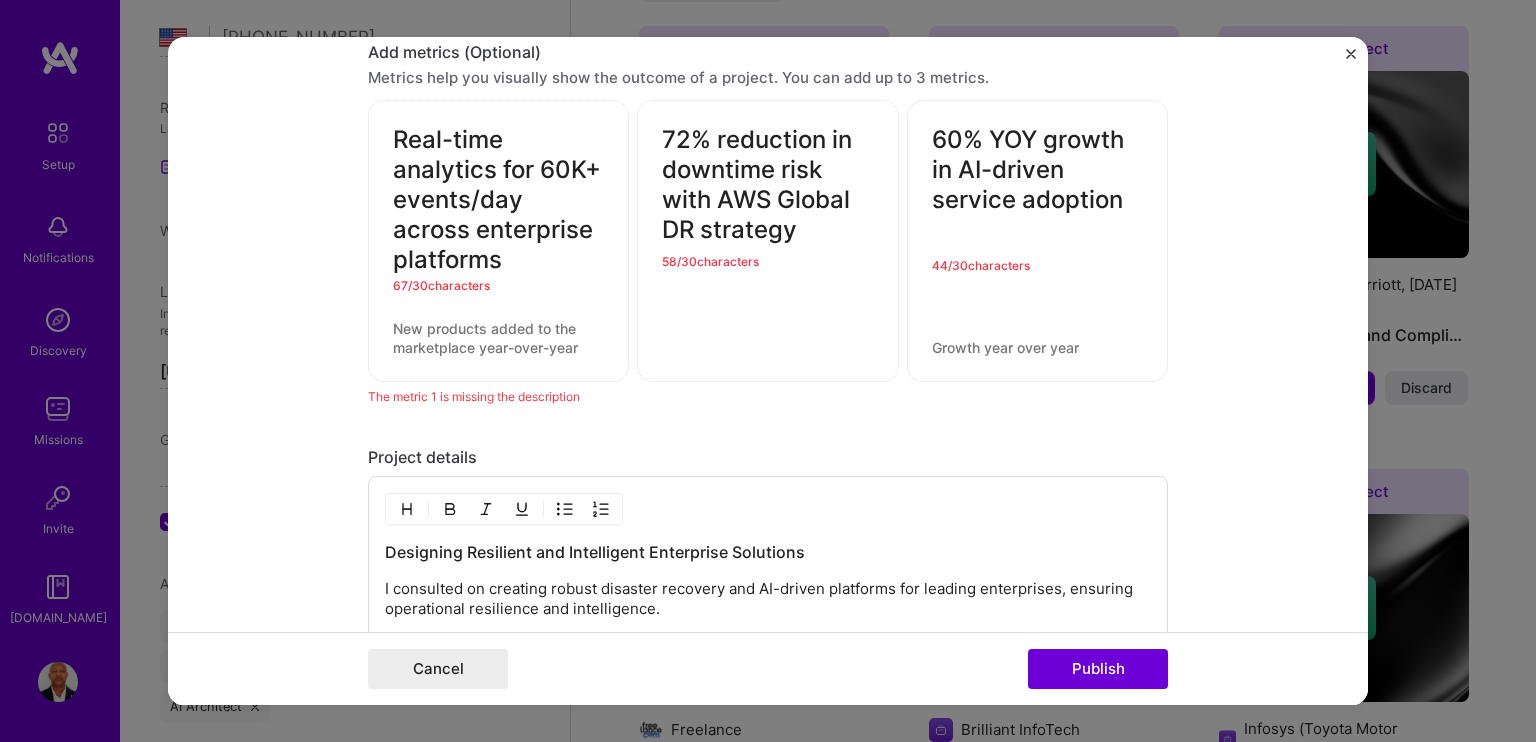 drag, startPoint x: 502, startPoint y: 254, endPoint x: 366, endPoint y: 132, distance: 182.70195 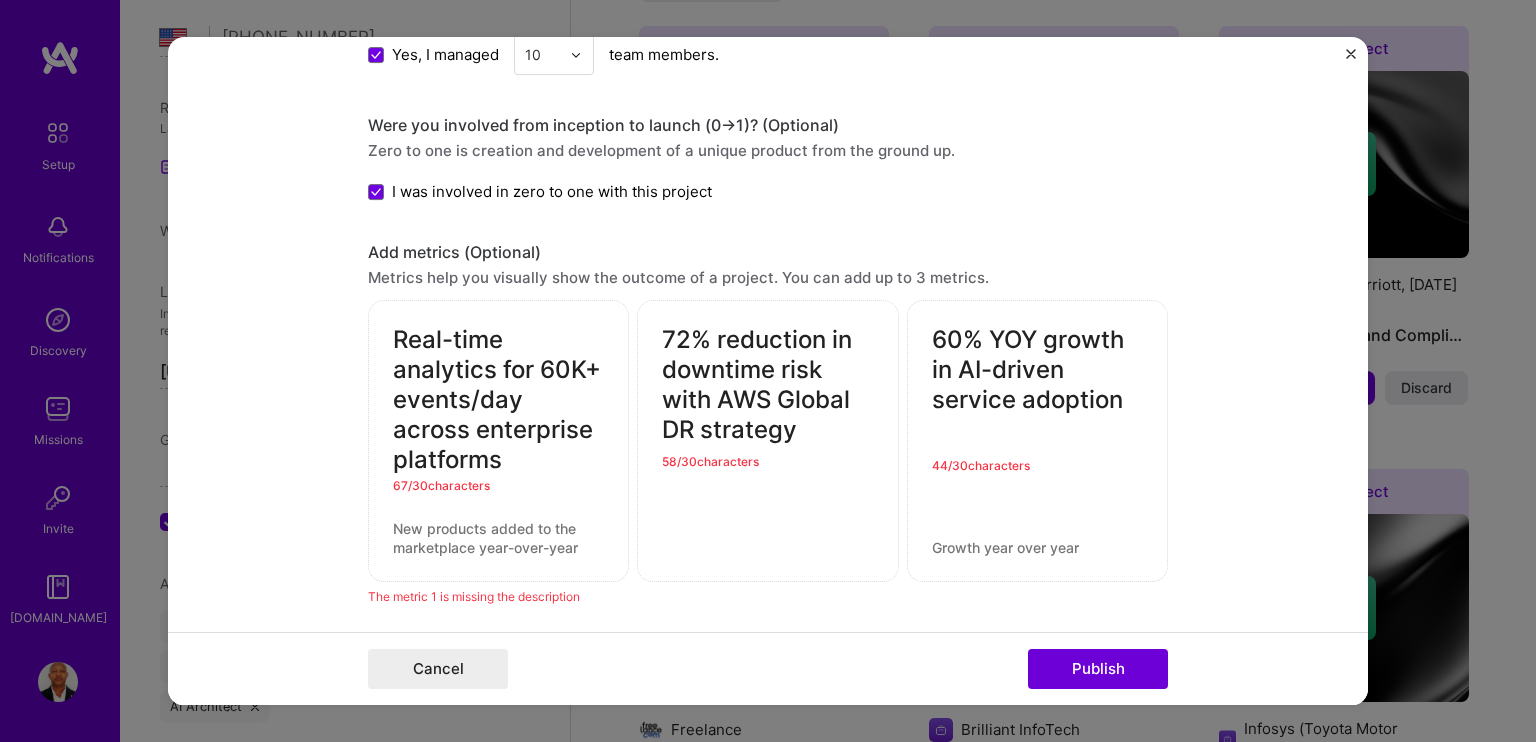 scroll, scrollTop: 2107, scrollLeft: 0, axis: vertical 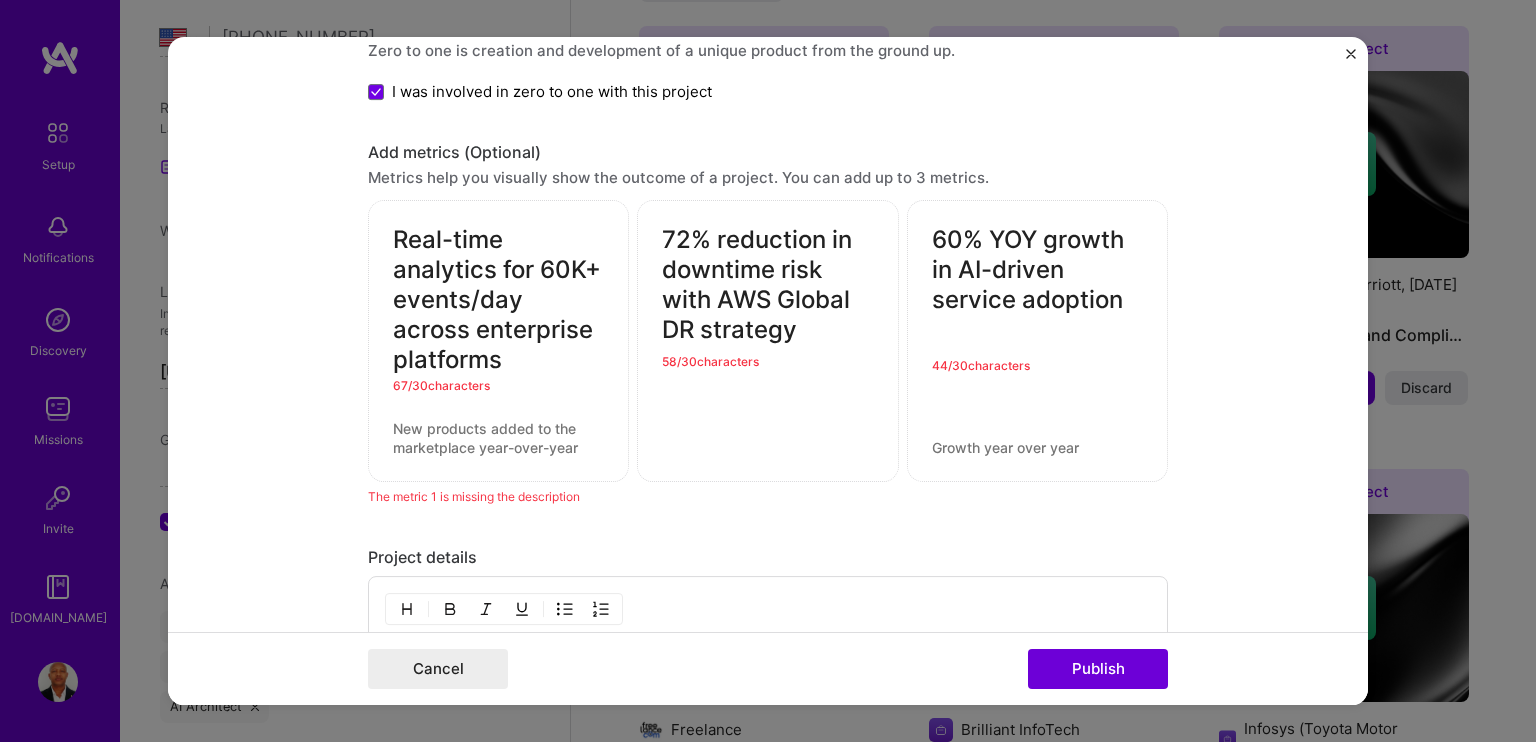 click on "Real-time analytics for 60K+ events/day across enterprise platforms" at bounding box center [498, 301] 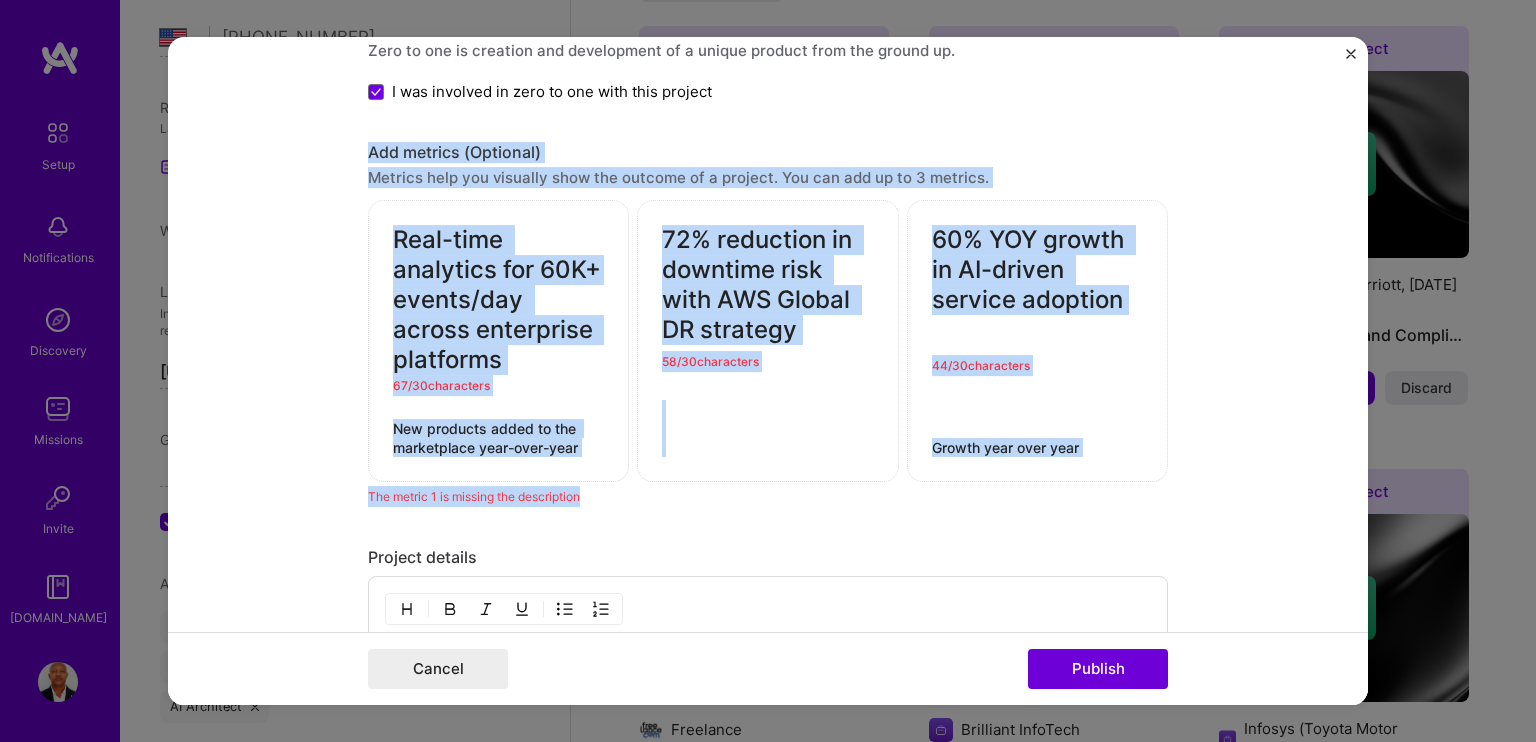 drag, startPoint x: 354, startPoint y: 143, endPoint x: 675, endPoint y: 437, distance: 435.28955 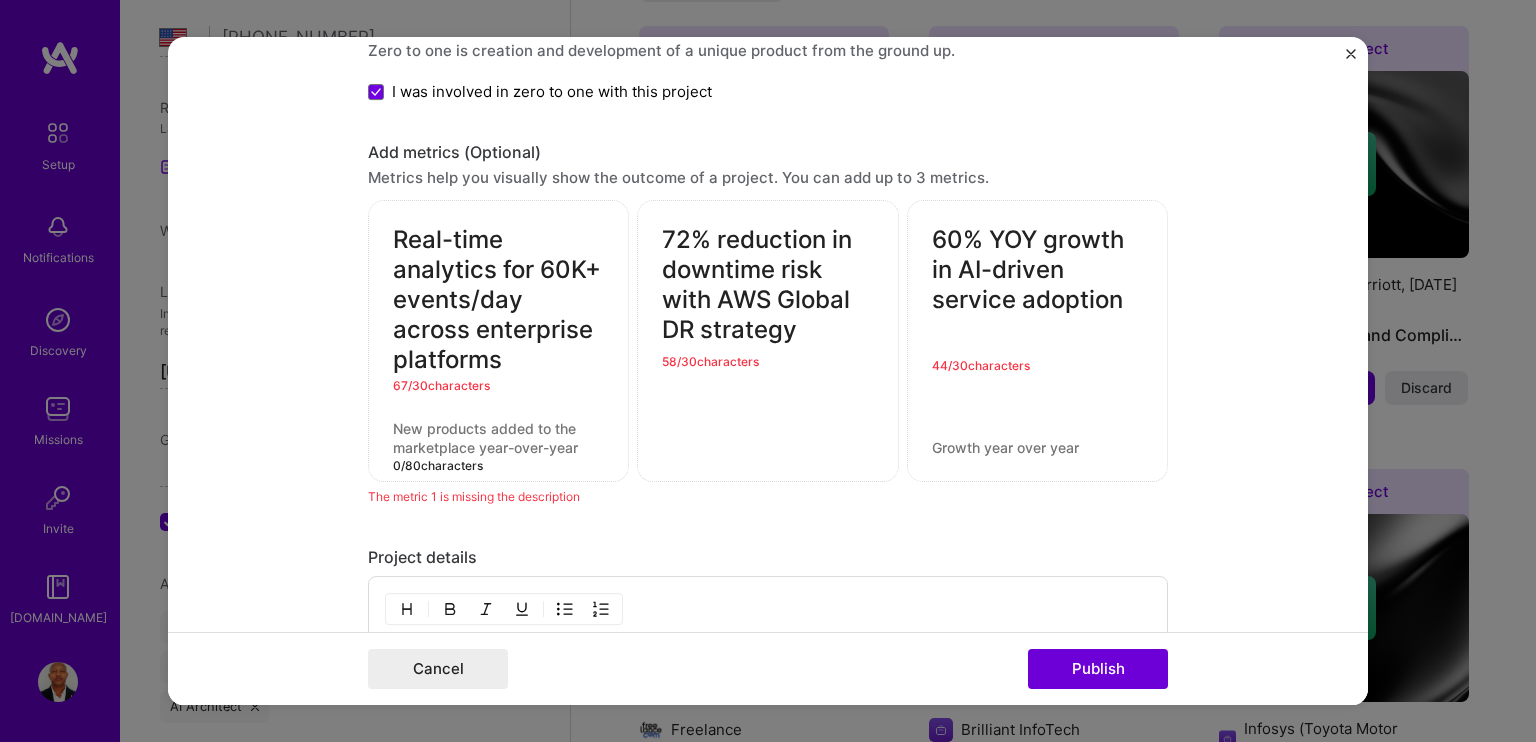 click at bounding box center [498, 439] 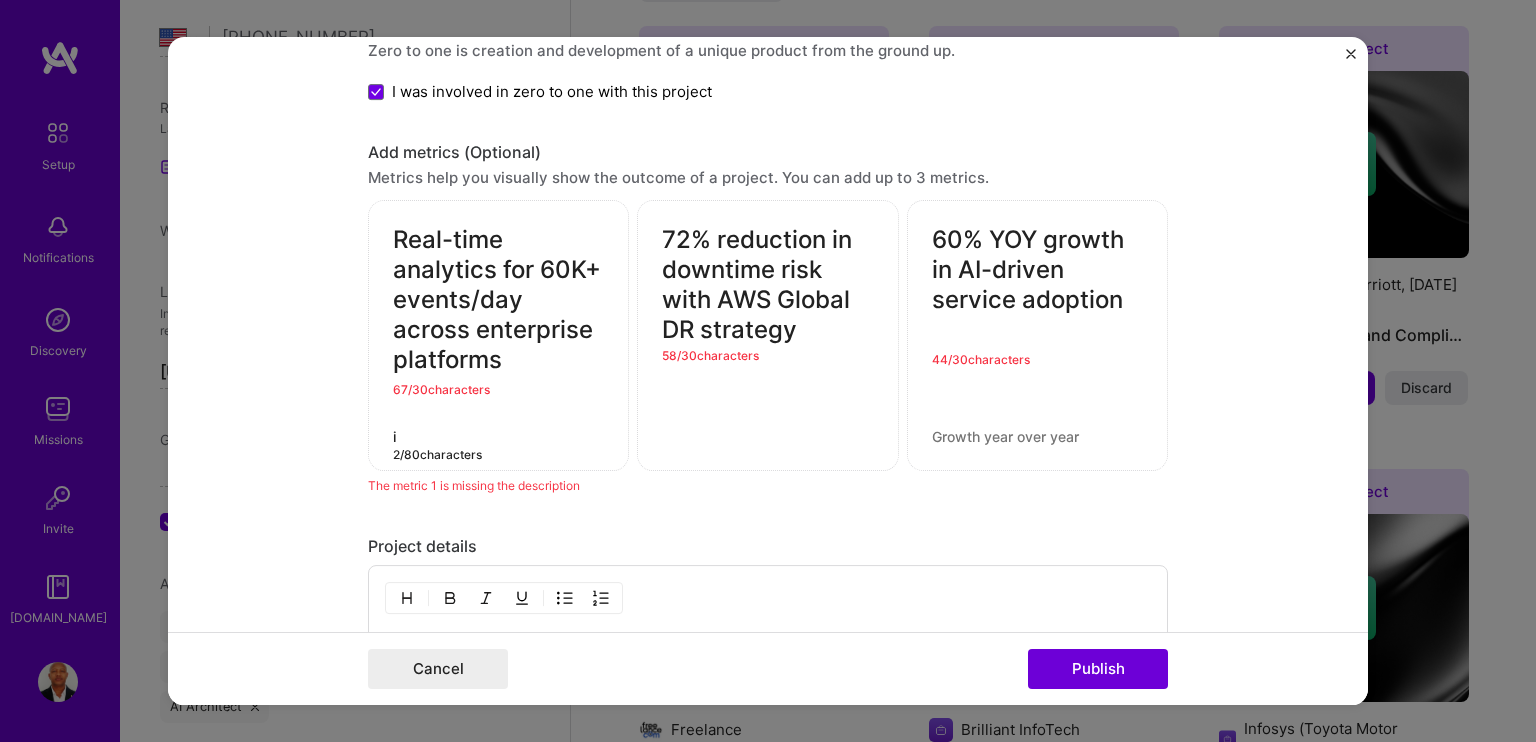 paste on "Enabled enterprise-wide streaming analytics and operational intelligence" 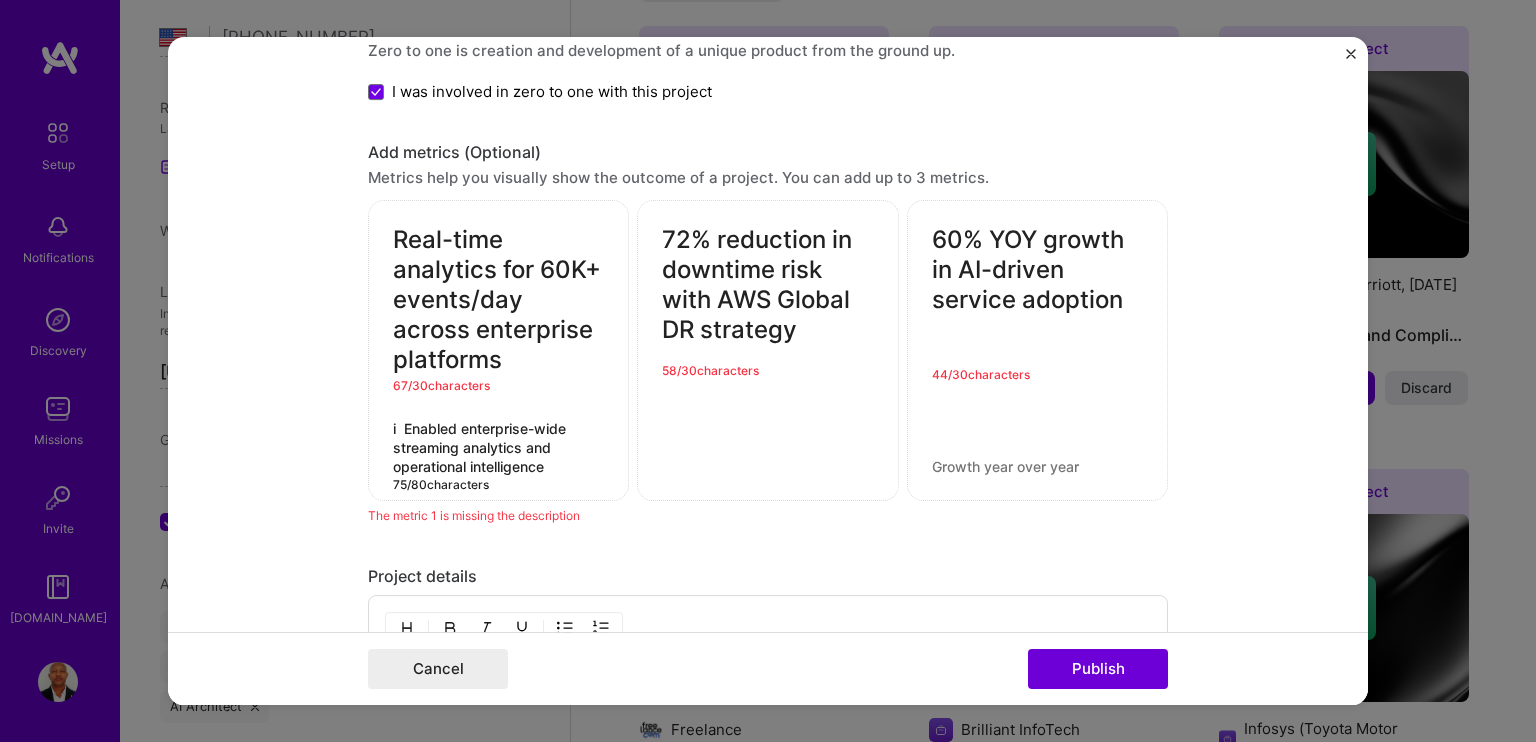 click on "i  Enabled enterprise-wide streaming analytics and operational intelligence" at bounding box center (498, 448) 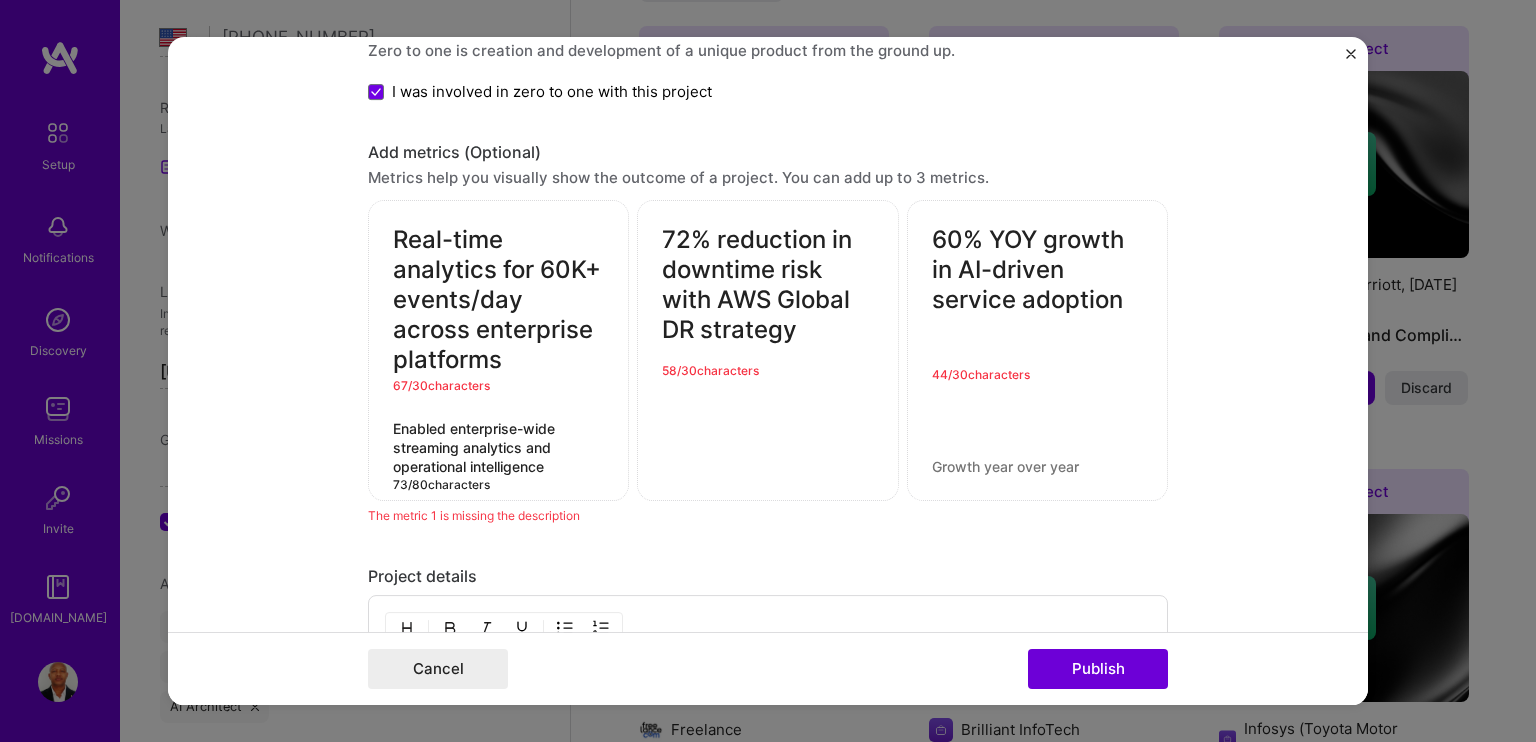 type on "Enabled enterprise-wide streaming analytics and operational intelligence" 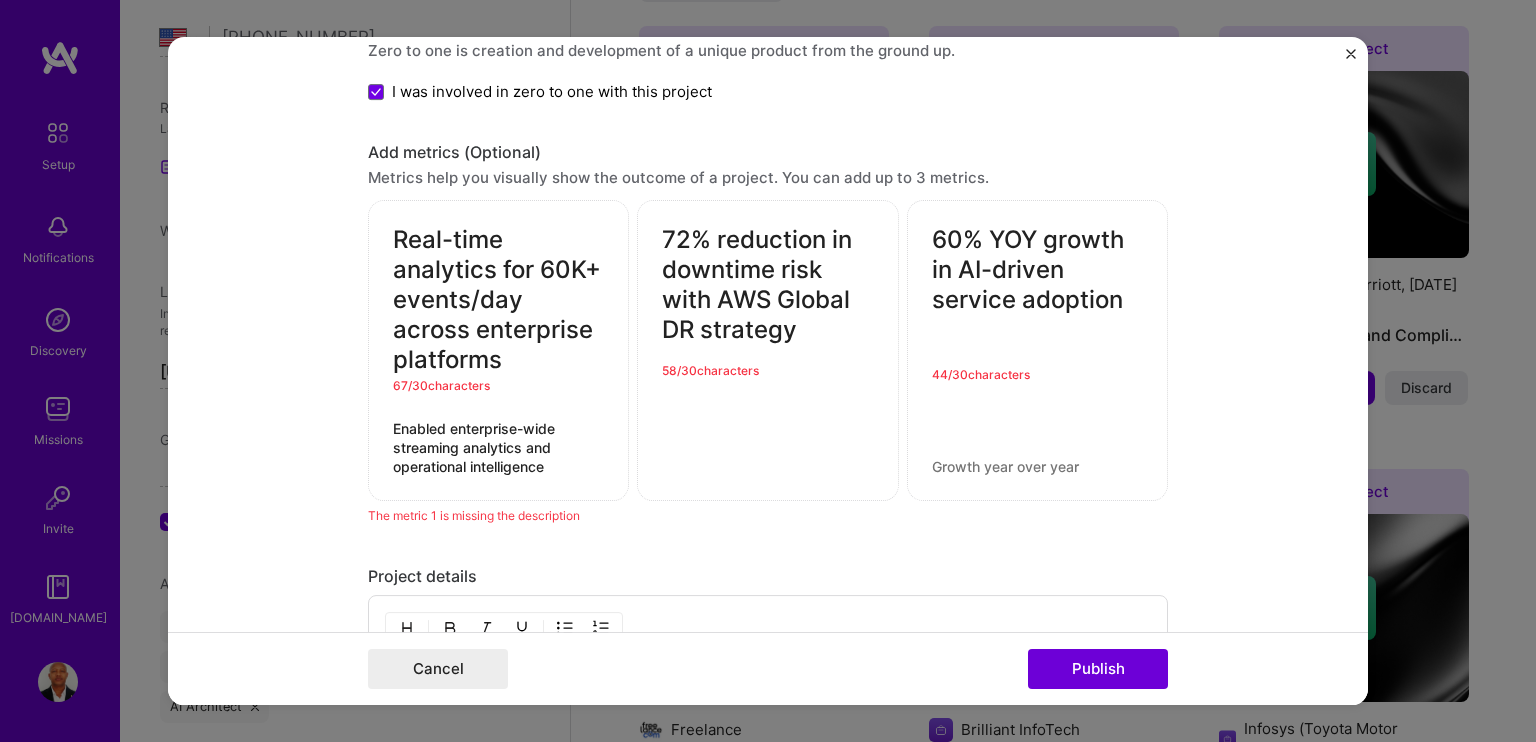 click on "72% reduction in downtime risk with AWS Global DR strategy 58 / 30  characters" at bounding box center [767, 351] 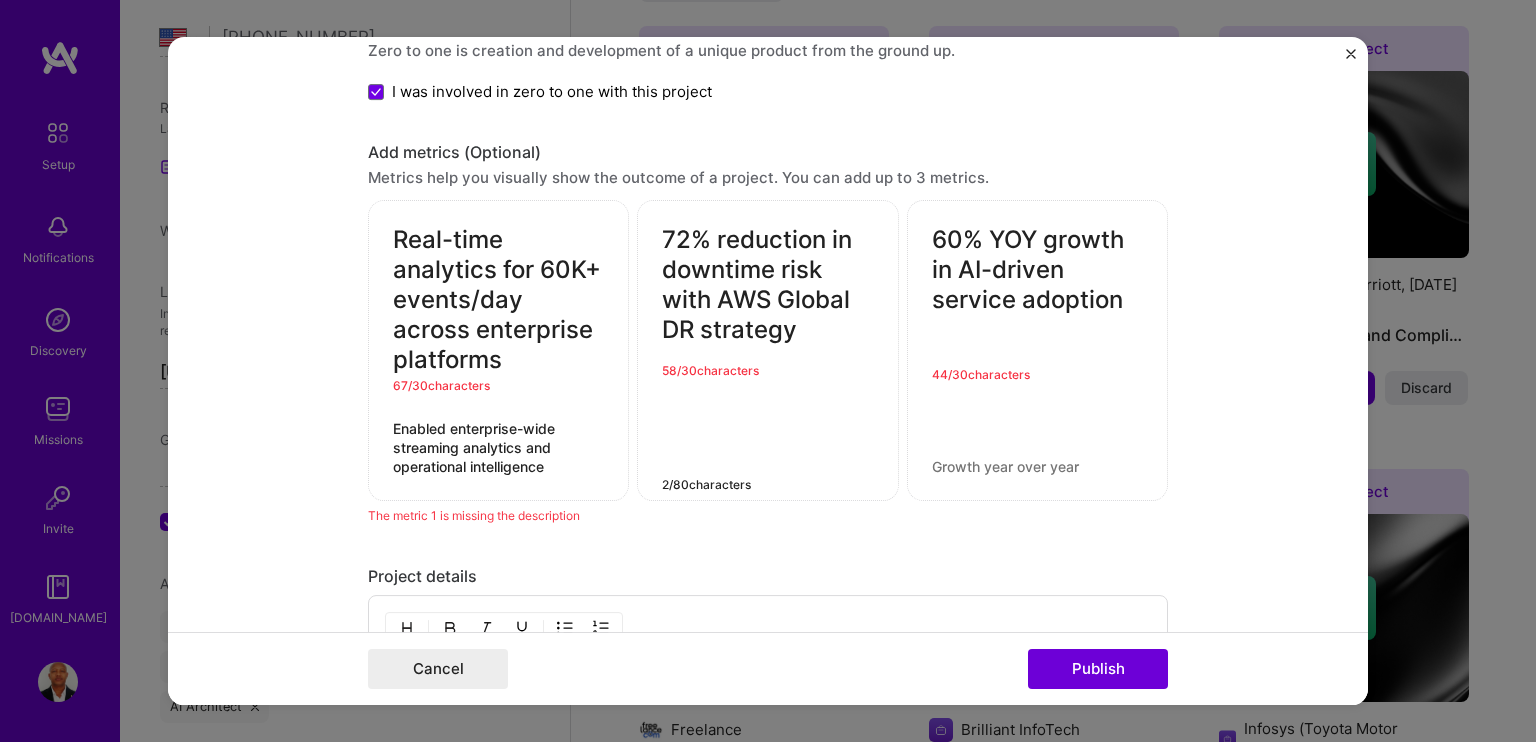 click at bounding box center (767, 448) 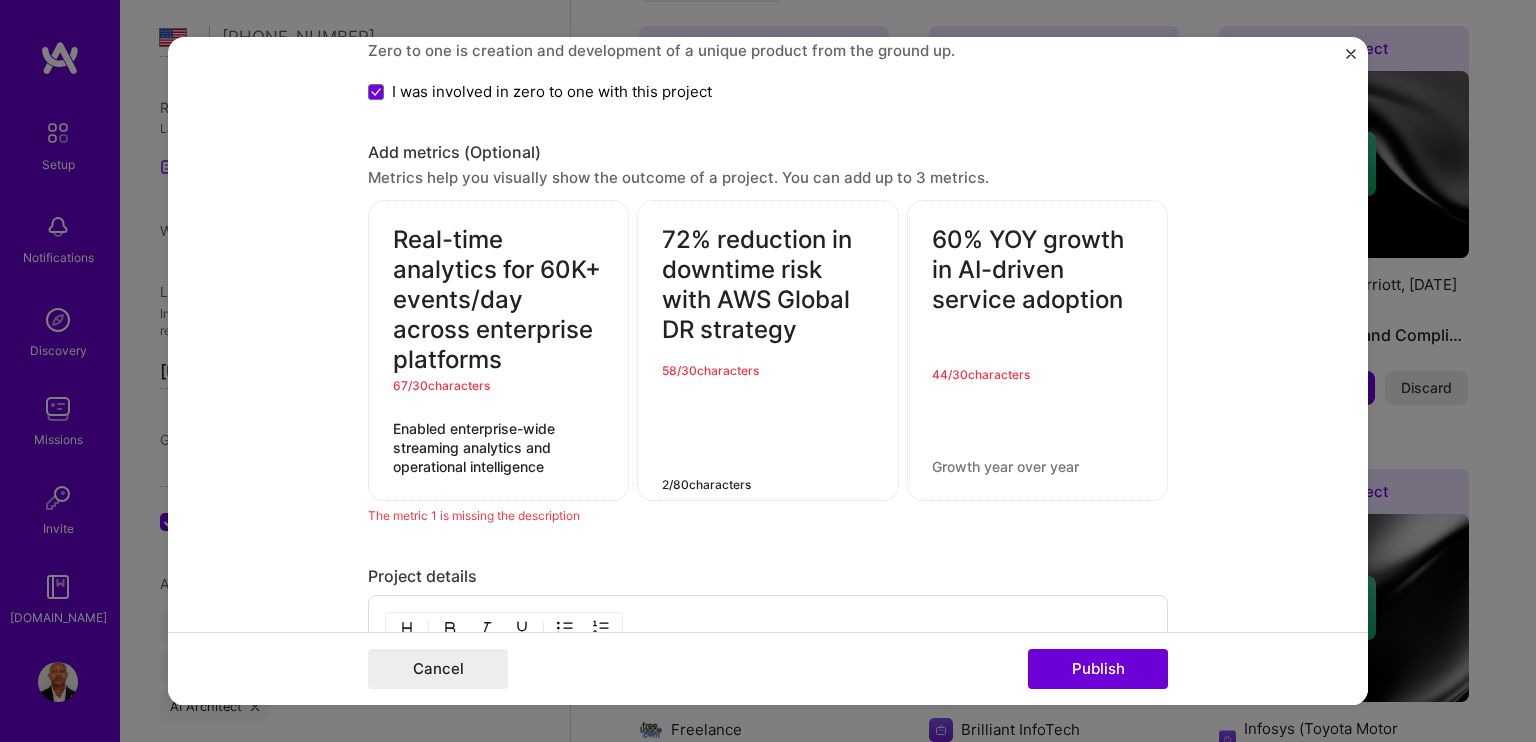 paste on "Achieved through AWS Global DR strategy with multi-region architecture" 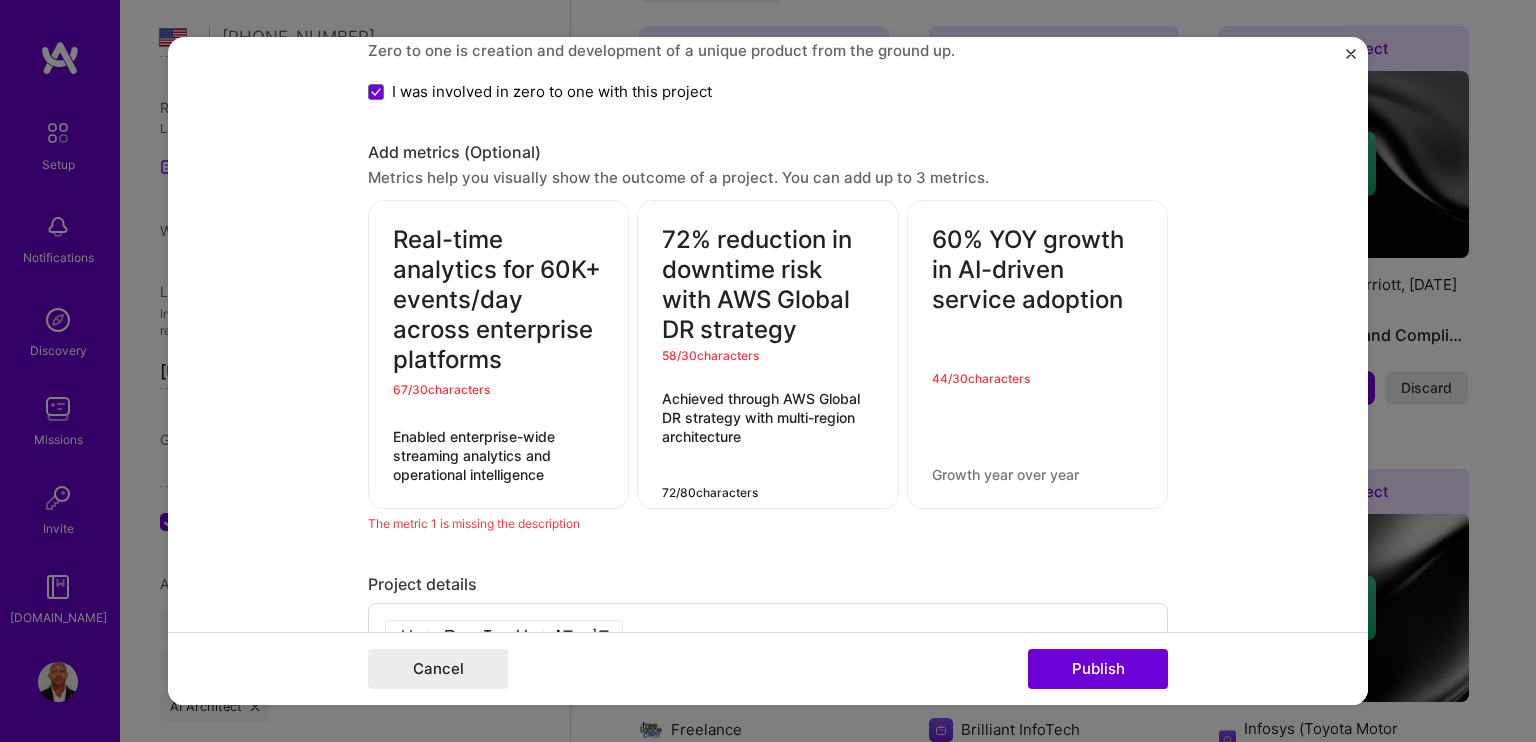 type on "Achieved through AWS Global DR strategy with multi-region architecture" 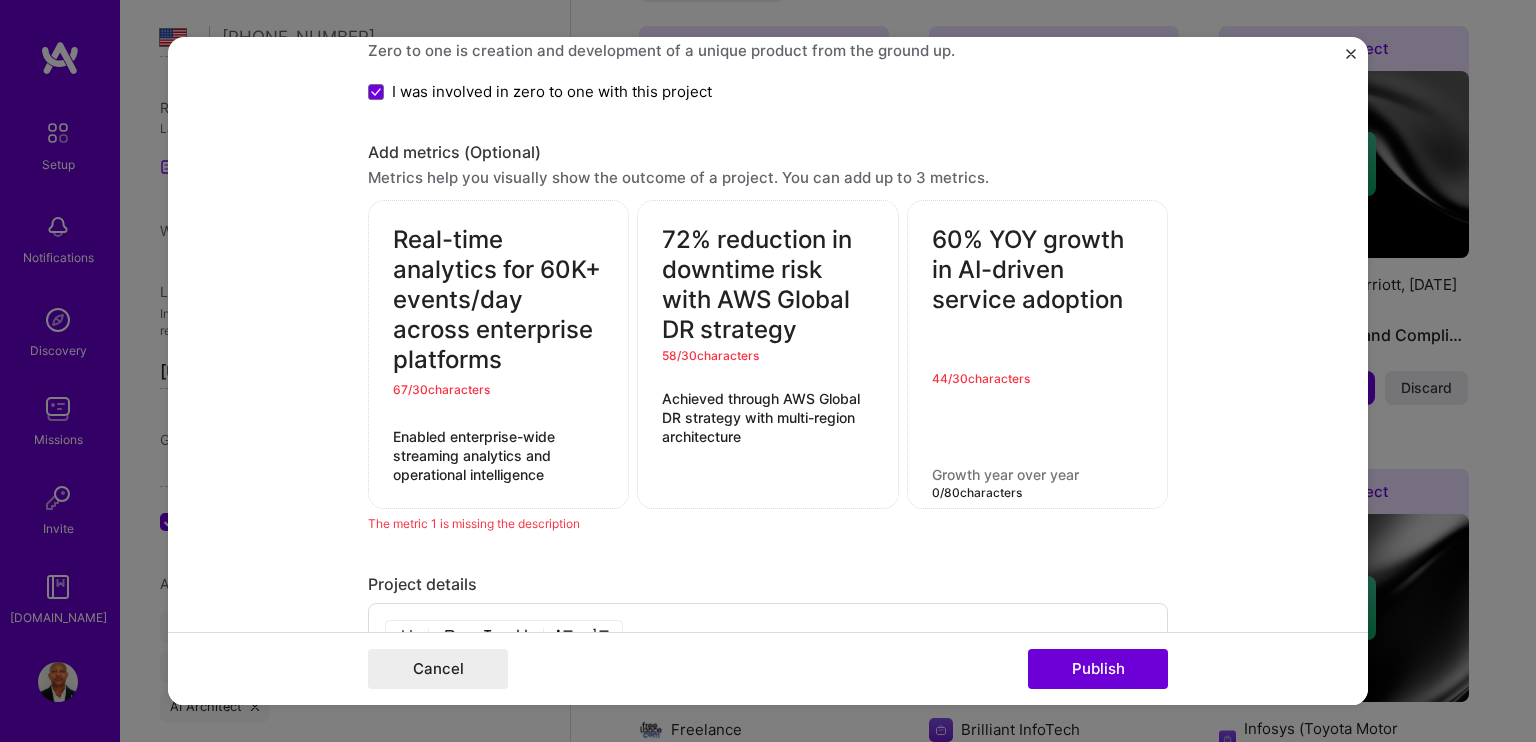 click at bounding box center [1037, 475] 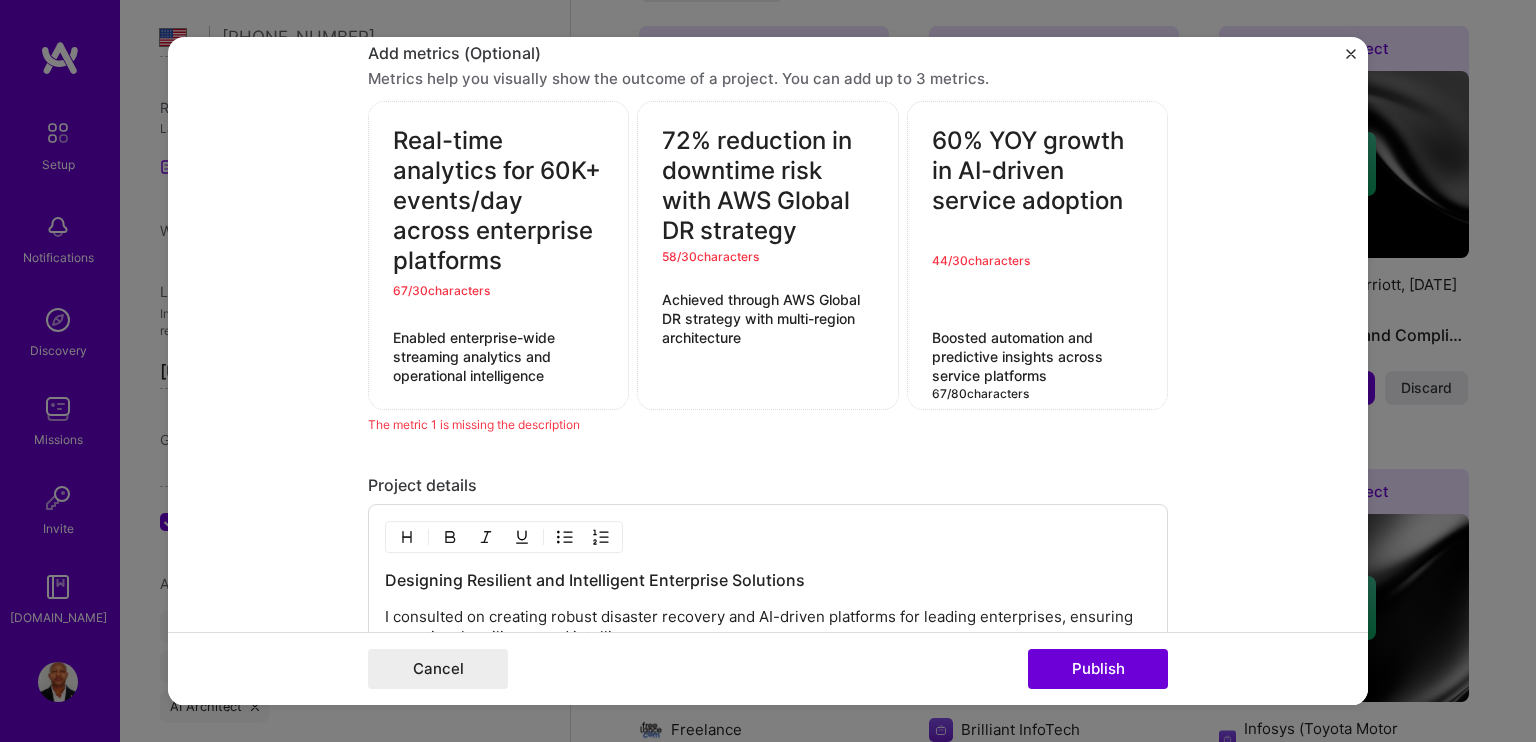 scroll, scrollTop: 2207, scrollLeft: 0, axis: vertical 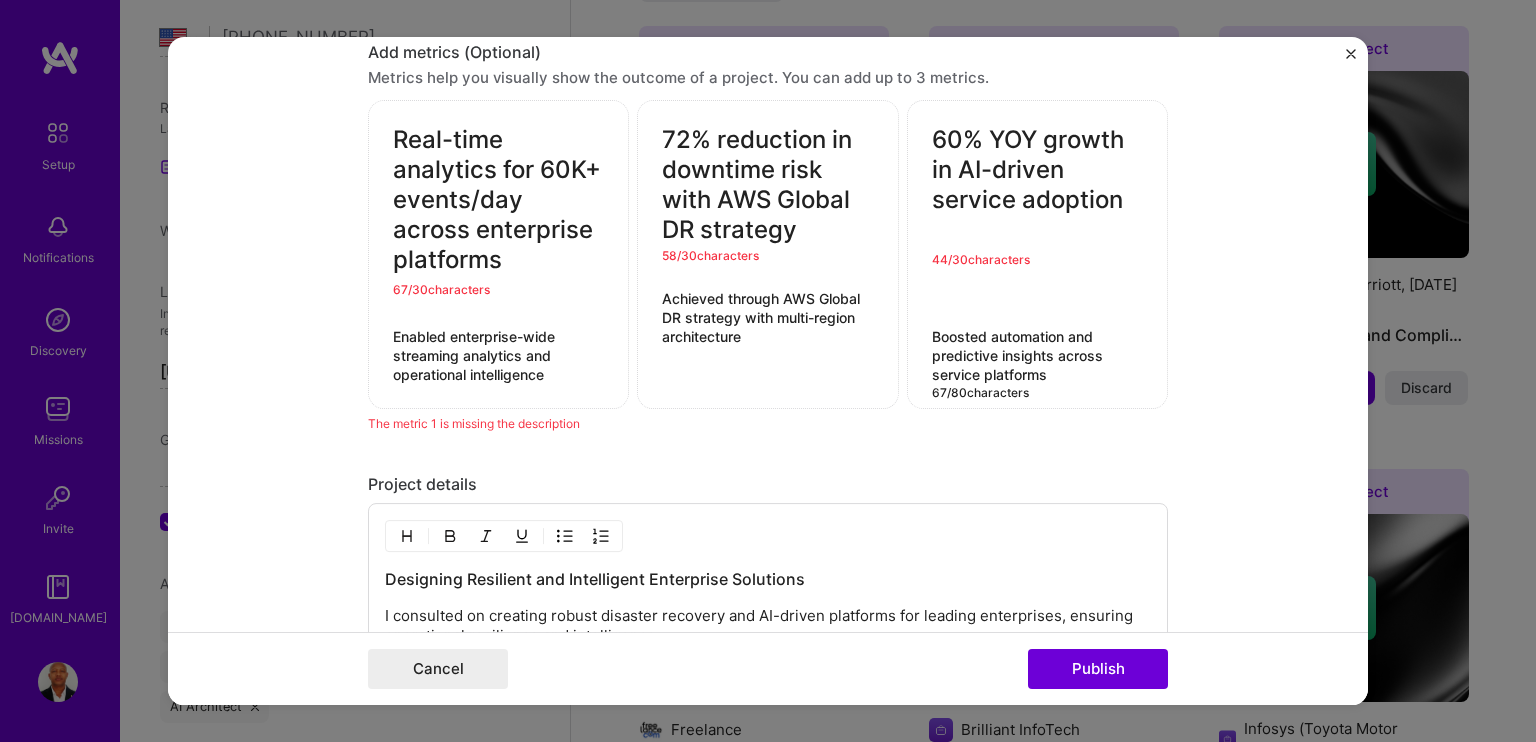 type on "Boosted automation and predictive insights across service platforms" 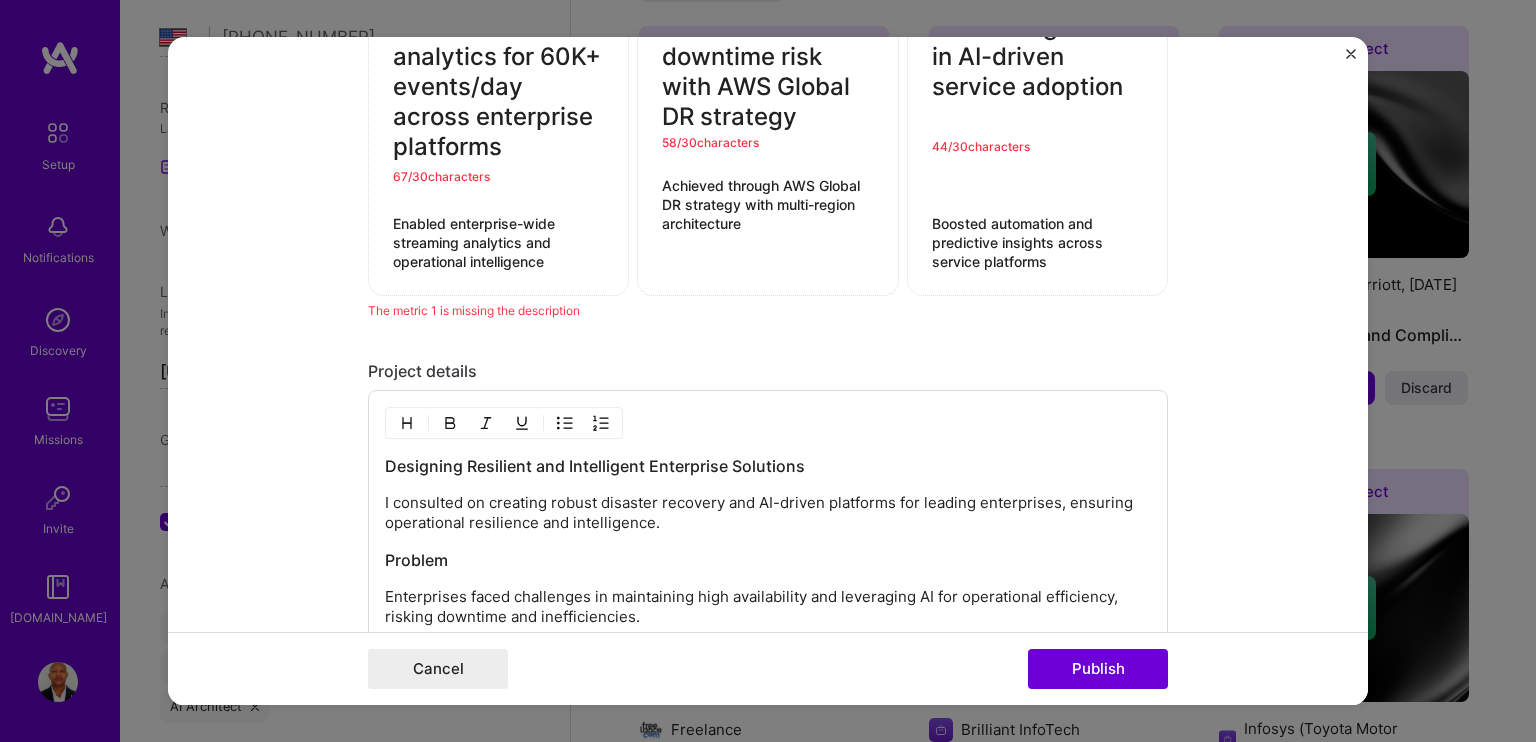 scroll, scrollTop: 2407, scrollLeft: 0, axis: vertical 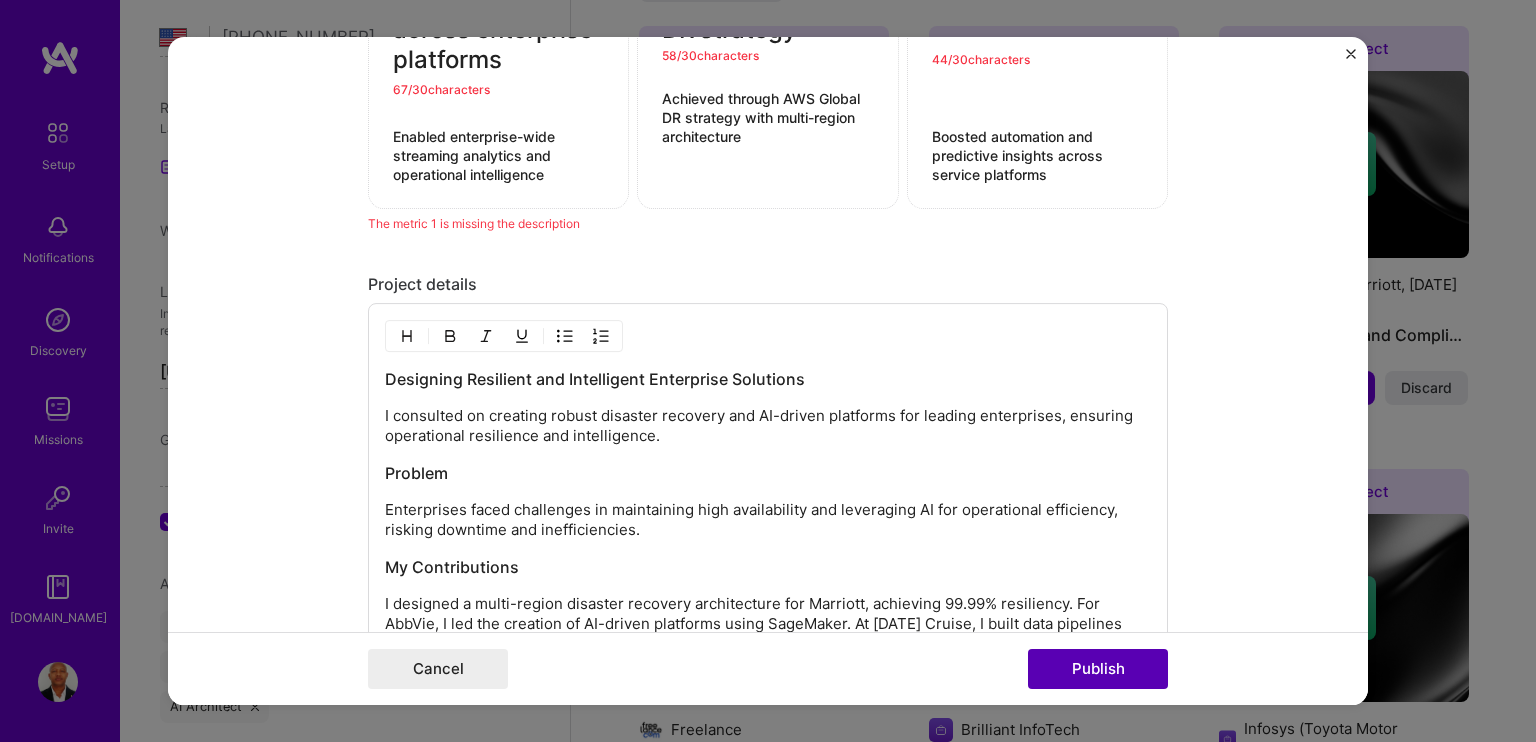 click on "Publish" at bounding box center [1098, 669] 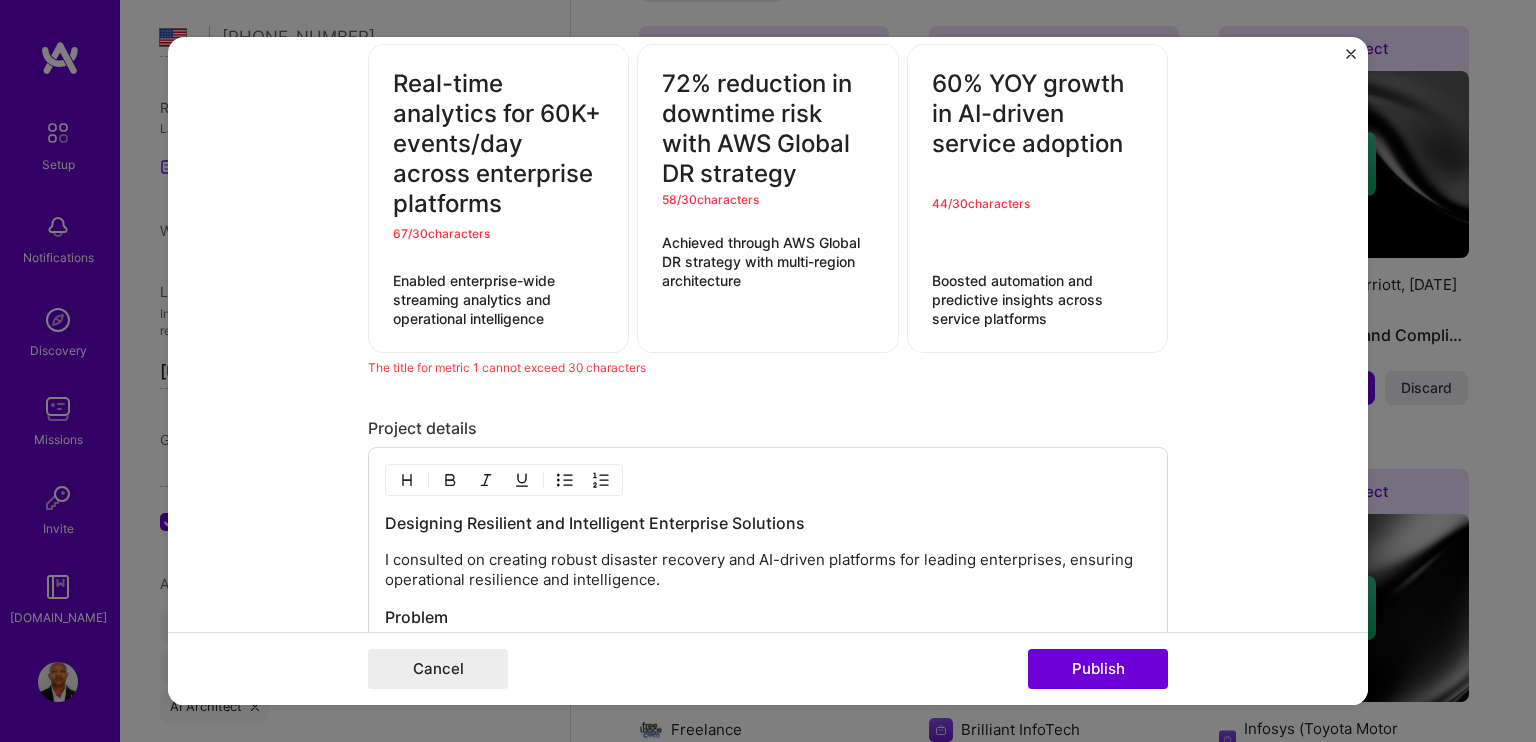 scroll, scrollTop: 2207, scrollLeft: 0, axis: vertical 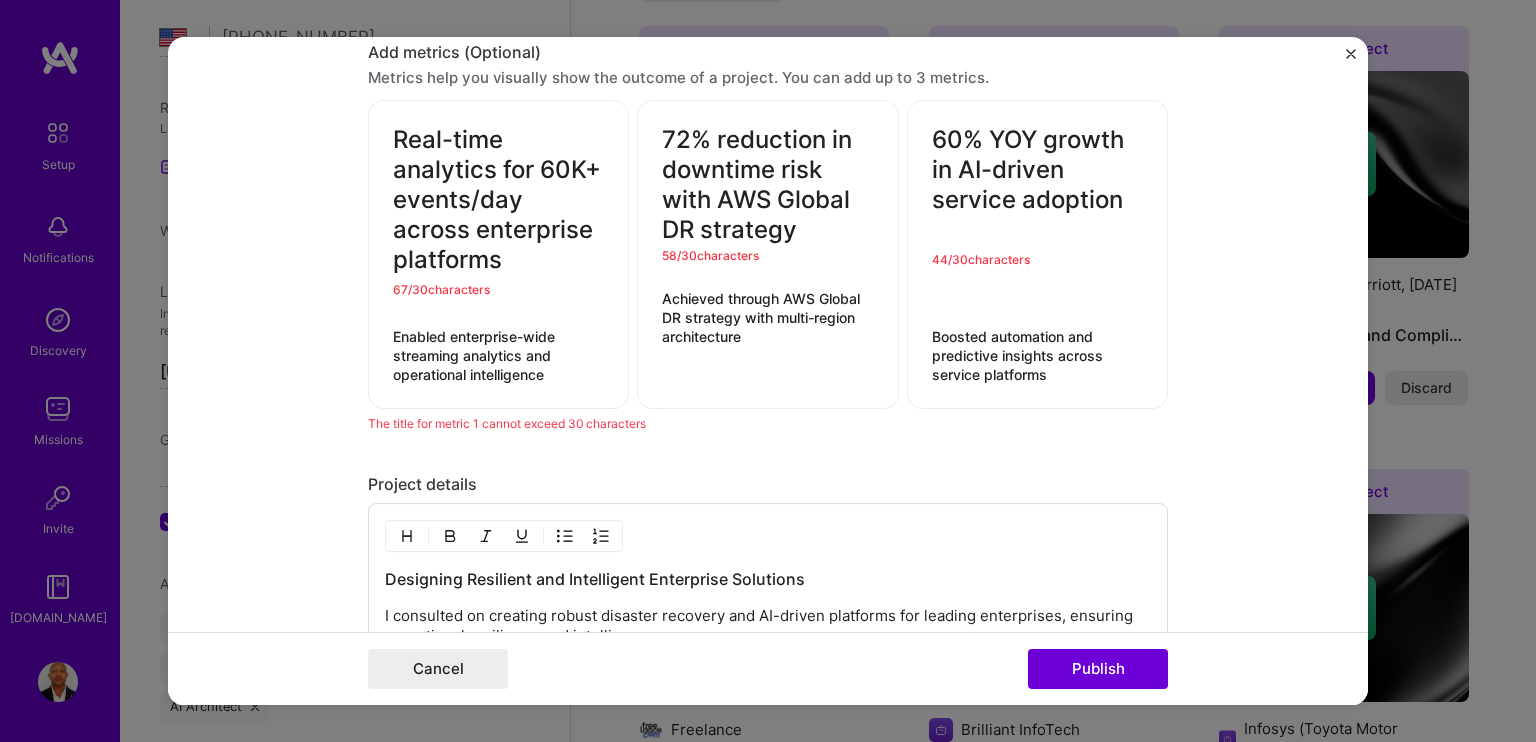 drag, startPoint x: 654, startPoint y: 438, endPoint x: 625, endPoint y: 431, distance: 29.832869 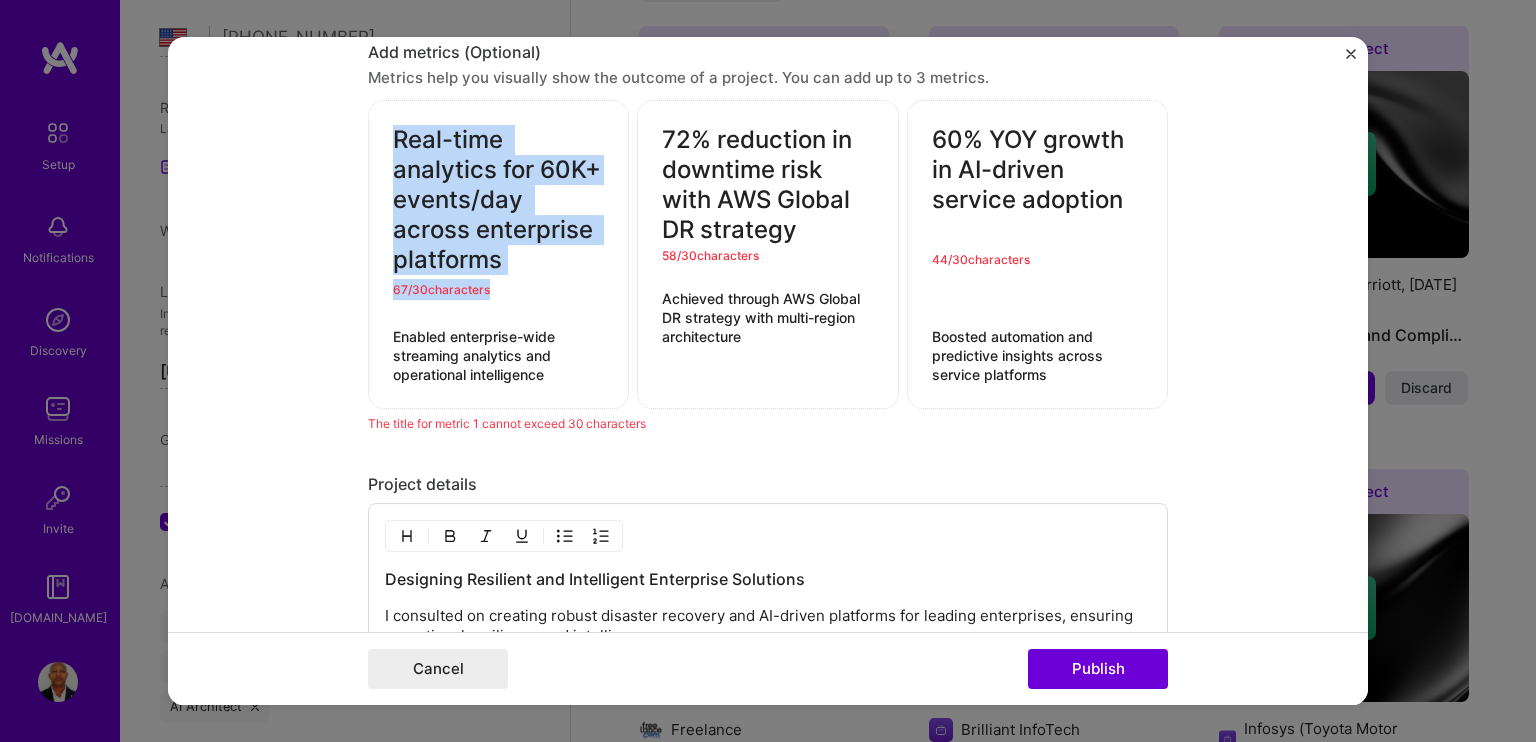 drag, startPoint x: 478, startPoint y: 283, endPoint x: 384, endPoint y: 128, distance: 181.27603 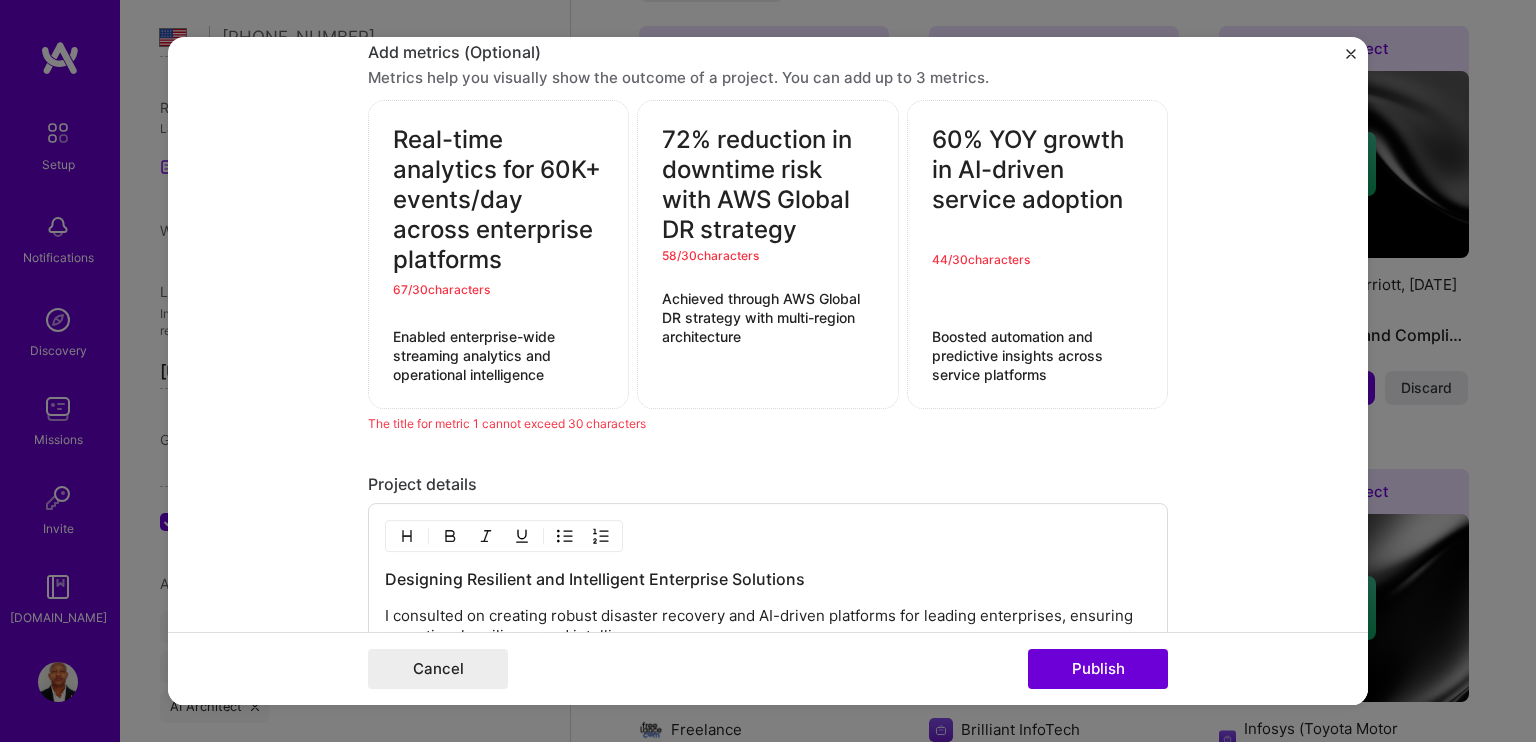 drag, startPoint x: 502, startPoint y: 250, endPoint x: 332, endPoint y: 138, distance: 203.57799 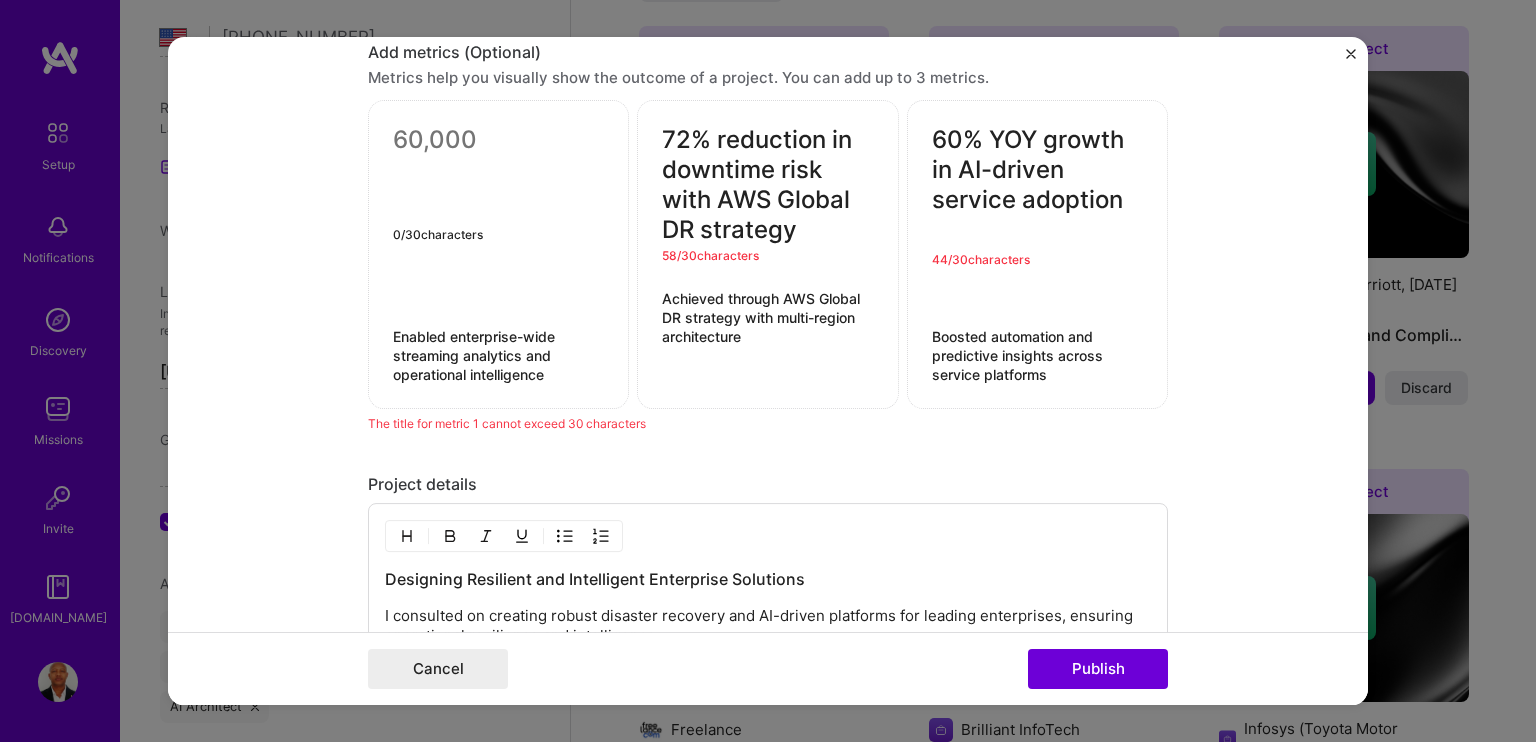 paste on "60K+ real-time events/day processed" 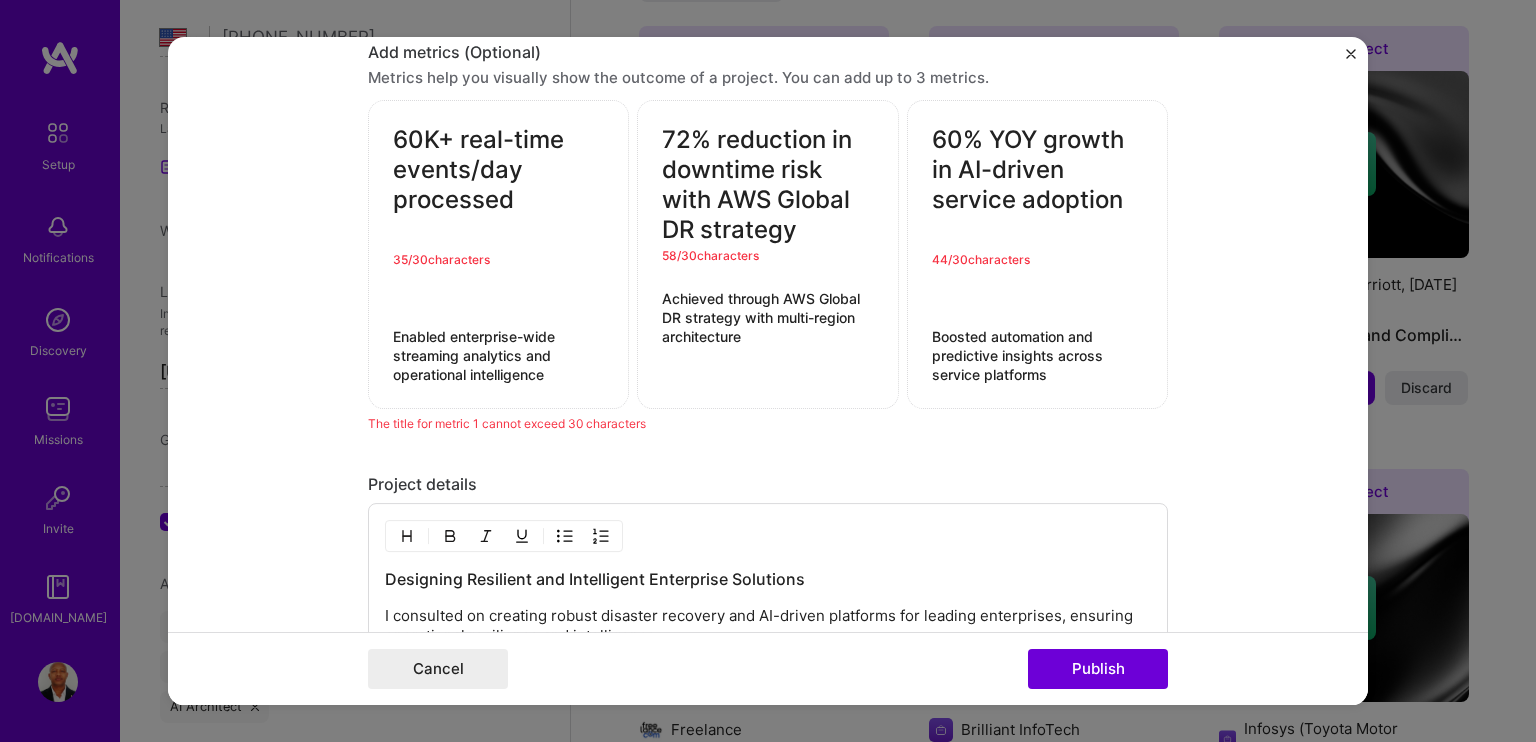 click on "60K+ real-time events/day processed" at bounding box center (498, 171) 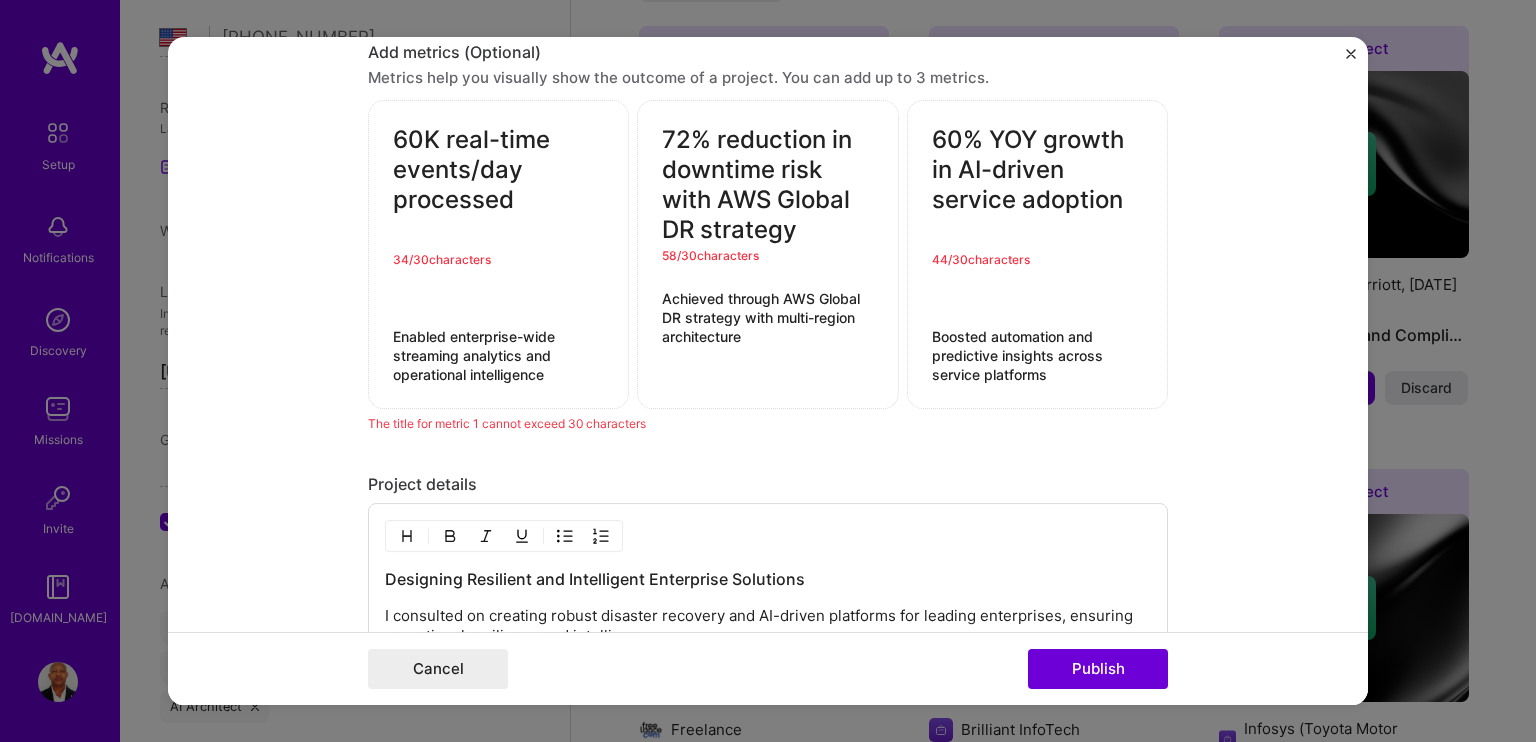 click on "60K real-time events/day processed" at bounding box center (498, 171) 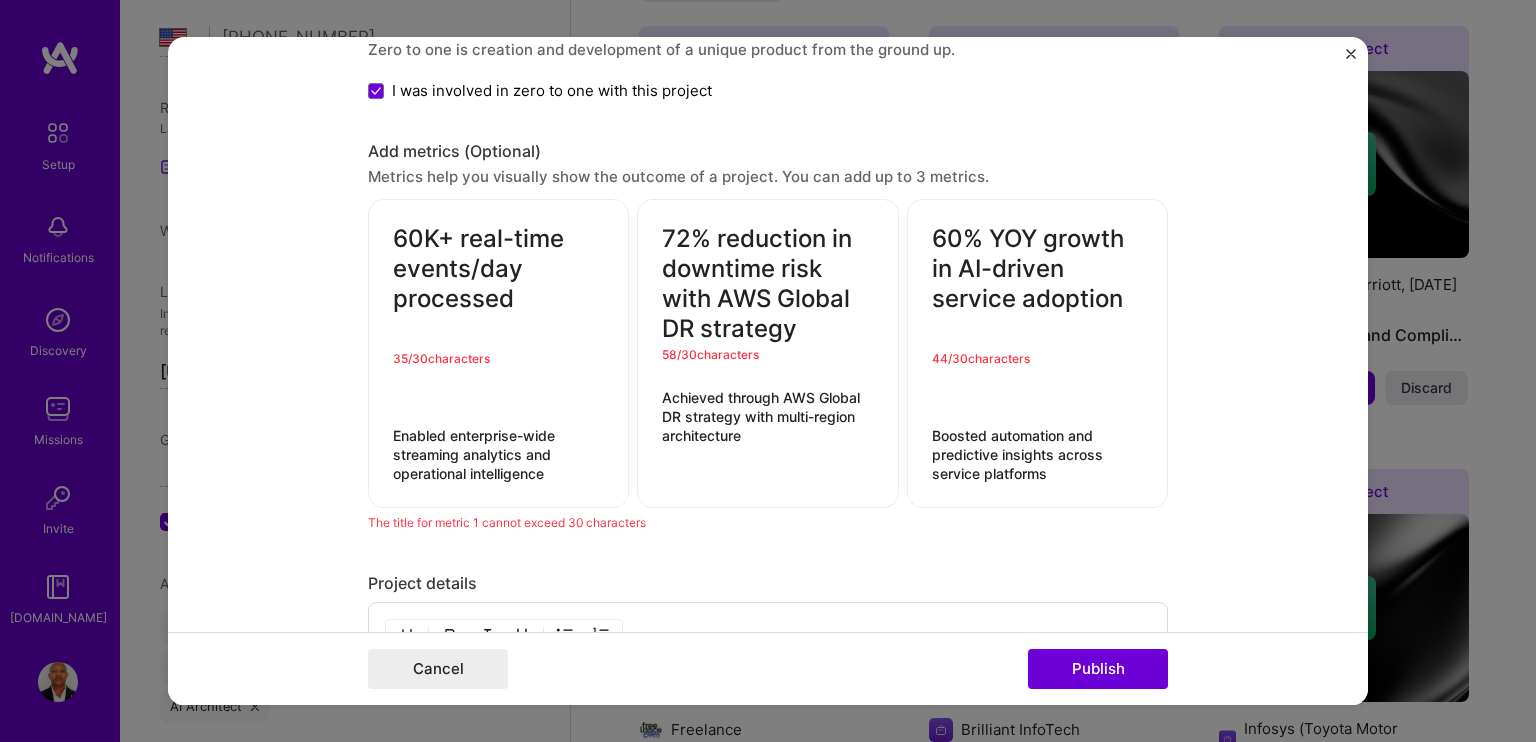 scroll, scrollTop: 2107, scrollLeft: 0, axis: vertical 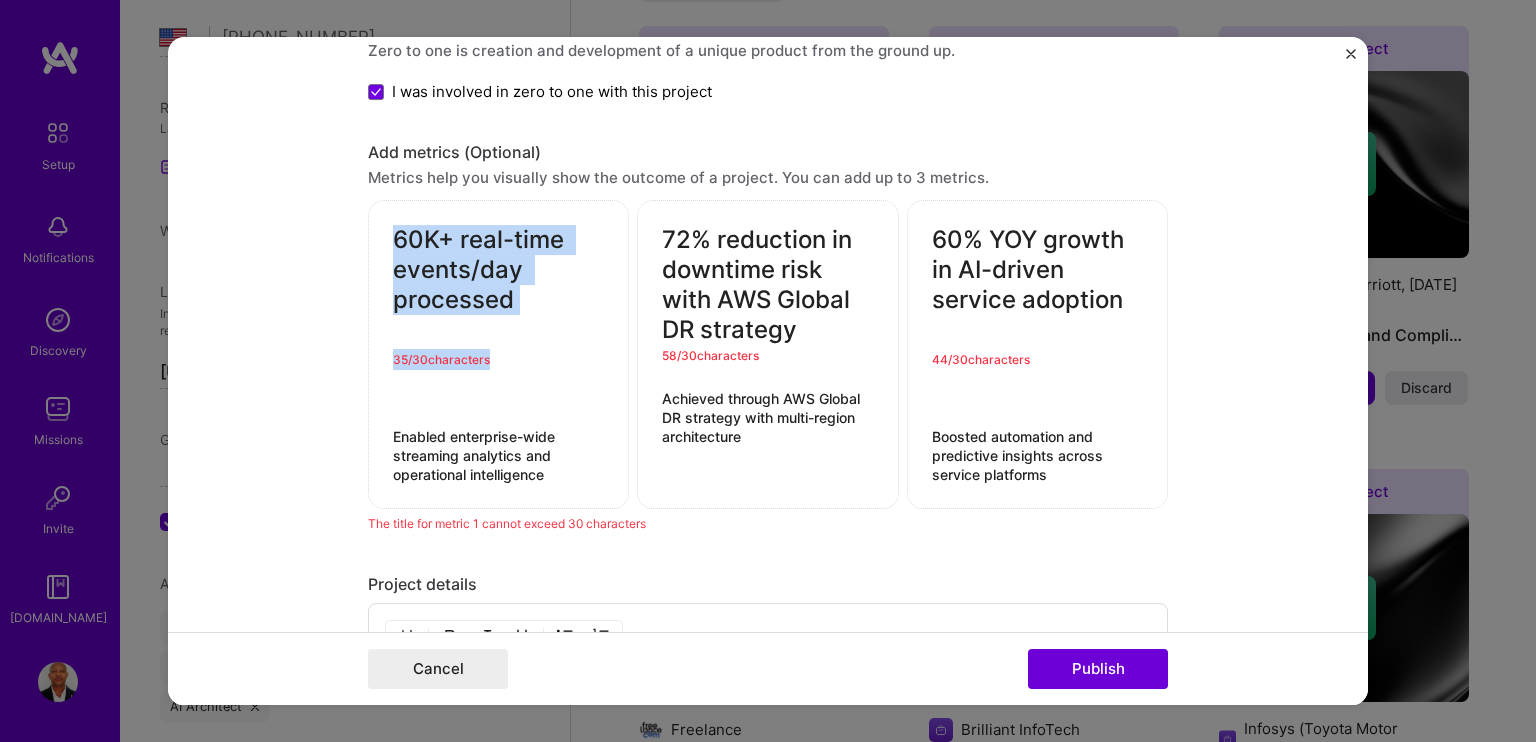 drag, startPoint x: 434, startPoint y: 332, endPoint x: 381, endPoint y: 249, distance: 98.478424 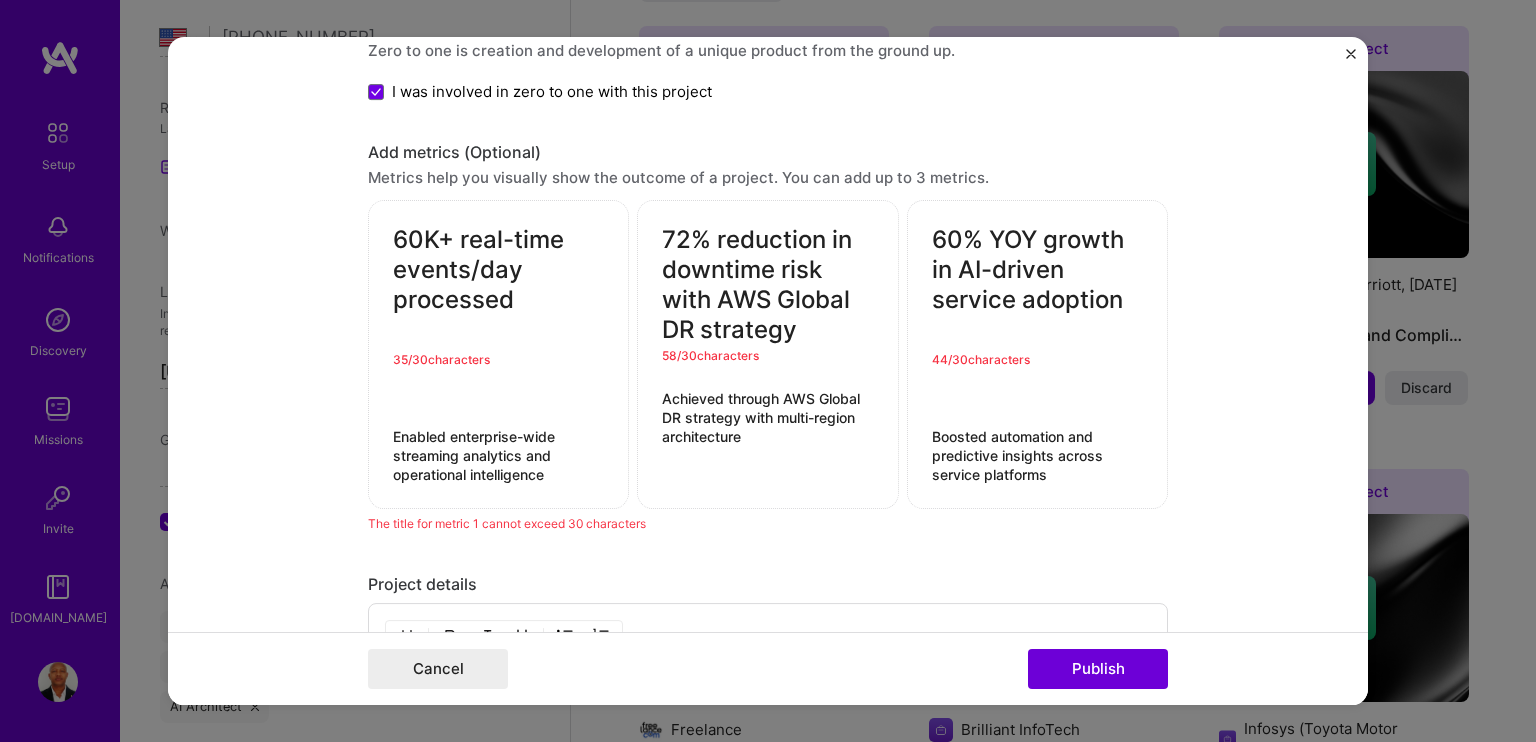 click on "60K+ real-time events/day processed 35 / 30  characters  Enabled enterprise-wide streaming analytics and operational intelligence" at bounding box center [498, 355] 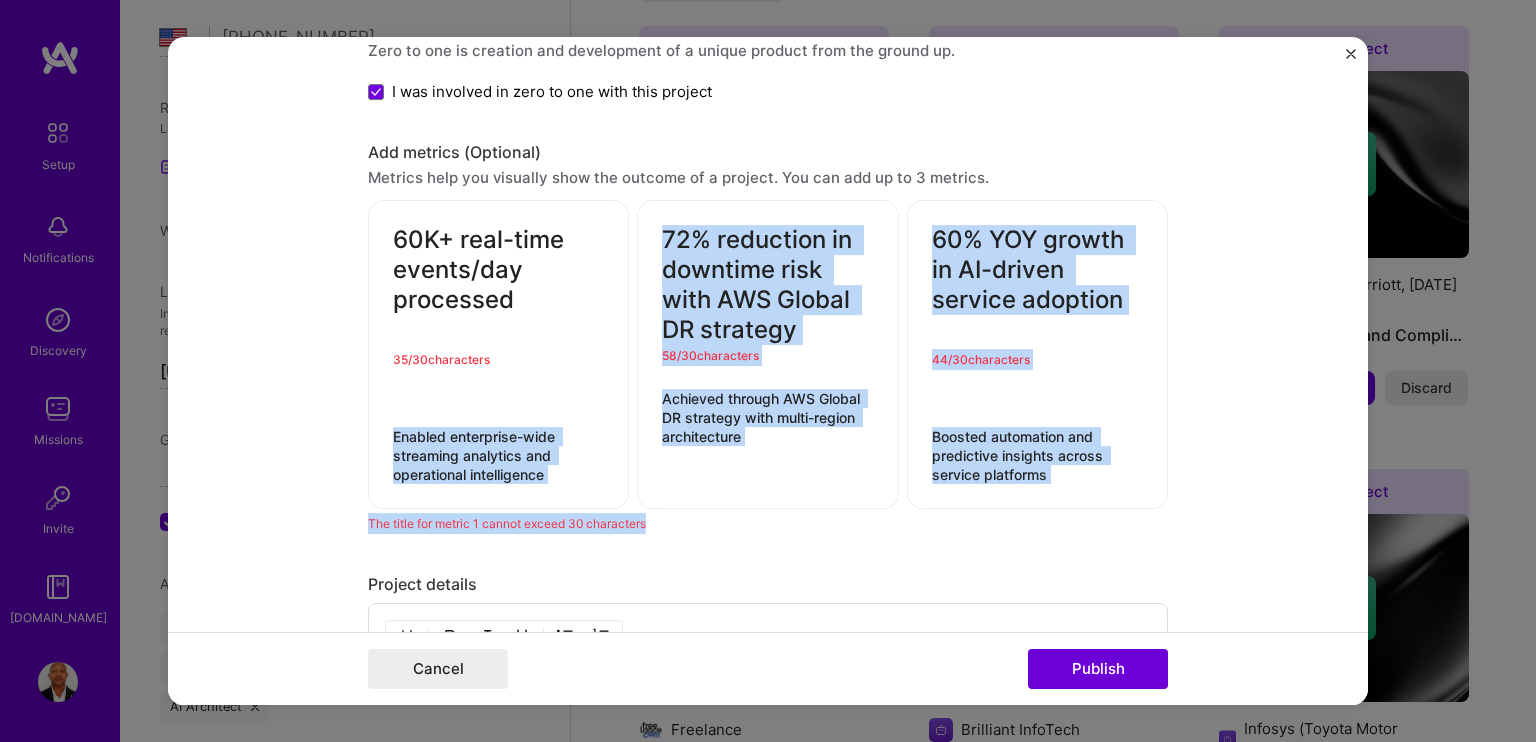 drag, startPoint x: 641, startPoint y: 507, endPoint x: 590, endPoint y: 495, distance: 52.392746 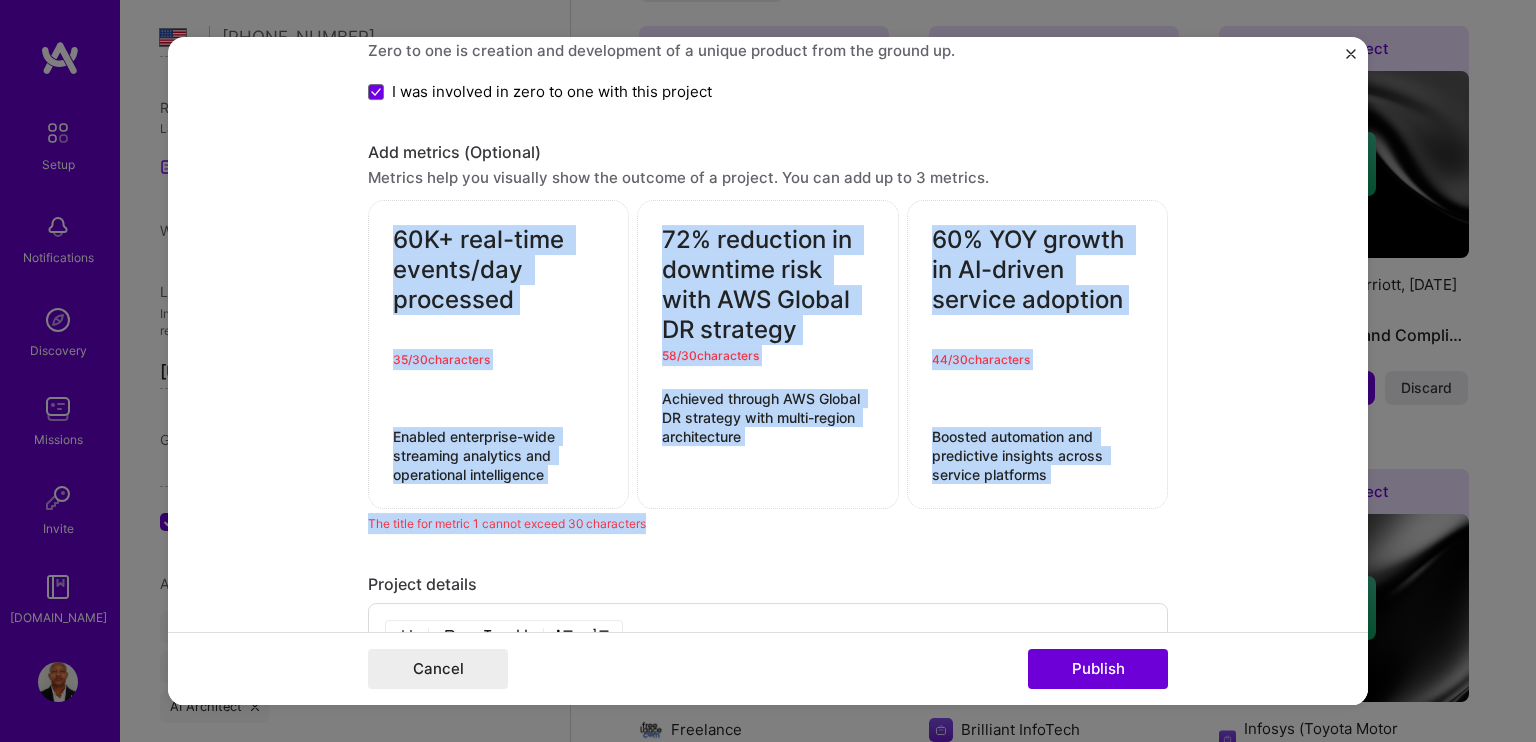 drag, startPoint x: 376, startPoint y: 224, endPoint x: 651, endPoint y: 523, distance: 406.23392 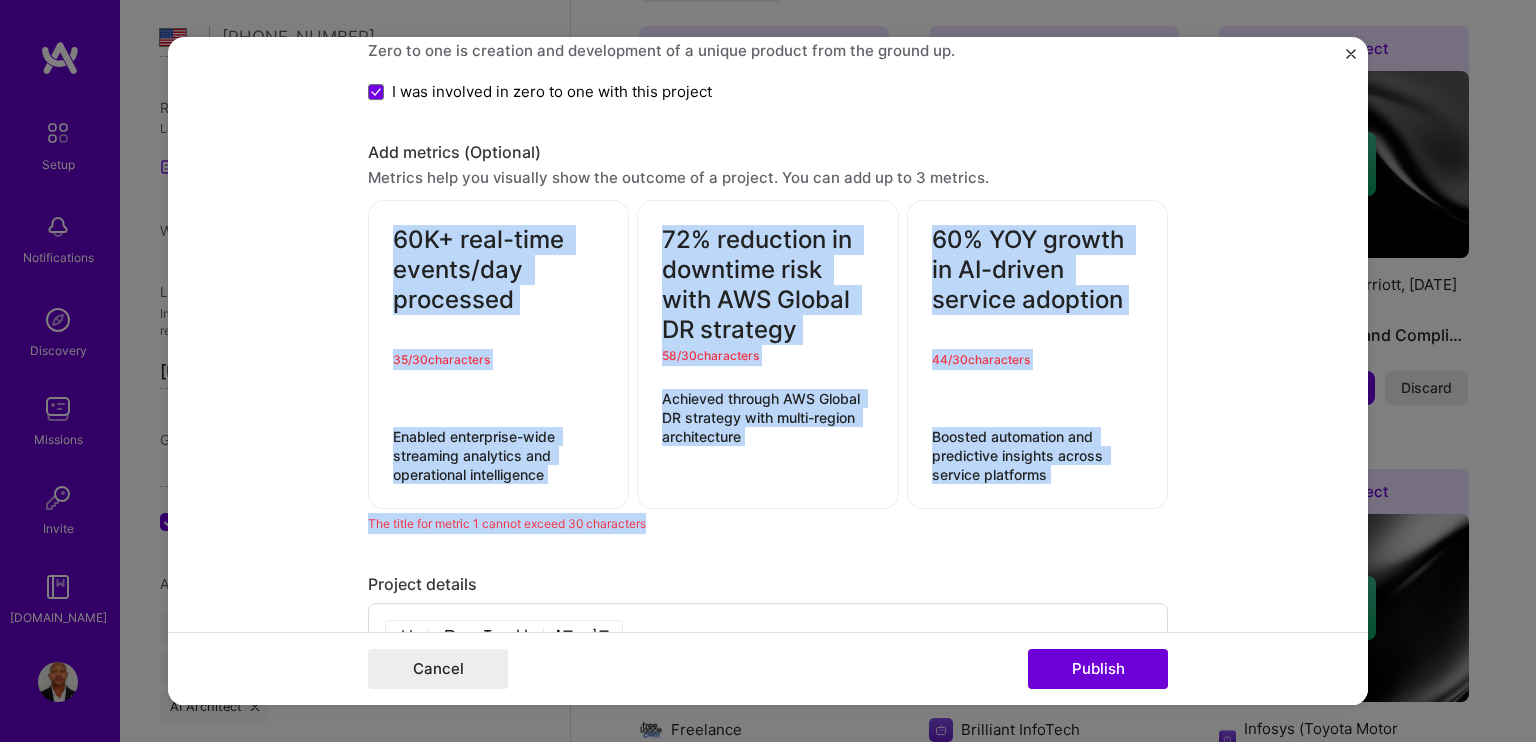 click on "60K+ real-time events/day processed" at bounding box center (498, 271) 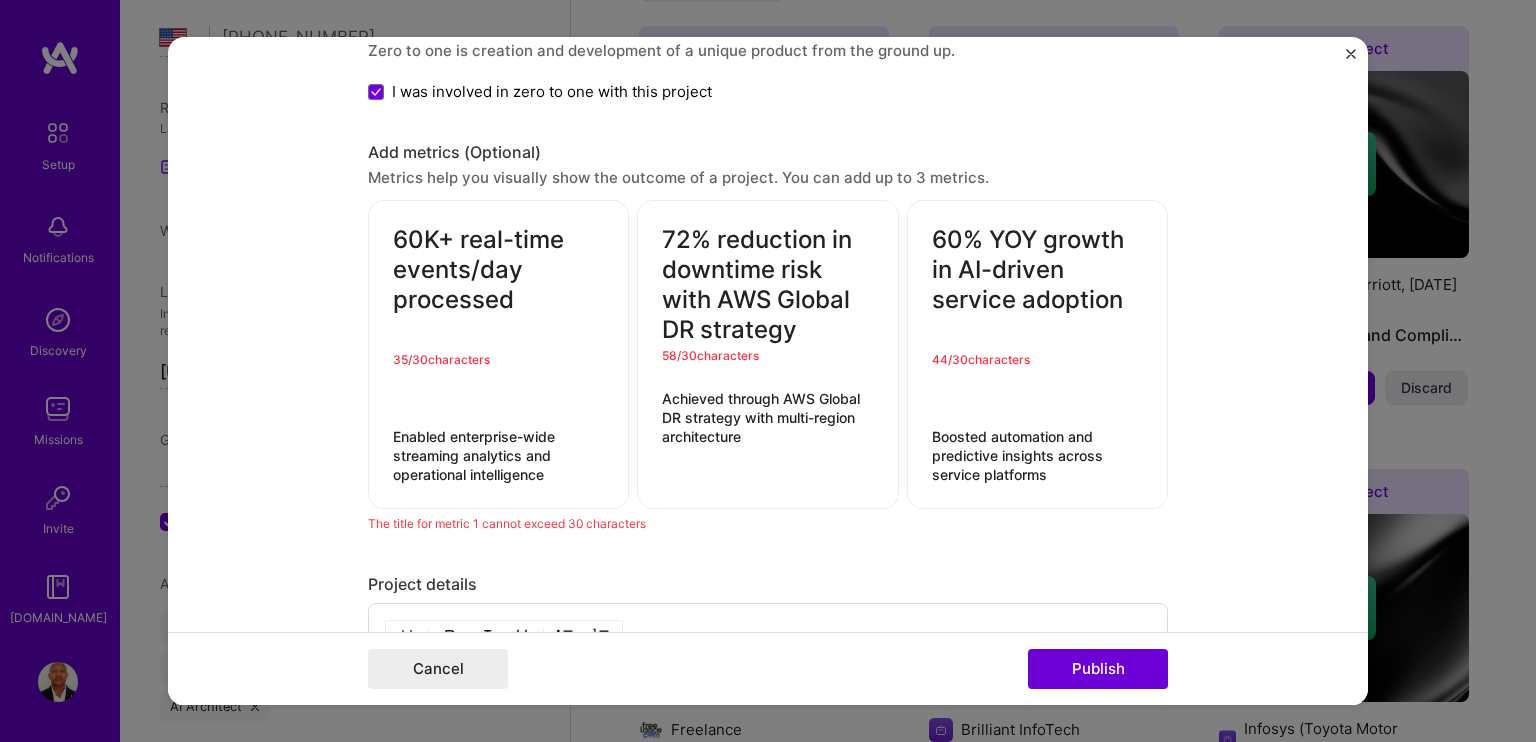 drag, startPoint x: 512, startPoint y: 296, endPoint x: 361, endPoint y: 249, distance: 158.14551 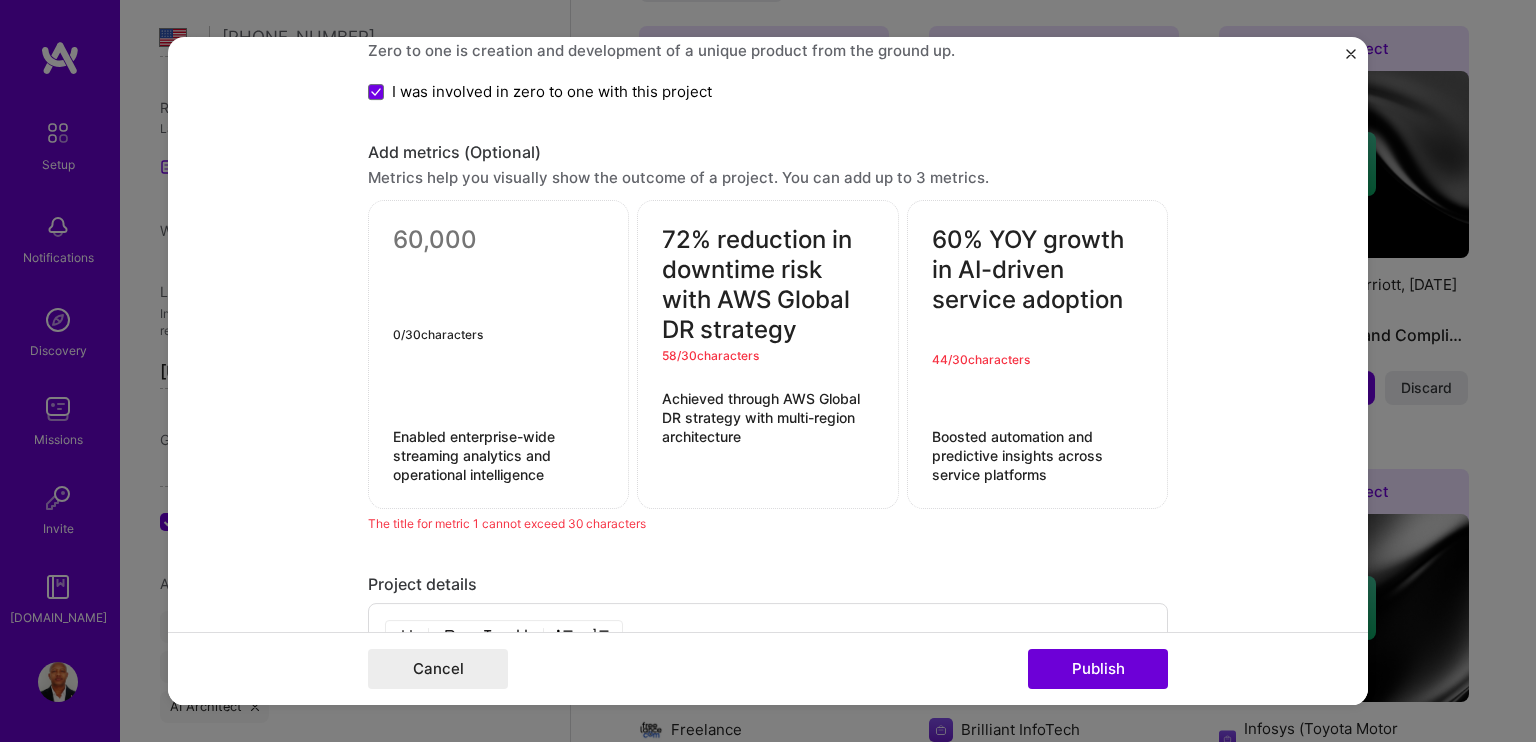 paste on "60K+ events processed daily" 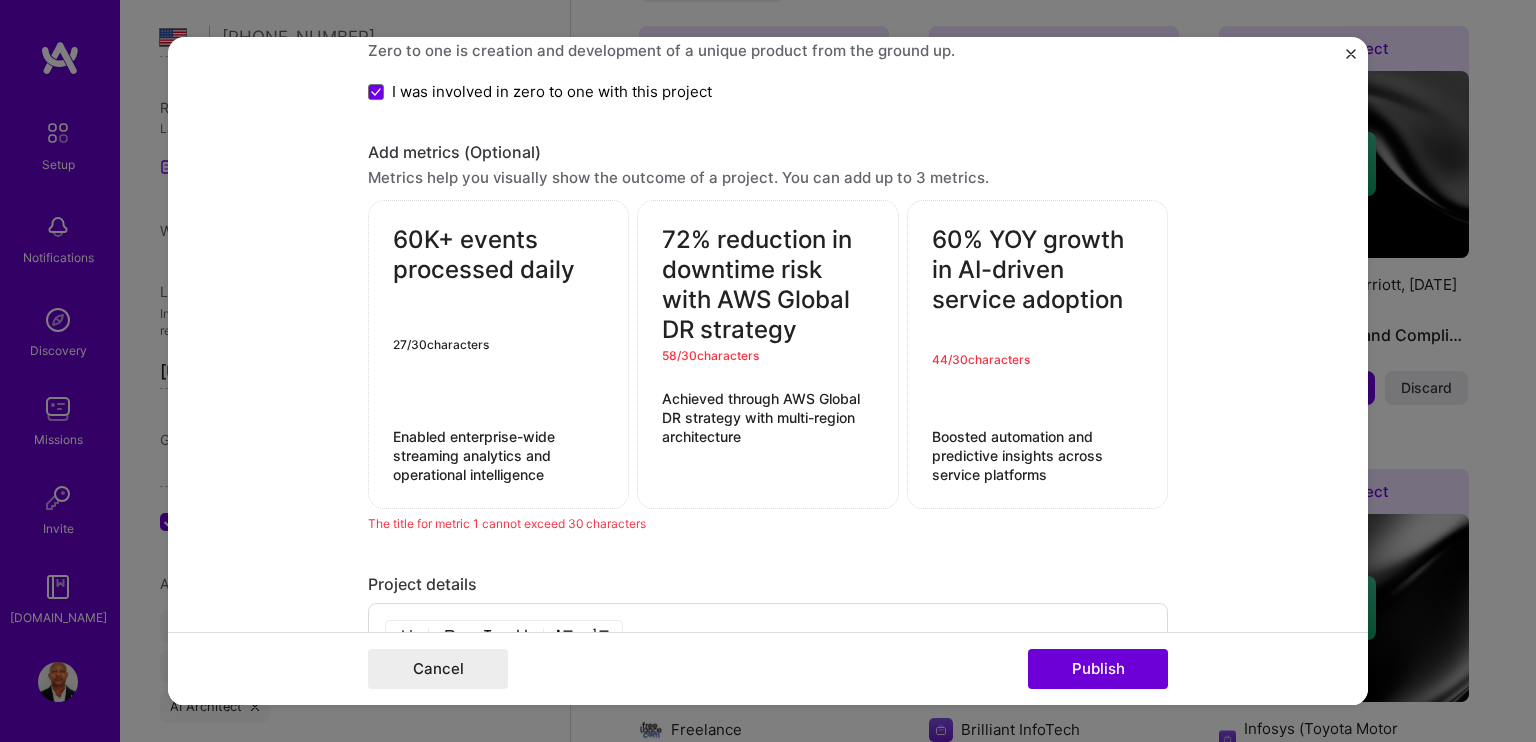 type on "60K+ events processed daily" 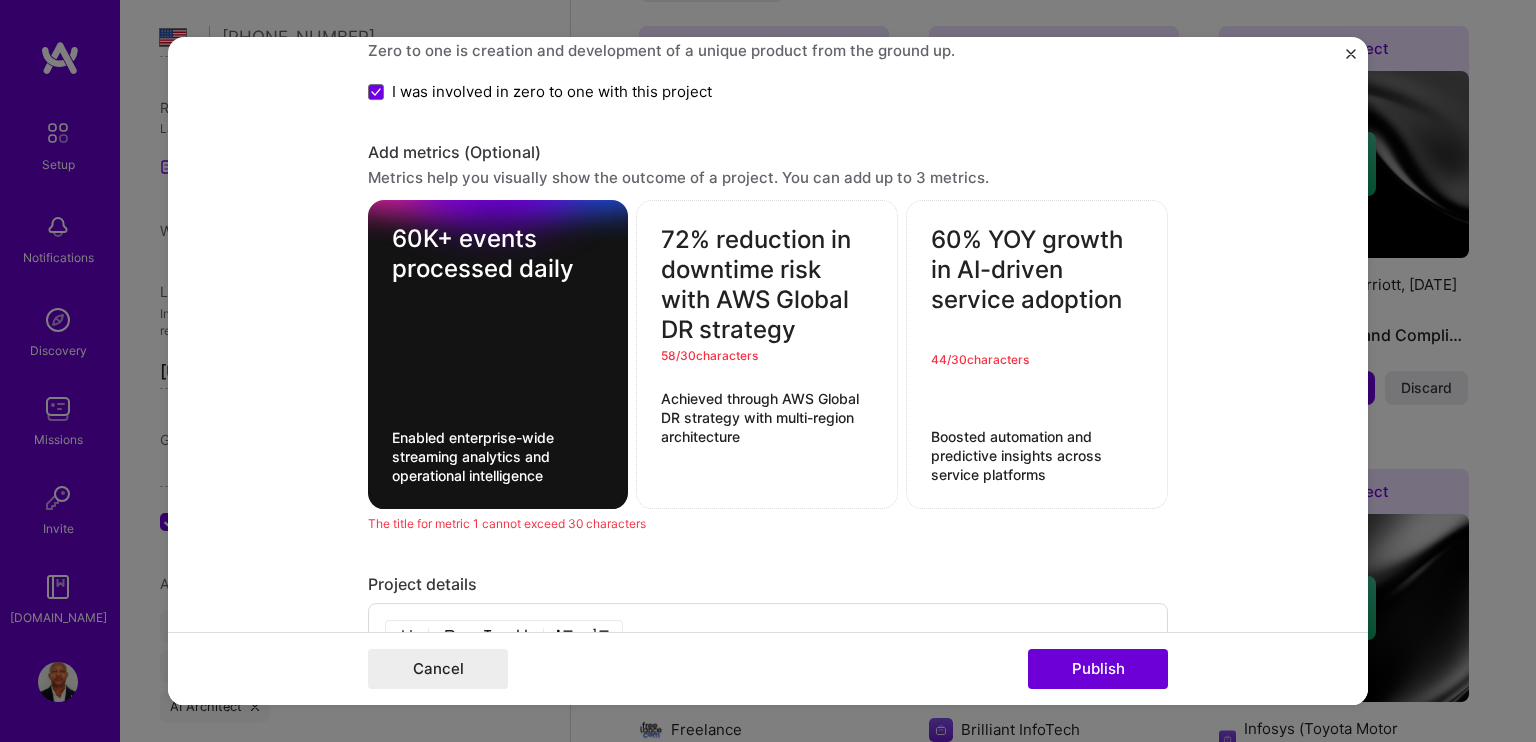 click on "Editing suggested project This project is suggested based on your LinkedIn, resume or [DOMAIN_NAME] activity. Project title Disaster Recovery and AI-Driven Platforms Company Tata Consultancy Services
Project industry Industry 2 Project Link (Optional)
Drag and drop an image or   Upload file Upload file We recommend uploading at least 4 images. 1600x1200px or higher recommended. Max 5MB each. Role Senior AWS Solution Architect Cloud Expert [DATE]
to [DATE]
I’m still working on this project Skills used — Add up to 12 skills Any new skills will be added to your profile. Enter skills... 12 AWS 1 2 3 4 5 Data Architecture 1 2 3 4 5 DevOps 1 2 3 4 5 Java 1 2 3 4 5 Python 1 2 3 4 5 Machine Learning 1 2 3 4 5 Security (Engineering) 1 2 3 4 5 Terraform 1 2 3 4 5 GitHub 1 2 3 4 5 Agile 1 2 3 4 5 Apache [PERSON_NAME] 1 2 3 4 5 Systems Architecture 1 2 3 4 5 Yes, I managed 10 team members. -> 58 / 30" at bounding box center (768, 371) 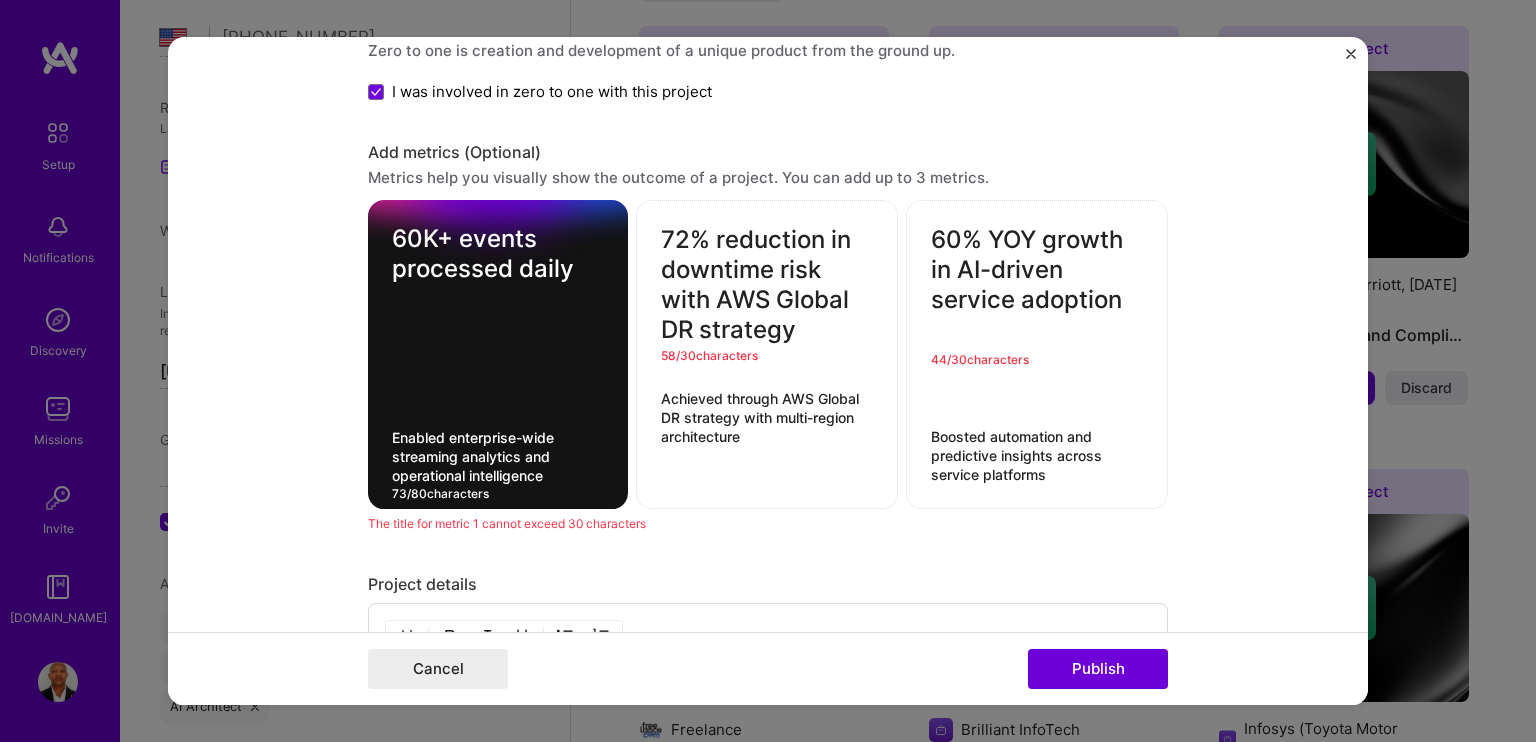 click on "Enabled enterprise-wide streaming analytics and operational intelligence" at bounding box center [498, 457] 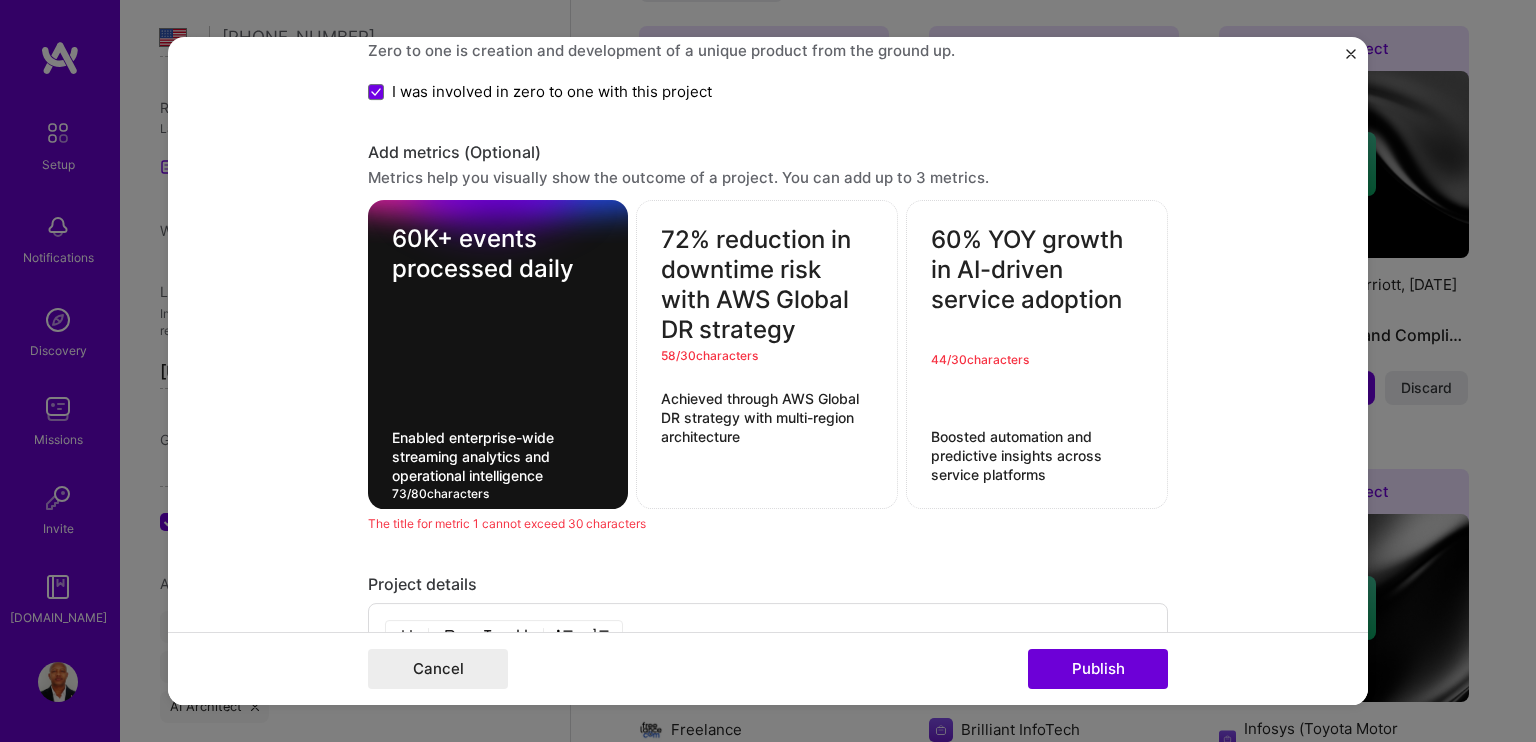 click on "Editing suggested project This project is suggested based on your LinkedIn, resume or [DOMAIN_NAME] activity. Project title Disaster Recovery and AI-Driven Platforms Company Tata Consultancy Services
Project industry Industry 2 Project Link (Optional)
Drag and drop an image or   Upload file Upload file We recommend uploading at least 4 images. 1600x1200px or higher recommended. Max 5MB each. Role Senior AWS Solution Architect Cloud Expert [DATE]
to [DATE]
I’m still working on this project Skills used — Add up to 12 skills Any new skills will be added to your profile. Enter skills... 12 AWS 1 2 3 4 5 Data Architecture 1 2 3 4 5 DevOps 1 2 3 4 5 Java 1 2 3 4 5 Python 1 2 3 4 5 Machine Learning 1 2 3 4 5 Security (Engineering) 1 2 3 4 5 Terraform 1 2 3 4 5 GitHub 1 2 3 4 5 Agile 1 2 3 4 5 Apache [PERSON_NAME] 1 2 3 4 5 Systems Architecture 1 2 3 4 5 Yes, I managed 10 team members. -> 73 / 80" at bounding box center (768, -243) 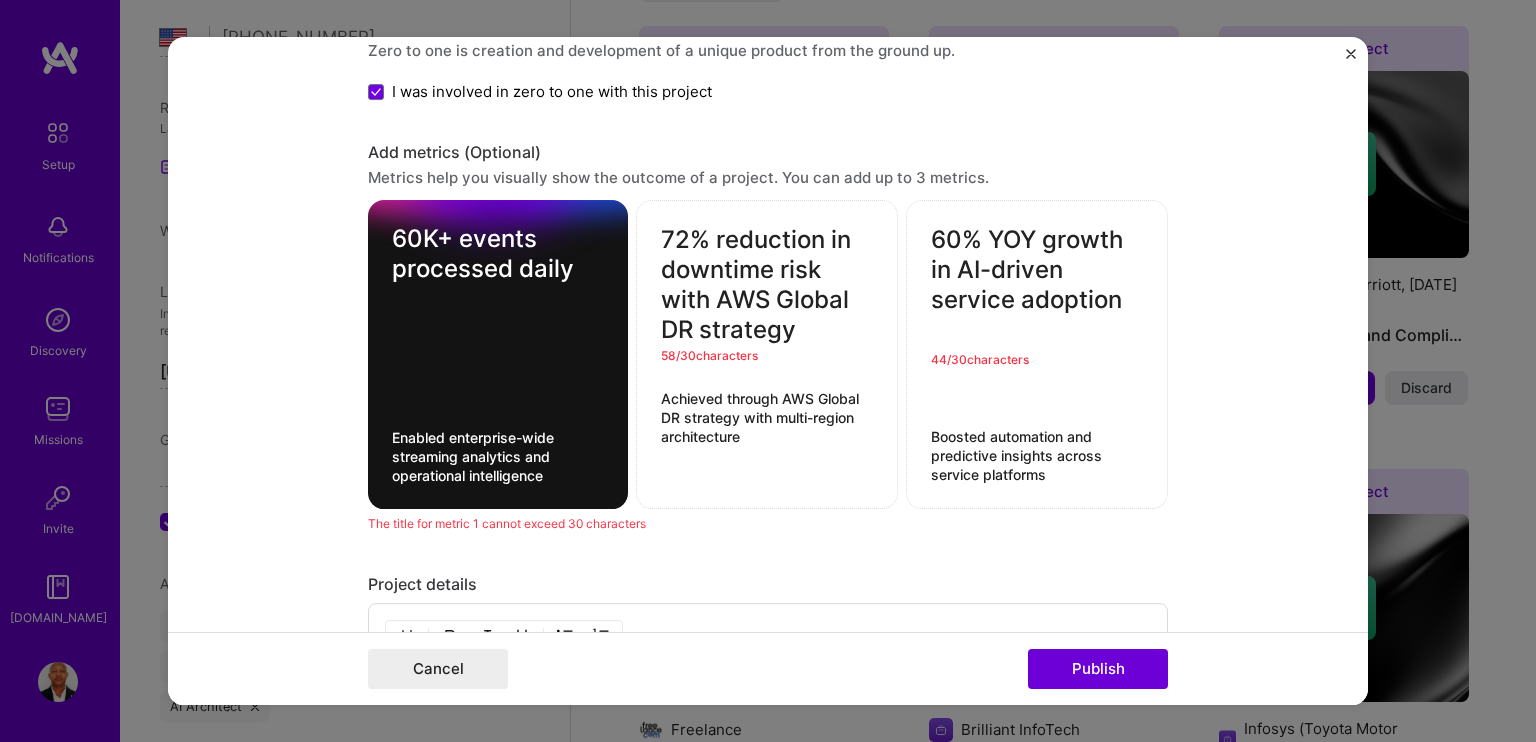 click on "72% reduction in downtime risk with AWS Global DR strategy" at bounding box center [767, 286] 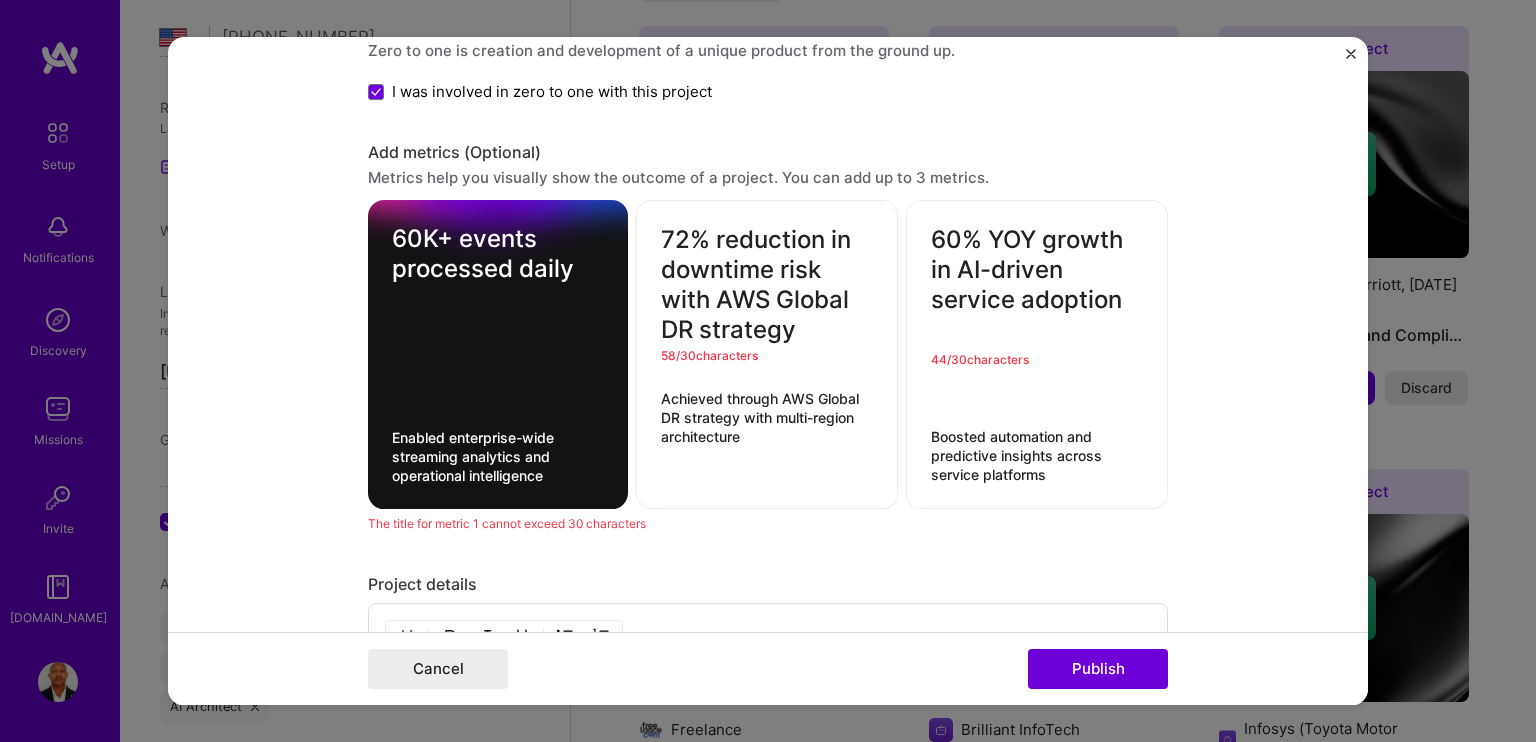drag, startPoint x: 653, startPoint y: 222, endPoint x: 827, endPoint y: 581, distance: 398.94485 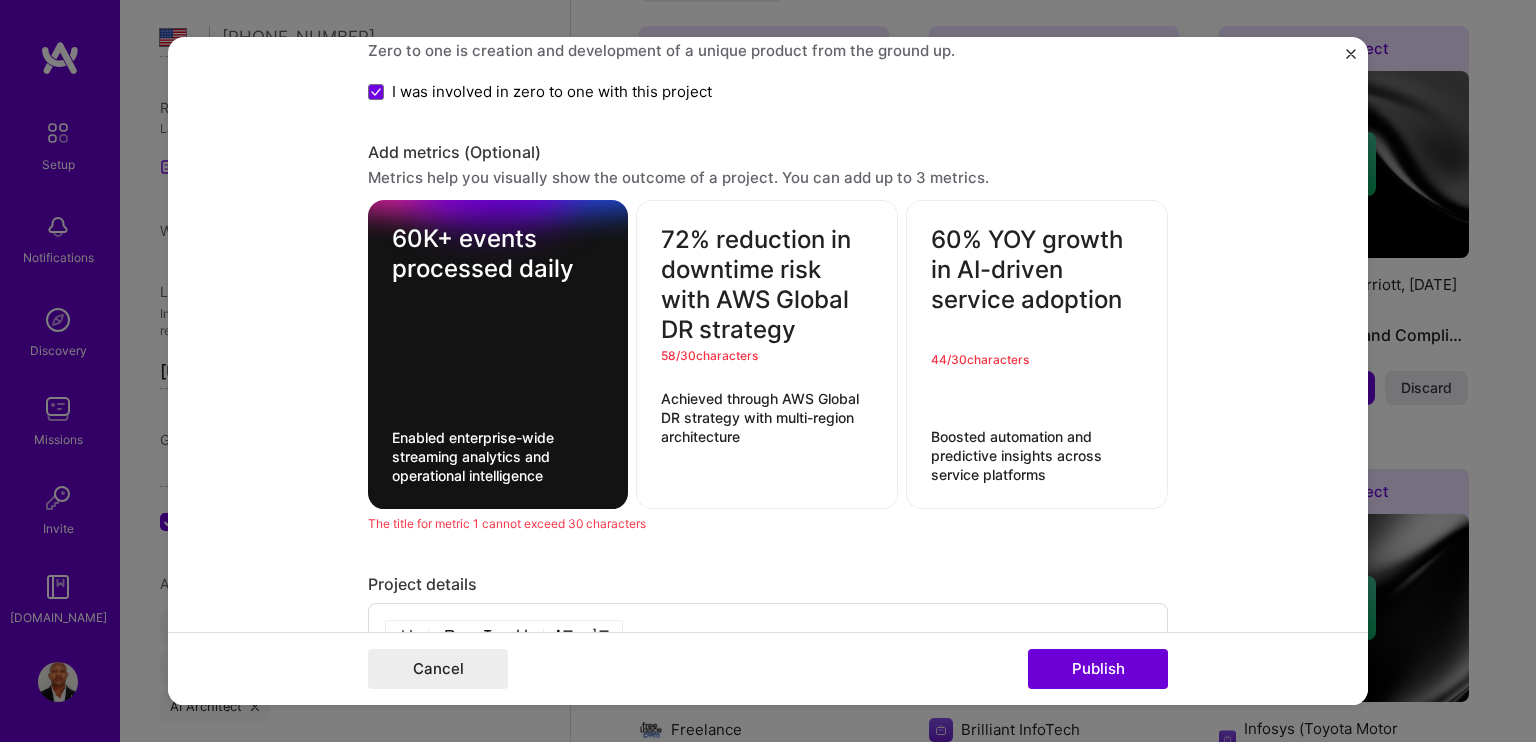 click on "Editing suggested project This project is suggested based on your LinkedIn, resume or [DOMAIN_NAME] activity. Project title Disaster Recovery and AI-Driven Platforms Company Tata Consultancy Services
Project industry Industry 2 Project Link (Optional)
Drag and drop an image or   Upload file Upload file We recommend uploading at least 4 images. 1600x1200px or higher recommended. Max 5MB each. Role Senior AWS Solution Architect Cloud Expert [DATE]
to [DATE]
I’m still working on this project Skills used — Add up to 12 skills Any new skills will be added to your profile. Enter skills... 12 AWS 1 2 3 4 5 Data Architecture 1 2 3 4 5 DevOps 1 2 3 4 5 Java 1 2 3 4 5 Python 1 2 3 4 5 Machine Learning 1 2 3 4 5 Security (Engineering) 1 2 3 4 5 Terraform 1 2 3 4 5 GitHub 1 2 3 4 5 Agile 1 2 3 4 5 Apache [PERSON_NAME] 1 2 3 4 5 Systems Architecture 1 2 3 4 5 Yes, I managed 10 team members. -> 58 / 30" at bounding box center [768, -243] 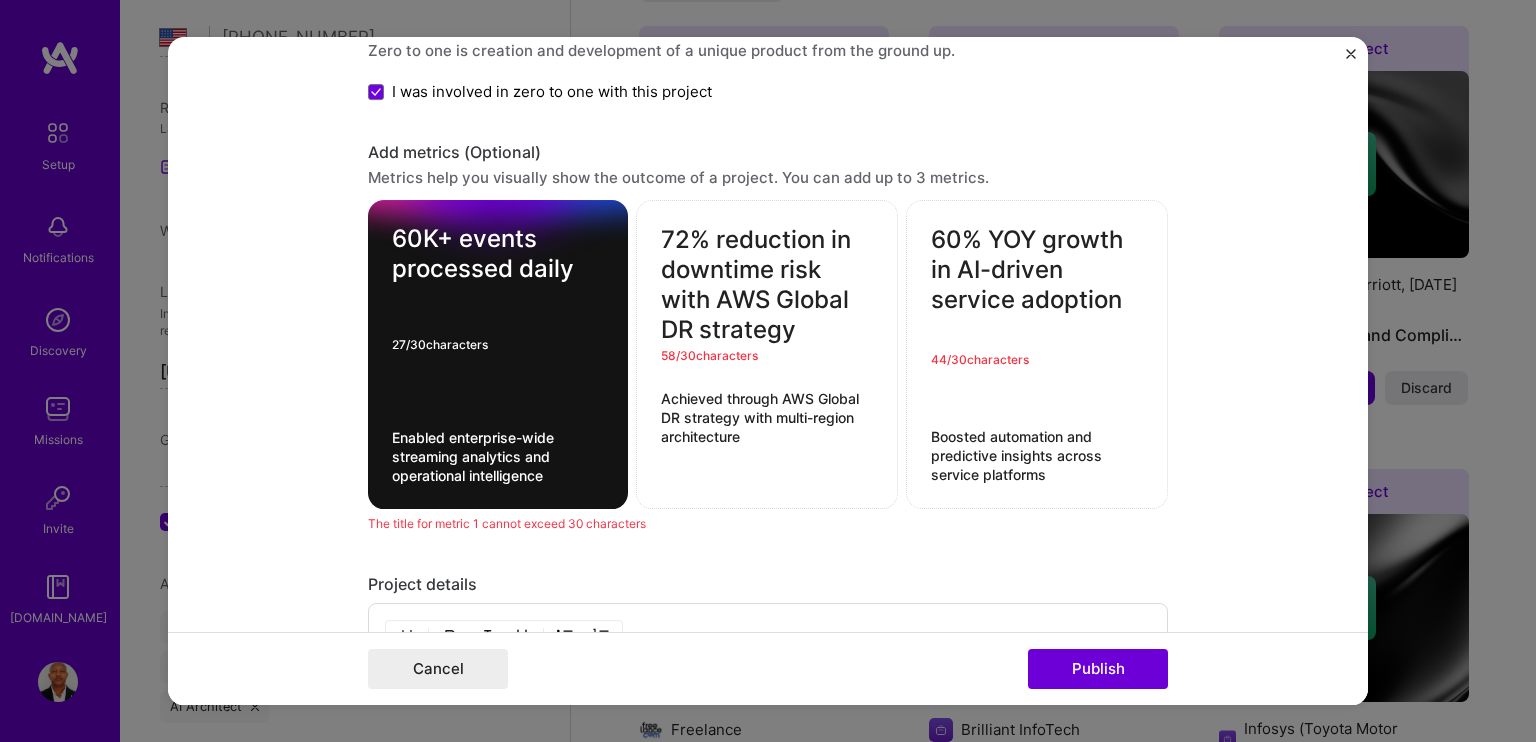 drag, startPoint x: 387, startPoint y: 229, endPoint x: 935, endPoint y: 503, distance: 612.6826 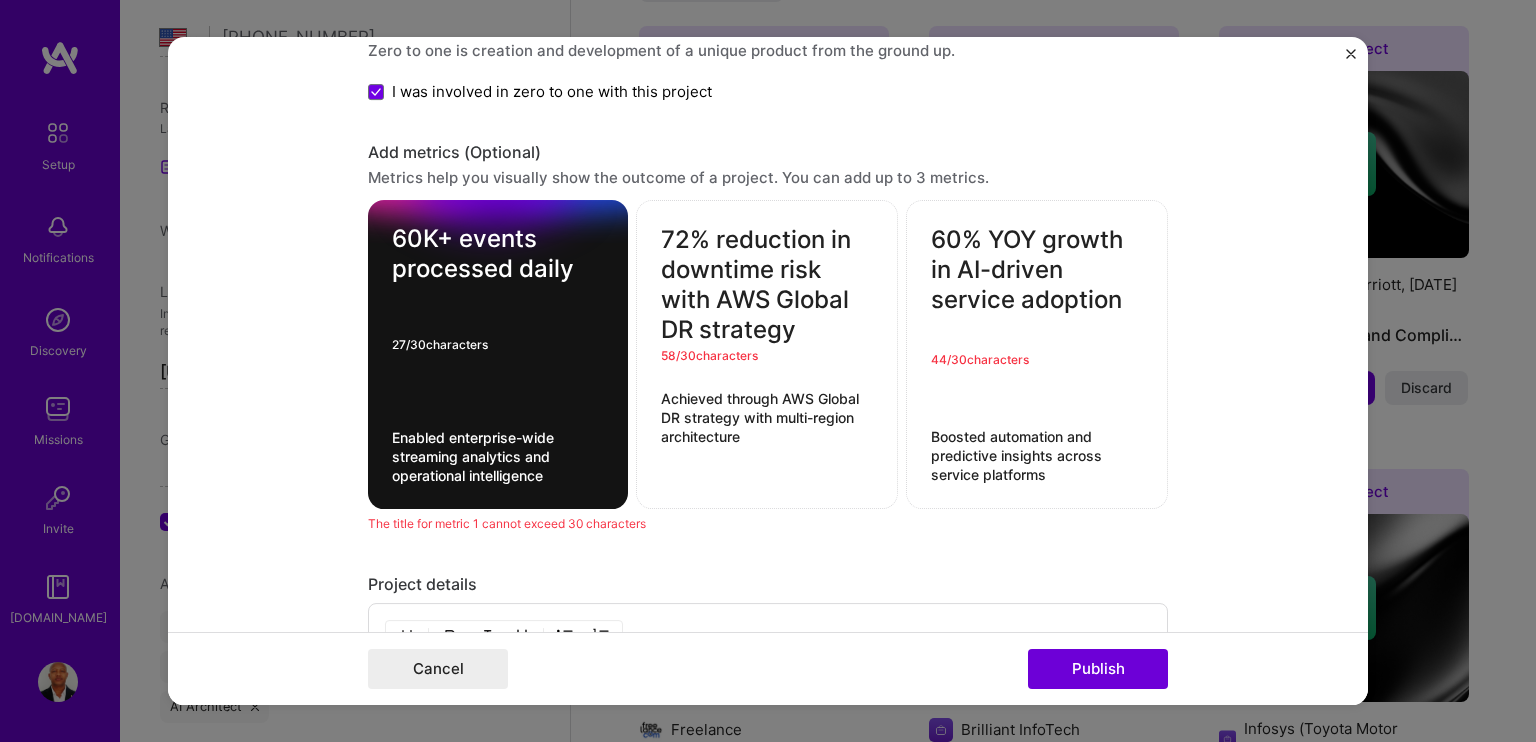 click on "Add metrics (Optional) Metrics help you visually show the outcome of a project. You can add up to 3 metrics. 60K+ events processed daily 27 / 30  characters  Enabled enterprise-wide streaming analytics and operational intelligence 72% reduction in downtime risk with AWS Global DR strategy 58 / 30  characters Achieved through AWS Global DR strategy with multi-region architecture
60% YOY growth in AI-driven service adoption 44 / 30  characters Boosted automation and predictive insights across service platforms The title for metric 1 cannot exceed 30 characters" at bounding box center [768, 339] 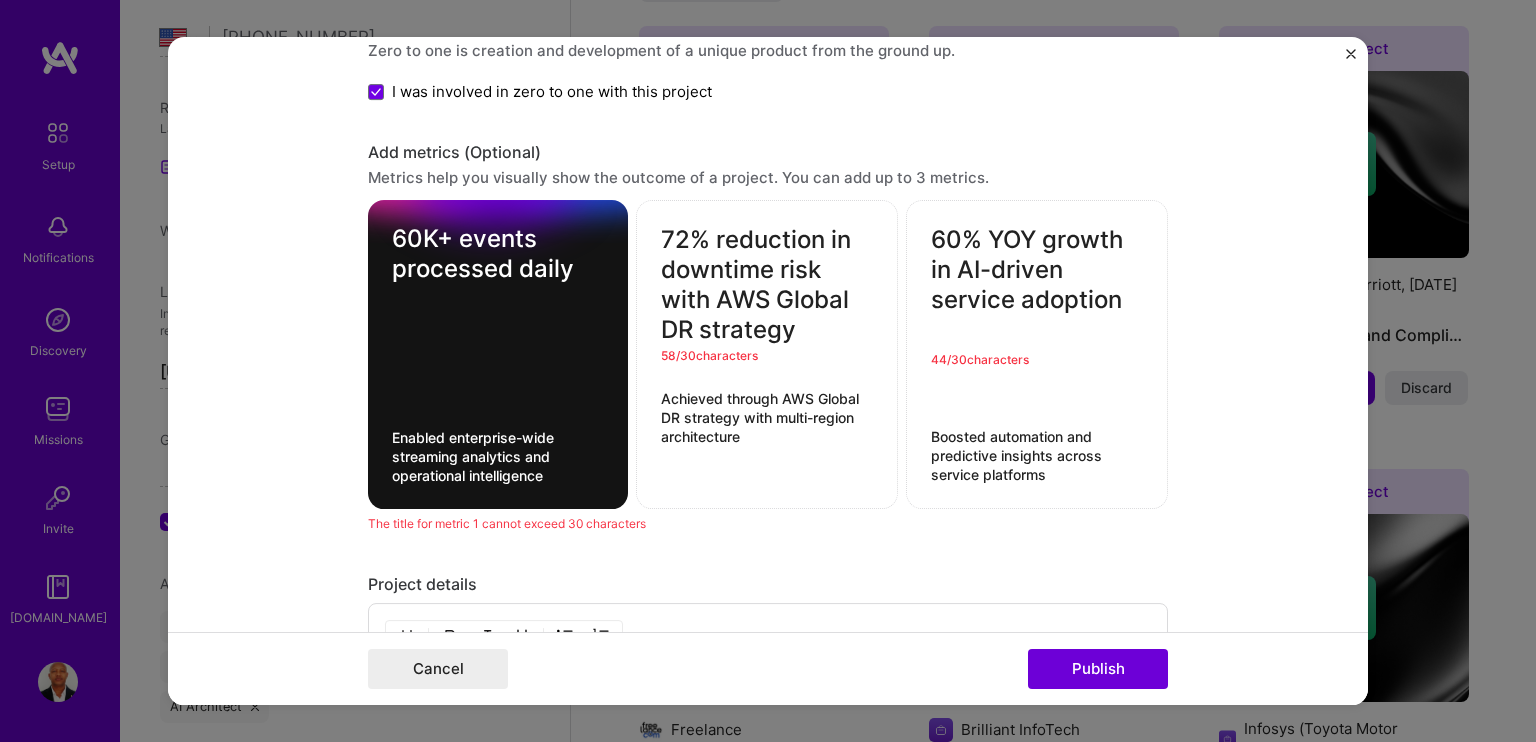 click on "72% reduction in downtime risk with AWS Global DR strategy" at bounding box center (767, 286) 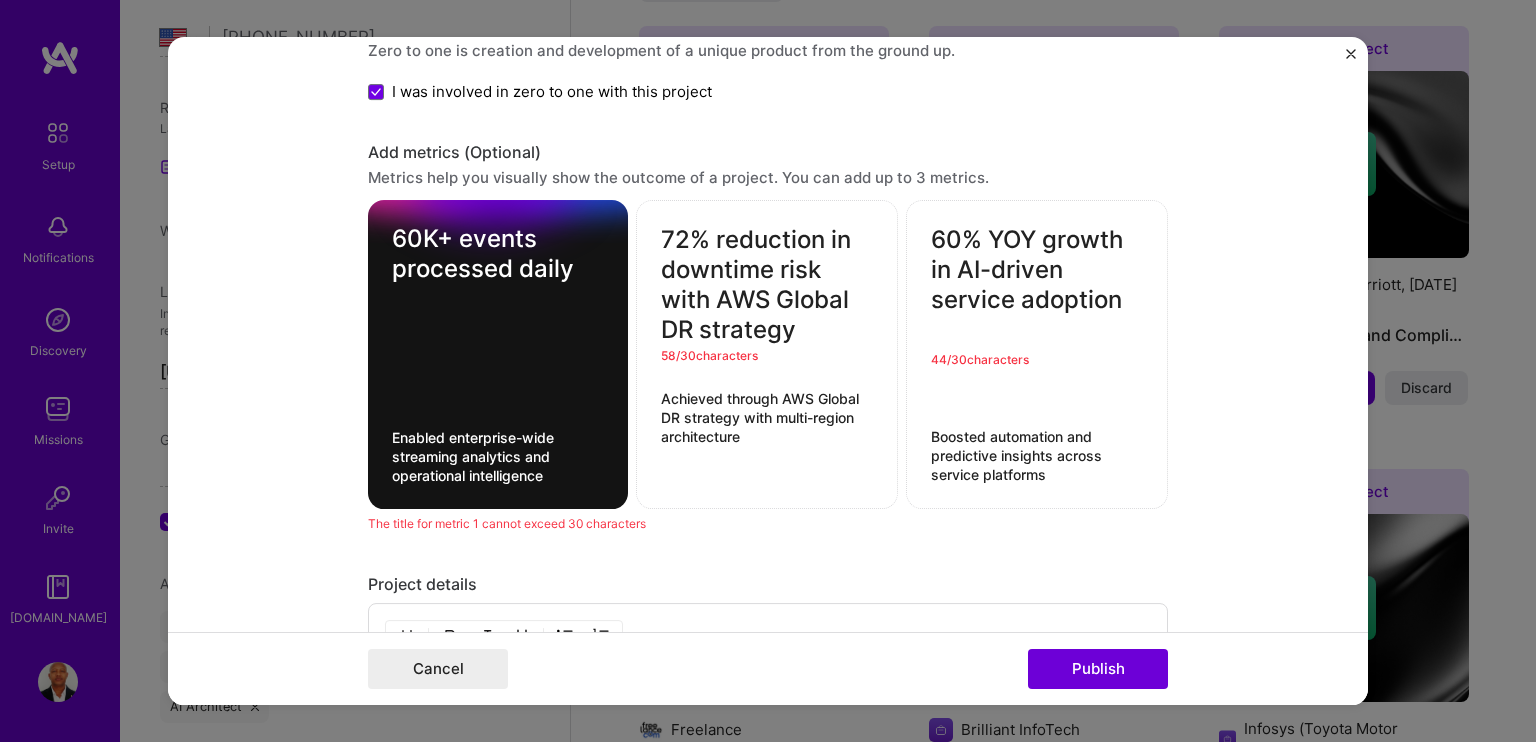 drag, startPoint x: 793, startPoint y: 326, endPoint x: 652, endPoint y: 236, distance: 167.27522 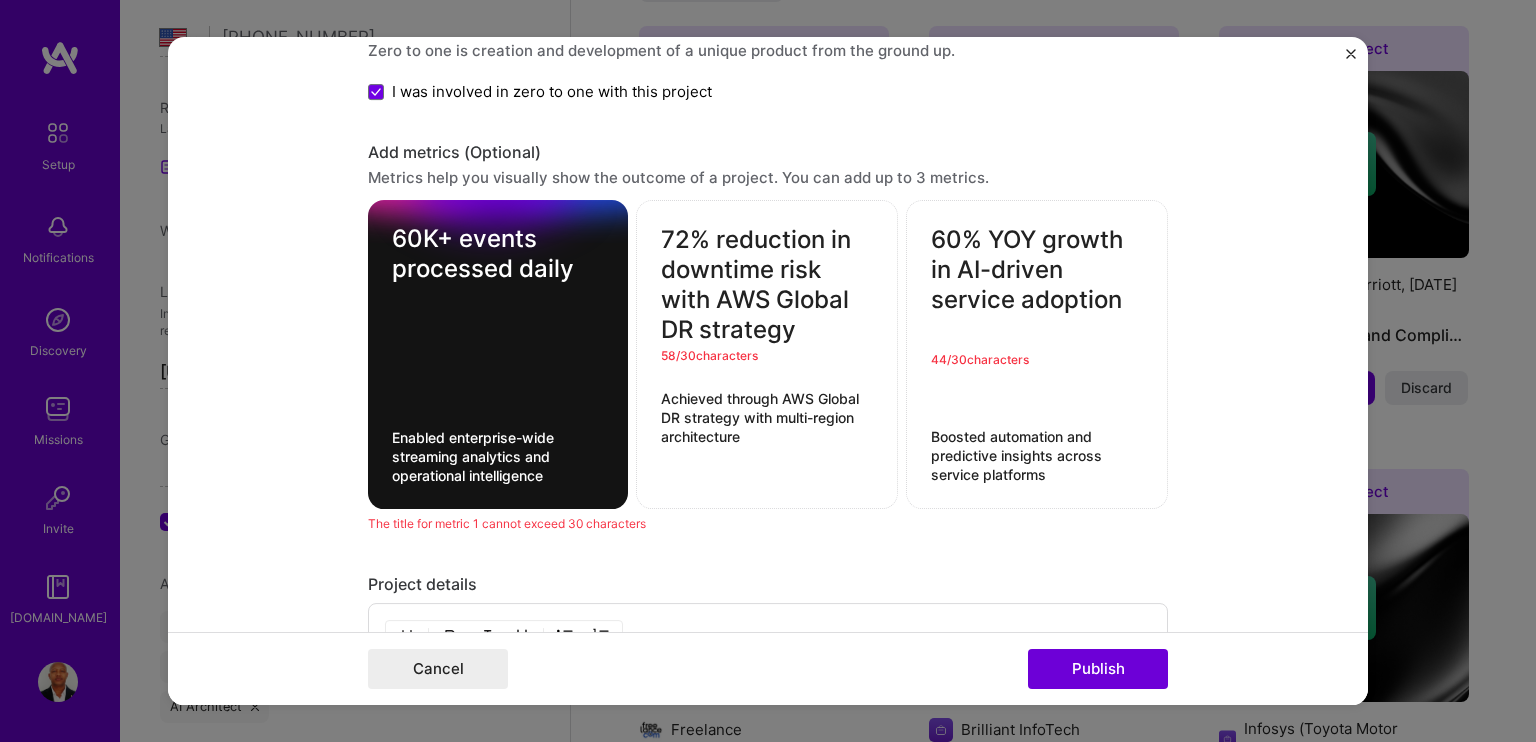 click on "72% reduction in downtime risk with AWS Global DR strategy" at bounding box center [767, 286] 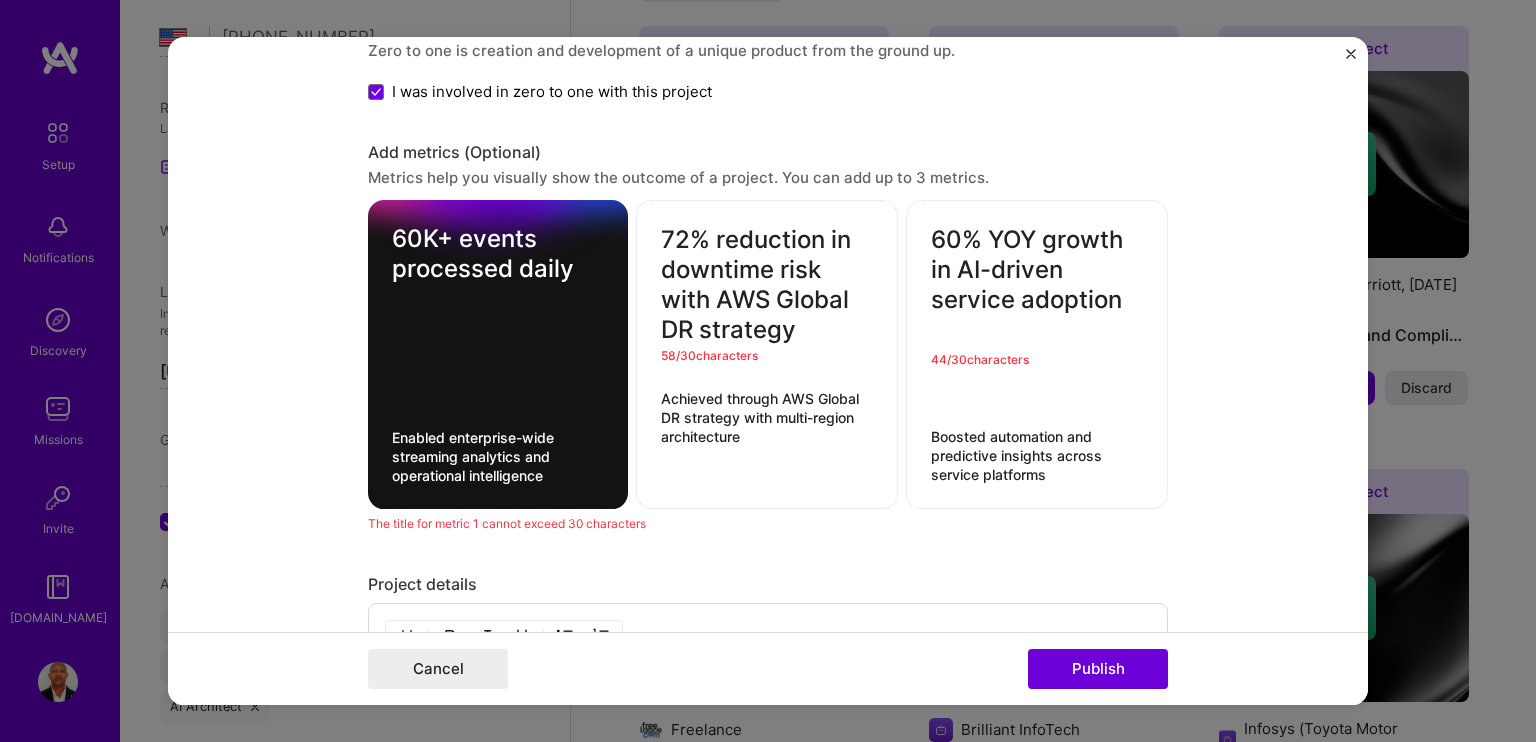 paste on "downtime risk reduction" 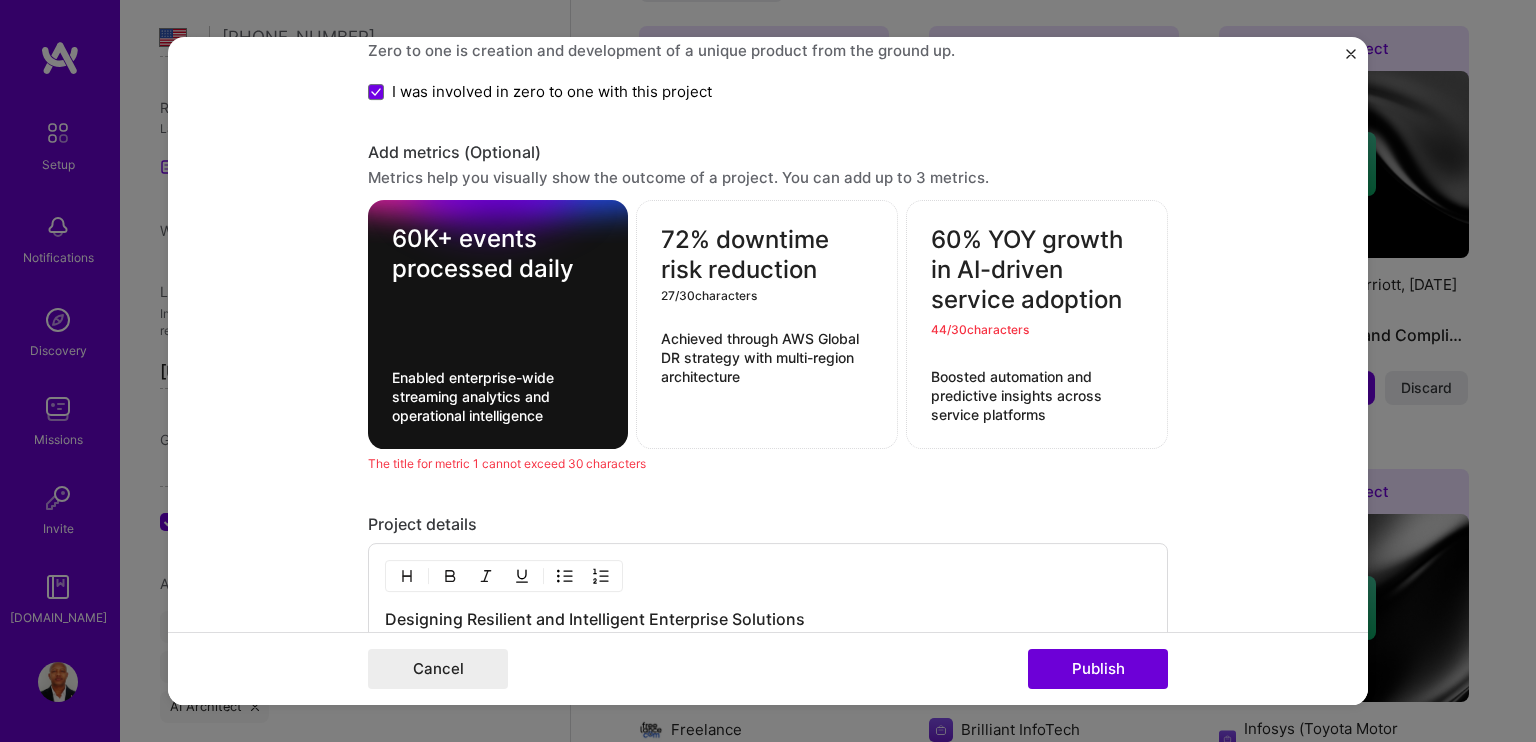 type on "72% downtime risk reduction" 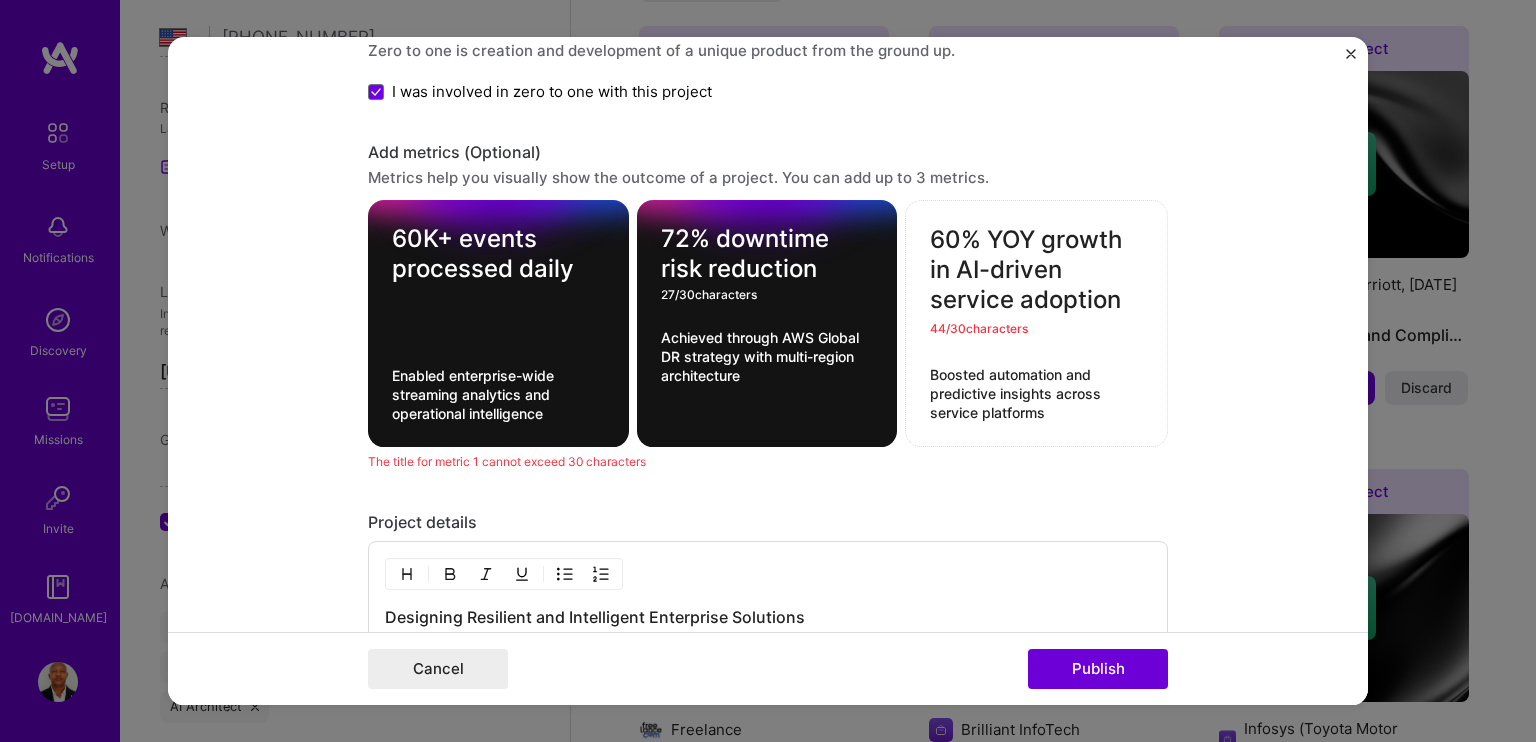 click on "Project details" at bounding box center (768, 523) 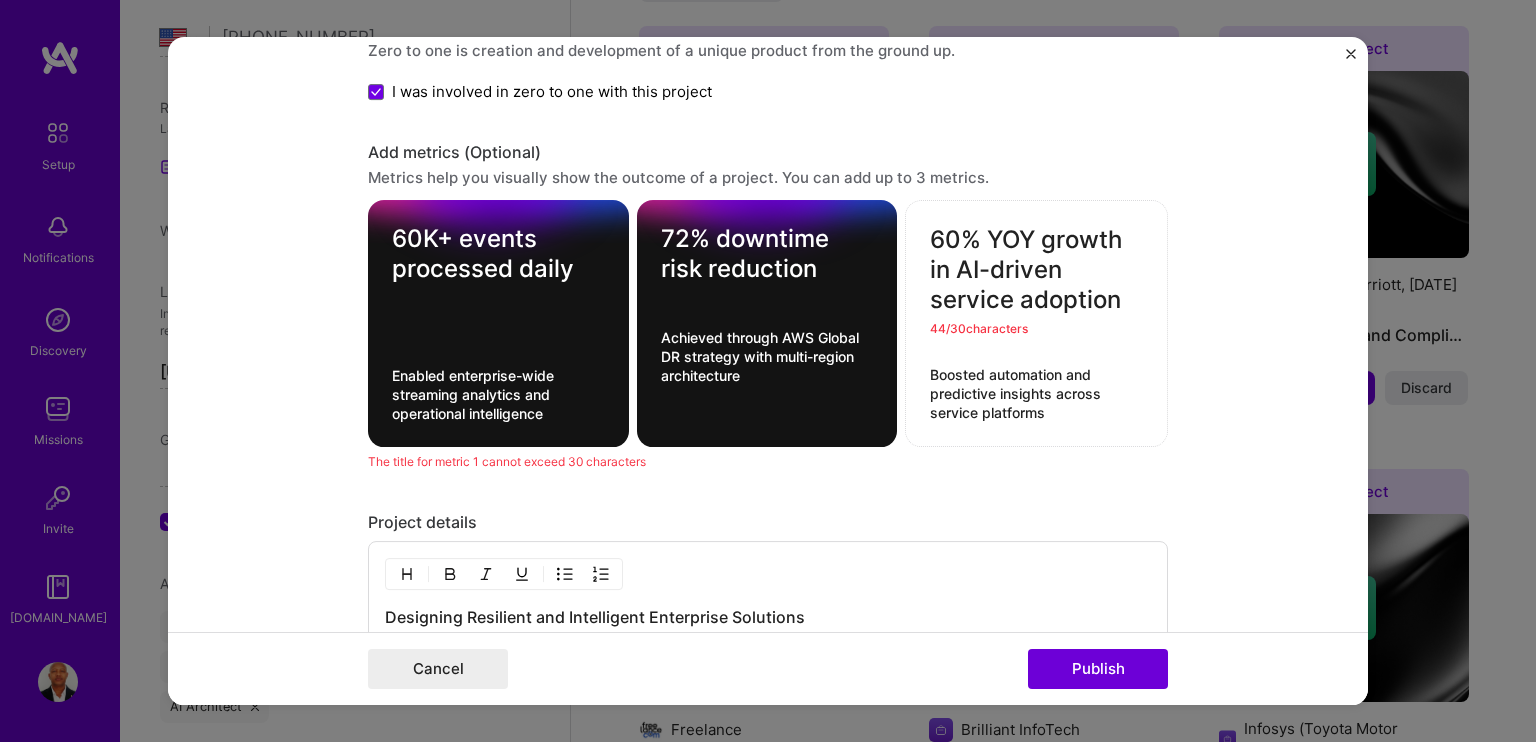 click on "60% YOY growth in AI-driven service adoption" at bounding box center (1036, 271) 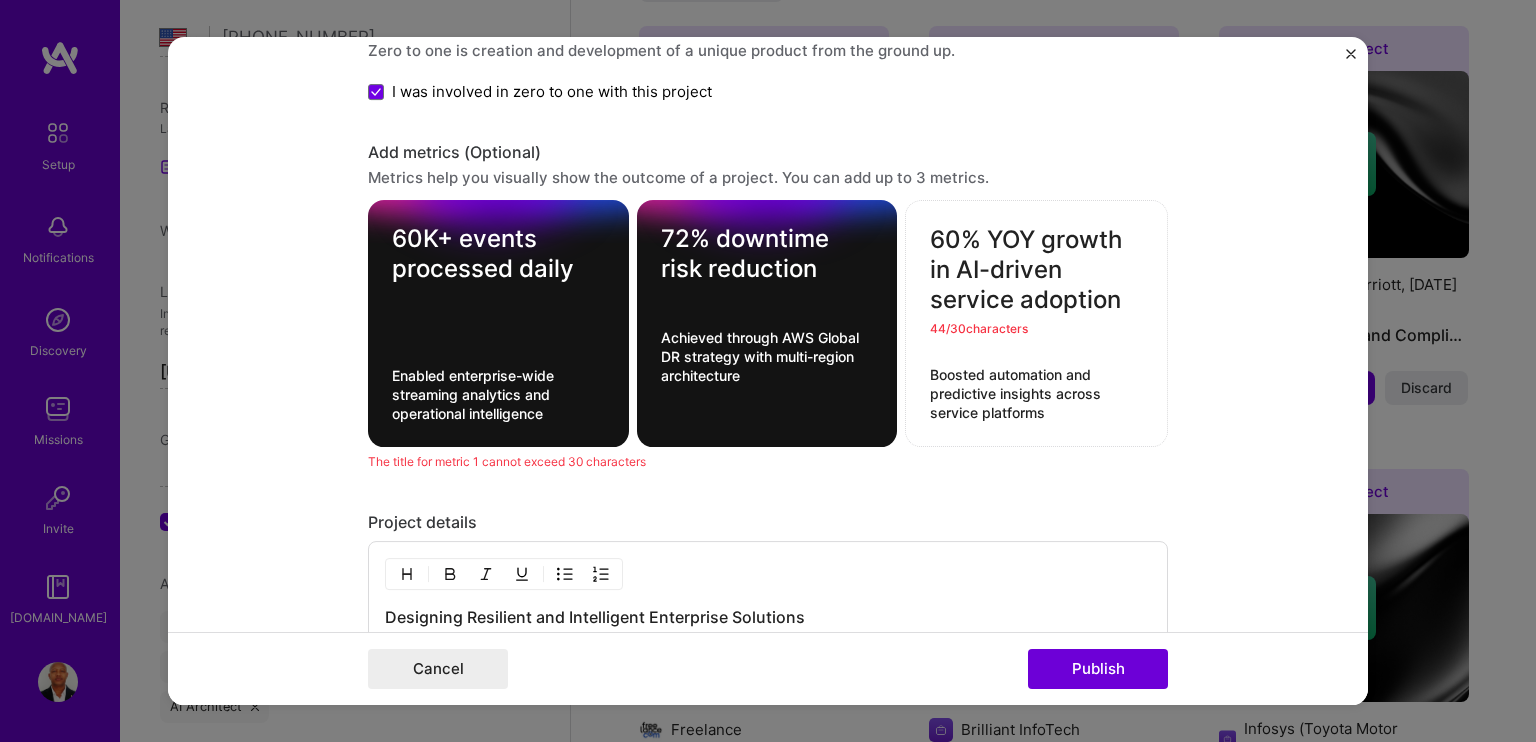 paste on "AI adoption growth" 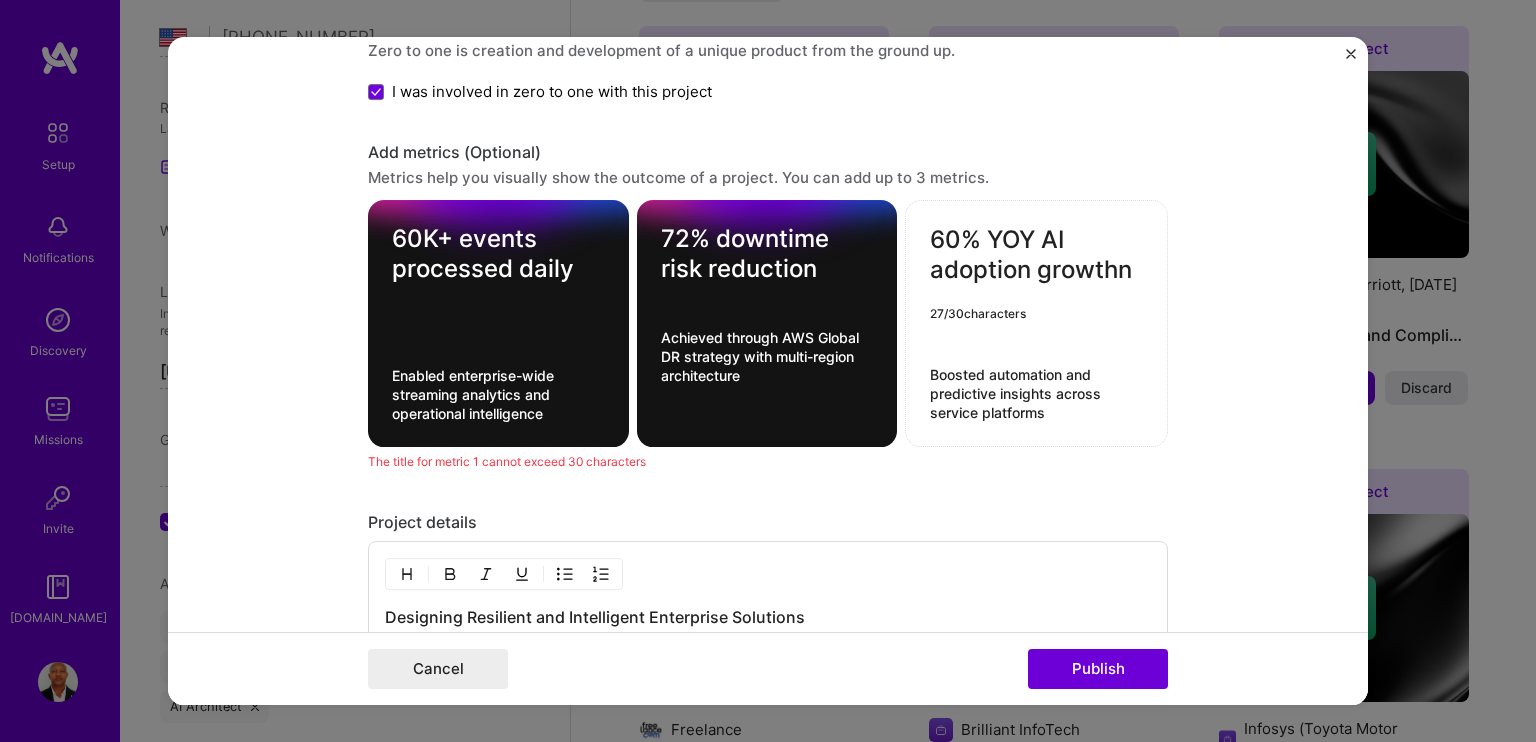 click on "Editing suggested project This project is suggested based on your LinkedIn, resume or [DOMAIN_NAME] activity. Project title Disaster Recovery and AI-Driven Platforms Company Tata Consultancy Services
Project industry Industry 2 Project Link (Optional)
Drag and drop an image or   Upload file Upload file We recommend uploading at least 4 images. 1600x1200px or higher recommended. Max 5MB each. Role Senior AWS Solution Architect Cloud Expert [DATE]
to [DATE]
I’m still working on this project Skills used — Add up to 12 skills Any new skills will be added to your profile. Enter skills... 12 AWS 1 2 3 4 5 Data Architecture 1 2 3 4 5 DevOps 1 2 3 4 5 Java 1 2 3 4 5 Python 1 2 3 4 5 Machine Learning 1 2 3 4 5 Security (Engineering) 1 2 3 4 5 Terraform 1 2 3 4 5 GitHub 1 2 3 4 5 Agile 1 2 3 4 5 Apache [PERSON_NAME] 1 2 3 4 5 Systems Architecture 1 2 3 4 5 Yes, I managed 10 team members. -> 27 / 30" at bounding box center [768, 371] 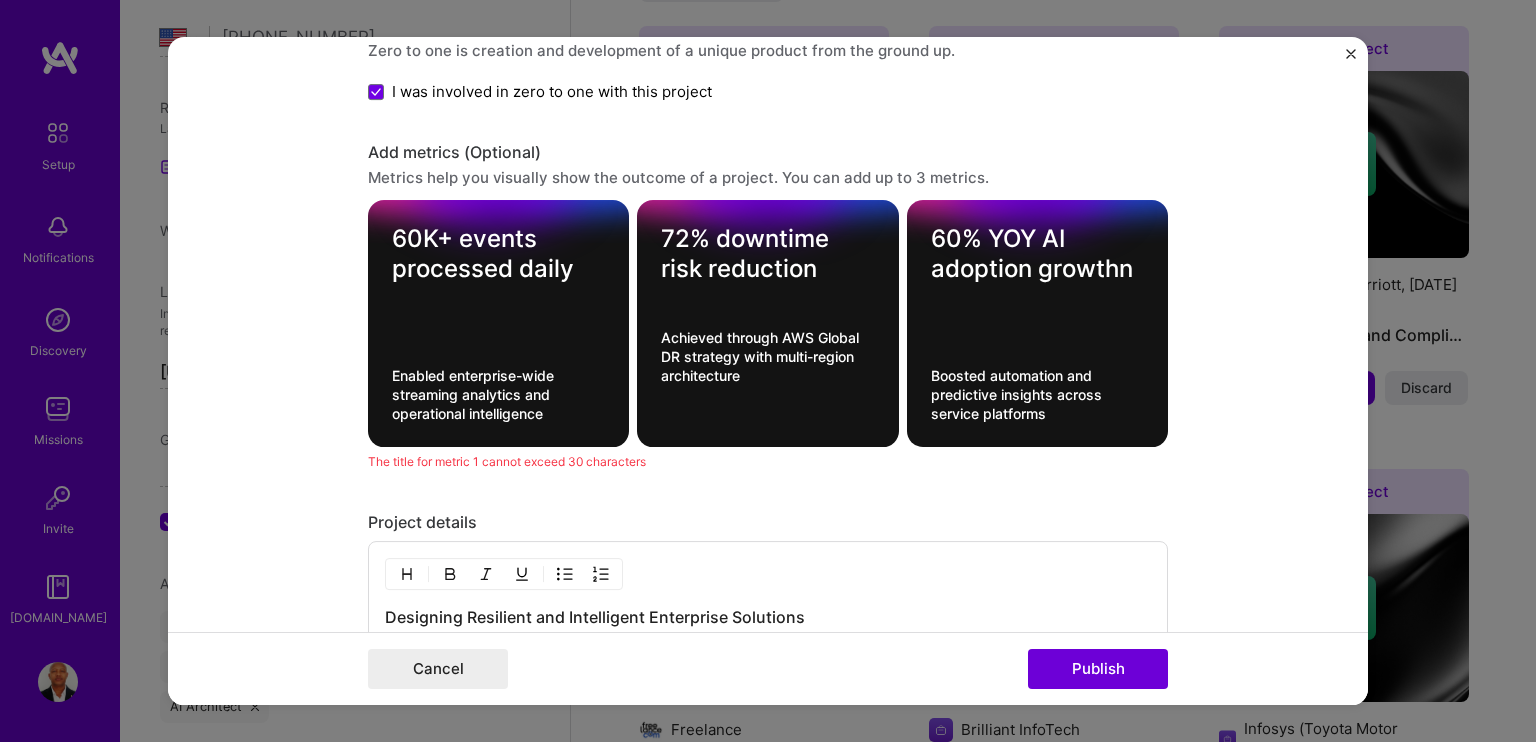 click on "60% YOY AI adoption growthn Boosted automation and predictive insights across service platforms" at bounding box center [1037, 324] 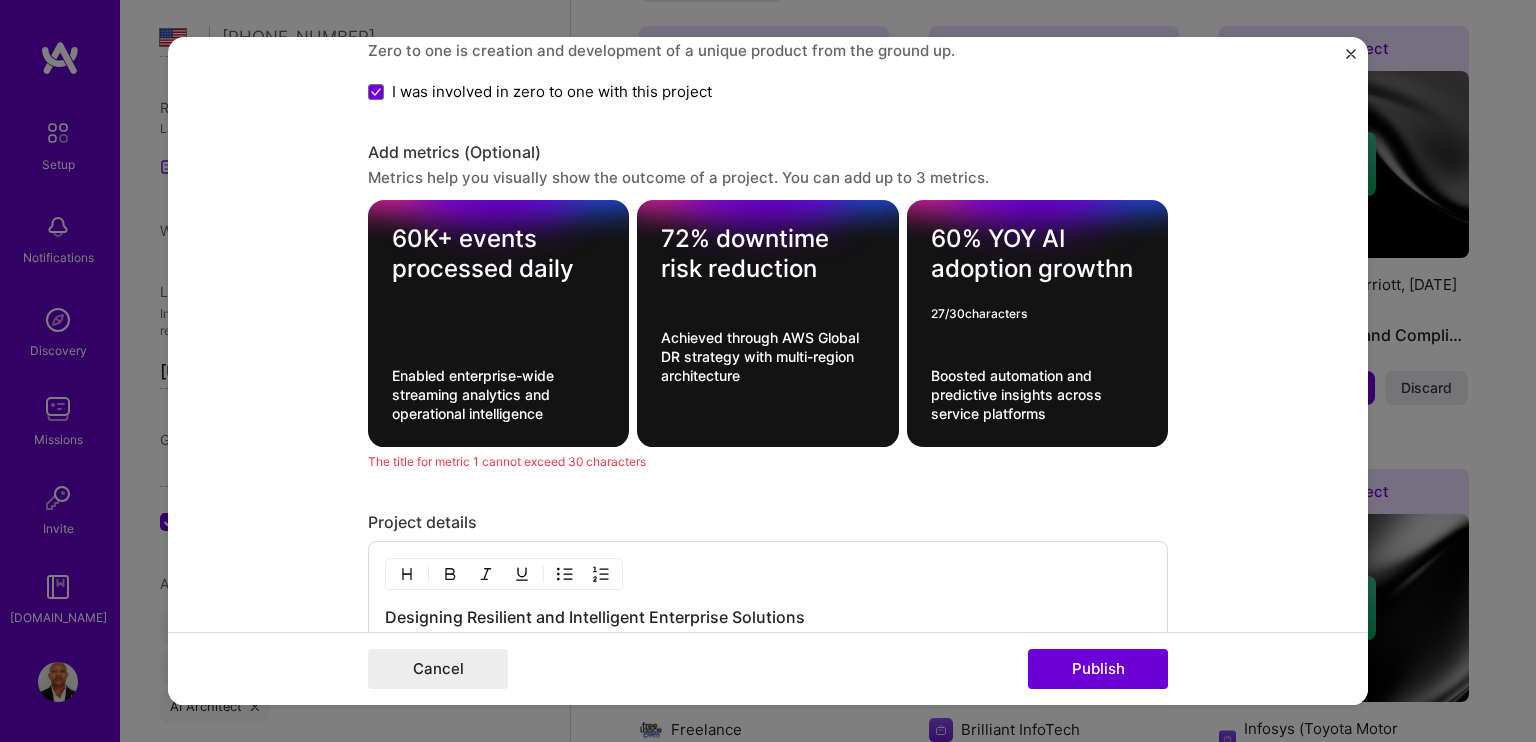 click on "60% YOY AI adoption growthn" at bounding box center [1037, 255] 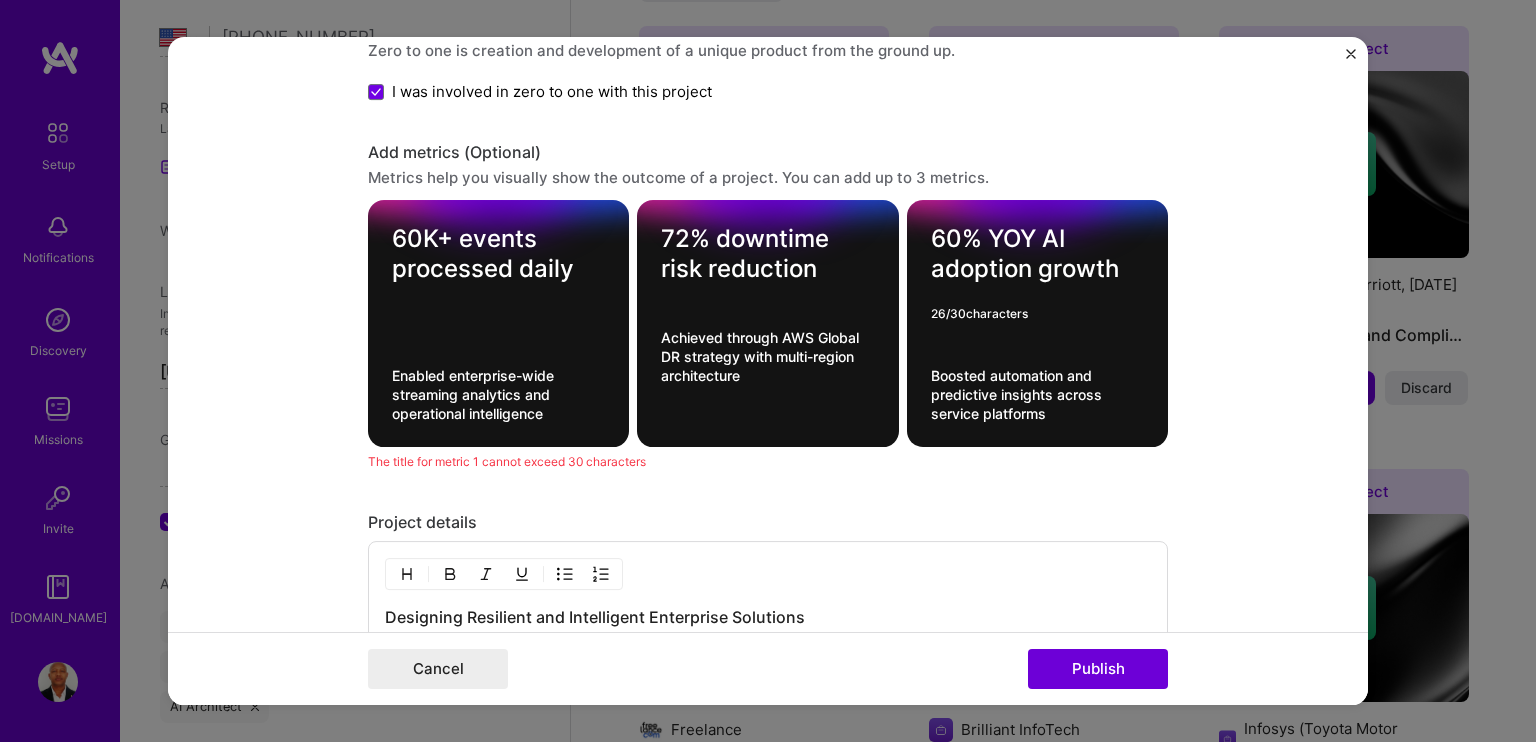 type on "60% YOY AI adoption growth" 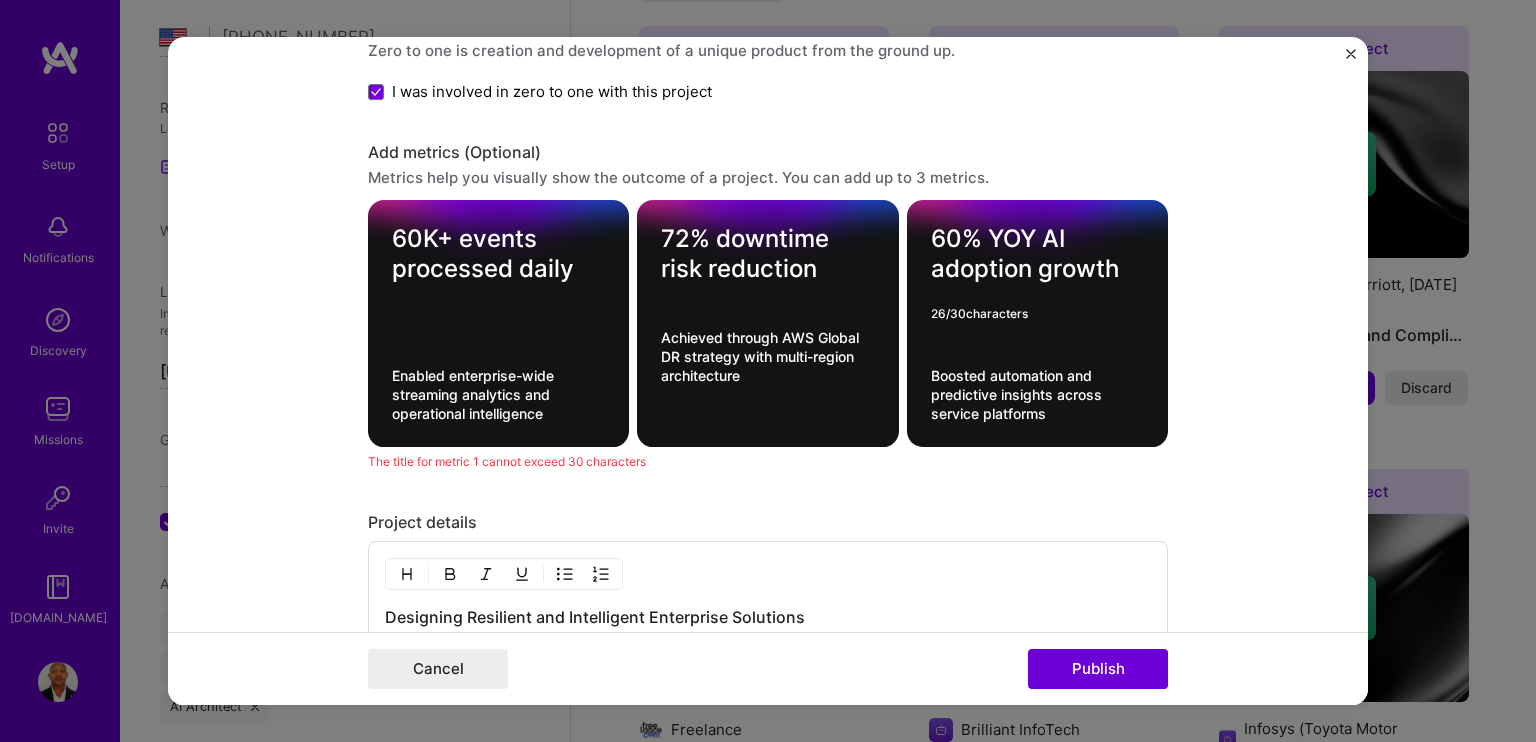 click on "Editing suggested project This project is suggested based on your LinkedIn, resume or [DOMAIN_NAME] activity. Project title Disaster Recovery and AI-Driven Platforms Company Tata Consultancy Services
Project industry Industry 2 Project Link (Optional)
Drag and drop an image or   Upload file Upload file We recommend uploading at least 4 images. 1600x1200px or higher recommended. Max 5MB each. Role Senior AWS Solution Architect Cloud Expert [DATE]
to [DATE]
I’m still working on this project Skills used — Add up to 12 skills Any new skills will be added to your profile. Enter skills... 12 AWS 1 2 3 4 5 Data Architecture 1 2 3 4 5 DevOps 1 2 3 4 5 Java 1 2 3 4 5 Python 1 2 3 4 5 Machine Learning 1 2 3 4 5 Security (Engineering) 1 2 3 4 5 Terraform 1 2 3 4 5 GitHub 1 2 3 4 5 Agile 1 2 3 4 5 Apache [PERSON_NAME] 1 2 3 4 5 Systems Architecture 1 2 3 4 5 Yes, I managed 10 team members. -> 26 / 30" at bounding box center (768, 371) 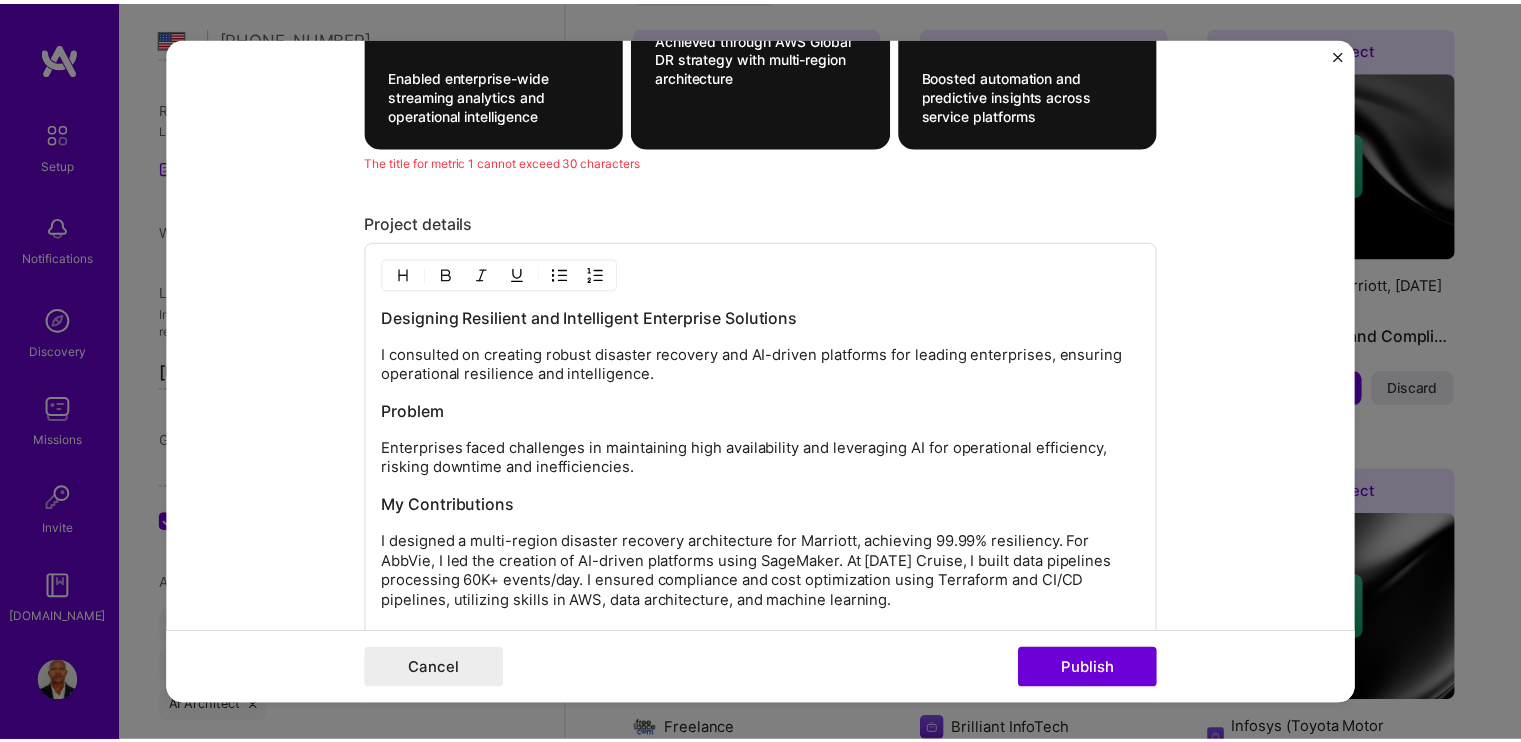 scroll, scrollTop: 2107, scrollLeft: 0, axis: vertical 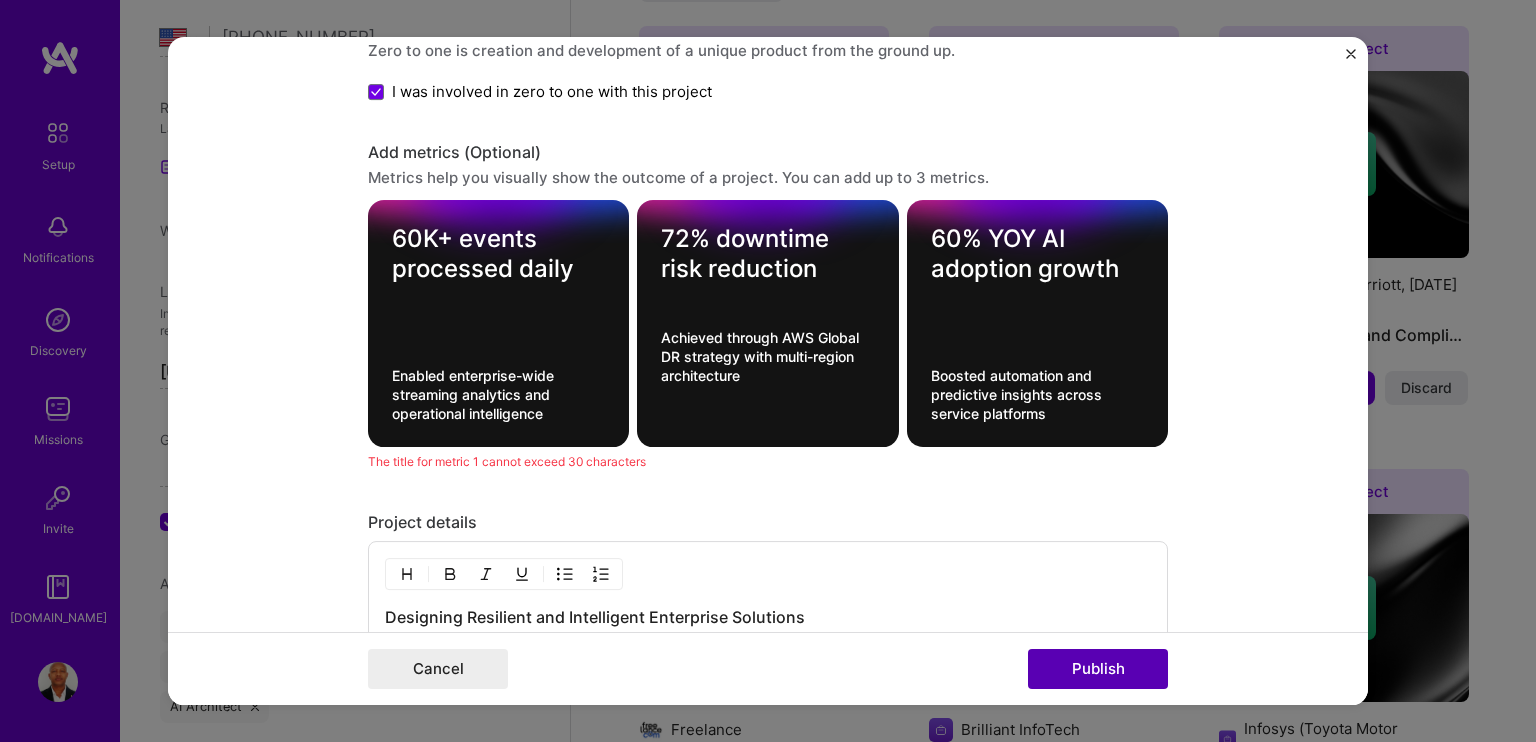 drag, startPoint x: 1108, startPoint y: 674, endPoint x: 1097, endPoint y: 675, distance: 11.045361 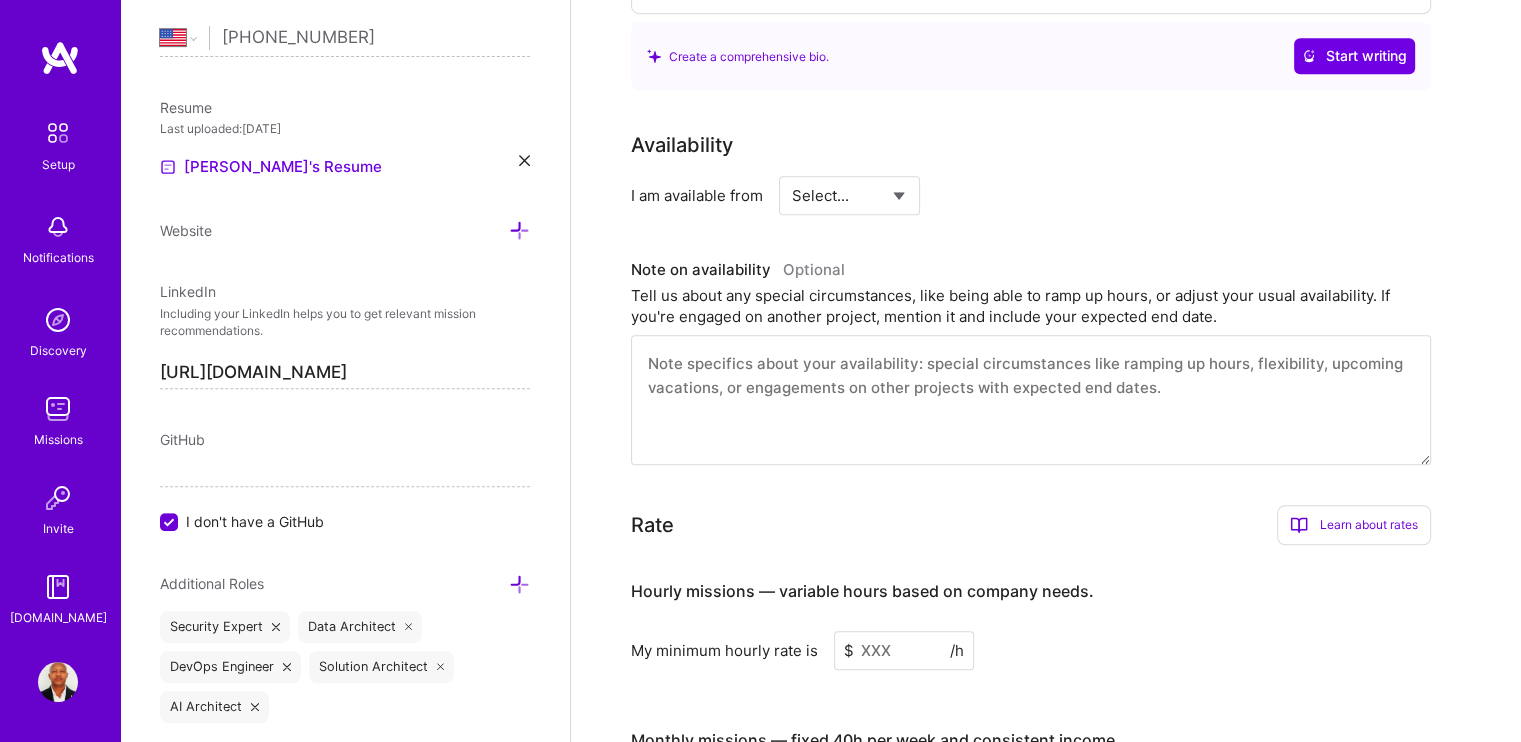 scroll, scrollTop: 1200, scrollLeft: 0, axis: vertical 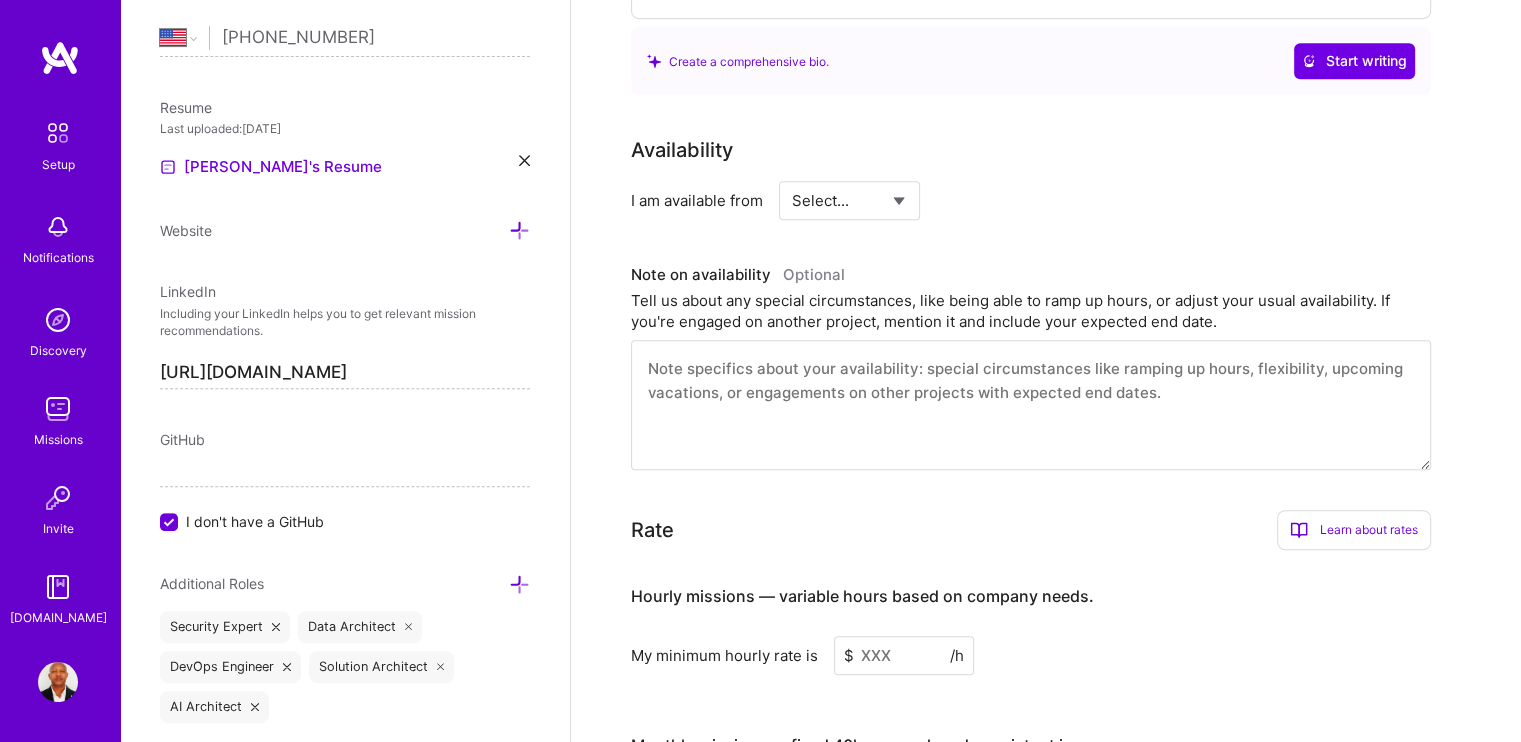 click on "Select... Right Now Future Date Not Available" at bounding box center (849, 200) 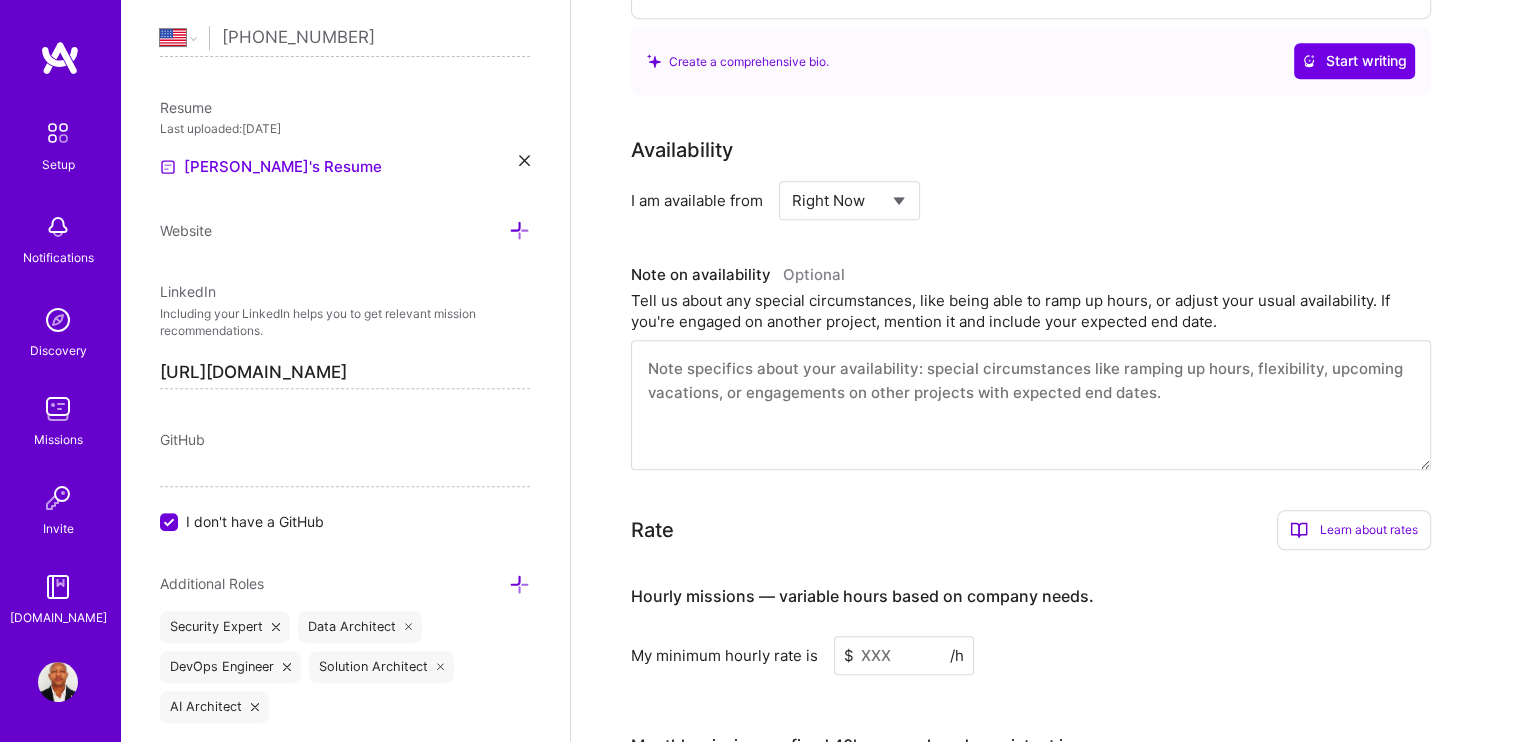 click on "Select... Right Now Future Date Not Available" at bounding box center (849, 200) 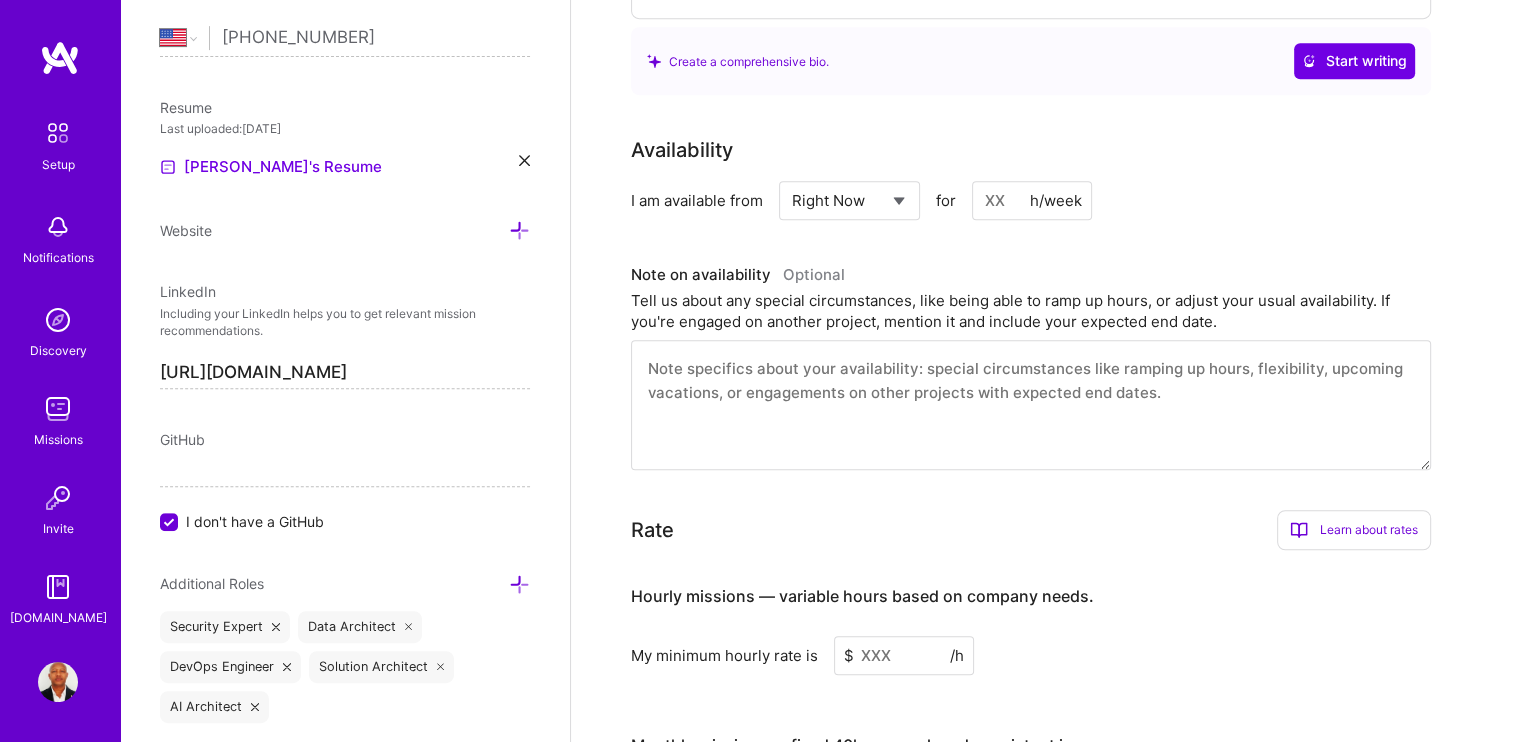 click at bounding box center [1032, 200] 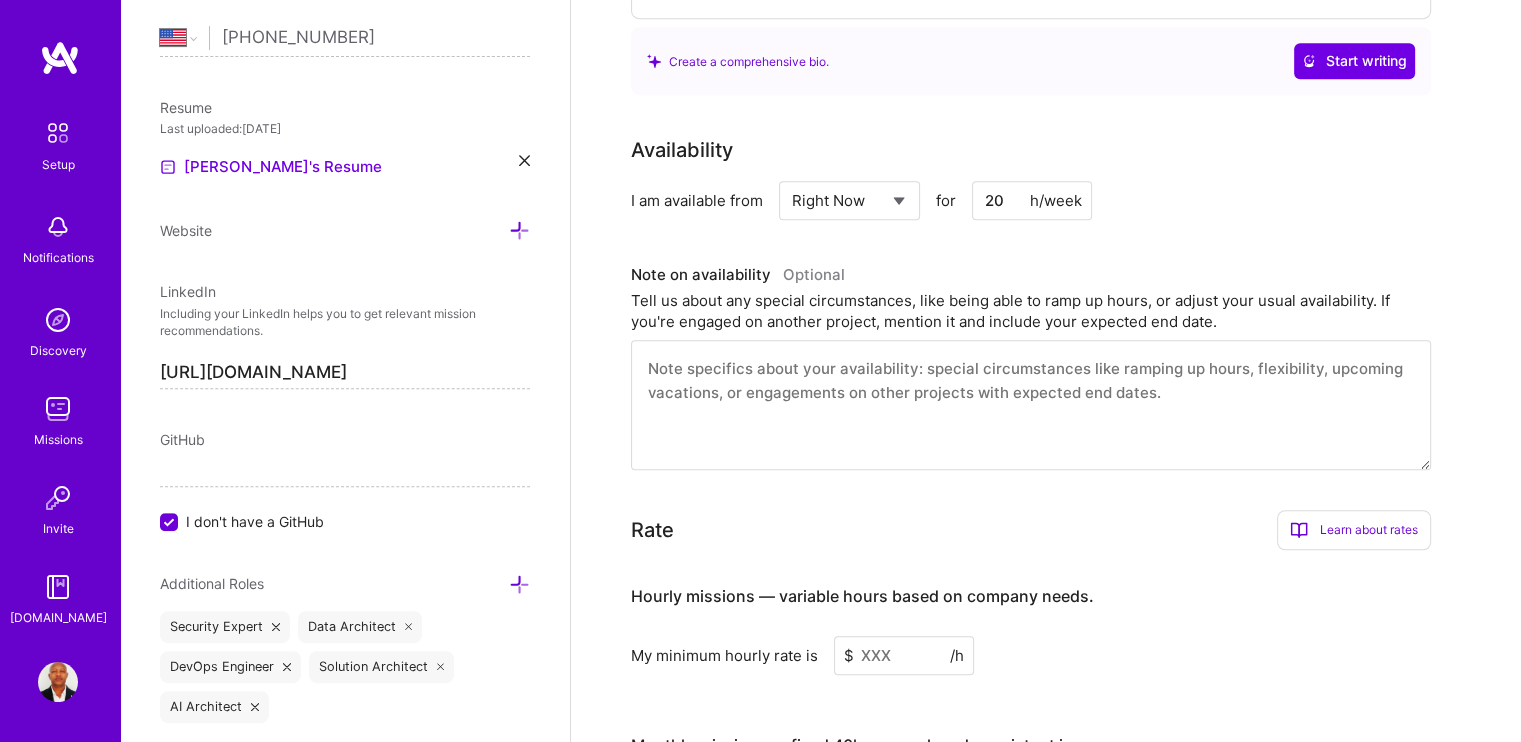 type on "20" 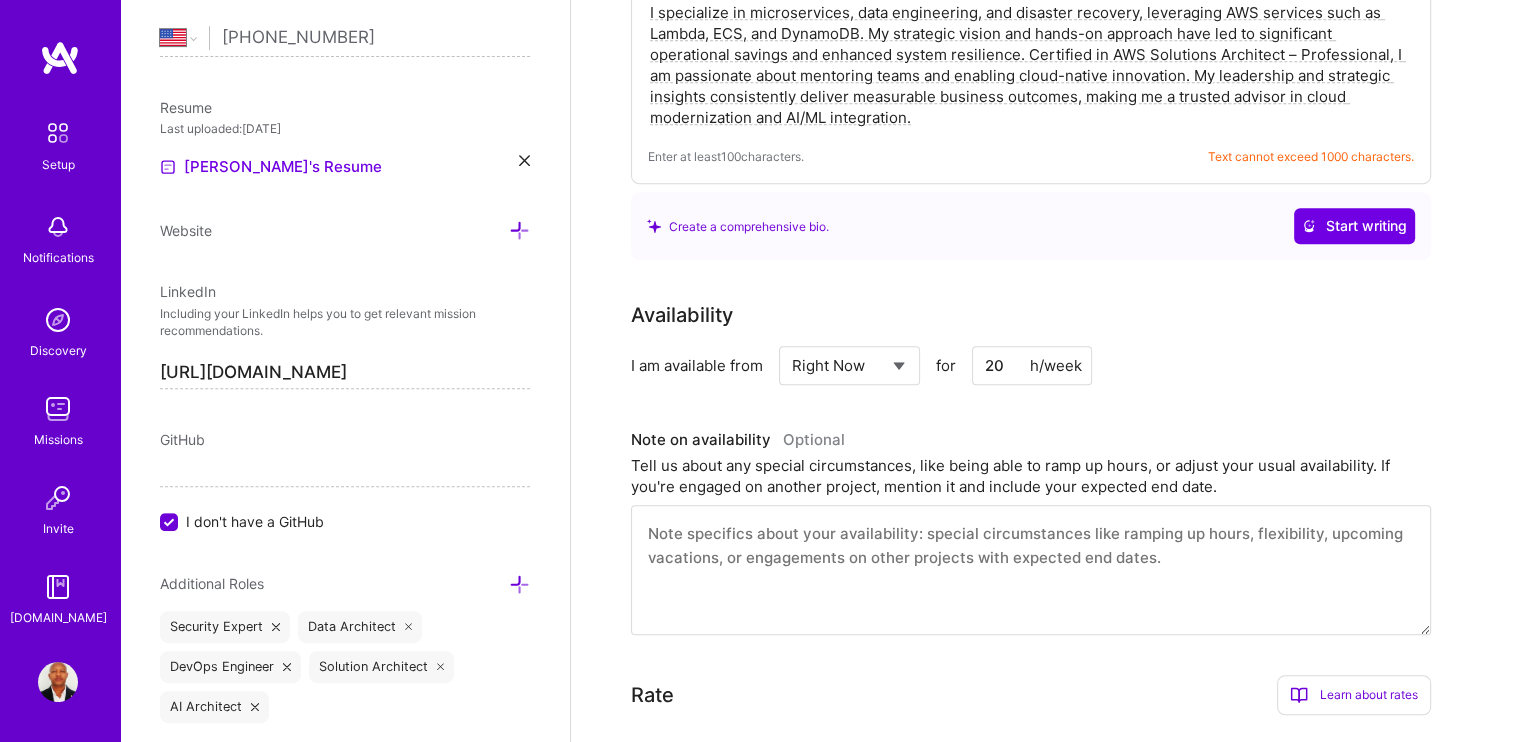 scroll, scrollTop: 1000, scrollLeft: 0, axis: vertical 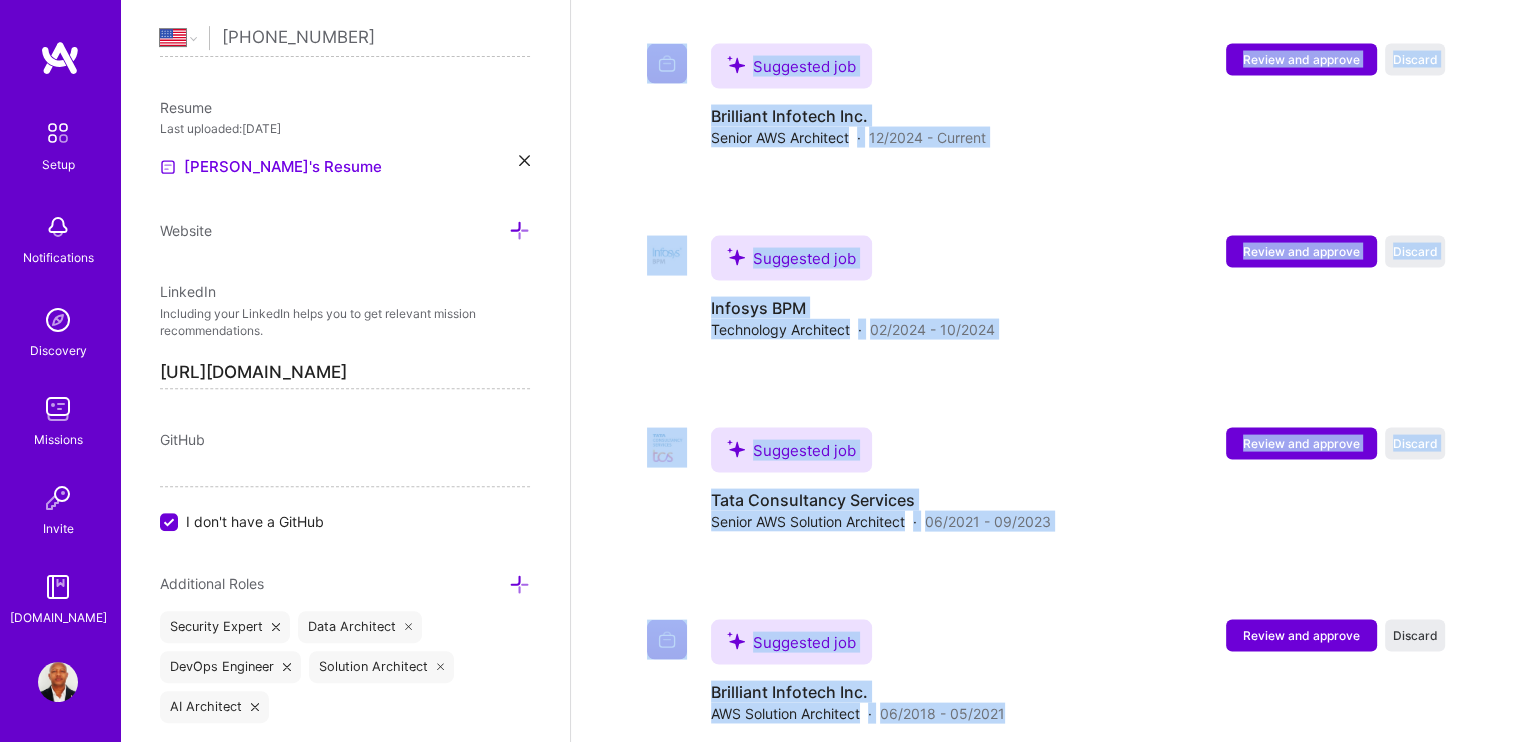 drag, startPoint x: 626, startPoint y: 312, endPoint x: 1076, endPoint y: 707, distance: 598.7696 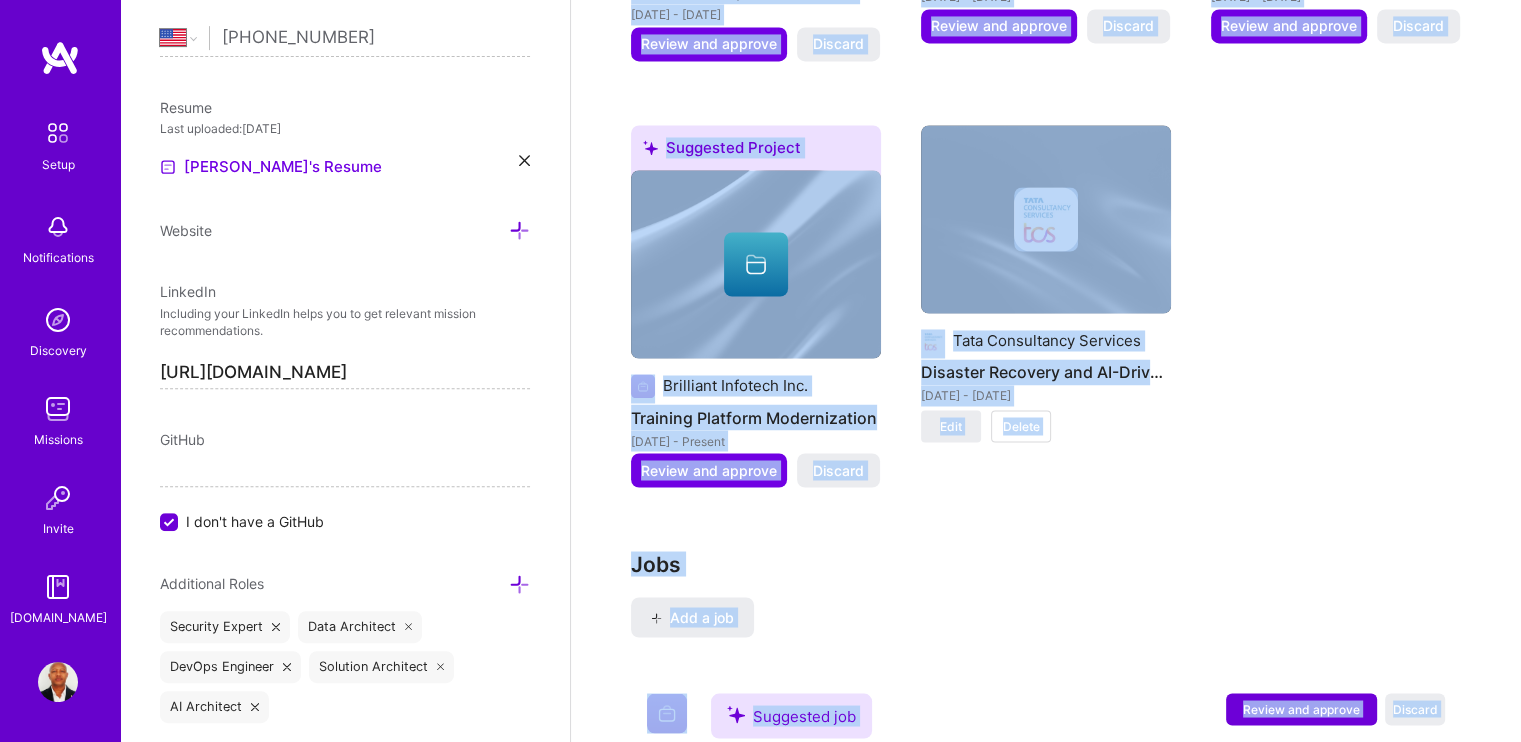click on "We need more information to consider you for [DOMAIN_NAME] To determine whether your skills align with the needs of the companies in our network, we need some additional information. Please add the following information to your profile by including it in a project card or the relevant field, and then resubmit your profile for review from the setup page. Specific numbers to show your achievements. For example, instead of saying "high growth environment," say "grew user base from 100 to 50,000 [DATE] You’ll have one opportunity to be reconsidered for [DOMAIN_NAME]. After that, you must wait 12 months before requesting to join again. Complete your profile to take the first step in unlocking full [DOMAIN_NAME] access Once you’ve added the items below, submit your profile for review on the setup page. Add at least 2 completed projects  → Add at least 3 jobs  → I haven't had 3 jobs Add your preferred minimum hourly and monthly rate  →   Connect your calendar or set your availability to enable client interviews  →   100" at bounding box center (1046, -543) 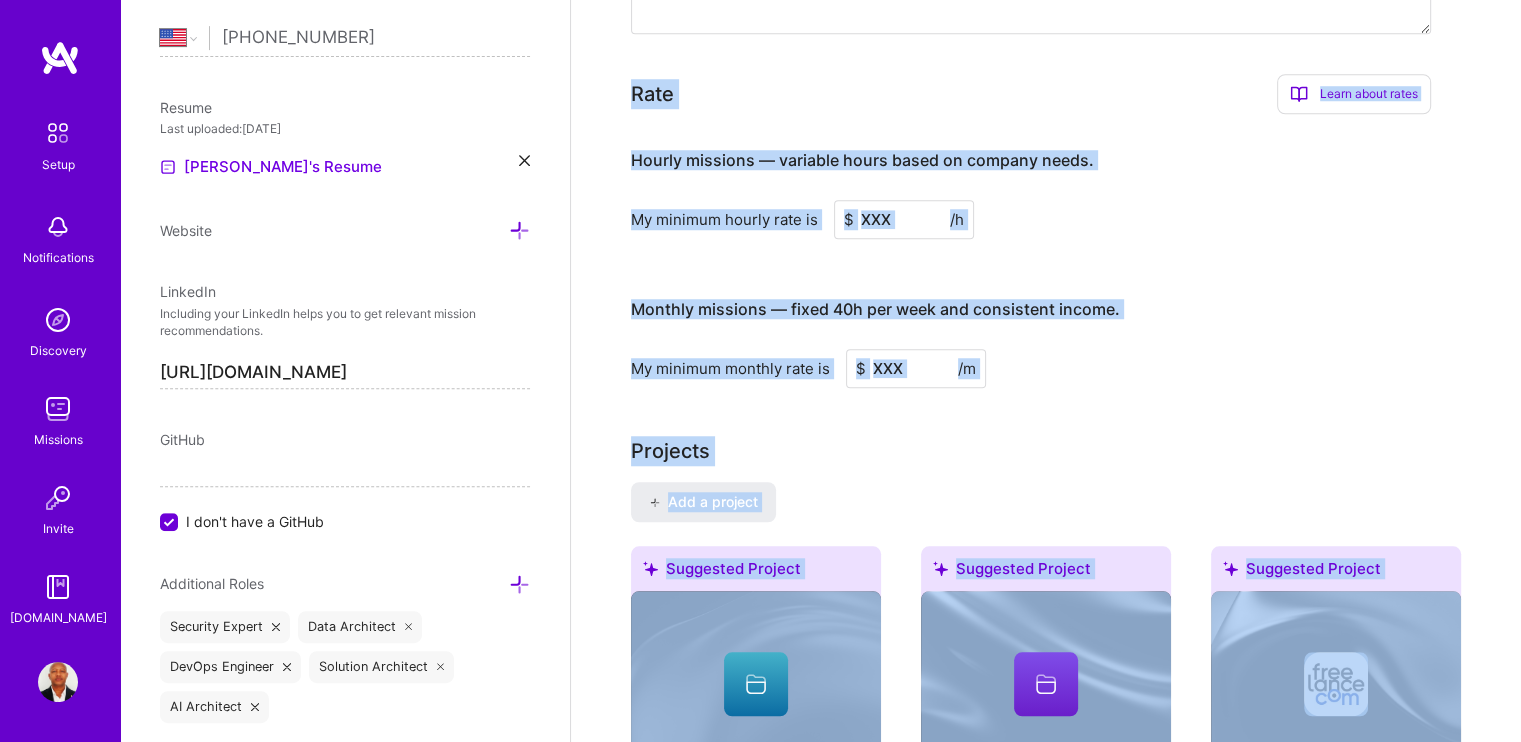 scroll, scrollTop: 1287, scrollLeft: 0, axis: vertical 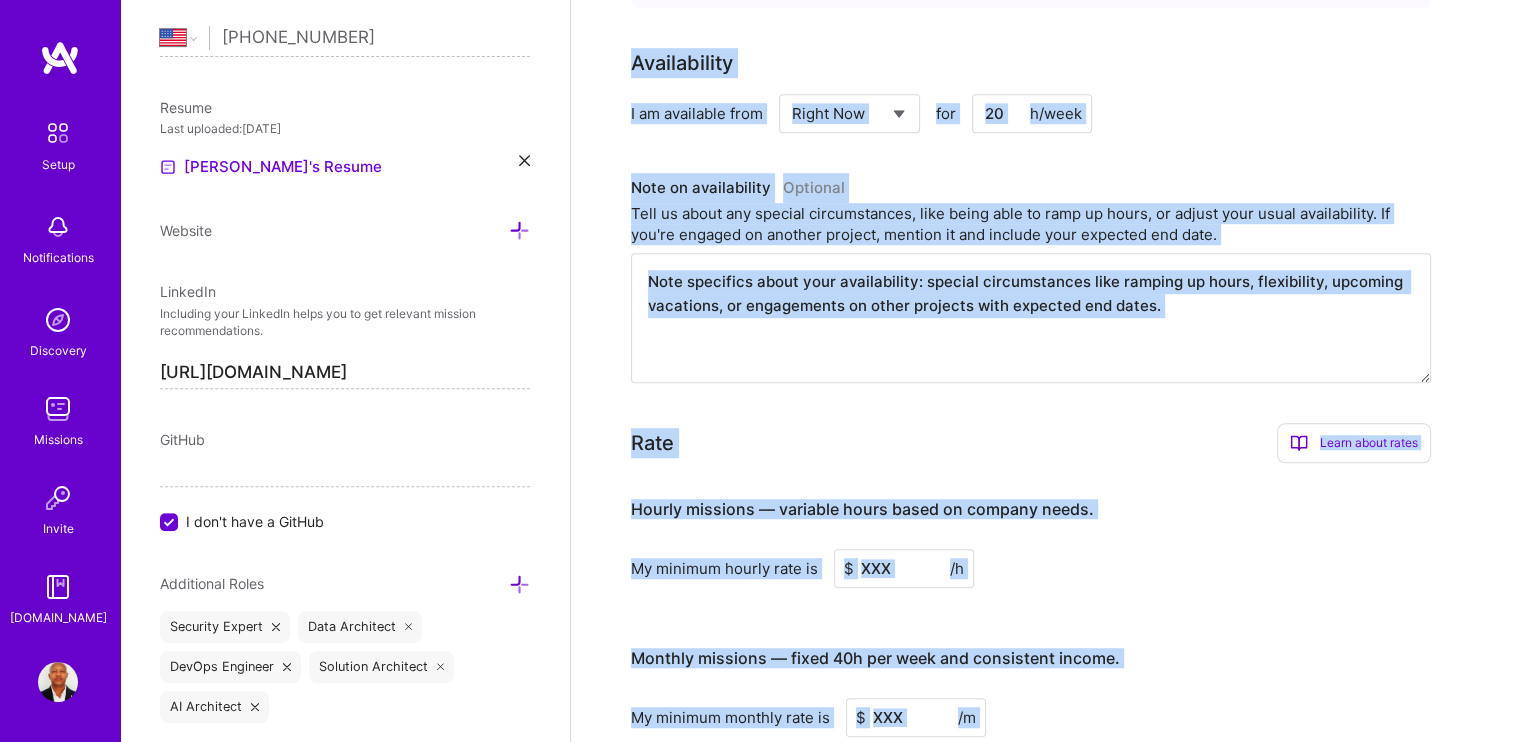 click on "We need more information to consider you for [DOMAIN_NAME] To determine whether your skills align with the needs of the companies in our network, we need some additional information. Please add the following information to your profile by including it in a project card or the relevant field, and then resubmit your profile for review from the setup page. Specific numbers to show your achievements. For example, instead of saying "high growth environment," say "grew user base from 100 to 50,000 [DATE] You’ll have one opportunity to be reconsidered for [DOMAIN_NAME]. After that, you must wait 12 months before requesting to join again. Complete your profile to take the first step in unlocking full [DOMAIN_NAME] access Once you’ve added the items below, submit your profile for review on the setup page. Add at least 2 completed projects  → Add at least 3 jobs  → I haven't had 3 jobs Add your preferred minimum hourly and monthly rate  →   Connect your calendar or set your availability to enable client interviews  →   100" at bounding box center (1046, 1557) 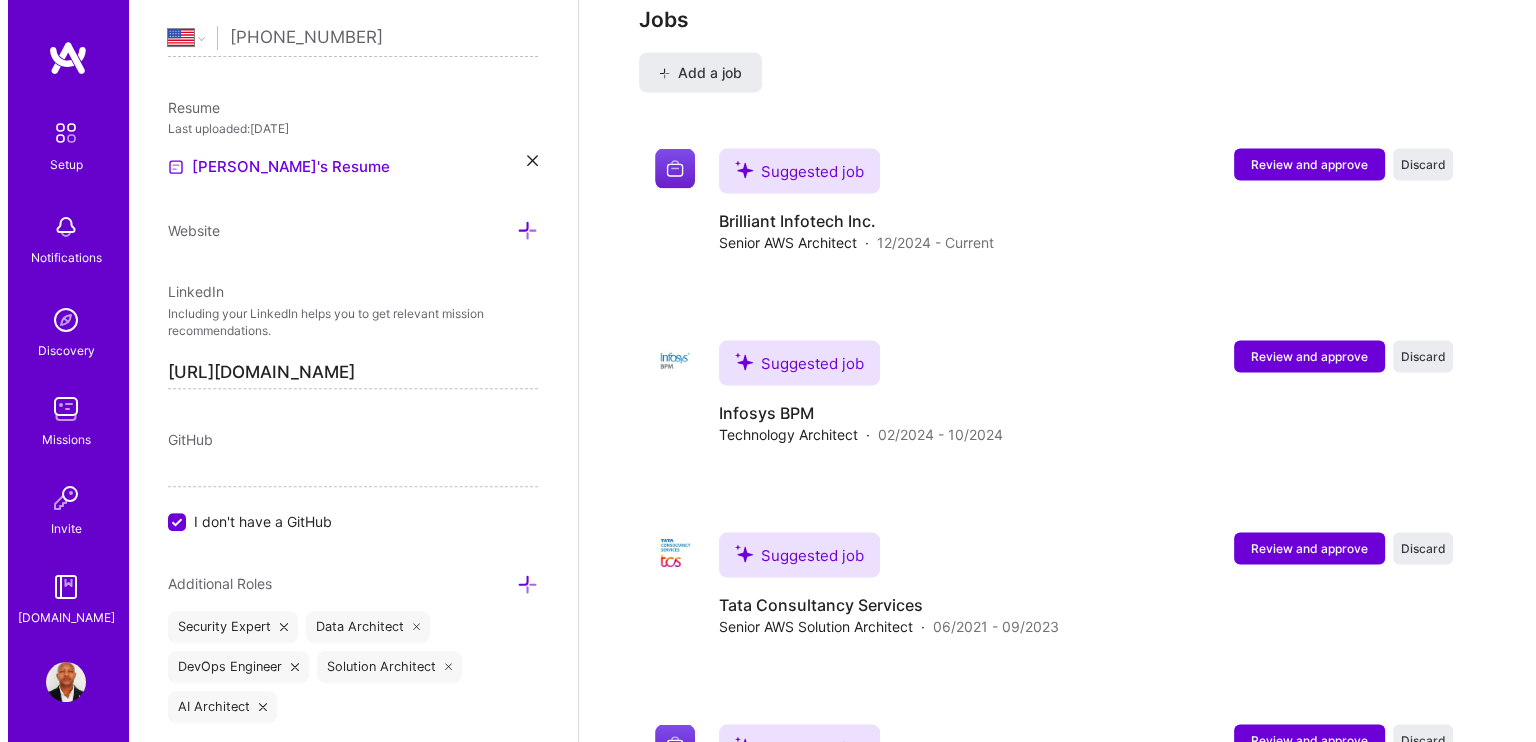 scroll, scrollTop: 3943, scrollLeft: 0, axis: vertical 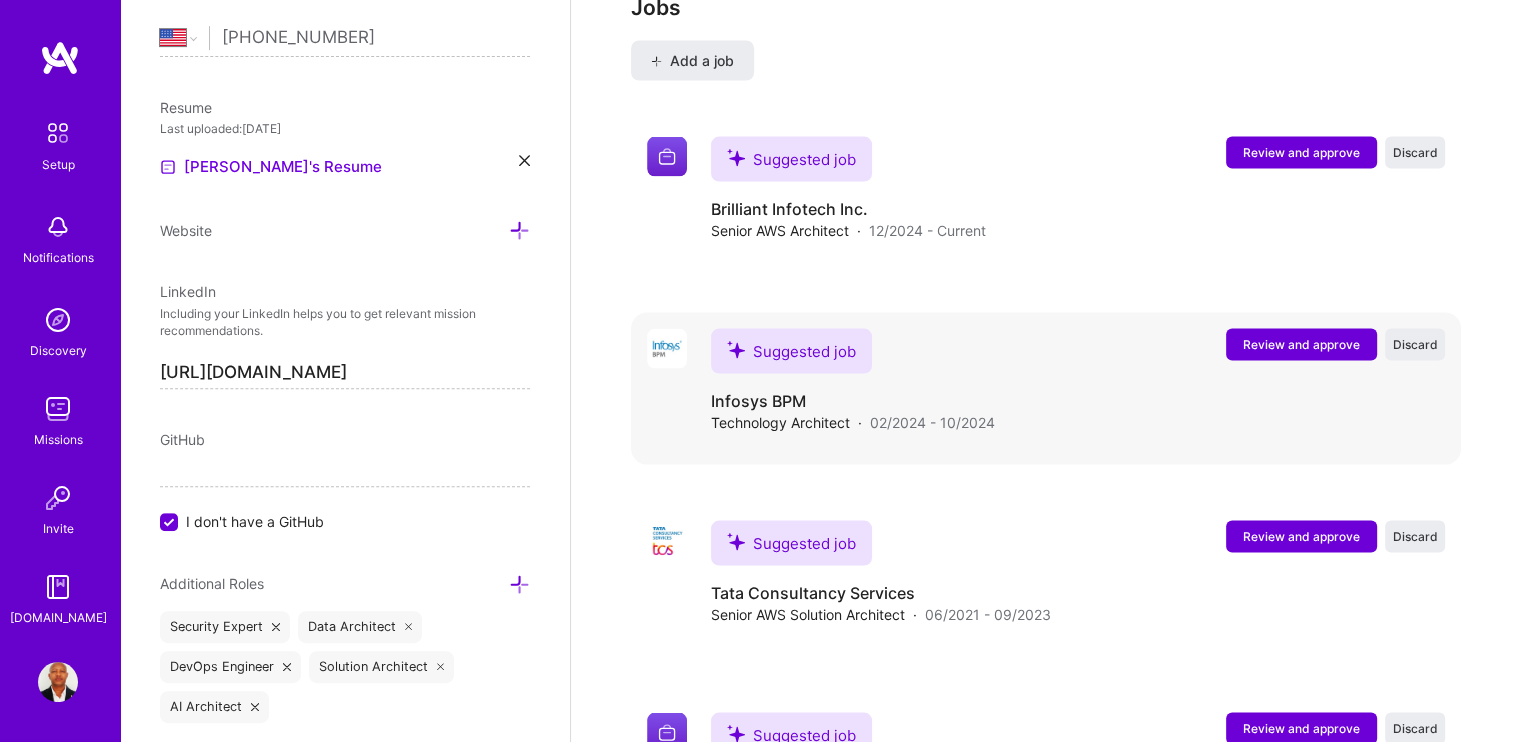 click on "Review and approve" at bounding box center [1301, 344] 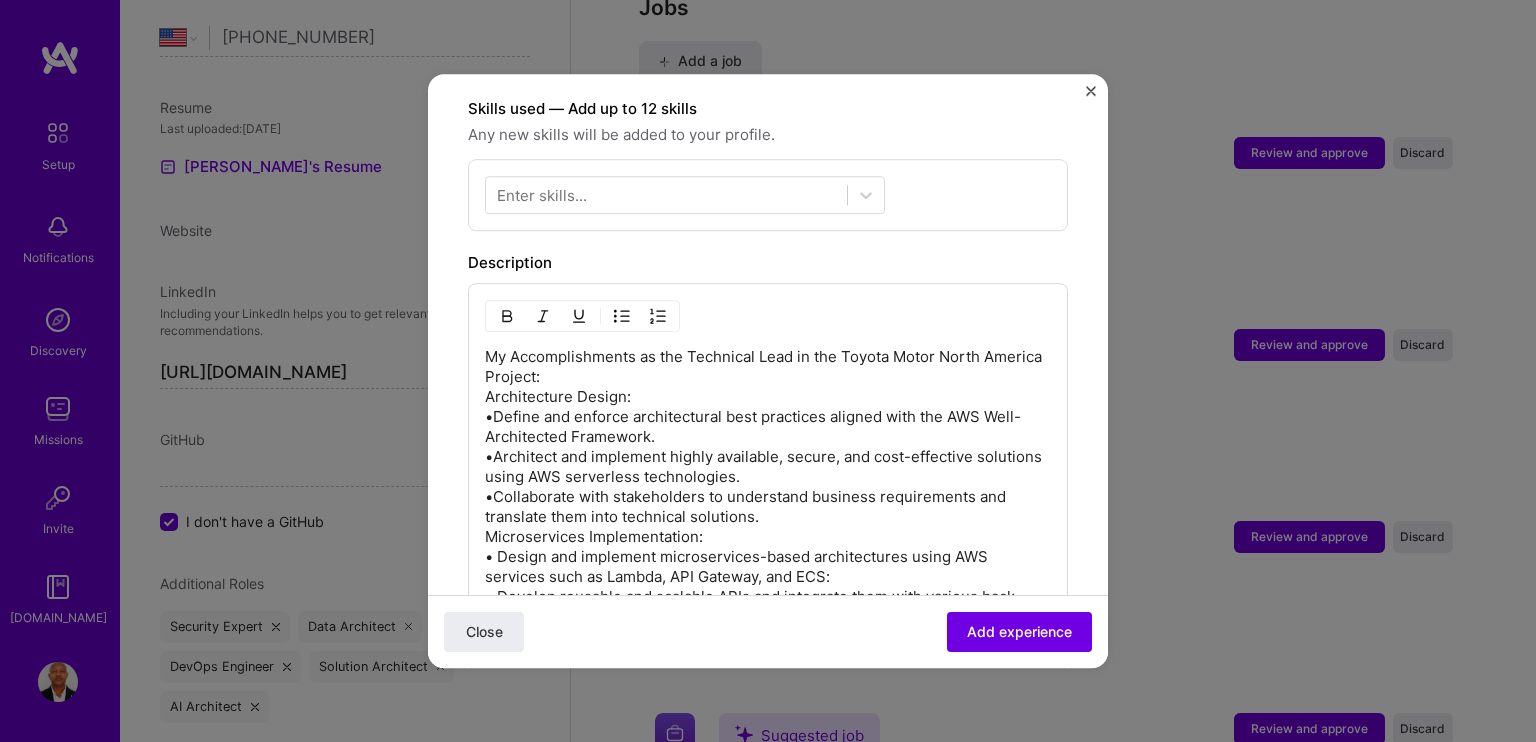 scroll, scrollTop: 190, scrollLeft: 0, axis: vertical 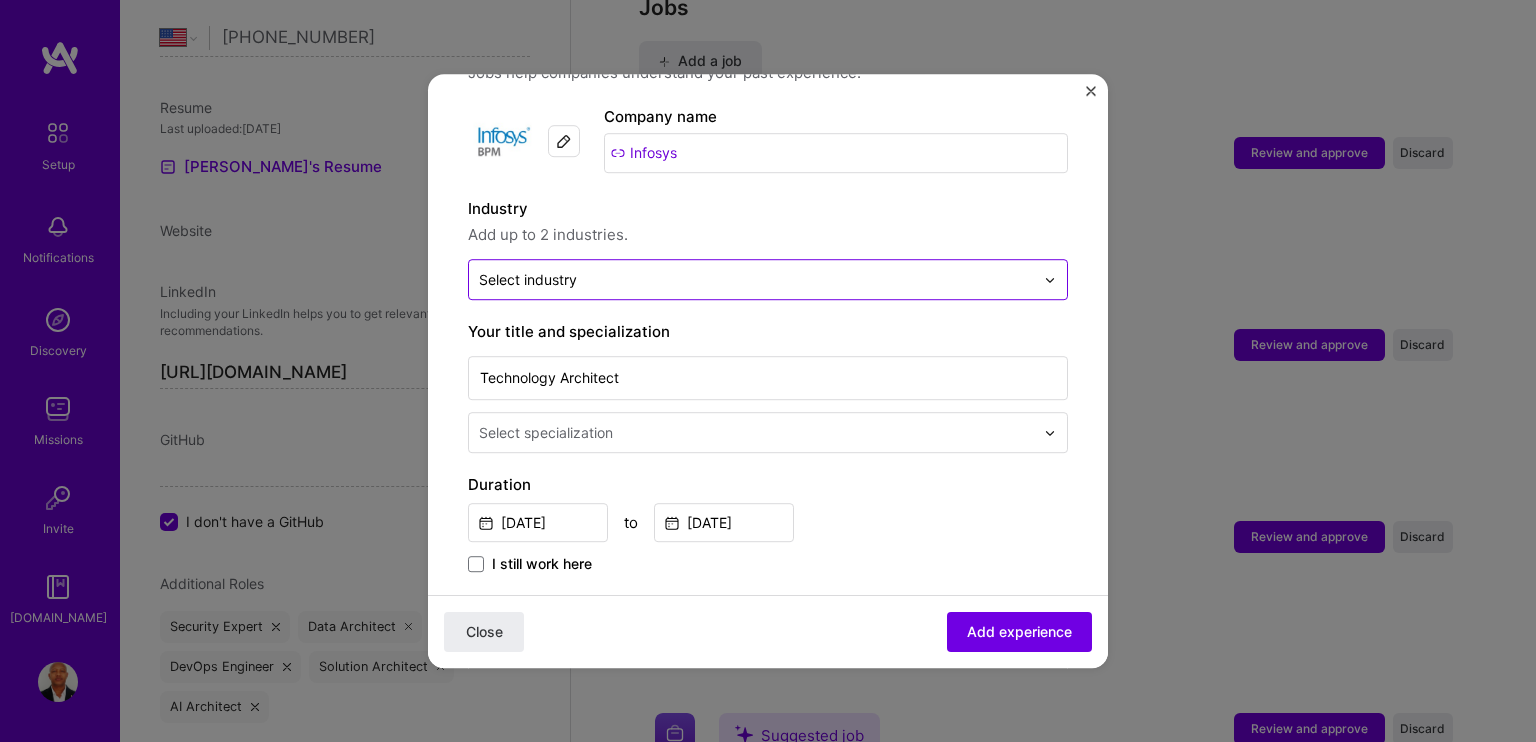 click at bounding box center (756, 279) 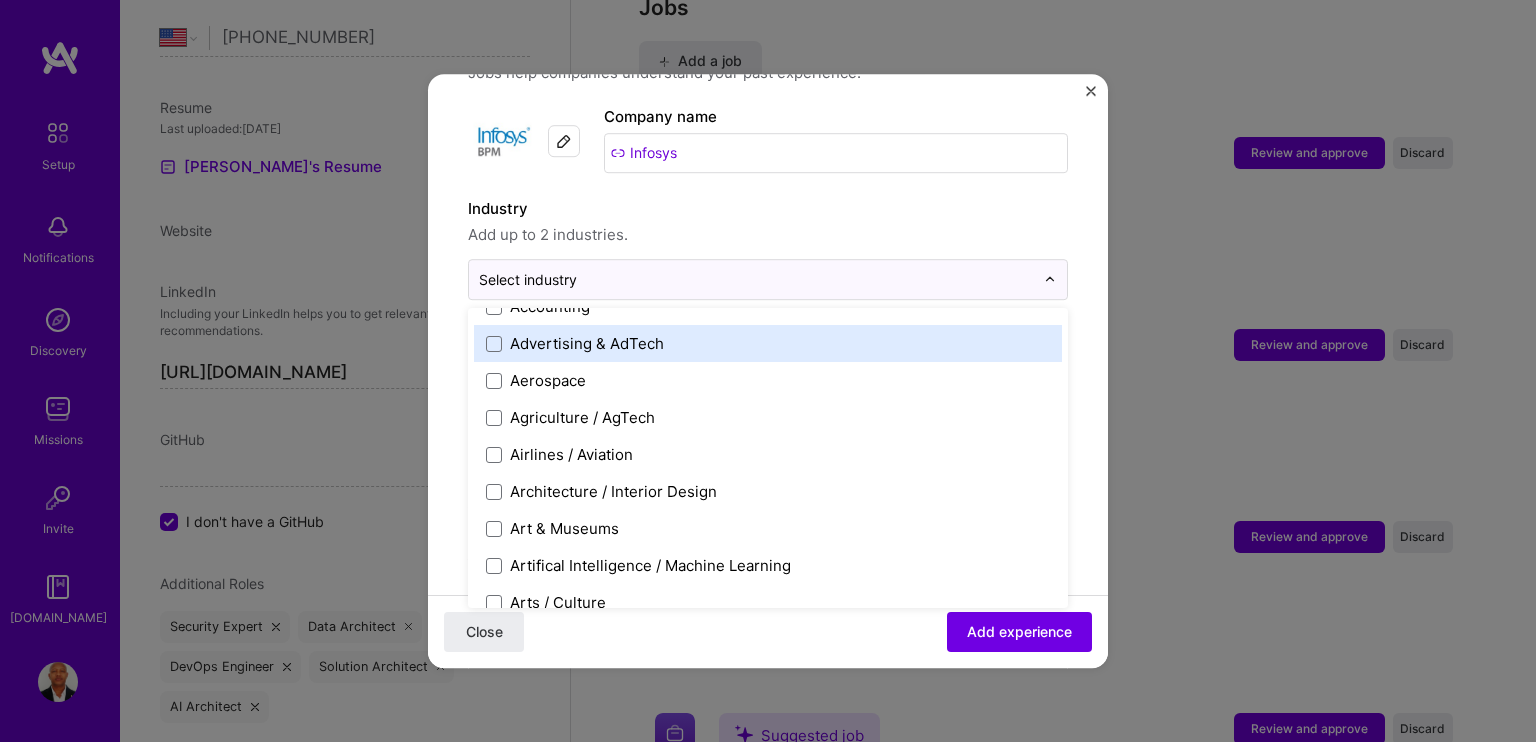 scroll, scrollTop: 300, scrollLeft: 0, axis: vertical 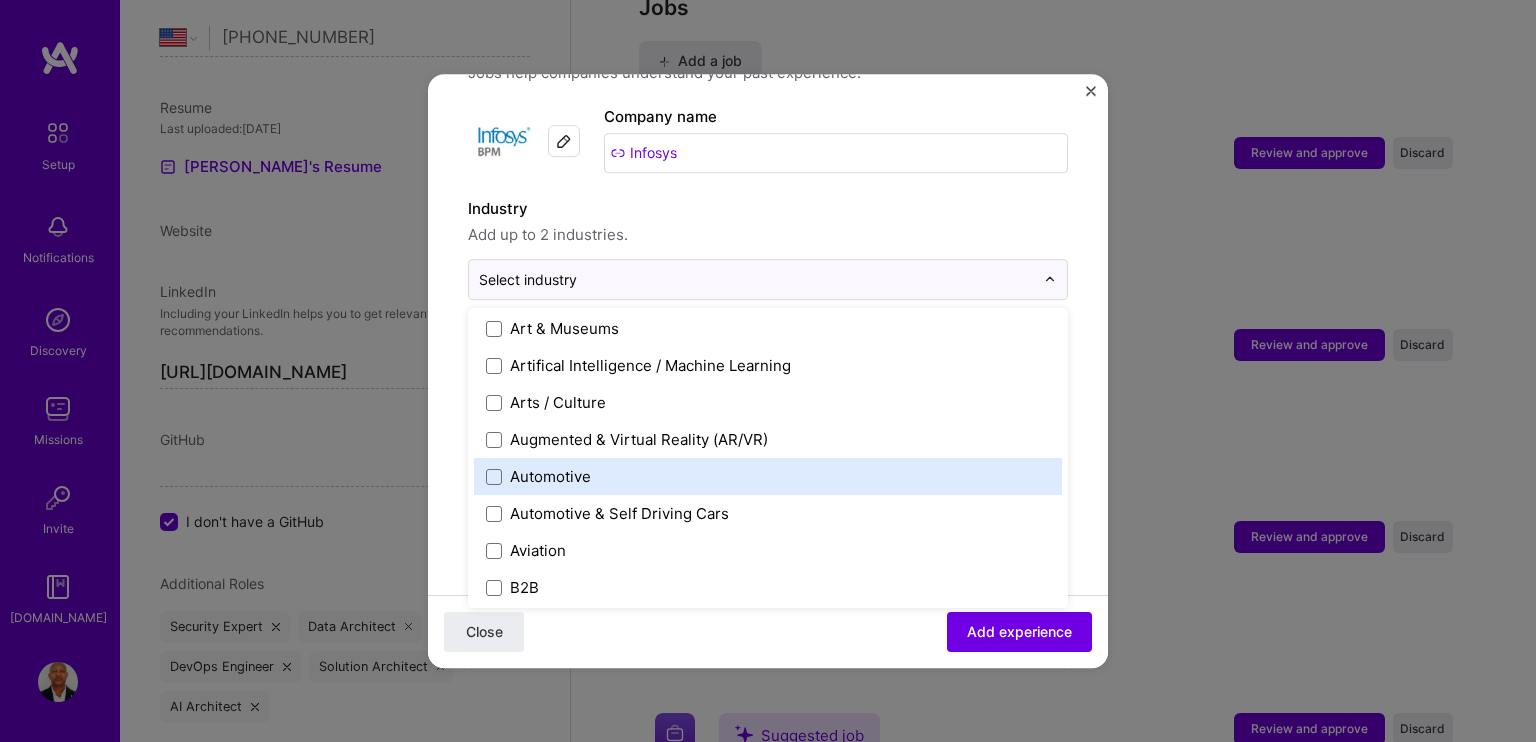 click on "Automotive" at bounding box center (768, 476) 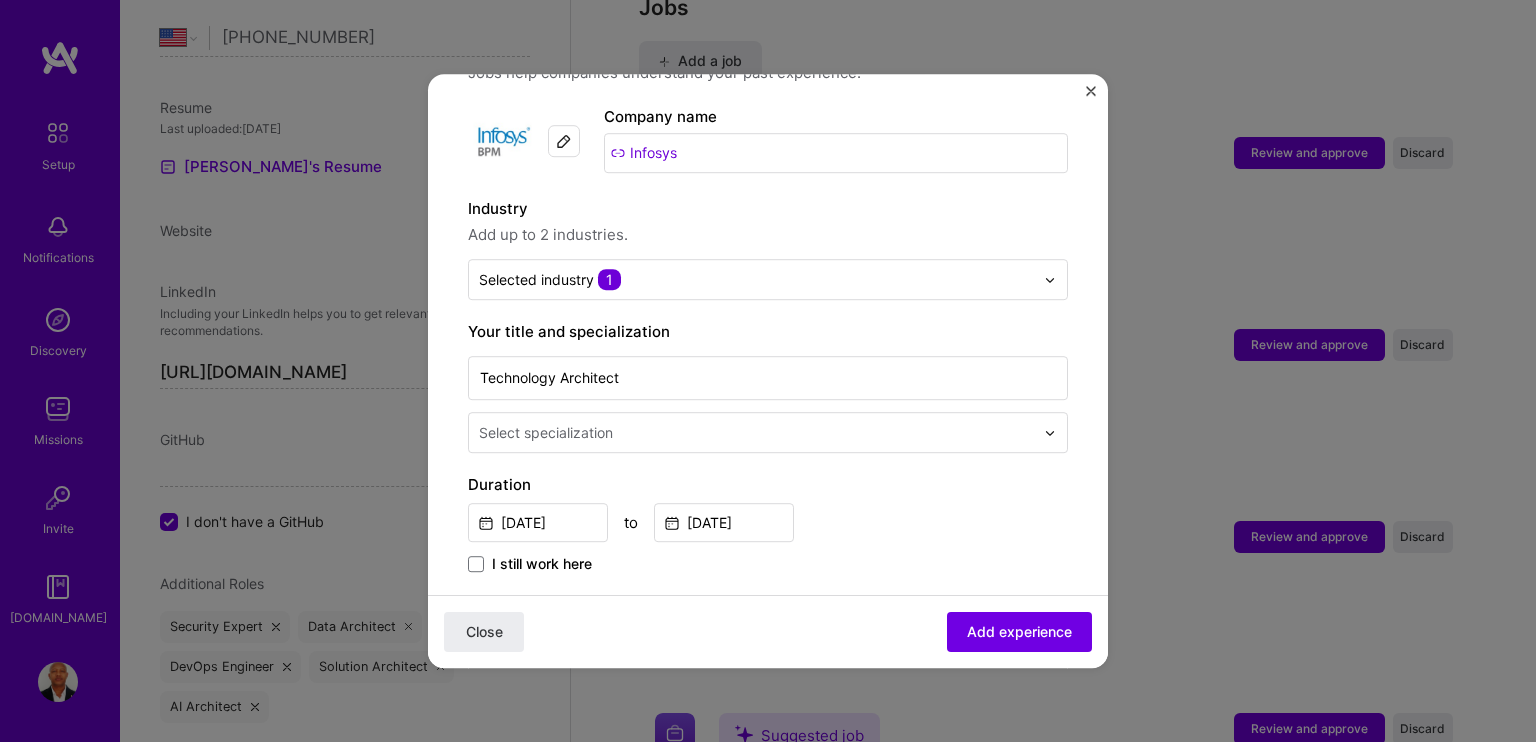 click on "Industry" at bounding box center [768, 209] 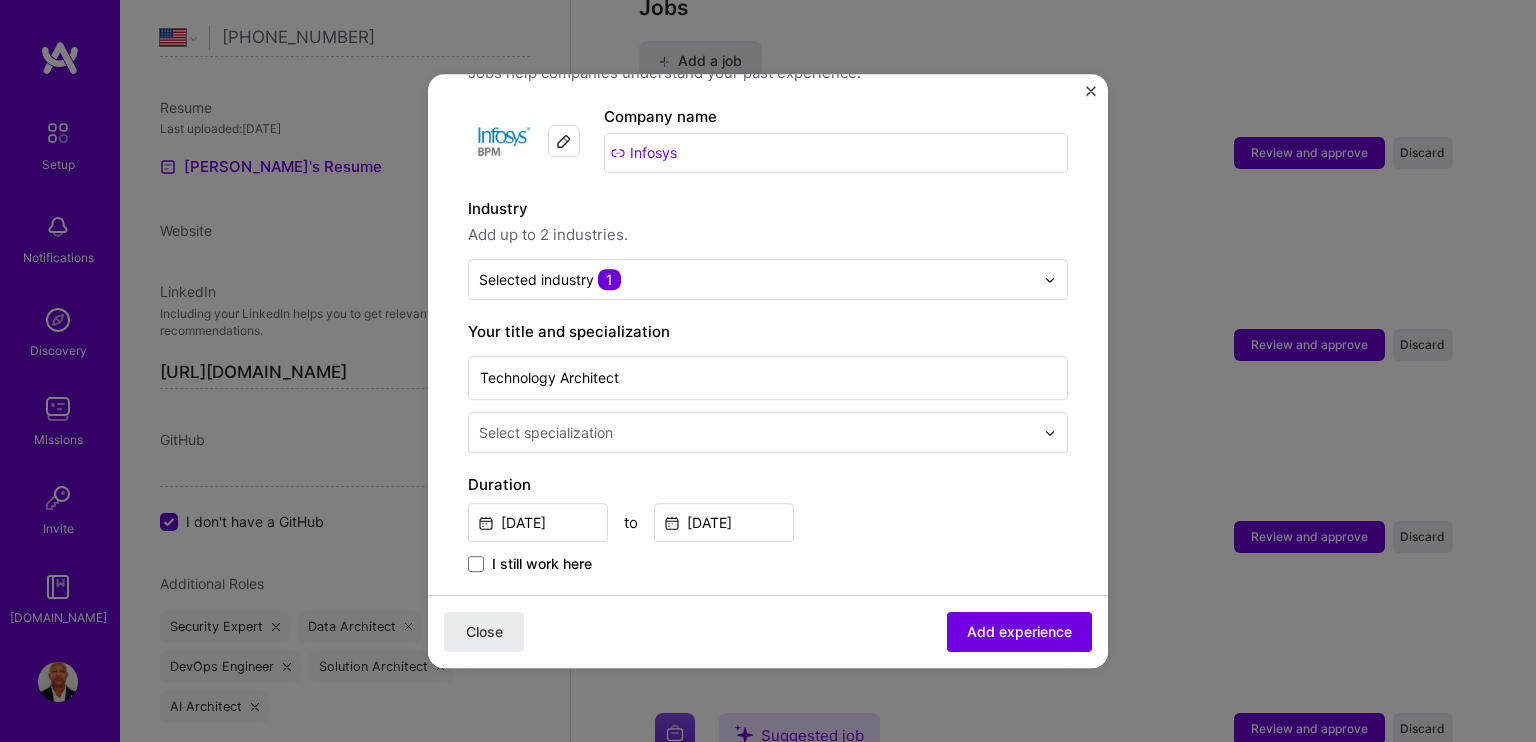 scroll, scrollTop: 290, scrollLeft: 0, axis: vertical 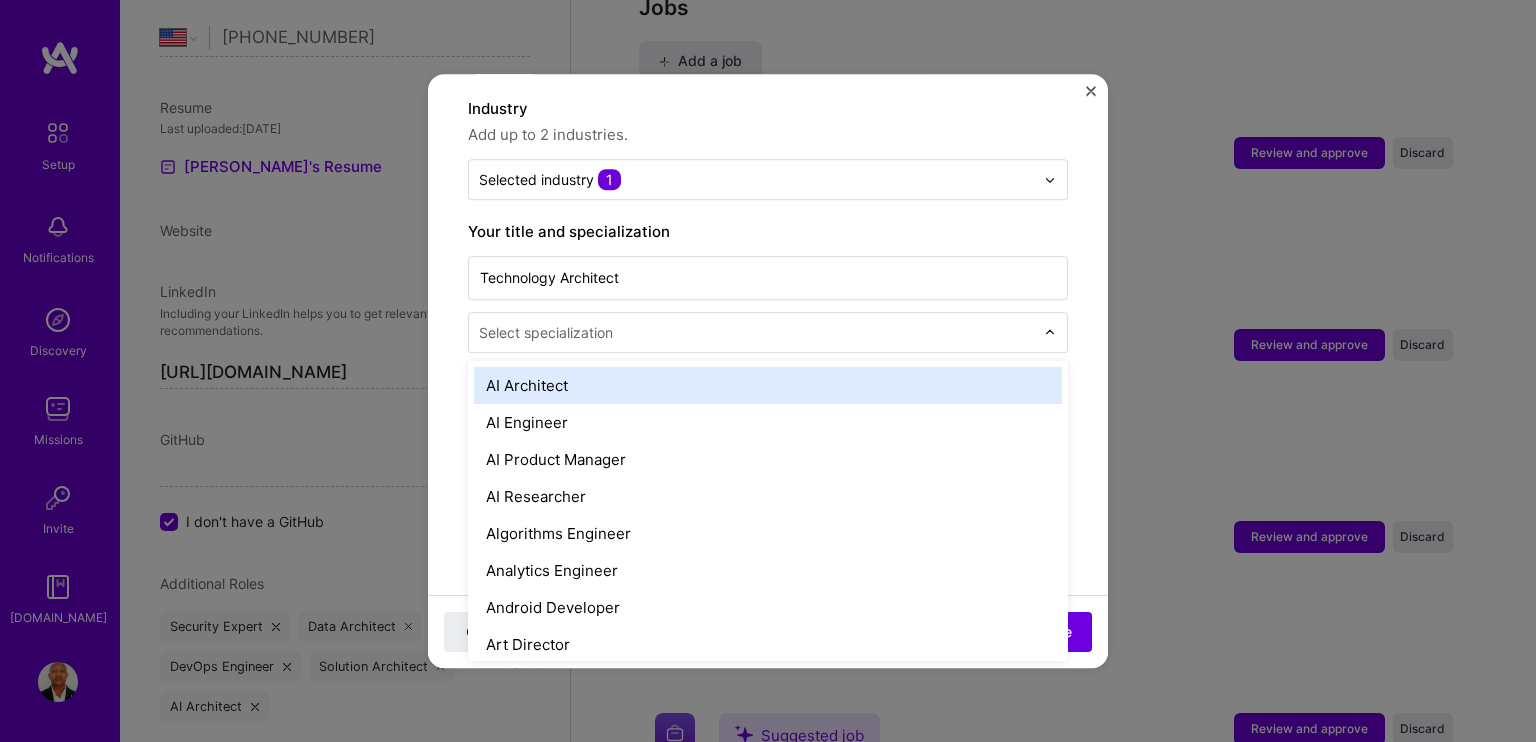 click at bounding box center [758, 332] 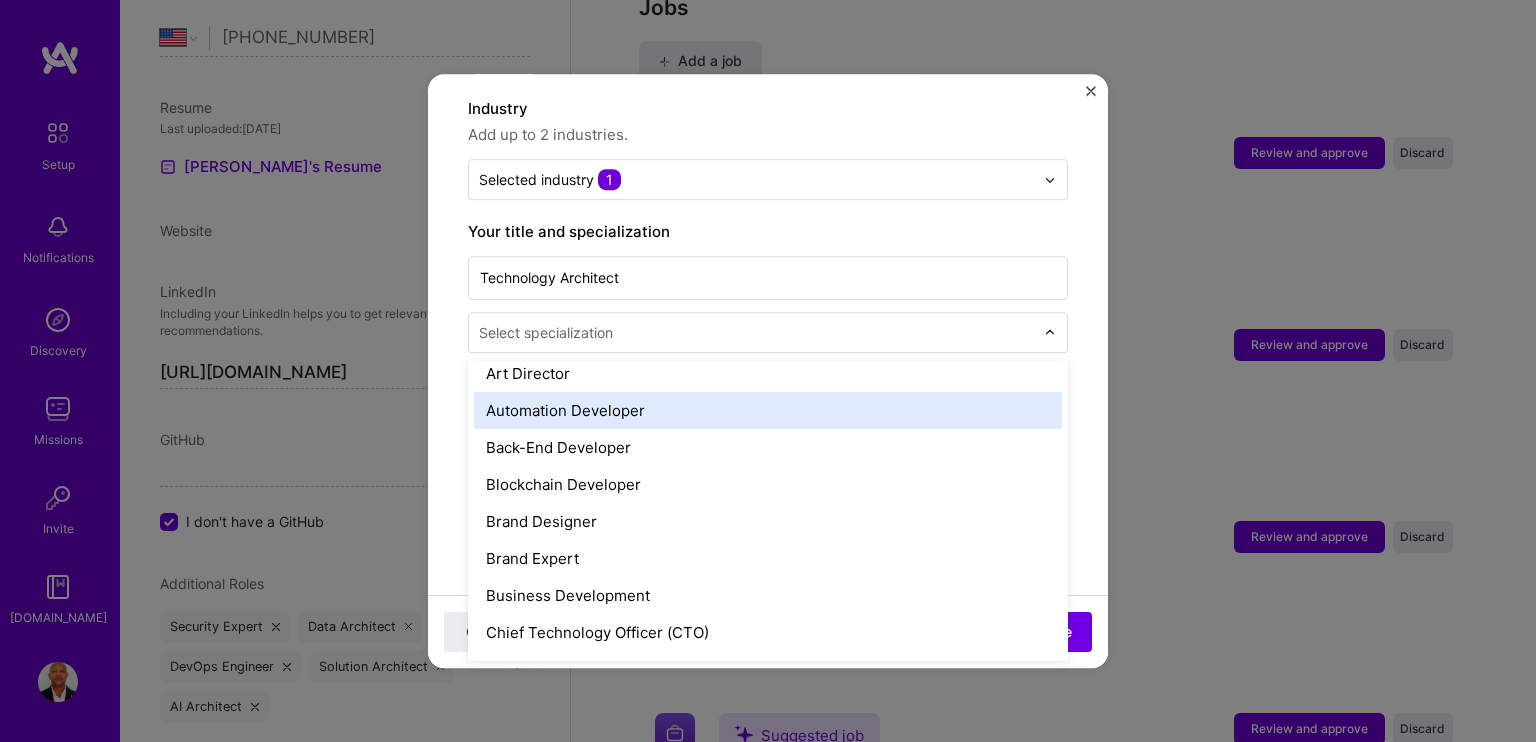 scroll, scrollTop: 400, scrollLeft: 0, axis: vertical 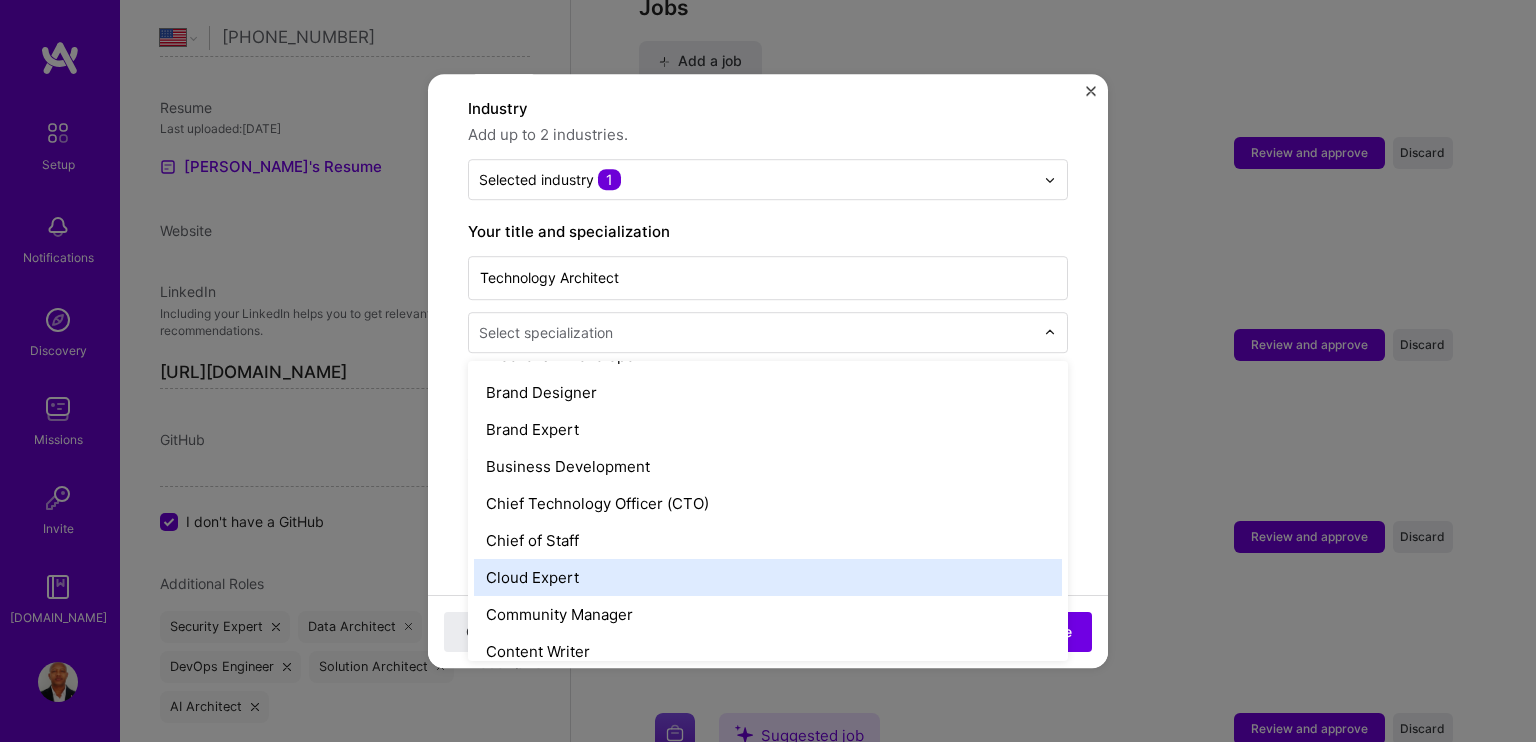 click on "Cloud Expert" at bounding box center (768, 577) 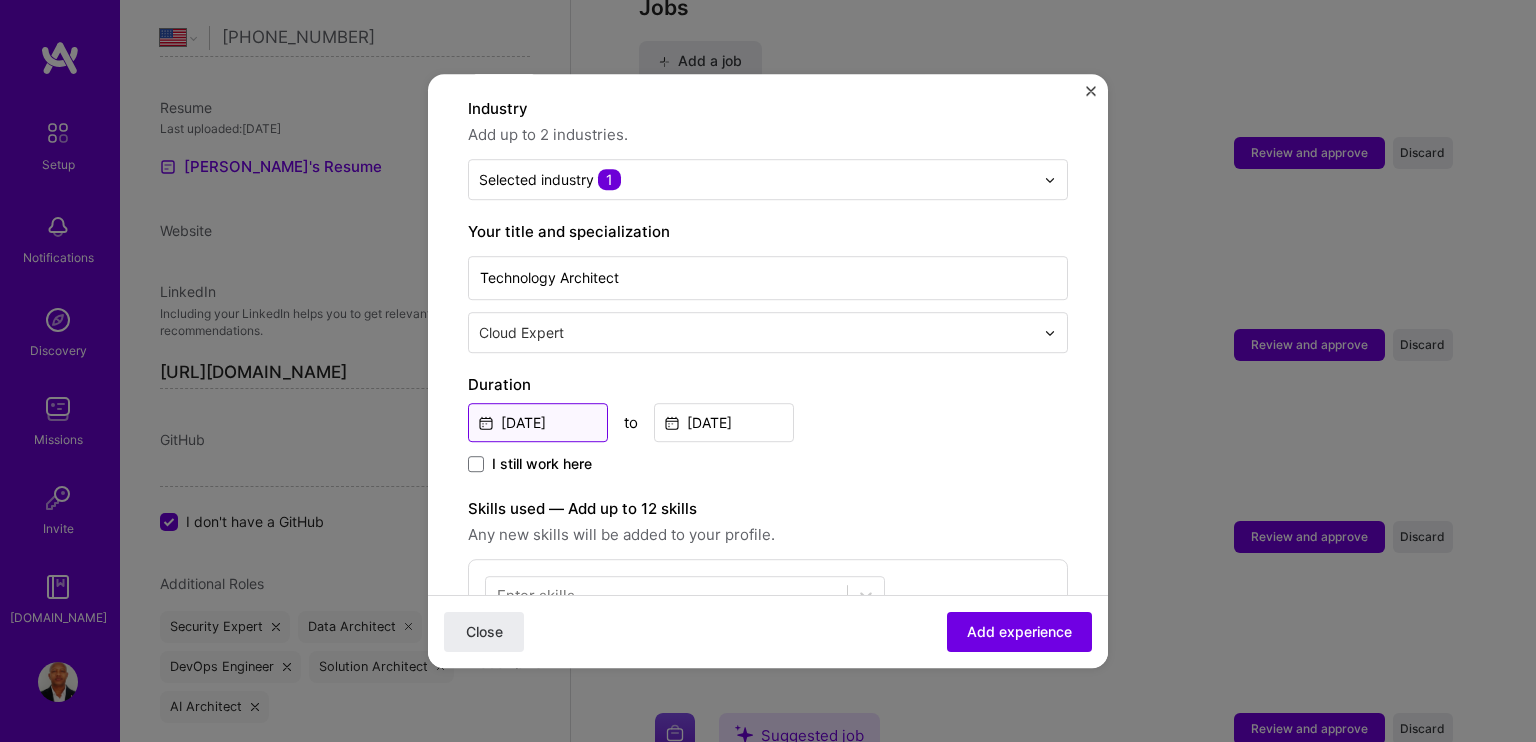 click on "[DATE]" at bounding box center (538, 422) 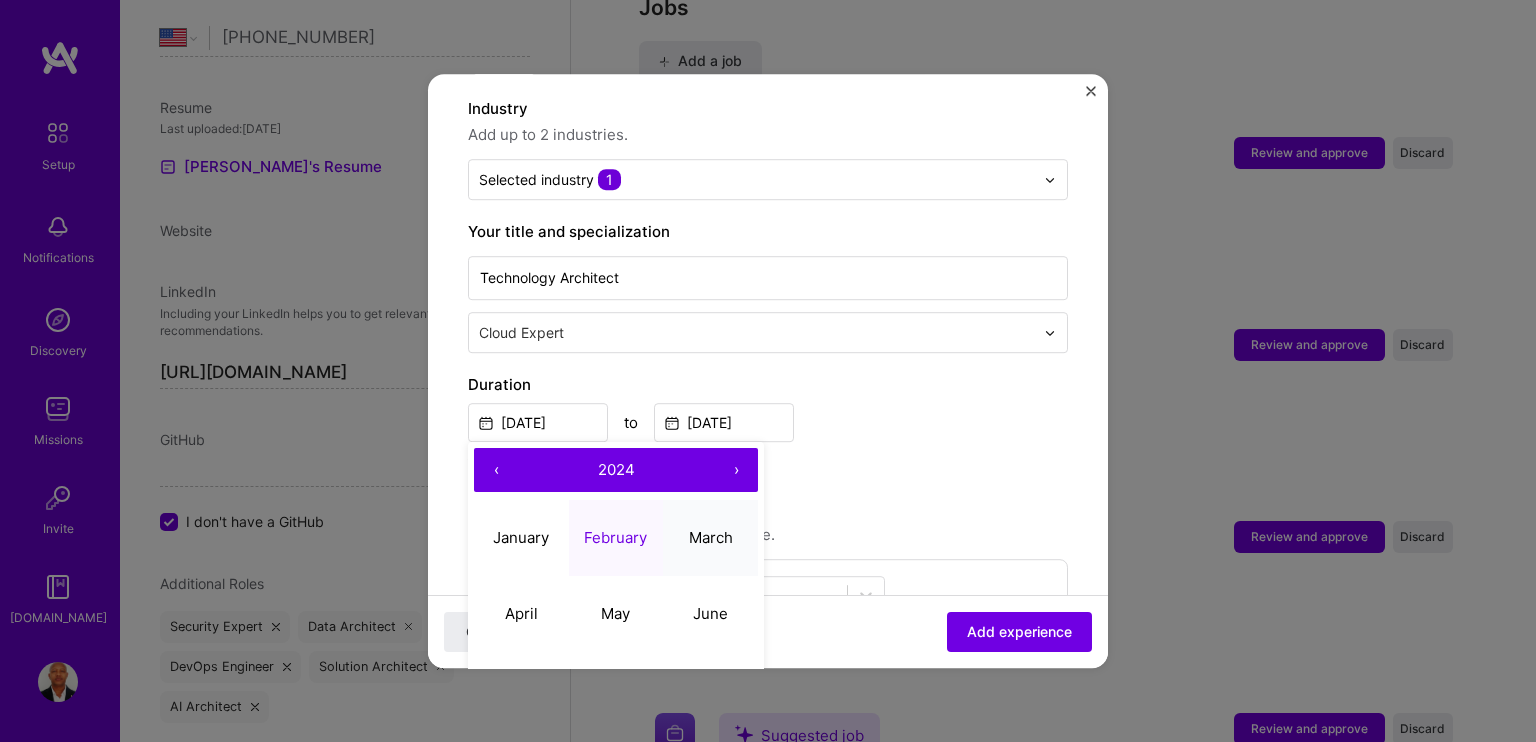 click on "March" at bounding box center (711, 537) 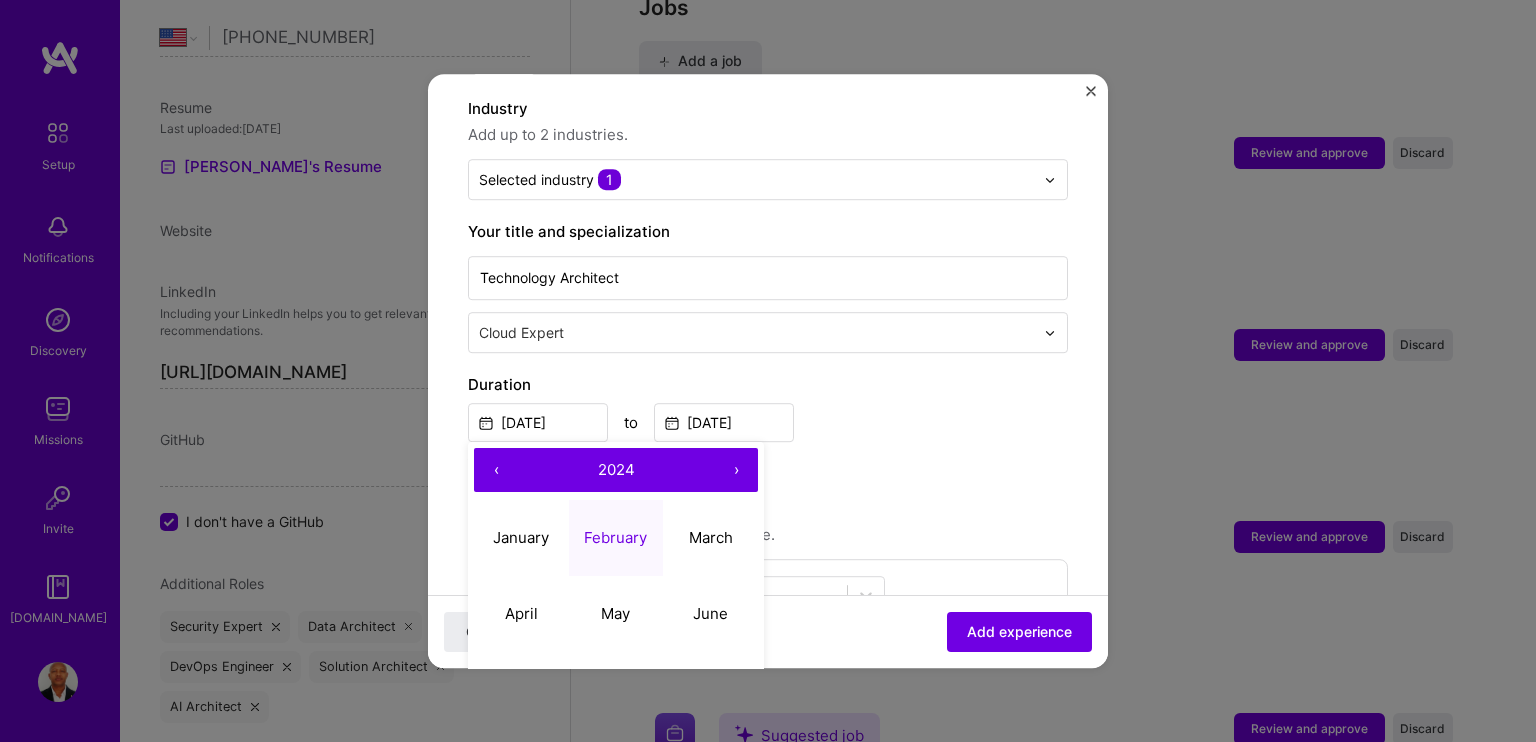 type on "[DATE]" 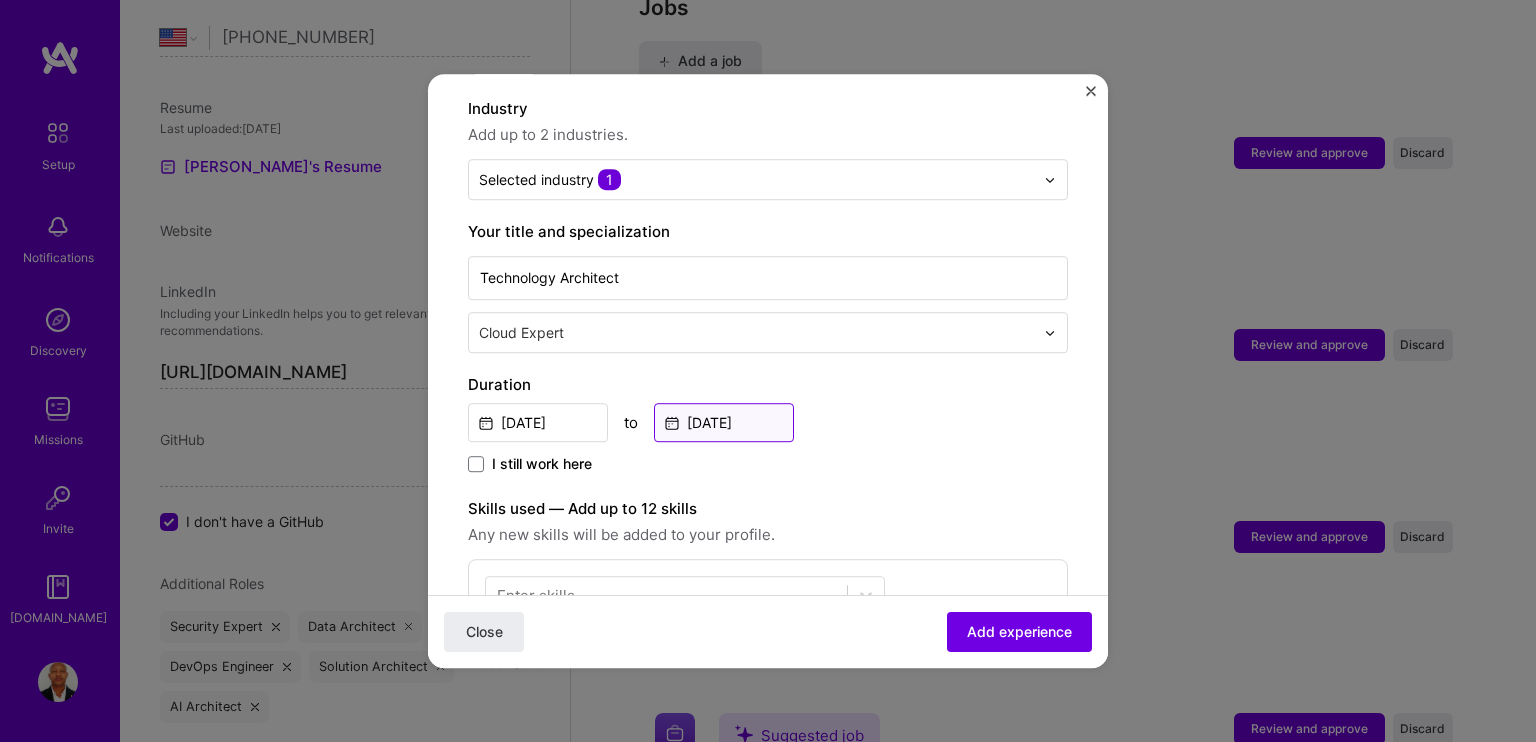 click on "[DATE]" at bounding box center [724, 422] 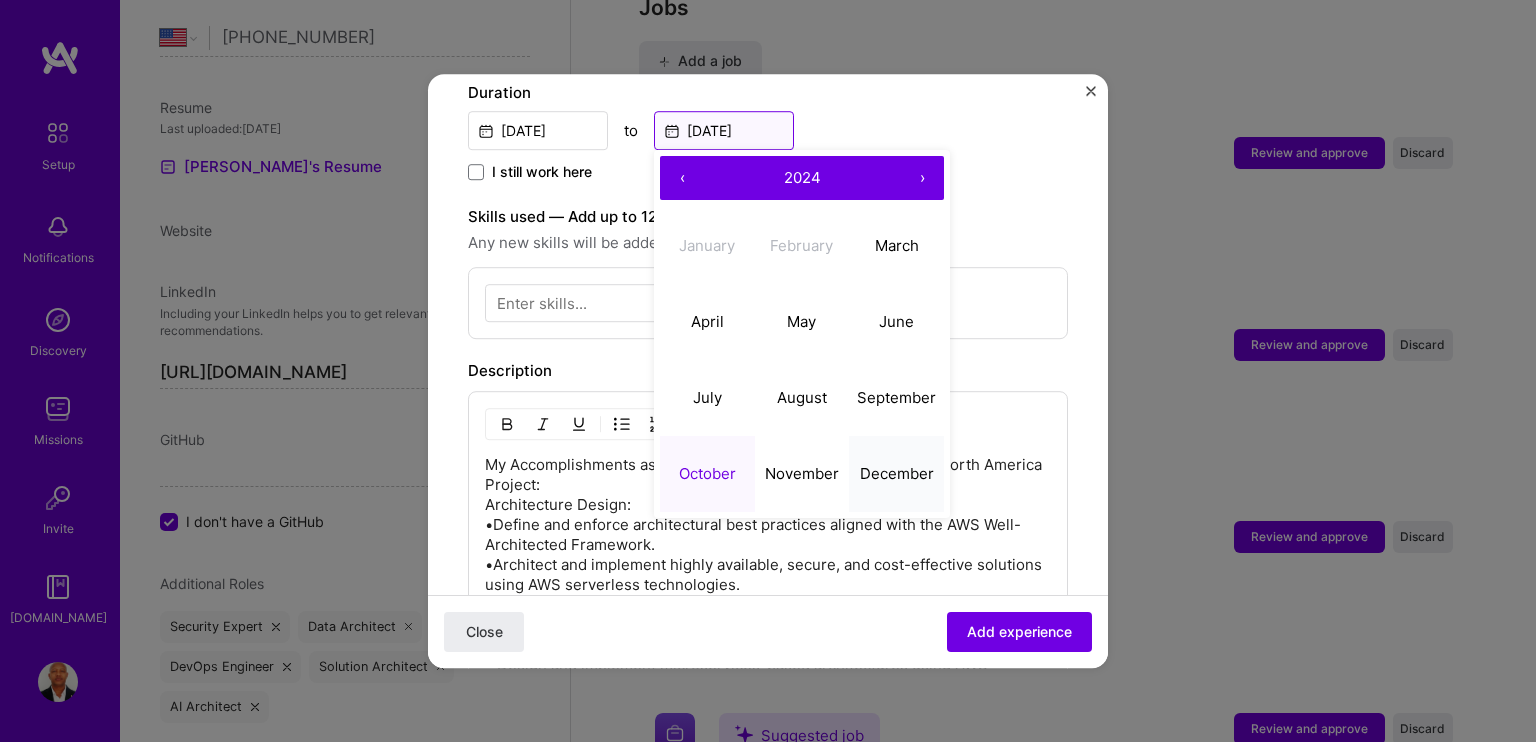 scroll, scrollTop: 690, scrollLeft: 0, axis: vertical 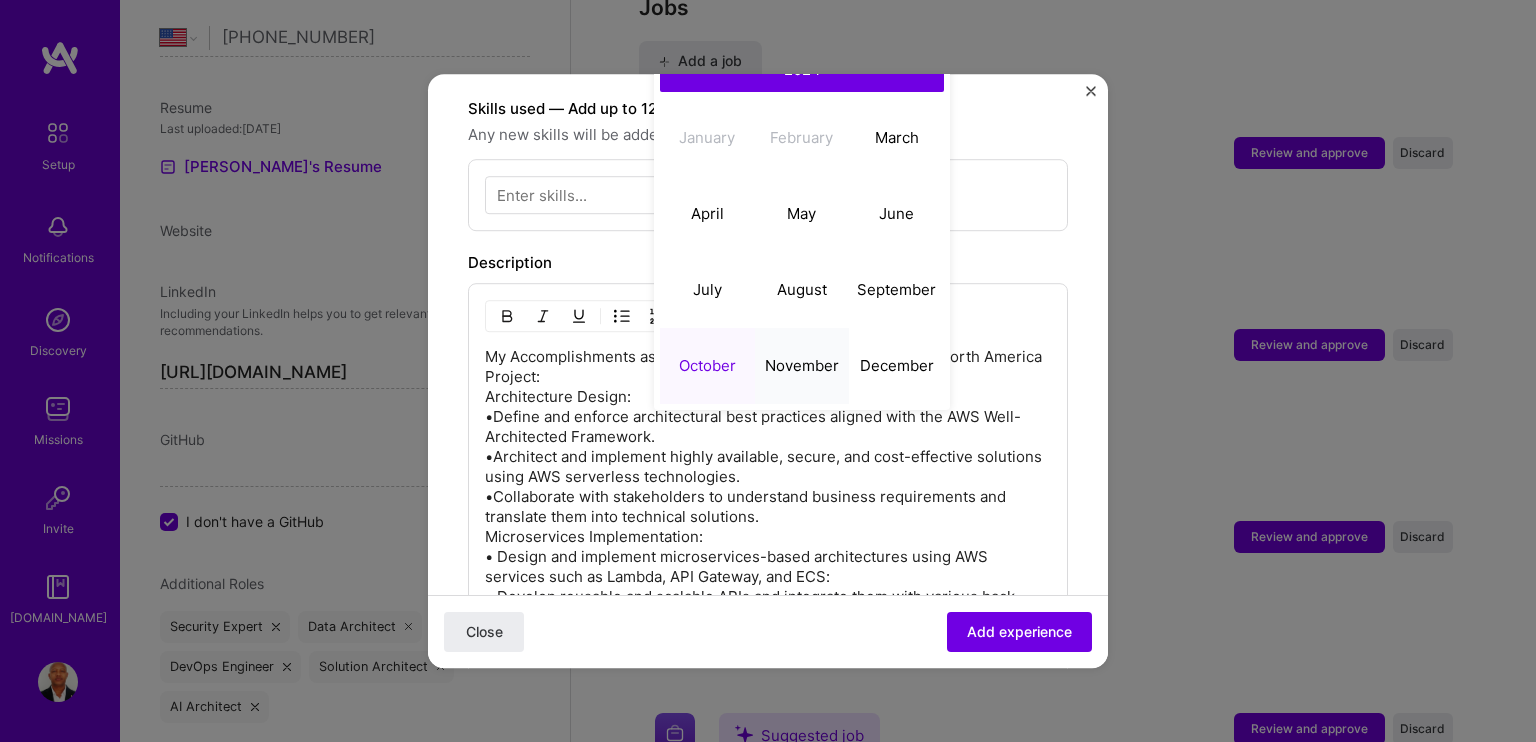 click on "November" at bounding box center (802, 365) 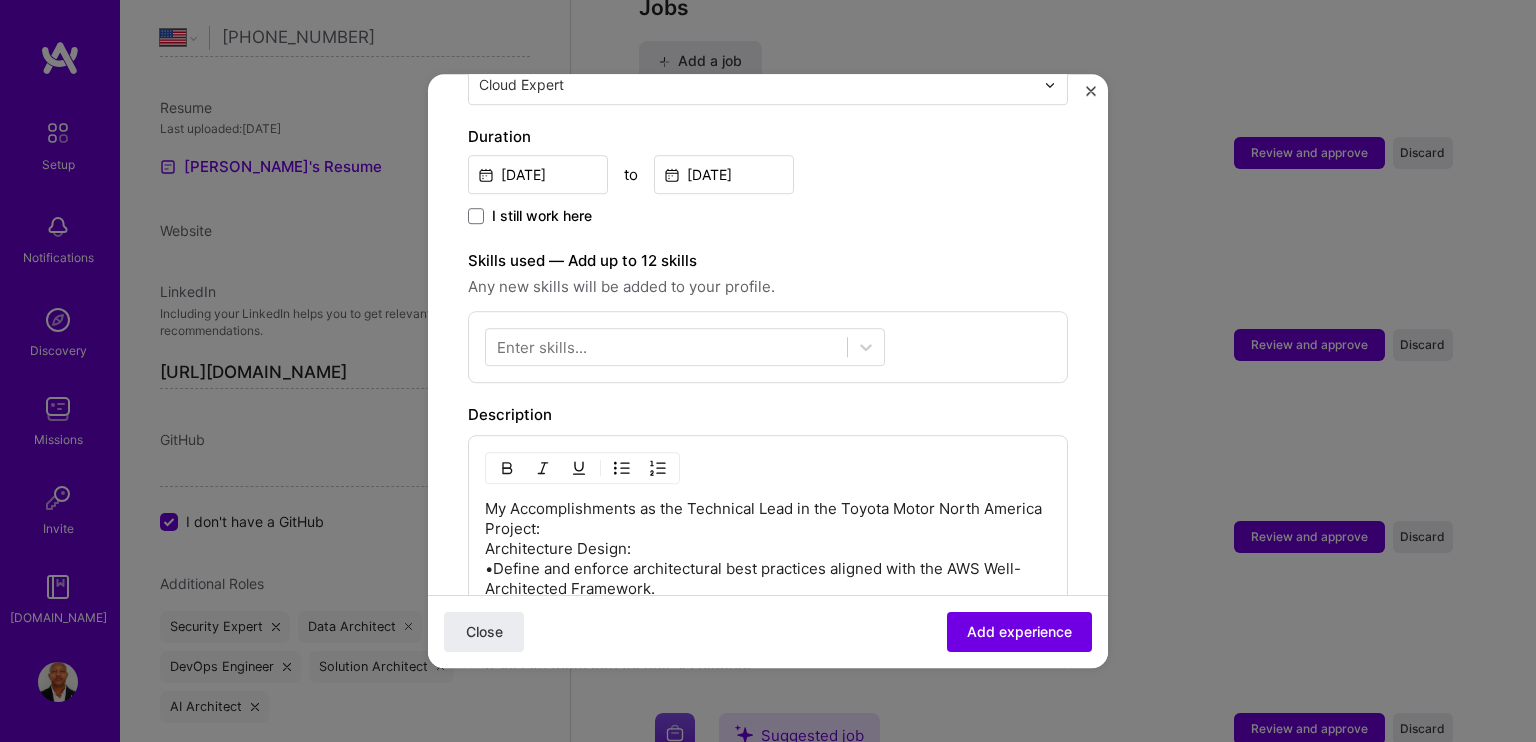 scroll, scrollTop: 490, scrollLeft: 0, axis: vertical 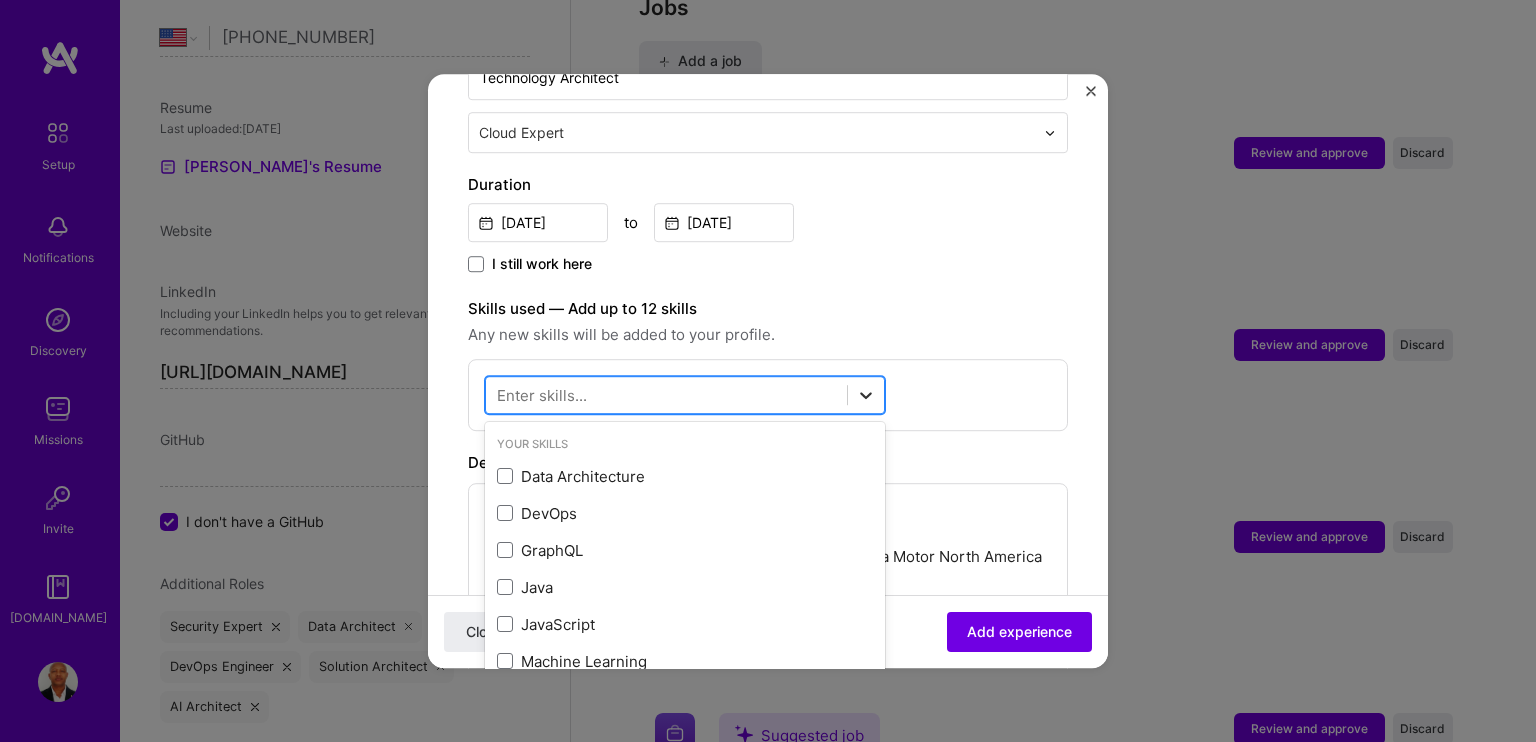 click 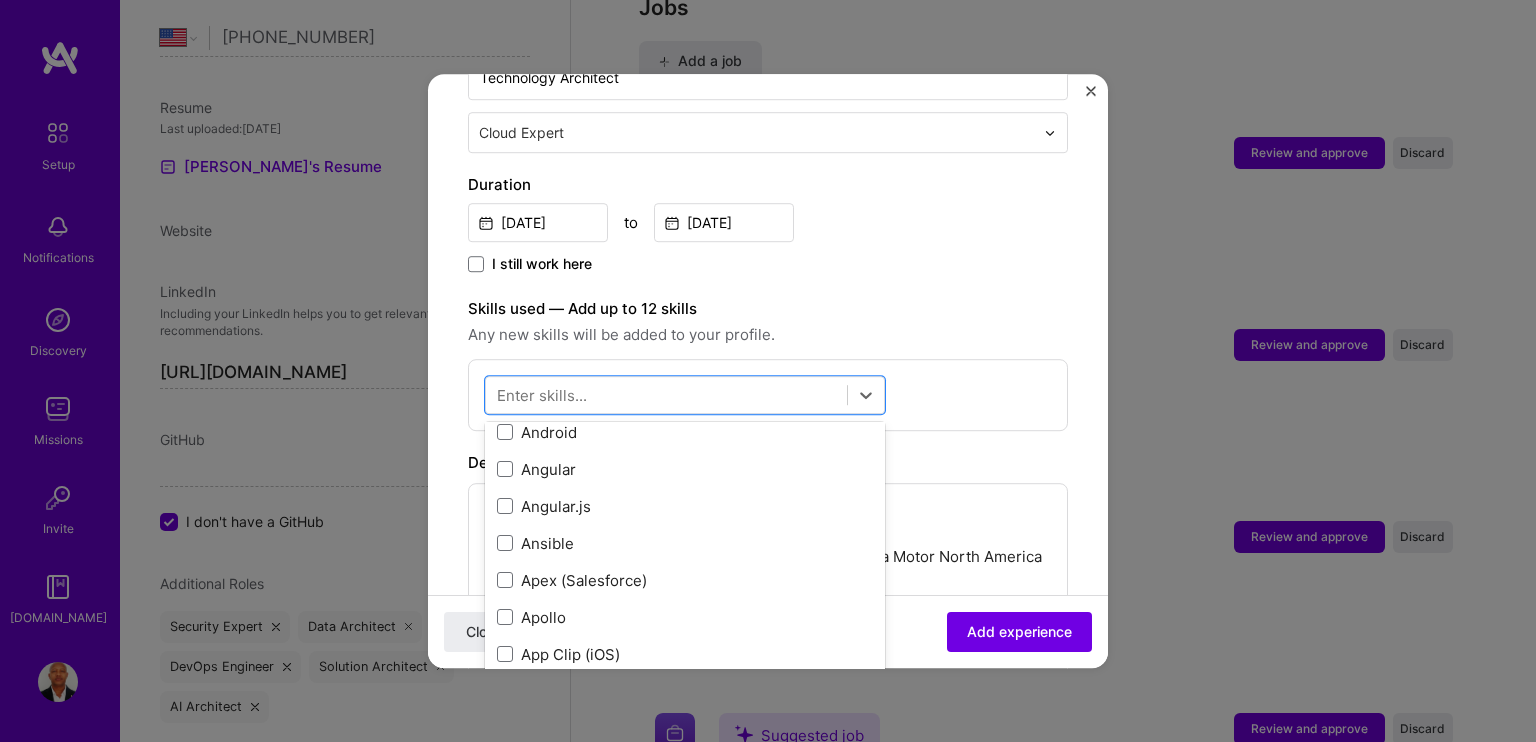 scroll, scrollTop: 2300, scrollLeft: 0, axis: vertical 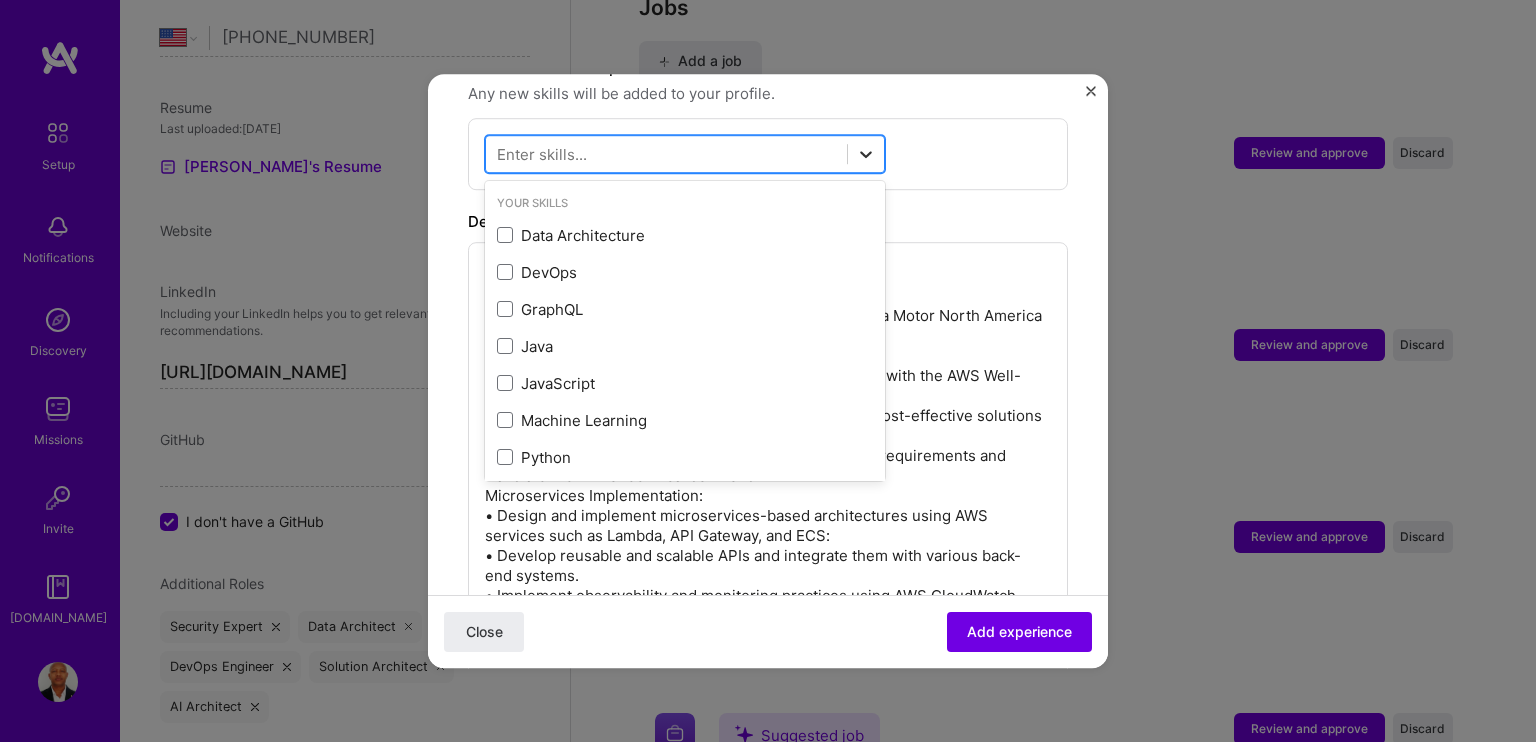 click 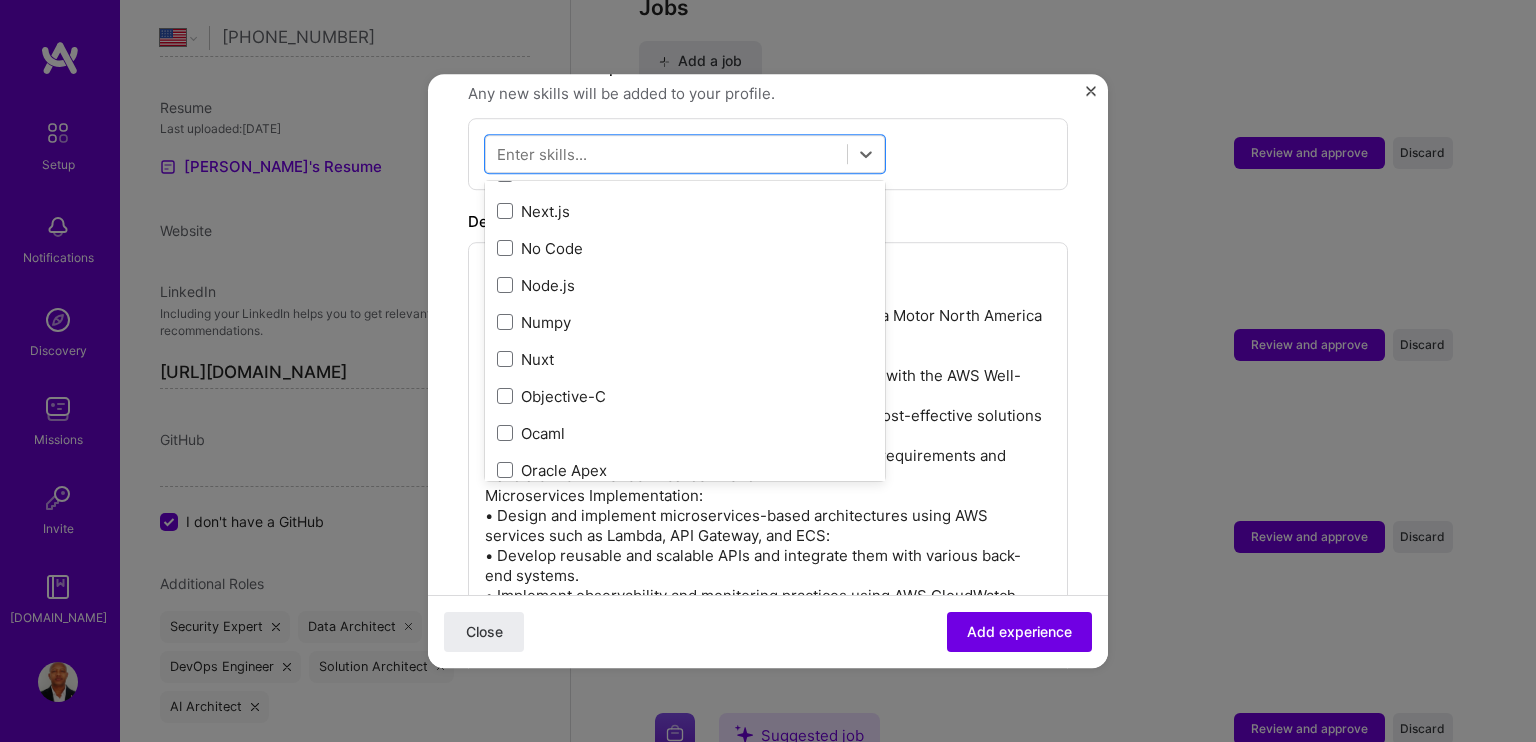 scroll, scrollTop: 8686, scrollLeft: 0, axis: vertical 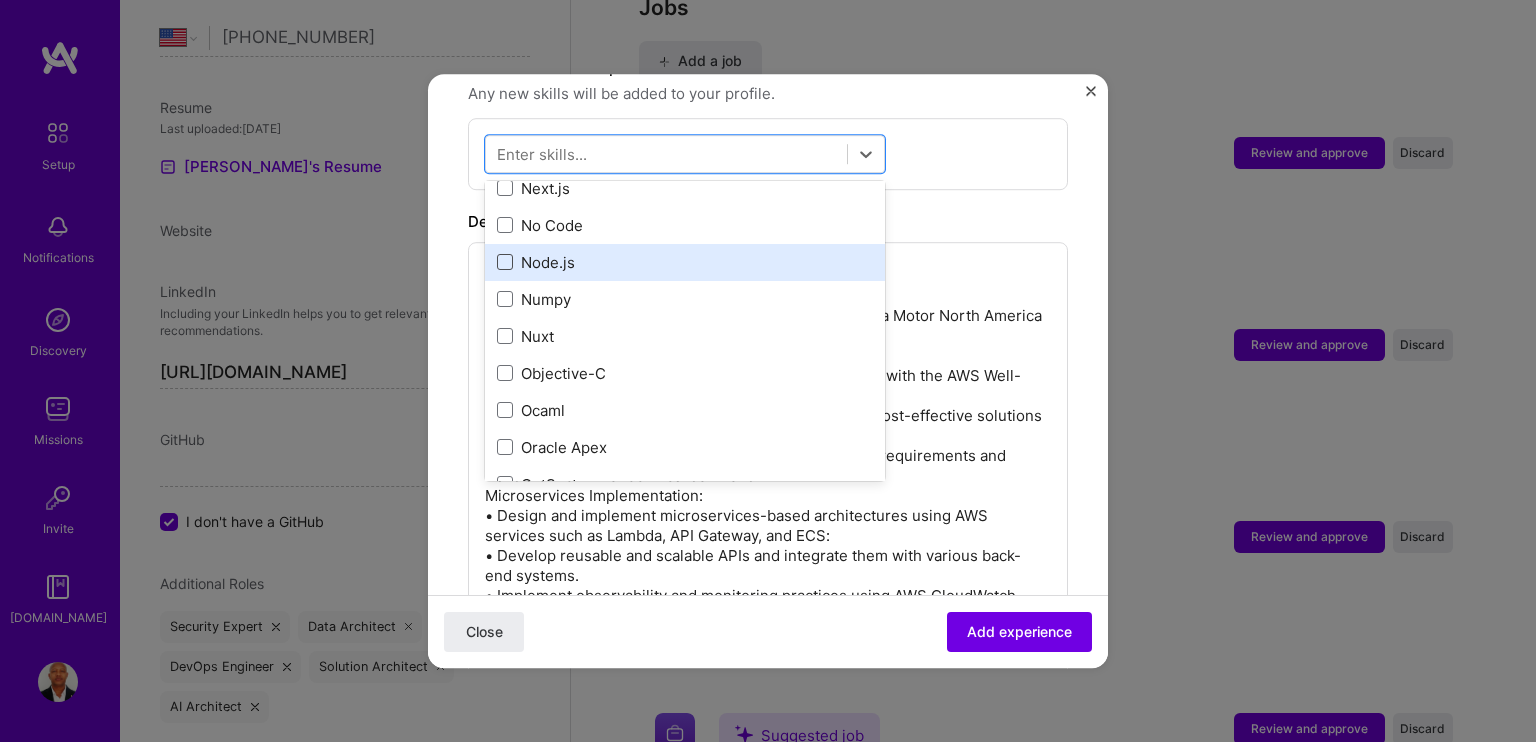 click at bounding box center (505, 262) 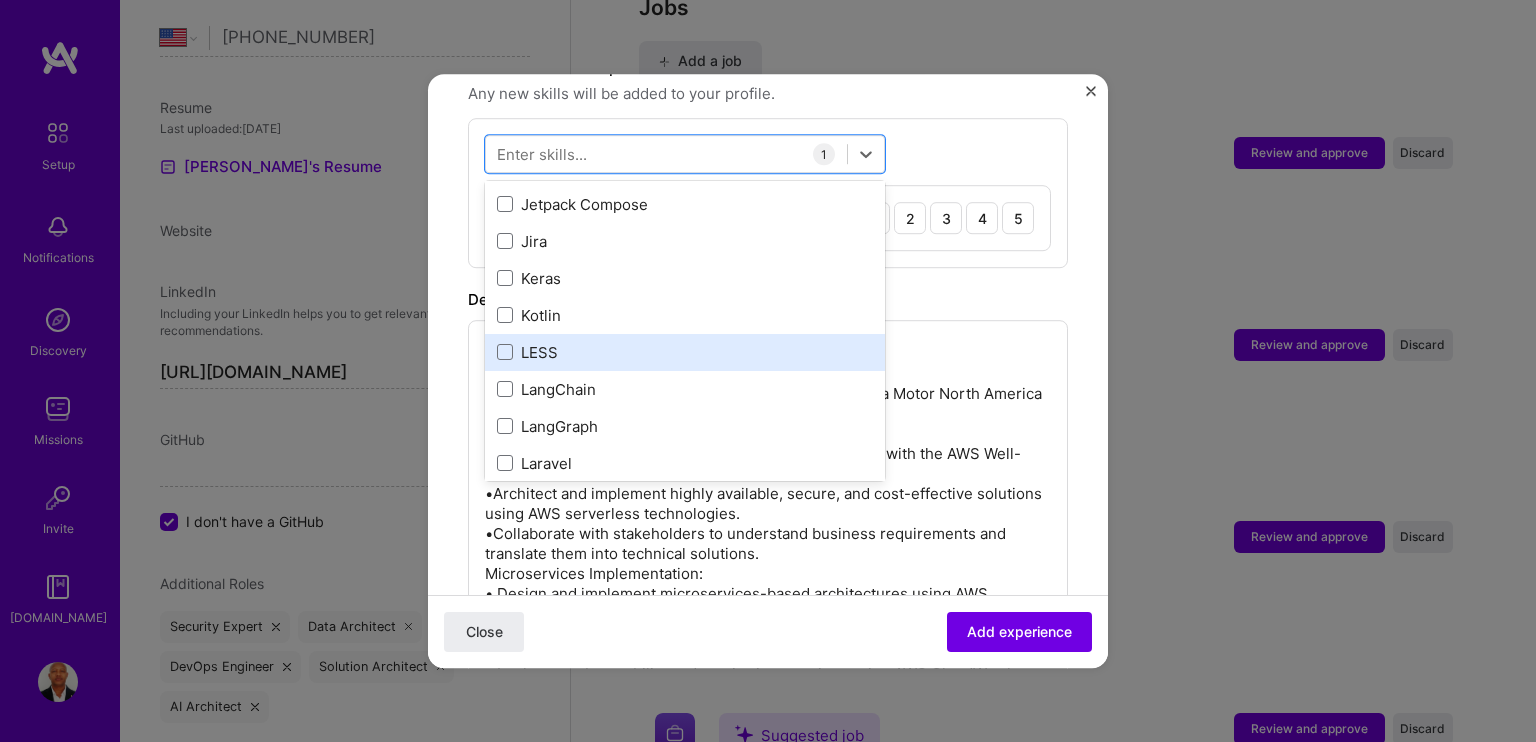 scroll, scrollTop: 6986, scrollLeft: 0, axis: vertical 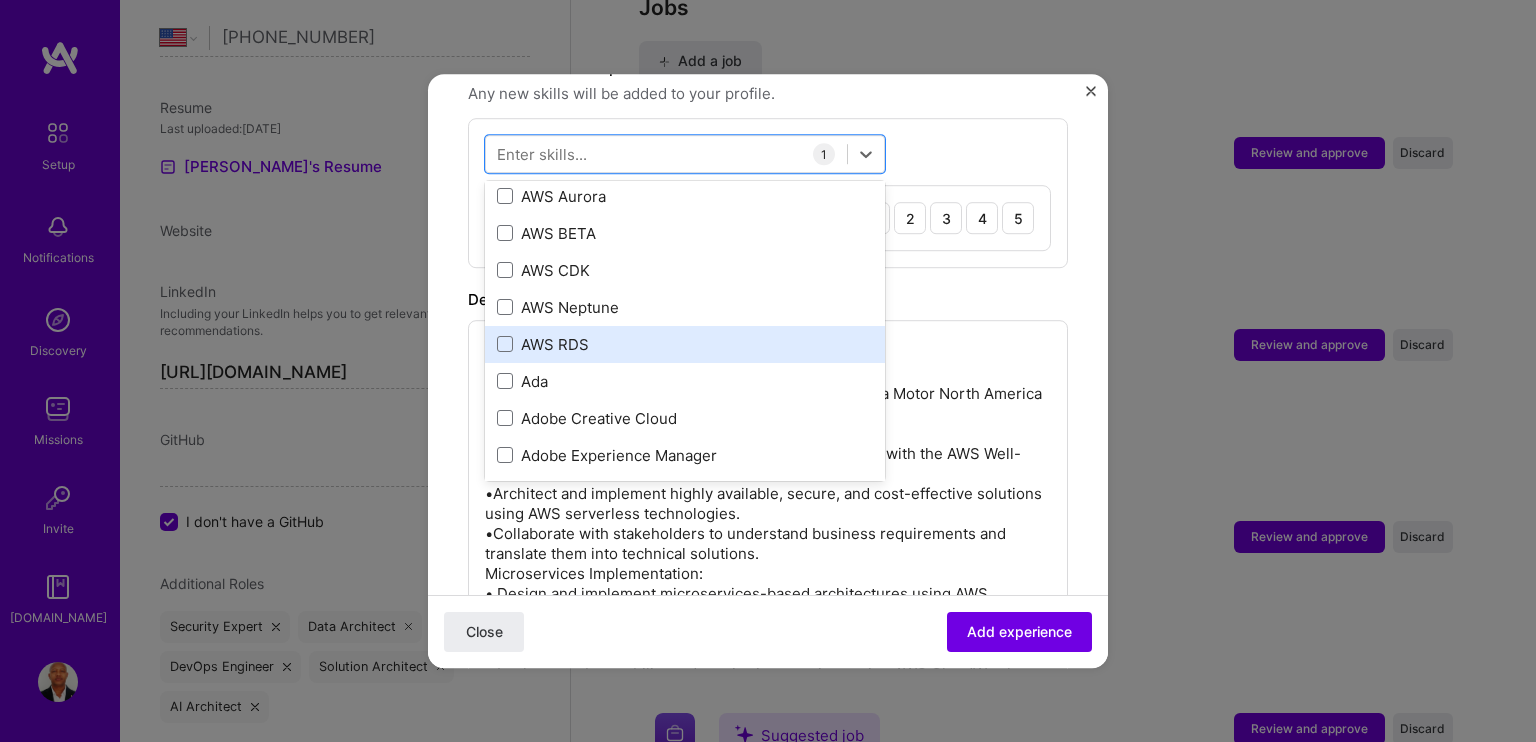 click on "AWS RDS" at bounding box center [685, 344] 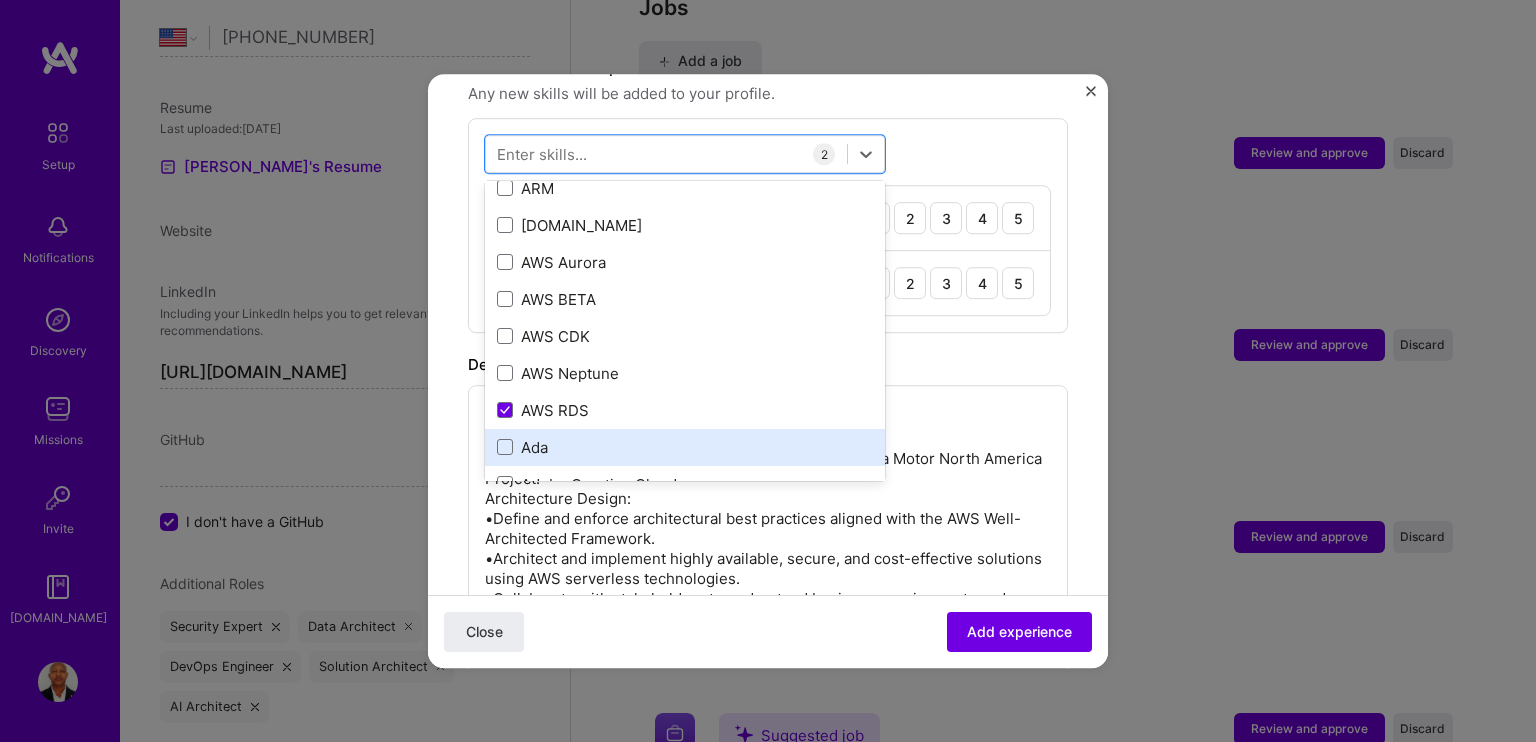 scroll, scrollTop: 1422, scrollLeft: 0, axis: vertical 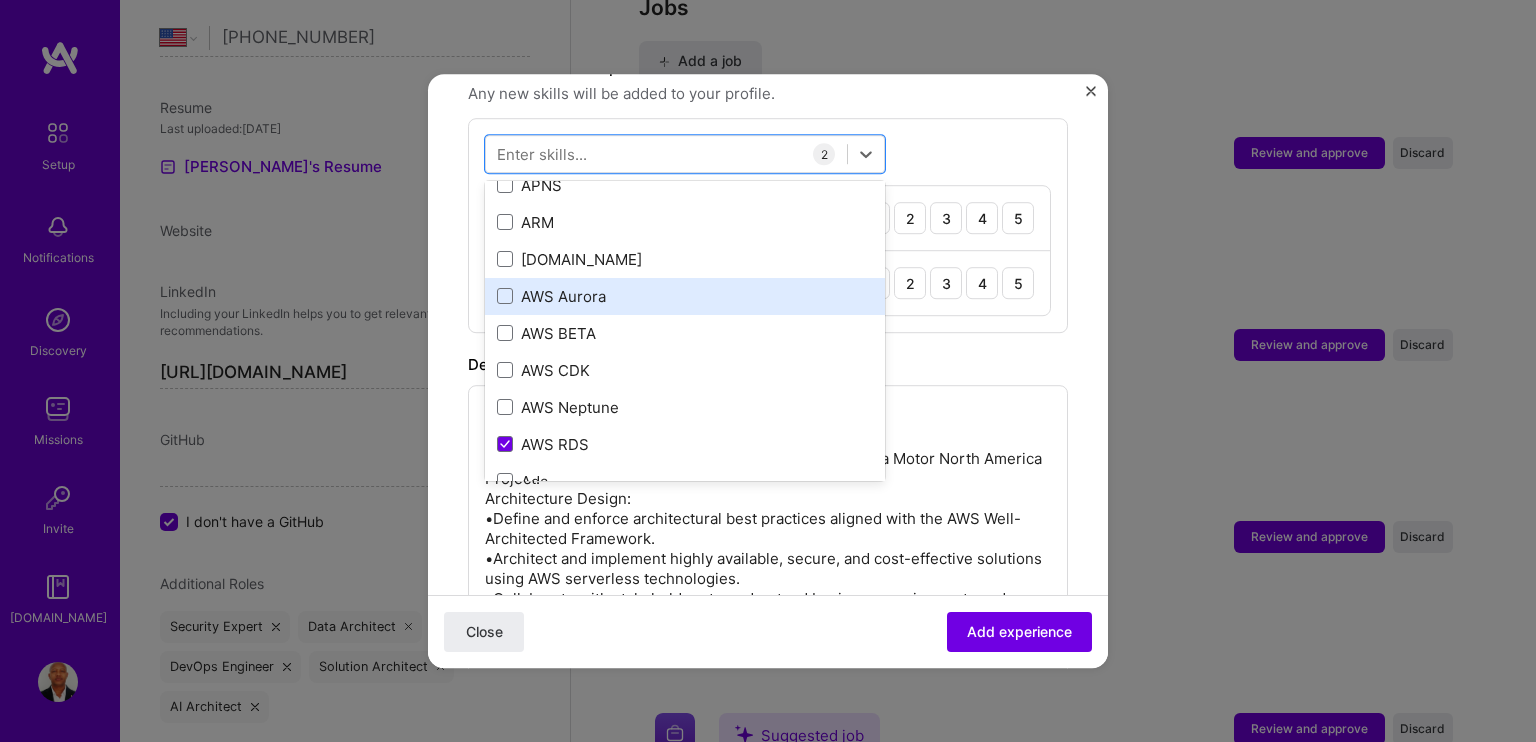 click on "AWS Aurora" at bounding box center (685, 296) 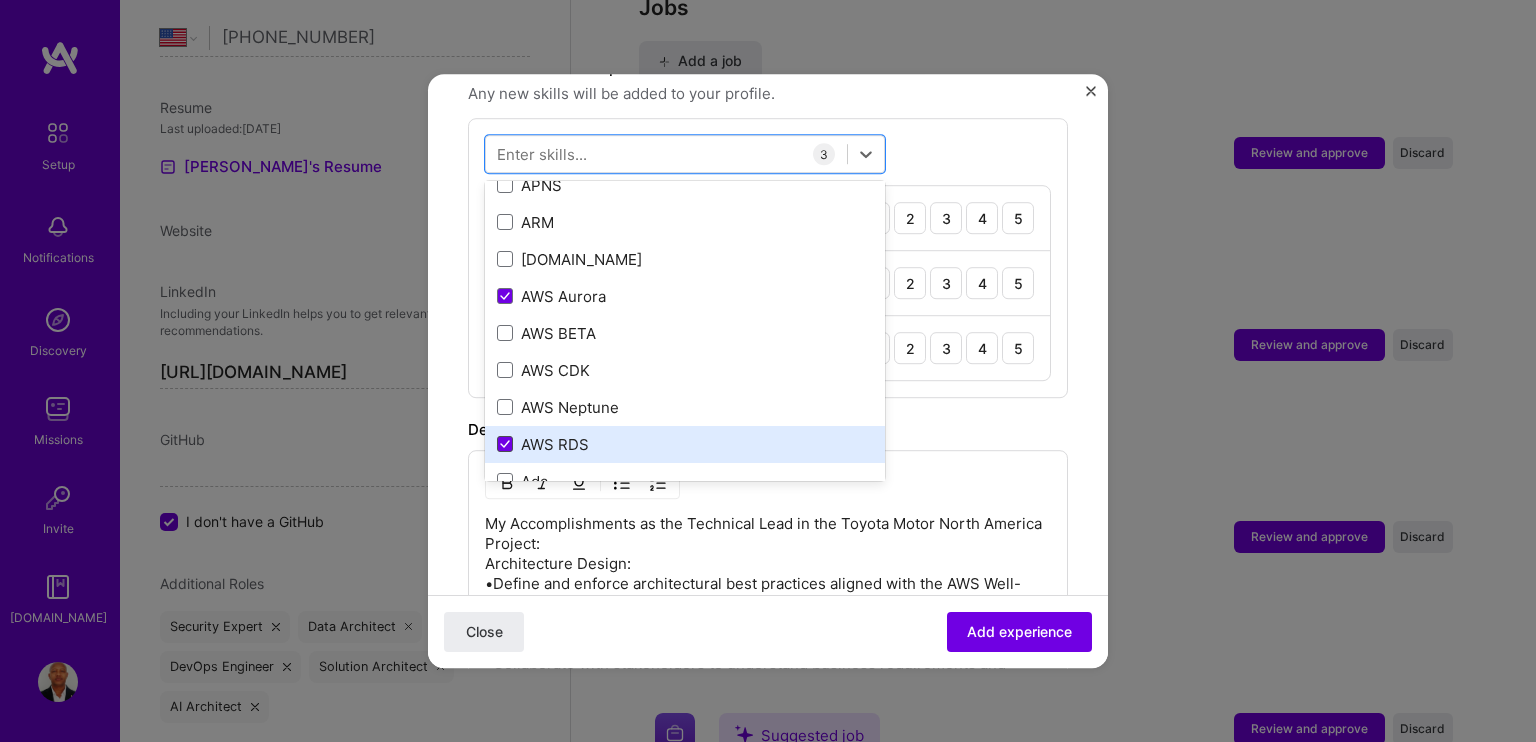 click at bounding box center [505, 444] 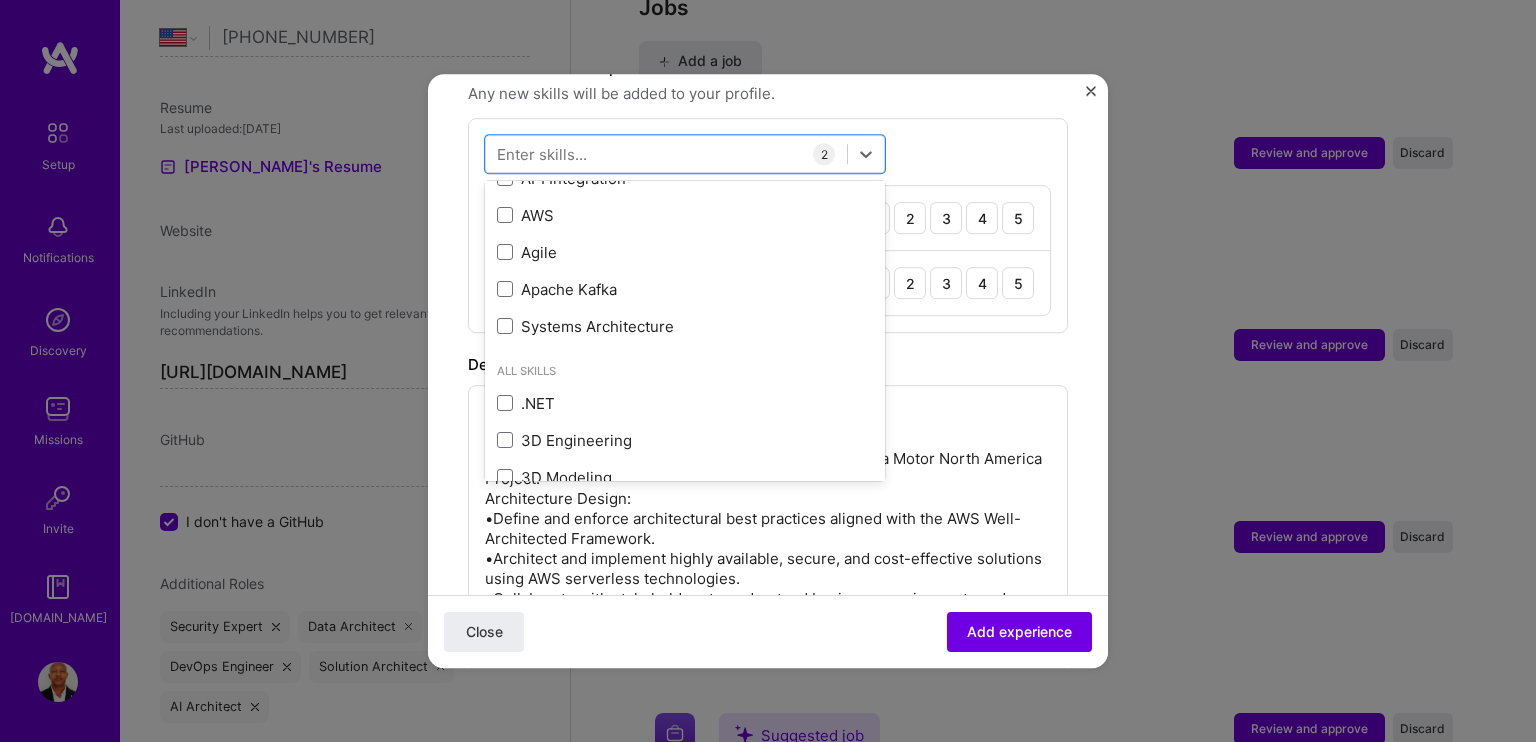 scroll, scrollTop: 1022, scrollLeft: 0, axis: vertical 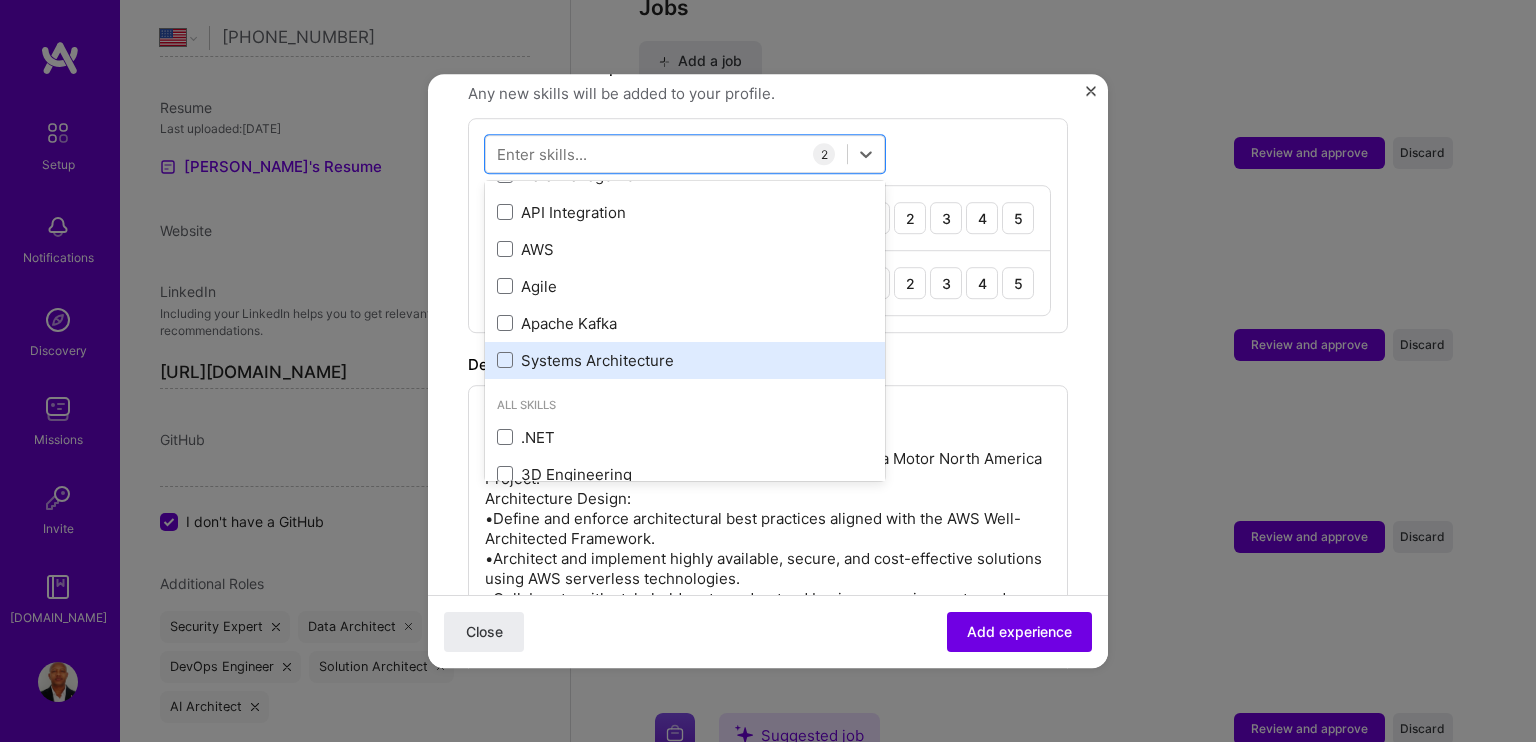 drag, startPoint x: 690, startPoint y: 331, endPoint x: 699, endPoint y: 351, distance: 21.931713 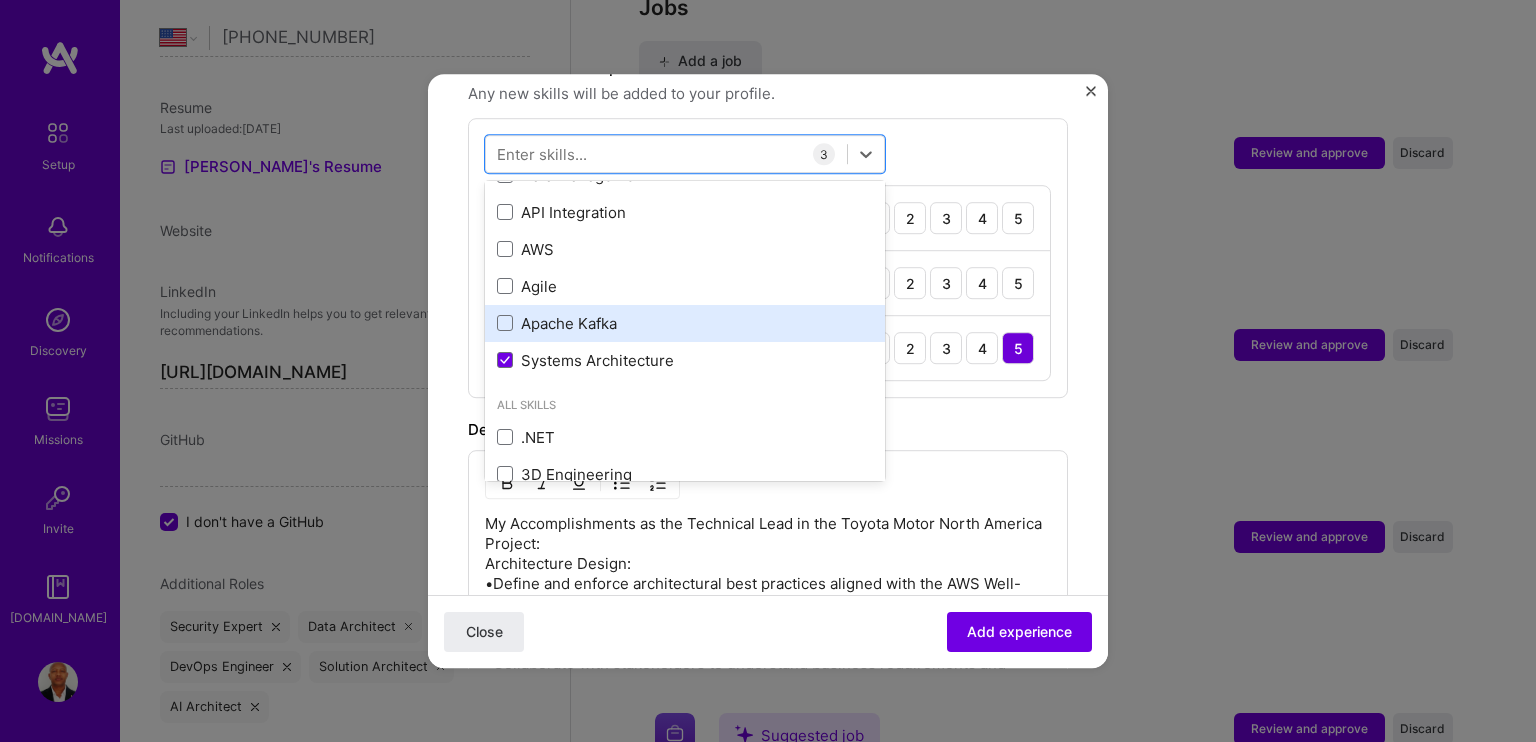 click on "Apache Kafka" at bounding box center (685, 323) 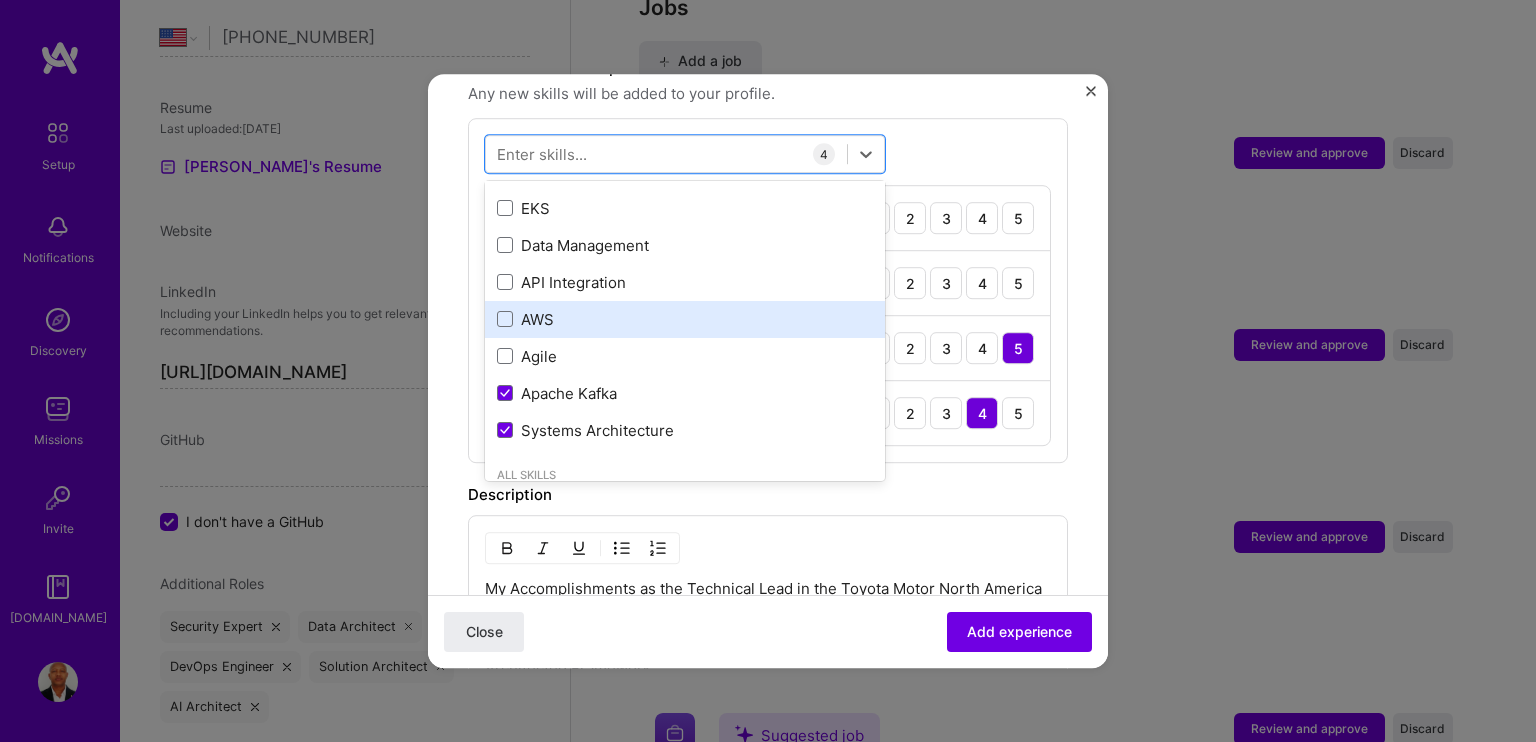 scroll, scrollTop: 922, scrollLeft: 0, axis: vertical 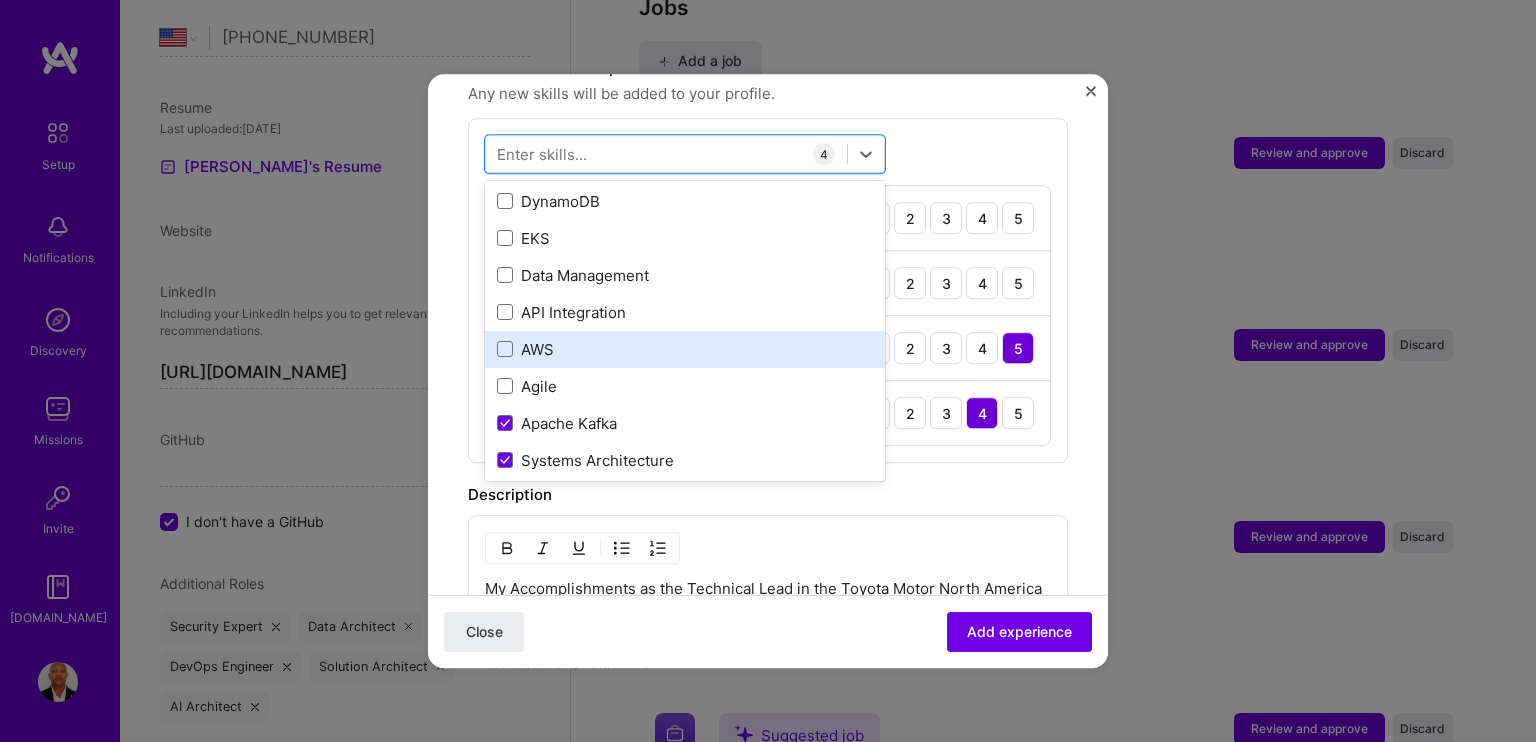 click on "AWS" at bounding box center (685, 349) 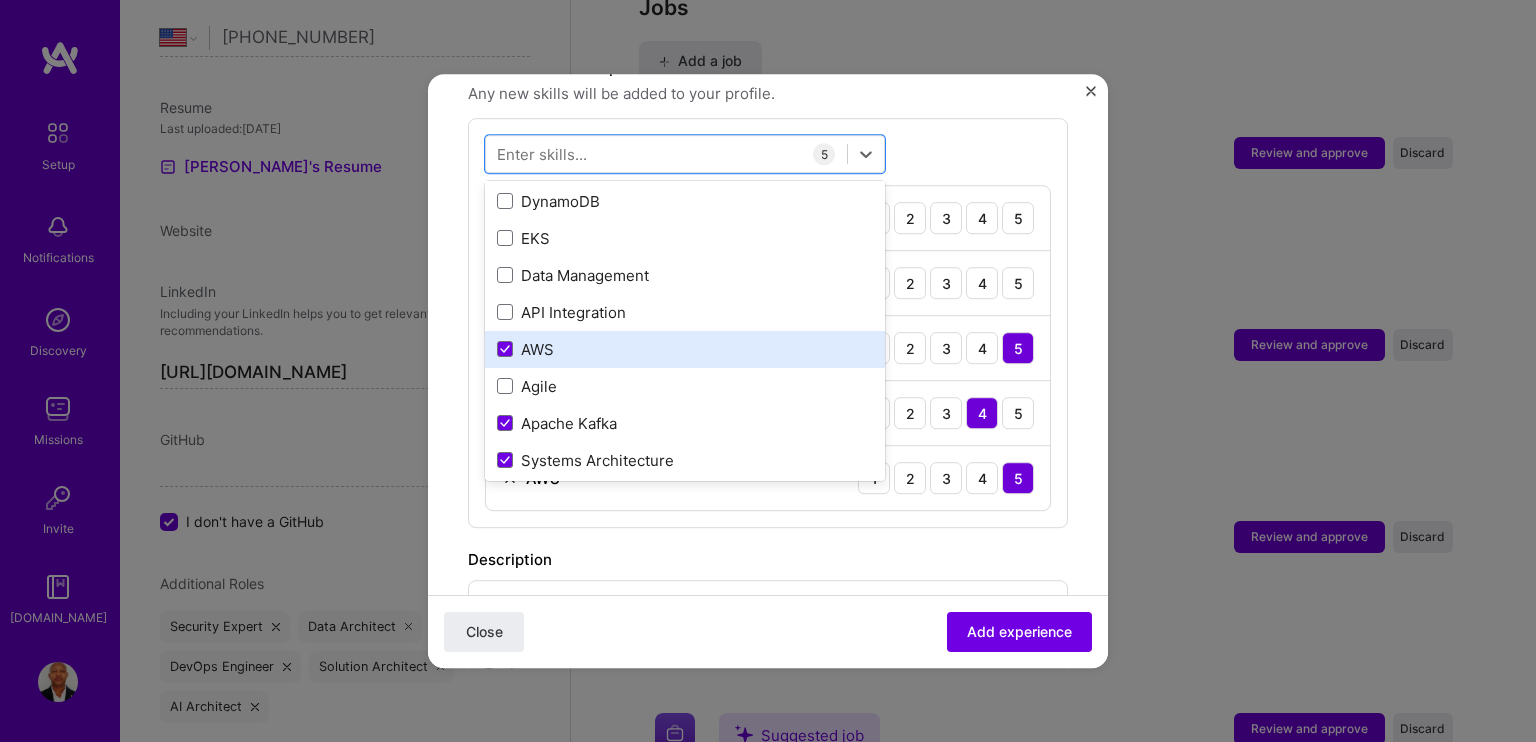 click on "AWS" at bounding box center (685, 349) 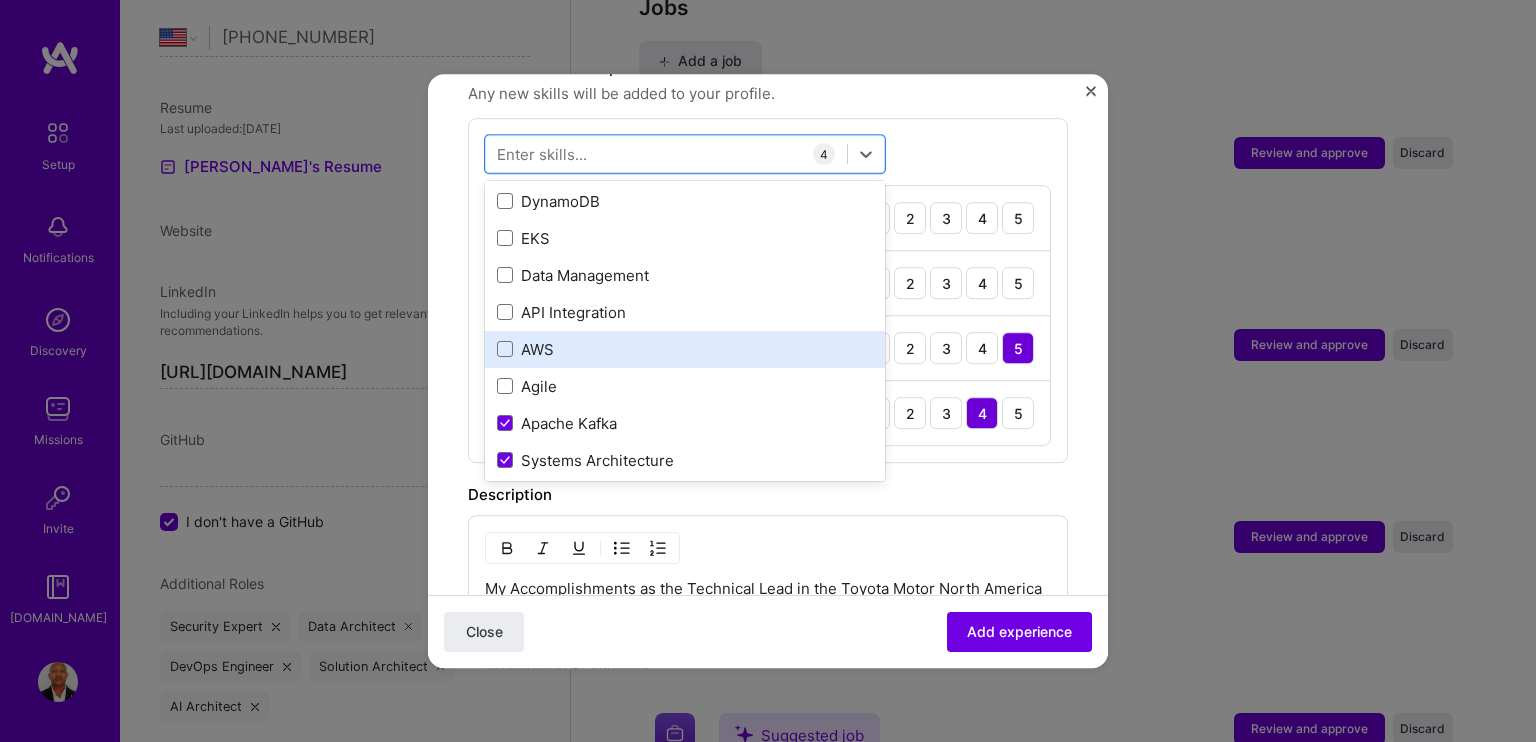 click on "AWS" at bounding box center [685, 349] 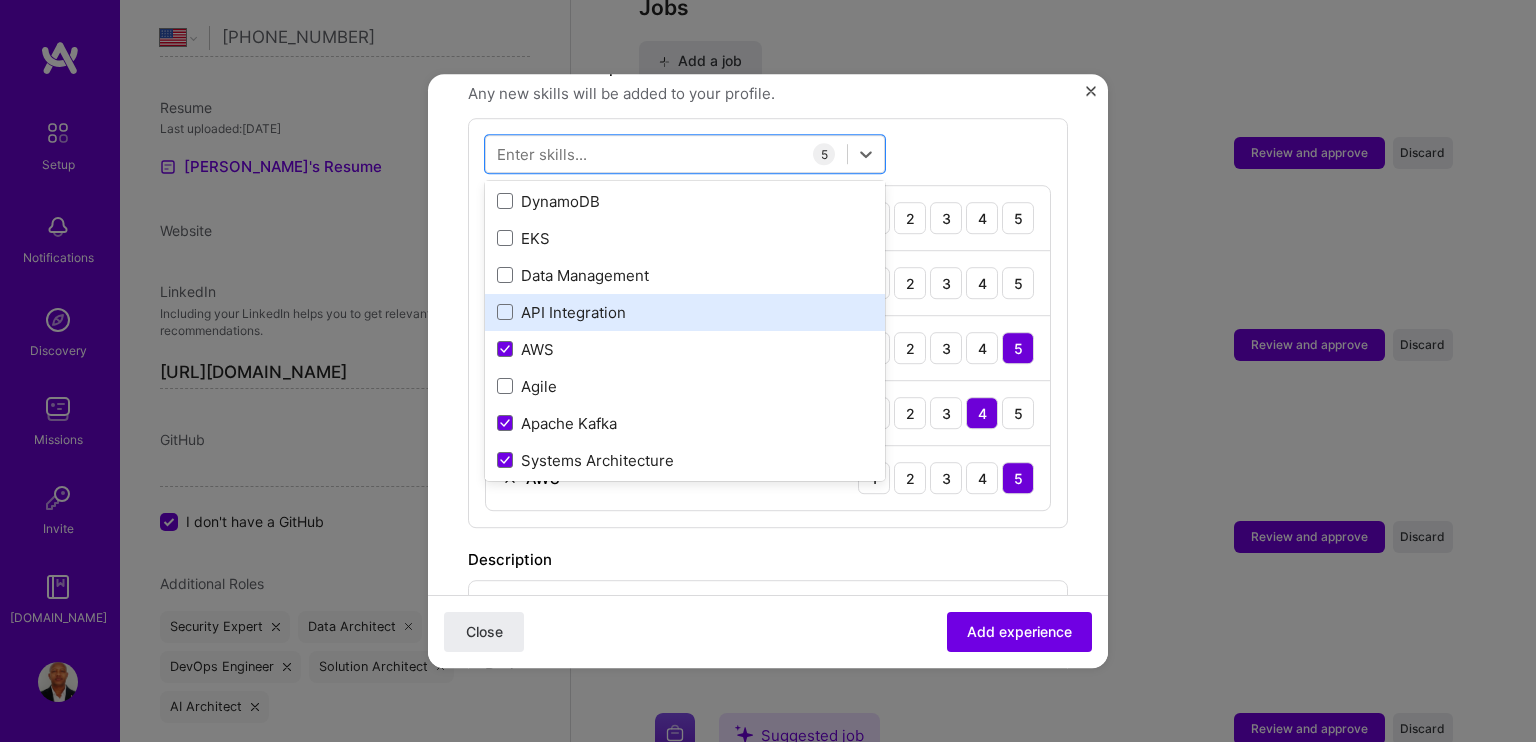 click on "API Integration" at bounding box center [685, 312] 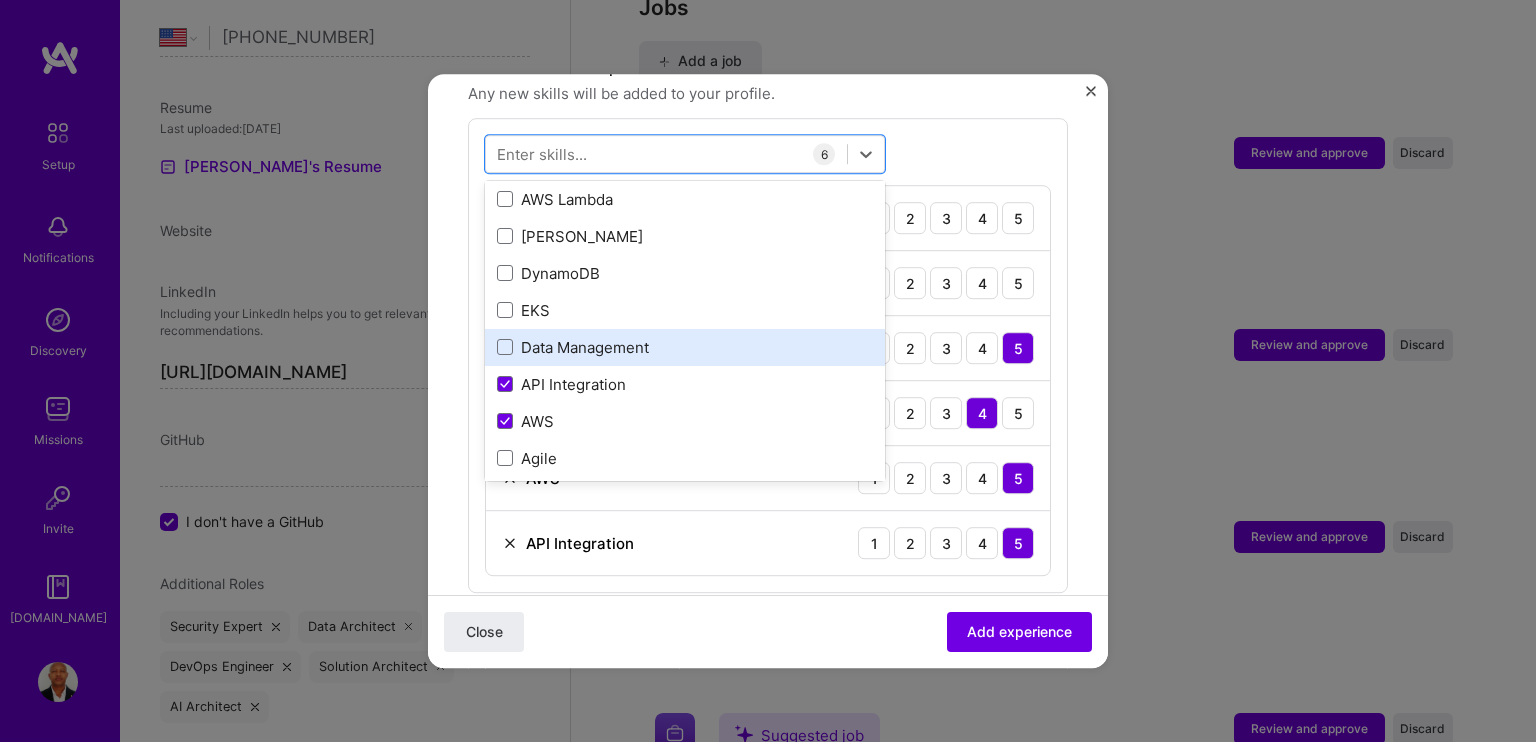 scroll, scrollTop: 822, scrollLeft: 0, axis: vertical 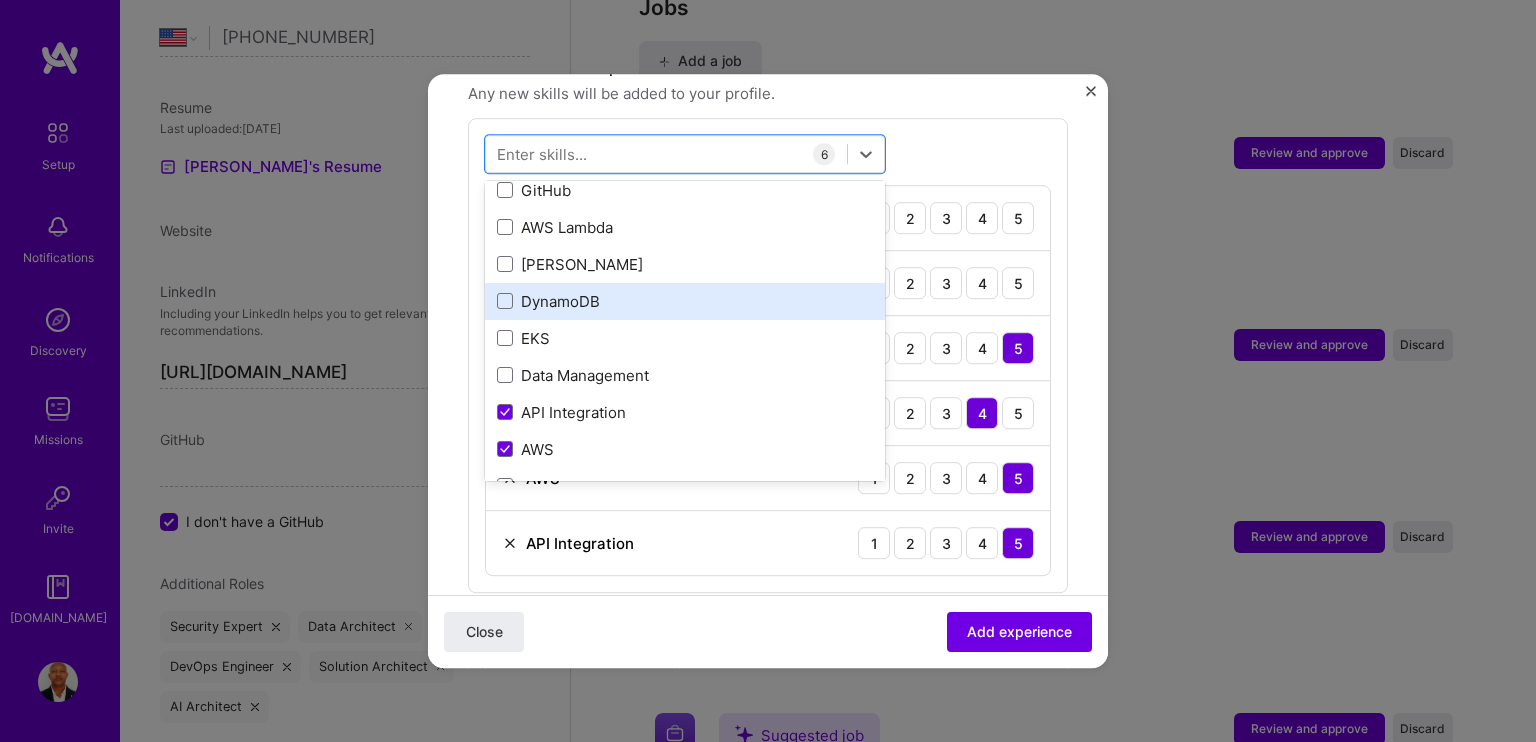 click on "DynamoDB" at bounding box center (685, 301) 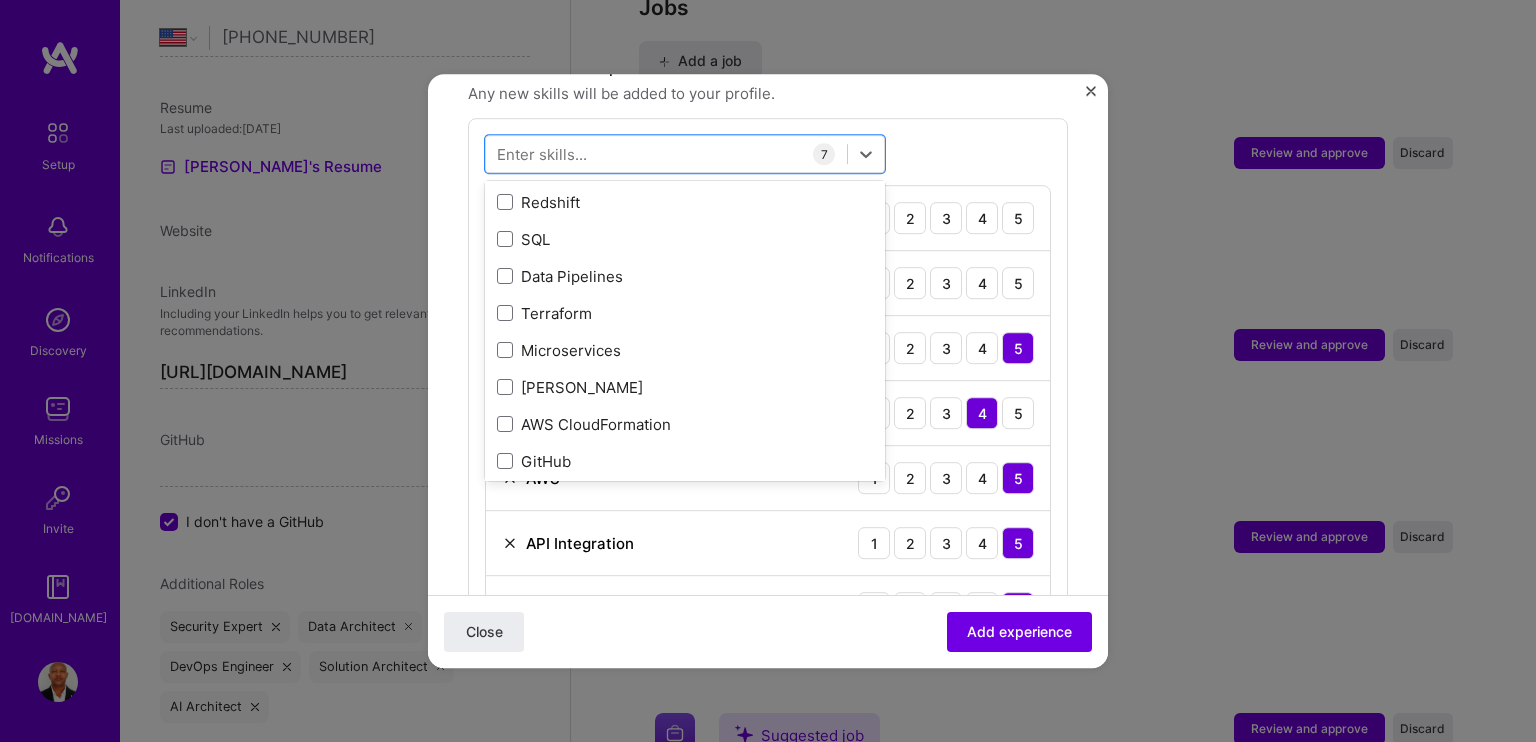 scroll, scrollTop: 522, scrollLeft: 0, axis: vertical 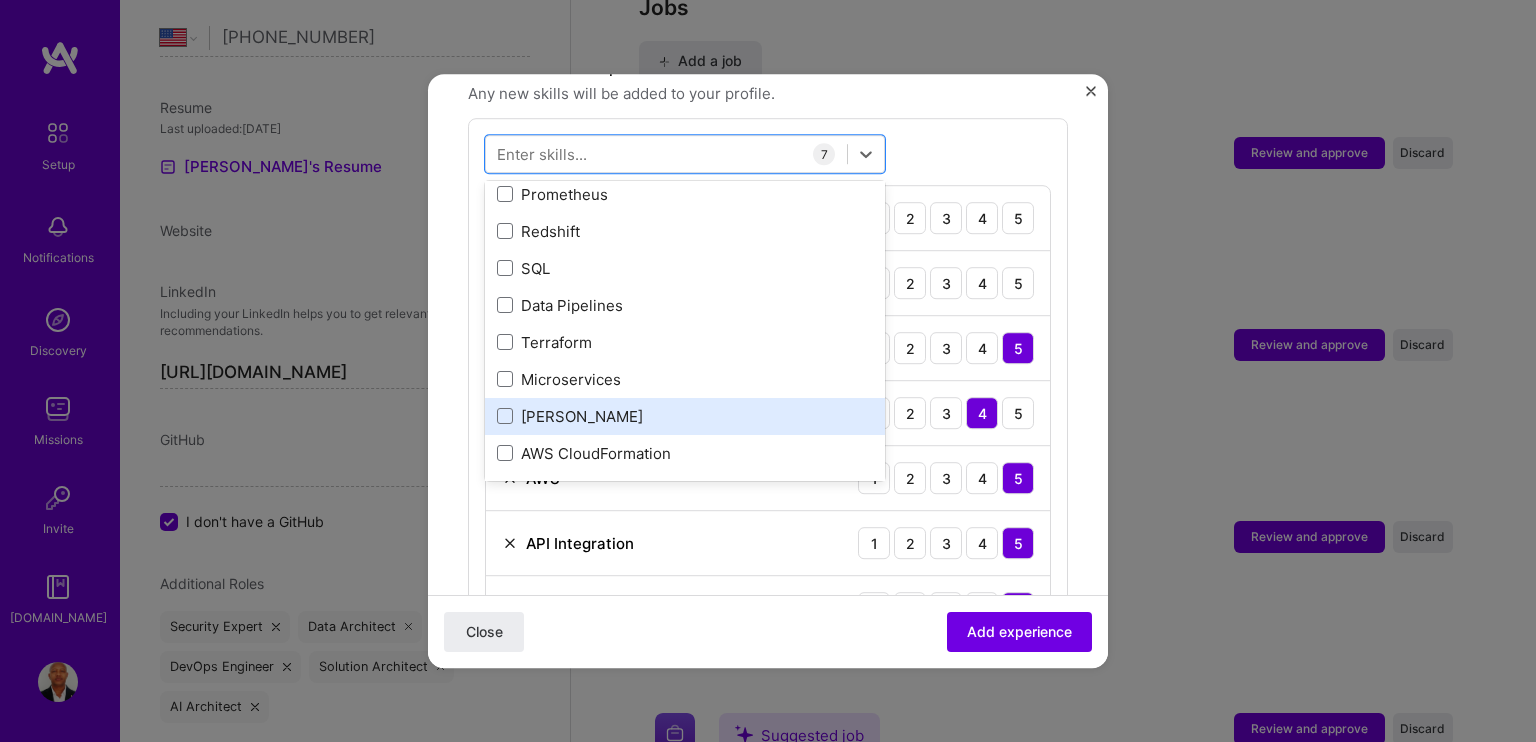 click on "[PERSON_NAME]" at bounding box center (685, 416) 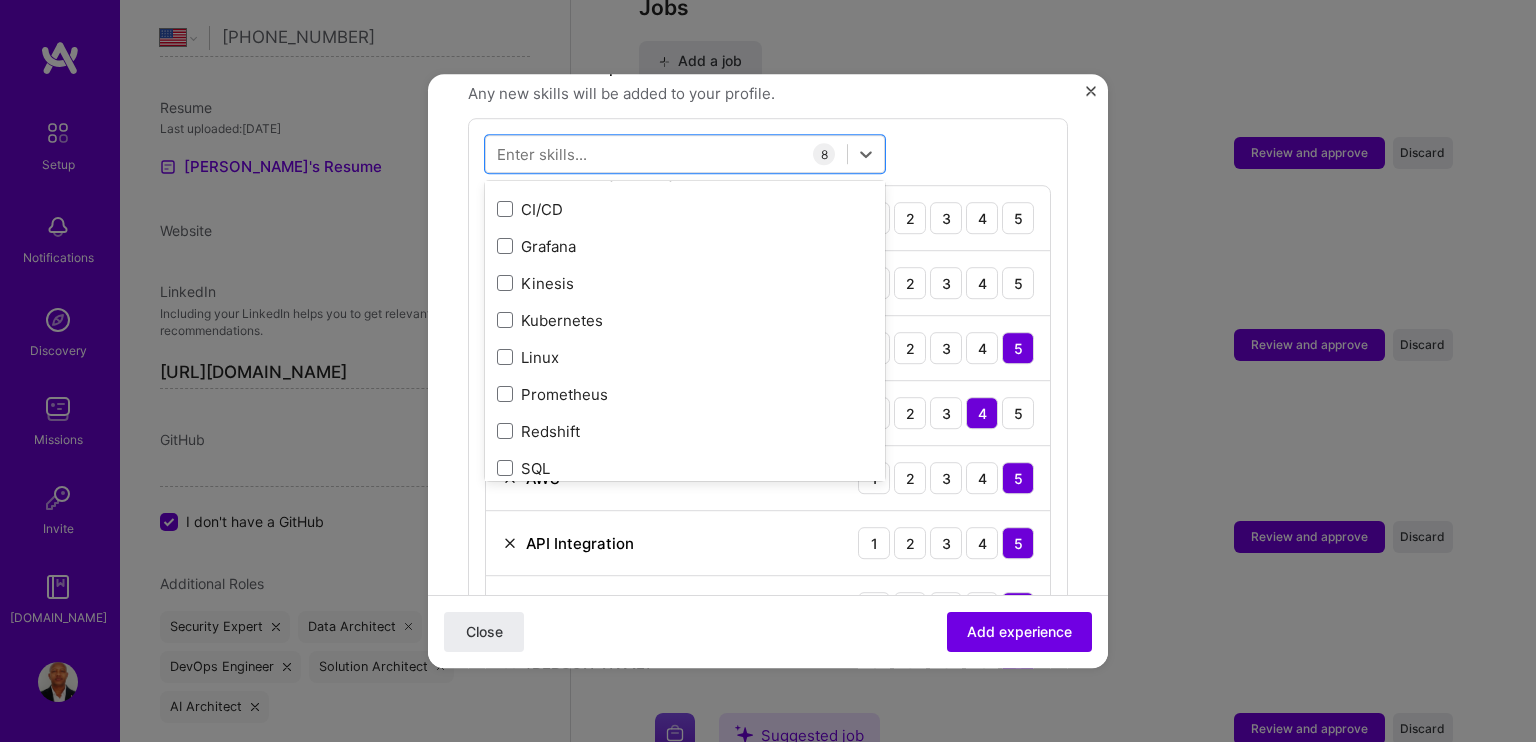 scroll, scrollTop: 22, scrollLeft: 0, axis: vertical 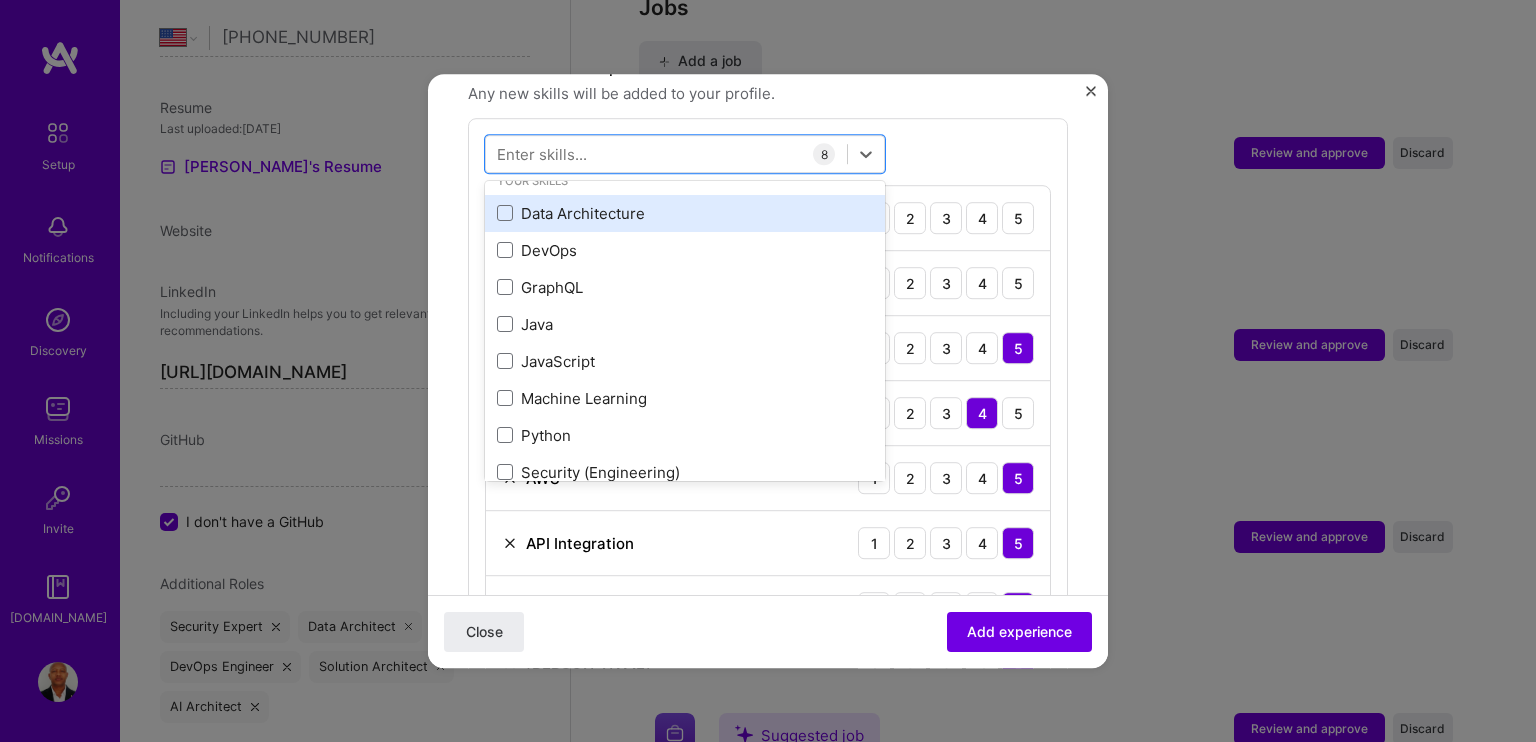 click on "Data Architecture" at bounding box center [685, 213] 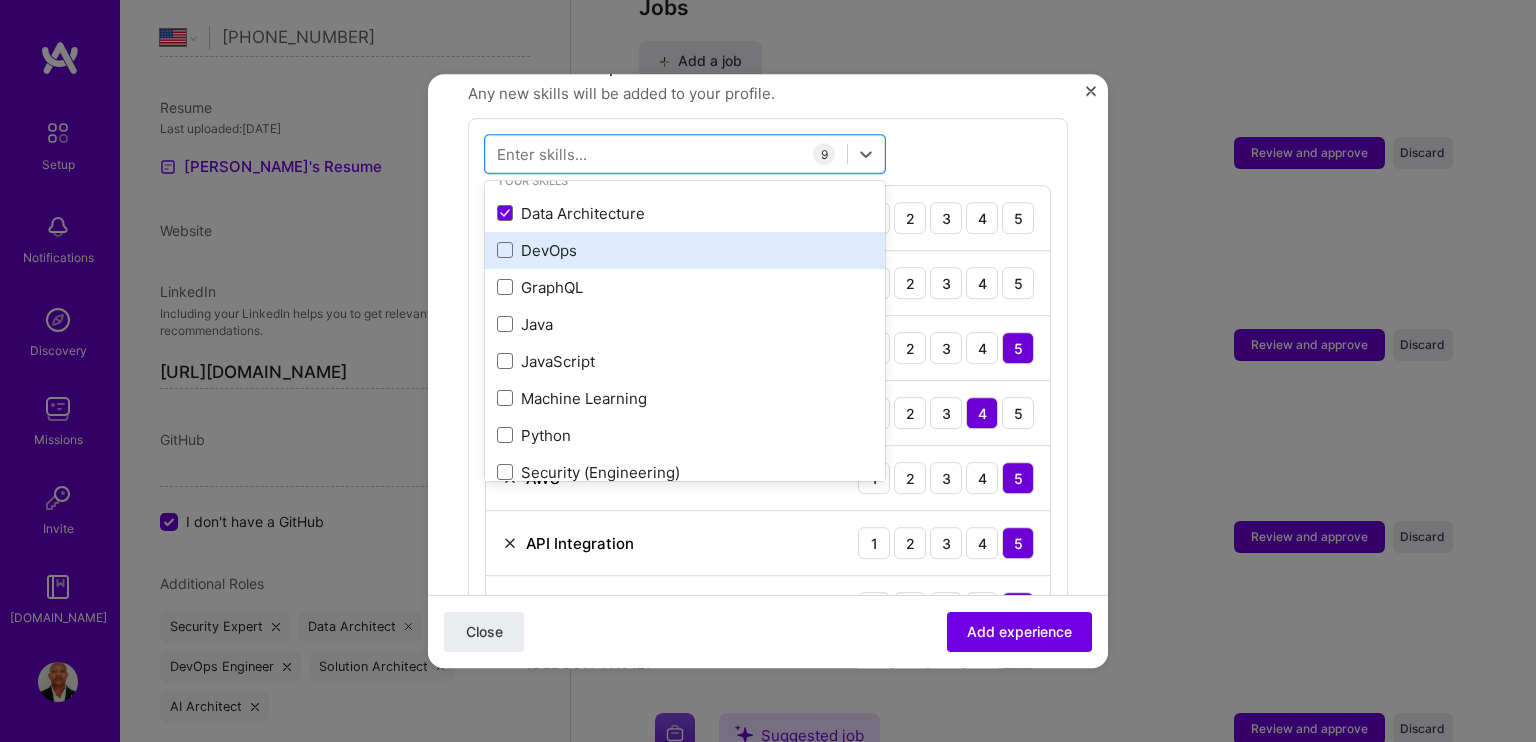 click on "DevOps" at bounding box center (685, 250) 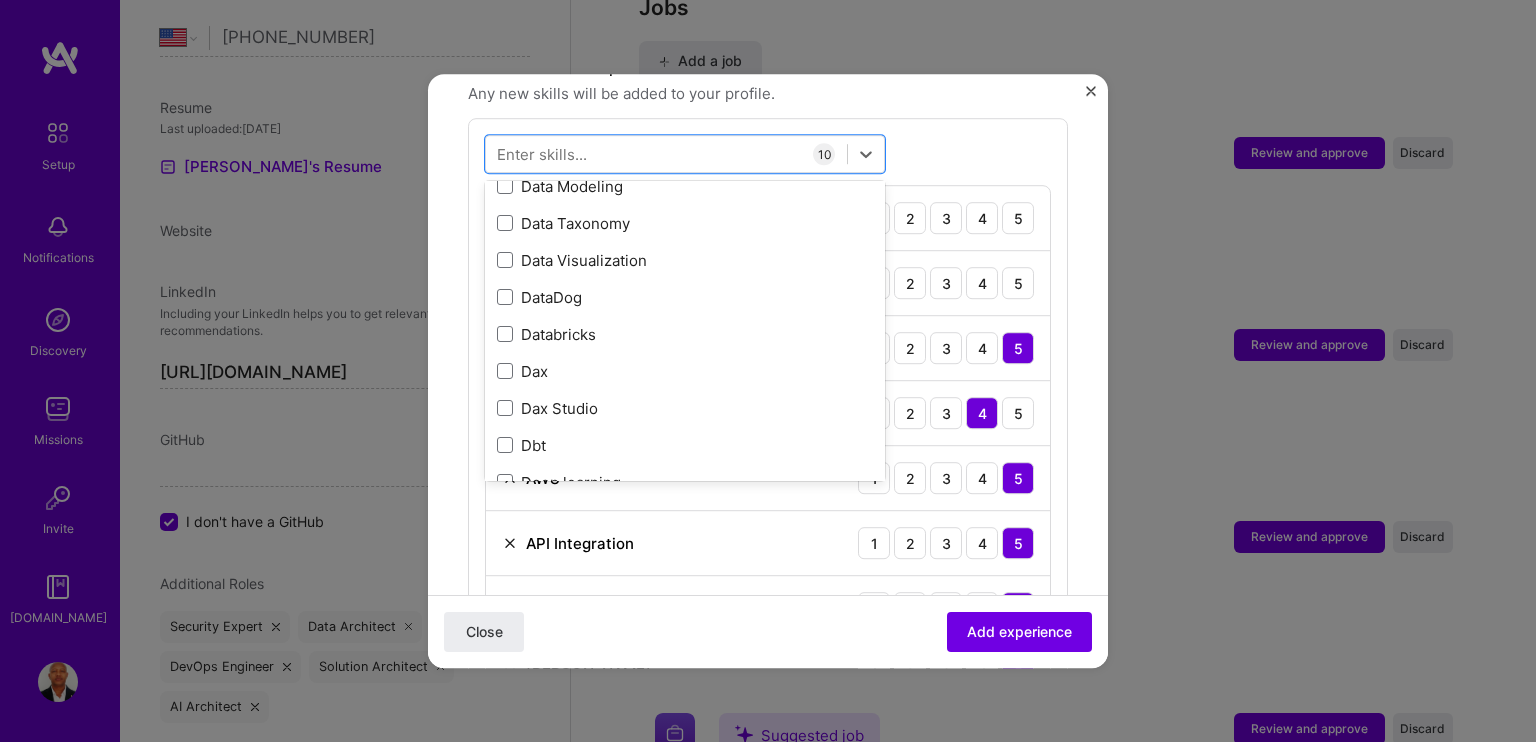 scroll, scrollTop: 4122, scrollLeft: 0, axis: vertical 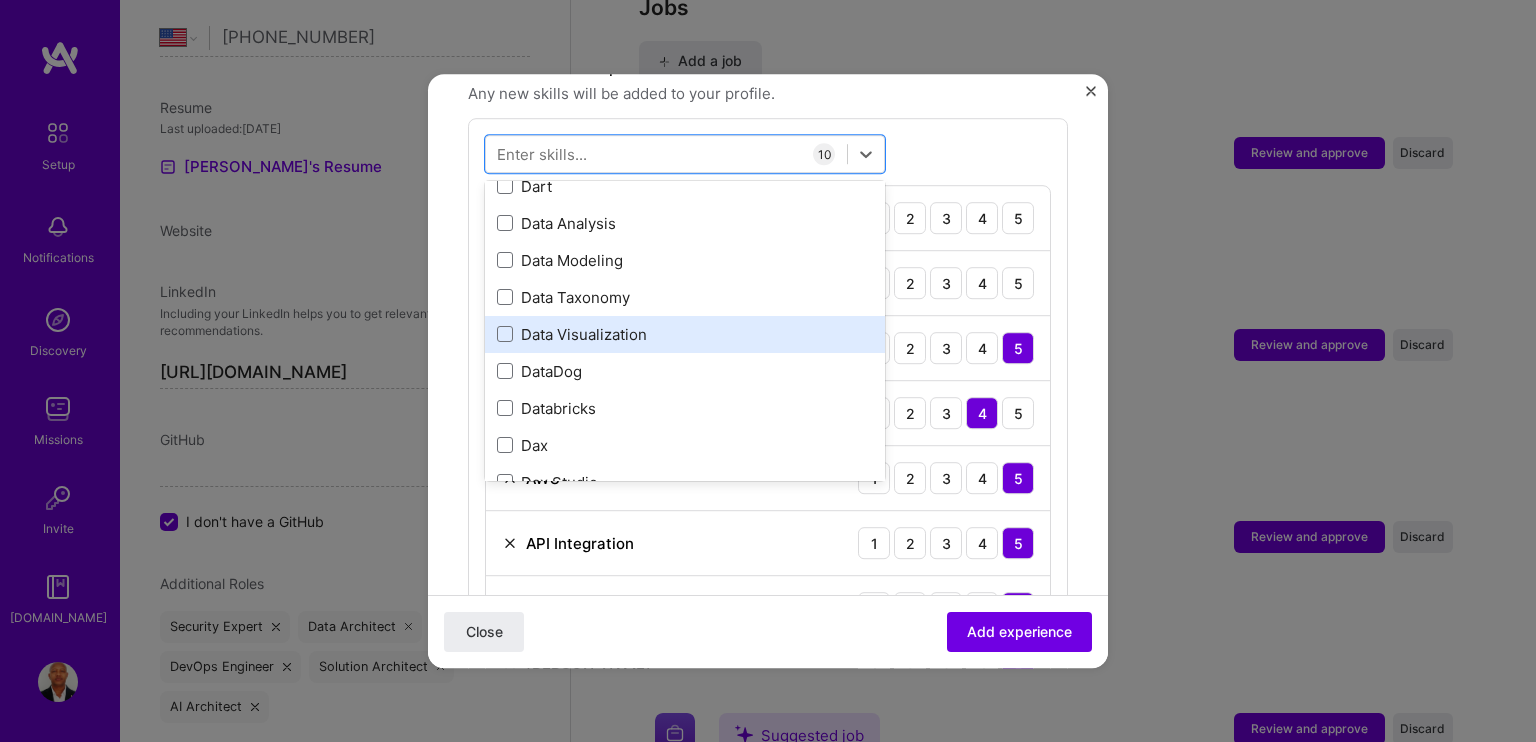click on "Data Visualization" at bounding box center [685, 334] 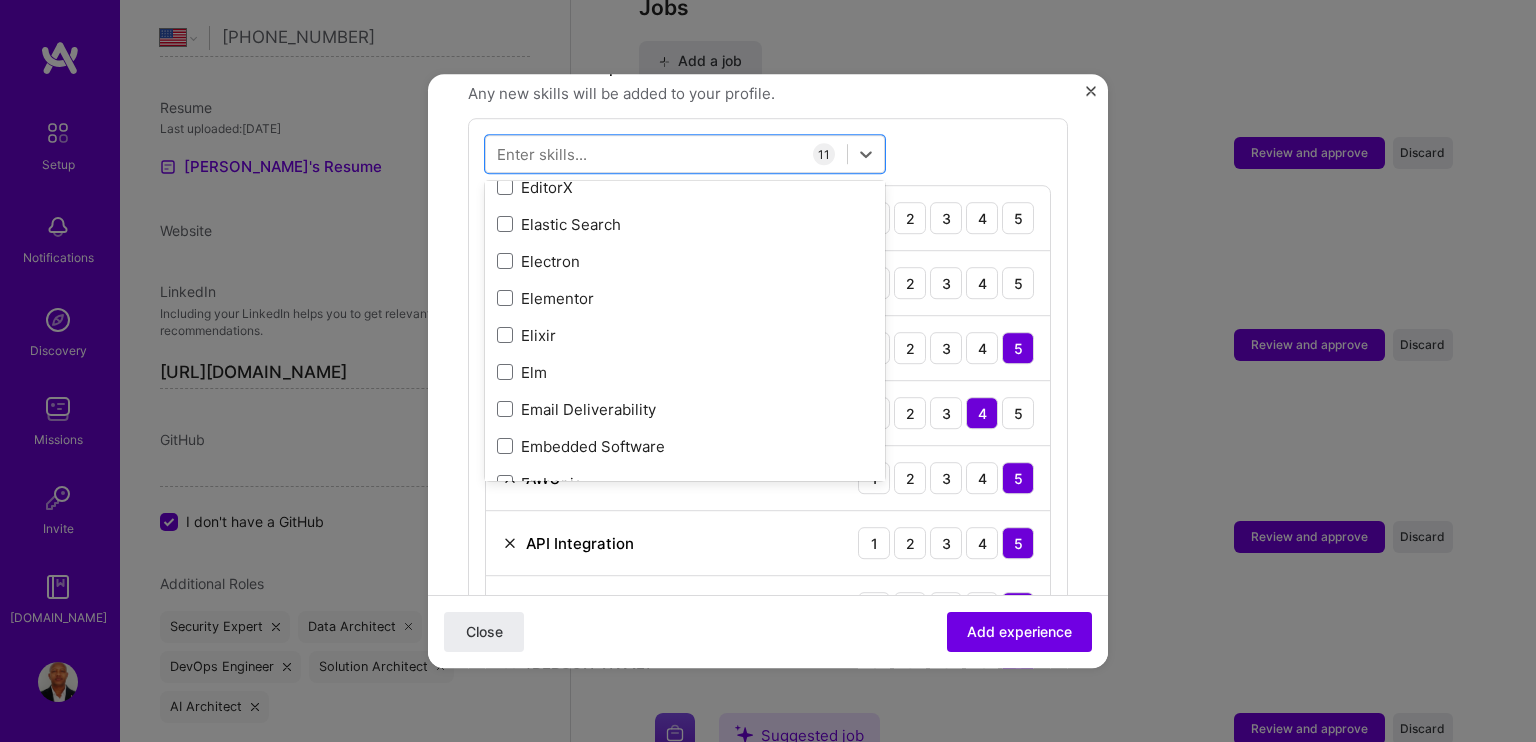 scroll, scrollTop: 4722, scrollLeft: 0, axis: vertical 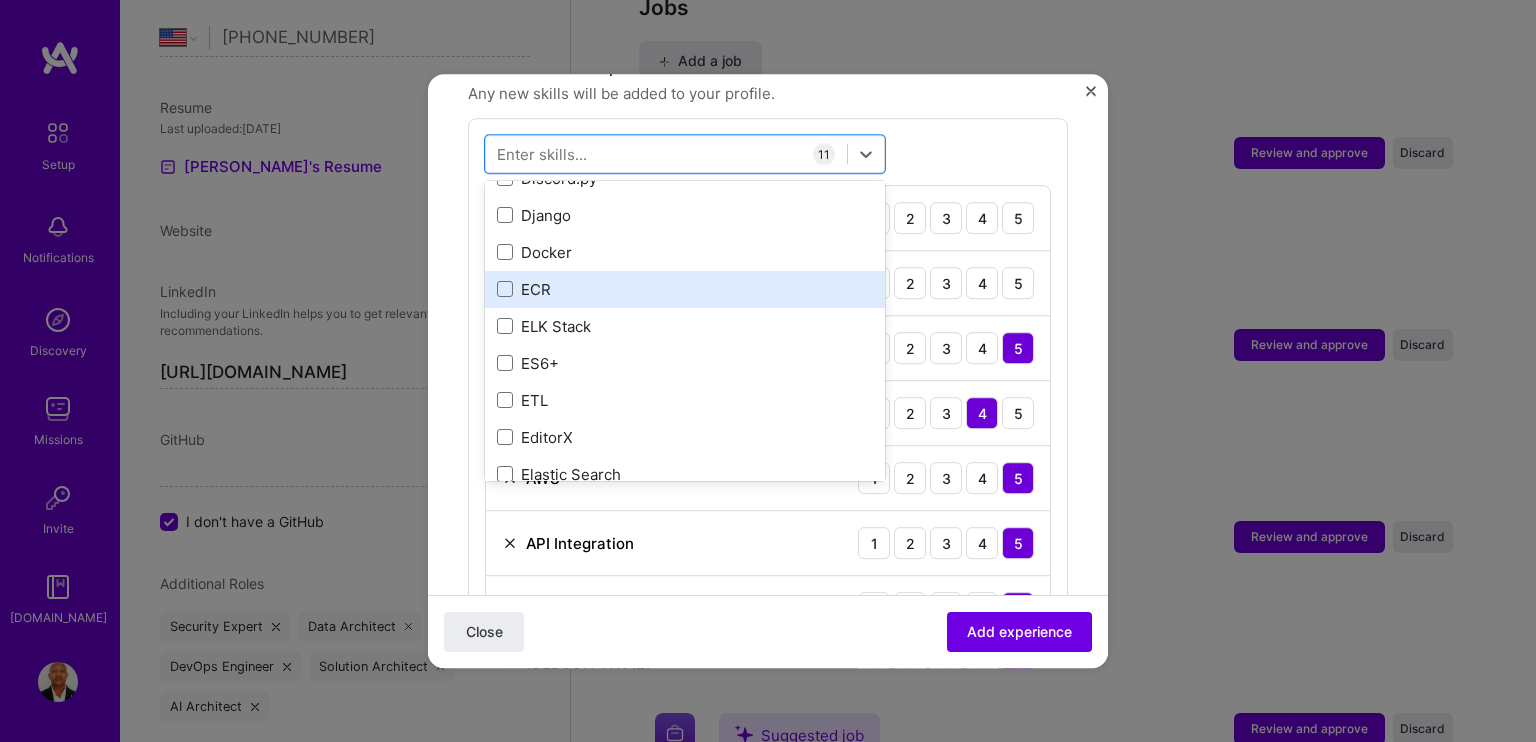 click on "ECR" at bounding box center [685, 289] 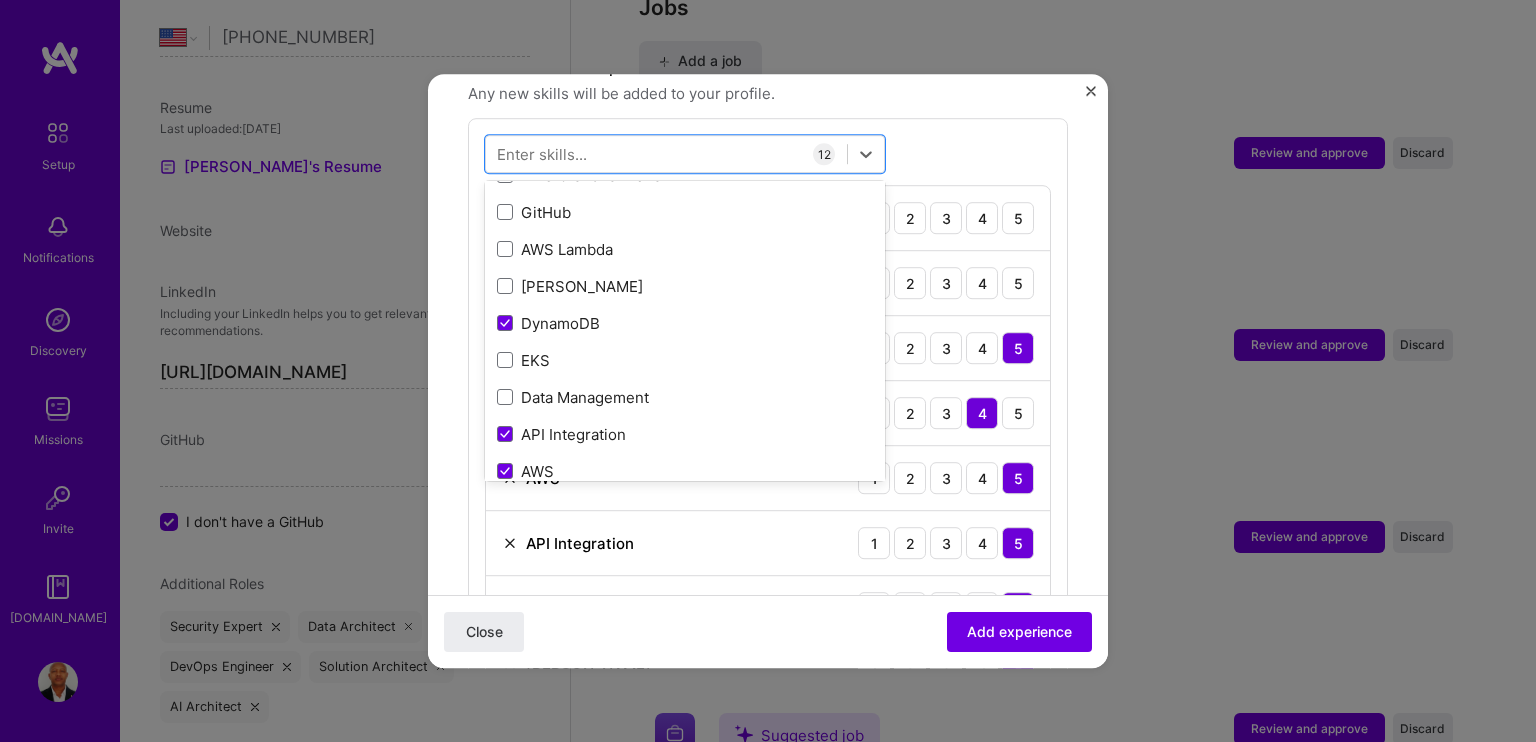 scroll, scrollTop: 1700, scrollLeft: 0, axis: vertical 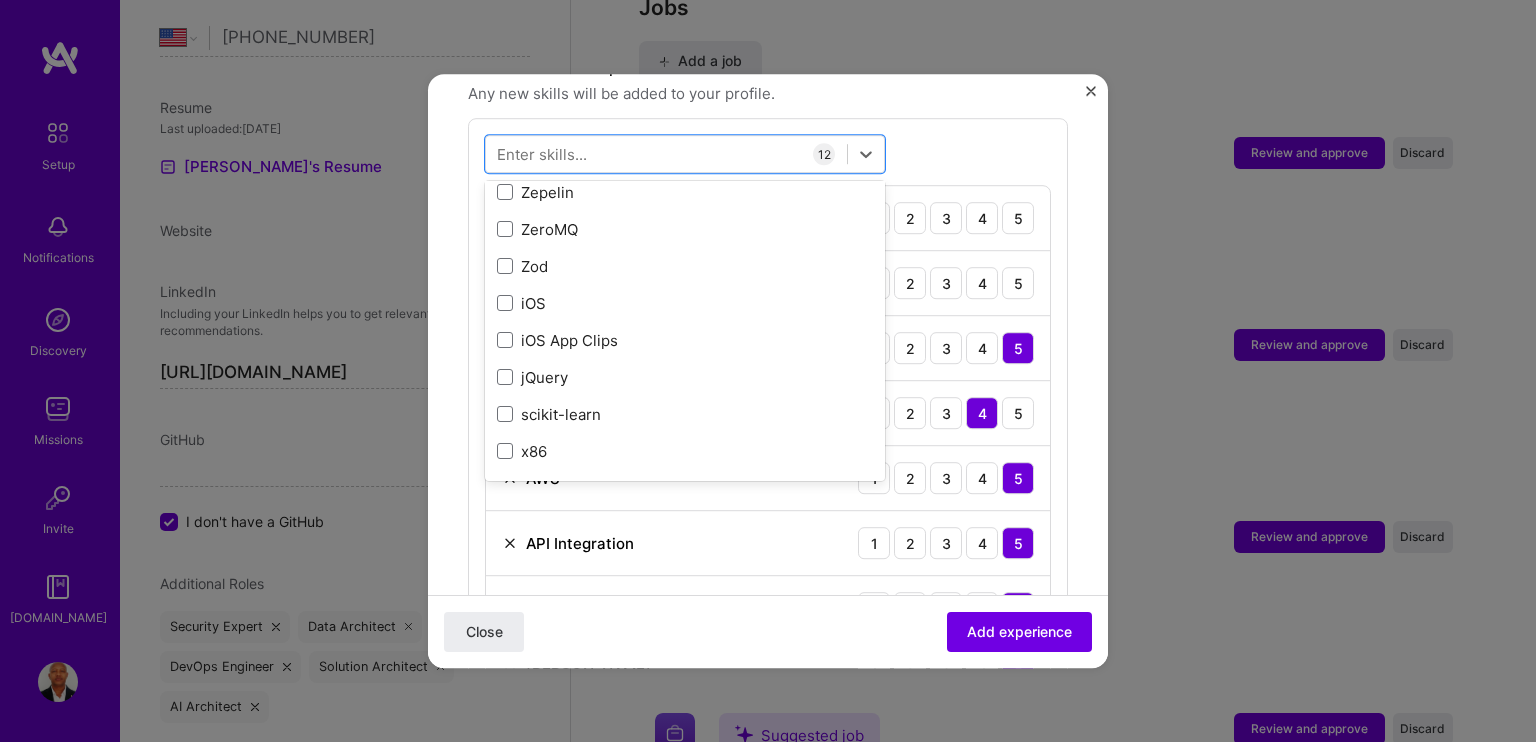 click on "Any new skills will be added to your profile." at bounding box center (768, 94) 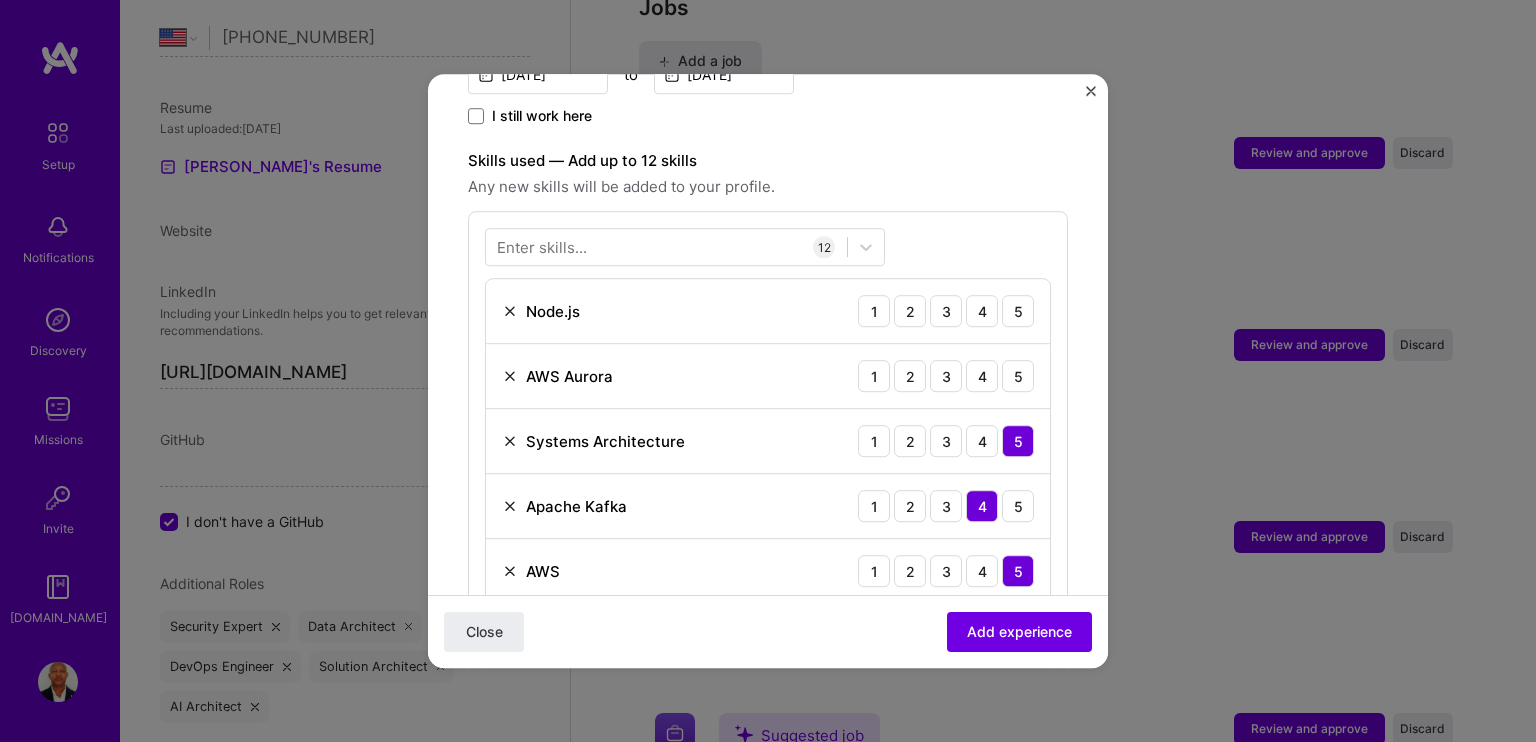 scroll, scrollTop: 631, scrollLeft: 0, axis: vertical 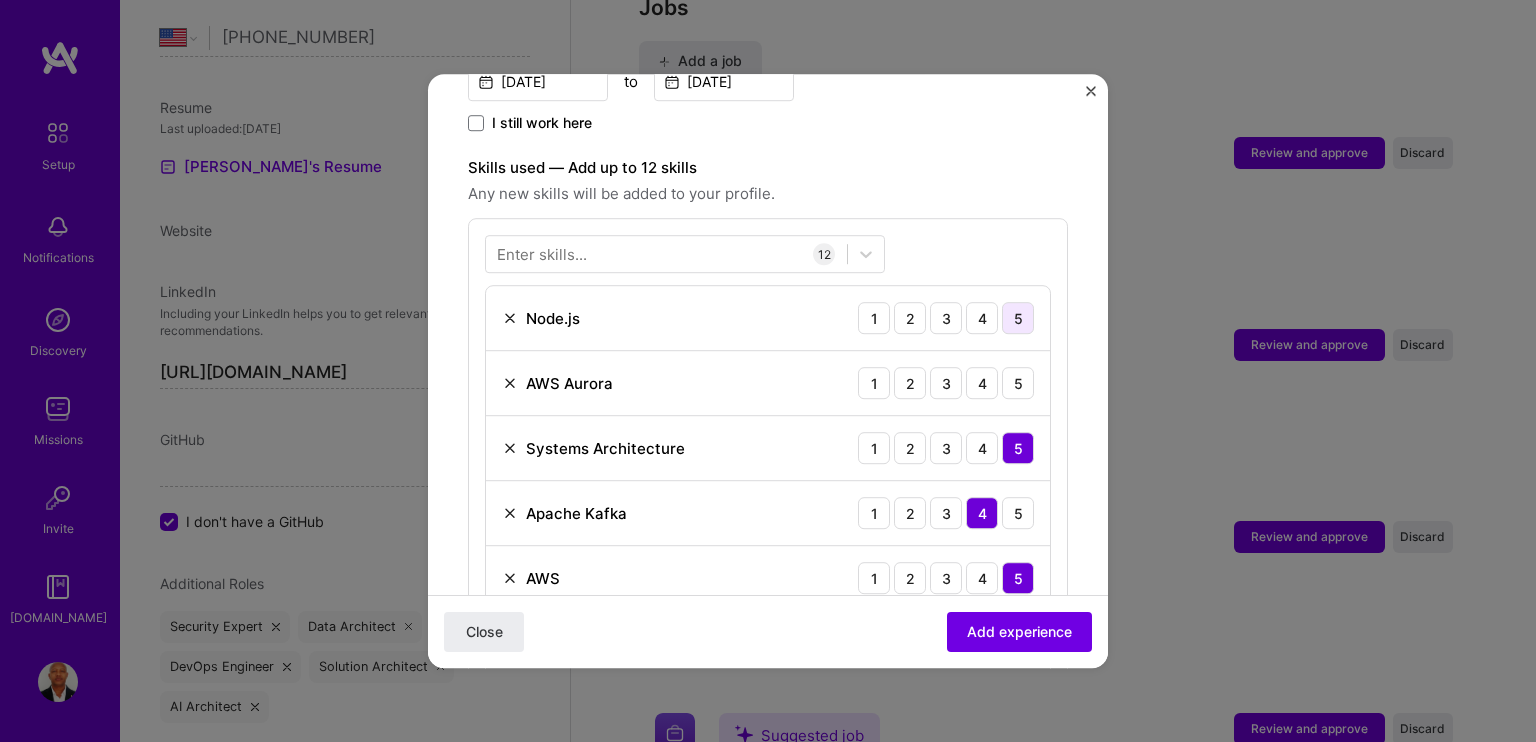 click on "5" at bounding box center (1018, 318) 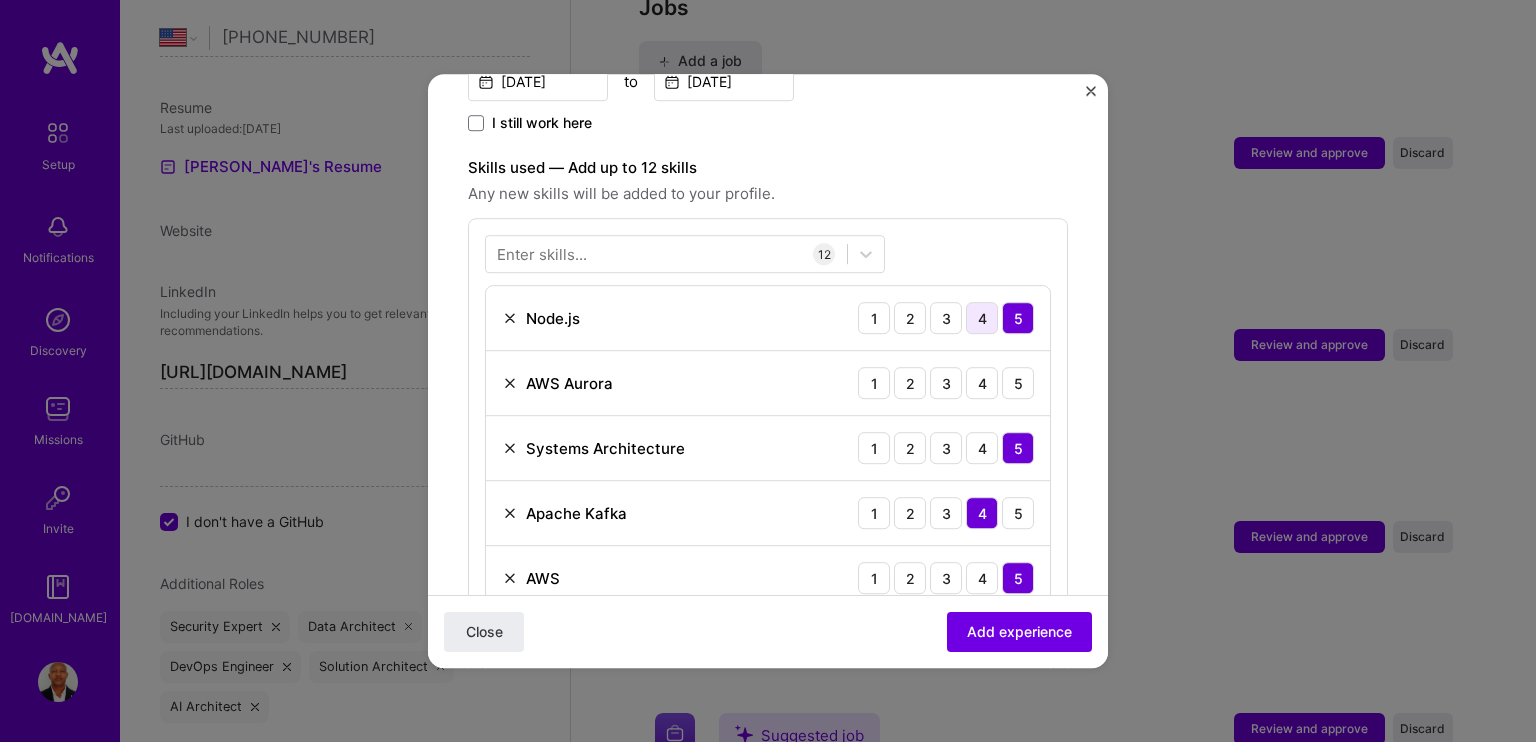 click on "4" at bounding box center (982, 318) 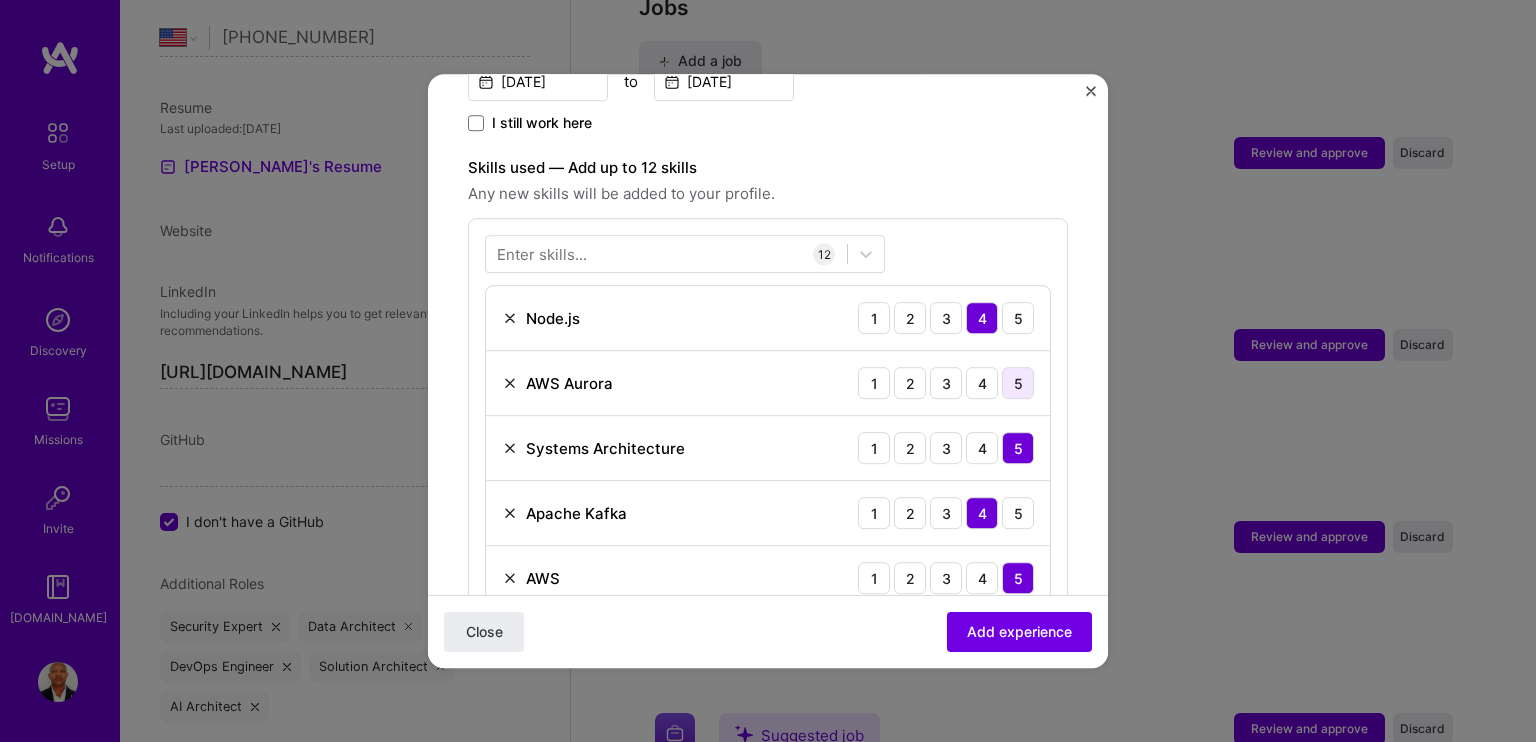 click on "5" at bounding box center (1018, 383) 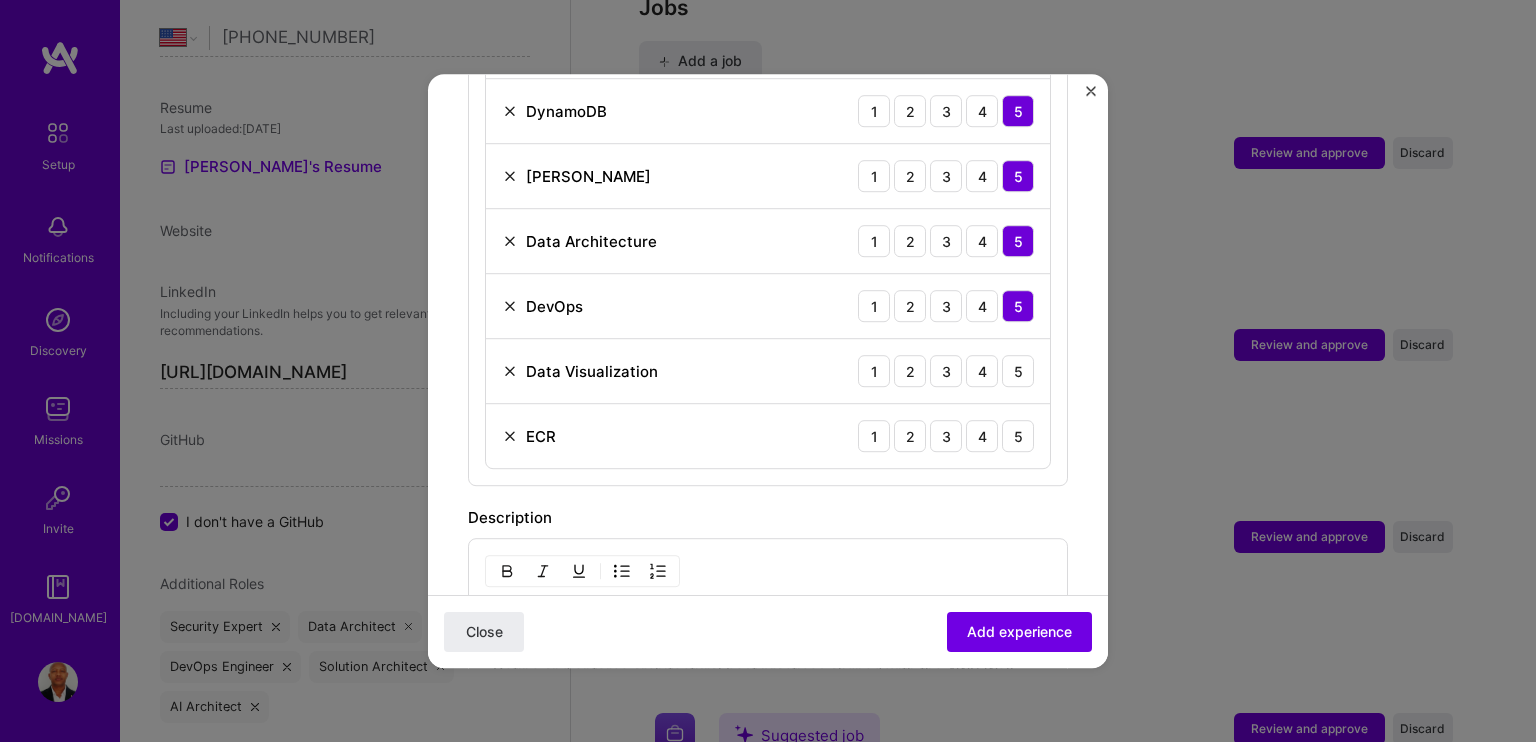 scroll, scrollTop: 1231, scrollLeft: 0, axis: vertical 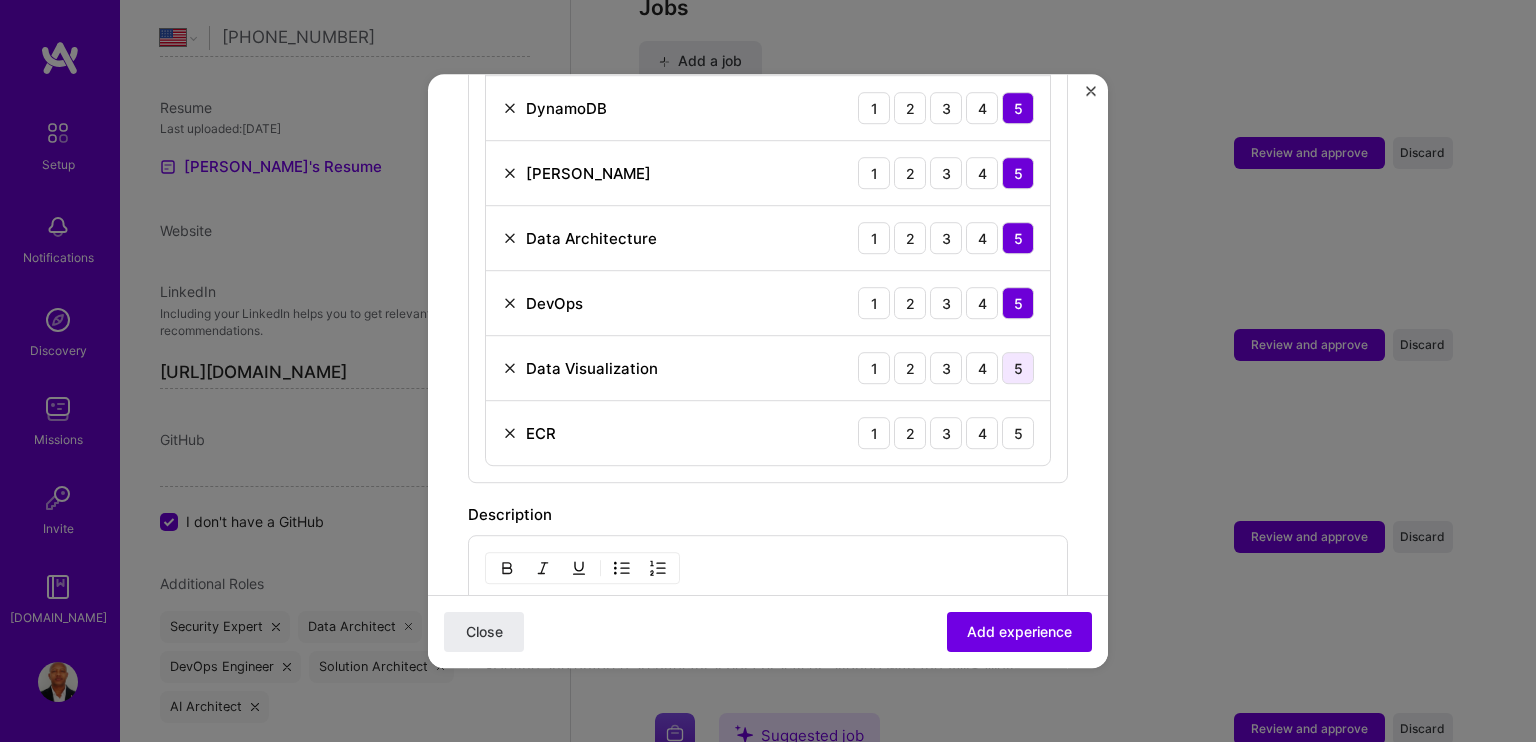 click on "5" at bounding box center [1018, 368] 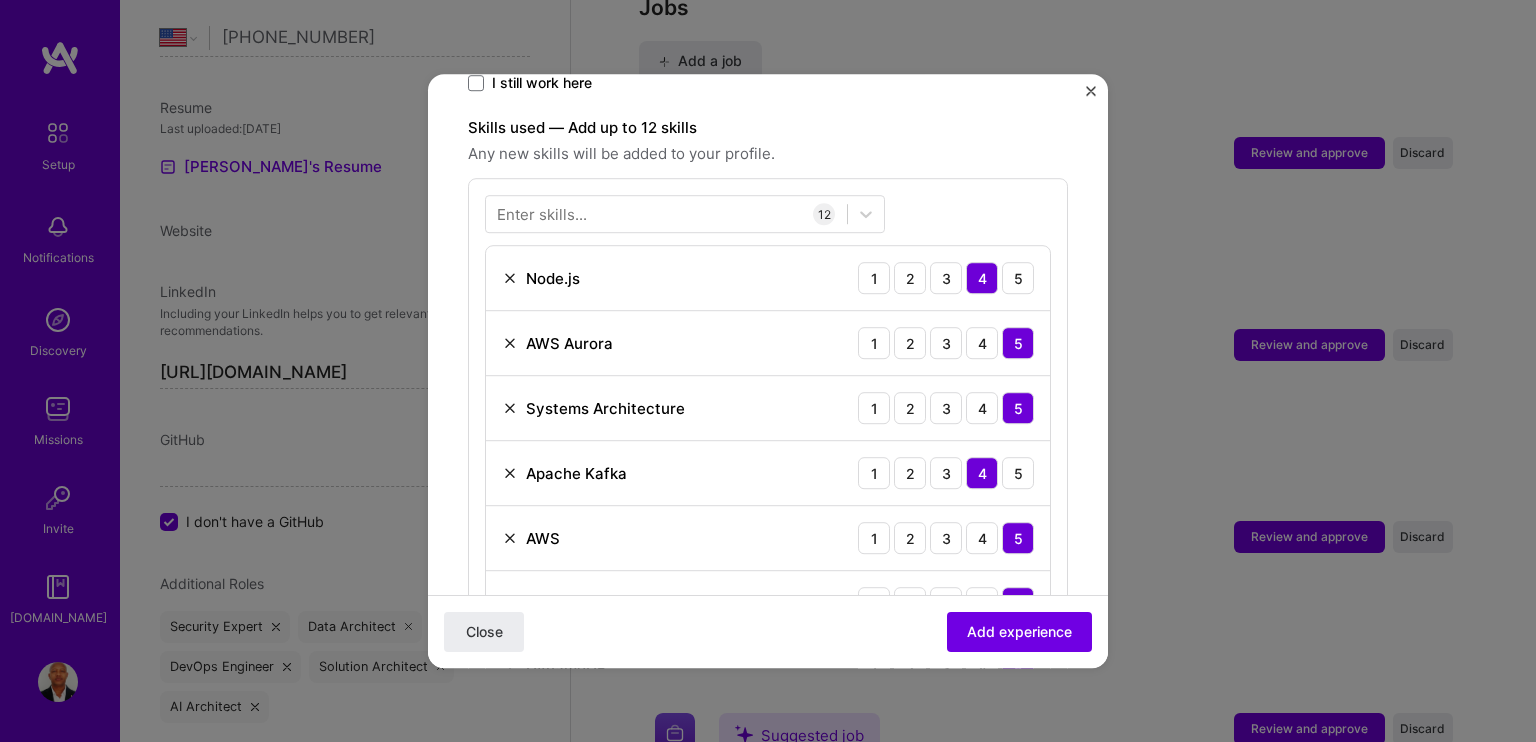 scroll, scrollTop: 631, scrollLeft: 0, axis: vertical 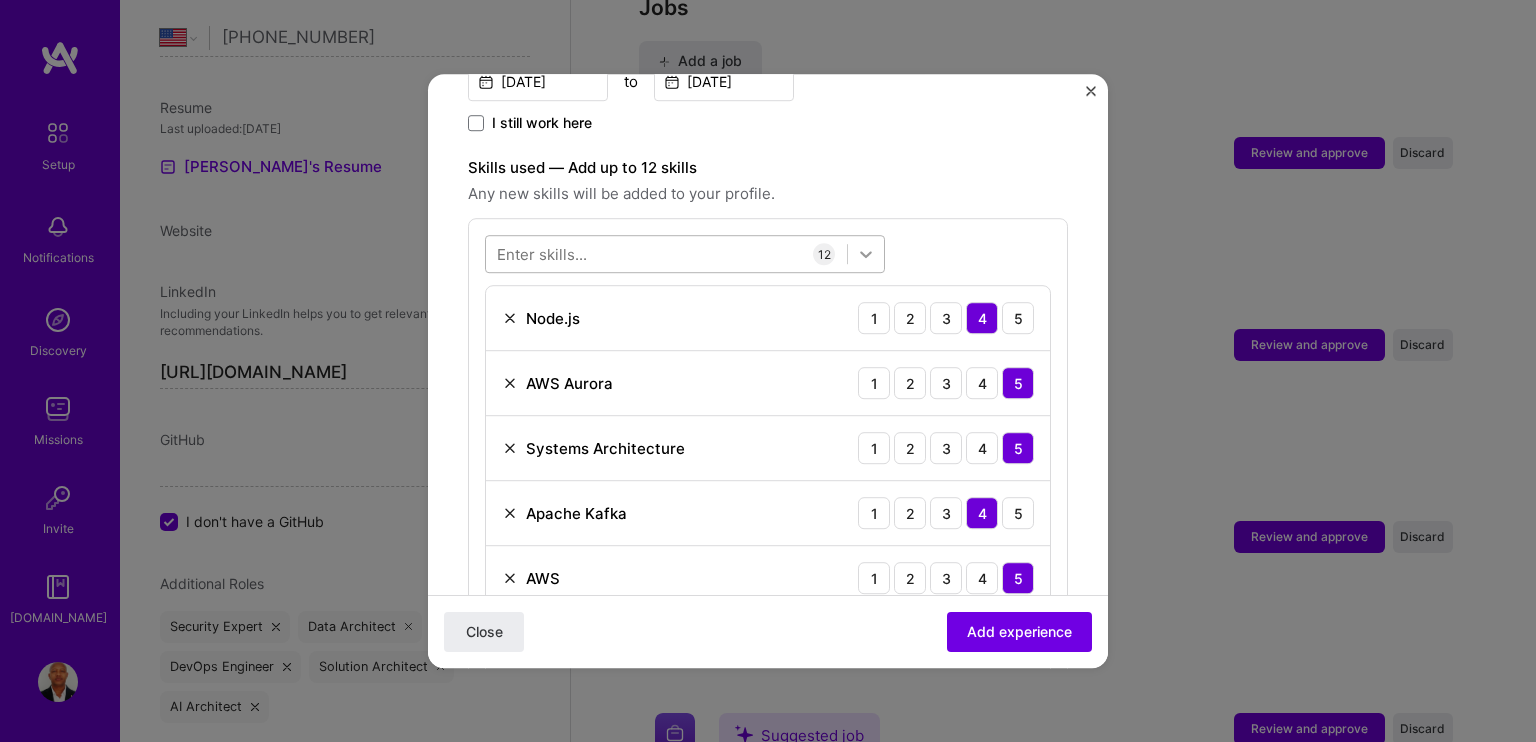 click 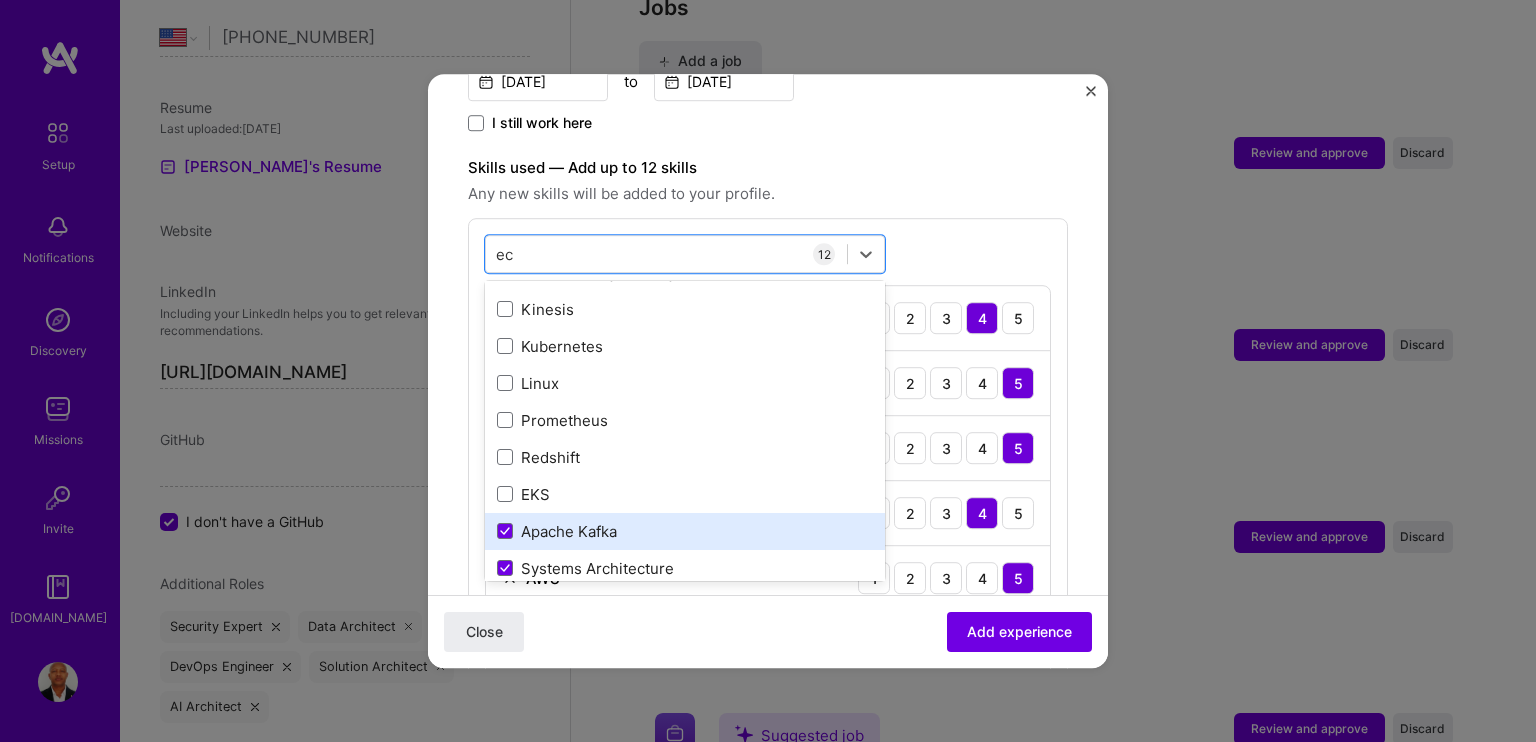 scroll, scrollTop: 200, scrollLeft: 0, axis: vertical 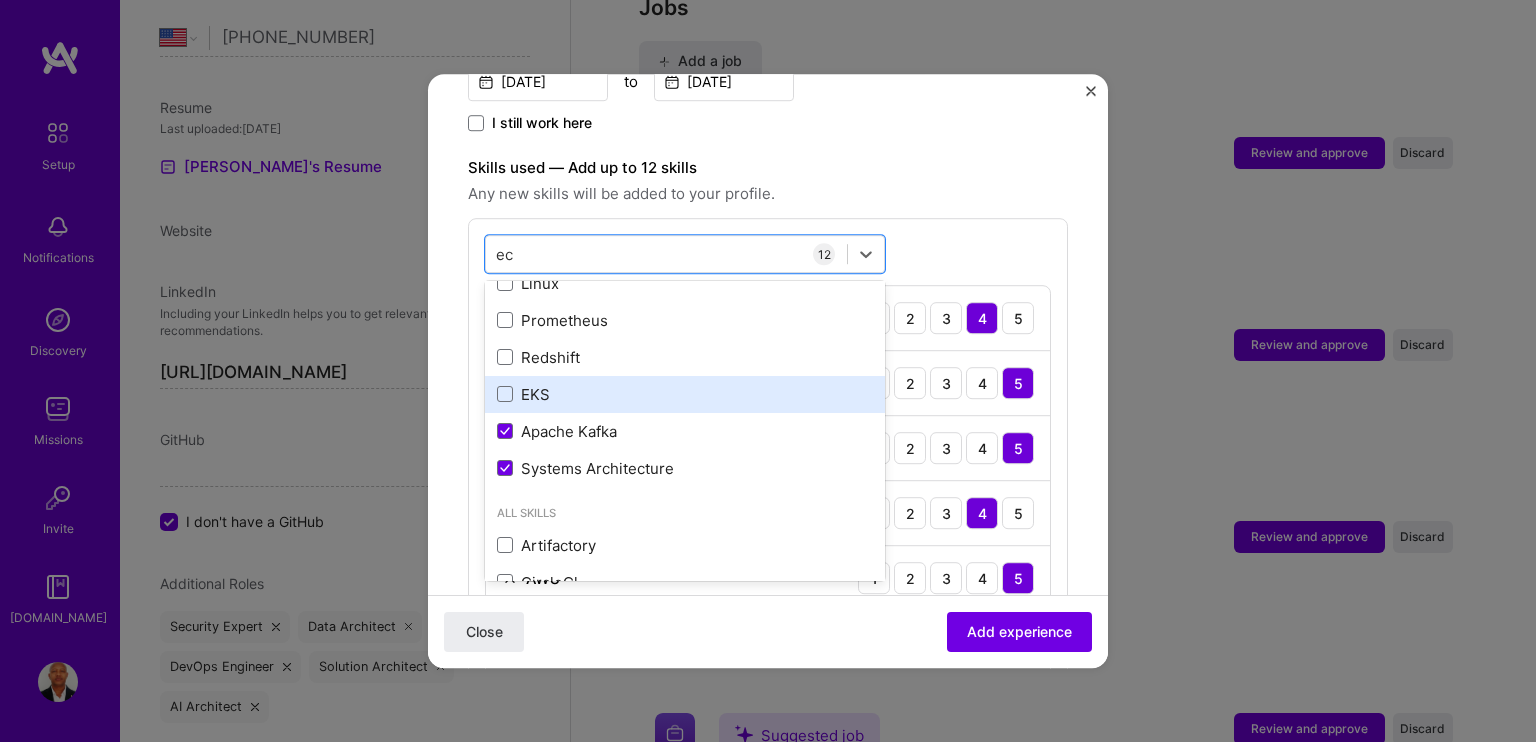 click at bounding box center [505, 395] 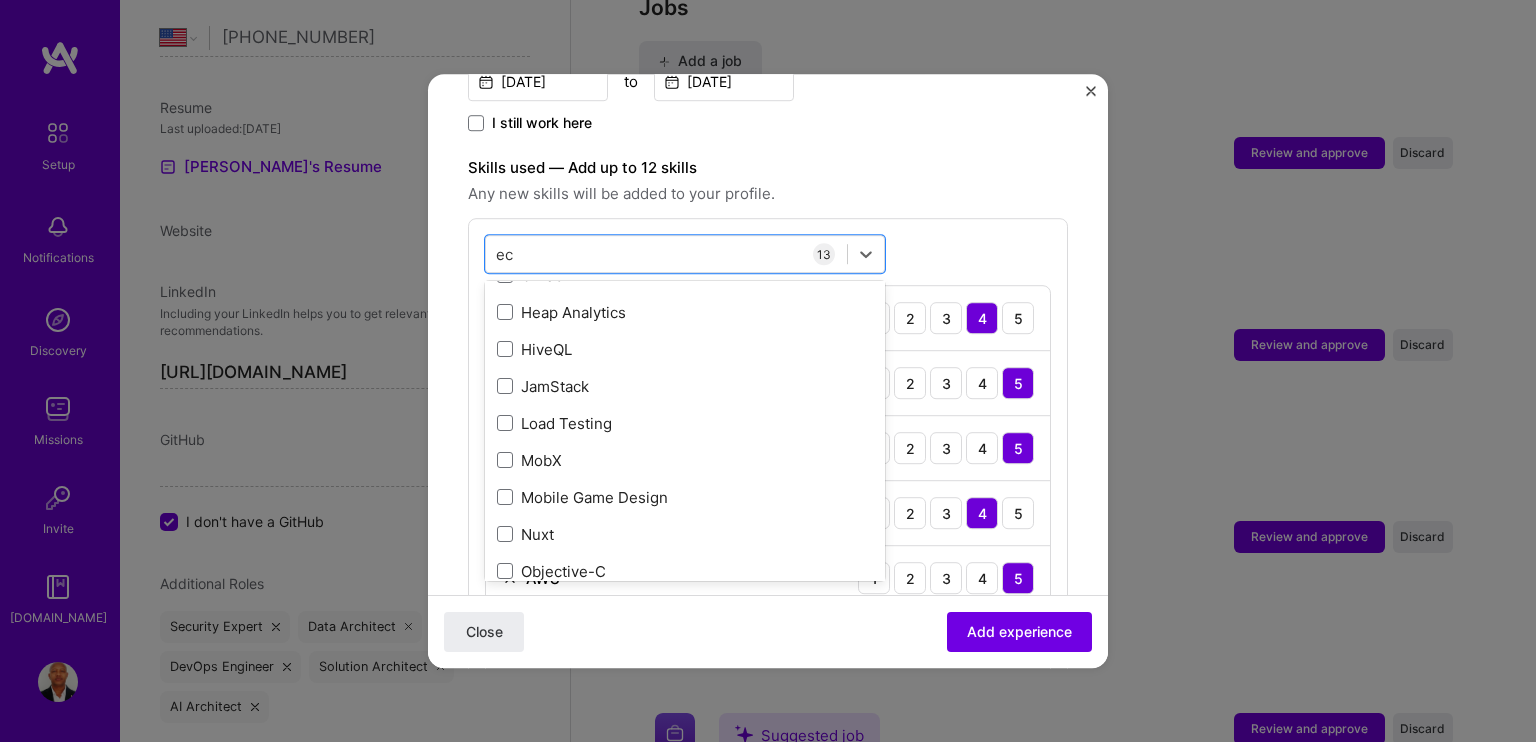 scroll, scrollTop: 700, scrollLeft: 0, axis: vertical 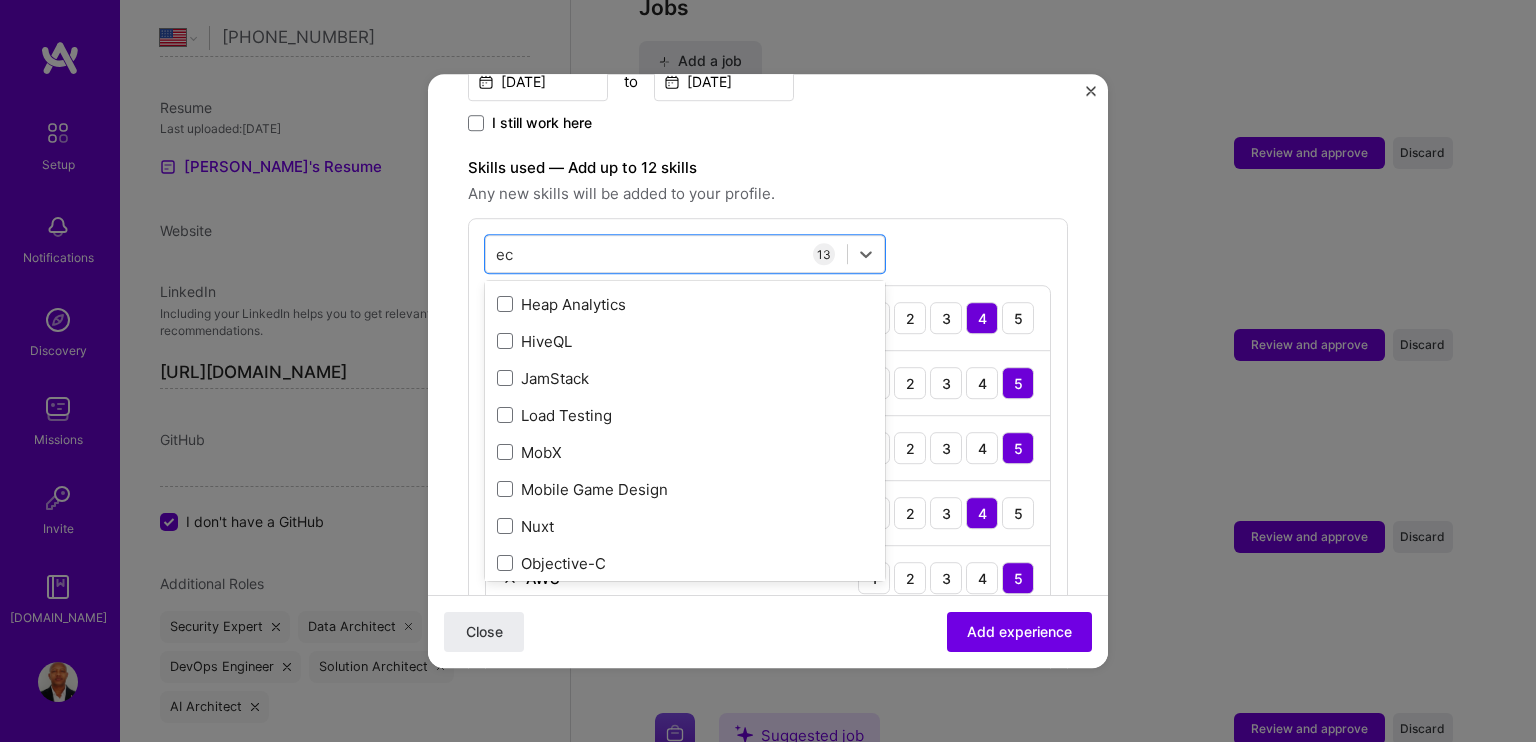 type on "ec" 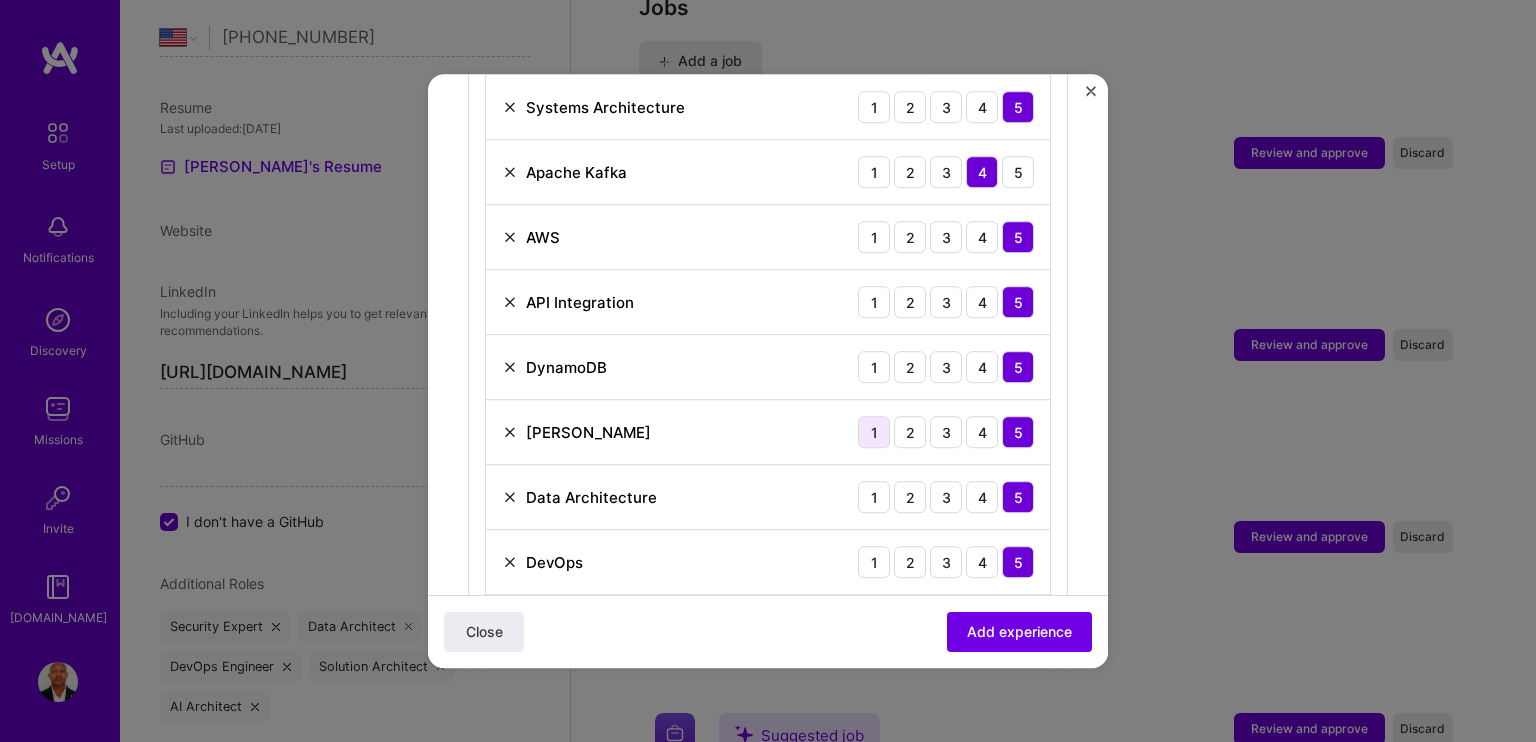 scroll, scrollTop: 1231, scrollLeft: 0, axis: vertical 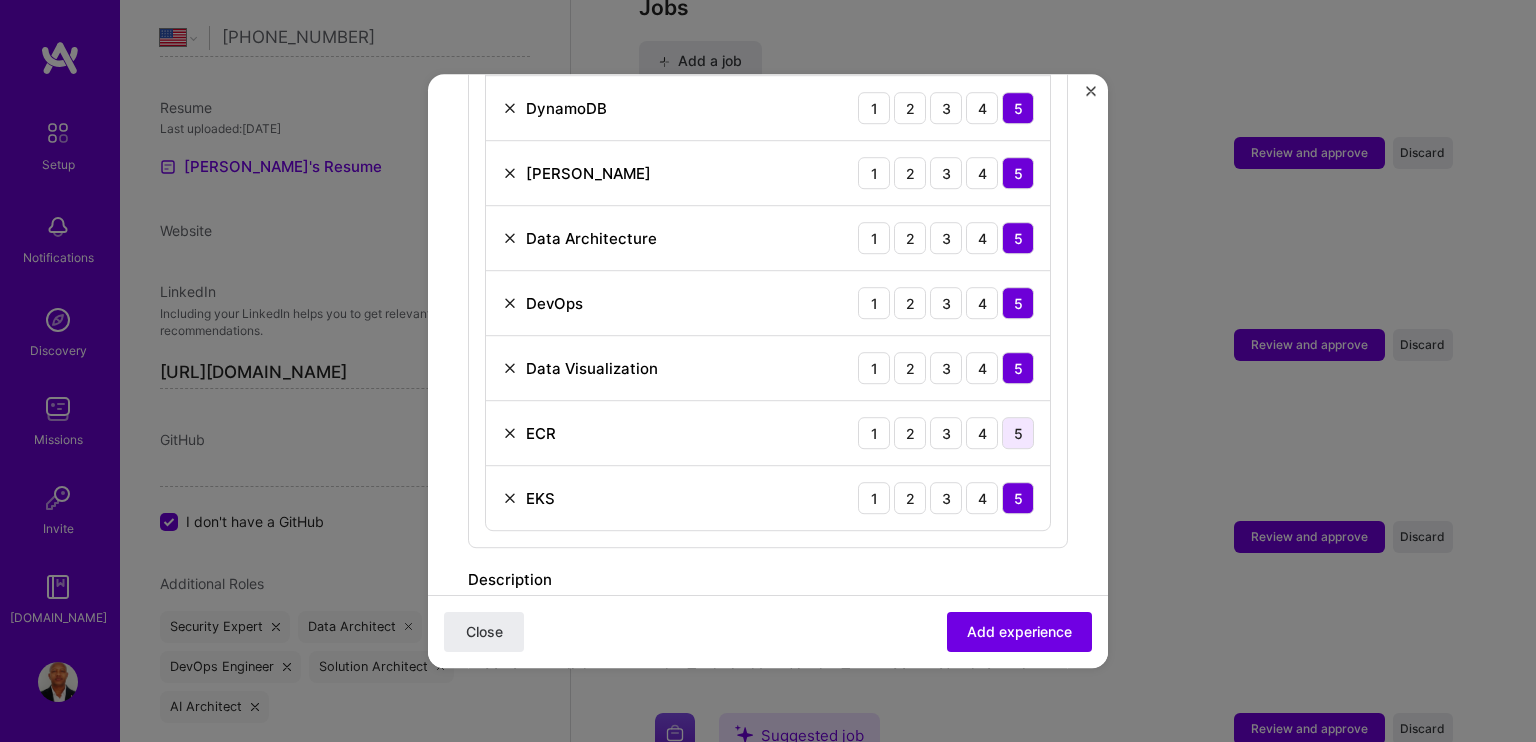 click on "5" at bounding box center [1018, 433] 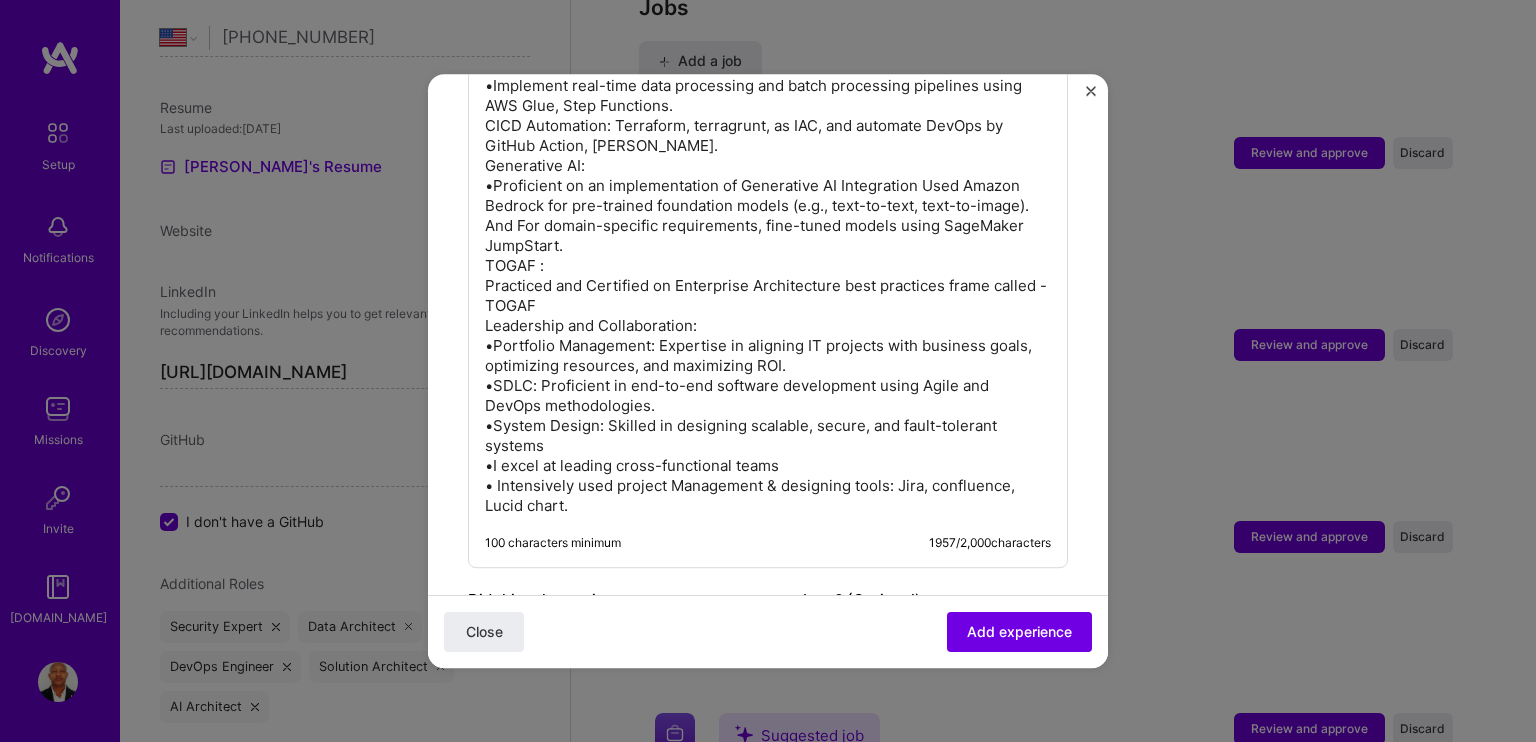 scroll, scrollTop: 2431, scrollLeft: 0, axis: vertical 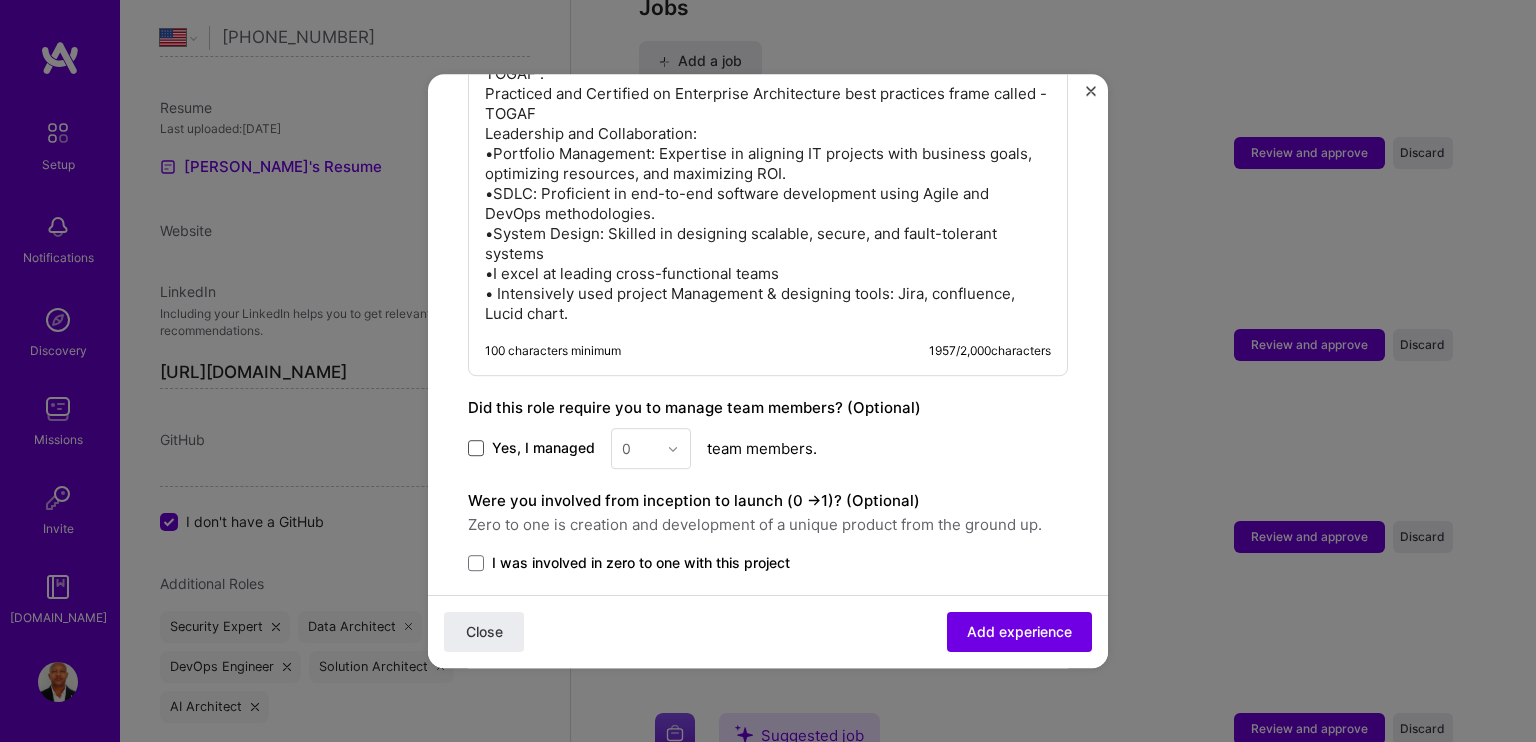 click at bounding box center (476, 449) 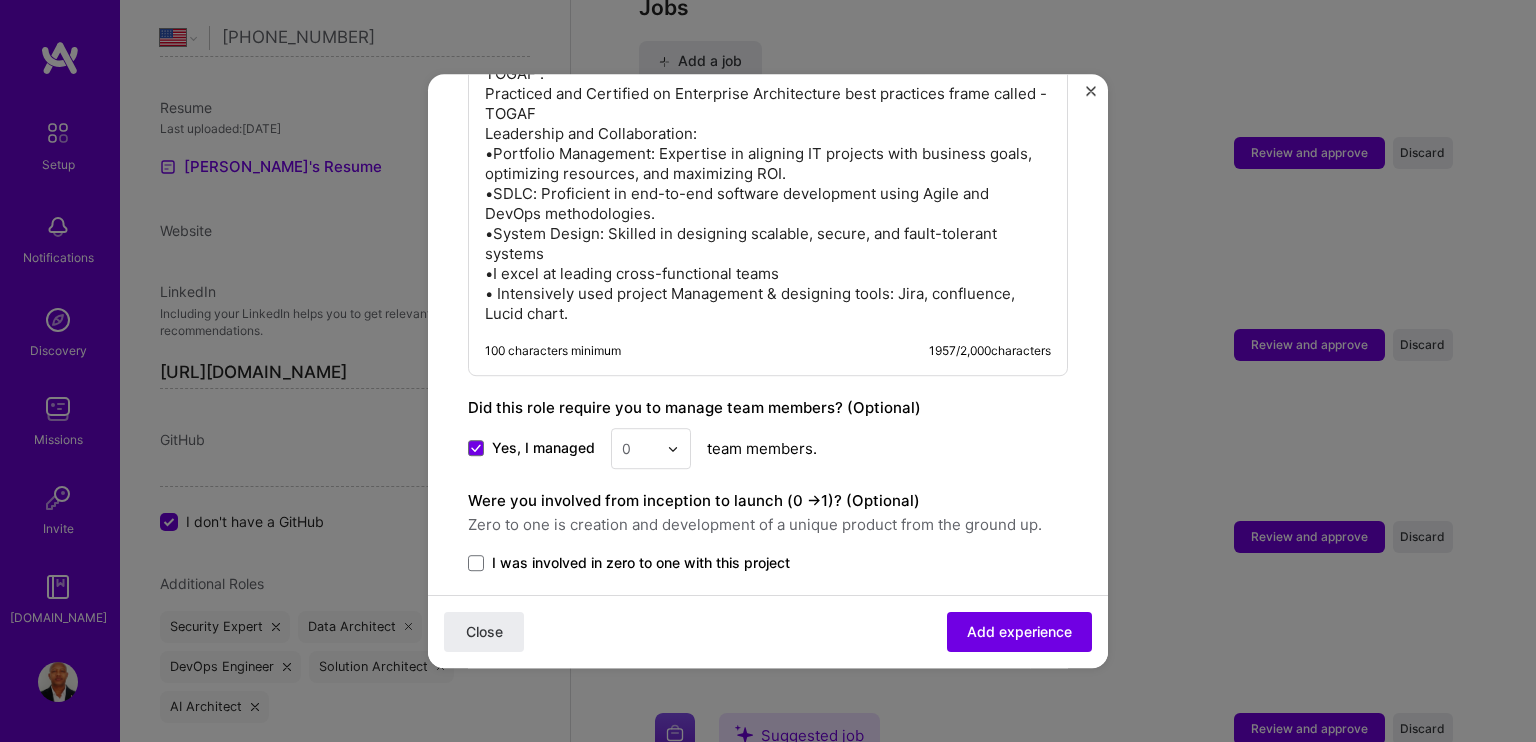 click at bounding box center [673, 449] 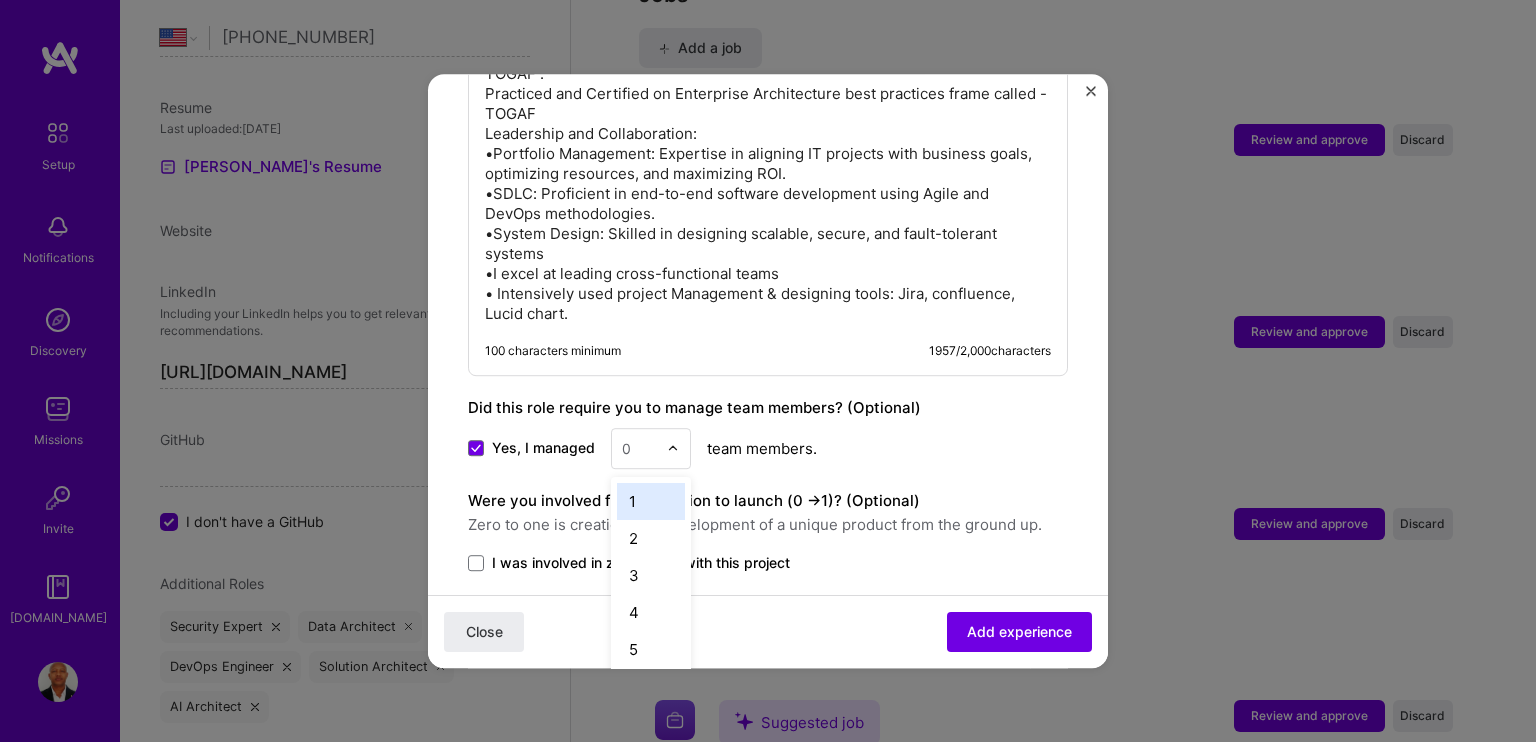 scroll, scrollTop: 3960, scrollLeft: 0, axis: vertical 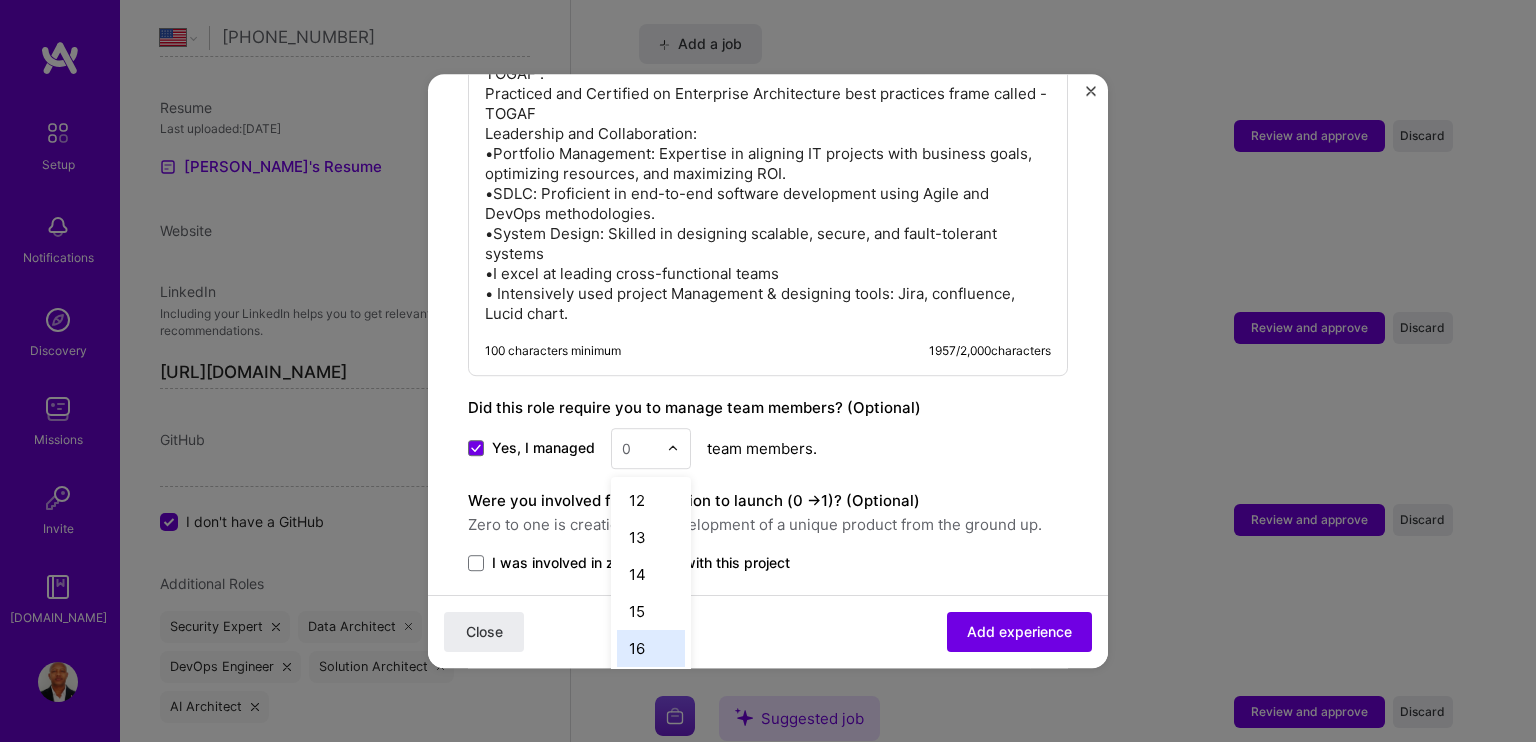 click on "16" at bounding box center [651, 648] 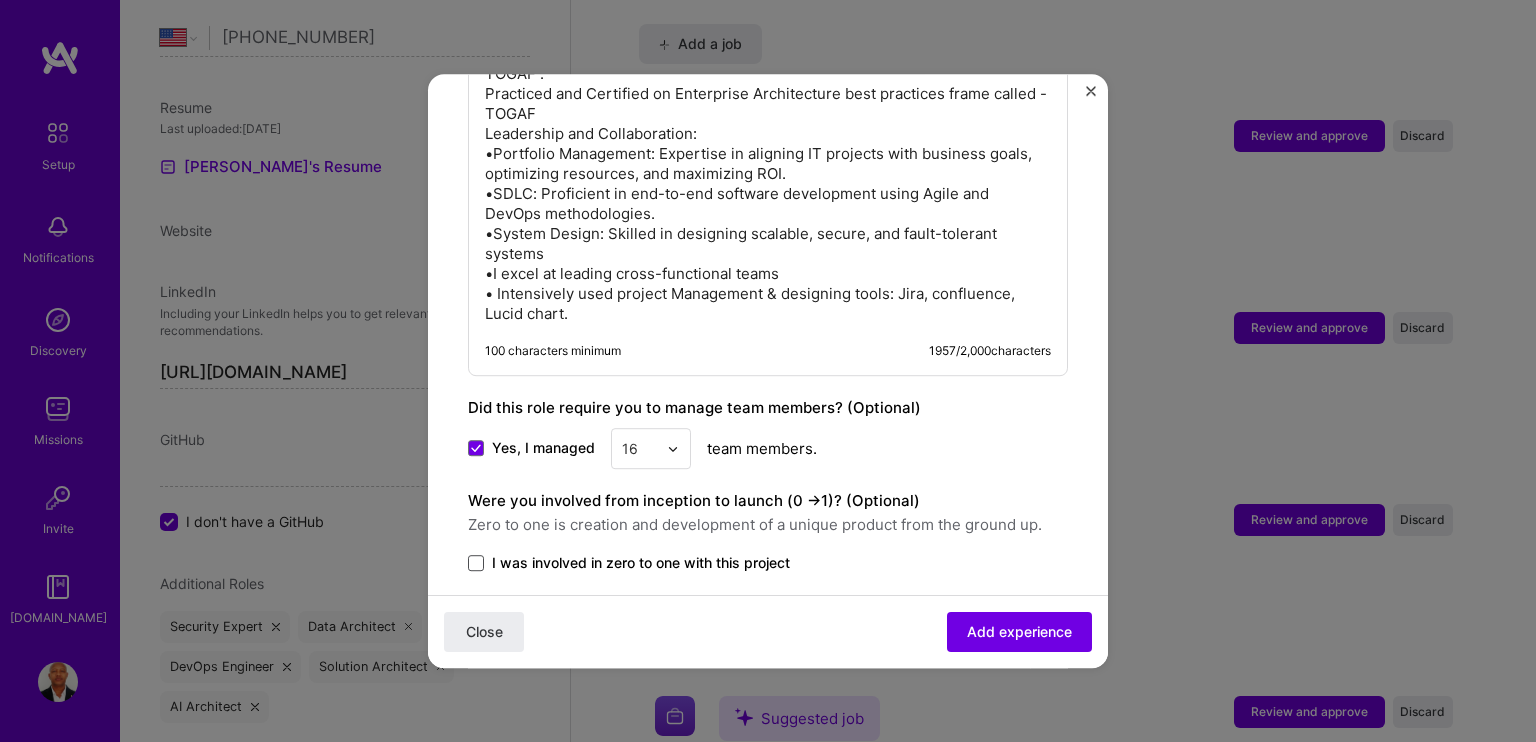 click at bounding box center (476, 563) 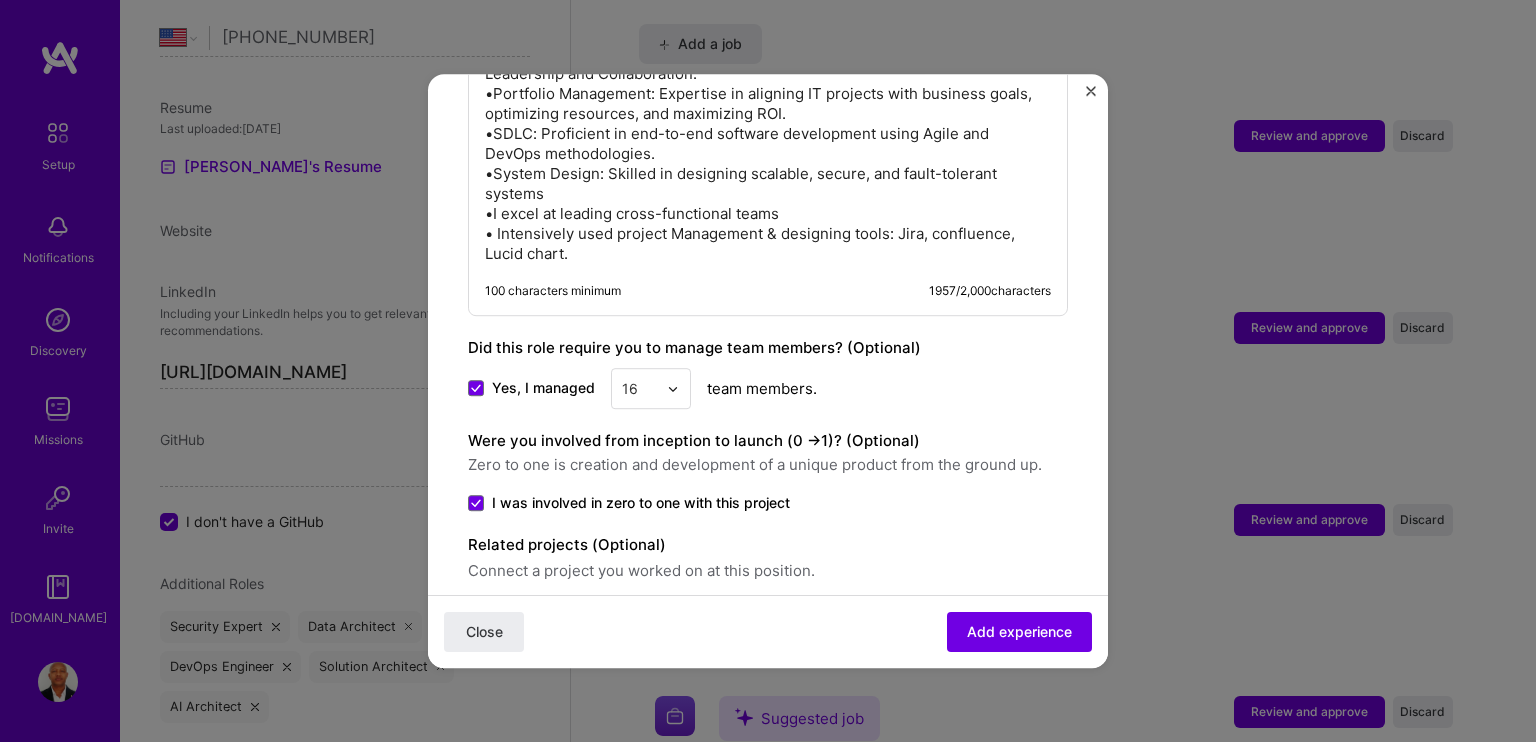 scroll, scrollTop: 2545, scrollLeft: 0, axis: vertical 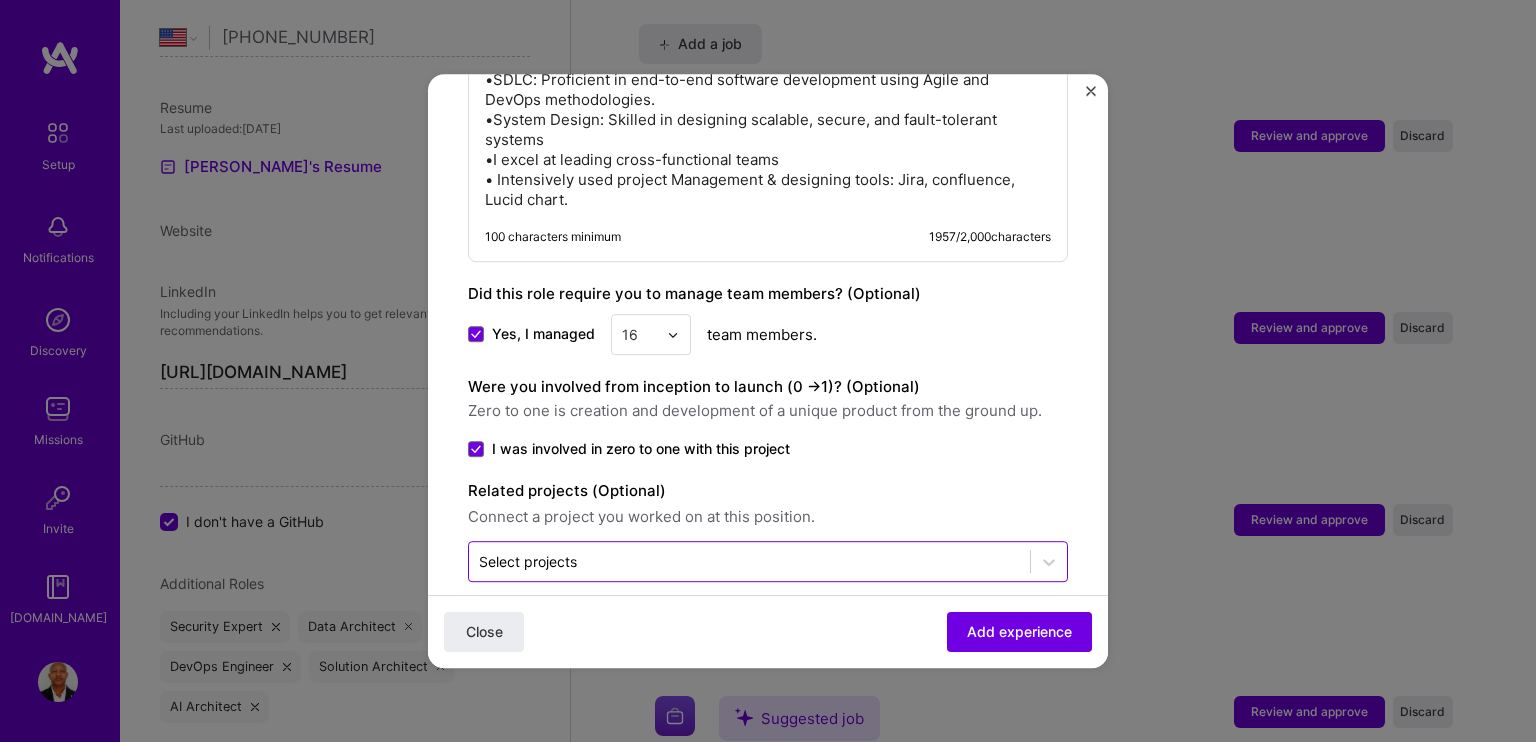 click at bounding box center (749, 561) 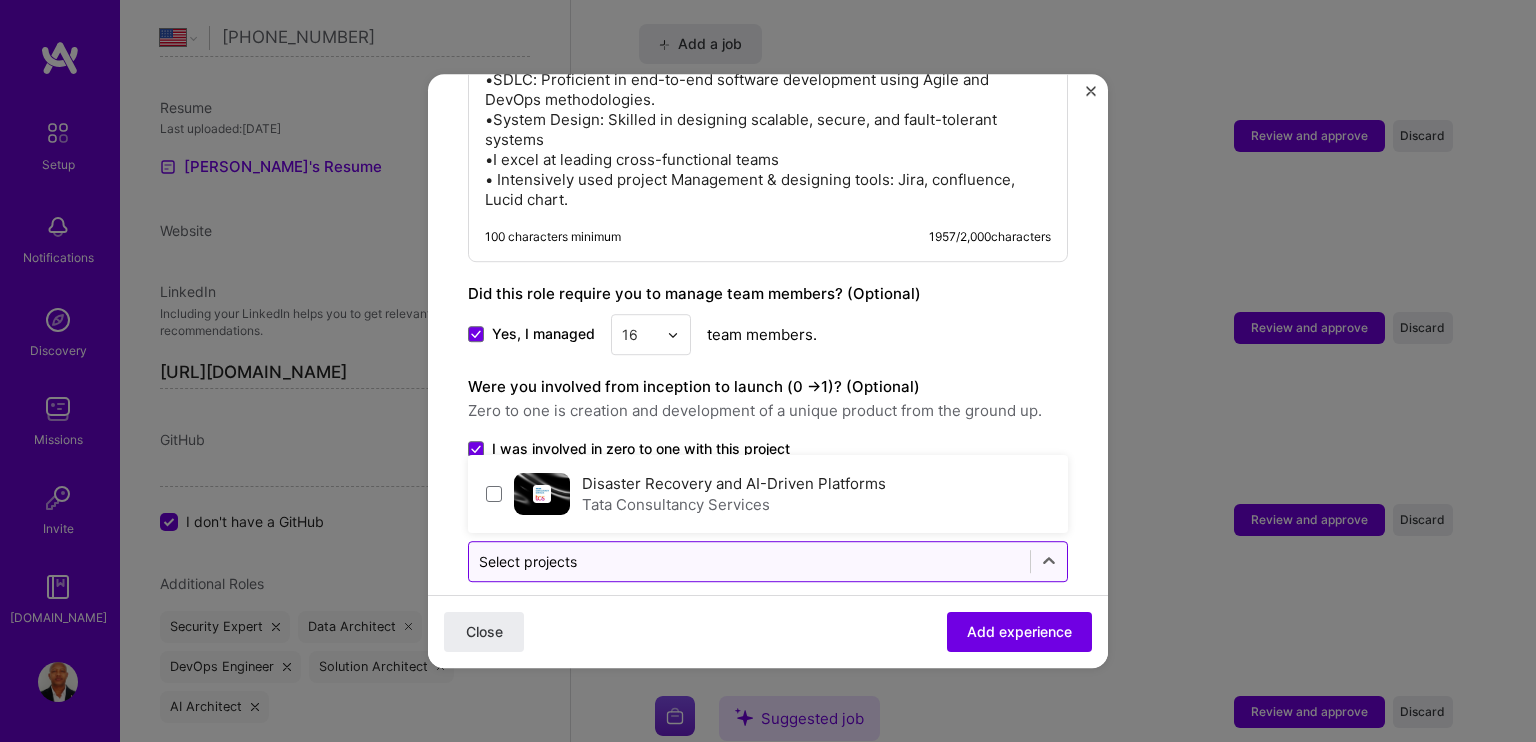 click at bounding box center (749, 561) 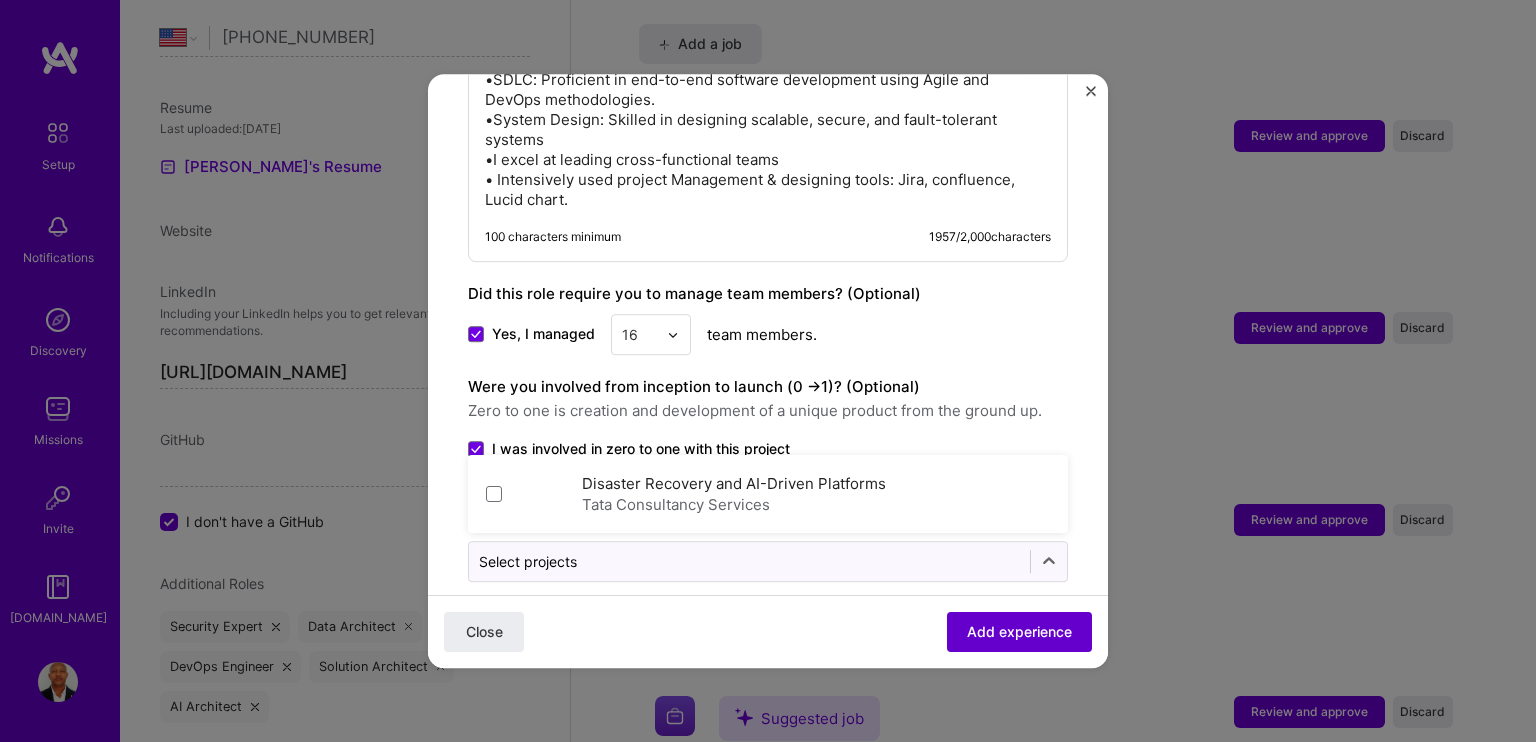 click on "Add experience" at bounding box center [1019, 632] 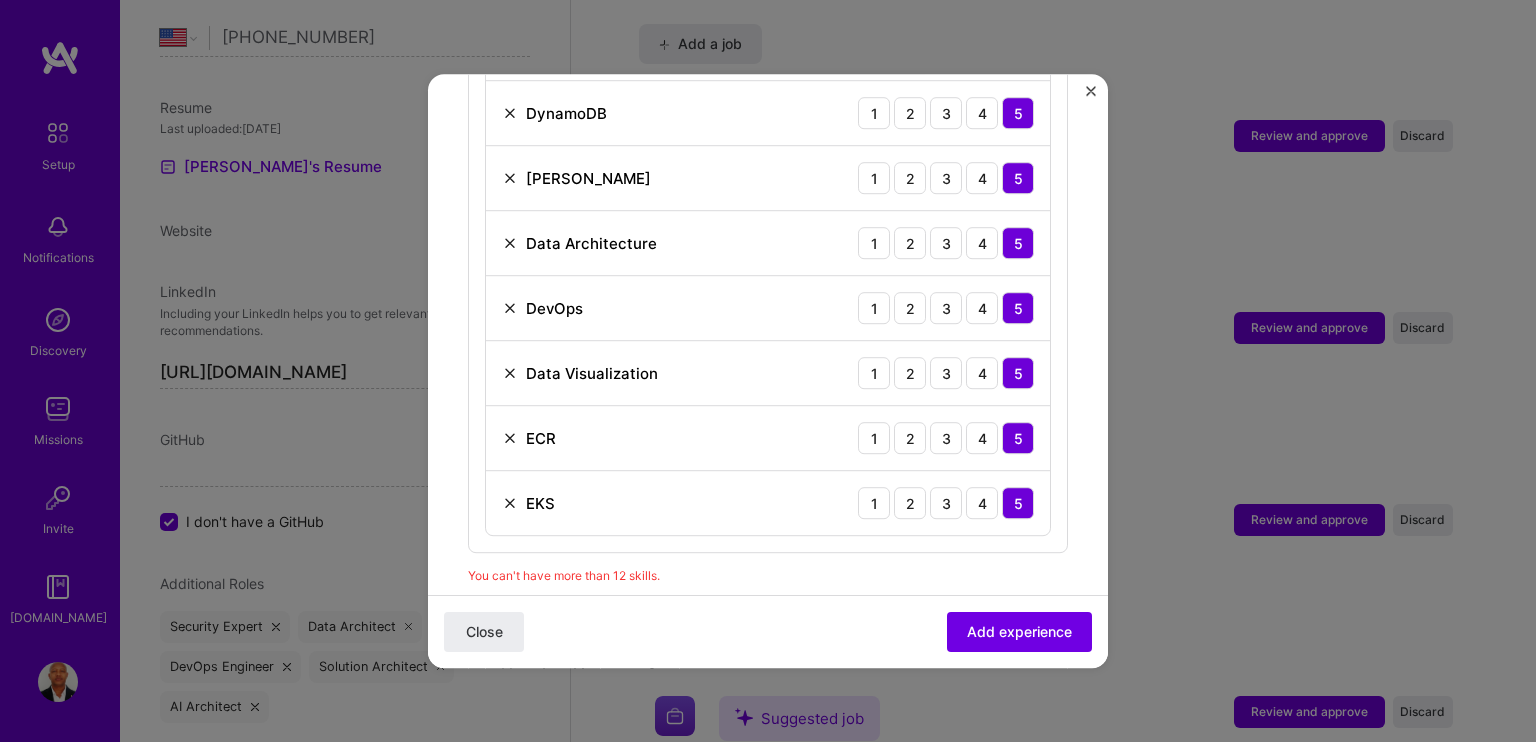 scroll, scrollTop: 1191, scrollLeft: 0, axis: vertical 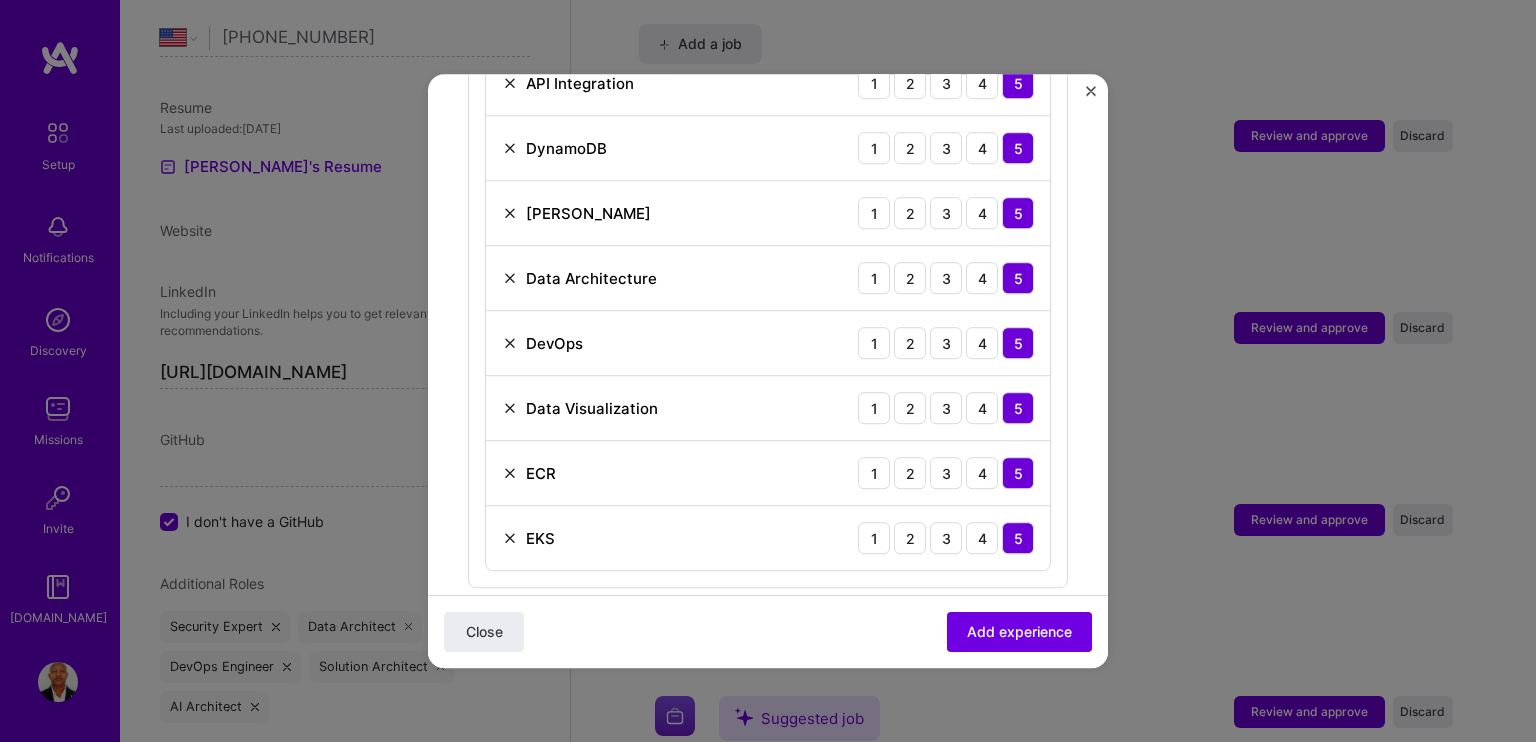 click at bounding box center (510, 473) 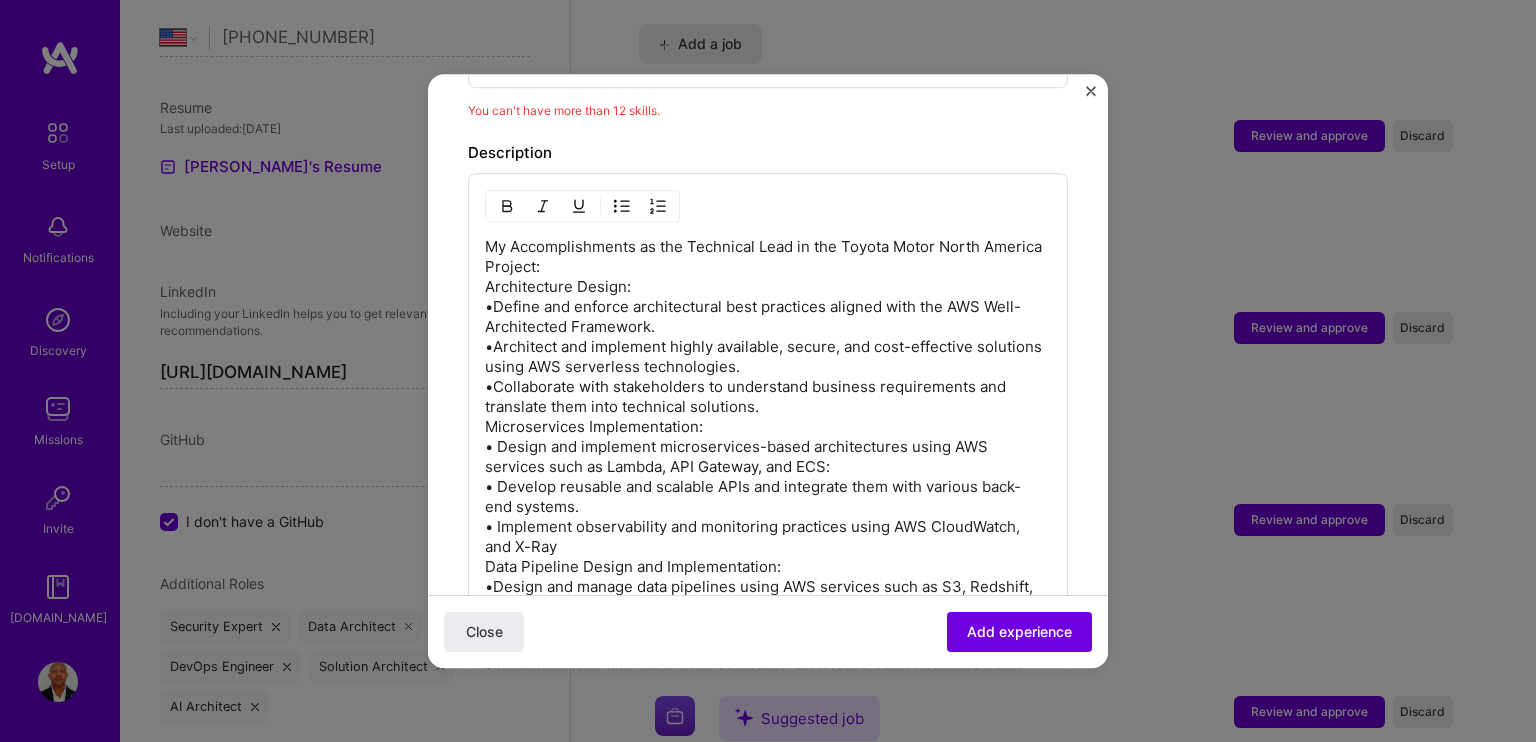 scroll, scrollTop: 1691, scrollLeft: 0, axis: vertical 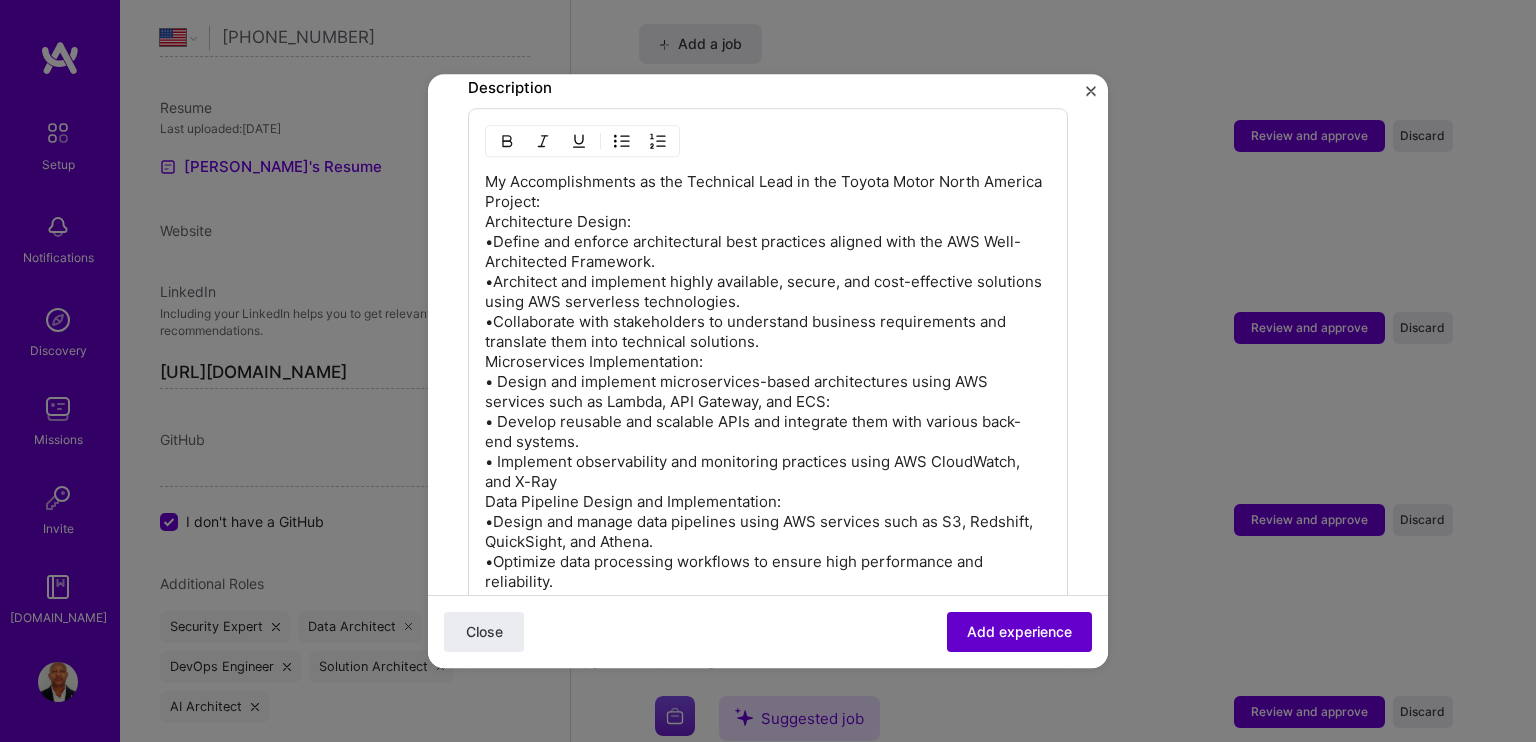click on "Add experience" at bounding box center [1019, 632] 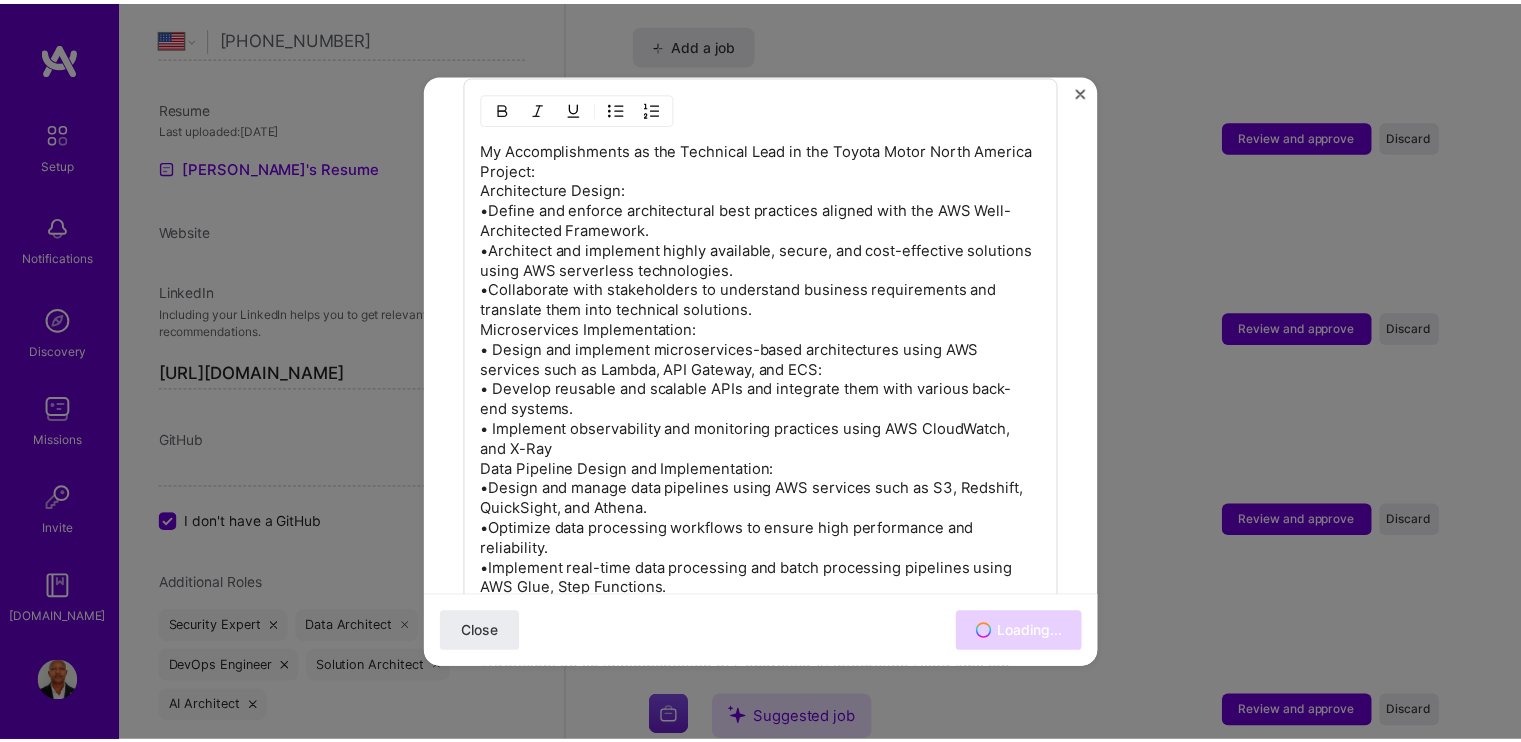 scroll, scrollTop: 1658, scrollLeft: 0, axis: vertical 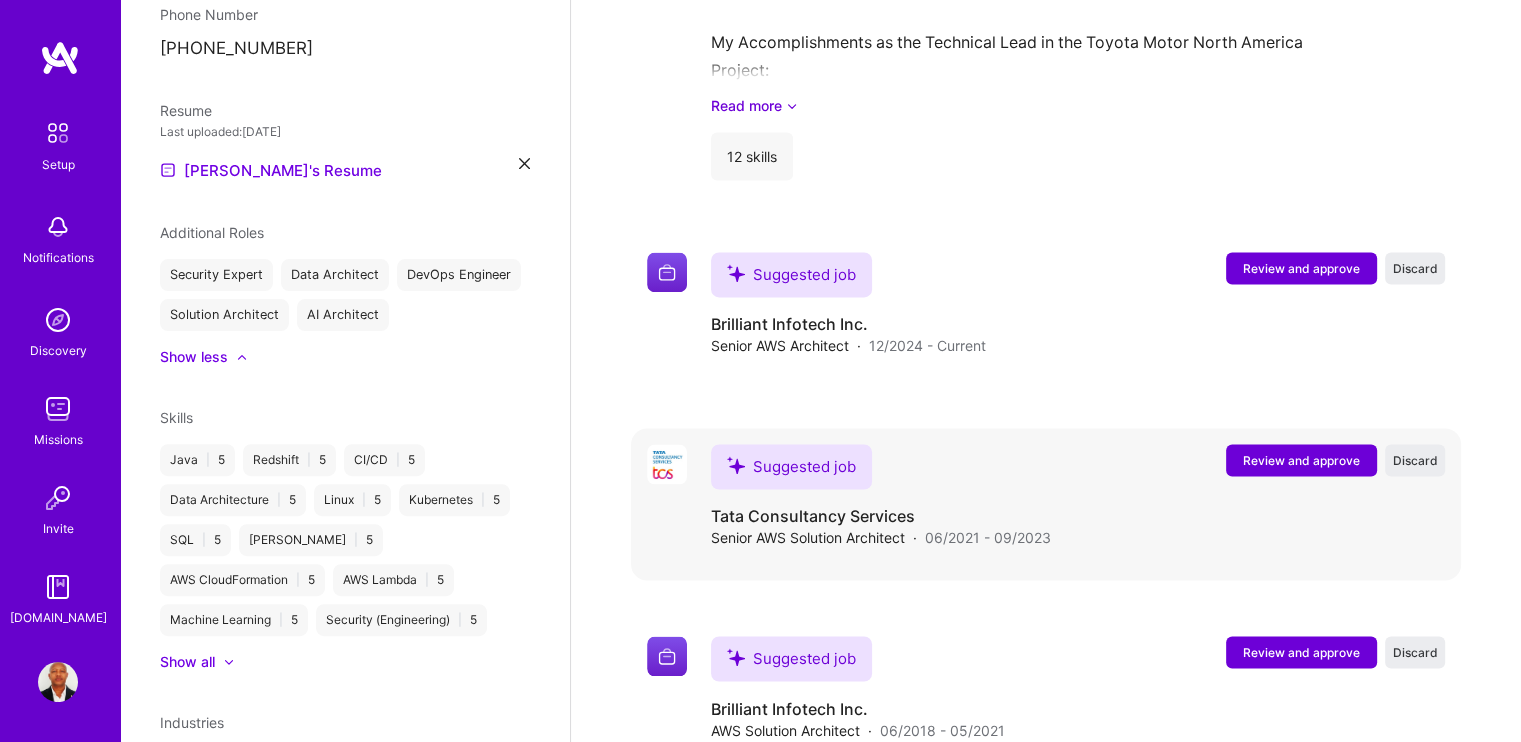 click on "Review and approve" at bounding box center [1301, 460] 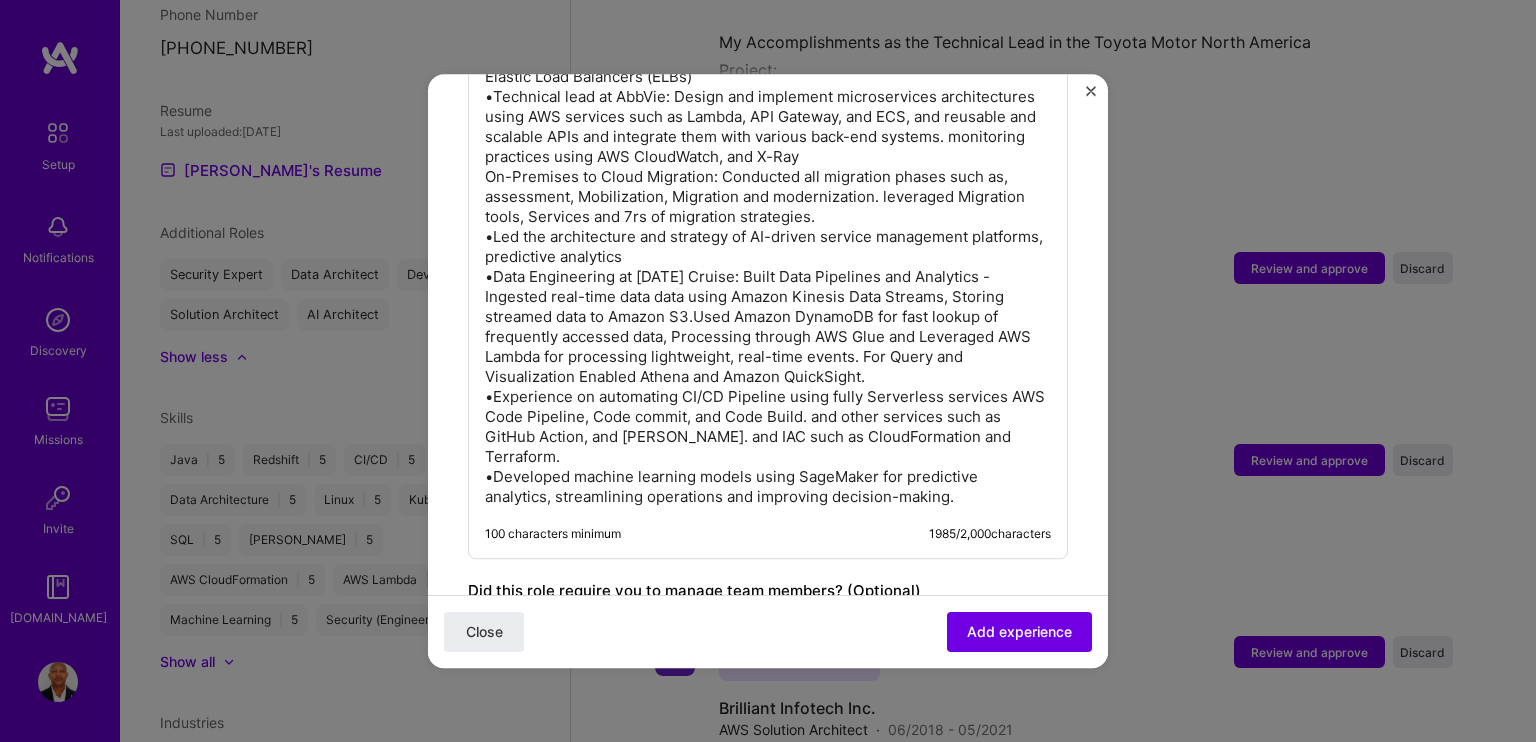scroll, scrollTop: 1470, scrollLeft: 0, axis: vertical 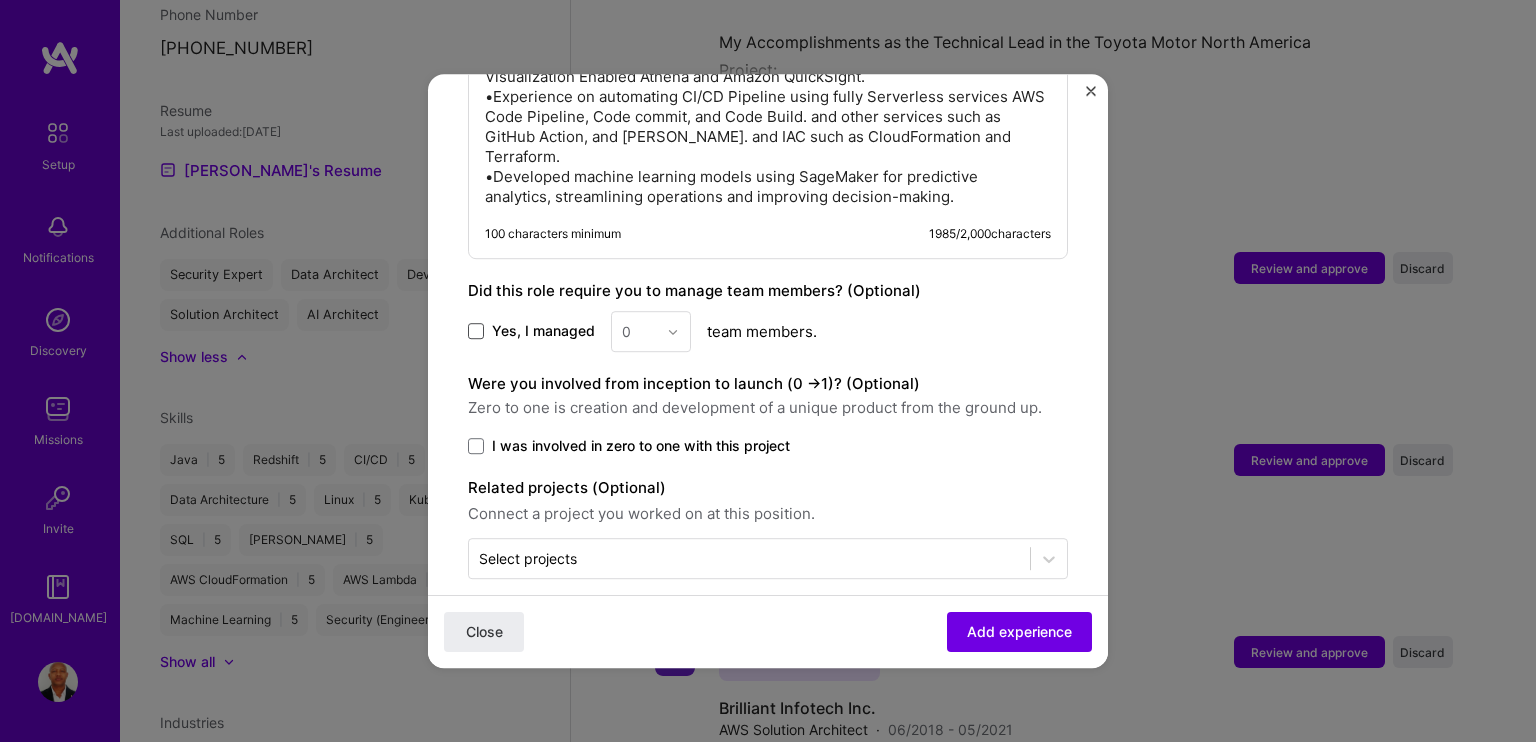 click at bounding box center (476, 332) 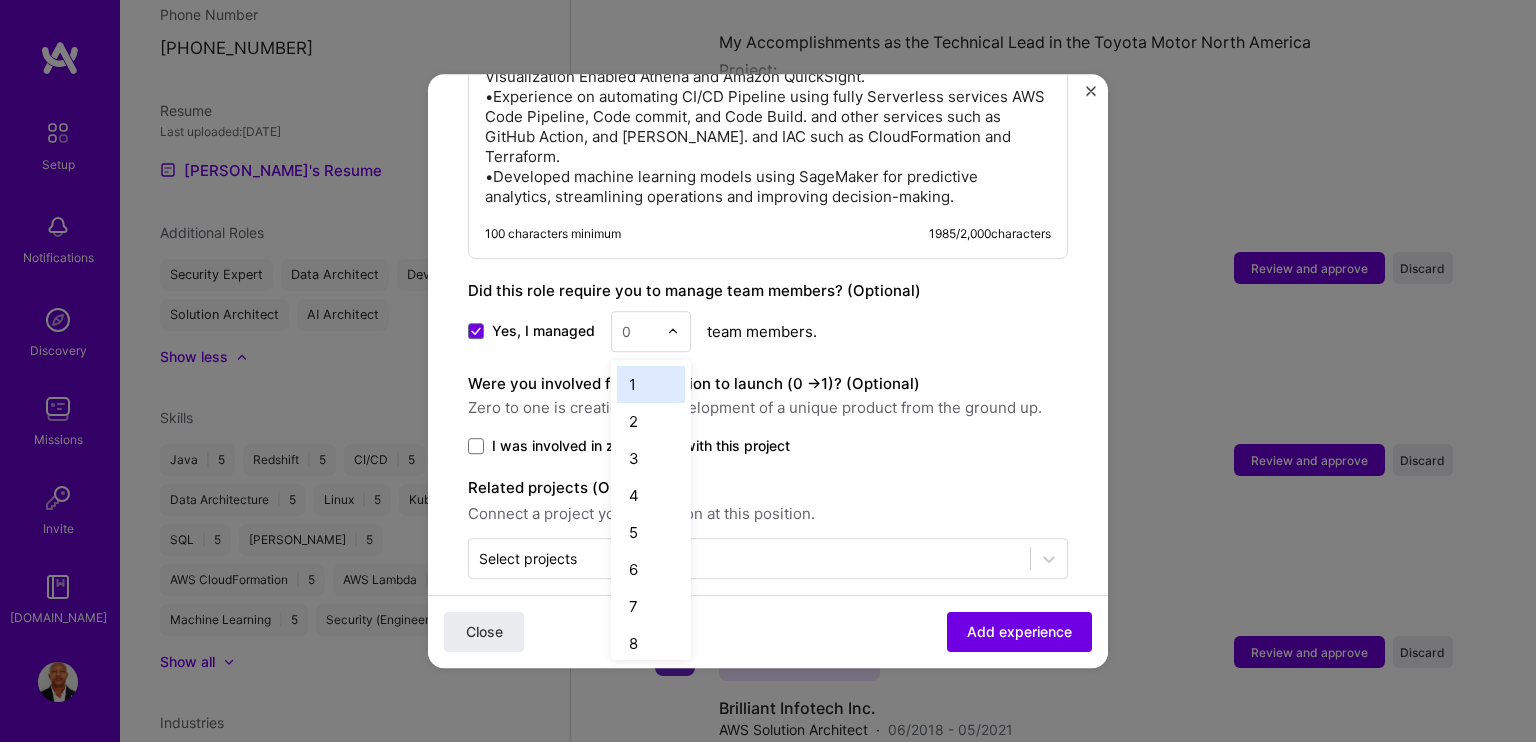 click at bounding box center (673, 332) 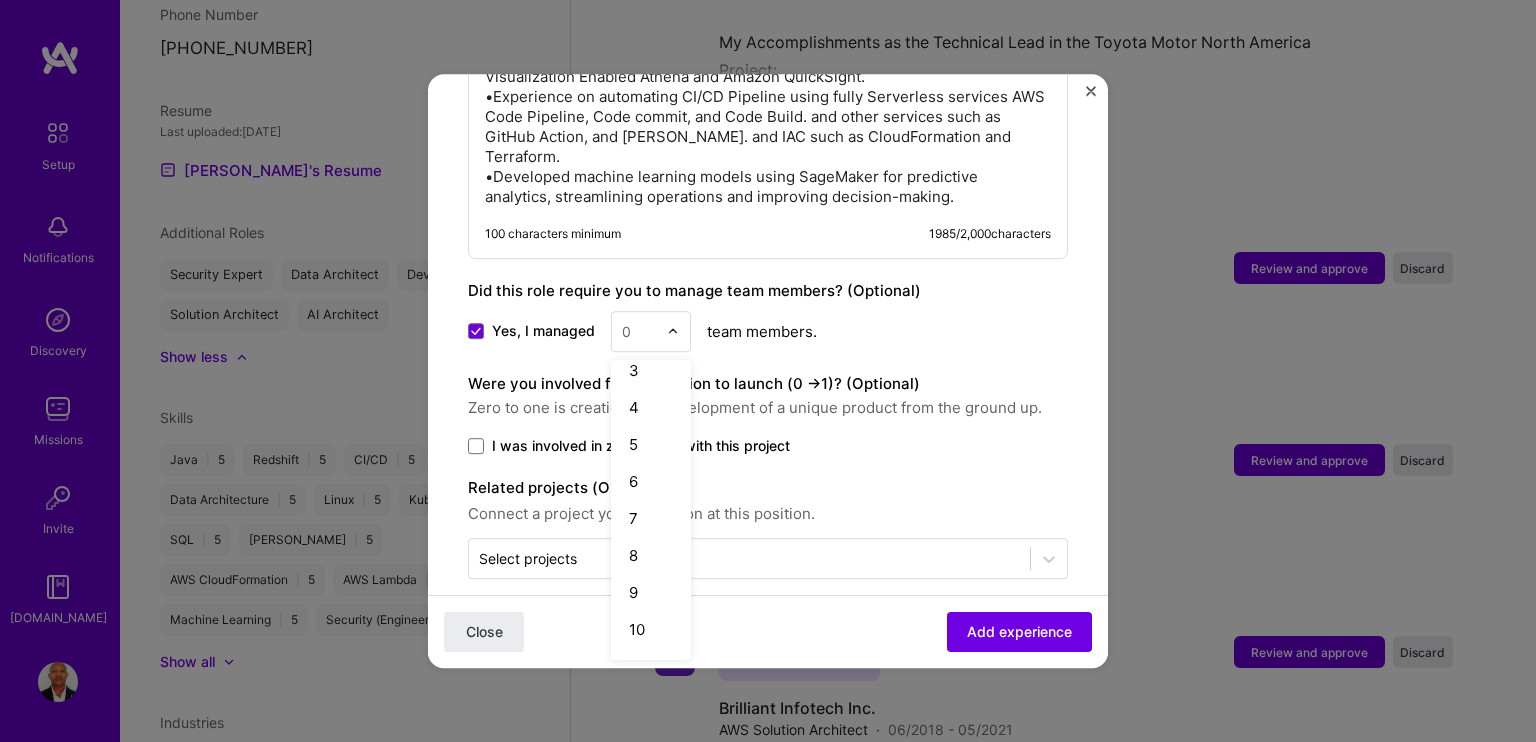 scroll, scrollTop: 500, scrollLeft: 0, axis: vertical 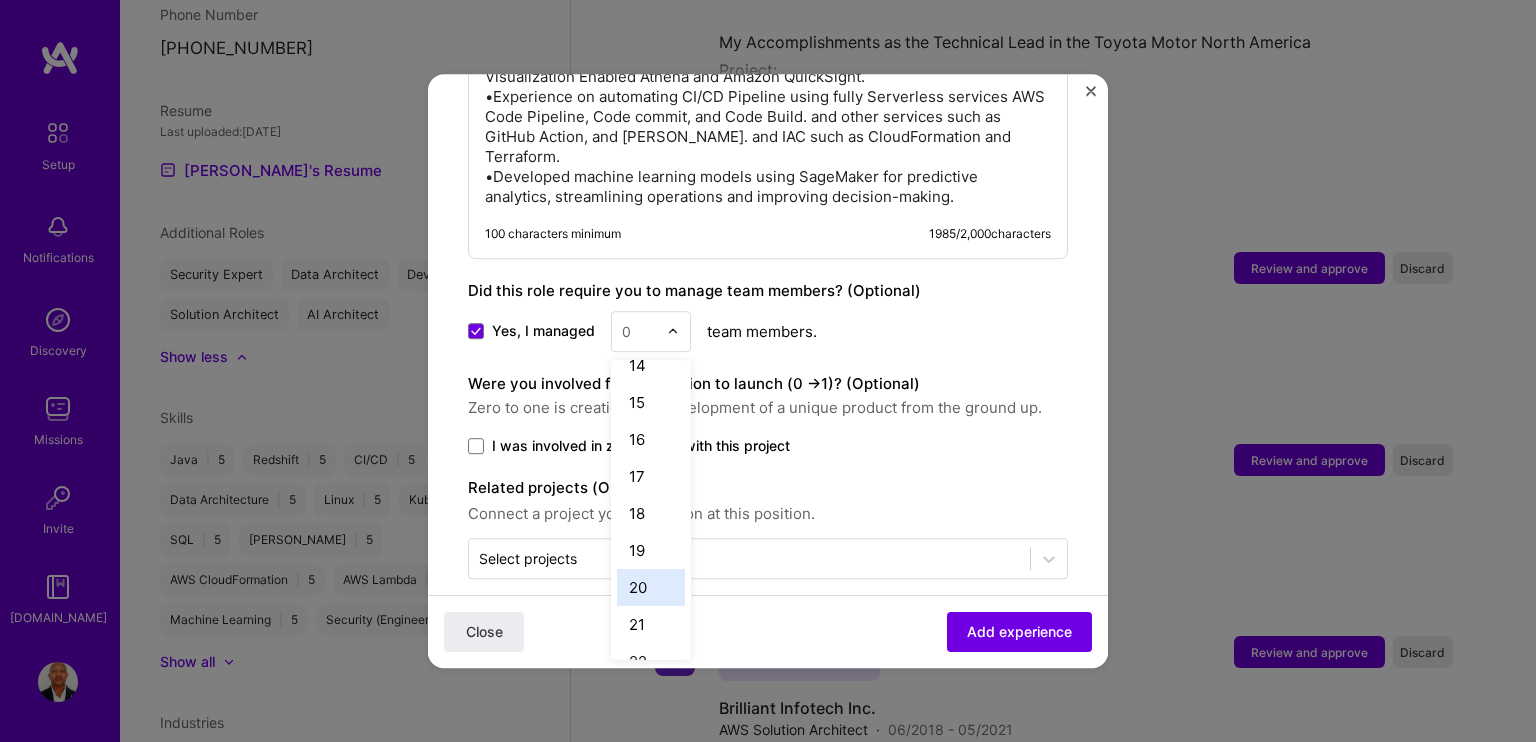 click on "20" at bounding box center (651, 587) 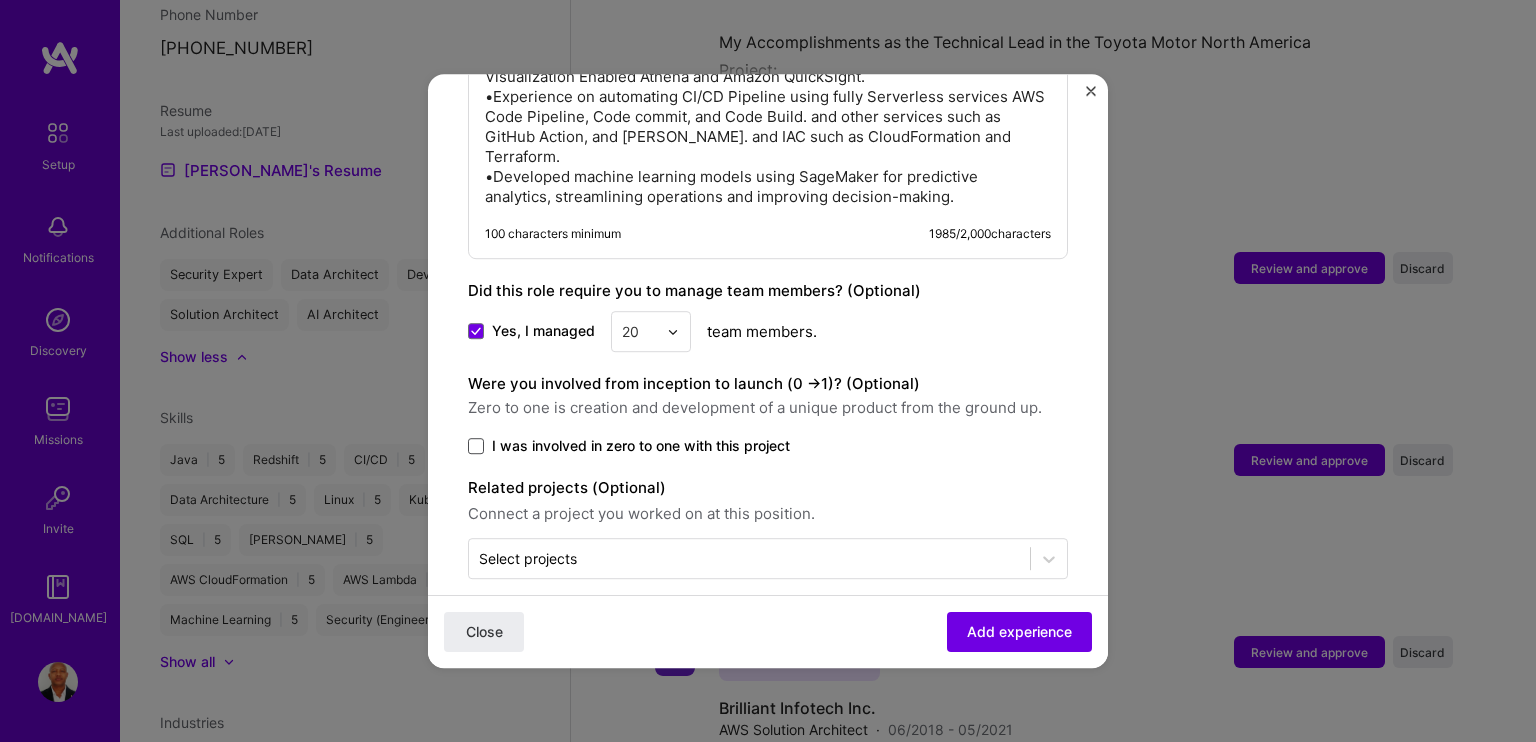 click at bounding box center (476, 446) 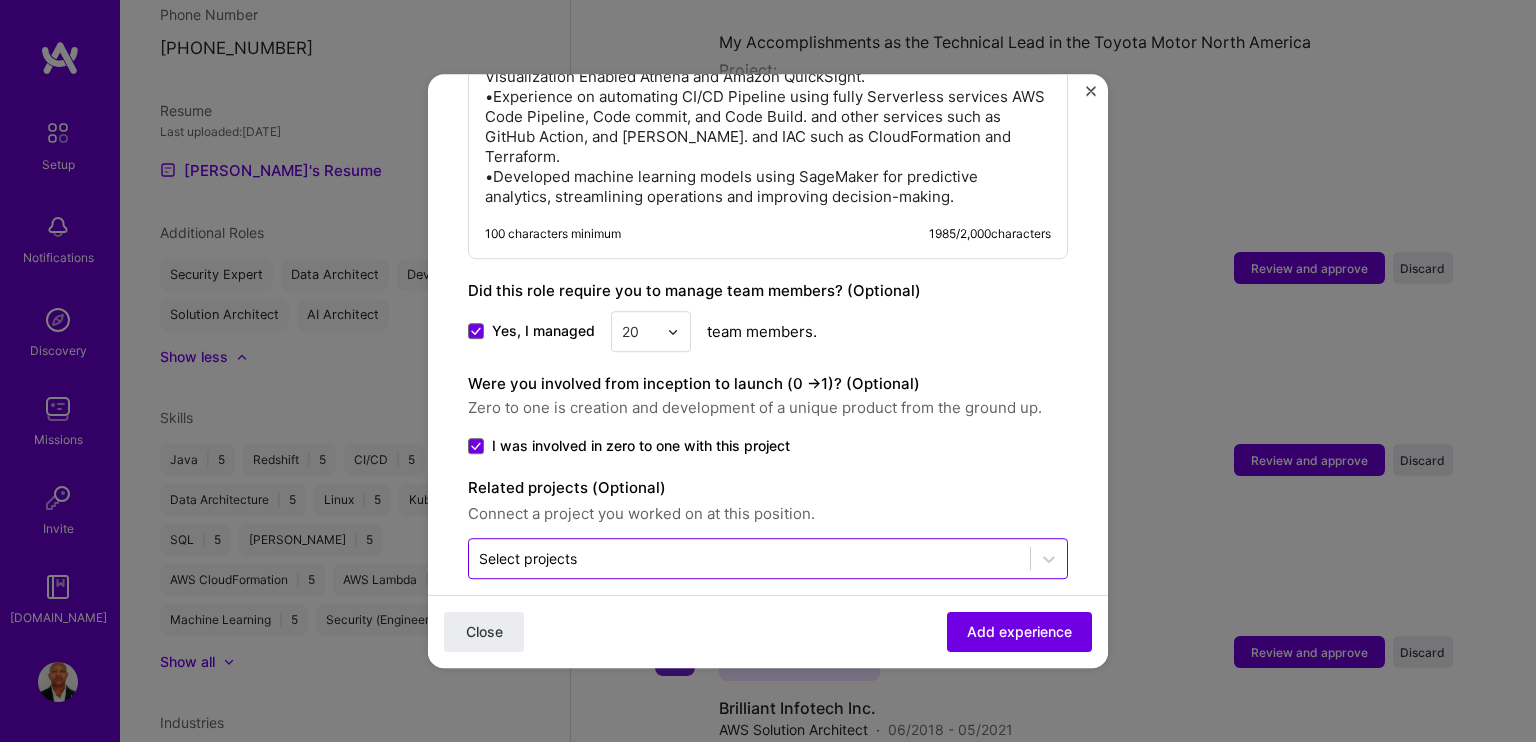 click at bounding box center [749, 558] 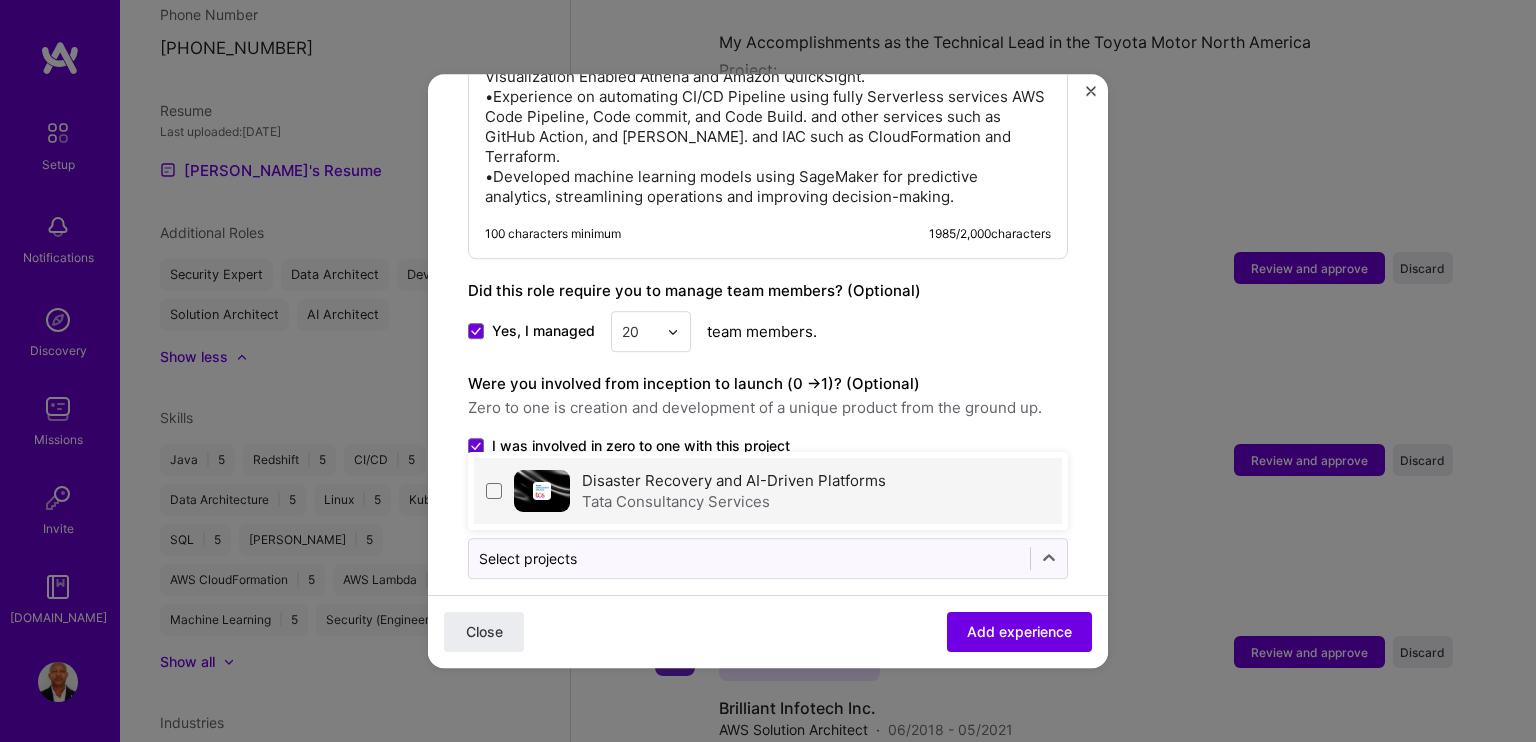 click on "Disaster Recovery and AI-Driven Platforms Tata Consultancy Services" at bounding box center (768, 491) 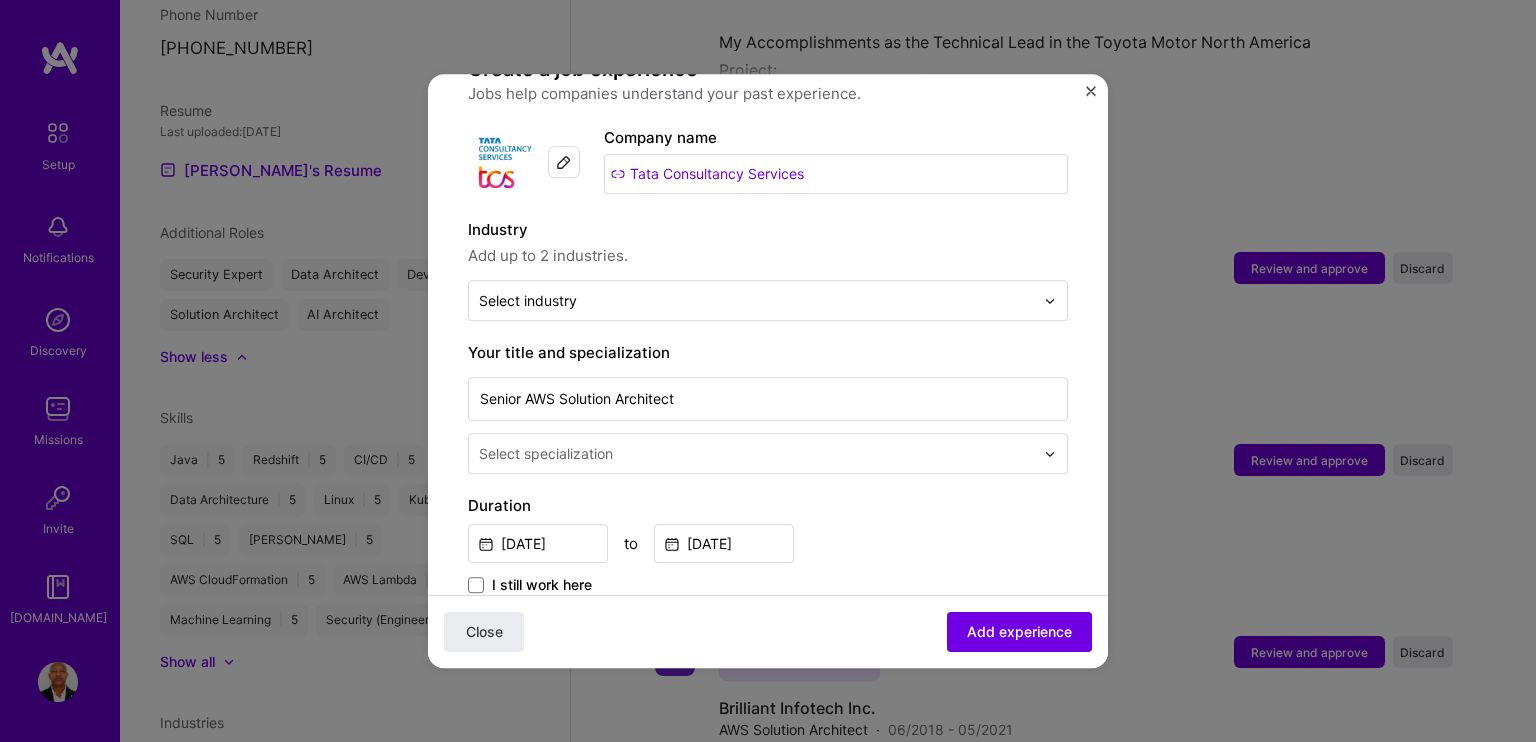 scroll, scrollTop: 176, scrollLeft: 0, axis: vertical 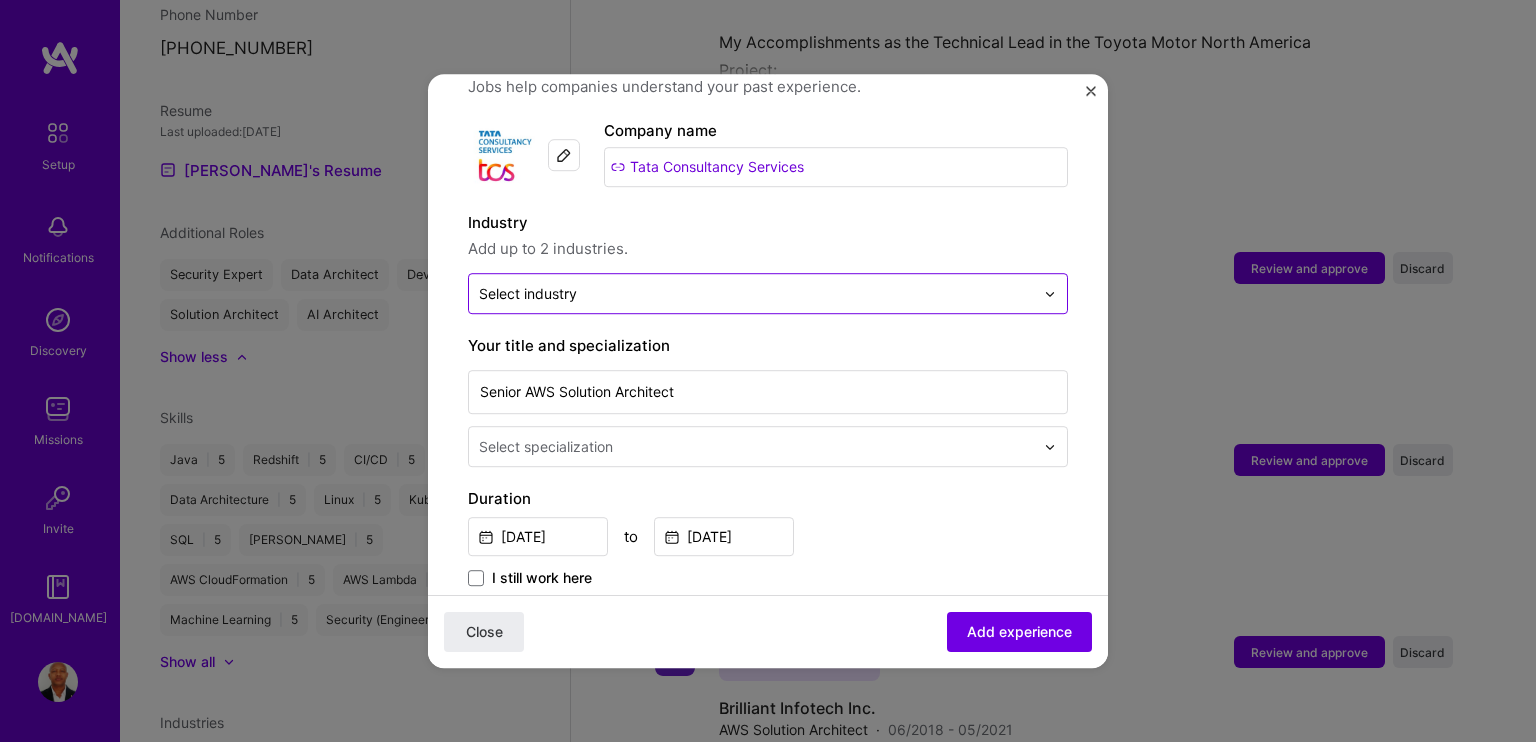 click at bounding box center (1050, 294) 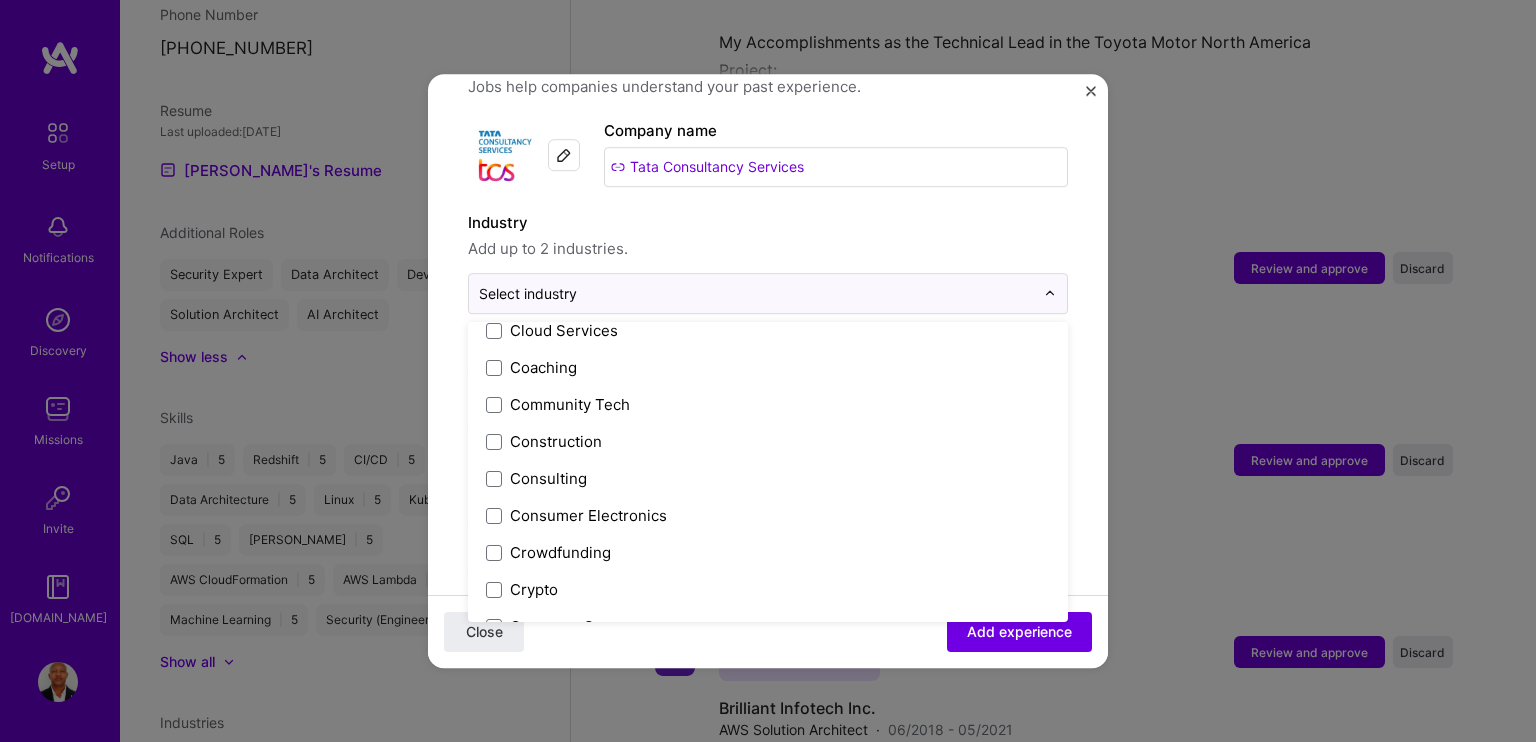 scroll, scrollTop: 1500, scrollLeft: 0, axis: vertical 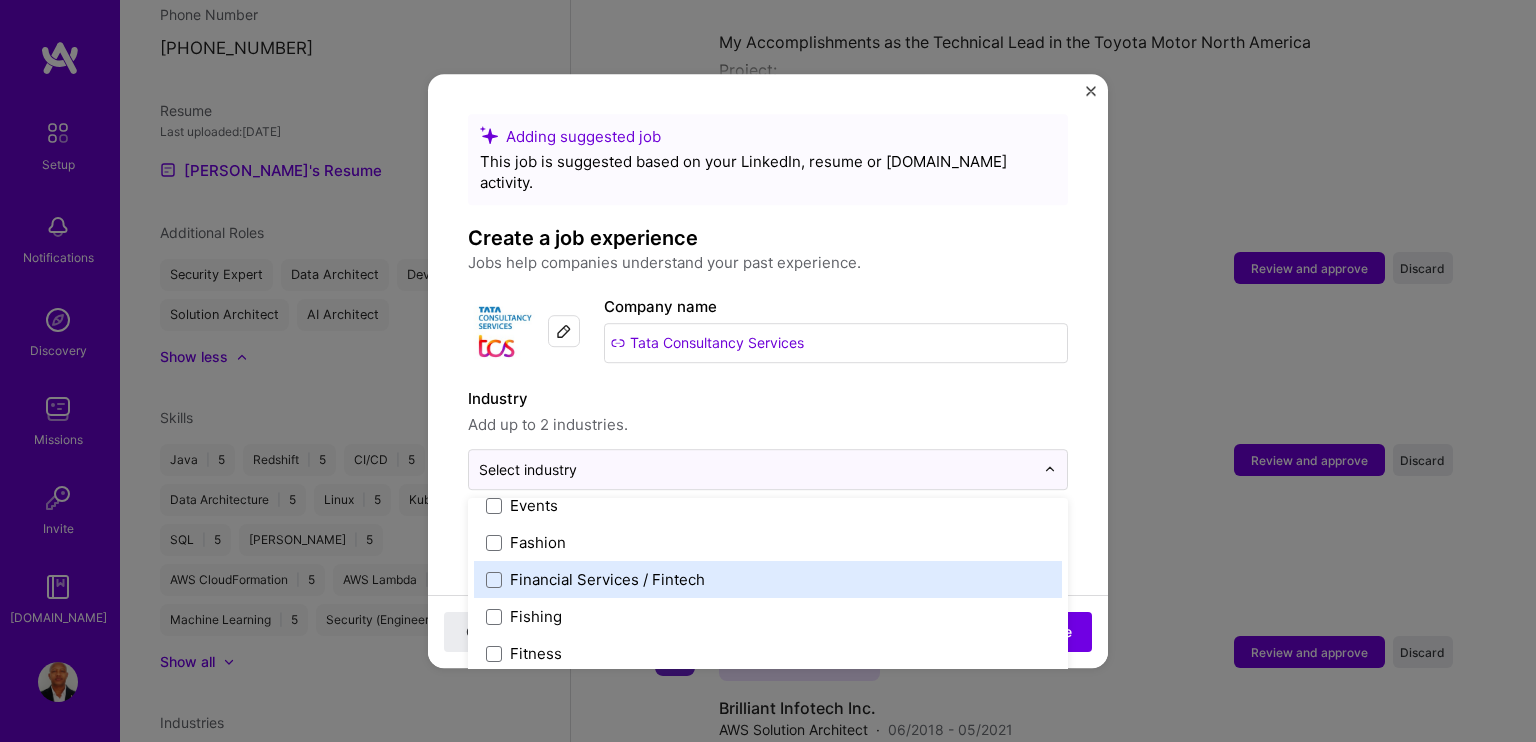 click on "Financial Services / Fintech" at bounding box center (607, 579) 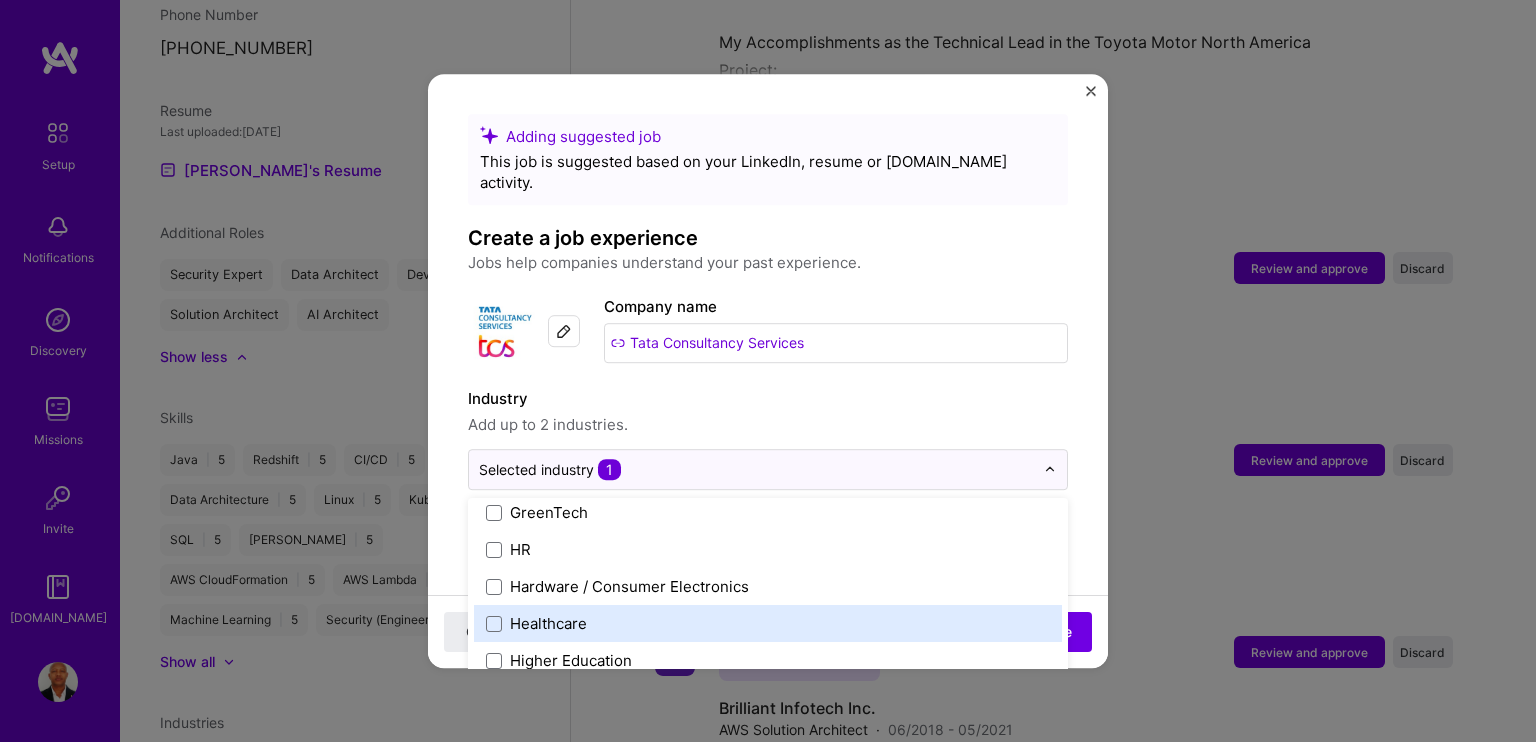 scroll, scrollTop: 2552, scrollLeft: 0, axis: vertical 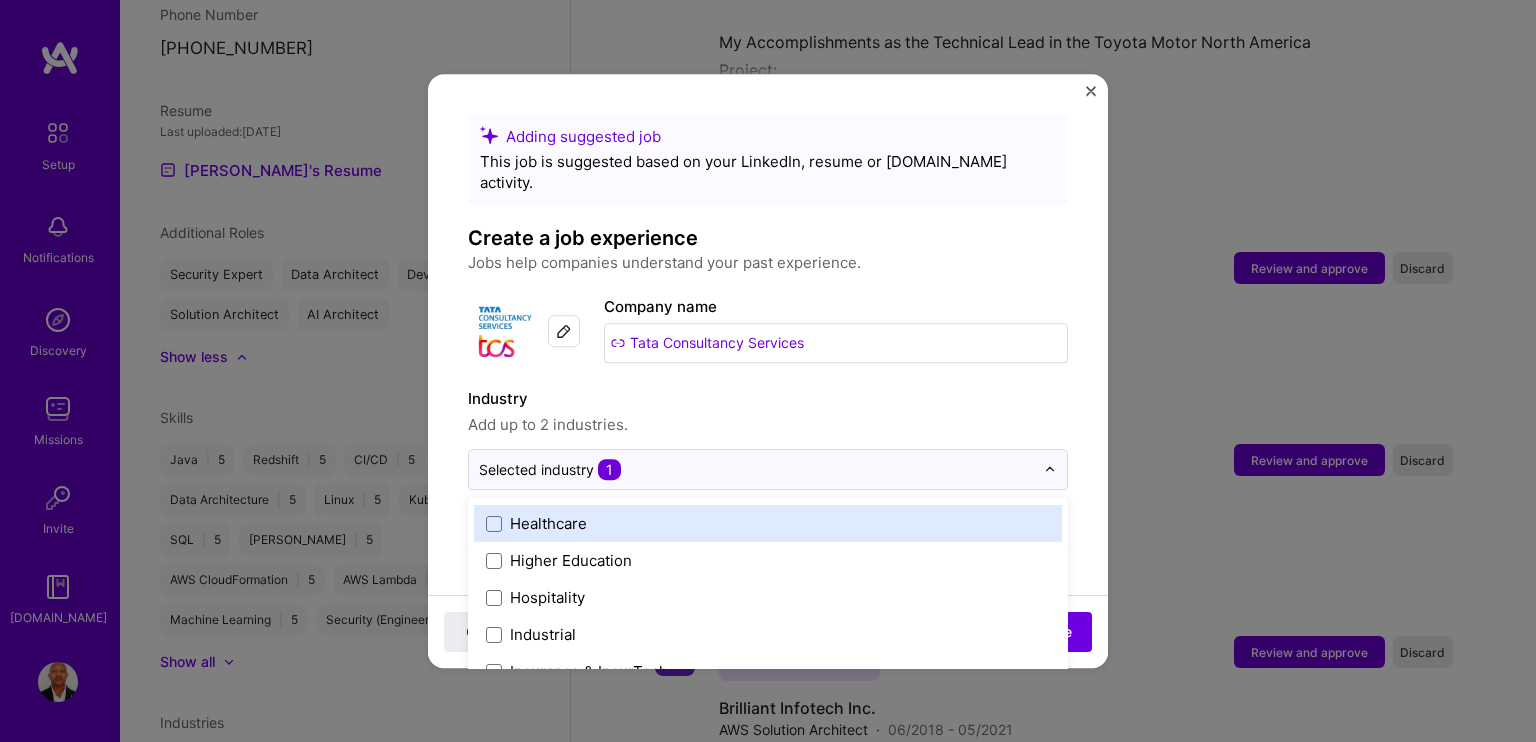 click on "Healthcare" at bounding box center (768, 523) 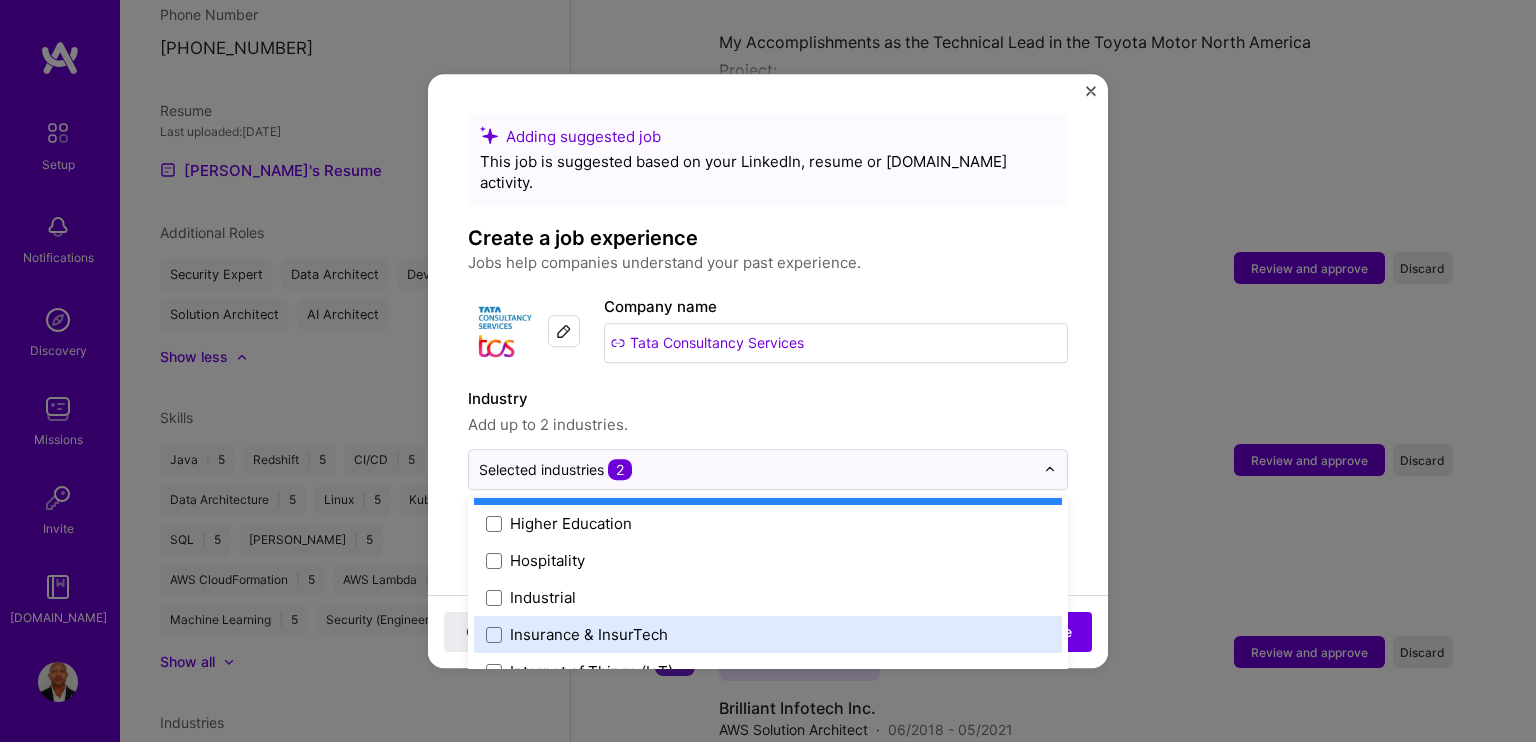 scroll, scrollTop: 2552, scrollLeft: 0, axis: vertical 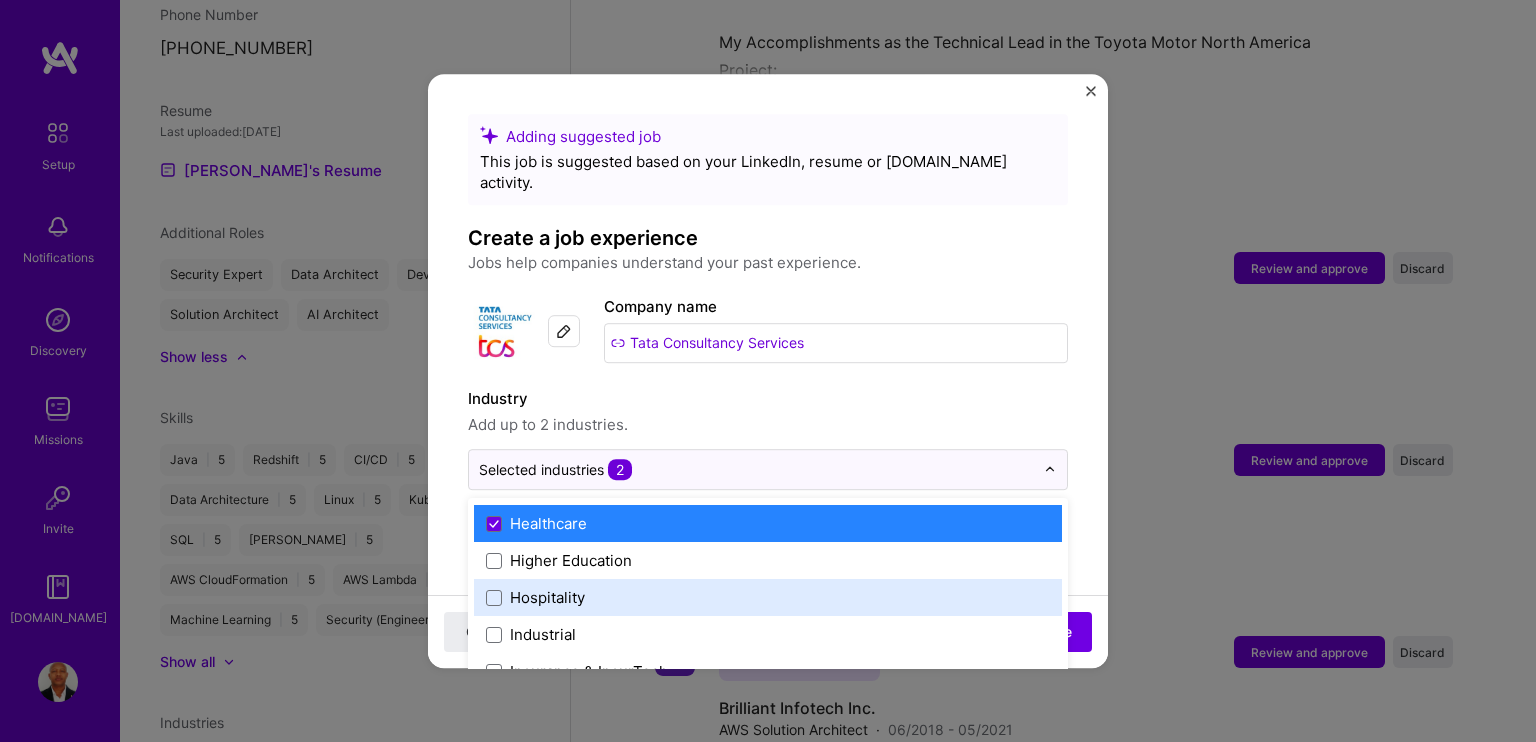 click on "Hospitality" at bounding box center (547, 597) 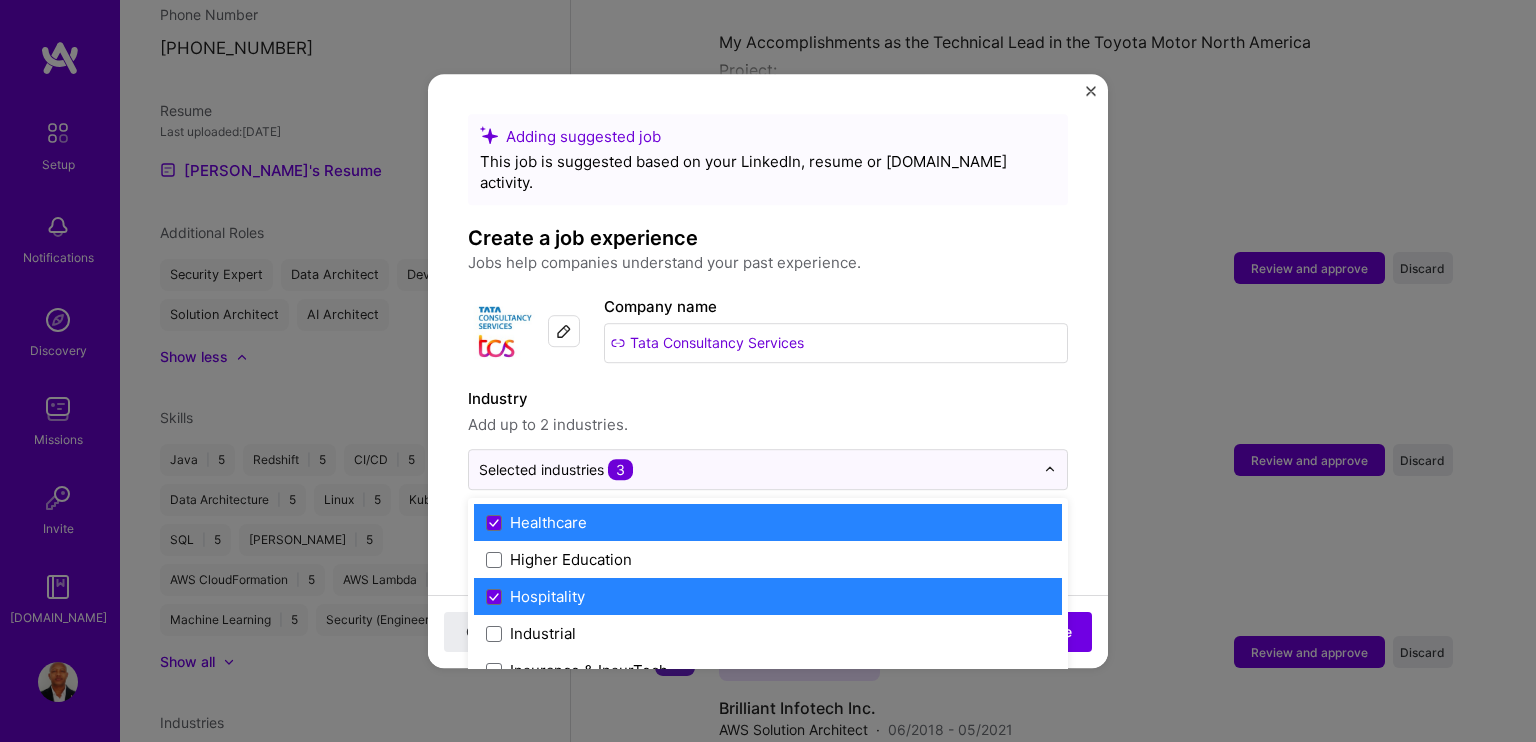 scroll, scrollTop: 2552, scrollLeft: 0, axis: vertical 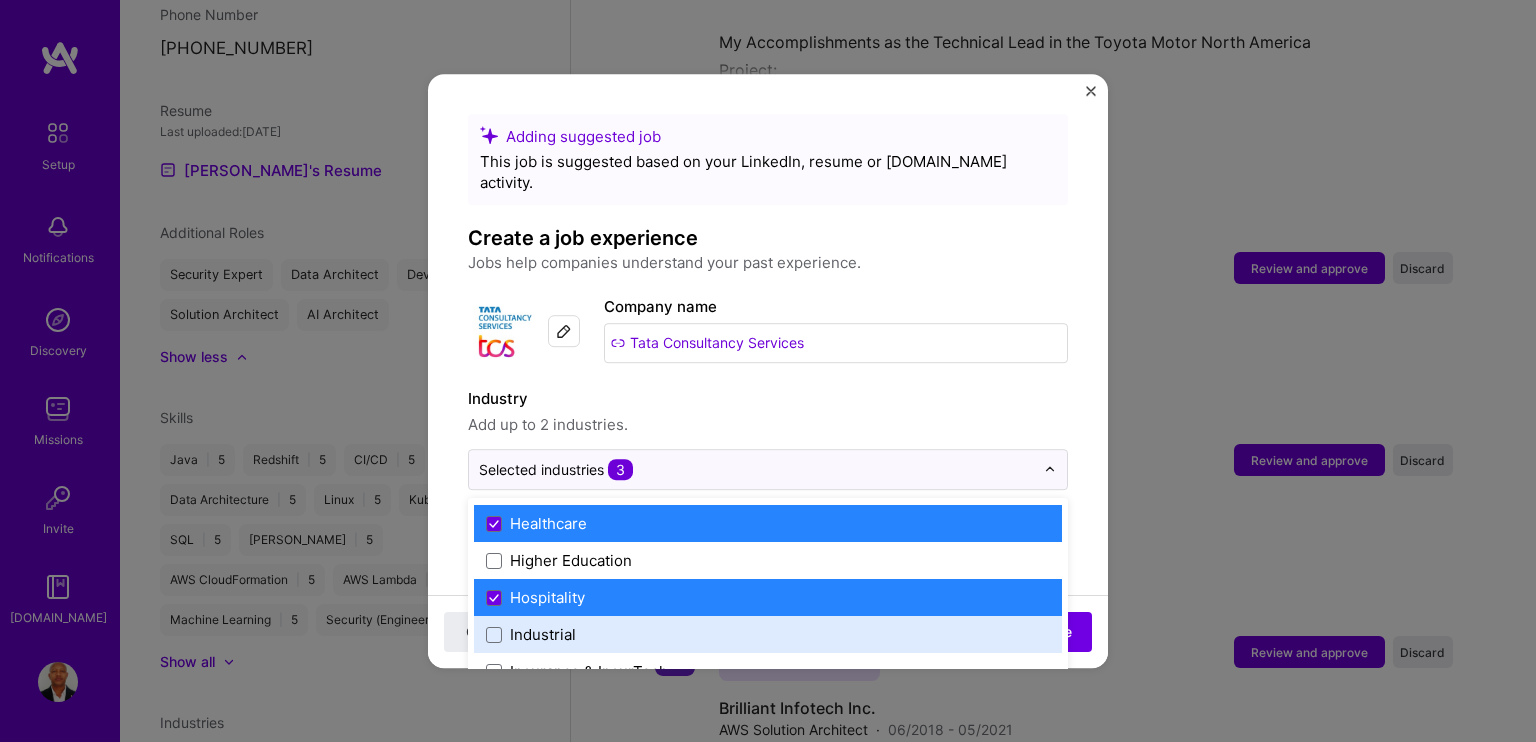 click on "Adding suggested job This job is suggested based on your LinkedIn, resume or [DOMAIN_NAME] activity. Create a job experience Jobs help companies understand your past experience. Company logo Company name Tata Consultancy Services
Industry Add up to 2 industries. option Hospitality, selected. option Industrial focused, 73 of 120. 120 results available. Use Up and Down to choose options, press Enter to select the currently focused option, press Escape to exit the menu, press Tab to select the option and exit the menu. Selected industries 3 3D Printing AR / VR / XR Accounting Advertising & AdTech Aerospace Agriculture / AgTech Airlines / Aviation Architecture / Interior Design Art & Museums Artifical Intelligence / Machine Learning Arts / Culture Augmented & Virtual Reality (AR/VR) Automotive Automotive & Self Driving Cars Aviation B2B B2B2C B2C BPA / RPA Banking Beauty Big Data BioTech Blockchain CMS CPG CRM Cannabis Charity & Nonprofit Circular Economy CivTech Climate Tech Cloud Services Coaching Crypto" at bounding box center [768, 1154] 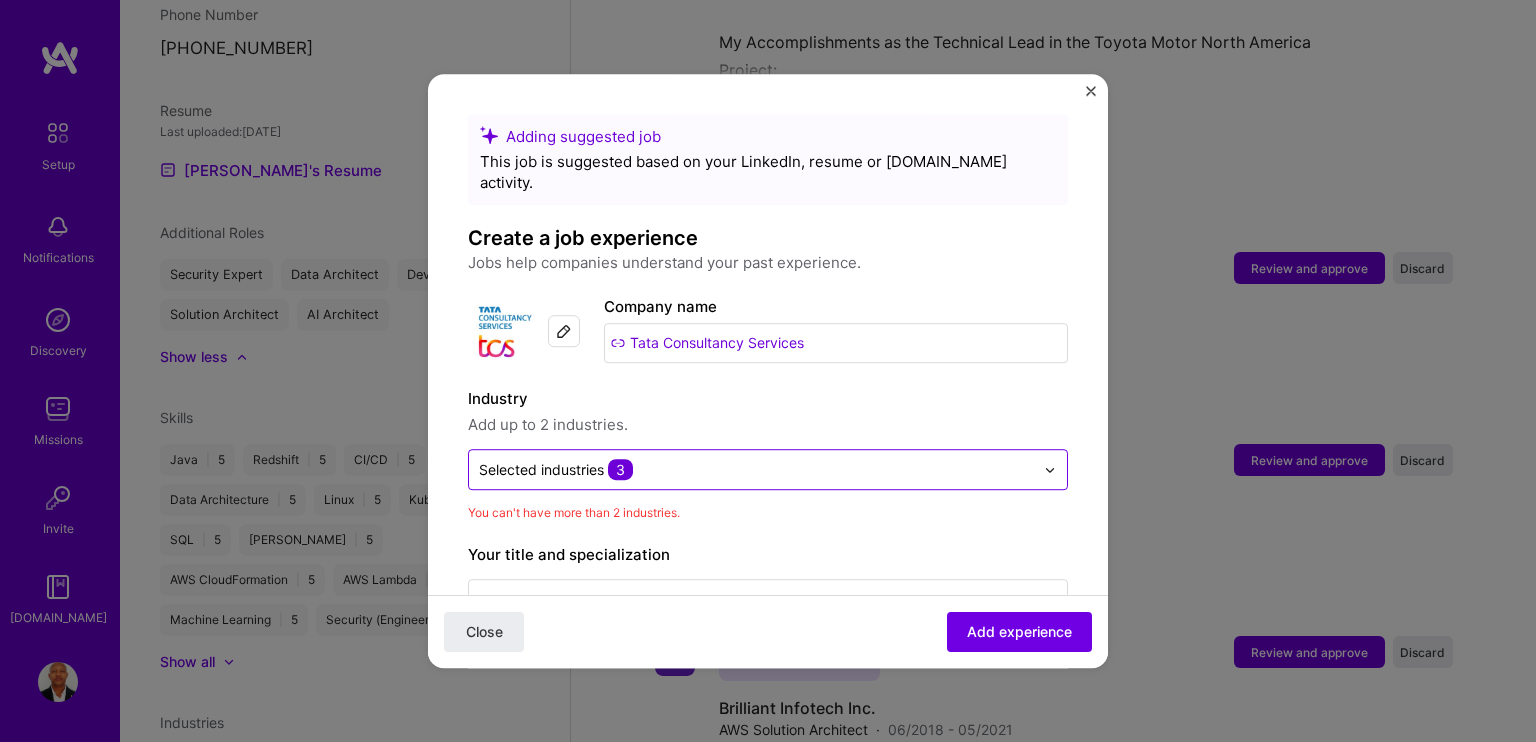 drag, startPoint x: 948, startPoint y: 449, endPoint x: 967, endPoint y: 448, distance: 19.026299 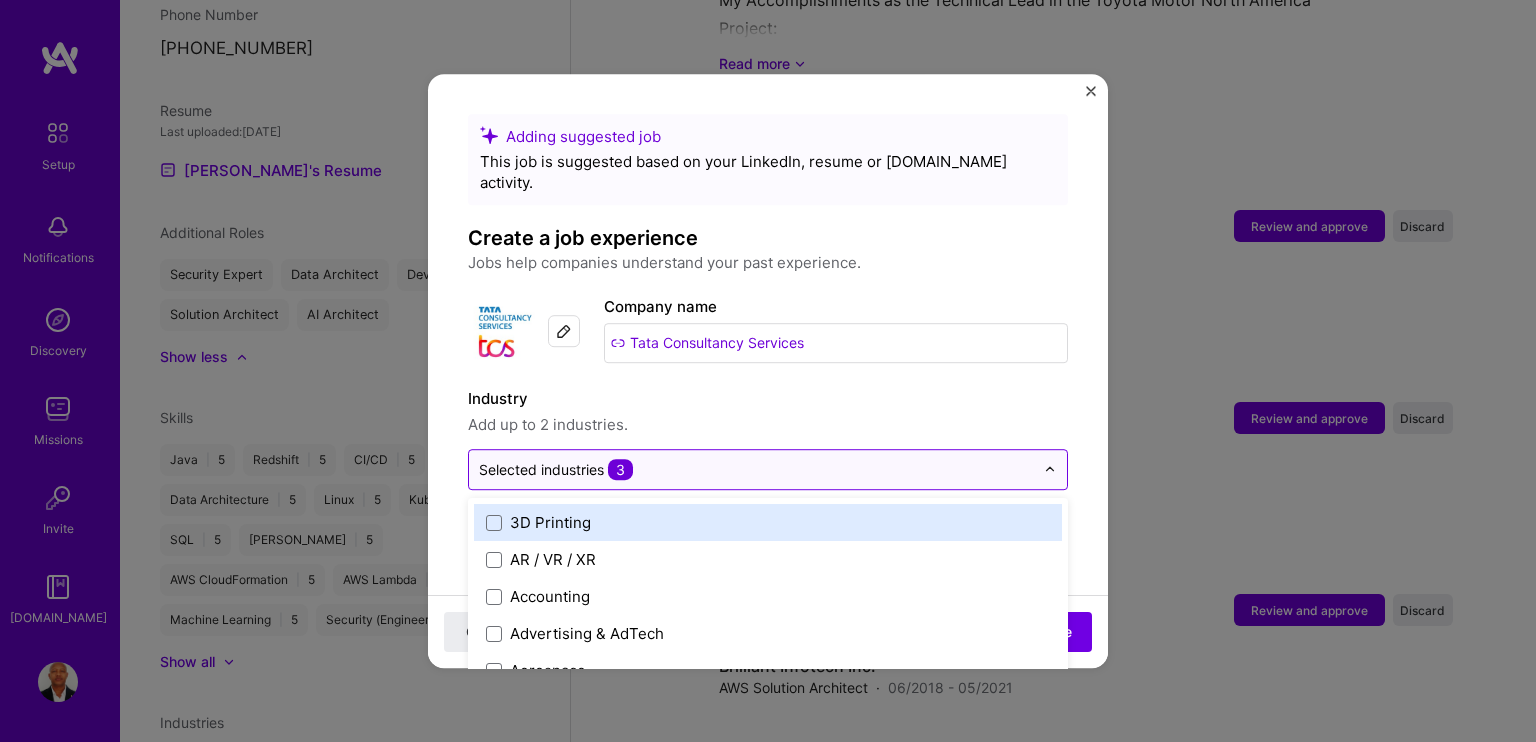 scroll, scrollTop: 3158, scrollLeft: 0, axis: vertical 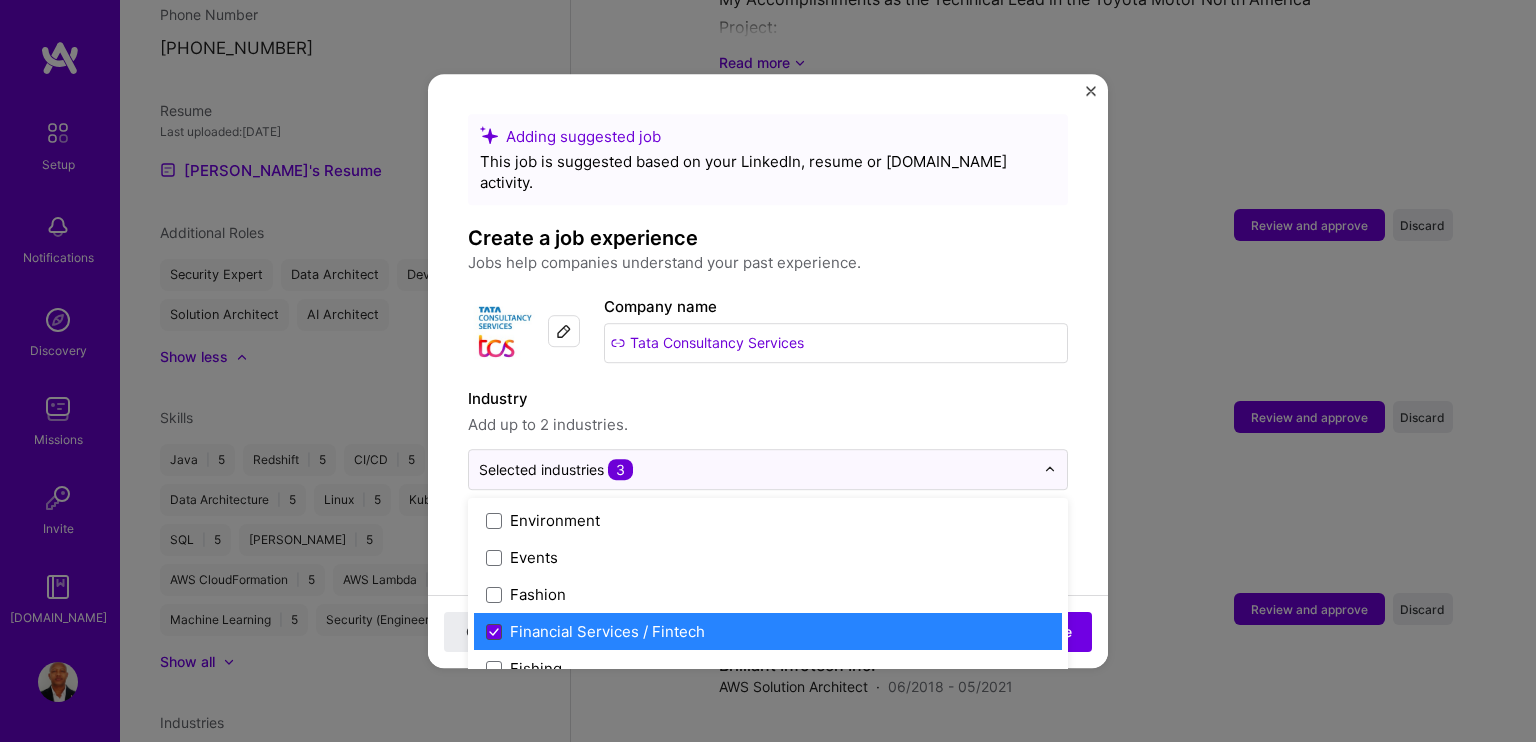 click 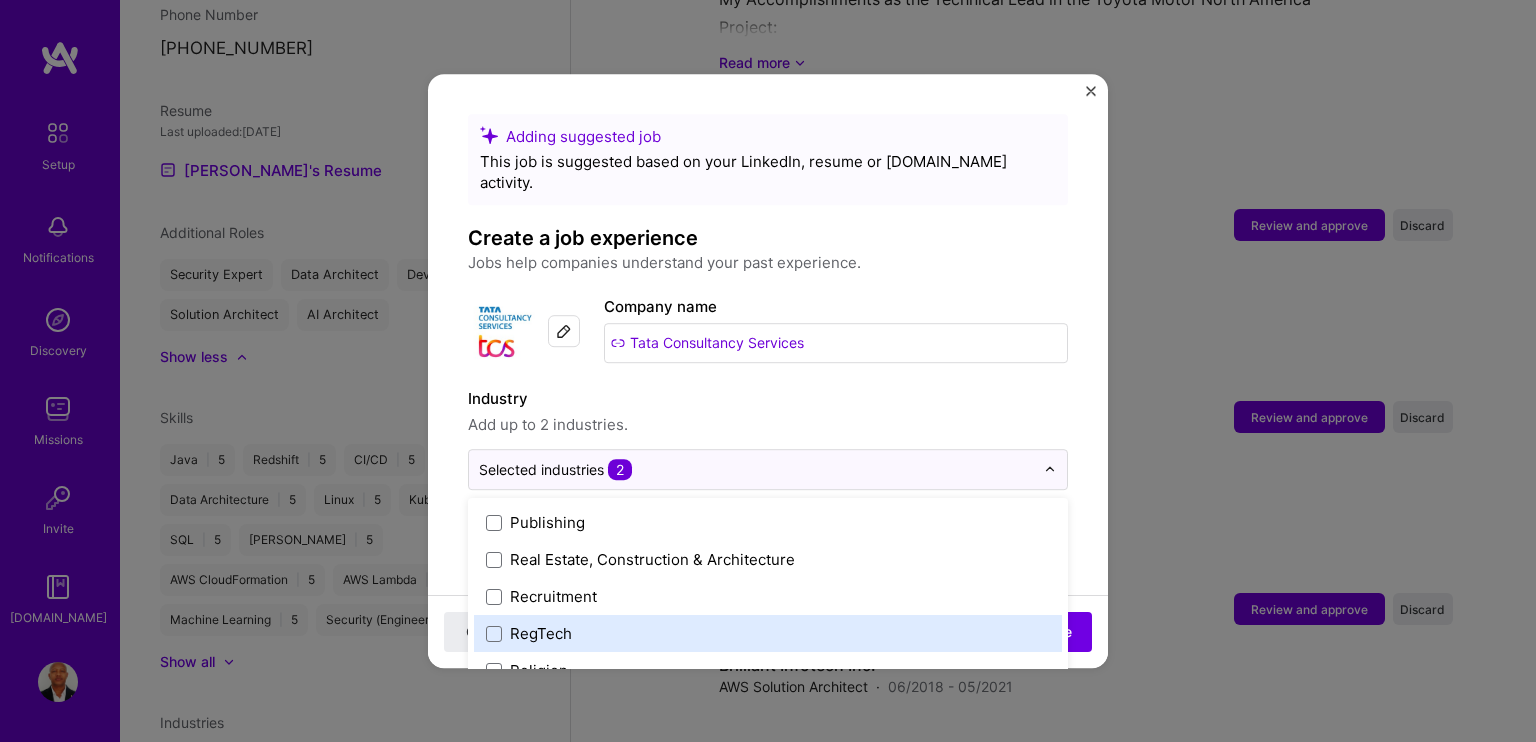 scroll, scrollTop: 4100, scrollLeft: 0, axis: vertical 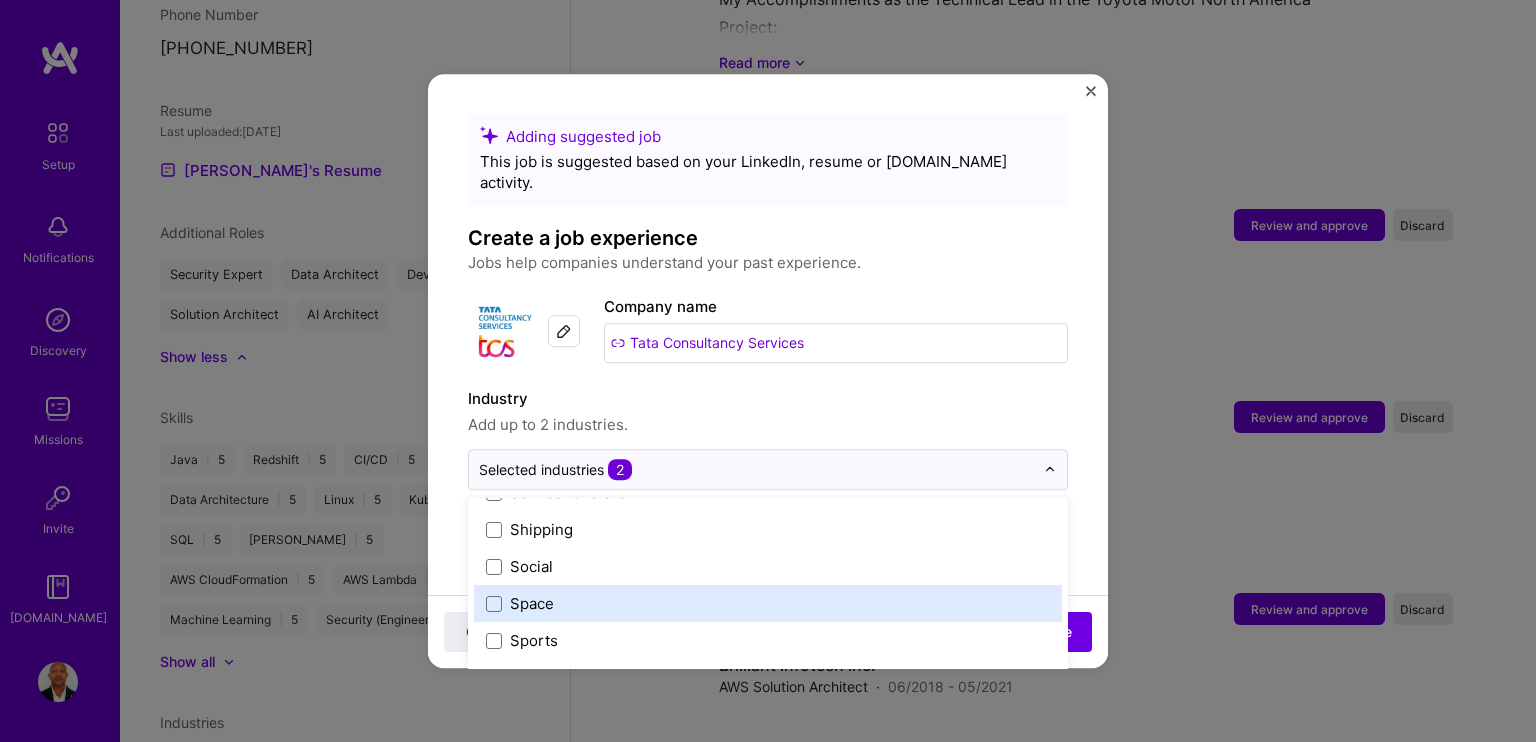 click on "Adding suggested job This job is suggested based on your LinkedIn, resume or [DOMAIN_NAME] activity. Create a job experience Jobs help companies understand your past experience. Company logo Company name Tata Consultancy Services
Industry Add up to 2 industries. option Financial Services / Fintech, deselected. option Space focused, 114 of 120. 120 results available. Use Up and Down to choose options, press Enter to select the currently focused option, press Escape to exit the menu, press Tab to select the option and exit the menu. Selected industries 2 3D Printing AR / VR / XR Accounting Advertising & AdTech Aerospace Agriculture / AgTech Airlines / Aviation Architecture / Interior Design Art & Museums Artifical Intelligence / Machine Learning Arts / Culture Augmented & Virtual Reality (AR/VR) Automotive Automotive & Self Driving Cars Aviation B2B B2B2C B2C BPA / RPA Banking Beauty Big Data BioTech Blockchain CMS CPG CRM Cannabis Charity & Nonprofit Circular Economy CivTech Climate Tech Cloud Services" at bounding box center (768, 1138) 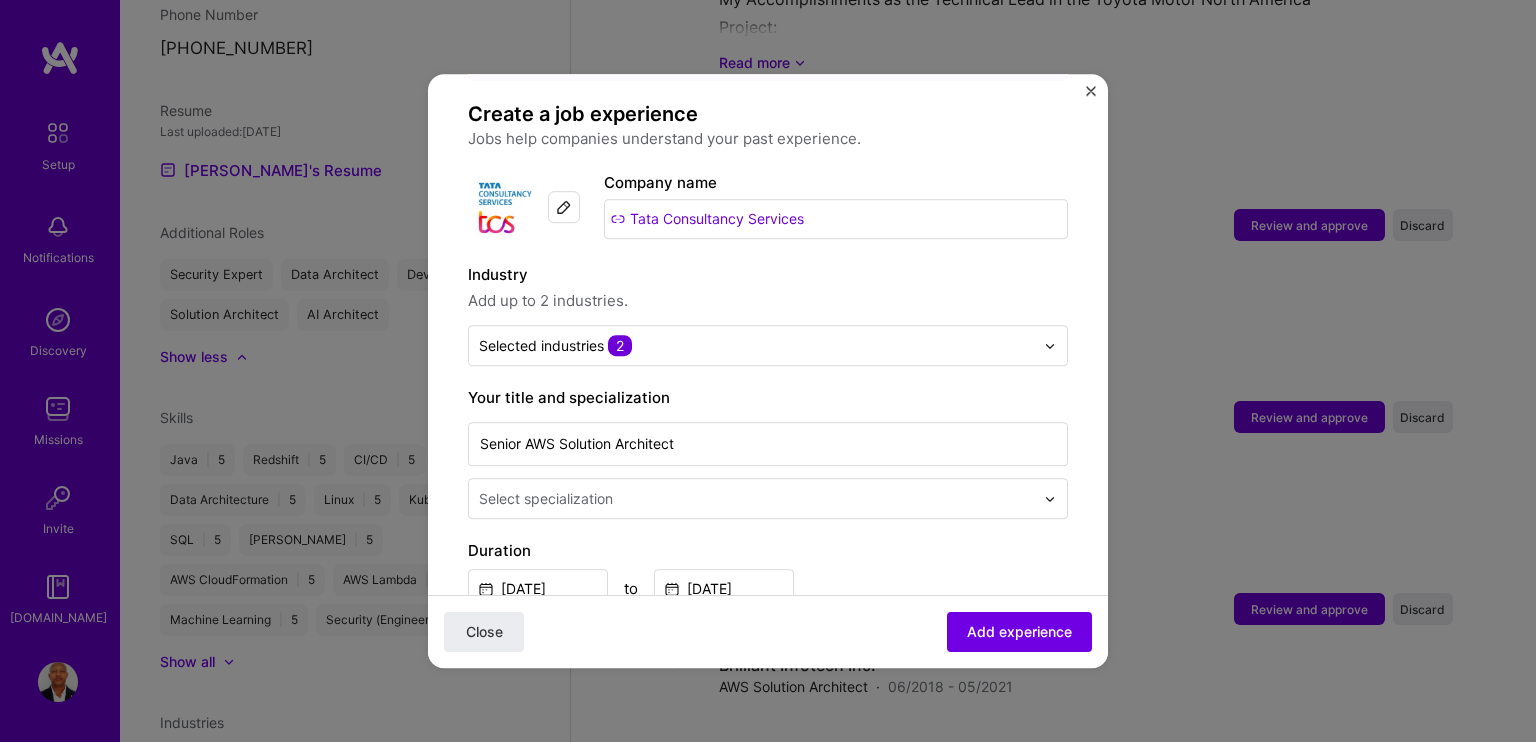 scroll, scrollTop: 400, scrollLeft: 0, axis: vertical 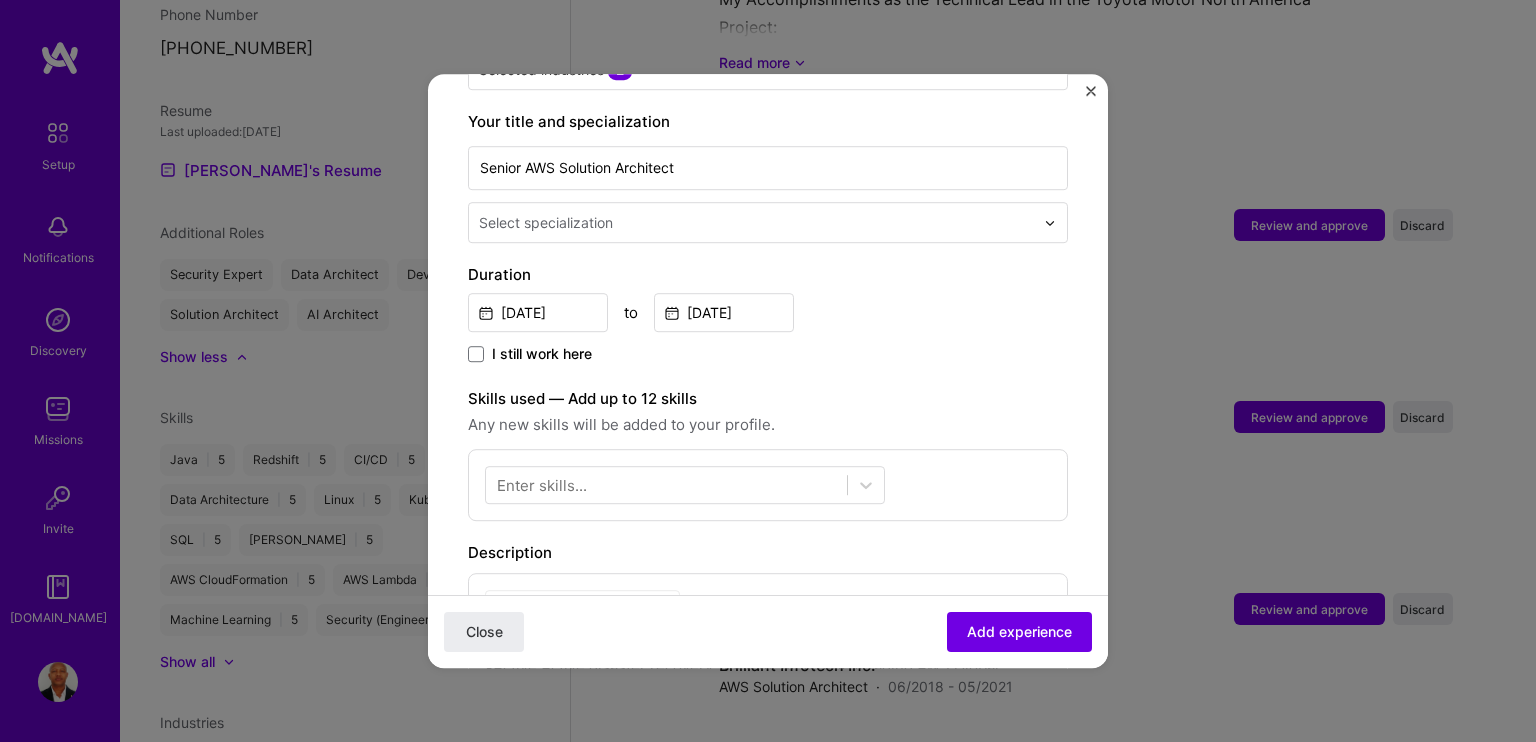 click on "I still work here" at bounding box center (530, 354) 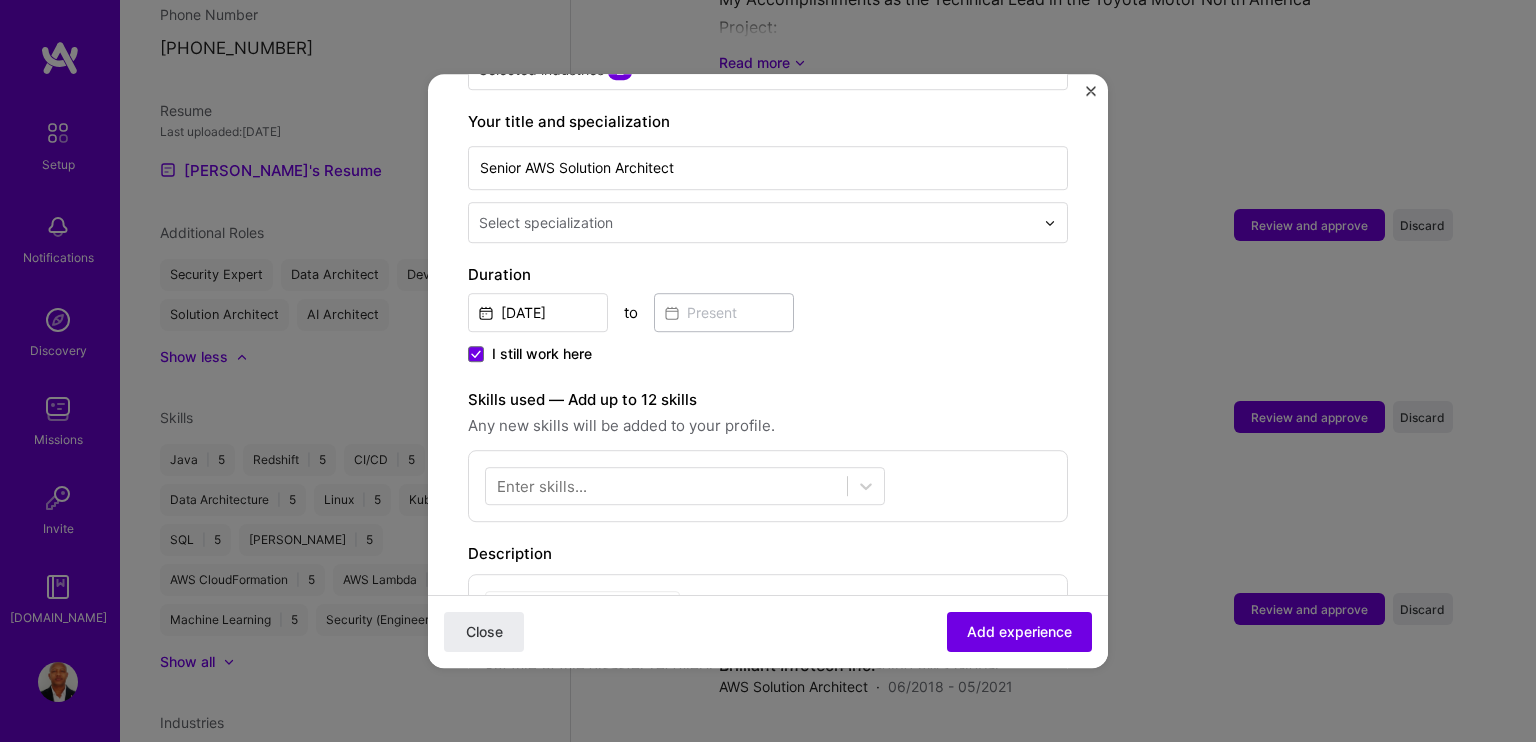 click on "I still work here" at bounding box center [530, 354] 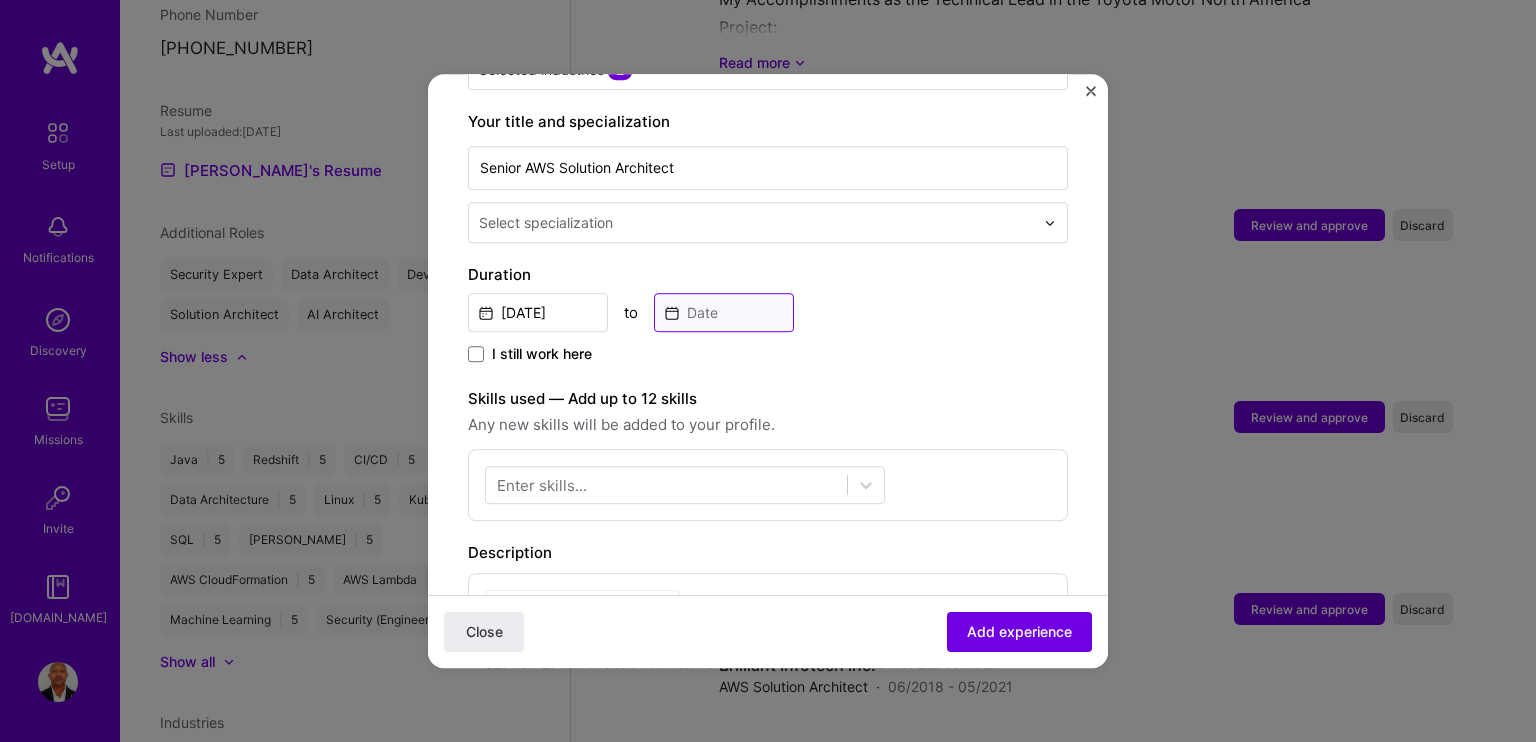 click at bounding box center (724, 312) 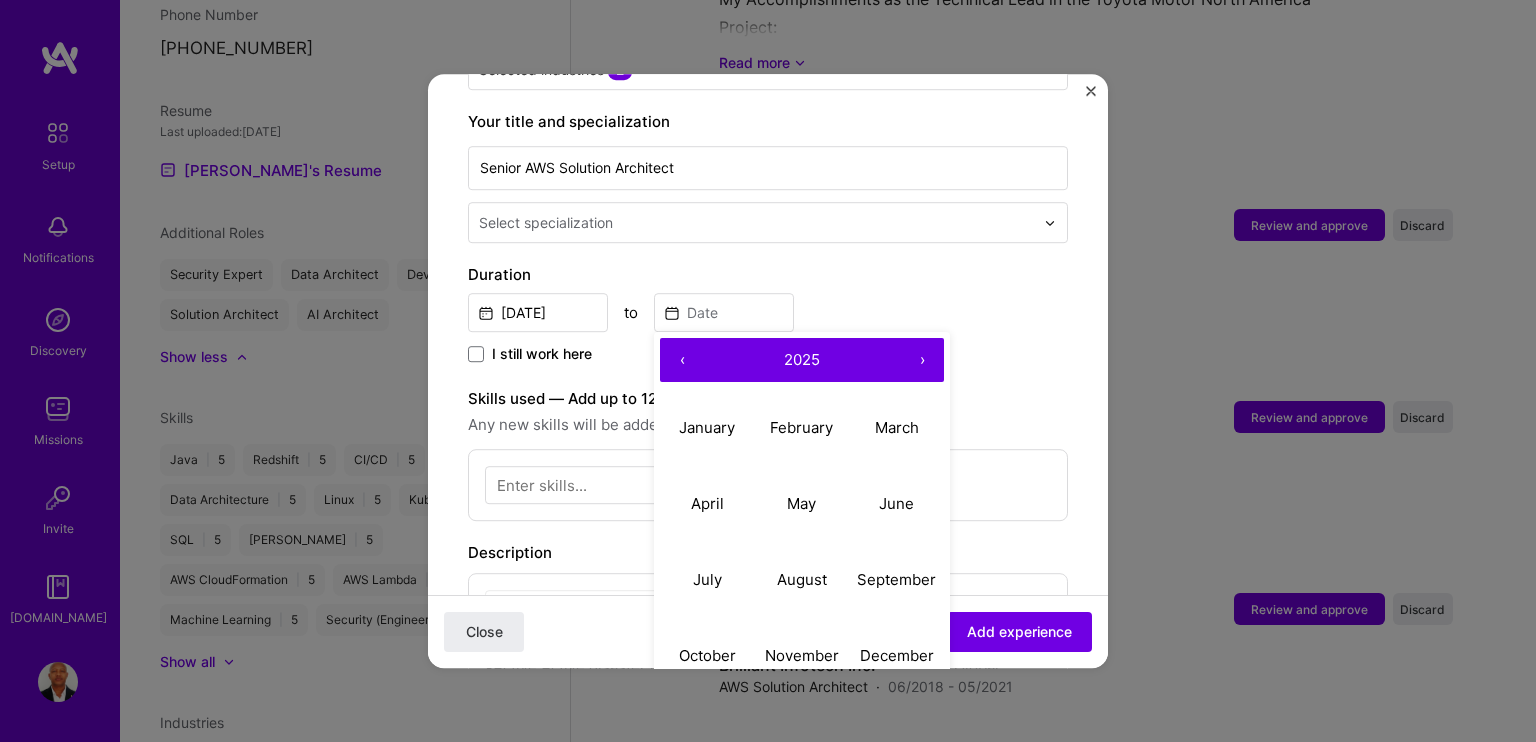 click on "›" at bounding box center (922, 360) 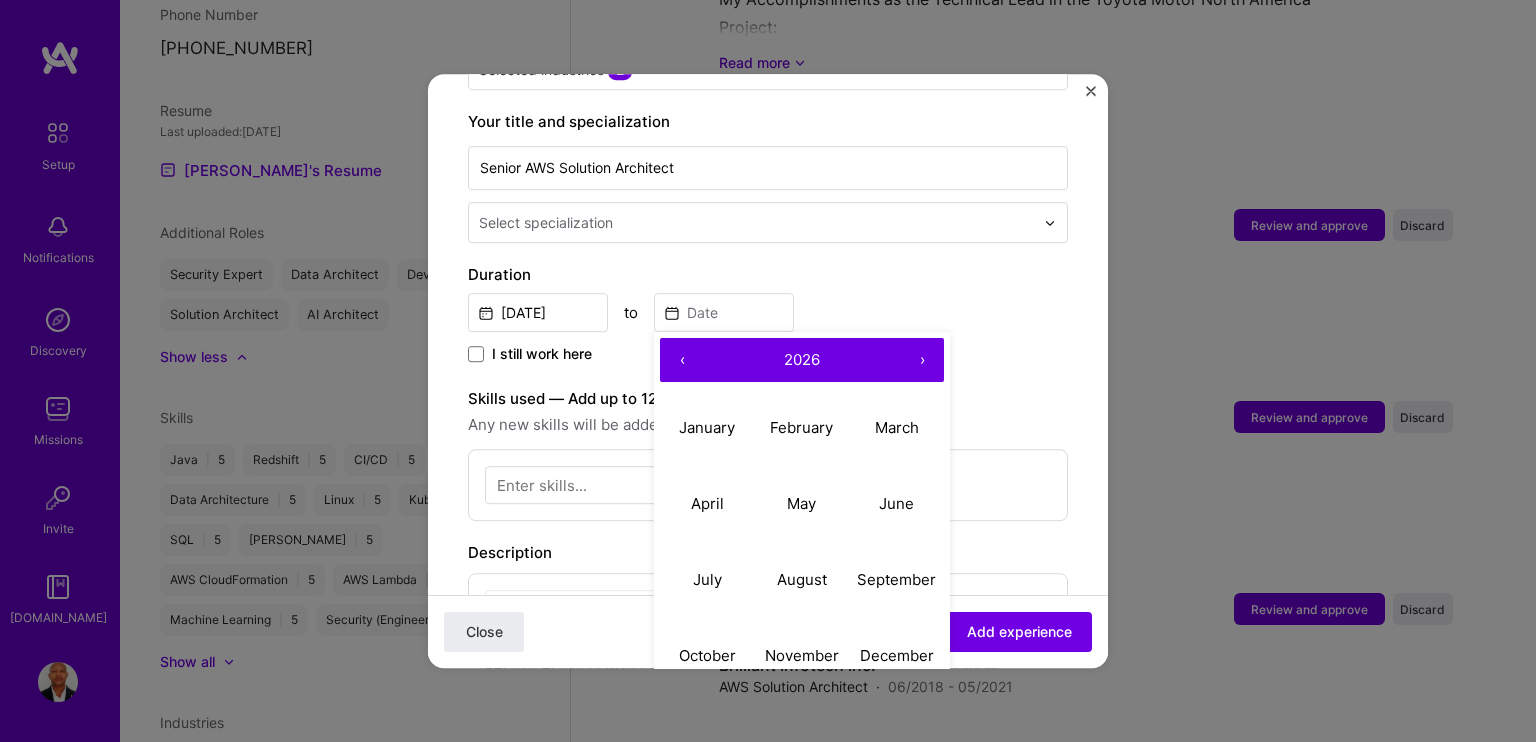 click on "‹" at bounding box center [682, 360] 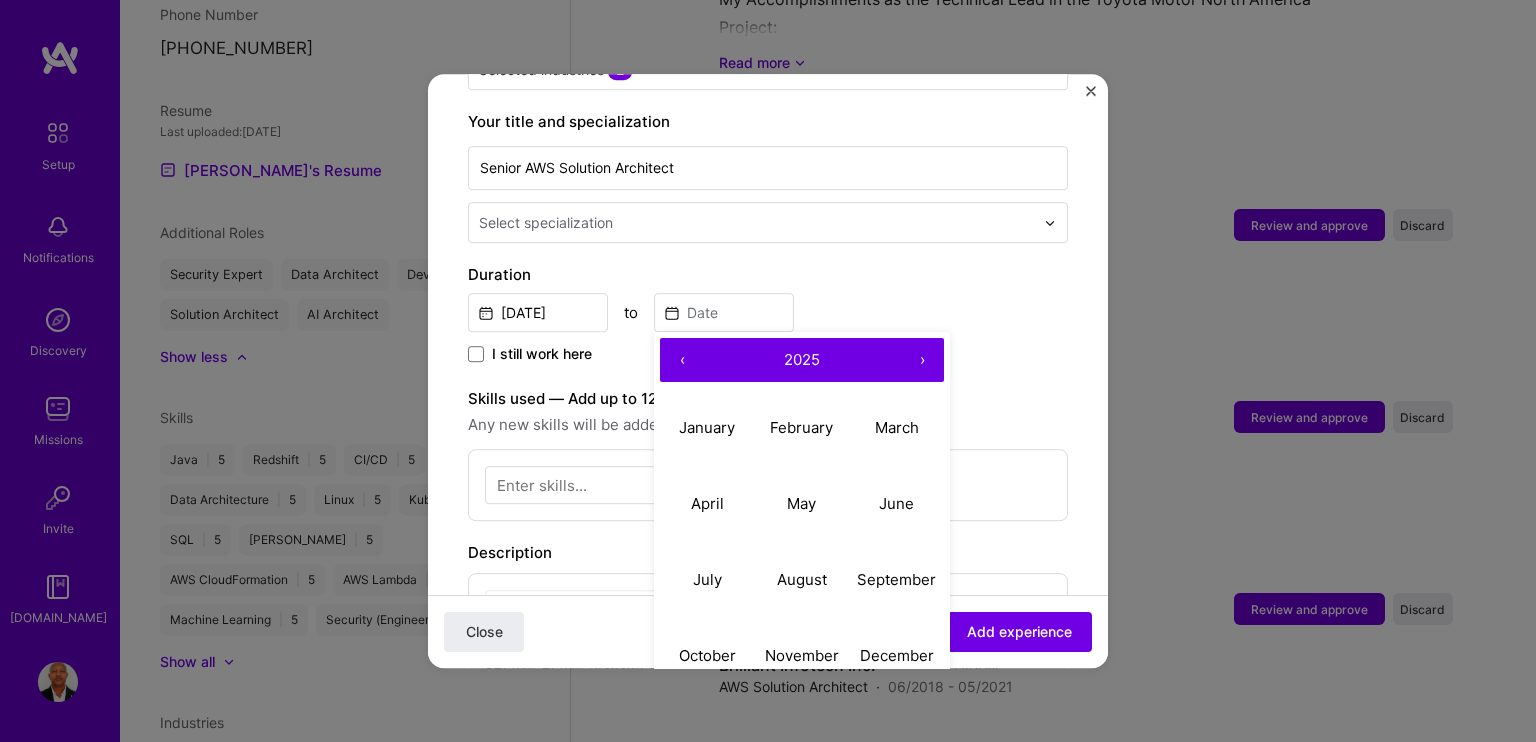click on "‹" at bounding box center (682, 360) 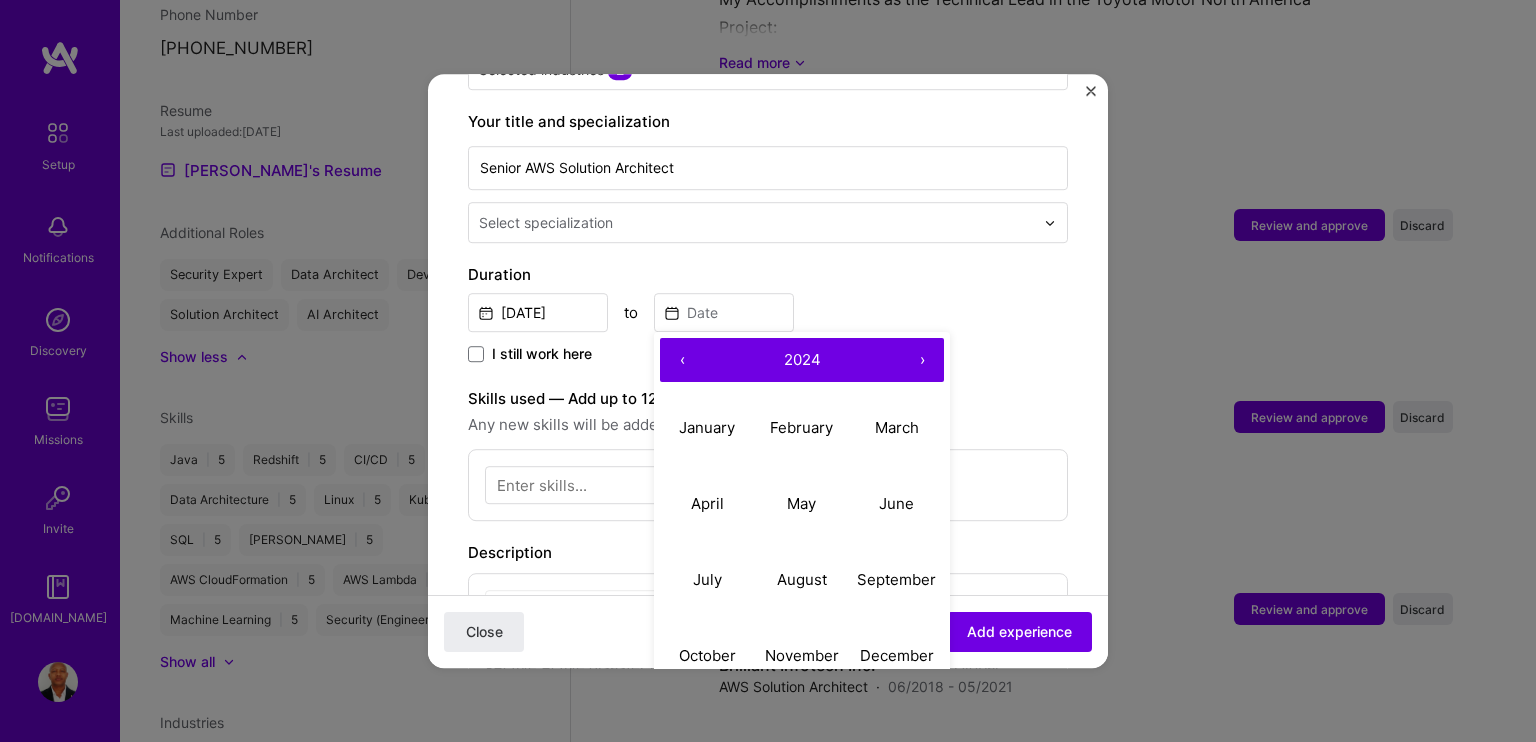 click on "‹" at bounding box center [682, 360] 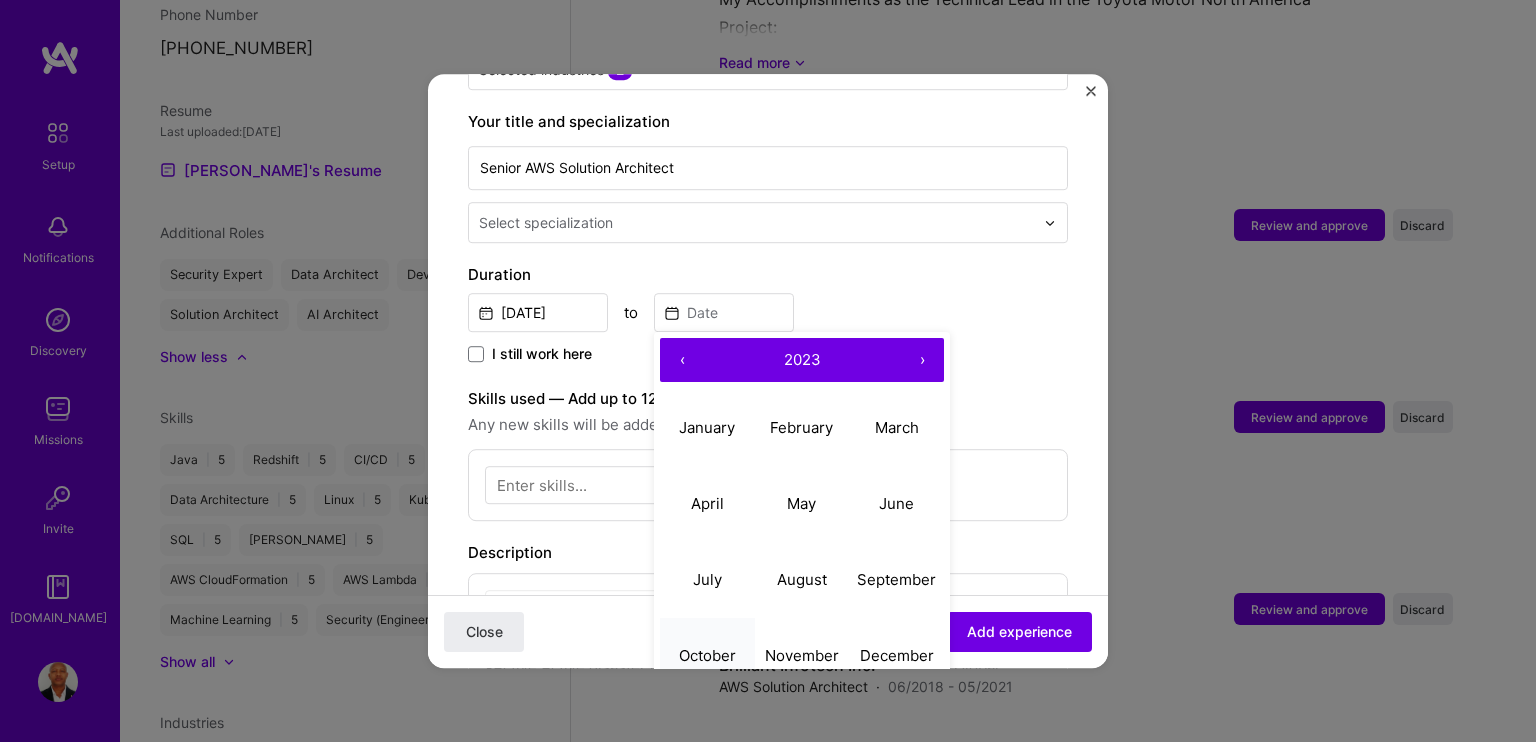 click on "October" at bounding box center [707, 655] 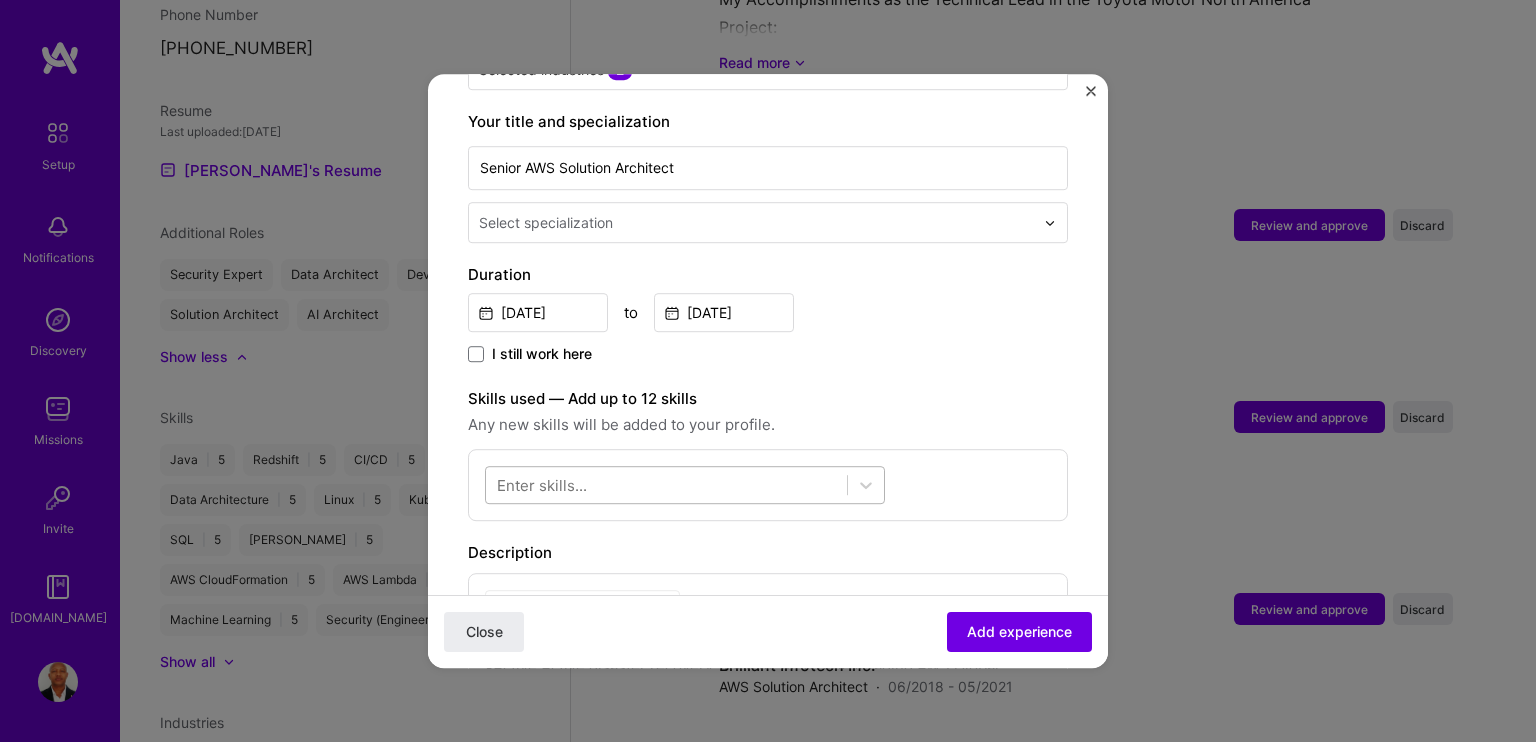 scroll, scrollTop: 500, scrollLeft: 0, axis: vertical 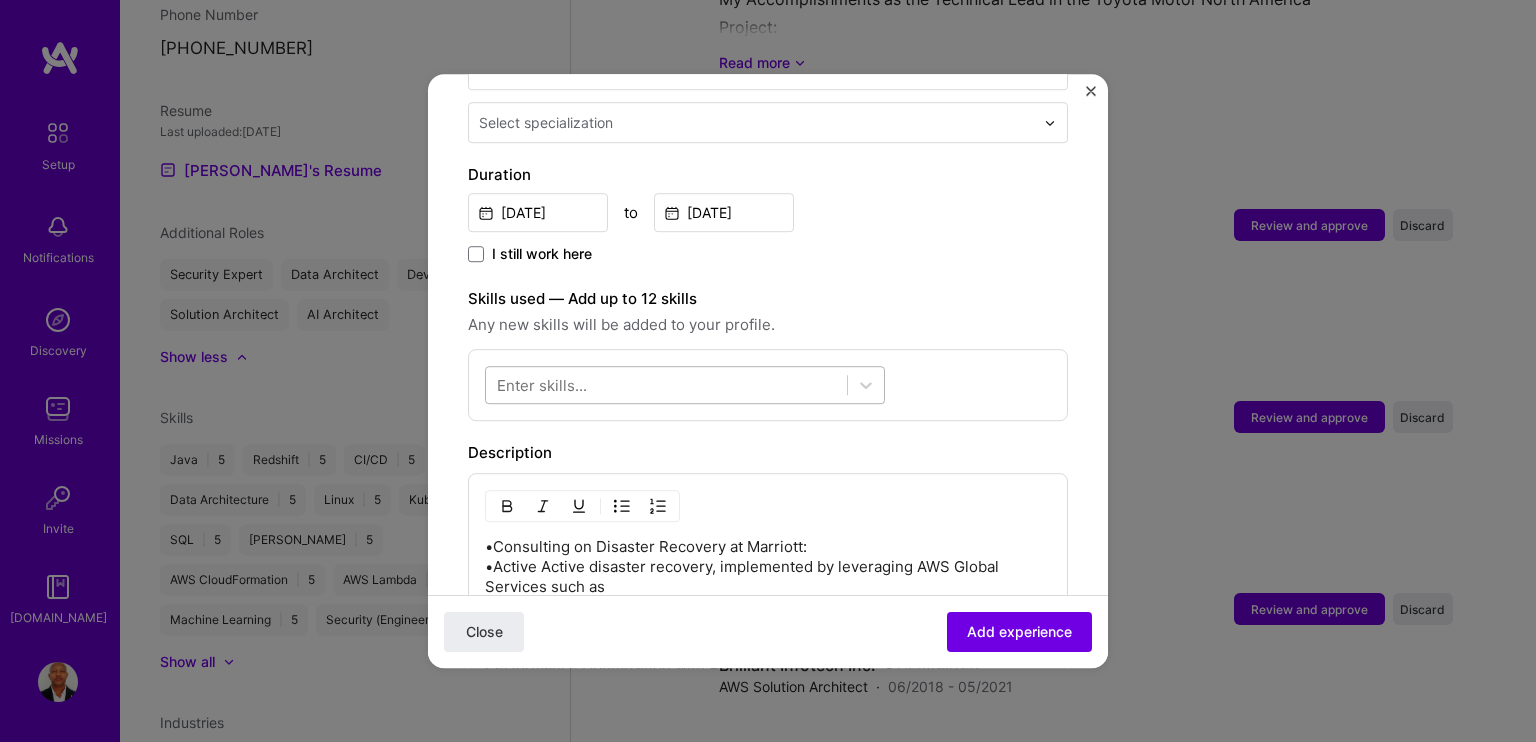 click at bounding box center [666, 385] 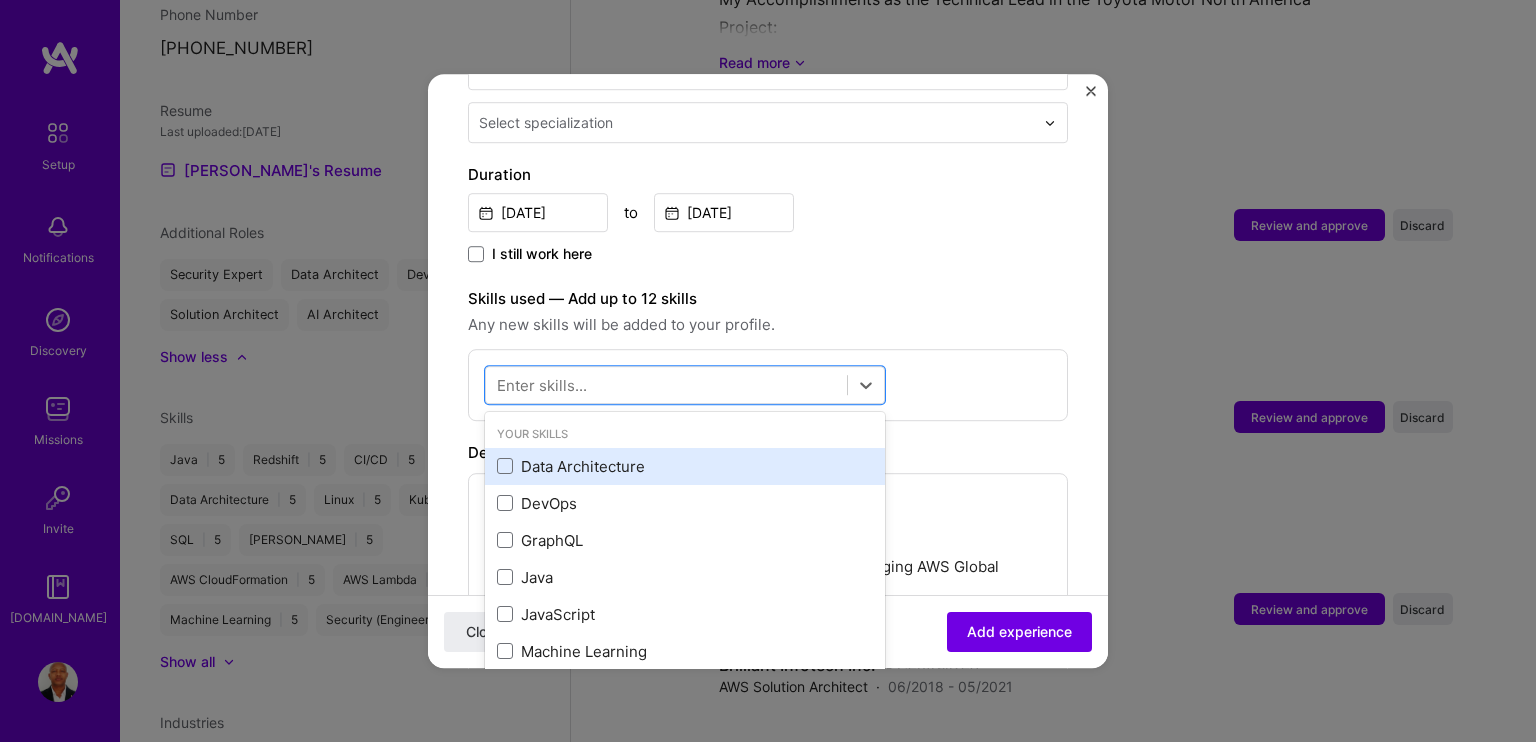 click on "Data Architecture" at bounding box center [685, 466] 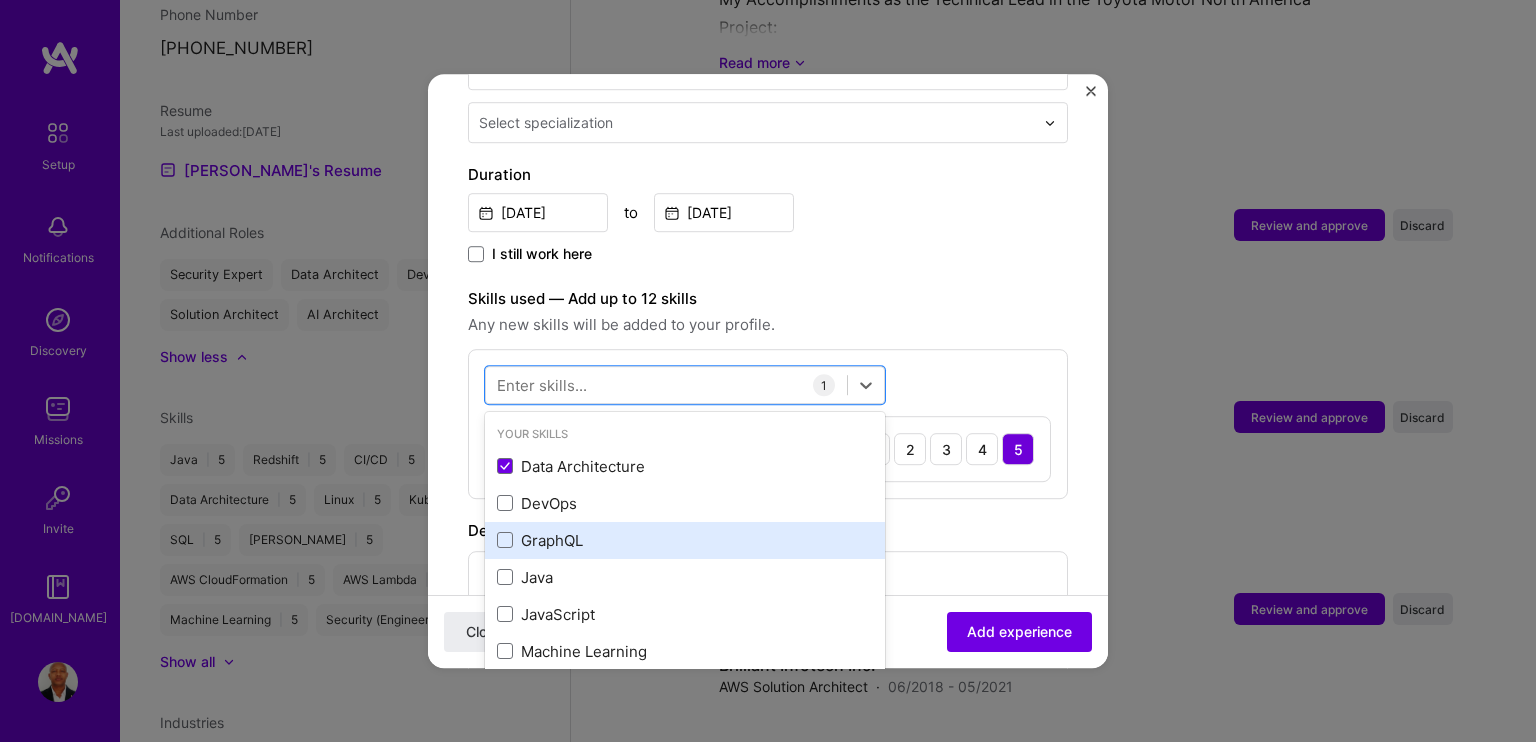 scroll, scrollTop: 100, scrollLeft: 0, axis: vertical 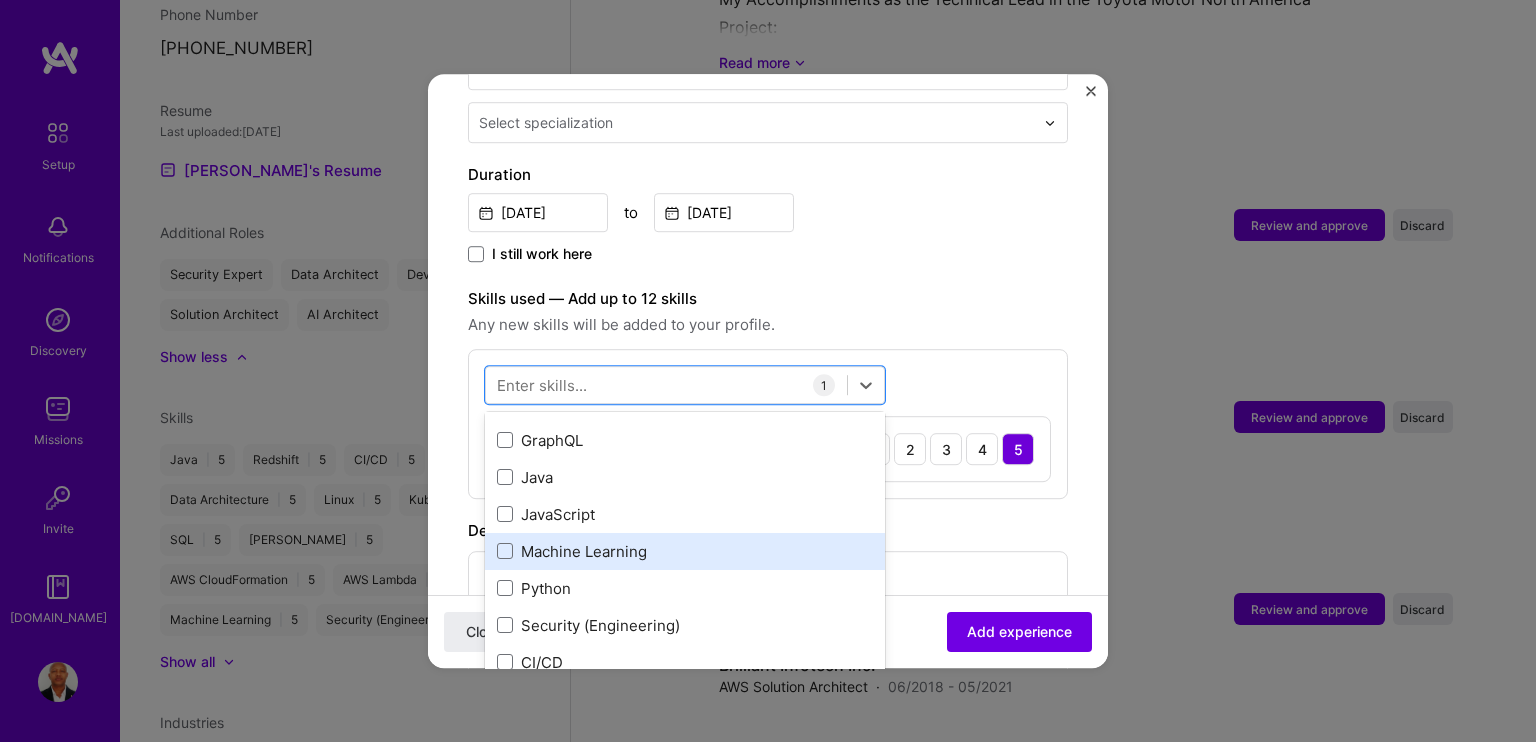 click on "Machine Learning" at bounding box center [685, 551] 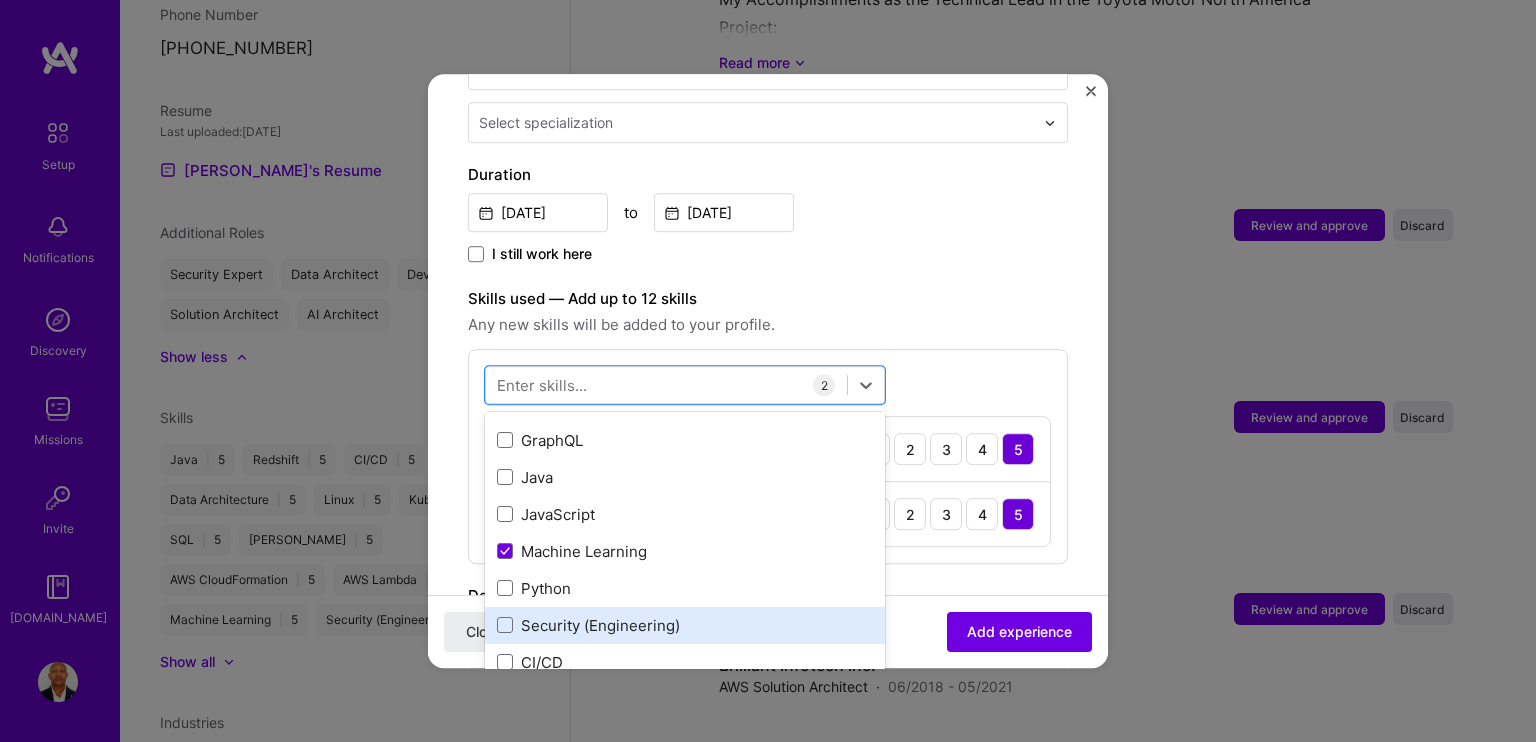 click on "Security (Engineering)" at bounding box center [685, 625] 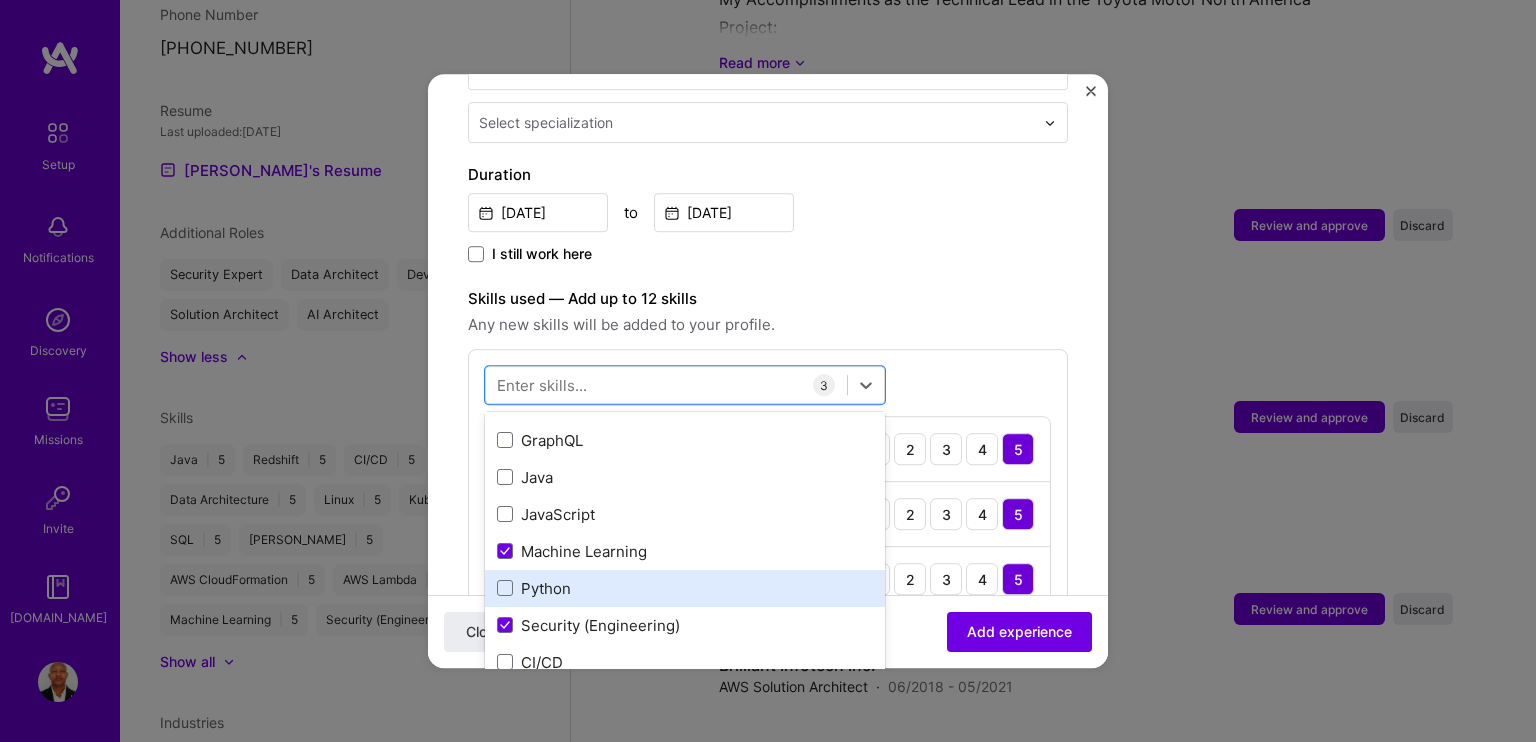 click on "Python" at bounding box center [685, 588] 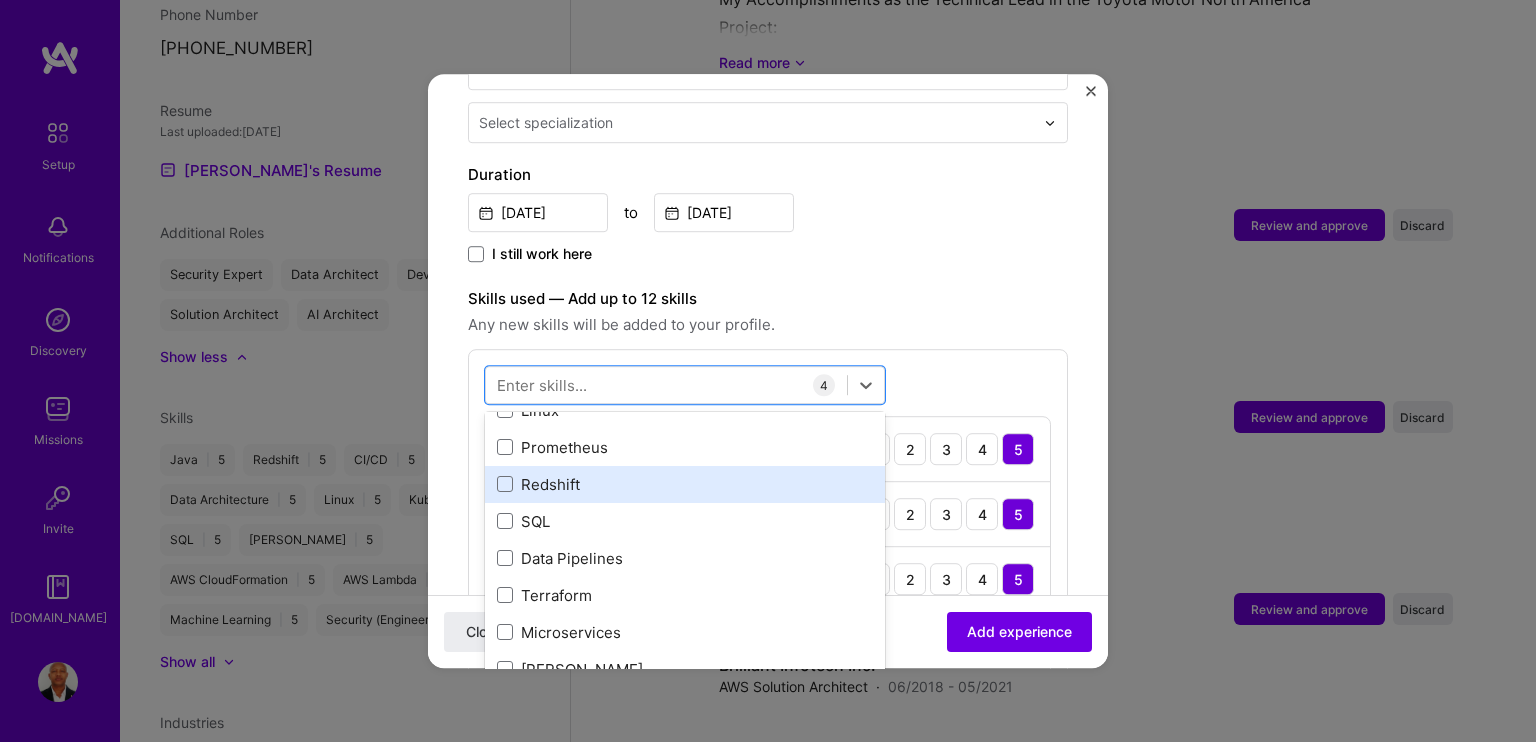 scroll, scrollTop: 800, scrollLeft: 0, axis: vertical 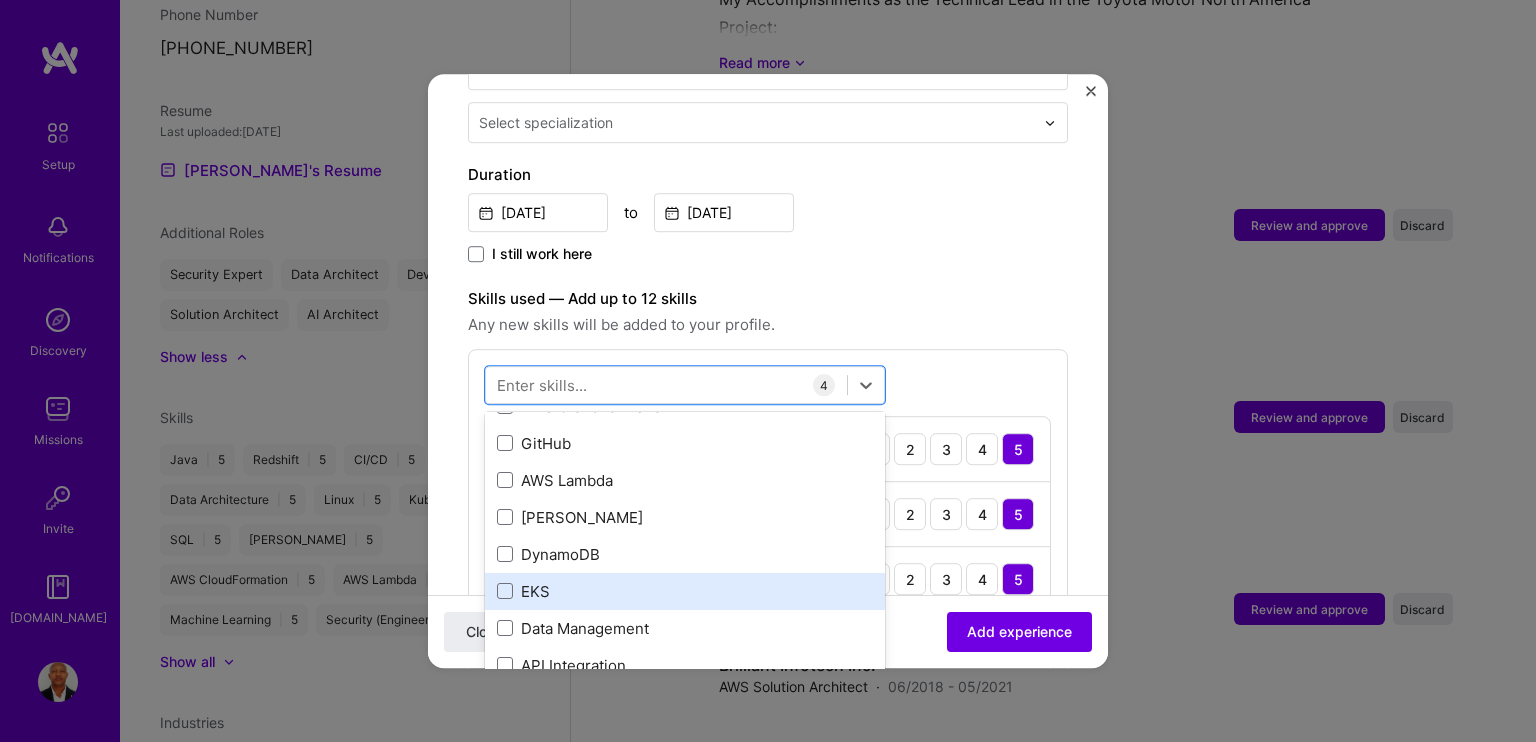 click on "EKS" at bounding box center (685, 591) 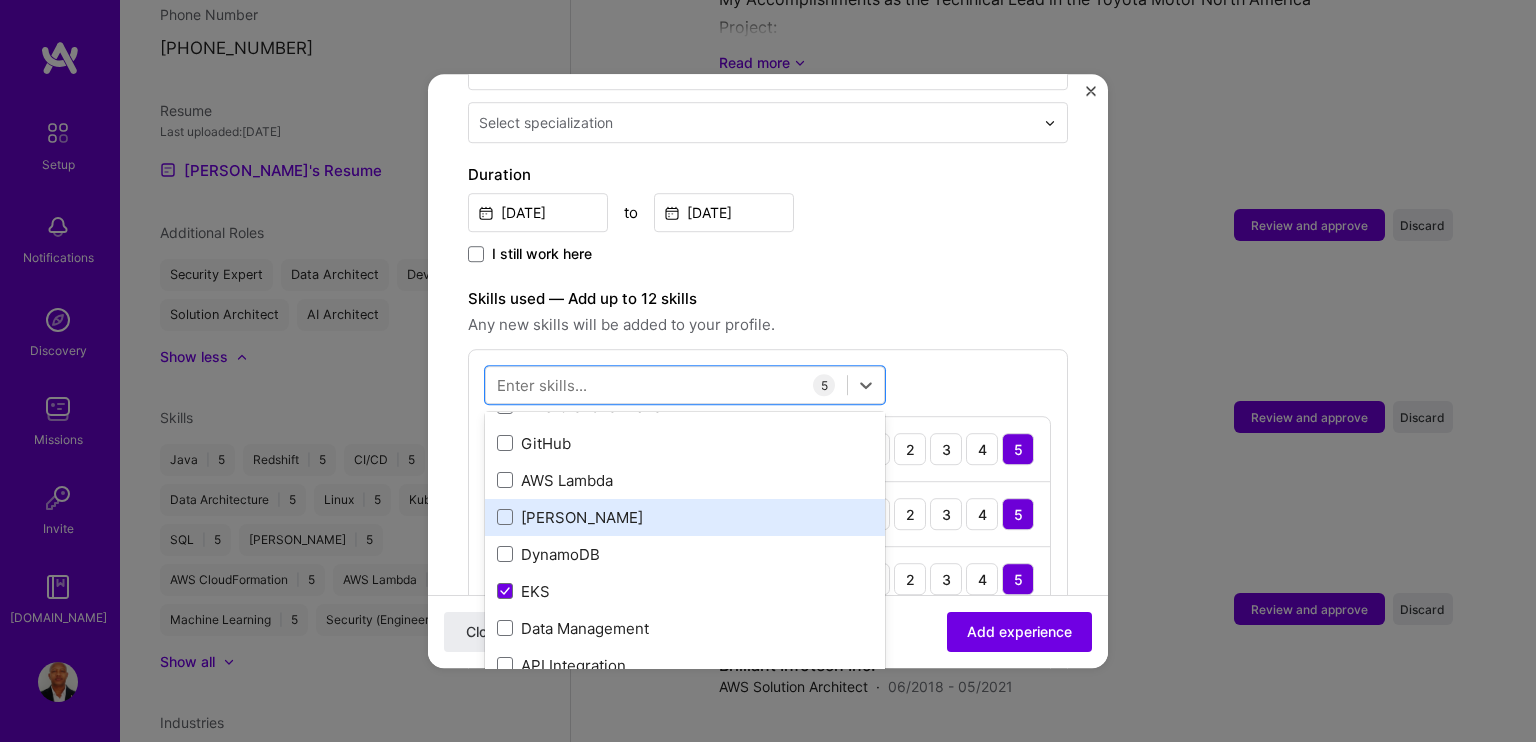 click on "[PERSON_NAME]" at bounding box center [685, 517] 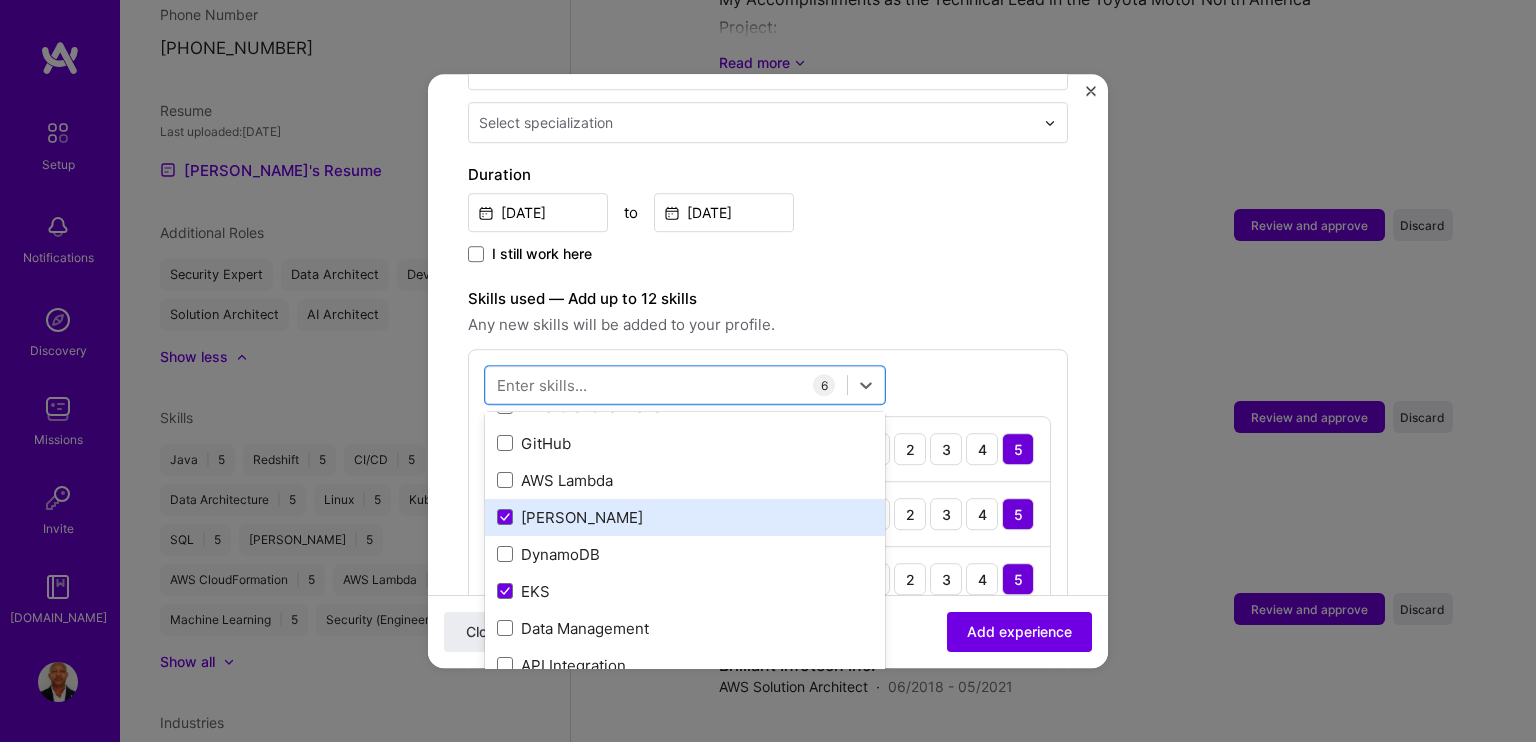click on "[PERSON_NAME]" at bounding box center (685, 517) 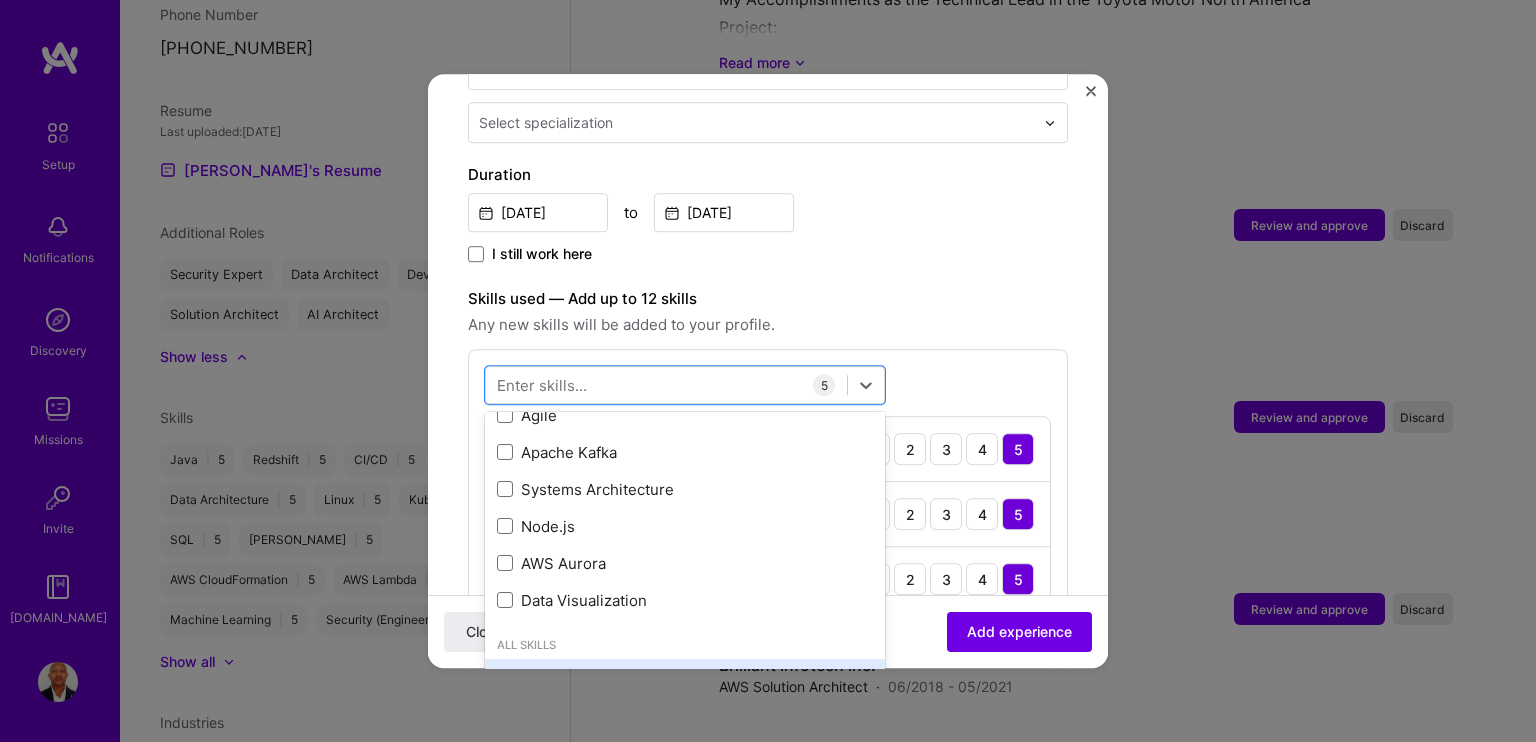 scroll, scrollTop: 1100, scrollLeft: 0, axis: vertical 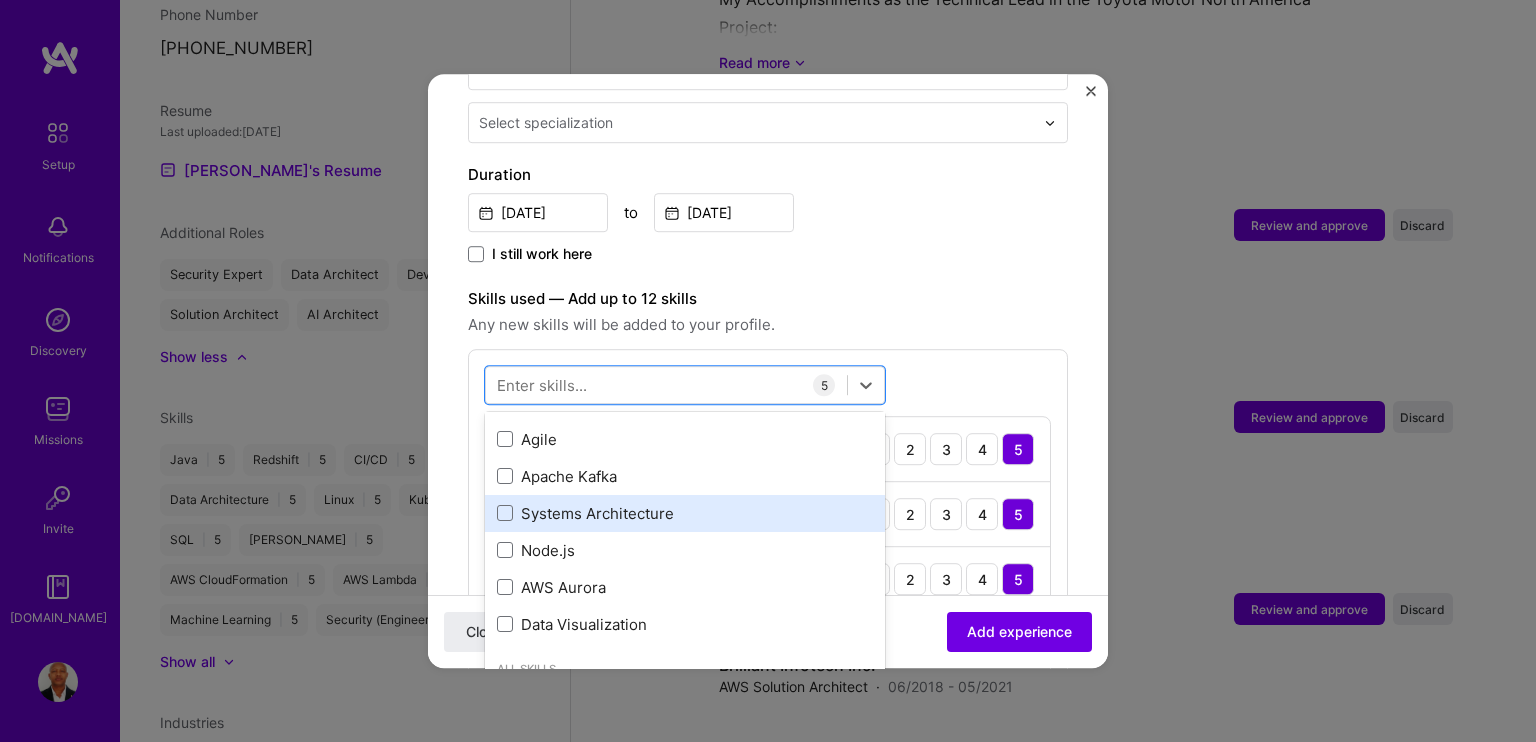 click on "Systems Architecture" at bounding box center (685, 513) 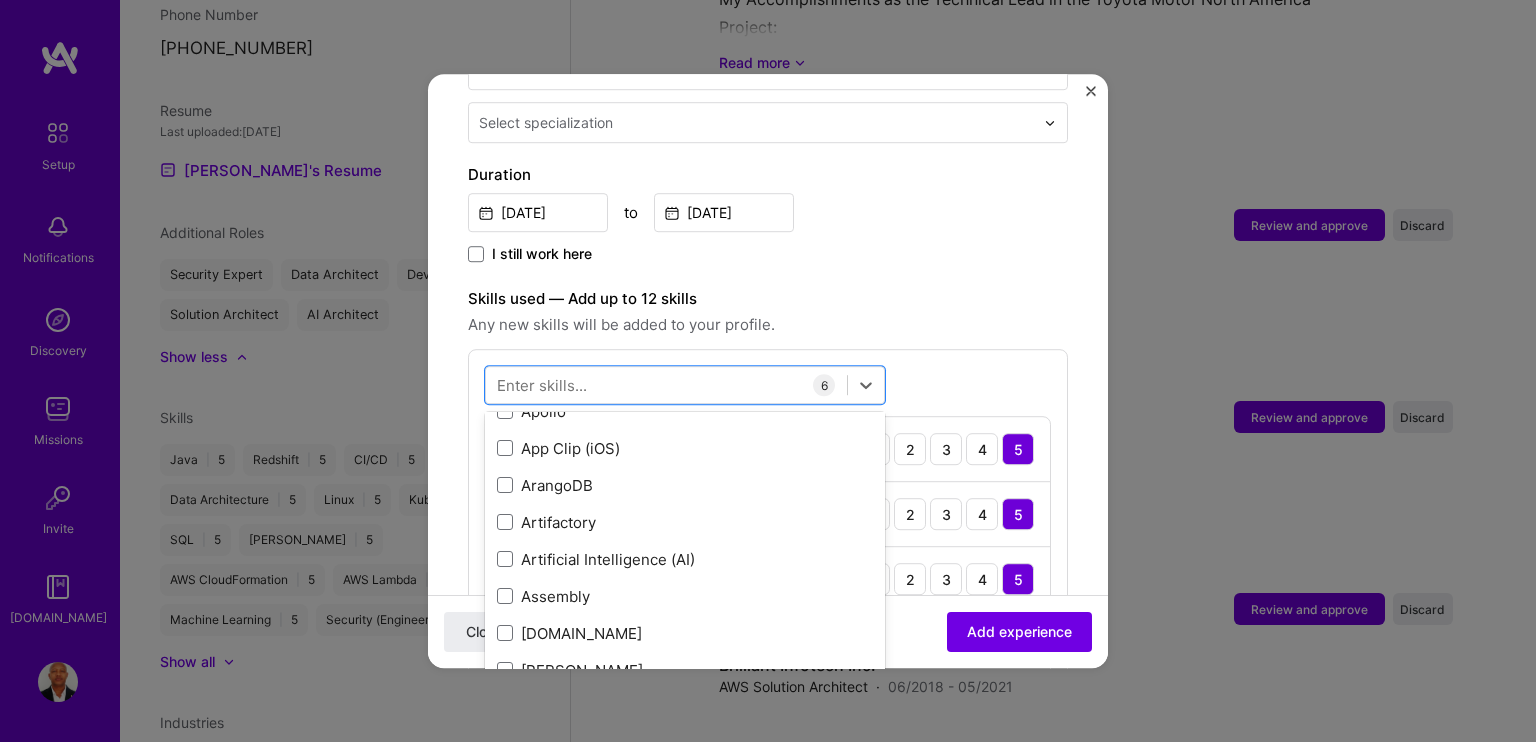 scroll, scrollTop: 2400, scrollLeft: 0, axis: vertical 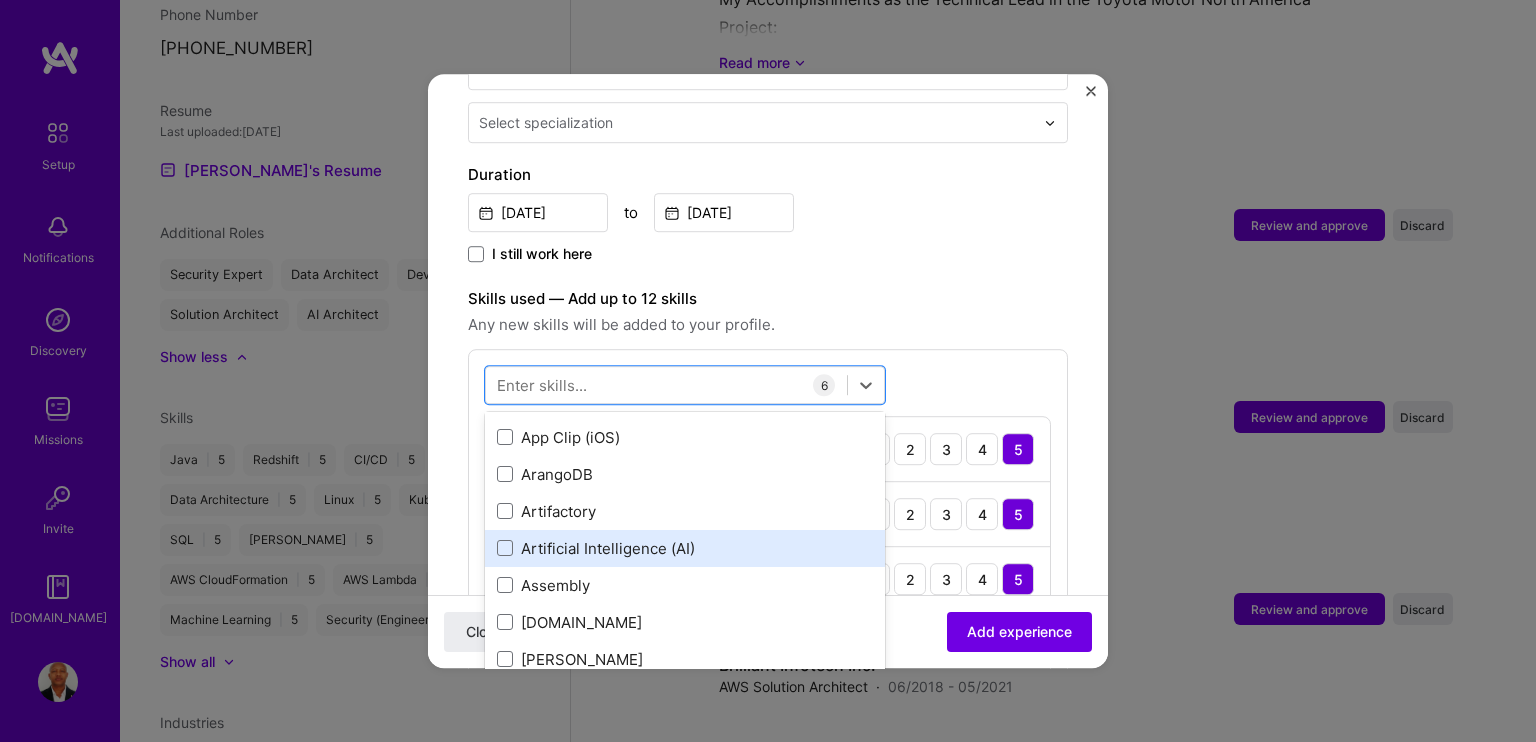 click on "Artificial Intelligence (AI)" at bounding box center [685, 548] 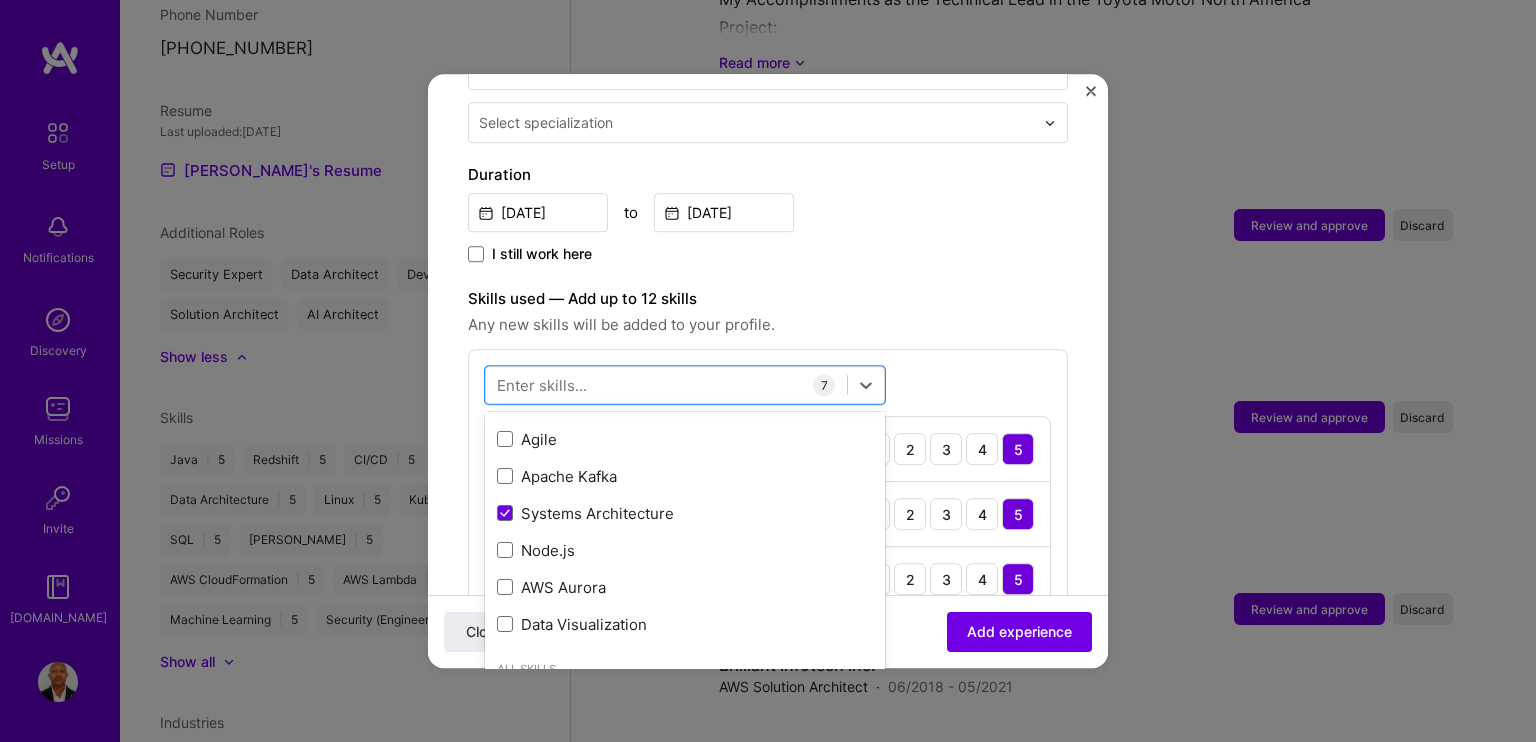 scroll, scrollTop: 1000, scrollLeft: 0, axis: vertical 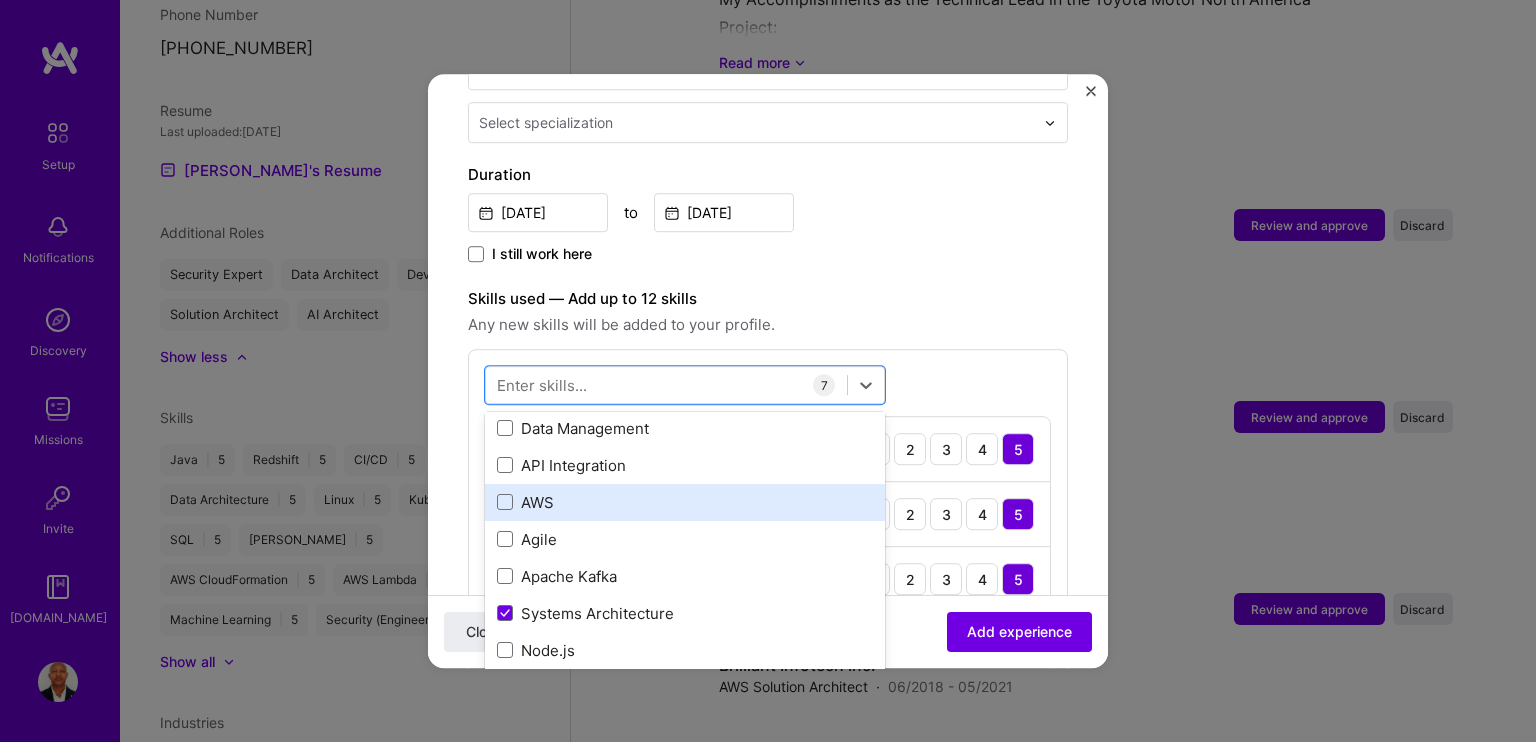 click on "AWS" at bounding box center [685, 502] 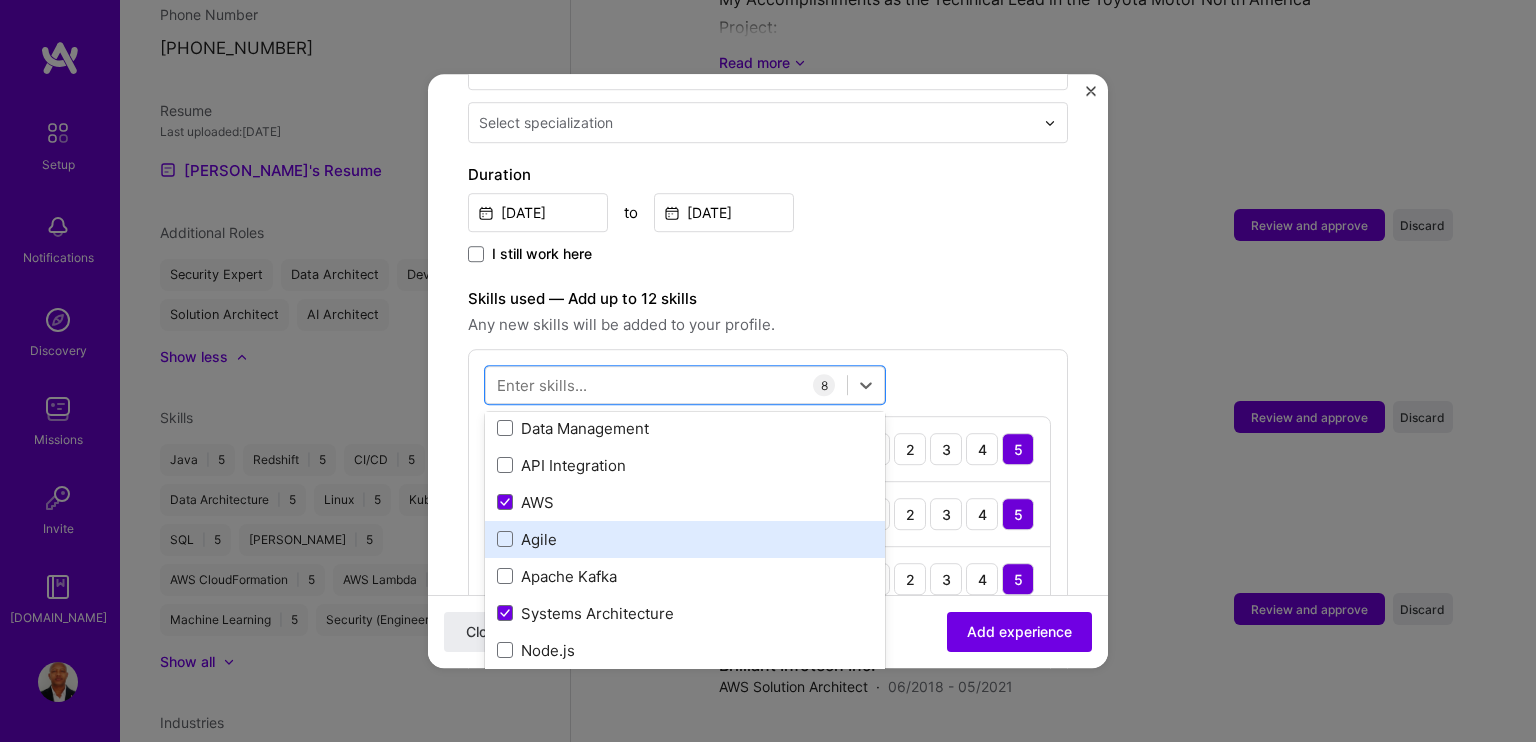 click on "Agile" at bounding box center [685, 539] 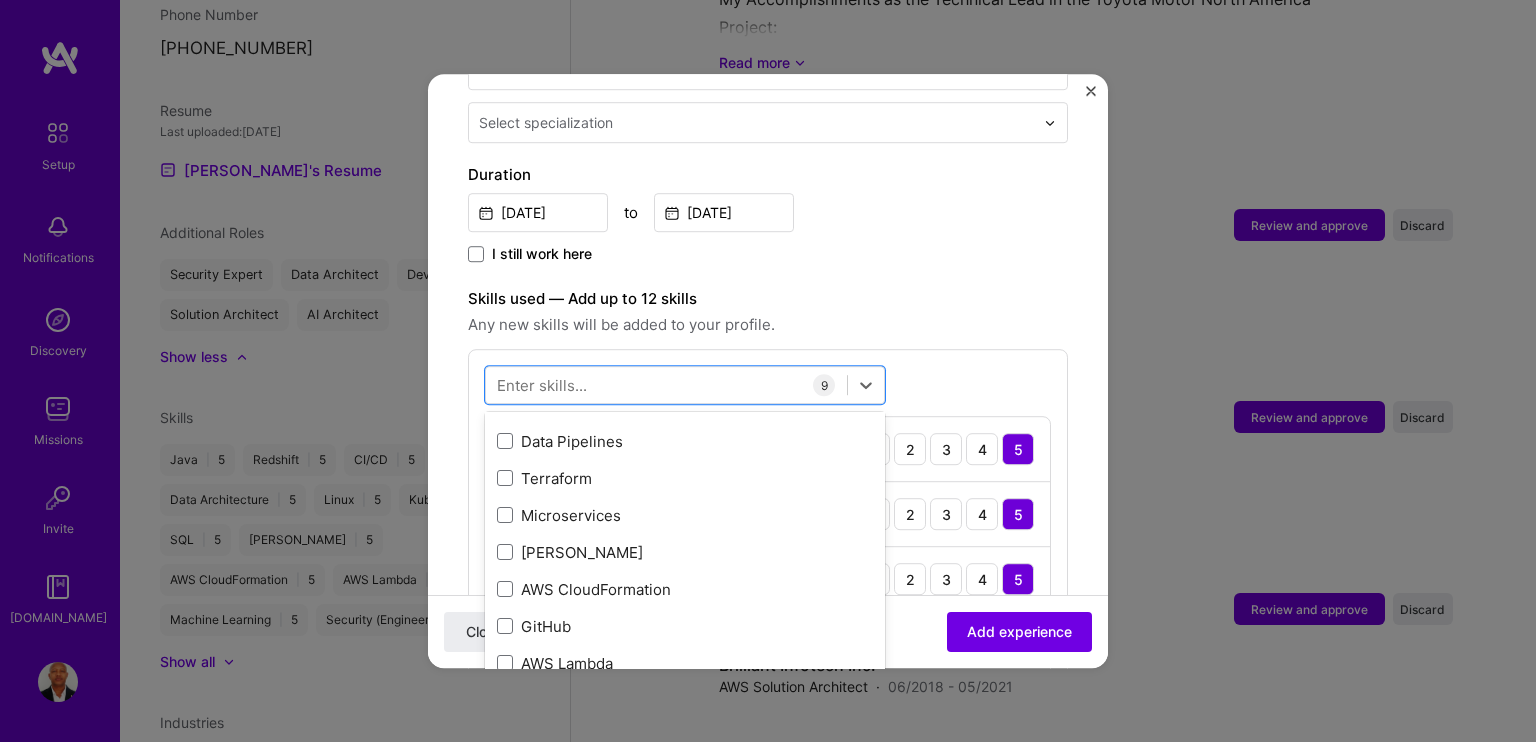 scroll, scrollTop: 600, scrollLeft: 0, axis: vertical 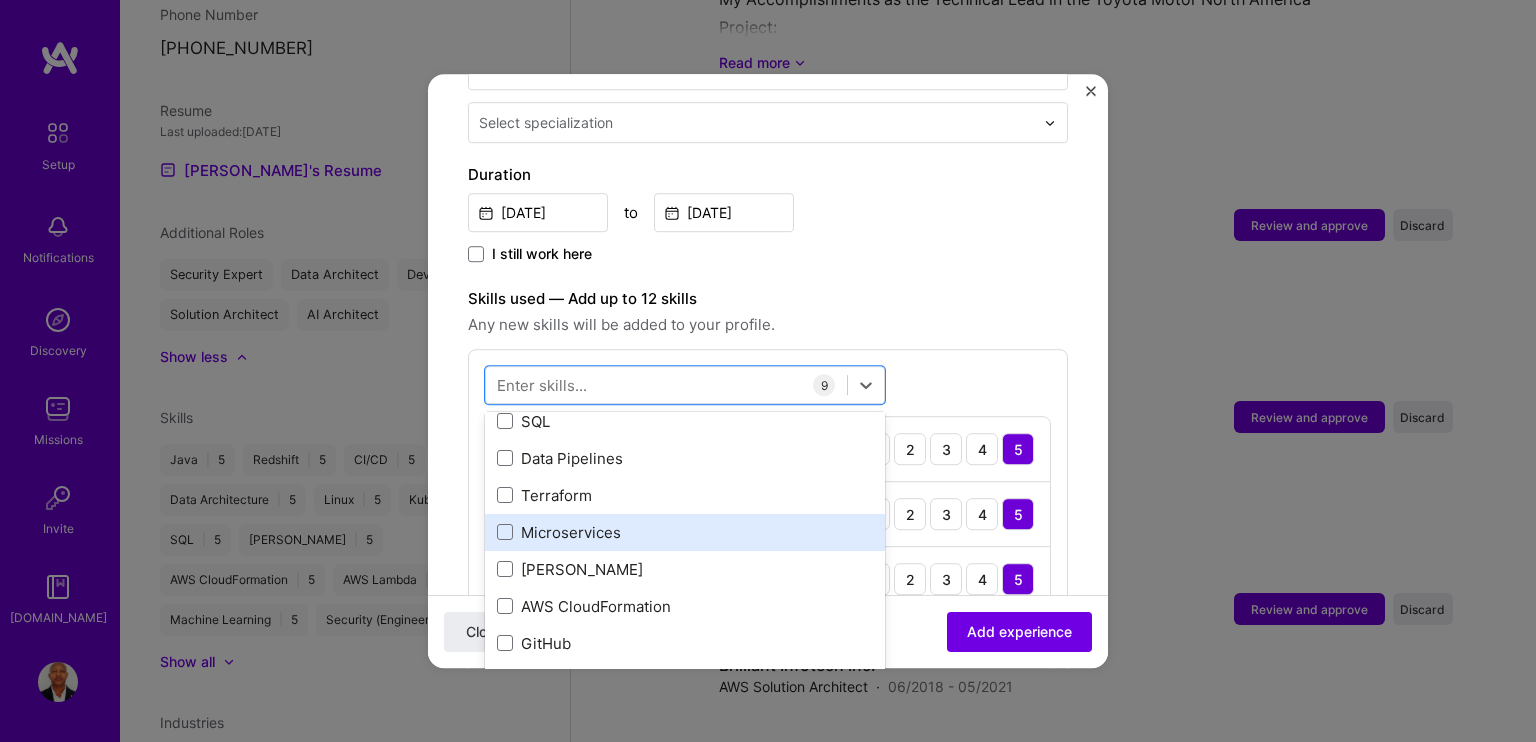 click on "Microservices" at bounding box center (685, 532) 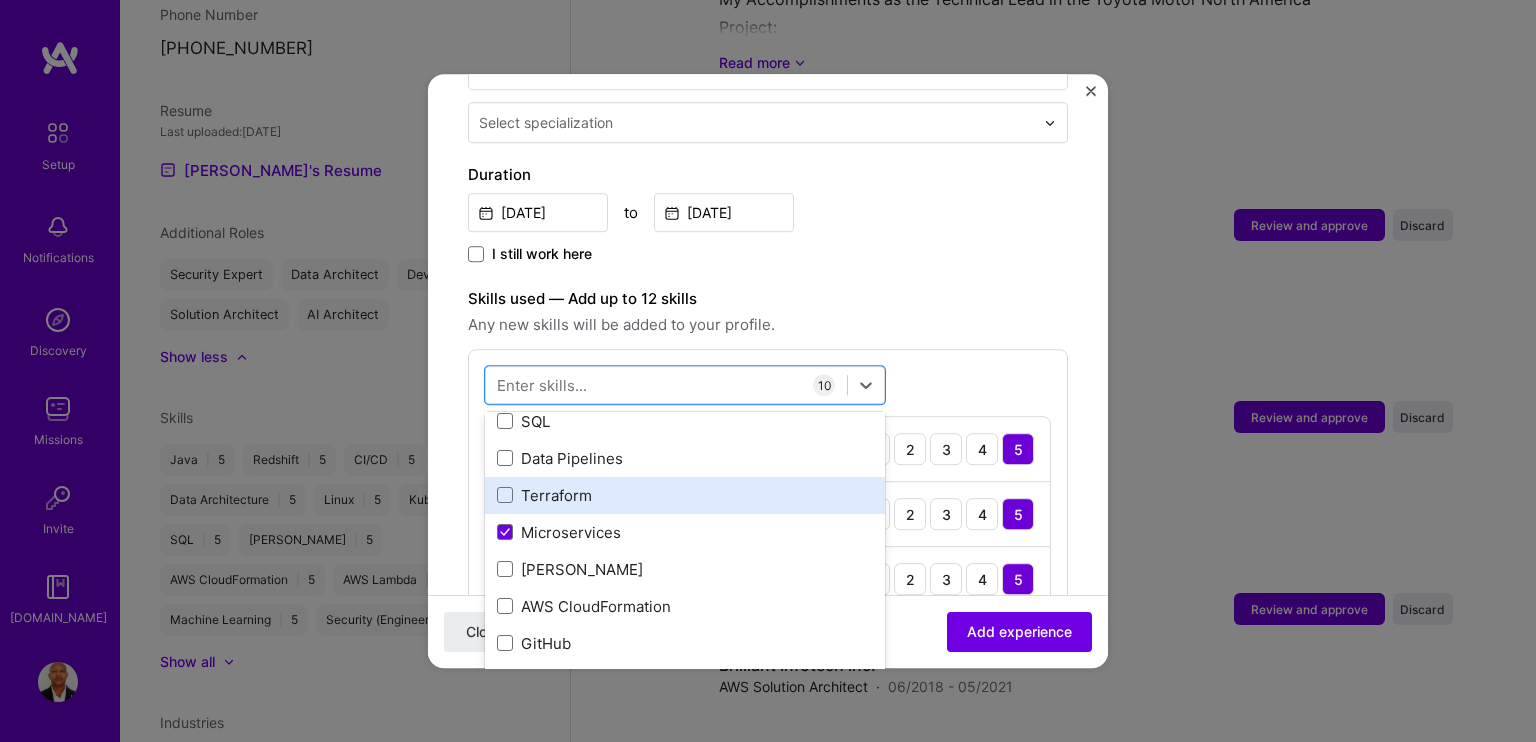 click on "Terraform" at bounding box center [685, 495] 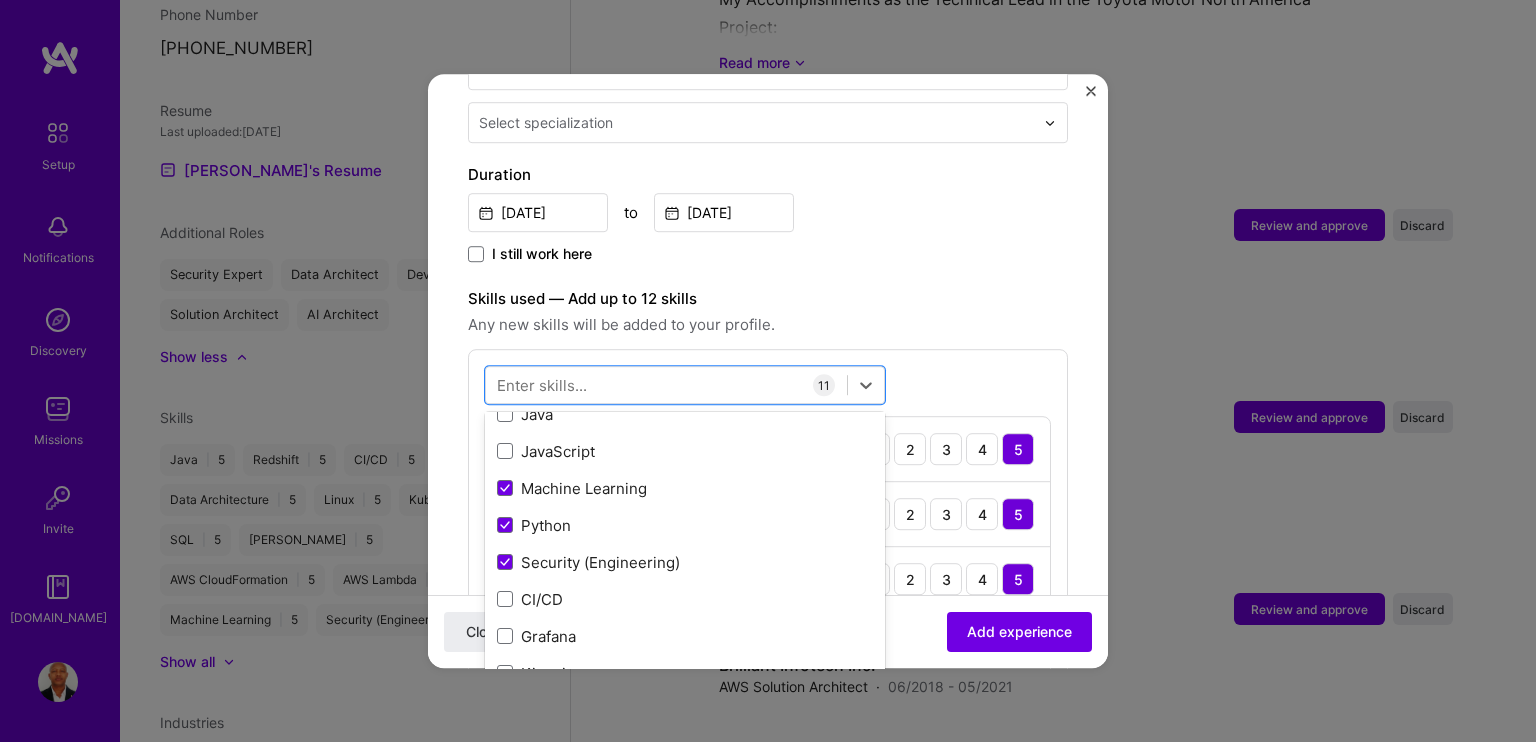 scroll, scrollTop: 100, scrollLeft: 0, axis: vertical 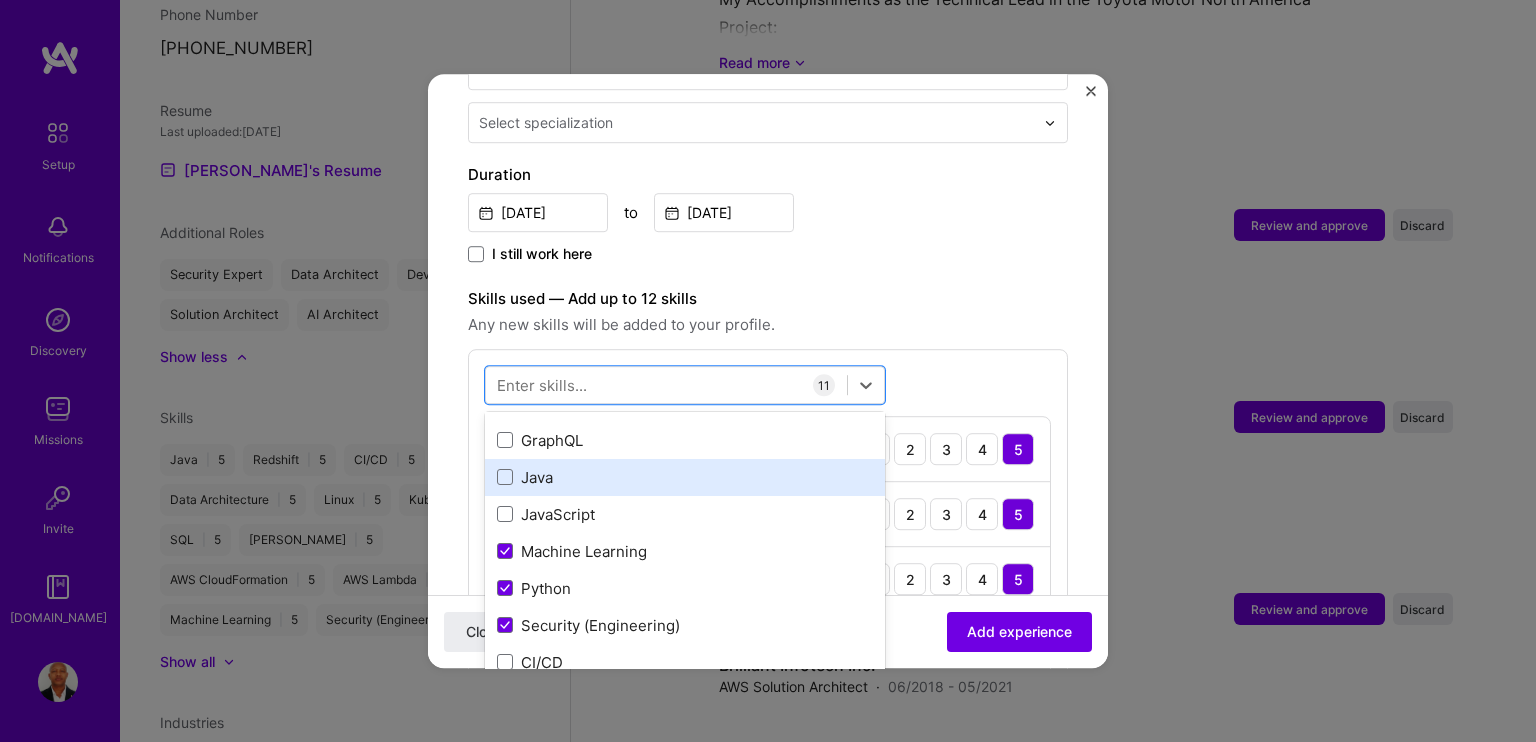 click on "Java" at bounding box center [685, 477] 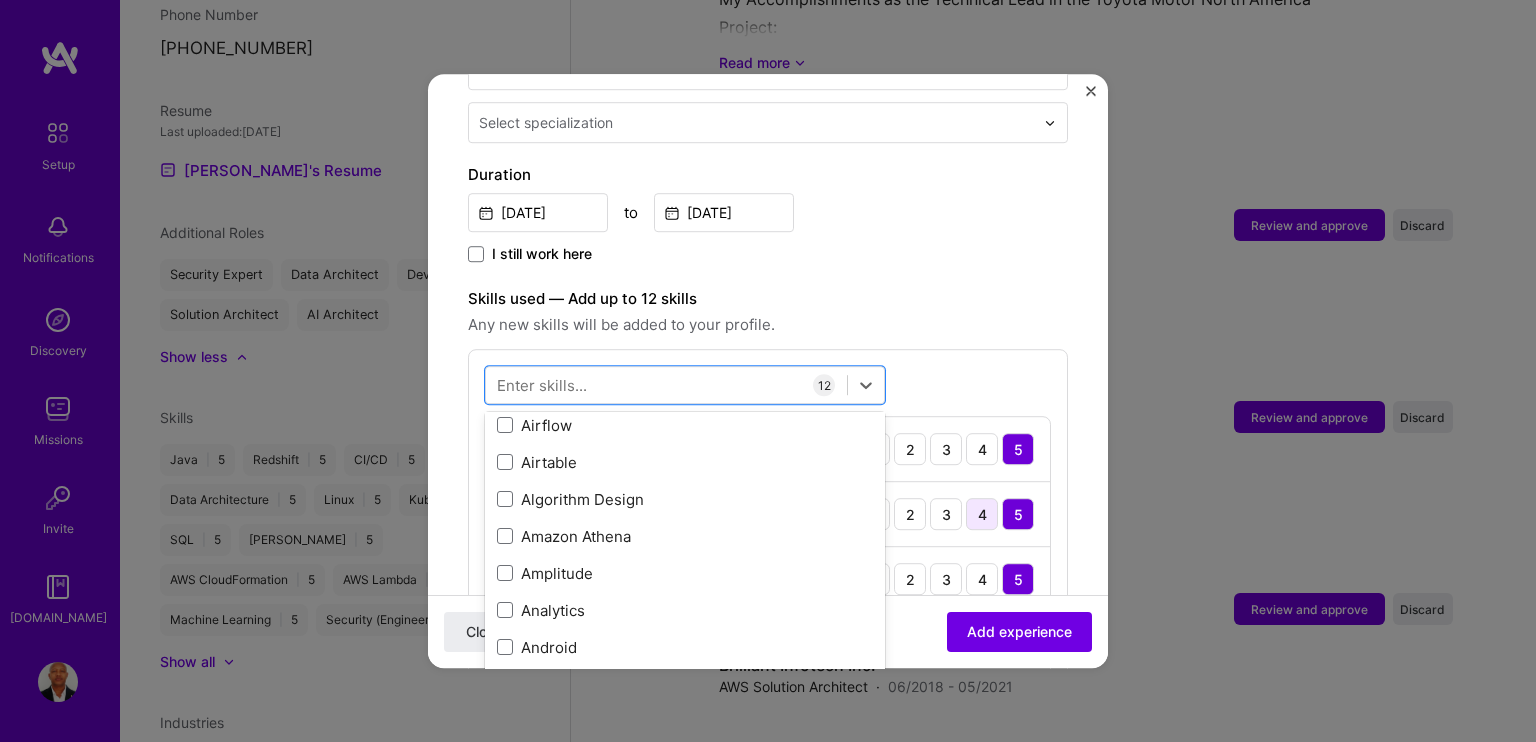 scroll, scrollTop: 2100, scrollLeft: 0, axis: vertical 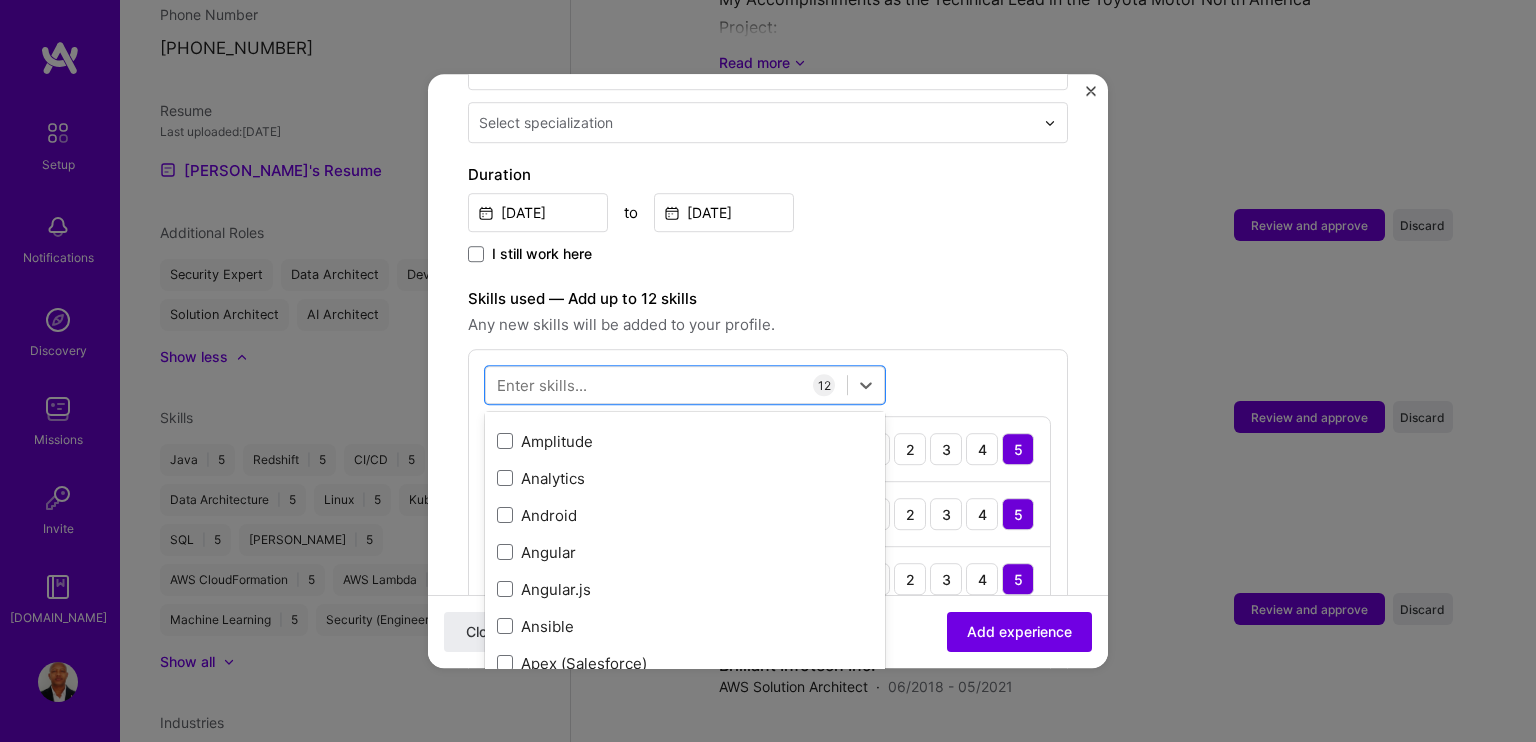click on "Skills used — Add up to 12 skills" at bounding box center [768, 299] 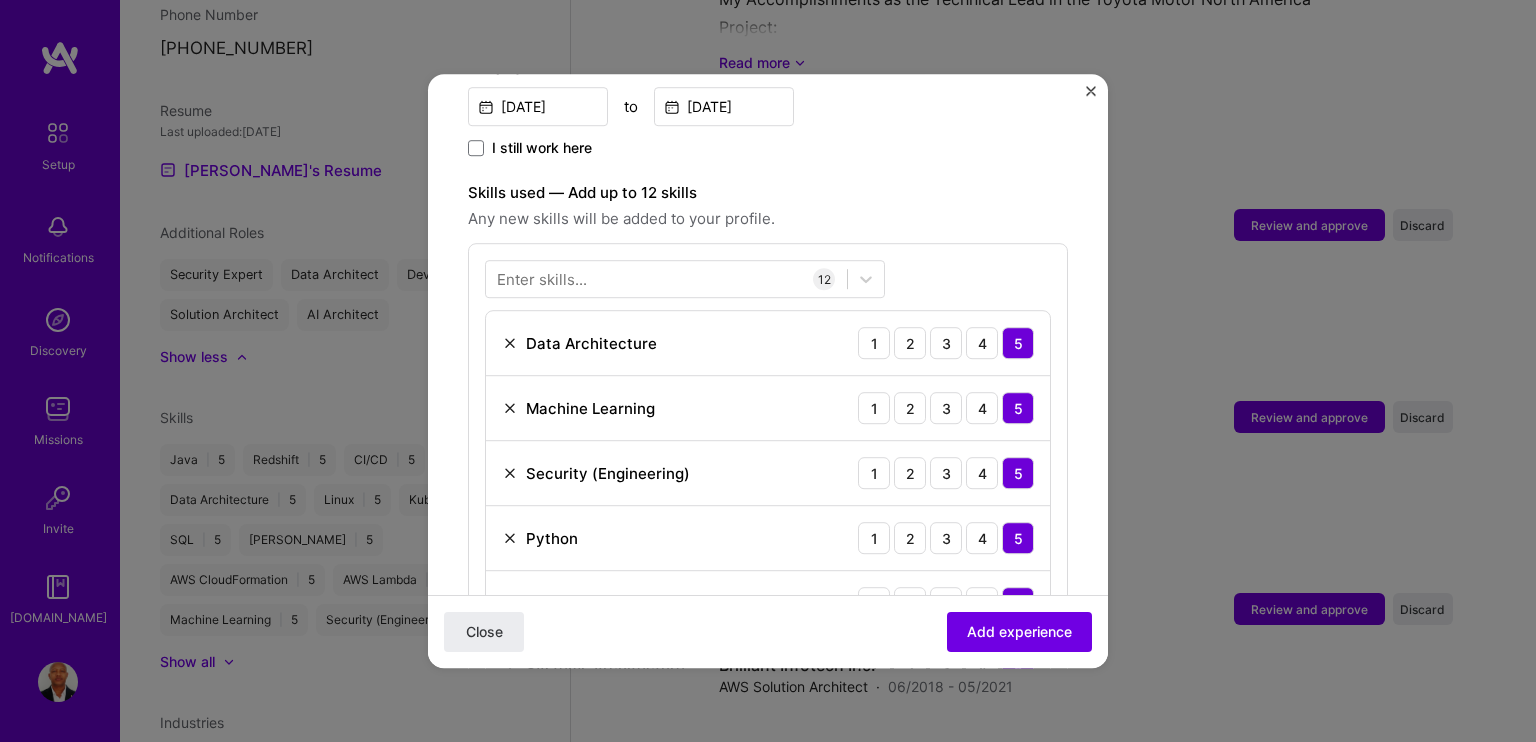 scroll, scrollTop: 800, scrollLeft: 0, axis: vertical 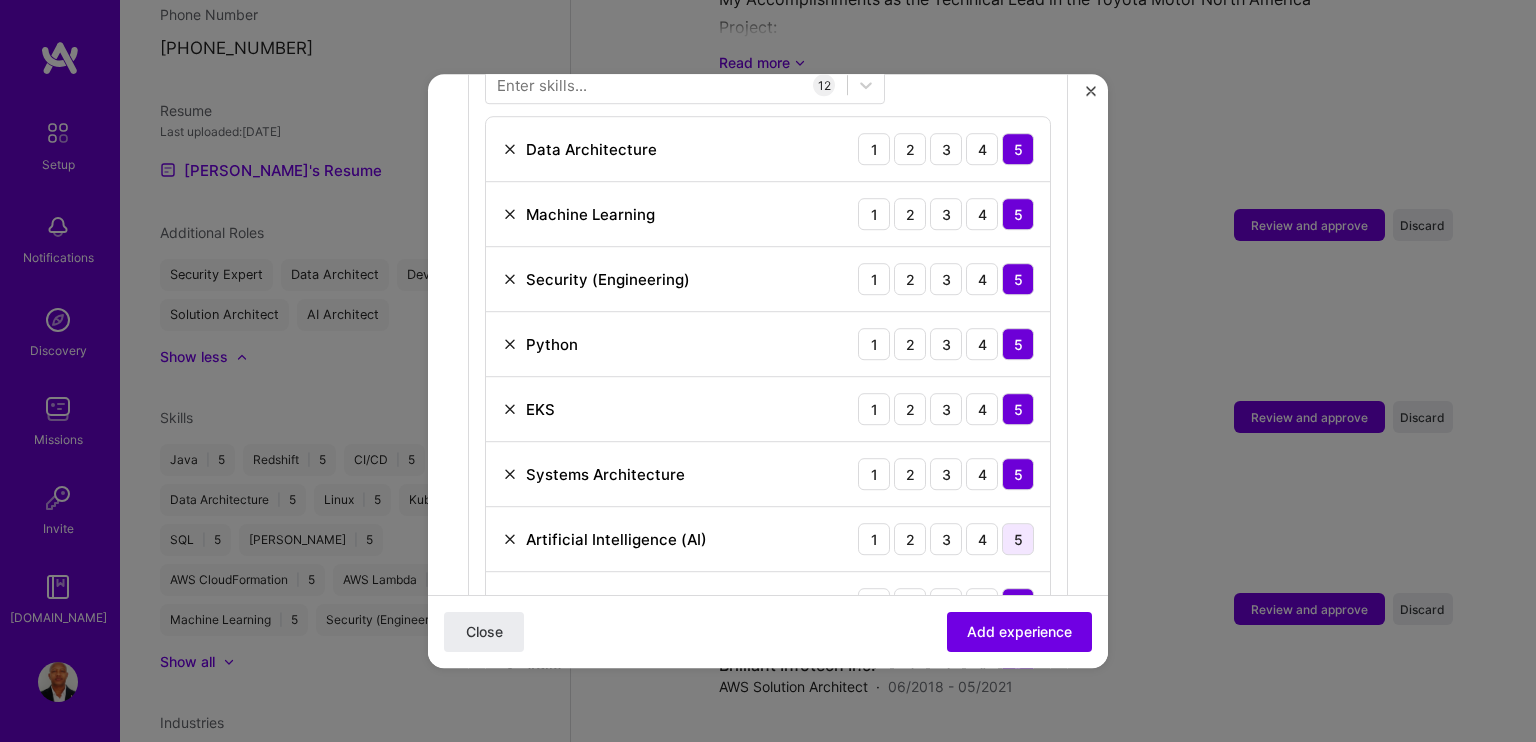 click on "5" at bounding box center (1018, 539) 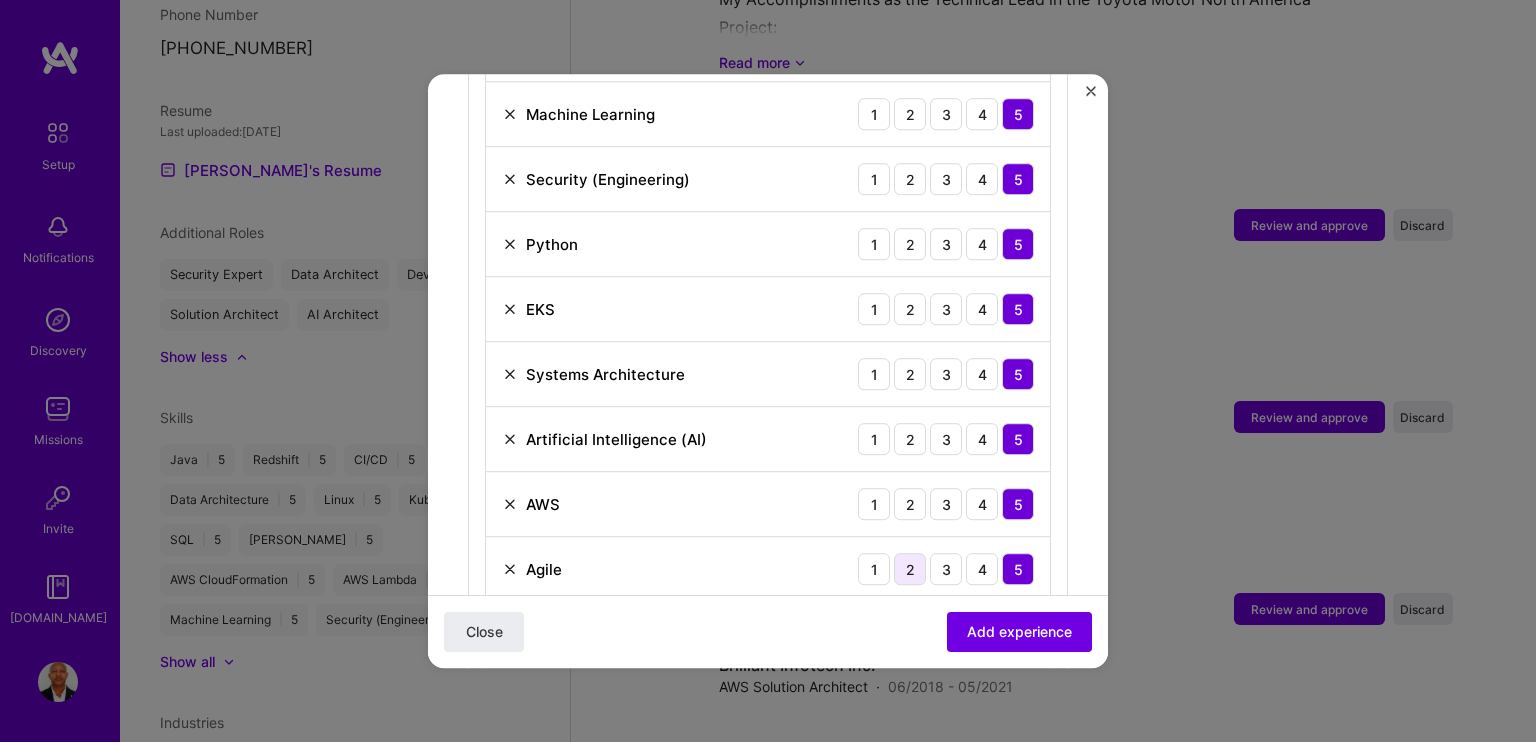 scroll, scrollTop: 500, scrollLeft: 0, axis: vertical 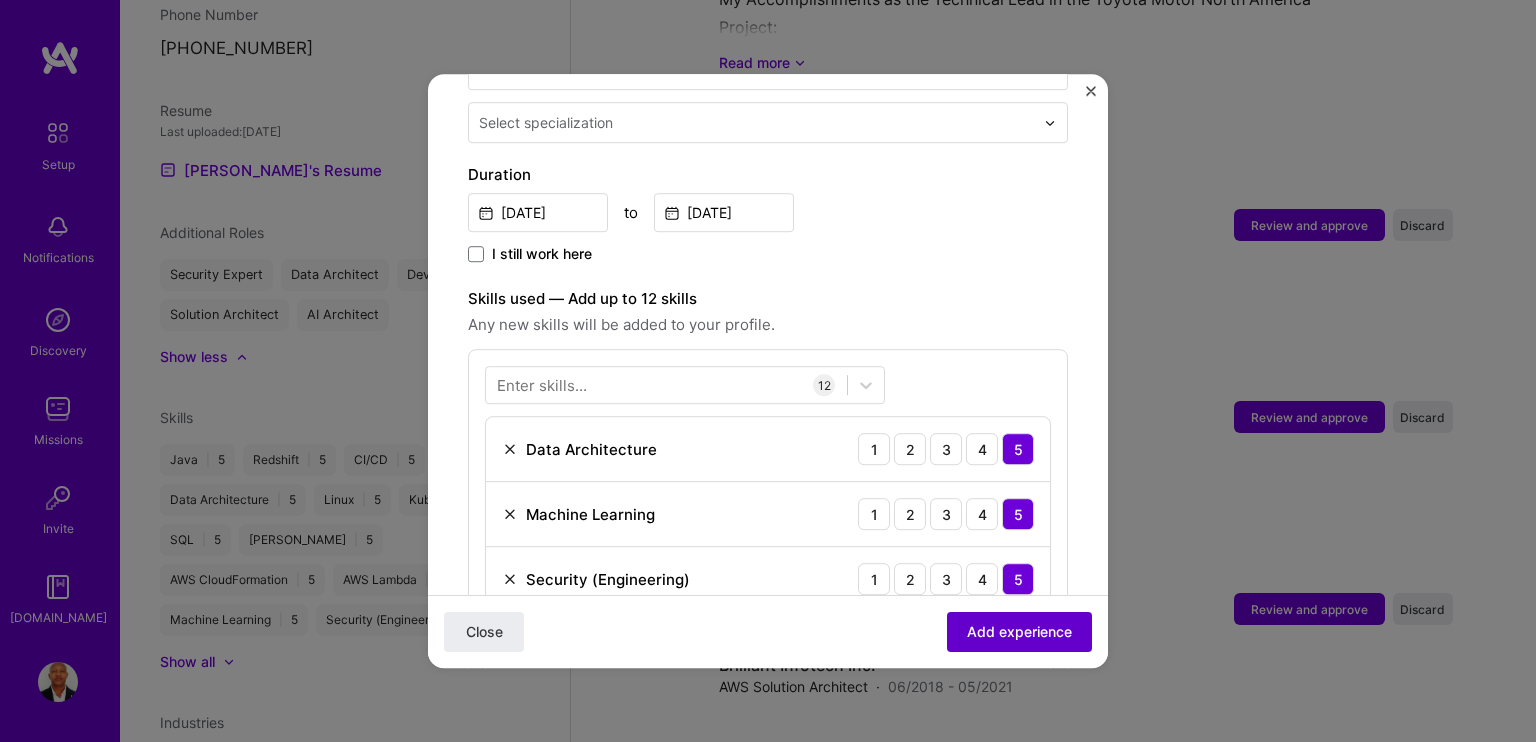 click on "Add experience" at bounding box center (1019, 632) 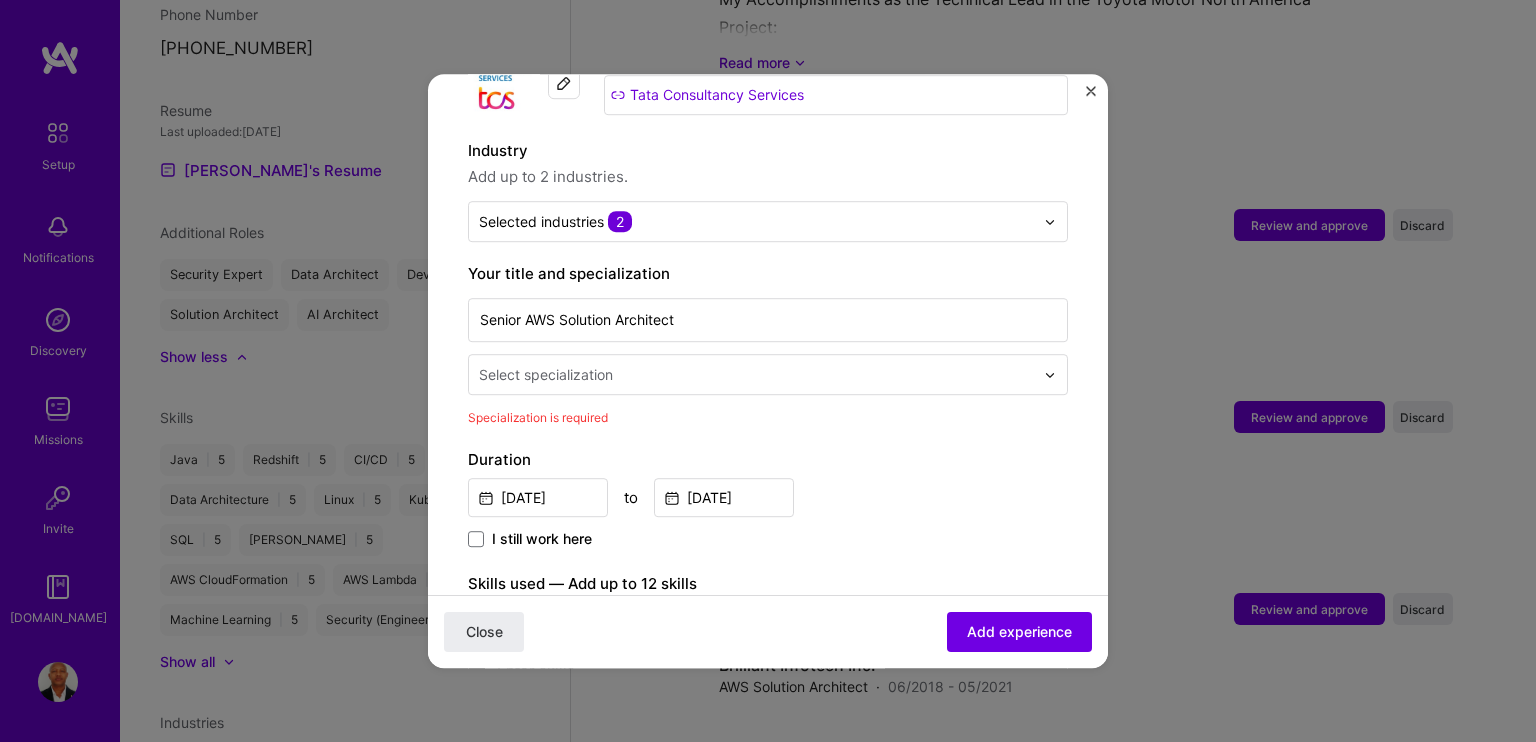 scroll, scrollTop: 214, scrollLeft: 0, axis: vertical 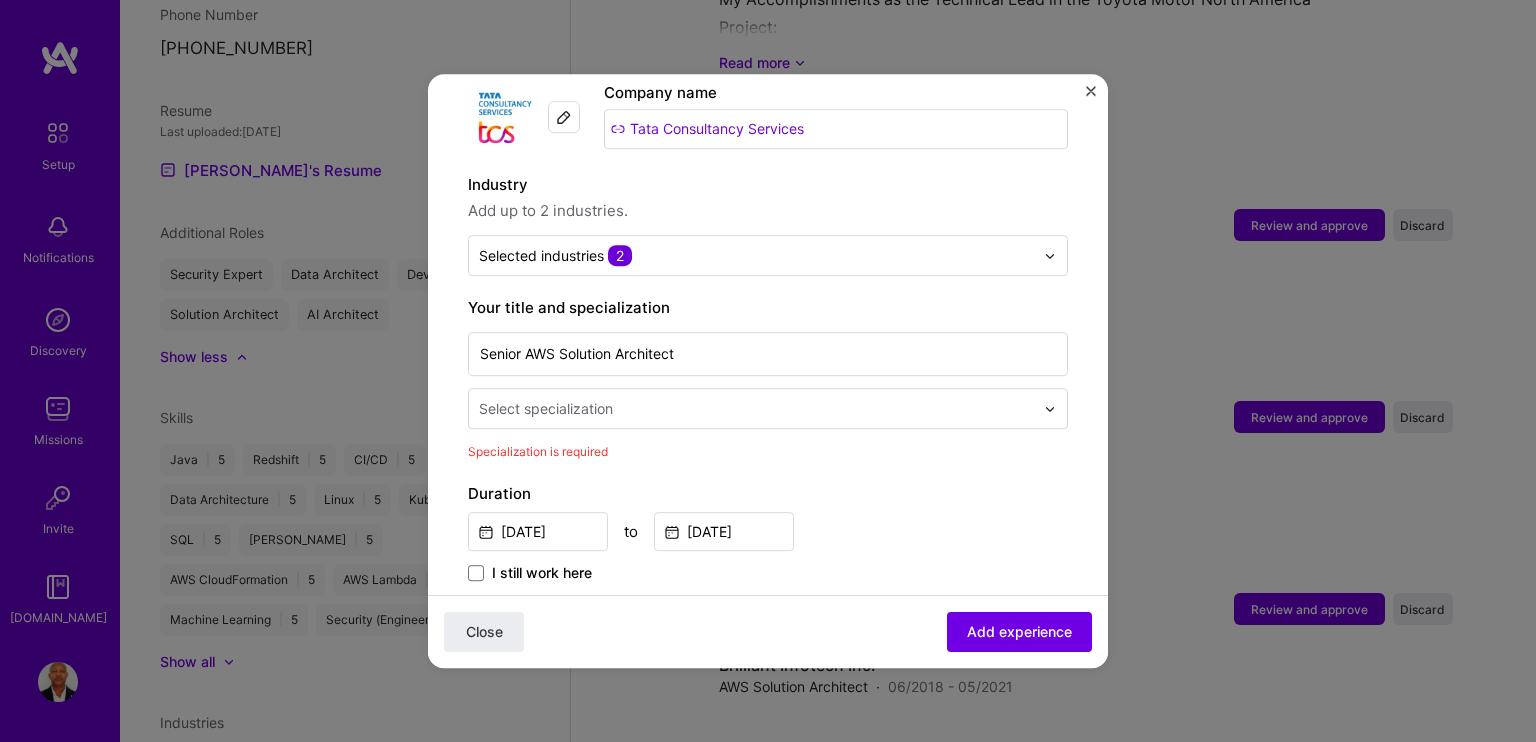 click at bounding box center (758, 408) 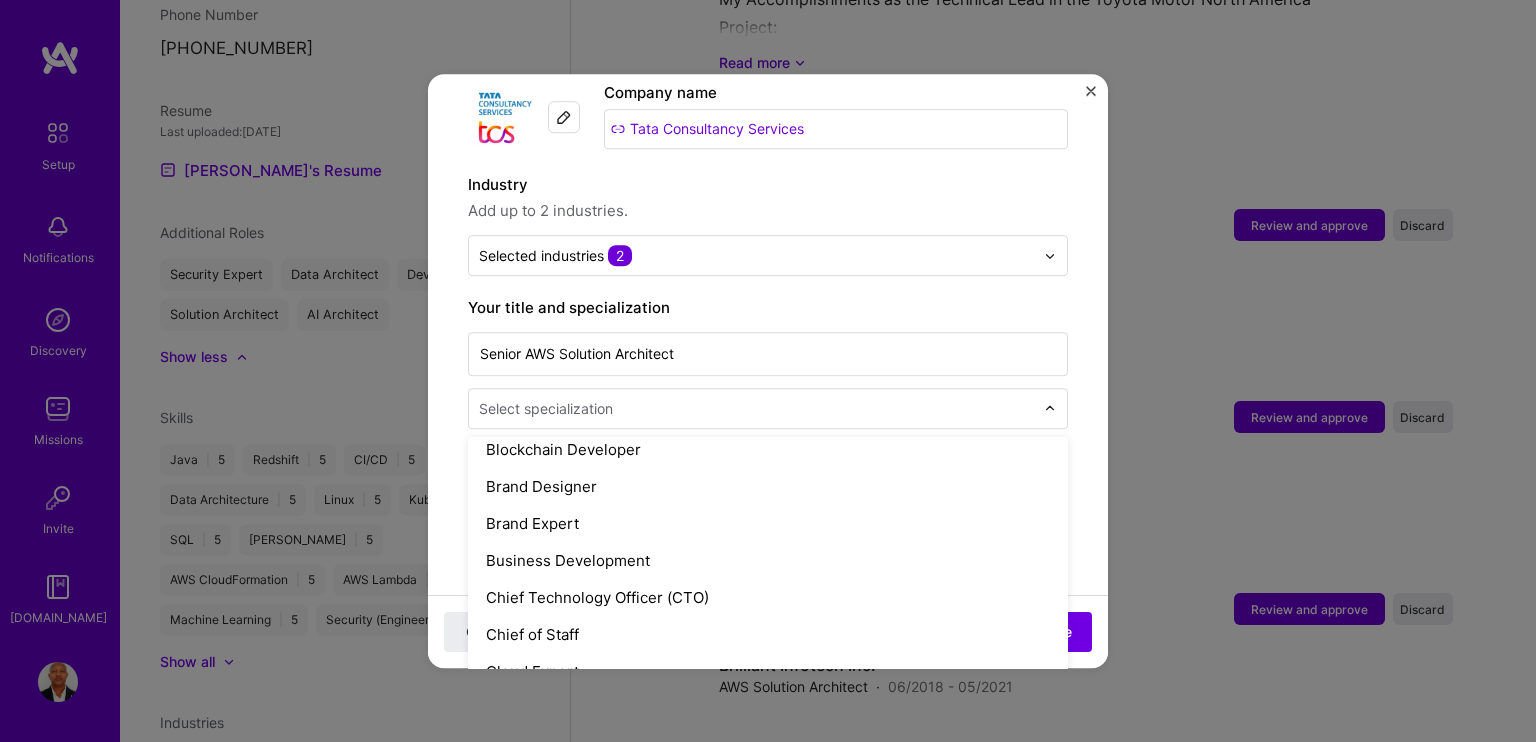 scroll, scrollTop: 500, scrollLeft: 0, axis: vertical 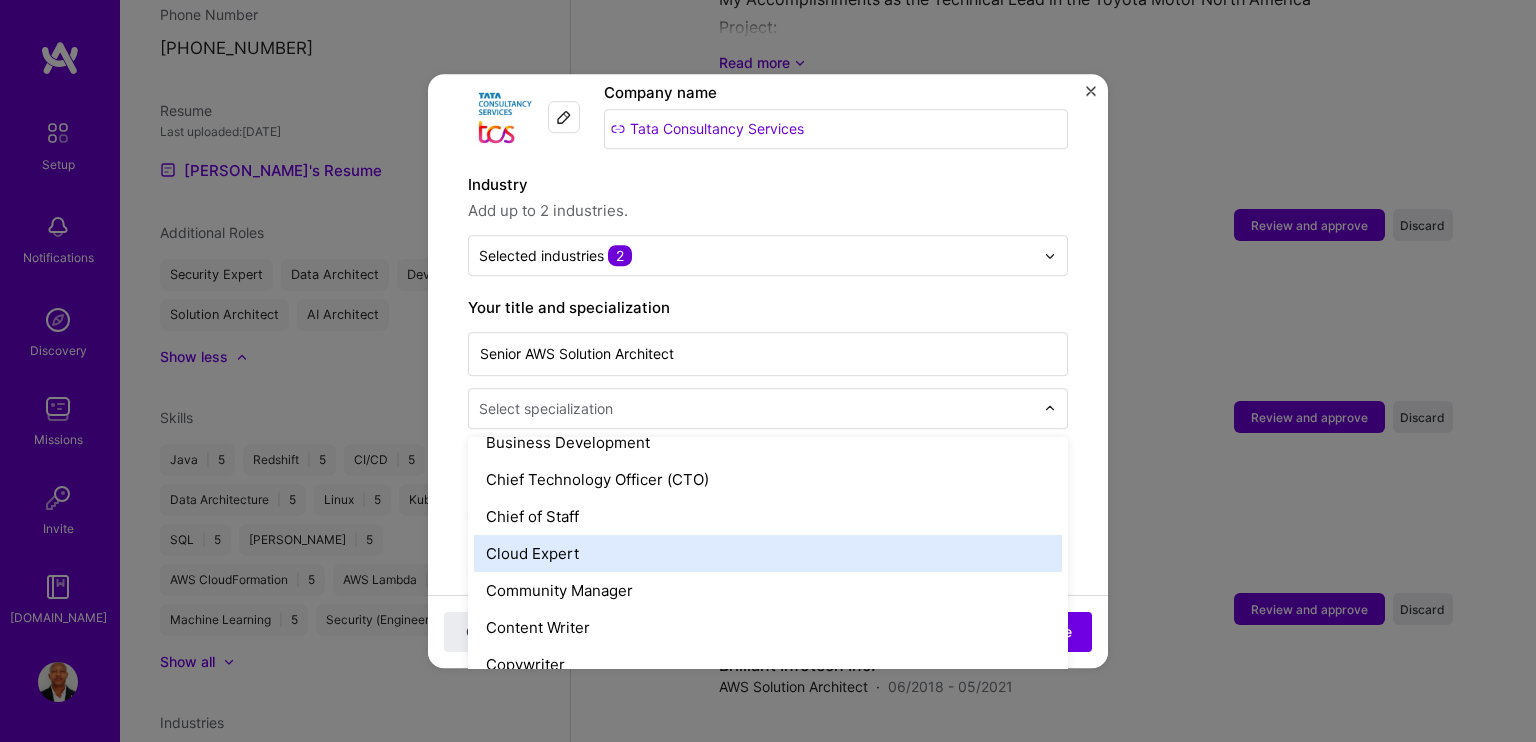 click on "Cloud Expert" at bounding box center (768, 553) 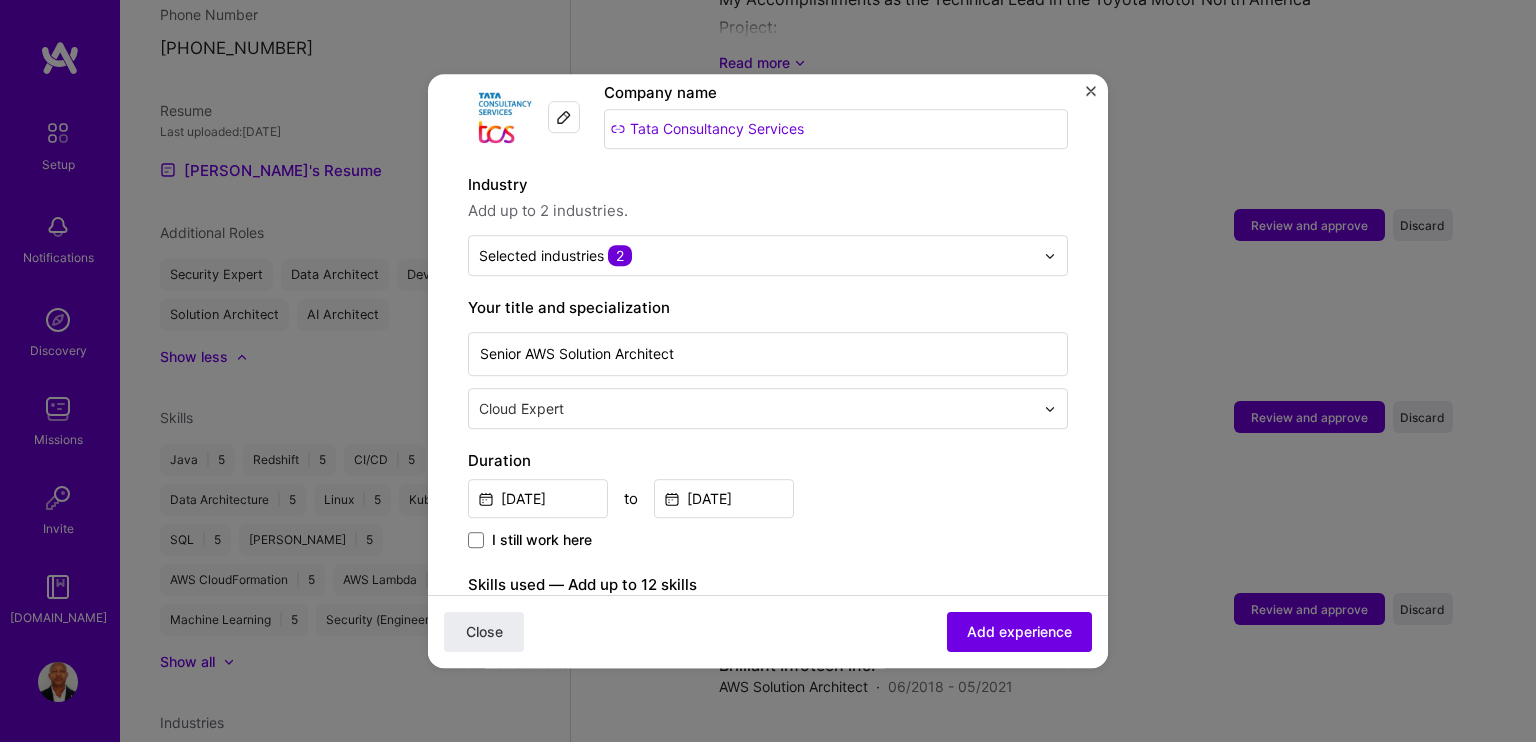 click on "Add experience" at bounding box center (1019, 632) 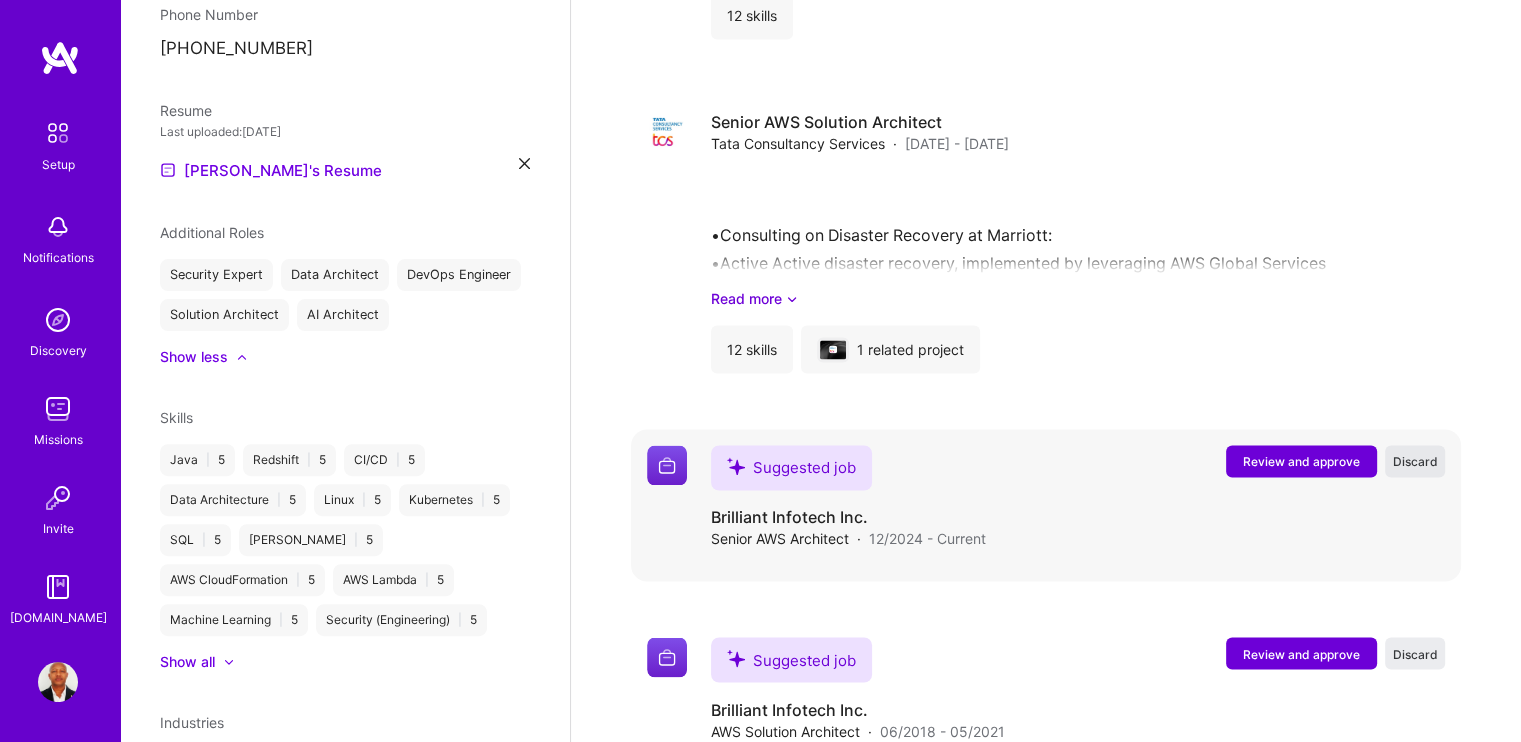 scroll, scrollTop: 3257, scrollLeft: 0, axis: vertical 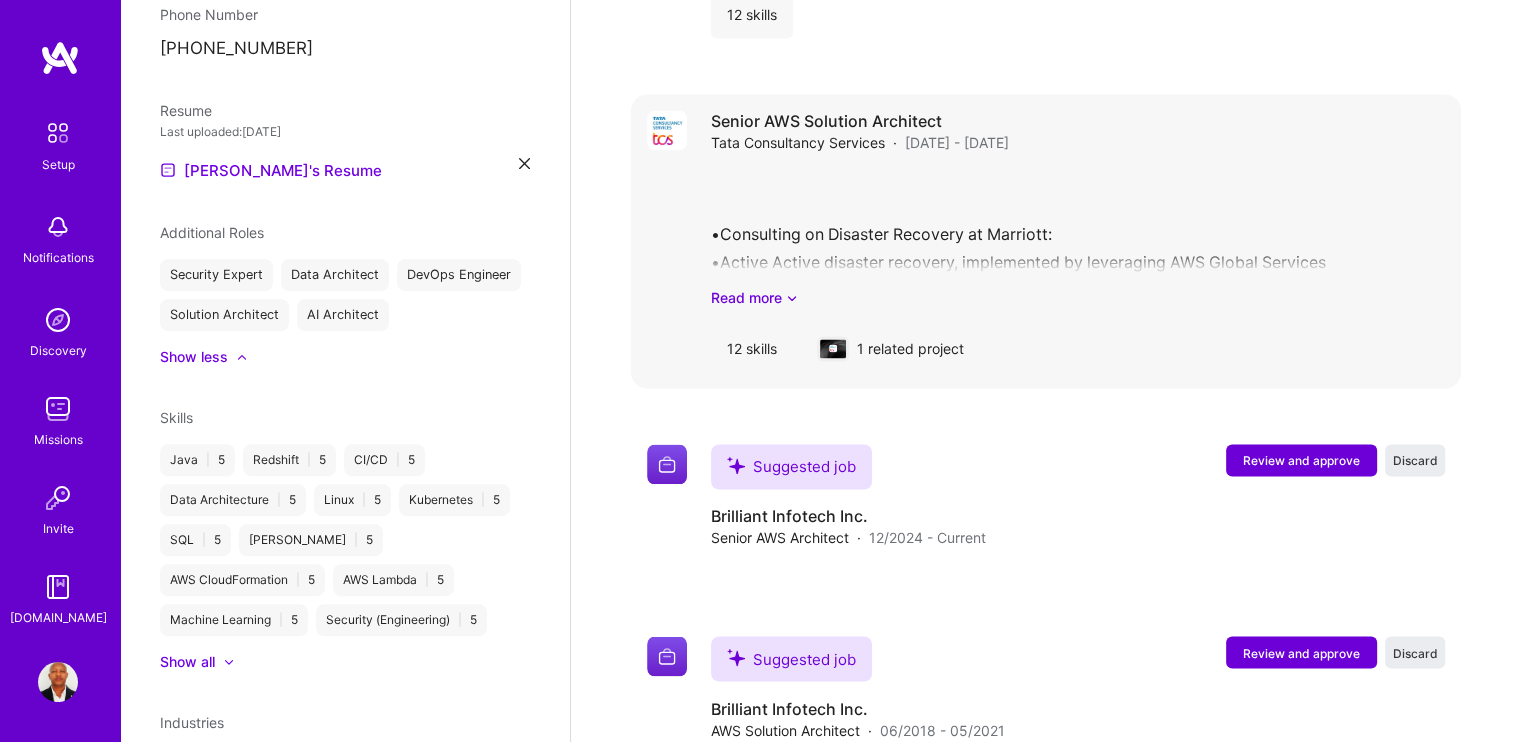 click on "1   related project" at bounding box center (890, 348) 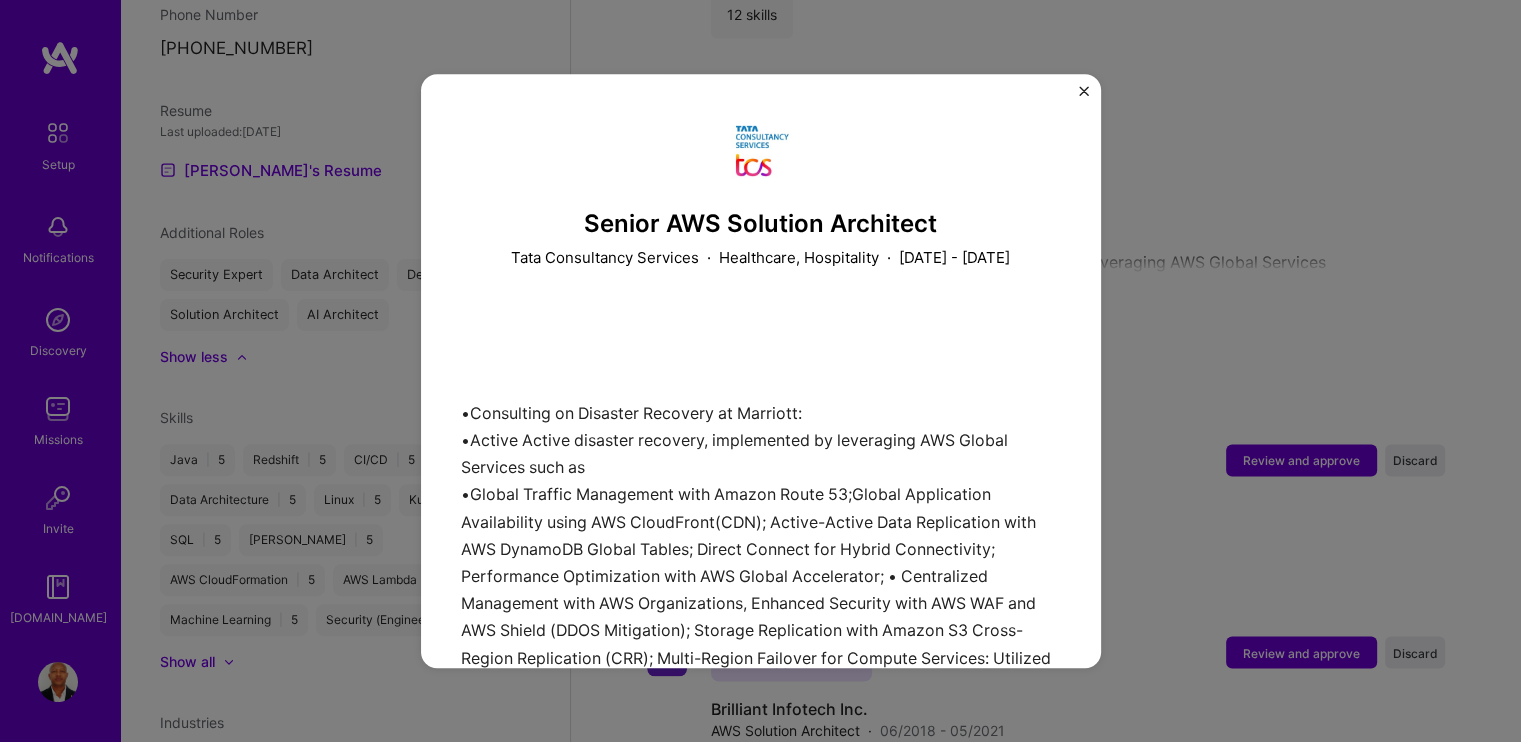 scroll, scrollTop: 0, scrollLeft: 0, axis: both 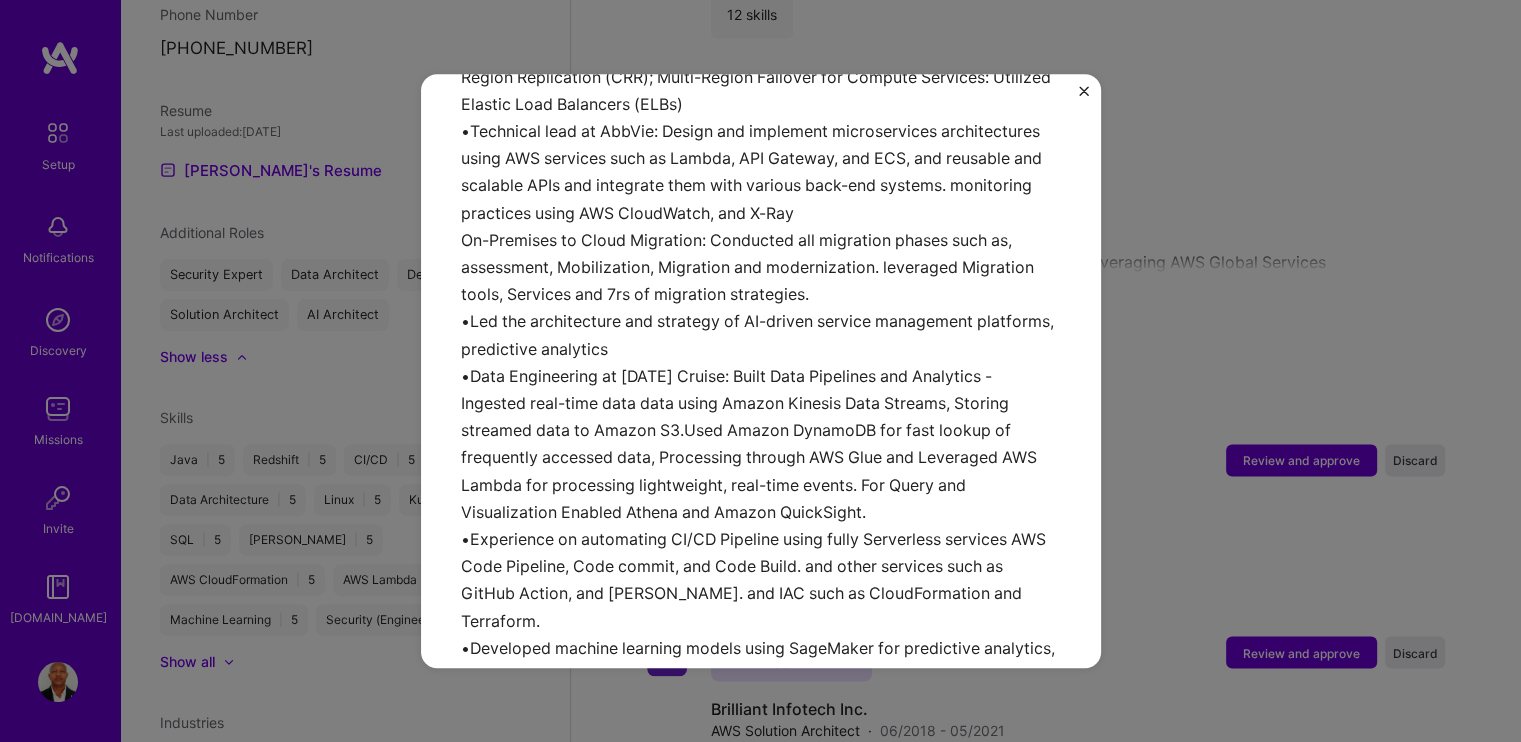 click at bounding box center (1084, 91) 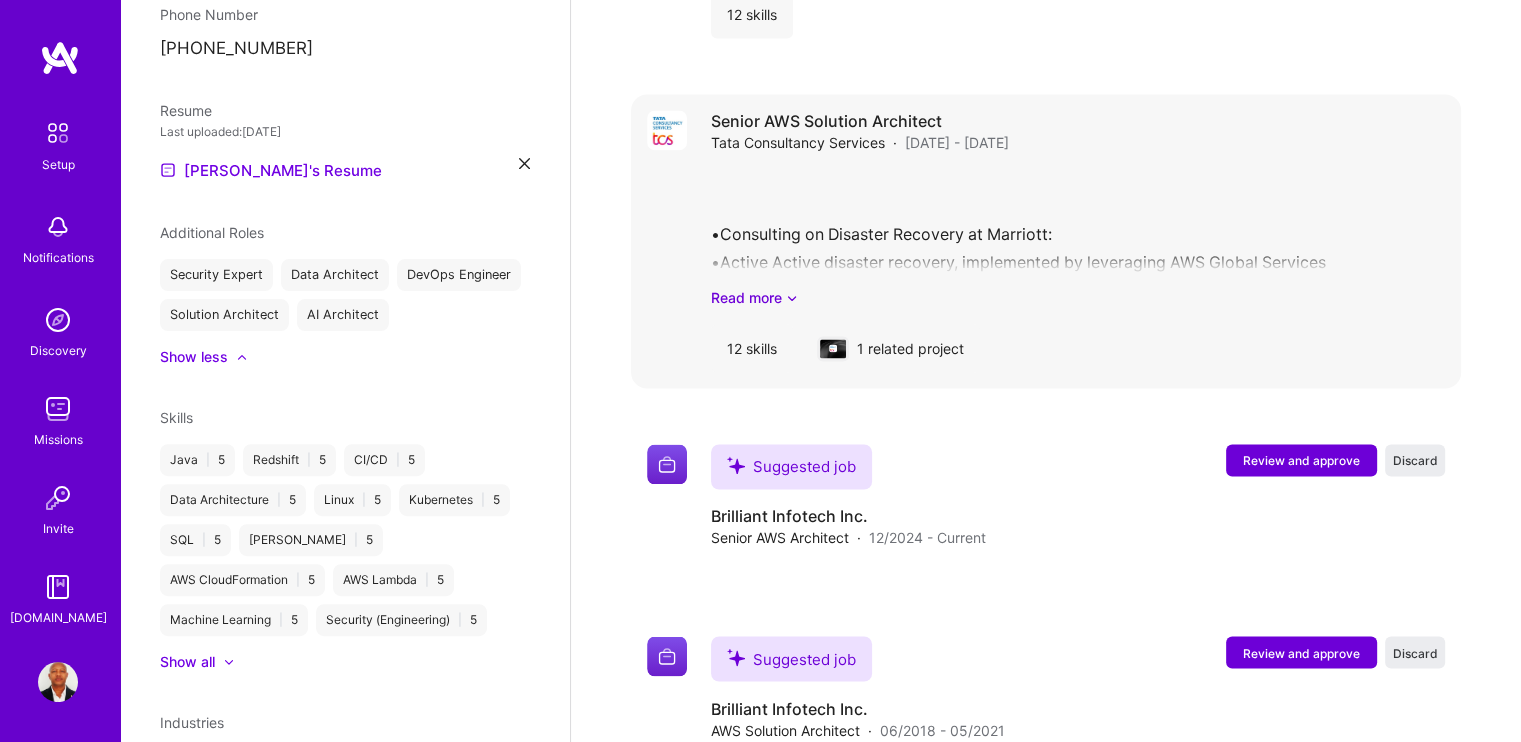 scroll, scrollTop: 0, scrollLeft: 0, axis: both 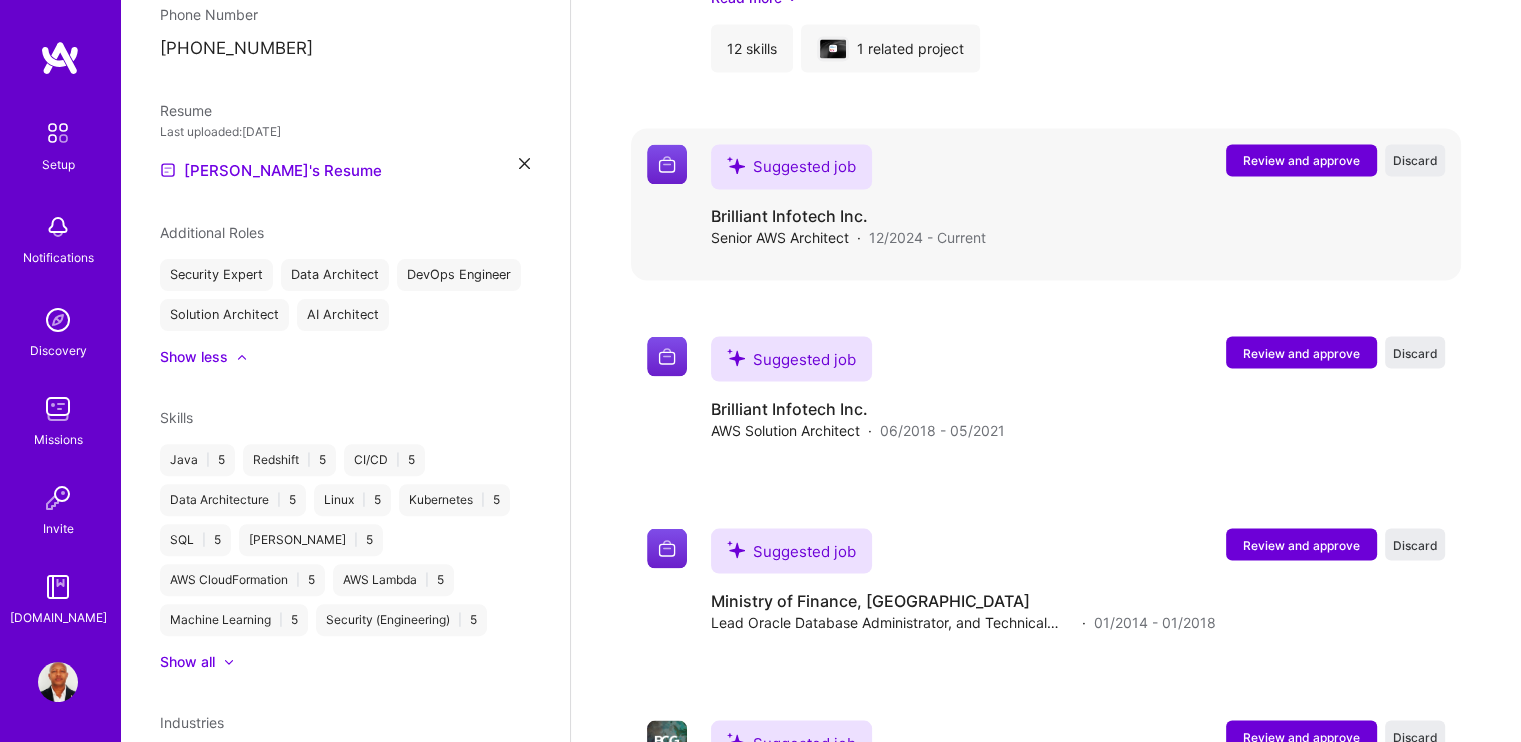 click on "Review and approve" at bounding box center [1301, 160] 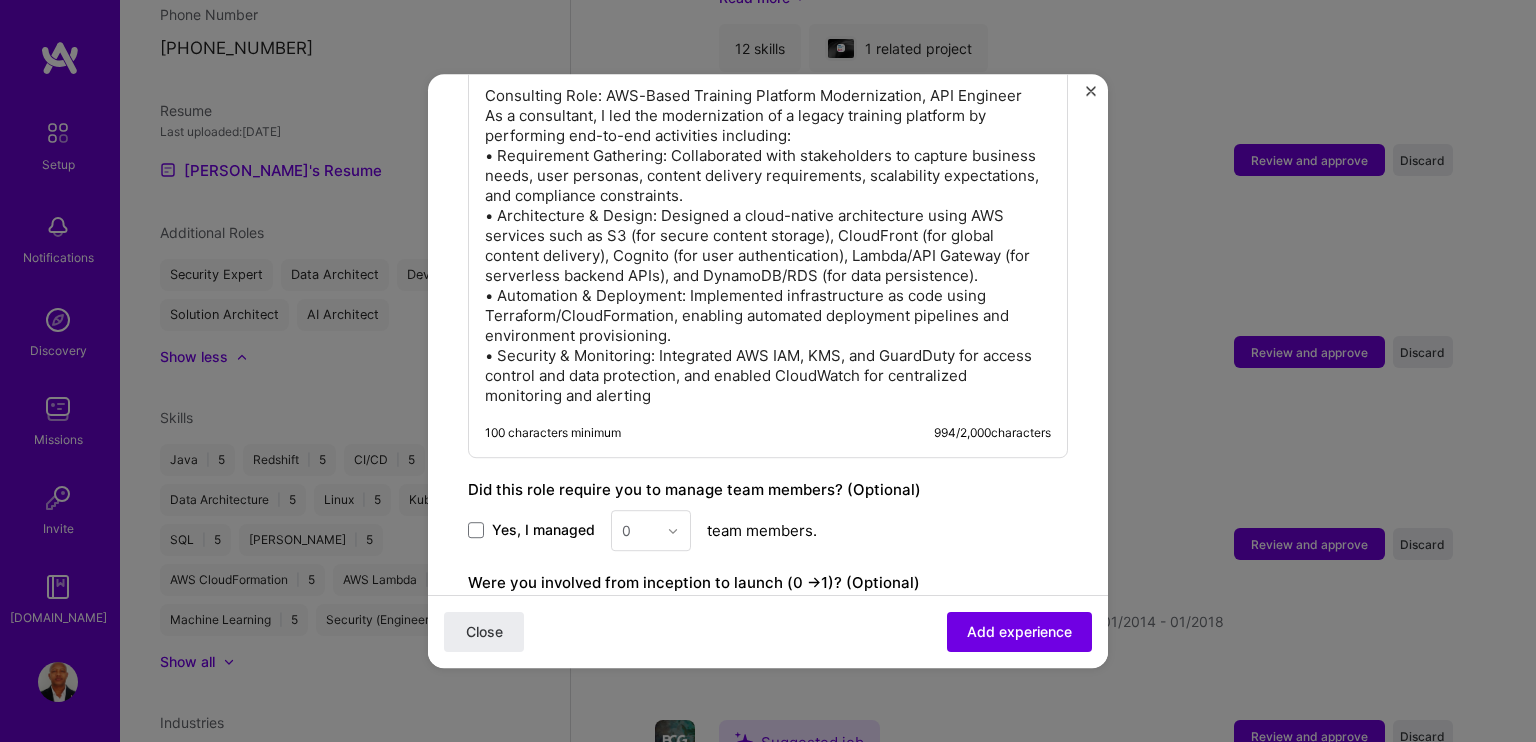 scroll, scrollTop: 750, scrollLeft: 0, axis: vertical 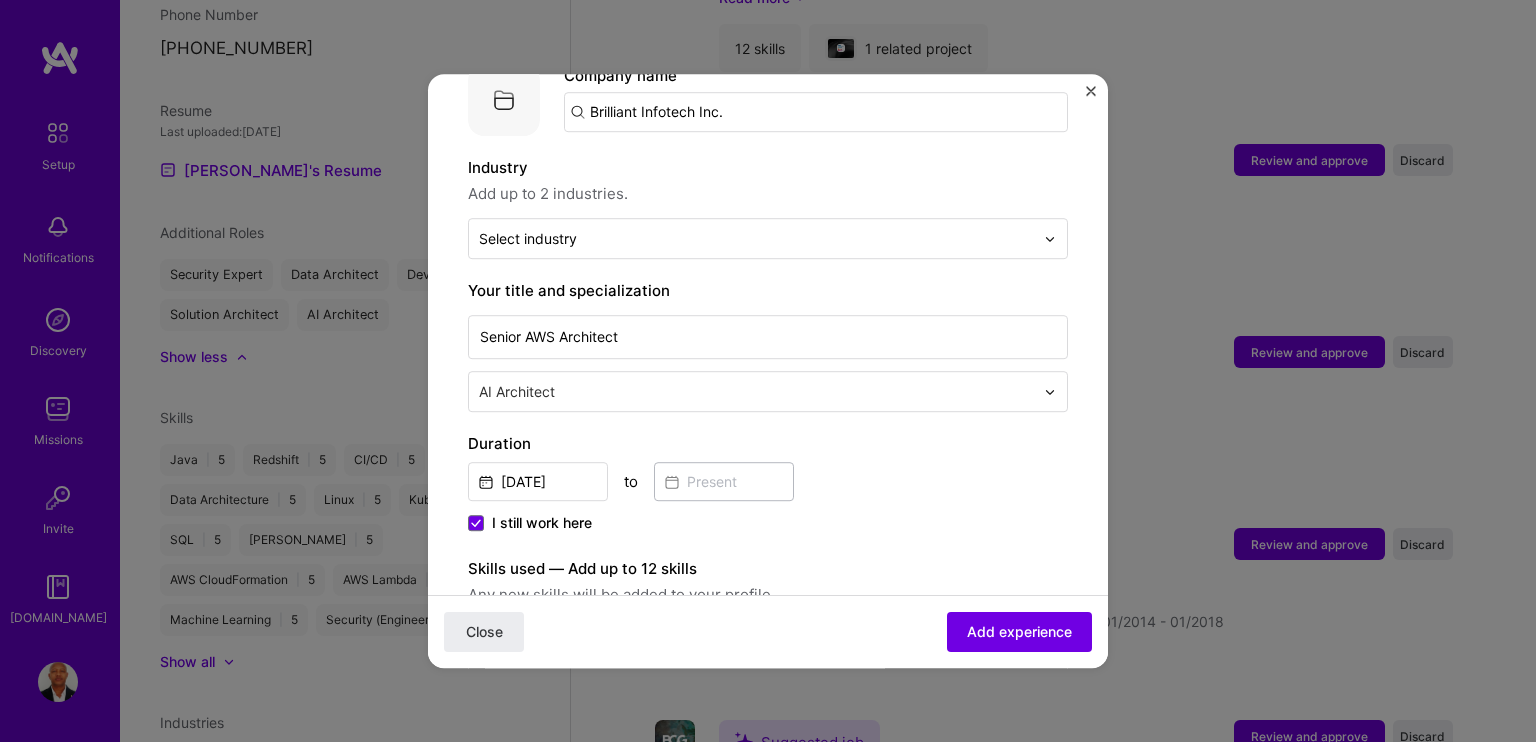 click at bounding box center (1091, 91) 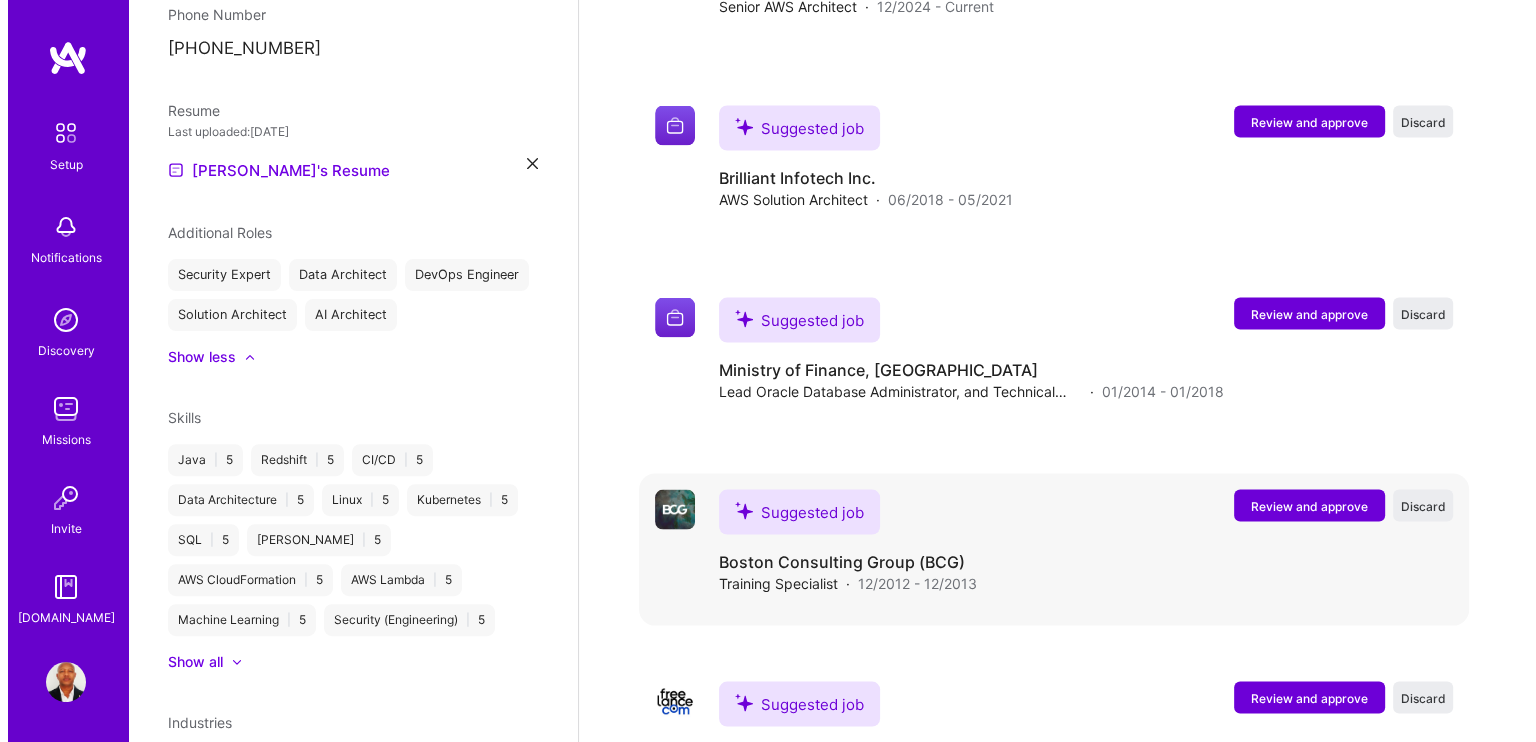 scroll, scrollTop: 3757, scrollLeft: 0, axis: vertical 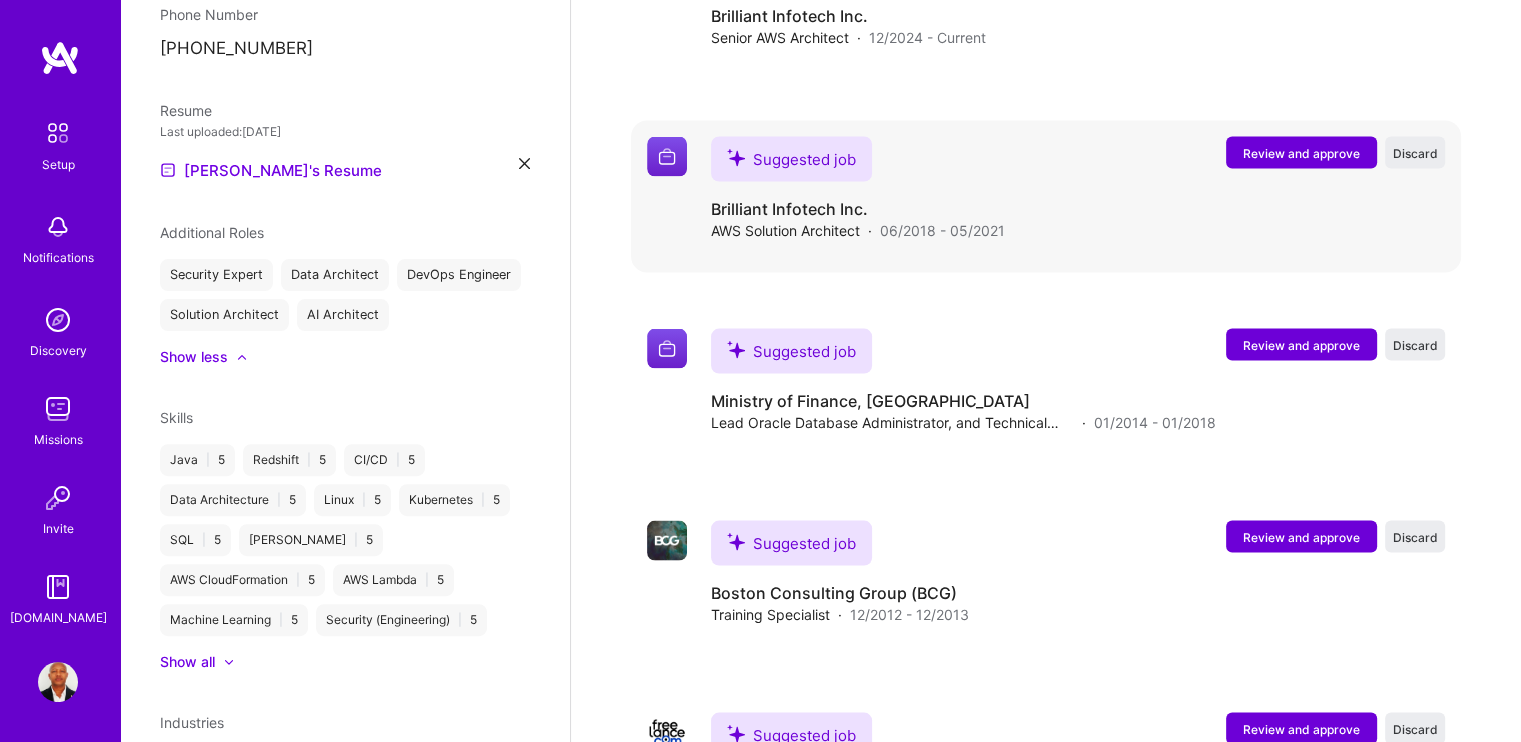 click on "Review and approve" at bounding box center (1301, 152) 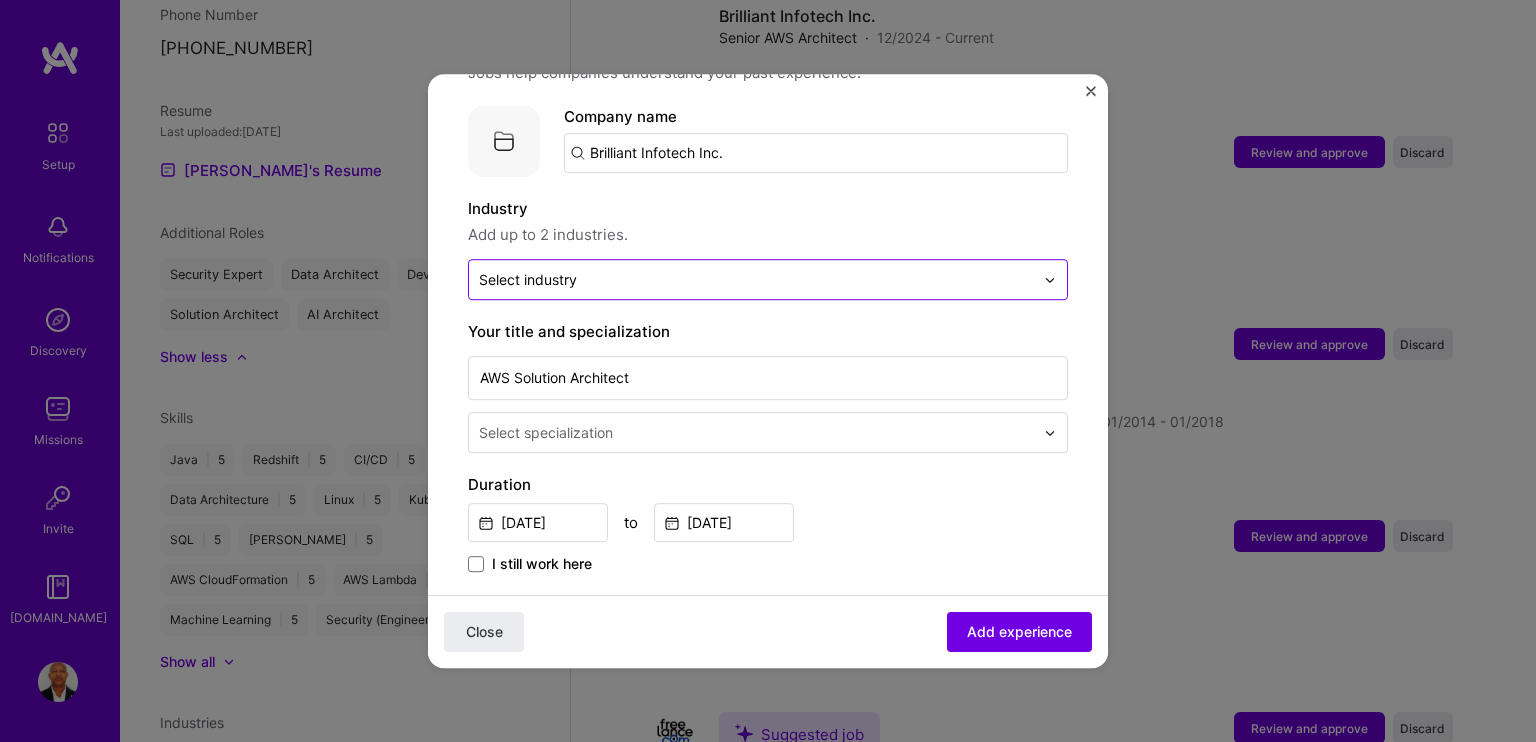 scroll, scrollTop: 200, scrollLeft: 0, axis: vertical 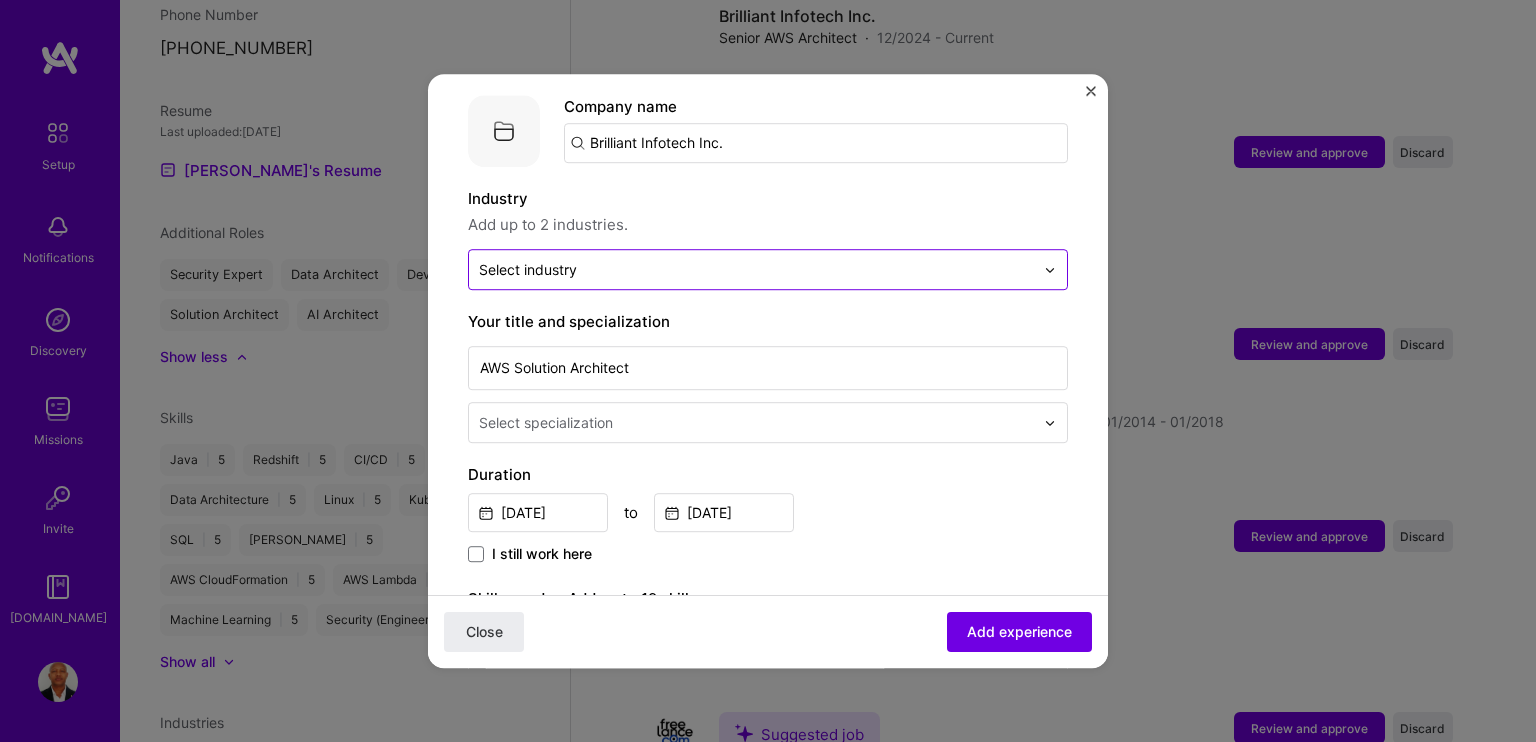 click at bounding box center (756, 269) 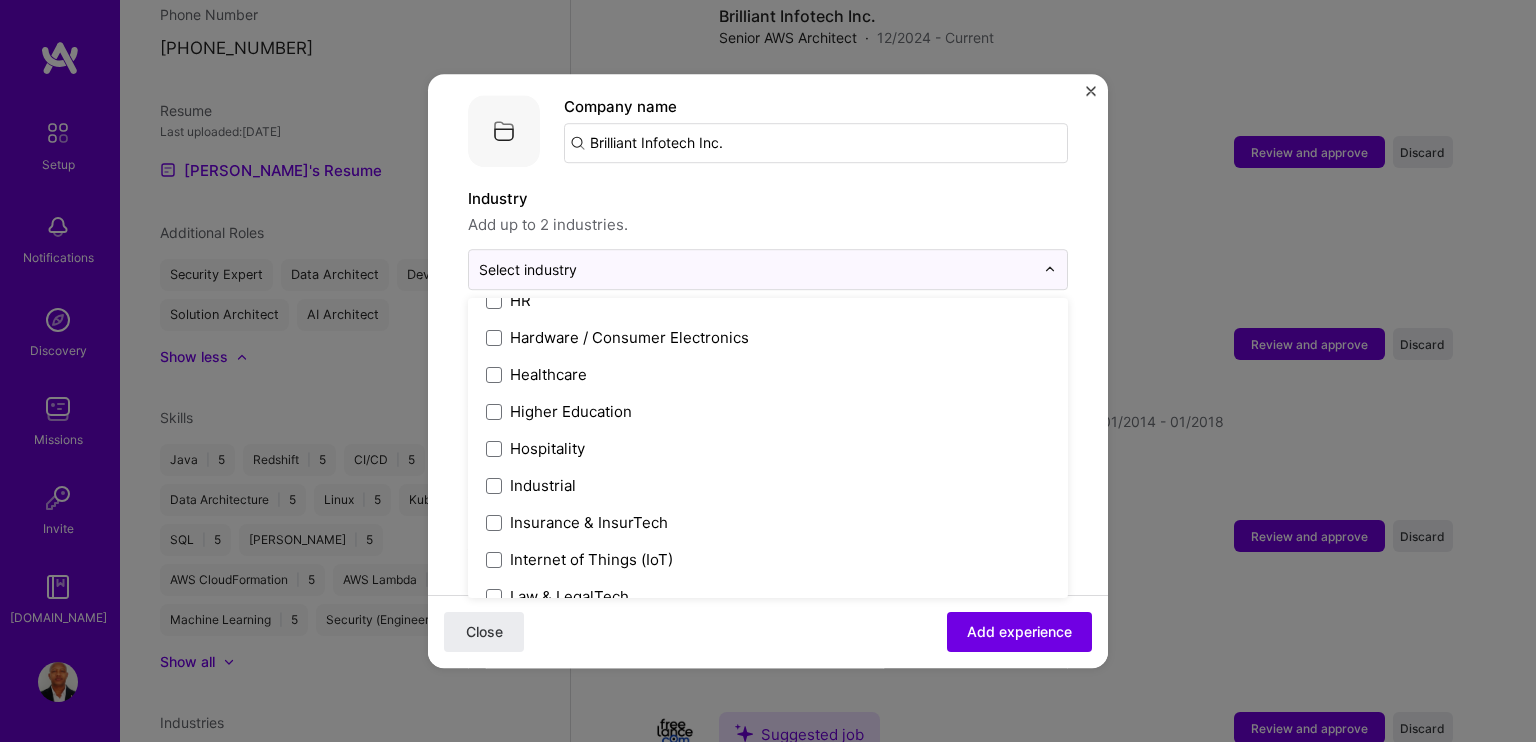 scroll, scrollTop: 2500, scrollLeft: 0, axis: vertical 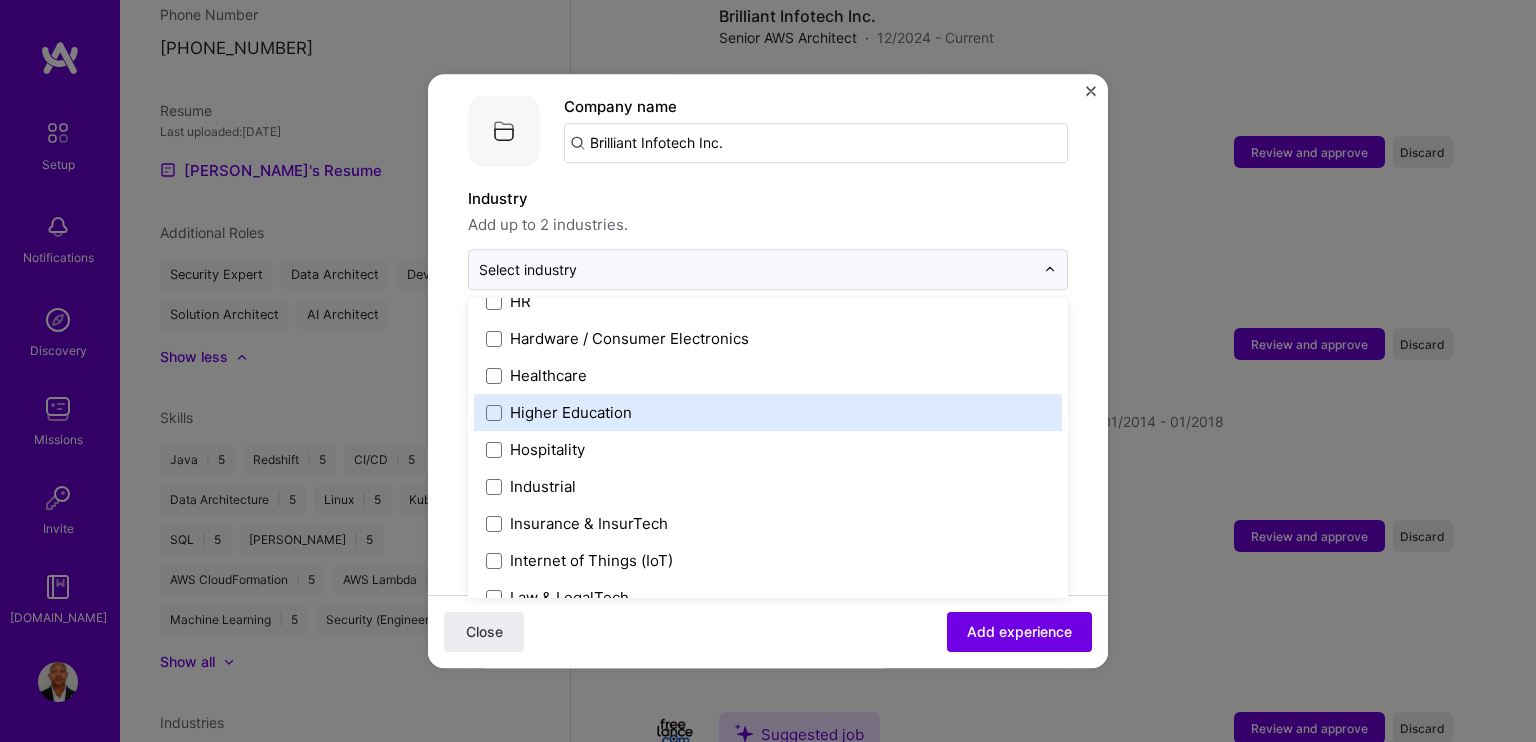 click on "Higher Education" at bounding box center [768, 412] 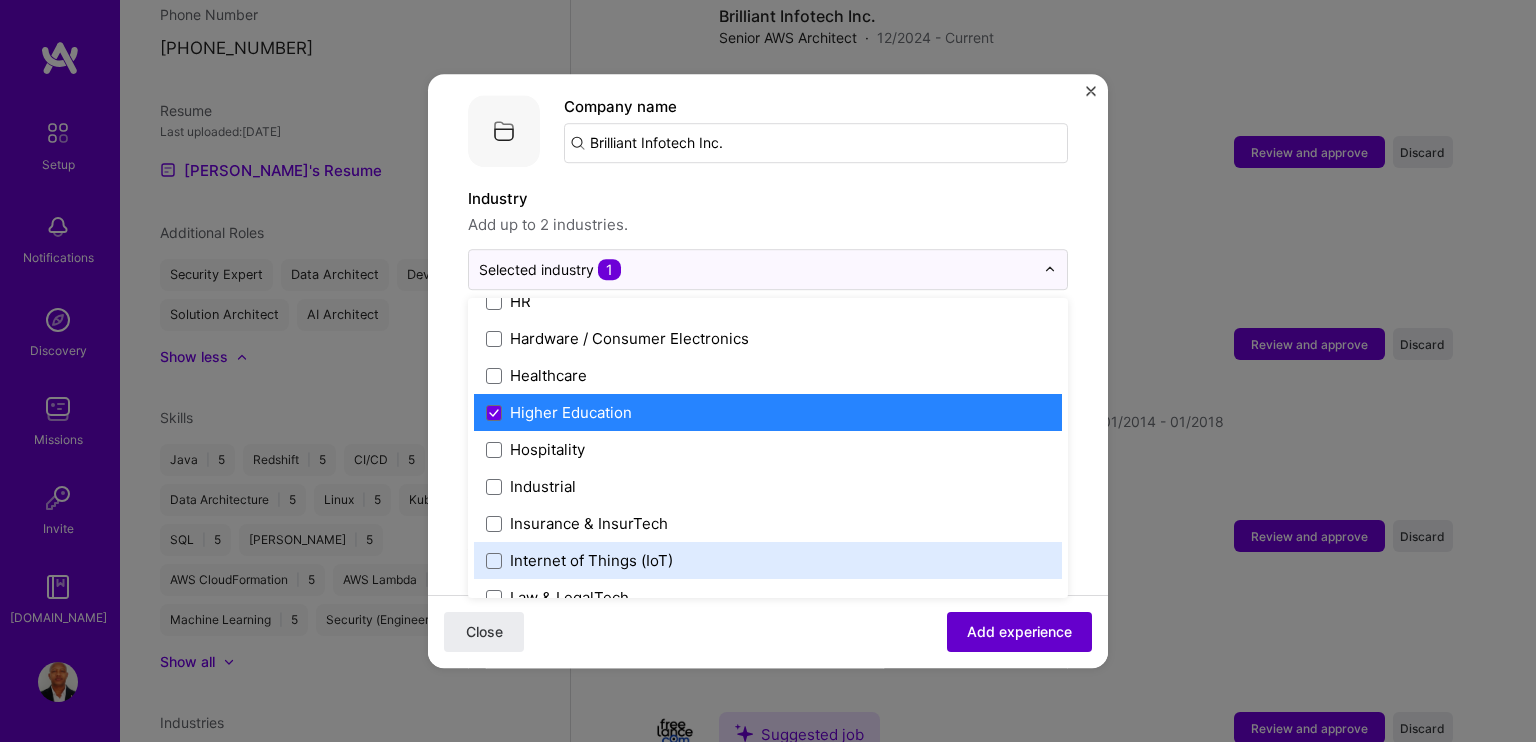 click on "Add experience" at bounding box center [1019, 632] 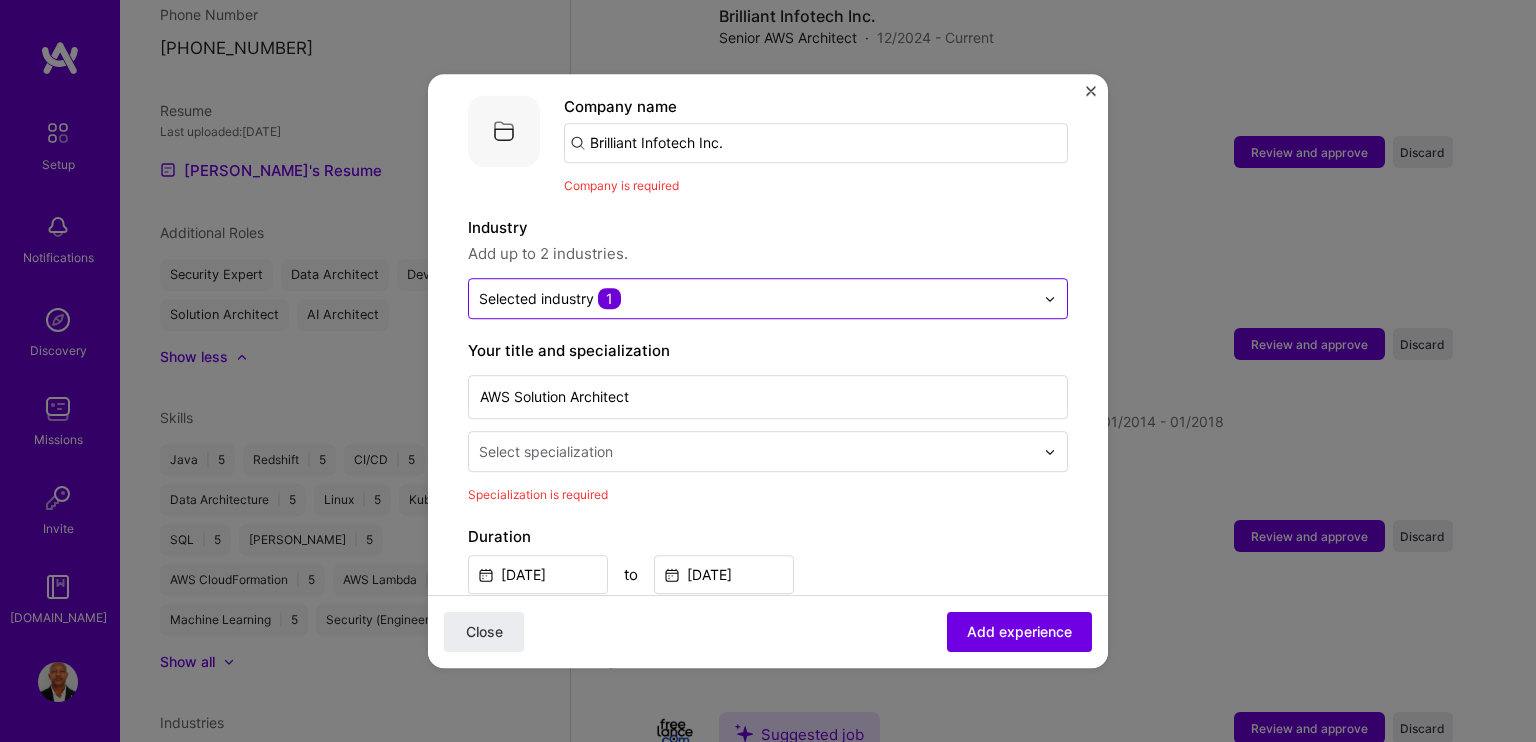 click at bounding box center (756, 298) 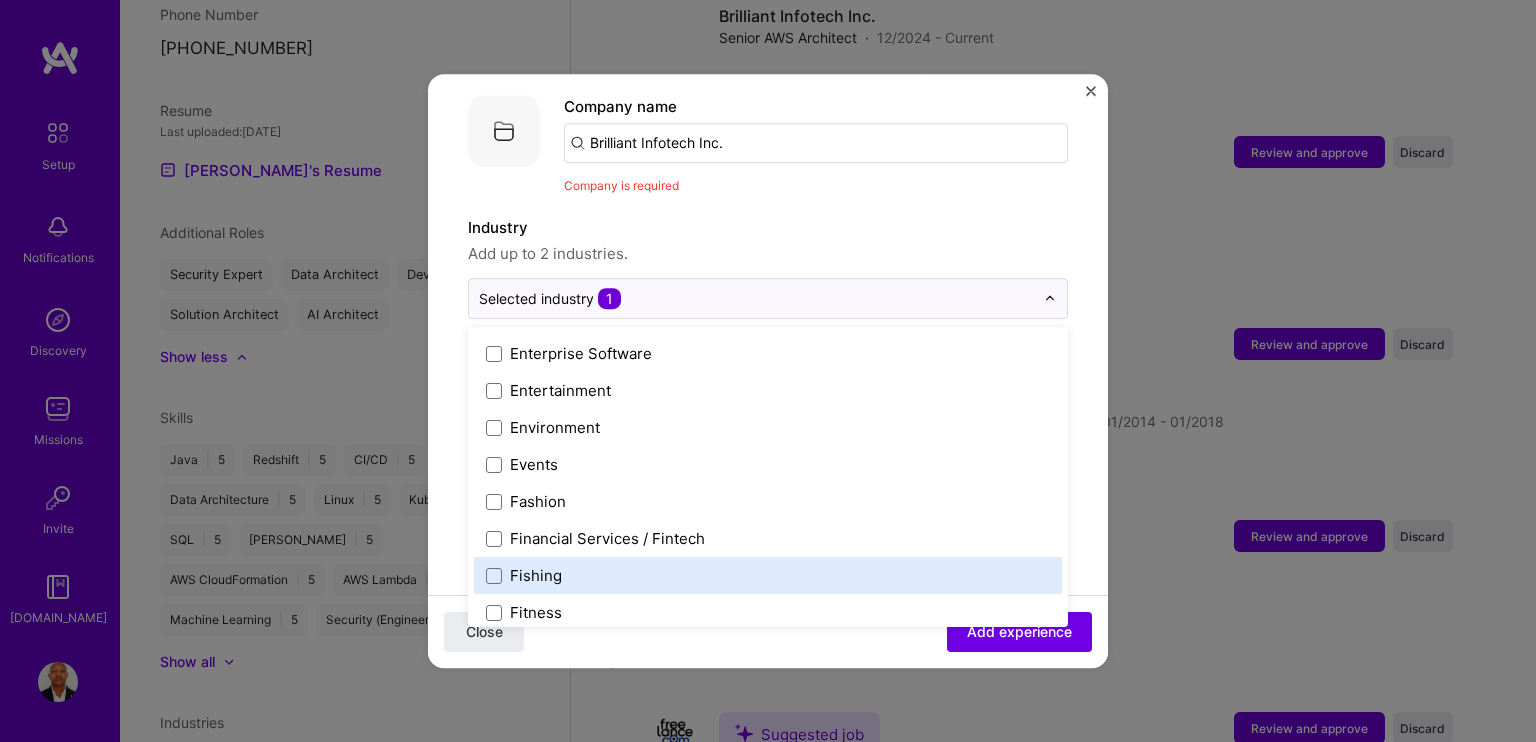 scroll, scrollTop: 1900, scrollLeft: 0, axis: vertical 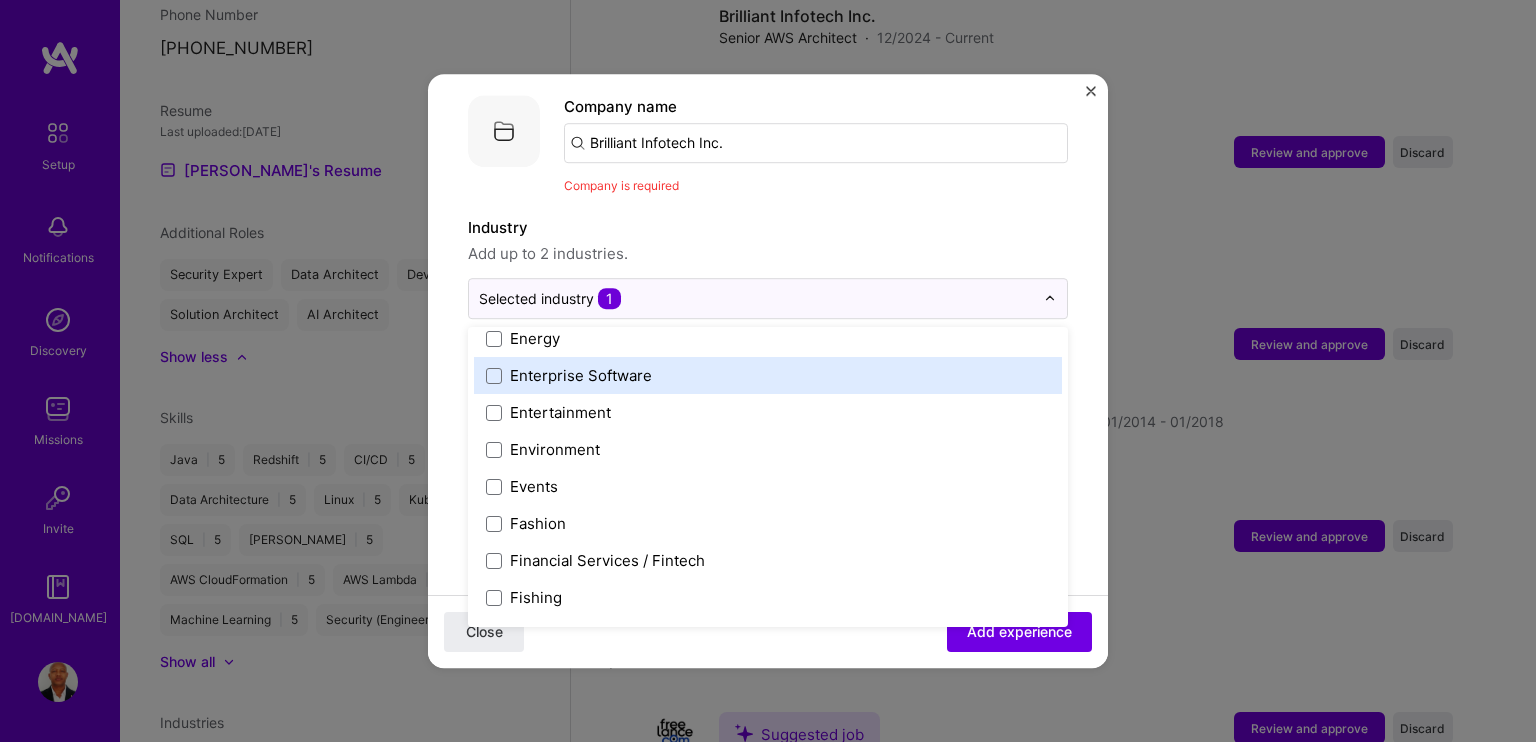 click on "Enterprise Software" at bounding box center (581, 375) 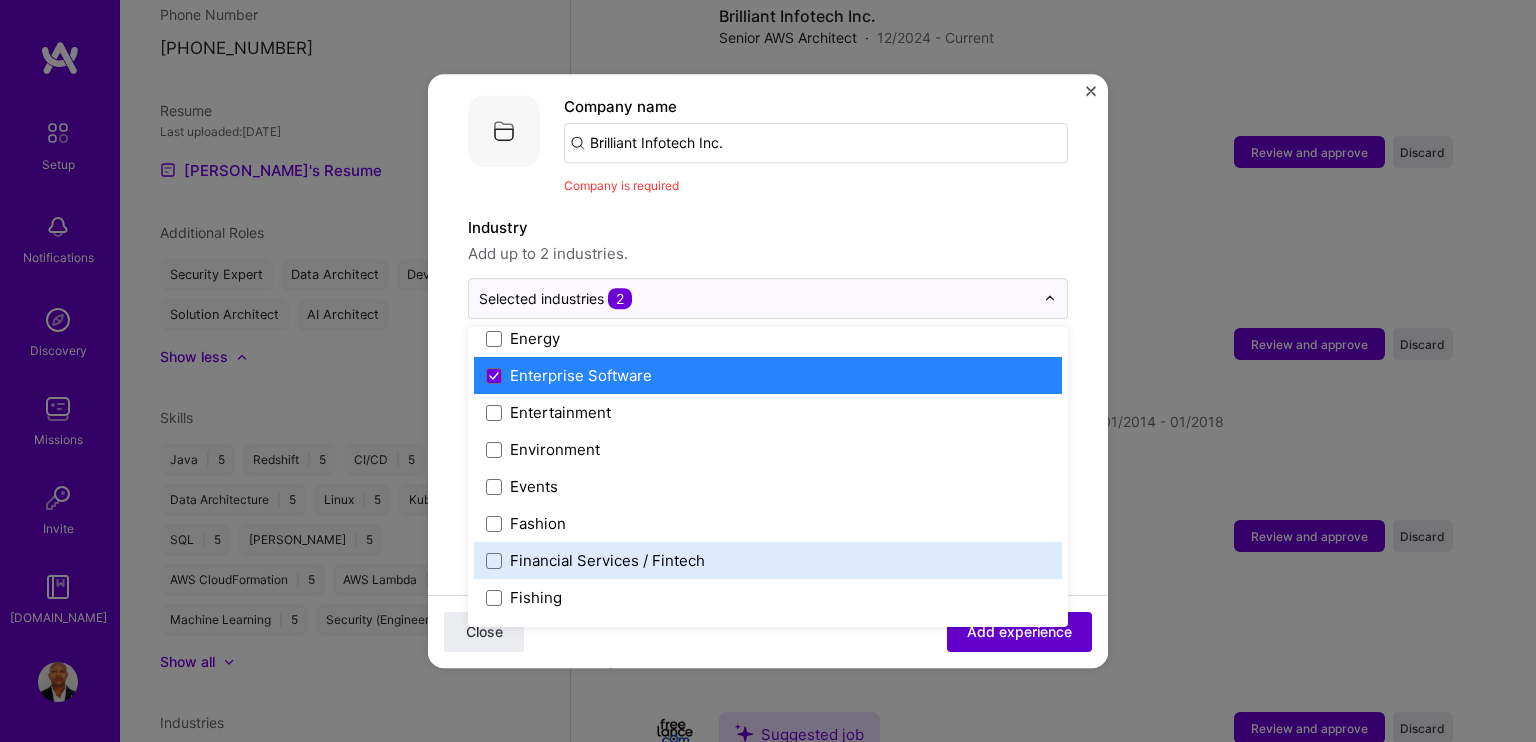 click on "Add experience" at bounding box center (1019, 632) 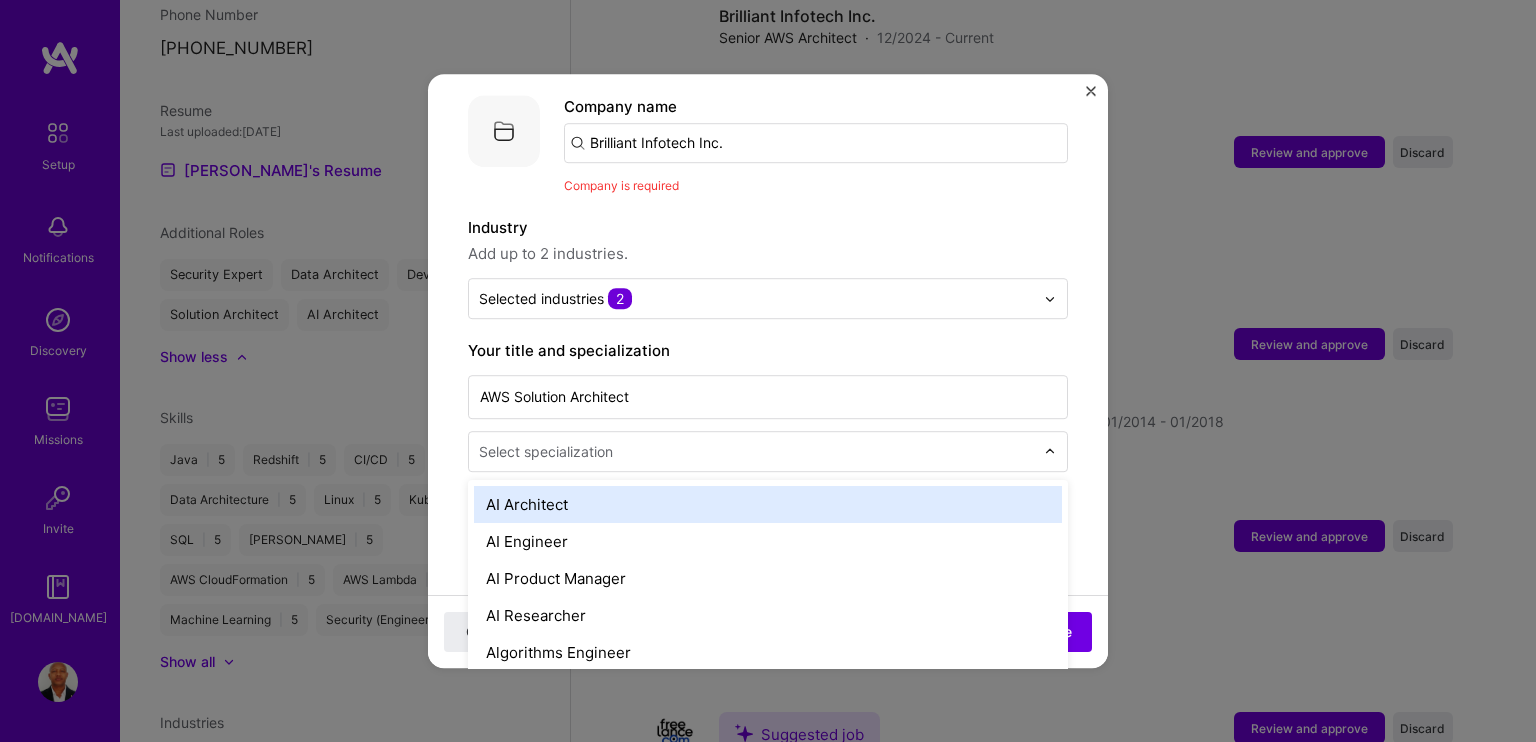 click at bounding box center [758, 451] 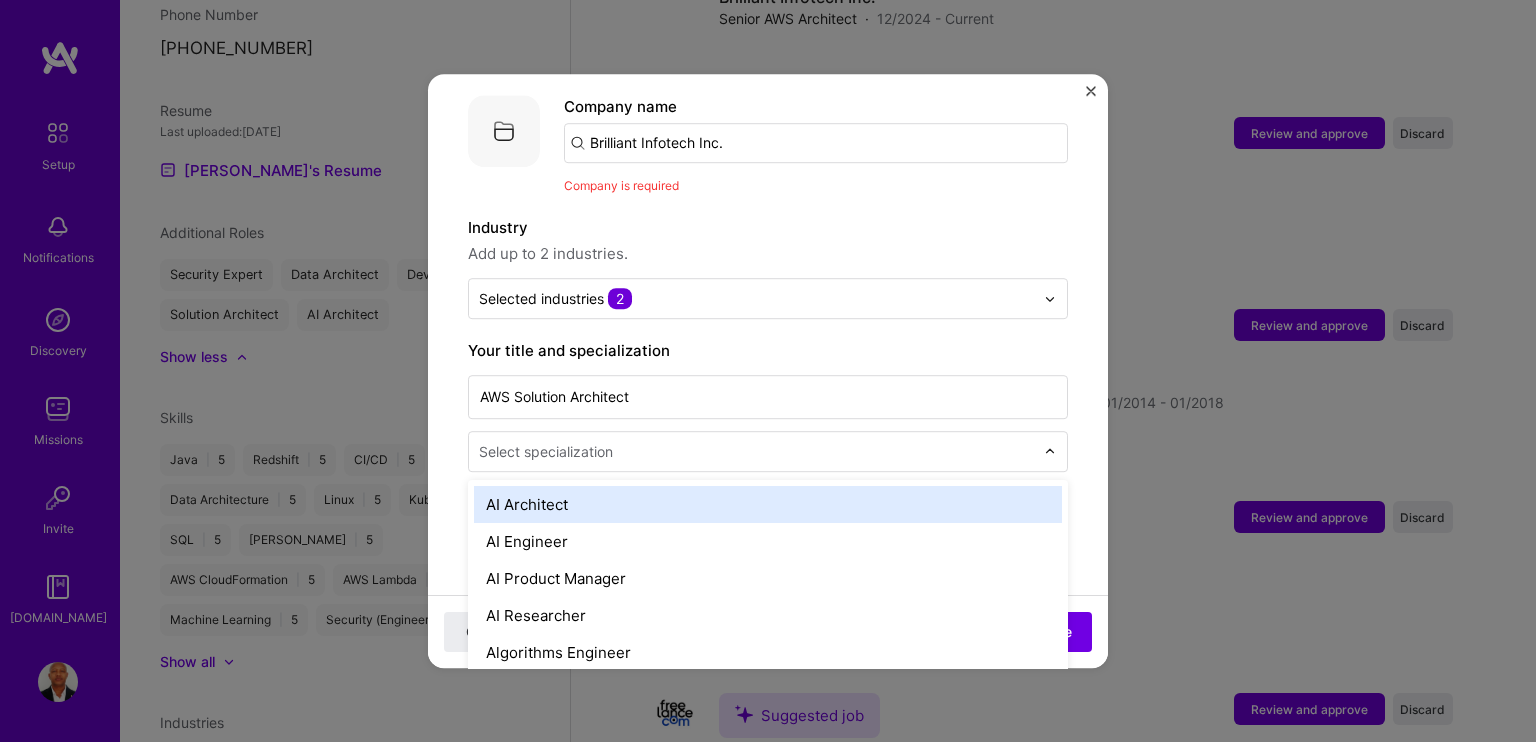 scroll, scrollTop: 3781, scrollLeft: 0, axis: vertical 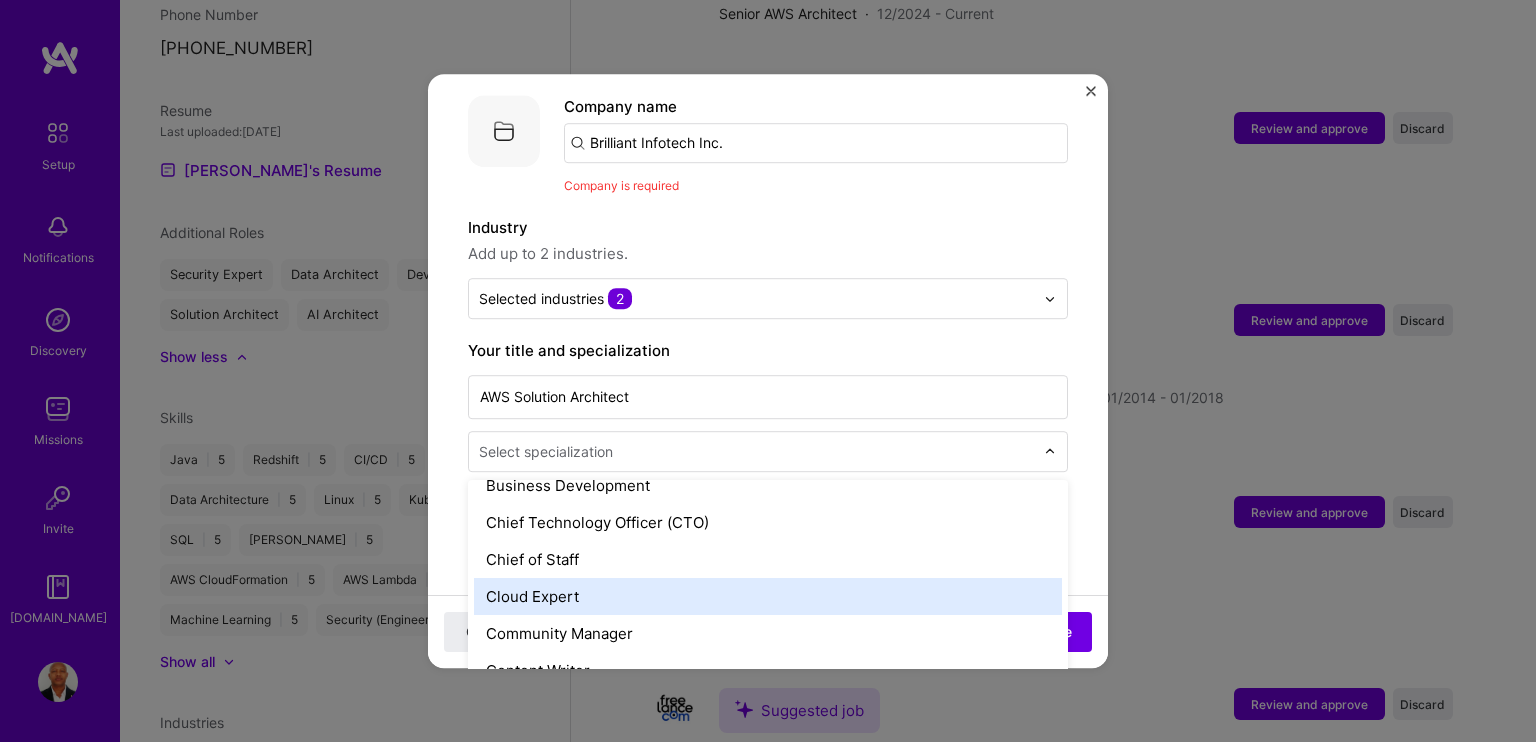 click on "Cloud Expert" at bounding box center (768, 596) 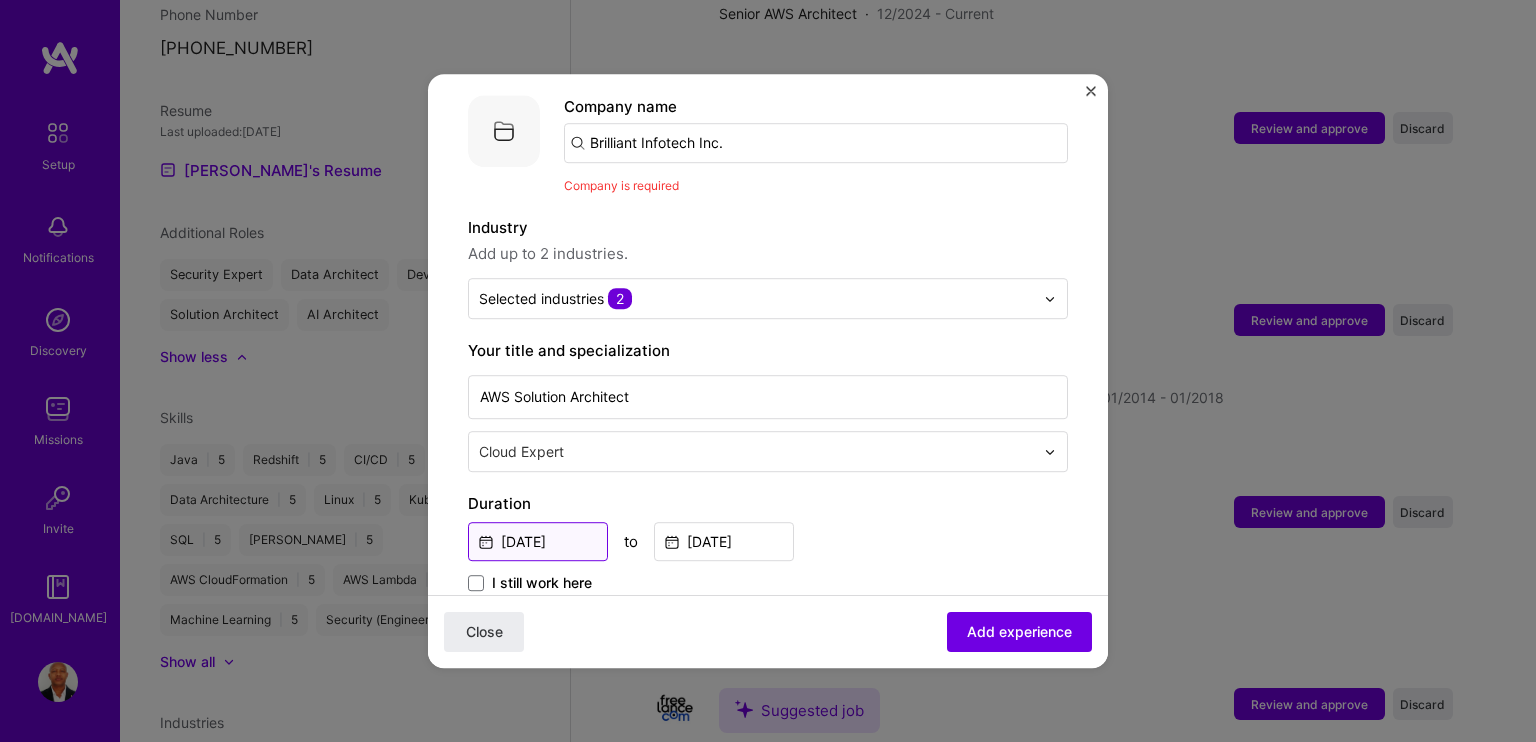 click on "[DATE]" at bounding box center [538, 541] 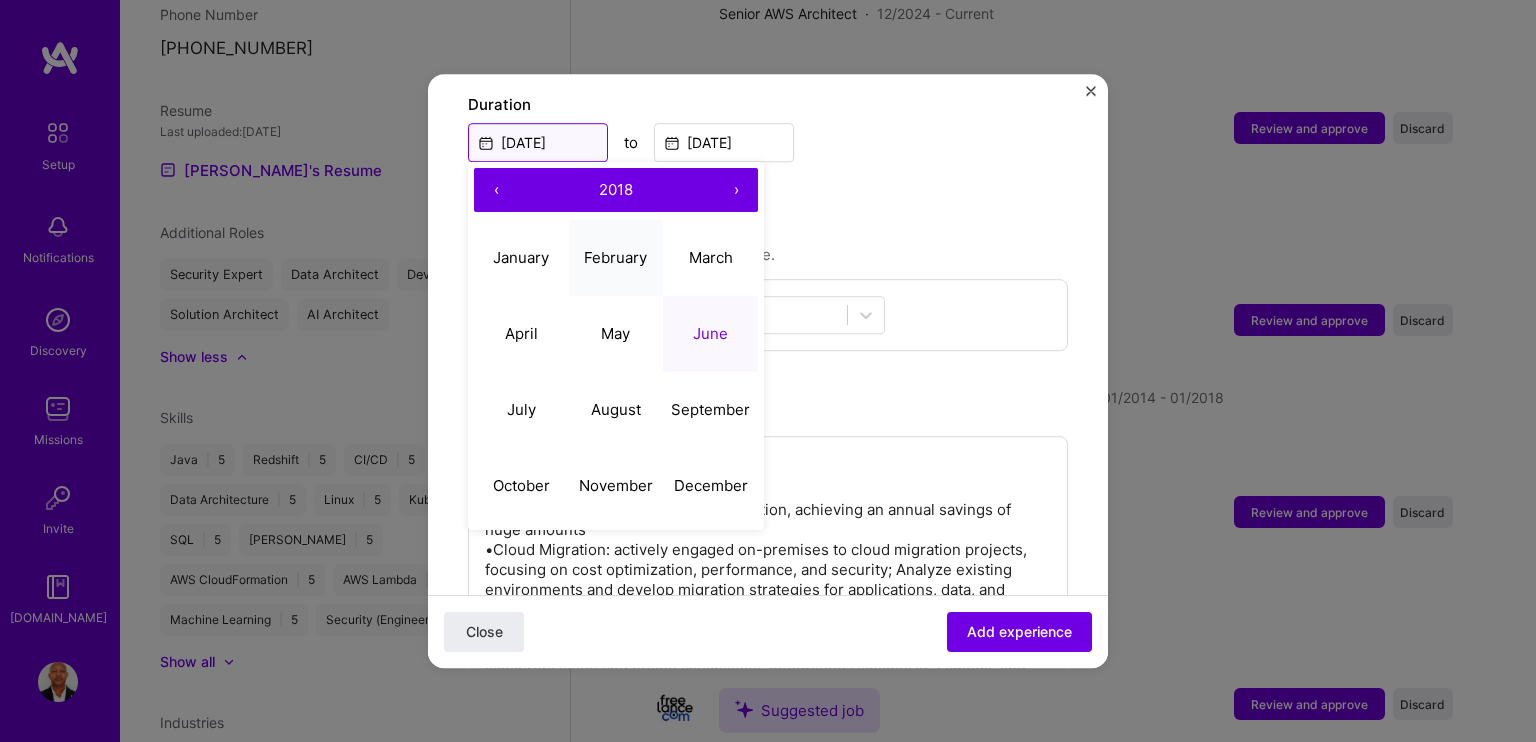 scroll, scrollTop: 600, scrollLeft: 0, axis: vertical 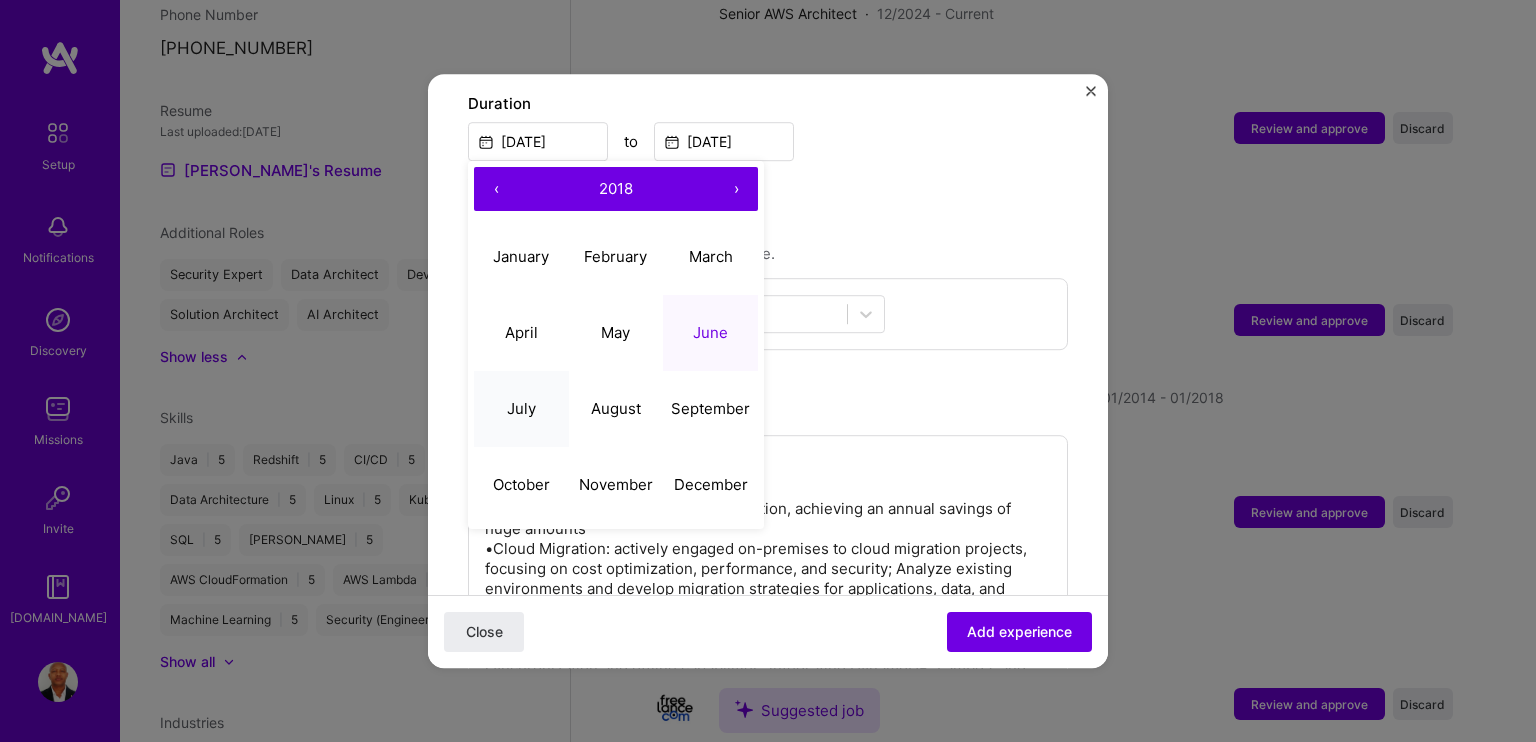 click on "July" at bounding box center (521, 409) 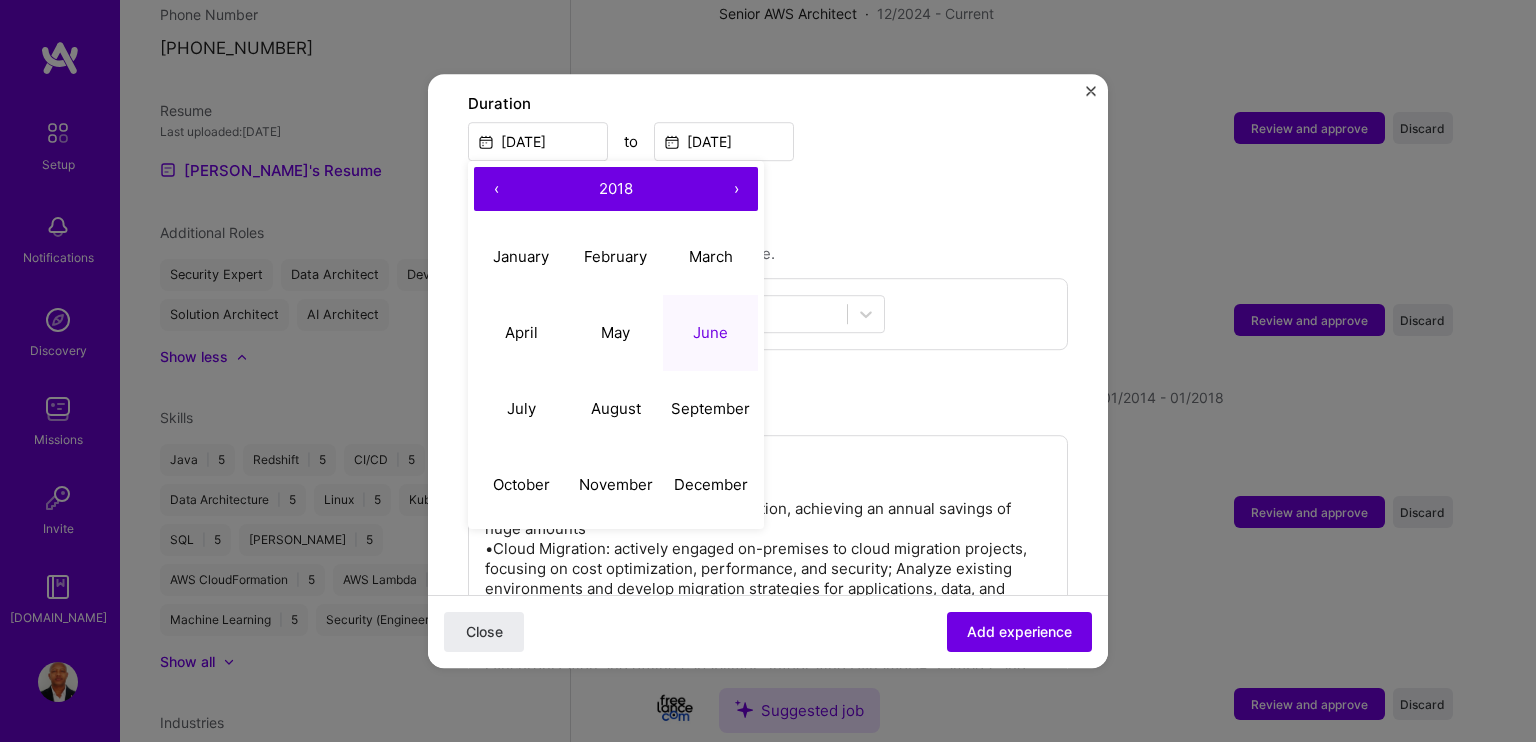 type on "[DATE]" 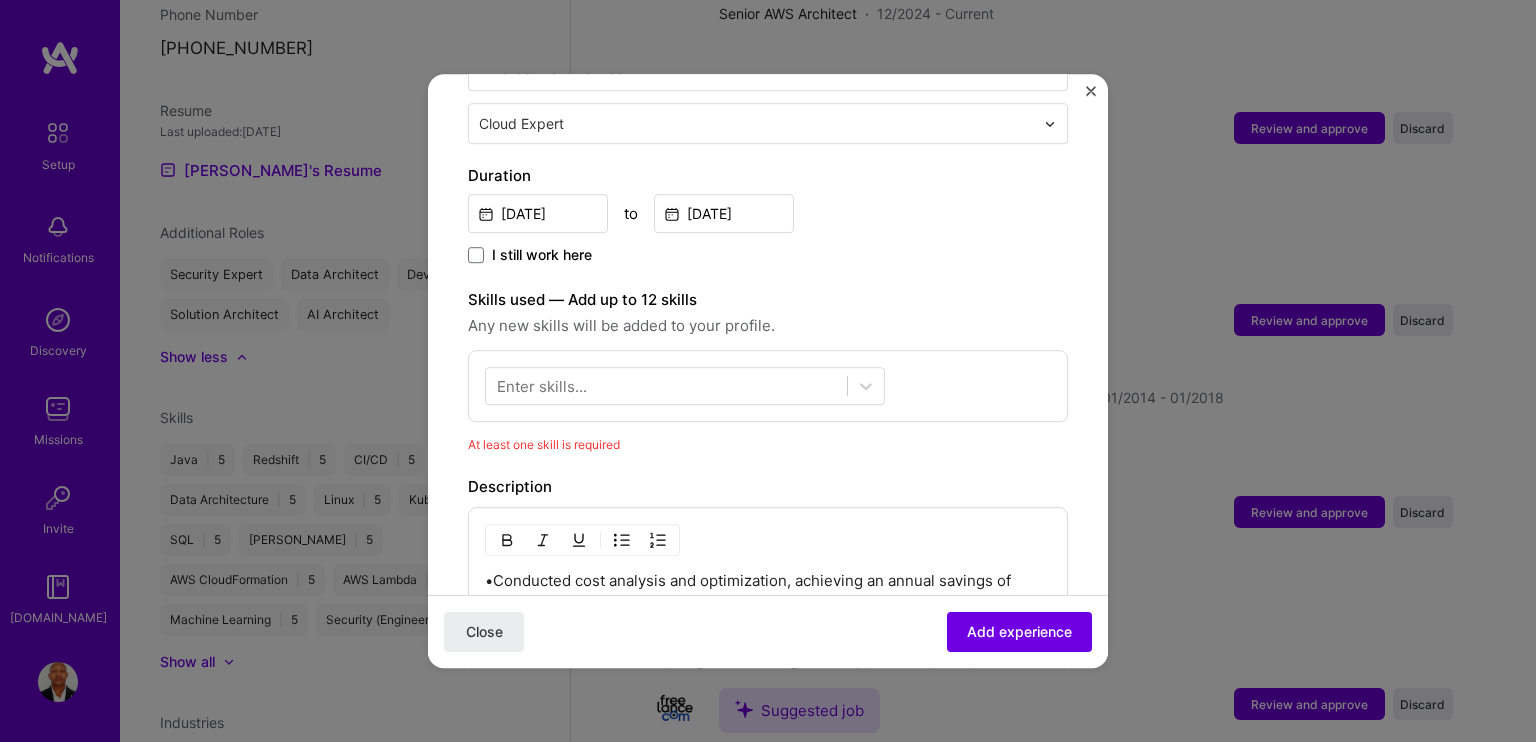 scroll, scrollTop: 500, scrollLeft: 0, axis: vertical 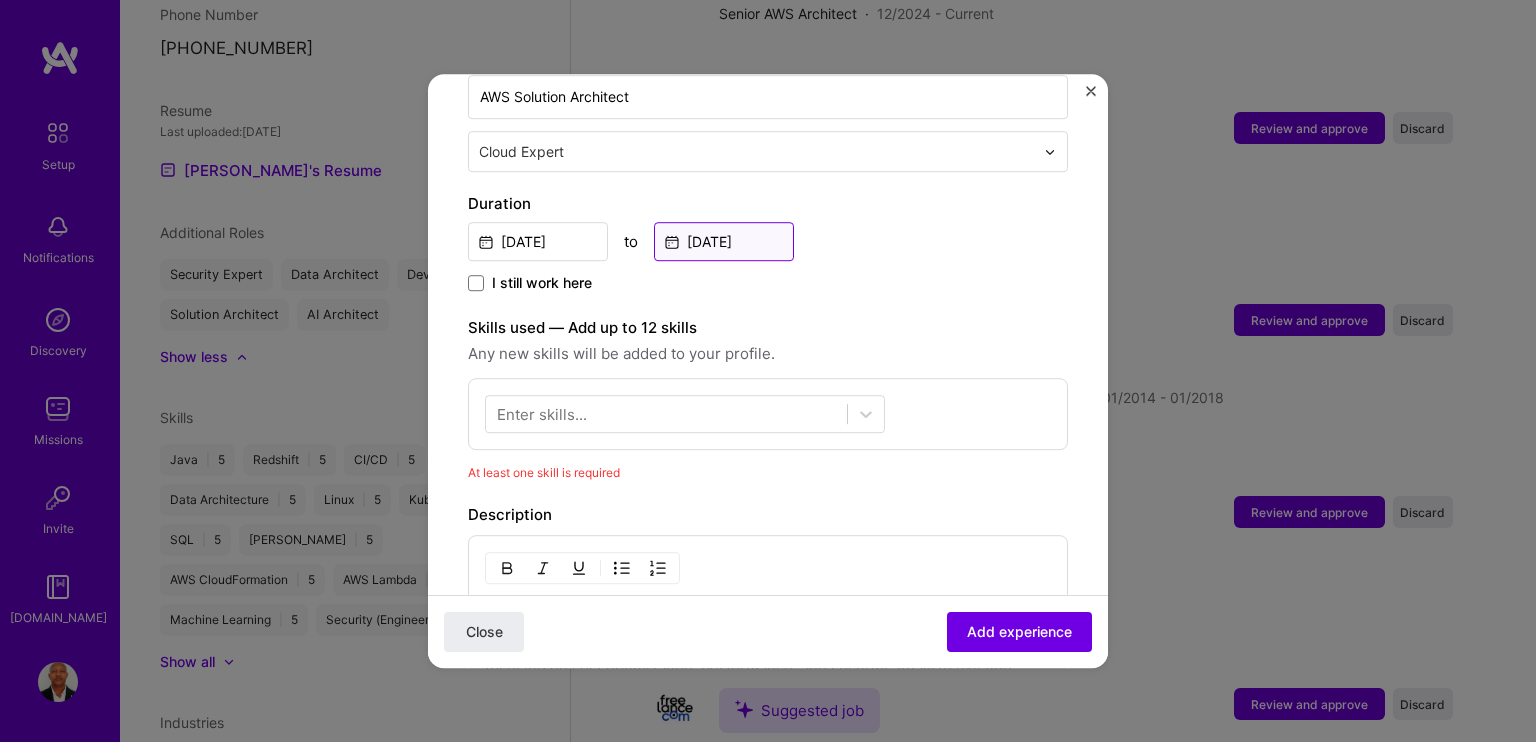 click on "[DATE]" at bounding box center [724, 241] 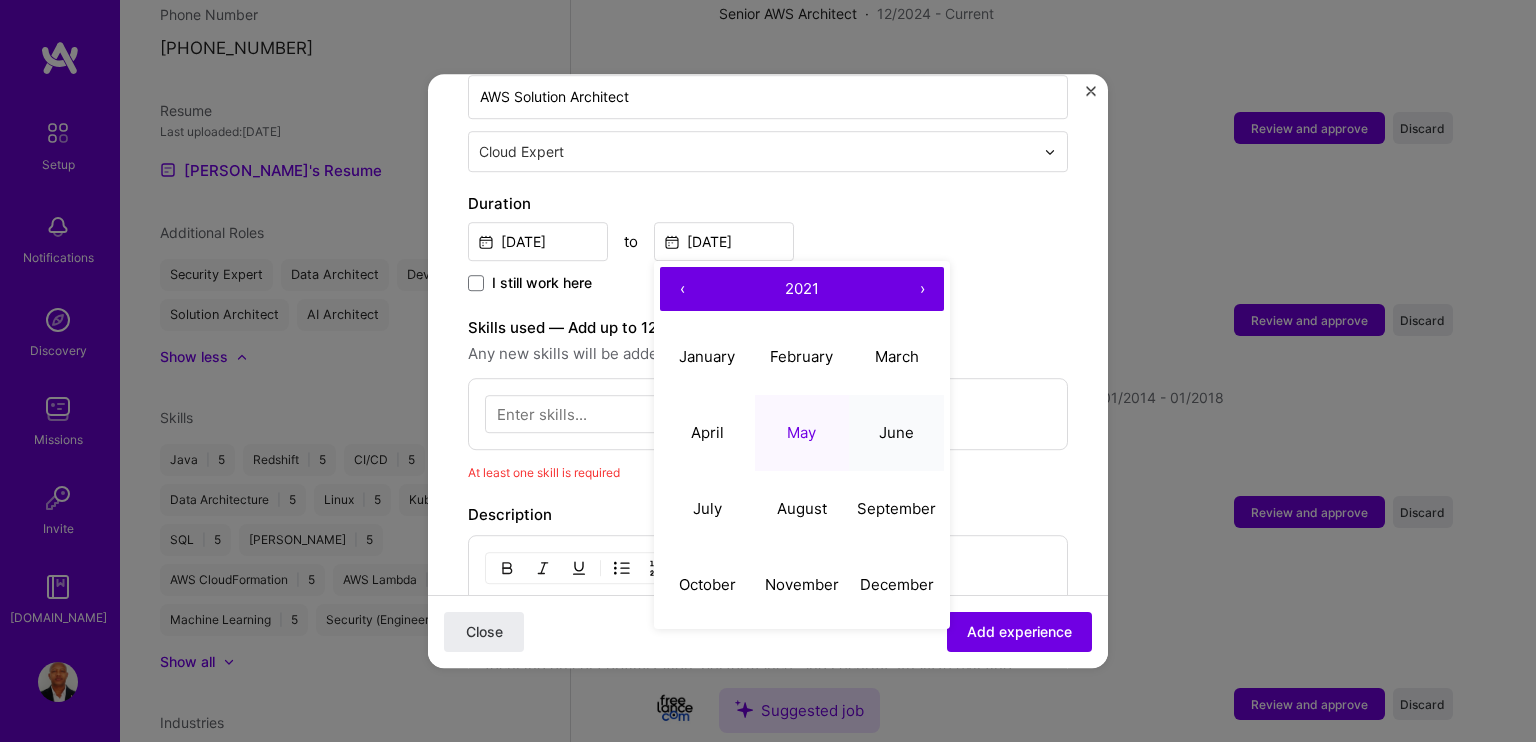 click on "June" at bounding box center [896, 433] 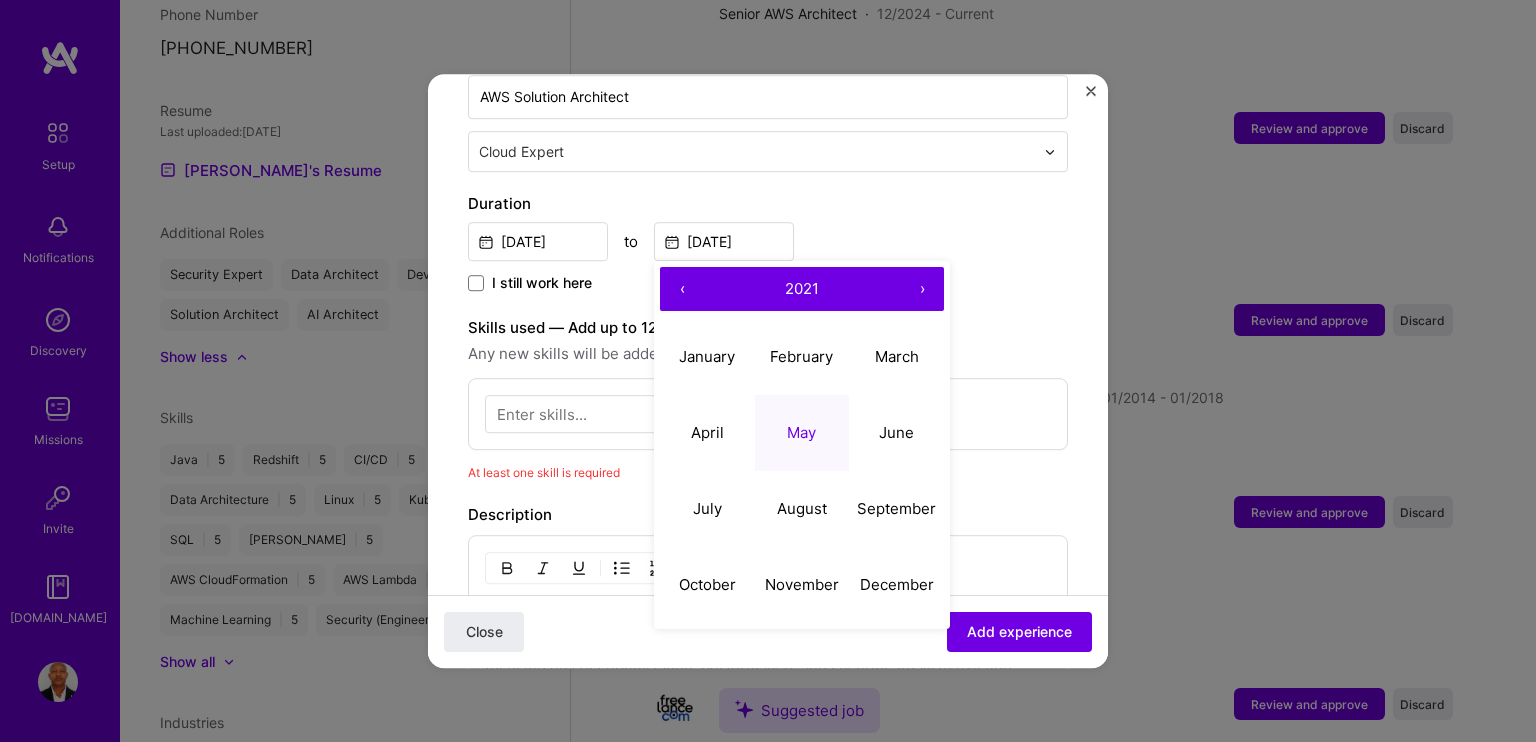 type on "[DATE]" 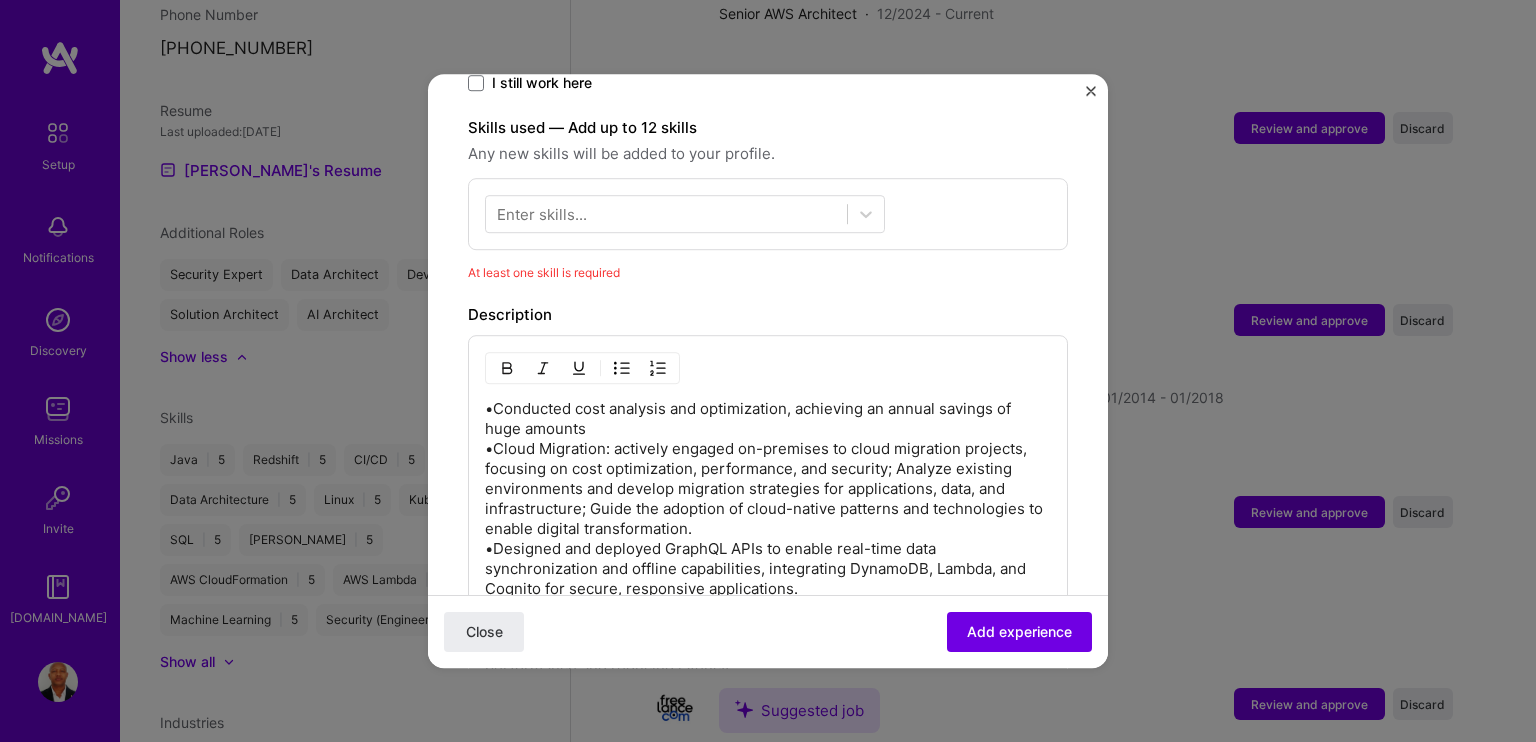 scroll, scrollTop: 600, scrollLeft: 0, axis: vertical 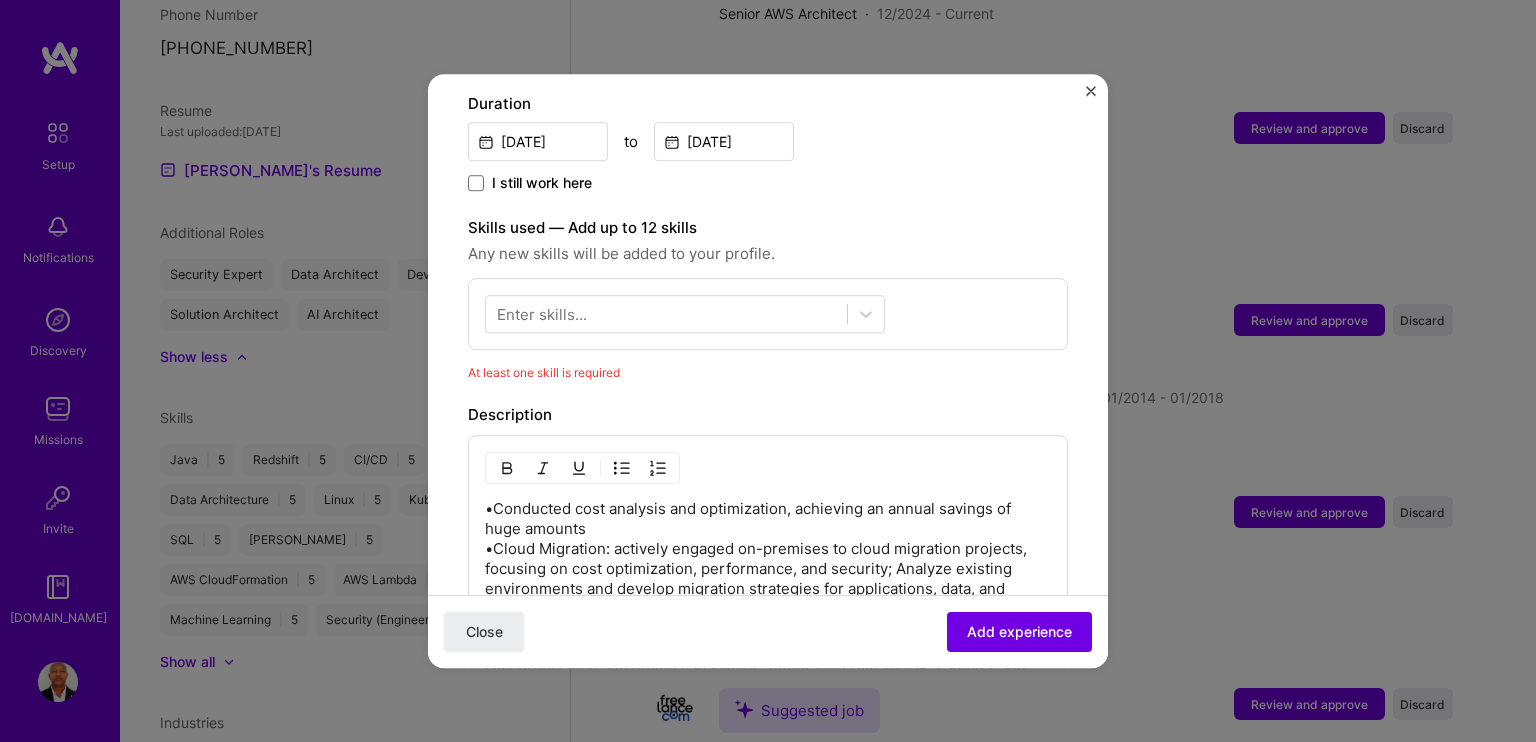 click on "I still work here" at bounding box center (530, 183) 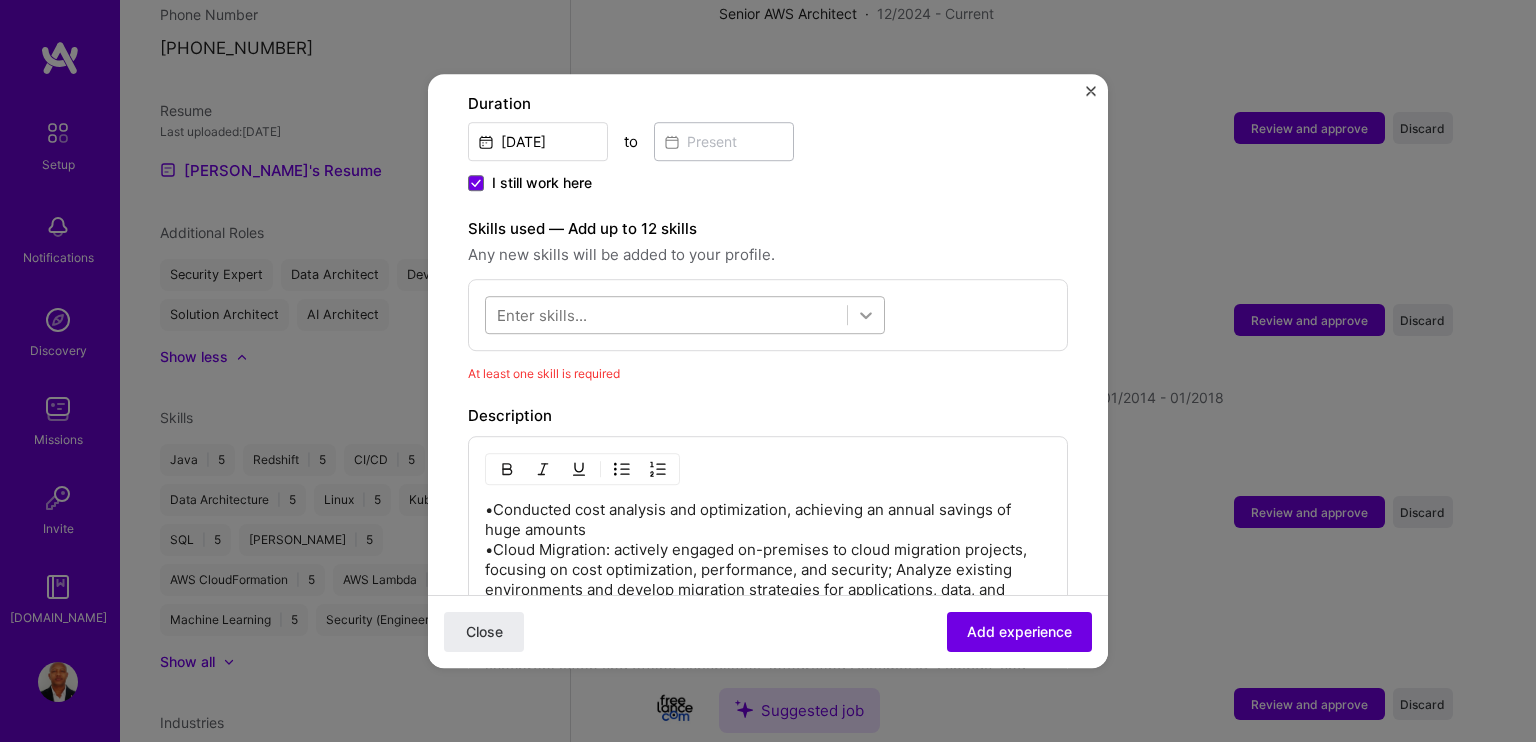 click at bounding box center [866, 315] 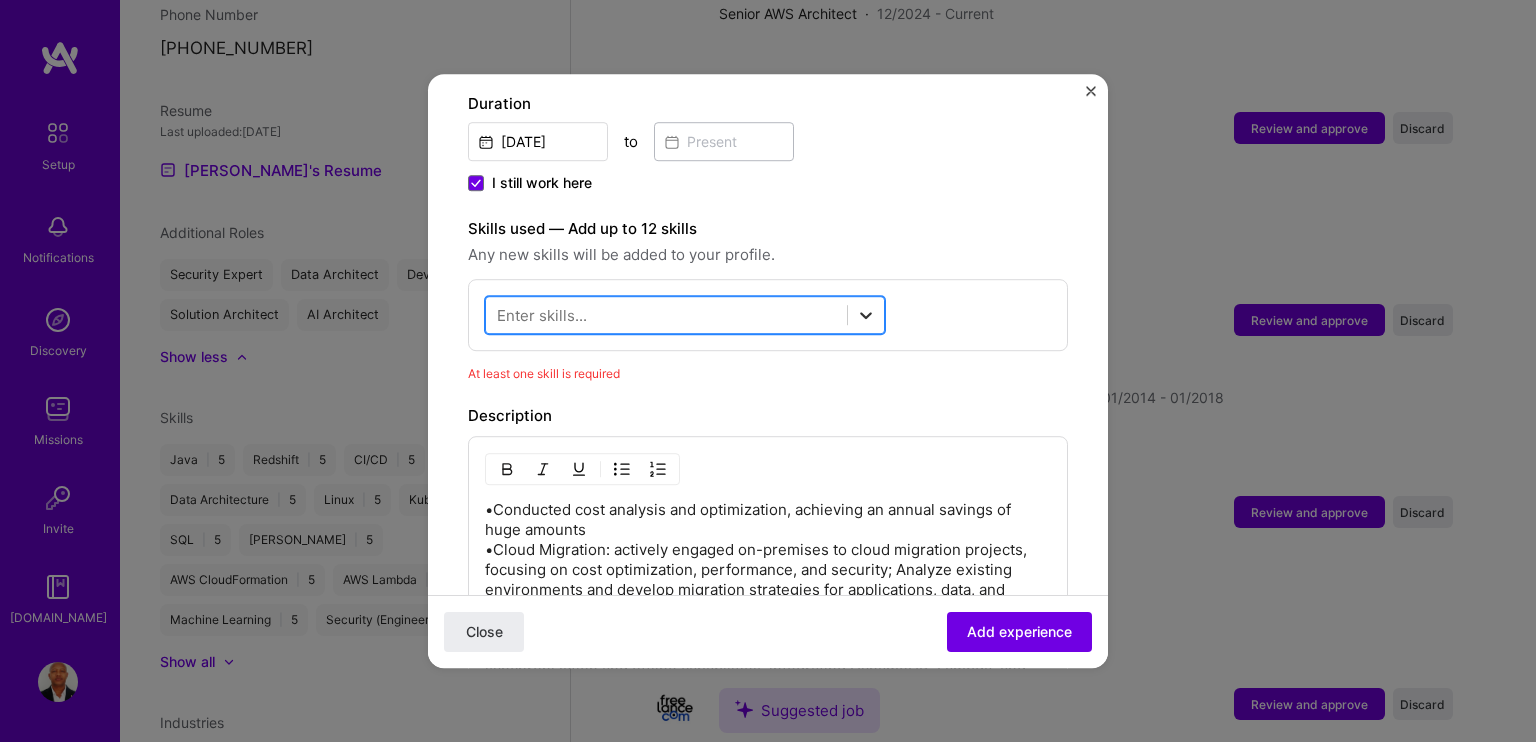 click 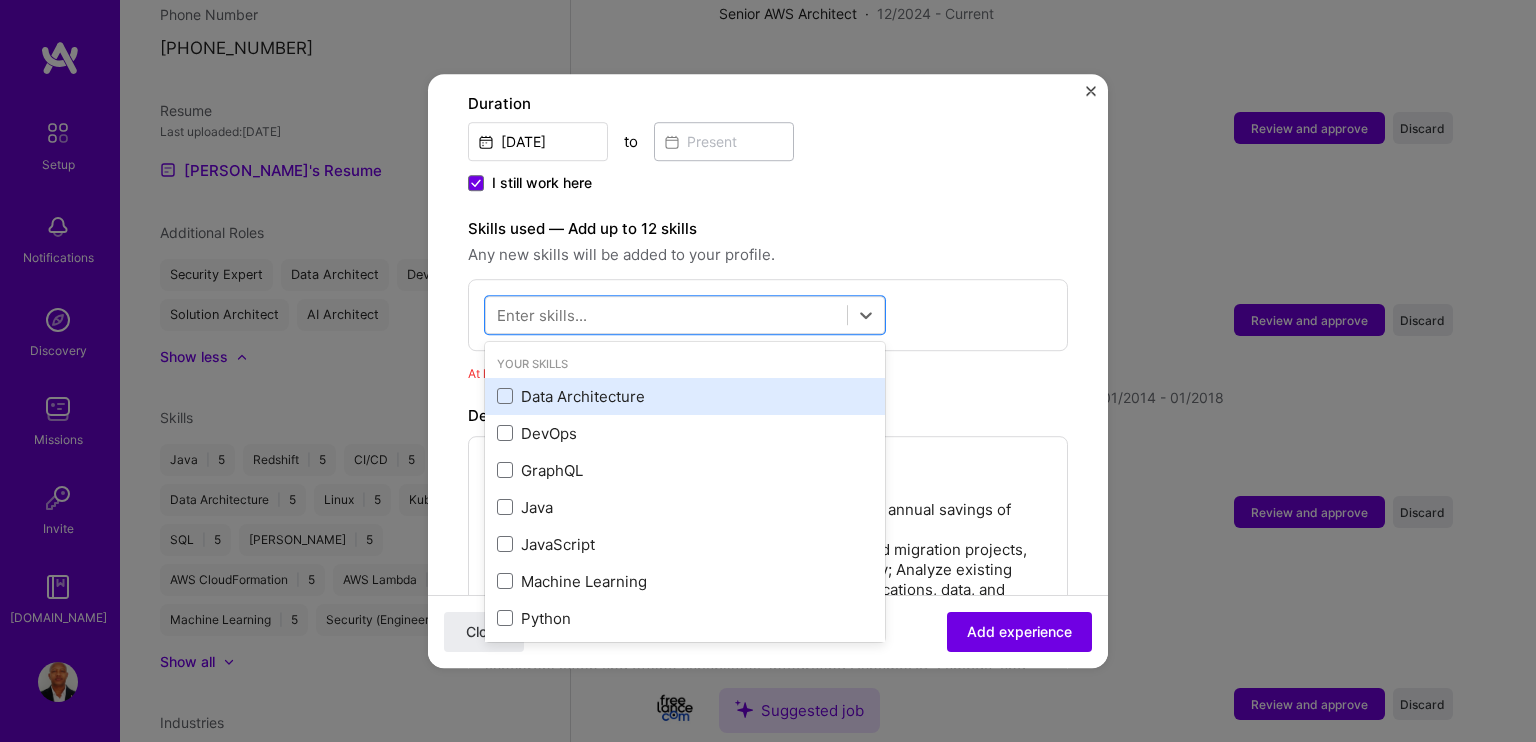 click on "Data Architecture" at bounding box center [685, 396] 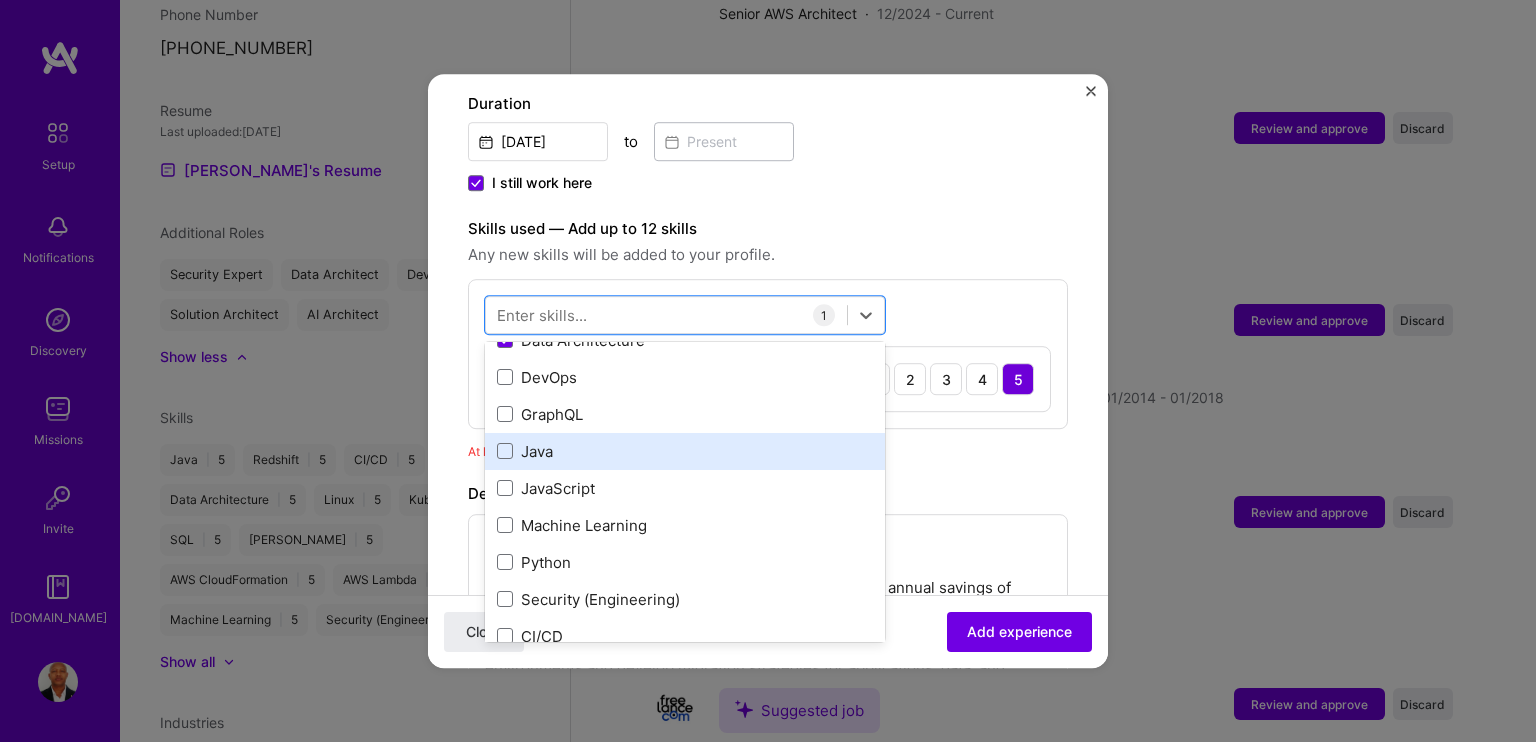 scroll, scrollTop: 100, scrollLeft: 0, axis: vertical 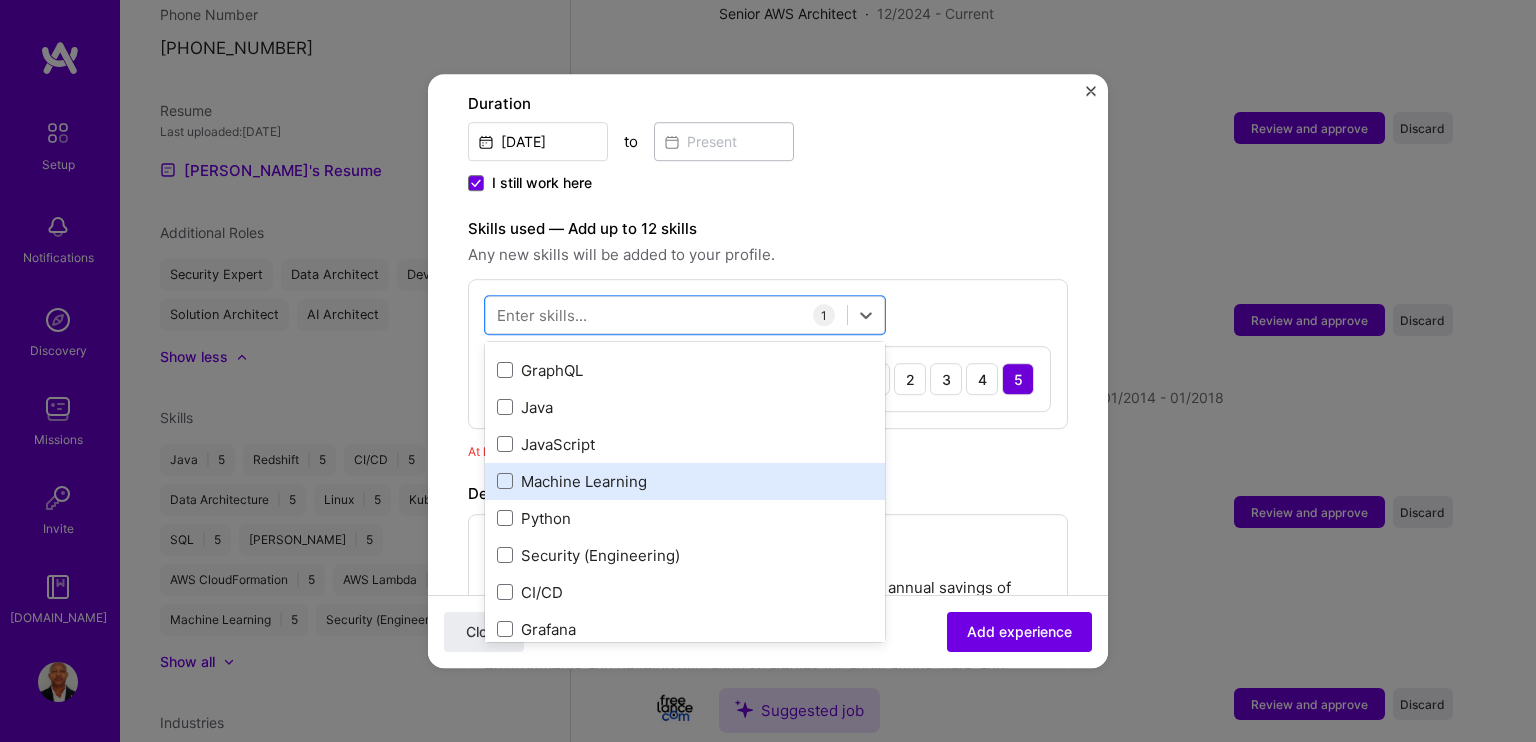 click on "JavaScript" at bounding box center [685, 444] 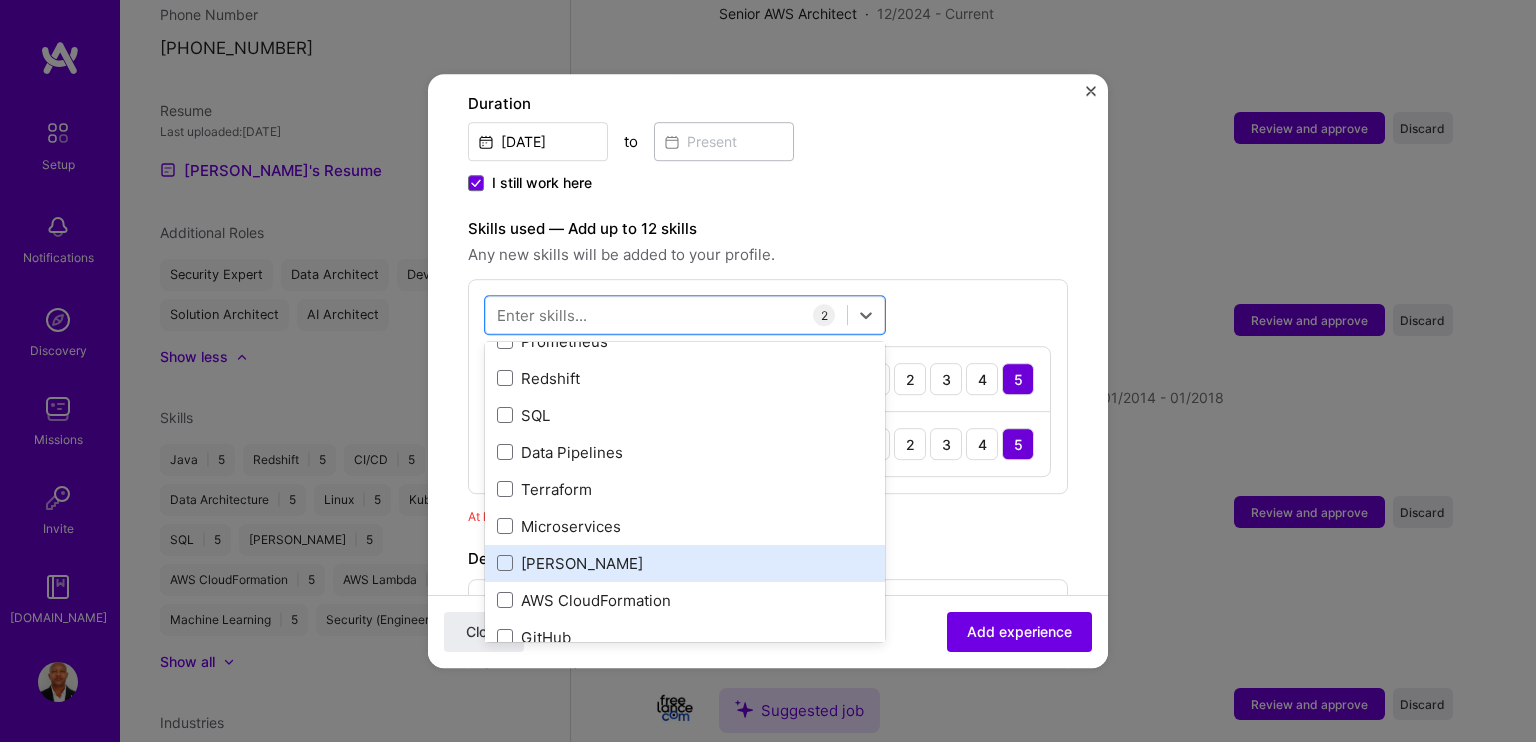 scroll, scrollTop: 600, scrollLeft: 0, axis: vertical 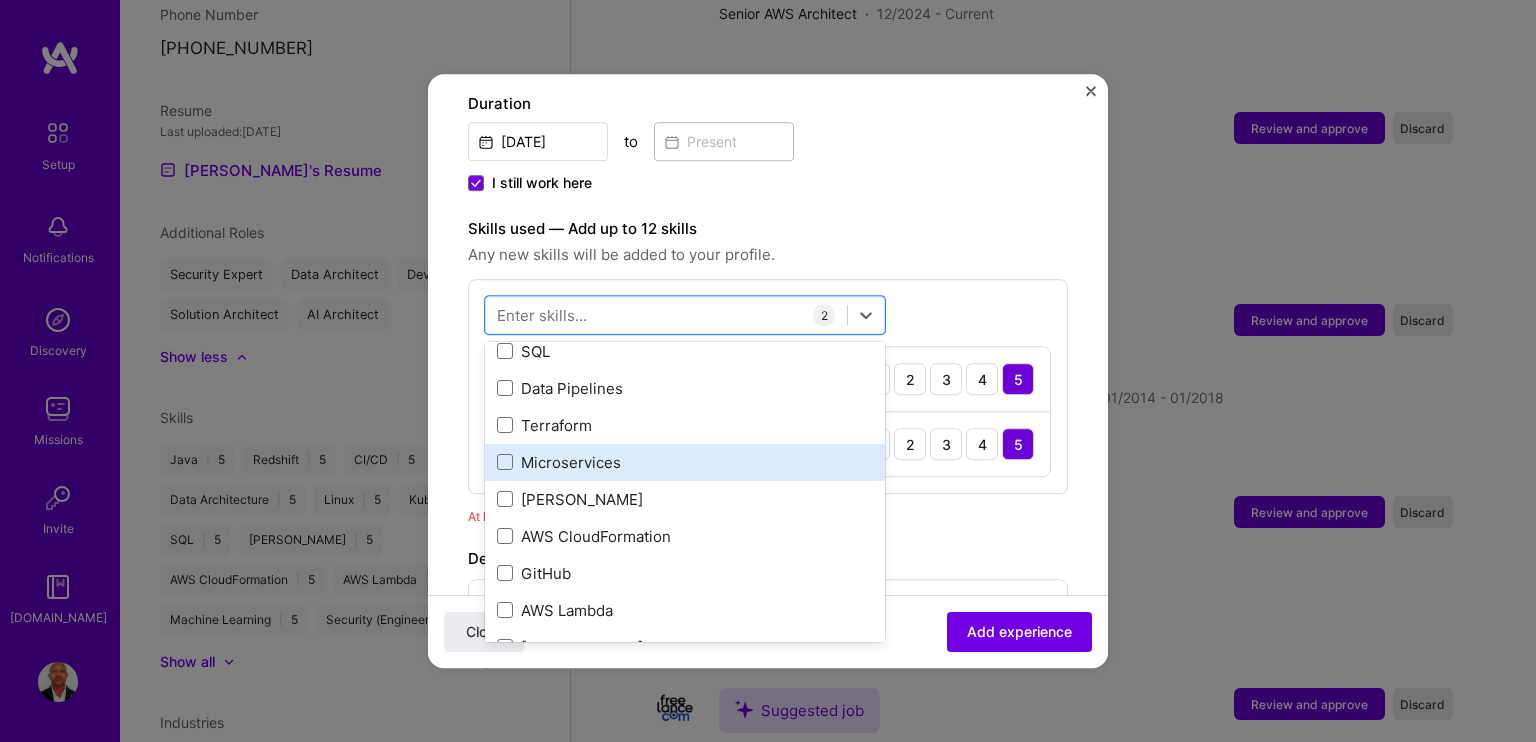 click on "Microservices" at bounding box center (685, 462) 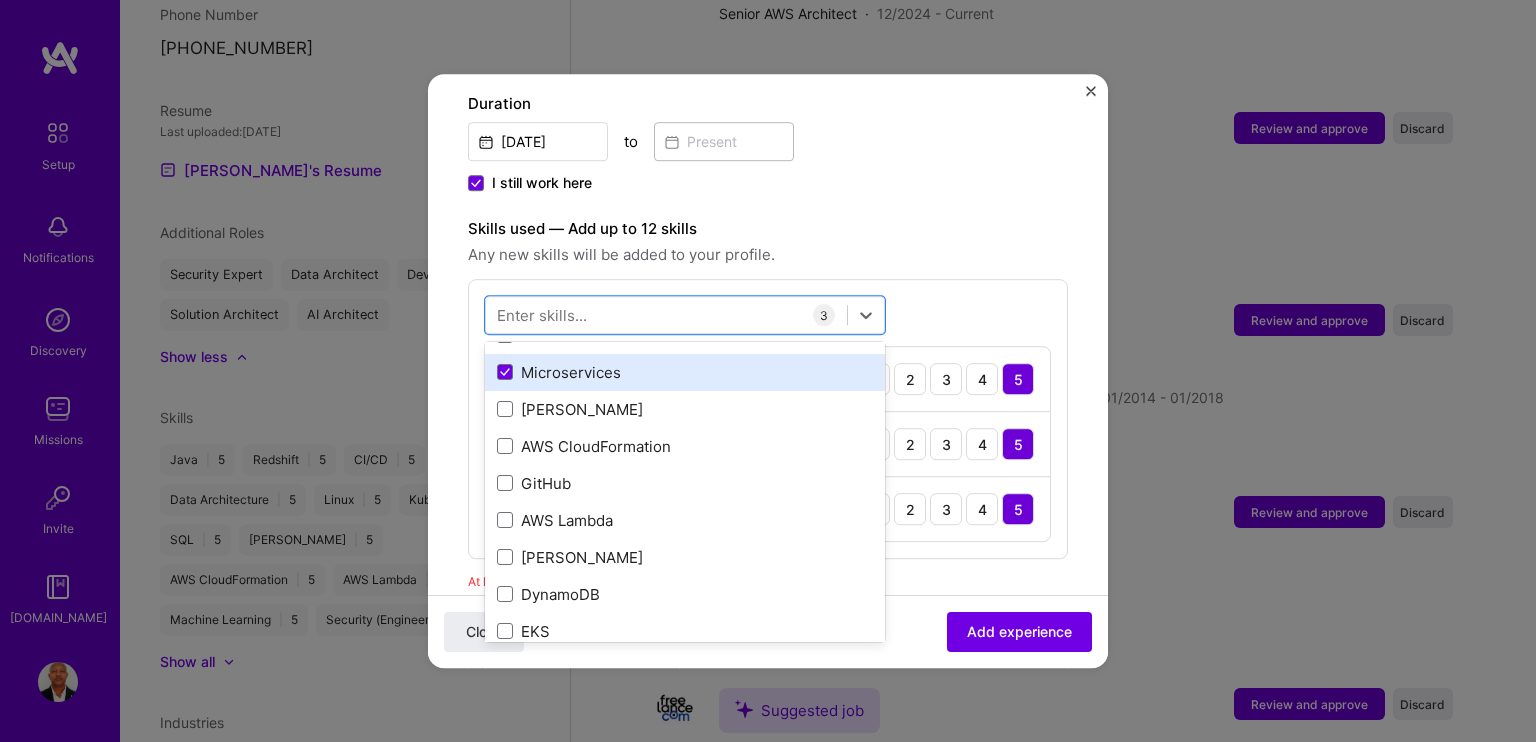 scroll, scrollTop: 700, scrollLeft: 0, axis: vertical 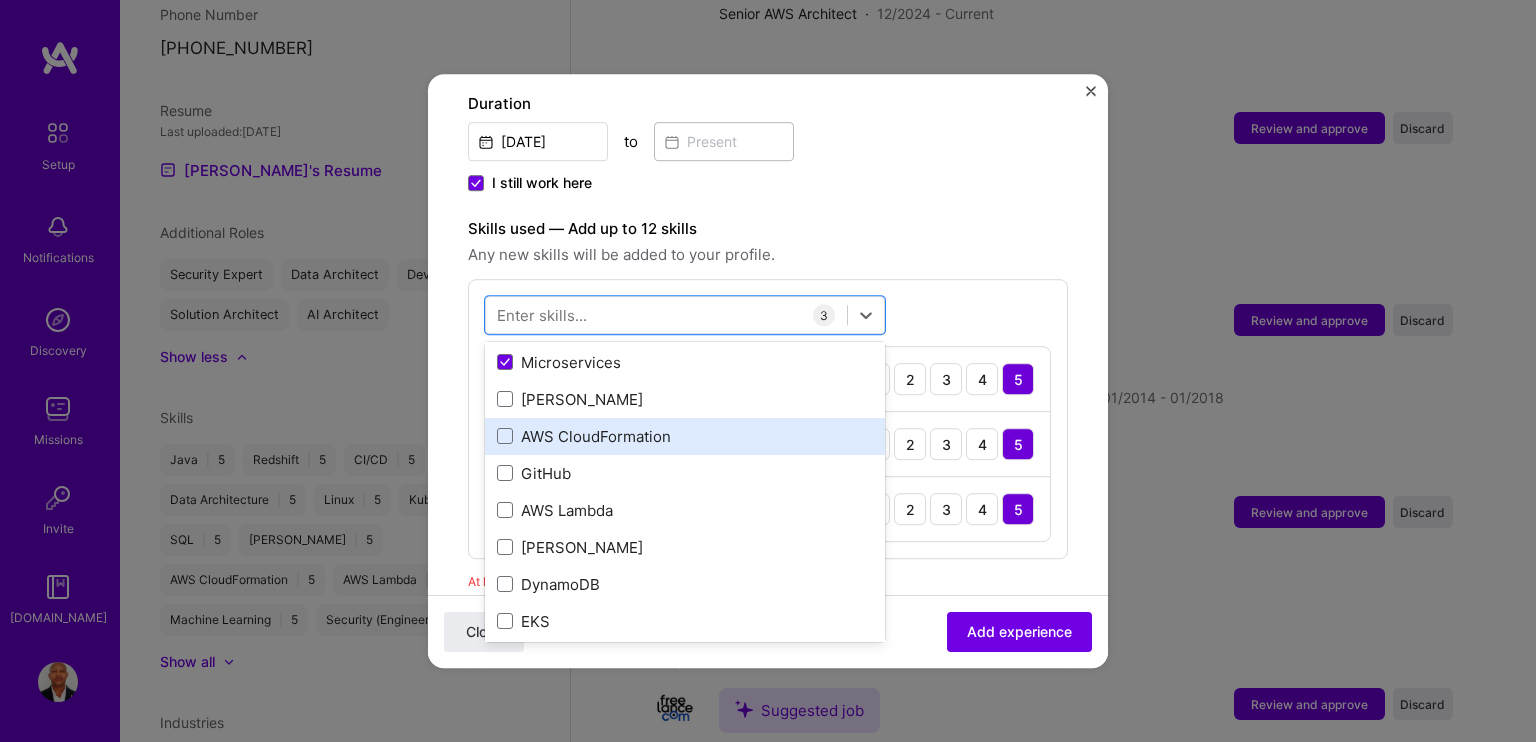 click on "AWS CloudFormation" at bounding box center (685, 436) 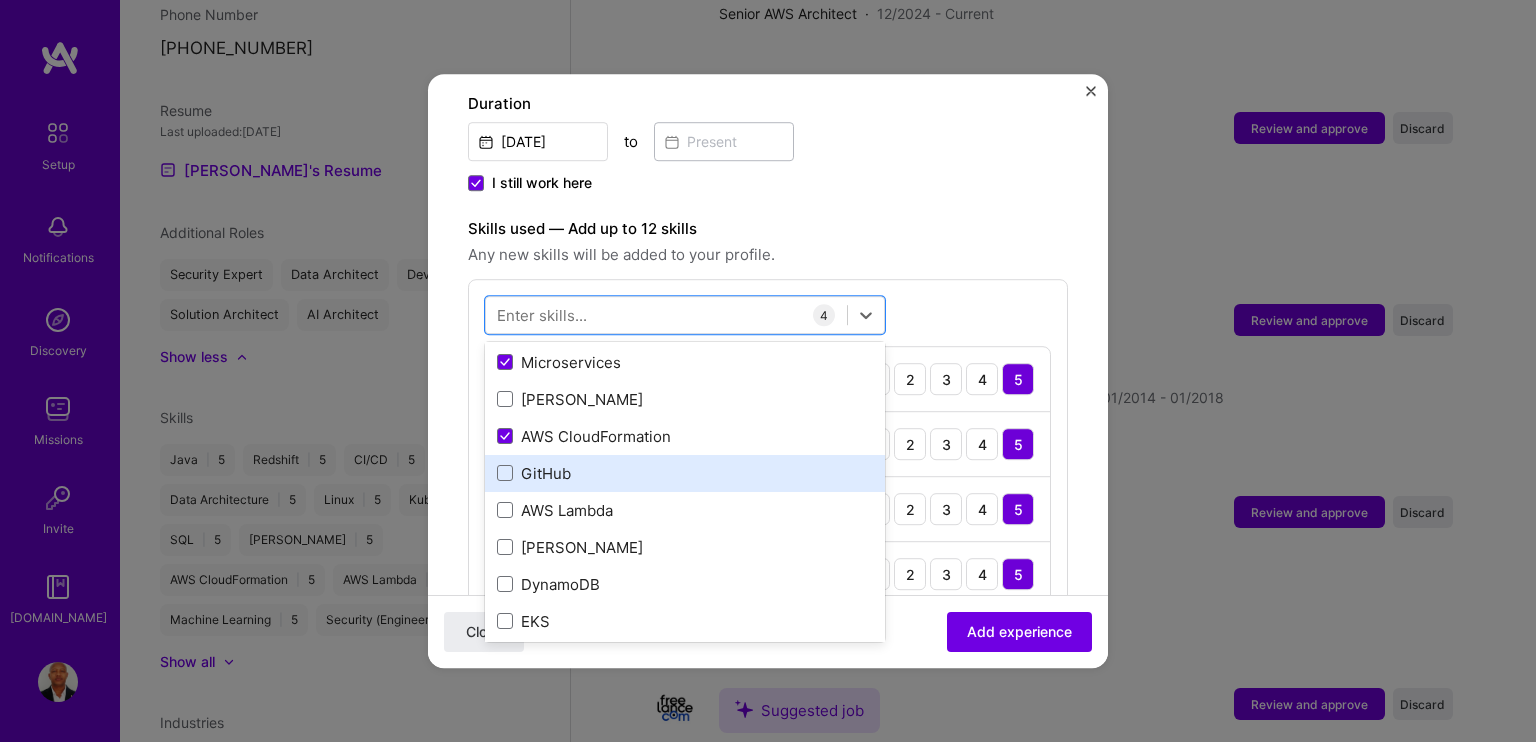 click on "GitHub" at bounding box center (685, 473) 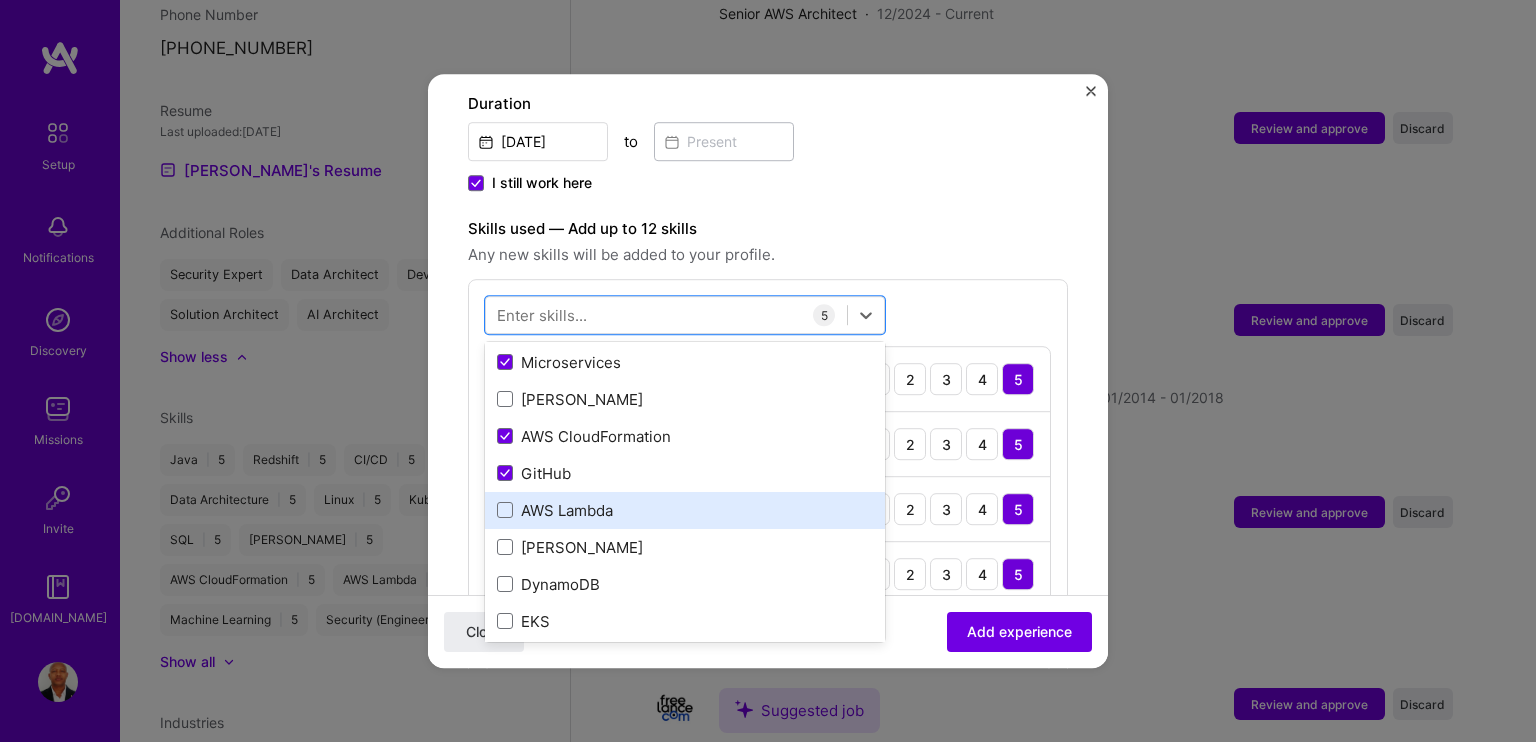 click on "AWS Lambda" at bounding box center [685, 510] 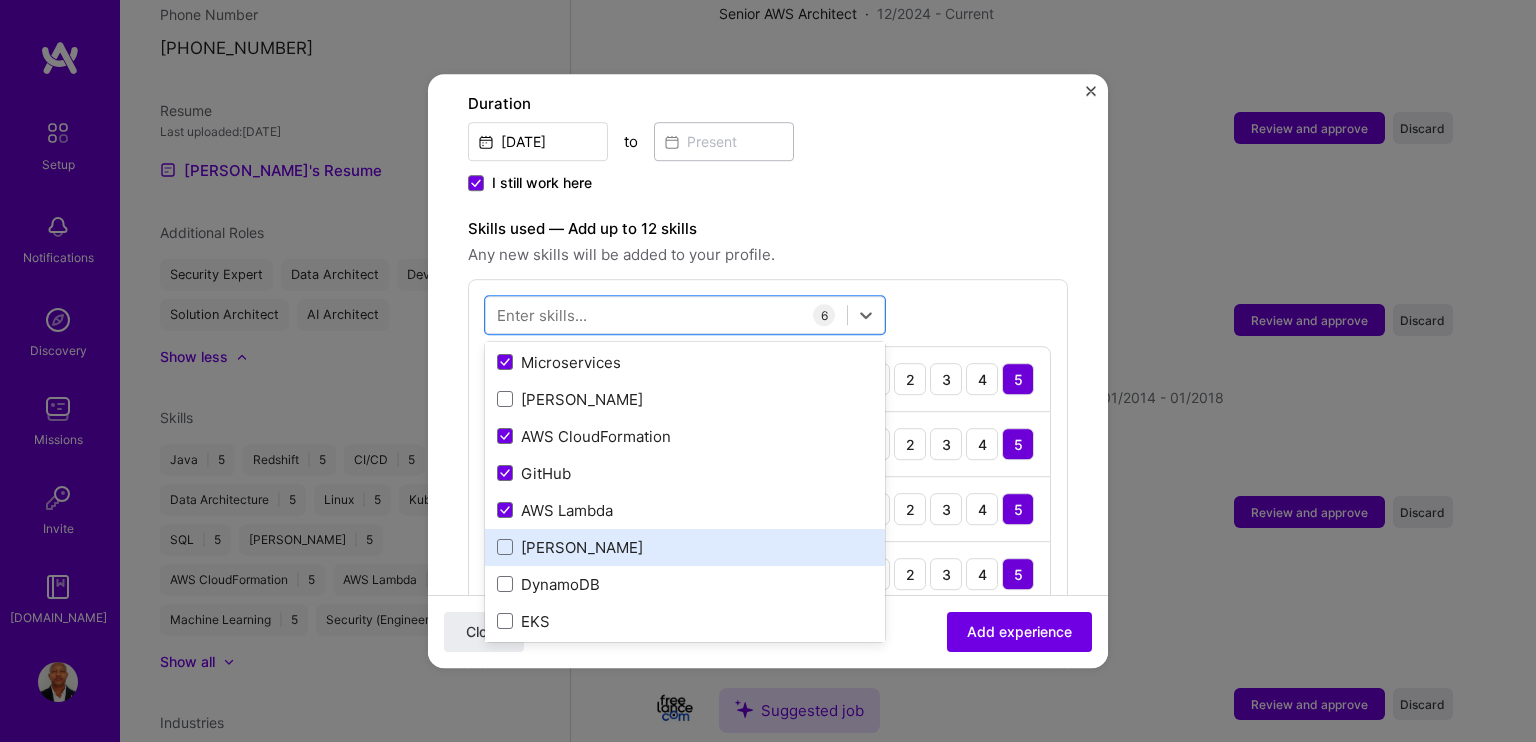 click on "[PERSON_NAME]" at bounding box center (685, 547) 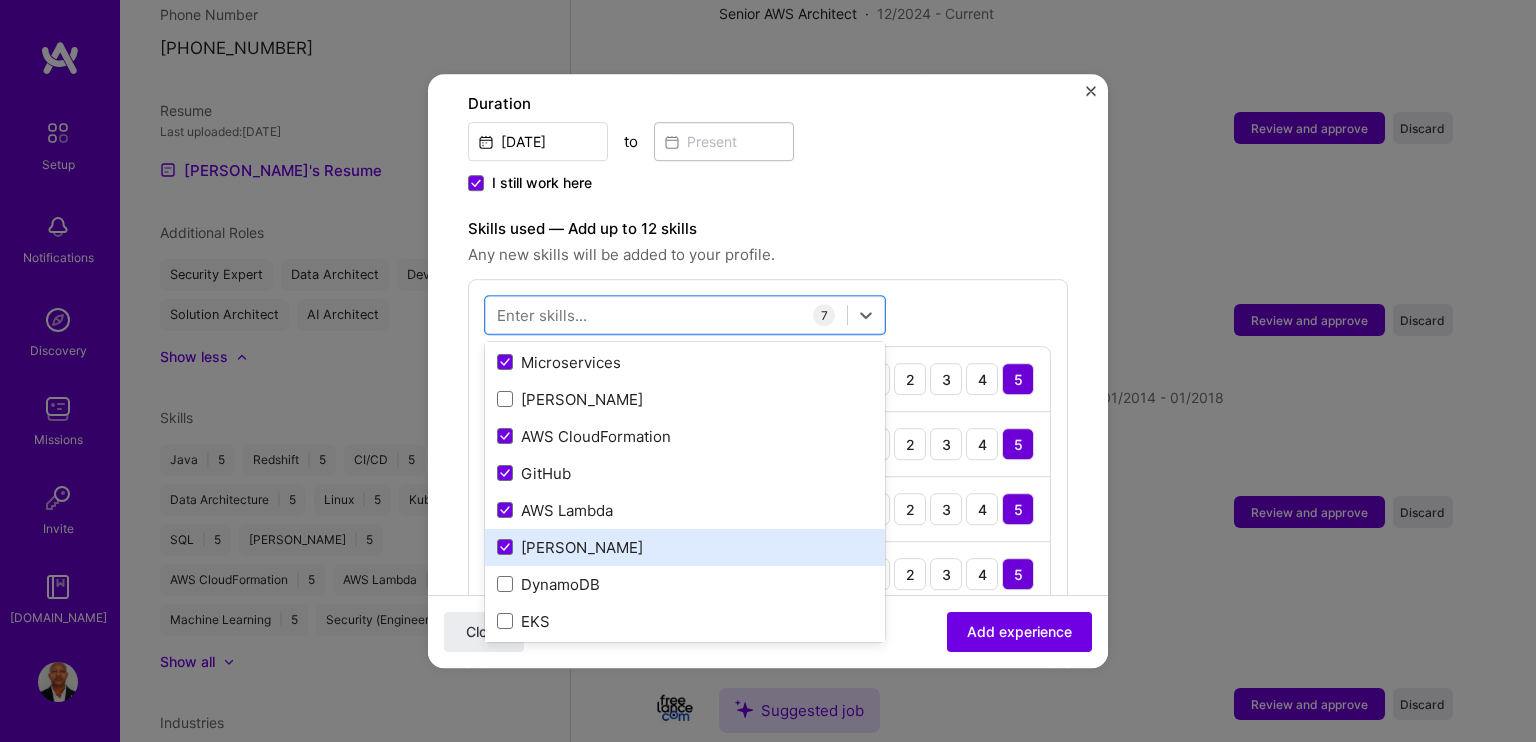 click on "[PERSON_NAME]" at bounding box center (685, 547) 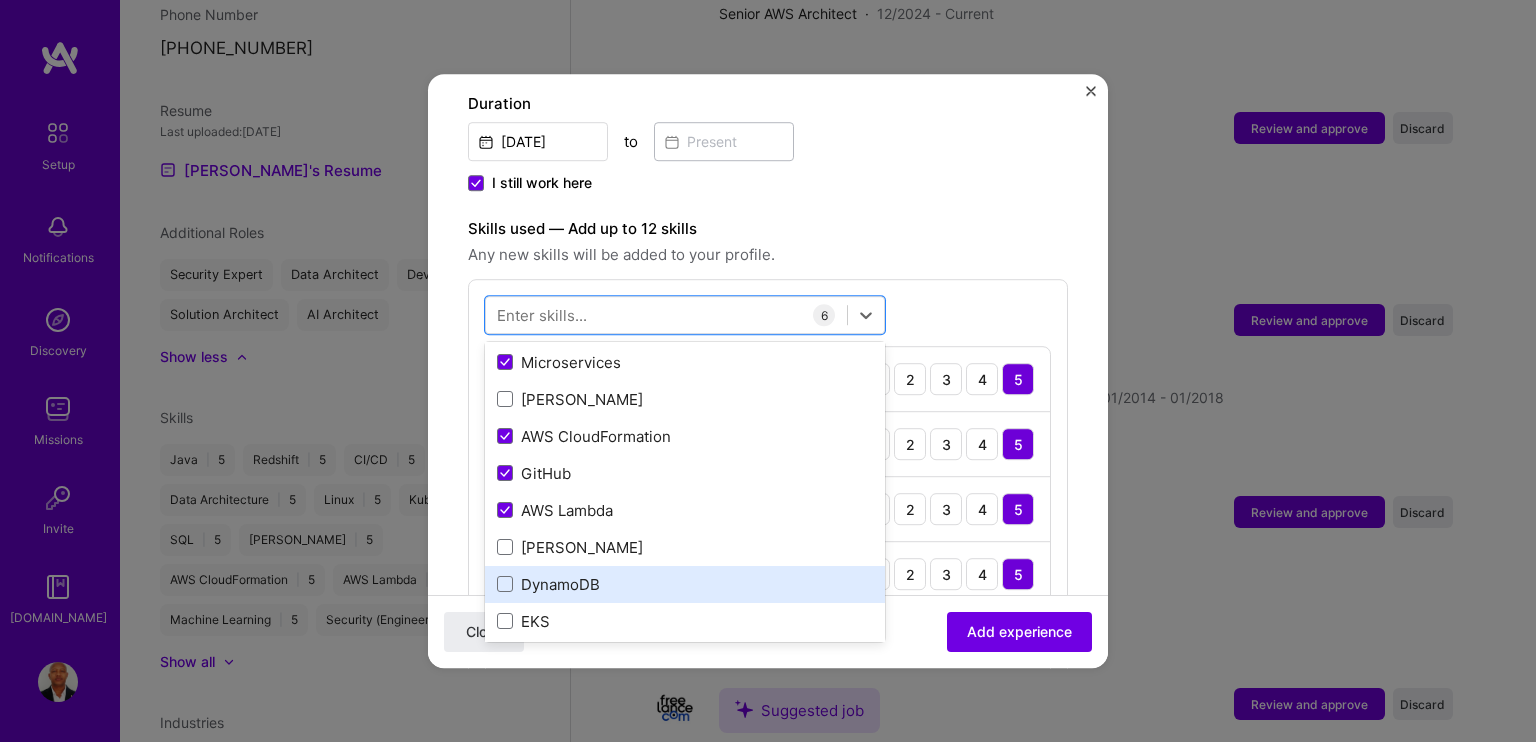 click on "DynamoDB" at bounding box center [685, 584] 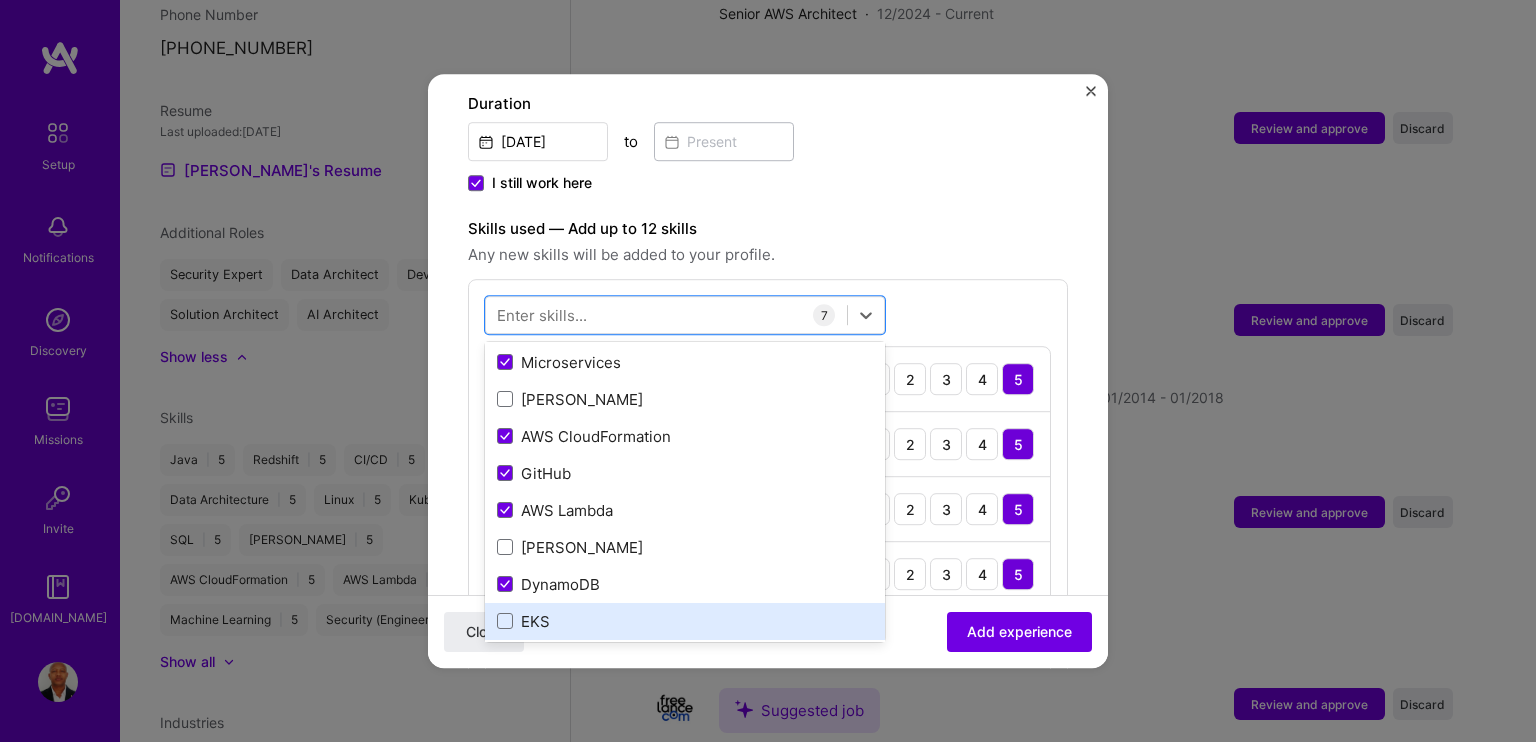 click on "EKS" at bounding box center (685, 621) 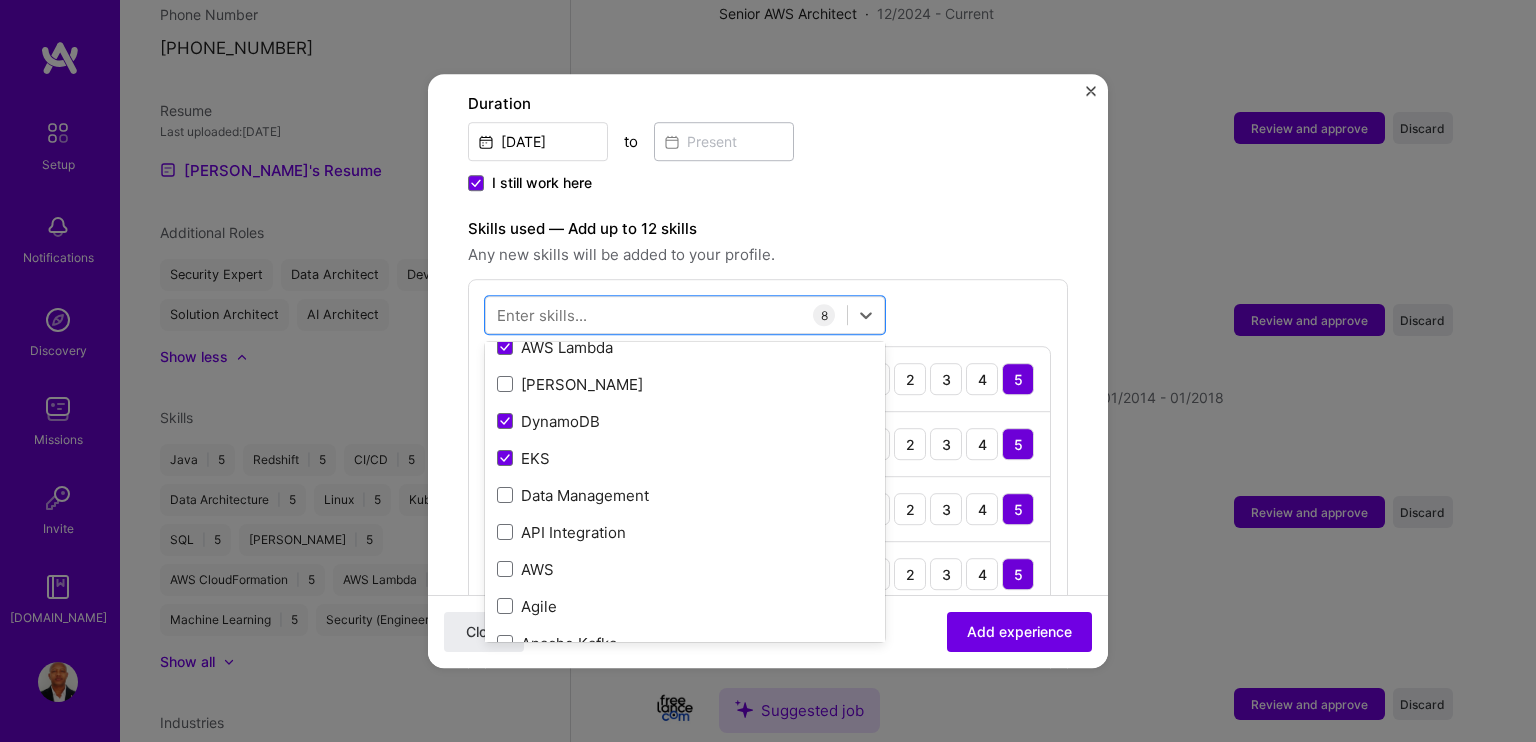 scroll, scrollTop: 1200, scrollLeft: 0, axis: vertical 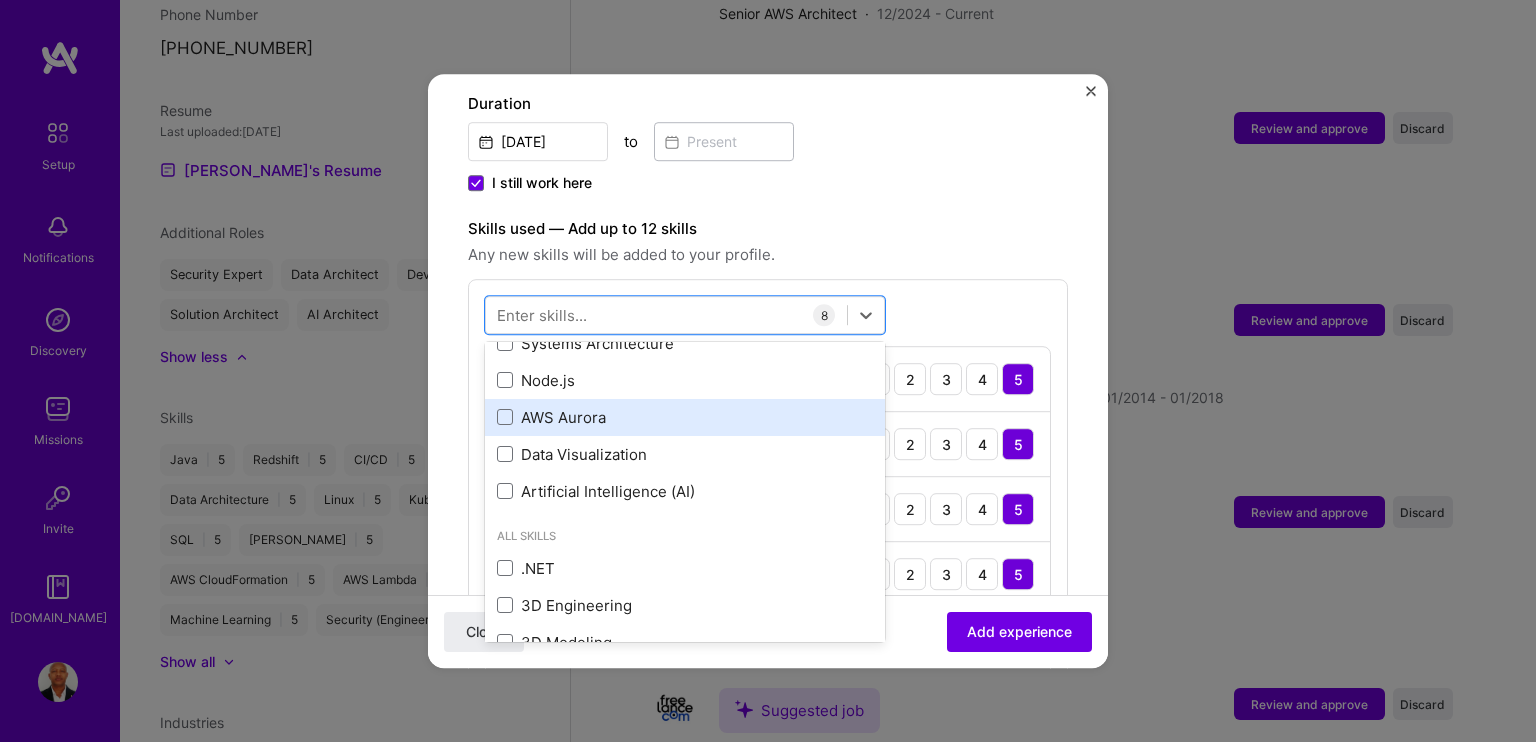 click on "AWS Aurora" at bounding box center (685, 417) 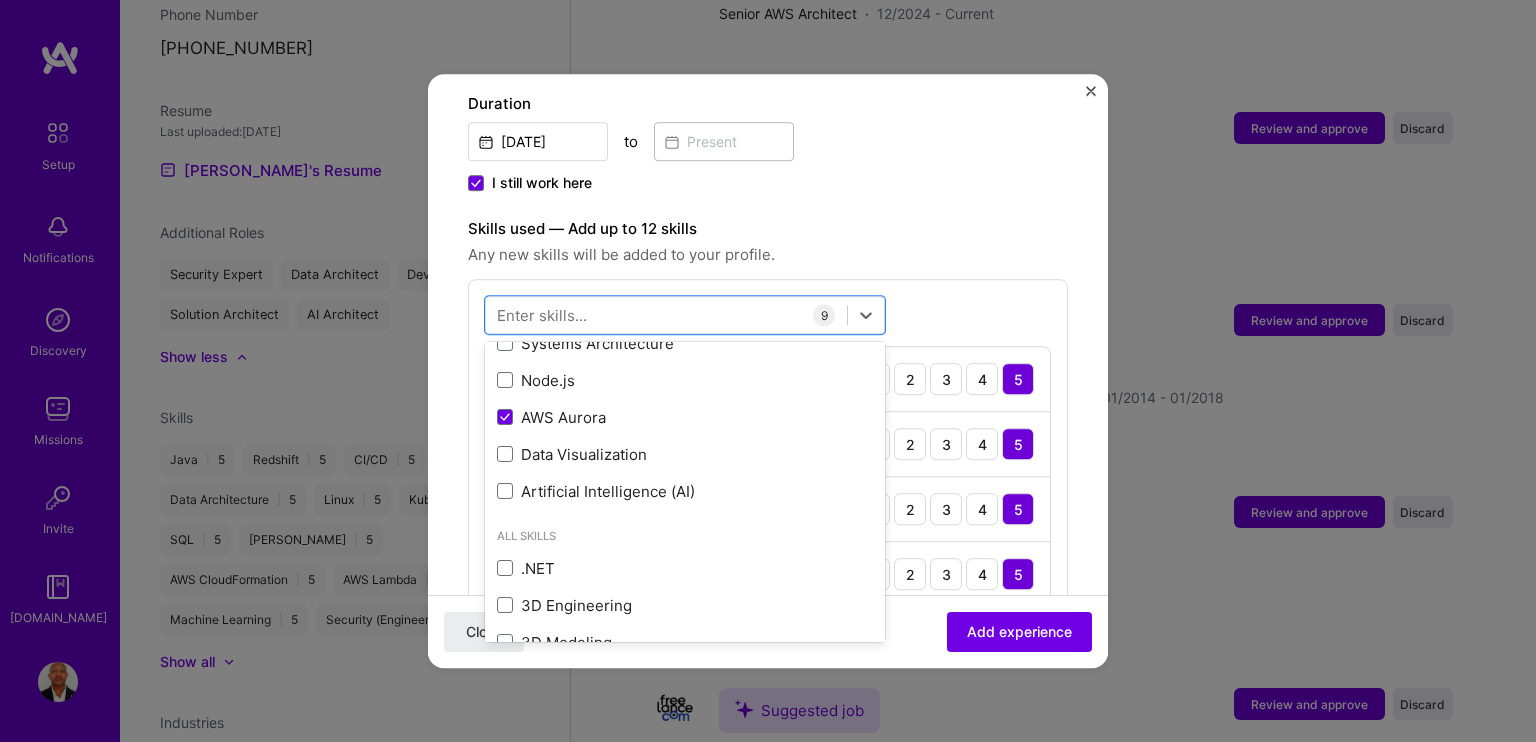 scroll, scrollTop: 1600, scrollLeft: 0, axis: vertical 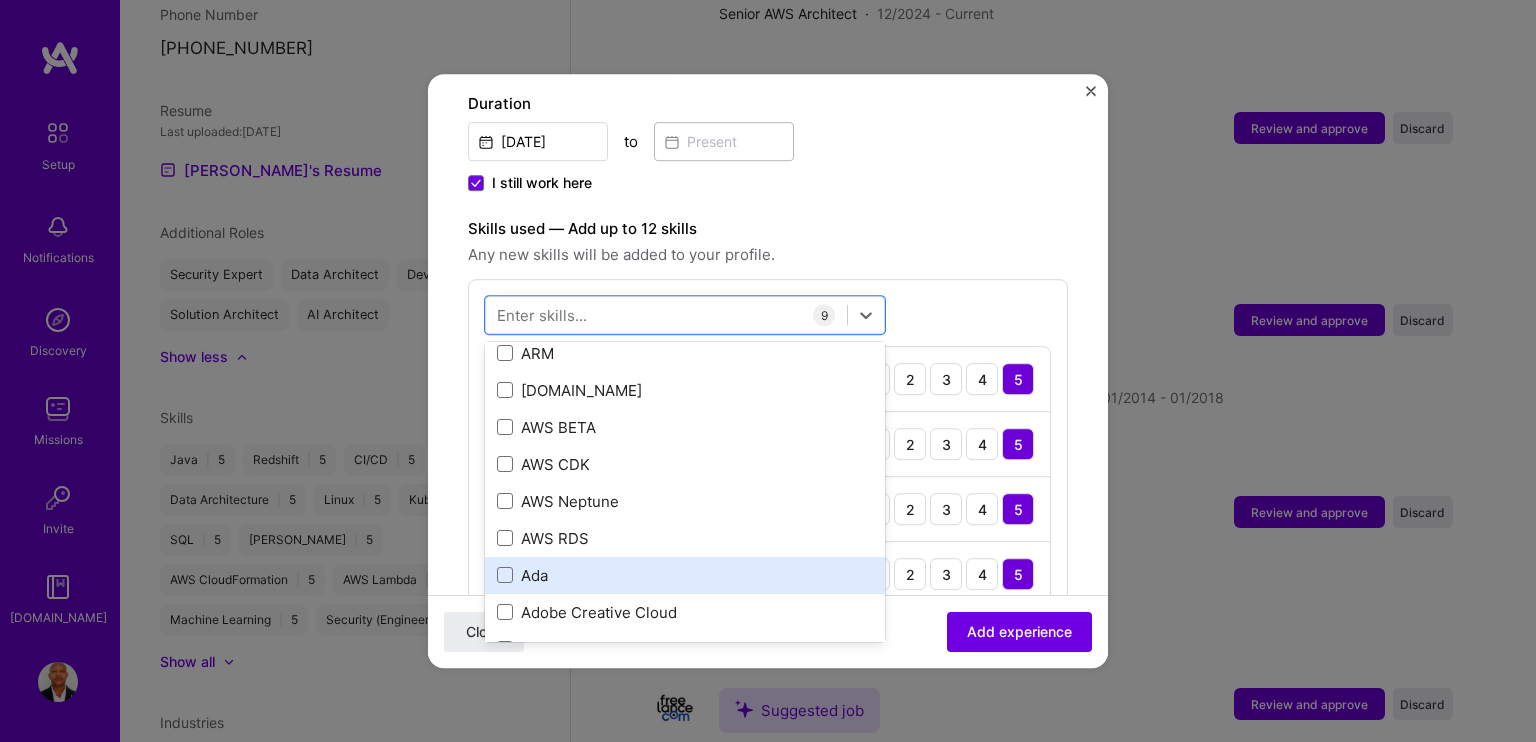 drag, startPoint x: 696, startPoint y: 438, endPoint x: 623, endPoint y: 535, distance: 121.40016 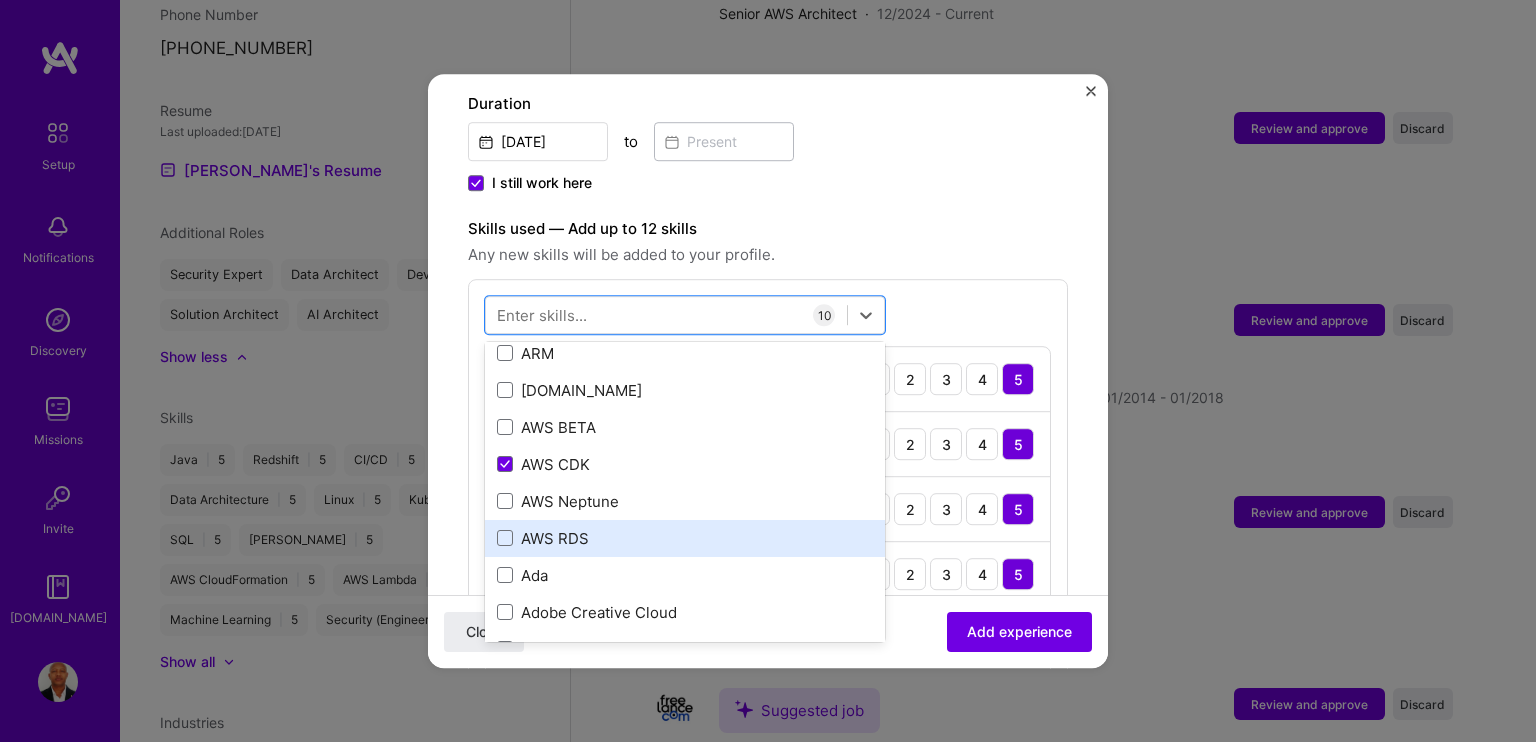 click on "AWS RDS" at bounding box center (685, 538) 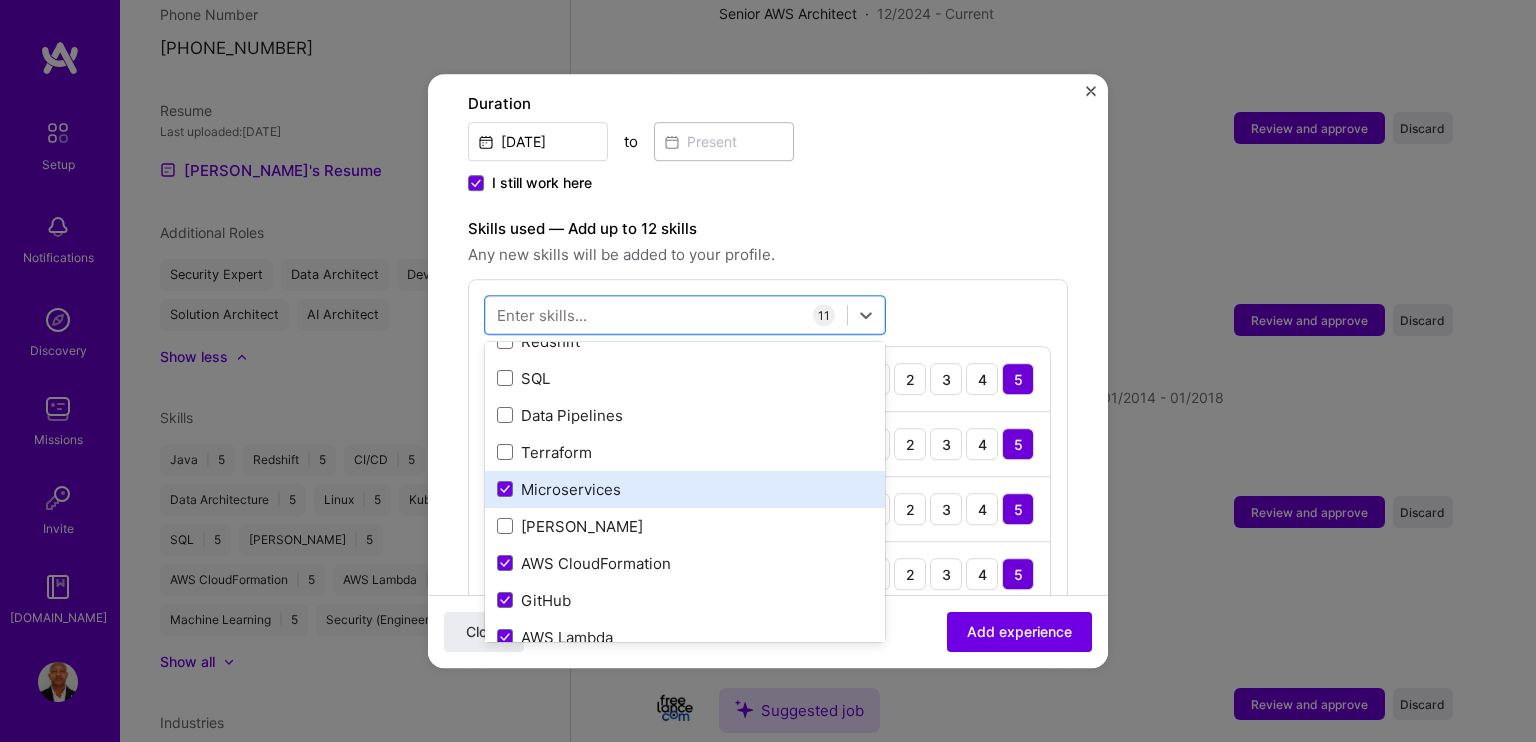 scroll, scrollTop: 473, scrollLeft: 0, axis: vertical 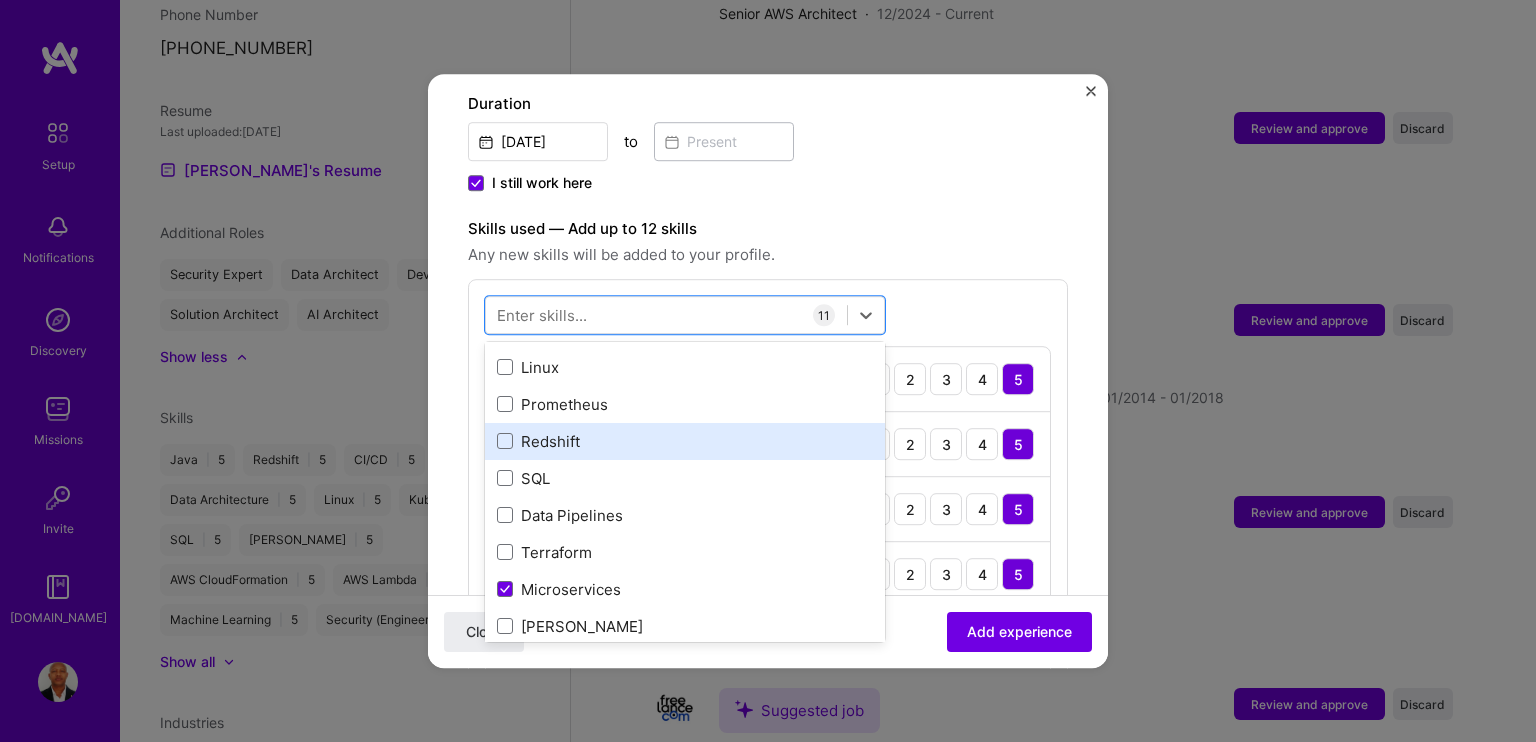 click on "Redshift" at bounding box center (685, 441) 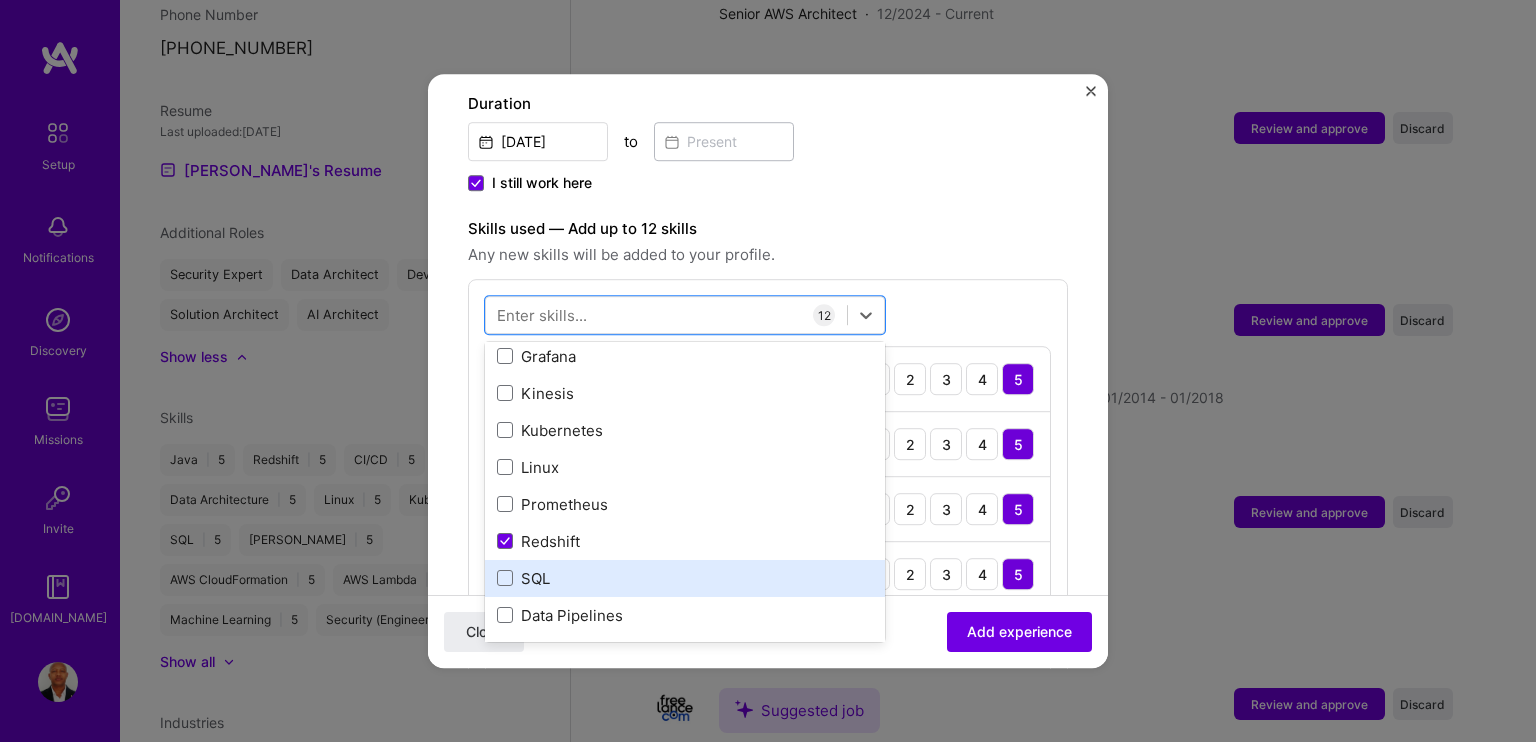 scroll, scrollTop: 273, scrollLeft: 0, axis: vertical 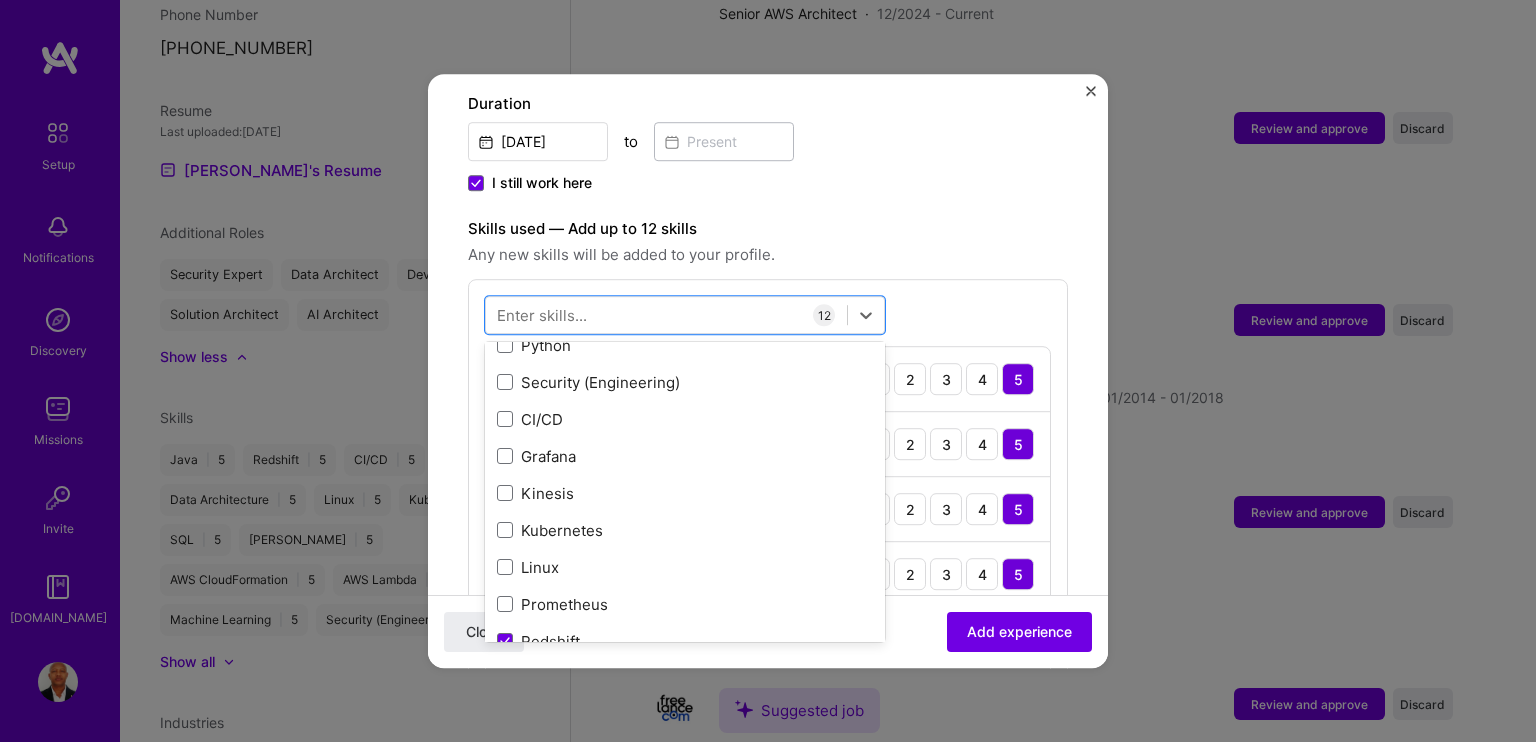 click on "Adding suggested job This job is suggested based on your LinkedIn, resume or [DOMAIN_NAME] activity. Create a job experience Jobs help companies understand your past experience. Company logo Company name Brilliant Infotech Inc.
Company is required Industry Add up to 2 industries. Selected industries 2 Your title and specialization AWS Solution Architect Cloud Expert Duration [DATE]
to
I still work here Skills used — Add up to 12 skills Any new skills will be added to your profile. option Redshift, selected. option Kinesis focused, 0 of 2. 378 results available. Use Up and Down to choose options, press Enter to select the currently focused option, press Escape to exit the menu, press Tab to select the option and exit the menu. Your Skills Data Architecture DevOps GraphQL Java JavaScript Machine Learning Python Security (Engineering) CI/CD Grafana Kinesis Kubernetes Linux Prometheus Redshift SQL Data Pipelines Terraform Microservices [PERSON_NAME]" at bounding box center [768, 966] 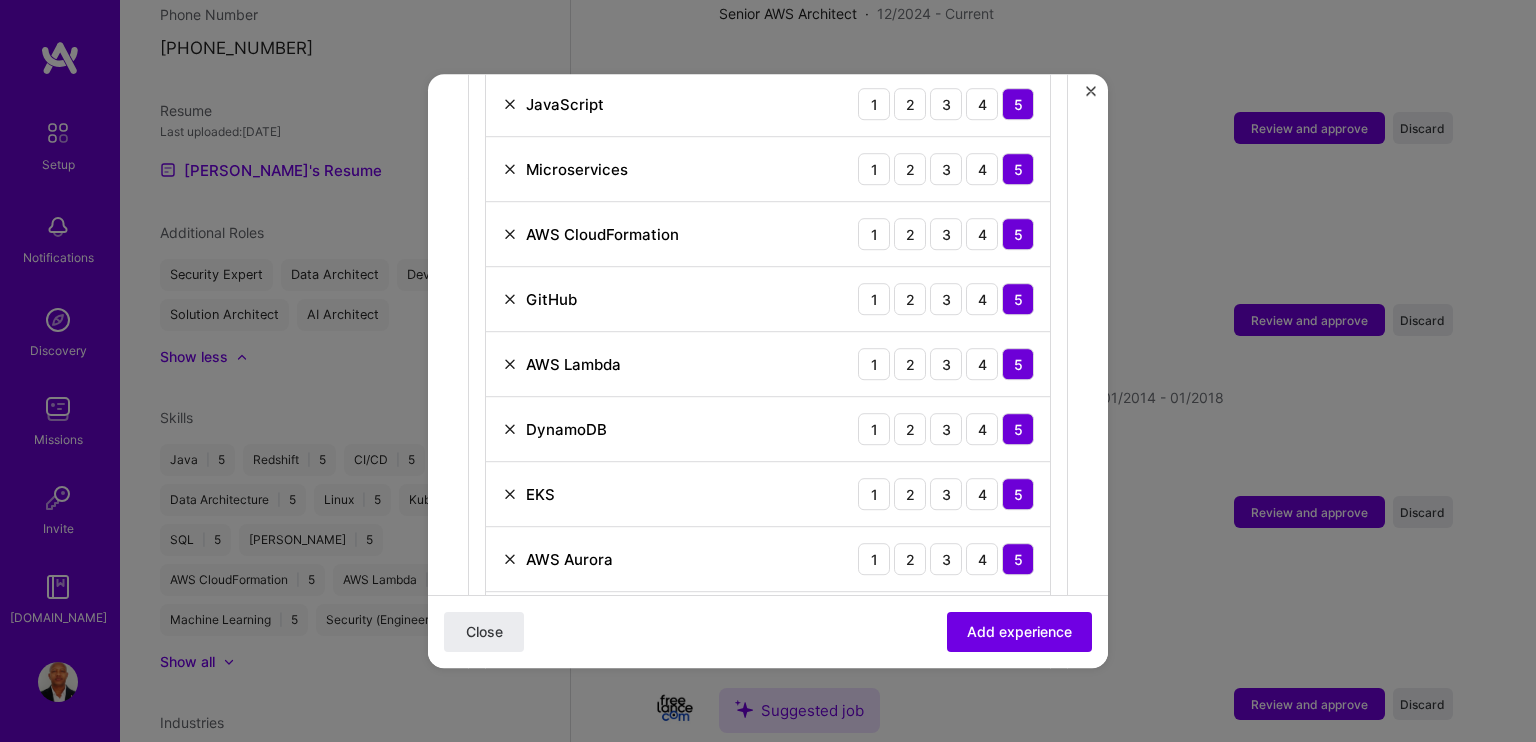 scroll, scrollTop: 1100, scrollLeft: 0, axis: vertical 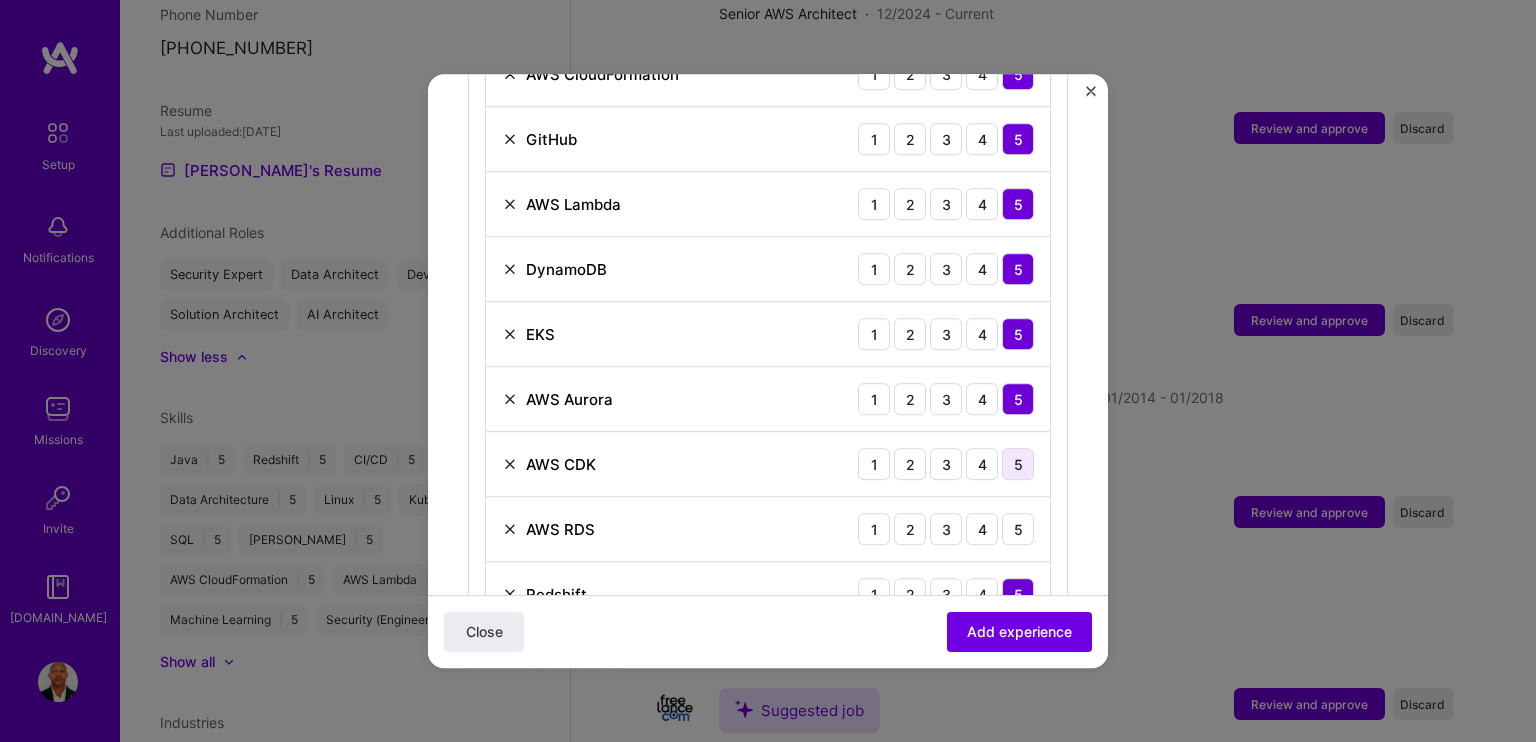 click on "5" at bounding box center (1018, 464) 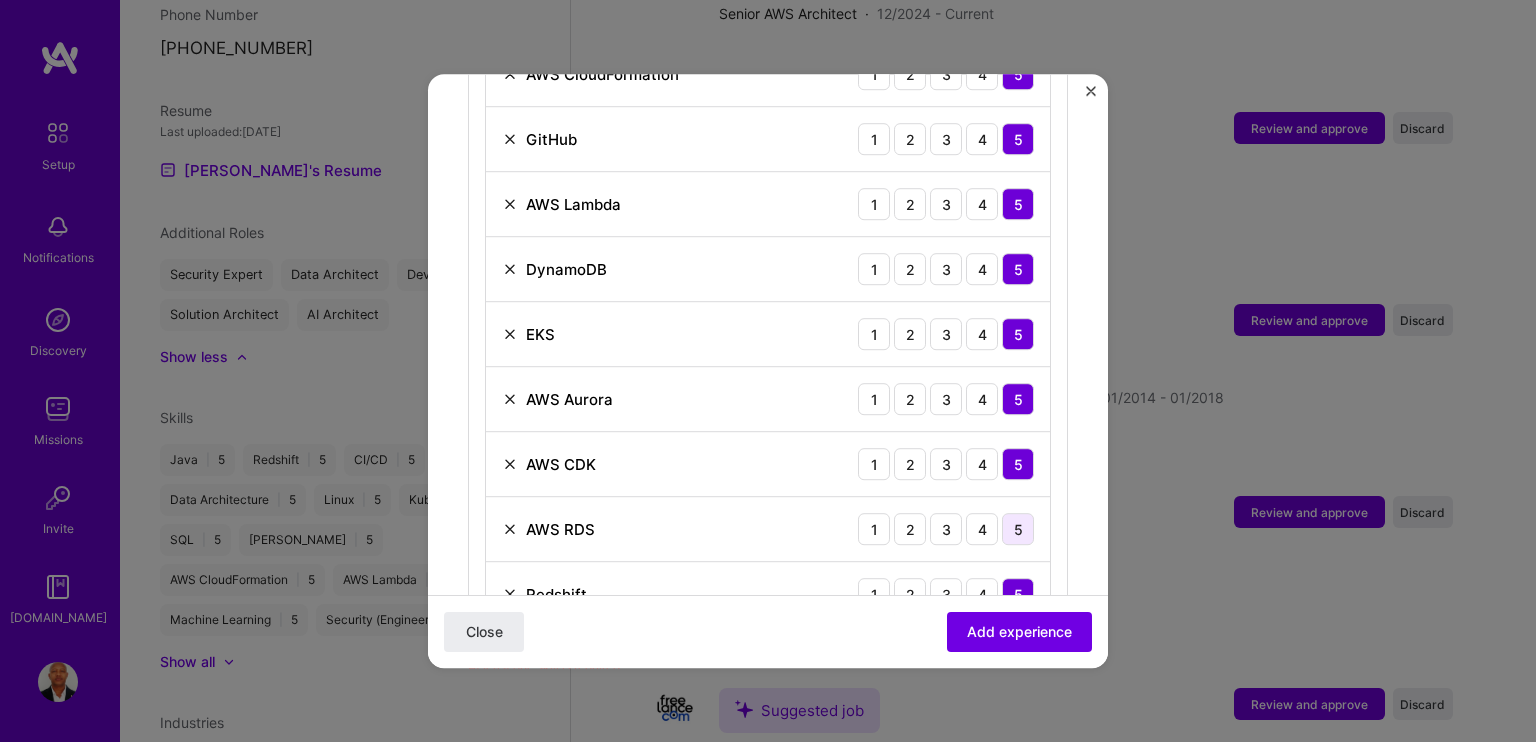 click on "5" at bounding box center [1018, 529] 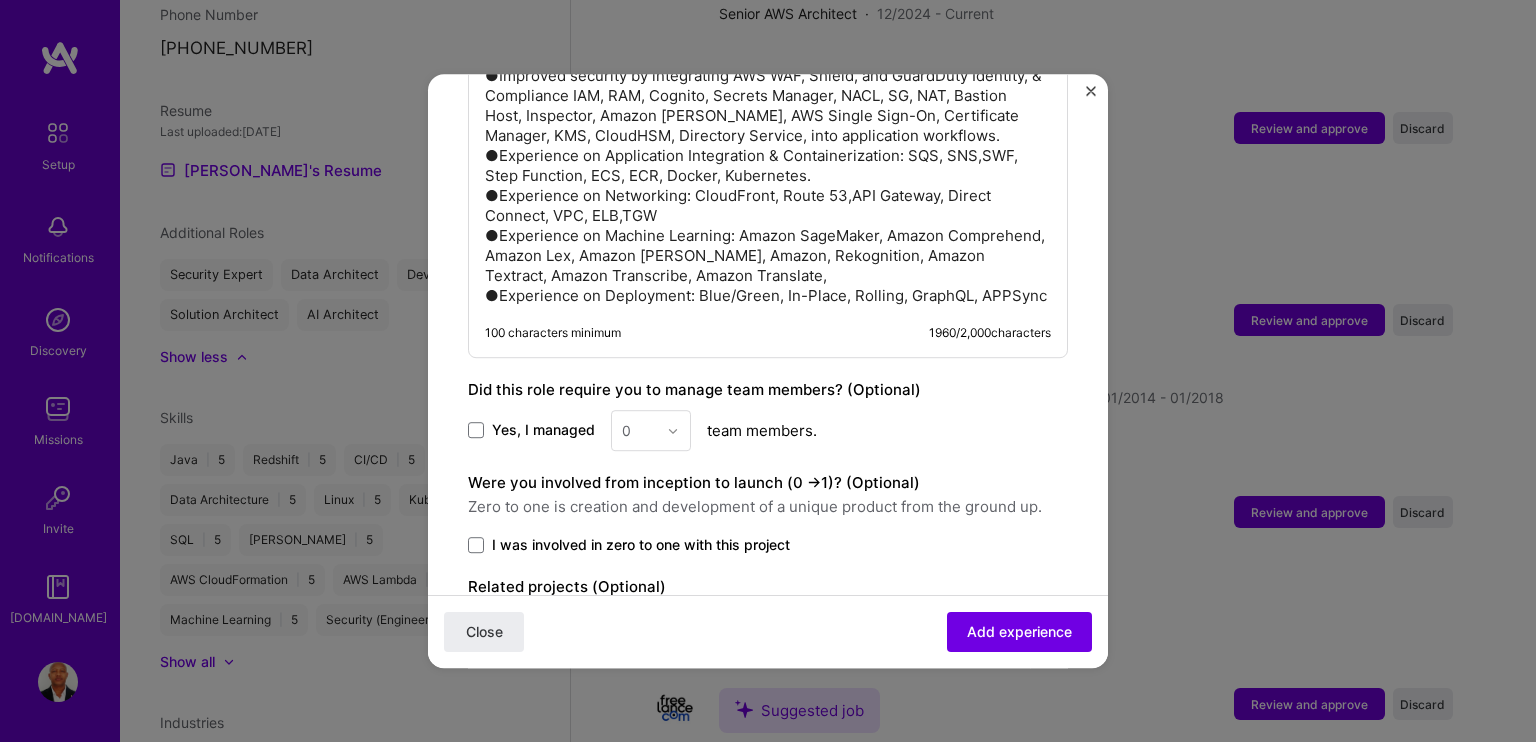 scroll, scrollTop: 2343, scrollLeft: 0, axis: vertical 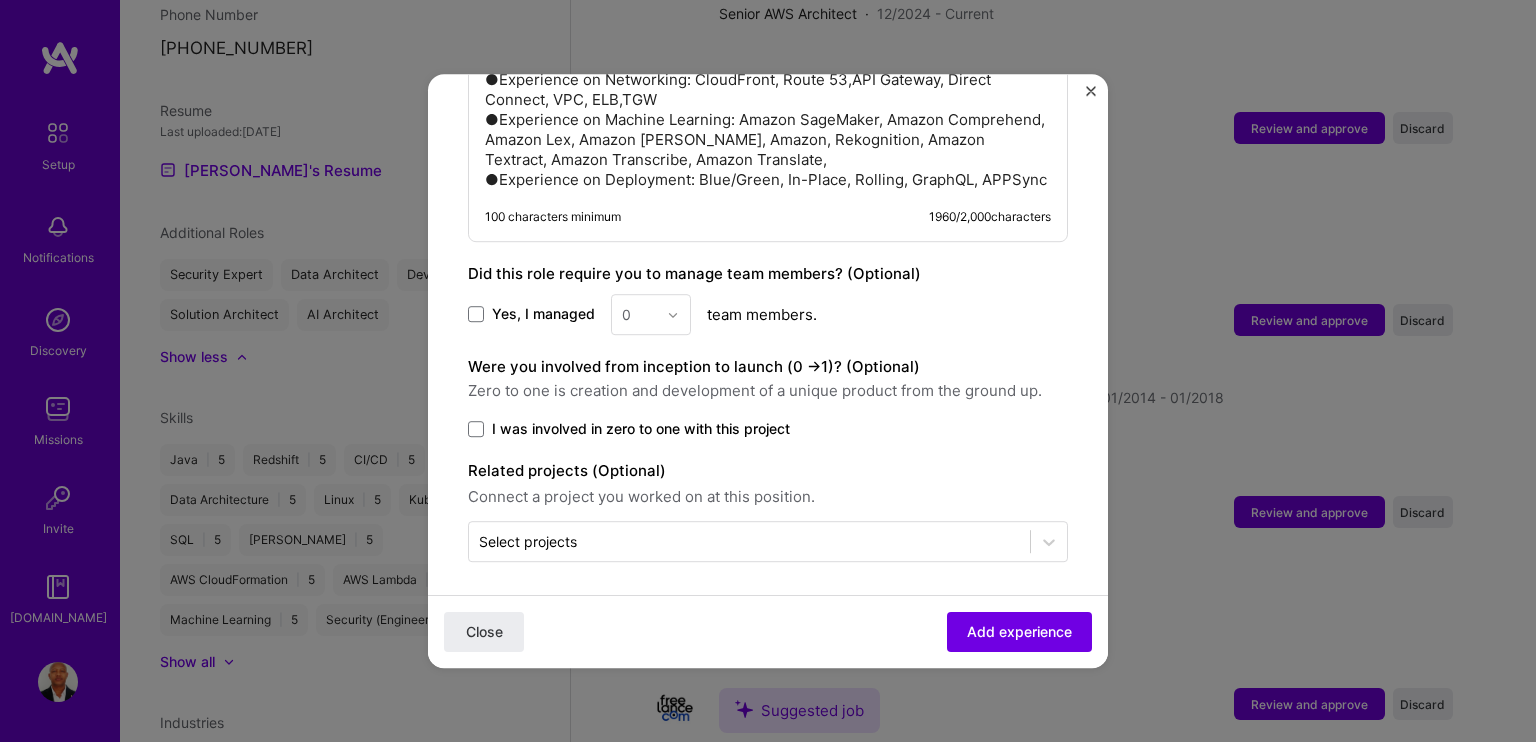 click on "Yes, I managed" at bounding box center (531, 315) 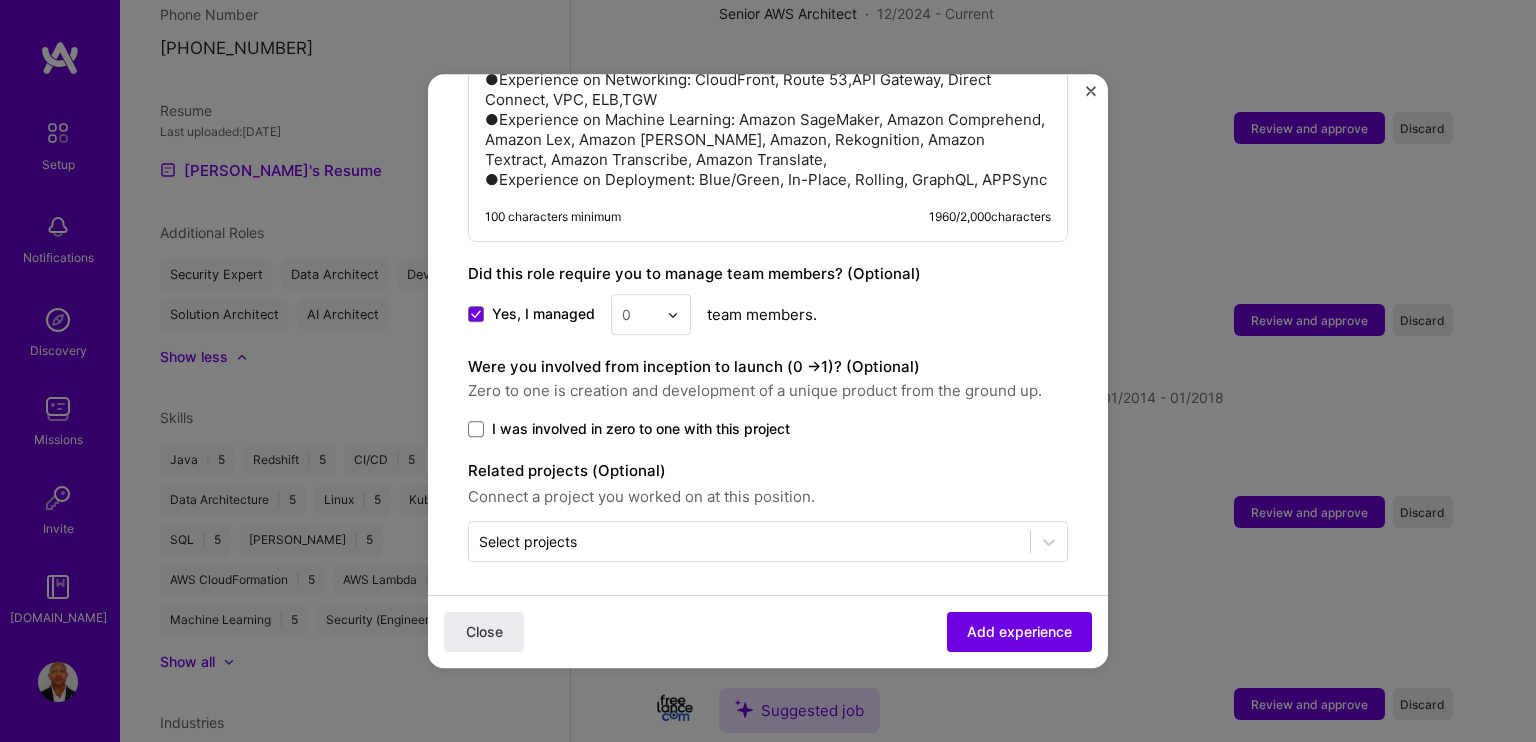 click at bounding box center [678, 314] 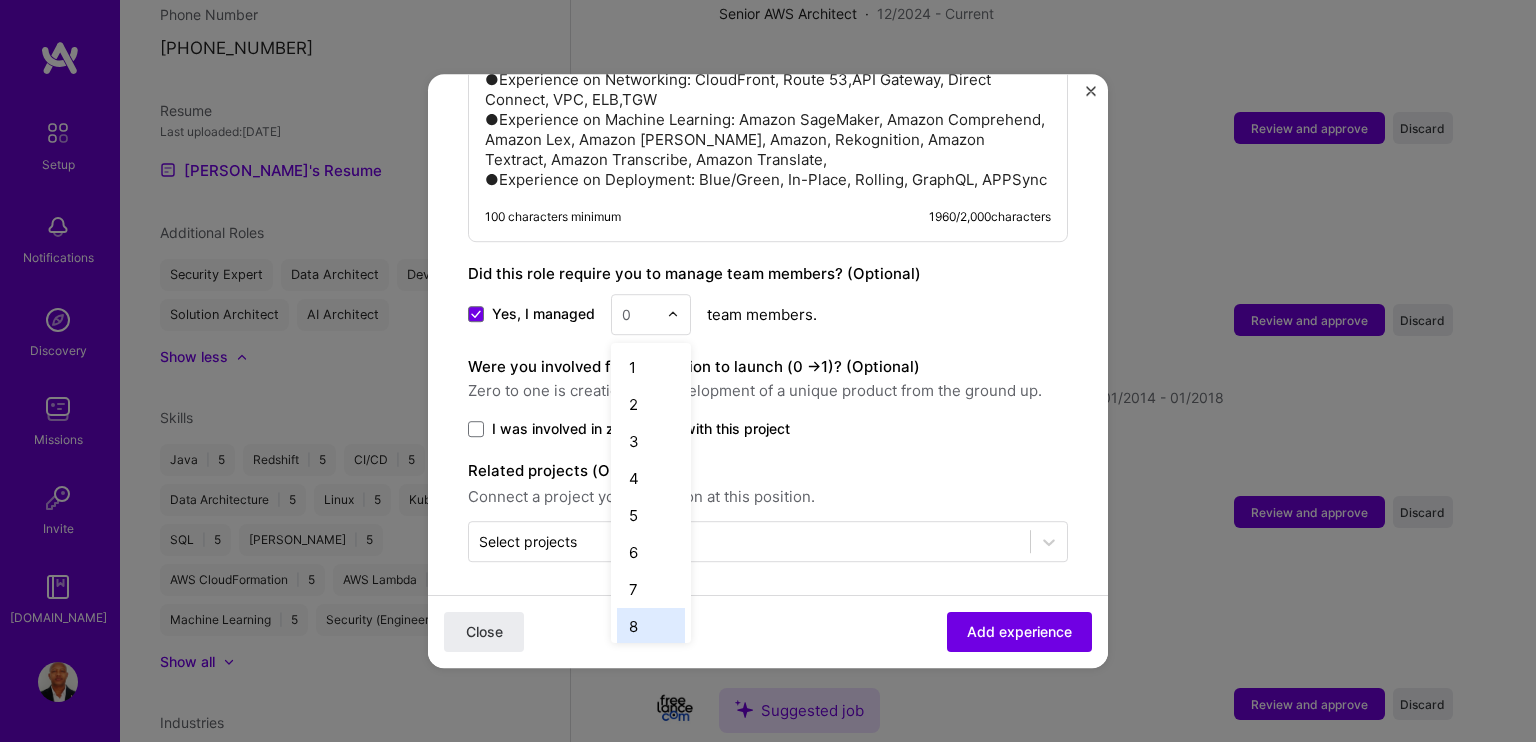 drag, startPoint x: 631, startPoint y: 611, endPoint x: 632, endPoint y: 575, distance: 36.013885 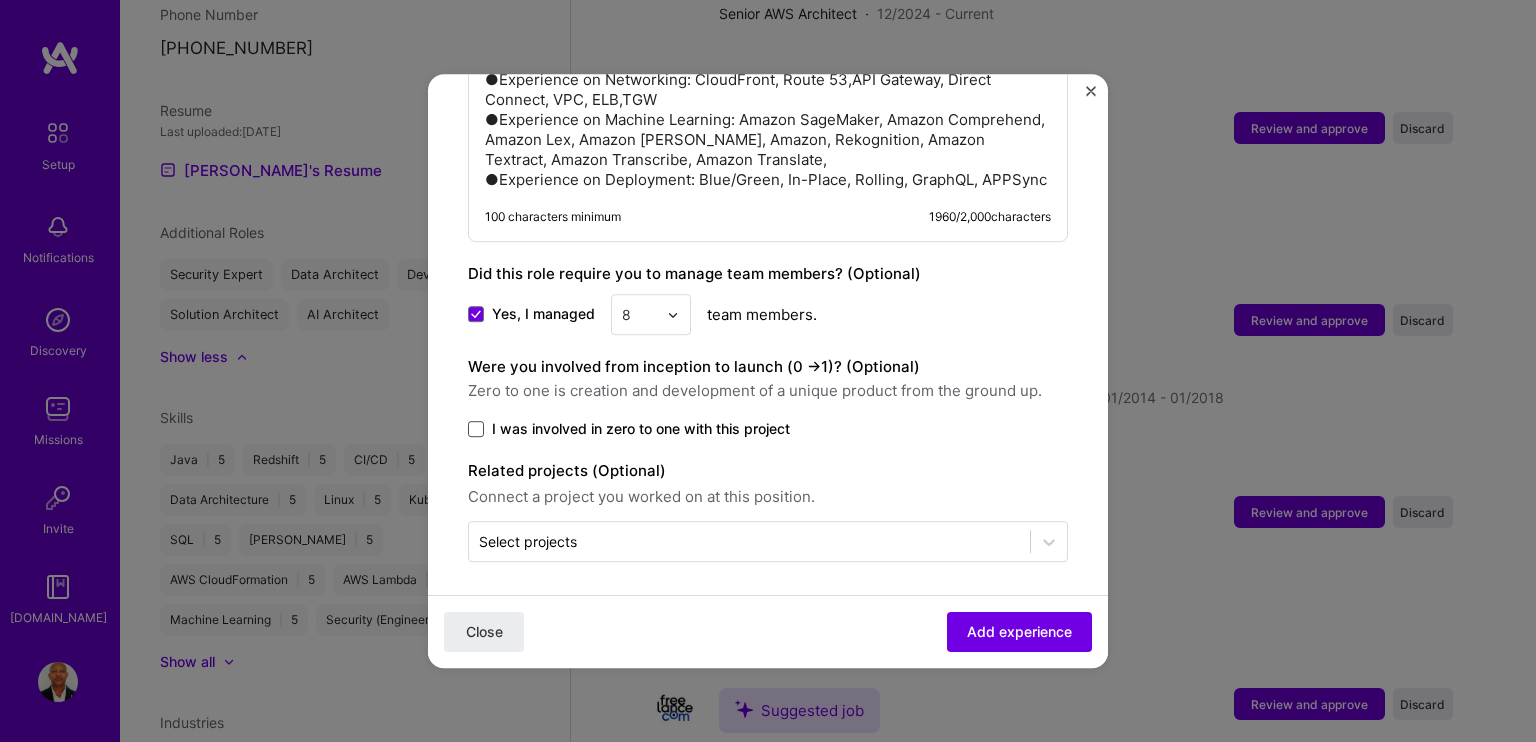 click at bounding box center (476, 429) 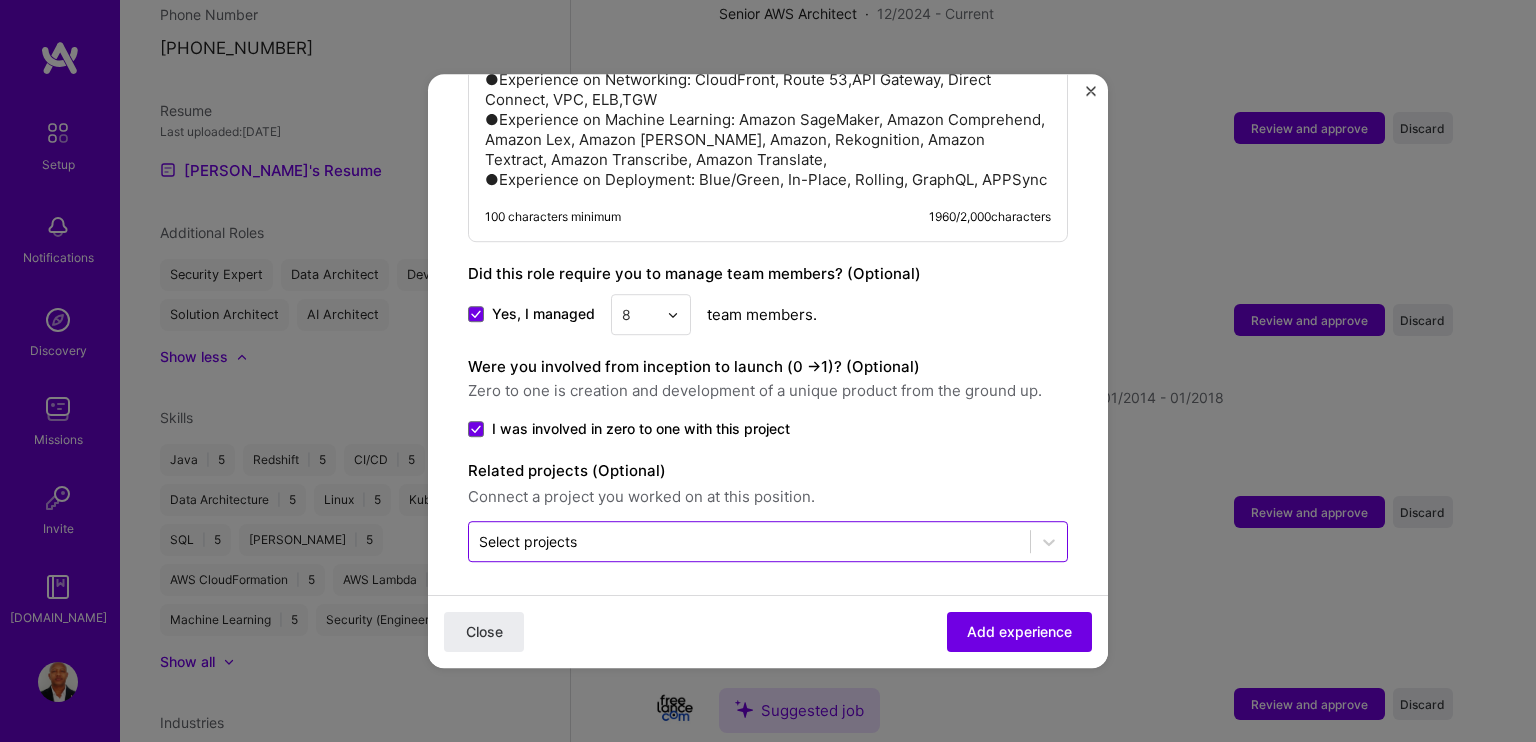 click at bounding box center [749, 541] 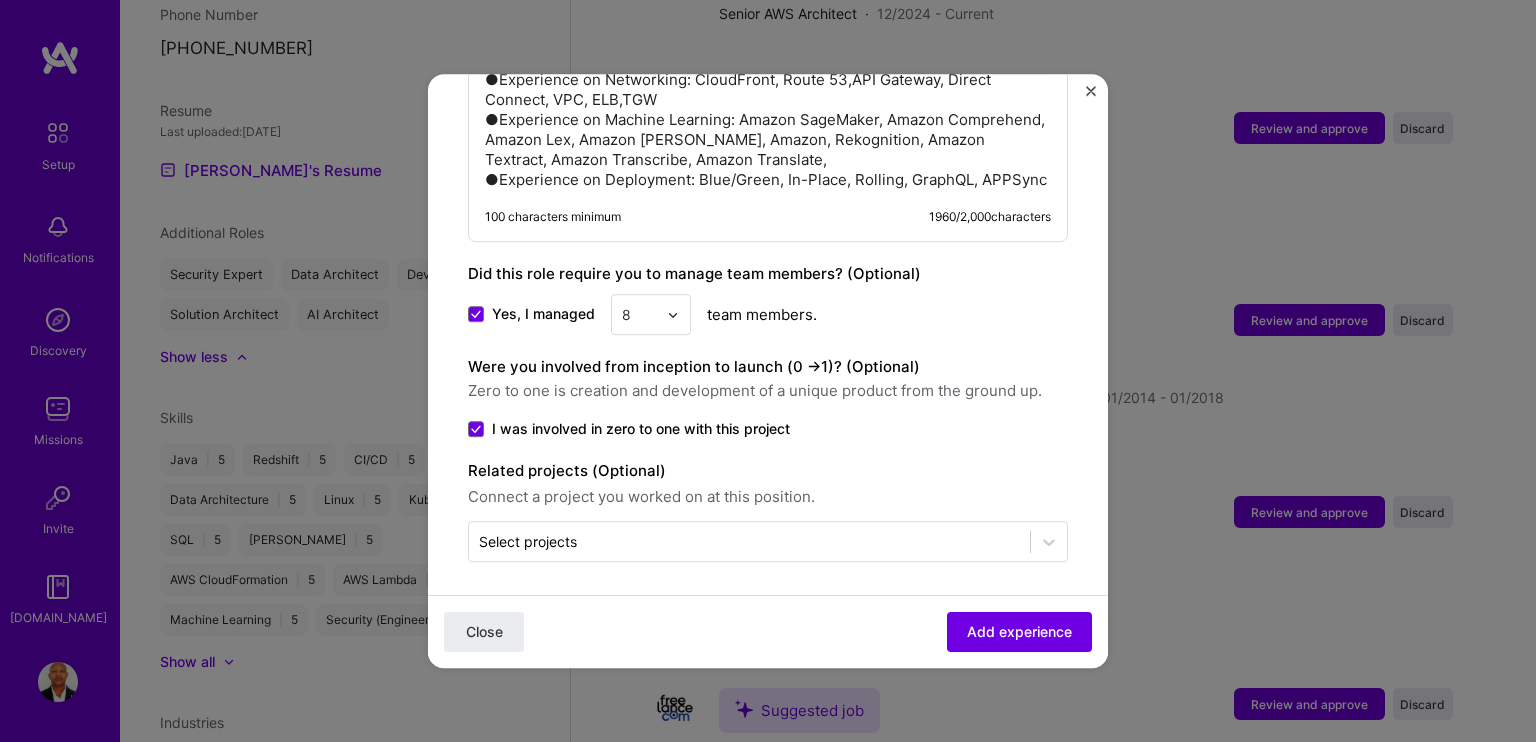click on "Adding suggested job This job is suggested based on your LinkedIn, resume or [DOMAIN_NAME] activity. Create a job experience Jobs help companies understand your past experience. Company logo Company name Brilliant Infotech Inc.
Company is required Industry Add up to 2 industries. Selected industries 2 Your title and specialization AWS Solution Architect Cloud Expert Duration [DATE]
to
I still work here Skills used — Add up to 12 skills Any new skills will be added to your profile. Enter skills... 12 Data Architecture 1 2 3 4 5 JavaScript 1 2 3 4 5 Microservices 1 2 3 4 5 AWS CloudFormation 1 2 3 4 5 GitHub 1 2 3 4 5 AWS Lambda 1 2 3 4 5 DynamoDB 1 2 3 4 5 EKS 1 2 3 4 5 AWS Aurora 1 2 3 4 5 AWS CDK 1 2 3 4 5 AWS RDS 1 2 3 4 5 Redshift 1 2 3 4 5 At least one skill is required Description •Conducted cost analysis and optimization, achieving an annual savings of huge amounts 100 characters minimum 1960 / 2,000  characters Yes, I managed 8 >" at bounding box center [768, -834] 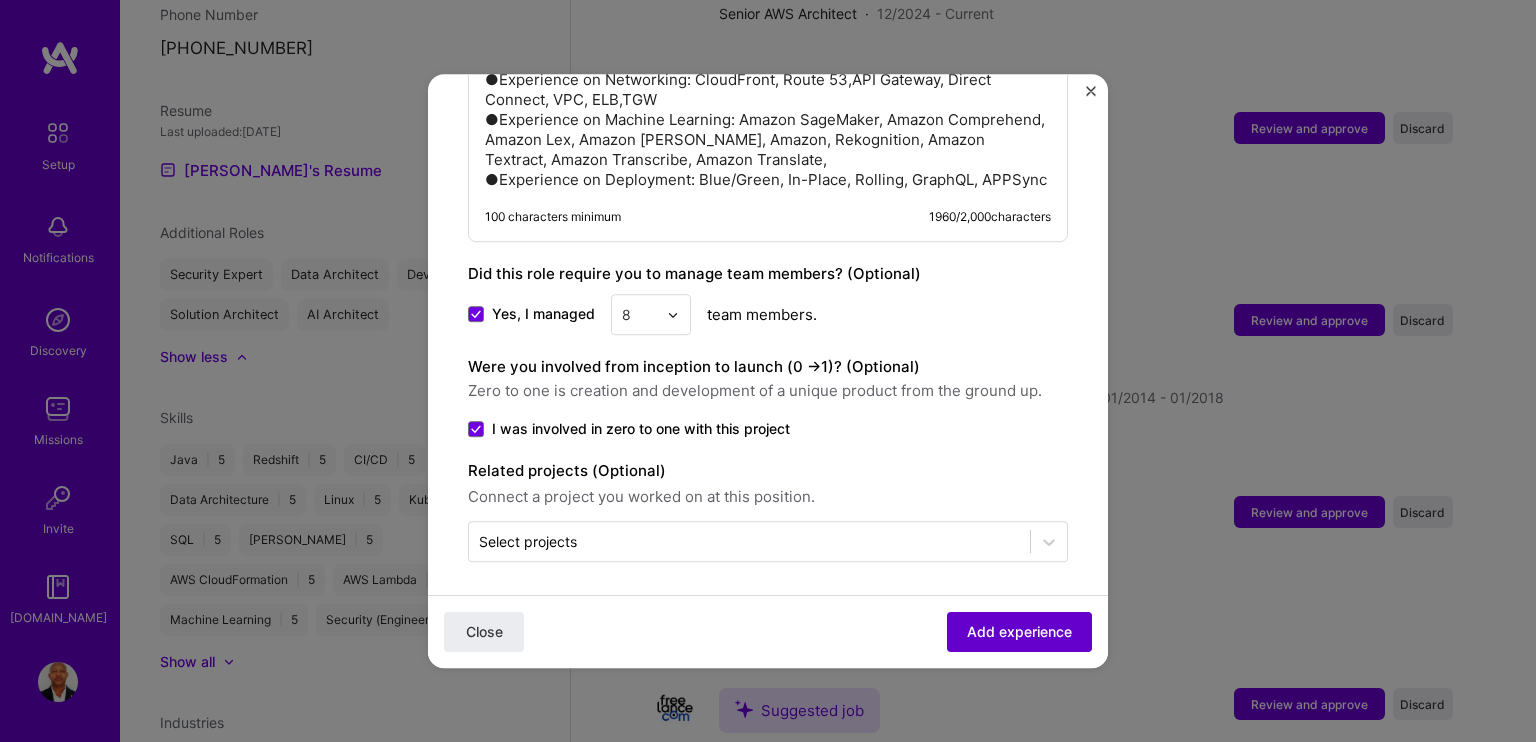 click on "Add experience" at bounding box center (1019, 632) 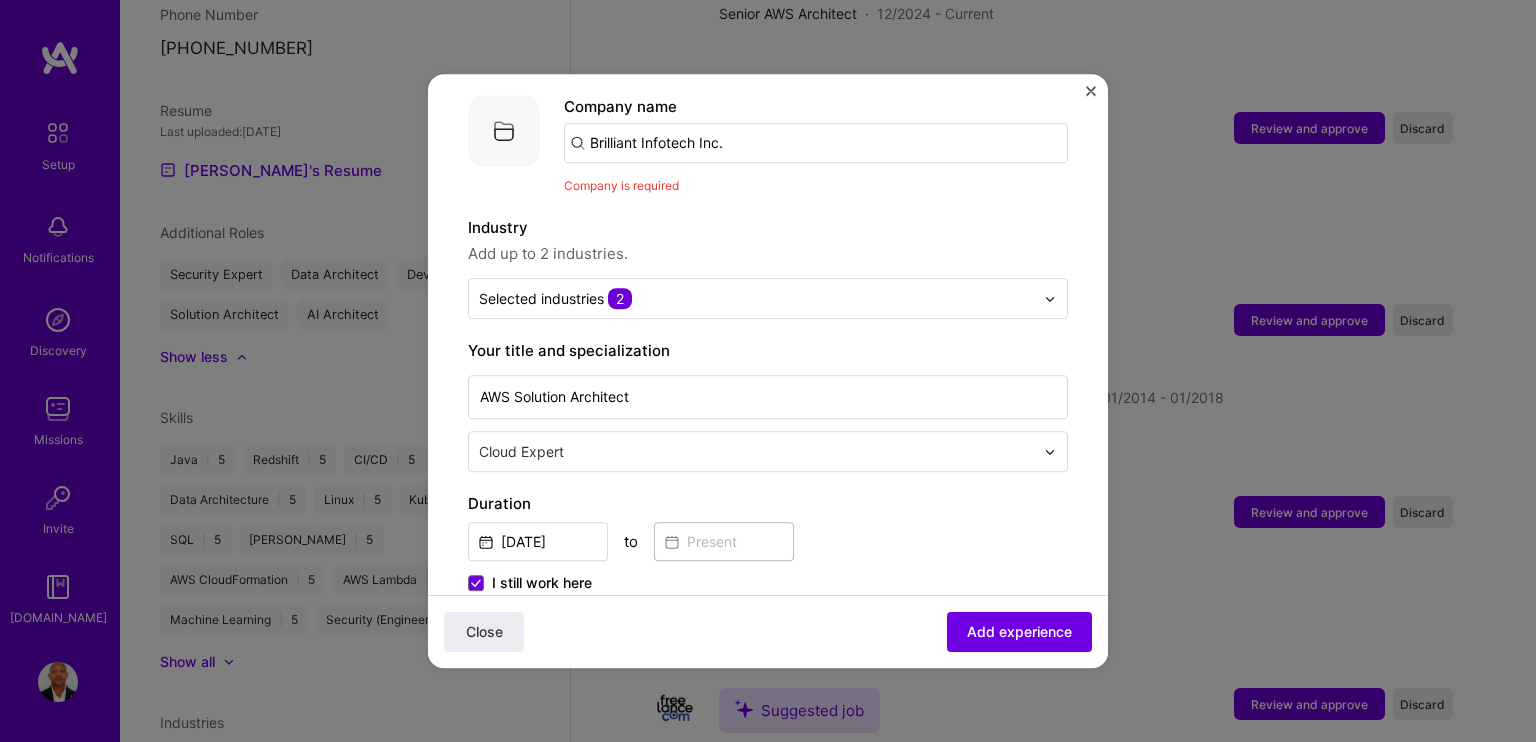 scroll, scrollTop: 100, scrollLeft: 0, axis: vertical 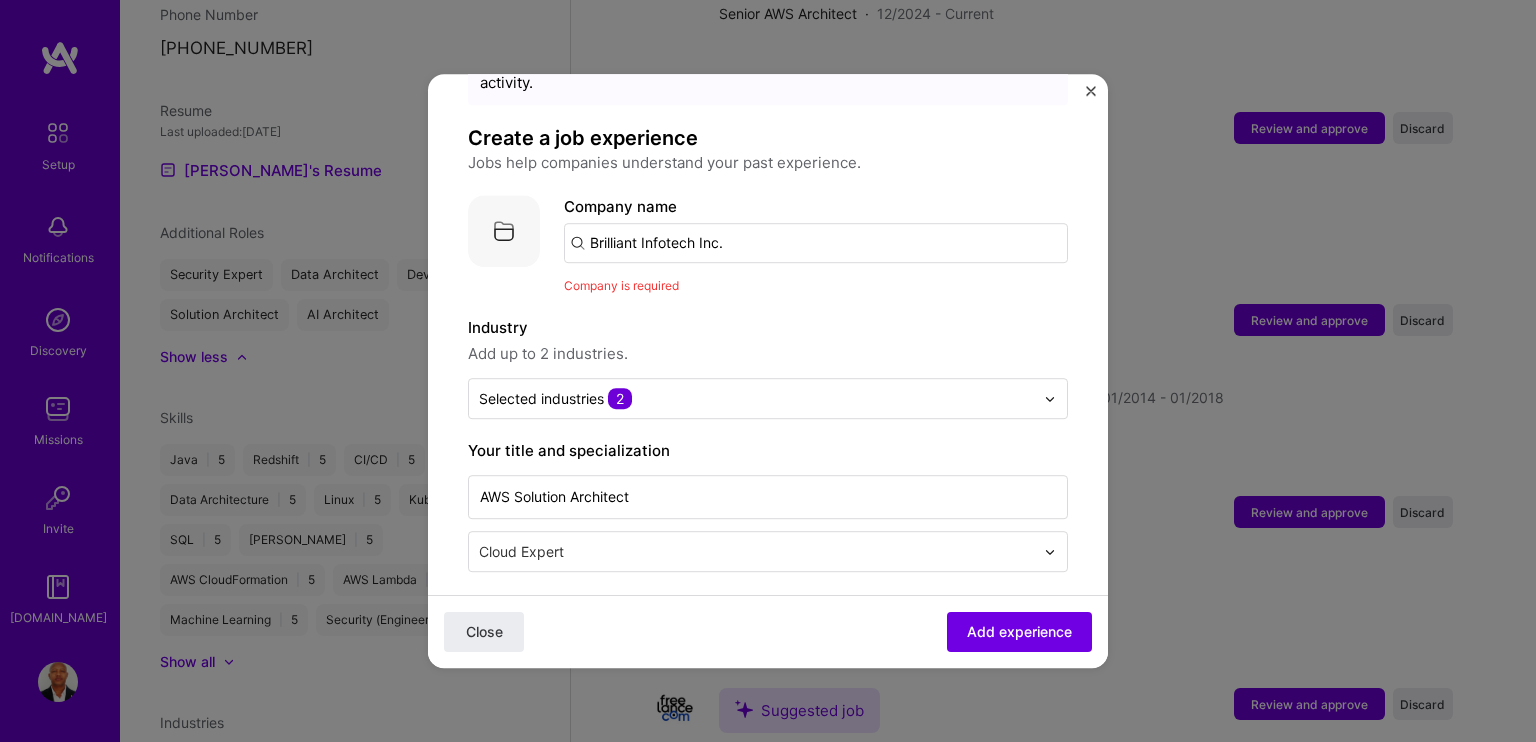 click on "Brilliant Infotech Inc." at bounding box center [816, 243] 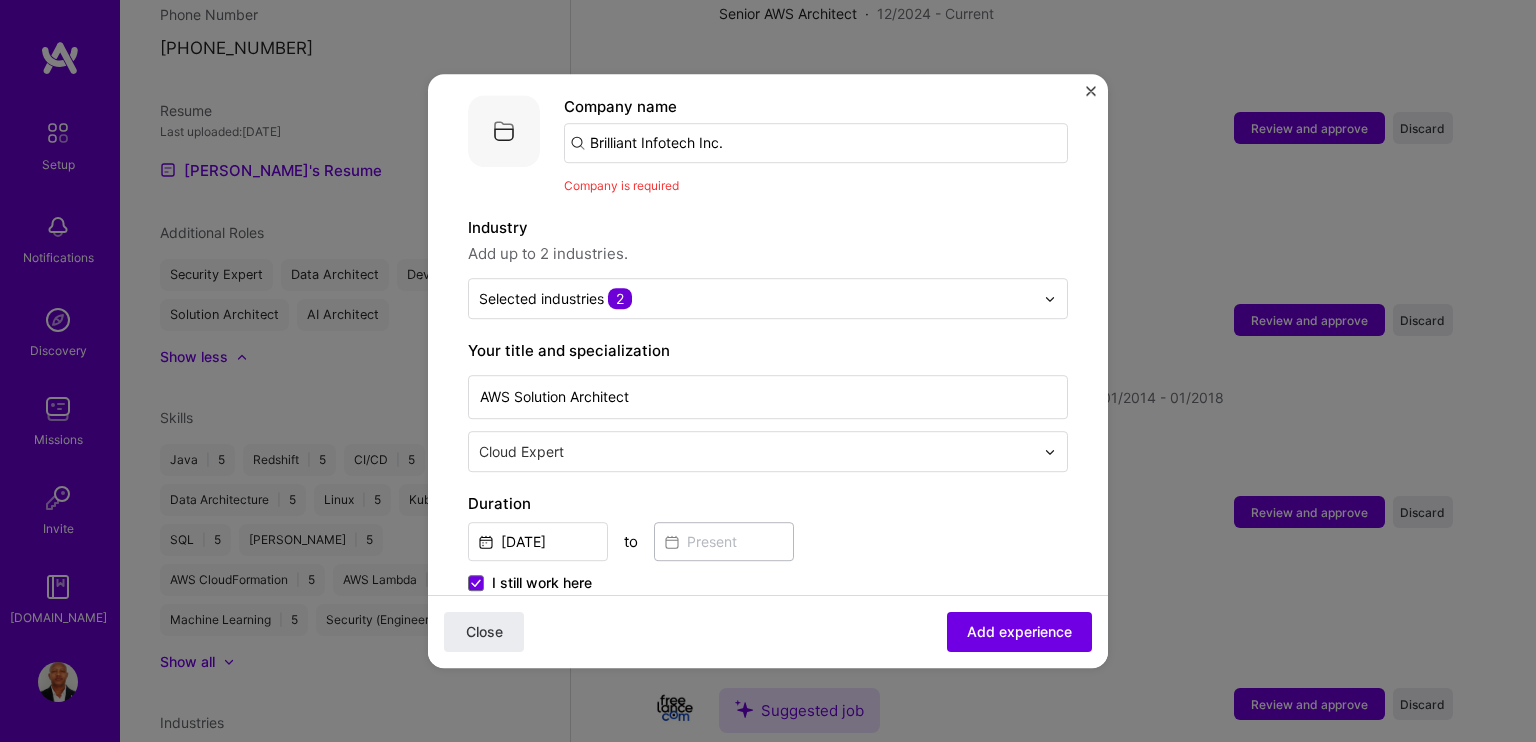scroll, scrollTop: 0, scrollLeft: 0, axis: both 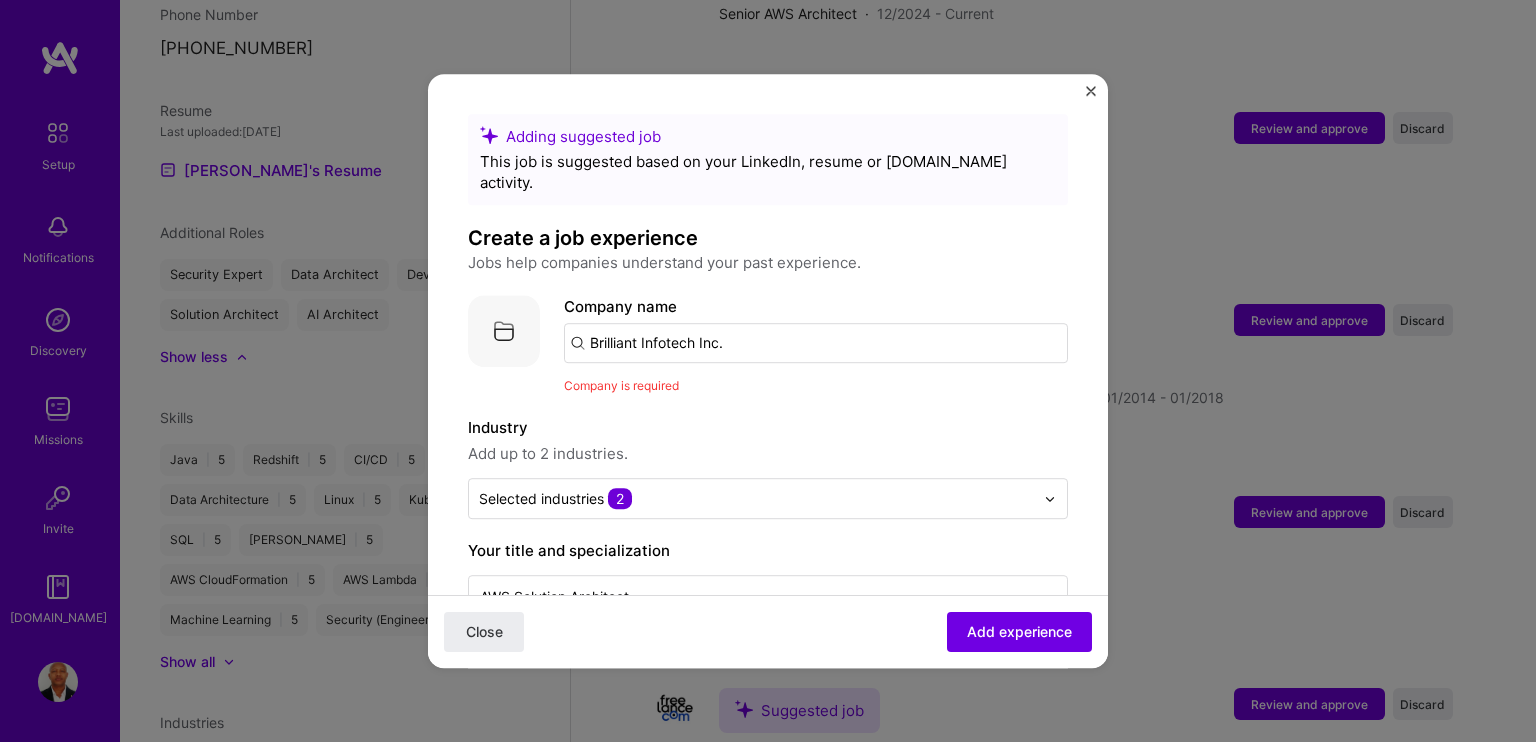 click on "Brilliant Infotech Inc." at bounding box center (816, 343) 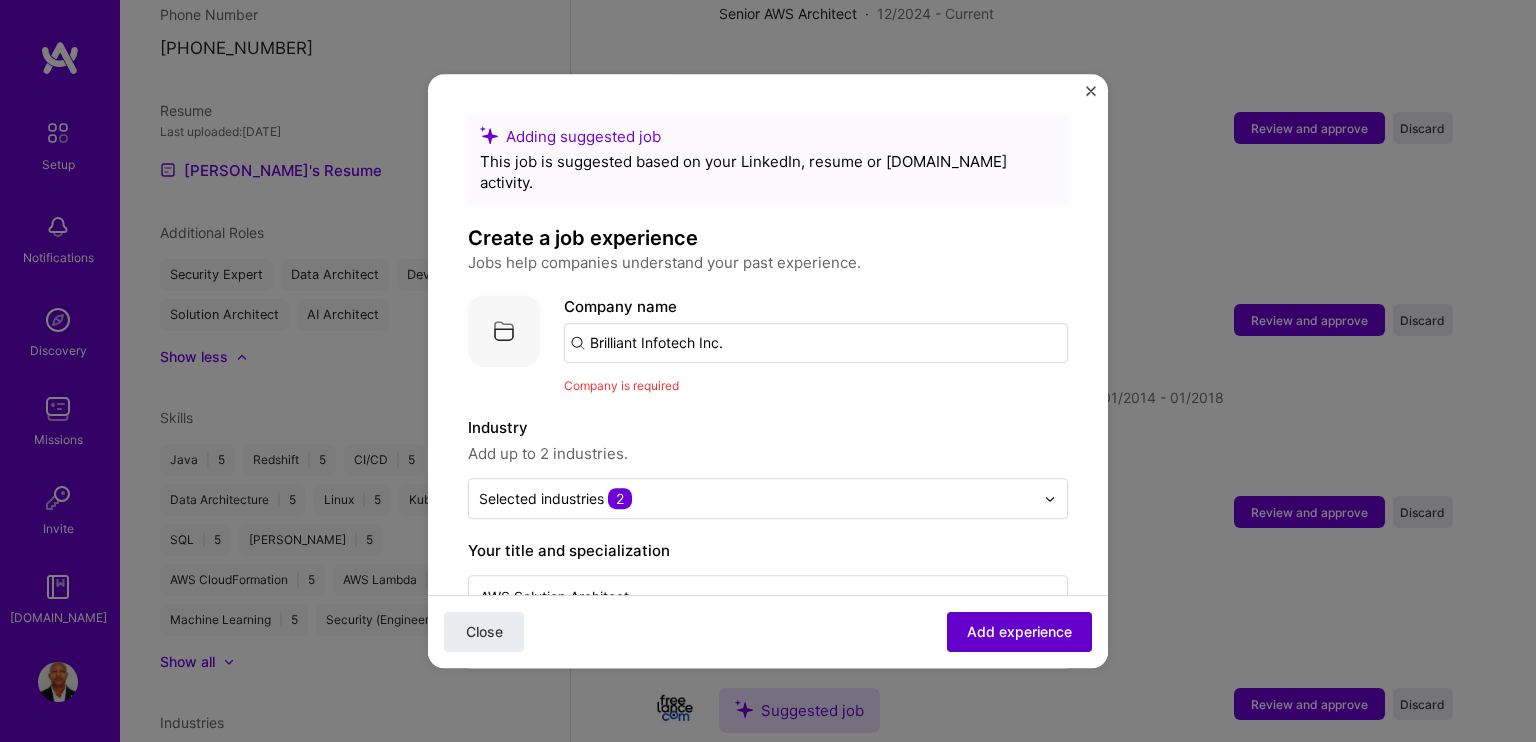 click on "Add experience" at bounding box center [1019, 632] 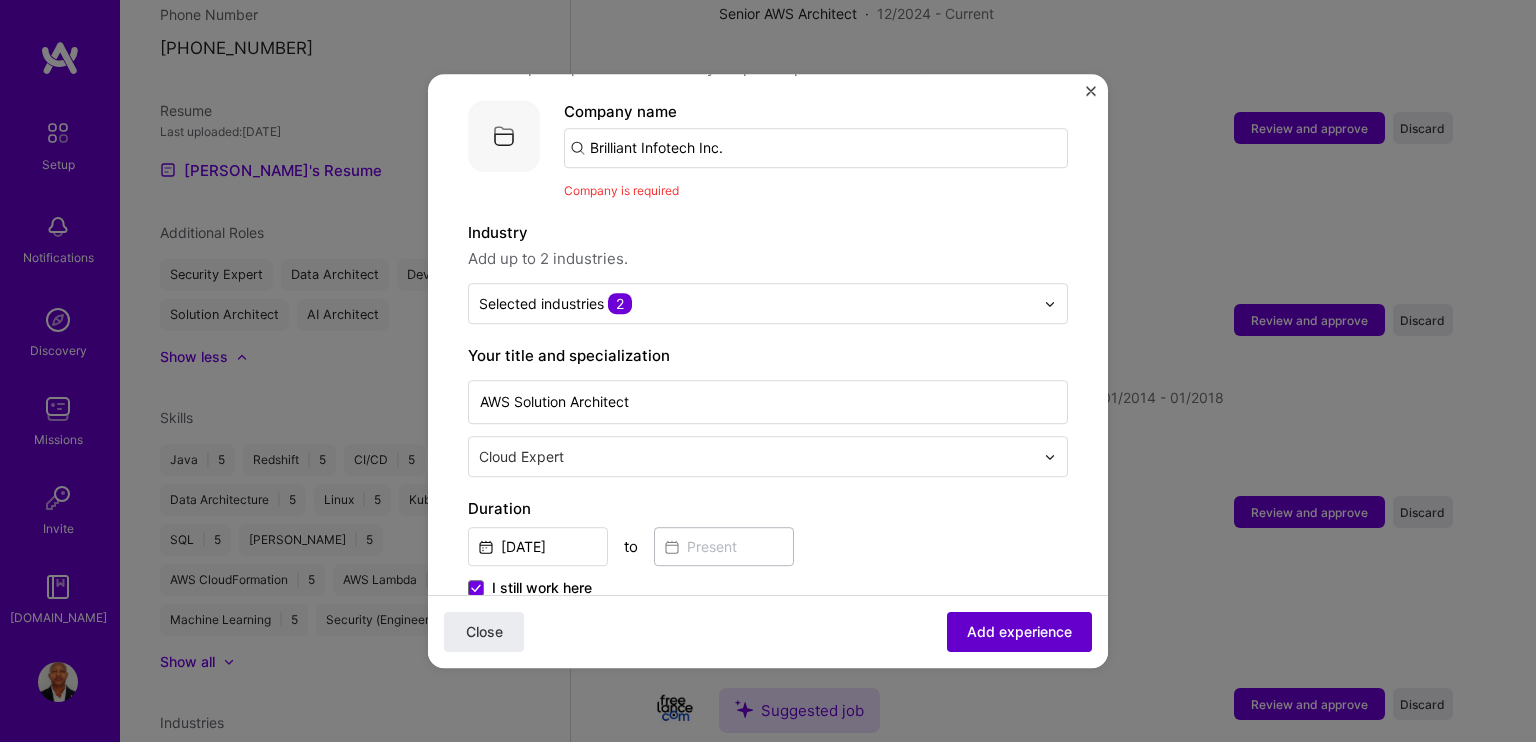 scroll, scrollTop: 200, scrollLeft: 0, axis: vertical 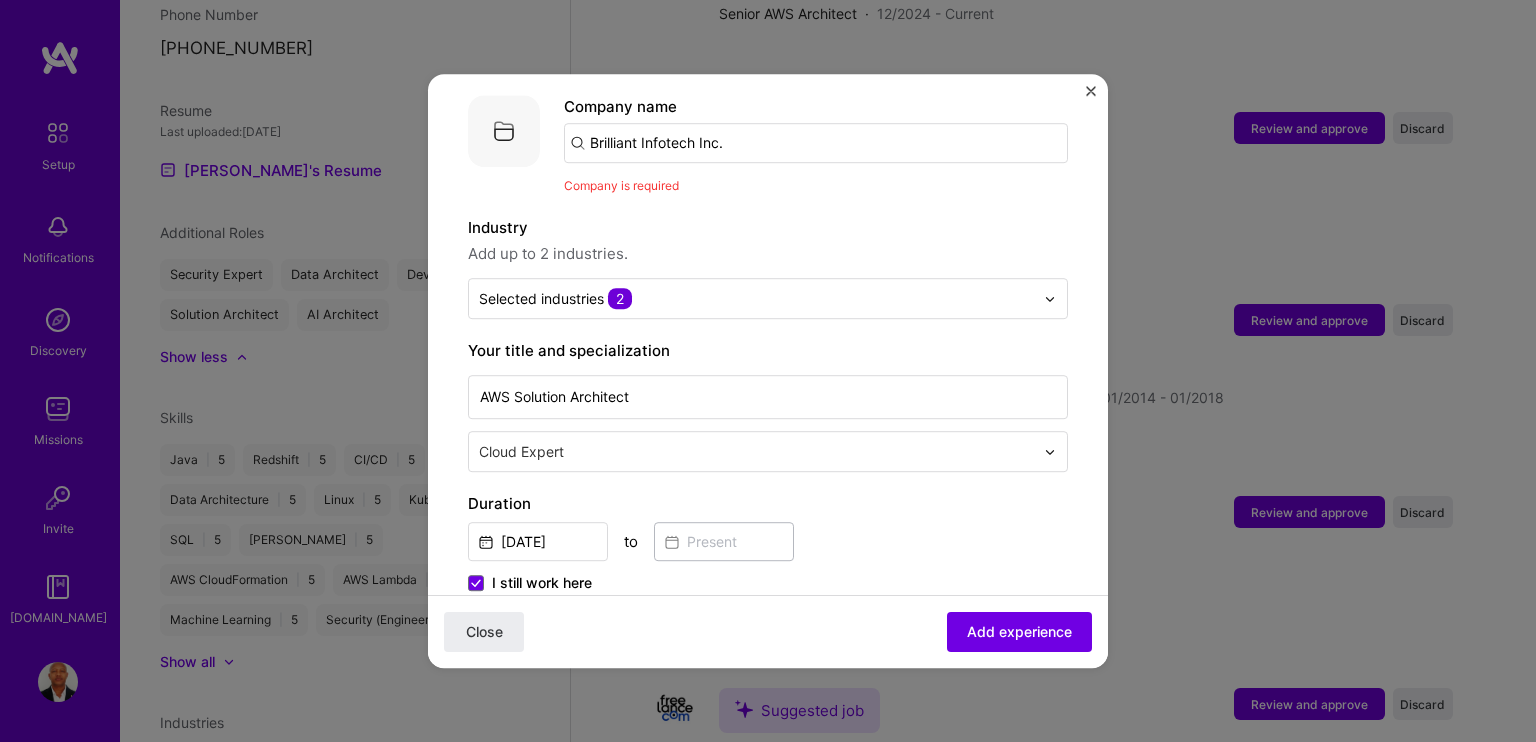 click on "Company is required" at bounding box center [621, 185] 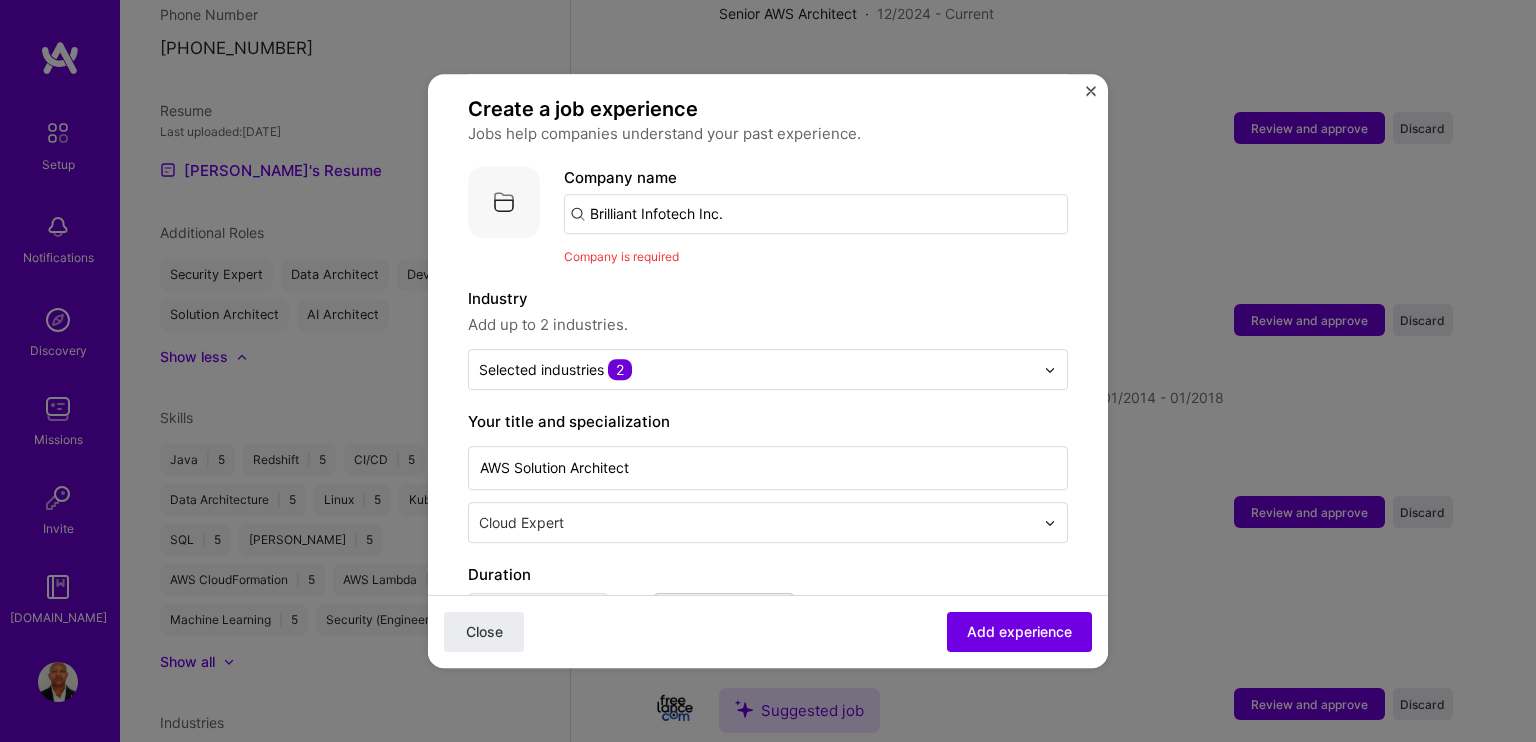 scroll, scrollTop: 100, scrollLeft: 0, axis: vertical 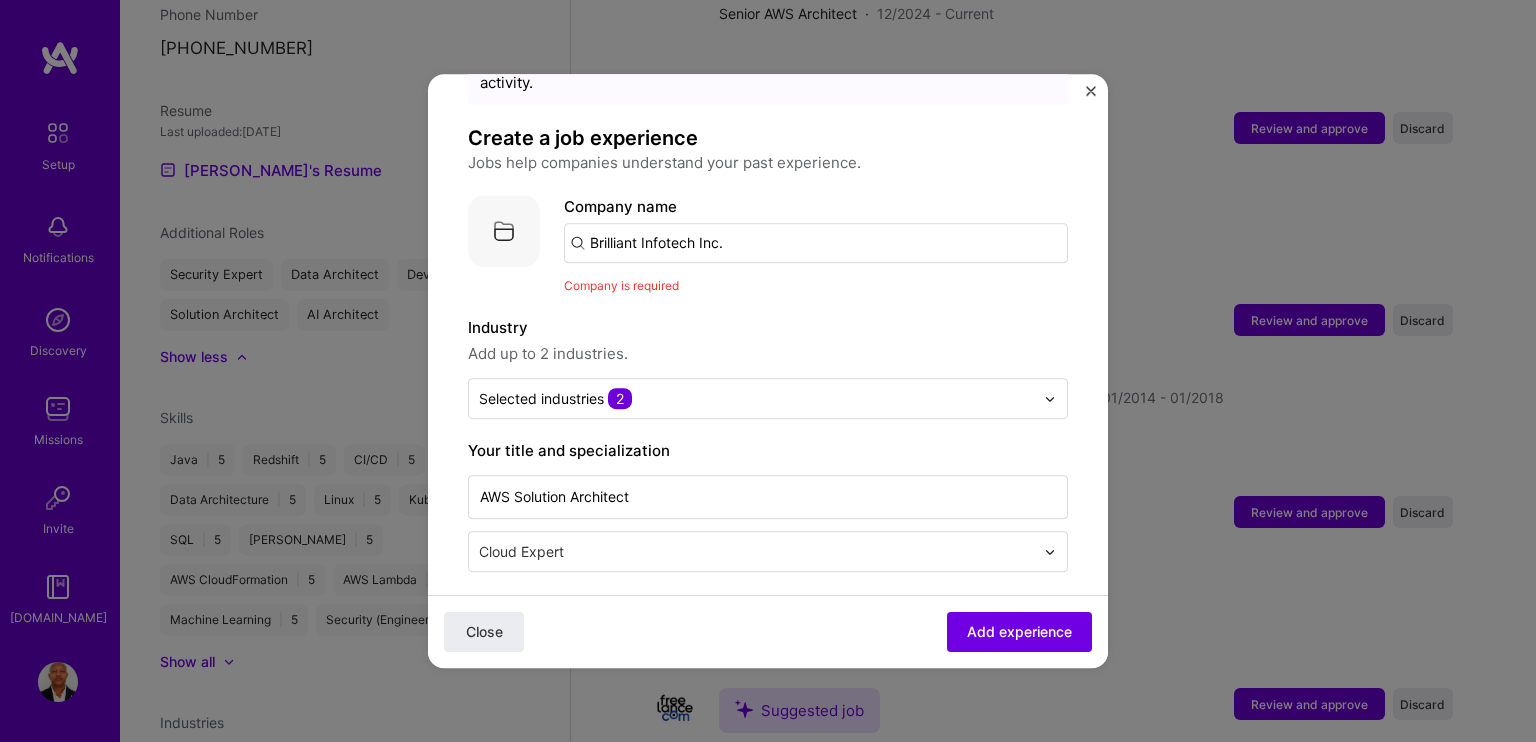 click on "Company name Brilliant Infotech Inc." at bounding box center (816, 229) 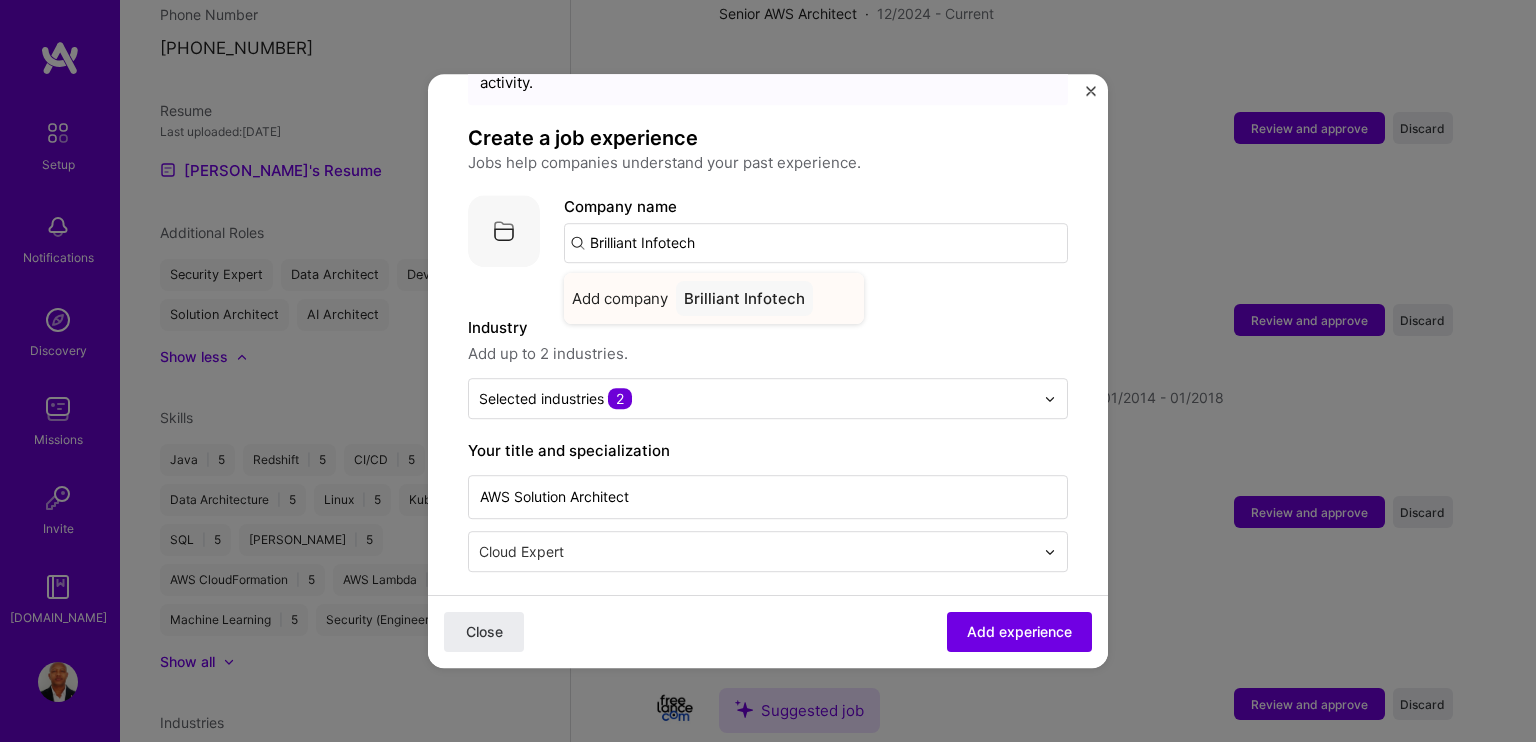 type on "Brilliant Infotech" 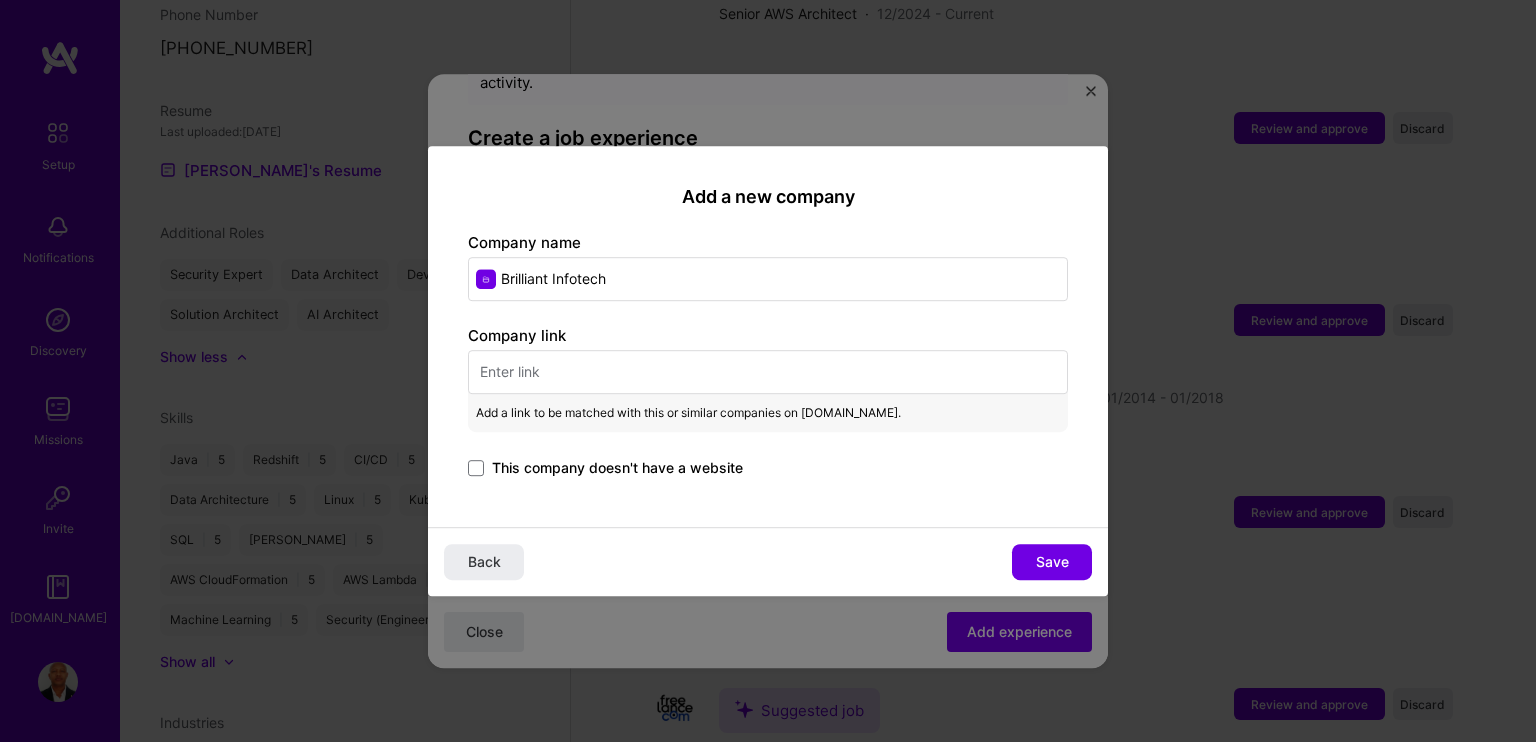 click at bounding box center (768, 372) 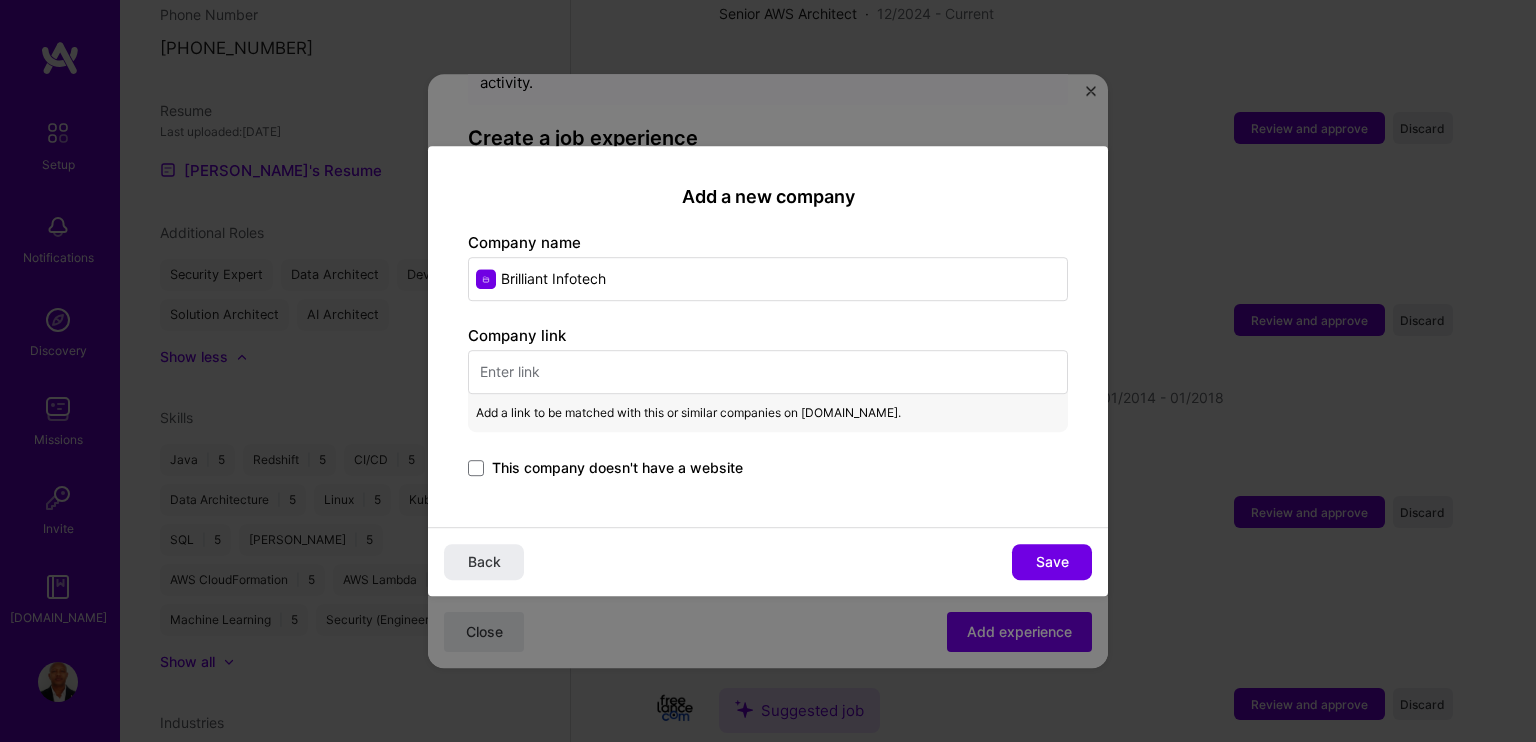 paste on "[URL][DOMAIN_NAME]" 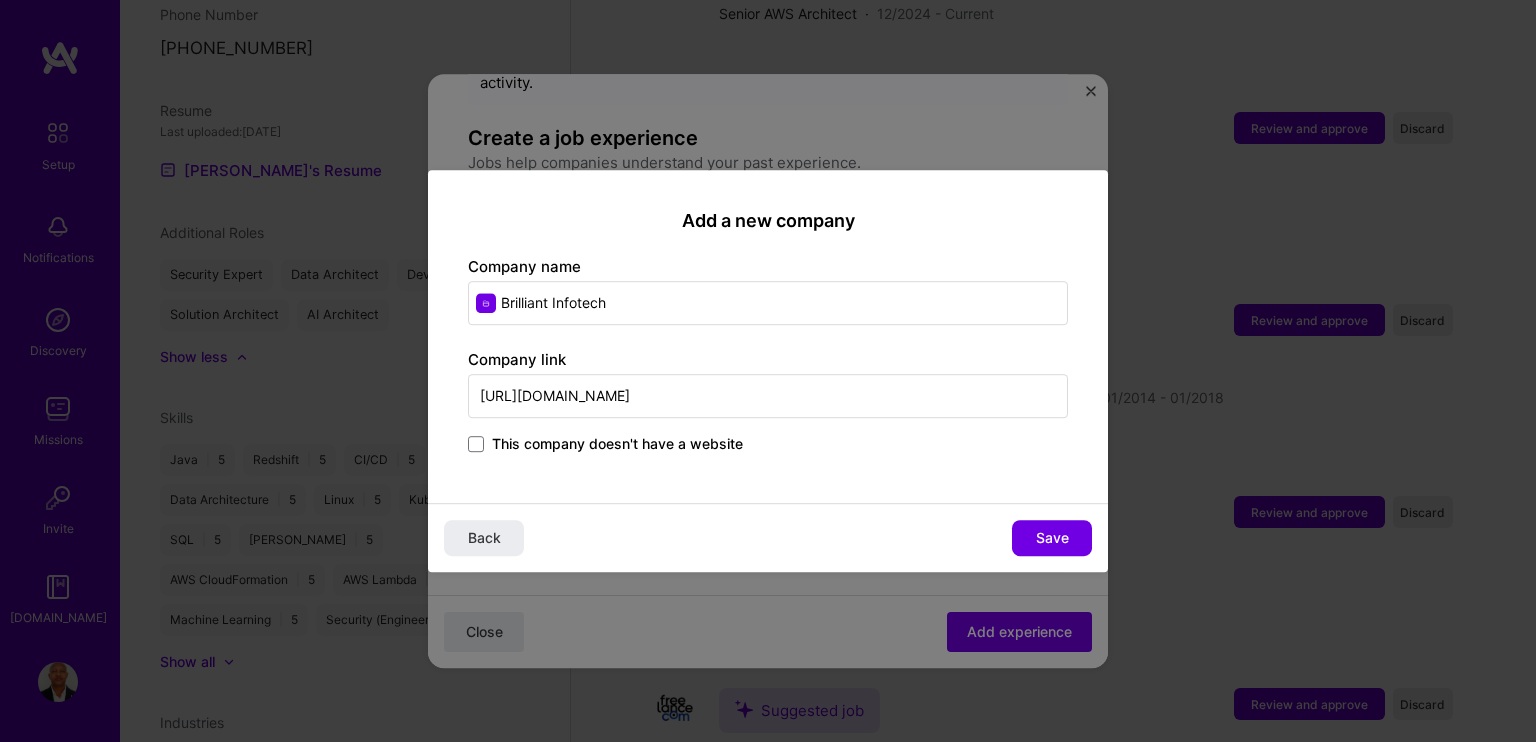 type on "[URL][DOMAIN_NAME]" 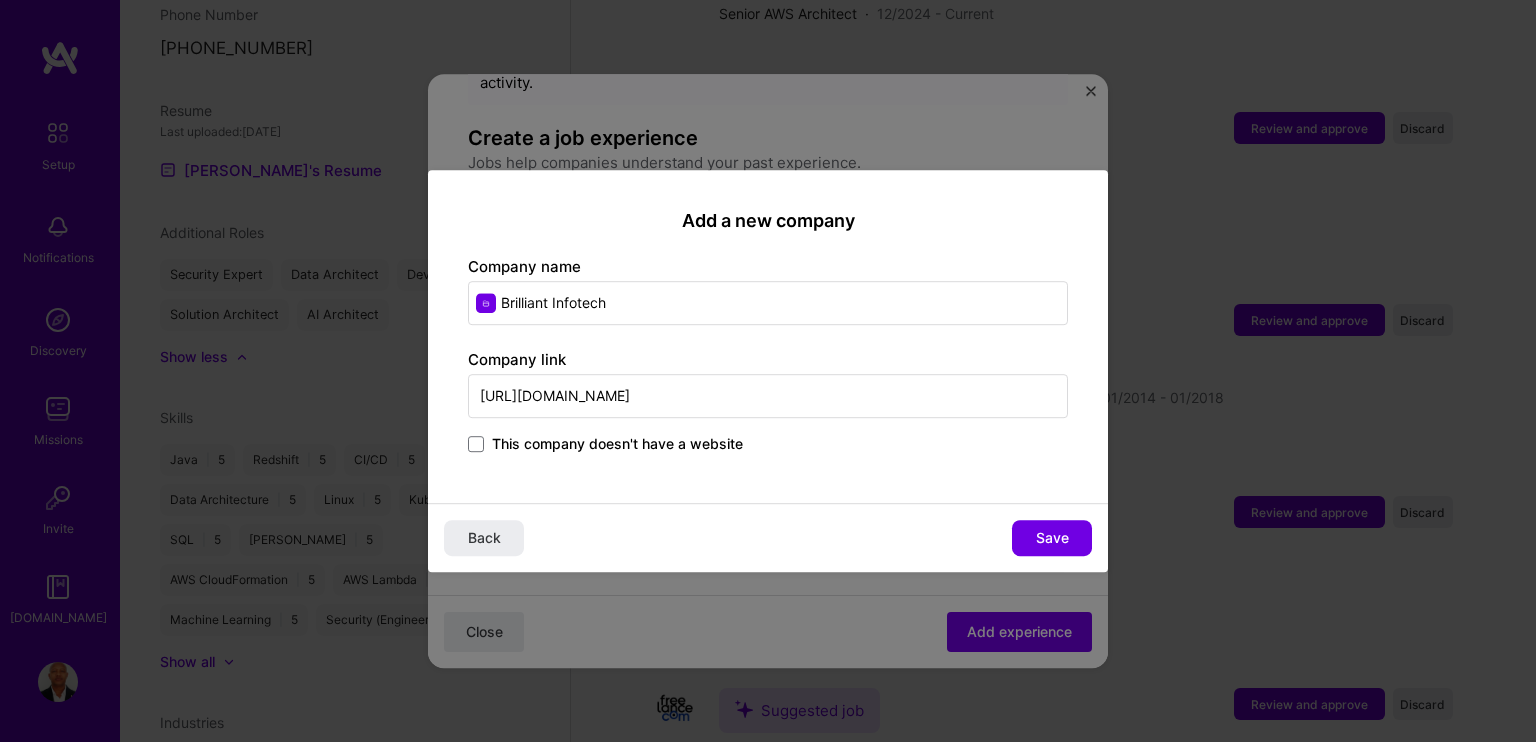 click on "[URL][DOMAIN_NAME]" at bounding box center (768, 396) 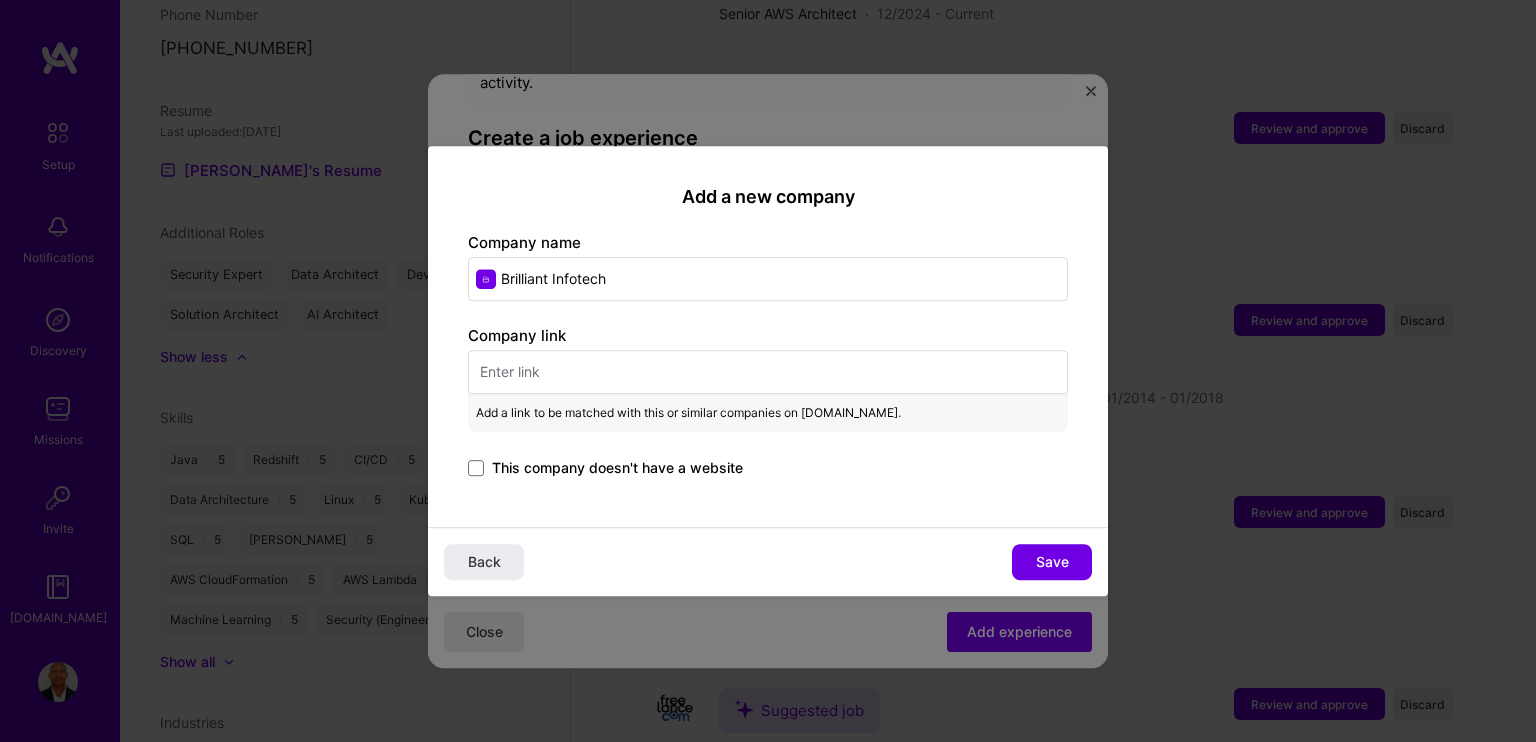 paste on "[URL][DOMAIN_NAME]" 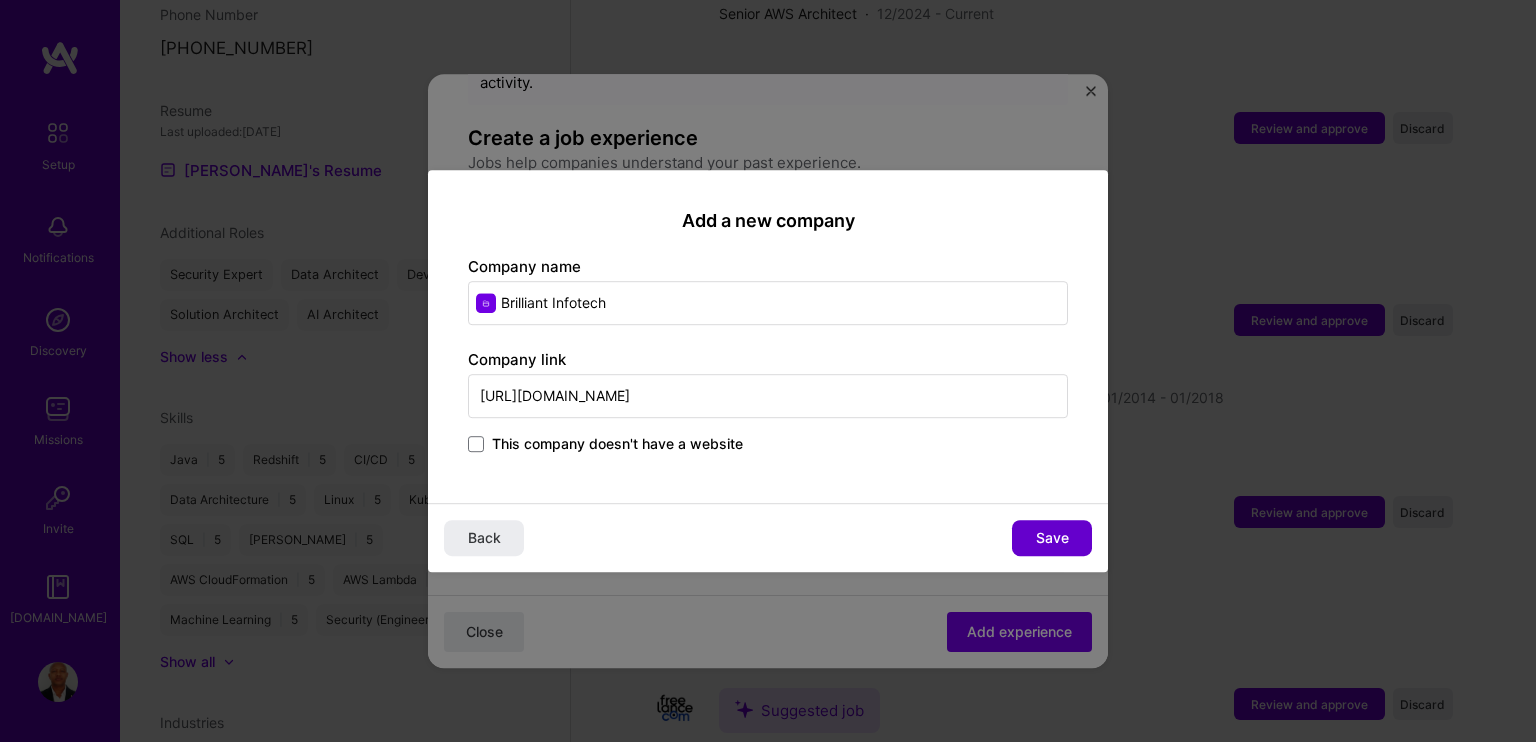 type on "[URL][DOMAIN_NAME]" 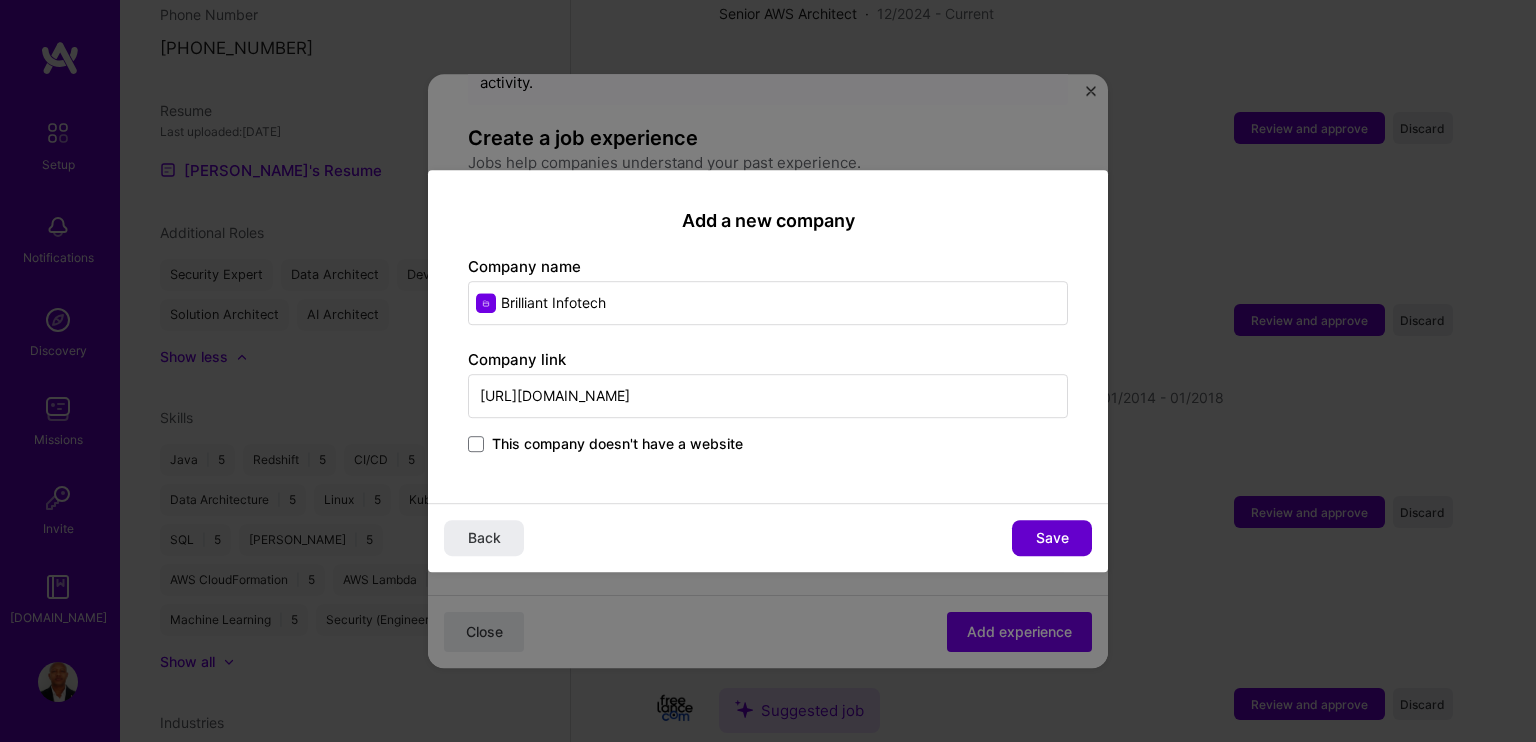 click on "Save" at bounding box center (1052, 538) 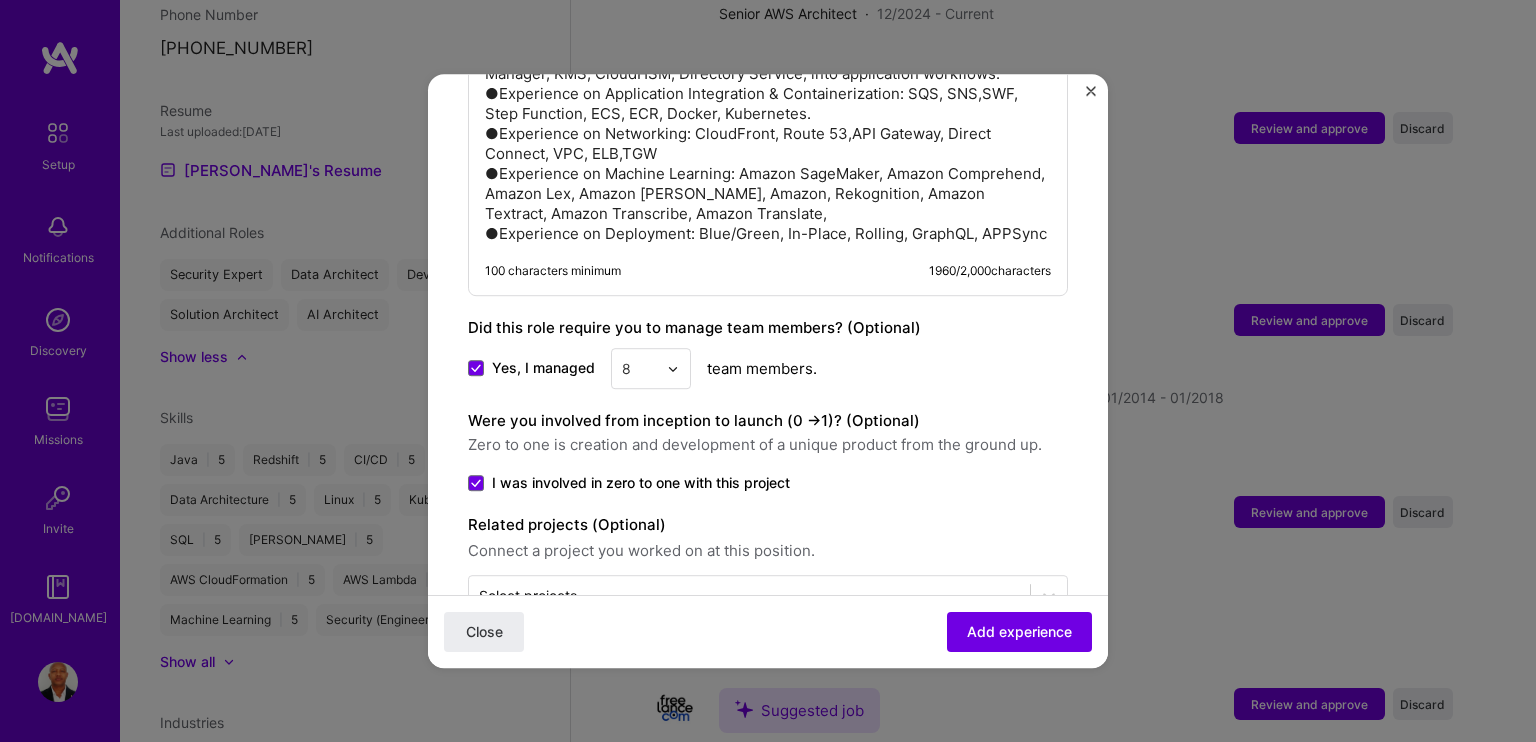 scroll, scrollTop: 2309, scrollLeft: 0, axis: vertical 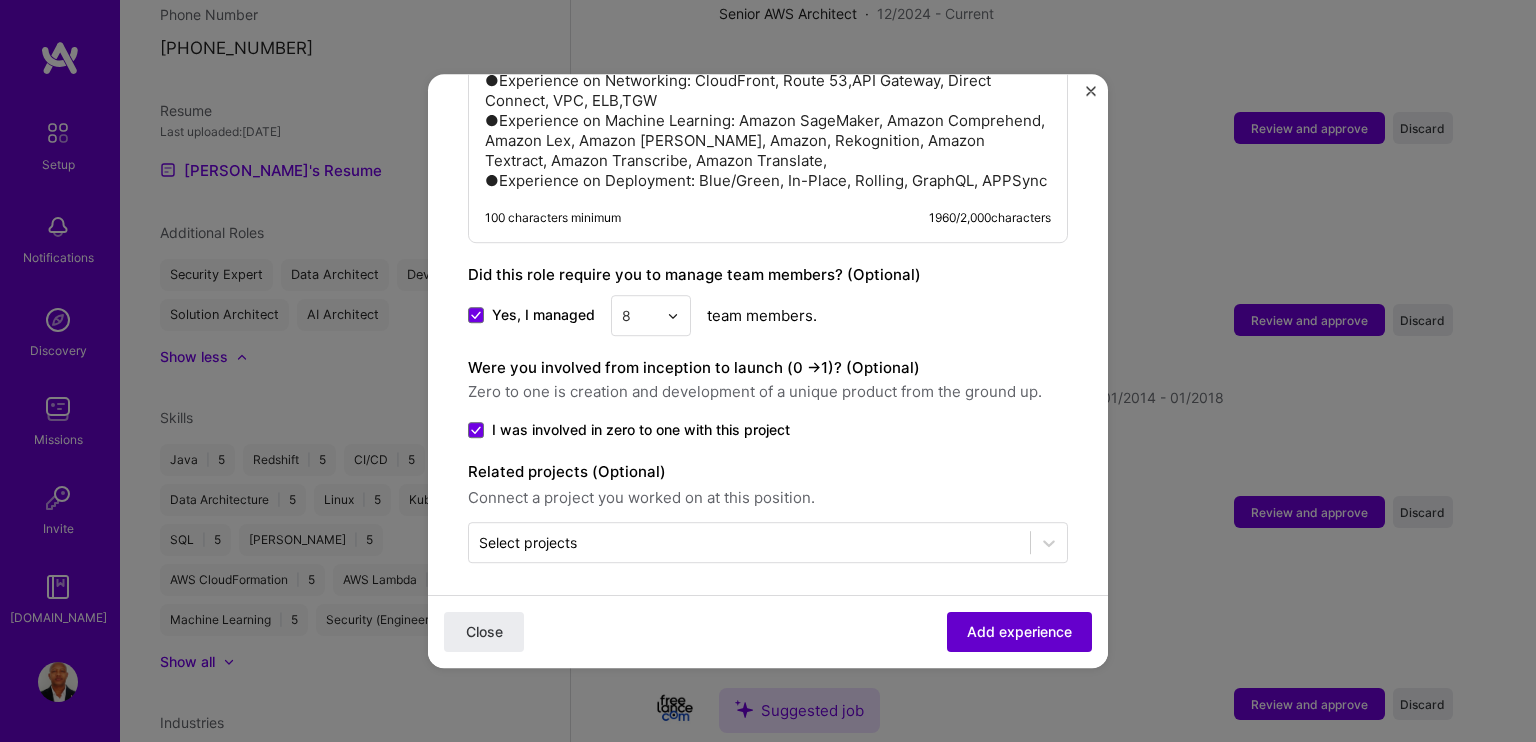 click on "Add experience" at bounding box center [1019, 632] 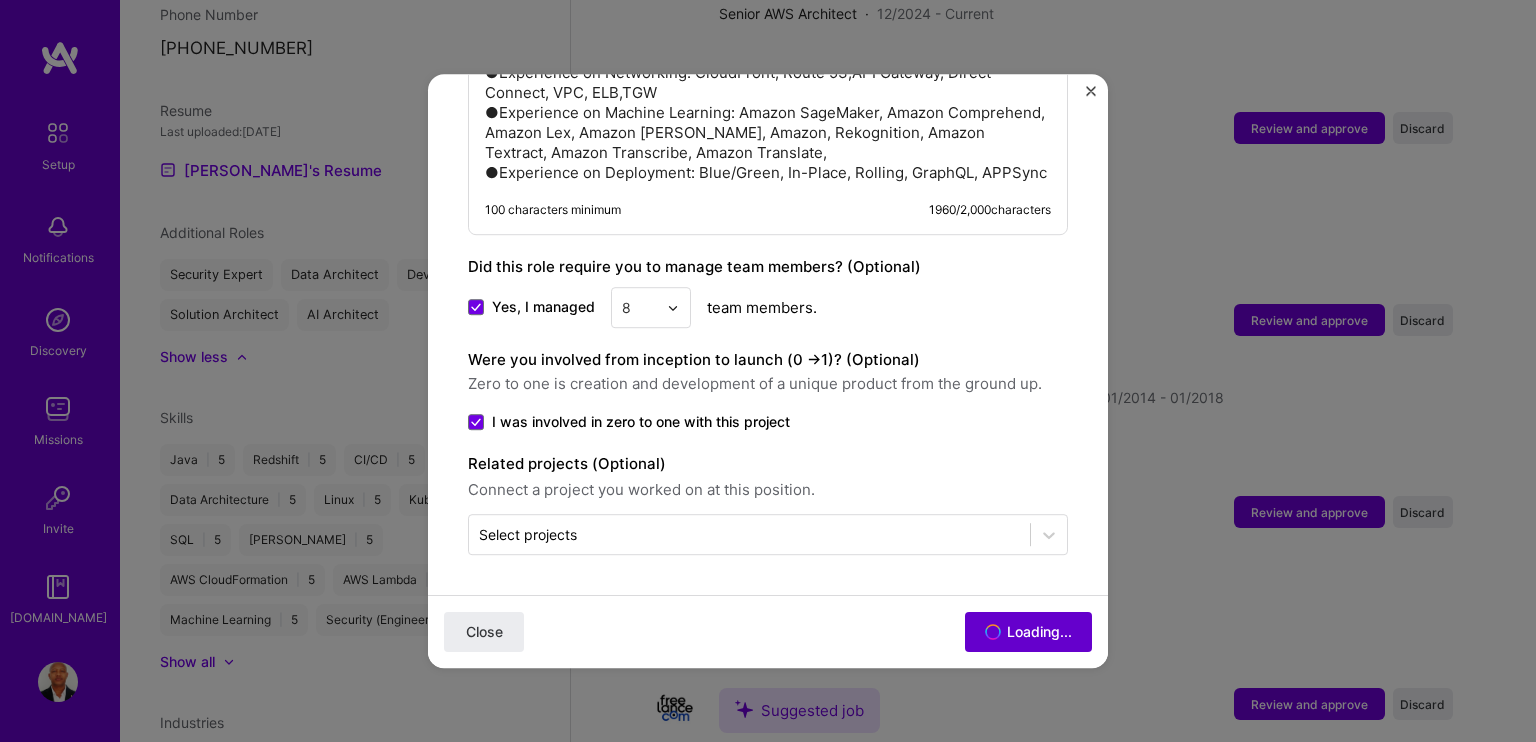 scroll, scrollTop: 2280, scrollLeft: 0, axis: vertical 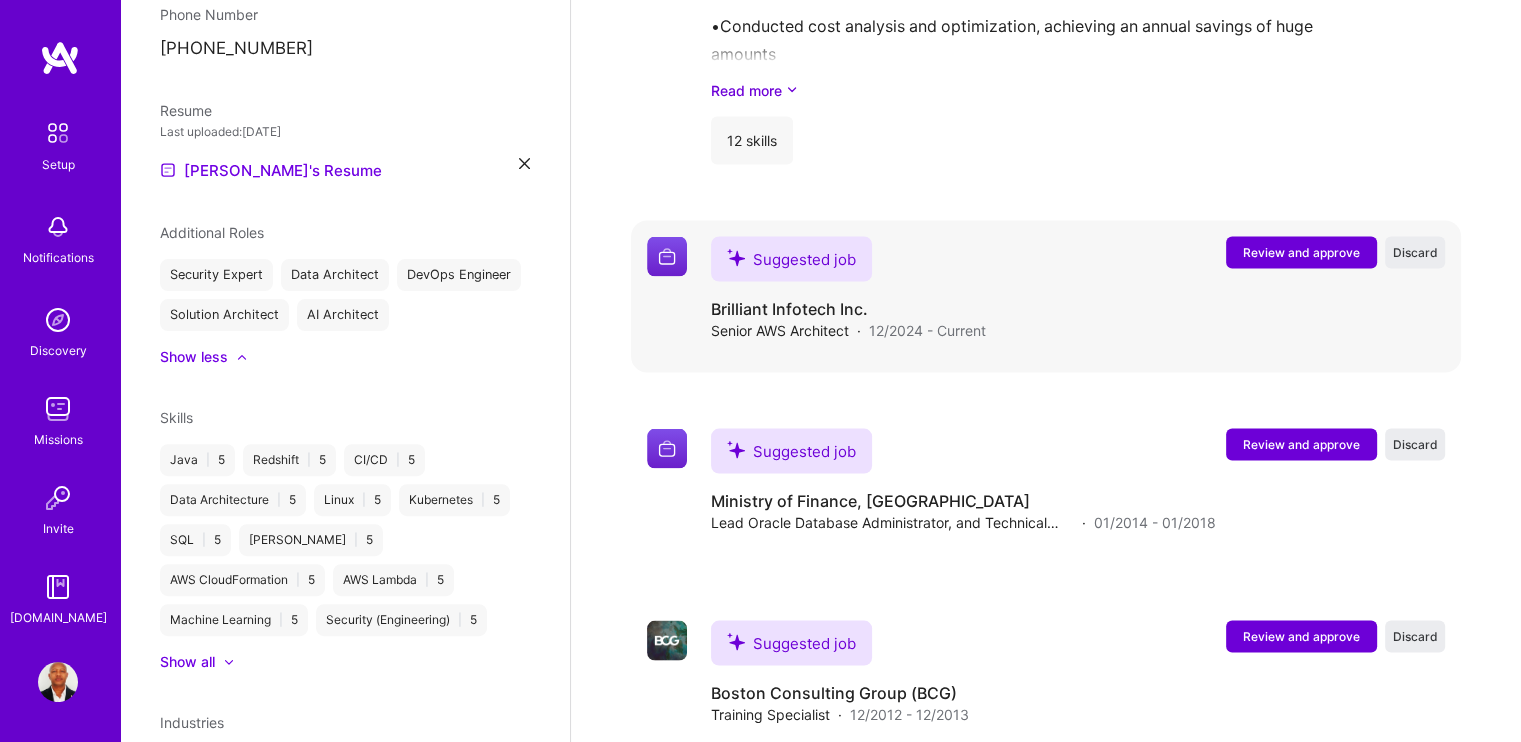 click on "Review and approve" at bounding box center [1301, 251] 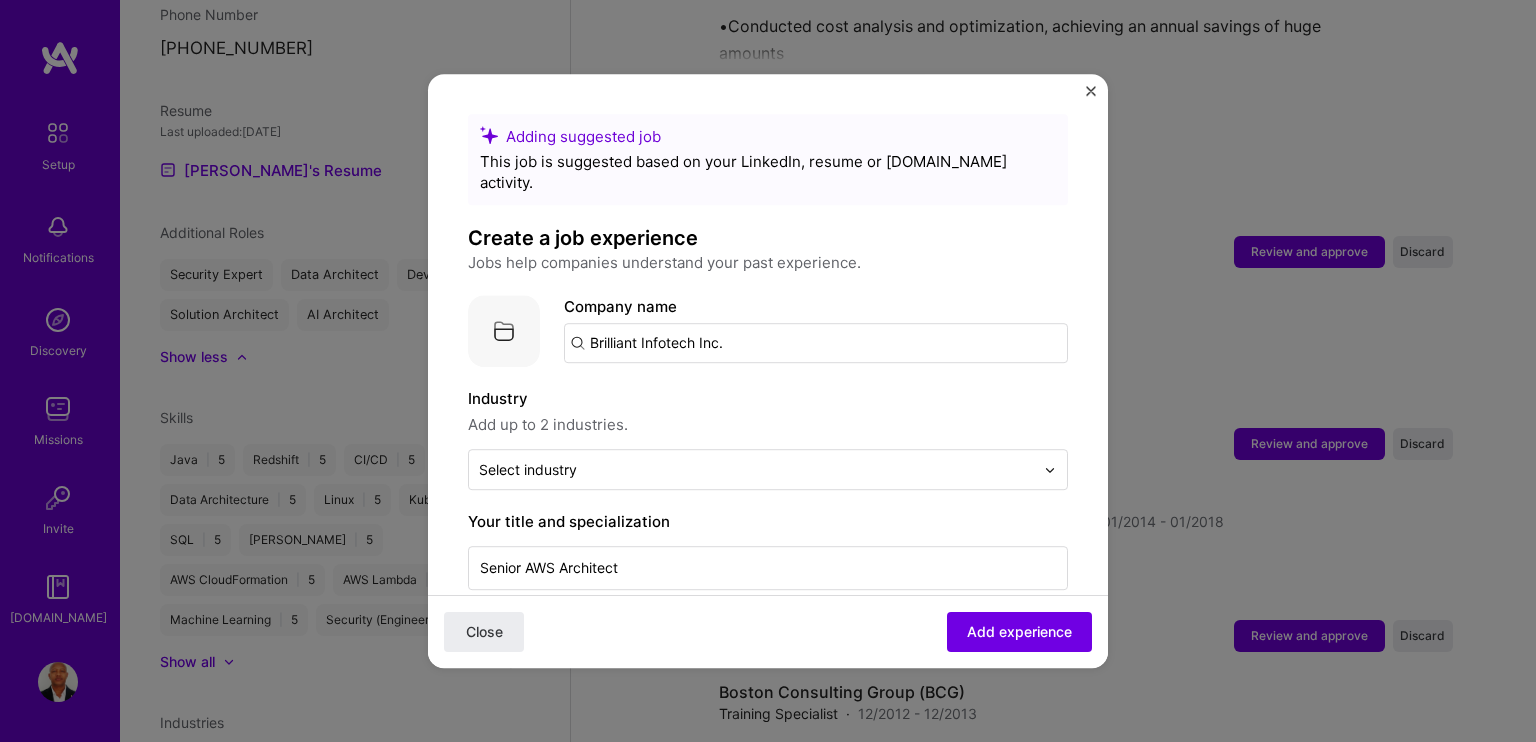 click on "Adding suggested job This job is suggested based on your LinkedIn, resume or [DOMAIN_NAME] activity. Create a job experience Jobs help companies understand your past experience. Company logo Company name Brilliant Infotech Inc.
Industry Add up to 2 industries. Select industry 0 Your title and specialization Senior AWS Architect AI Architect Duration [DATE]
to
I still work here Skills used — Add up to 12 skills Any new skills will be added to your profile. Enter skills... Description Consulting Role: AWS-Based Training Platform Modernization, API Engineer As a consultant, I led the modernization of a legacy training platform by performing end-to-end activities including: • Requirement Gathering: Collaborated with stakeholders to capture business needs, user personas, content delivery requirements, scalability expectations, and compliance constraints. 100 characters minimum 994 / 2,000  characters Yes, I managed 0 team members. > Close" at bounding box center (768, 371) 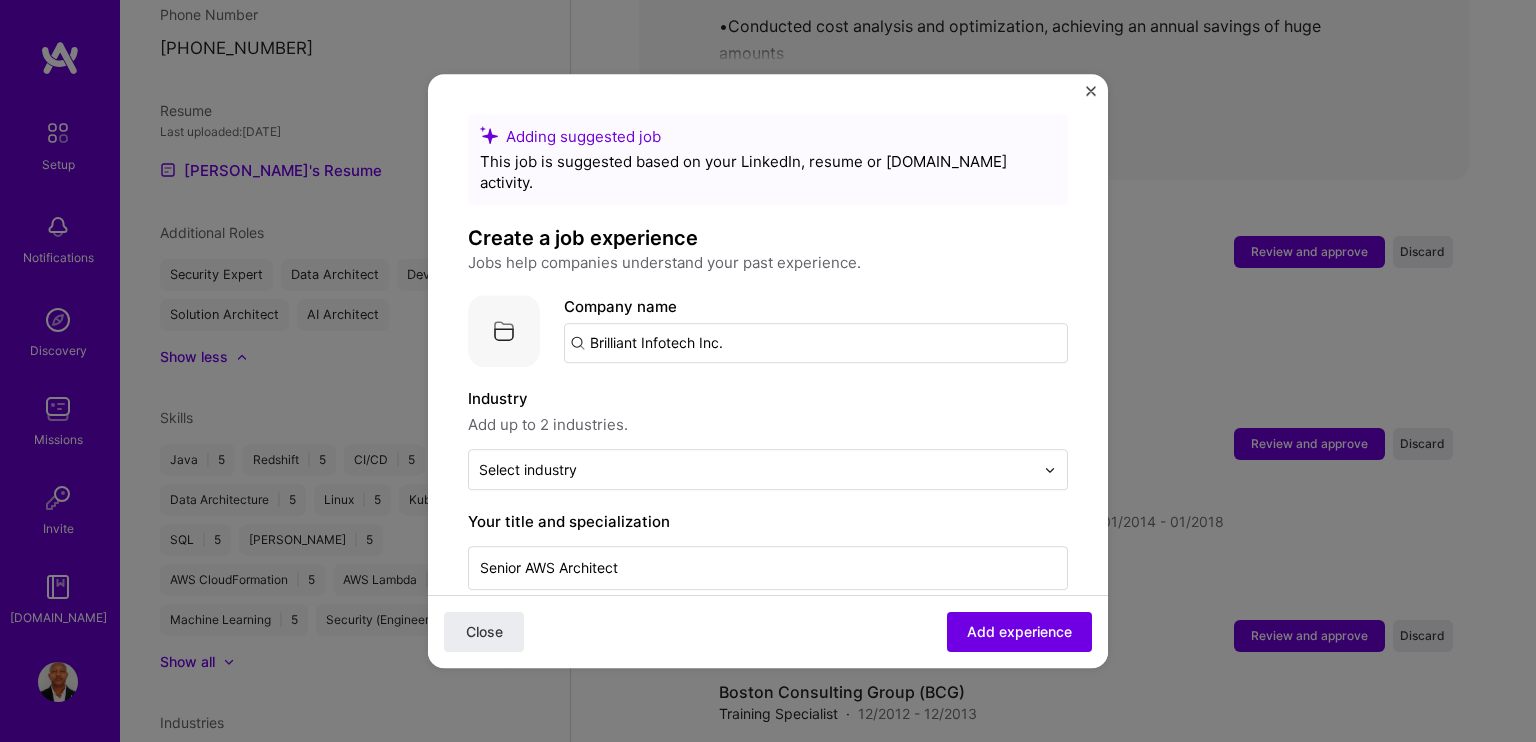 click at bounding box center [1091, 91] 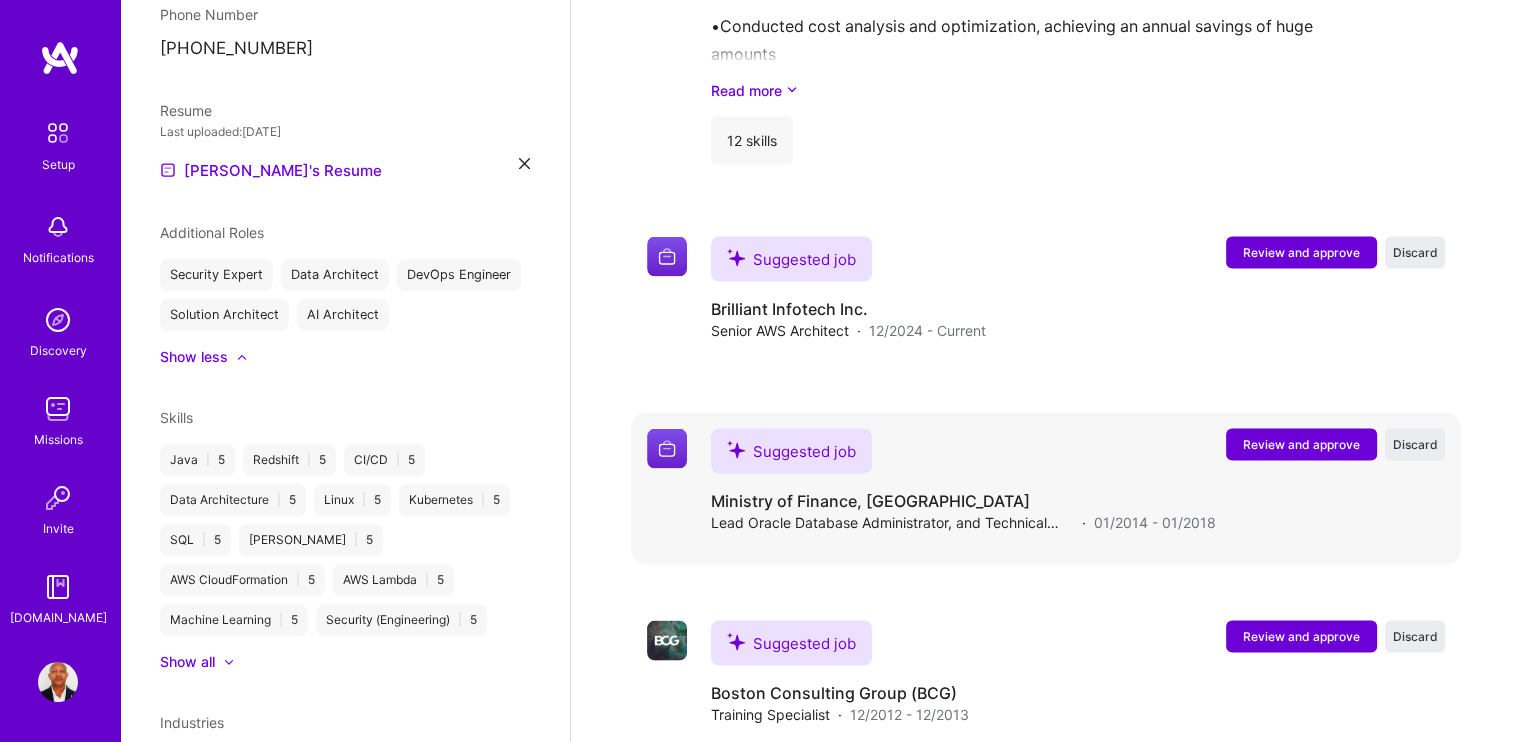 click on "Review and approve" at bounding box center [1301, 443] 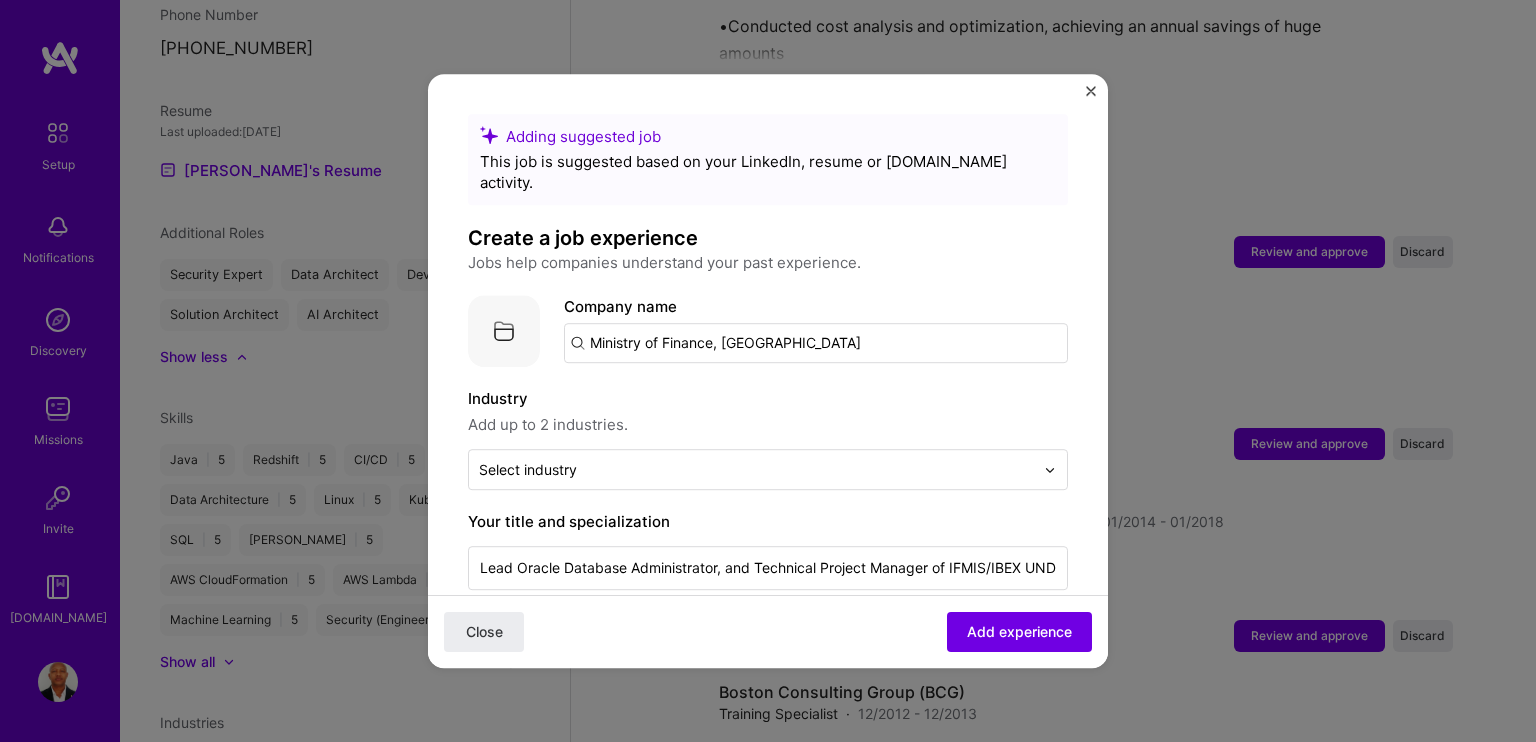 drag, startPoint x: 812, startPoint y: 319, endPoint x: 508, endPoint y: 300, distance: 304.59317 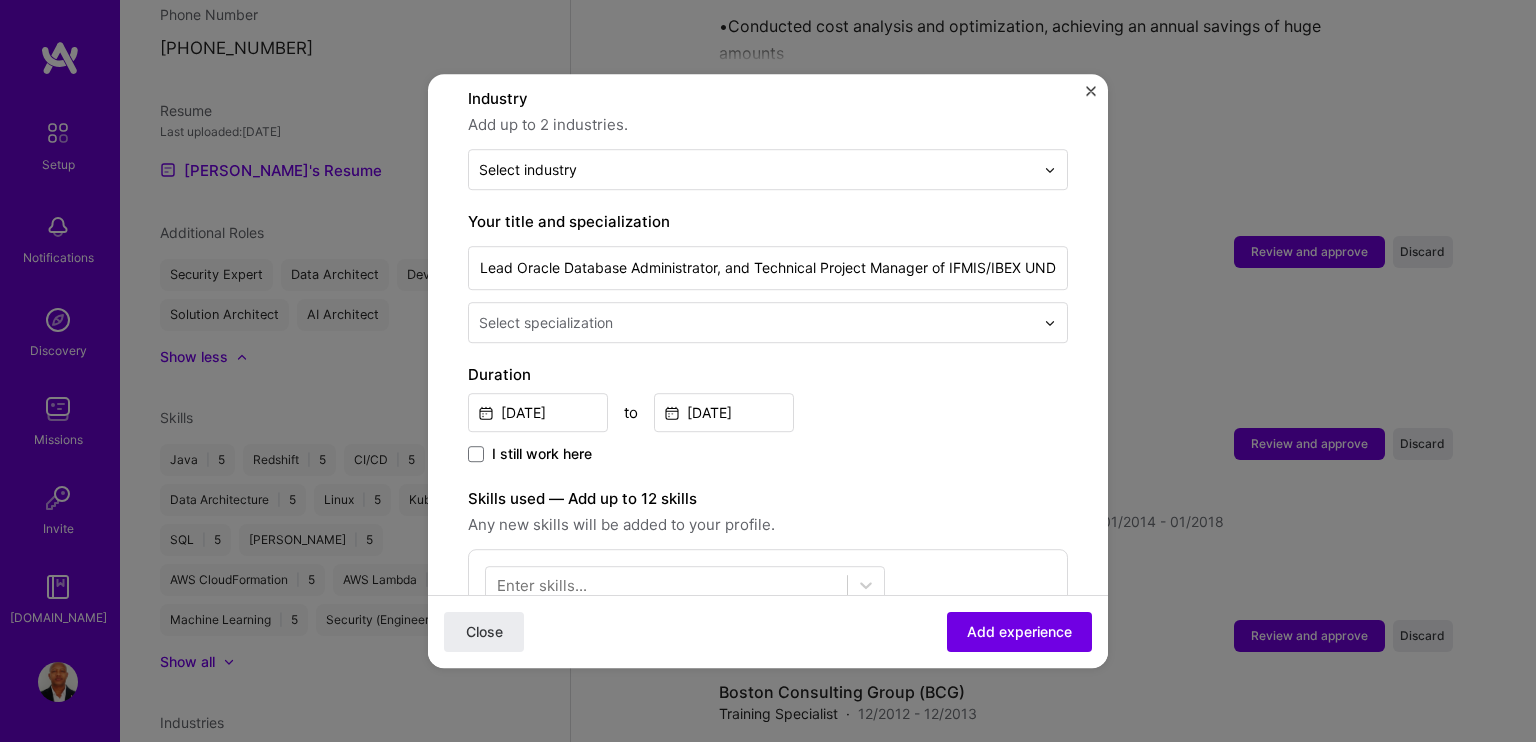 scroll, scrollTop: 200, scrollLeft: 0, axis: vertical 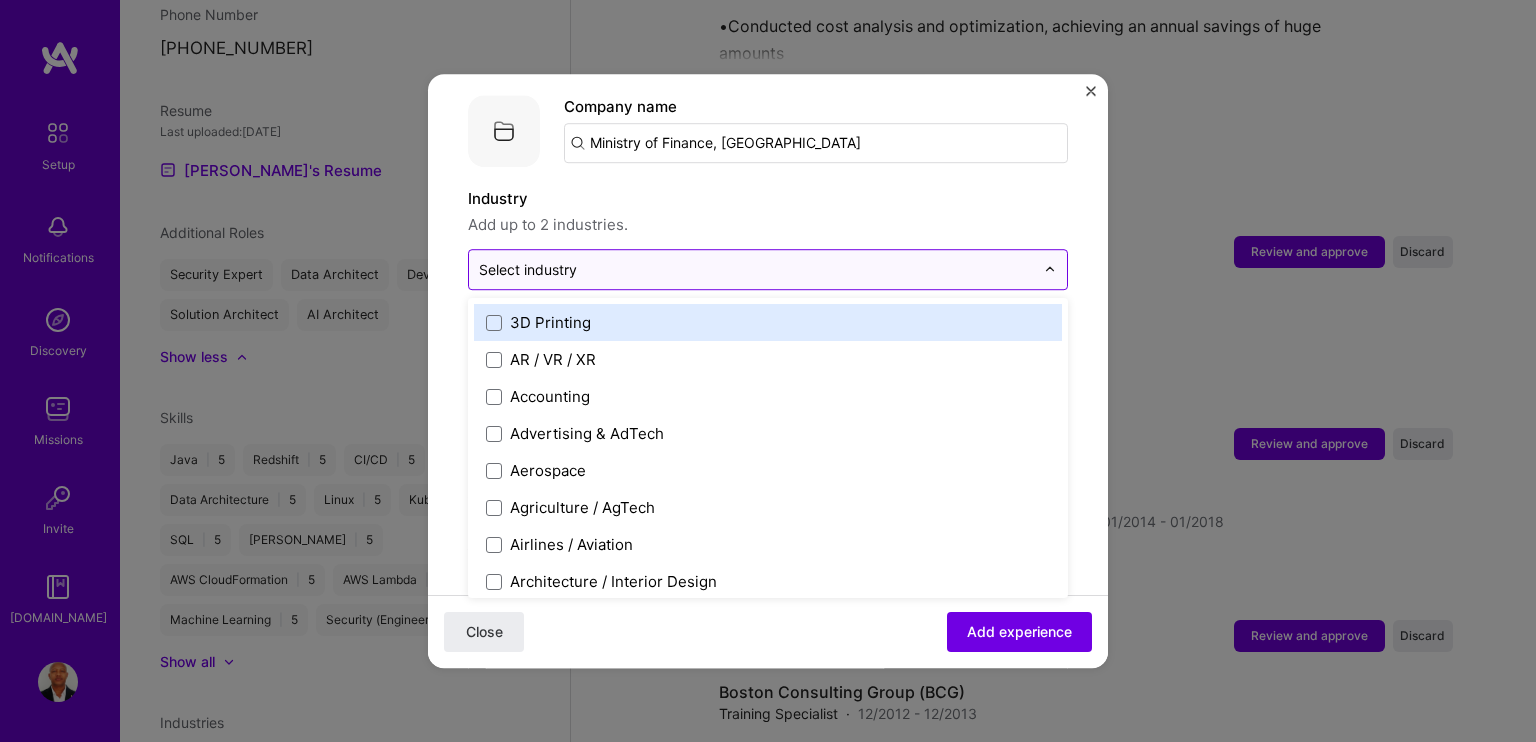 click on "Select industry 0" at bounding box center (756, 269) 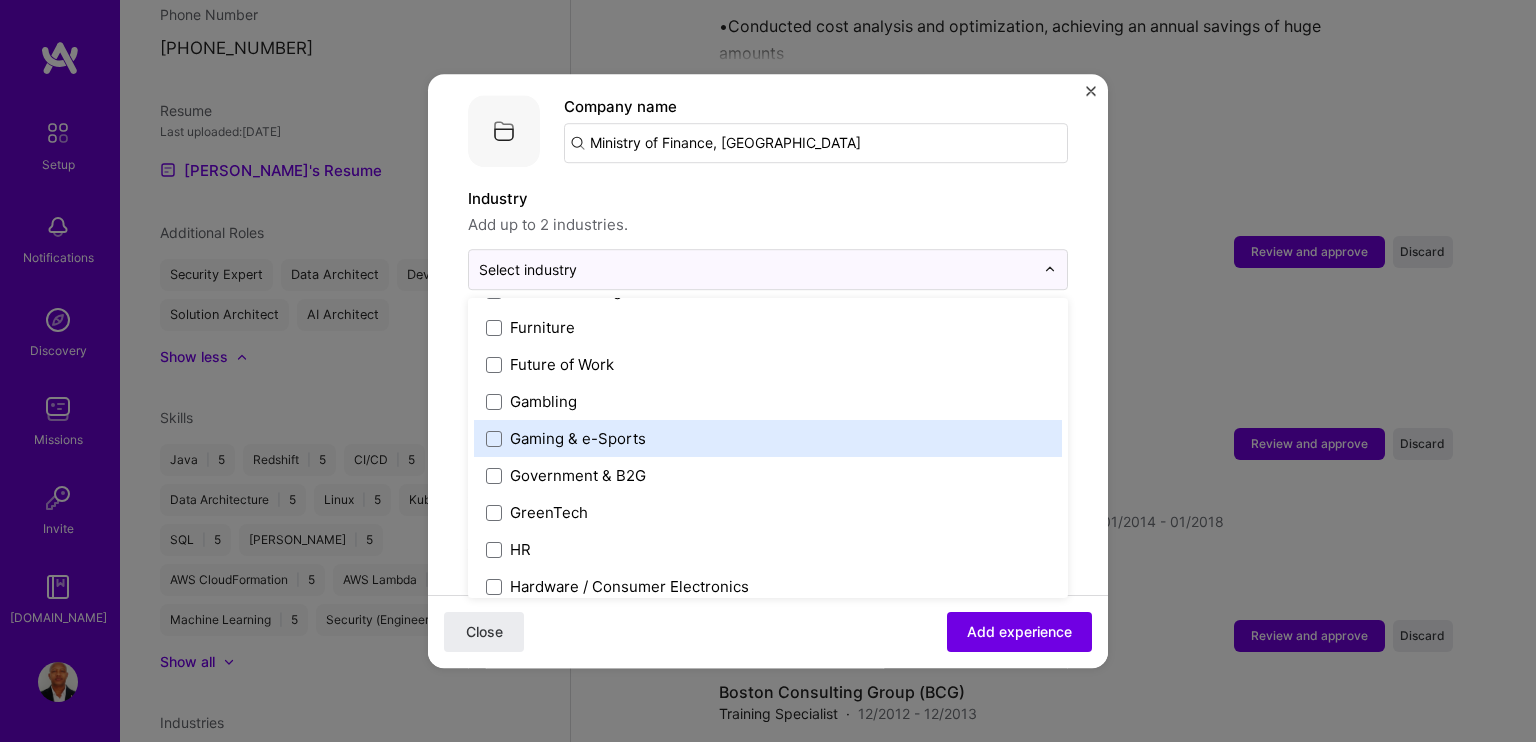 scroll, scrollTop: 2052, scrollLeft: 0, axis: vertical 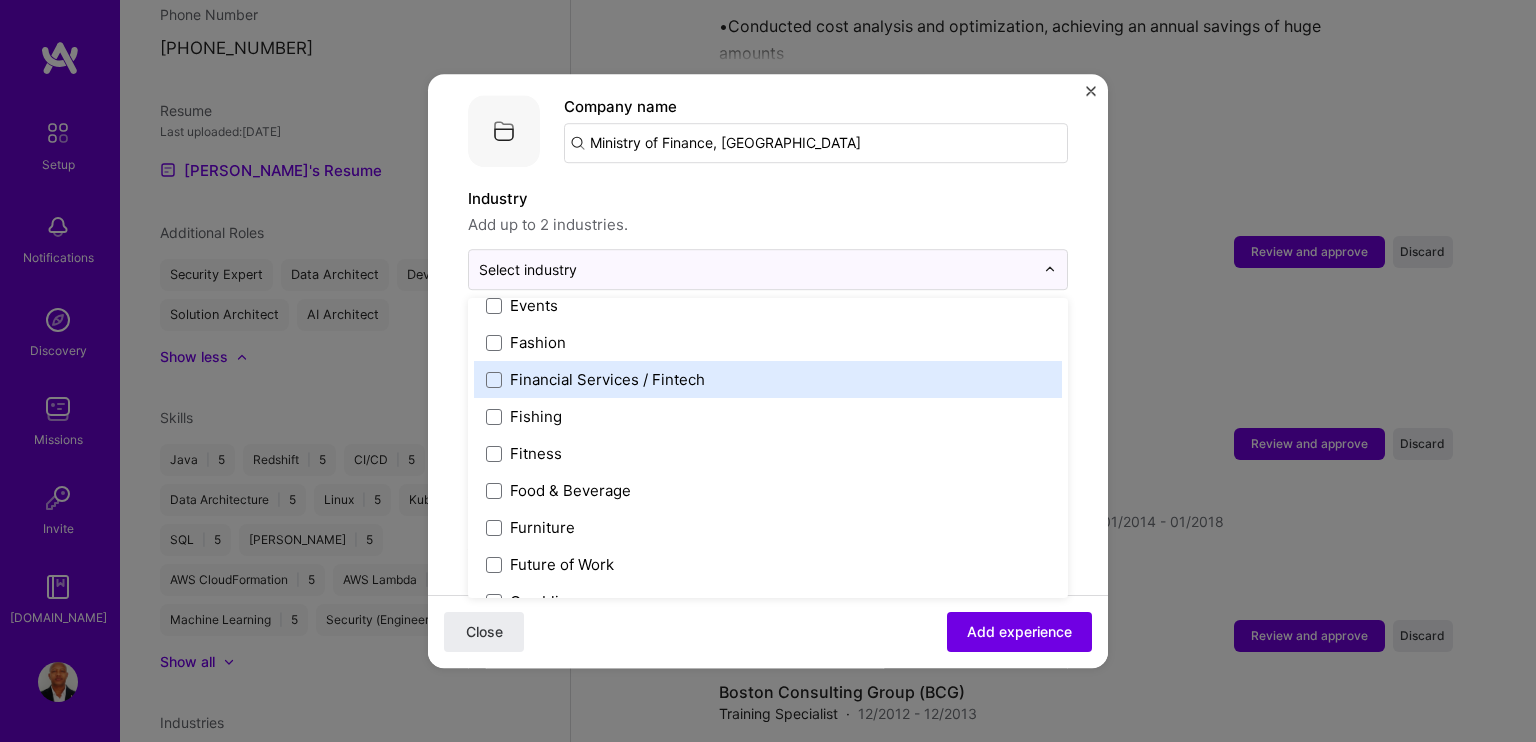 click on "Financial Services / Fintech" at bounding box center (768, 379) 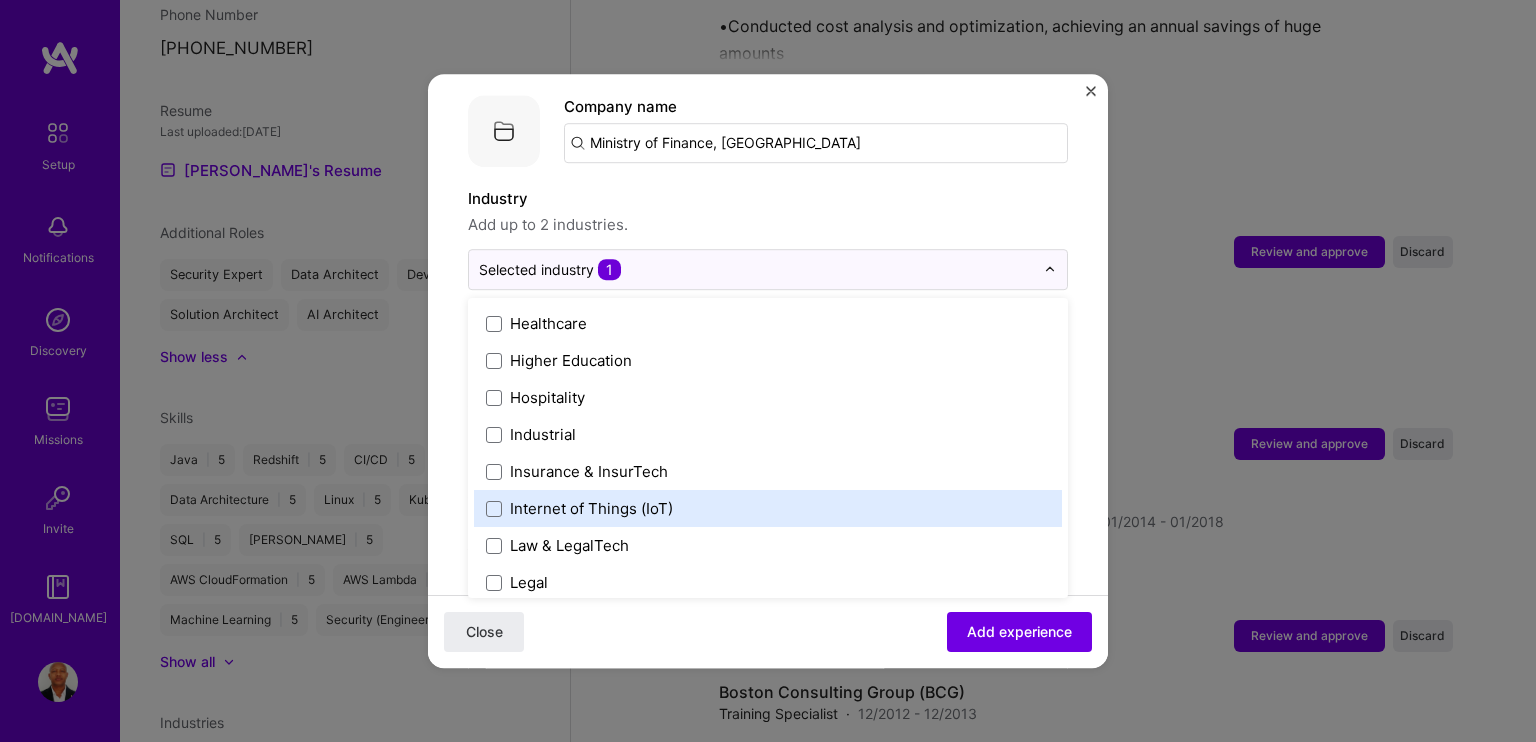 scroll, scrollTop: 2452, scrollLeft: 0, axis: vertical 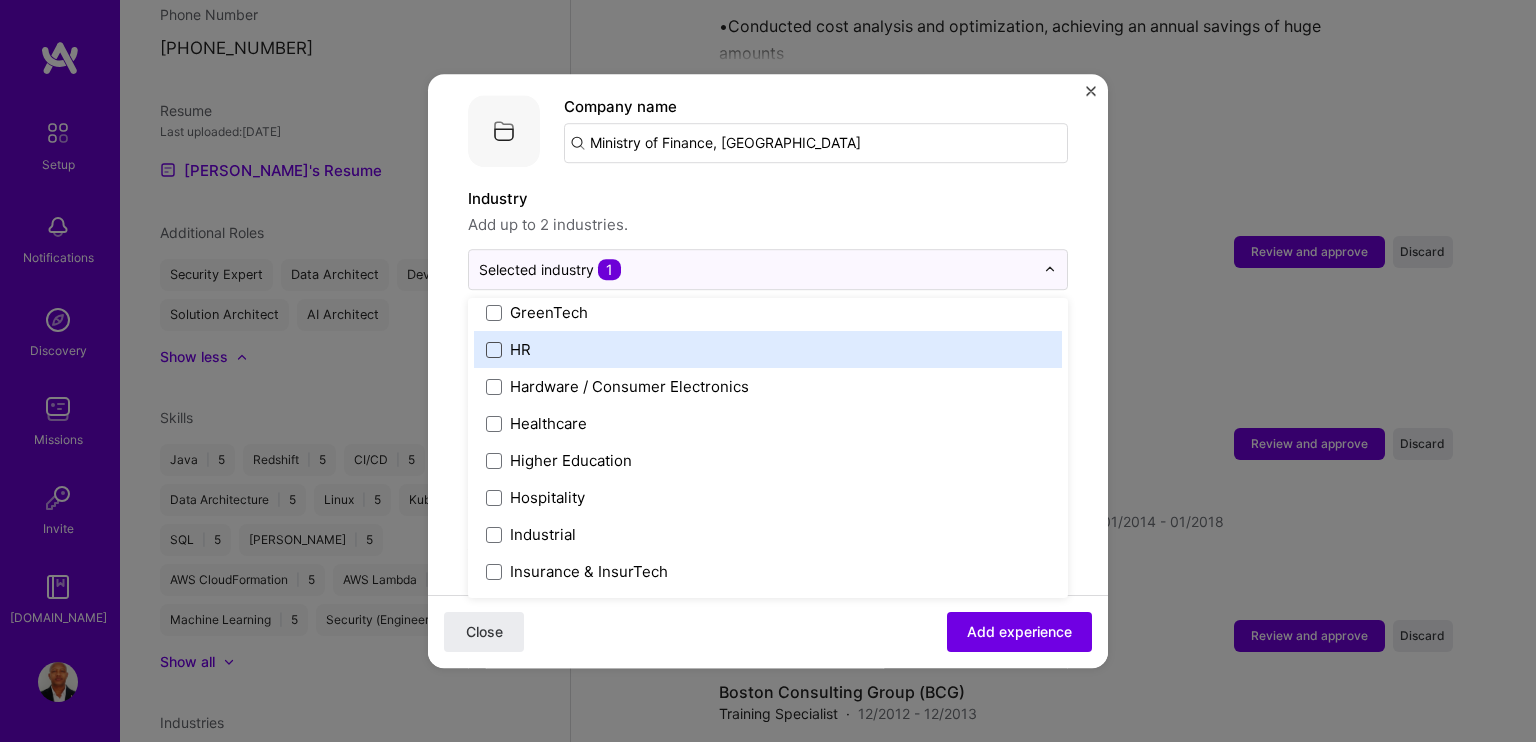 click at bounding box center (494, 350) 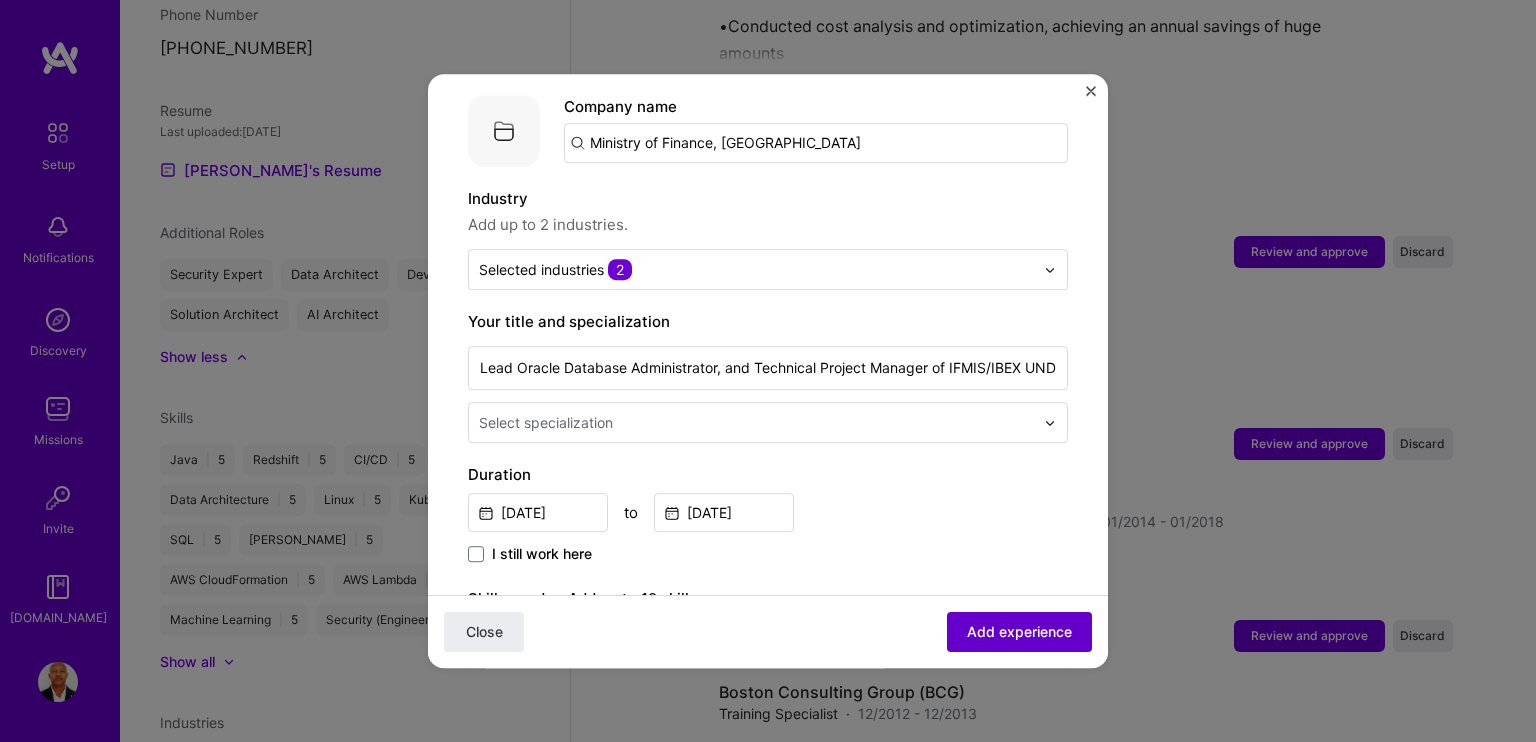 click on "Add experience" at bounding box center (1019, 632) 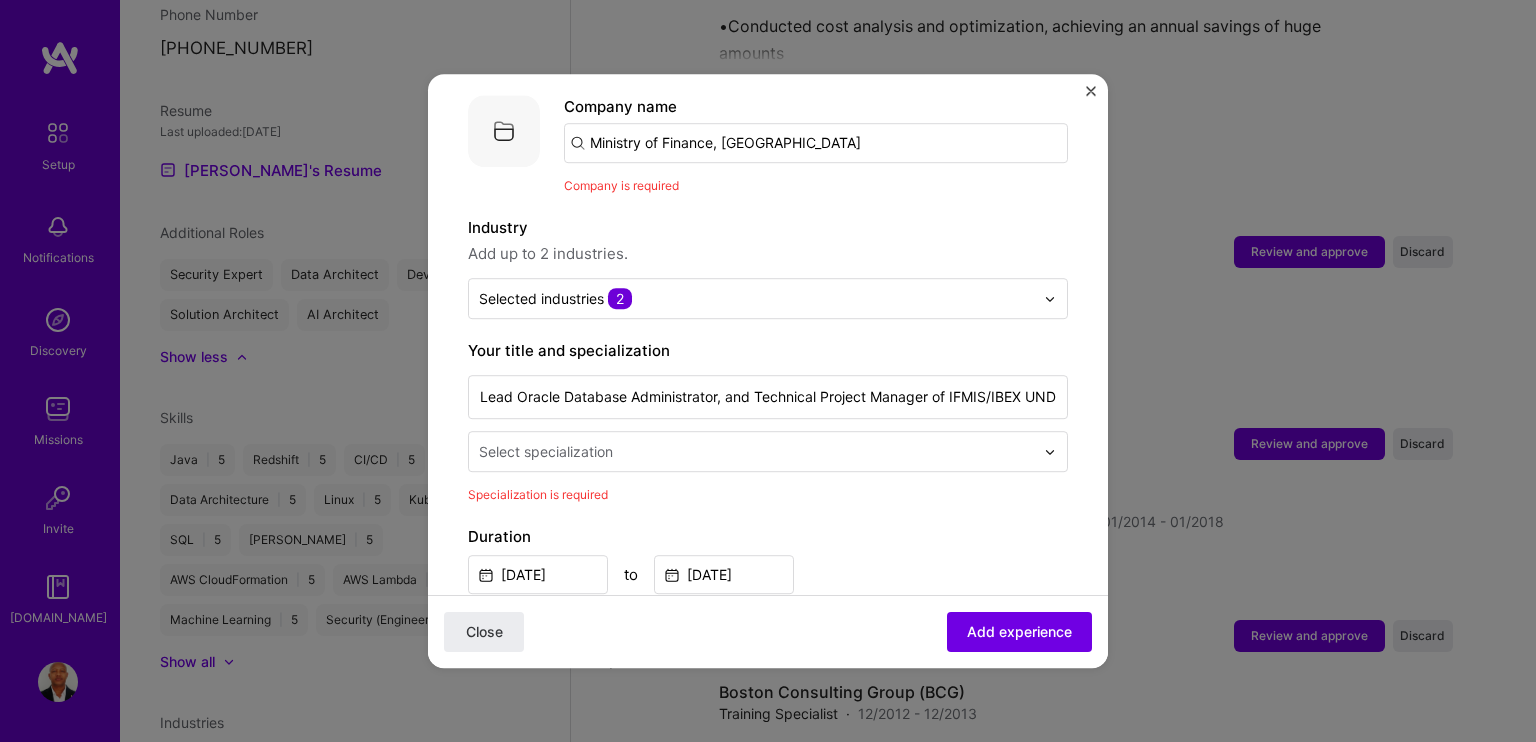 click on "Ministry of Finance, [GEOGRAPHIC_DATA]" at bounding box center (816, 143) 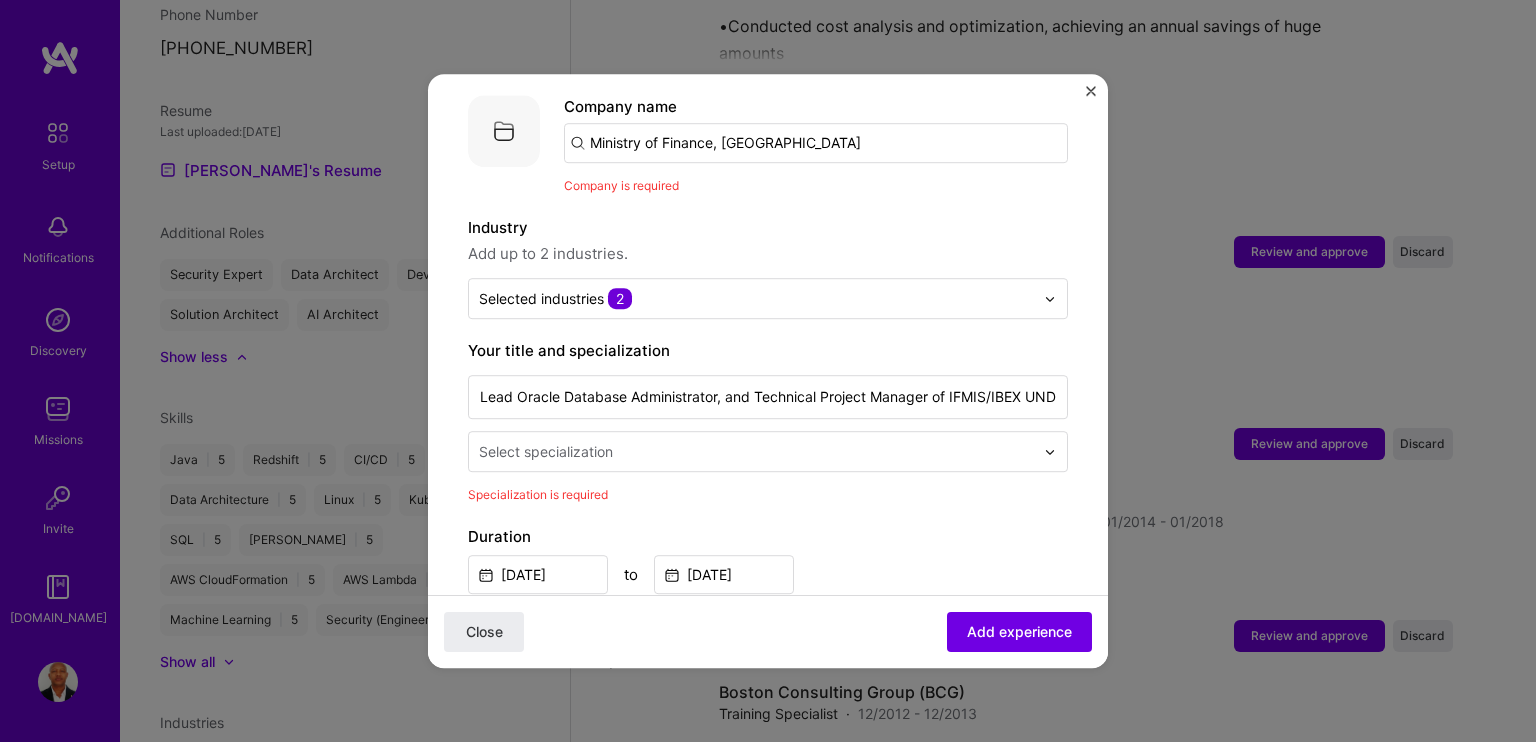 scroll, scrollTop: 100, scrollLeft: 0, axis: vertical 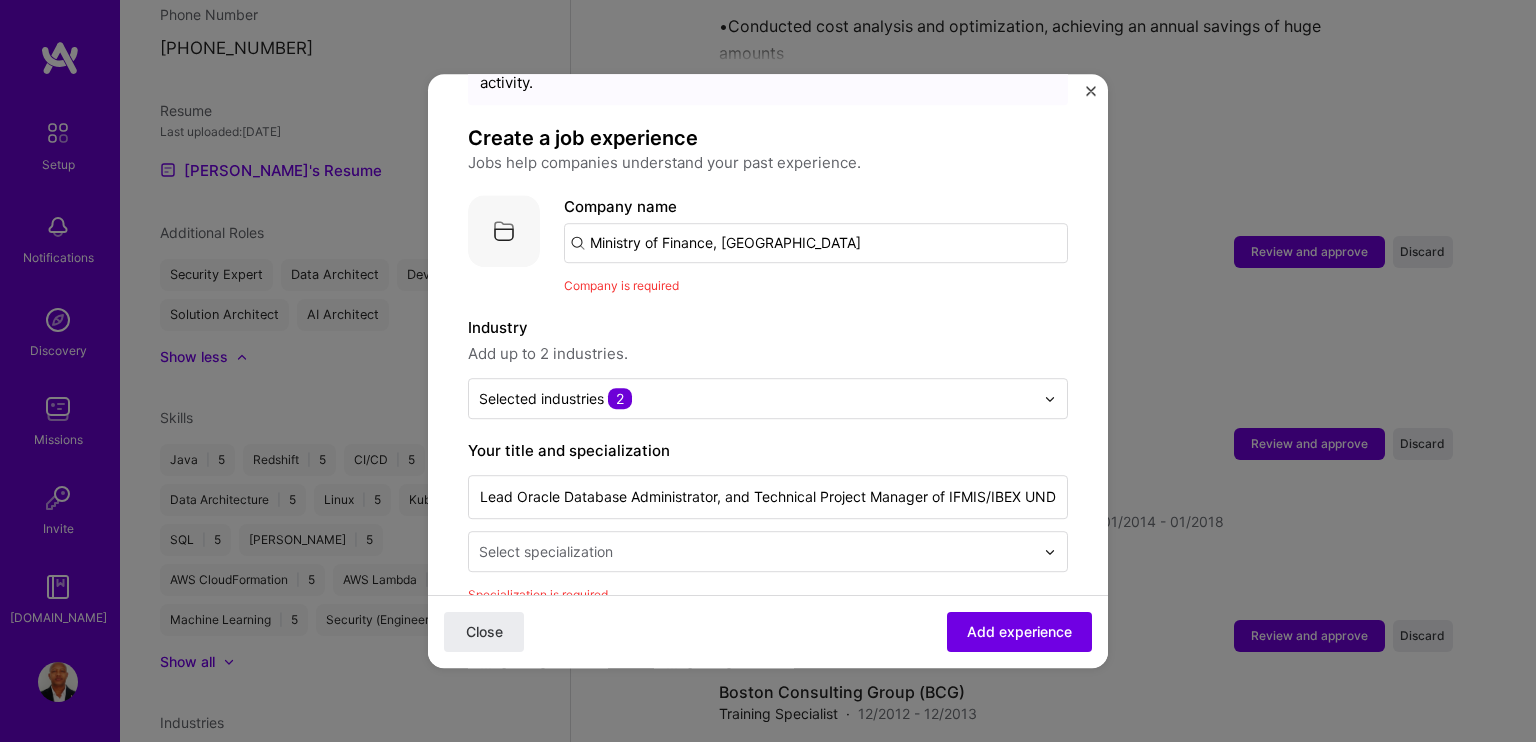 click on "Ministry of Finance, [GEOGRAPHIC_DATA]" at bounding box center (816, 243) 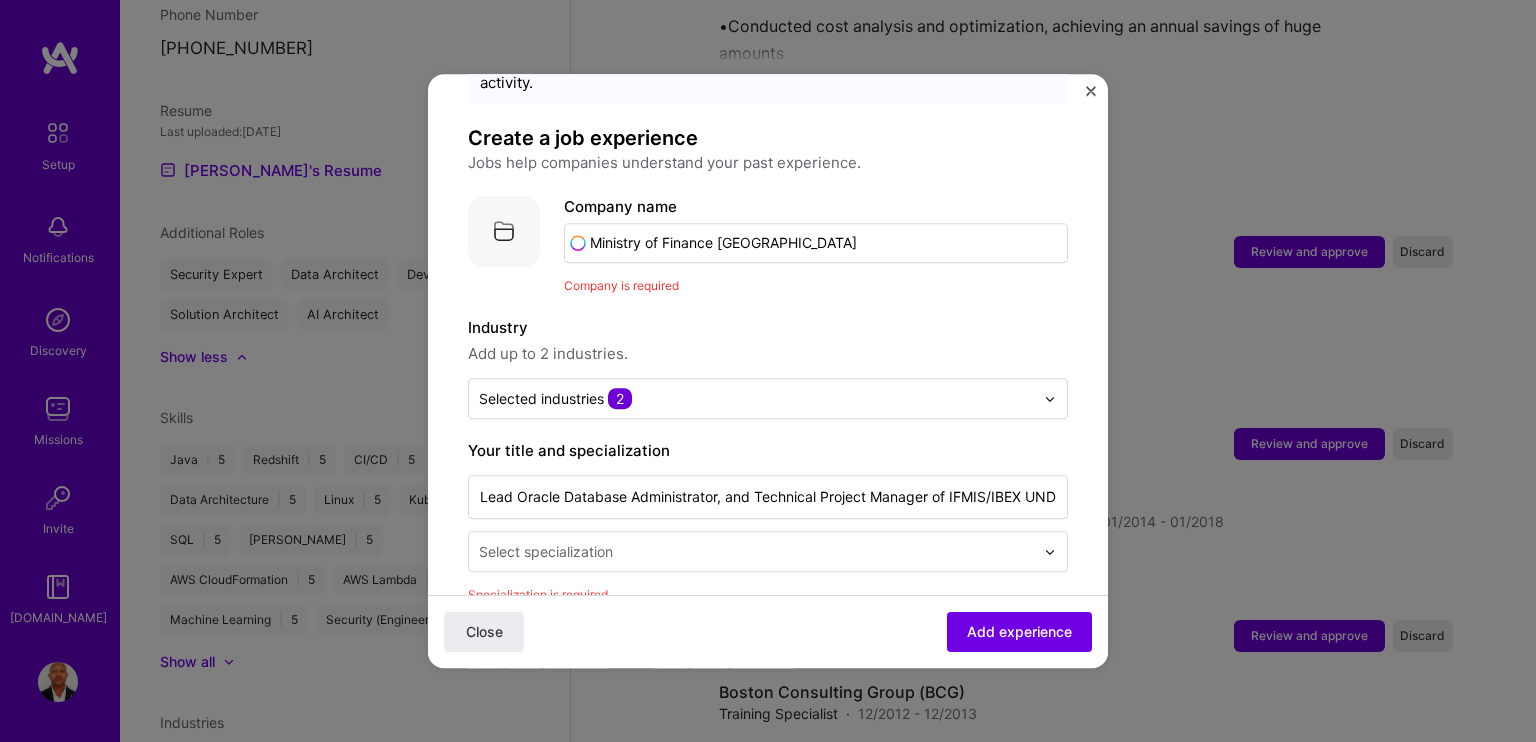 type on "Ministry of Finance [GEOGRAPHIC_DATA]" 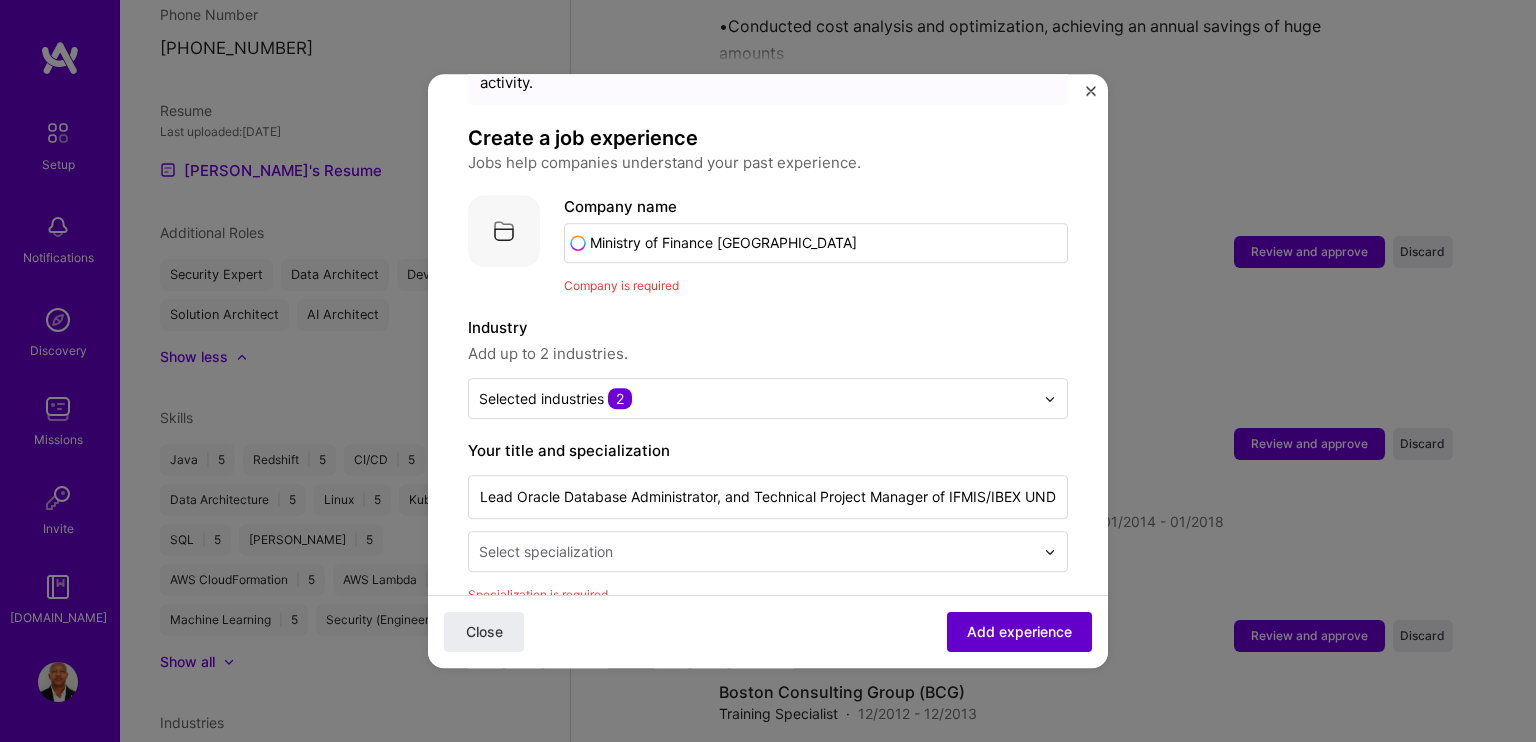 click on "Add experience" at bounding box center (1019, 632) 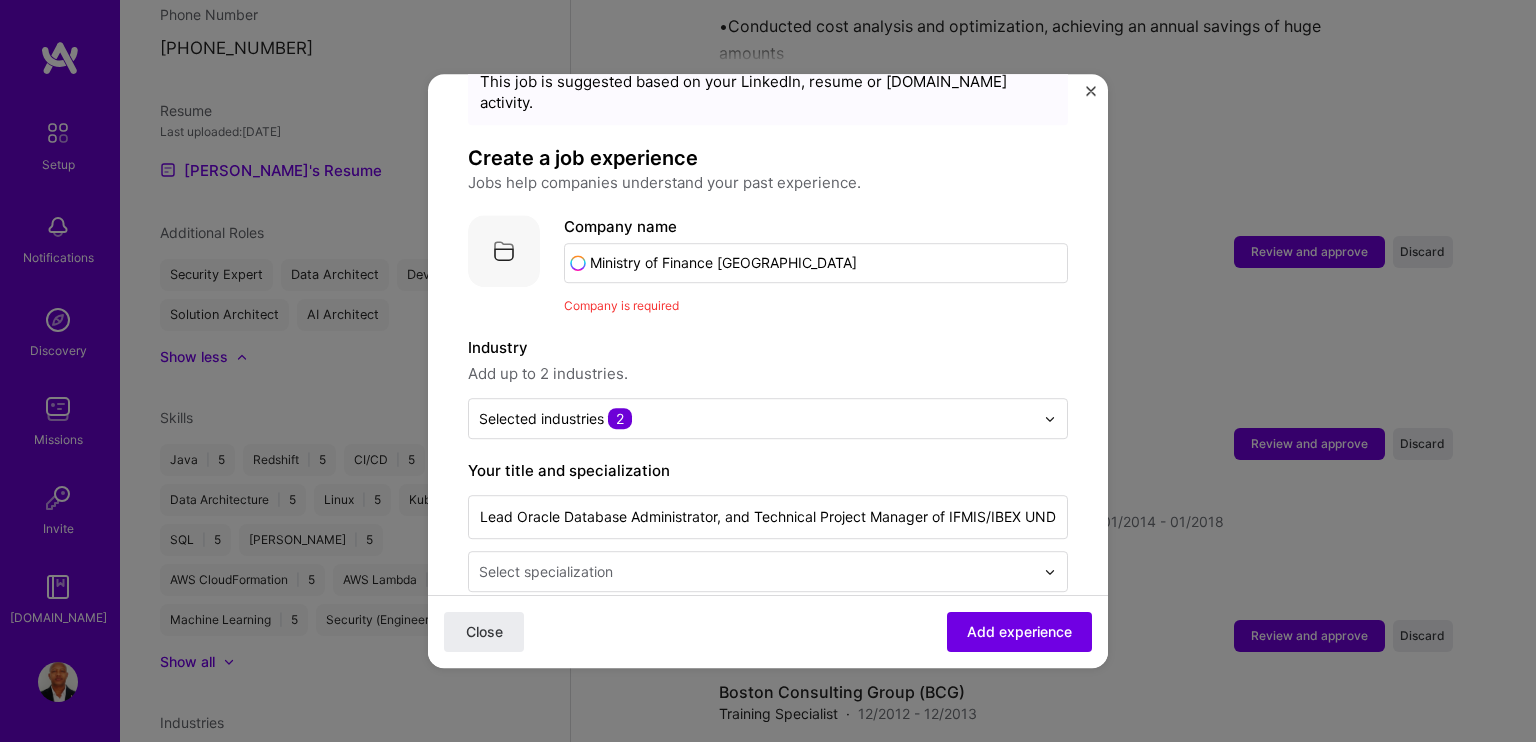 scroll, scrollTop: 0, scrollLeft: 0, axis: both 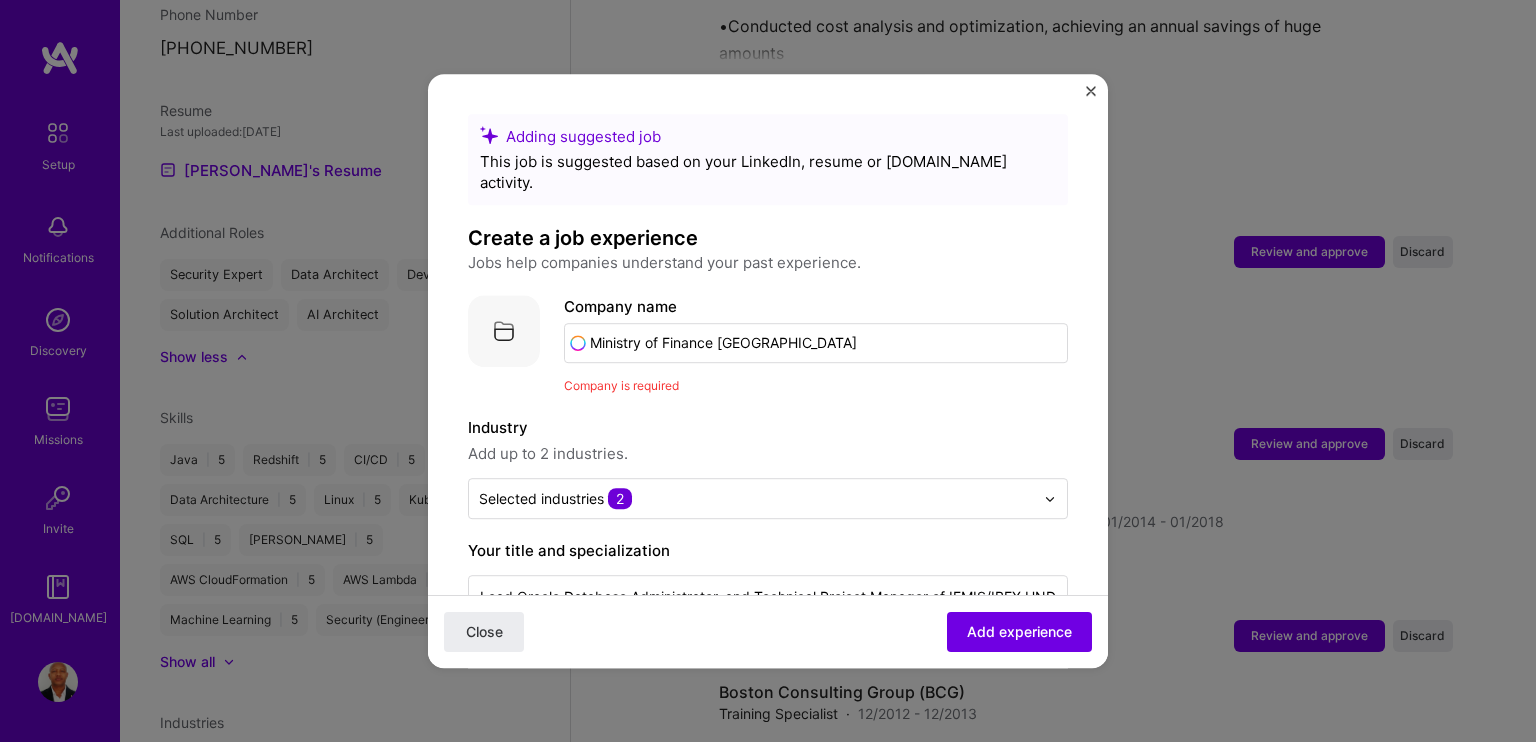 click on "Ministry of Finance [GEOGRAPHIC_DATA]" at bounding box center [816, 343] 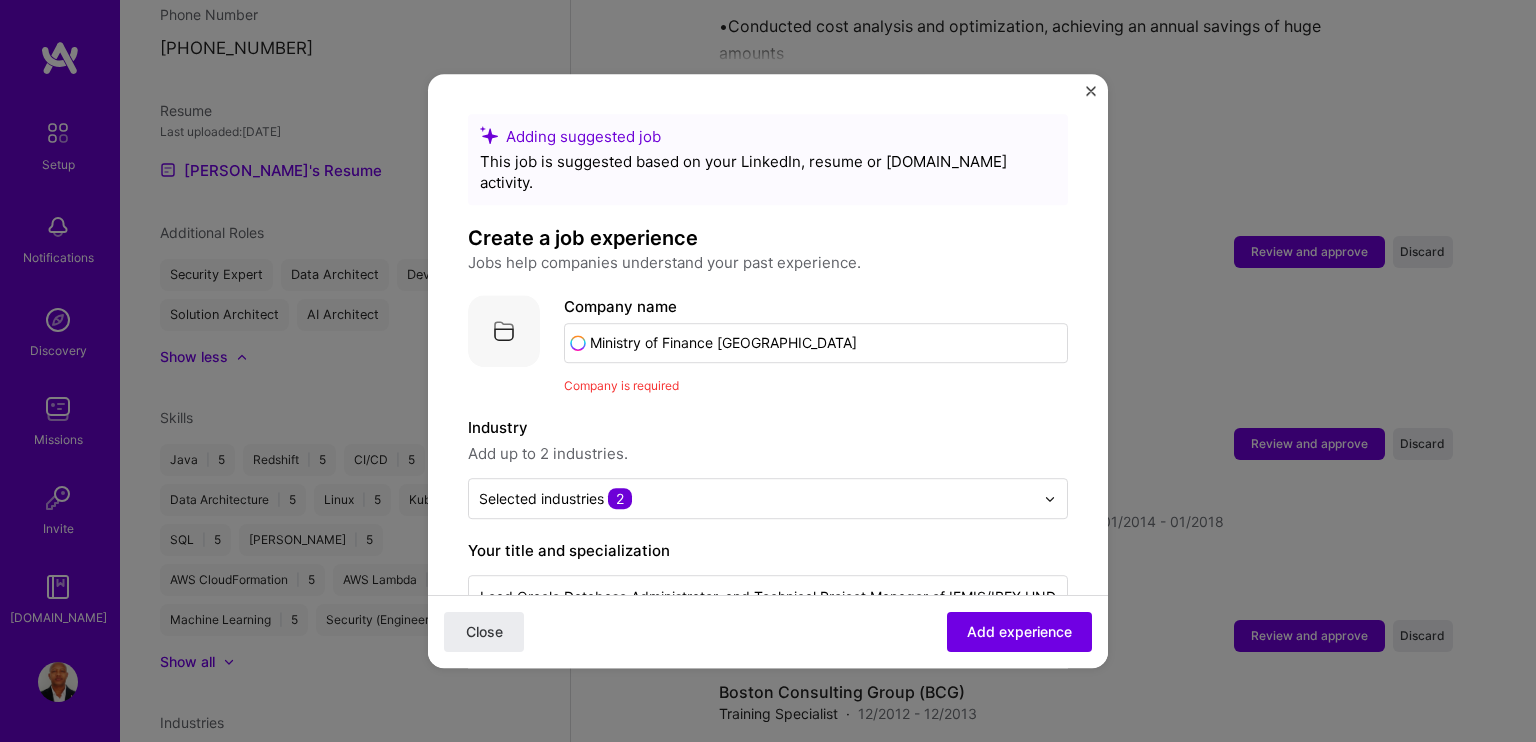 click on "Ministry of Finance [GEOGRAPHIC_DATA]" at bounding box center (816, 343) 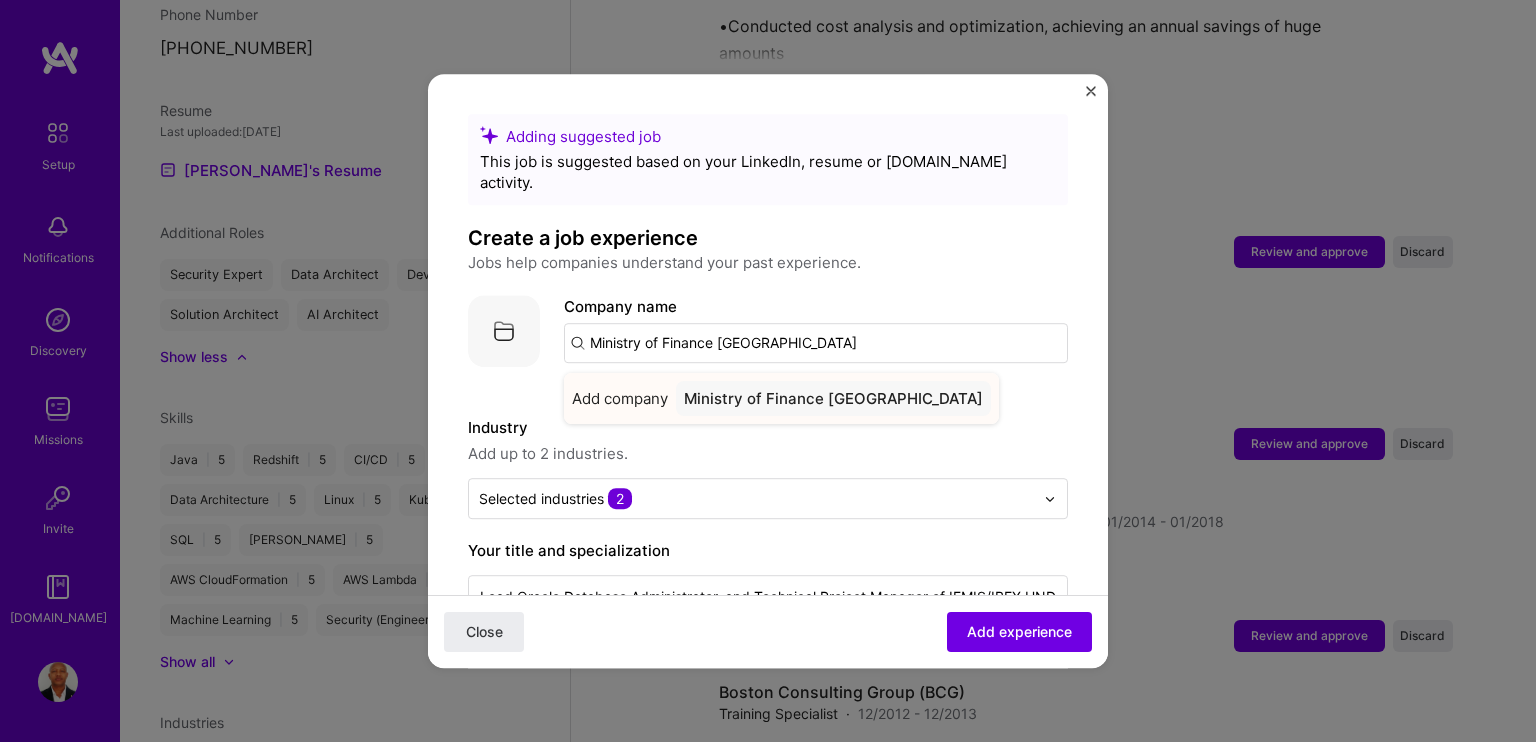 click on "Ministry of Finance [GEOGRAPHIC_DATA]" at bounding box center [833, 398] 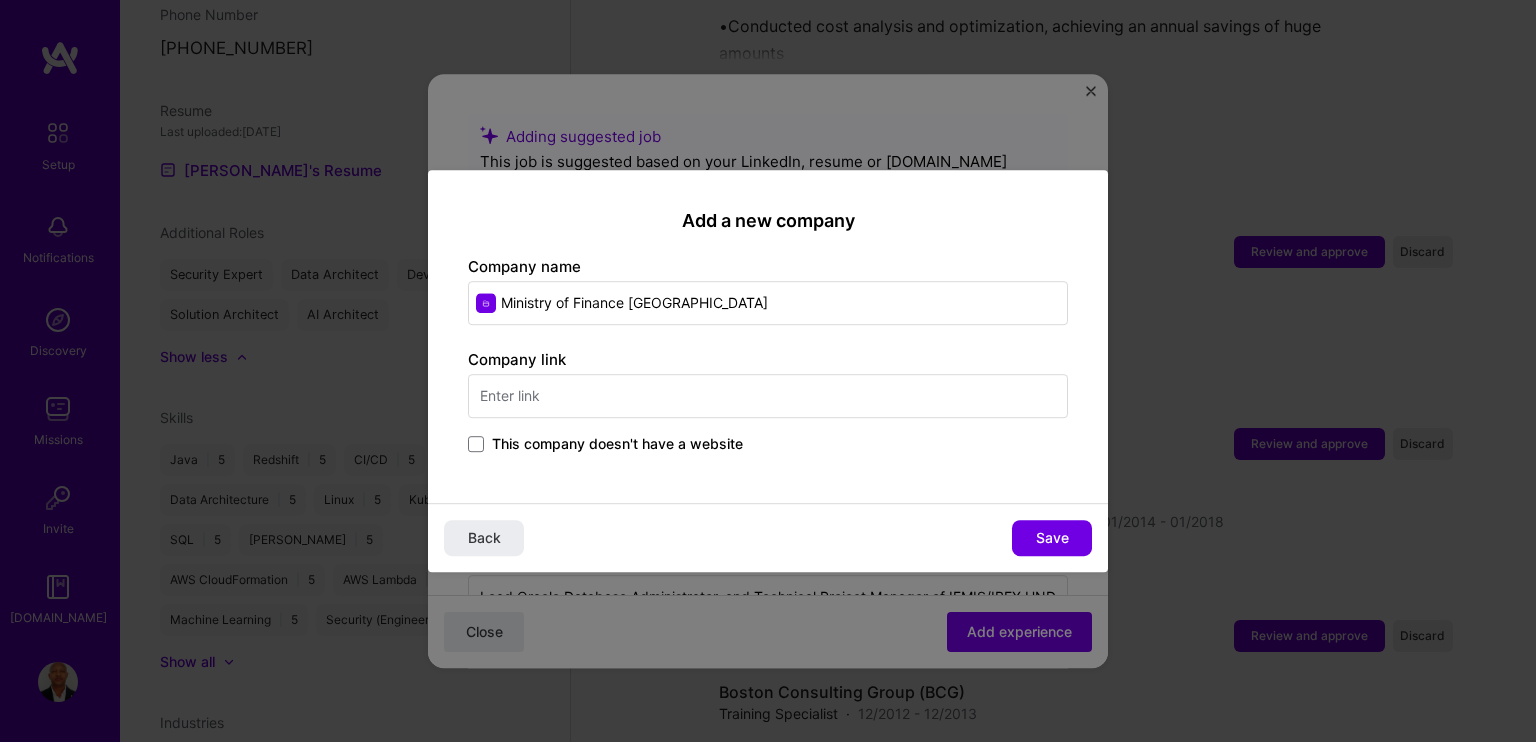 click at bounding box center [768, 396] 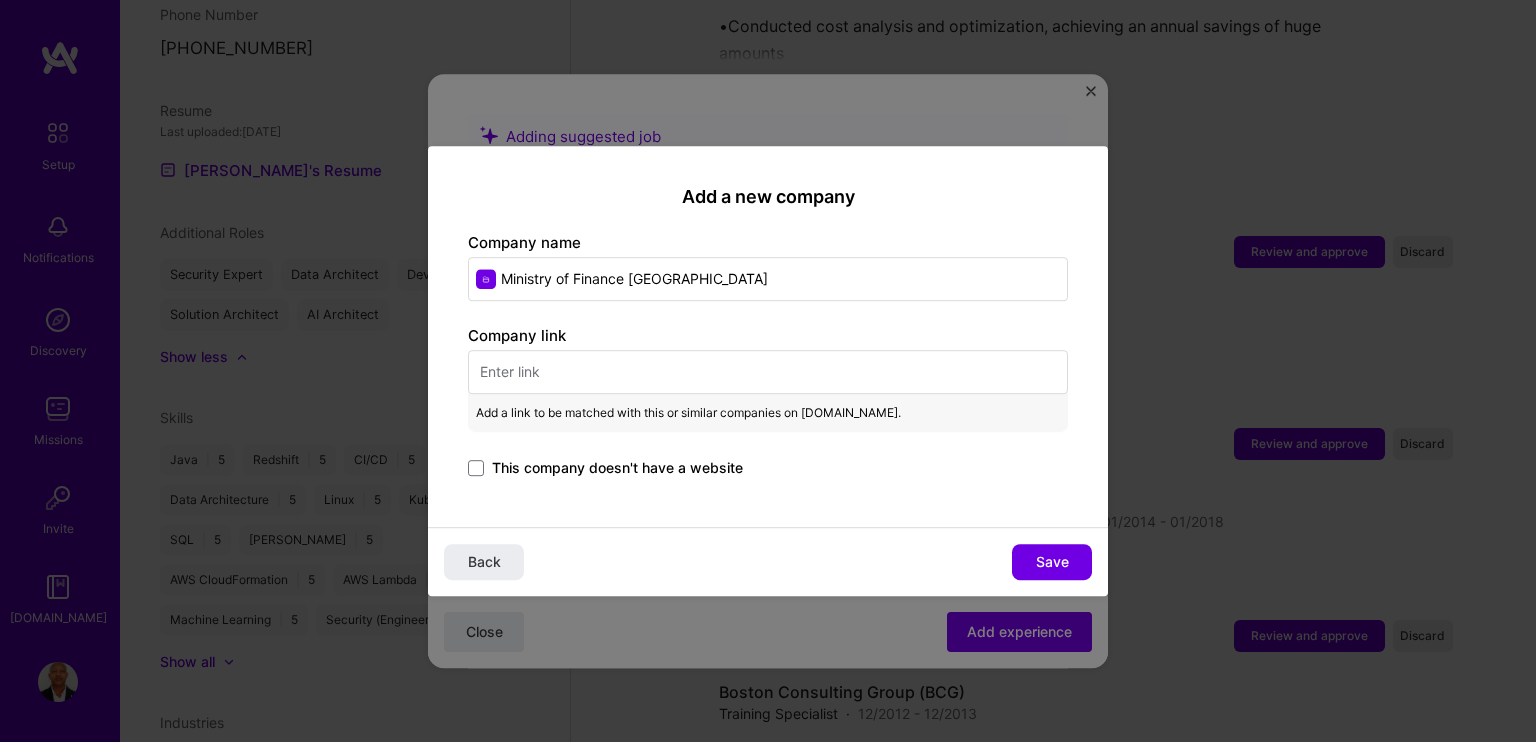 paste on "[URL][DOMAIN_NAME]" 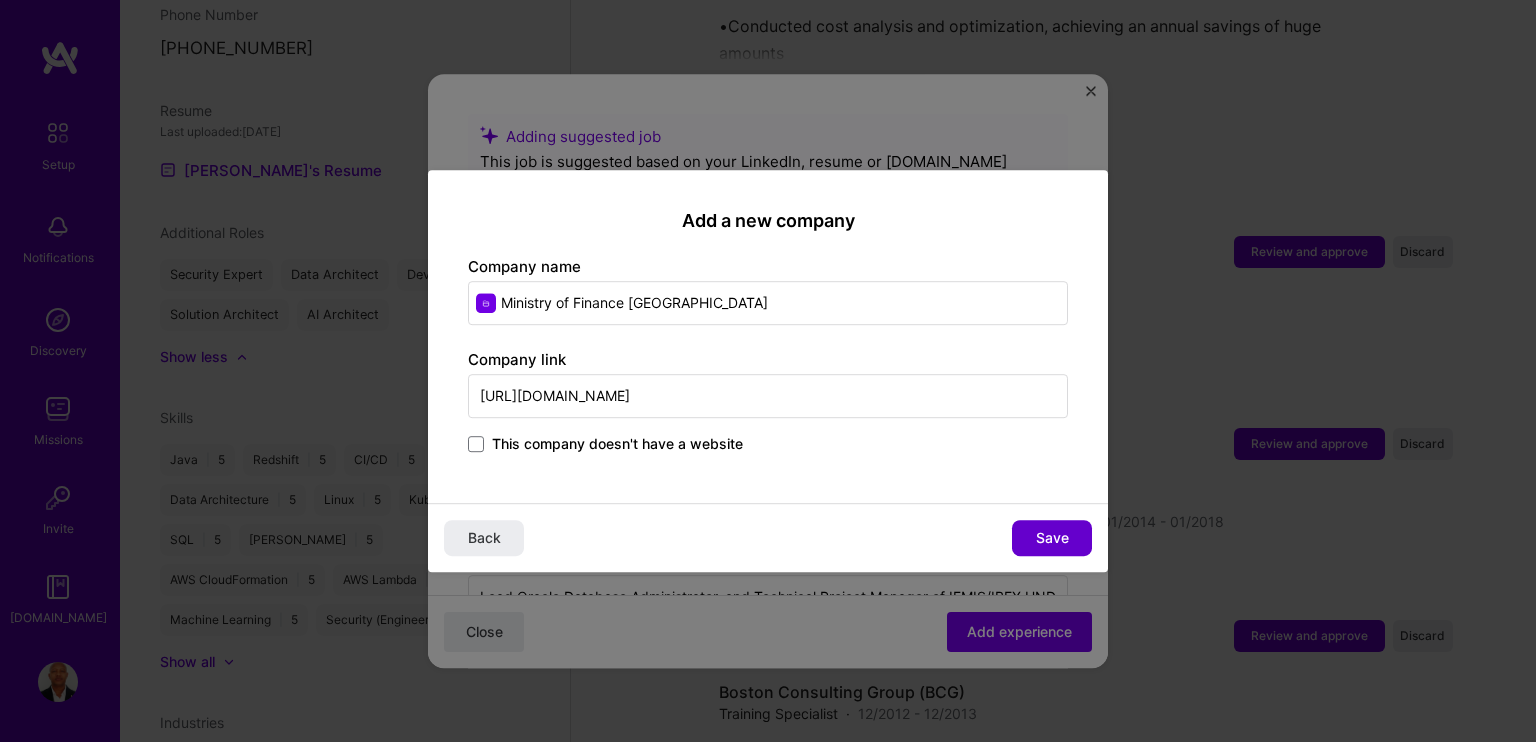 type on "[URL][DOMAIN_NAME]" 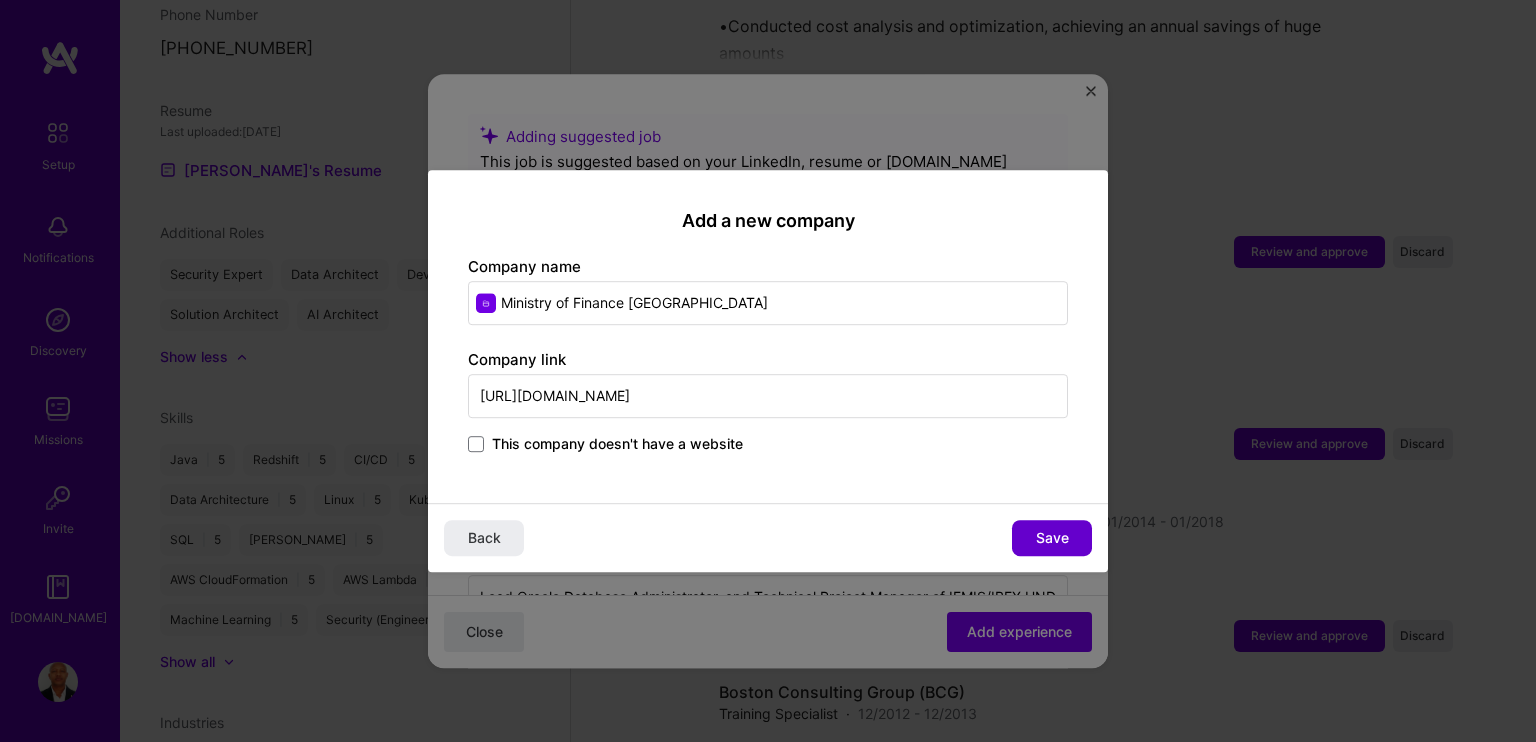 click on "Save" at bounding box center [1052, 538] 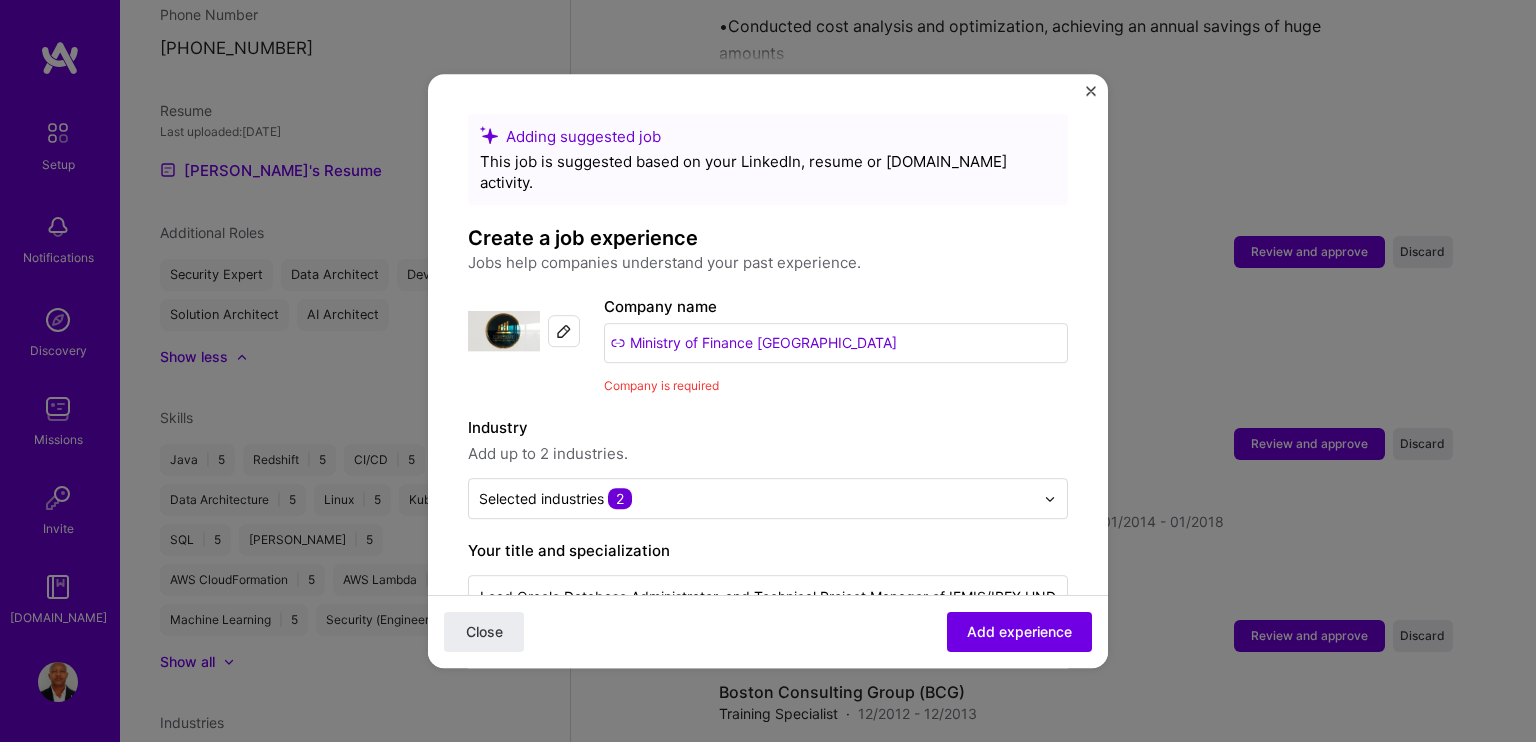 click on "Company is required" at bounding box center [661, 385] 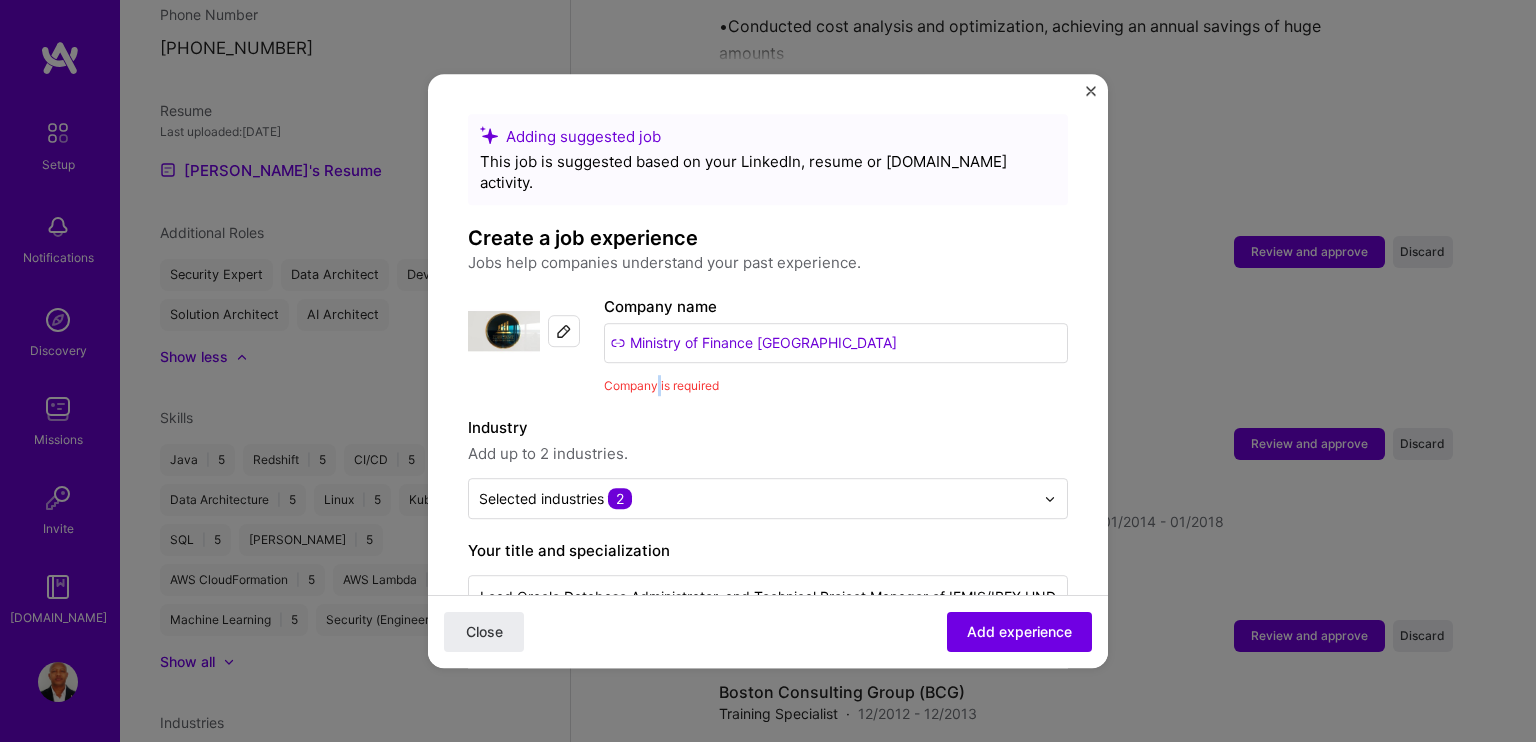 click on "Company is required" at bounding box center [661, 385] 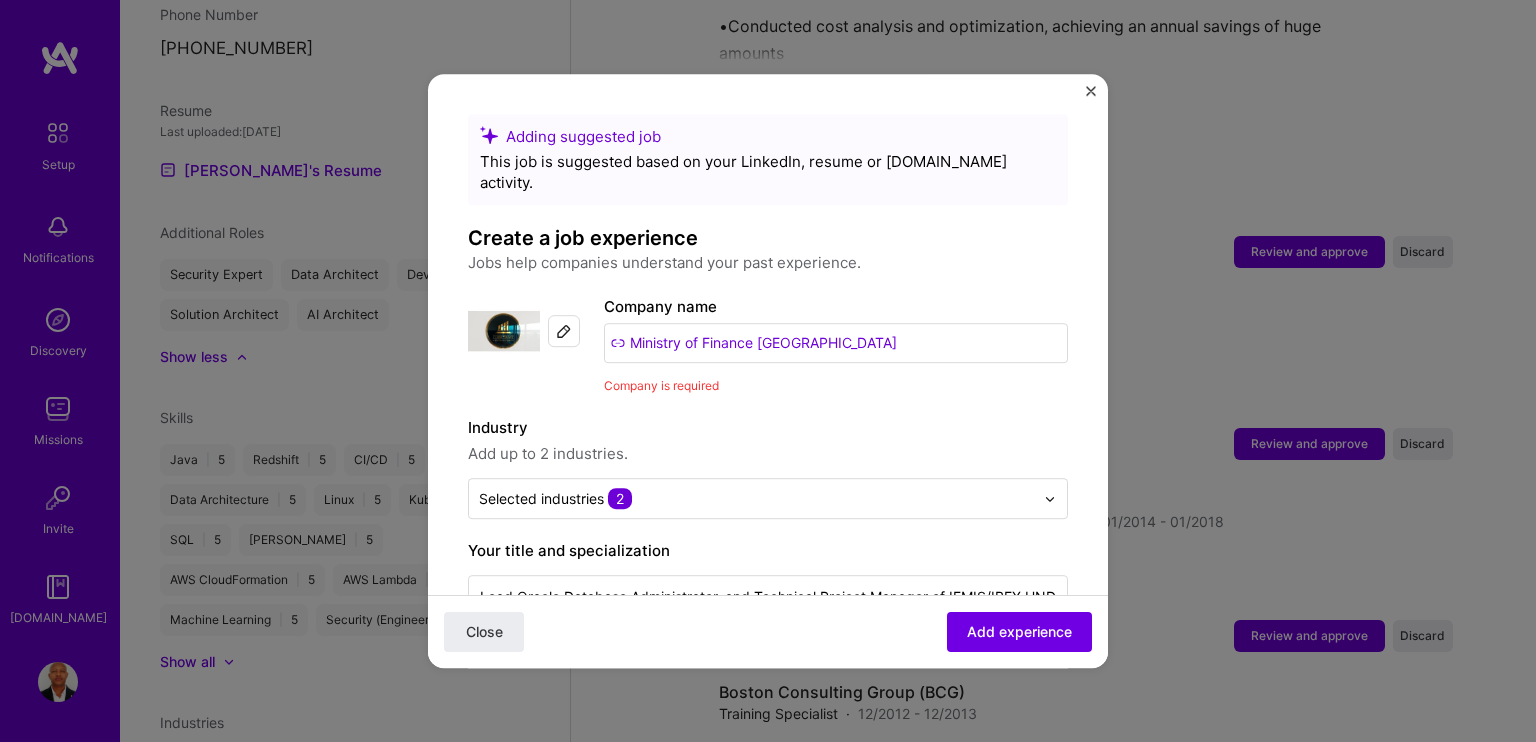 click on "Ministry of Finance [GEOGRAPHIC_DATA]" at bounding box center (836, 343) 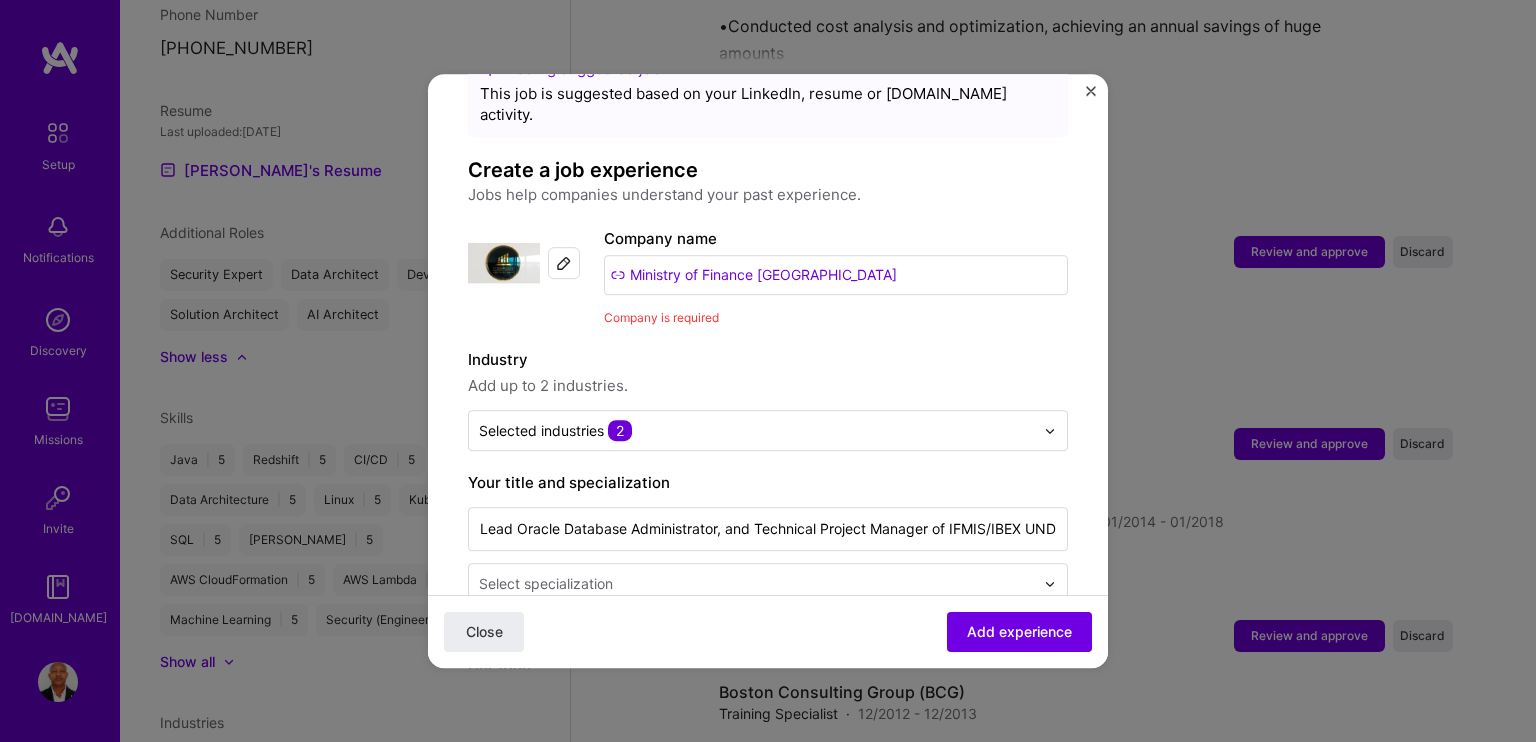 scroll, scrollTop: 100, scrollLeft: 0, axis: vertical 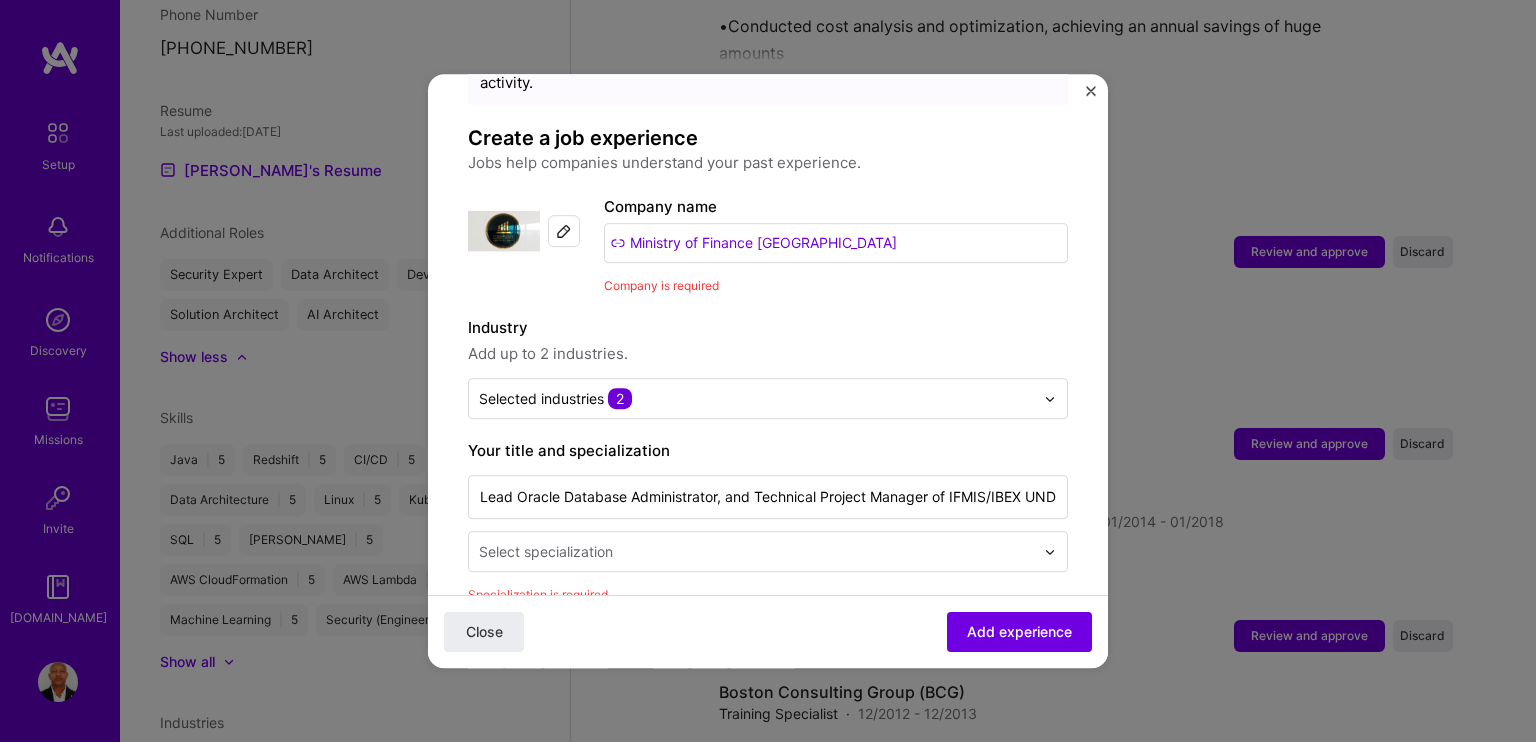 click on "Ministry of Finance [GEOGRAPHIC_DATA]" at bounding box center (836, 243) 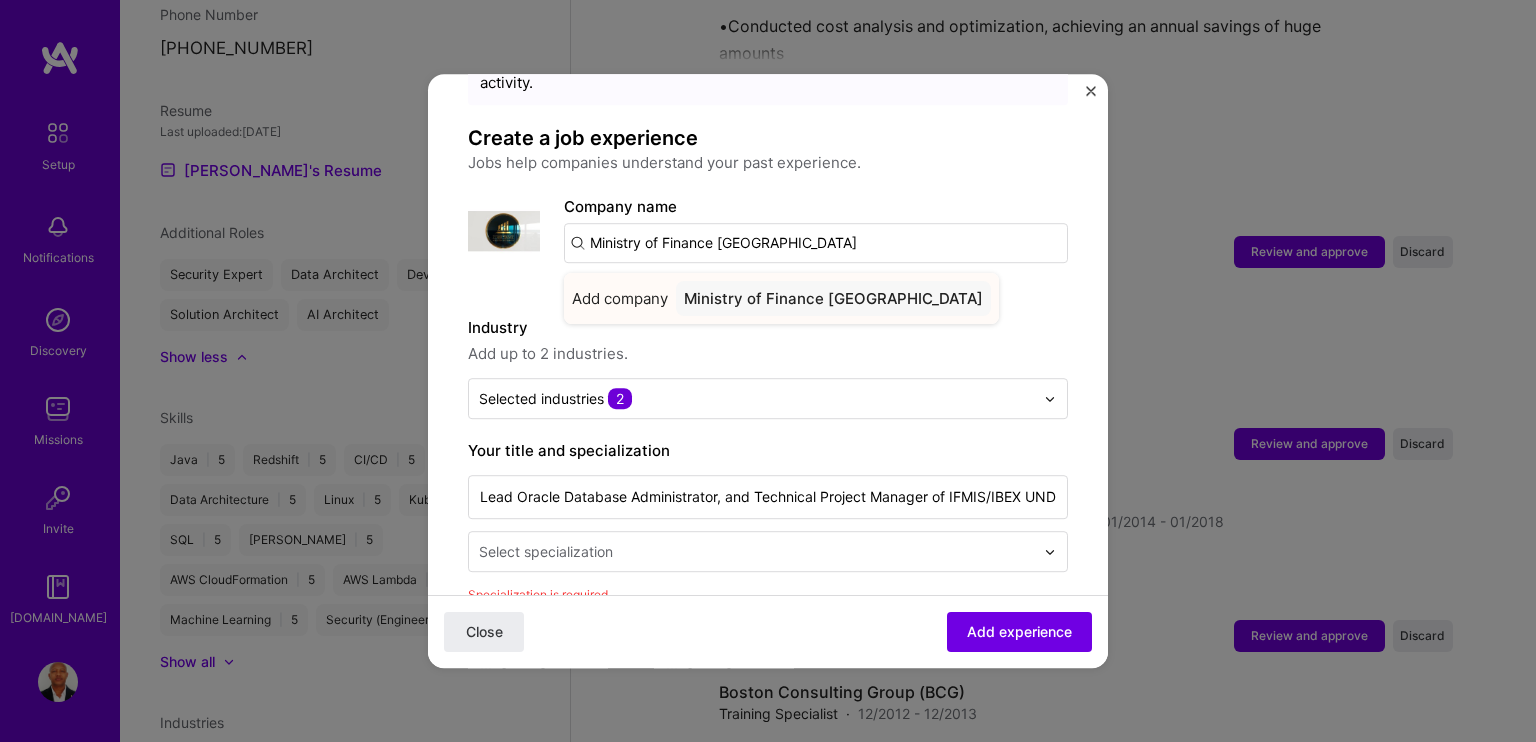 type on "Ministry of Finance [GEOGRAPHIC_DATA]" 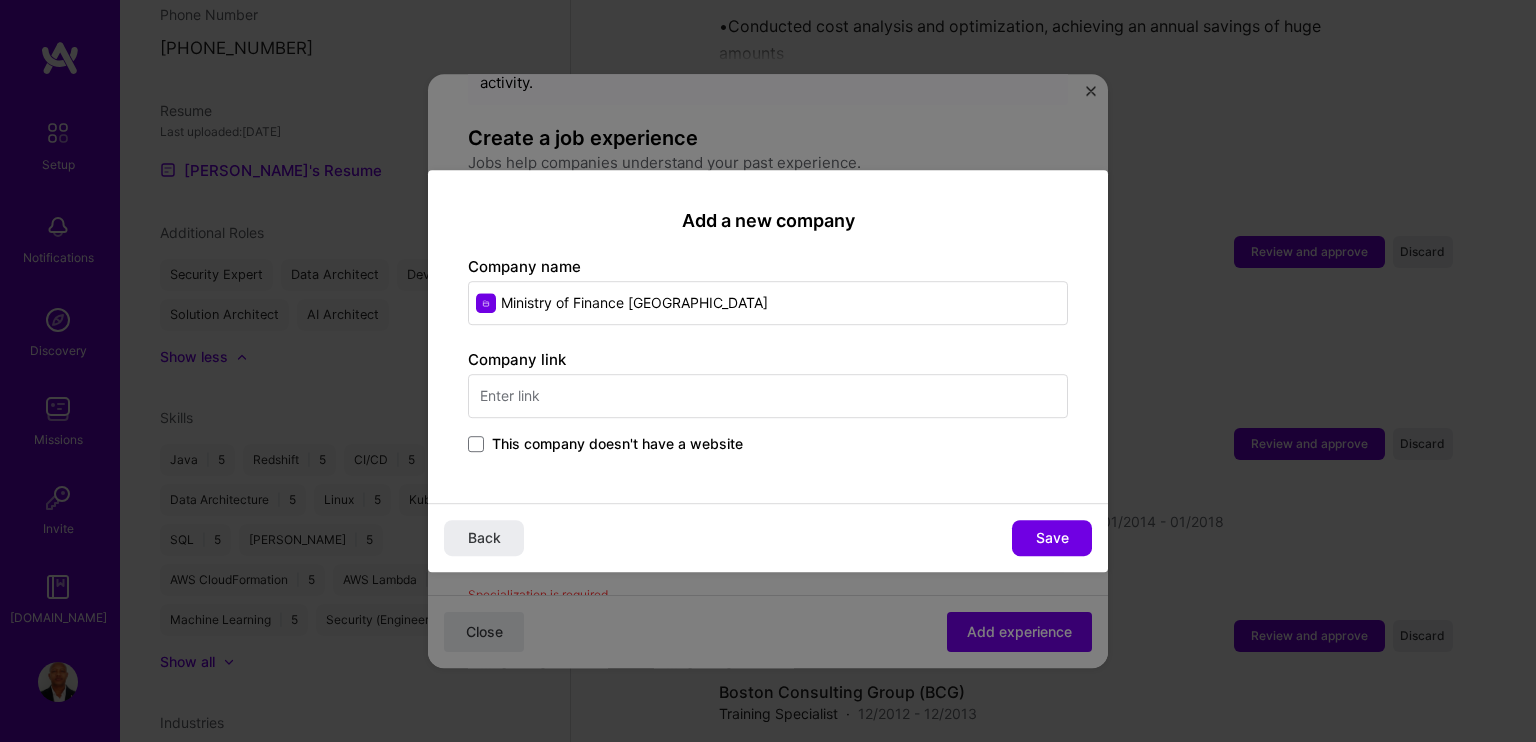 click at bounding box center [768, 396] 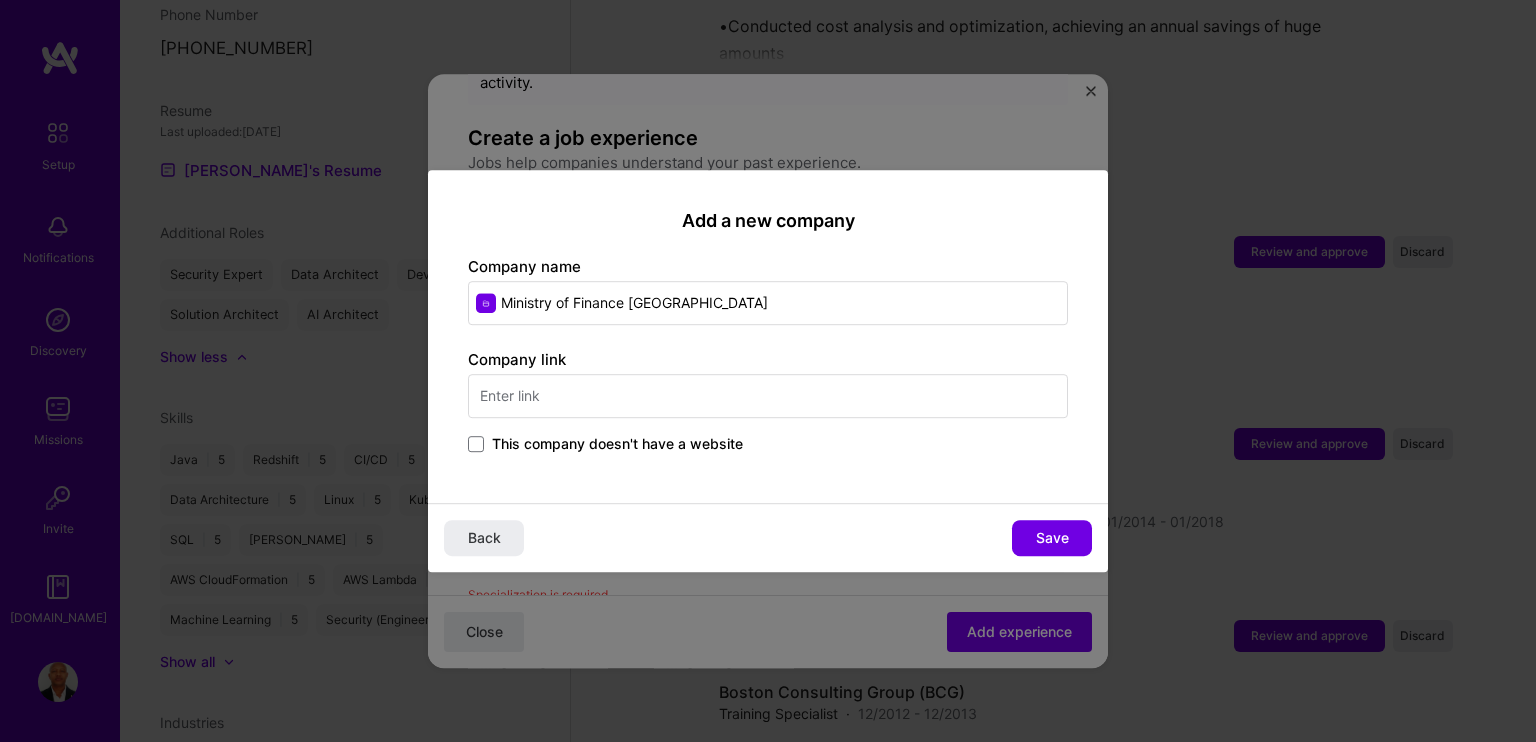 paste on "[URL][DOMAIN_NAME]" 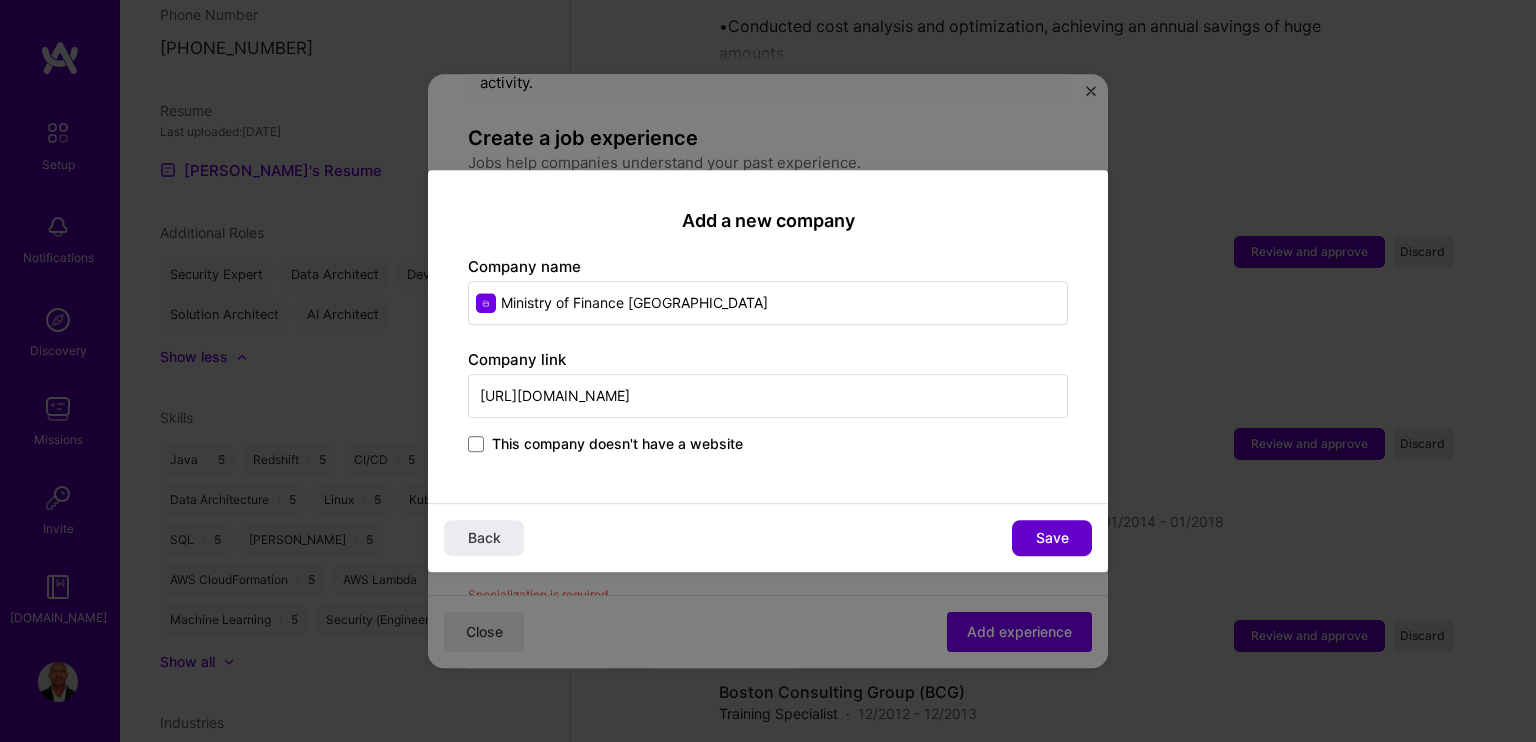 type on "[URL][DOMAIN_NAME]" 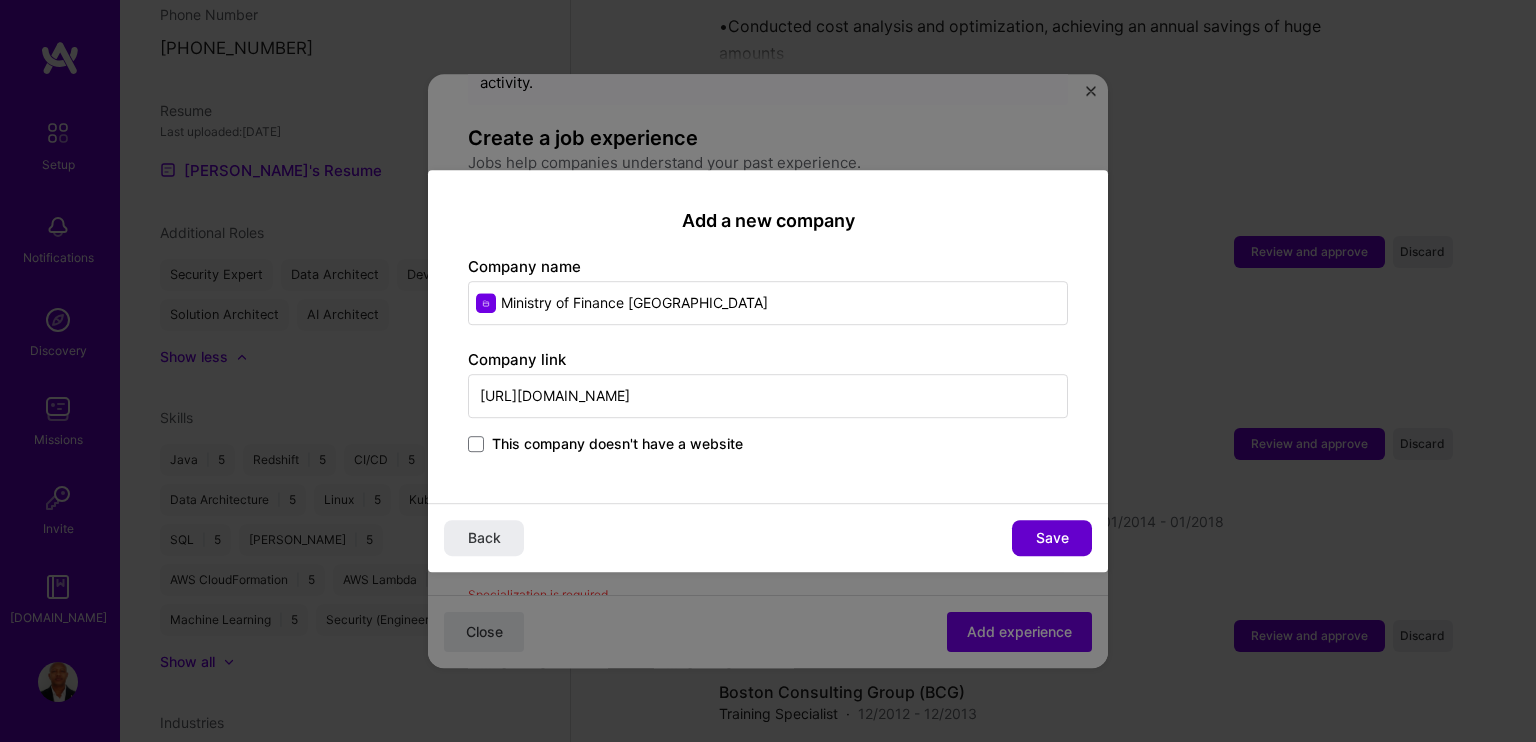 click on "Save" at bounding box center (1052, 538) 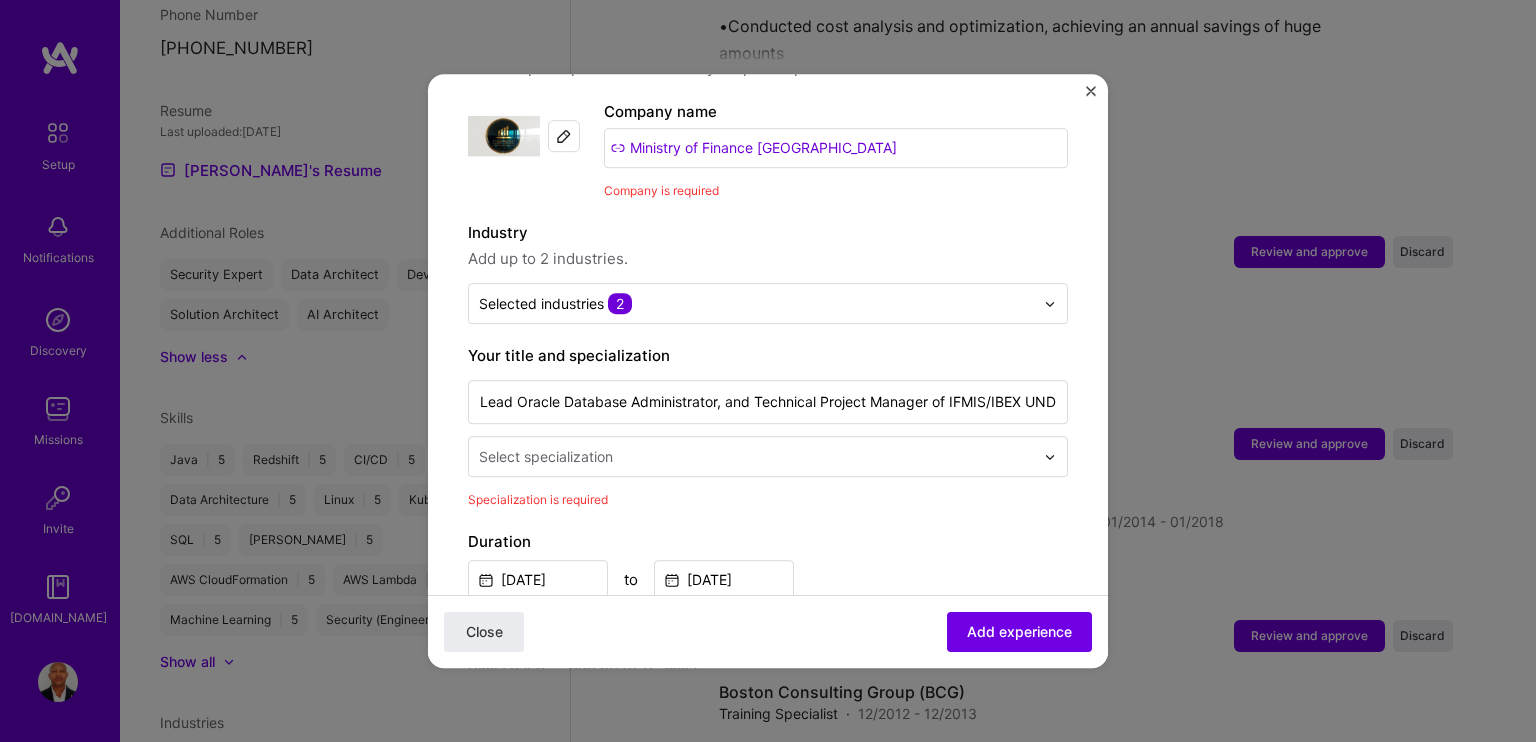 scroll, scrollTop: 300, scrollLeft: 0, axis: vertical 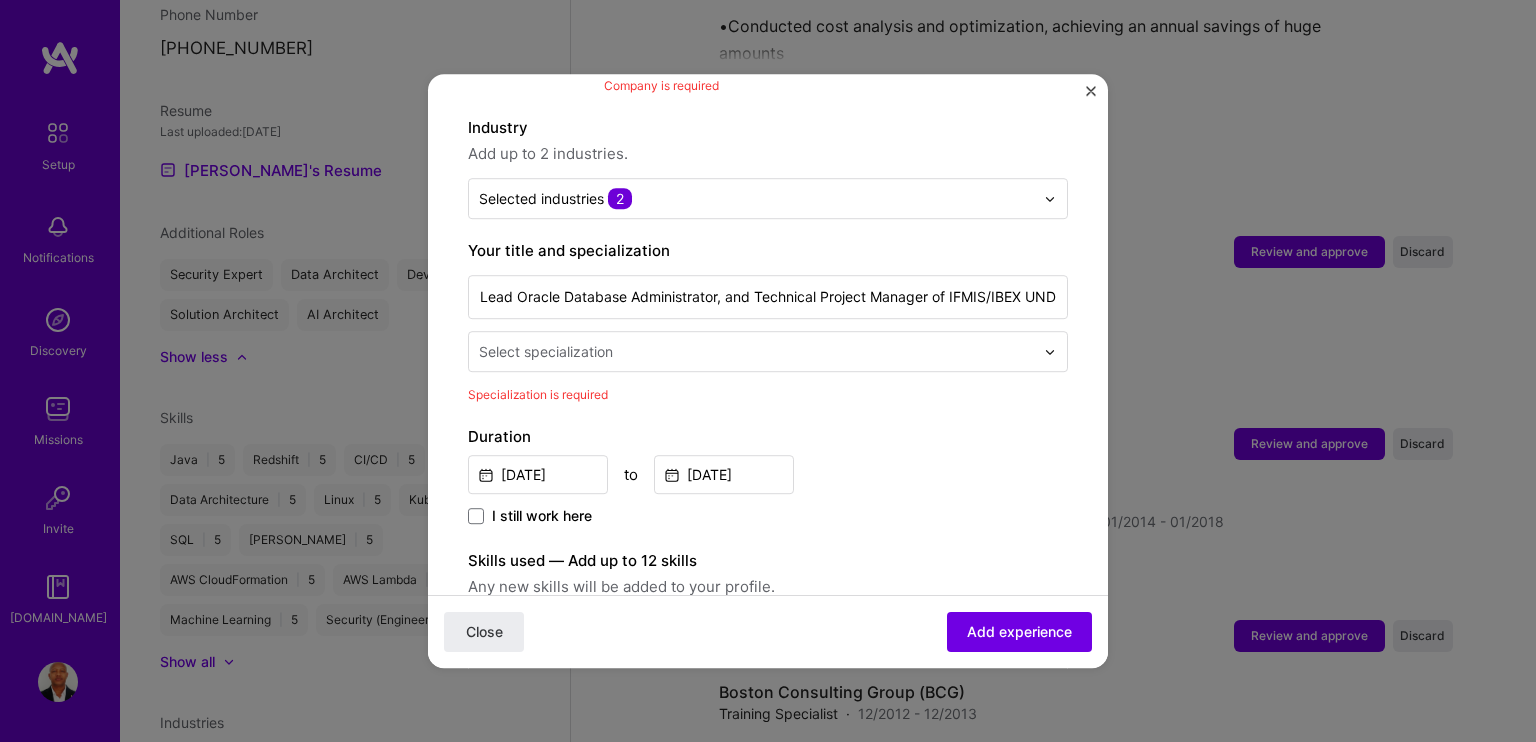 click at bounding box center [758, 351] 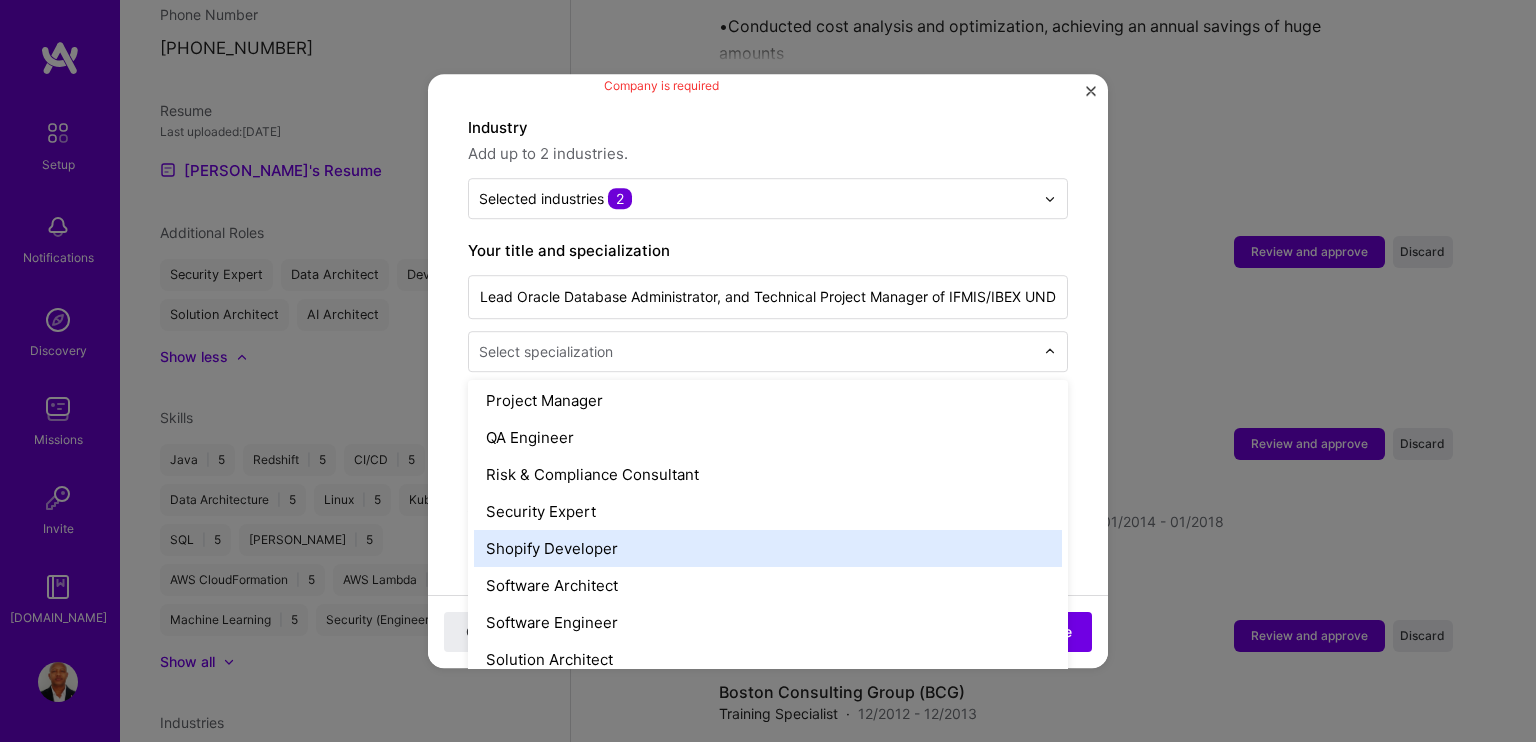scroll, scrollTop: 1802, scrollLeft: 0, axis: vertical 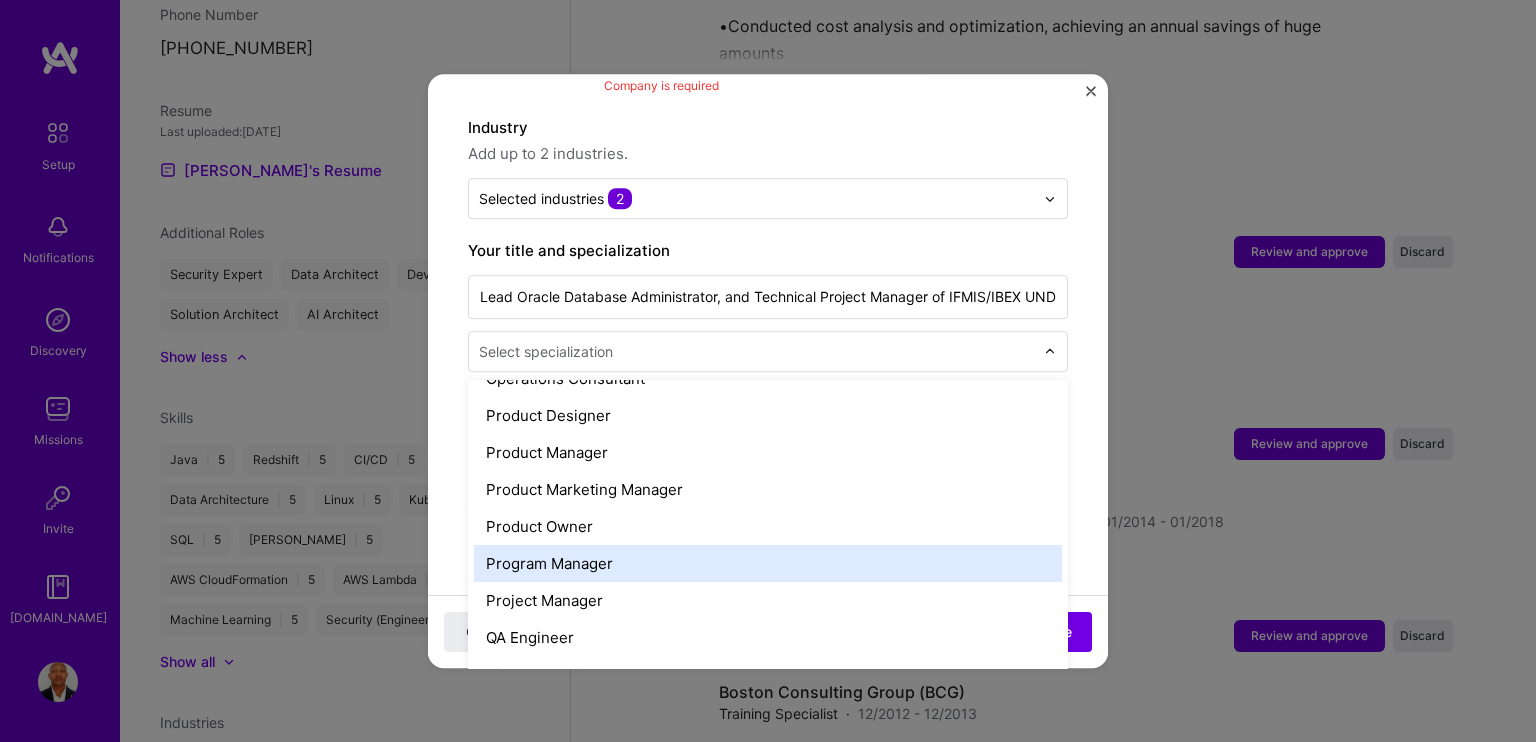 click on "Program Manager" at bounding box center [768, 563] 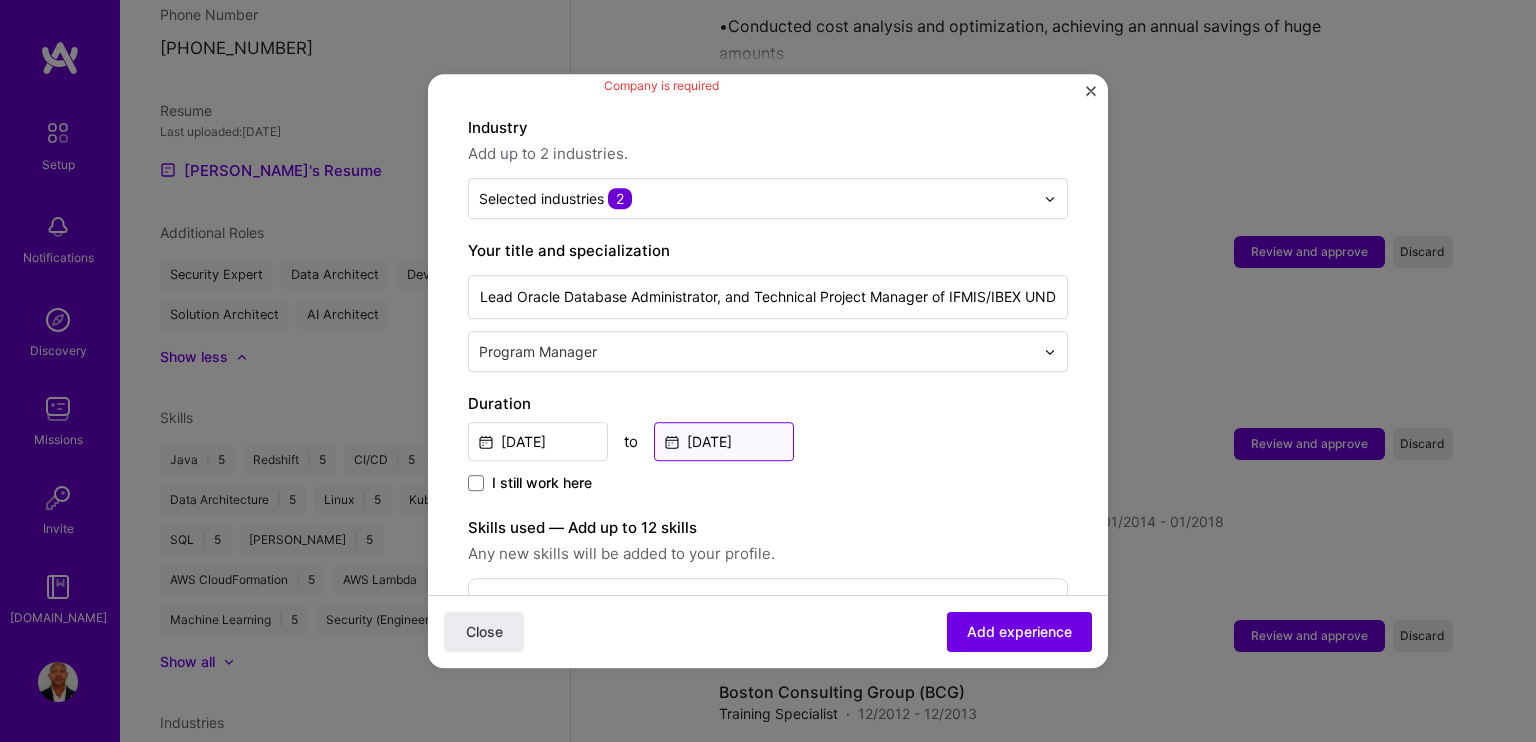 click on "[DATE]" at bounding box center (724, 441) 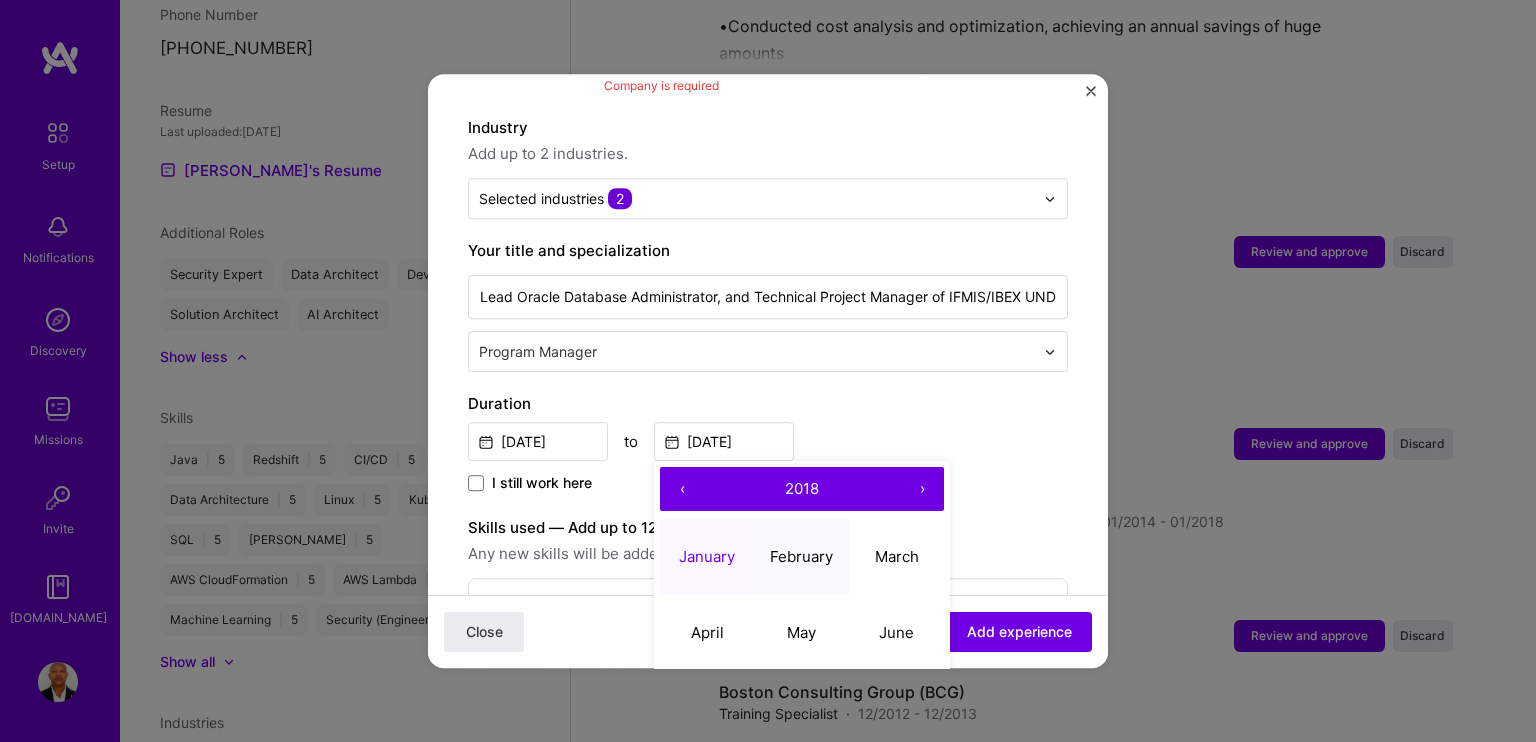 click on "February" at bounding box center (801, 556) 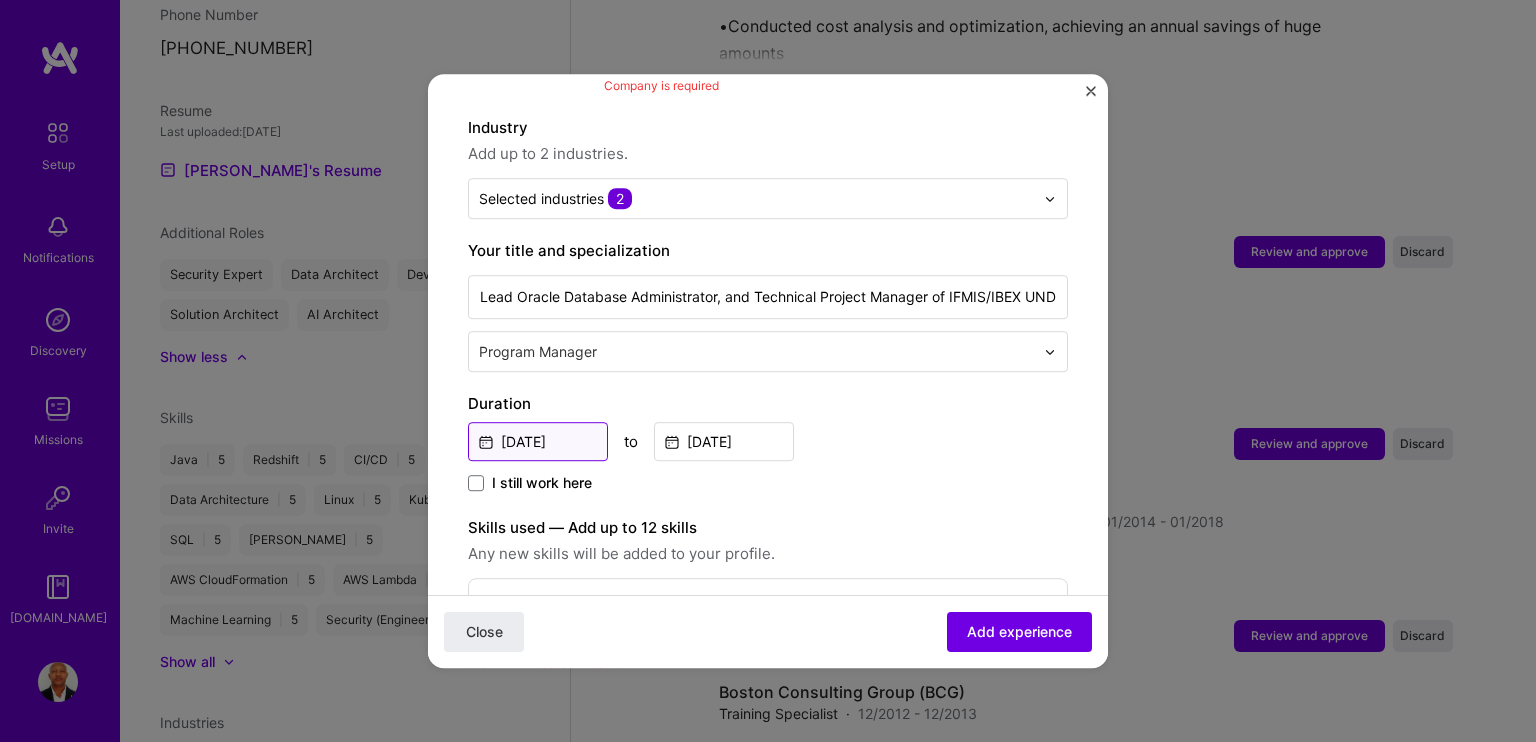 click on "[DATE]" at bounding box center [538, 441] 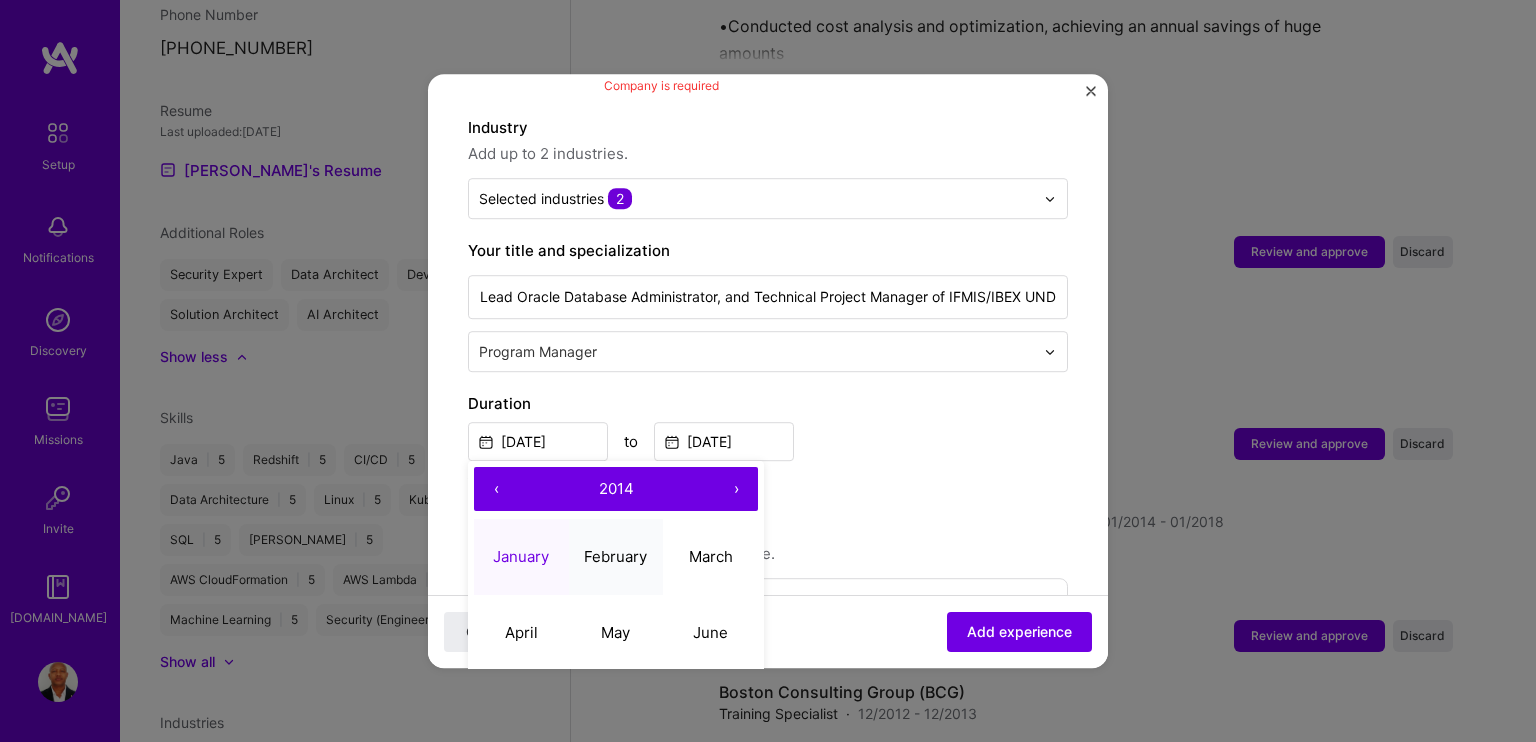 click on "February" at bounding box center (615, 556) 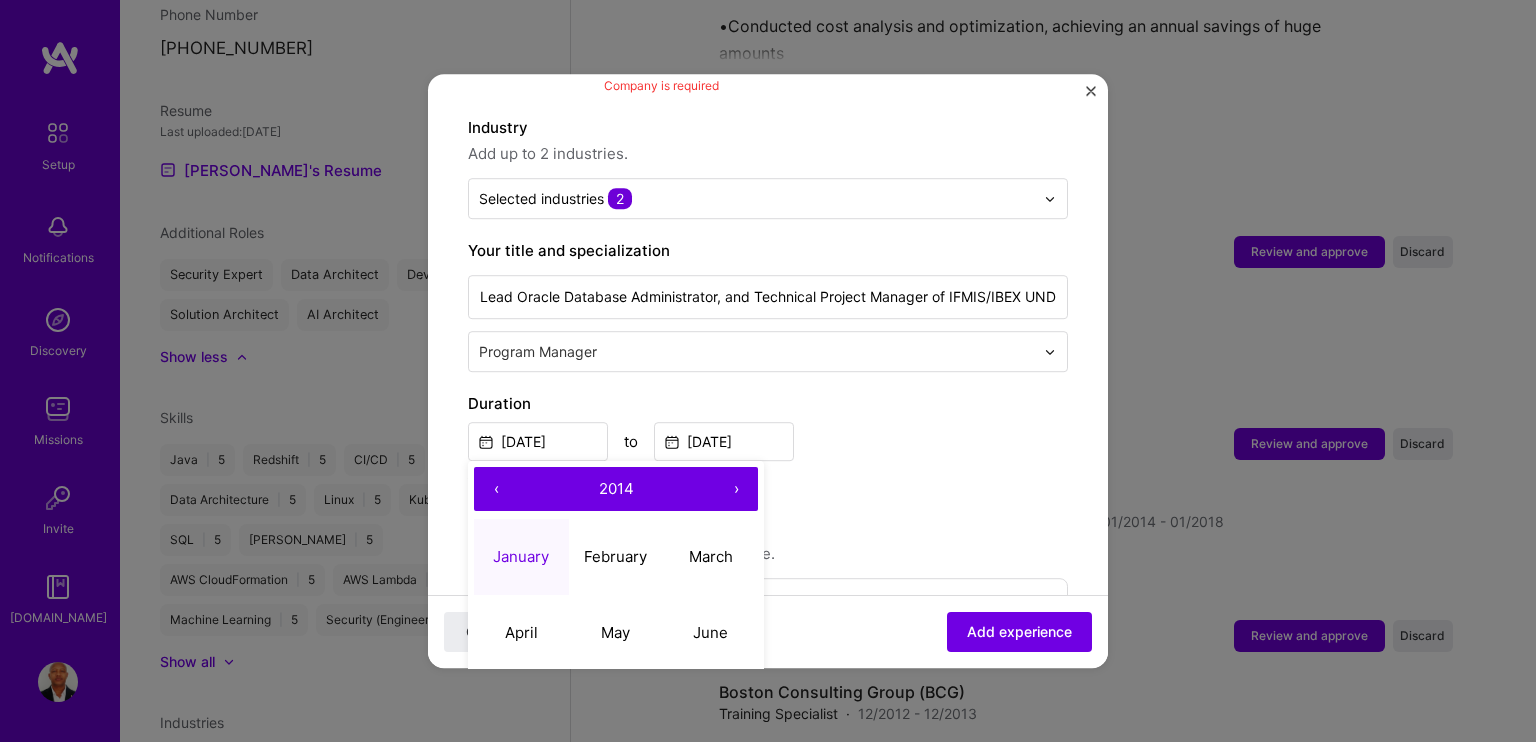type on "[DATE]" 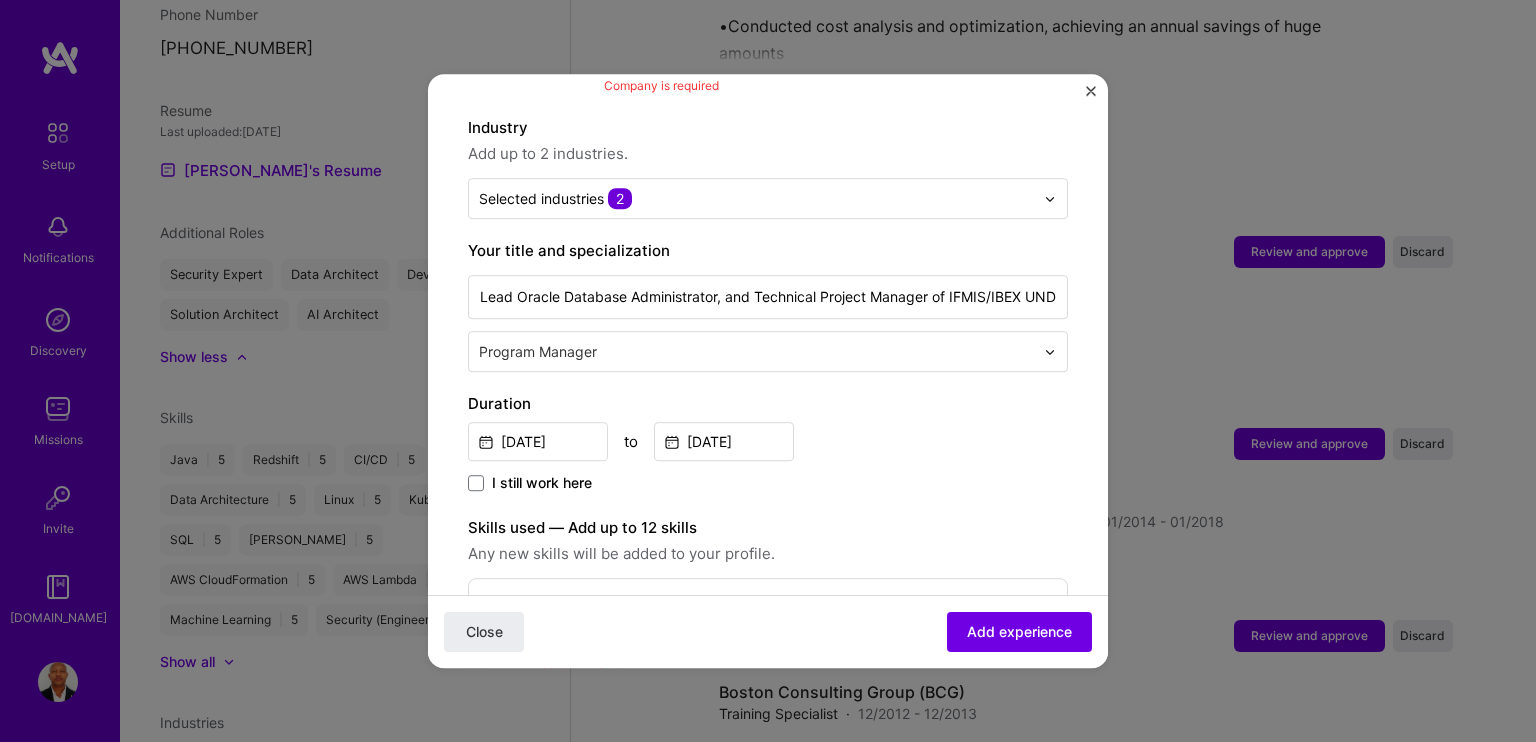 click on "I still work here" at bounding box center [768, 484] 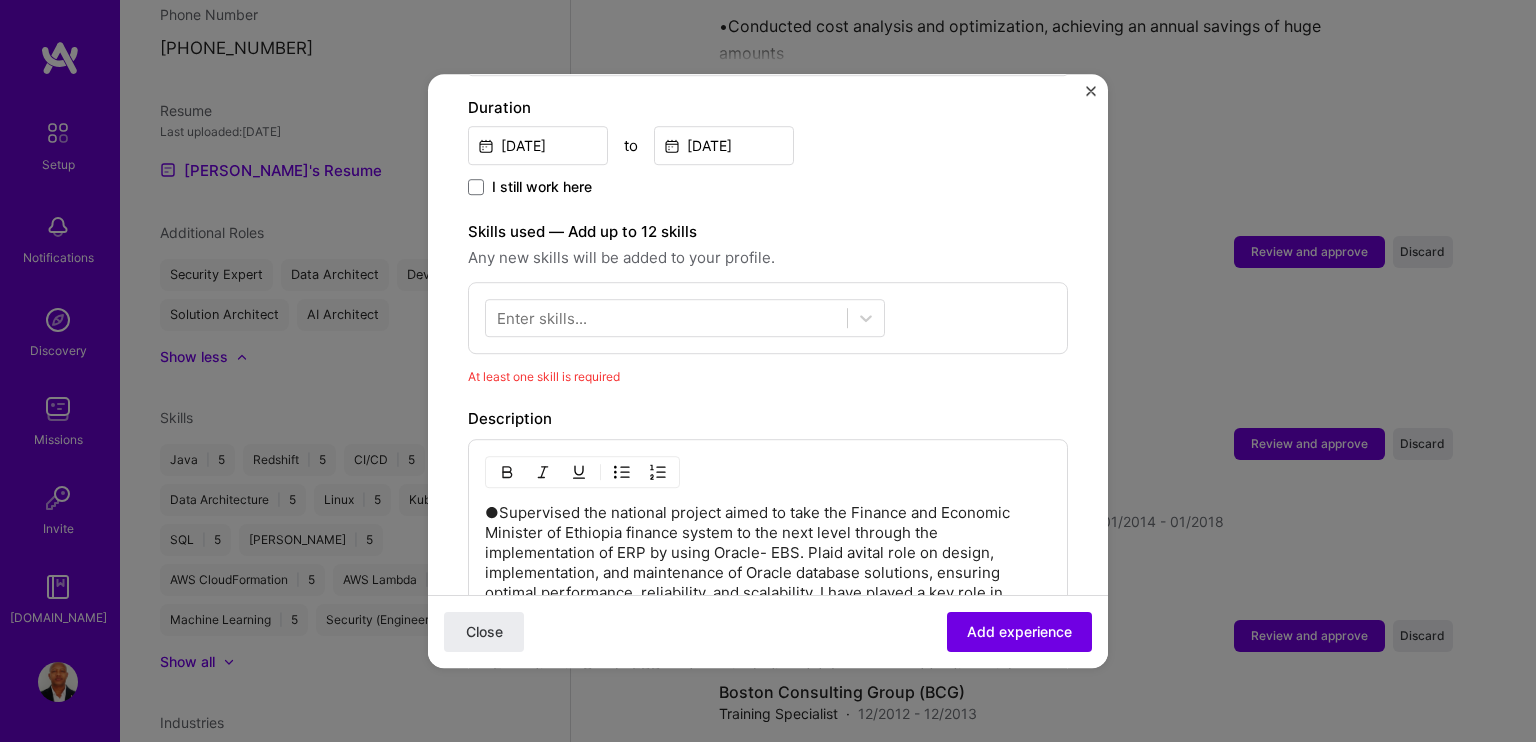 scroll, scrollTop: 600, scrollLeft: 0, axis: vertical 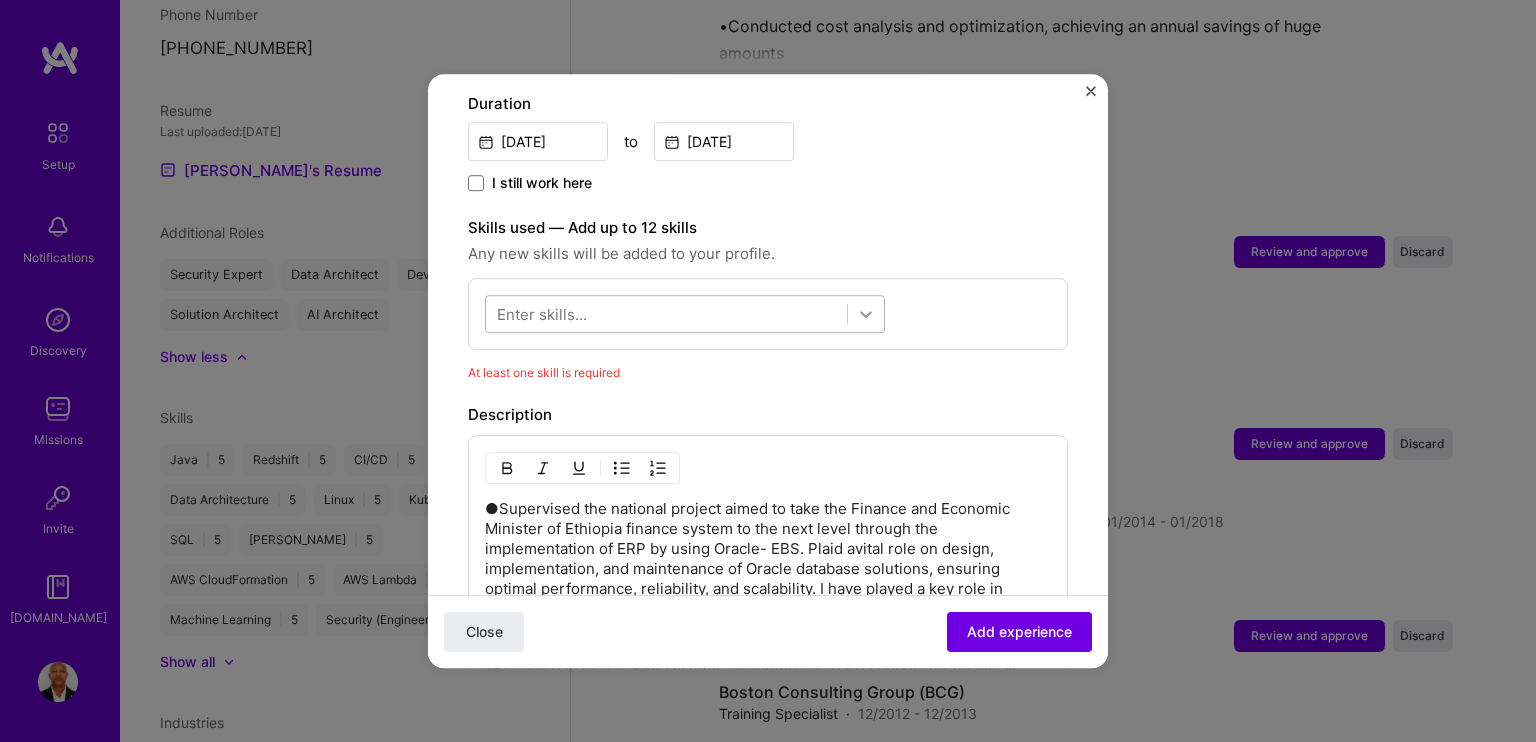 click 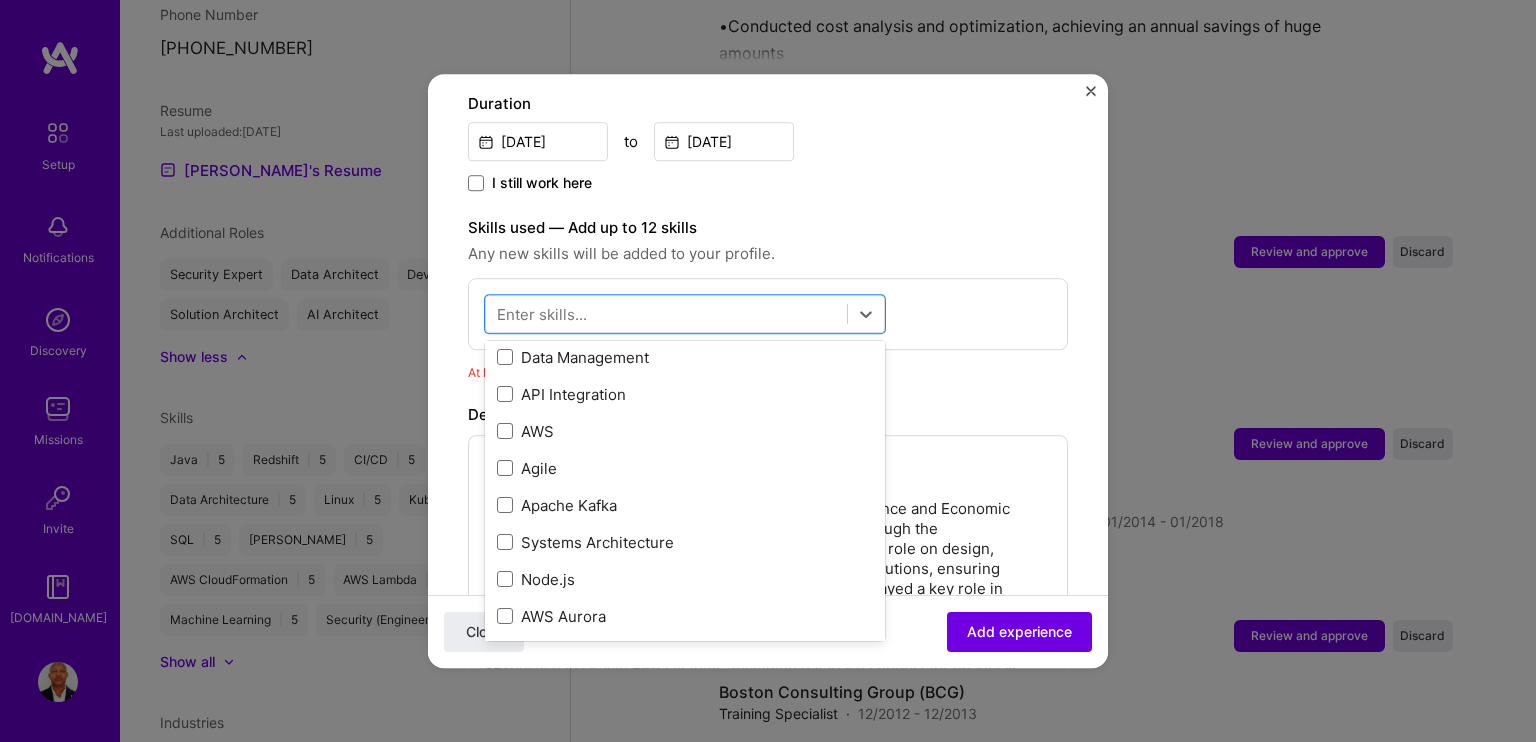 scroll, scrollTop: 900, scrollLeft: 0, axis: vertical 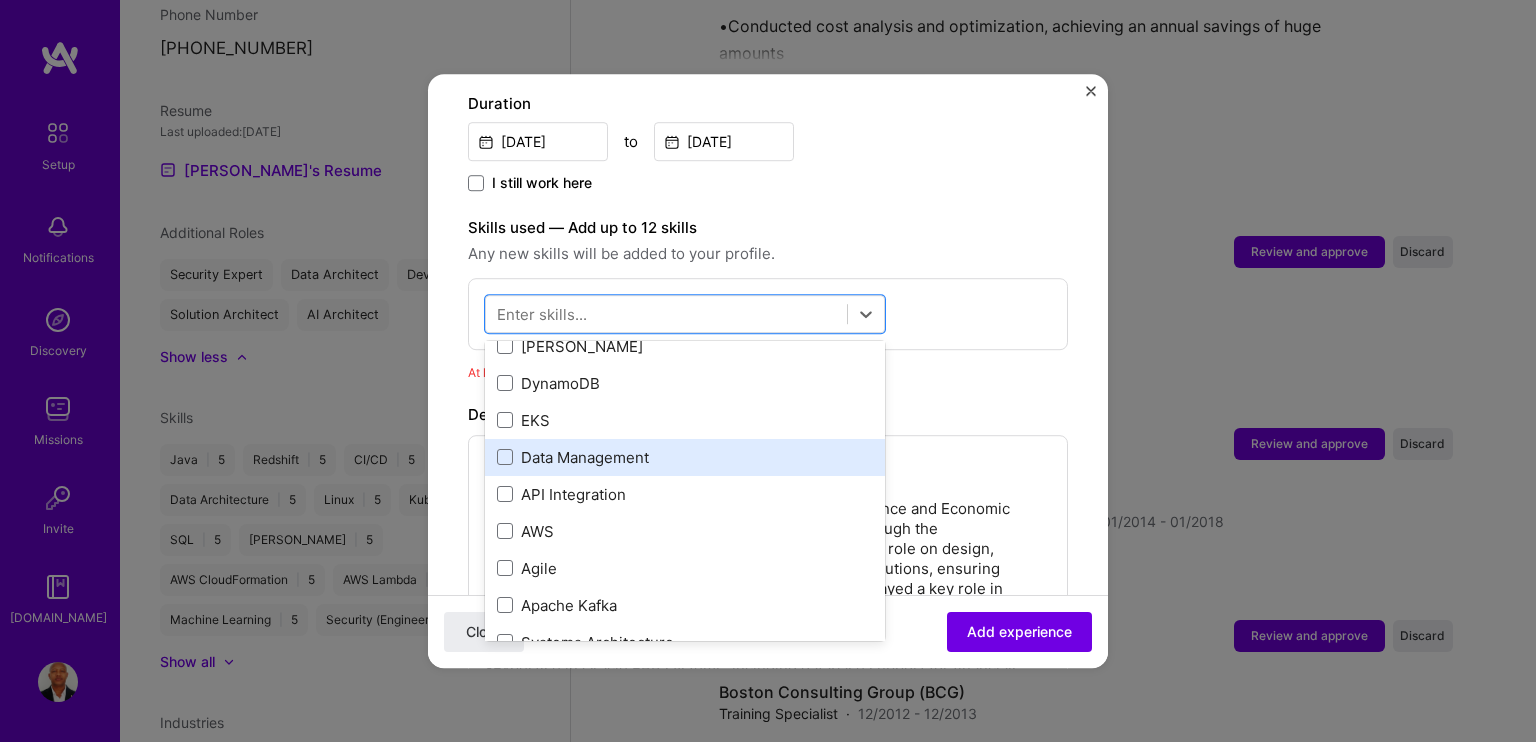 click on "Data Management" at bounding box center (685, 457) 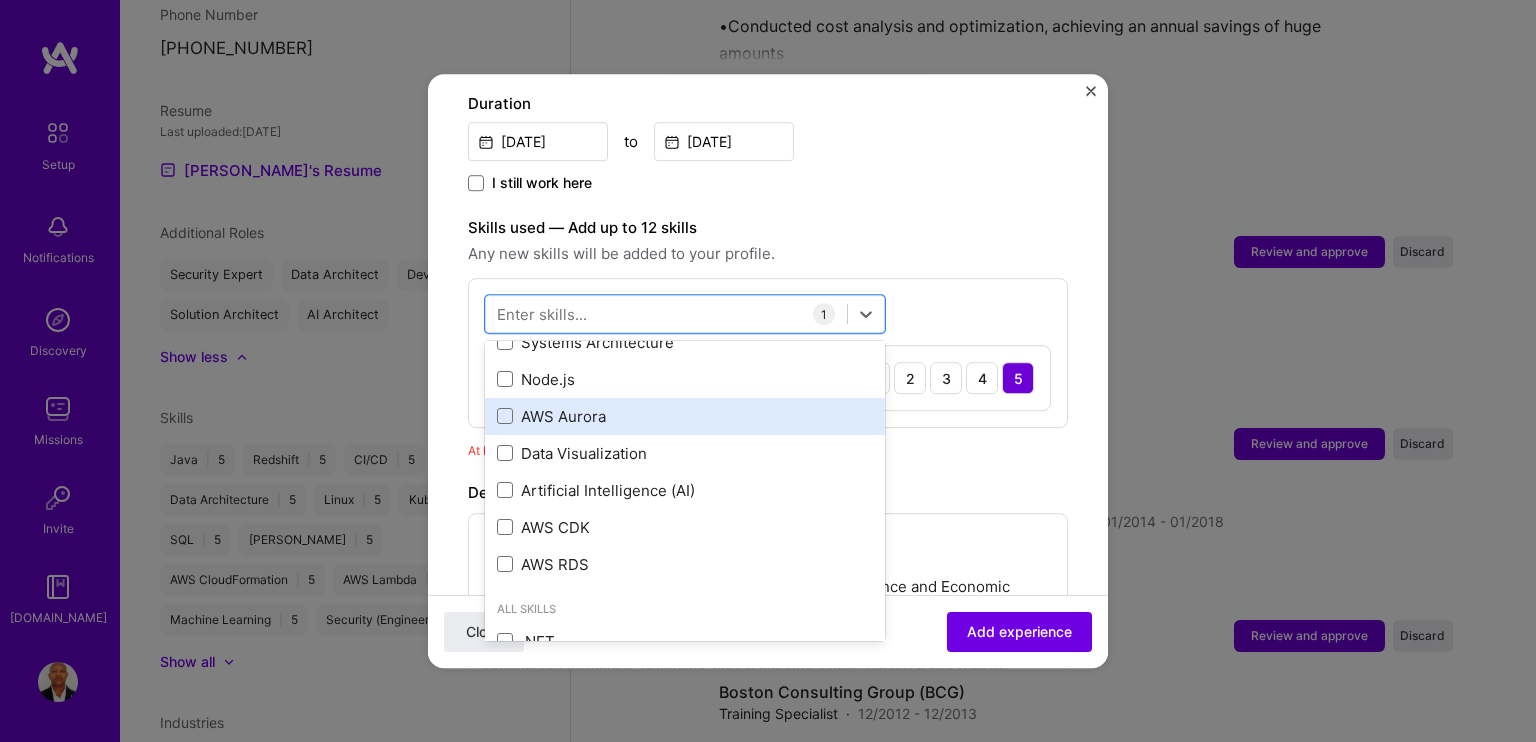 scroll, scrollTop: 1200, scrollLeft: 0, axis: vertical 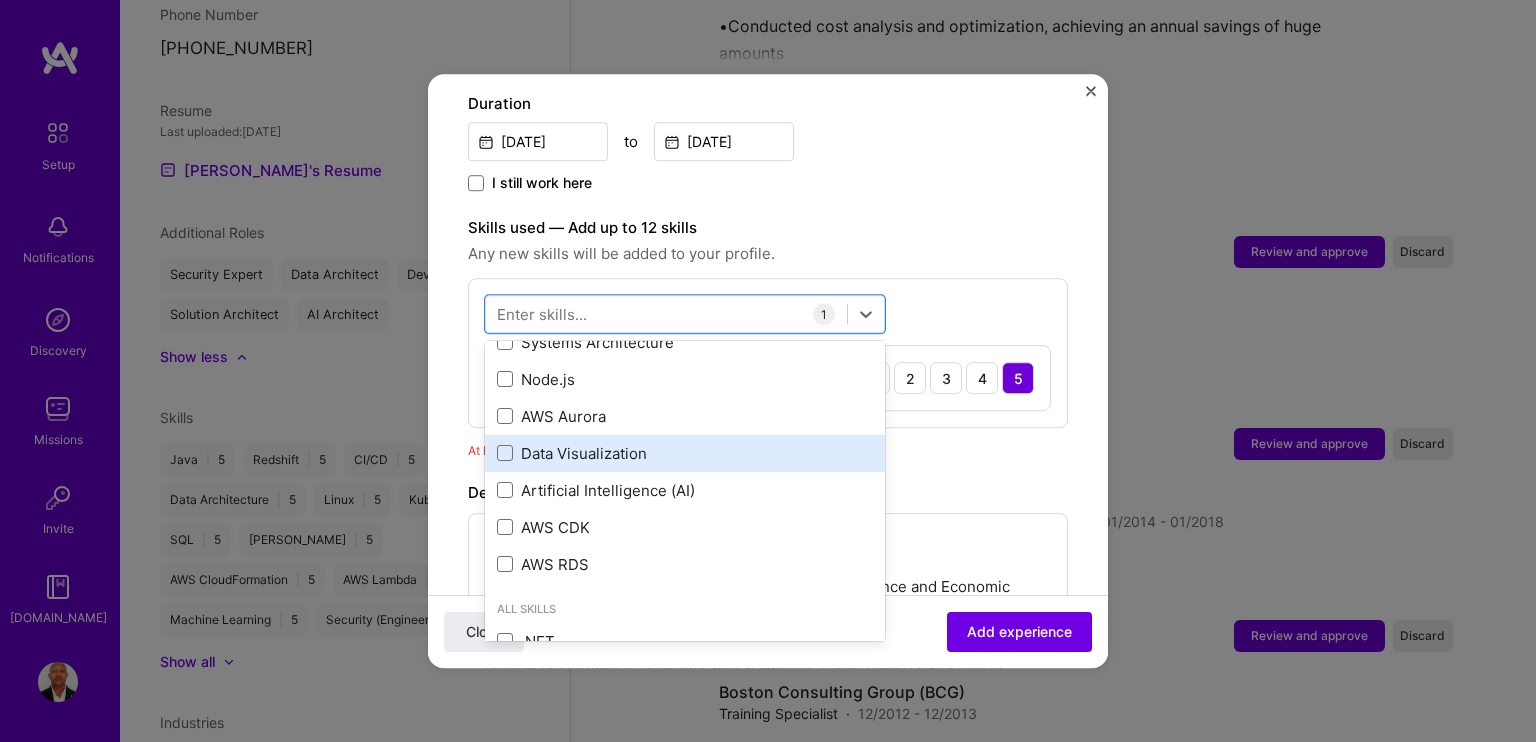 click on "Data Visualization" at bounding box center (685, 453) 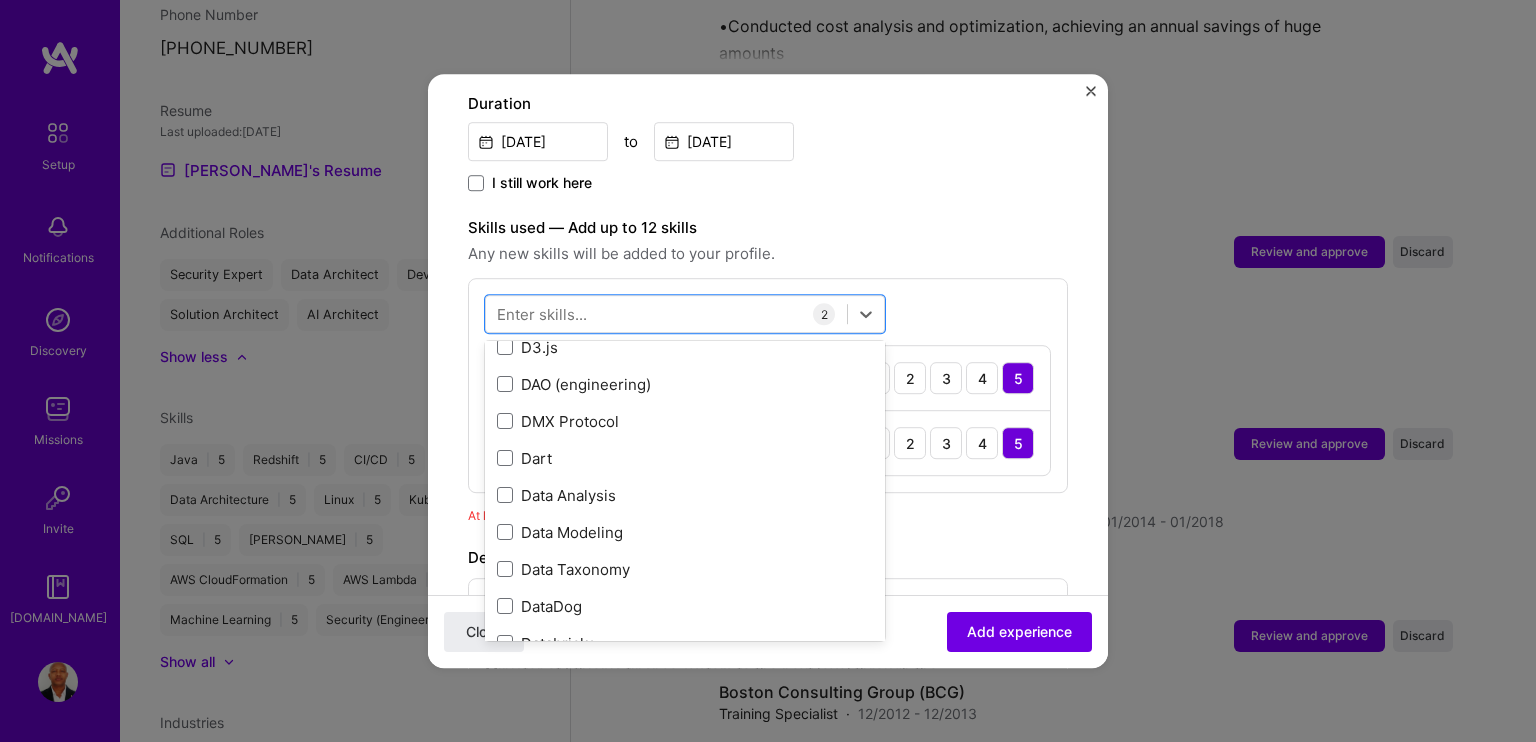 scroll, scrollTop: 4100, scrollLeft: 0, axis: vertical 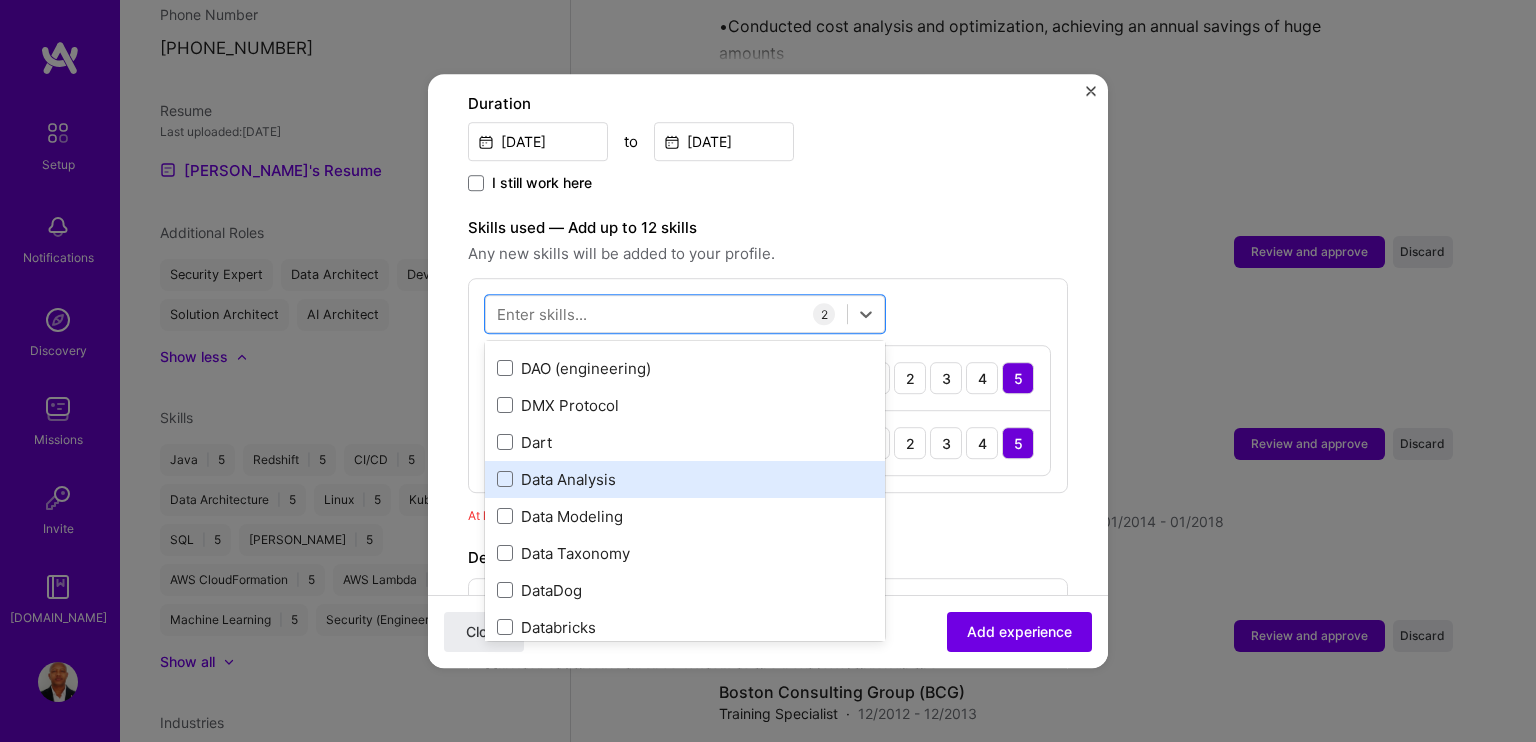 click on "Data Analysis" at bounding box center [685, 479] 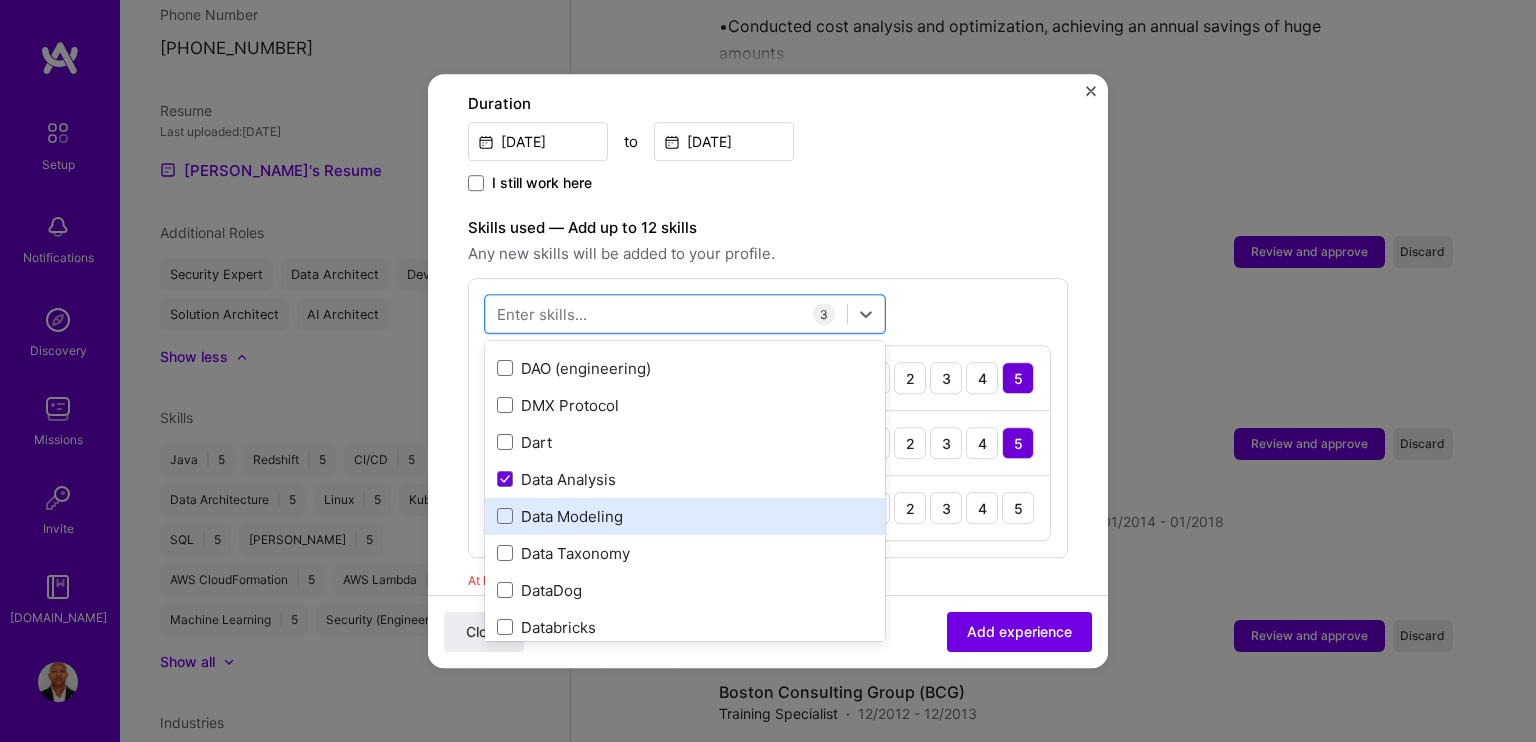 click on "Data Modeling" at bounding box center (685, 516) 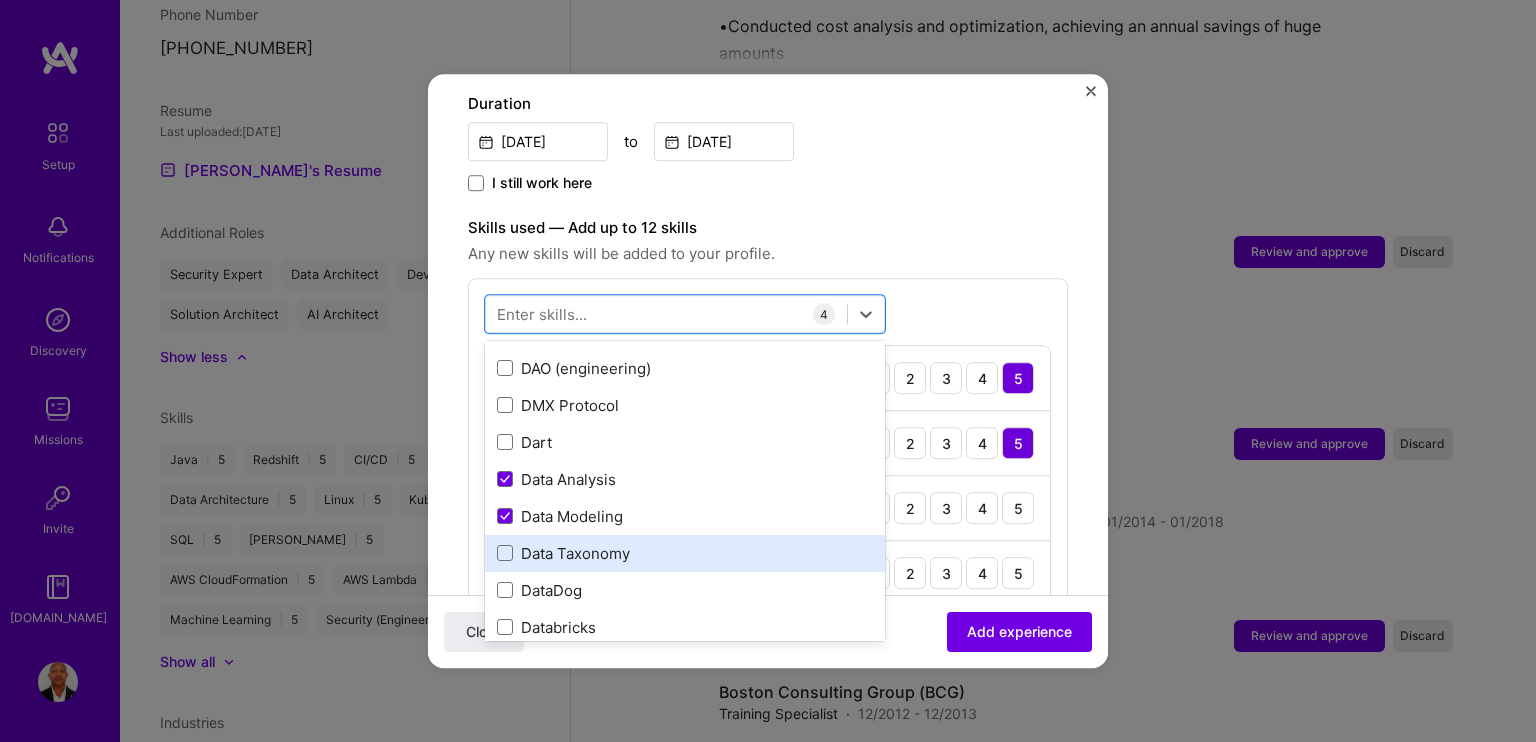 click on "Data Taxonomy" at bounding box center [685, 553] 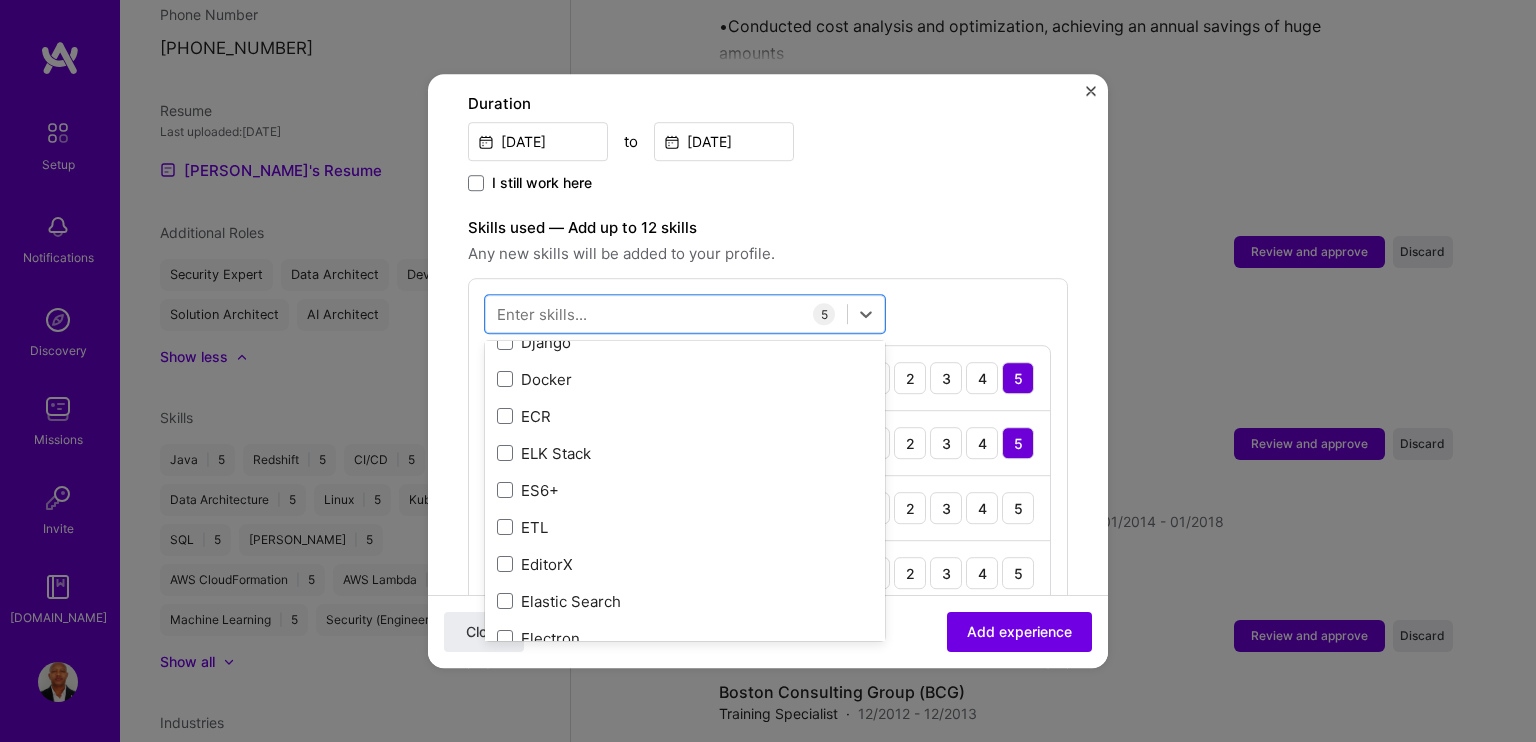scroll, scrollTop: 4900, scrollLeft: 0, axis: vertical 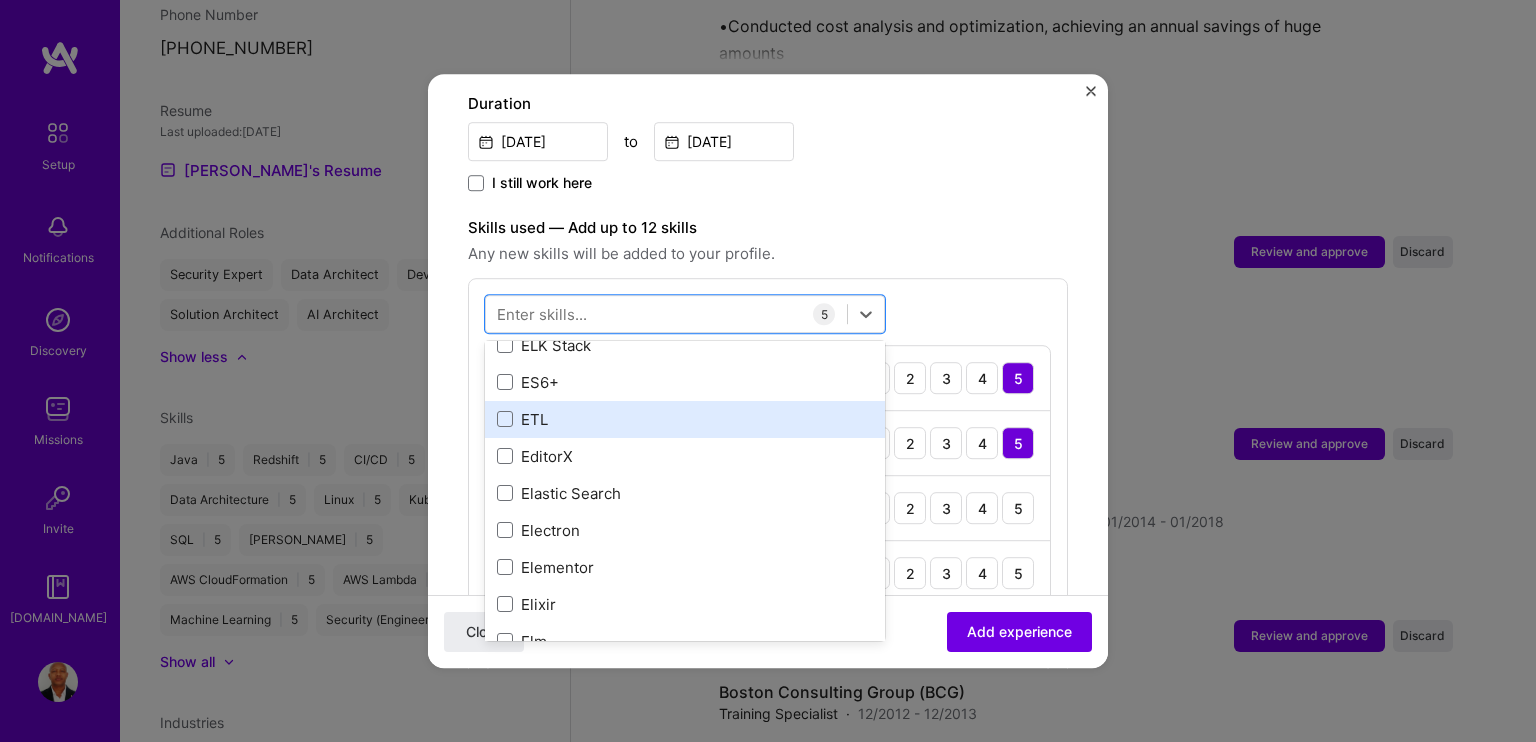 click on "ETL" at bounding box center (685, 419) 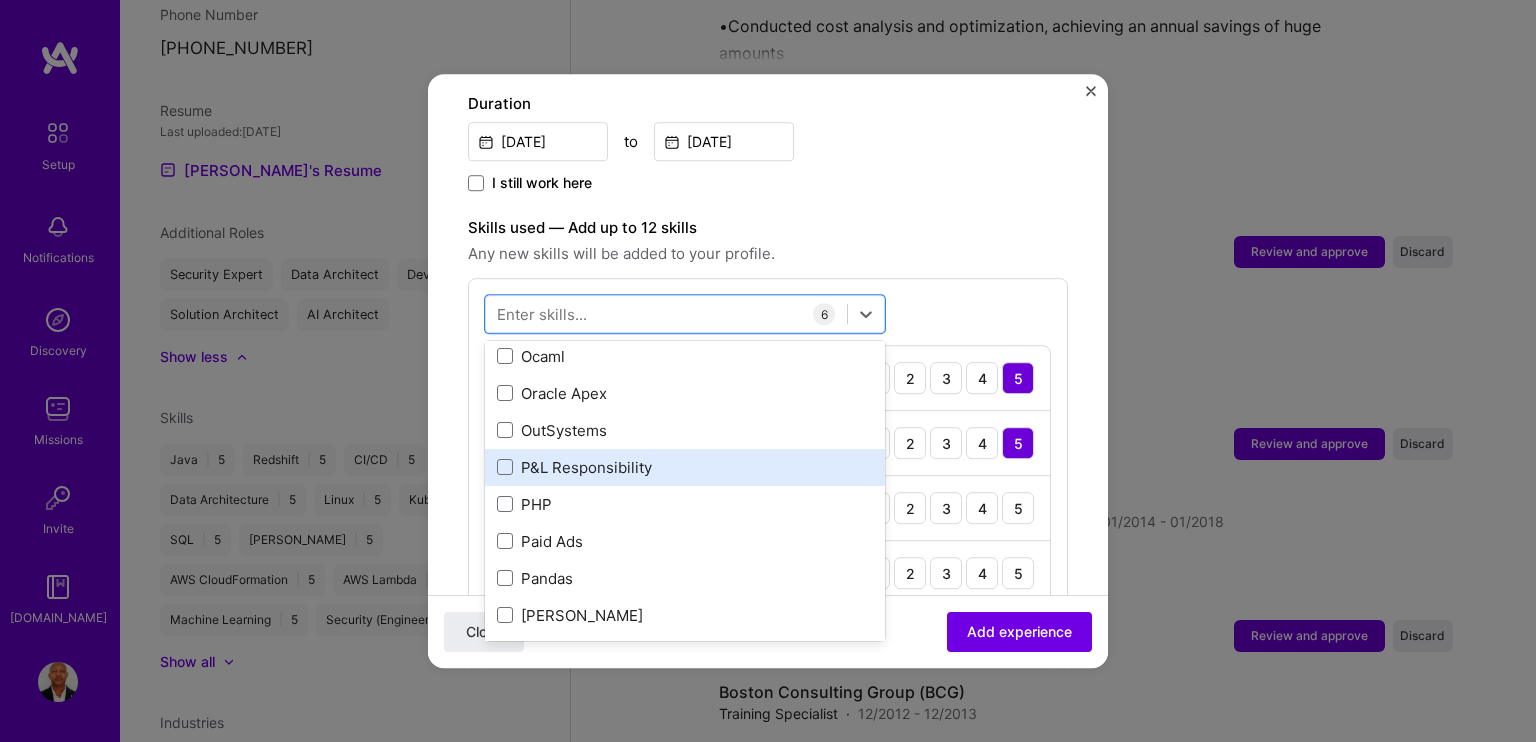 scroll, scrollTop: 8600, scrollLeft: 0, axis: vertical 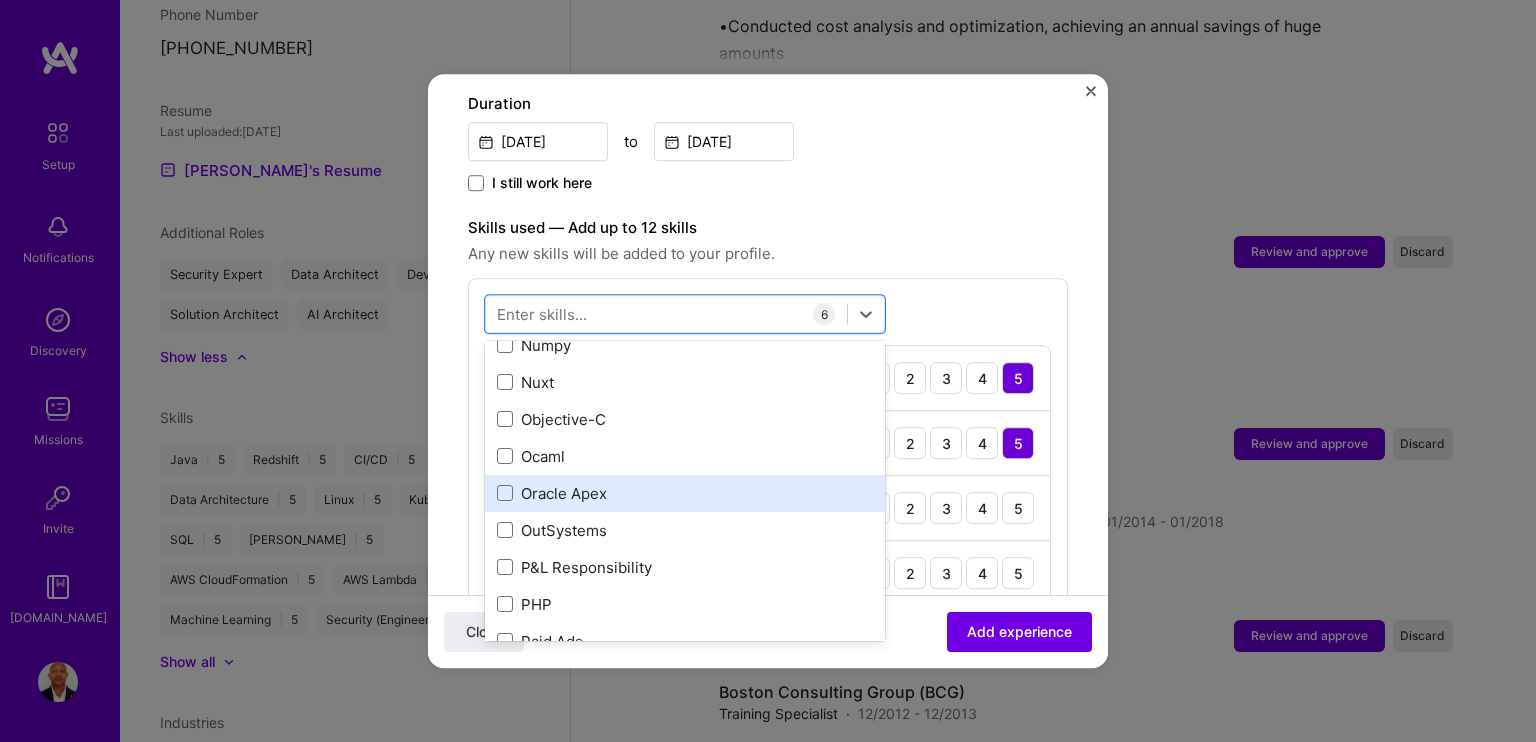 click on "Oracle Apex" at bounding box center [685, 493] 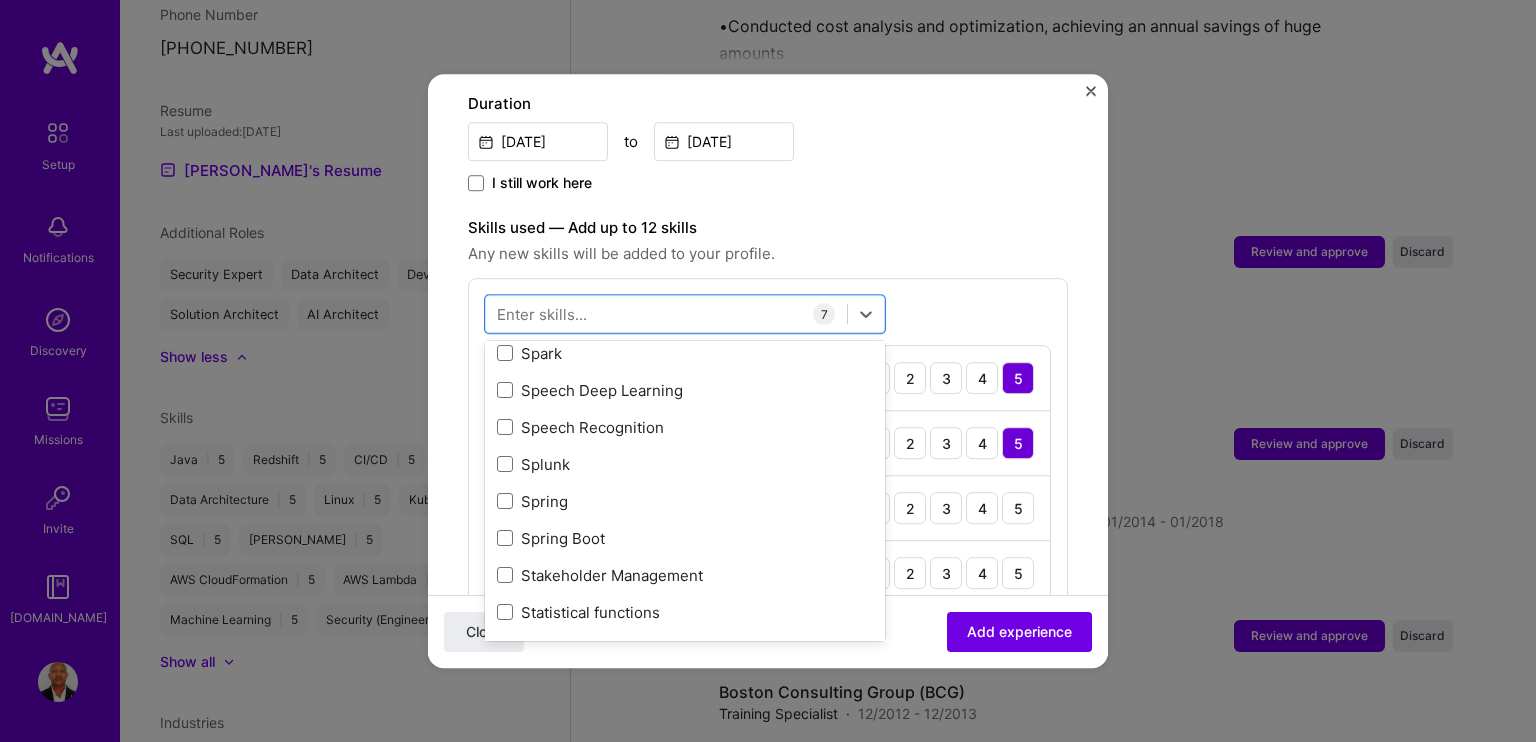 scroll, scrollTop: 11673, scrollLeft: 0, axis: vertical 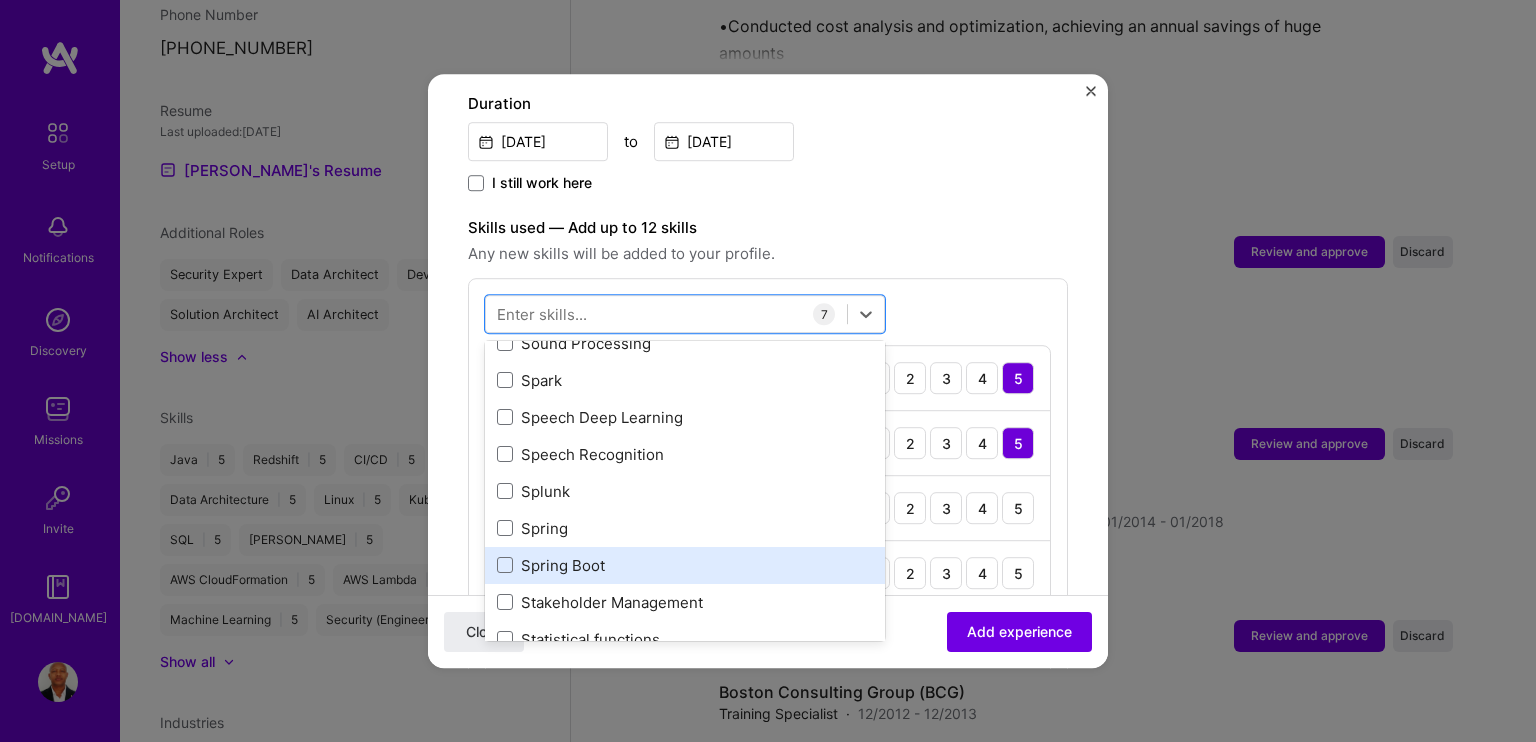 click on "Spring Boot" at bounding box center (685, 565) 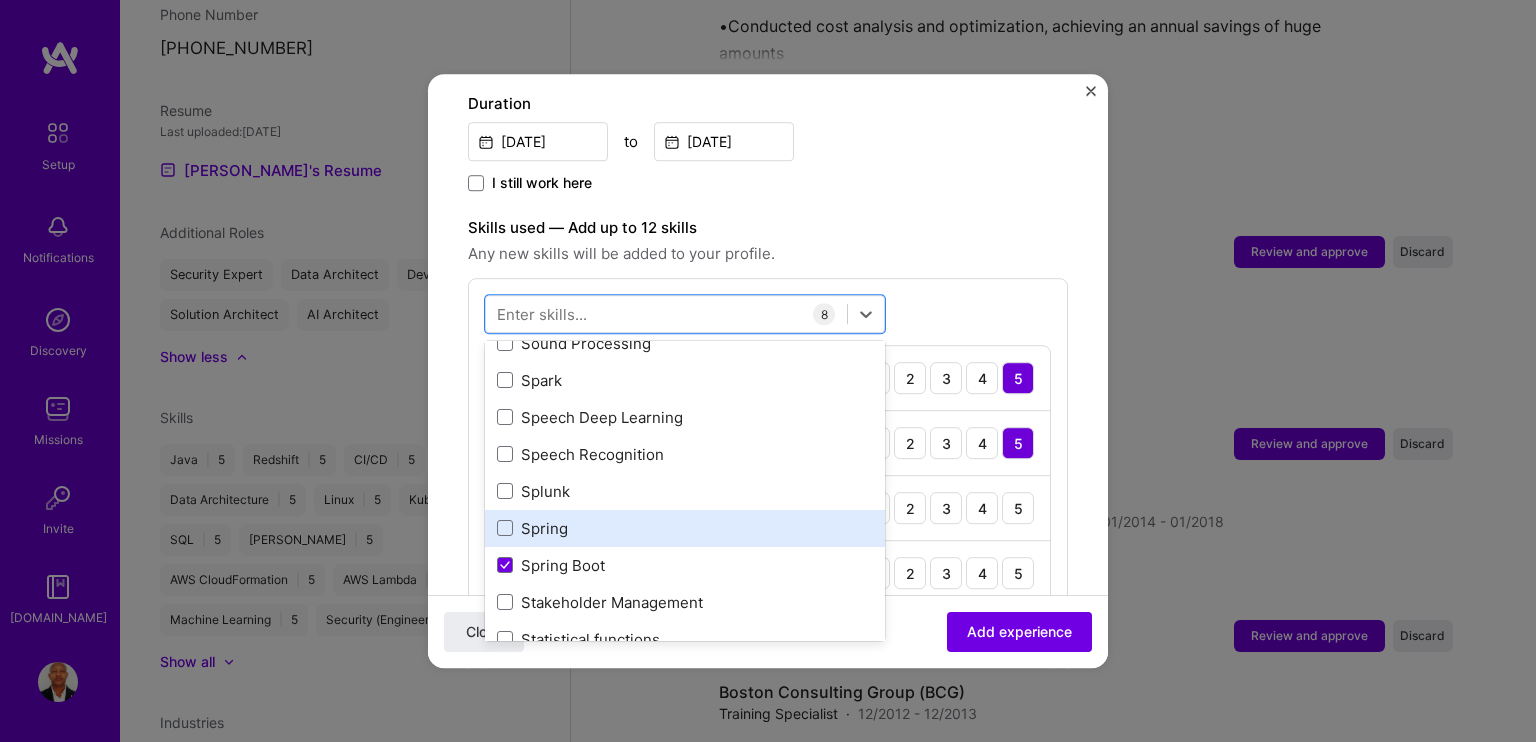 click on "Spring" at bounding box center [685, 528] 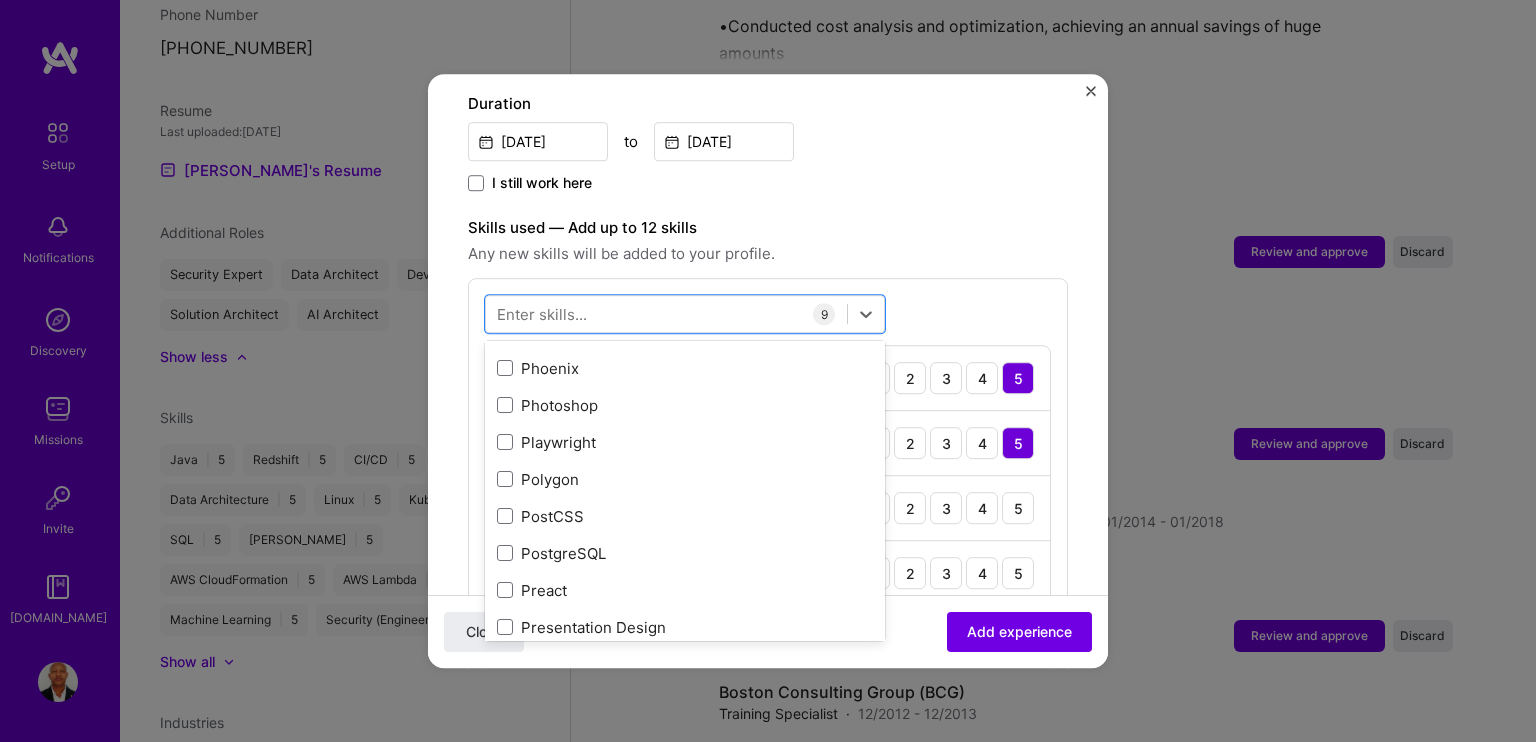 scroll, scrollTop: 9073, scrollLeft: 0, axis: vertical 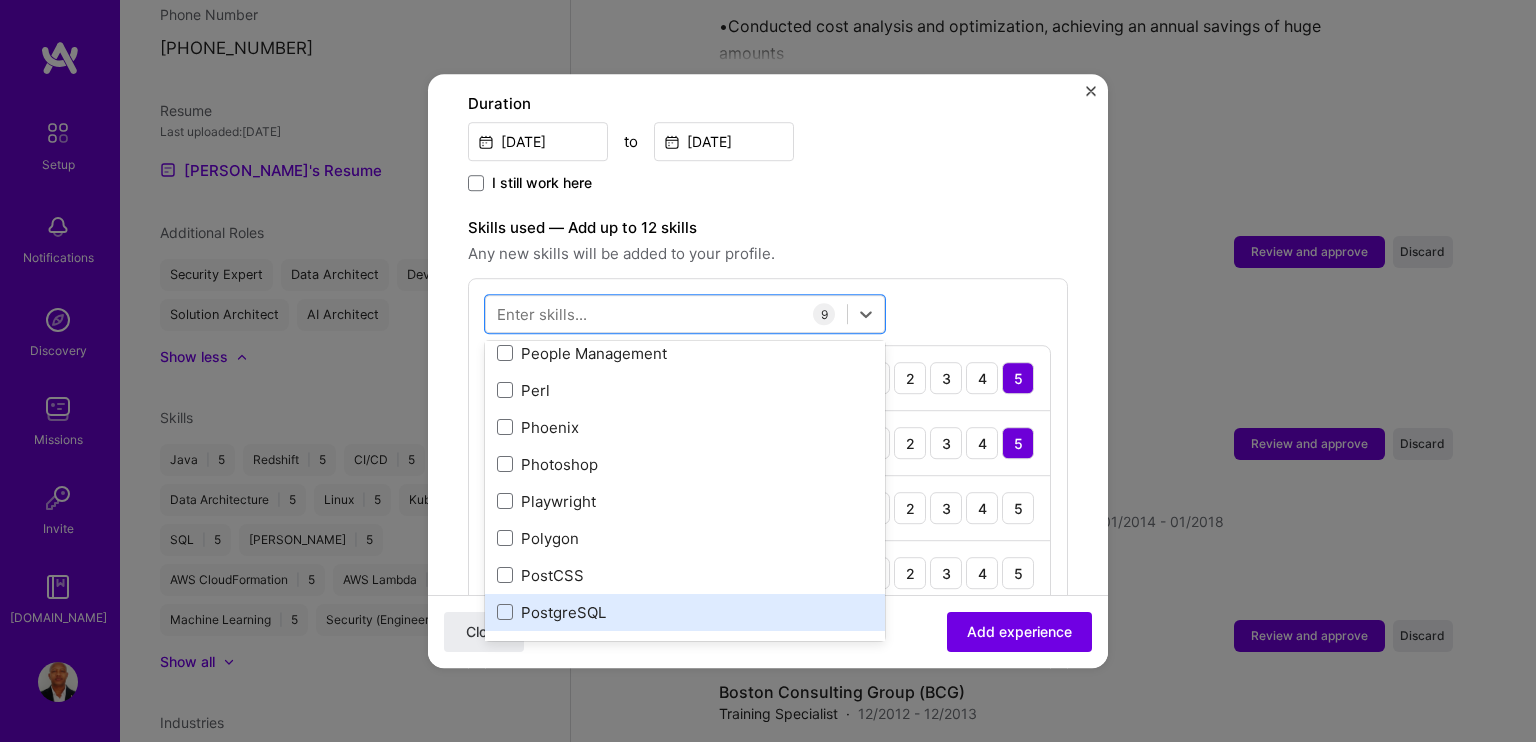 click on "PostgreSQL" at bounding box center (685, 612) 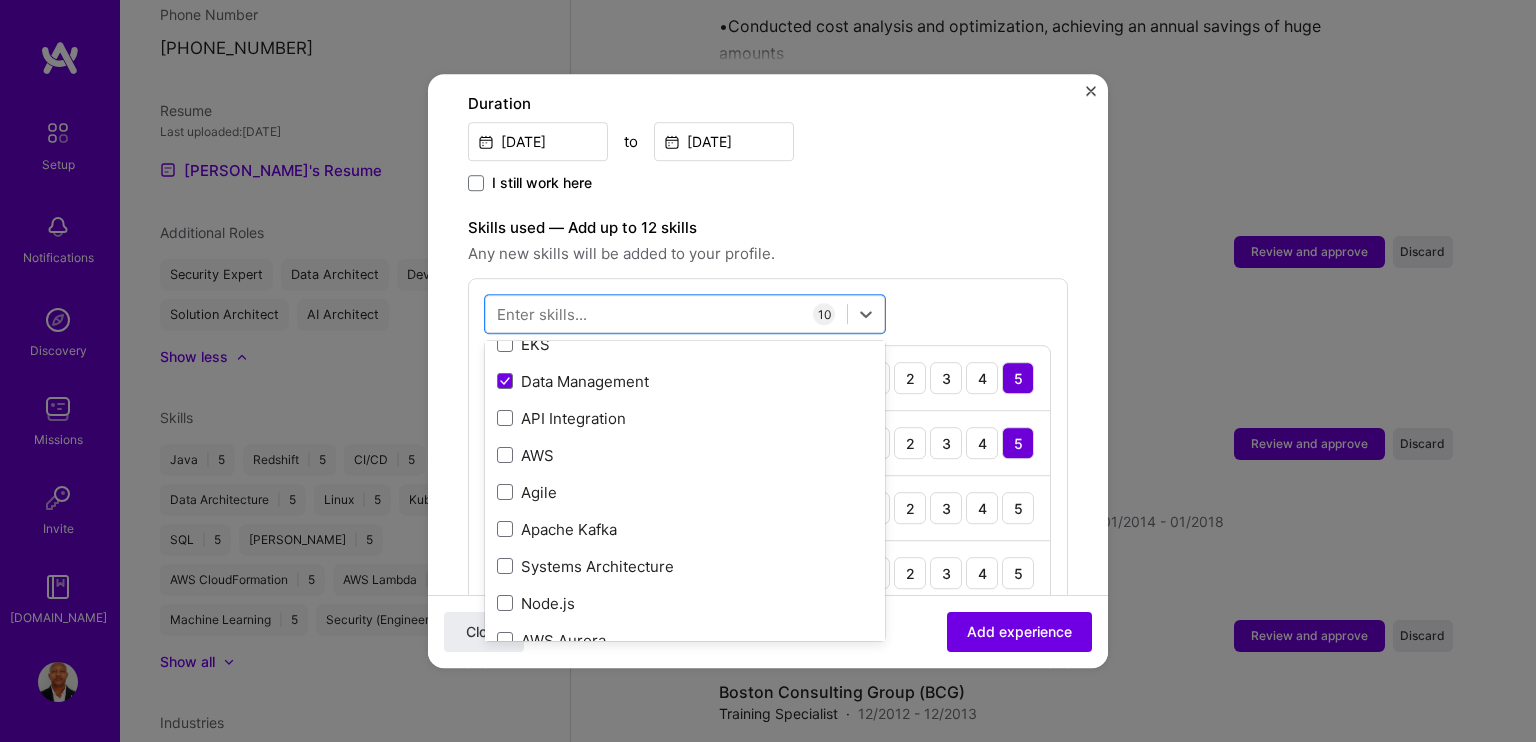 scroll, scrollTop: 973, scrollLeft: 0, axis: vertical 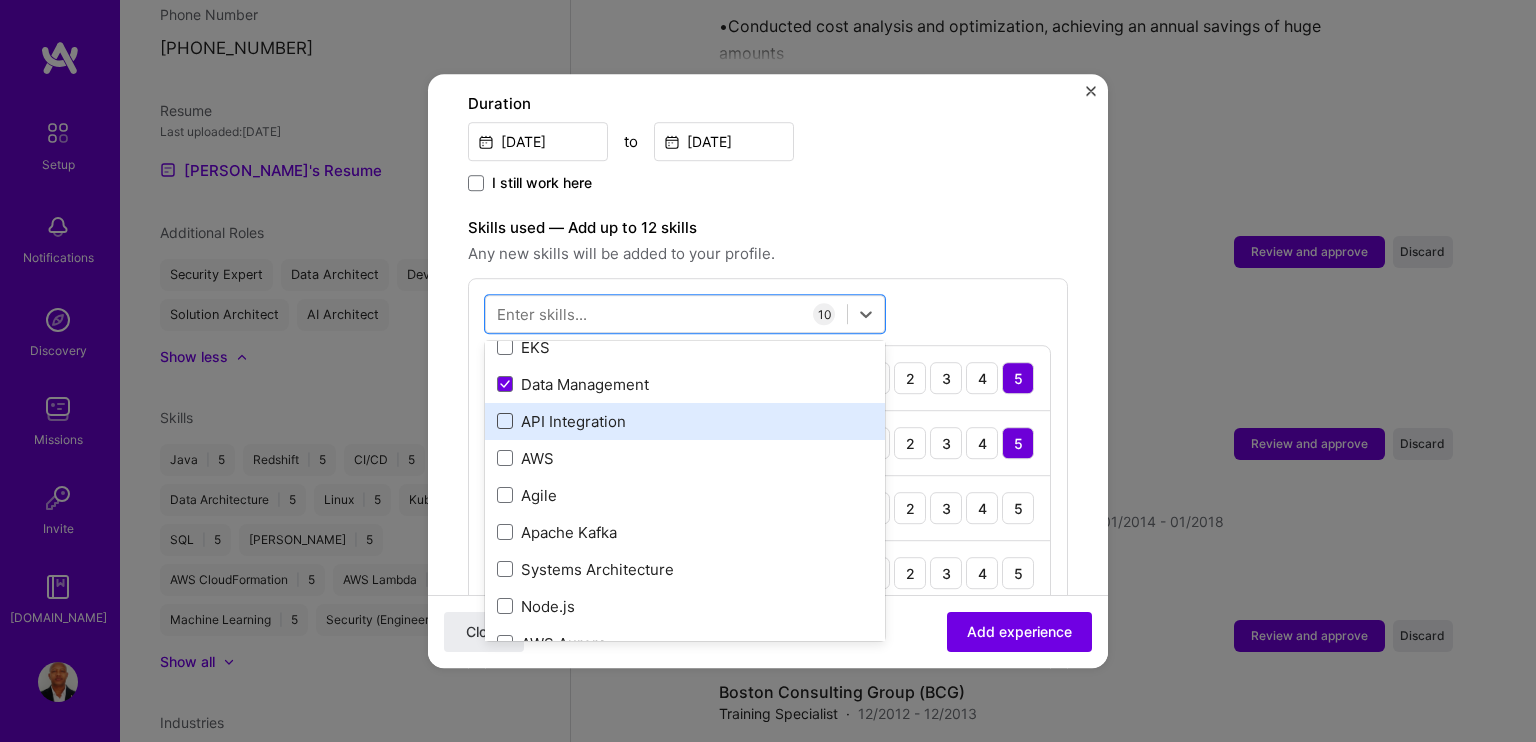 click at bounding box center (505, 422) 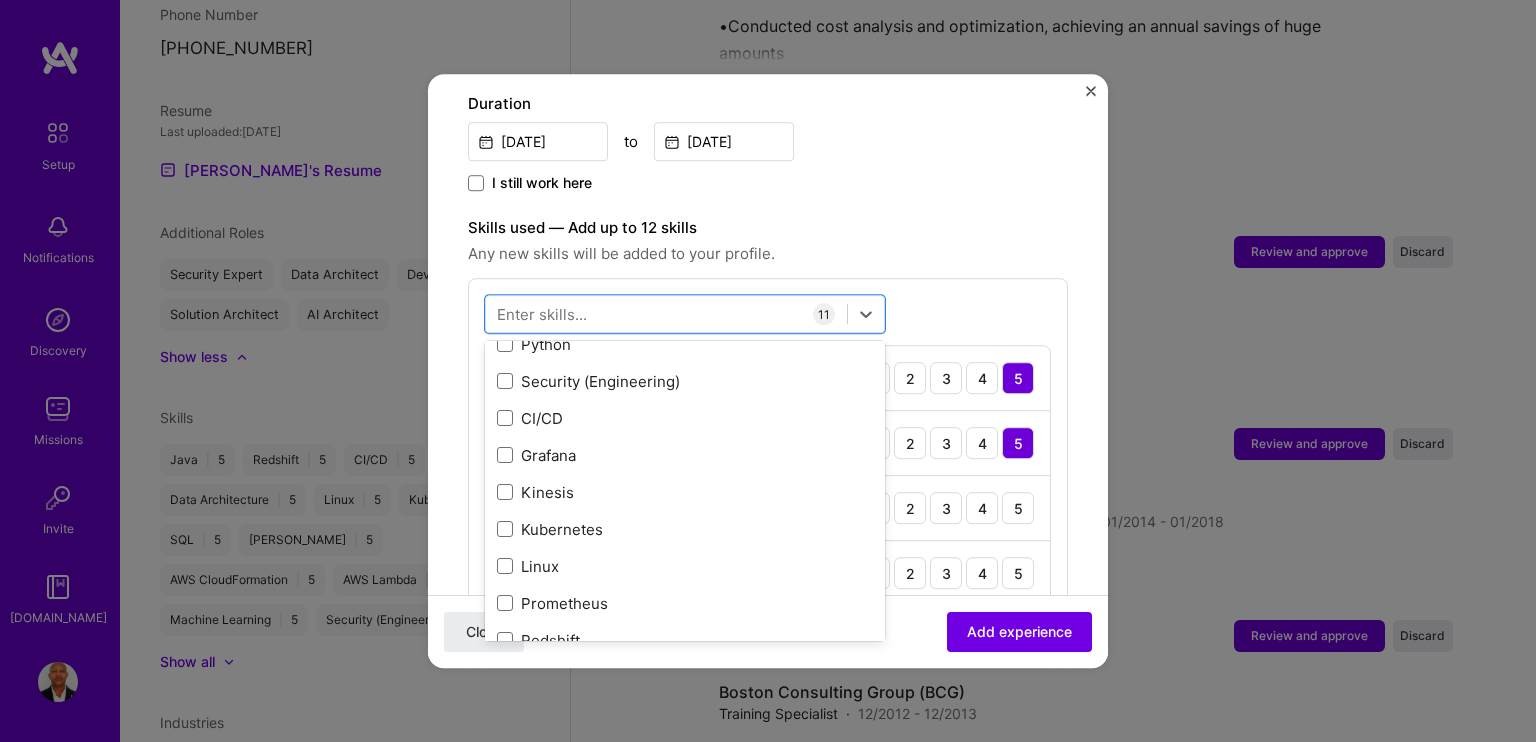 scroll, scrollTop: 73, scrollLeft: 0, axis: vertical 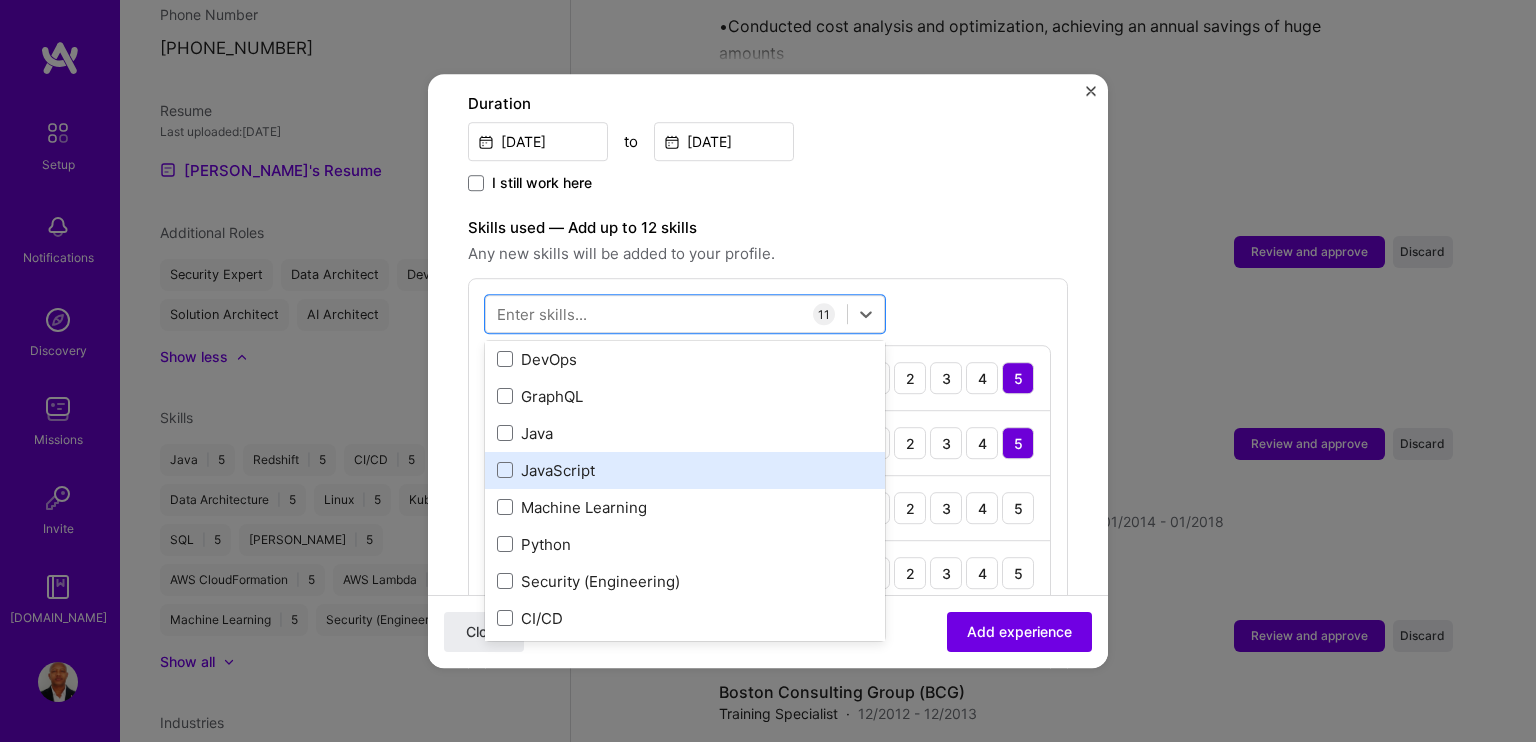 click on "JavaScript" at bounding box center (685, 470) 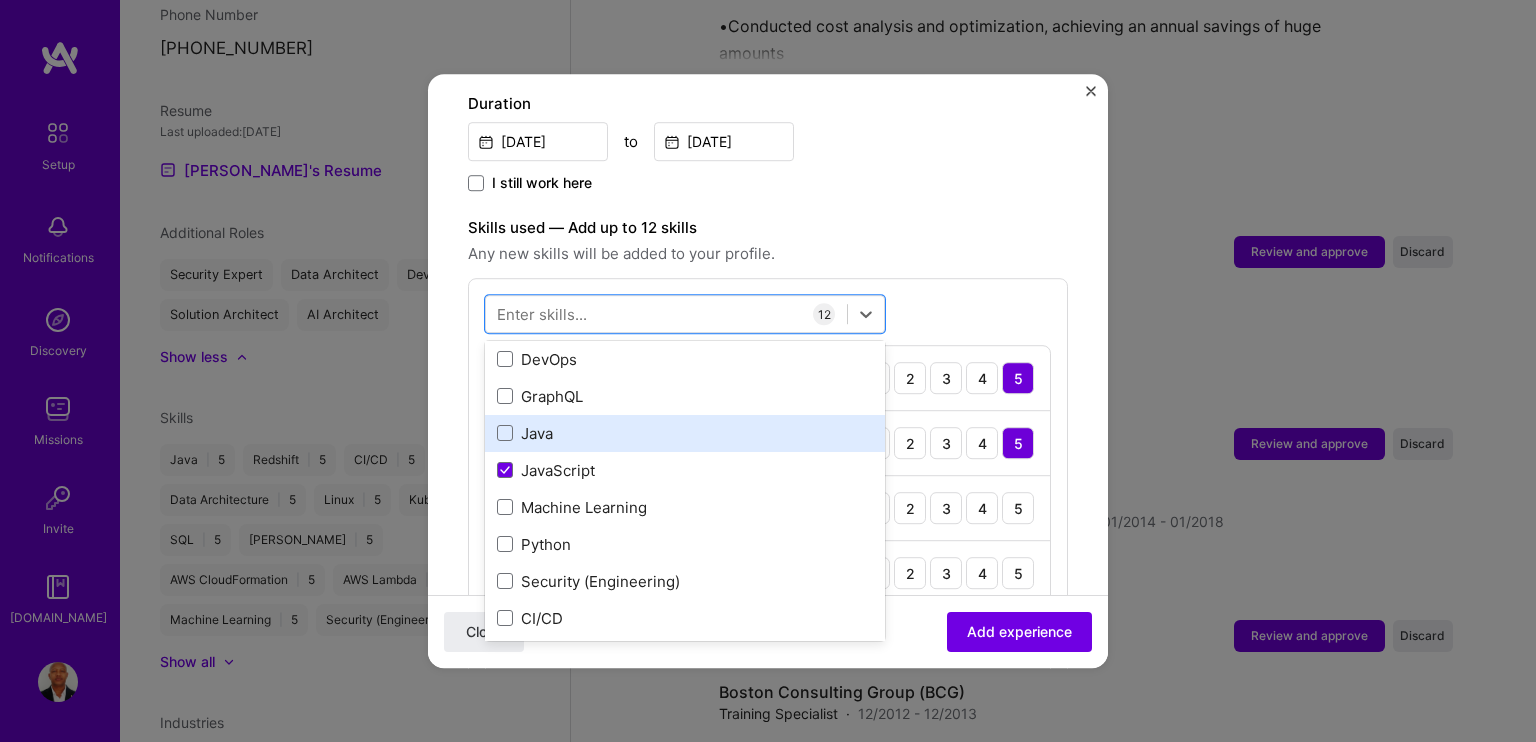 click on "Java" at bounding box center [685, 433] 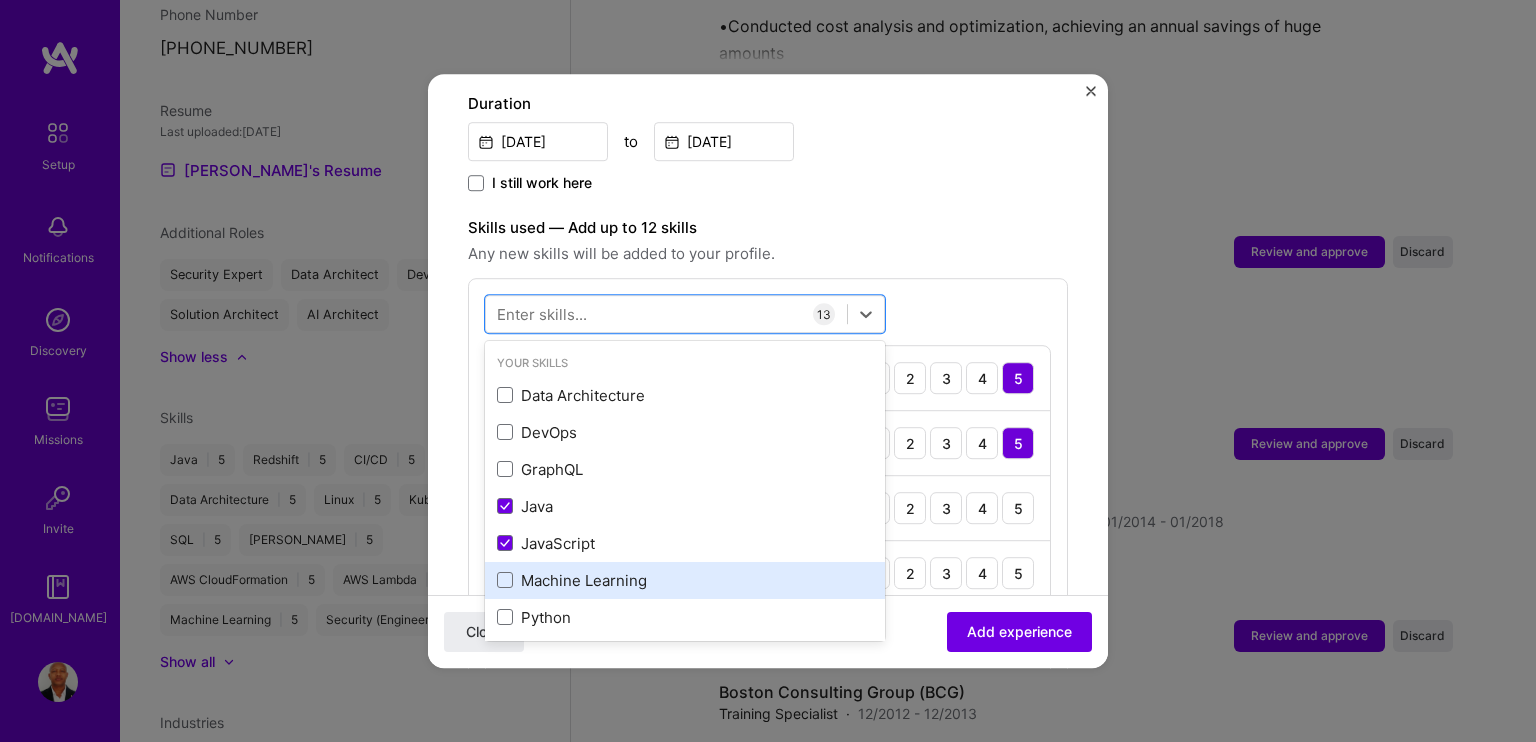 scroll, scrollTop: 200, scrollLeft: 0, axis: vertical 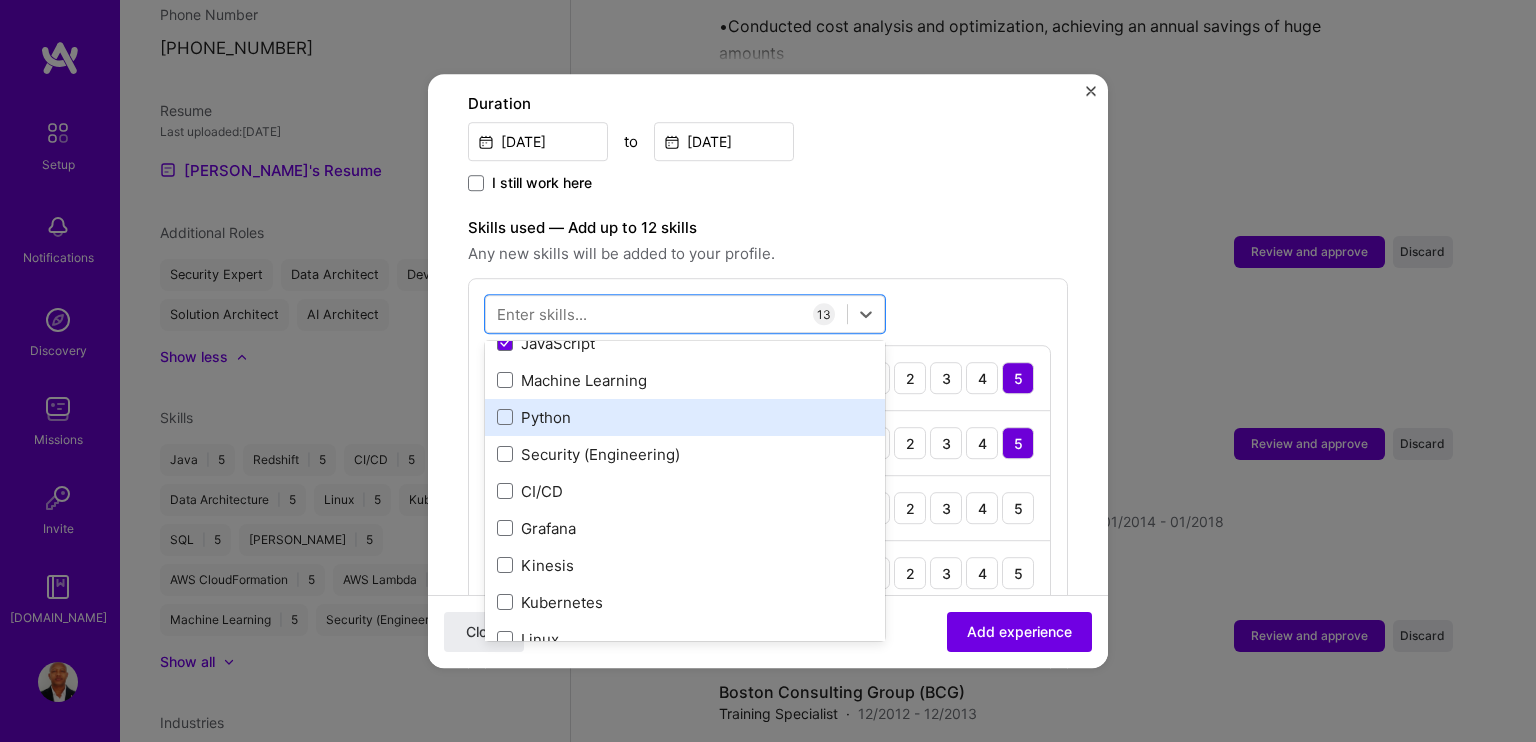click on "Python" at bounding box center (685, 417) 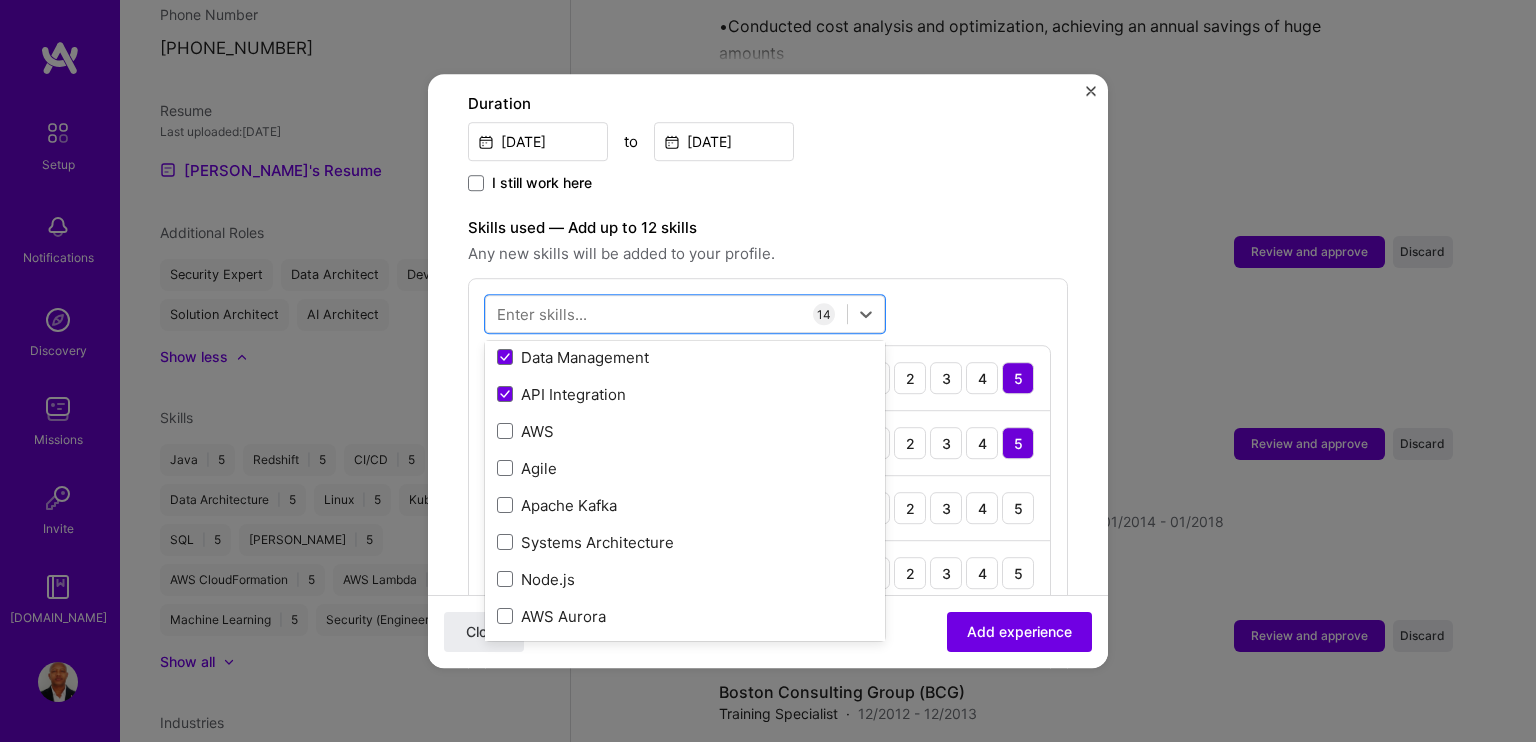 scroll, scrollTop: 900, scrollLeft: 0, axis: vertical 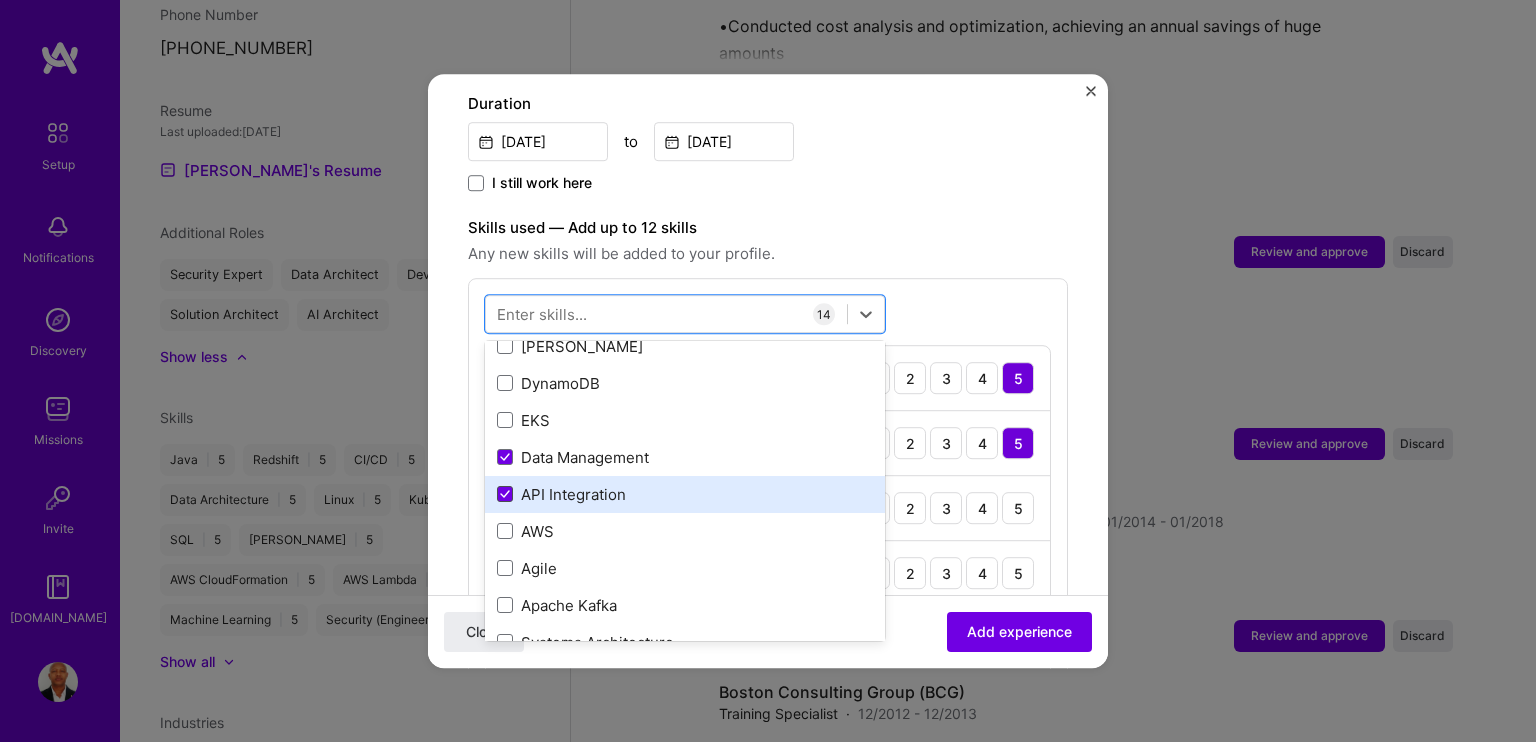 click at bounding box center [505, 495] 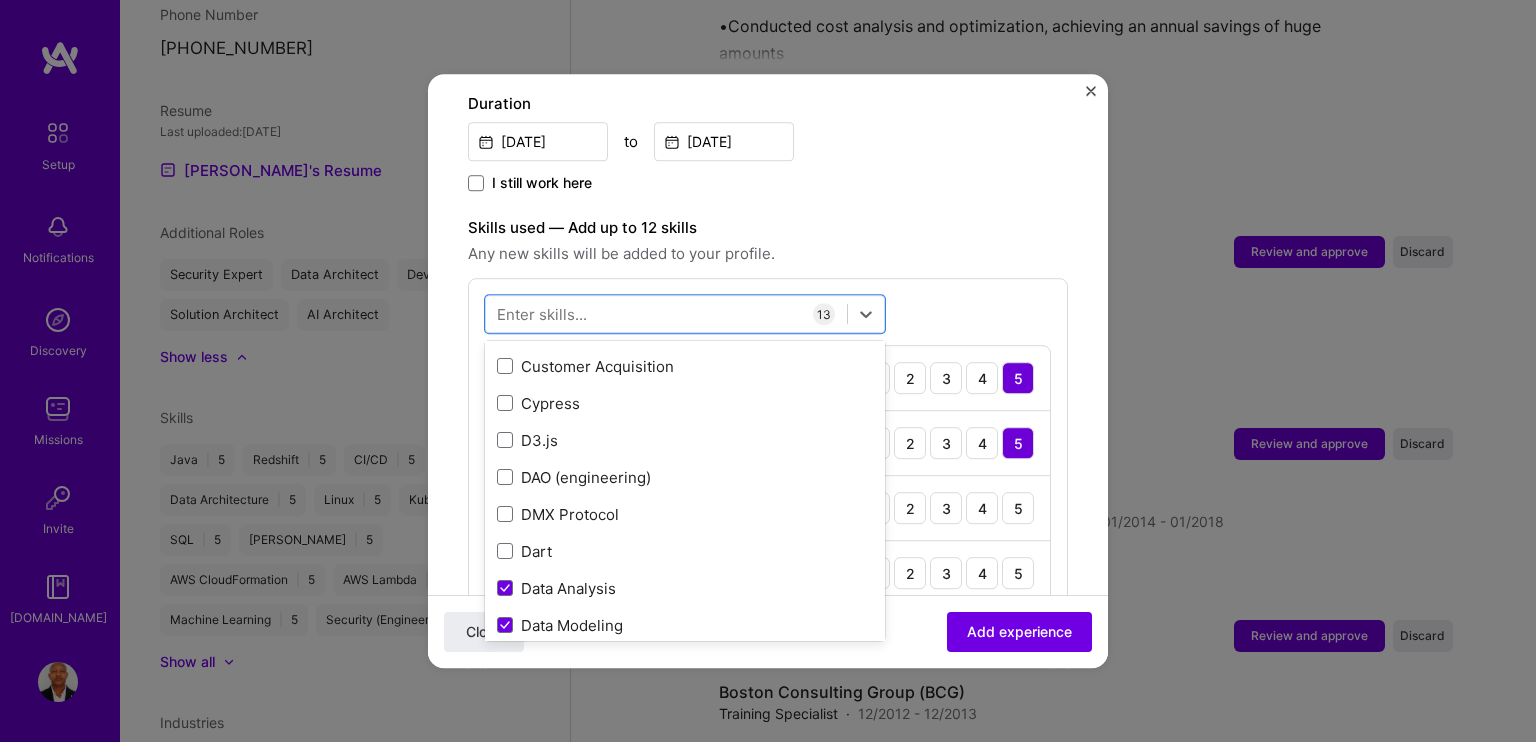 scroll, scrollTop: 4000, scrollLeft: 0, axis: vertical 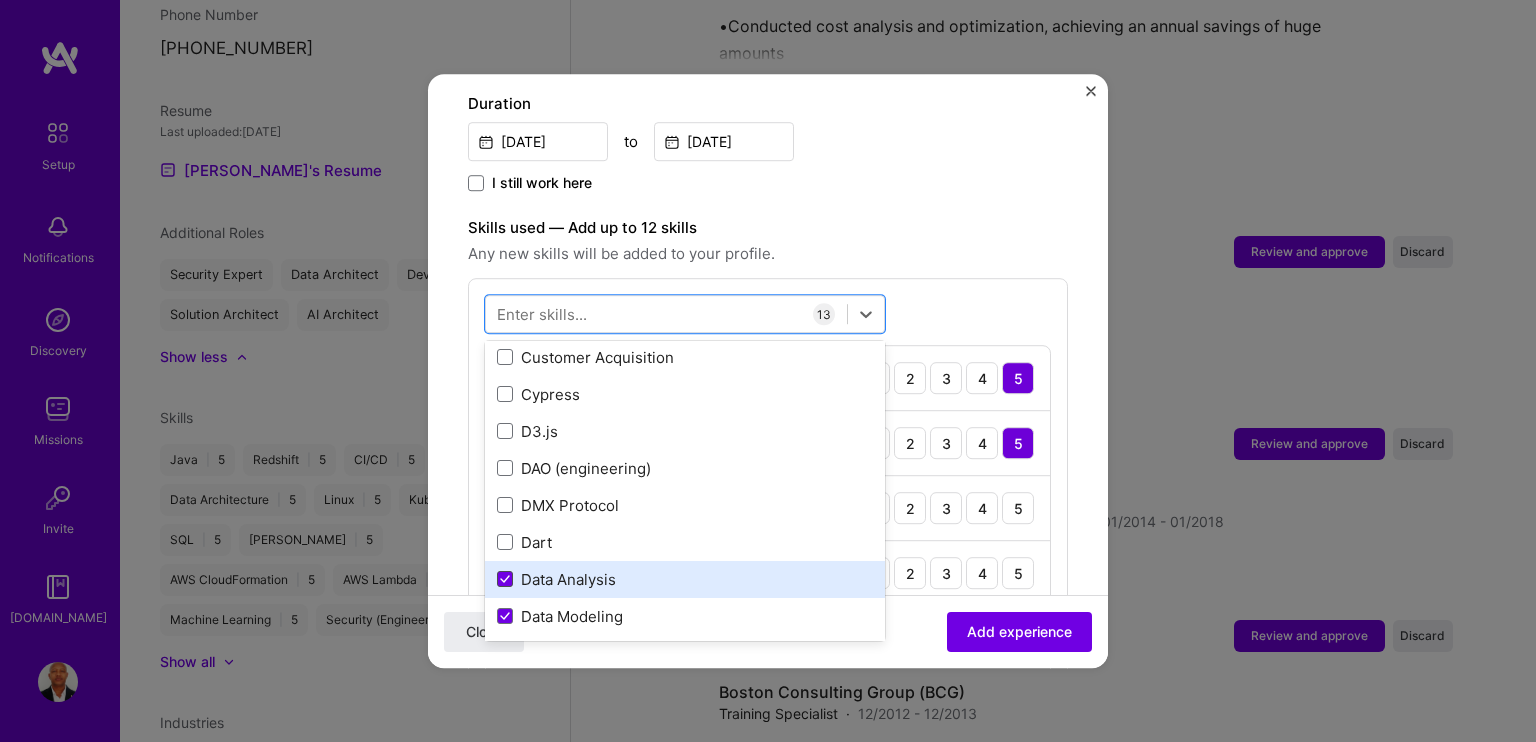 click 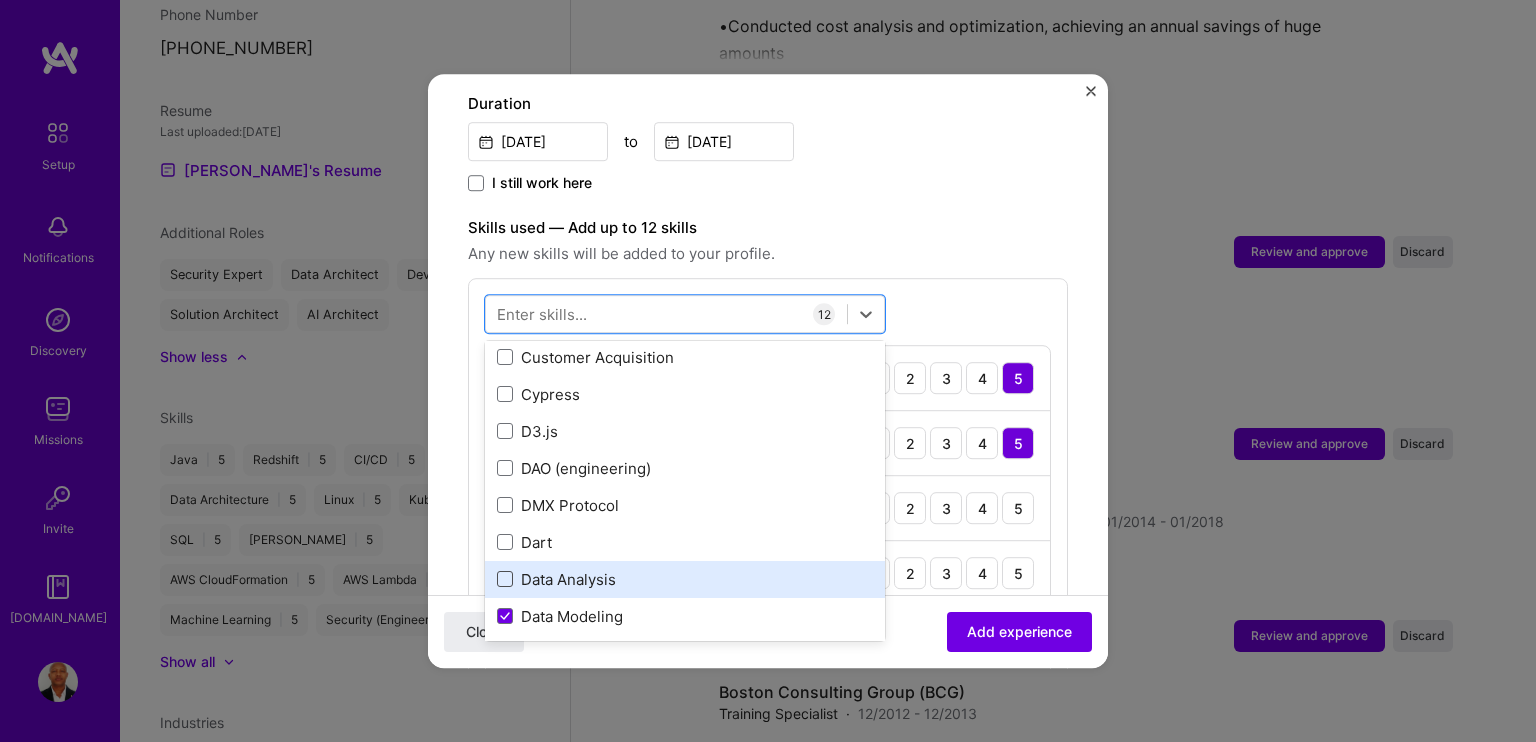 scroll, scrollTop: 4400, scrollLeft: 0, axis: vertical 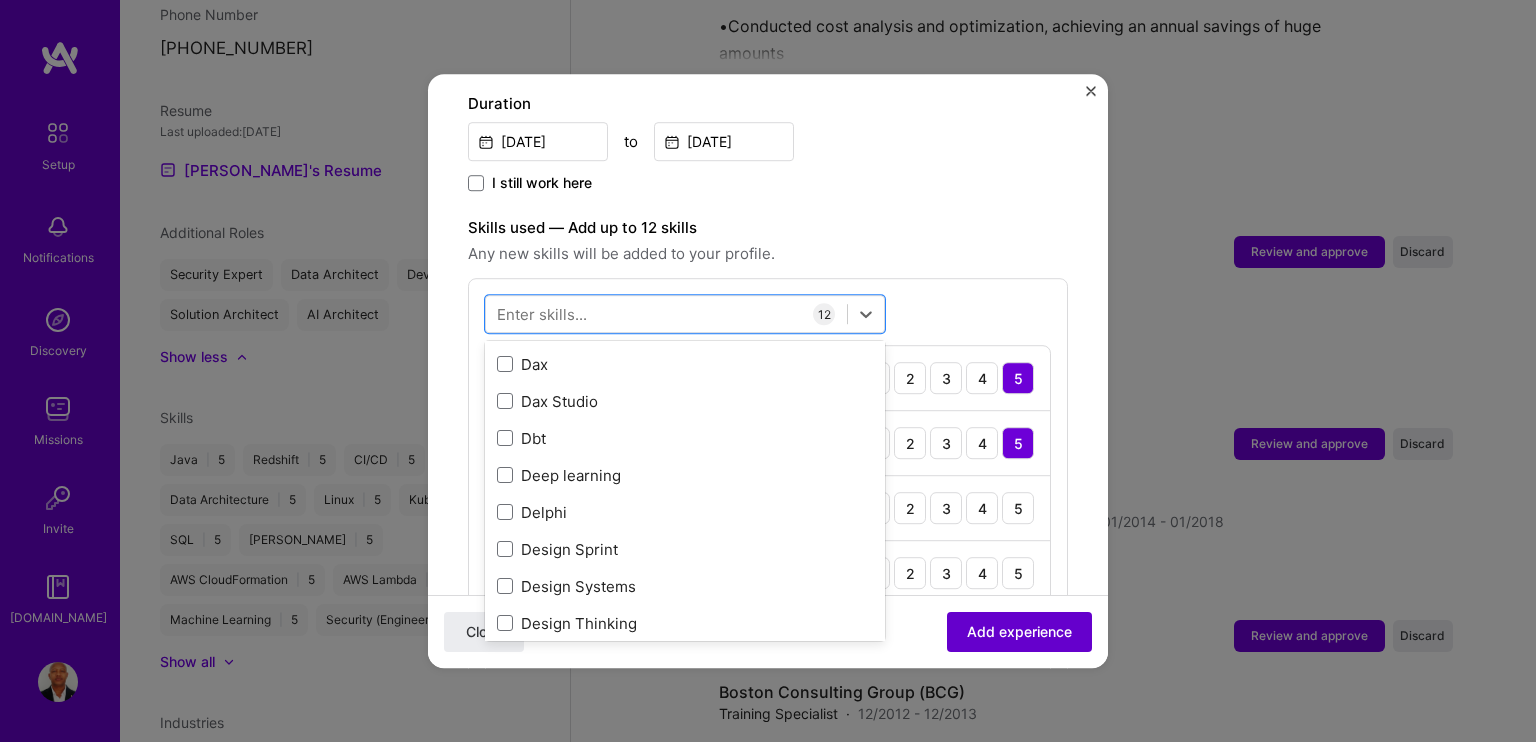 click on "Add experience" at bounding box center [1019, 632] 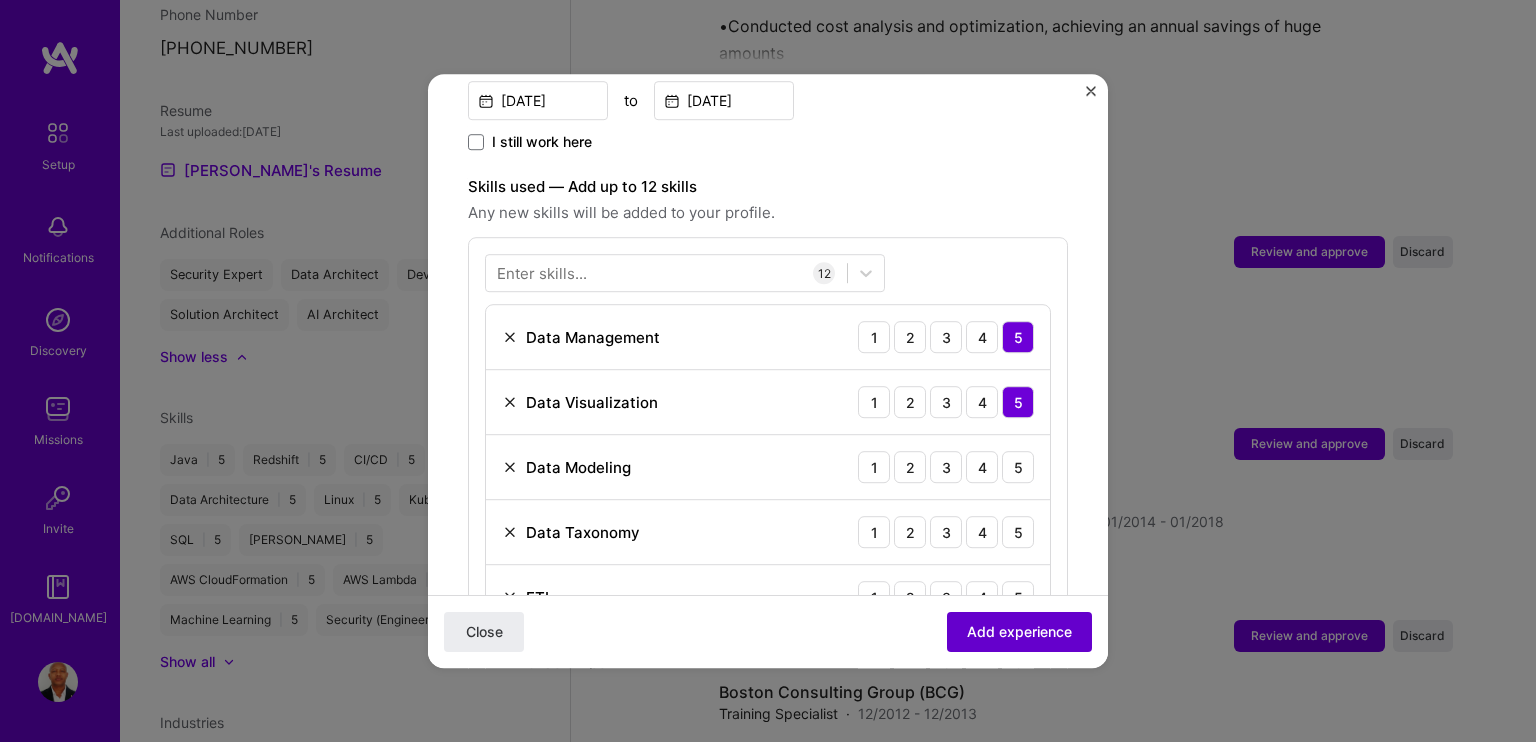 scroll, scrollTop: 691, scrollLeft: 0, axis: vertical 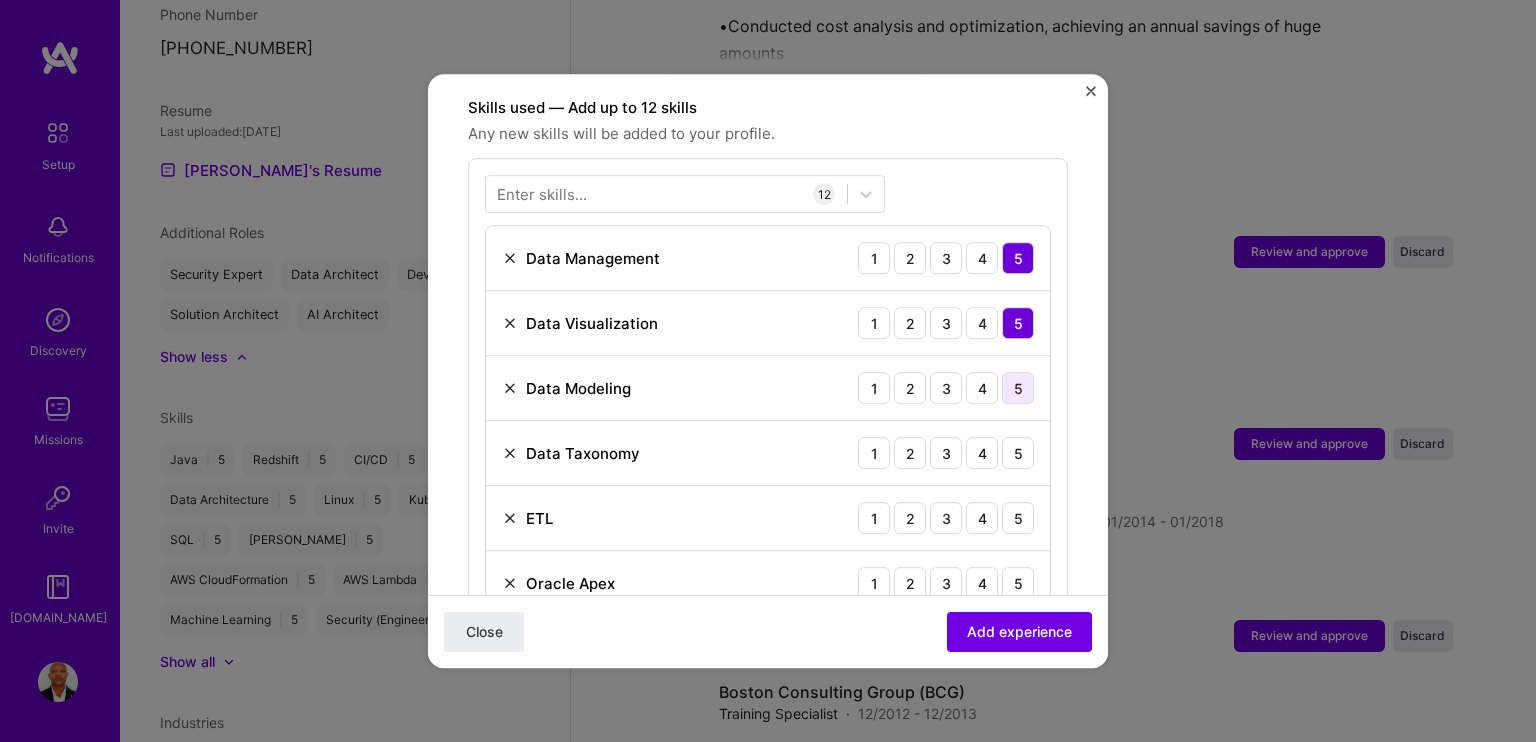click on "5" at bounding box center (1018, 388) 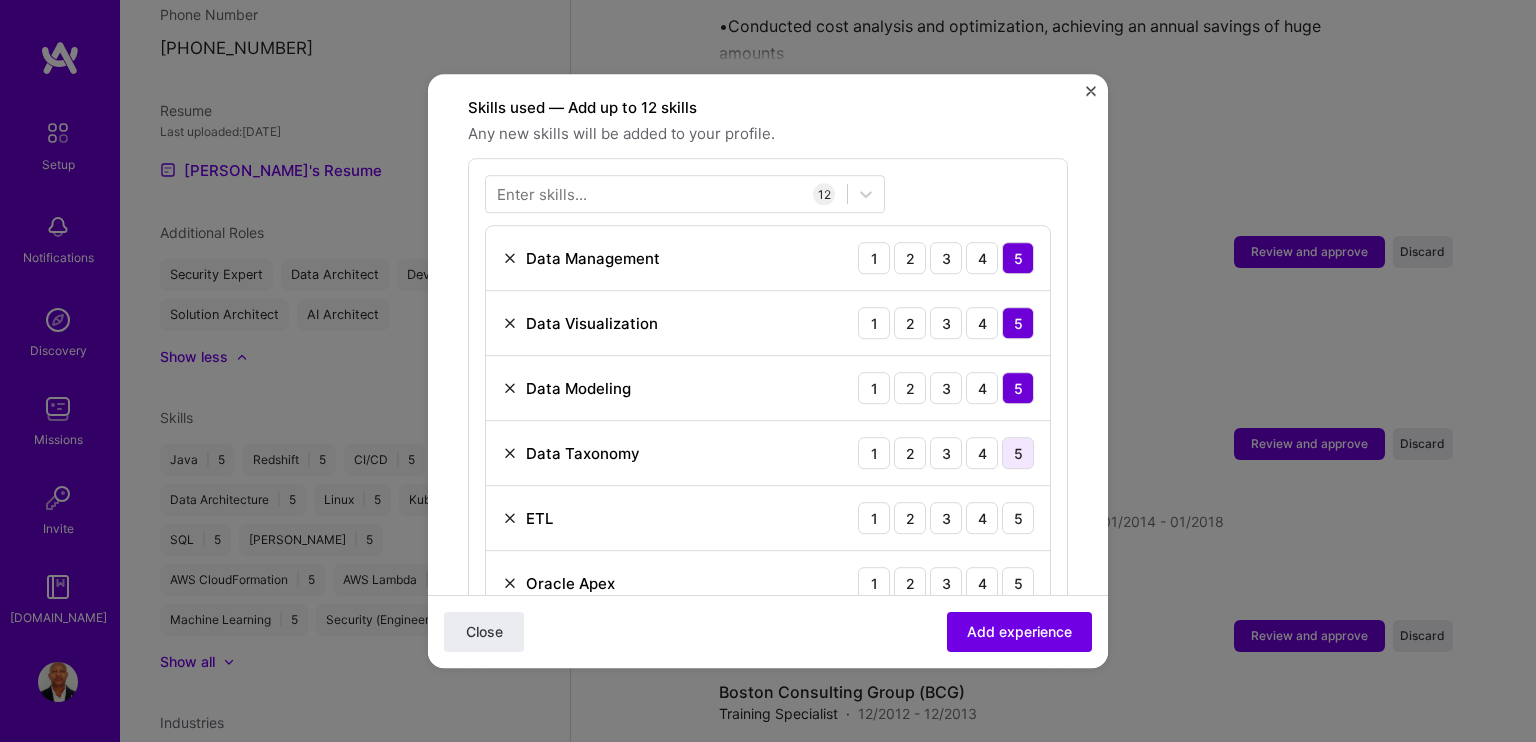 click on "5" at bounding box center (1018, 453) 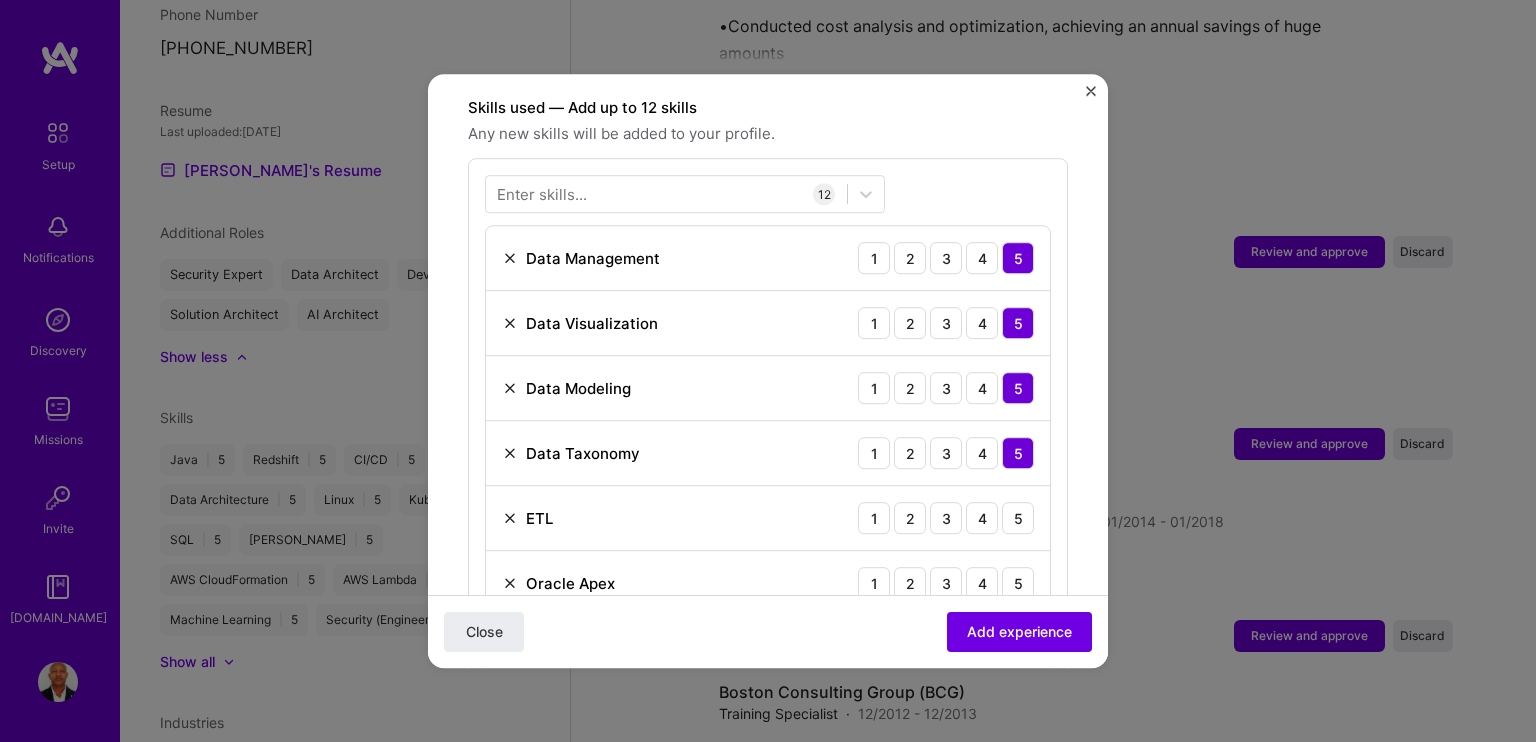 drag, startPoint x: 999, startPoint y: 487, endPoint x: 1034, endPoint y: 525, distance: 51.662365 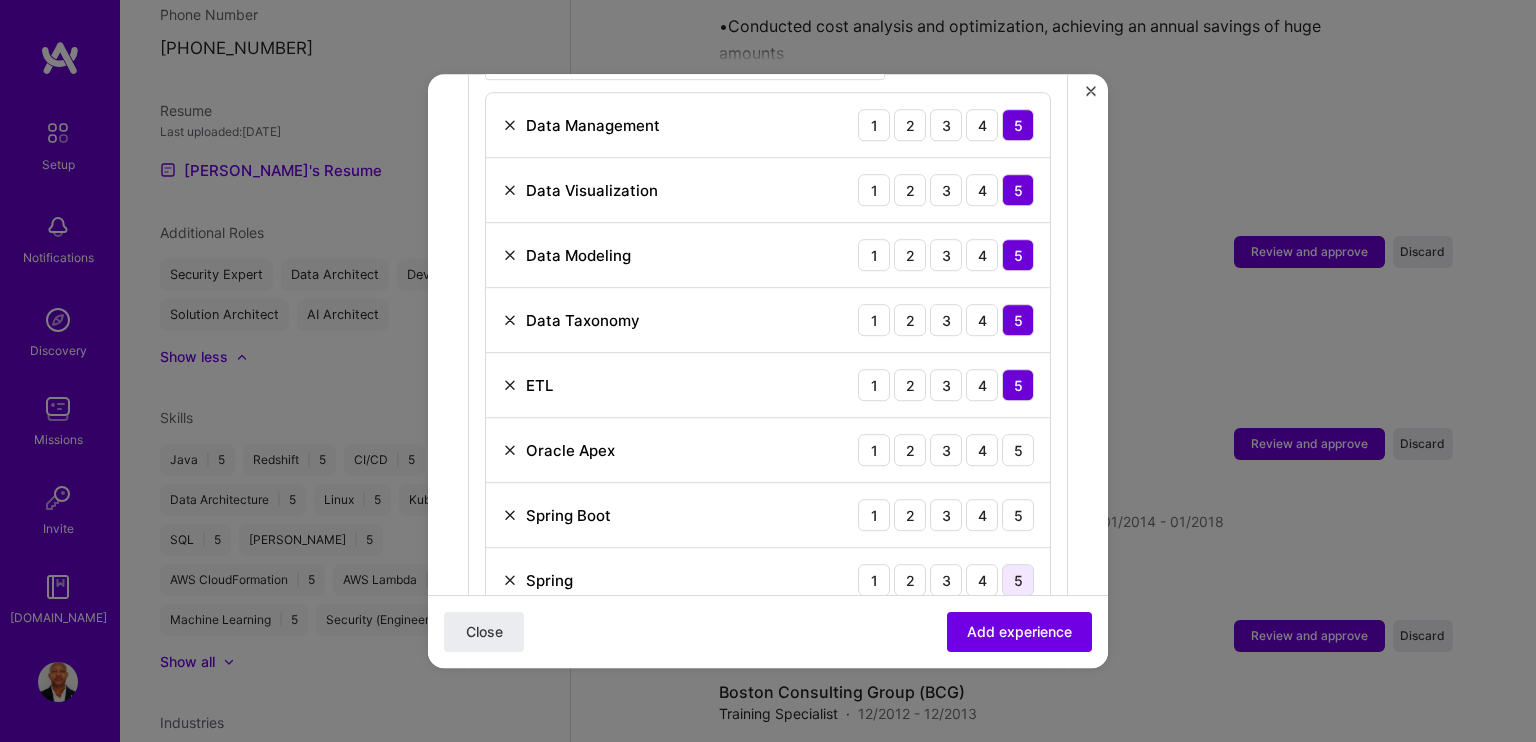 scroll, scrollTop: 891, scrollLeft: 0, axis: vertical 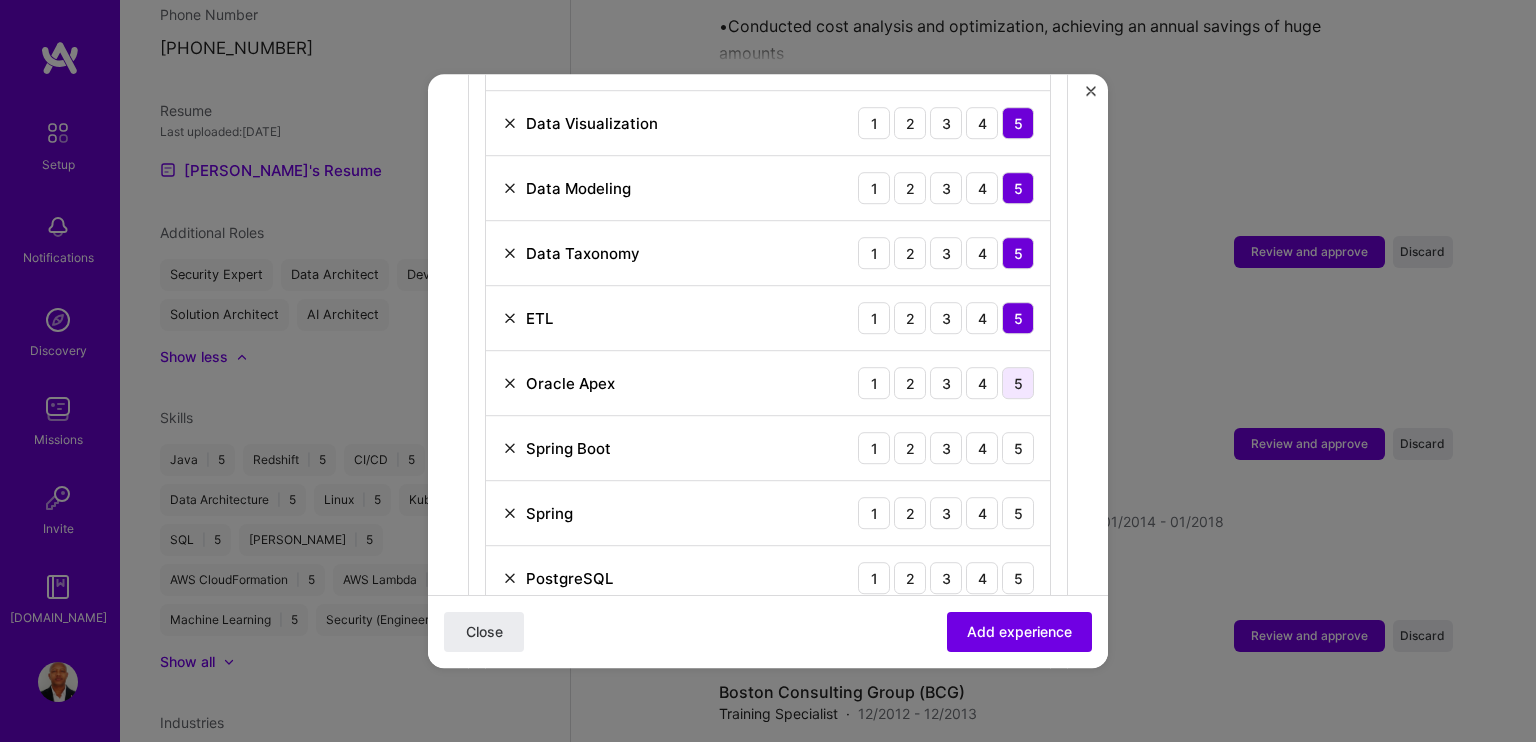 click on "5" at bounding box center (1018, 383) 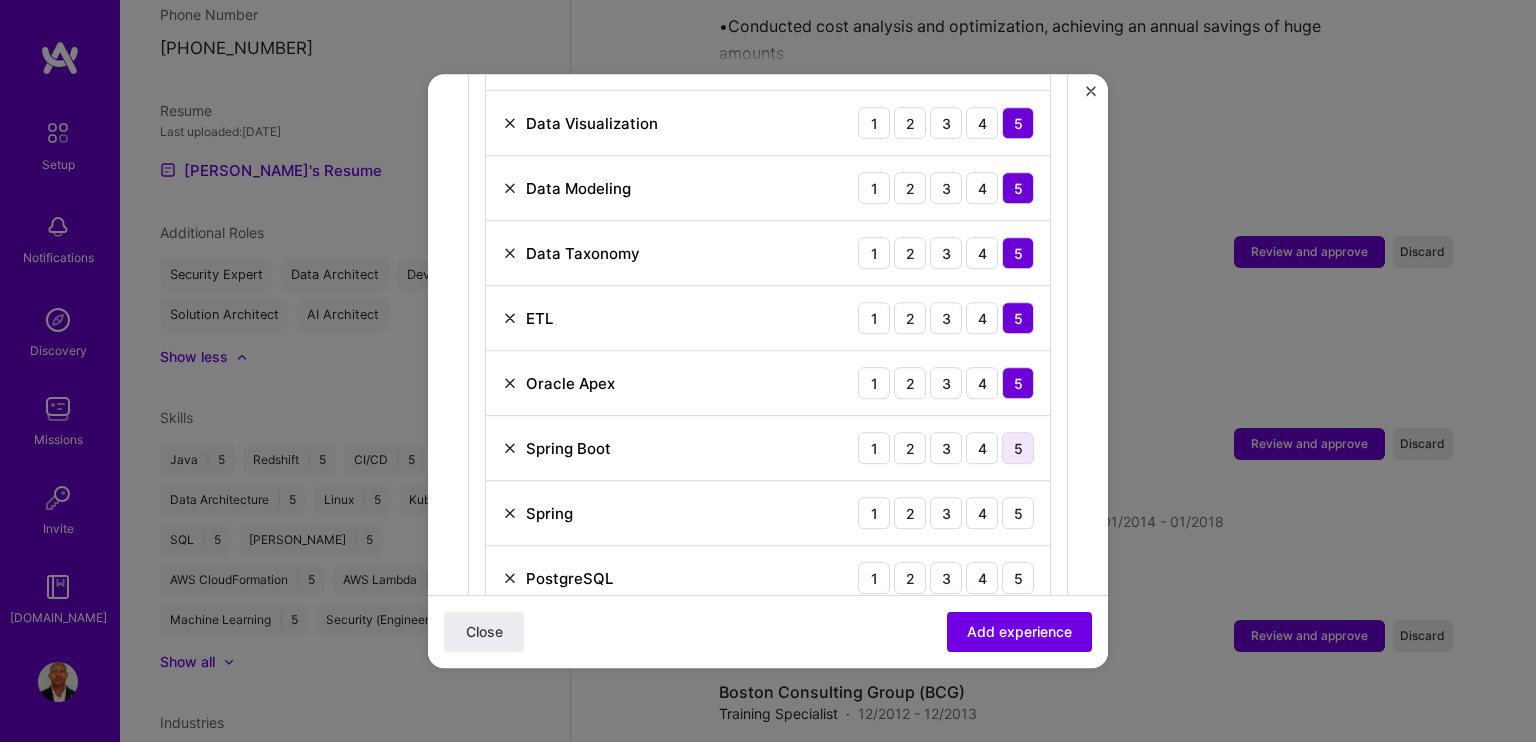 click on "5" at bounding box center [1018, 448] 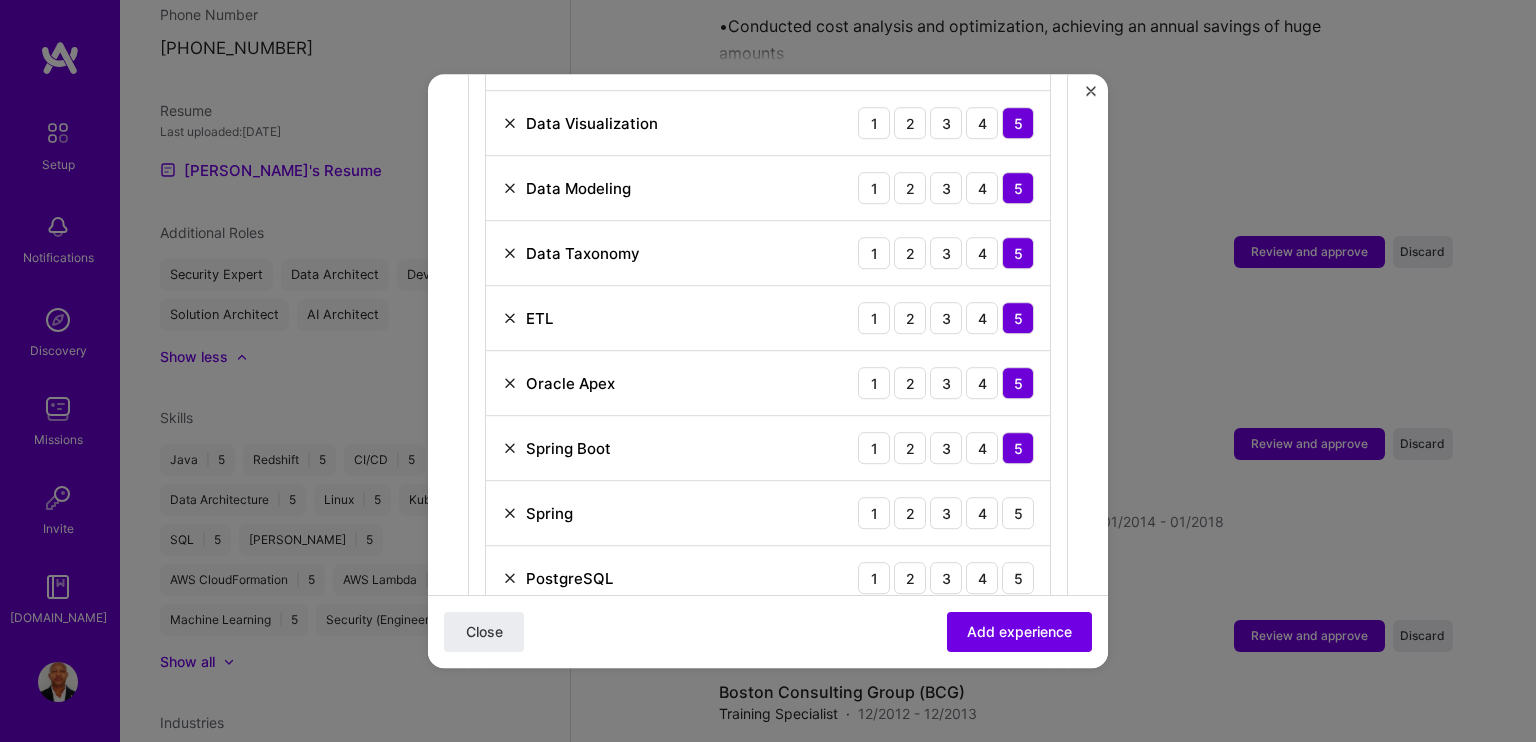click on "Spring 1 2 3 4 5" at bounding box center (768, 513) 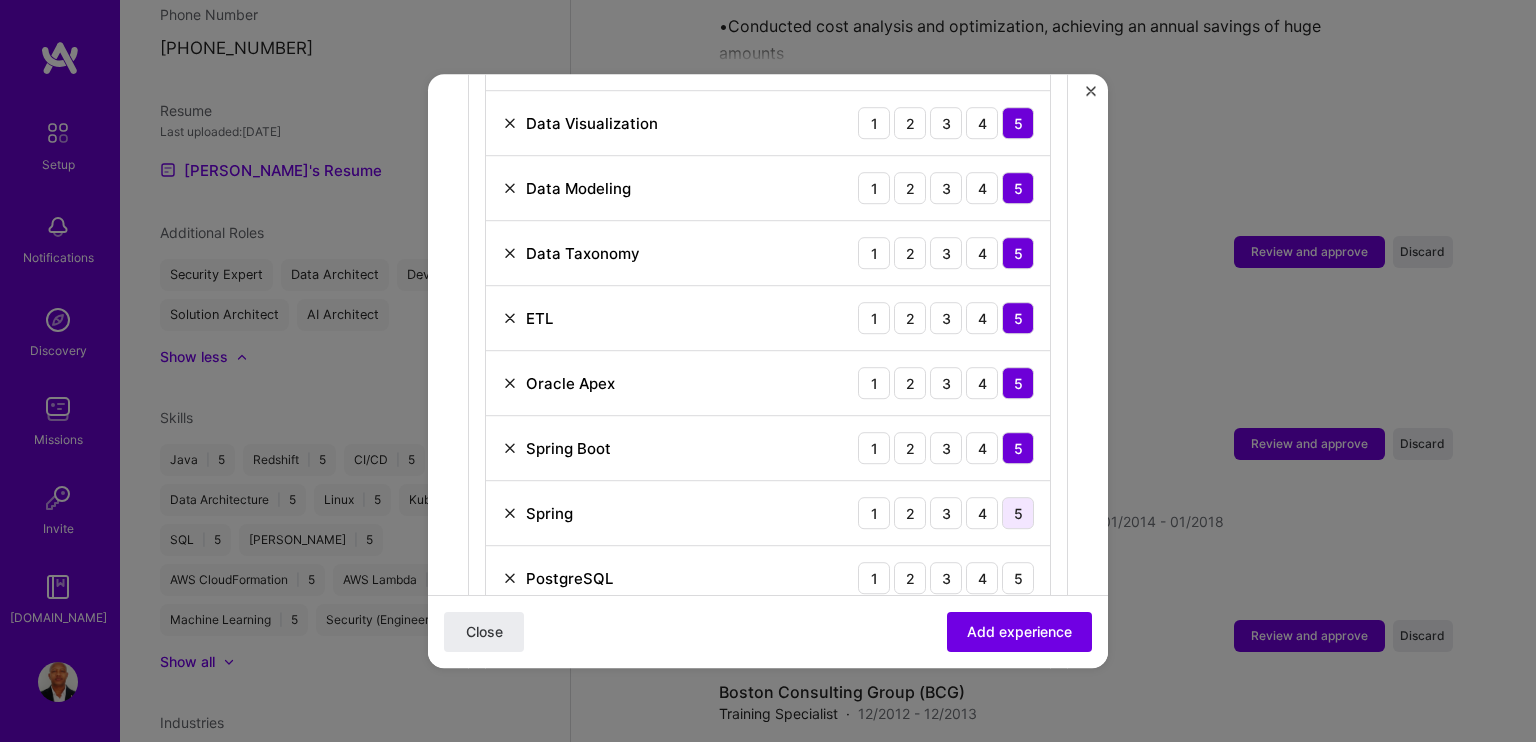 click on "5" at bounding box center [1018, 513] 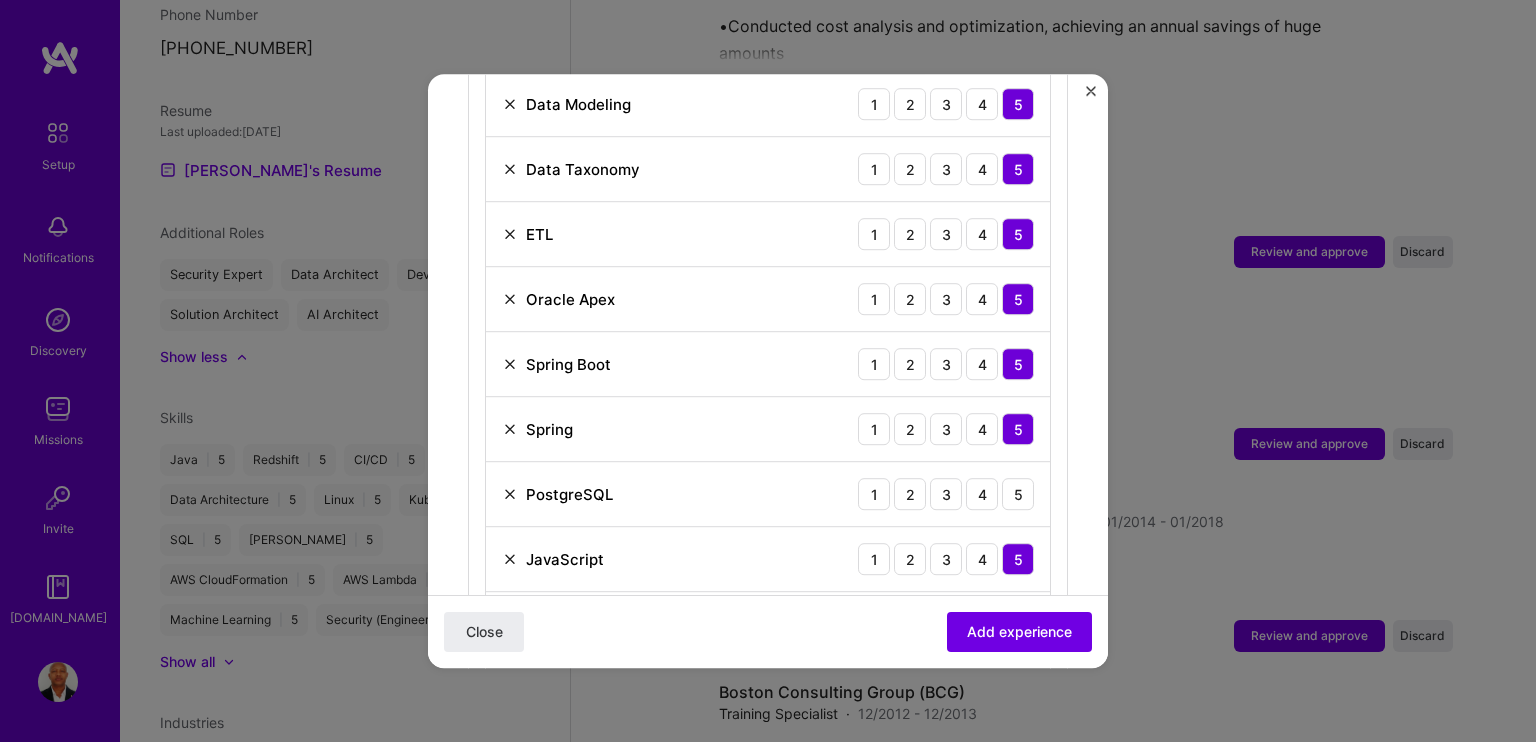 scroll, scrollTop: 1091, scrollLeft: 0, axis: vertical 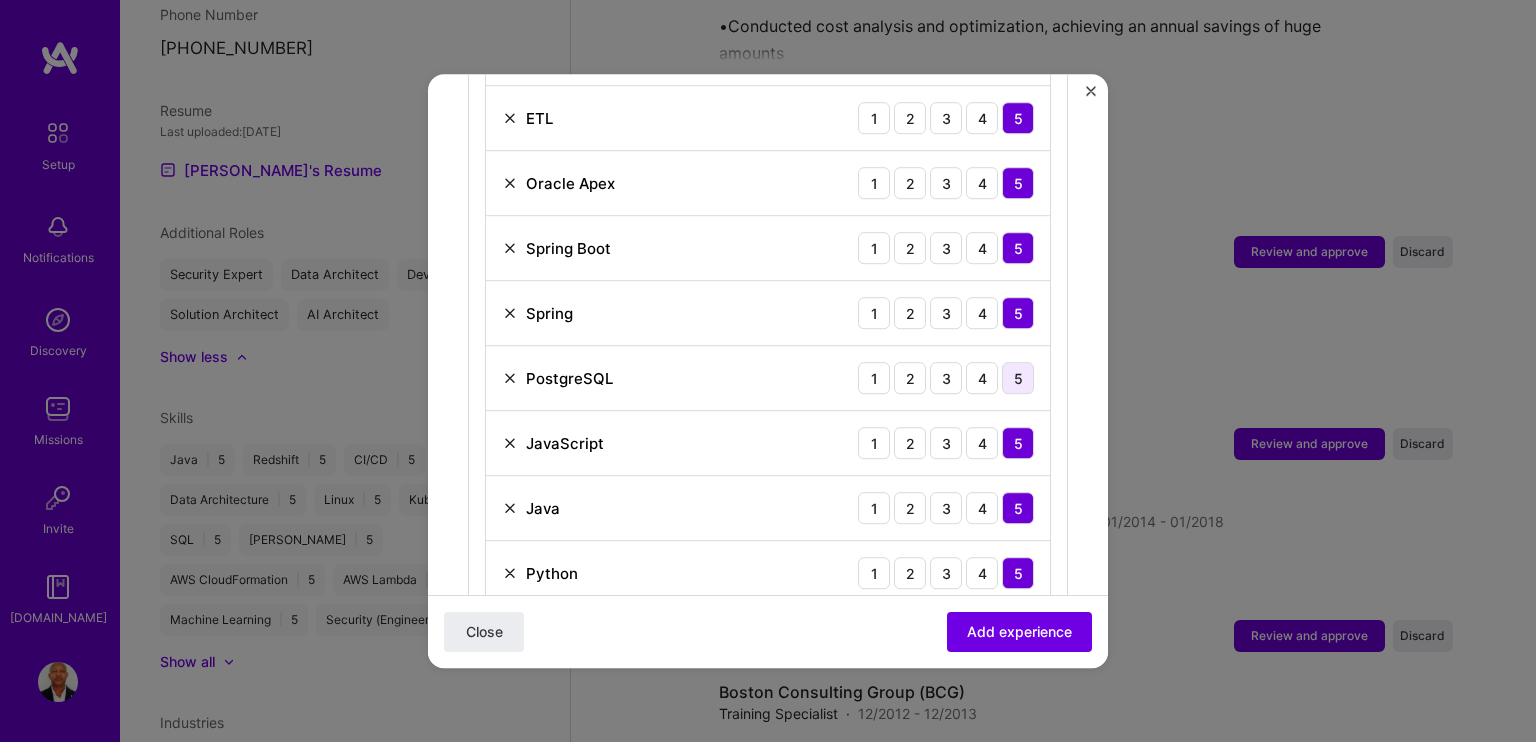 click on "5" at bounding box center [1018, 378] 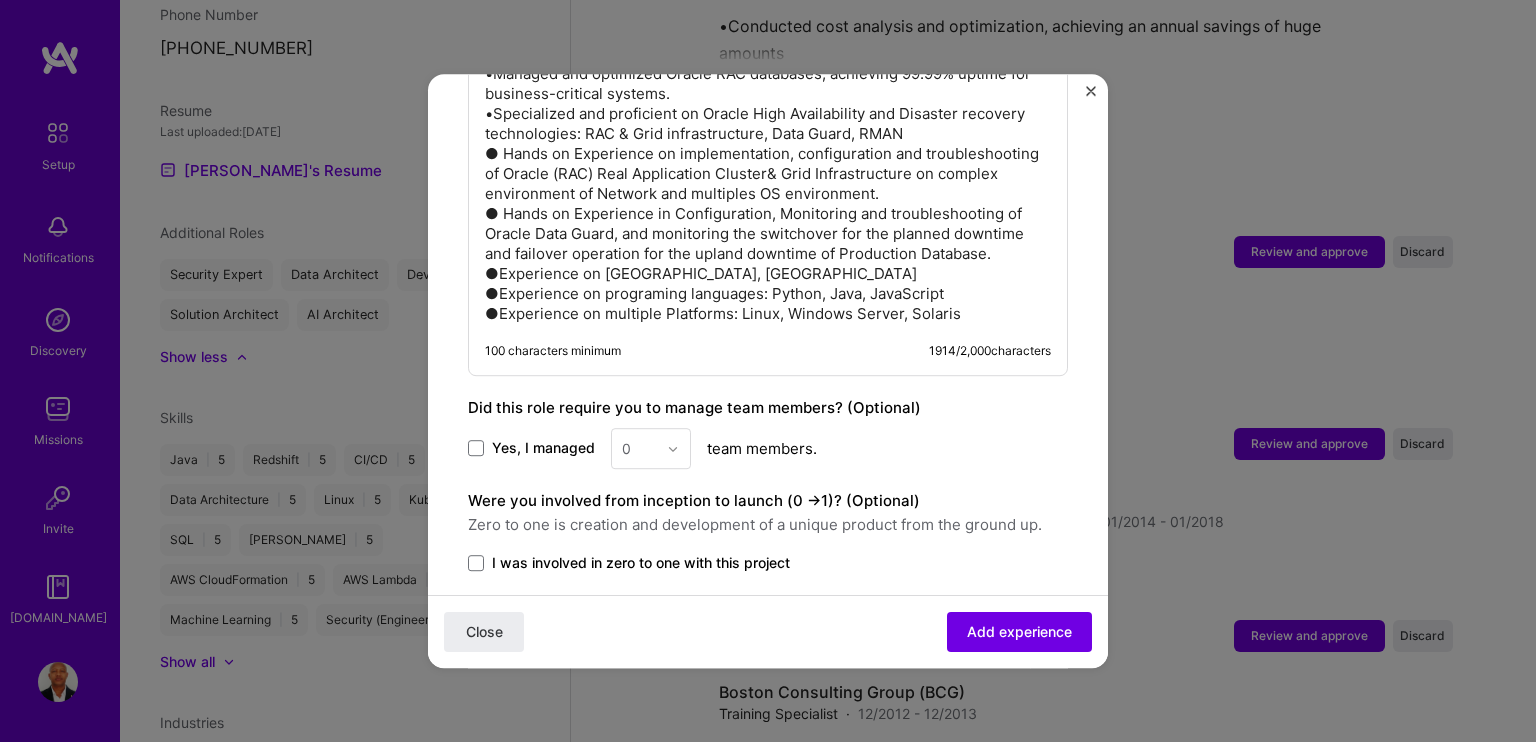 scroll, scrollTop: 2273, scrollLeft: 0, axis: vertical 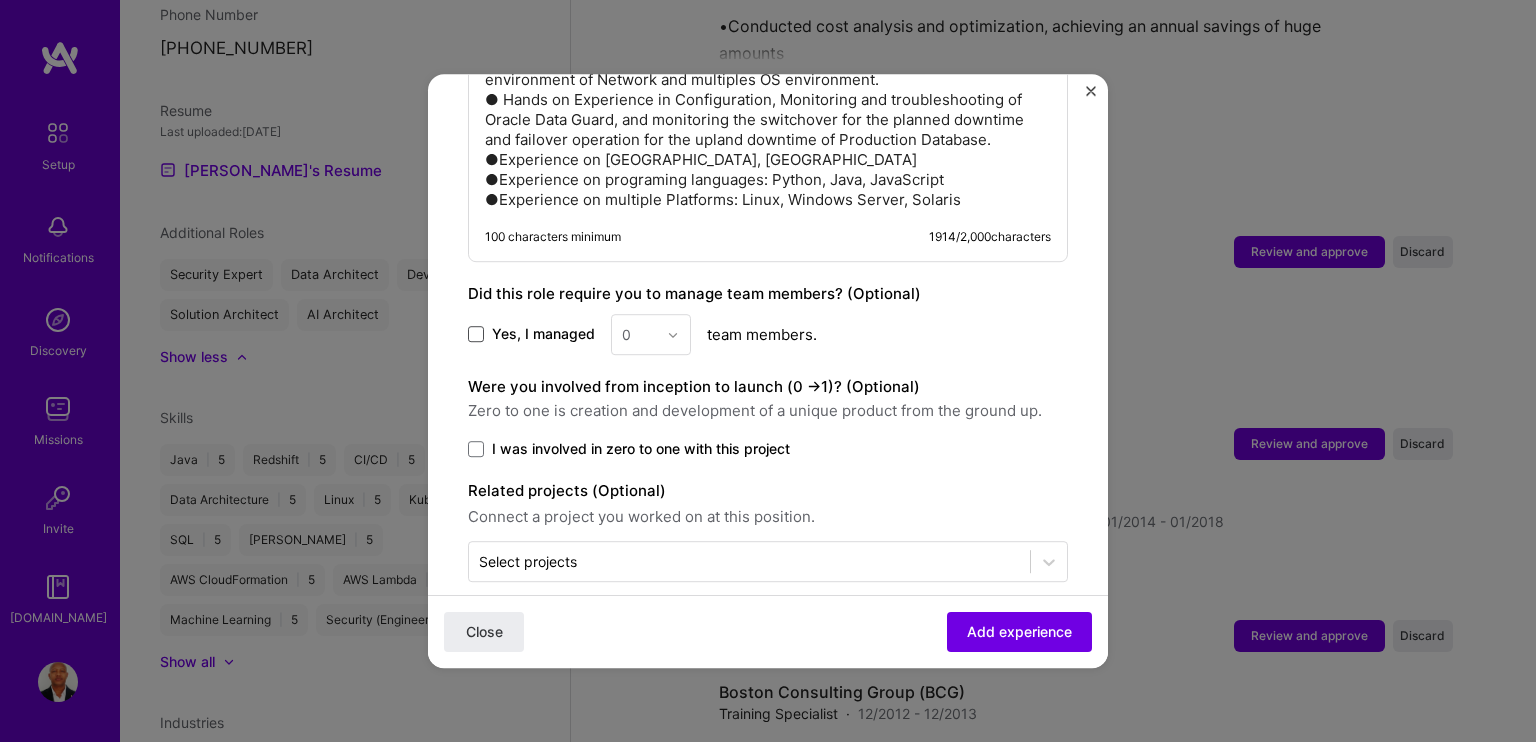 click at bounding box center [476, 335] 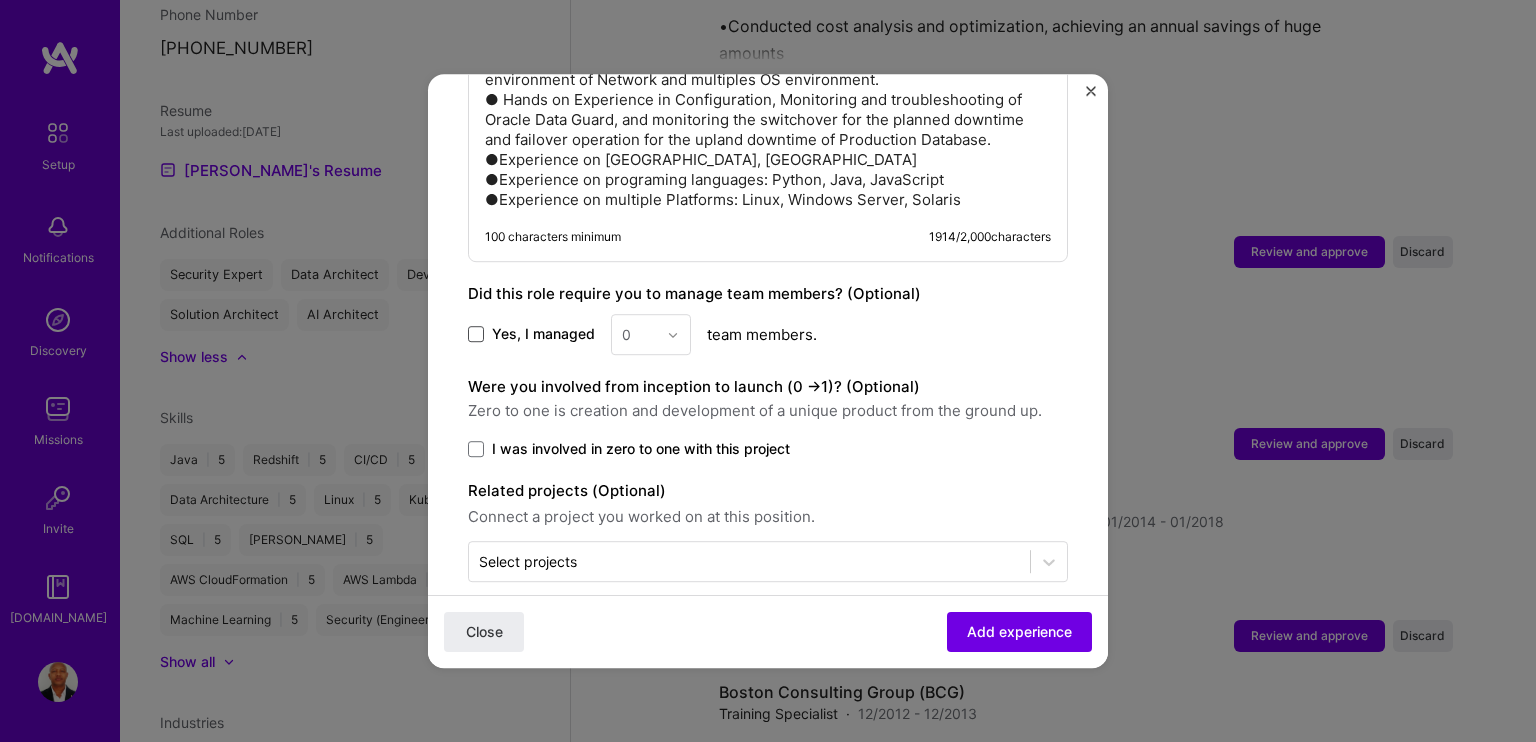 click on "Yes, I managed" at bounding box center (0, 0) 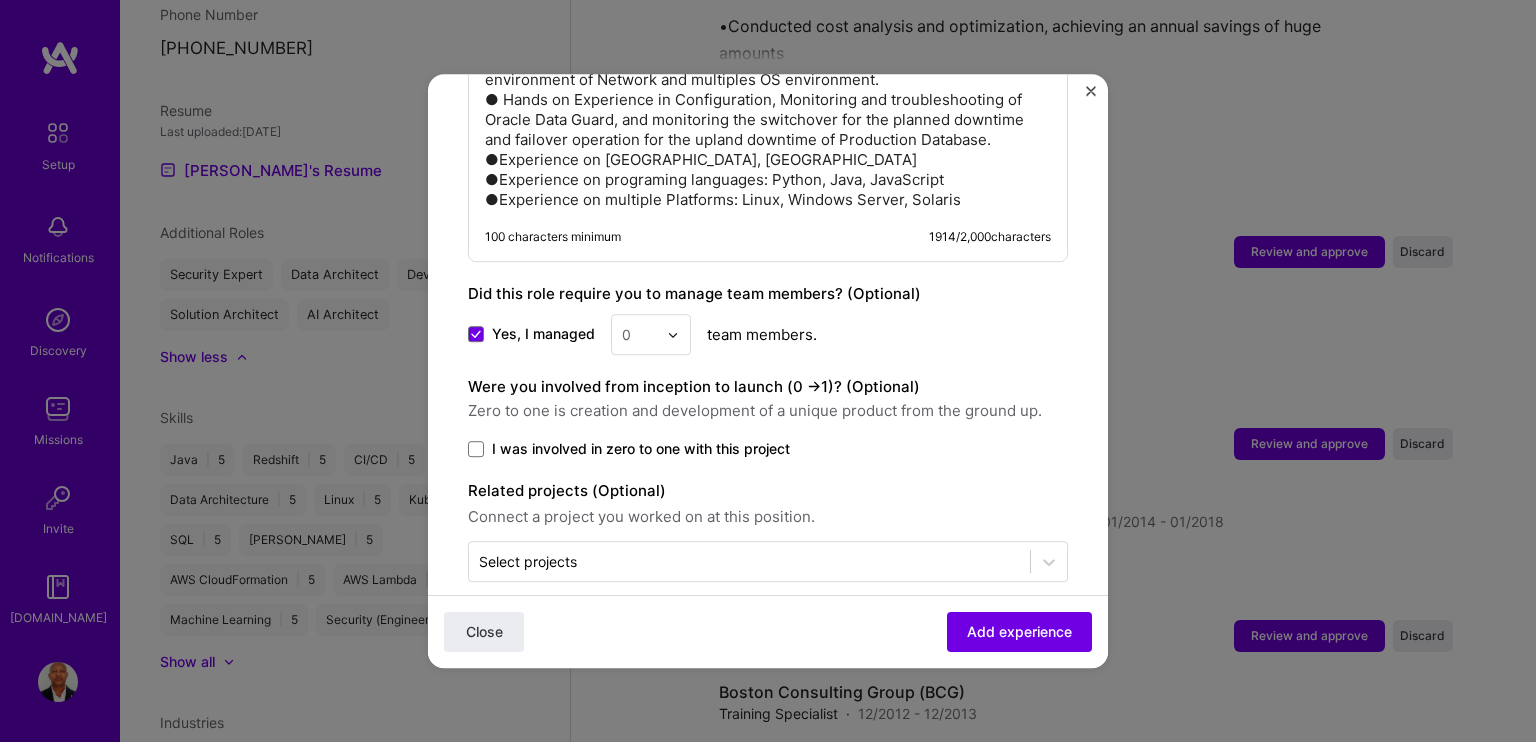 click at bounding box center (678, 334) 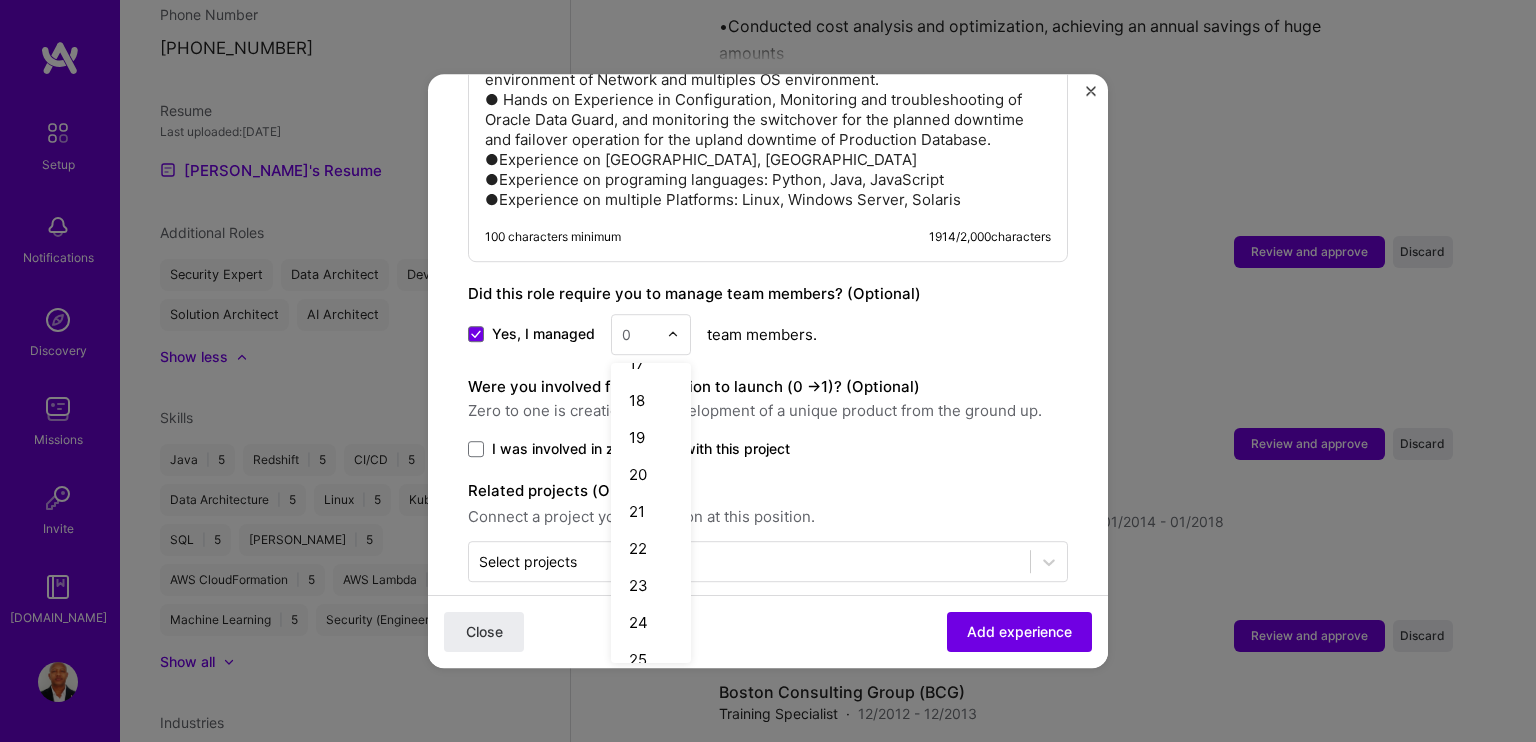 scroll, scrollTop: 674, scrollLeft: 0, axis: vertical 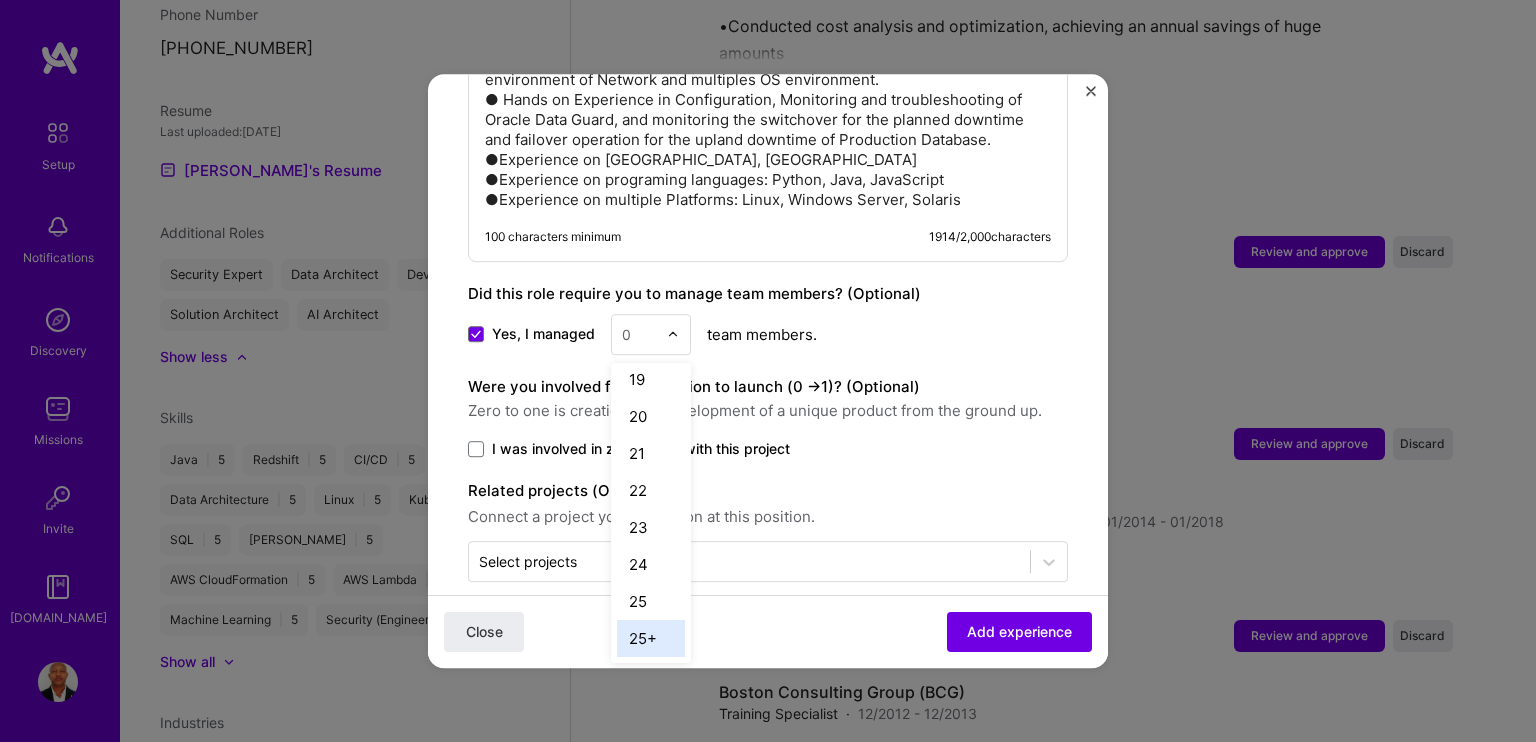 click on "25+" at bounding box center (651, 638) 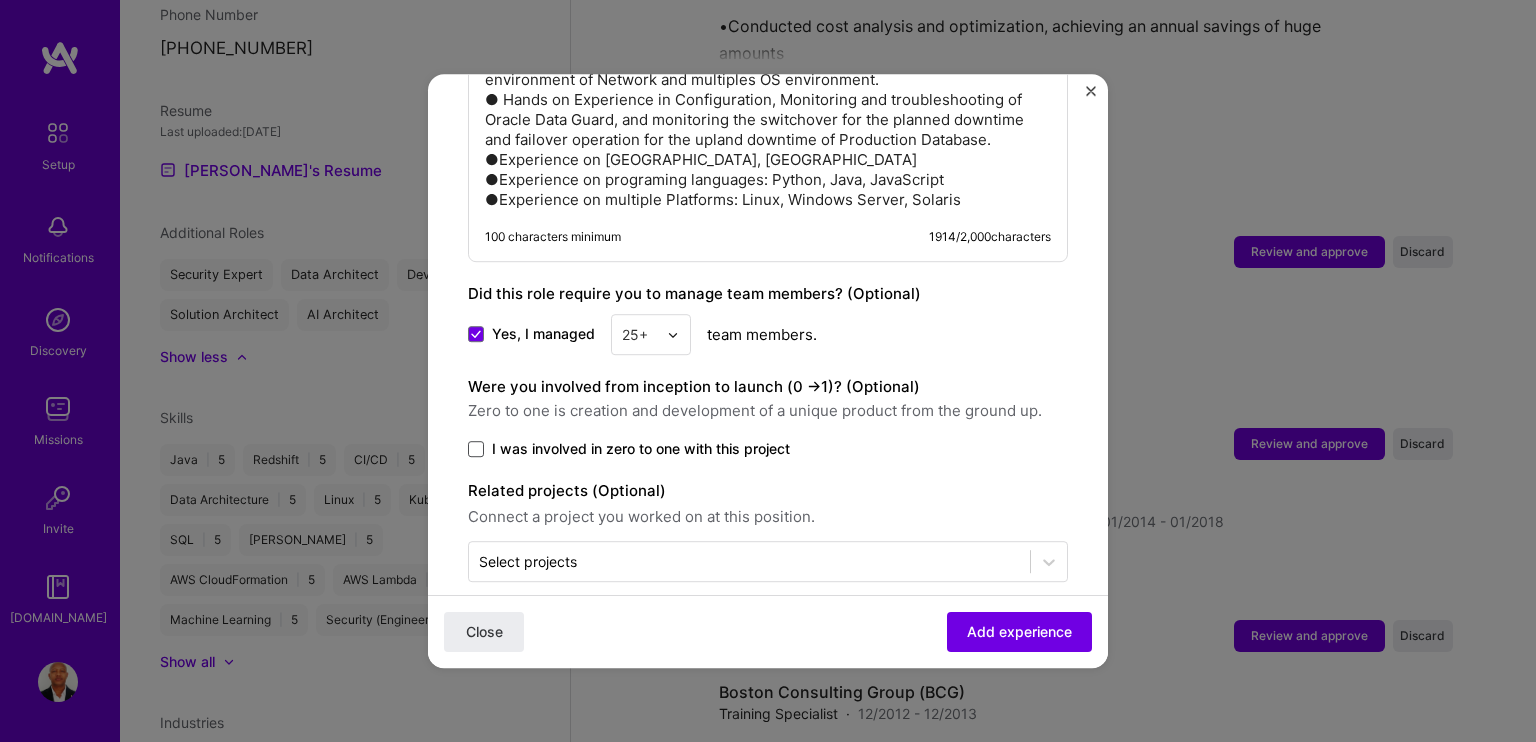click at bounding box center (476, 449) 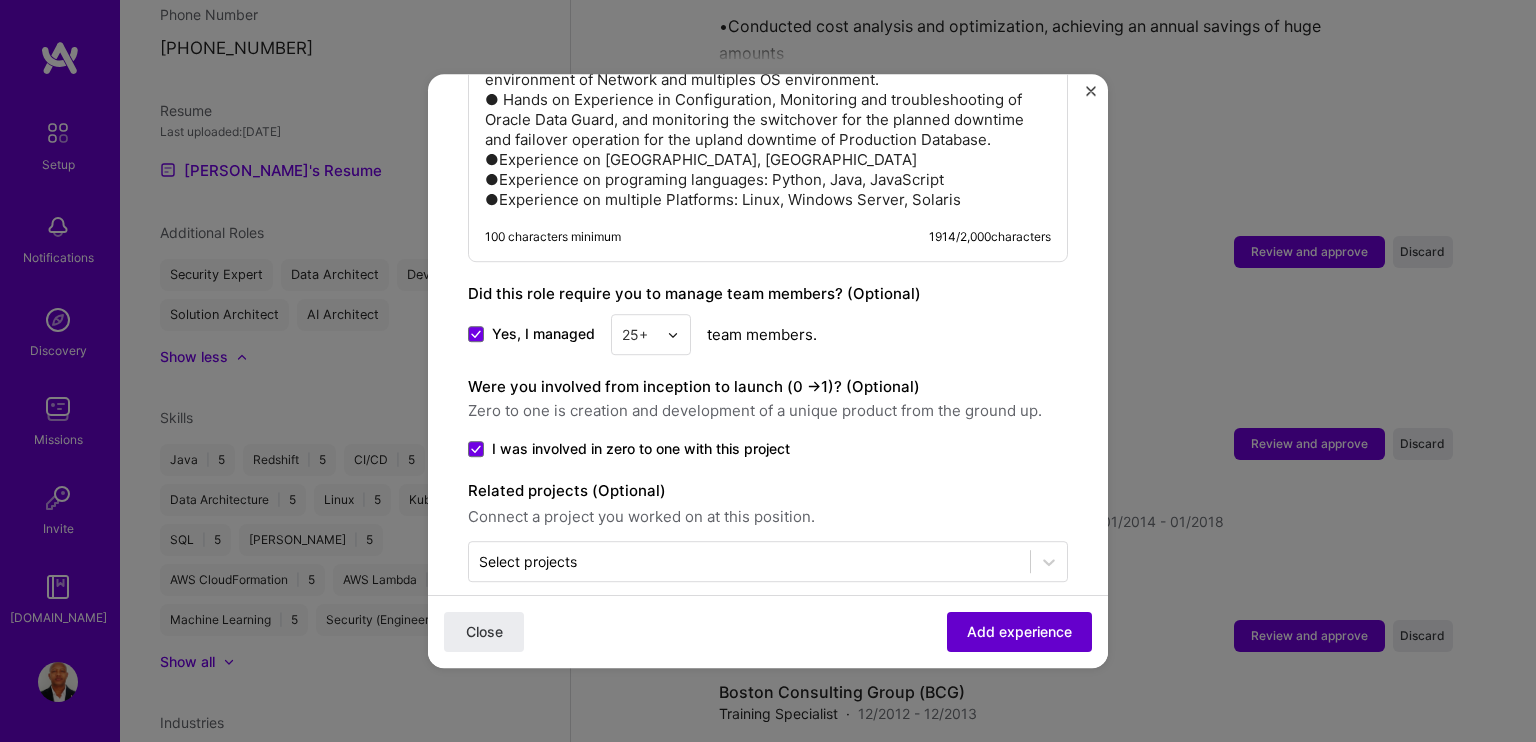 click on "Add experience" at bounding box center (1019, 632) 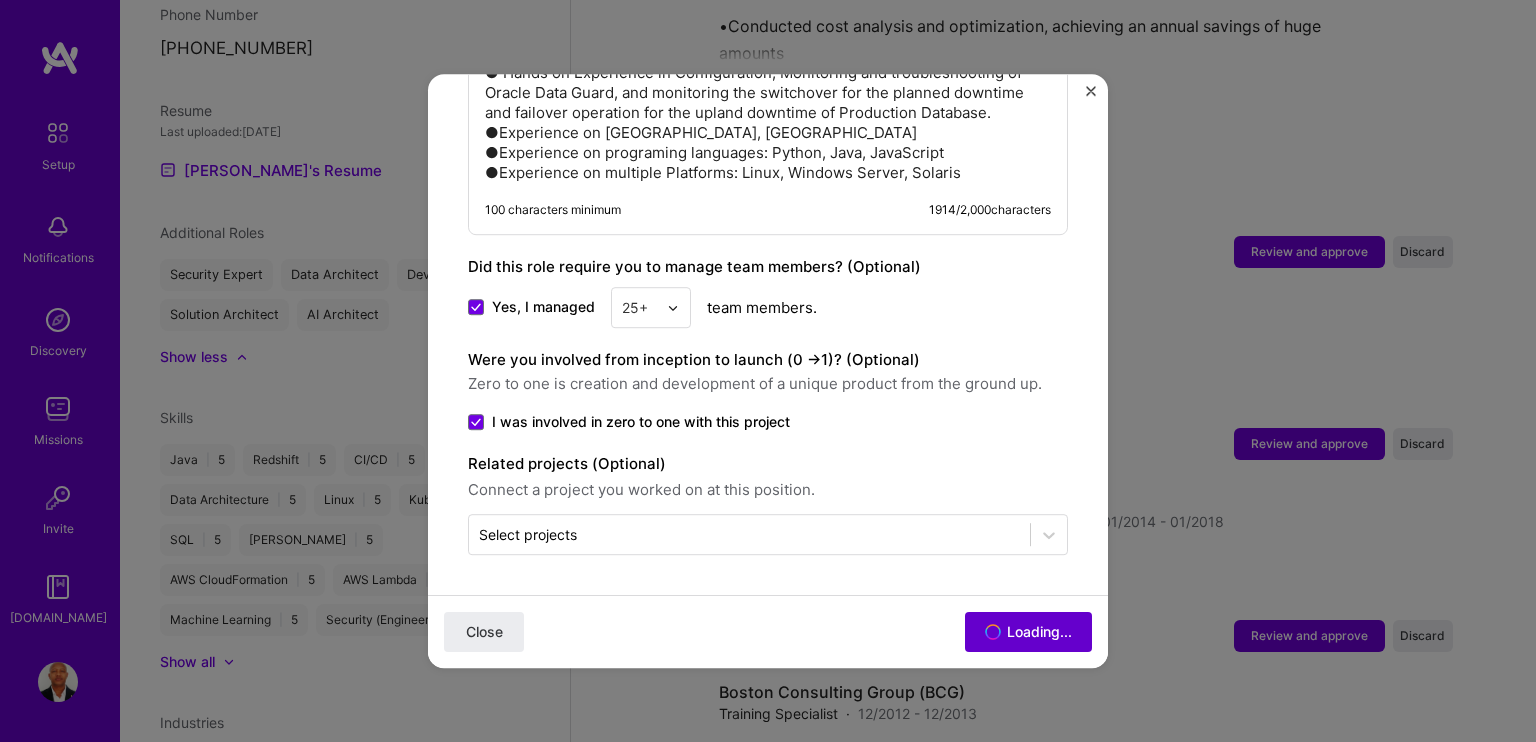 scroll, scrollTop: 2240, scrollLeft: 0, axis: vertical 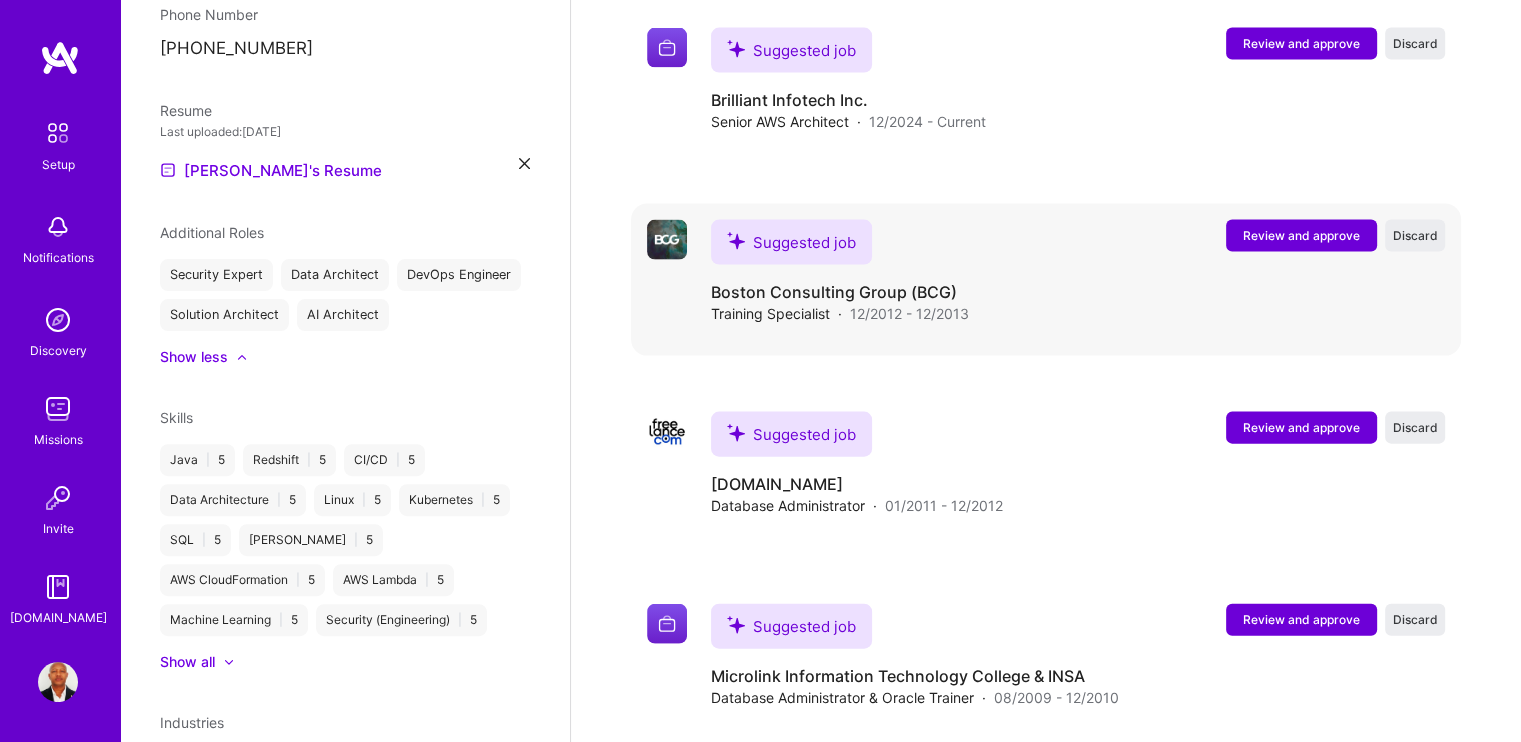 click on "Review and approve" at bounding box center [1301, 236] 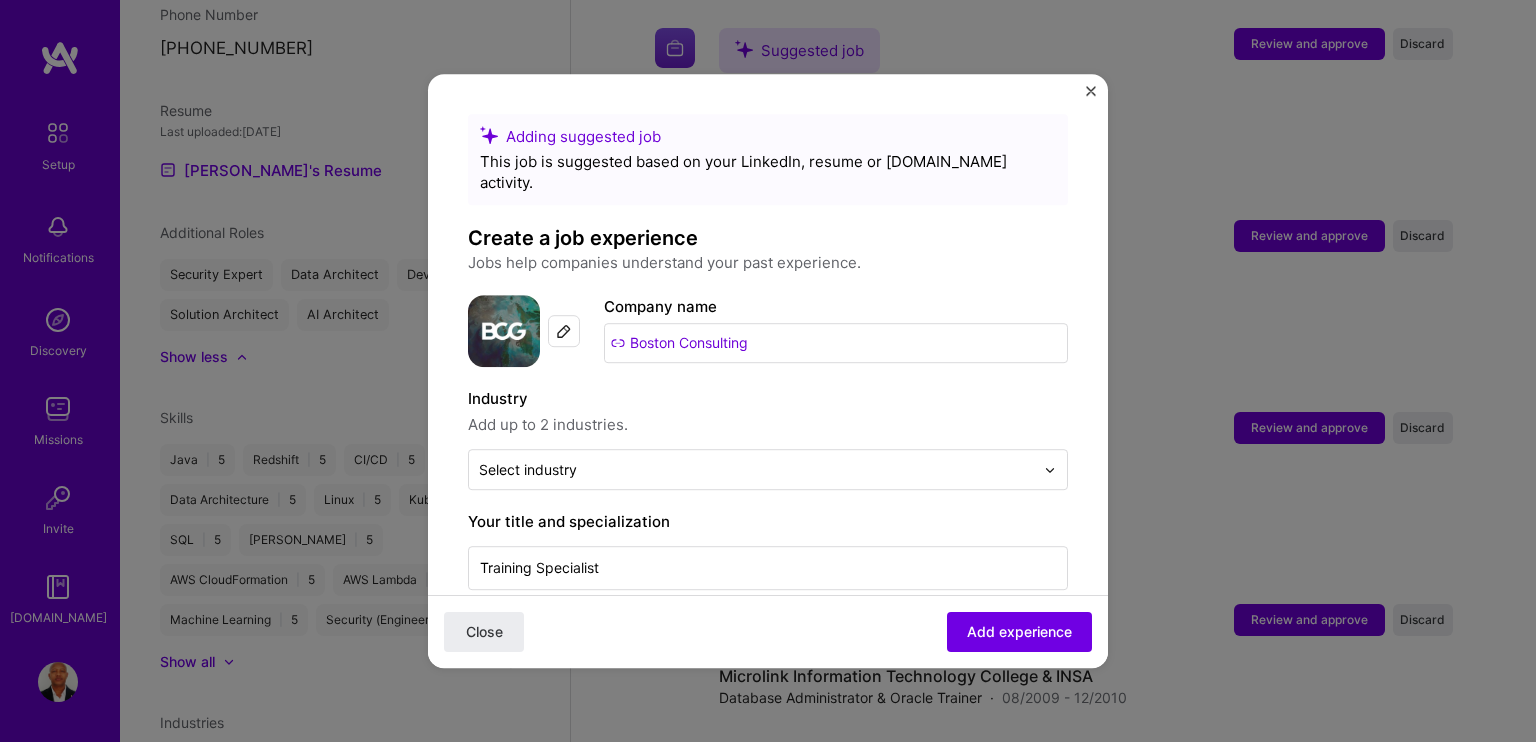 click on "Boston Consulting" at bounding box center (836, 343) 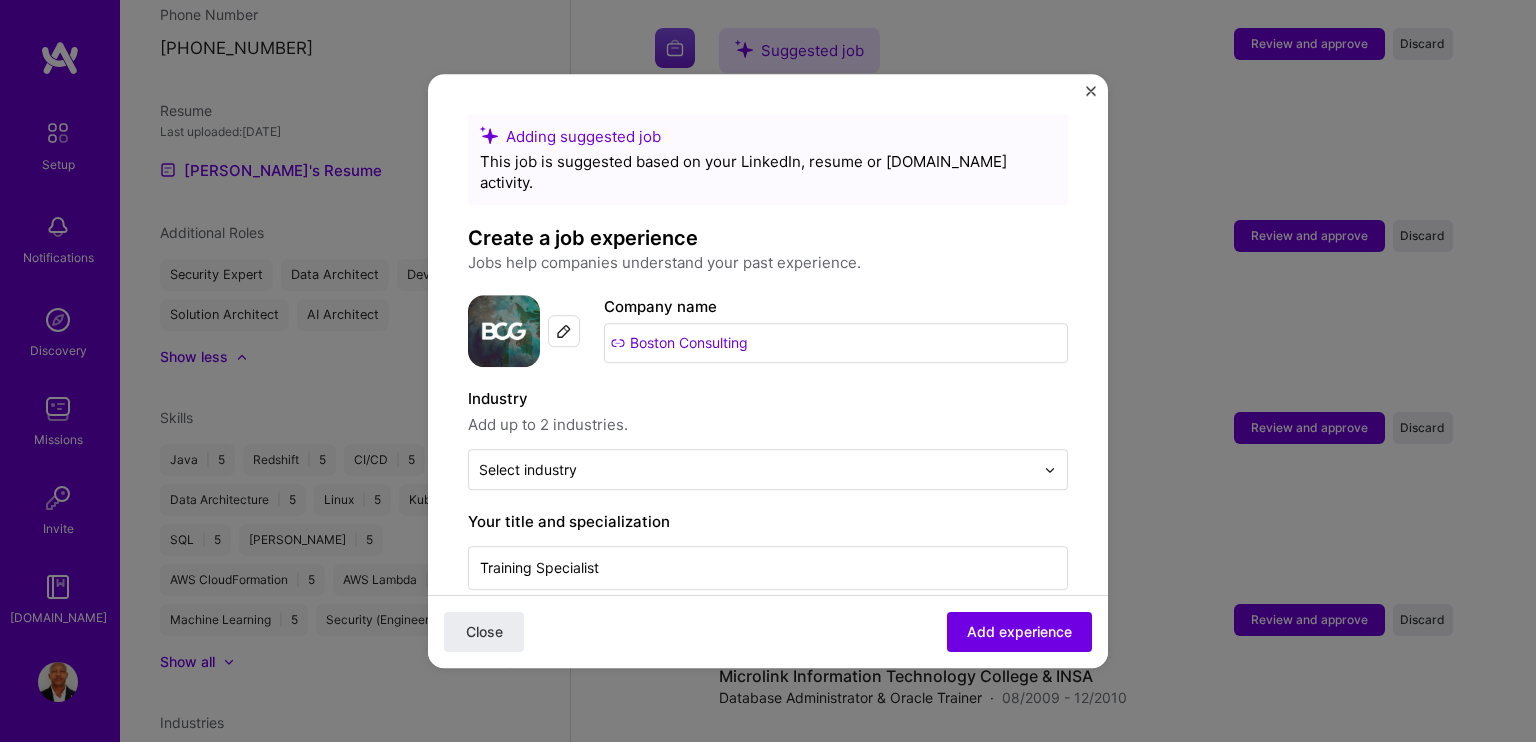 click on "Boston Consulting" at bounding box center (836, 343) 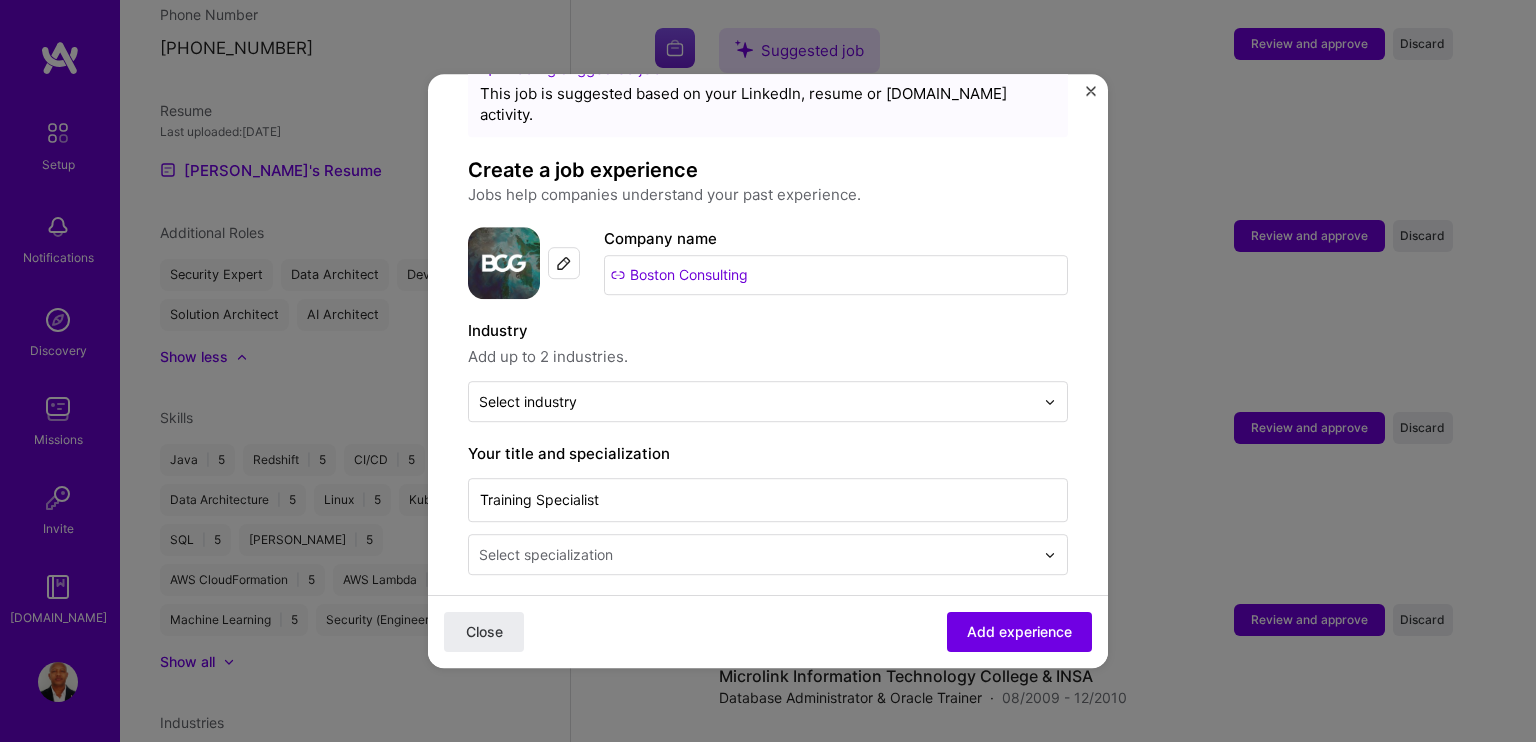 scroll, scrollTop: 100, scrollLeft: 0, axis: vertical 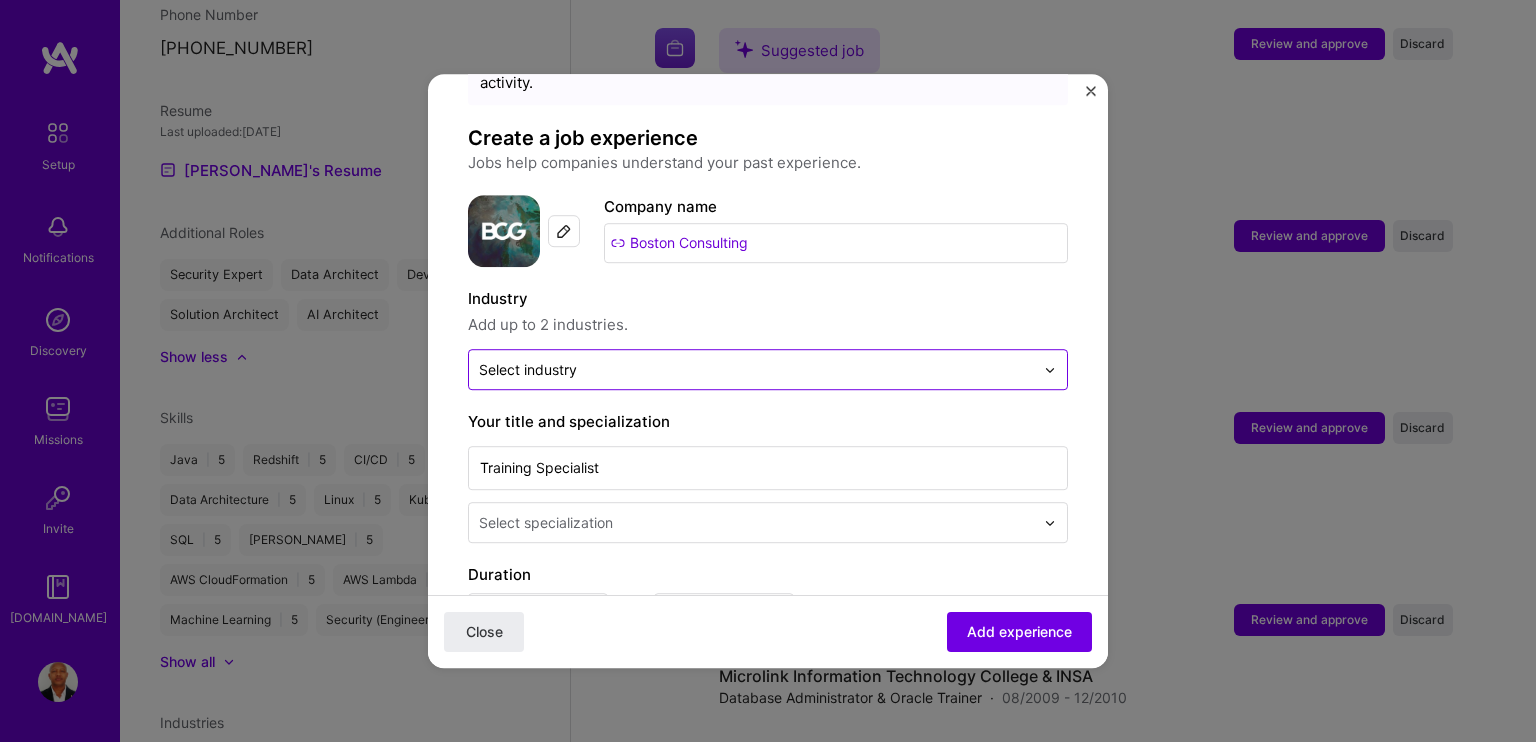 click at bounding box center (756, 369) 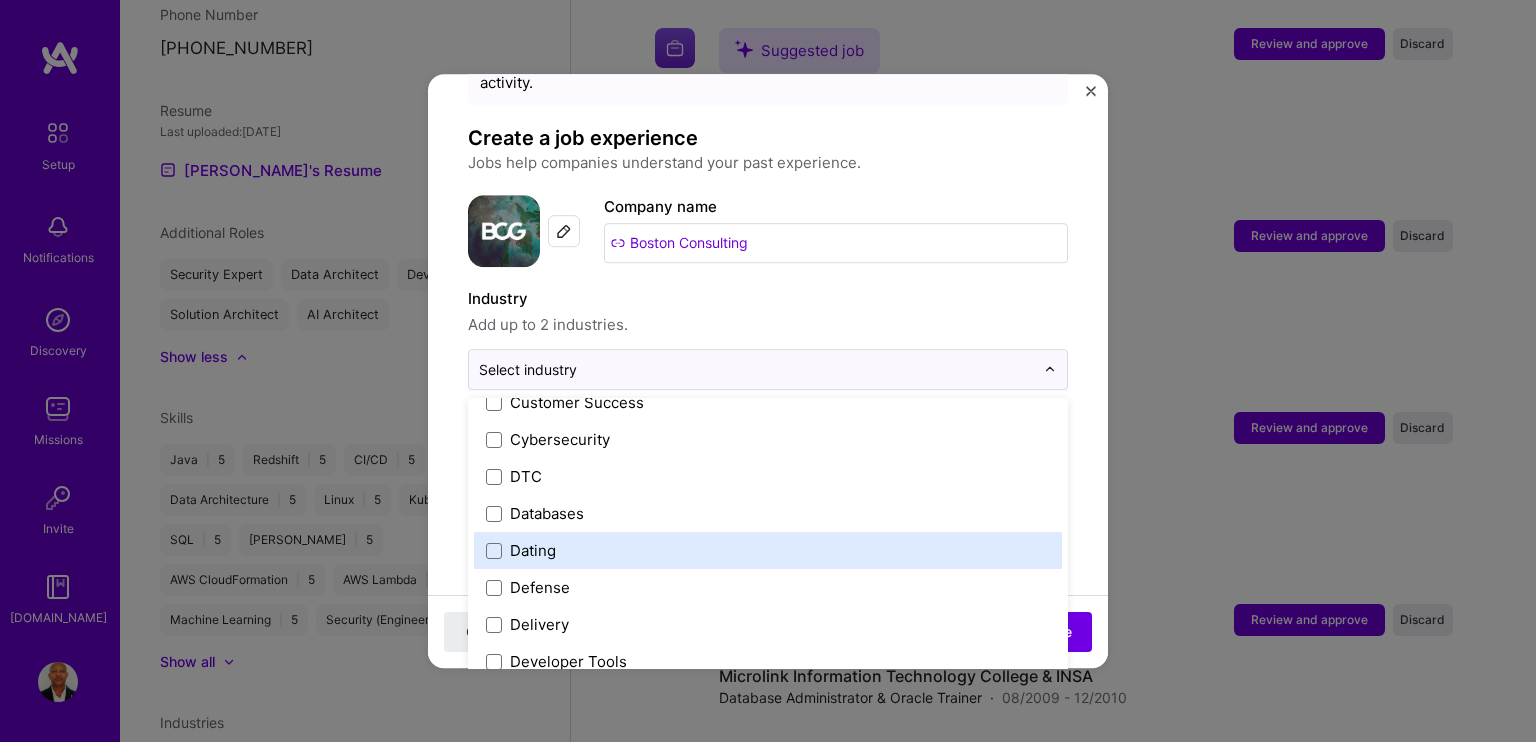 scroll, scrollTop: 1700, scrollLeft: 0, axis: vertical 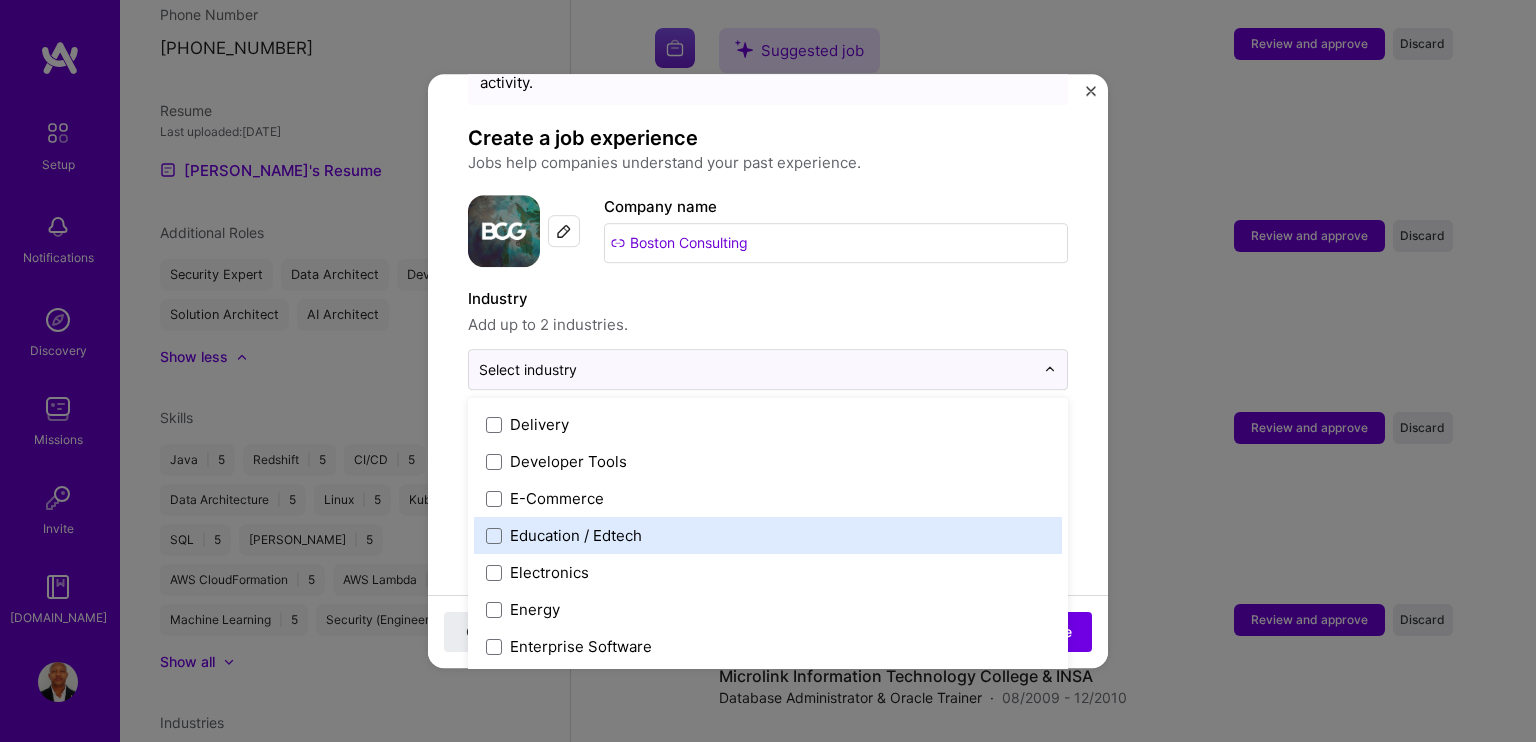 click on "Education / Edtech" at bounding box center [576, 535] 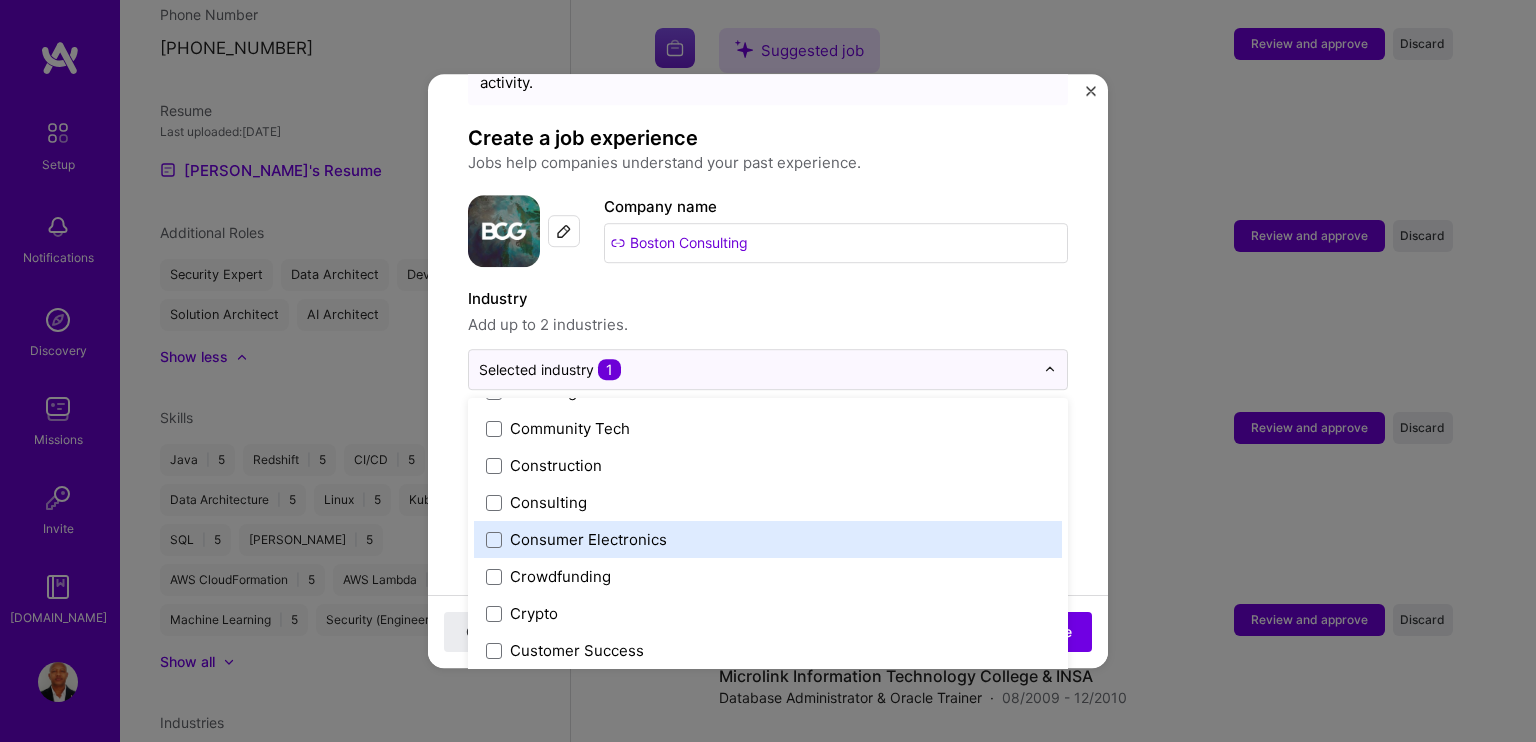 scroll, scrollTop: 1452, scrollLeft: 0, axis: vertical 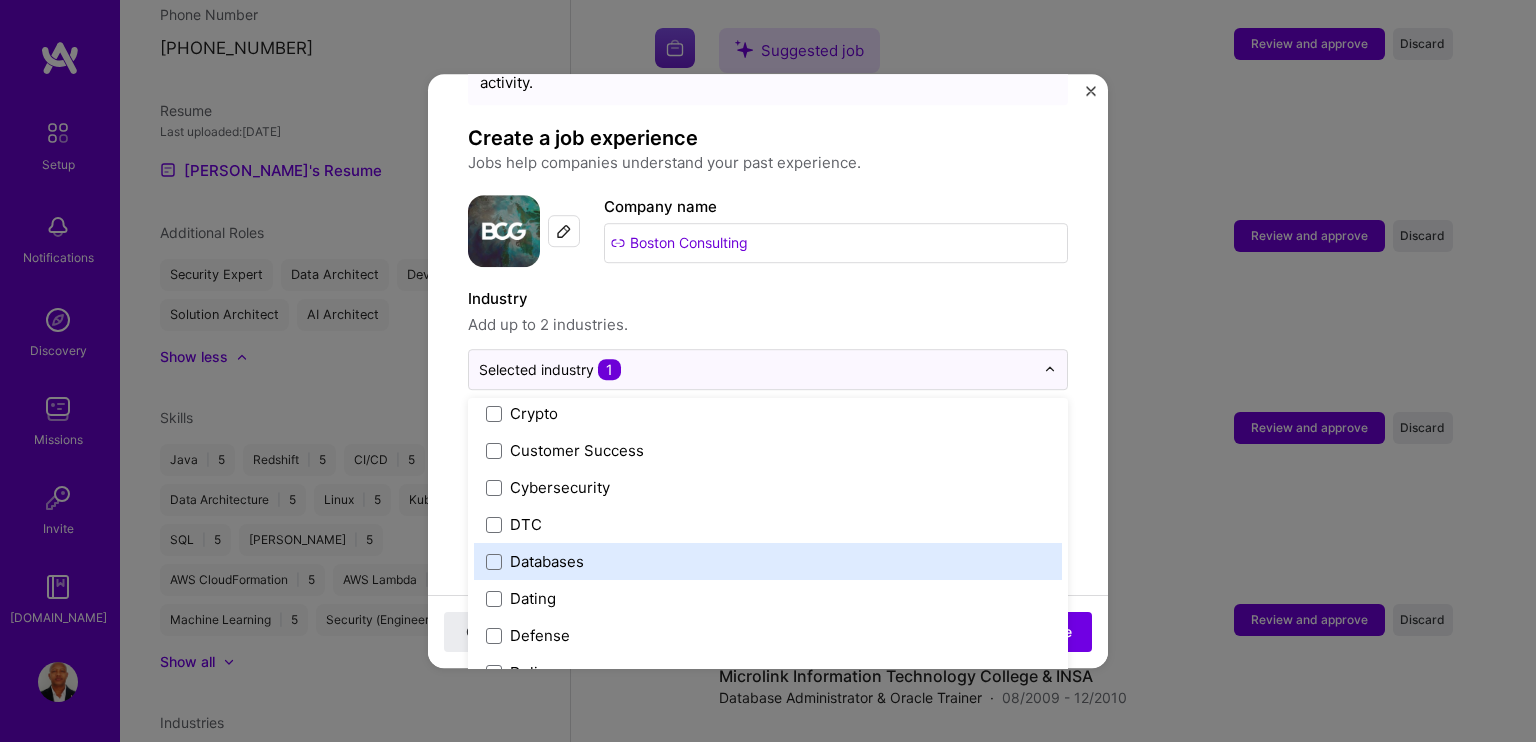 click on "Databases" at bounding box center [768, 561] 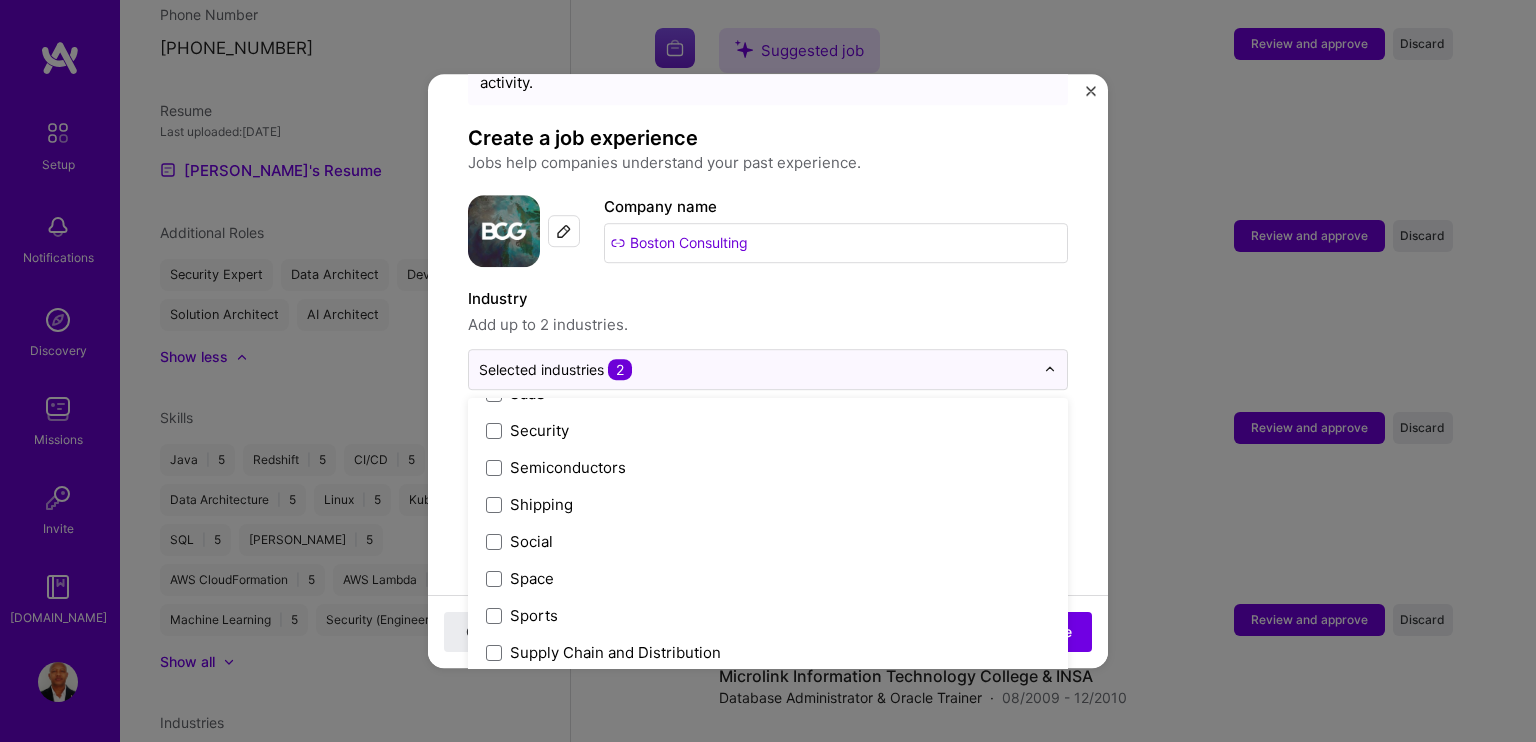 scroll, scrollTop: 4152, scrollLeft: 0, axis: vertical 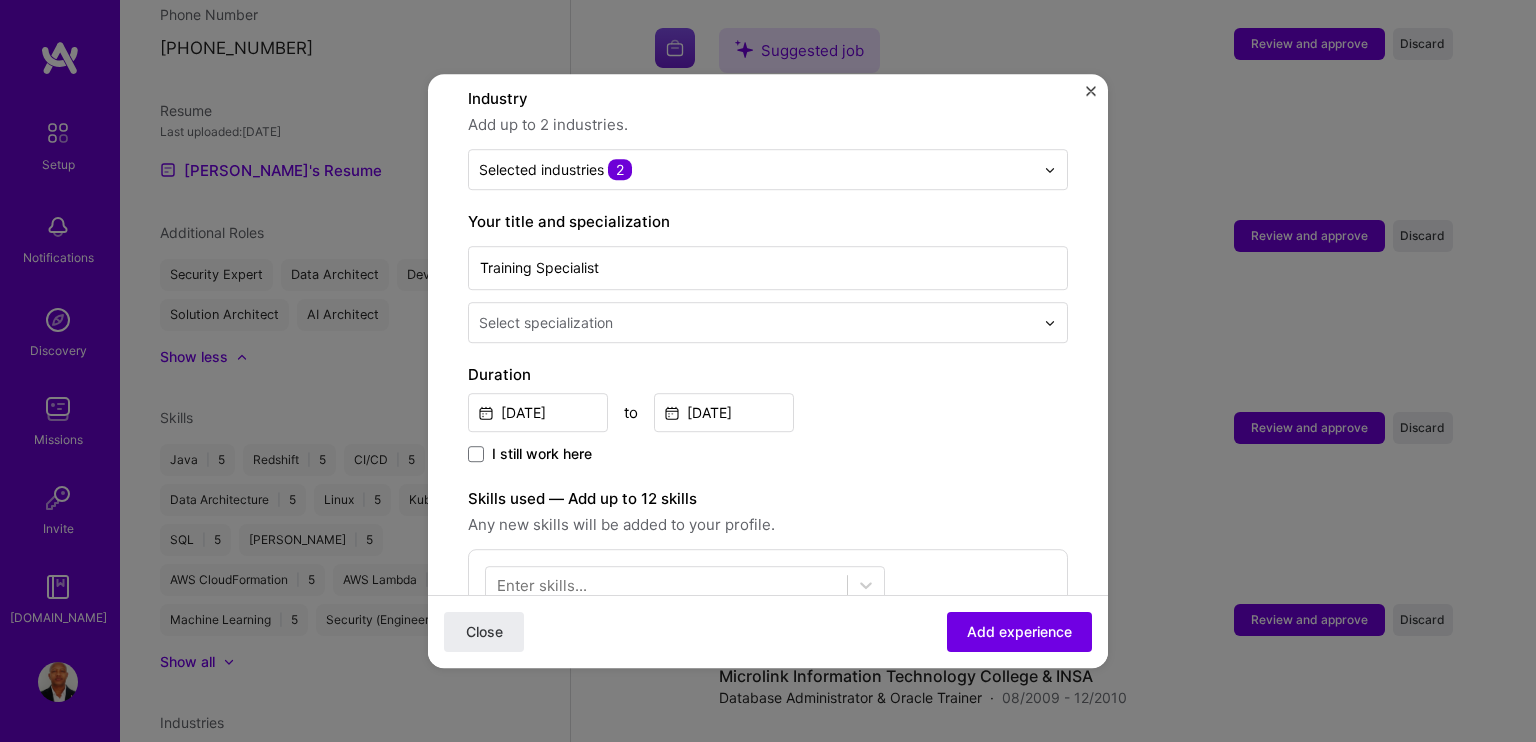 click on "Adding suggested job This job is suggested based on your LinkedIn, resume or [DOMAIN_NAME] activity. Create a job experience Jobs help companies understand your past experience. Company logo Company name Boston Consulting
Industry Add up to 2 industries. Selected industries 2 Your title and specialization Training Specialist Select specialization Duration [DATE]
to [DATE]
I still work here Skills used — Add up to 12 skills Any new skills will be added to your profile. Enter skills... Description ●Provided technical assistance for sale managers on oracle hardware and software technologies.  ● Provided consultancy on Project implementation for various organizations, technical assistance of sale manager of Oracle Hardware machines like Oracle Supper Cluster, Exadata and Exalogic and software products. ●Experience on programing languages: Python, Java, React, Node JS 100 characters minimum 893" at bounding box center (768, 658) 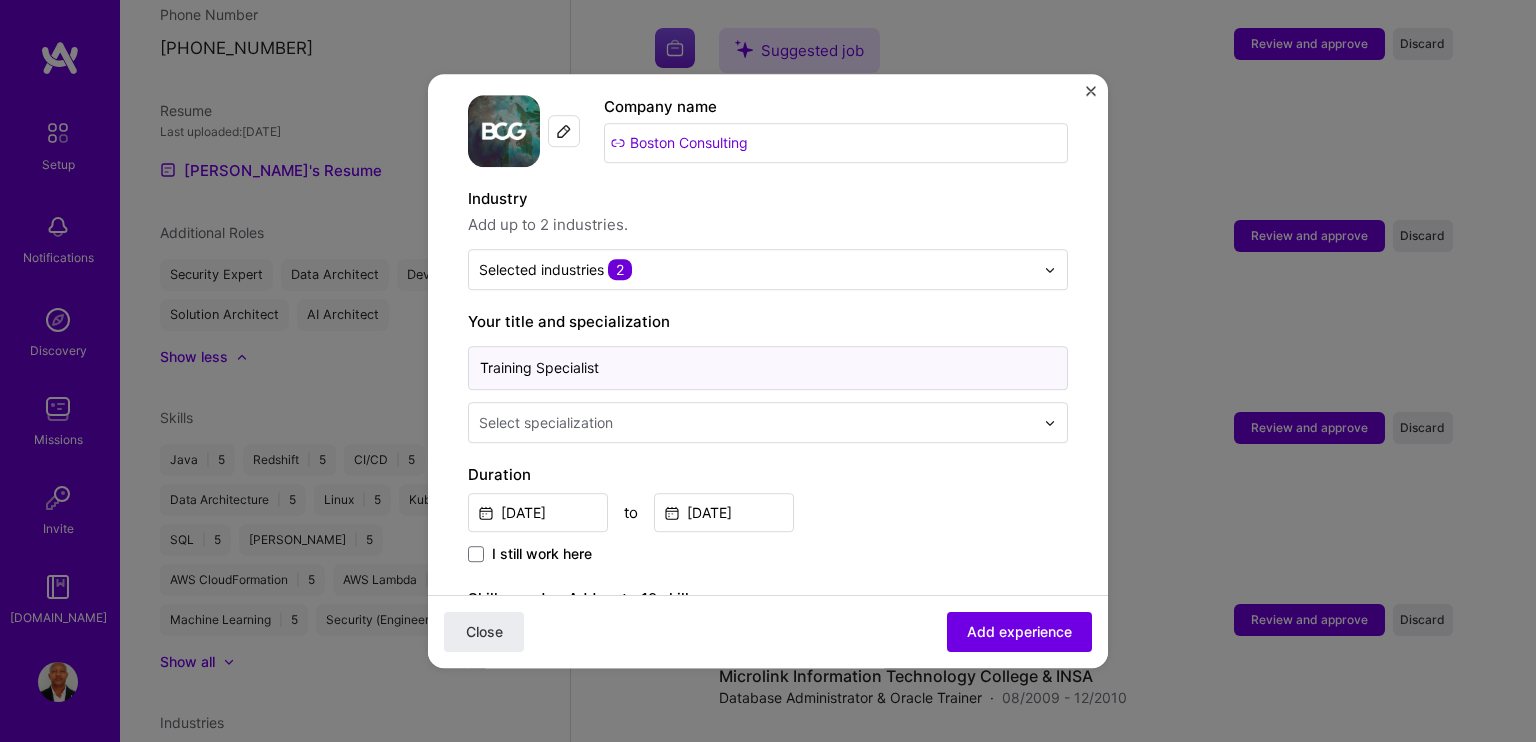 click on "Training Specialist" at bounding box center [768, 368] 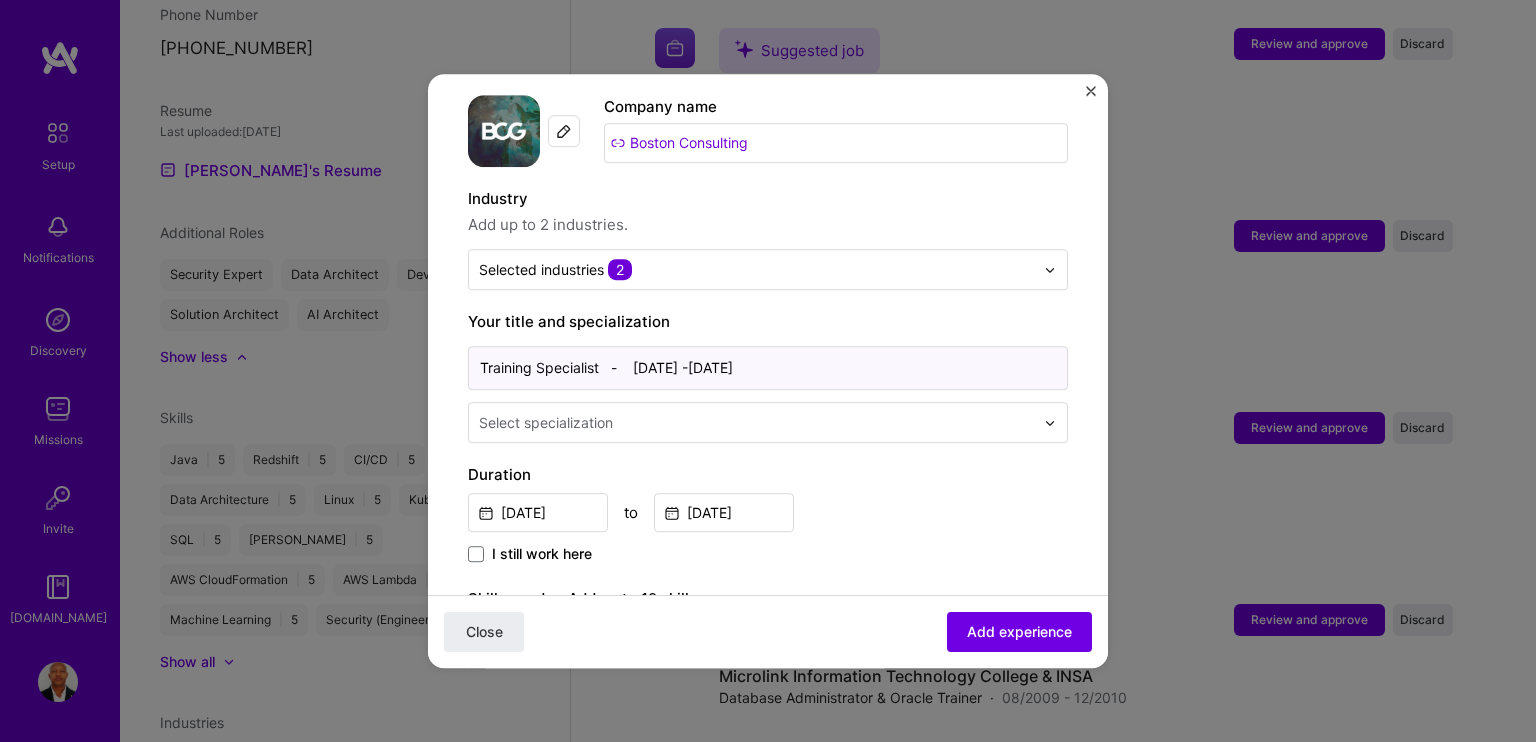 drag, startPoint x: 792, startPoint y: 353, endPoint x: 629, endPoint y: 351, distance: 163.01227 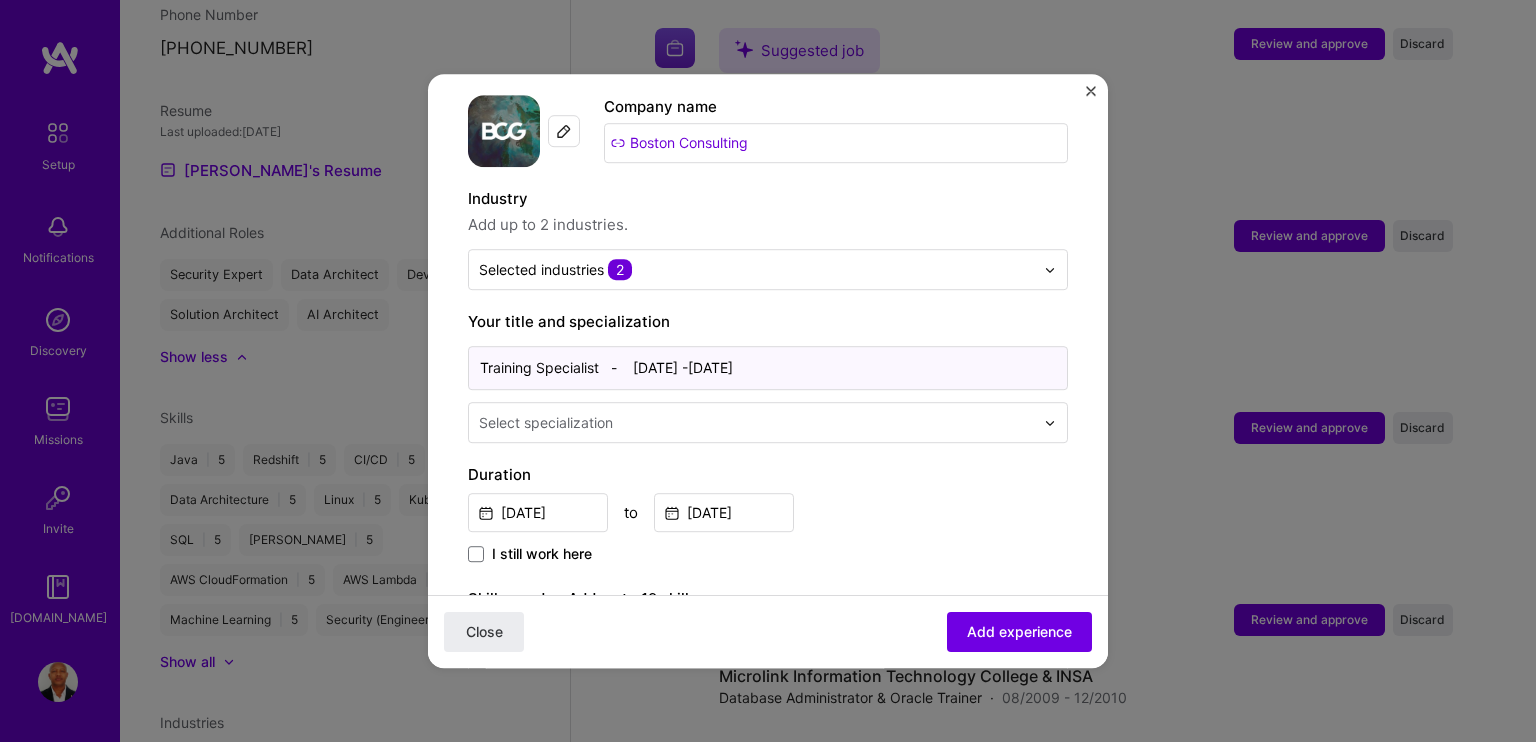 click on "Training Specialist   -    [DATE] -[DATE]" at bounding box center (768, 368) 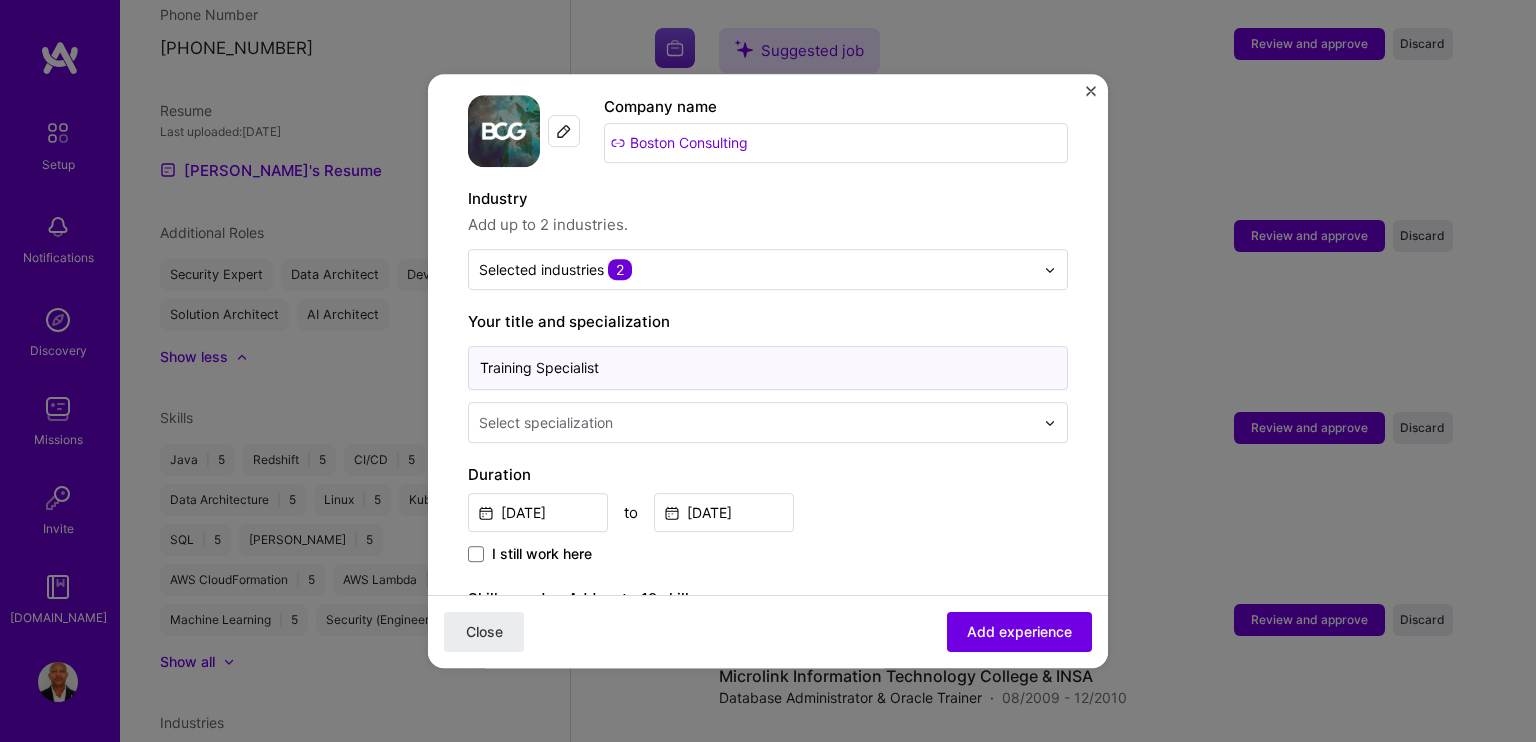 type on "Training Specialist" 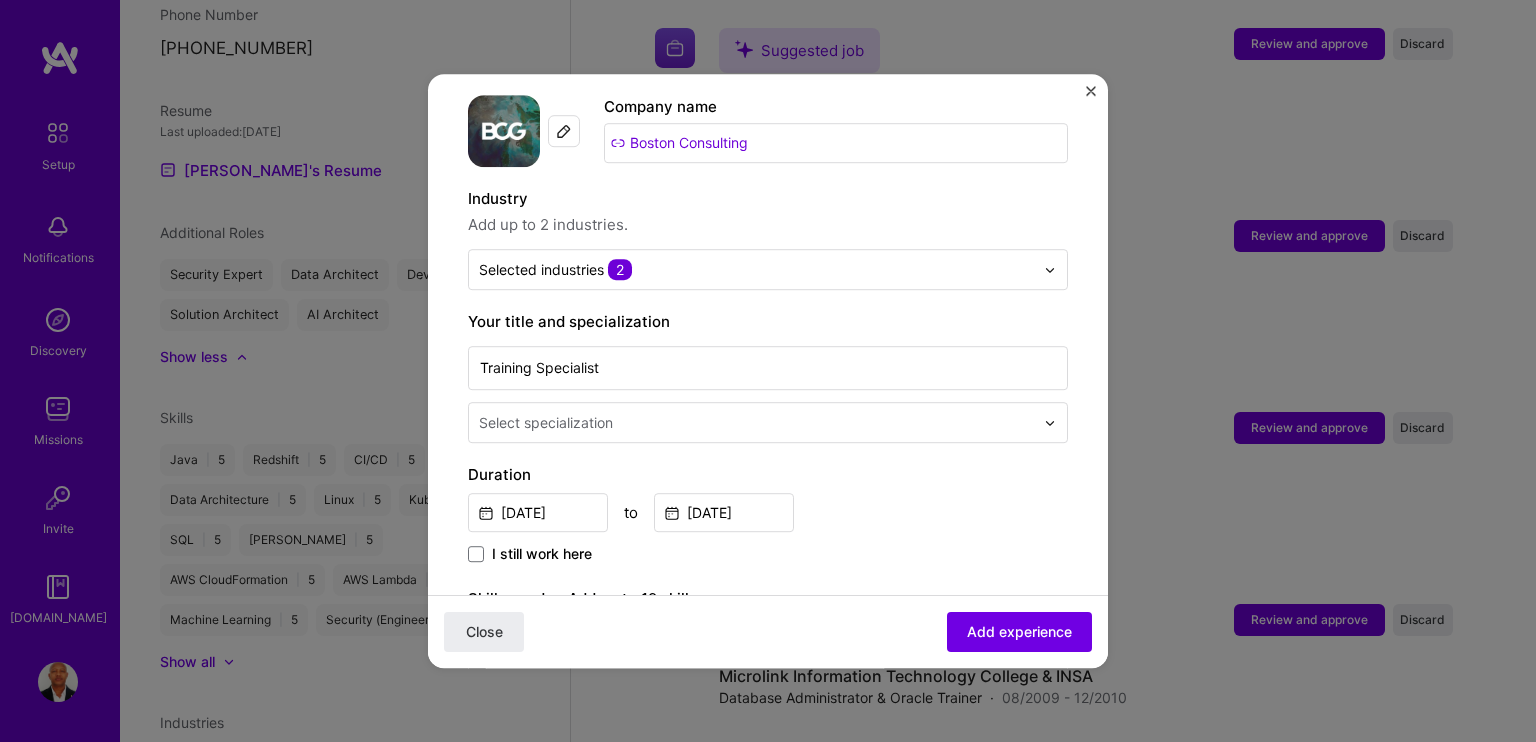 click on "[DATE]
to [DATE]" at bounding box center [768, 510] 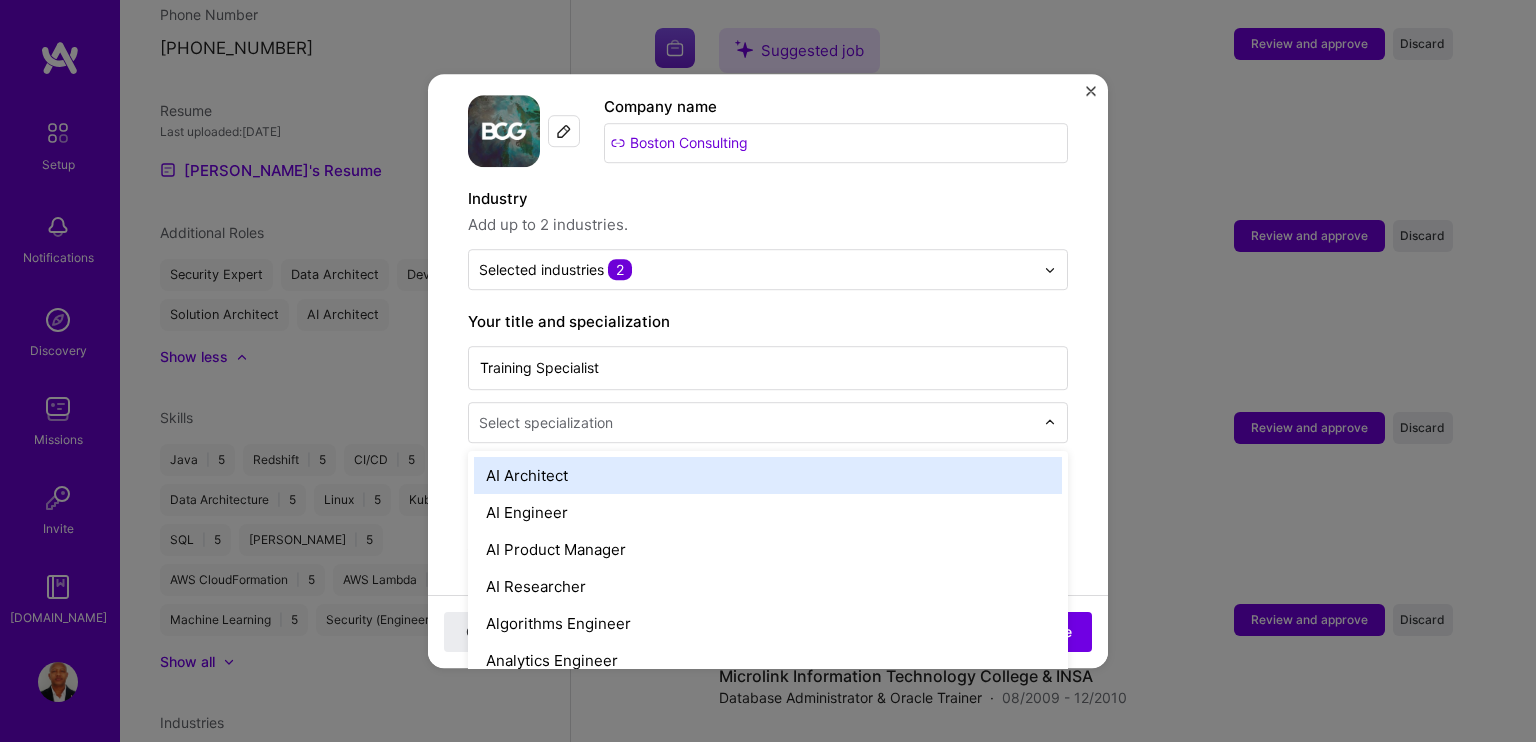click at bounding box center [758, 422] 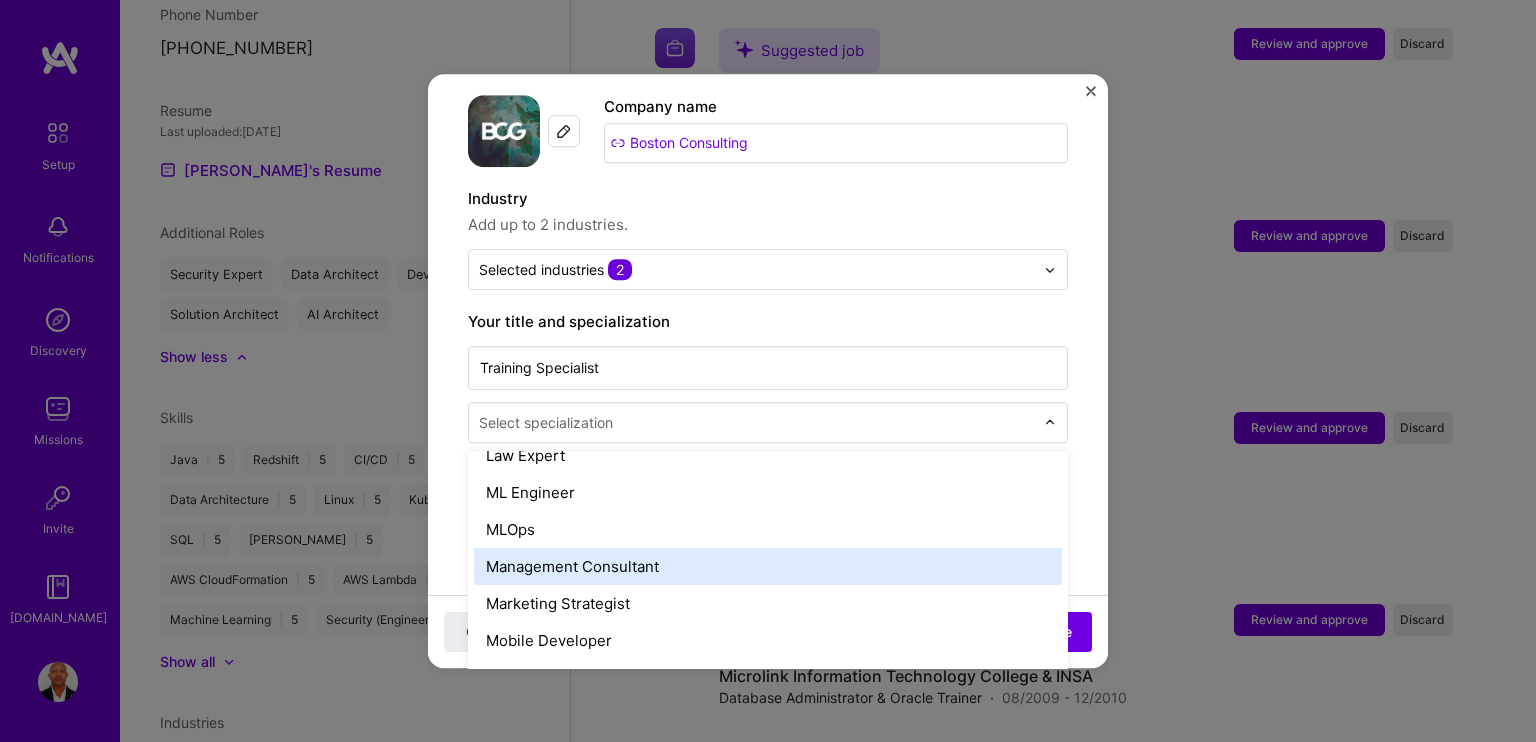 scroll, scrollTop: 1400, scrollLeft: 0, axis: vertical 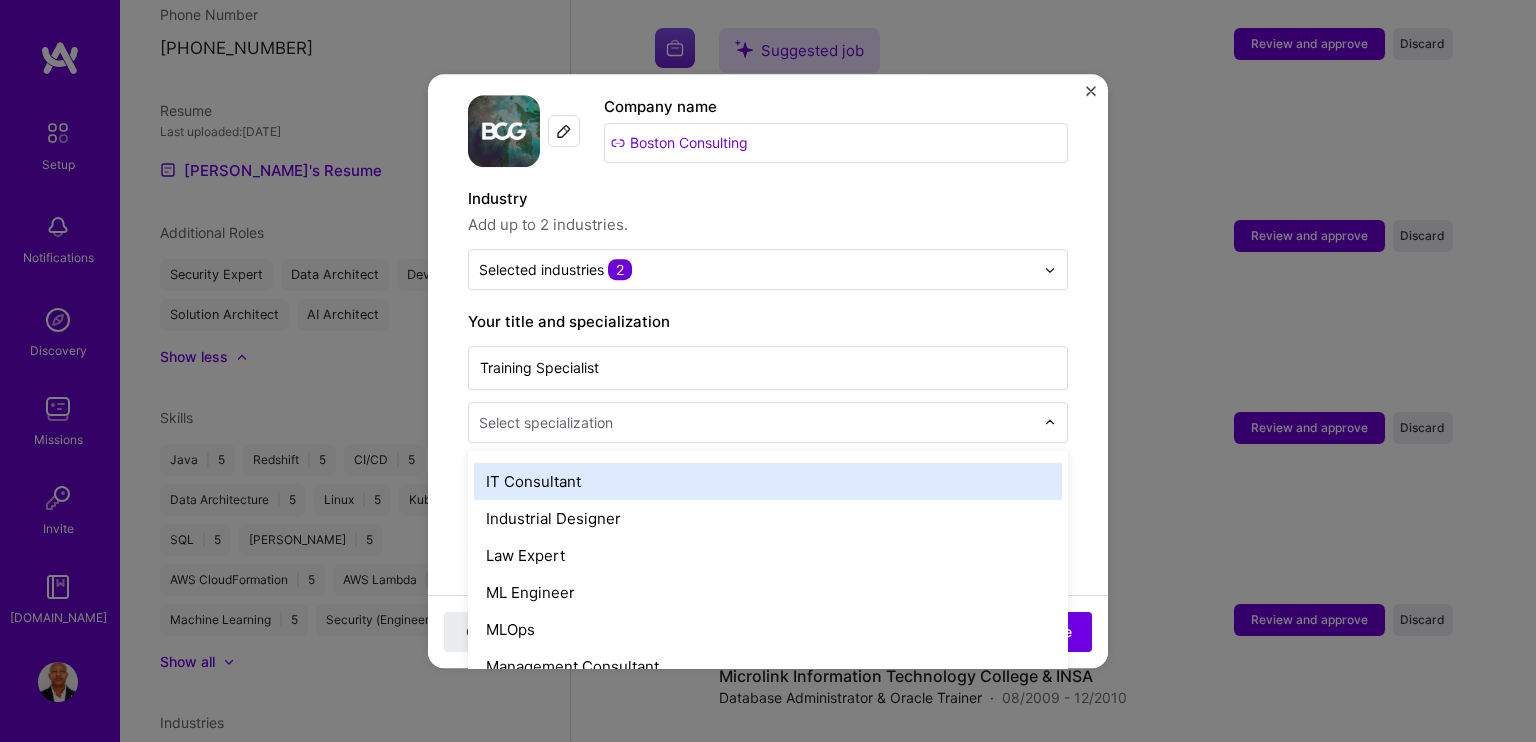 click on "IT Consultant" at bounding box center (768, 481) 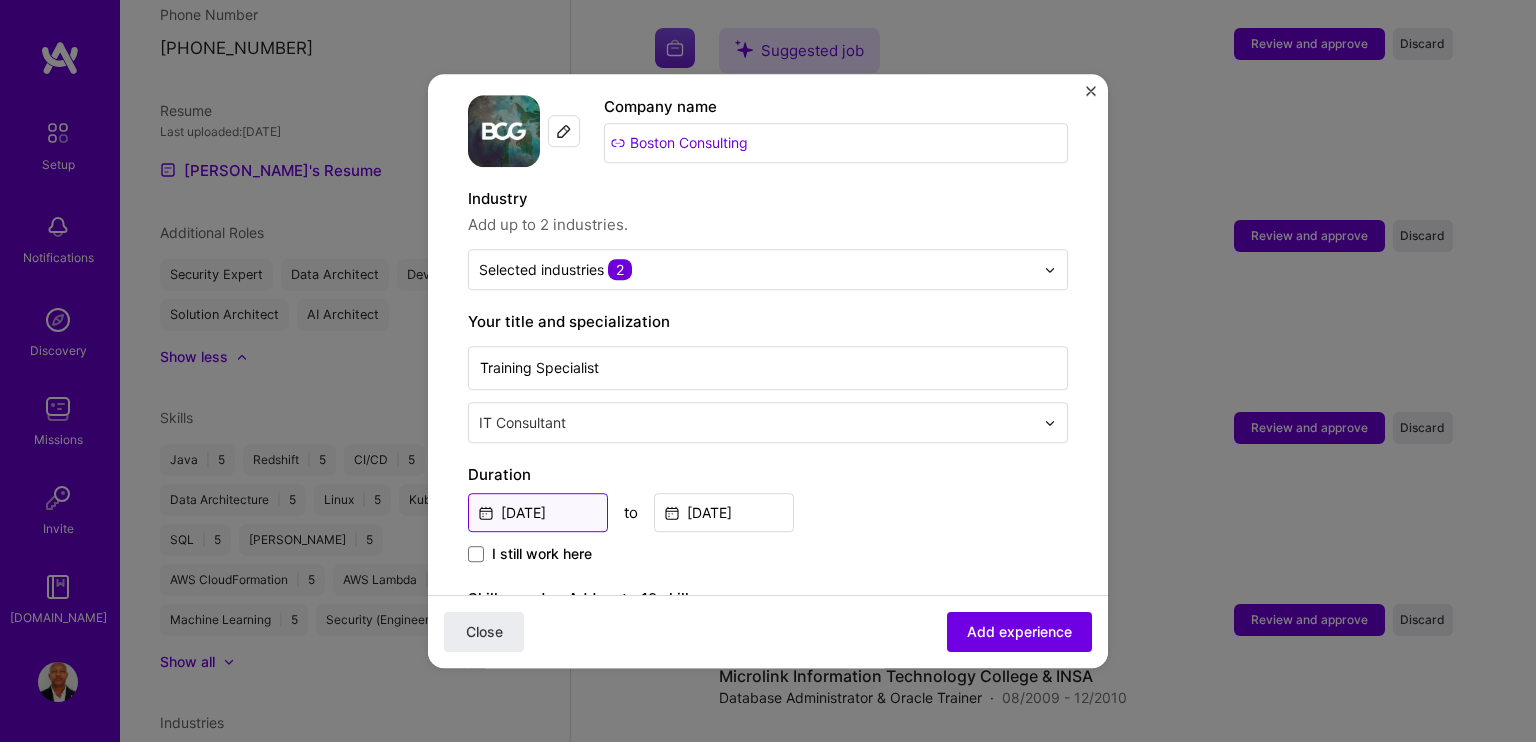 click on "[DATE]" at bounding box center [538, 512] 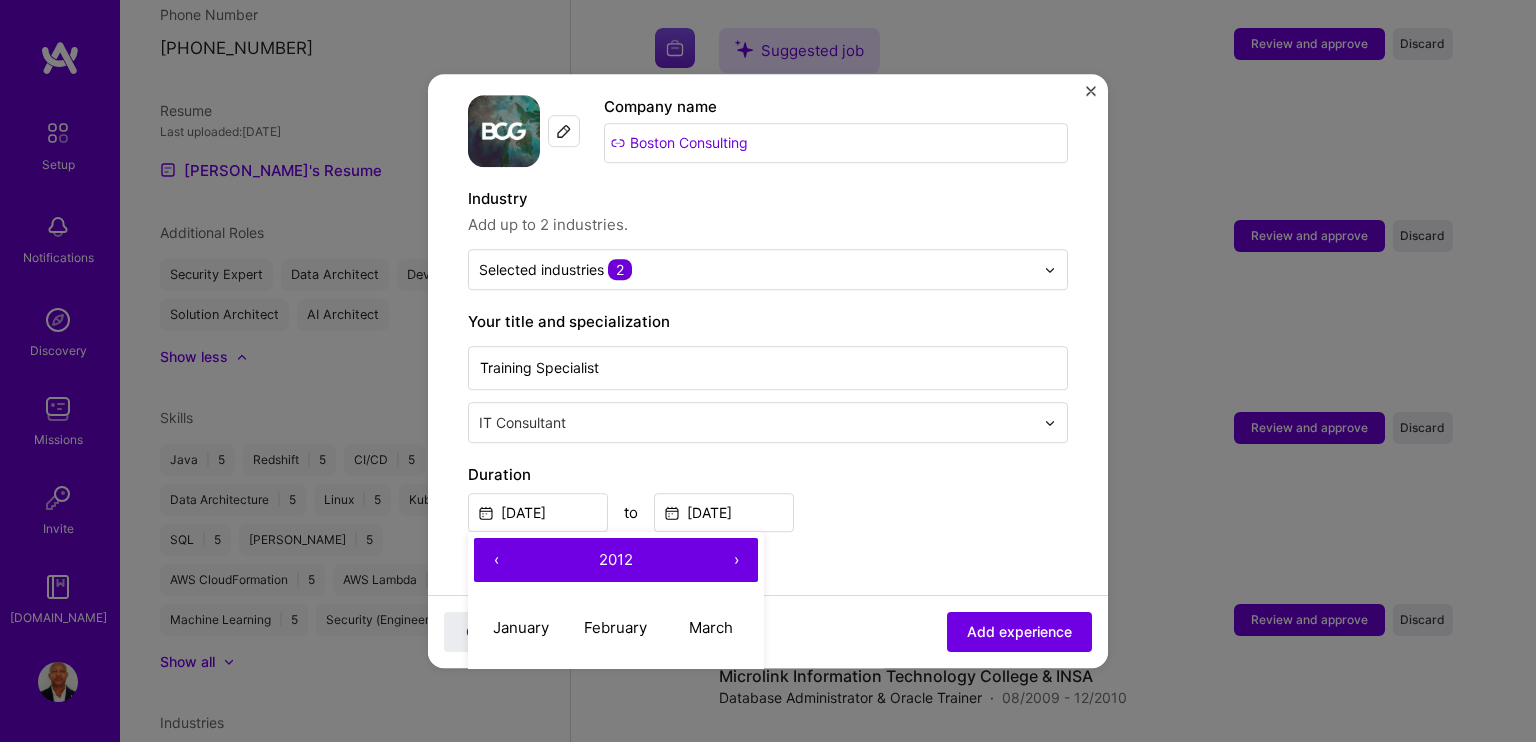 click on "›" at bounding box center [736, 560] 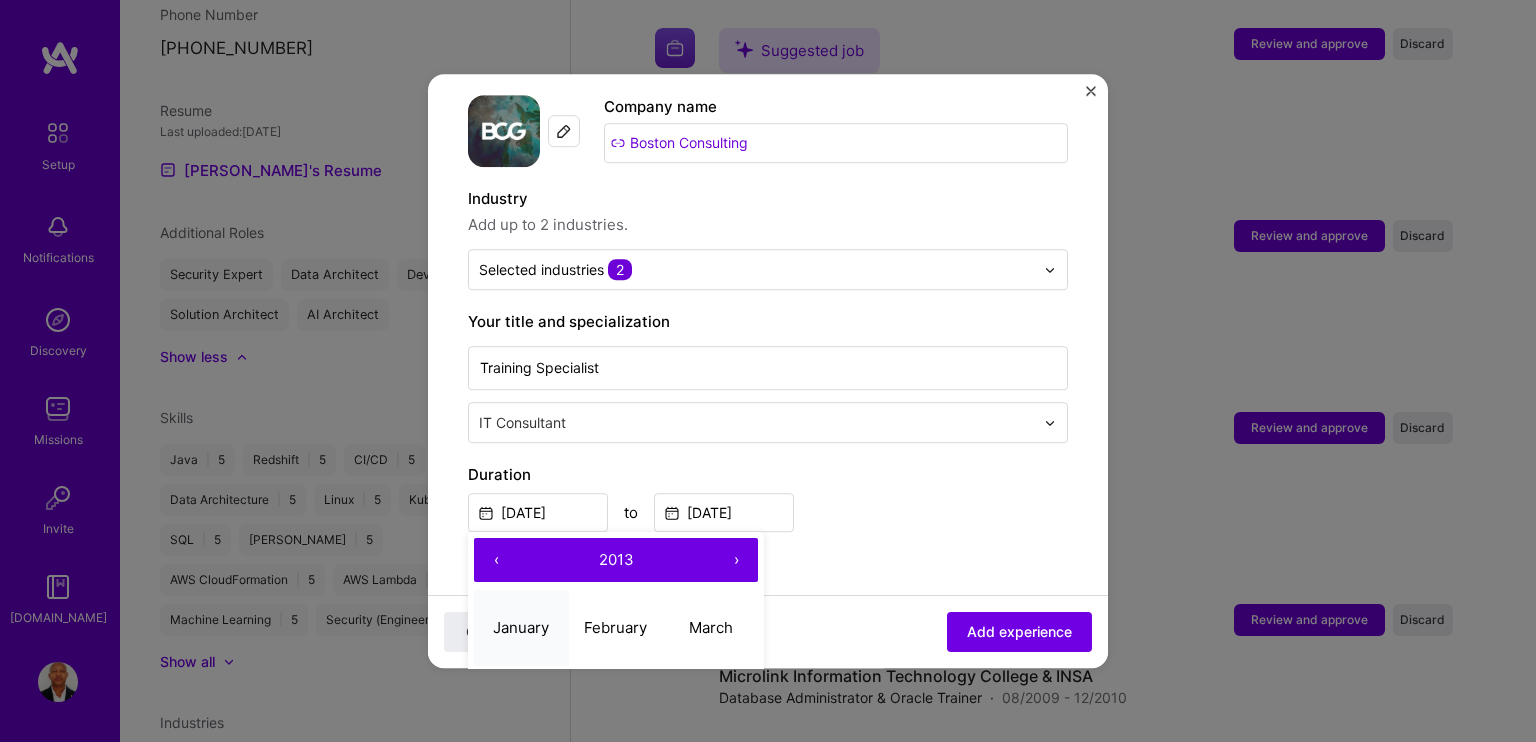 click on "January" at bounding box center (521, 627) 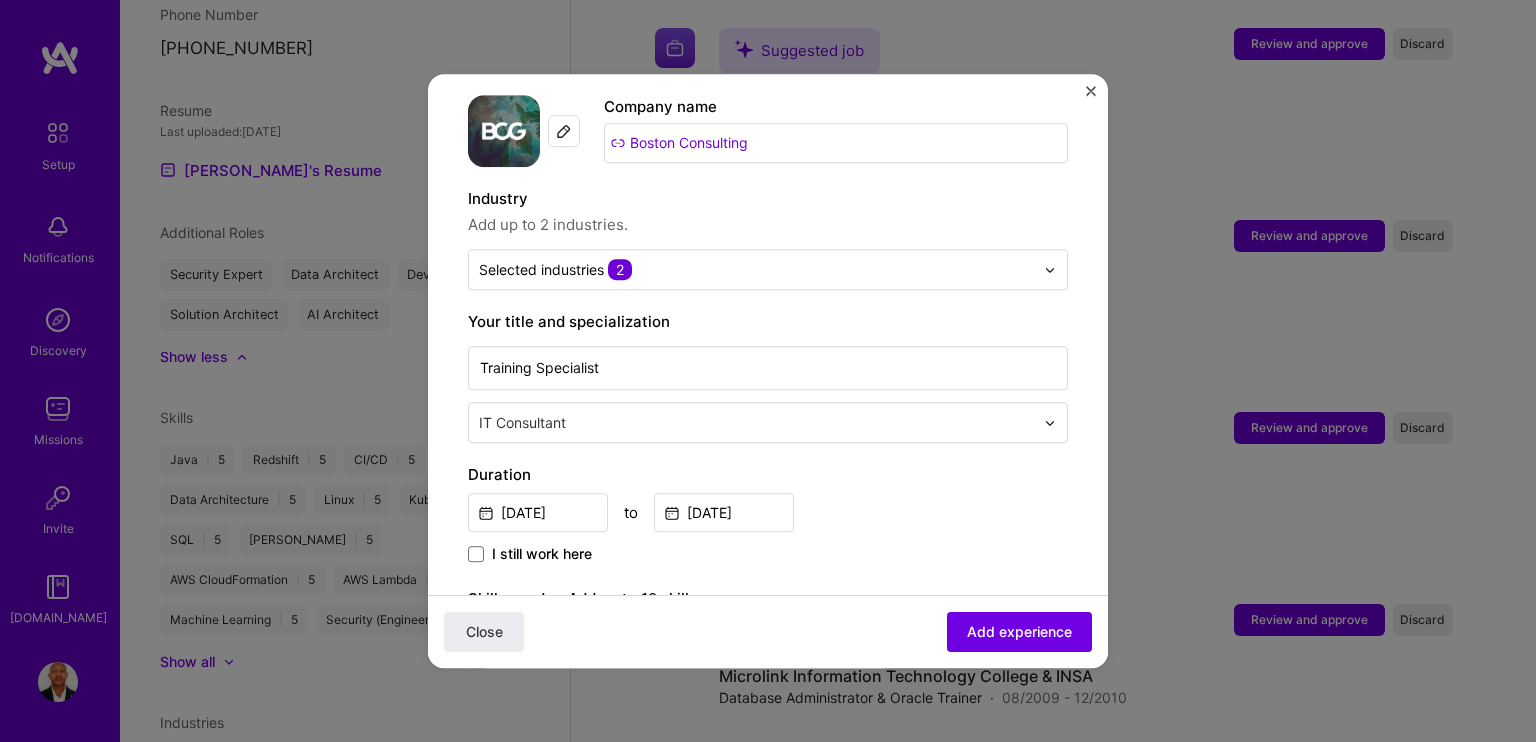 type on "[DATE]" 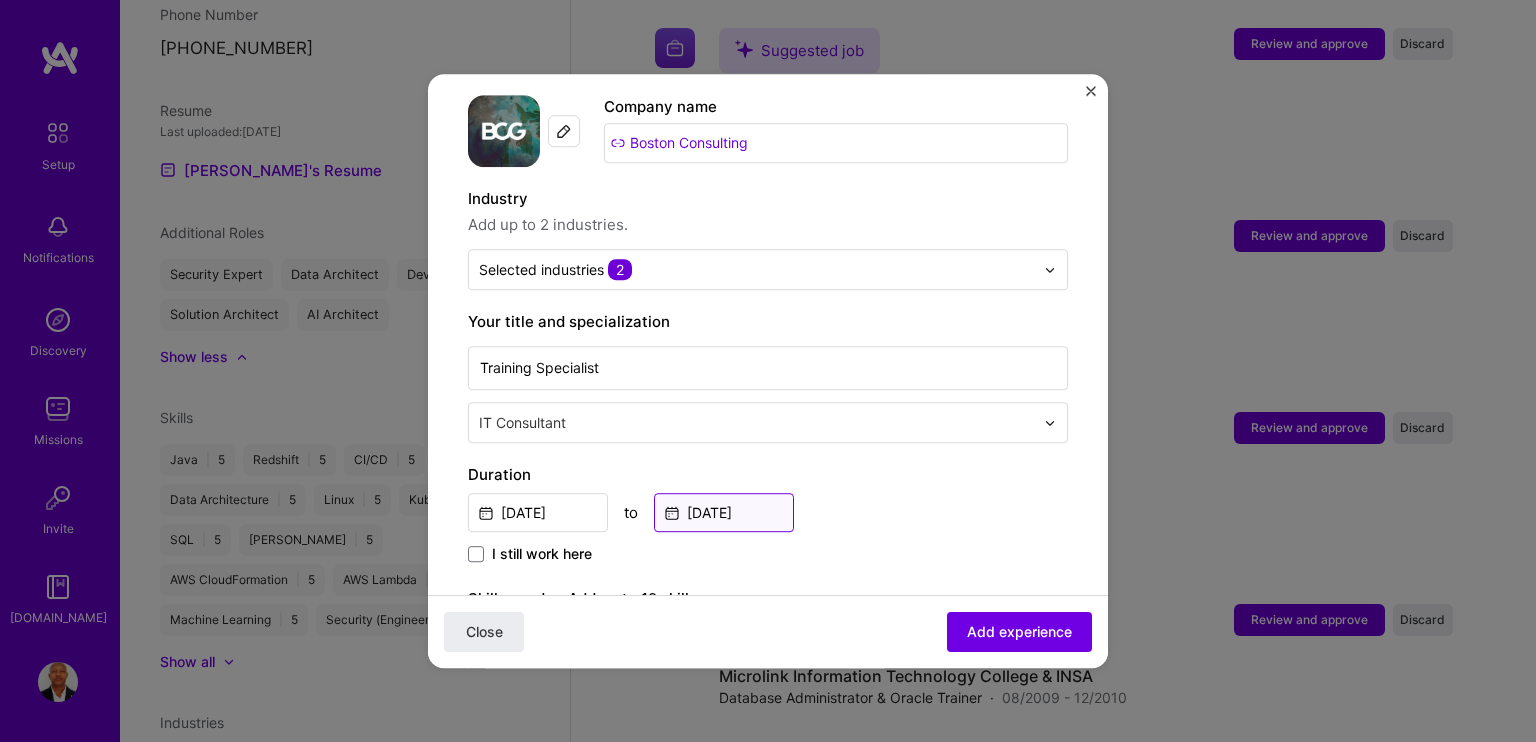 click on "[DATE]" at bounding box center (724, 512) 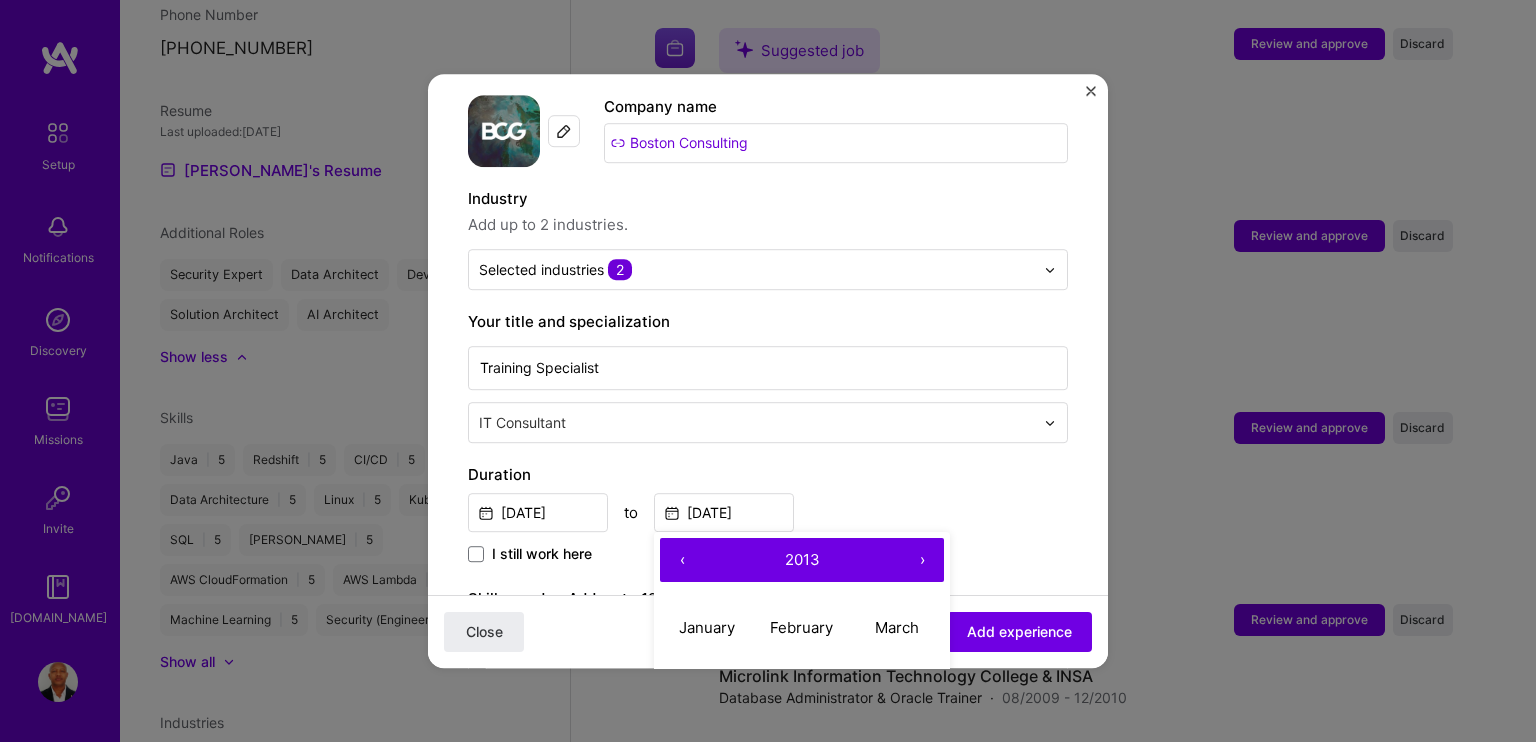 click on "›" at bounding box center [922, 560] 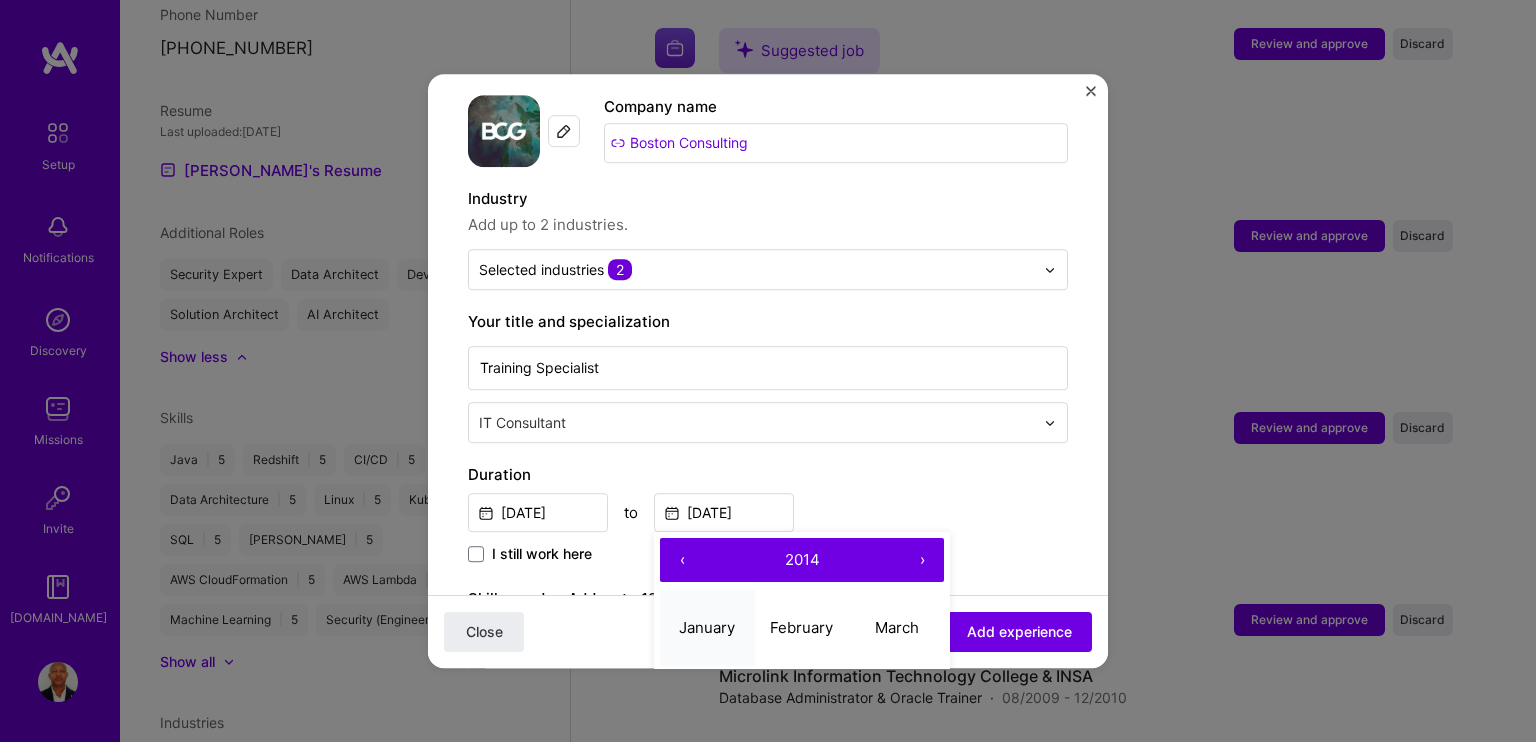 click on "January" at bounding box center (707, 627) 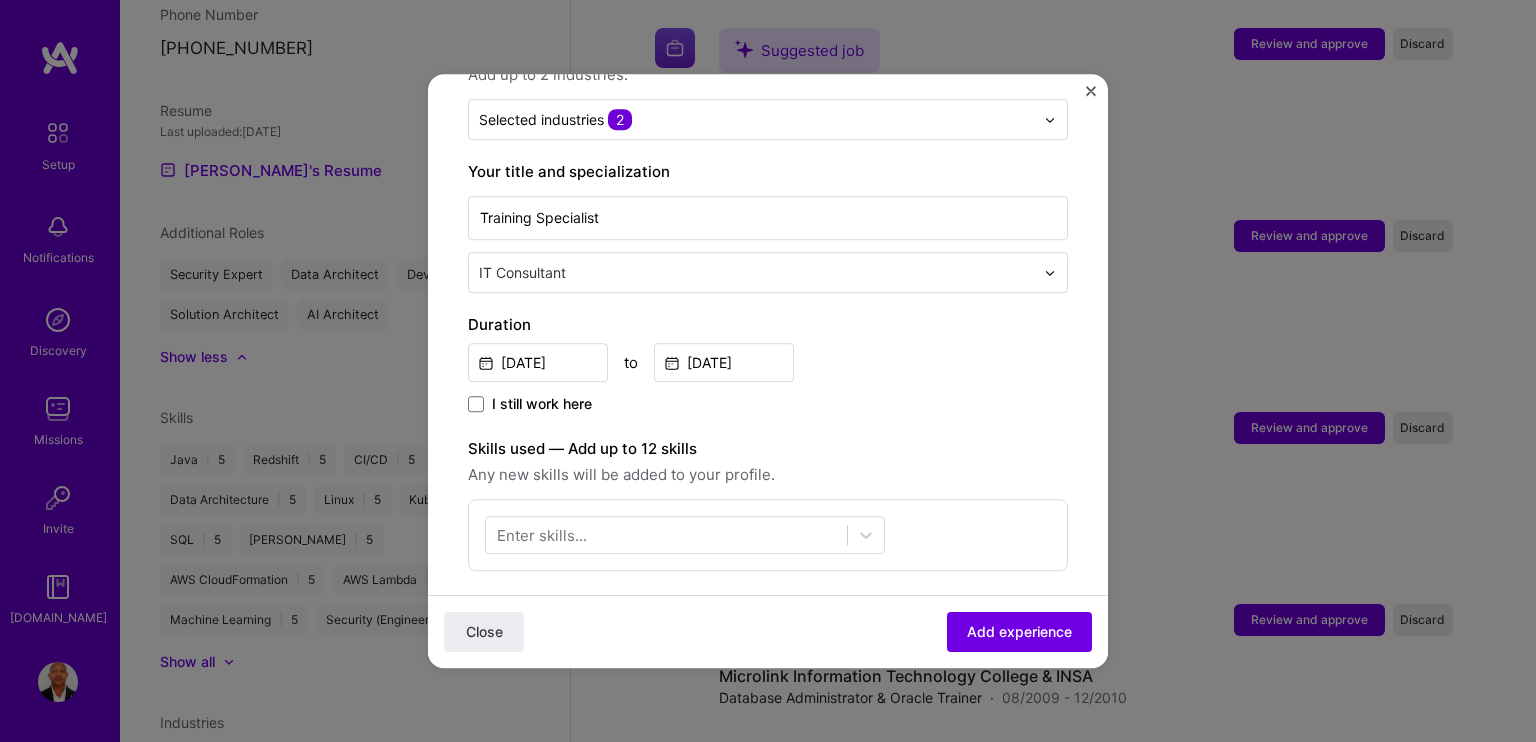 scroll, scrollTop: 400, scrollLeft: 0, axis: vertical 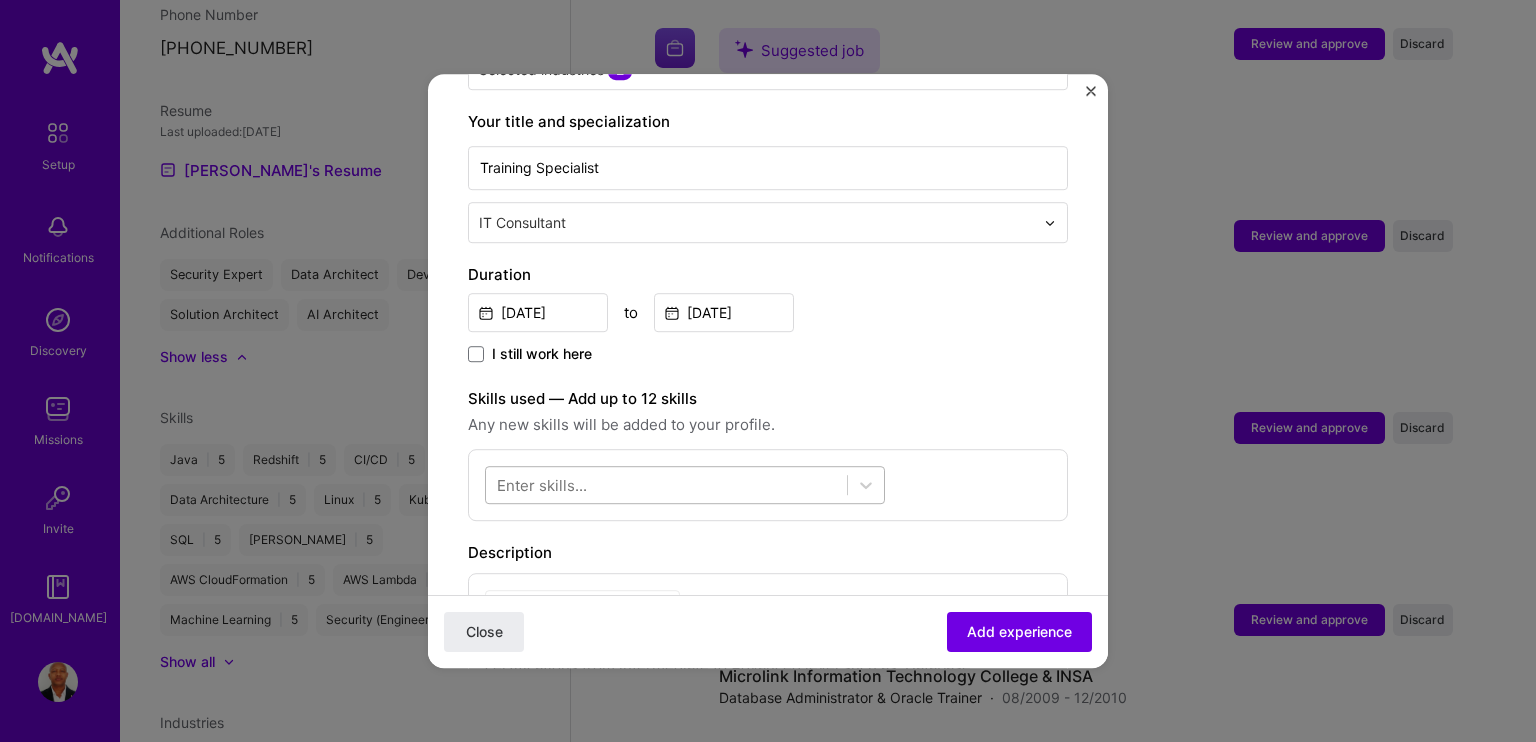 click at bounding box center (666, 485) 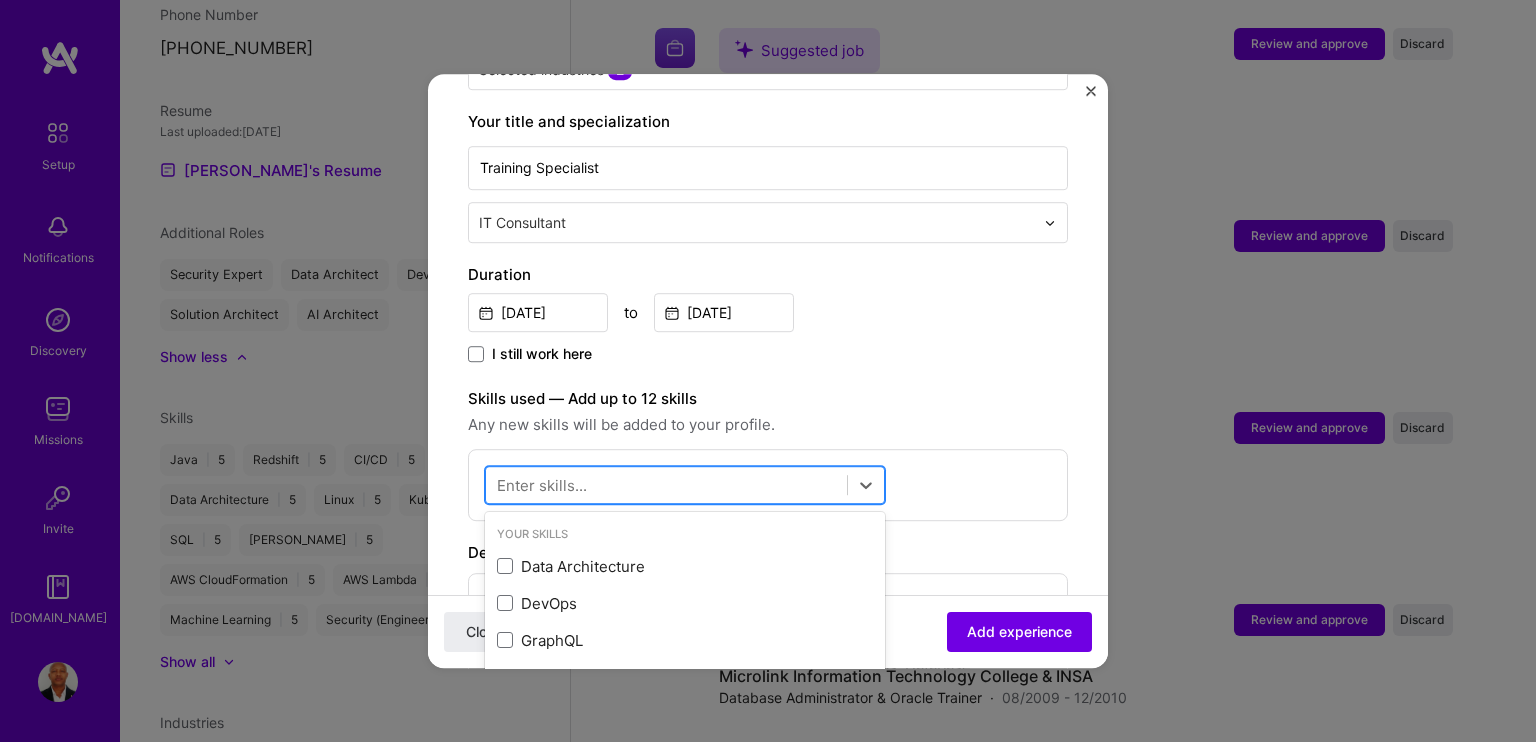 click at bounding box center (666, 485) 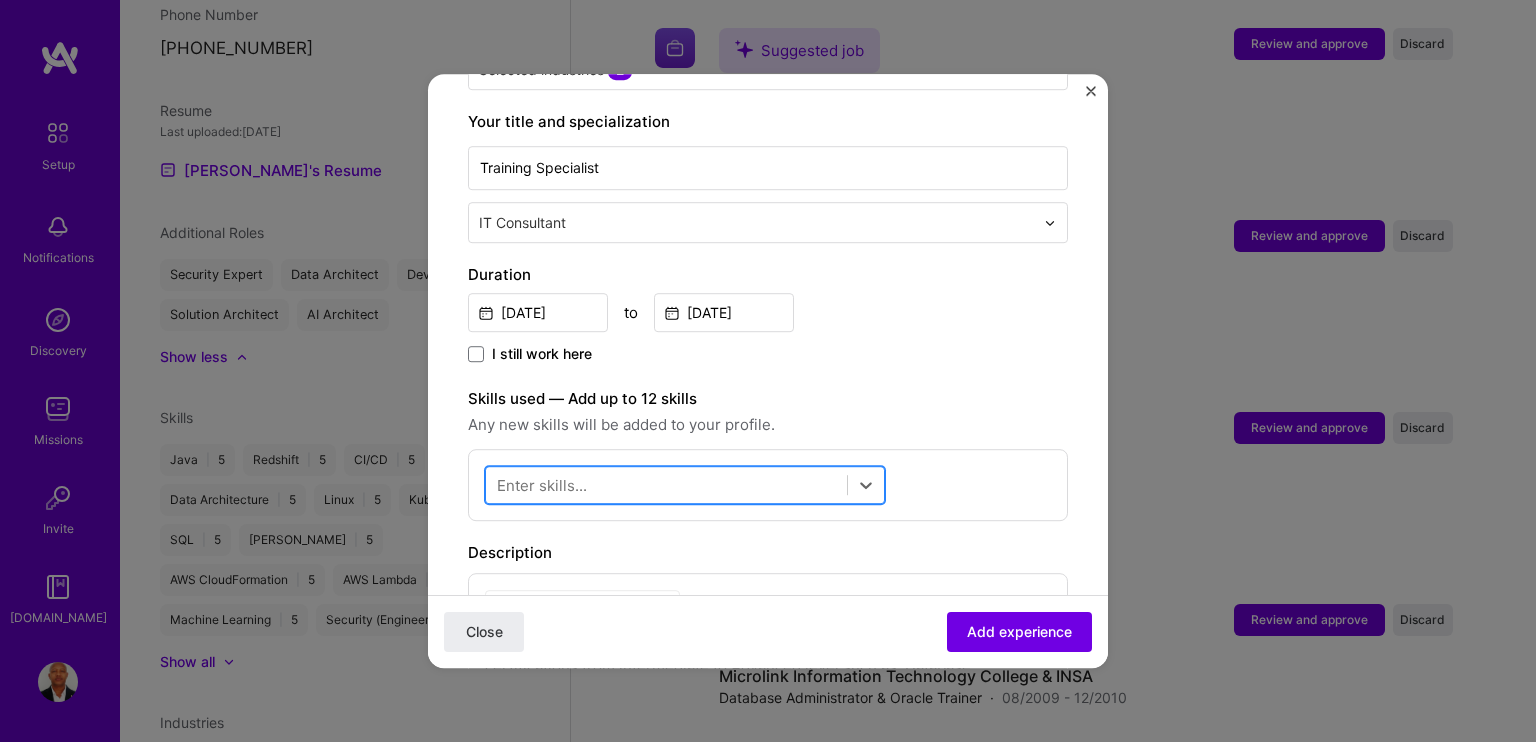 click at bounding box center (666, 485) 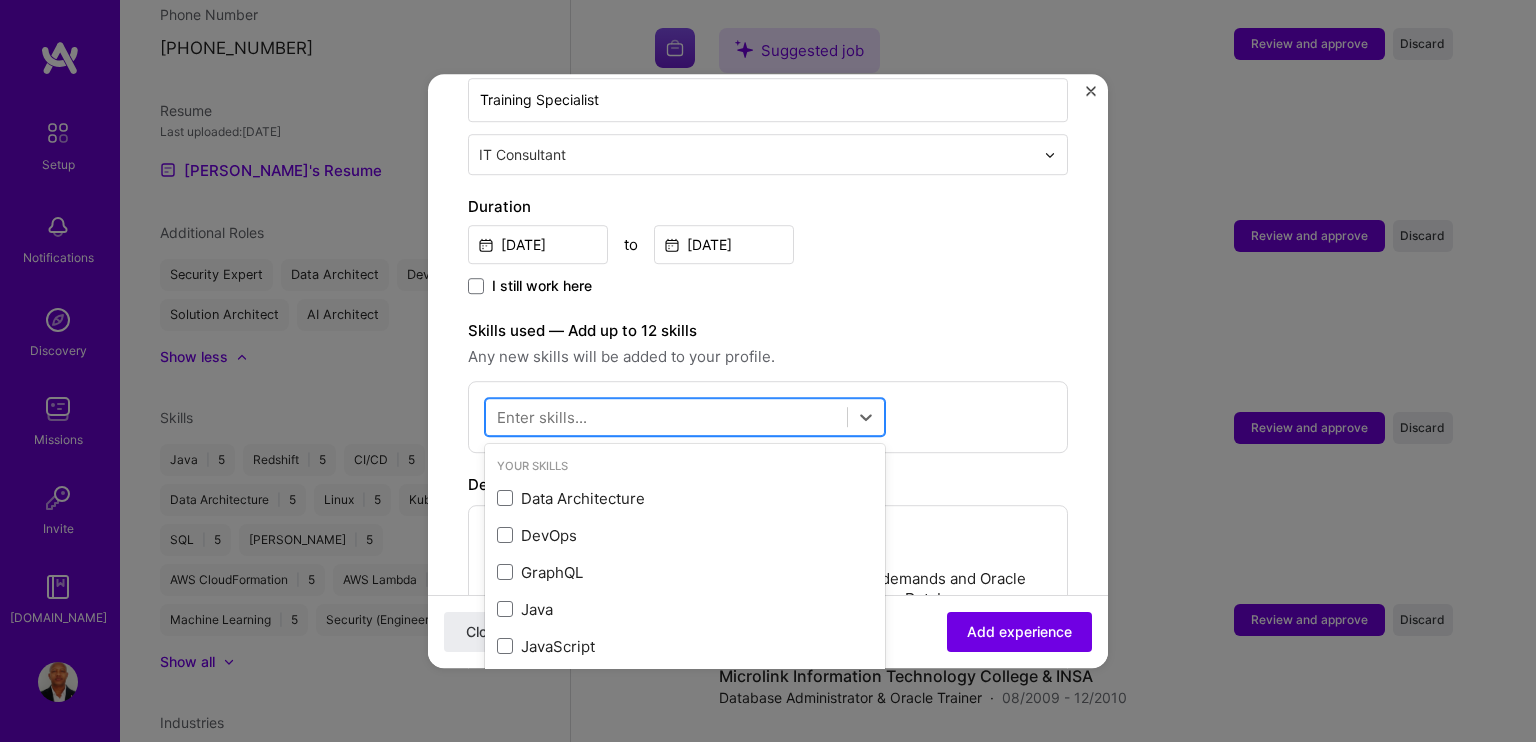 scroll, scrollTop: 500, scrollLeft: 0, axis: vertical 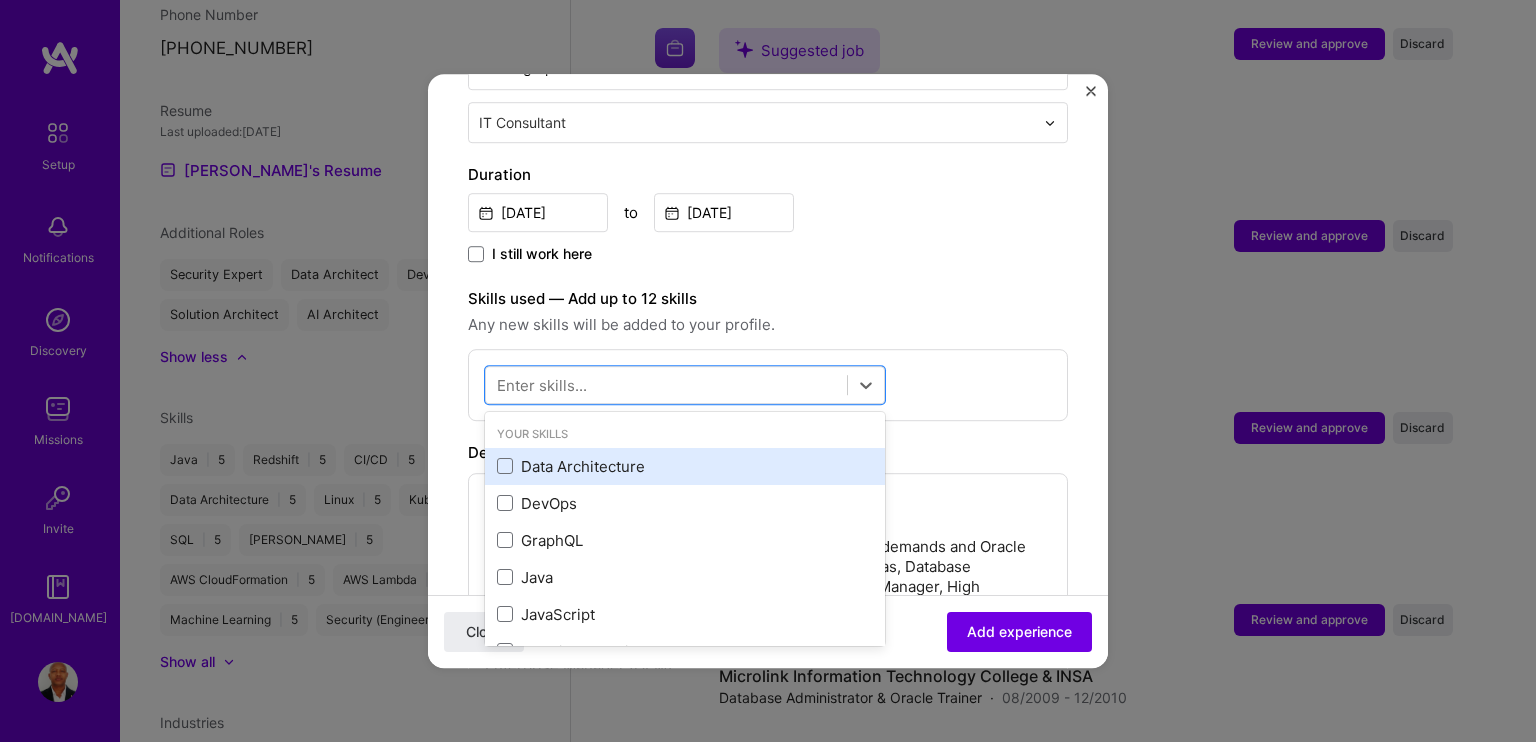 click on "Data Architecture" at bounding box center [685, 466] 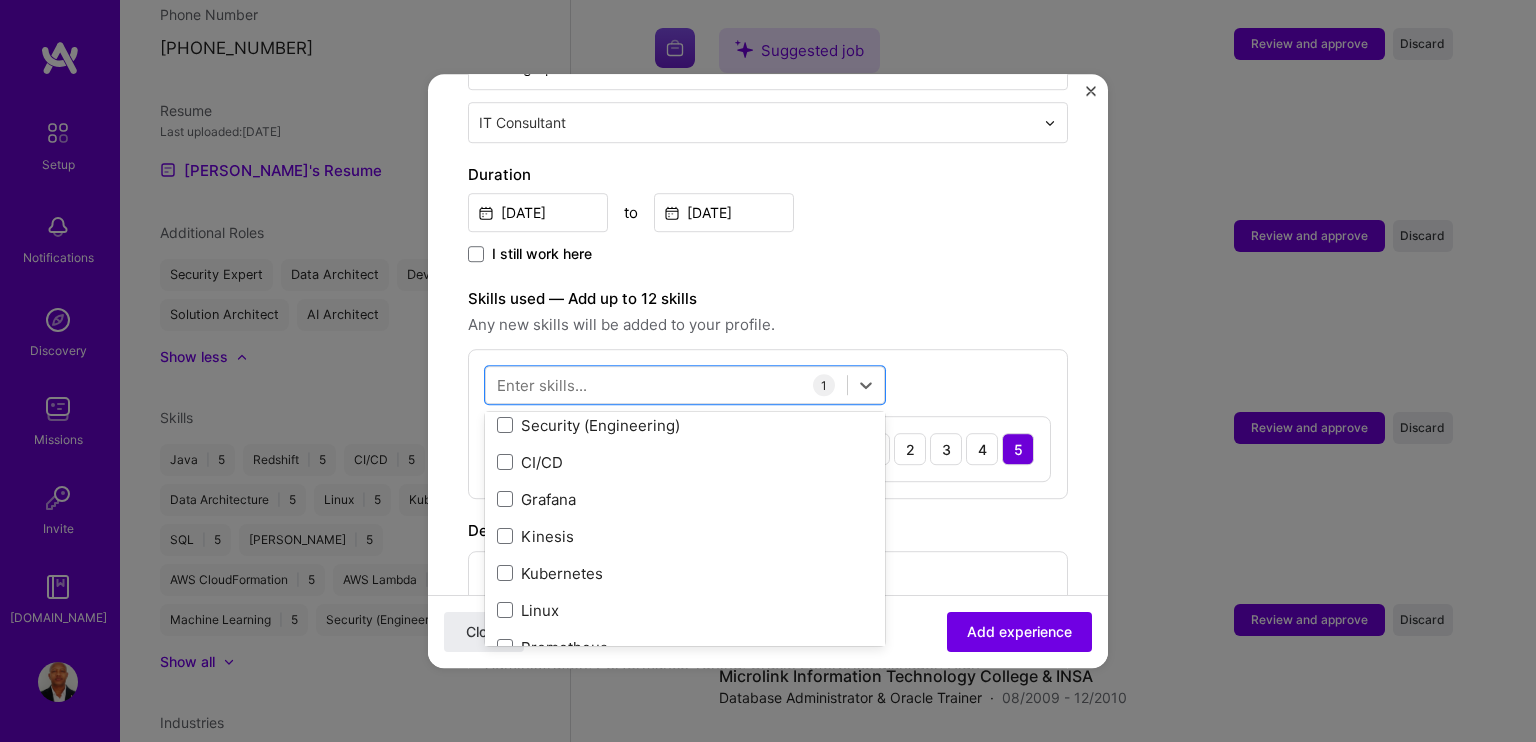 scroll, scrollTop: 200, scrollLeft: 0, axis: vertical 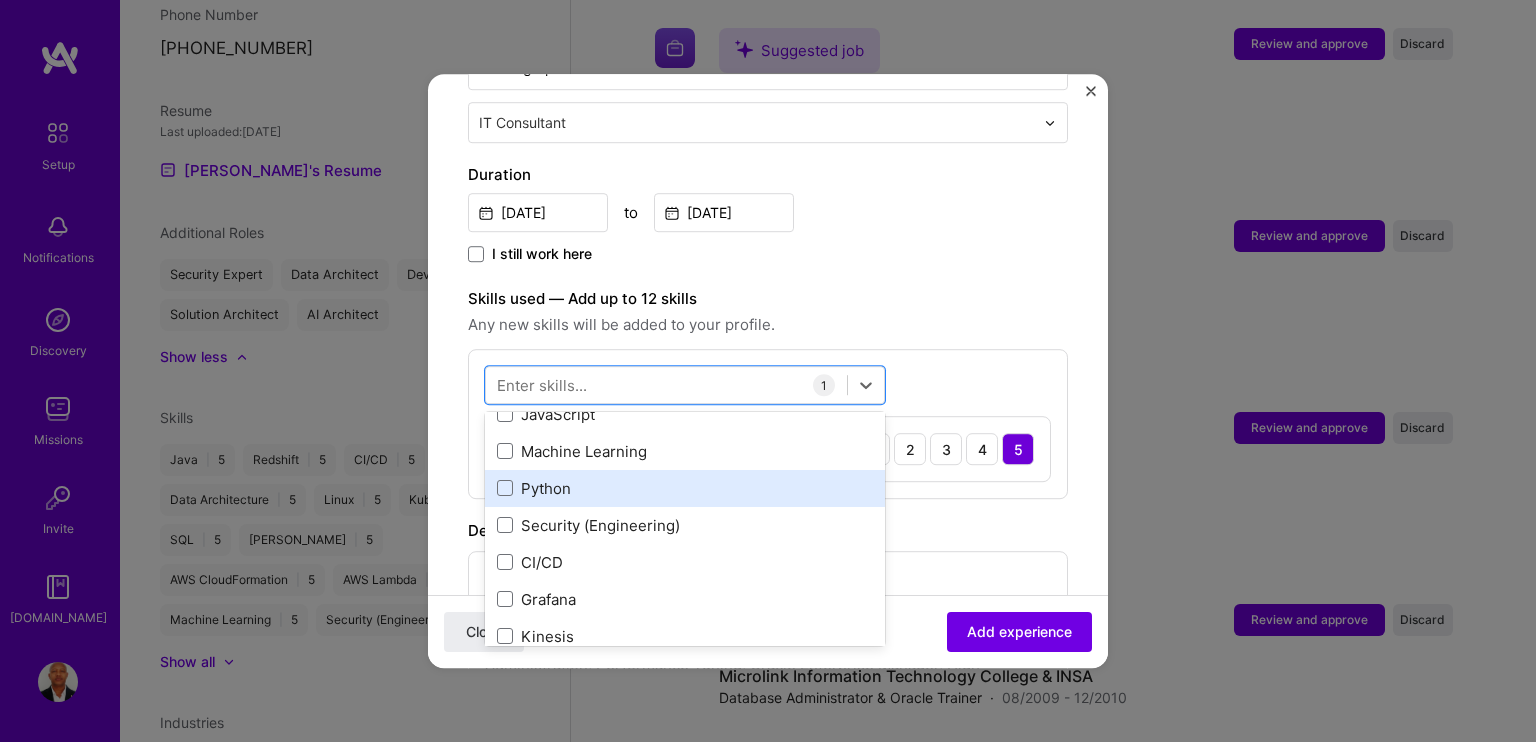 click on "Python" at bounding box center [685, 488] 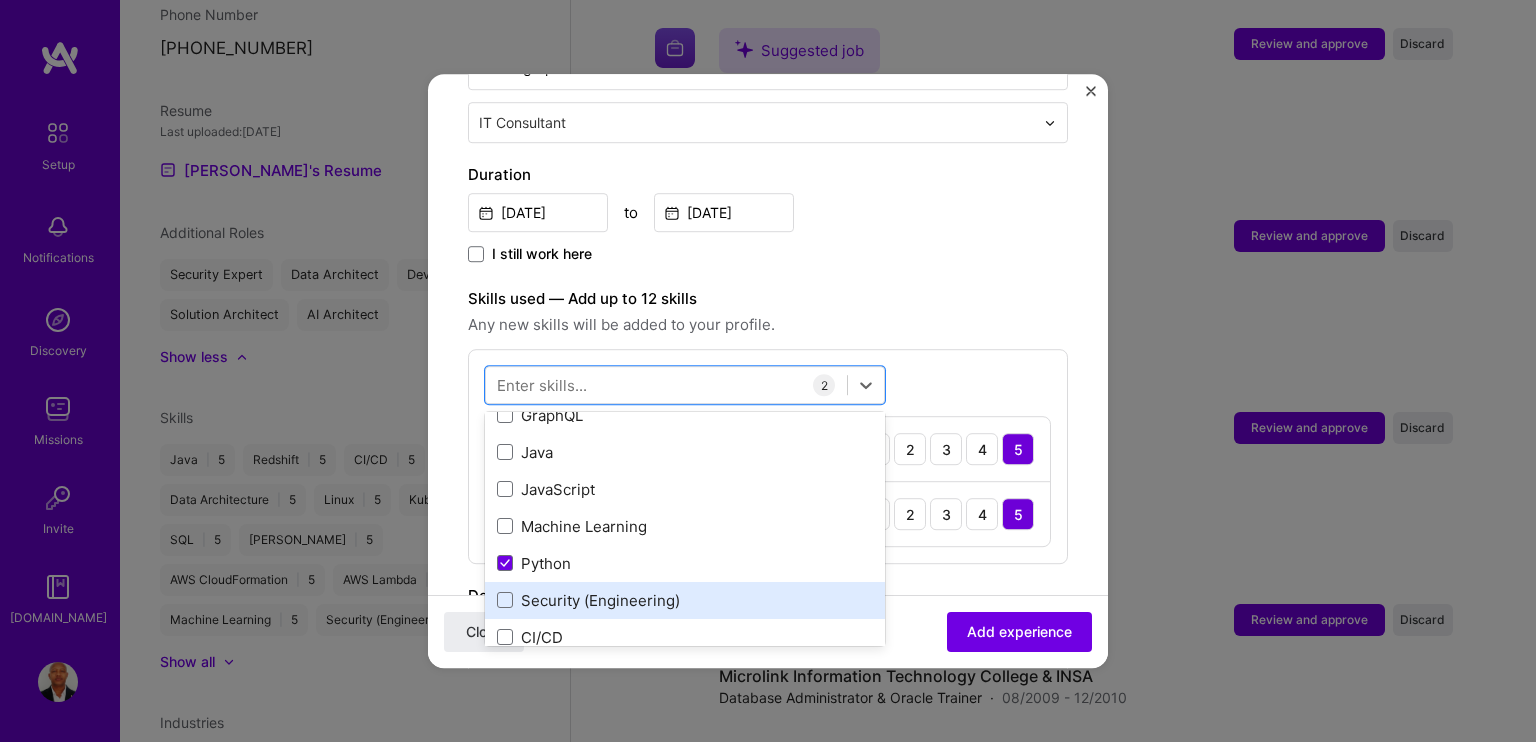 scroll, scrollTop: 100, scrollLeft: 0, axis: vertical 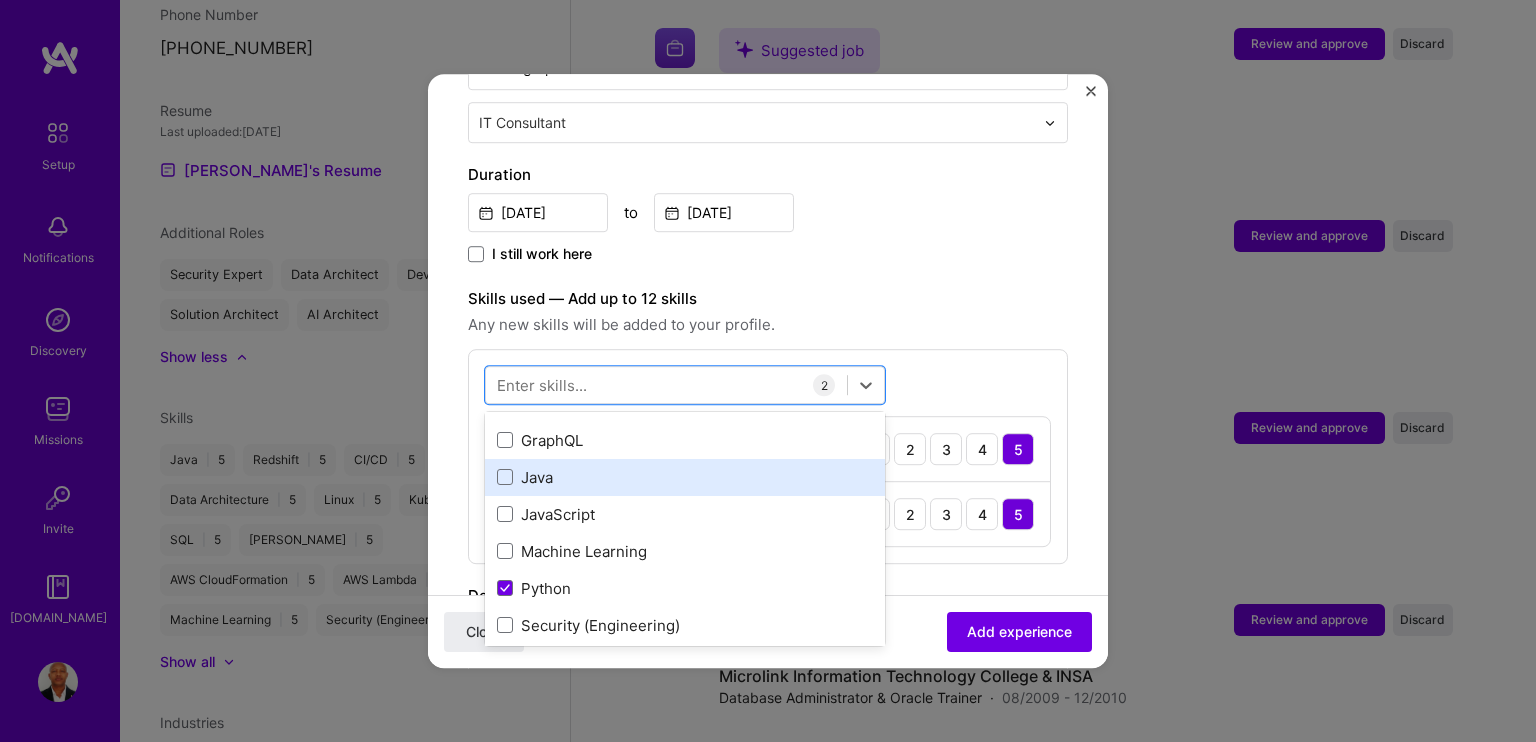 click on "Java" at bounding box center [685, 477] 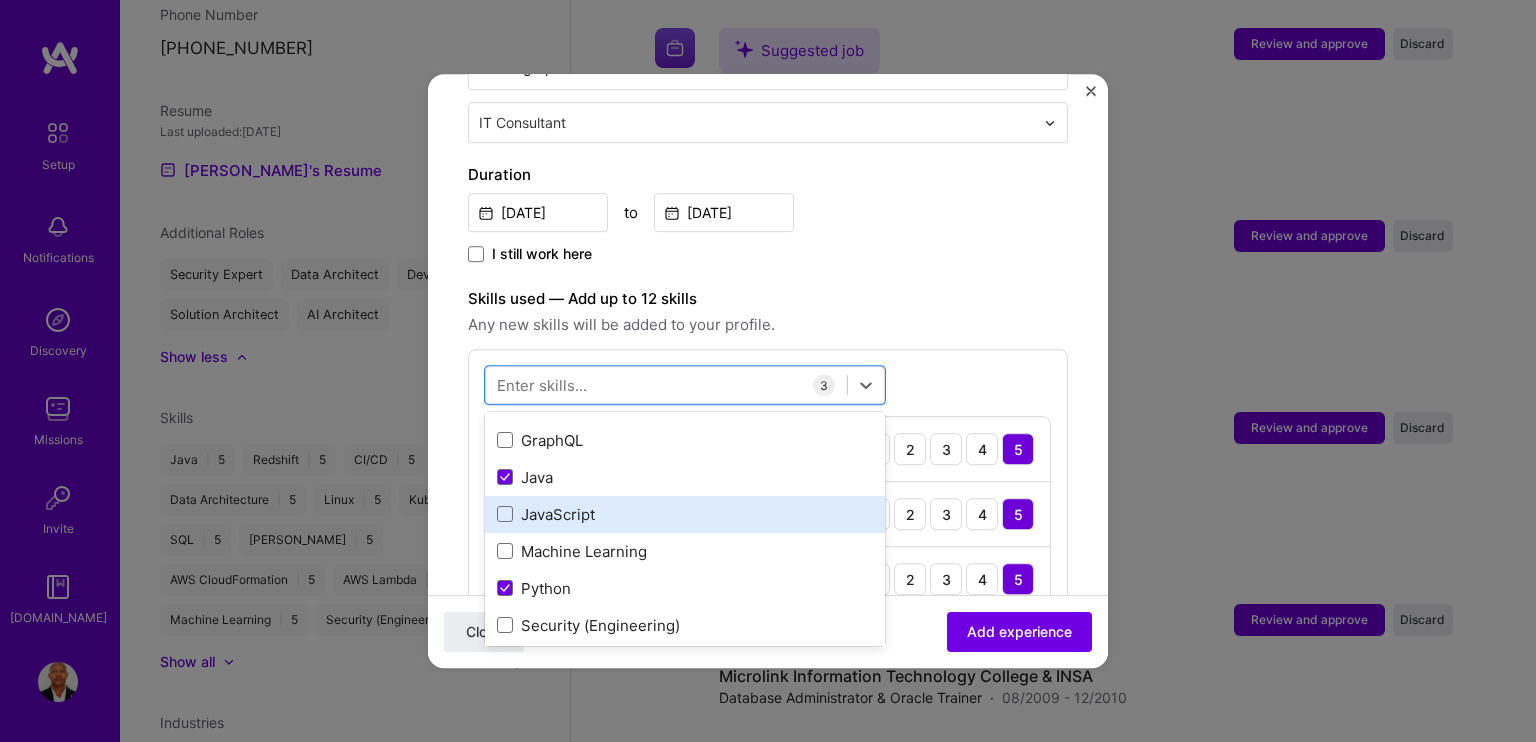 click on "JavaScript" at bounding box center [685, 514] 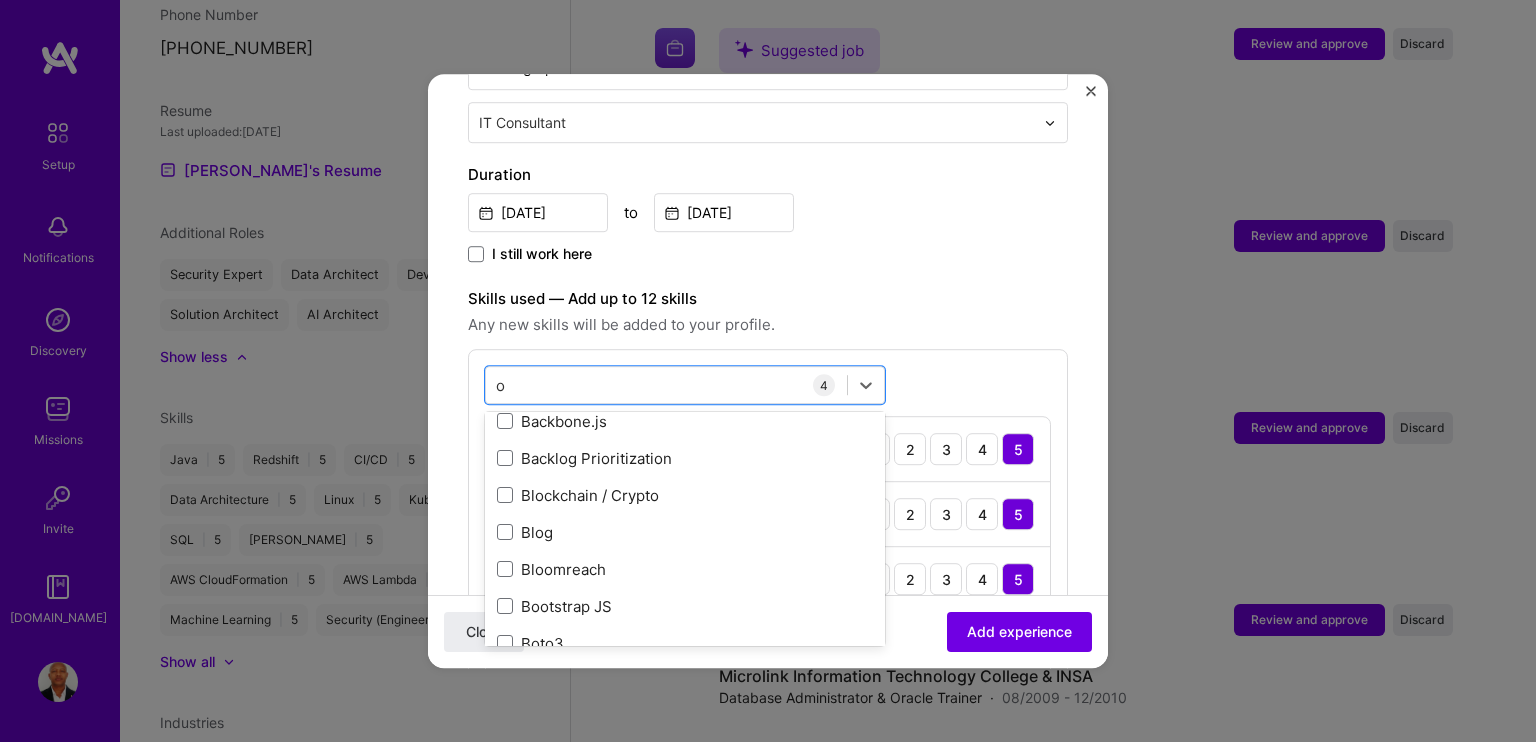 scroll, scrollTop: 344, scrollLeft: 0, axis: vertical 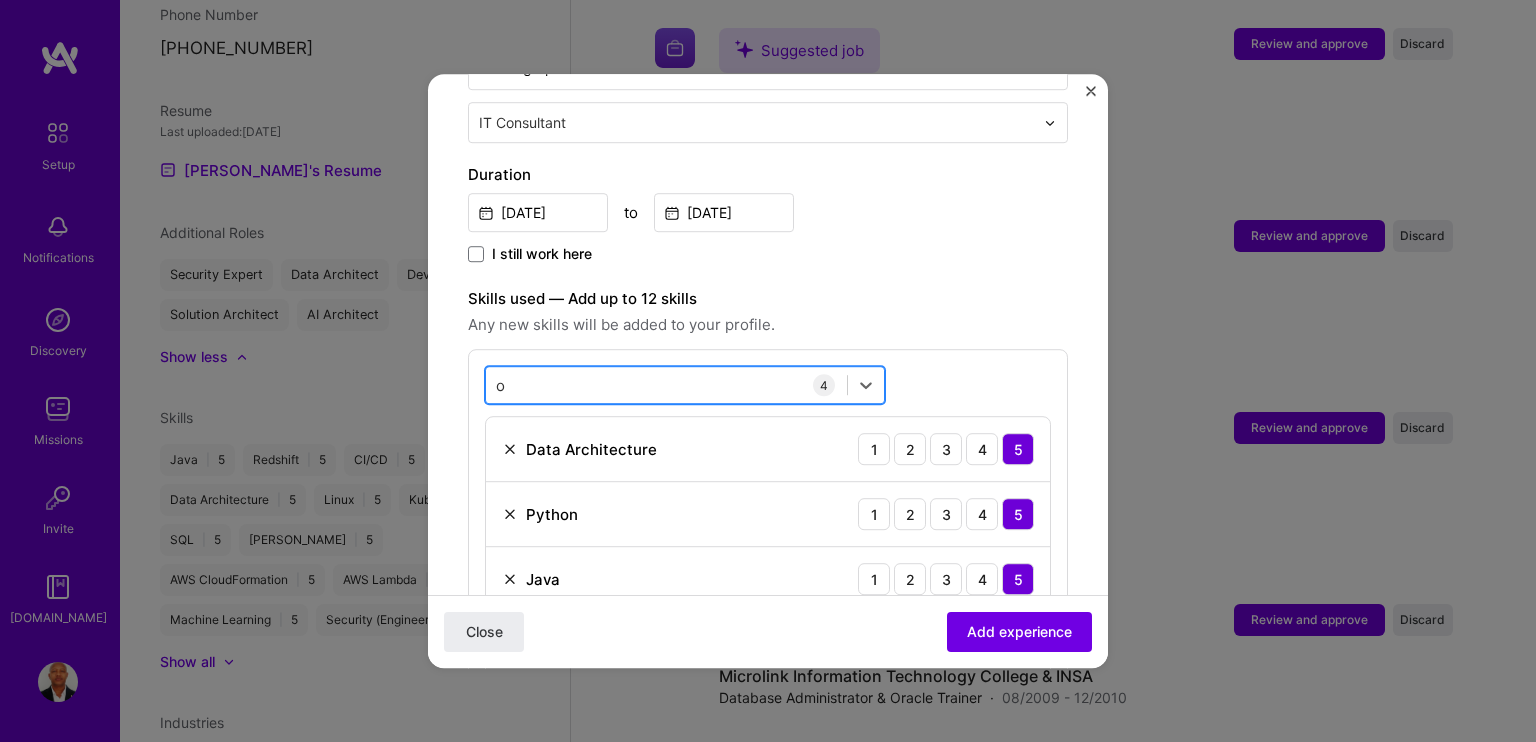 click on "o o" at bounding box center [666, 385] 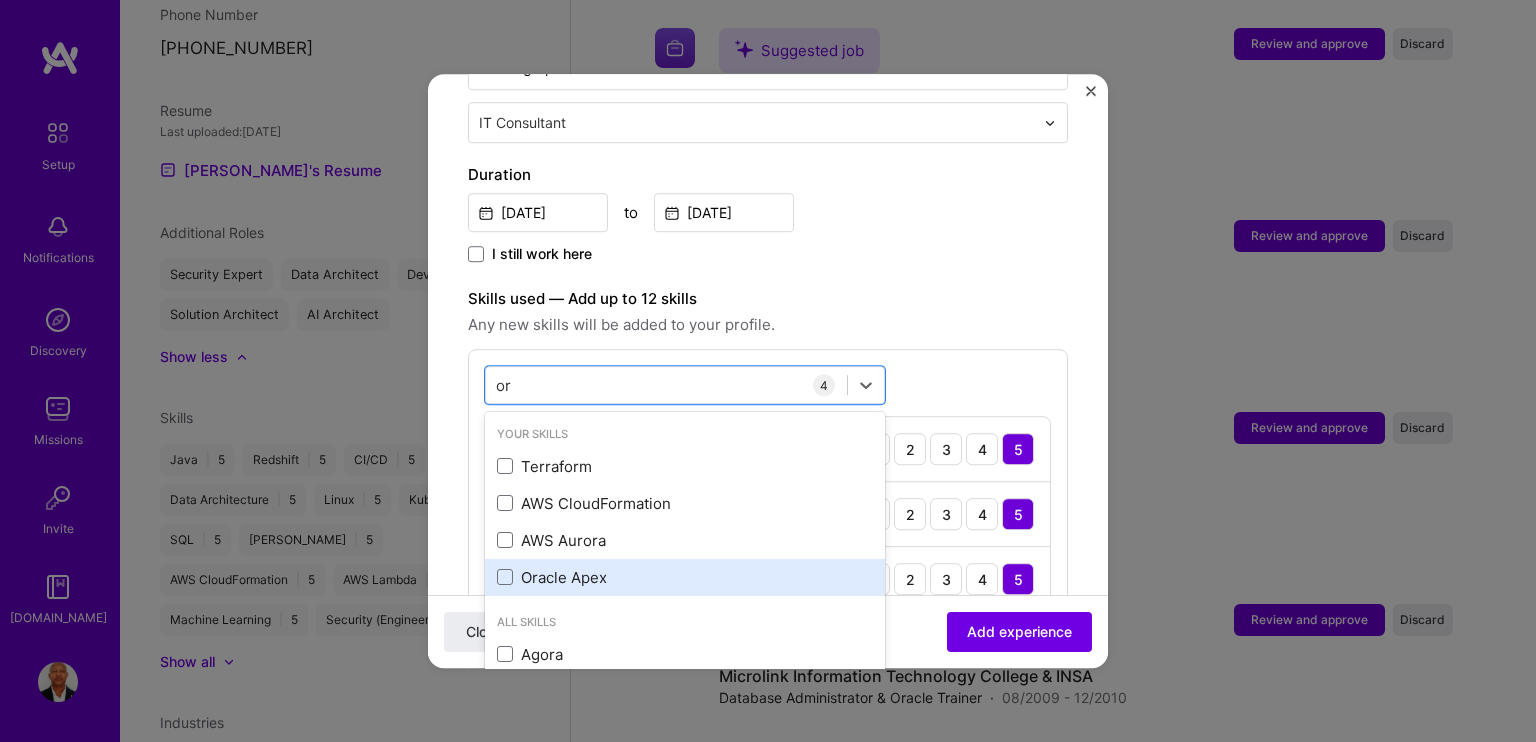 click on "Oracle Apex" at bounding box center [685, 577] 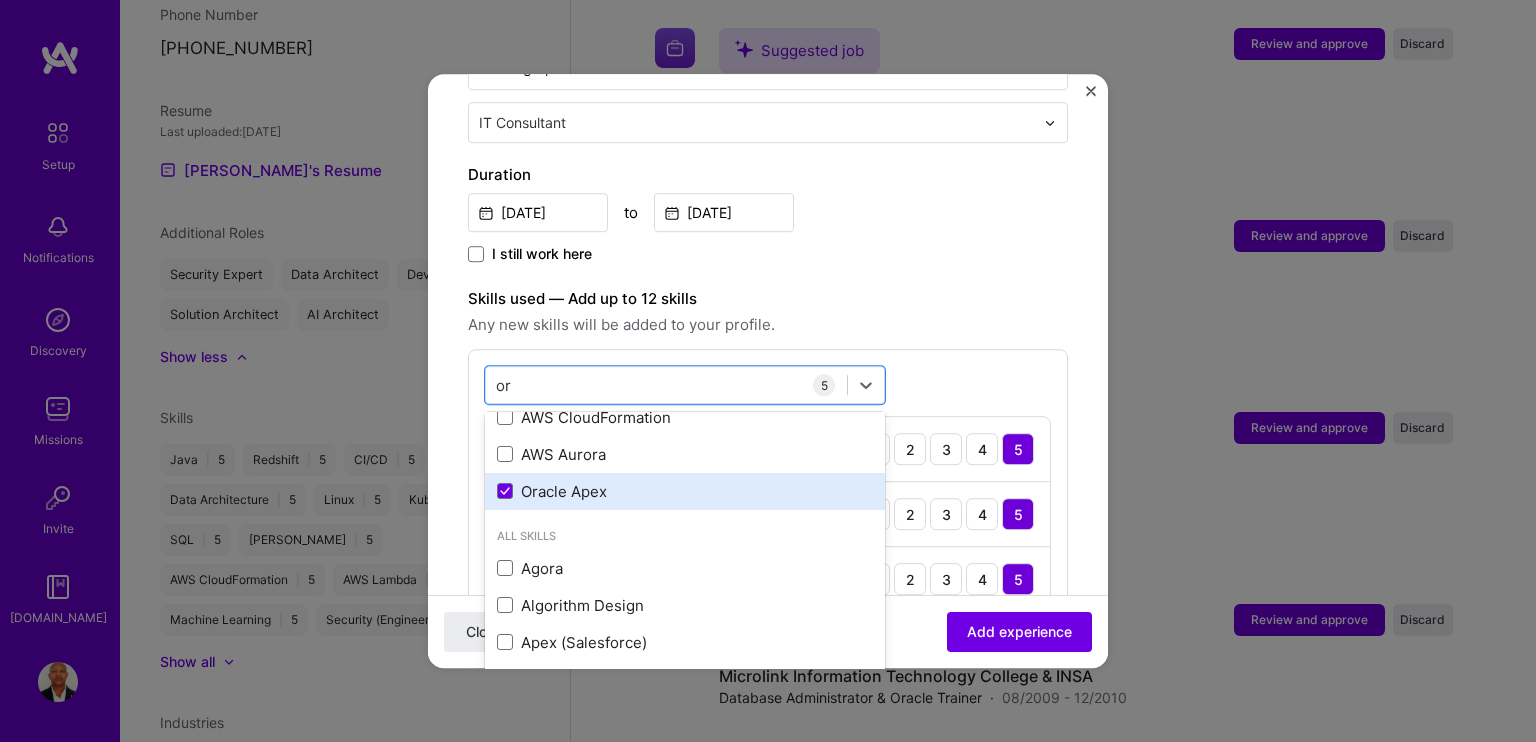 scroll, scrollTop: 0, scrollLeft: 0, axis: both 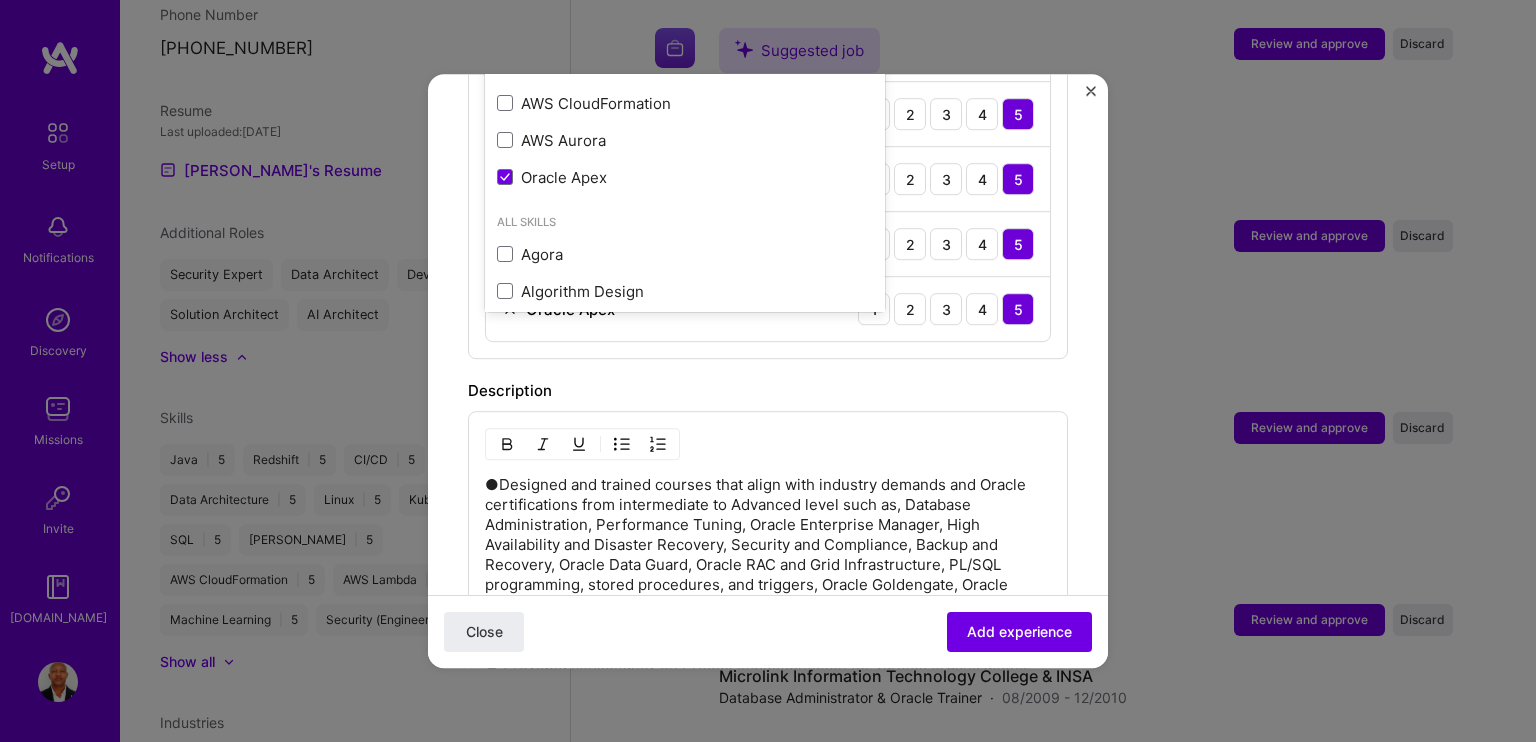 type on "or" 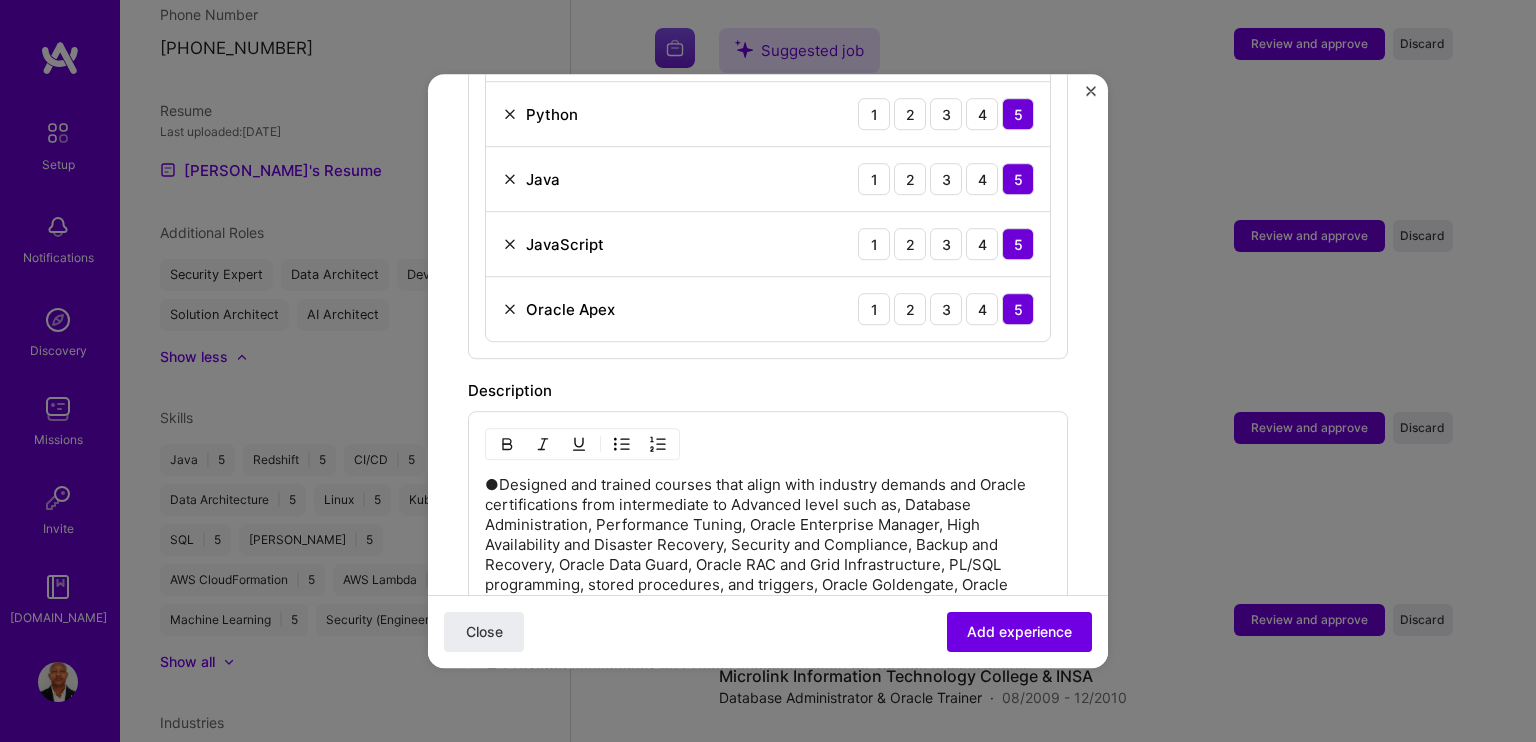 click on "●Designed and trained courses that align with industry demands and Oracle certifications from intermediate to Advanced level such as, Database Administration, Performance Tuning, Oracle Enterprise Manager, High Availability and Disaster Recovery, Security and Compliance, Backup and Recovery, Oracle Data Guard, Oracle RAC and Grid Infrastructure, PL/SQL programming, stored procedures, and triggers, Oracle Goldengate, Oracle Enterprise Manager (OEM). ●Provided technical assistance for sale managers on oracle hardware and software technologies.  ● Provided consultancy on Project implementation for various organizations, technical assistance of sale manager of Oracle Hardware machines like Oracle Supper Cluster, Exadata and Exalogic and software products. ●Experience on programing languages: Python, Java, React, Node JS ●Experience on multiple Platforms: Linux, Windows Server, Solaris 100 characters minimum 893 / 2,000  characters" at bounding box center (768, 609) 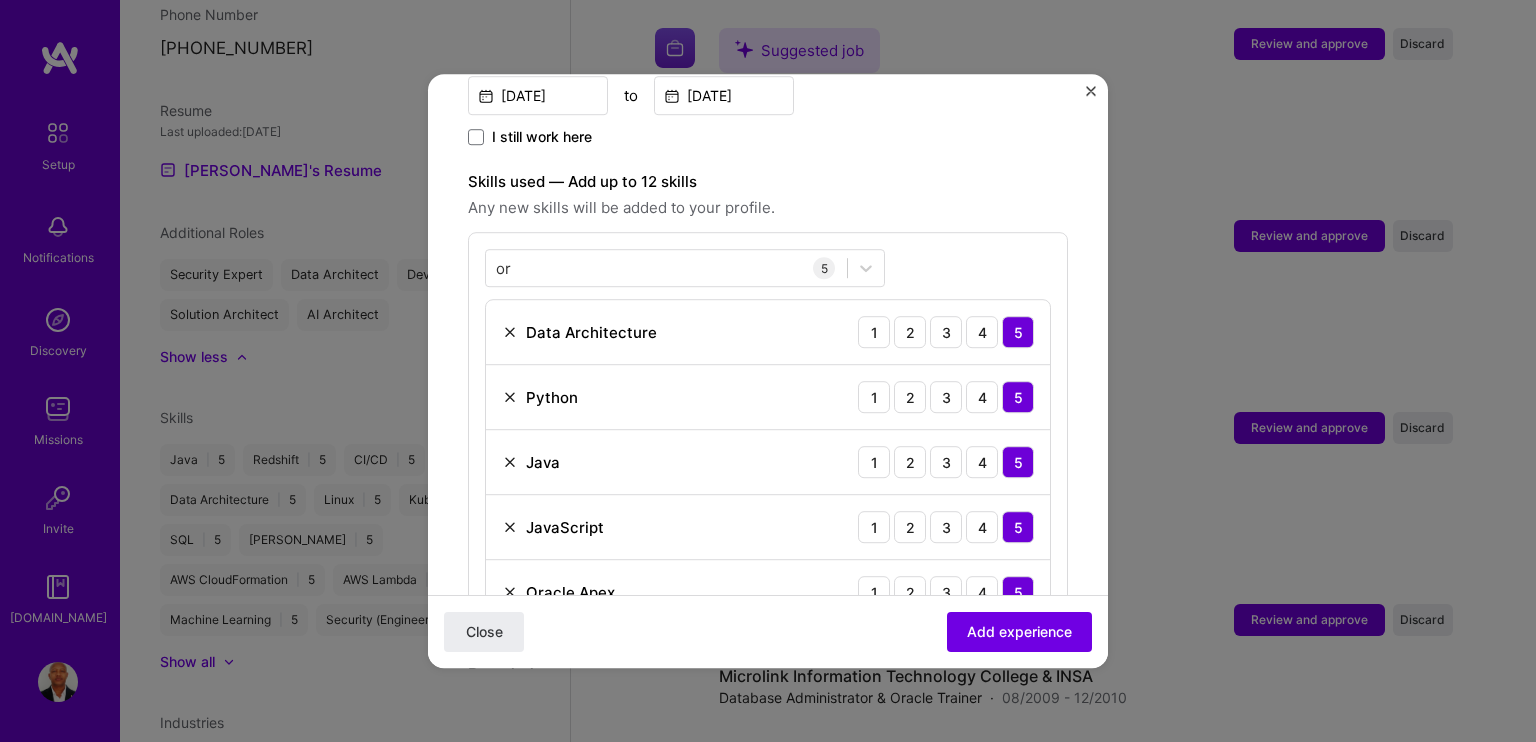 scroll, scrollTop: 800, scrollLeft: 0, axis: vertical 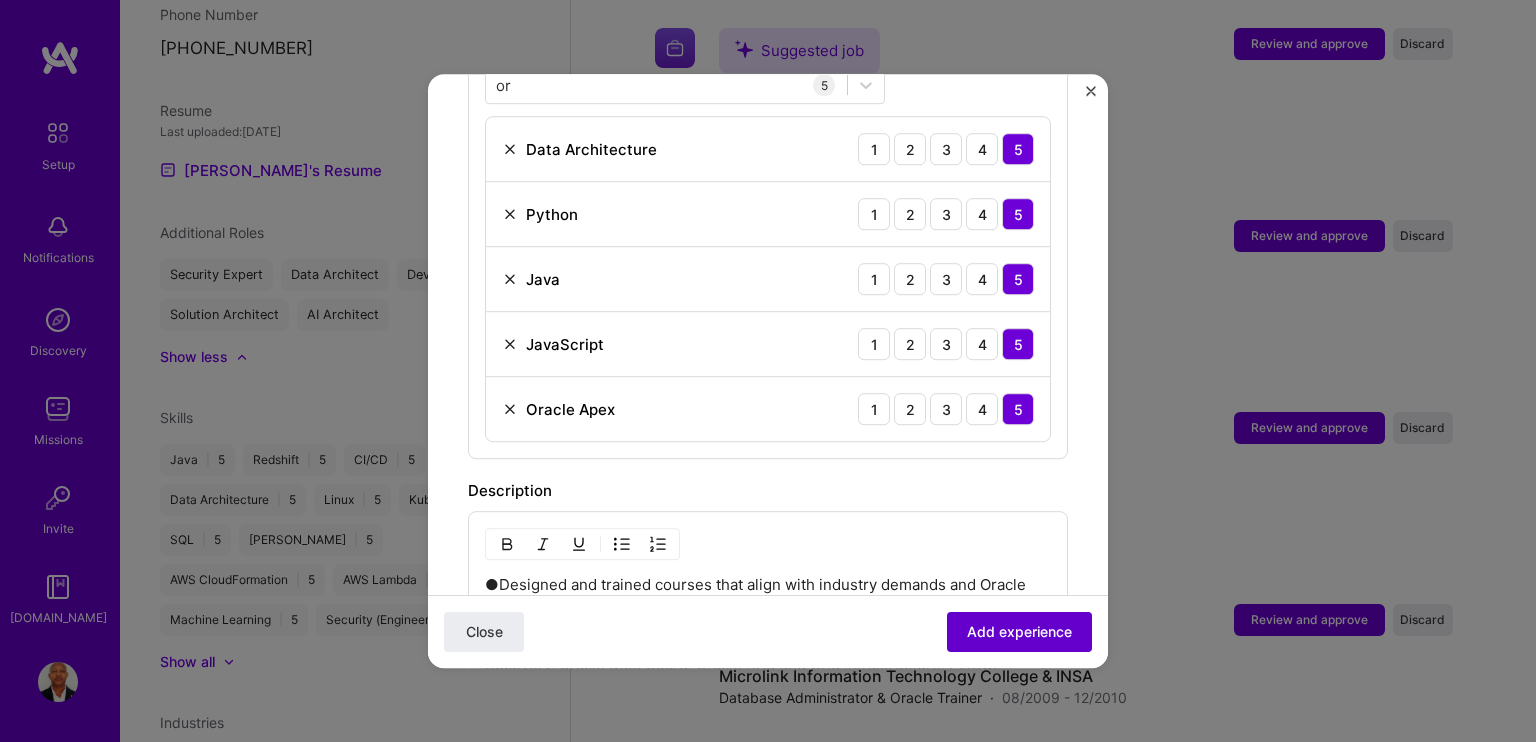 click on "Add experience" at bounding box center (1019, 632) 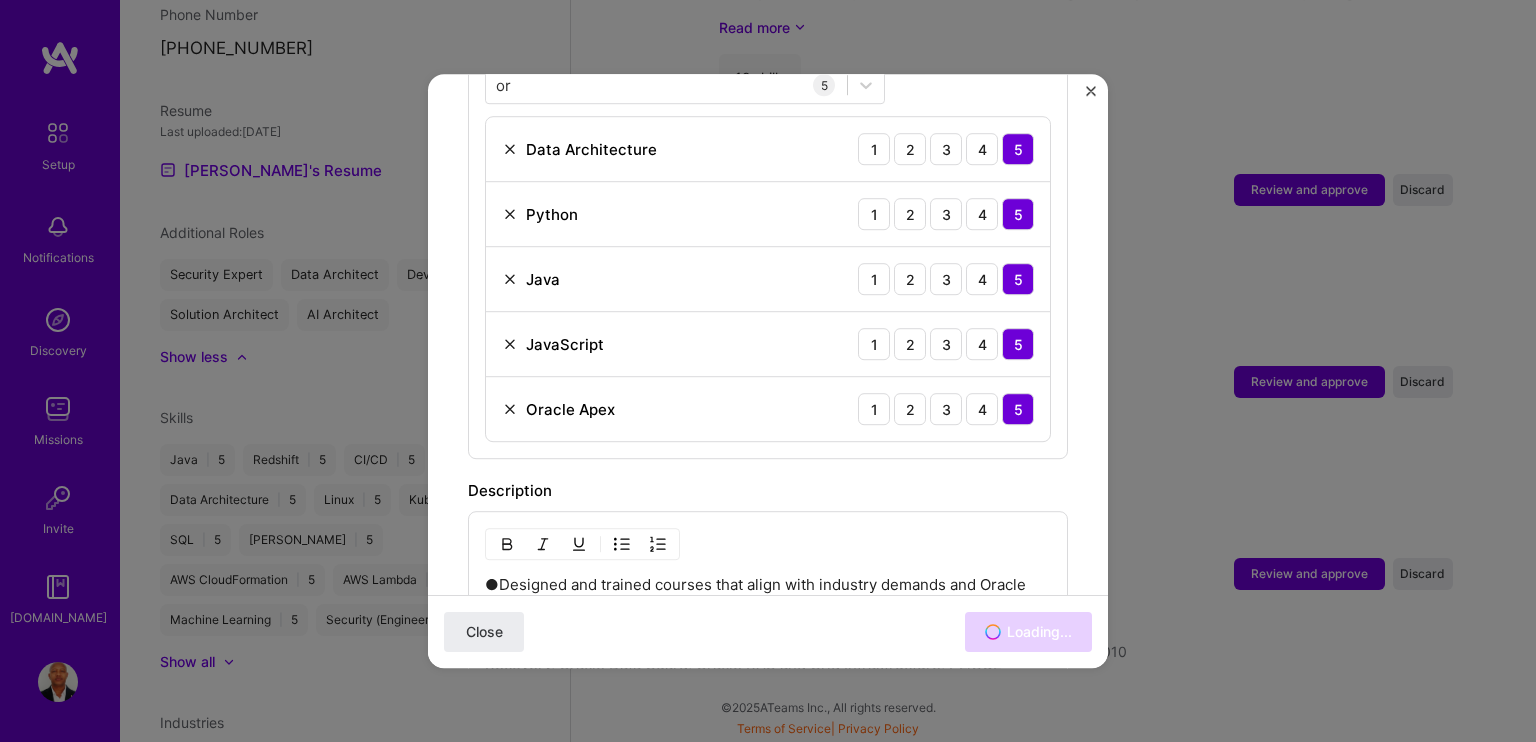 scroll, scrollTop: 4141, scrollLeft: 0, axis: vertical 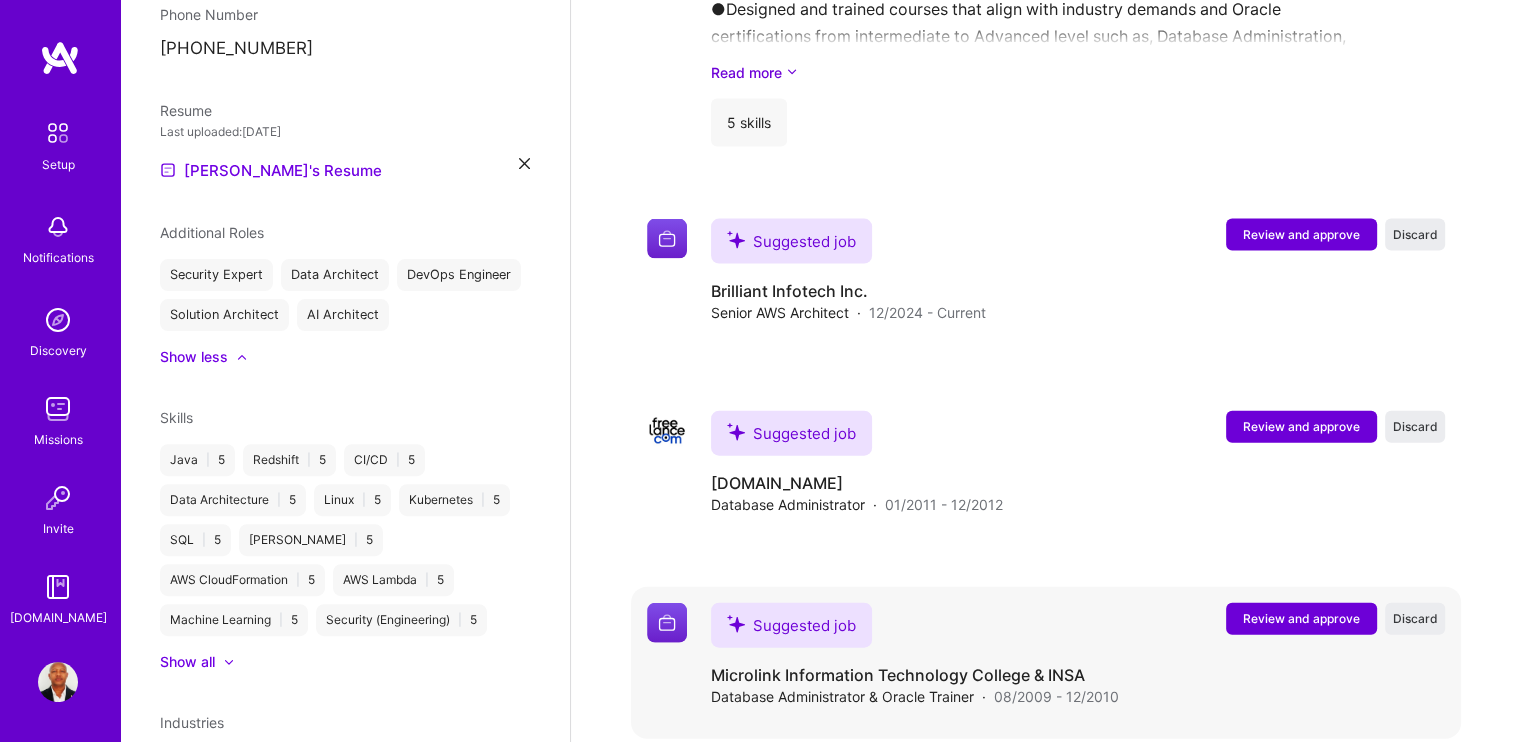 click on "Review and approve" at bounding box center (1301, 618) 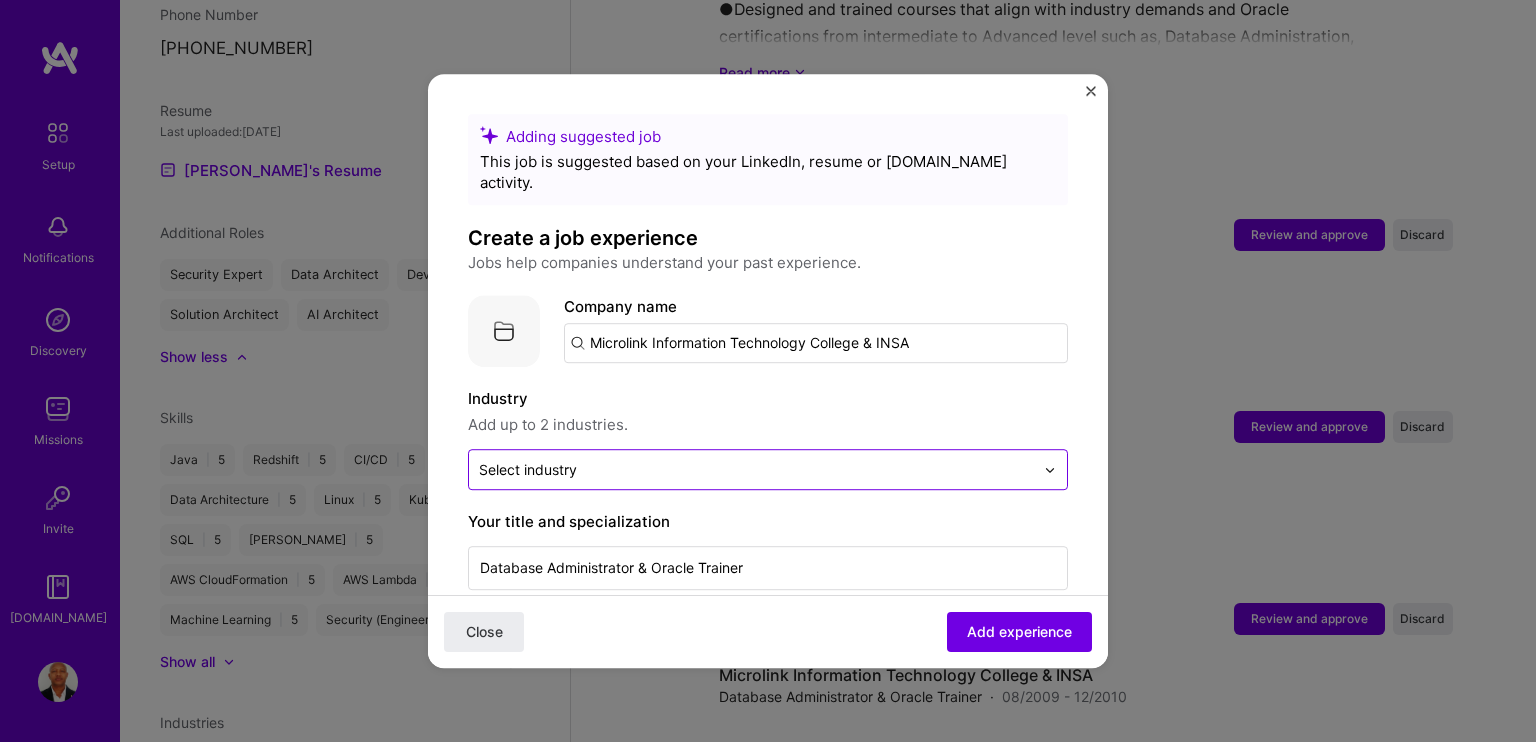 scroll, scrollTop: 300, scrollLeft: 0, axis: vertical 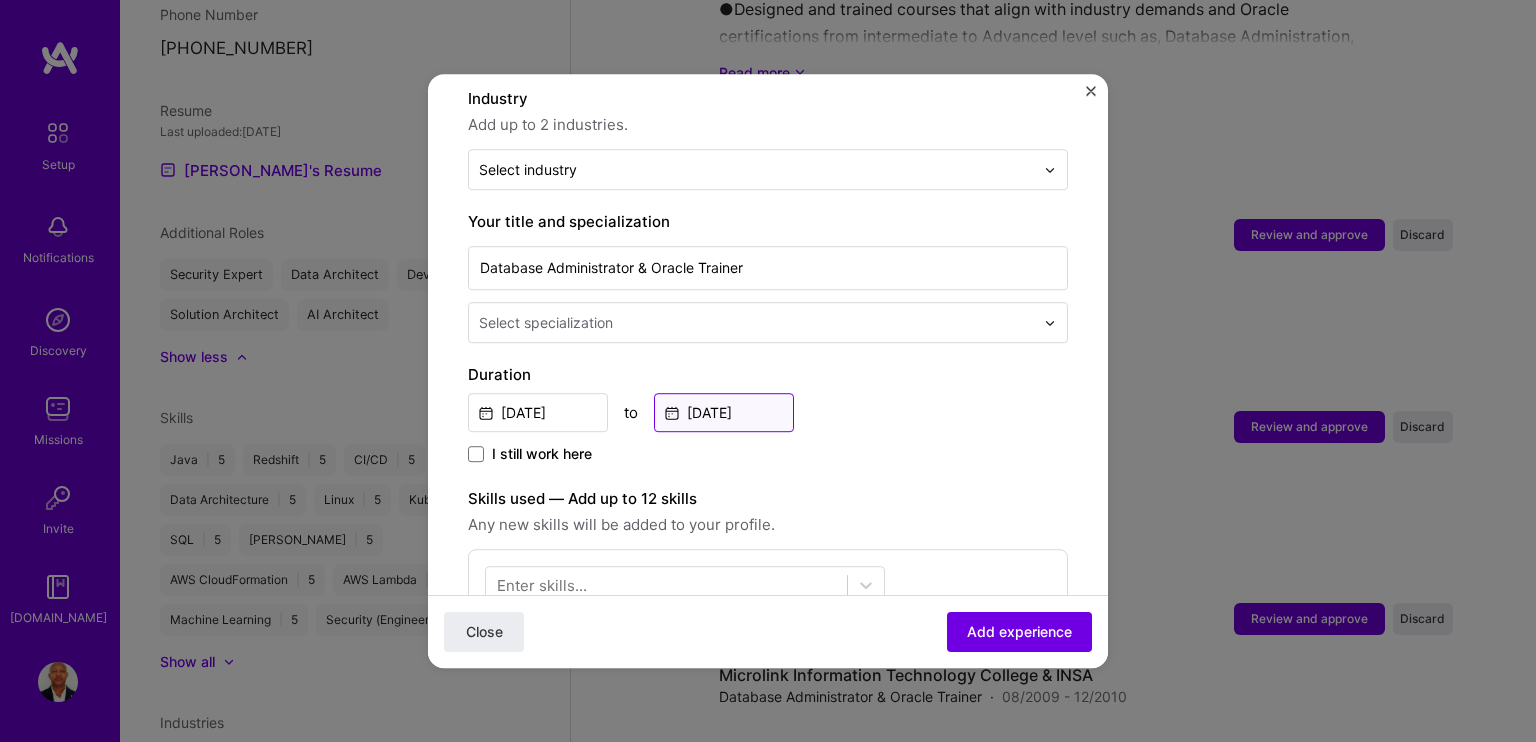 click on "[DATE]" at bounding box center (724, 412) 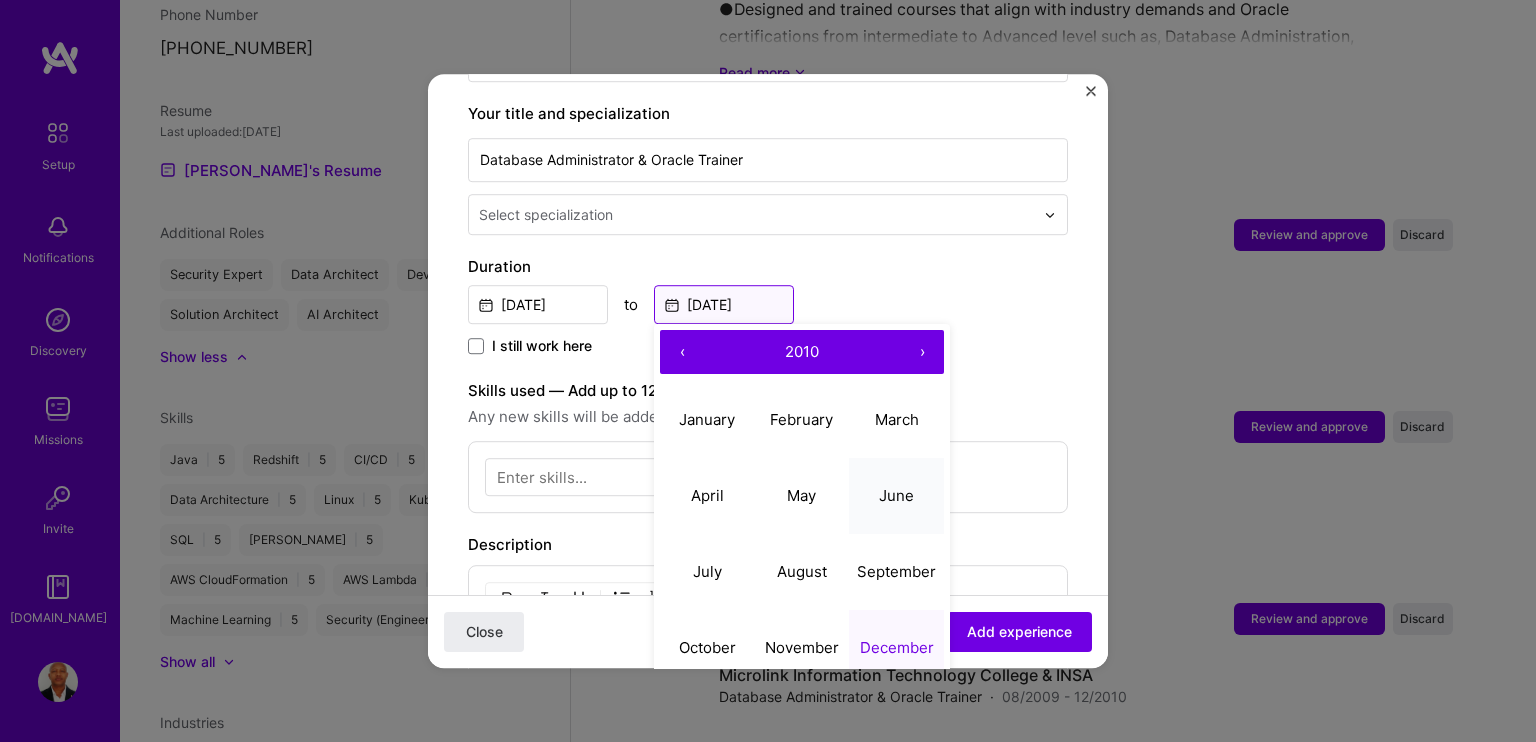 scroll, scrollTop: 500, scrollLeft: 0, axis: vertical 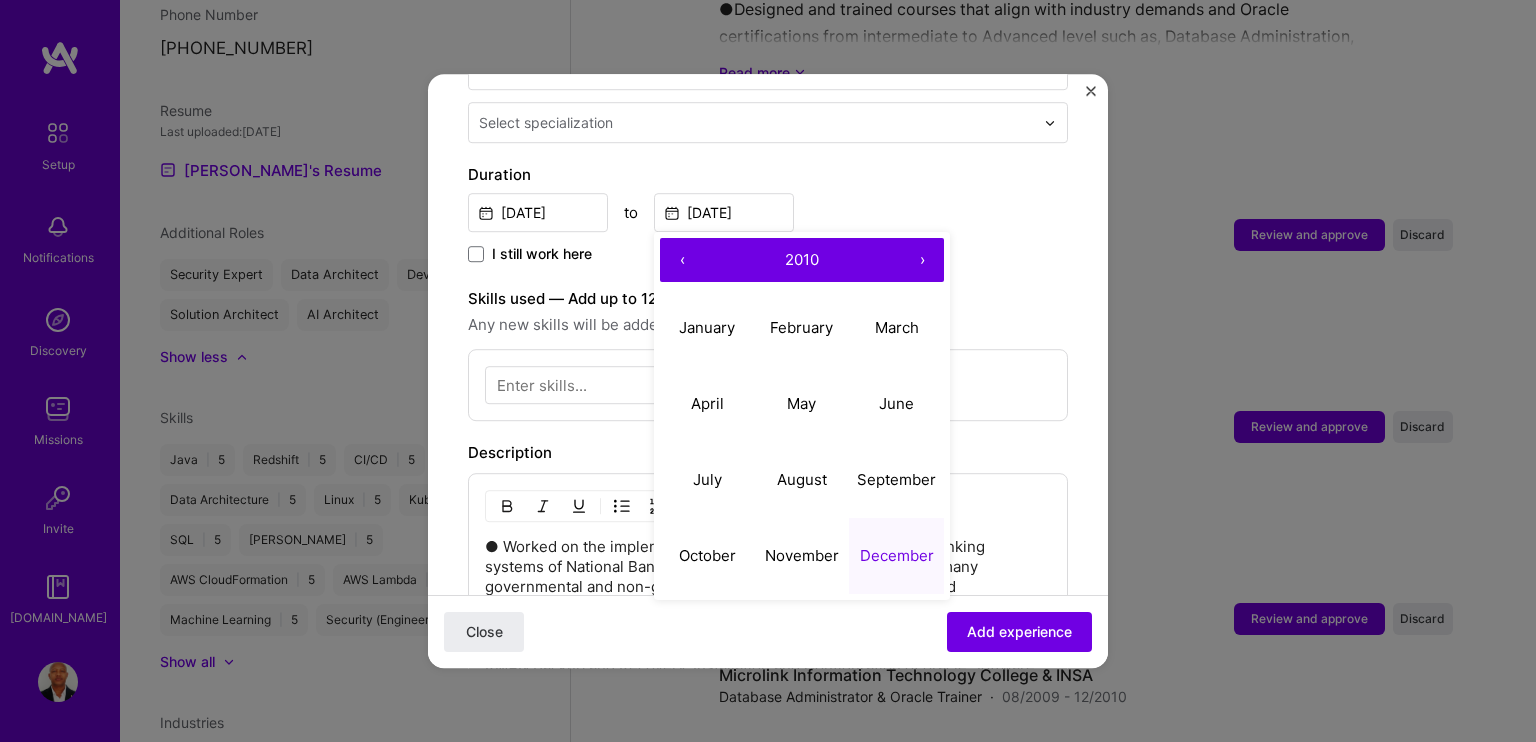click on "›" at bounding box center [922, 260] 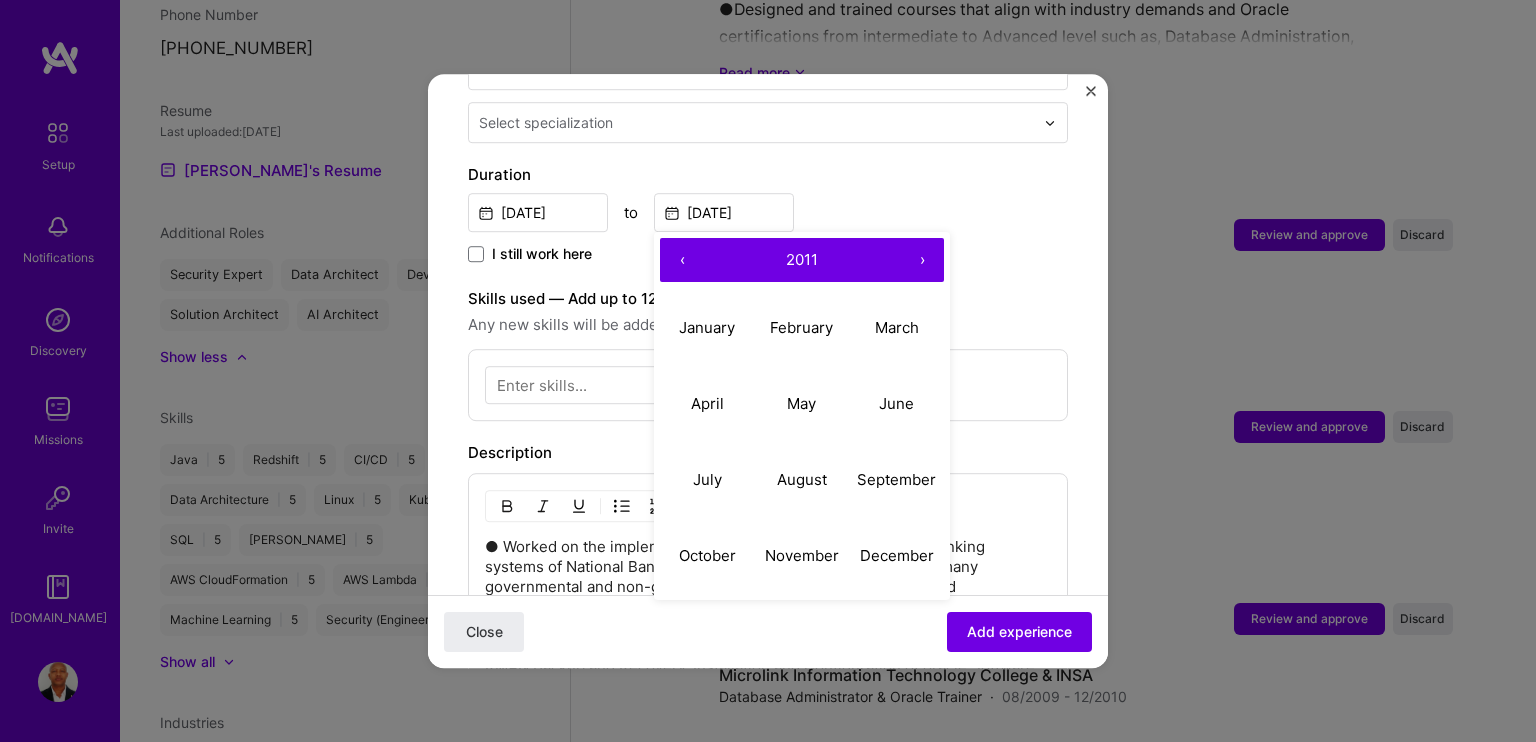 click on "›" at bounding box center [922, 260] 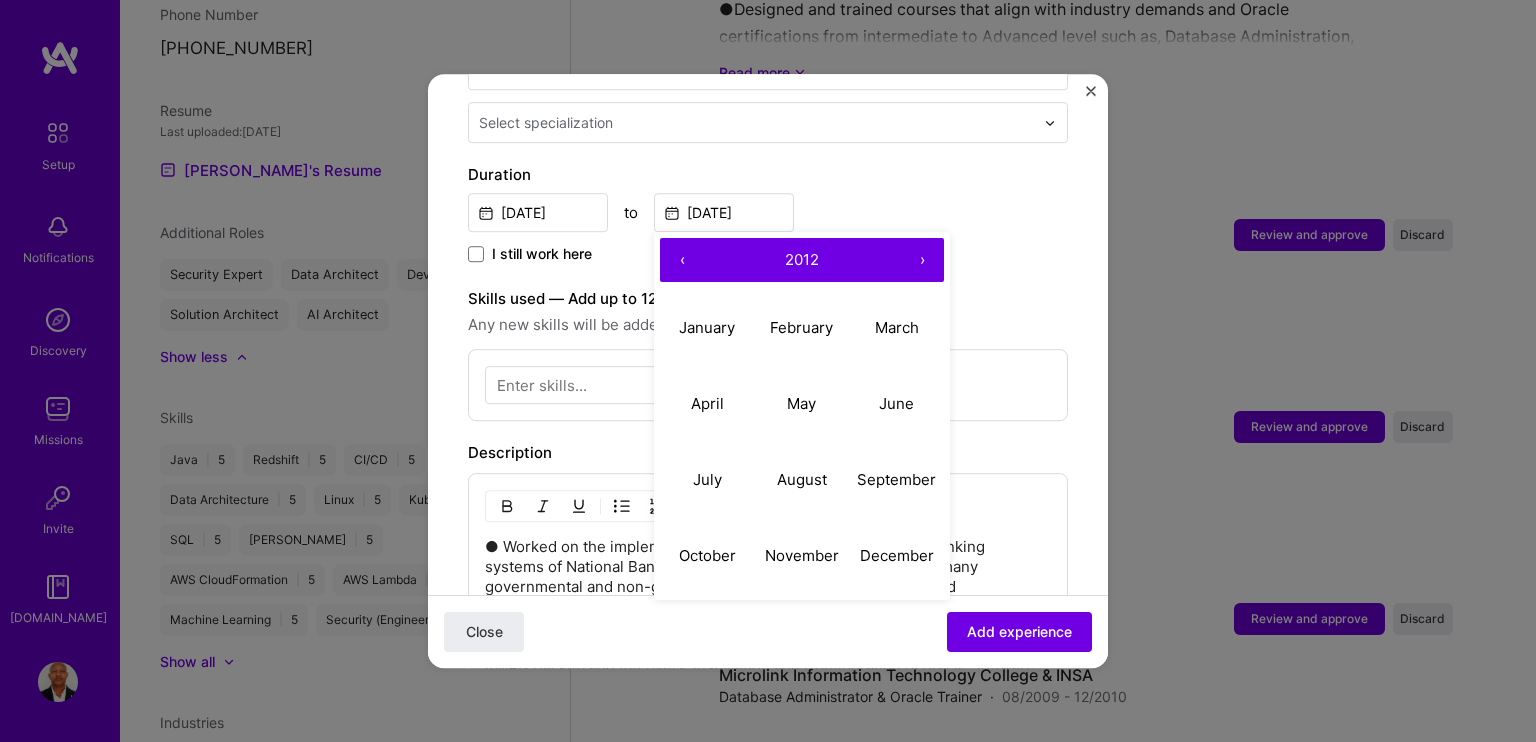 click on "›" at bounding box center (922, 260) 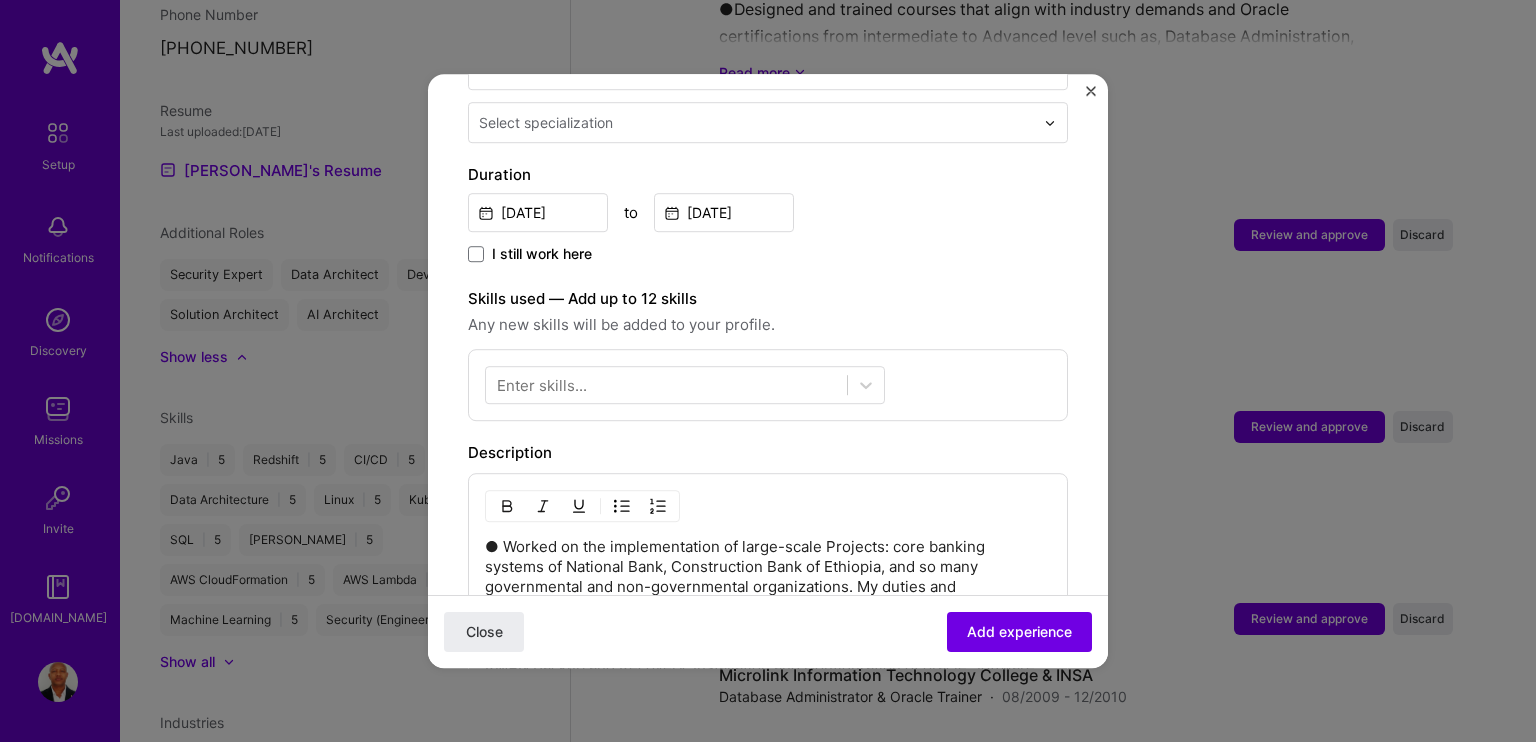 click on "Skills used — Add up to 12 skills" at bounding box center (768, 299) 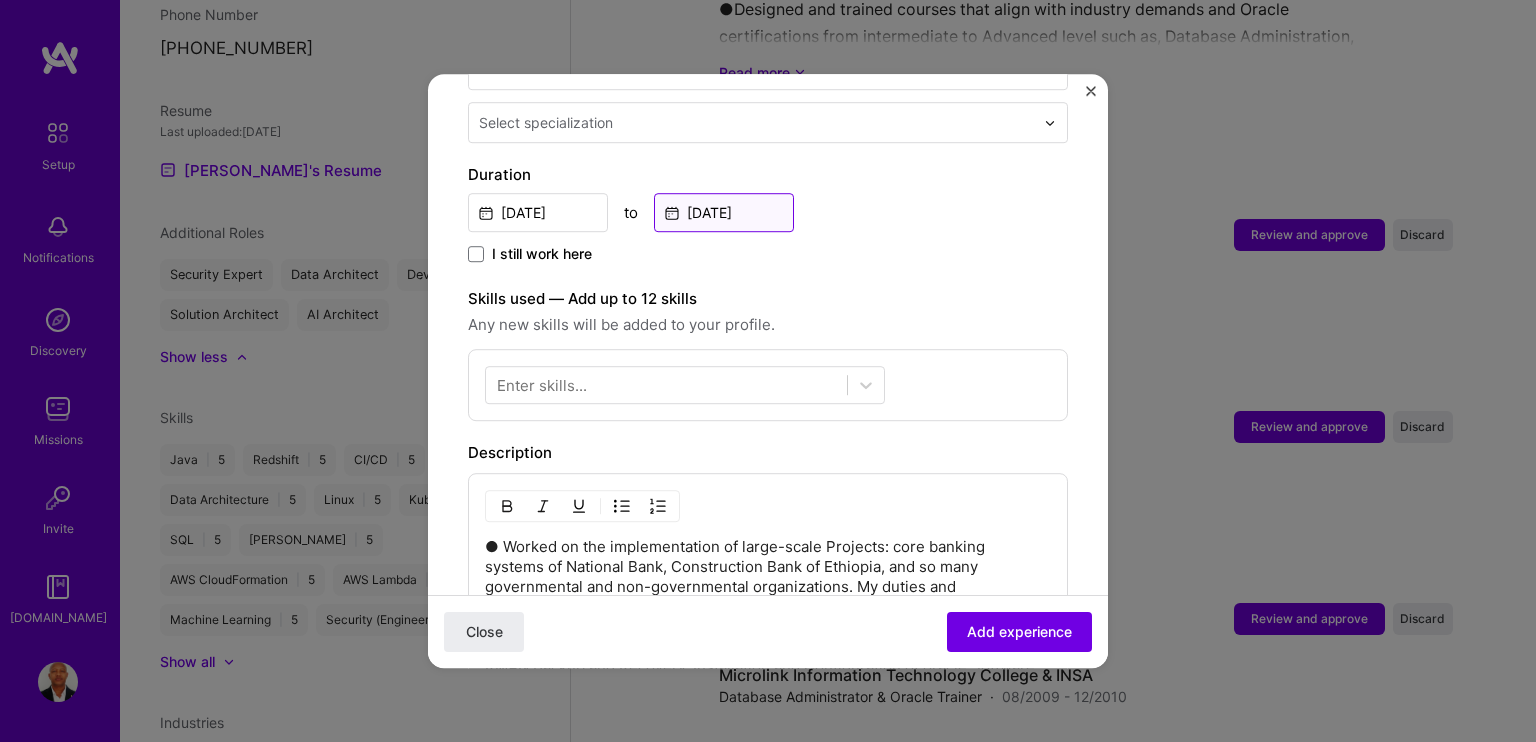 click on "[DATE]" at bounding box center [724, 212] 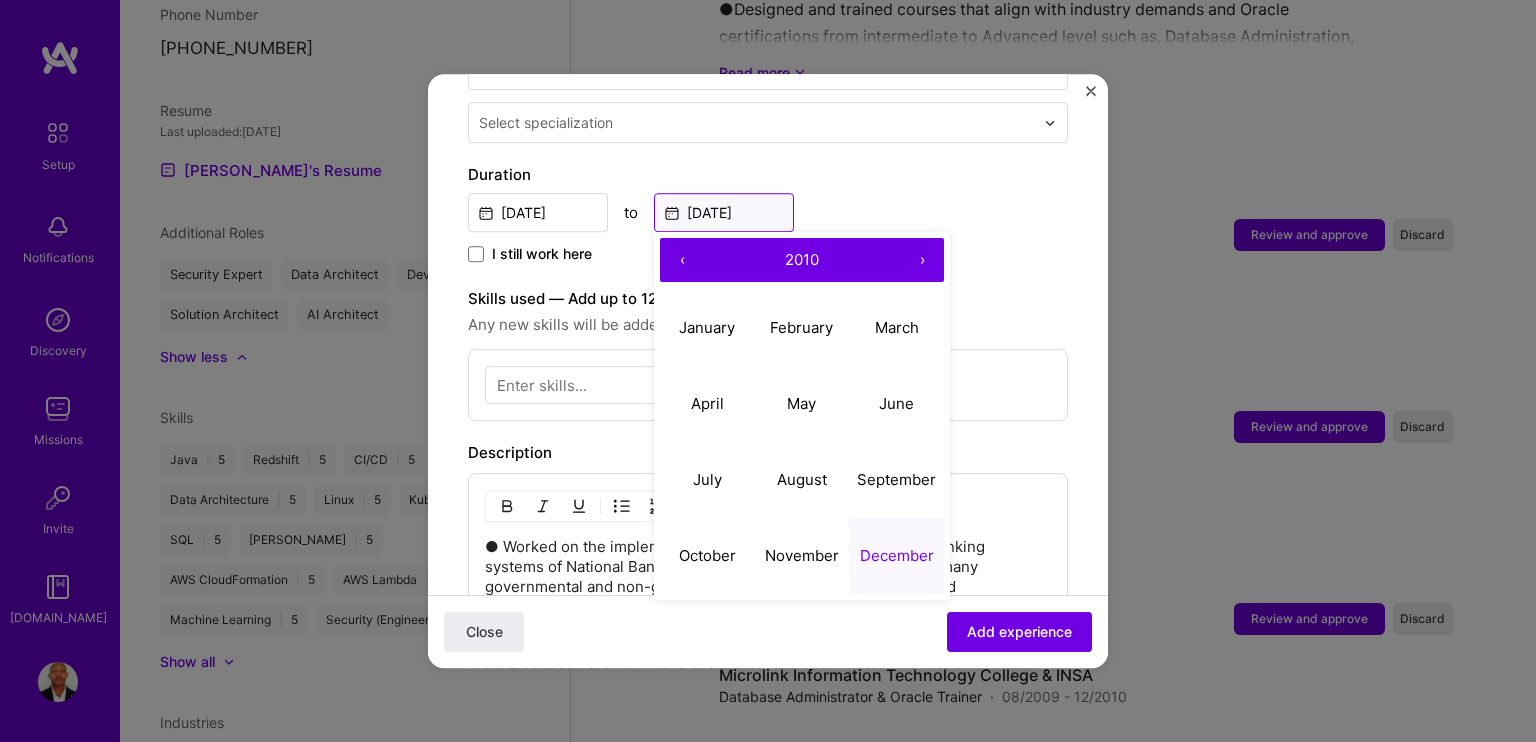 scroll, scrollTop: 600, scrollLeft: 0, axis: vertical 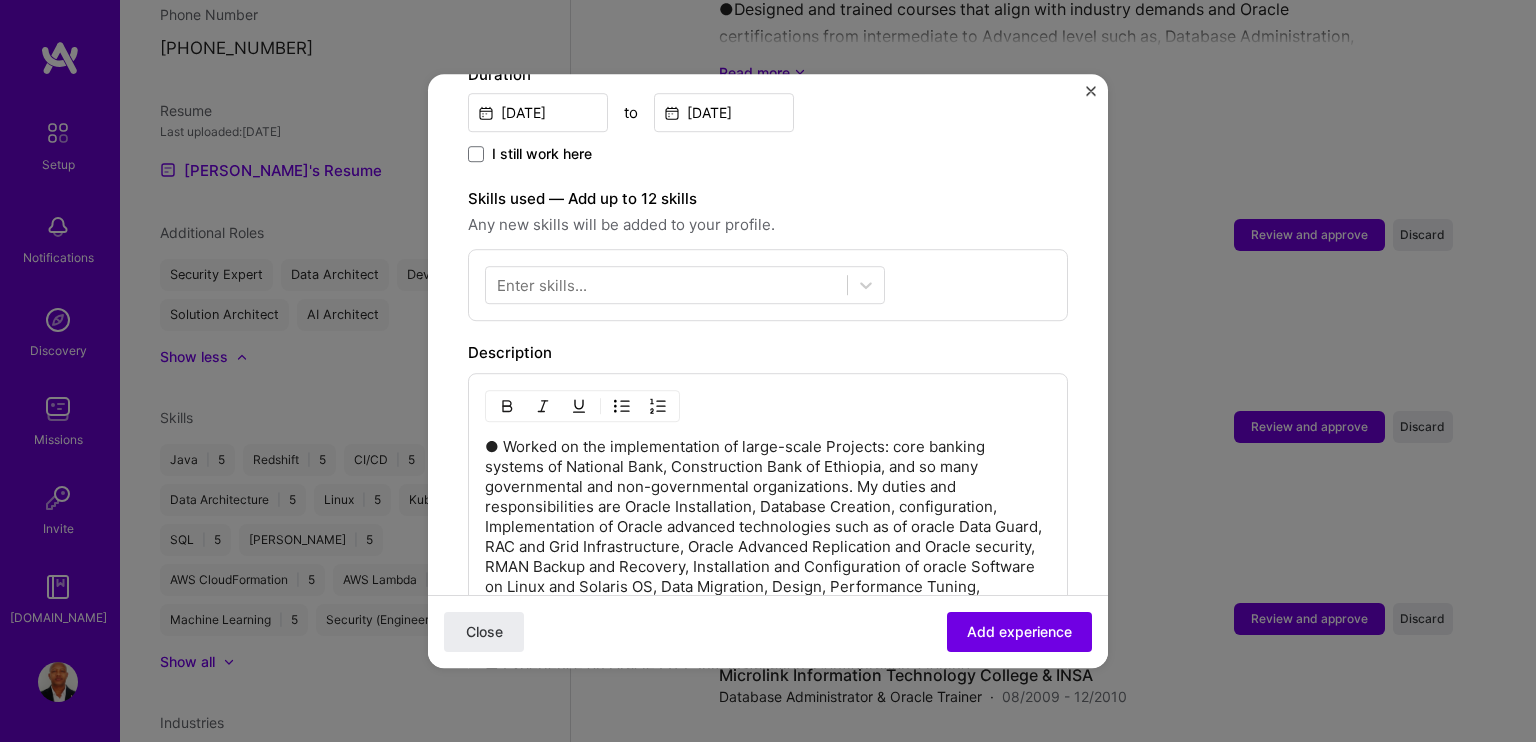click on "Adding suggested job This job is suggested based on your LinkedIn, resume or [DOMAIN_NAME] activity. Create a job experience Jobs help companies understand your past experience. Company logo Company name Microlink Information Technology College & INSA
Industry Add up to 2 industries. Select industry 0 Your title and specialization Database Administrator & Oracle Trainer Select specialization Duration [DATE]
to [DATE]
I still work here Skills used — Add up to 12 skills Any new skills will be added to your profile. Enter skills... Description ● Successfully installed and configured Oracle [TECHNICAL_ID], Oracle [TECHNICAL_ID] databases on AIX platforms. ● Experience on Oracle EBS Suit, installation, Configuration, cloning, upgrading, designing of failover and failback, EBS high availability, design hardware sizing, integration with other environments, patching, troubleshooting, deployment 1900 / 2,000 0 >" at bounding box center [768, 528] 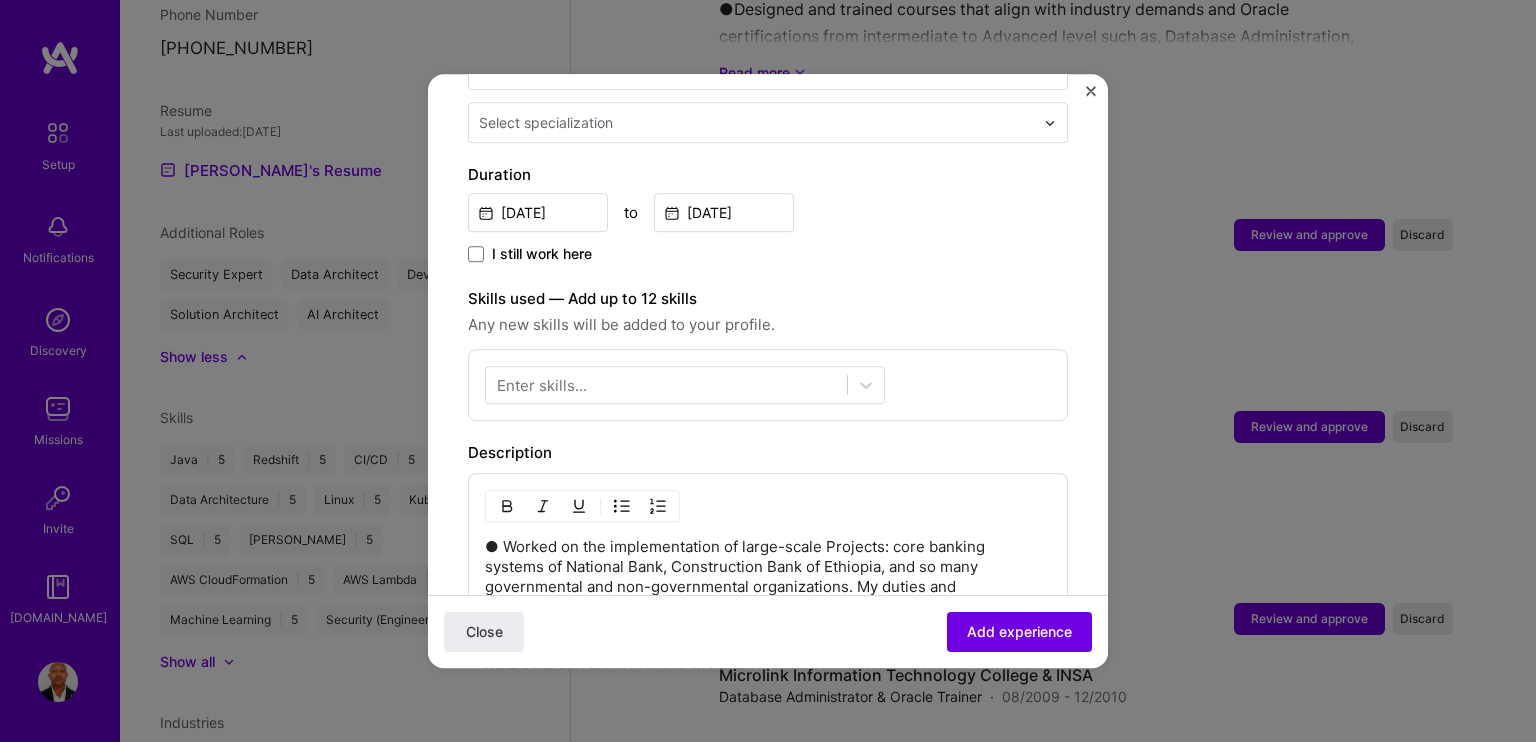scroll, scrollTop: 400, scrollLeft: 0, axis: vertical 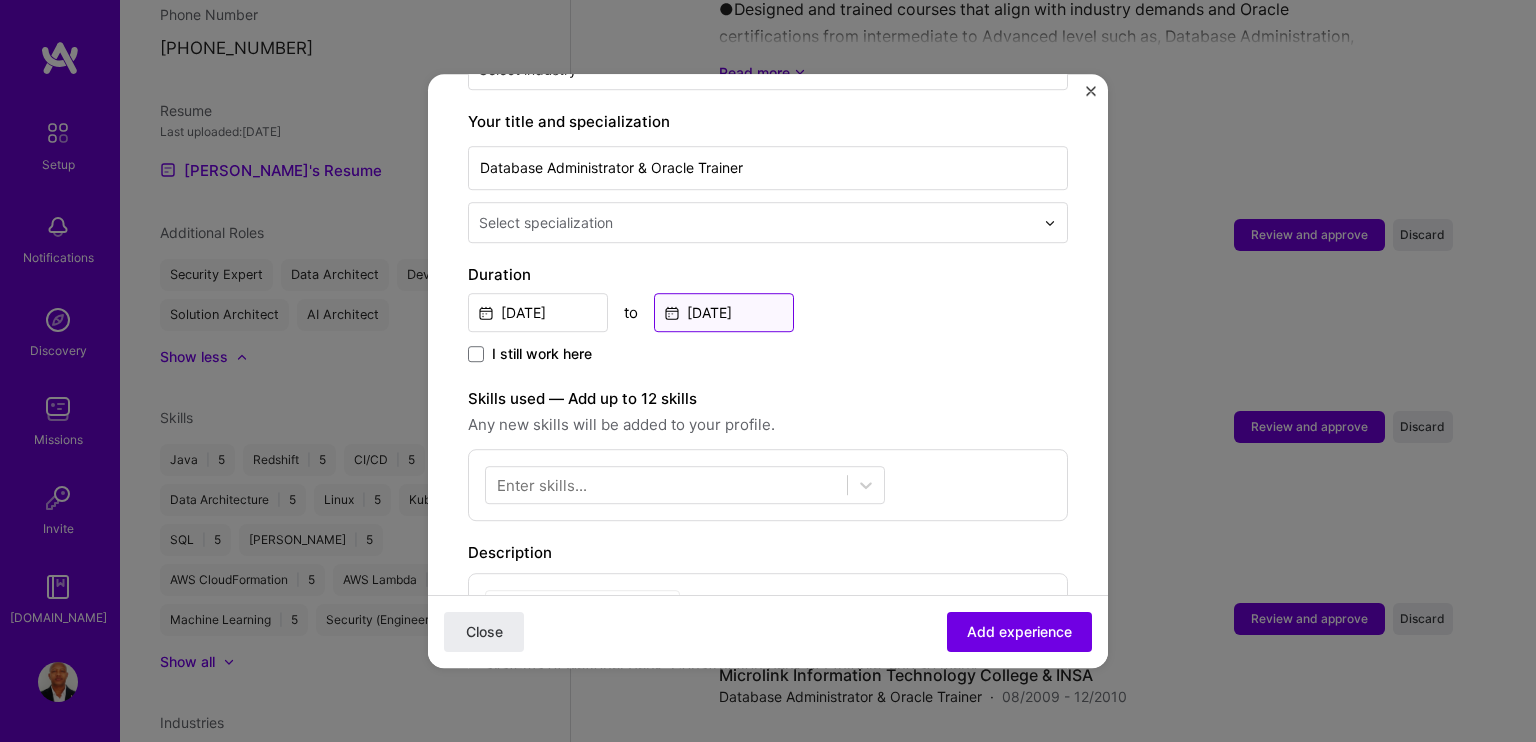 click on "[DATE]" at bounding box center [724, 312] 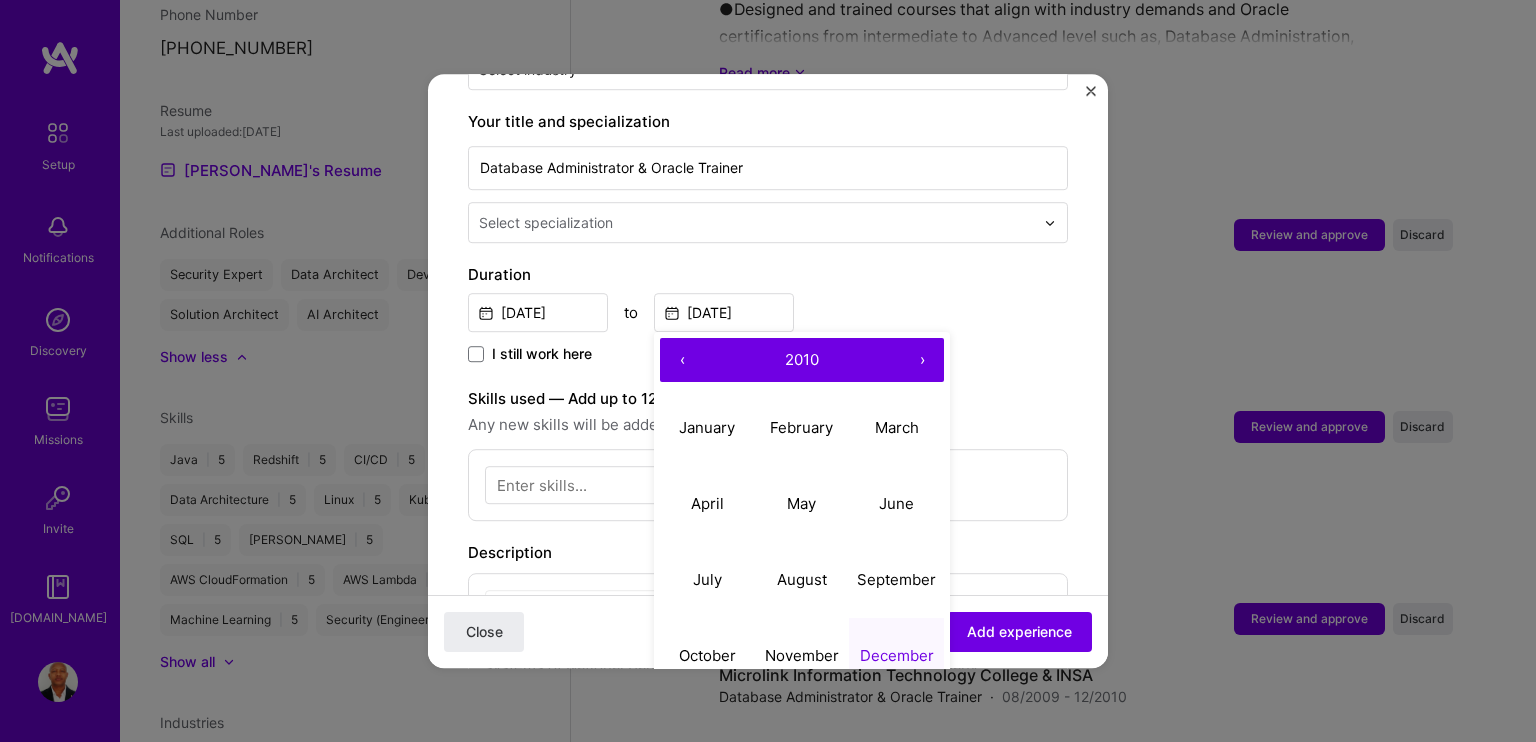 click on "›" at bounding box center (922, 360) 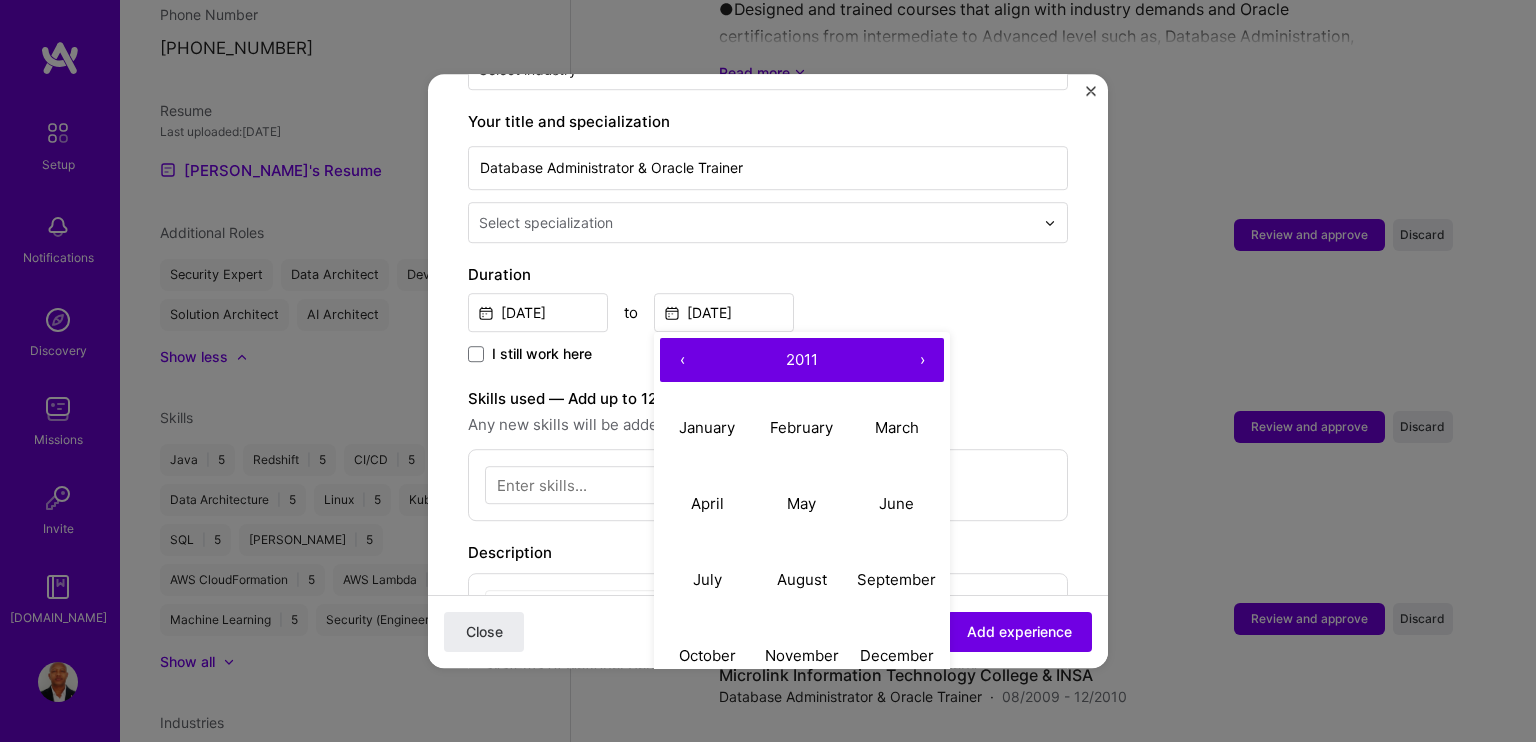 click on "›" at bounding box center (922, 360) 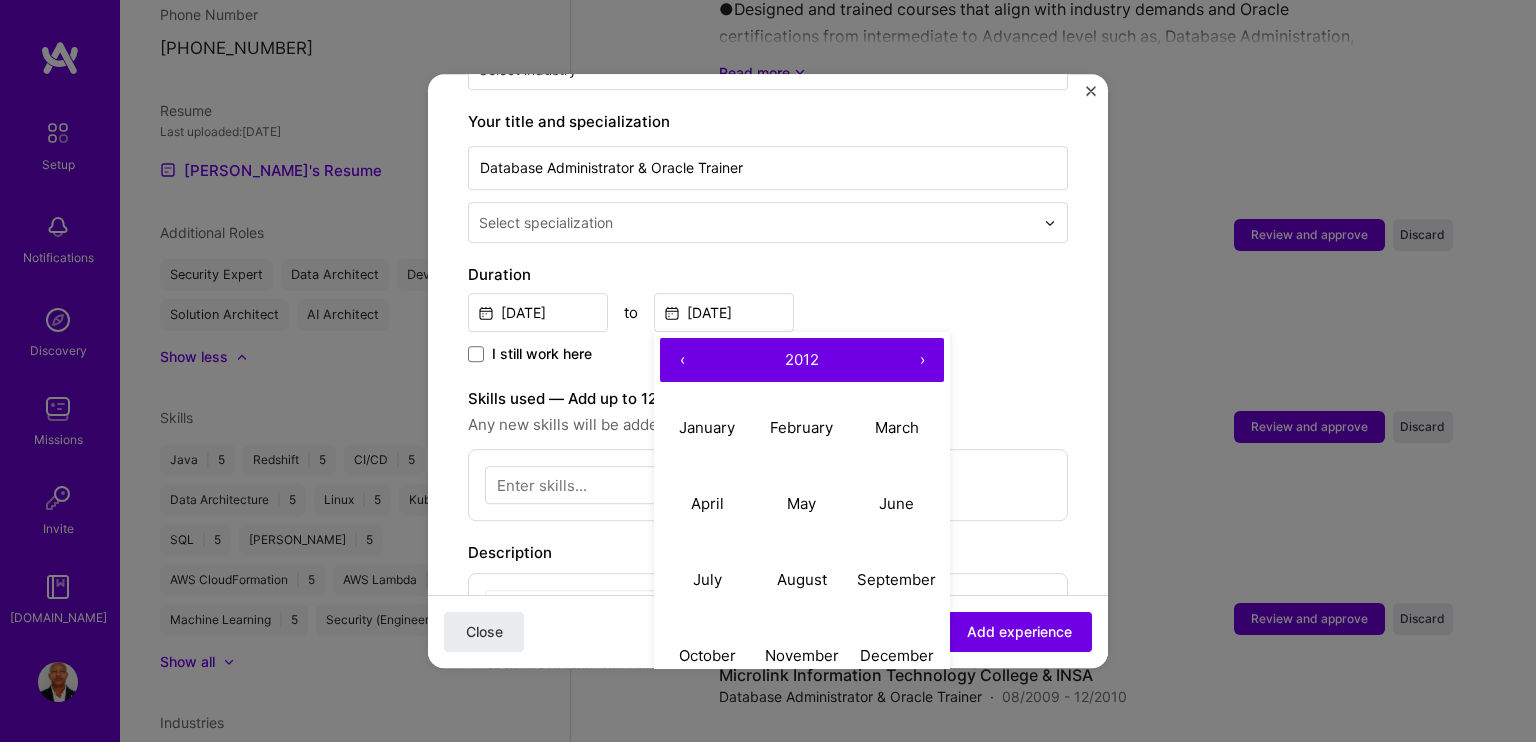 click on "›" at bounding box center (922, 360) 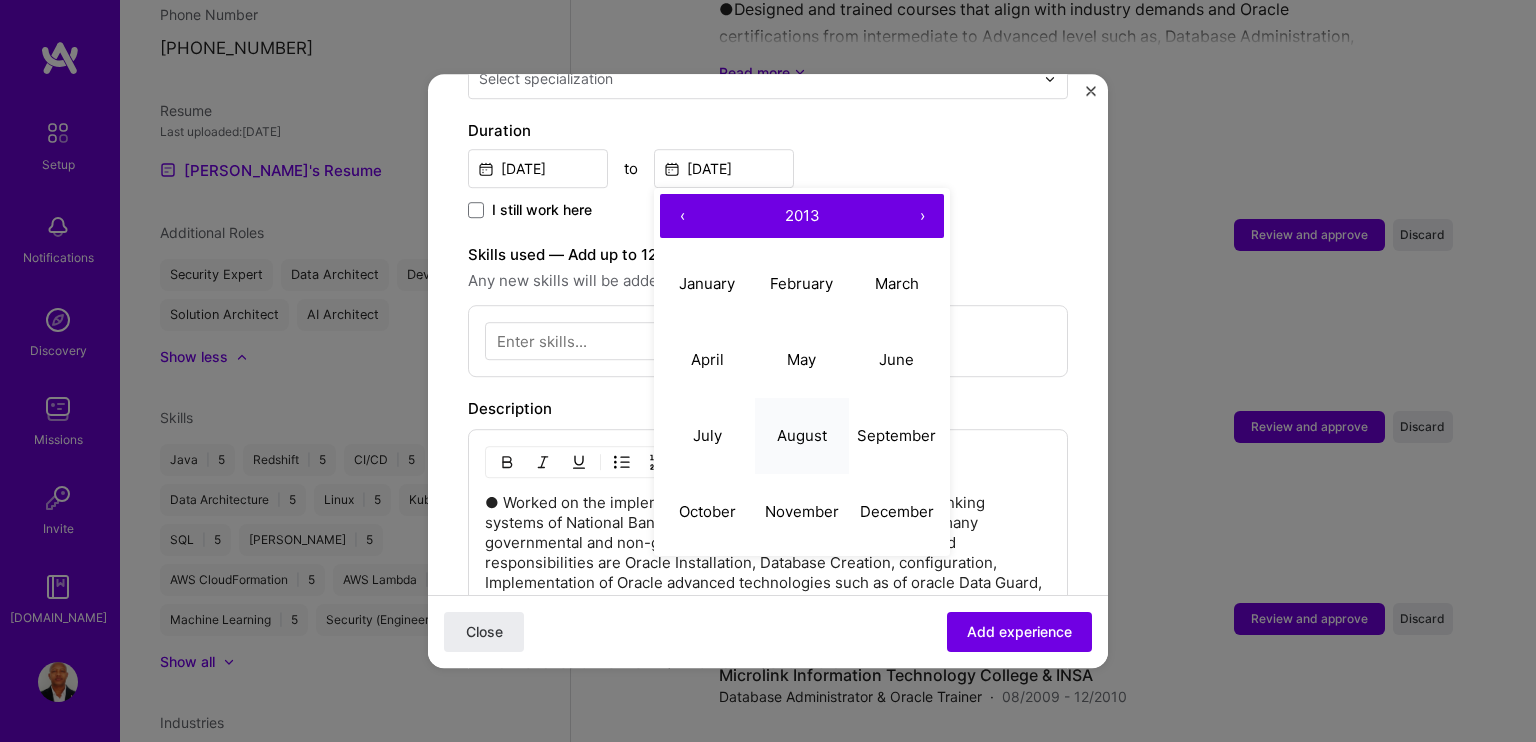 scroll, scrollTop: 600, scrollLeft: 0, axis: vertical 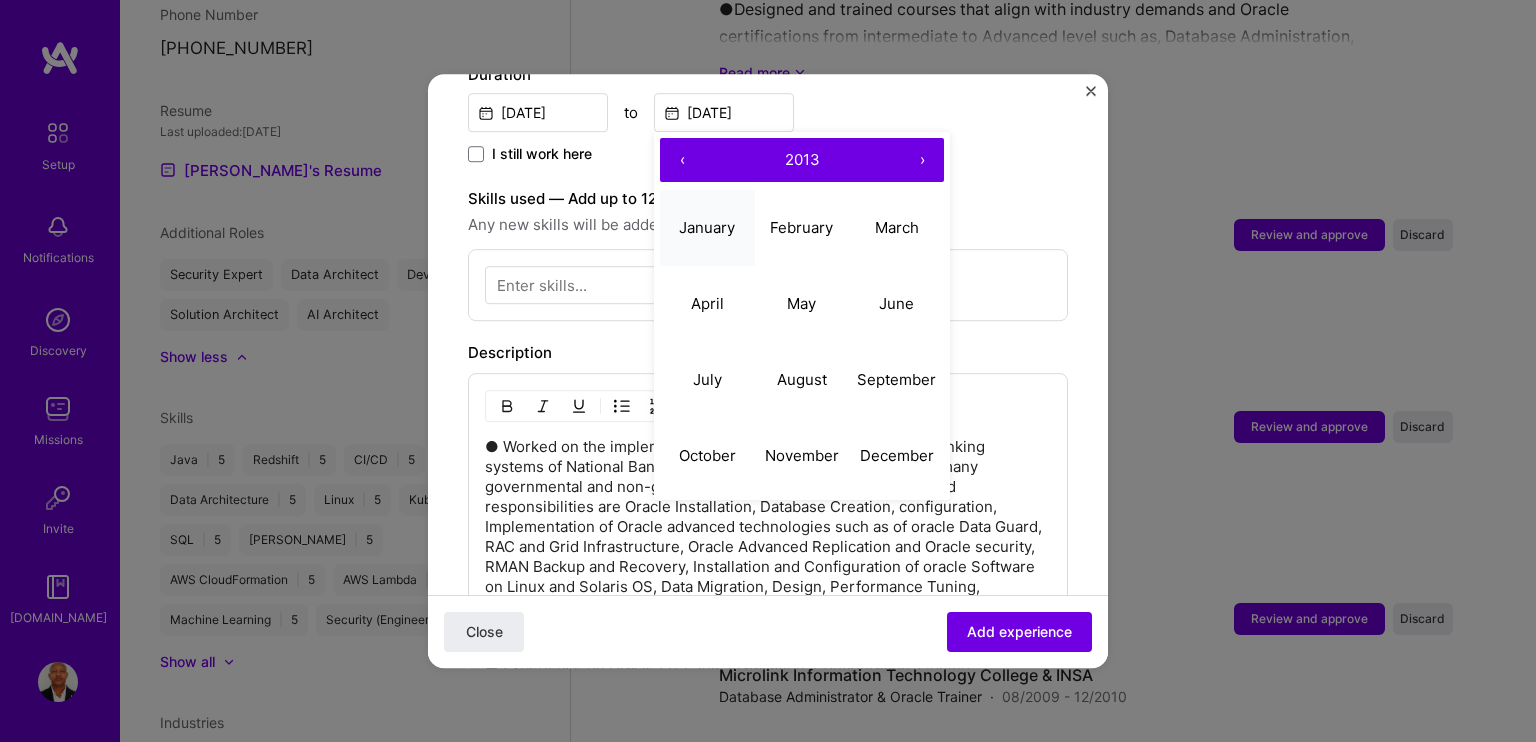 click on "January" at bounding box center [707, 227] 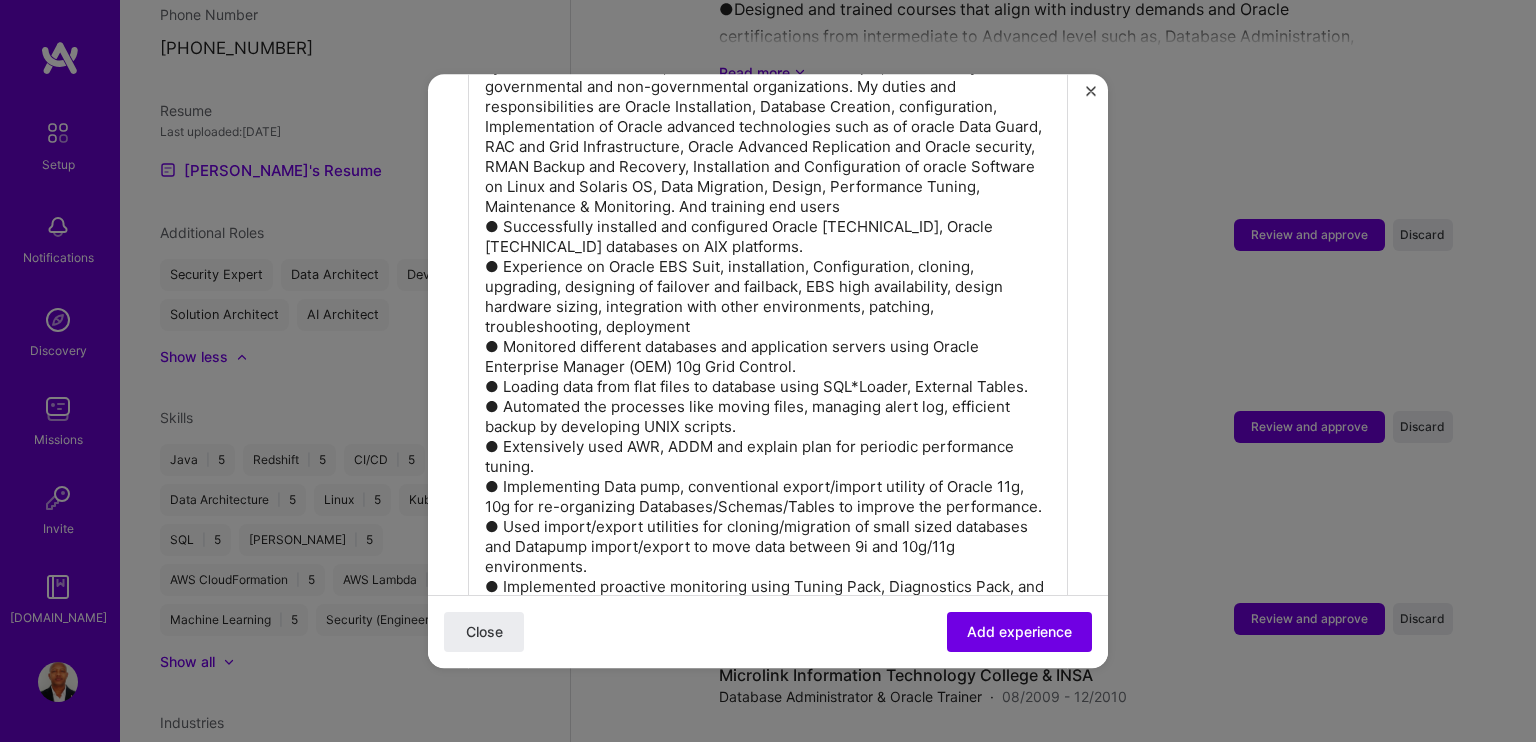 scroll, scrollTop: 1400, scrollLeft: 0, axis: vertical 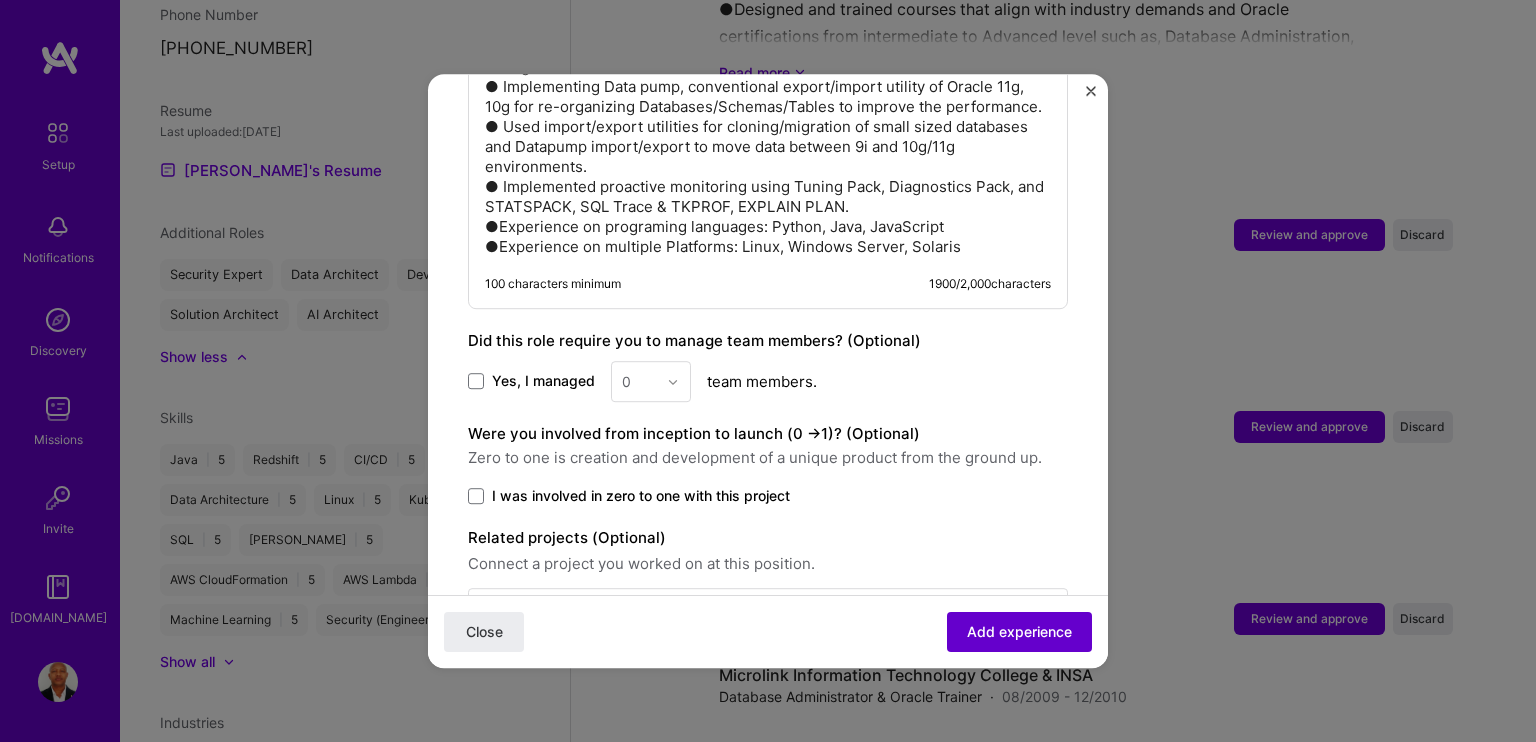 click on "Add experience" at bounding box center [1019, 632] 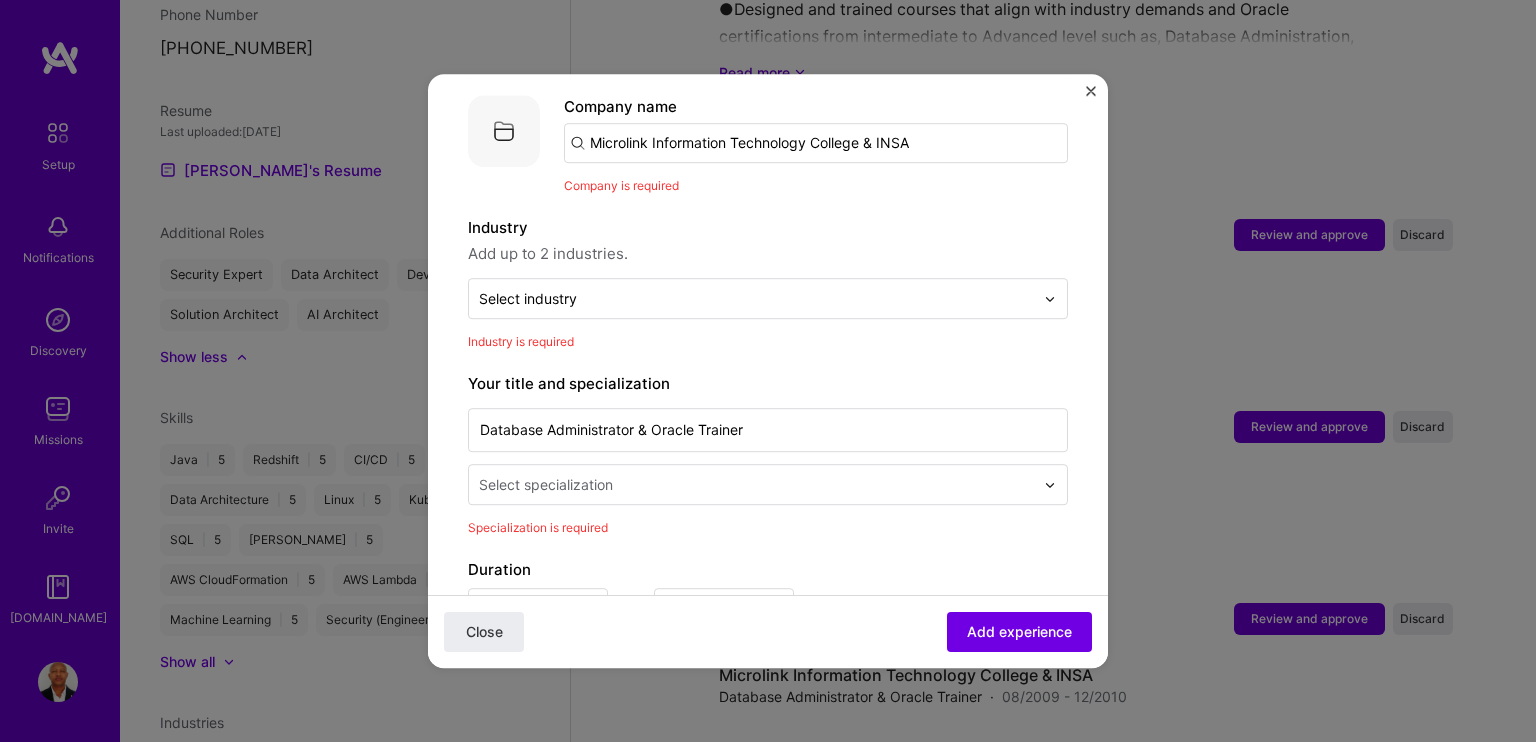scroll, scrollTop: 200, scrollLeft: 0, axis: vertical 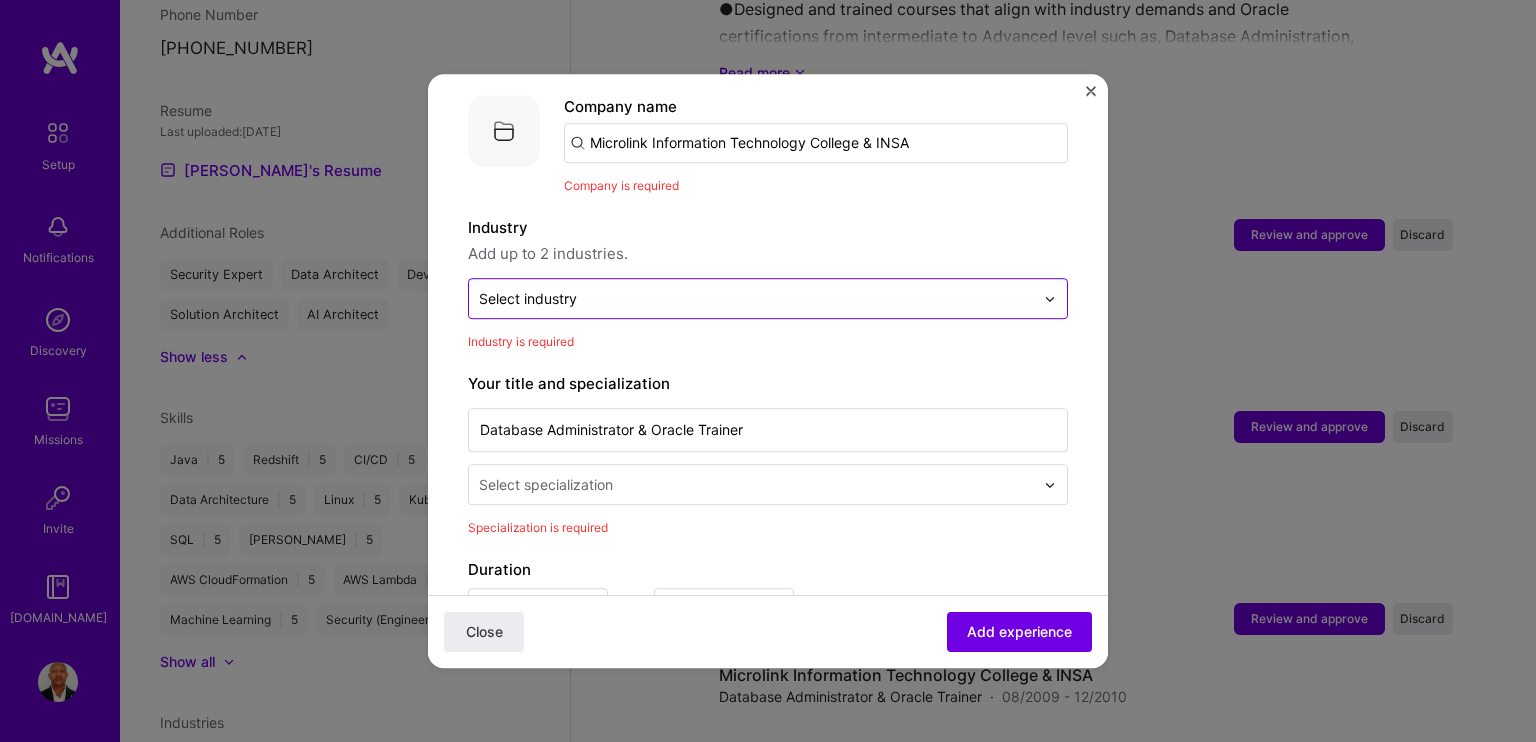 click at bounding box center (756, 298) 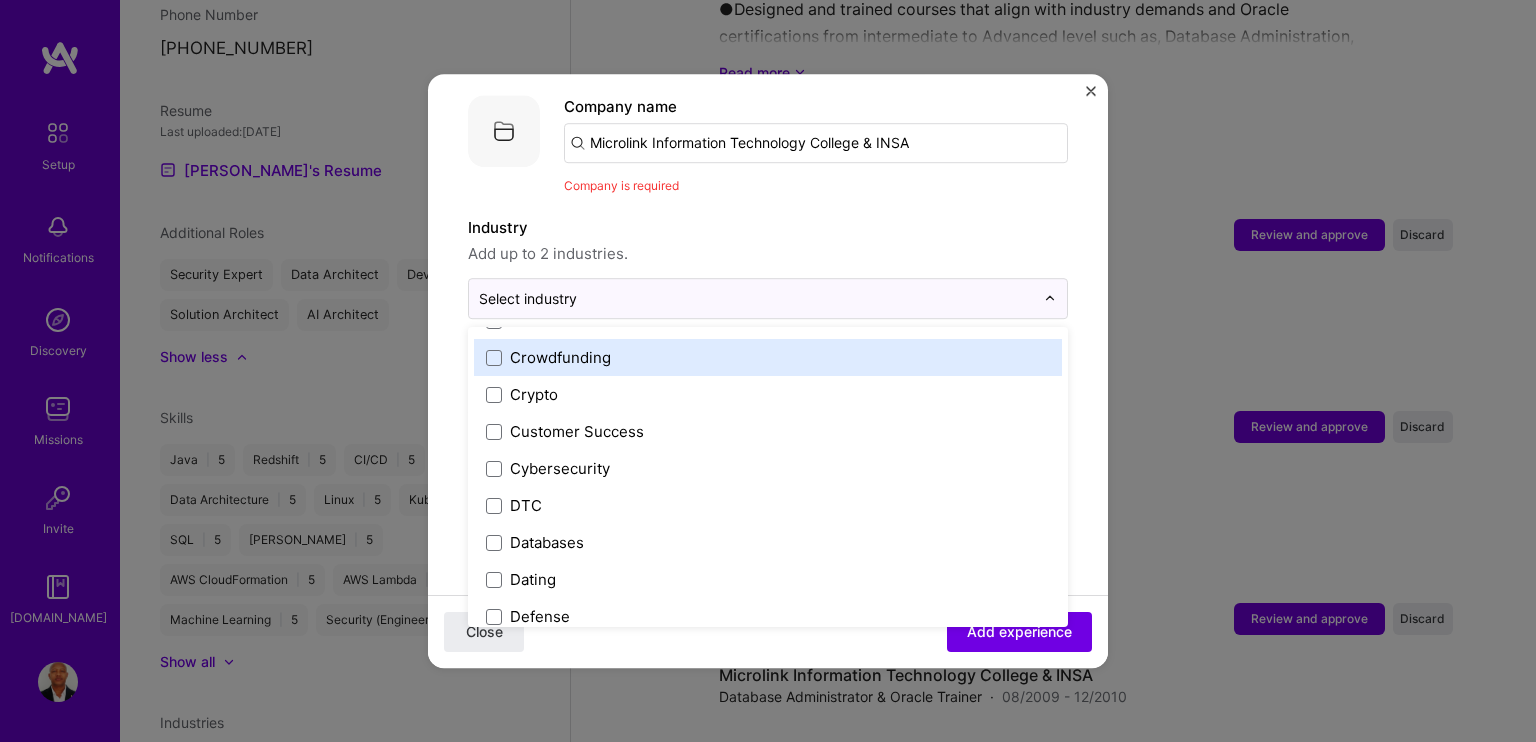 scroll, scrollTop: 1500, scrollLeft: 0, axis: vertical 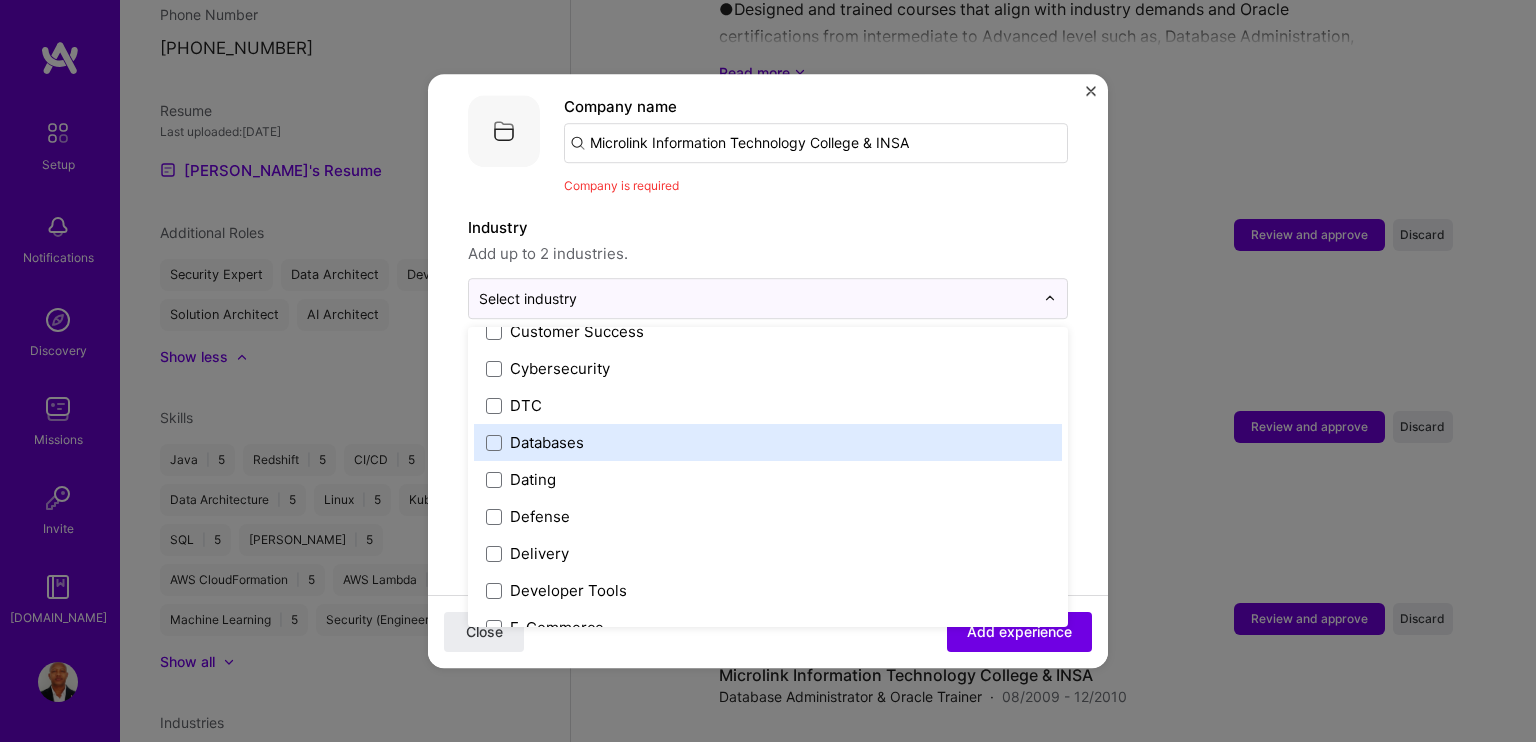 click on "Databases" at bounding box center (768, 442) 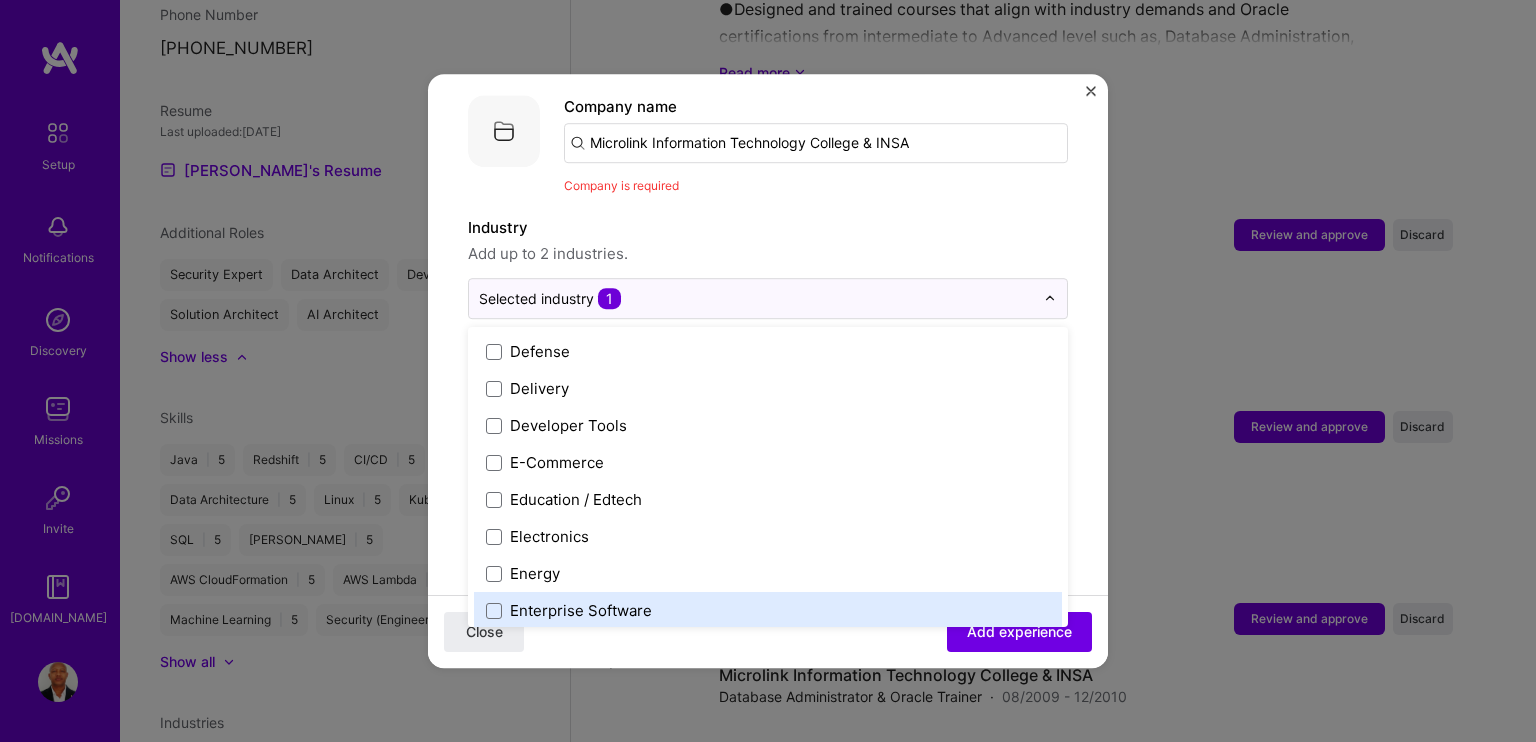 scroll, scrollTop: 1700, scrollLeft: 0, axis: vertical 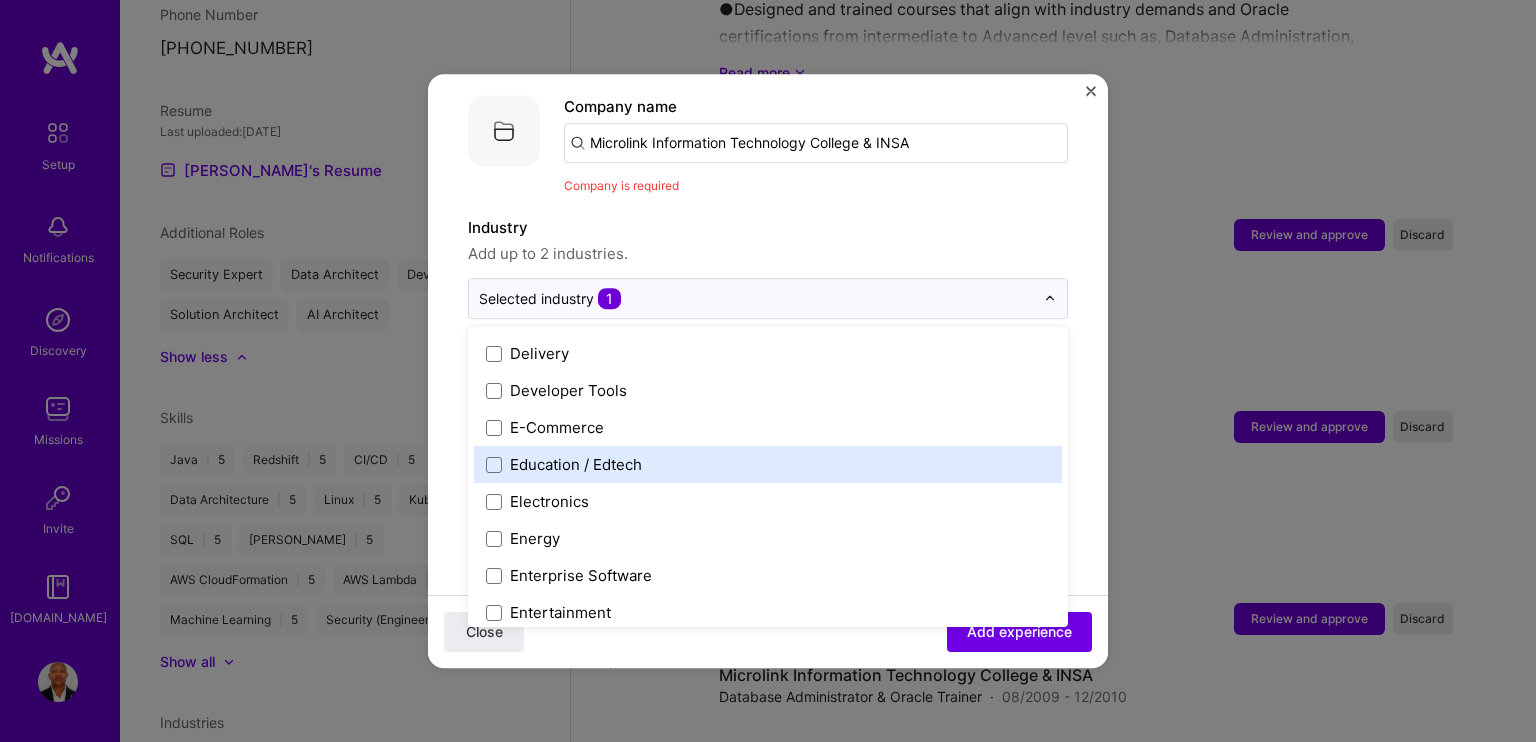 click on "Education / Edtech" at bounding box center (768, 464) 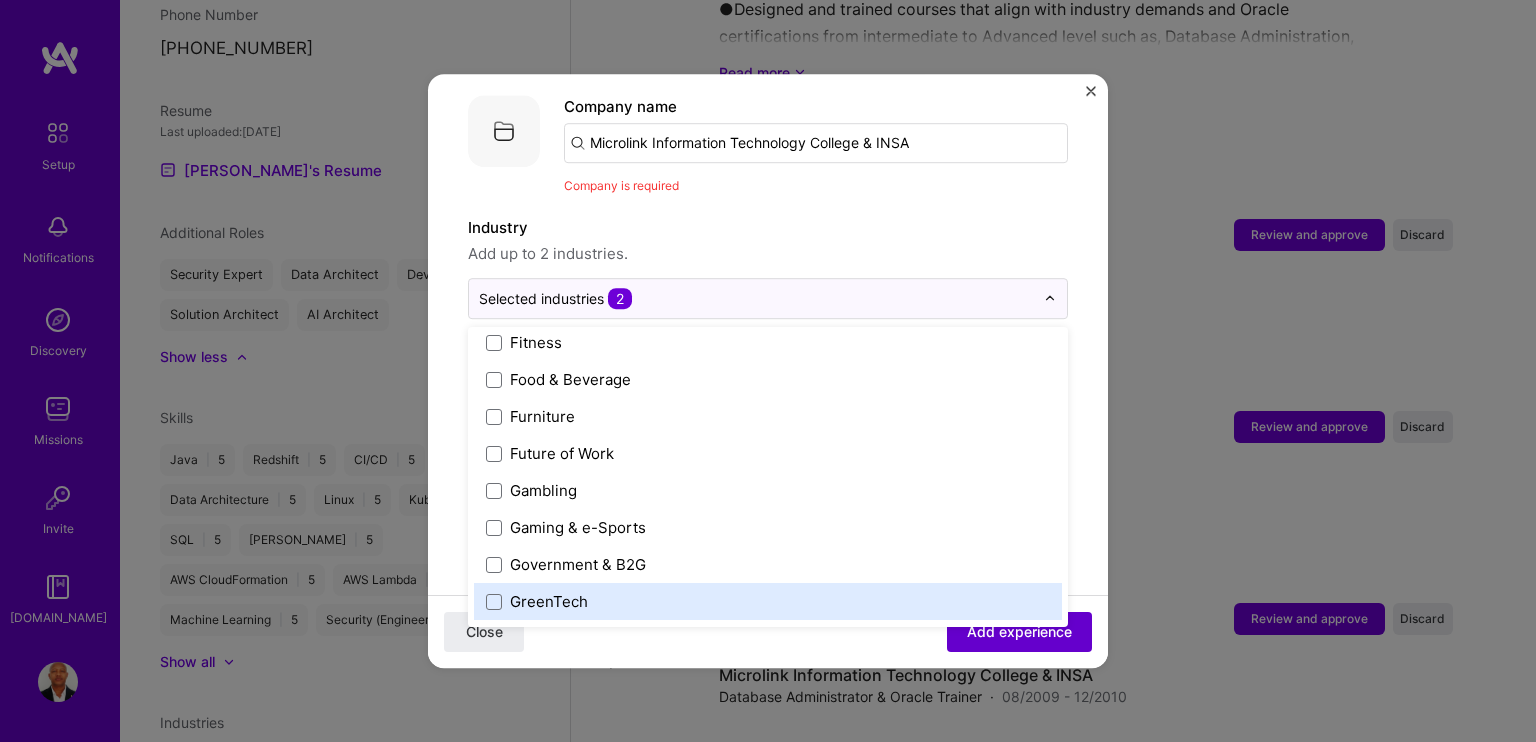 scroll, scrollTop: 2200, scrollLeft: 0, axis: vertical 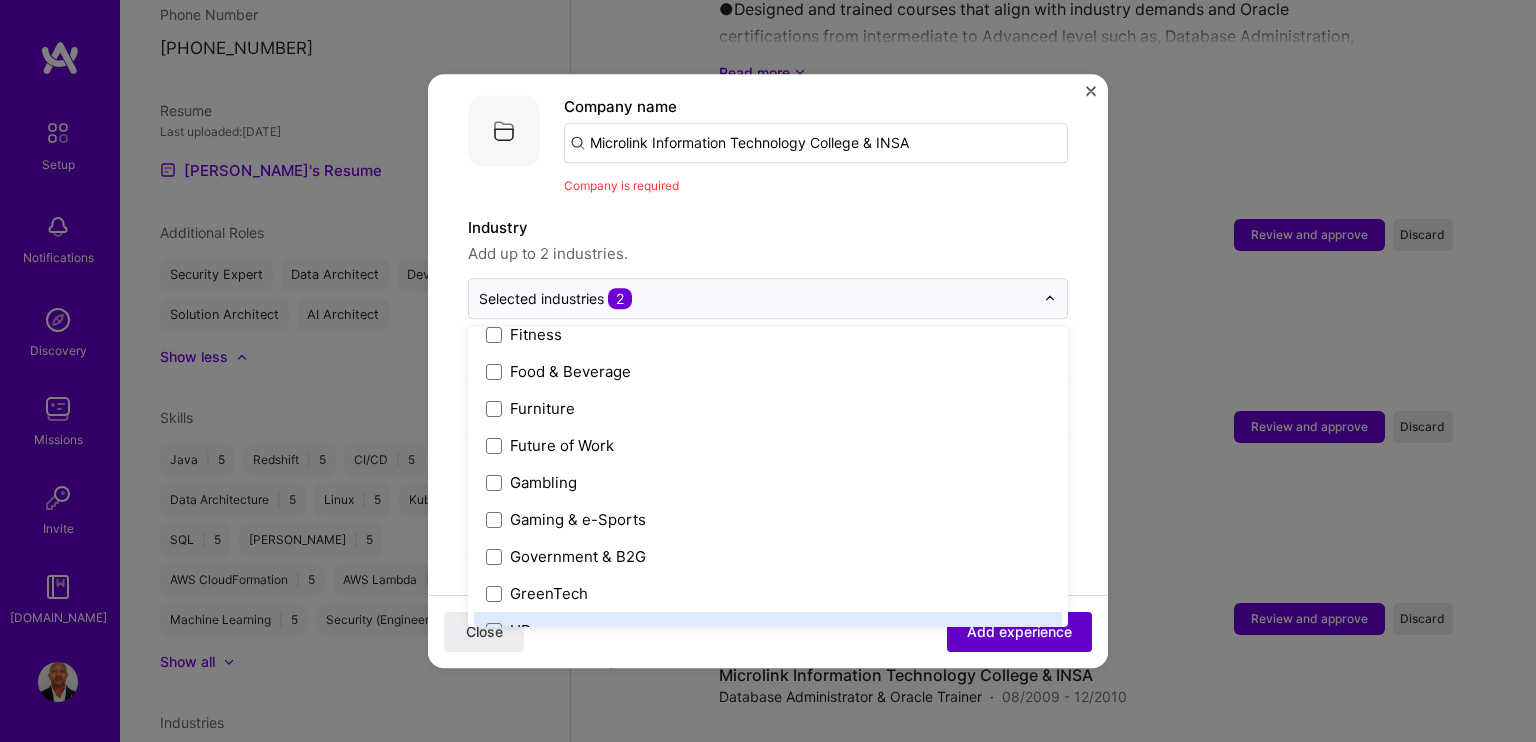 click on "Add experience" at bounding box center [1019, 632] 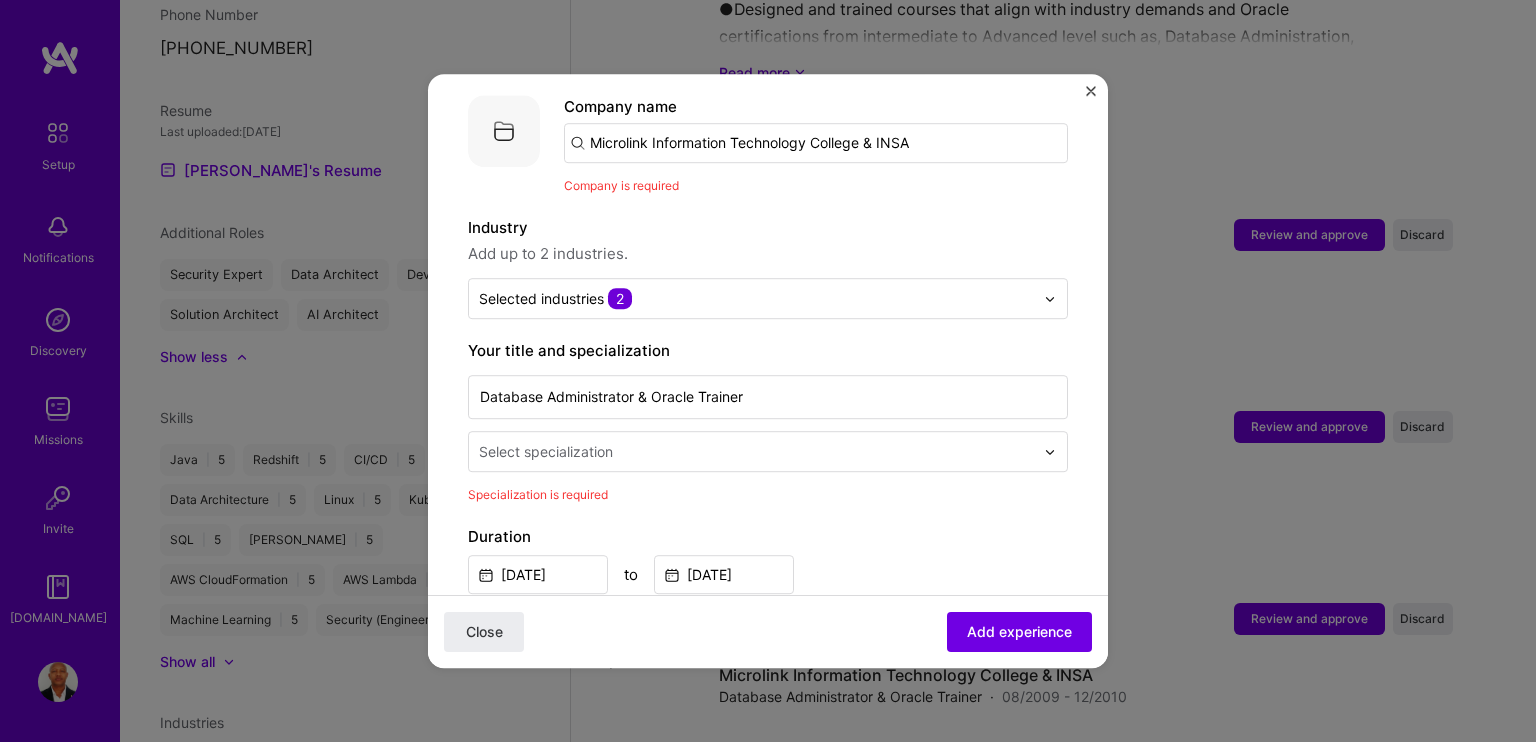 click at bounding box center [758, 451] 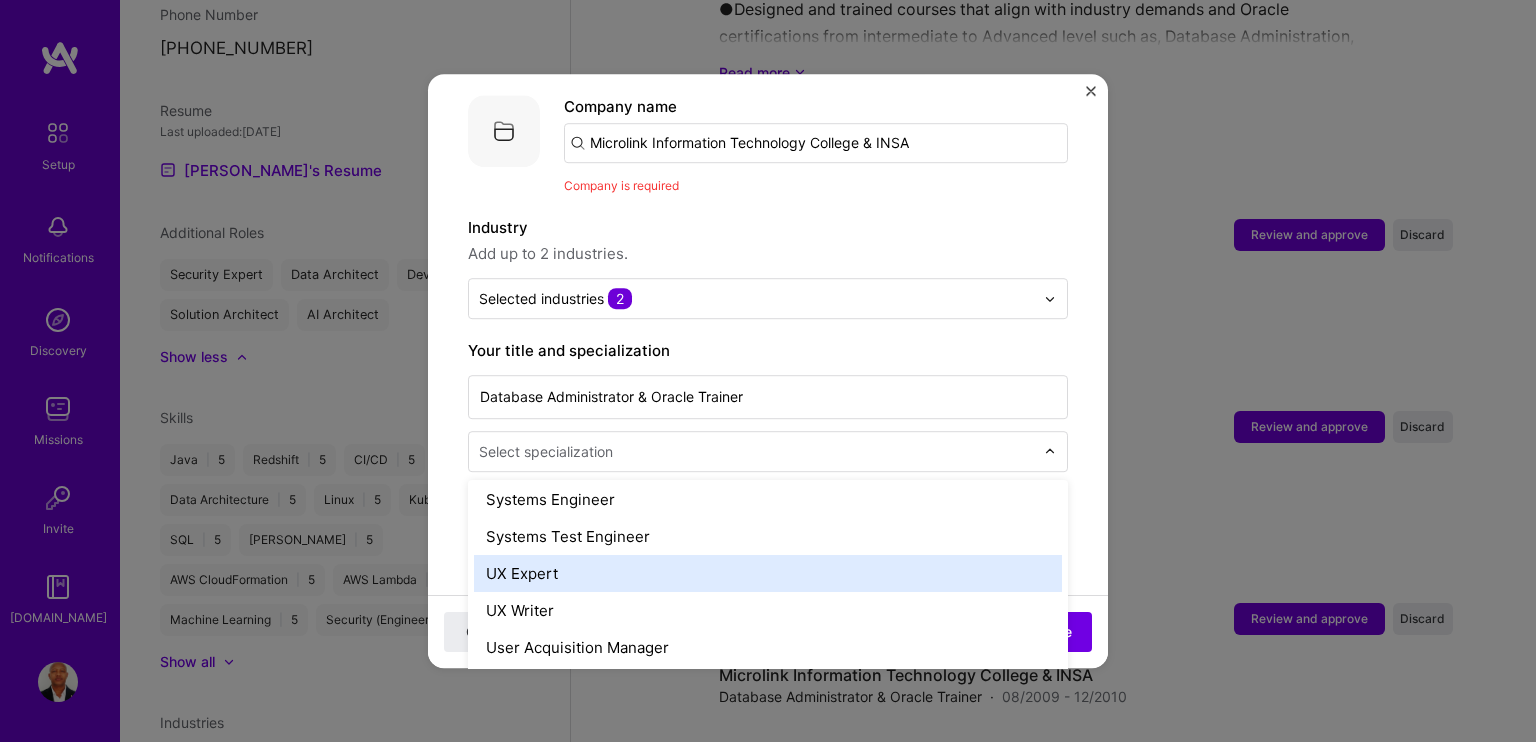scroll, scrollTop: 2236, scrollLeft: 0, axis: vertical 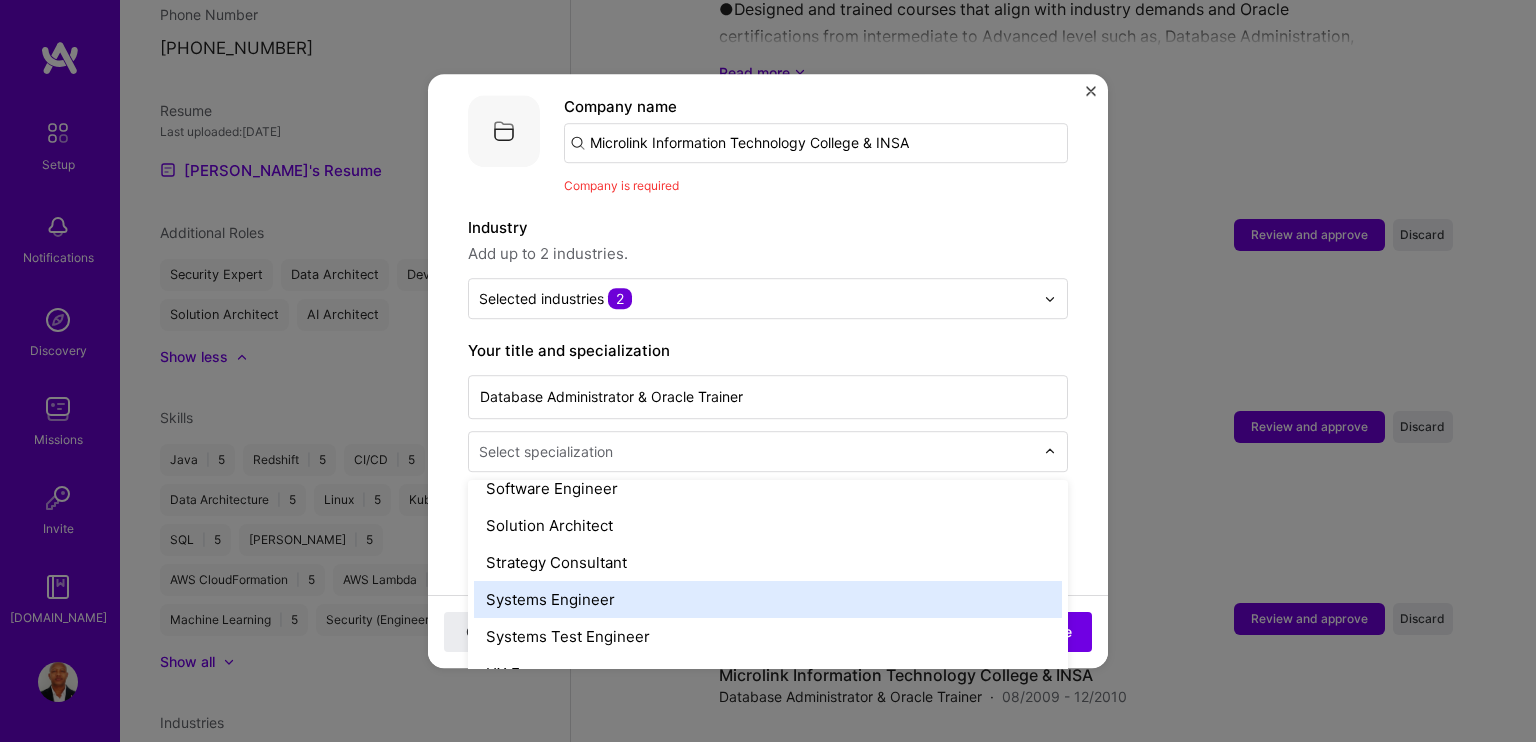 click on "Systems Engineer" at bounding box center [768, 599] 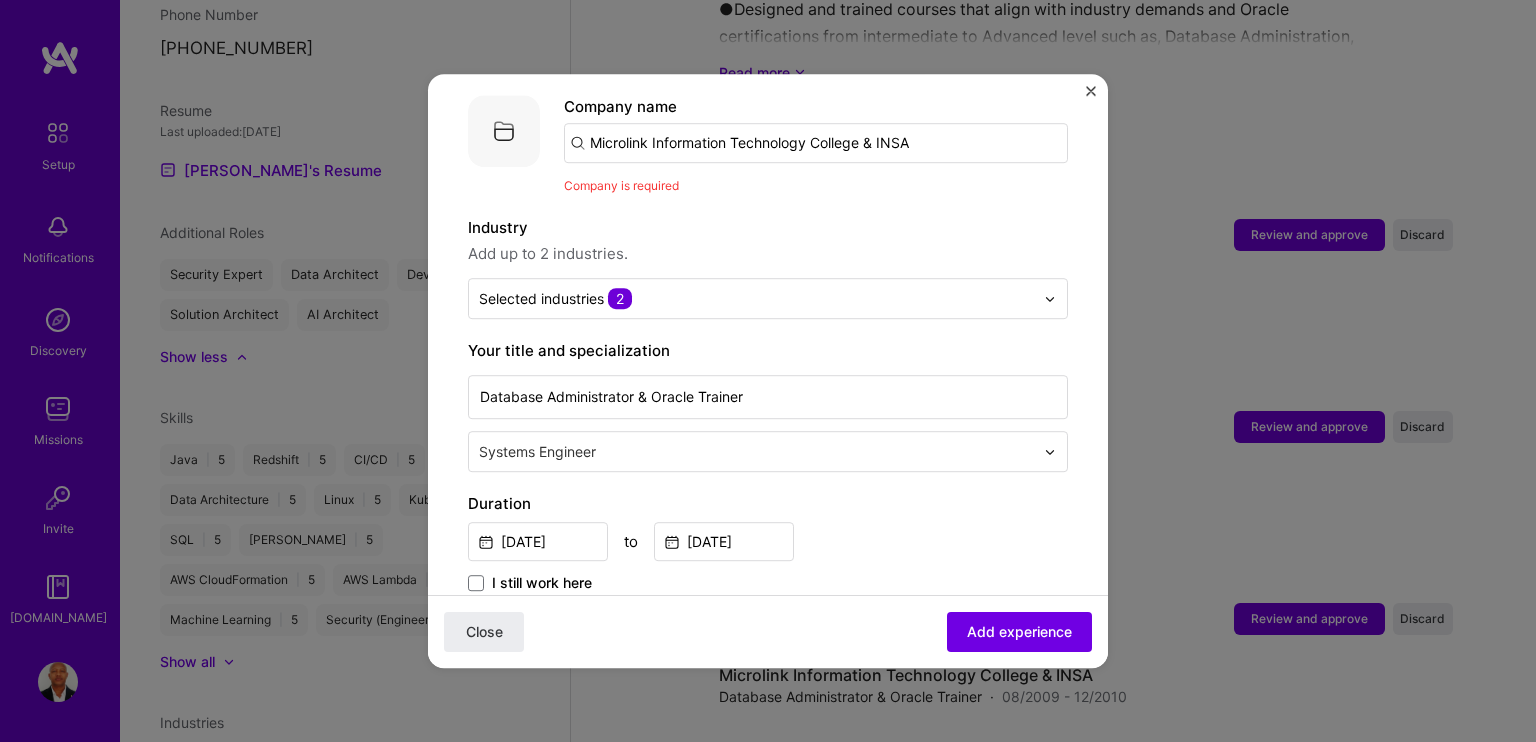 click at bounding box center (758, 451) 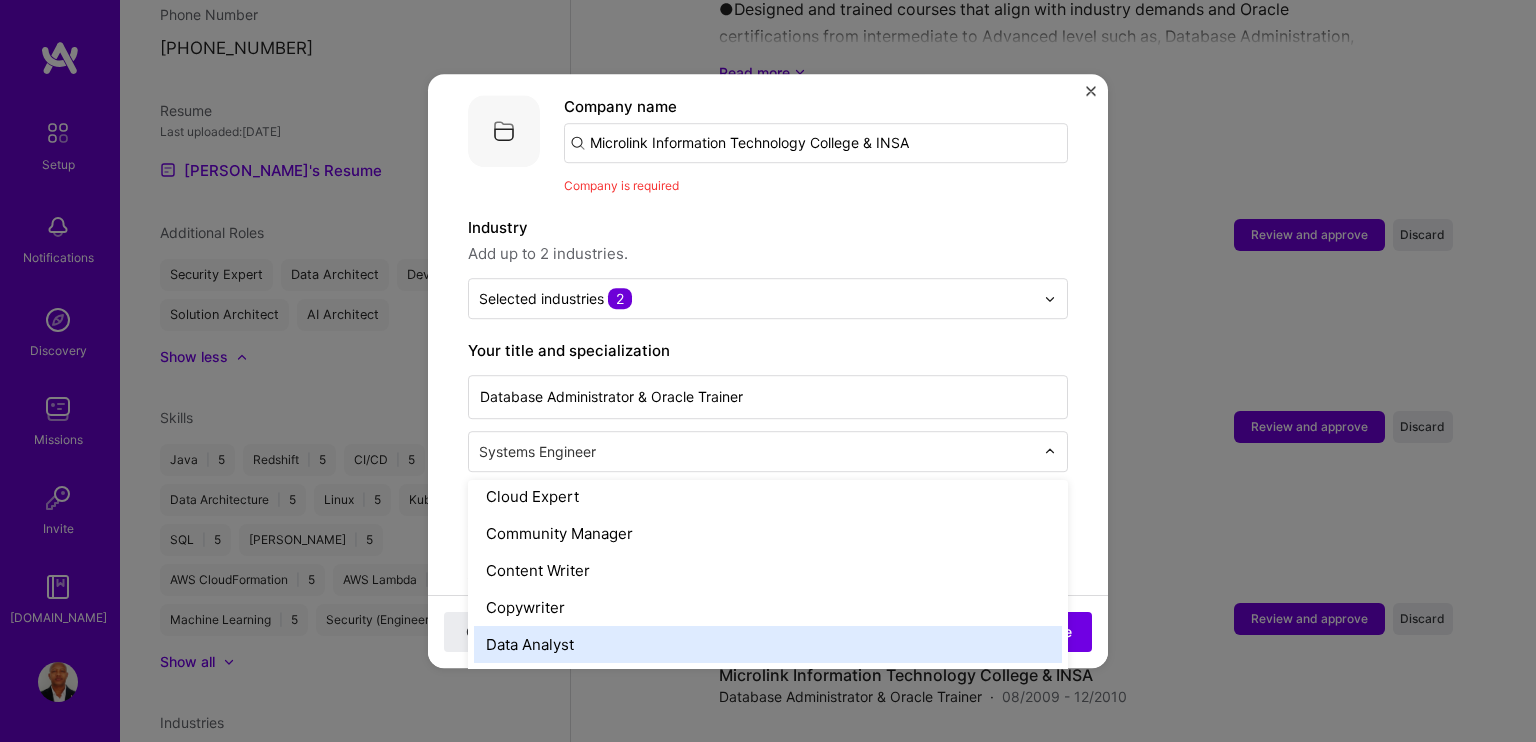 scroll, scrollTop: 700, scrollLeft: 0, axis: vertical 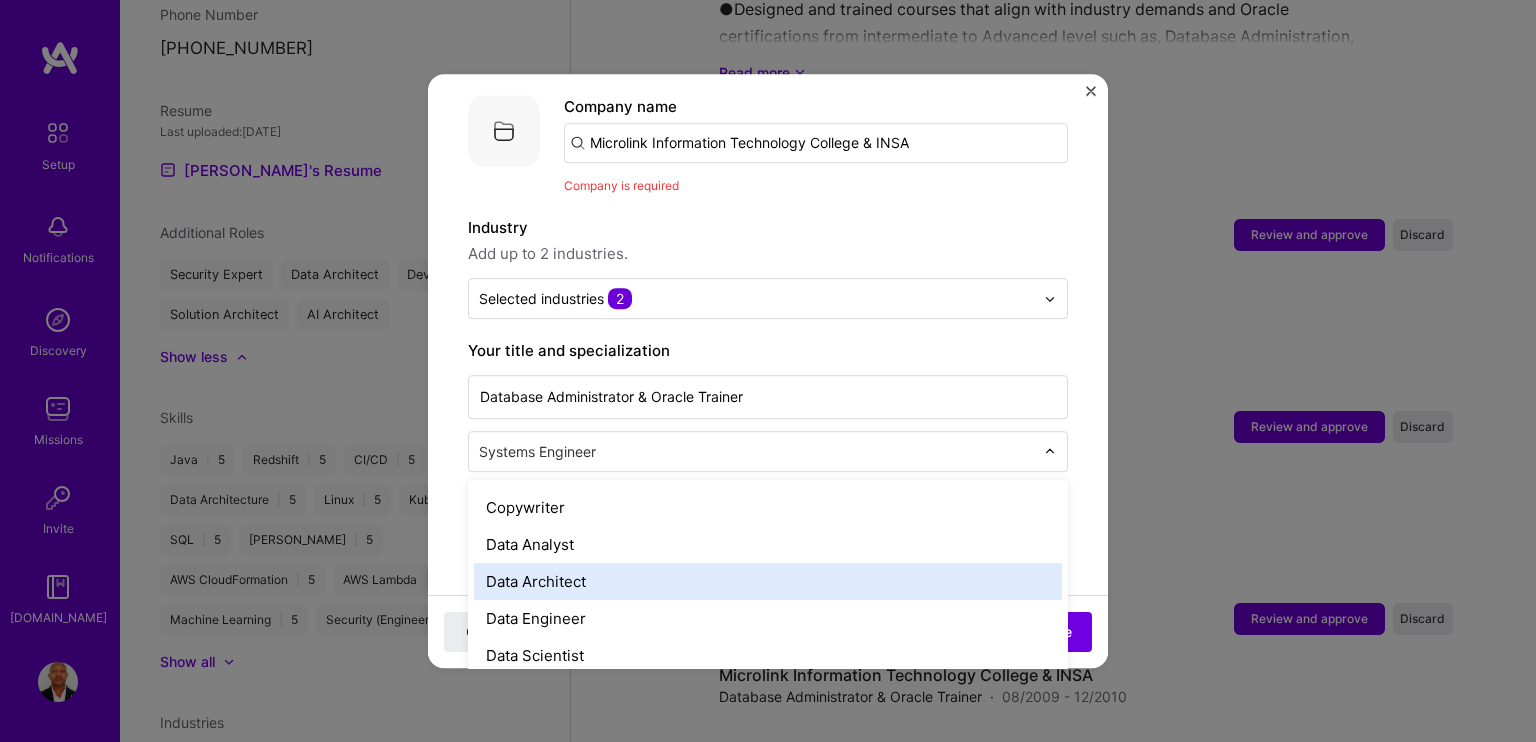 click on "Data Architect" at bounding box center (768, 581) 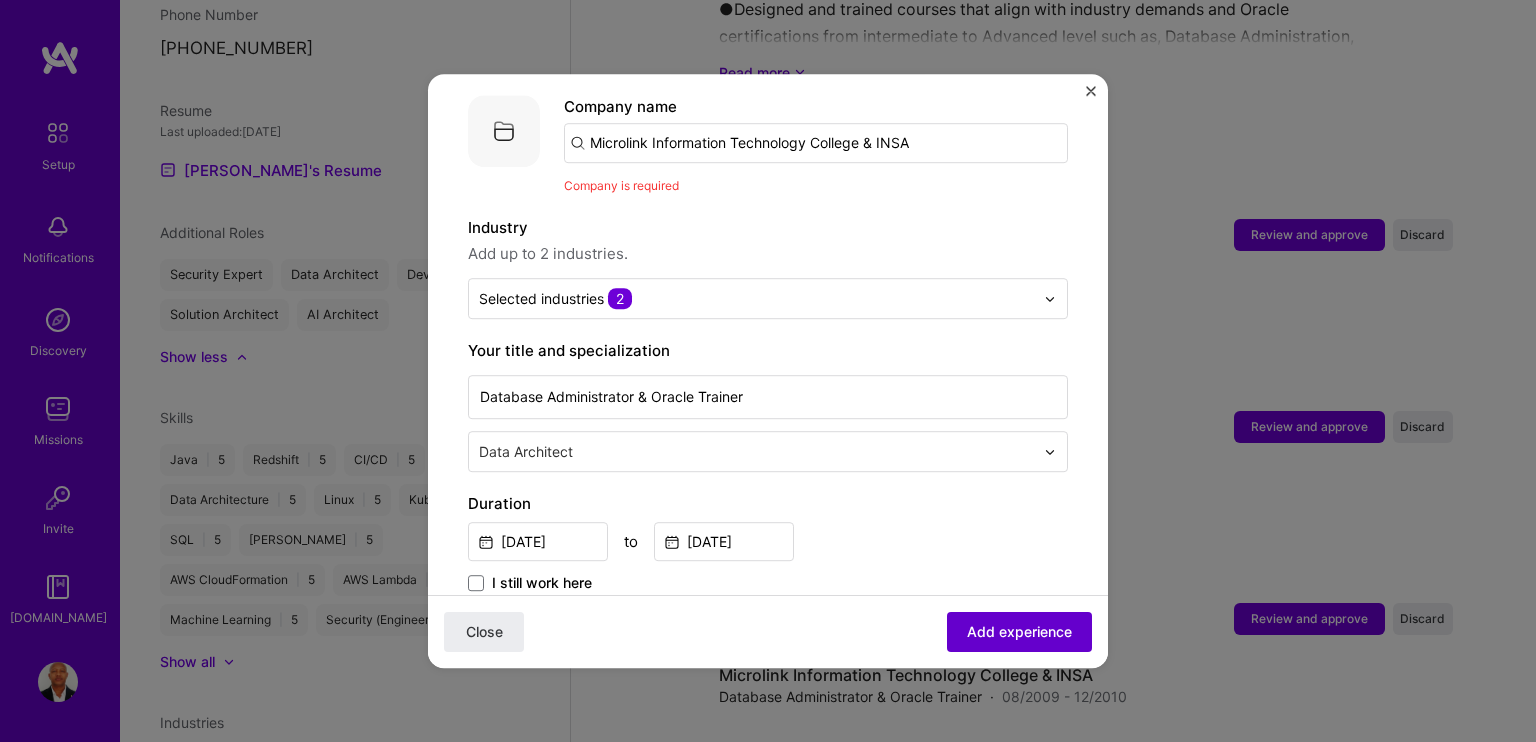 click on "Add experience" at bounding box center (1019, 632) 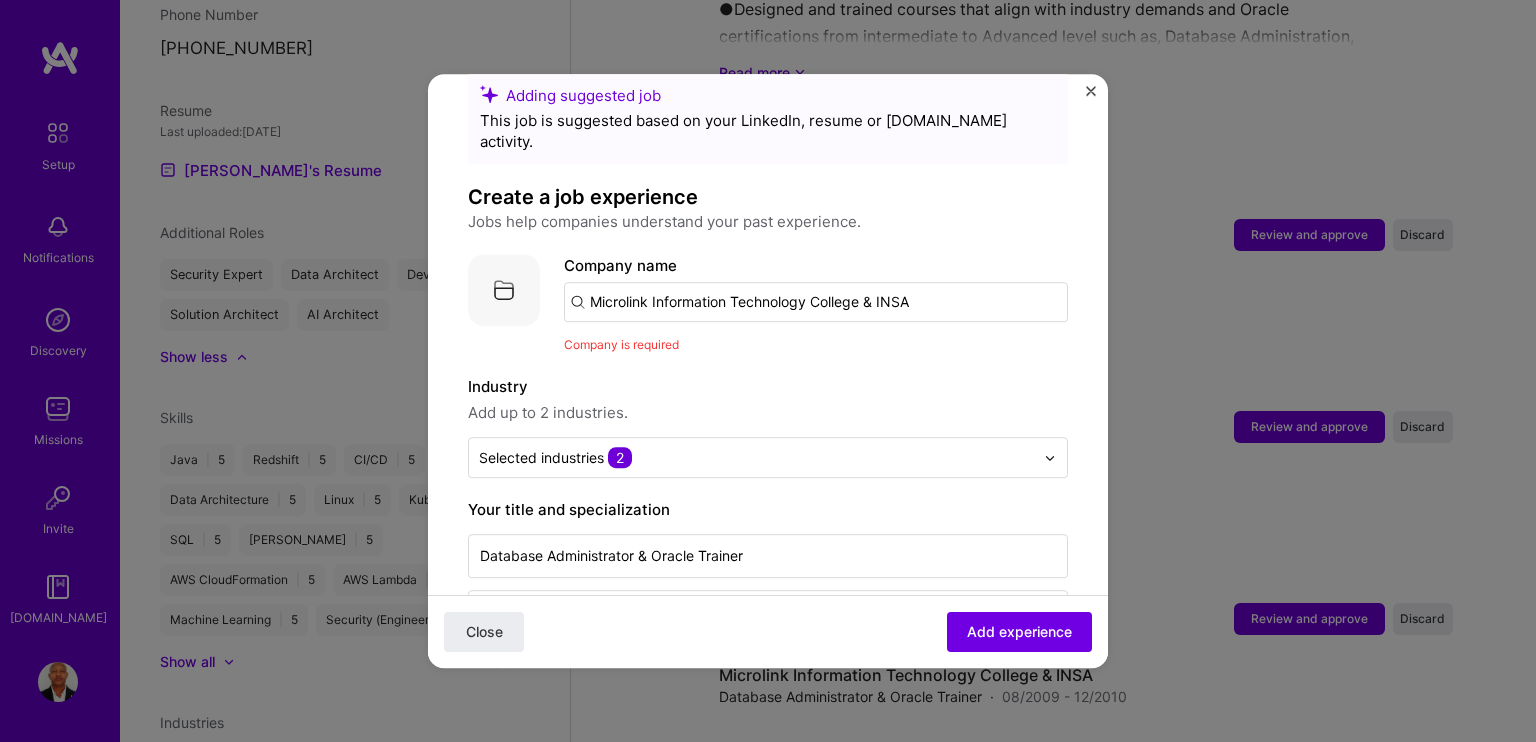 scroll, scrollTop: 0, scrollLeft: 0, axis: both 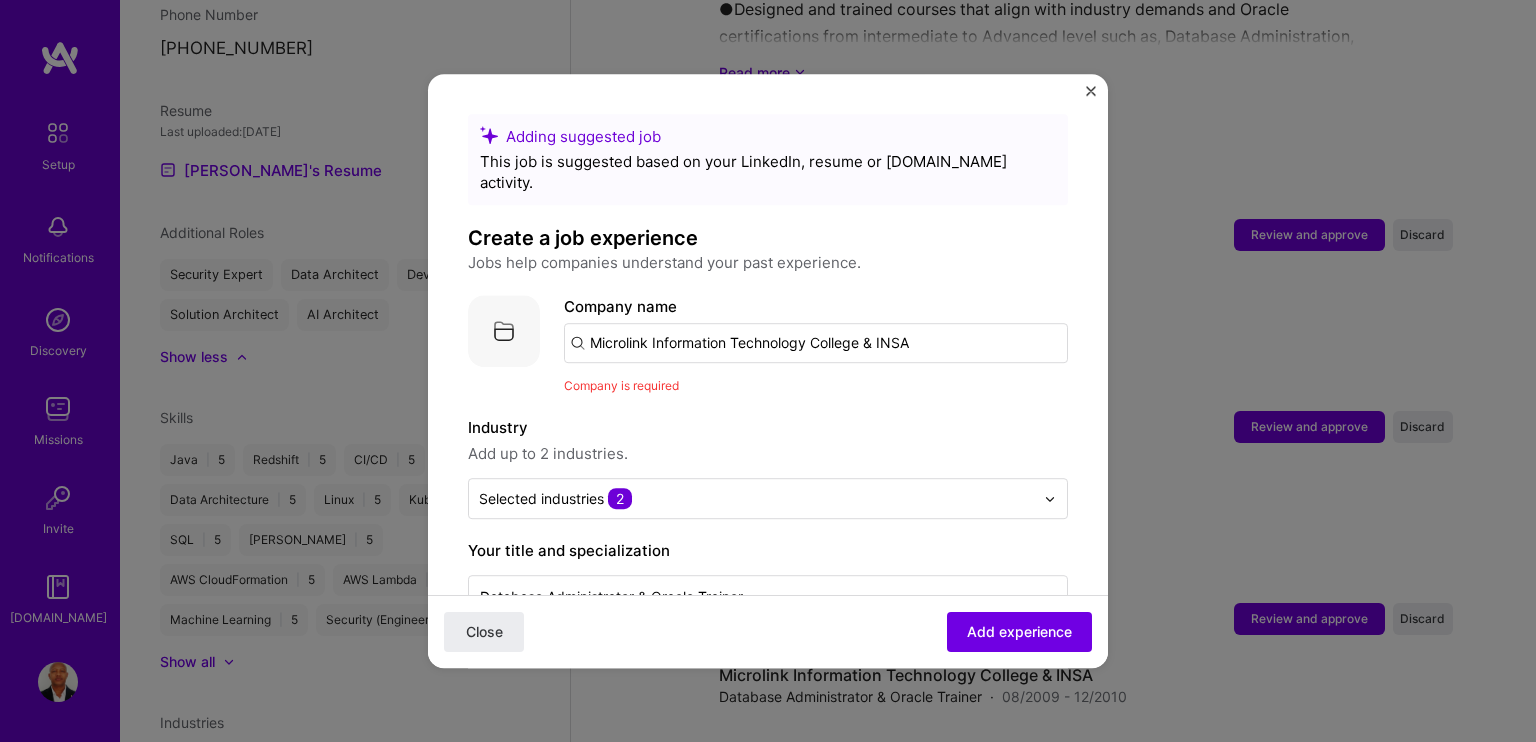 click on "Microlink Information Technology College & INSA" at bounding box center [816, 343] 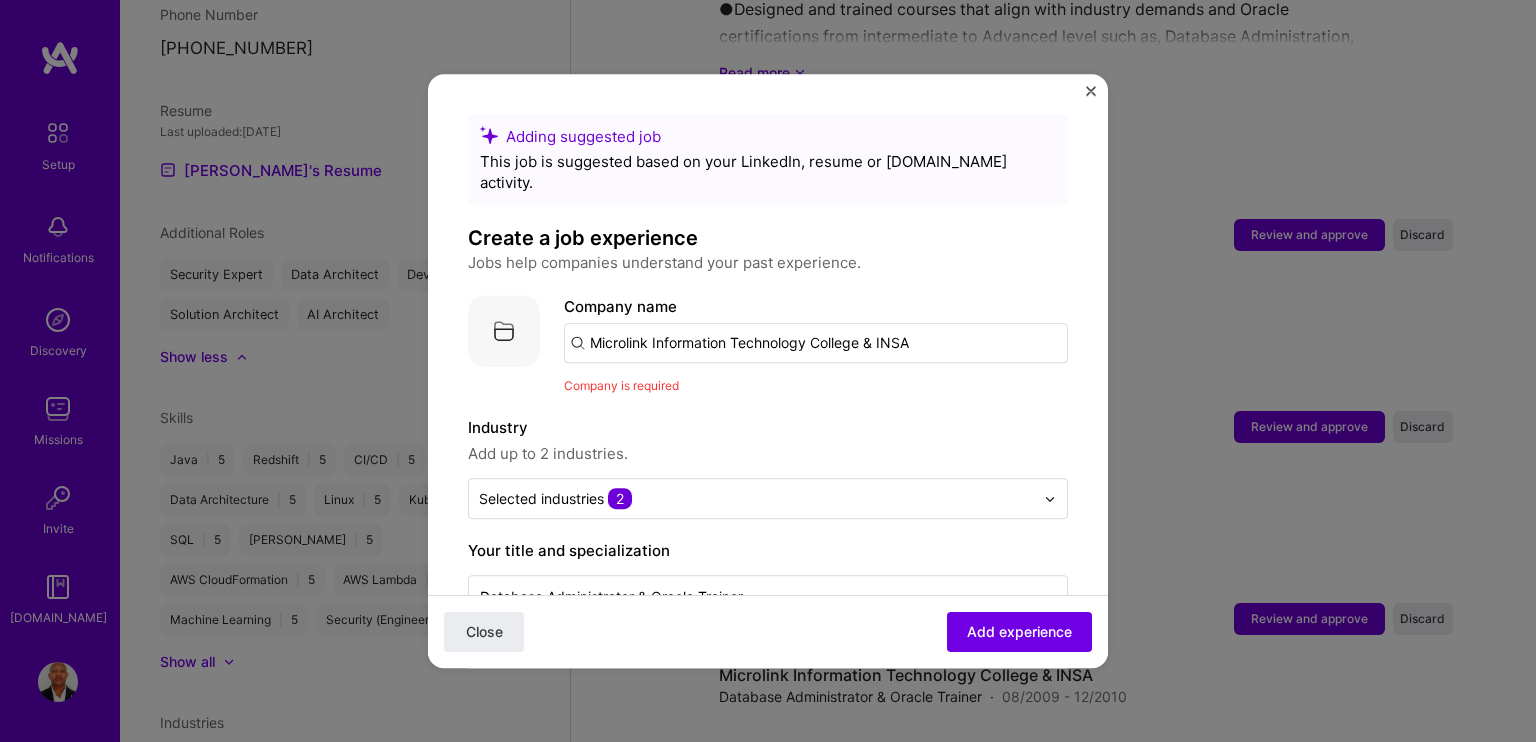 drag, startPoint x: 934, startPoint y: 319, endPoint x: 534, endPoint y: 303, distance: 400.3199 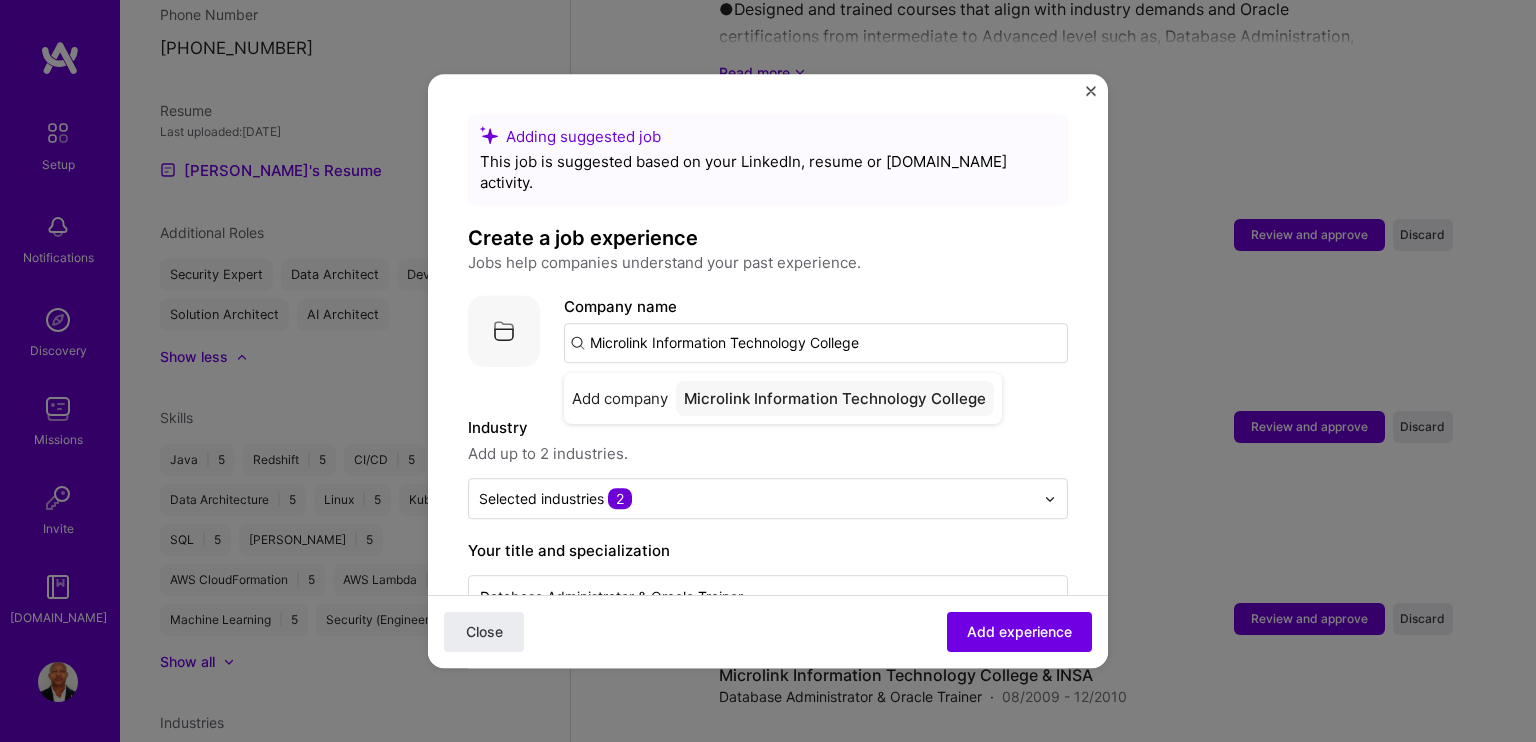 click on "Close" at bounding box center [484, 632] 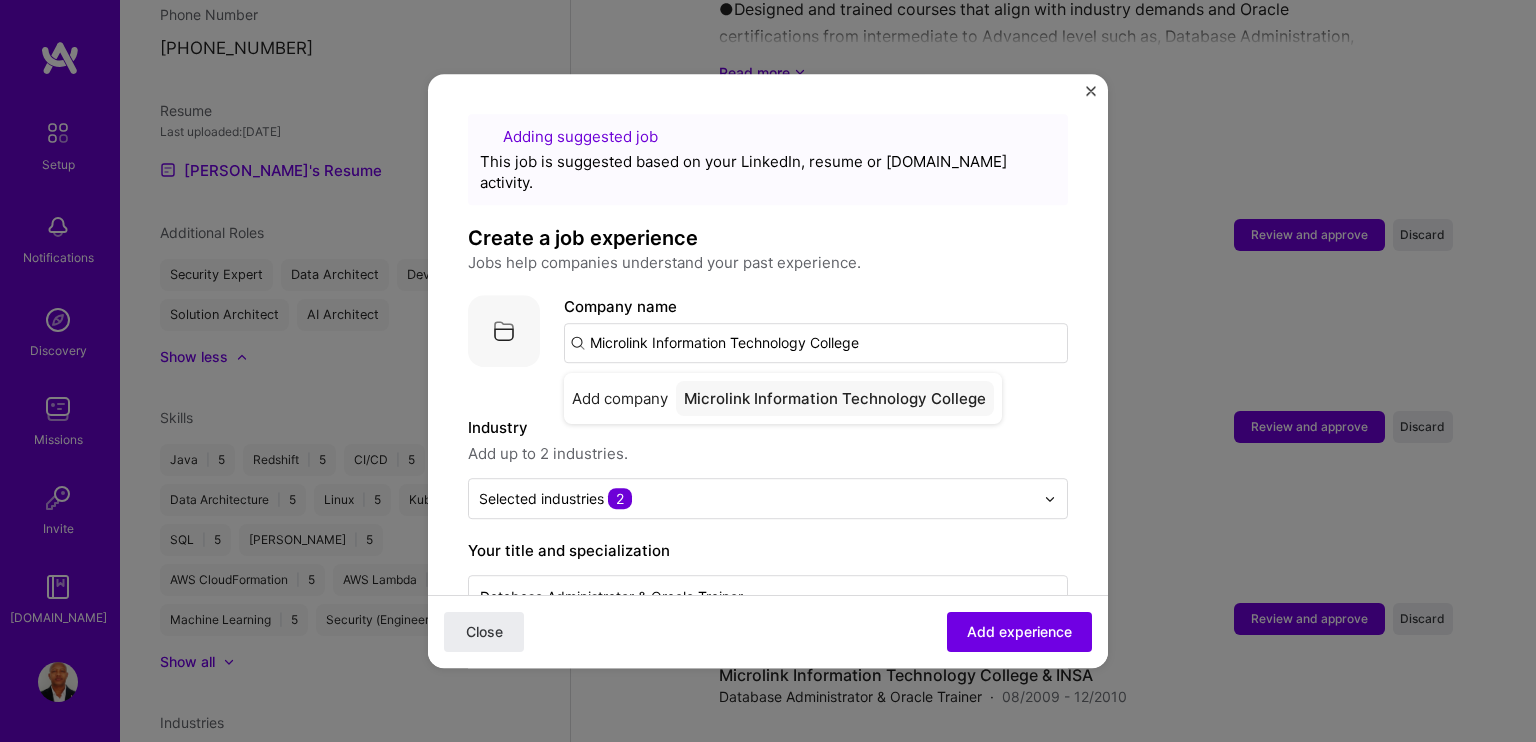 type 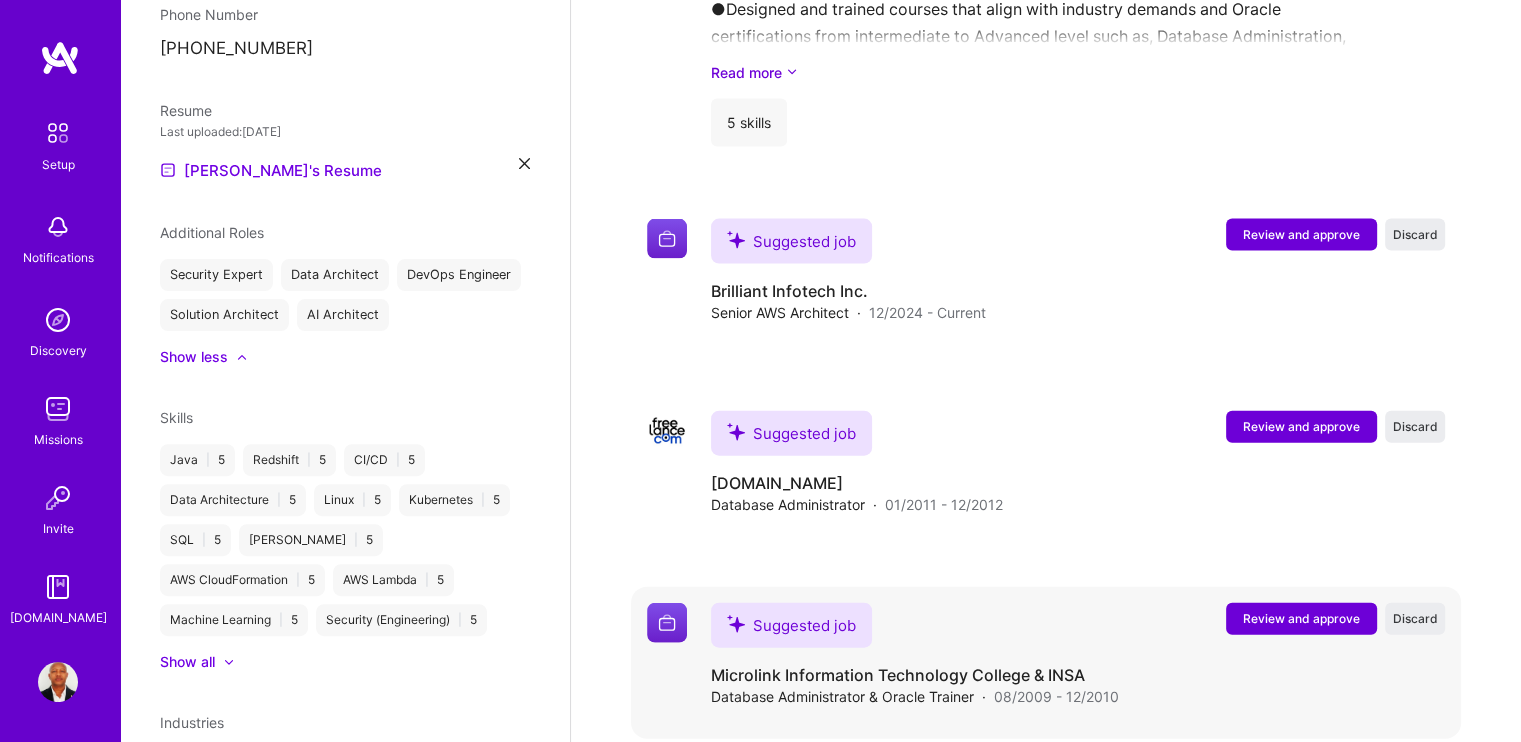 click on "Review and approve" at bounding box center (1301, 618) 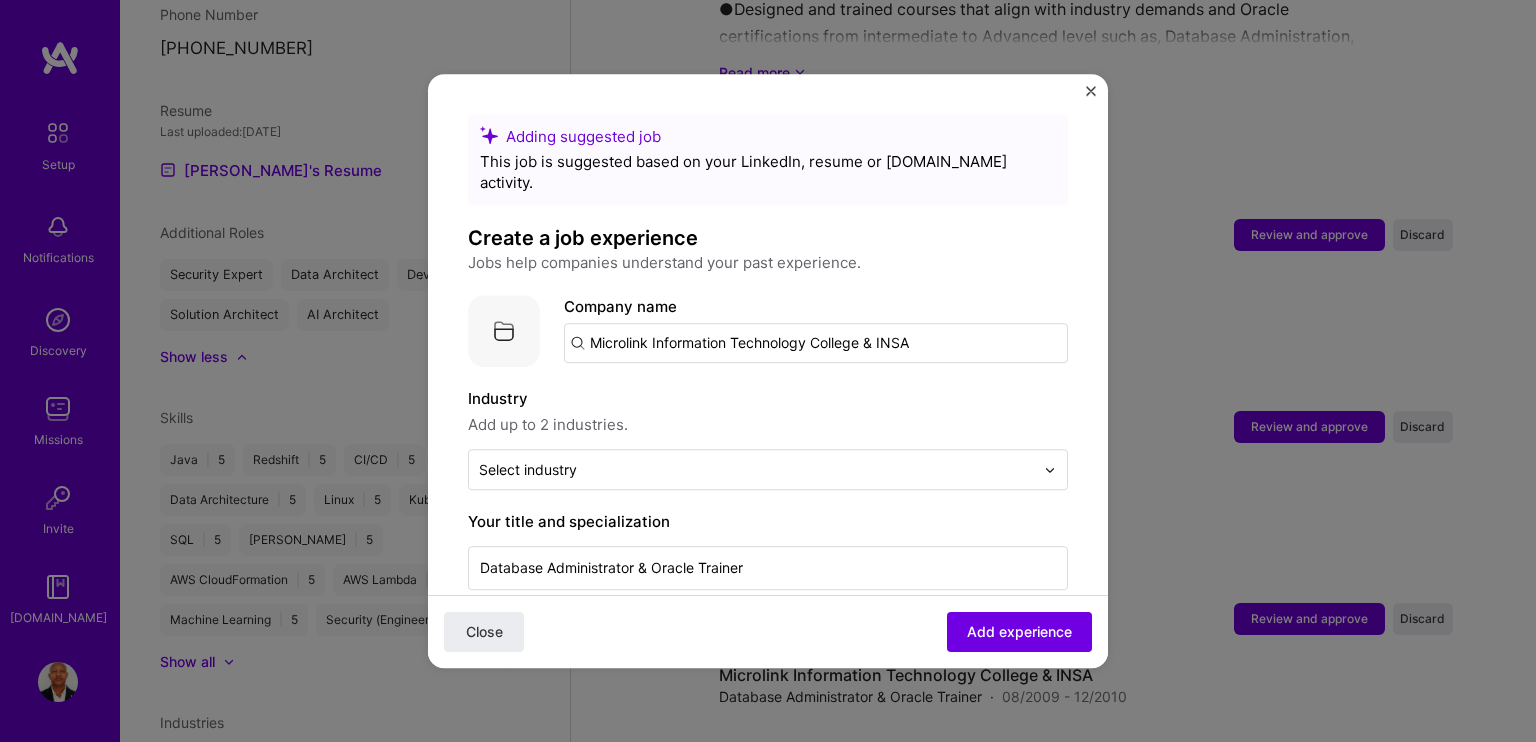 drag, startPoint x: 920, startPoint y: 318, endPoint x: 871, endPoint y: 313, distance: 49.25444 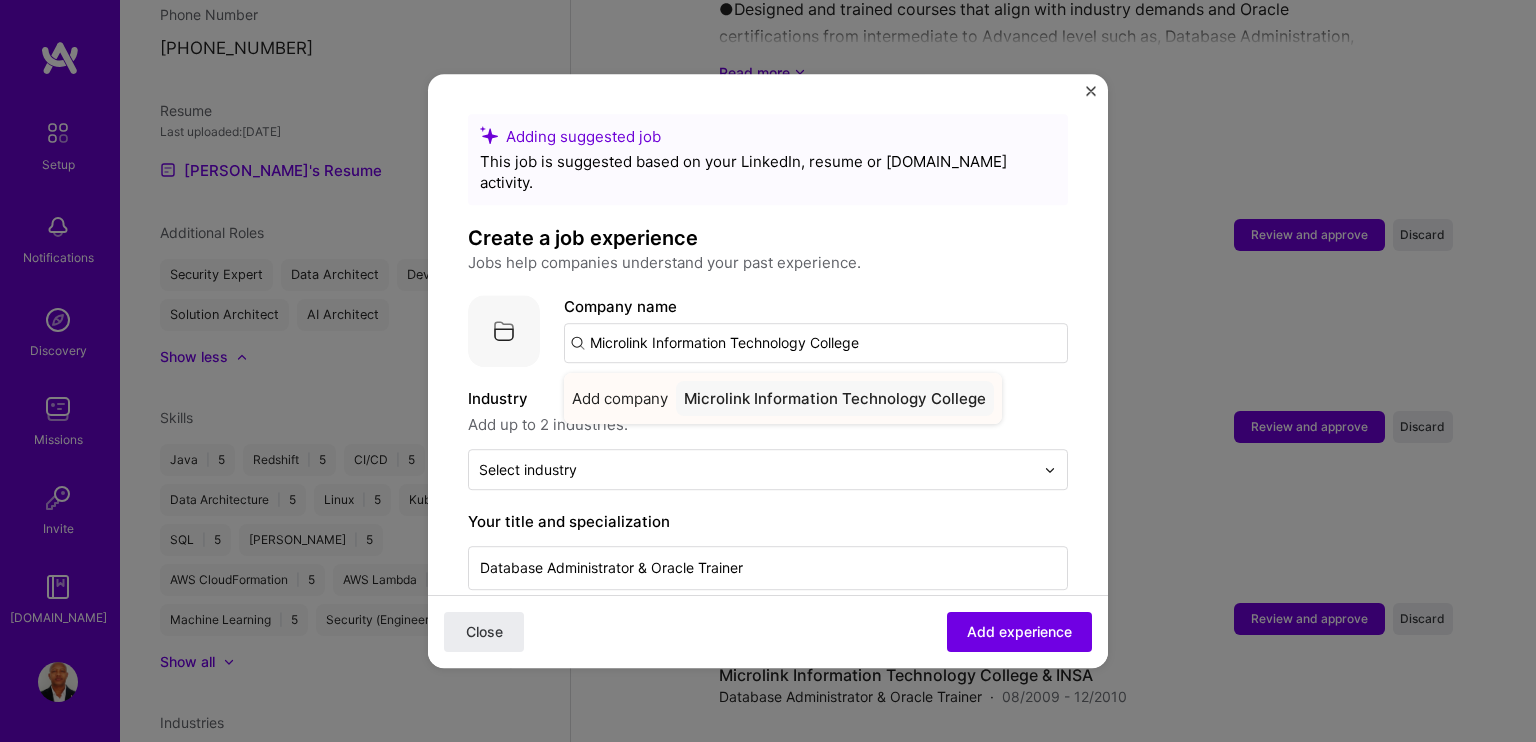 type on "Microlink Information Technology College" 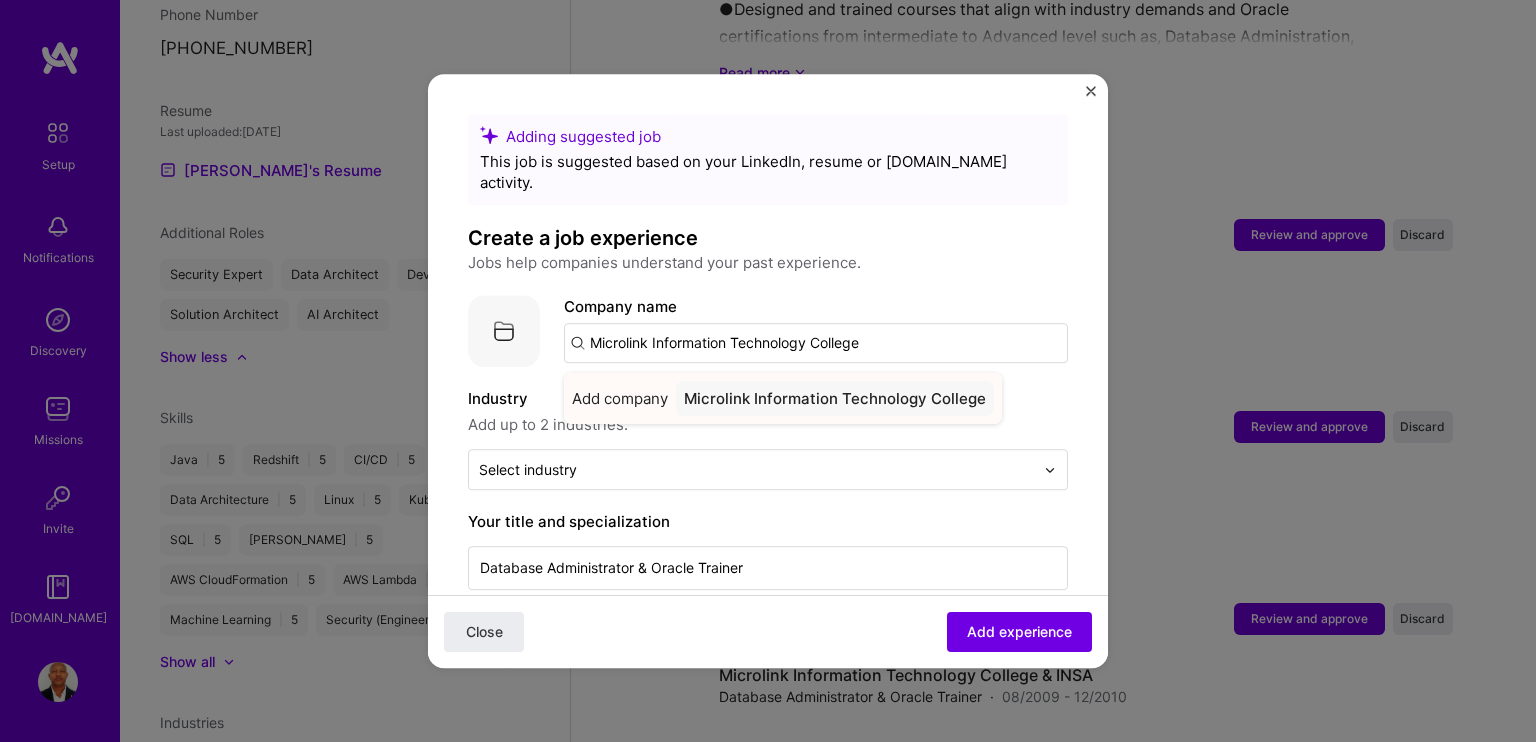 click on "Microlink Information Technology College" at bounding box center (835, 398) 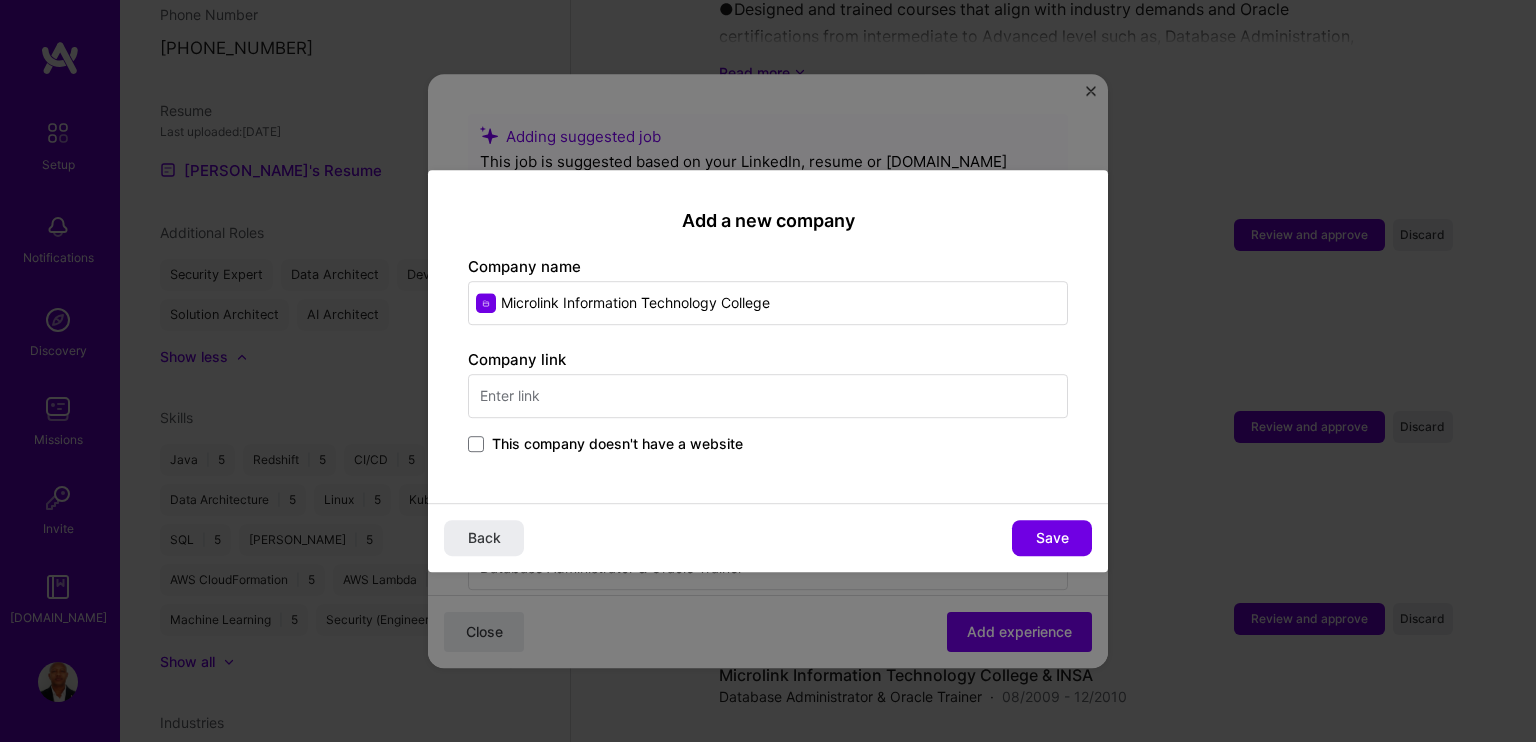 click at bounding box center [768, 396] 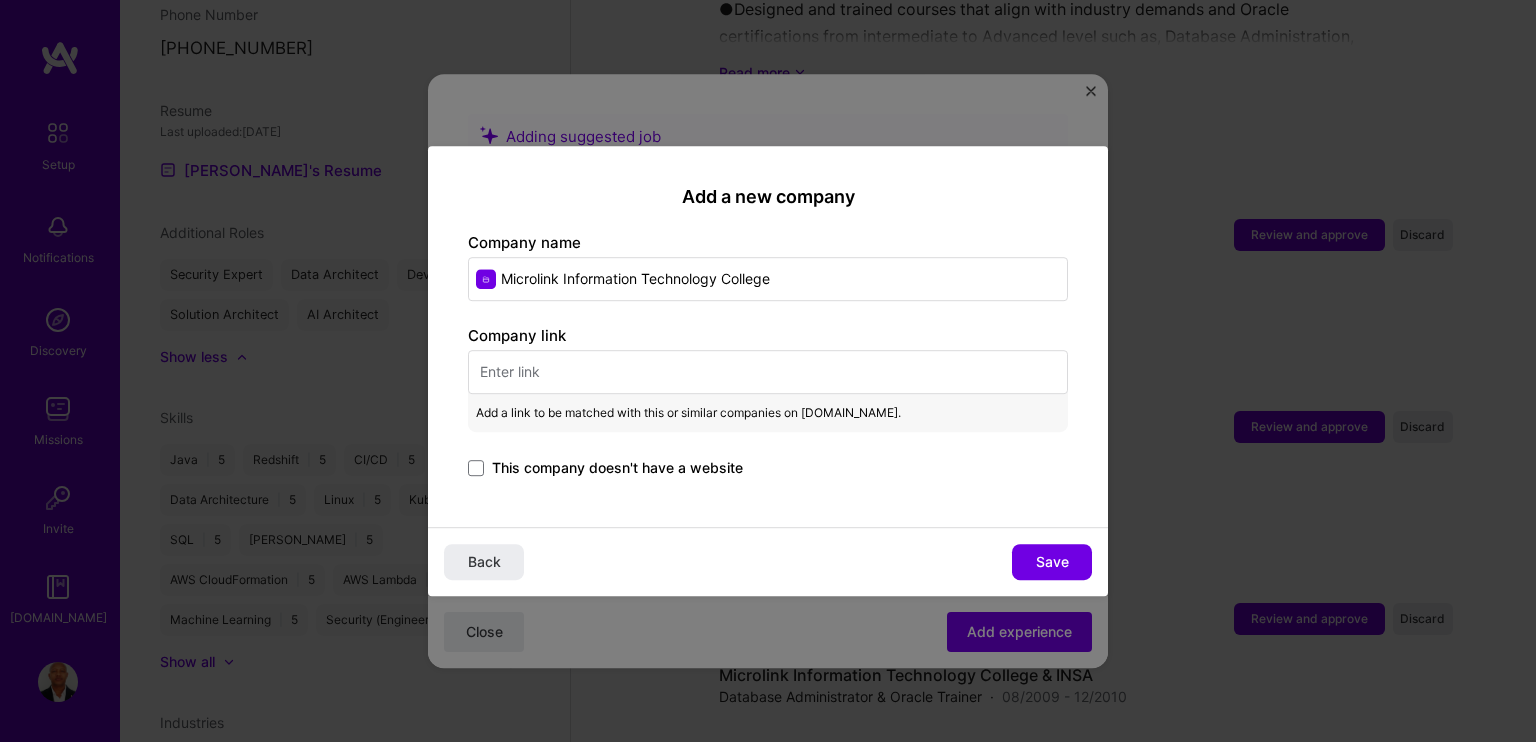 click on "Microlink Information Technology College" at bounding box center (768, 279) 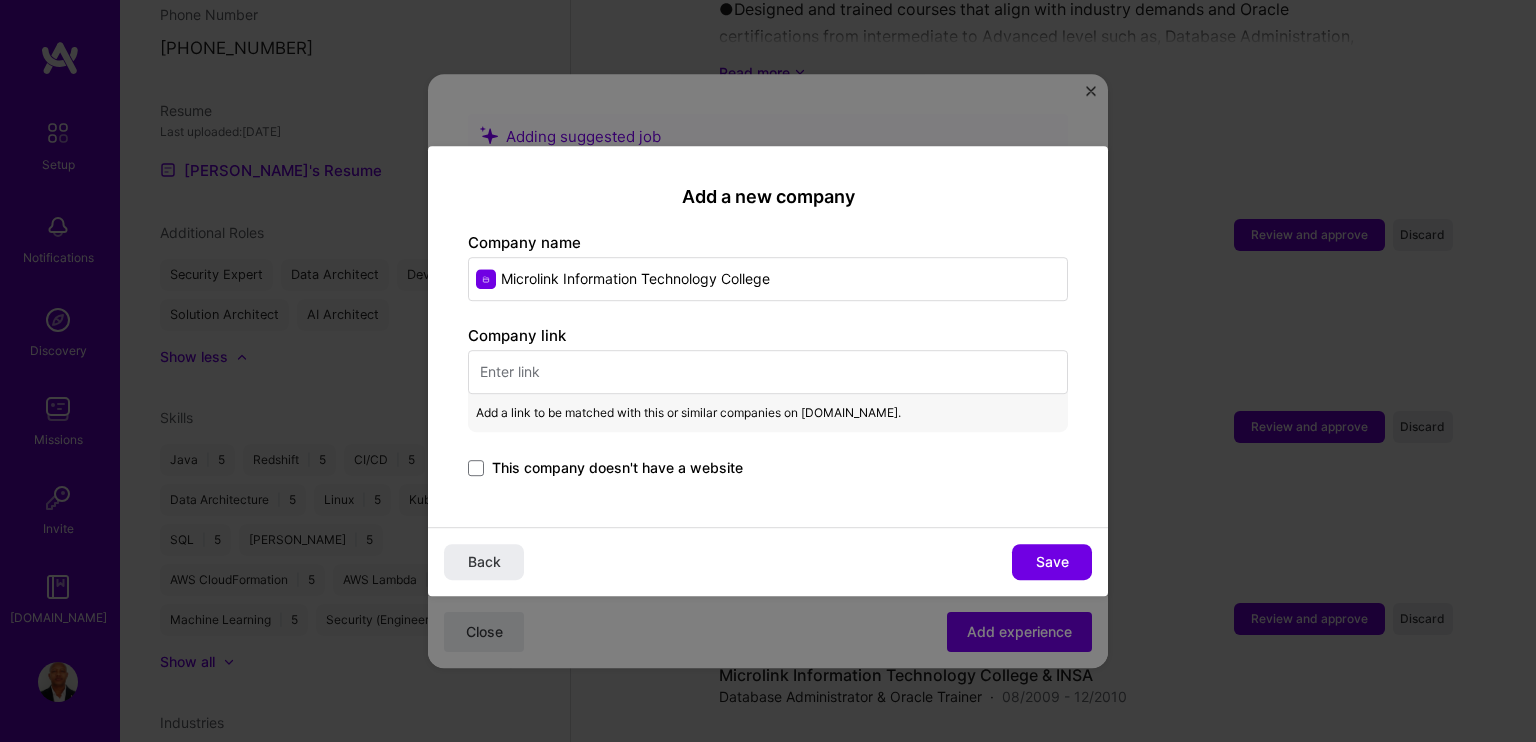 drag, startPoint x: 824, startPoint y: 284, endPoint x: 476, endPoint y: 241, distance: 350.64655 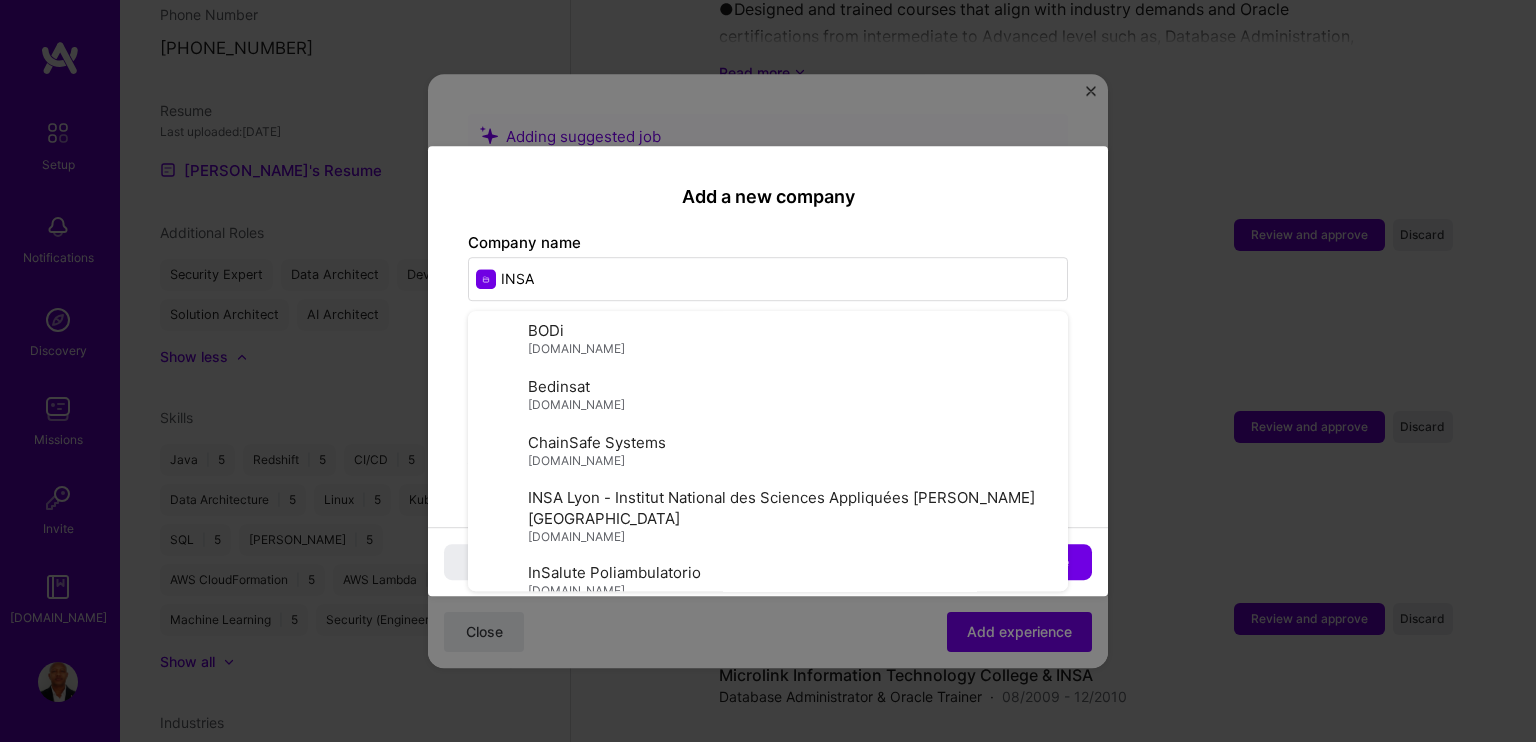 type on "INSA" 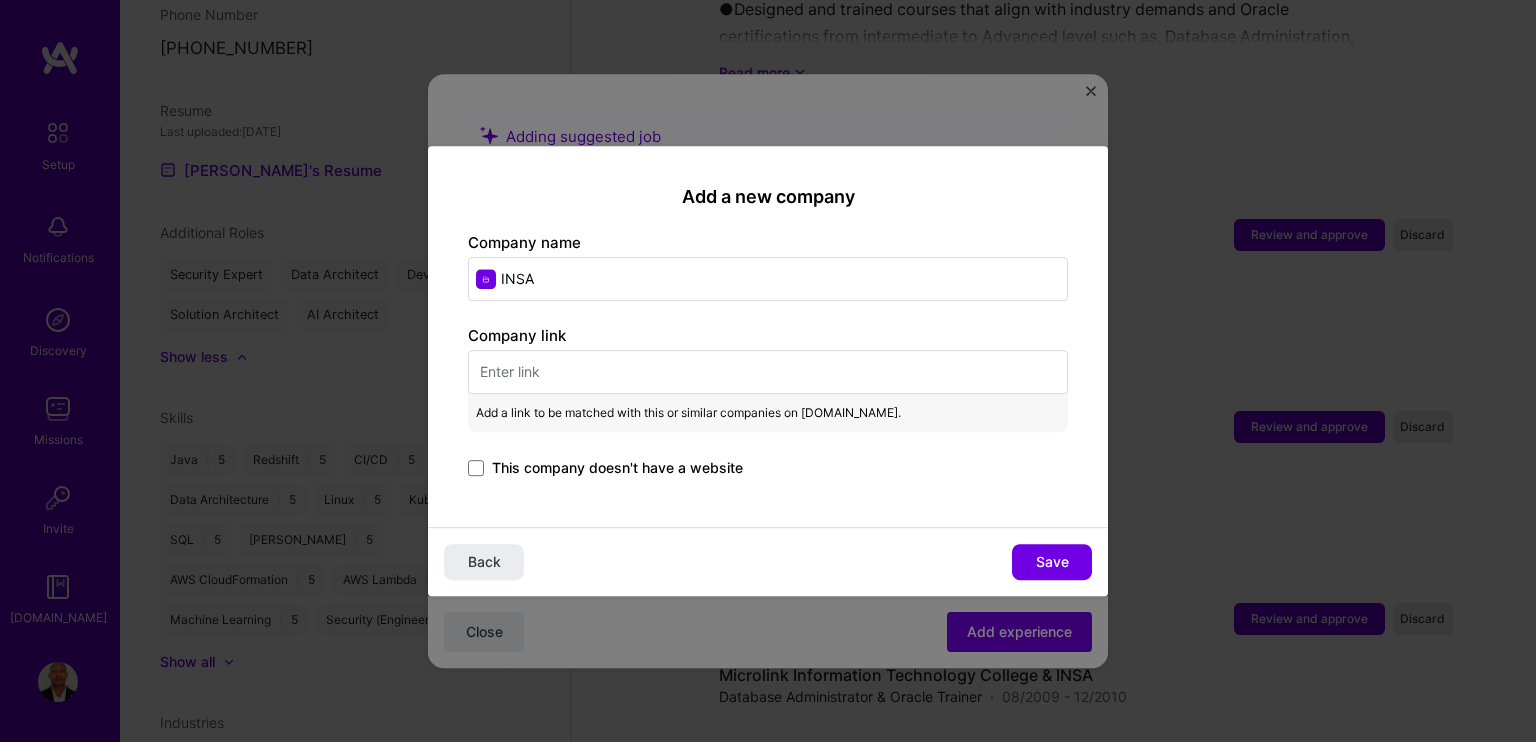click at bounding box center [768, 372] 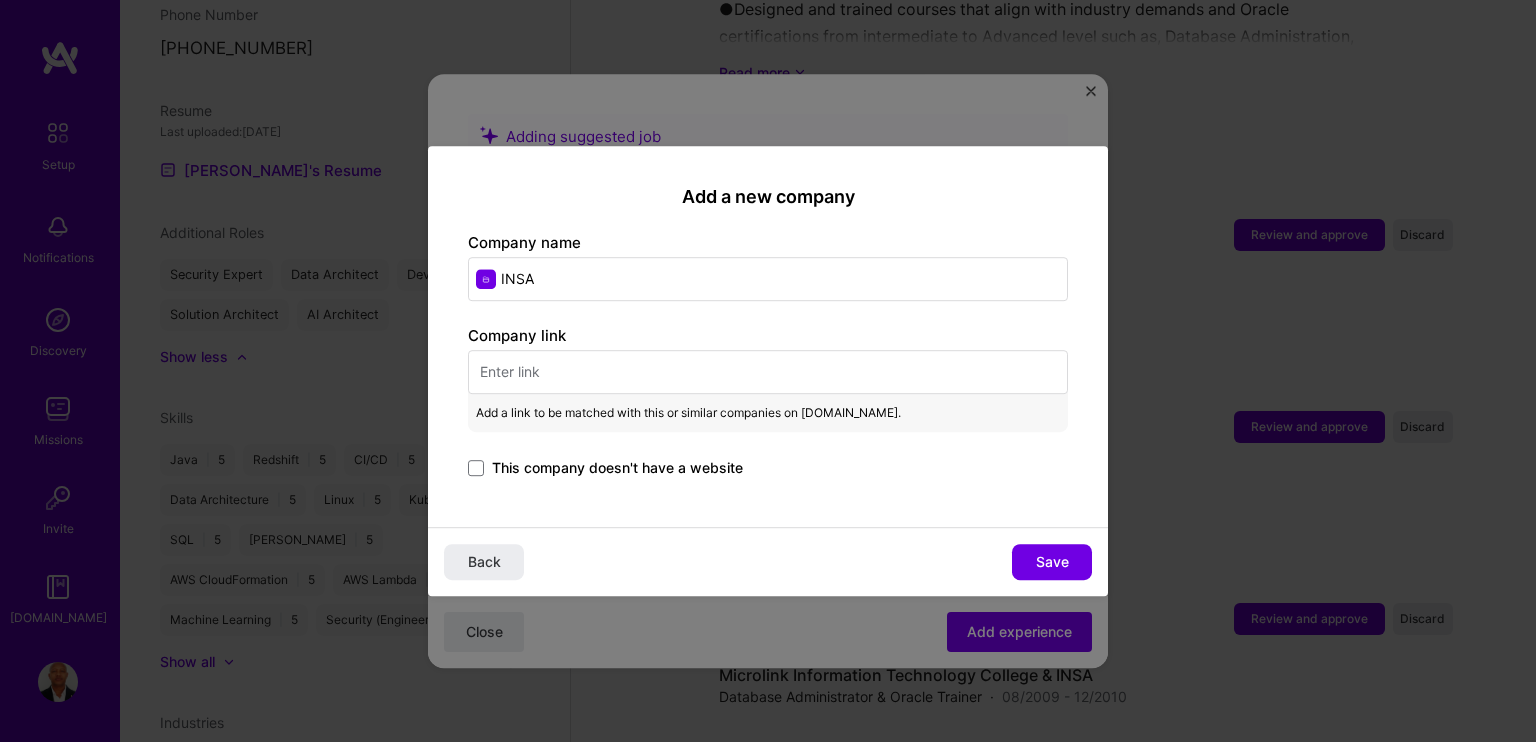 click on "INSA" at bounding box center (768, 279) 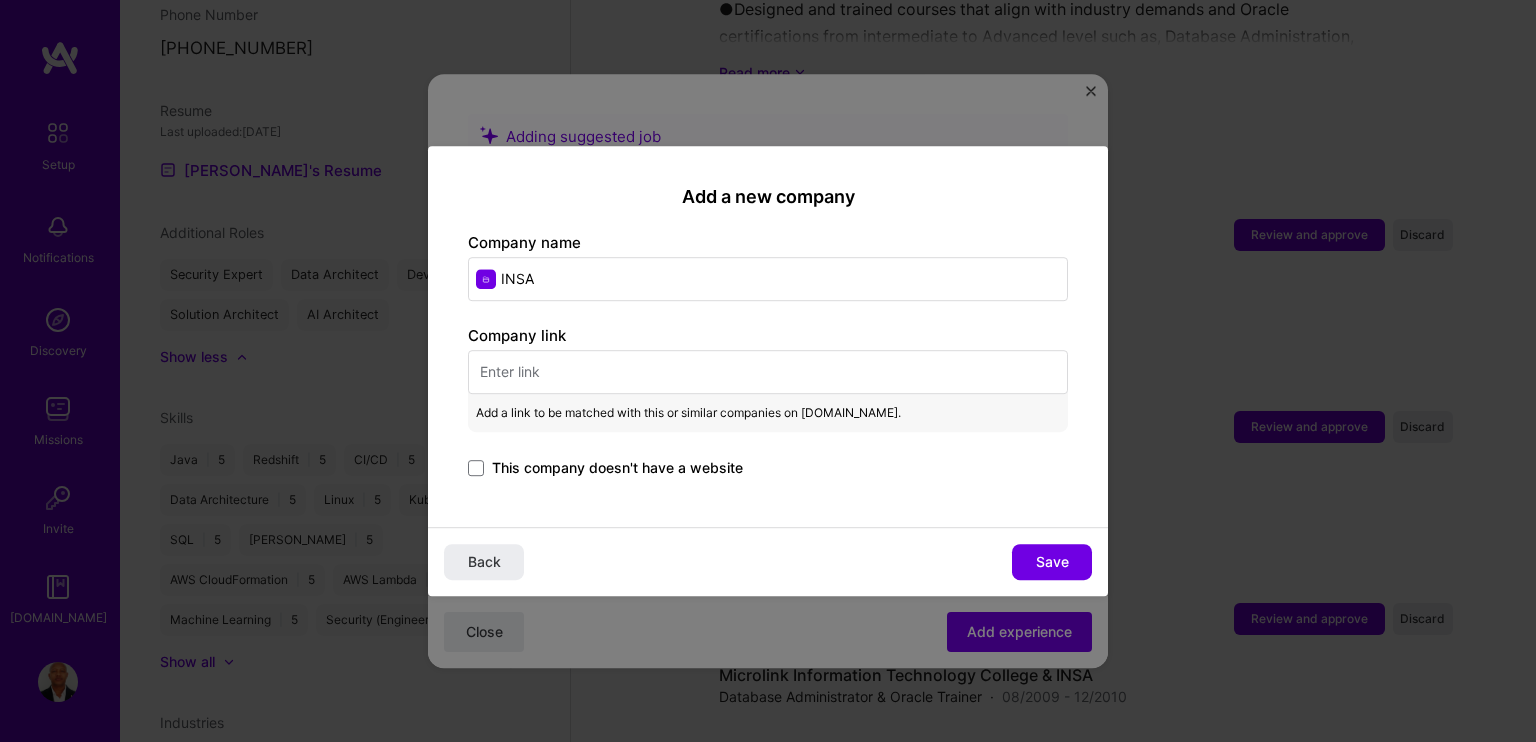 paste on "[URL][DOMAIN_NAME]" 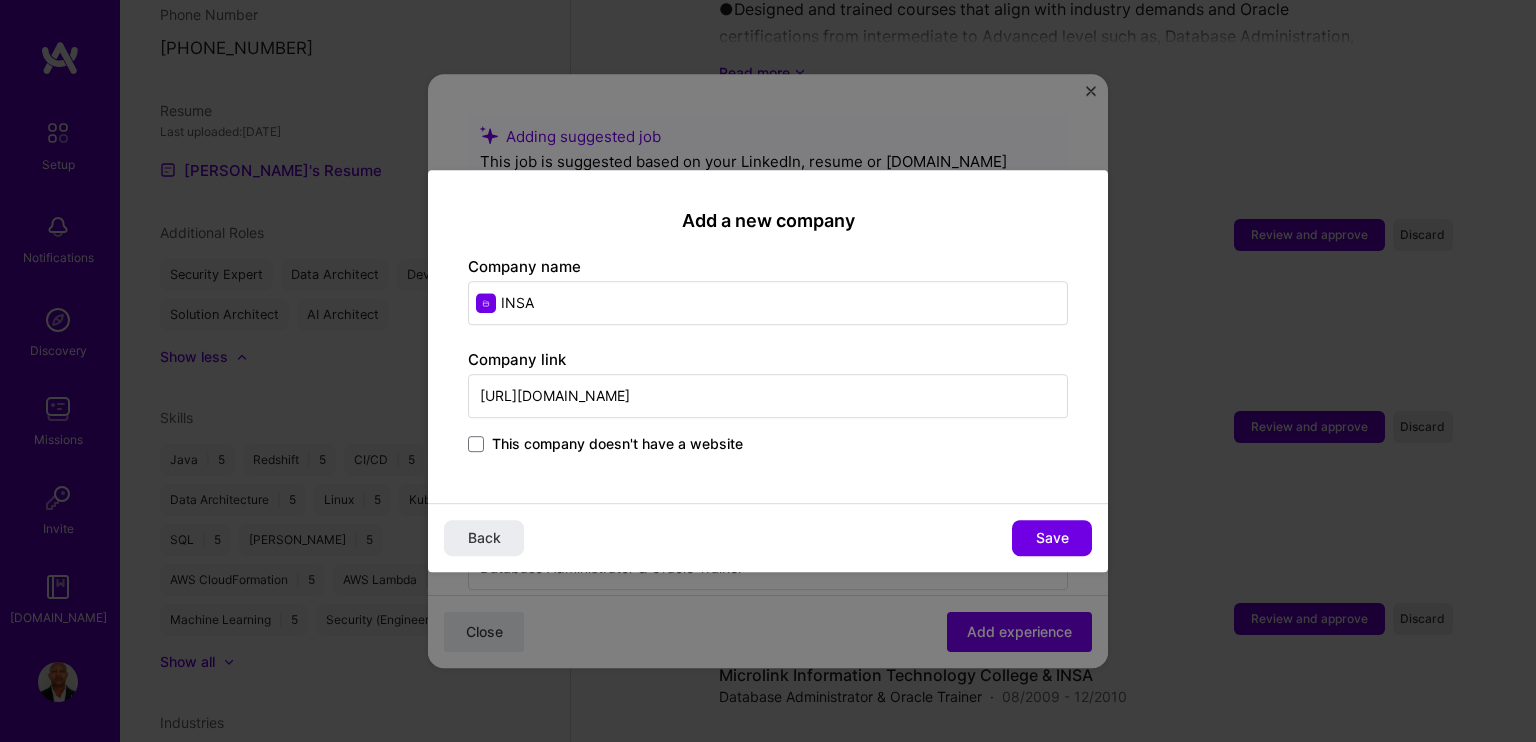 drag, startPoint x: 636, startPoint y: 395, endPoint x: 449, endPoint y: 375, distance: 188.06648 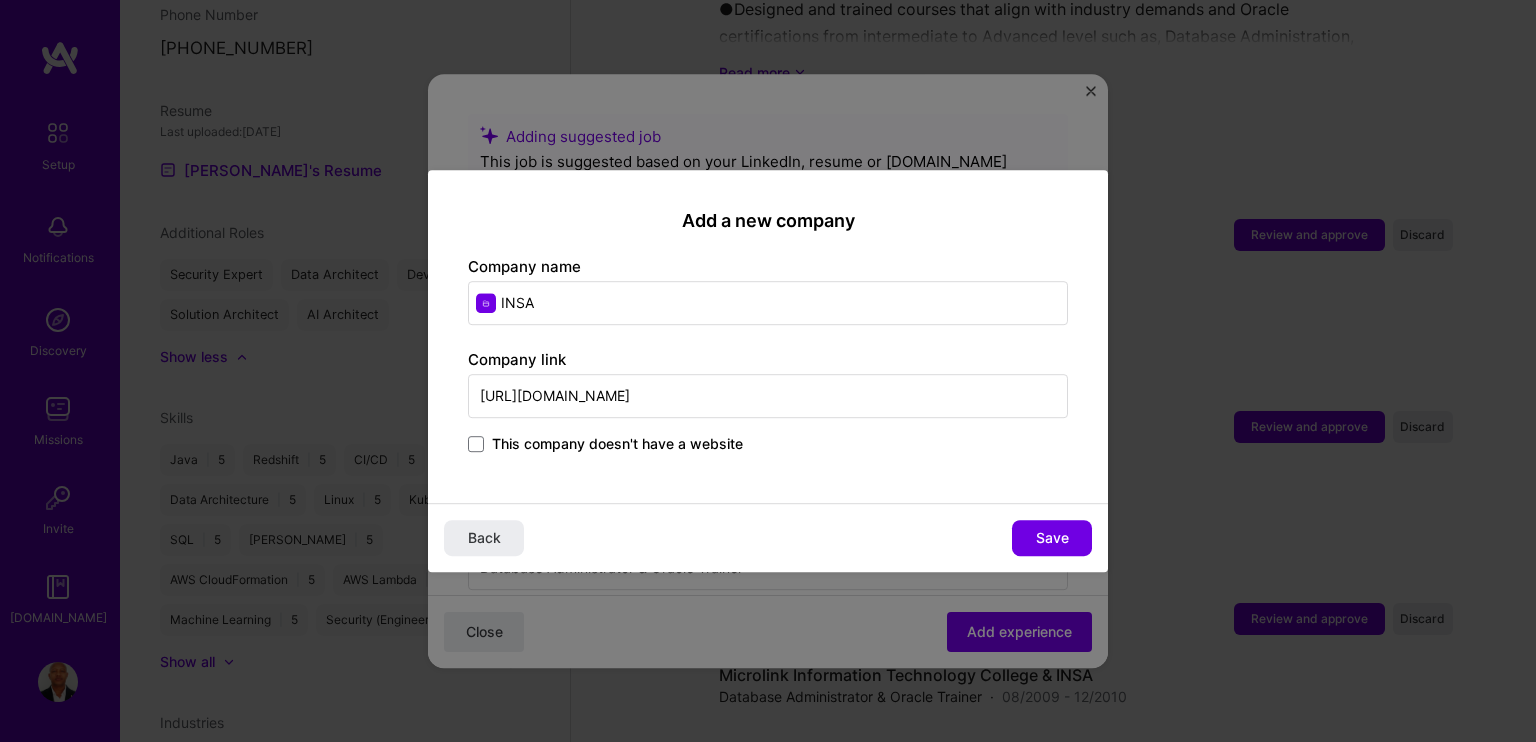 click on "Add a new company Company name INSA Company link [URL][DOMAIN_NAME] This company doesn't have a website" at bounding box center (768, 336) 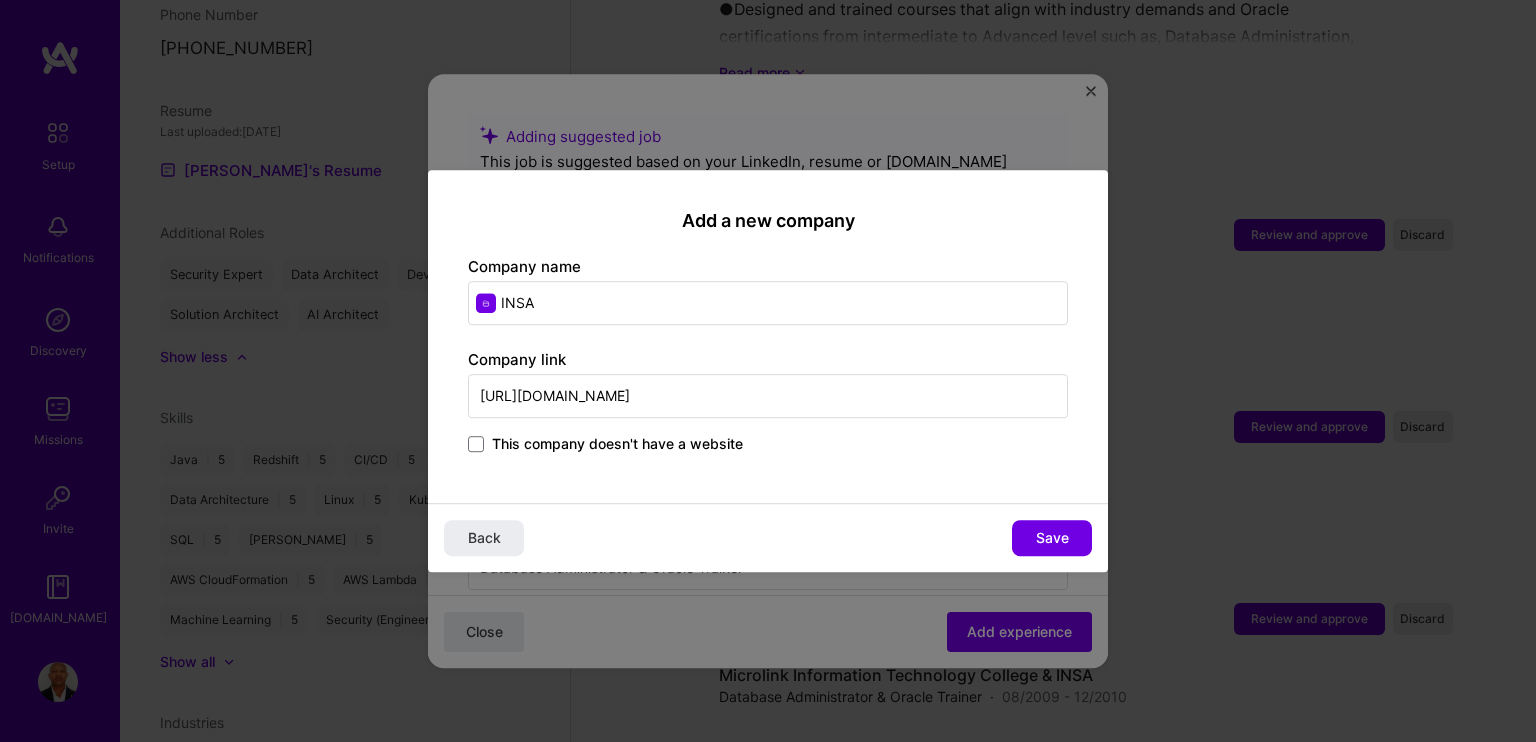 paste 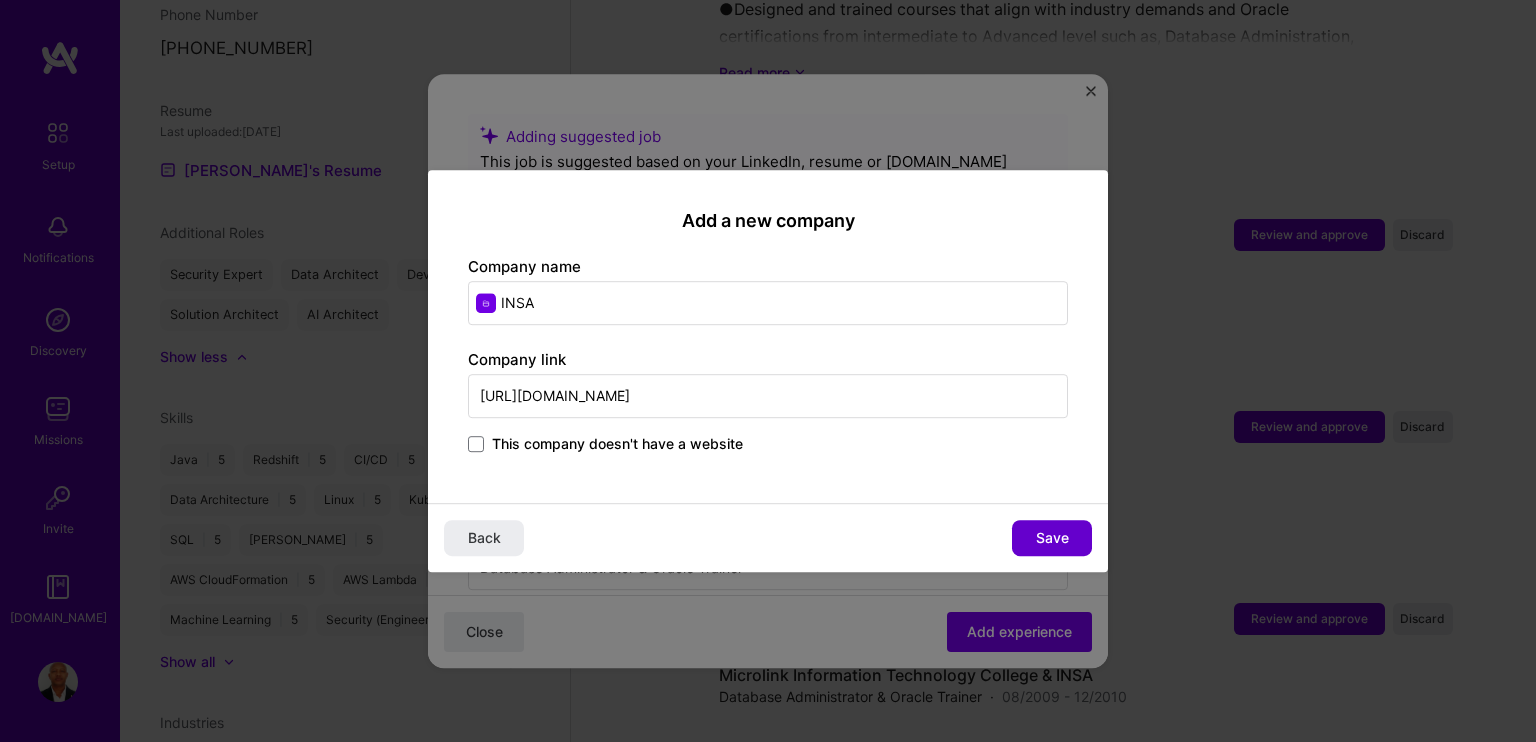 type on "[URL][DOMAIN_NAME]" 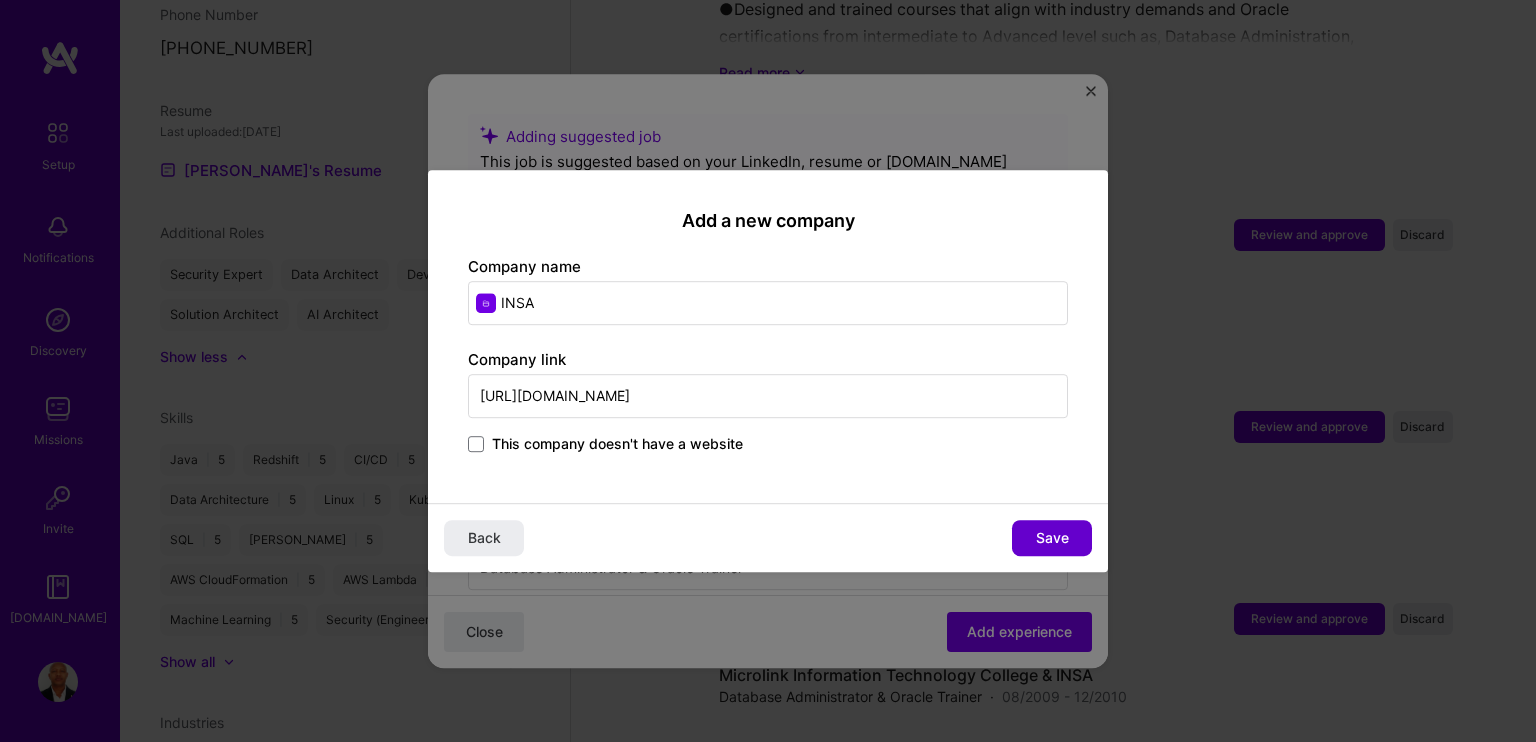 click on "Save" at bounding box center (1052, 538) 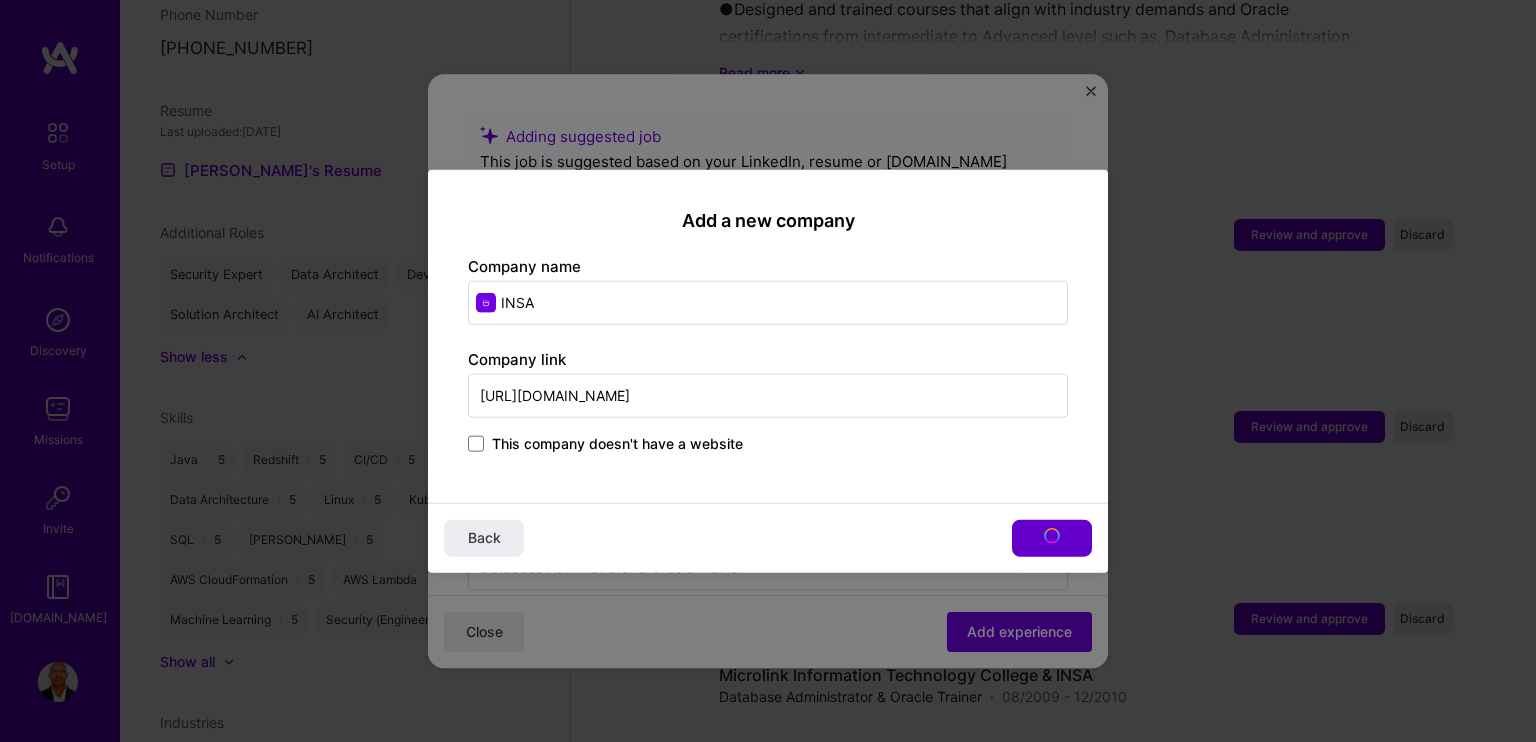 type on "INSA" 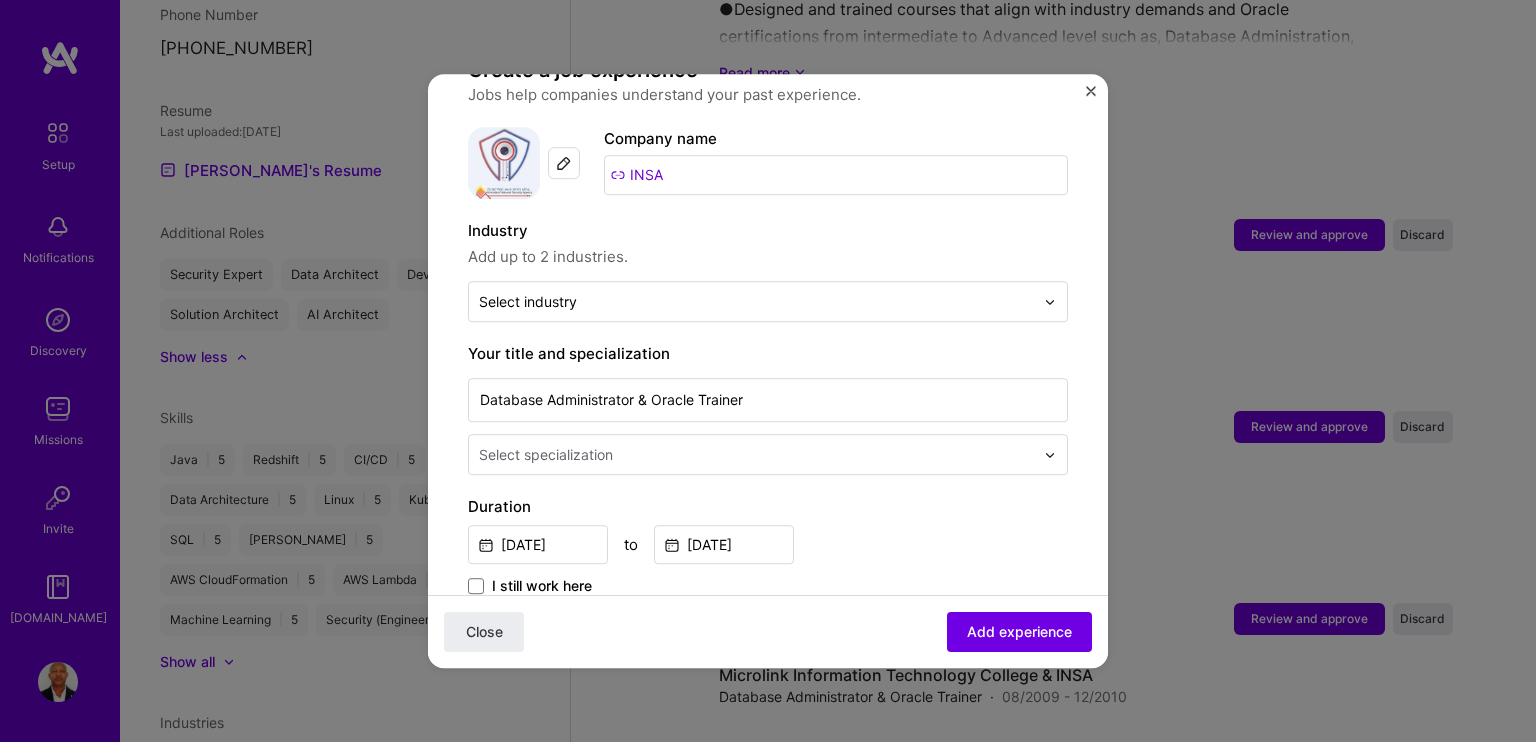 scroll, scrollTop: 400, scrollLeft: 0, axis: vertical 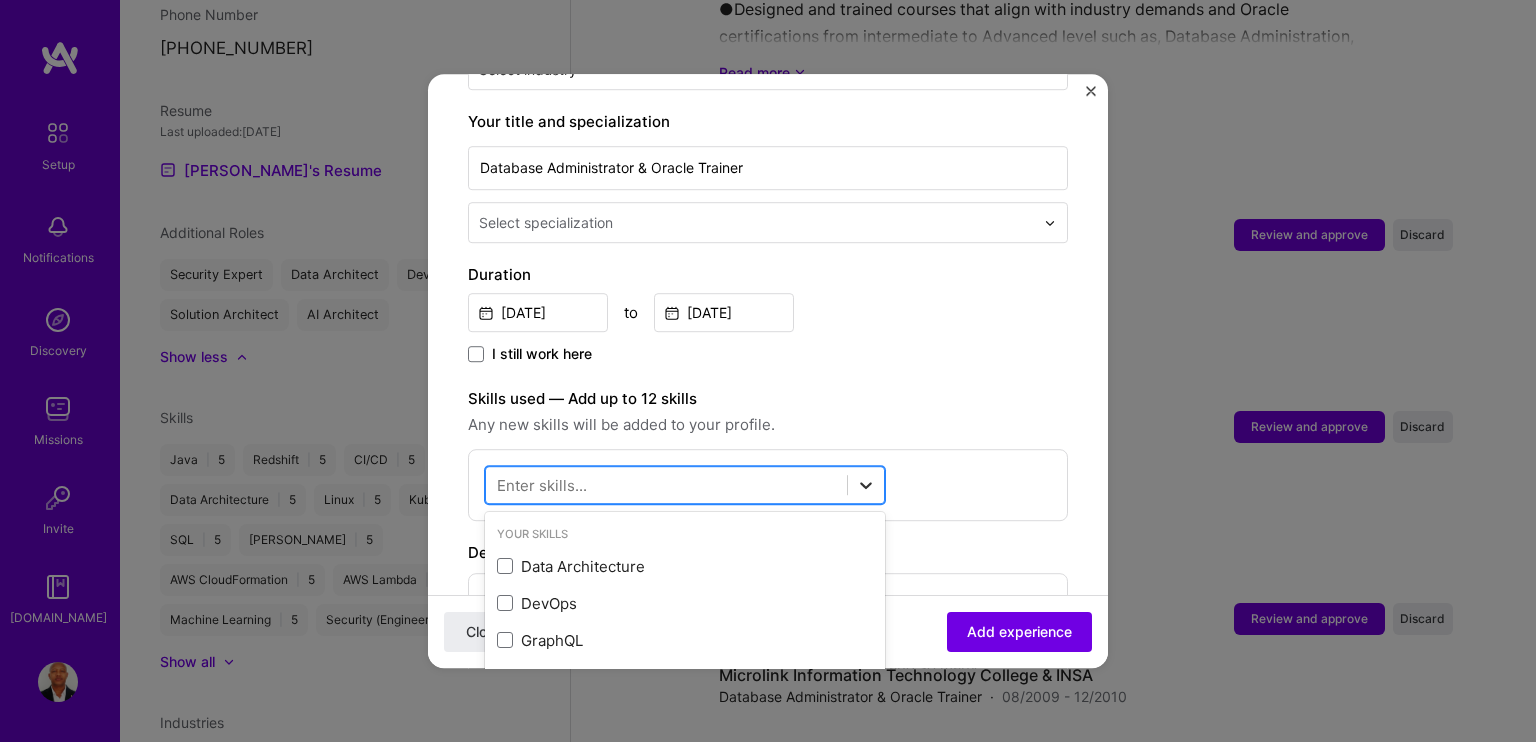 click at bounding box center [866, 485] 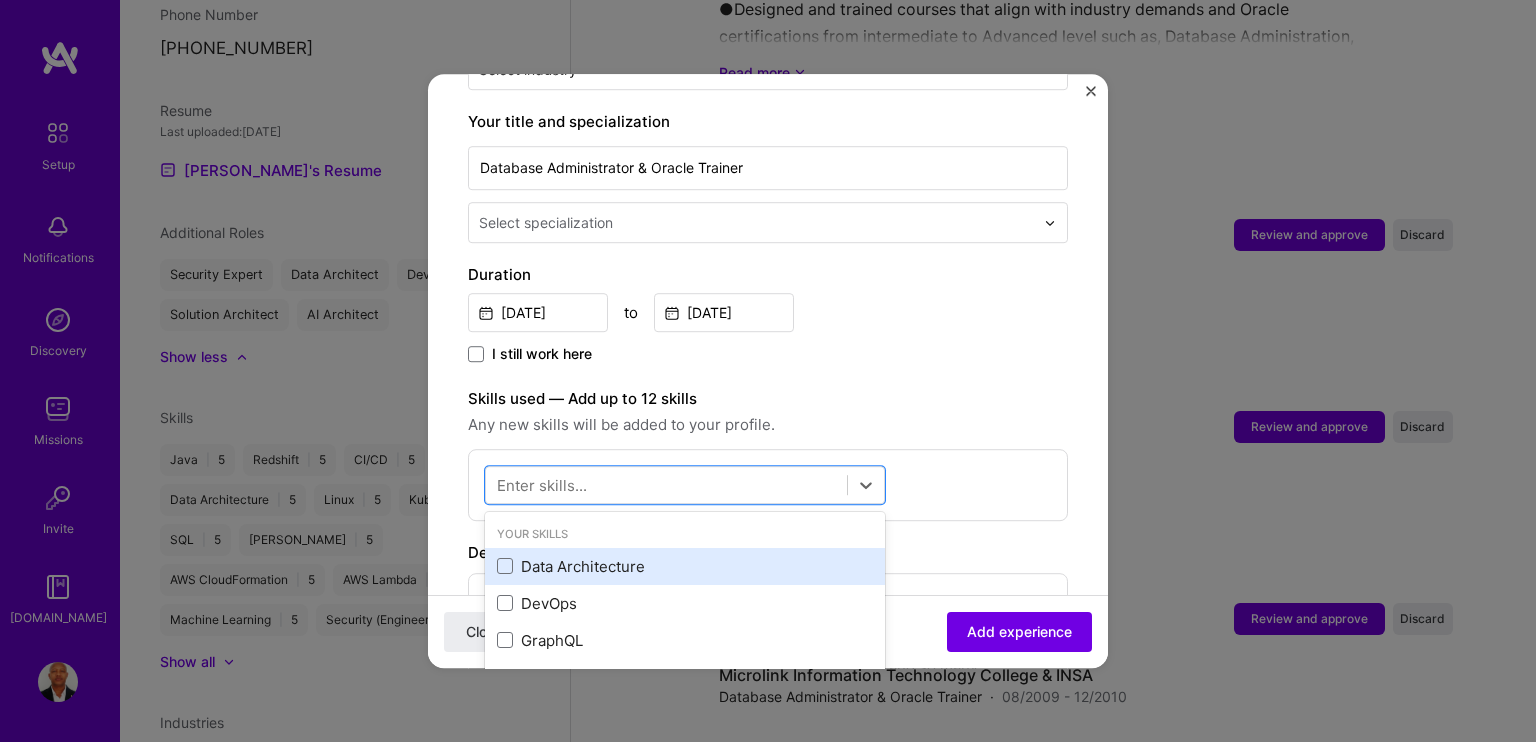 click on "Data Architecture" at bounding box center (685, 566) 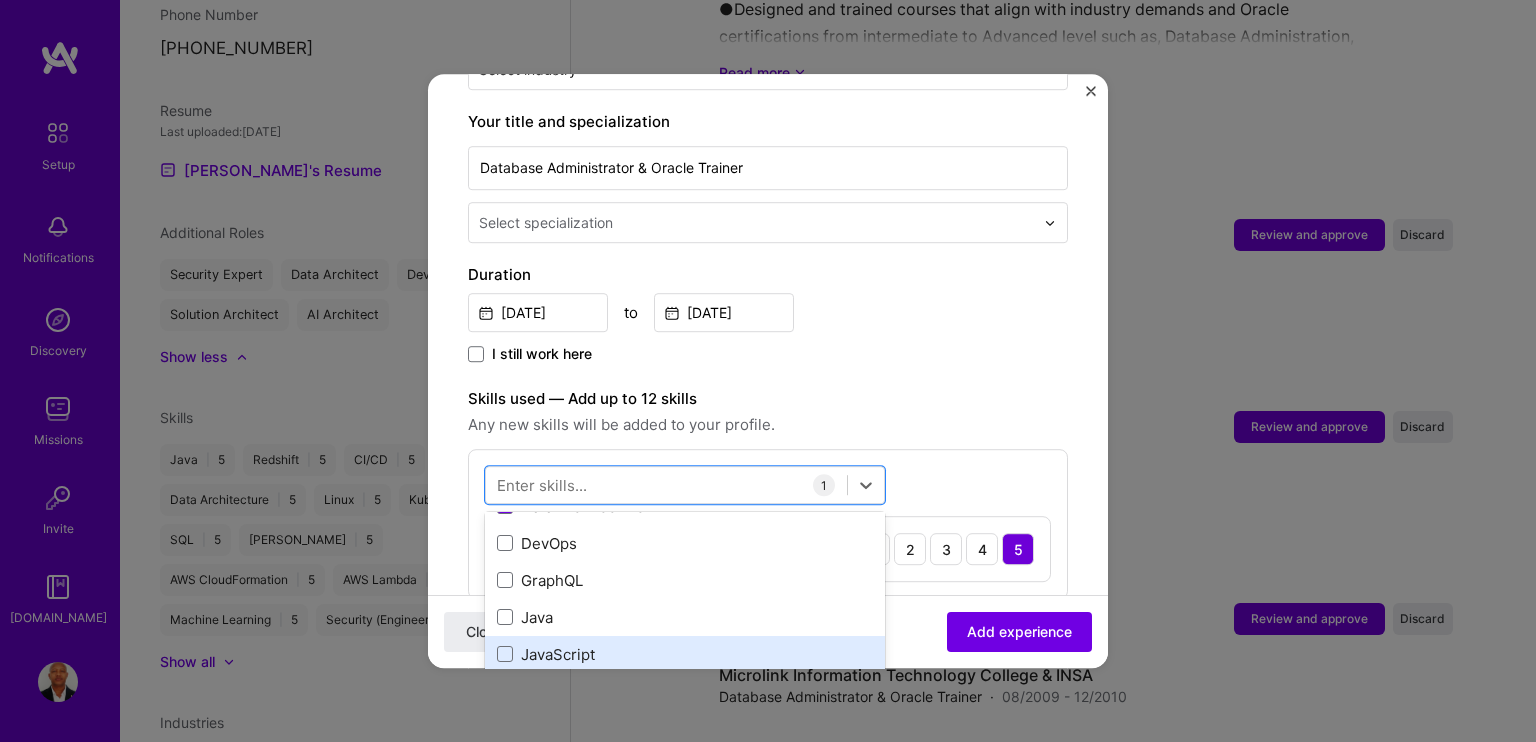 scroll, scrollTop: 100, scrollLeft: 0, axis: vertical 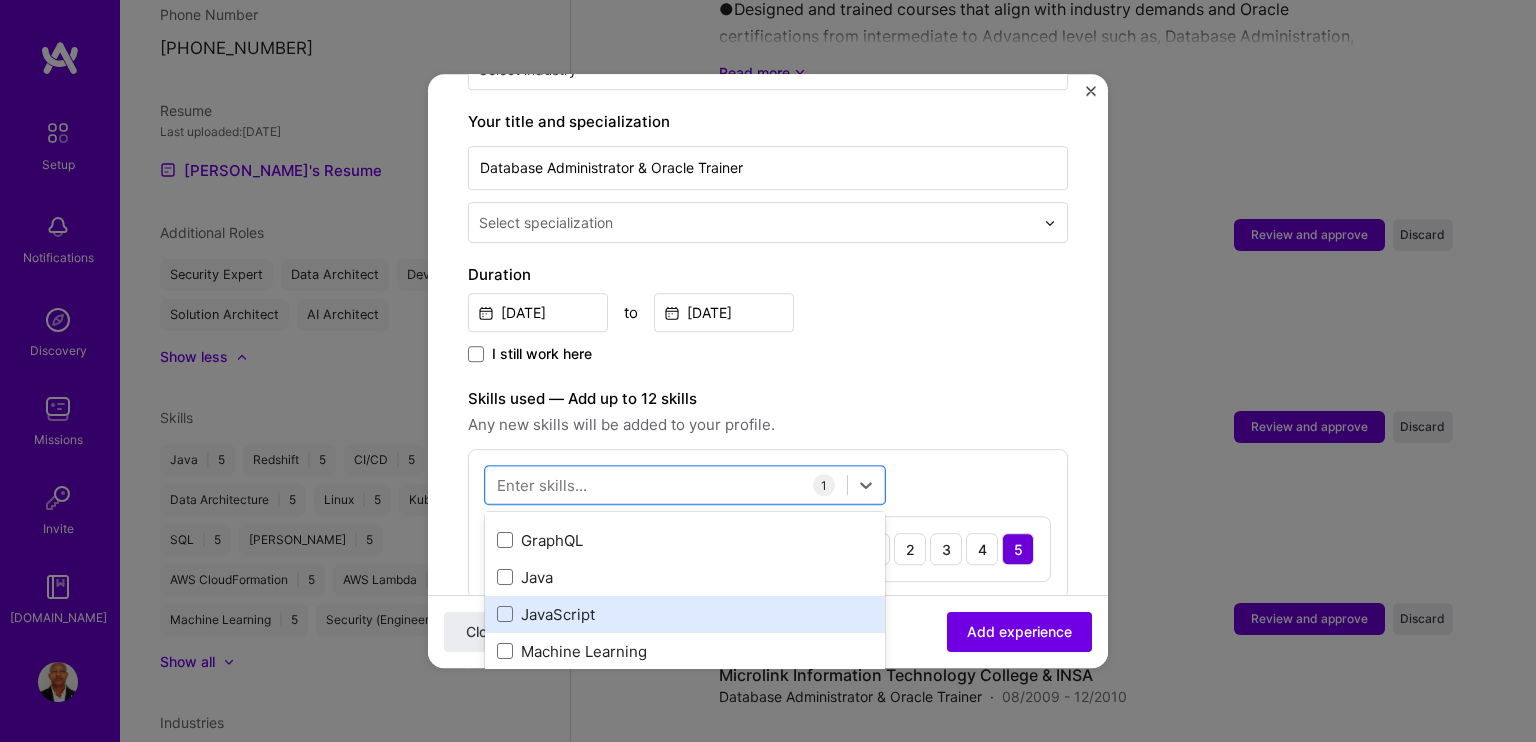 click on "JavaScript" at bounding box center [685, 614] 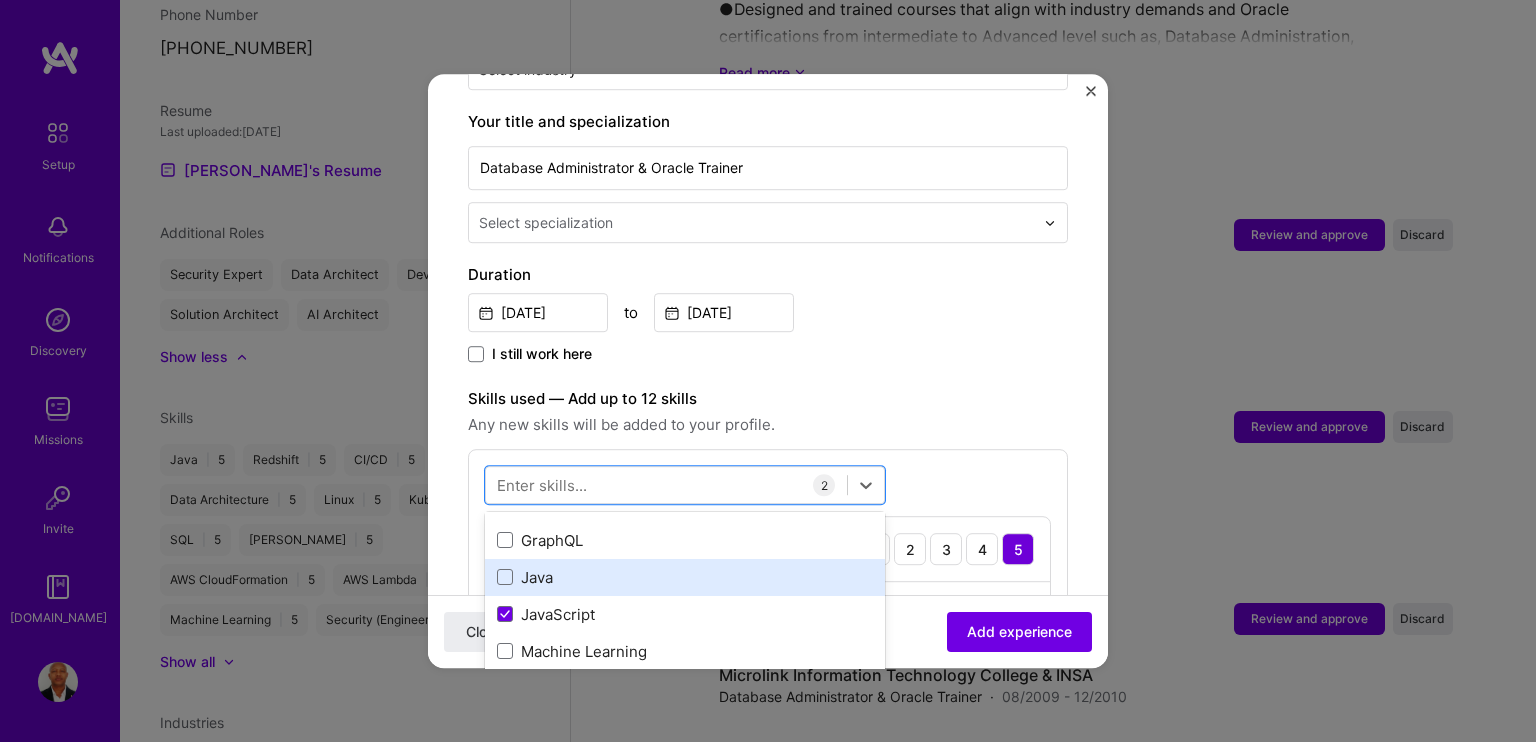 click on "Java" at bounding box center [685, 577] 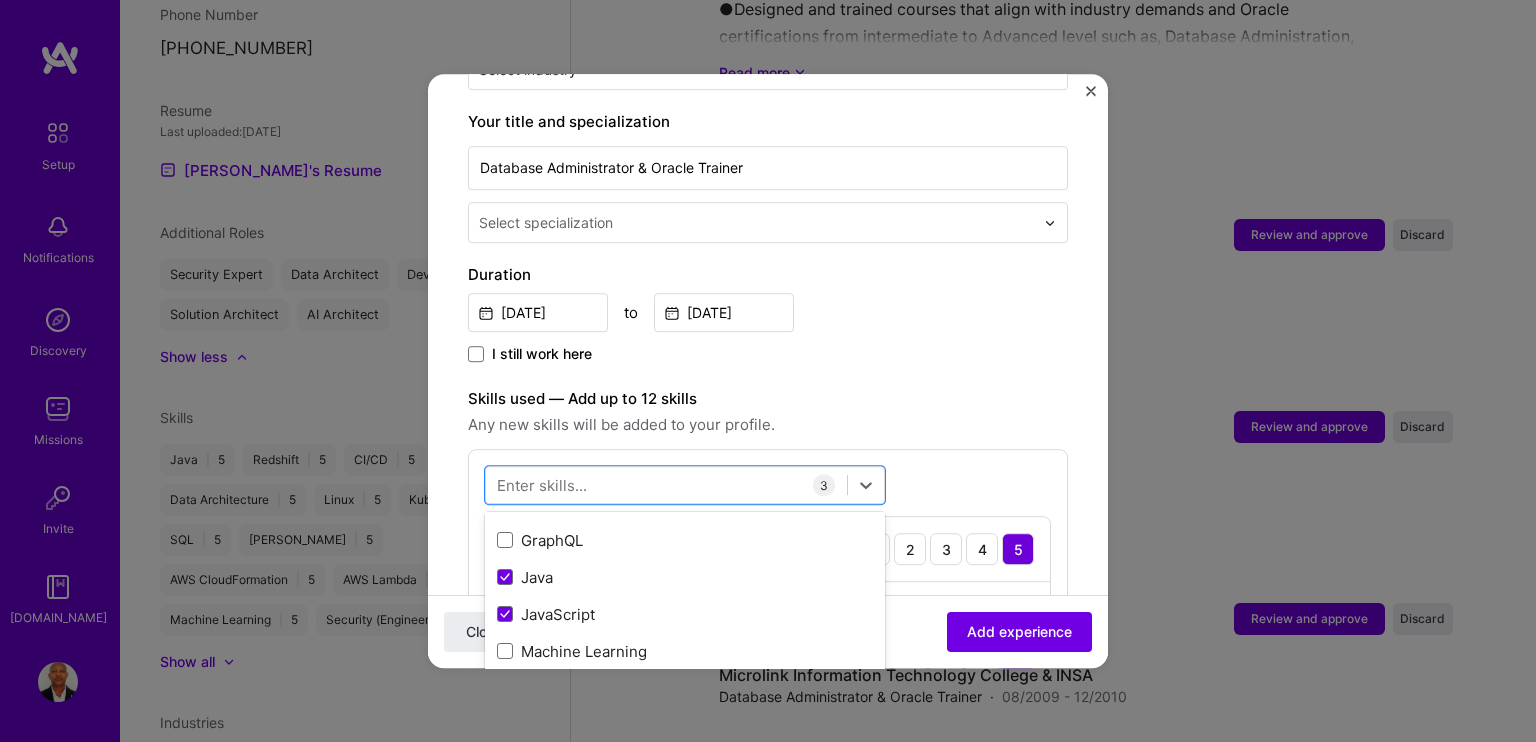 scroll, scrollTop: 200, scrollLeft: 0, axis: vertical 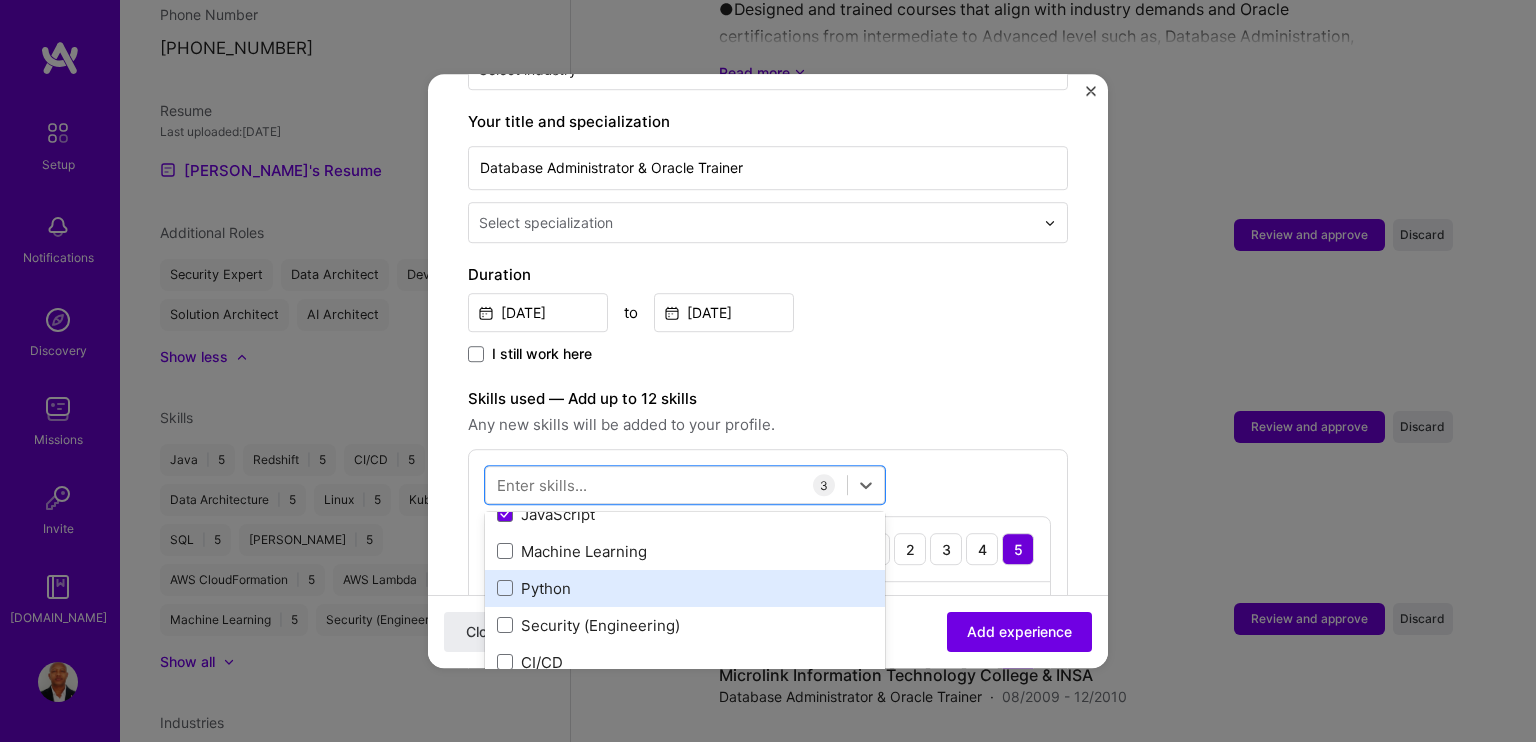 click on "Python" at bounding box center (685, 588) 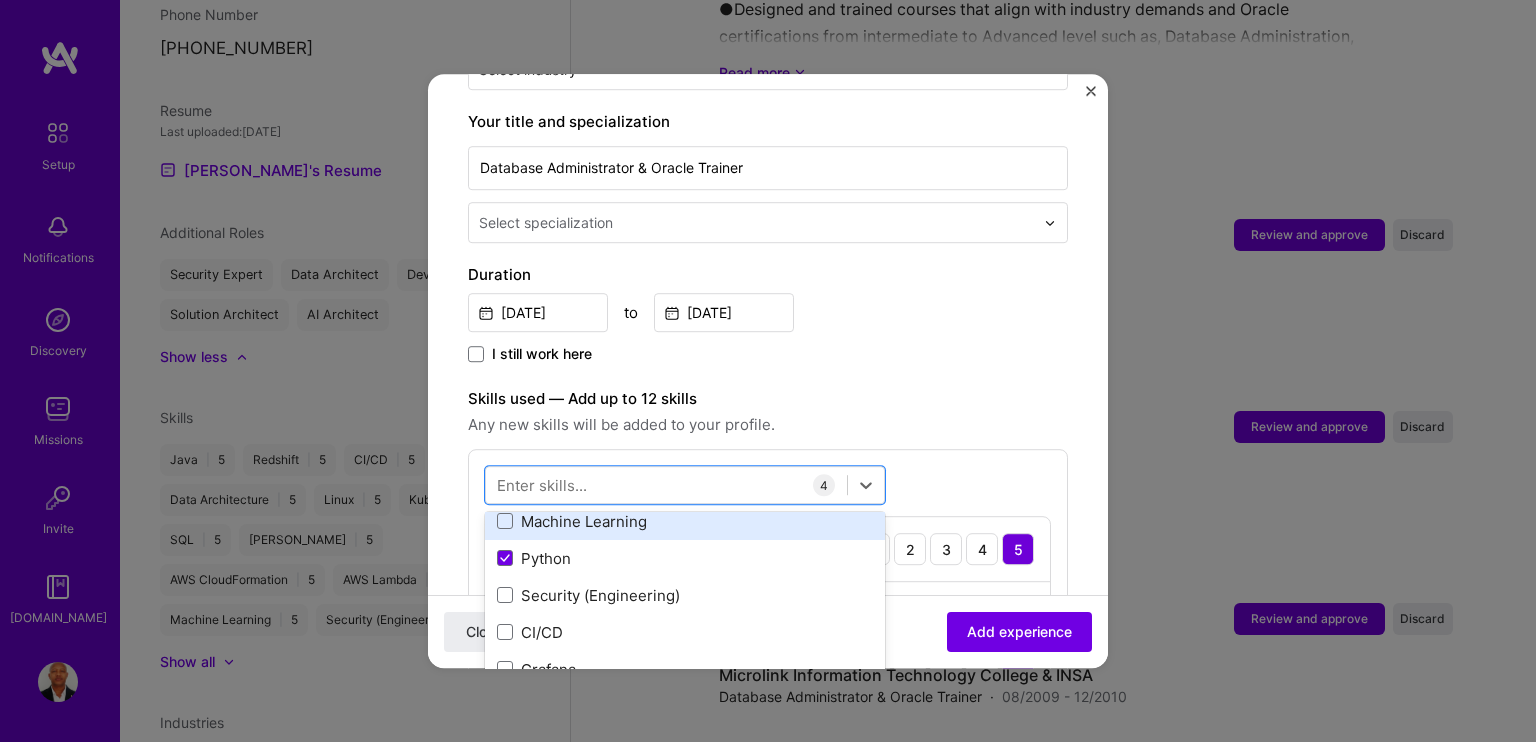 scroll, scrollTop: 200, scrollLeft: 0, axis: vertical 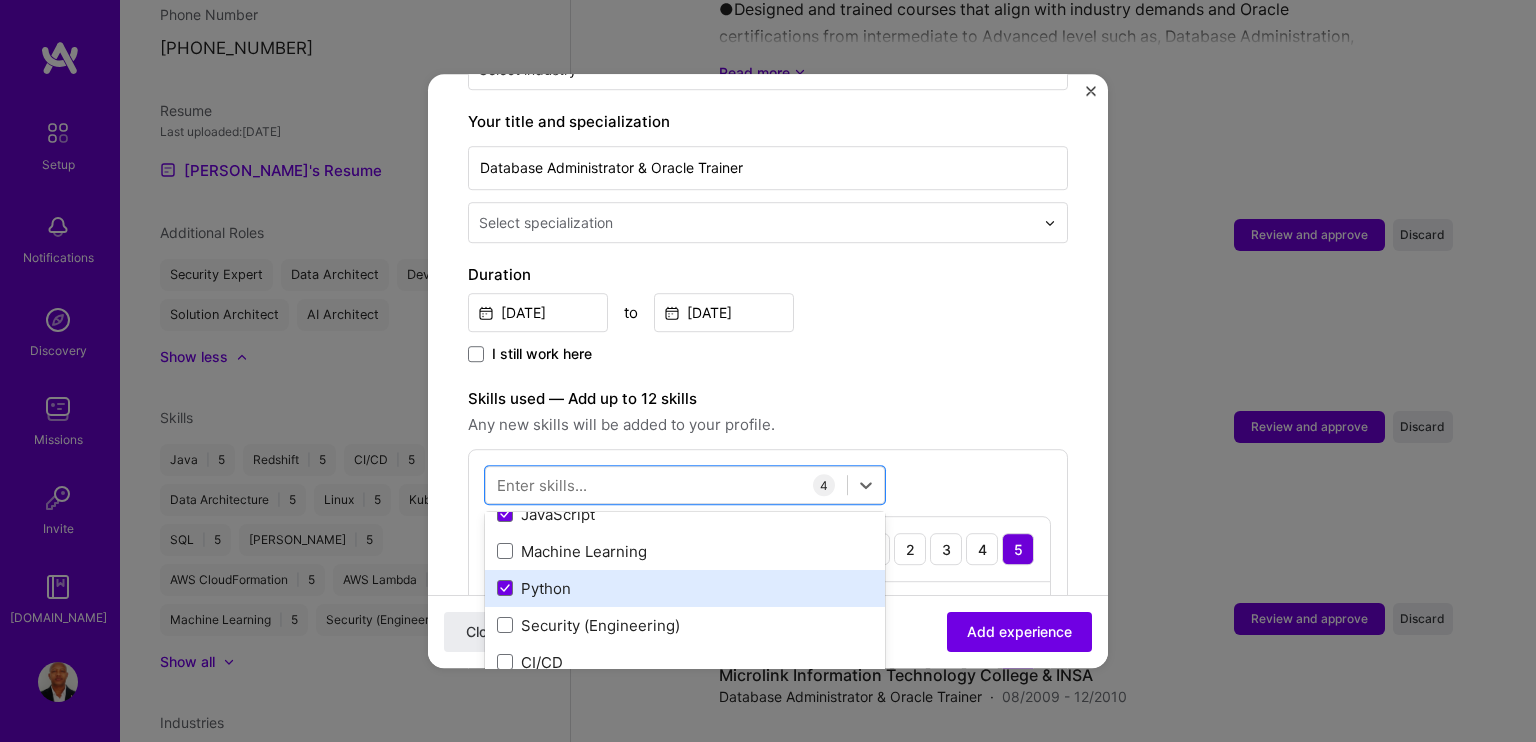 click on "Python" at bounding box center [685, 588] 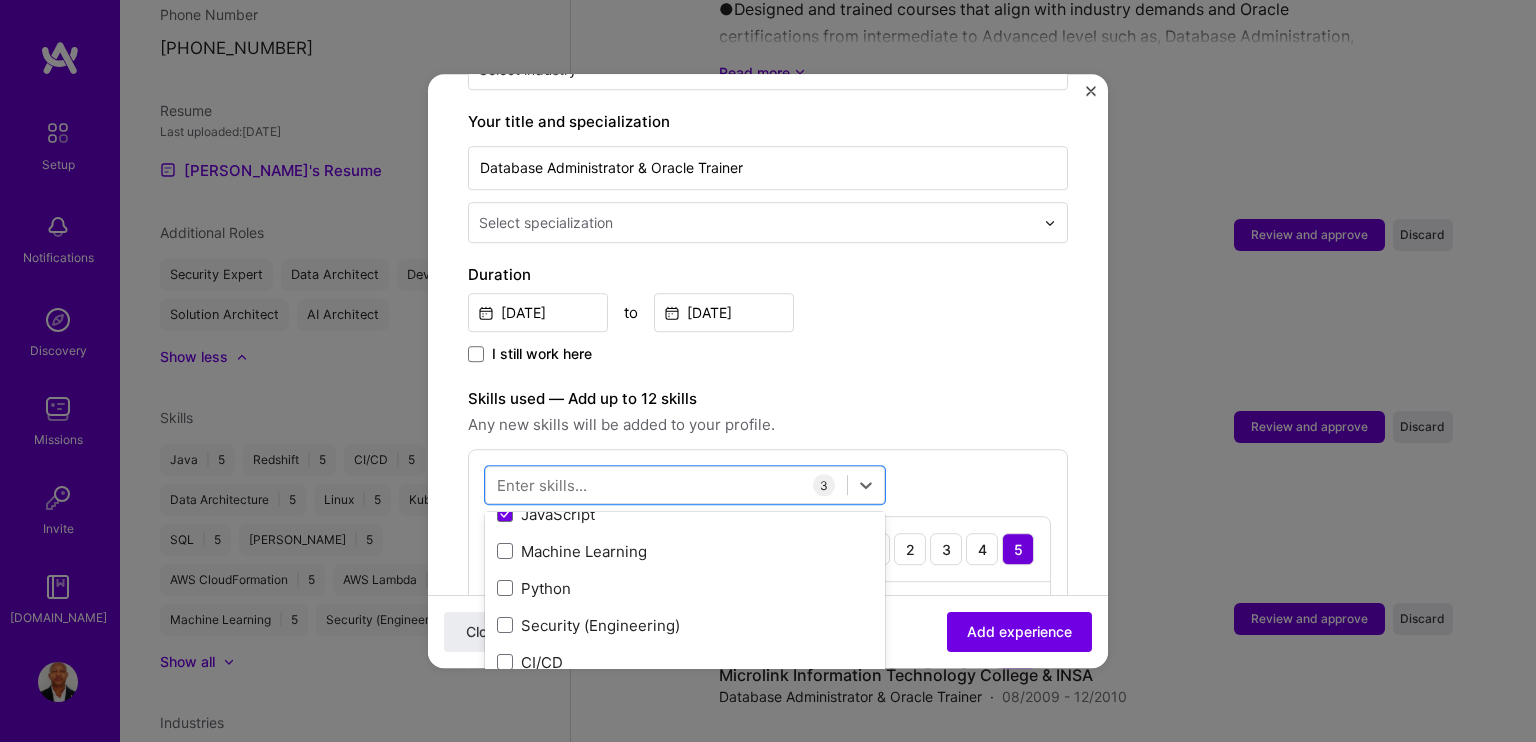 scroll, scrollTop: 300, scrollLeft: 0, axis: vertical 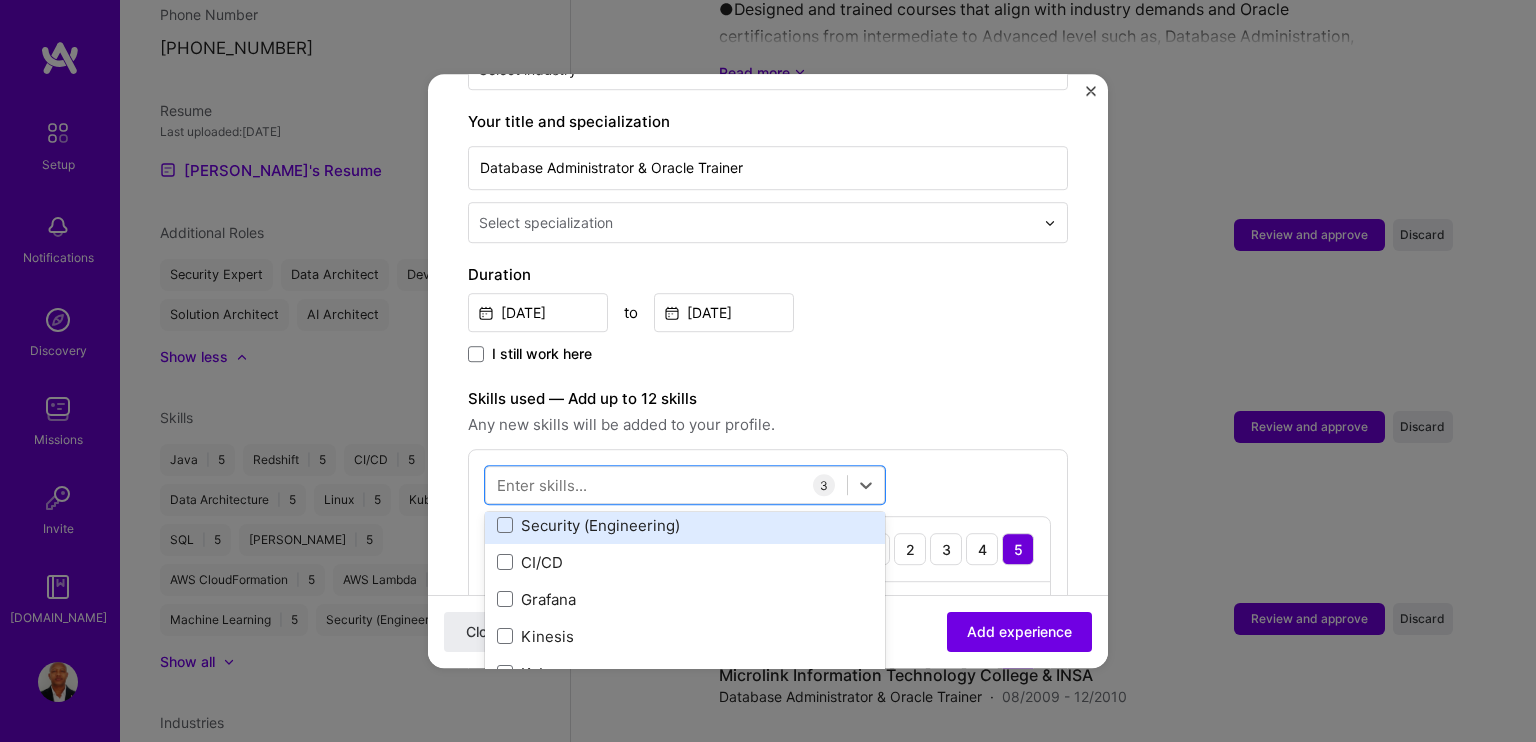 click on "Security (Engineering)" at bounding box center (685, 525) 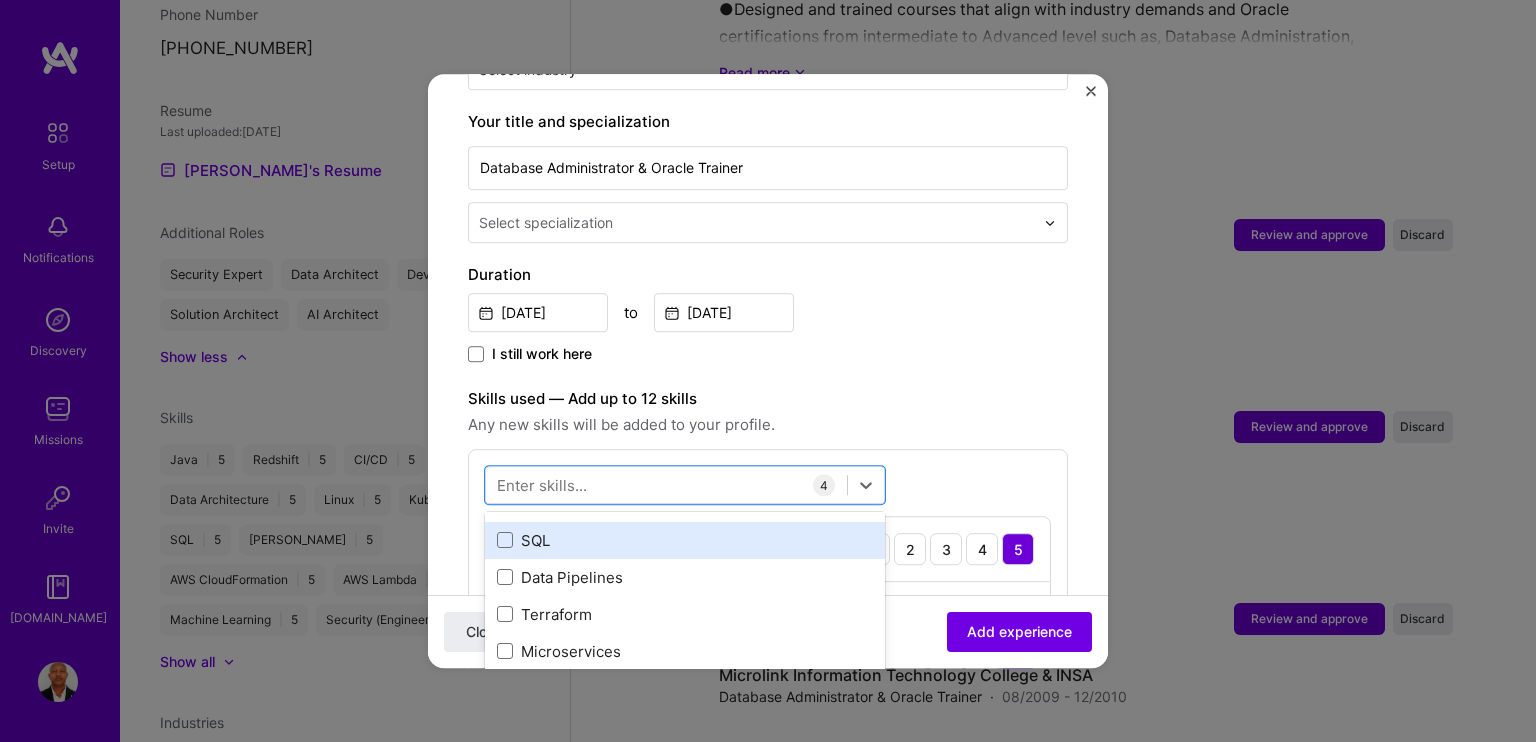 scroll, scrollTop: 600, scrollLeft: 0, axis: vertical 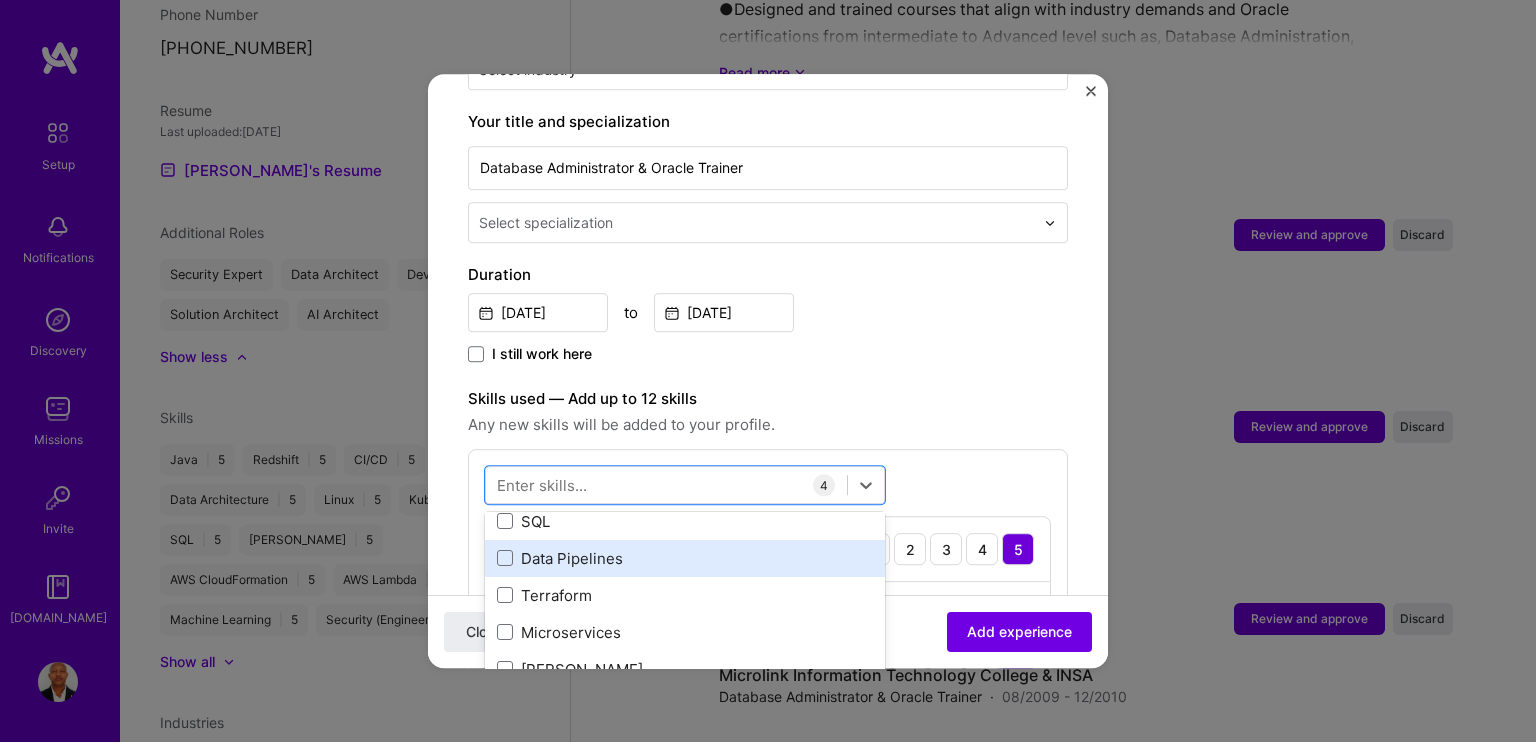 click on "Data Pipelines" at bounding box center (685, 558) 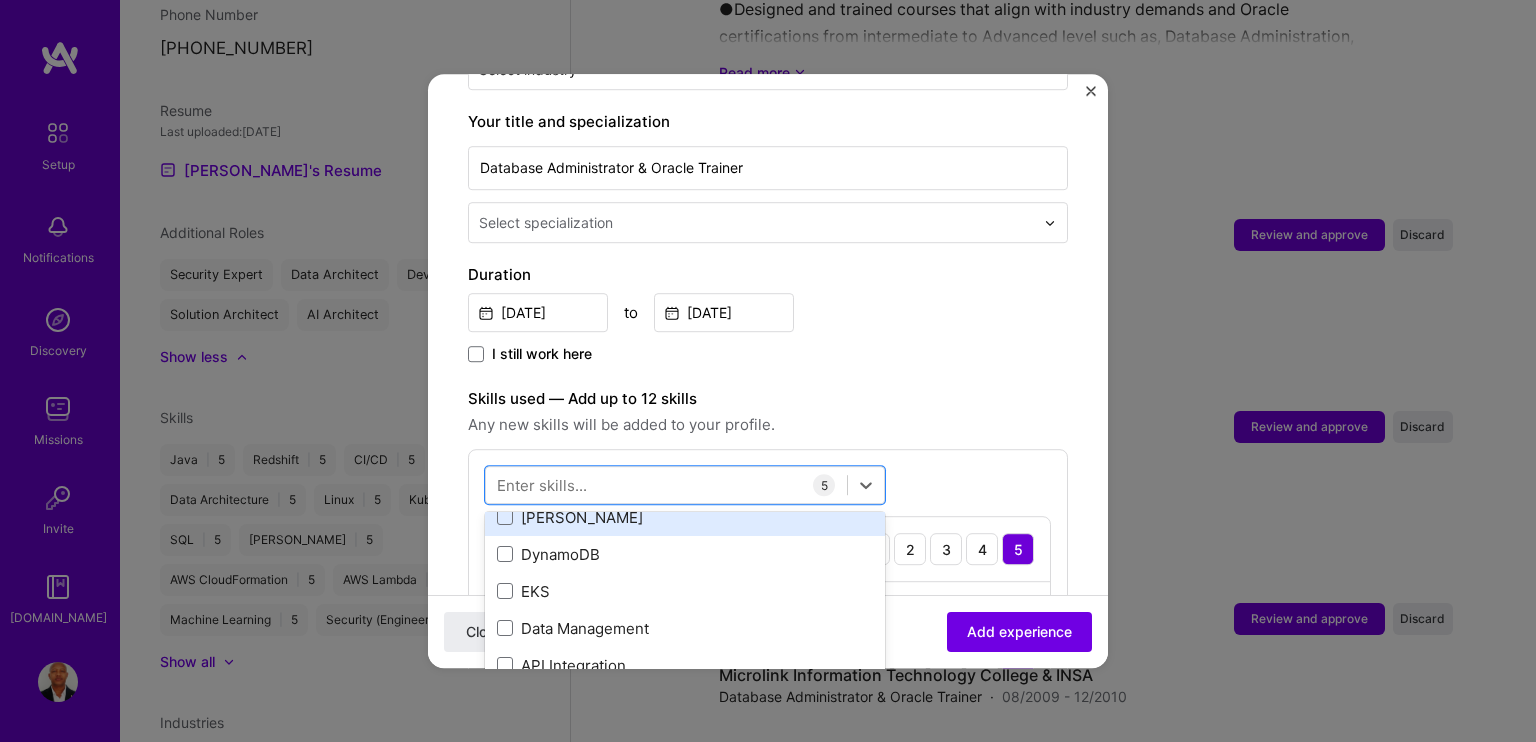 scroll, scrollTop: 1000, scrollLeft: 0, axis: vertical 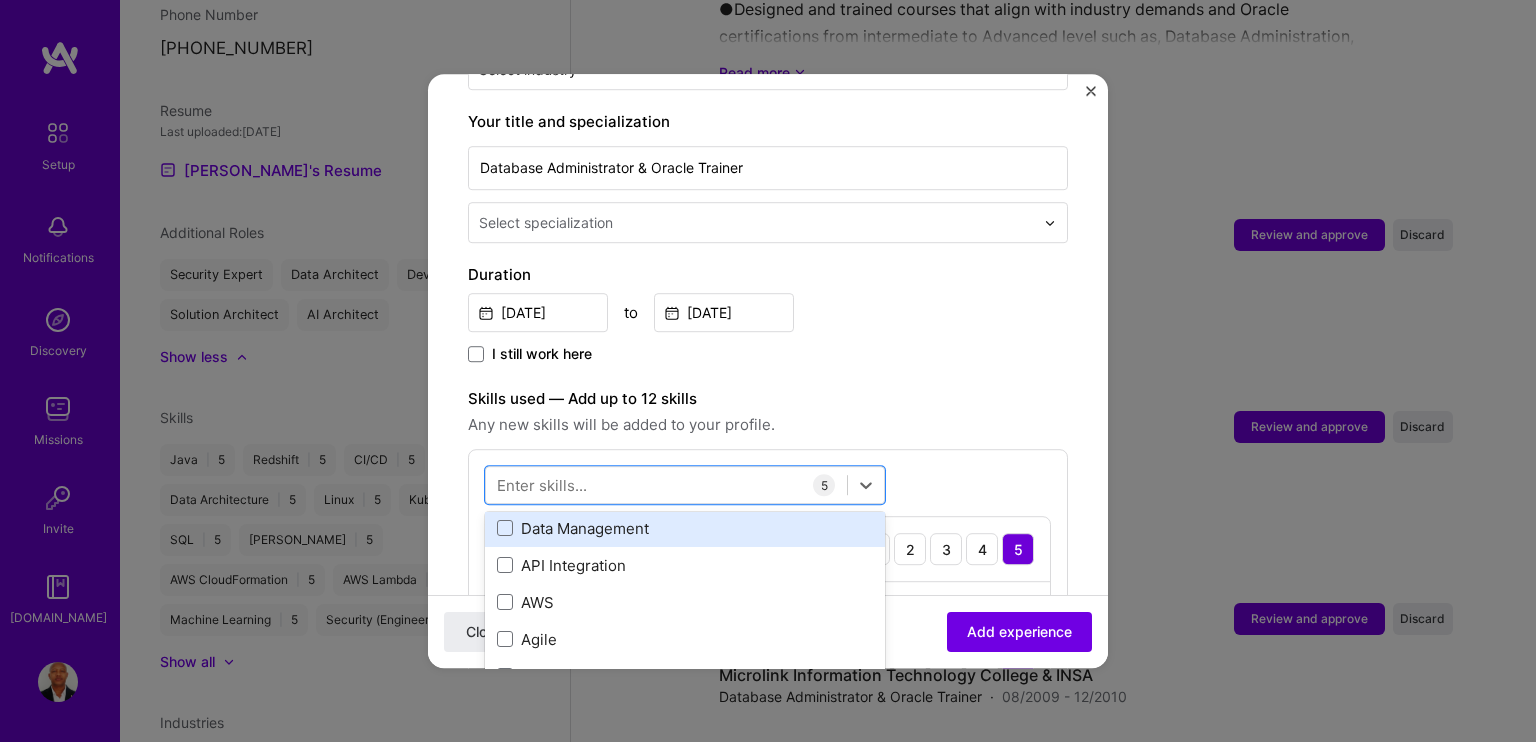 click on "Data Management" at bounding box center (685, 528) 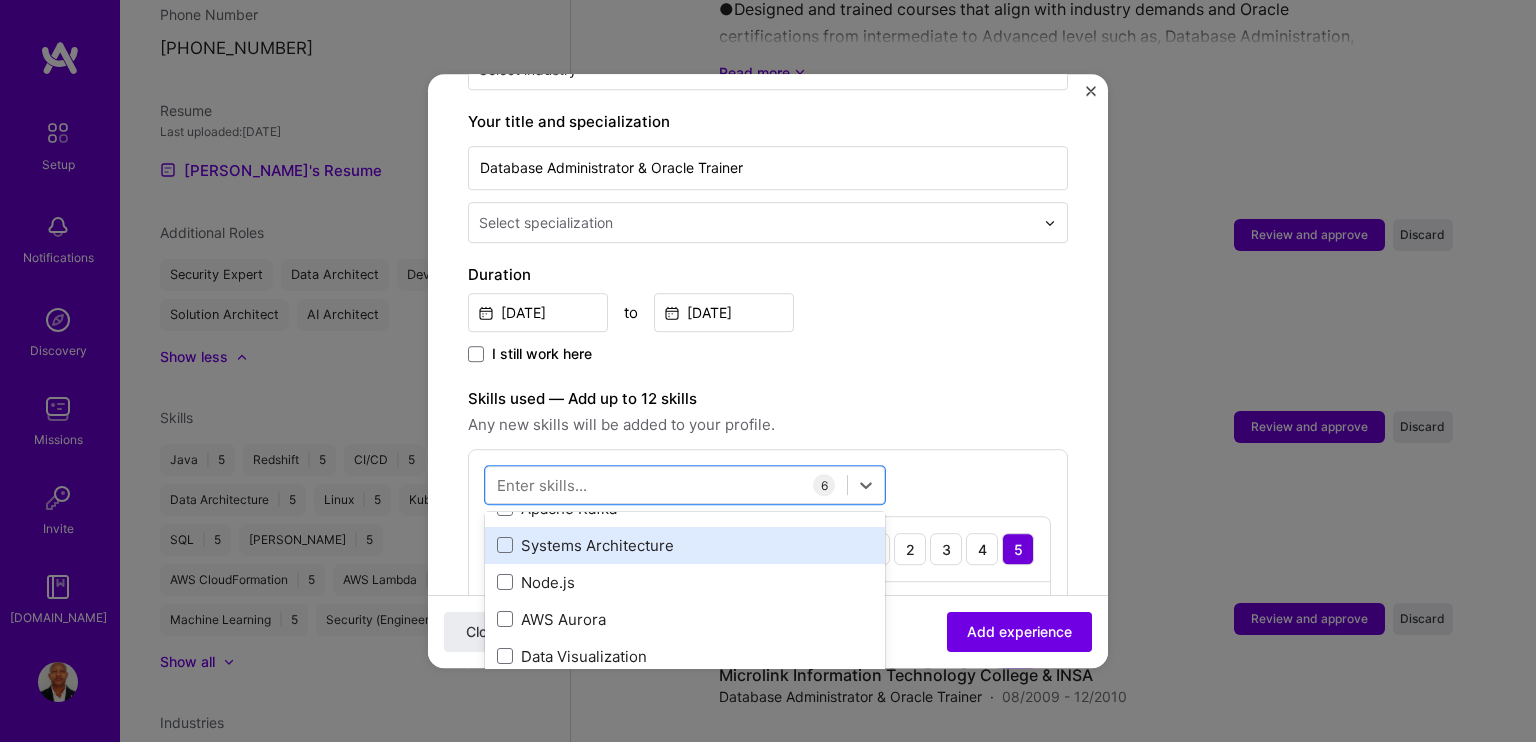 scroll, scrollTop: 1200, scrollLeft: 0, axis: vertical 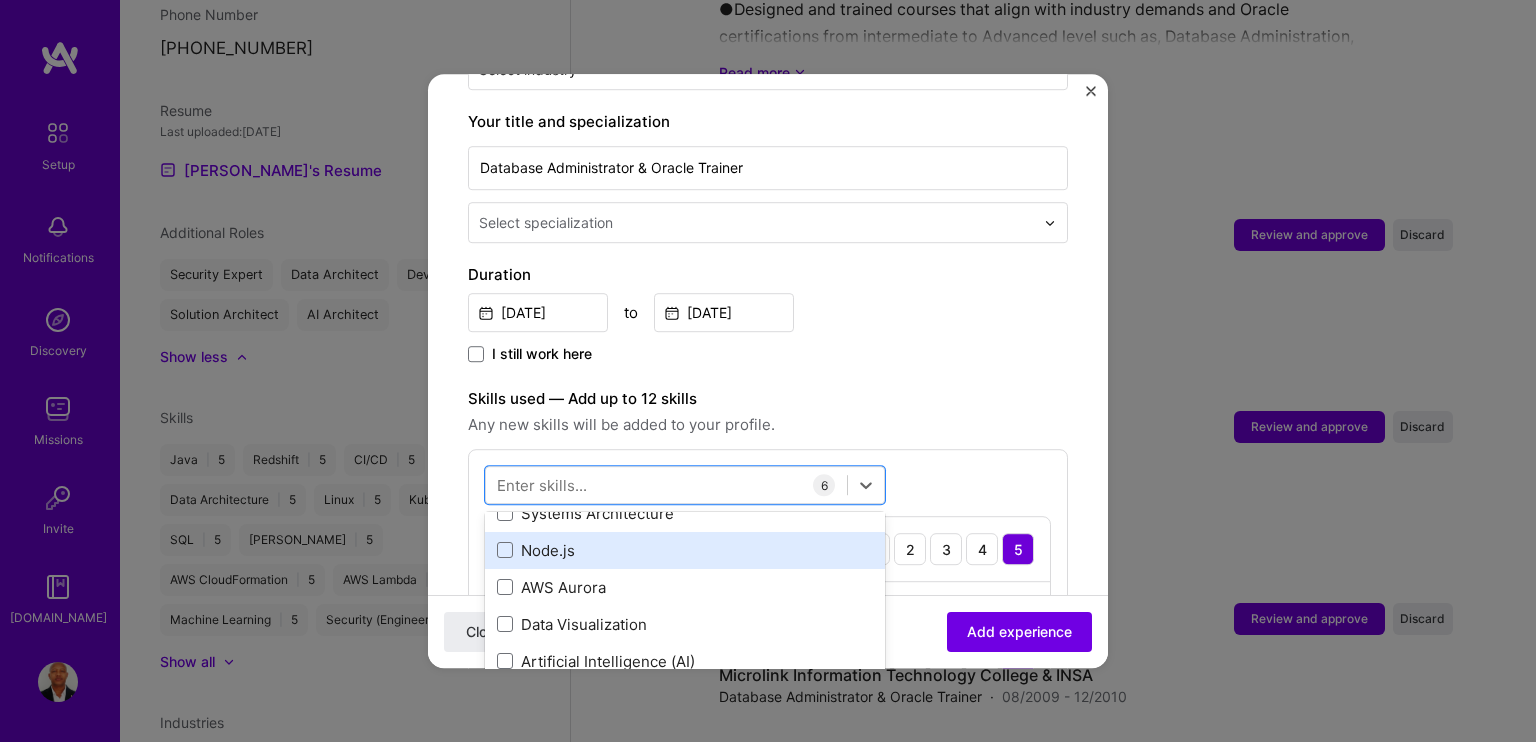 click on "Node.js" at bounding box center [685, 550] 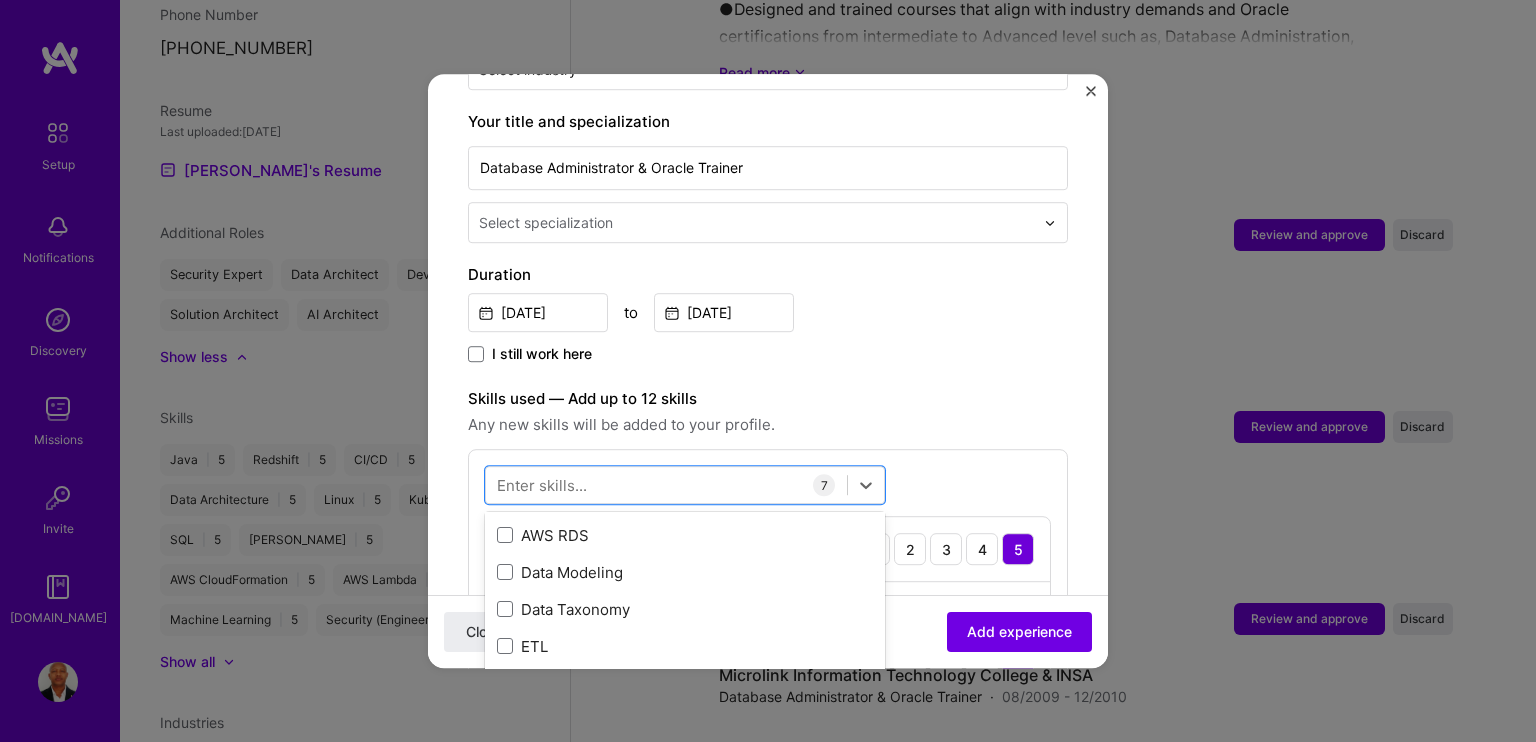 scroll, scrollTop: 1500, scrollLeft: 0, axis: vertical 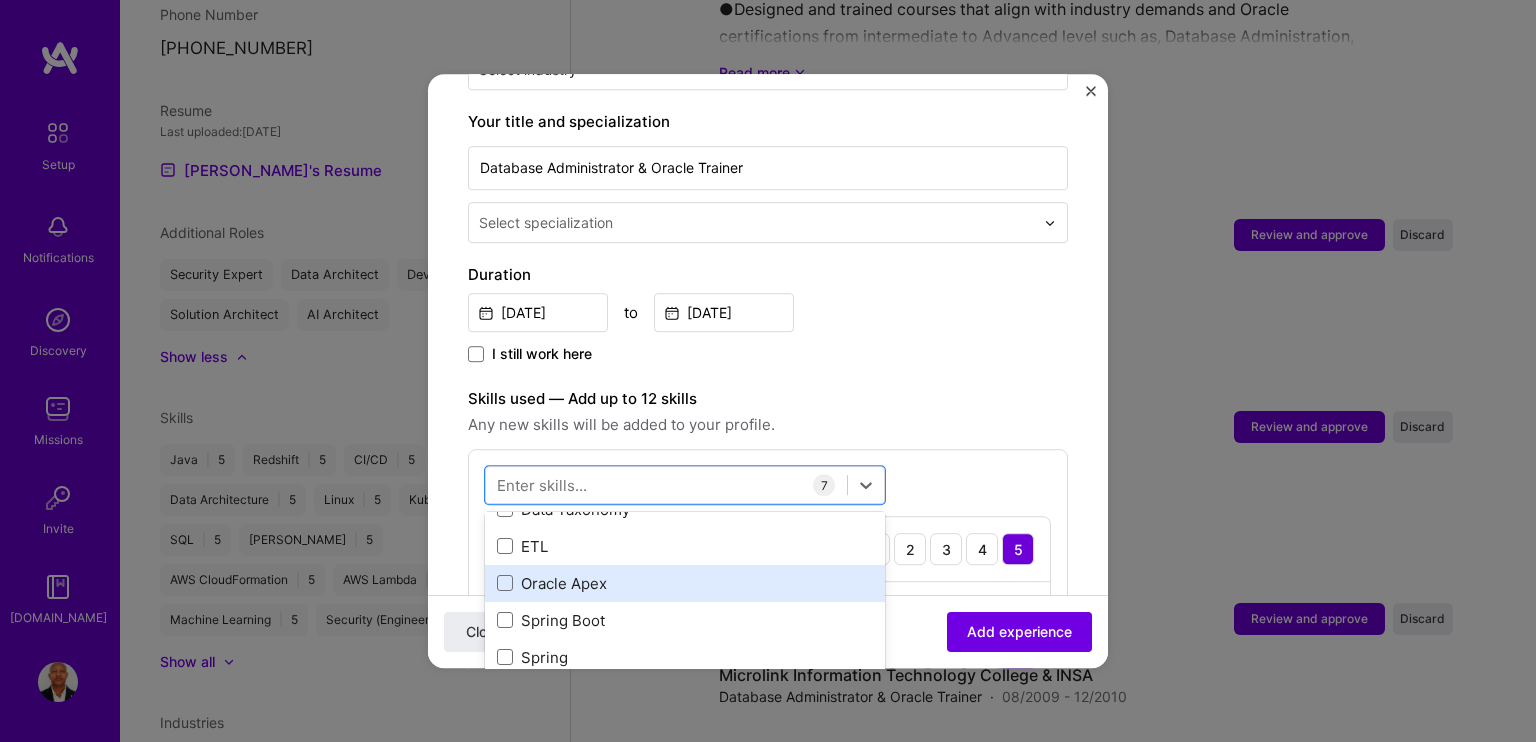 click on "Oracle Apex" at bounding box center (685, 583) 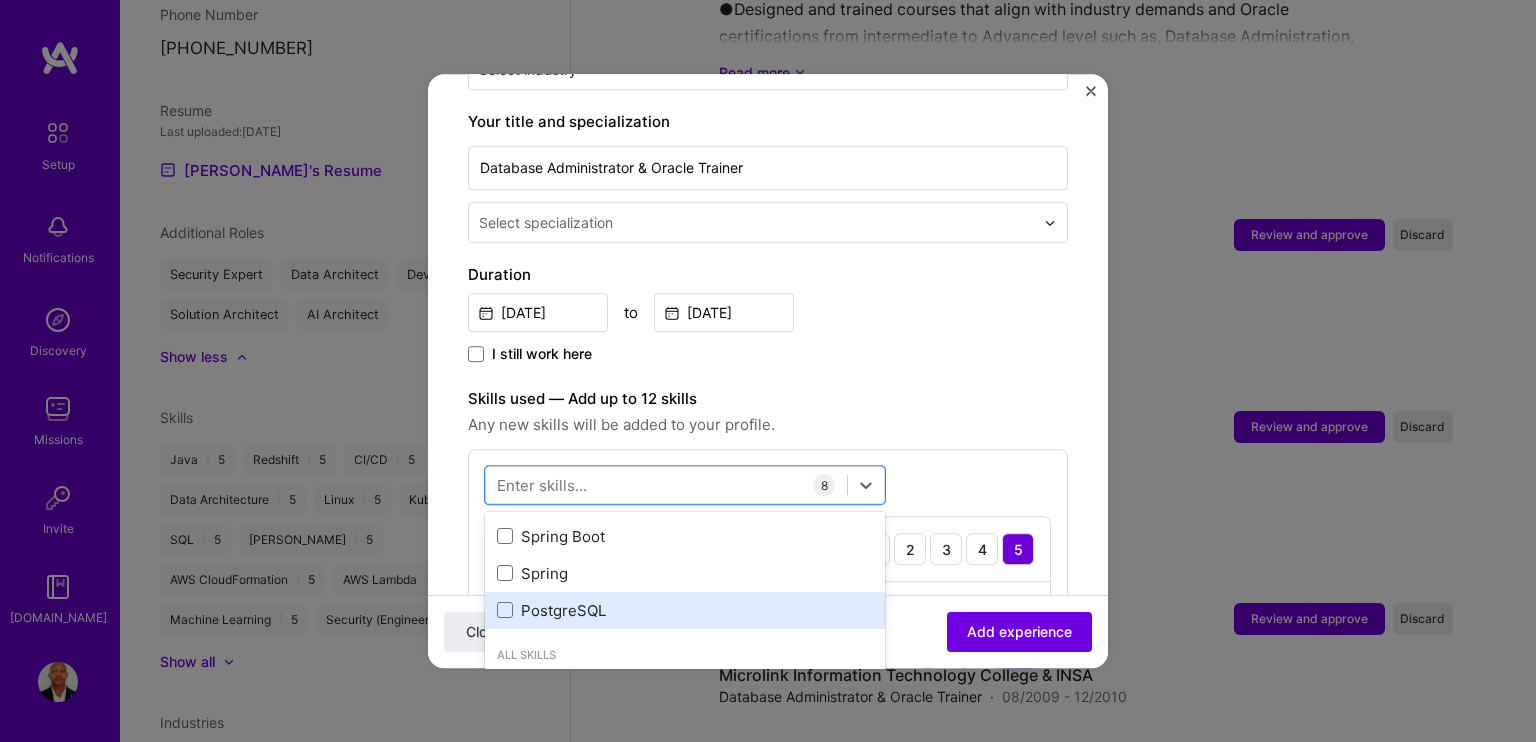 scroll, scrollTop: 1600, scrollLeft: 0, axis: vertical 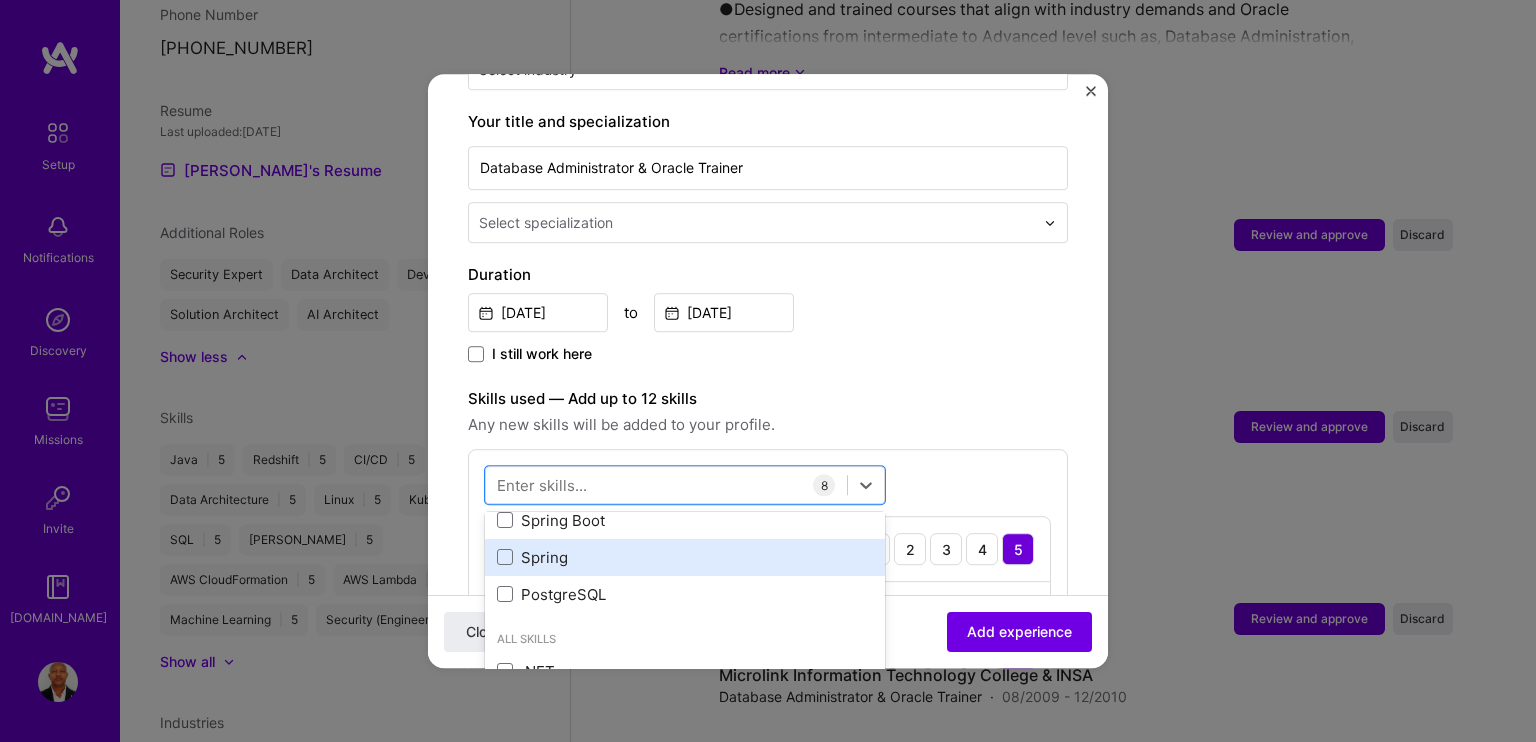 click on "Spring" at bounding box center (685, 557) 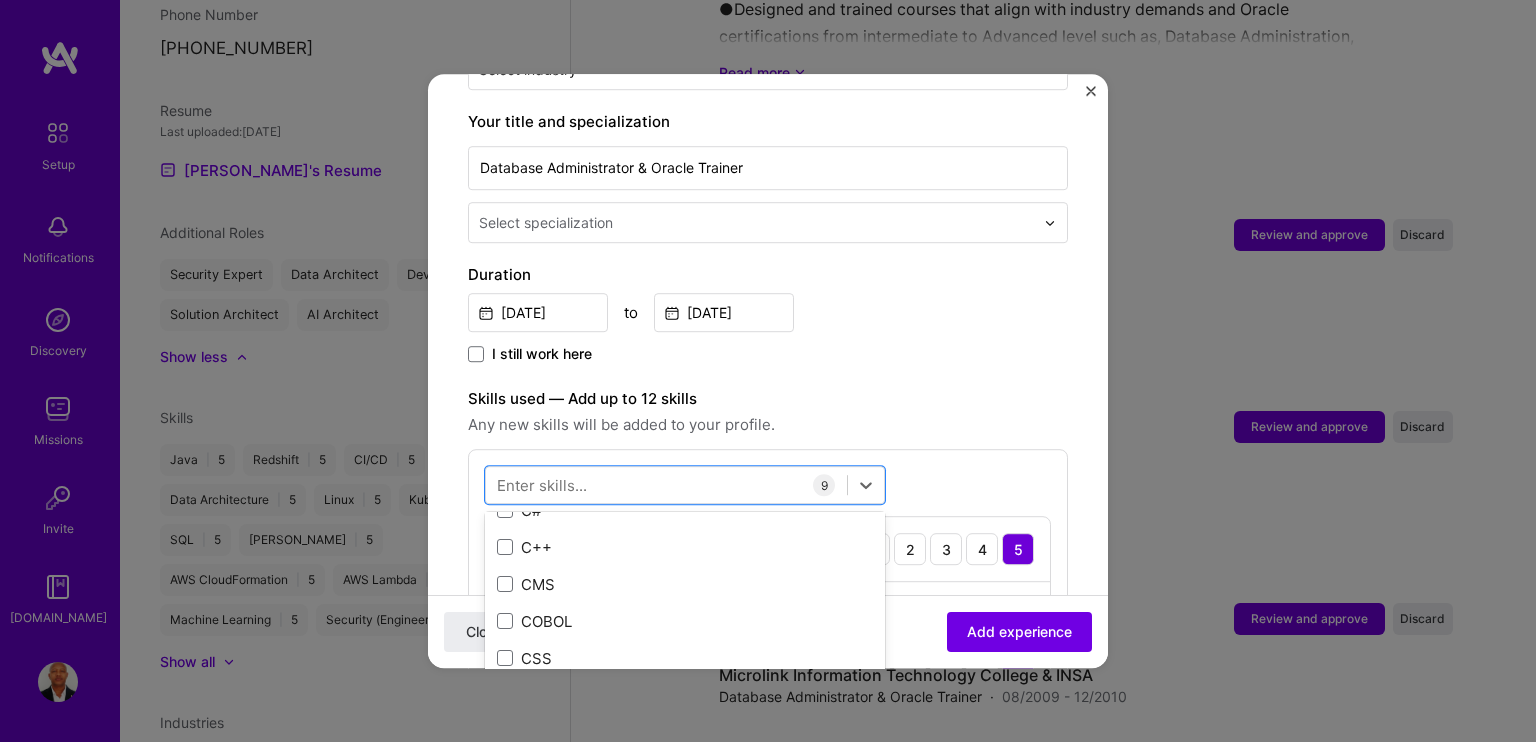 scroll, scrollTop: 3400, scrollLeft: 0, axis: vertical 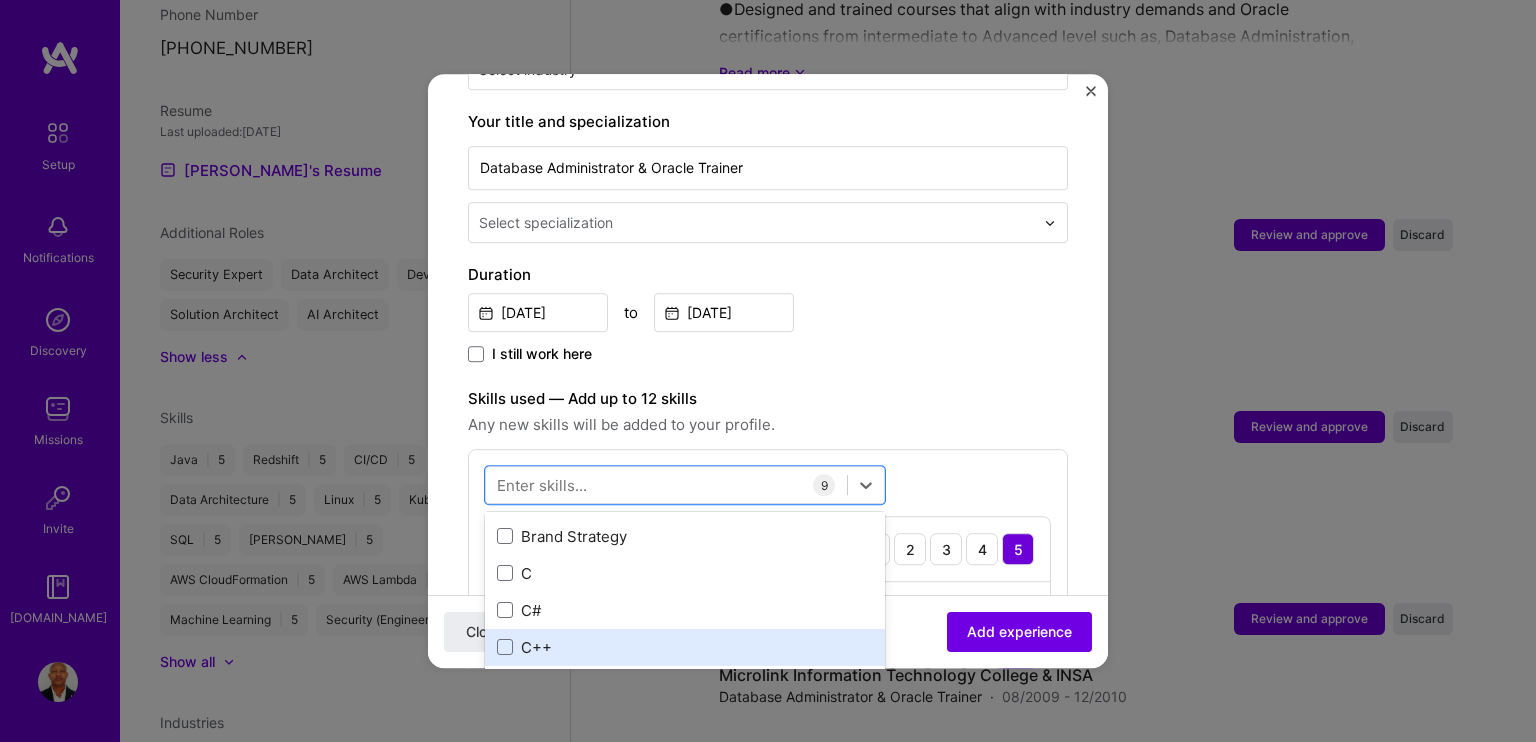 click on "C++" at bounding box center (685, 647) 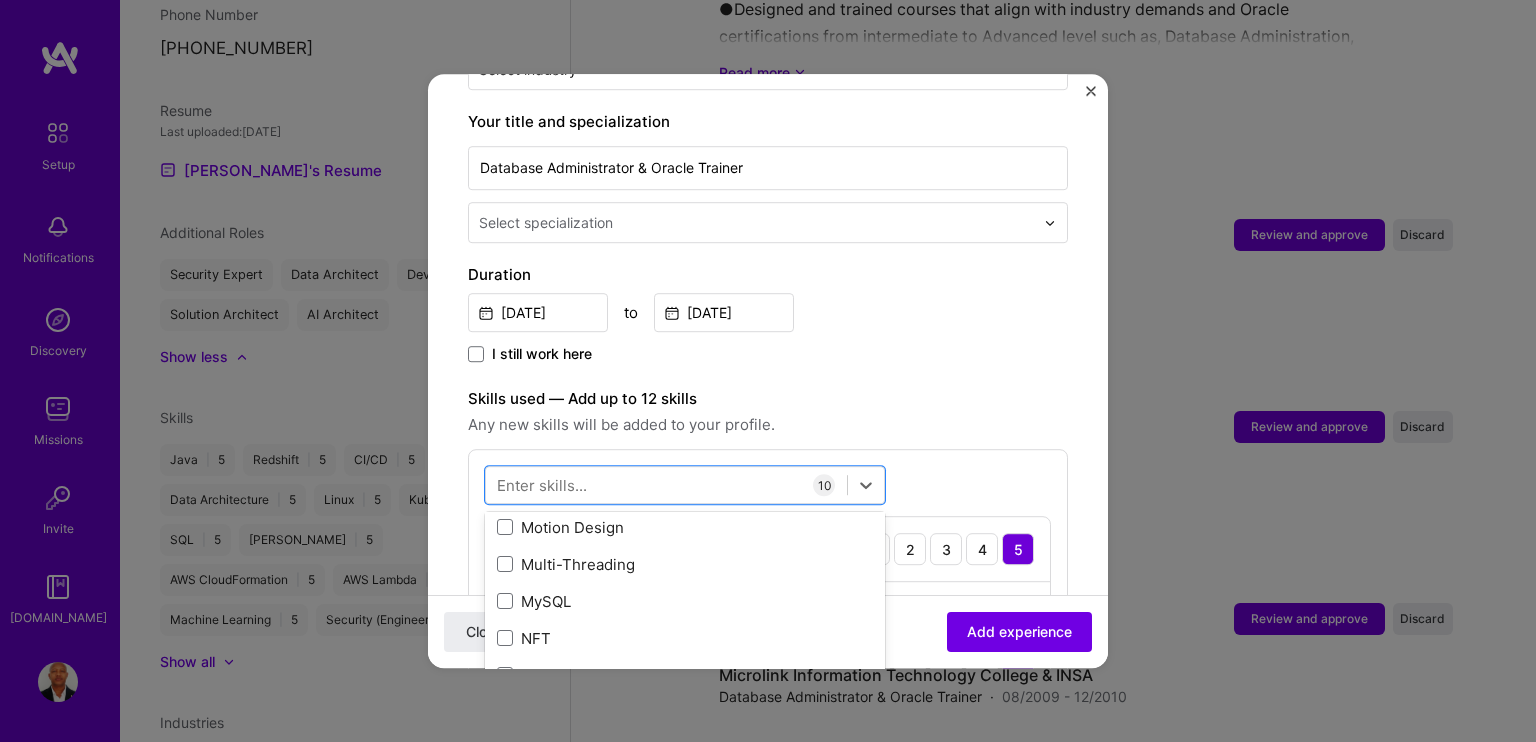 scroll, scrollTop: 8400, scrollLeft: 0, axis: vertical 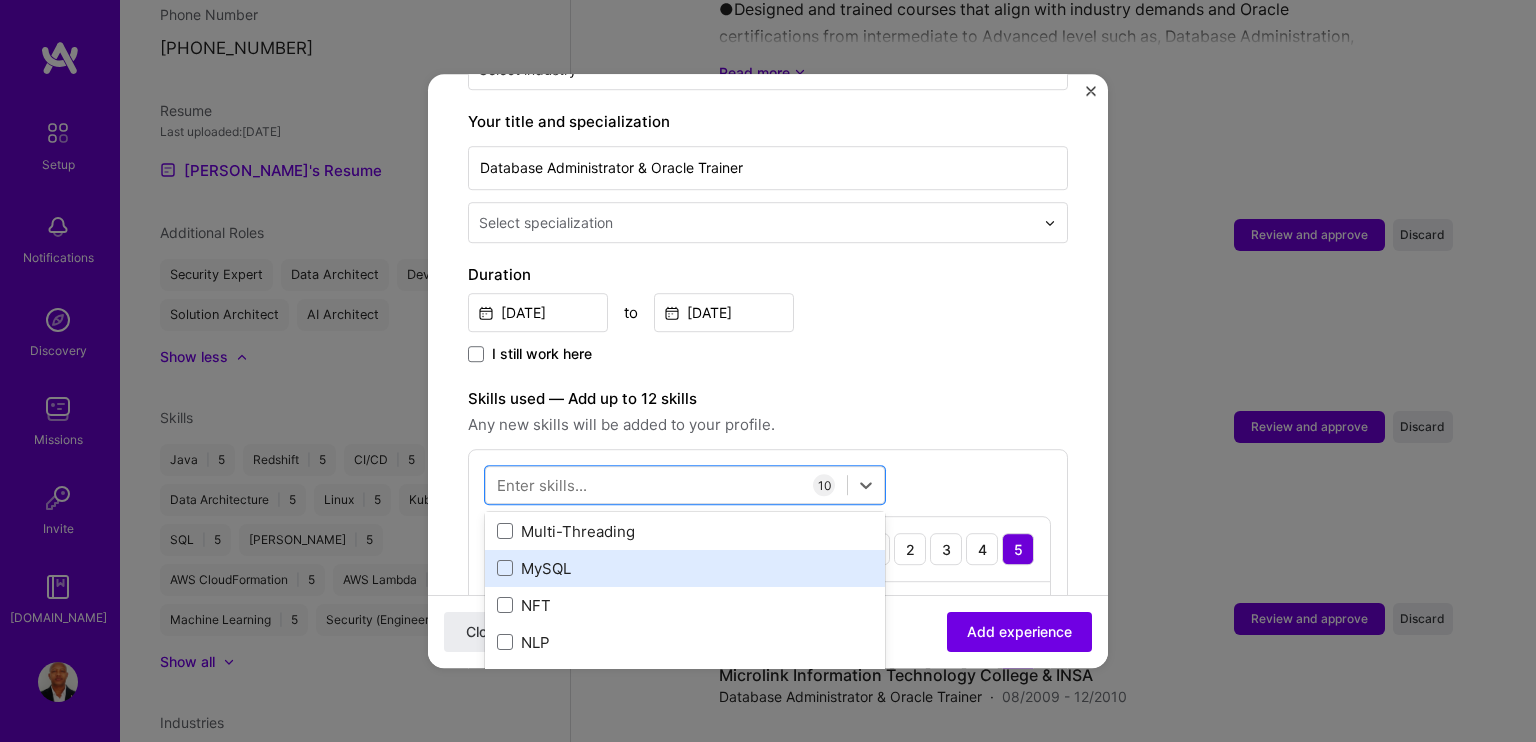 click on "MySQL" at bounding box center (685, 568) 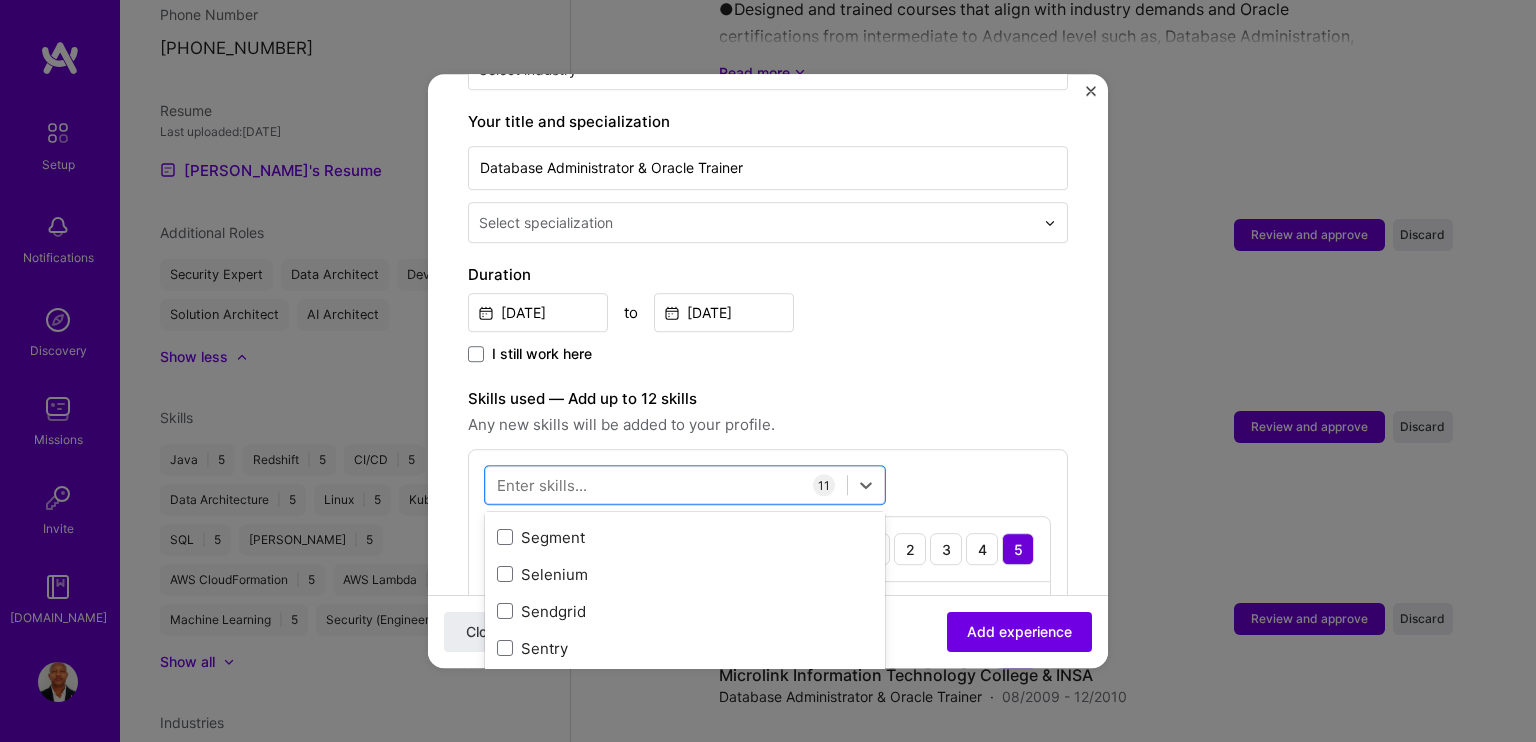 scroll, scrollTop: 11140, scrollLeft: 0, axis: vertical 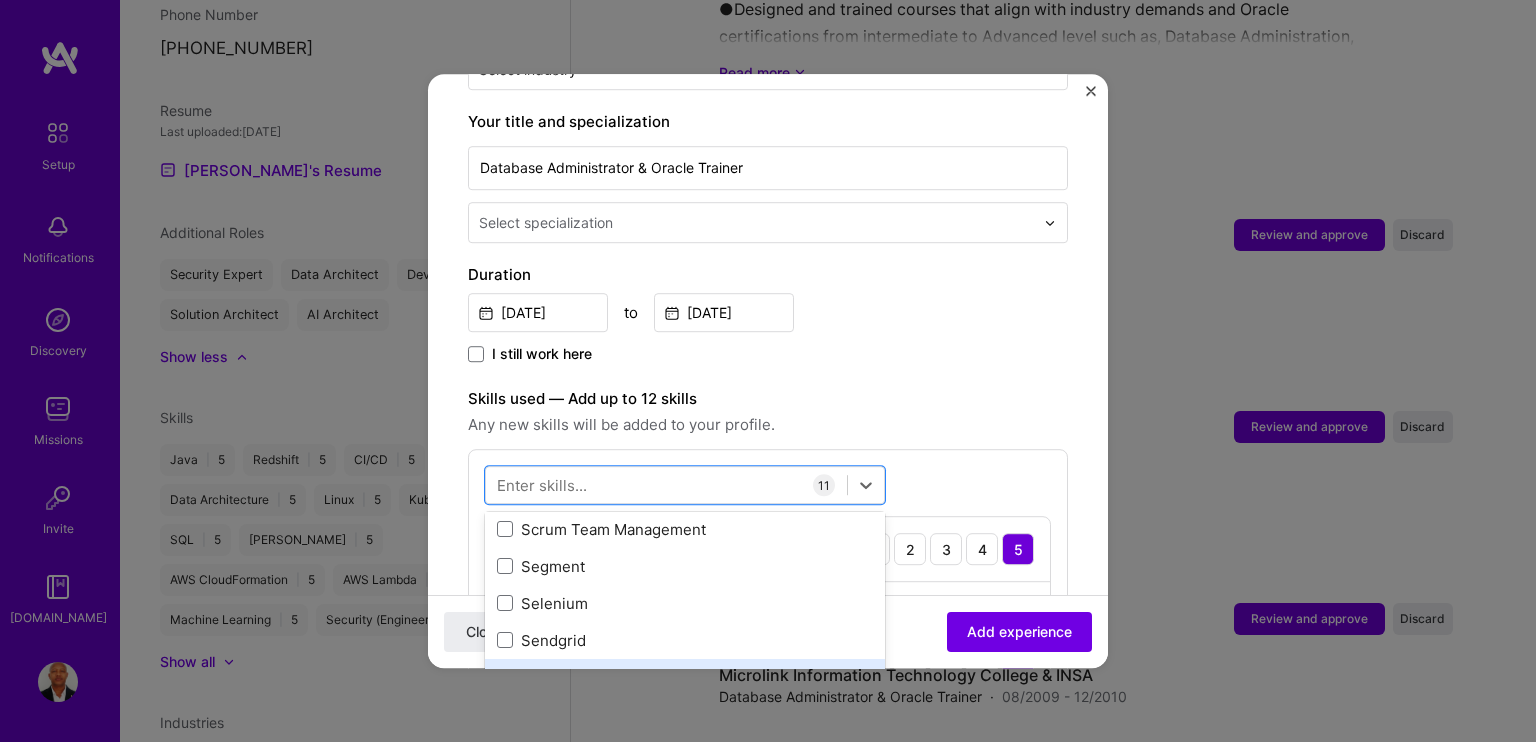 click on "Sentry" at bounding box center (685, 677) 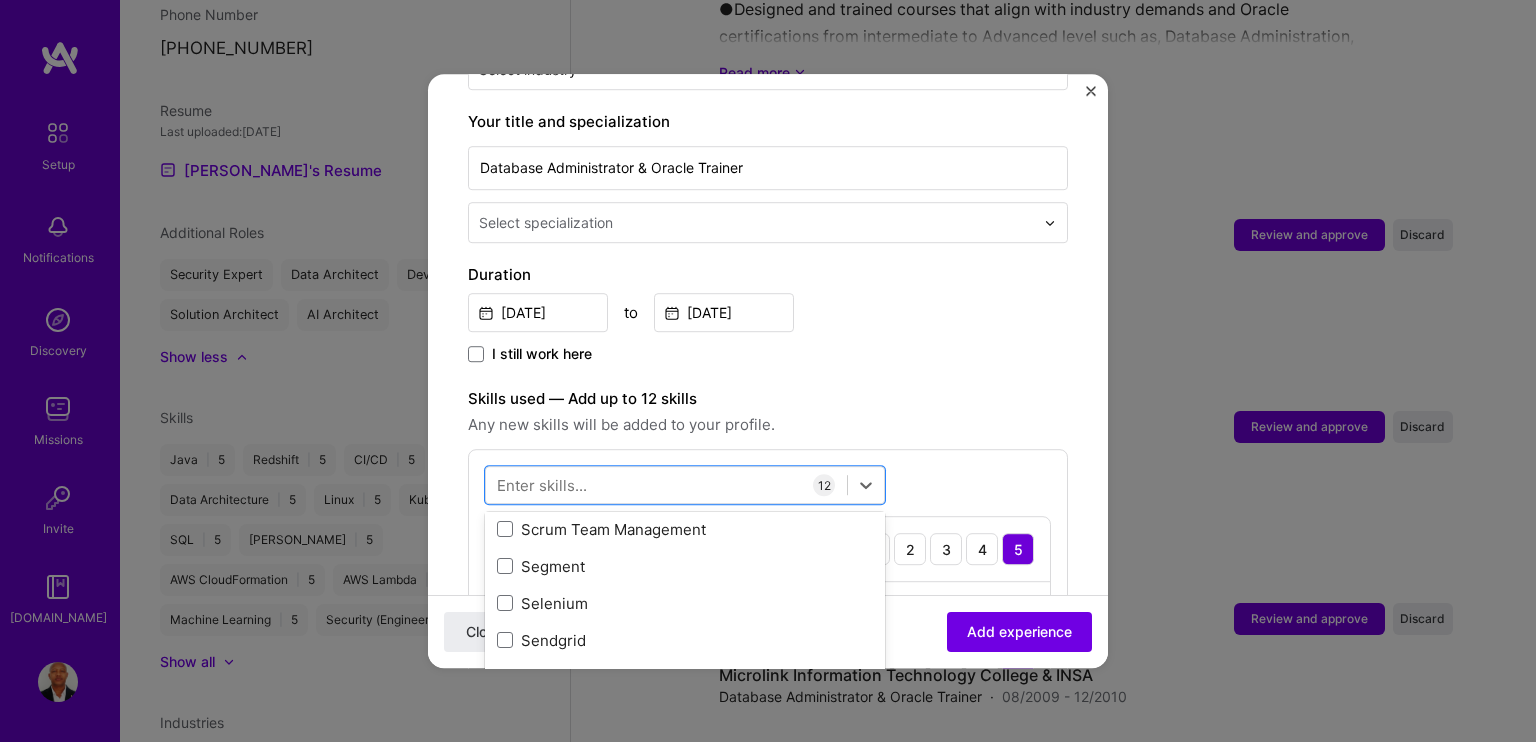click on "Adding suggested job This job is suggested based on your LinkedIn, resume or [DOMAIN_NAME] activity. Create a job experience Jobs help companies understand your past experience. Company logo Company name INSA
Industry Add up to 2 industries. Select industry 0 Your title and specialization Database Administrator & Oracle Trainer Select specialization Duration [DATE]
to [DATE]
I still work here Skills used — Add up to 12 skills Any new skills will be added to your profile. option Sentry, selected. option Scrum Team Management focused, 0 of 2. 378 results available. Use Up and Down to choose options, press Enter to select the currently focused option, press Escape to exit the menu, press Tab to select the option and exit the menu. Your Skills Data Architecture DevOps GraphQL Java JavaScript Machine Learning Python Security (Engineering) CI/CD Grafana Kinesis Kubernetes Linux Prometheus Redshift SQL" at bounding box center [768, 1124] 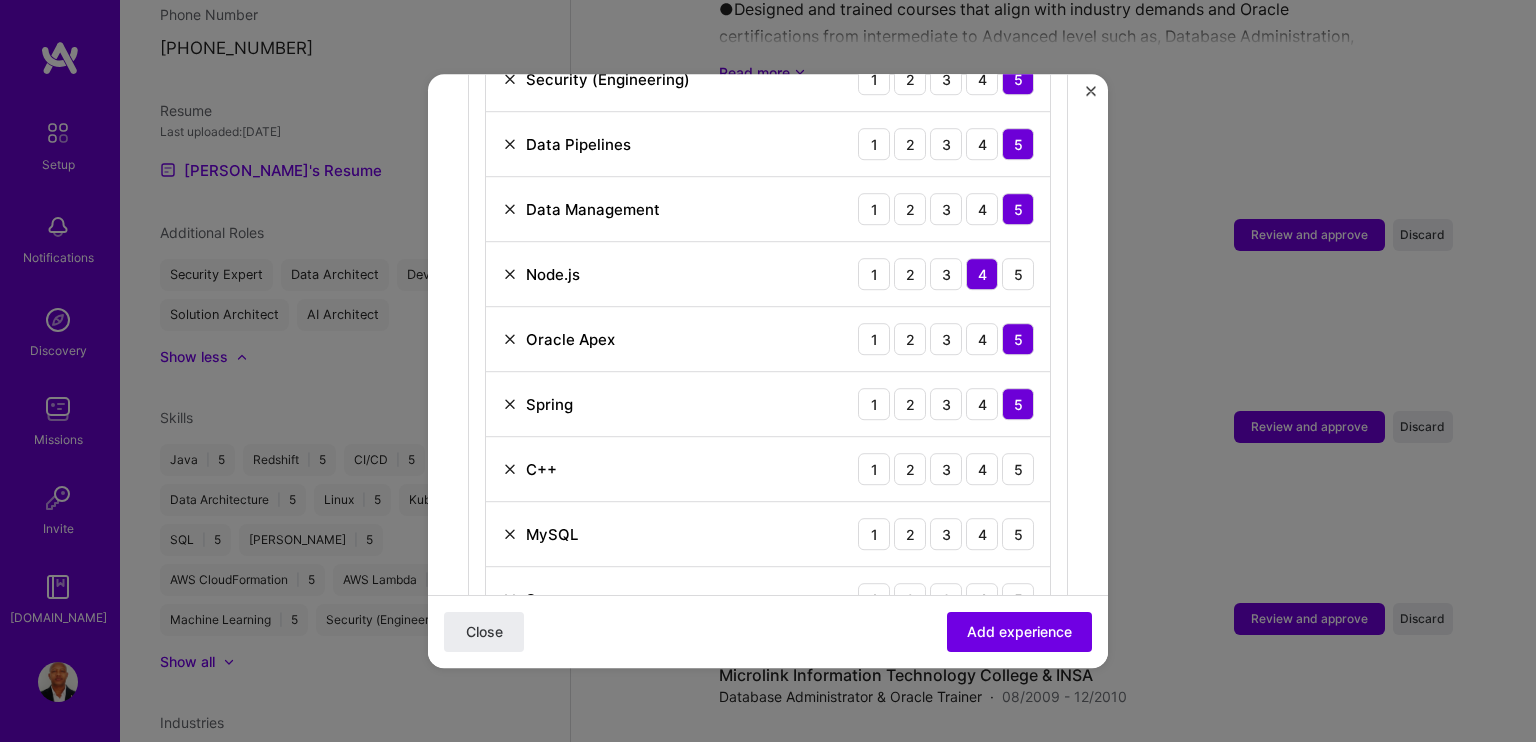 scroll, scrollTop: 1100, scrollLeft: 0, axis: vertical 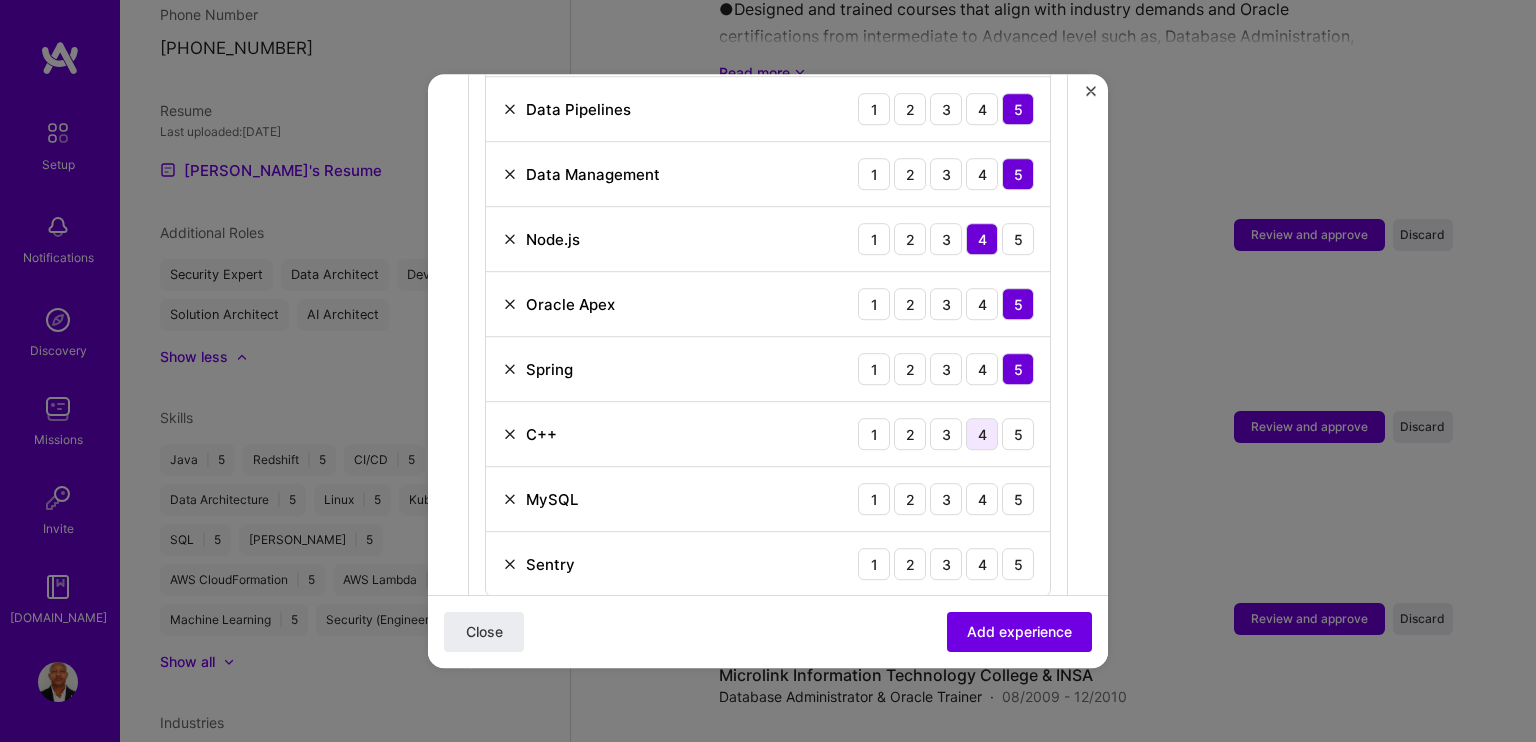click on "4" at bounding box center [982, 434] 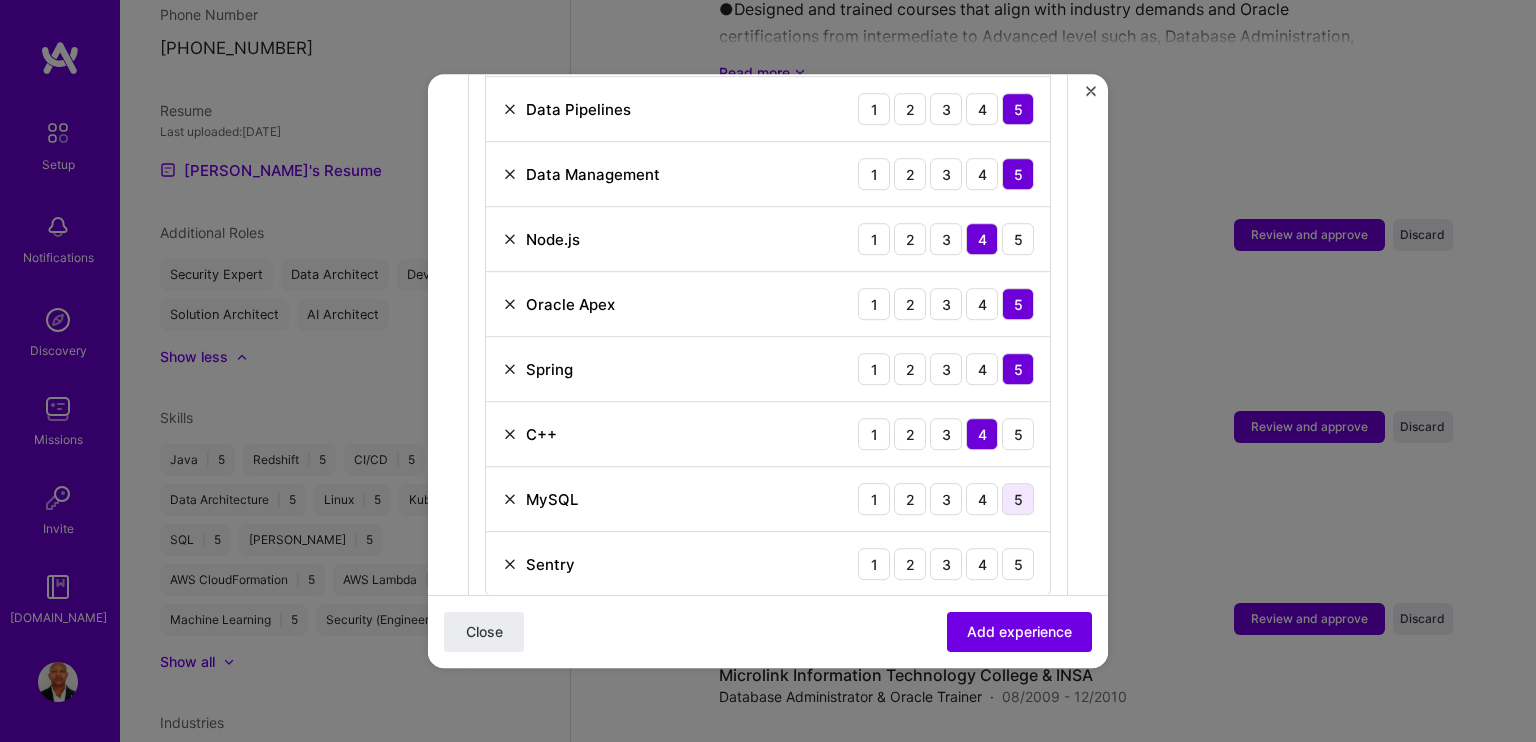 click on "5" at bounding box center (1018, 499) 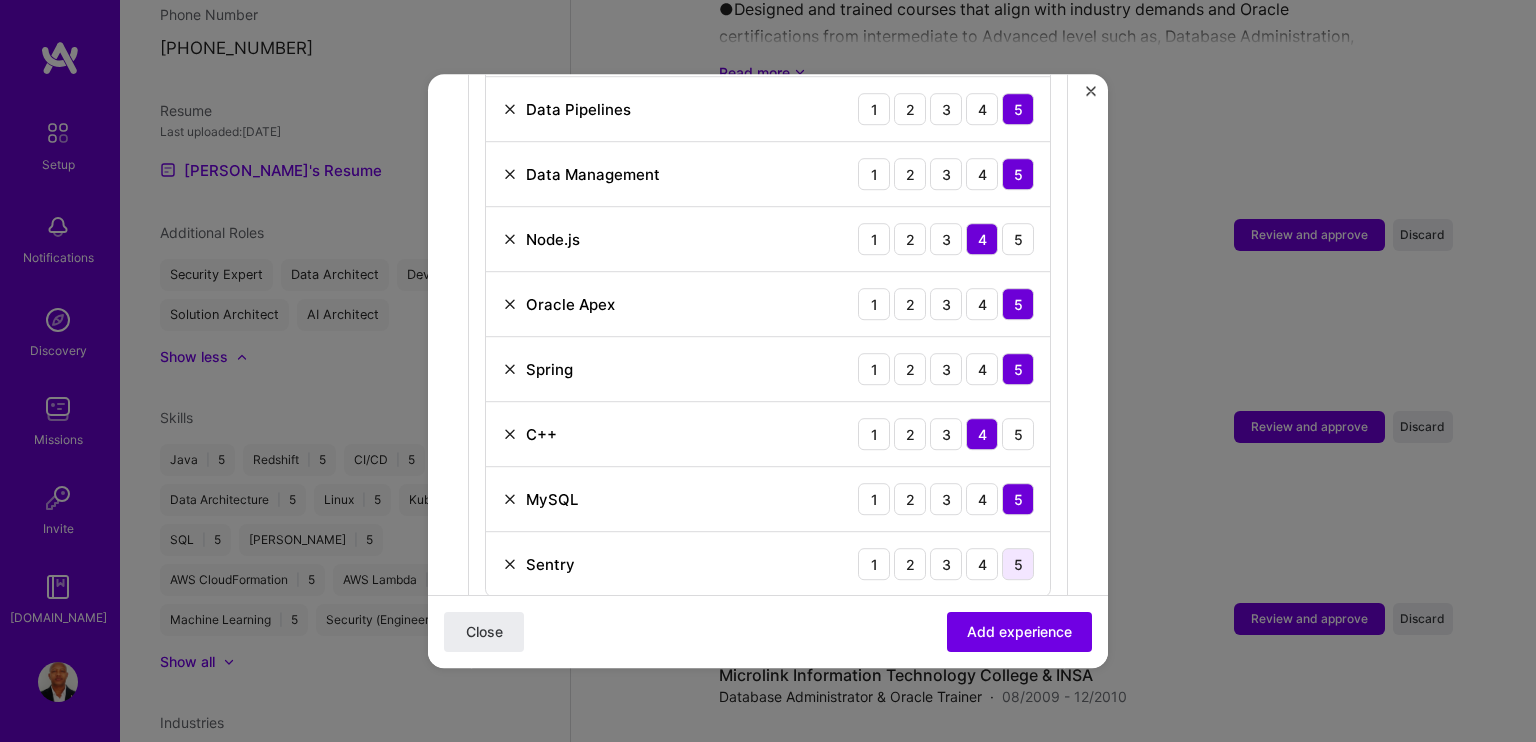 click on "5" at bounding box center [1018, 564] 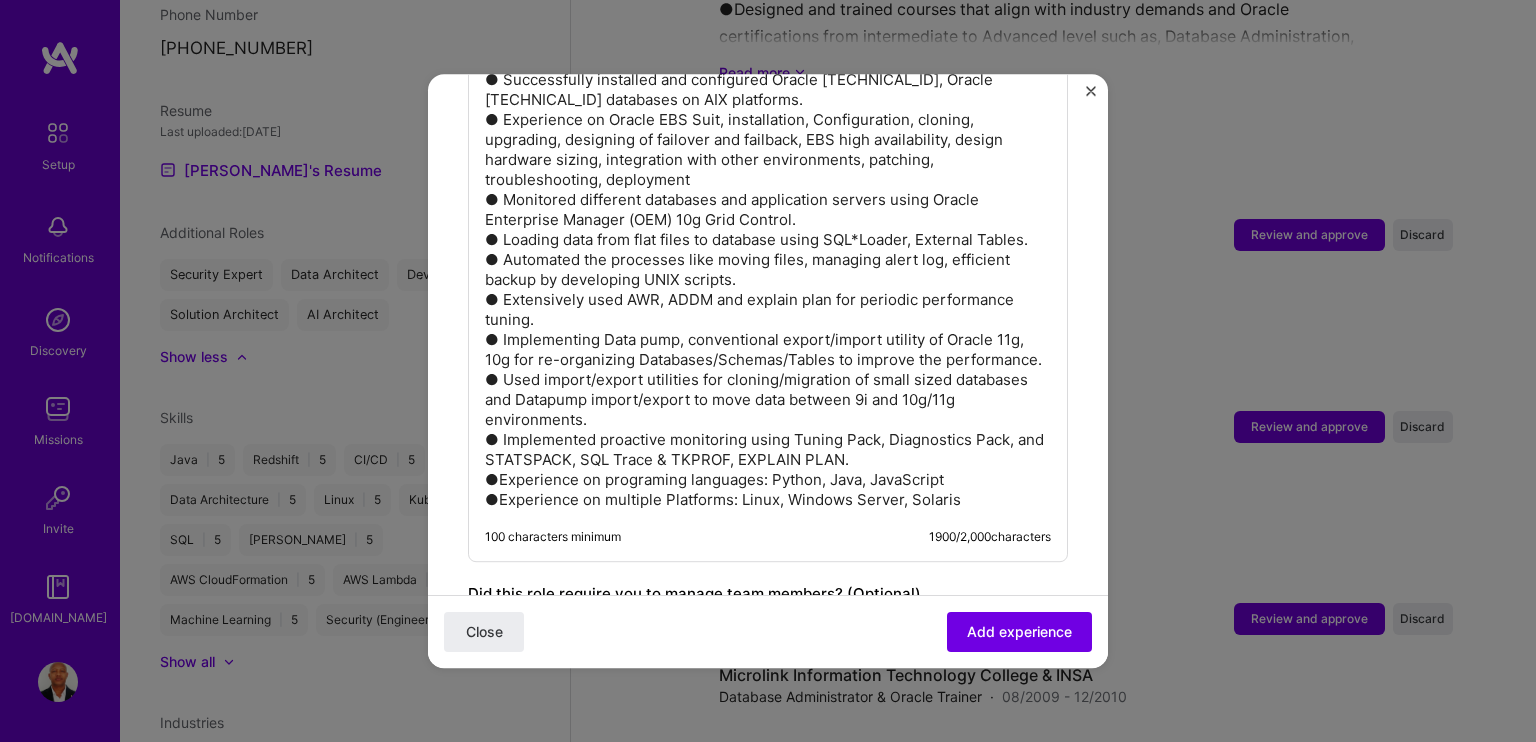 scroll, scrollTop: 2100, scrollLeft: 0, axis: vertical 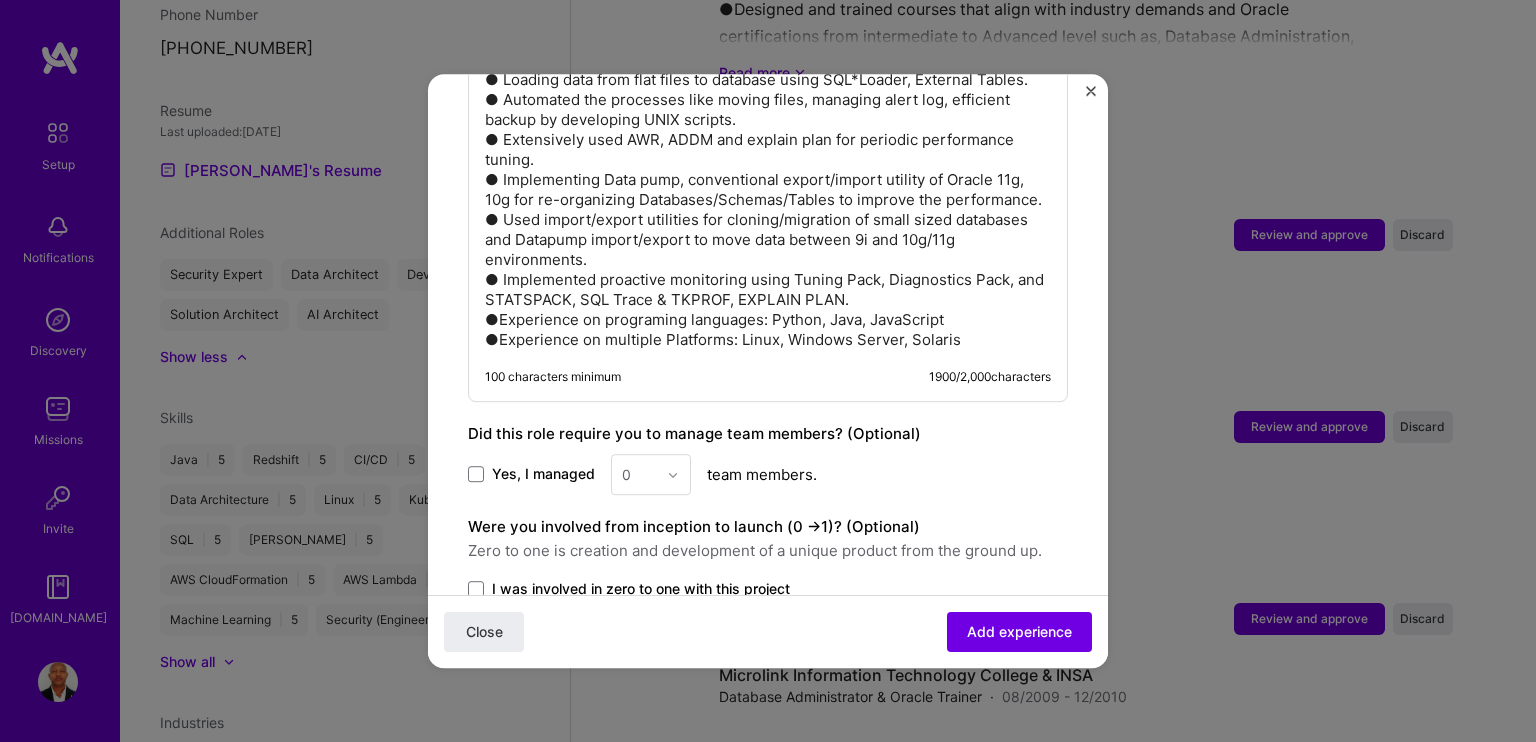 click on "Yes, I managed" at bounding box center [531, 475] 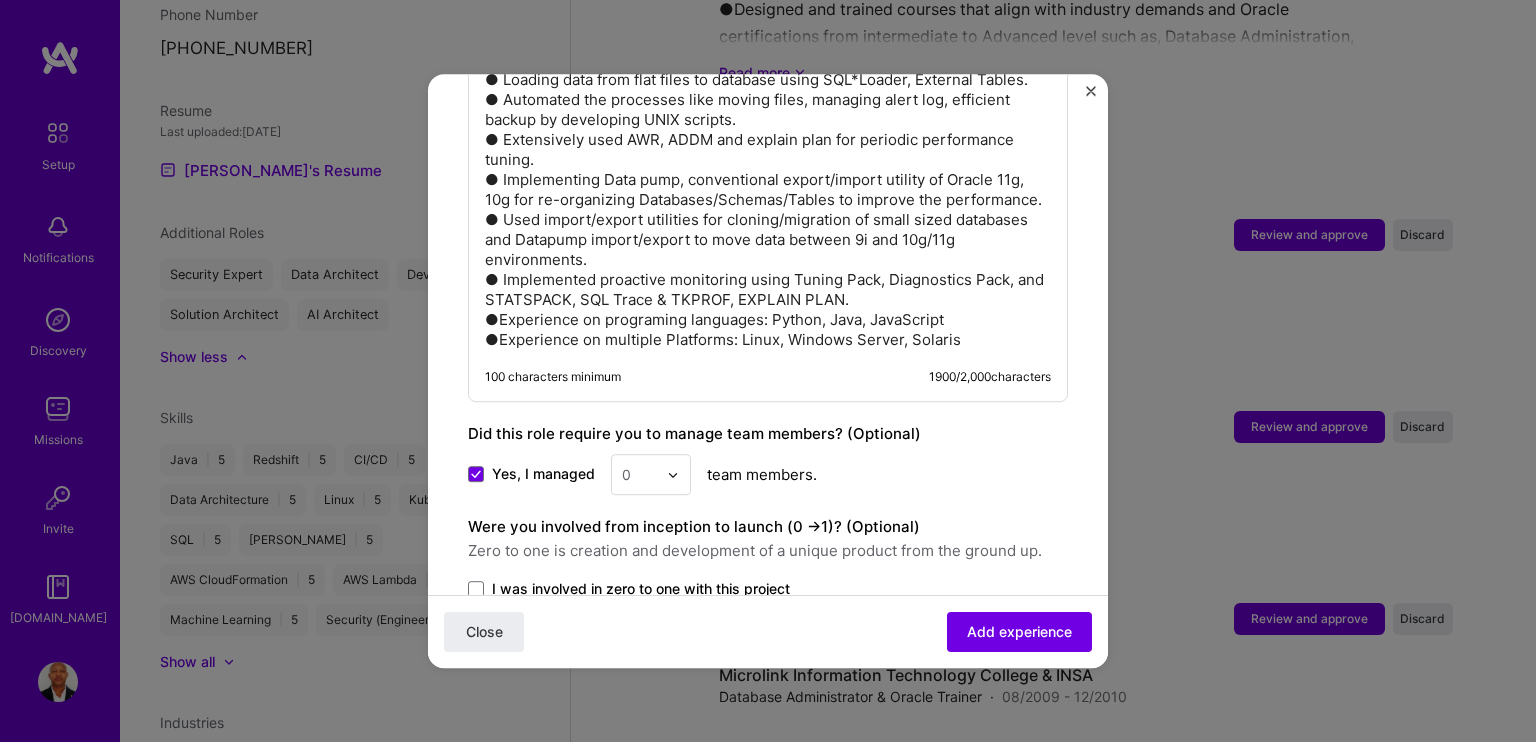 click at bounding box center [678, 474] 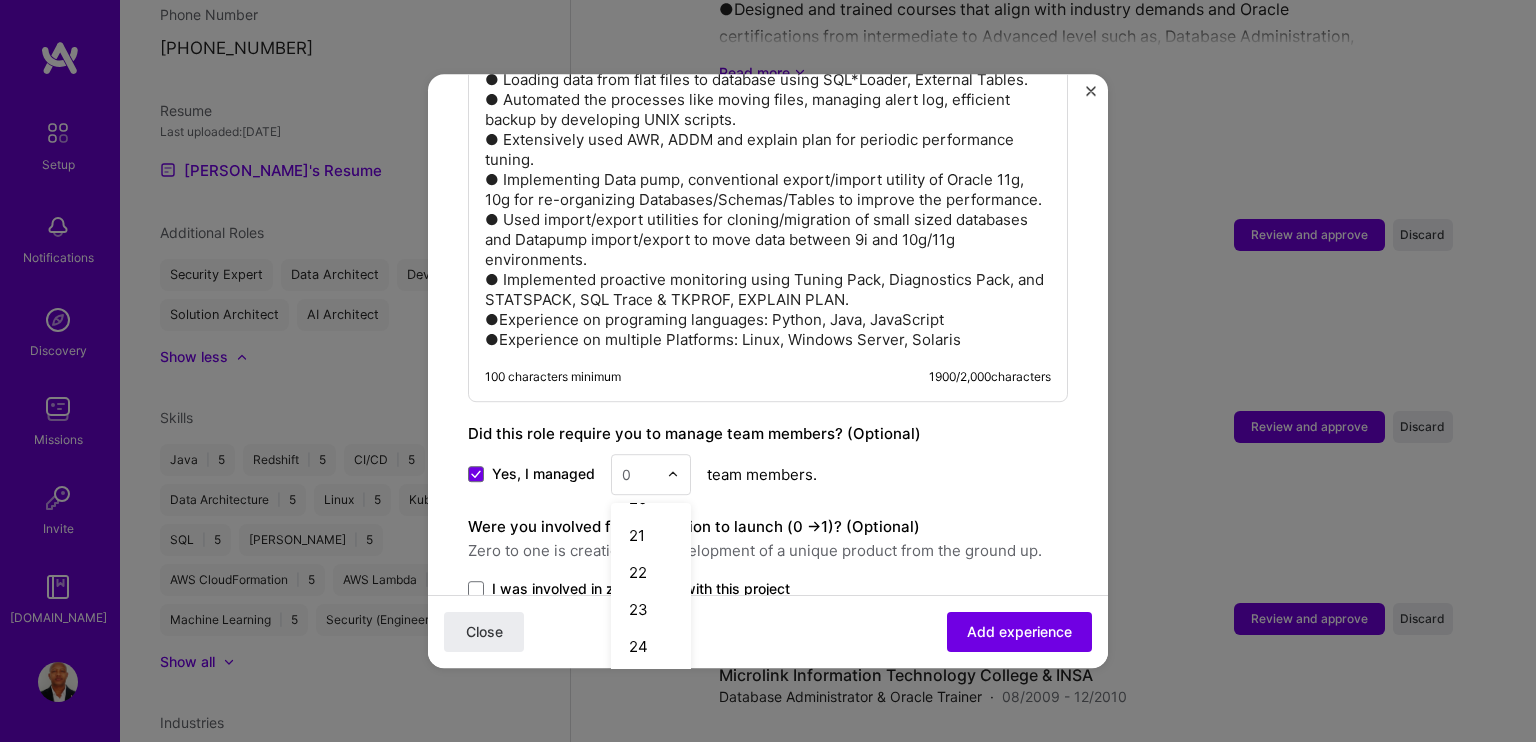 scroll, scrollTop: 747, scrollLeft: 0, axis: vertical 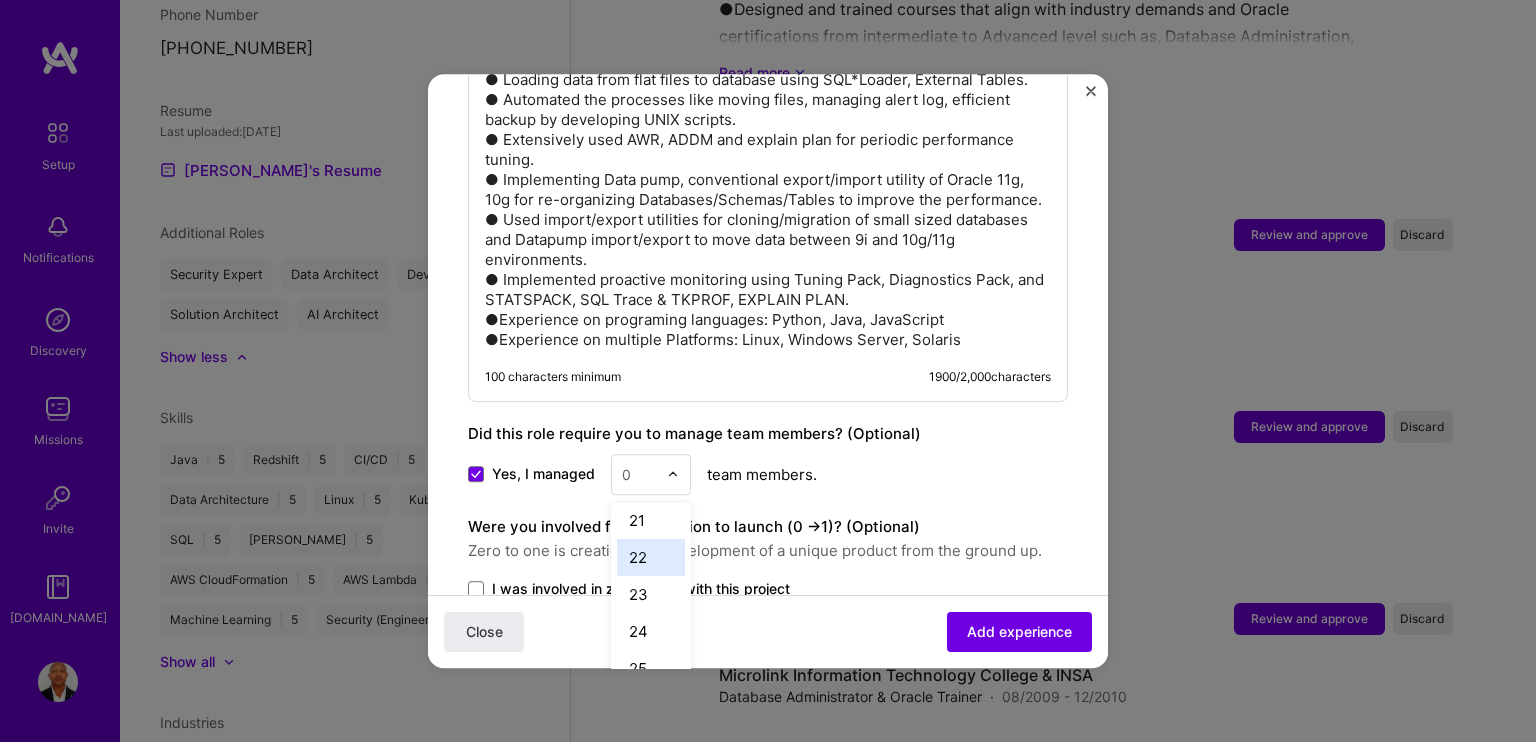 click on "22" at bounding box center [651, 557] 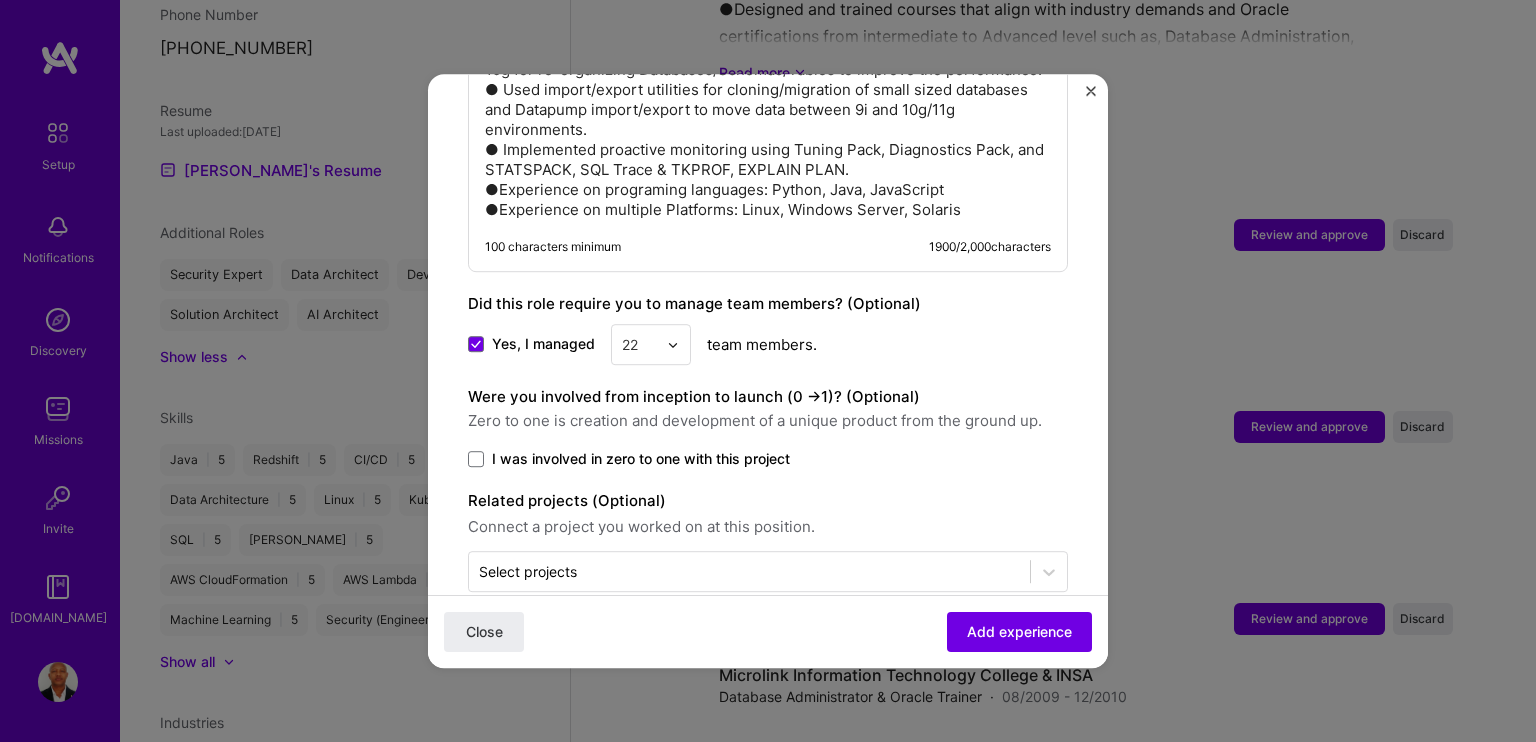 scroll, scrollTop: 2260, scrollLeft: 0, axis: vertical 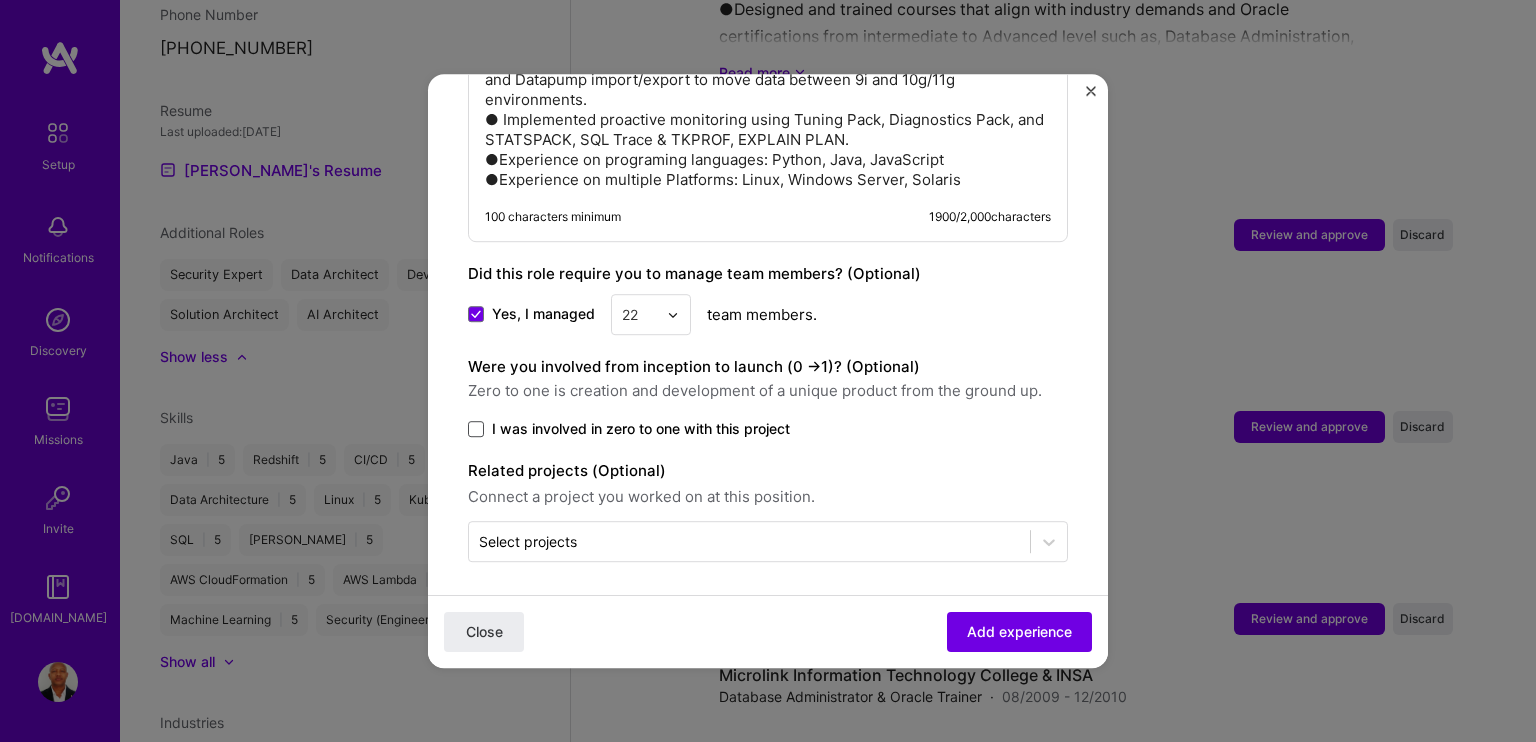 click at bounding box center (476, 429) 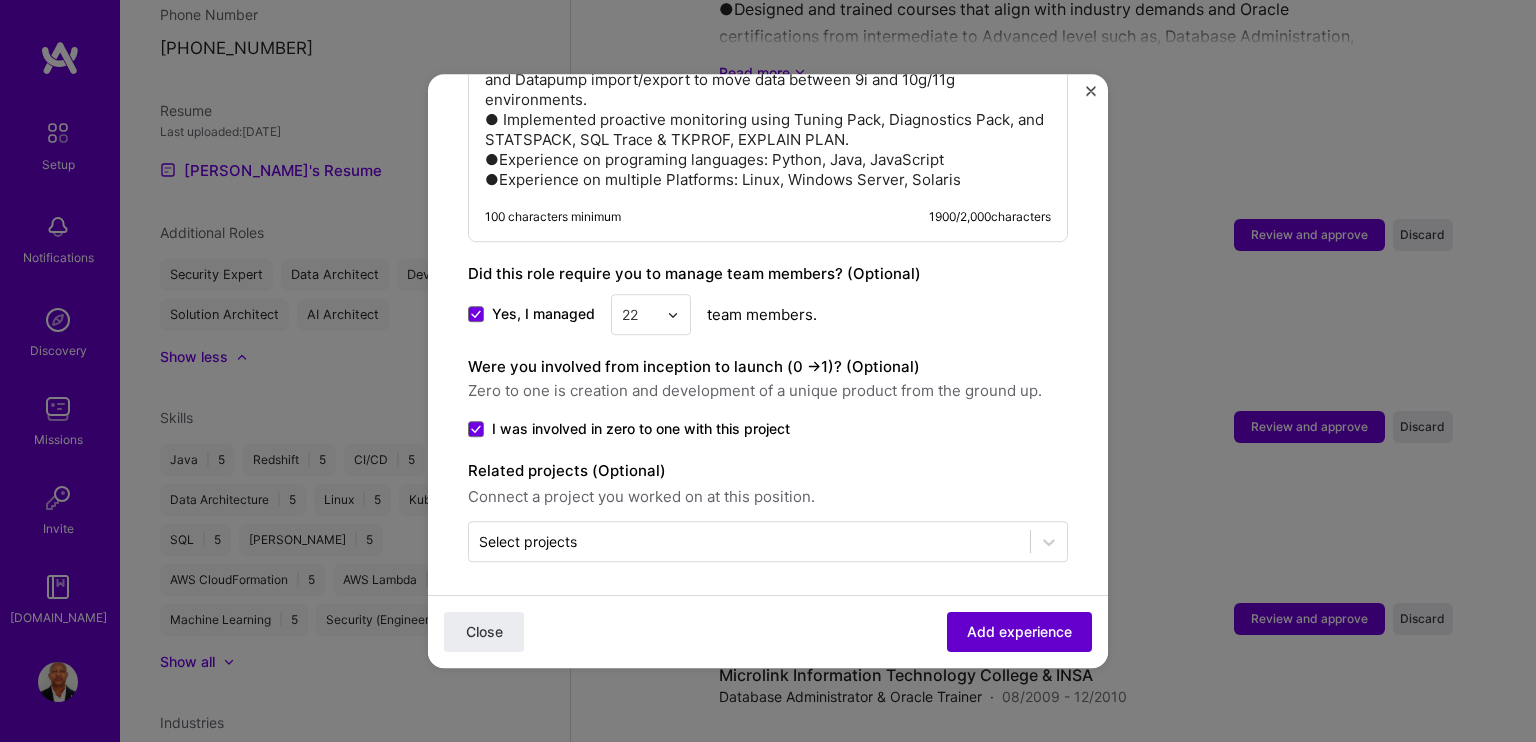 click on "Add experience" at bounding box center [1019, 632] 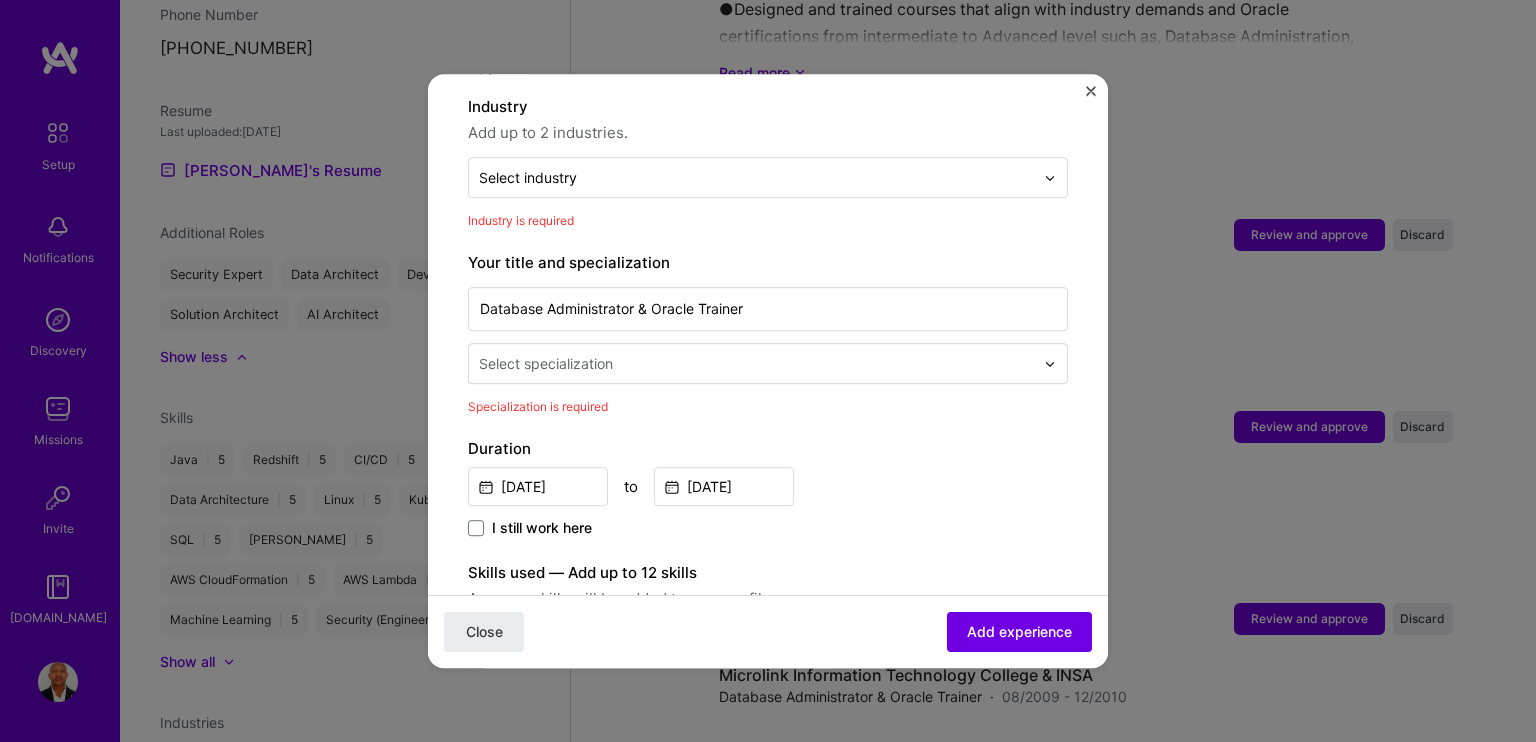 scroll, scrollTop: 192, scrollLeft: 0, axis: vertical 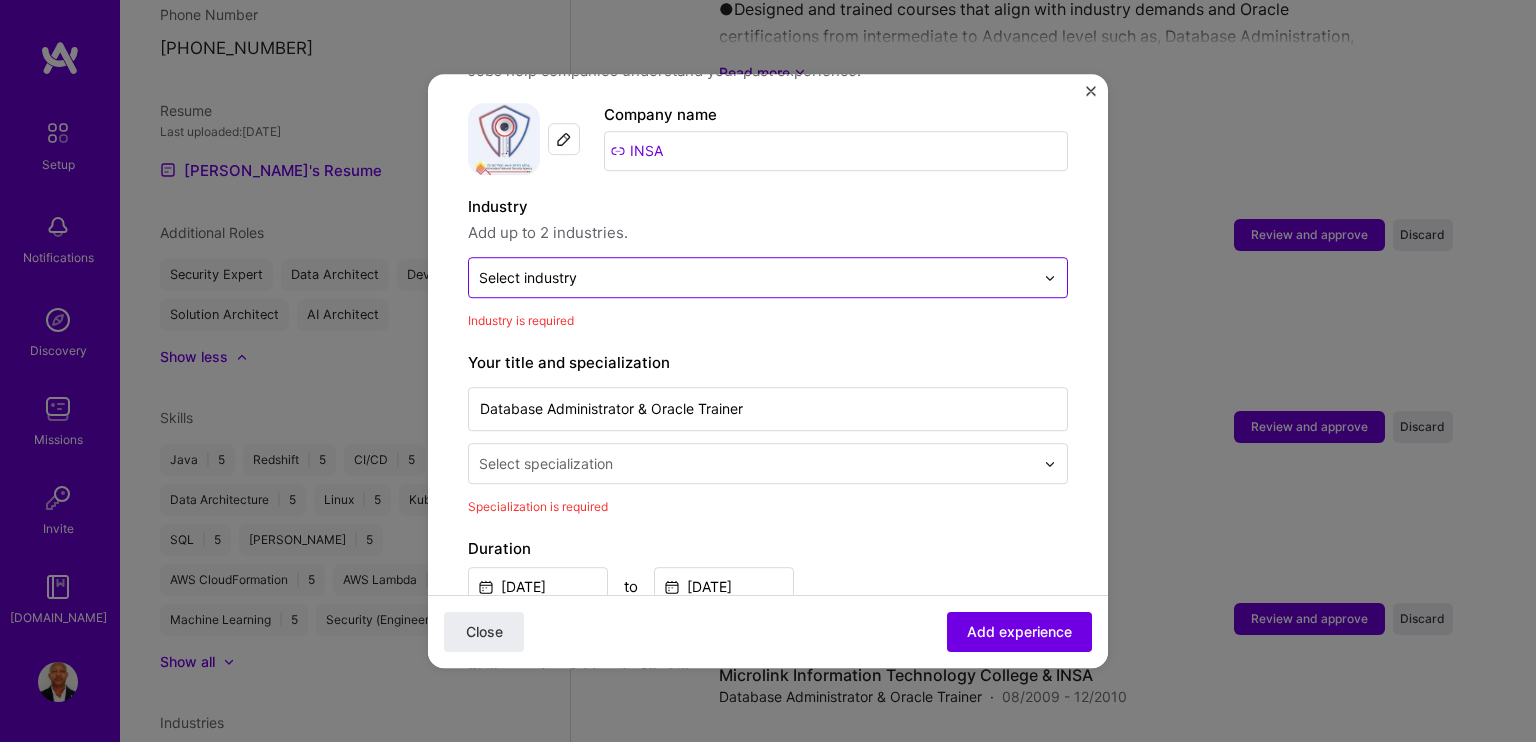click at bounding box center (756, 277) 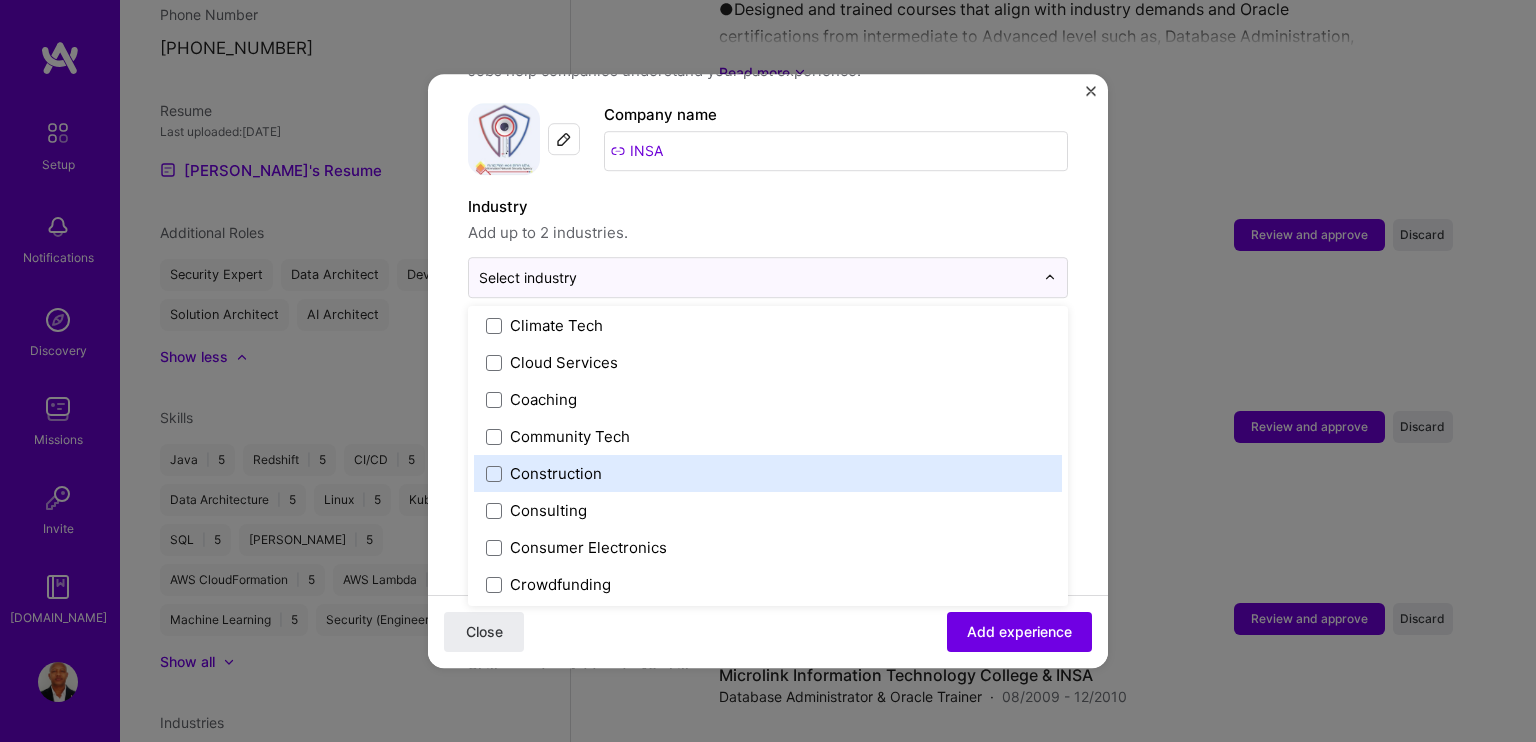 scroll, scrollTop: 1252, scrollLeft: 0, axis: vertical 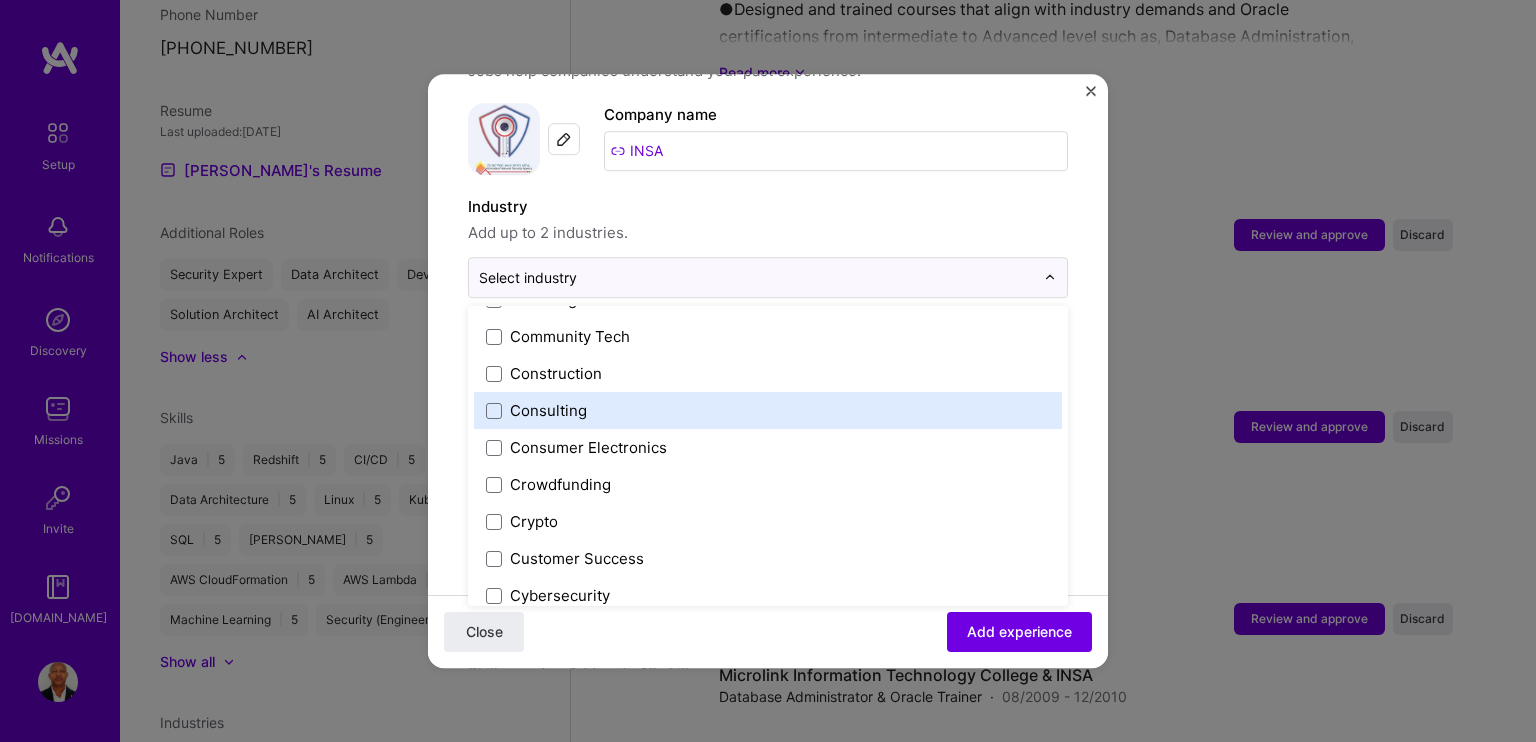 click on "Consulting" at bounding box center (548, 410) 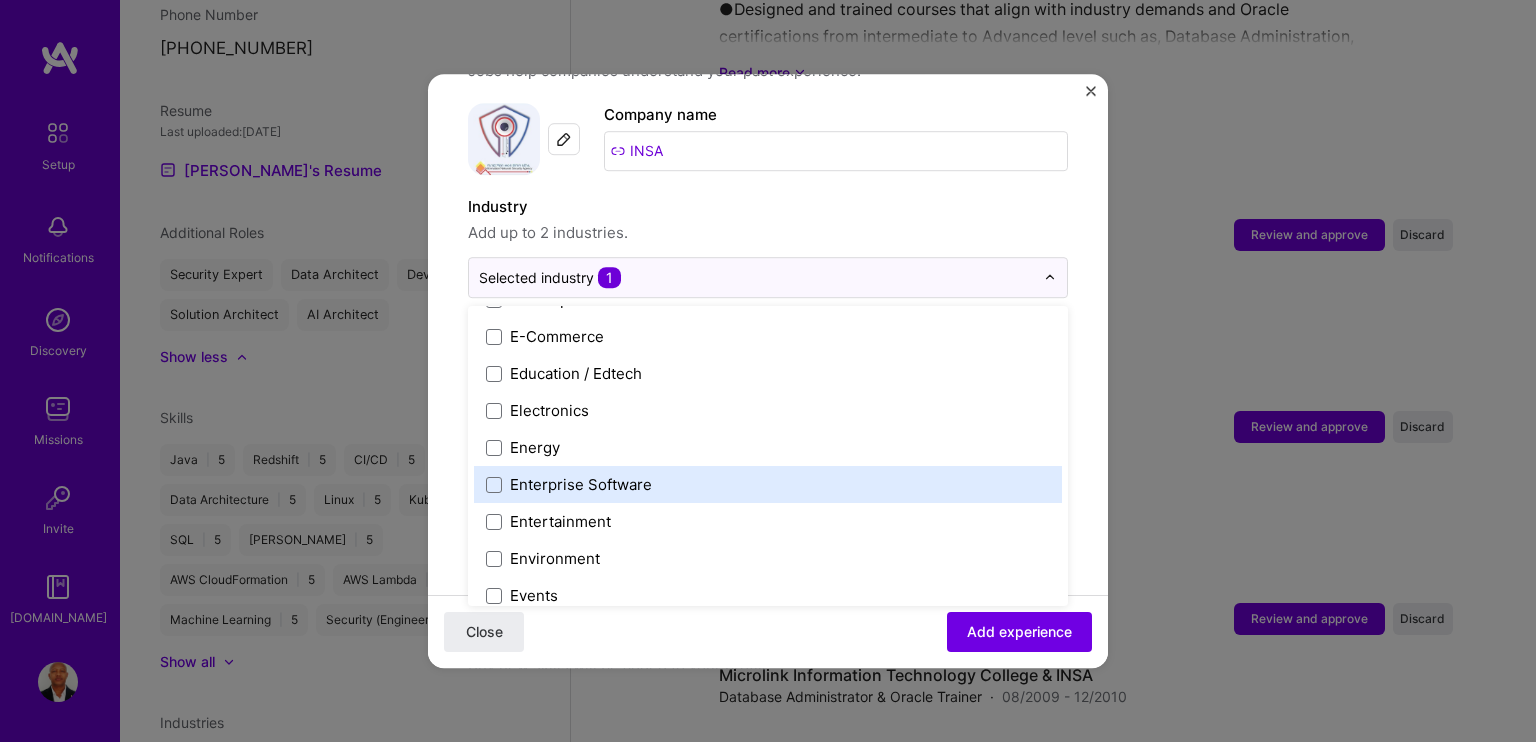 scroll, scrollTop: 1800, scrollLeft: 0, axis: vertical 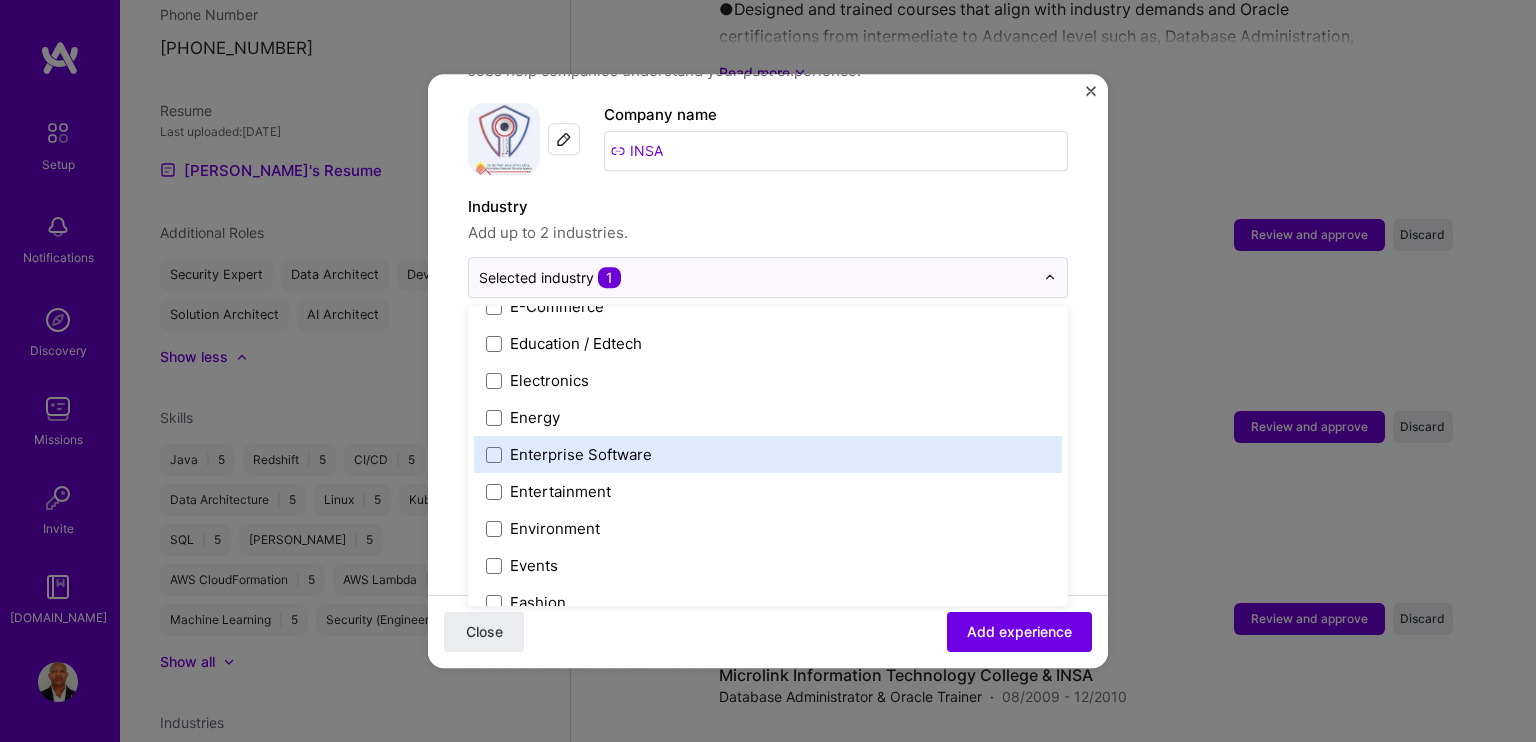 click on "Enterprise Software" at bounding box center (768, 454) 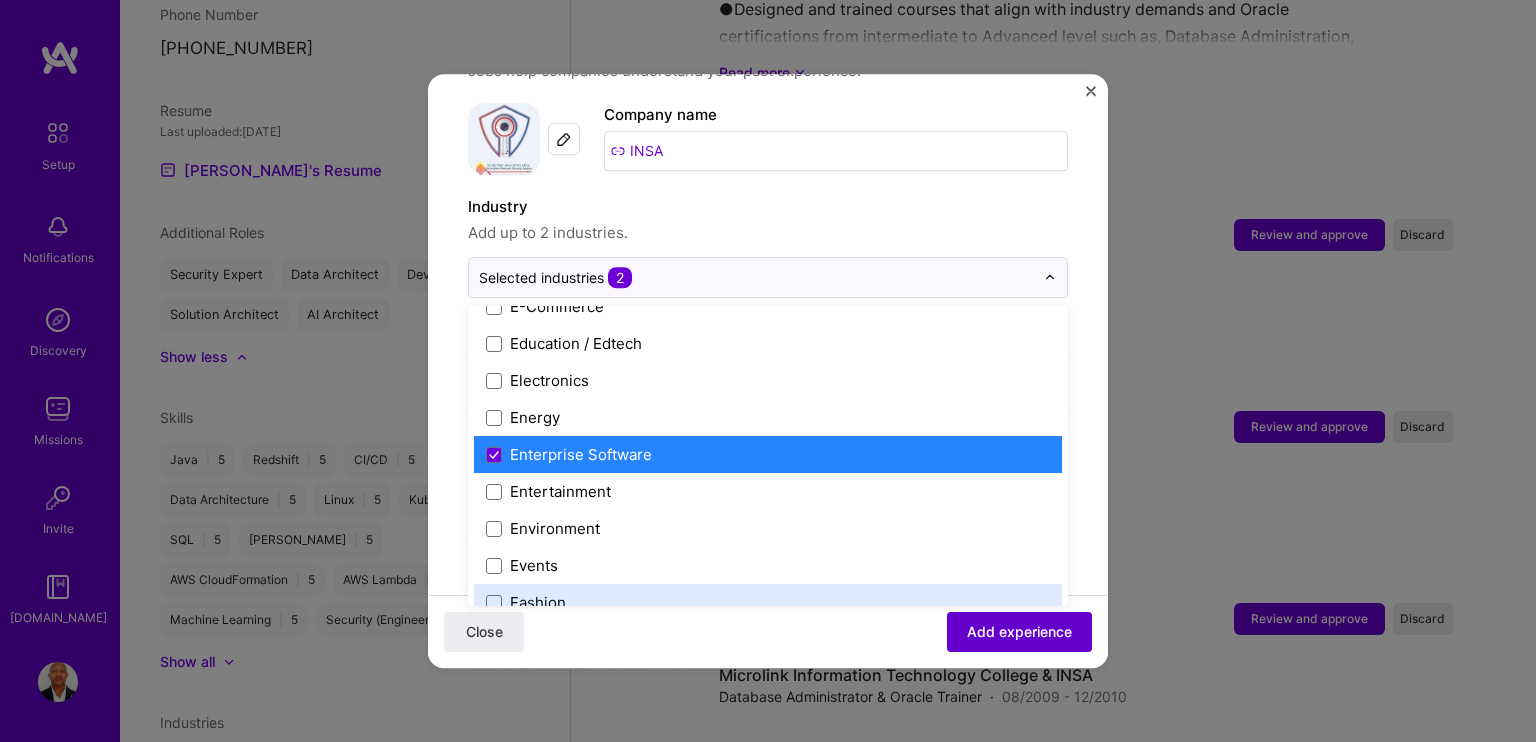 click on "Add experience" at bounding box center (1019, 632) 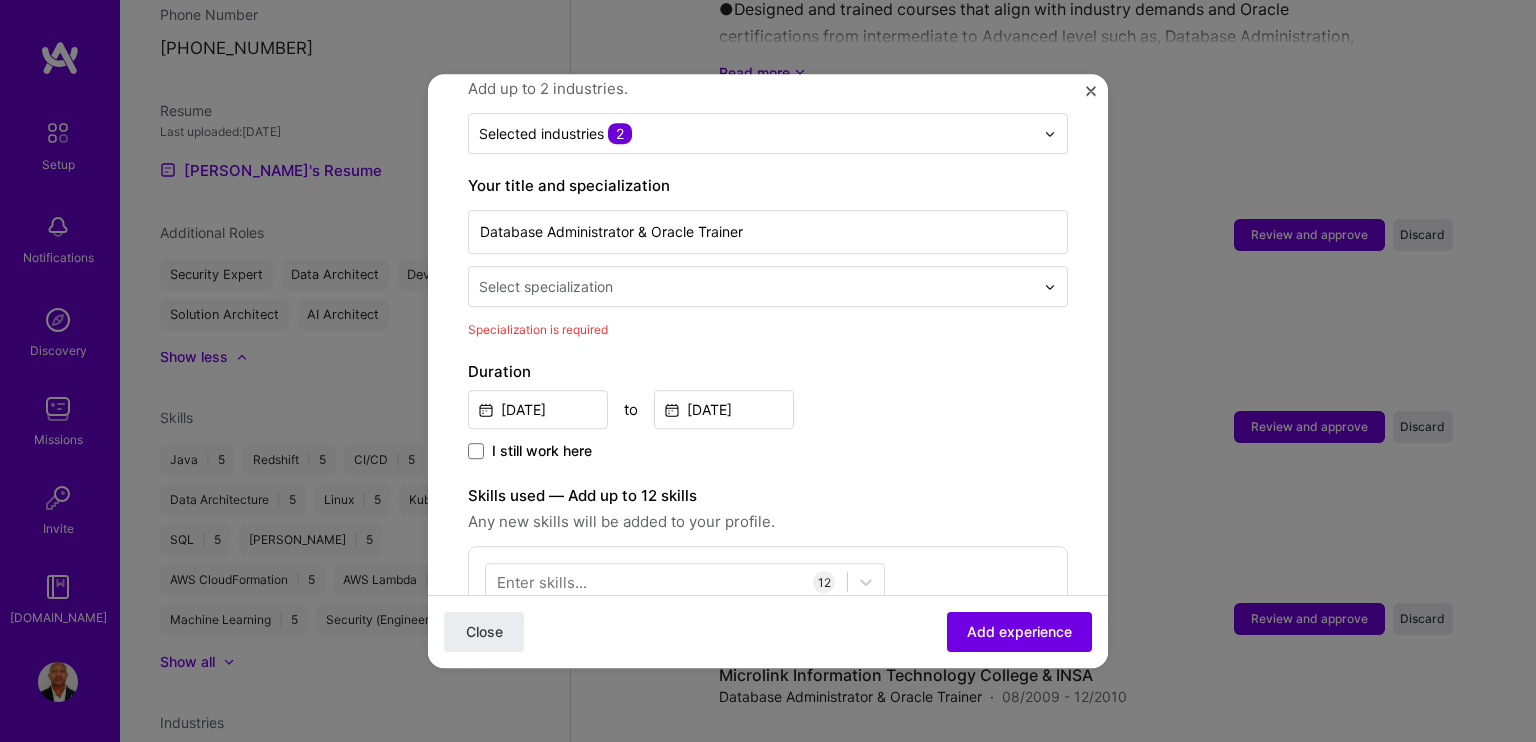scroll, scrollTop: 314, scrollLeft: 0, axis: vertical 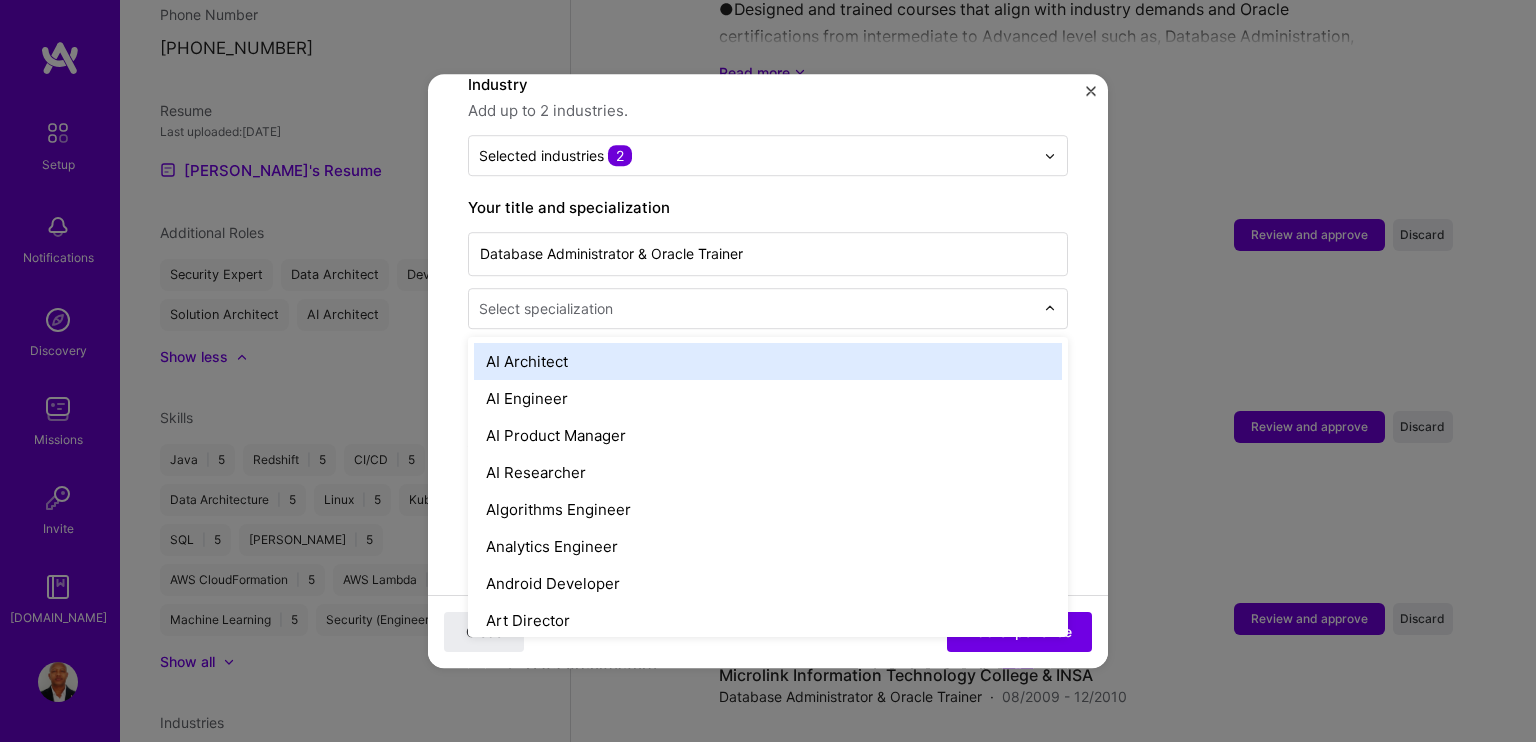 click at bounding box center (758, 308) 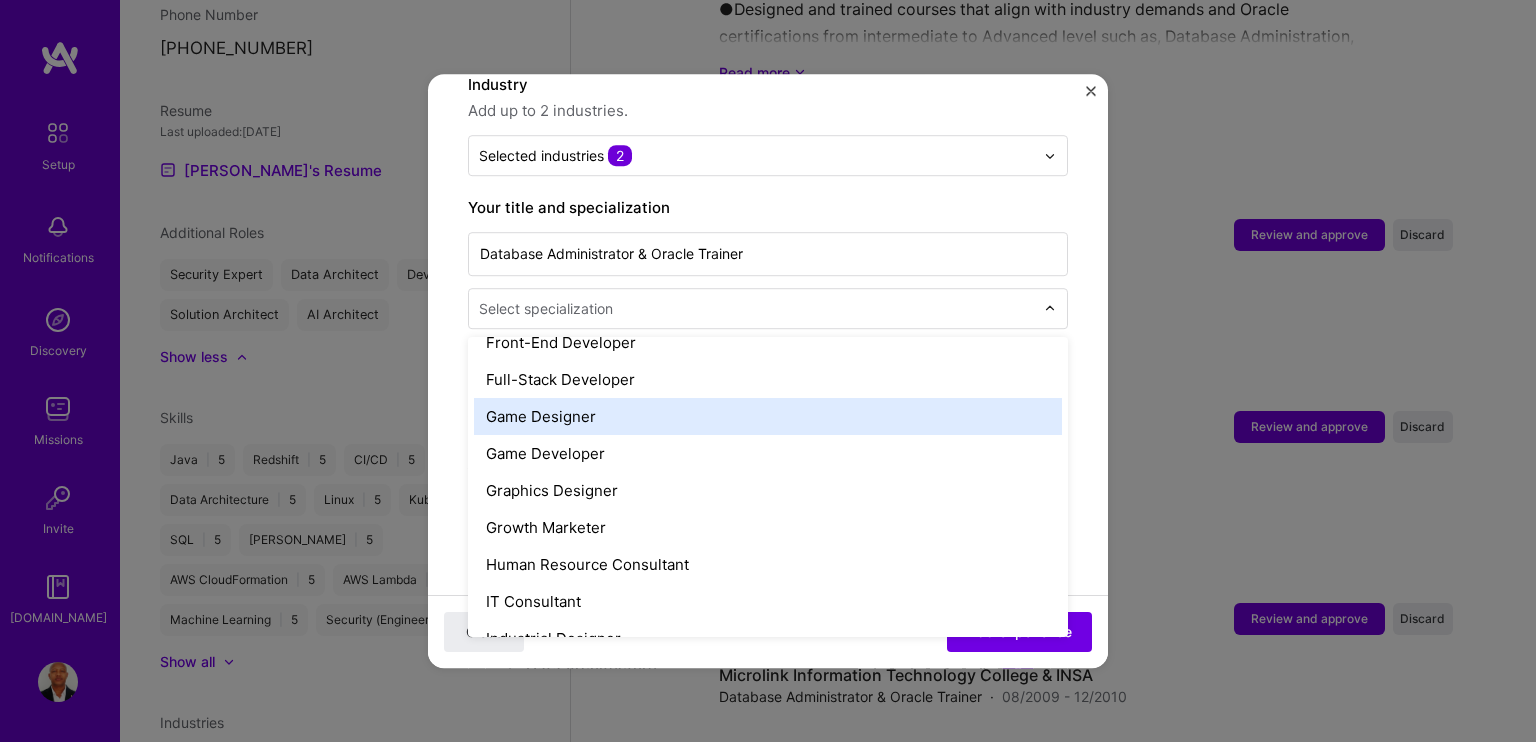scroll, scrollTop: 1200, scrollLeft: 0, axis: vertical 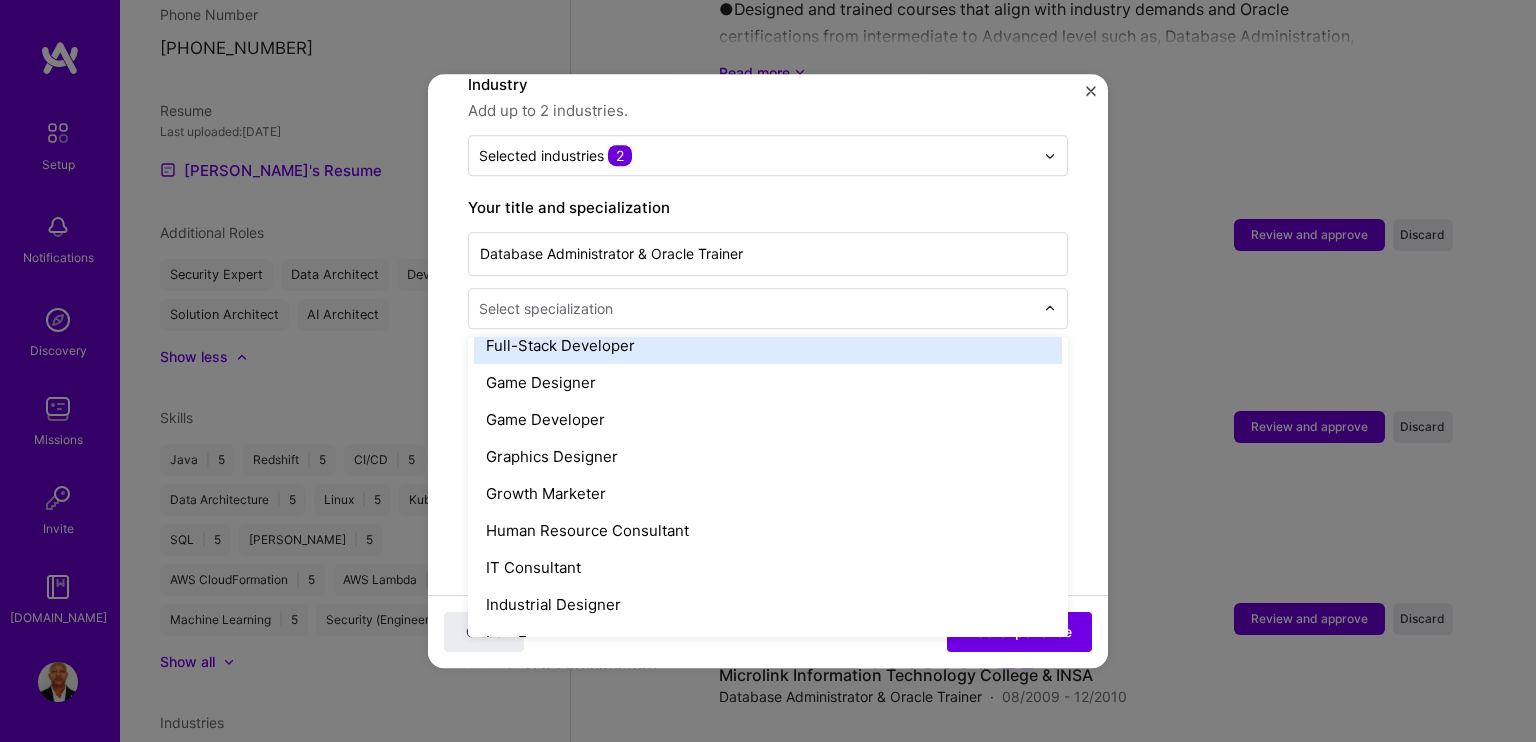 click on "Full-Stack Developer" at bounding box center [768, 345] 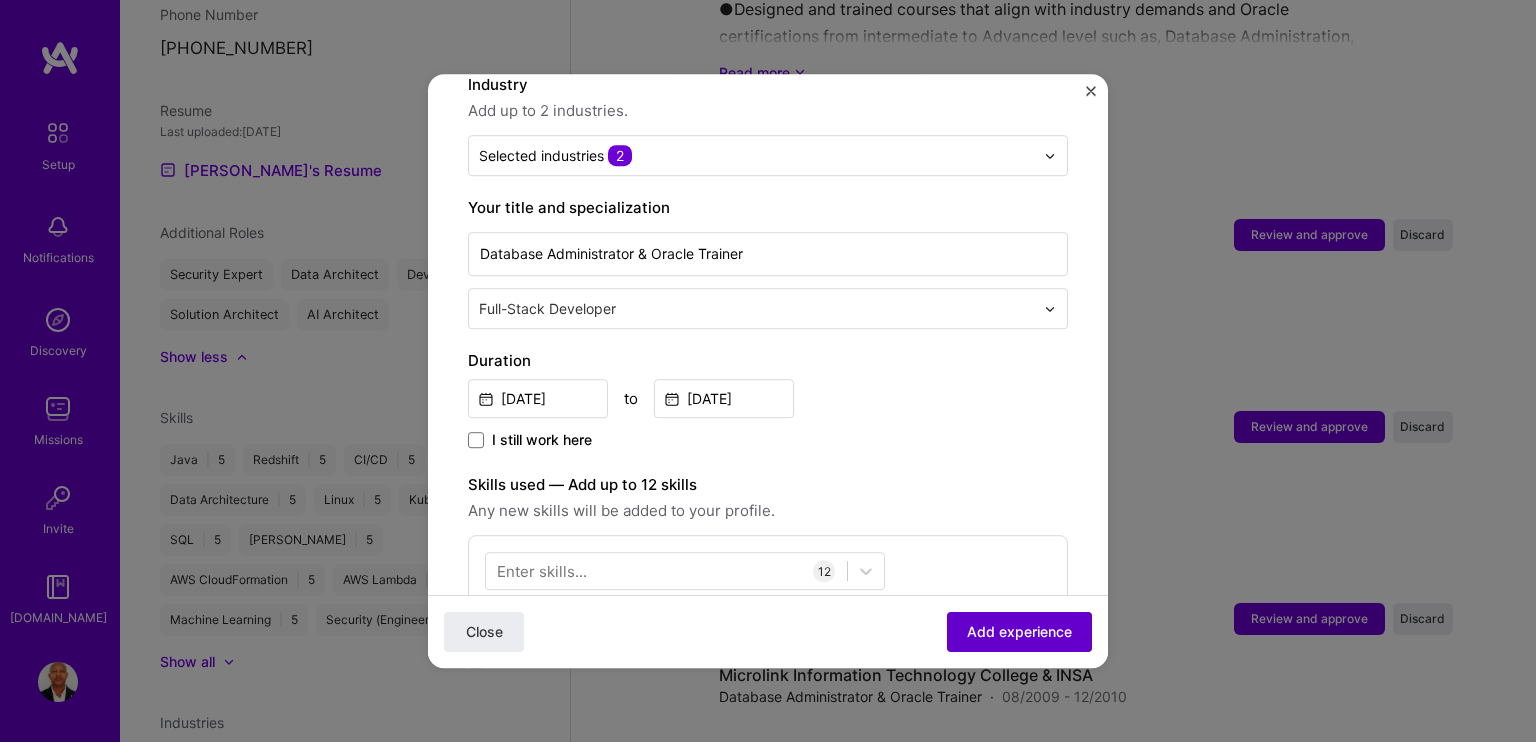 click on "Add experience" at bounding box center (1019, 632) 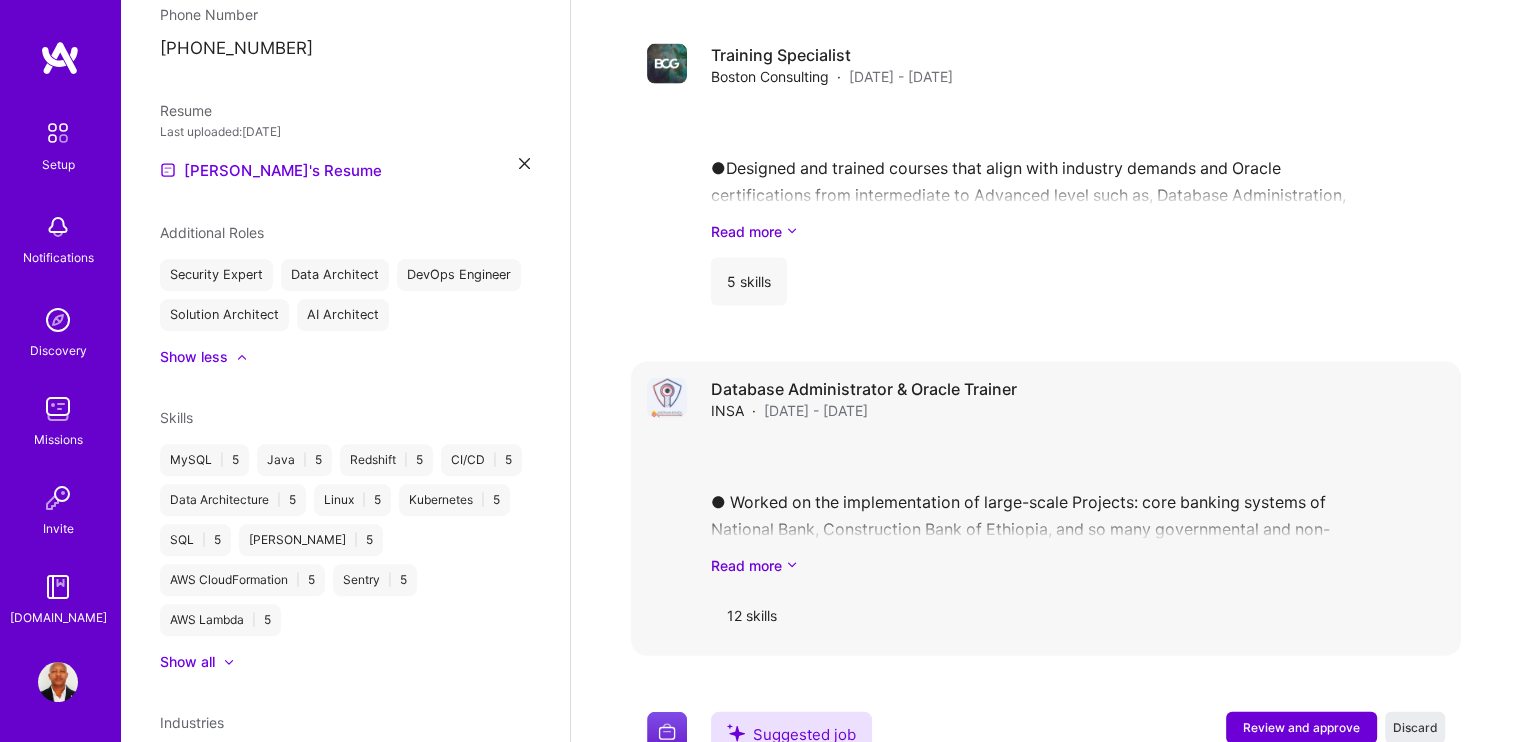 scroll, scrollTop: 4617, scrollLeft: 0, axis: vertical 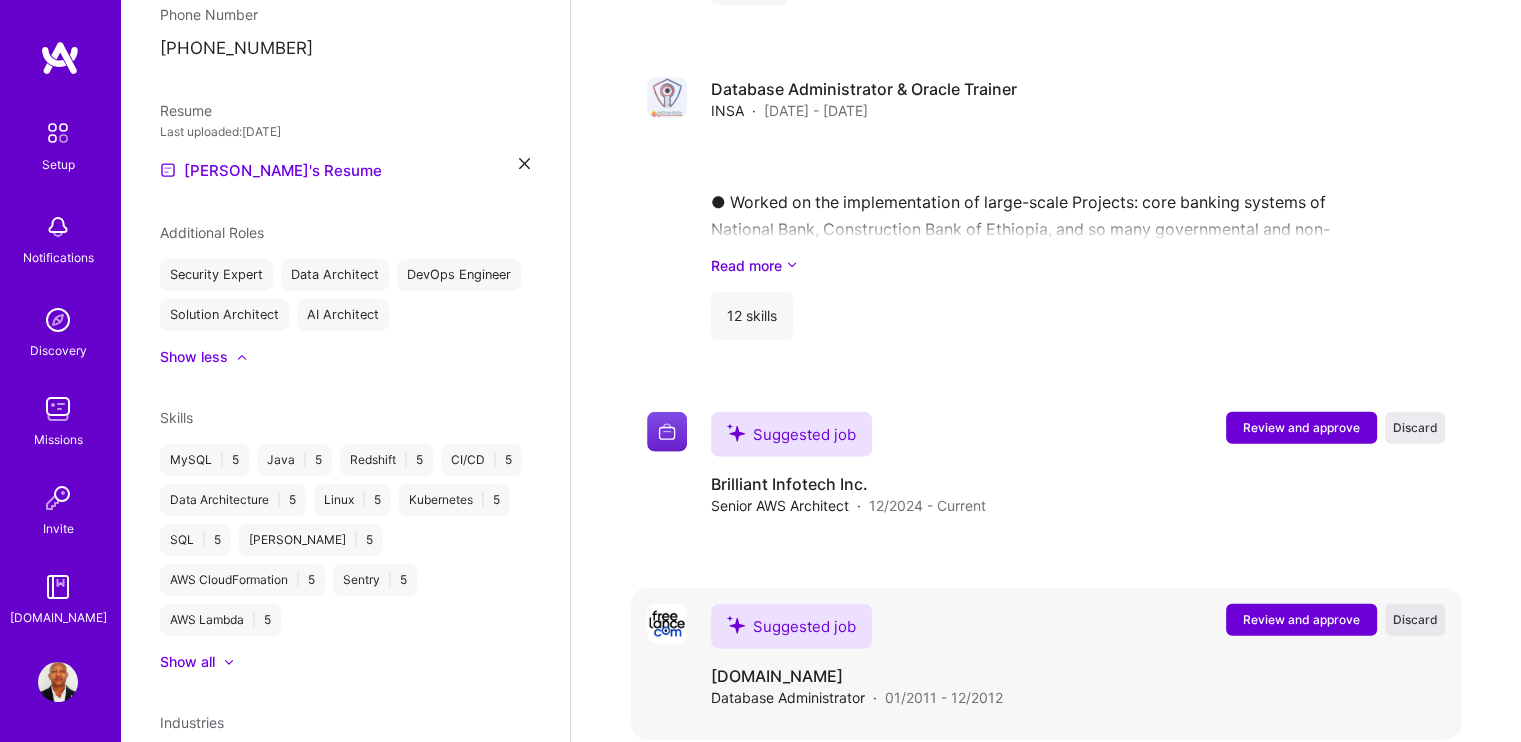 click on "Discard" at bounding box center [1415, 619] 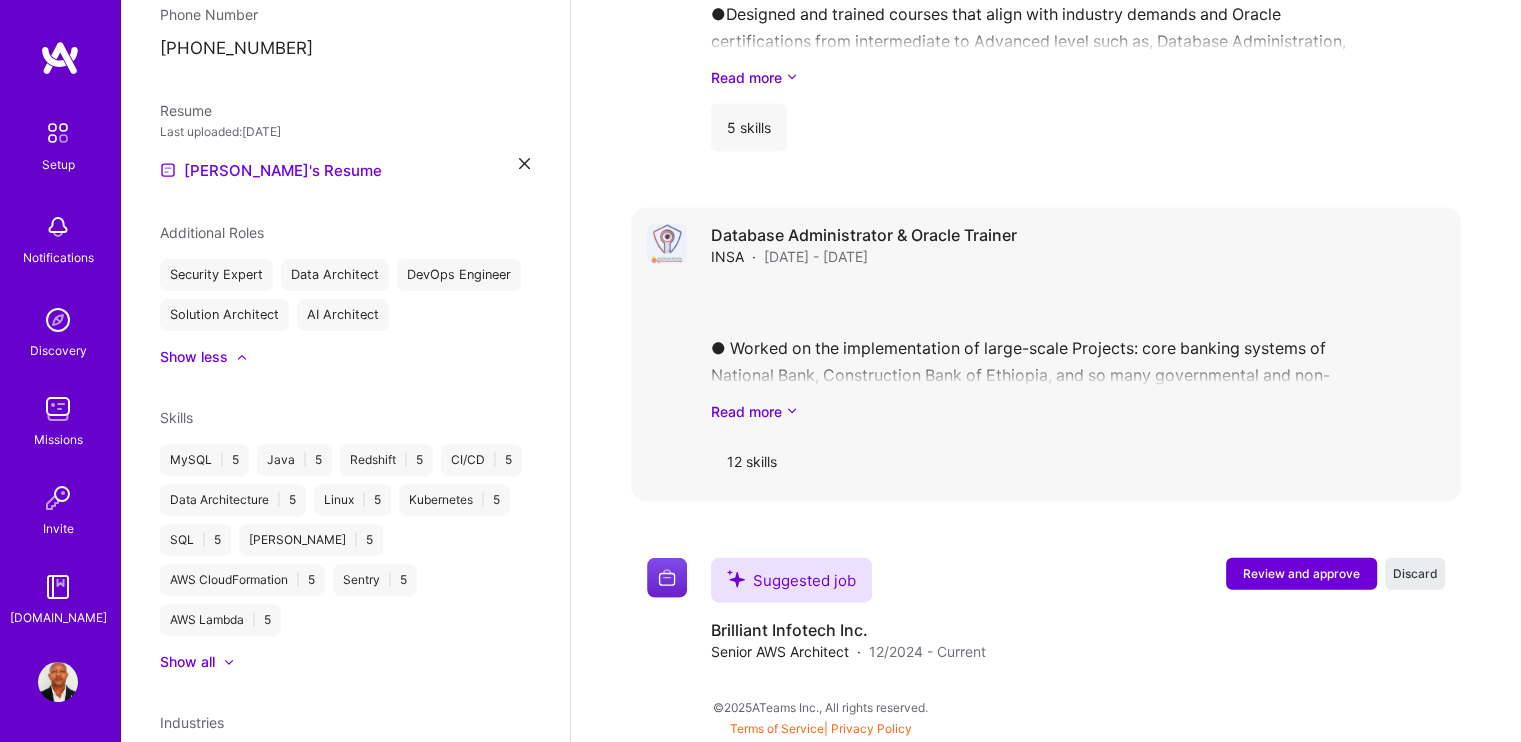 scroll, scrollTop: 4425, scrollLeft: 0, axis: vertical 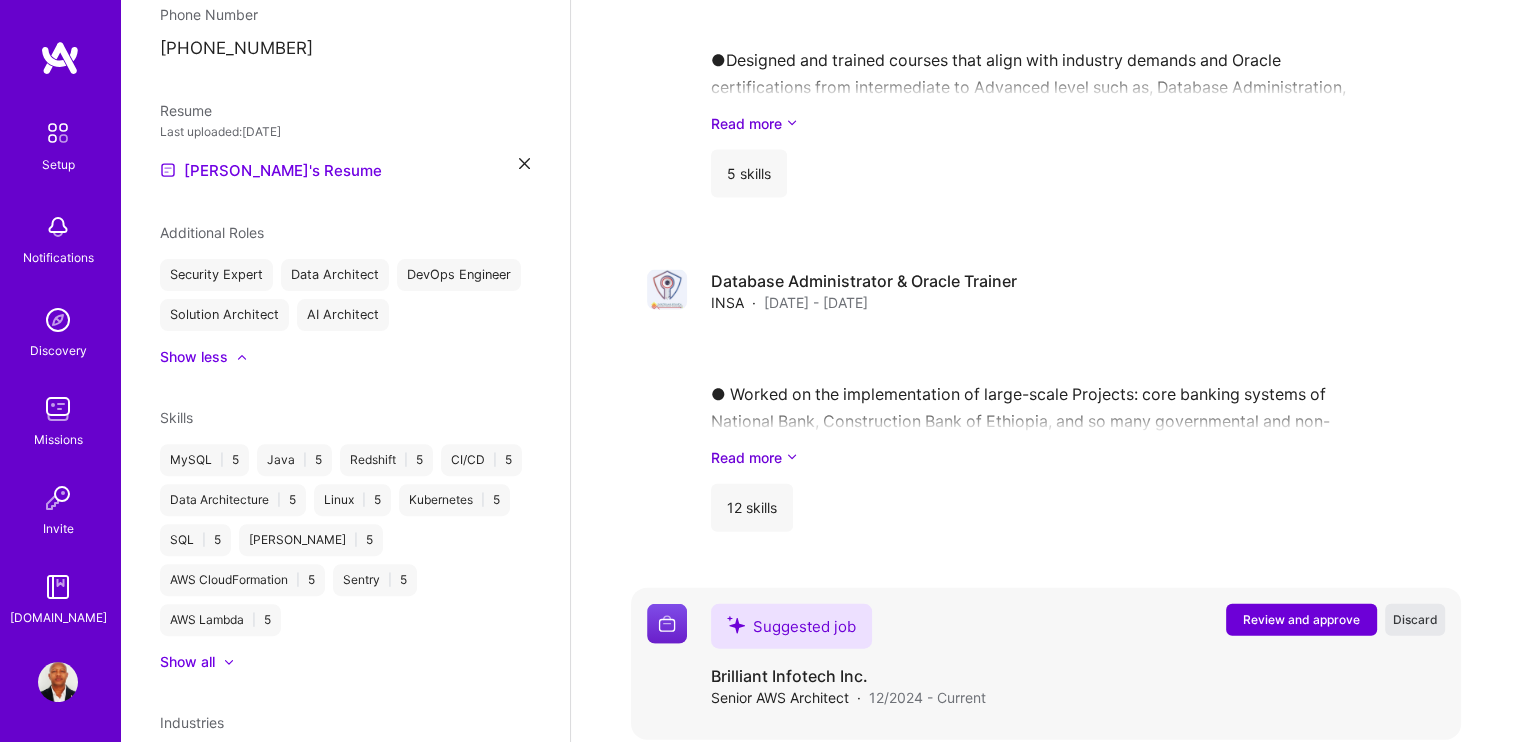 click on "Discard" at bounding box center [1415, 619] 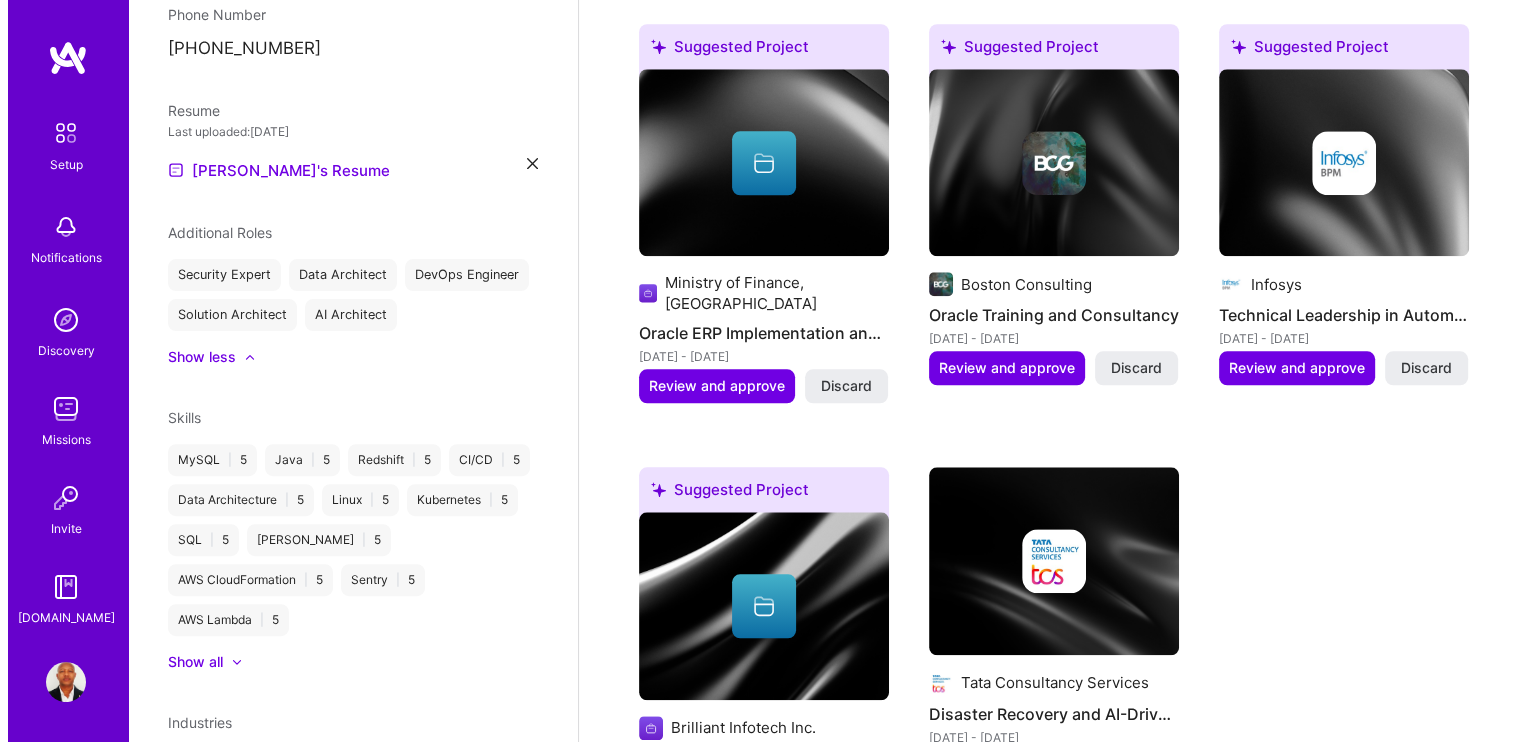 scroll, scrollTop: 2000, scrollLeft: 0, axis: vertical 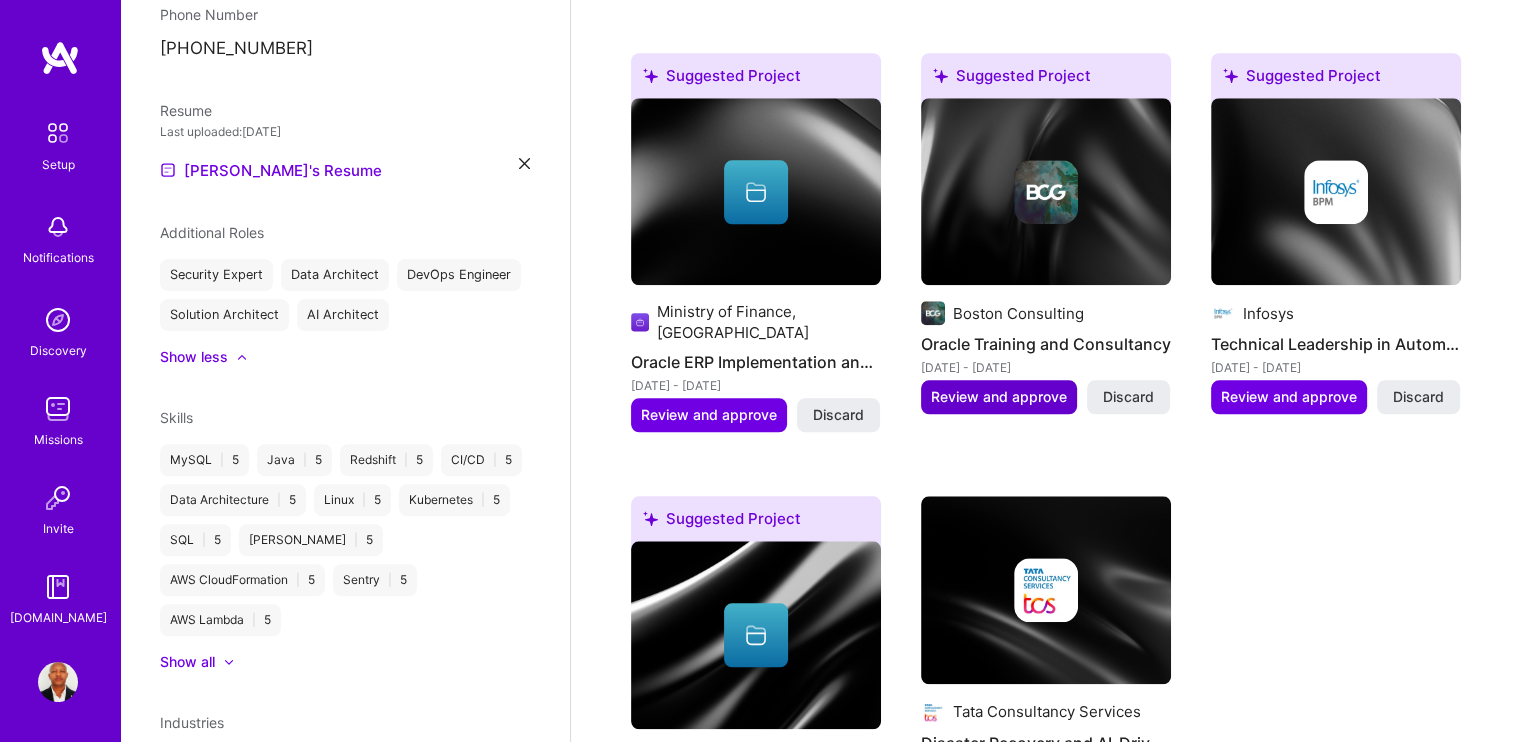 click on "Review and approve" at bounding box center (999, 397) 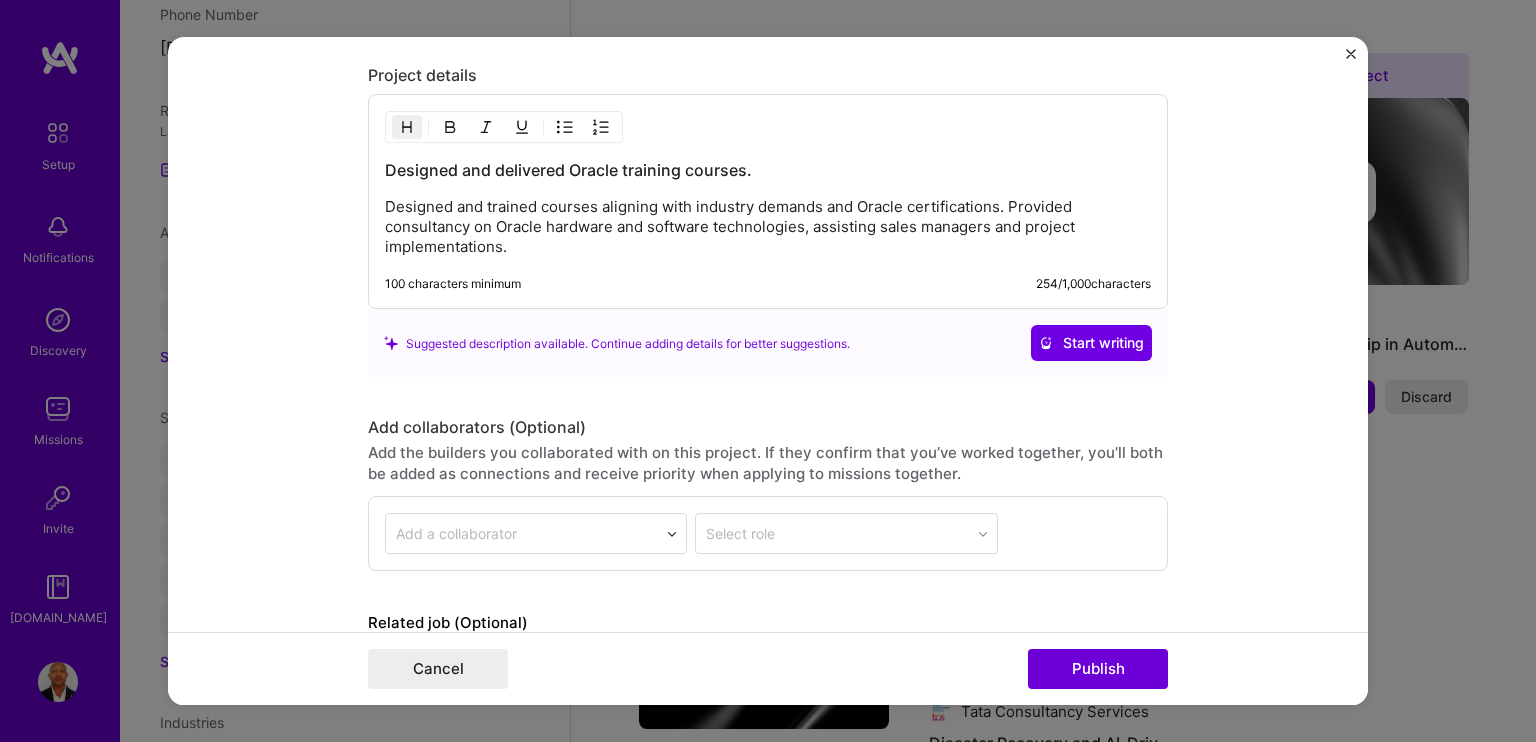 scroll, scrollTop: 1508, scrollLeft: 0, axis: vertical 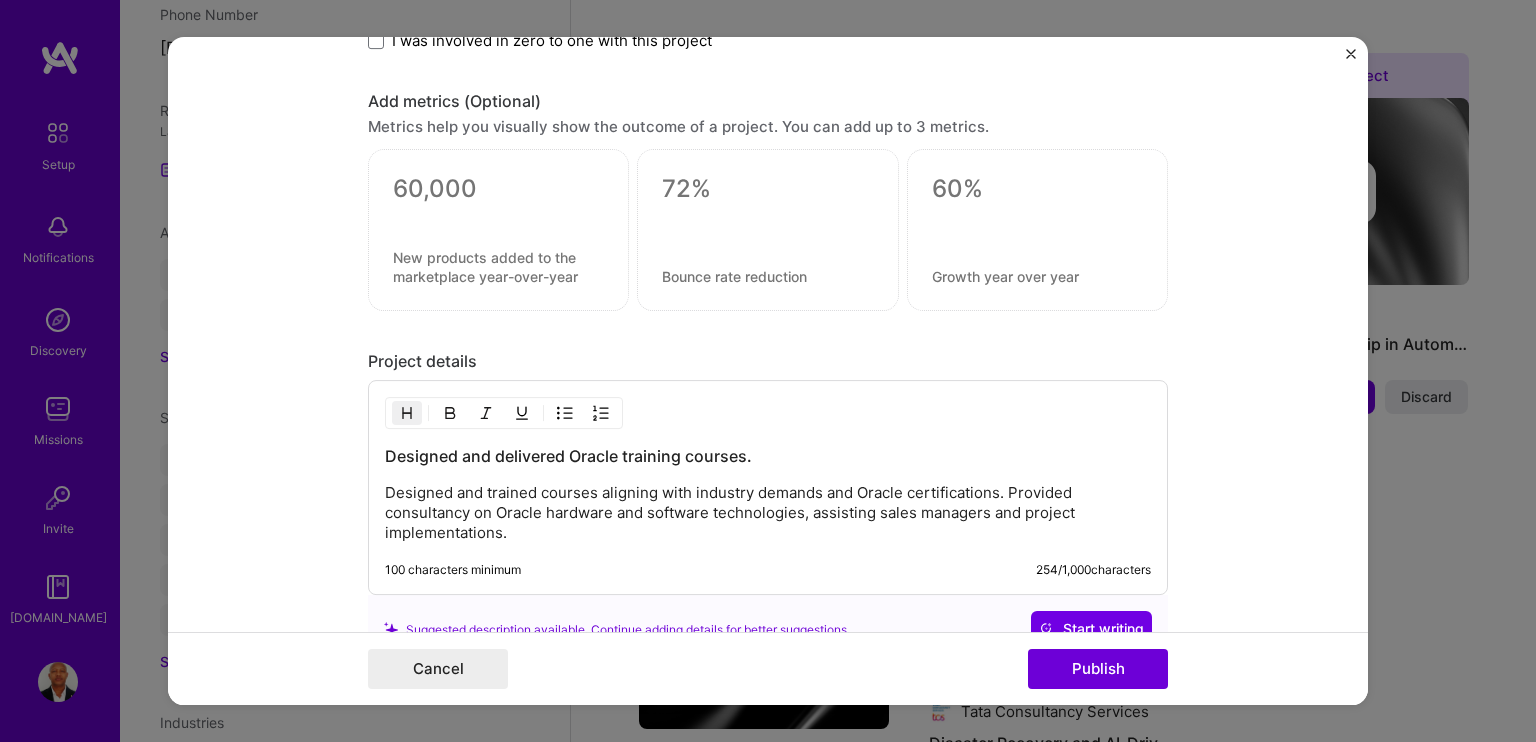 click at bounding box center (1351, 54) 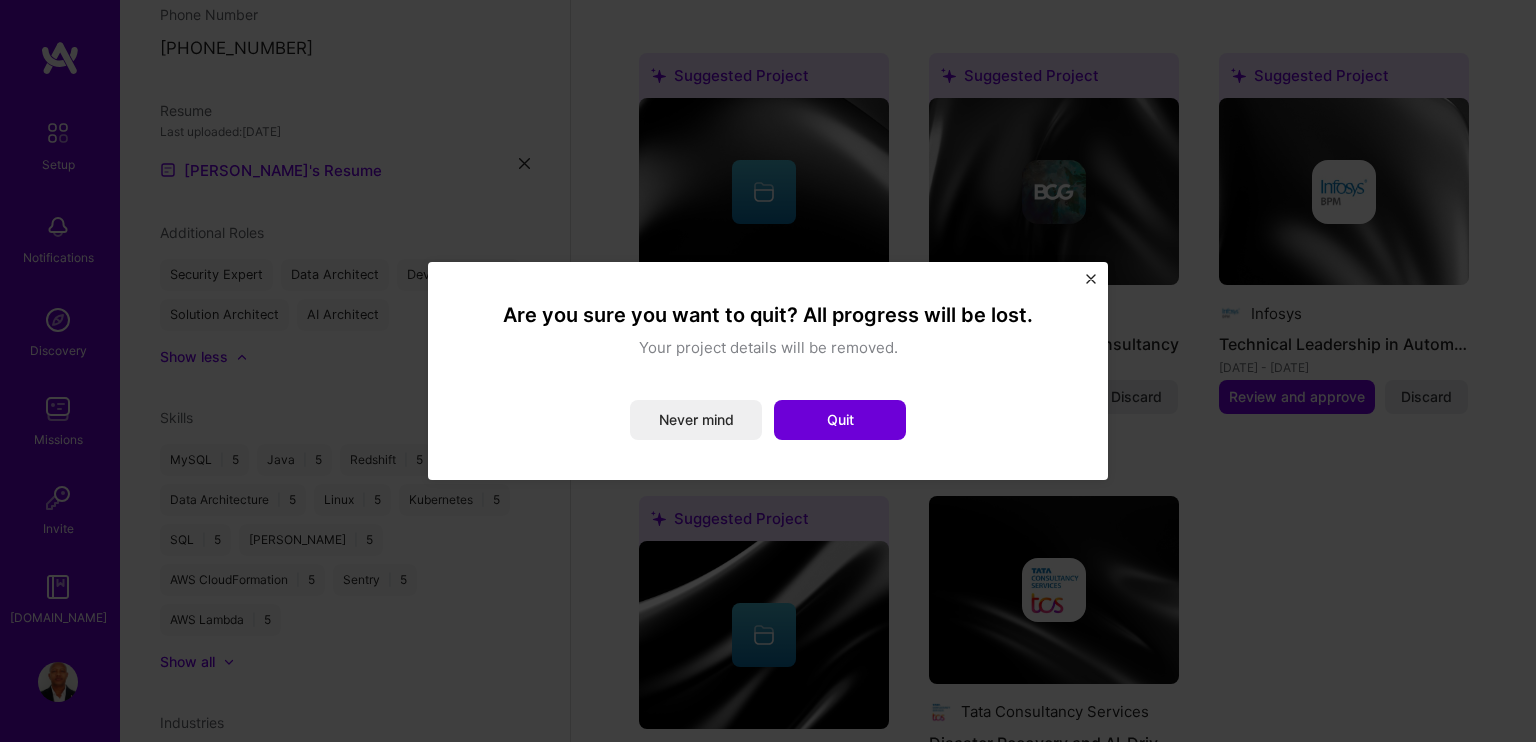click at bounding box center (1091, 279) 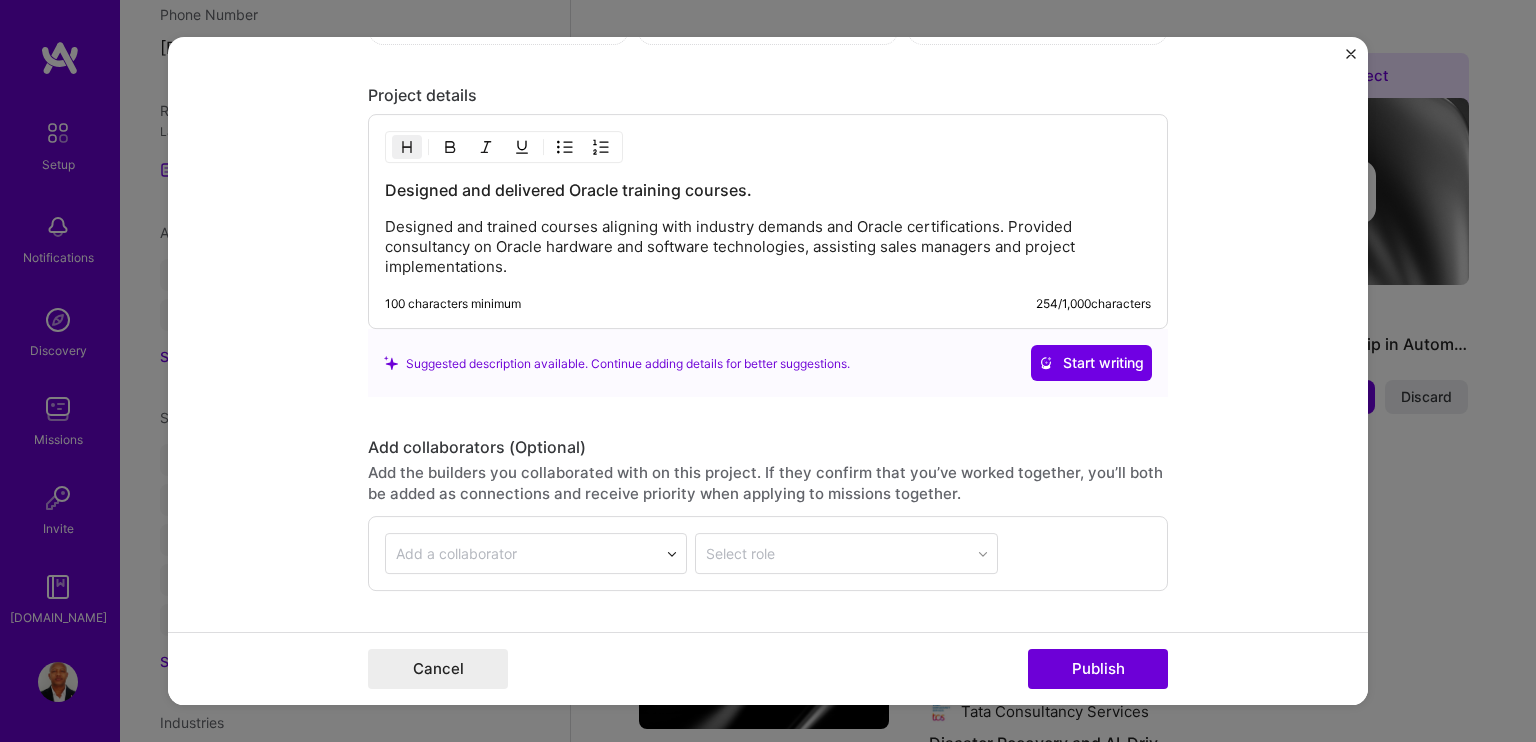 scroll, scrollTop: 1608, scrollLeft: 0, axis: vertical 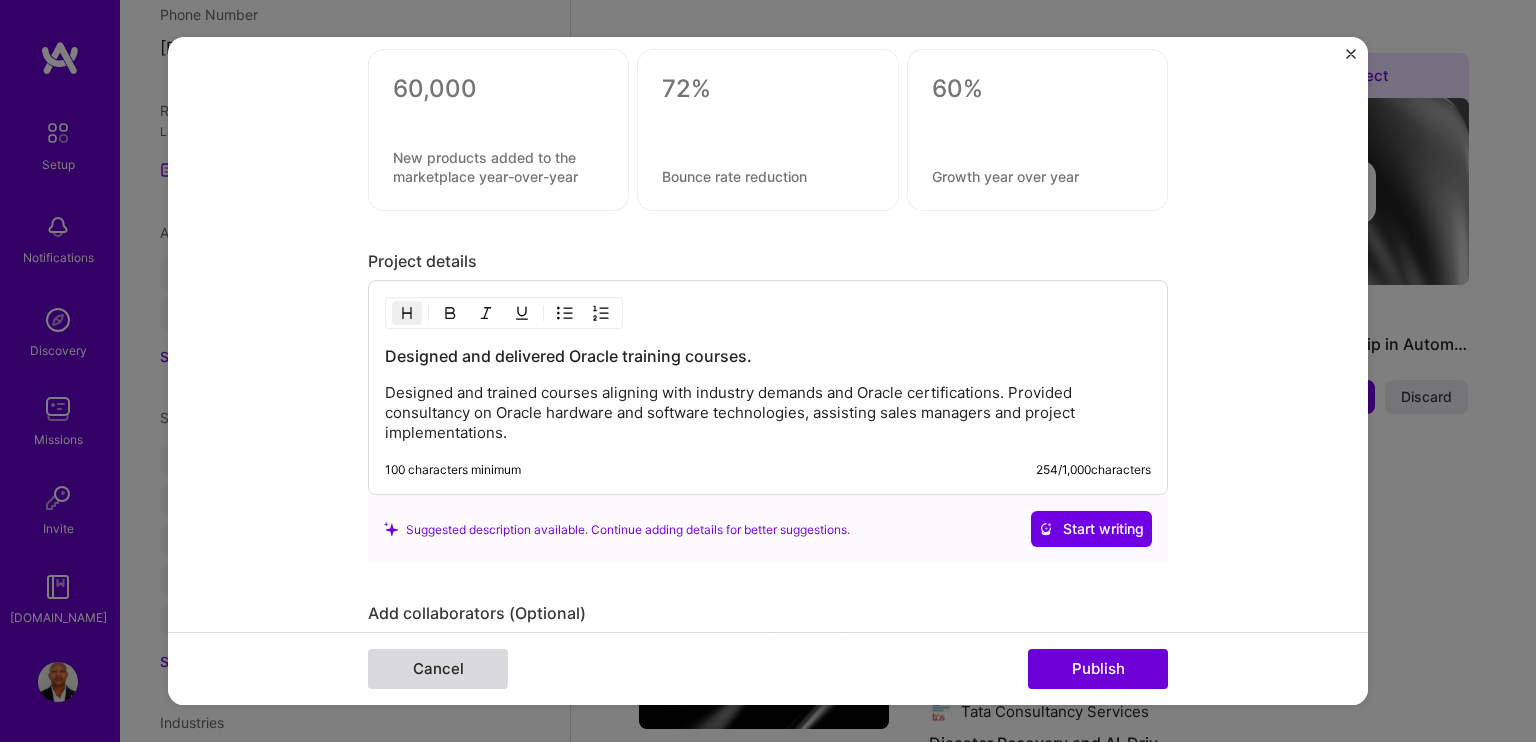click on "Cancel" at bounding box center [438, 669] 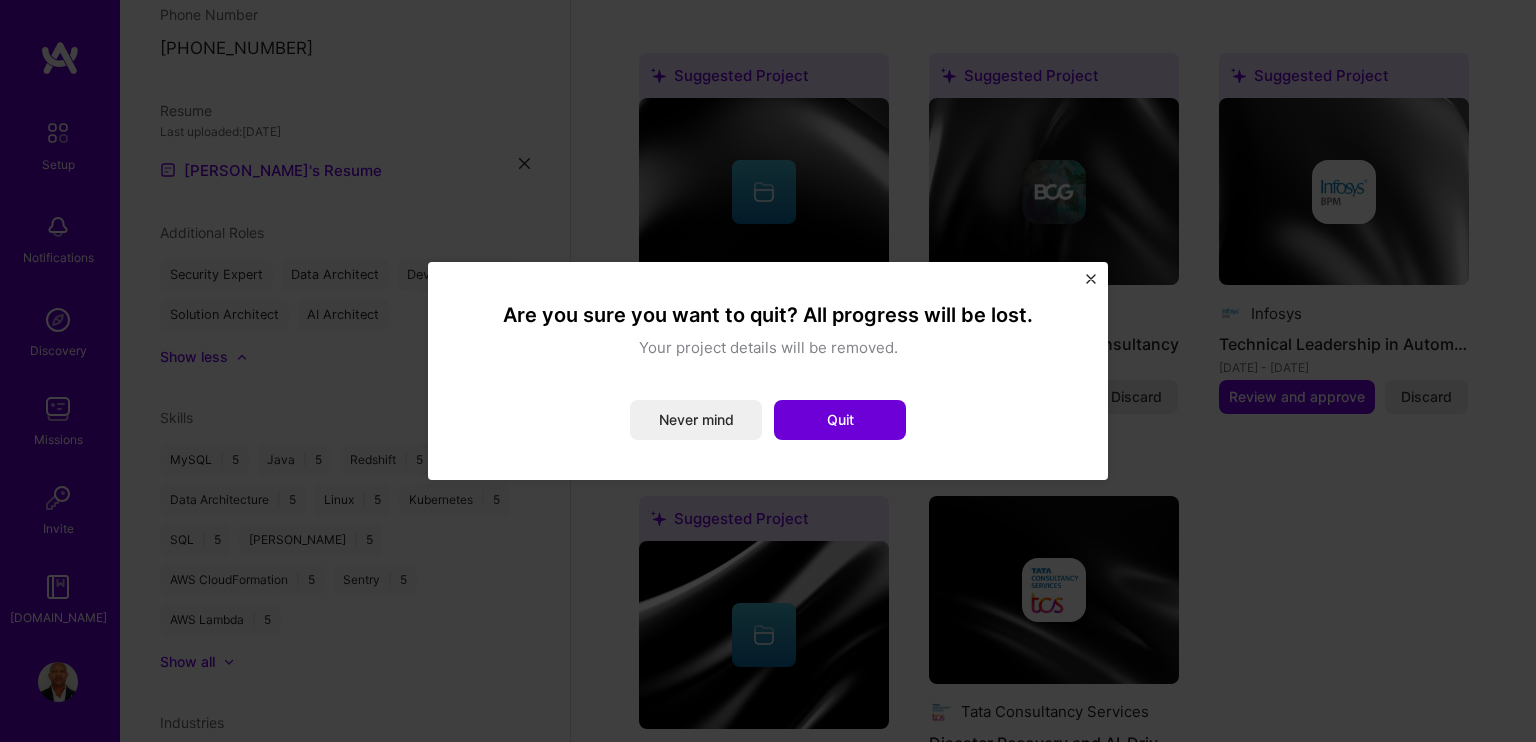 click at bounding box center [1091, 279] 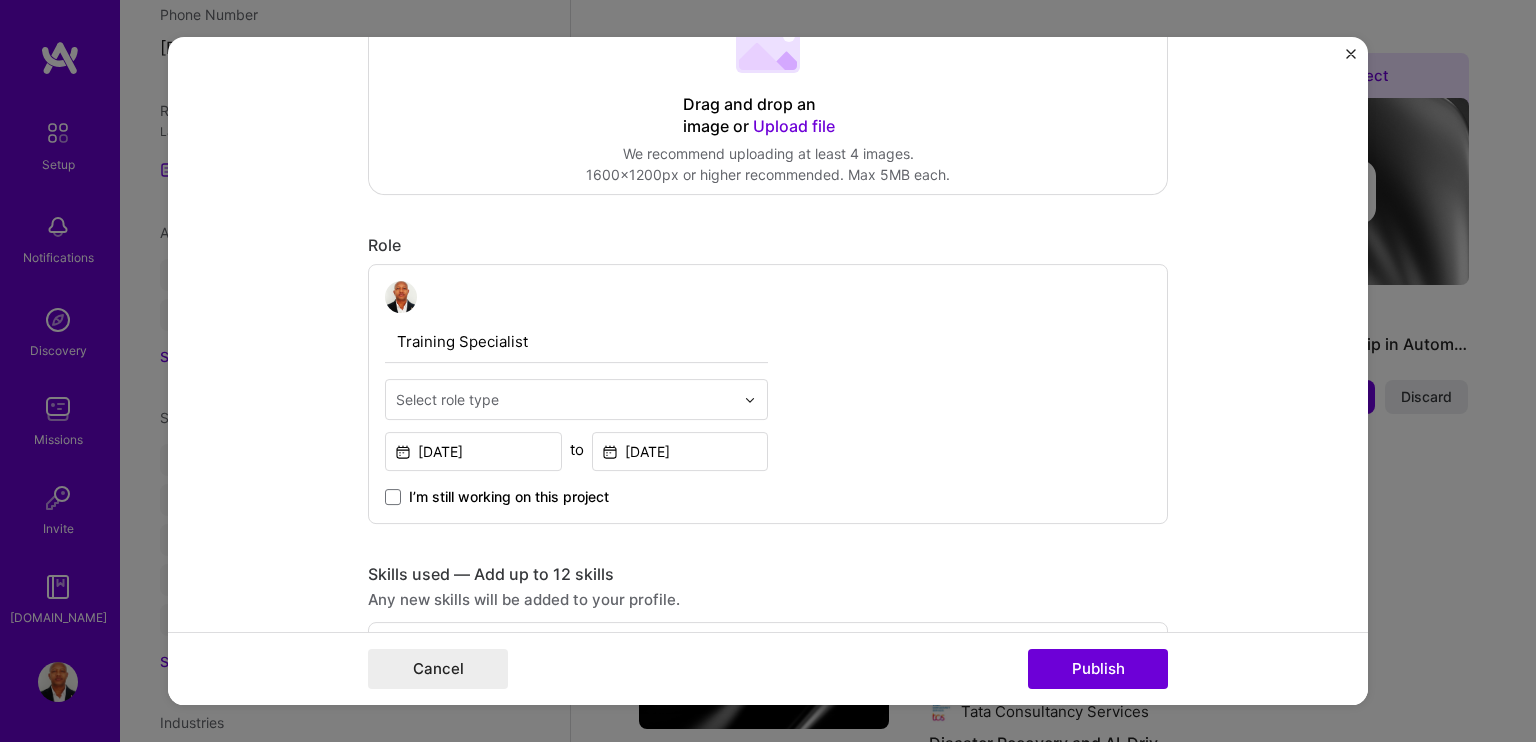 scroll, scrollTop: 508, scrollLeft: 0, axis: vertical 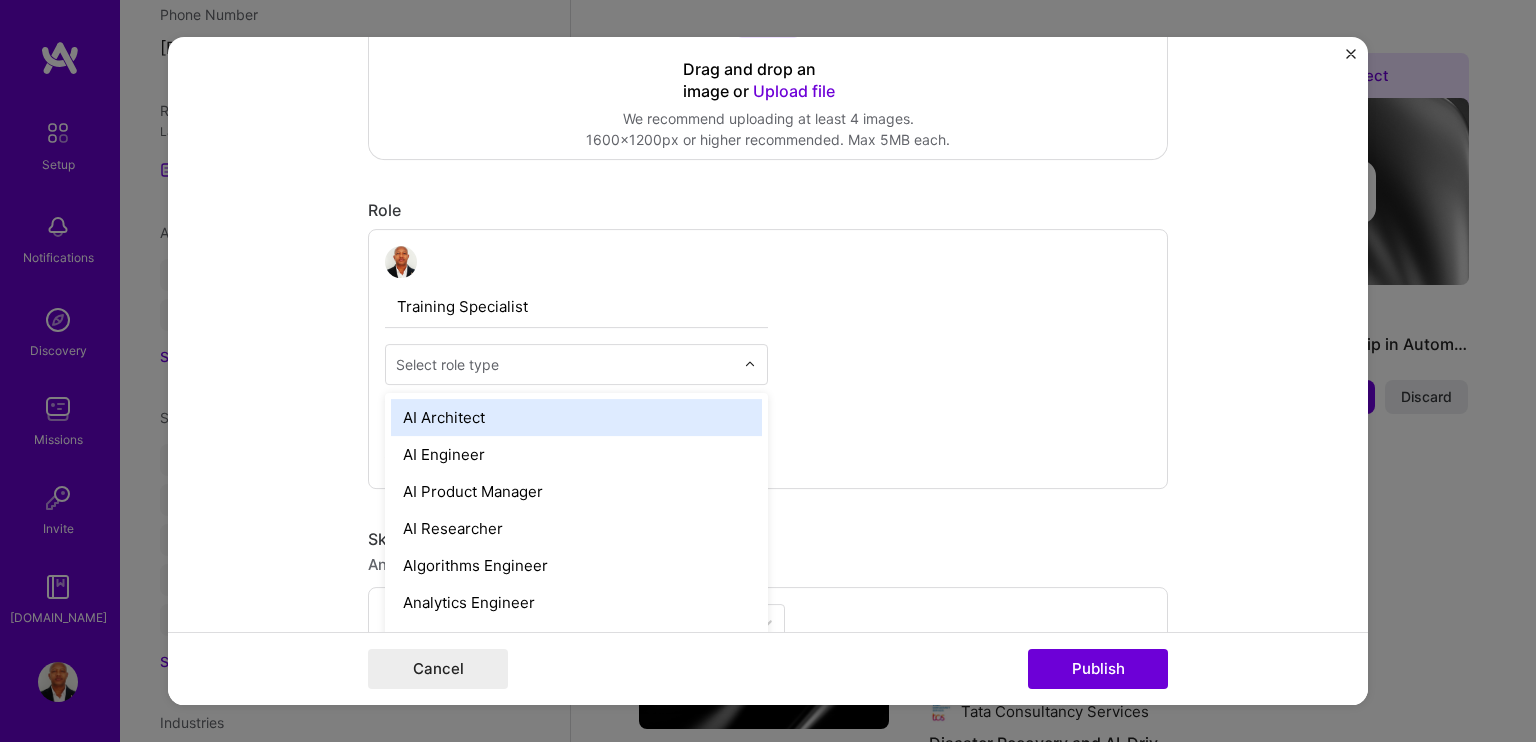 click at bounding box center (755, 364) 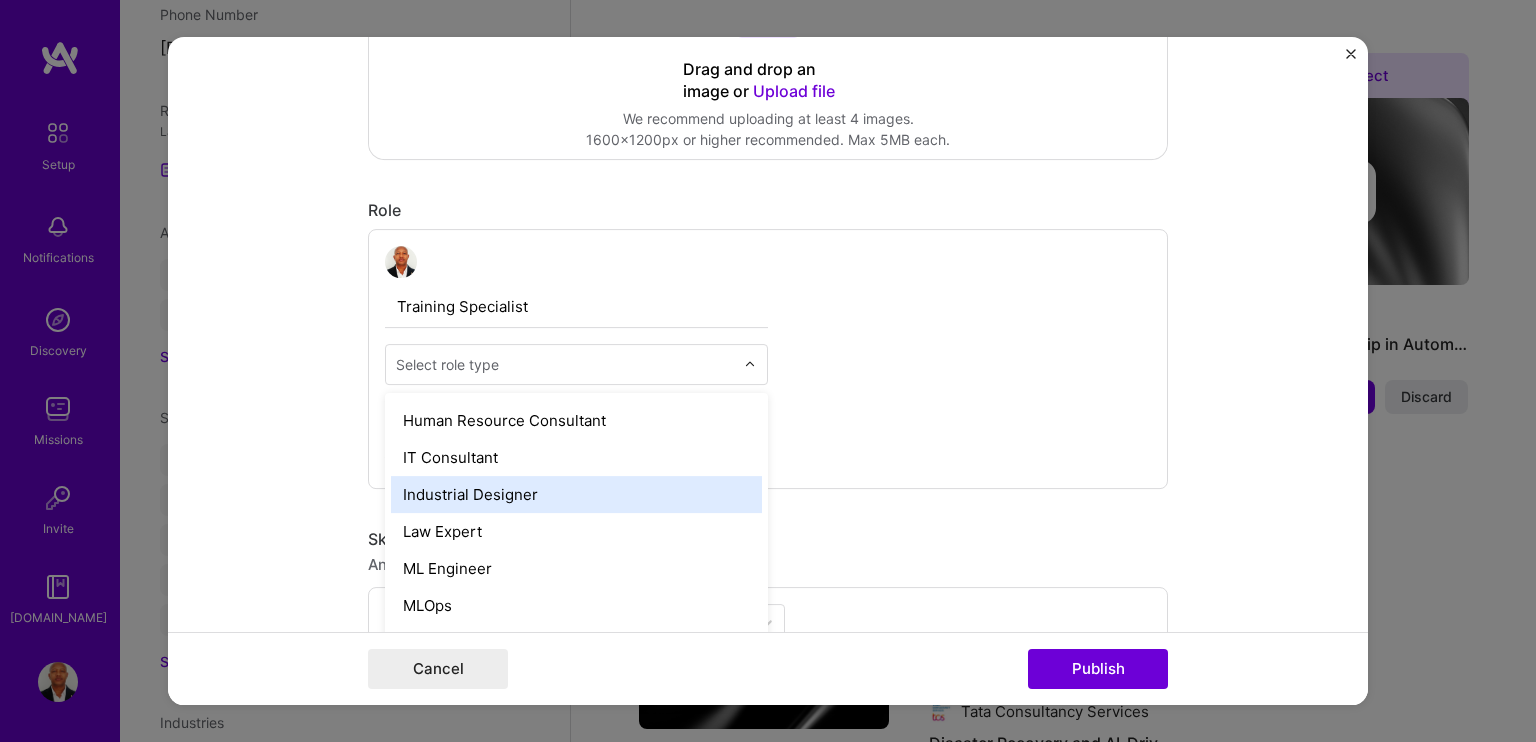 scroll, scrollTop: 1400, scrollLeft: 0, axis: vertical 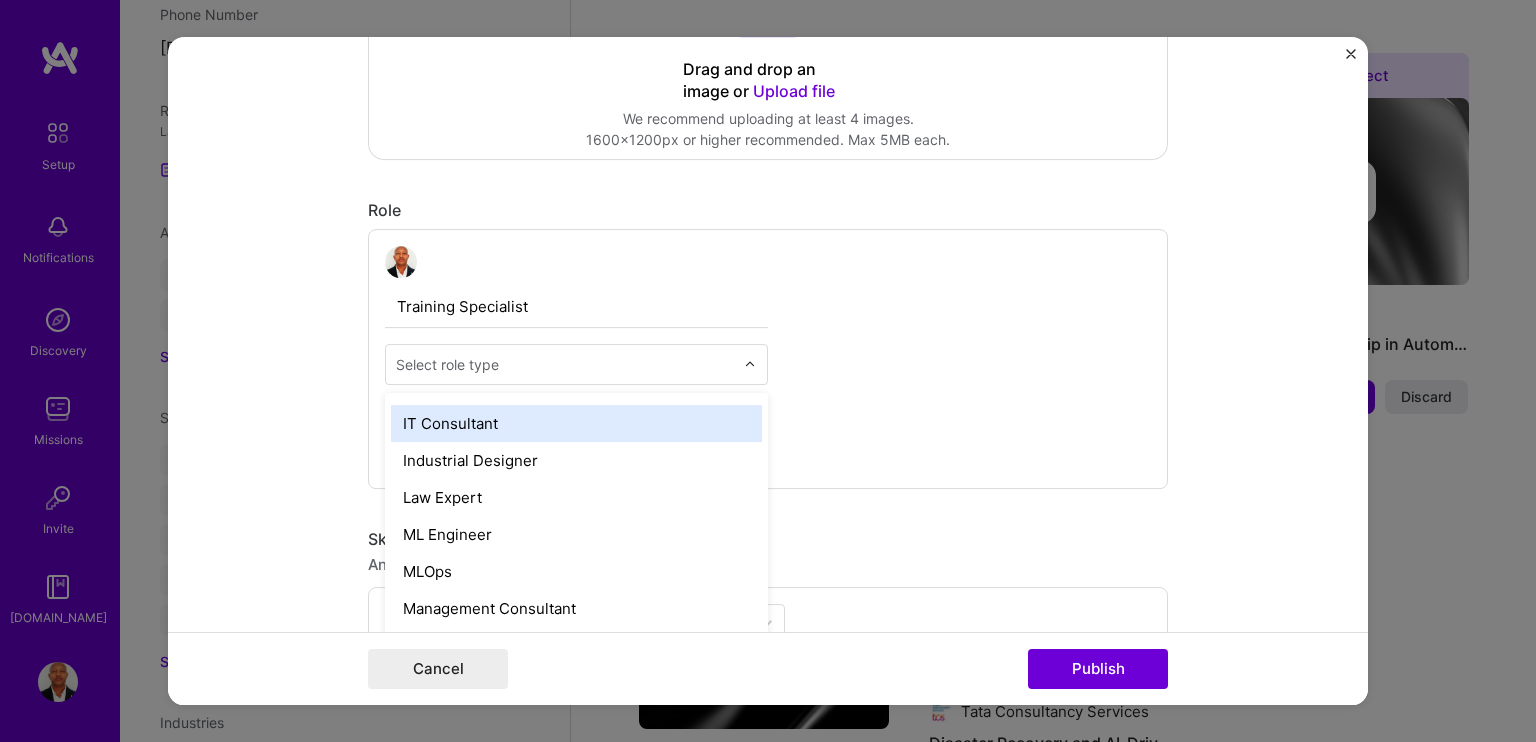 click on "IT Consultant" at bounding box center [576, 423] 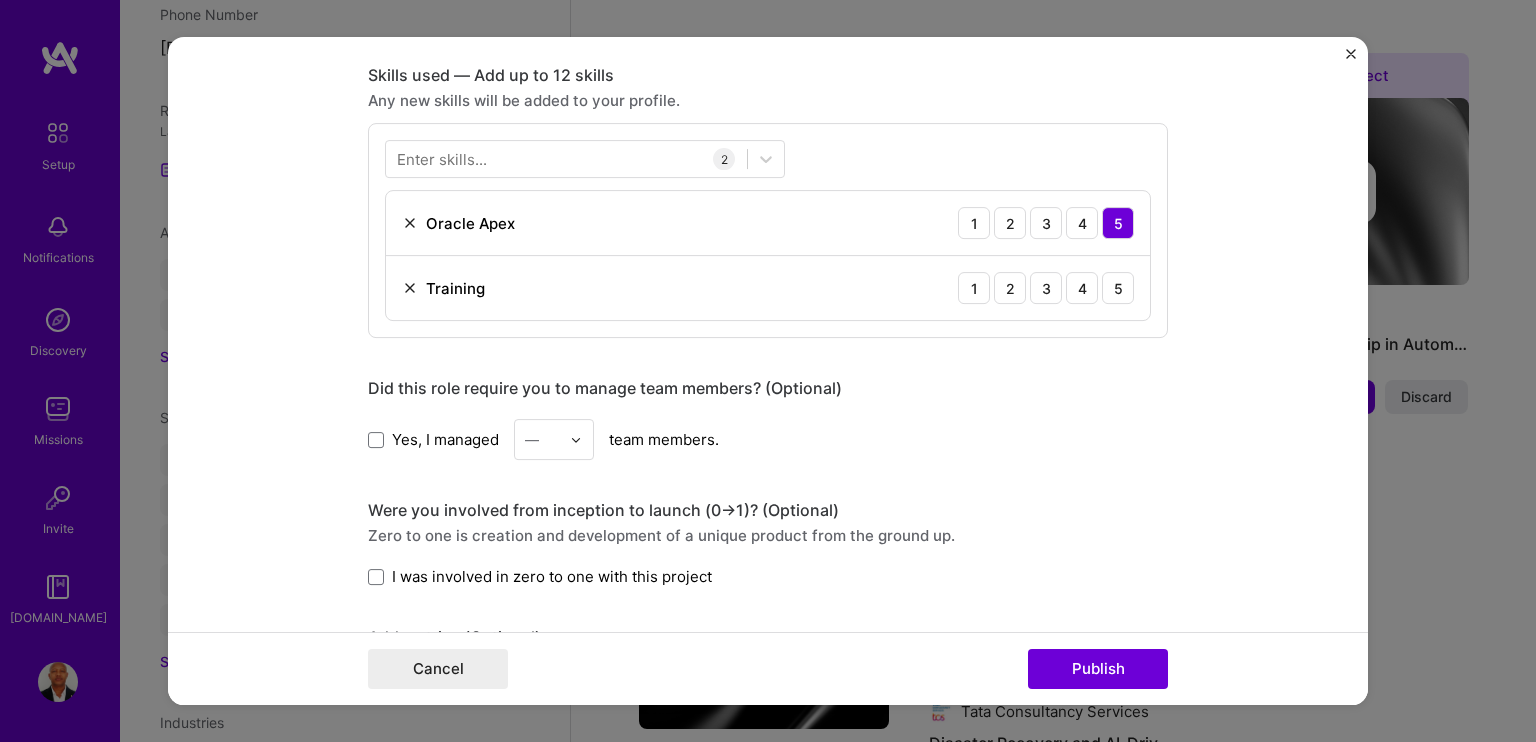 scroll, scrollTop: 1008, scrollLeft: 0, axis: vertical 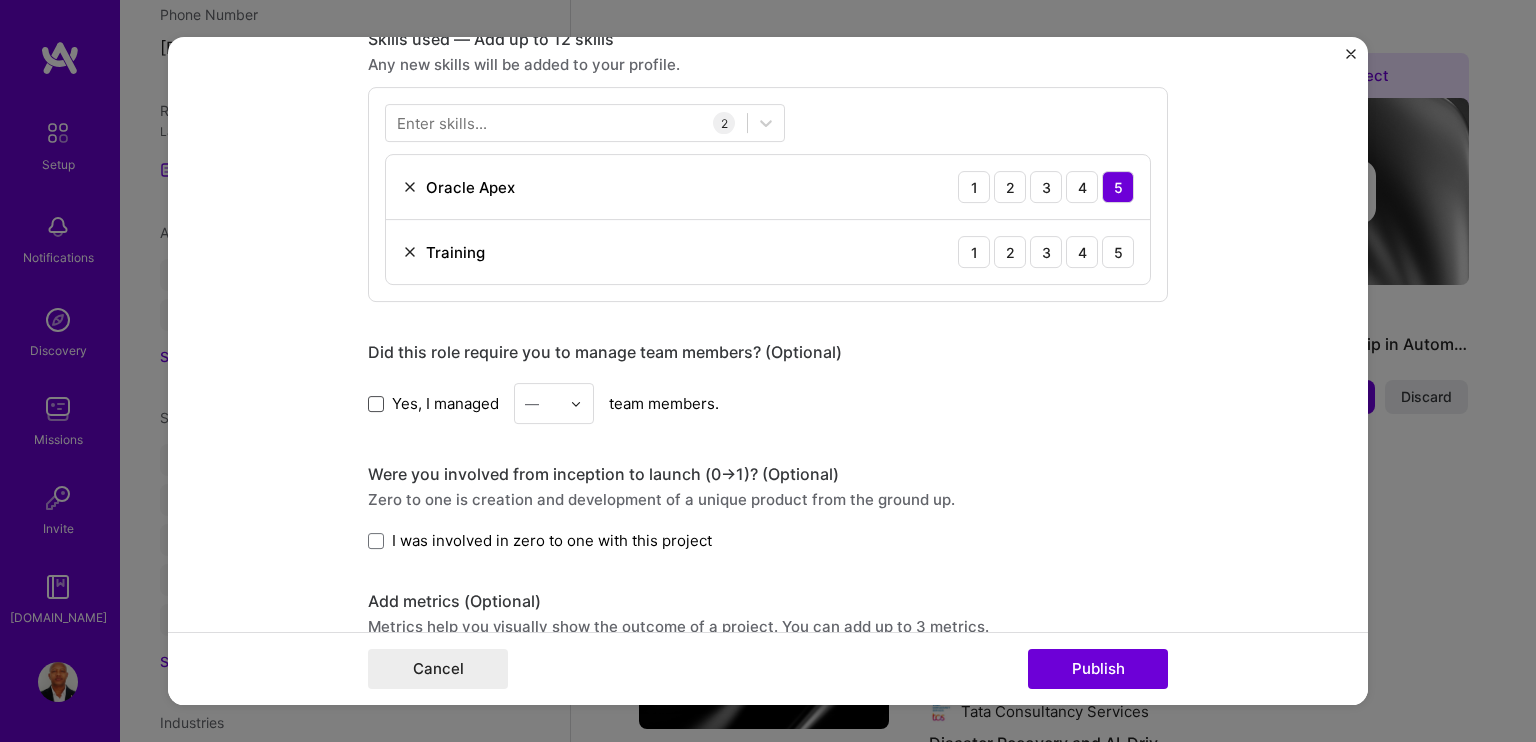 click at bounding box center (376, 404) 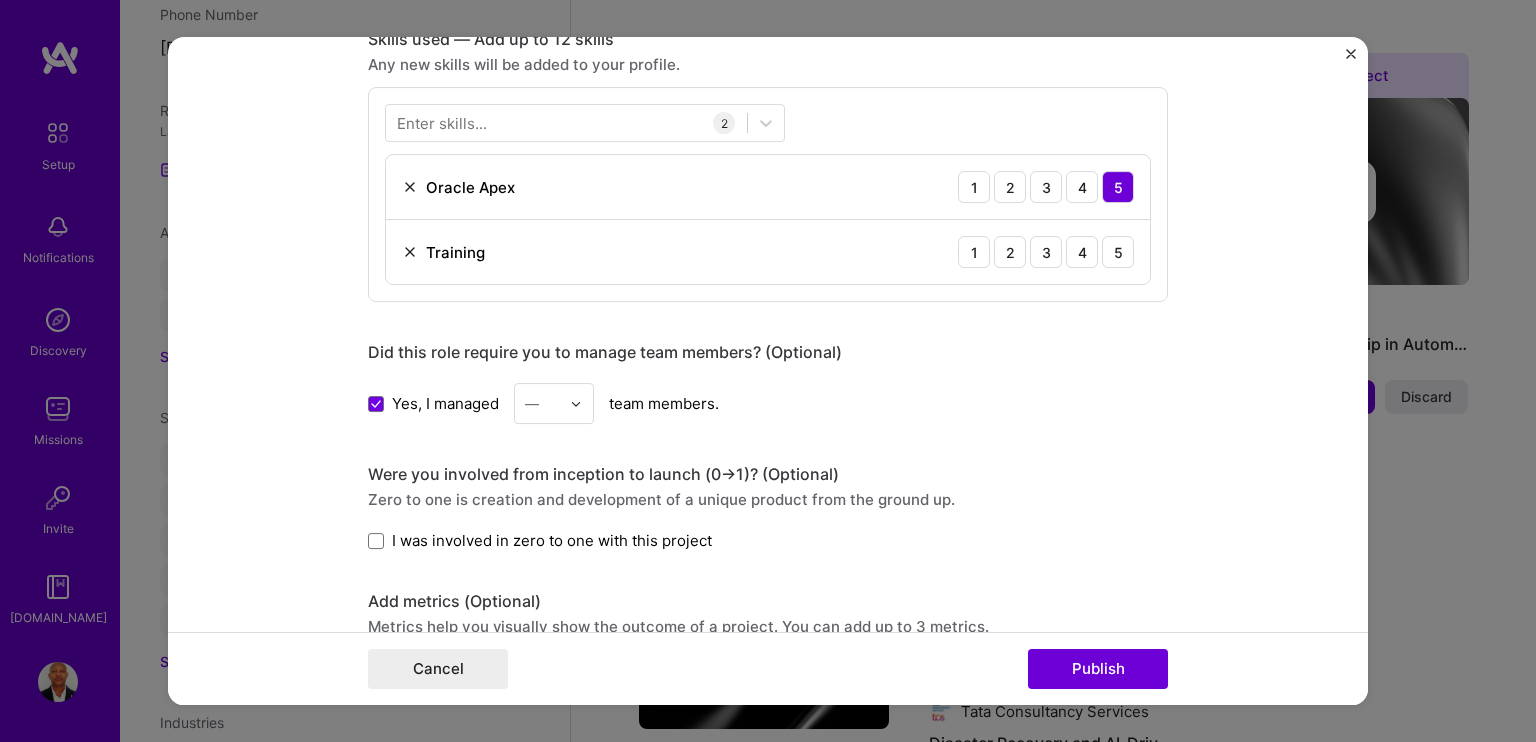 click at bounding box center [581, 403] 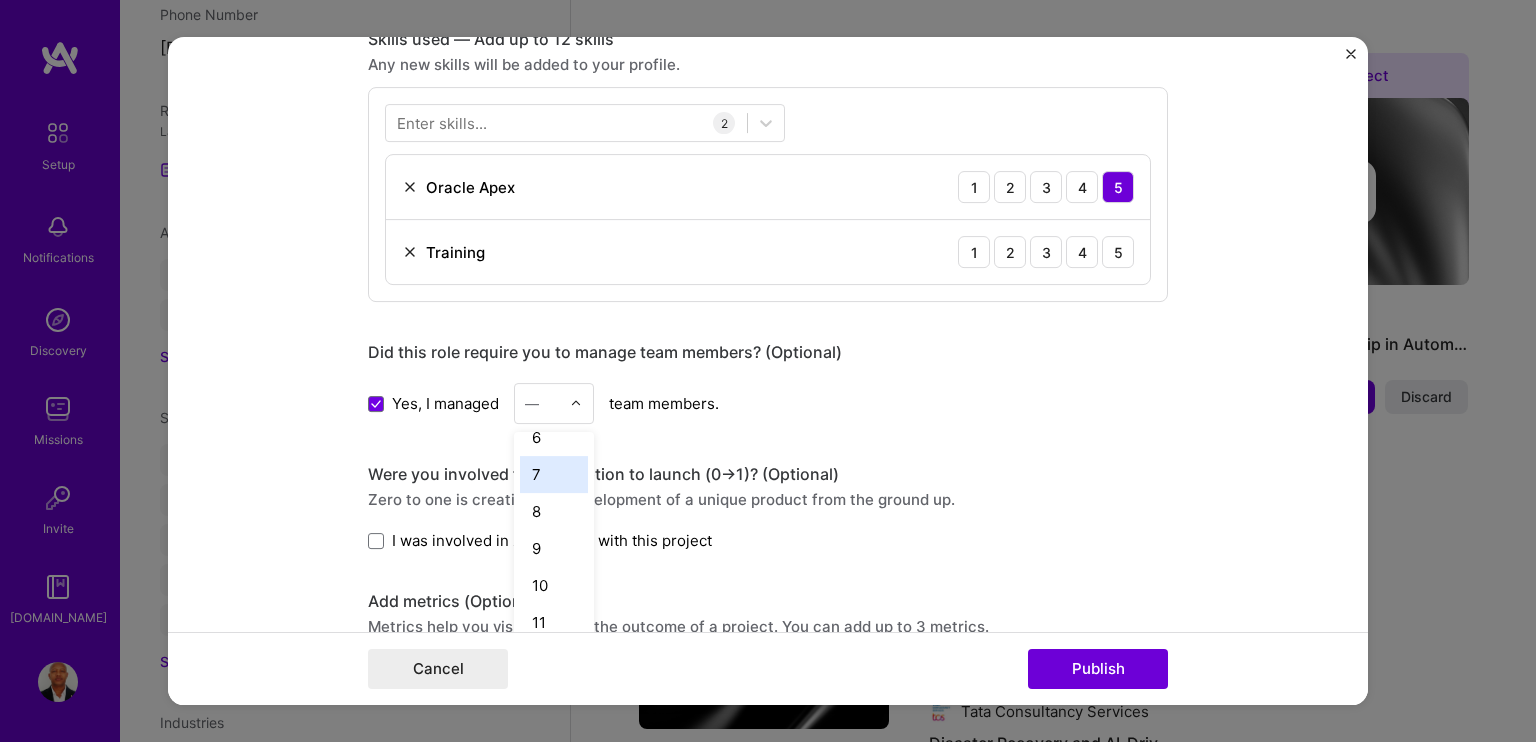 scroll, scrollTop: 300, scrollLeft: 0, axis: vertical 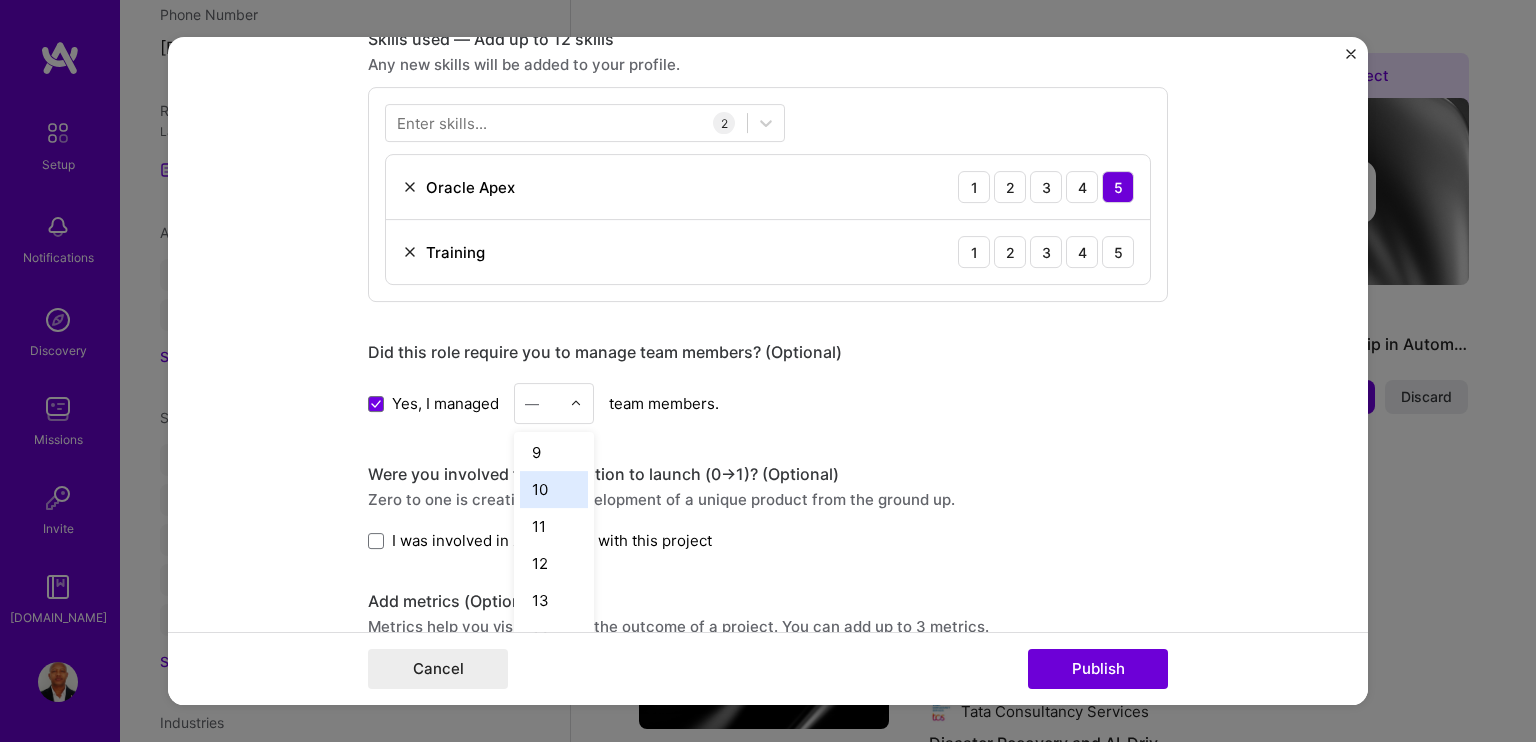 click on "10" at bounding box center (554, 489) 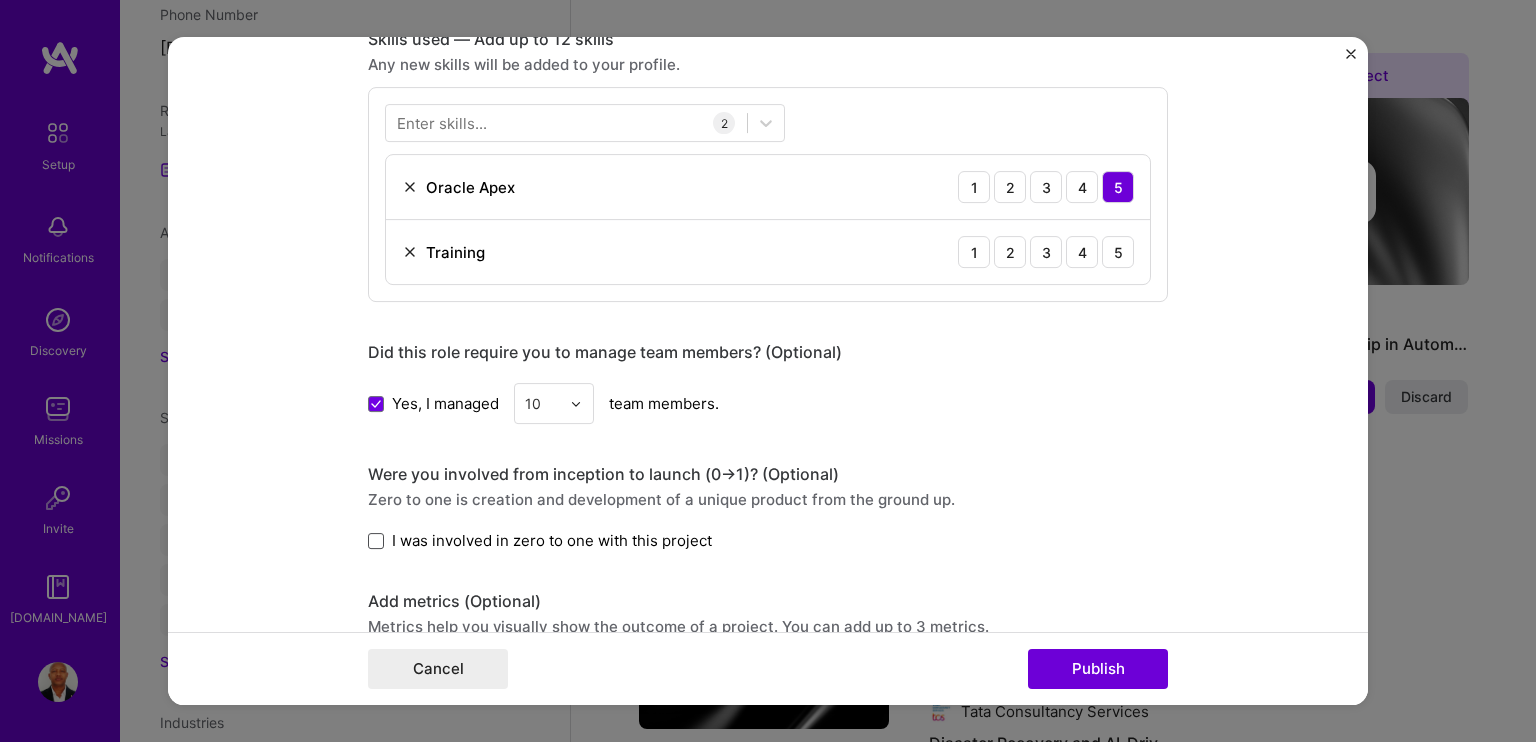 click at bounding box center (376, 541) 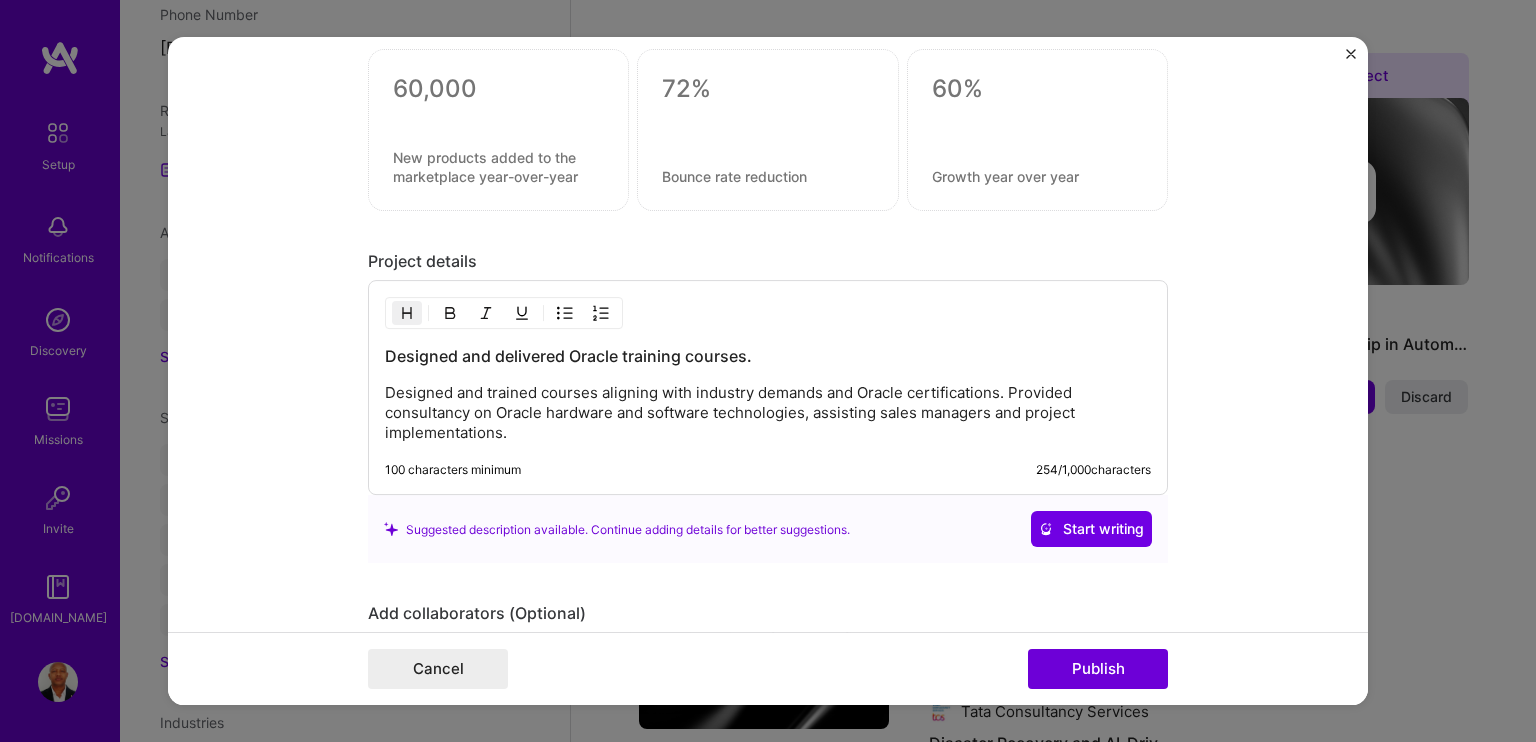 scroll, scrollTop: 1508, scrollLeft: 0, axis: vertical 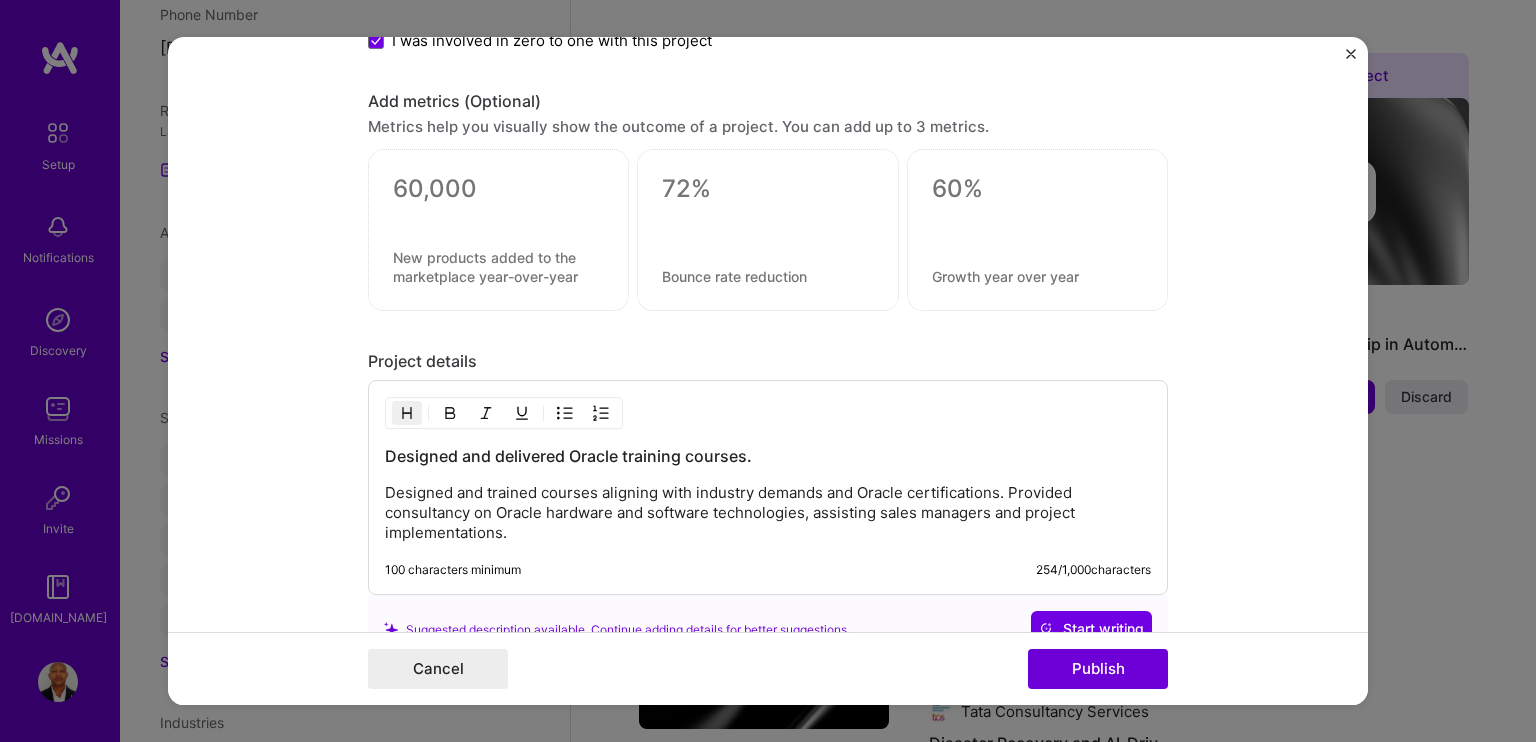 click on "Designed and trained courses aligning with industry demands and Oracle certifications. Provided consultancy on Oracle hardware and software technologies, assisting sales managers and project implementations." at bounding box center [768, 514] 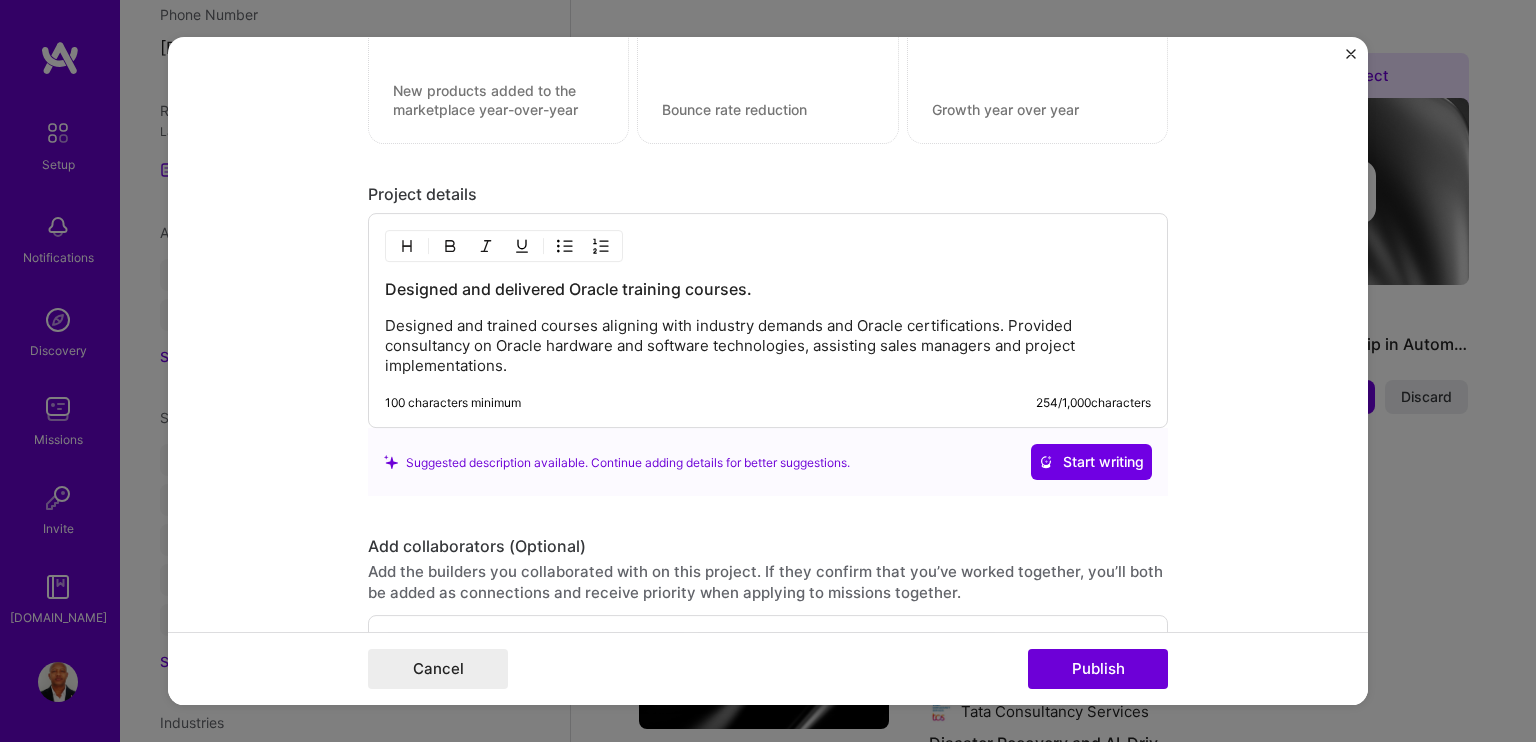 scroll, scrollTop: 1708, scrollLeft: 0, axis: vertical 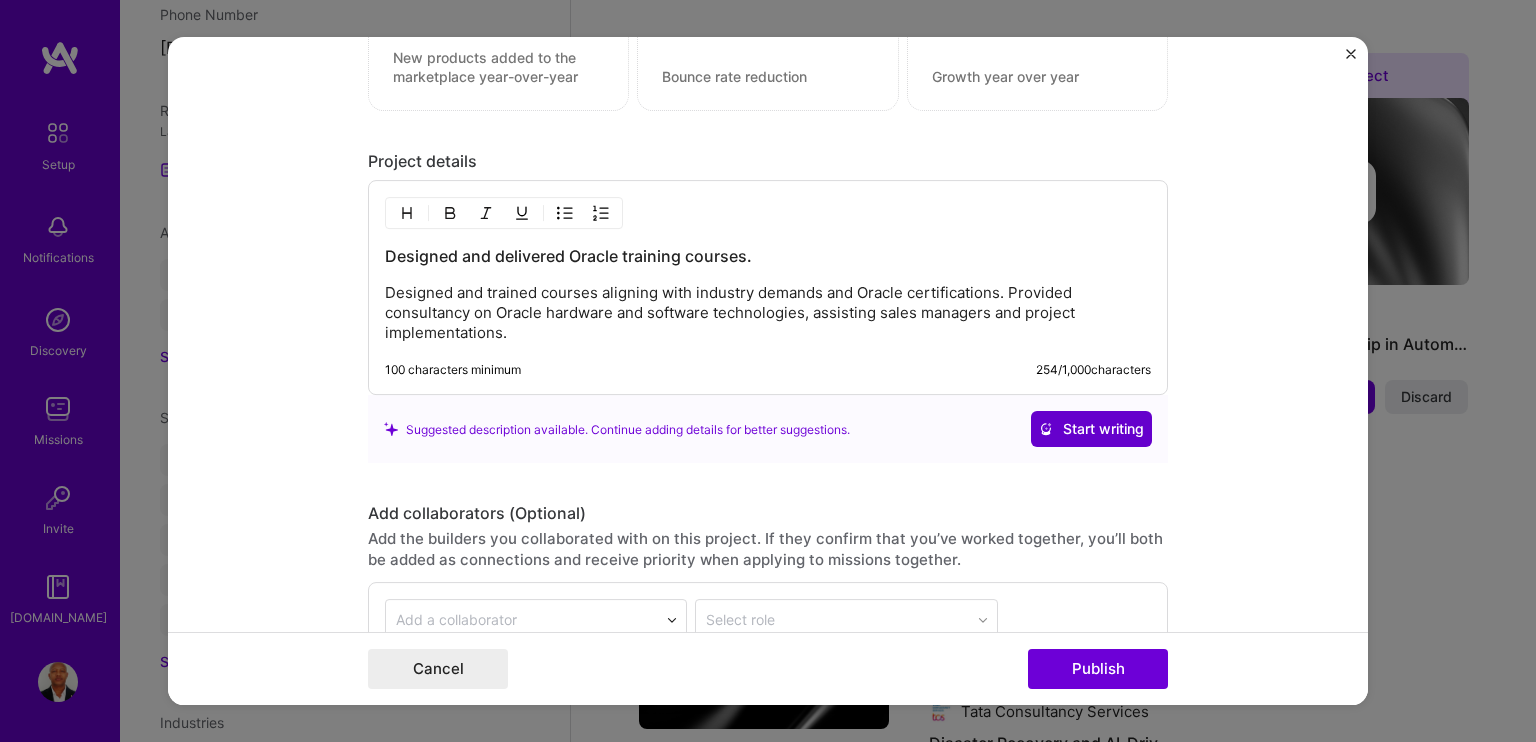 click on "Start writing" at bounding box center (1091, 430) 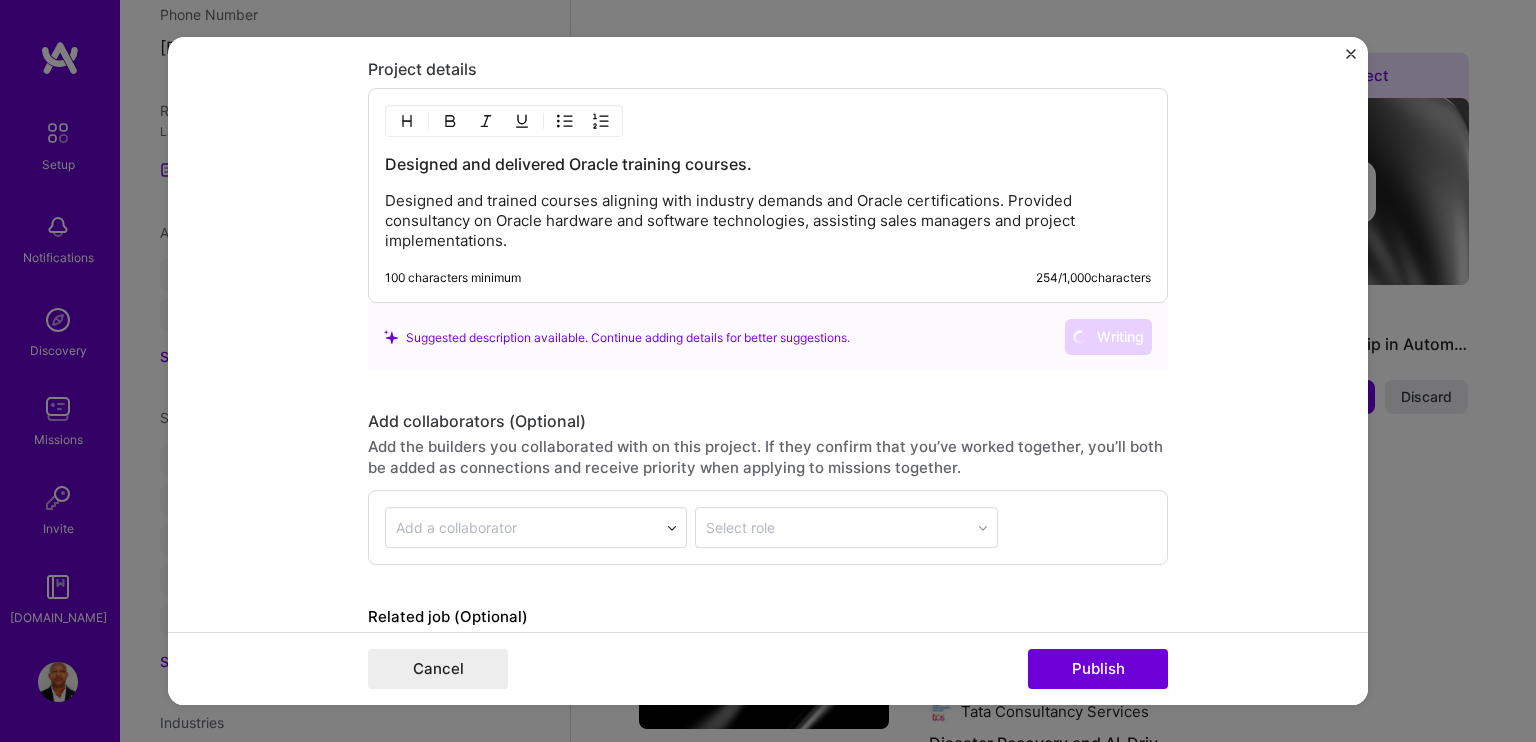 scroll, scrollTop: 1908, scrollLeft: 0, axis: vertical 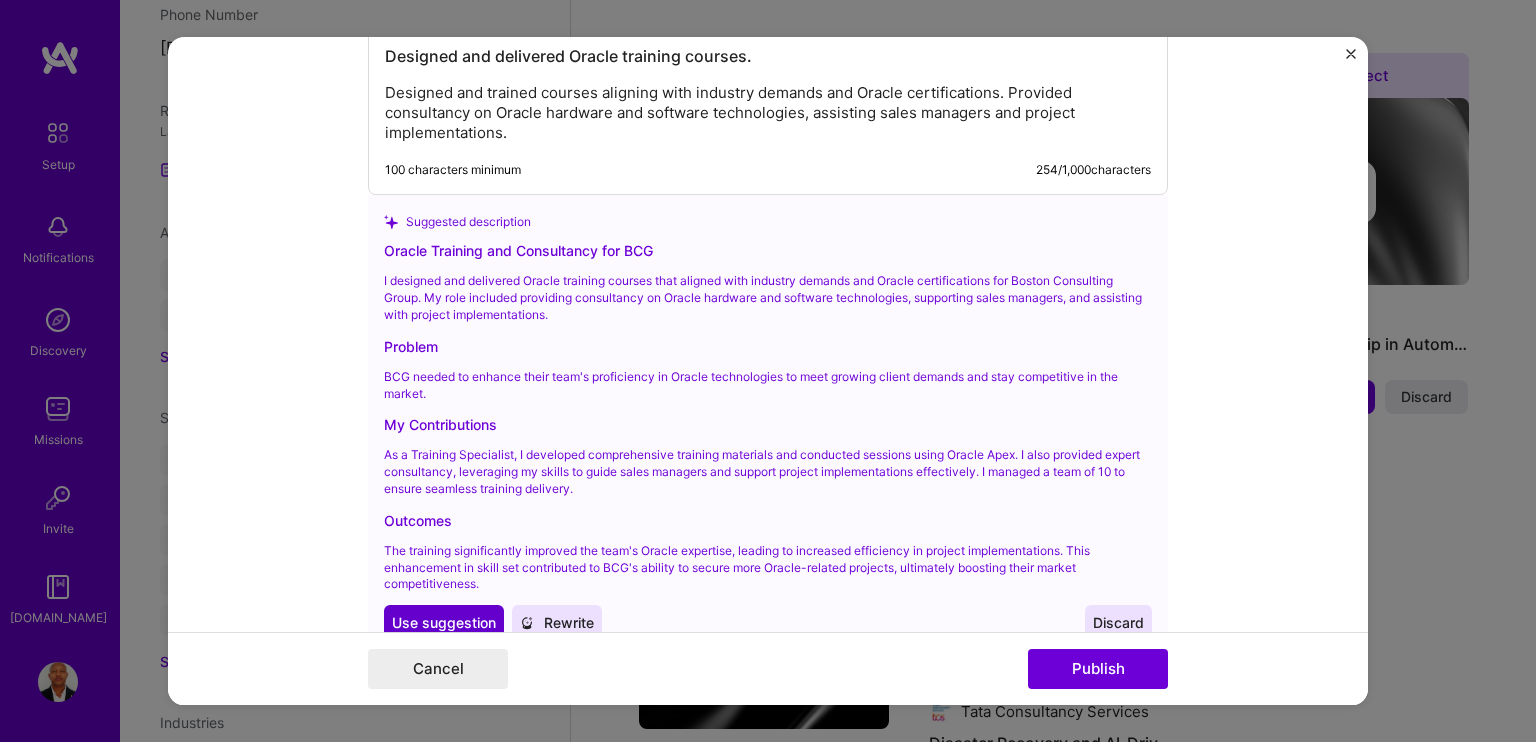 click on "Use suggestion" at bounding box center [444, 623] 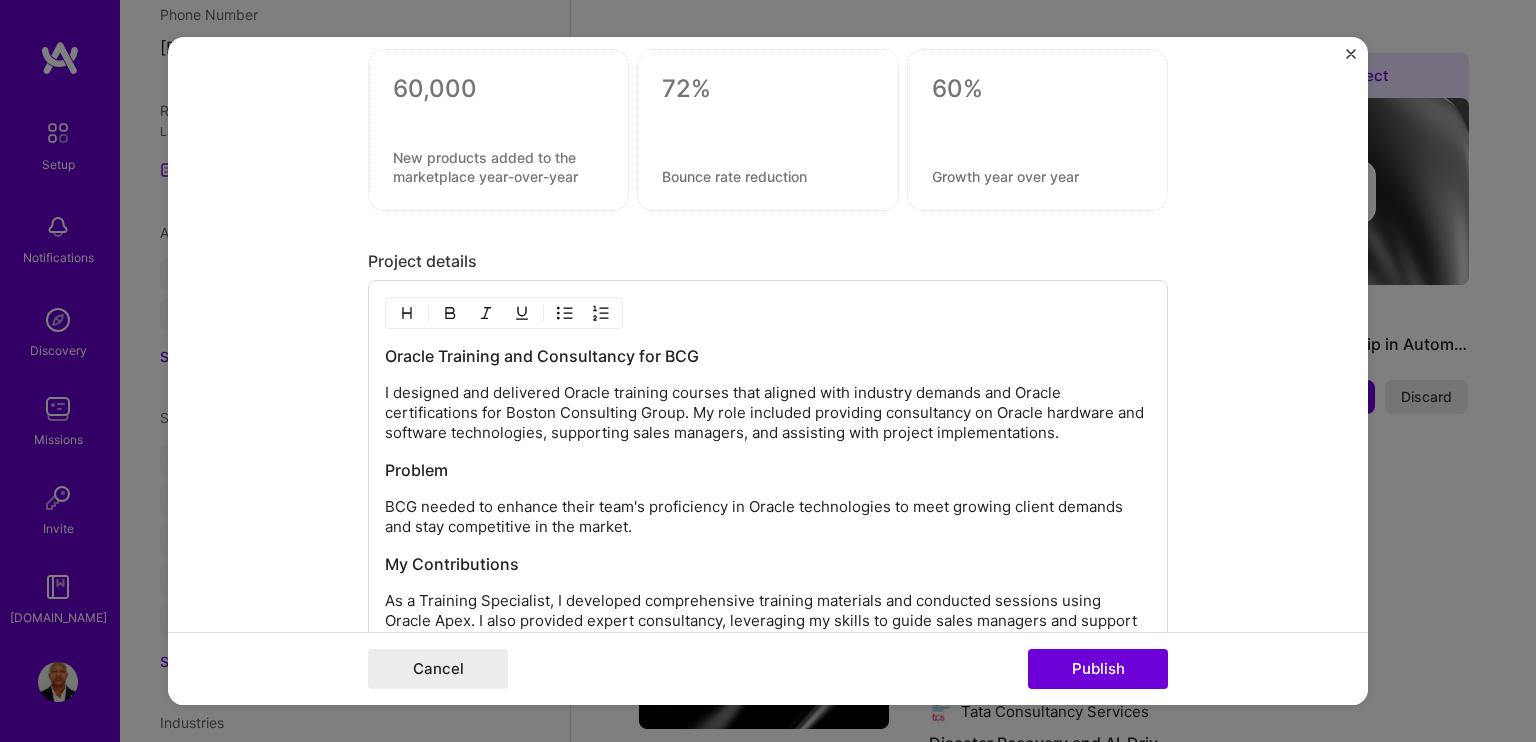 scroll, scrollTop: 1308, scrollLeft: 0, axis: vertical 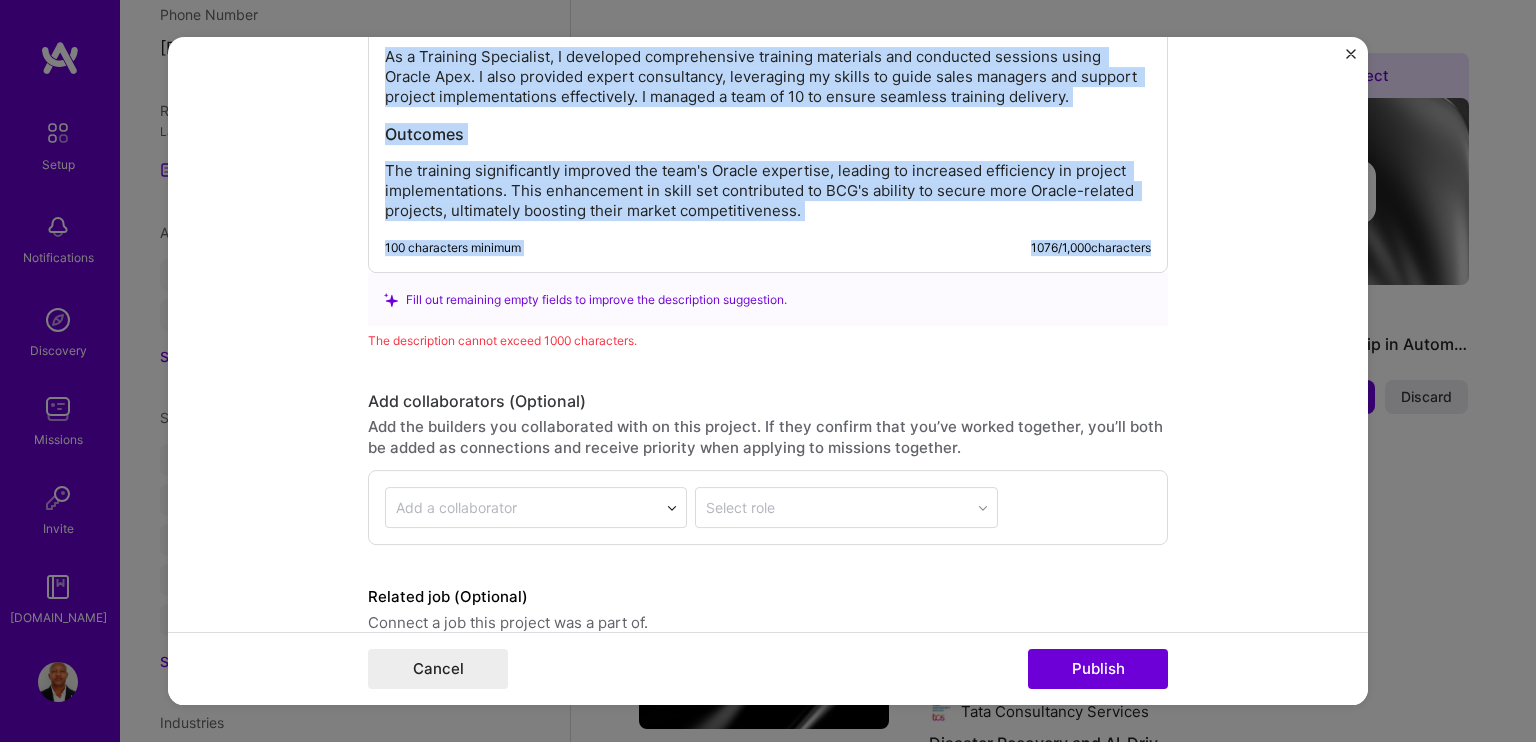 drag, startPoint x: 359, startPoint y: 292, endPoint x: 838, endPoint y: 293, distance: 479.00104 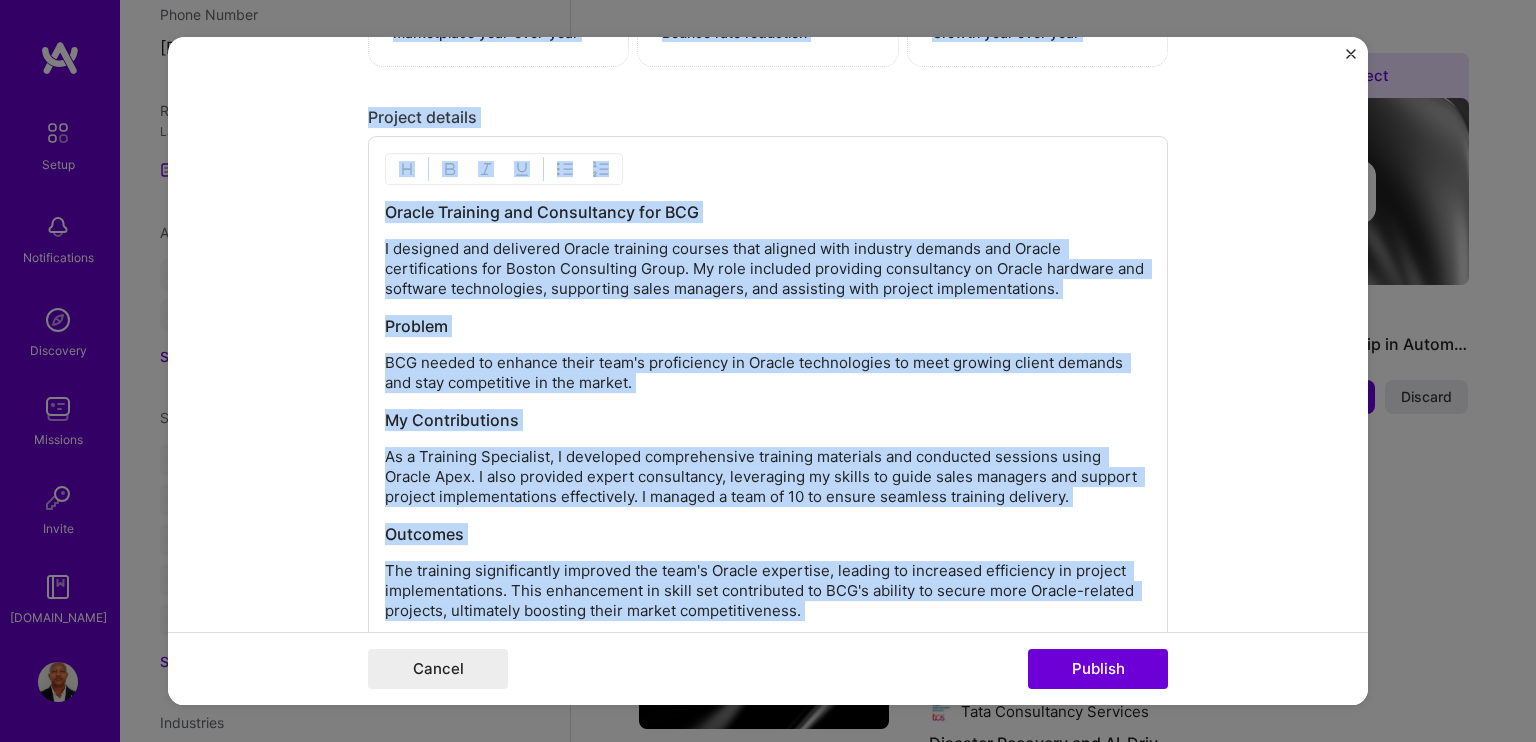 scroll, scrollTop: 1752, scrollLeft: 0, axis: vertical 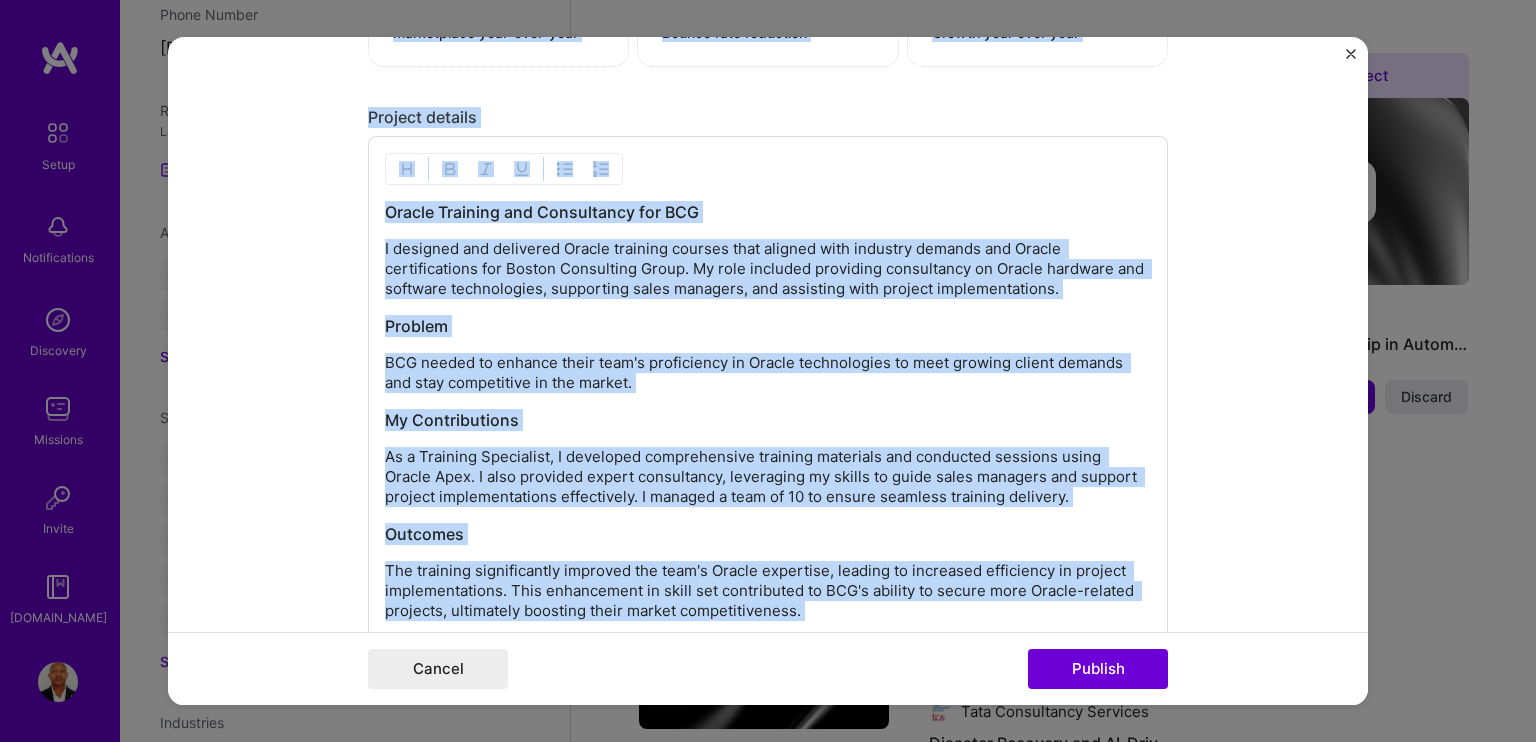 click on "Editing suggested project This project is suggested based on your LinkedIn, resume or [DOMAIN_NAME] activity. Project title Oracle Training and Consultancy Company Boston Consulting
Project industry Industry 2 Project Link (Optional)
Drag and drop an image or   Upload file Upload file We recommend uploading at least 4 images. 1600x1200px or higher recommended. Max 5MB each. Role Training Specialist IT Consultant [DATE]
to [DATE]
I’m still working on this project Skills used — Add up to 12 skills Any new skills will be added to your profile. Enter skills... 2 Oracle Apex 1 2 3 4 5 Training 1 2 3 4 5 Did this role require you to manage team members? (Optional) Yes, I managed 10 team members. Were you involved from inception to launch (0  ->  1)? (Optional) Zero to one is creation and development of a unique product from the ground up. I was involved in zero to one with this project" at bounding box center [768, 371] 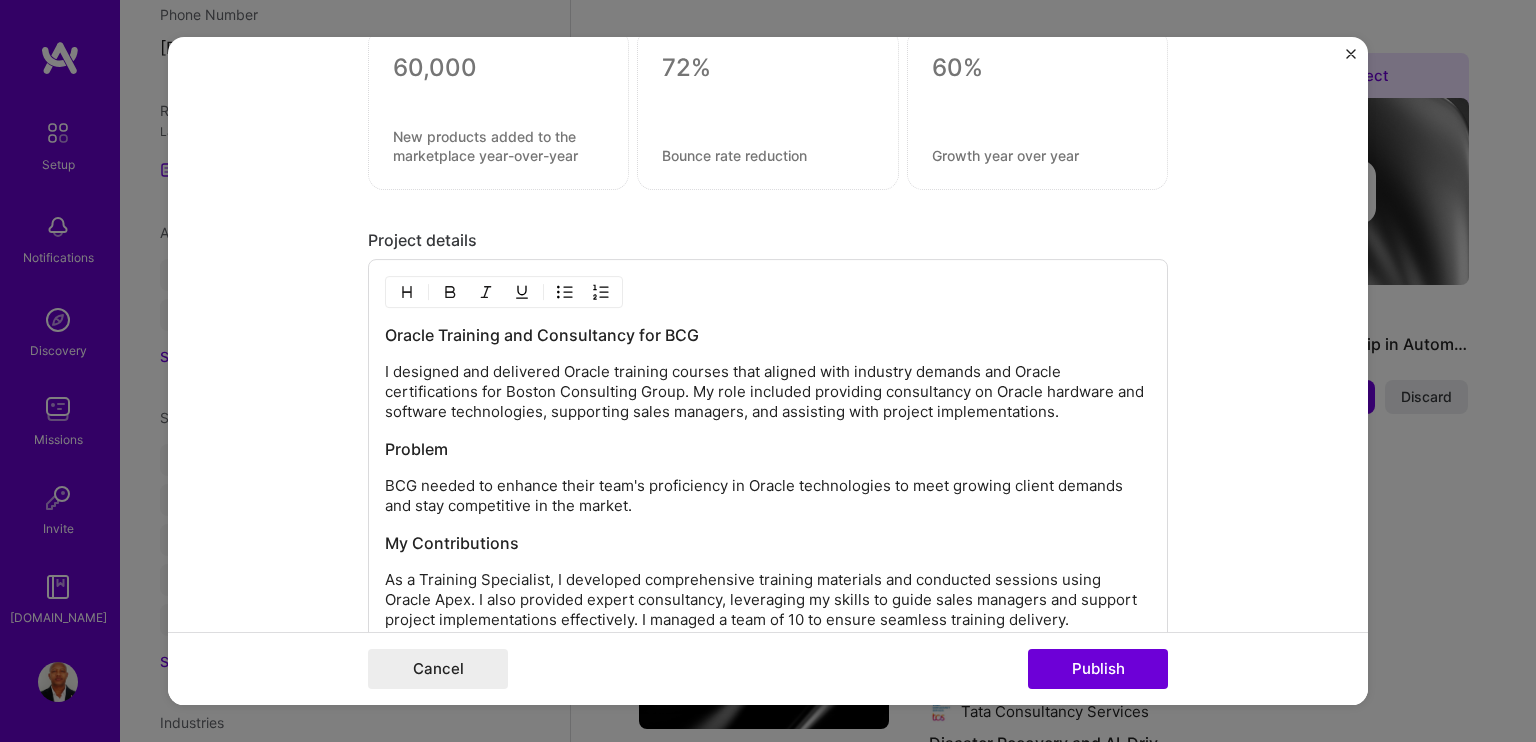 scroll, scrollTop: 1352, scrollLeft: 0, axis: vertical 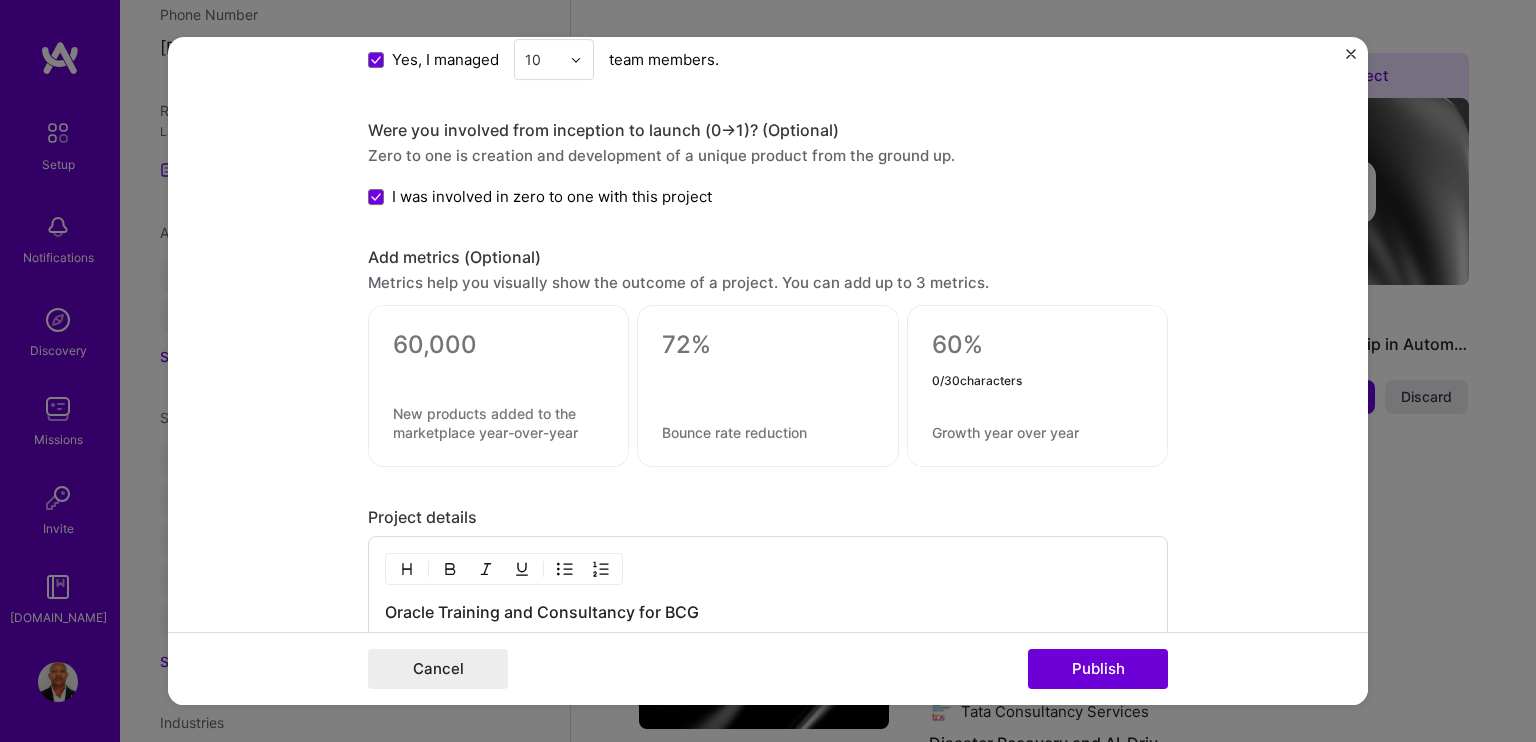click at bounding box center [1037, 346] 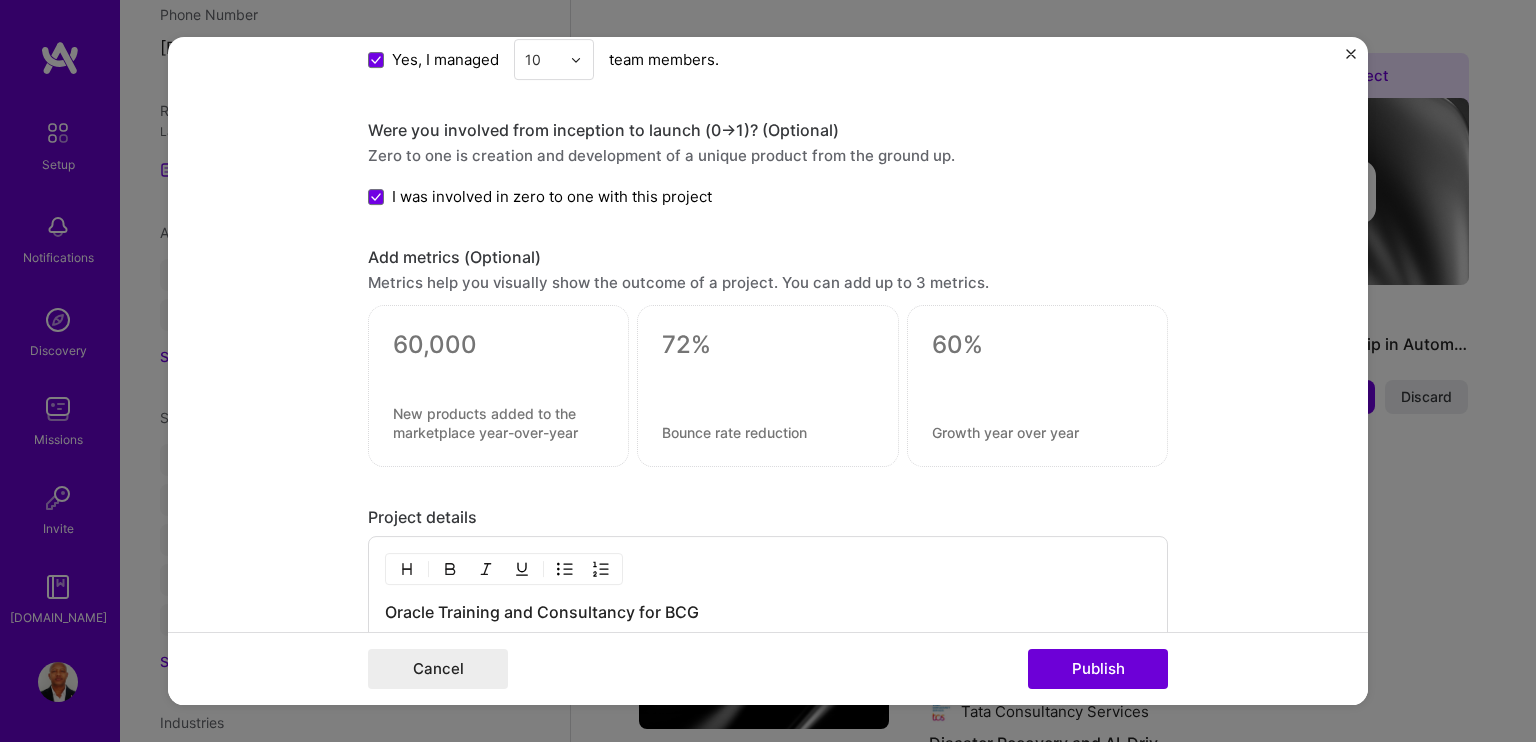click at bounding box center (1037, 380) 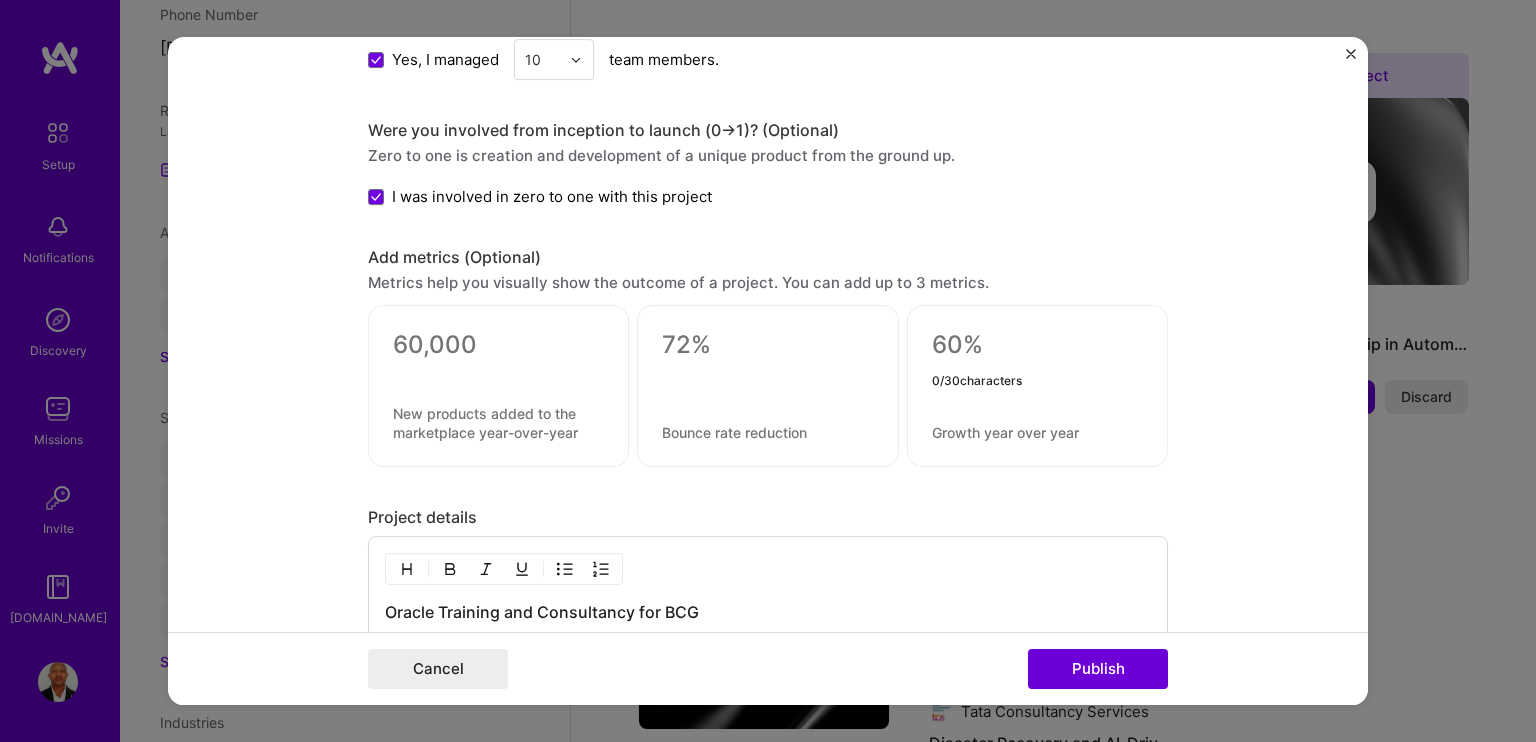 click at bounding box center [1037, 346] 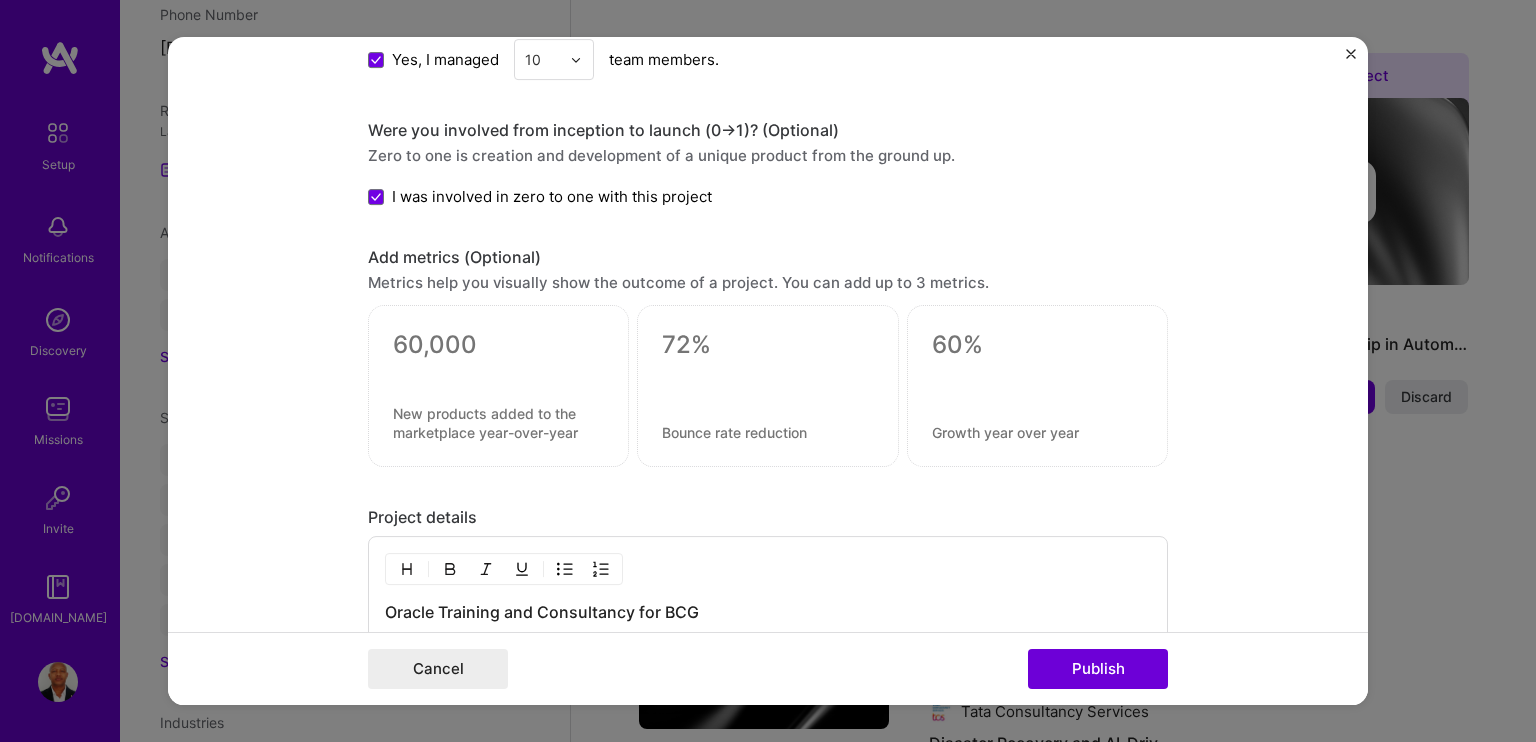 click at bounding box center [1037, 380] 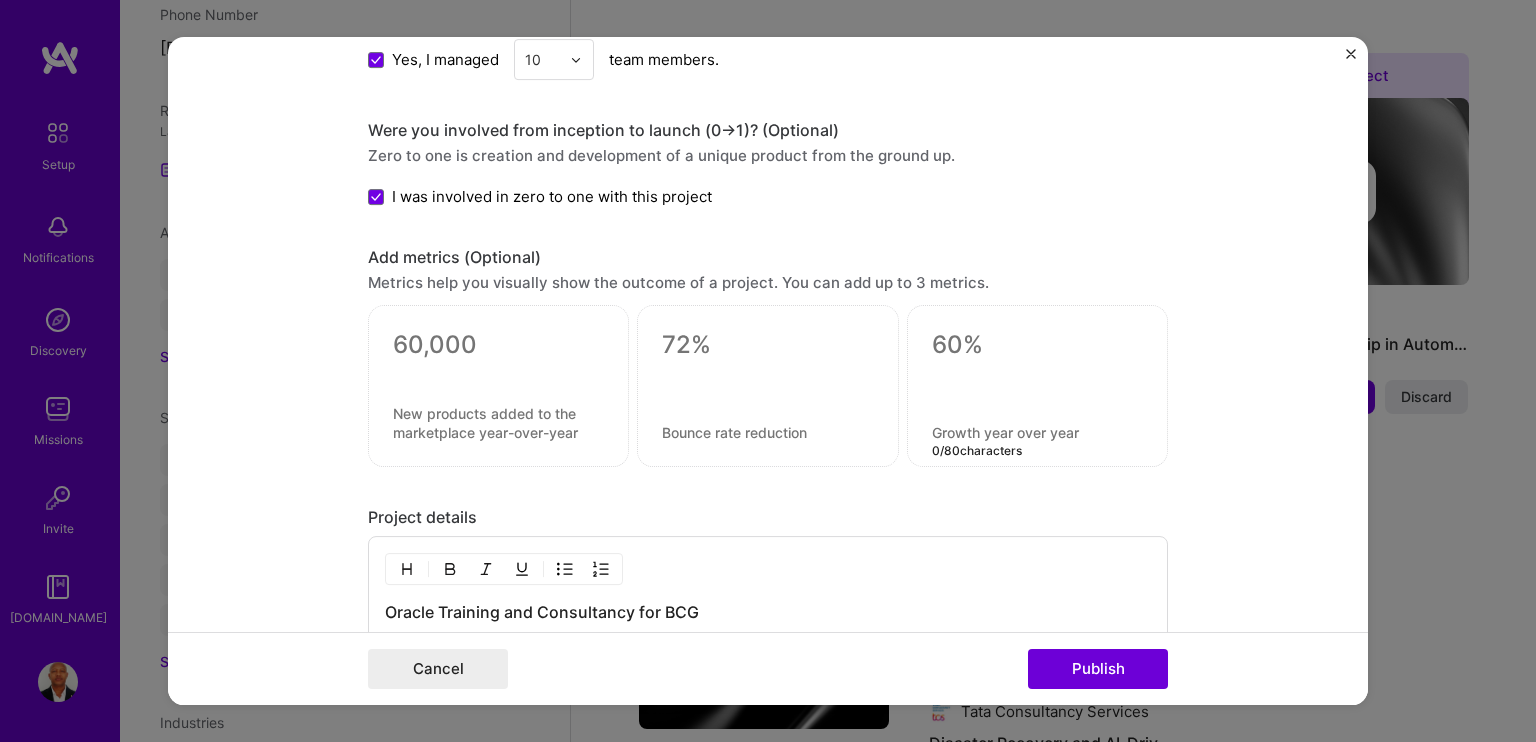 click on "0 / 80  characters" at bounding box center (1037, 387) 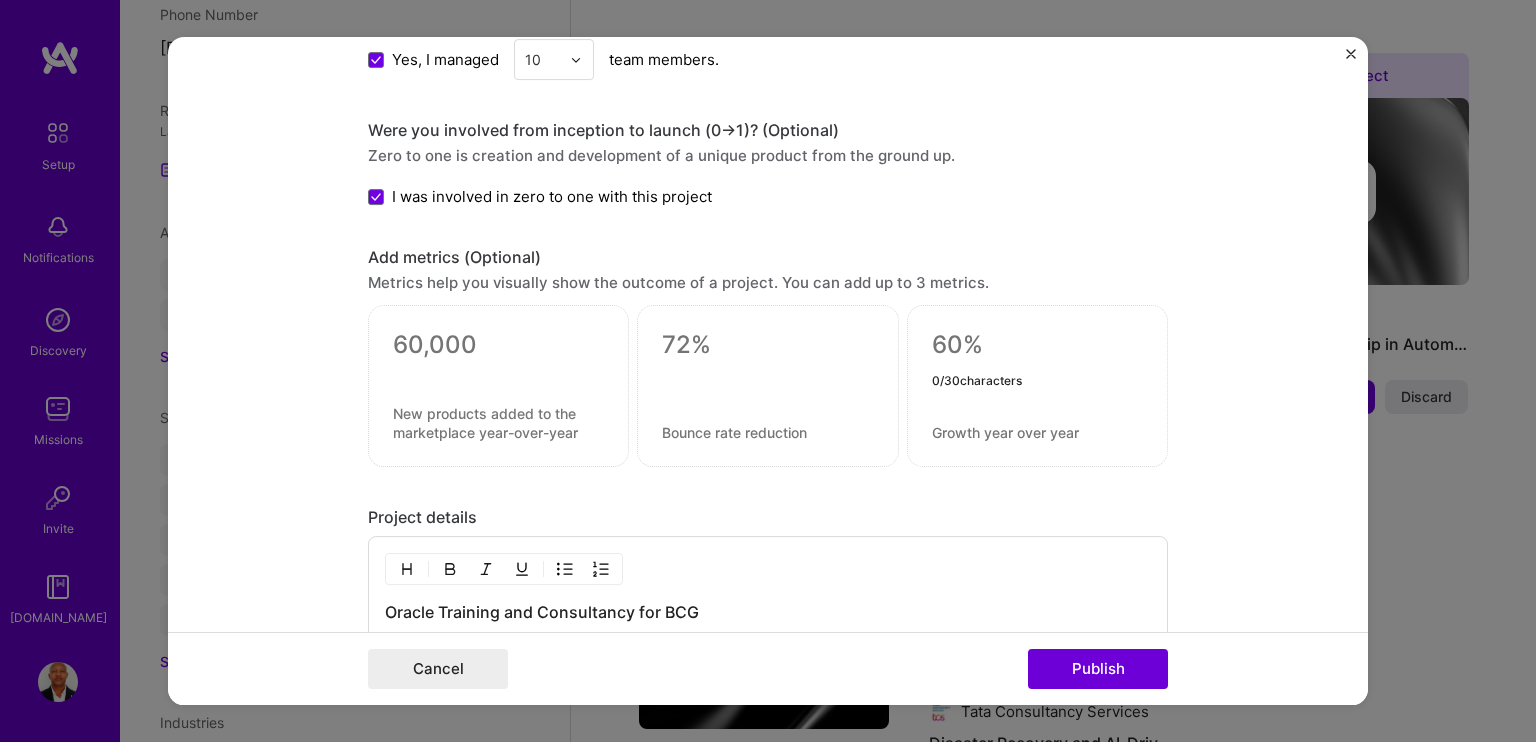 paste on "60+ team members upskilled → Improved Oracle expertise across BCG’s technical staff" 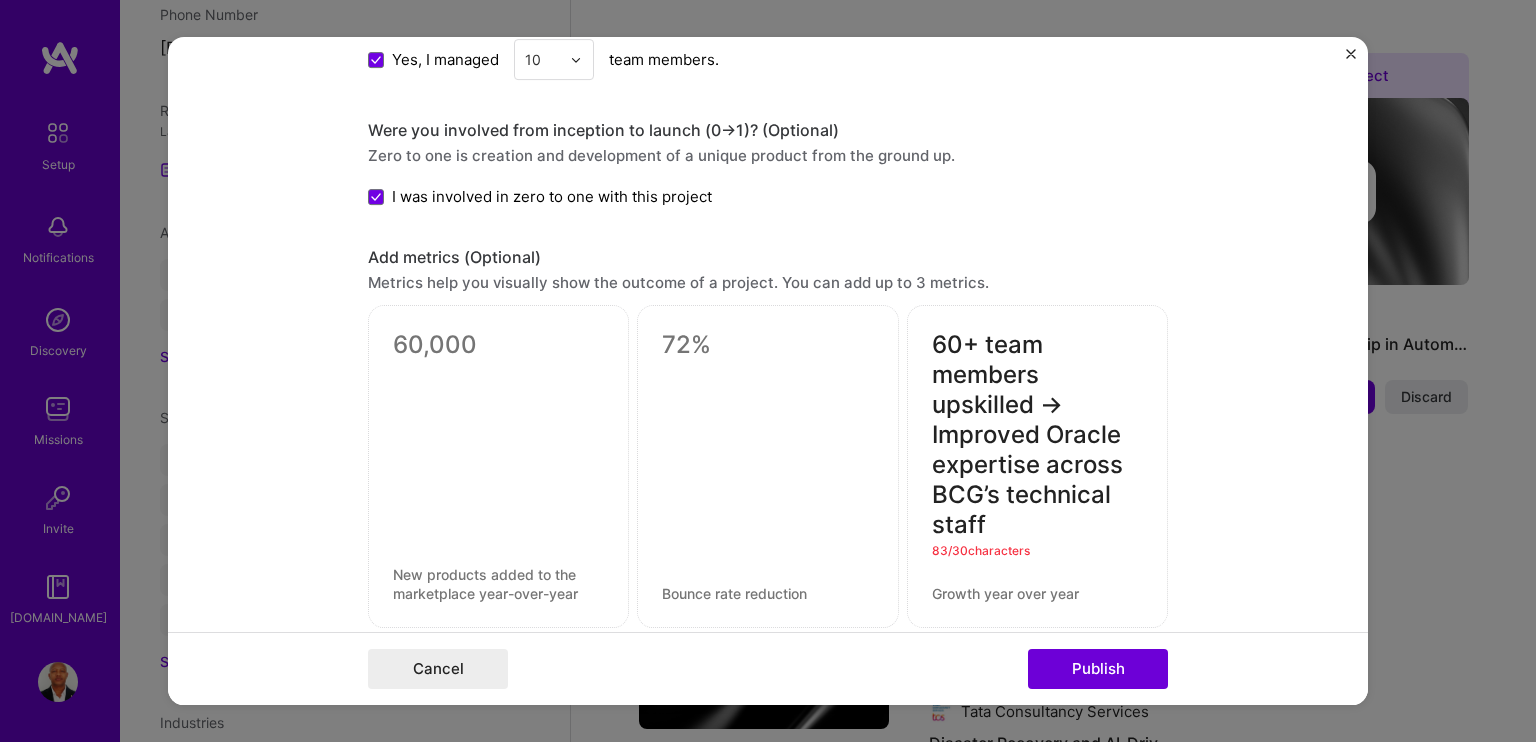 drag, startPoint x: 920, startPoint y: 431, endPoint x: 950, endPoint y: 495, distance: 70.68239 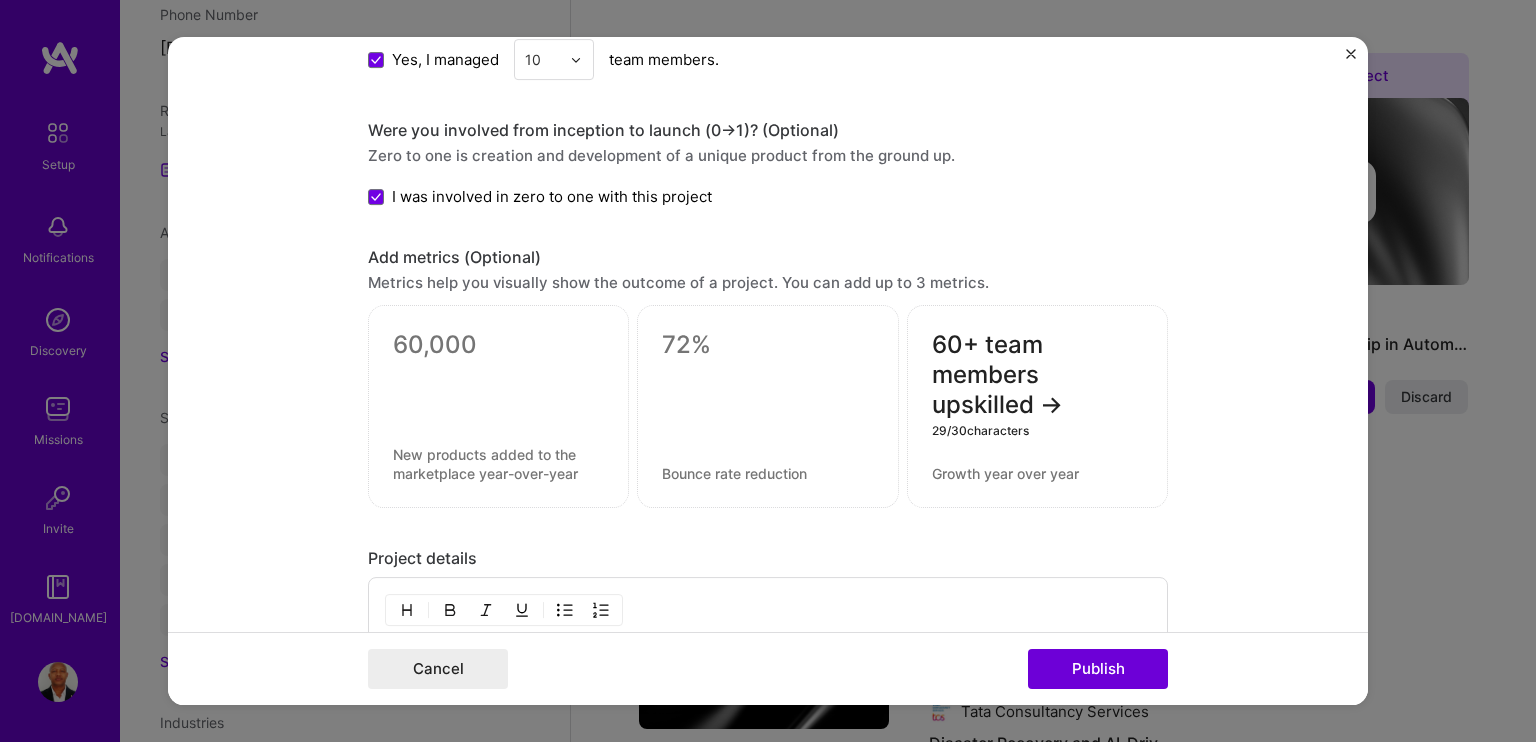 type on "60+ team members upskilled →" 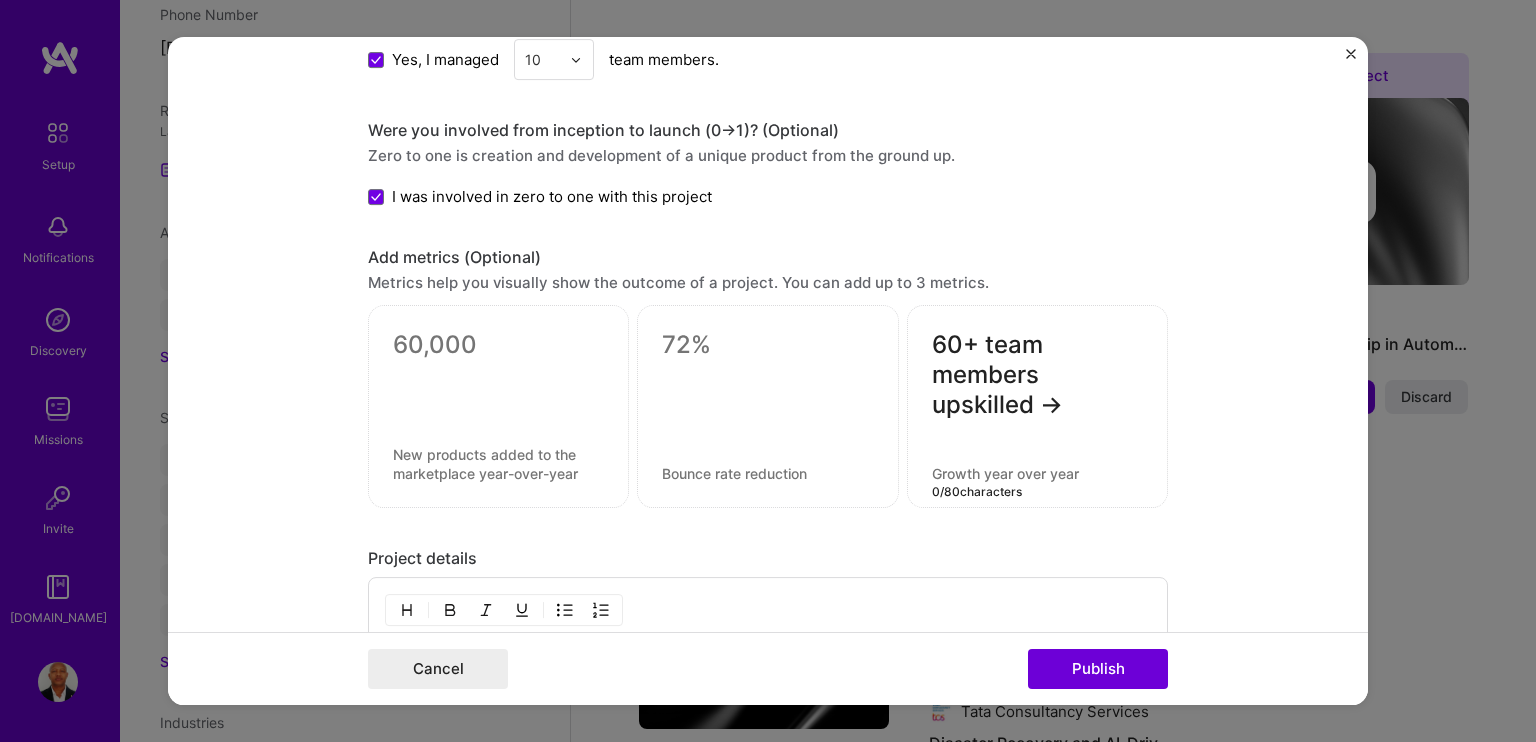 click at bounding box center (1037, 474) 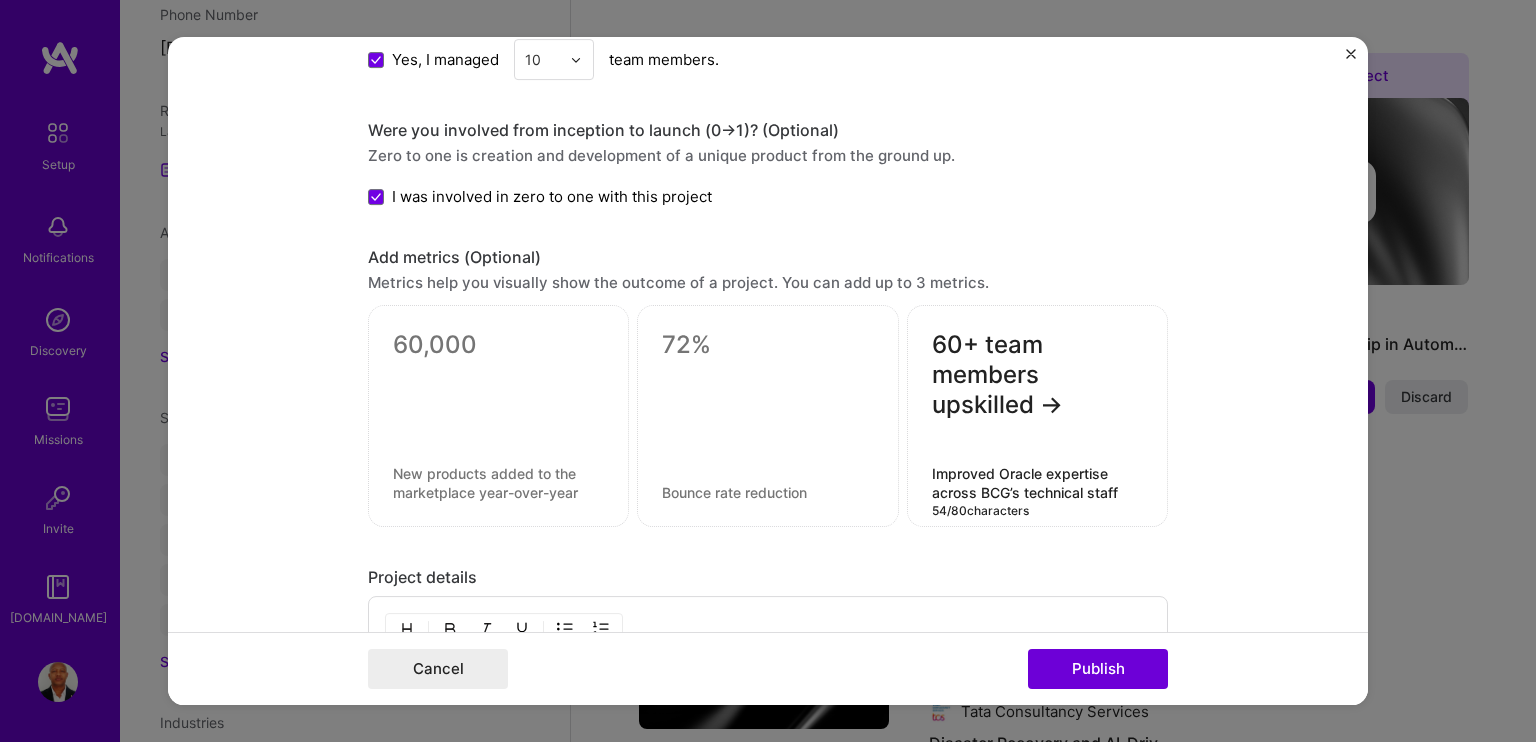 type on "Improved Oracle expertise across BCG’s technical staff" 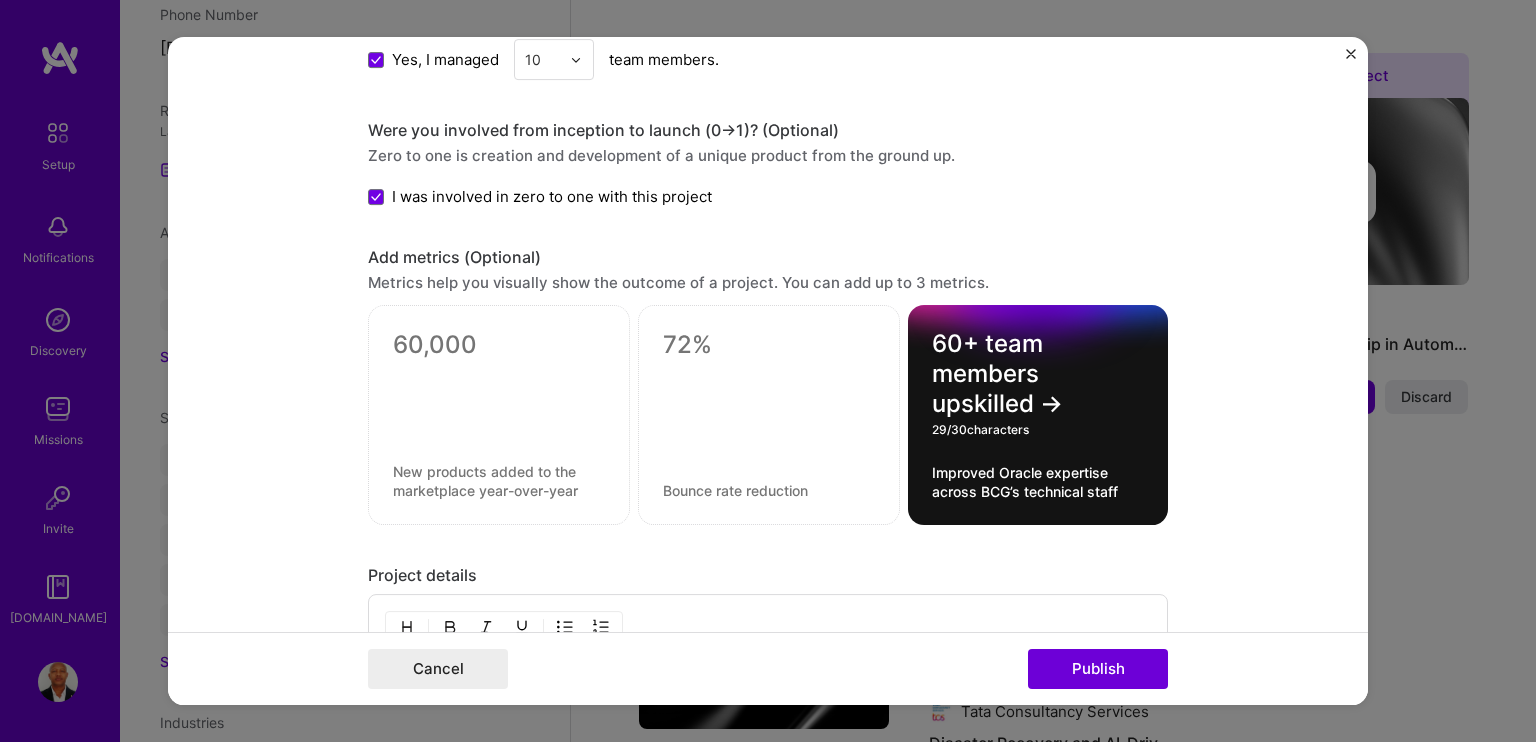click on "60+ team members upskilled →" at bounding box center (1038, 375) 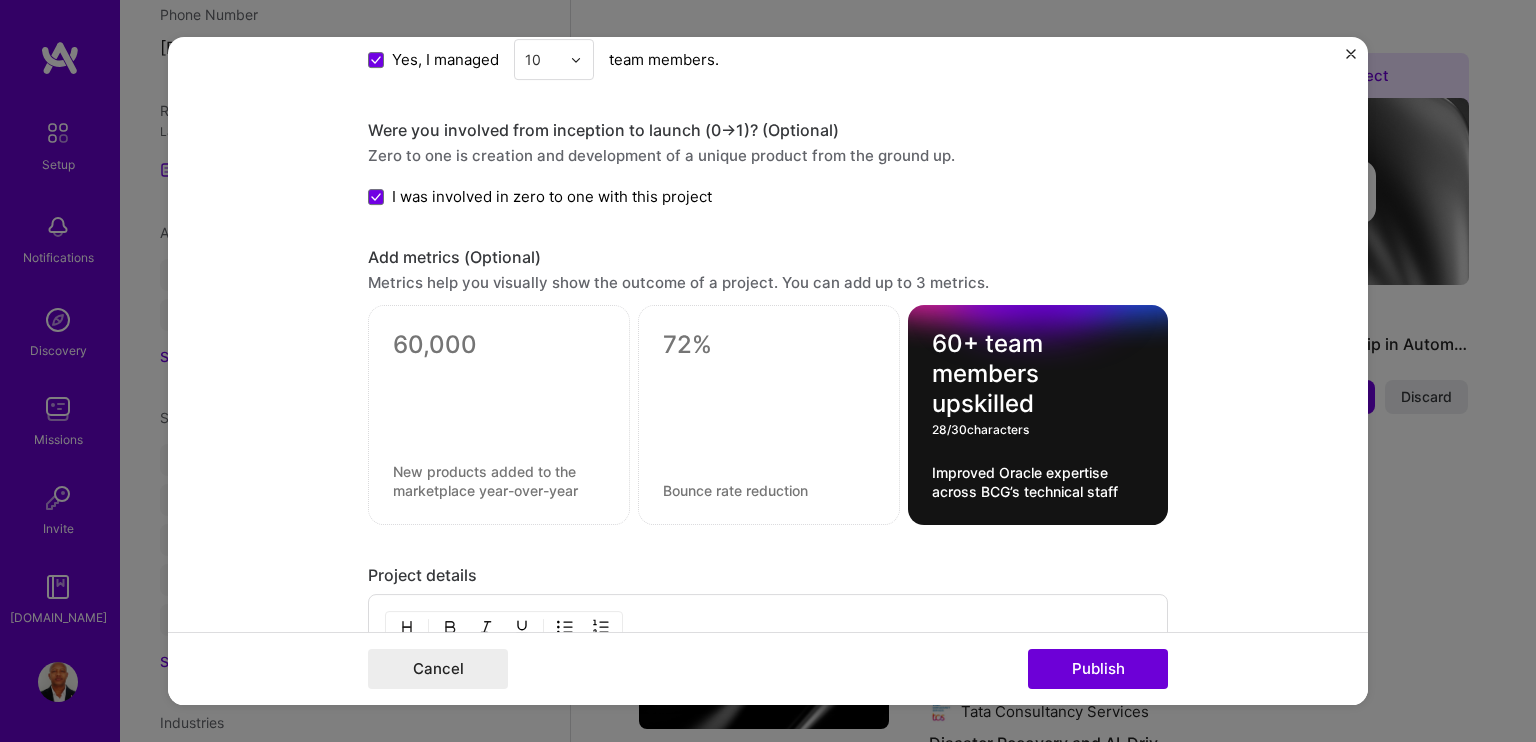 type on "60+ team members upskilled" 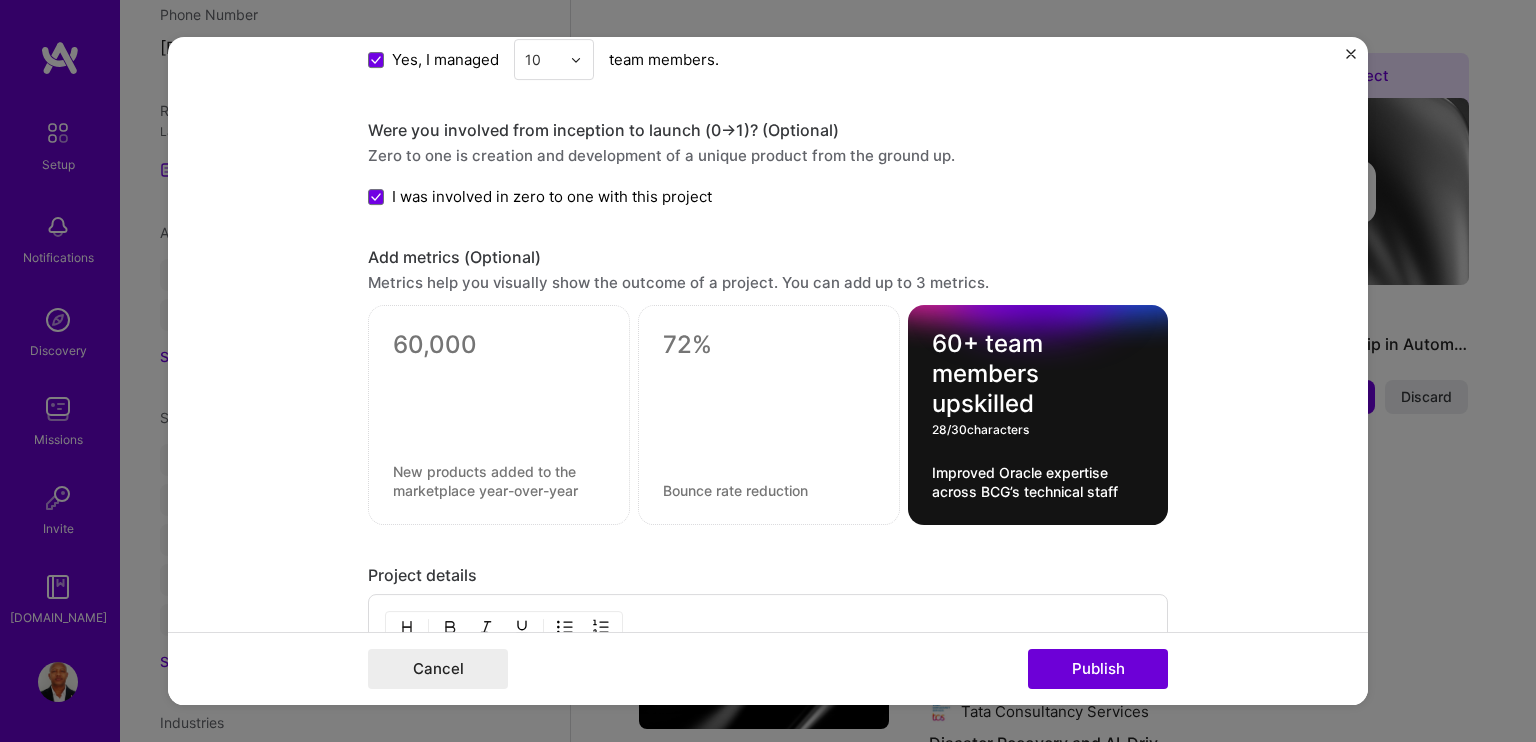 click on "Editing suggested project This project is suggested based on your LinkedIn, resume or [DOMAIN_NAME] activity. Project title Oracle Training and Consultancy Company Boston Consulting
Project industry Industry 2 Project Link (Optional)
Drag and drop an image or   Upload file Upload file We recommend uploading at least 4 images. 1600x1200px or higher recommended. Max 5MB each. Role Training Specialist IT Consultant [DATE]
to [DATE]
I’m still working on this project Skills used — Add up to 12 skills Any new skills will be added to your profile. Enter skills... 2 Oracle Apex 1 2 3 4 5 Training 1 2 3 4 5 Did this role require you to manage team members? (Optional) Yes, I managed 10 team members. Were you involved from inception to launch (0  ->  1)? (Optional) Zero to one is creation and development of a unique product from the ground up. I was involved in zero to one with this project" at bounding box center [768, 371] 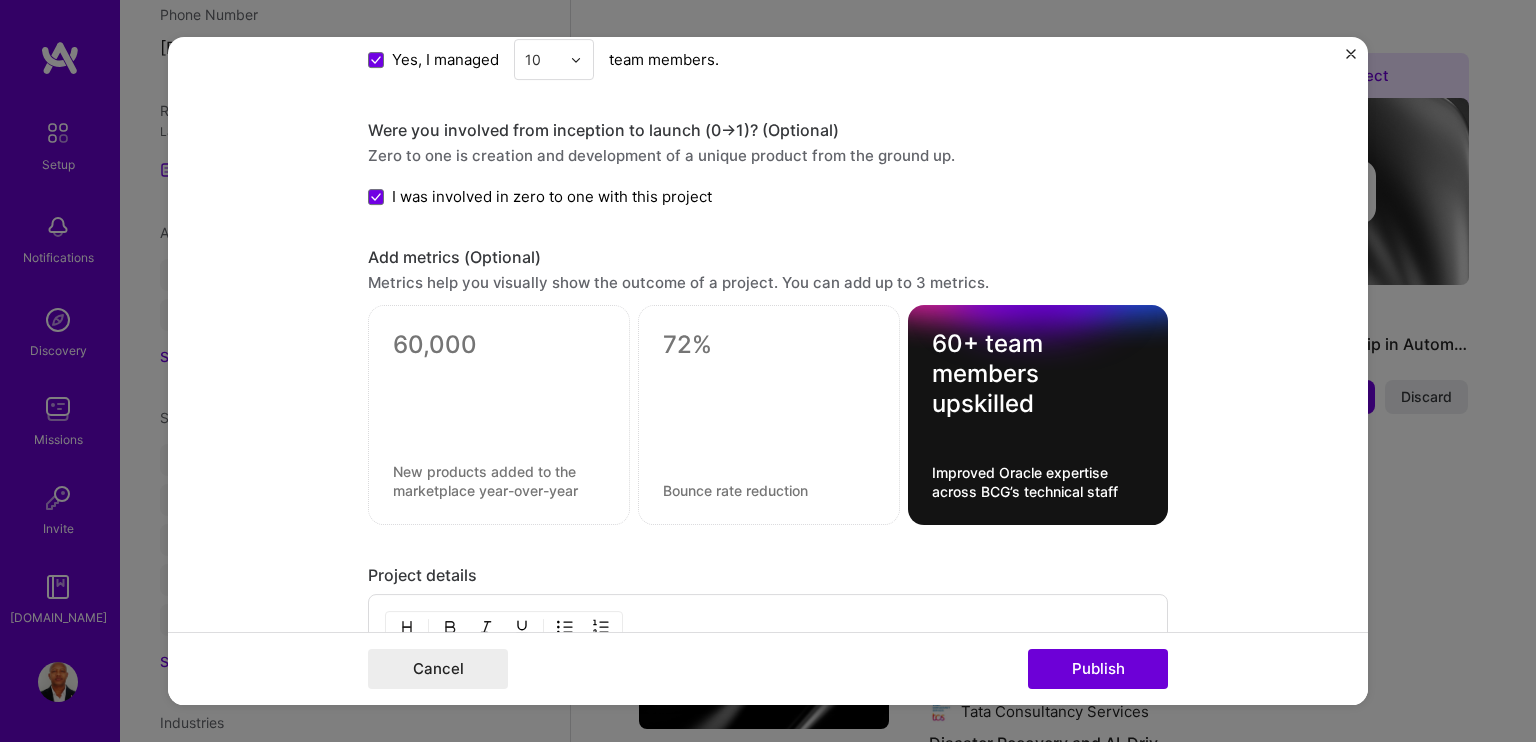 click at bounding box center (769, 416) 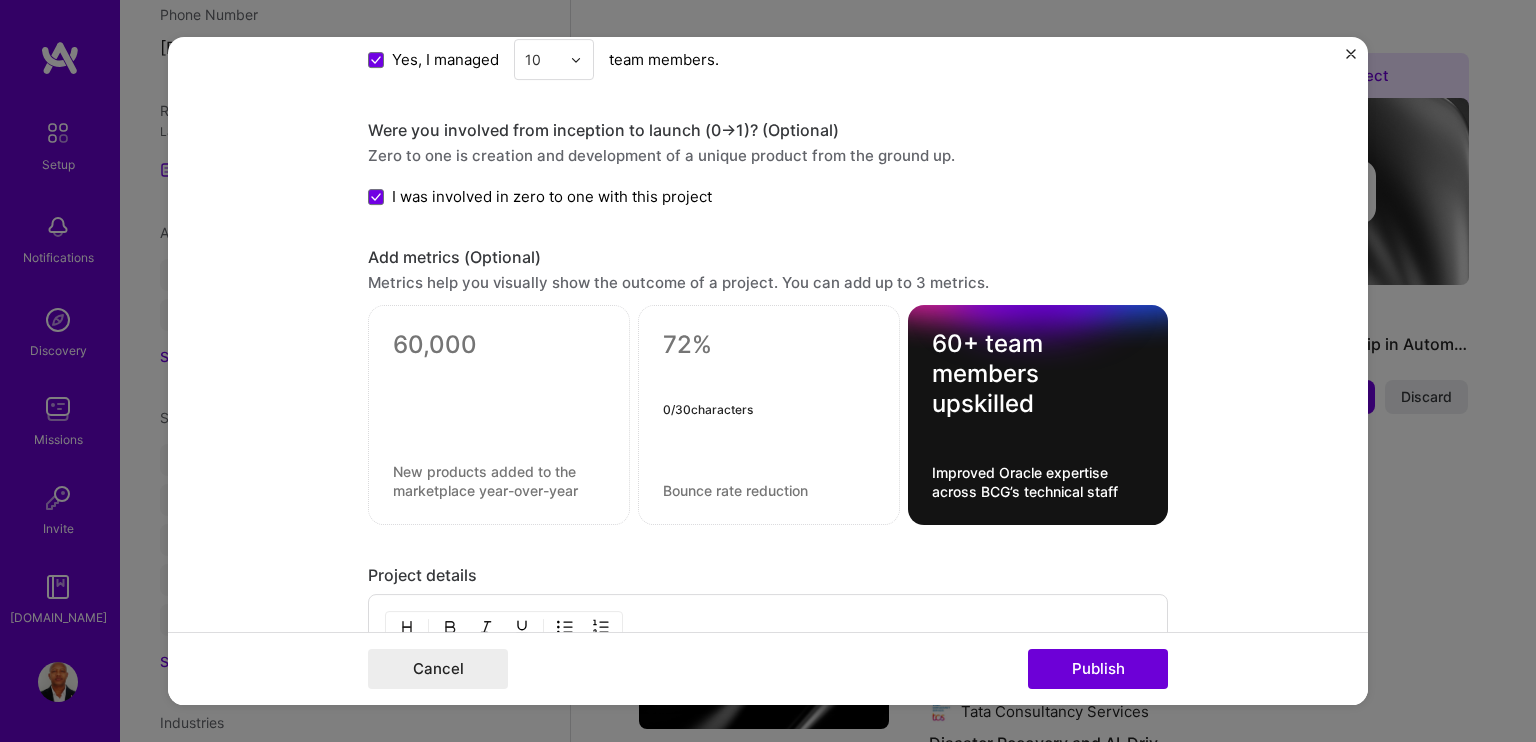 click at bounding box center [769, 346] 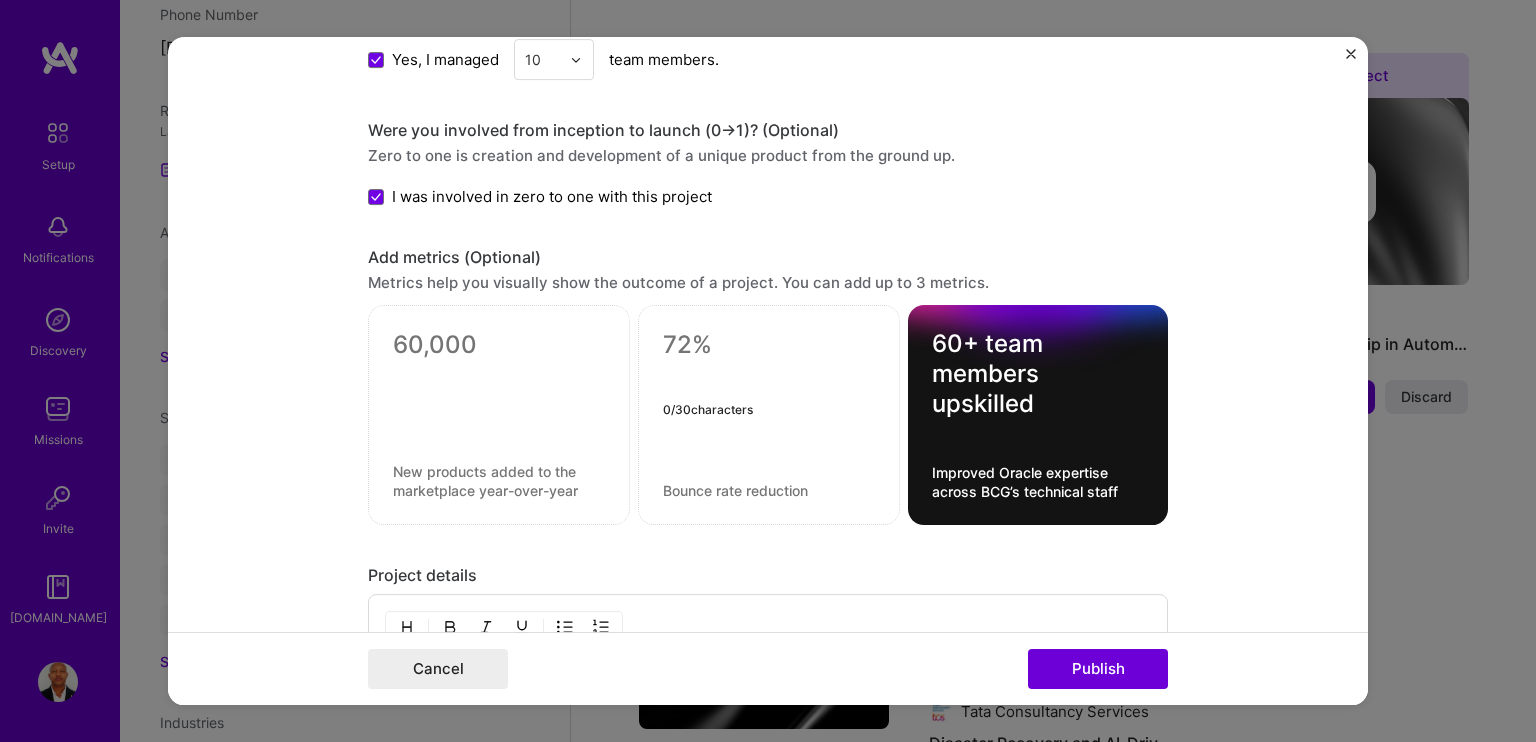 paste on "72% faster project delivery → Reduced implementation time for Oracle-based solutions" 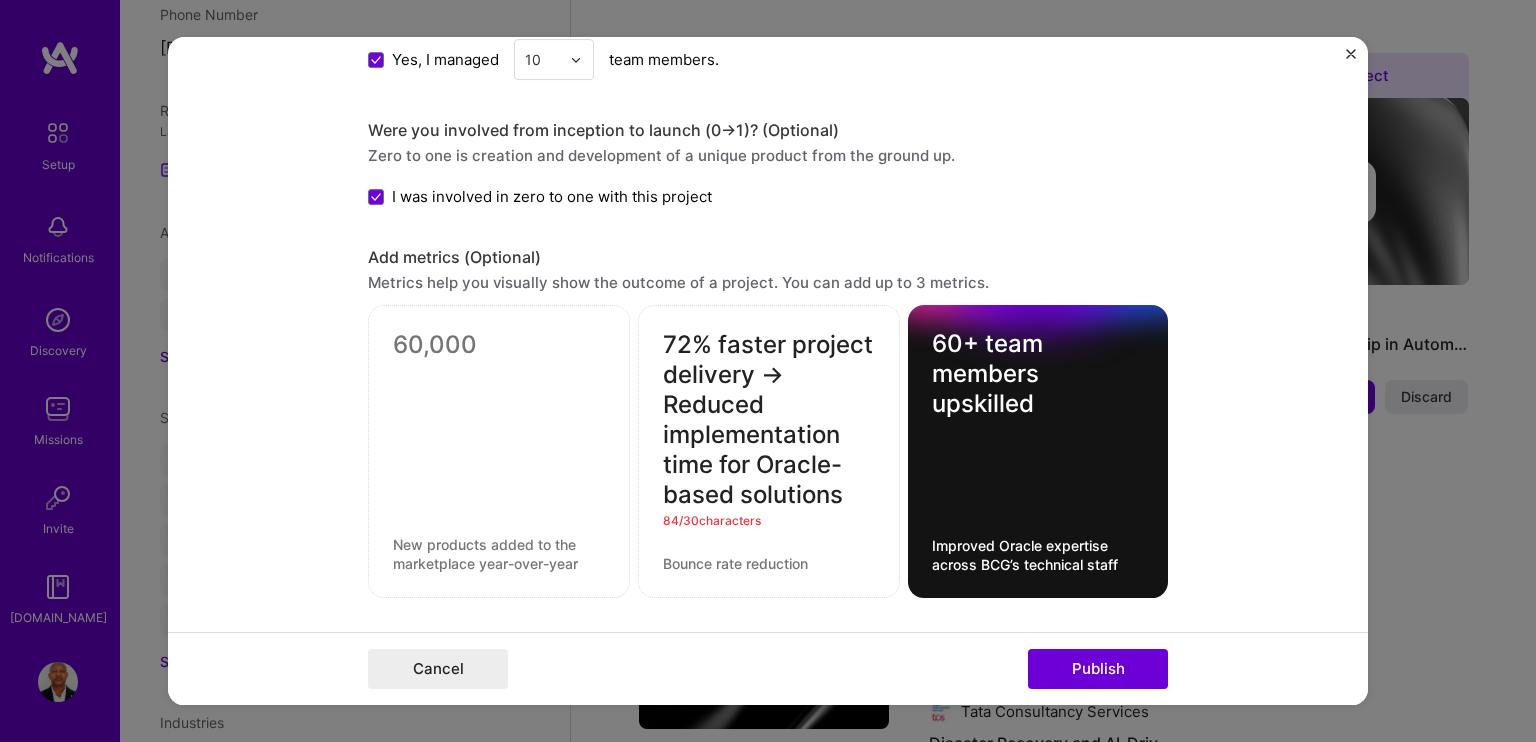 drag, startPoint x: 751, startPoint y: 371, endPoint x: 844, endPoint y: 499, distance: 158.2182 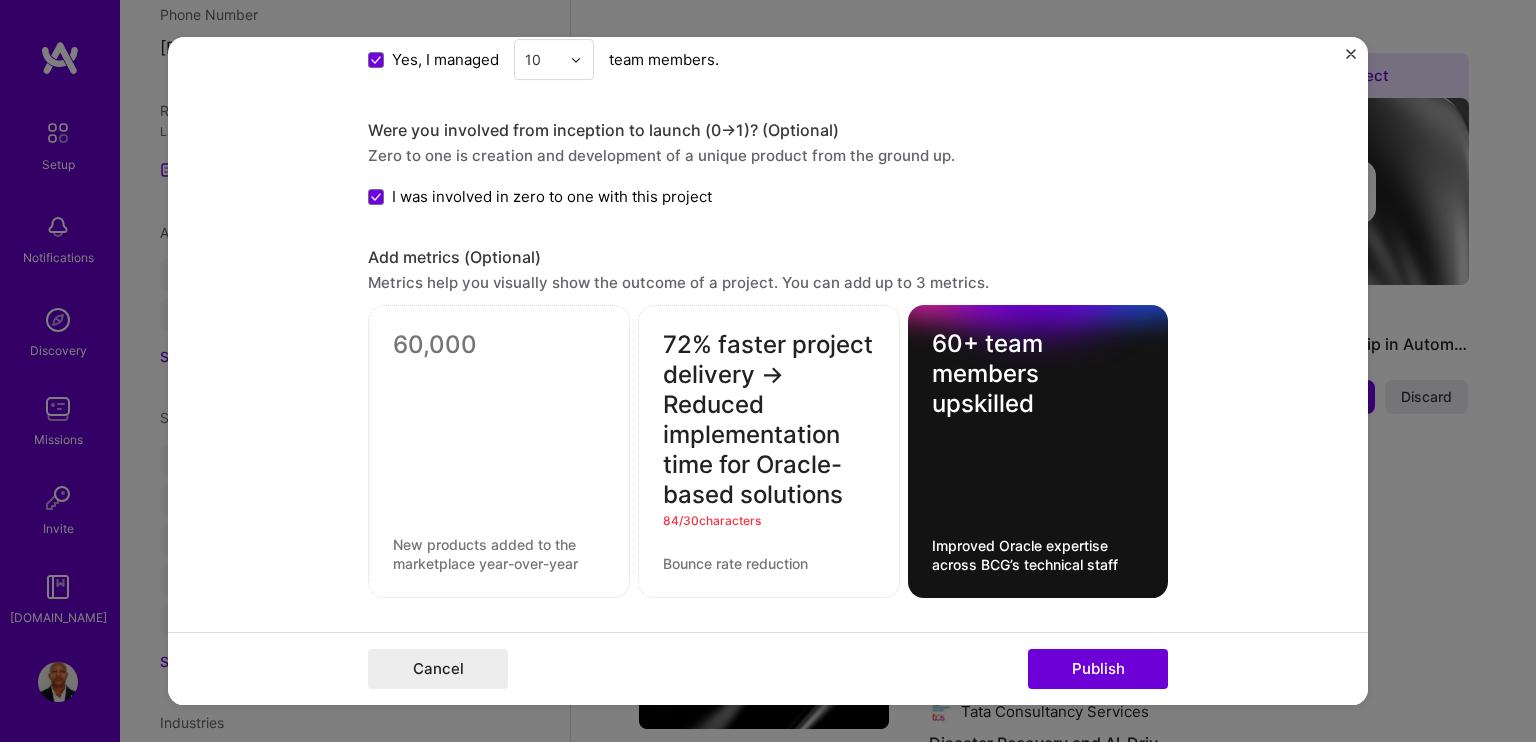 click on "72% faster project delivery → Reduced implementation time for Oracle-based solutions" at bounding box center [769, 421] 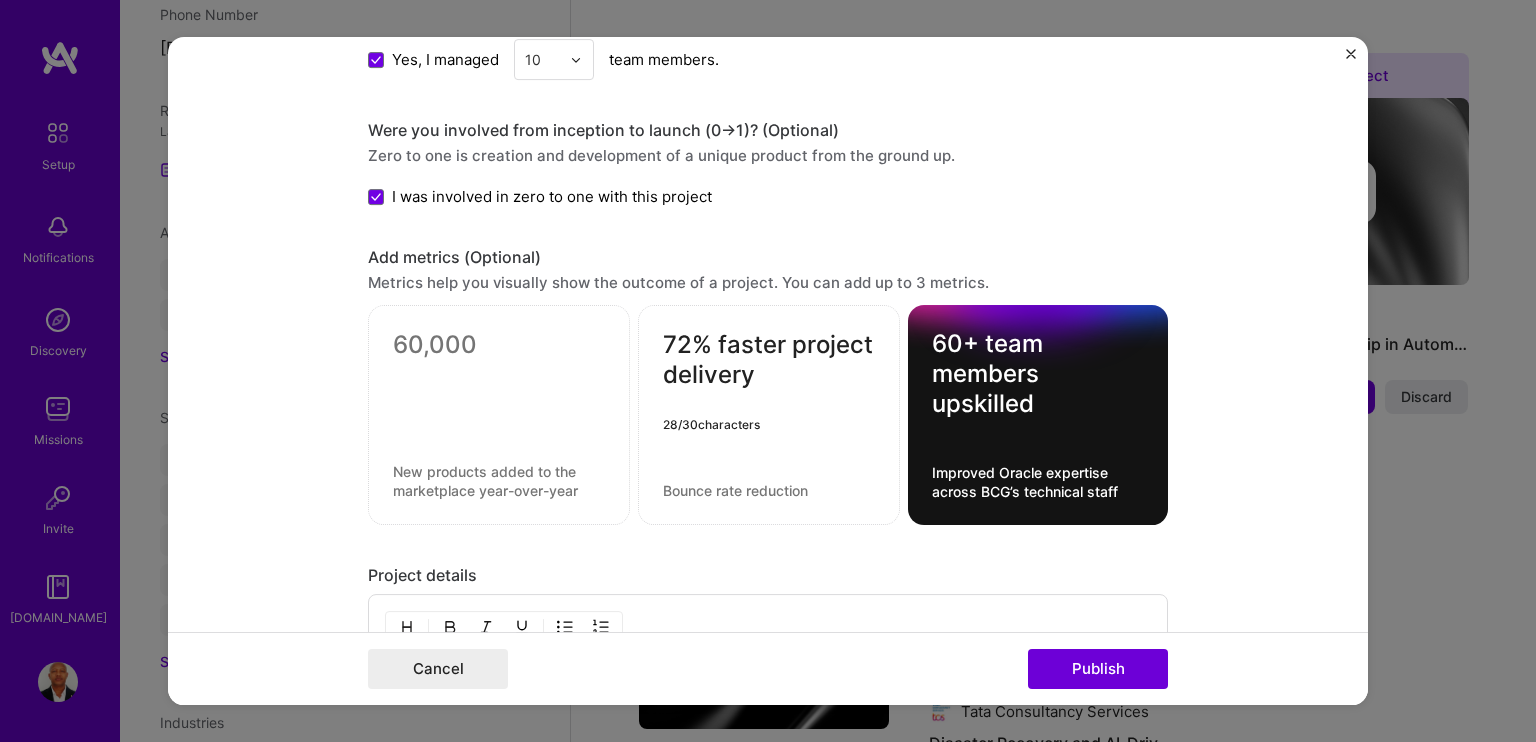 type on "72% faster project delivery" 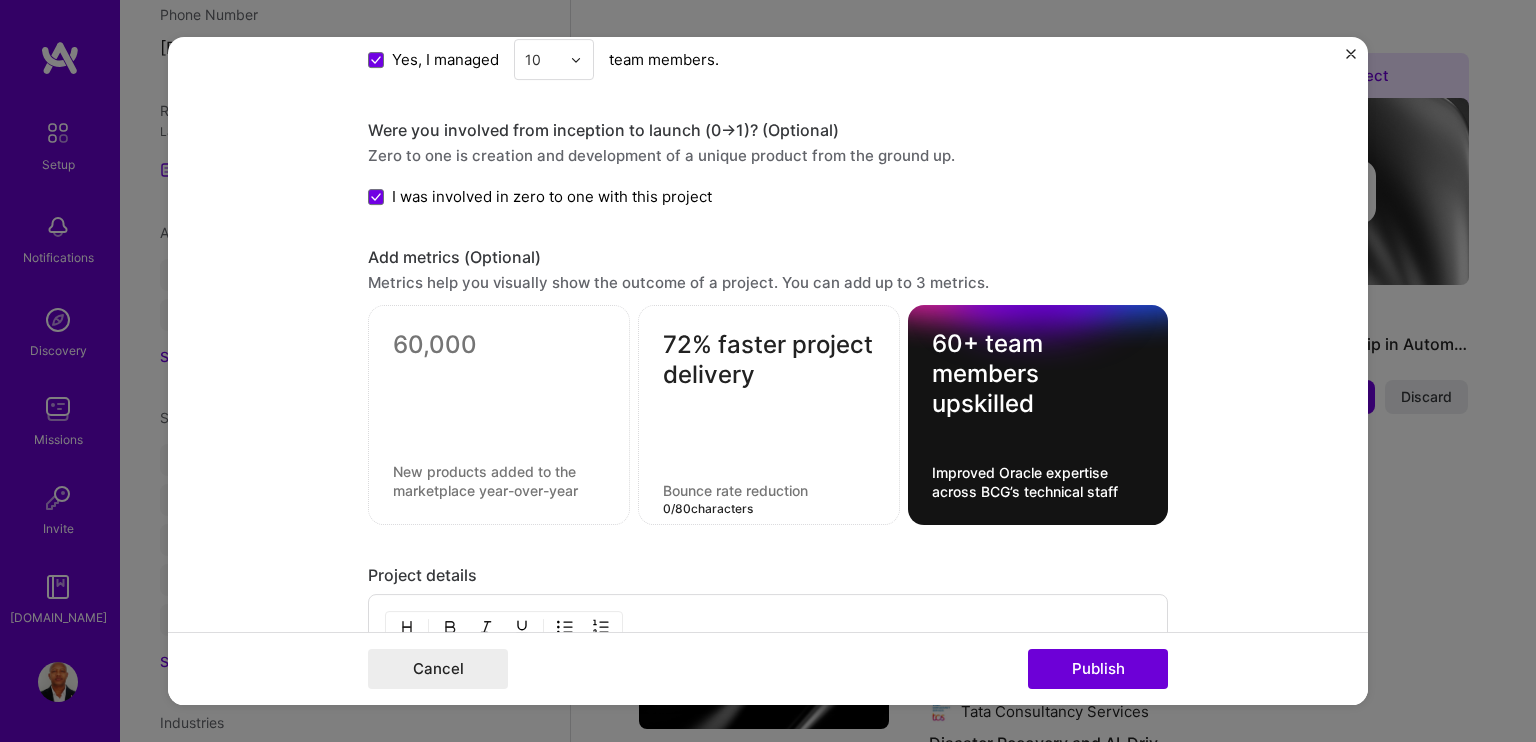 click at bounding box center (769, 491) 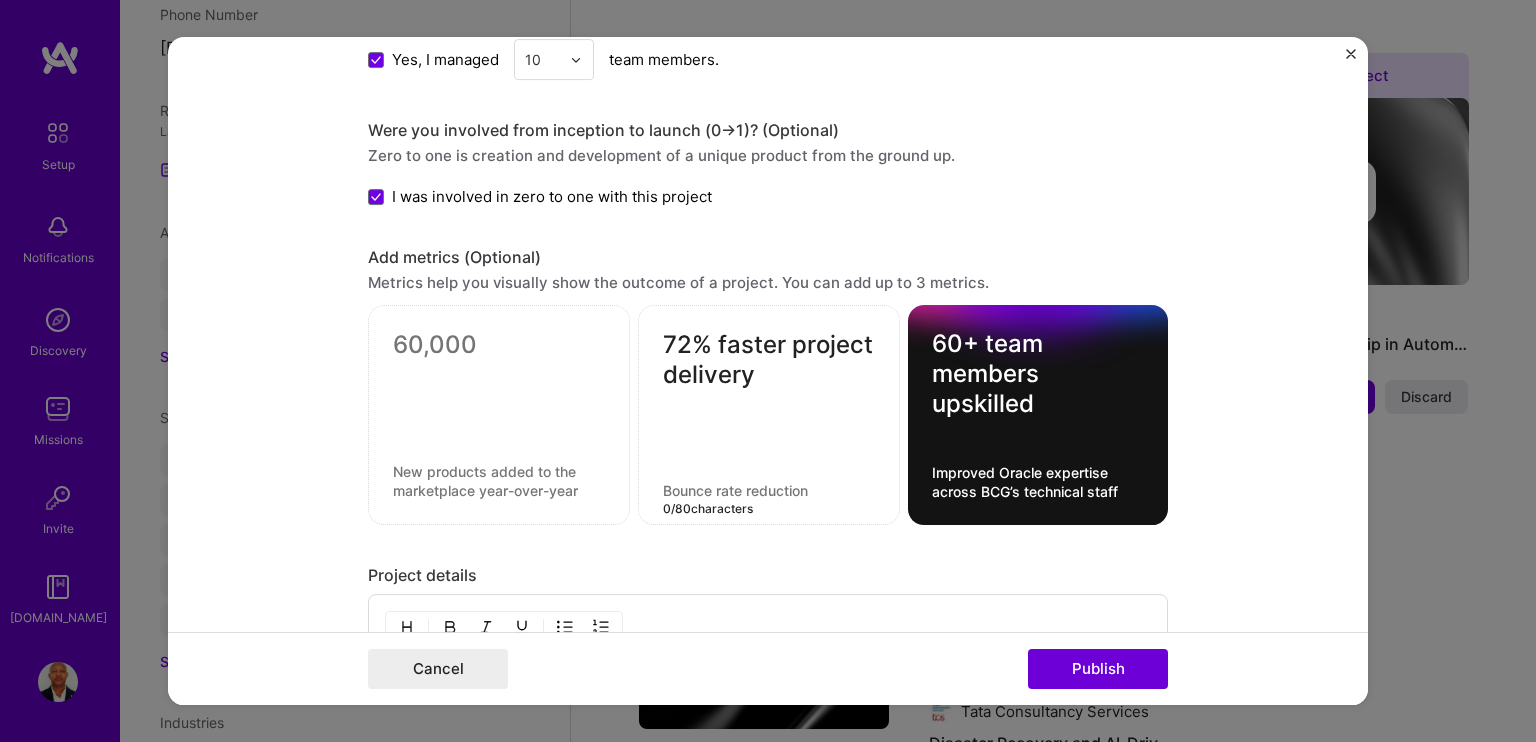 paste on "→ Reduced implementation time for Oracle-based solutions" 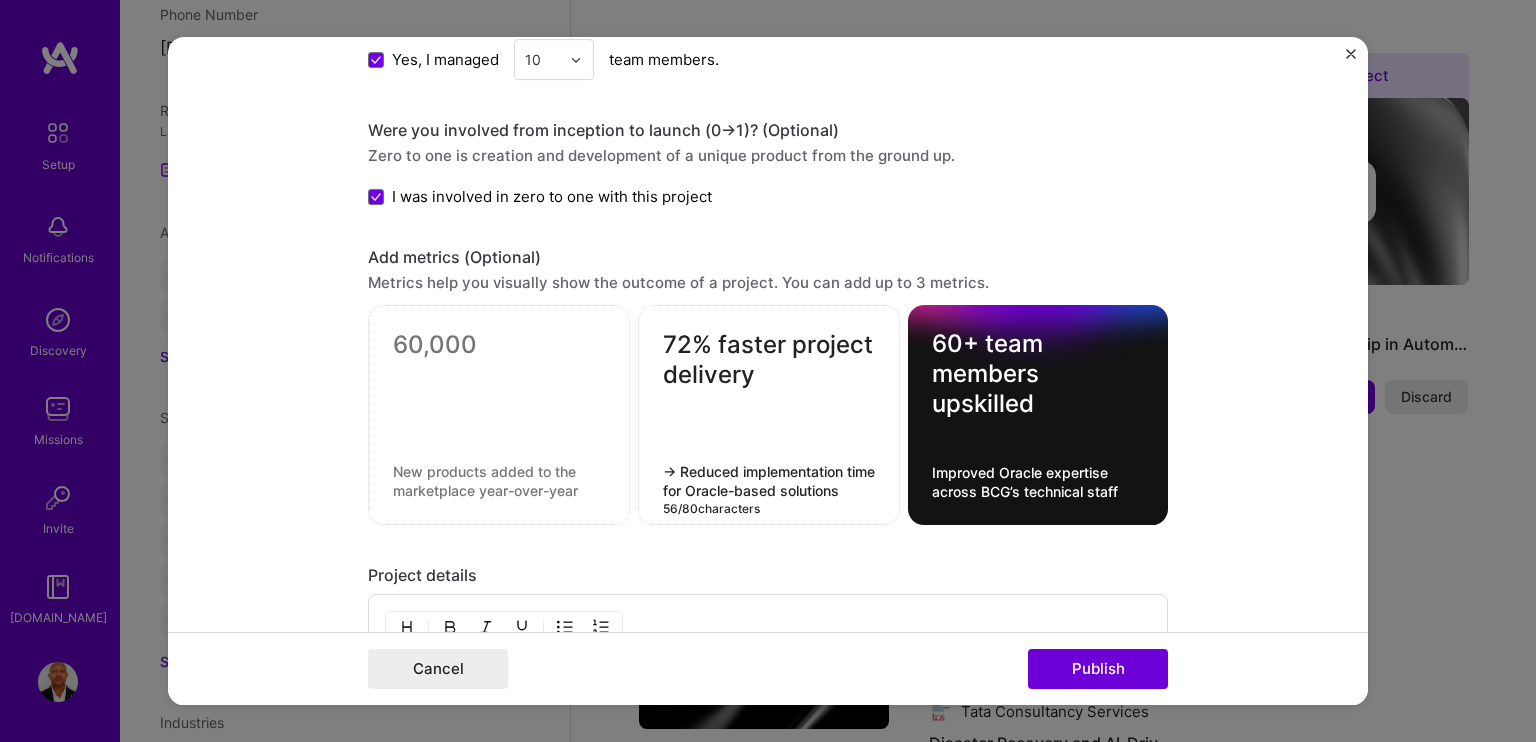 click on "→ Reduced implementation time for Oracle-based solutions" at bounding box center [769, 482] 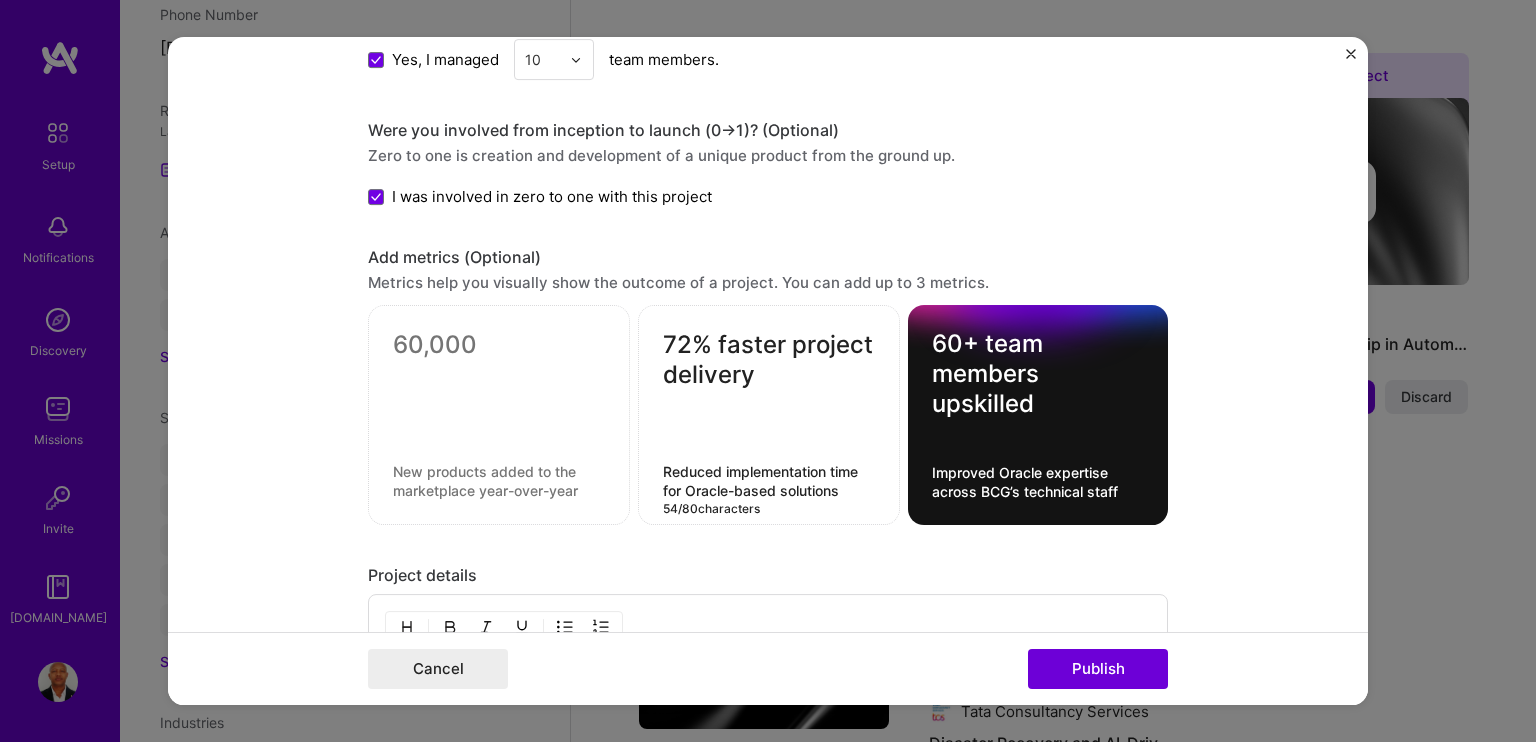 type on "Reduced implementation time for Oracle-based solutions" 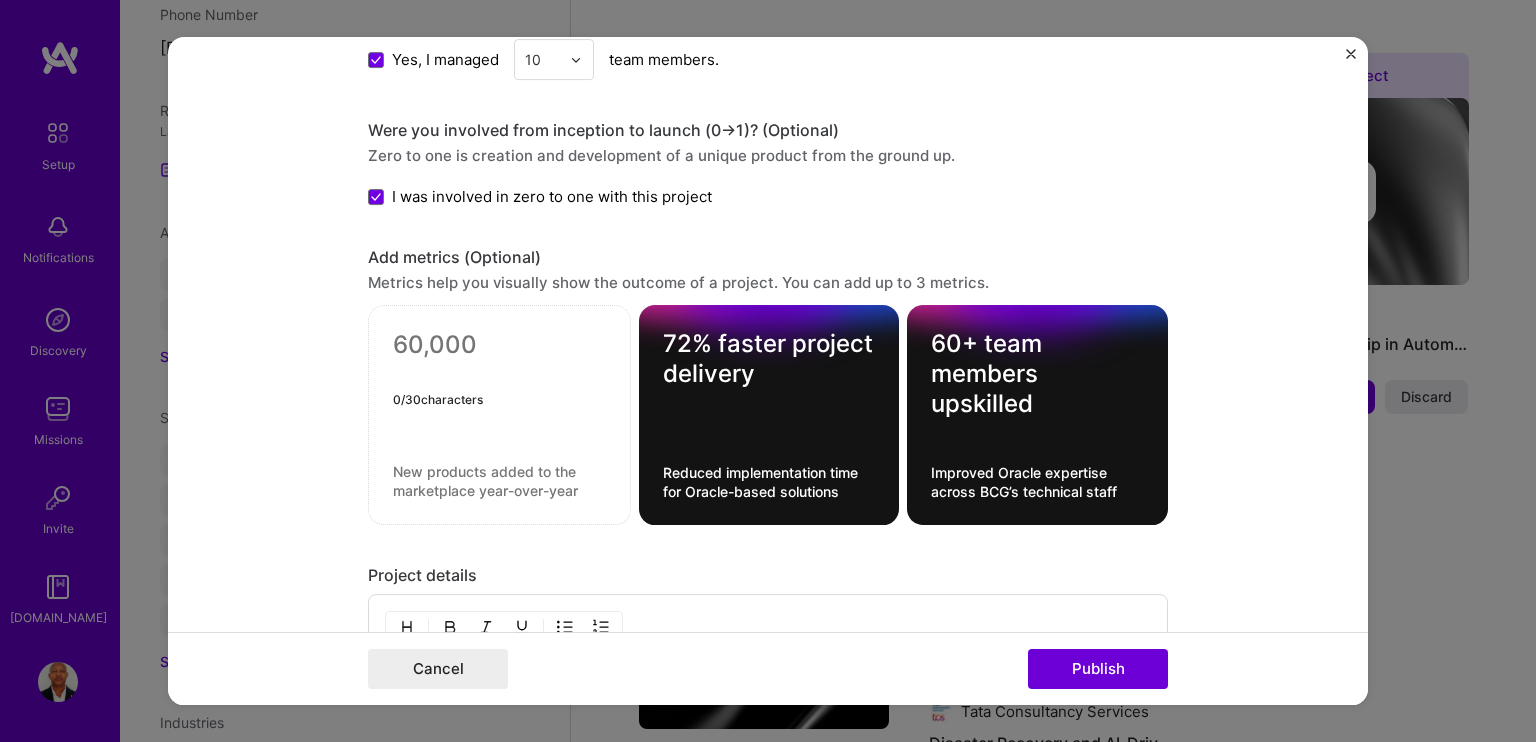 click at bounding box center (499, 346) 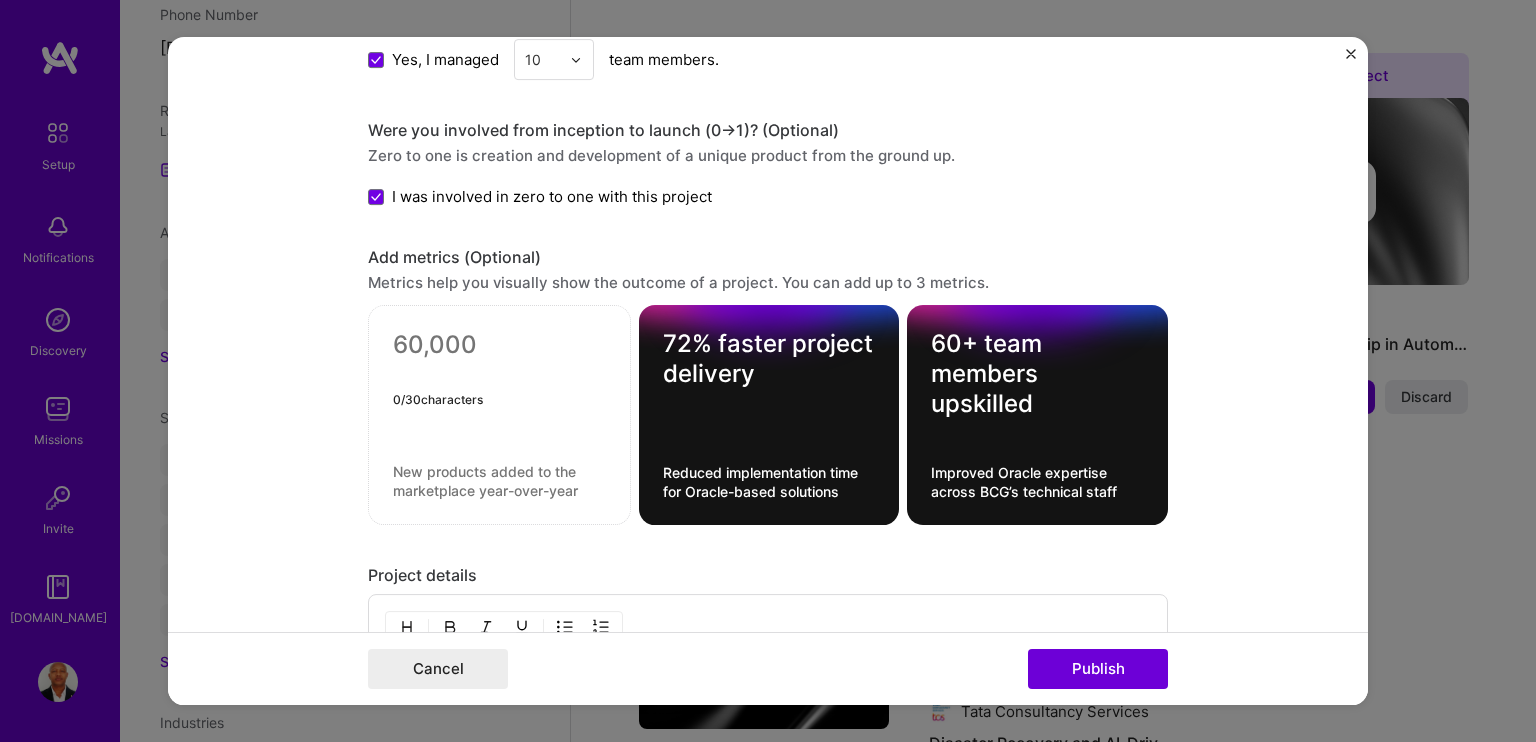 paste on "60% increase in Oracle project wins → Boosted competitiveness and revenue streams" 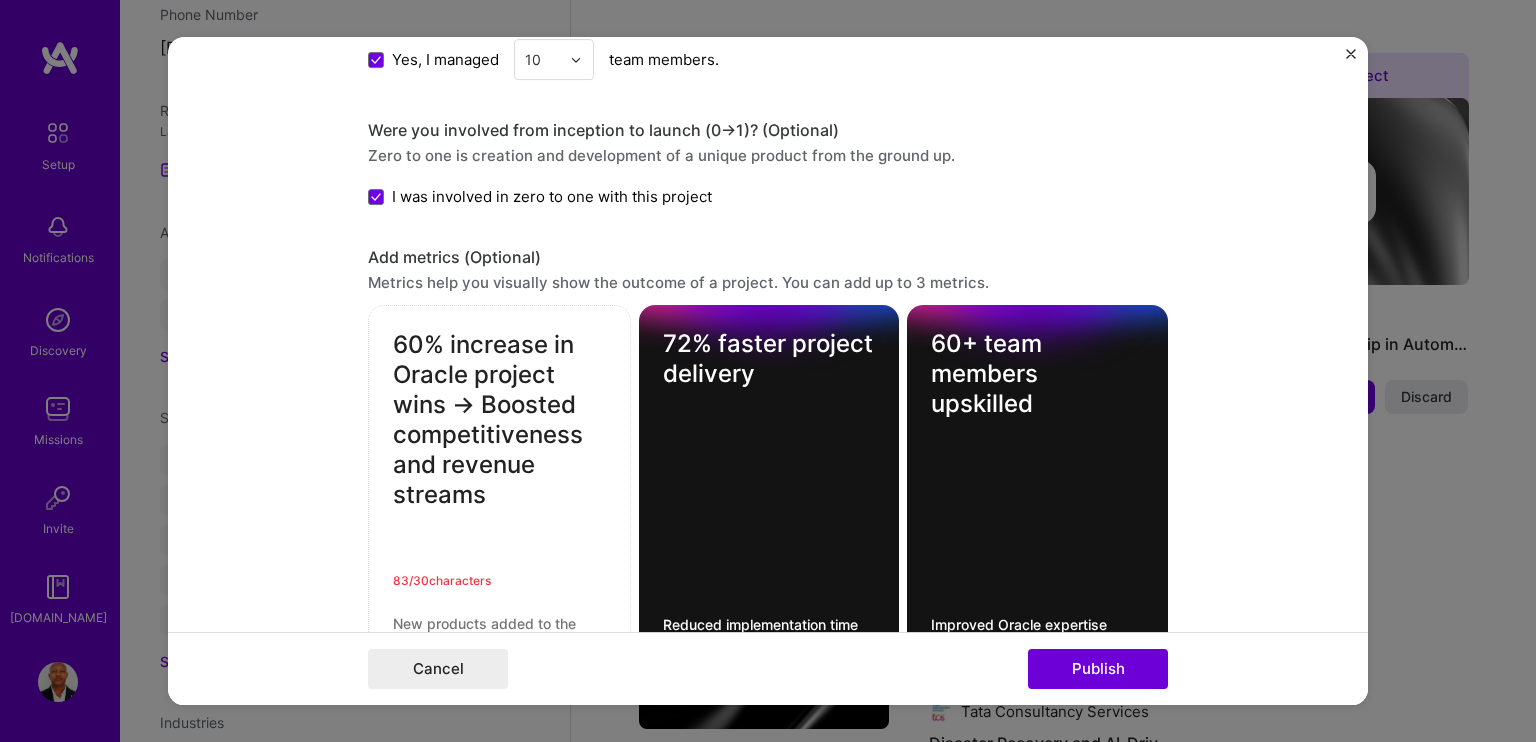 drag, startPoint x: 444, startPoint y: 403, endPoint x: 487, endPoint y: 493, distance: 99.744675 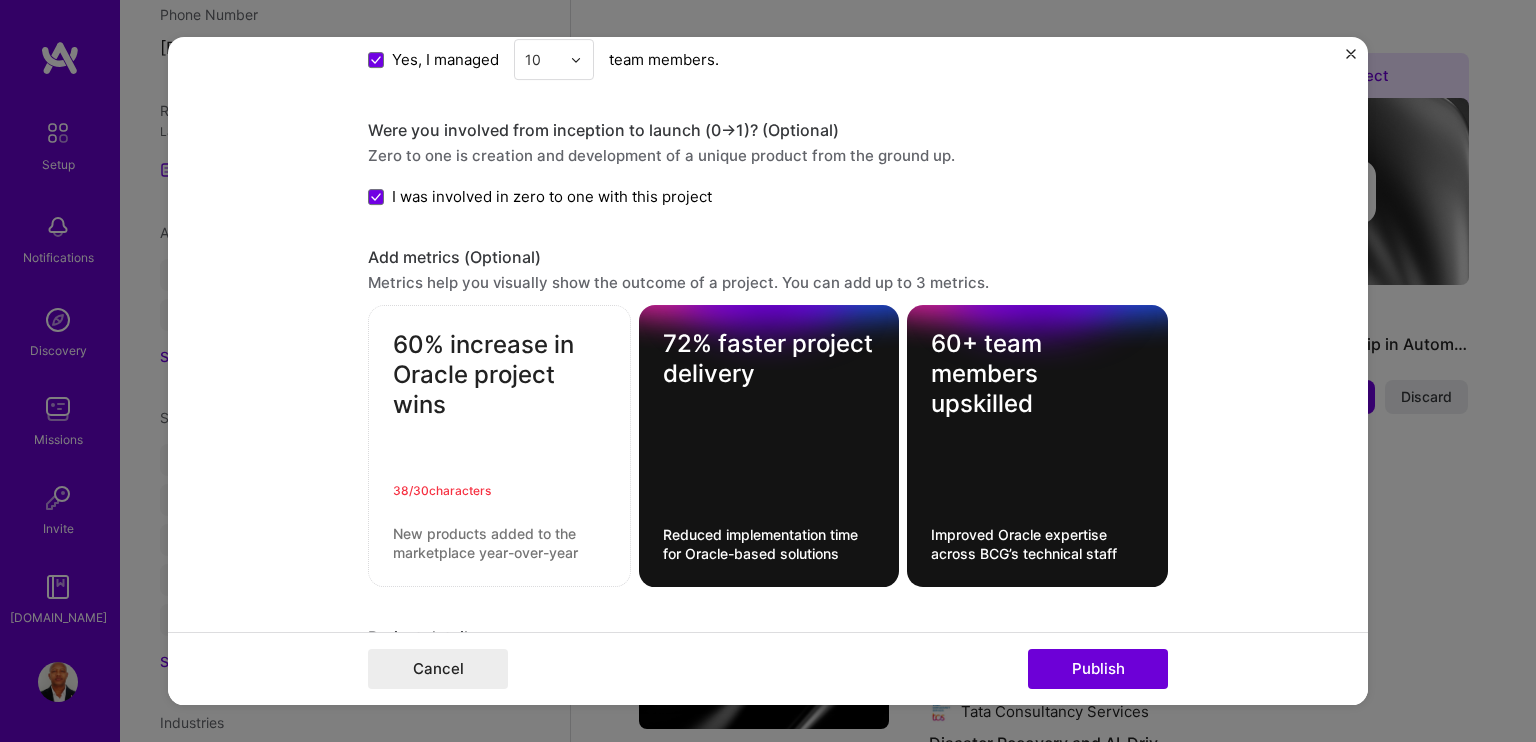 type on "60% increase in Oracle project wins" 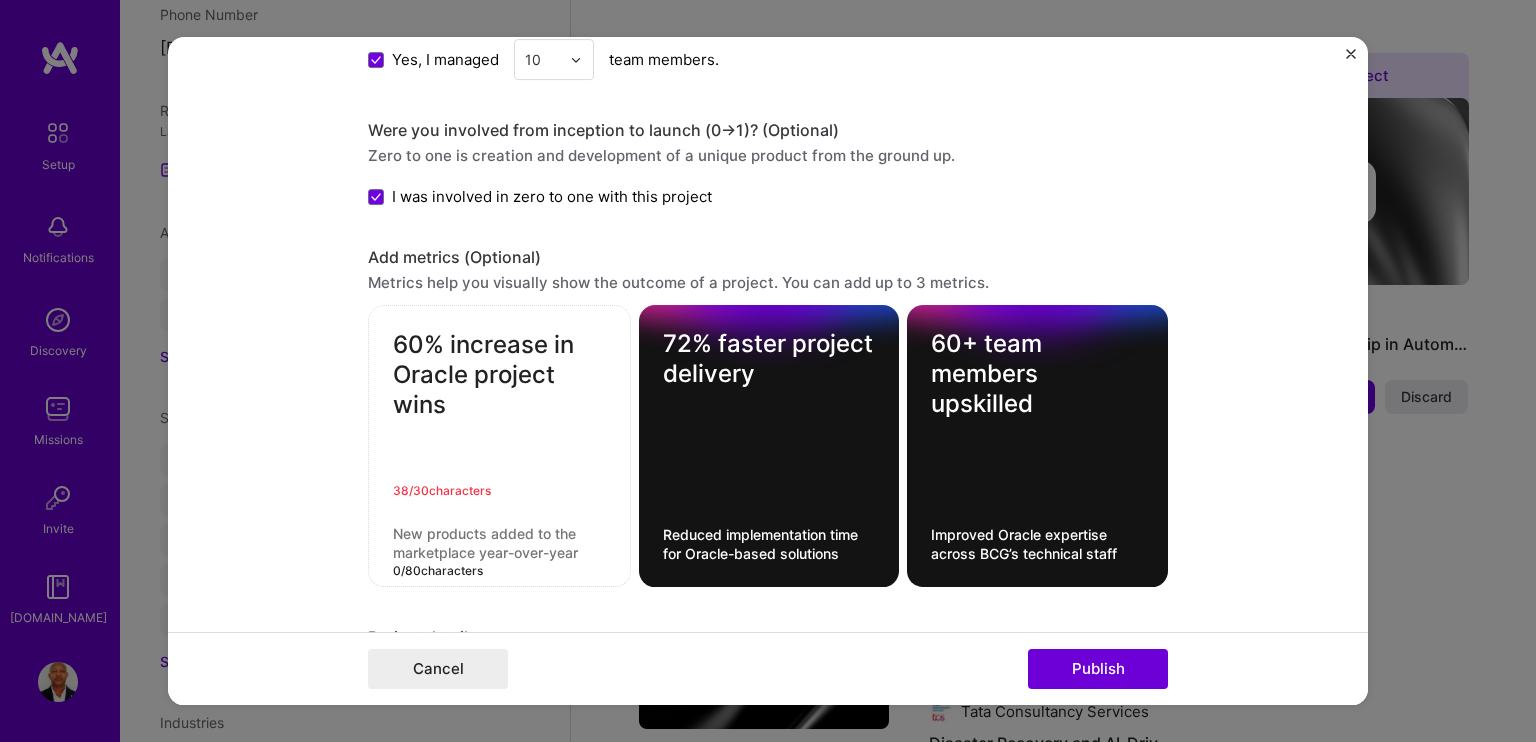 paste on "→ Boosted competitiveness and revenue streams" 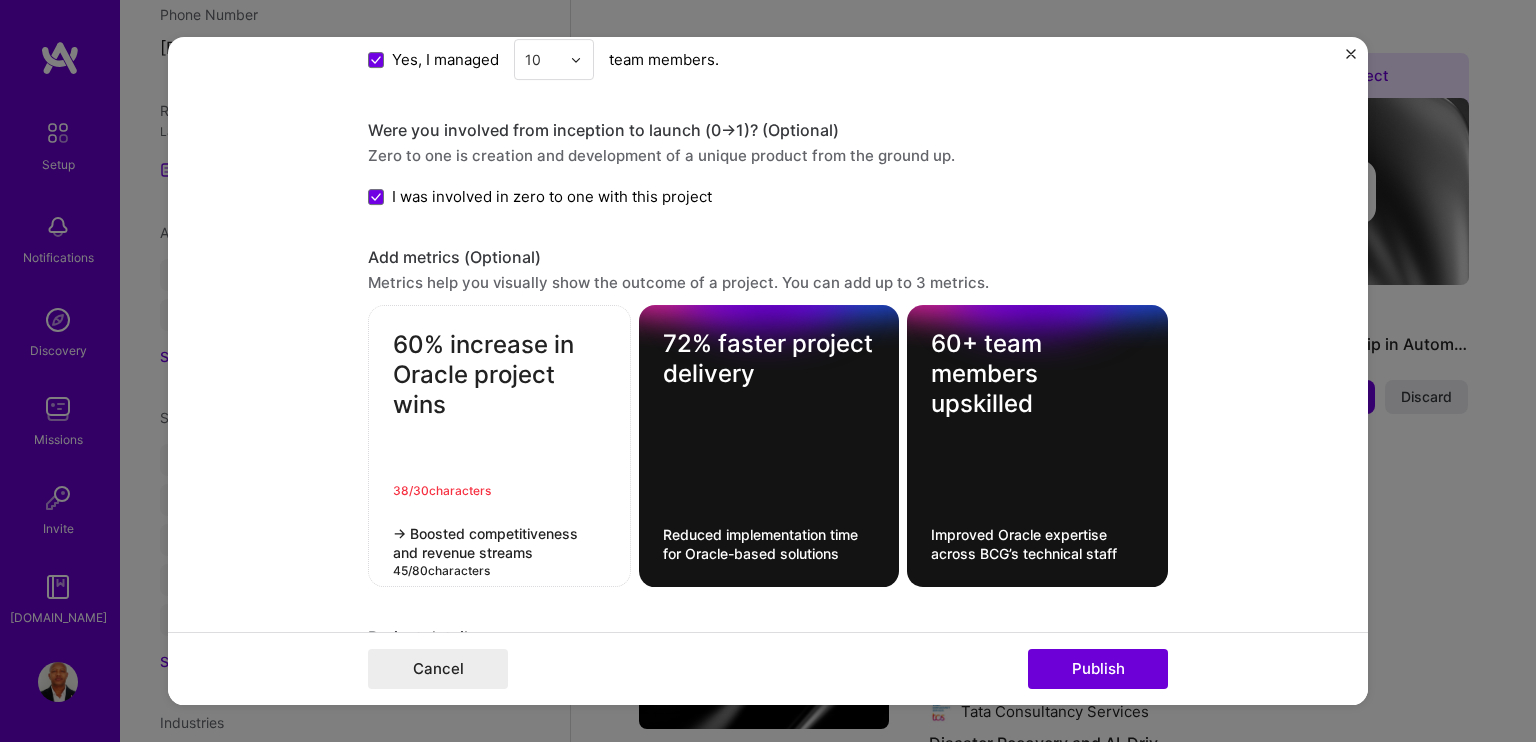 click on "→ Boosted competitiveness and revenue streams" at bounding box center (499, 544) 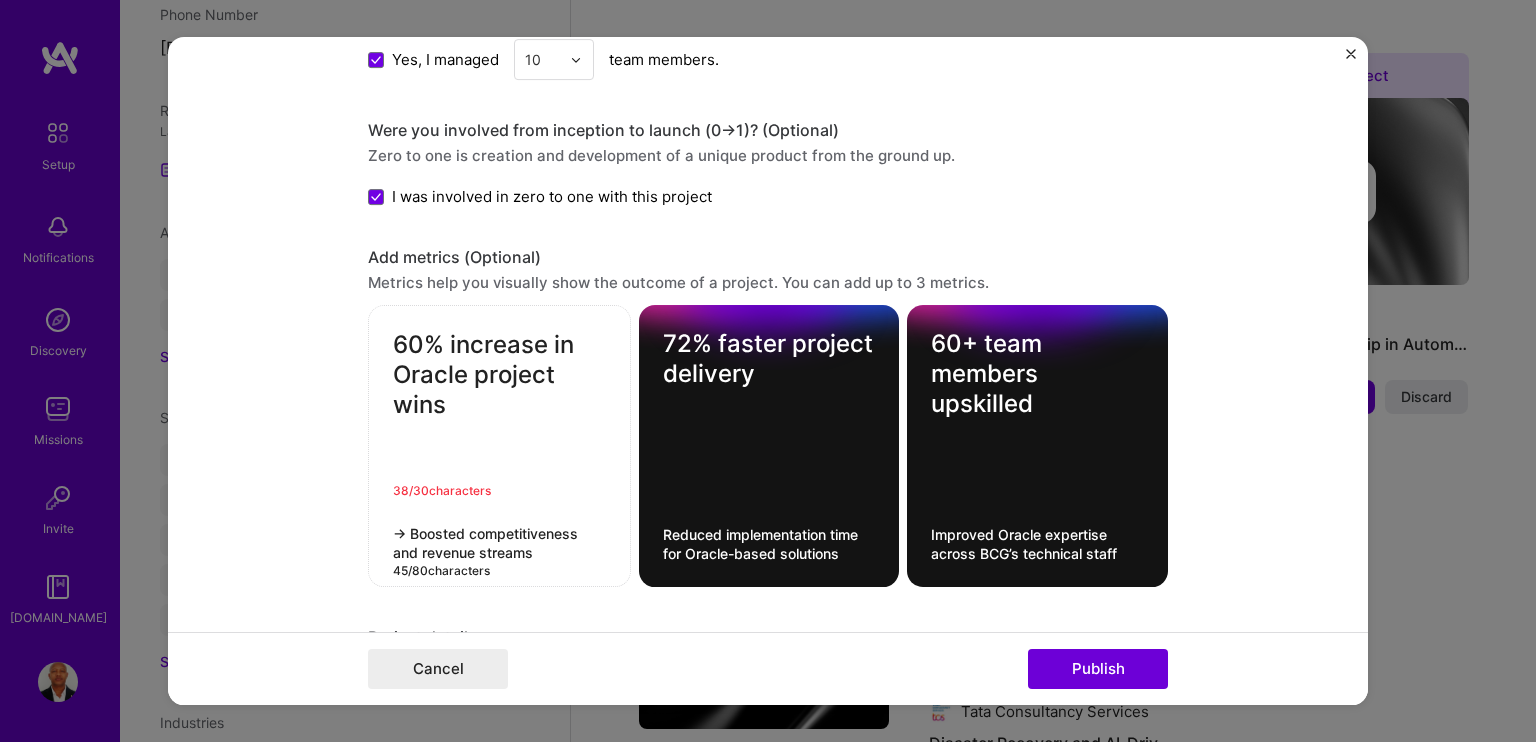 click on "→ Boosted competitiveness and revenue streams" at bounding box center [499, 544] 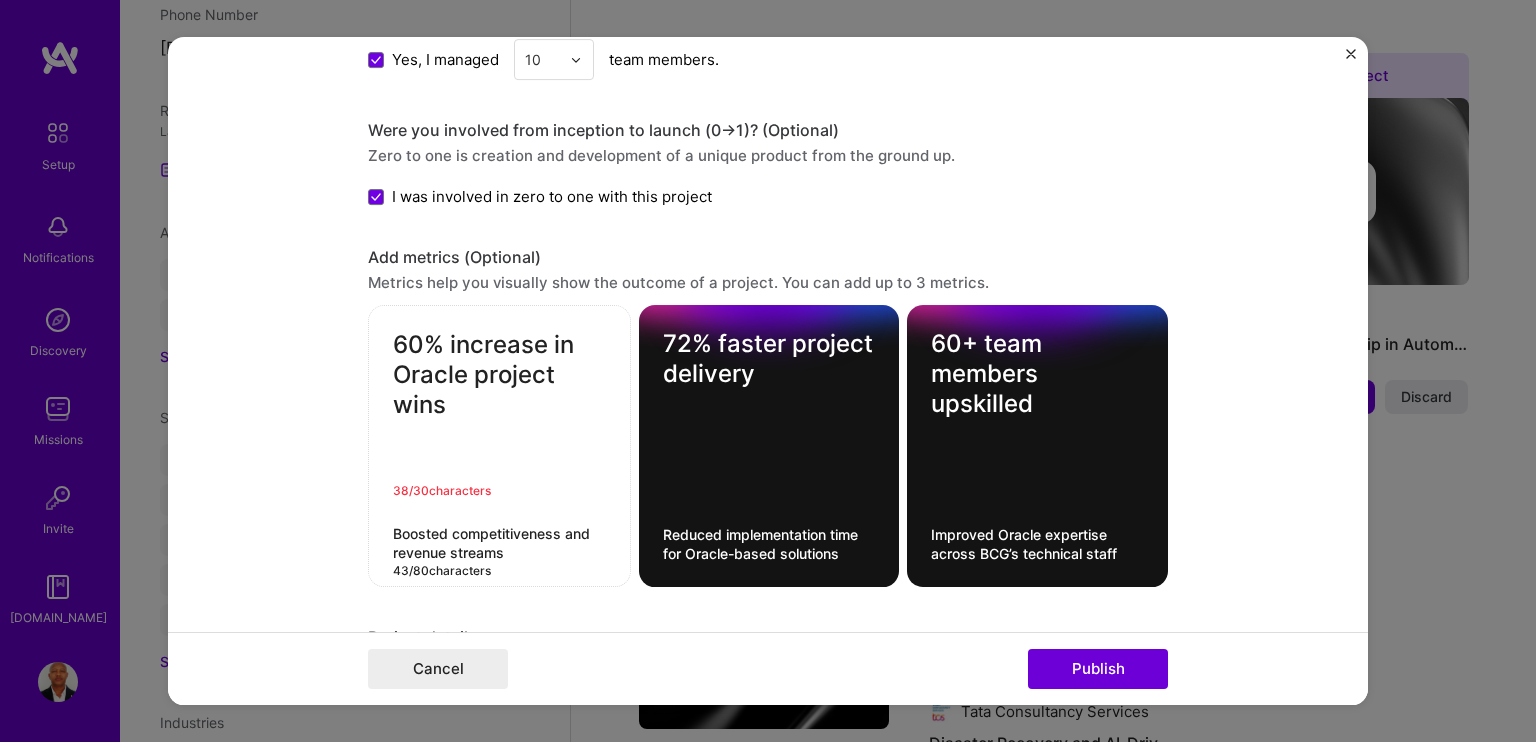 type on "Boosted competitiveness and revenue streams" 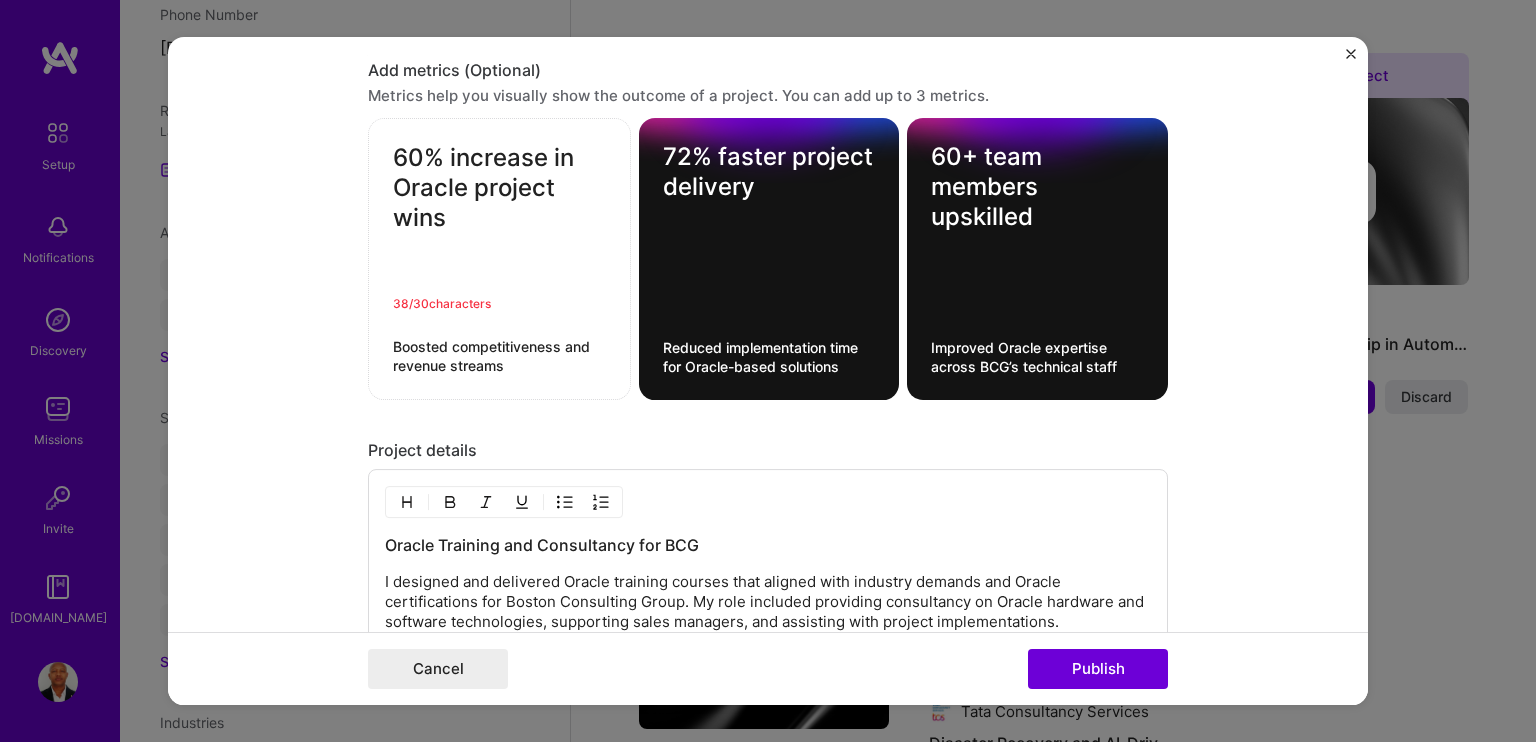 scroll, scrollTop: 1652, scrollLeft: 0, axis: vertical 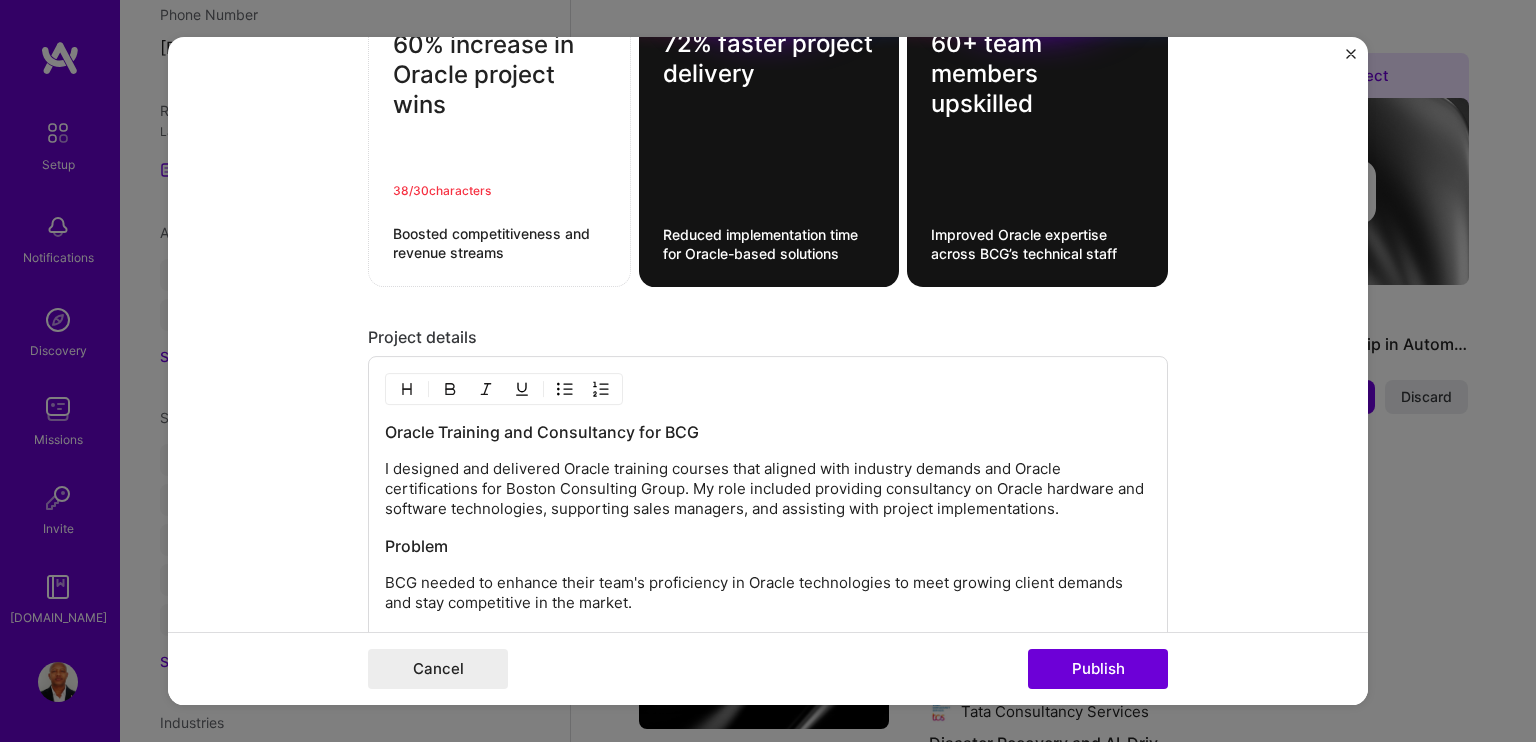 click on "60% increase in Oracle project wins" at bounding box center [499, 106] 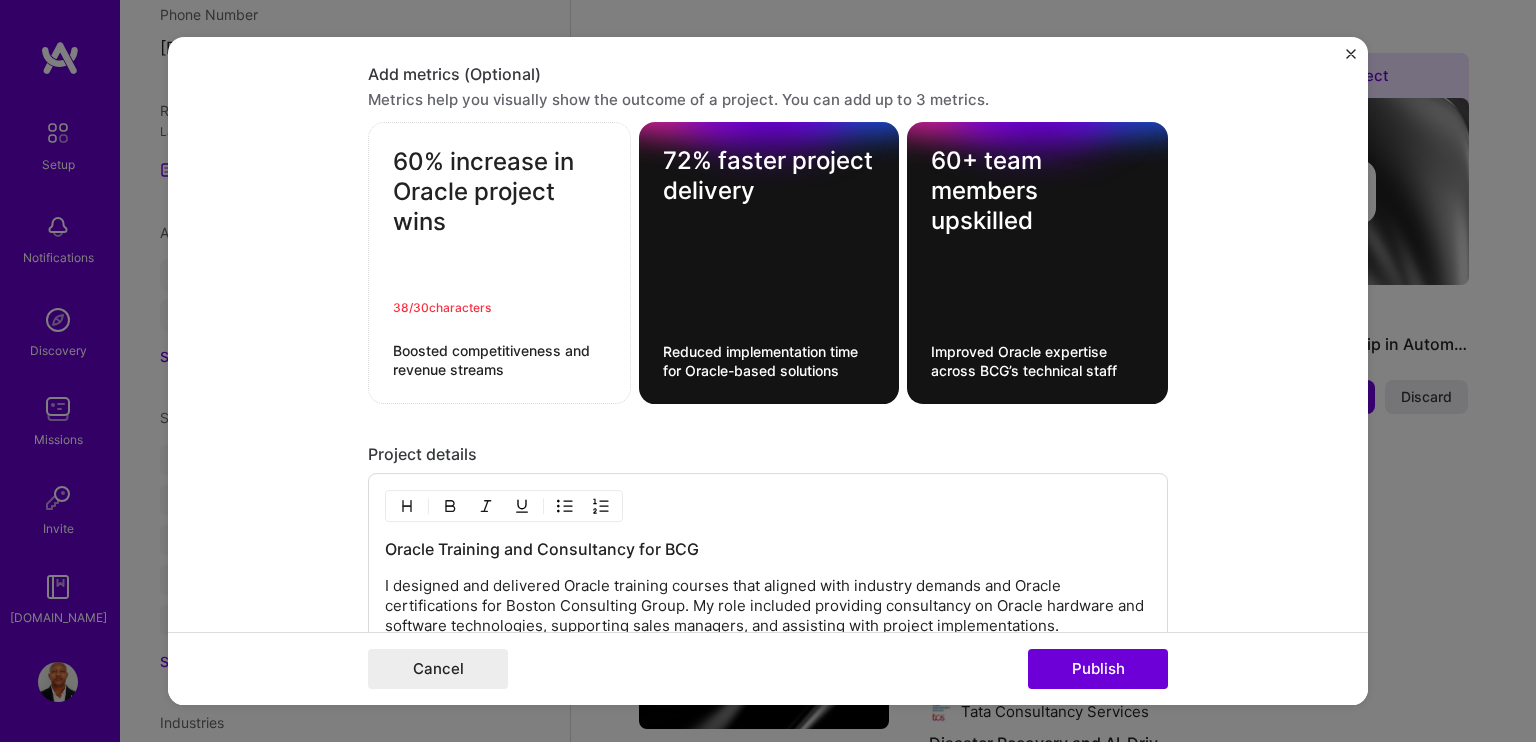 scroll, scrollTop: 1552, scrollLeft: 0, axis: vertical 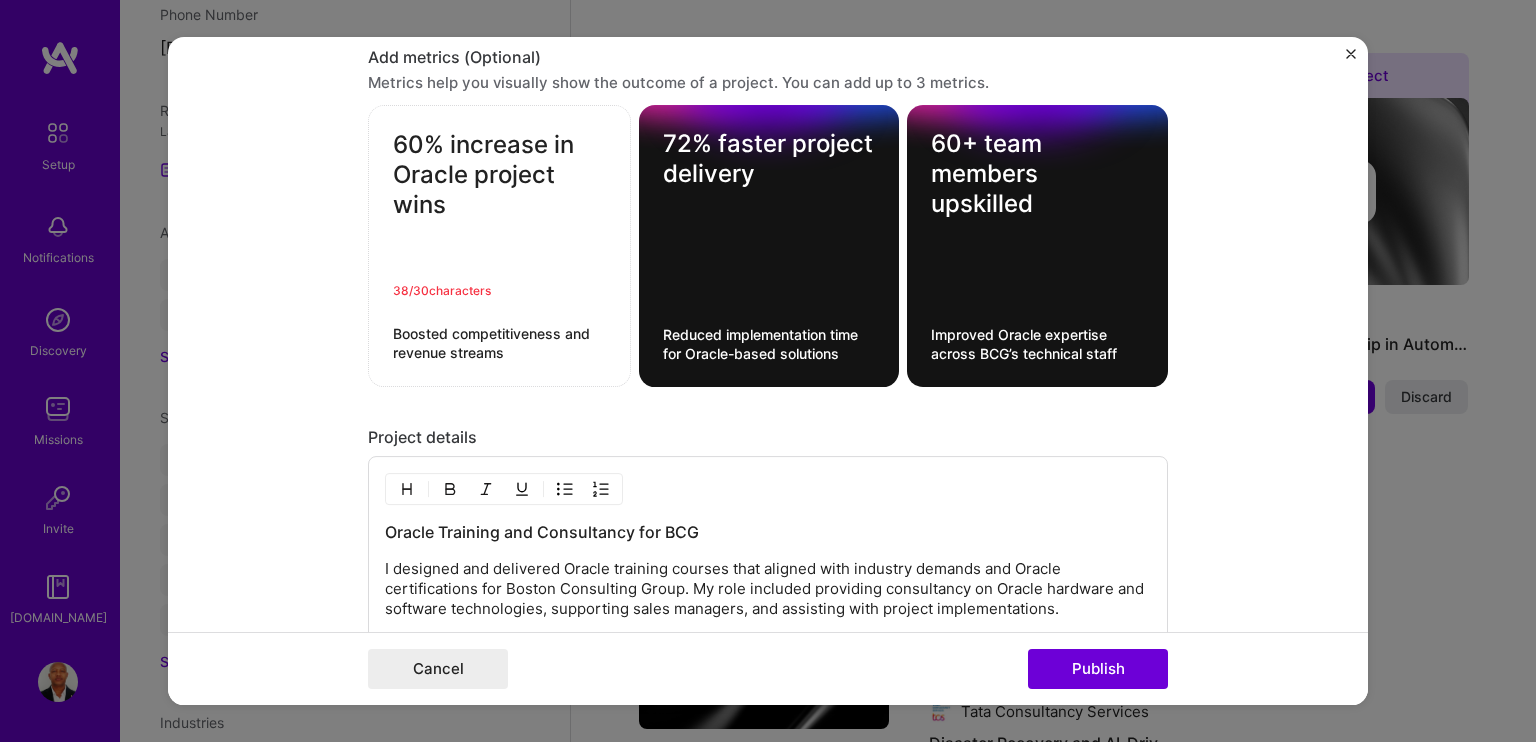 click on "60% increase in Oracle project wins" at bounding box center [499, 206] 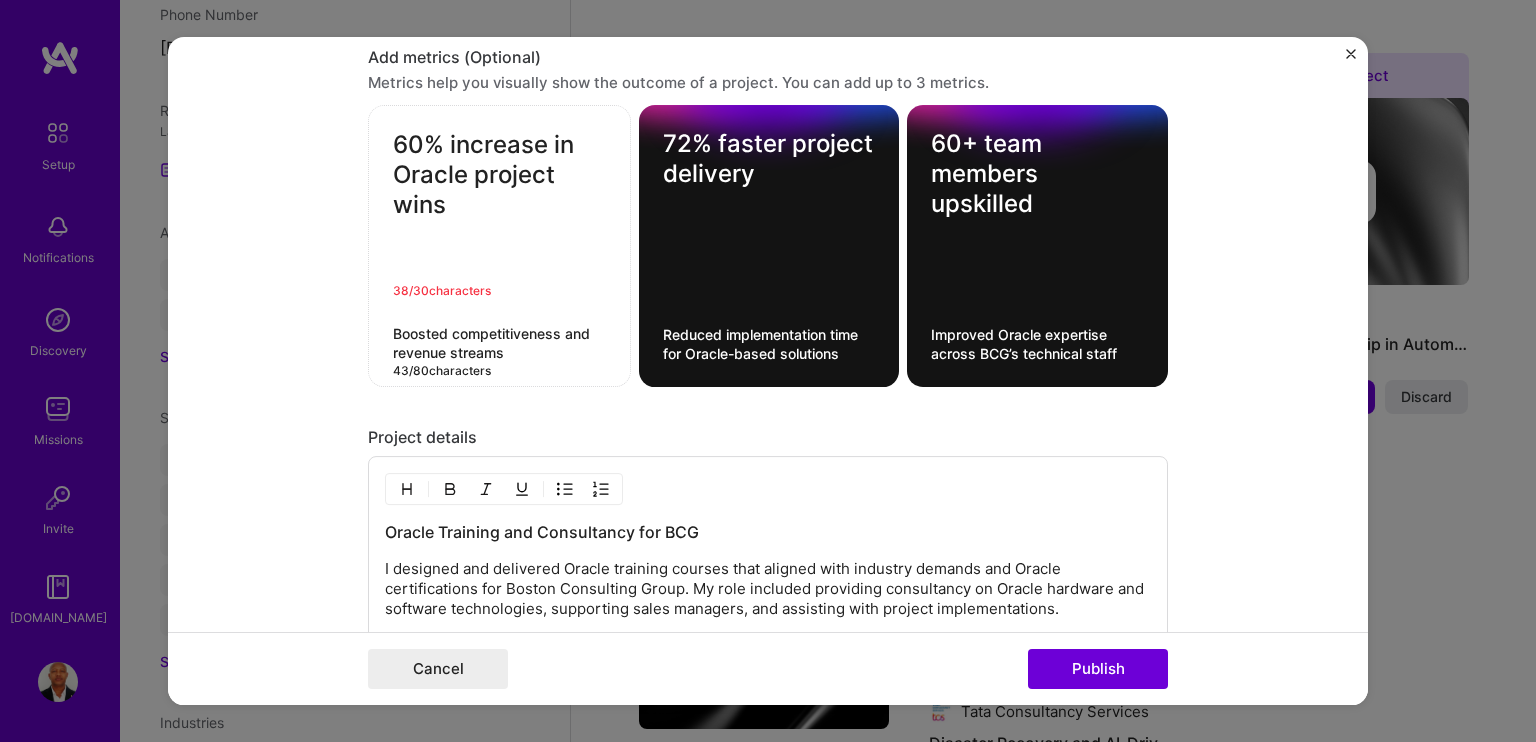 drag, startPoint x: 500, startPoint y: 351, endPoint x: 393, endPoint y: 147, distance: 230.35841 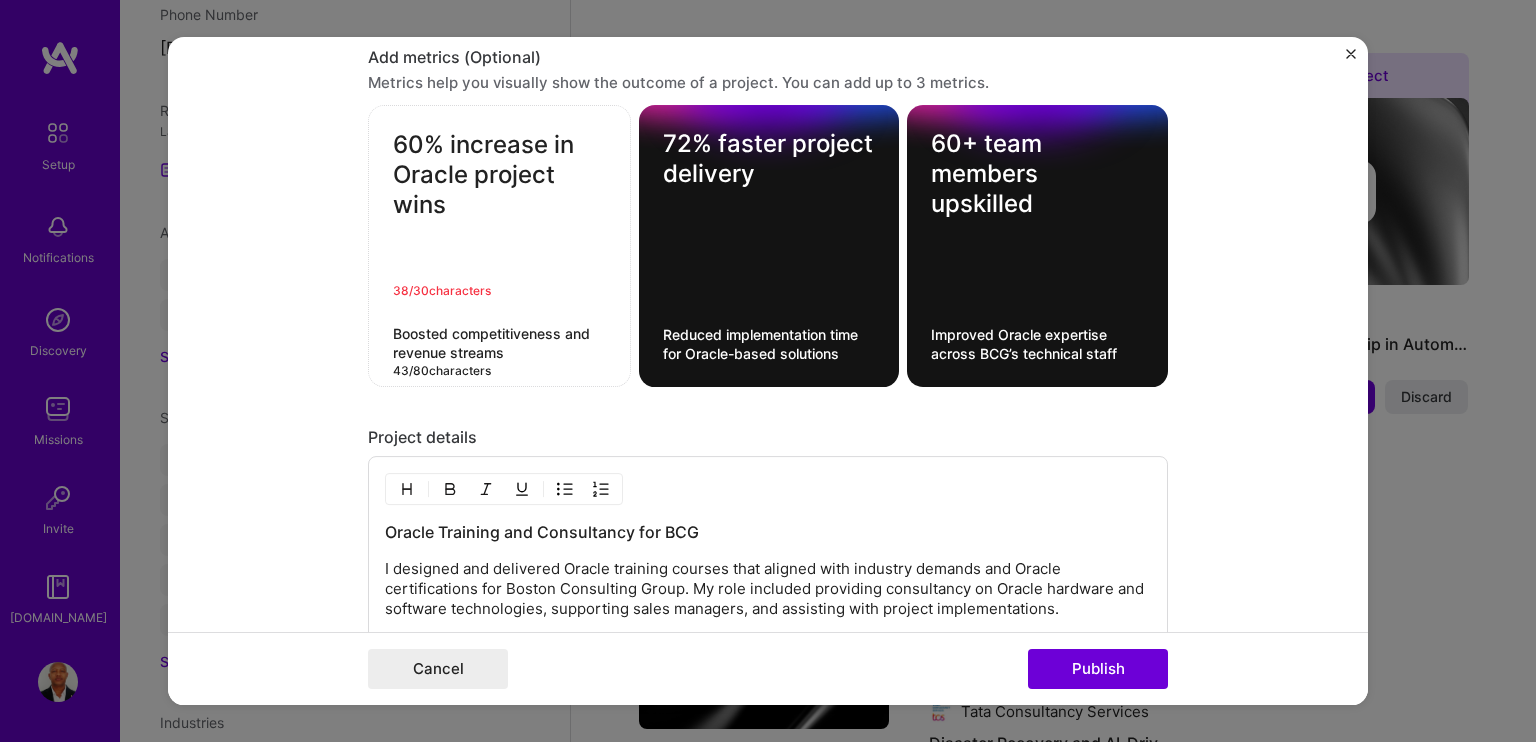 click on "60% increase in Oracle project wins
38 / 30  characters Boosted competitiveness and revenue streams 43 / 80  characters" at bounding box center [499, 247] 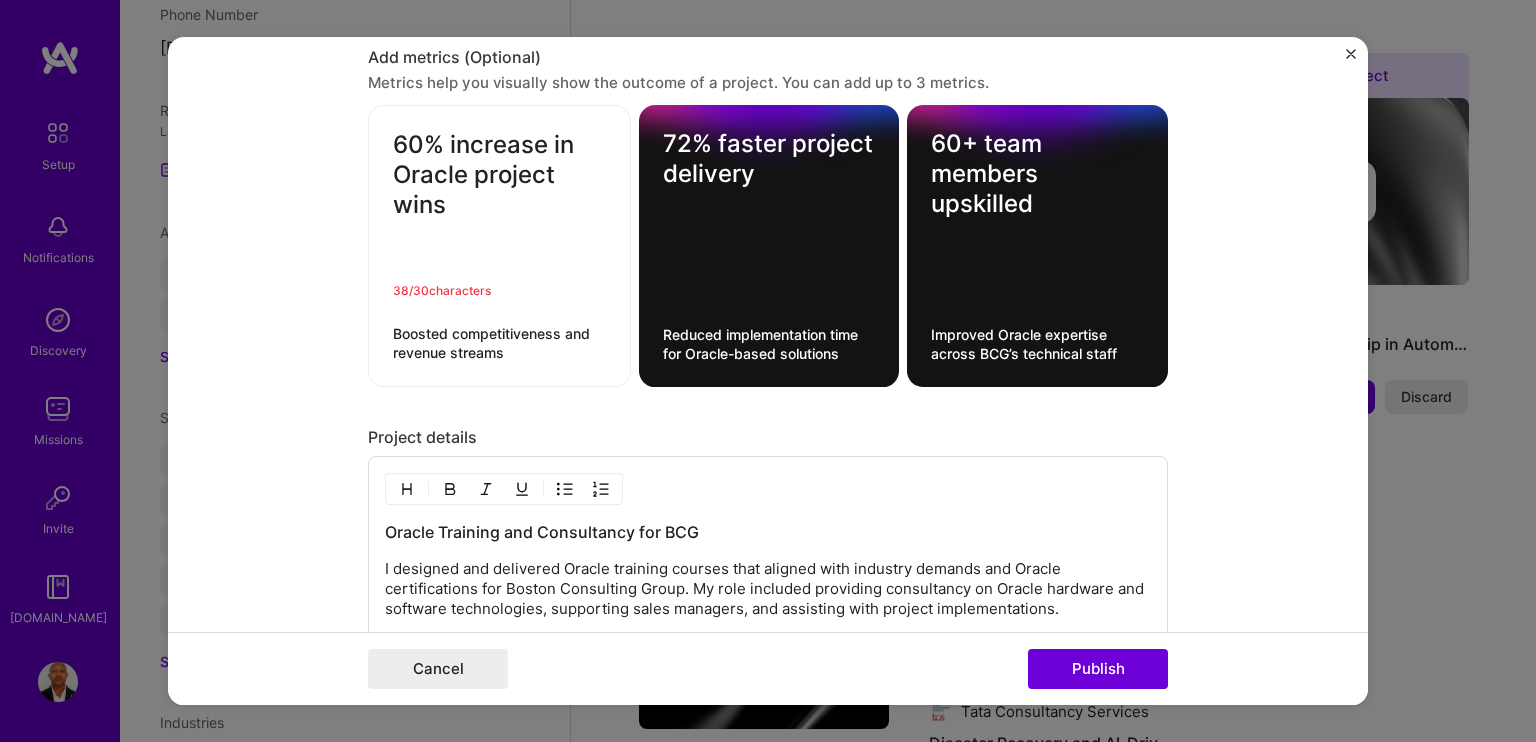 drag, startPoint x: 392, startPoint y: 134, endPoint x: 464, endPoint y: 284, distance: 166.3851 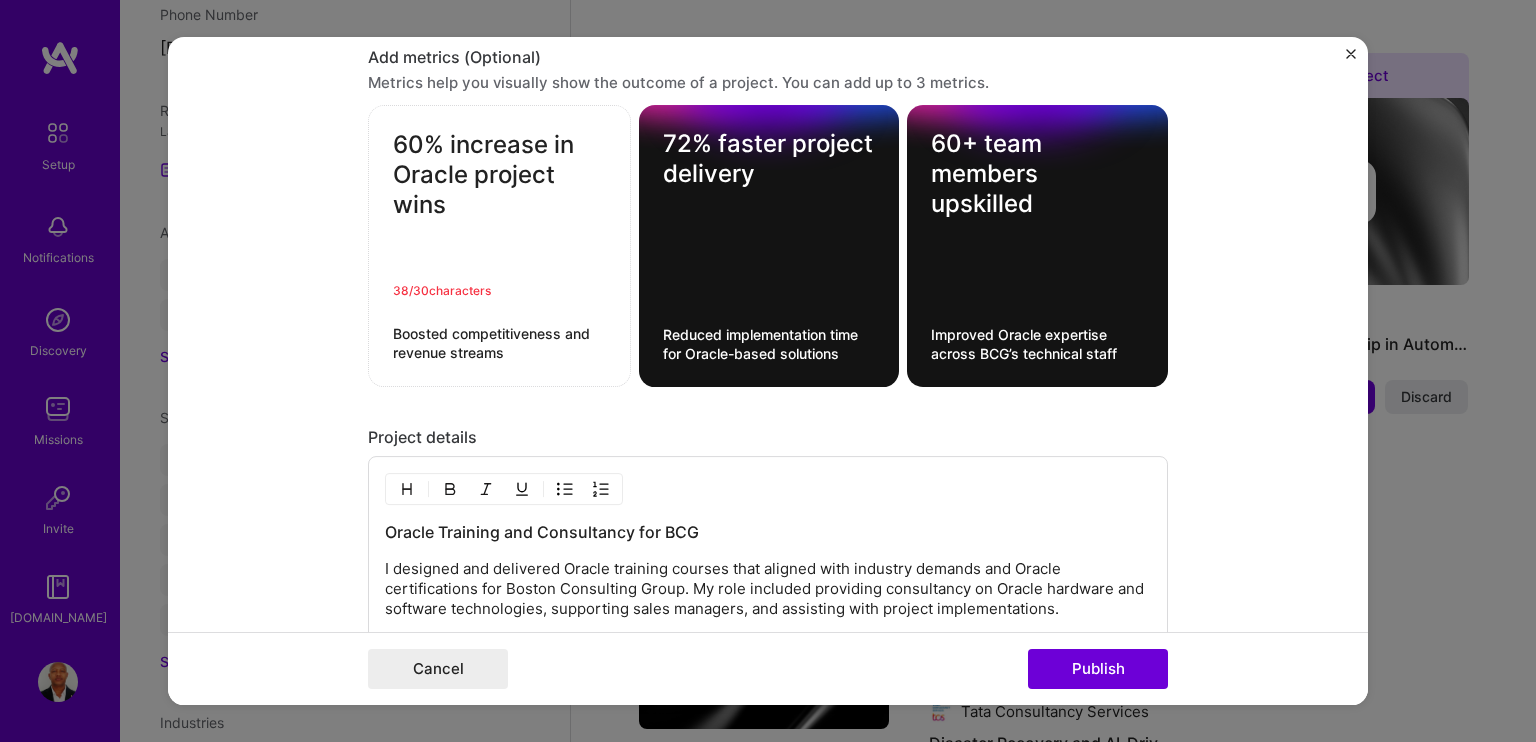 click on "60% increase in Oracle project wins
38 / 30  characters Boosted competitiveness and revenue streams" at bounding box center [499, 247] 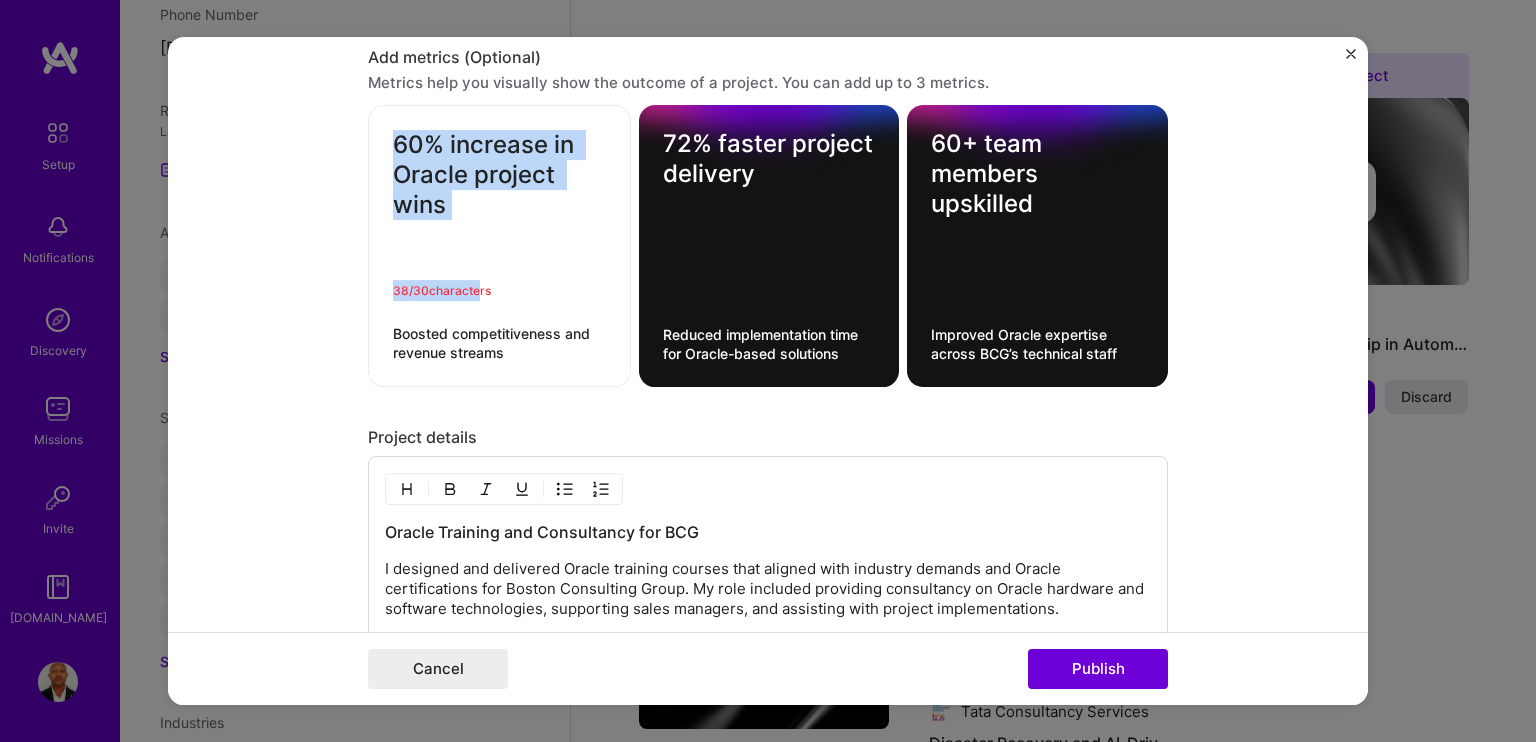 drag, startPoint x: 469, startPoint y: 290, endPoint x: 382, endPoint y: 124, distance: 187.41664 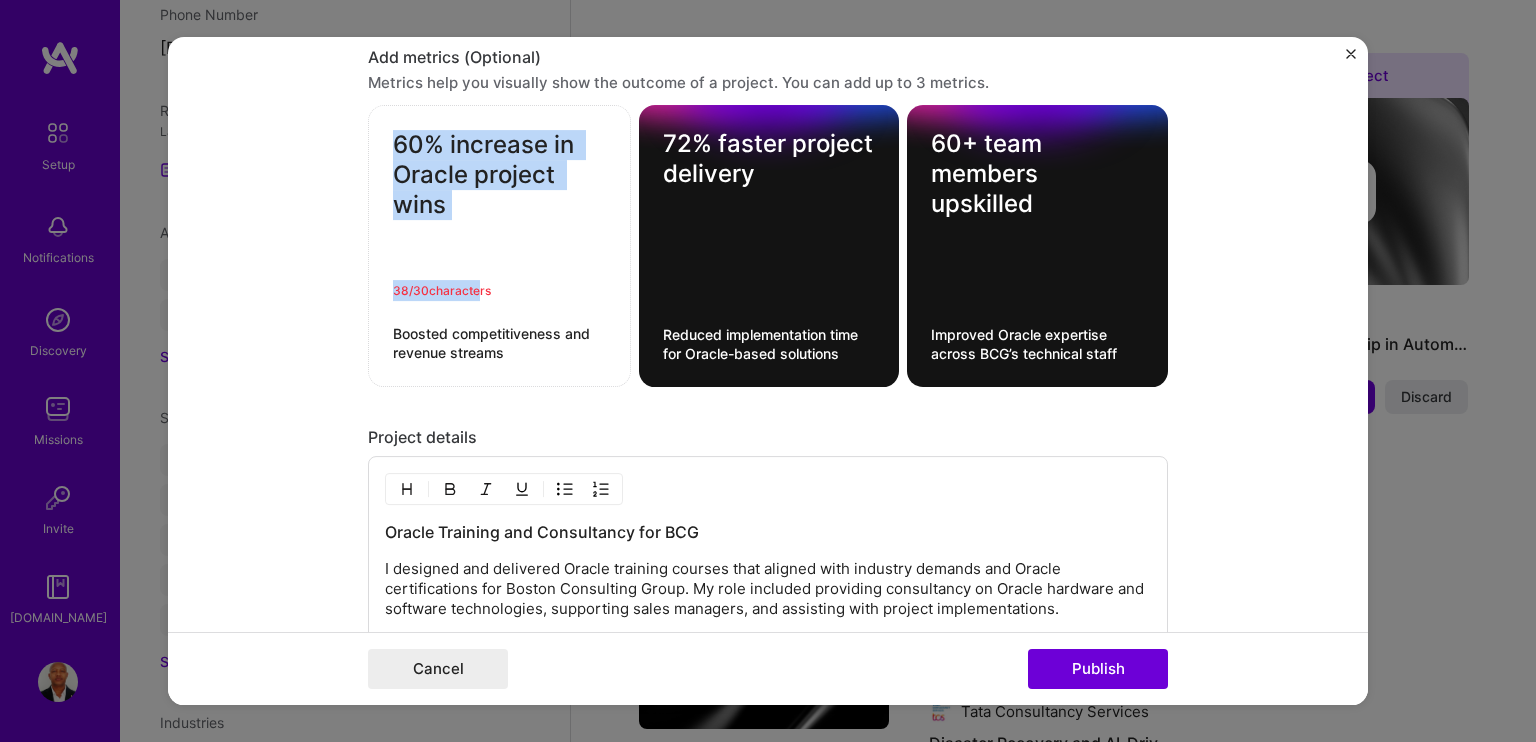 click on "60% increase in Oracle project wins
38 / 30  characters Boosted competitiveness and revenue streams" at bounding box center [499, 247] 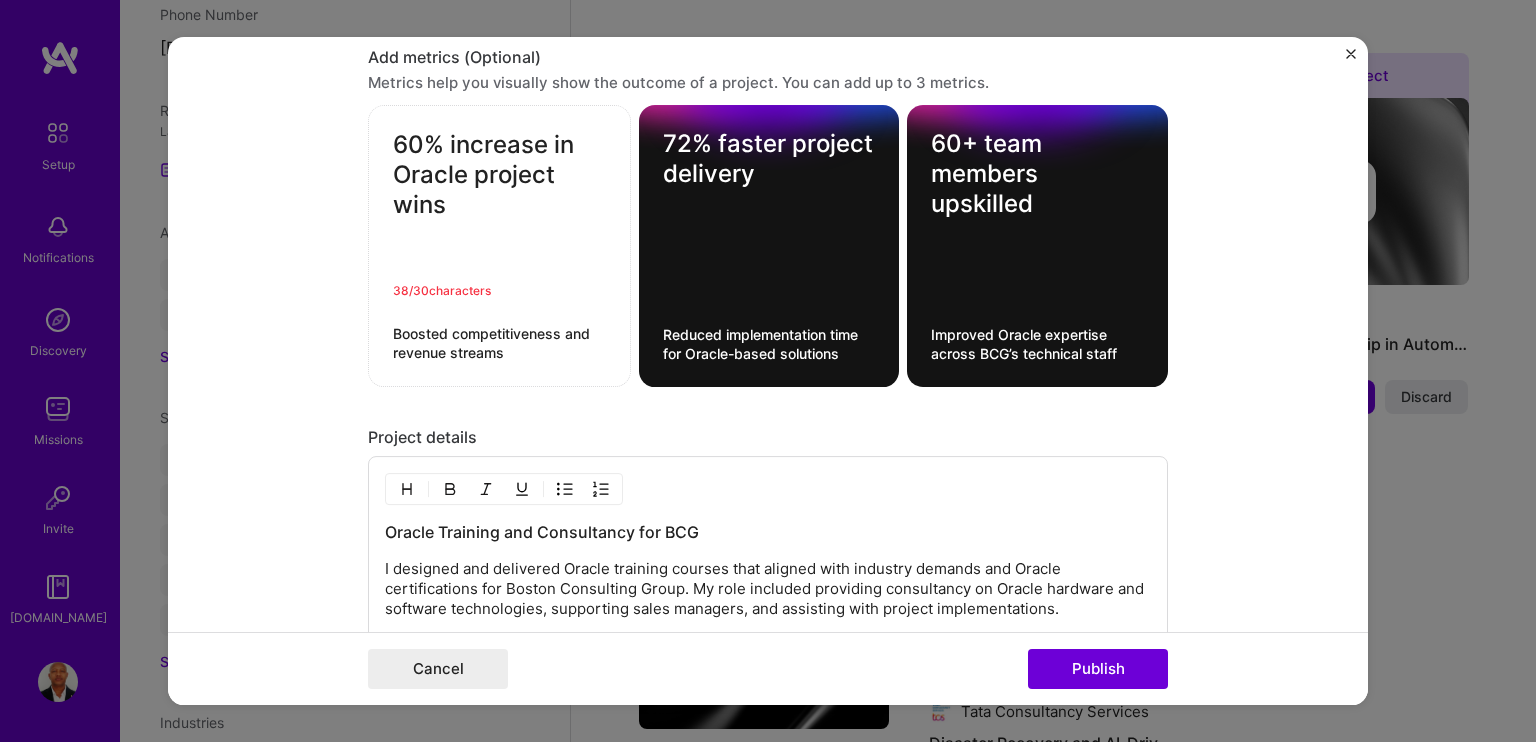 drag, startPoint x: 444, startPoint y: 204, endPoint x: 381, endPoint y: 152, distance: 81.68843 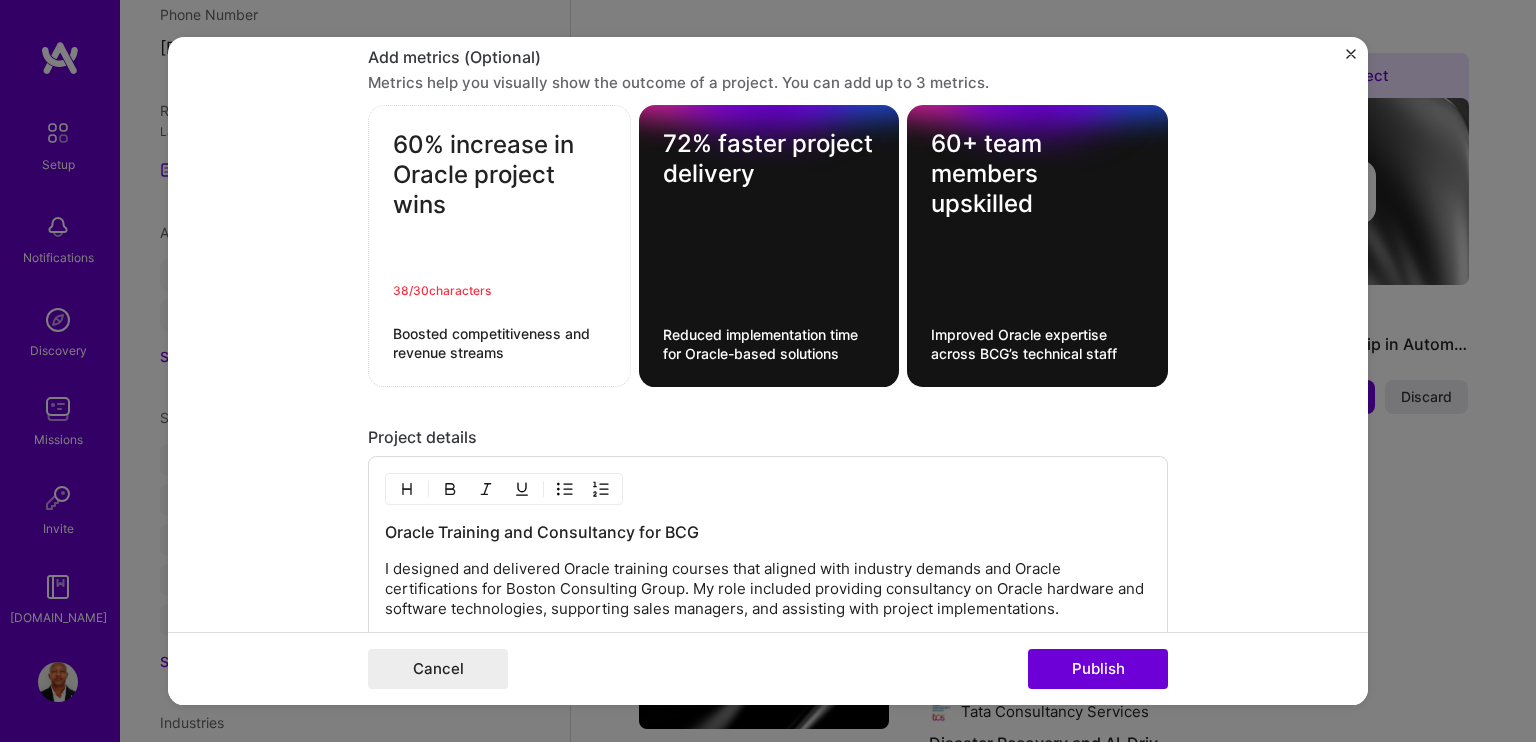 click on "60% increase in Oracle project wins
38 / 30  characters Boosted competitiveness and revenue streams" at bounding box center (499, 247) 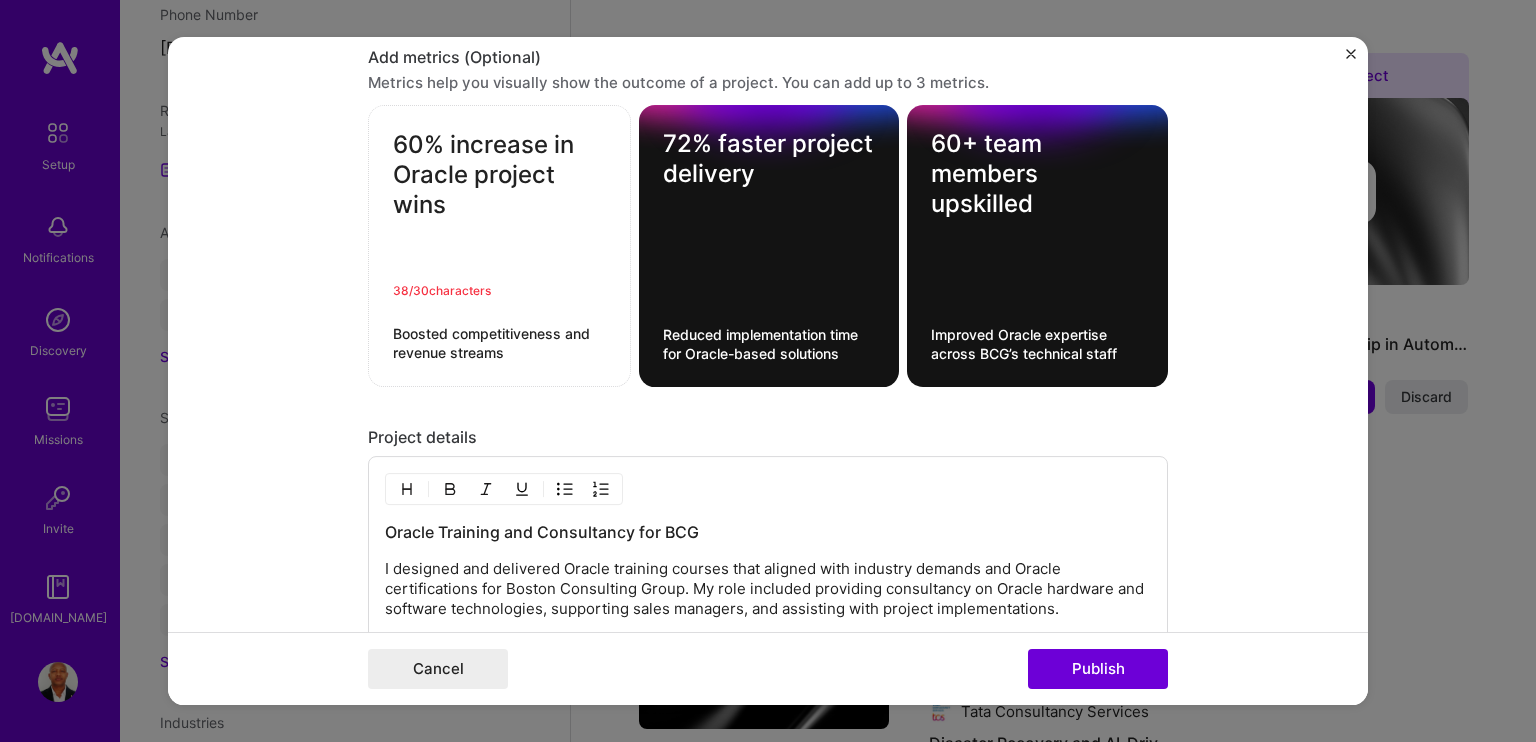 paste on "more Oracle project wins" 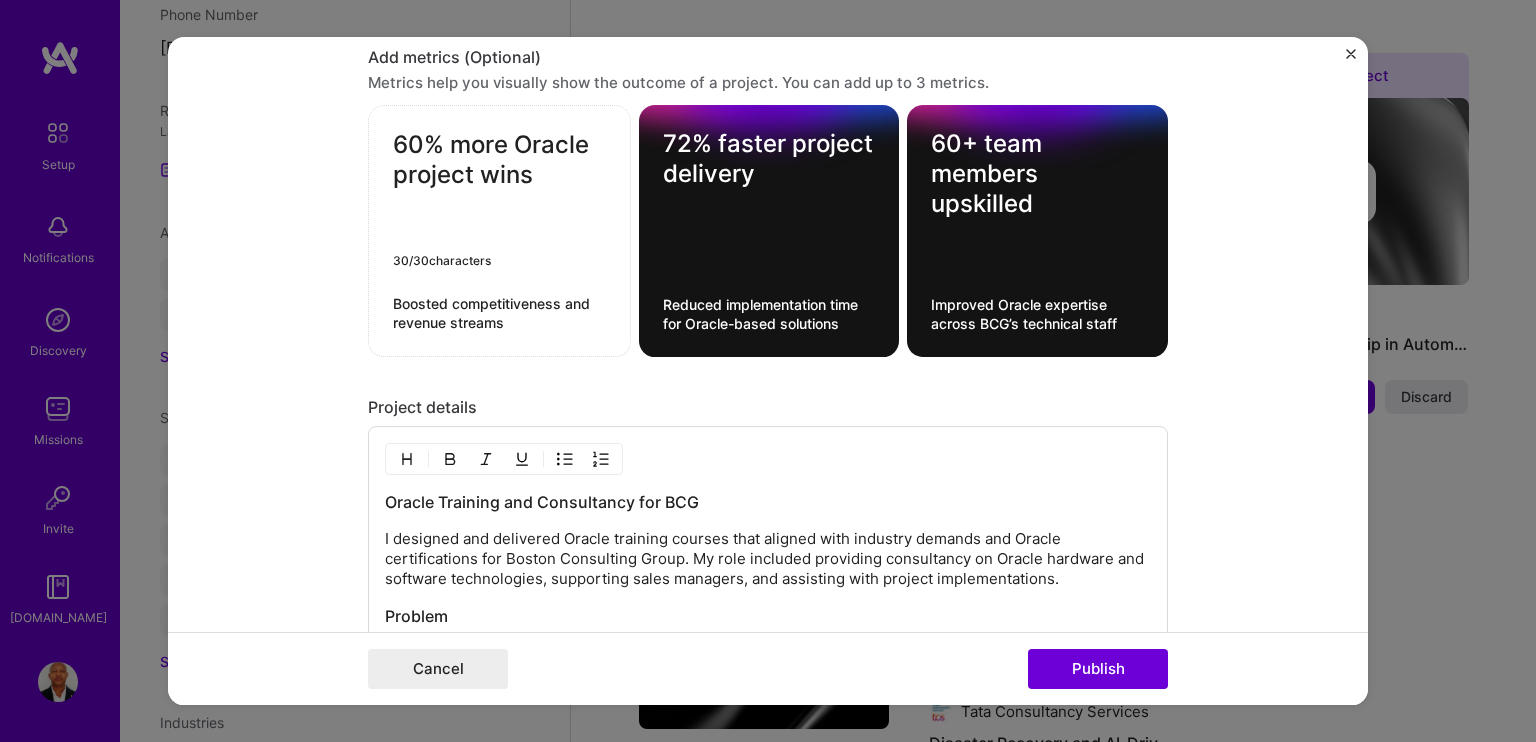 type on "60% more Oracle project wins" 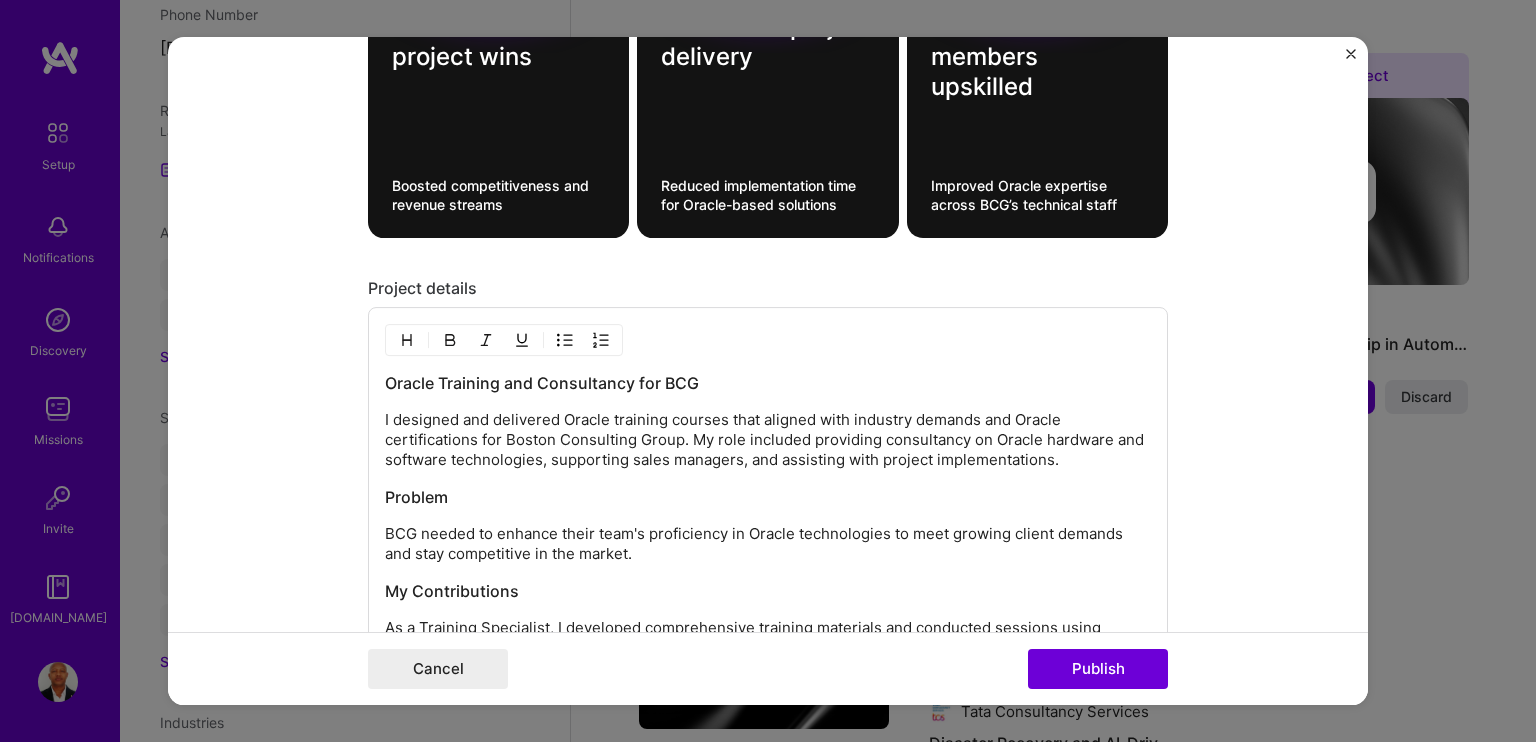 scroll, scrollTop: 1852, scrollLeft: 0, axis: vertical 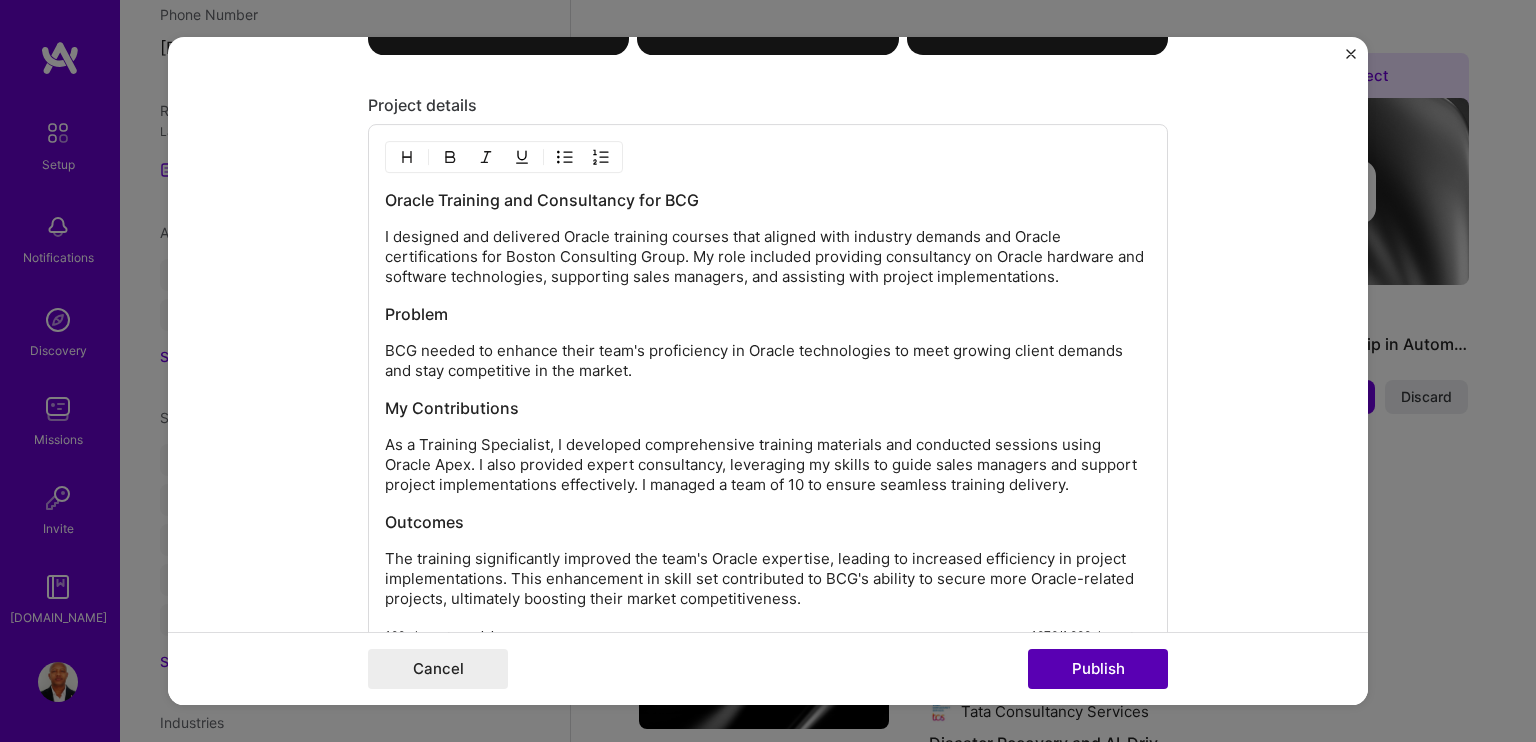click on "Publish" at bounding box center [1098, 669] 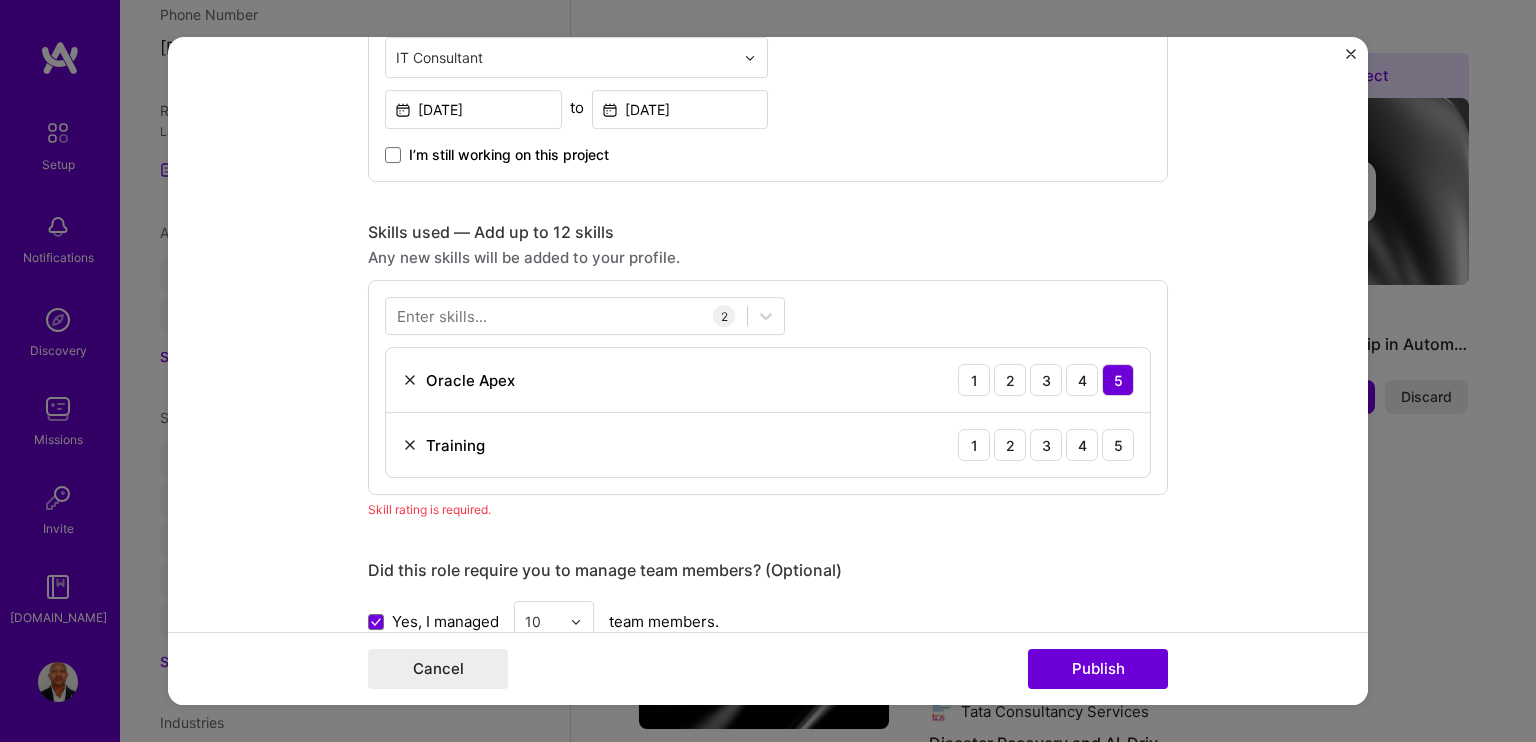 scroll, scrollTop: 797, scrollLeft: 0, axis: vertical 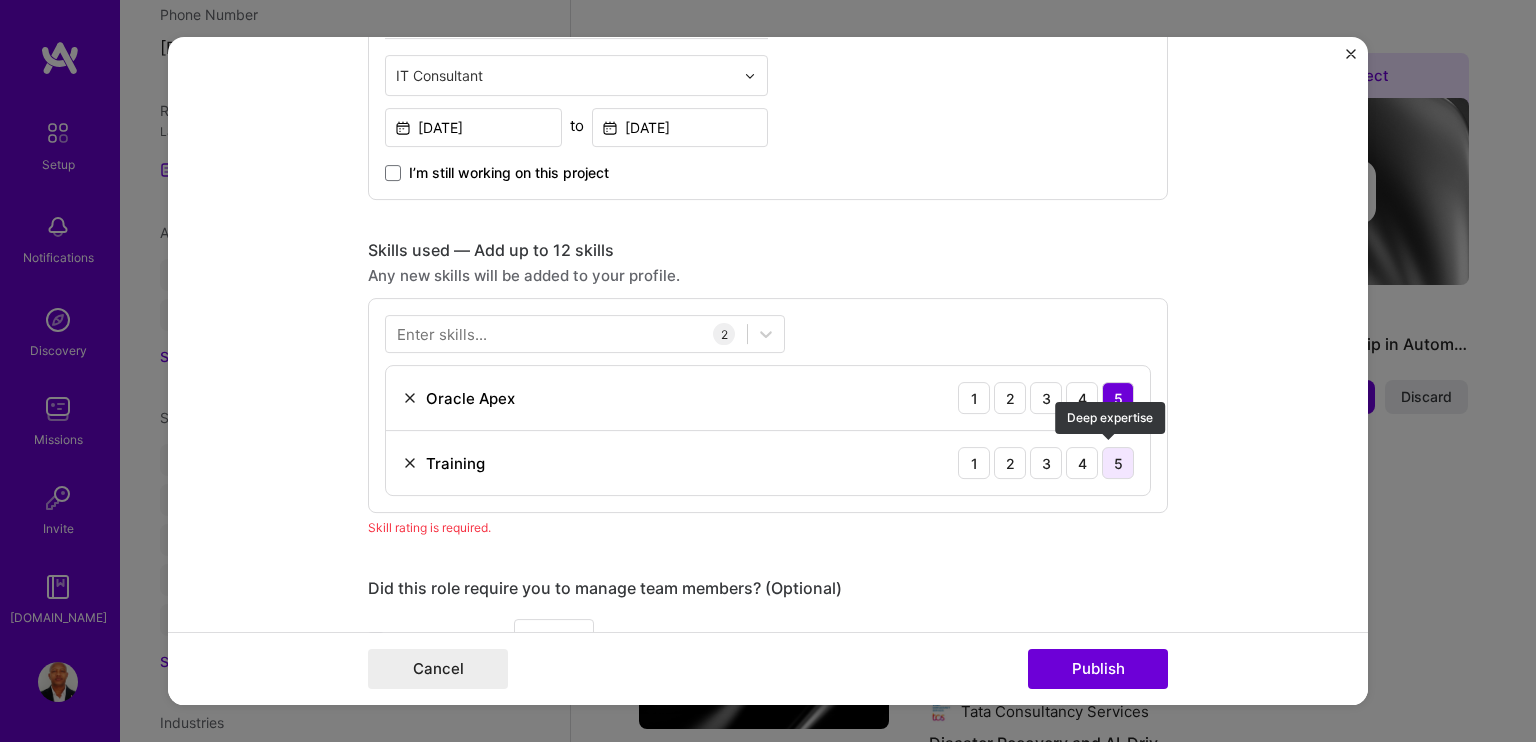 click on "5" at bounding box center (1118, 463) 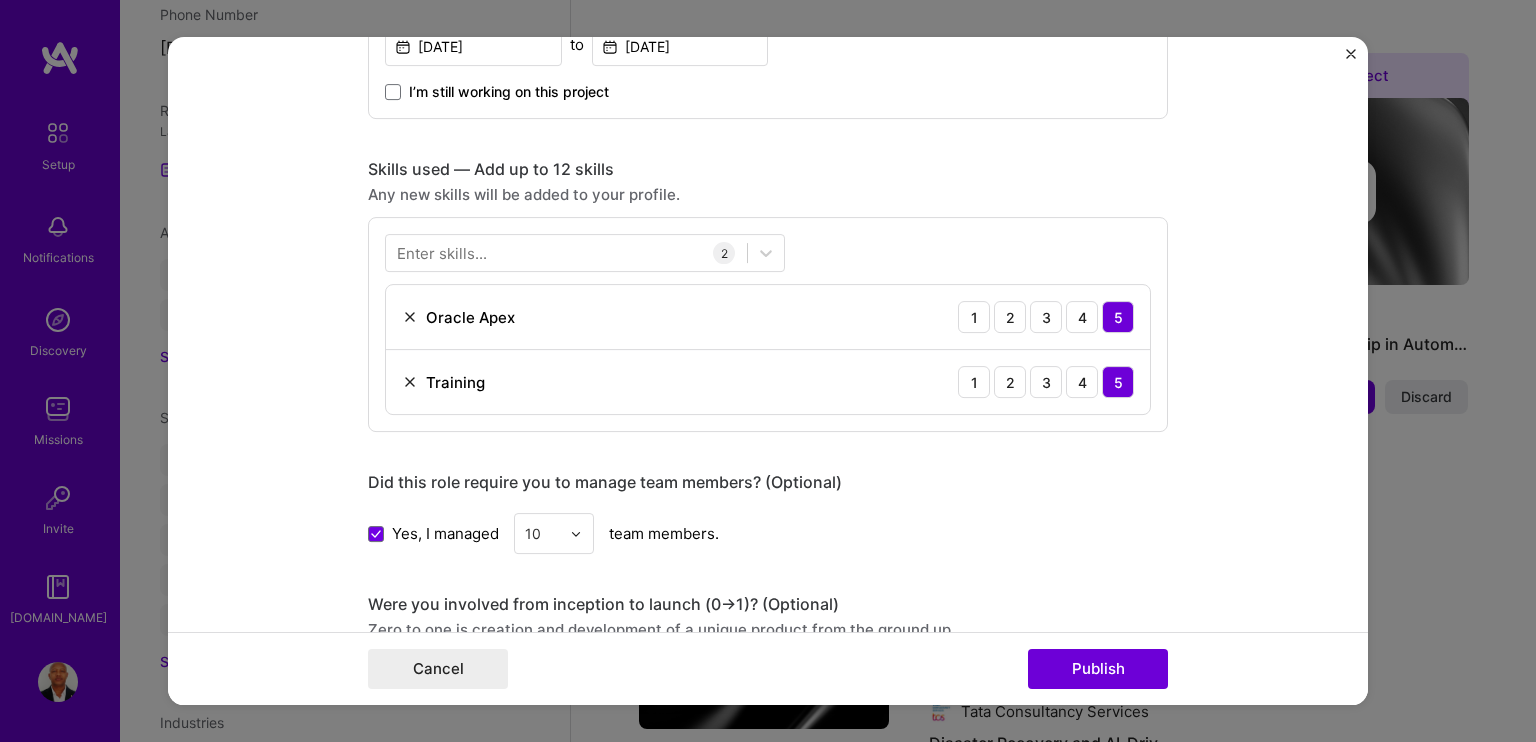 scroll, scrollTop: 997, scrollLeft: 0, axis: vertical 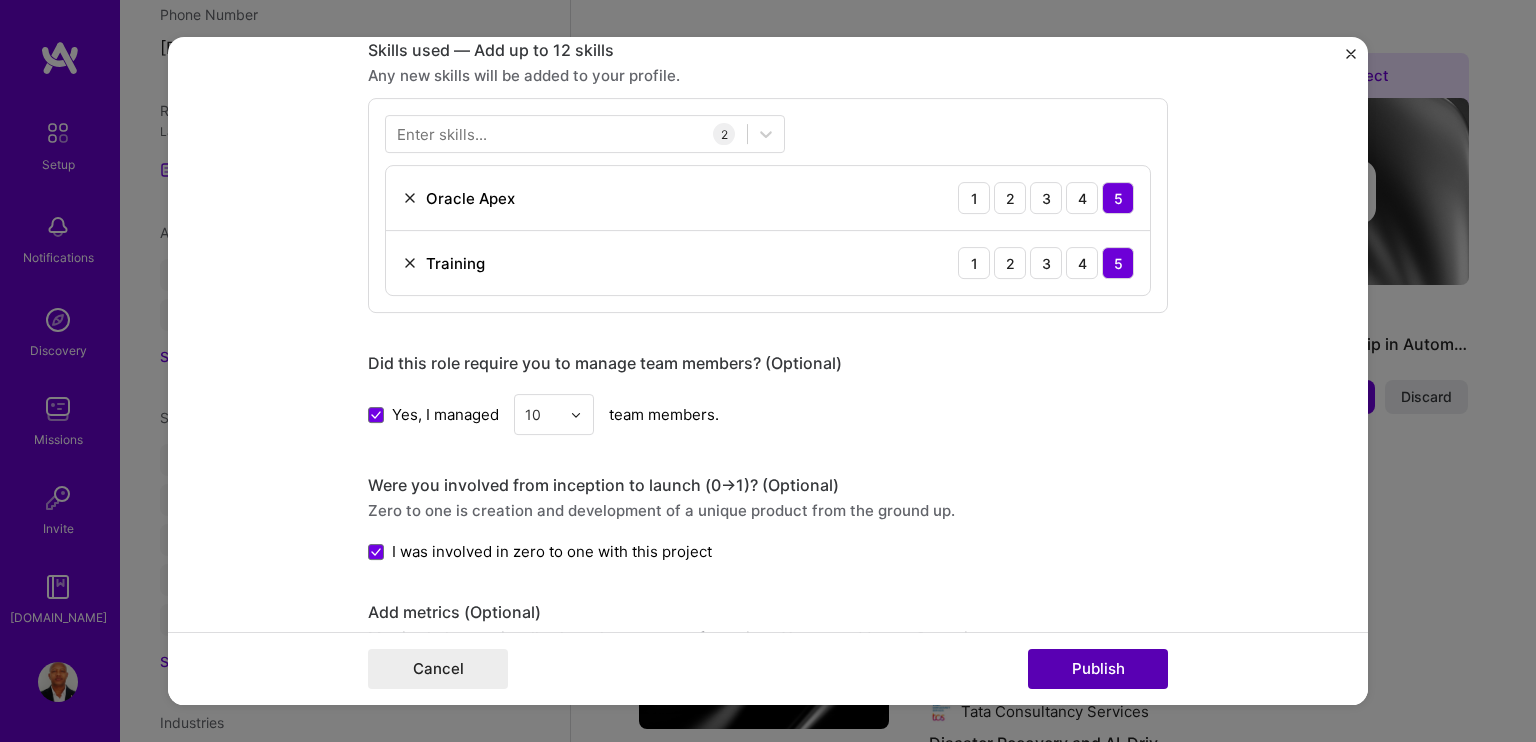 click on "Publish" at bounding box center [1098, 669] 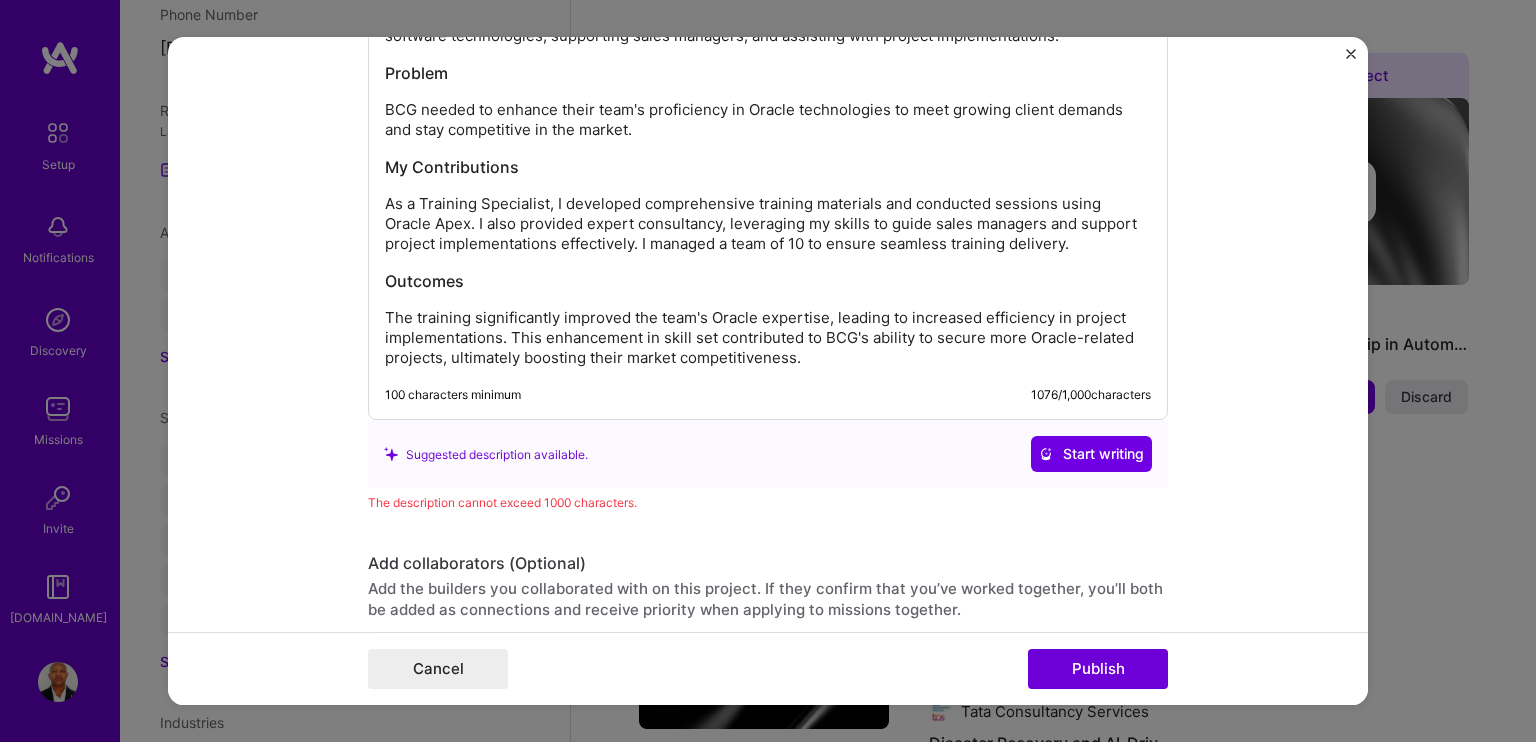 scroll, scrollTop: 1843, scrollLeft: 0, axis: vertical 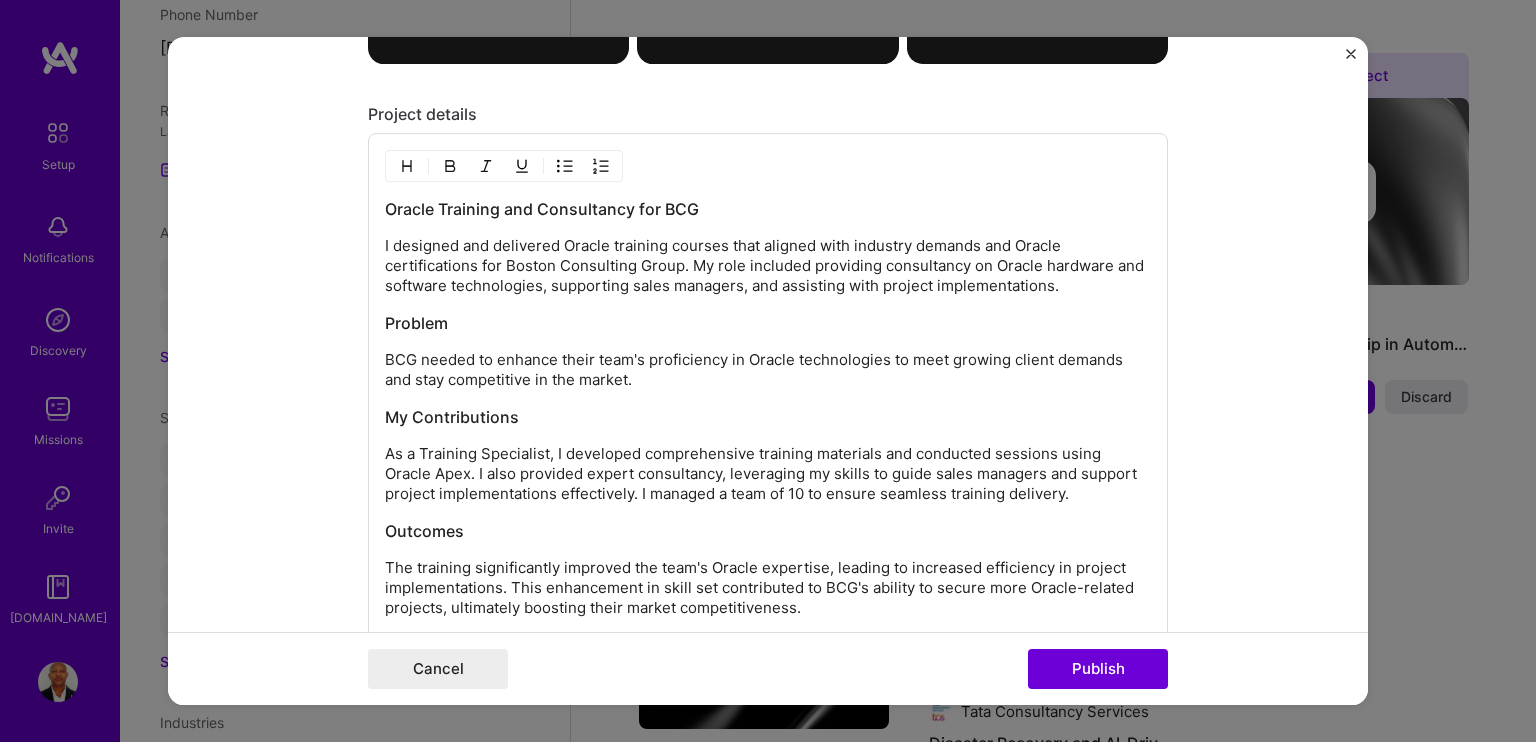 click on "My Contributions" at bounding box center (768, 418) 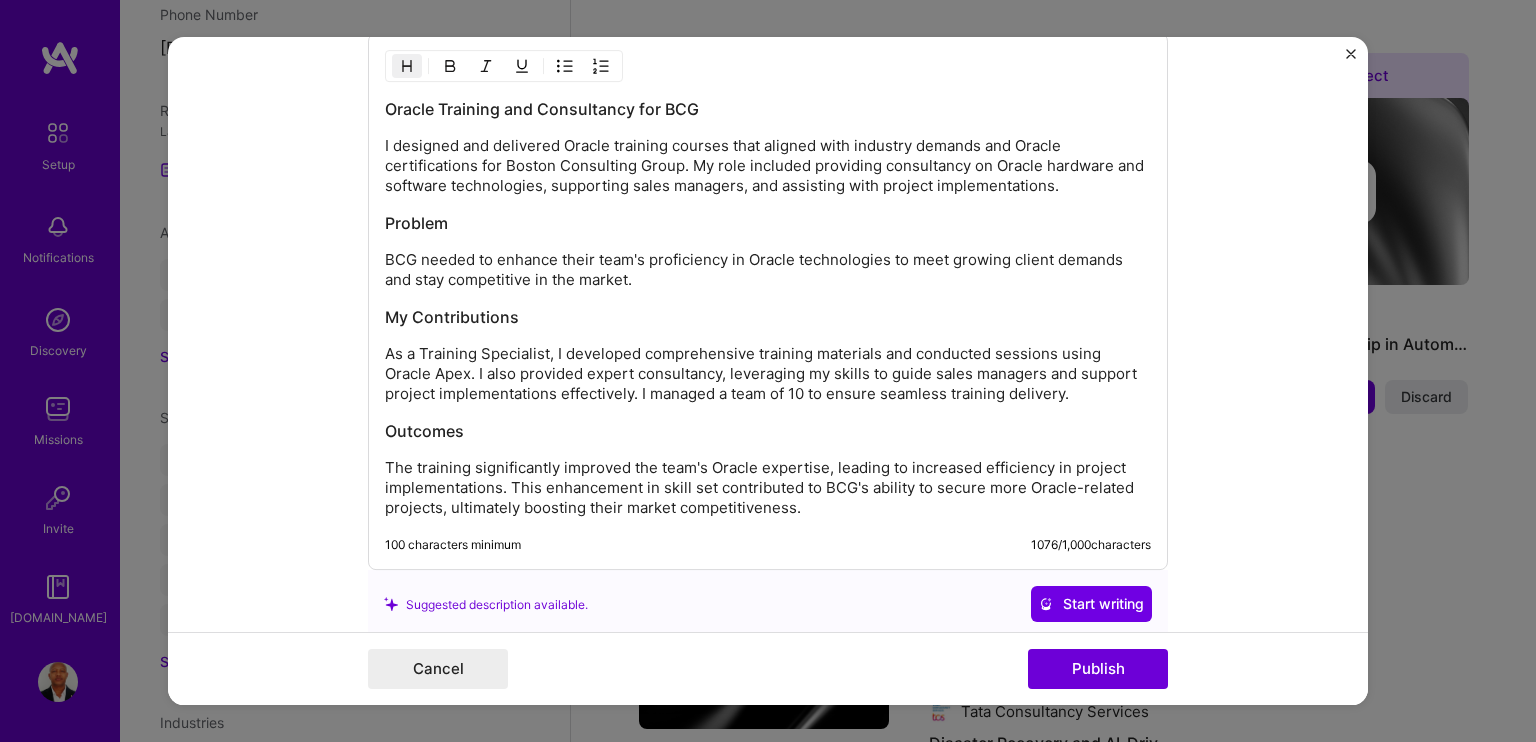 scroll, scrollTop: 2043, scrollLeft: 0, axis: vertical 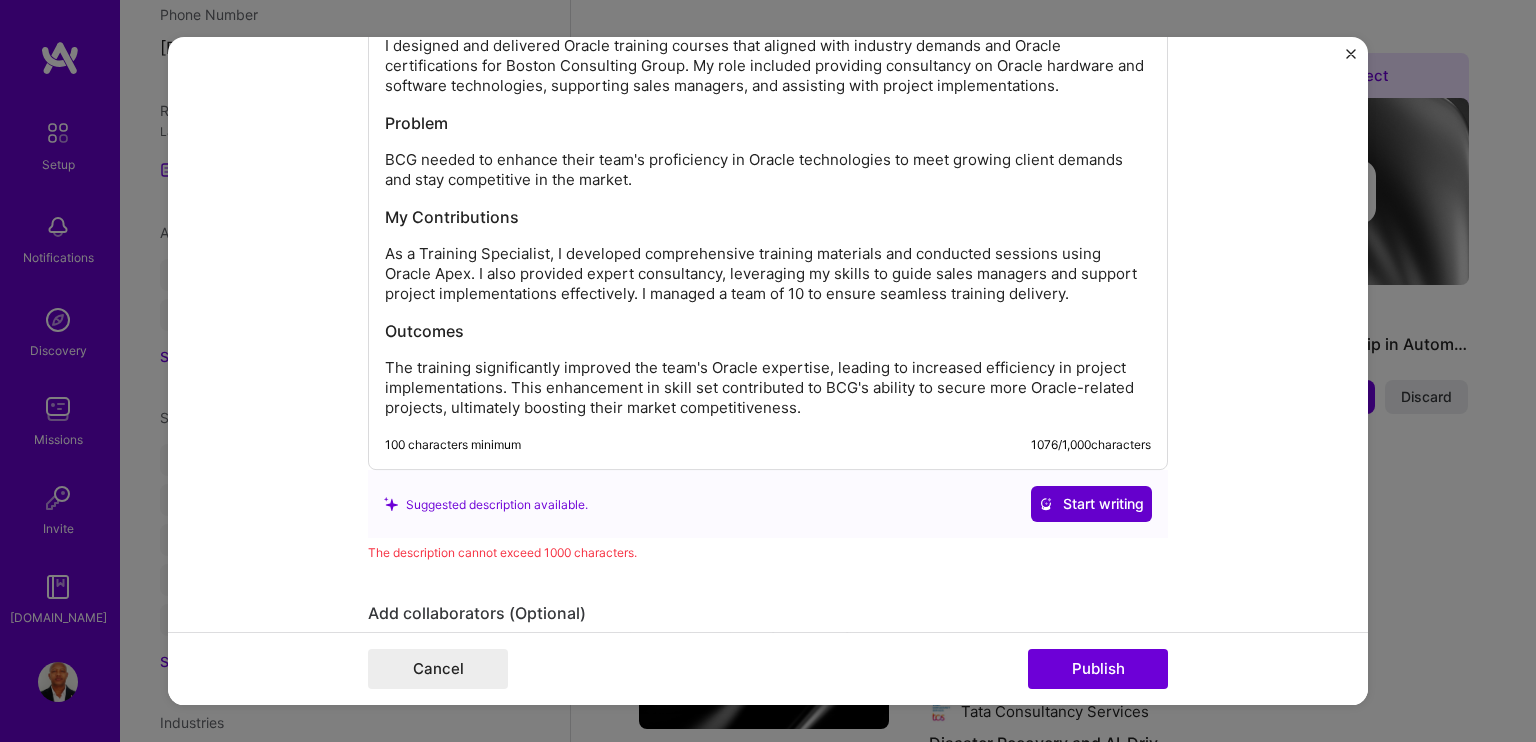 click on "Start writing" at bounding box center [1091, 505] 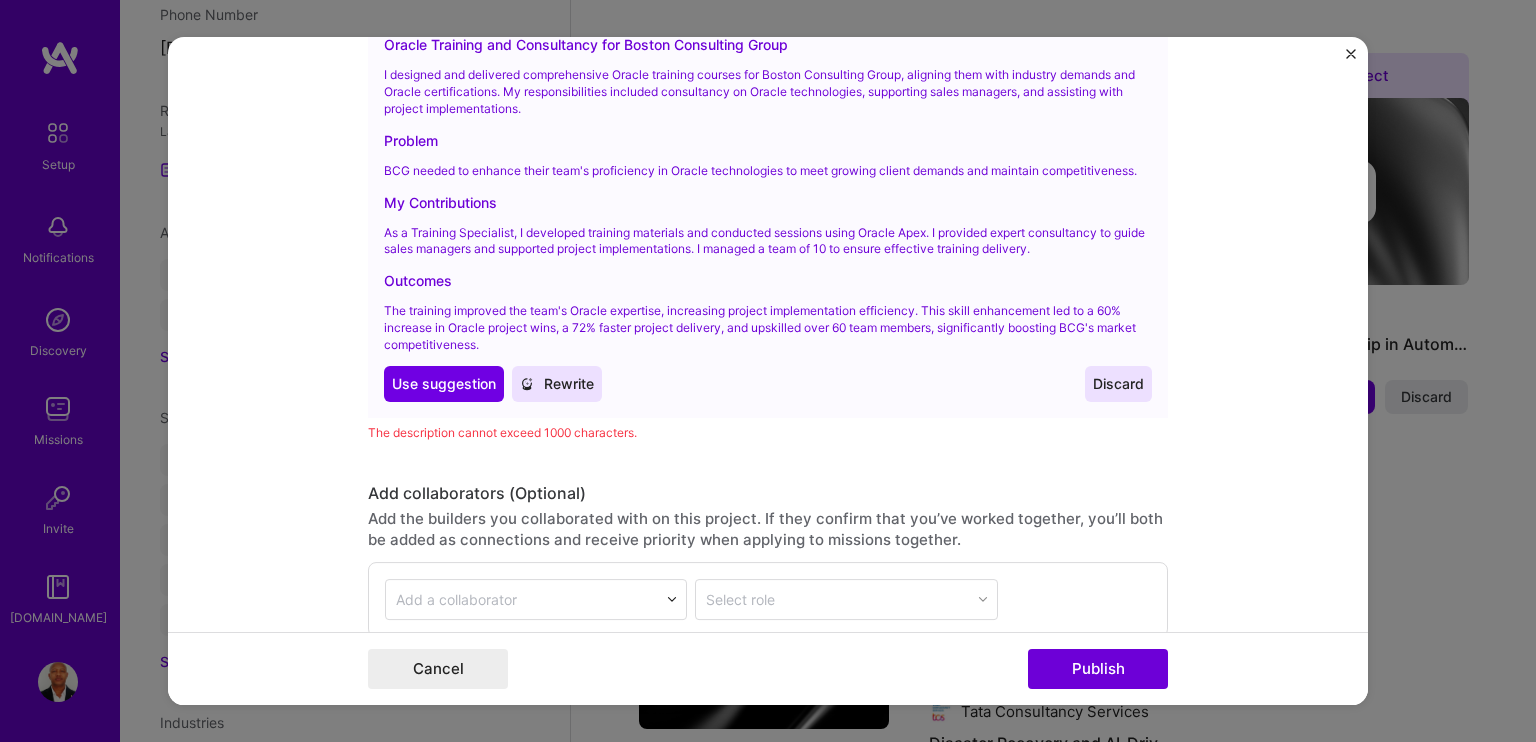 scroll, scrollTop: 2543, scrollLeft: 0, axis: vertical 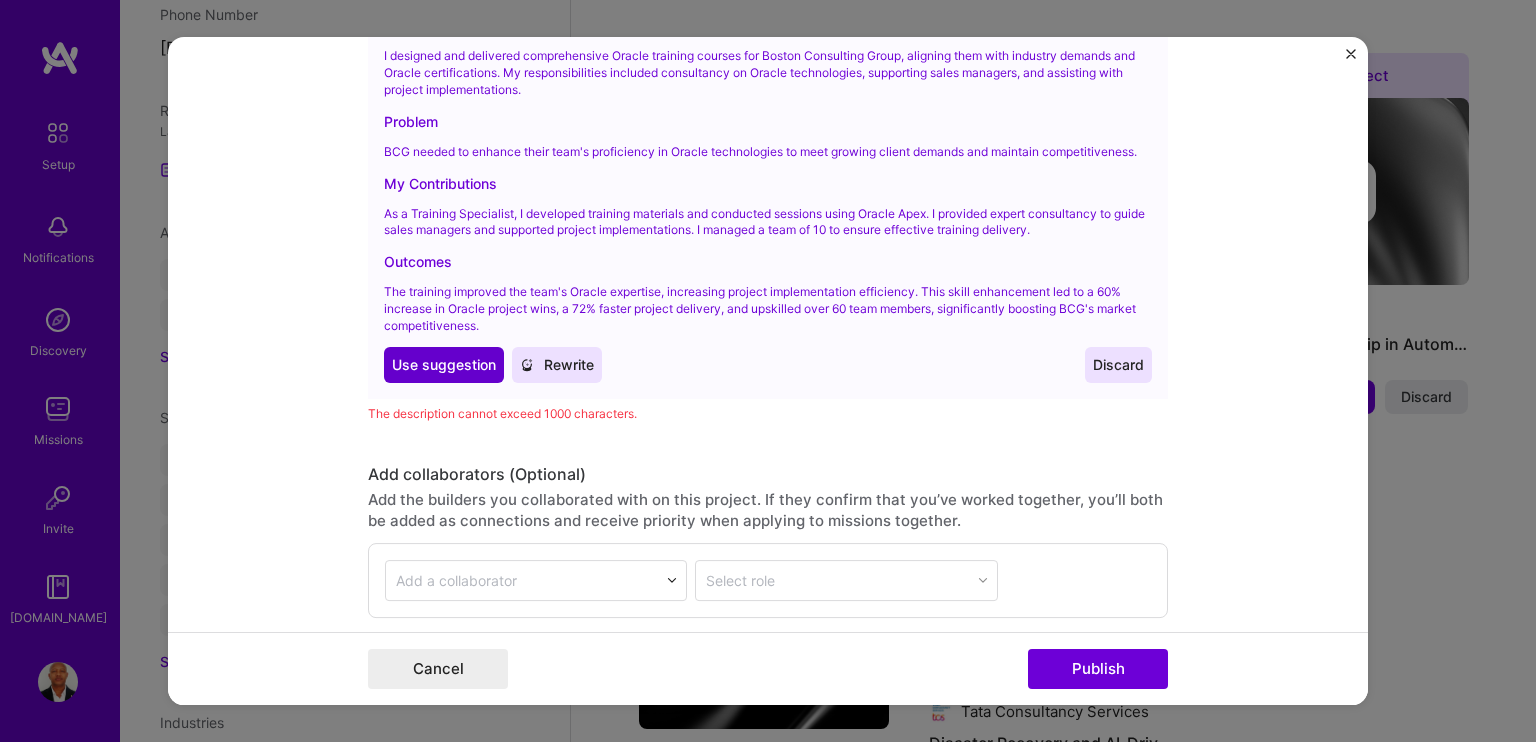 click on "Use suggestion" at bounding box center [444, 365] 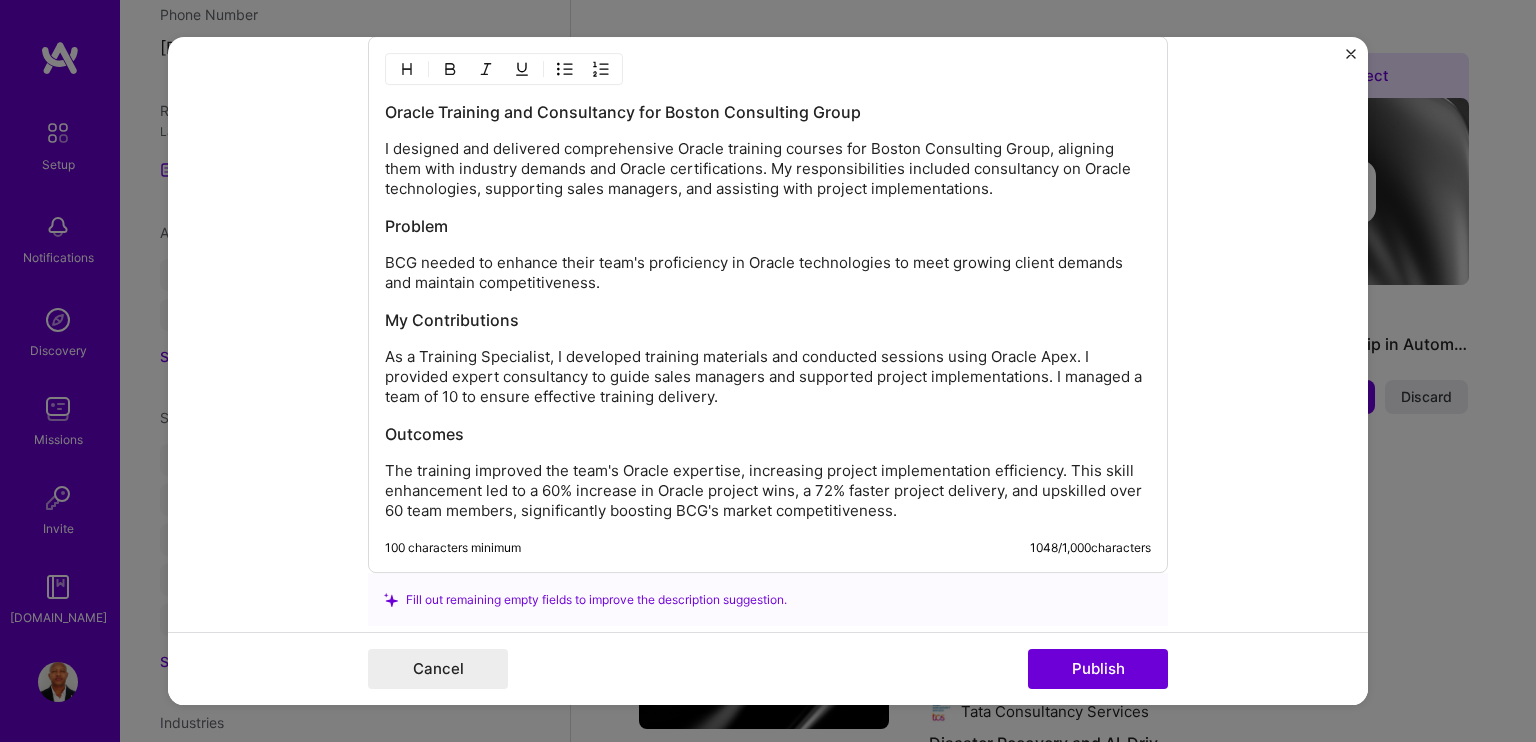 scroll, scrollTop: 1928, scrollLeft: 0, axis: vertical 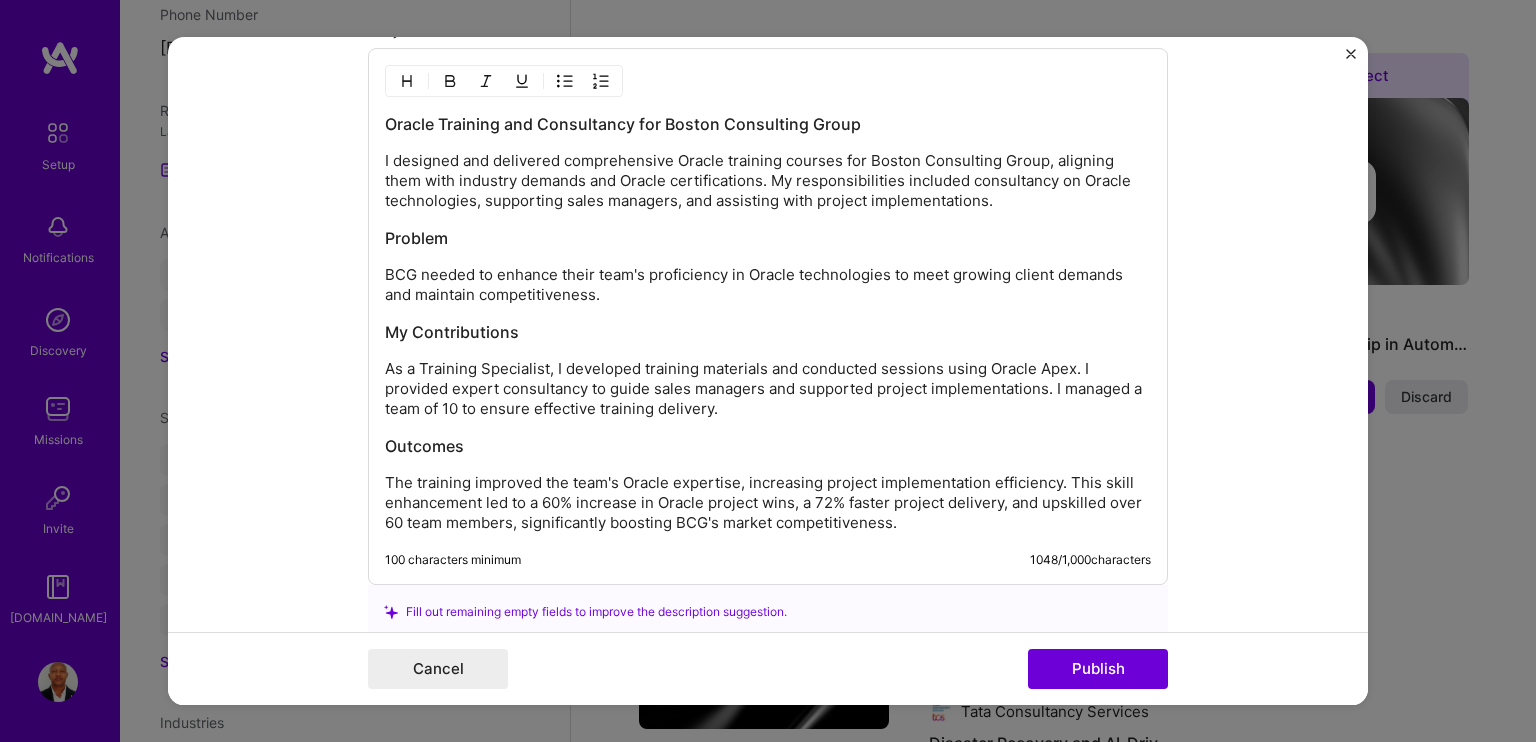 click on "As a Training Specialist, I developed training materials and conducted sessions using Oracle Apex. I provided expert consultancy to guide sales managers and supported project implementations. I managed a team of 10 to ensure effective training delivery." at bounding box center [768, 390] 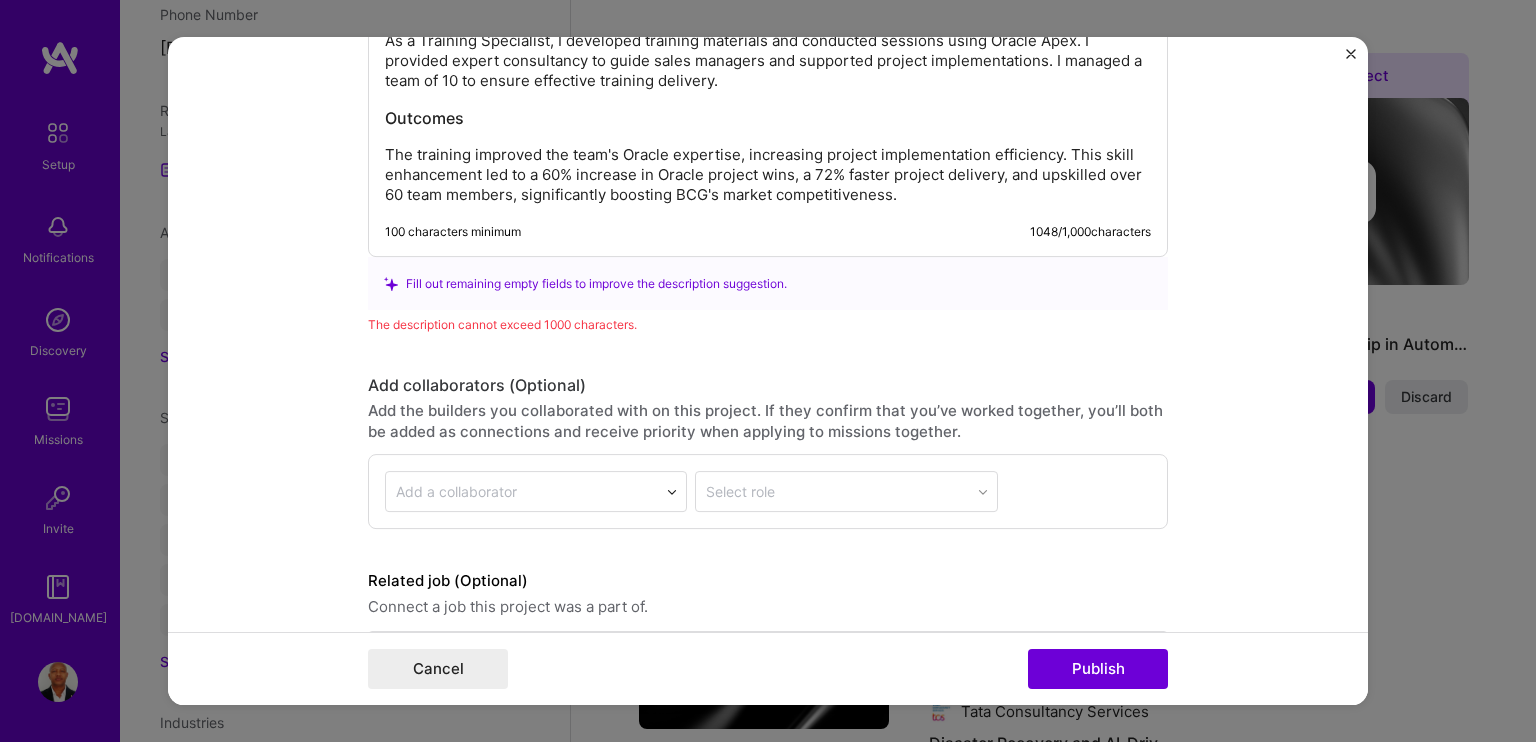 scroll, scrollTop: 2228, scrollLeft: 0, axis: vertical 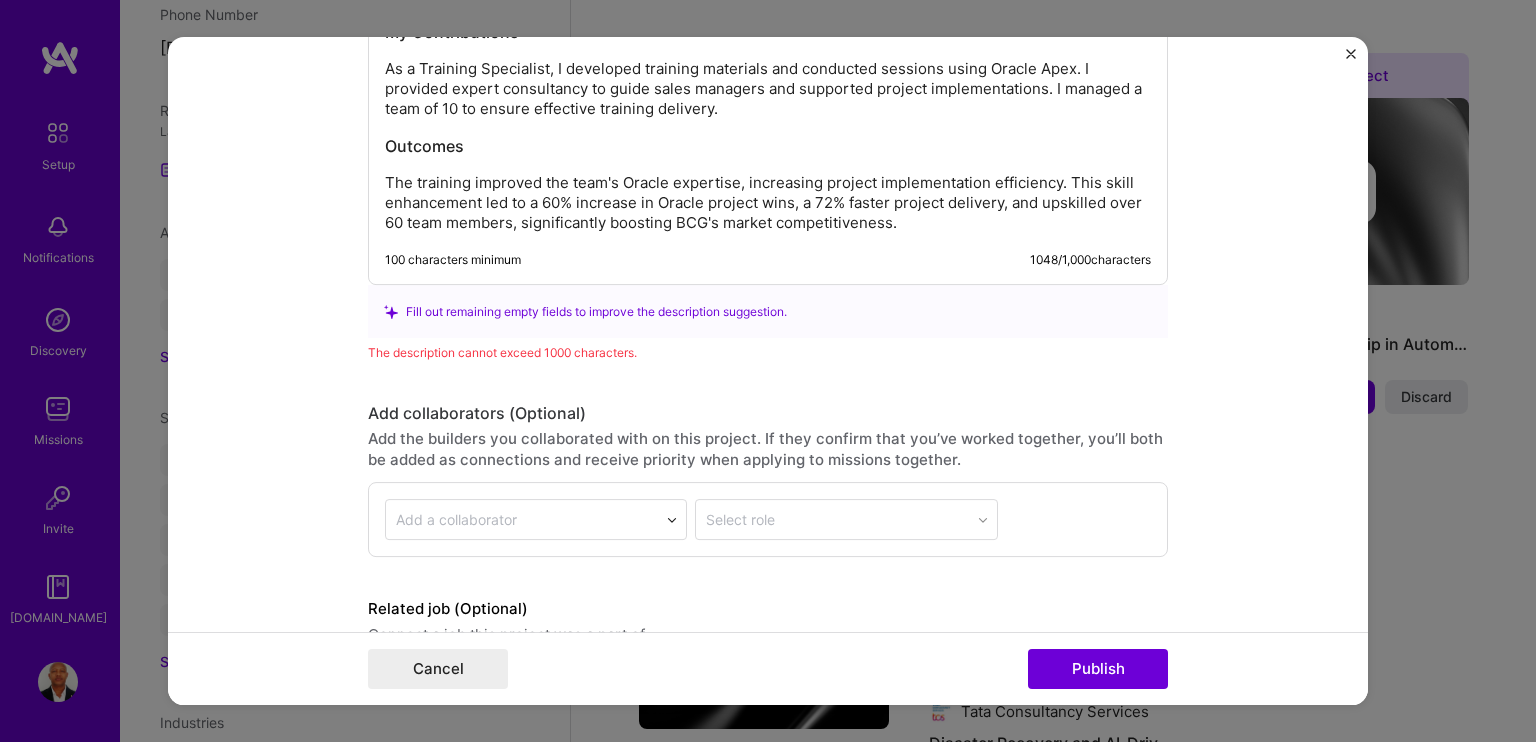 click on "As a Training Specialist, I developed training materials and conducted sessions using Oracle Apex. I provided expert consultancy to guide sales managers and supported project implementations. I managed a team of 10 to ensure effective training delivery." at bounding box center [768, 90] 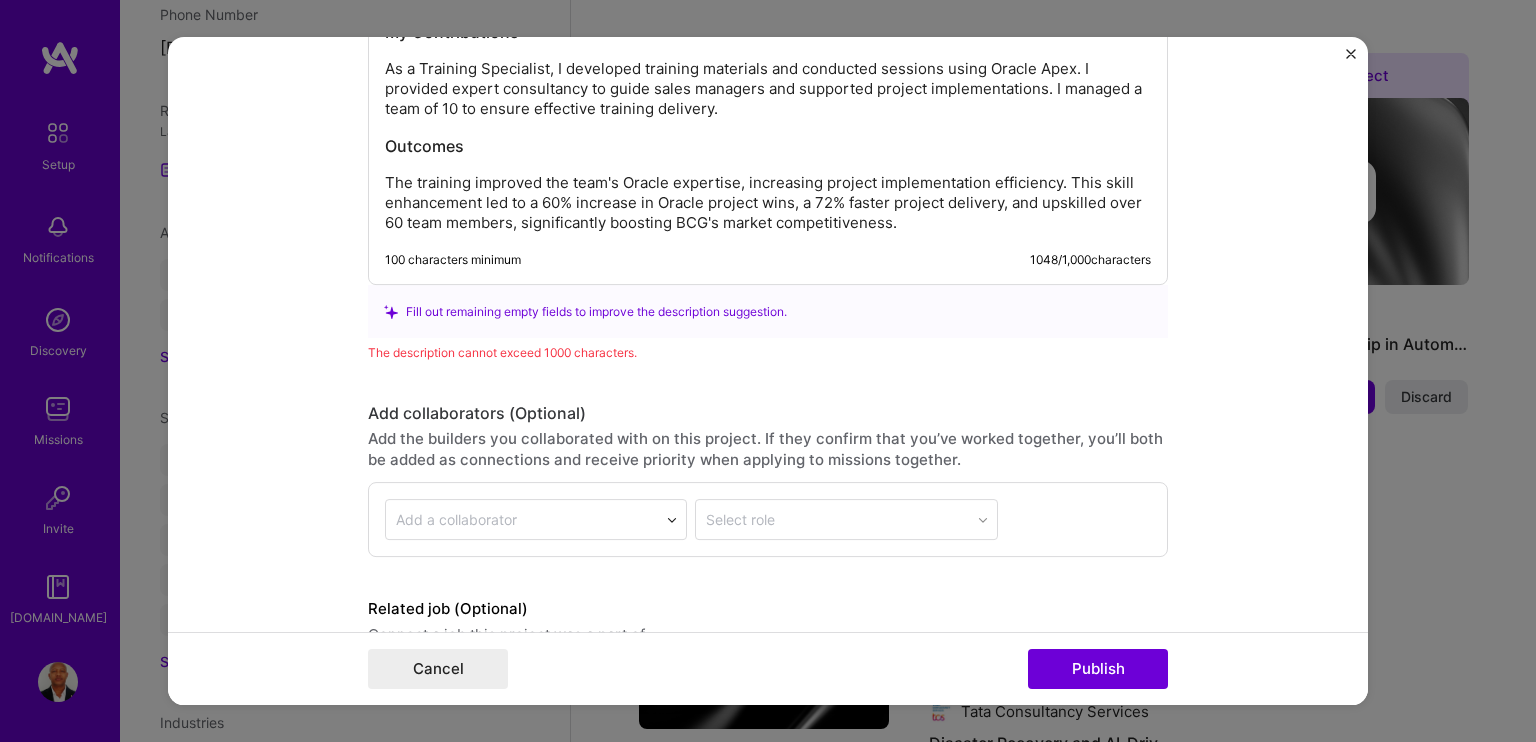 click on "Cancel Publish" at bounding box center [768, 668] 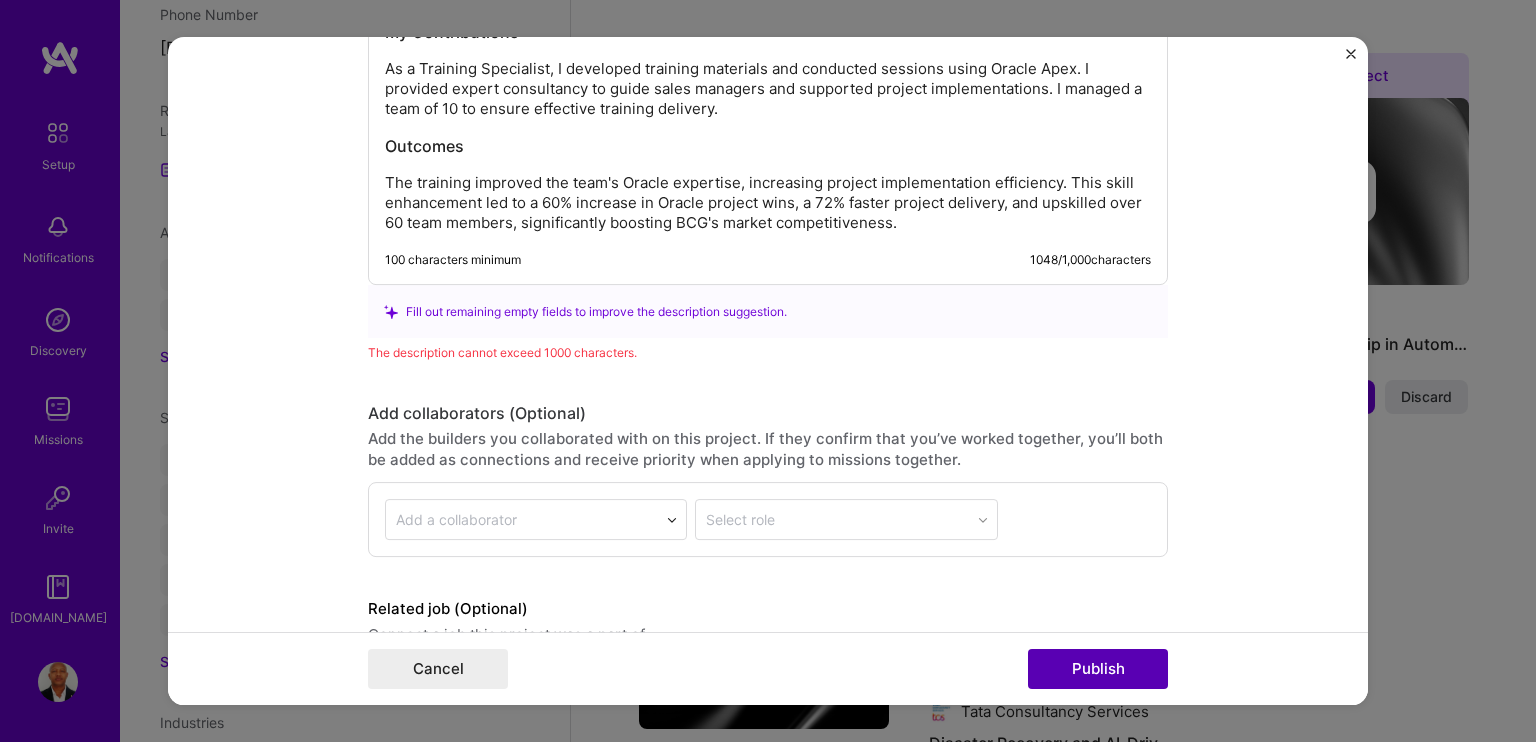 click on "Publish" at bounding box center [1098, 669] 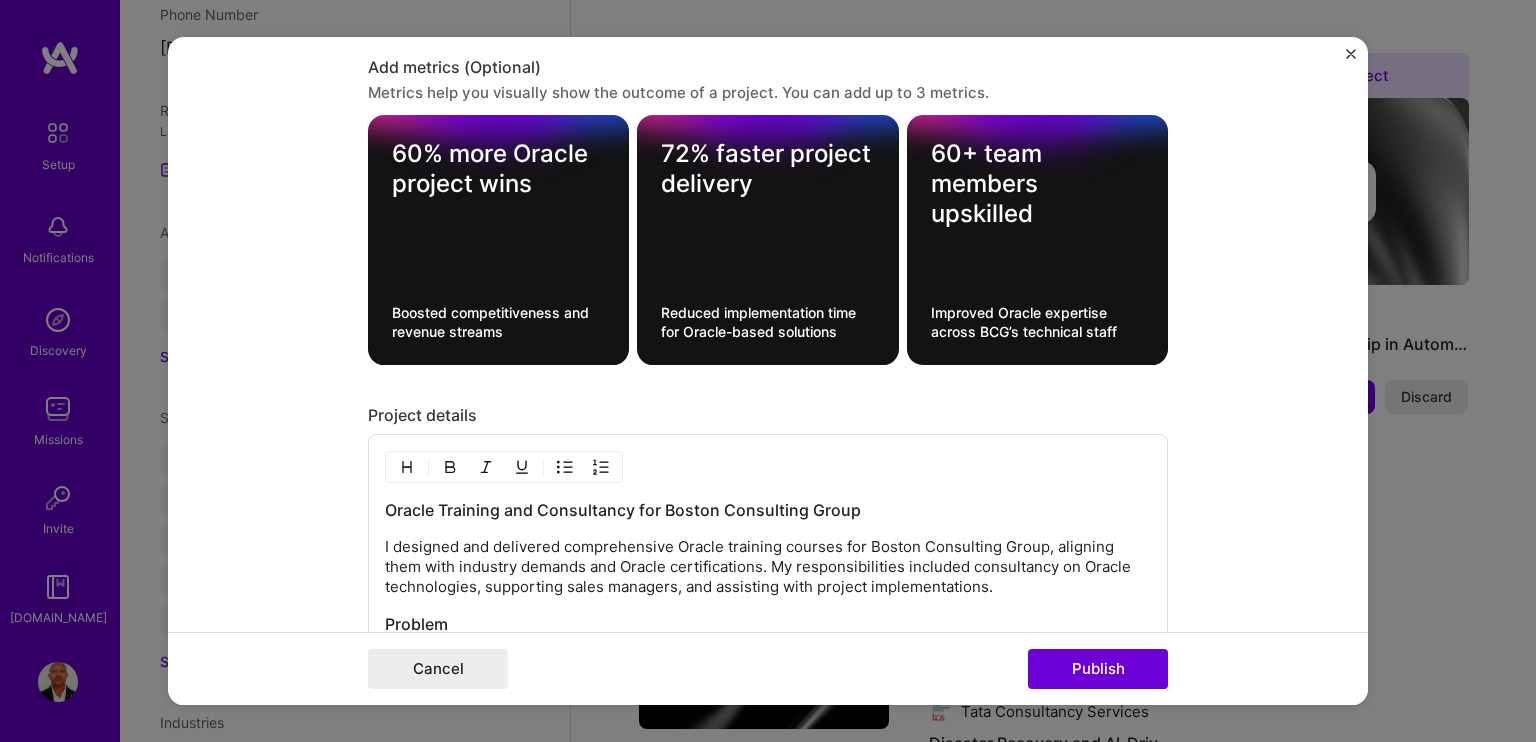 scroll, scrollTop: 1707, scrollLeft: 0, axis: vertical 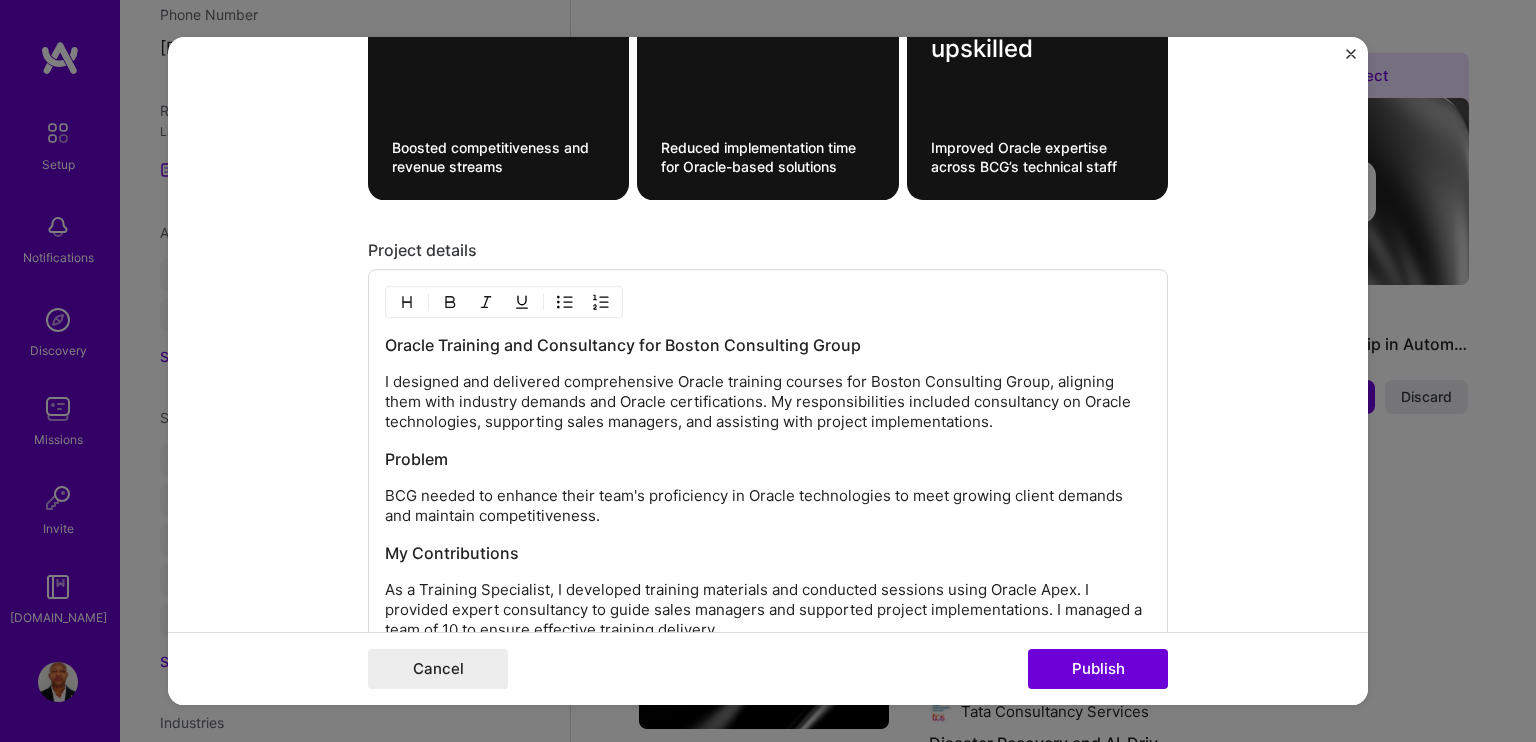 click on "Oracle Training and Consultancy for Boston Consulting Group I designed and delivered comprehensive Oracle training courses for Boston Consulting Group, aligning them with industry demands and Oracle certifications. My responsibilities included consultancy on Oracle technologies, supporting sales managers, and assisting with project implementations. Problem BCG needed to enhance their team's proficiency in Oracle technologies to meet growing client demands and maintain competitiveness. My Contributions As a Training Specialist, I developed training materials and conducted sessions using Oracle Apex. I provided expert consultancy to guide sales managers and supported project implementations. I managed a team of 10 to ensure effective training delivery. Outcomes" at bounding box center [768, 545] 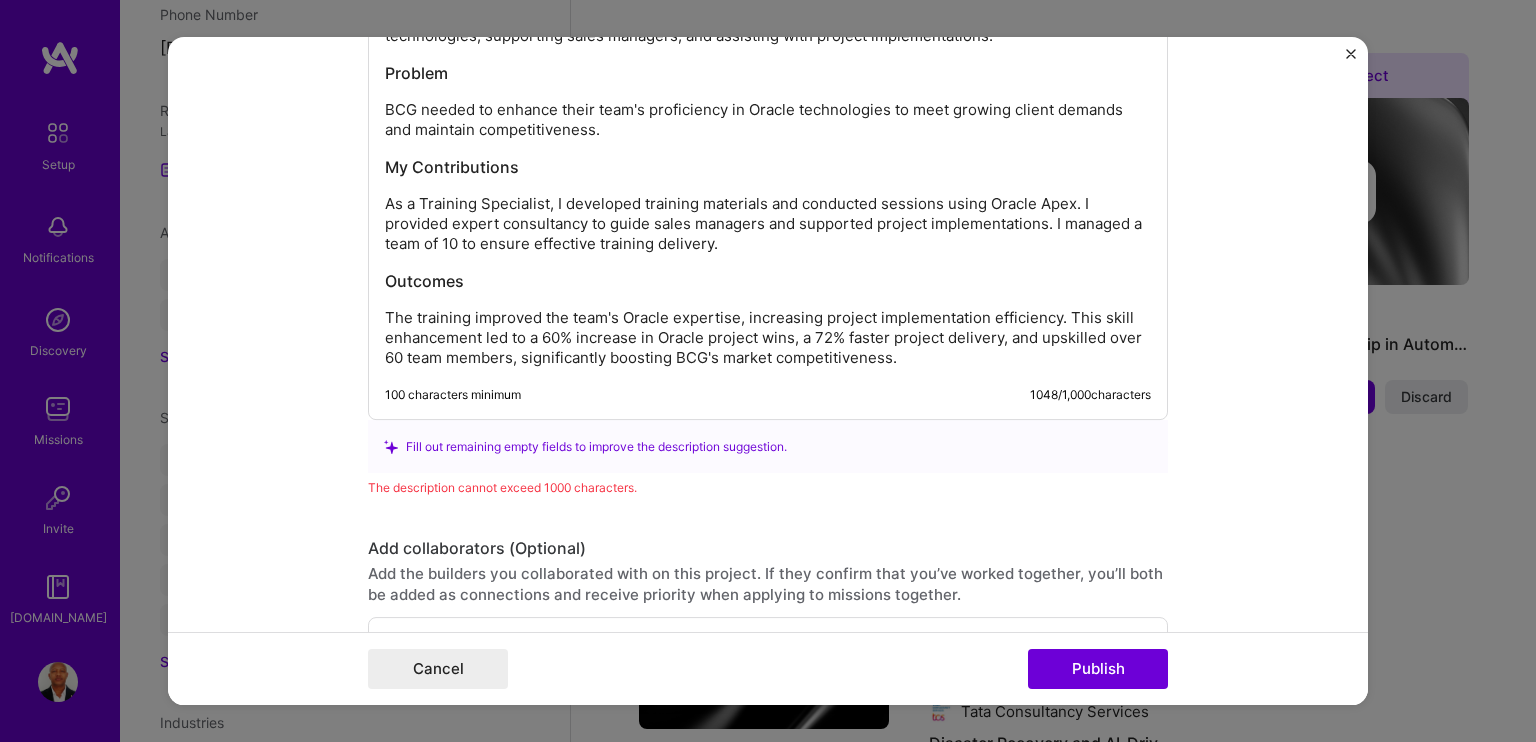 scroll, scrollTop: 2107, scrollLeft: 0, axis: vertical 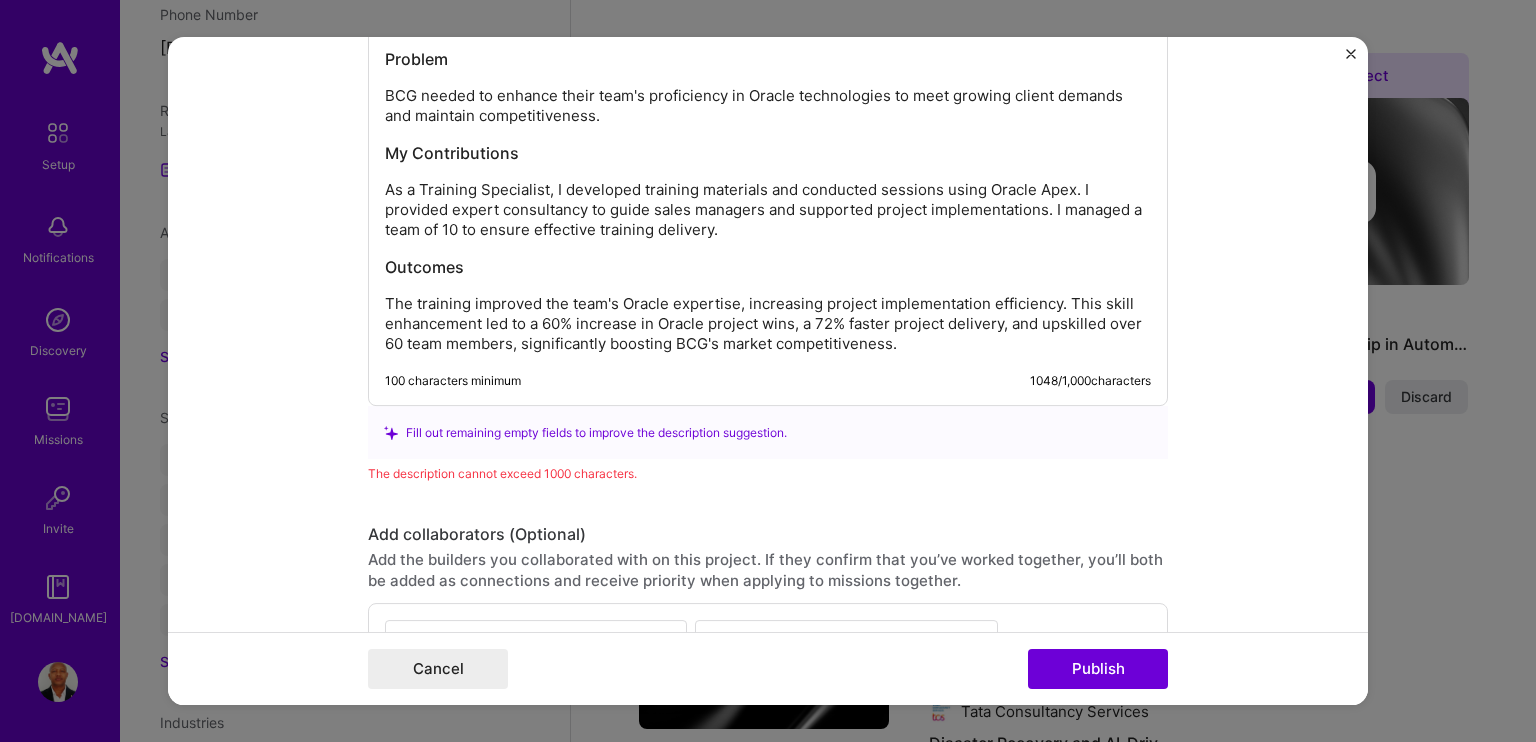 click on "The training improved the team's Oracle expertise, increasing project implementation efficiency. This skill enhancement led to a 60% increase in Oracle project wins, a 72% faster project delivery, and upskilled over 60 team members, significantly boosting BCG's market competitiveness." at bounding box center (768, 325) 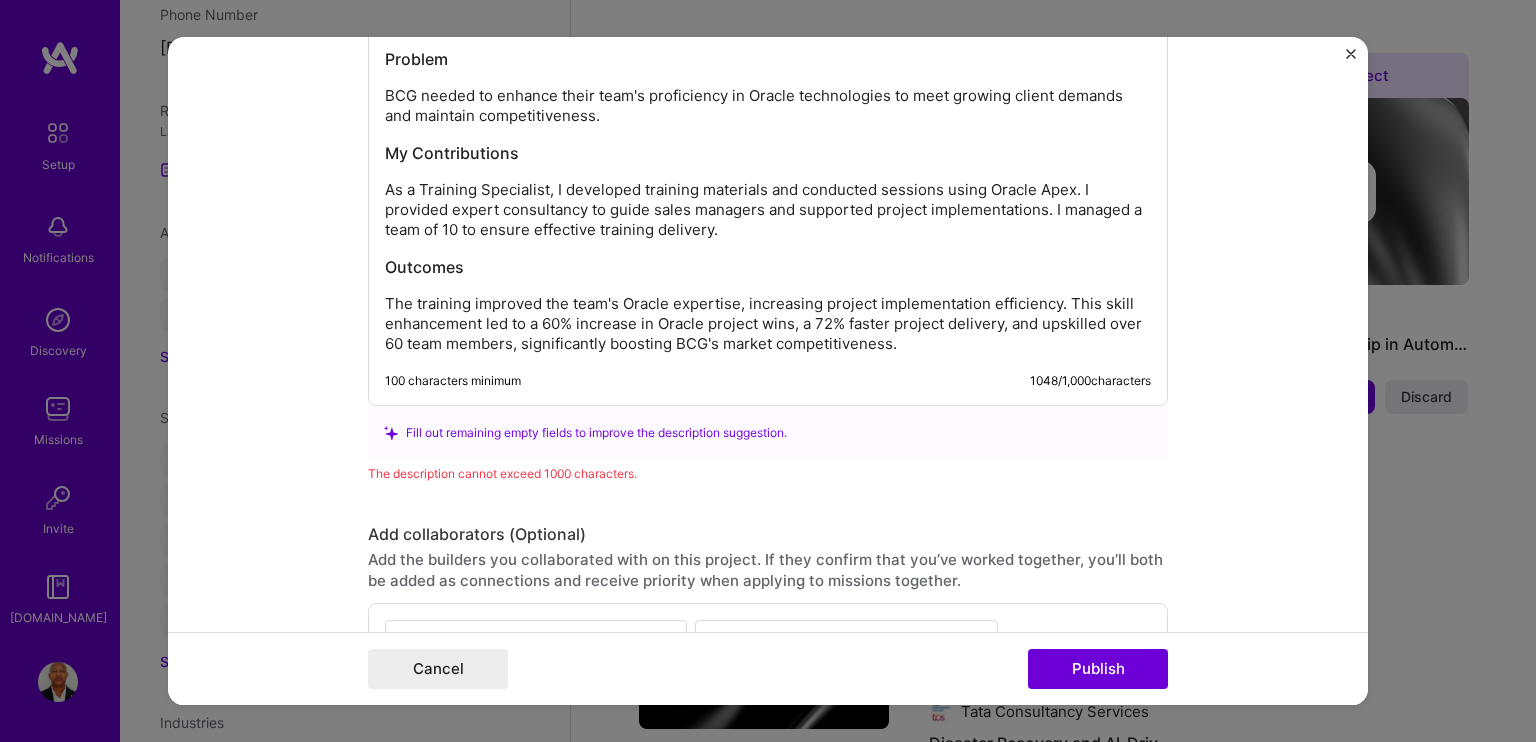 click on "100 characters minimum" at bounding box center [453, 382] 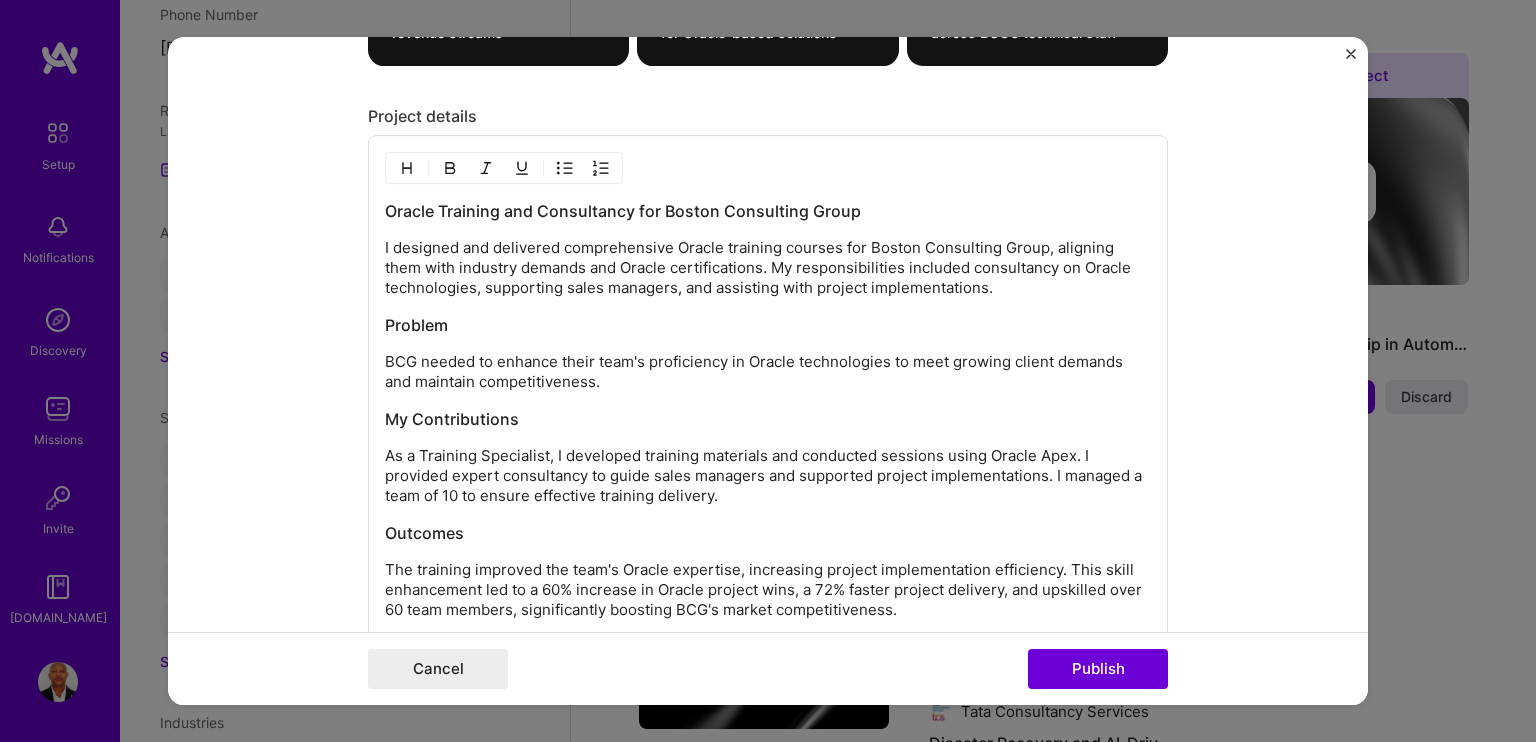 scroll, scrollTop: 1807, scrollLeft: 0, axis: vertical 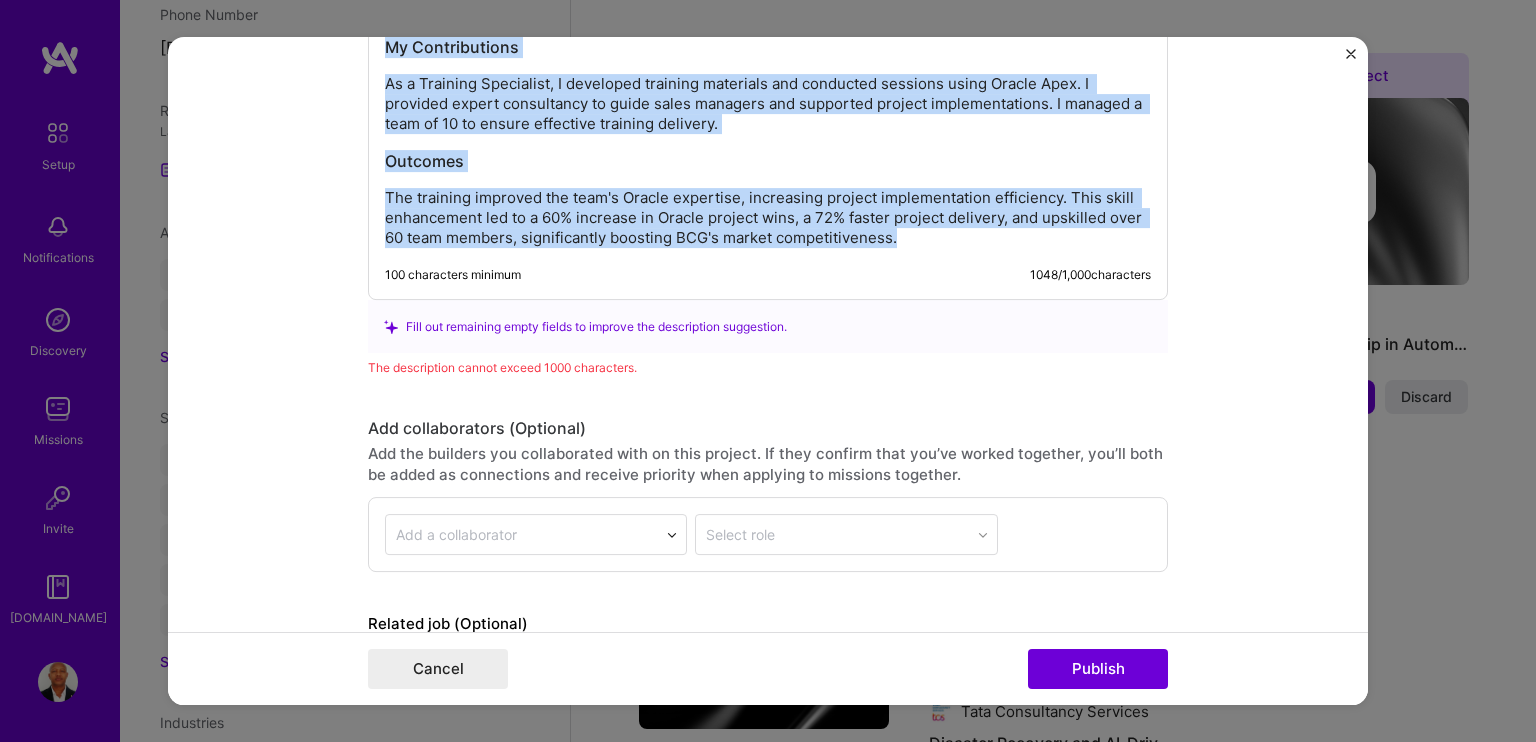 drag, startPoint x: 379, startPoint y: 235, endPoint x: 1130, endPoint y: 245, distance: 751.0666 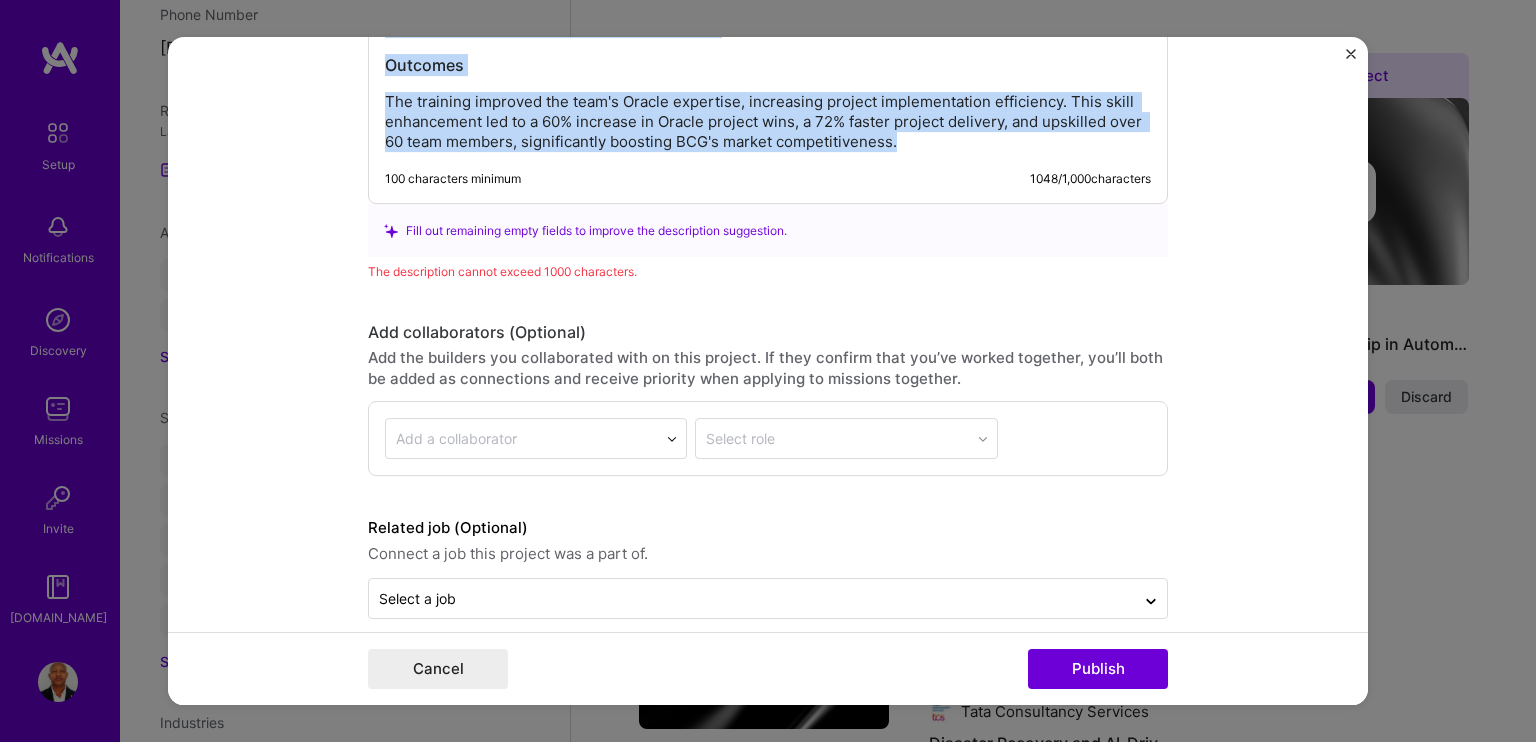 scroll, scrollTop: 2313, scrollLeft: 0, axis: vertical 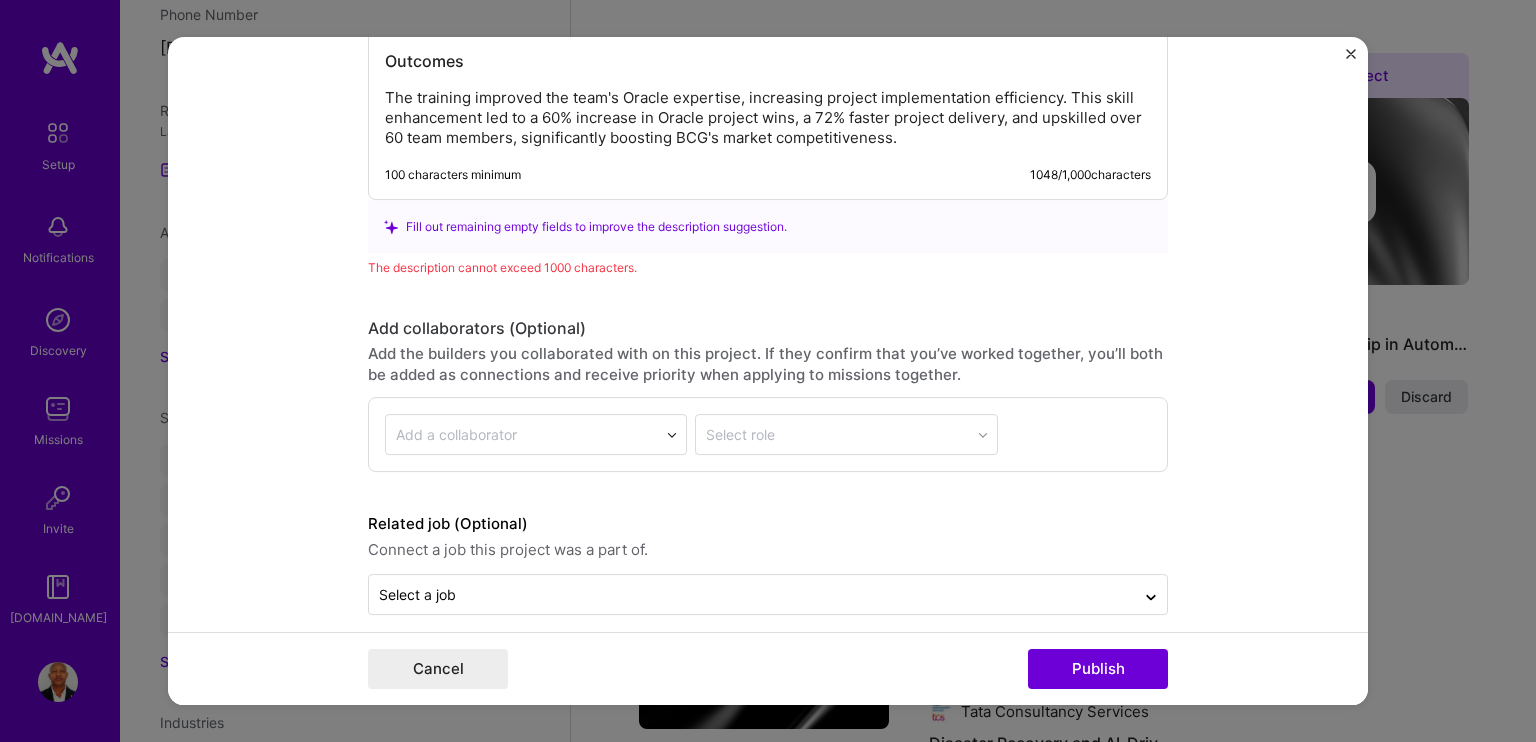 click on "Oracle Training and Consultancy for Boston Consulting Group I designed and delivered comprehensive Oracle training courses for Boston Consulting Group, aligning them with industry demands and Oracle certifications. My responsibilities included consultancy on Oracle technologies, supporting sales managers, and assisting with project implementations. Problem BCG needed to enhance their team's proficiency in Oracle technologies to meet growing client demands and maintain competitiveness. My Contributions As a Training Specialist, I developed training materials and conducted sessions using Oracle Apex. I provided expert consultancy to guide sales managers and supported project implementations. I managed a team of 10 to ensure effective training delivery. Outcomes 100 characters minimum 1048 / 1,000  characters" at bounding box center [768, -68] 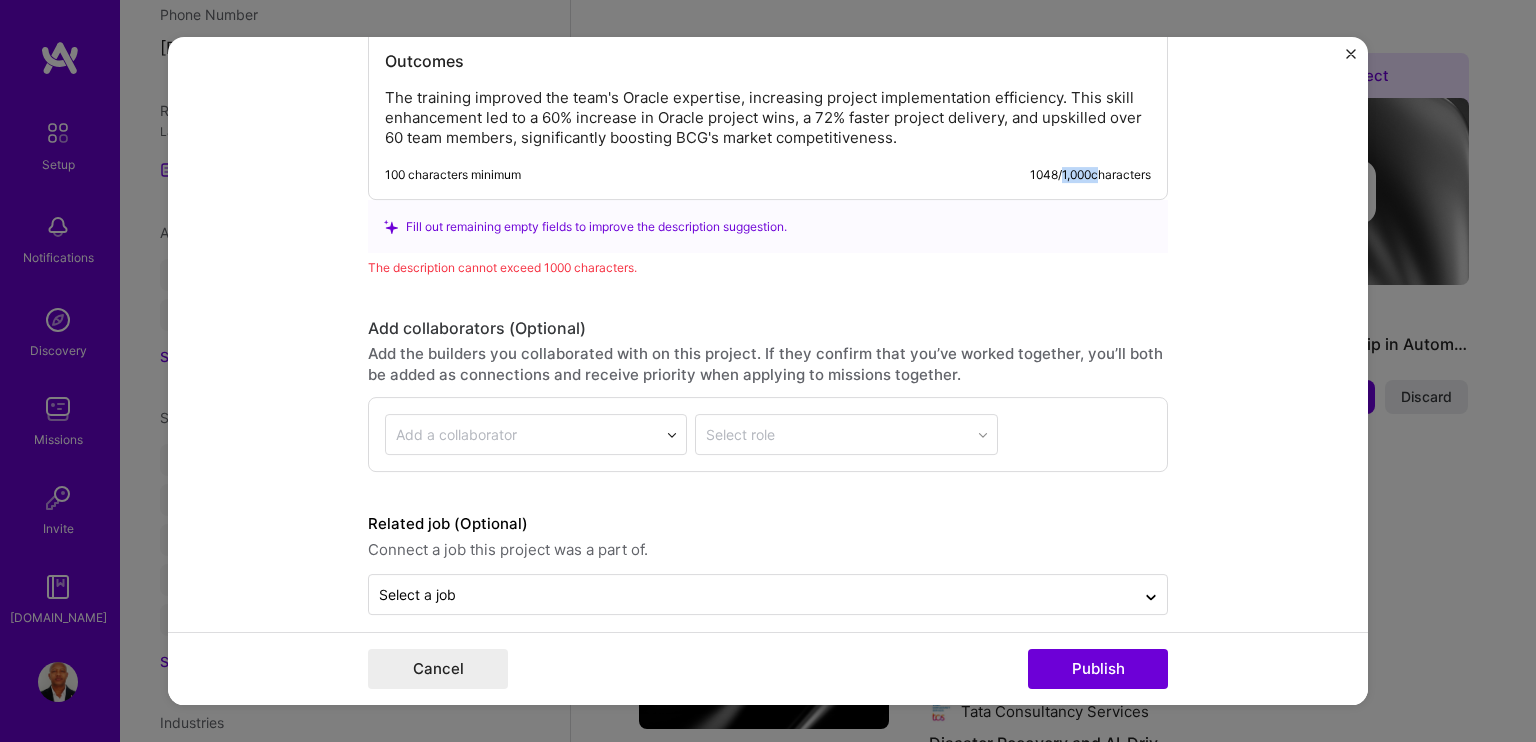 click on "1048 / 1,000  characters" at bounding box center [1090, 176] 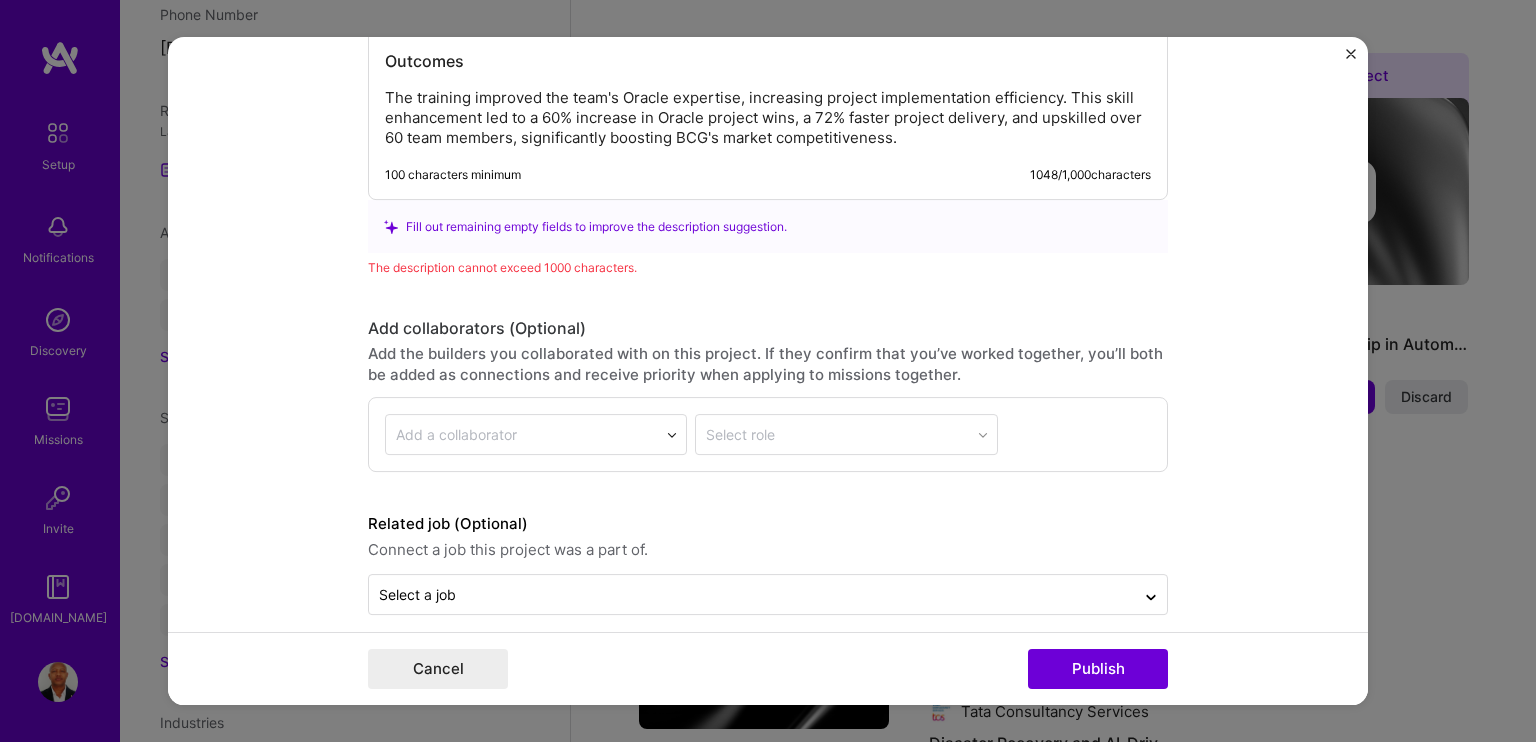 click on "The description cannot exceed 1000 characters." at bounding box center (768, 268) 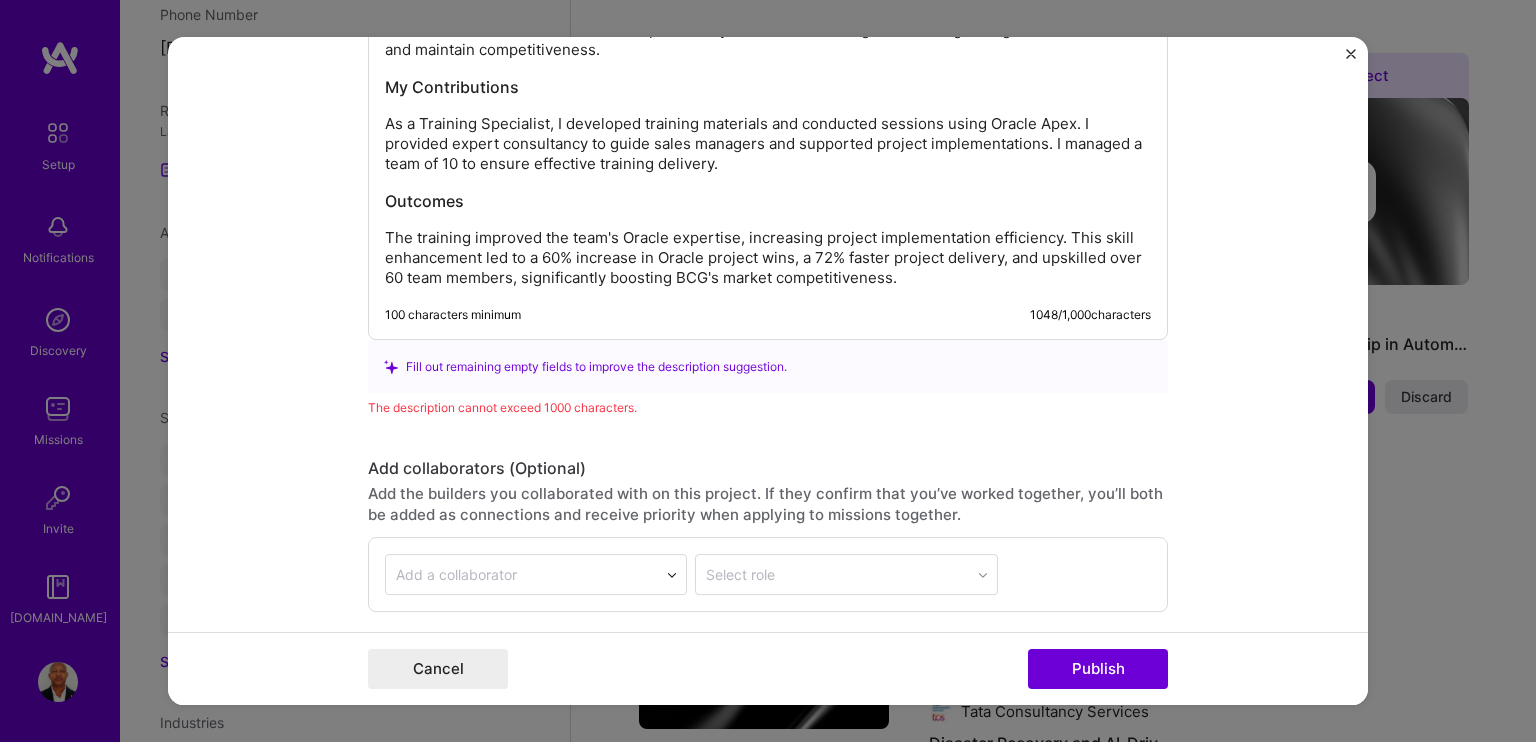 scroll, scrollTop: 1913, scrollLeft: 0, axis: vertical 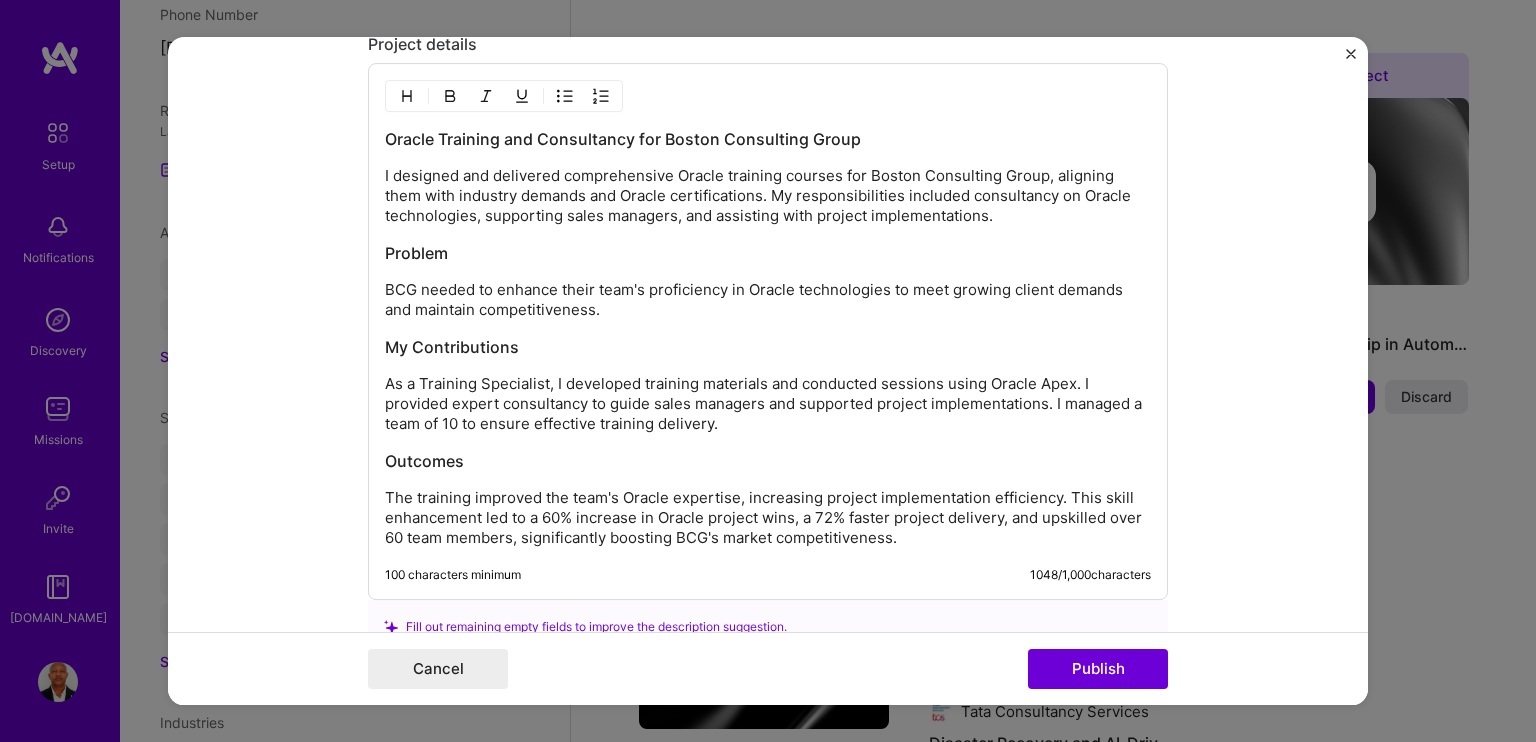 click on "Oracle Training and Consultancy for Boston Consulting Group I designed and delivered comprehensive Oracle training courses for Boston Consulting Group, aligning them with industry demands and Oracle certifications. My responsibilities included consultancy on Oracle technologies, supporting sales managers, and assisting with project implementations. Problem BCG needed to enhance their team's proficiency in Oracle technologies to meet growing client demands and maintain competitiveness. My Contributions As a Training Specialist, I developed training materials and conducted sessions using Oracle Apex. I provided expert consultancy to guide sales managers and supported project implementations. I managed a team of 10 to ensure effective training delivery. Outcomes" at bounding box center [768, 339] 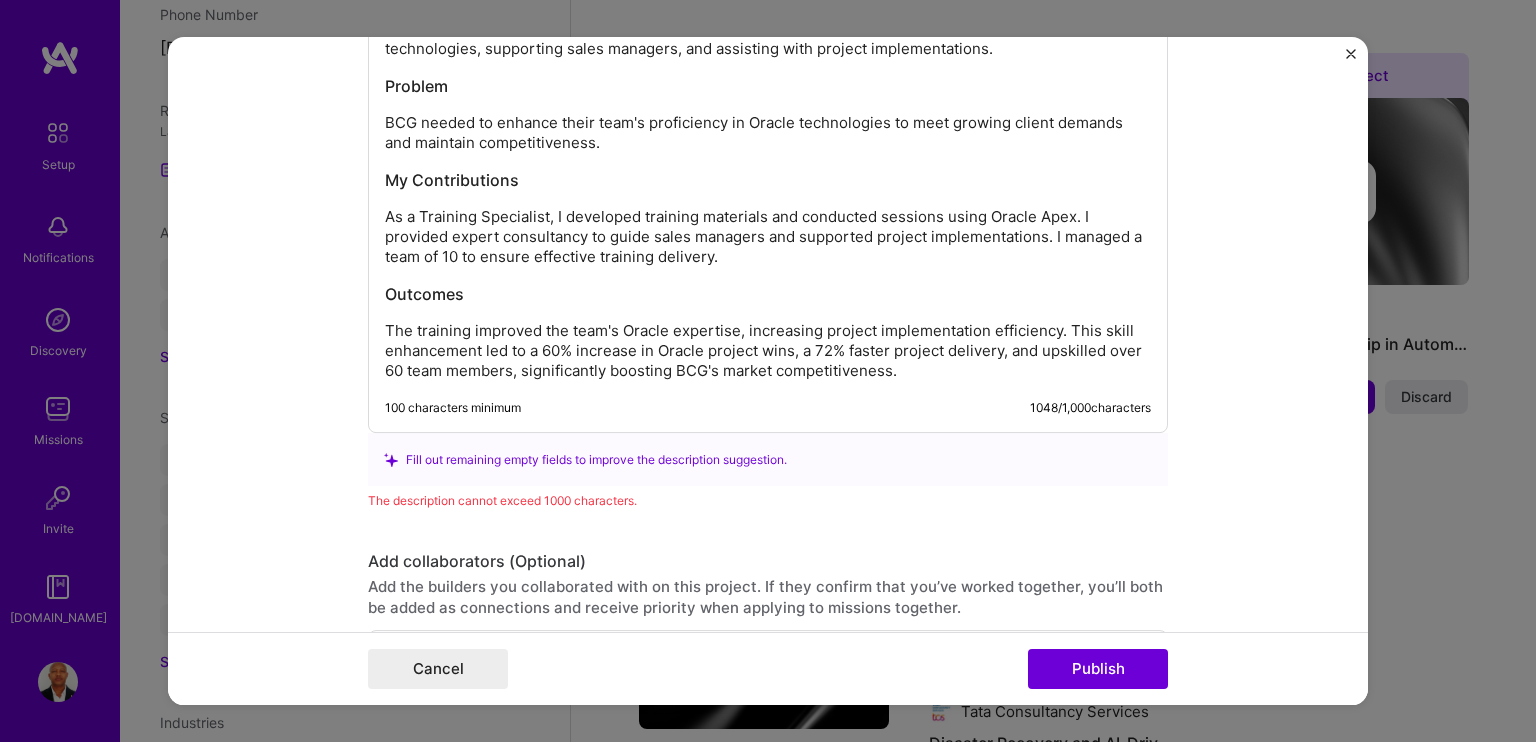 scroll, scrollTop: 2113, scrollLeft: 0, axis: vertical 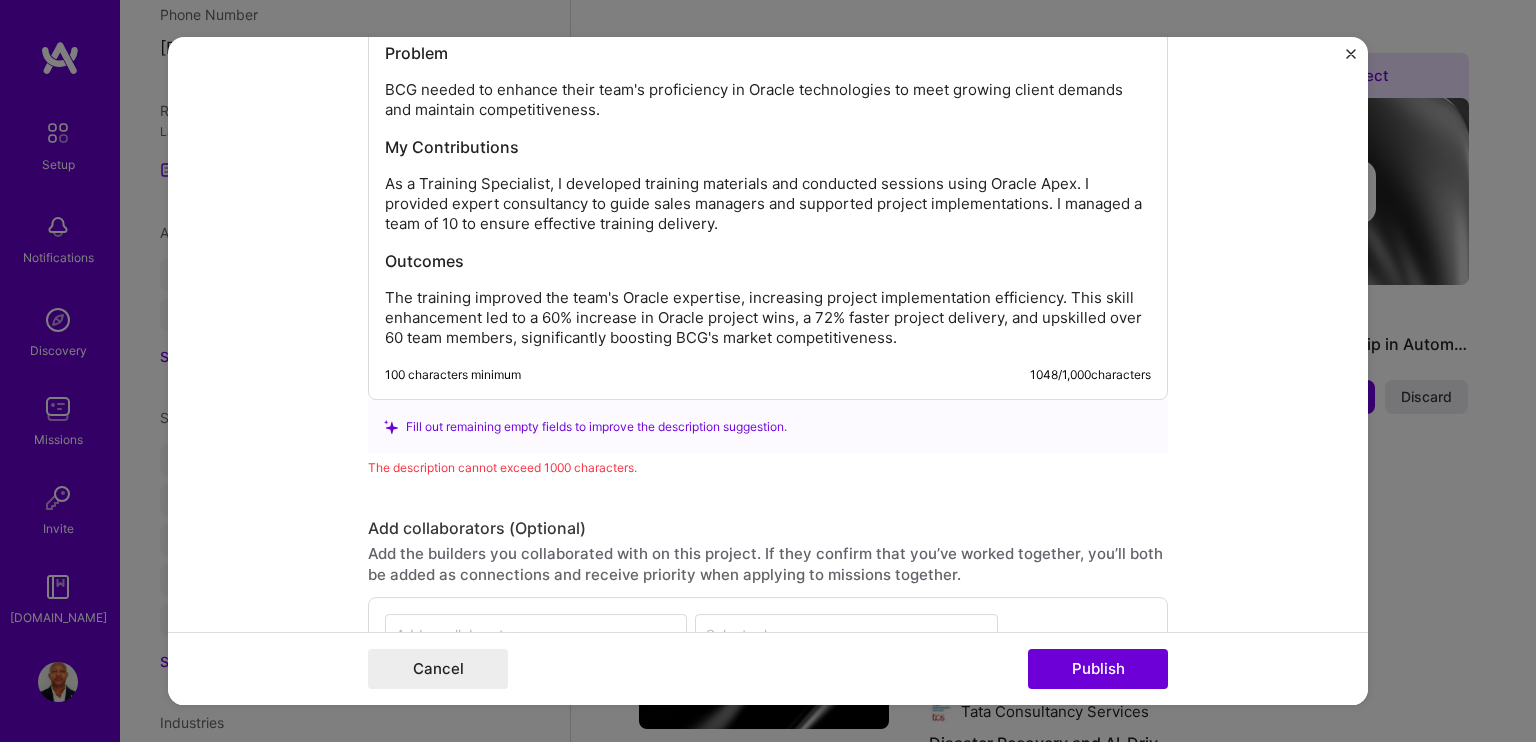click on "The training improved the team's Oracle expertise, increasing project implementation efficiency. This skill enhancement led to a 60% increase in Oracle project wins, a 72% faster project delivery, and upskilled over 60 team members, significantly boosting BCG's market competitiveness." at bounding box center (768, 319) 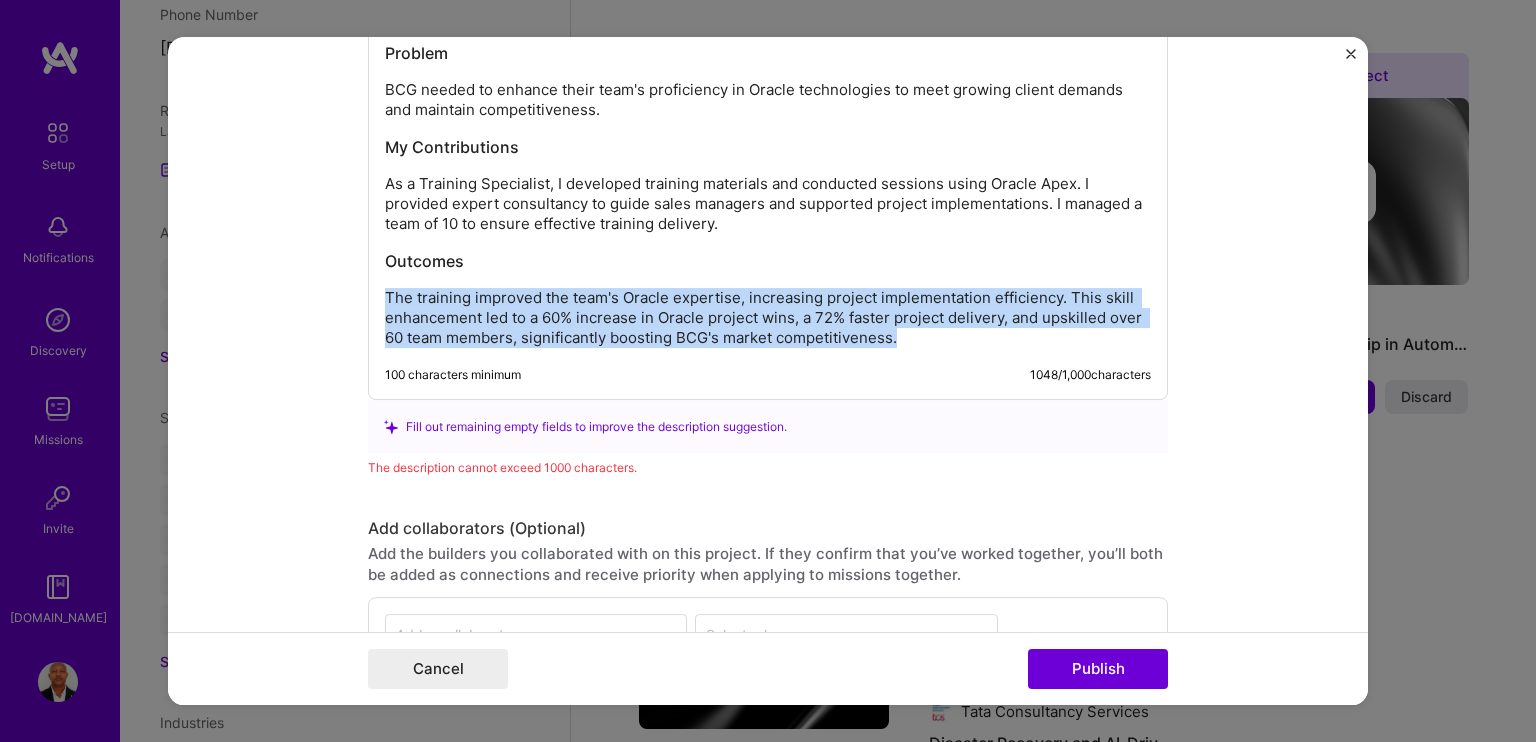 drag, startPoint x: 892, startPoint y: 337, endPoint x: 522, endPoint y: 213, distance: 390.2256 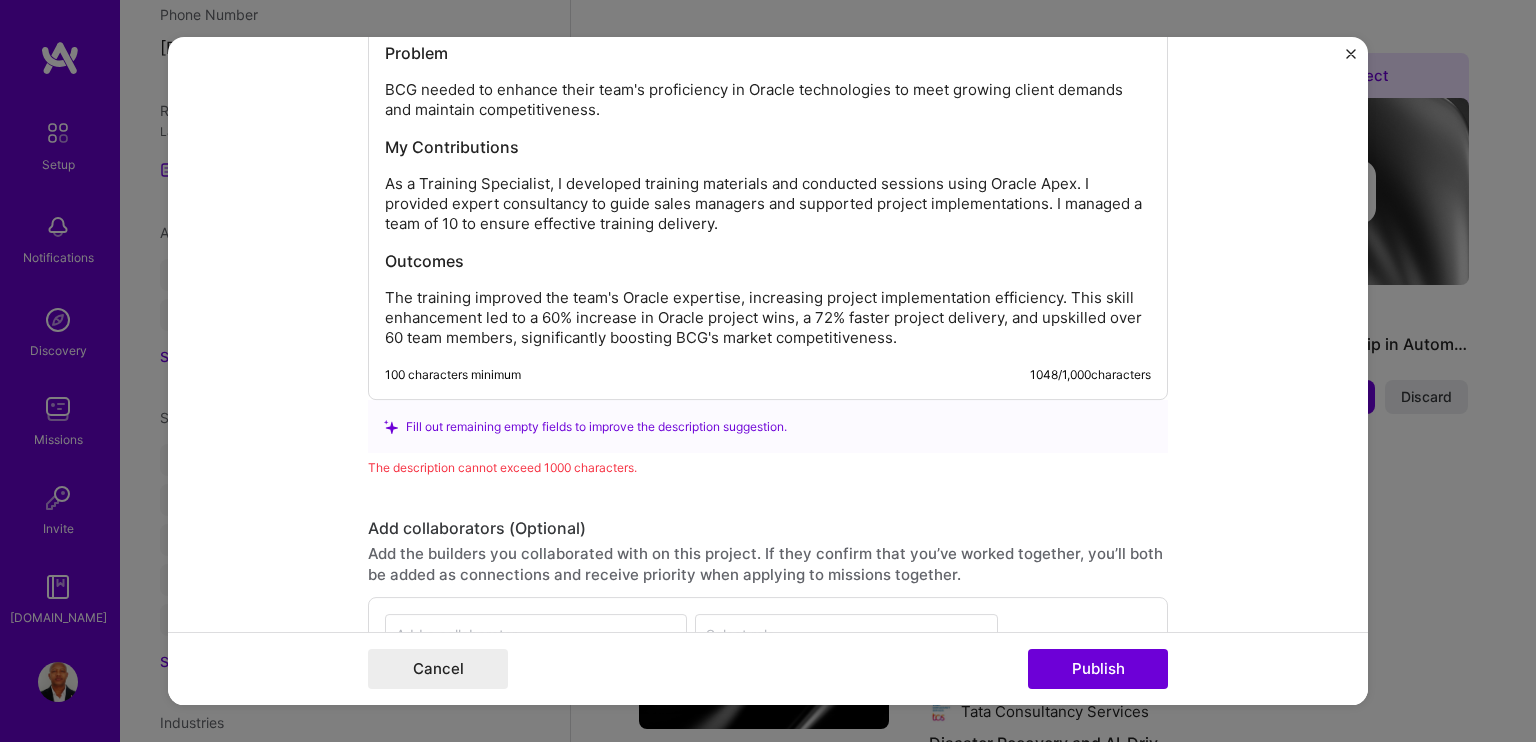 click on "Oracle Training and Consultancy for Boston Consulting Group I designed and delivered comprehensive Oracle training courses for Boston Consulting Group, aligning them with industry demands and Oracle certifications. My responsibilities included consultancy on Oracle technologies, supporting sales managers, and assisting with project implementations. Problem BCG needed to enhance their team's proficiency in Oracle technologies to meet growing client demands and maintain competitiveness. My Contributions As a Training Specialist, I developed training materials and conducted sessions using Oracle Apex. I provided expert consultancy to guide sales managers and supported project implementations. I managed a team of 10 to ensure effective training delivery. Outcomes 100 characters minimum 1048 / 1,000  characters" at bounding box center (768, 132) 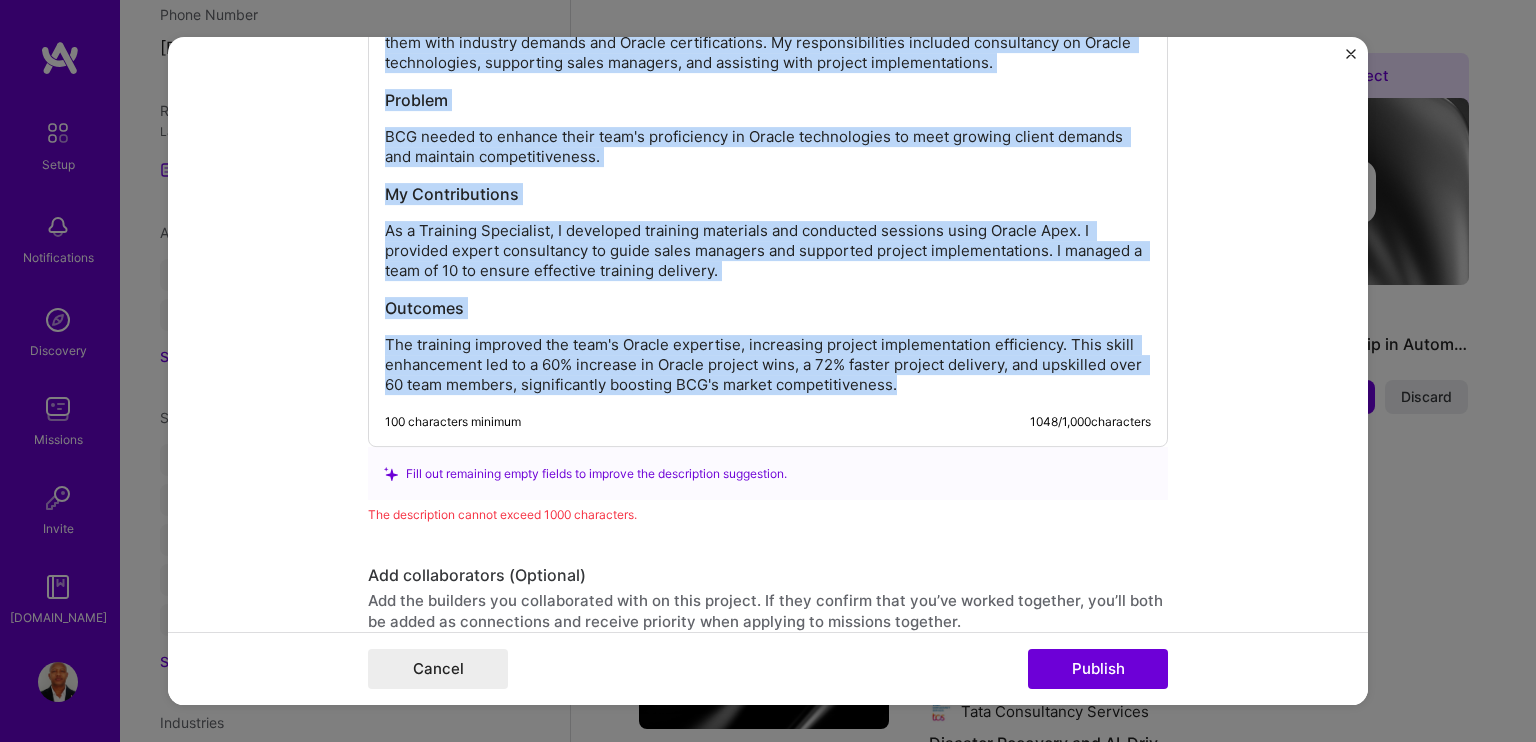 scroll, scrollTop: 1927, scrollLeft: 0, axis: vertical 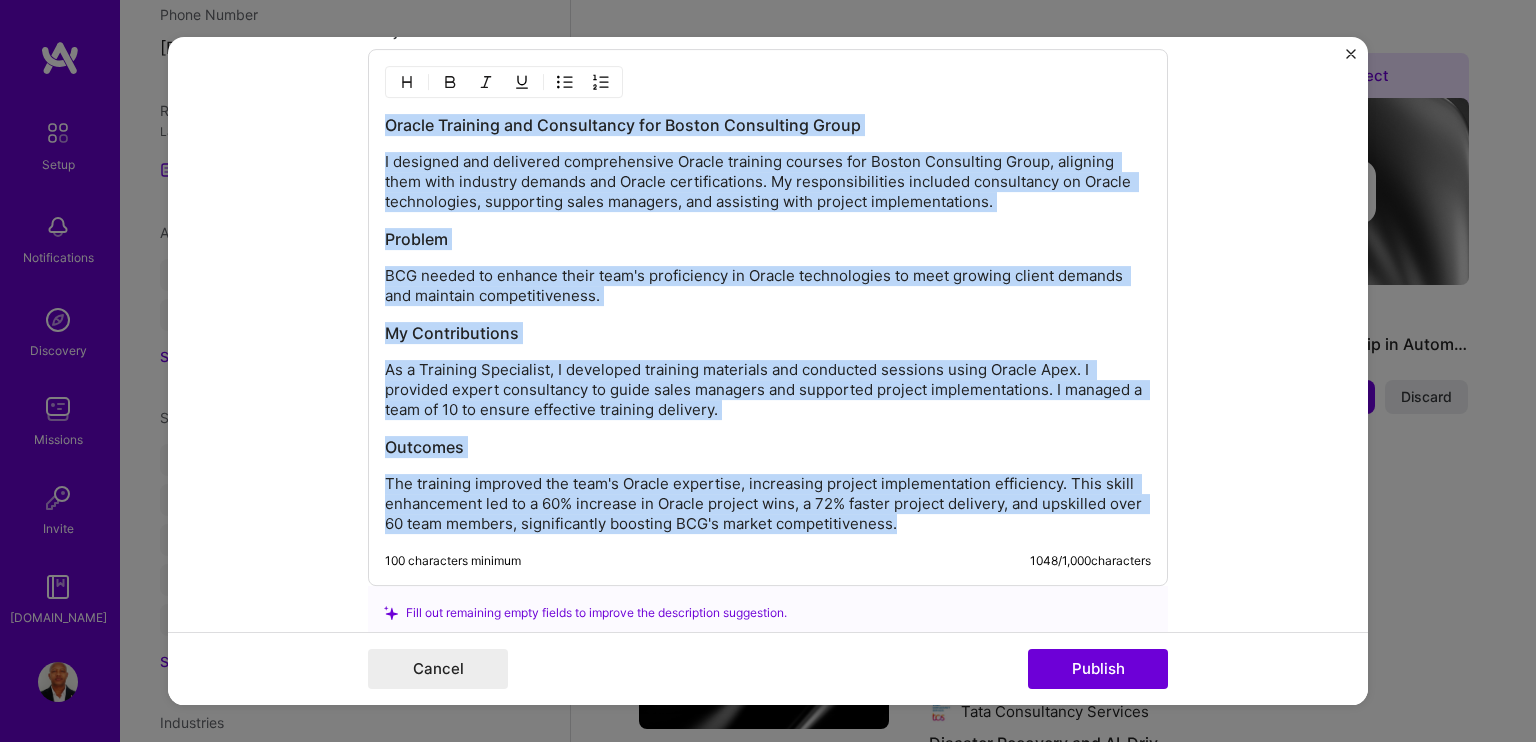 drag, startPoint x: 892, startPoint y: 330, endPoint x: 339, endPoint y: 101, distance: 598.5399 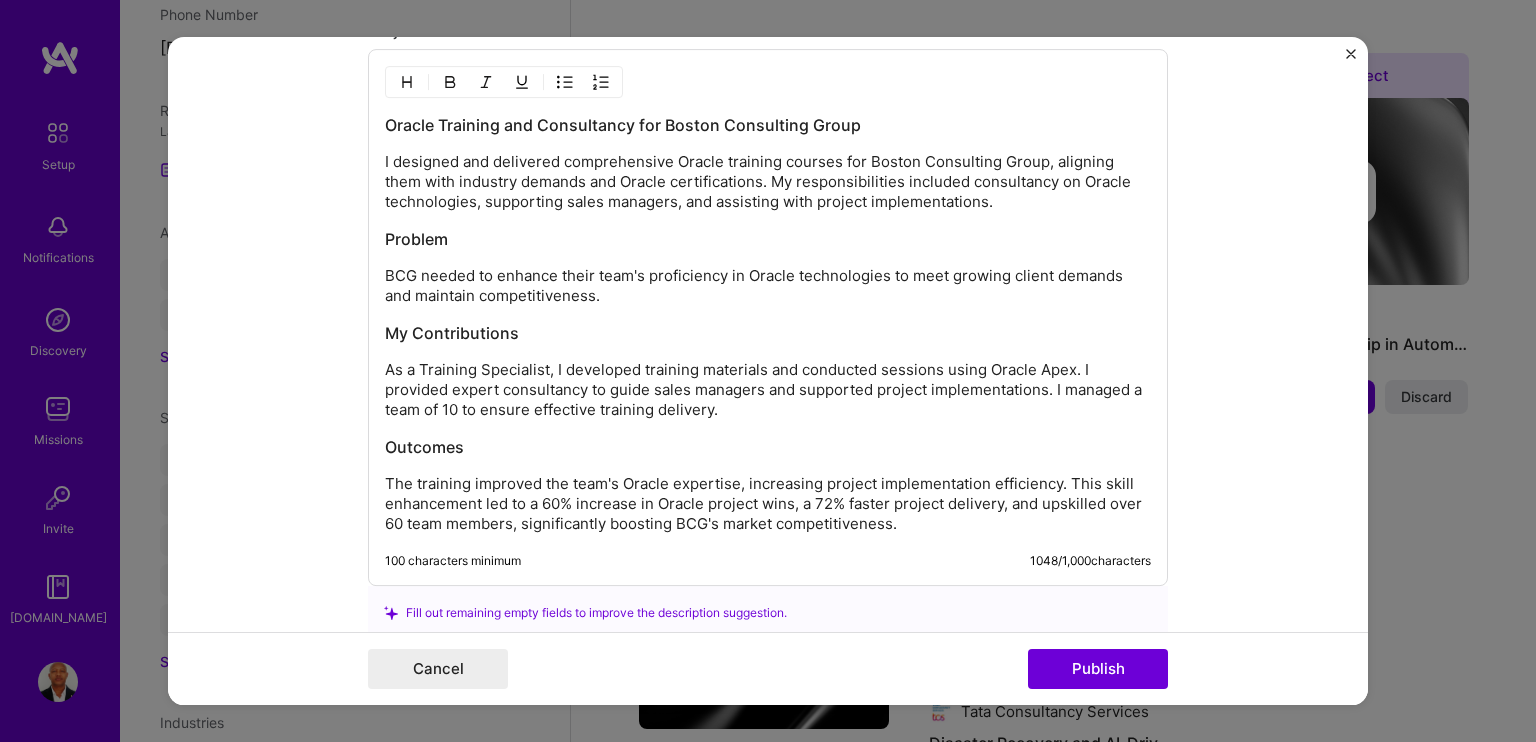 click on "Outcomes" at bounding box center (768, 448) 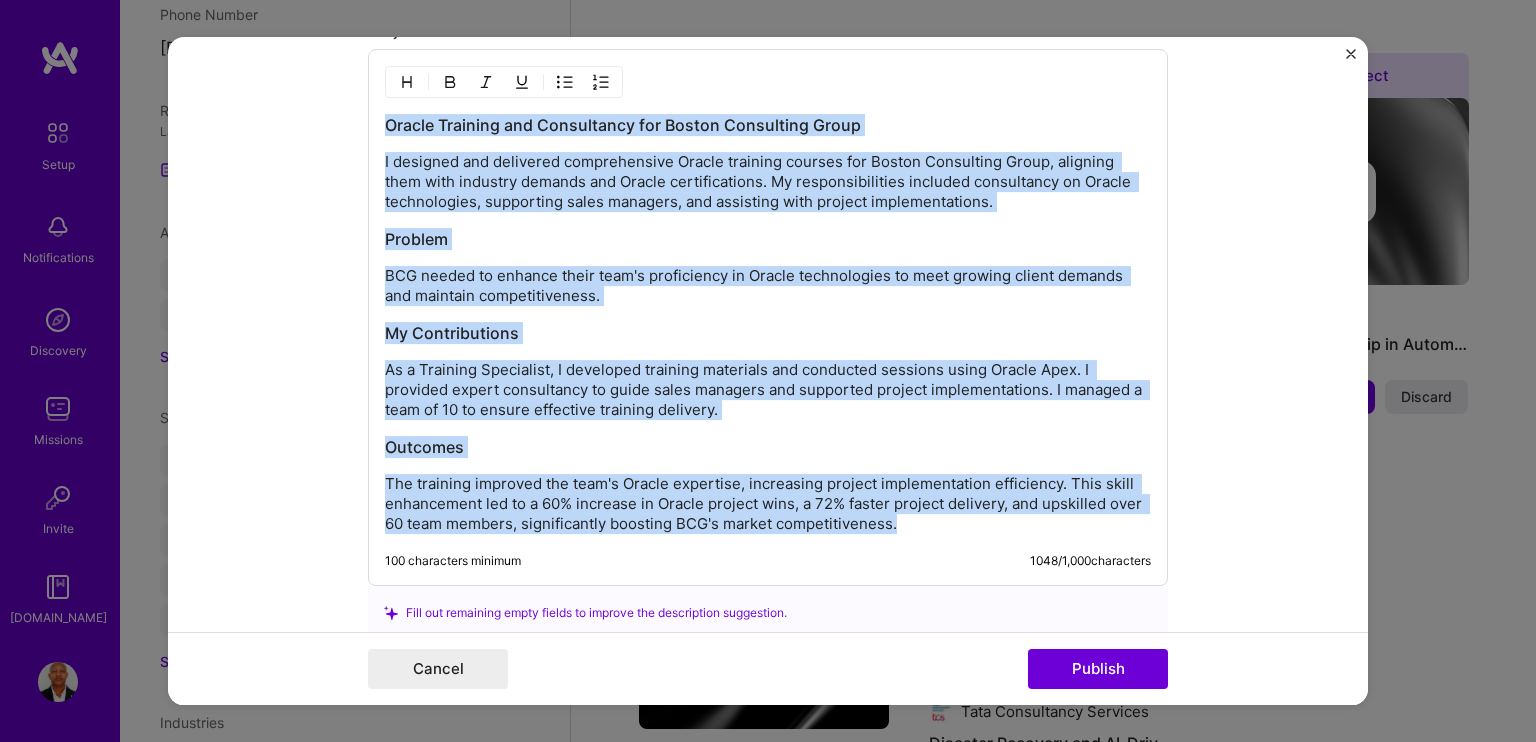 drag, startPoint x: 902, startPoint y: 527, endPoint x: 364, endPoint y: 120, distance: 674.60583 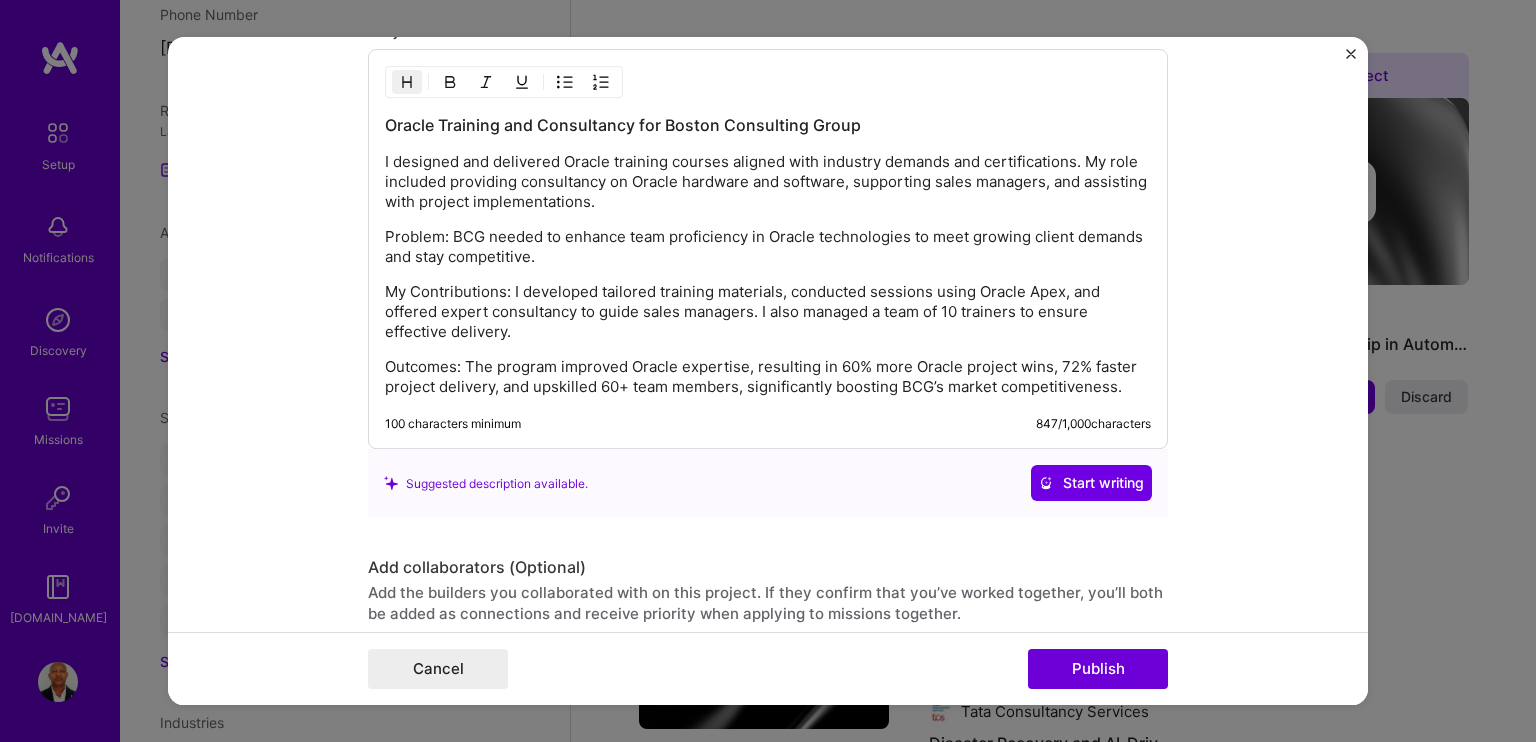 click on "Suggested description available. Start writing" at bounding box center [768, 484] 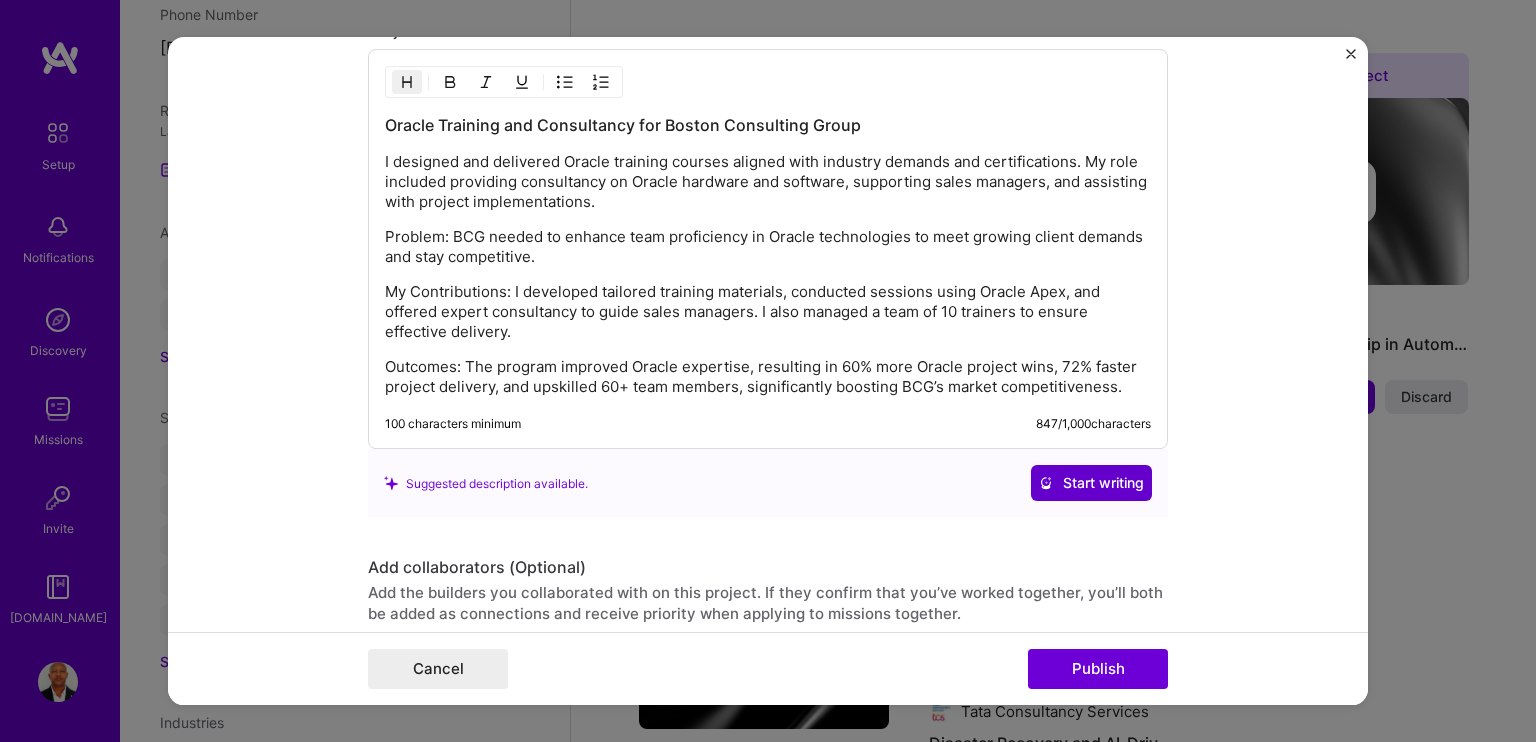 click on "Start writing" at bounding box center (1091, 484) 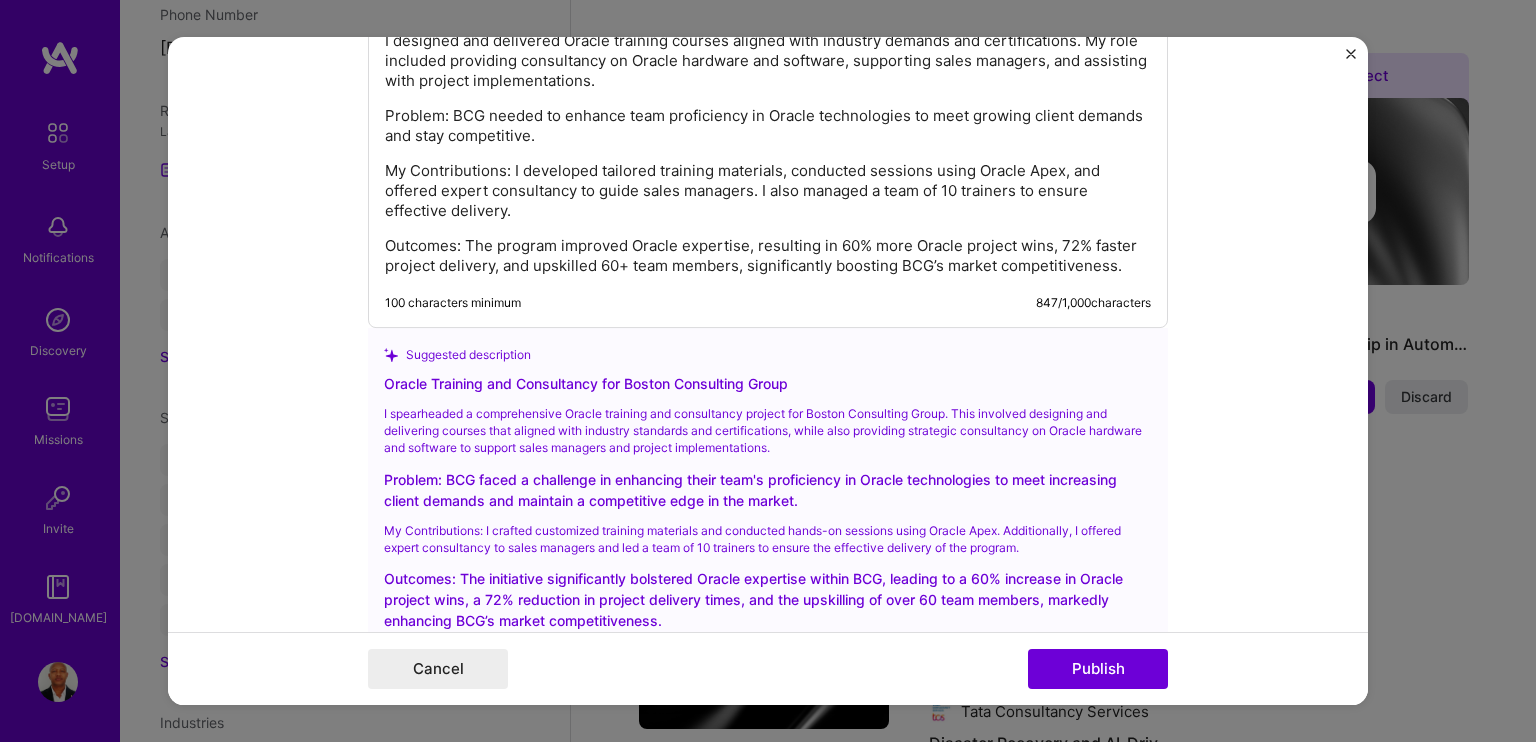 scroll, scrollTop: 2227, scrollLeft: 0, axis: vertical 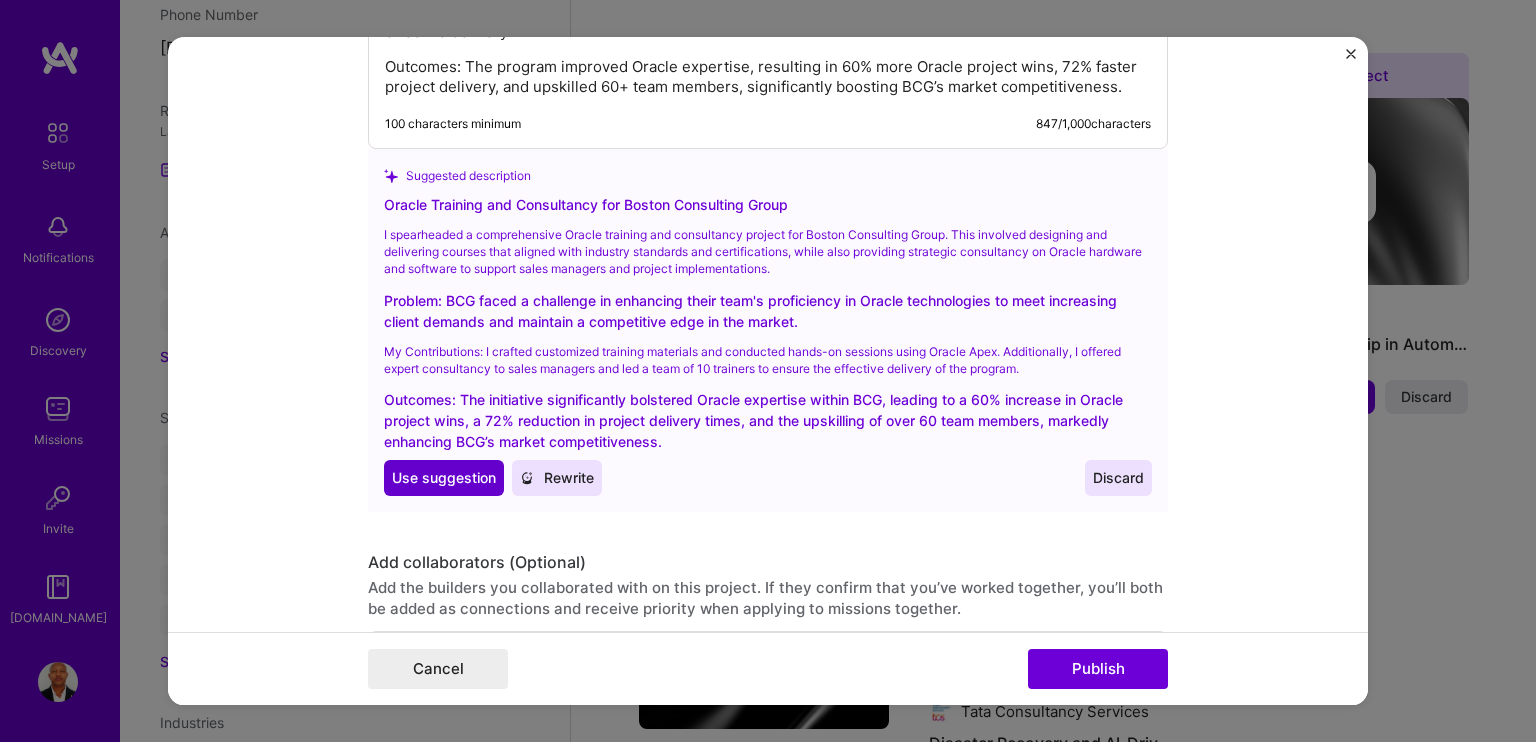 click on "Use suggestion" at bounding box center [444, 479] 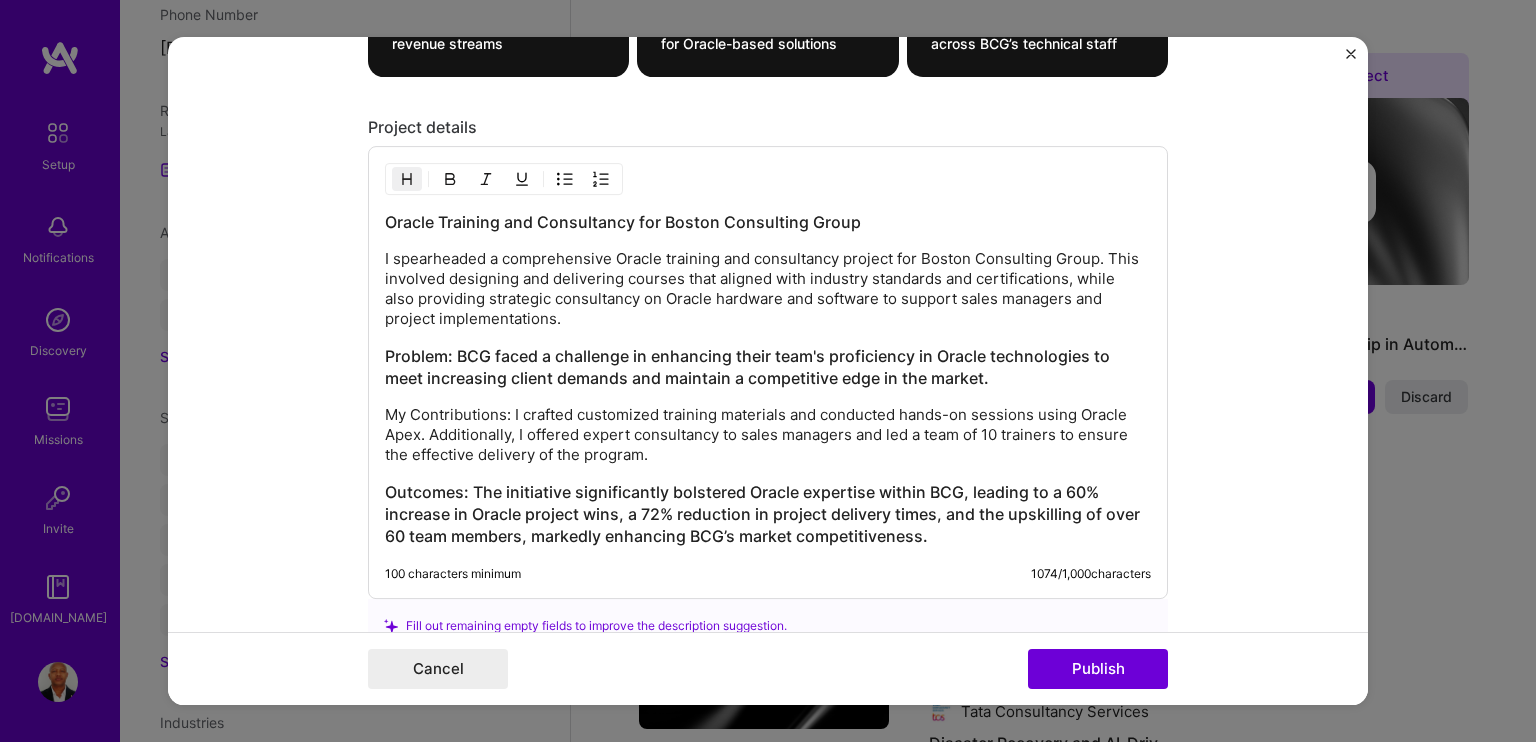 scroll, scrollTop: 1827, scrollLeft: 0, axis: vertical 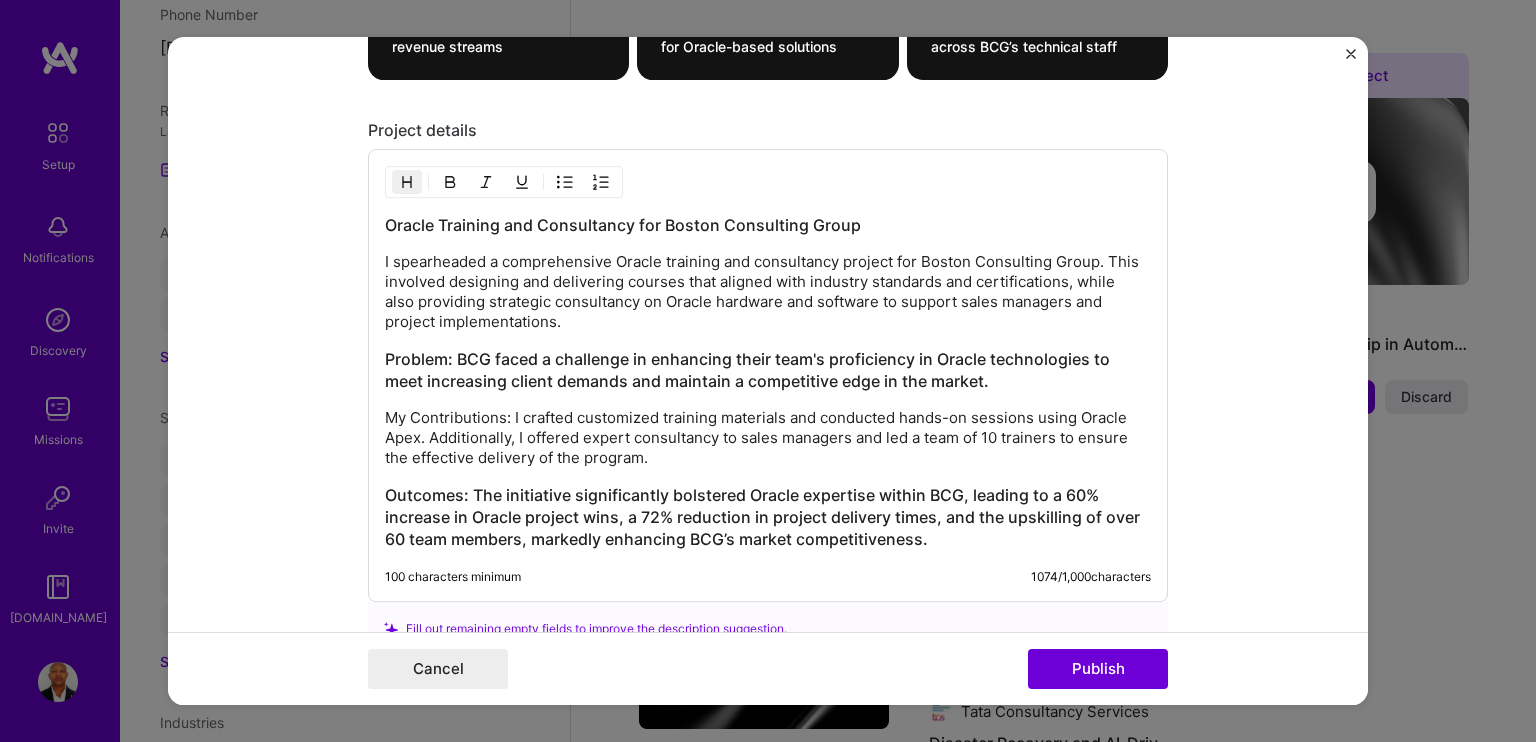 click on "Outcomes: The initiative significantly bolstered Oracle expertise within BCG, leading to a 60% increase in Oracle project wins, a 72% reduction in project delivery times, and the upskilling of over 60 team members, markedly enhancing BCG’s market competitiveness." at bounding box center (768, 518) 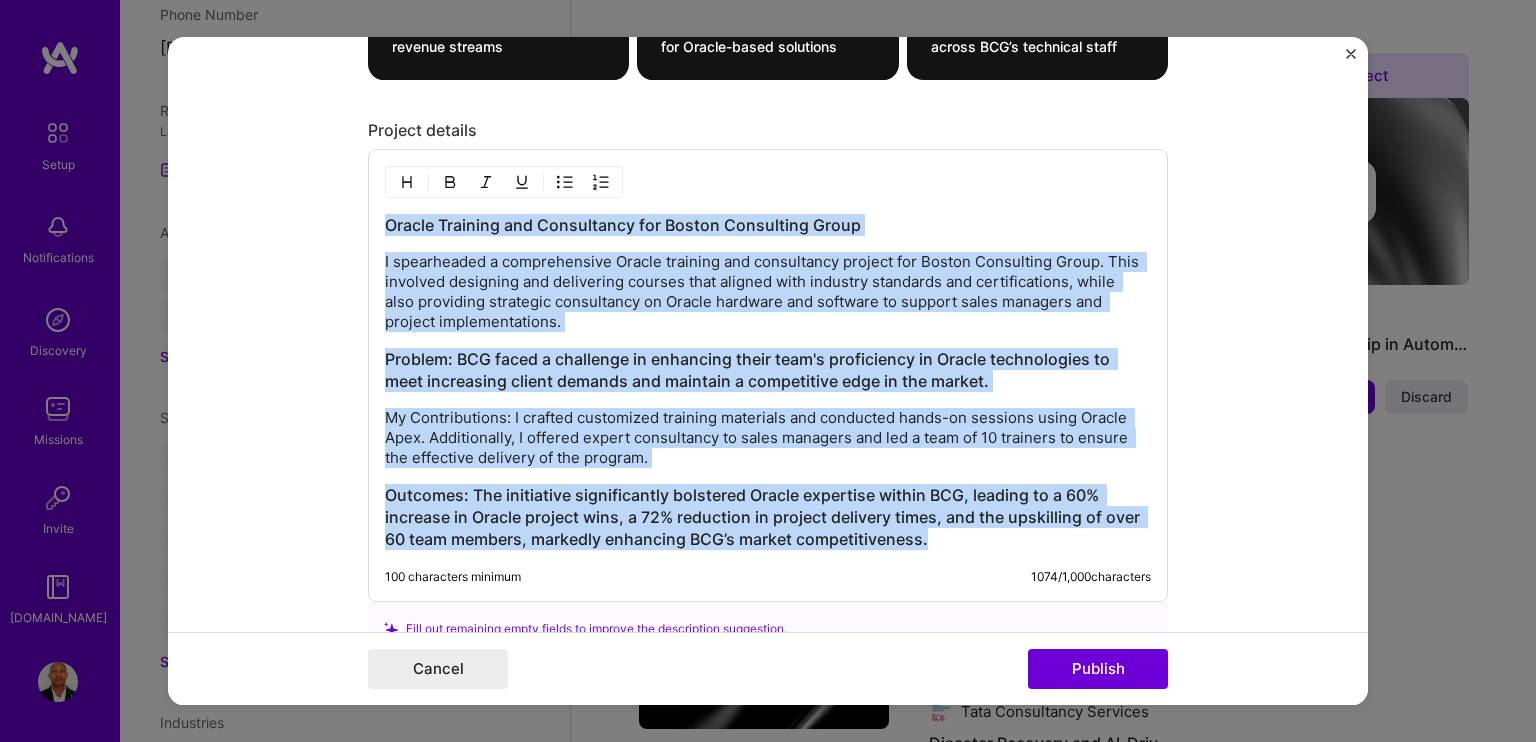 drag, startPoint x: 944, startPoint y: 543, endPoint x: 342, endPoint y: 211, distance: 687.47943 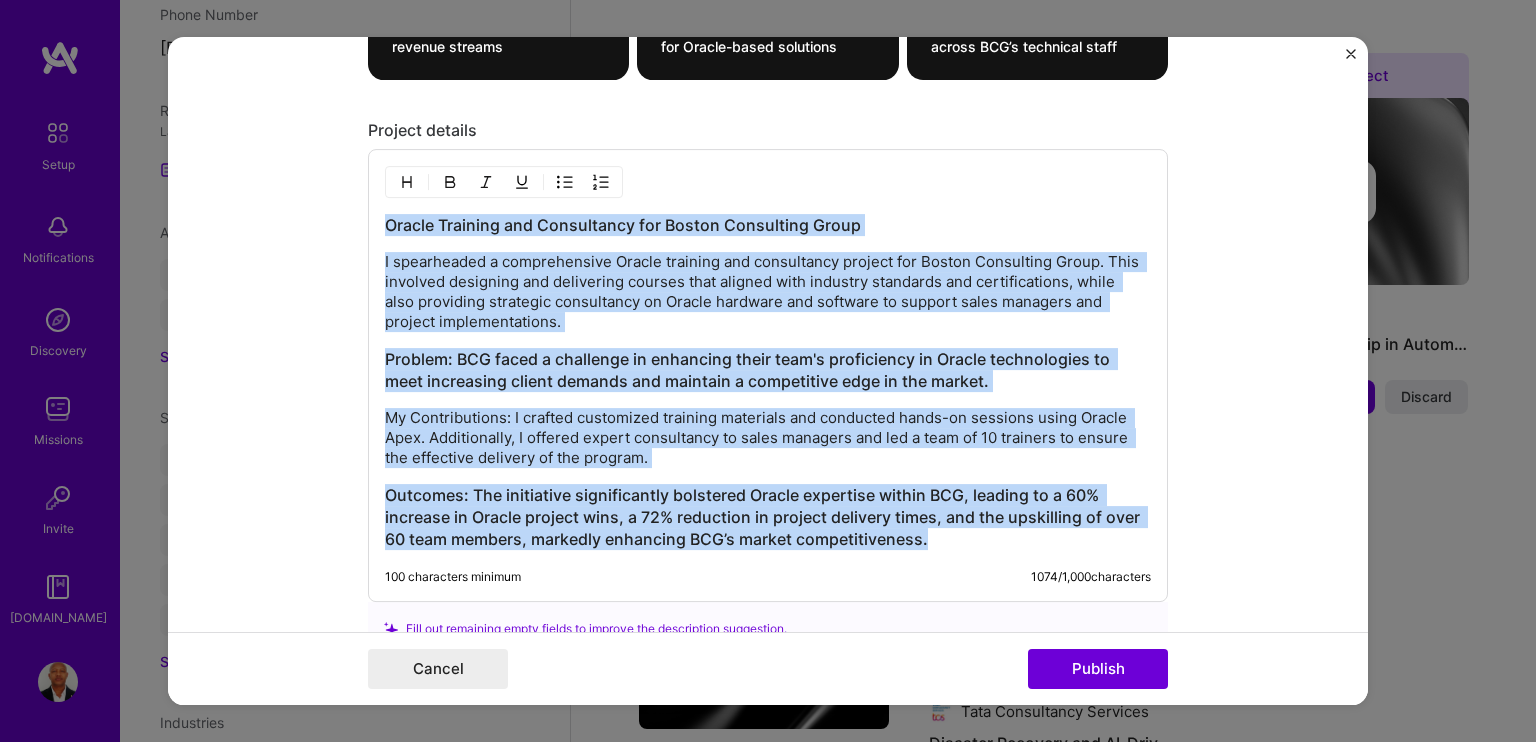 click on "Editing suggested project This project is suggested based on your LinkedIn, resume or [DOMAIN_NAME] activity. Project title Oracle Training and Consultancy Company Boston Consulting
Project industry Industry 2 Project Link (Optional)
Drag and drop an image or   Upload file Upload file We recommend uploading at least 4 images. 1600x1200px or higher recommended. Max 5MB each. Role Training Specialist IT Consultant [DATE]
to [DATE]
I’m still working on this project Skills used — Add up to 12 skills Any new skills will be added to your profile. Enter skills... 2 Oracle Apex 1 2 3 4 5 Training 1 2 3 4 5 Did this role require you to manage team members? (Optional) Yes, I managed 10 team members. Were you involved from inception to launch (0  ->  1)? (Optional) Zero to one is creation and development of a unique product from the ground up. I was involved in zero to one with this project" at bounding box center [768, 371] 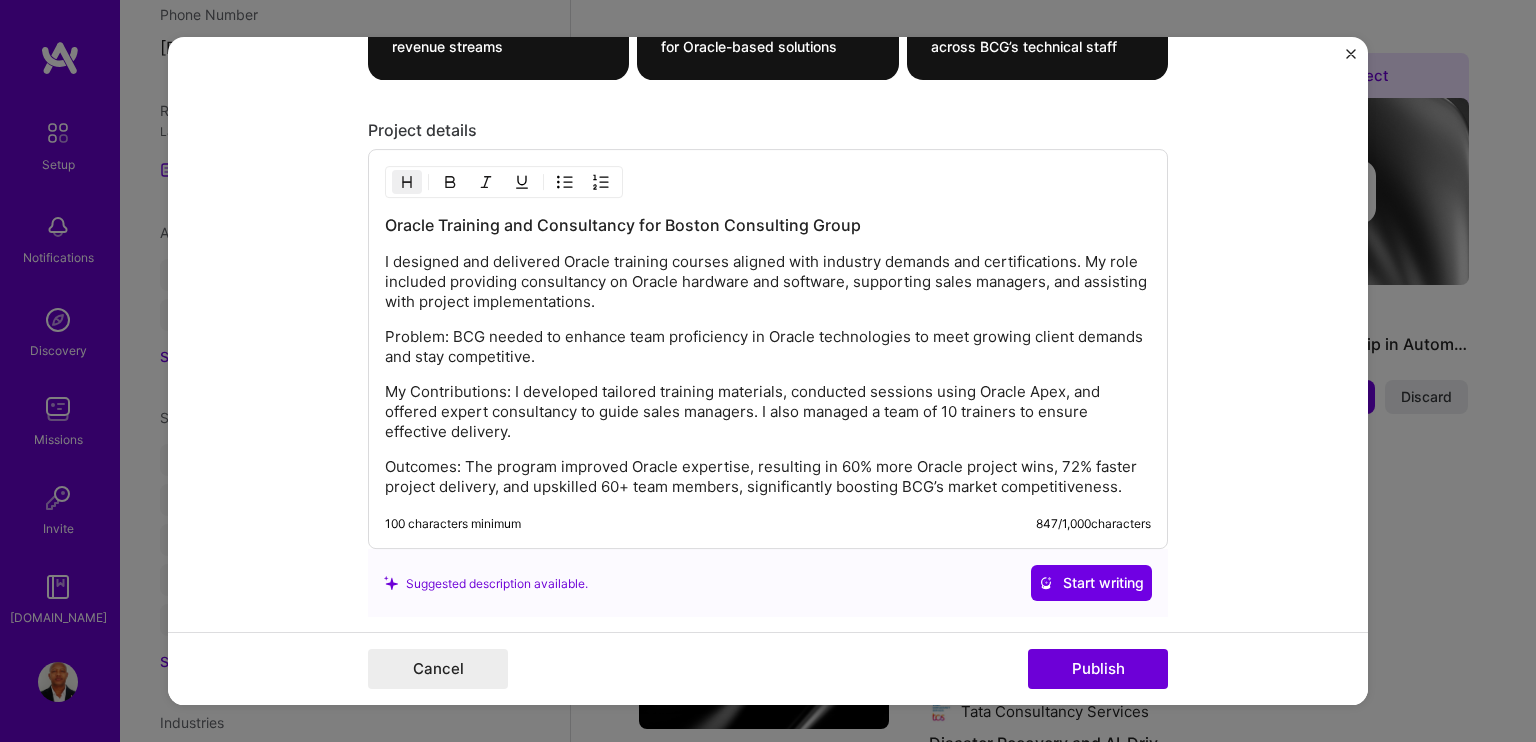 click on "Editing suggested project This project is suggested based on your LinkedIn, resume or [DOMAIN_NAME] activity. Project title Oracle Training and Consultancy Company Boston Consulting
Project industry Industry 2 Project Link (Optional)
Drag and drop an image or   Upload file Upload file We recommend uploading at least 4 images. 1600x1200px or higher recommended. Max 5MB each. Role Training Specialist IT Consultant [DATE]
to [DATE]
I’m still working on this project Skills used — Add up to 12 skills Any new skills will be added to your profile. Enter skills... 2 Oracle Apex 1 2 3 4 5 Training 1 2 3 4 5 Did this role require you to manage team members? (Optional) Yes, I managed 10 team members. Were you involved from inception to launch (0  ->  1)? (Optional) Zero to one is creation and development of a unique product from the ground up. I was involved in zero to one with this project" at bounding box center (768, 371) 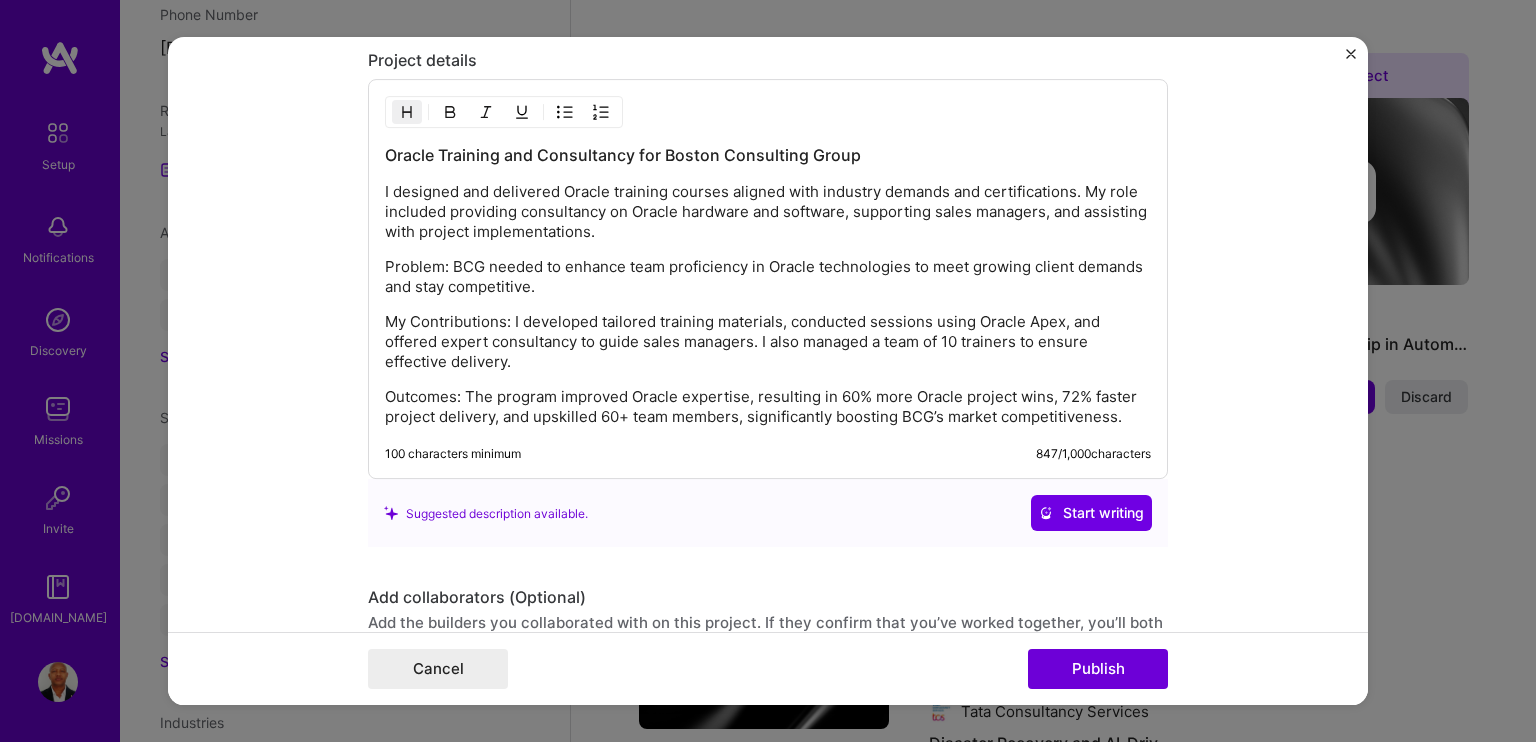 scroll, scrollTop: 1927, scrollLeft: 0, axis: vertical 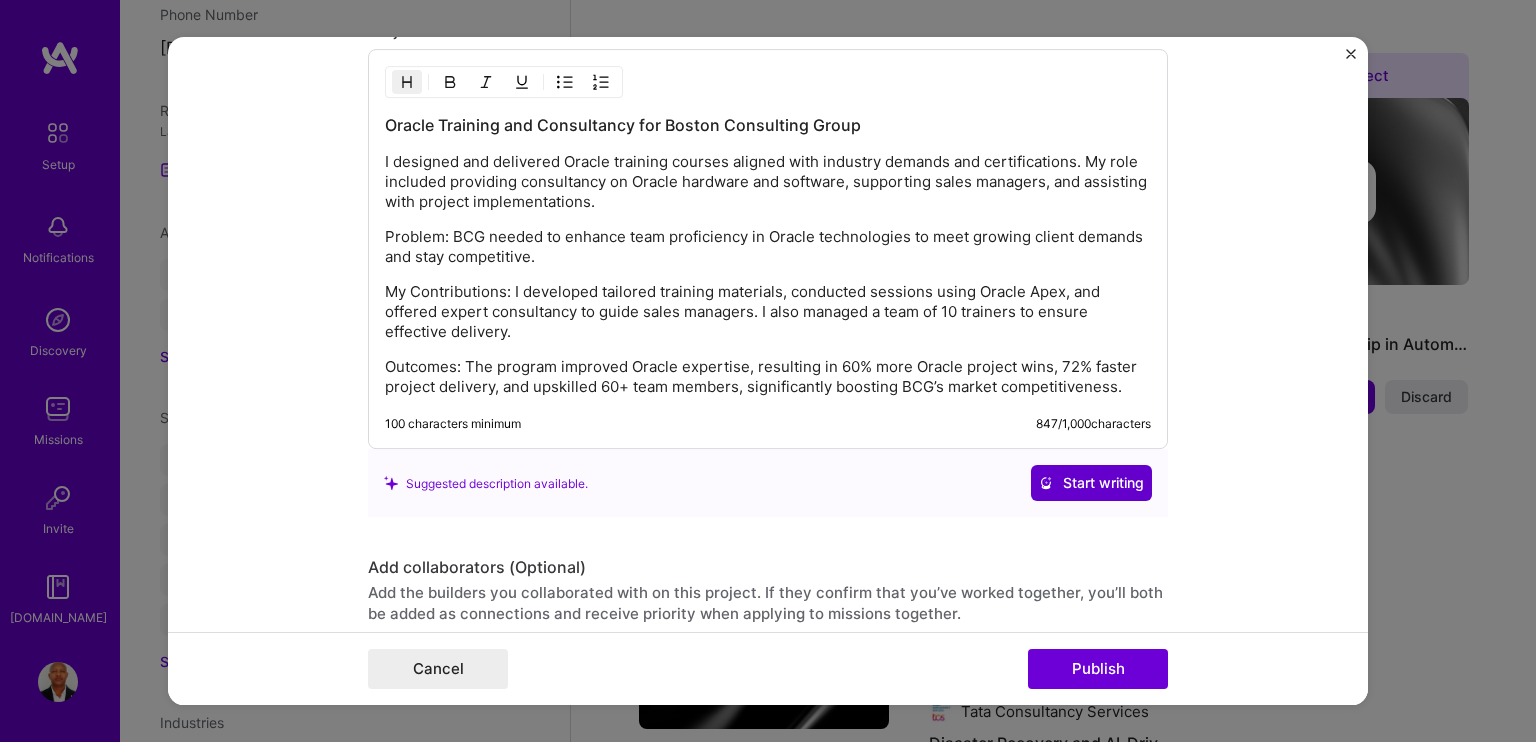 click on "Start writing" at bounding box center [1091, 484] 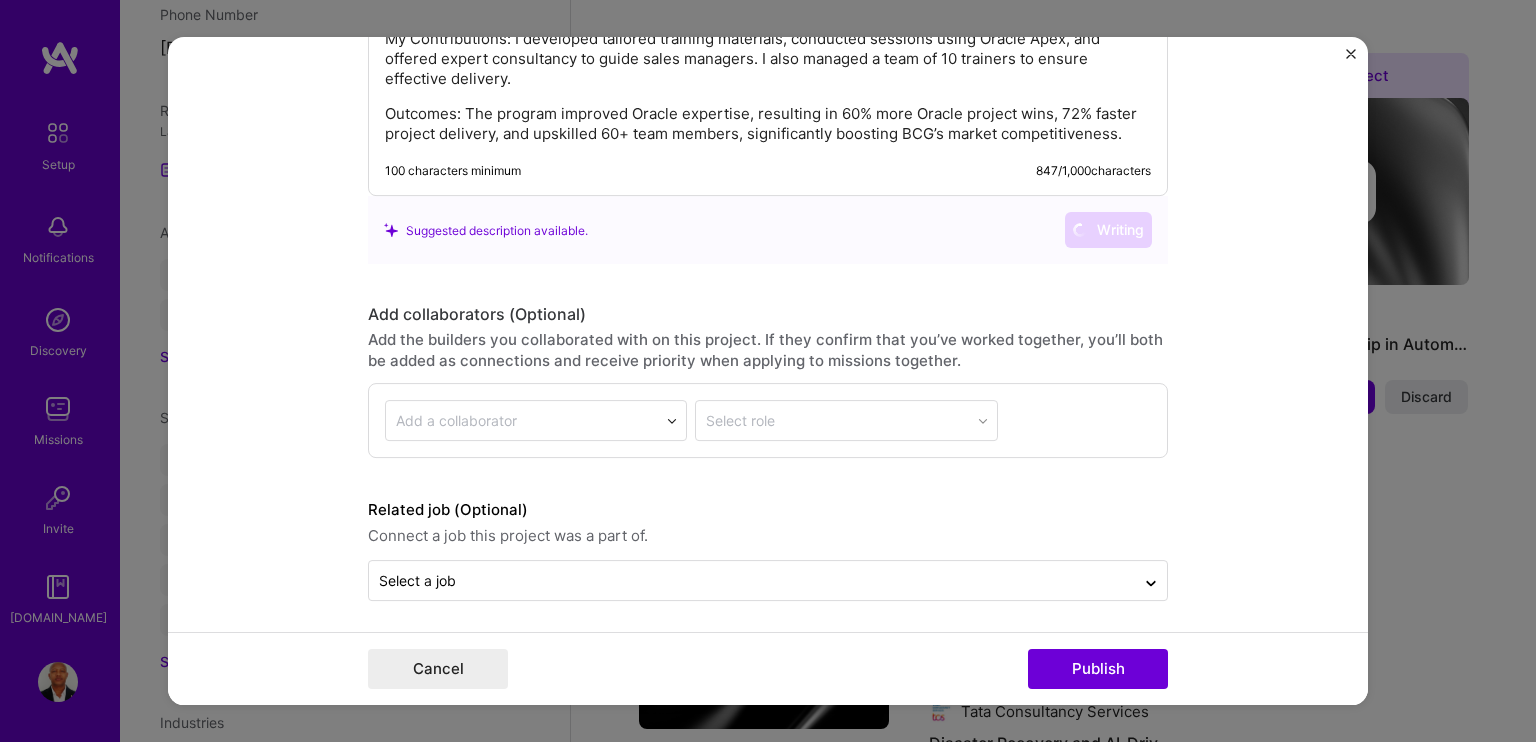 scroll, scrollTop: 2181, scrollLeft: 0, axis: vertical 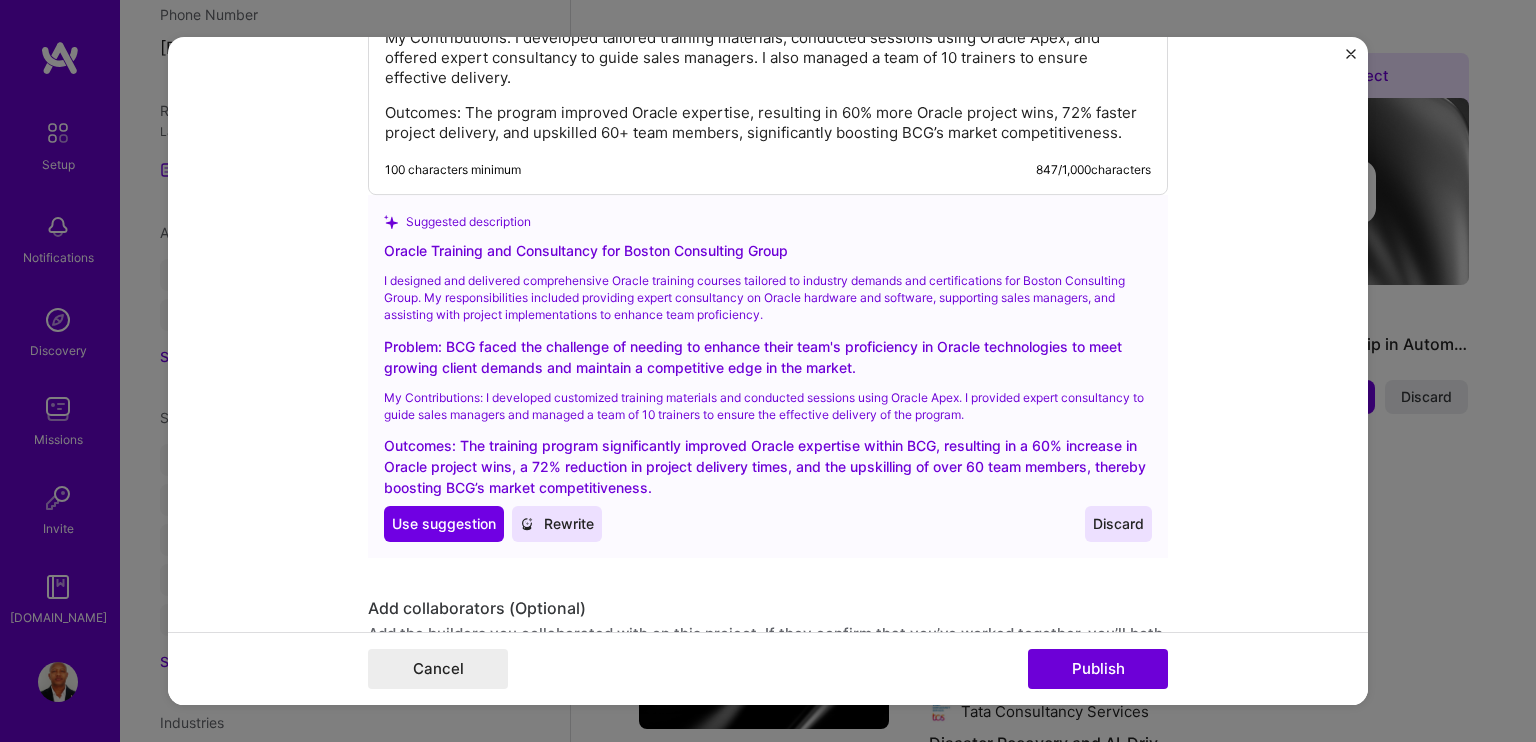 click on "Rewrite" at bounding box center [557, 525] 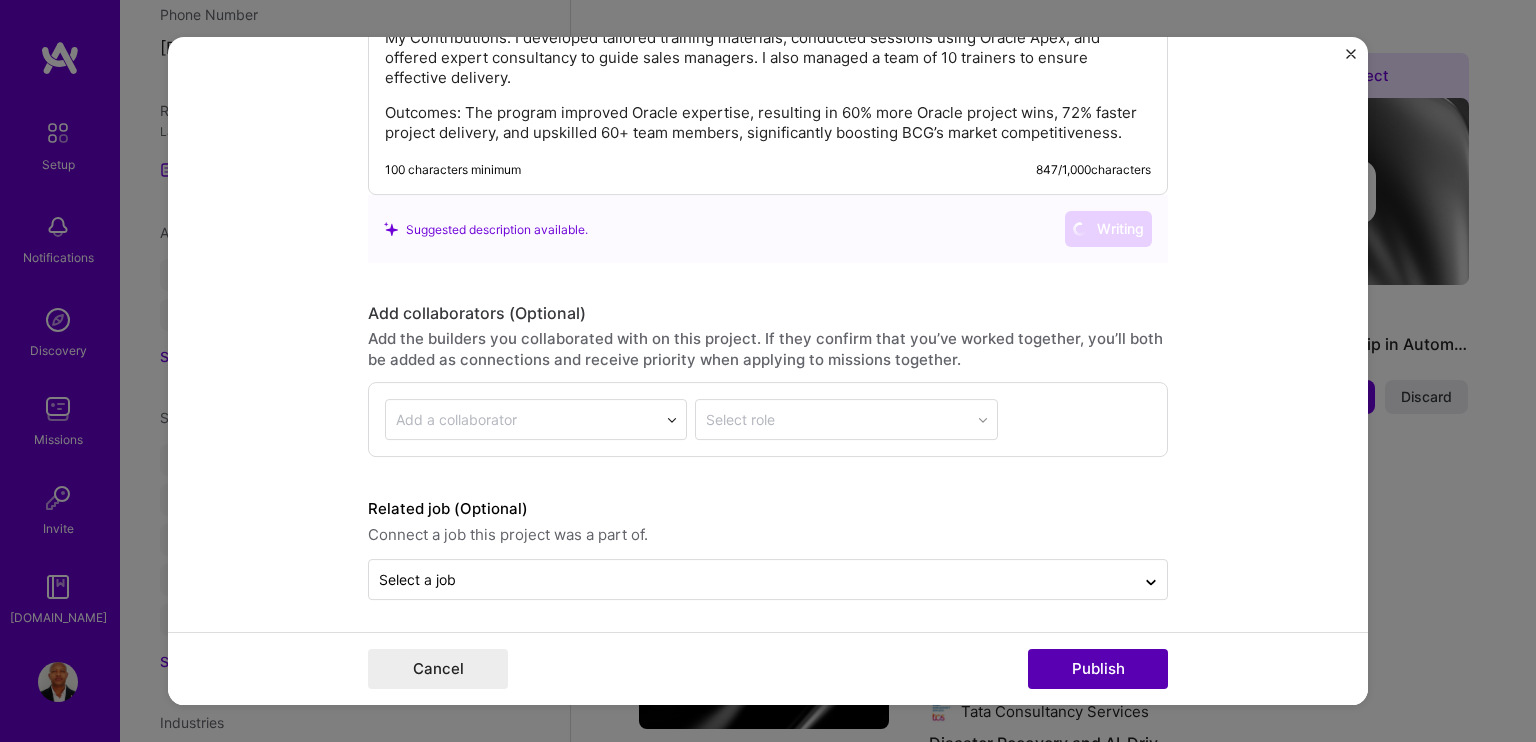 click on "Publish" at bounding box center (1098, 669) 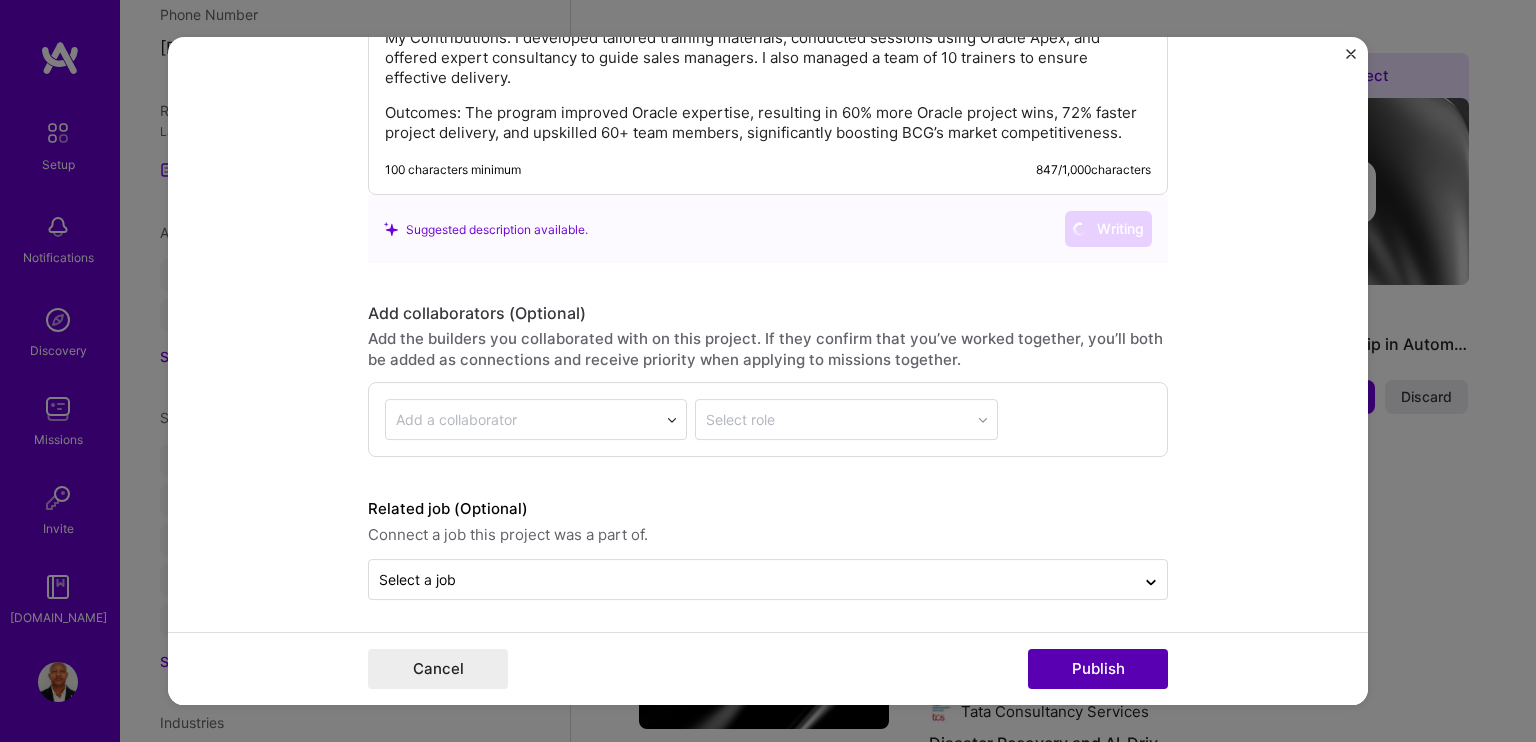 type 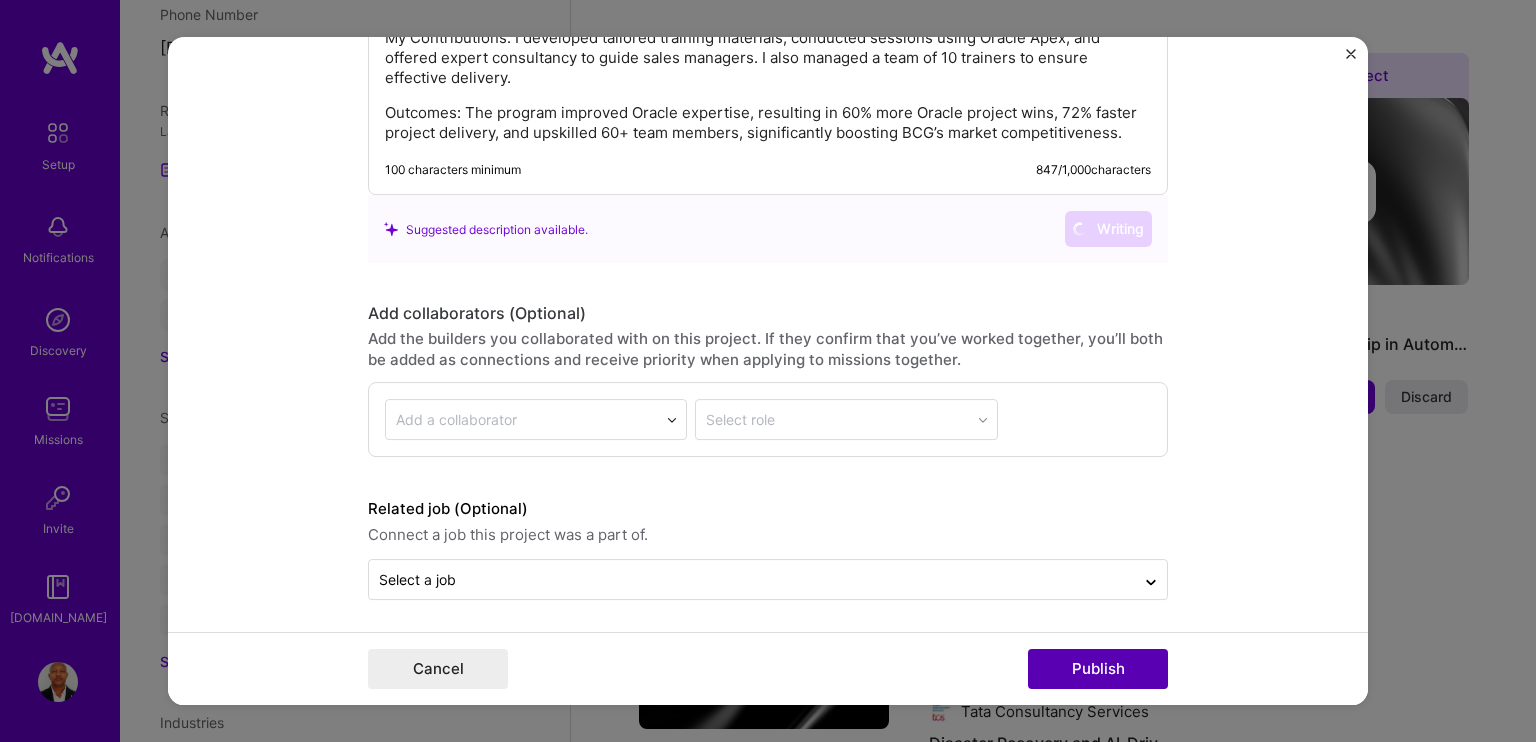 type 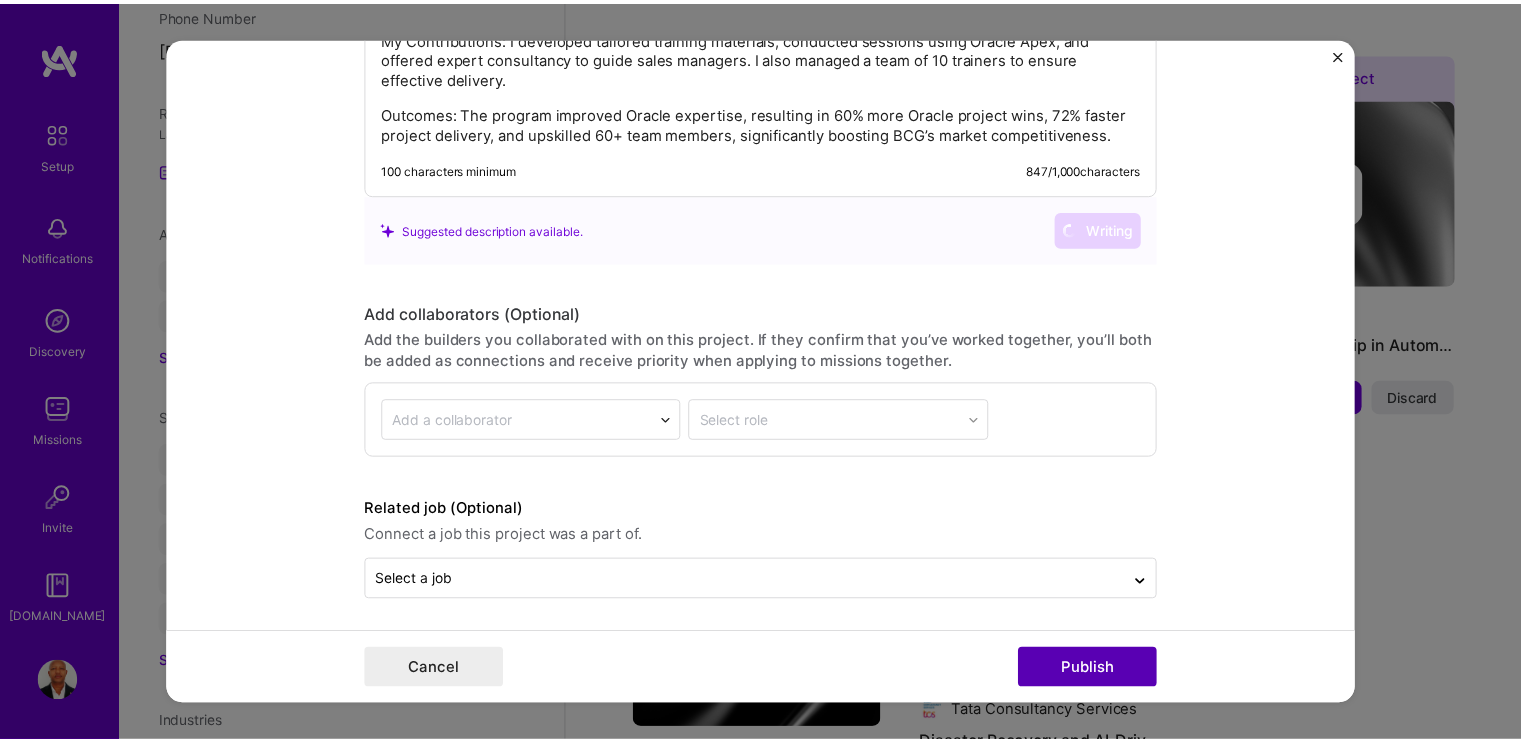 scroll, scrollTop: 2090, scrollLeft: 0, axis: vertical 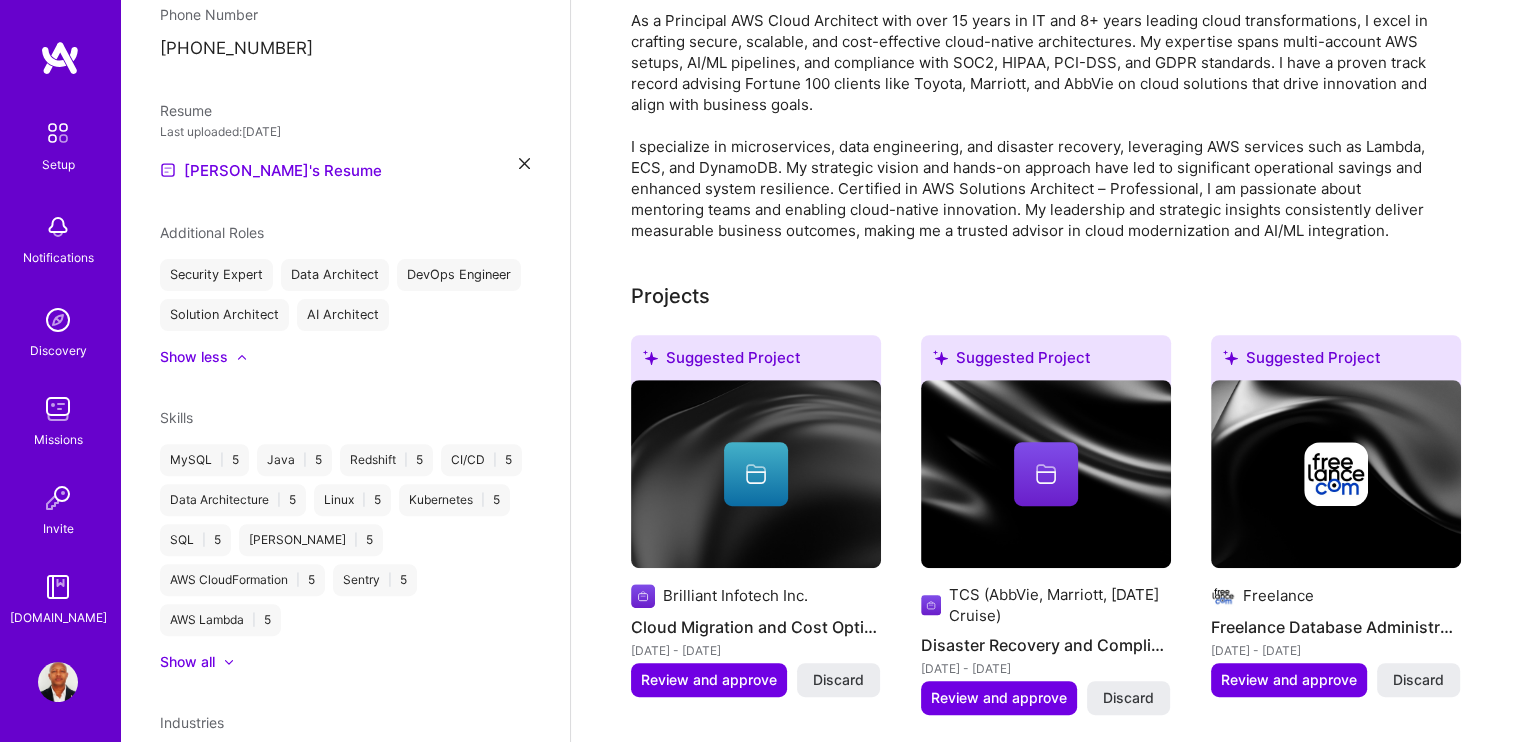 click on "Discard" at bounding box center (1418, 680) 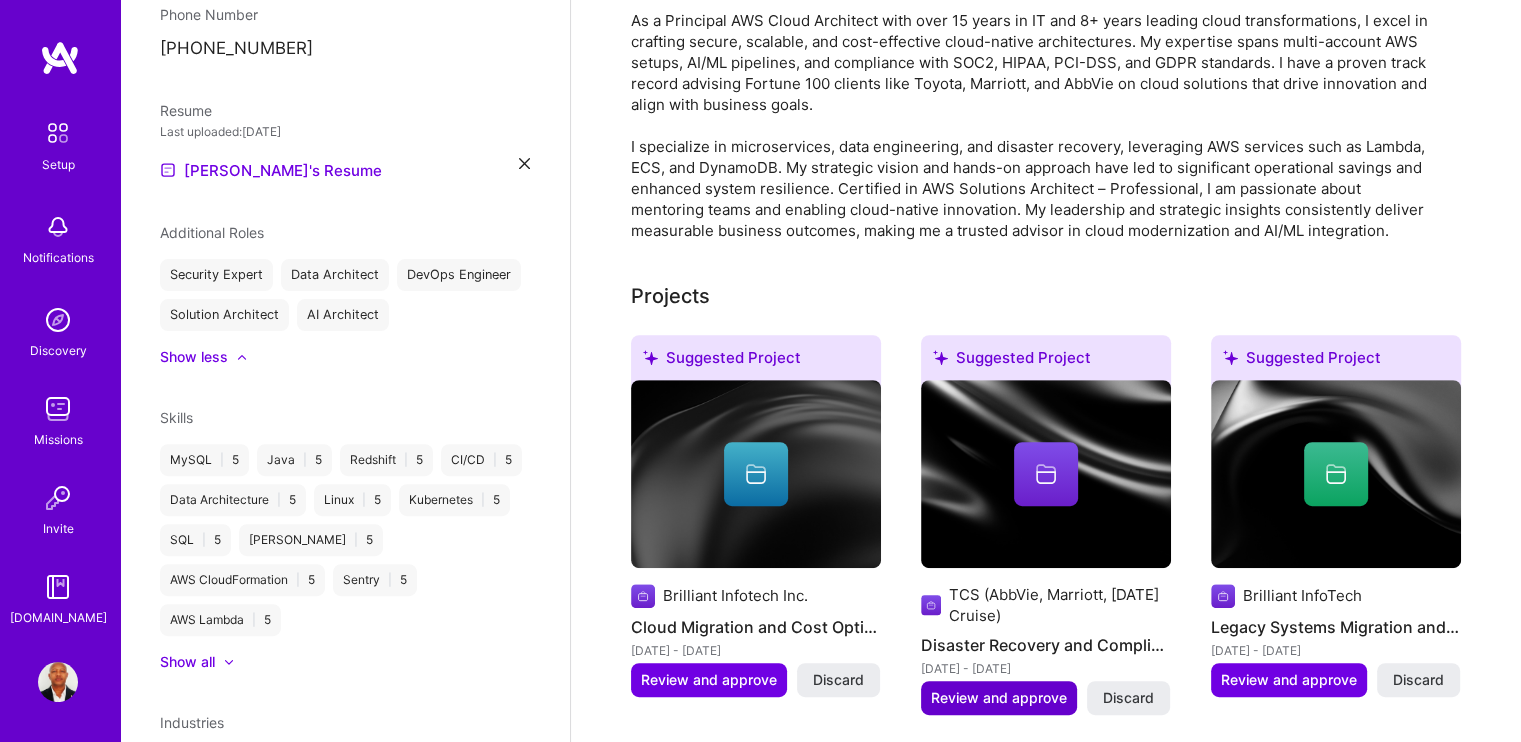 click on "Review and approve" at bounding box center (999, 698) 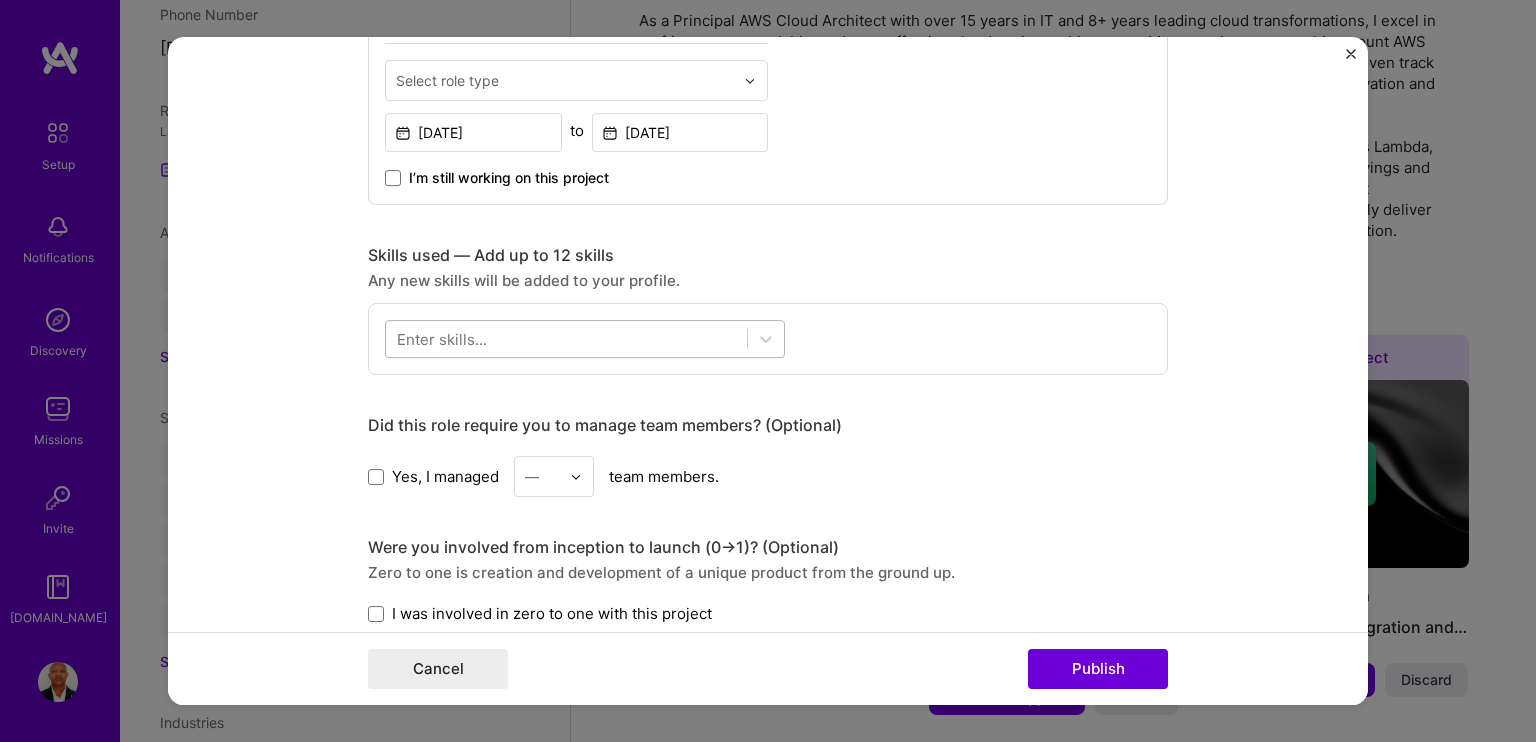 scroll, scrollTop: 800, scrollLeft: 0, axis: vertical 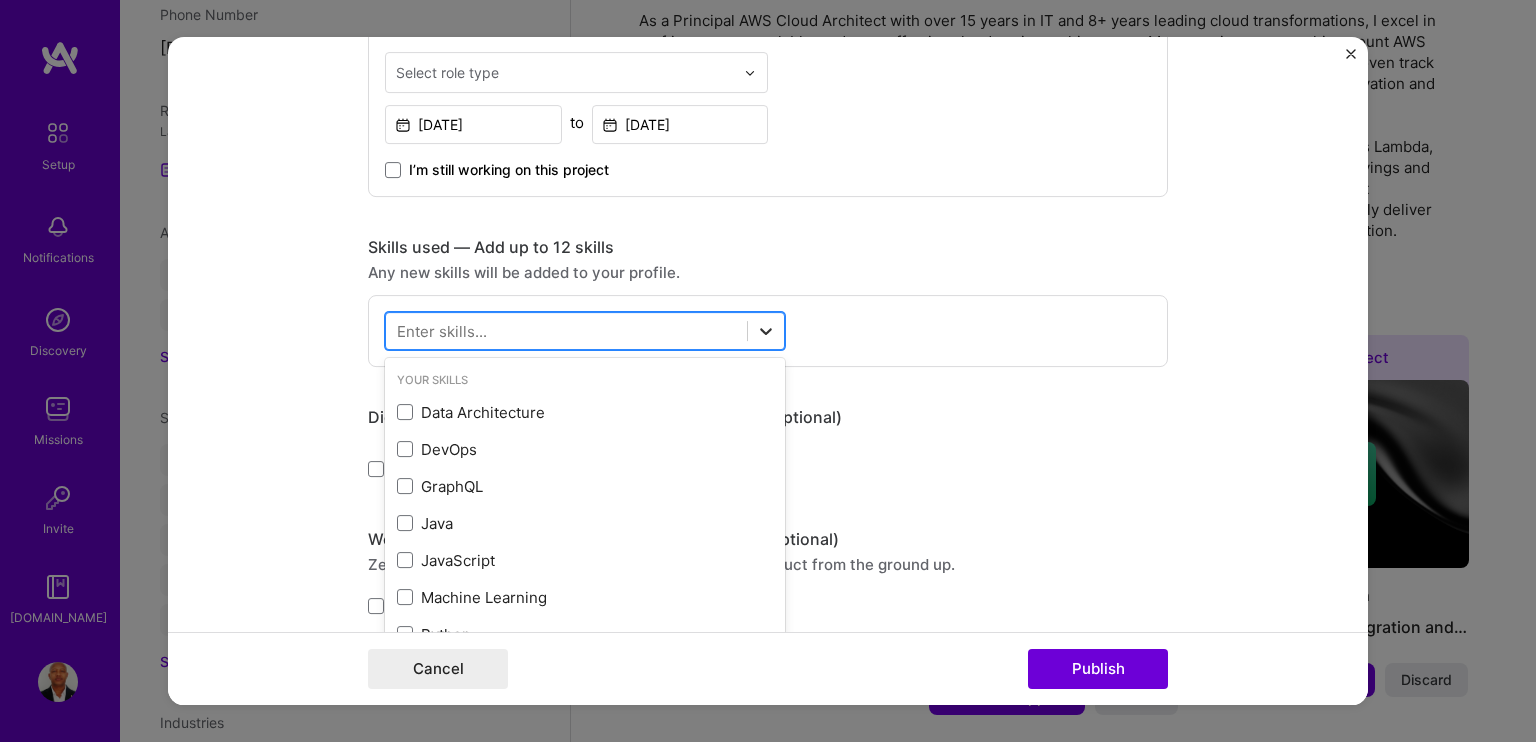 click 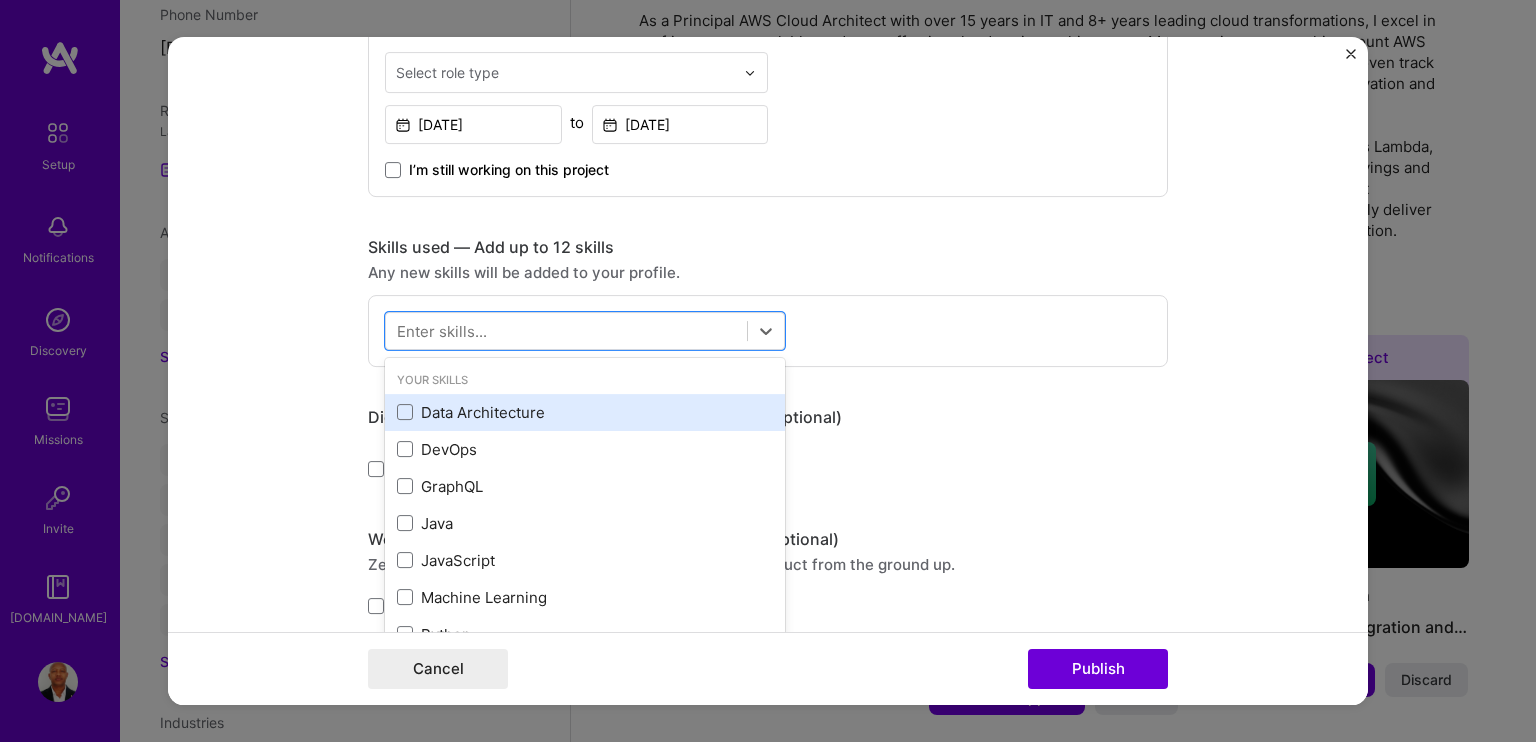 click on "Data Architecture" at bounding box center (585, 412) 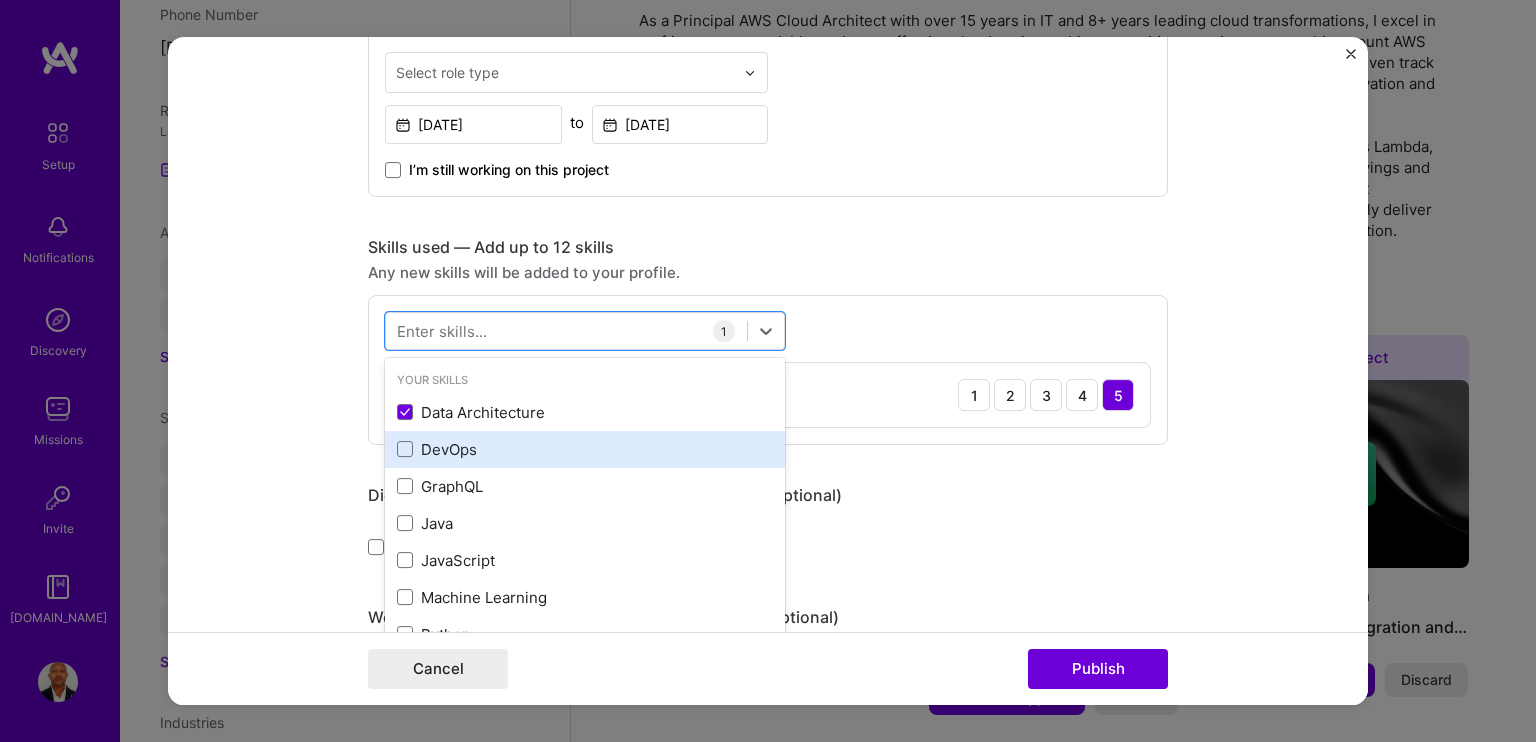 click on "DevOps" at bounding box center (585, 449) 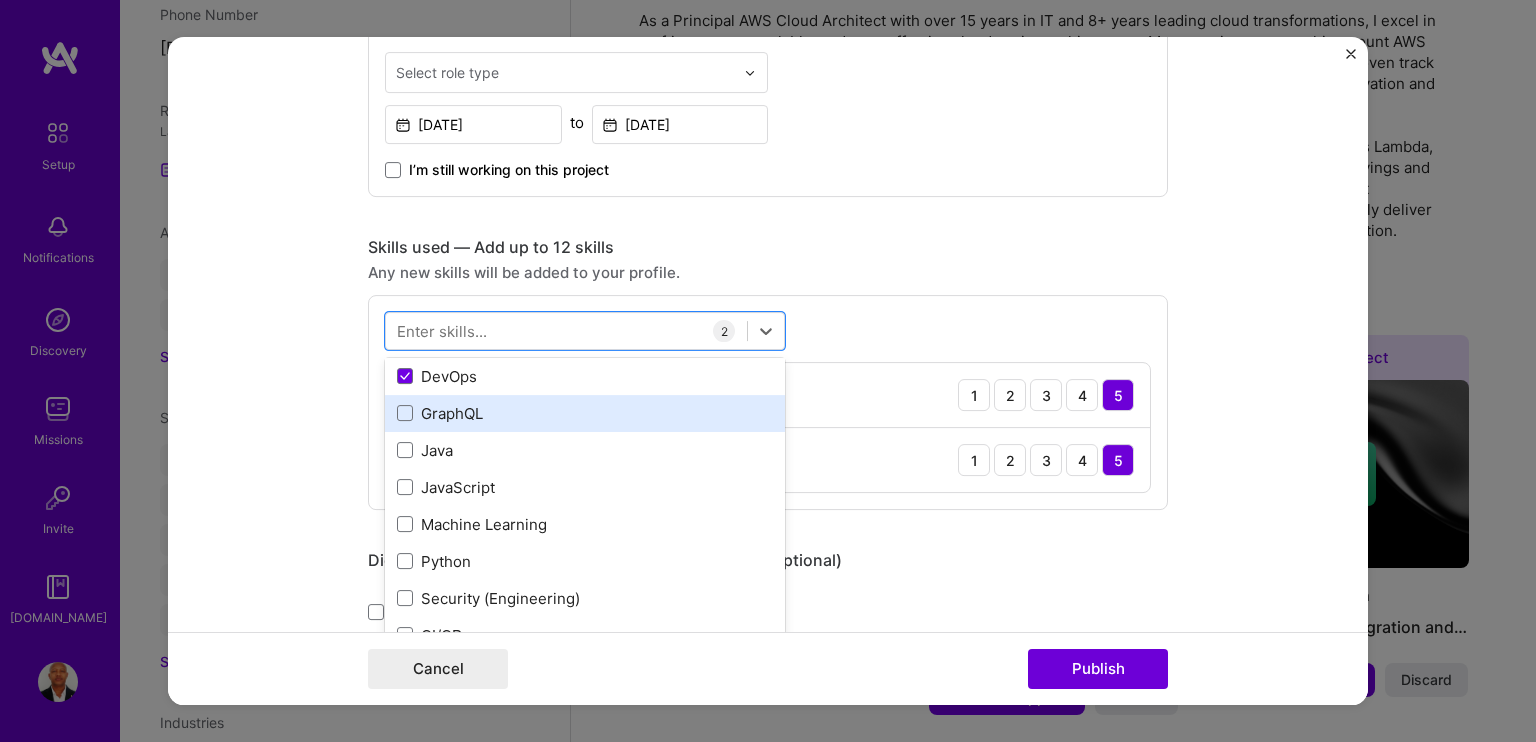 scroll, scrollTop: 100, scrollLeft: 0, axis: vertical 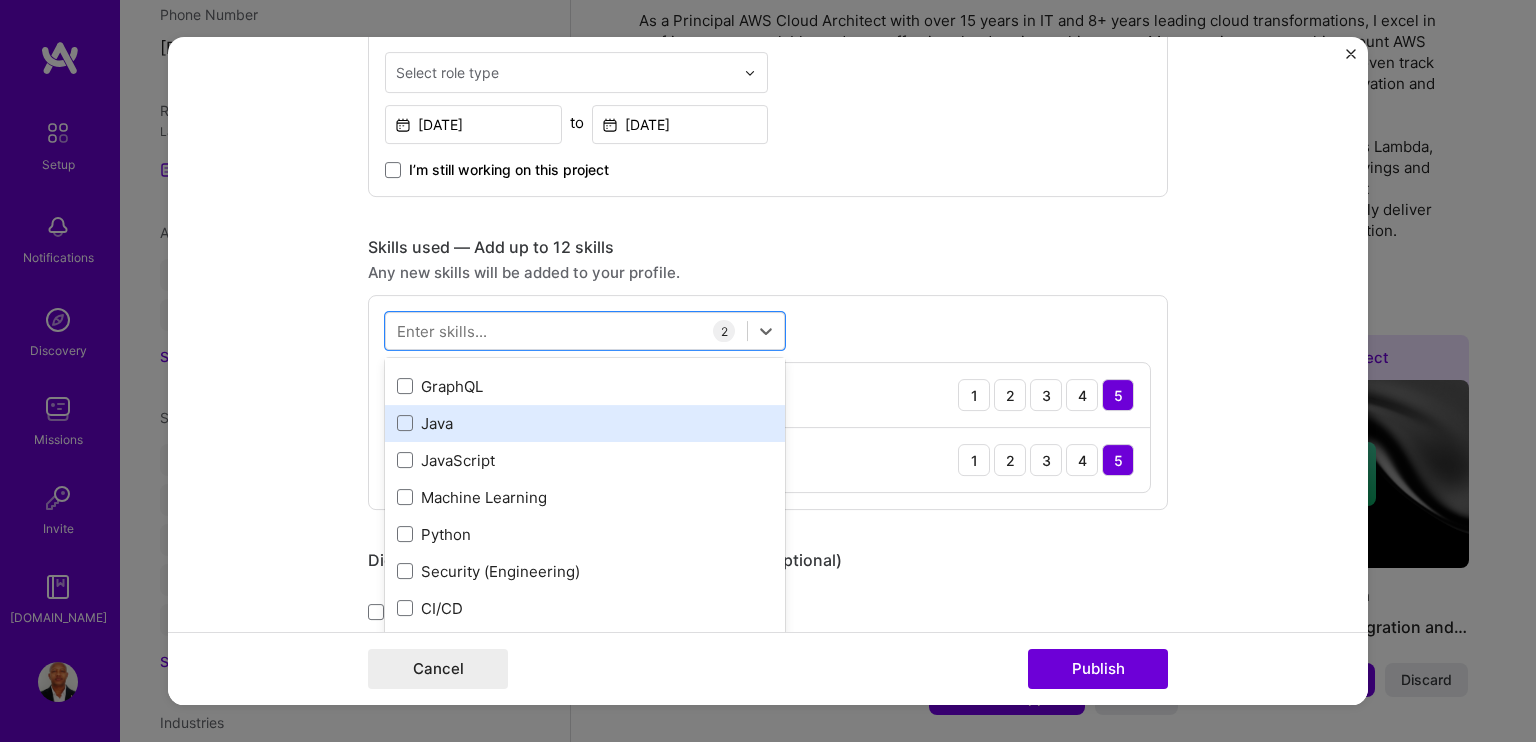 click on "Java" at bounding box center [585, 423] 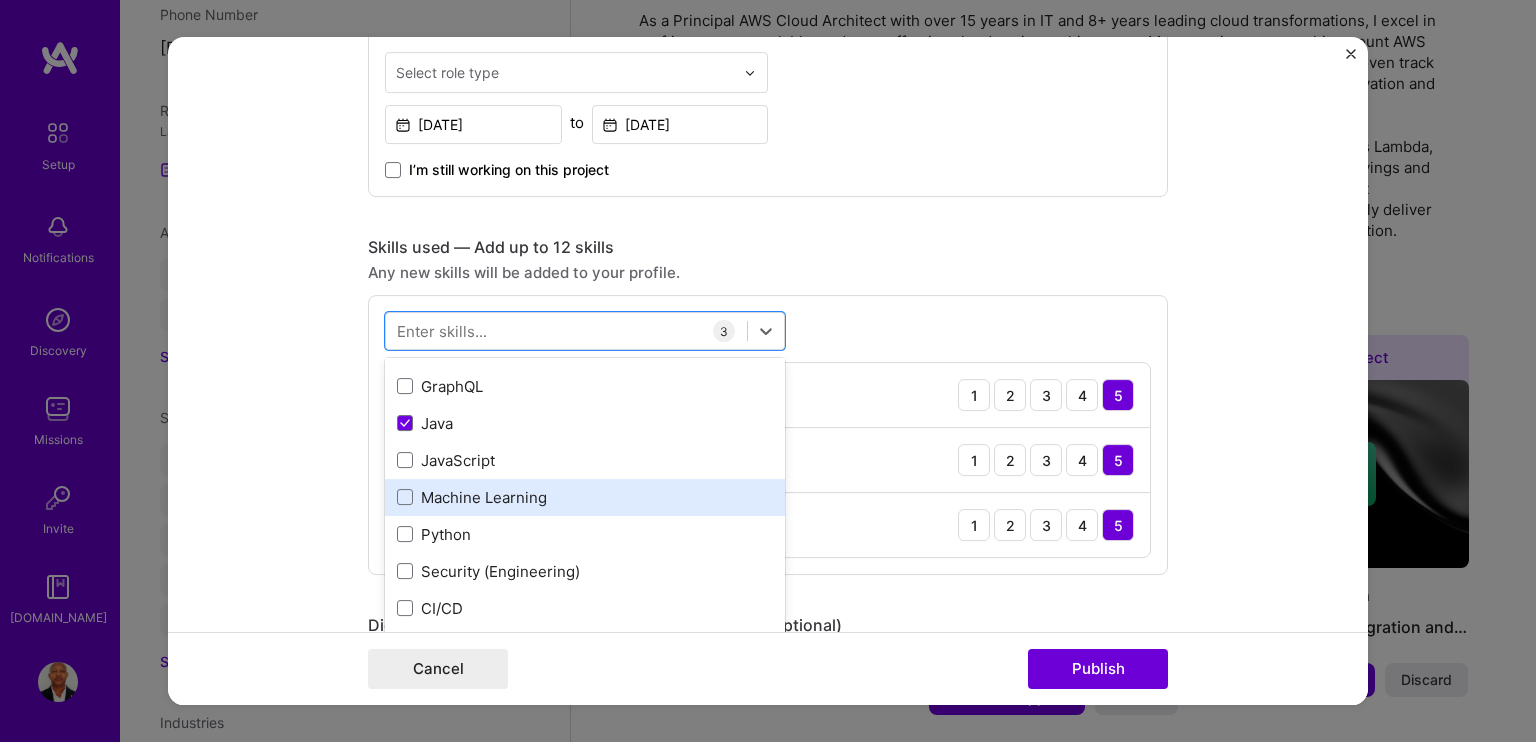 click on "Machine Learning" at bounding box center (585, 497) 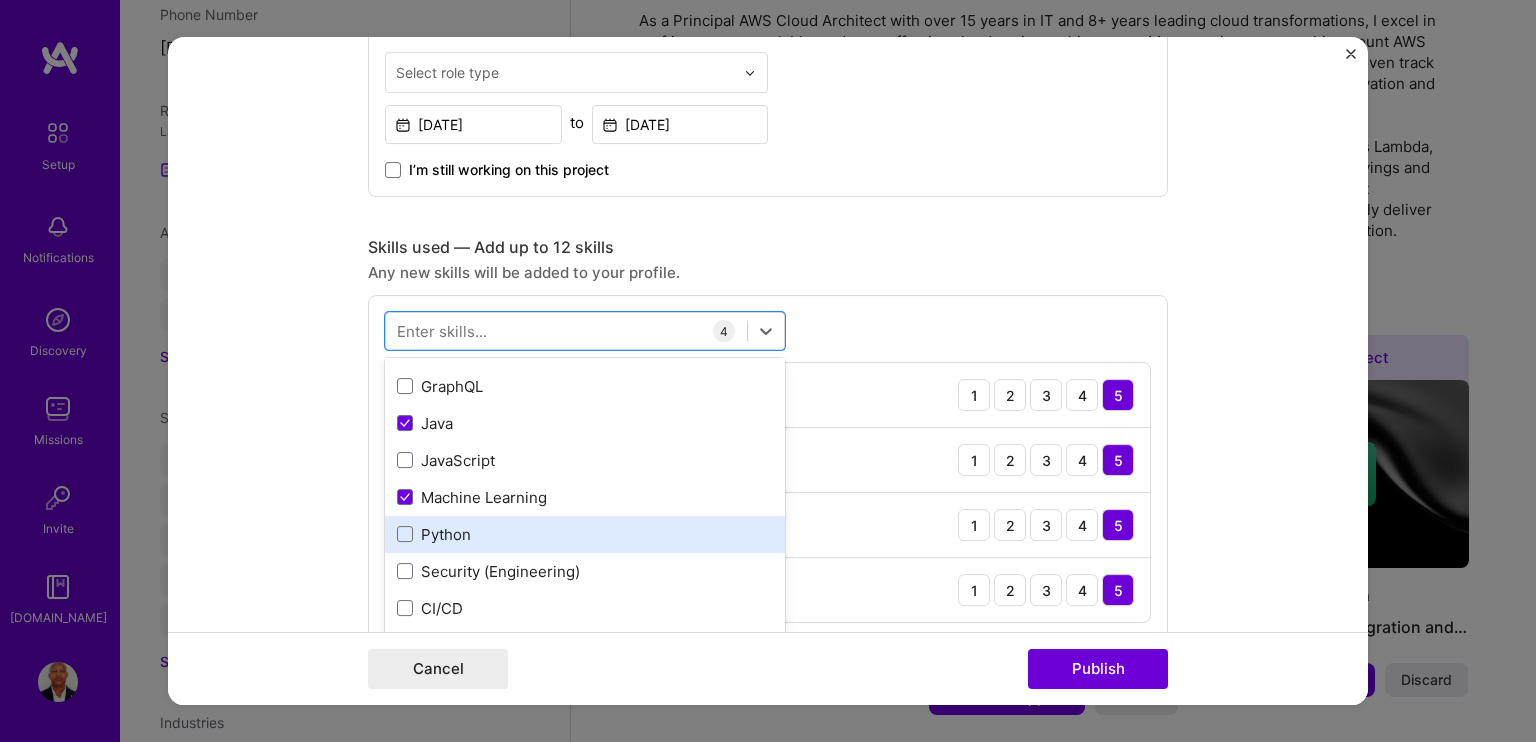 click on "Python" at bounding box center (585, 534) 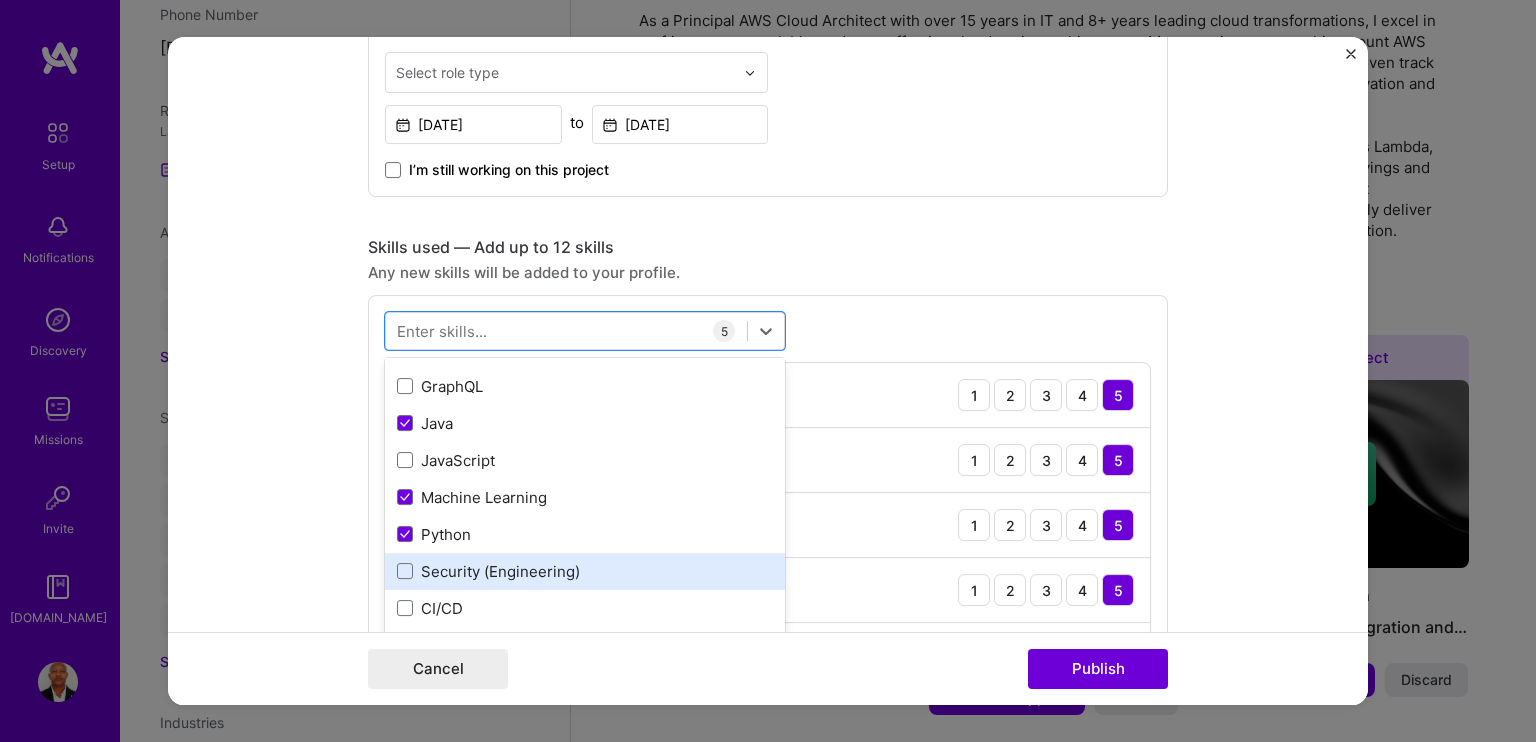 click on "Security (Engineering)" at bounding box center [585, 571] 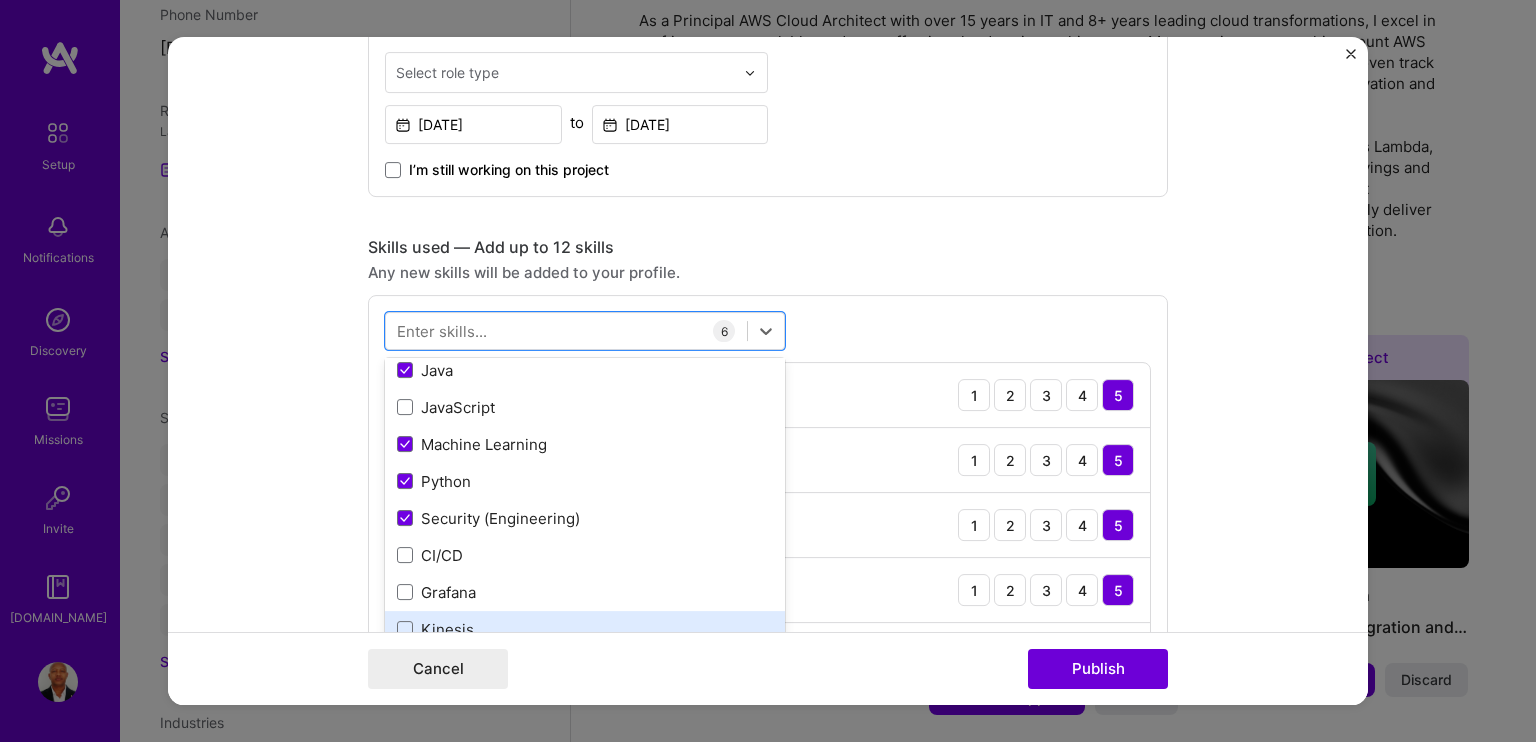 scroll, scrollTop: 200, scrollLeft: 0, axis: vertical 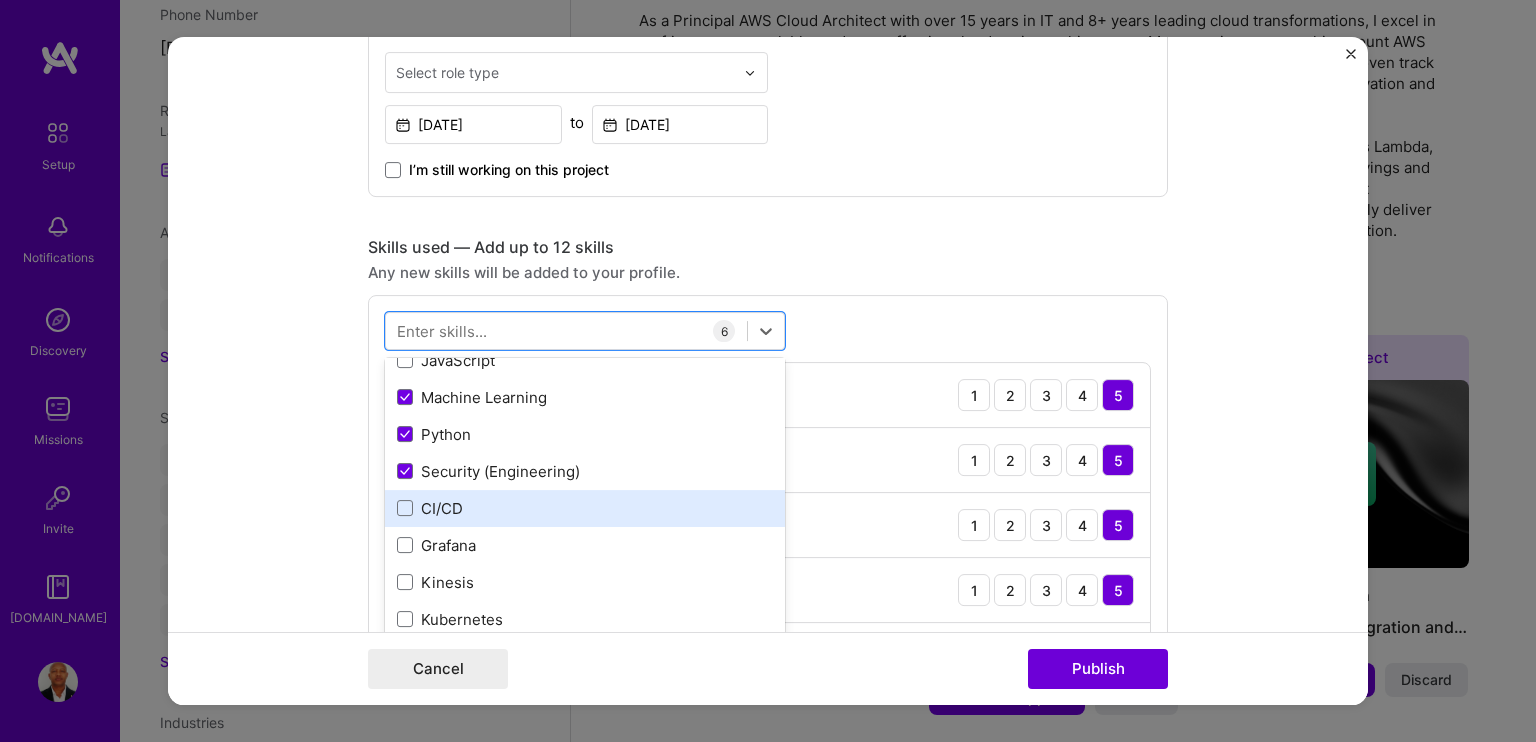 click on "CI/CD" at bounding box center [585, 508] 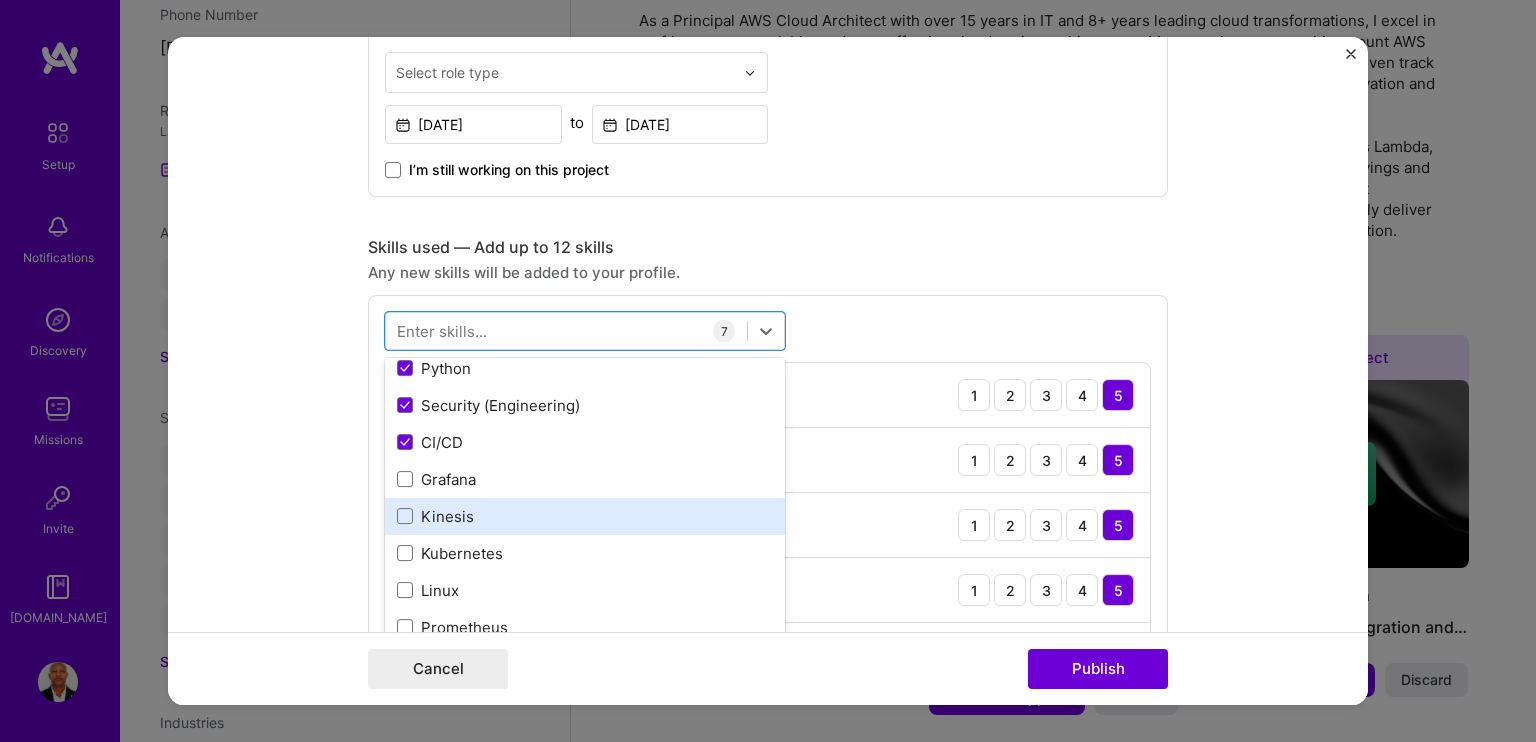 scroll, scrollTop: 300, scrollLeft: 0, axis: vertical 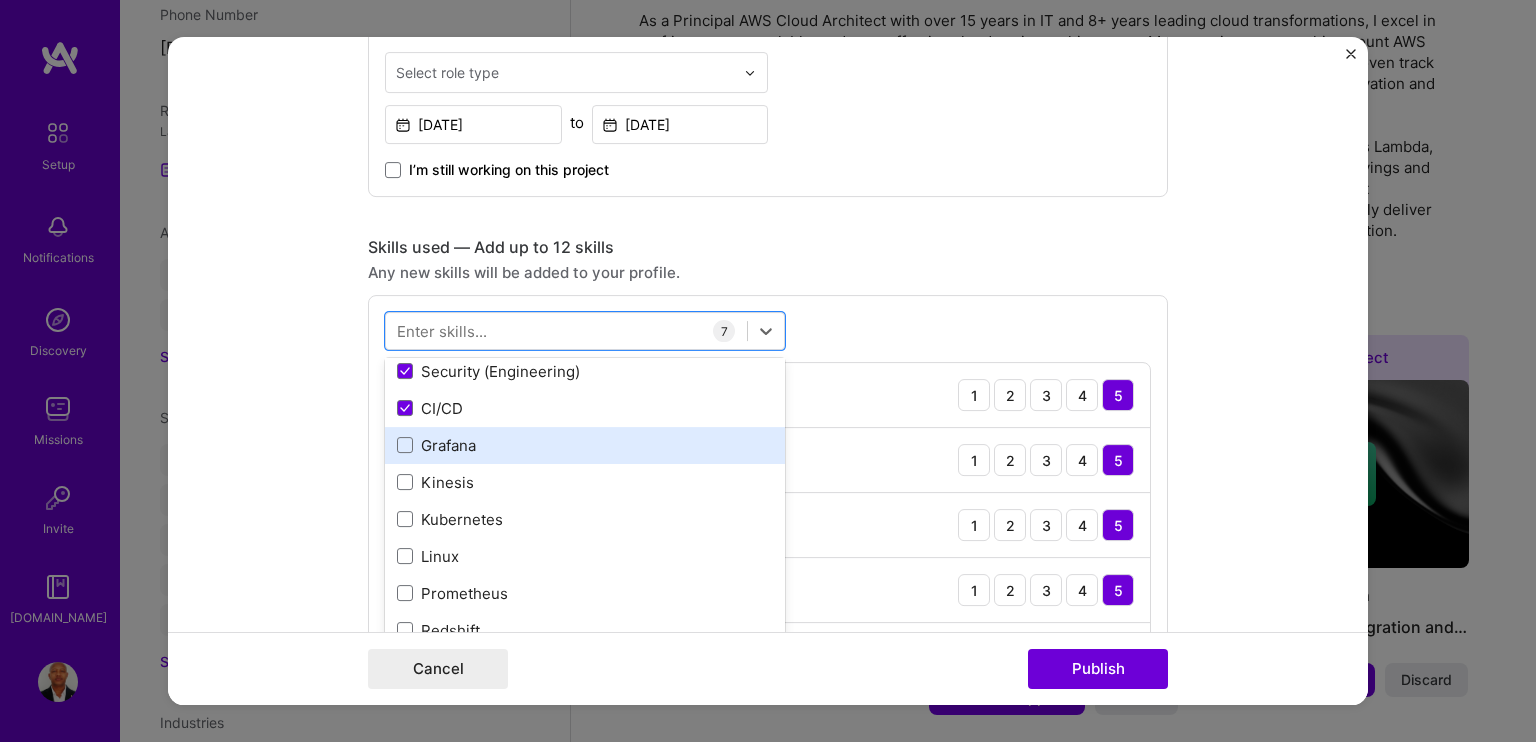 click on "Grafana" at bounding box center [585, 445] 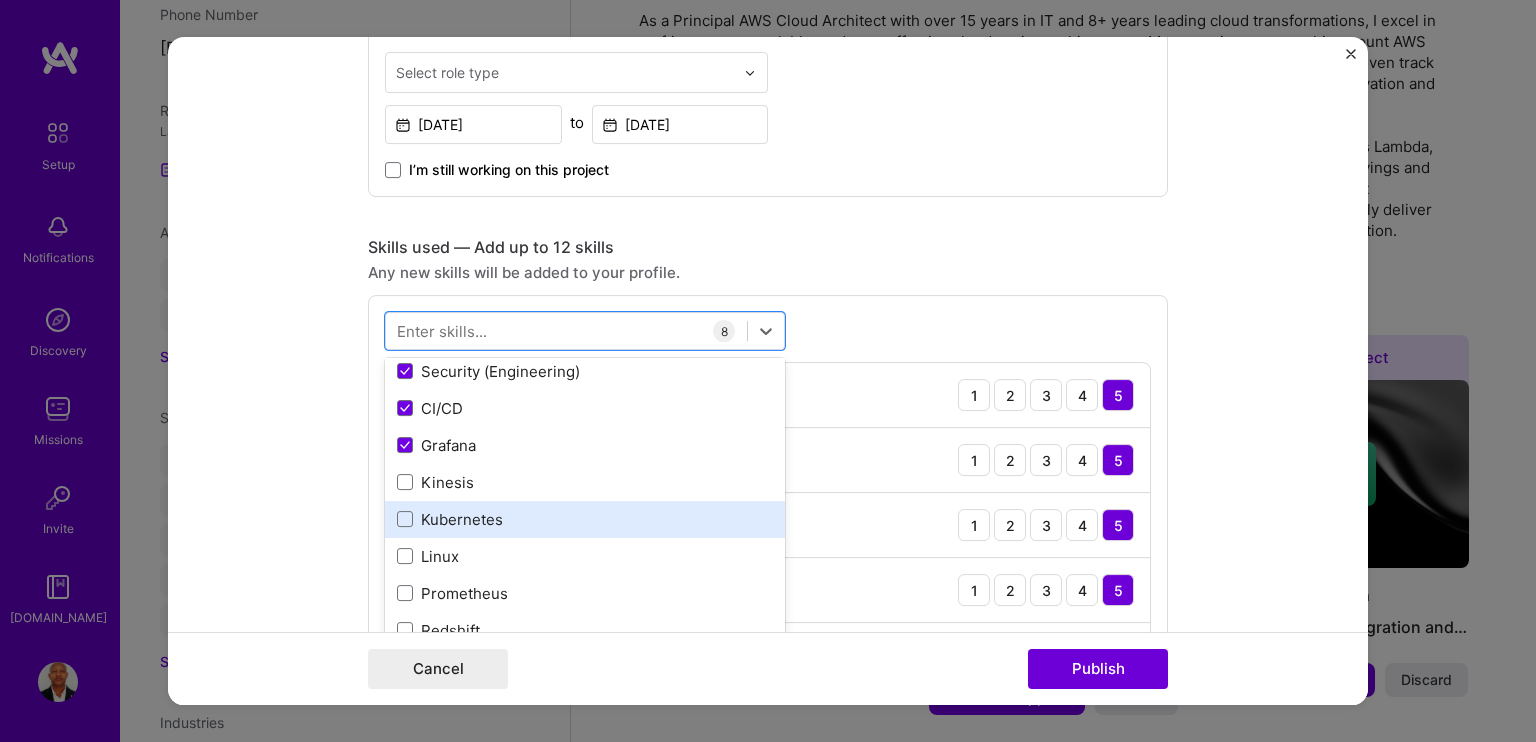 scroll, scrollTop: 400, scrollLeft: 0, axis: vertical 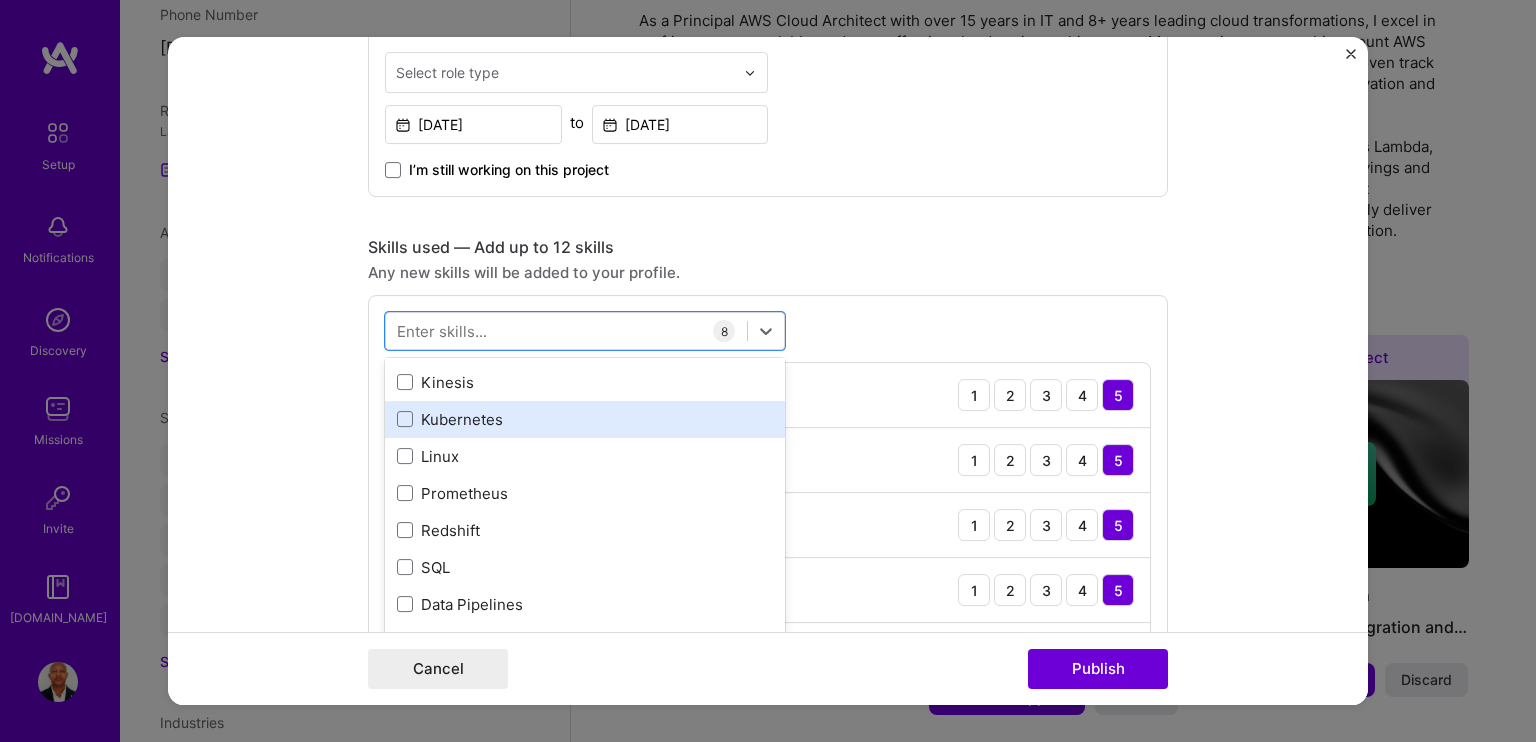 click on "Kubernetes" at bounding box center (585, 419) 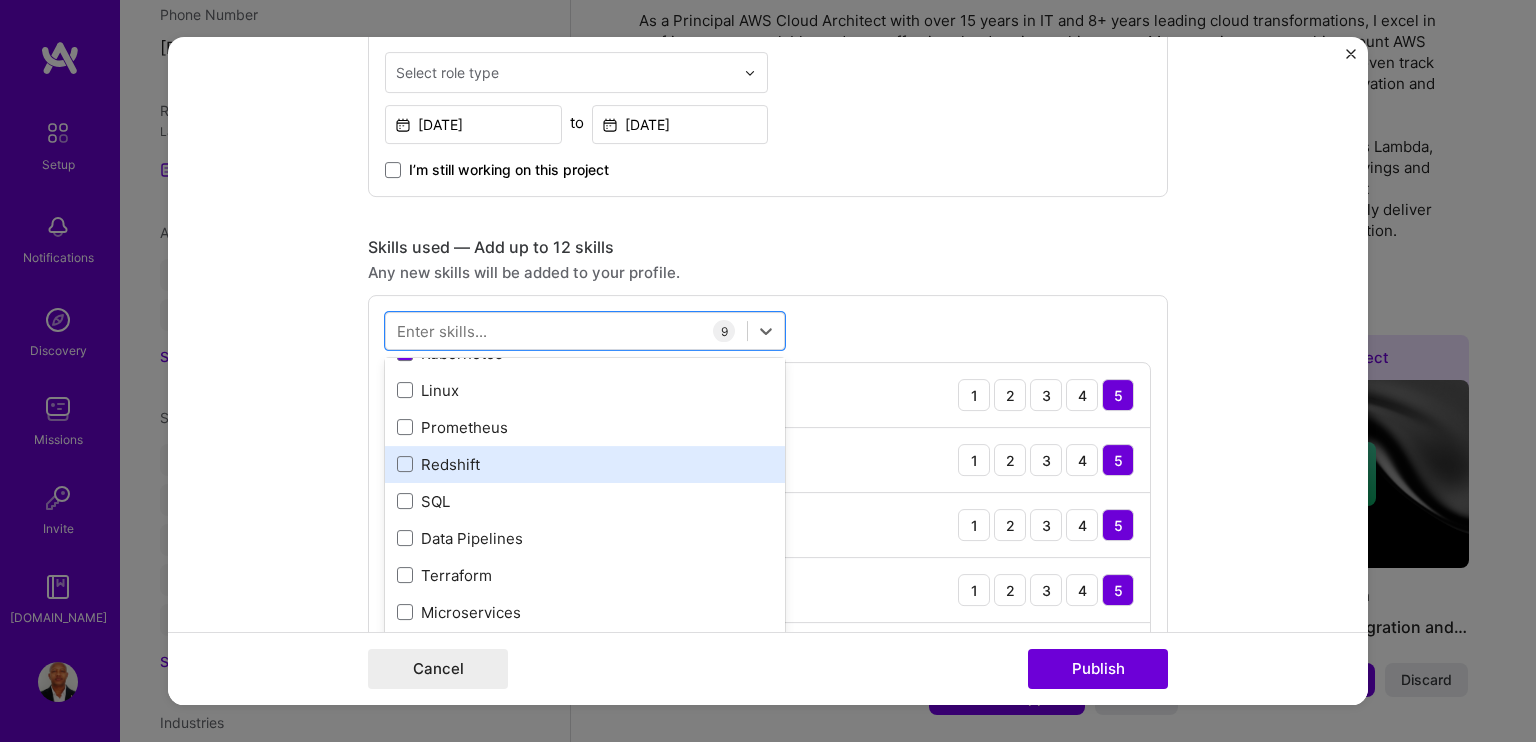 scroll, scrollTop: 600, scrollLeft: 0, axis: vertical 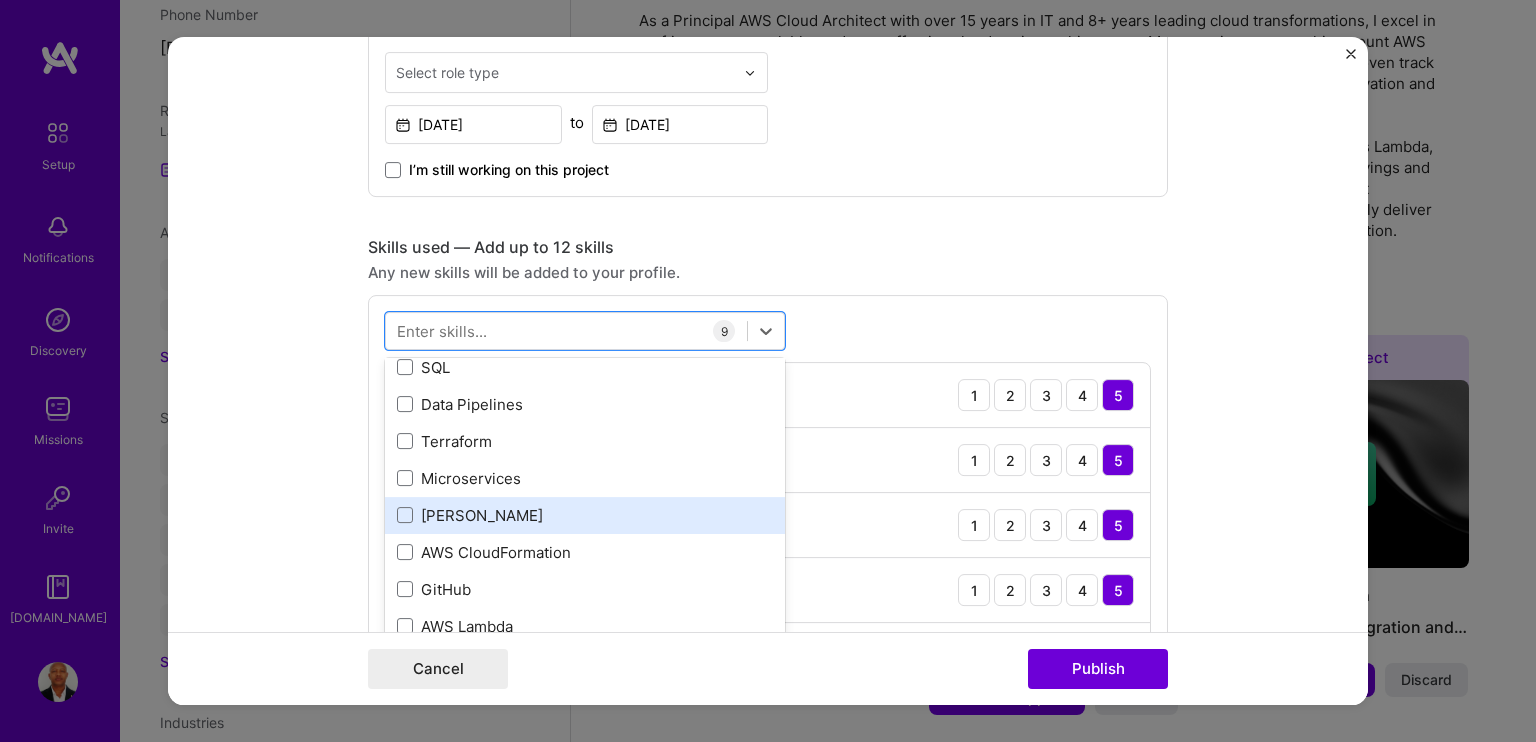 click on "[PERSON_NAME]" at bounding box center [585, 515] 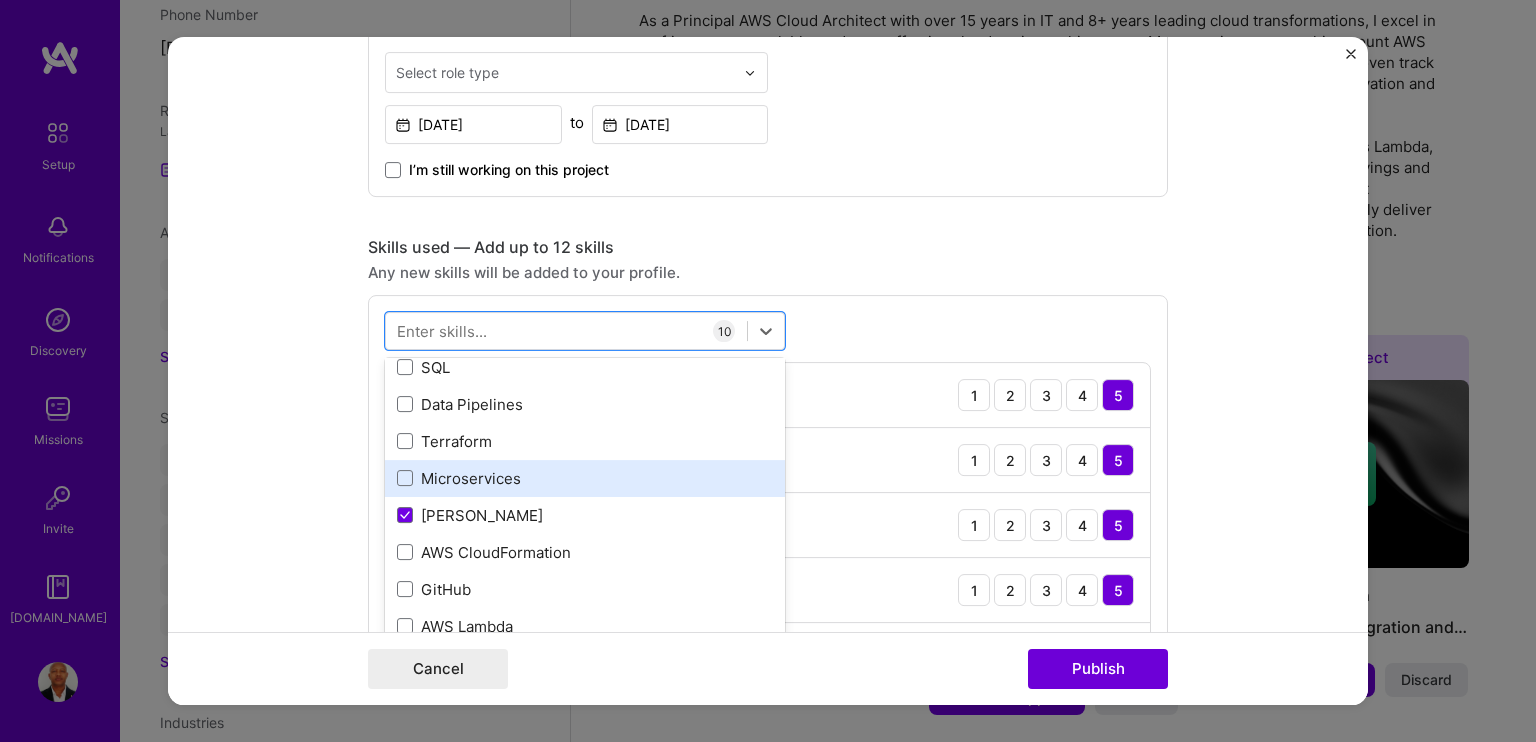 click on "Microservices" at bounding box center (585, 478) 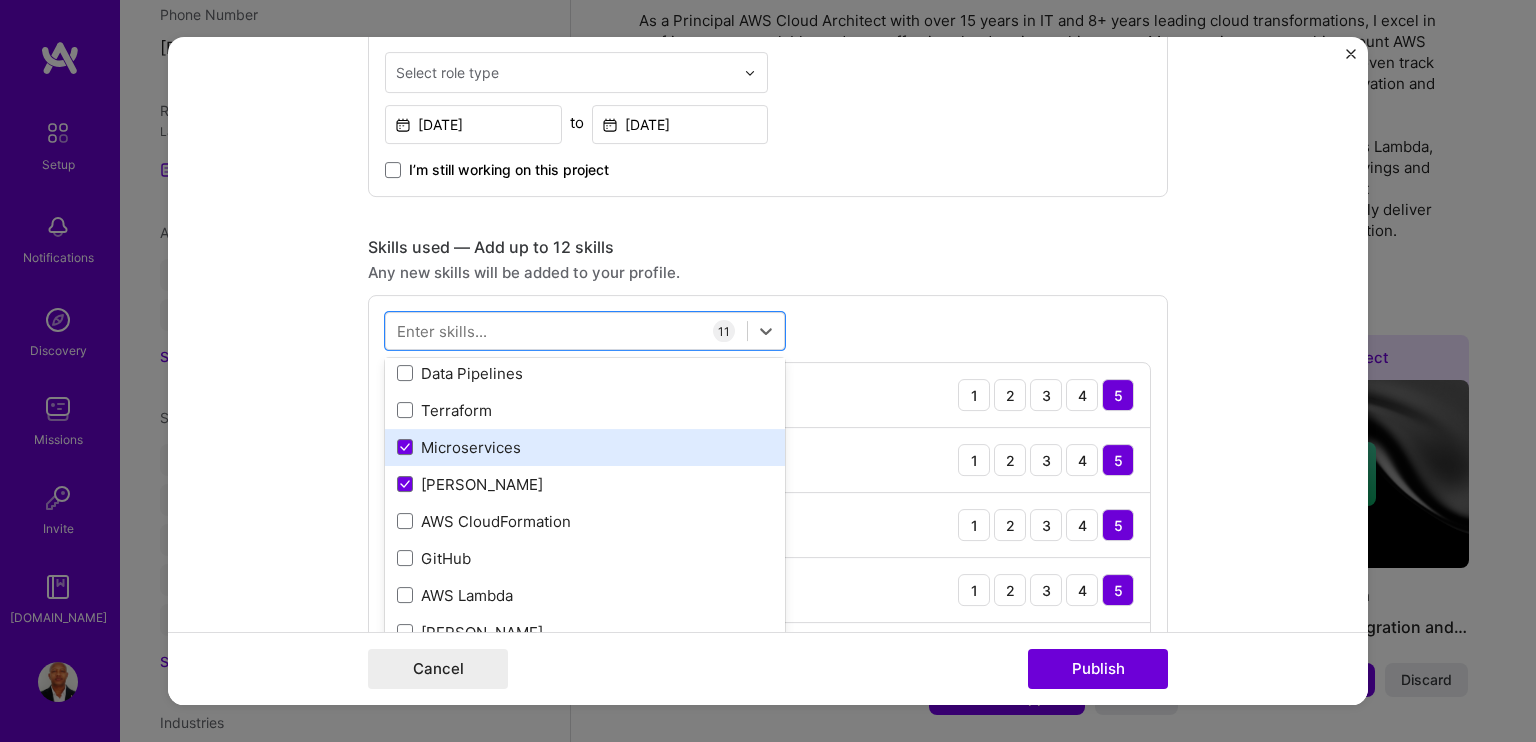 scroll, scrollTop: 600, scrollLeft: 0, axis: vertical 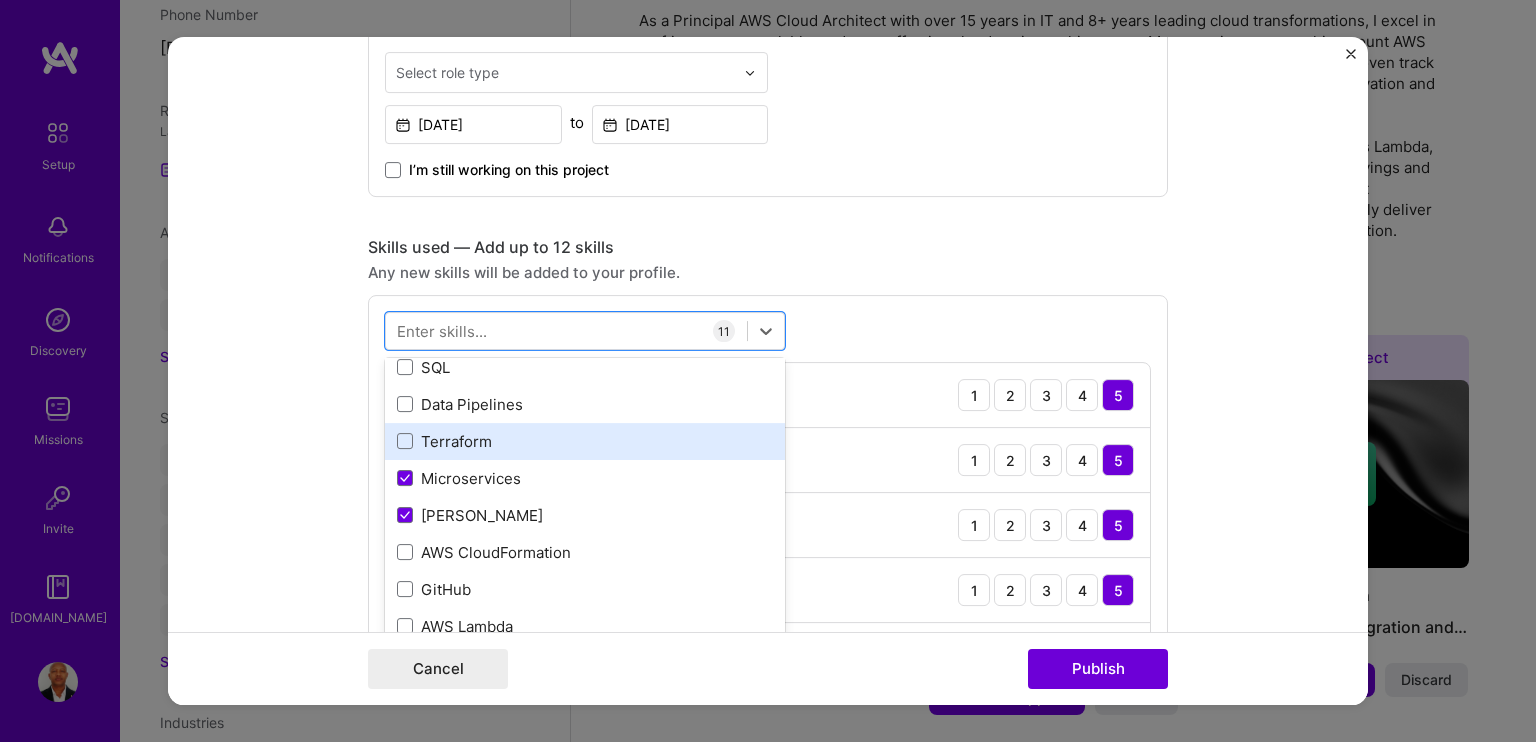 click on "Terraform" at bounding box center (585, 441) 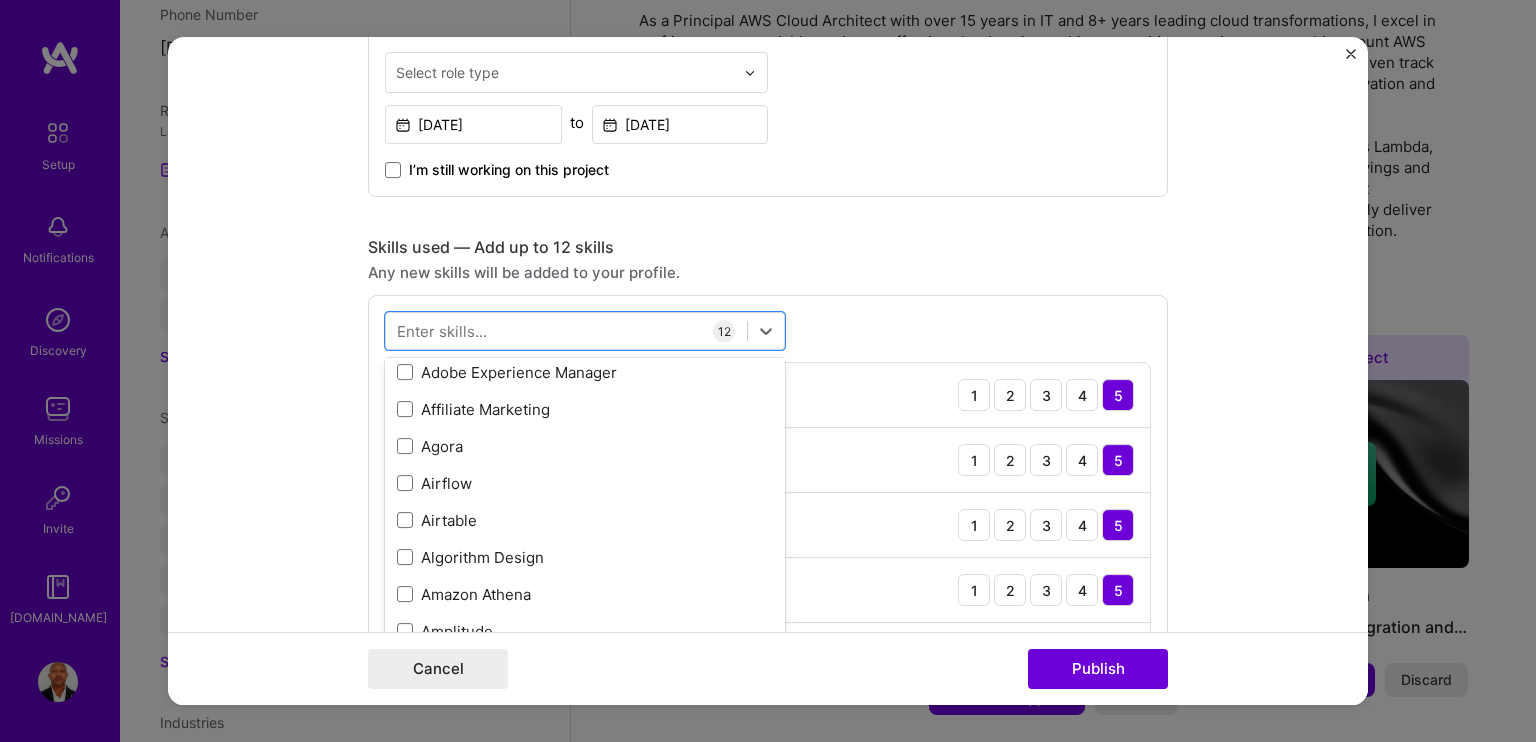 scroll, scrollTop: 2700, scrollLeft: 0, axis: vertical 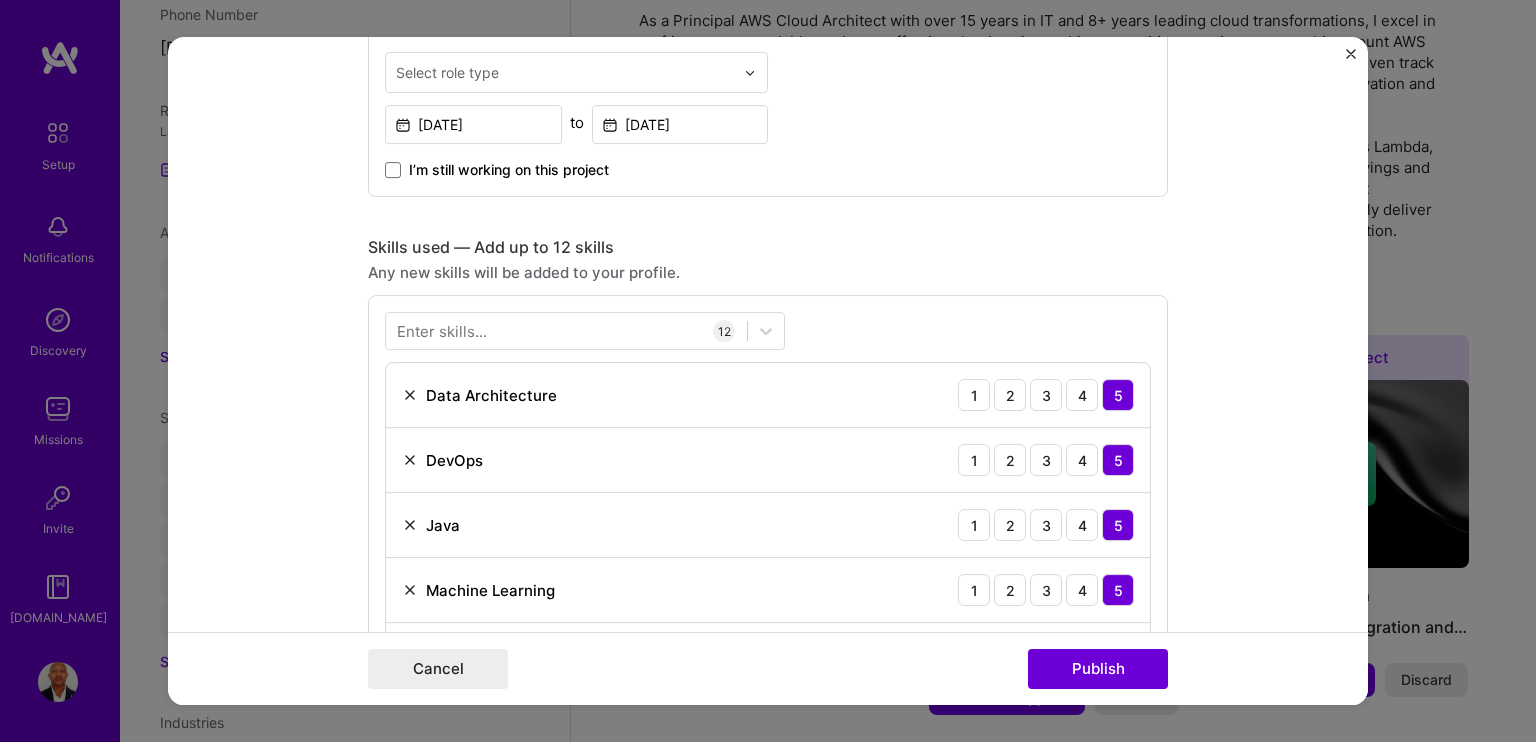 click on "Enter skills... 12 Data Architecture 1 2 3 4 5 DevOps 1 2 3 4 5 Java 1 2 3 4 5 Machine Learning 1 2 3 4 5 Python 1 2 3 4 5 Security (Engineering) 1 2 3 4 5 CI/CD 1 2 3 4 5 Grafana 1 2 3 4 5 Kubernetes 1 2 3 4 5 [PERSON_NAME] 1 2 3 4 5 Microservices 1 2 3 4 5 Terraform 1 2 3 4 5" at bounding box center [768, 727] 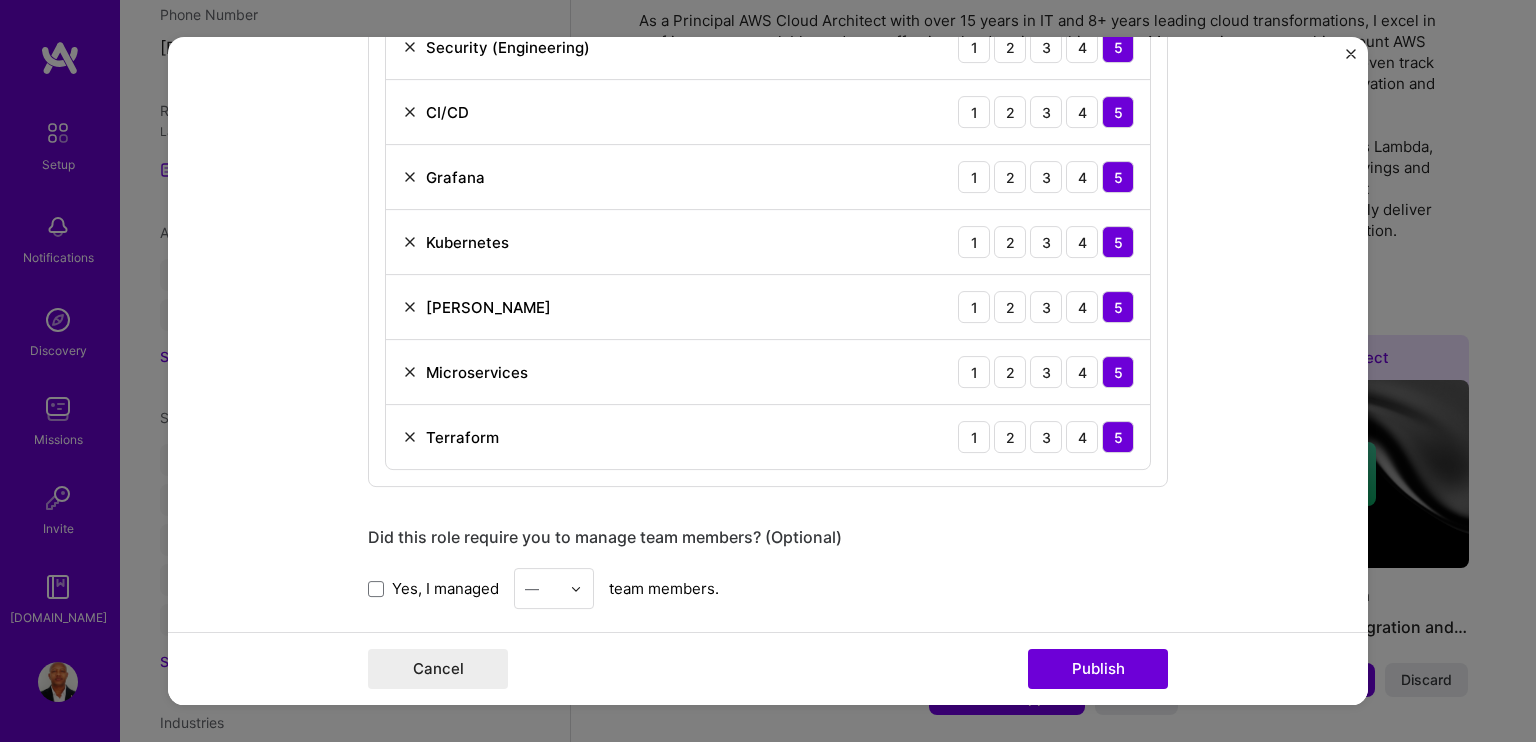 scroll, scrollTop: 1700, scrollLeft: 0, axis: vertical 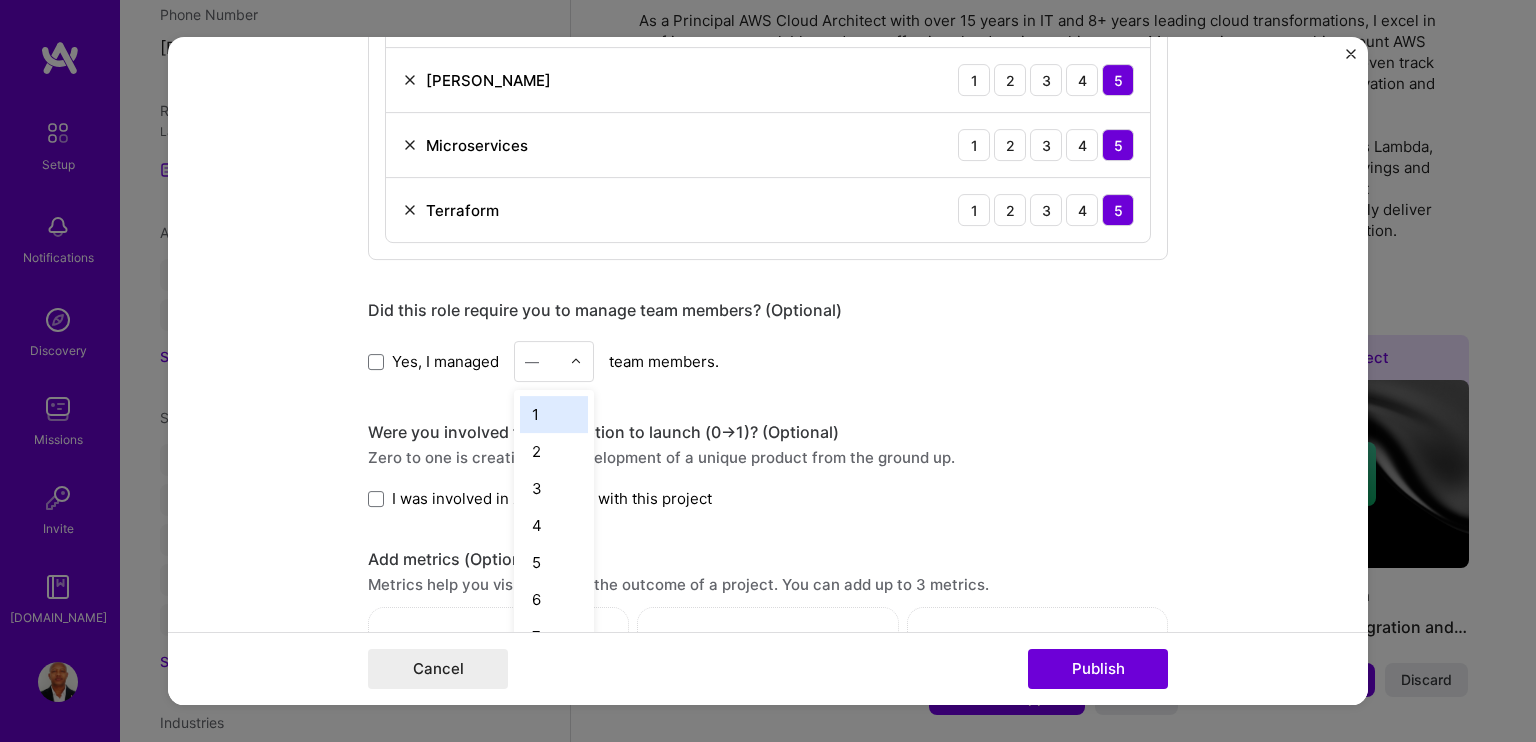 click at bounding box center [576, 362] 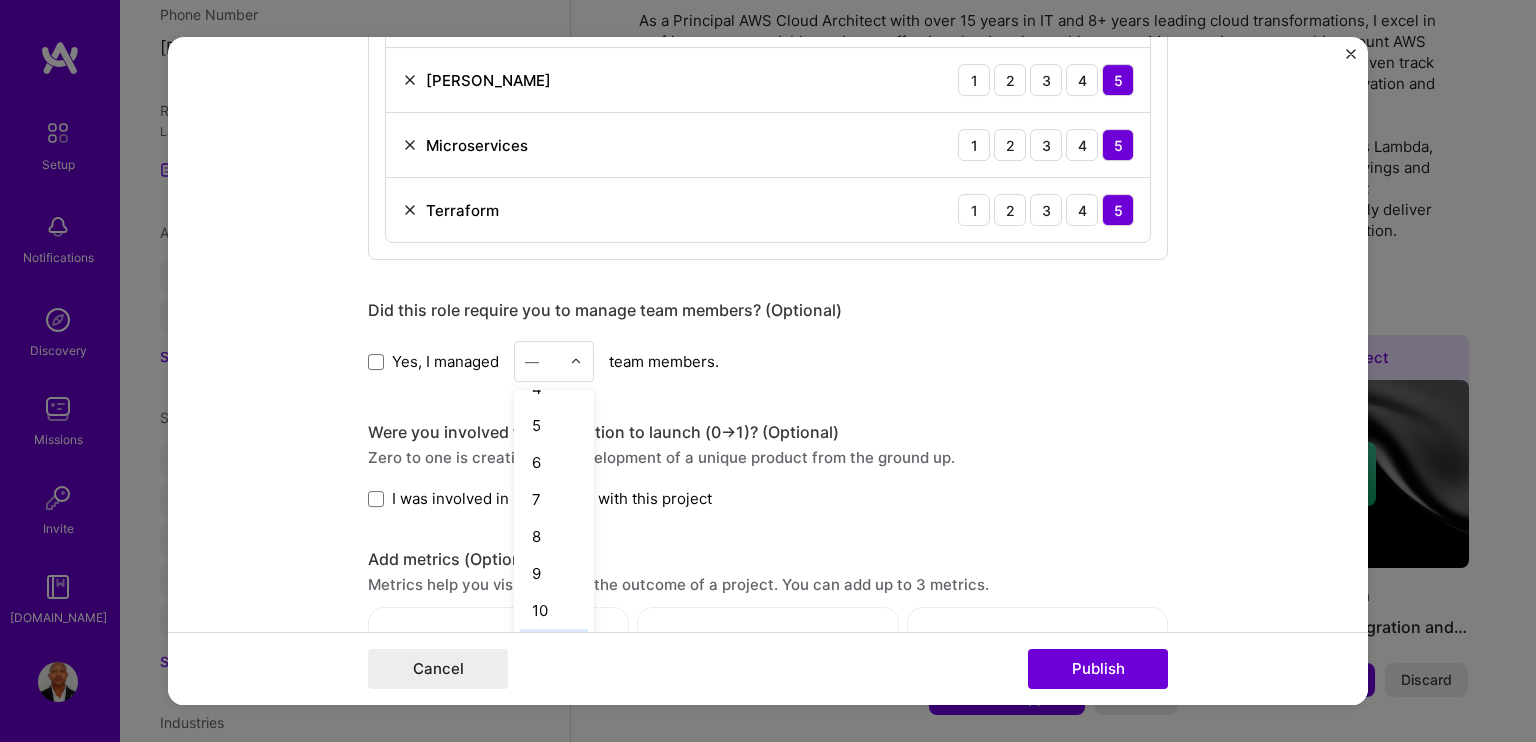 scroll, scrollTop: 300, scrollLeft: 0, axis: vertical 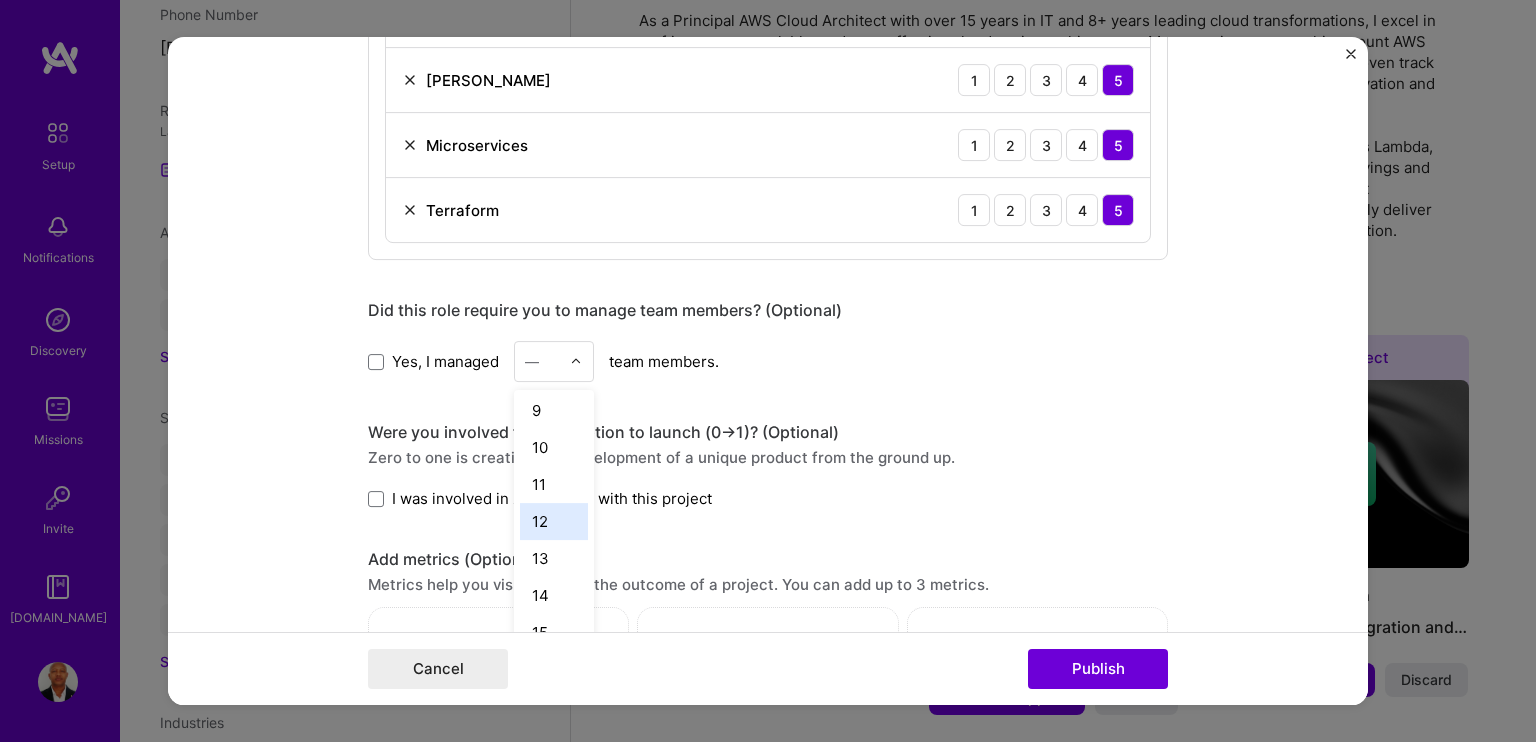 click on "12" at bounding box center [554, 521] 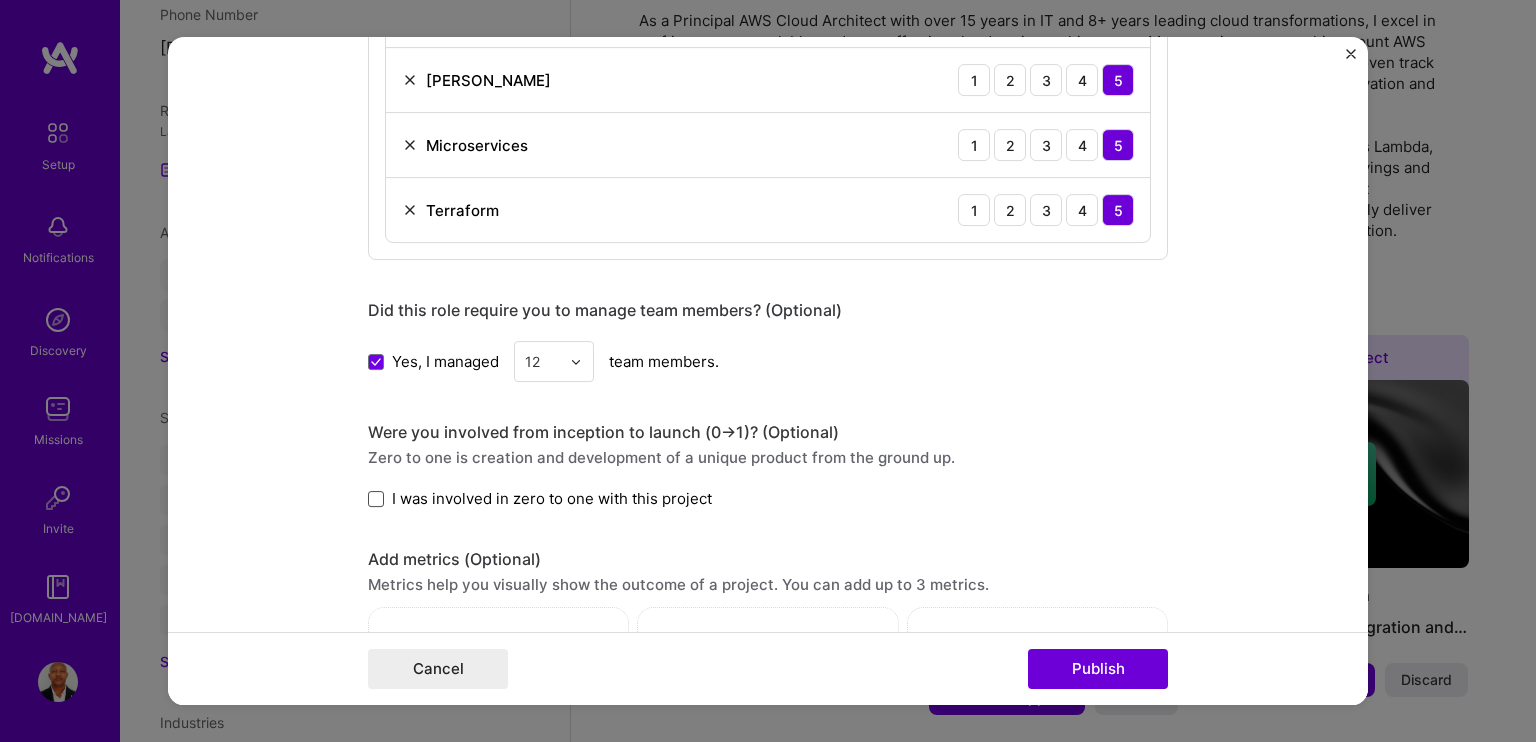 click at bounding box center (376, 499) 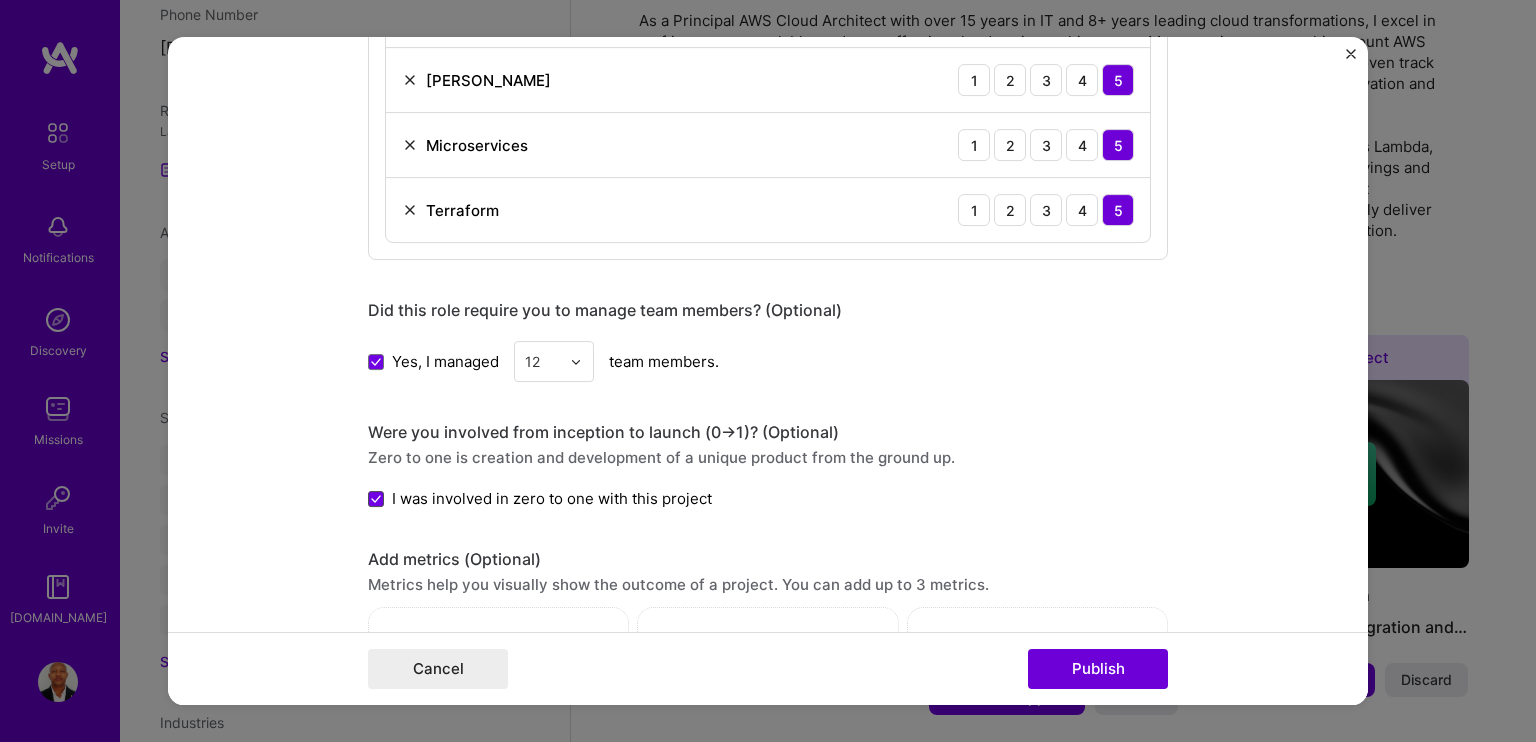 click 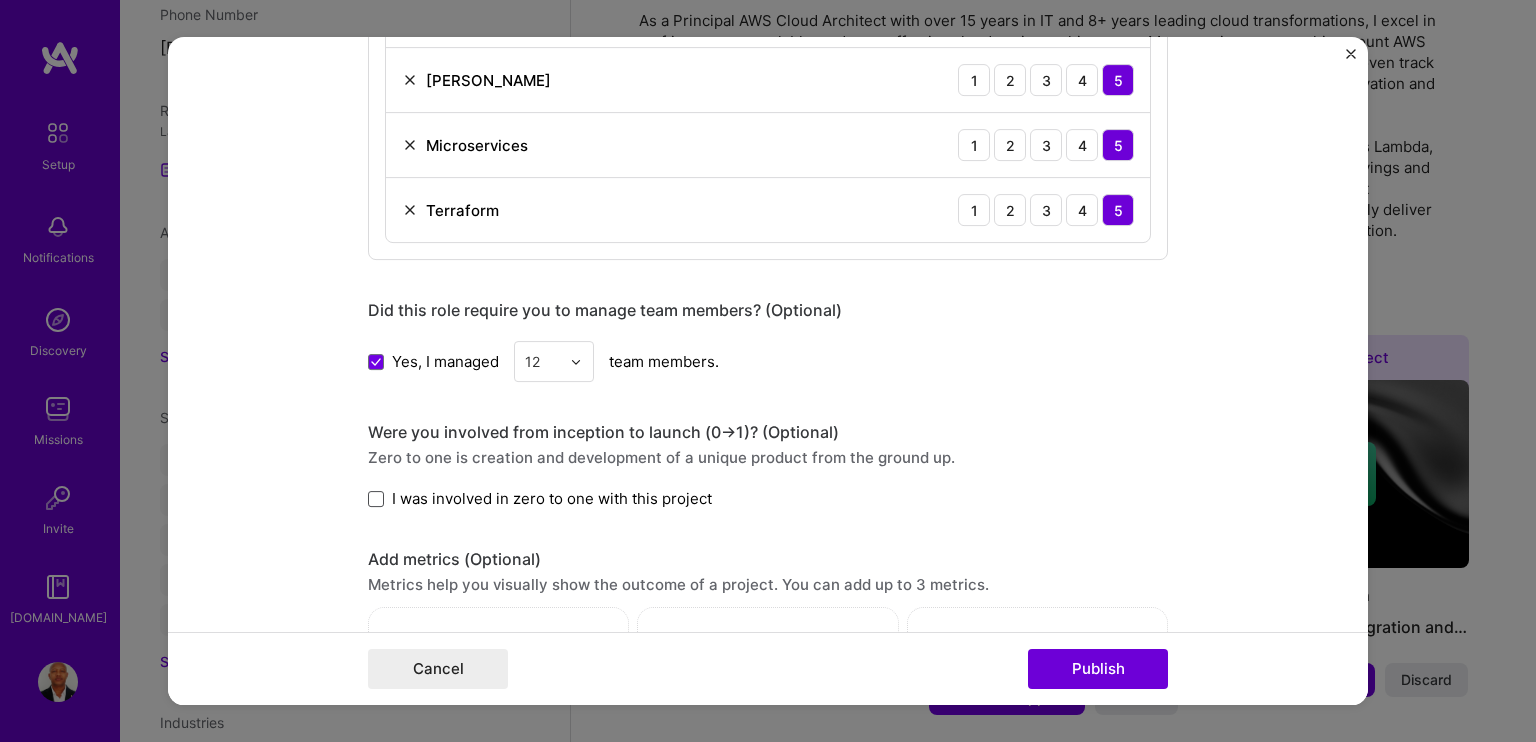 click at bounding box center [376, 499] 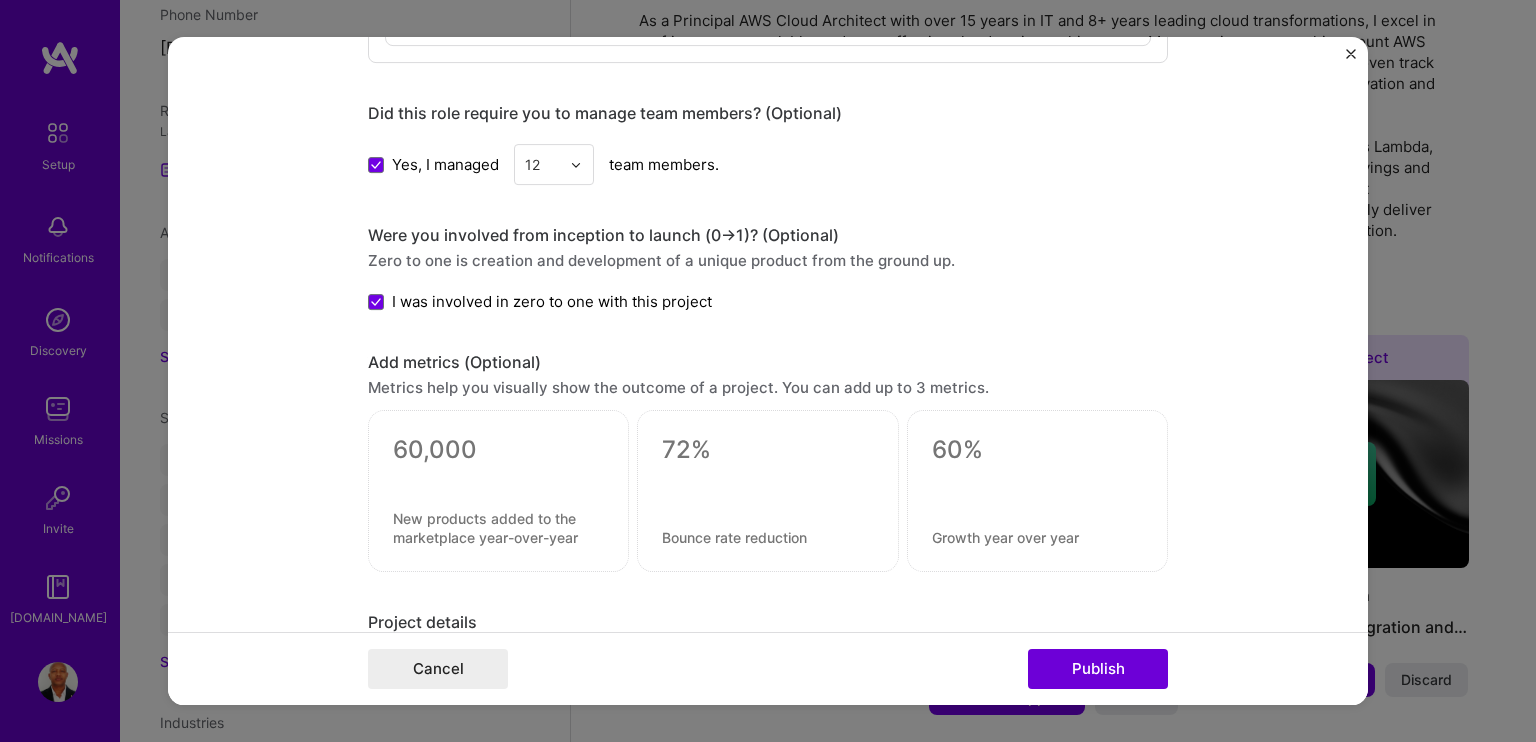scroll, scrollTop: 2200, scrollLeft: 0, axis: vertical 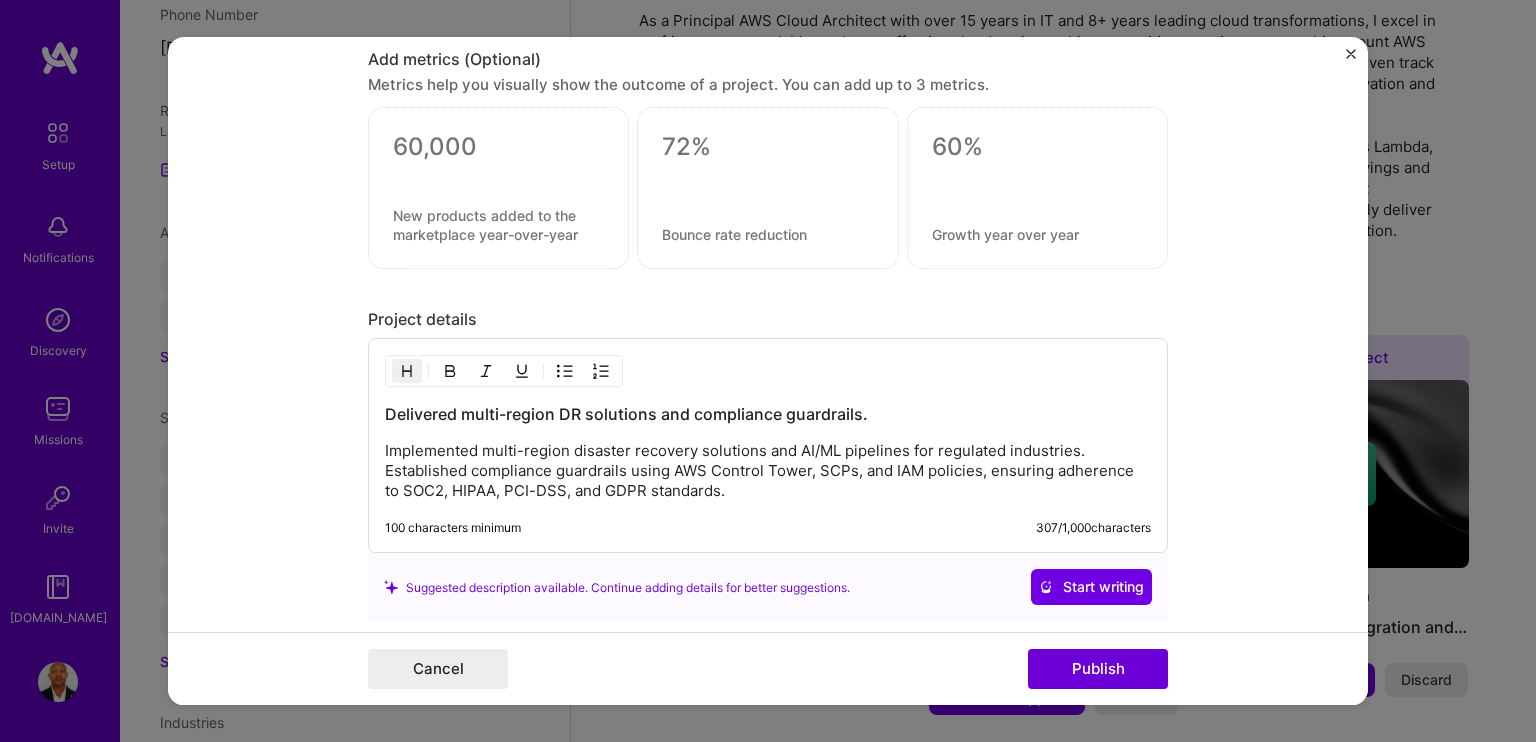 click on "Implemented multi-region disaster recovery solutions and AI/ML pipelines for regulated industries. Established compliance guardrails using AWS Control Tower, SCPs, and IAM policies, ensuring adherence to SOC2, HIPAA, PCI-DSS, and GDPR standards." at bounding box center (768, 472) 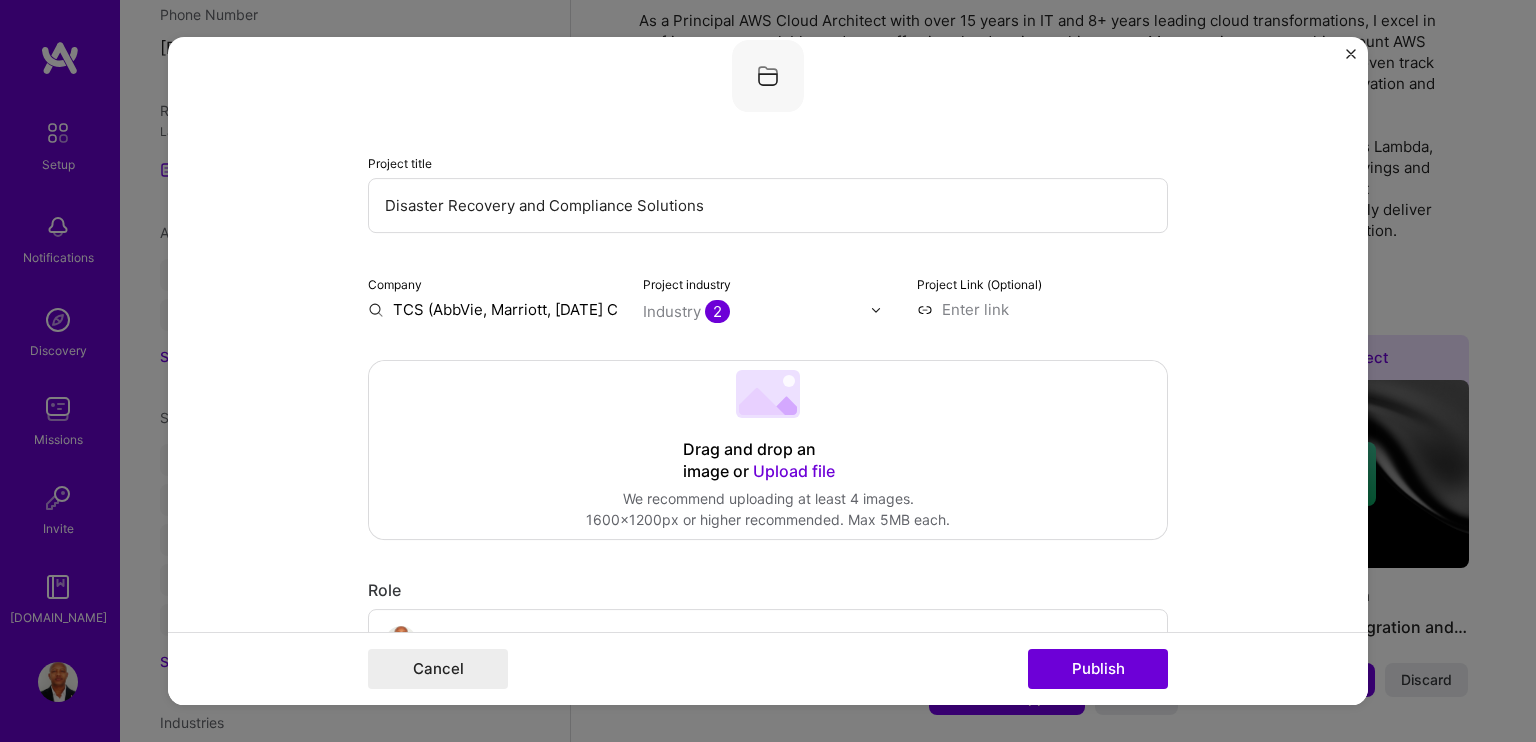 scroll, scrollTop: 0, scrollLeft: 0, axis: both 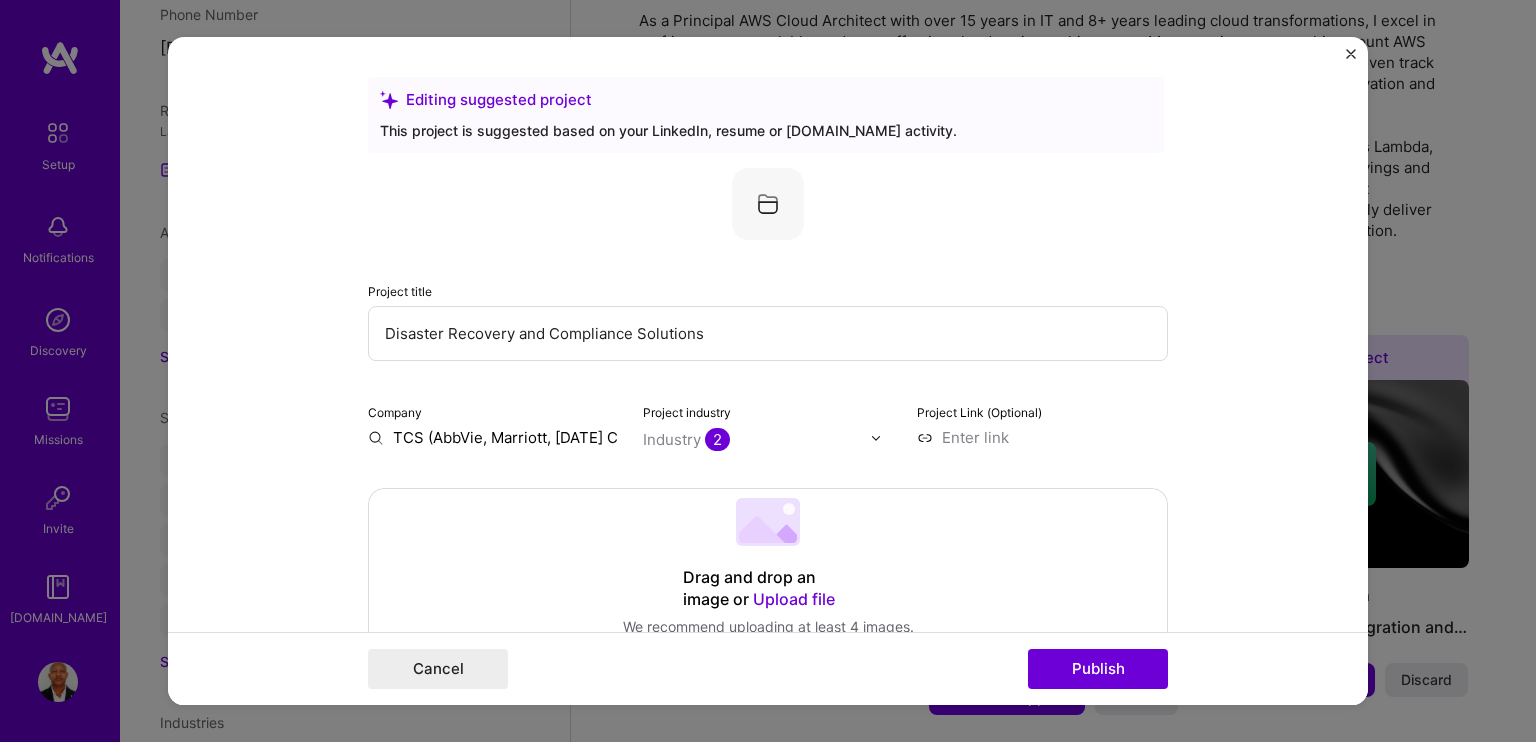 click on "Disaster Recovery and Compliance Solutions" at bounding box center [768, 333] 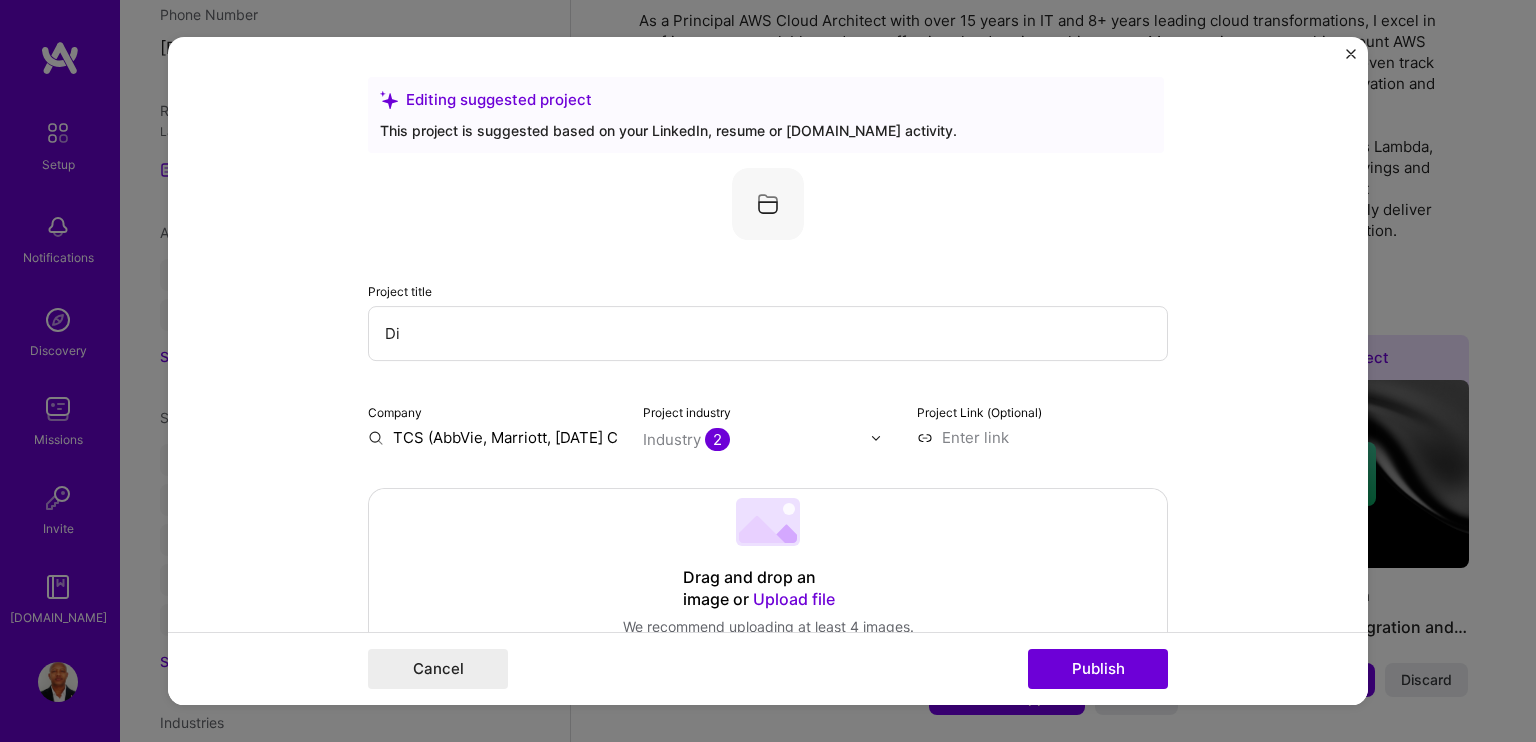 type on "D" 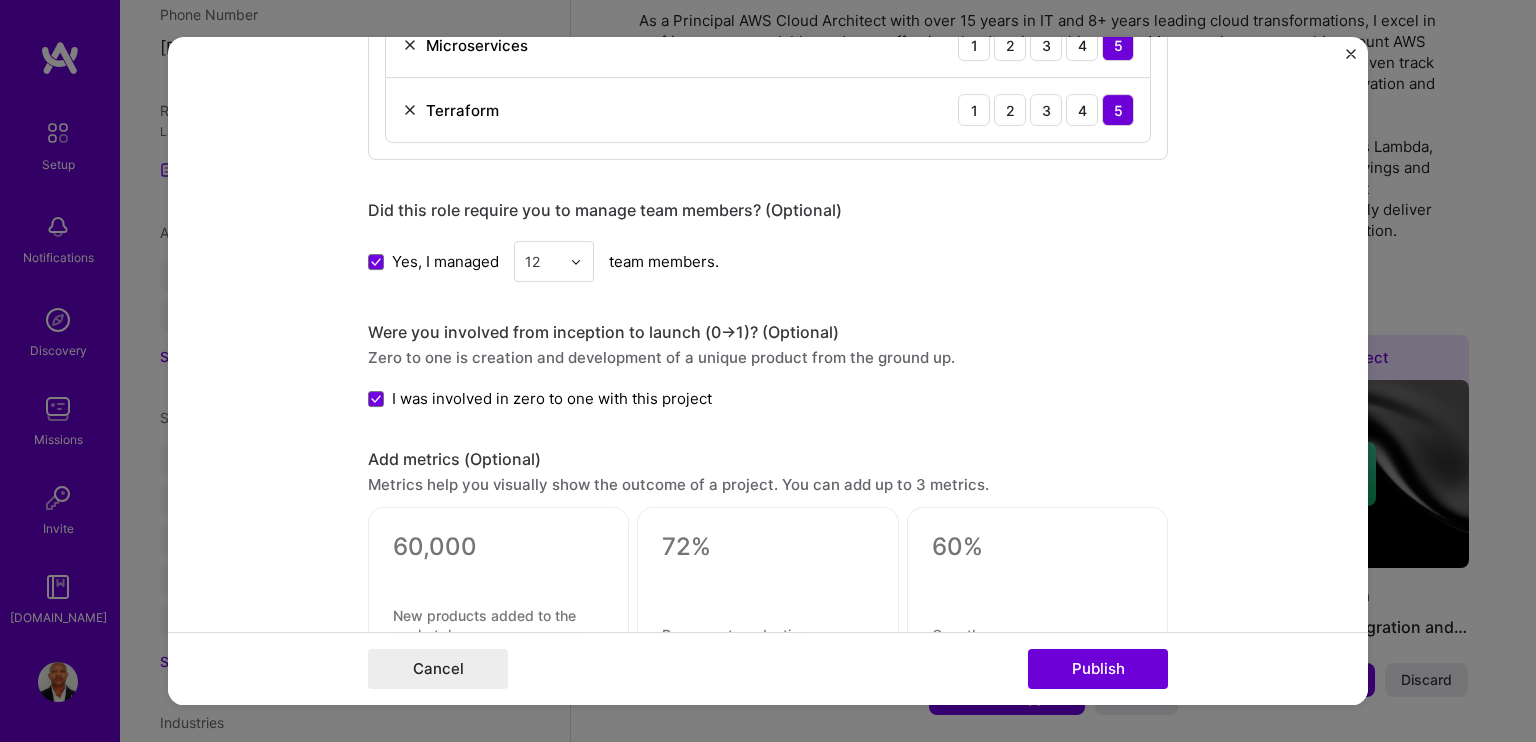 scroll, scrollTop: 2200, scrollLeft: 0, axis: vertical 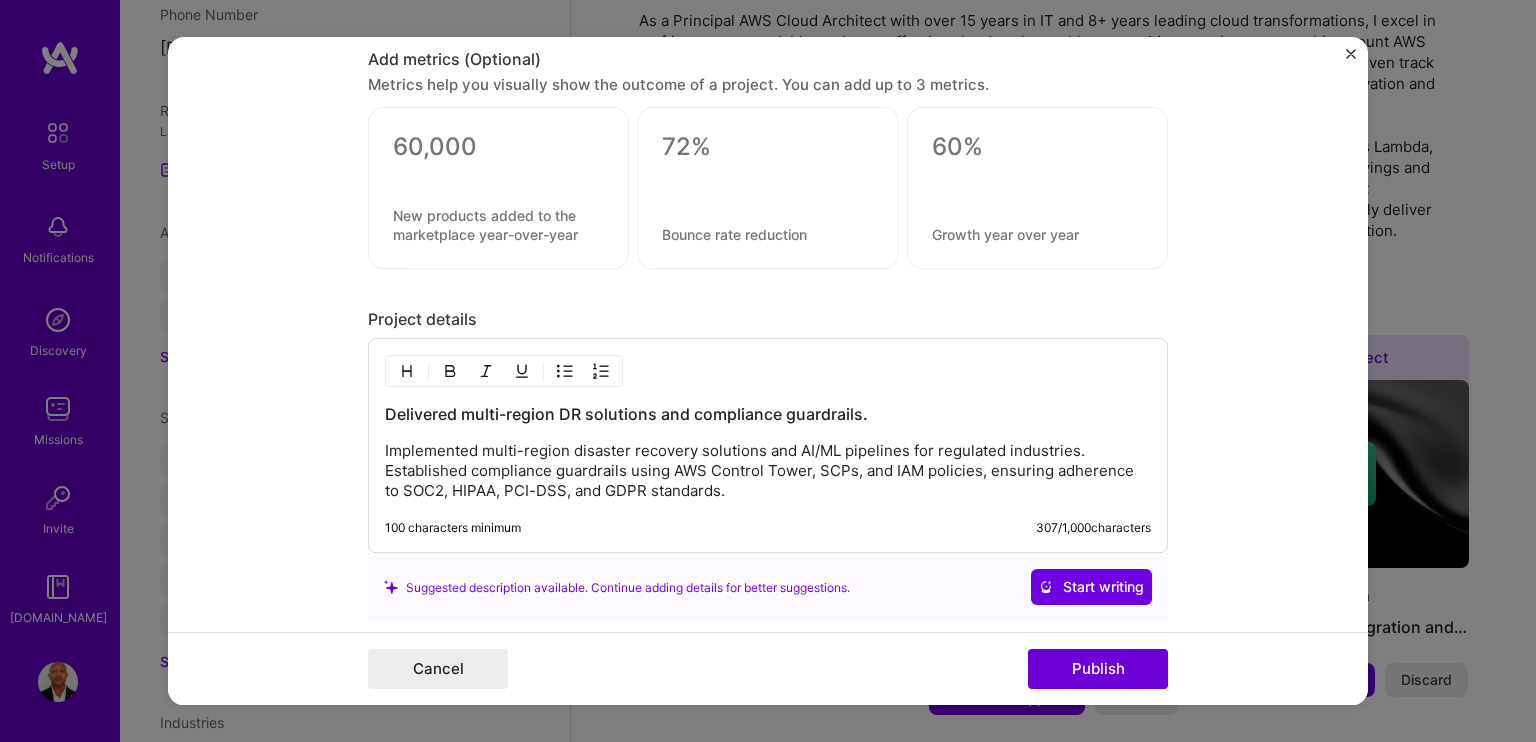 click on "Implemented multi-region disaster recovery solutions and AI/ML pipelines for regulated industries. Established compliance guardrails using AWS Control Tower, SCPs, and IAM policies, ensuring adherence to SOC2, HIPAA, PCI-DSS, and GDPR standards." at bounding box center (768, 472) 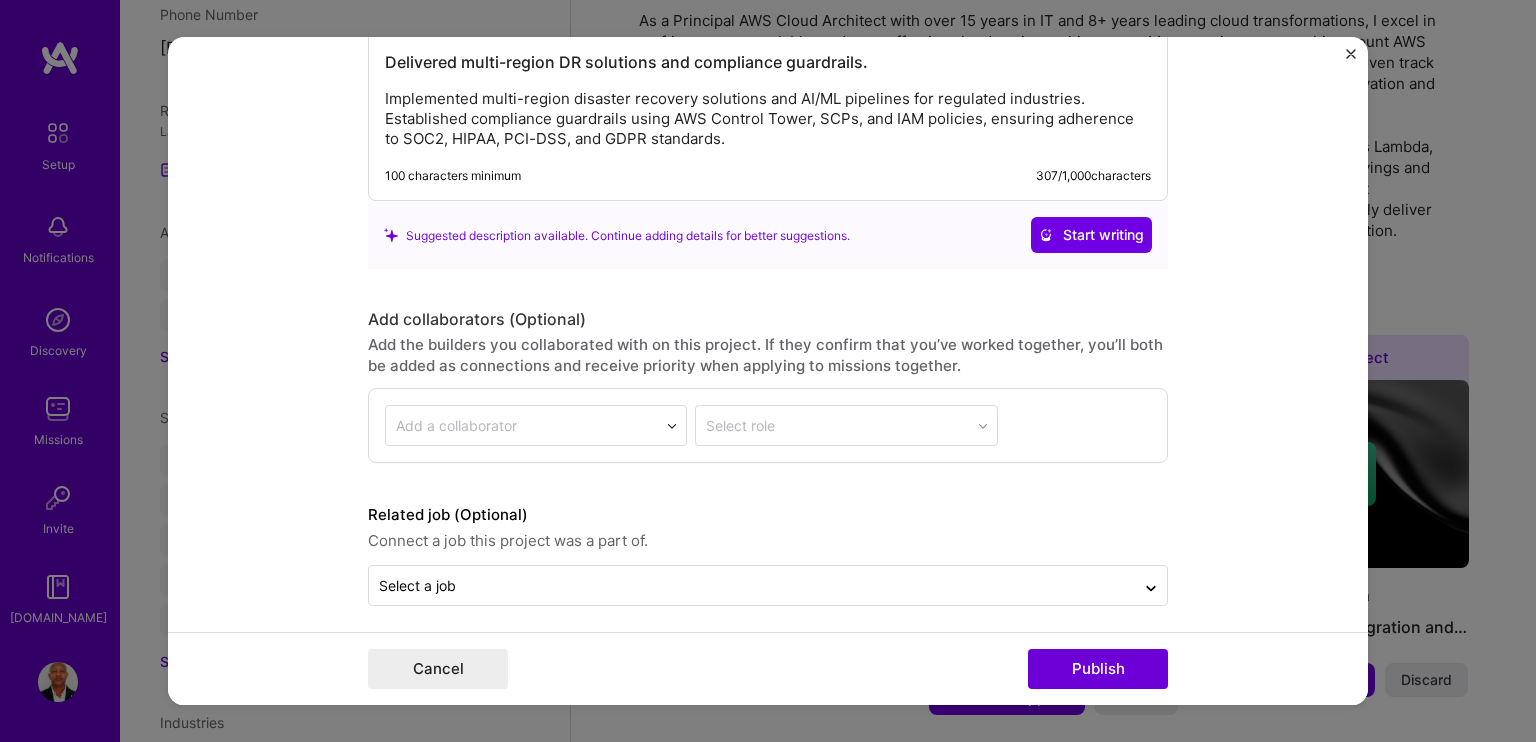 scroll, scrollTop: 2556, scrollLeft: 0, axis: vertical 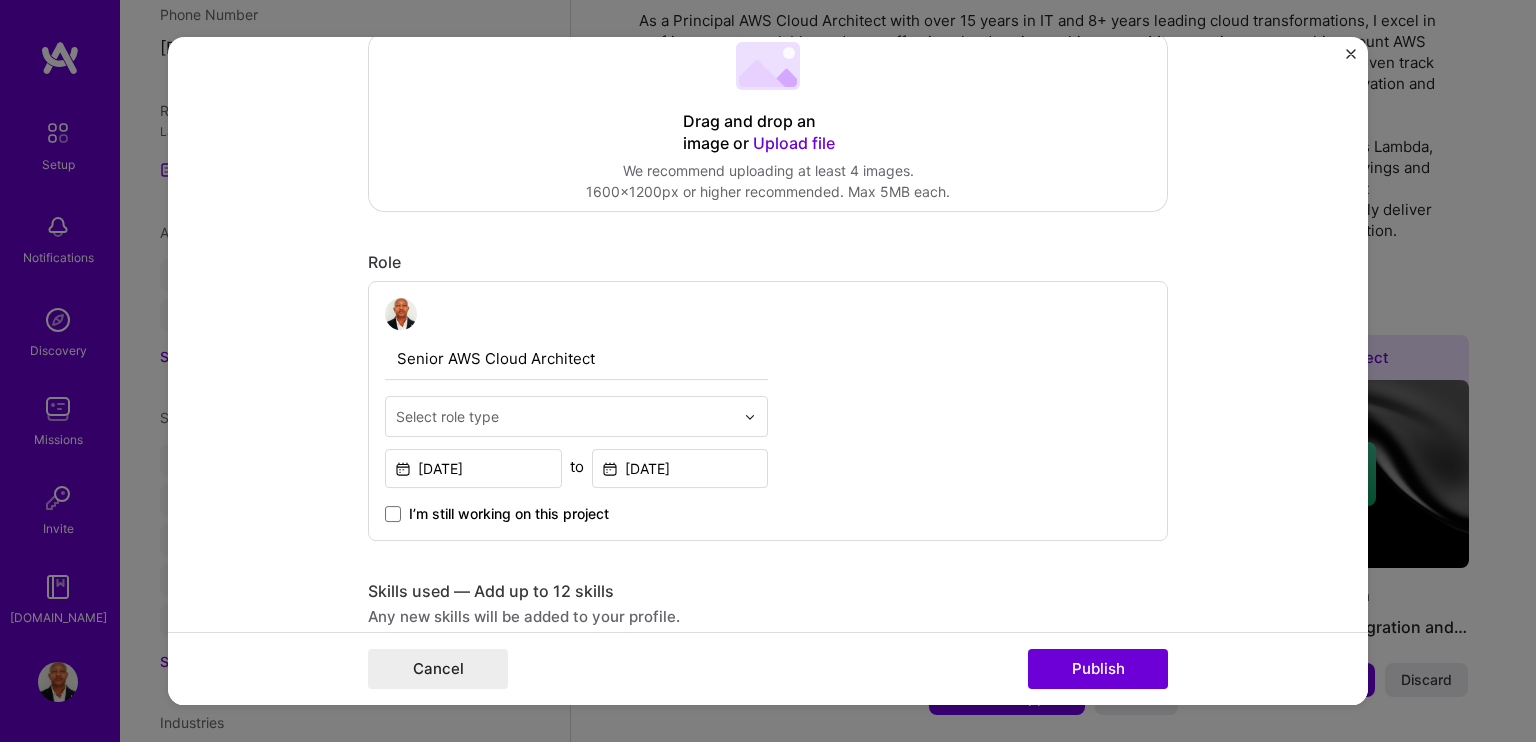 click on "Senior AWS Cloud Architect" at bounding box center [576, 359] 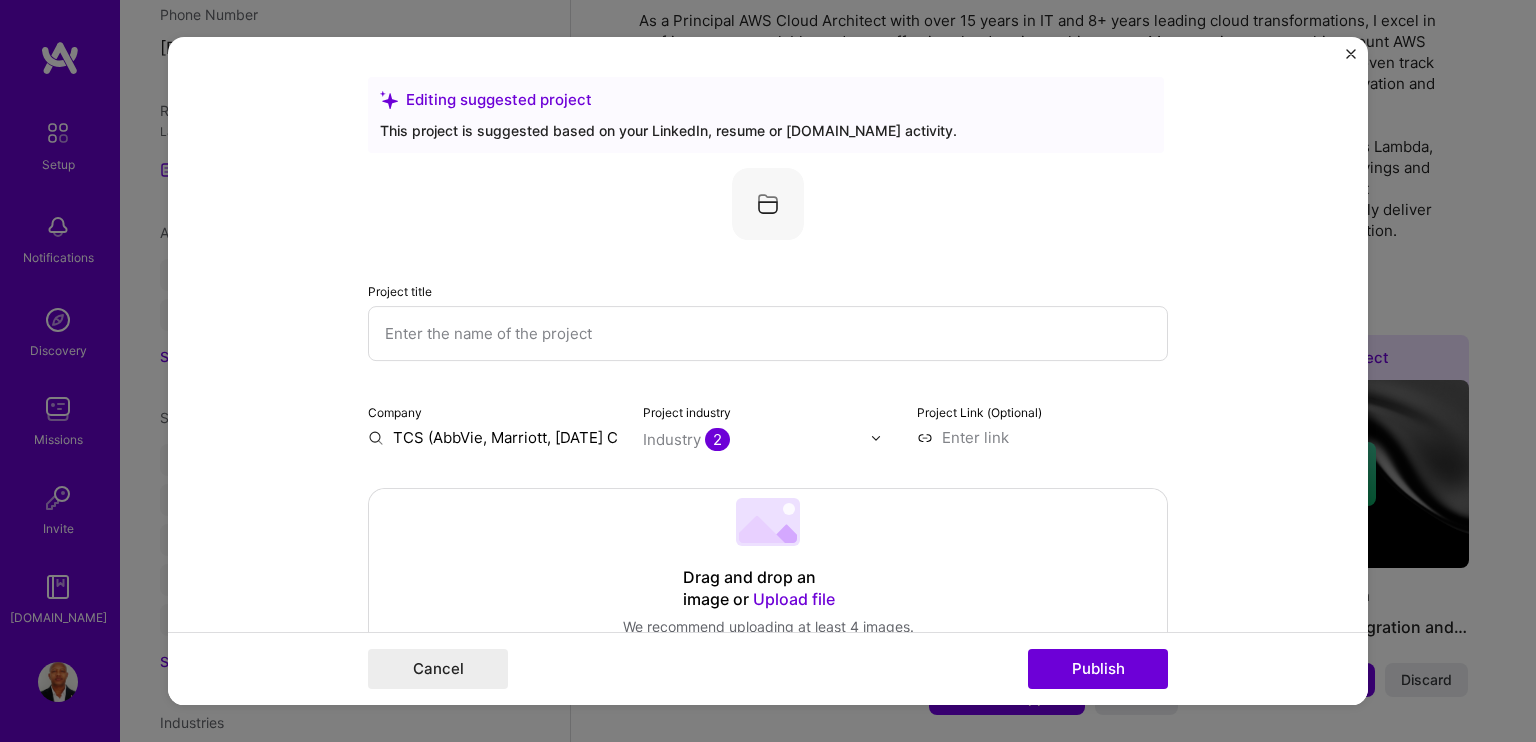 click at bounding box center (768, 333) 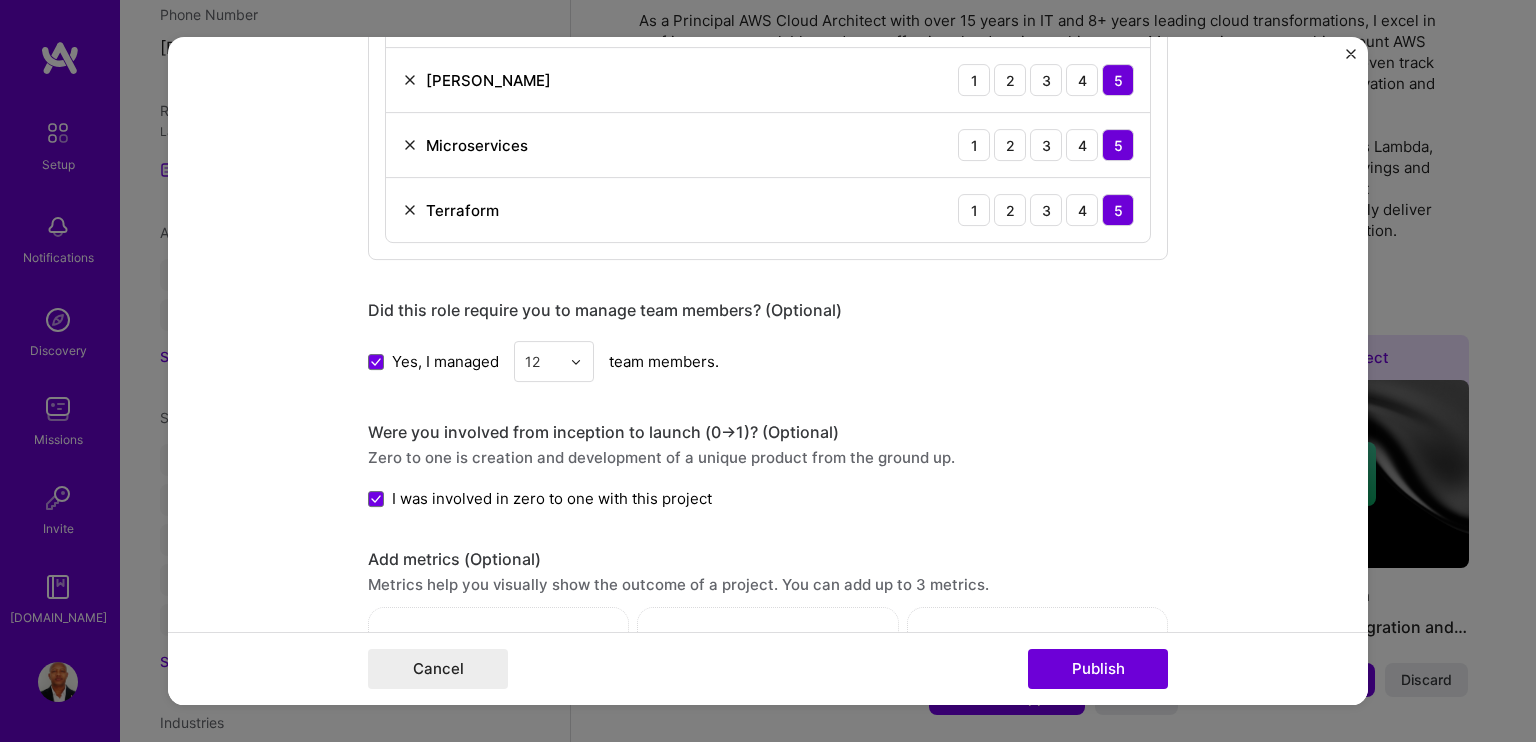 scroll, scrollTop: 2100, scrollLeft: 0, axis: vertical 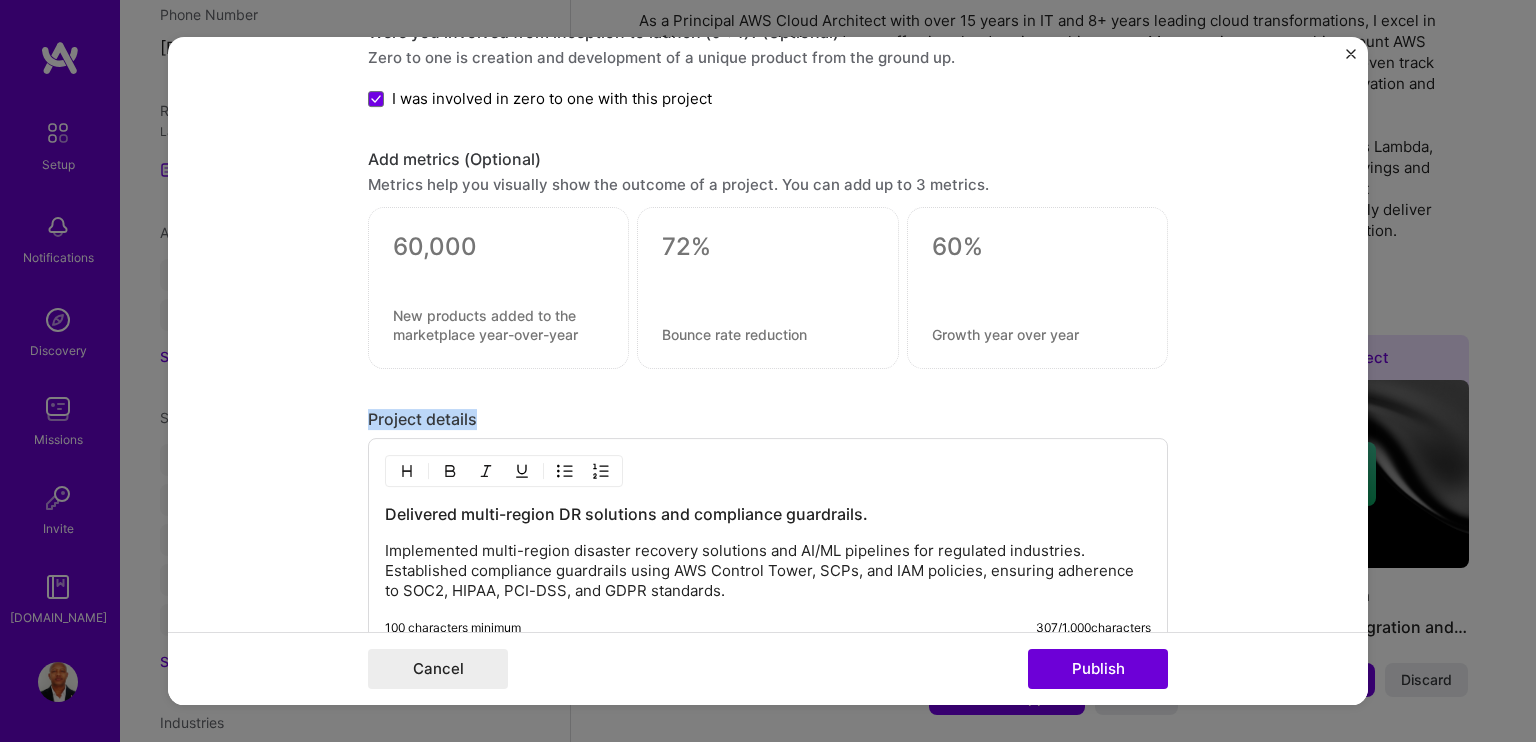 drag, startPoint x: 481, startPoint y: 408, endPoint x: 348, endPoint y: 399, distance: 133.30417 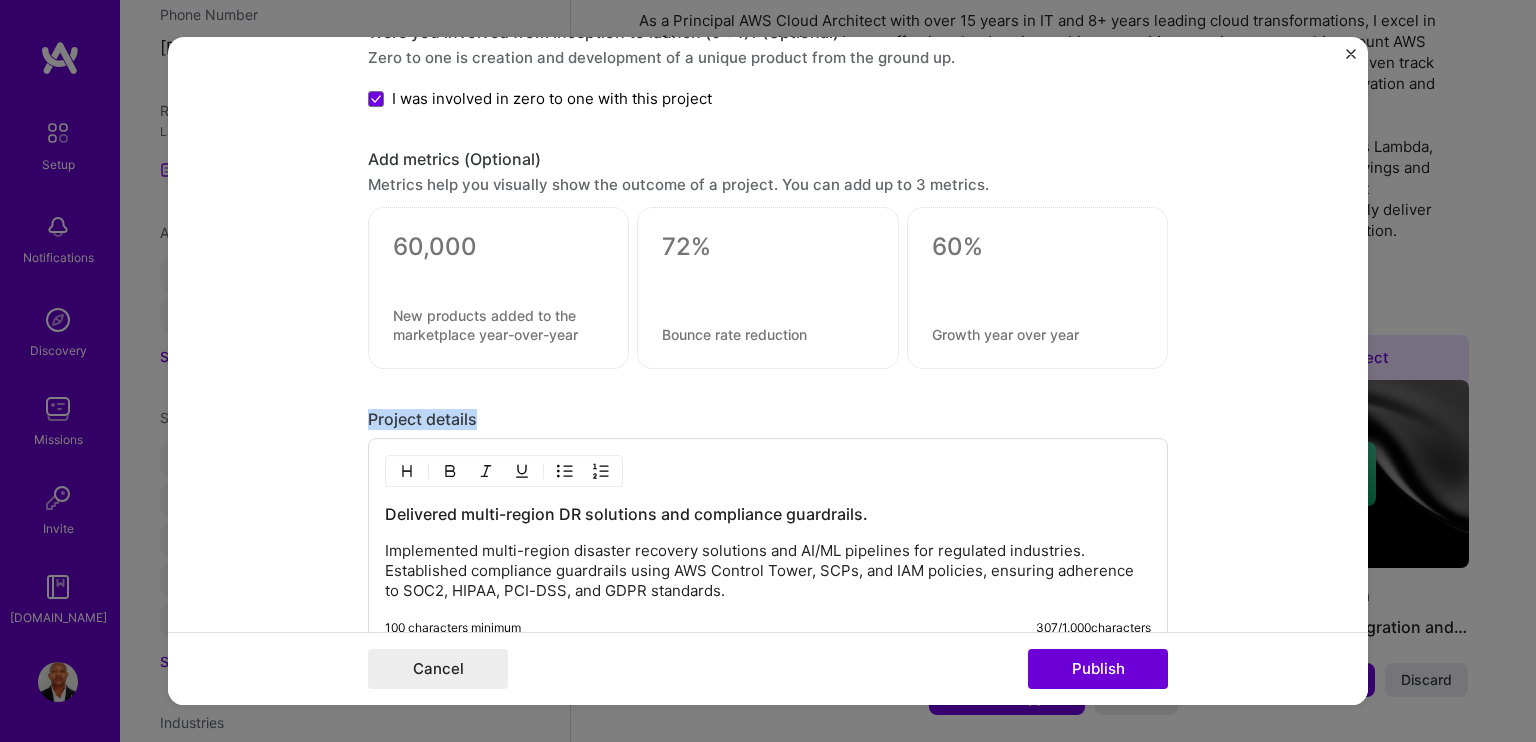 click on "Editing suggested project This project is suggested based on your LinkedIn, resume or [DOMAIN_NAME] activity. Project title AI-Driven Service Management Platform Company TCS (AbbVie, Marriott, [DATE] Cruise)
Project industry Industry 2 Project Link (Optional)
Drag and drop an image or   Upload file Upload file We recommend uploading at least 4 images. 1600x1200px or higher recommended. Max 5MB each. Role Senior AWS Cloud Architect Select role type [DATE]
to [DATE]
I’m still working on this project Skills used — Add up to 12 skills Any new skills will be added to your profile. Enter skills... 12 Data Architecture 1 2 3 4 5 DevOps 1 2 3 4 5 Java 1 2 3 4 5 Machine Learning 1 2 3 4 5 Python 1 2 3 4 5 Security (Engineering) 1 2 3 4 5 CI/CD 1 2 3 4 5 Grafana 1 2 3 4 5 Kubernetes 1 2 3 4 5 [PERSON_NAME] 1 2 3 4 5 Microservices 1 2 3 4 5 Terraform 1 2 3 4 5 Yes, I managed 12 team members. ->" at bounding box center [768, 371] 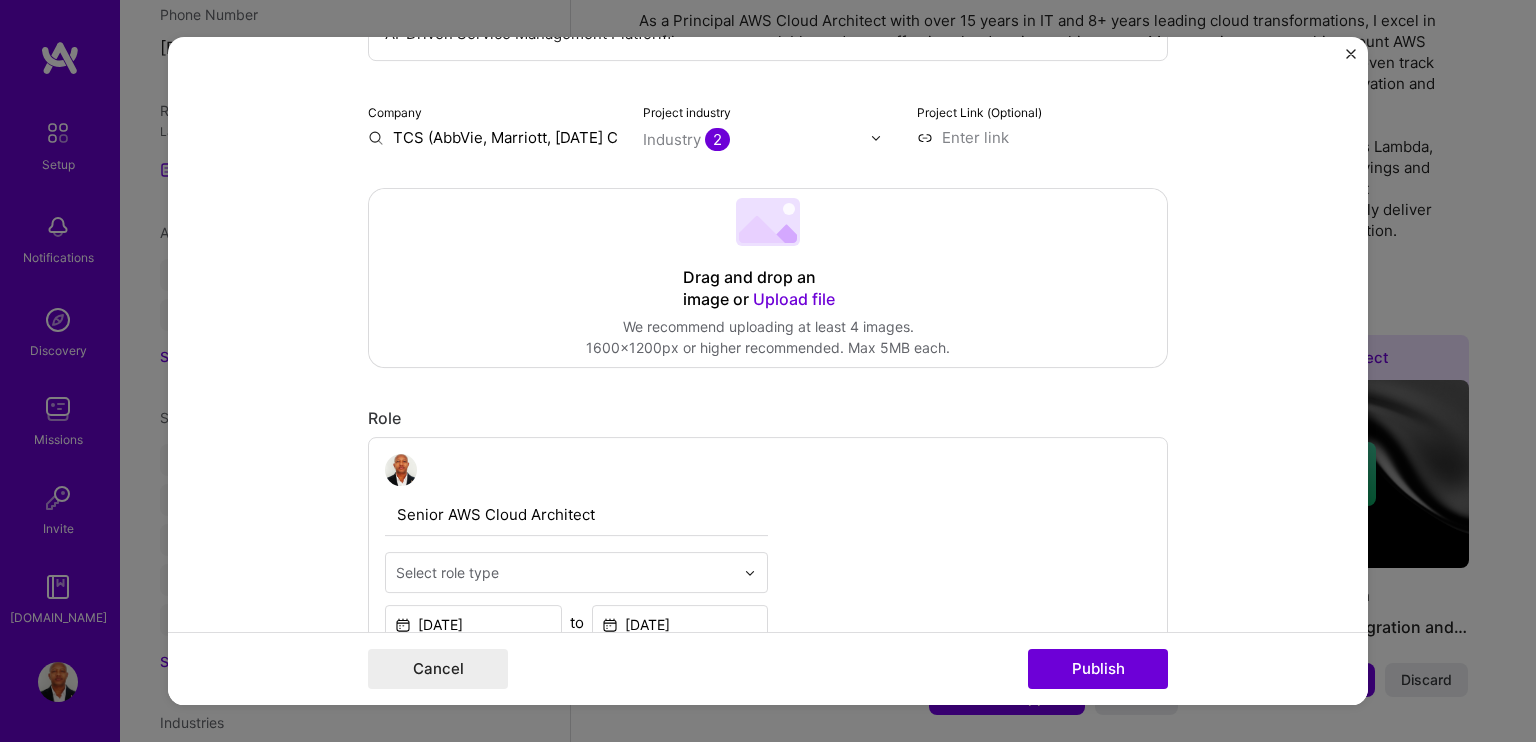 scroll, scrollTop: 0, scrollLeft: 0, axis: both 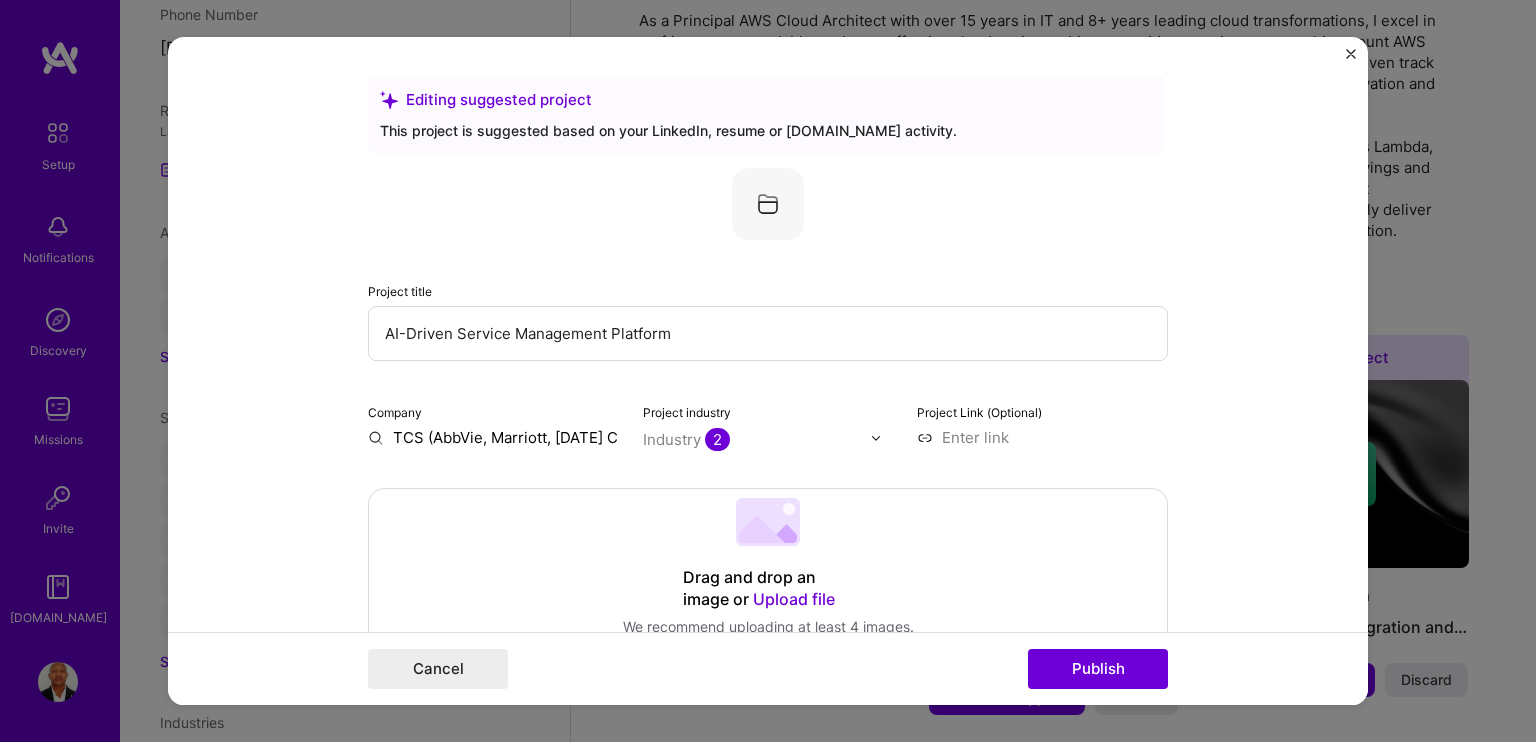drag, startPoint x: 701, startPoint y: 339, endPoint x: 293, endPoint y: 317, distance: 408.5927 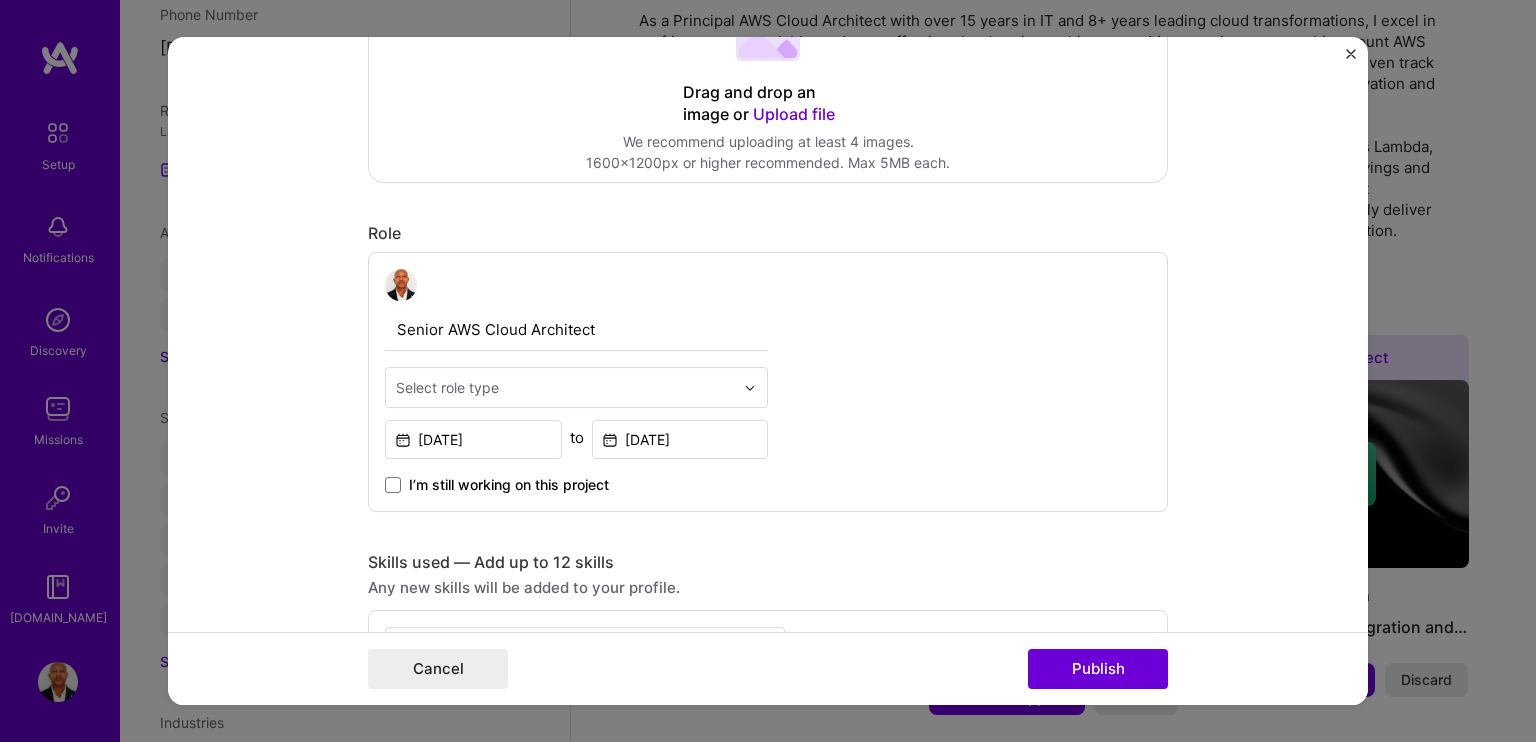 scroll, scrollTop: 600, scrollLeft: 0, axis: vertical 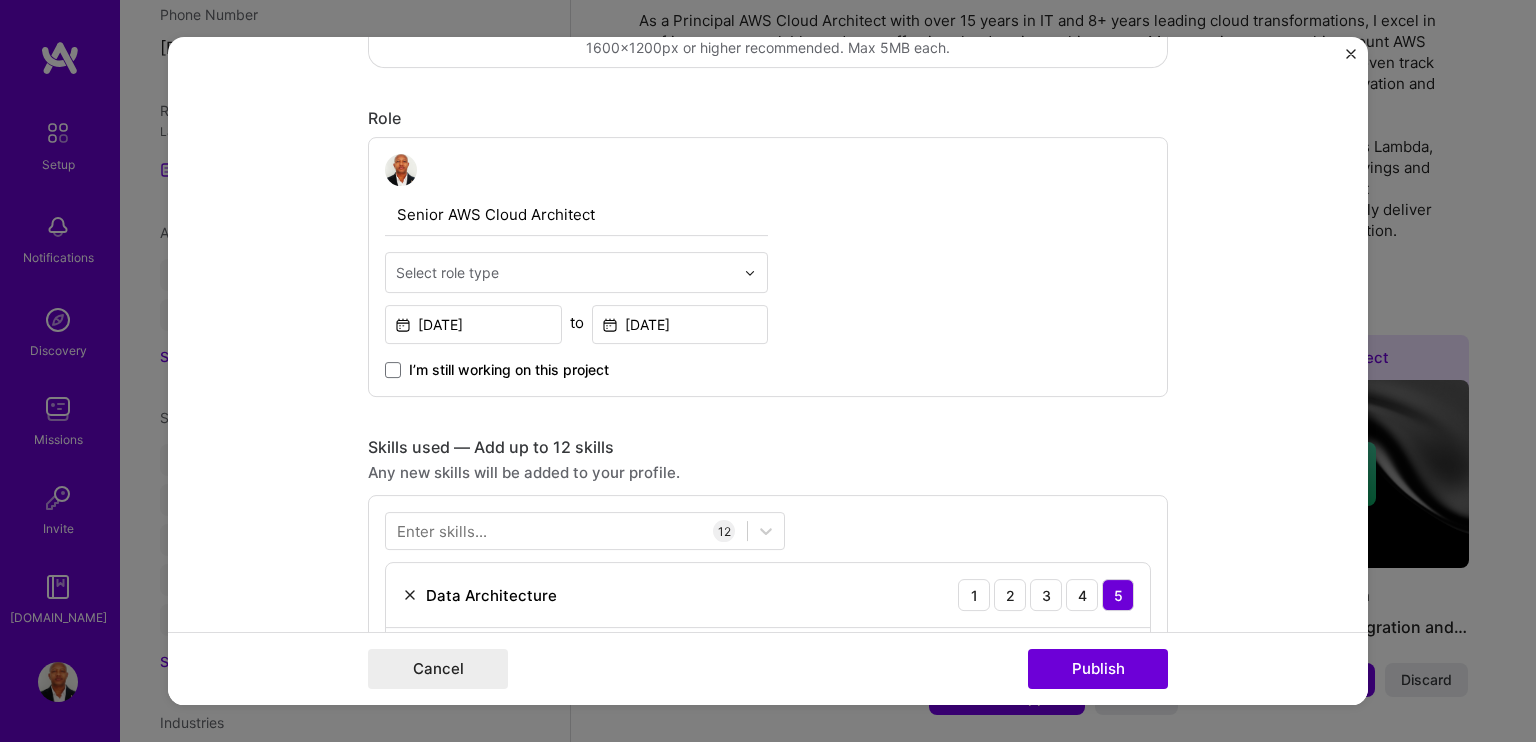 type on "Intelligent [PERSON_NAME] (Service Asset Management) Cloud Automation for AbbVie" 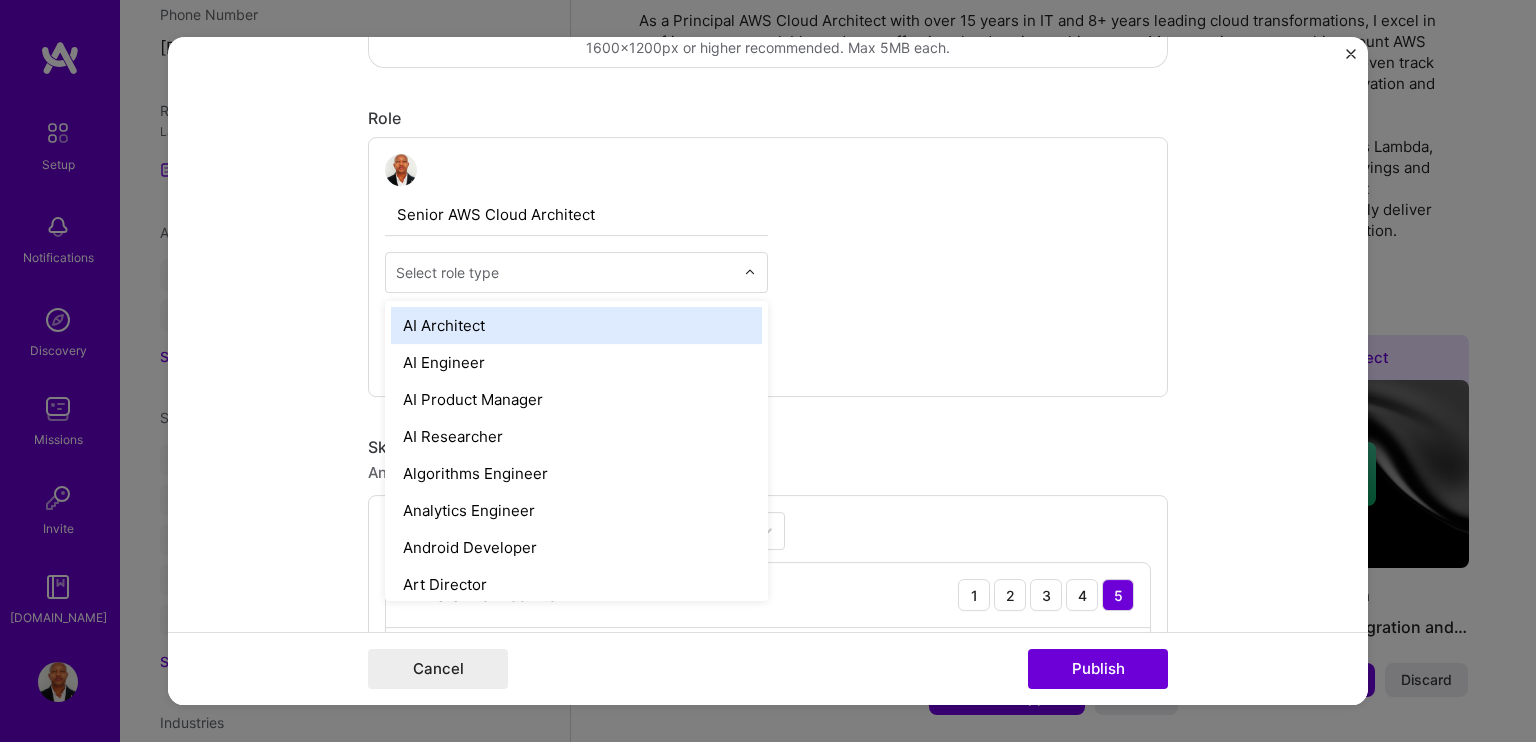 click at bounding box center (755, 272) 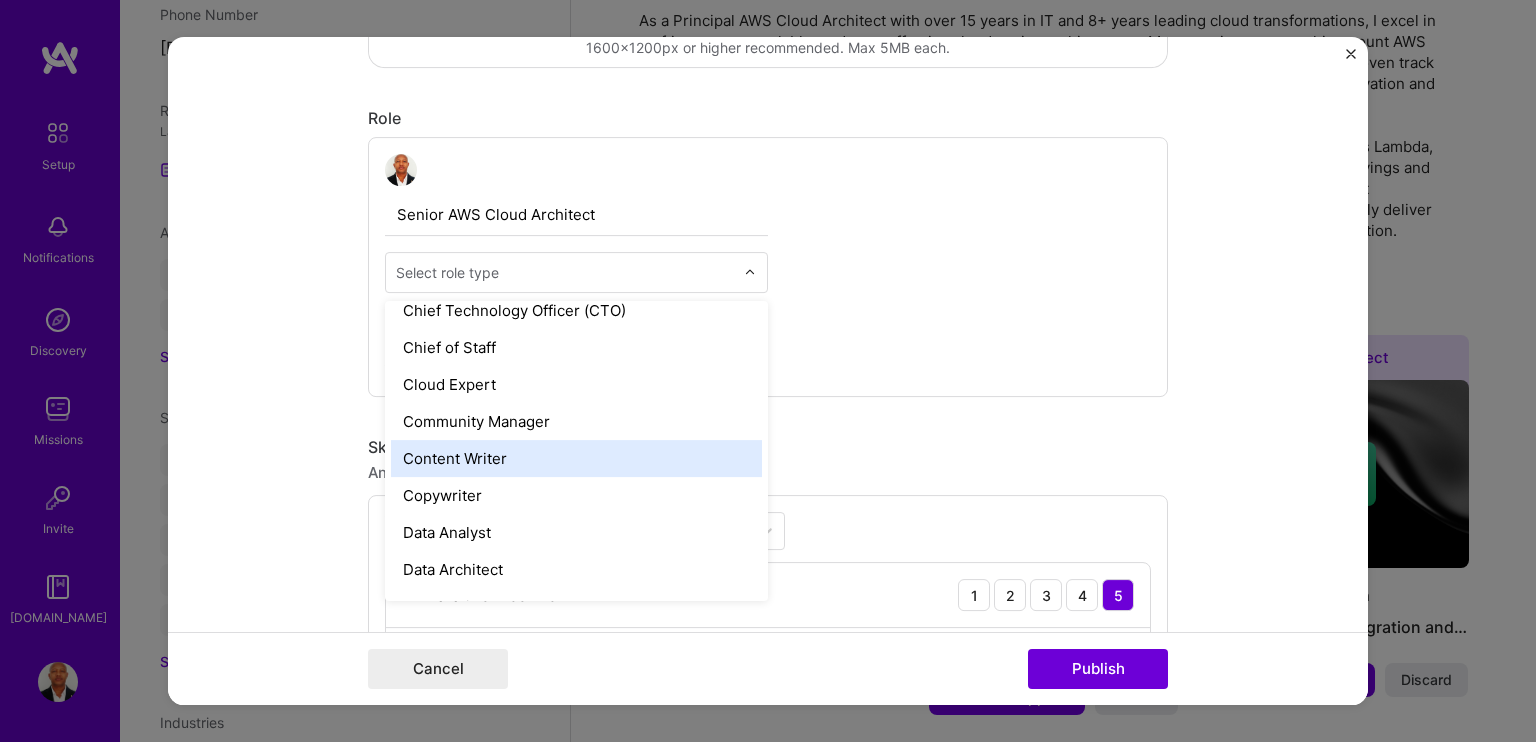 scroll, scrollTop: 502, scrollLeft: 0, axis: vertical 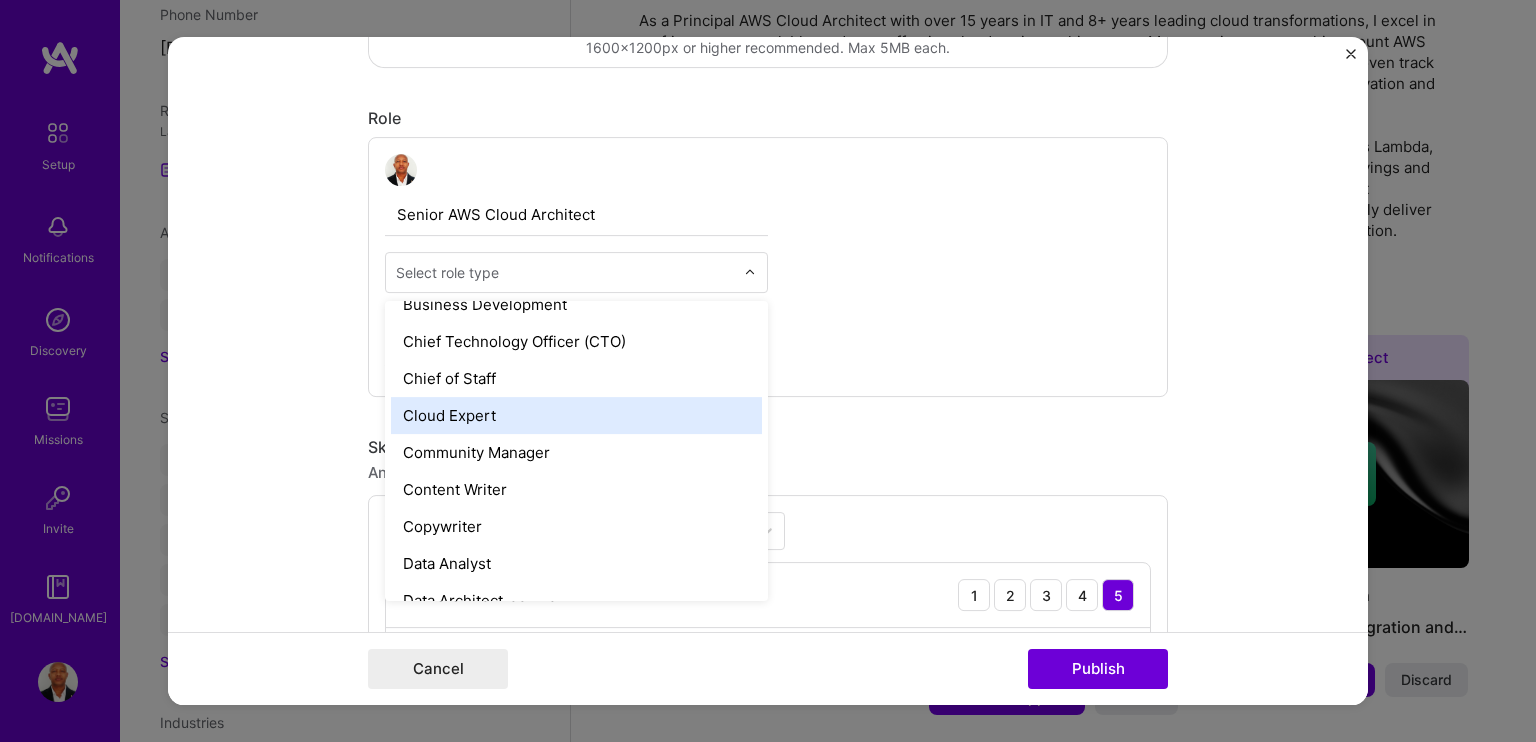 click on "Cloud Expert" at bounding box center [576, 415] 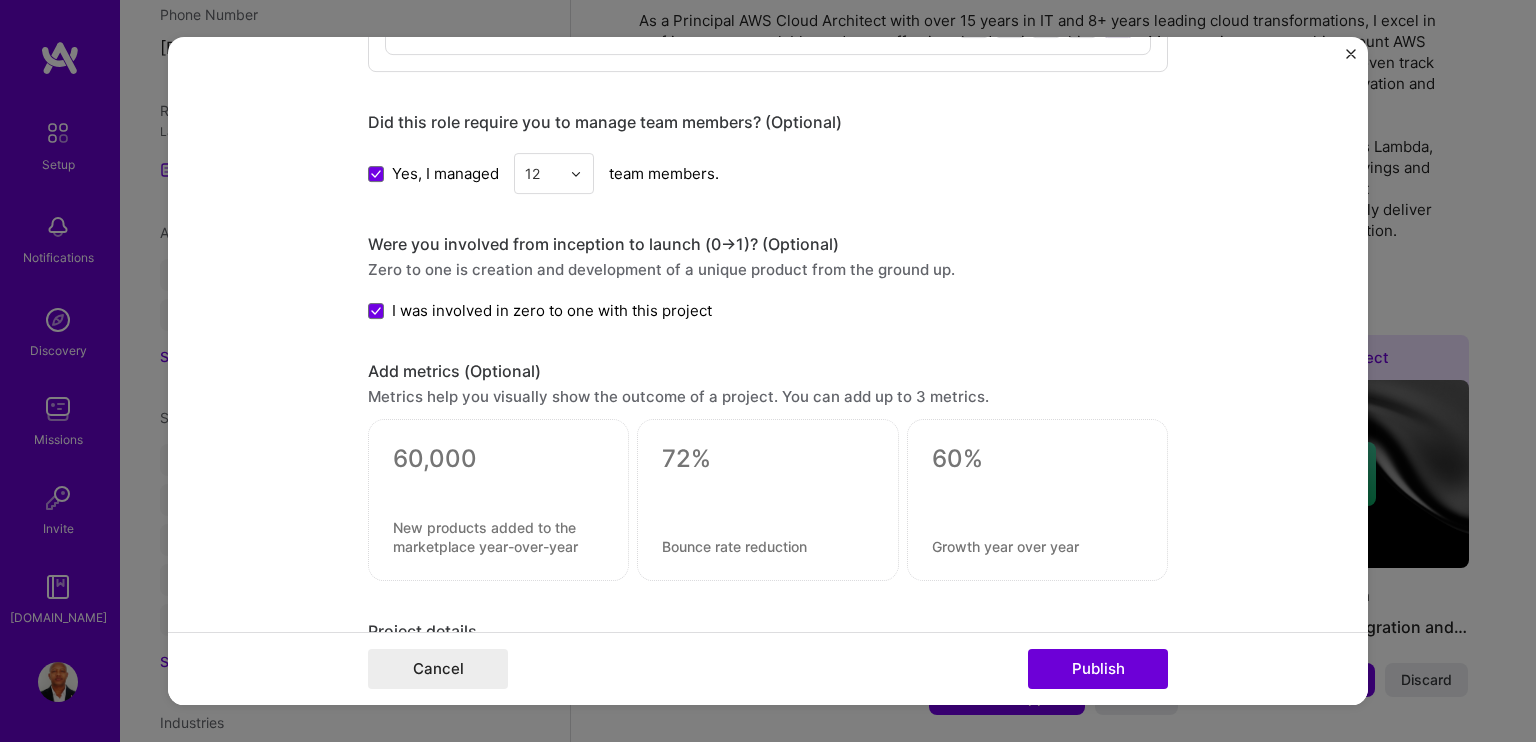 scroll, scrollTop: 2000, scrollLeft: 0, axis: vertical 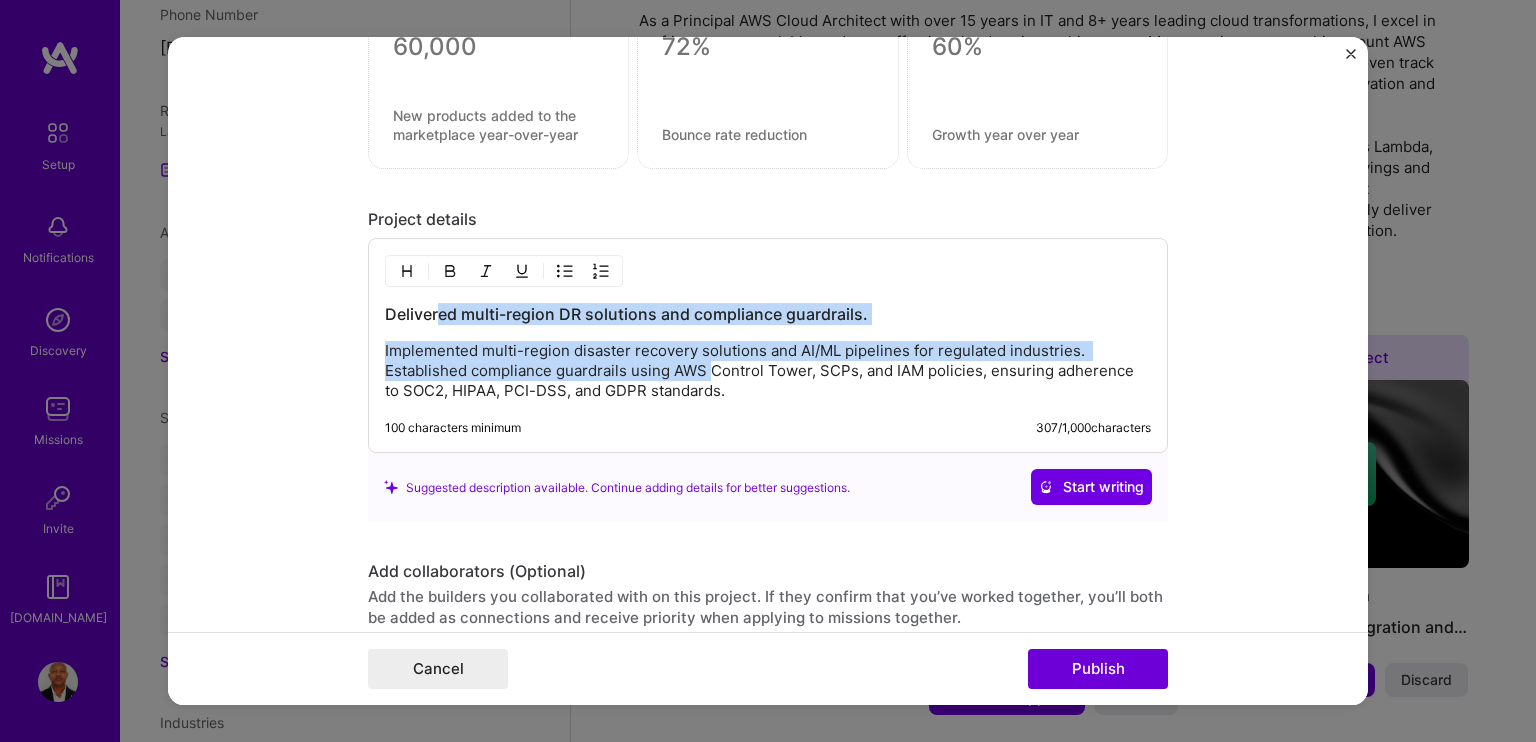 drag, startPoint x: 704, startPoint y: 374, endPoint x: 428, endPoint y: 319, distance: 281.42673 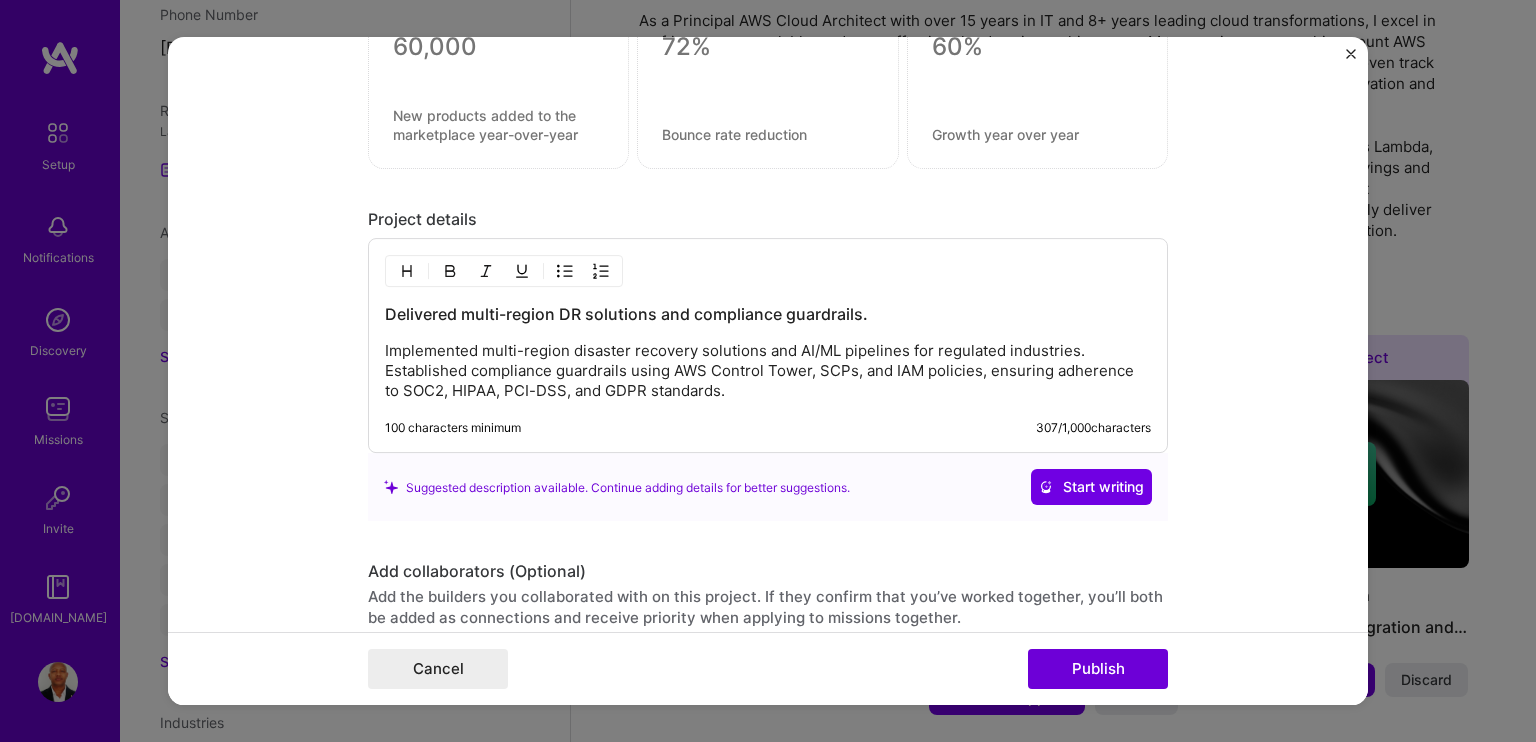 click on "Implemented multi-region disaster recovery solutions and AI/ML pipelines for regulated industries. Established compliance guardrails using AWS Control Tower, SCPs, and IAM policies, ensuring adherence to SOC2, HIPAA, PCI-DSS, and GDPR standards." at bounding box center (768, 372) 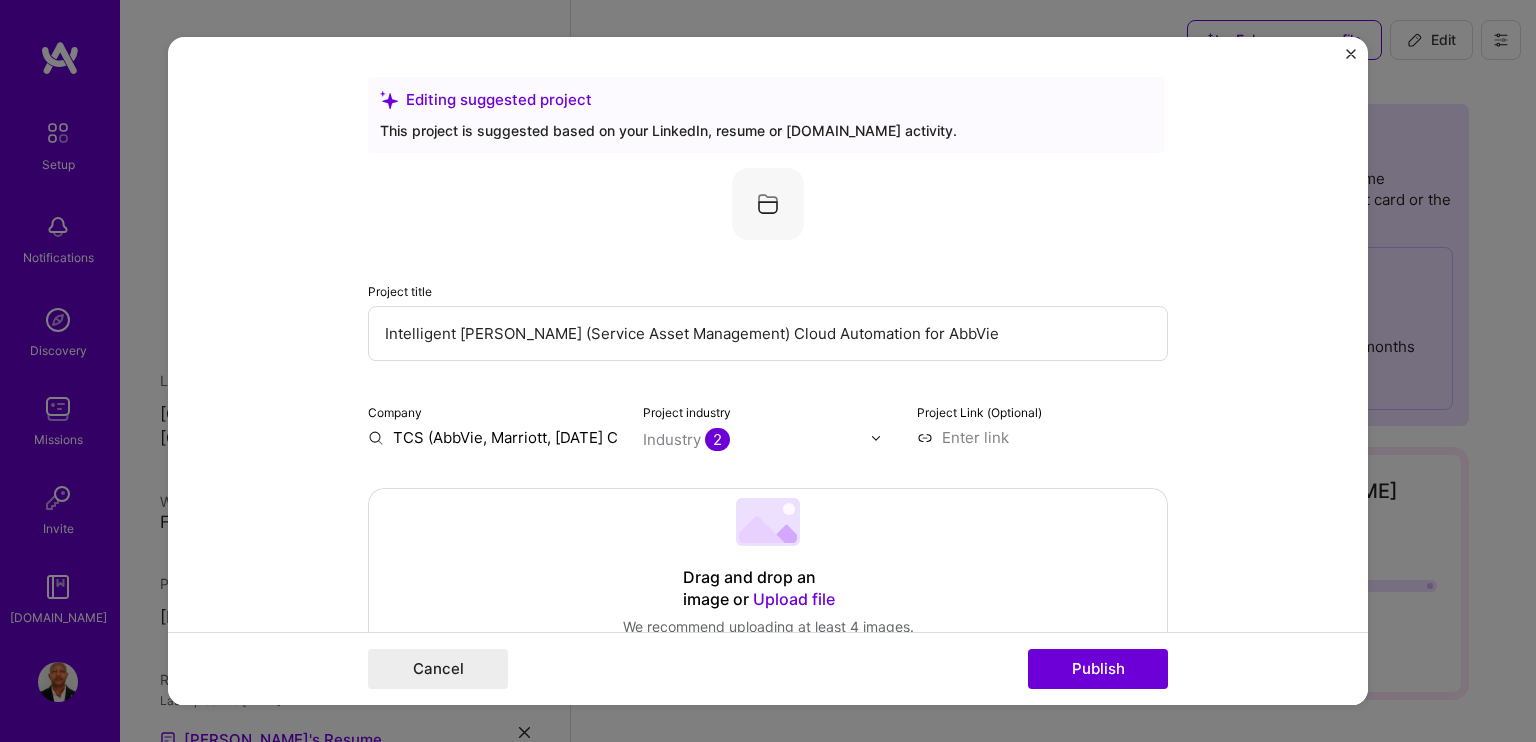scroll, scrollTop: 800, scrollLeft: 0, axis: vertical 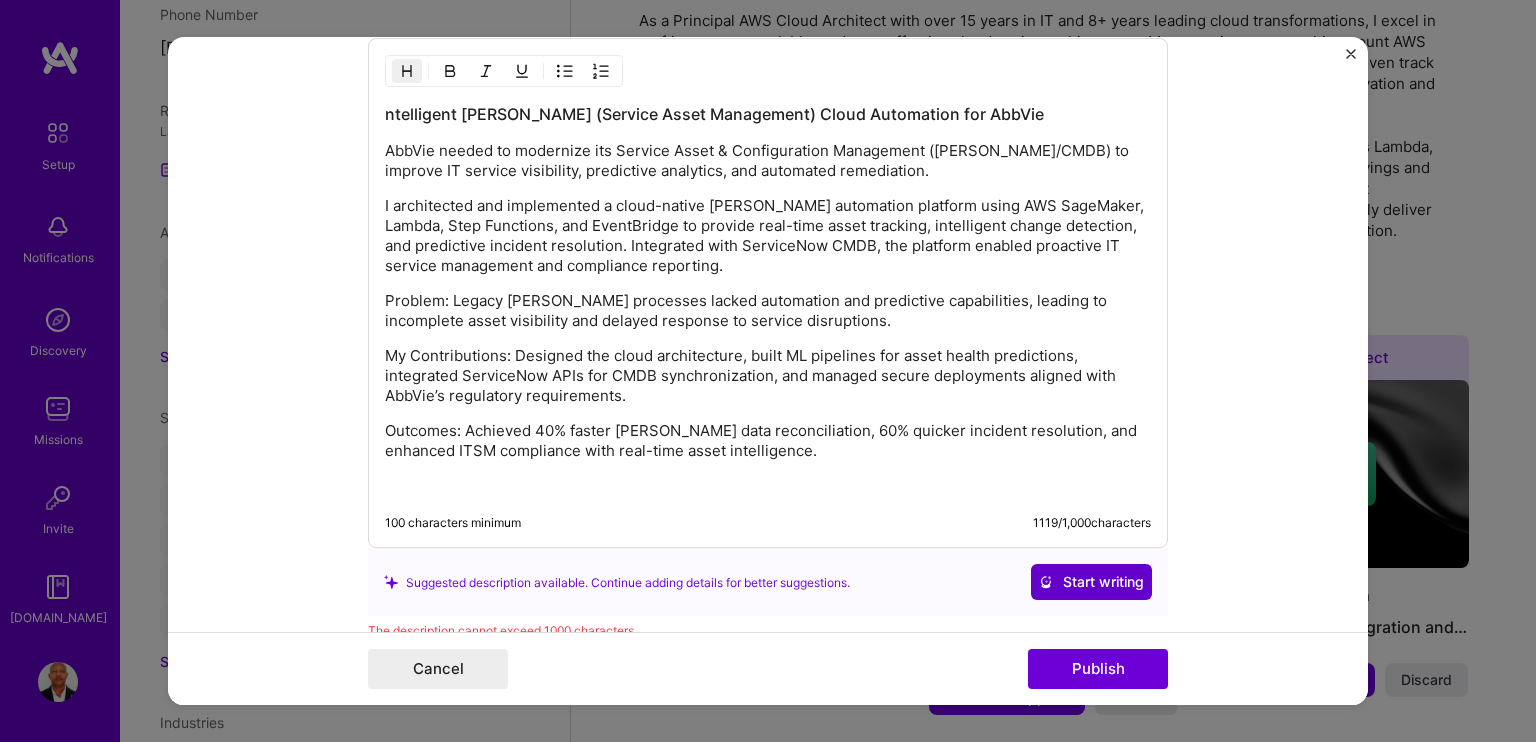 click on "Start writing" at bounding box center (1091, 583) 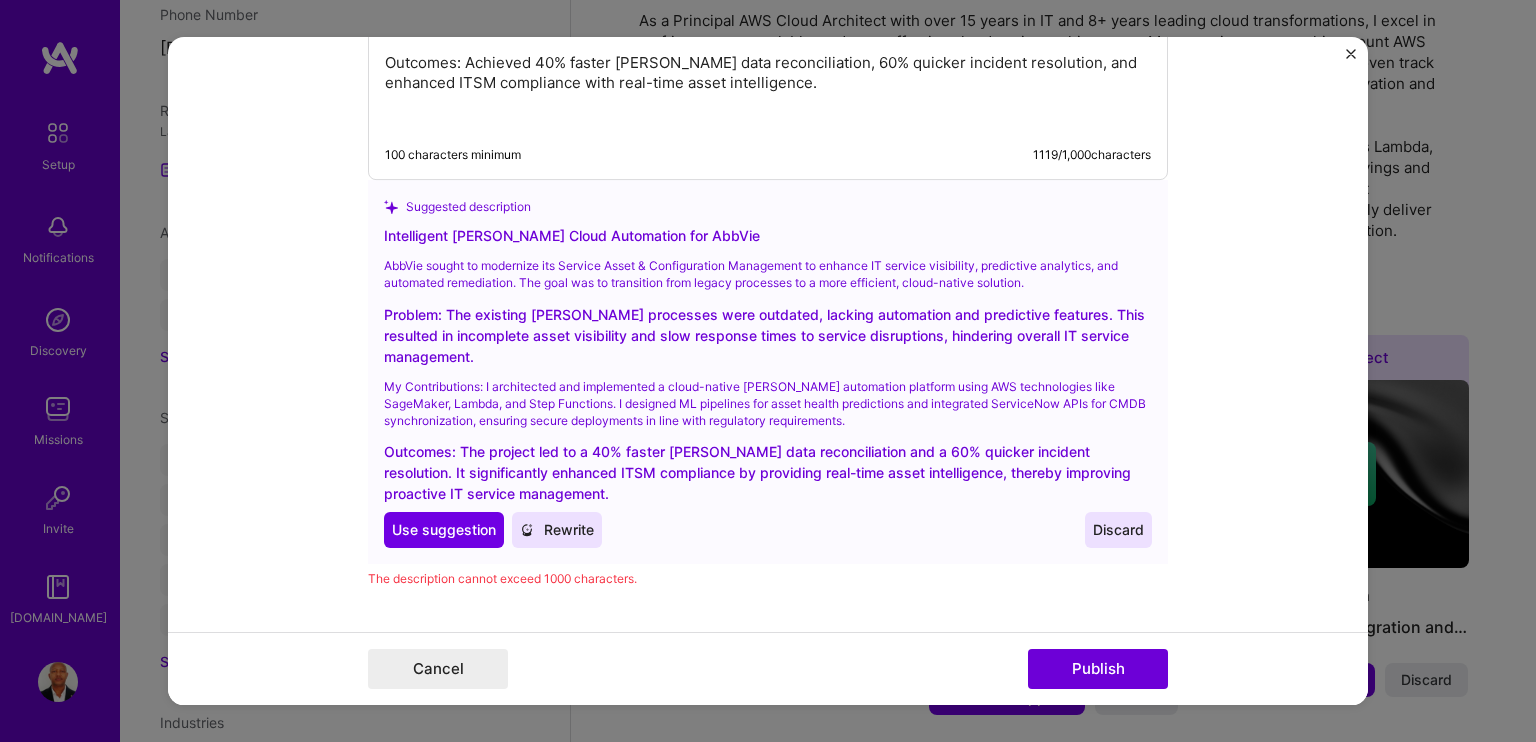 scroll, scrollTop: 2900, scrollLeft: 0, axis: vertical 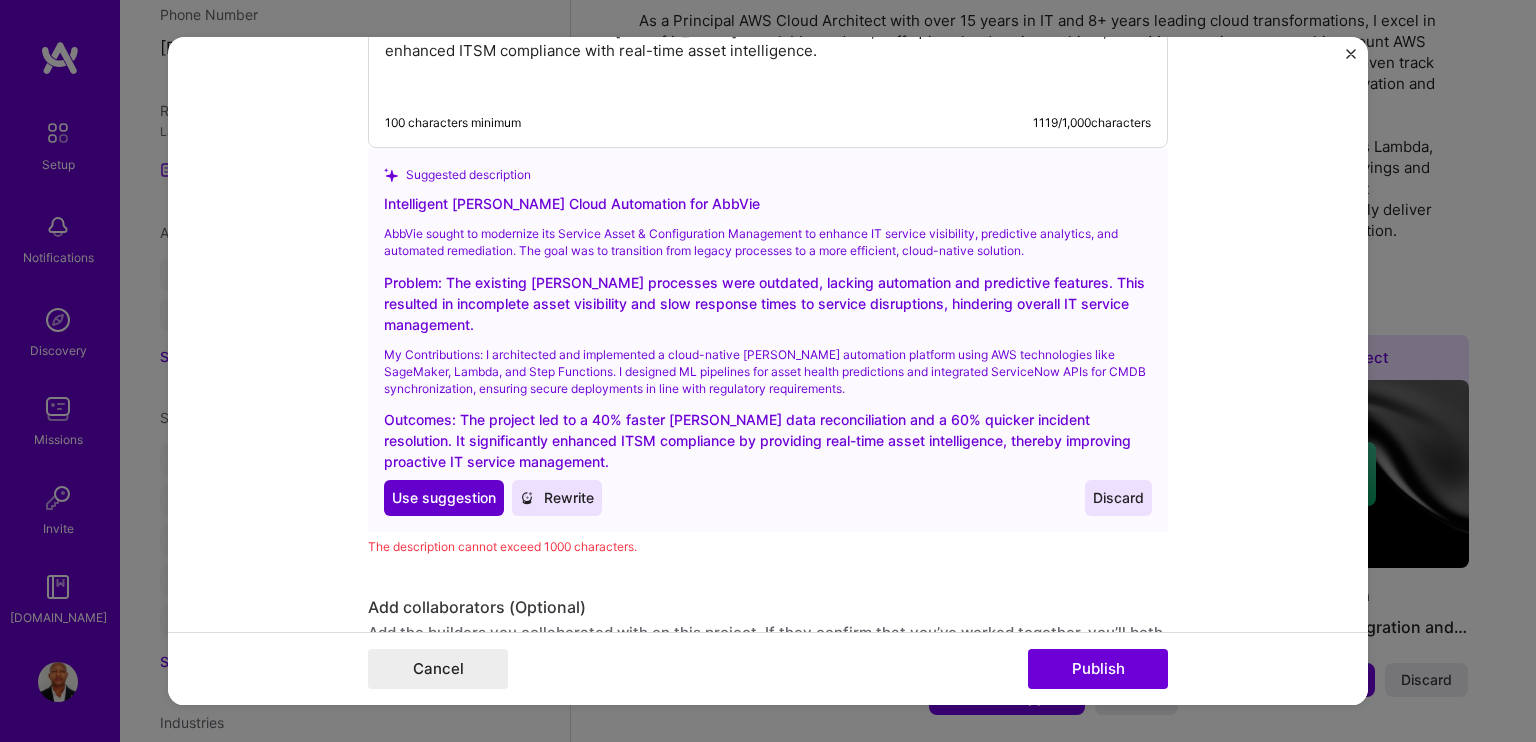 click on "Use suggestion" at bounding box center [444, 499] 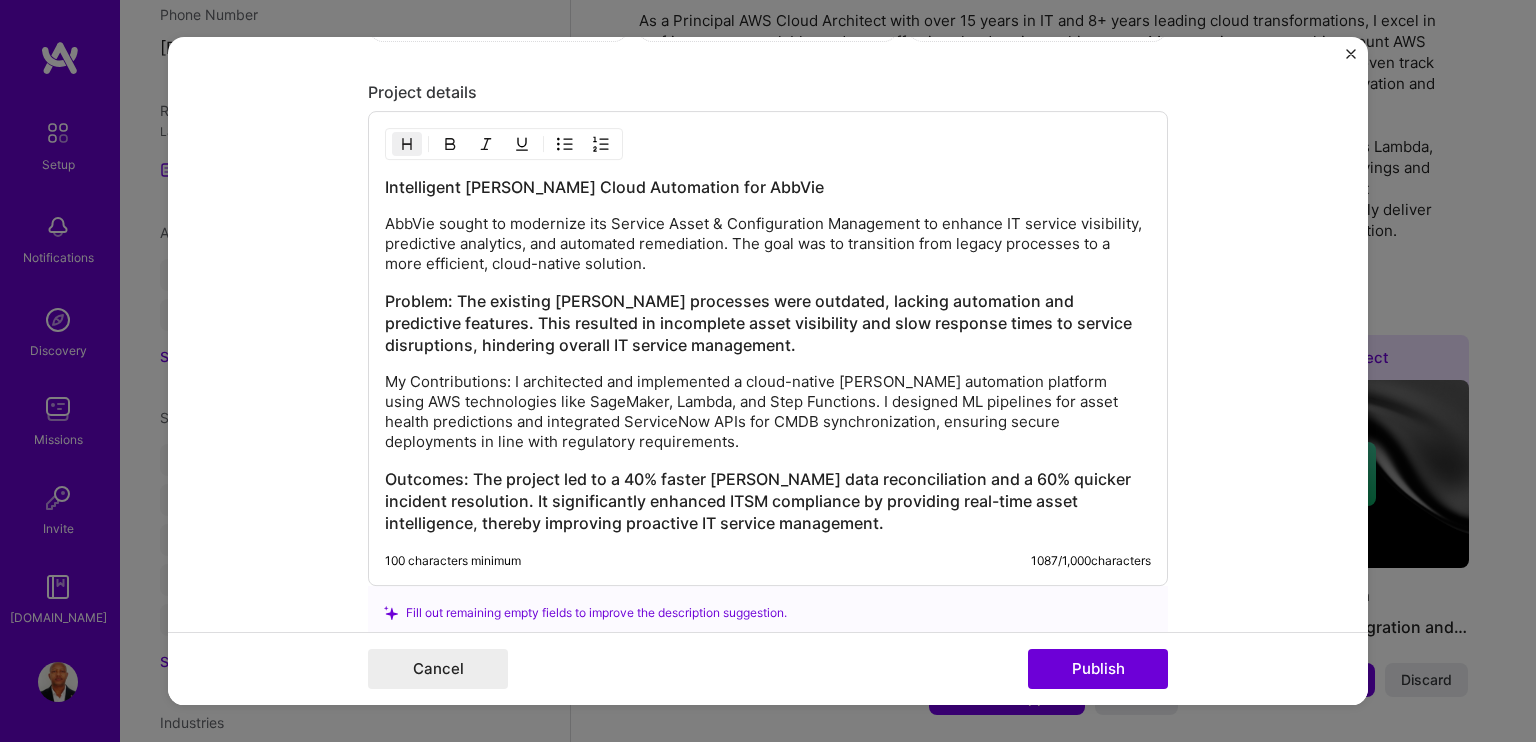 scroll, scrollTop: 2425, scrollLeft: 0, axis: vertical 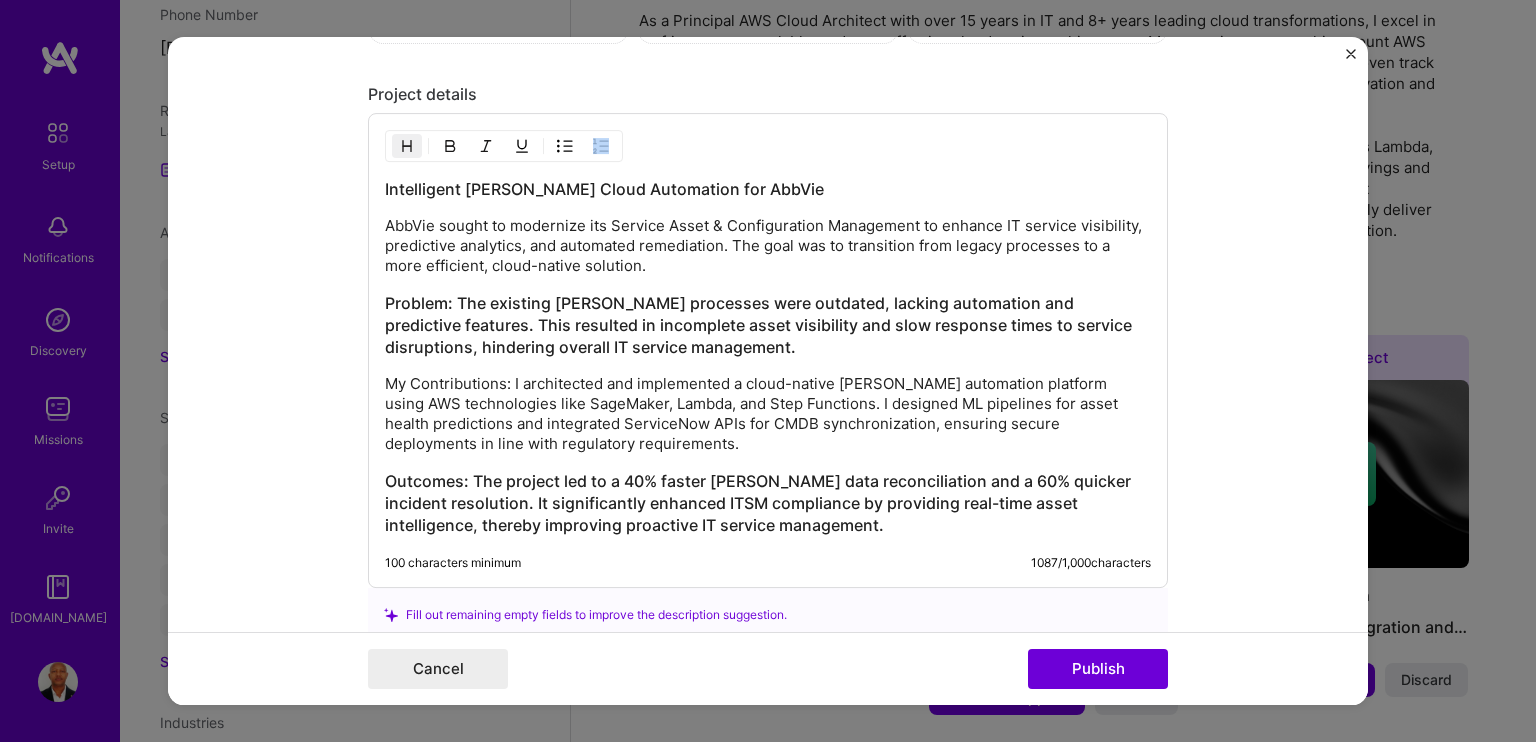 drag, startPoint x: 373, startPoint y: 179, endPoint x: 639, endPoint y: 459, distance: 386.20718 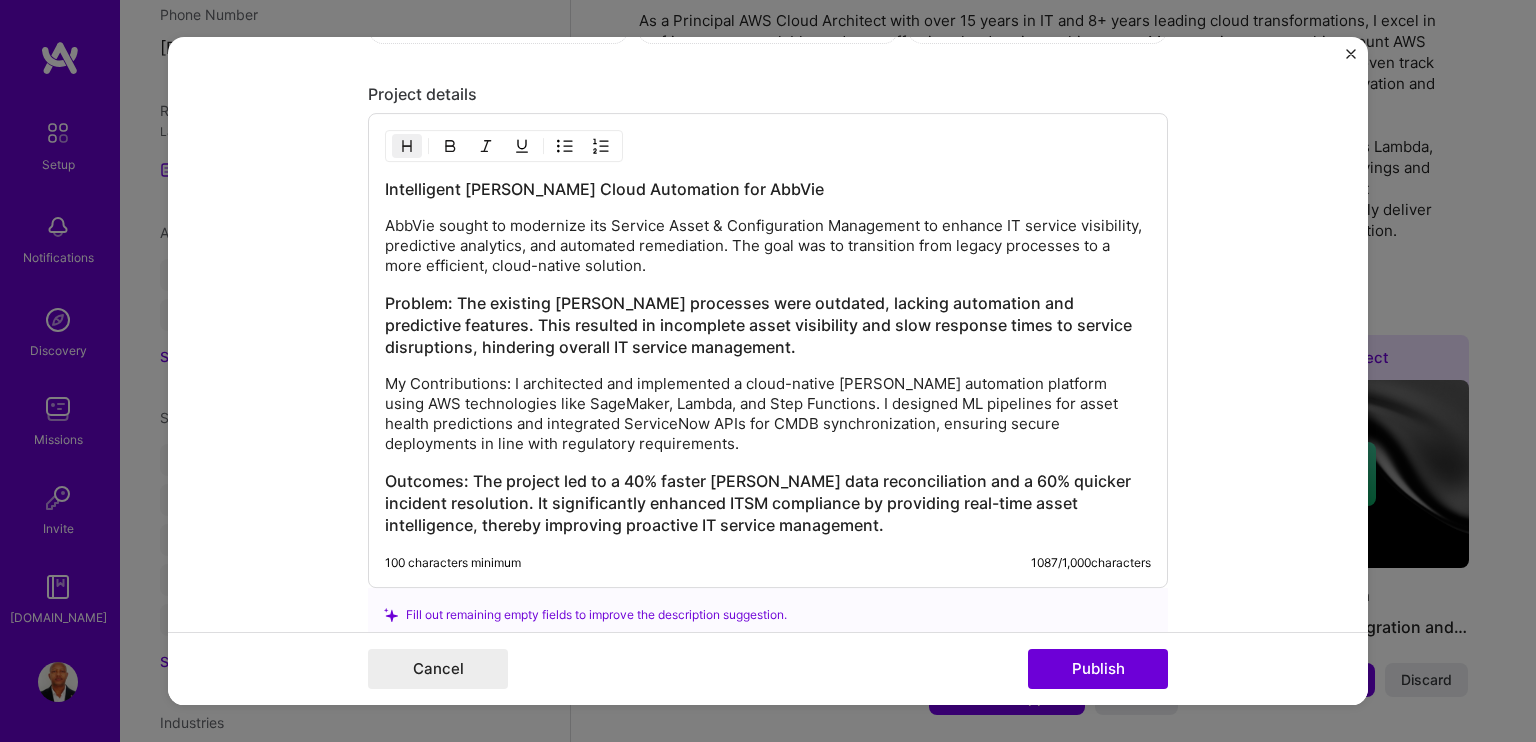 click on "Intelligent SAM Cloud Automation for AbbVie AbbVie sought to modernize its Service Asset & Configuration Management to enhance IT service visibility, predictive analytics, and automated remediation. The goal was to transition from legacy processes to a more efficient, cloud-native solution. Problem: The existing SAM processes were outdated, lacking automation and predictive features. This resulted in incomplete asset visibility and slow response times to service disruptions, hindering overall IT service management. My Contributions: I architected and implemented a cloud-native SAM automation platform using AWS technologies like SageMaker, Lambda, and Step Functions. I designed ML pipelines for asset health predictions and integrated ServiceNow APIs for CMDB synchronization, ensuring secure deployments in line with regulatory requirements." at bounding box center (768, 358) 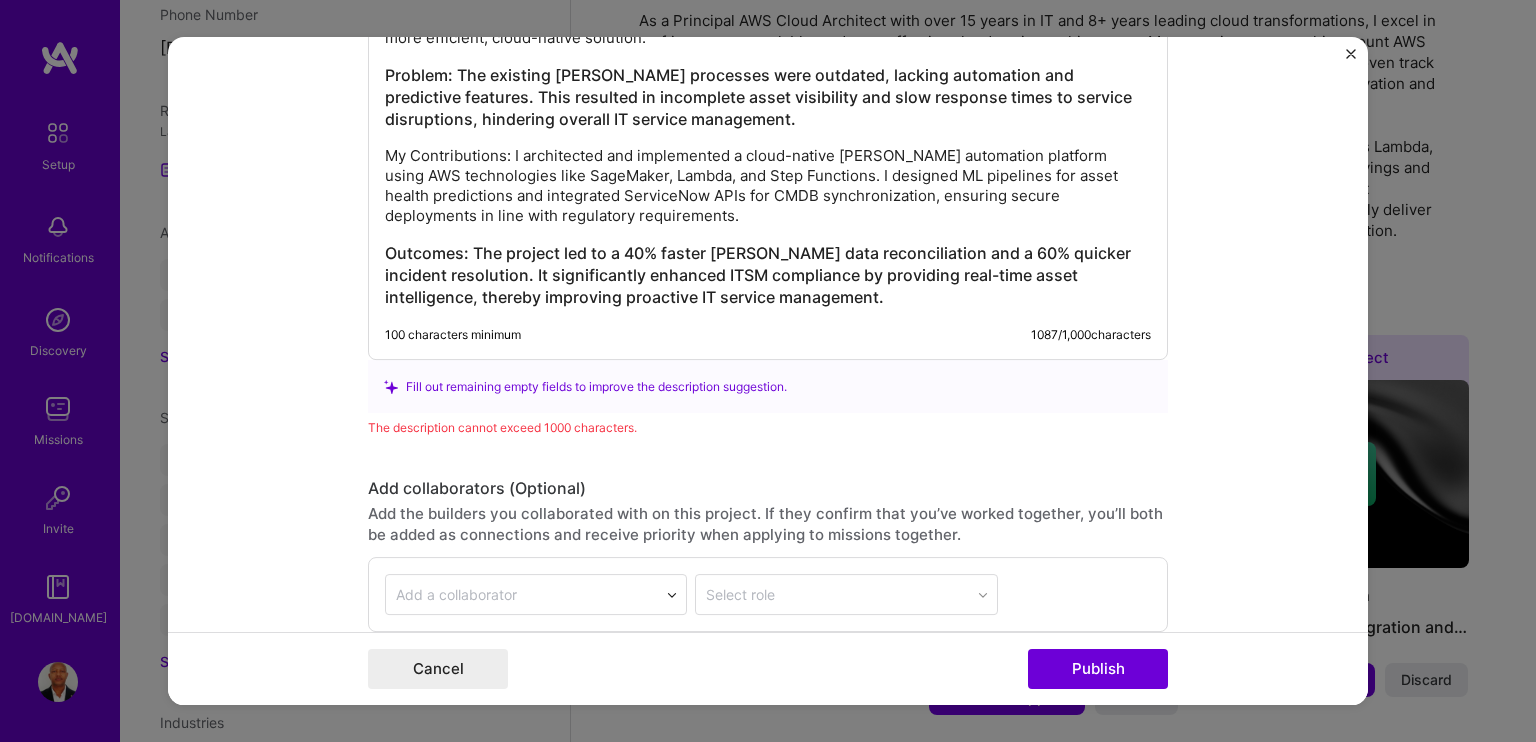 scroll, scrollTop: 2425, scrollLeft: 0, axis: vertical 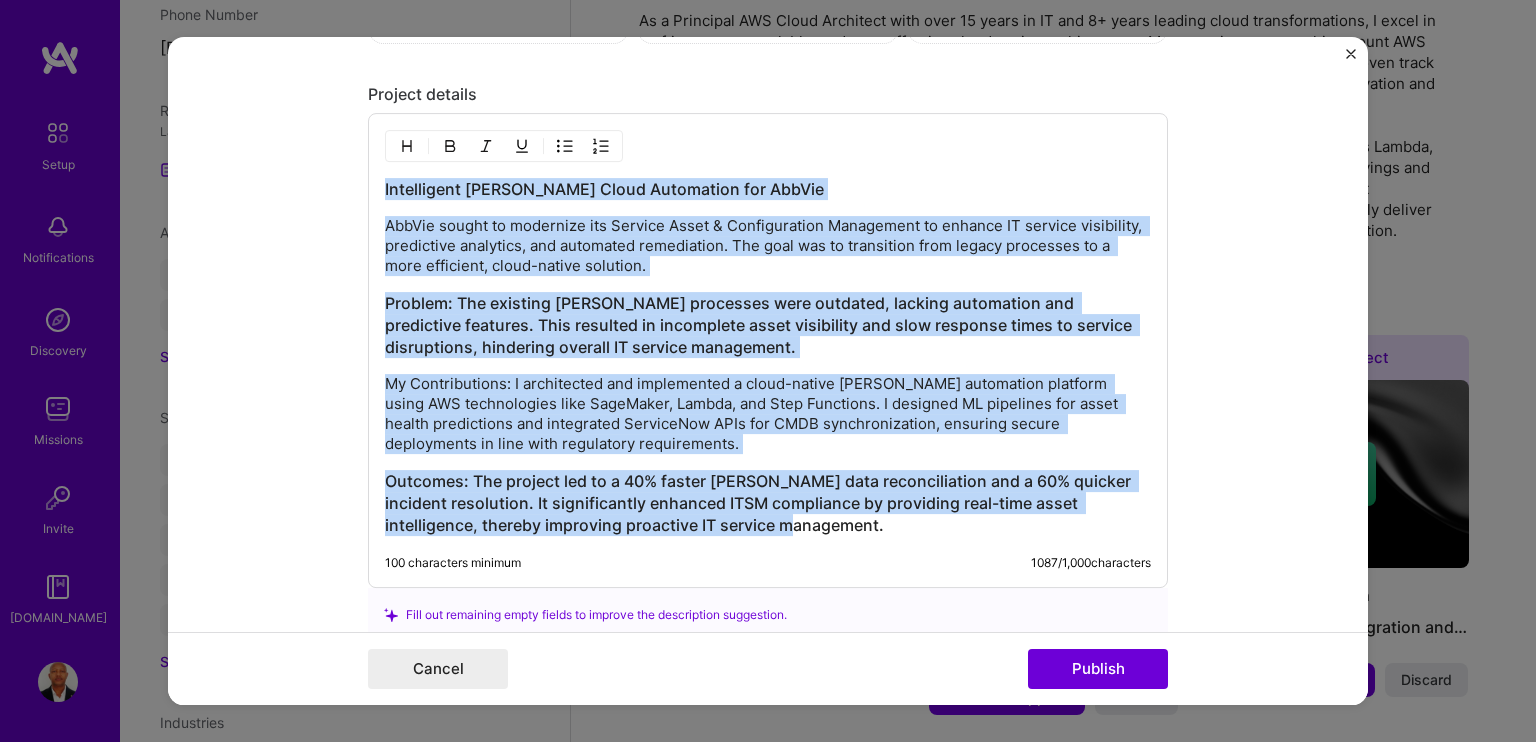 drag, startPoint x: 783, startPoint y: 522, endPoint x: 329, endPoint y: 170, distance: 574.4737 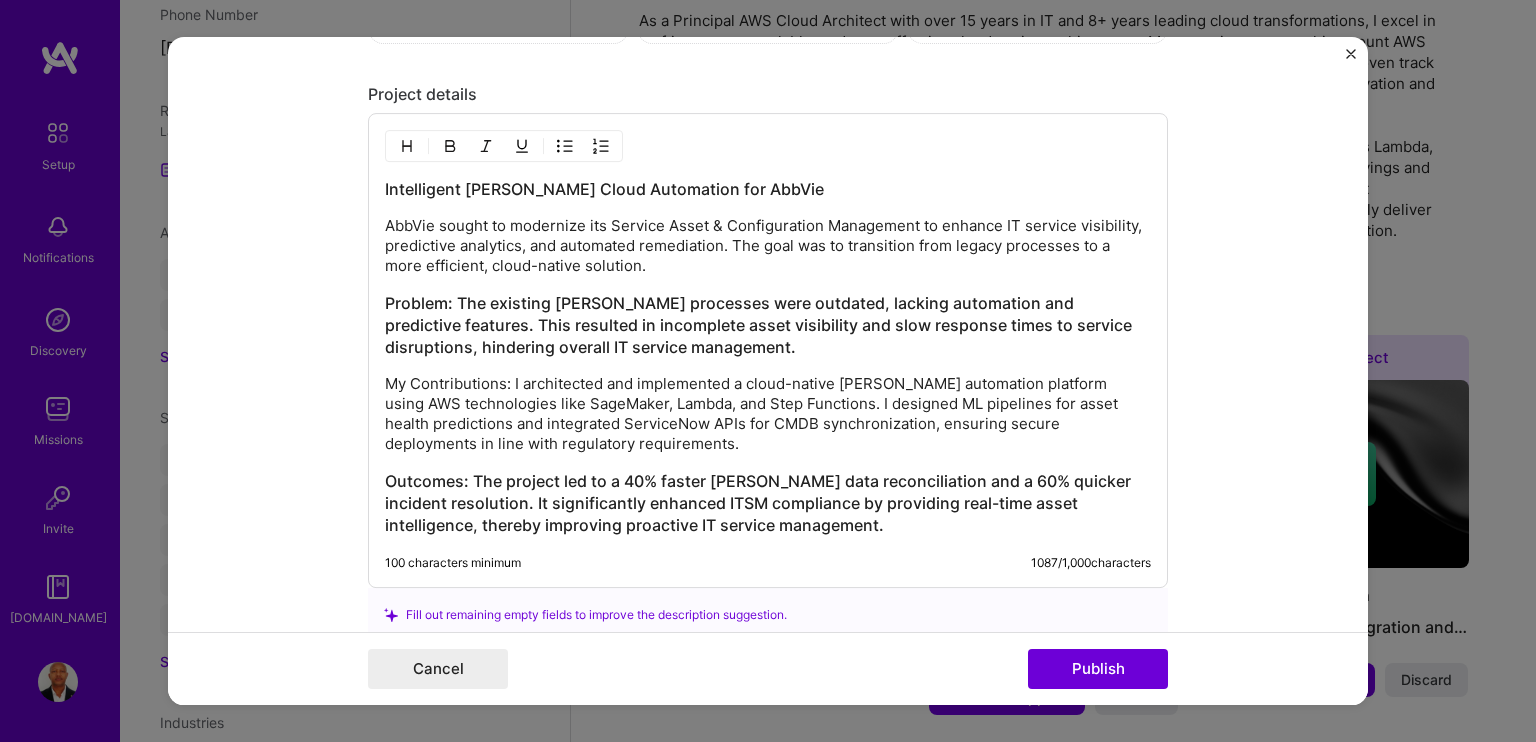 click on "Intelligent SAM Cloud Automation for AbbVie AbbVie sought to modernize its Service Asset & Configuration Management to enhance IT service visibility, predictive analytics, and automated remediation. The goal was to transition from legacy processes to a more efficient, cloud-native solution. Problem: The existing SAM processes were outdated, lacking automation and predictive features. This resulted in incomplete asset visibility and slow response times to service disruptions, hindering overall IT service management. My Contributions: I architected and implemented a cloud-native SAM automation platform using AWS technologies like SageMaker, Lambda, and Step Functions. I designed ML pipelines for asset health predictions and integrated ServiceNow APIs for CMDB synchronization, ensuring secure deployments in line with regulatory requirements. 100 characters minimum 1087 / 1,000  characters" at bounding box center [768, 351] 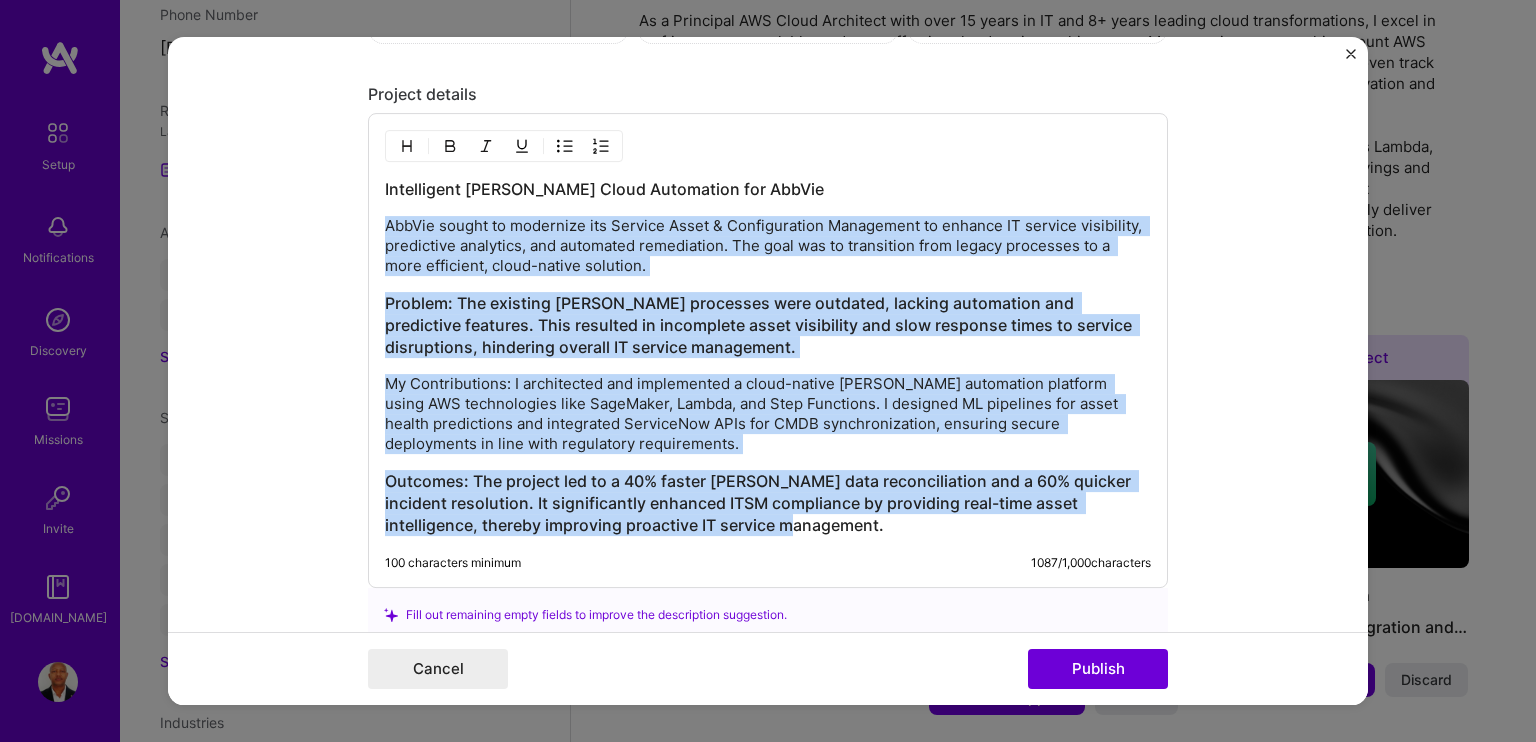 drag, startPoint x: 787, startPoint y: 519, endPoint x: 316, endPoint y: 208, distance: 564.41296 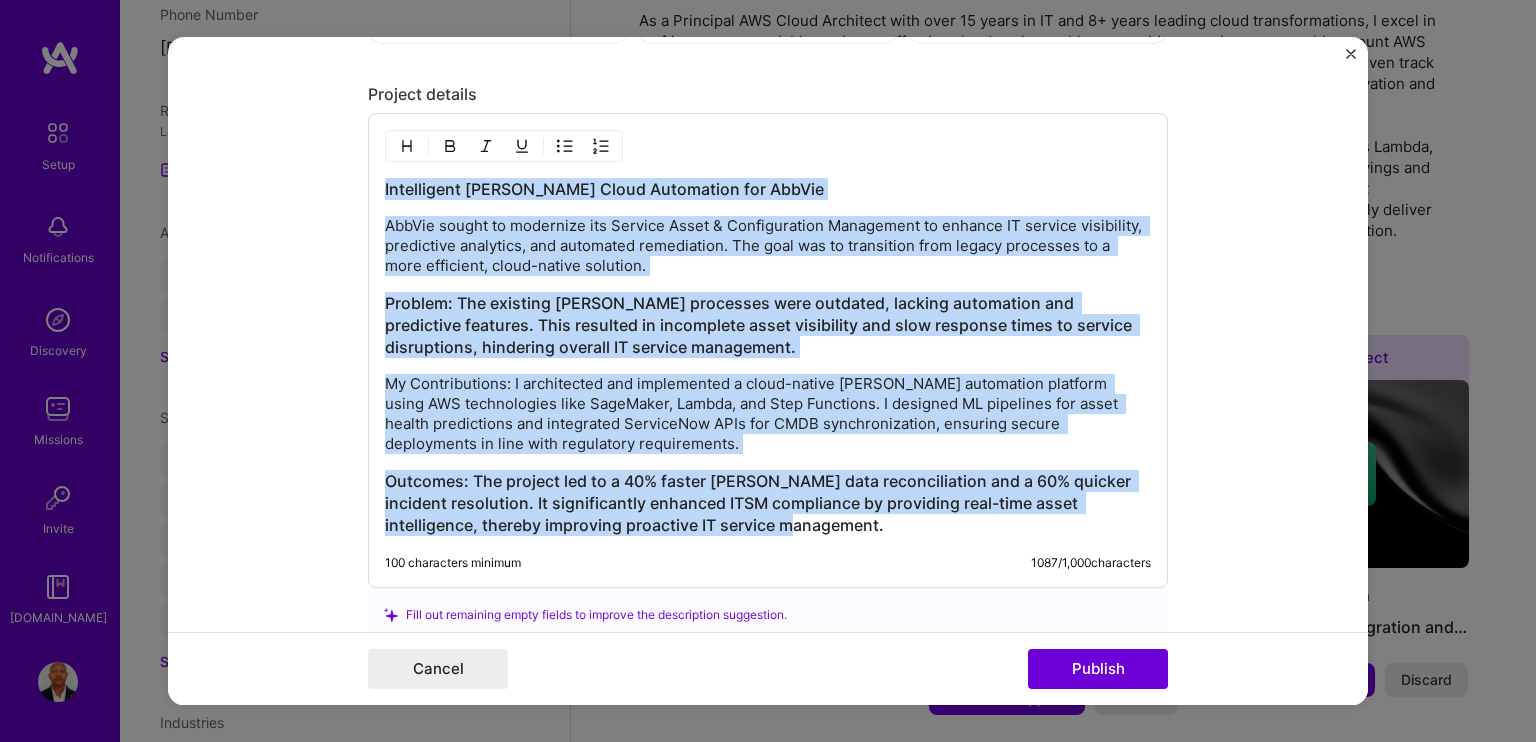 drag, startPoint x: 790, startPoint y: 522, endPoint x: 354, endPoint y: 134, distance: 583.64374 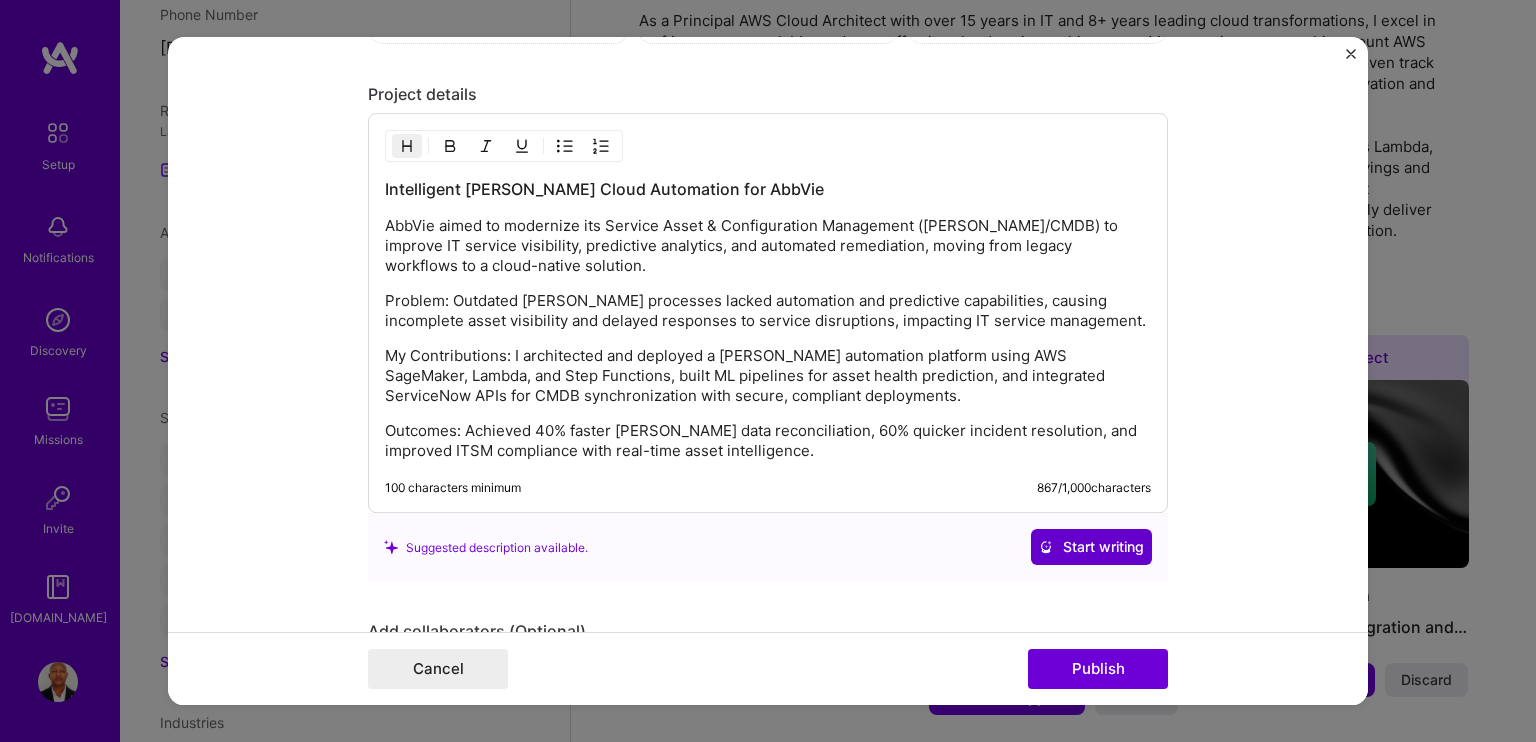 click on "Start writing" at bounding box center [1091, 548] 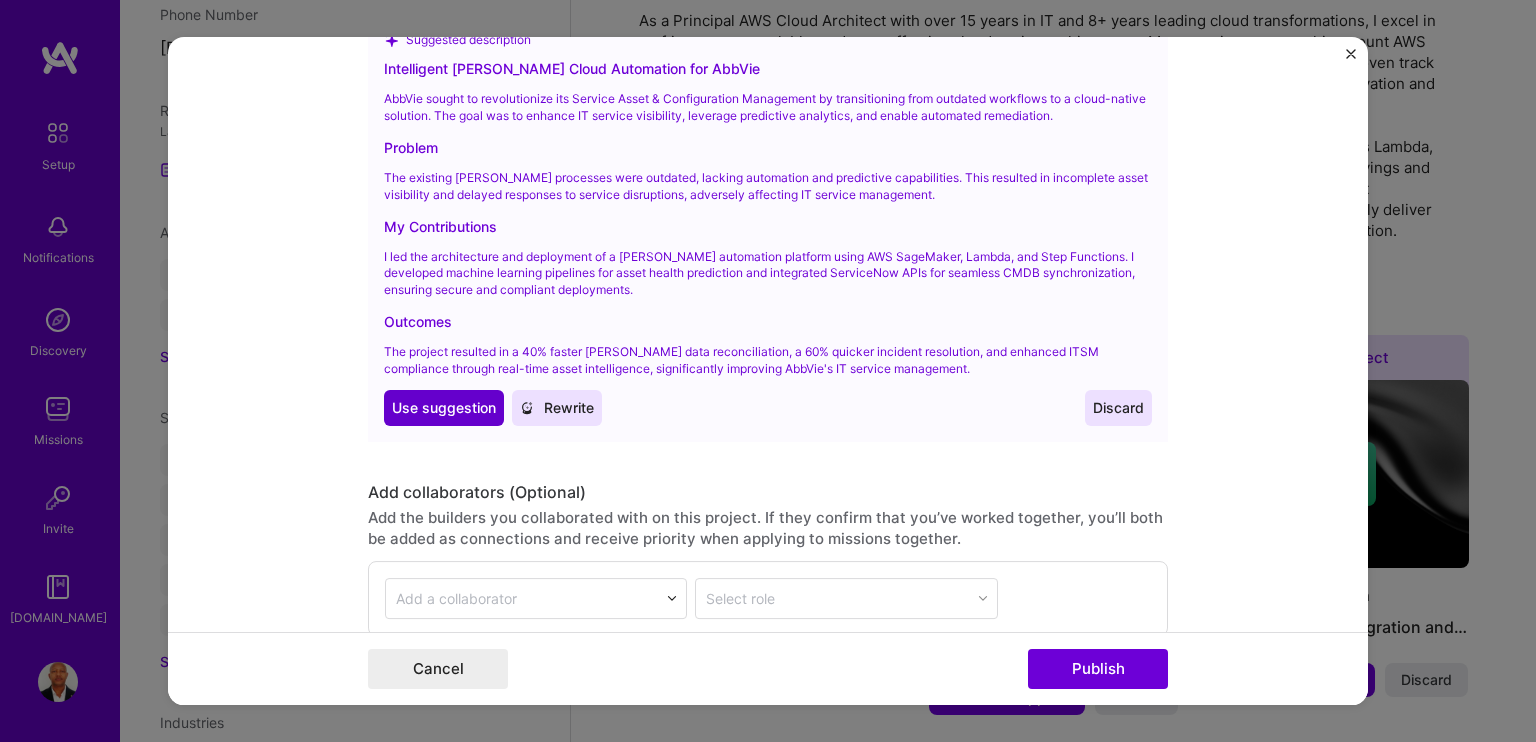 click on "Use suggestion" at bounding box center [444, 408] 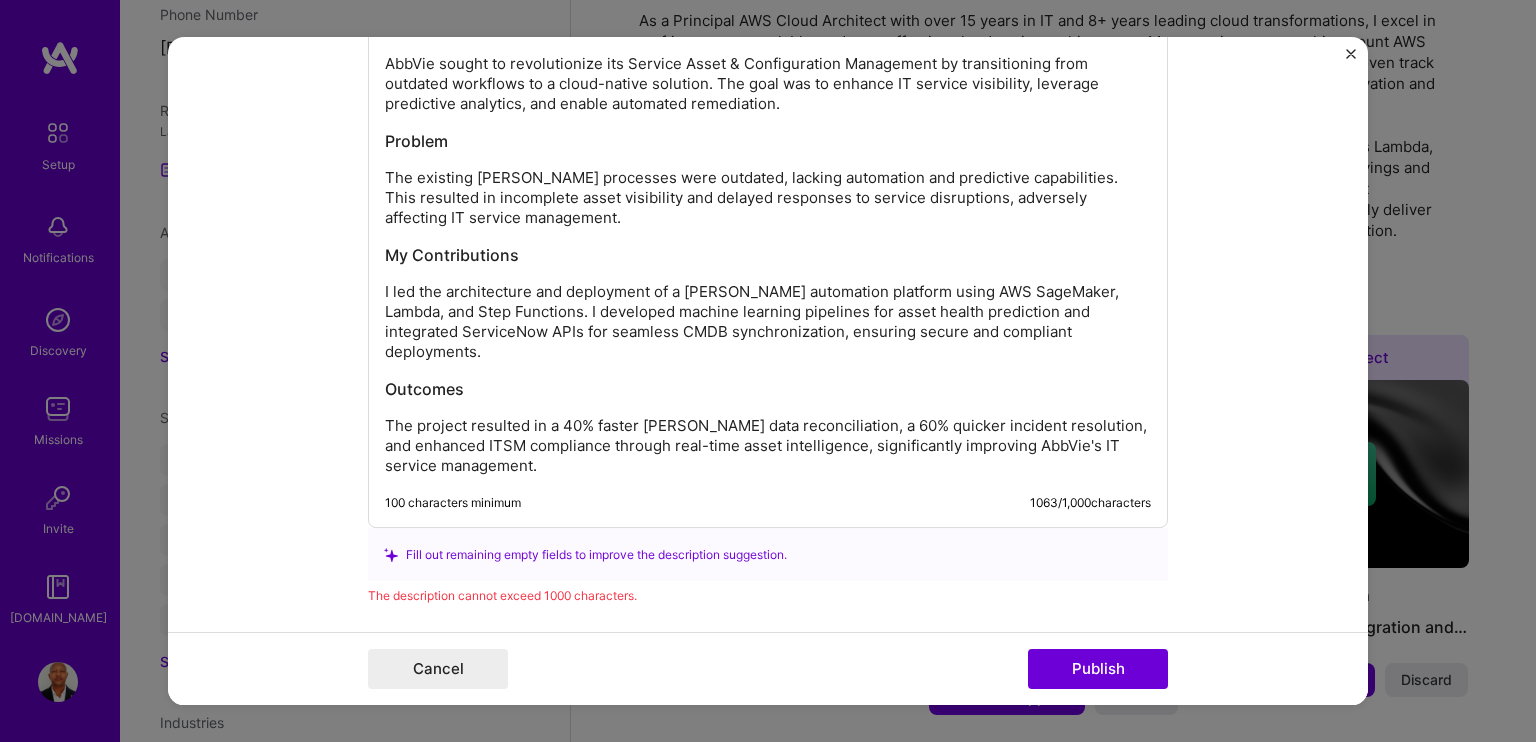 scroll, scrollTop: 2608, scrollLeft: 0, axis: vertical 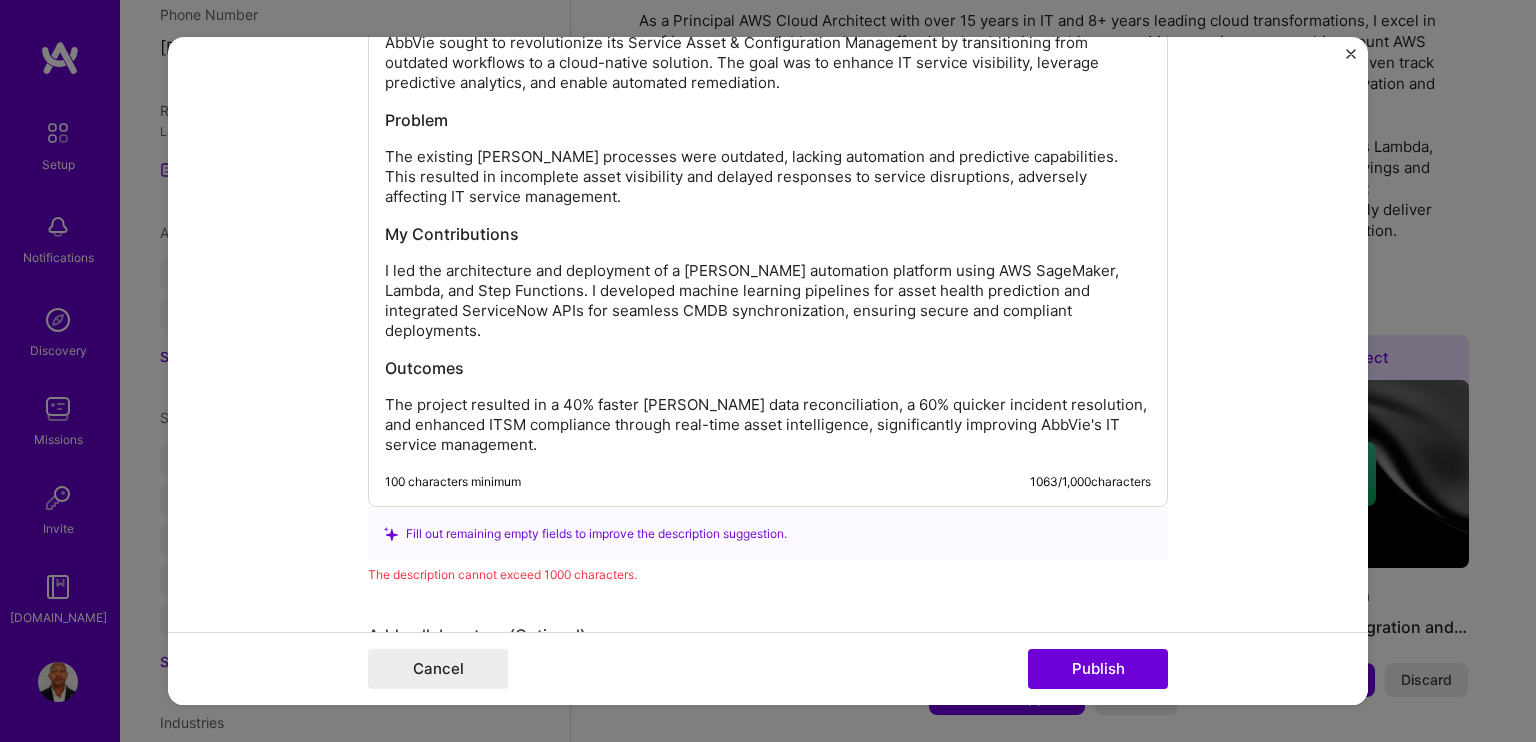 drag, startPoint x: 484, startPoint y: 419, endPoint x: 406, endPoint y: 263, distance: 174.4133 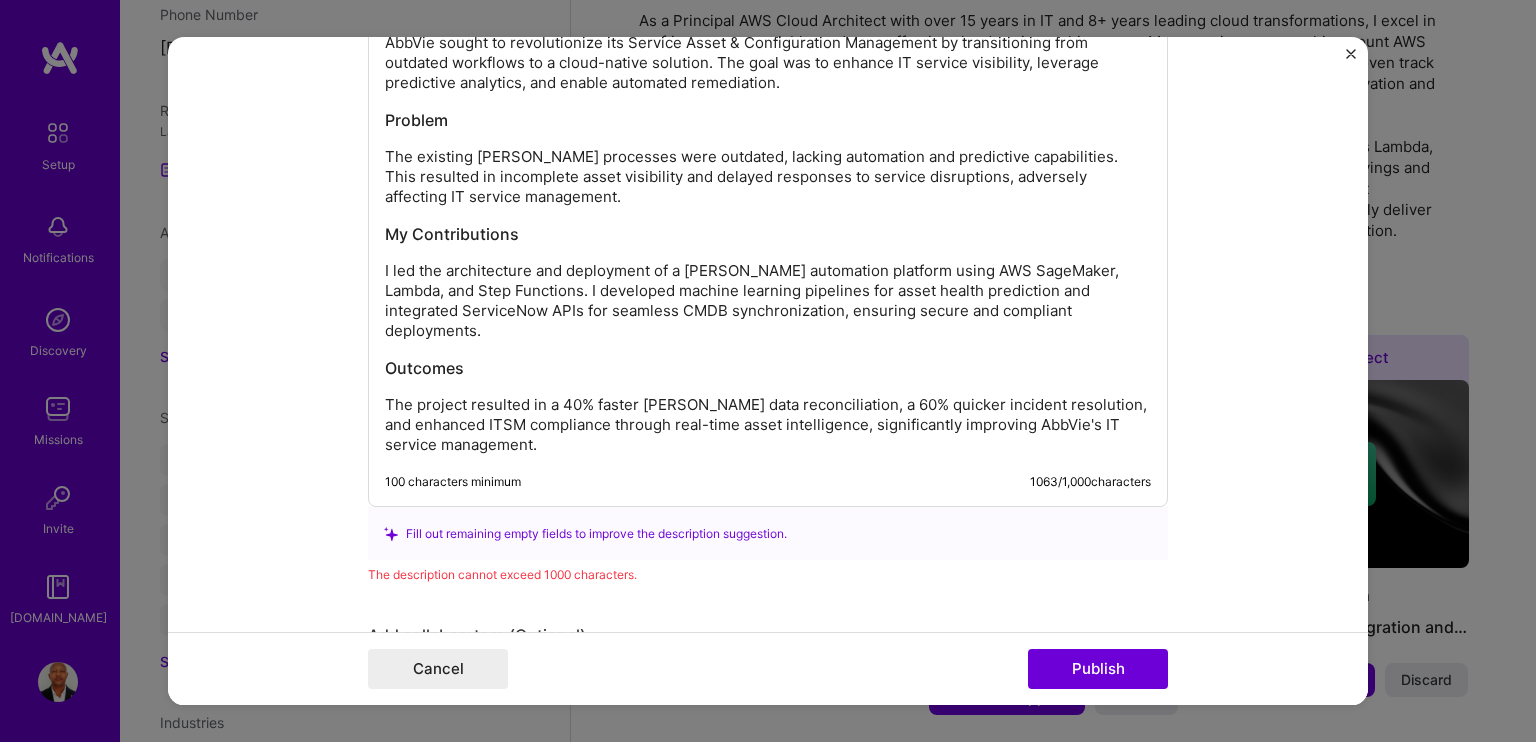 click on "The project resulted in a 40% faster SAM data reconciliation, a 60% quicker incident resolution, and enhanced ITSM compliance through real-time asset intelligence, significantly improving AbbVie's IT service management." at bounding box center (768, 426) 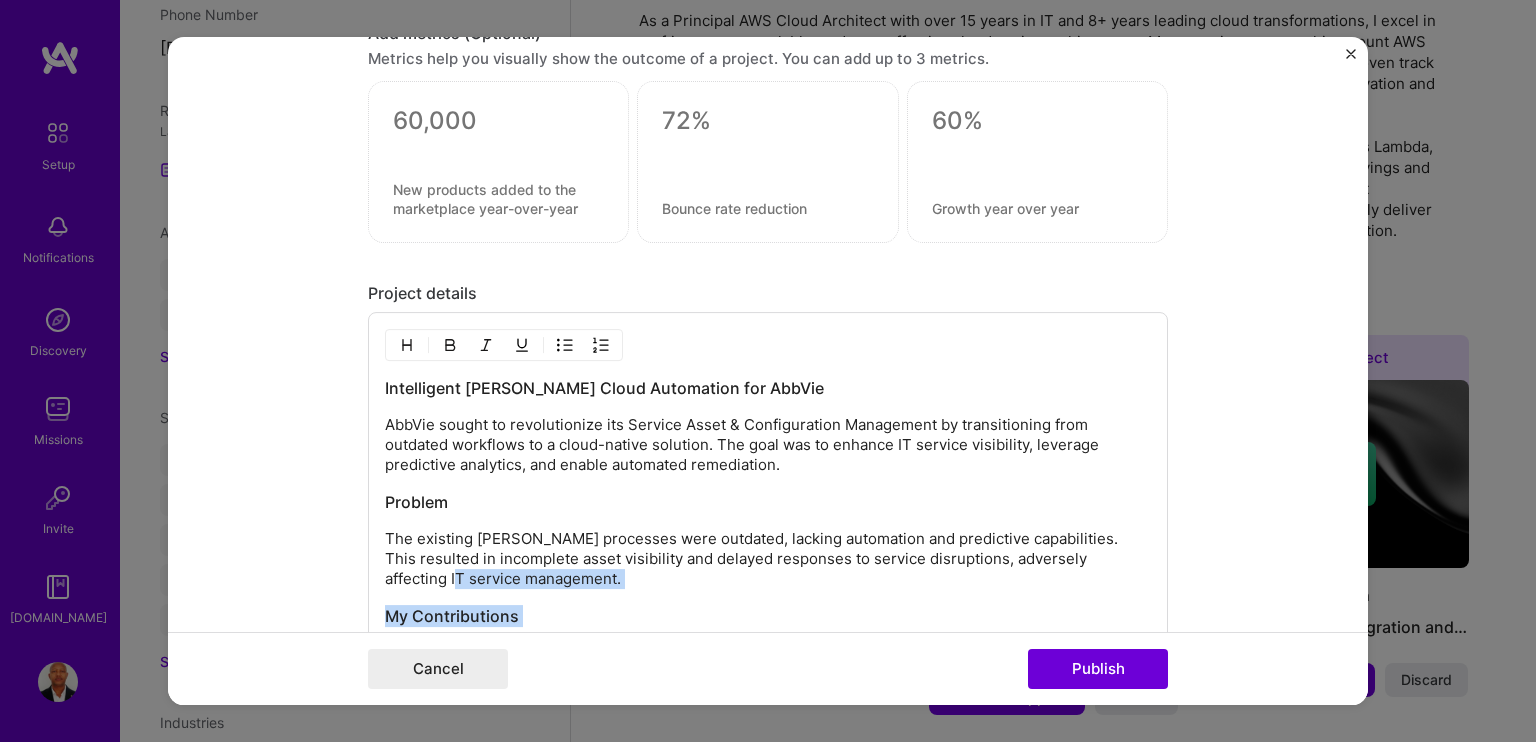 scroll, scrollTop: 2728, scrollLeft: 0, axis: vertical 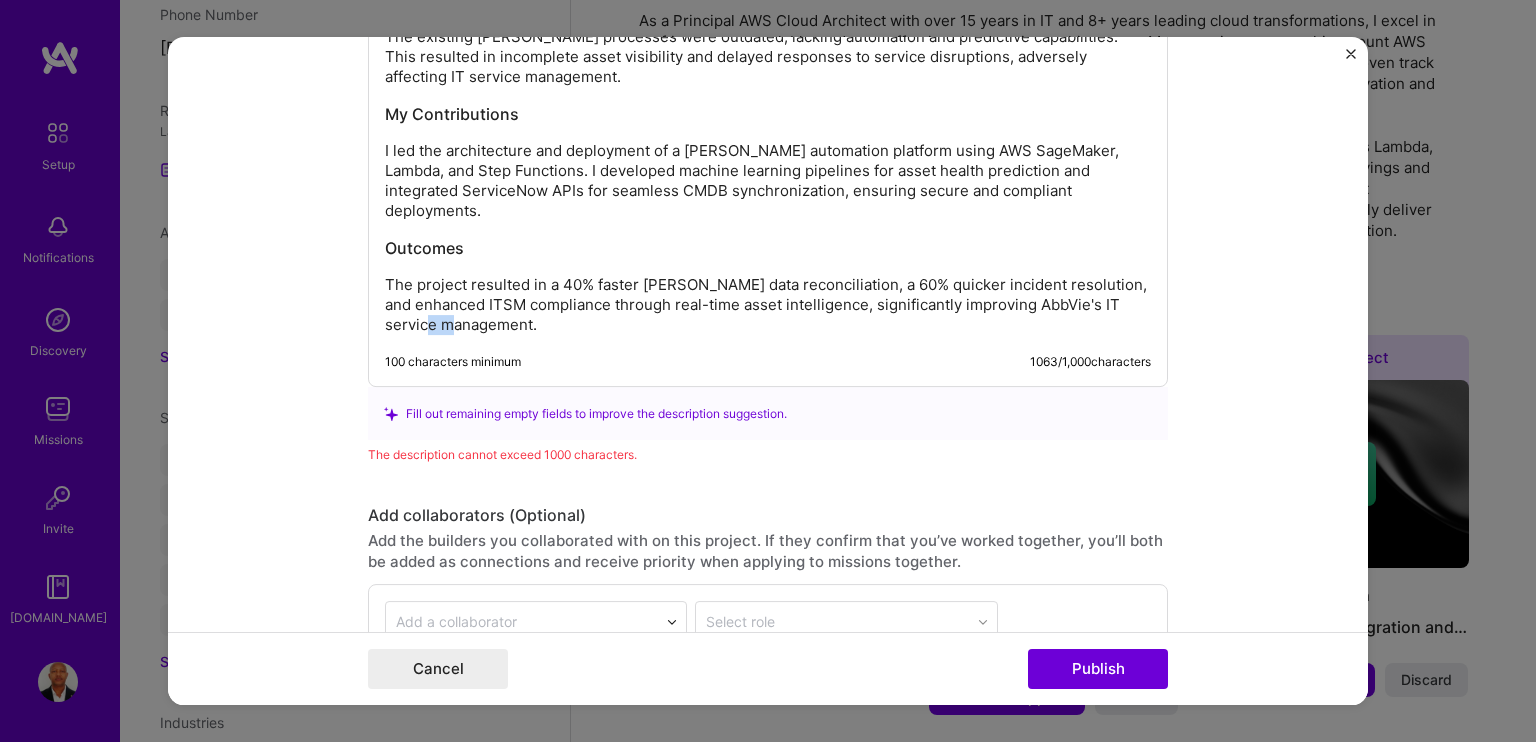 drag, startPoint x: 472, startPoint y: 415, endPoint x: 464, endPoint y: 307, distance: 108.29589 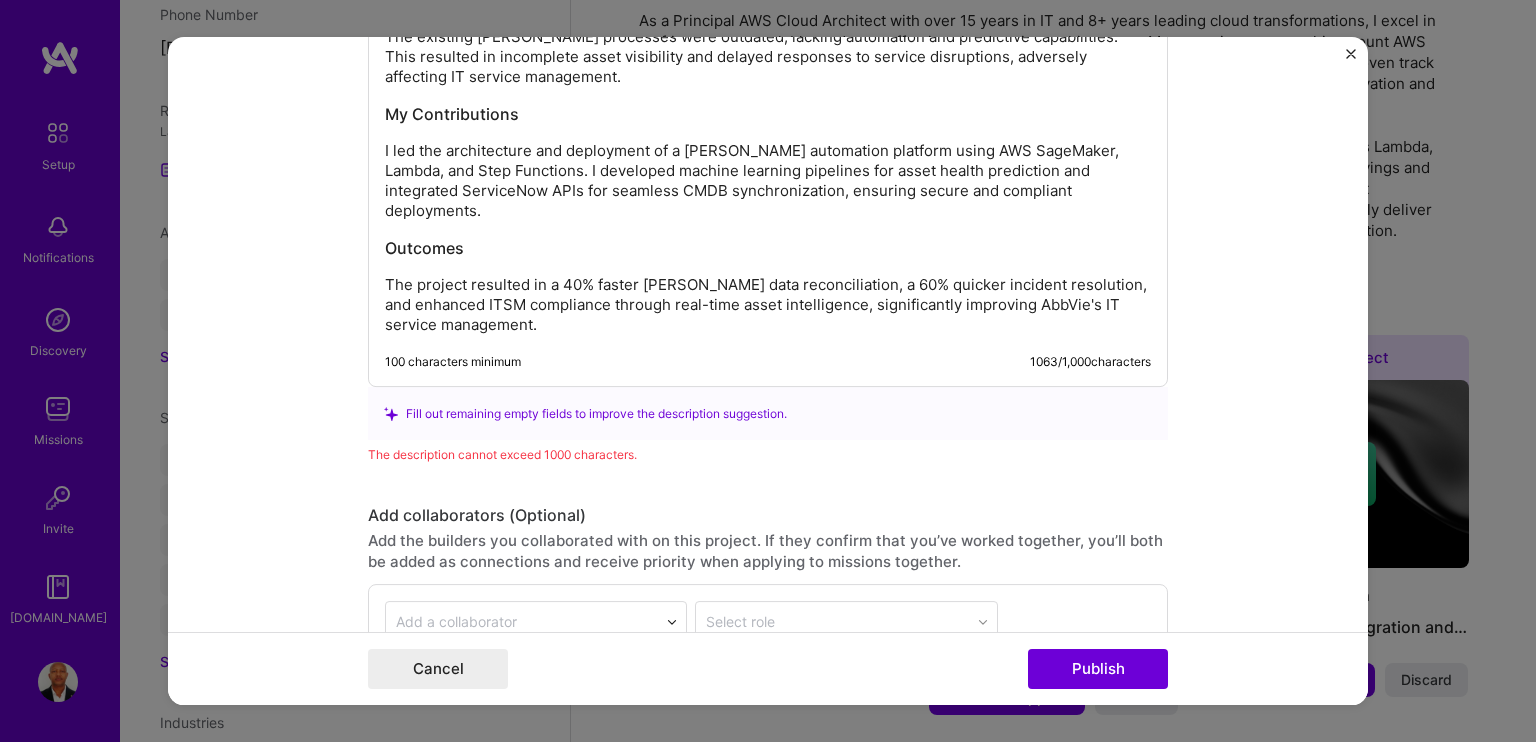 click on "100 characters minimum 1063 / 1,000  characters" at bounding box center [768, 363] 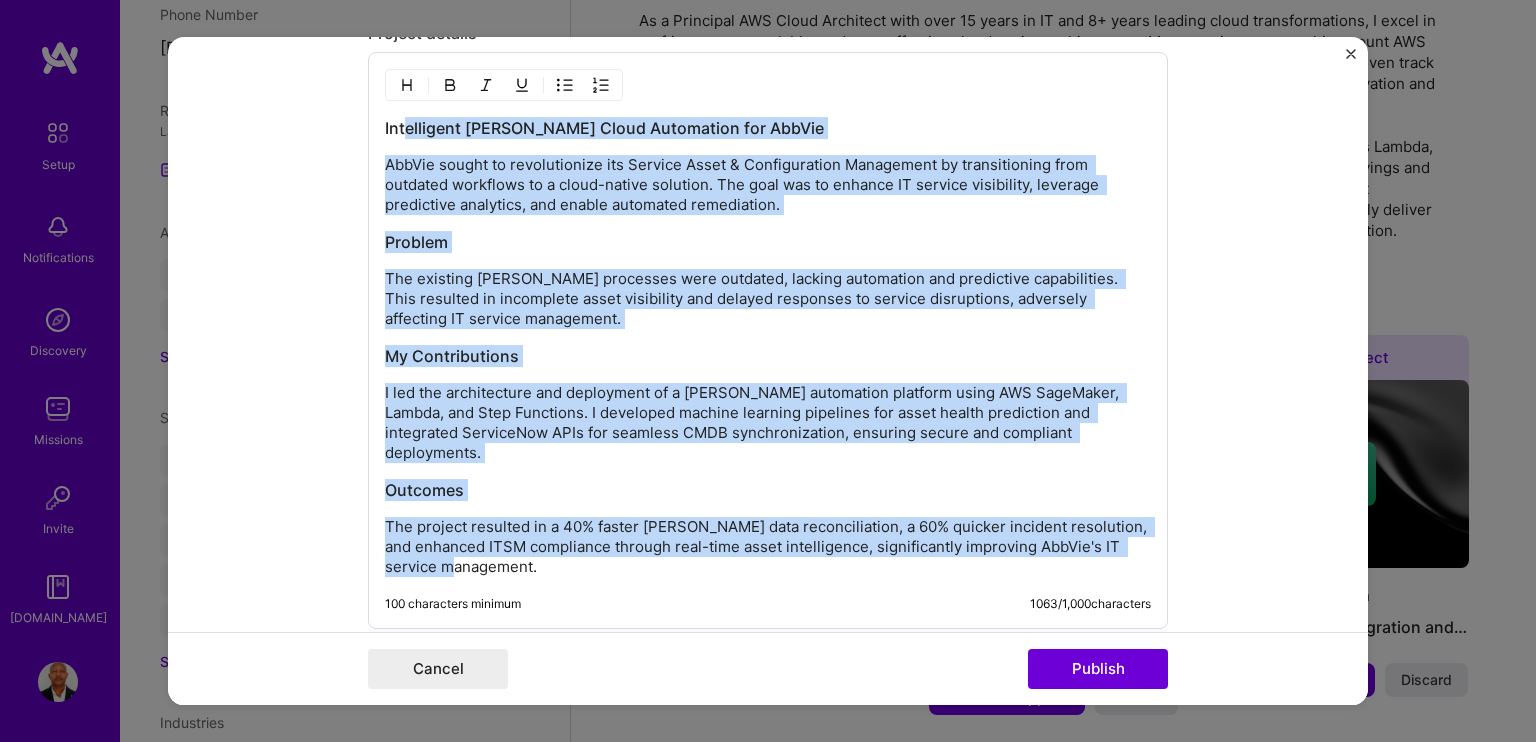 scroll, scrollTop: 2470, scrollLeft: 0, axis: vertical 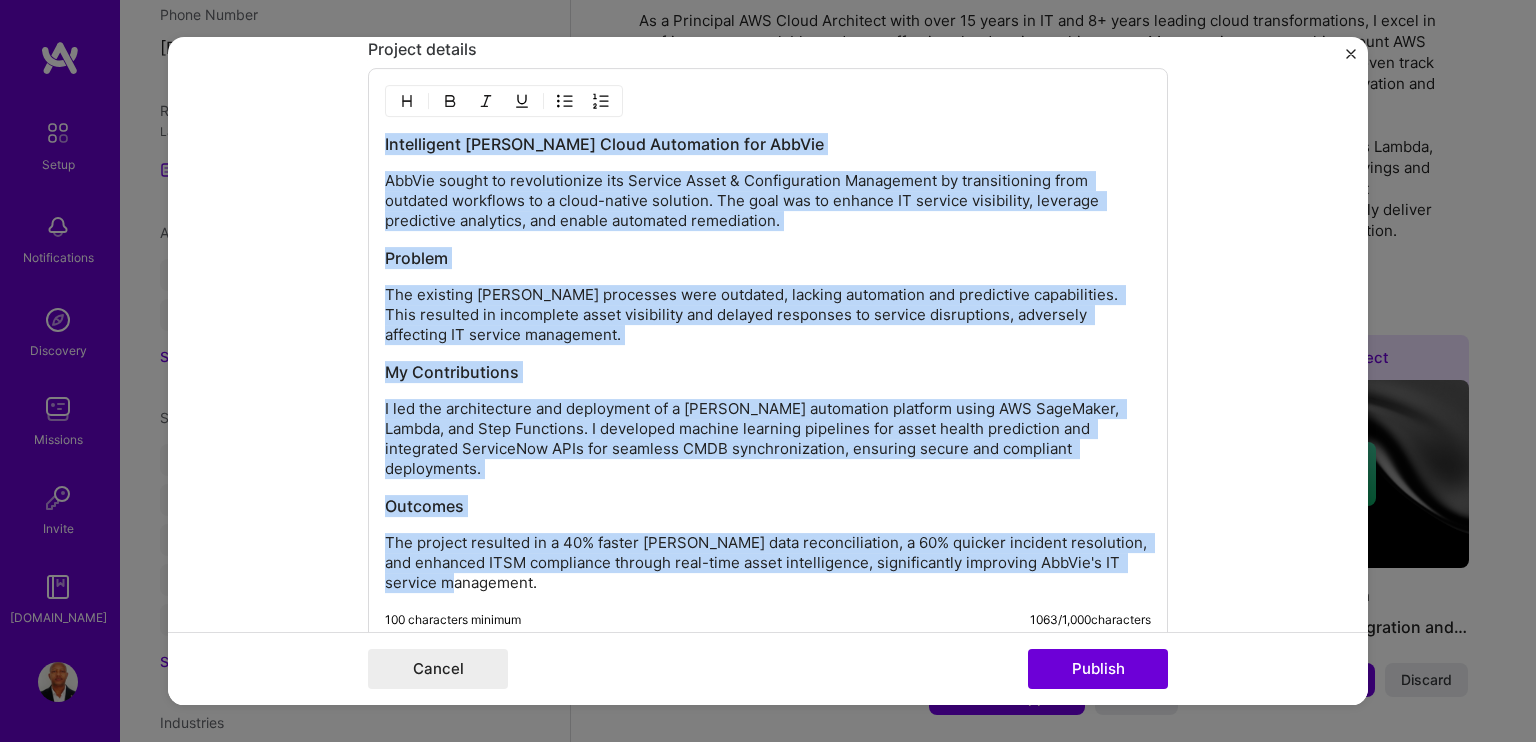 drag, startPoint x: 492, startPoint y: 303, endPoint x: 376, endPoint y: 133, distance: 205.80574 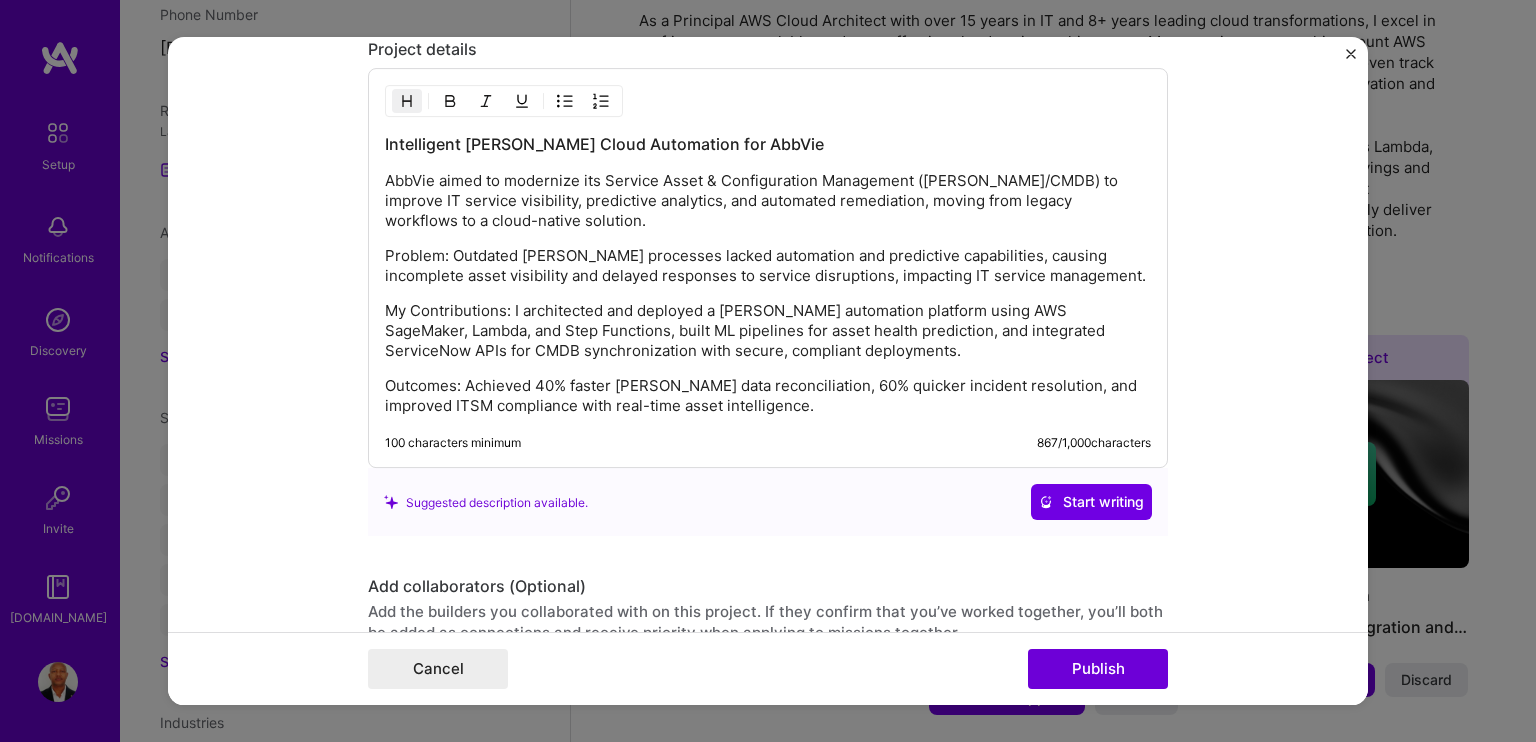 click on "Start writing" at bounding box center [1091, 503] 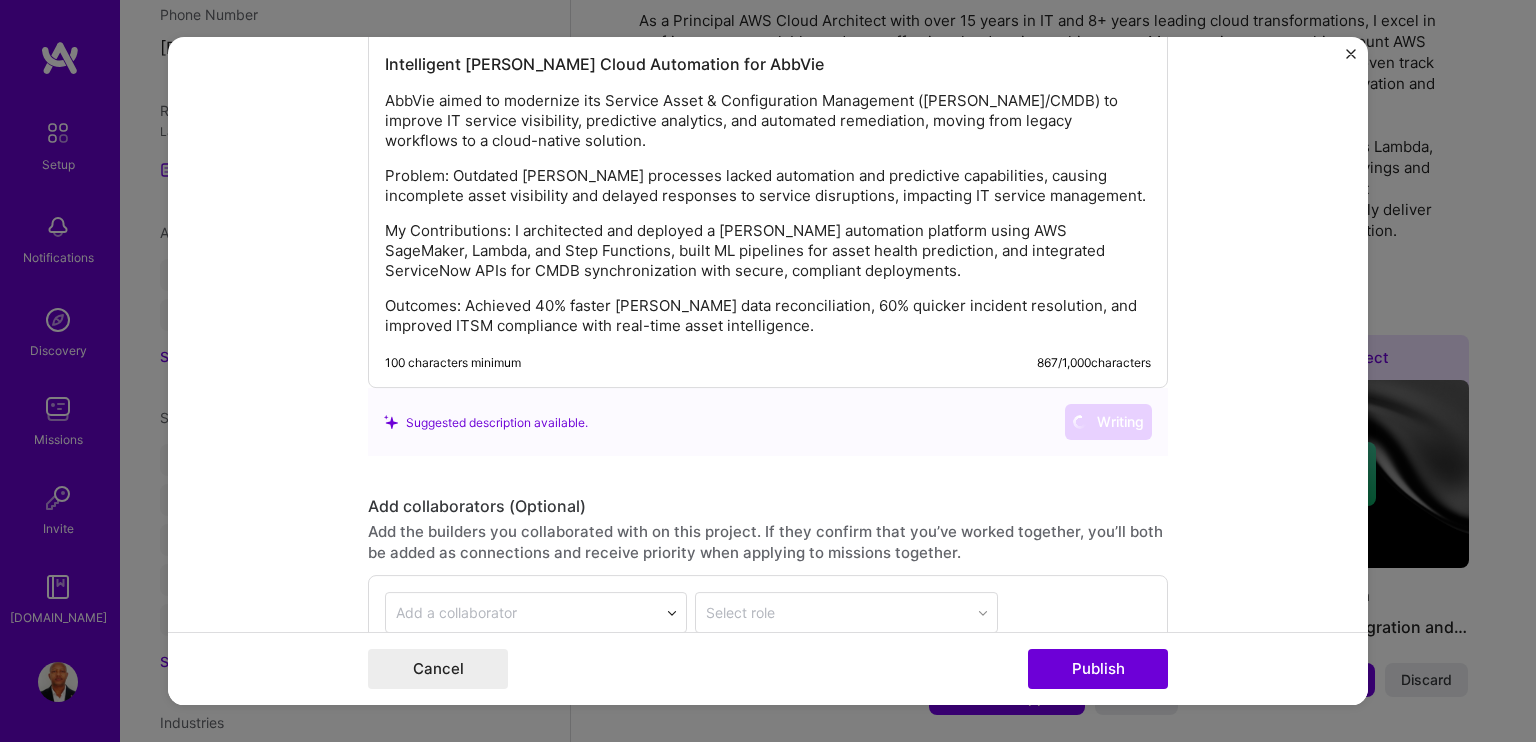 scroll, scrollTop: 2740, scrollLeft: 0, axis: vertical 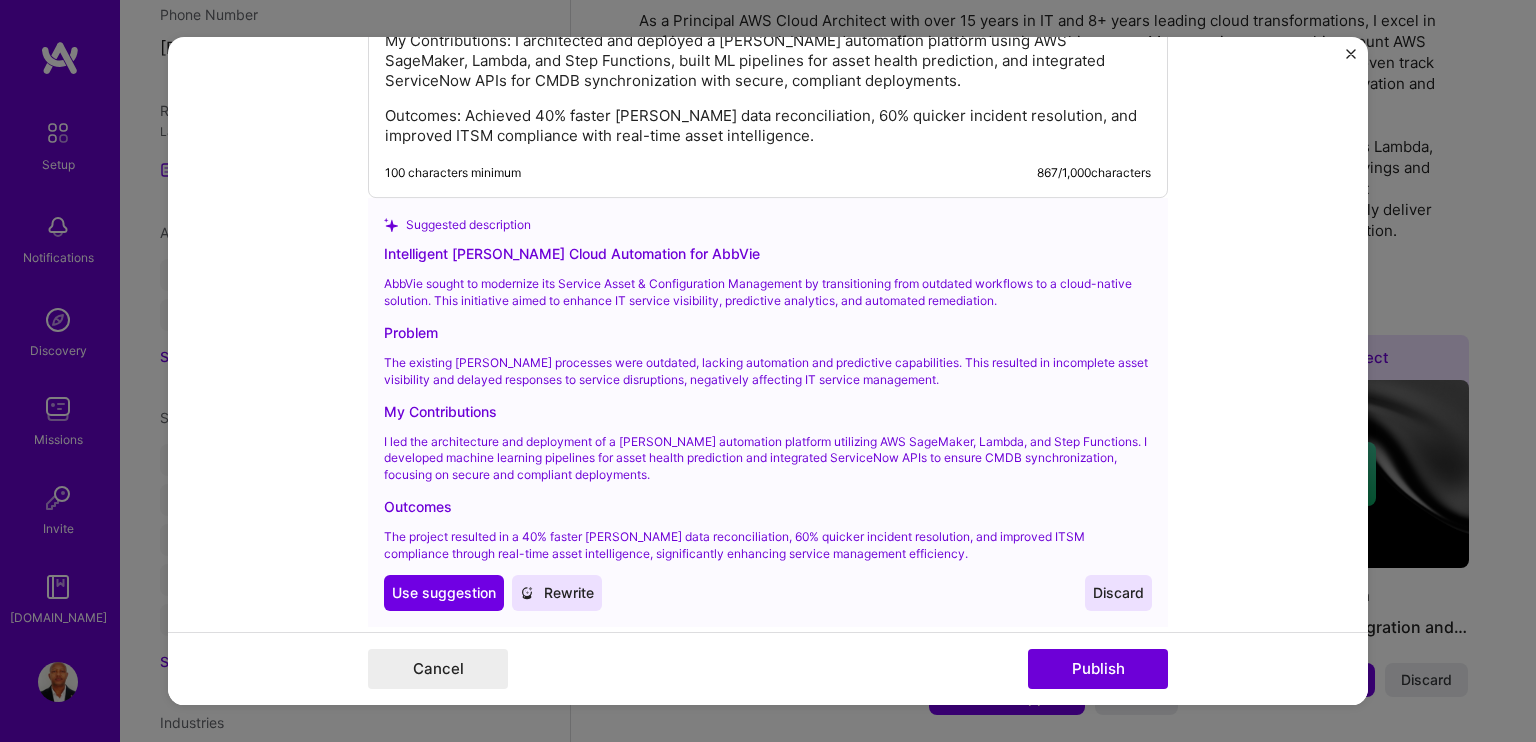 click on "Rewrite" at bounding box center [557, 593] 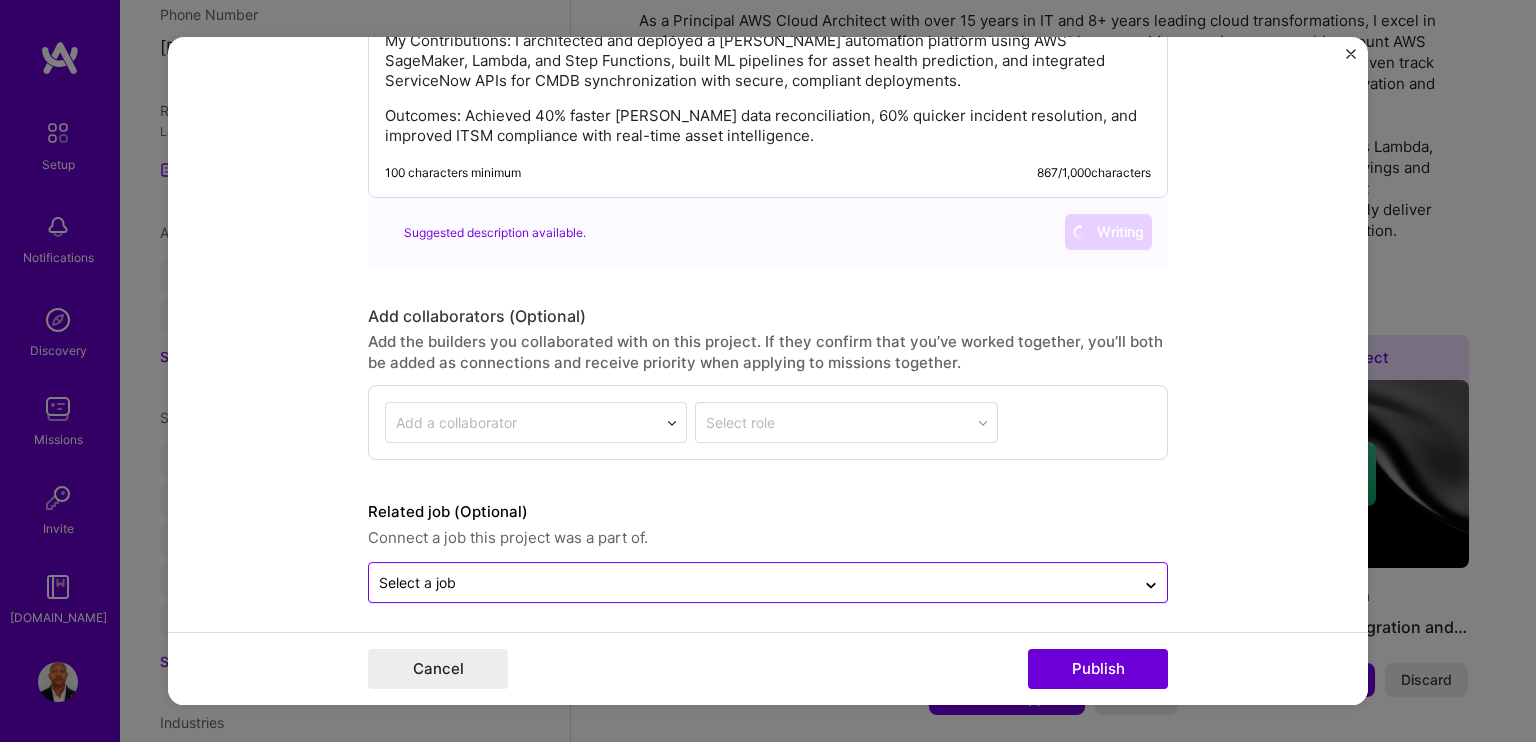 click on "Editing suggested project This project is suggested based on your LinkedIn, resume or A.Team activity. Project title Intelligent SAM (Service Asset Management) Cloud Automation for AbbVie Company TCS (AbbVie, Marriott, Carnival Cruise)
Project industry Industry 2 Project Link (Optional)
Drag and drop an image or   Upload file Upload file We recommend uploading at least 4 images. 1600x1200px or higher recommended. Max 5MB each. Role Senior AWS Cloud Architect Cloud Expert May, 2021
to Sep, 2023
I’m still working on this project Skills used — Add up to 12 skills Any new skills will be added to your profile. Enter skills... 12 Data Architecture 1 2 3 4 5 DevOps 1 2 3 4 5 Java 1 2 3 4 5 Machine Learning 1 2 3 4 5 Python 1 2 3 4 5 Security (Engineering) 1 2 3 4 5 CI/CD 1 2 3 4 5 Grafana 1 2 3 4 5 Kubernetes 1 2 3 4 5 Jenkins 1 2 3 4 5 Microservices 1 2 3 4 5 Terraform 1 2 3 4 5 12 ->" at bounding box center [768, -1030] 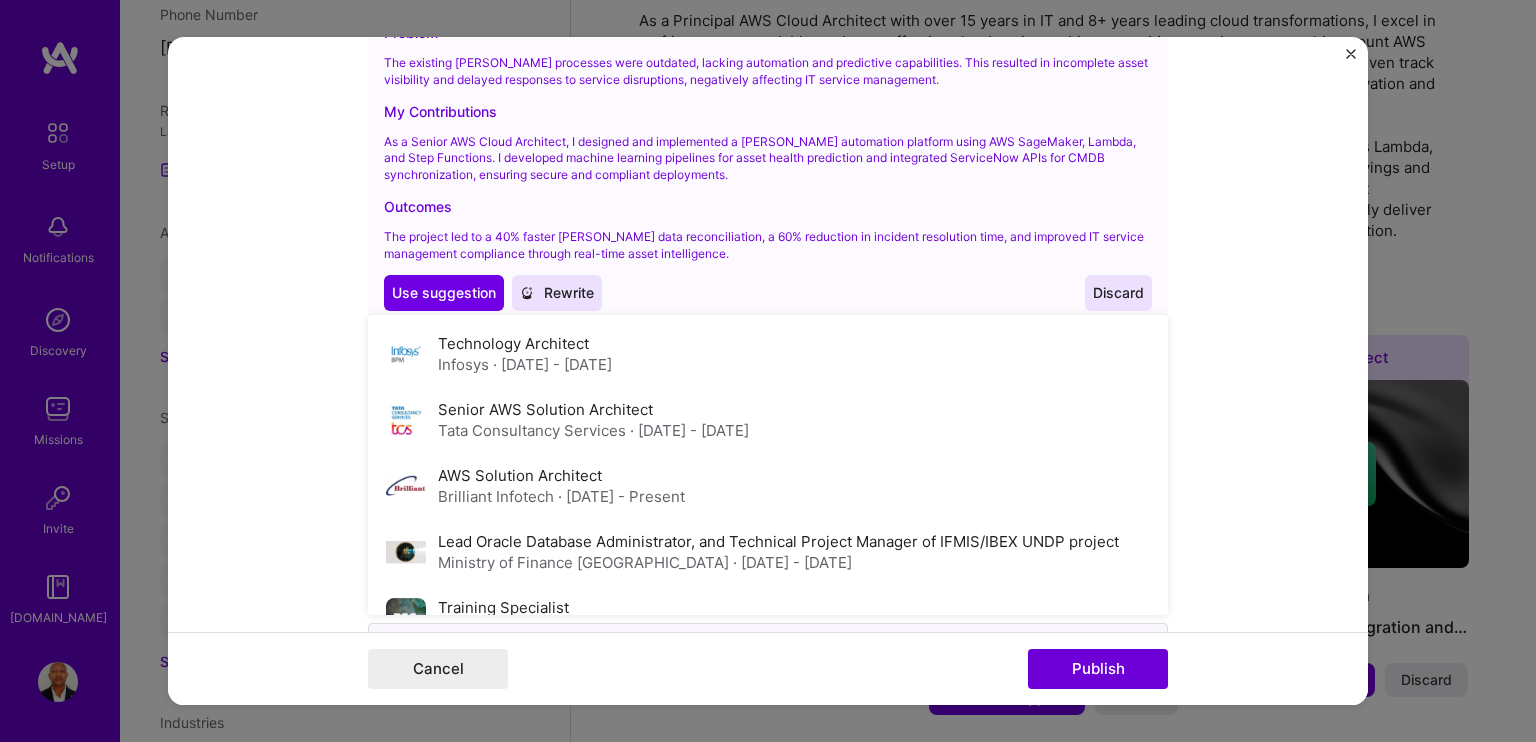 scroll, scrollTop: 3100, scrollLeft: 0, axis: vertical 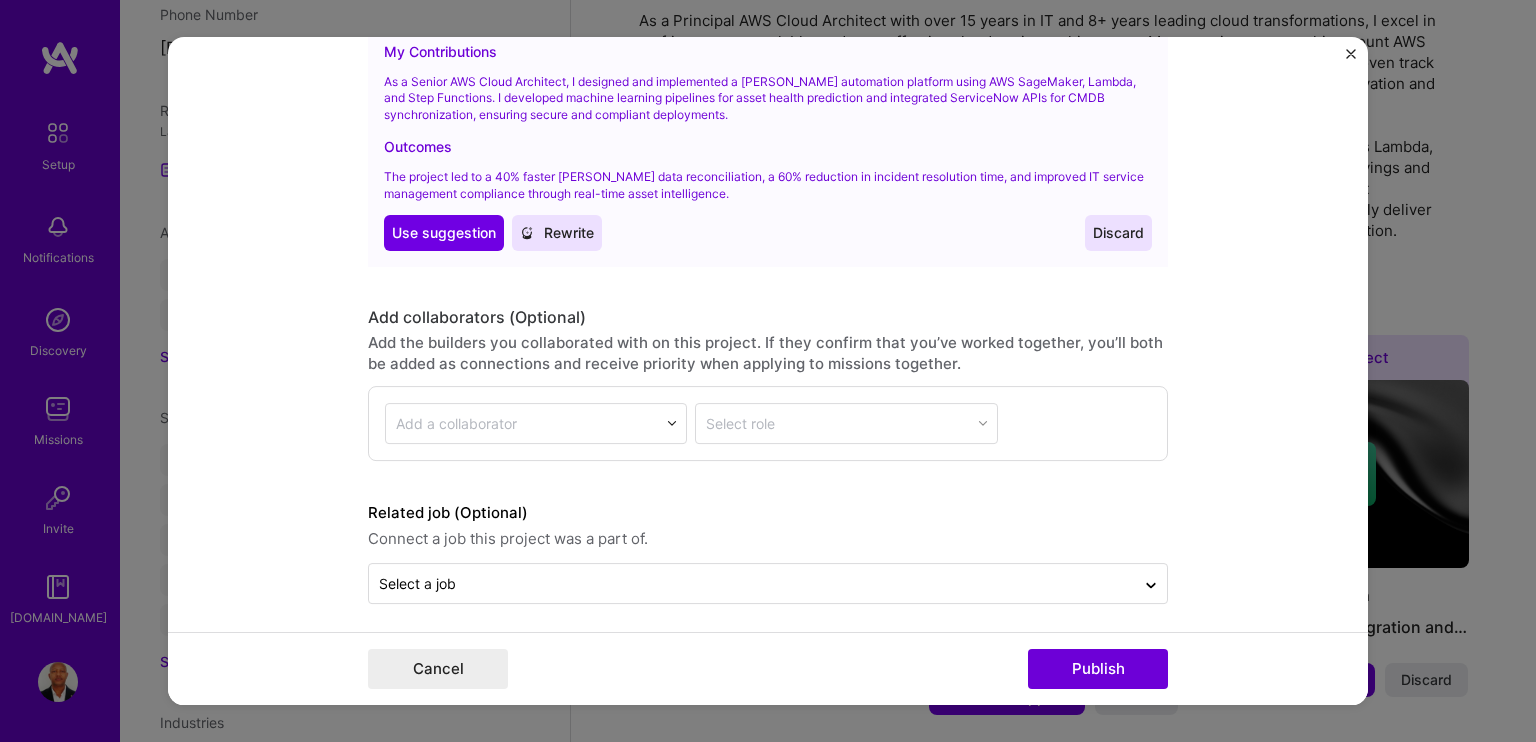 click on "Editing suggested project This project is suggested based on your LinkedIn, resume or A.Team activity. Project title Intelligent SAM (Service Asset Management) Cloud Automation for AbbVie Company TCS (AbbVie, Marriott, Carnival Cruise)
Project industry Industry 2 Project Link (Optional)
Drag and drop an image or   Upload file Upload file We recommend uploading at least 4 images. 1600x1200px or higher recommended. Max 5MB each. Role Senior AWS Cloud Architect Cloud Expert May, 2021
to Sep, 2023
I’m still working on this project Skills used — Add up to 12 skills Any new skills will be added to your profile. Enter skills... 12 Data Architecture 1 2 3 4 5 DevOps 1 2 3 4 5 Java 1 2 3 4 5 Machine Learning 1 2 3 4 5 Python 1 2 3 4 5 Security (Engineering) 1 2 3 4 5 CI/CD 1 2 3 4 5 Grafana 1 2 3 4 5 Kubernetes 1 2 3 4 5 Jenkins 1 2 3 4 5 Microservices 1 2 3 4 5 Terraform 1 2 3 4 5 12 ->" at bounding box center [768, 371] 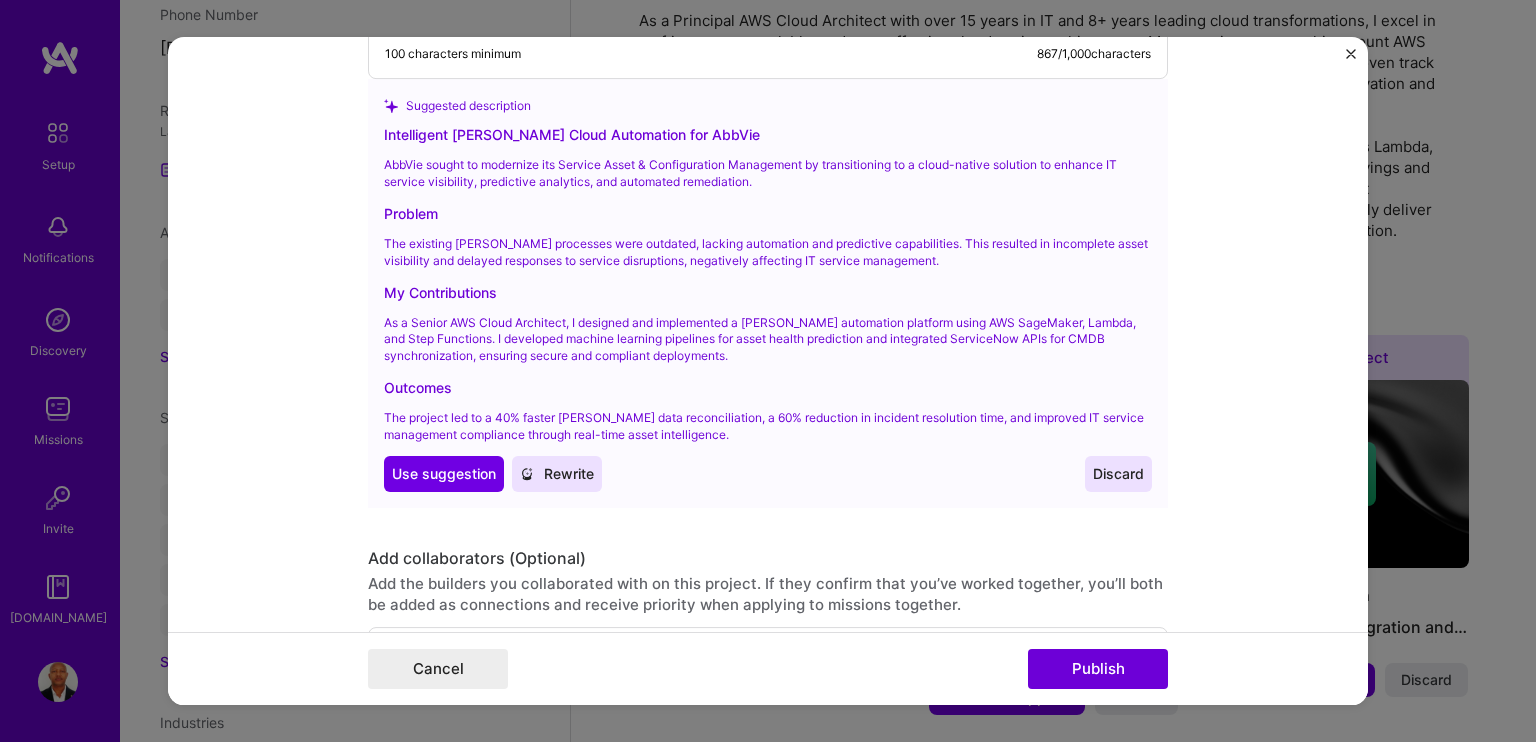 scroll, scrollTop: 2900, scrollLeft: 0, axis: vertical 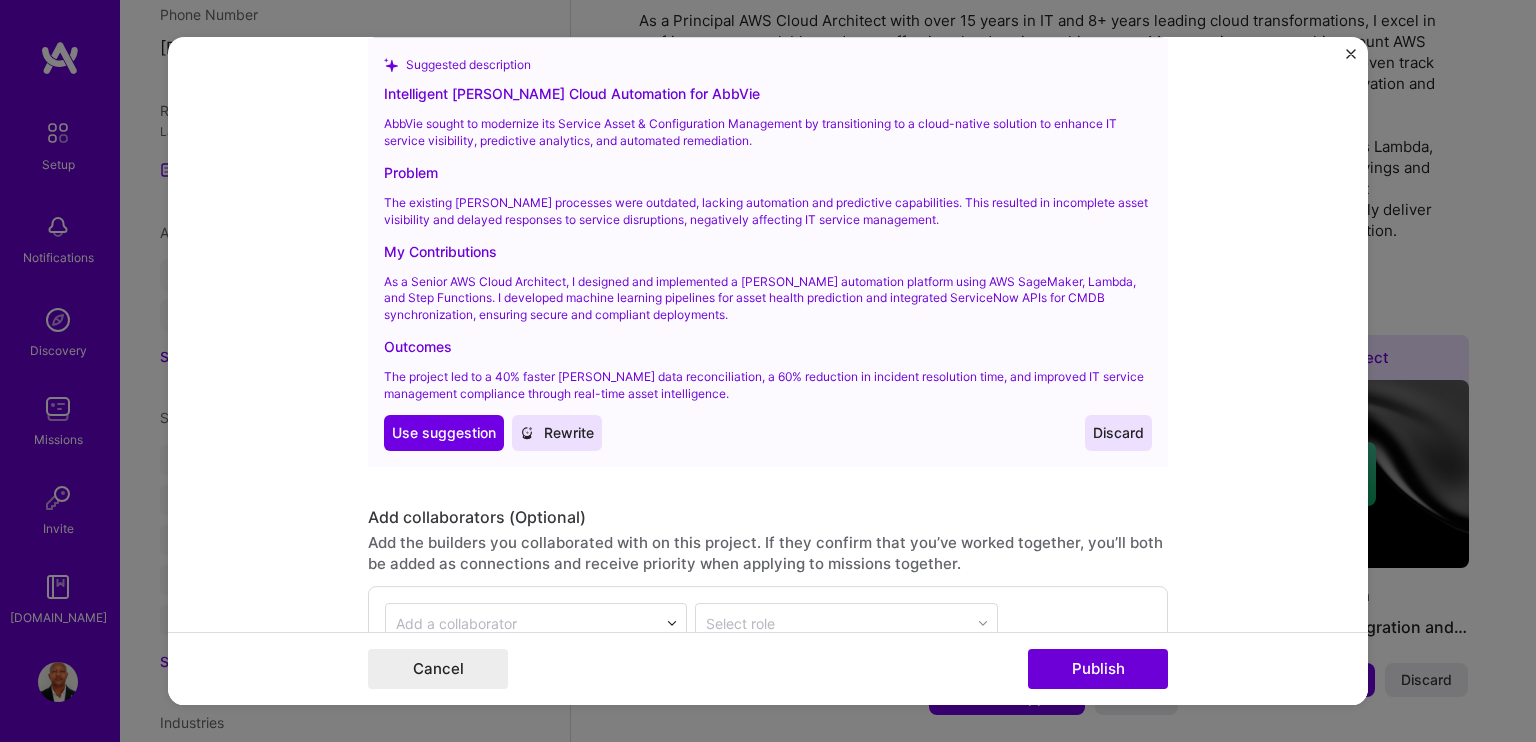 click on "Rewrite" at bounding box center [557, 433] 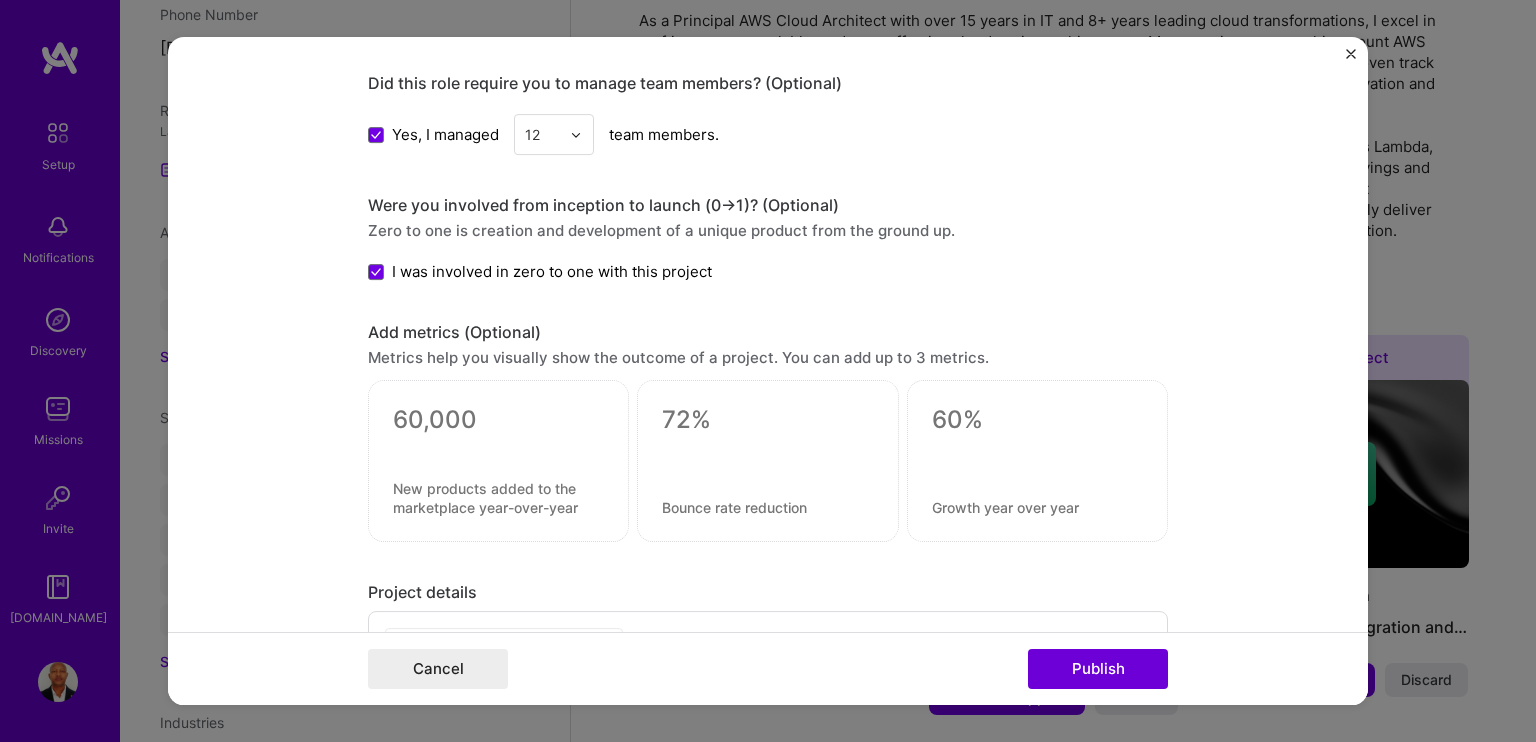 scroll, scrollTop: 2040, scrollLeft: 0, axis: vertical 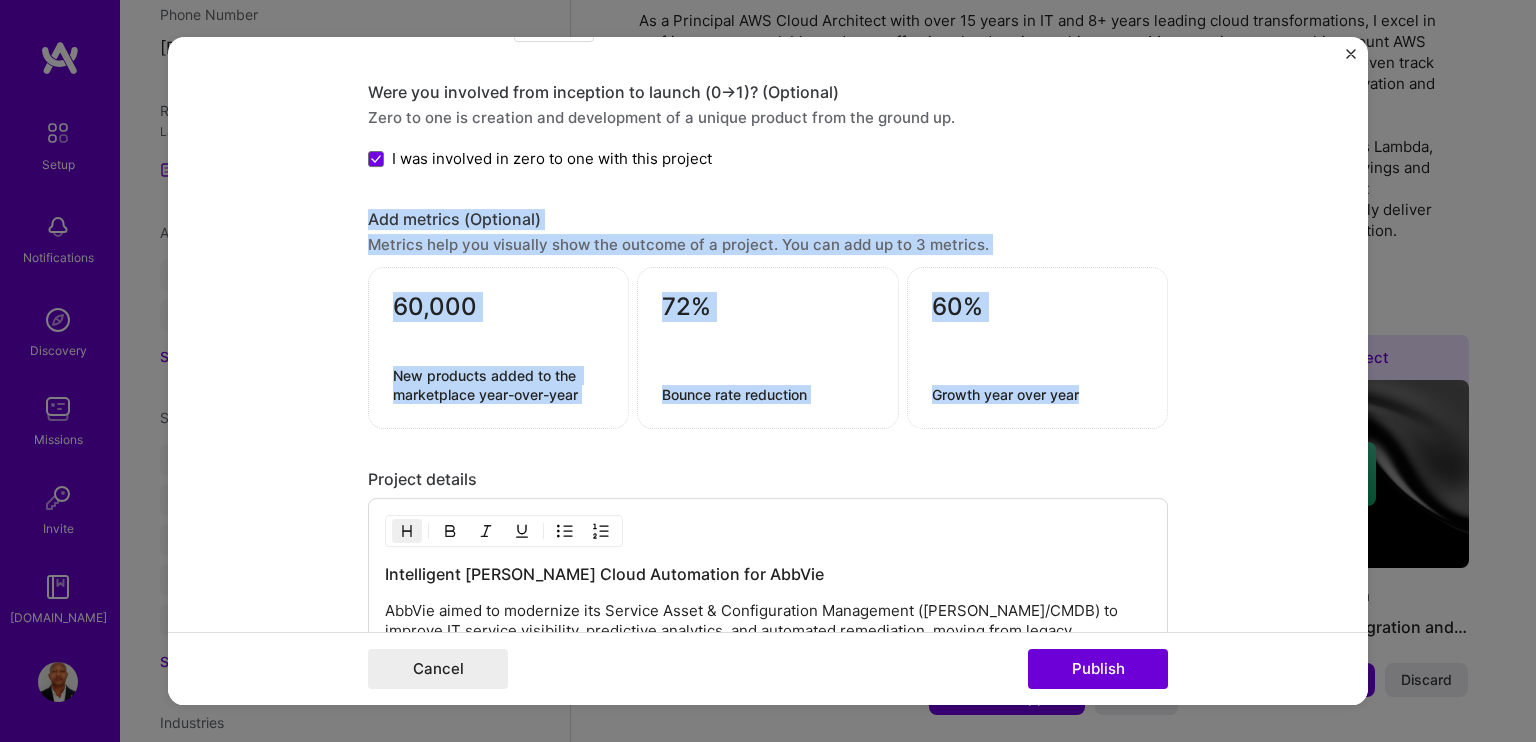 drag, startPoint x: 342, startPoint y: 216, endPoint x: 1076, endPoint y: 417, distance: 761.0237 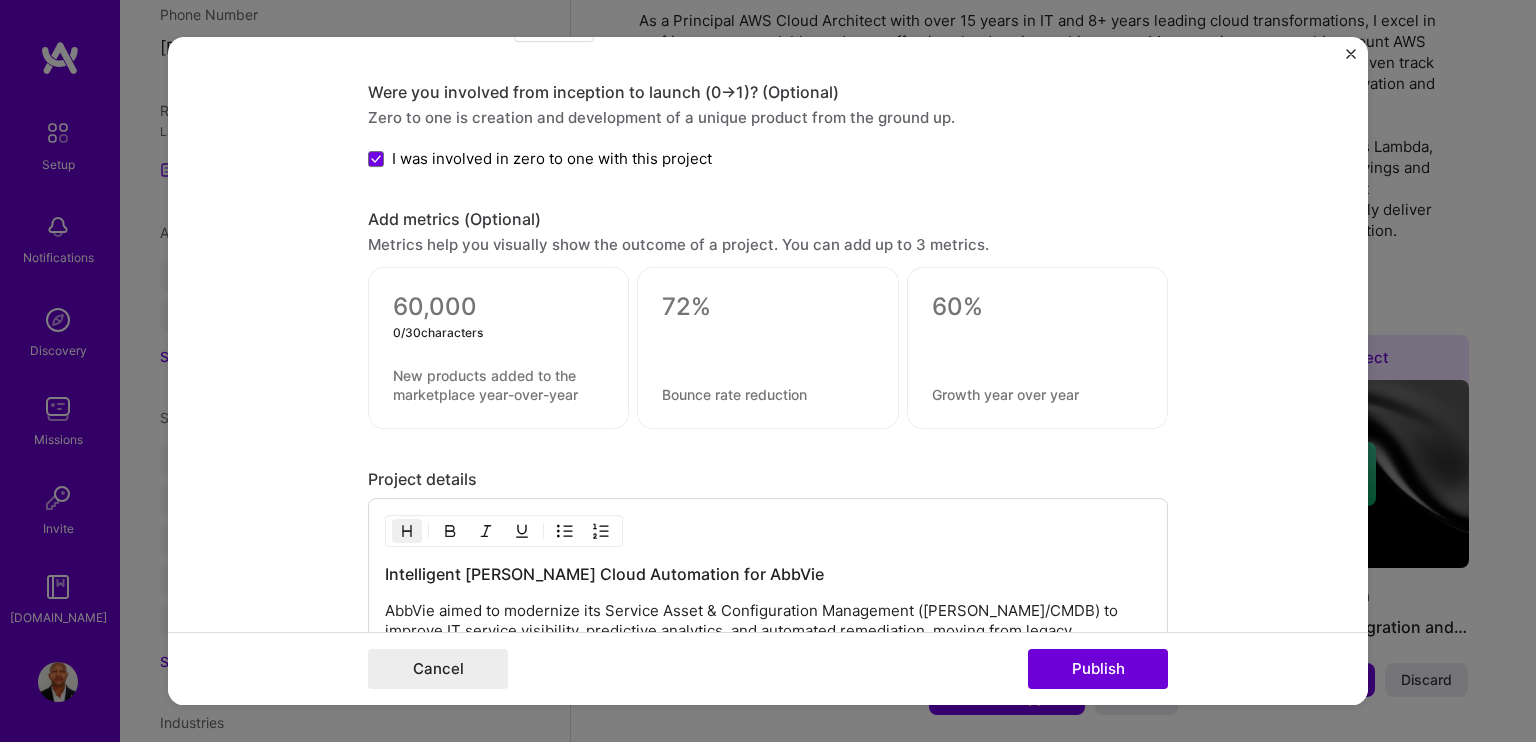 paste 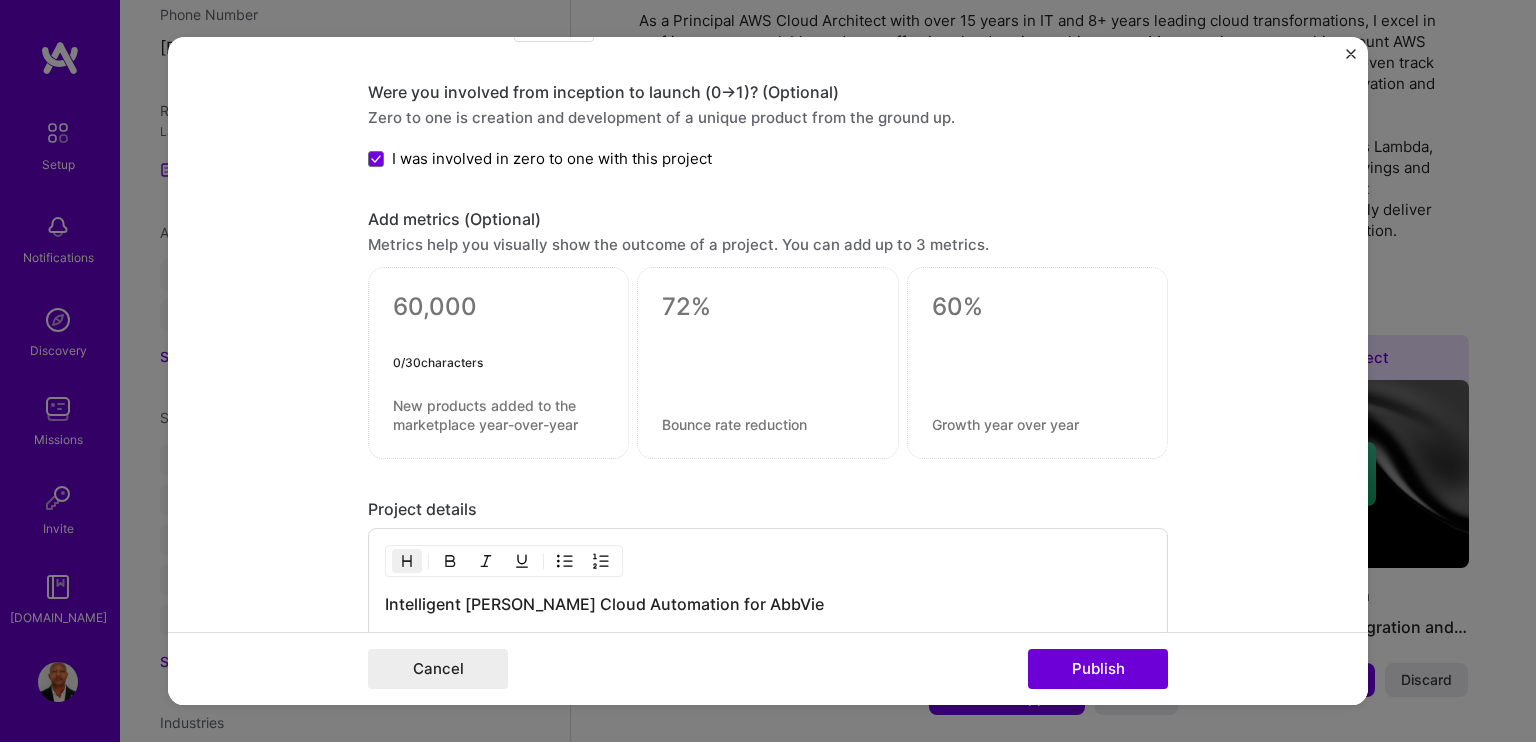 click at bounding box center (498, 323) 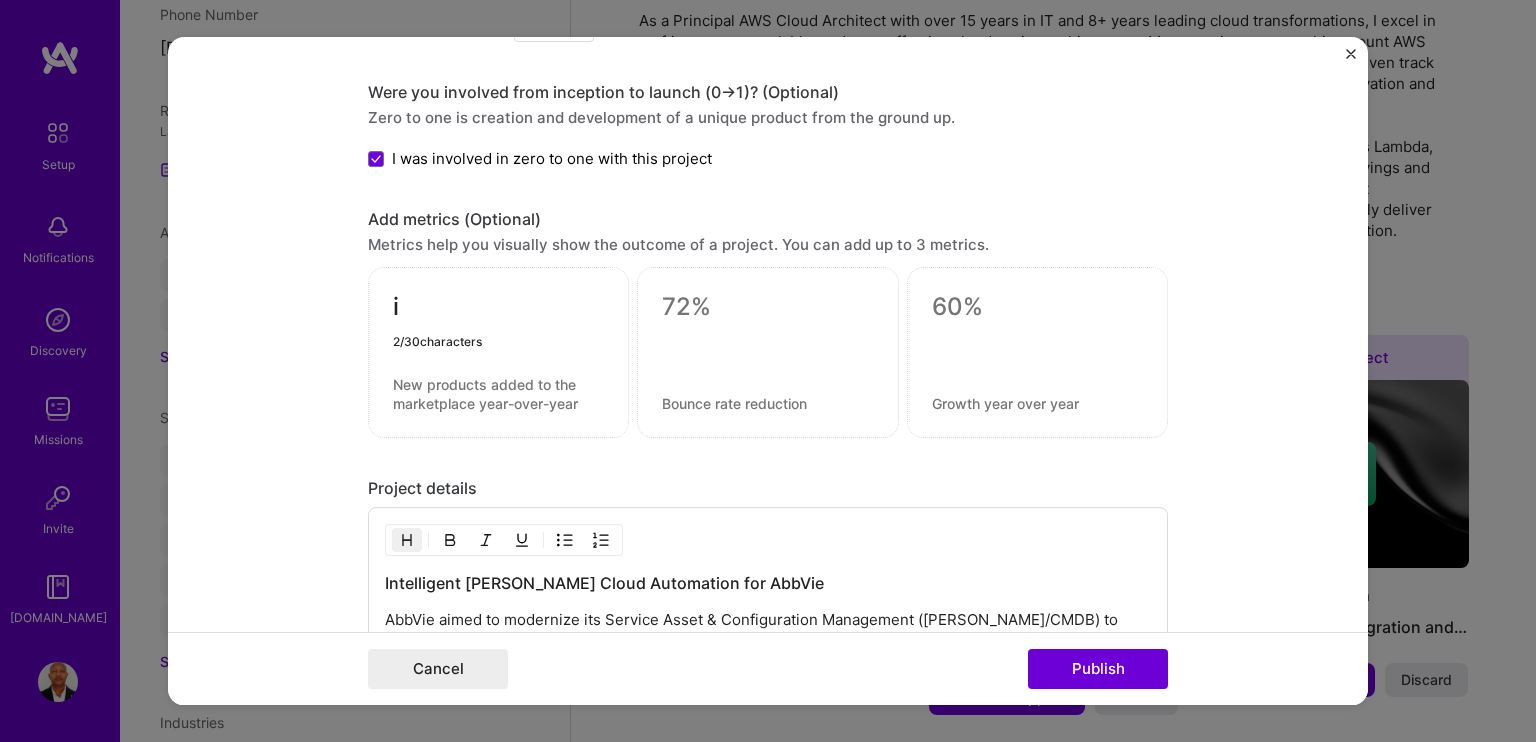 paste on "✅ Metric 1
40% faster SAM reconciliation
➡ Improved data accuracy and reduced CMDB update cycles
✅ Metric 2
60% quicker incident resolution
➡ Automated remediation reduced downtime and service impact
✅ Metric 3
100% real-time asset visibility
➡ Enhanced ITSM compliance with proactive asset intelligence" 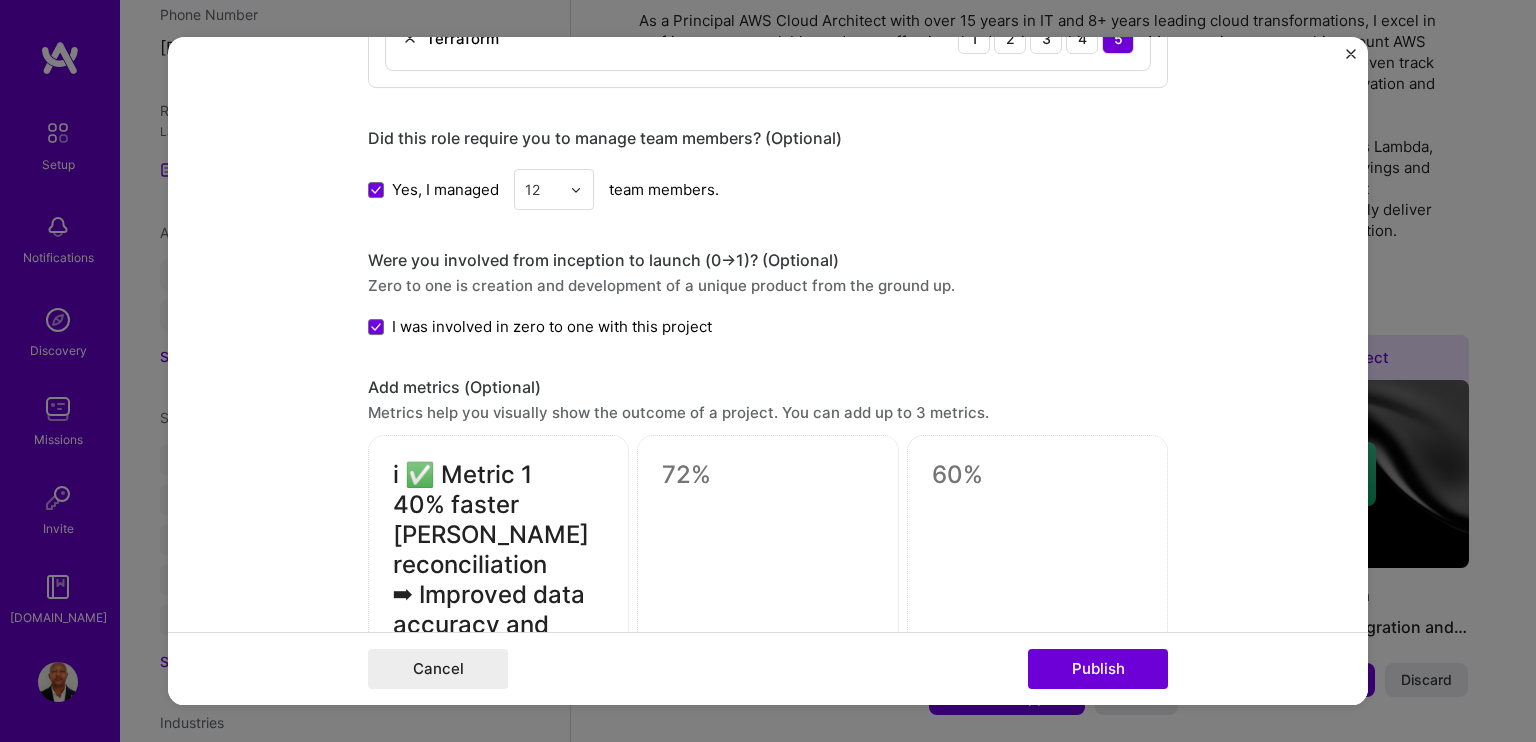scroll, scrollTop: 1870, scrollLeft: 0, axis: vertical 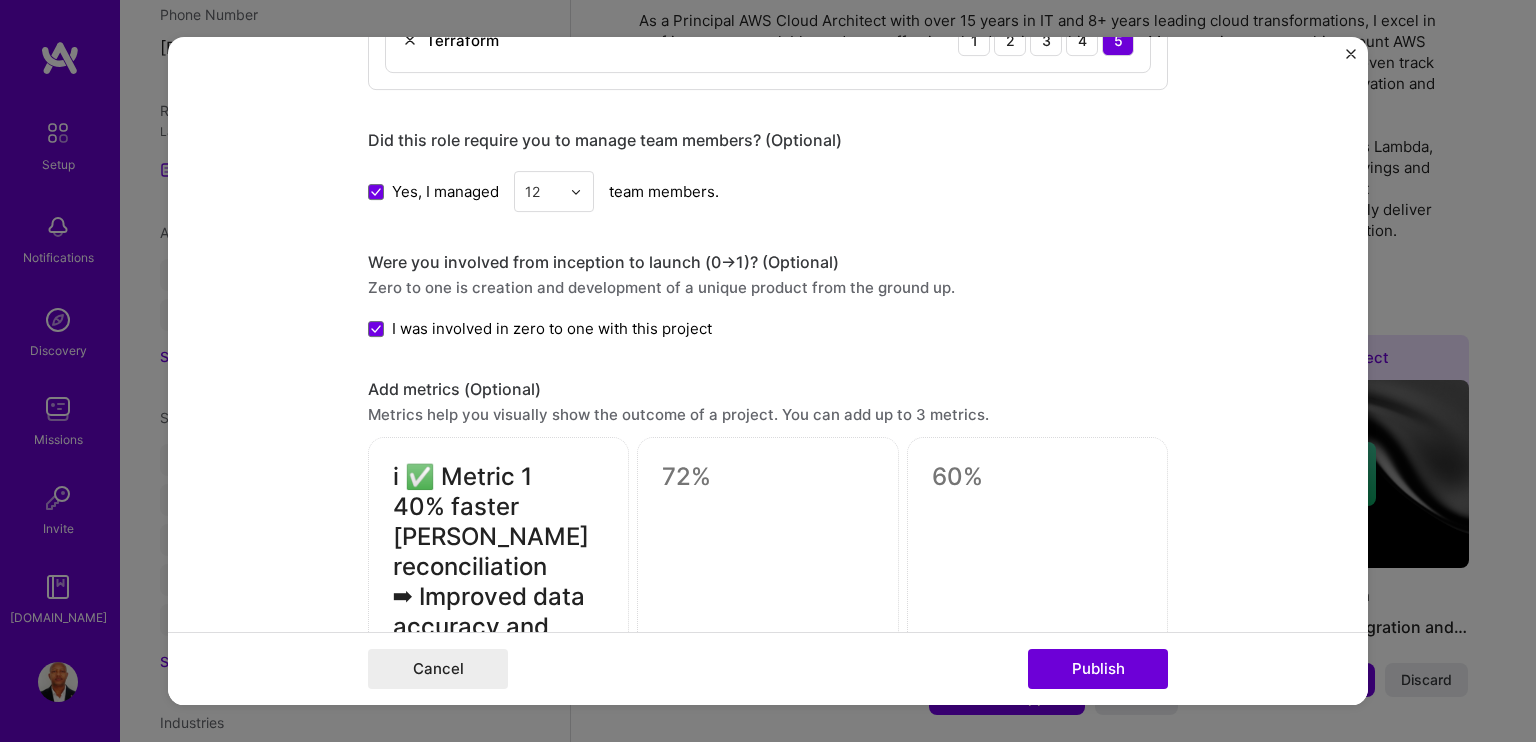 click on "i ✅ Metric 1
40% faster SAM reconciliation
➡ Improved data accuracy and reduced CMDB update cycles
✅ Metric 2
60% quicker incident resolution
➡ Automated remediation reduced downtime and service impact
✅ Metric 3
100% real-time asset visibility
➡ Enhanced ITSM compliance with proactive asset intelligence" at bounding box center (498, 838) 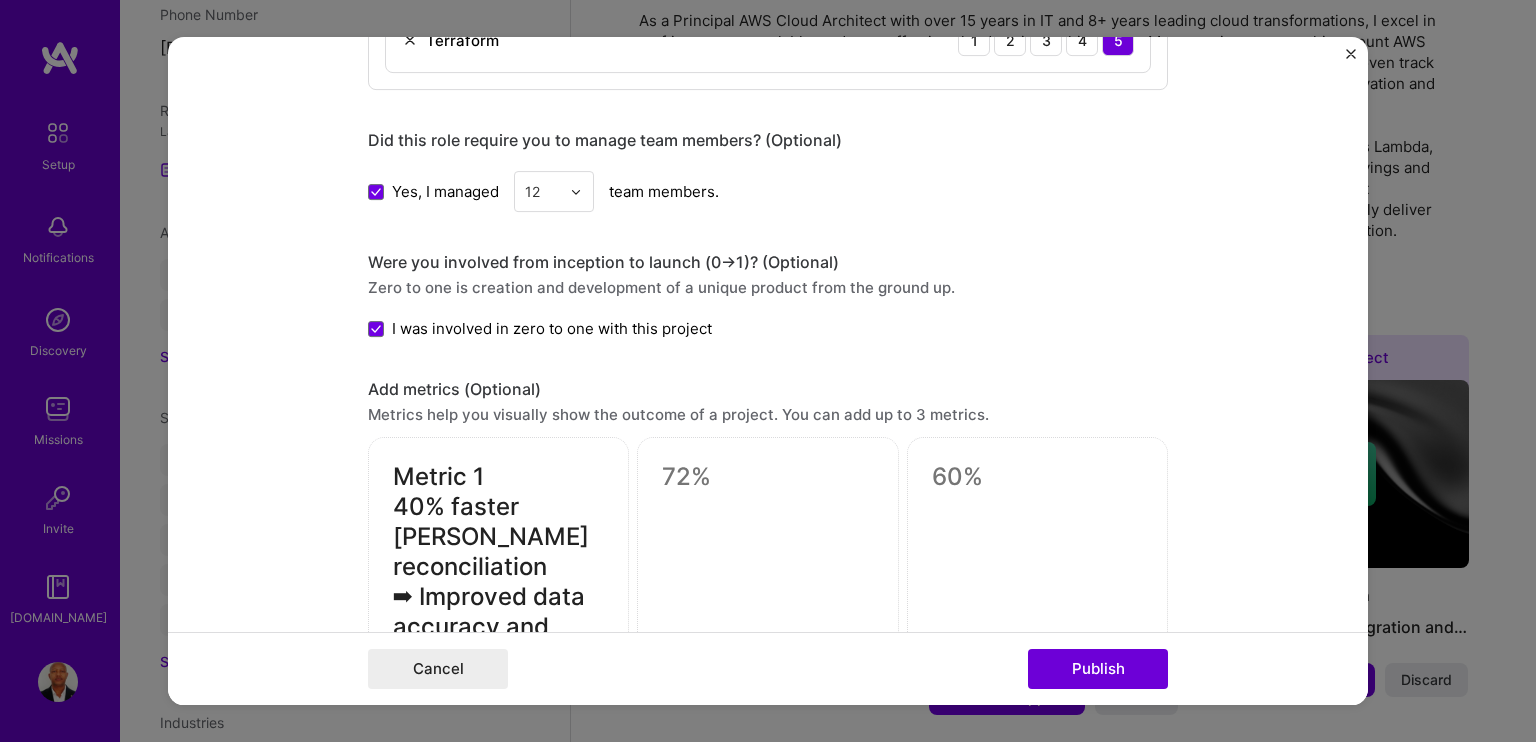 click on "Metric 1
40% faster SAM reconciliation
➡ Improved data accuracy and reduced CMDB update cycles
✅ Metric 2
60% quicker incident resolution
➡ Automated remediation reduced downtime and service impact
✅ Metric 3
100% real-time asset visibility
➡ Enhanced ITSM compliance with proactive asset intelligence" at bounding box center [498, 838] 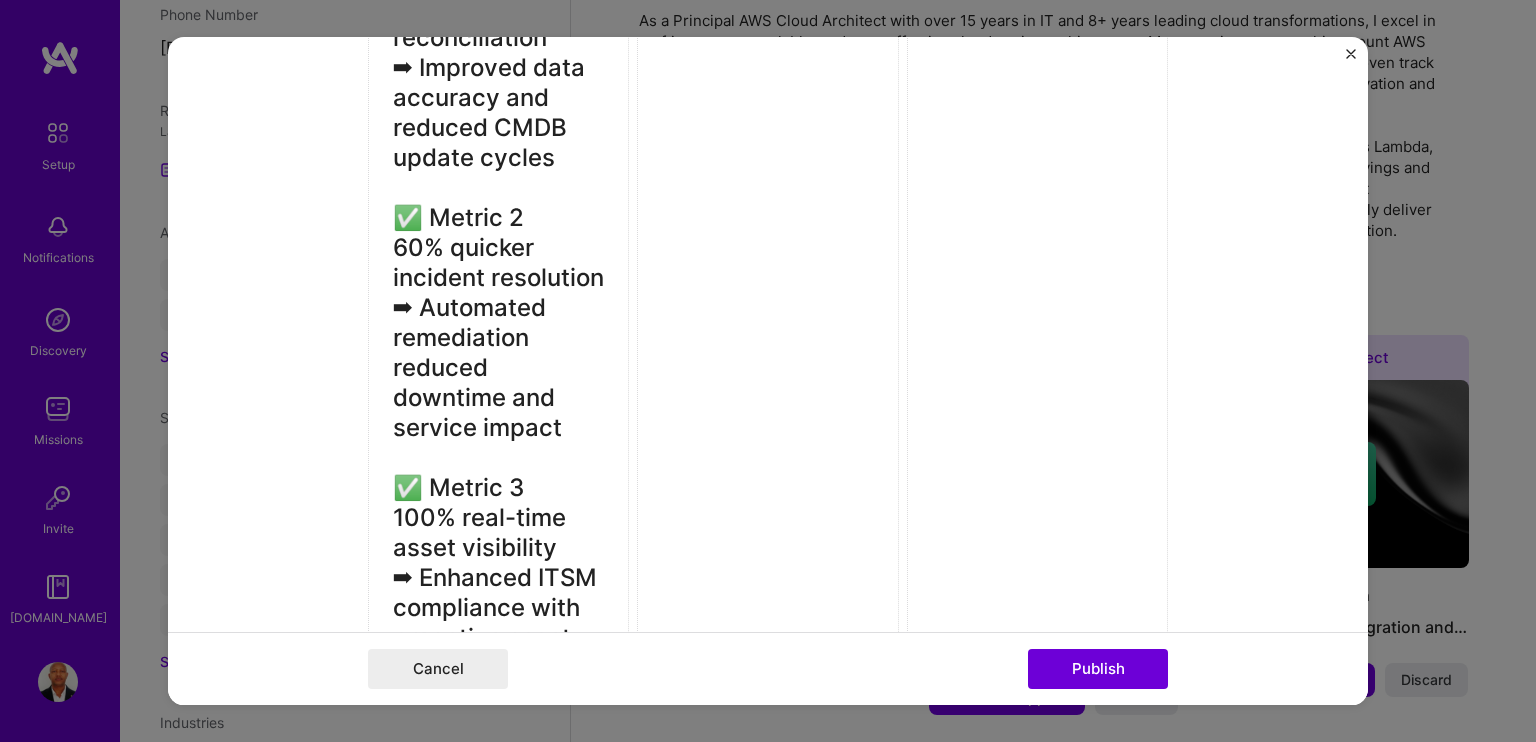 scroll, scrollTop: 2370, scrollLeft: 0, axis: vertical 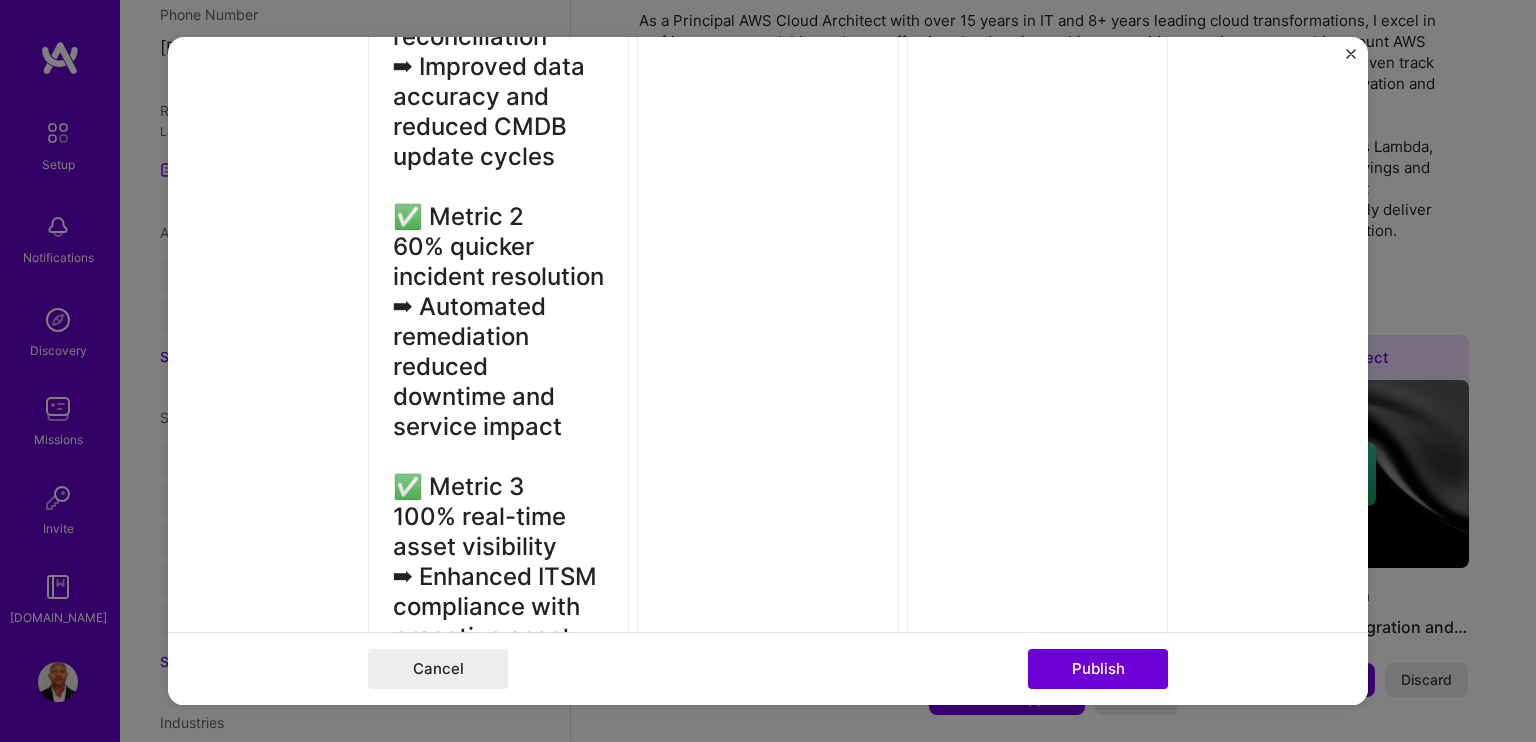 drag, startPoint x: 390, startPoint y: 202, endPoint x: 563, endPoint y: 455, distance: 306.49307 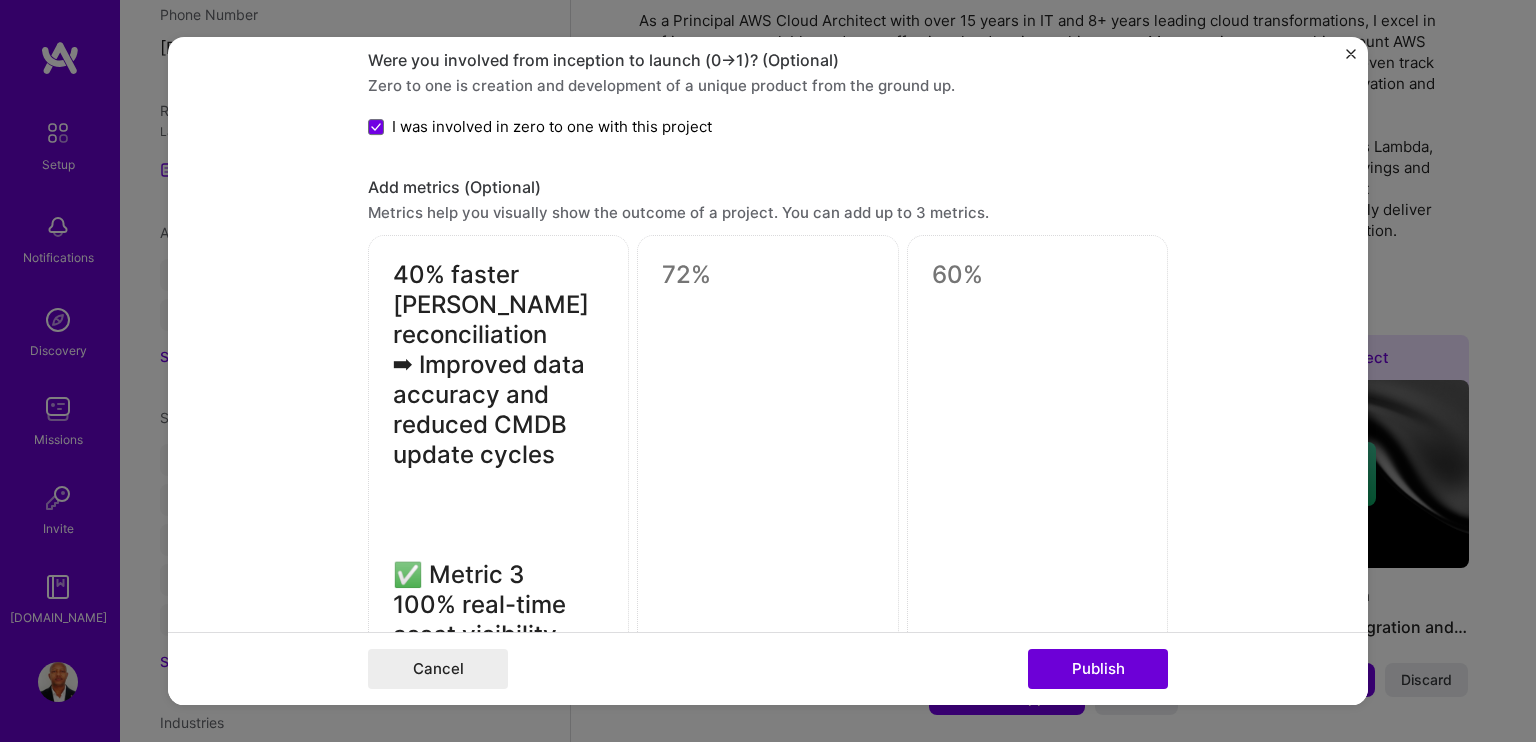 scroll, scrollTop: 2070, scrollLeft: 0, axis: vertical 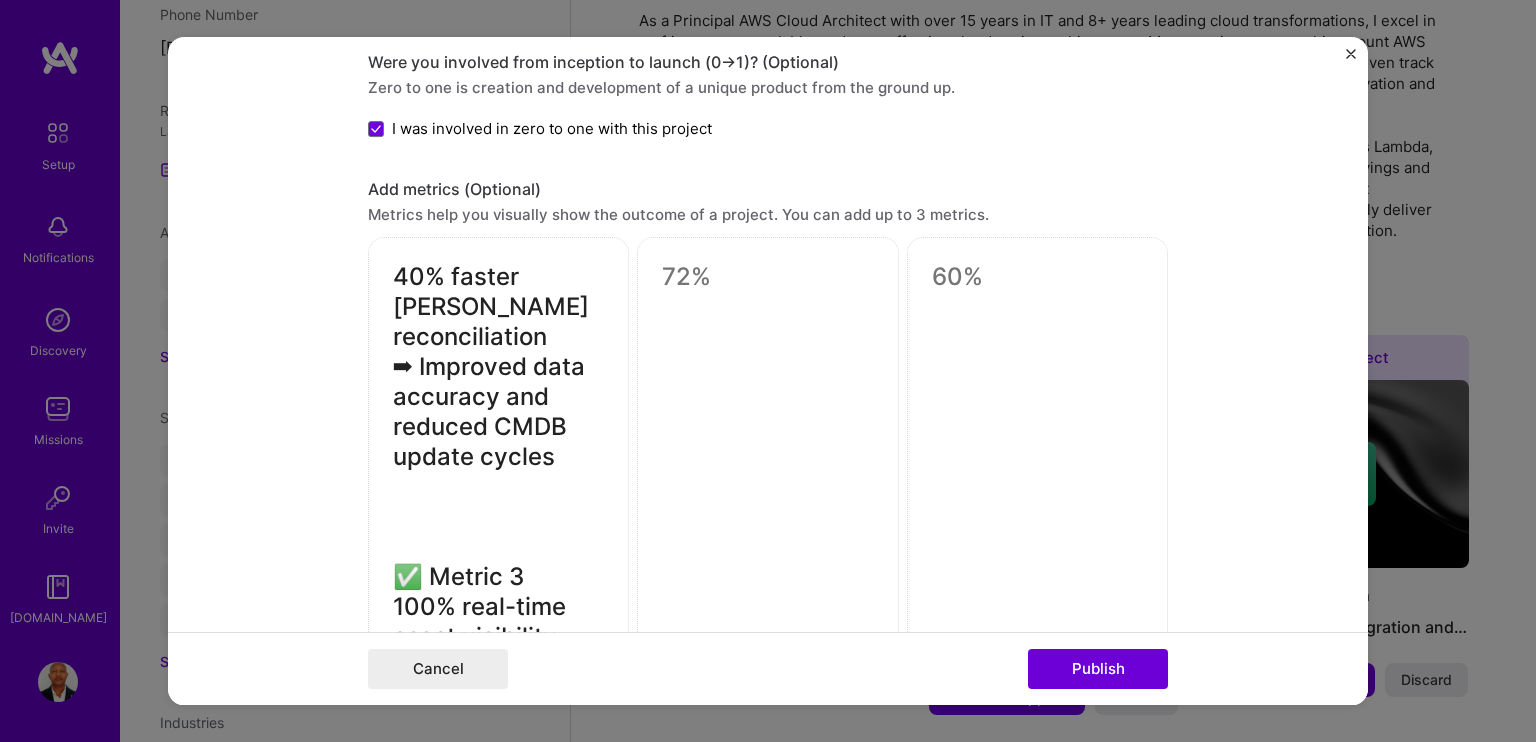 type on "40% faster SAM reconciliation
➡ Improved data accuracy and reduced CMDB update cycles
✅ Metric 3
100% real-time asset visibility
➡ Enhanced ITSM compliance with proactive asset intelligence" 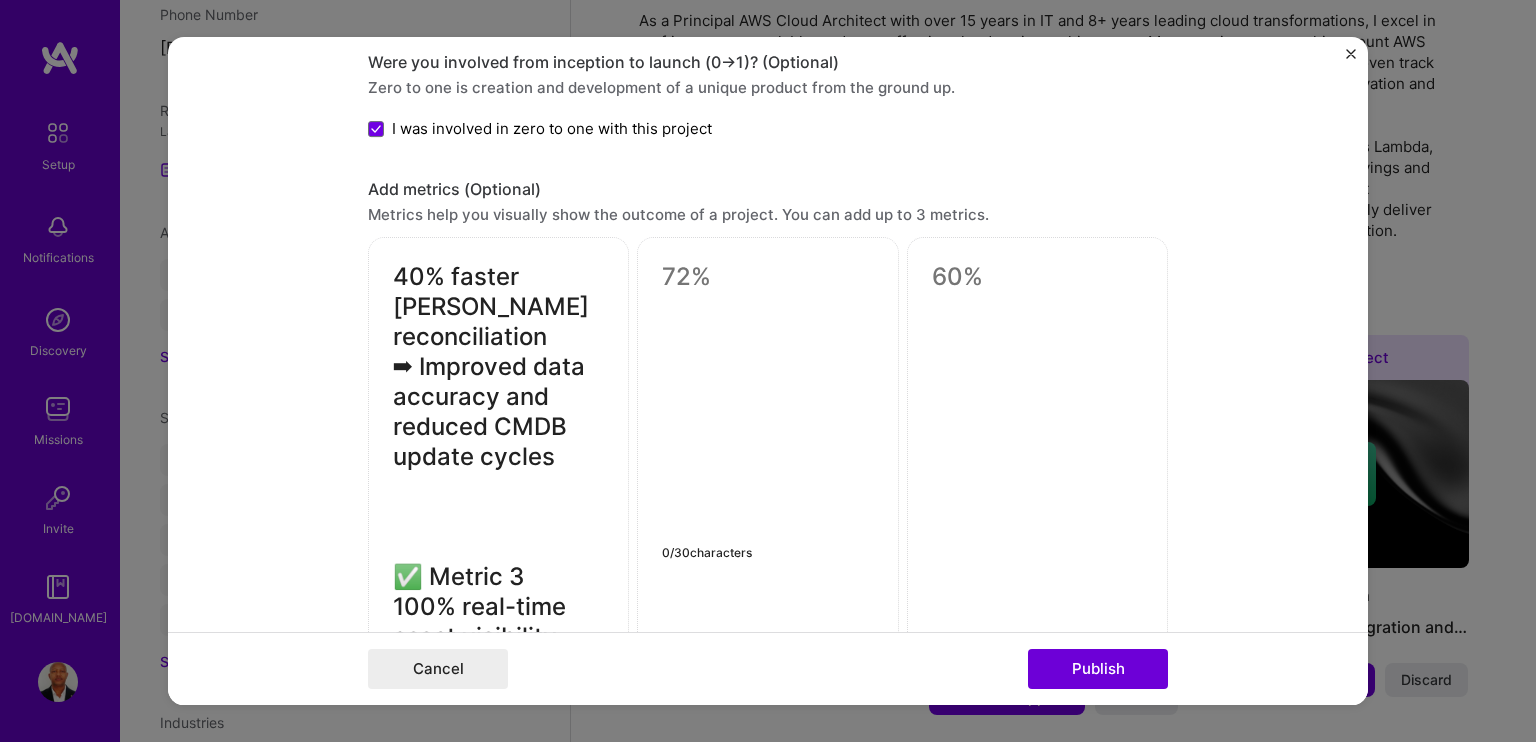 click at bounding box center [767, 278] 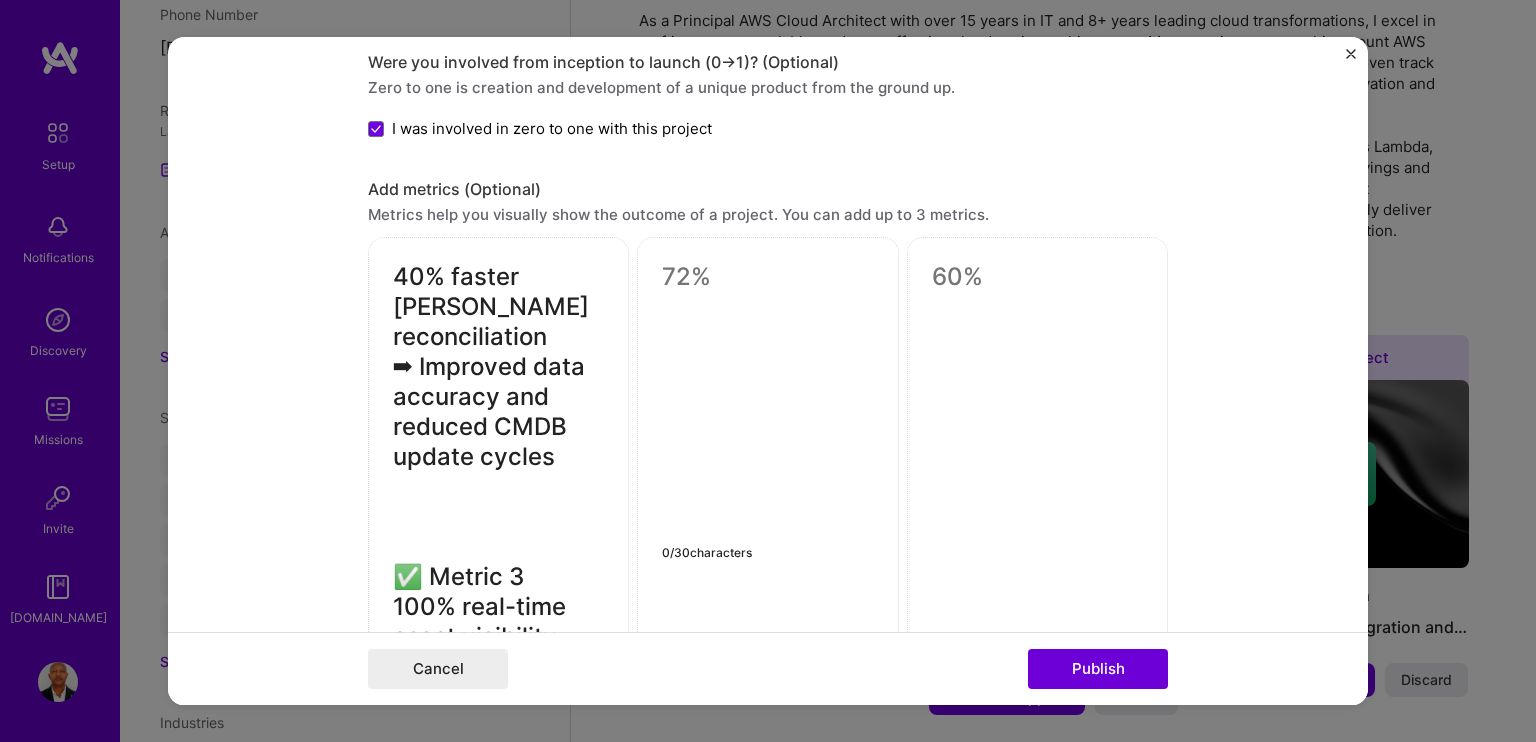 paste on "✅ Metric 2
60% quicker incident resolution
➡ Automated remediation reduced downtime and service impact" 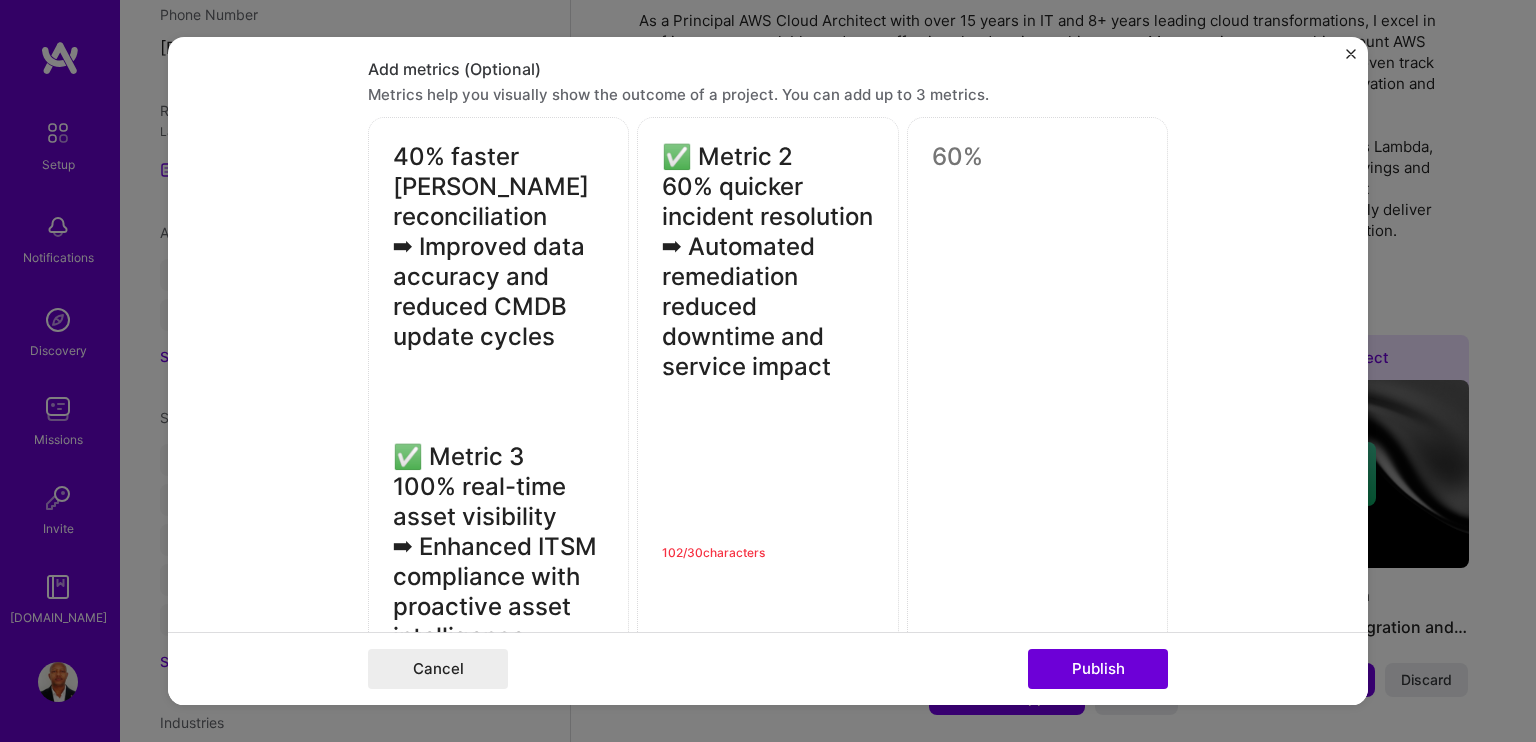 scroll, scrollTop: 2370, scrollLeft: 0, axis: vertical 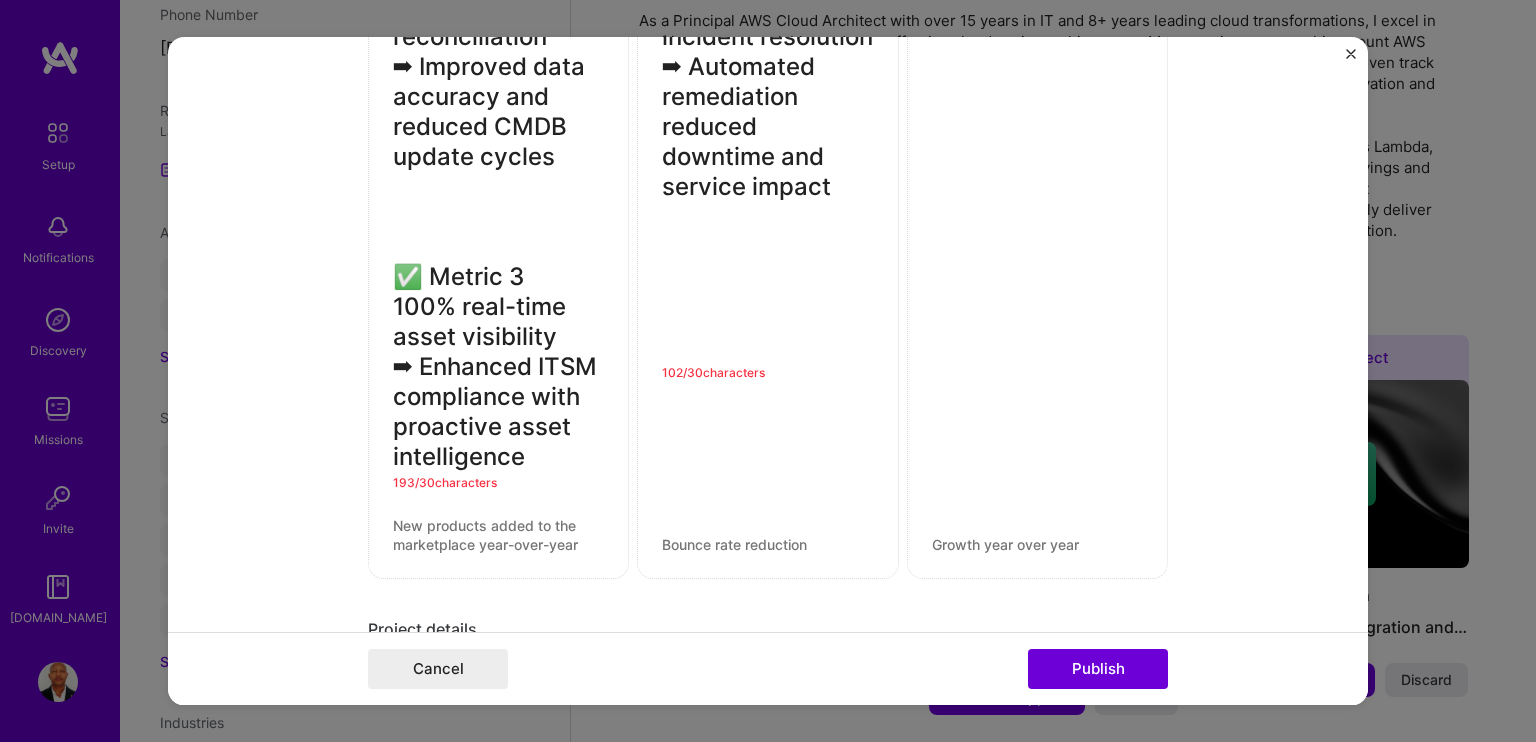type on "✅ Metric 2
60% quicker incident resolution
➡ Automated remediation reduced downtime and service impact" 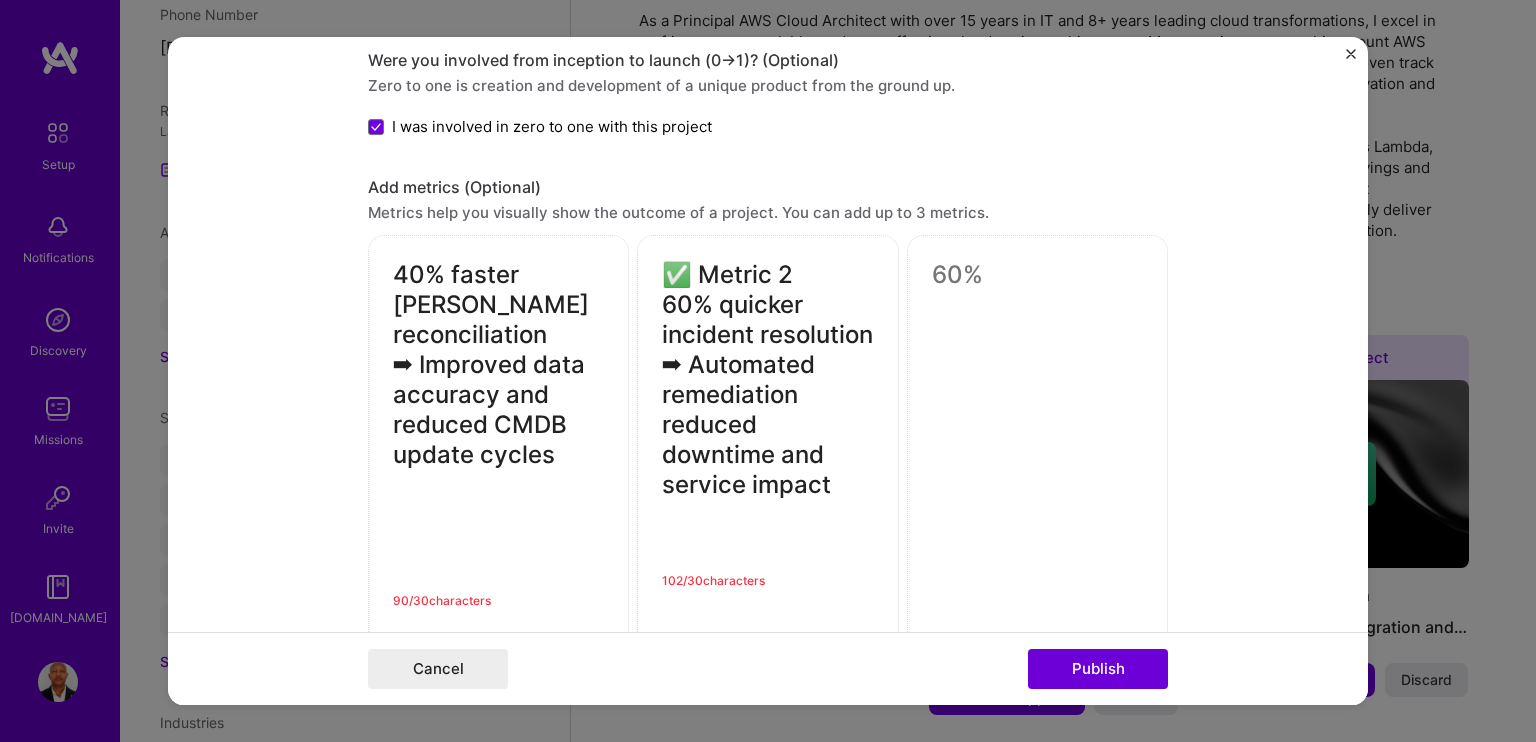 scroll, scrollTop: 2070, scrollLeft: 0, axis: vertical 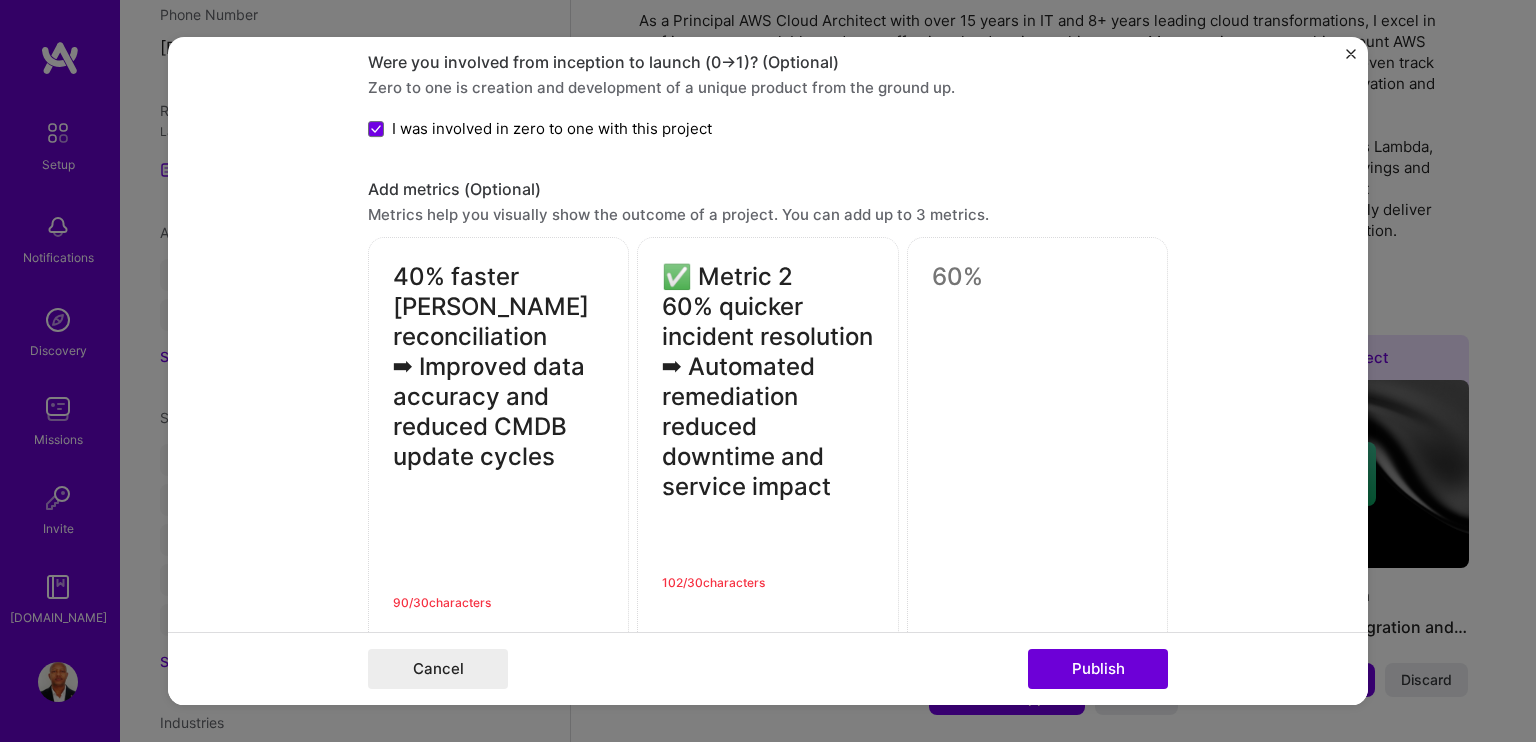 type on "40% faster SAM reconciliation
➡ Improved data accuracy and reduced CMDB update cycles" 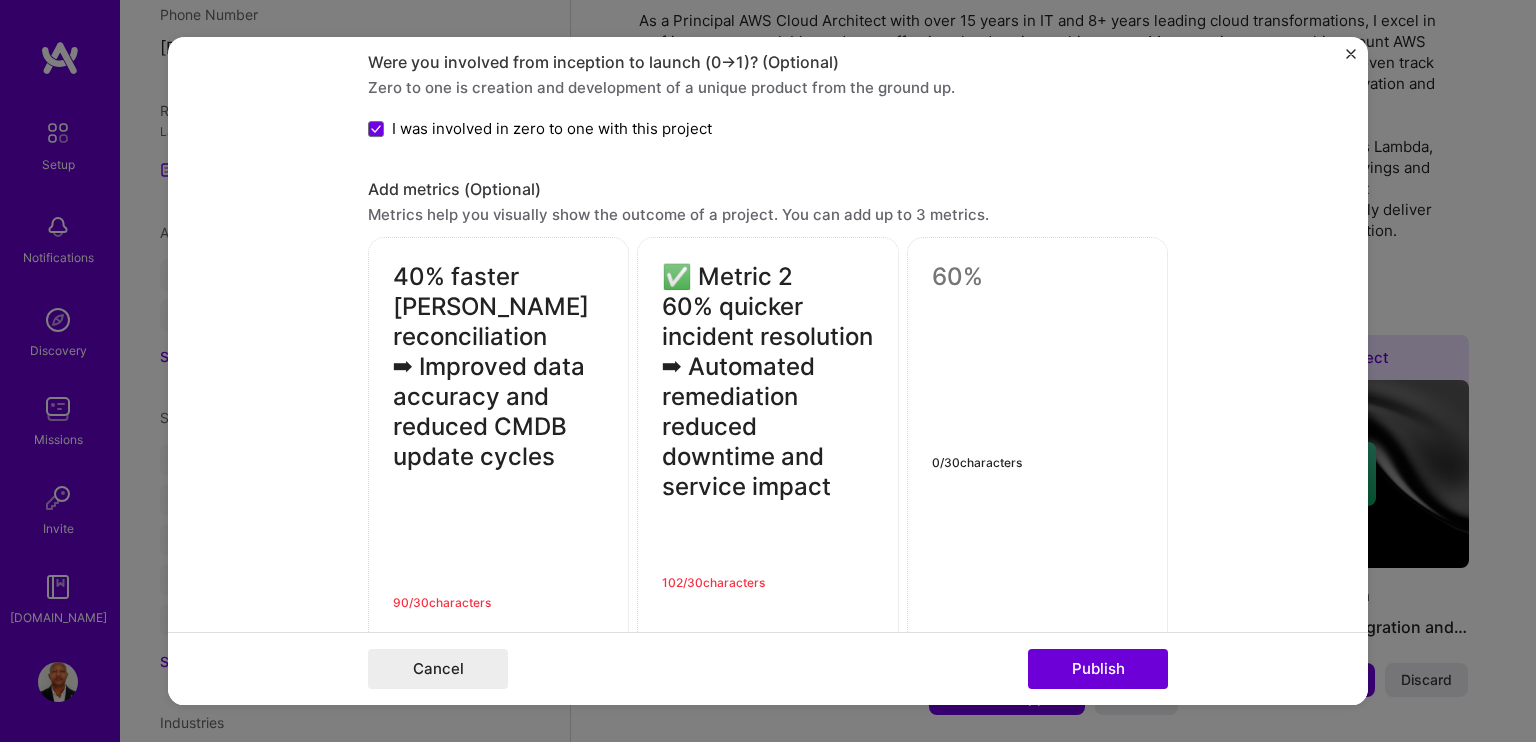 click at bounding box center (1037, 278) 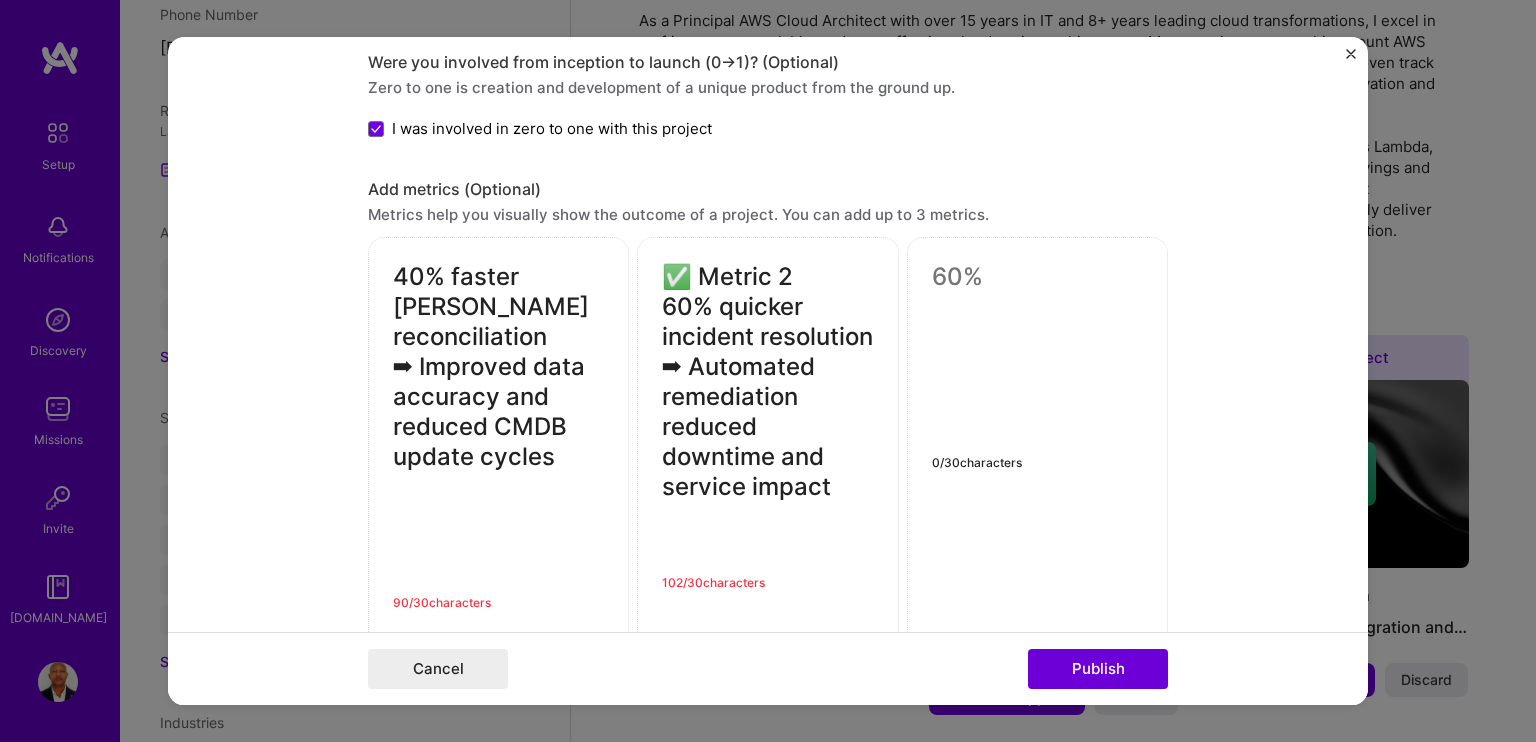 paste on "✅ Metric 3
100% real-time asset visibility
➡ Enhanced ITSM compliance with proactive asset intelligence" 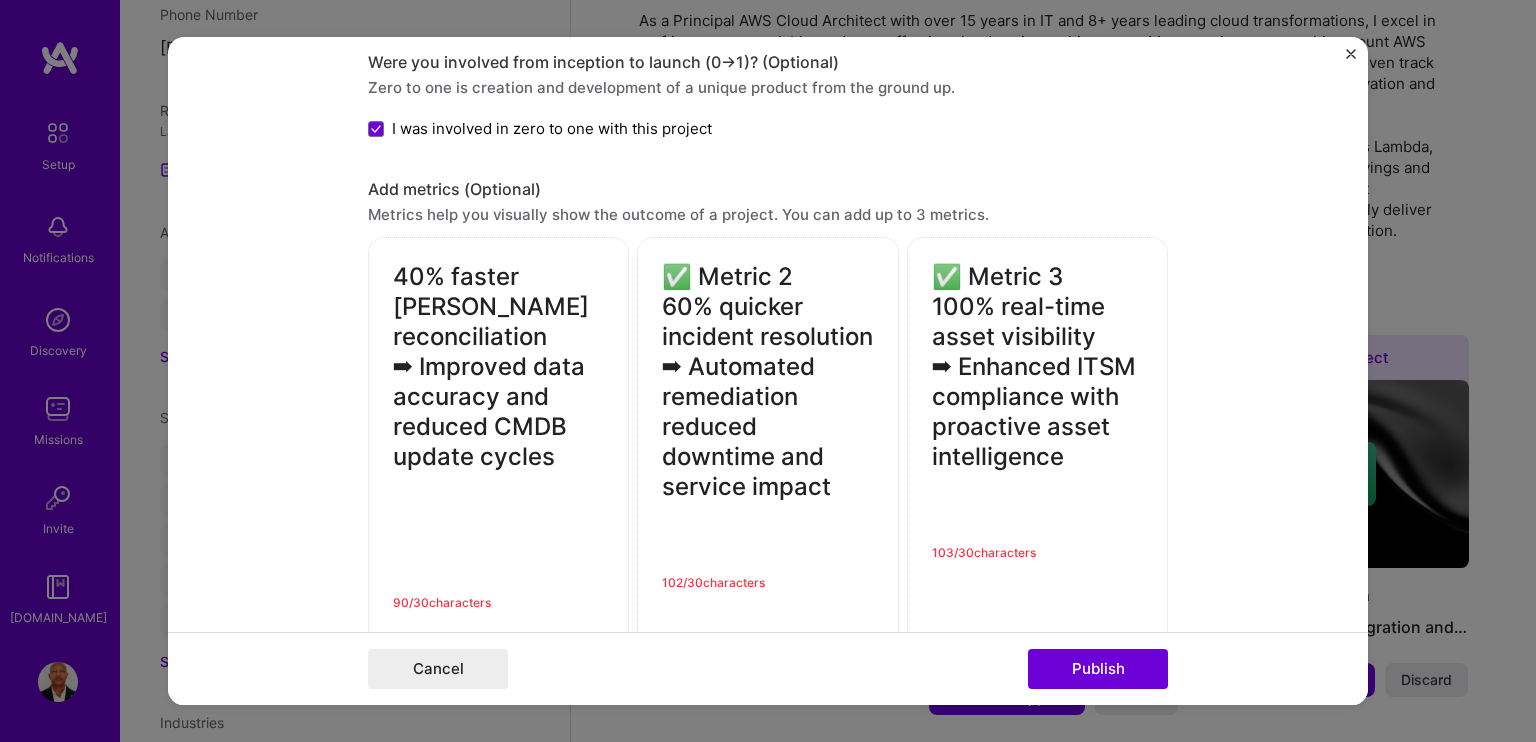 type on "✅ Metric 3
100% real-time asset visibility
➡ Enhanced ITSM compliance with proactive asset intelligence" 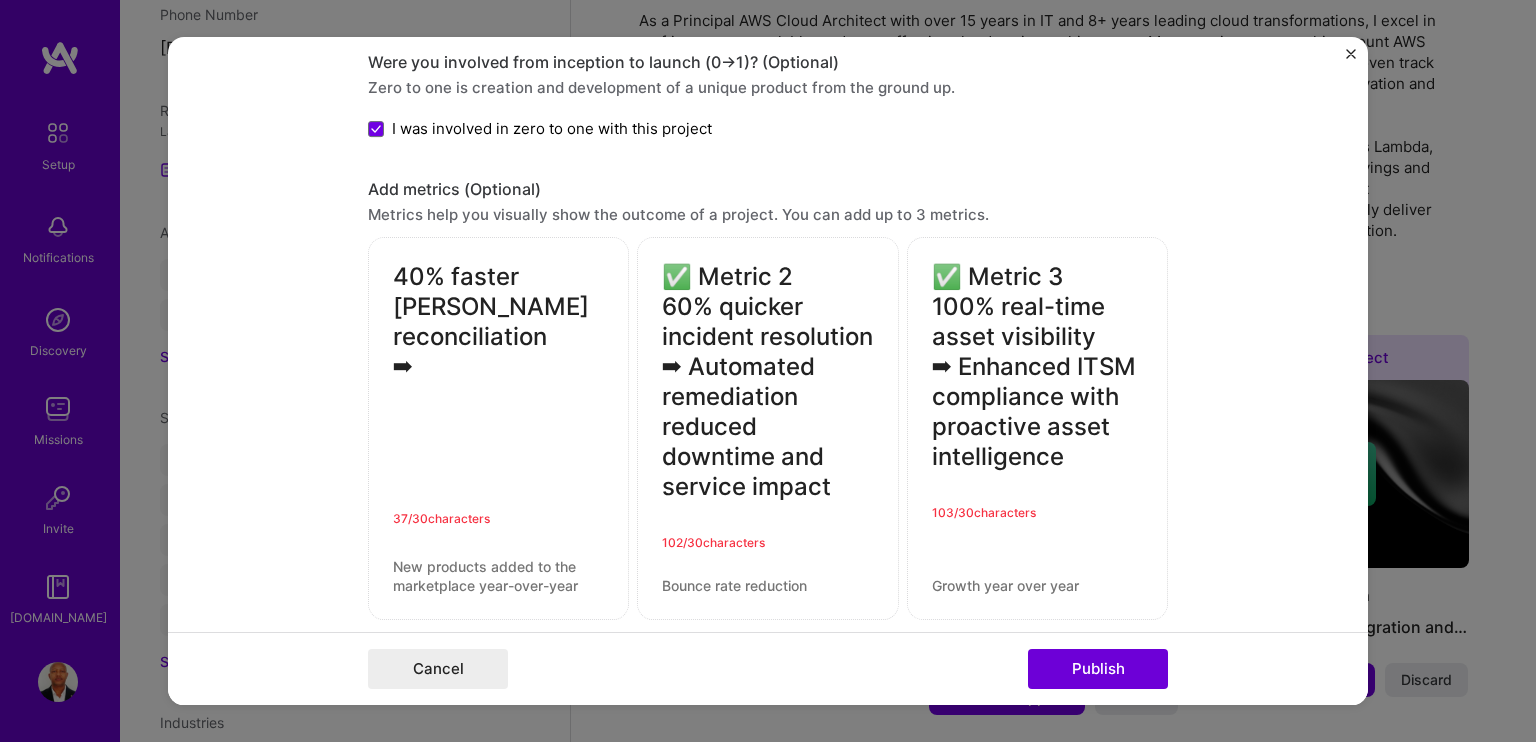 click on "37 / 30  characters" at bounding box center [498, 518] 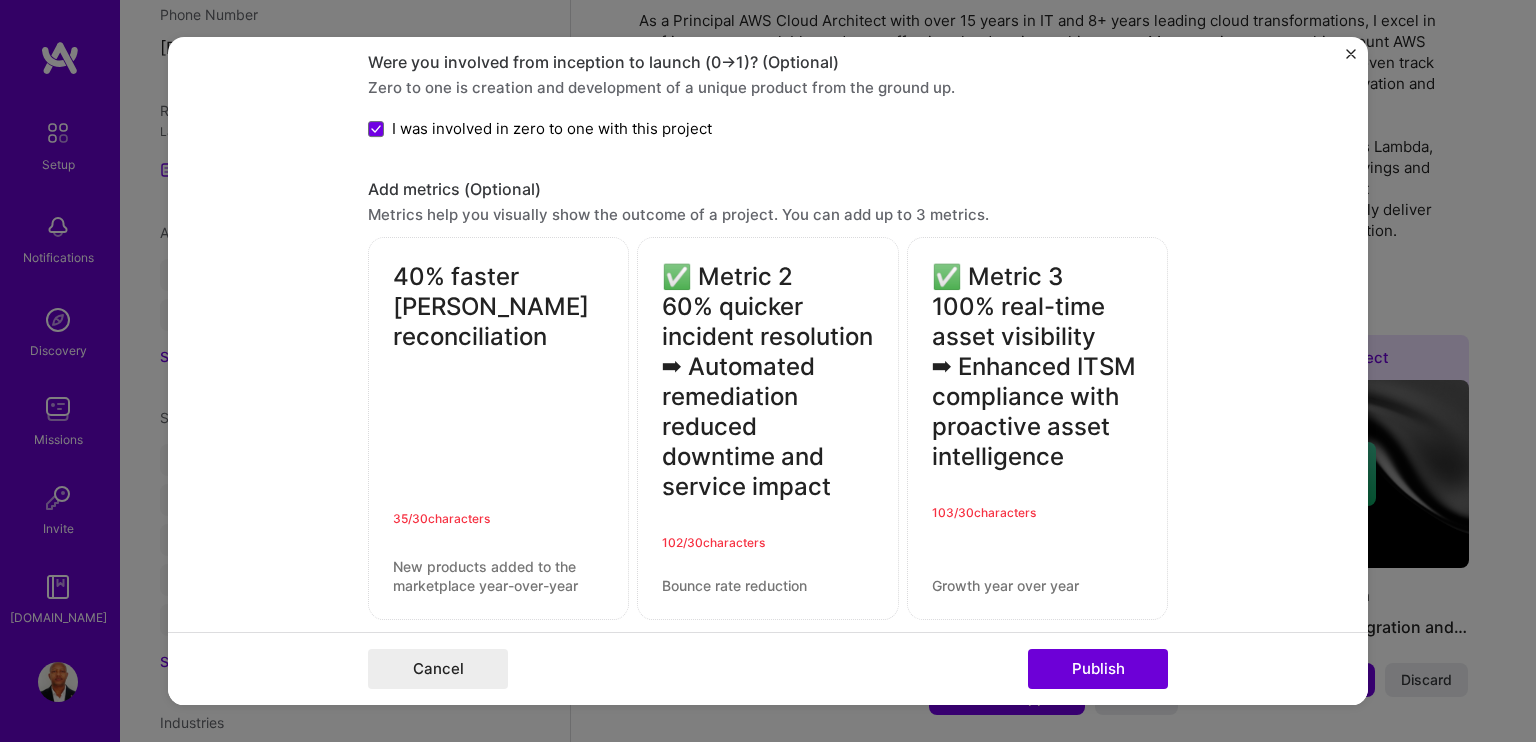 click at bounding box center [498, 577] 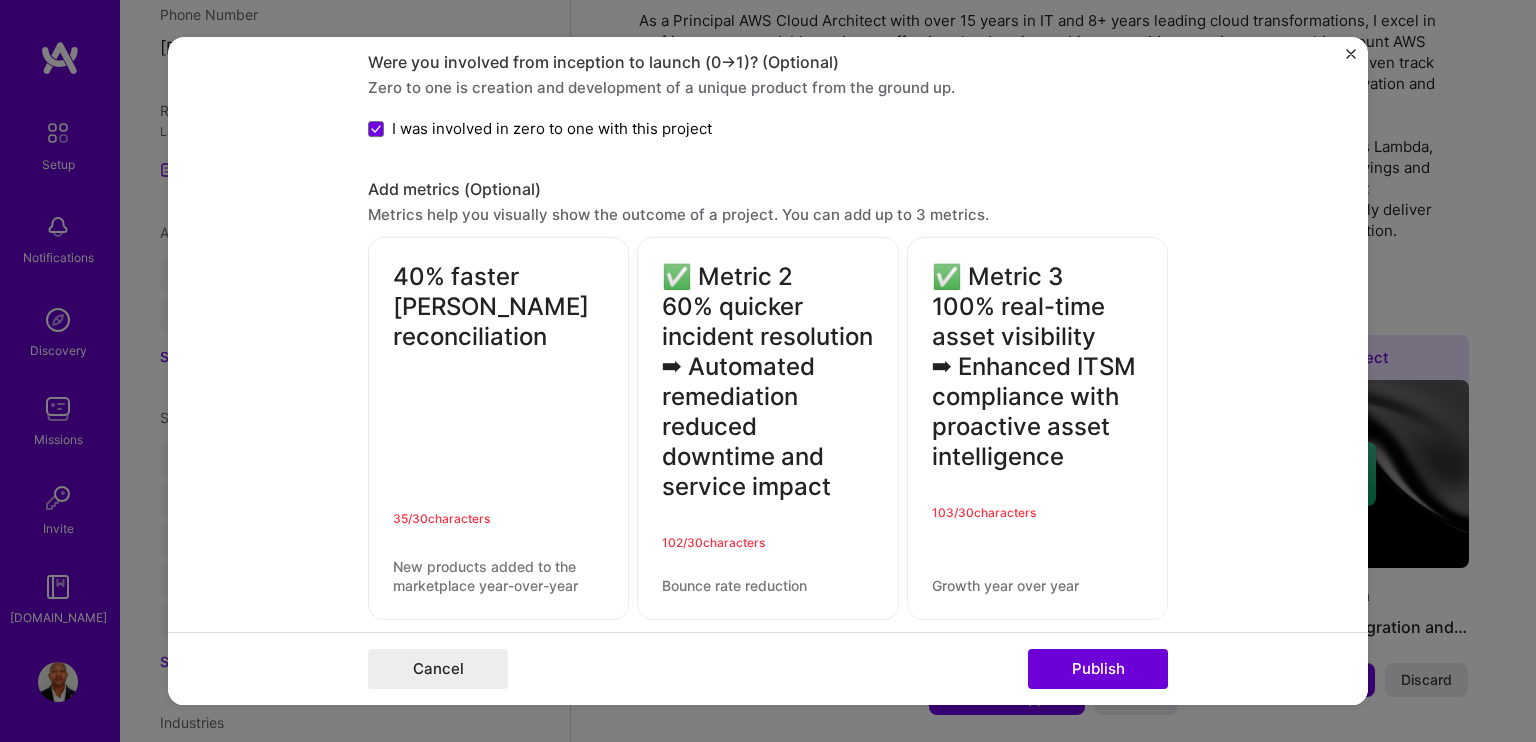 click on "40% faster SAM reconciliation" at bounding box center (498, 383) 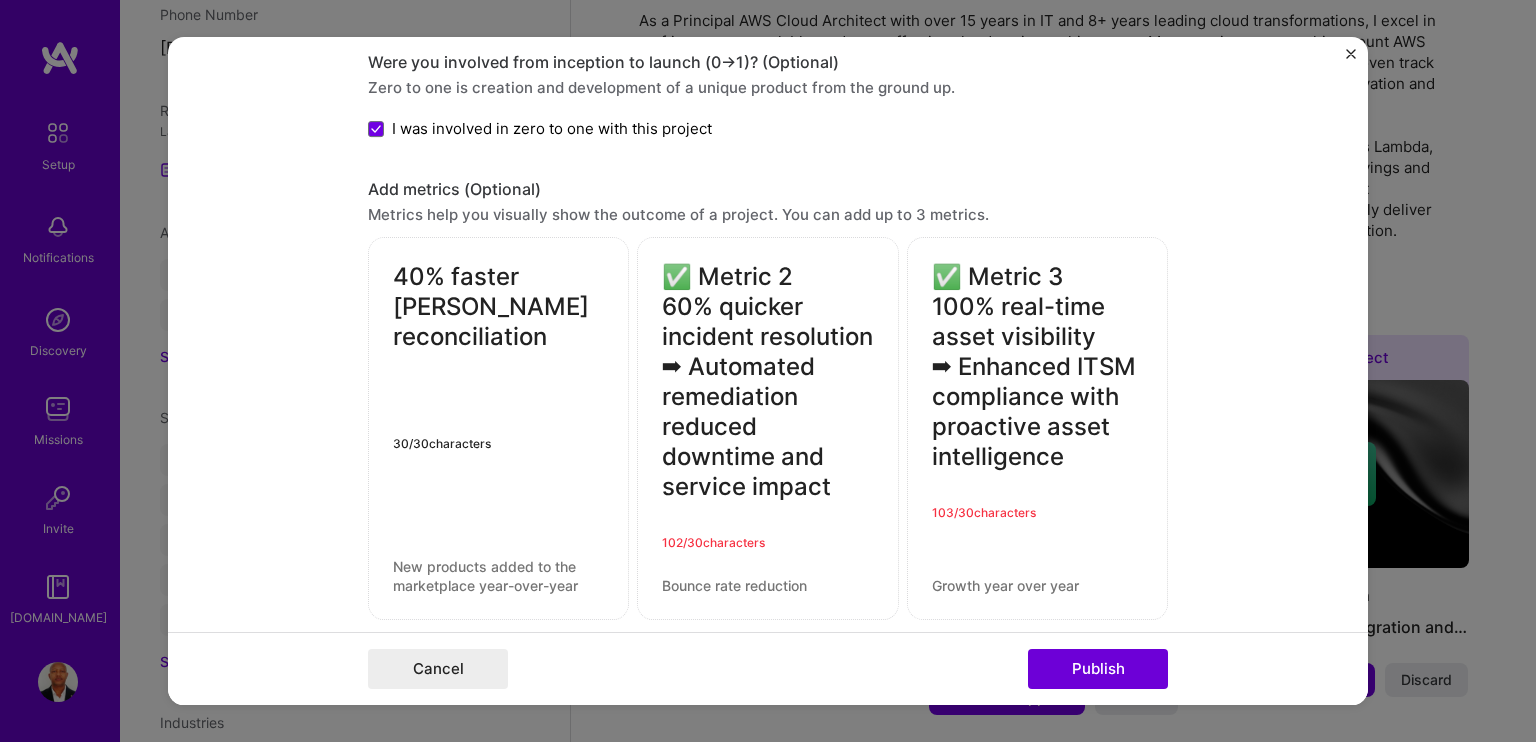 type on "40% faster SAM reconciliation" 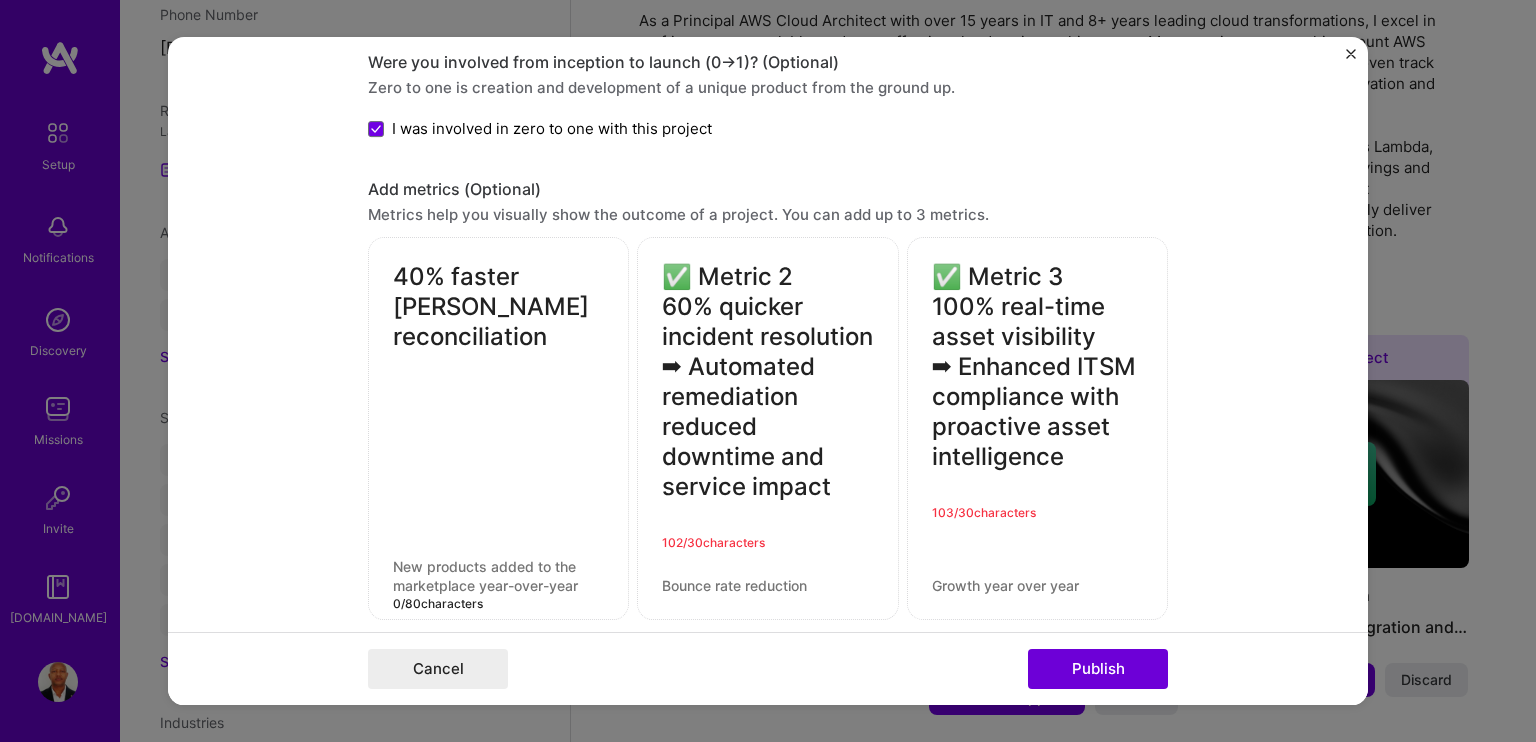 click at bounding box center (498, 577) 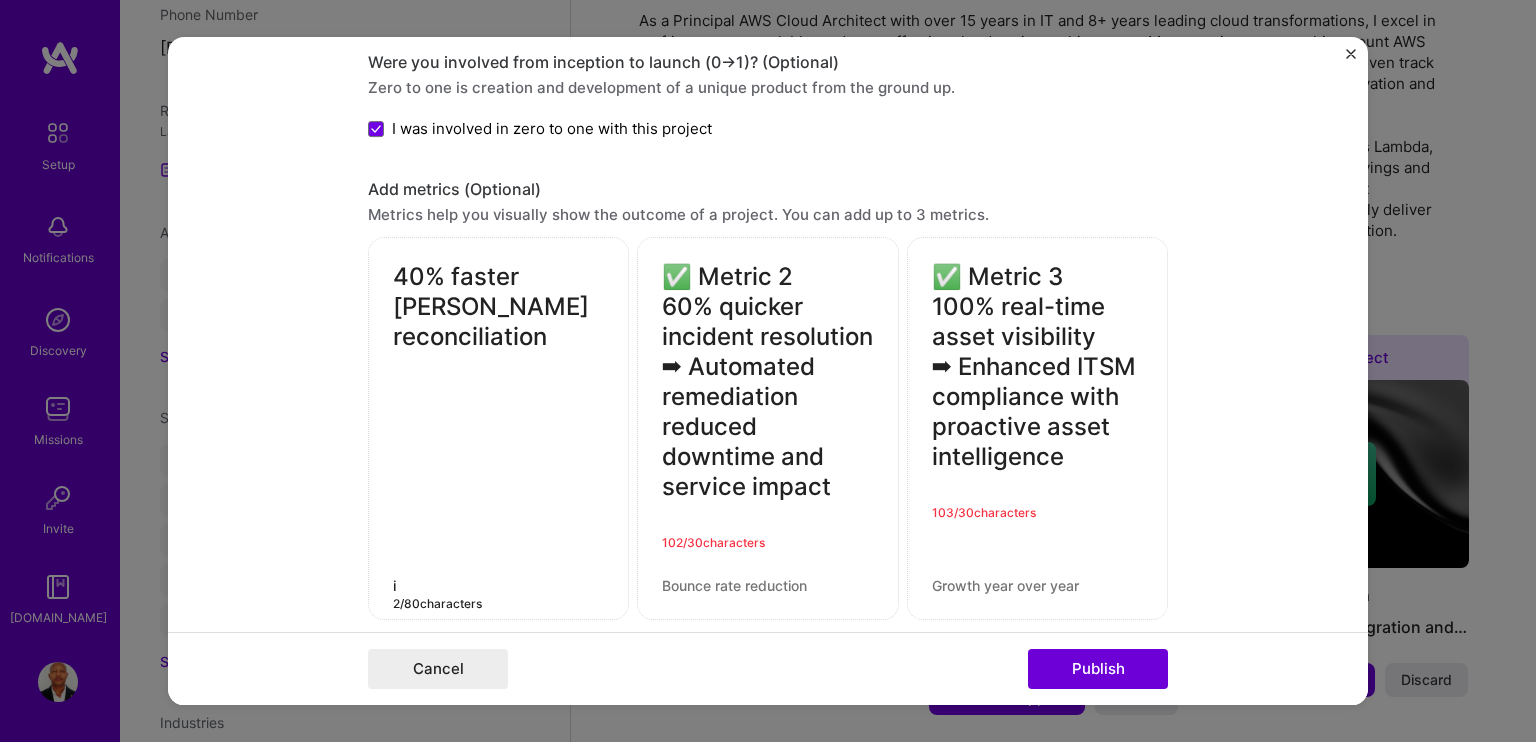 paste on "Improved data accuracy and reduced CMDB update cycles" 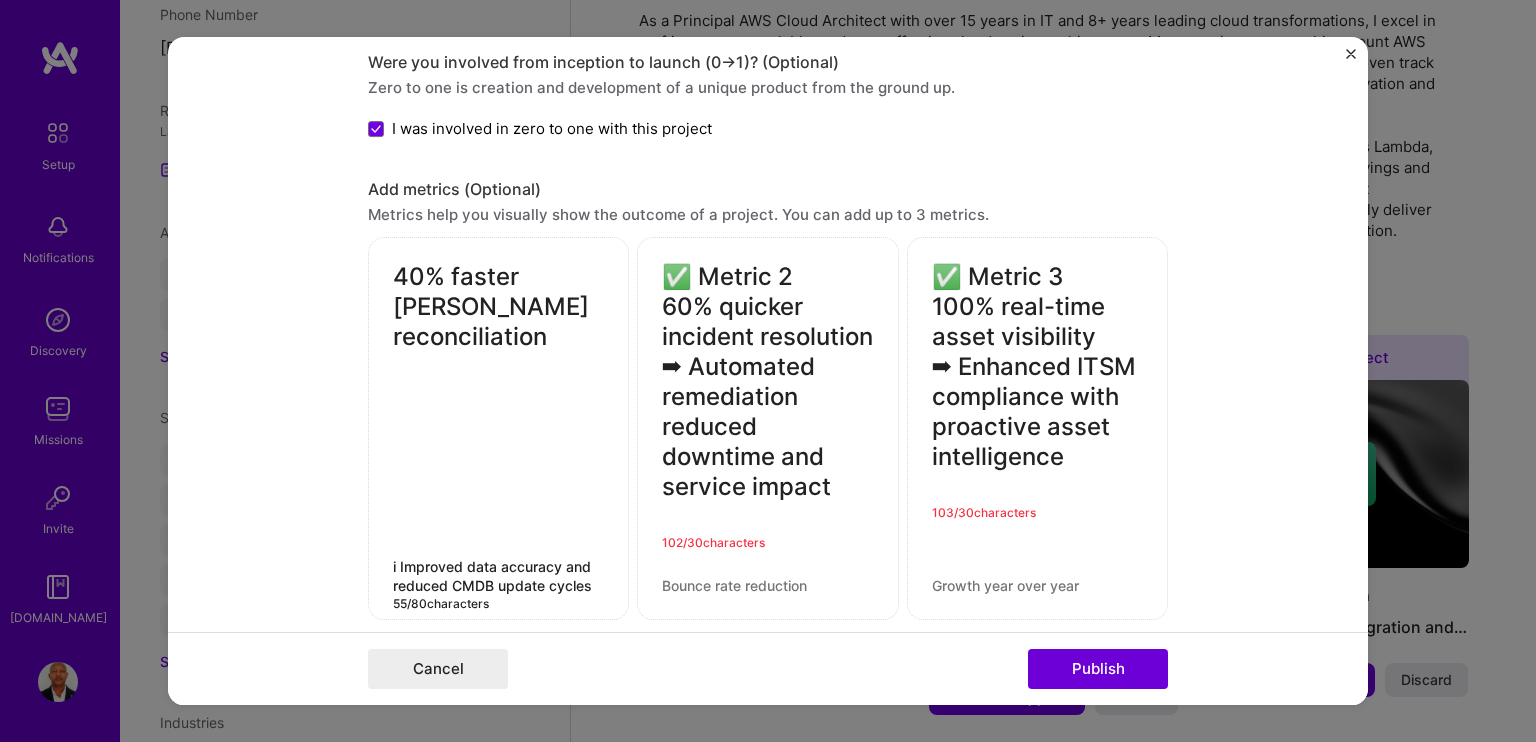 click on "i Improved data accuracy and reduced CMDB update cycles" at bounding box center [498, 577] 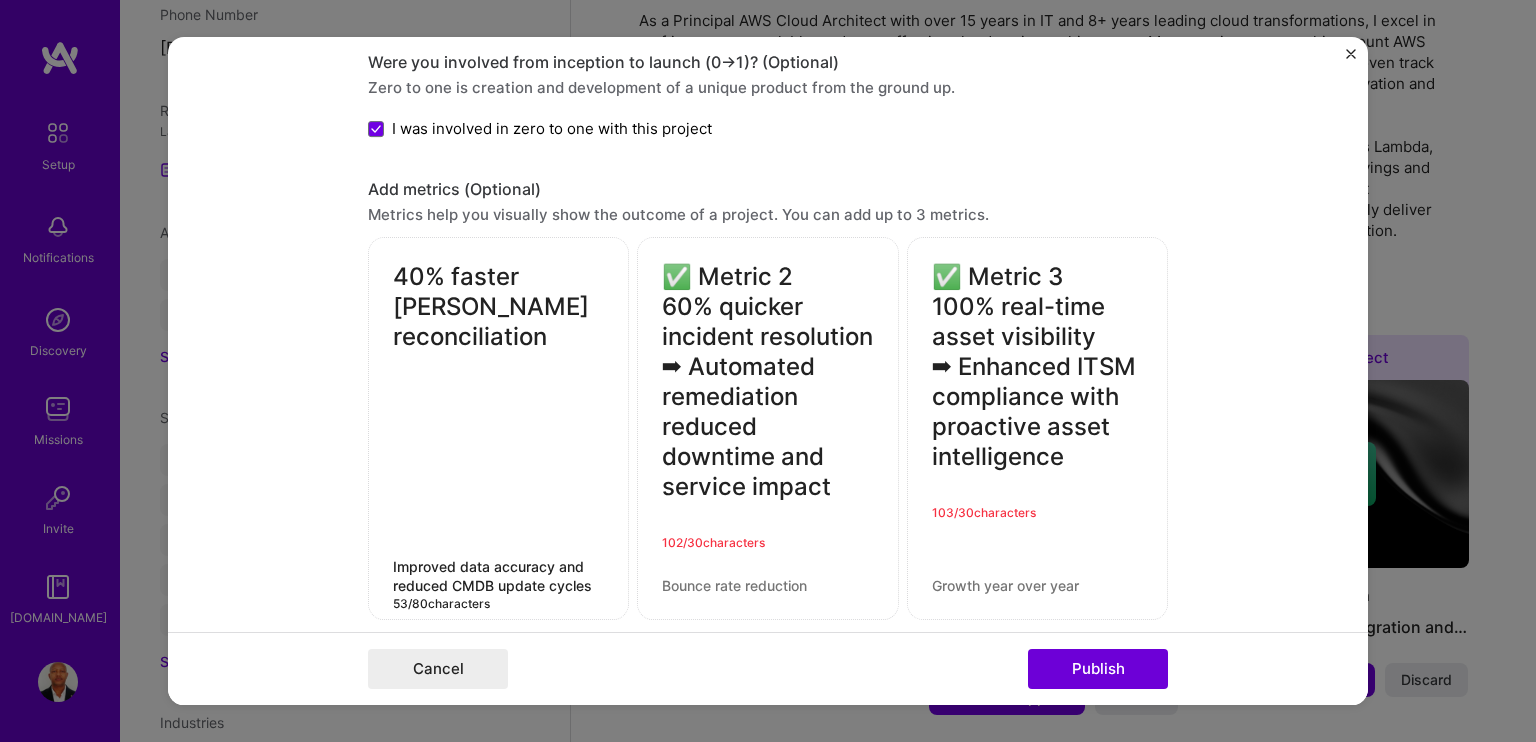 type on "Improved data accuracy and reduced CMDB update cycles" 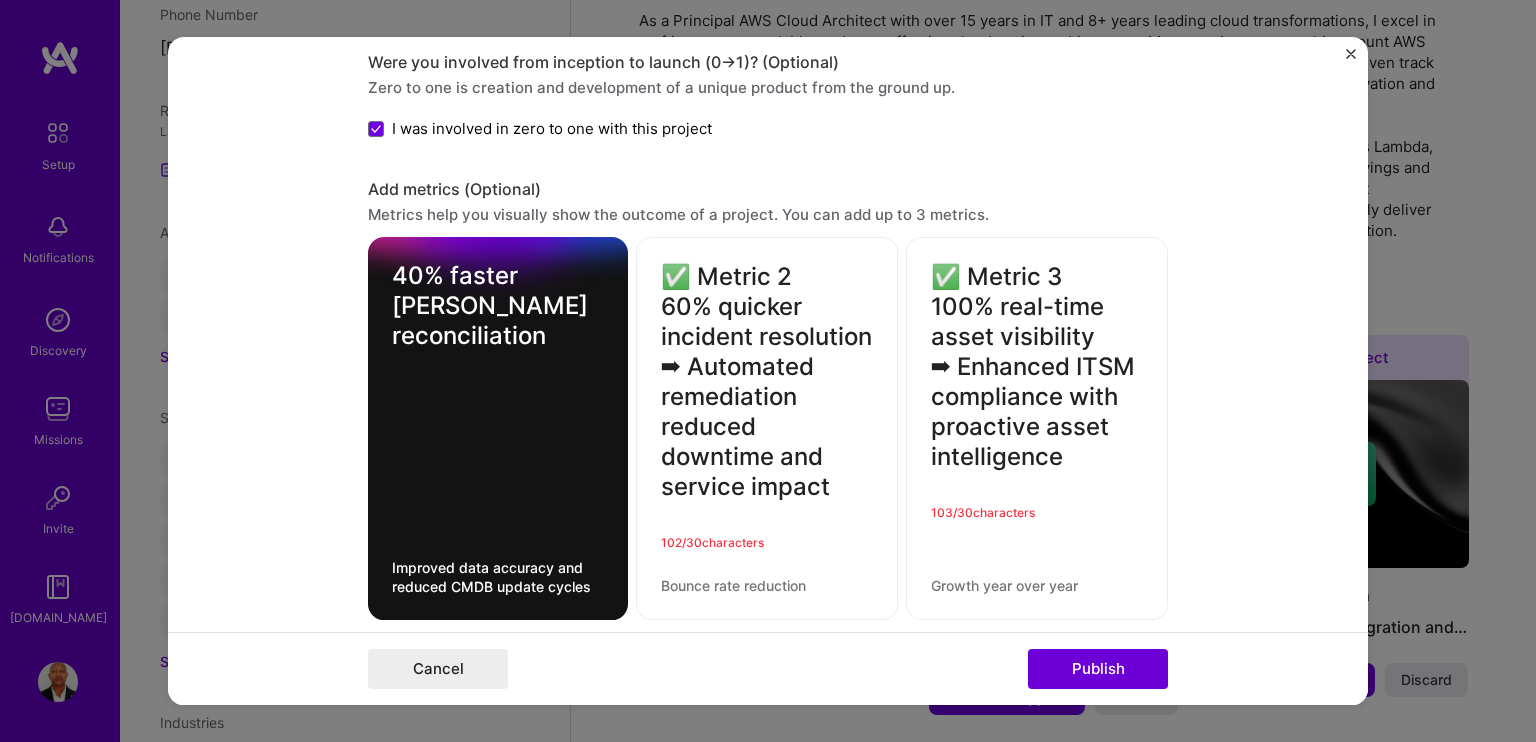 click on "Cancel Publish" at bounding box center (768, 669) 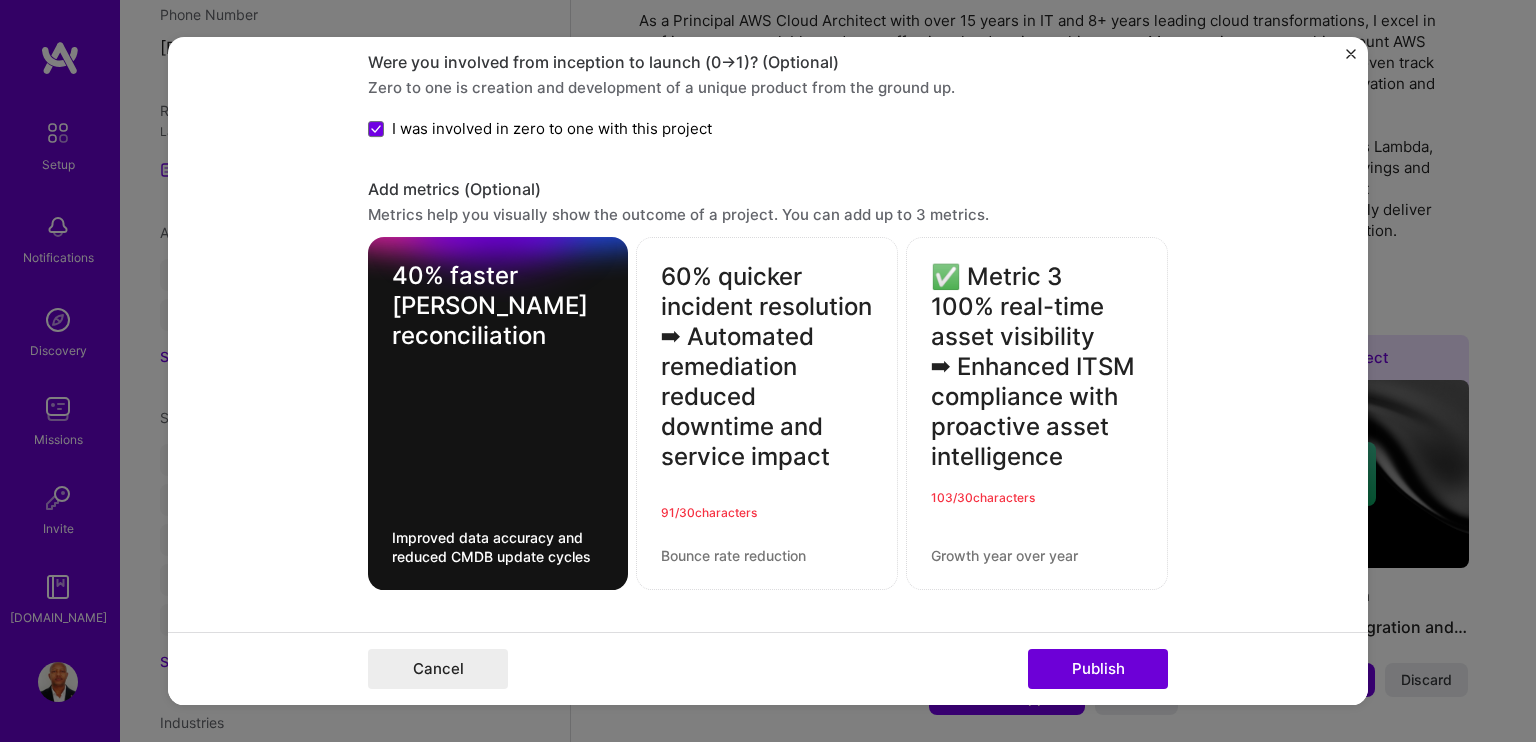click on "60% quicker incident resolution
➡ Automated remediation reduced downtime and service impact" at bounding box center (767, 383) 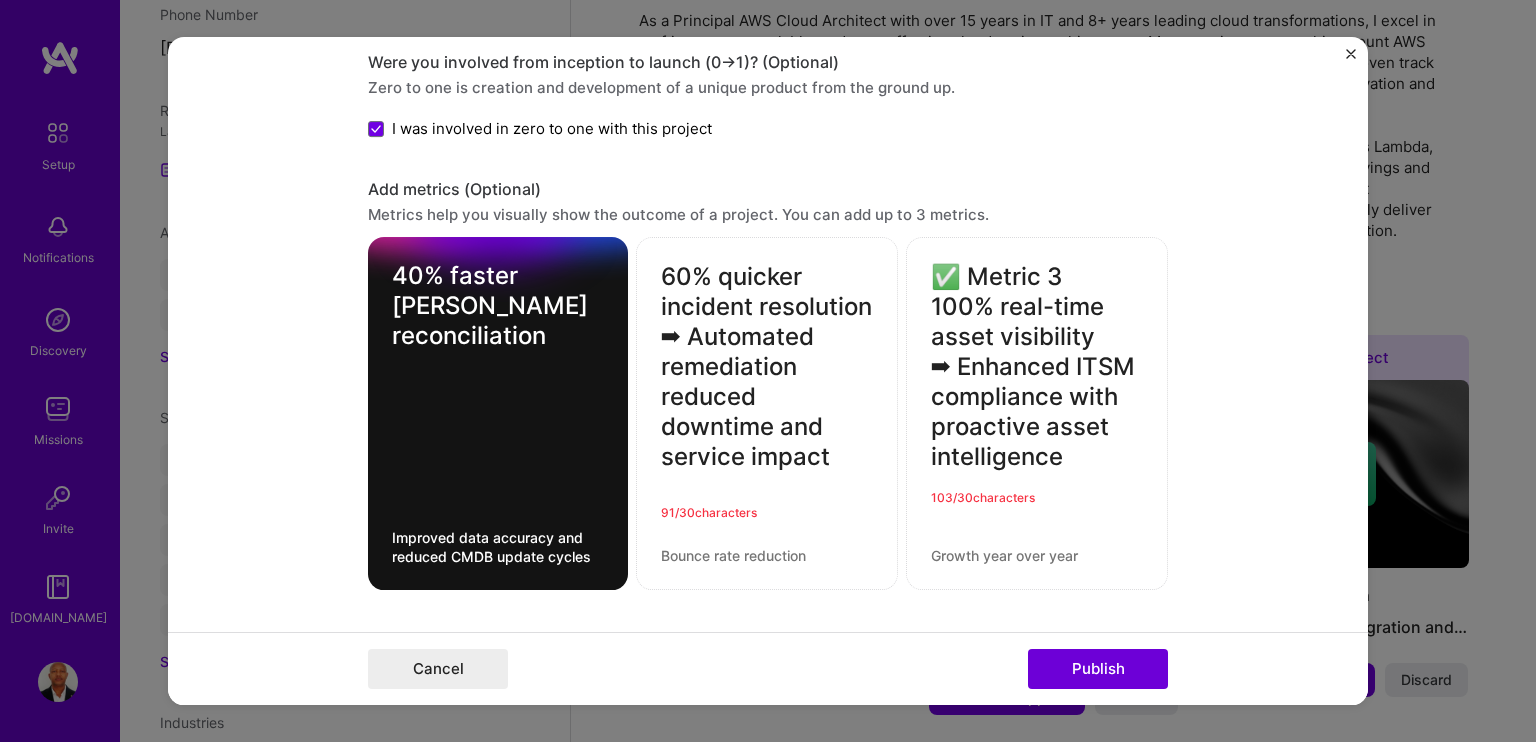 drag, startPoint x: 680, startPoint y: 361, endPoint x: 829, endPoint y: 474, distance: 187.00267 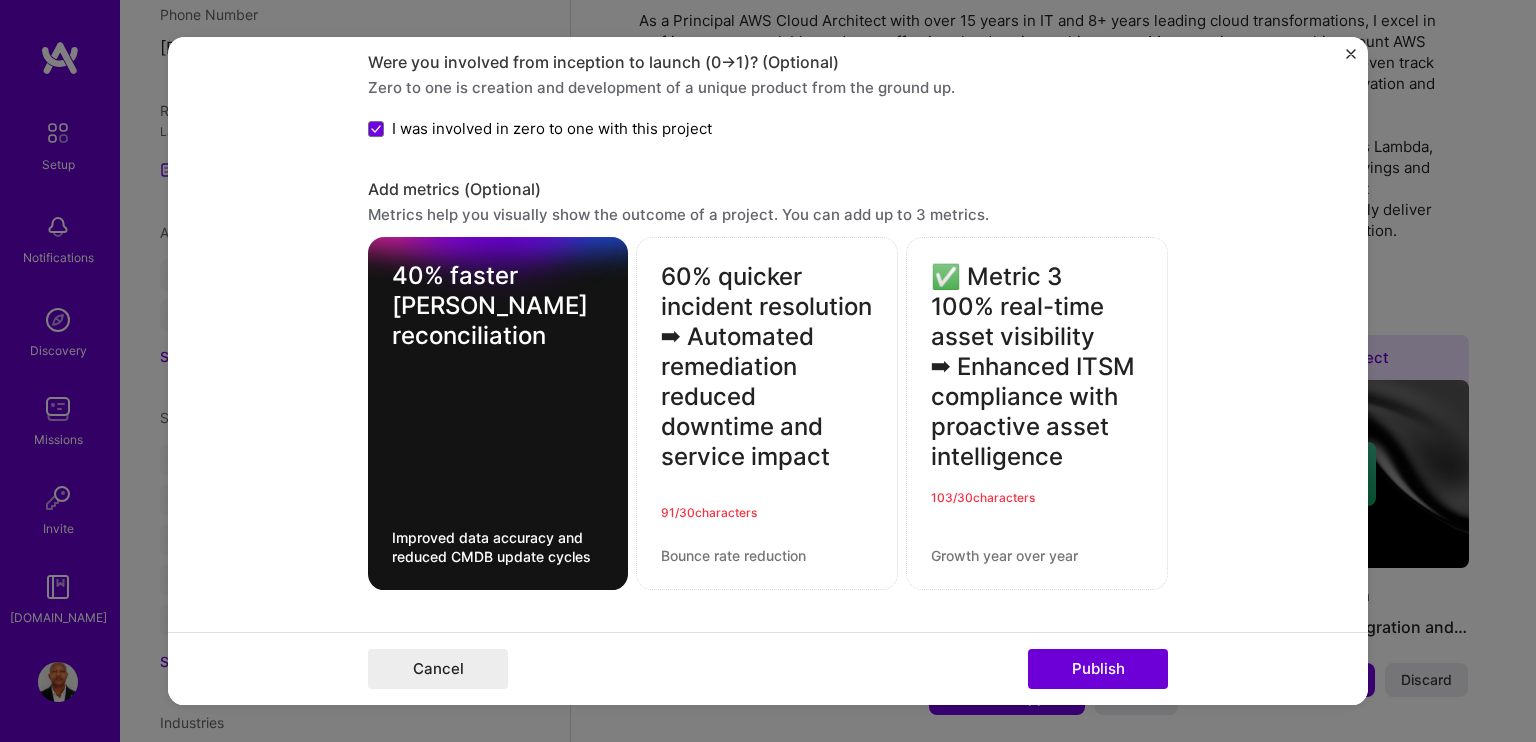 click on "60% quicker incident resolution
➡ Automated remediation reduced downtime and service impact" at bounding box center [767, 383] 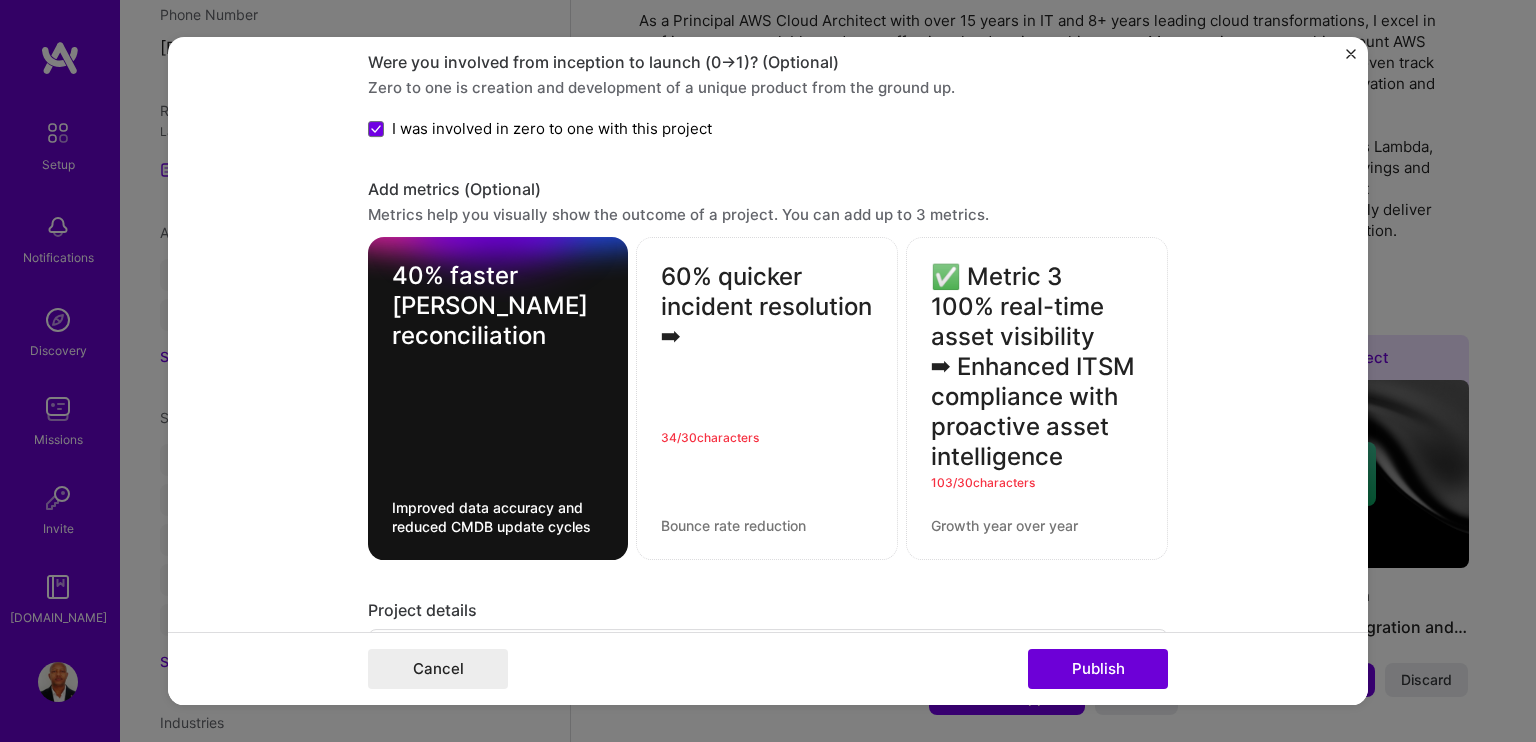type on "60% quicker incident resolution
➡" 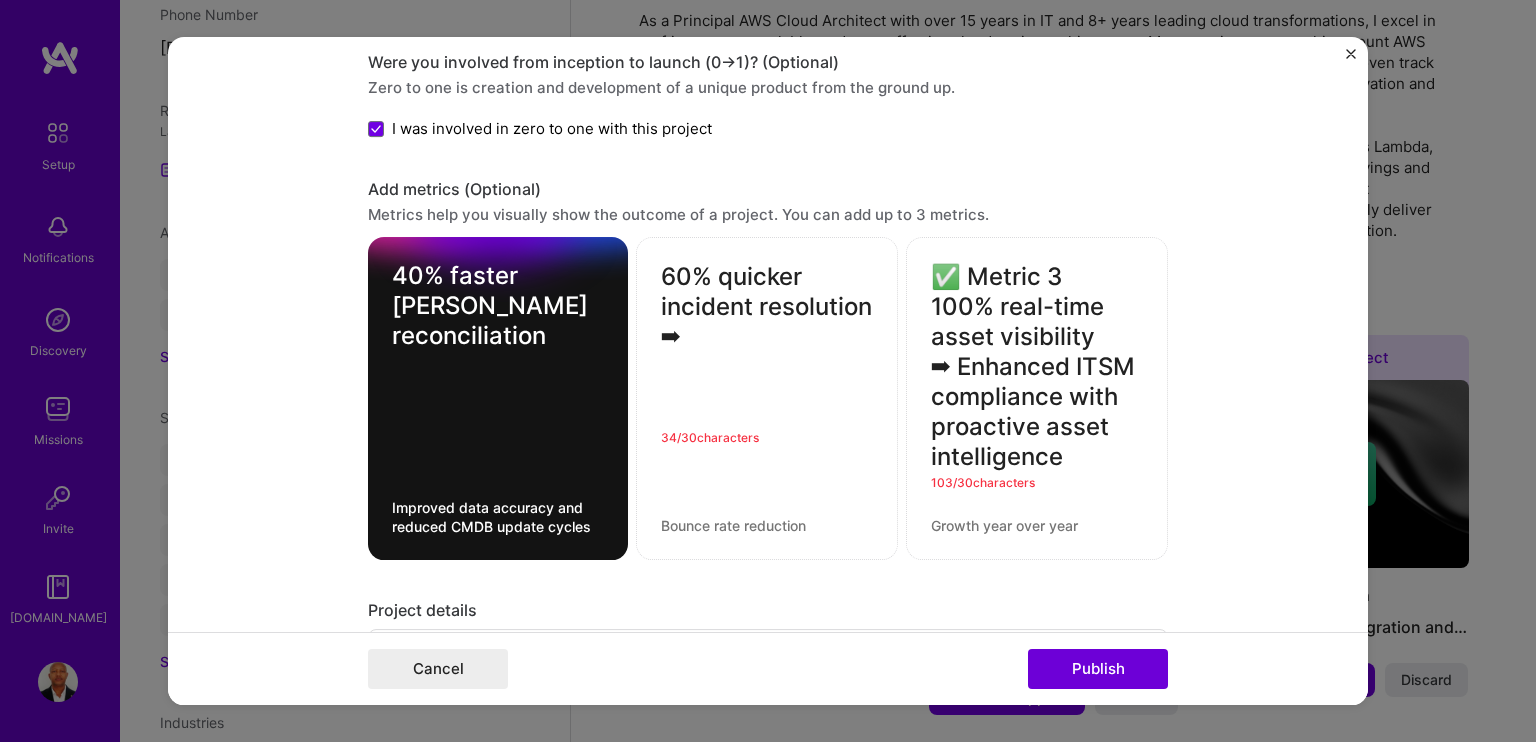 click on "34 / 30  characters" at bounding box center [767, 438] 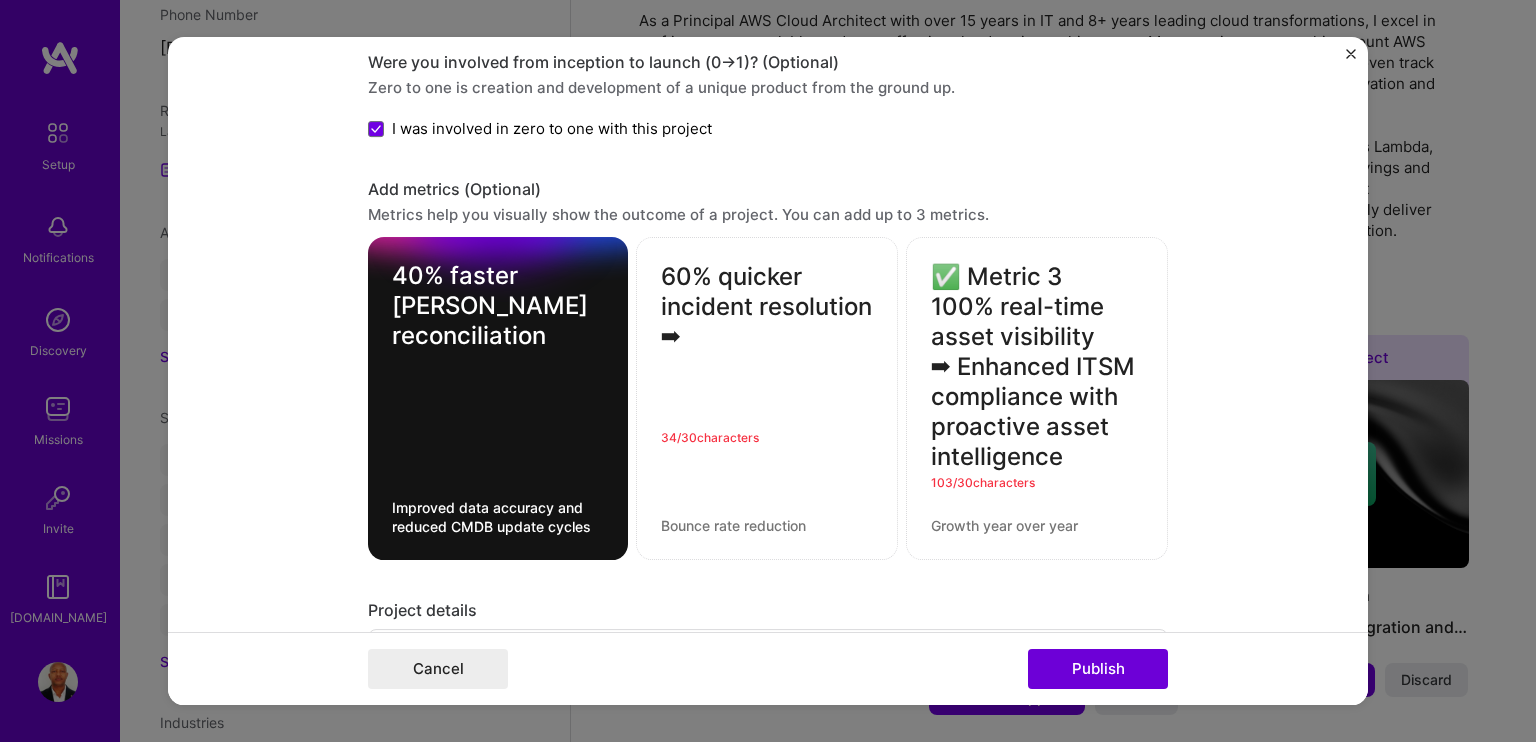 click on "60% quicker incident resolution
➡  34 / 30  characters" at bounding box center [767, 399] 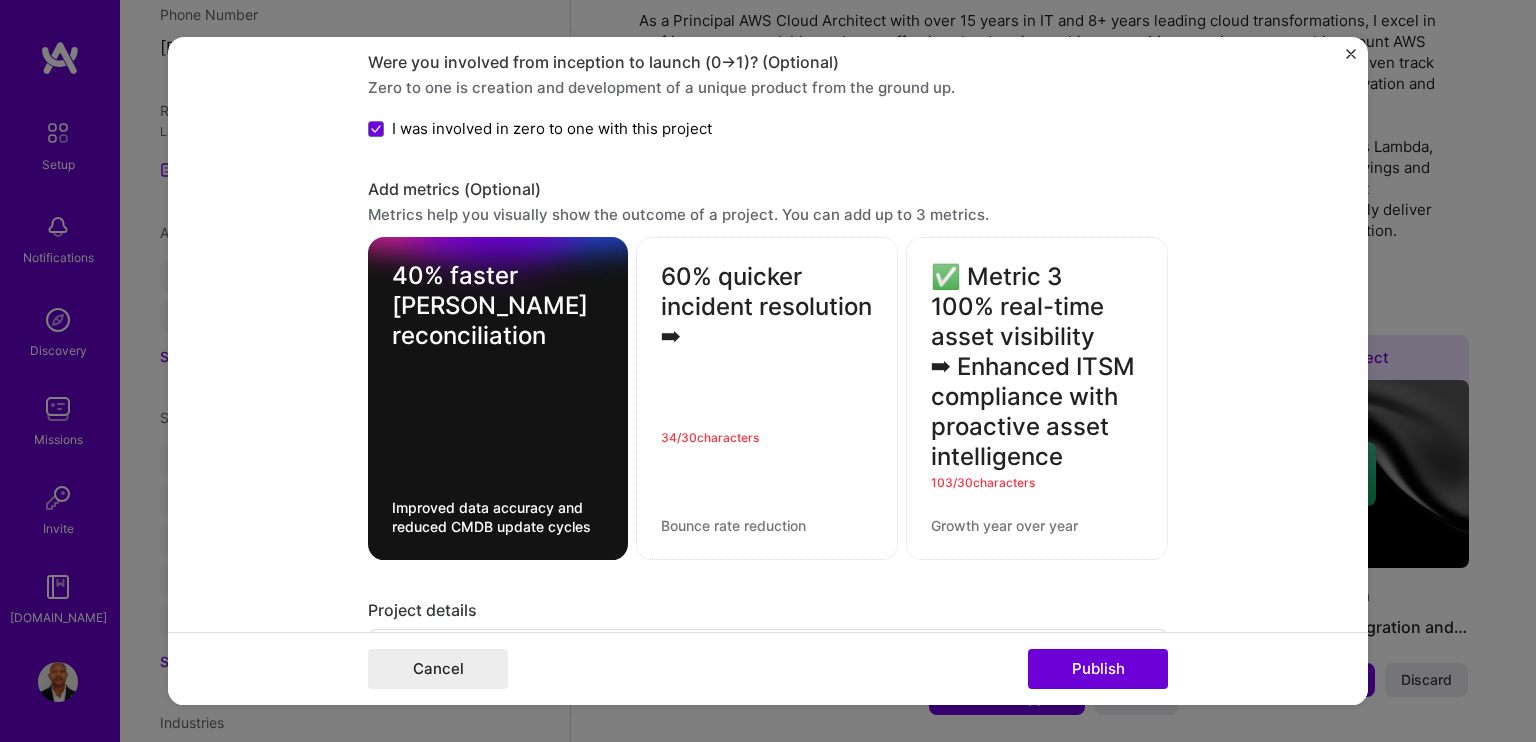 click at bounding box center [767, 526] 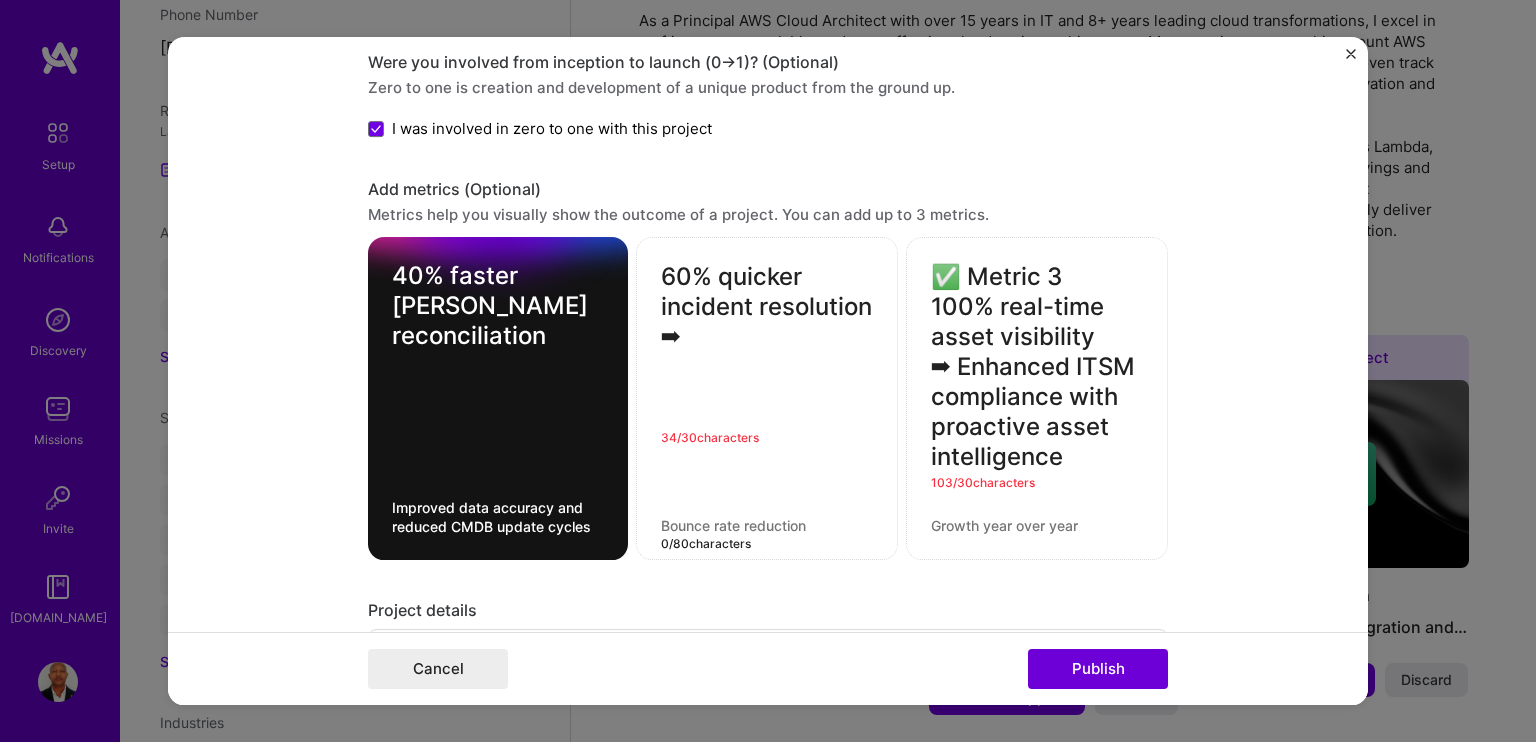 paste on "Automated remediation reduced downtime and service impact" 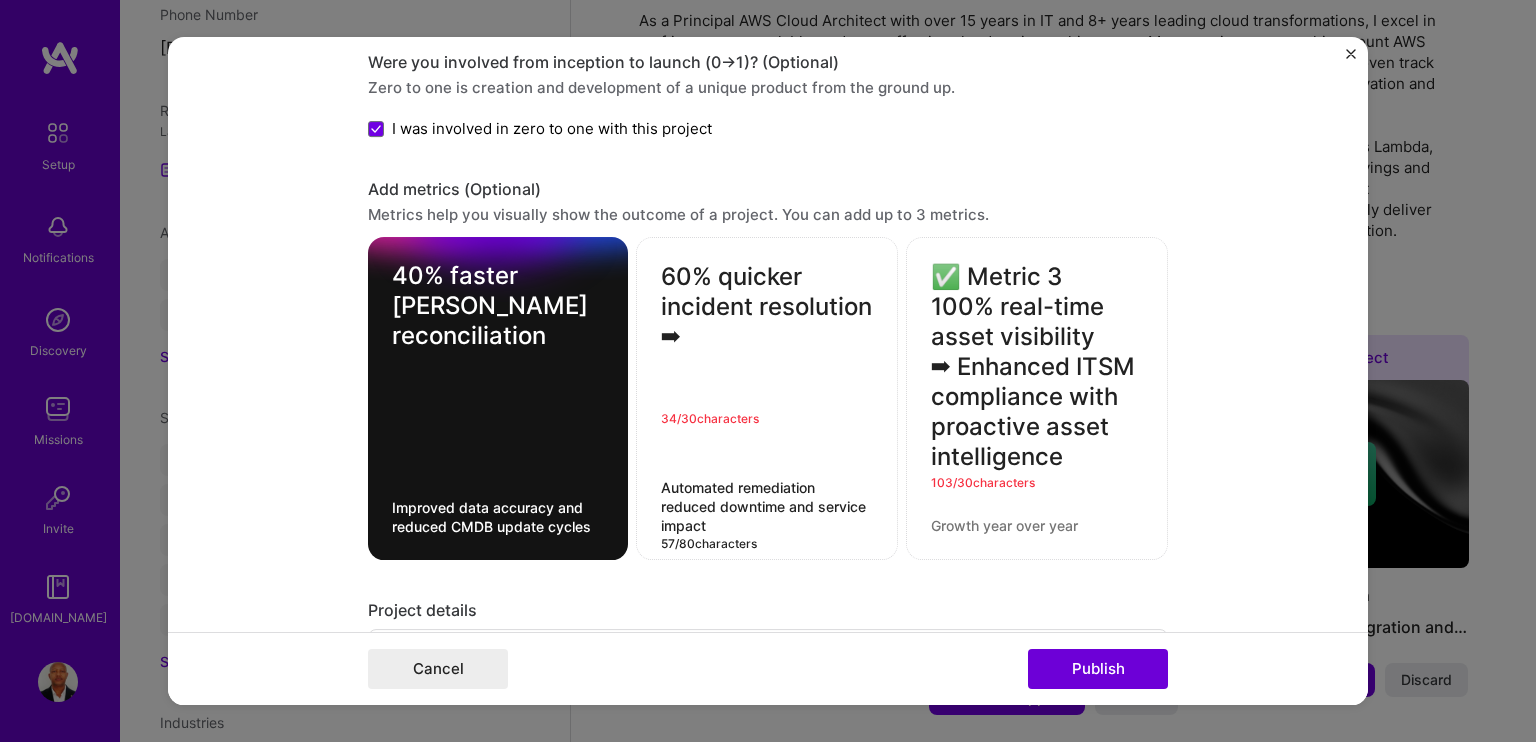 type on "Automated remediation reduced downtime and service impact" 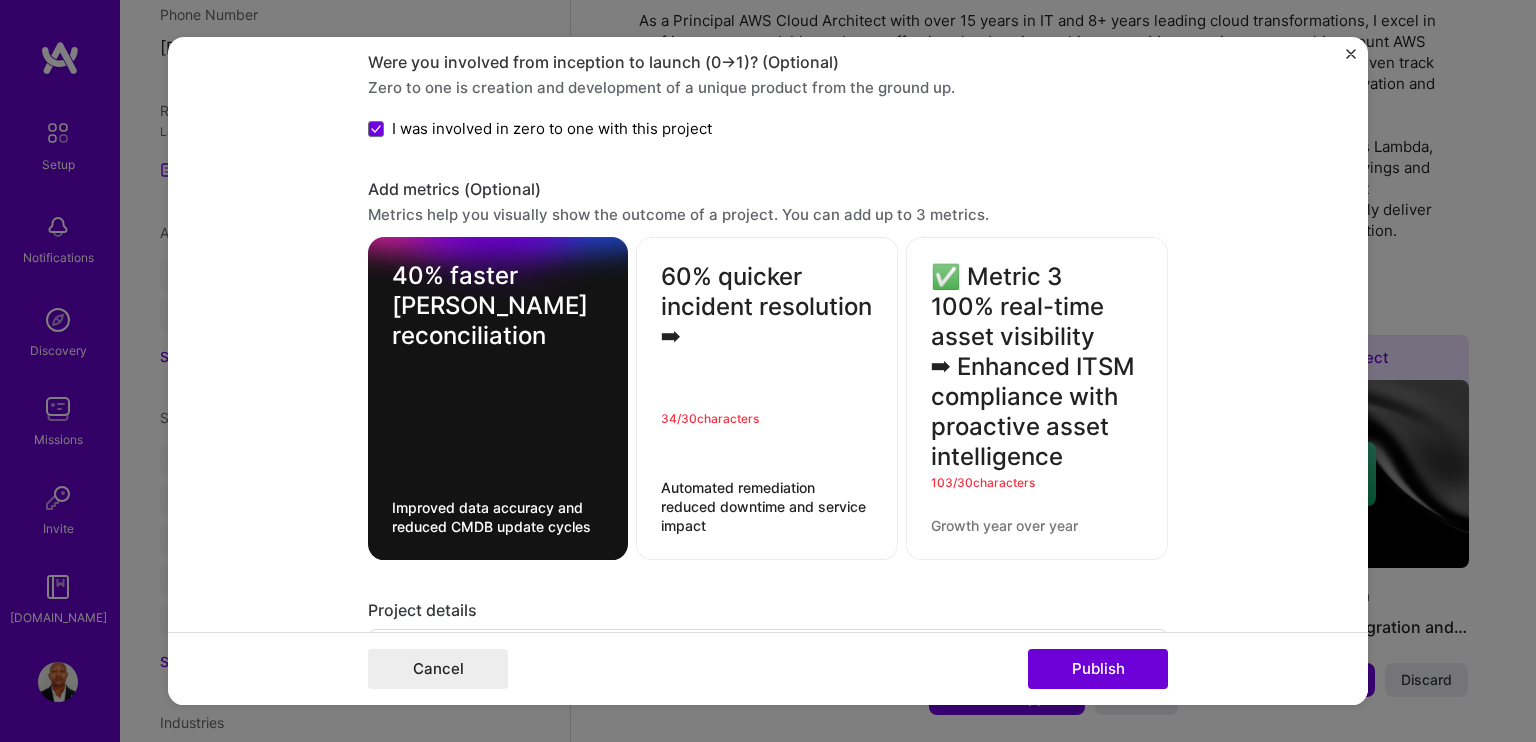 click on "34 / 30  characters" at bounding box center [767, 419] 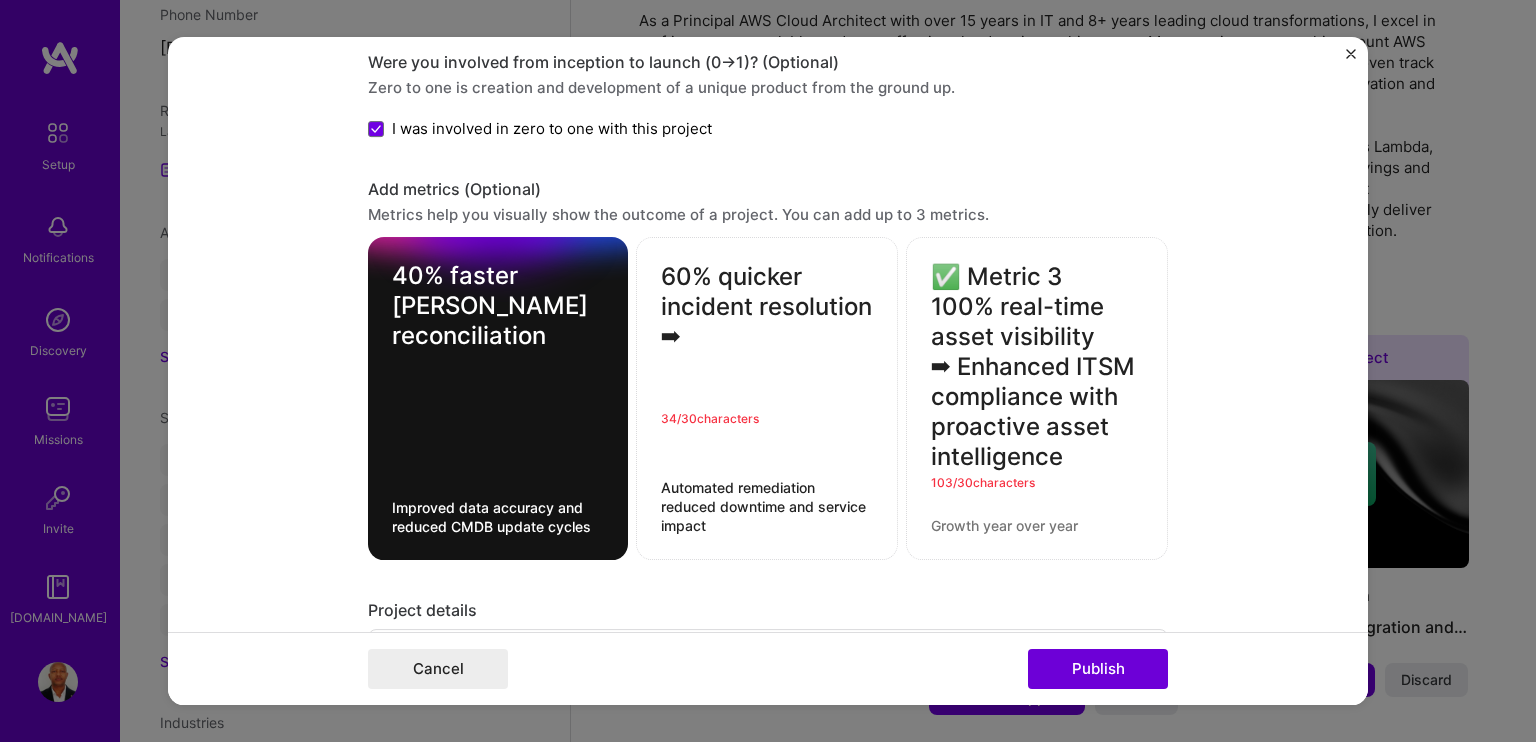 click on "34 / 30  characters" at bounding box center (767, 419) 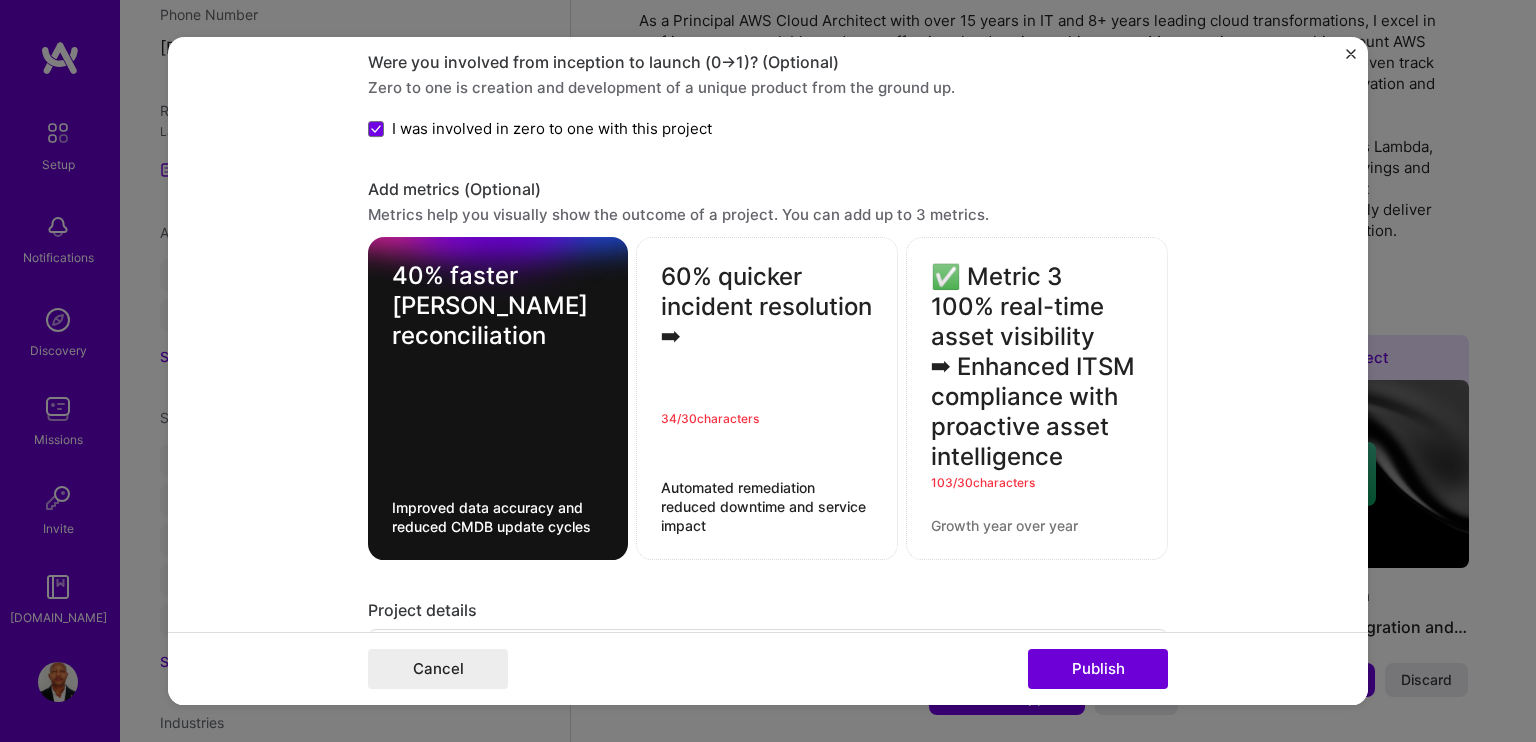 click on "34 / 30  characters" at bounding box center [767, 419] 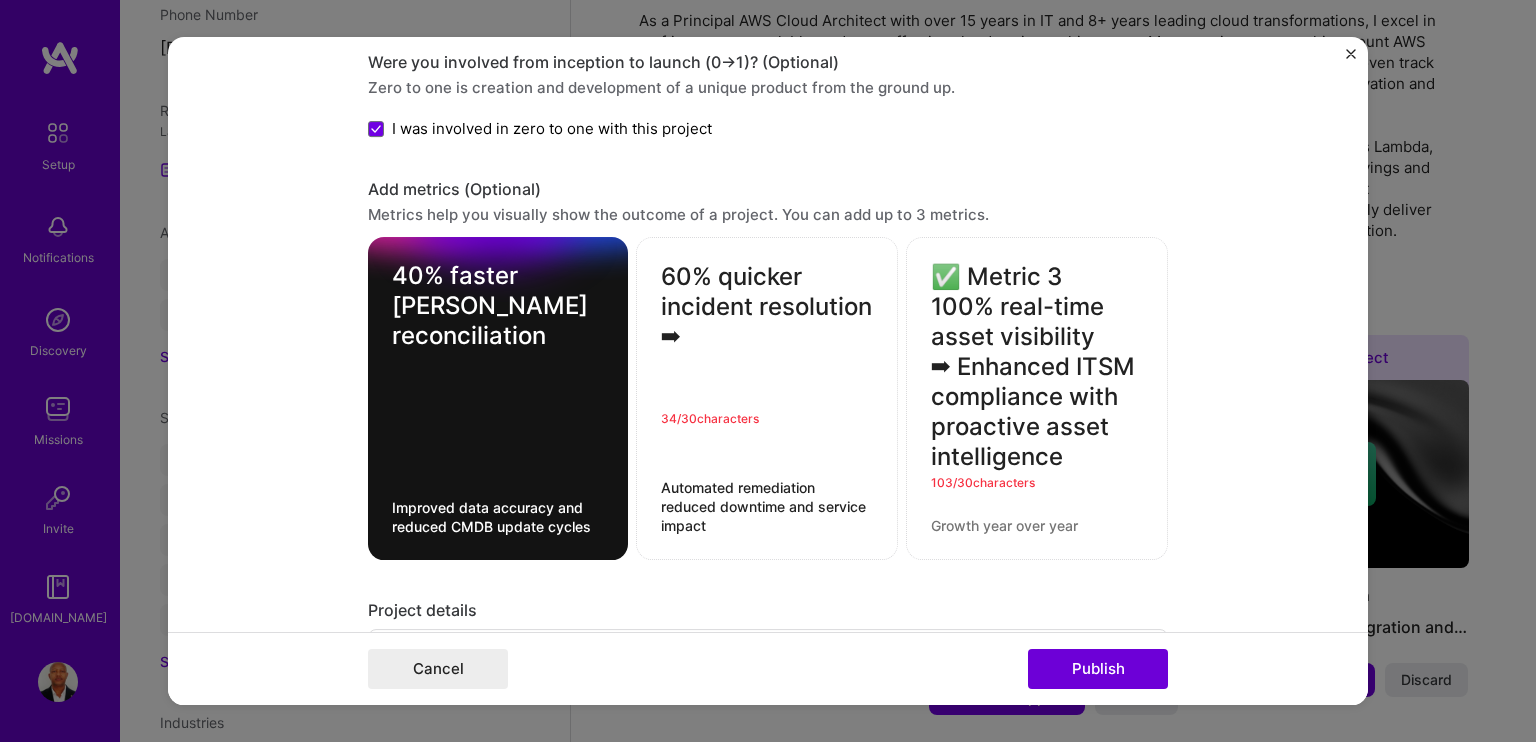 click on "60% quicker incident resolution
➡  34 / 30  characters Automated remediation reduced downtime and service impact" at bounding box center (767, 399) 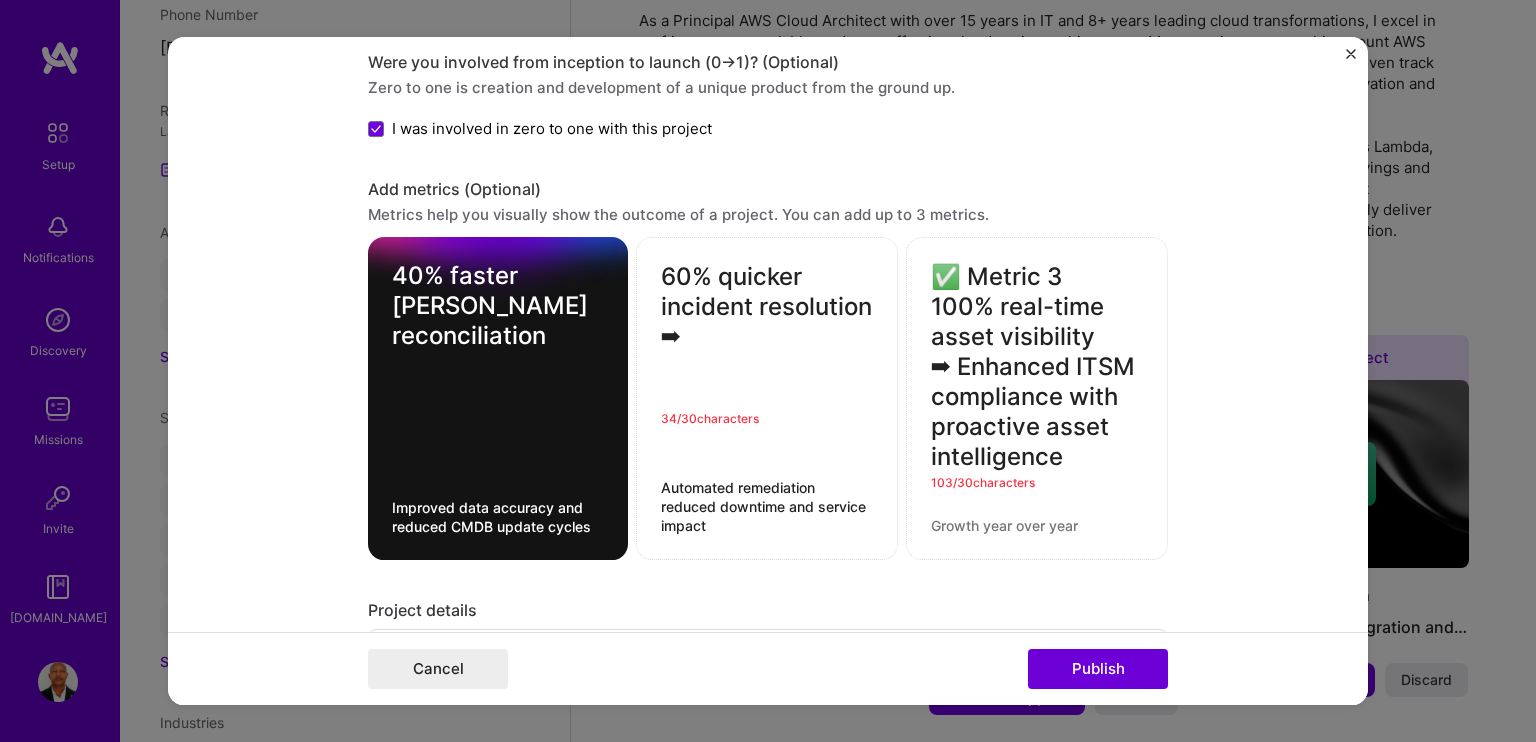 click on "60% quicker incident resolution
➡" at bounding box center (767, 323) 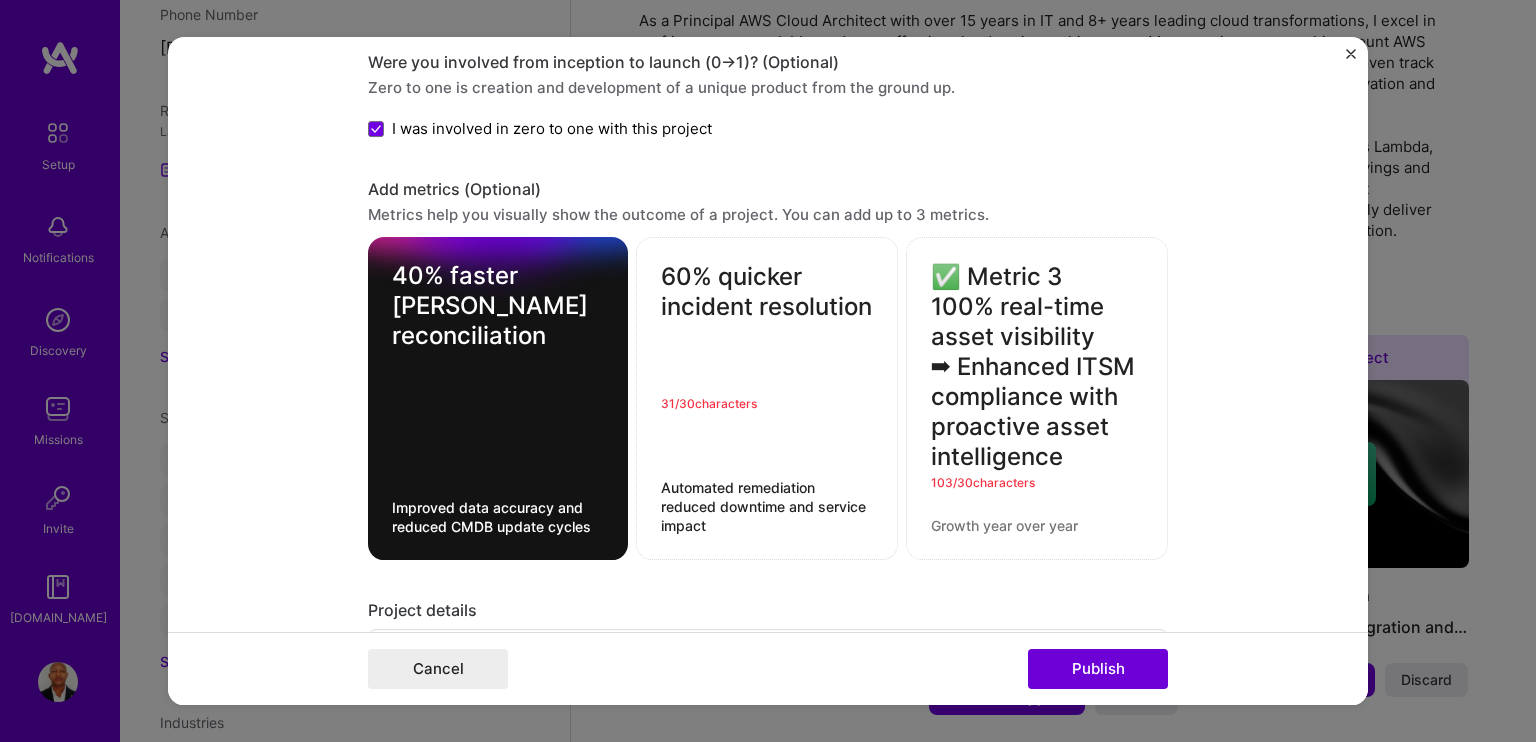 click on "31 / 30  characters" at bounding box center [767, 404] 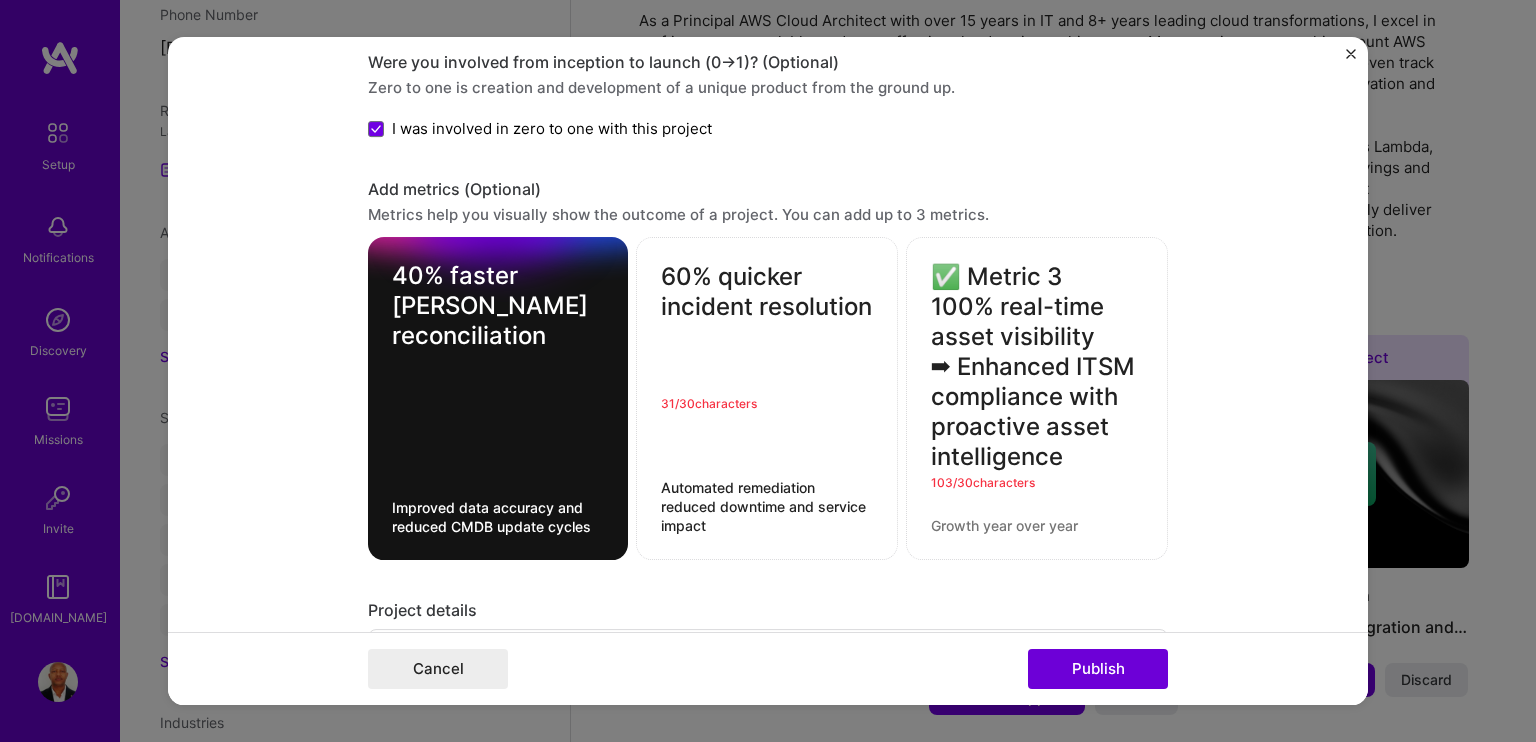 click on "60% quicker incident resolution" at bounding box center (767, 308) 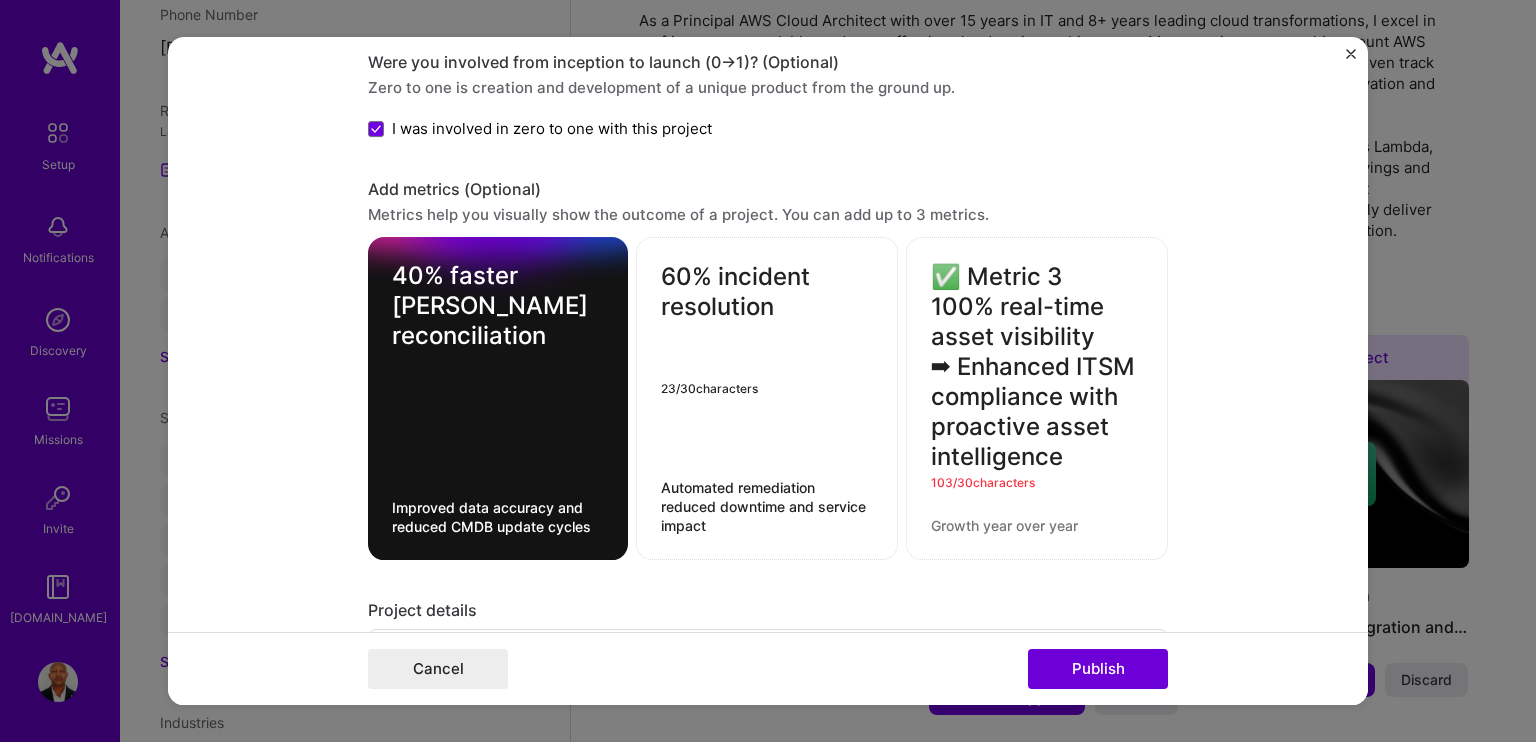 type on "60% incident resolution" 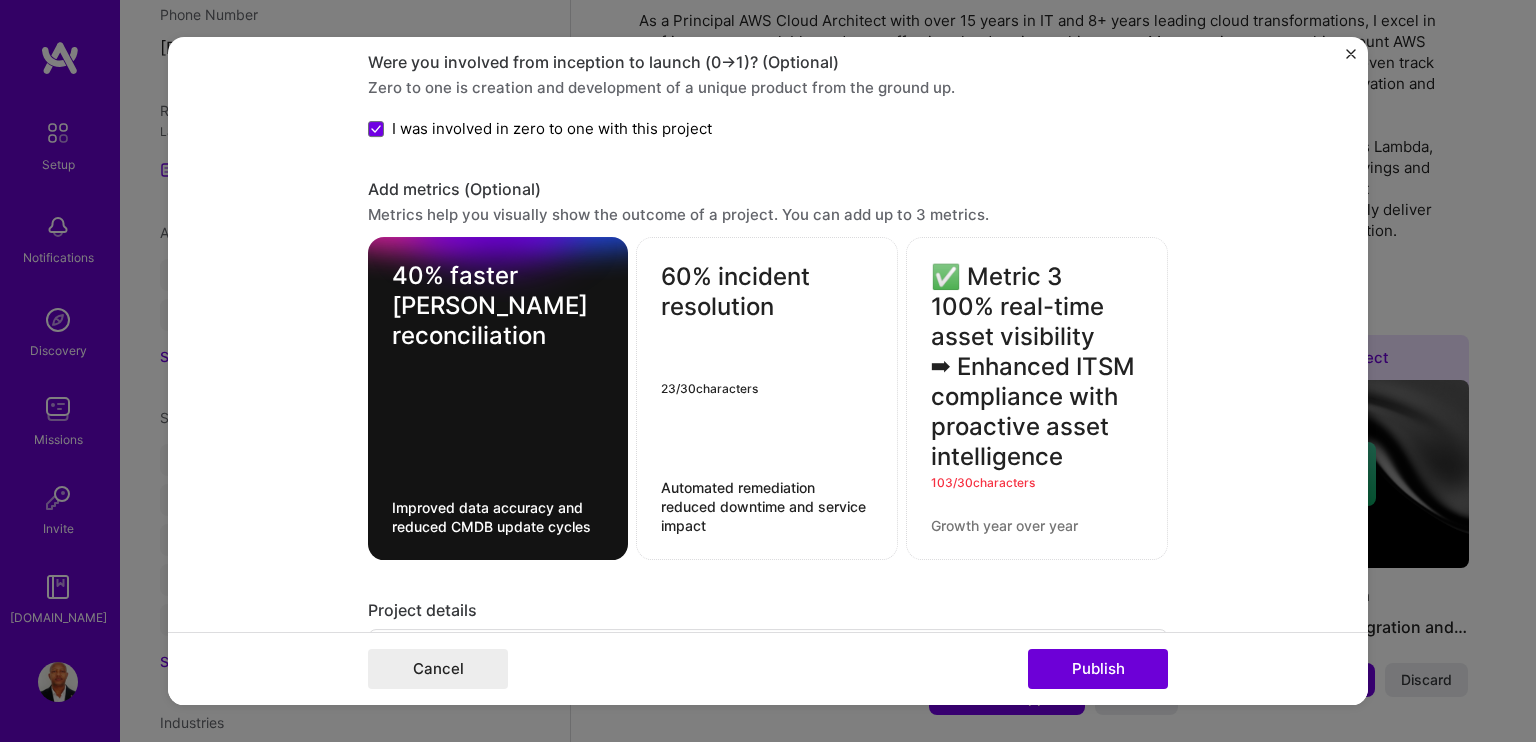 click on "Editing suggested project This project is suggested based on your LinkedIn, resume or A.Team activity. Project title Intelligent SAM (Service Asset Management) Cloud Automation for AbbVie Company TCS (AbbVie, Marriott, Carnival Cruise)
Project industry Industry 2 Project Link (Optional)
Drag and drop an image or   Upload file Upload file We recommend uploading at least 4 images. 1600x1200px or higher recommended. Max 5MB each. Role Senior AWS Cloud Architect Cloud Expert May, 2021
to Sep, 2023
I’m still working on this project Skills used — Add up to 12 skills Any new skills will be added to your profile. Enter skills... 12 Data Architecture 1 2 3 4 5 DevOps 1 2 3 4 5 Java 1 2 3 4 5 Machine Learning 1 2 3 4 5 Python 1 2 3 4 5 Security (Engineering) 1 2 3 4 5 CI/CD 1 2 3 4 5 Grafana 1 2 3 4 5 Kubernetes 1 2 3 4 5 Jenkins 1 2 3 4 5 Microservices 1 2 3 4 5 Terraform 1 2 3 4 5 12 ->" at bounding box center (768, 371) 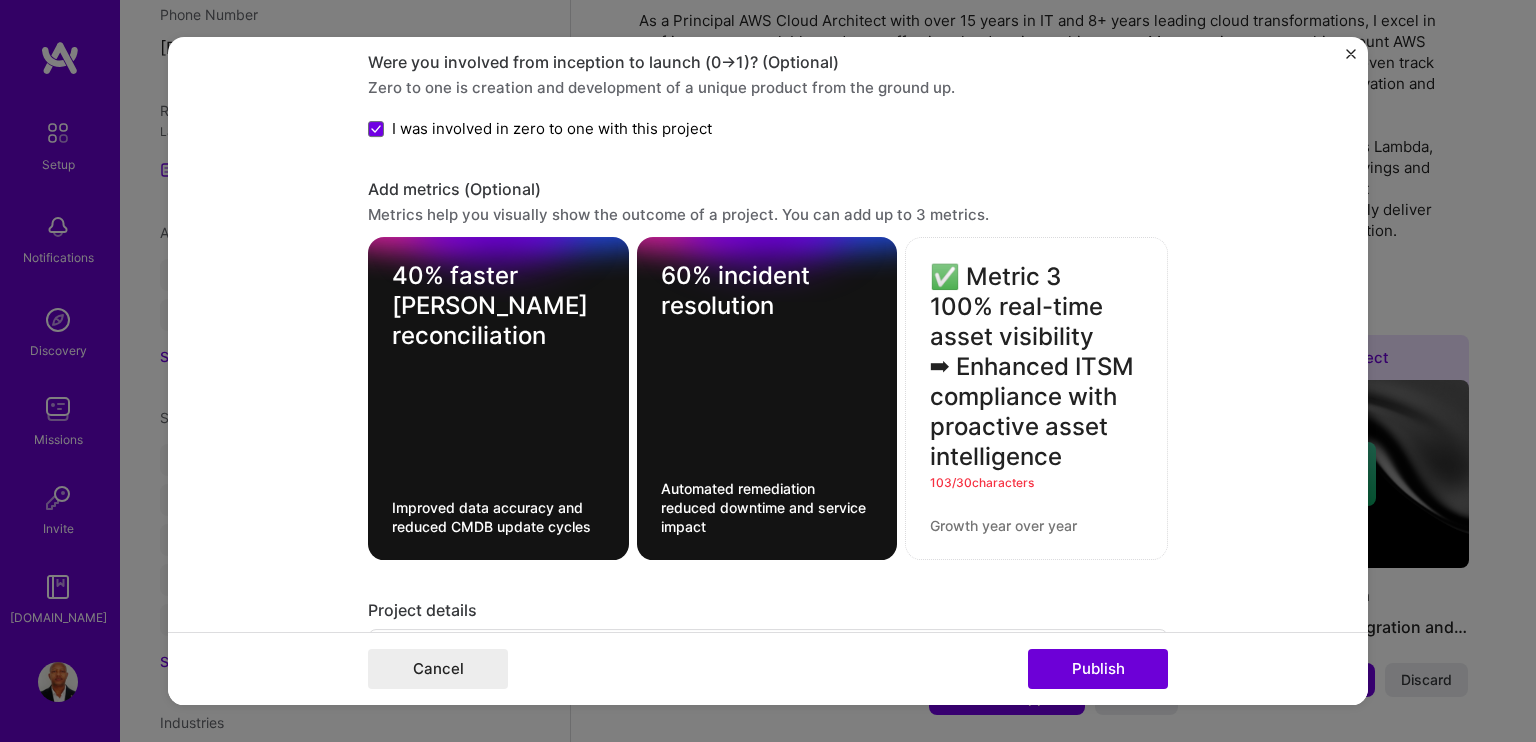 click on "✅ Metric 3
100% real-time asset visibility
➡ Enhanced ITSM compliance with proactive asset intelligence" at bounding box center [1036, 368] 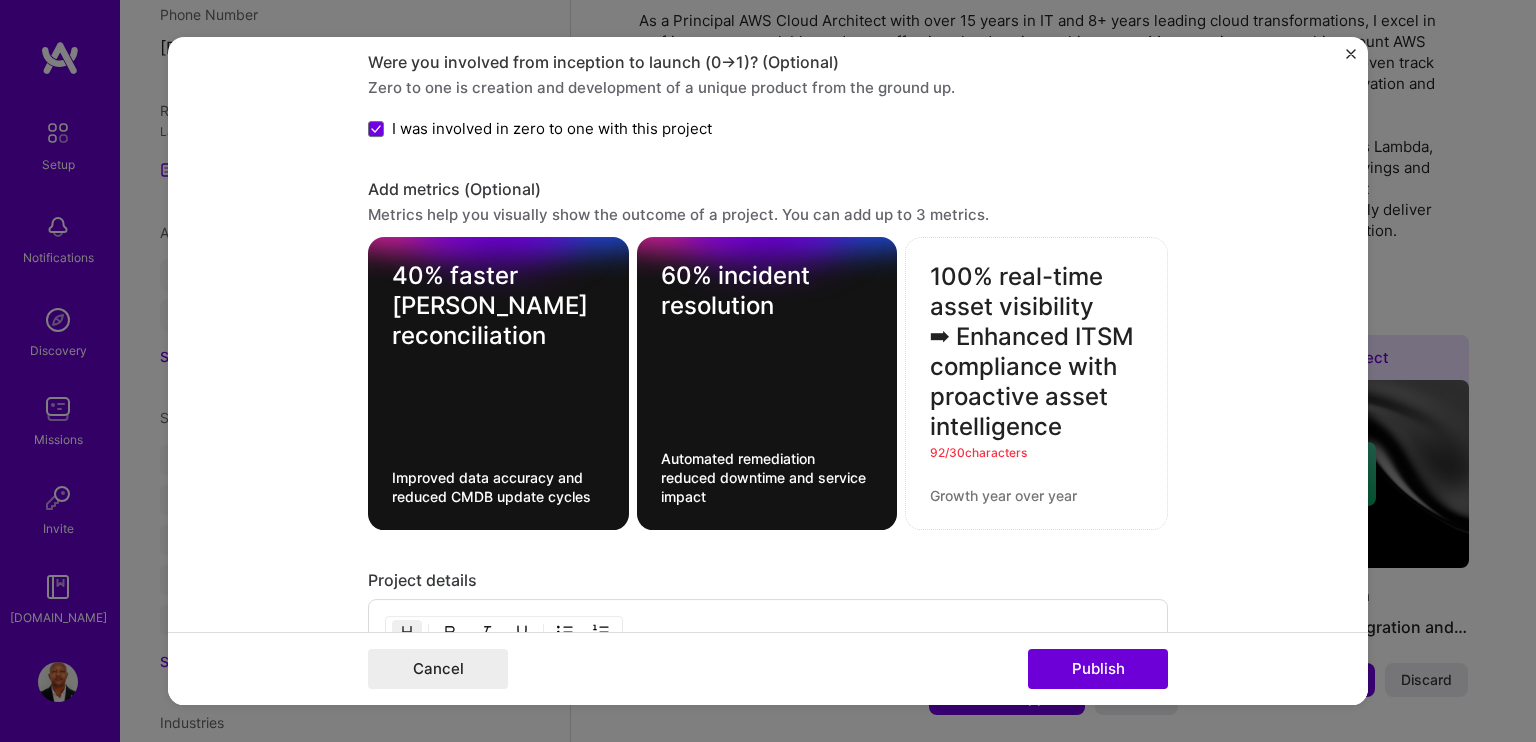 click on "100% real-time asset visibility
➡ Enhanced ITSM compliance with proactive asset intelligence" at bounding box center [1036, 353] 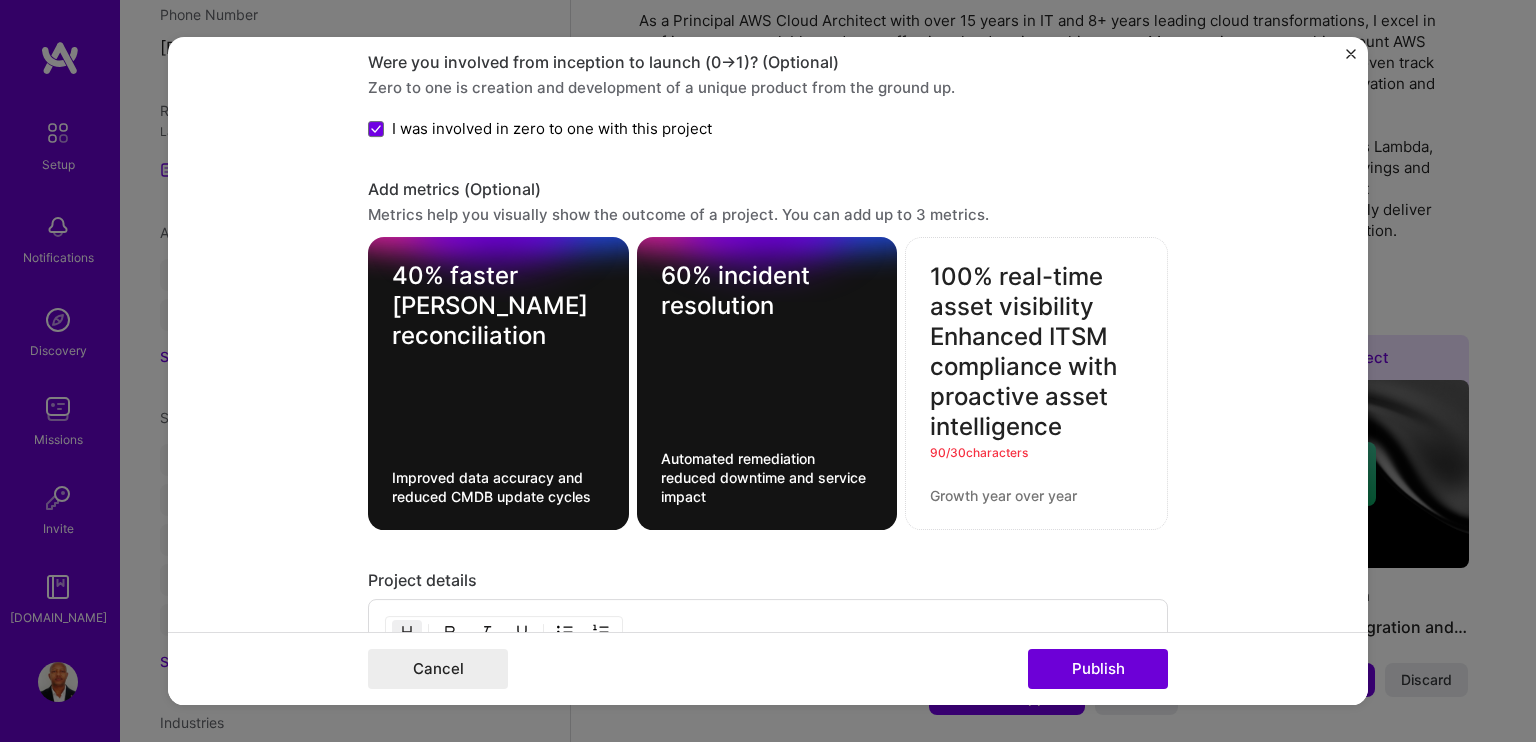 drag, startPoint x: 1041, startPoint y: 412, endPoint x: 1070, endPoint y: 326, distance: 90.75792 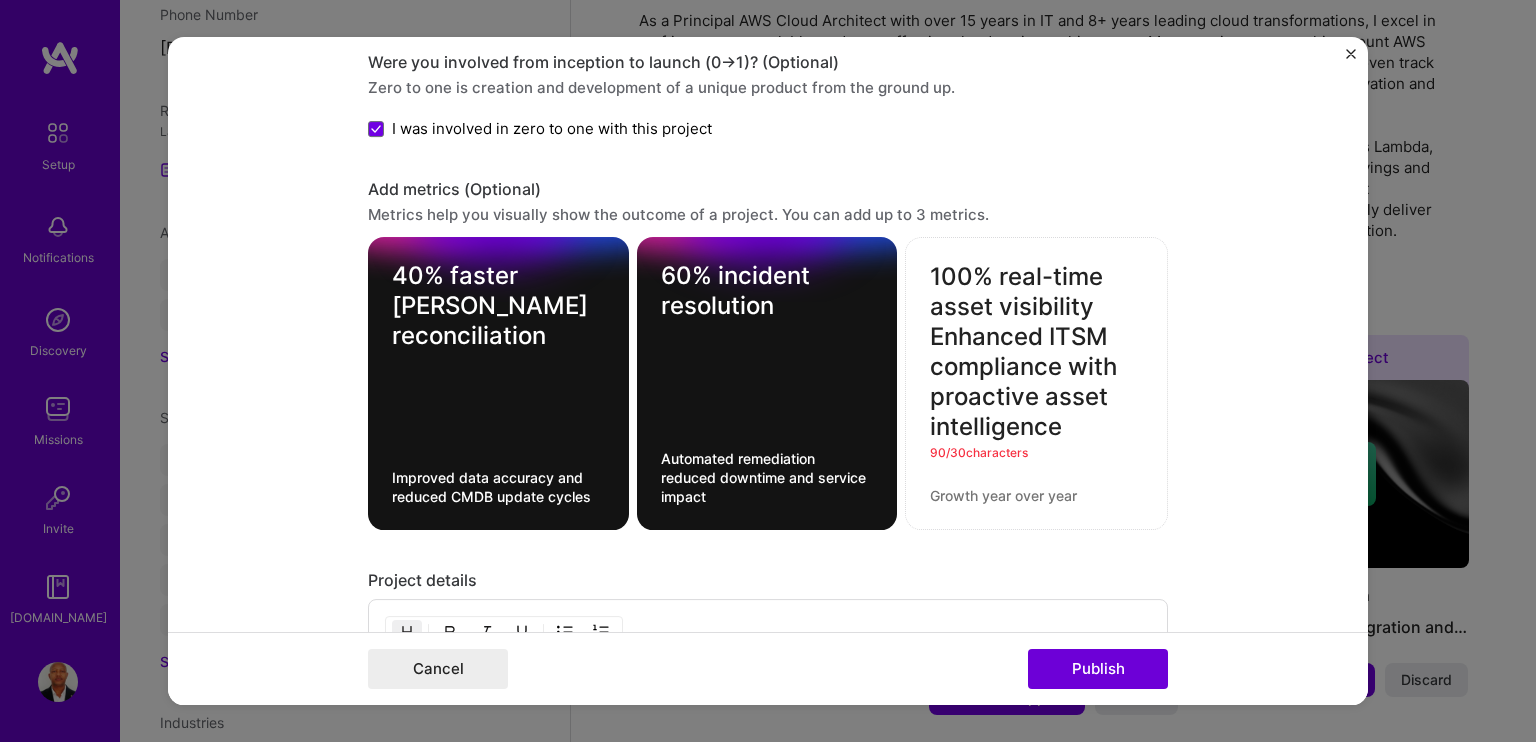 click on "100% real-time asset visibility
Enhanced ITSM compliance with proactive asset intelligence" at bounding box center (1036, 353) 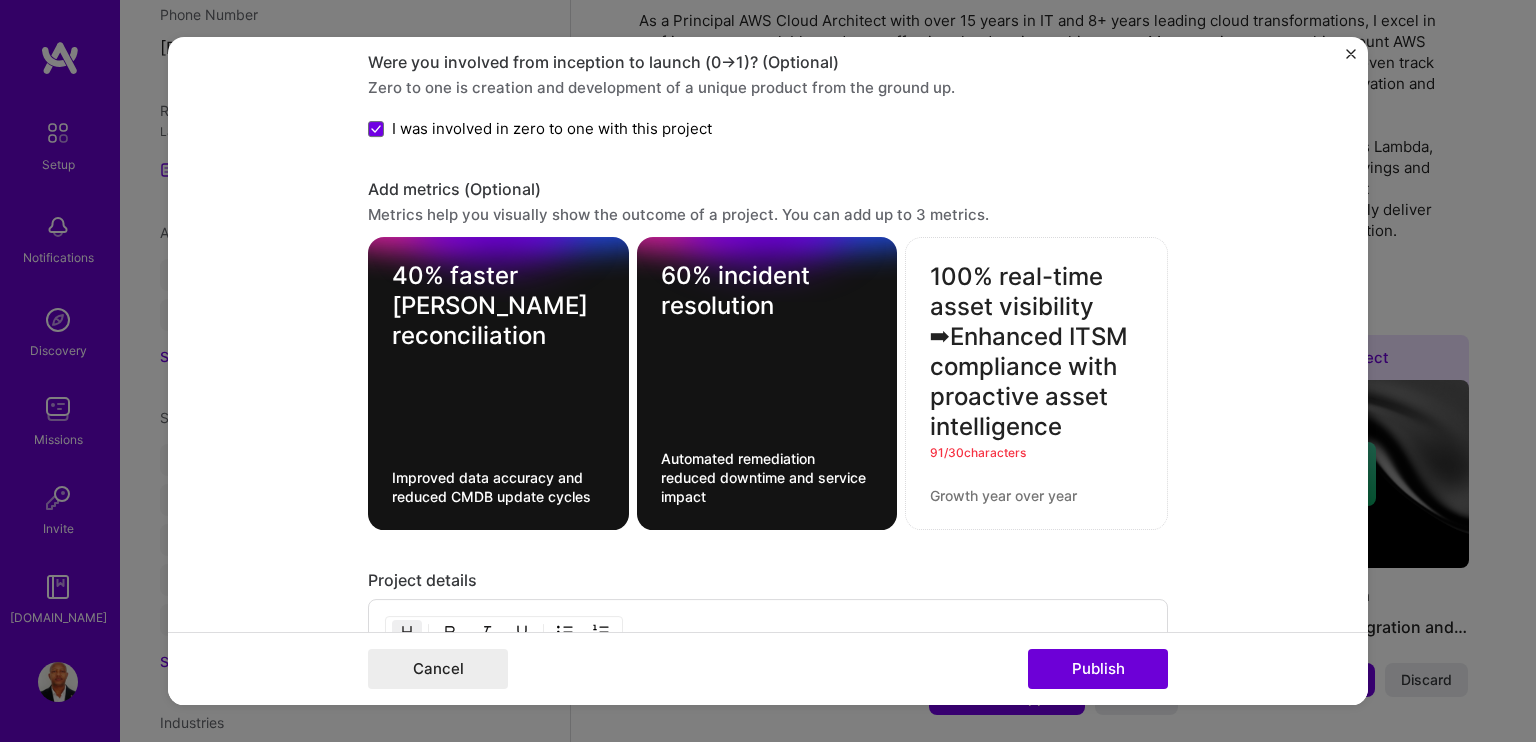 drag, startPoint x: 1059, startPoint y: 419, endPoint x: 1081, endPoint y: 306, distance: 115.12167 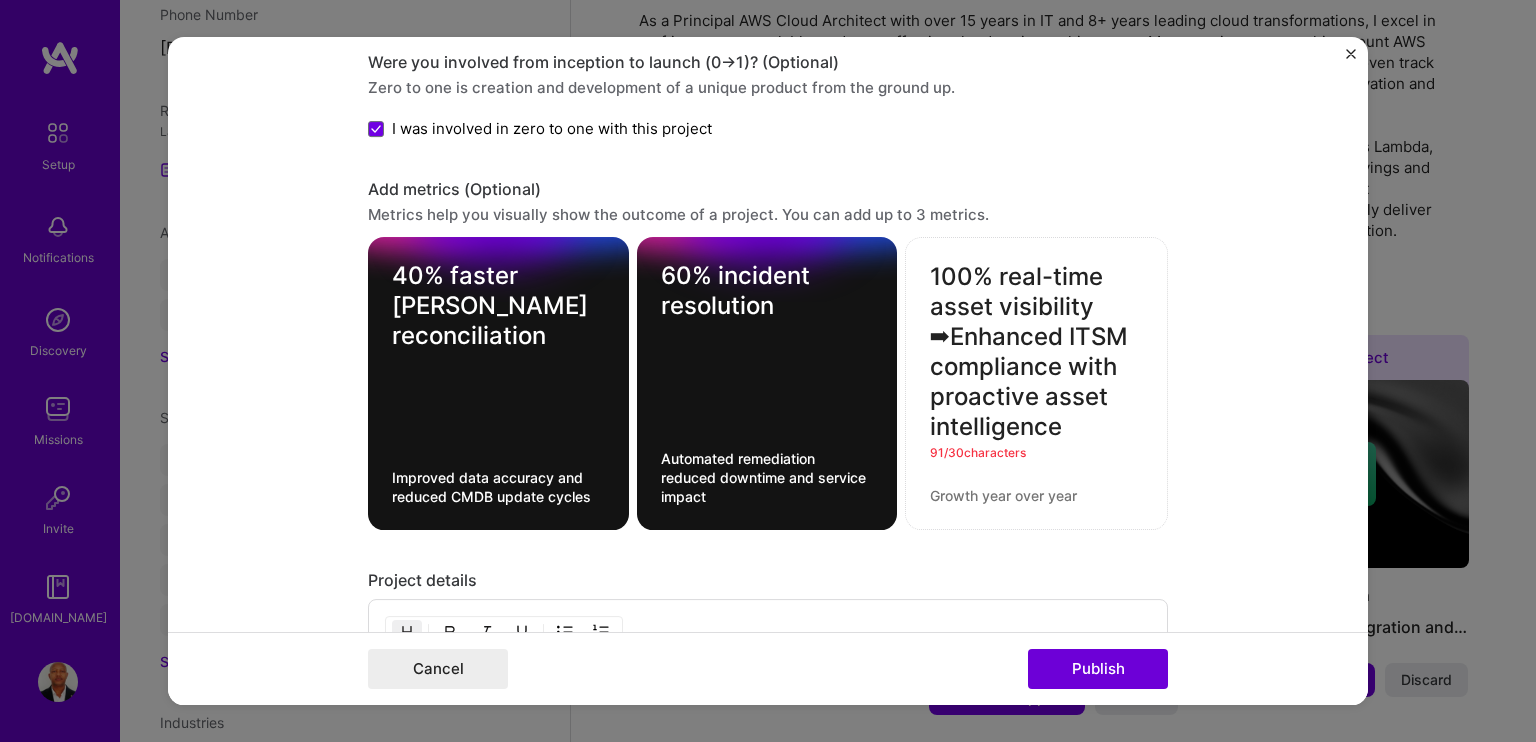 click on "100% real-time asset visibility
➡Enhanced ITSM compliance with proactive asset intelligence" at bounding box center [1036, 353] 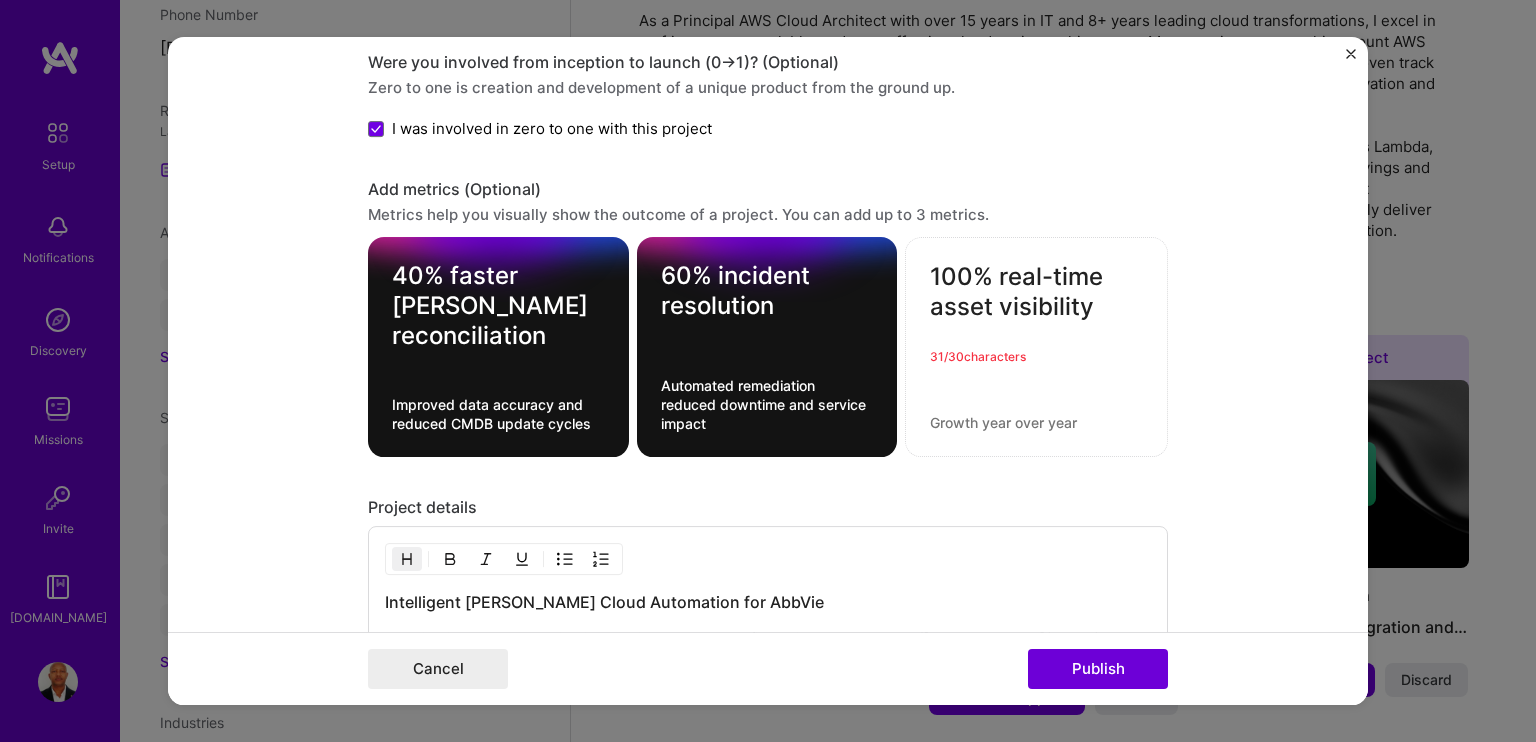 type on "100% real-time asset visibility" 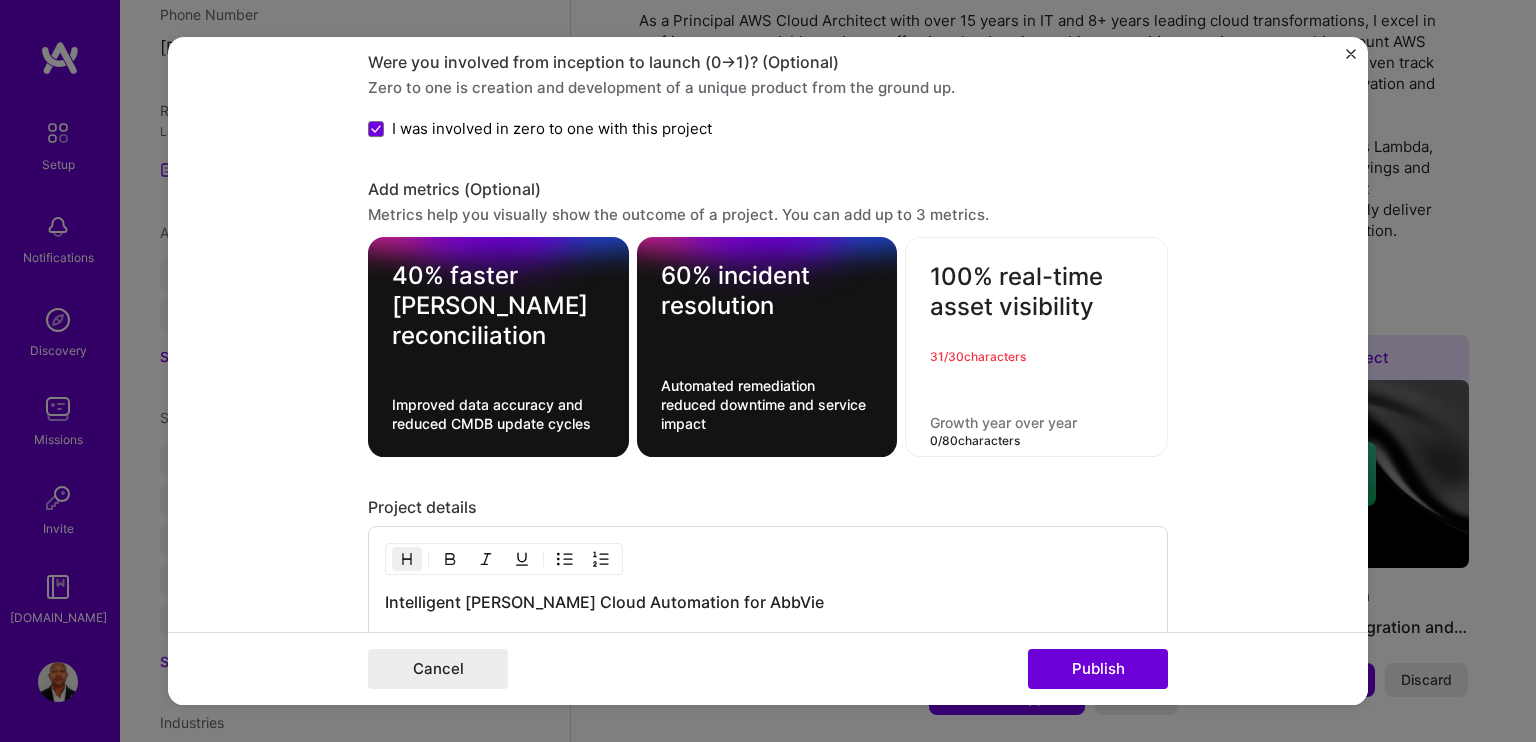 paste on "➡Enhanced ITSM compliance with proactive asset intelligence" 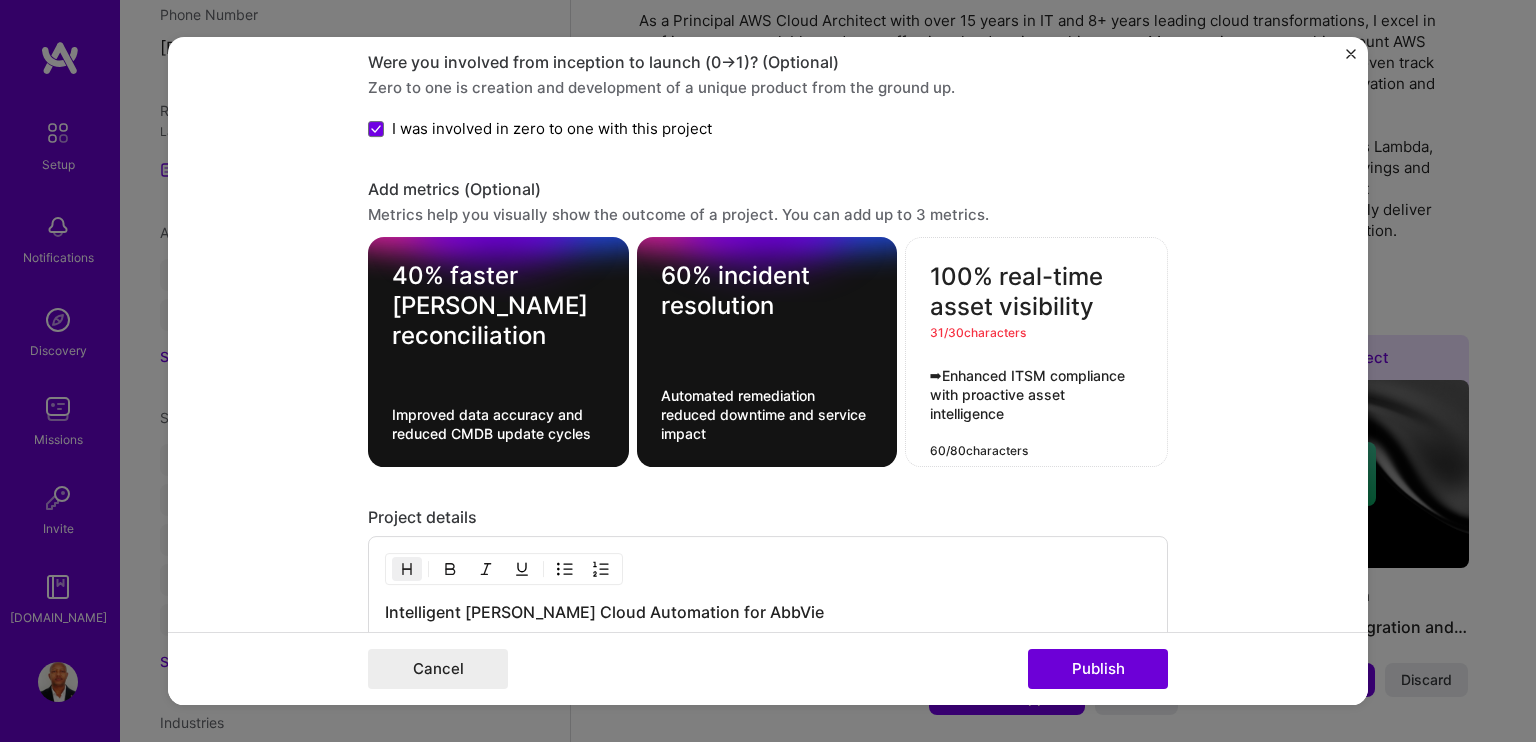 click on "➡Enhanced ITSM compliance with proactive asset intelligence" at bounding box center (1036, 405) 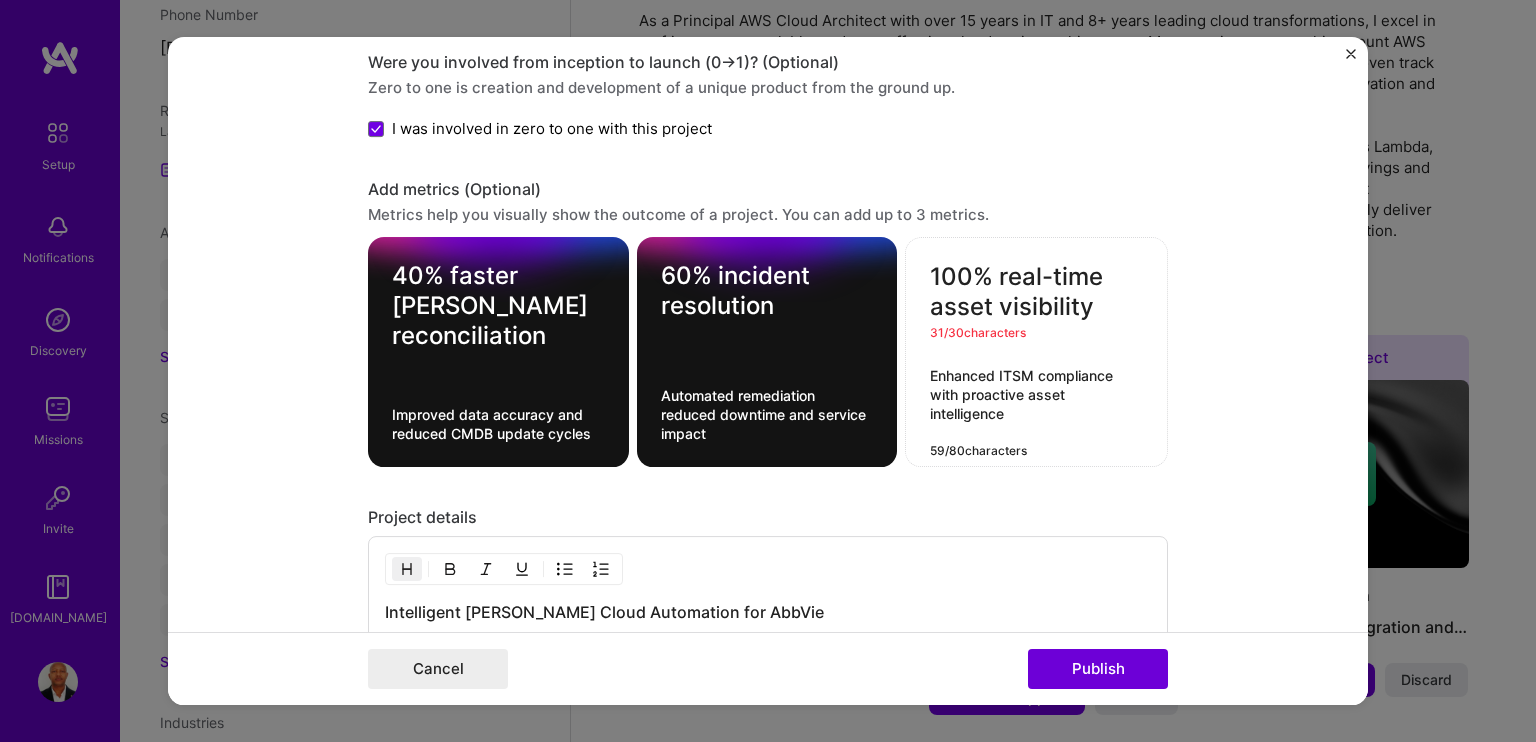 type on "Enhanced ITSM compliance with proactive asset intelligence" 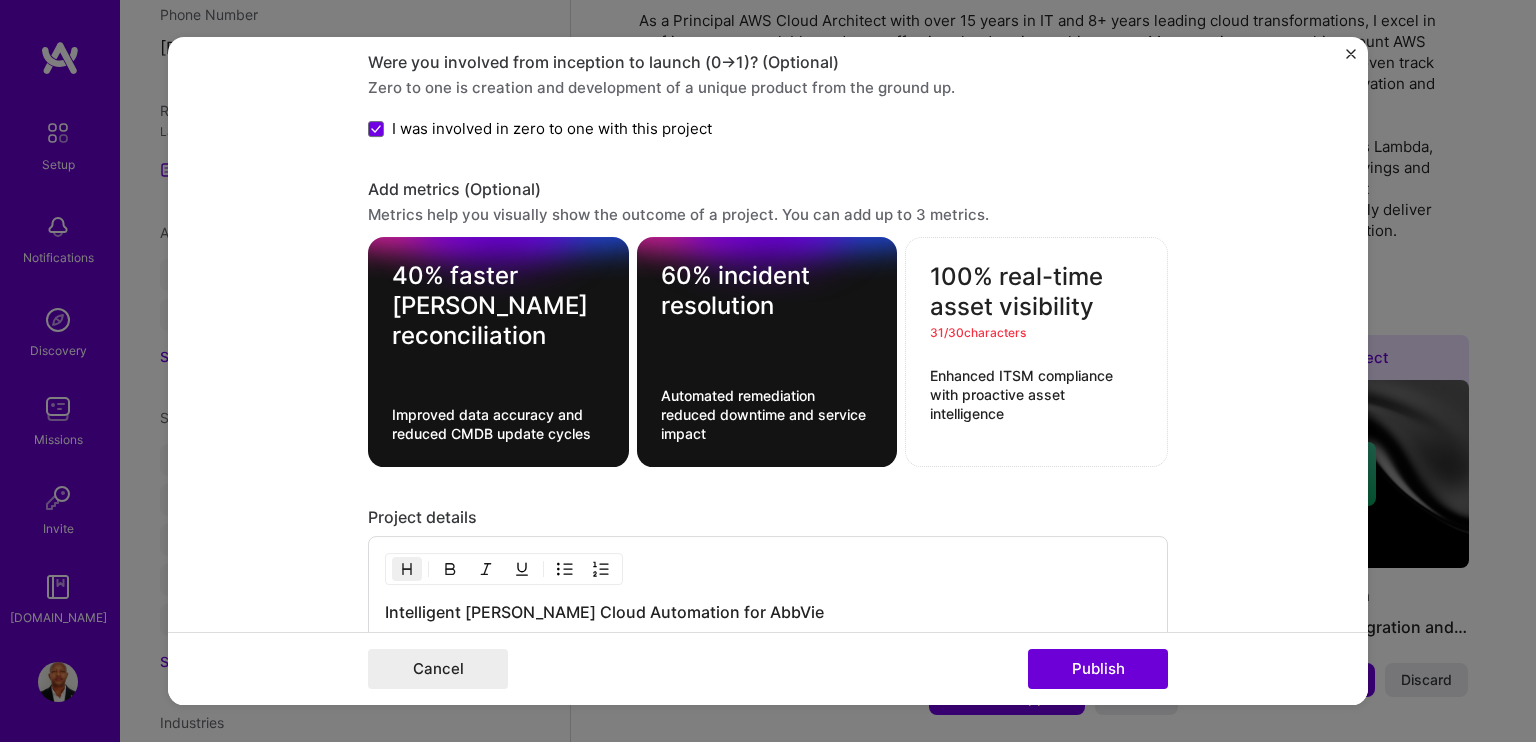 click on "100% real-time asset visibility" at bounding box center (1036, 293) 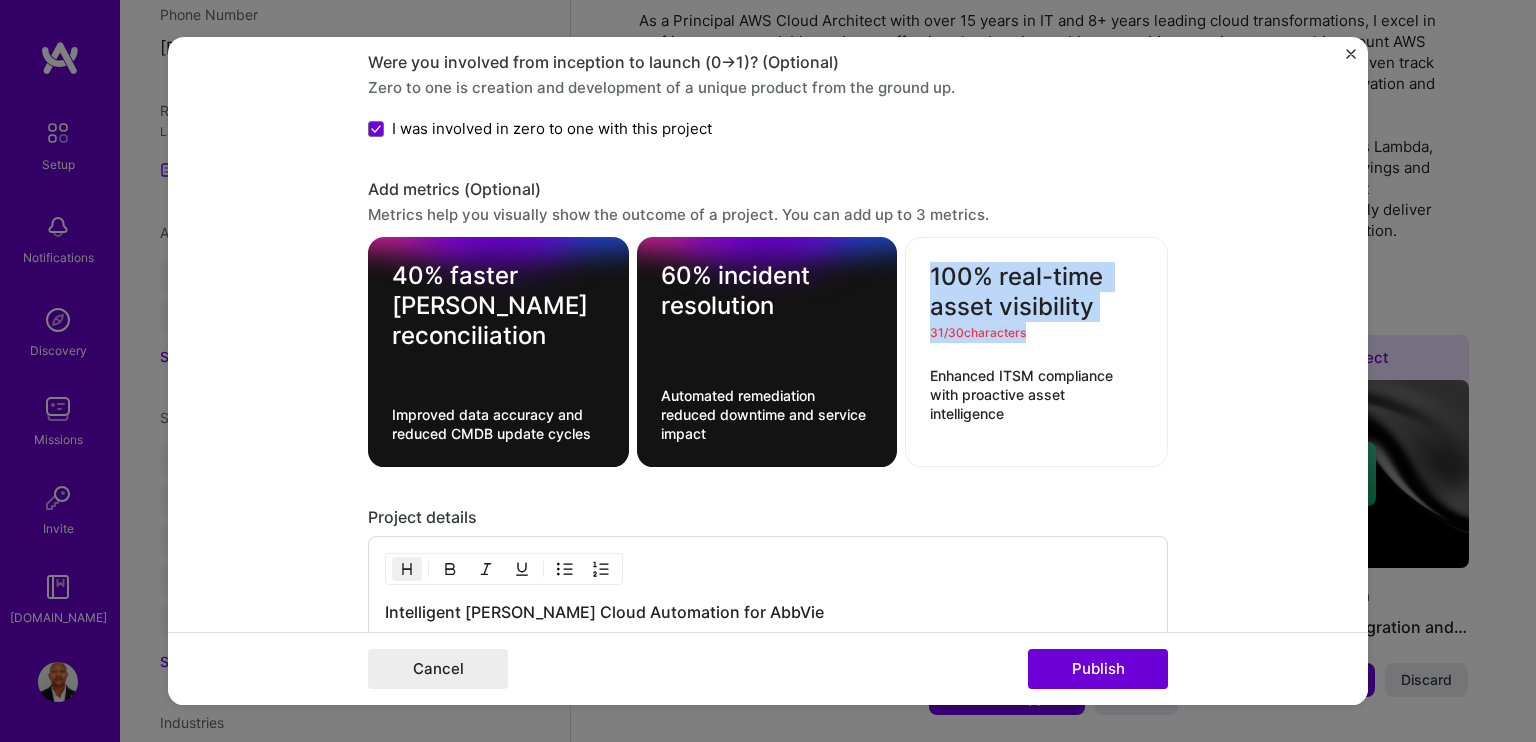 drag, startPoint x: 1015, startPoint y: 326, endPoint x: 910, endPoint y: 270, distance: 119 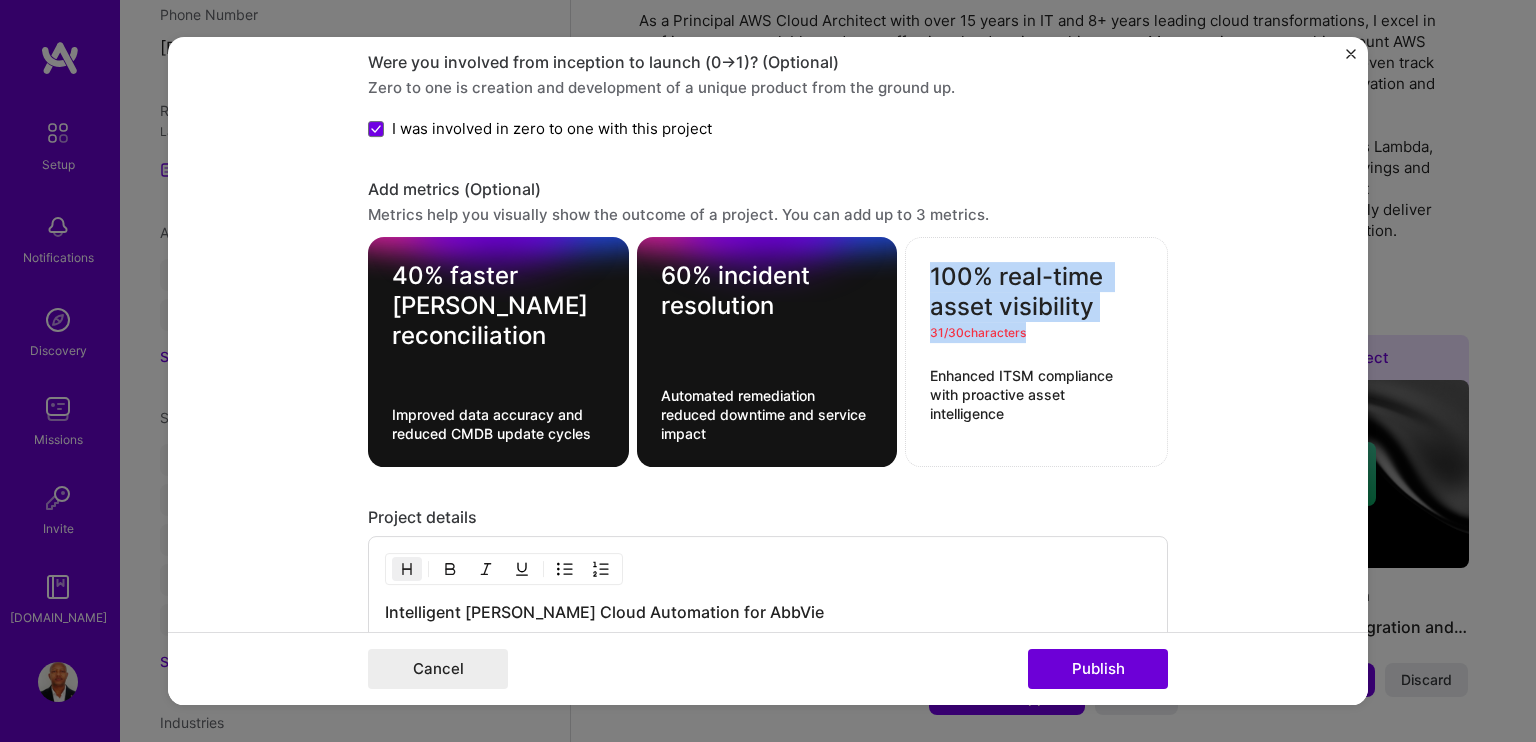 click on "100% real-time asset visibility 31 / 30  characters
Enhanced ITSM compliance with proactive asset intelligence" at bounding box center (1036, 353) 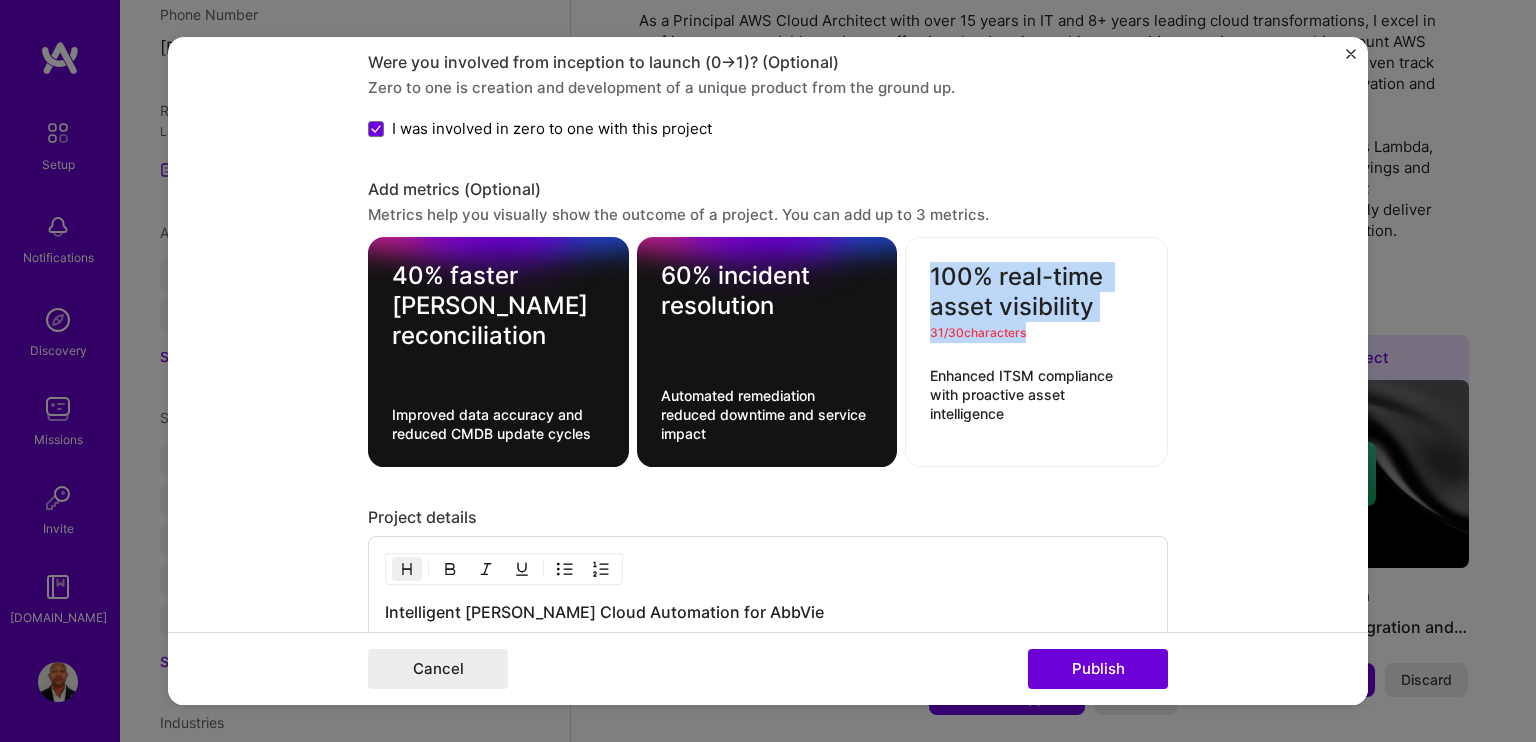copy on "100% real-time asset visibility 31 / 30  character" 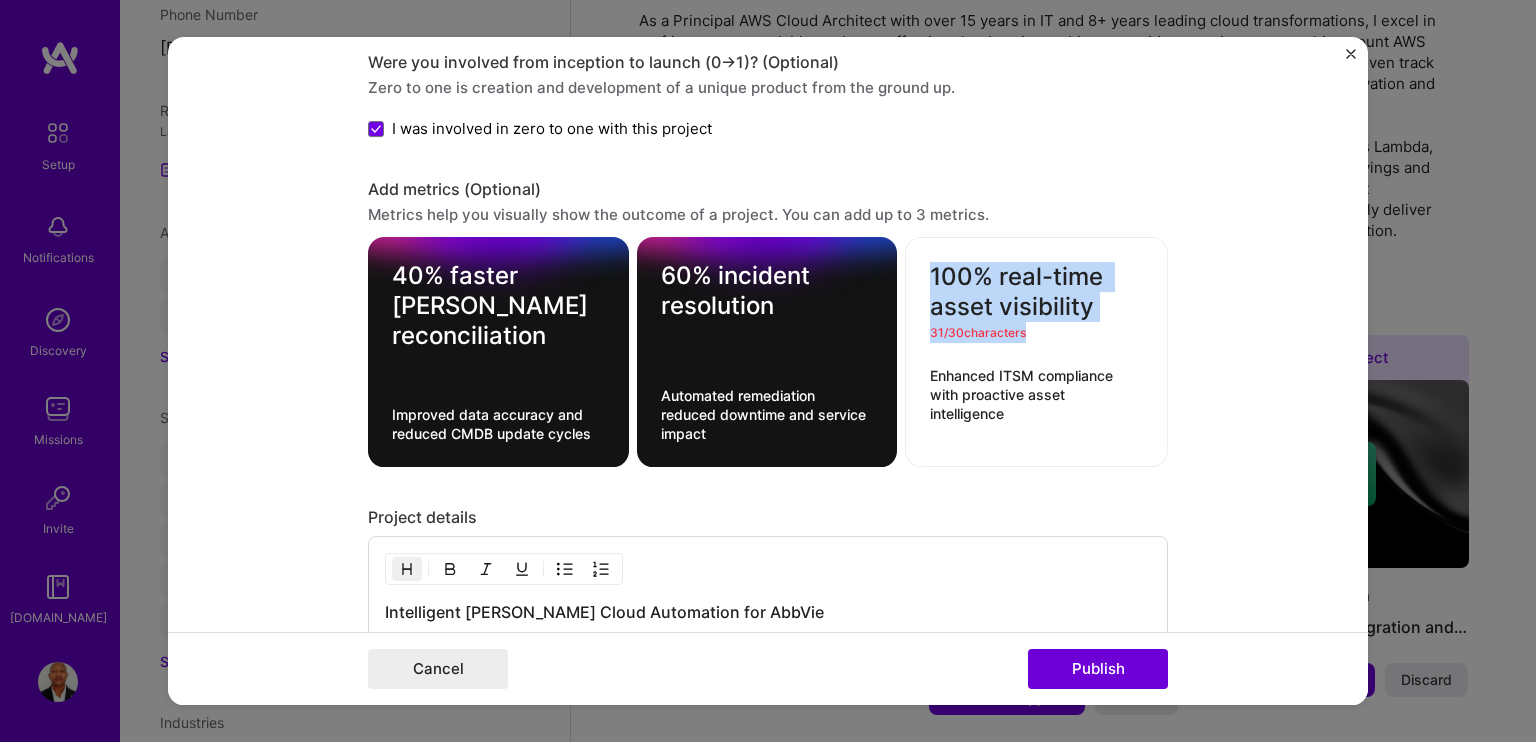 click on "100% real-time asset visibility" at bounding box center [1036, 293] 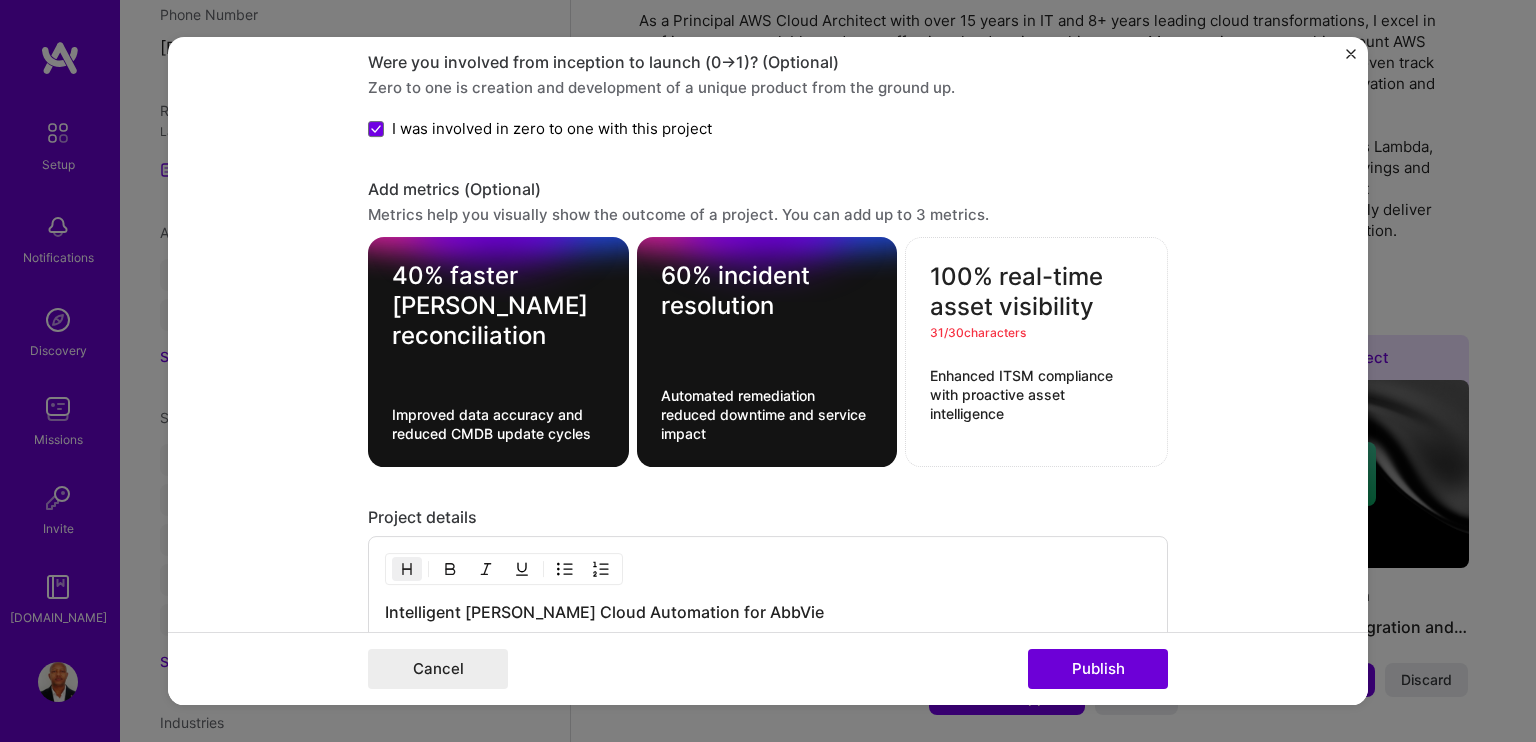 drag, startPoint x: 1085, startPoint y: 300, endPoint x: 879, endPoint y: 247, distance: 212.70872 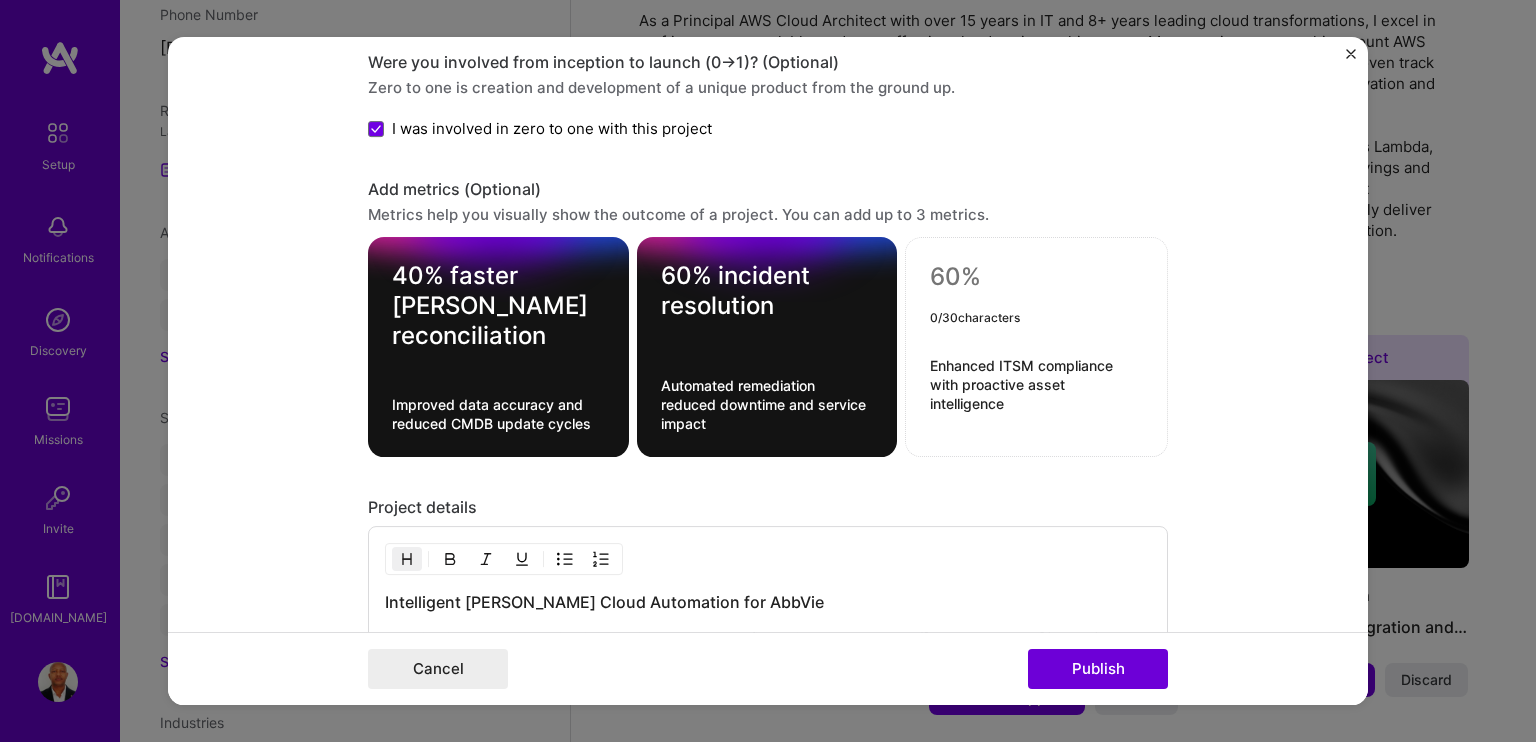 paste on "Full real-time asset visibility" 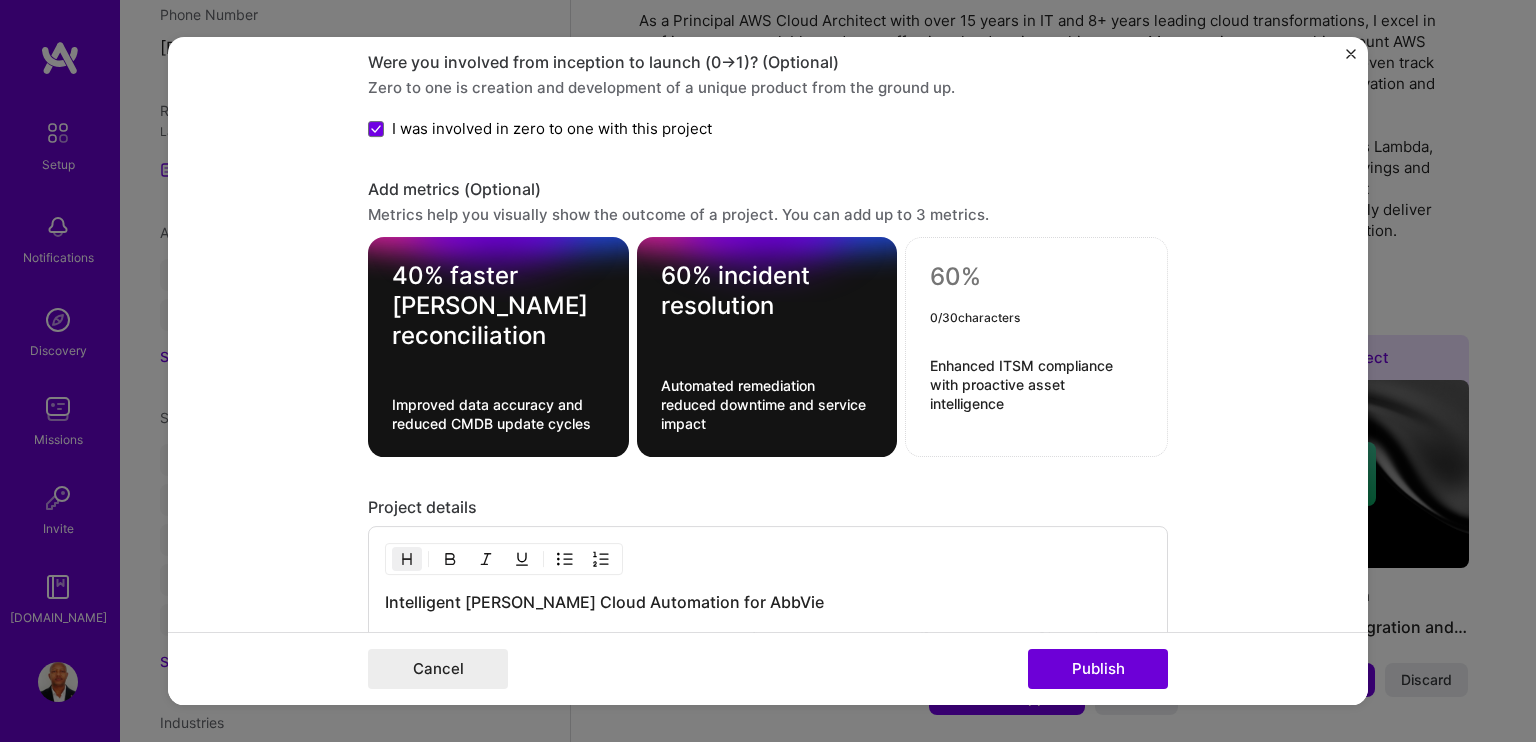 type on "Full real-time asset visibility" 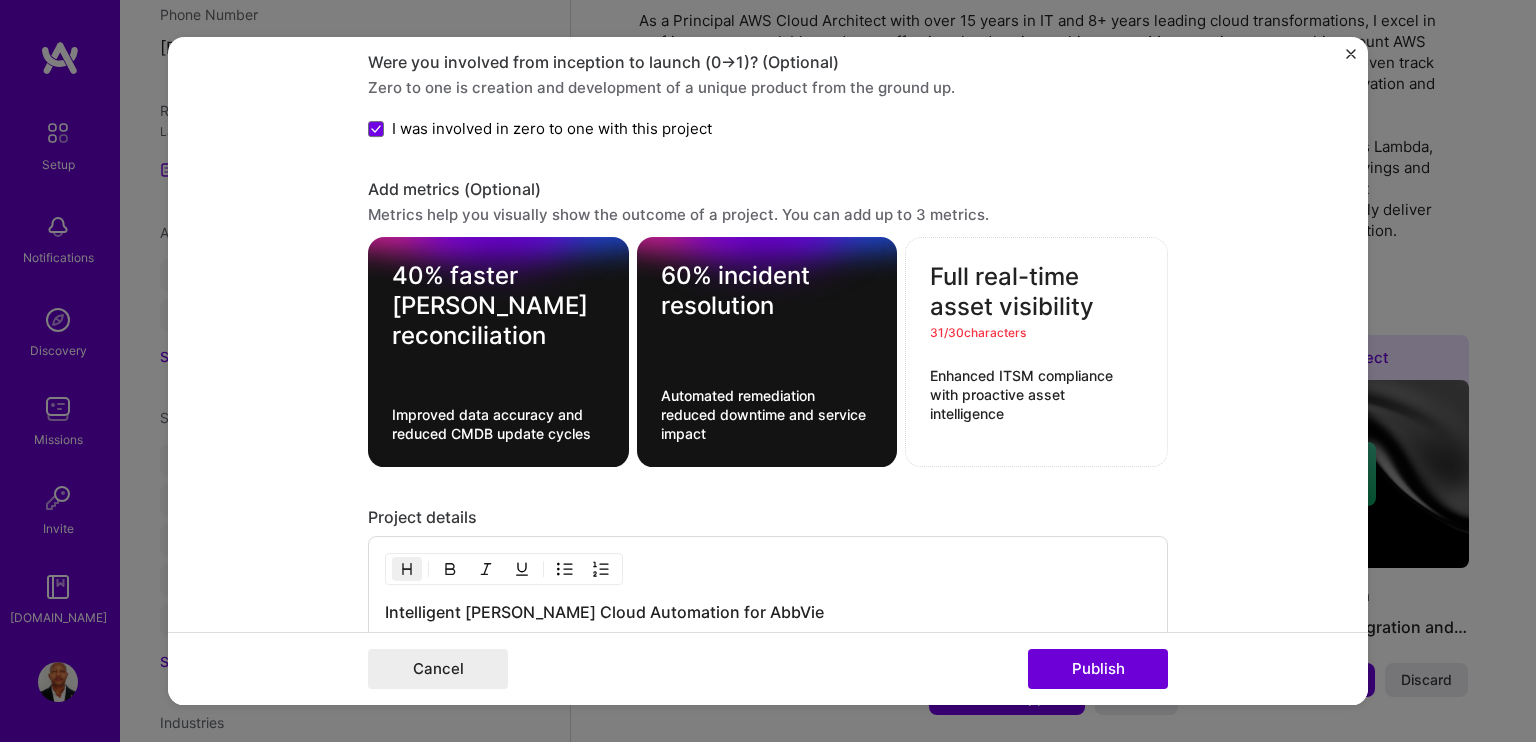click on "Full real-time asset visibility" at bounding box center (1036, 293) 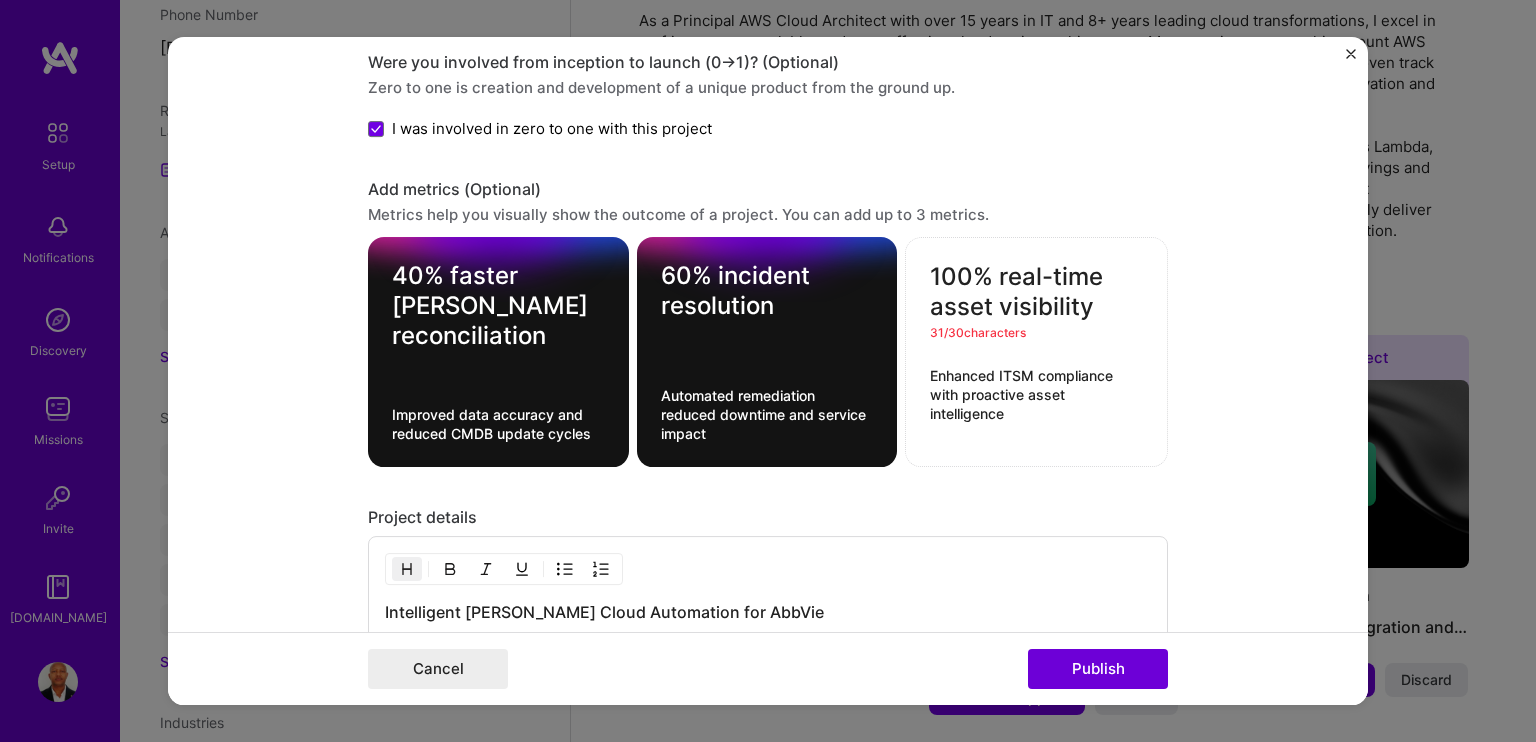 click on "100% real-time asset visibility" at bounding box center [1036, 293] 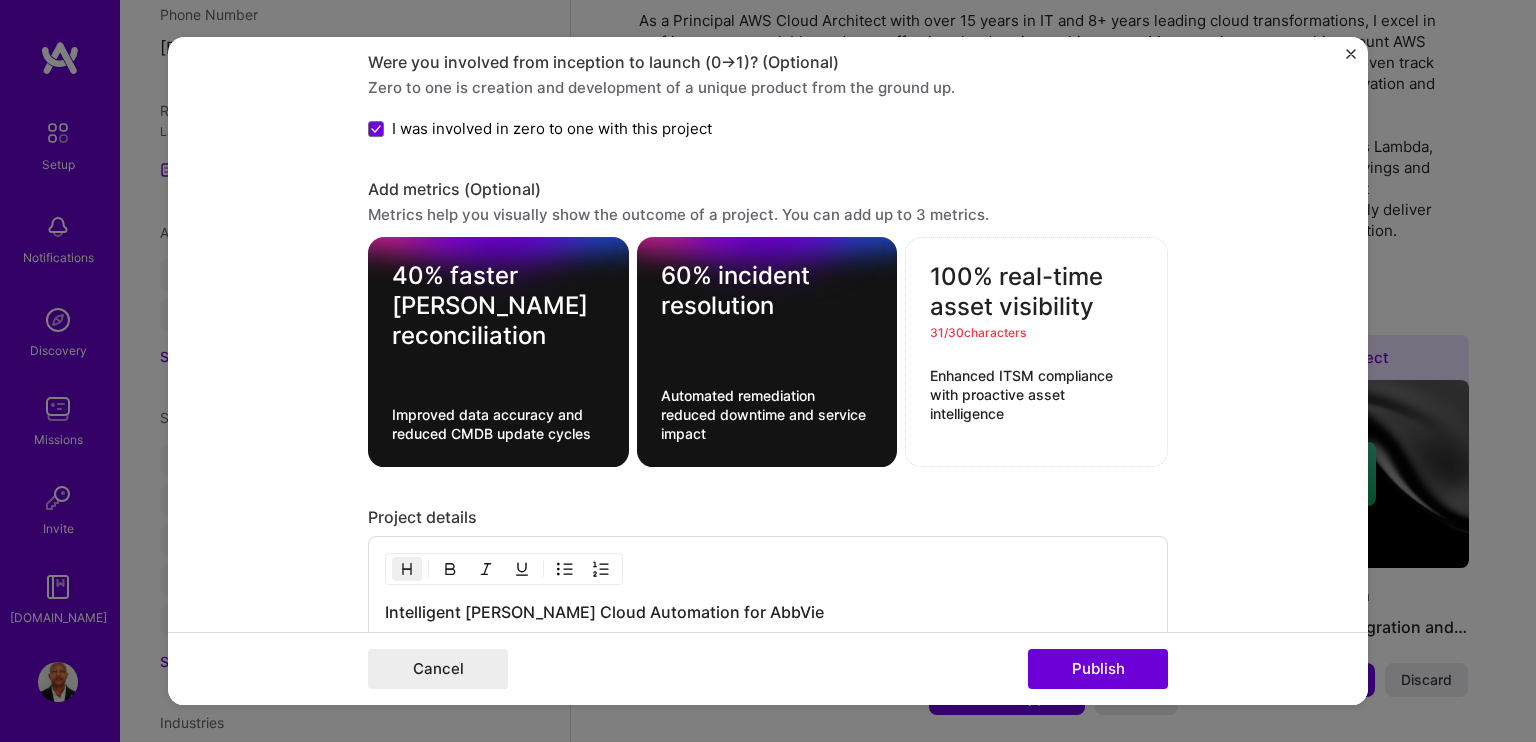 drag, startPoint x: 1084, startPoint y: 296, endPoint x: 927, endPoint y: 275, distance: 158.39824 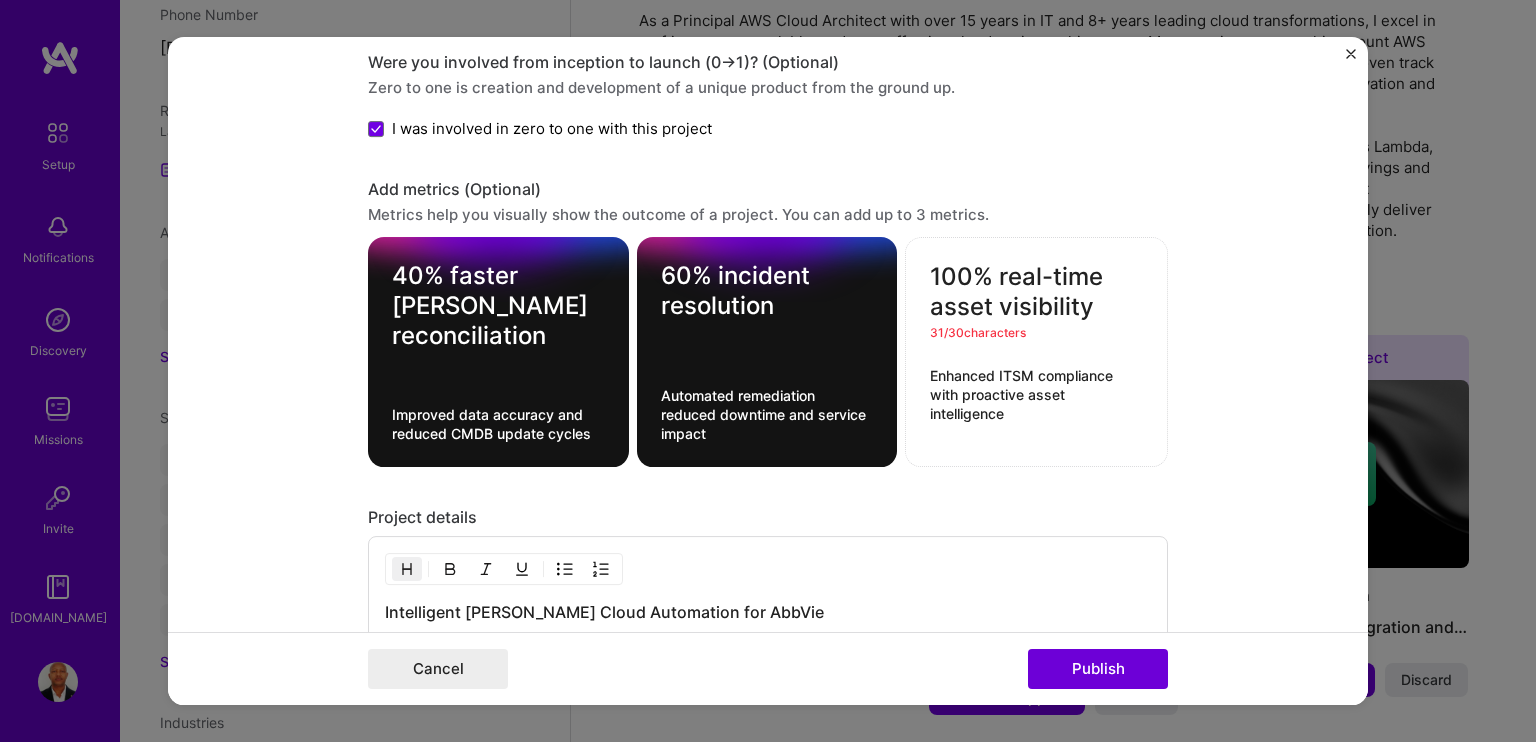 click on "100% real-time asset visibility" at bounding box center [1036, 293] 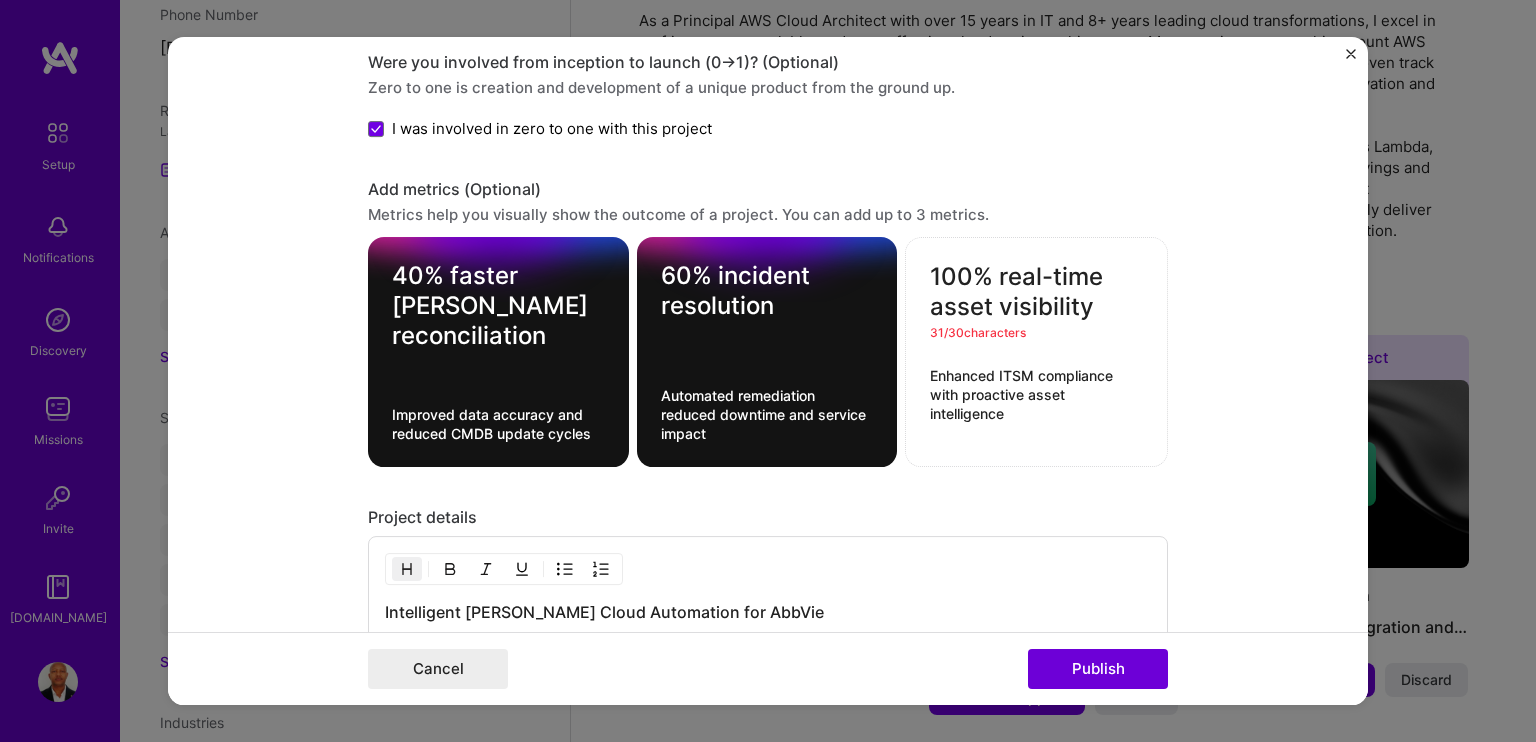 paste on "Real-time asset visibility" 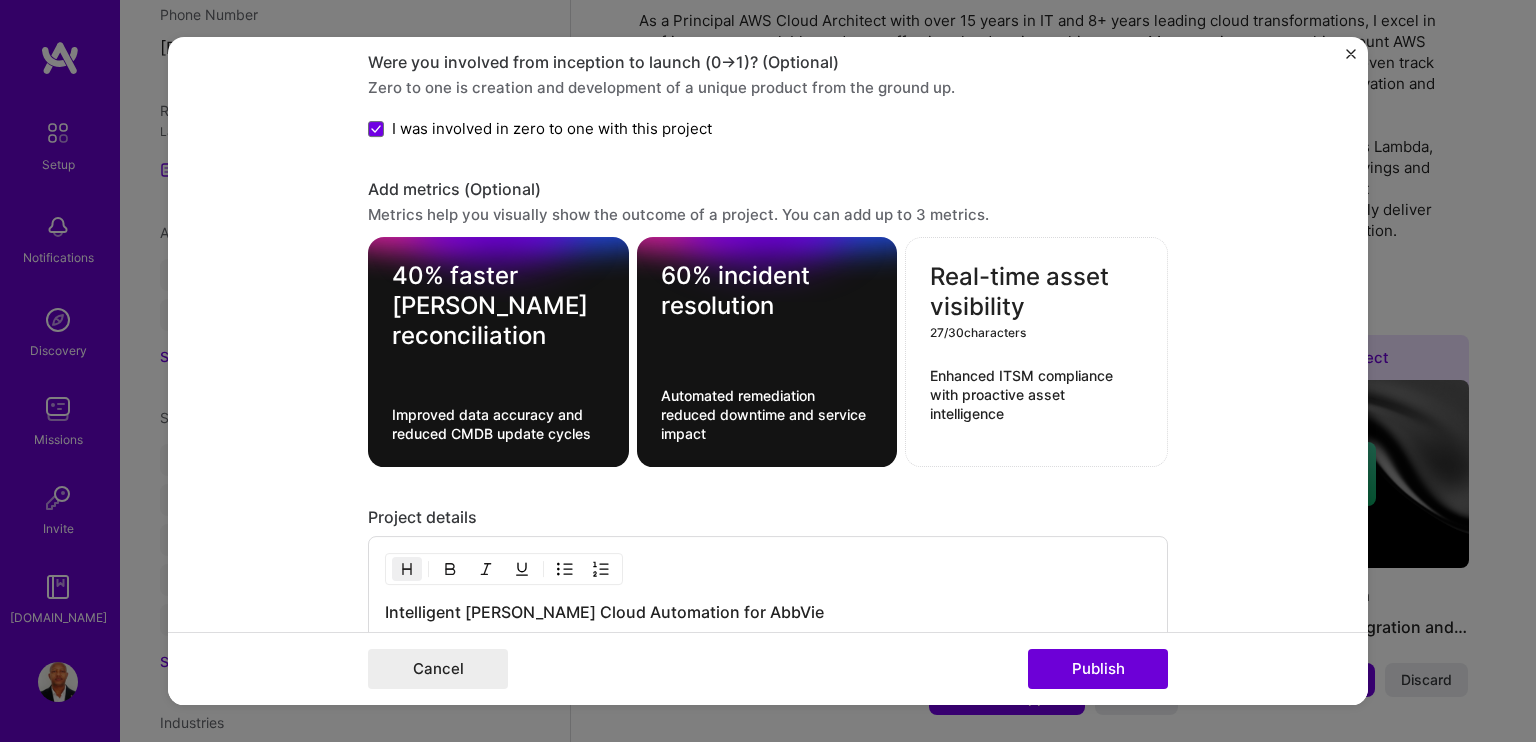 type on "Real-time asset visibility" 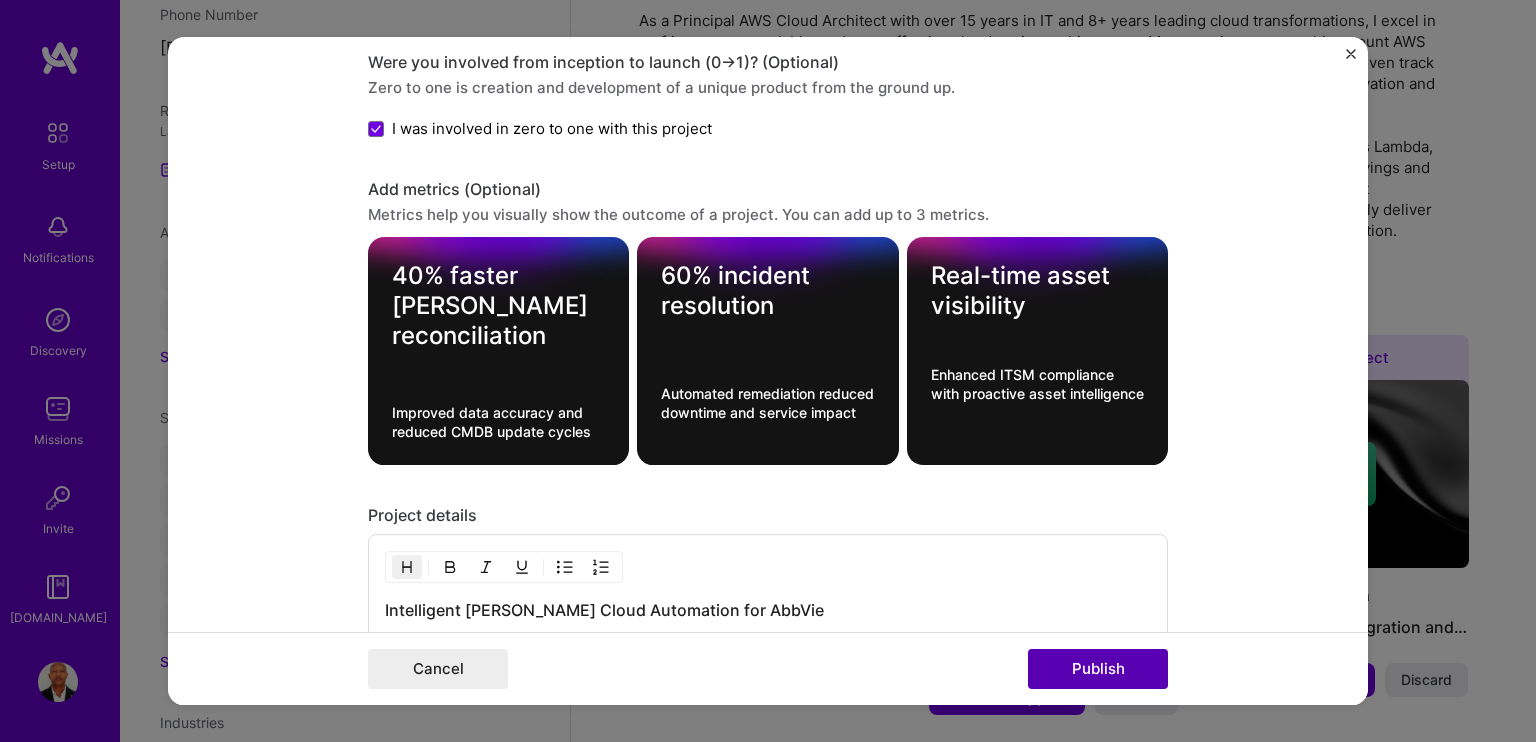 click on "Publish" at bounding box center [1098, 669] 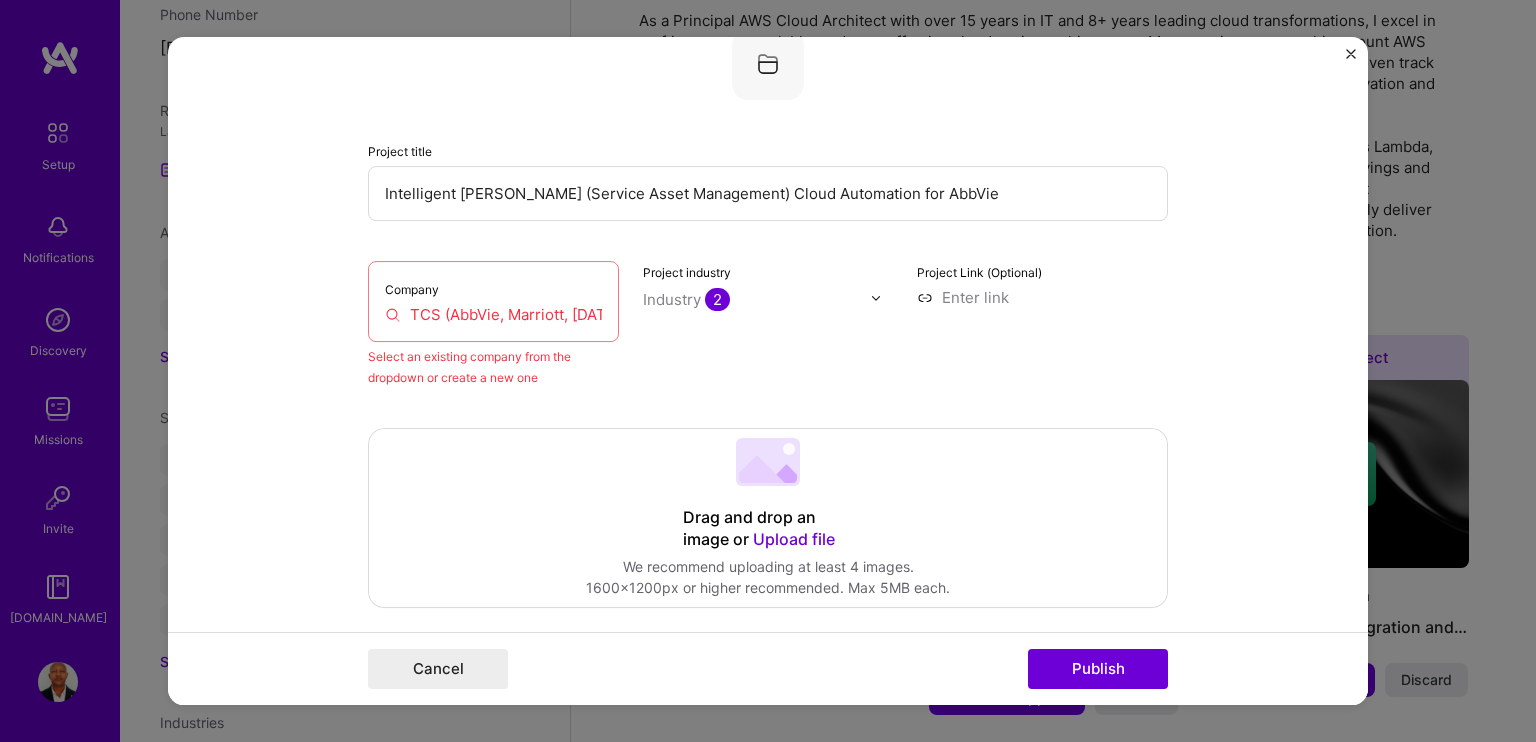 scroll, scrollTop: 131, scrollLeft: 0, axis: vertical 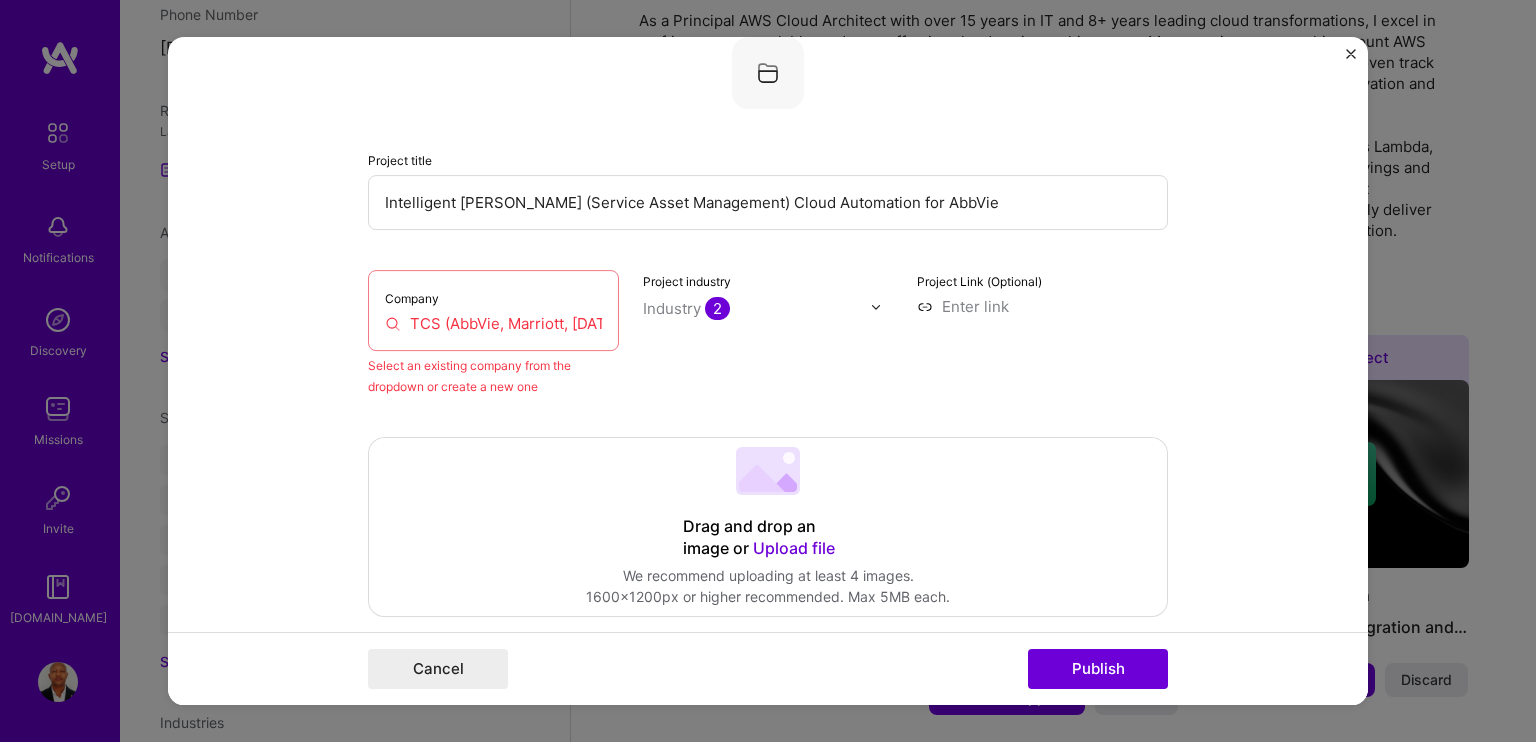 click on "TCS (AbbVie, Marriott, [DATE] Cruise)" at bounding box center (493, 323) 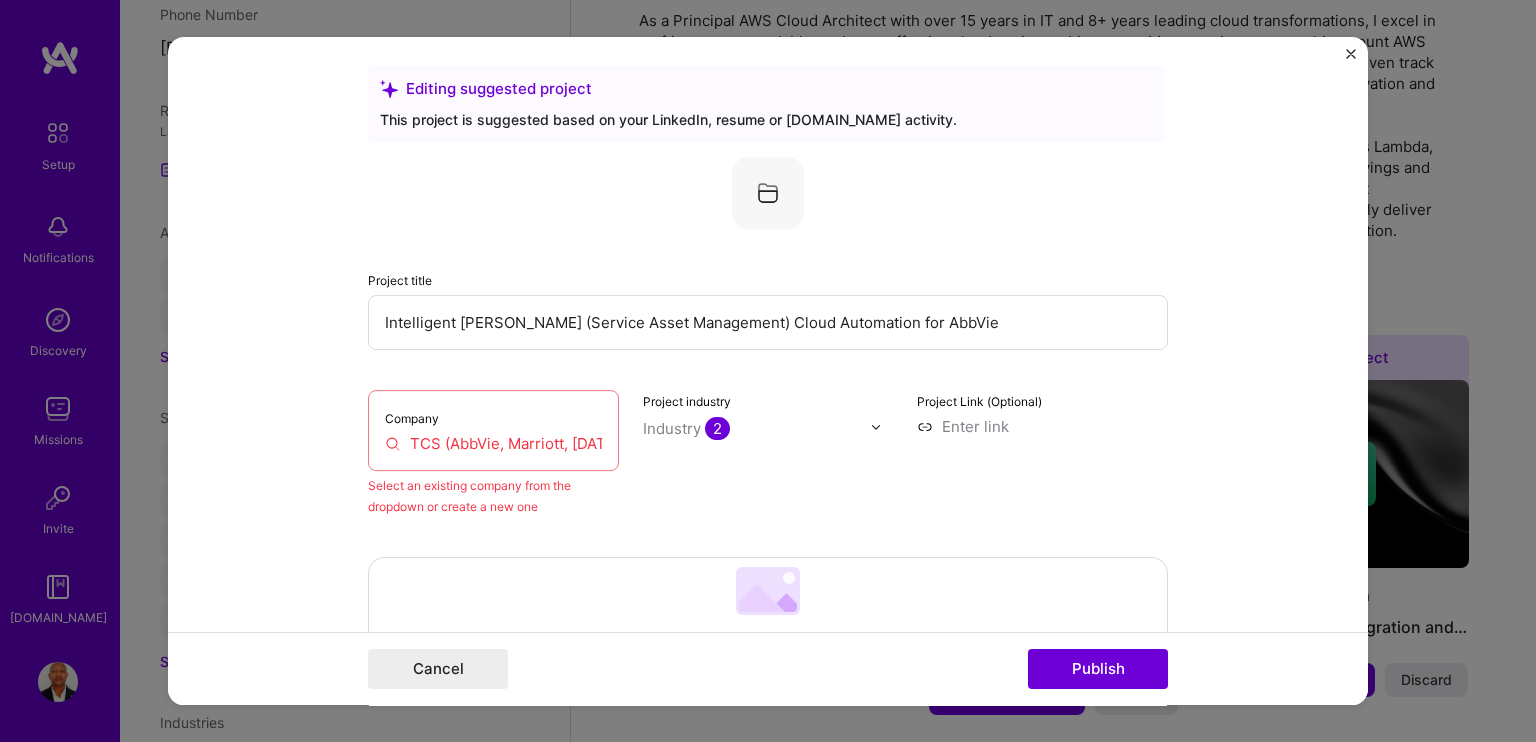 scroll, scrollTop: 0, scrollLeft: 0, axis: both 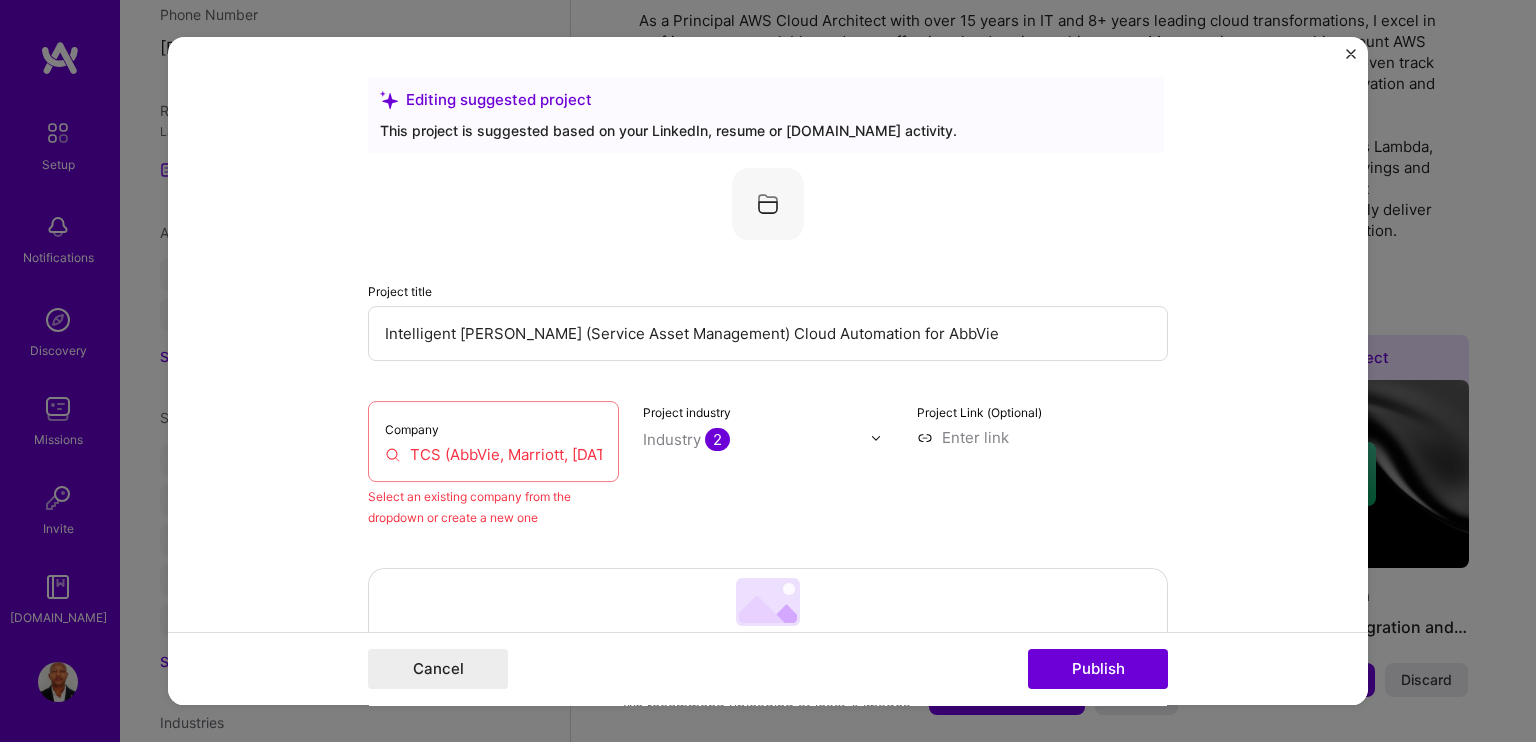 click on "TCS (AbbVie, Marriott, [DATE] Cruise)" at bounding box center (493, 454) 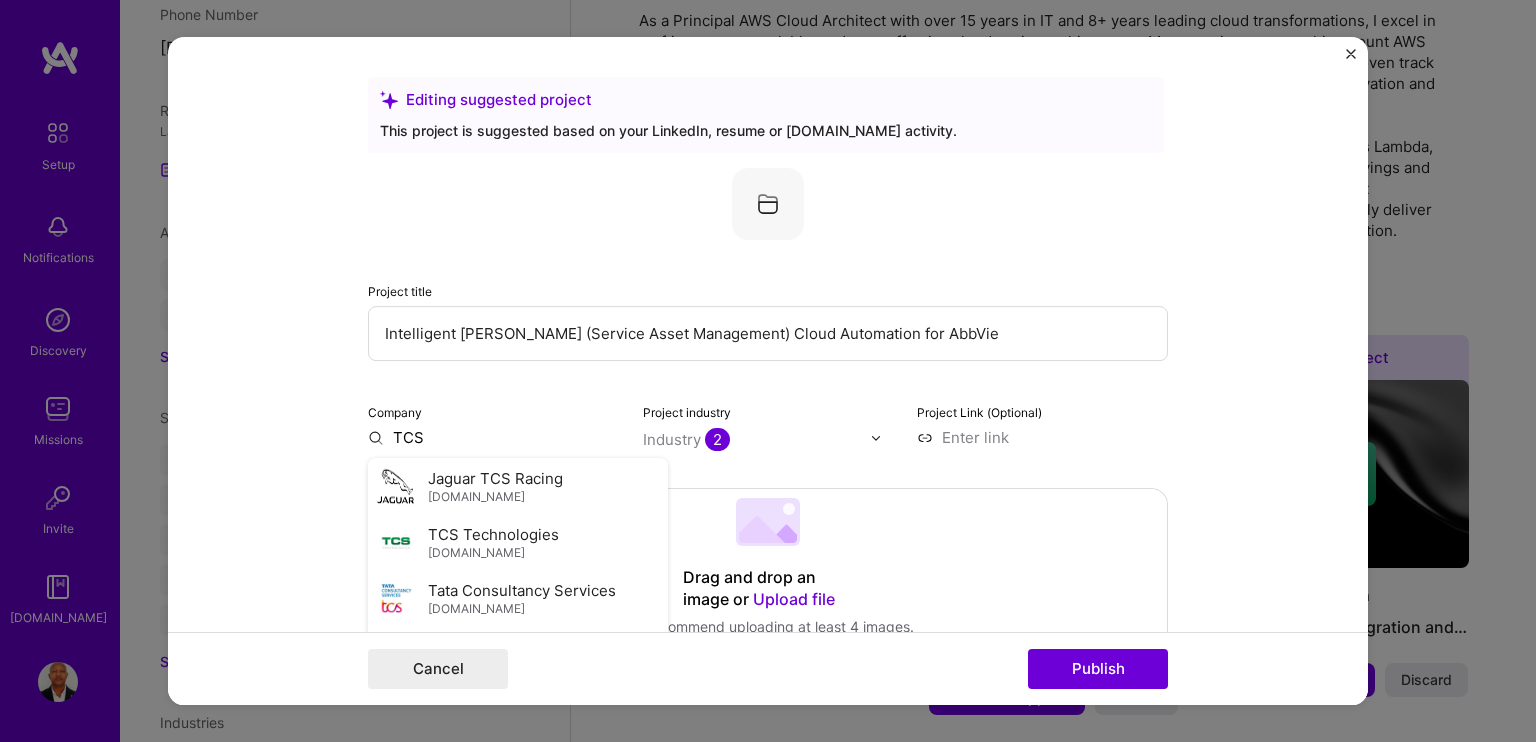 click on "Tata Consultancy Services" at bounding box center (522, 590) 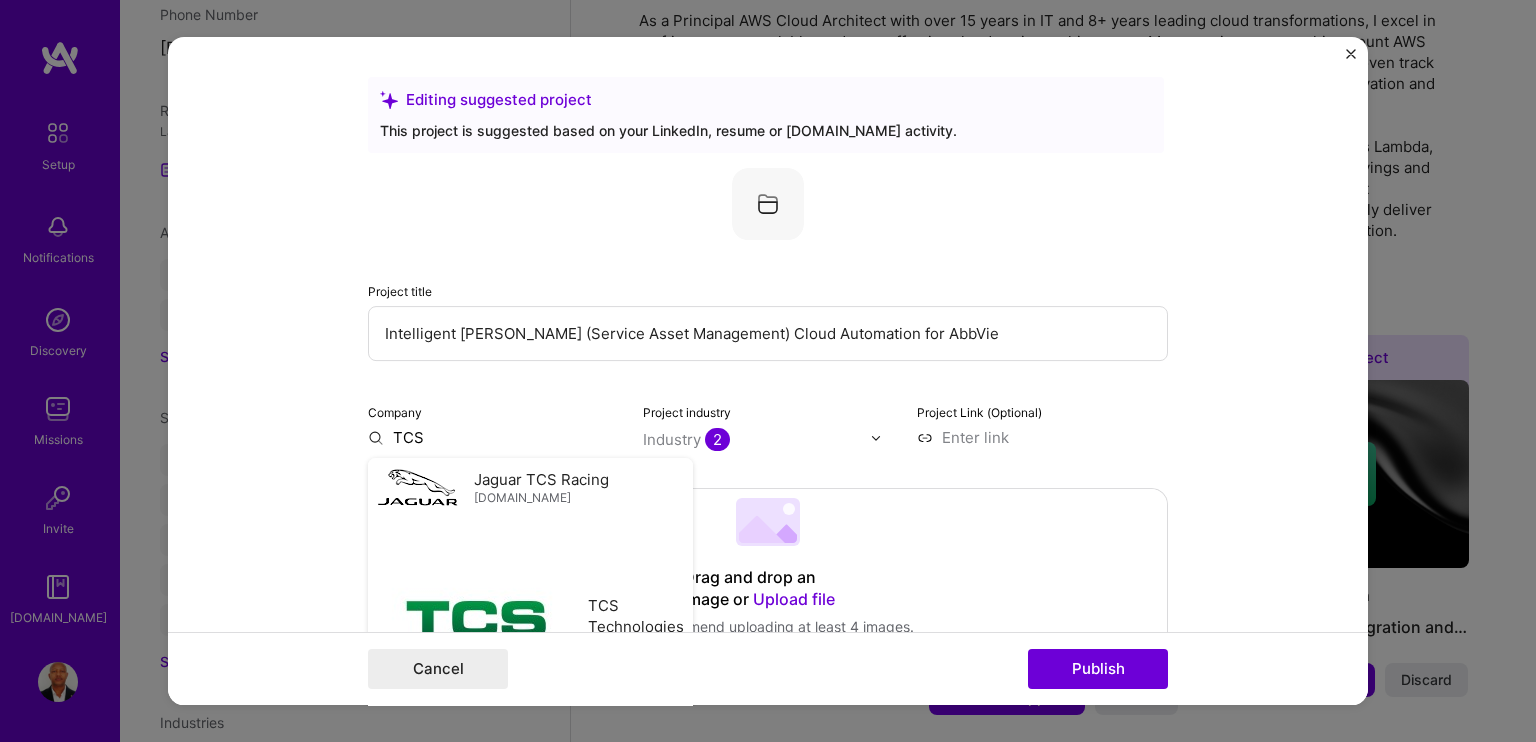 type on "Tata Consultancy Services" 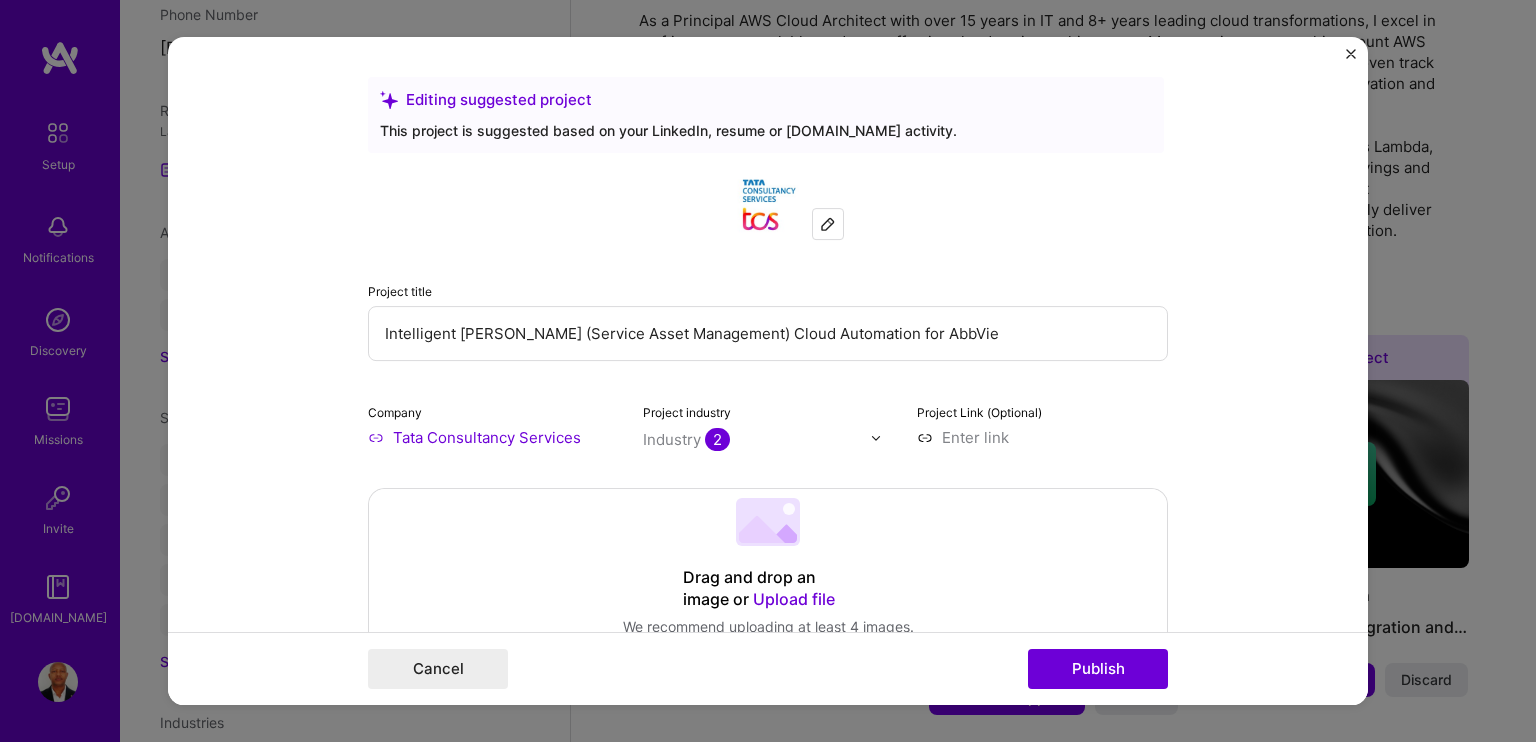 click on "Editing suggested project This project is suggested based on your LinkedIn, resume or A.Team activity. Project title Intelligent SAM (Service Asset Management) Cloud Automation for AbbVie Company Tata Consultancy Services
Project industry Industry 2 Project Link (Optional)
Drag and drop an image or   Upload file Upload file We recommend uploading at least 4 images. 1600x1200px or higher recommended. Max 5MB each. Role Senior AWS Cloud Architect Cloud Expert May, 2021
to Sep, 2023
I’m still working on this project Skills used — Add up to 12 skills Any new skills will be added to your profile. Enter skills... 12 Data Architecture 1 2 3 4 5 DevOps 1 2 3 4 5 Java 1 2 3 4 5 Machine Learning 1 2 3 4 5 Python 1 2 3 4 5 Security (Engineering) 1 2 3 4 5 CI/CD 1 2 3 4 5 Grafana 1 2 3 4 5 Kubernetes 1 2 3 4 5 Jenkins 1 2 3 4 5 Microservices 1 2 3 4 5 Terraform 1 2 3 4 5 Yes, I managed 12 ->" at bounding box center [768, 371] 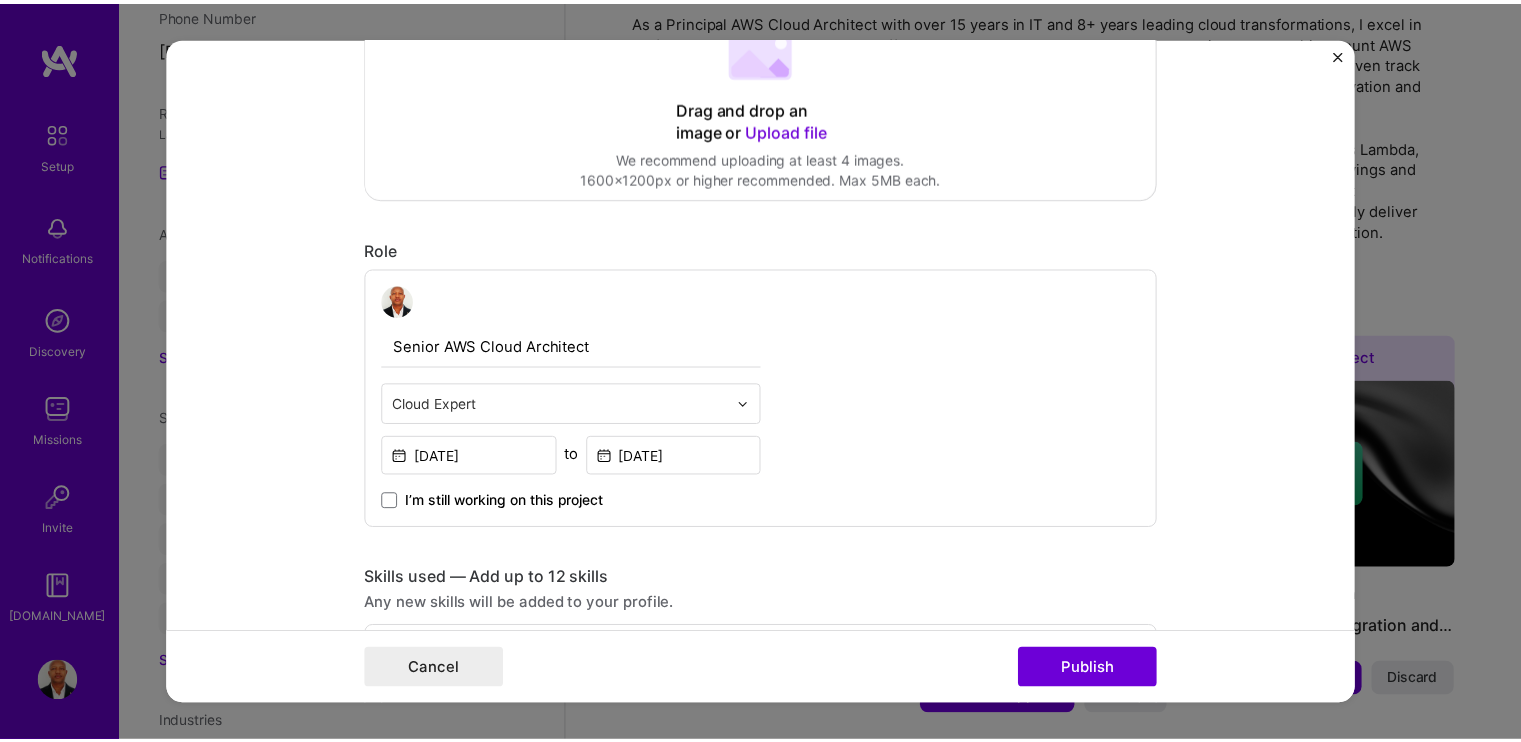 scroll, scrollTop: 500, scrollLeft: 0, axis: vertical 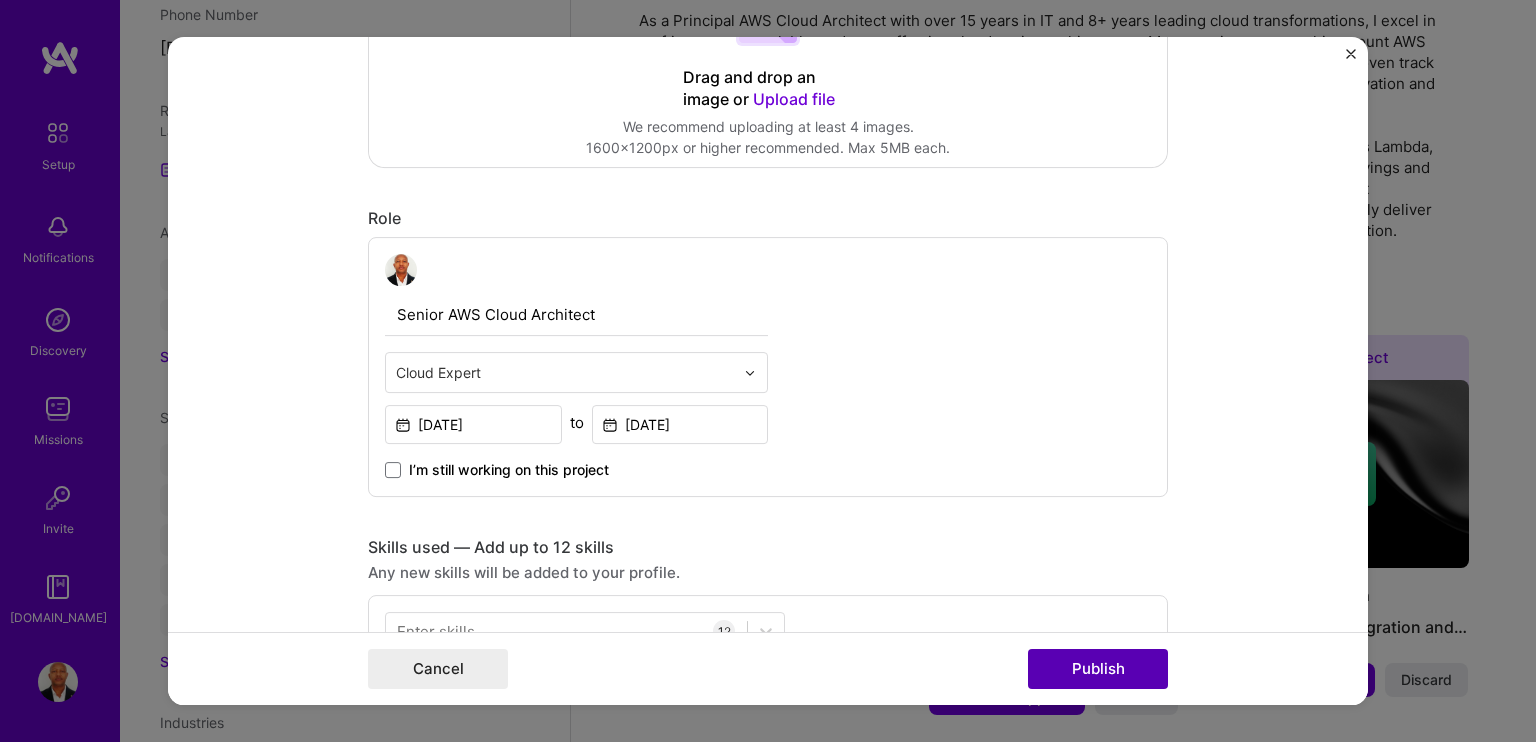 click on "Publish" at bounding box center (1098, 669) 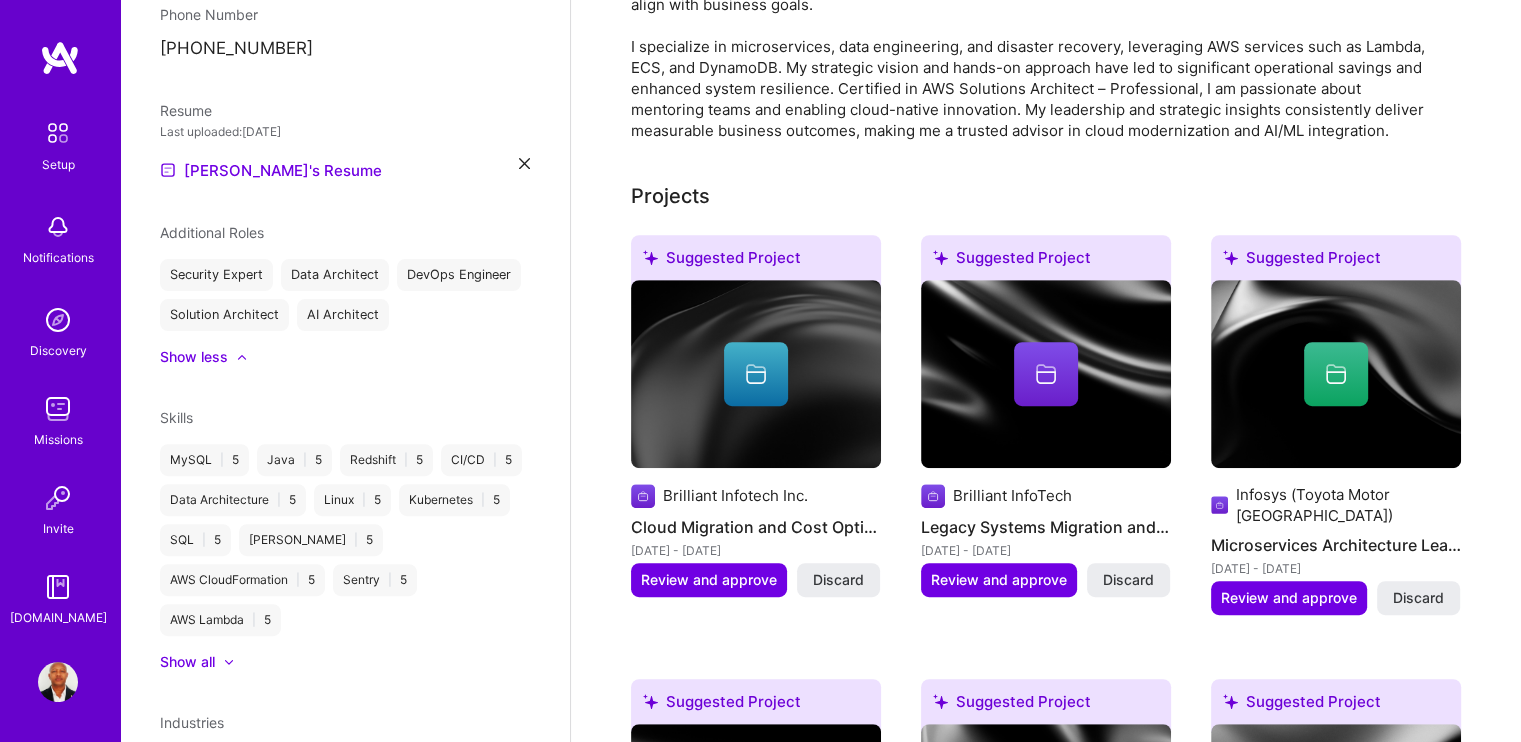 scroll, scrollTop: 1400, scrollLeft: 0, axis: vertical 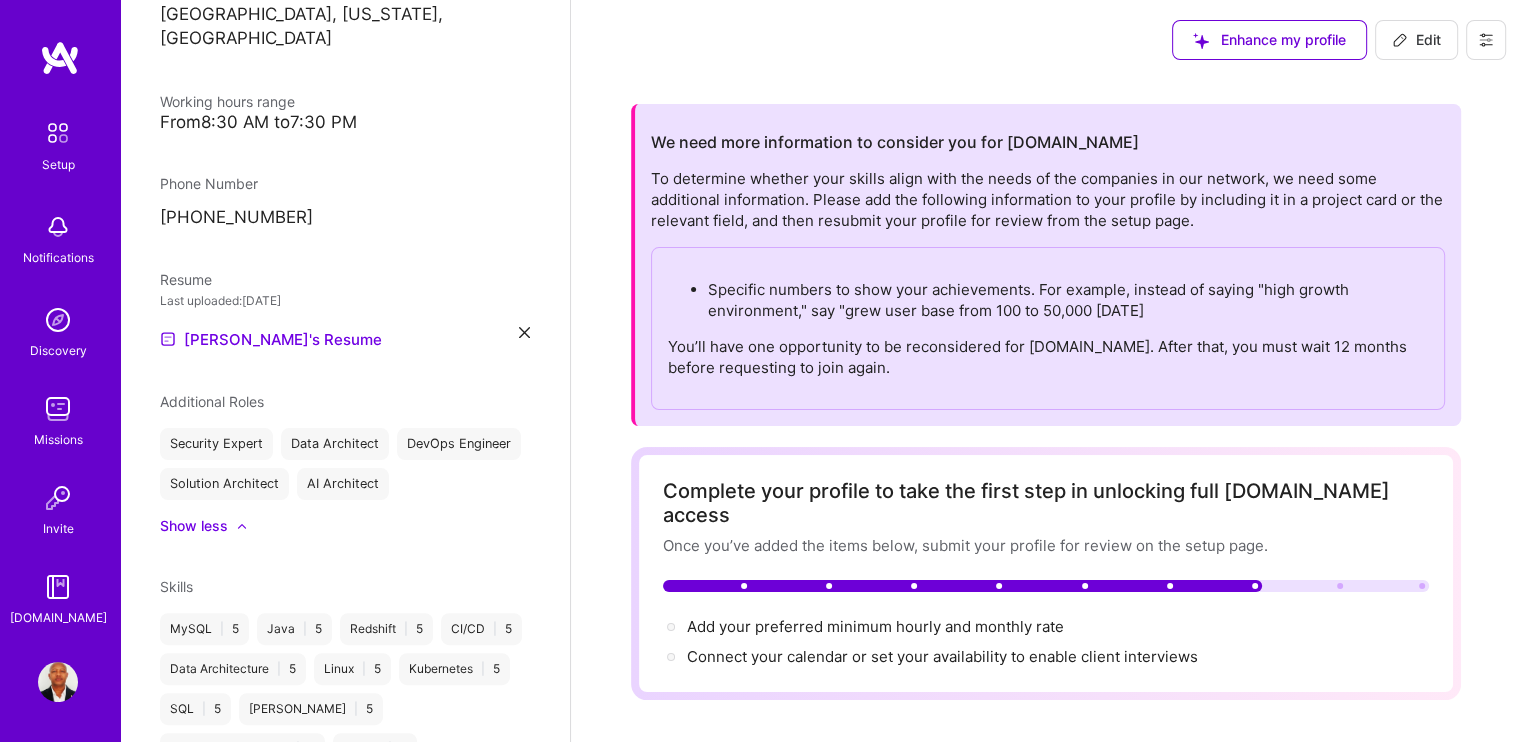 click on "Add your preferred minimum hourly and monthly rate  →" at bounding box center (1046, 627) 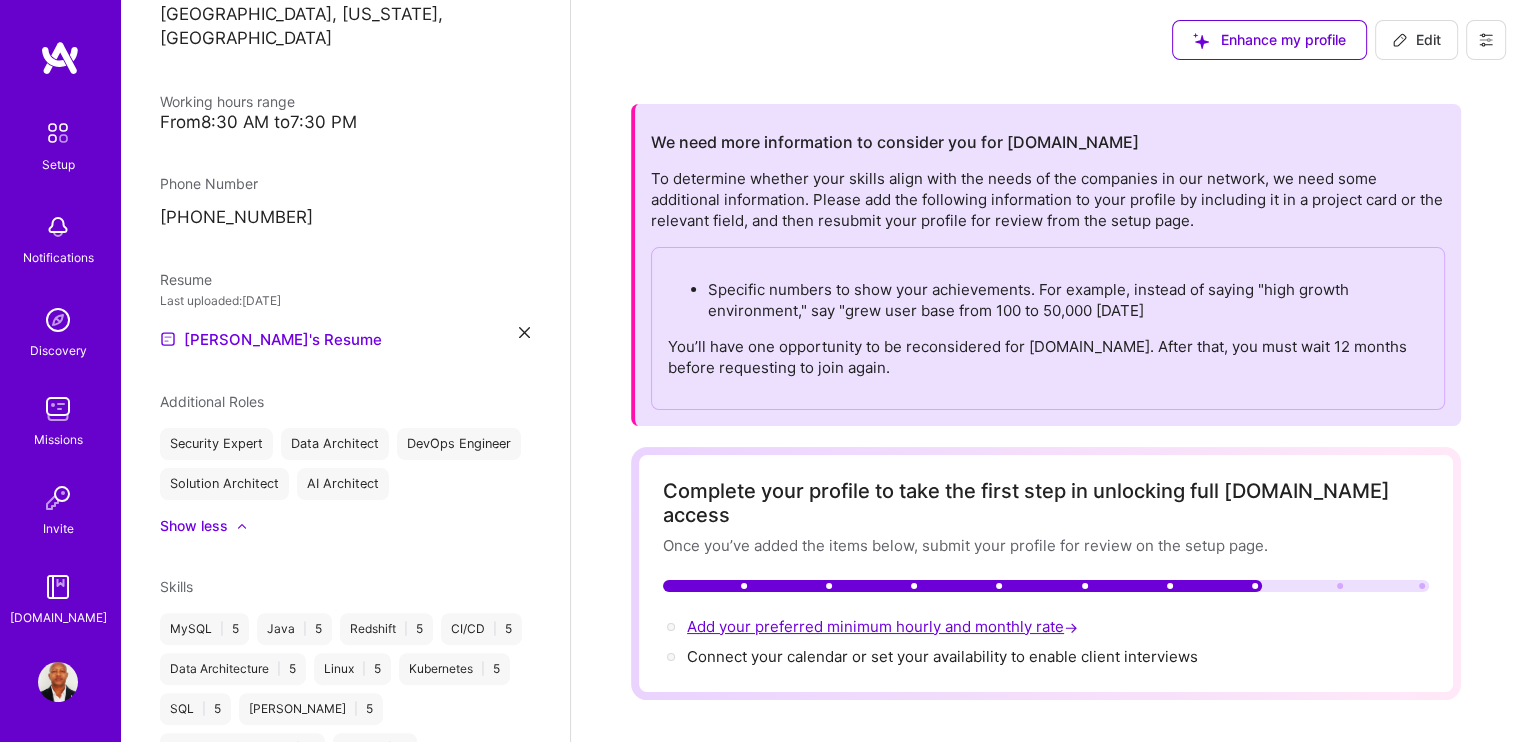 click on "Add your preferred minimum hourly and monthly rate  →" at bounding box center (884, 626) 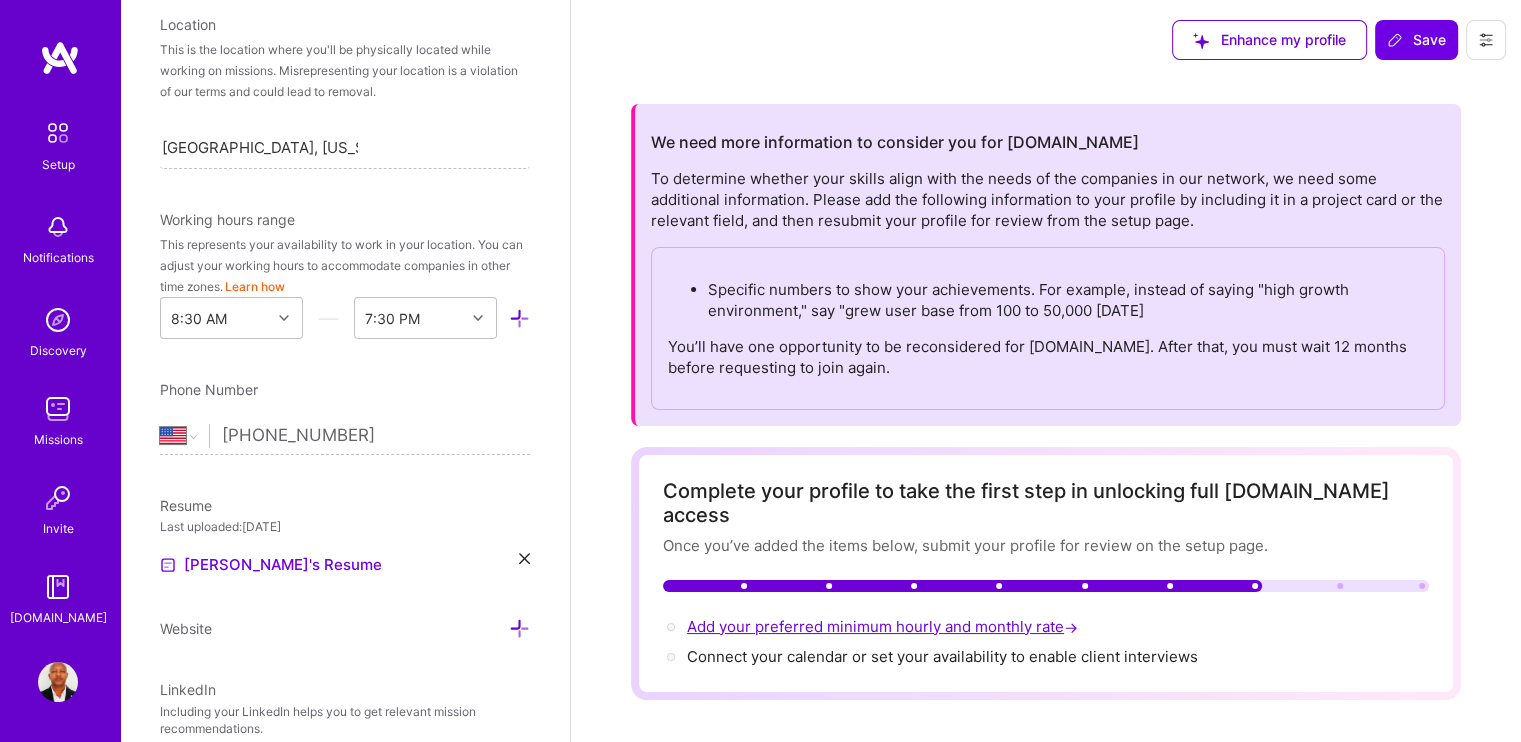 scroll, scrollTop: 628, scrollLeft: 0, axis: vertical 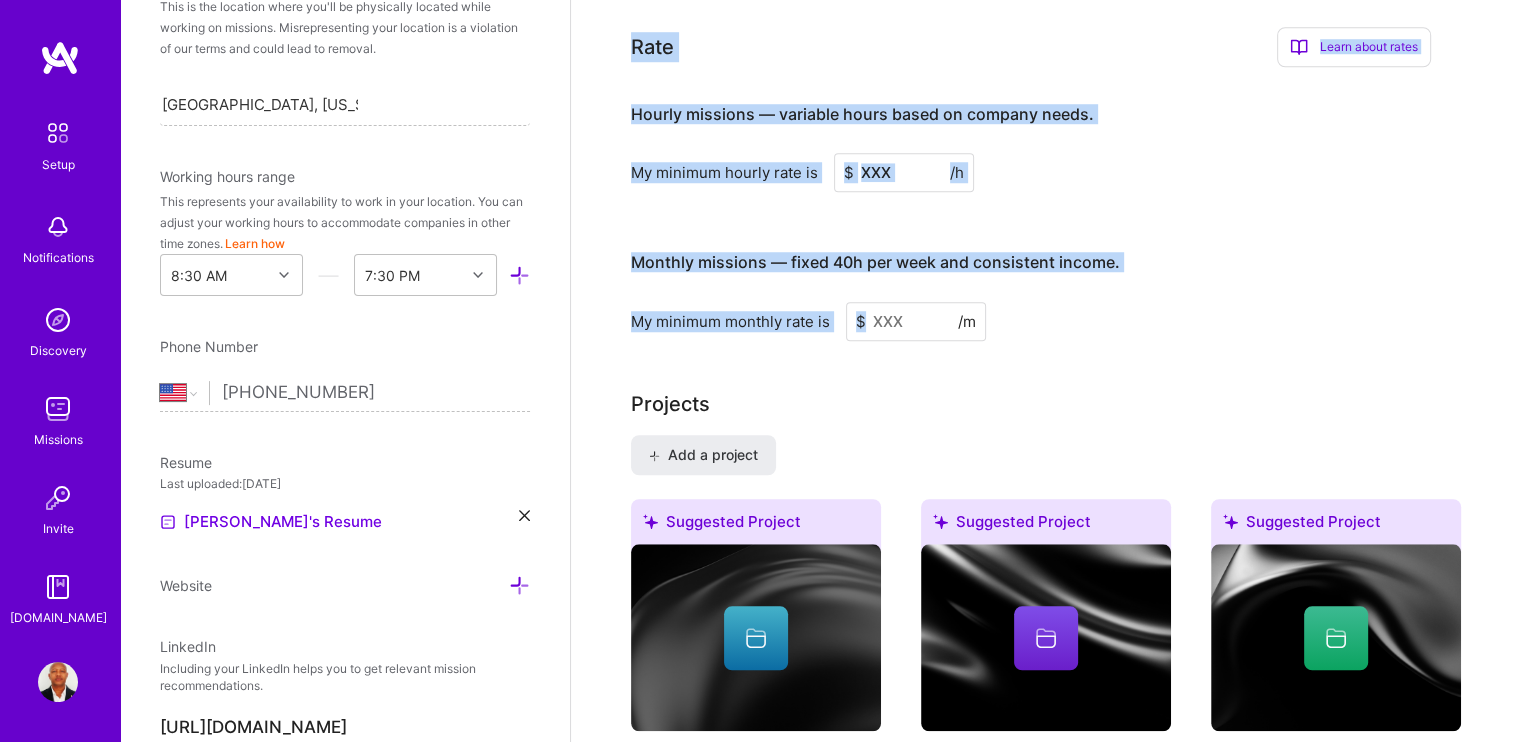 drag, startPoint x: 607, startPoint y: 15, endPoint x: 996, endPoint y: 299, distance: 481.6399 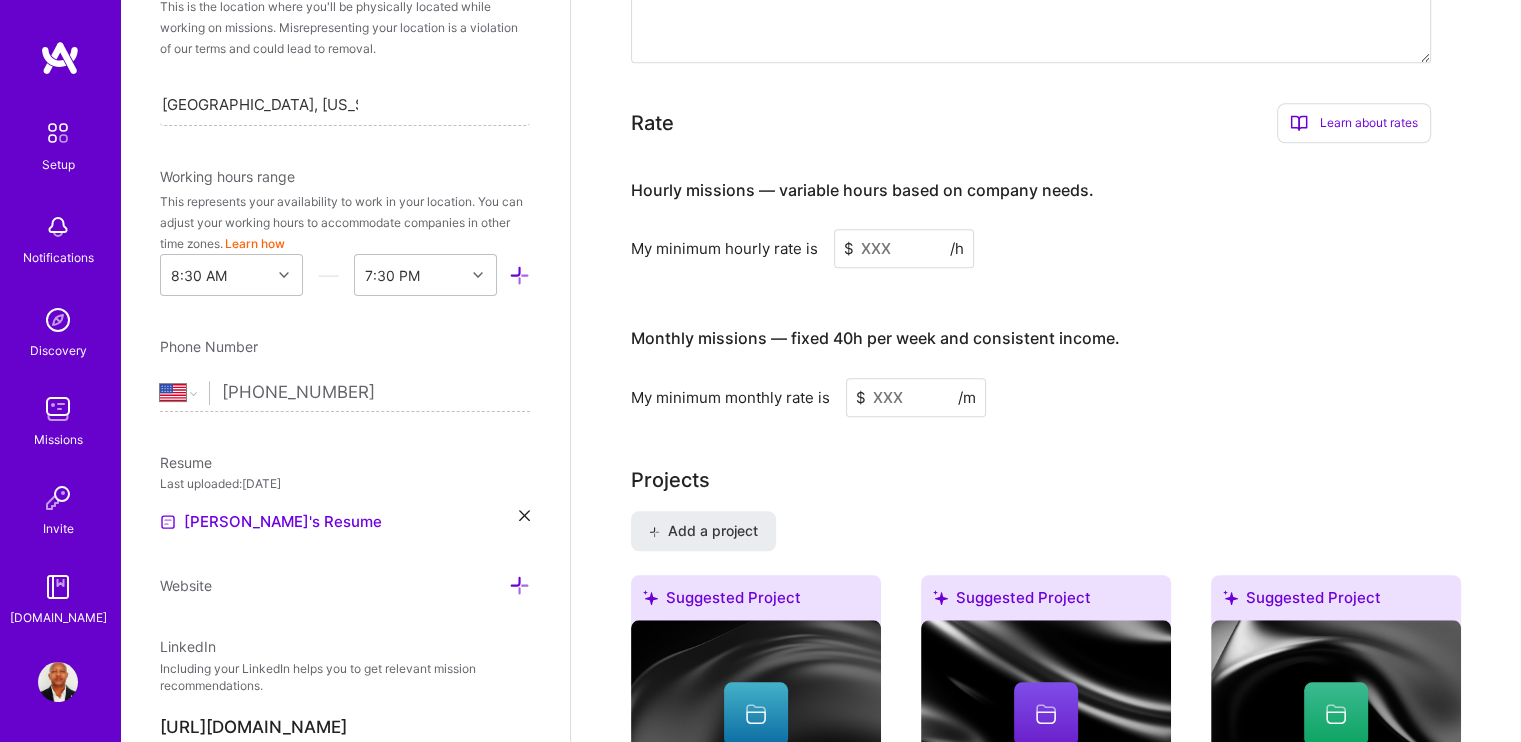 scroll, scrollTop: 1422, scrollLeft: 0, axis: vertical 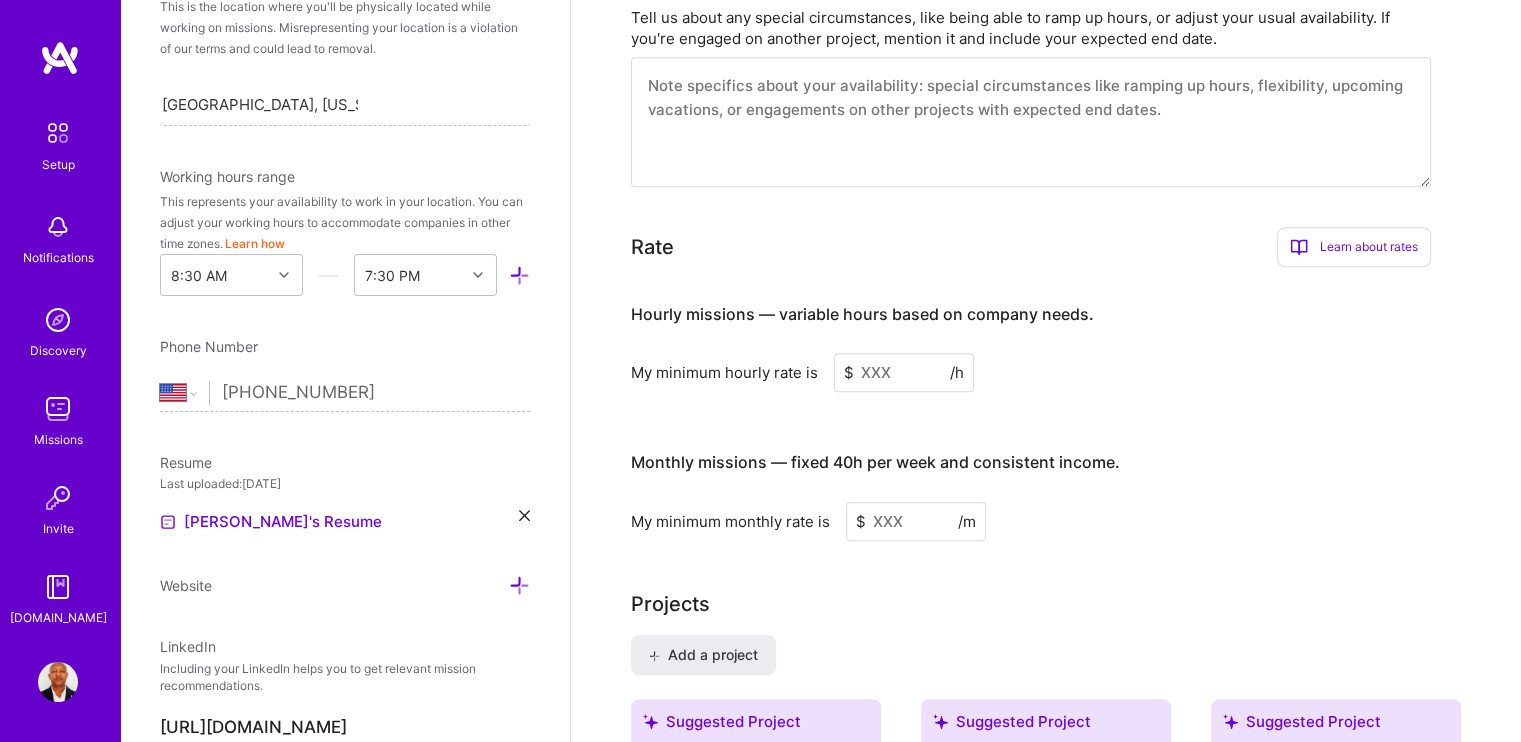 click at bounding box center (904, 372) 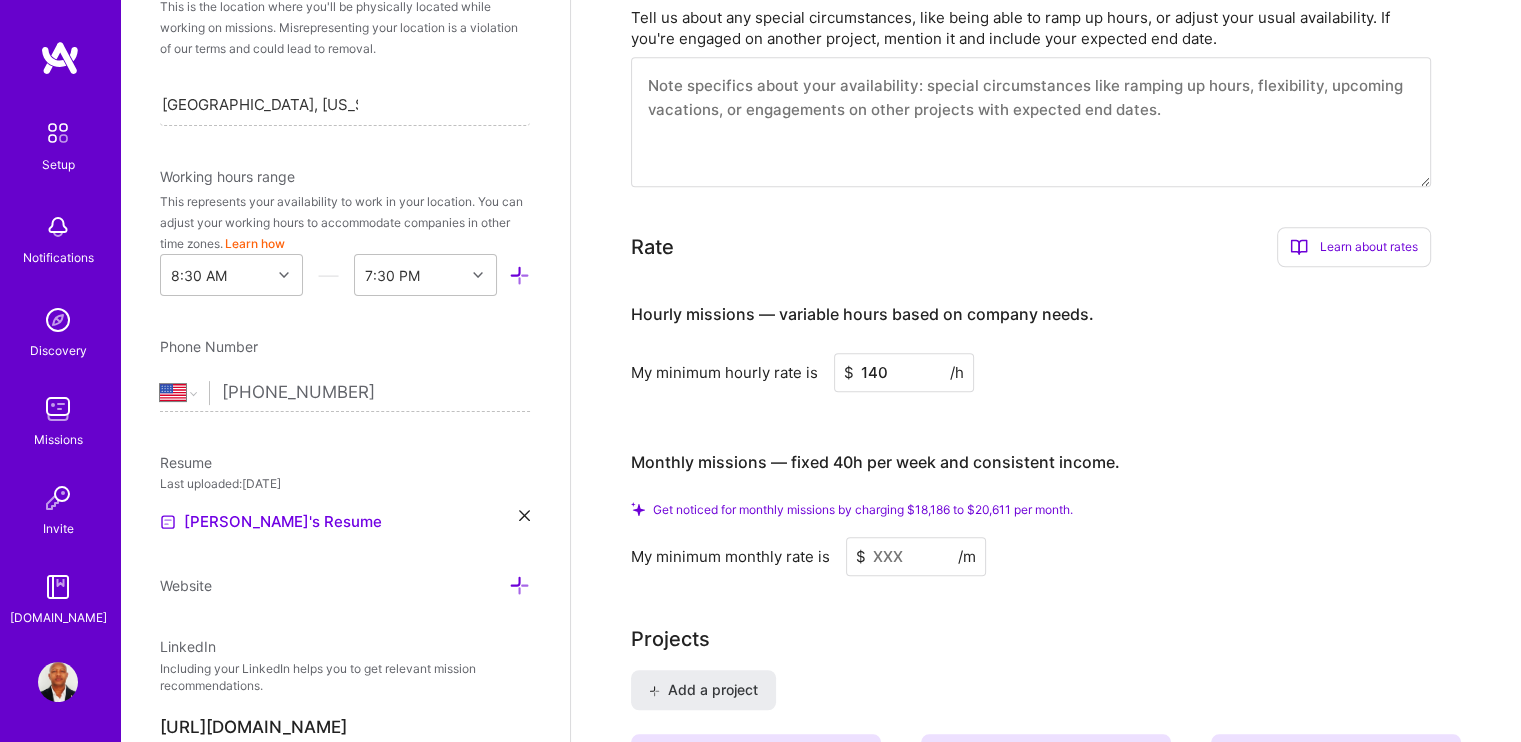 type on "140" 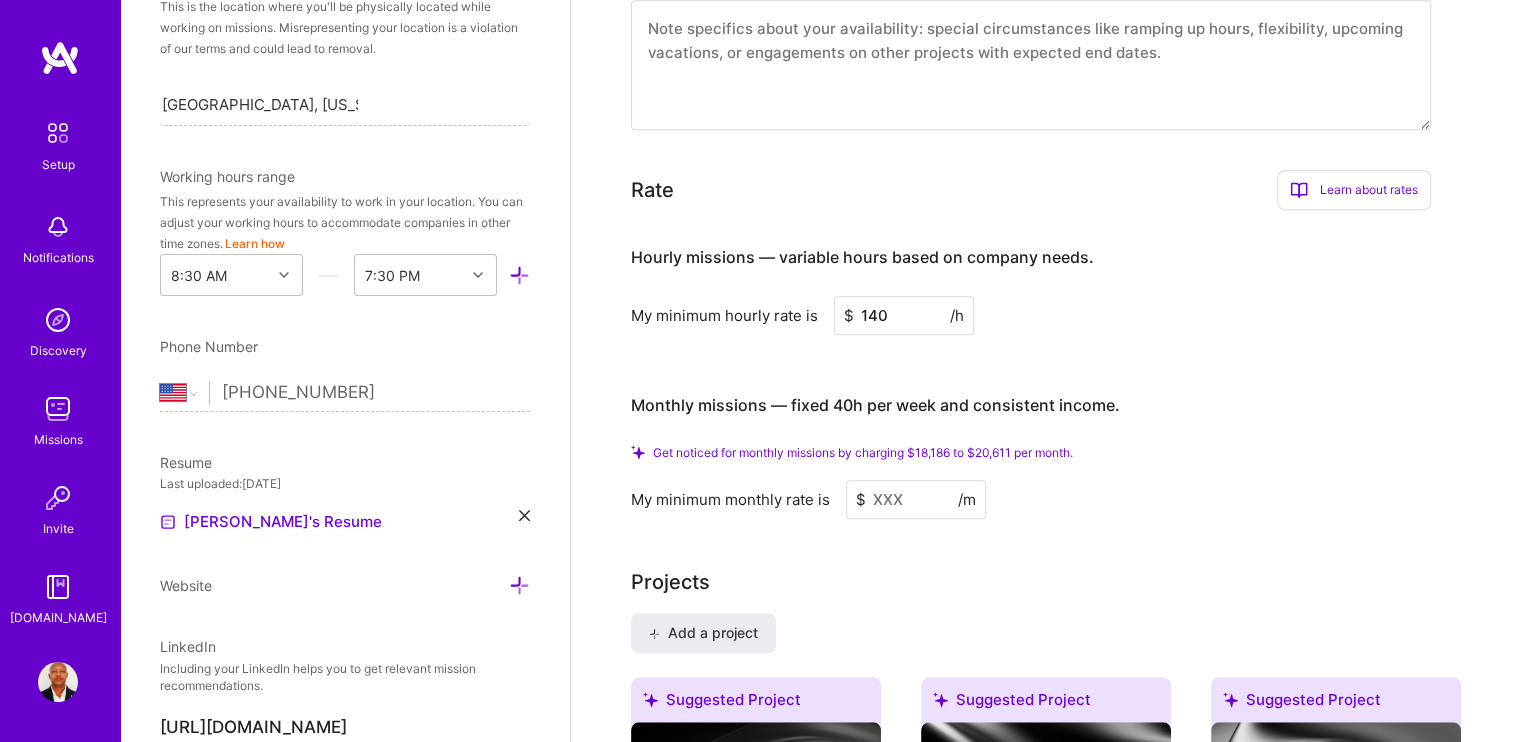 scroll, scrollTop: 1522, scrollLeft: 0, axis: vertical 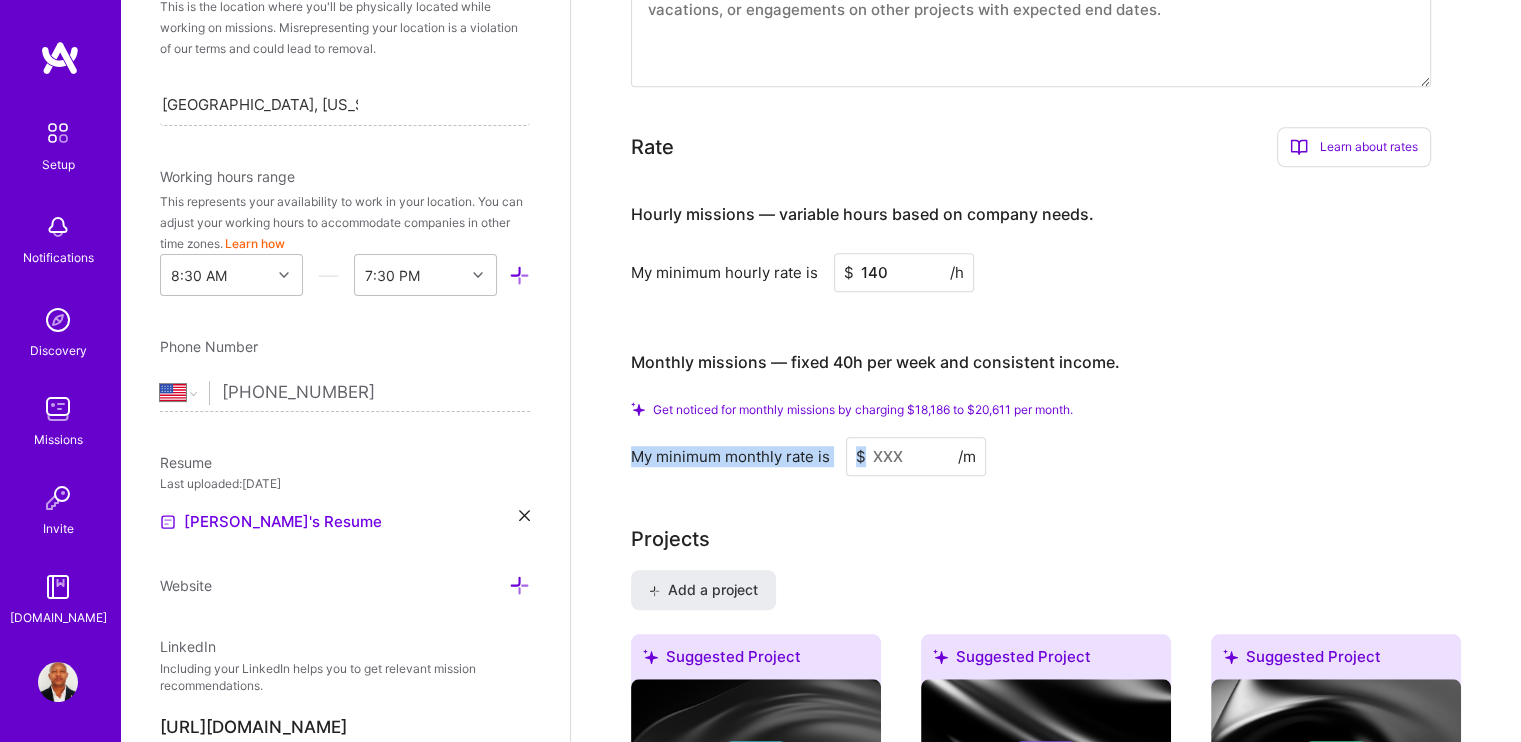 drag, startPoint x: 623, startPoint y: 426, endPoint x: 1107, endPoint y: 435, distance: 484.08368 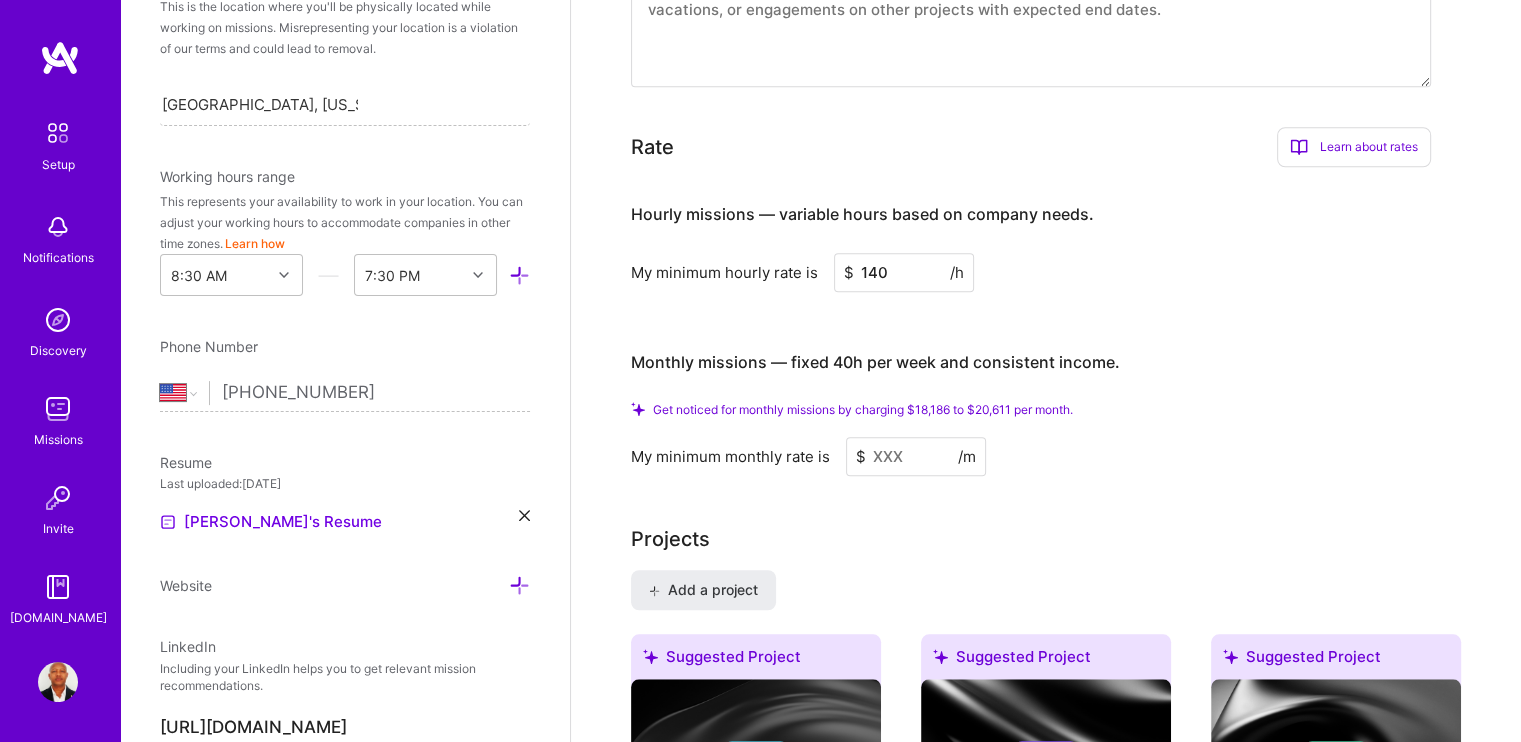 click on "Hourly missions — variable hours based on company needs. My minimum hourly rate is $ 140 /h" at bounding box center [1031, 237] 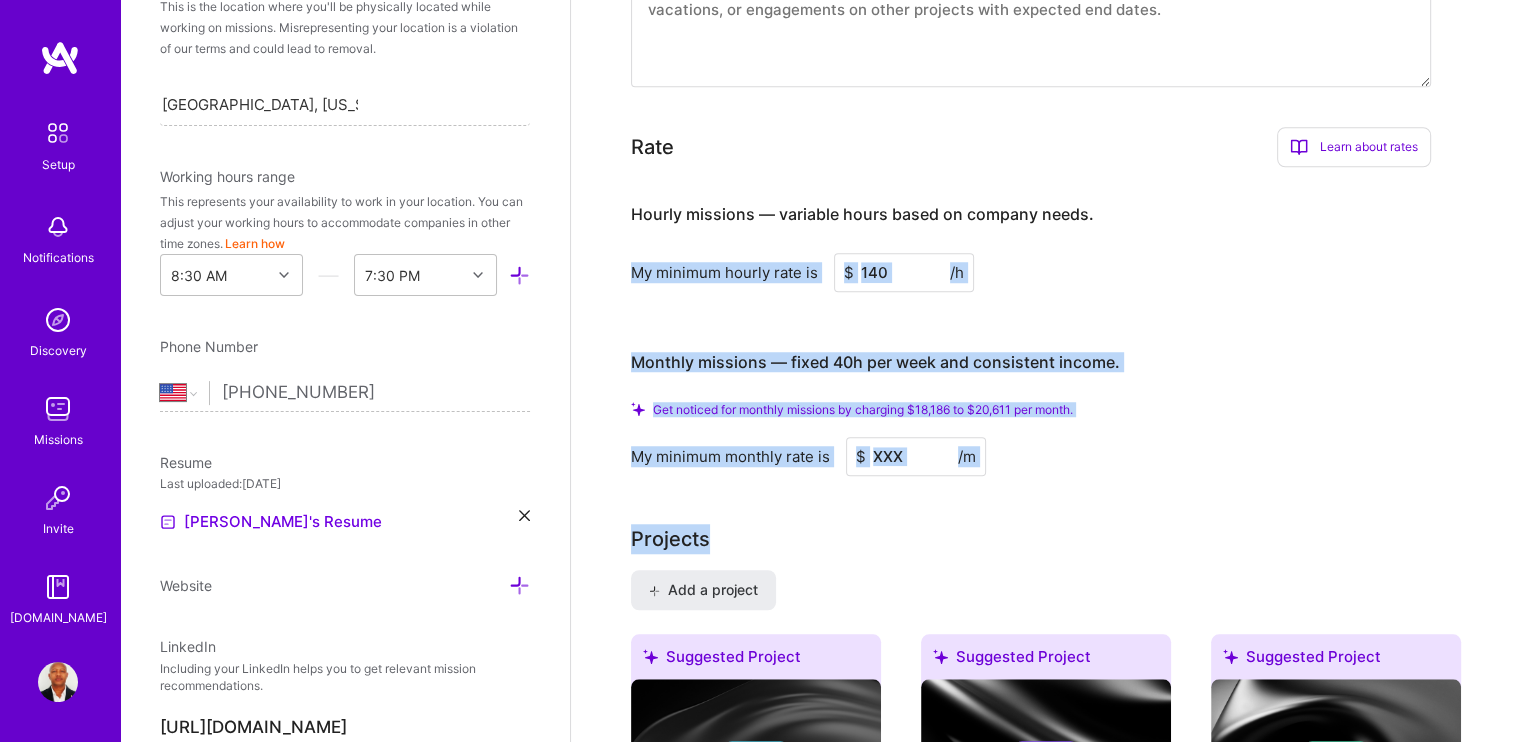 drag, startPoint x: 602, startPoint y: 239, endPoint x: 1015, endPoint y: 462, distance: 469.35913 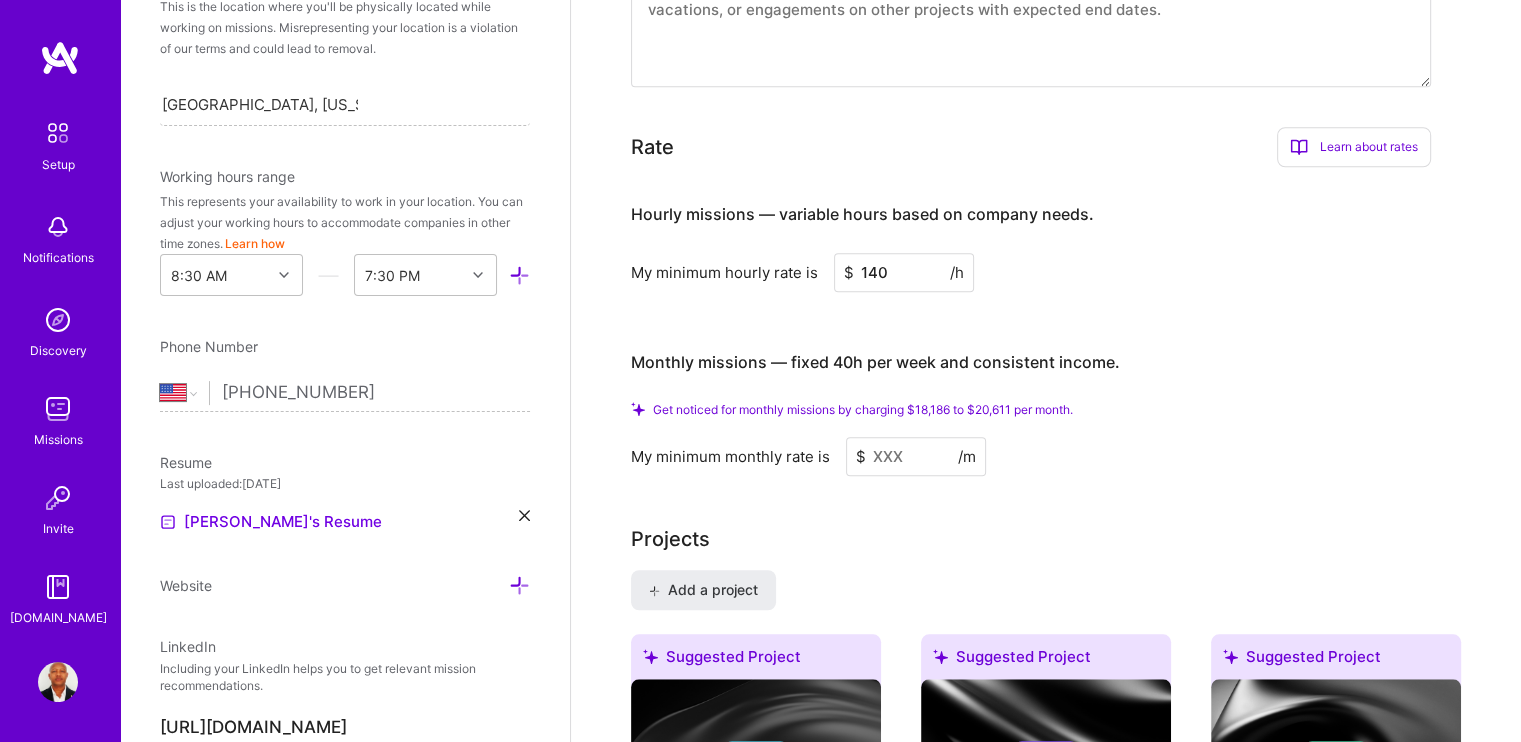 click at bounding box center (916, 456) 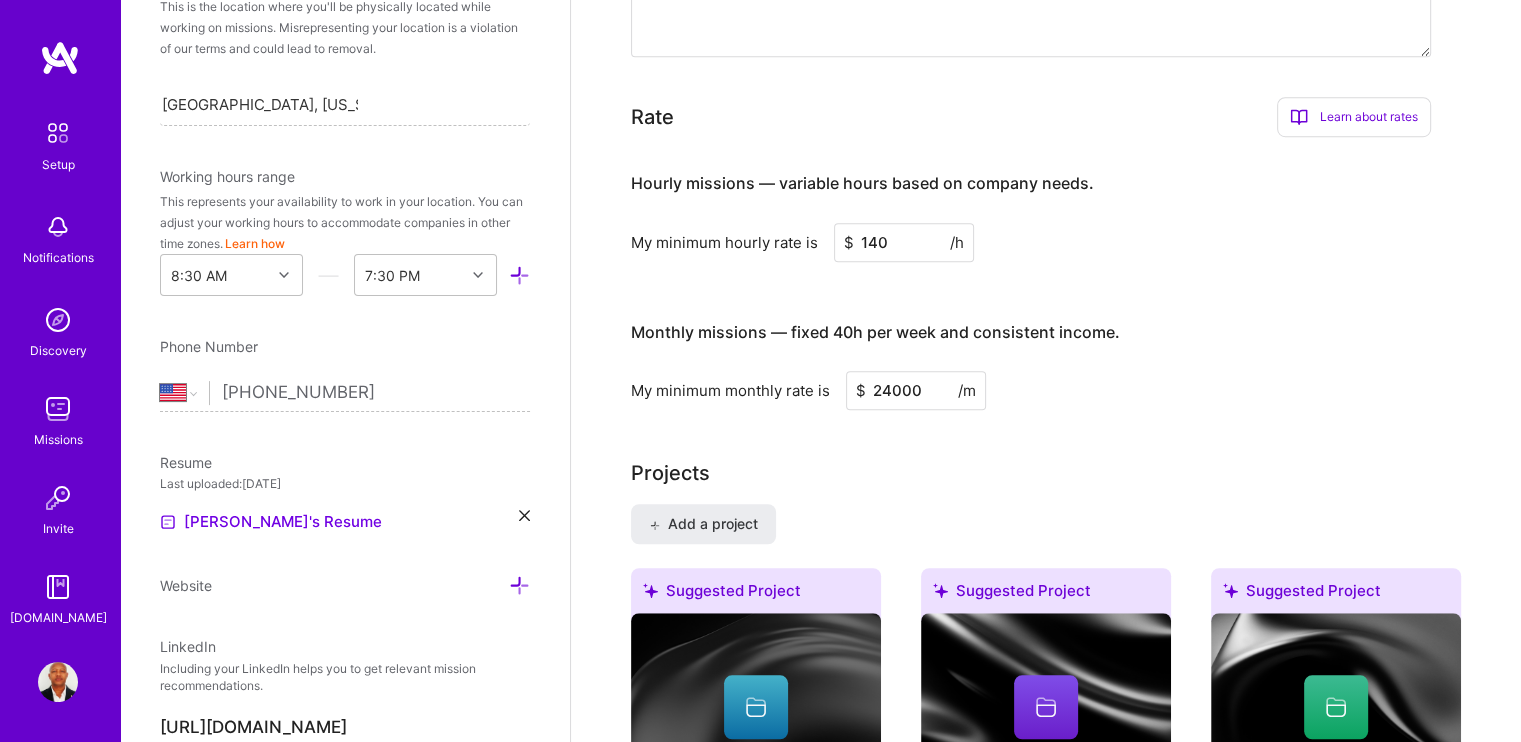 type on "24000" 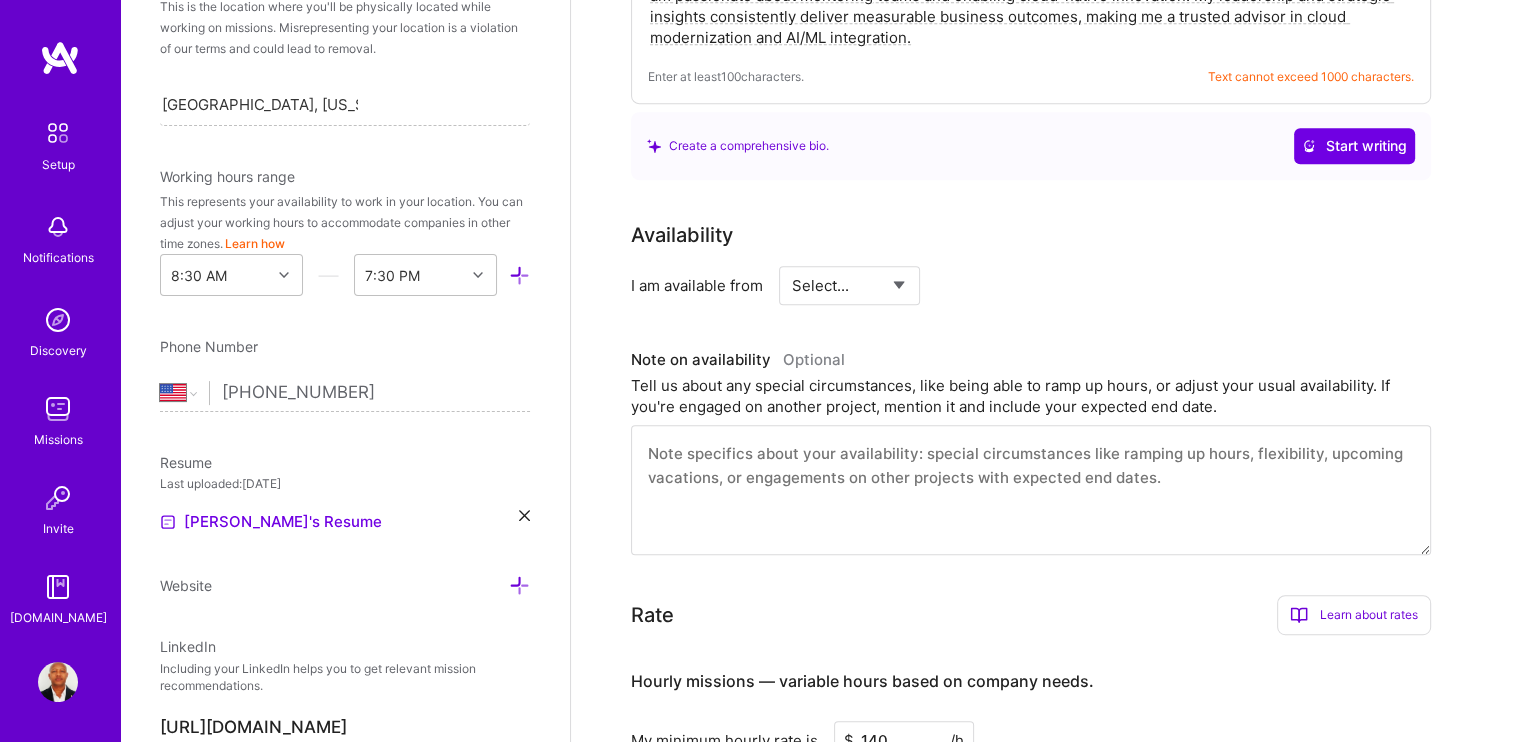 scroll, scrollTop: 1022, scrollLeft: 0, axis: vertical 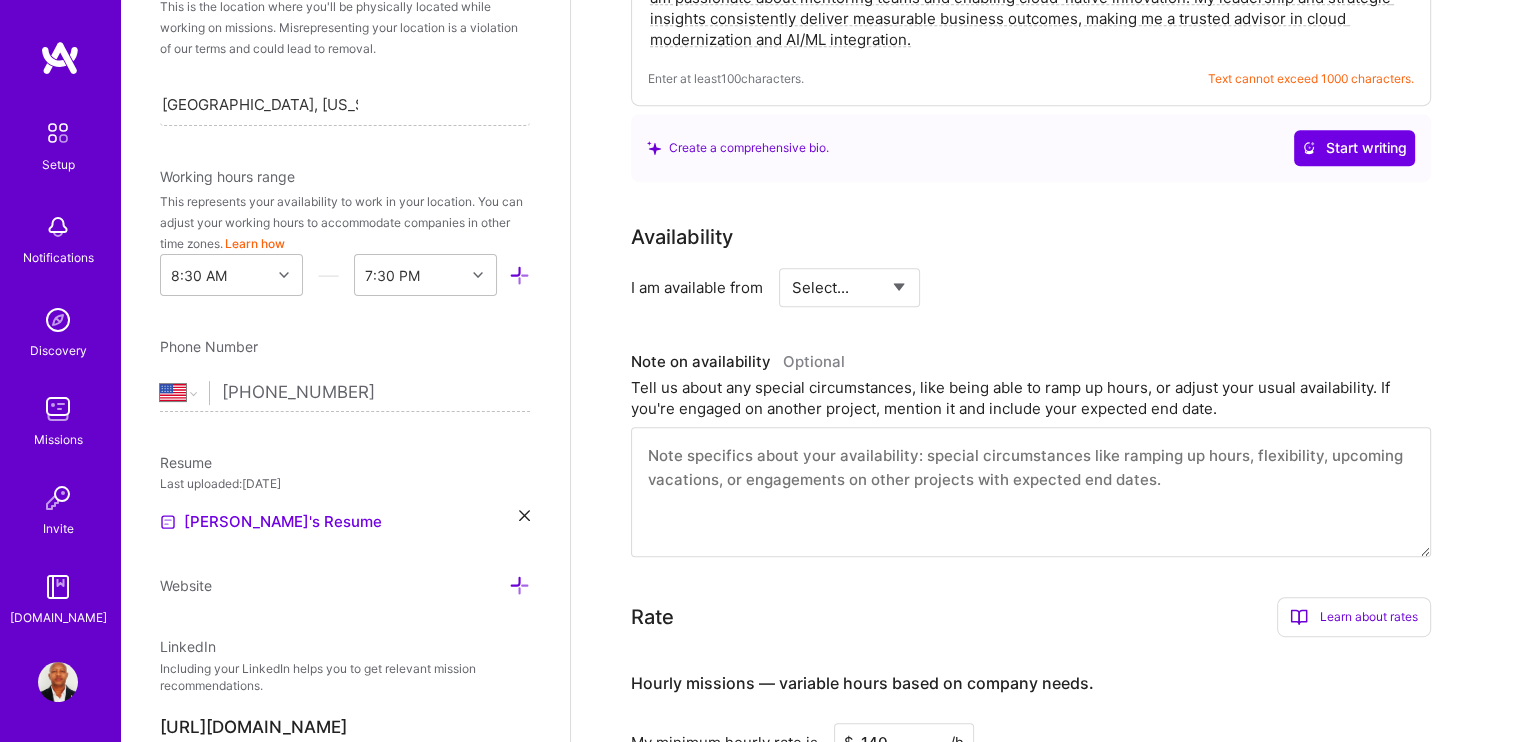 click on "Select... Right Now Future Date Not Available" at bounding box center [849, 287] 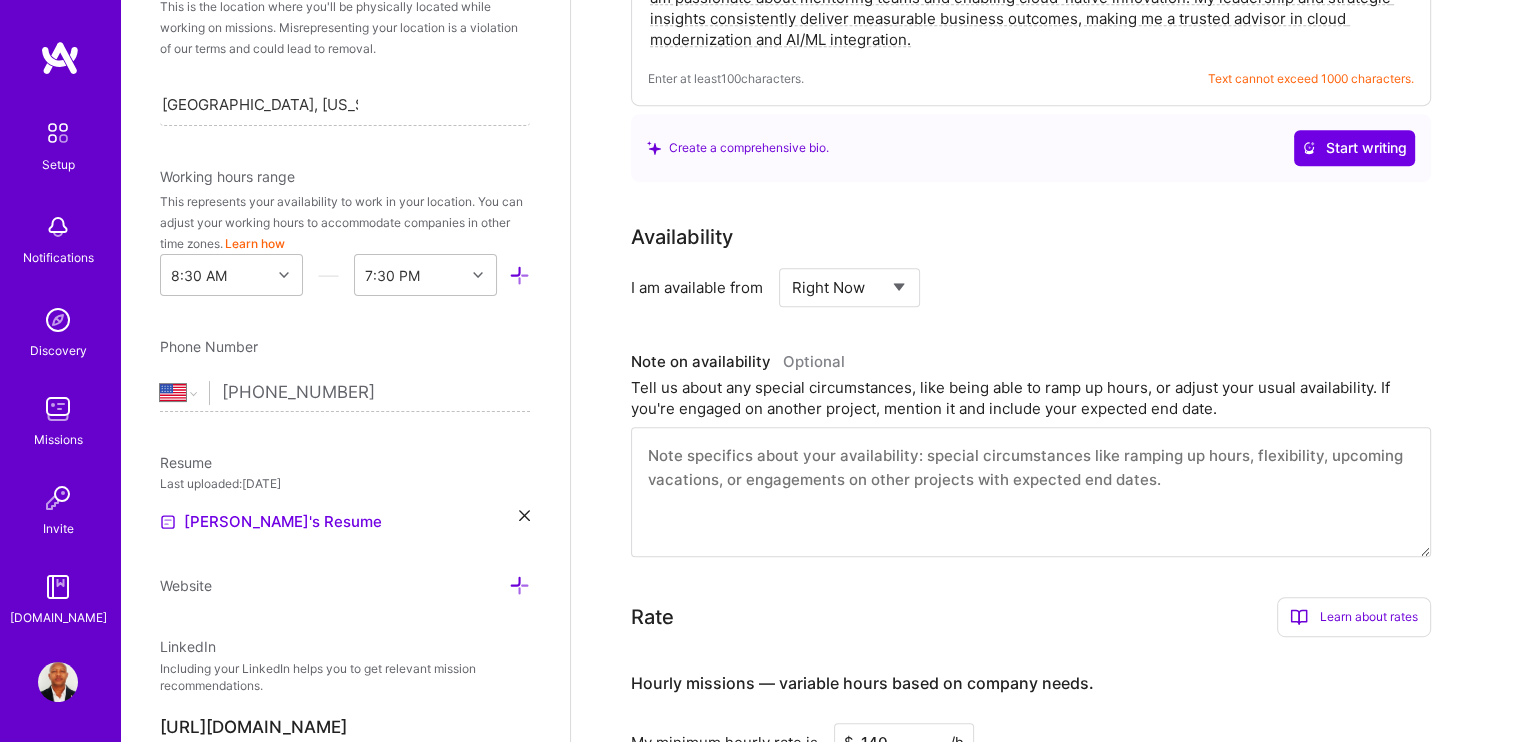 click on "Select... Right Now Future Date Not Available" at bounding box center (849, 287) 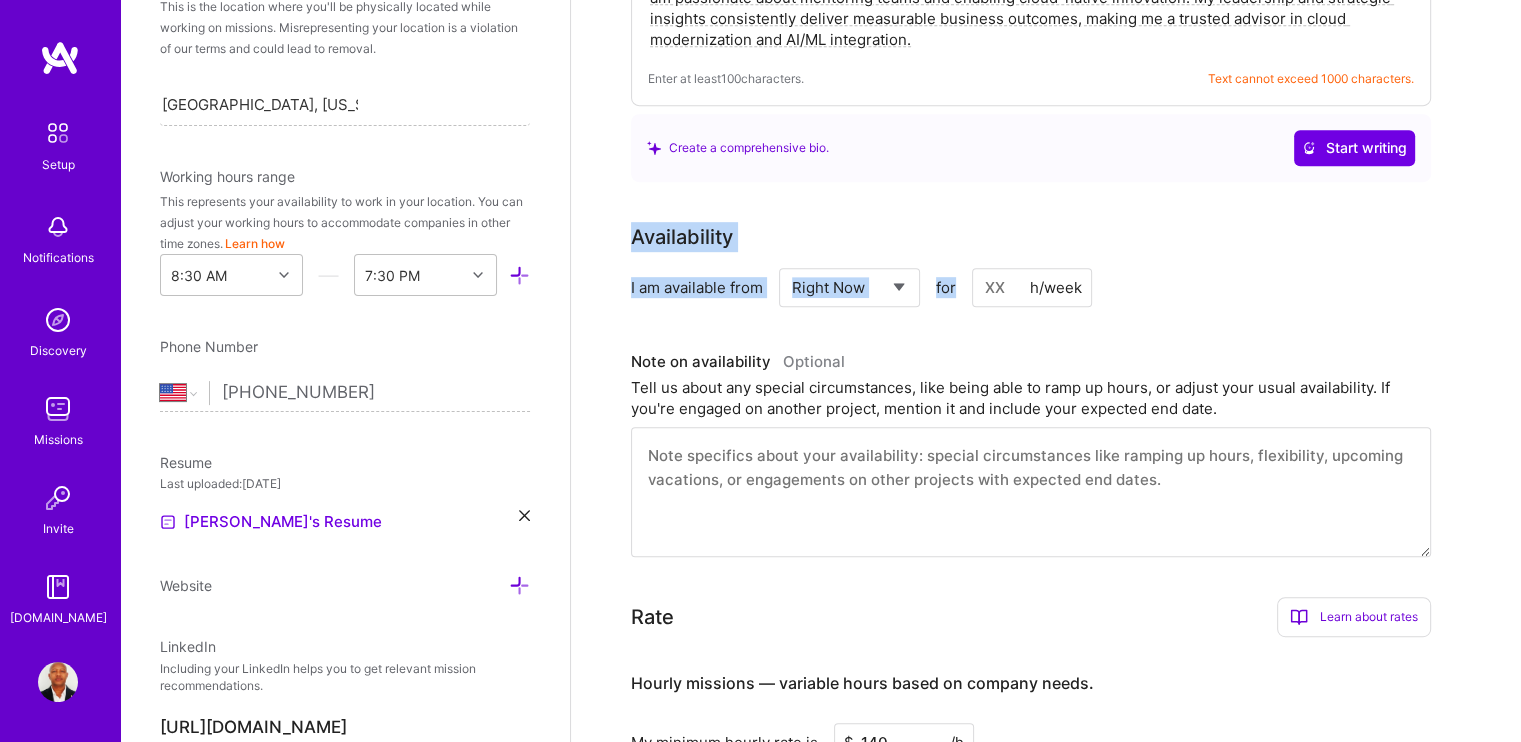 drag, startPoint x: 636, startPoint y: 207, endPoint x: 1096, endPoint y: 251, distance: 462.09955 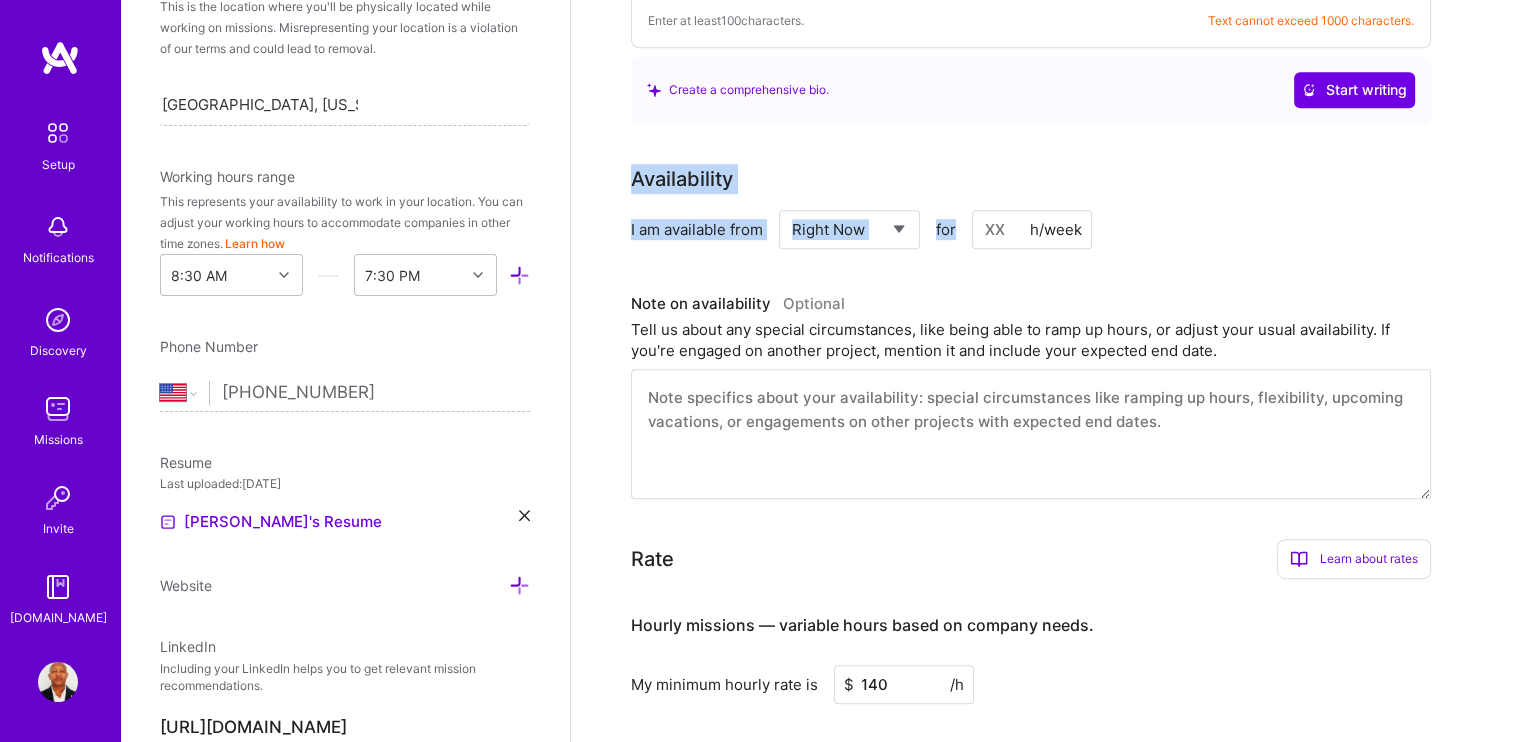 scroll, scrollTop: 1222, scrollLeft: 0, axis: vertical 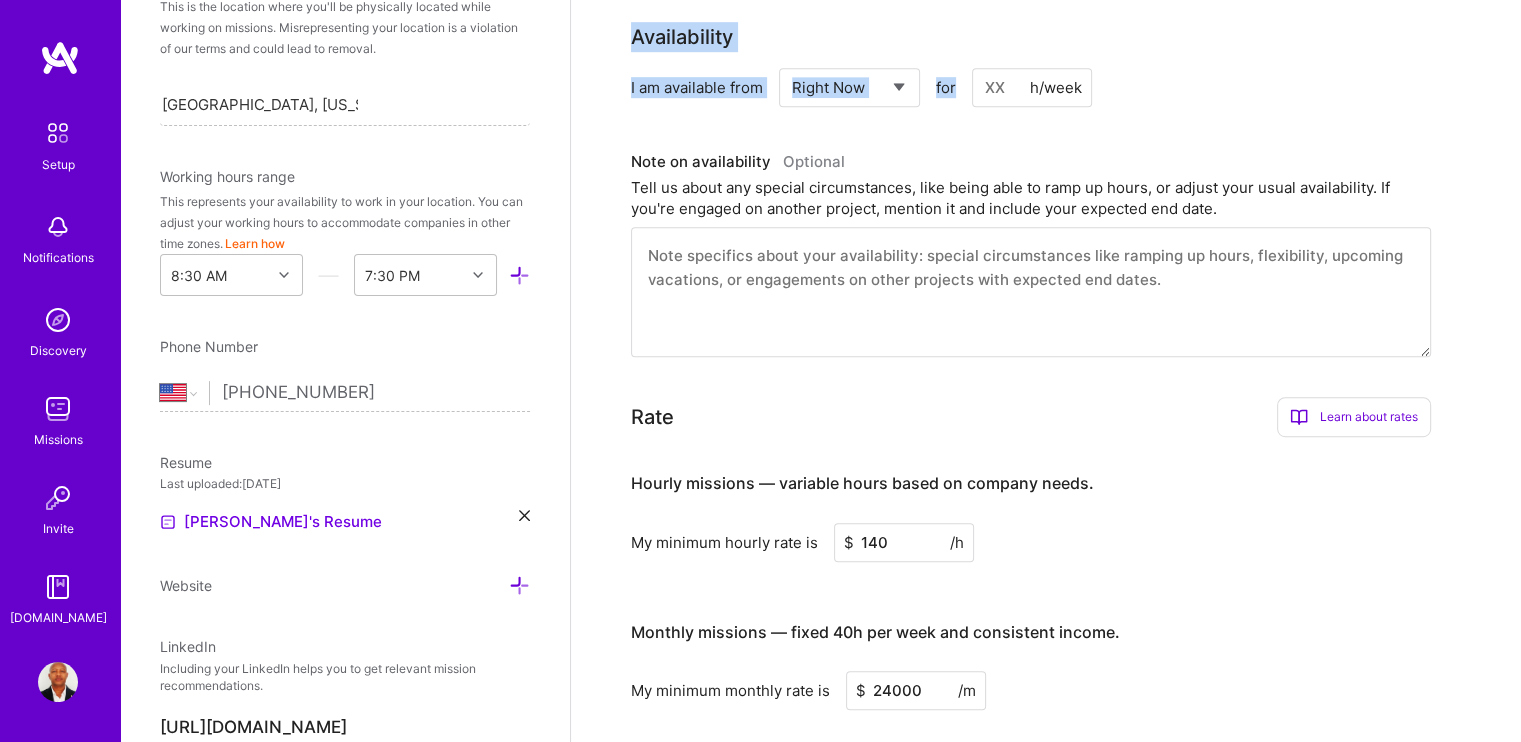 copy on "Availability I am available from Select... Right Now Future Date Not Available for" 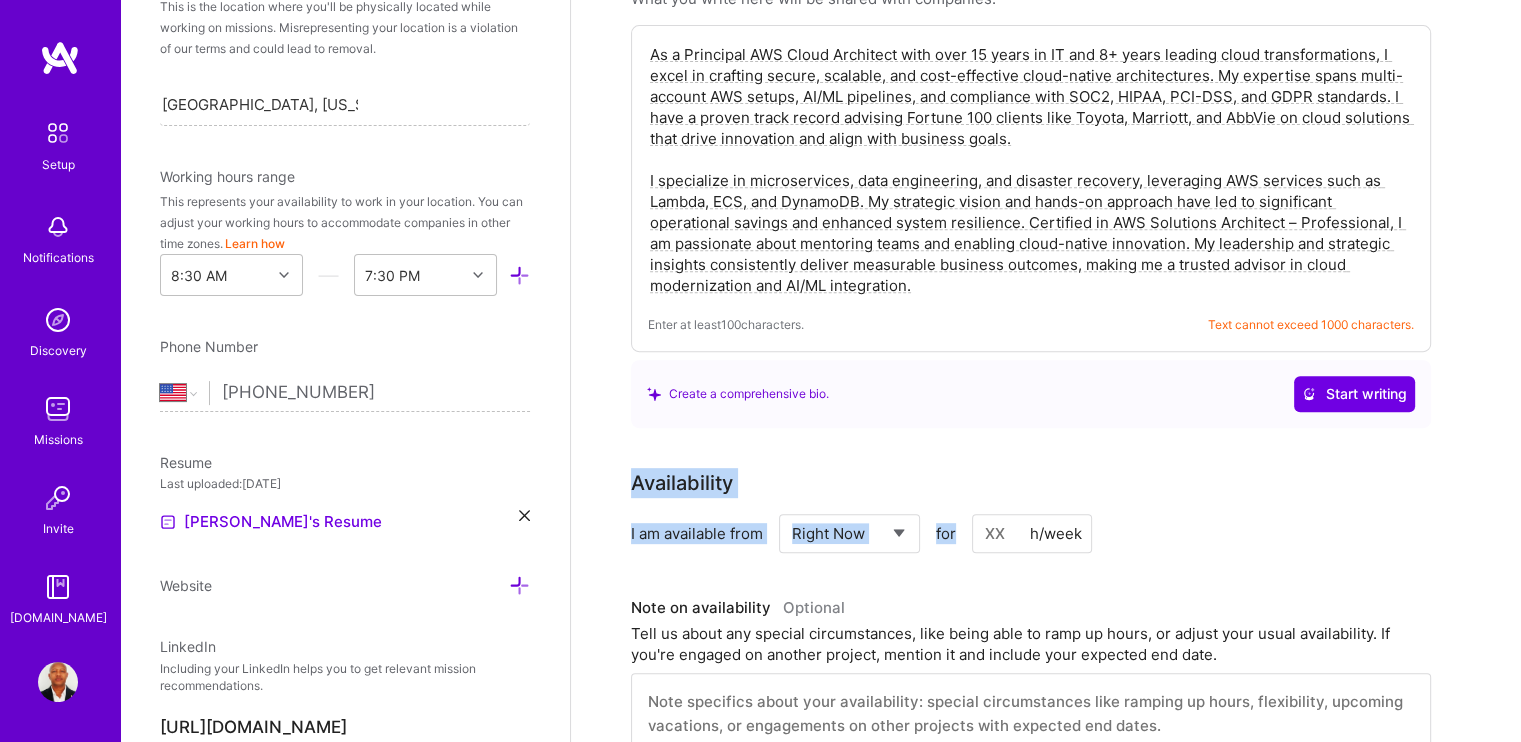 scroll, scrollTop: 622, scrollLeft: 0, axis: vertical 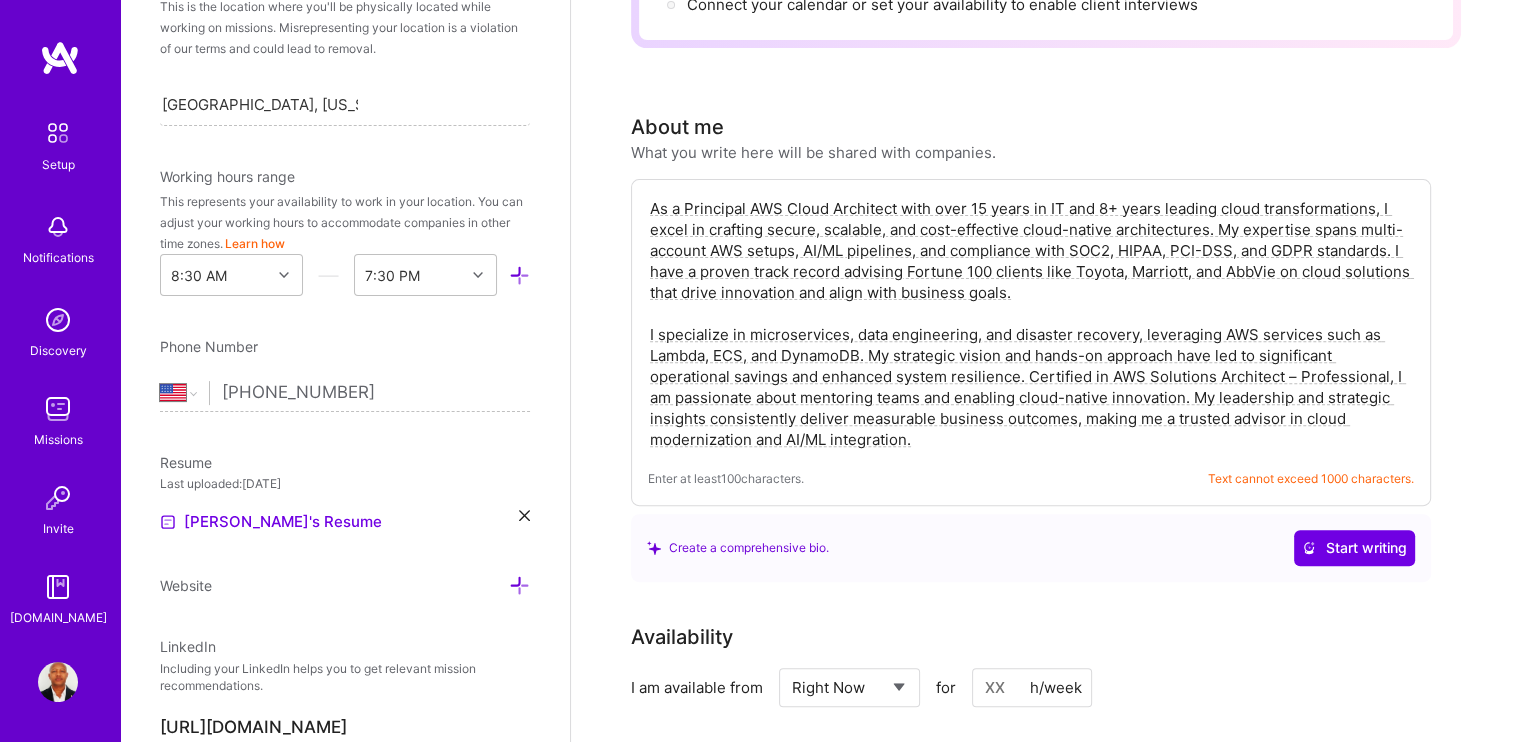 click on "Create a comprehensive bio. Start writing" at bounding box center (1031, 548) 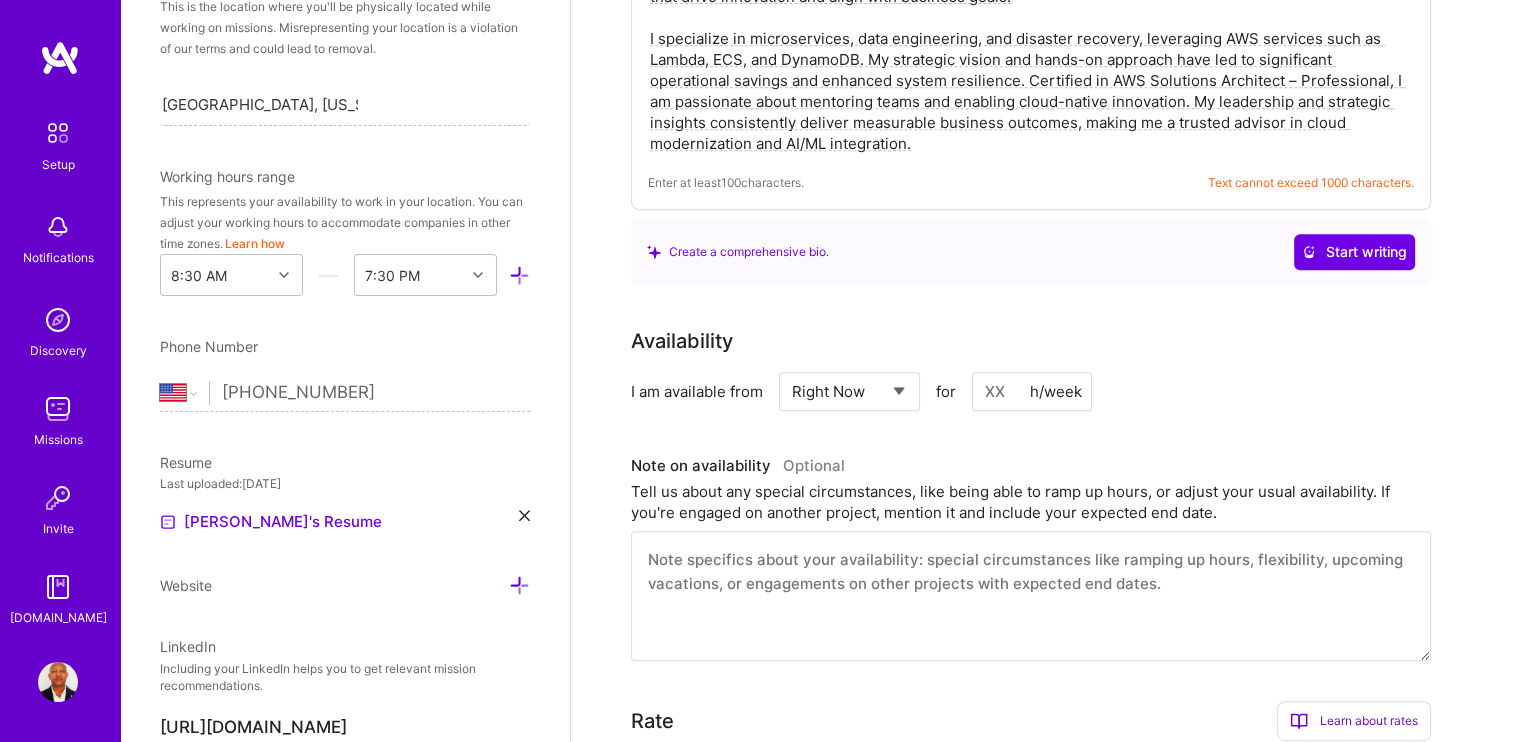 scroll, scrollTop: 922, scrollLeft: 0, axis: vertical 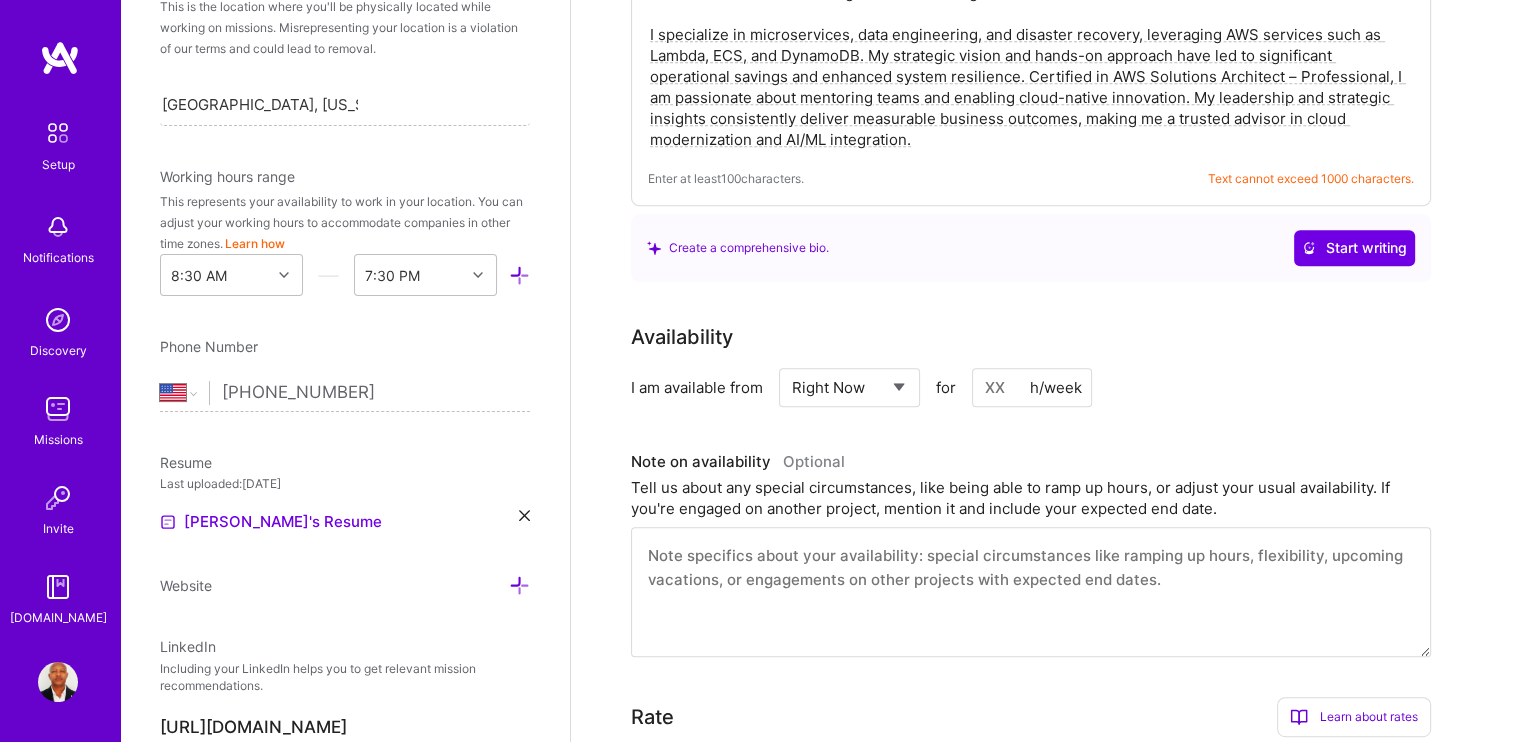 click at bounding box center (1032, 387) 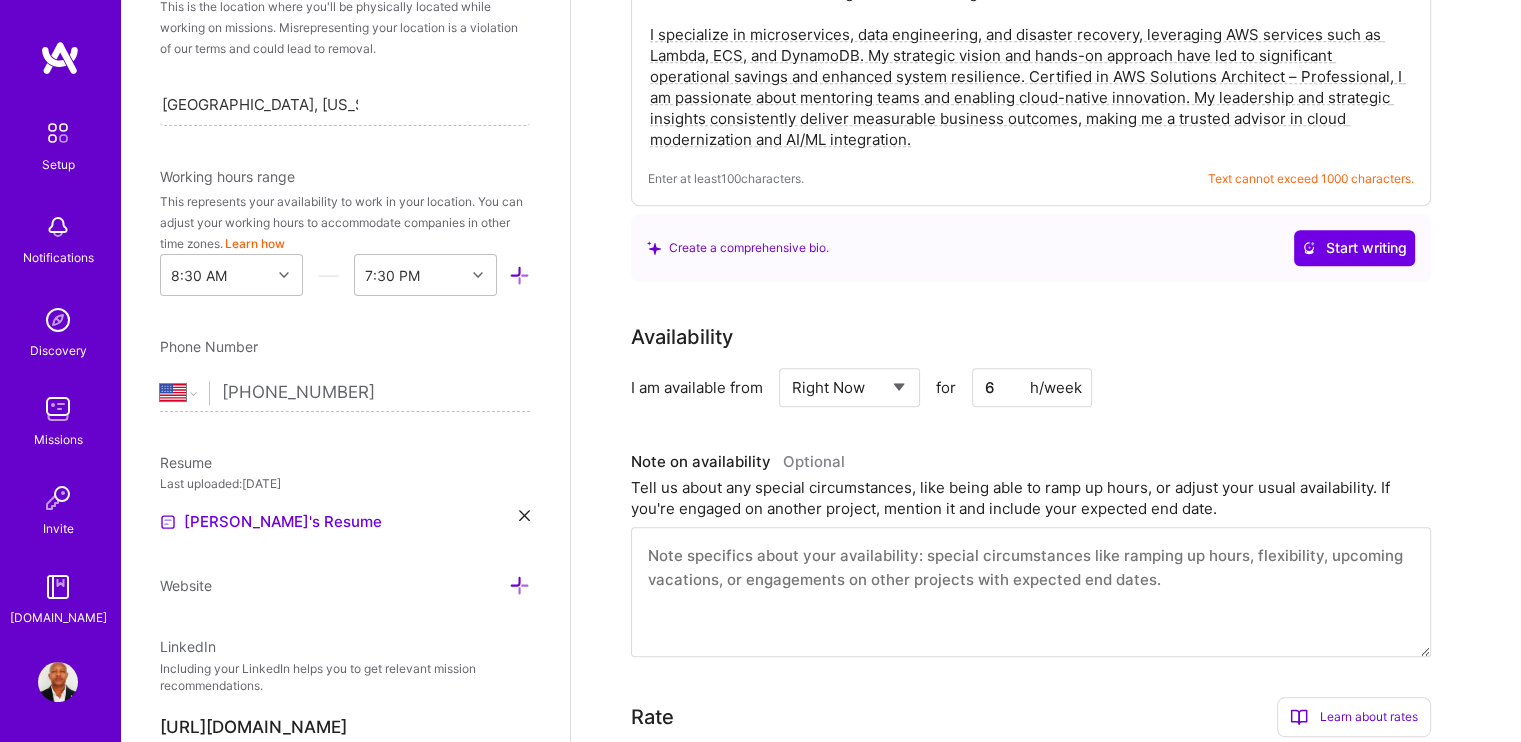 type on "6" 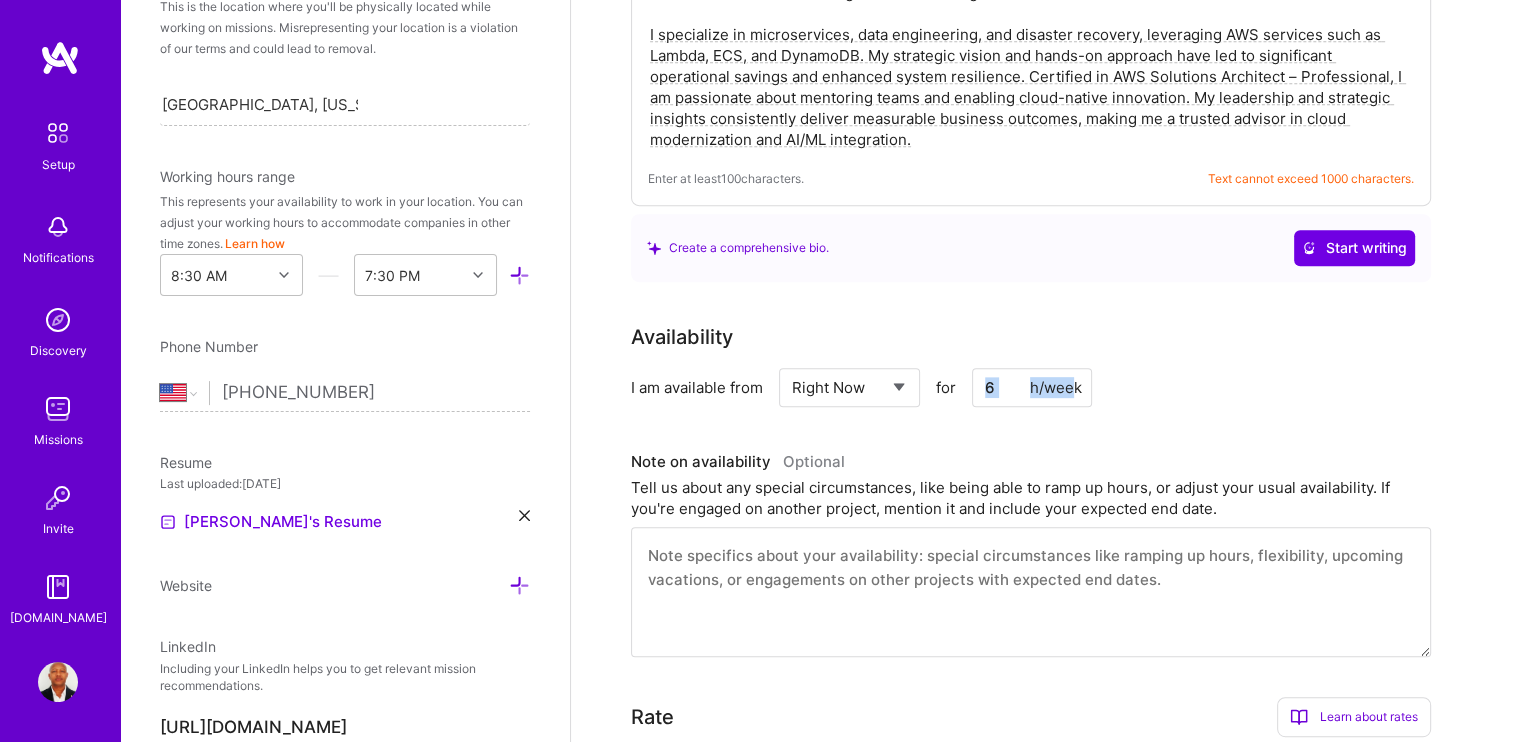 drag, startPoint x: 1077, startPoint y: 353, endPoint x: 967, endPoint y: 355, distance: 110.01818 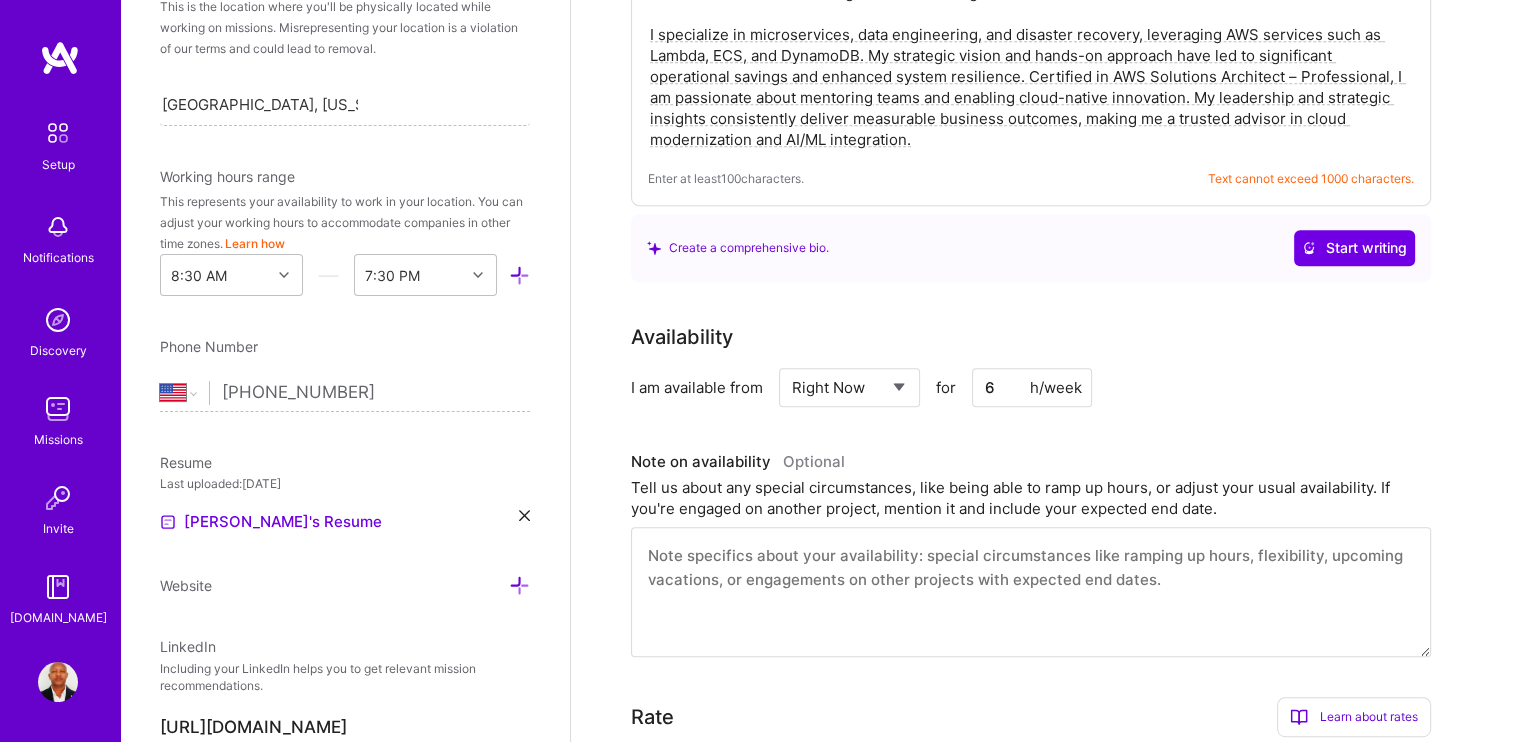 click on "Availability I am available from Select... Right Now Future Date Not Available for 6 h/week Note on availability   Optional Tell us about any special circumstances, like being able to ramp up hours, or adjust your usual availability. If you're engaged on another project, mention it and include your expected end date." at bounding box center [1046, 489] 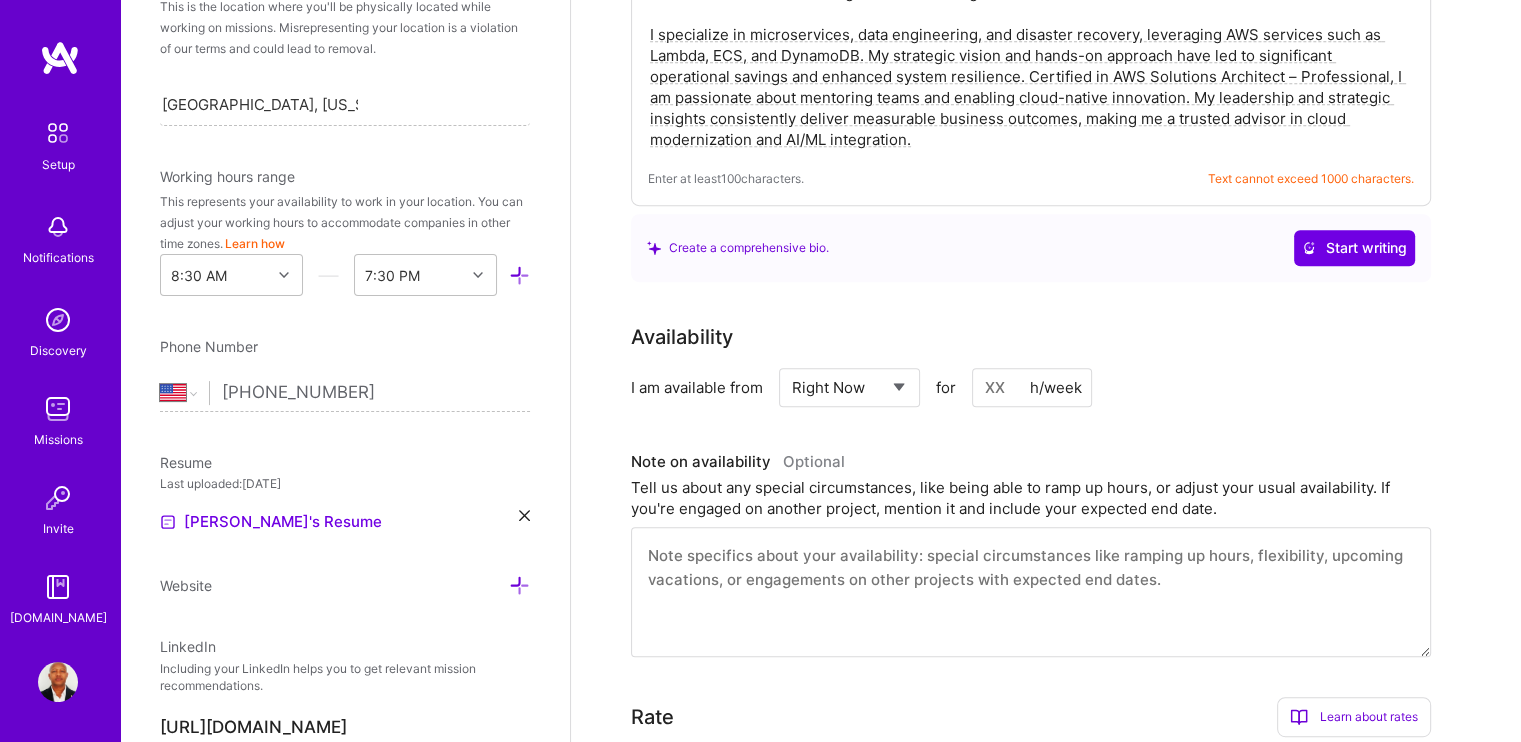 drag, startPoint x: 989, startPoint y: 360, endPoint x: 1070, endPoint y: 359, distance: 81.00617 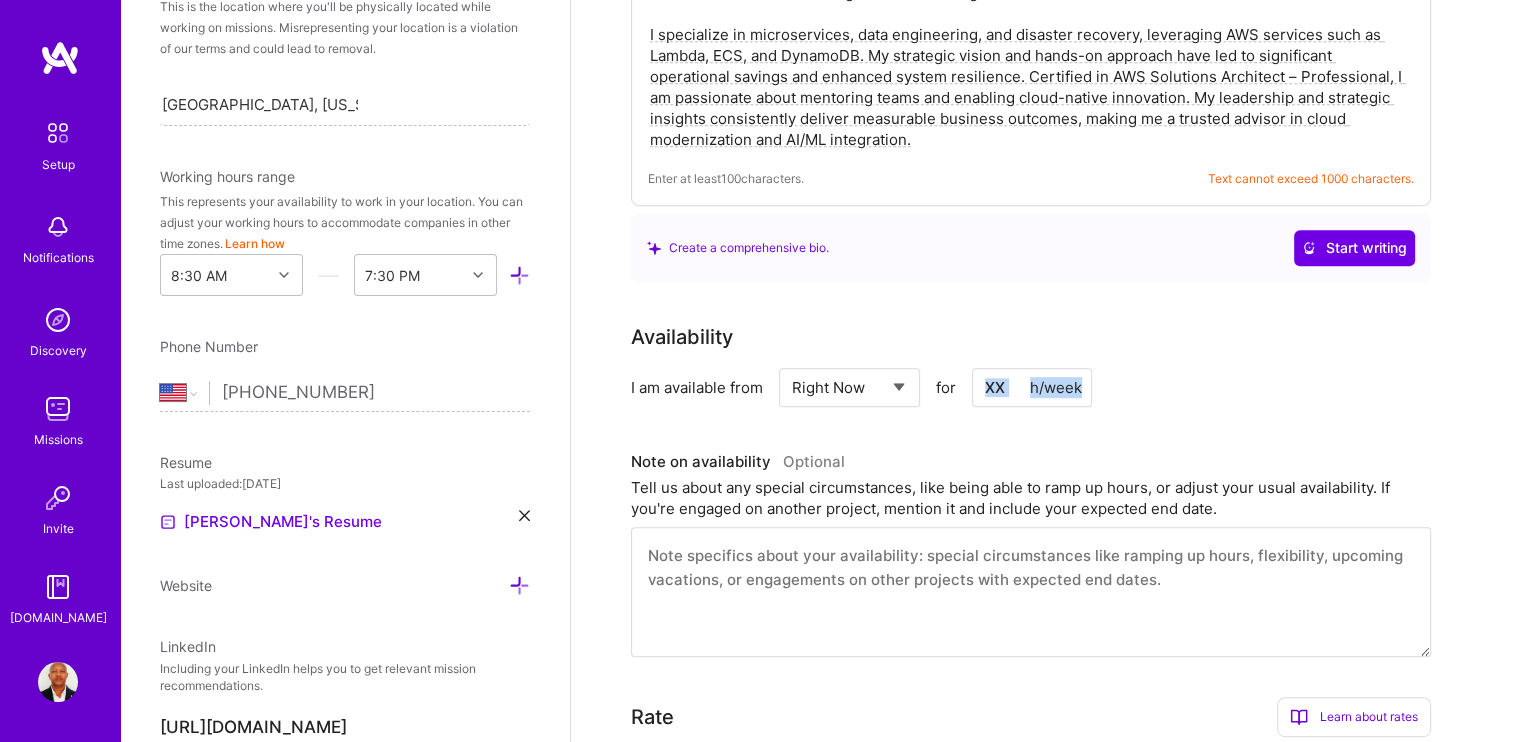 drag, startPoint x: 1080, startPoint y: 358, endPoint x: 976, endPoint y: 354, distance: 104.0769 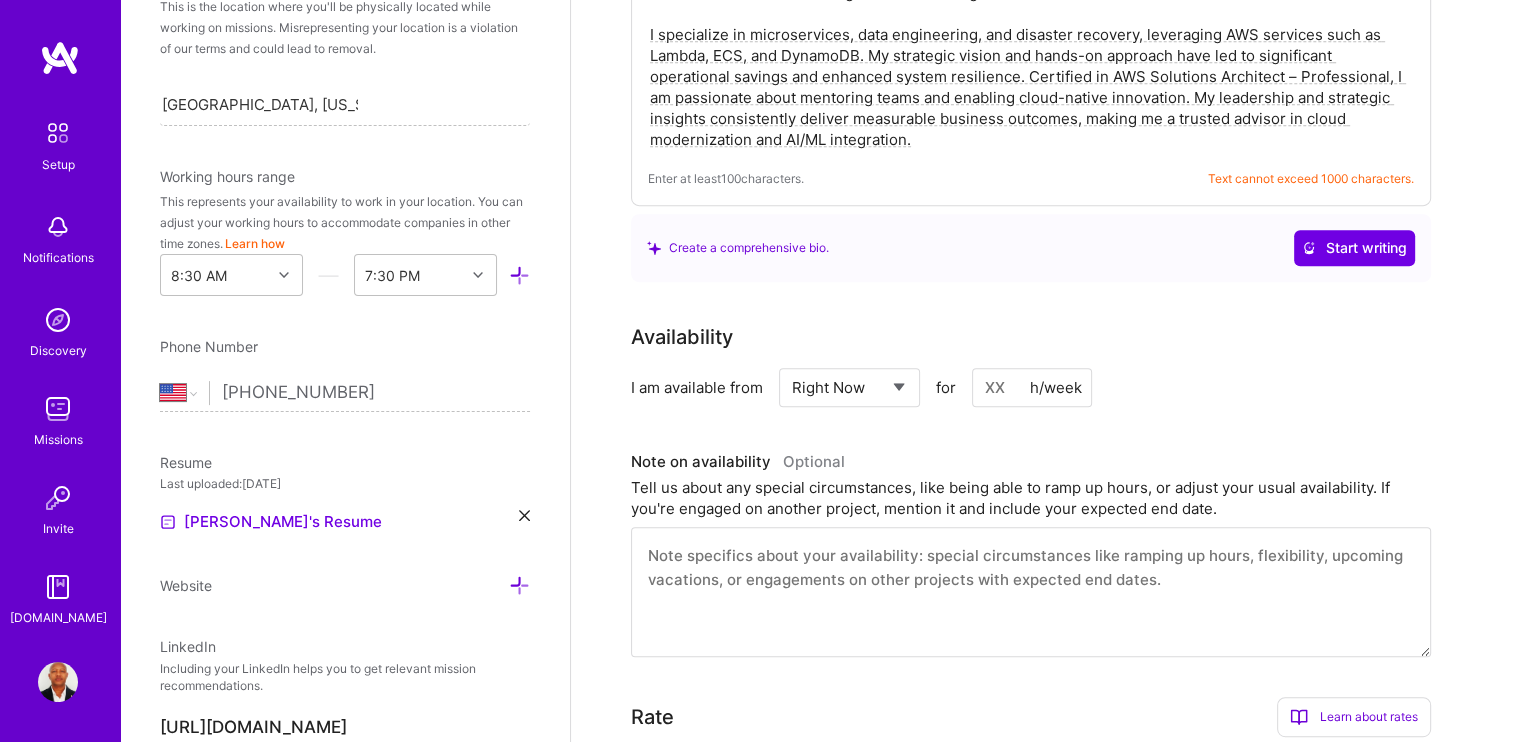 click at bounding box center [1032, 387] 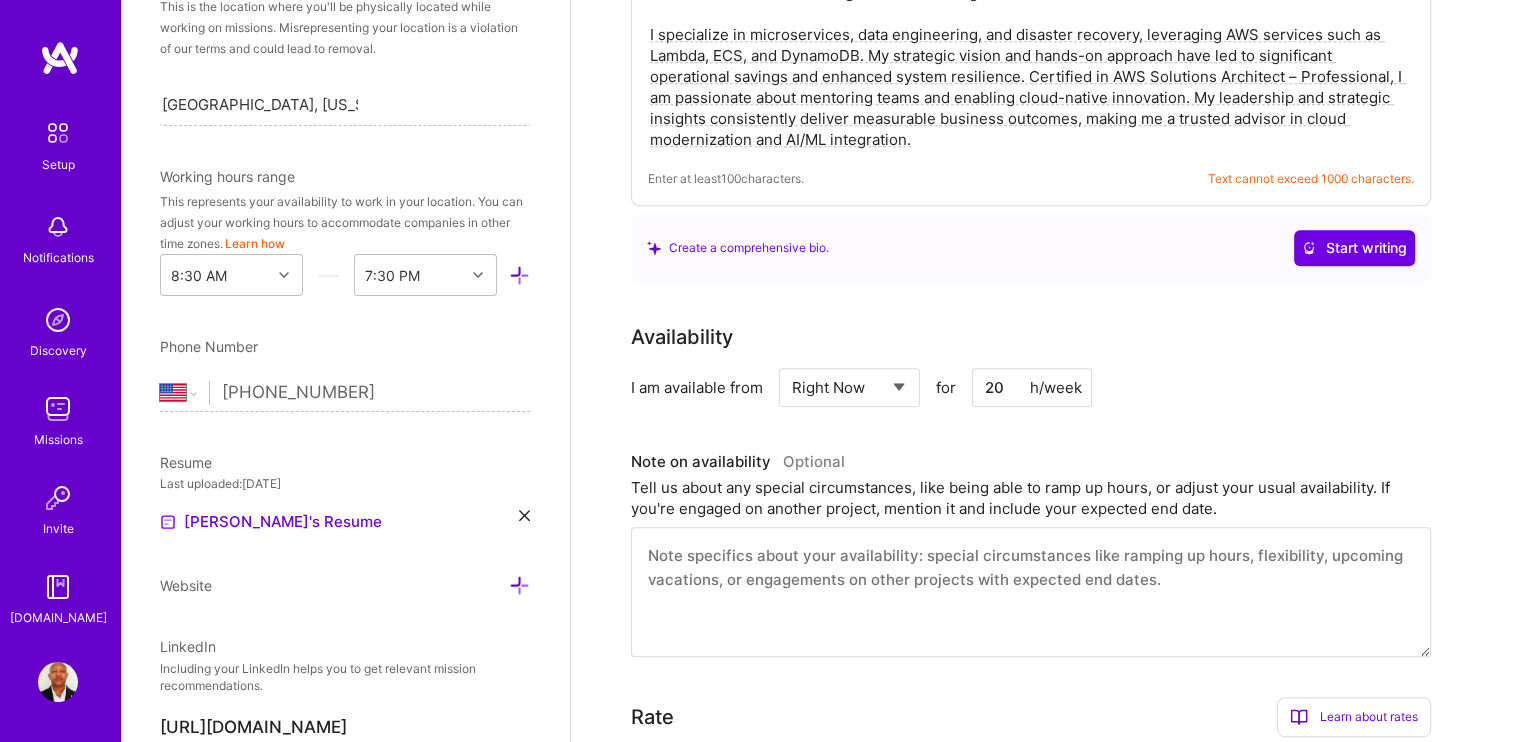 type on "20" 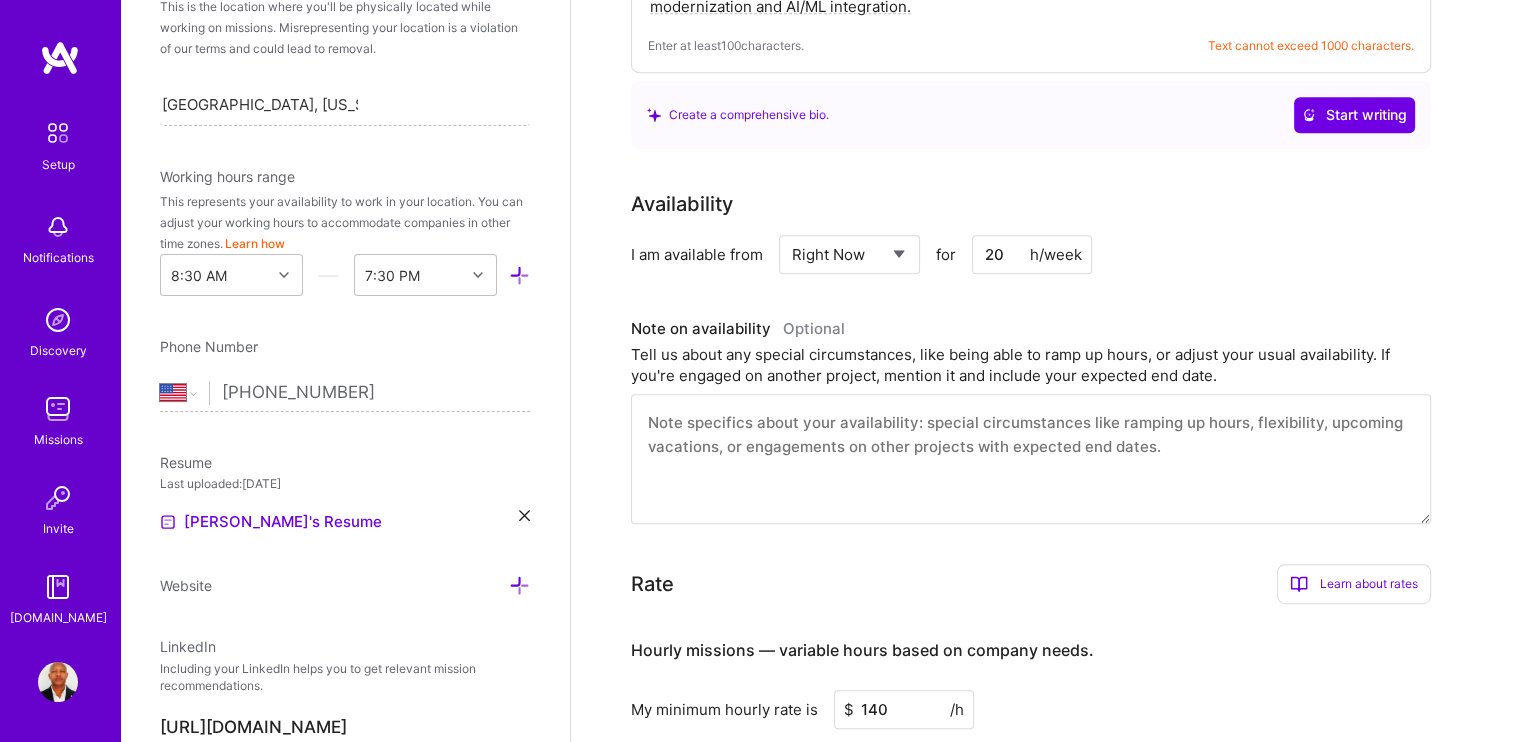 scroll, scrollTop: 922, scrollLeft: 0, axis: vertical 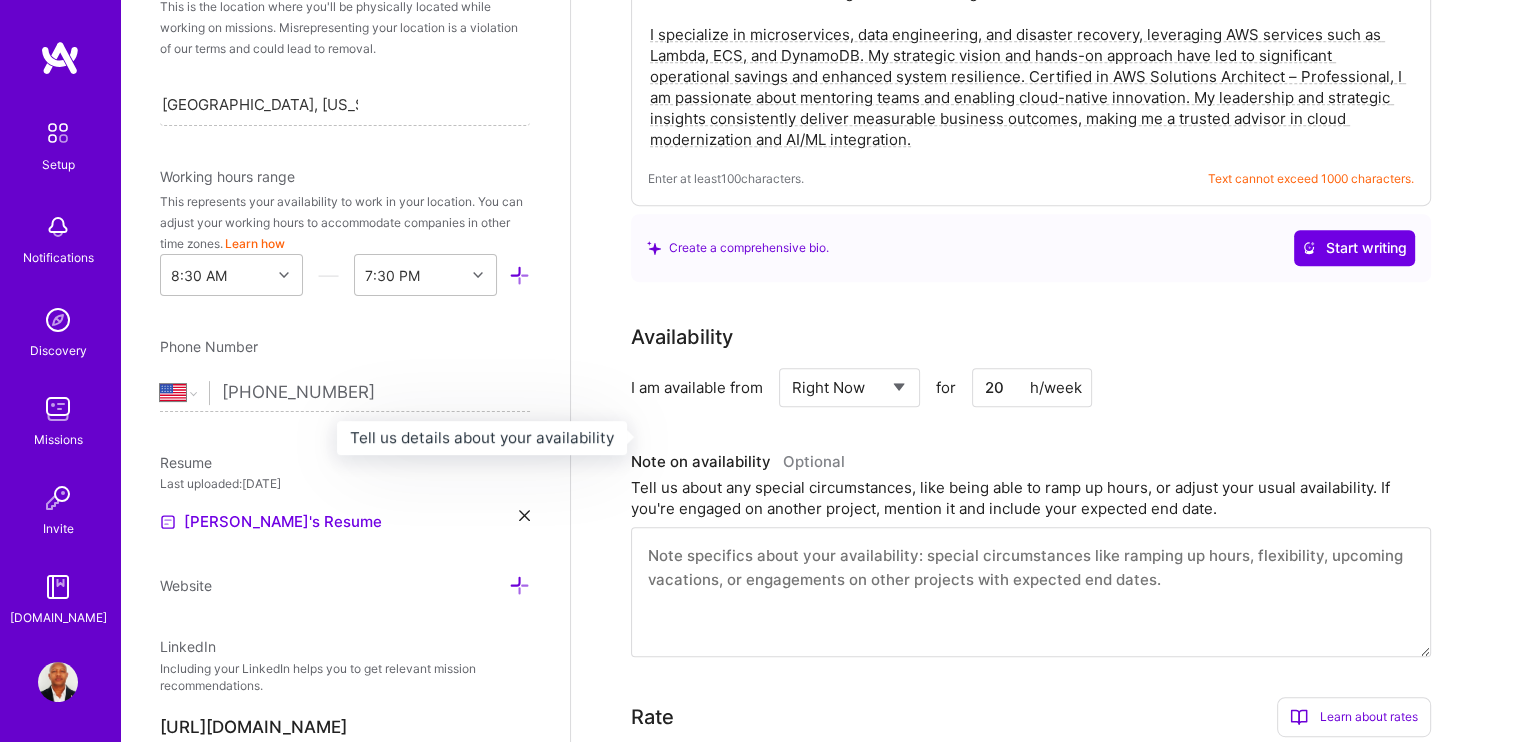 click on "Note on availability   Optional" at bounding box center [1031, 462] 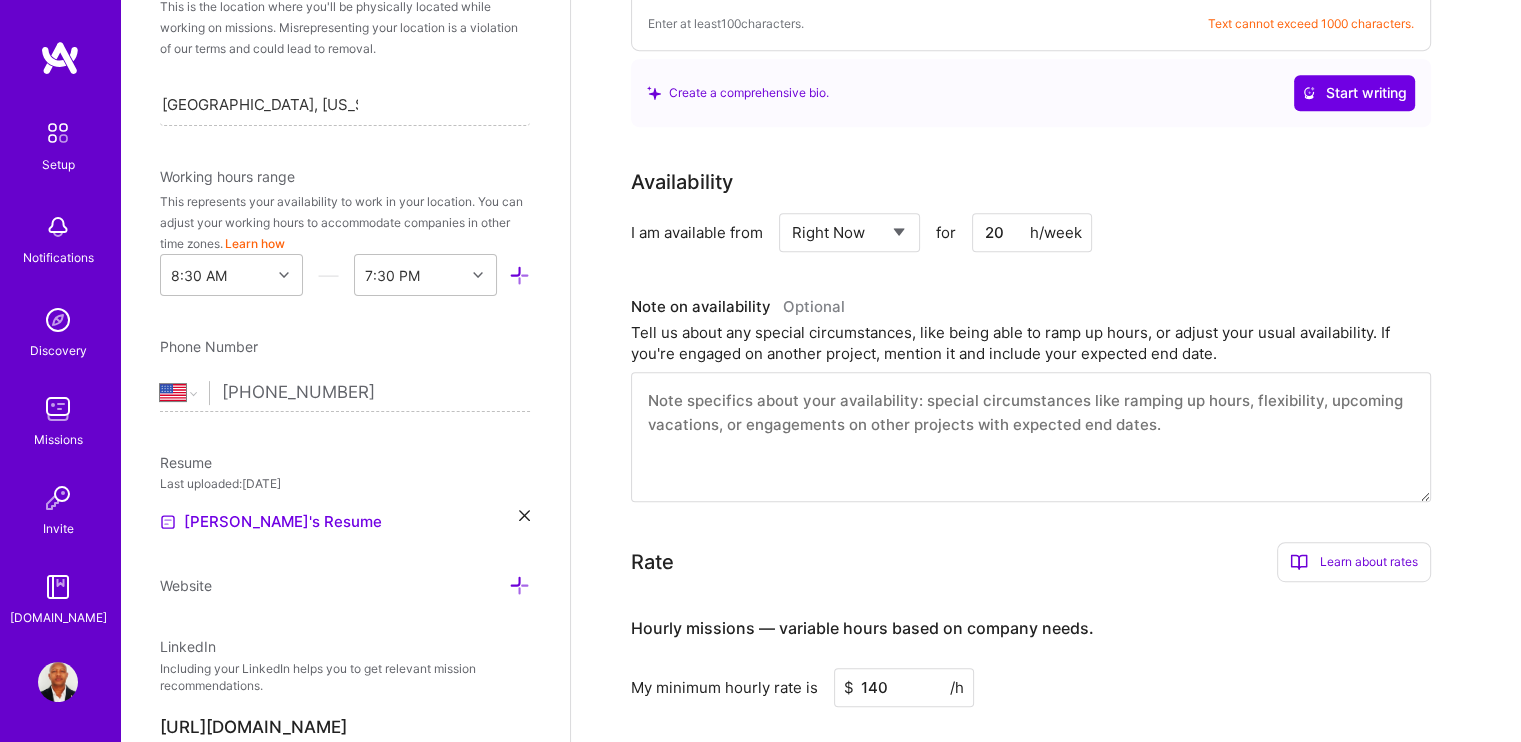 scroll, scrollTop: 1122, scrollLeft: 0, axis: vertical 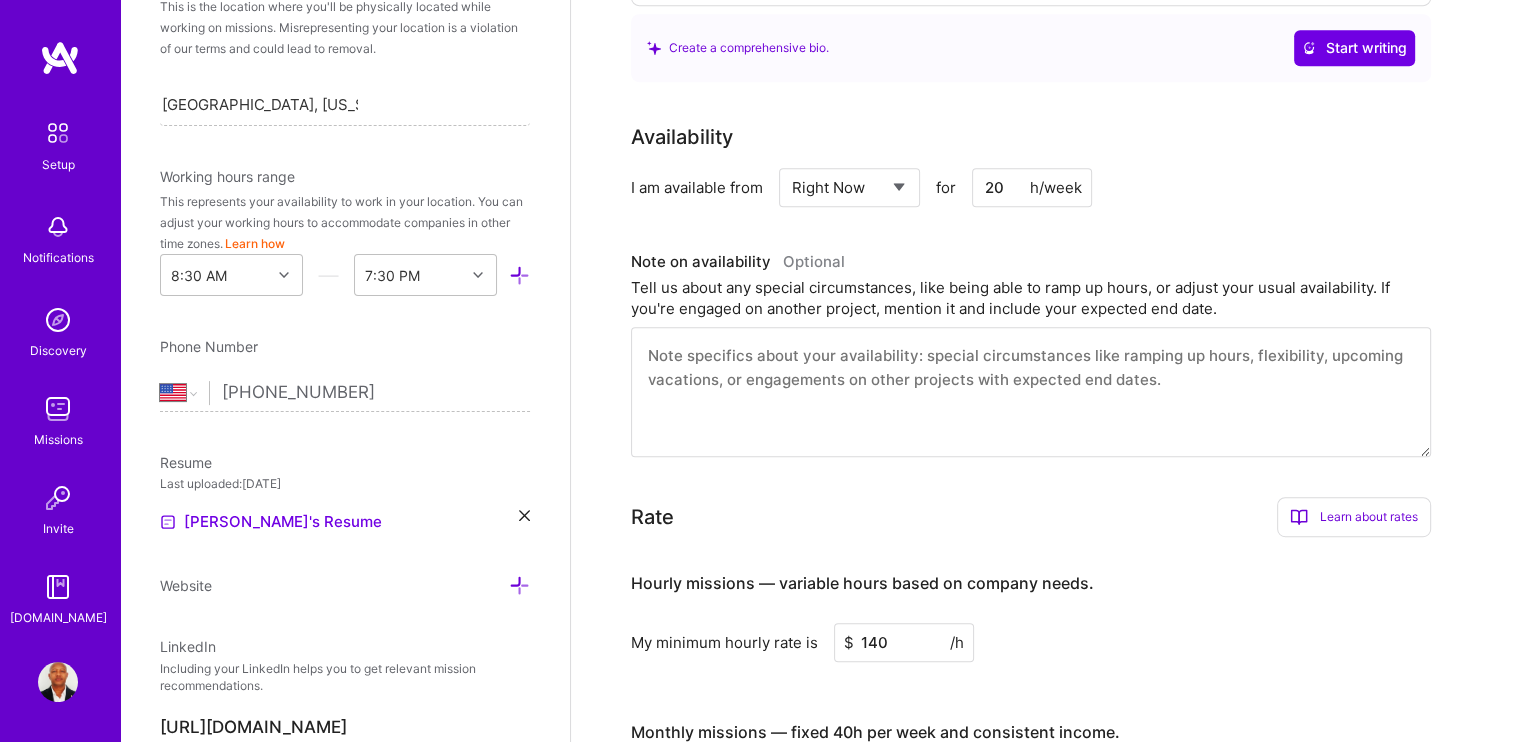 click at bounding box center (1031, 392) 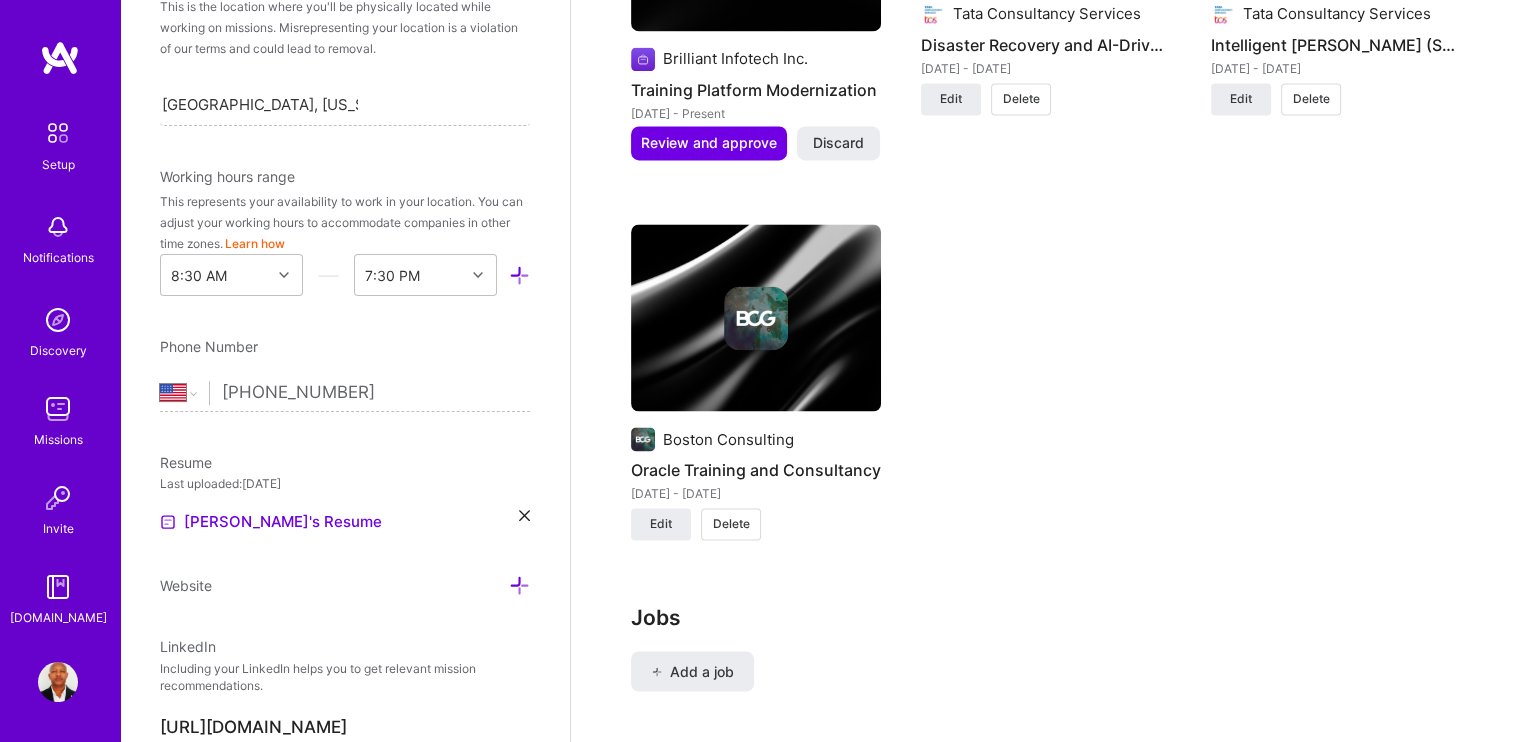 scroll, scrollTop: 3174, scrollLeft: 0, axis: vertical 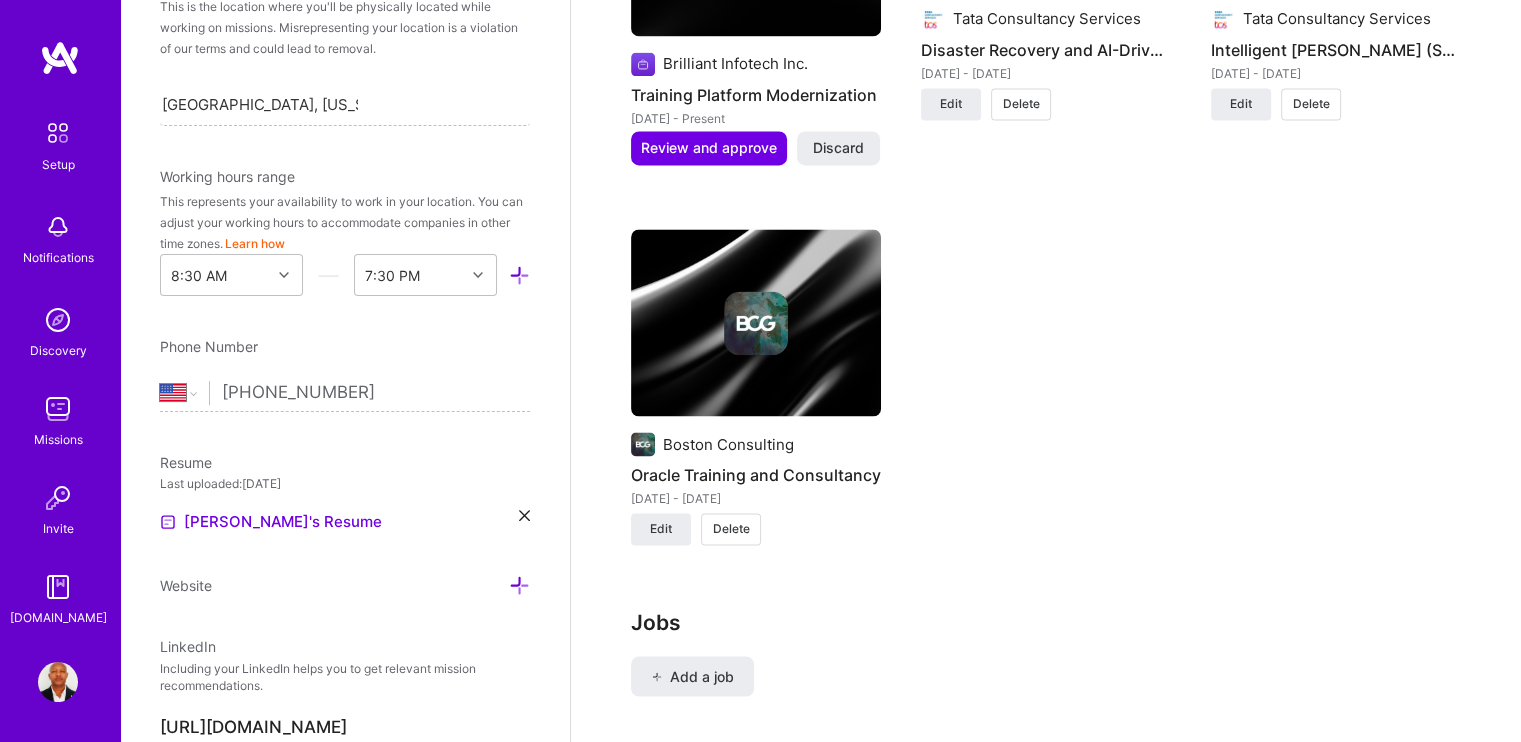 click on "Suggested Project
Brilliant Infotech Inc. Cloud Migration and Cost Optimization Jun 2018 - May 2021 Review and approve Discard Suggested Project
Brilliant InfoTech Legacy Systems Migration and Optimization Jun 2018 - May 2021 Review and approve Discard Suggested Project
Infosys (Toyota Motor North America) Microservices Architecture Leadership Feb 2024 - Oct 2024 Review and approve Discard Suggested Project
Microlink Information Technology College & INSA Oracle Database Implementation and Training Aug 2009 - Dec 2010 Review and approve Discard Suggested Project
Ministry of Finance, Ethiopia Oracle ERP Implementation and Management Jan 2014 - Jan 2018 Review and approve Discard Suggested Project Infosys Technical Leadership in Automotive Project Feb 2024 - Oct 2024 Review and approve Discard Suggested Project
Brilliant Infotech Inc. Training Platform Modernization Dec 2024 - Present Review and approve Discard Edit Delete Edit" at bounding box center (1046, -258) 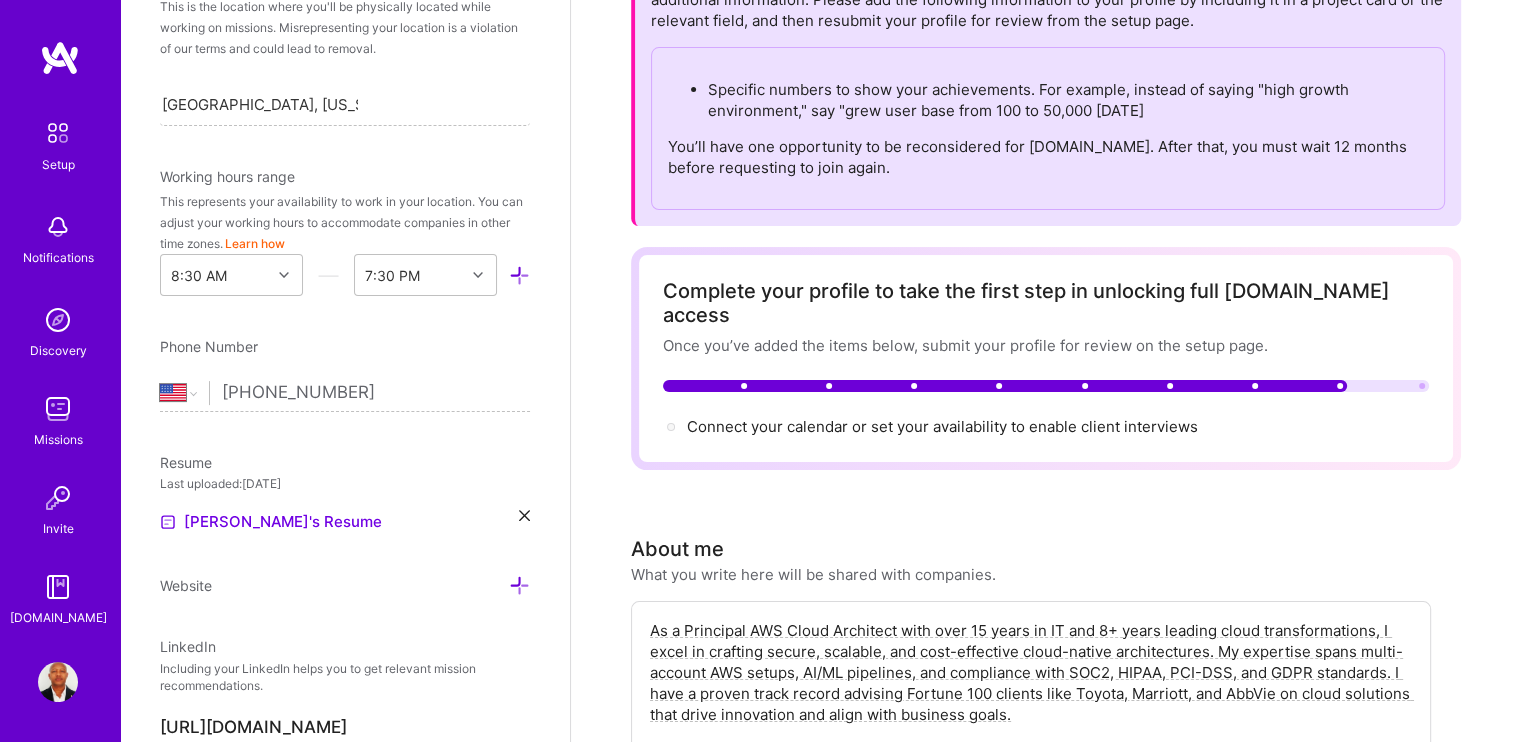 scroll, scrollTop: 0, scrollLeft: 0, axis: both 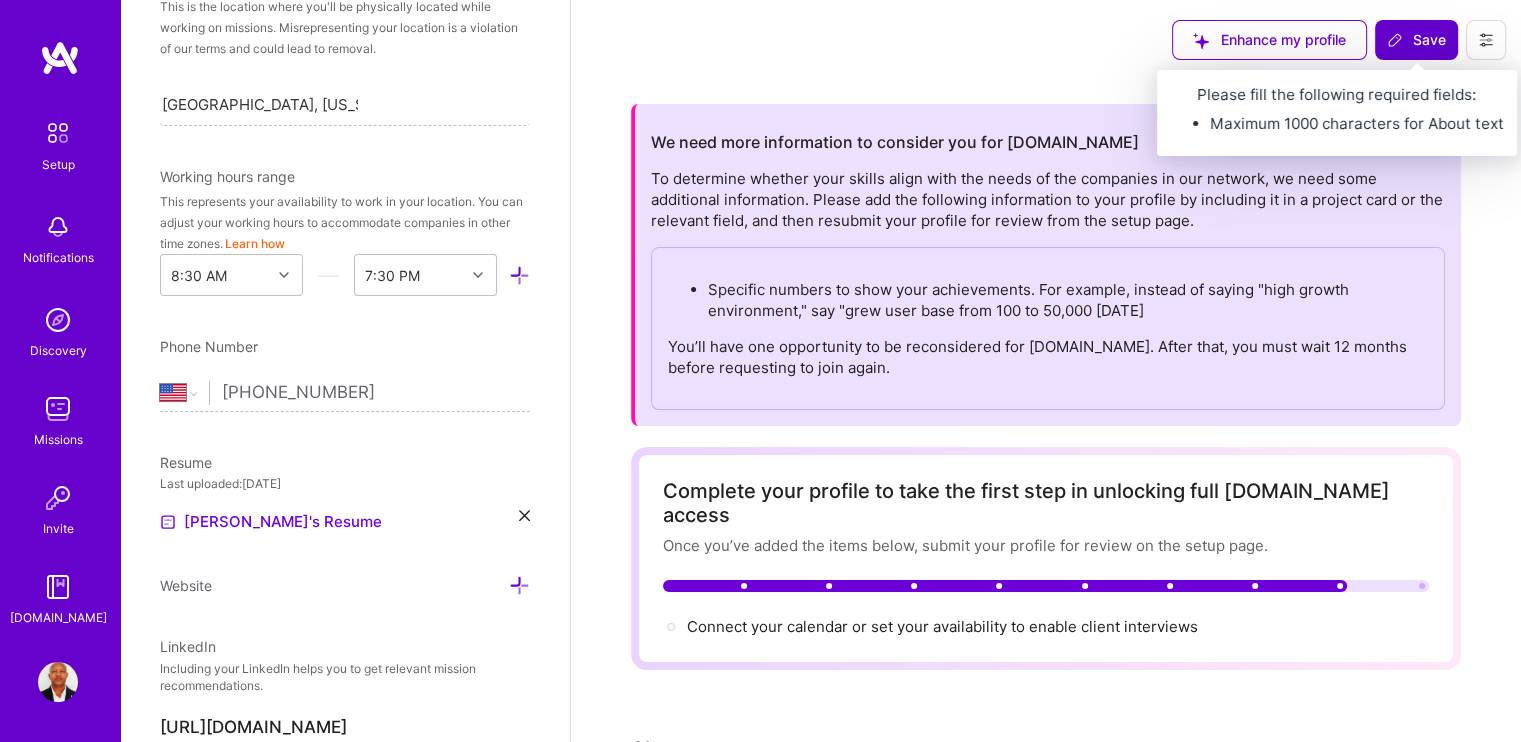 click on "Save" at bounding box center (1416, 40) 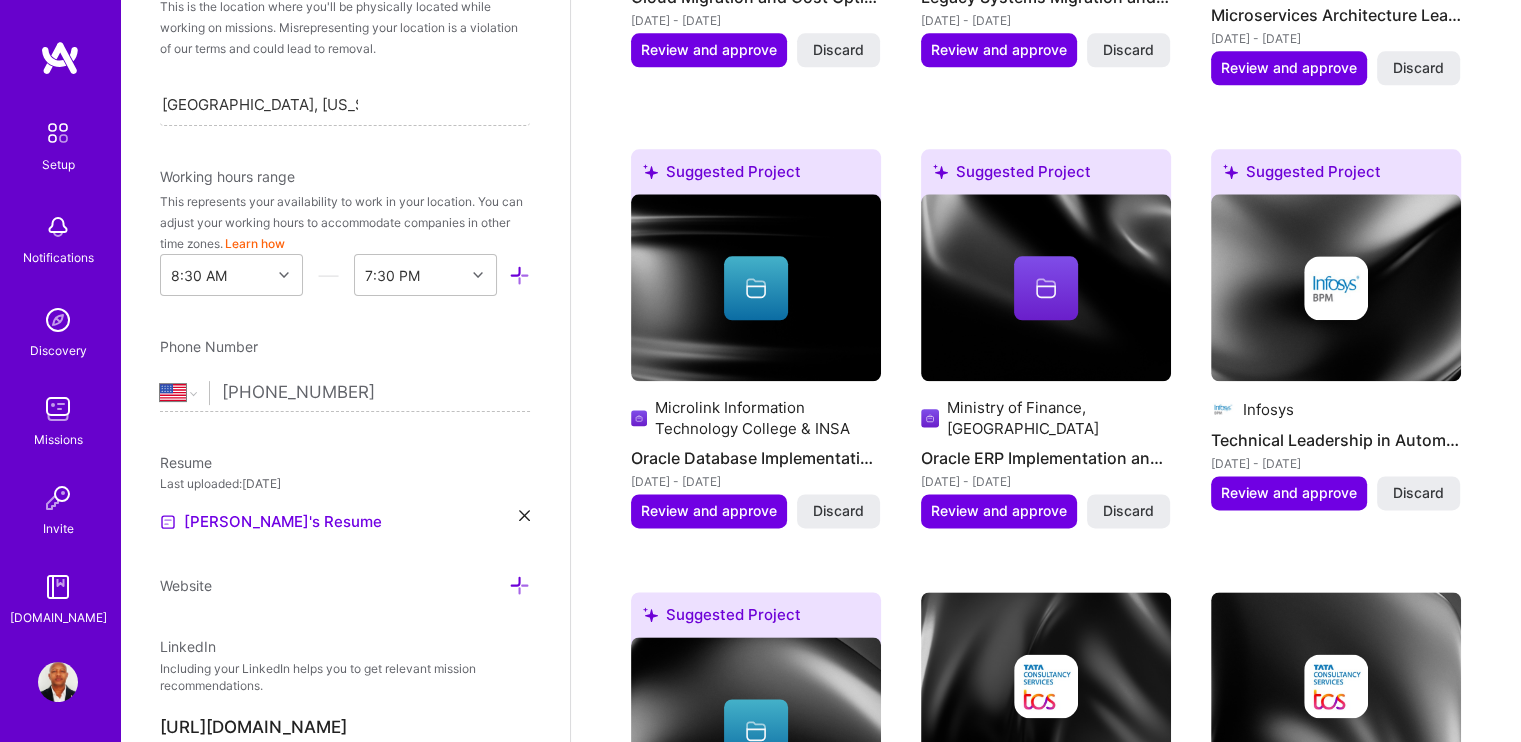 scroll, scrollTop: 2500, scrollLeft: 0, axis: vertical 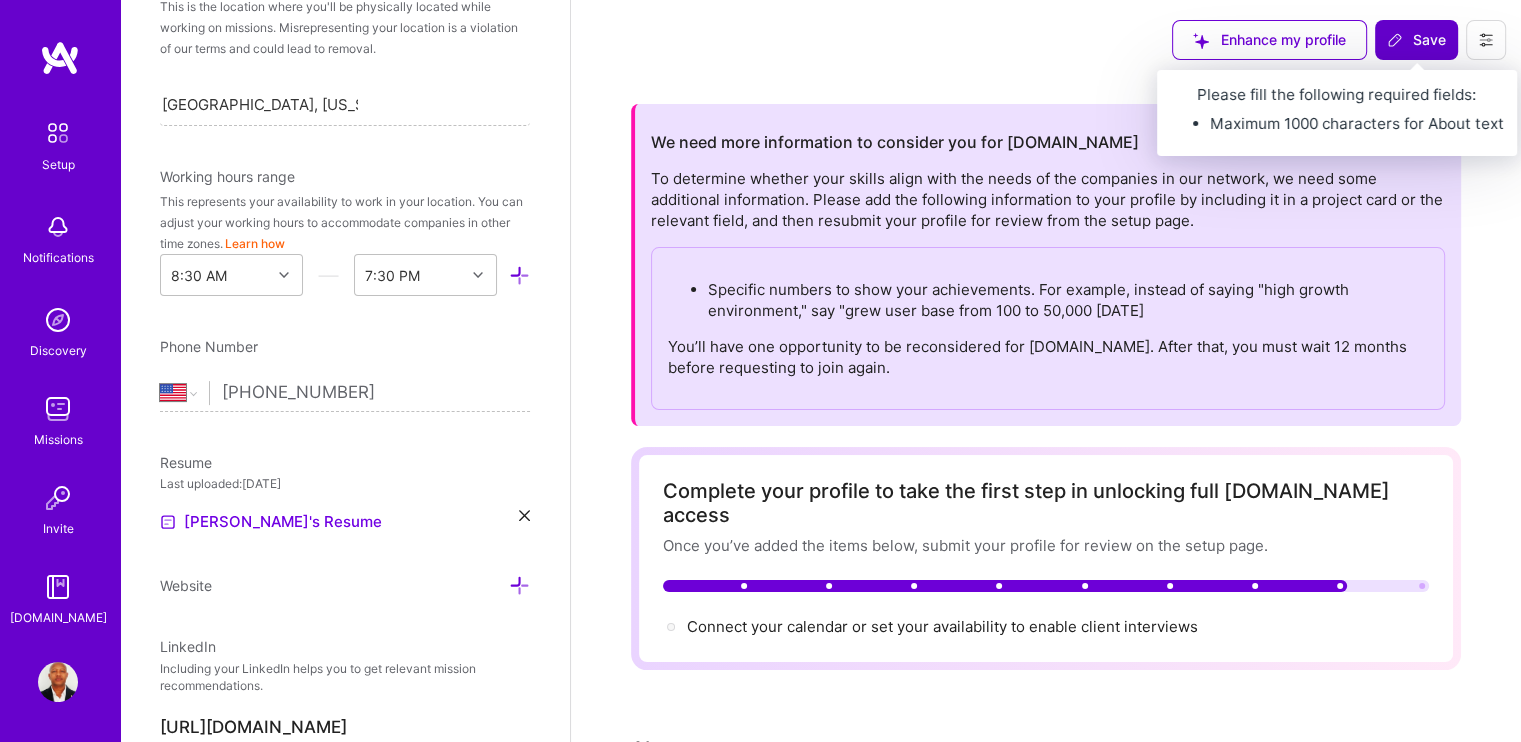 click on "Save" at bounding box center [1416, 40] 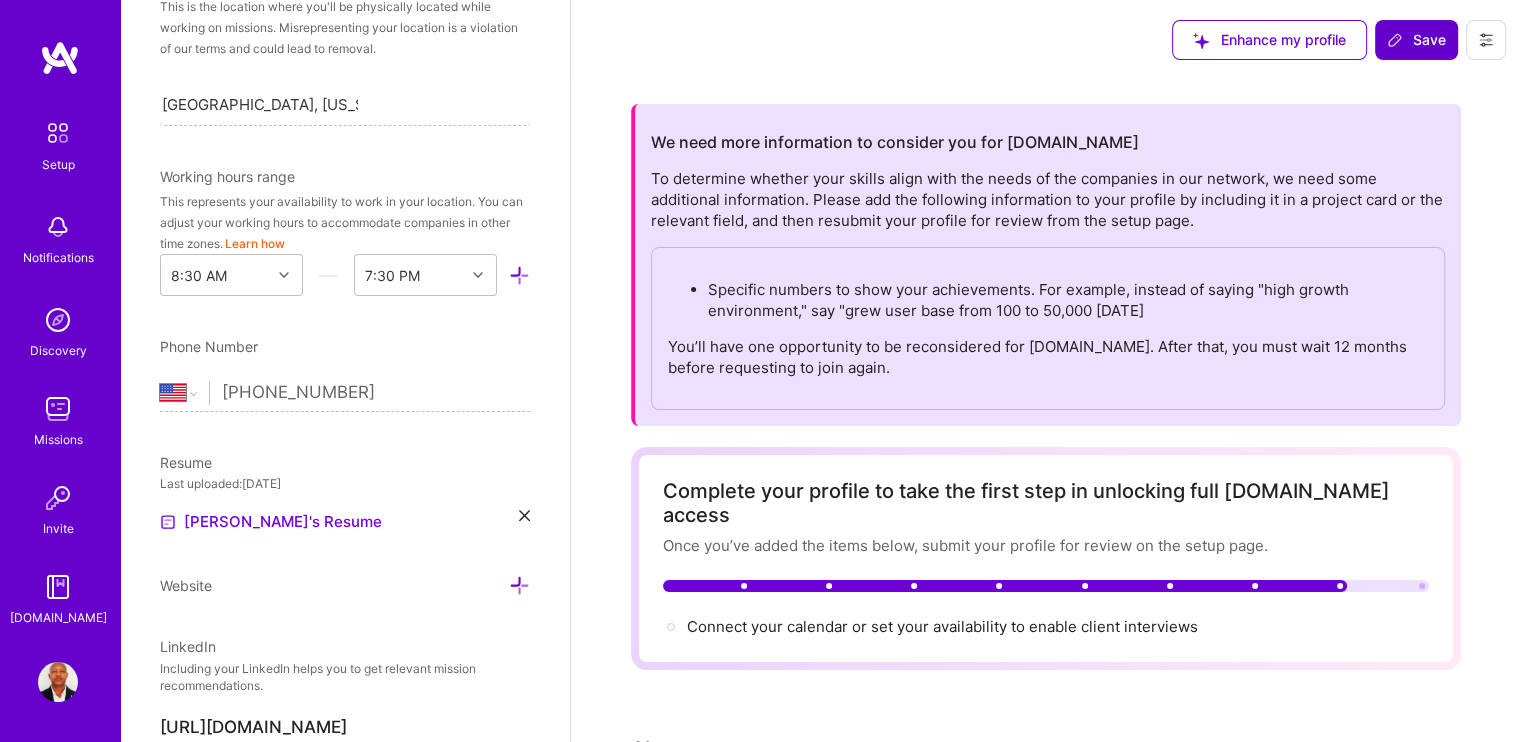 click at bounding box center [1486, 40] 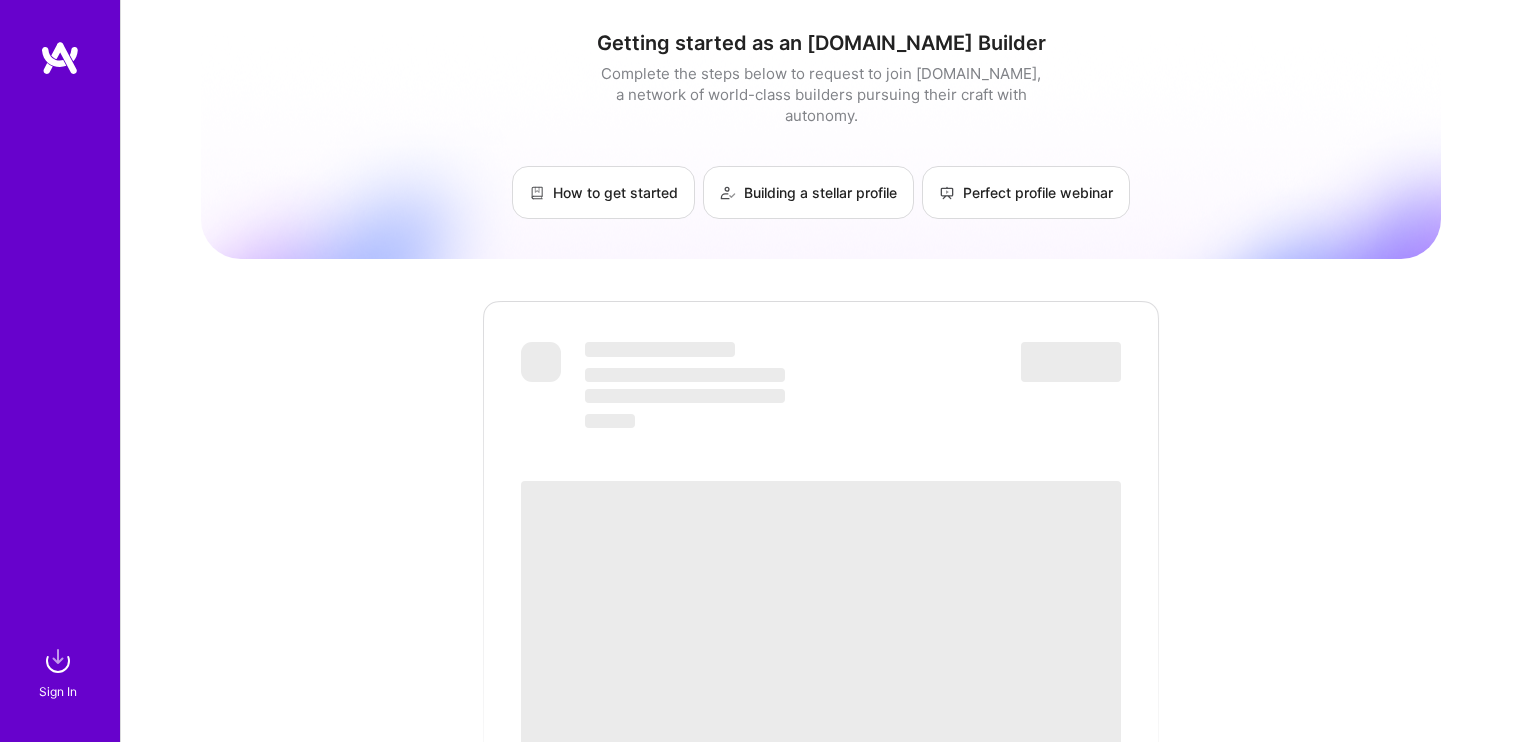 scroll, scrollTop: 0, scrollLeft: 0, axis: both 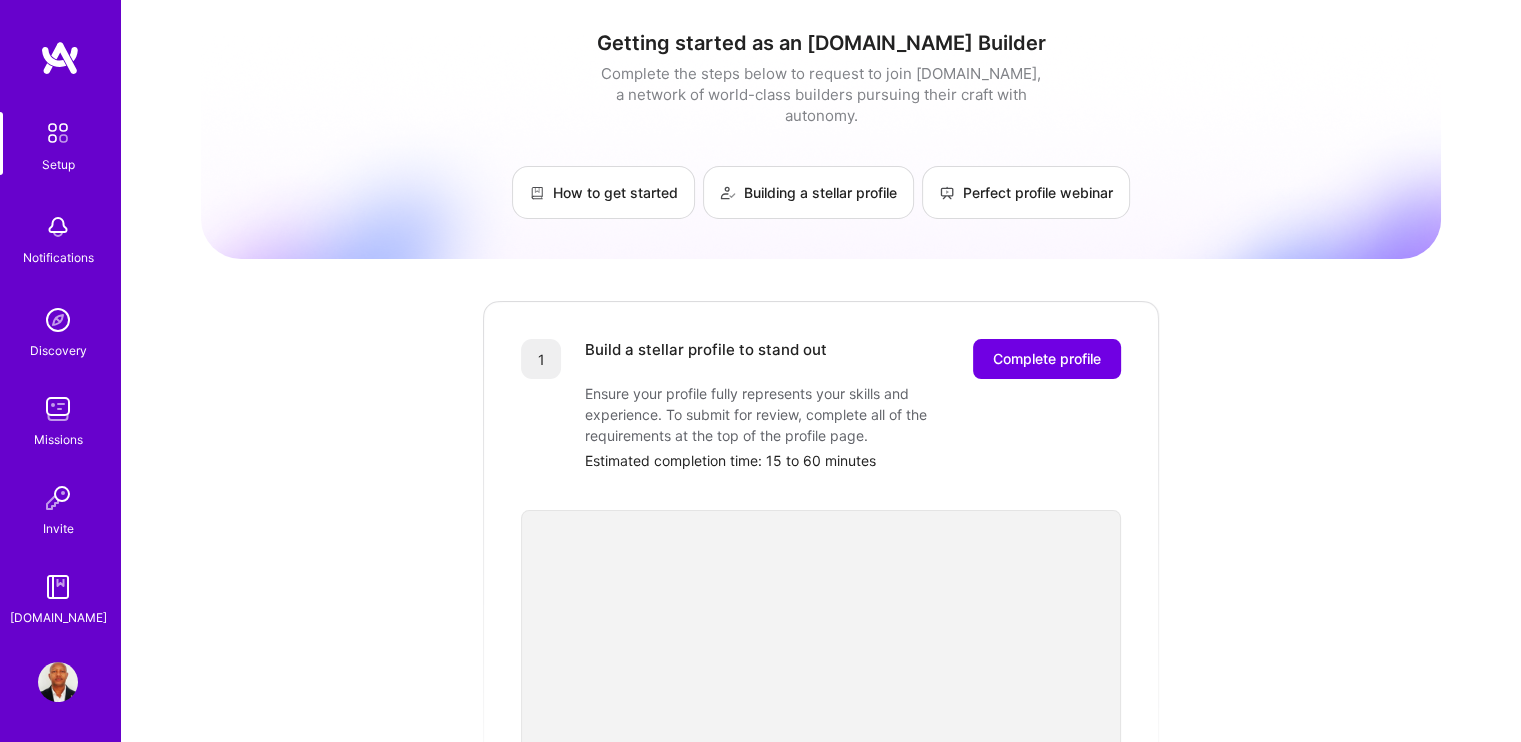 click at bounding box center [60, 58] 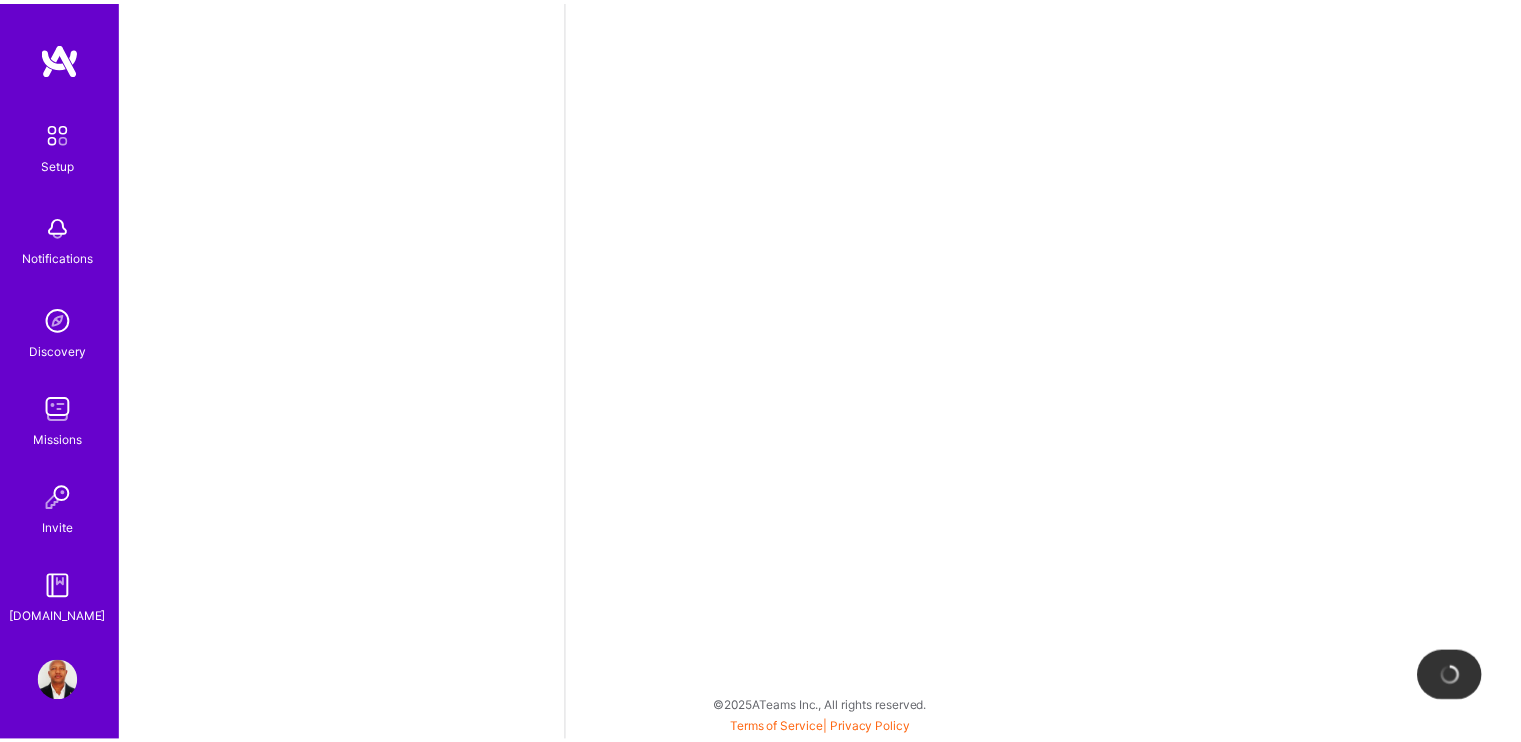 scroll, scrollTop: 0, scrollLeft: 0, axis: both 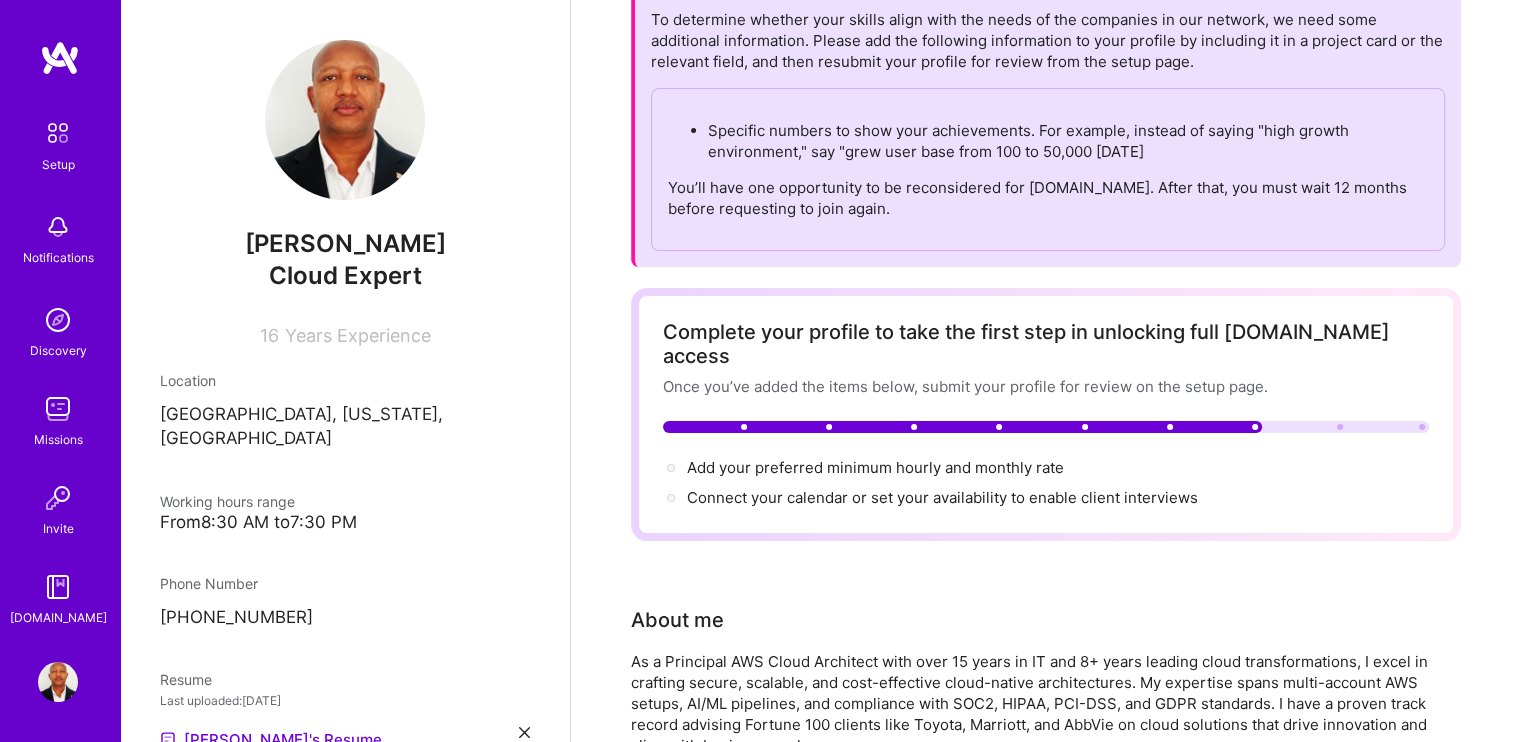 click on "We need more information to consider you for A.Team To determine whether your skills align with the needs of the companies in our network, we need some additional information. Please add the following information to your profile by including it in a project card or the relevant field, and then resubmit your profile for review from the setup page. Specific numbers to show your achievements. For example, instead of saying "high growth environment," say "grew user base from 100 to 50,000 in 3 months You’ll have one opportunity to be reconsidered for A.Team. After that, you must wait 12 months before requesting to join again. Complete your profile to take the first step in unlocking full A.Team access Once you’ve added the items below, submit your profile for review on the setup page. Add your preferred minimum hourly and monthly rate  →   Connect your calendar or set your availability to enable client interviews  →   About me Projects Suggested Project
Brilliant Infotech Inc. Discard" at bounding box center (1046, 2333) 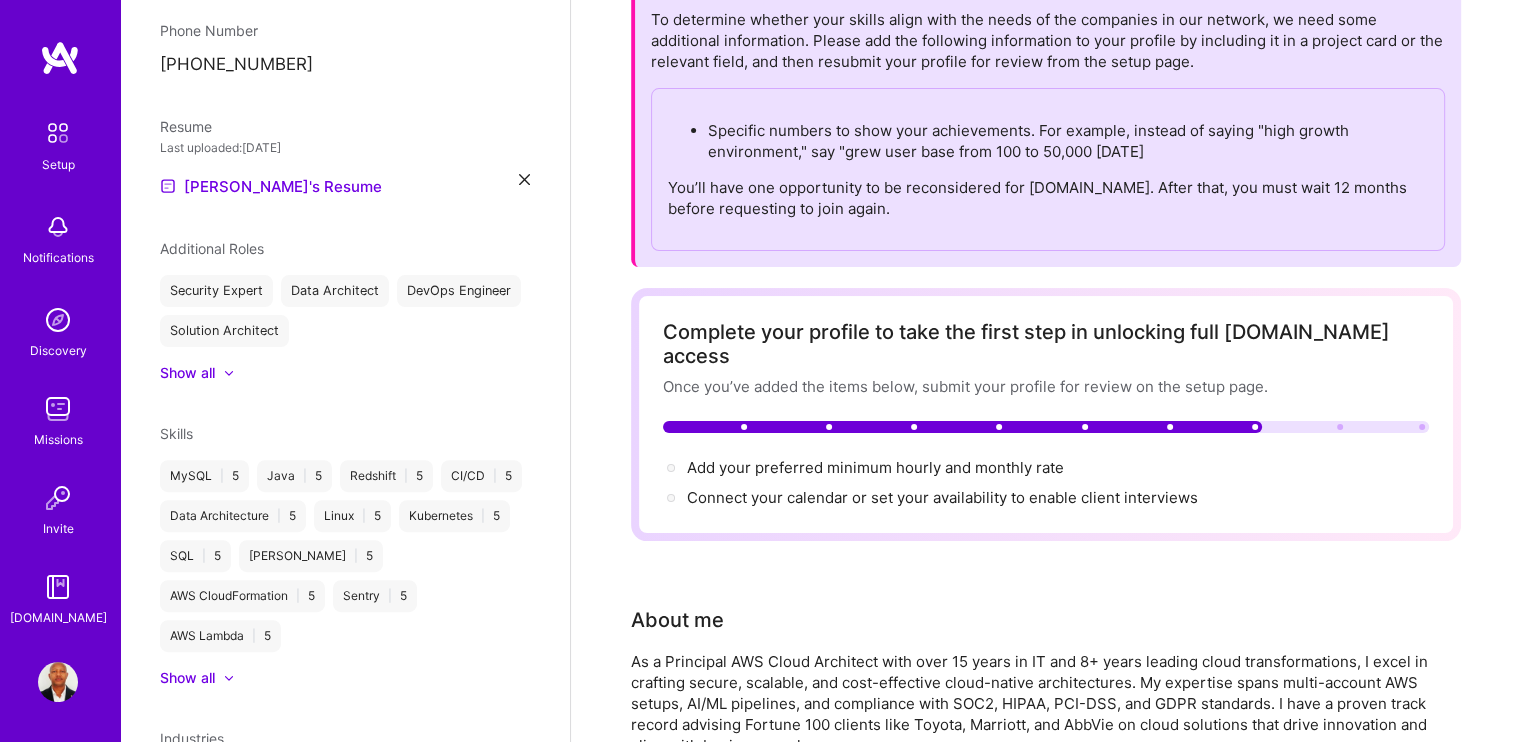 scroll, scrollTop: 740, scrollLeft: 0, axis: vertical 